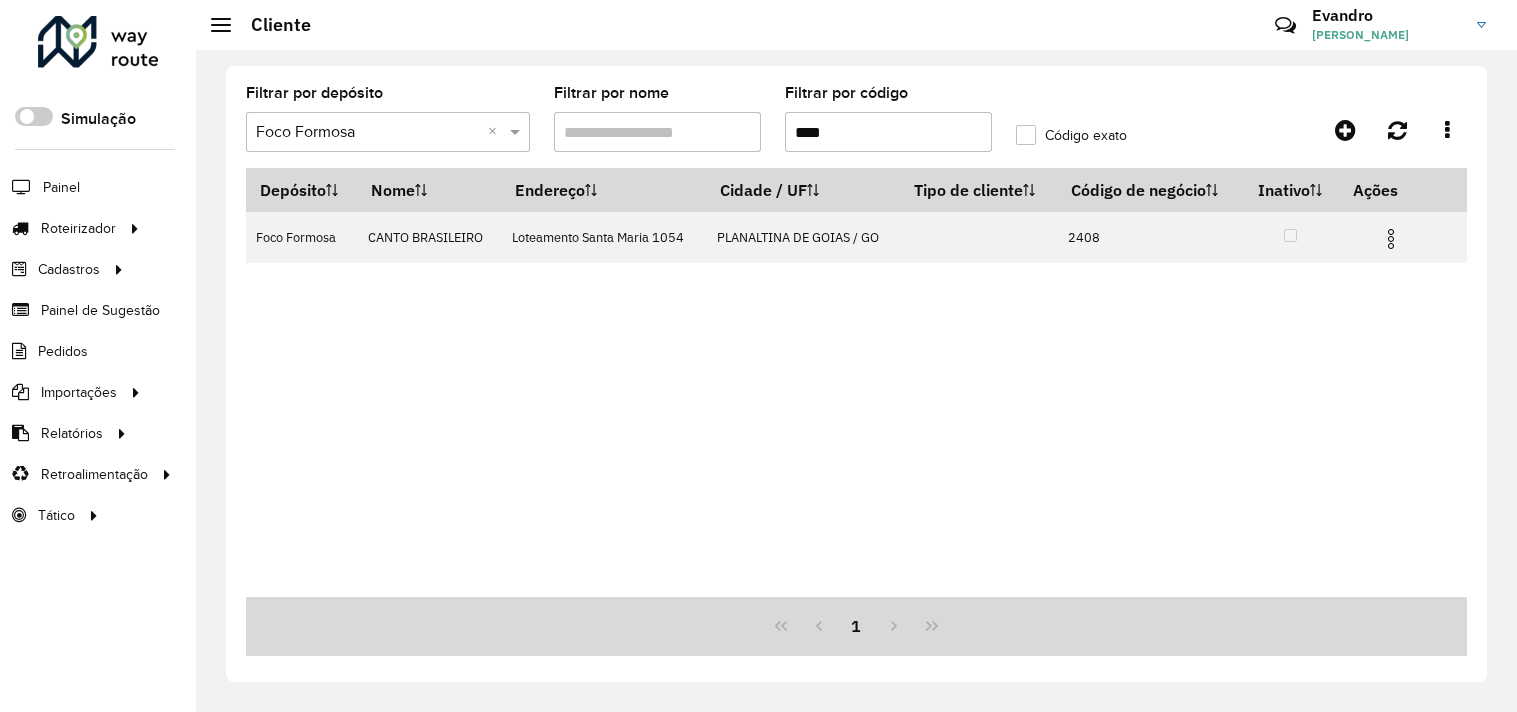 scroll, scrollTop: 0, scrollLeft: 0, axis: both 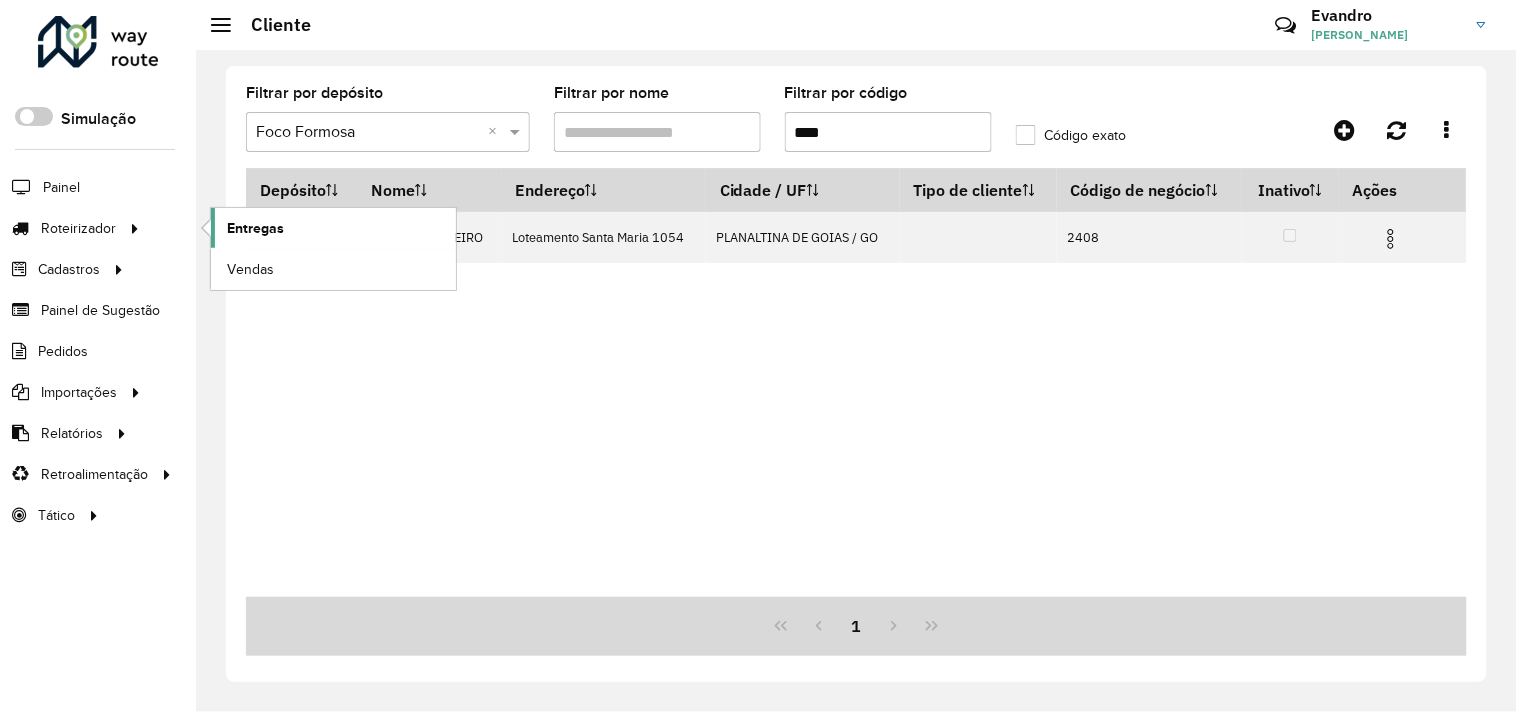 click on "Entregas" 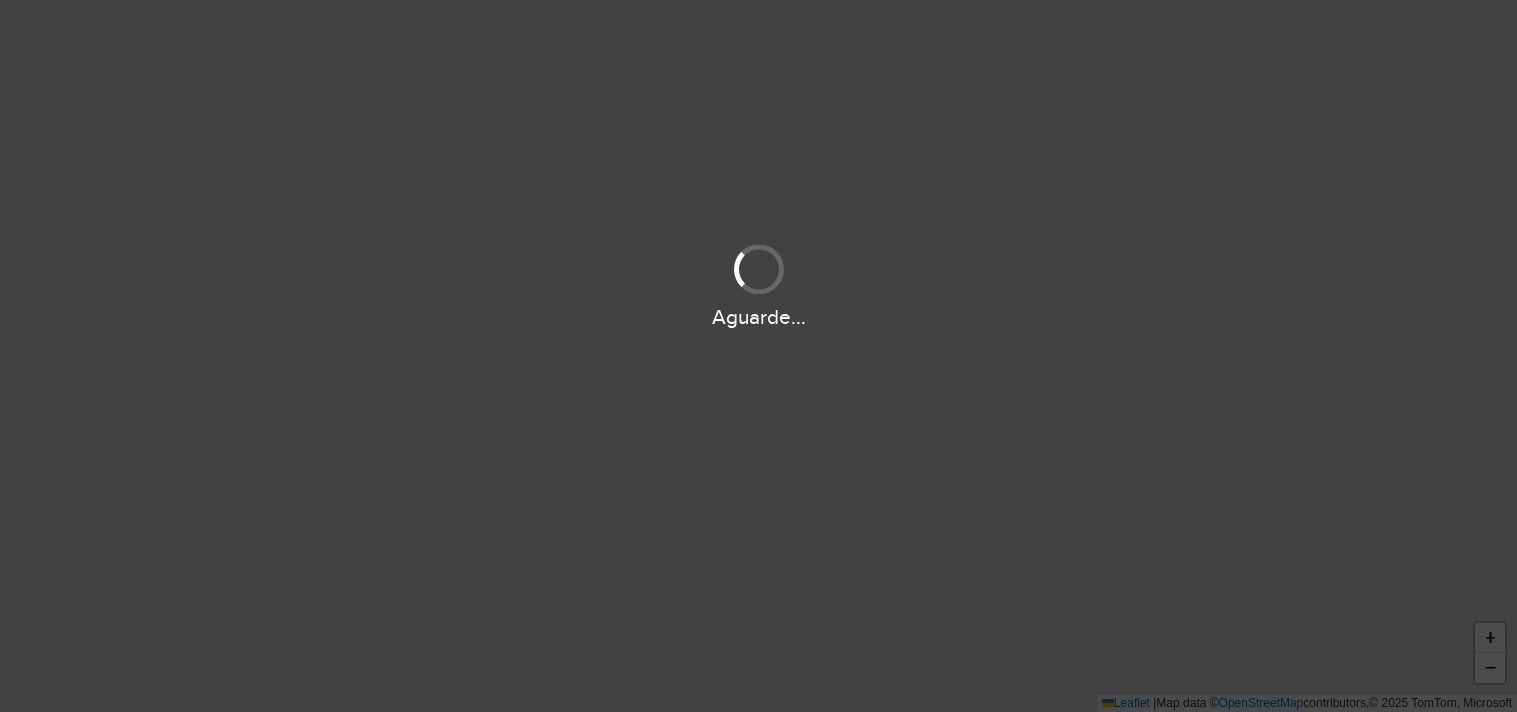 scroll, scrollTop: 0, scrollLeft: 0, axis: both 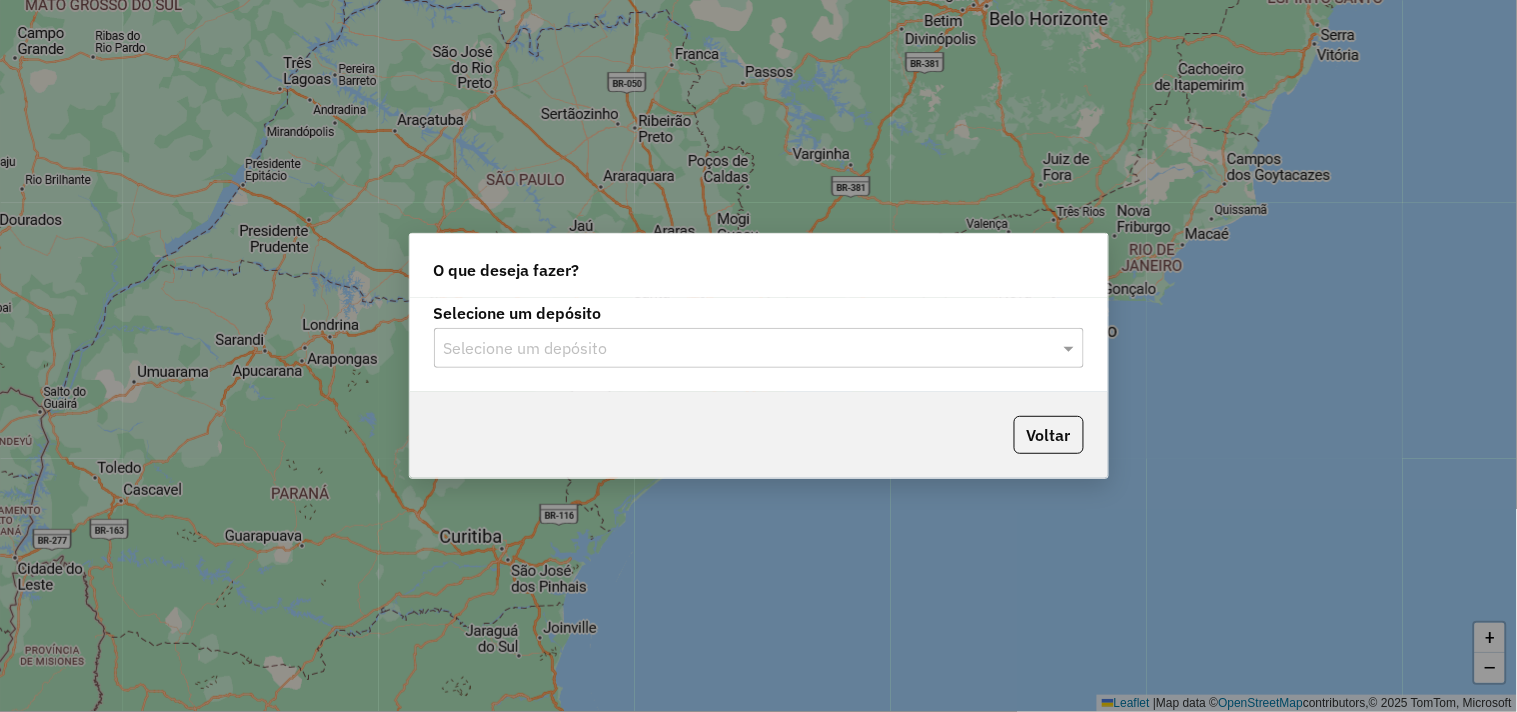 drag, startPoint x: 751, startPoint y: 355, endPoint x: 745, endPoint y: 368, distance: 14.3178215 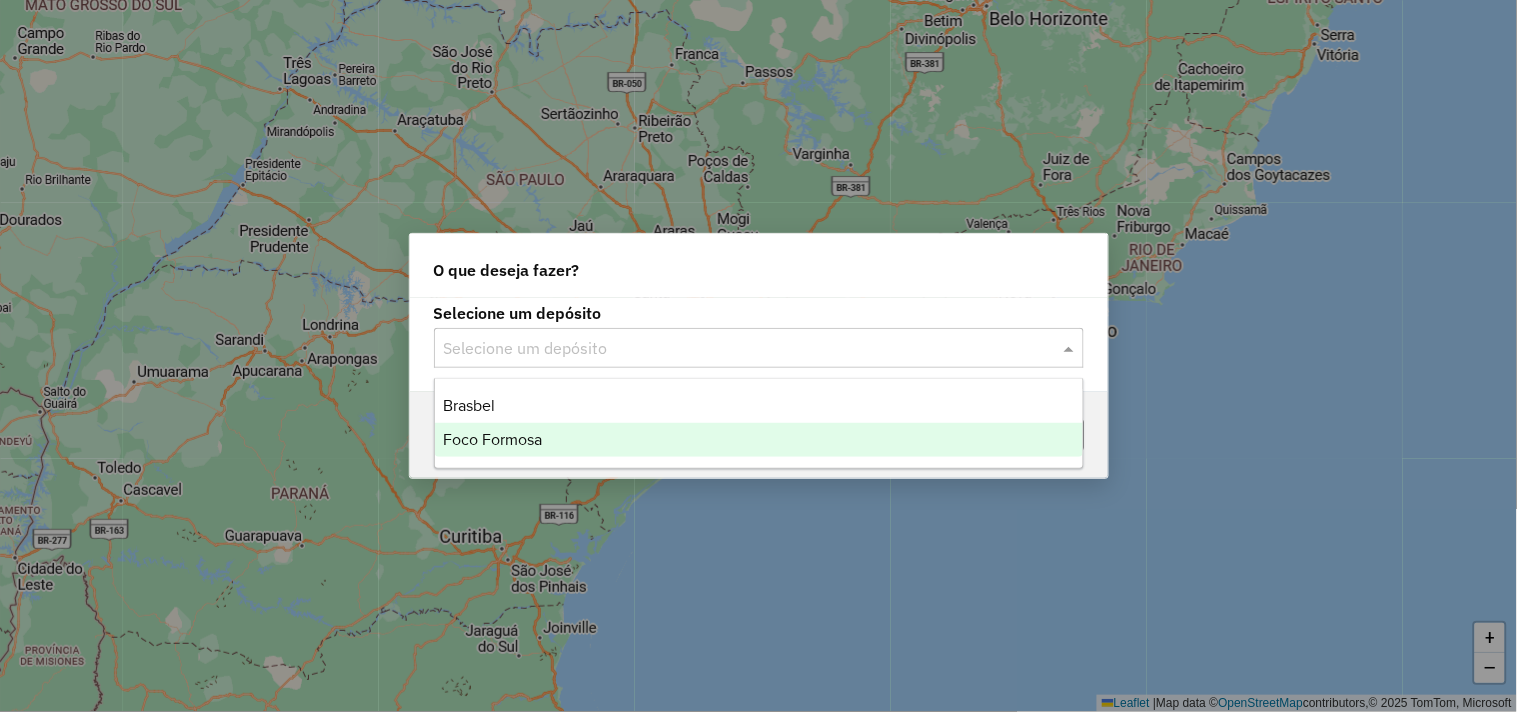 click on "Foco Formosa" at bounding box center [759, 440] 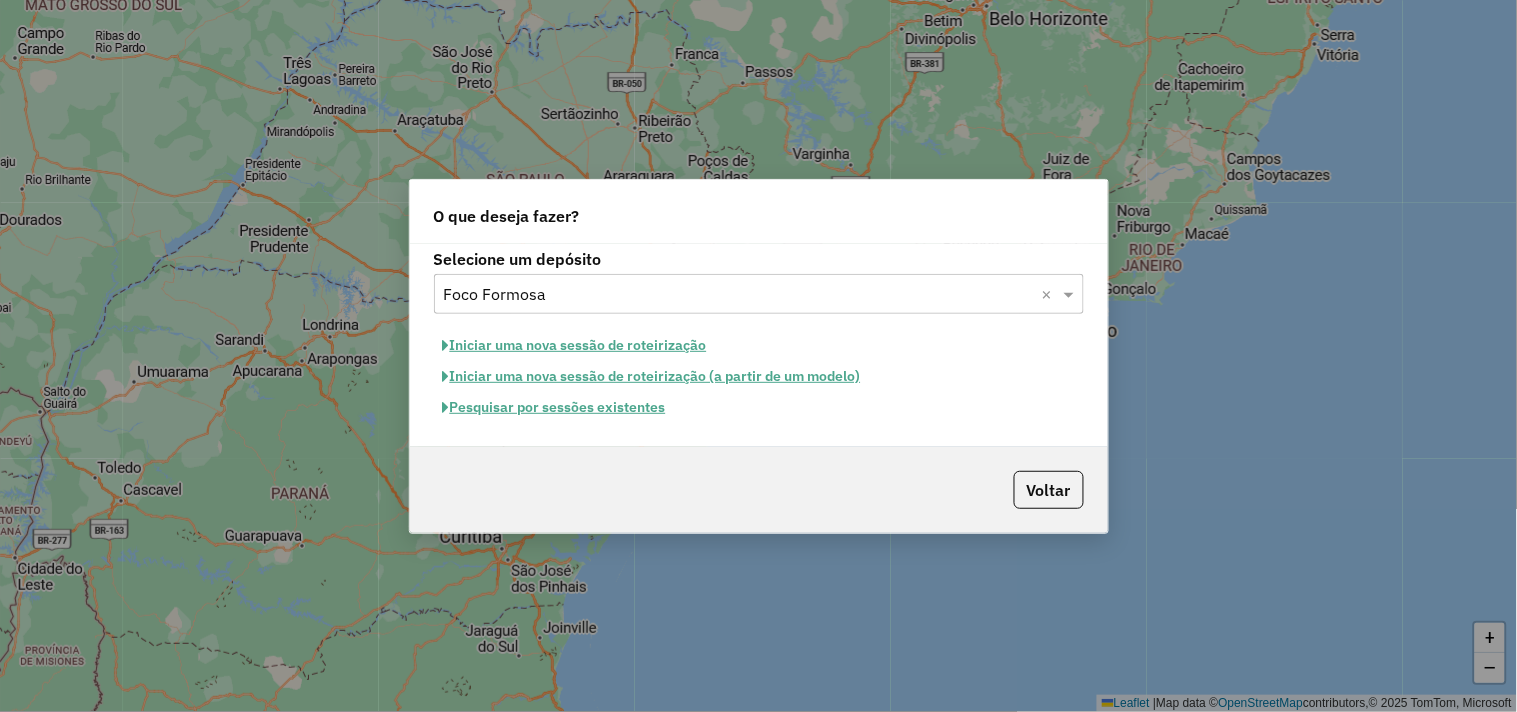 click on "Iniciar uma nova sessão de roteirização" 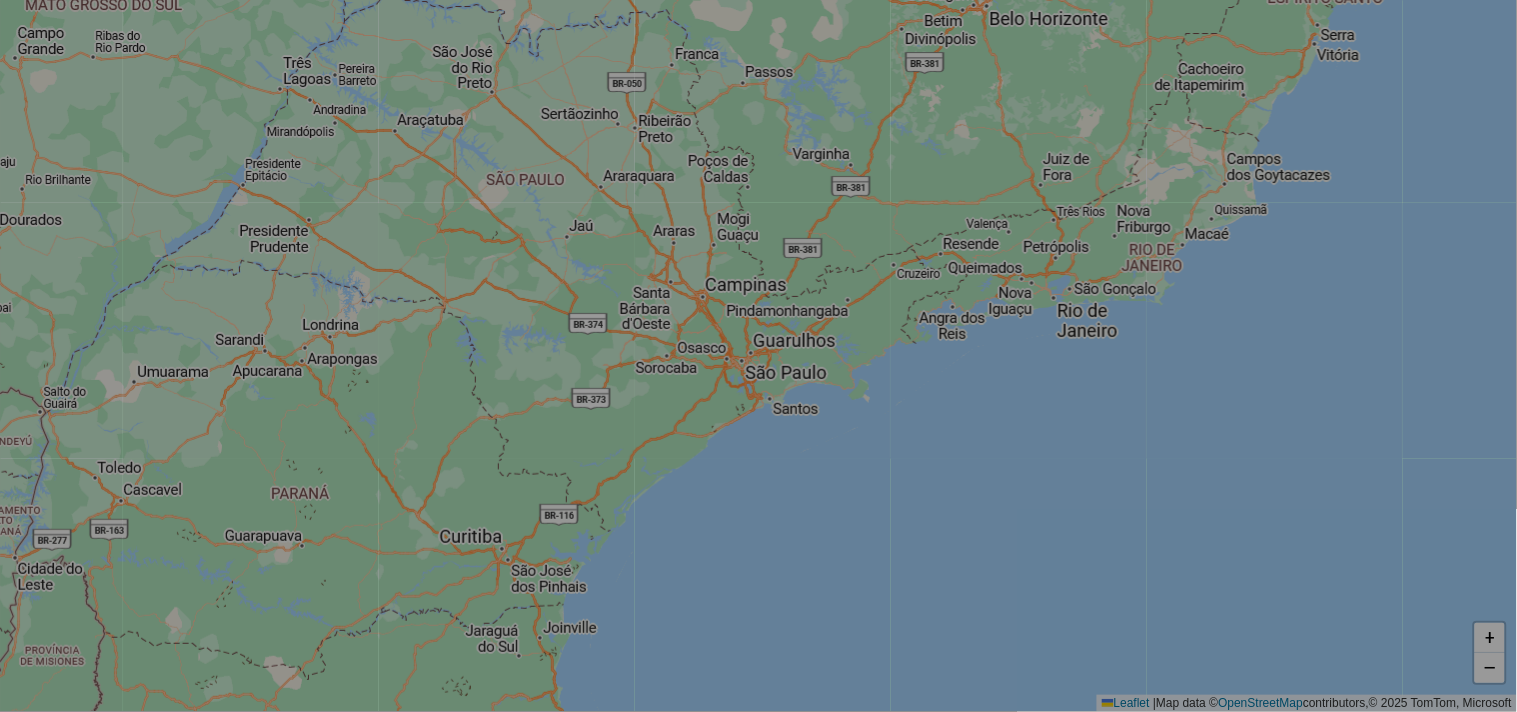 select on "*" 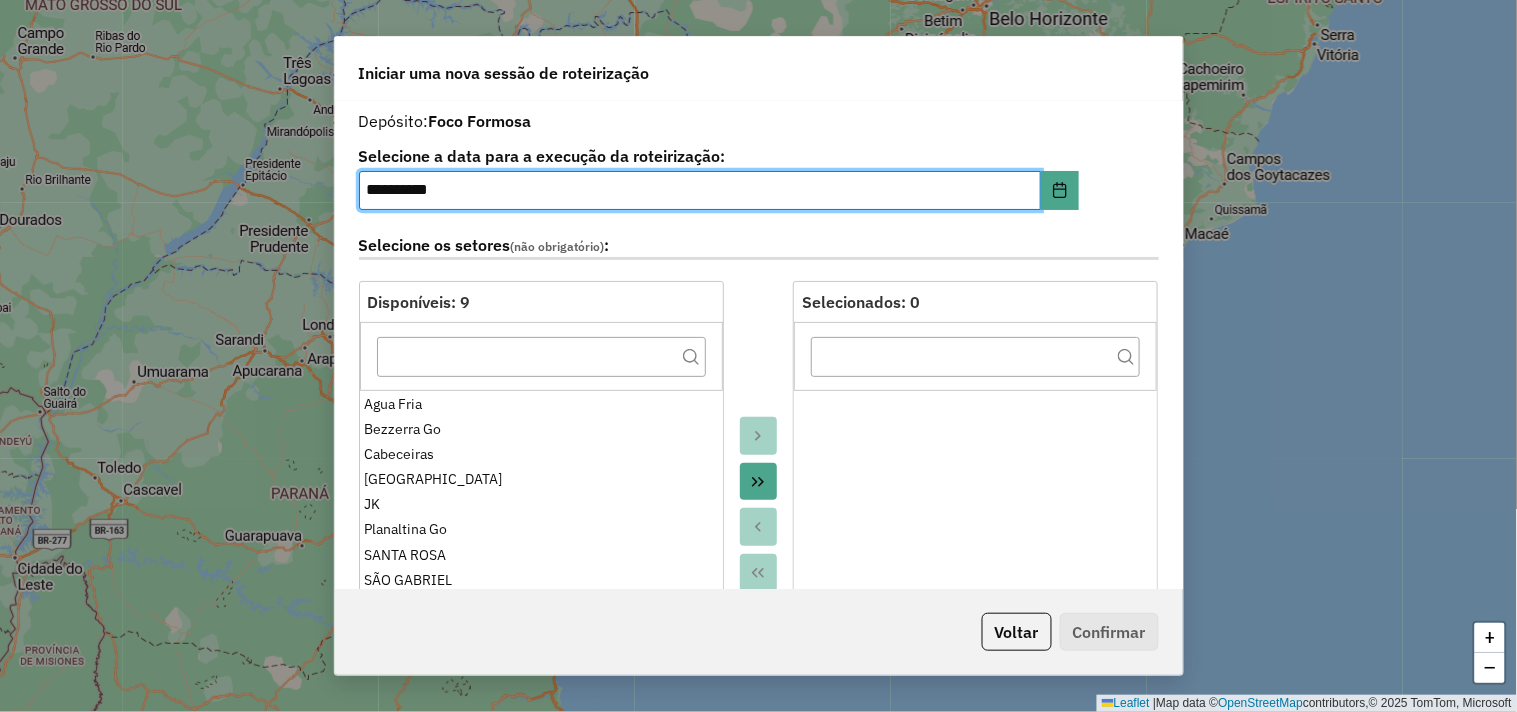click 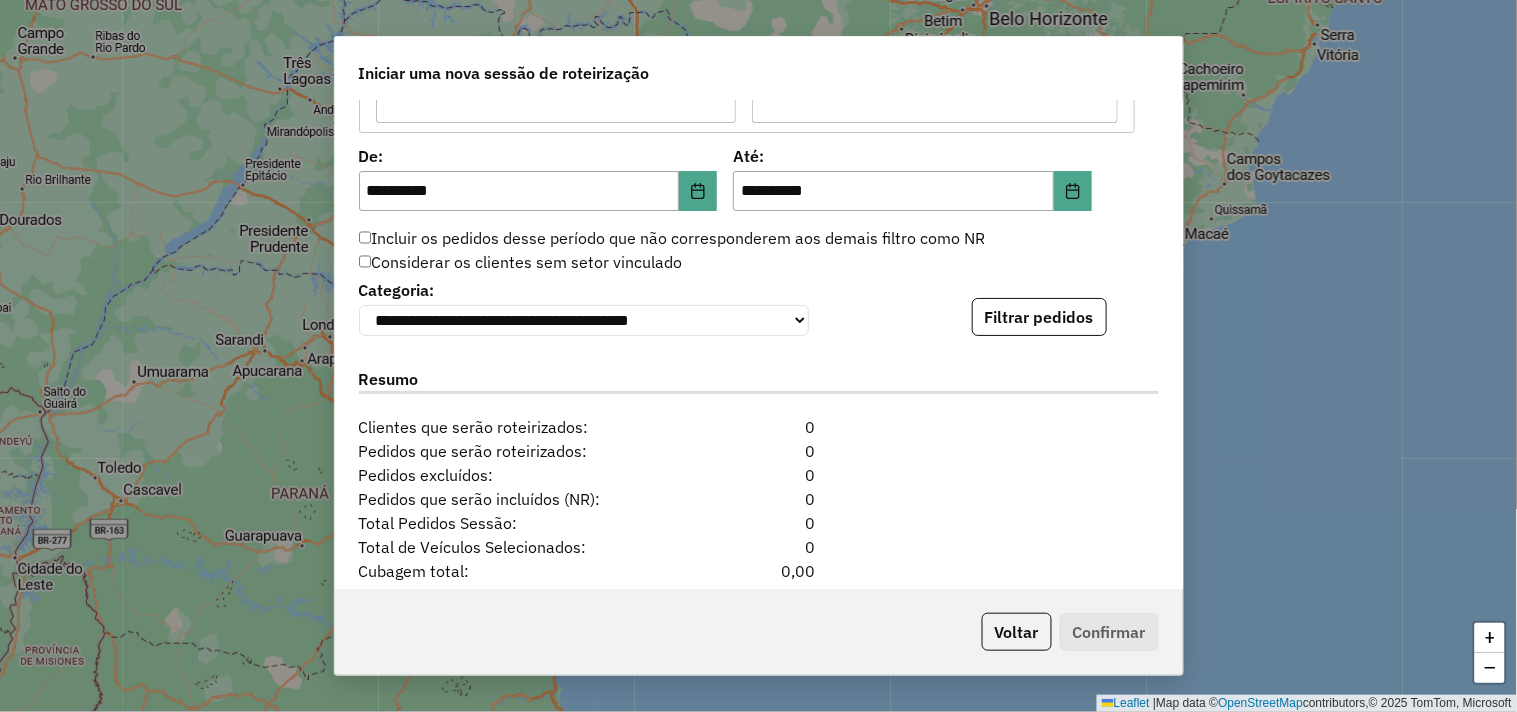 scroll, scrollTop: 1888, scrollLeft: 0, axis: vertical 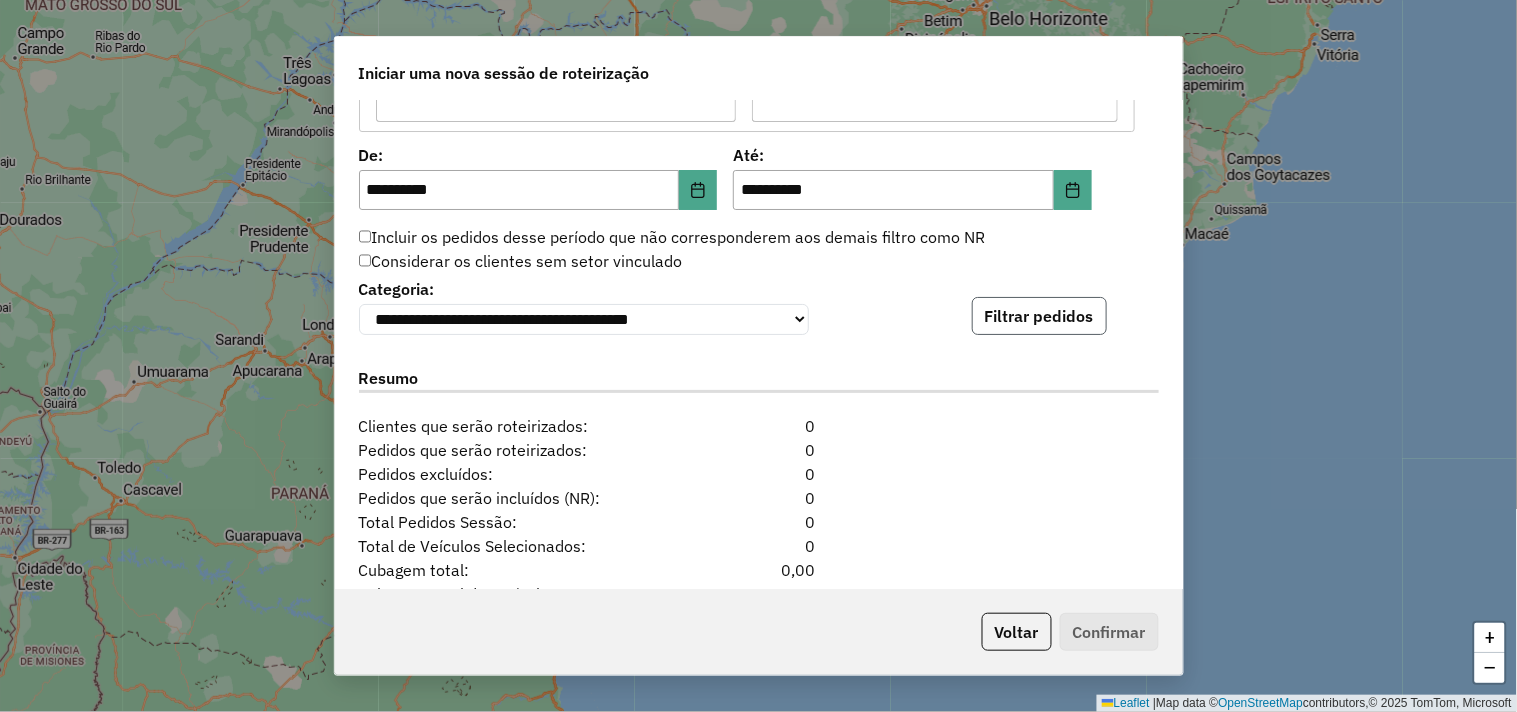 click on "Filtrar pedidos" 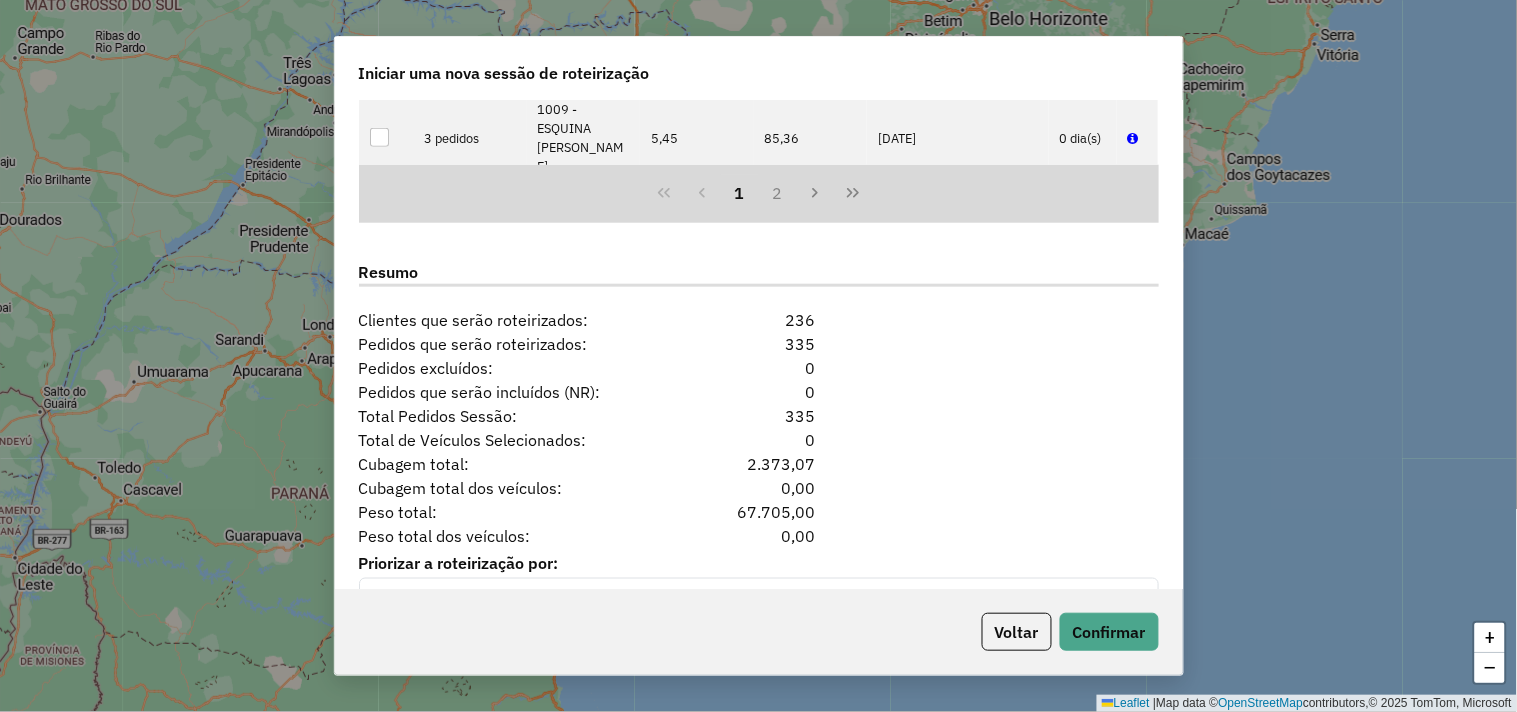 scroll, scrollTop: 2444, scrollLeft: 0, axis: vertical 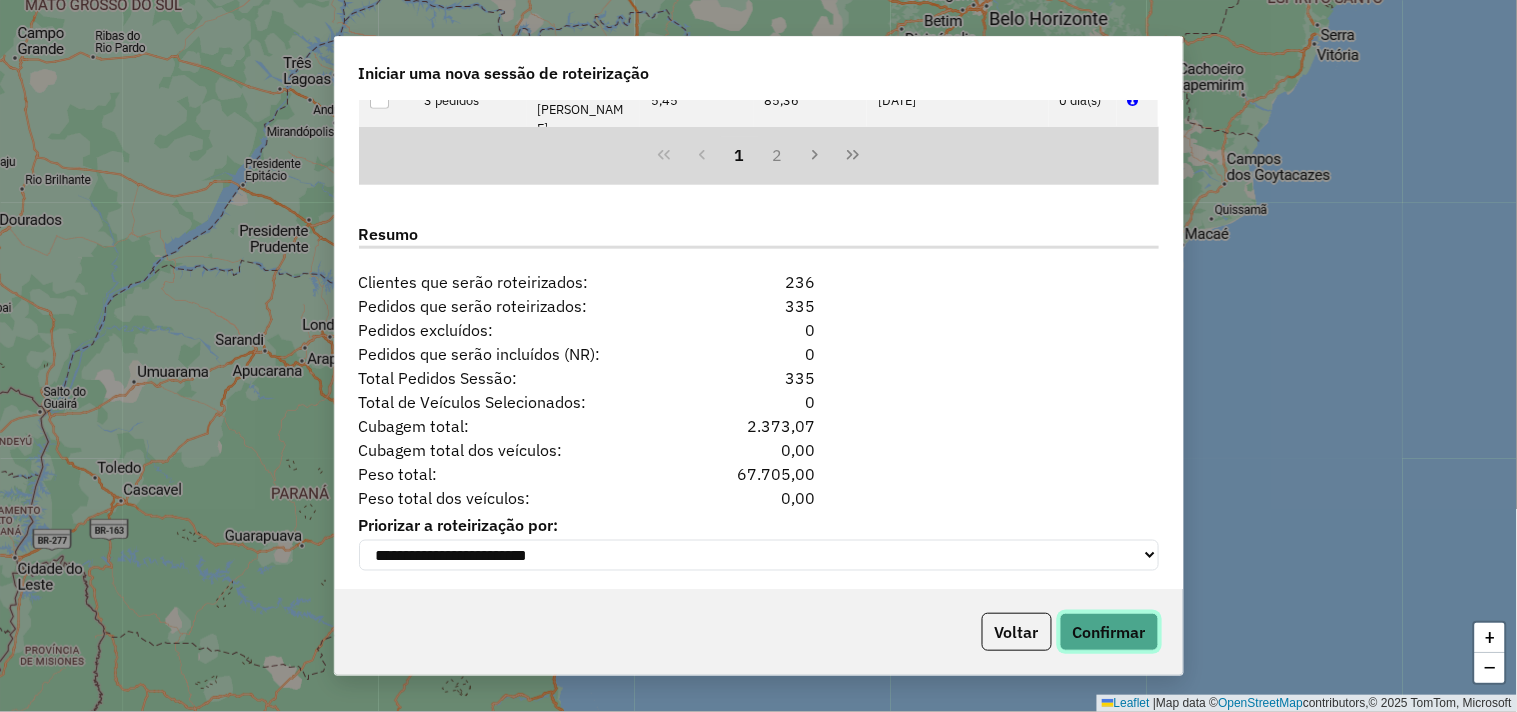 click on "Confirmar" 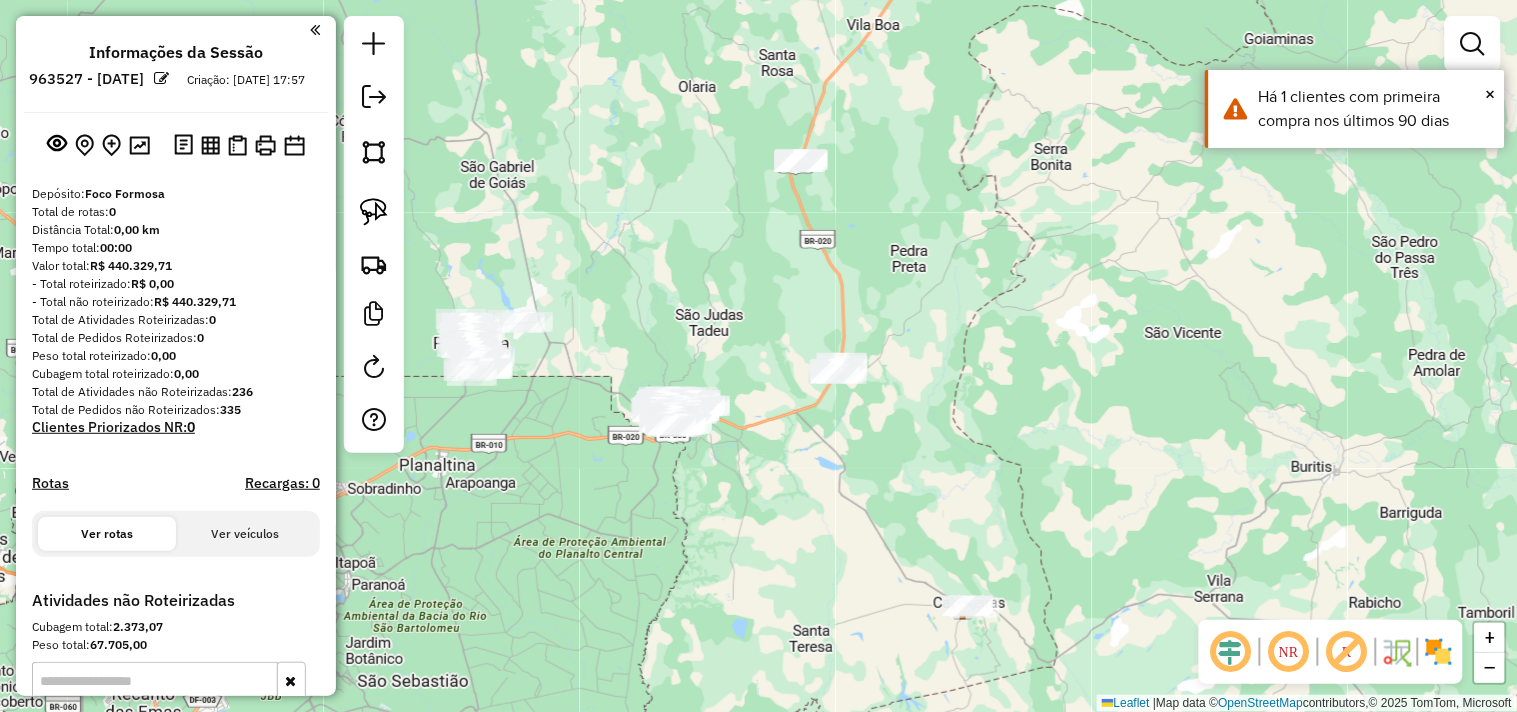 drag, startPoint x: 867, startPoint y: 453, endPoint x: 811, endPoint y: 493, distance: 68.8186 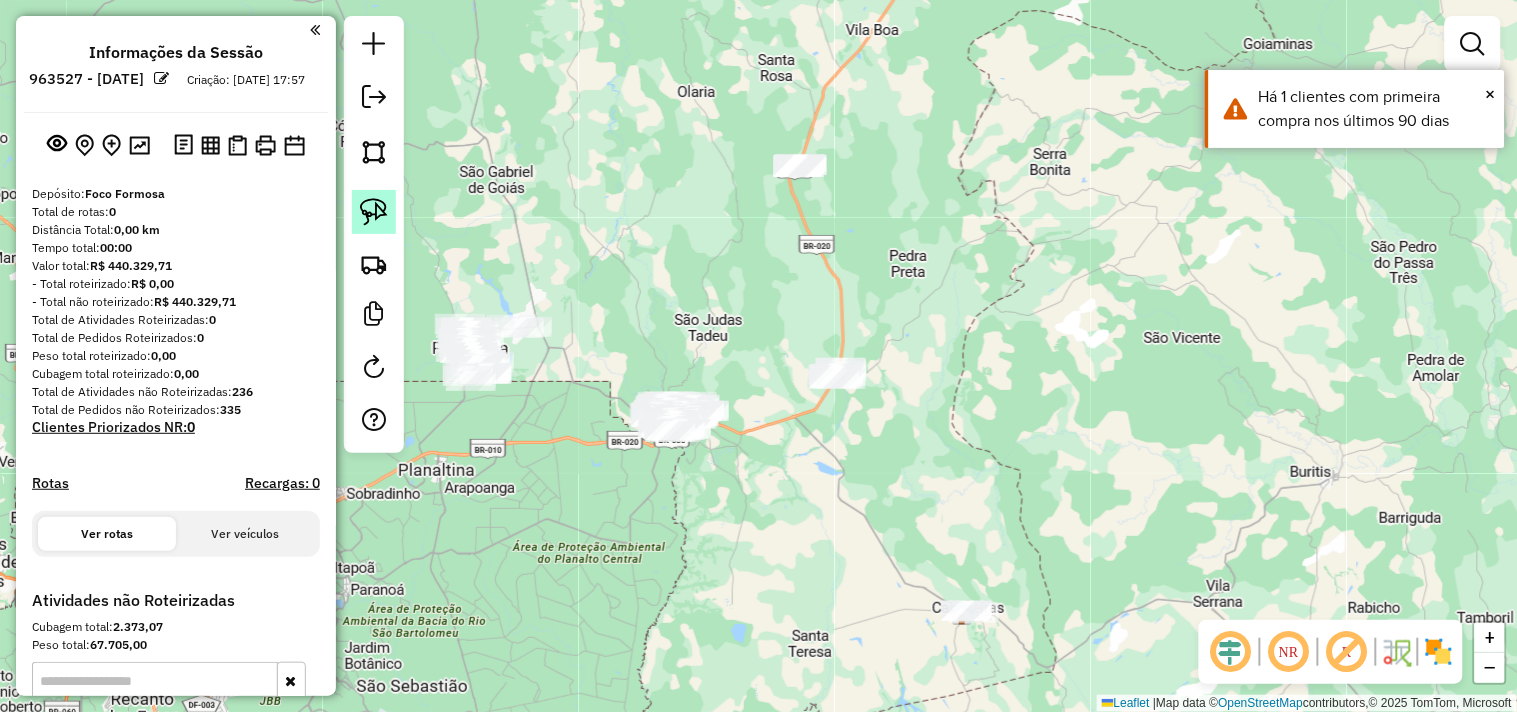 drag, startPoint x: 370, startPoint y: 212, endPoint x: 808, endPoint y: 261, distance: 440.73233 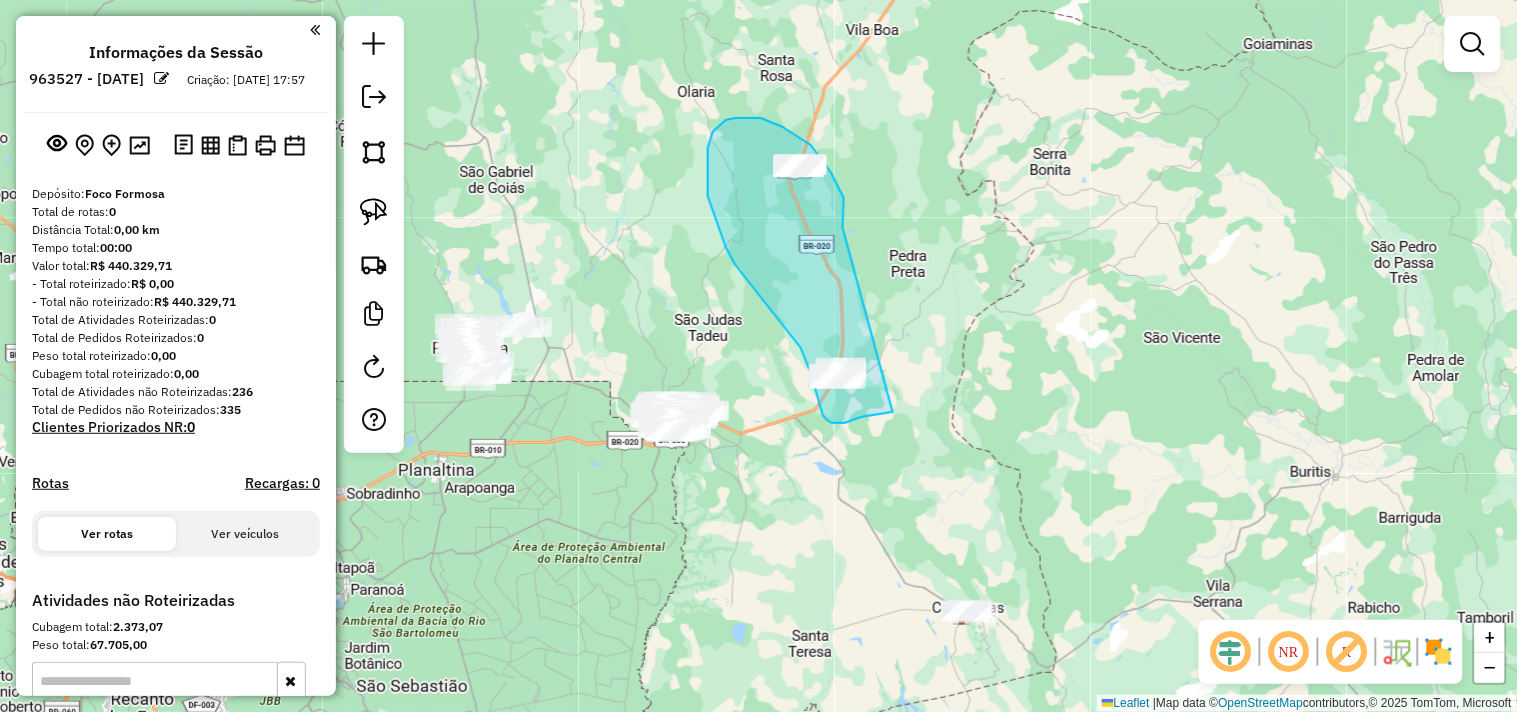 drag, startPoint x: 844, startPoint y: 205, endPoint x: 895, endPoint y: 411, distance: 212.21922 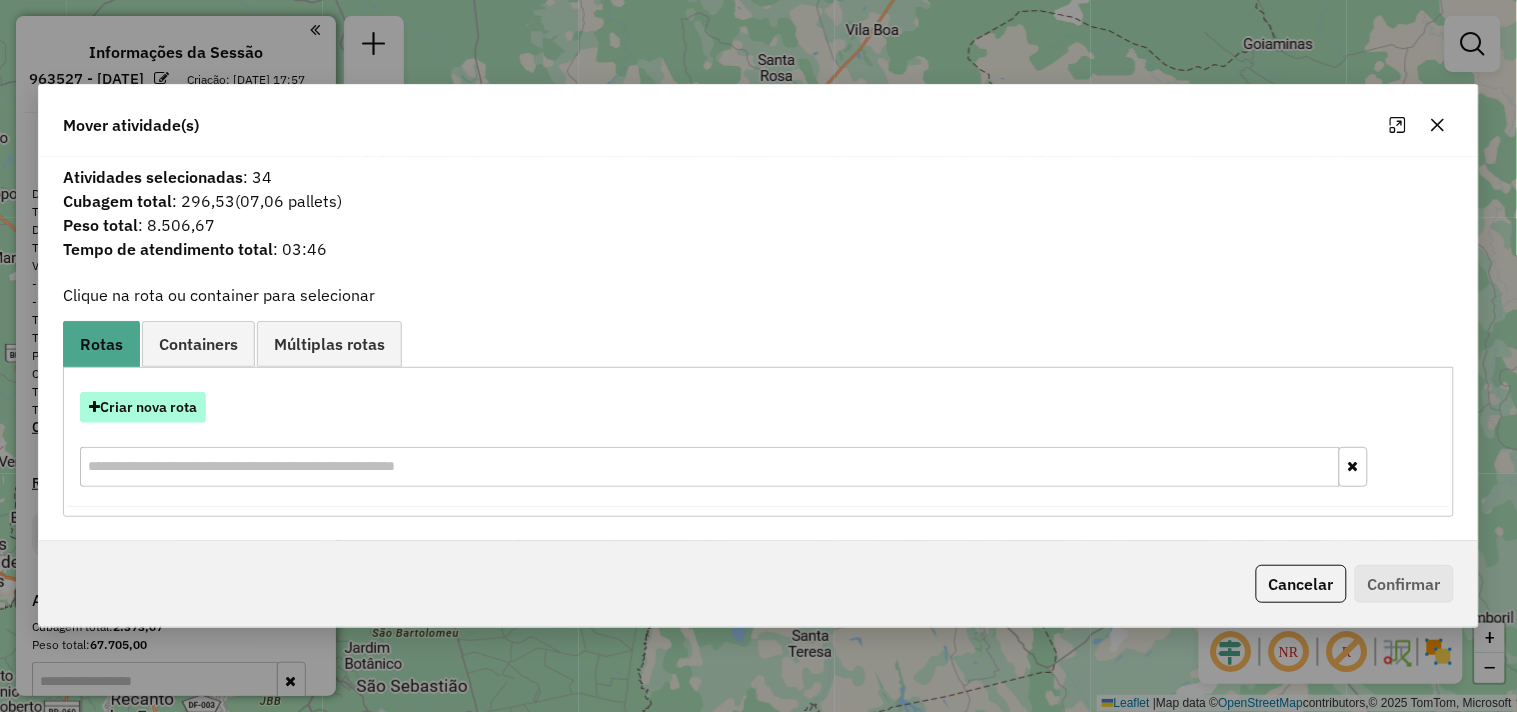click on "Criar nova rota" at bounding box center [143, 407] 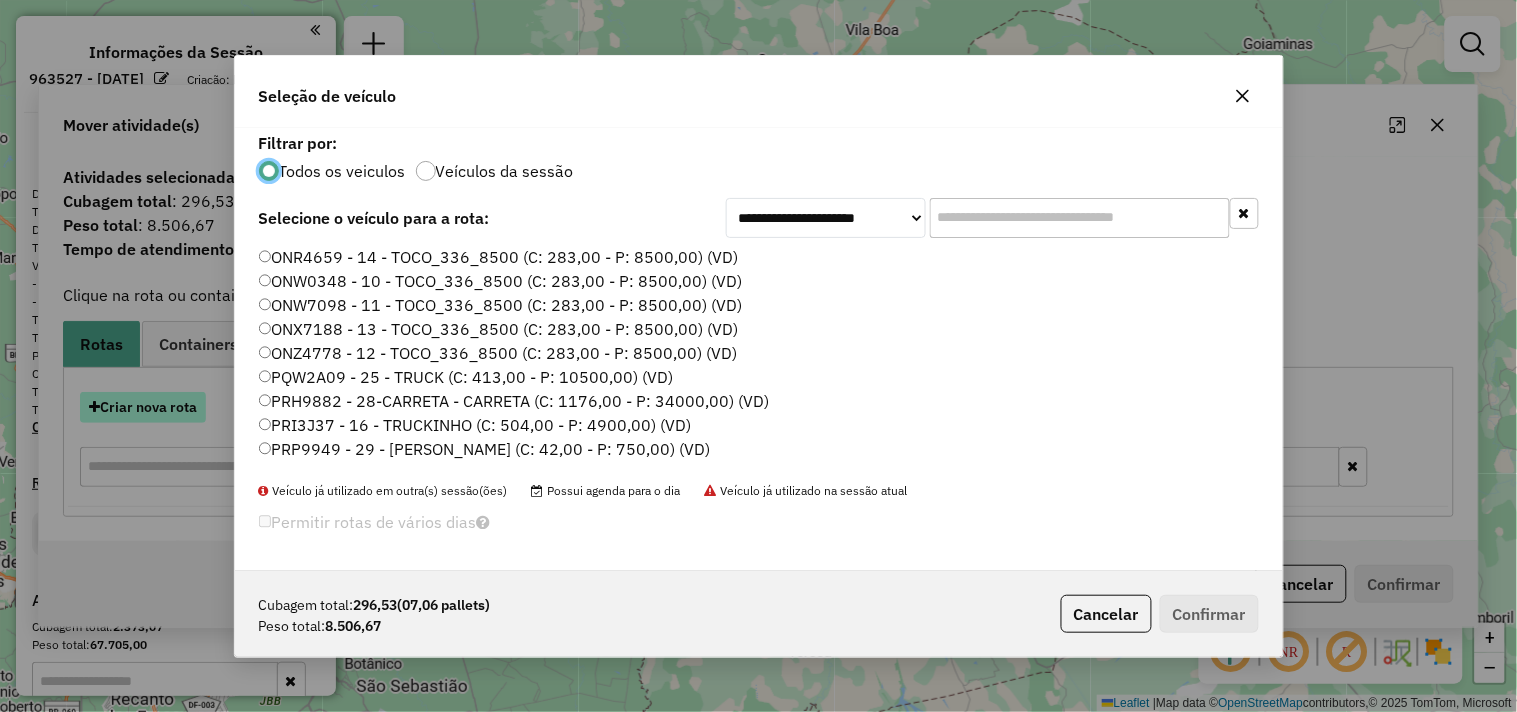 scroll, scrollTop: 11, scrollLeft: 5, axis: both 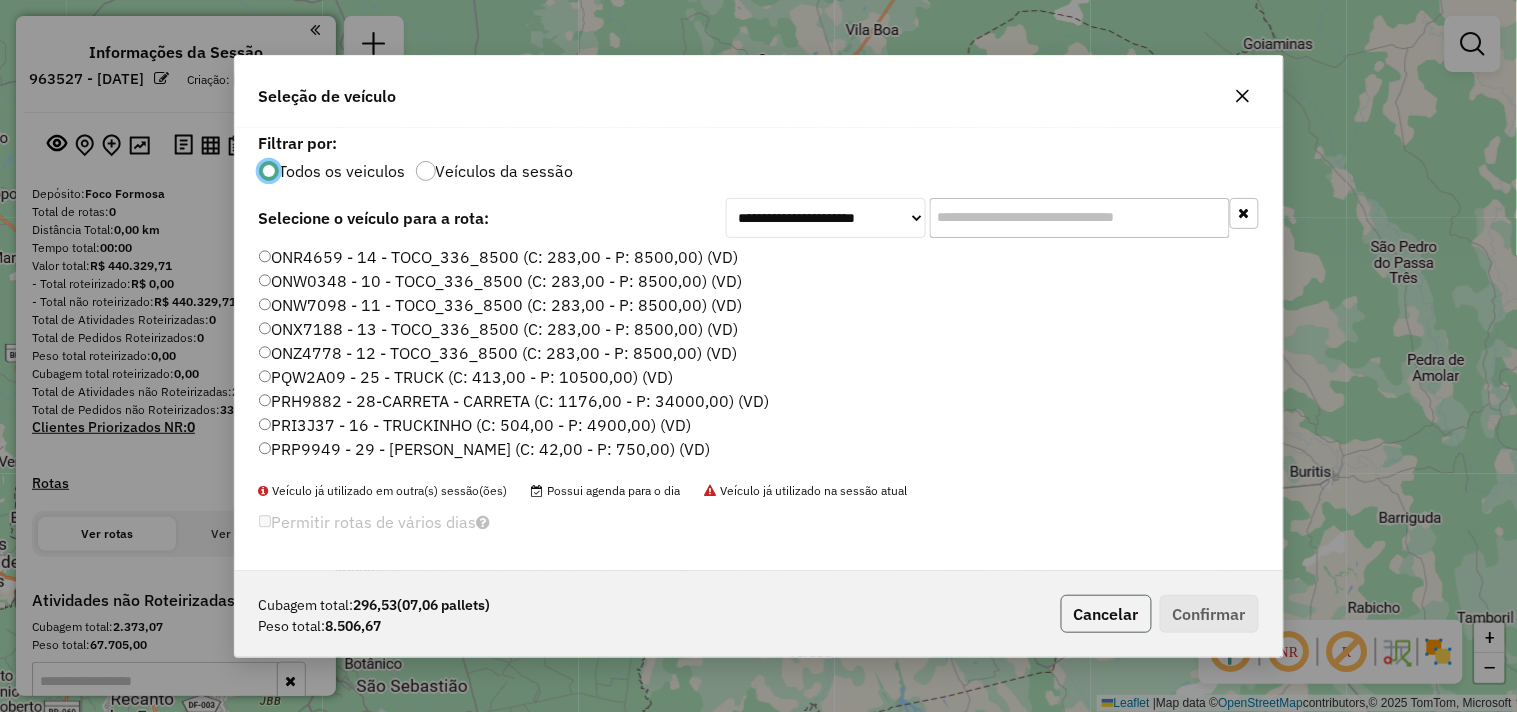 click on "Cancelar" 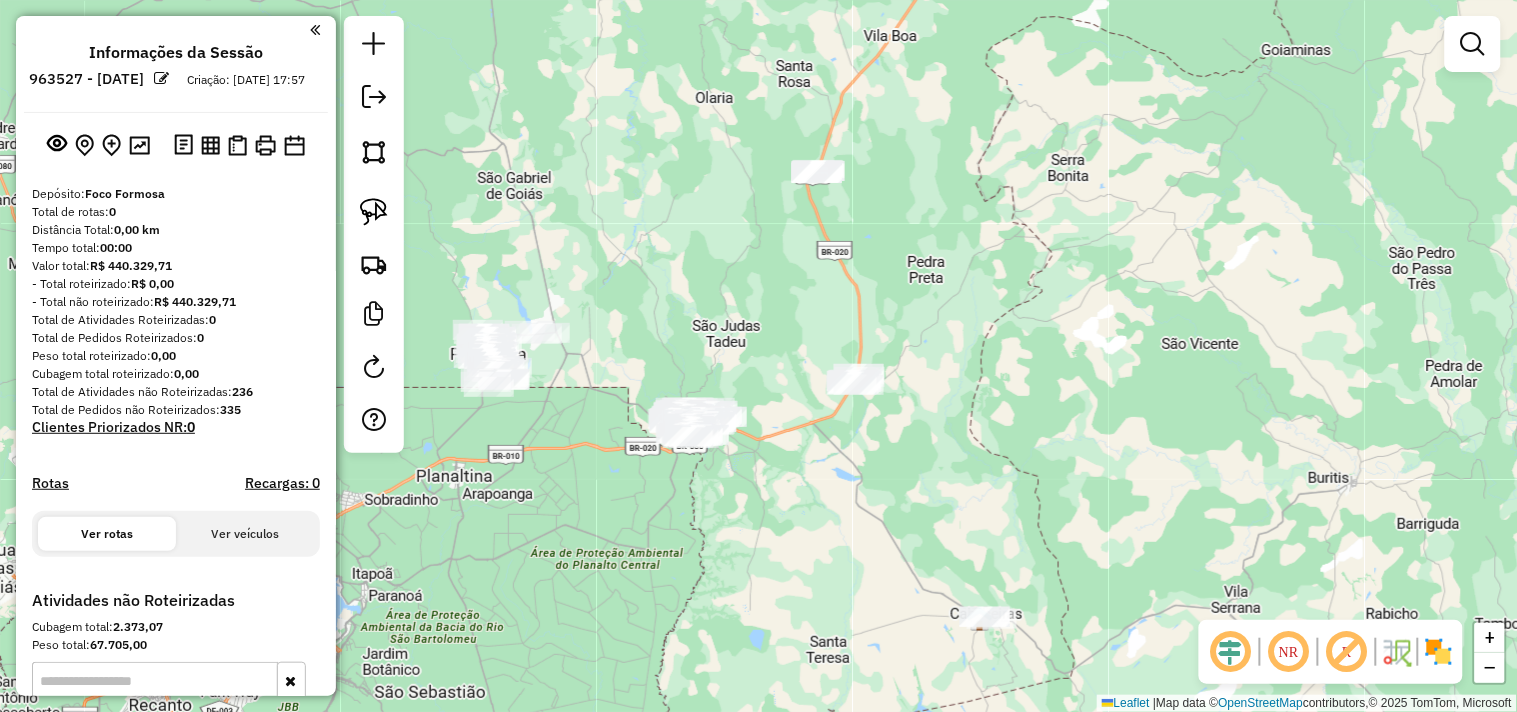 drag, startPoint x: 823, startPoint y: 462, endPoint x: 1021, endPoint y: 491, distance: 200.11247 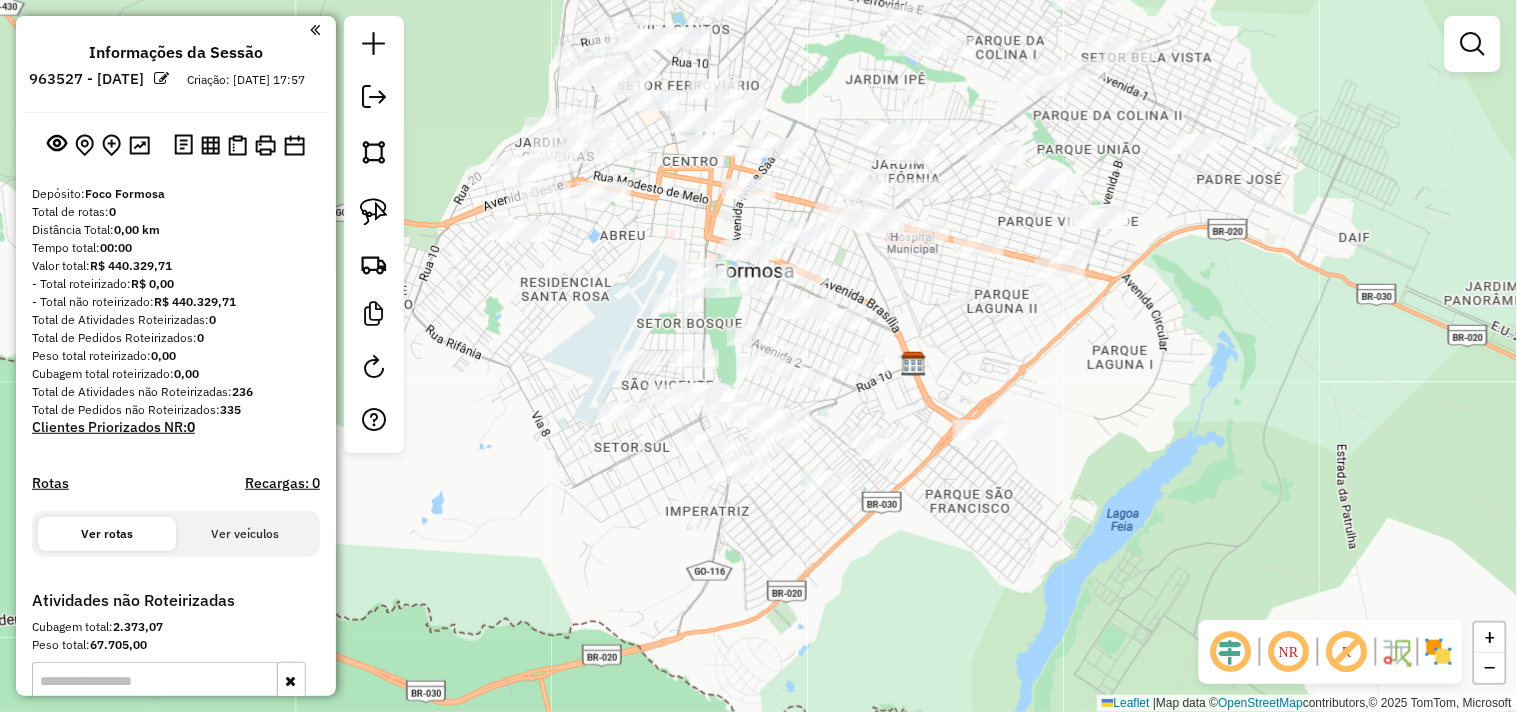 drag, startPoint x: 921, startPoint y: 437, endPoint x: 926, endPoint y: 580, distance: 143.08739 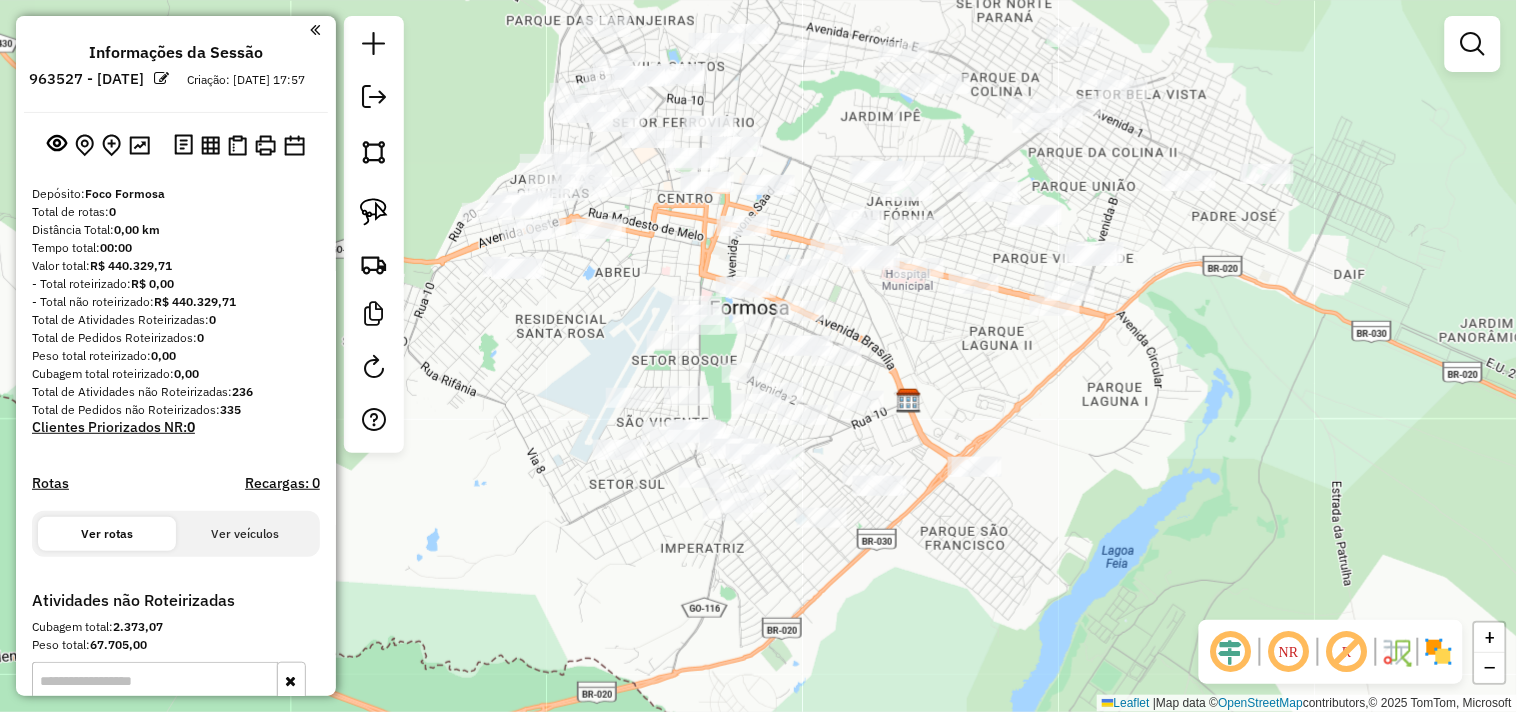 click on "Janela de atendimento Grade de atendimento Capacidade Transportadoras Veículos Cliente Pedidos  Rotas Selecione os dias de semana para filtrar as janelas de atendimento  Seg   Ter   Qua   Qui   Sex   Sáb   Dom  Informe o período da janela de atendimento: De: Até:  Filtrar exatamente a janela do cliente  Considerar janela de atendimento padrão  Selecione os dias de semana para filtrar as grades de atendimento  Seg   Ter   Qua   Qui   Sex   Sáb   Dom   Considerar clientes sem dia de atendimento cadastrado  Clientes fora do dia de atendimento selecionado Filtrar as atividades entre os valores definidos abaixo:  Peso mínimo:   Peso máximo:   Cubagem mínima:   Cubagem máxima:   De:   Até:  Filtrar as atividades entre o tempo de atendimento definido abaixo:  De:   Até:   Considerar capacidade total dos clientes não roteirizados Transportadora: Selecione um ou mais itens Tipo de veículo: Selecione um ou mais itens Veículo: Selecione um ou mais itens Motorista: Selecione um ou mais itens Nome: Rótulo:" 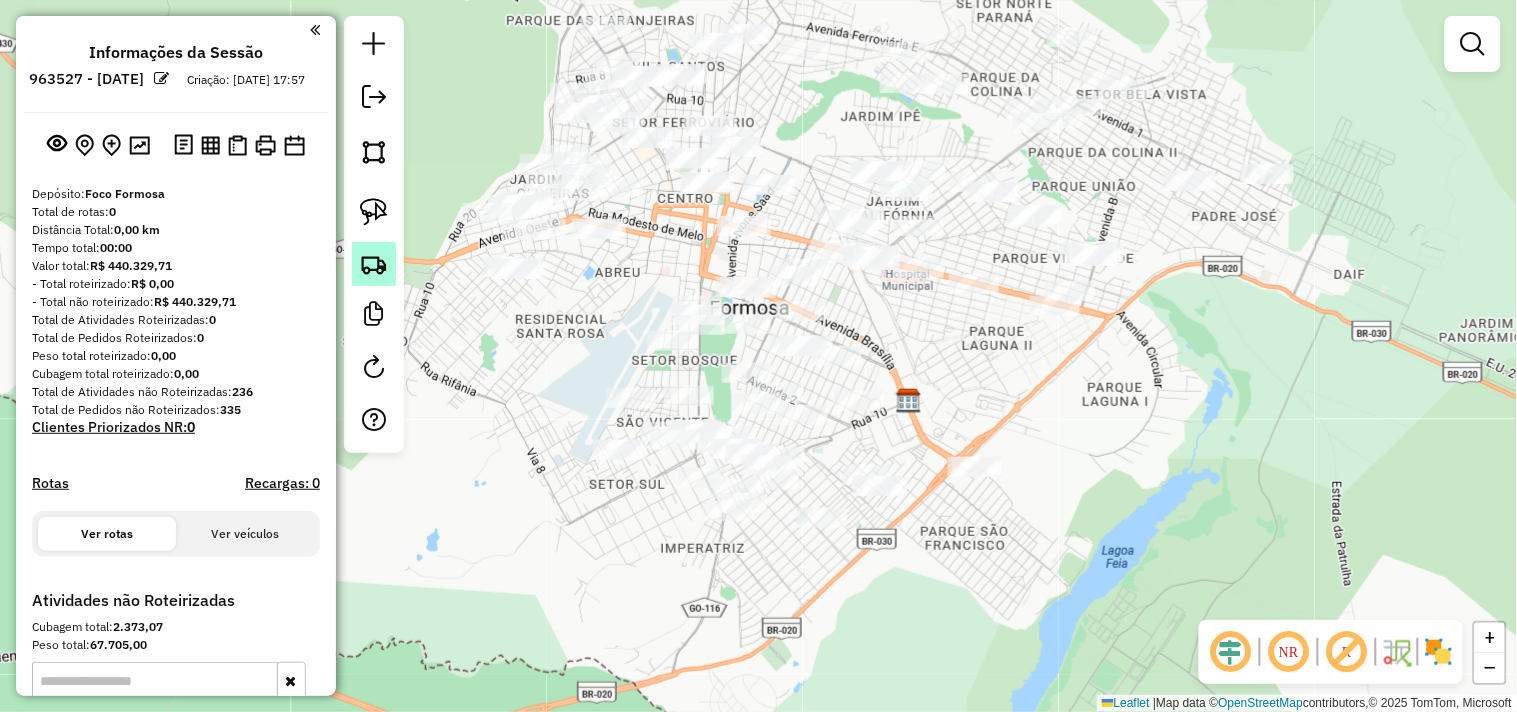 click 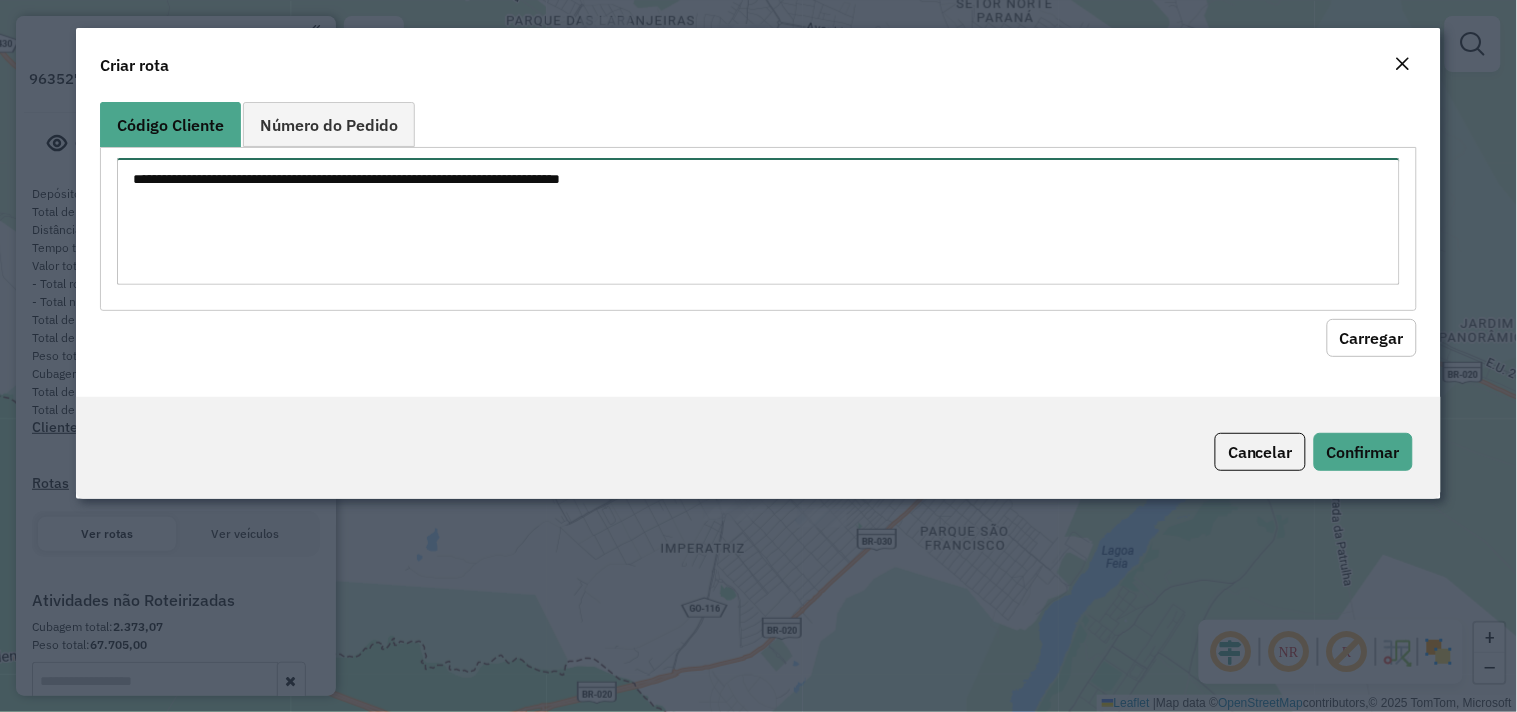 click at bounding box center [758, 221] 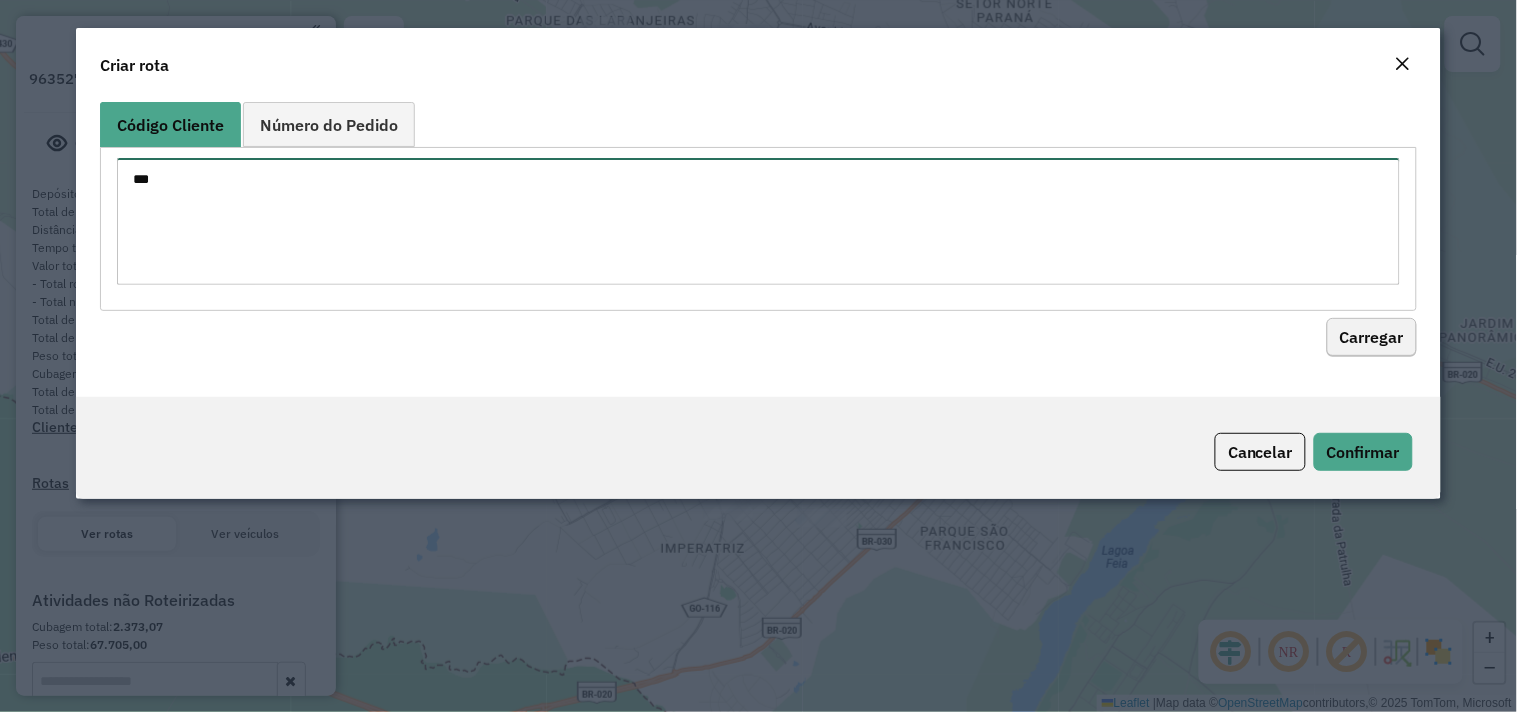 type on "***" 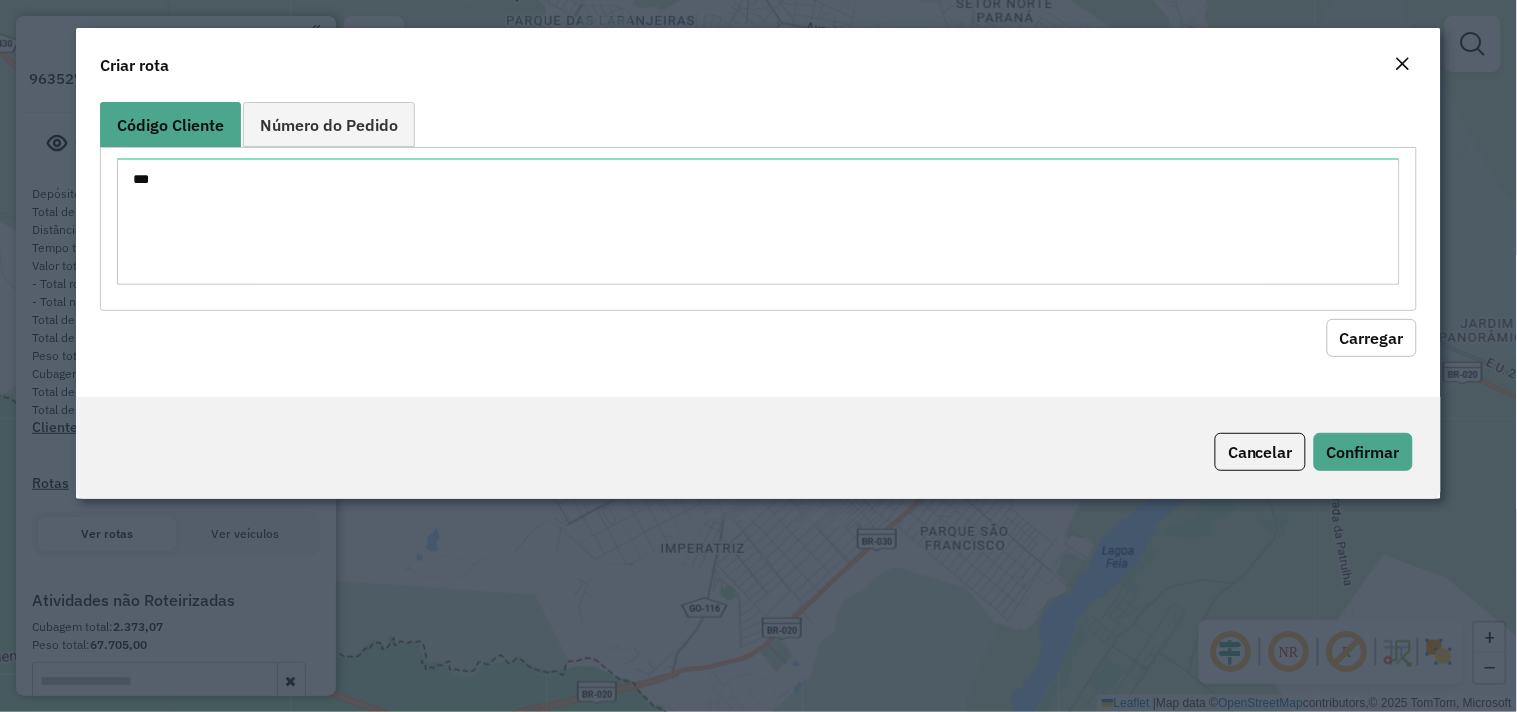 click on "Carregar" 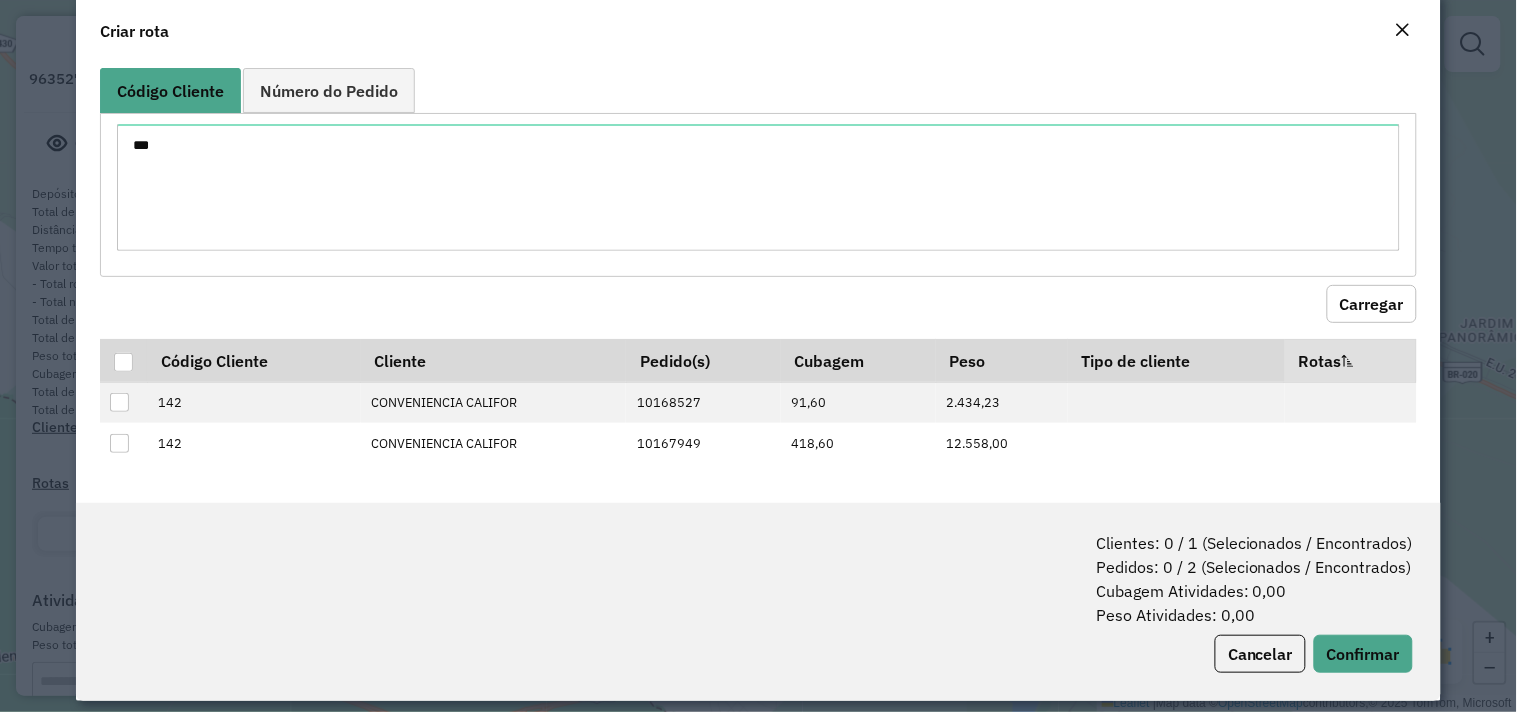 scroll, scrollTop: 51, scrollLeft: 0, axis: vertical 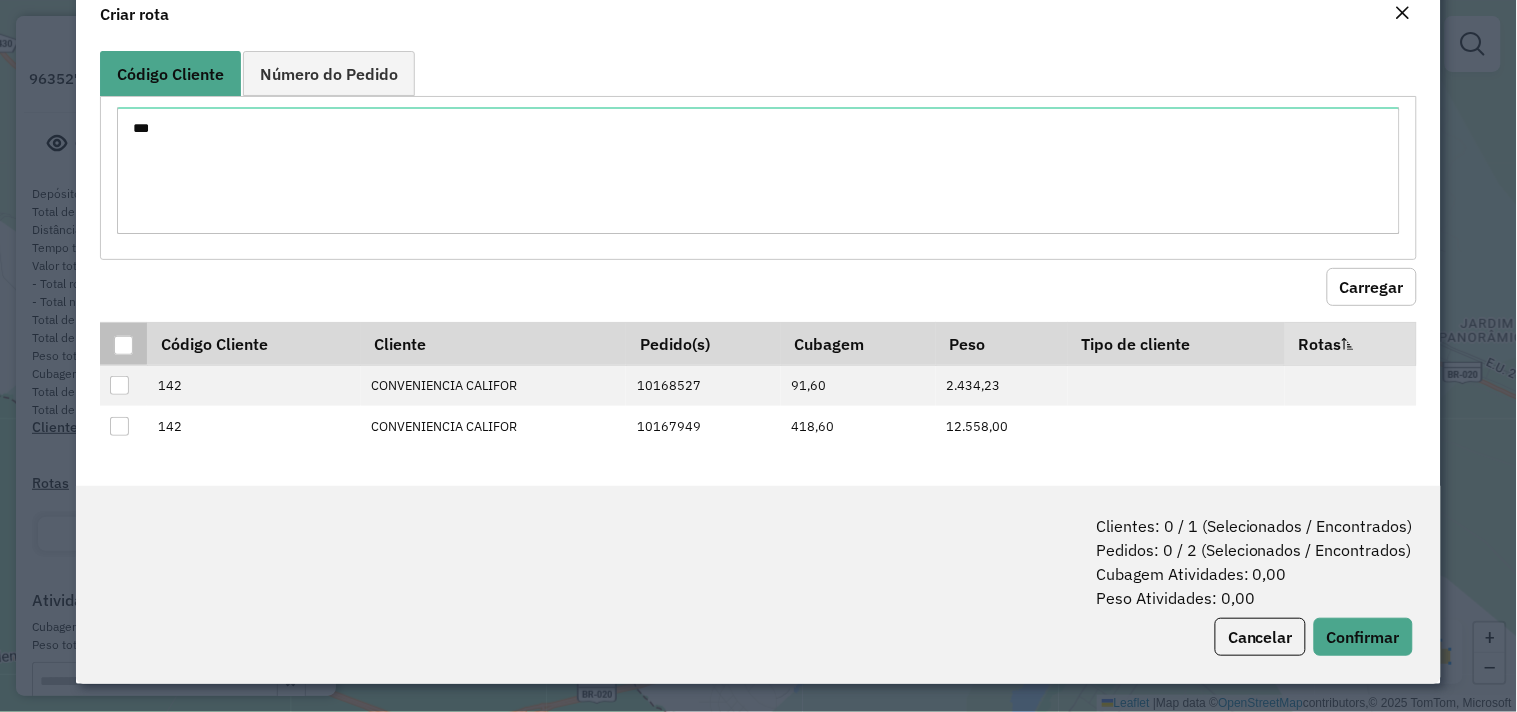 click at bounding box center [123, 345] 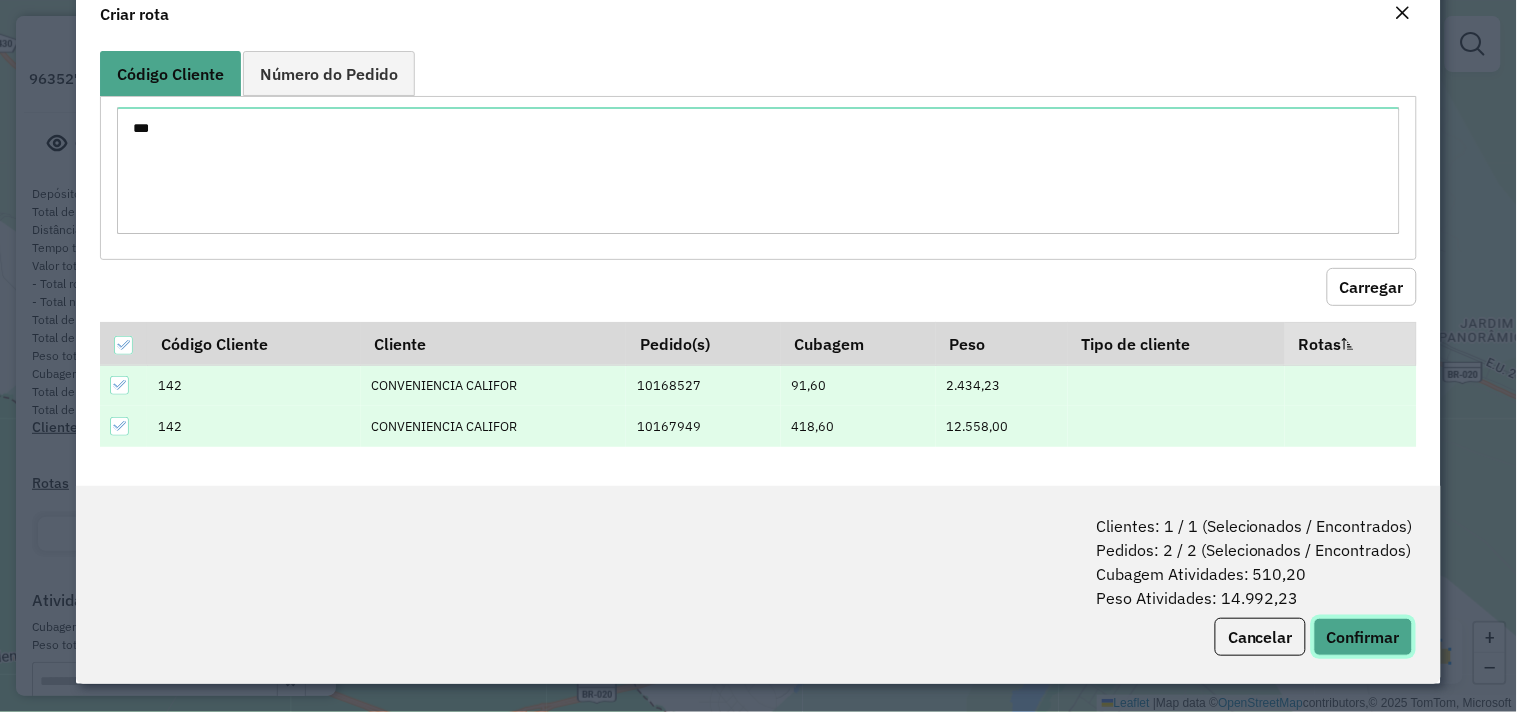 click on "Confirmar" 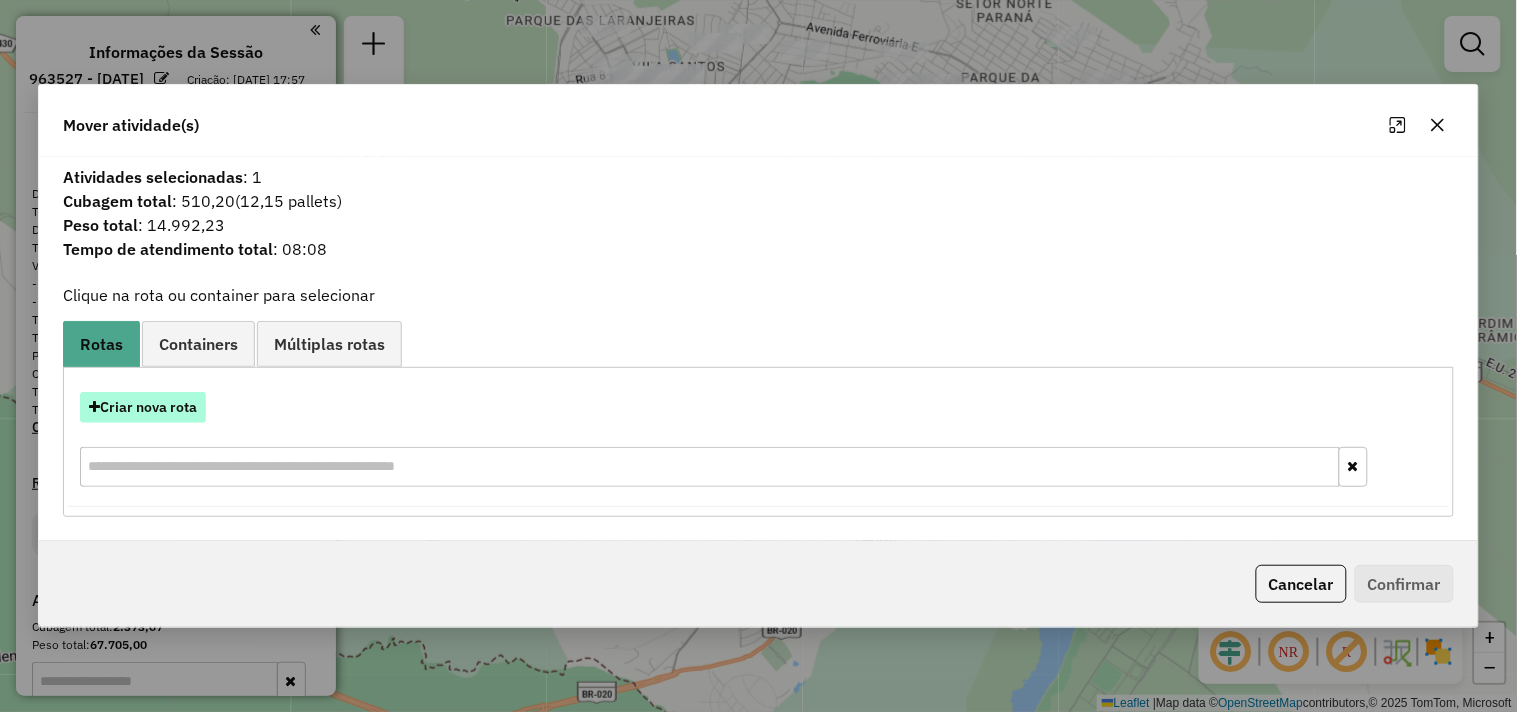 click on "Criar nova rota" at bounding box center [143, 407] 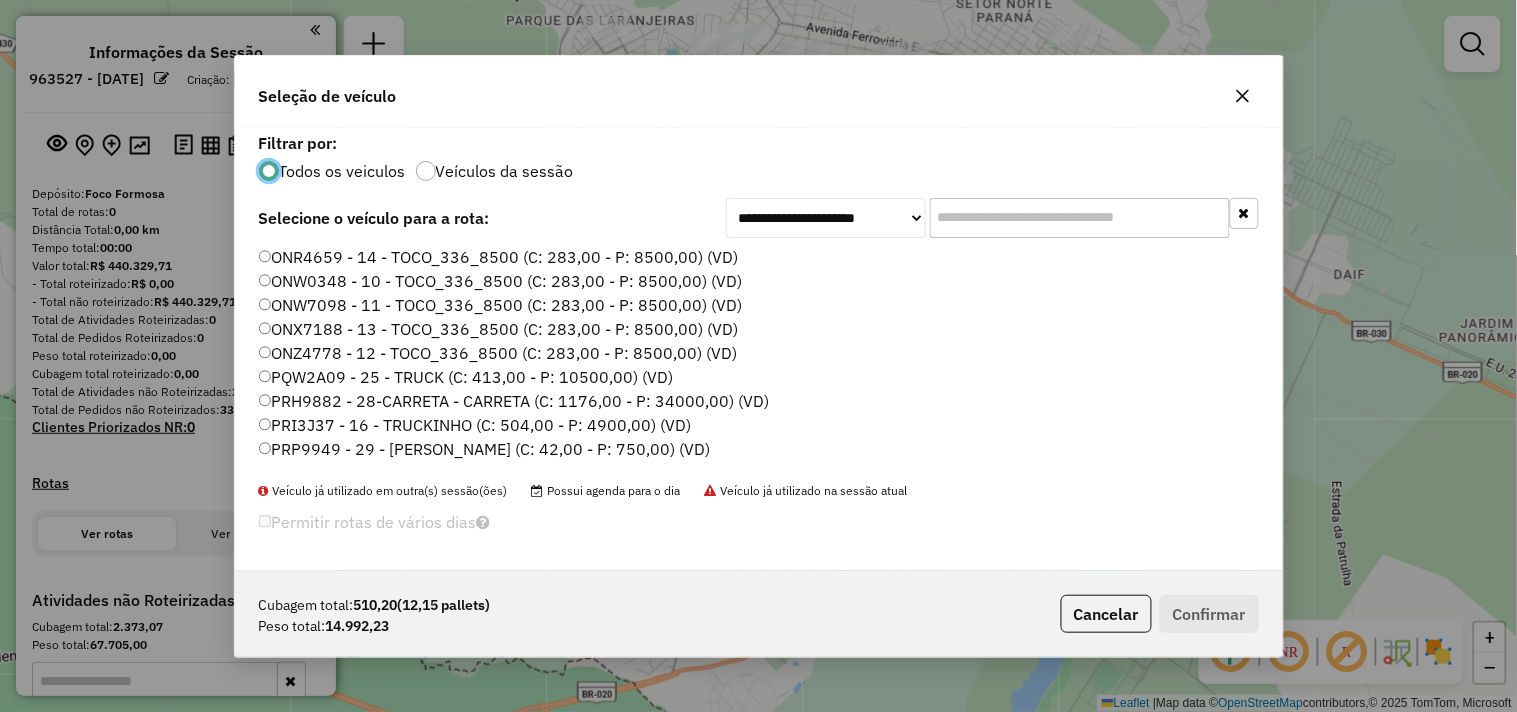 scroll, scrollTop: 11, scrollLeft: 5, axis: both 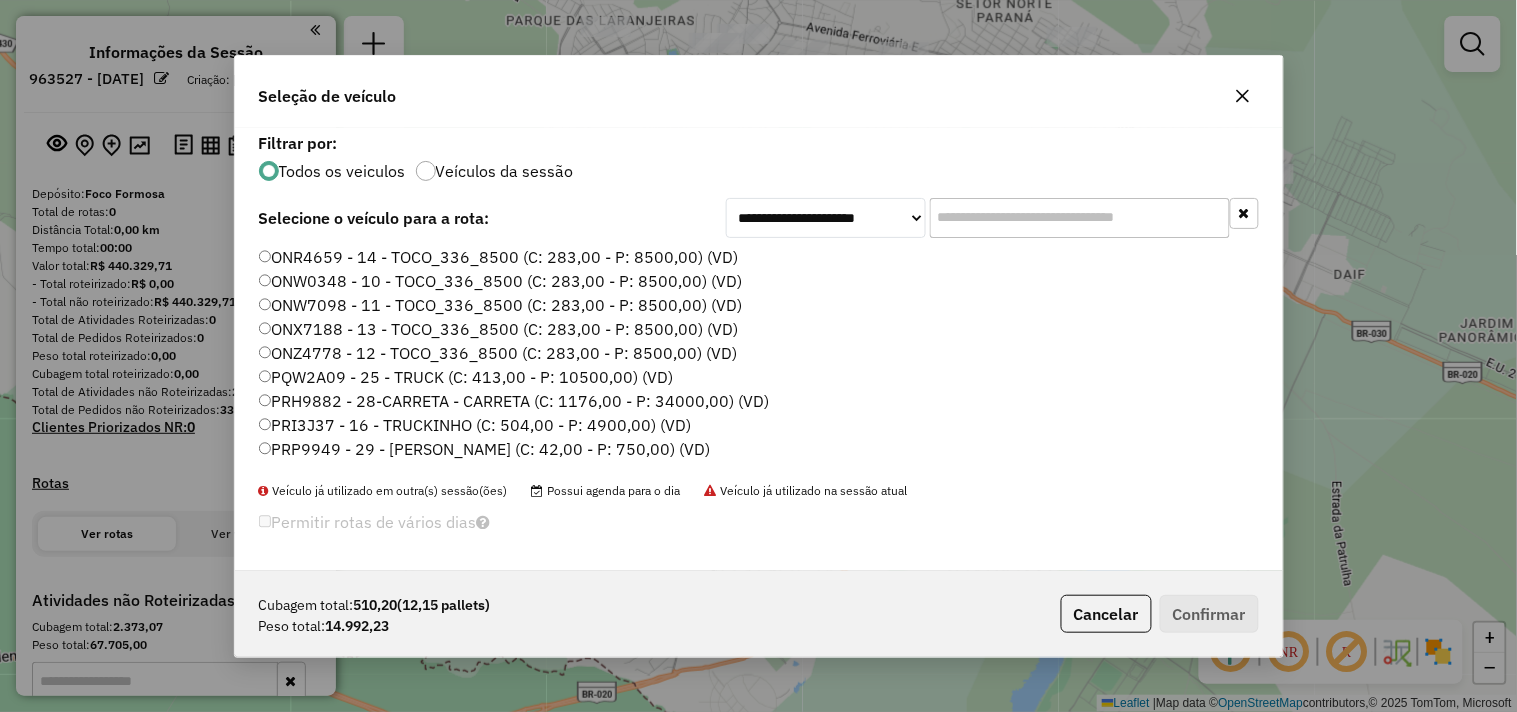 click on "ONR4659 - 14 - TOCO_336_8500 (C: 283,00 - P: 8500,00) (VD)" 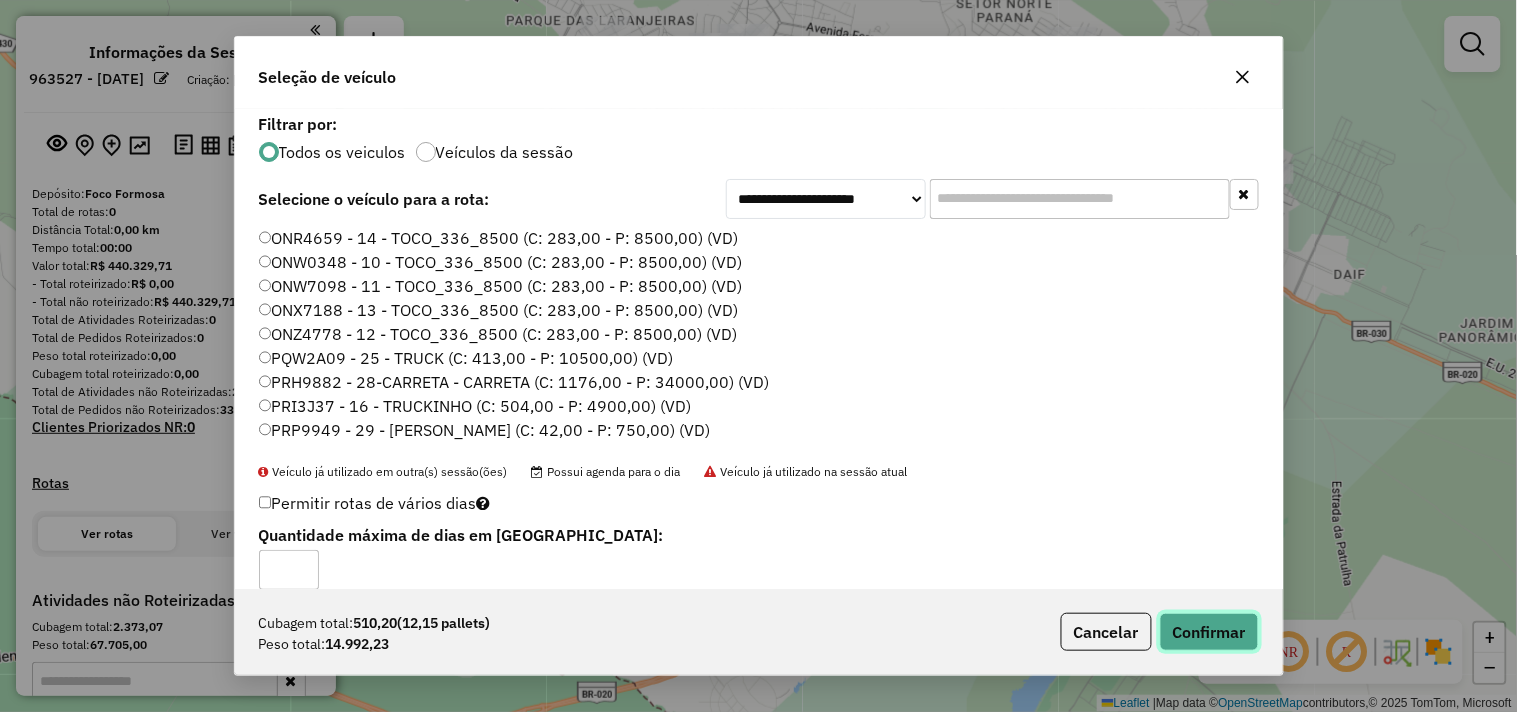 click on "Confirmar" 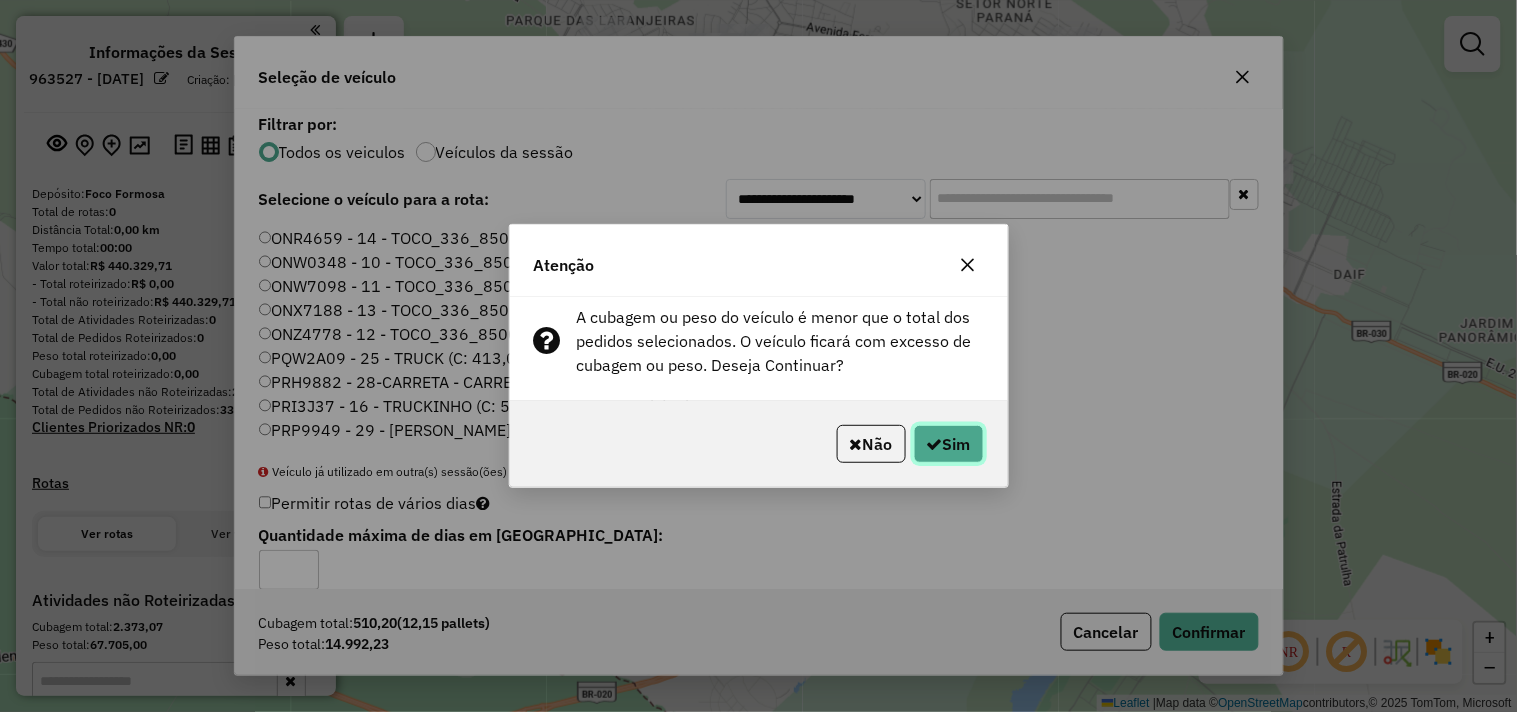 click on "Sim" 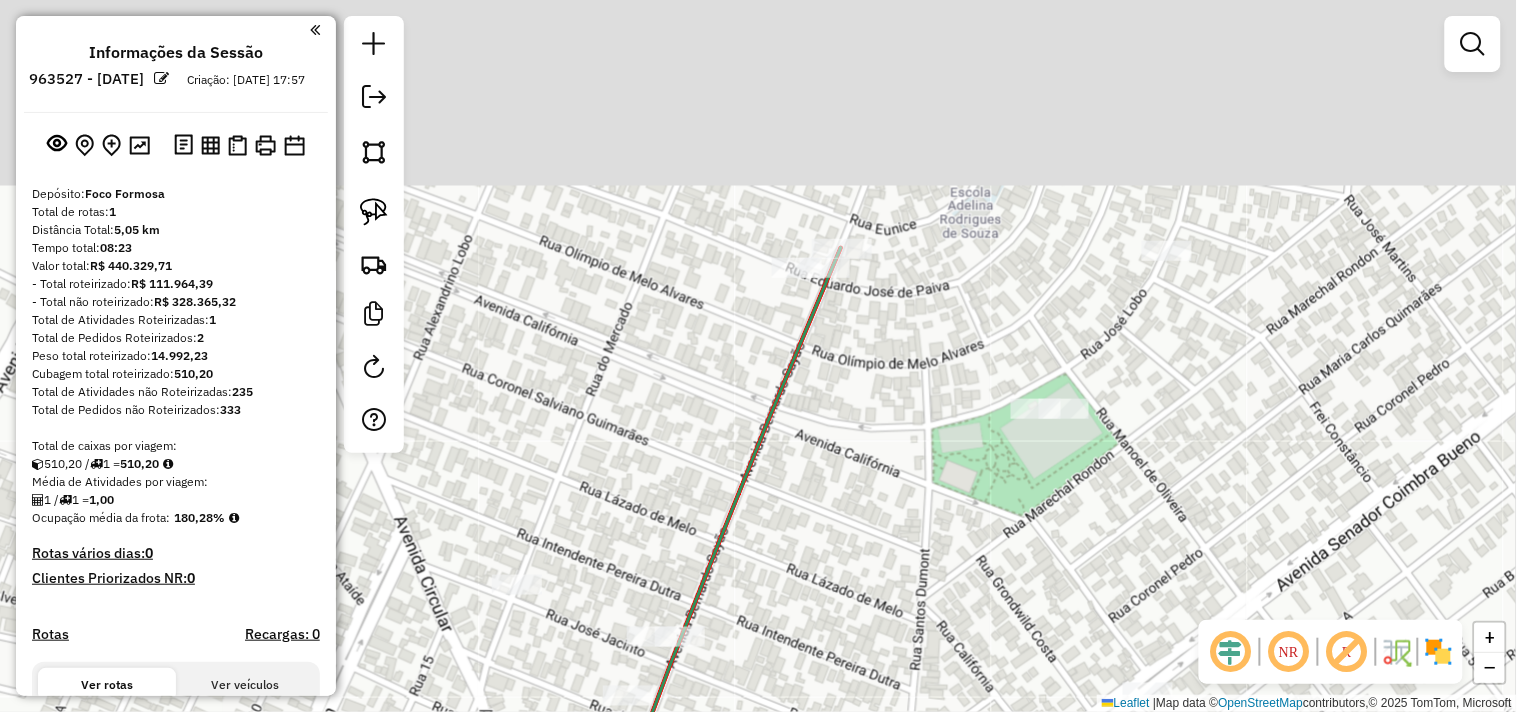 drag, startPoint x: 834, startPoint y: 84, endPoint x: 835, endPoint y: 351, distance: 267.00186 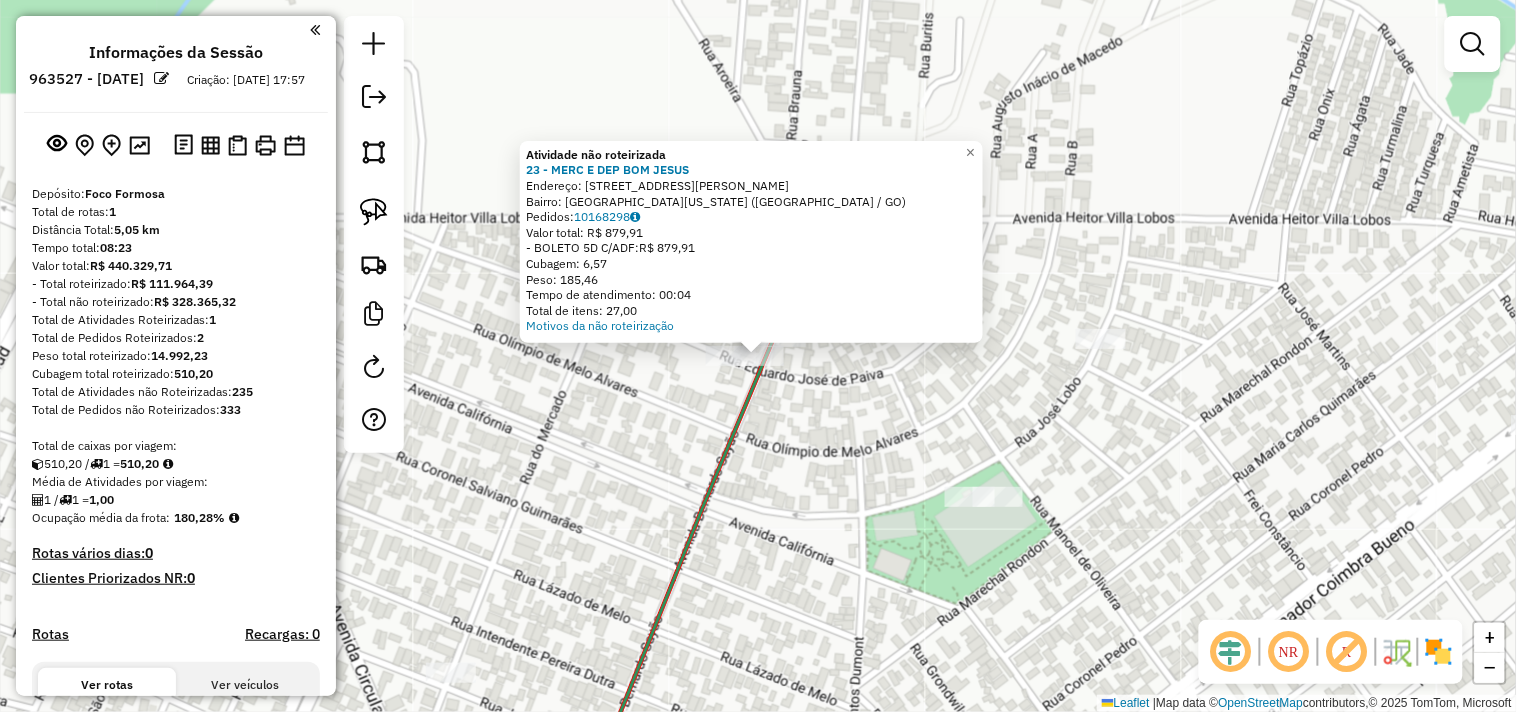 click on "Atividade não roteirizada 23 - MERC E DEP BOM JESUS  Endereço:  Av Bernardo Sayao 186   Bairro: JARDIM CALIFORNIA (FORMOSA / GO)   Pedidos:  10168298   Valor total: R$ 879,91   - BOLETO 5D C/ADF:  R$ 879,91   Cubagem: 6,57   Peso: 185,46   Tempo de atendimento: 00:04   Total de itens: 27,00  Motivos da não roteirização × Janela de atendimento Grade de atendimento Capacidade Transportadoras Veículos Cliente Pedidos  Rotas Selecione os dias de semana para filtrar as janelas de atendimento  Seg   Ter   Qua   Qui   Sex   Sáb   Dom  Informe o período da janela de atendimento: De: Até:  Filtrar exatamente a janela do cliente  Considerar janela de atendimento padrão  Selecione os dias de semana para filtrar as grades de atendimento  Seg   Ter   Qua   Qui   Sex   Sáb   Dom   Considerar clientes sem dia de atendimento cadastrado  Clientes fora do dia de atendimento selecionado Filtrar as atividades entre os valores definidos abaixo:  Peso mínimo:   Peso máximo:   Cubagem mínima:   Cubagem máxima:  De:" 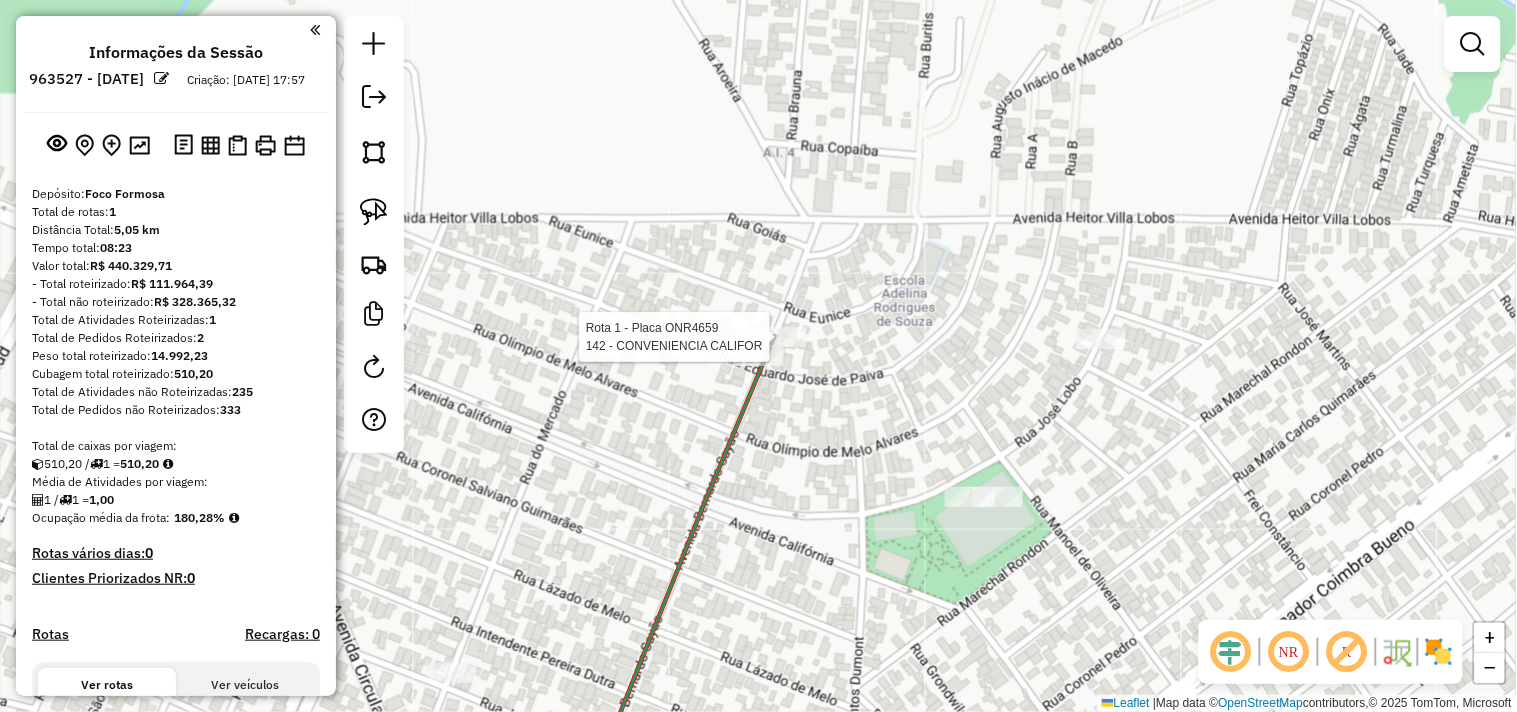 select on "**********" 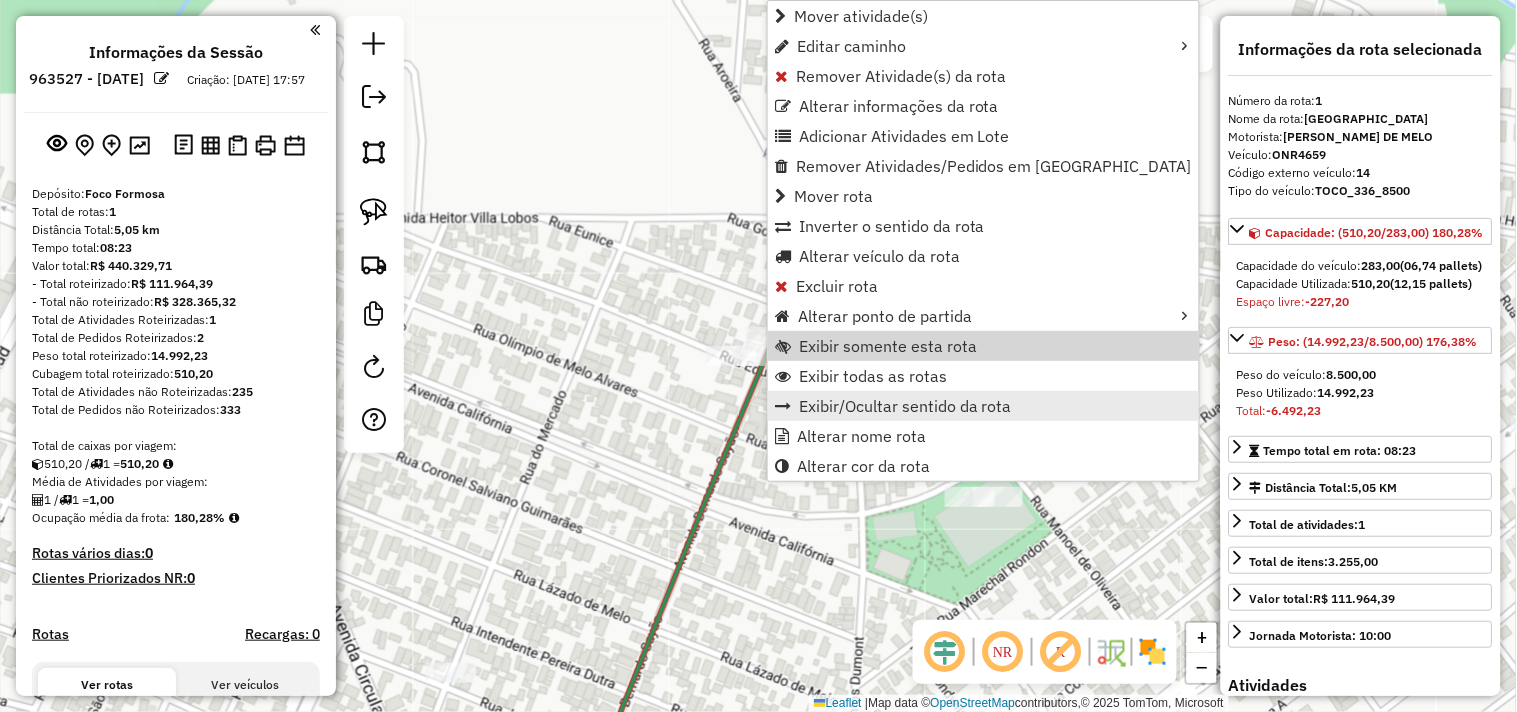 scroll, scrollTop: 516, scrollLeft: 0, axis: vertical 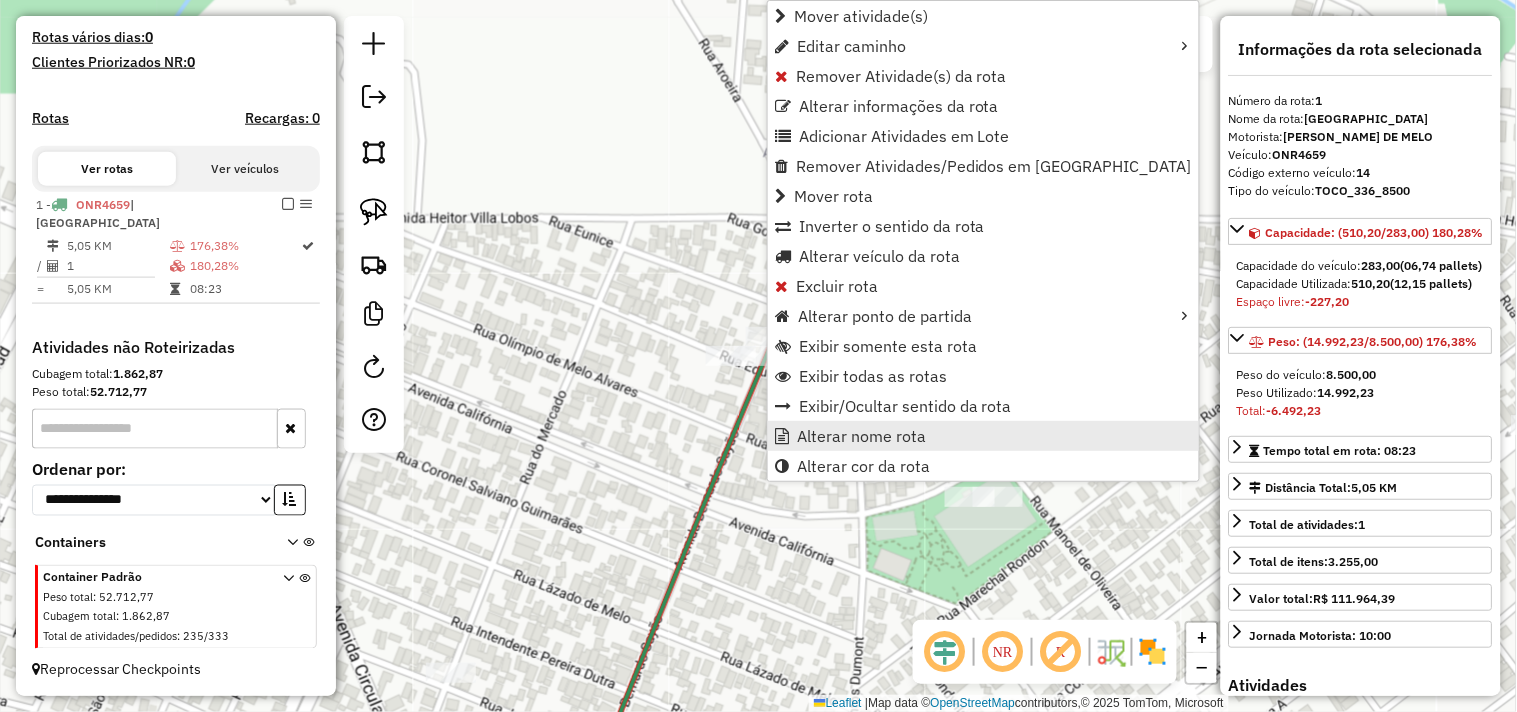 click on "Alterar nome rota" at bounding box center (861, 436) 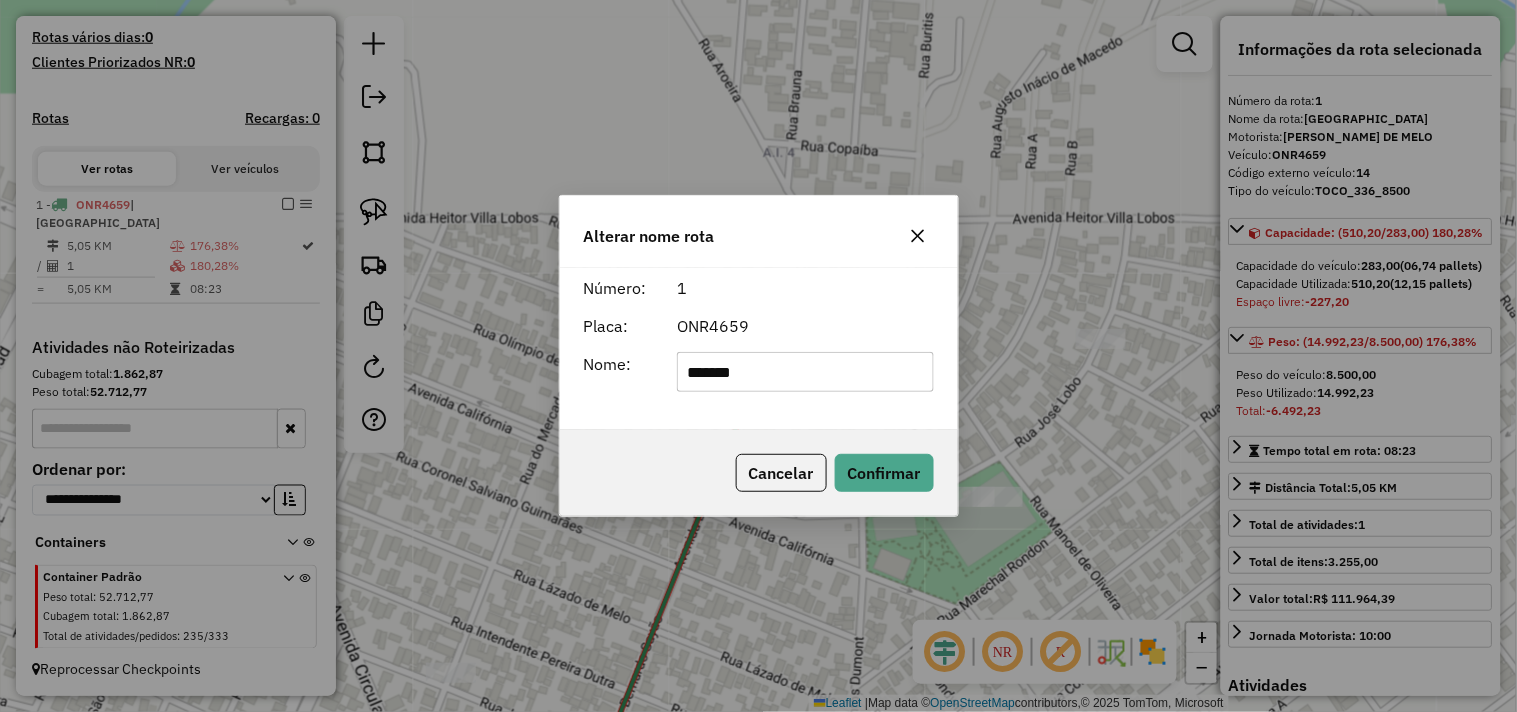 click on "*******" 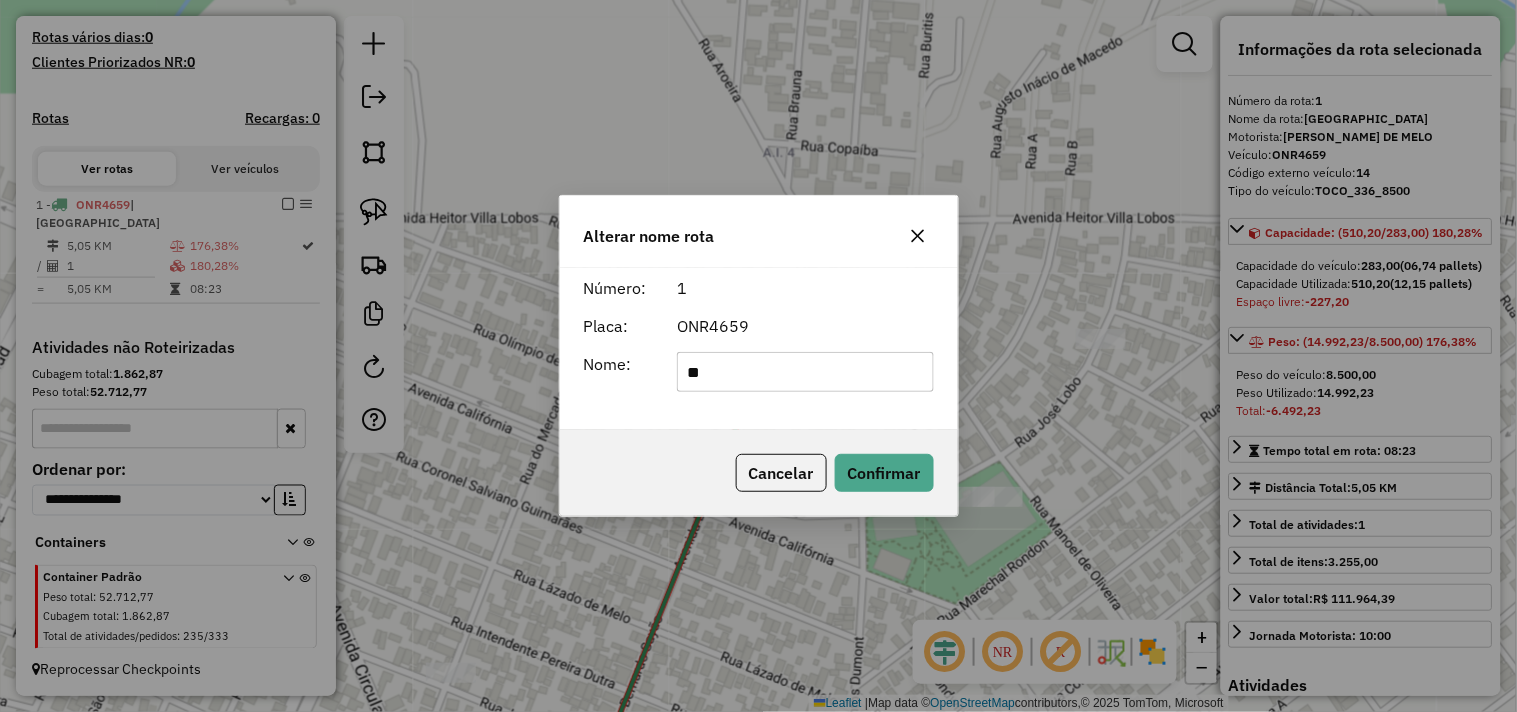 type on "******" 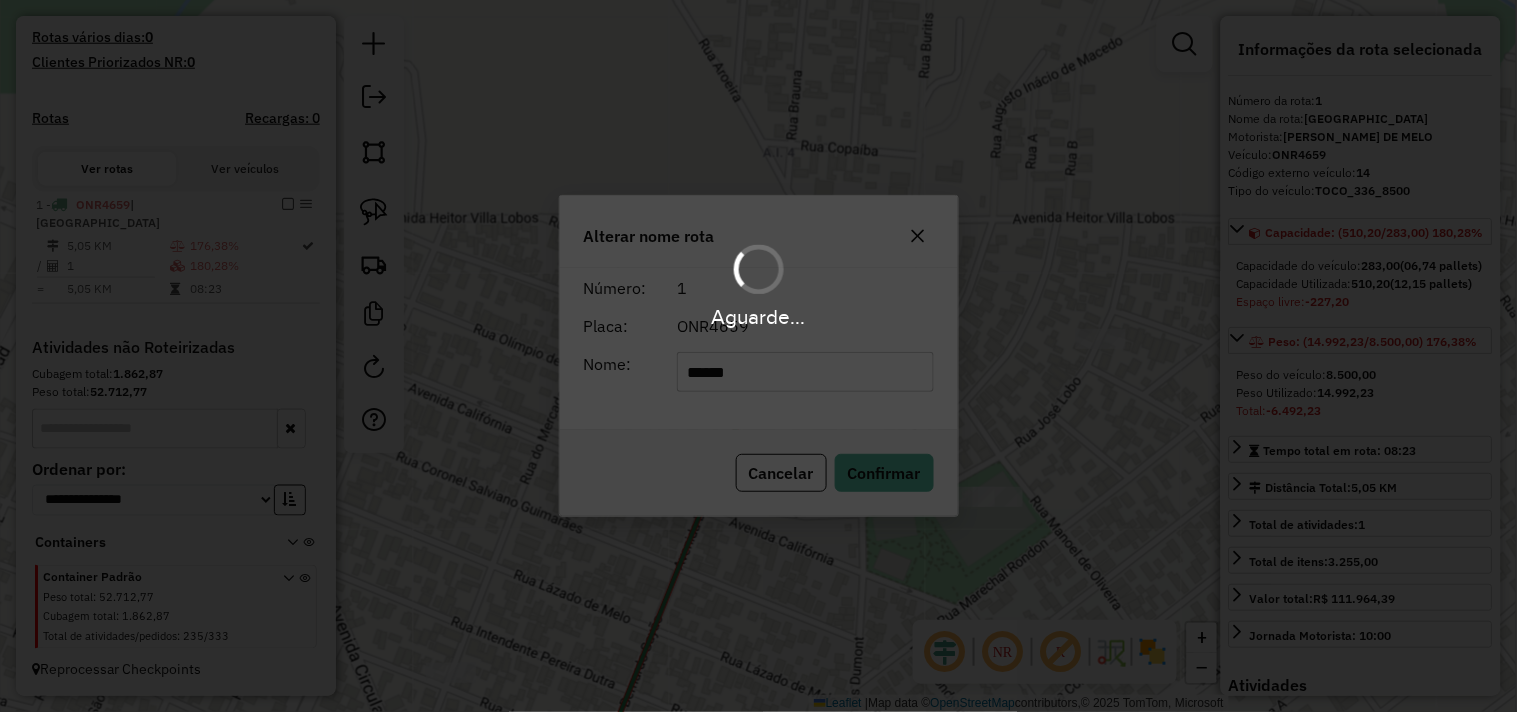 type 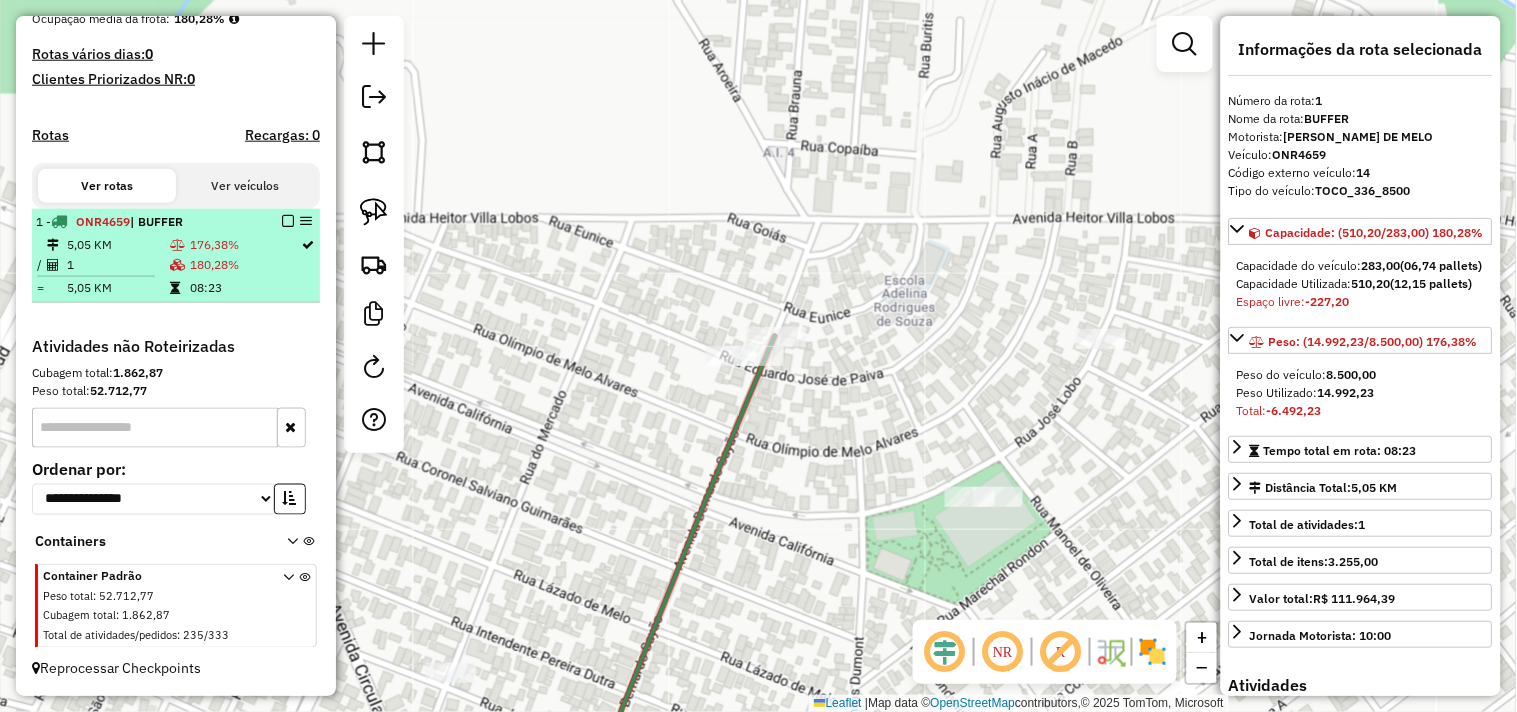click at bounding box center (288, 221) 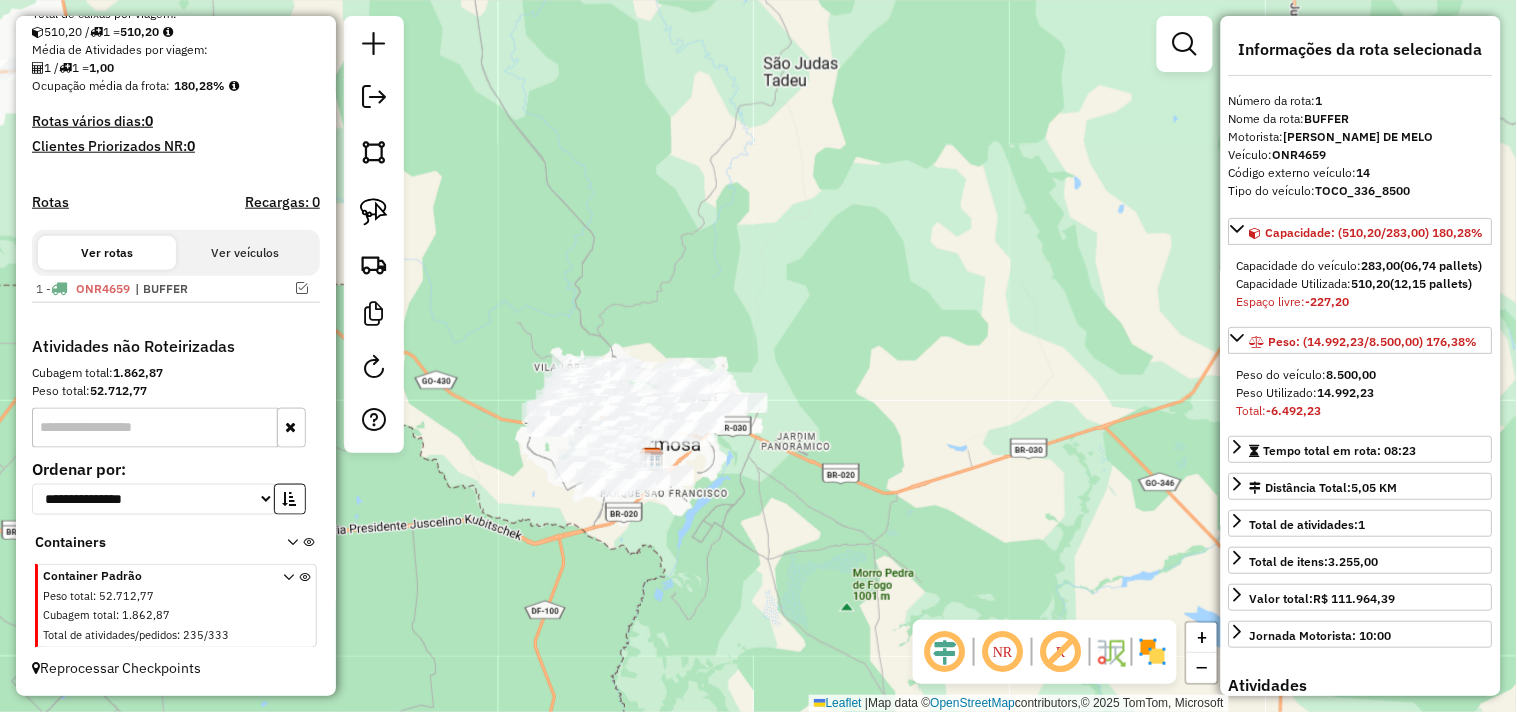 drag, startPoint x: 622, startPoint y: 231, endPoint x: 1025, endPoint y: 394, distance: 434.716 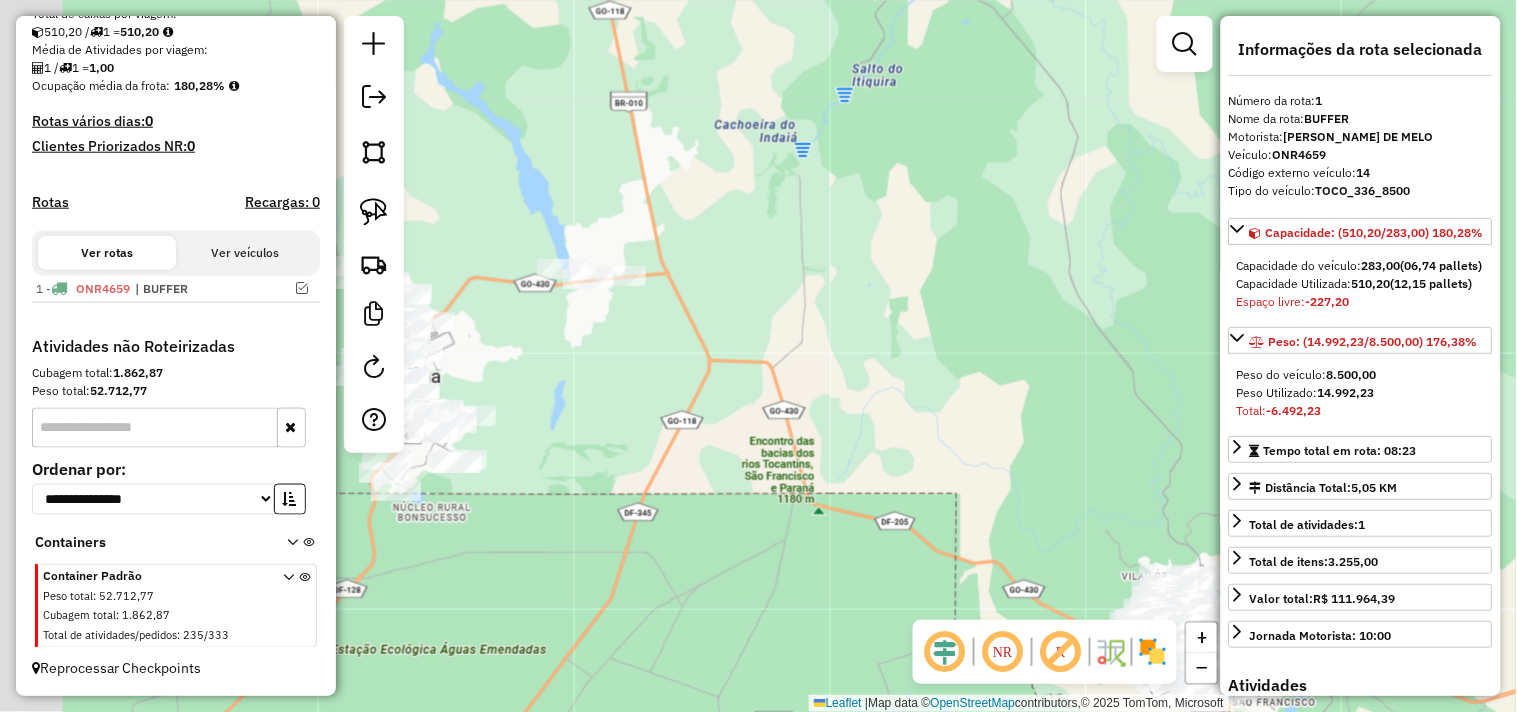 drag, startPoint x: 806, startPoint y: 365, endPoint x: 913, endPoint y: 435, distance: 127.863205 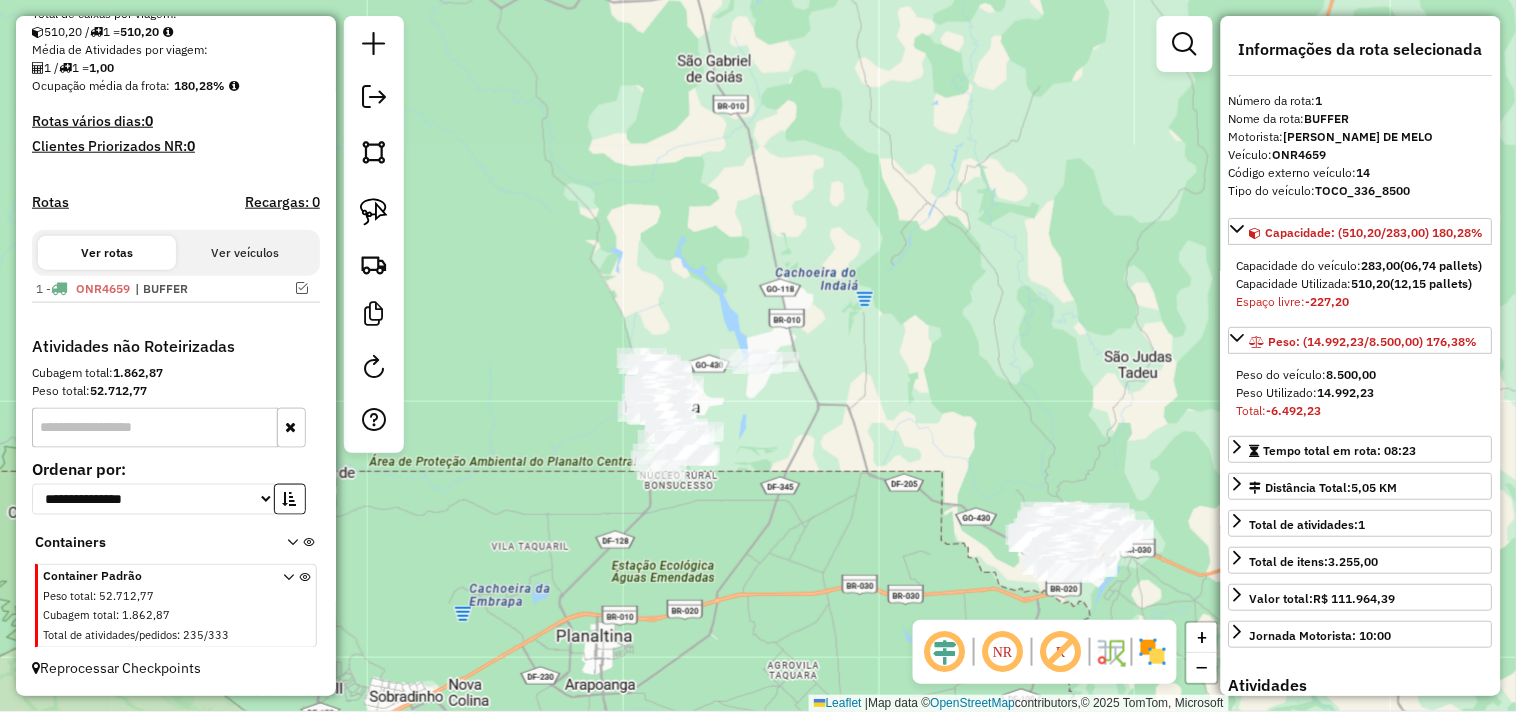 drag, startPoint x: 800, startPoint y: 471, endPoint x: 808, endPoint y: 493, distance: 23.409399 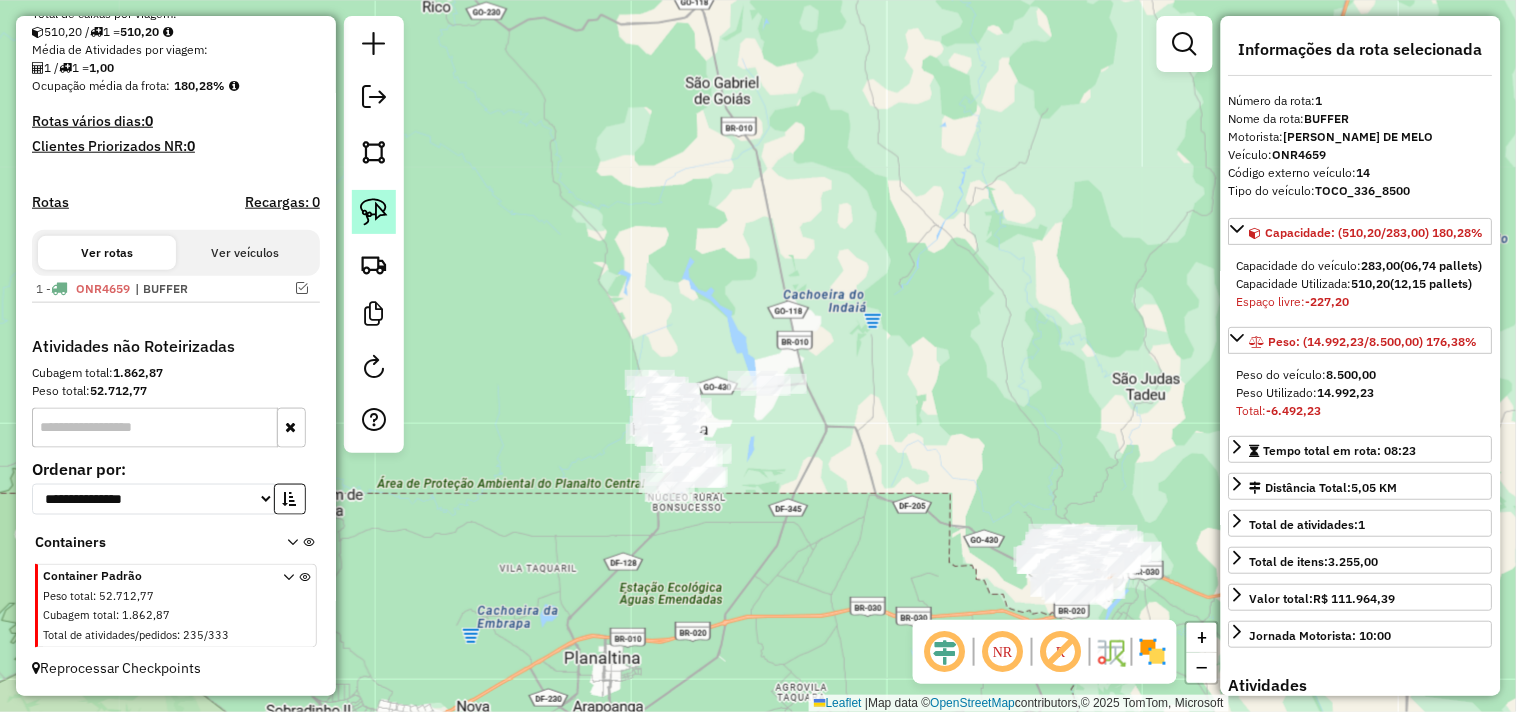 click 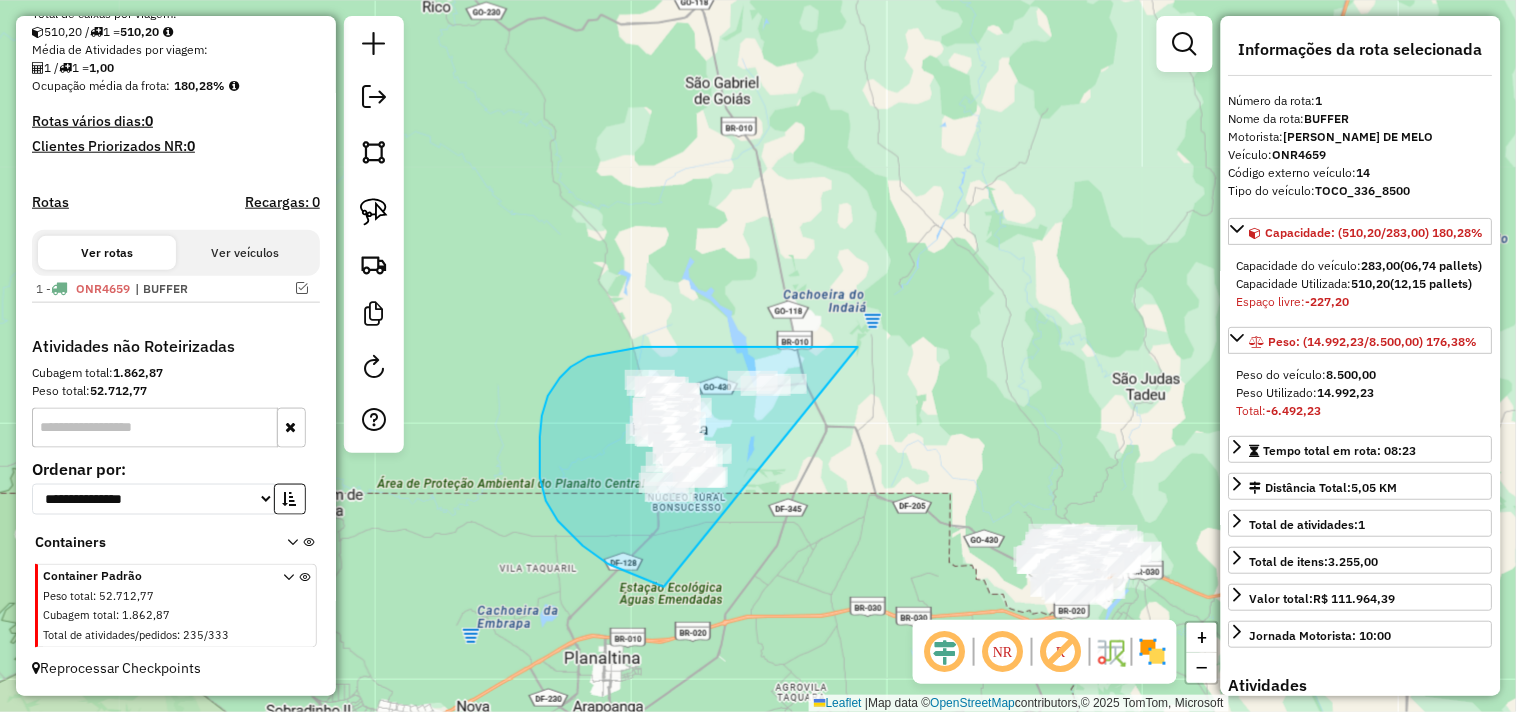 drag, startPoint x: 858, startPoint y: 347, endPoint x: 853, endPoint y: 431, distance: 84.14868 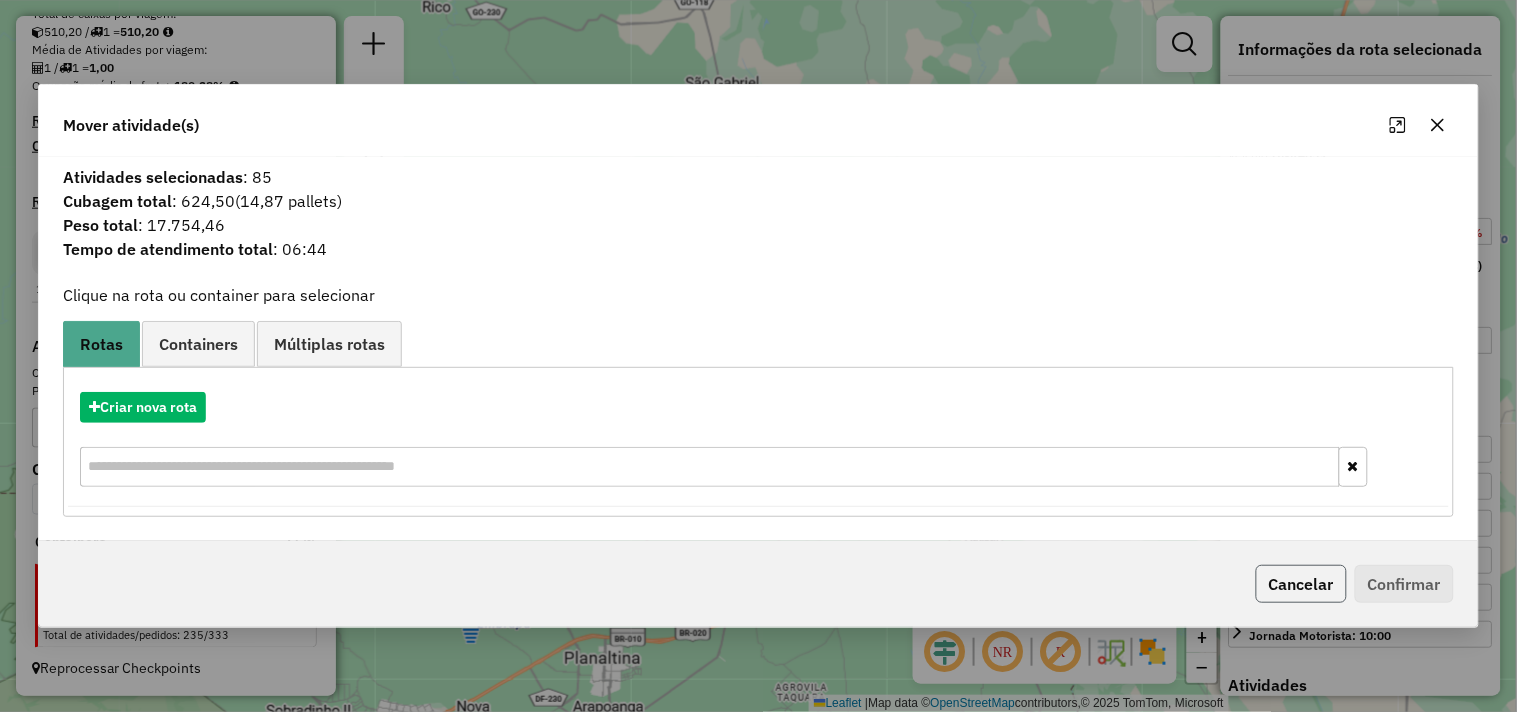click on "Cancelar" 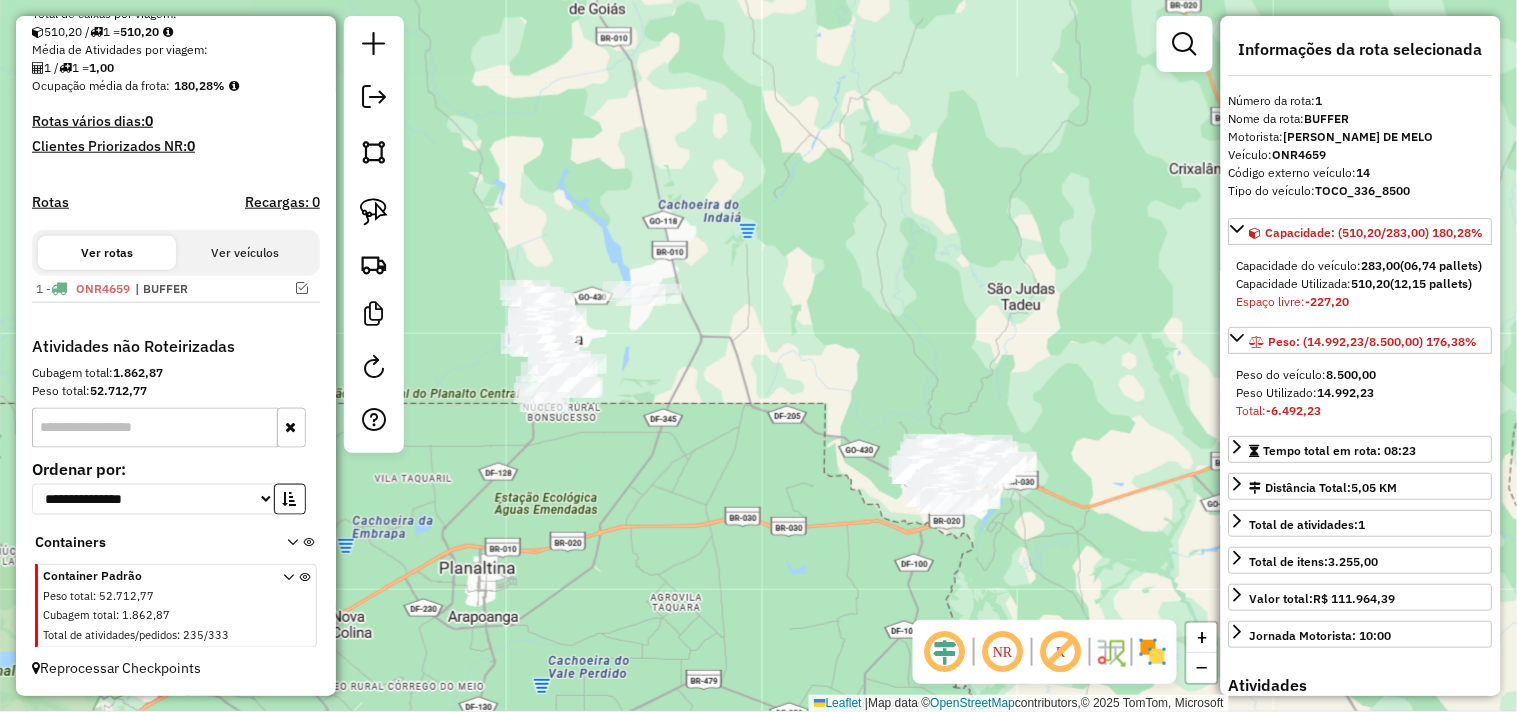 drag, startPoint x: 972, startPoint y: 457, endPoint x: 617, endPoint y: 277, distance: 398.02637 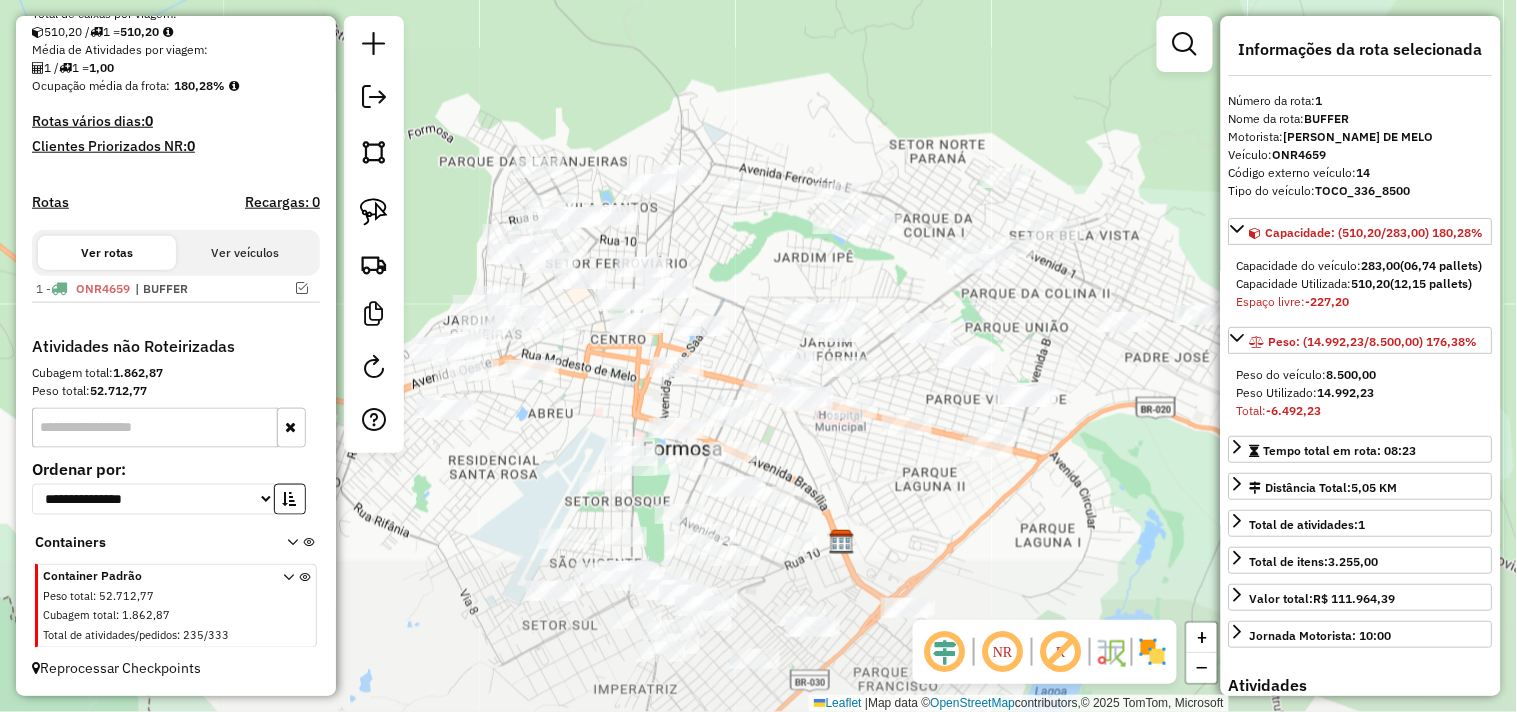 drag, startPoint x: 774, startPoint y: 250, endPoint x: 818, endPoint y: 104, distance: 152.48607 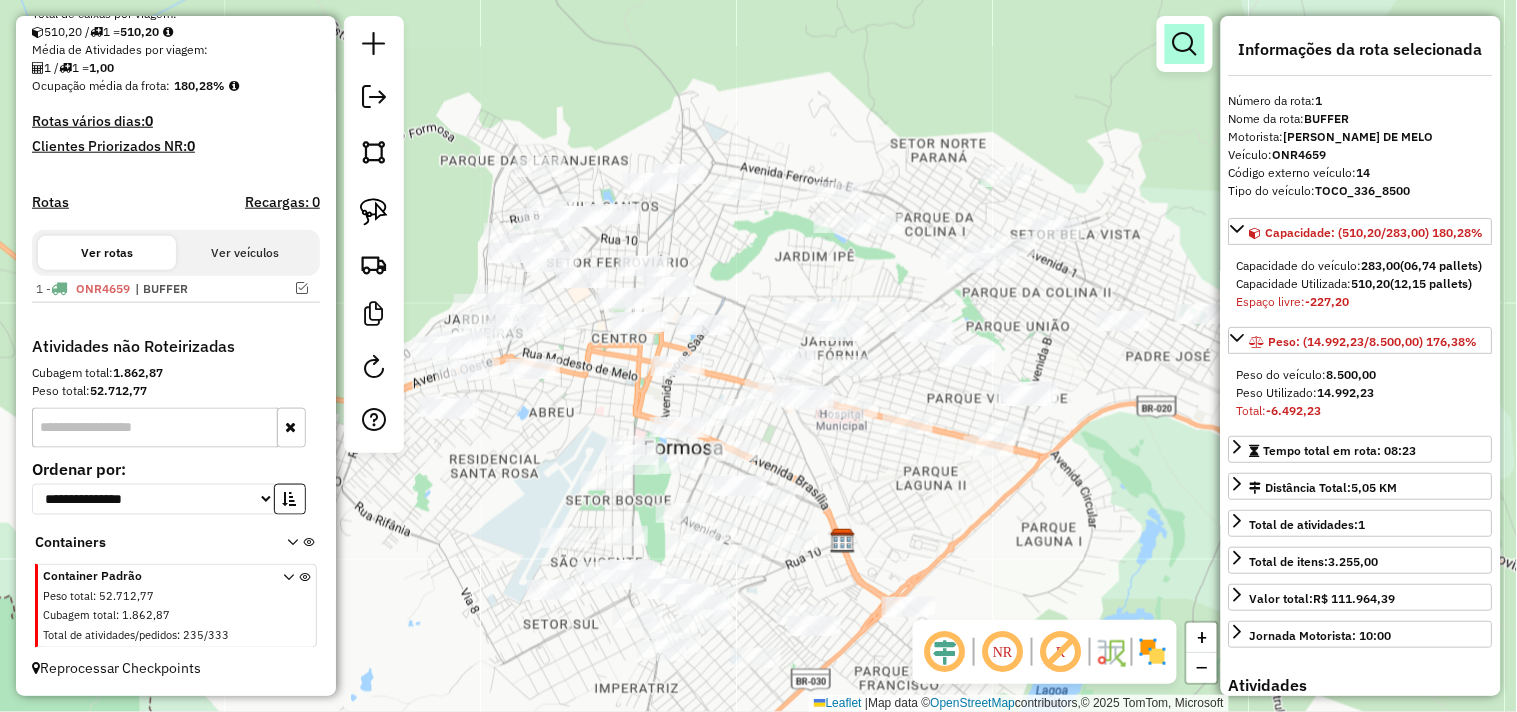 click at bounding box center (1185, 44) 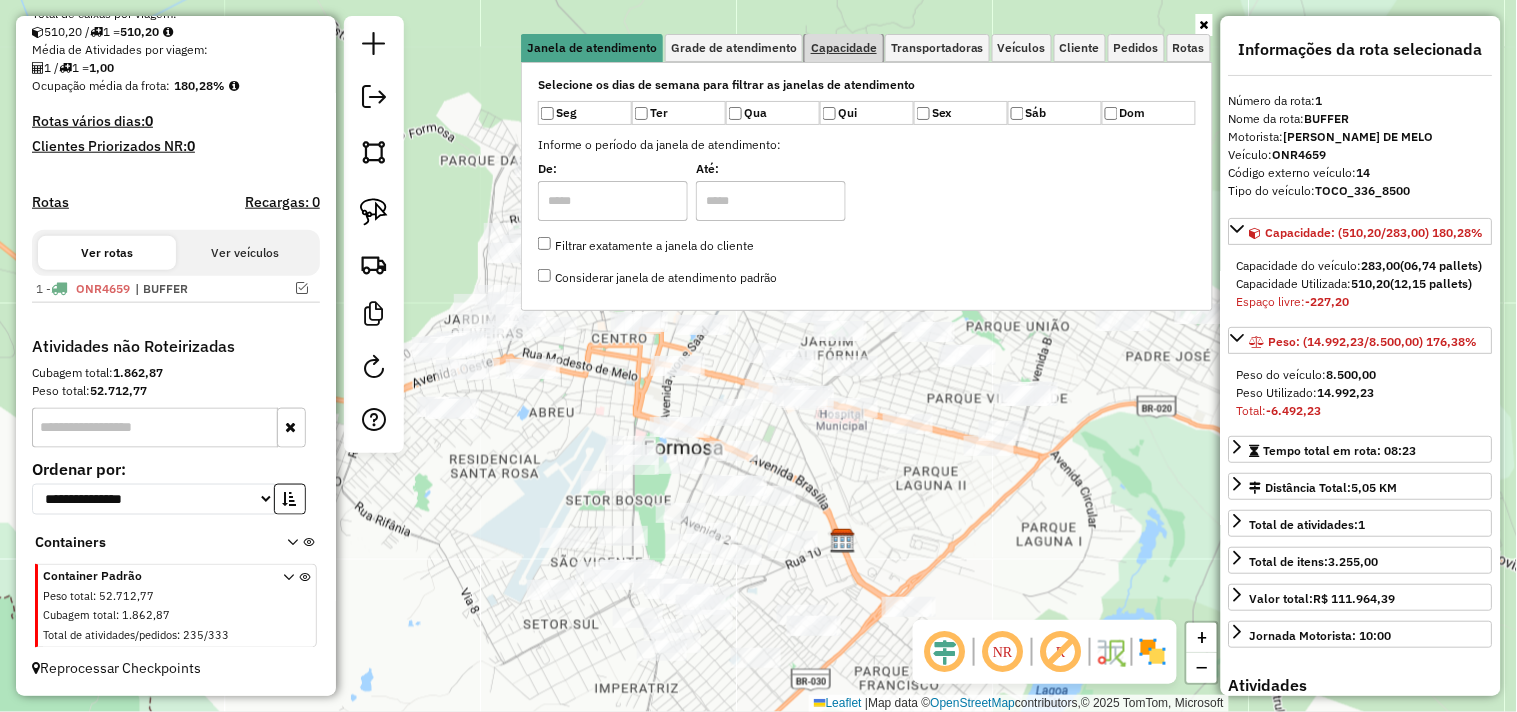 click on "Capacidade" at bounding box center (844, 48) 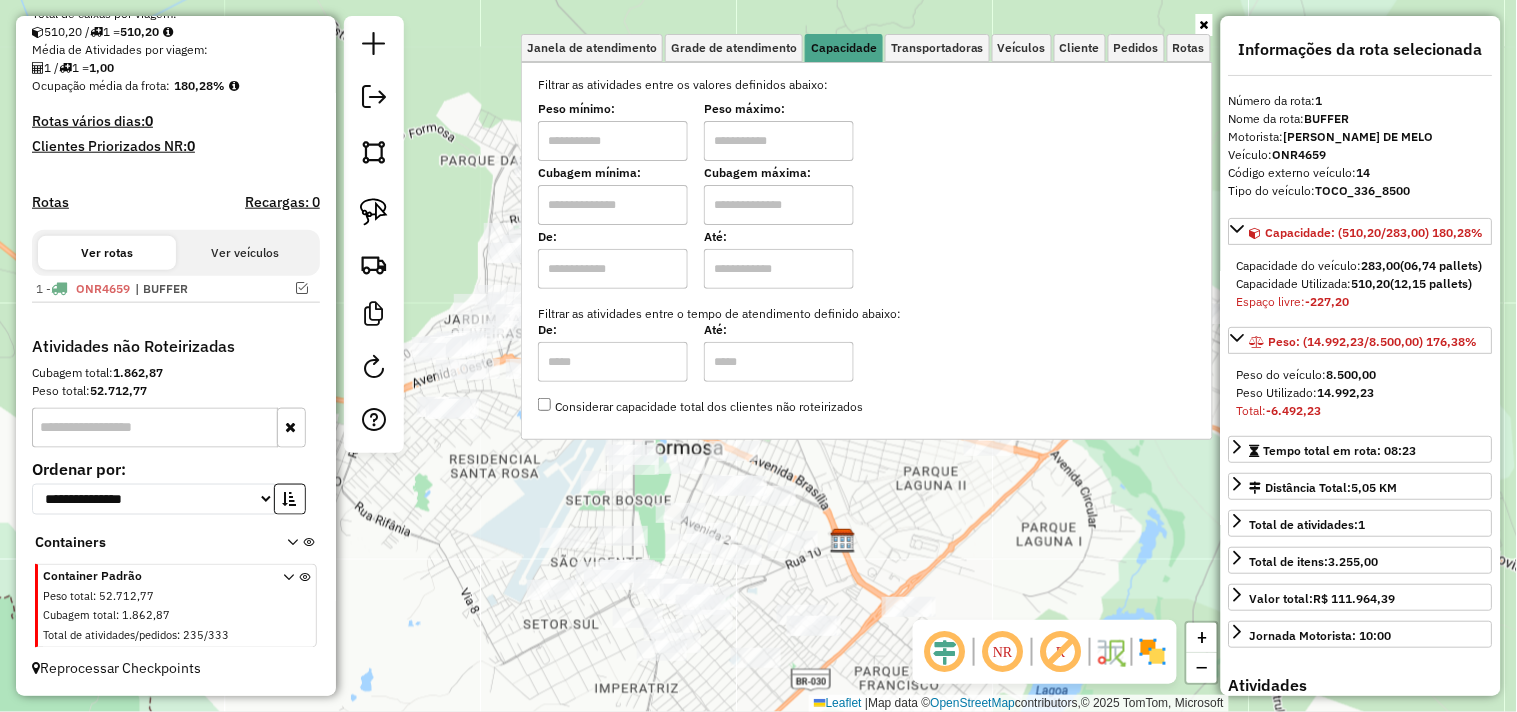 click at bounding box center (613, 141) 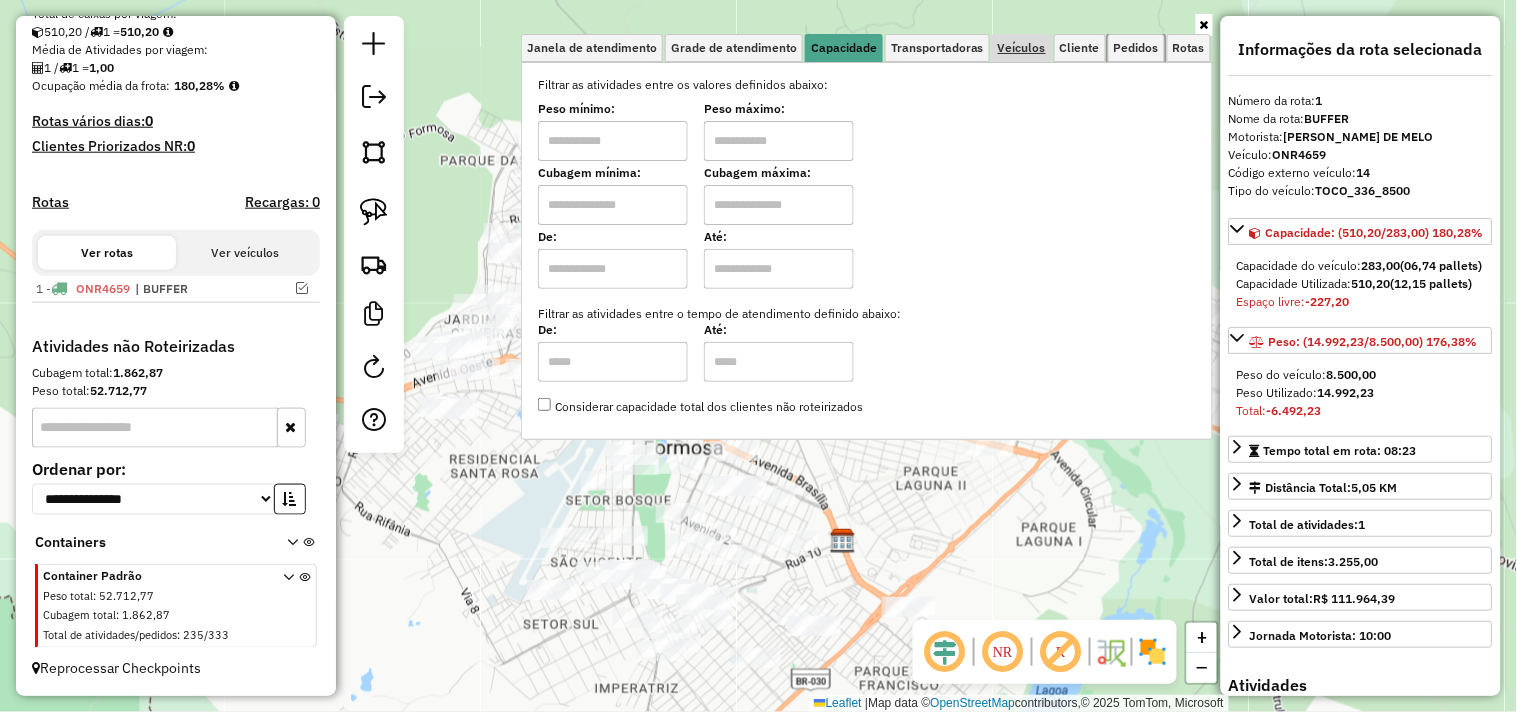 drag, startPoint x: 1120, startPoint y: 50, endPoint x: 1052, endPoint y: 52, distance: 68.0294 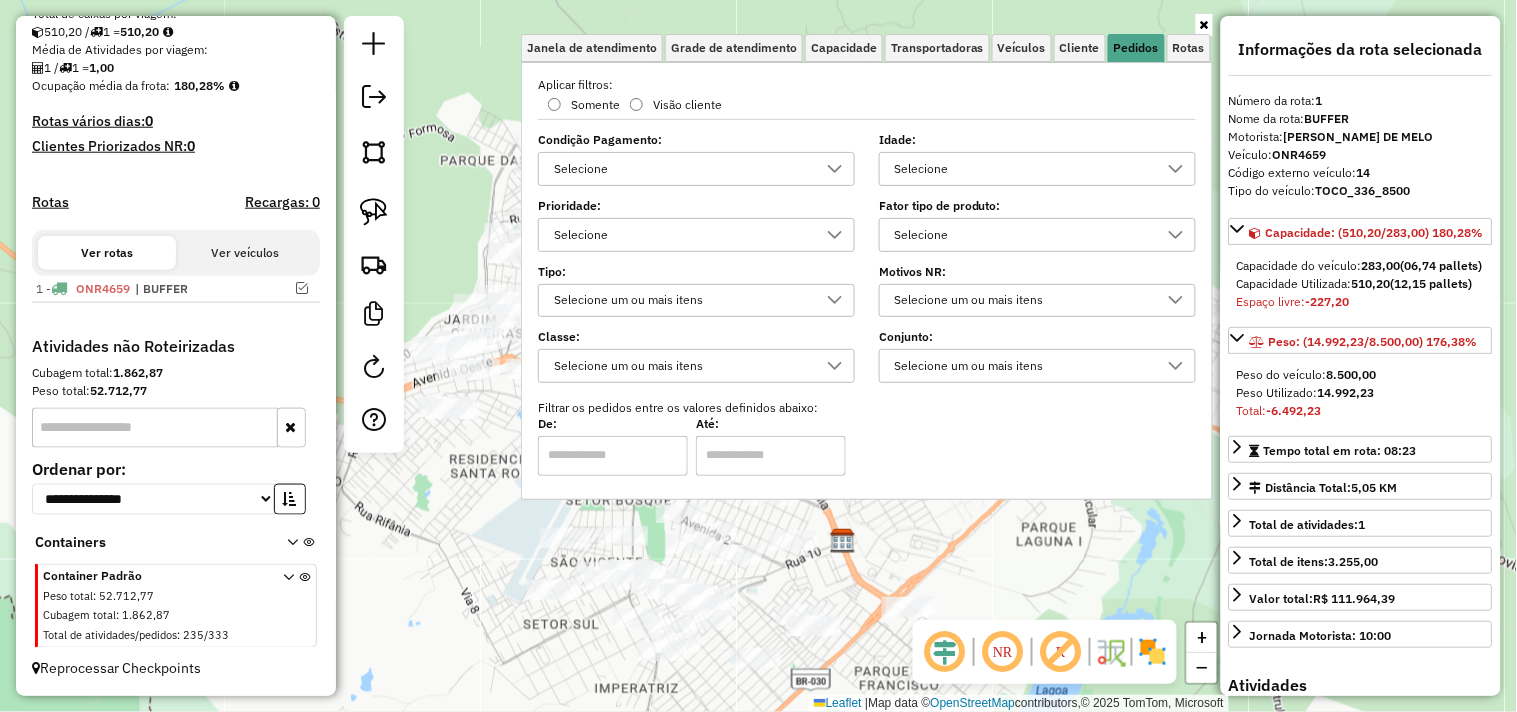 click on "Selecione" at bounding box center (1022, 235) 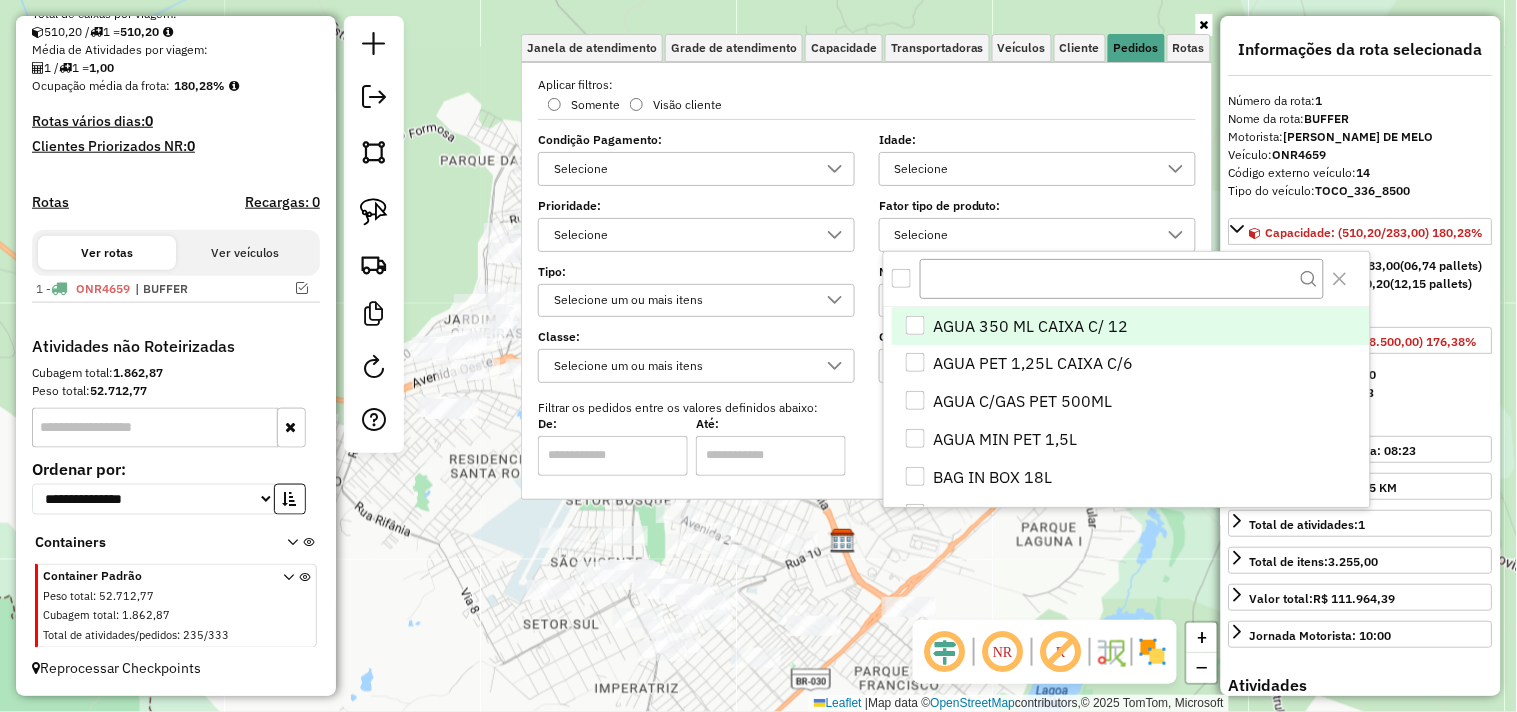 scroll, scrollTop: 11, scrollLeft: 67, axis: both 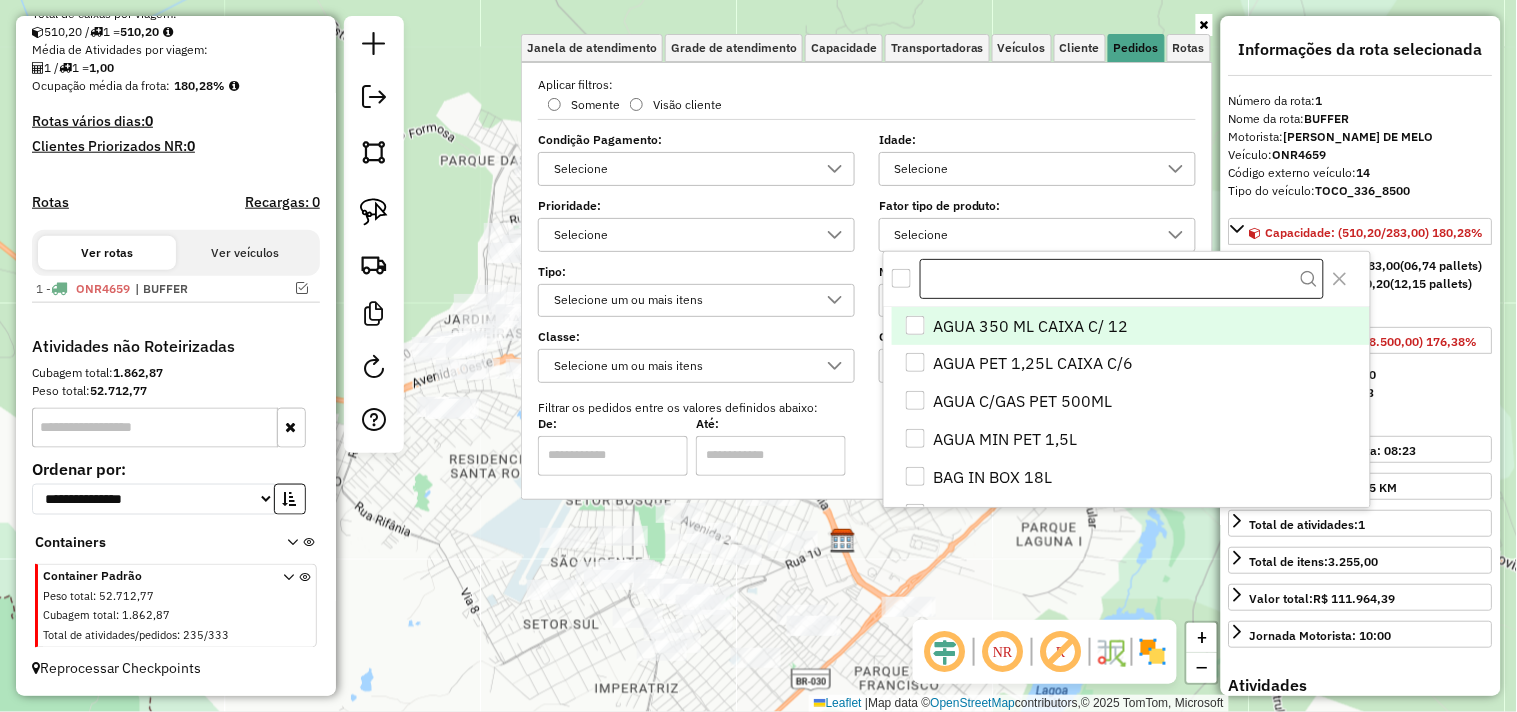click at bounding box center [1122, 279] 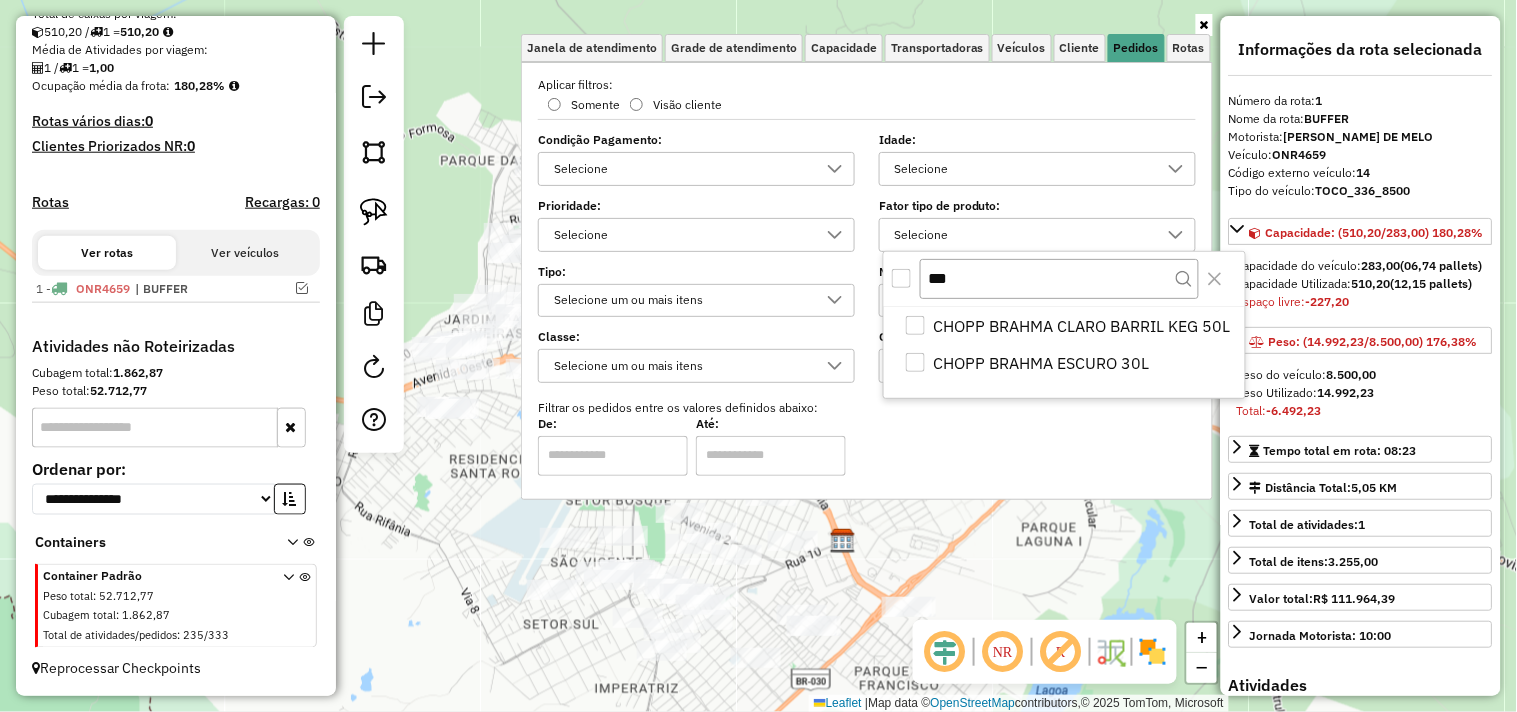 type on "***" 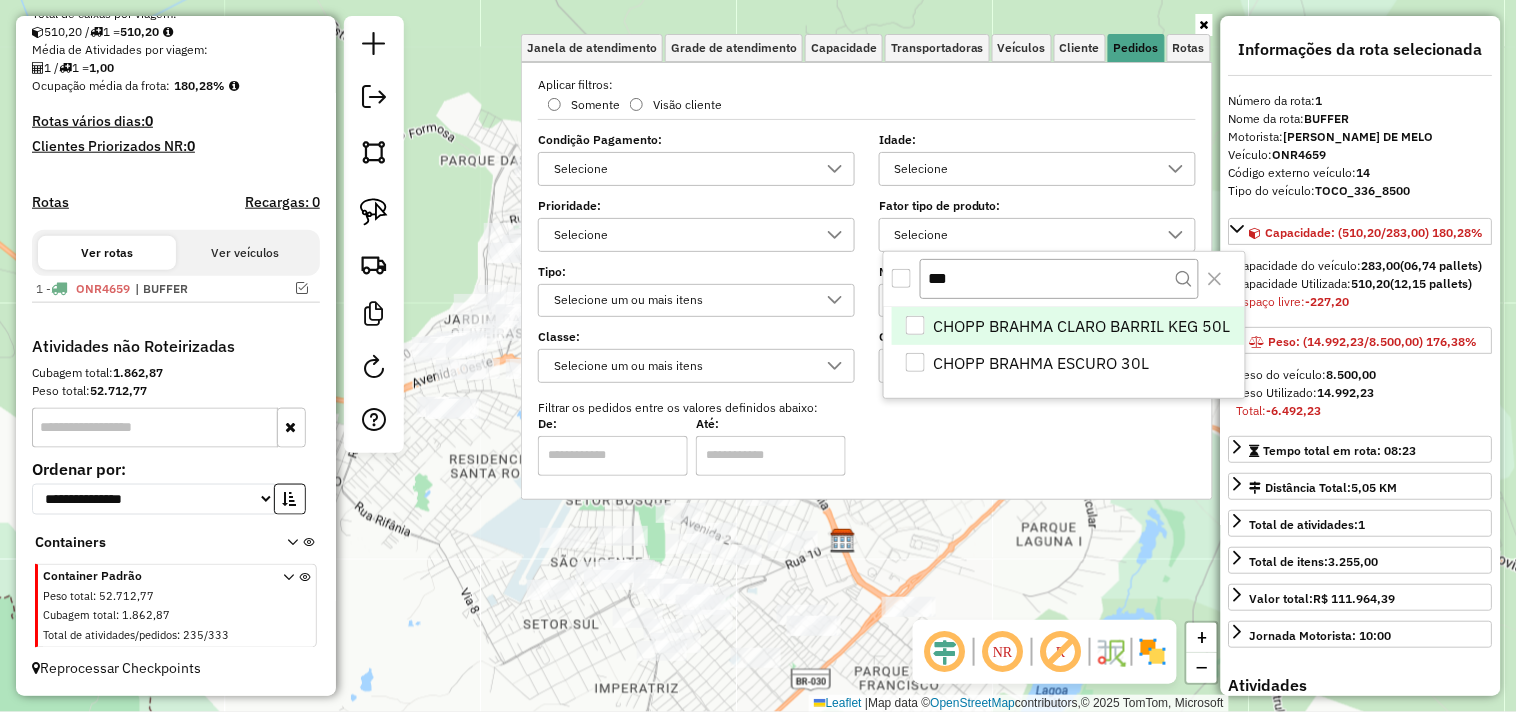 scroll, scrollTop: 11, scrollLeft: 6, axis: both 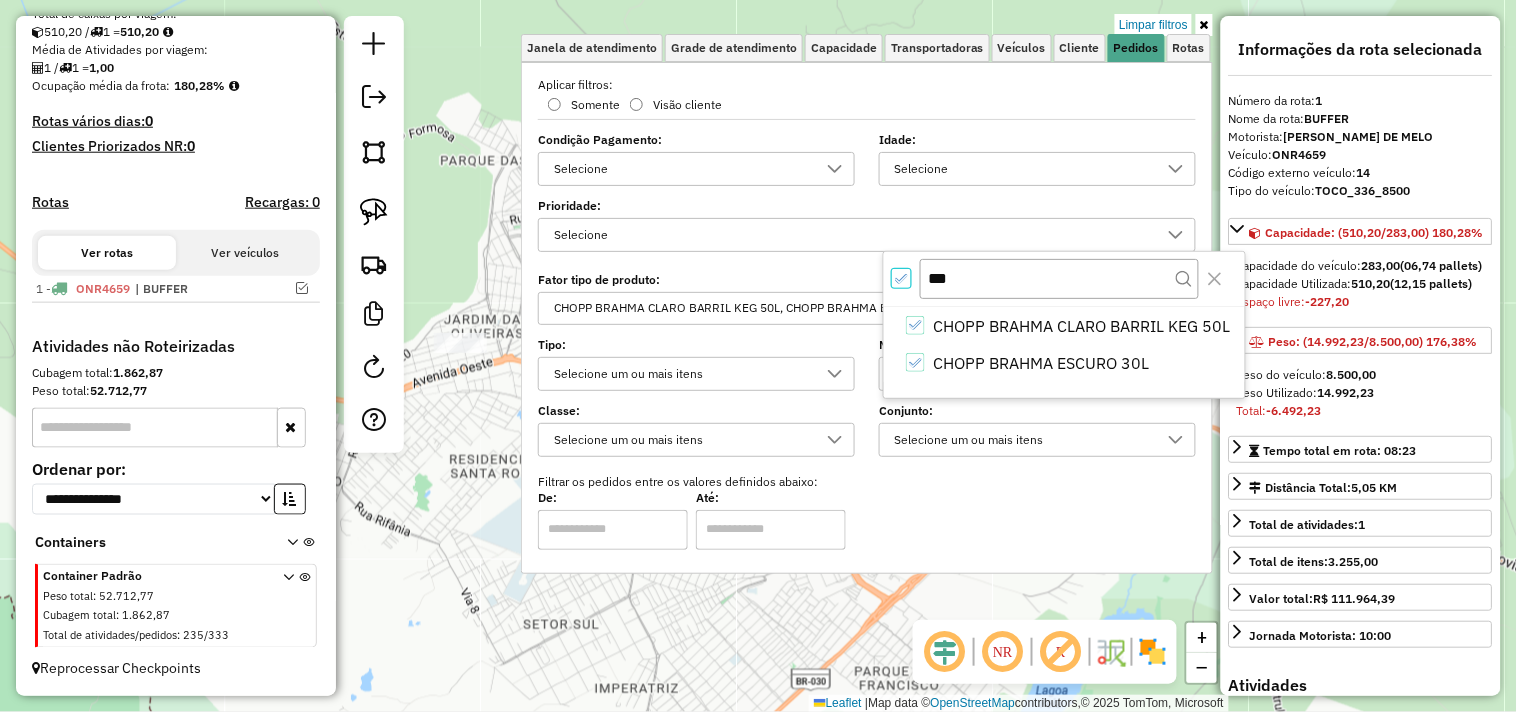 click on "Limpar filtros Janela de atendimento Grade de atendimento Capacidade Transportadoras Veículos Cliente Pedidos  Rotas Selecione os dias de semana para filtrar as janelas de atendimento  Seg   Ter   Qua   Qui   Sex   Sáb   Dom  Informe o período da janela de atendimento: De: Até:  Filtrar exatamente a janela do cliente  Considerar janela de atendimento padrão  Selecione os dias de semana para filtrar as grades de atendimento  Seg   Ter   Qua   Qui   Sex   Sáb   Dom   Considerar clientes sem dia de atendimento cadastrado  Clientes fora do dia de atendimento selecionado Filtrar as atividades entre os valores definidos abaixo:  Peso mínimo:   Peso máximo:   Cubagem mínima:   Cubagem máxima:   De:   Até:  Filtrar as atividades entre o tempo de atendimento definido abaixo:  De:   Até:   Considerar capacidade total dos clientes não roteirizados Transportadora: Selecione um ou mais itens Tipo de veículo: Selecione um ou mais itens Veículo: Selecione um ou mais itens Motorista: Selecione um ou mais itens" 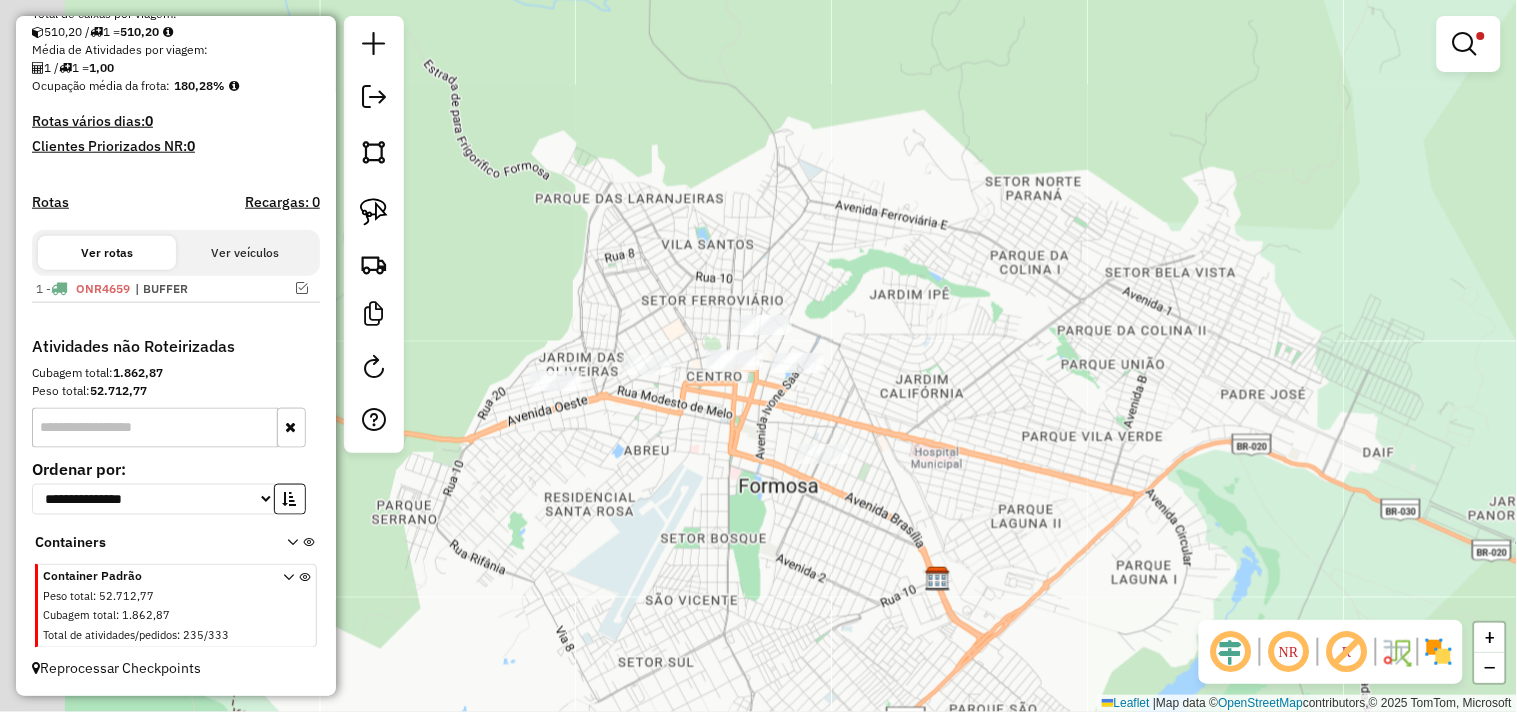 drag, startPoint x: 913, startPoint y: 613, endPoint x: 737, endPoint y: 470, distance: 226.77081 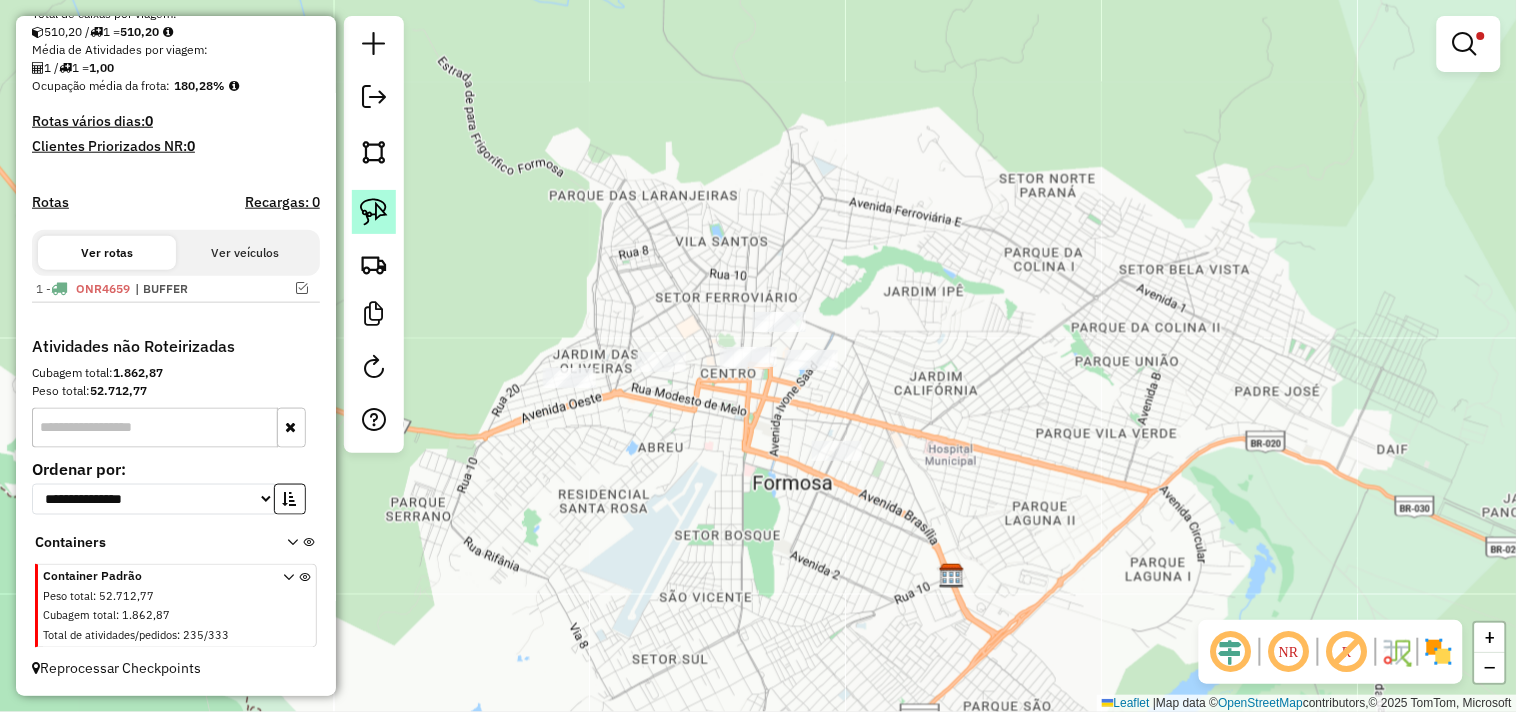 click 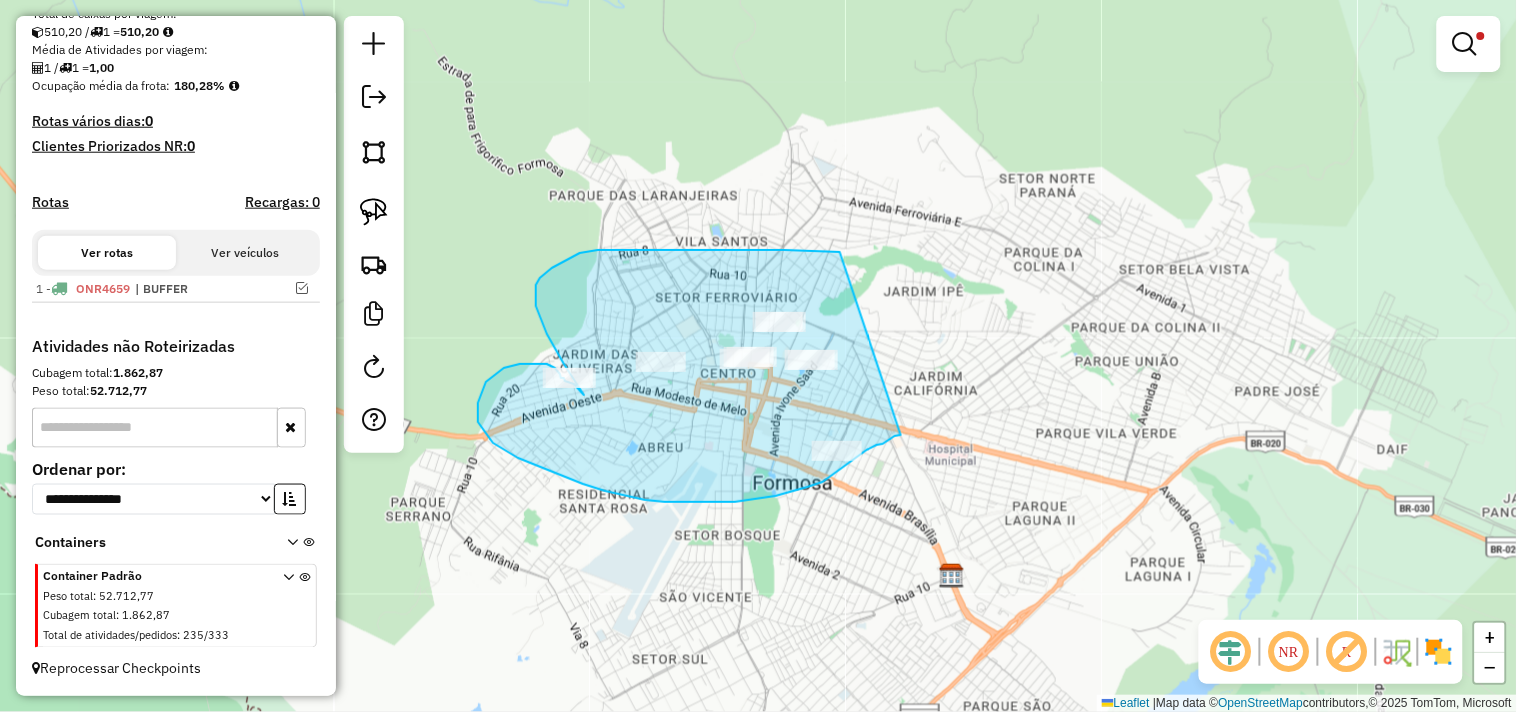 drag, startPoint x: 840, startPoint y: 252, endPoint x: 913, endPoint y: 421, distance: 184.09236 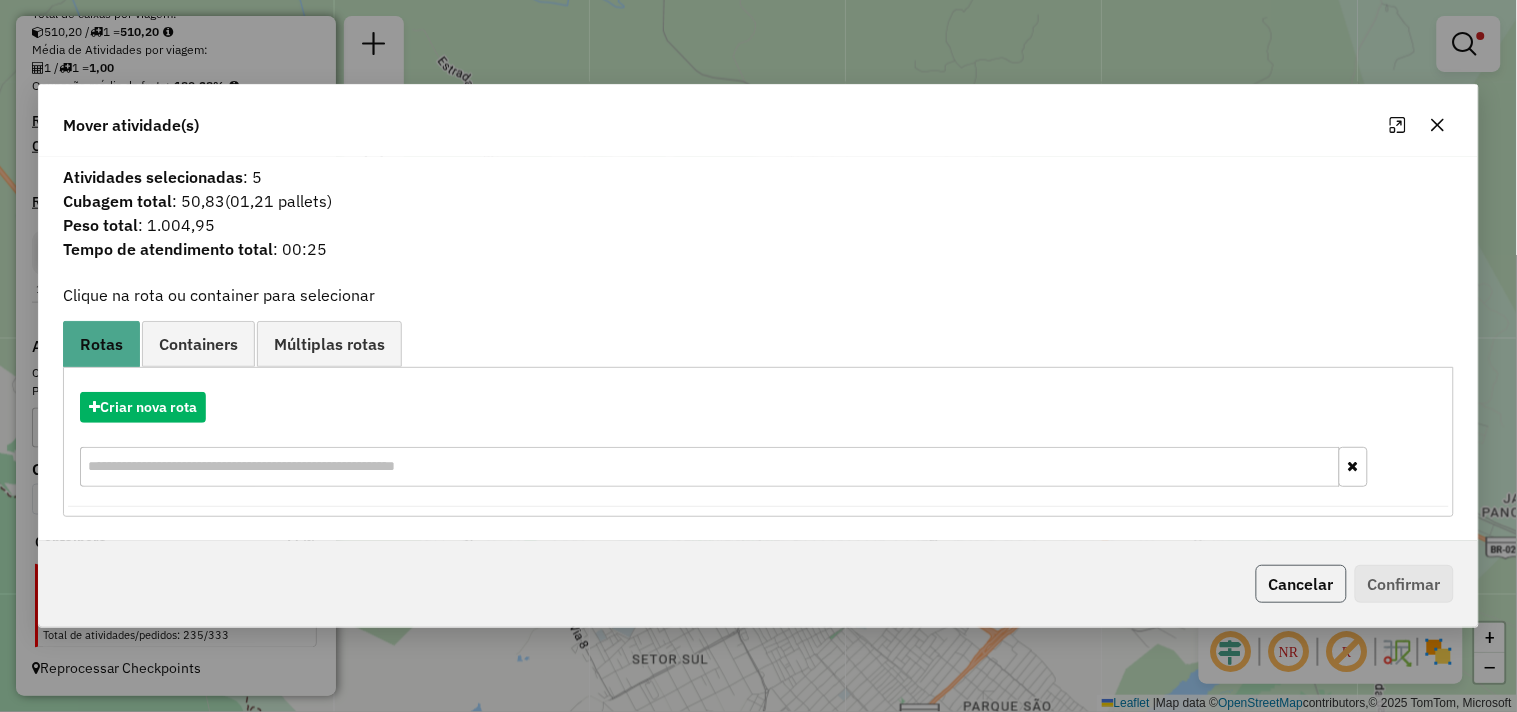 click on "Cancelar" 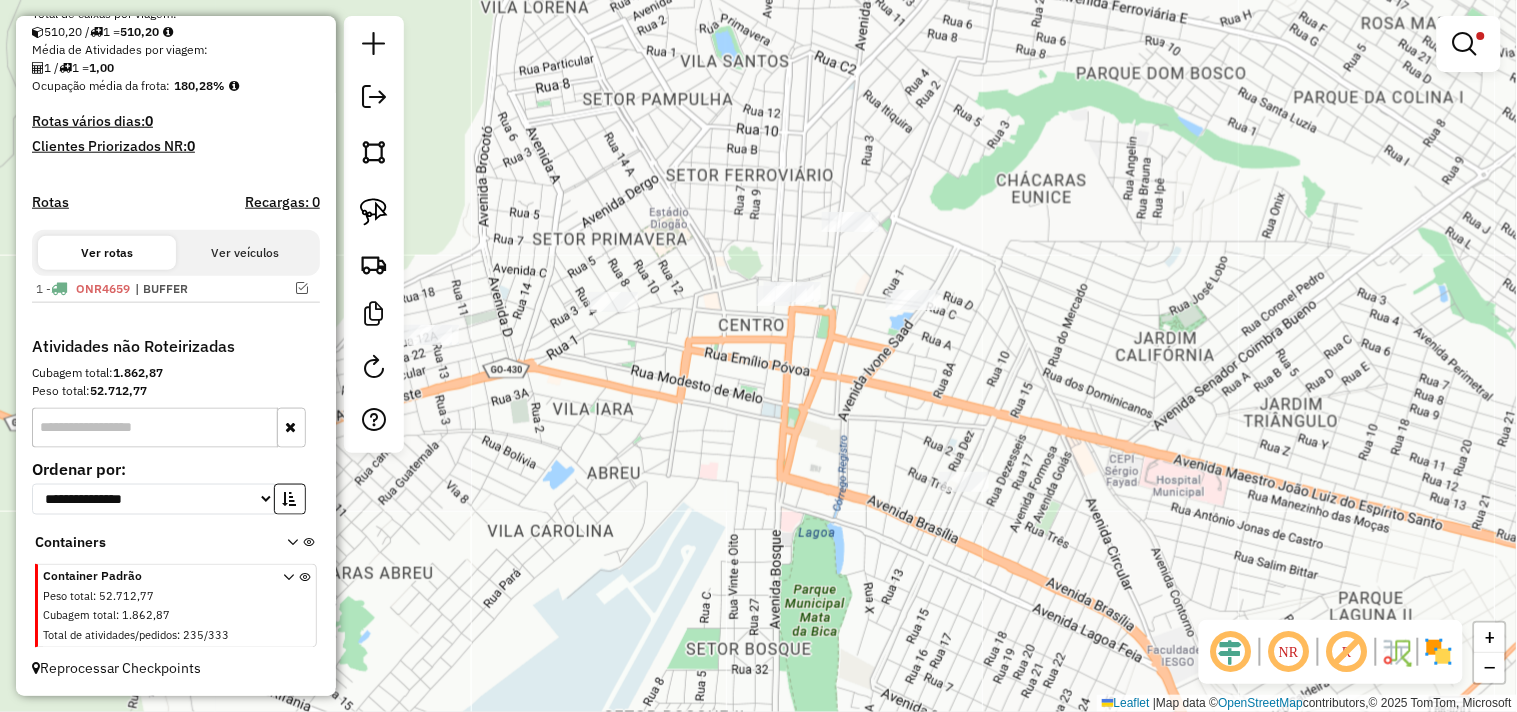 drag, startPoint x: 742, startPoint y: 421, endPoint x: 877, endPoint y: 417, distance: 135.05925 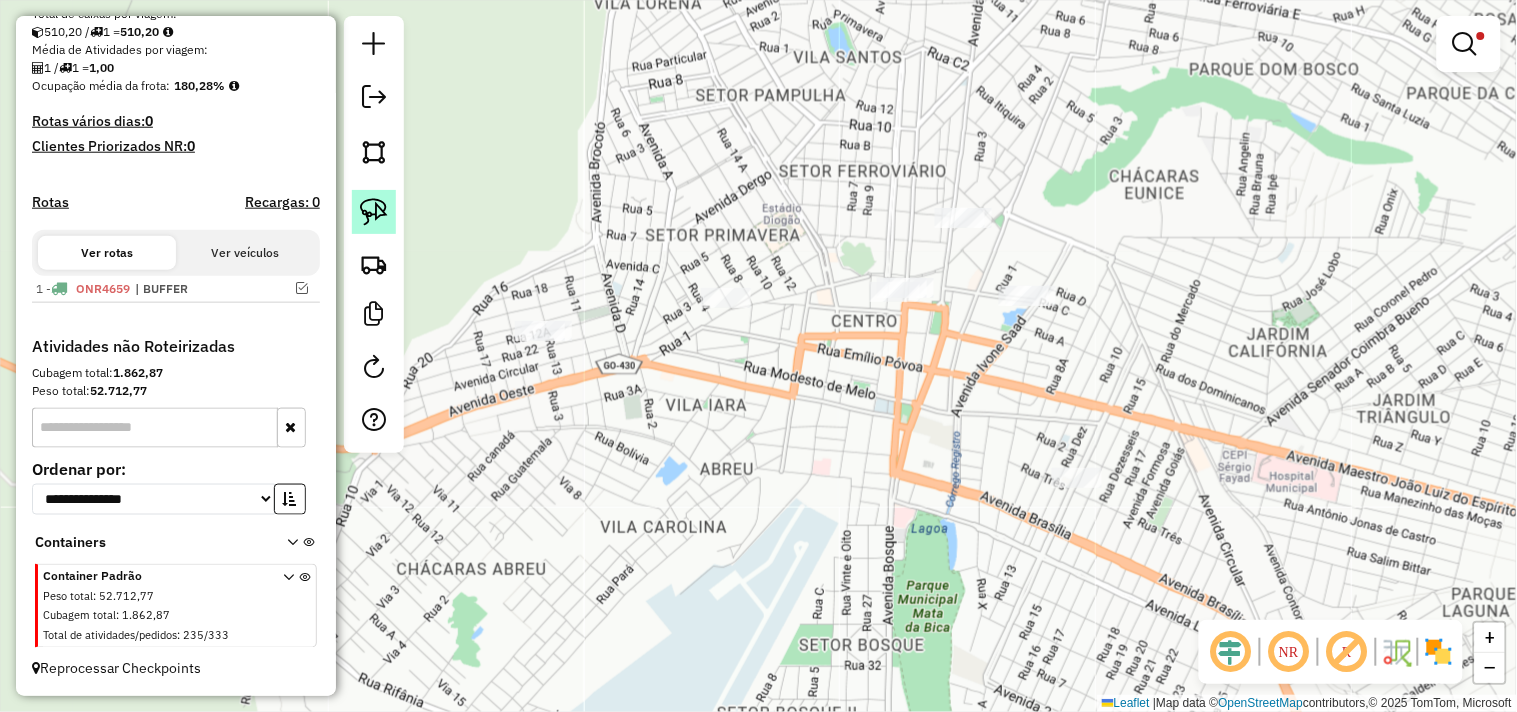 click 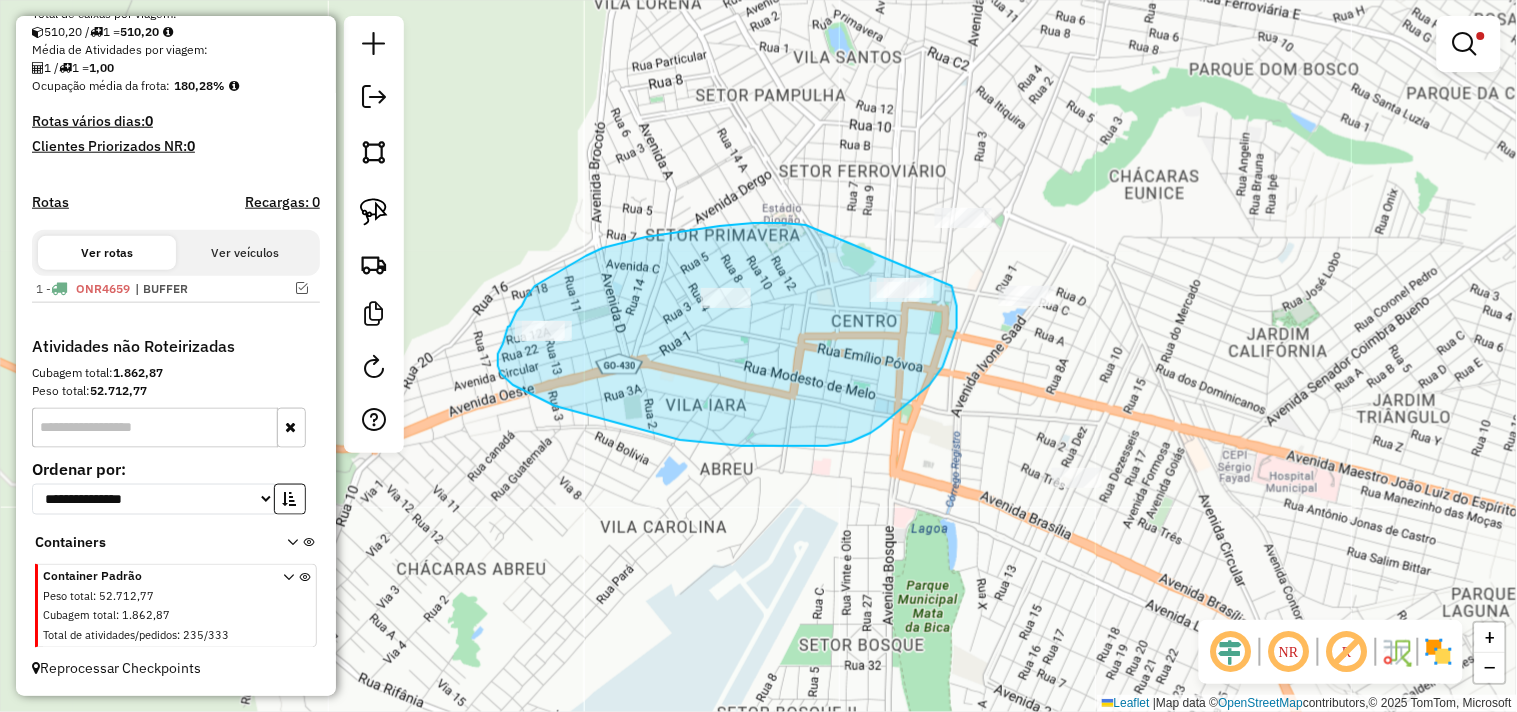 drag, startPoint x: 720, startPoint y: 226, endPoint x: 920, endPoint y: 247, distance: 201.09947 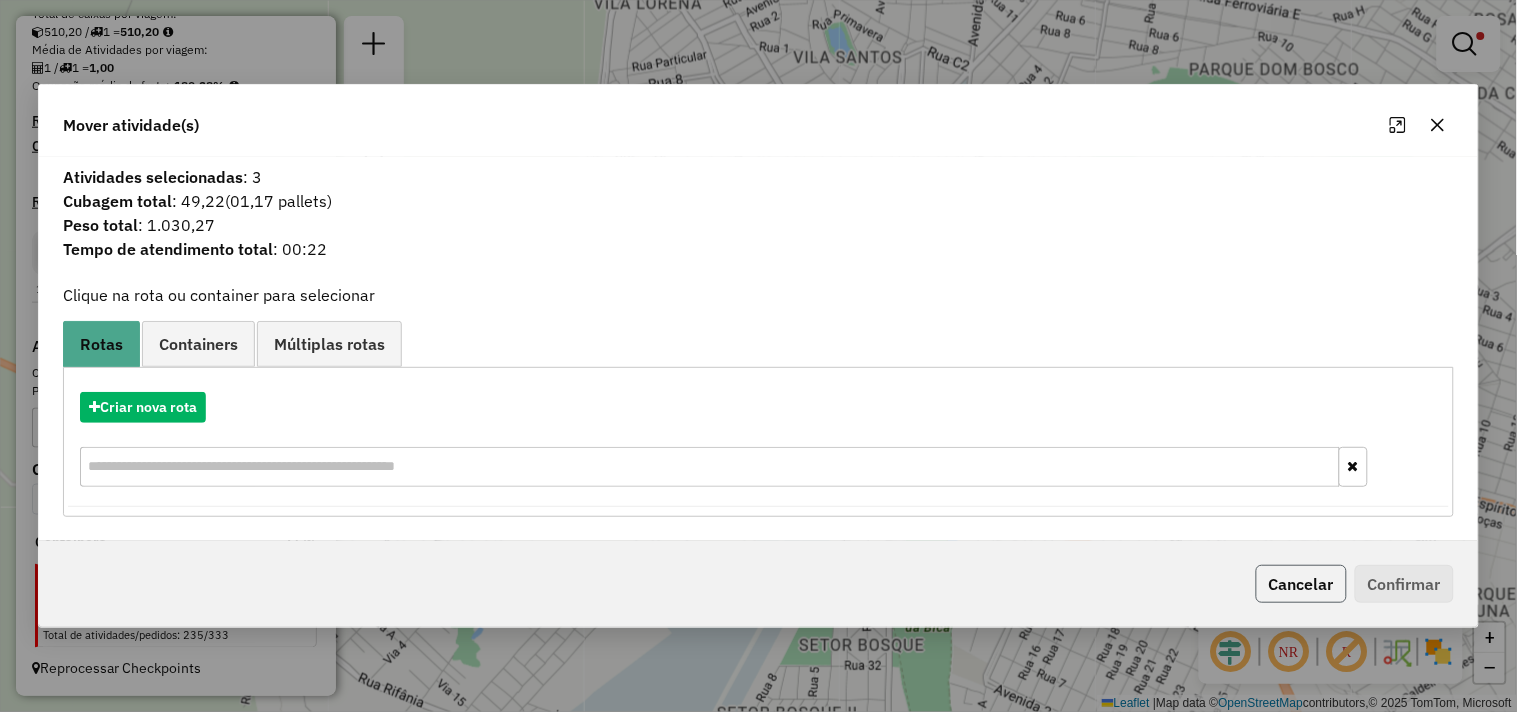 click on "Cancelar" 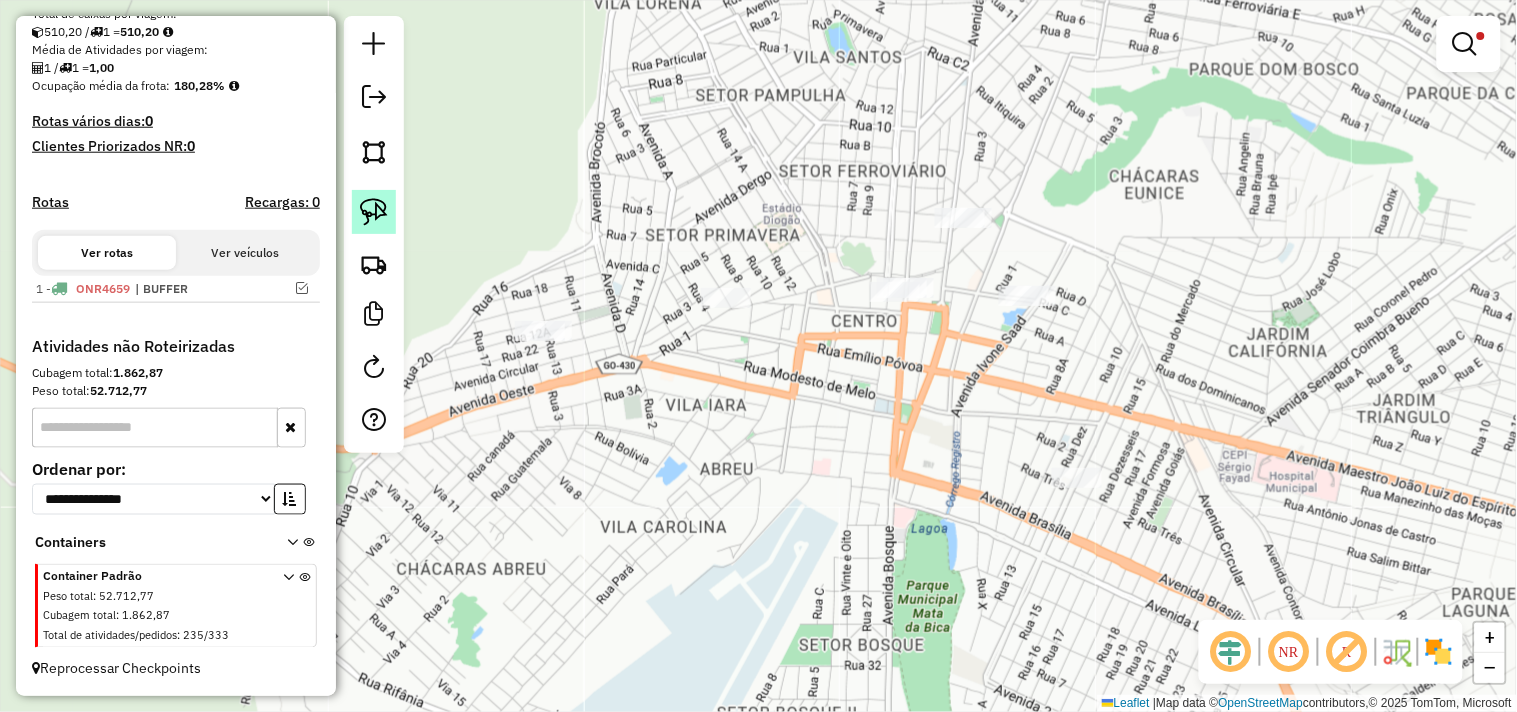 click 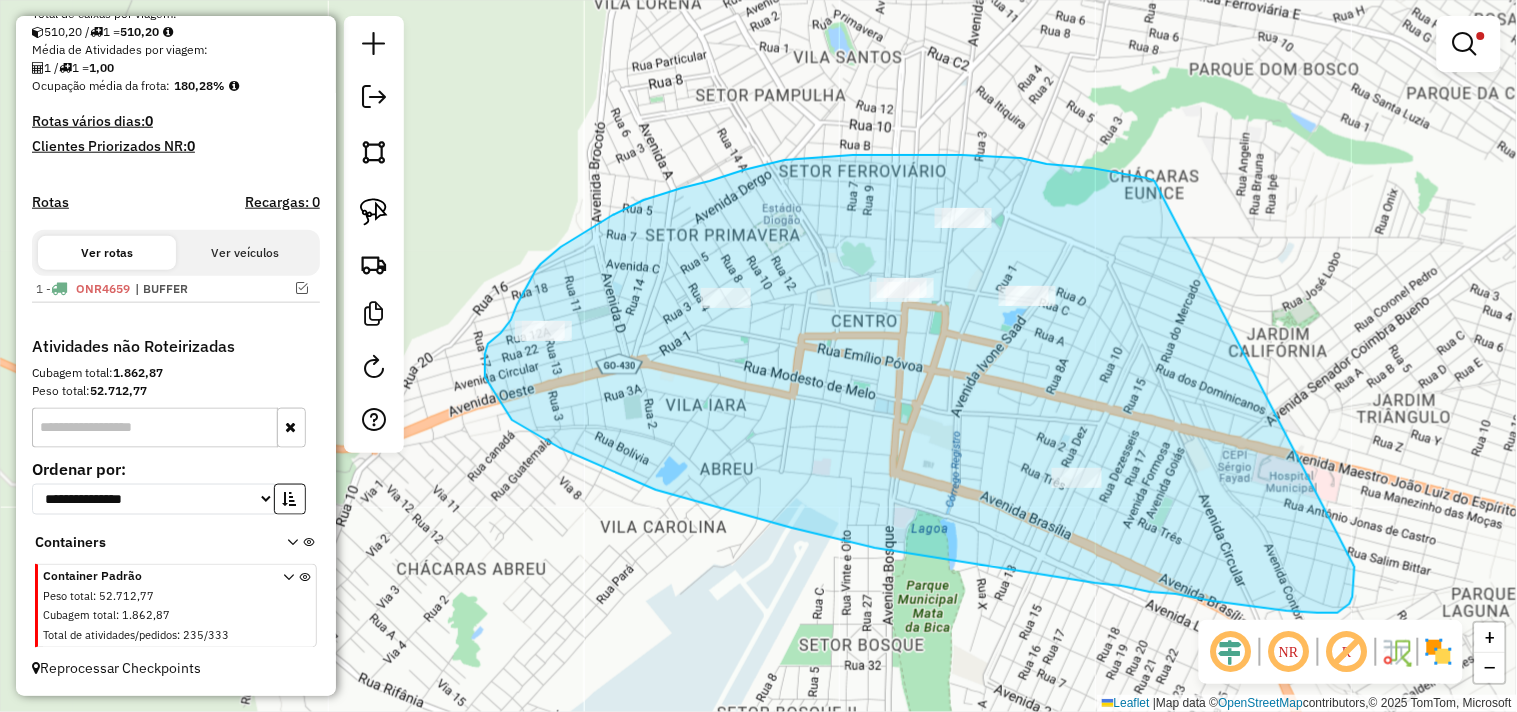 drag, startPoint x: 904, startPoint y: 155, endPoint x: 1333, endPoint y: 538, distance: 575.0913 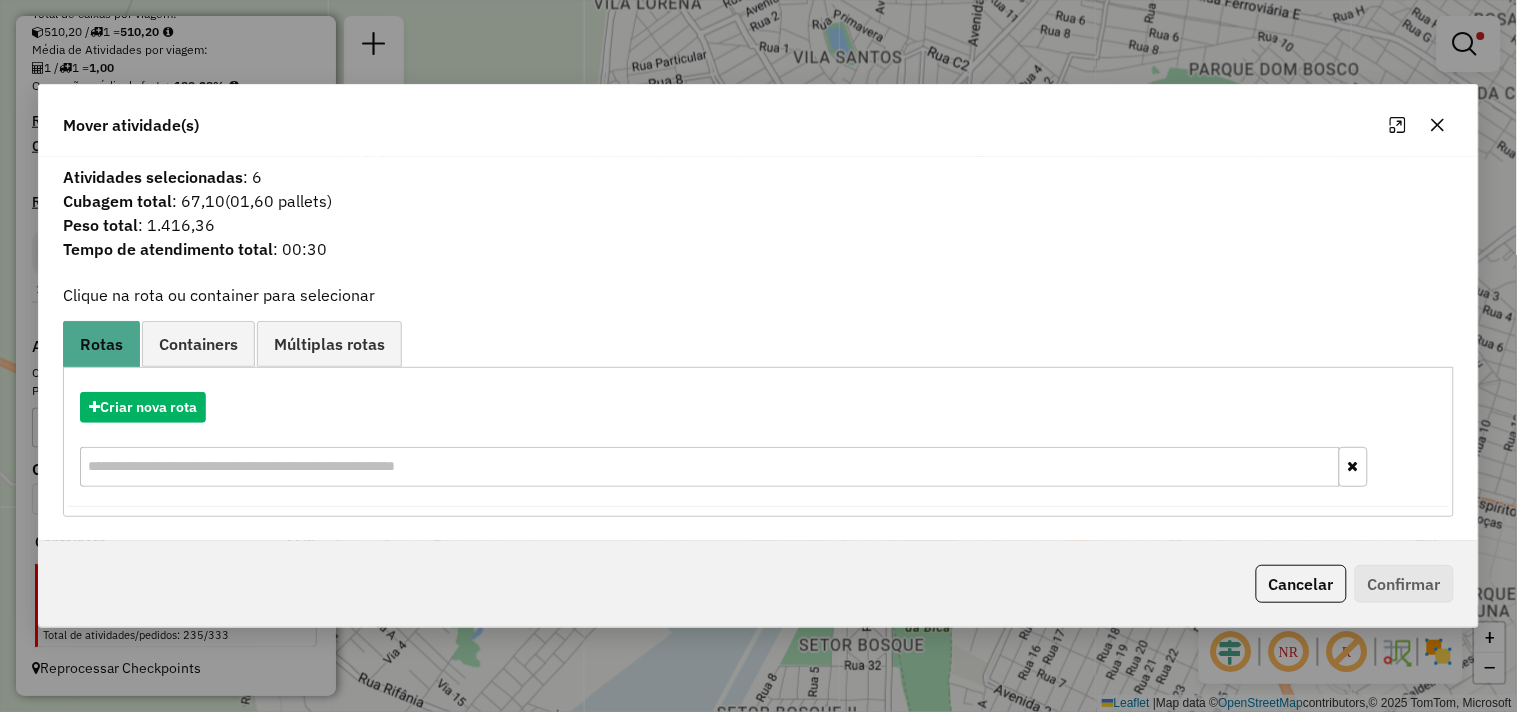 click on "Cancelar" 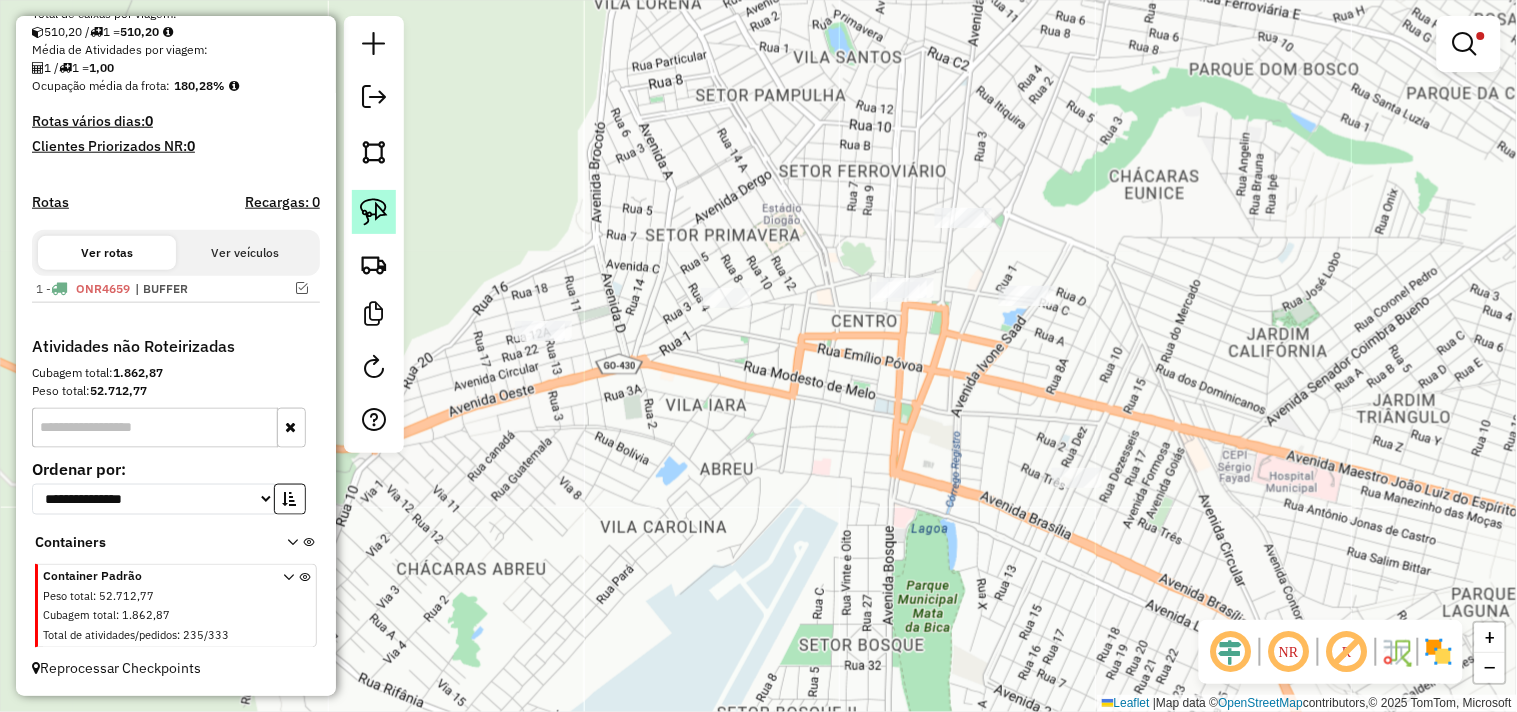 click 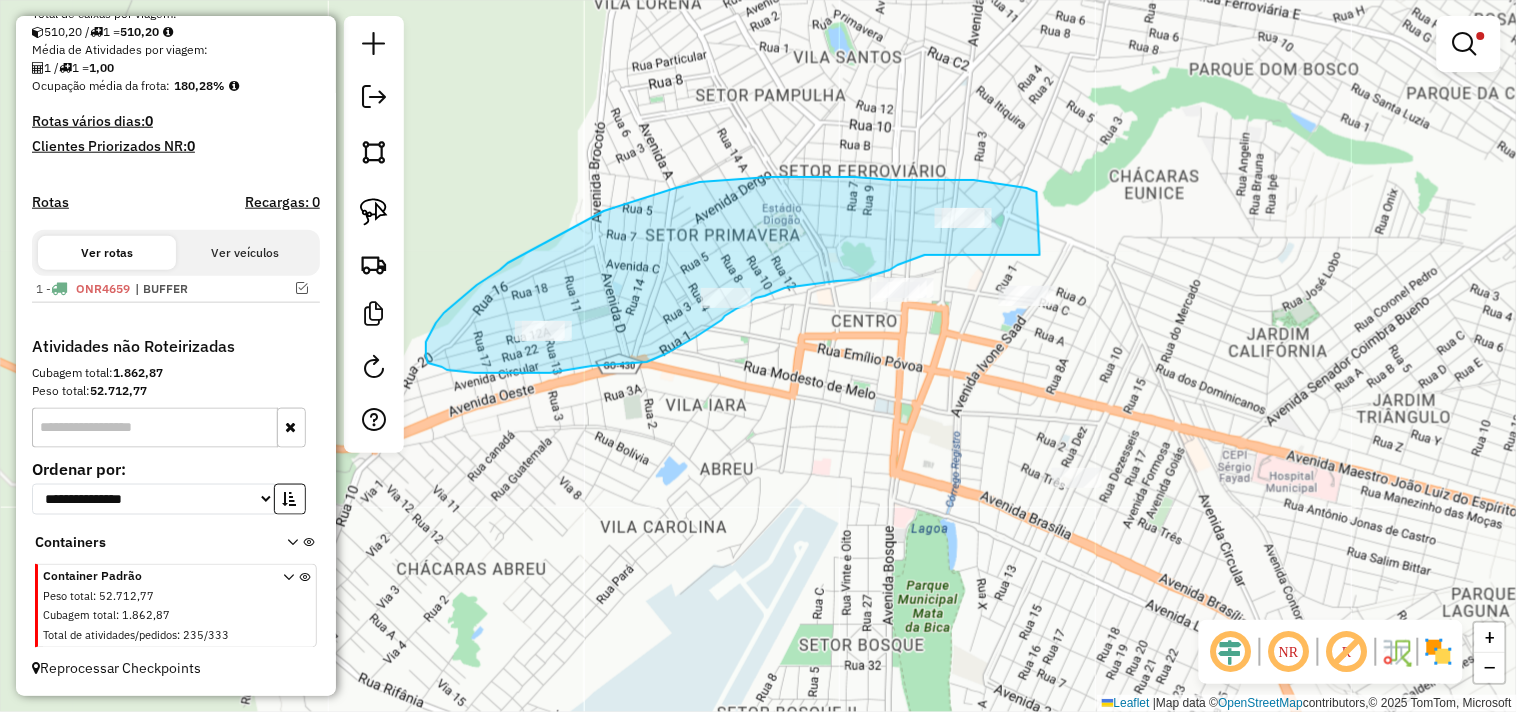 drag, startPoint x: 1037, startPoint y: 192, endPoint x: 1064, endPoint y: 254, distance: 67.62396 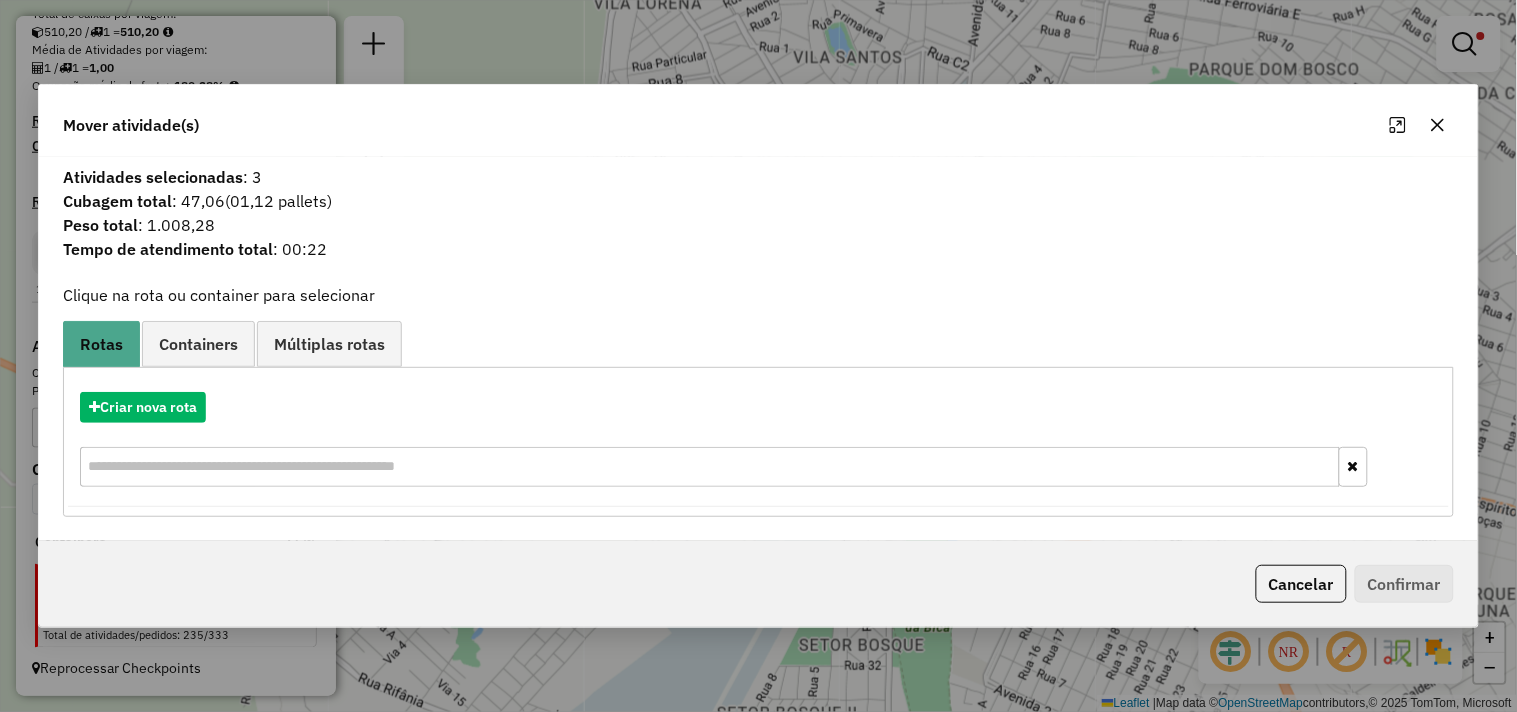 click on "Cancelar" 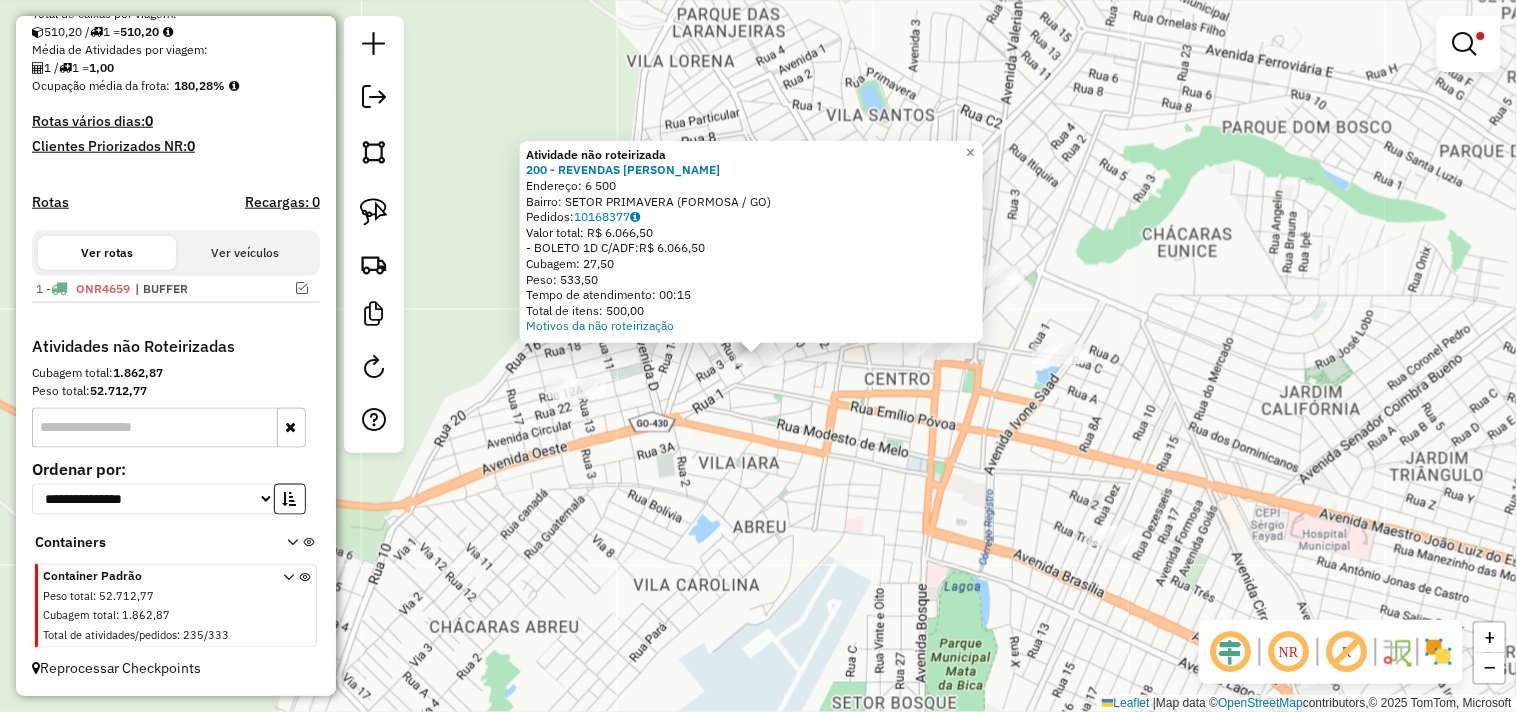 click on "Atividade não roteirizada 200 - REVENDAS ABE IKENO  Endereço:  6 500   Bairro: SETOR PRIMAVERA (FORMOSA / GO)   Pedidos:  10168377   Valor total: R$ 6.066,50   - BOLETO 1D C/ADF:  R$ 6.066,50   Cubagem: 27,50   Peso: 533,50   Tempo de atendimento: 00:15   Total de itens: 500,00  Motivos da não roteirização × Limpar filtros Janela de atendimento Grade de atendimento Capacidade Transportadoras Veículos Cliente Pedidos  Rotas Selecione os dias de semana para filtrar as janelas de atendimento  Seg   Ter   Qua   Qui   Sex   Sáb   Dom  Informe o período da janela de atendimento: De: Até:  Filtrar exatamente a janela do cliente  Considerar janela de atendimento padrão  Selecione os dias de semana para filtrar as grades de atendimento  Seg   Ter   Qua   Qui   Sex   Sáb   Dom   Considerar clientes sem dia de atendimento cadastrado  Clientes fora do dia de atendimento selecionado Filtrar as atividades entre os valores definidos abaixo:  Peso mínimo:   Peso máximo:   Cubagem mínima:   Cubagem máxima:  +" 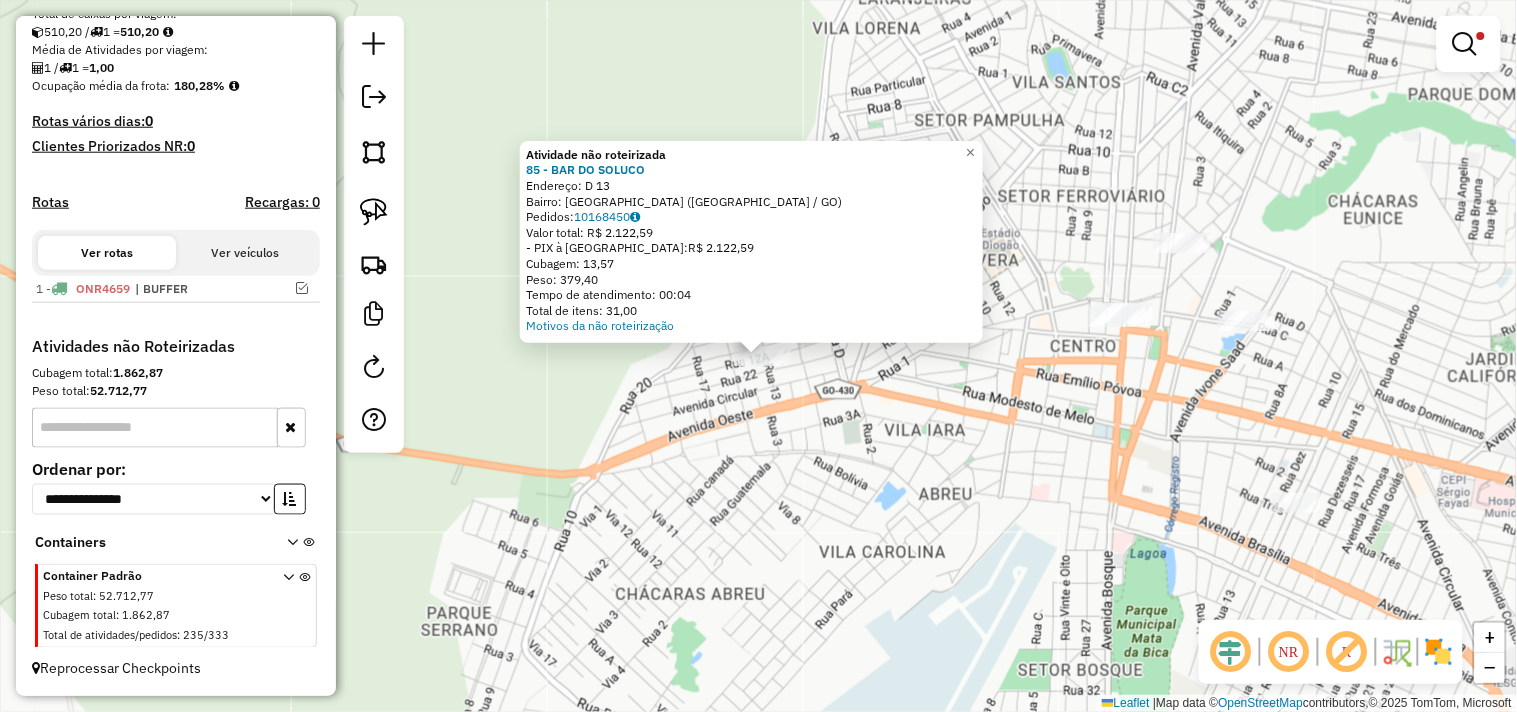 click on "Atividade não roteirizada 85 - BAR DO SOLUCO  Endereço:  D 13   Bairro: JARDIM DAS OLIVEIRAS (FORMOSA / GO)   Pedidos:  10168450   Valor total: R$ 2.122,59   - PIX à Vista:  R$ 2.122,59   Cubagem: 13,57   Peso: 379,40   Tempo de atendimento: 00:04   Total de itens: 31,00  Motivos da não roteirização × Limpar filtros Janela de atendimento Grade de atendimento Capacidade Transportadoras Veículos Cliente Pedidos  Rotas Selecione os dias de semana para filtrar as janelas de atendimento  Seg   Ter   Qua   Qui   Sex   Sáb   Dom  Informe o período da janela de atendimento: De: Até:  Filtrar exatamente a janela do cliente  Considerar janela de atendimento padrão  Selecione os dias de semana para filtrar as grades de atendimento  Seg   Ter   Qua   Qui   Sex   Sáb   Dom   Considerar clientes sem dia de atendimento cadastrado  Clientes fora do dia de atendimento selecionado Filtrar as atividades entre os valores definidos abaixo:  Peso mínimo:   Peso máximo:   Cubagem mínima:   Cubagem máxima:   De:  +" 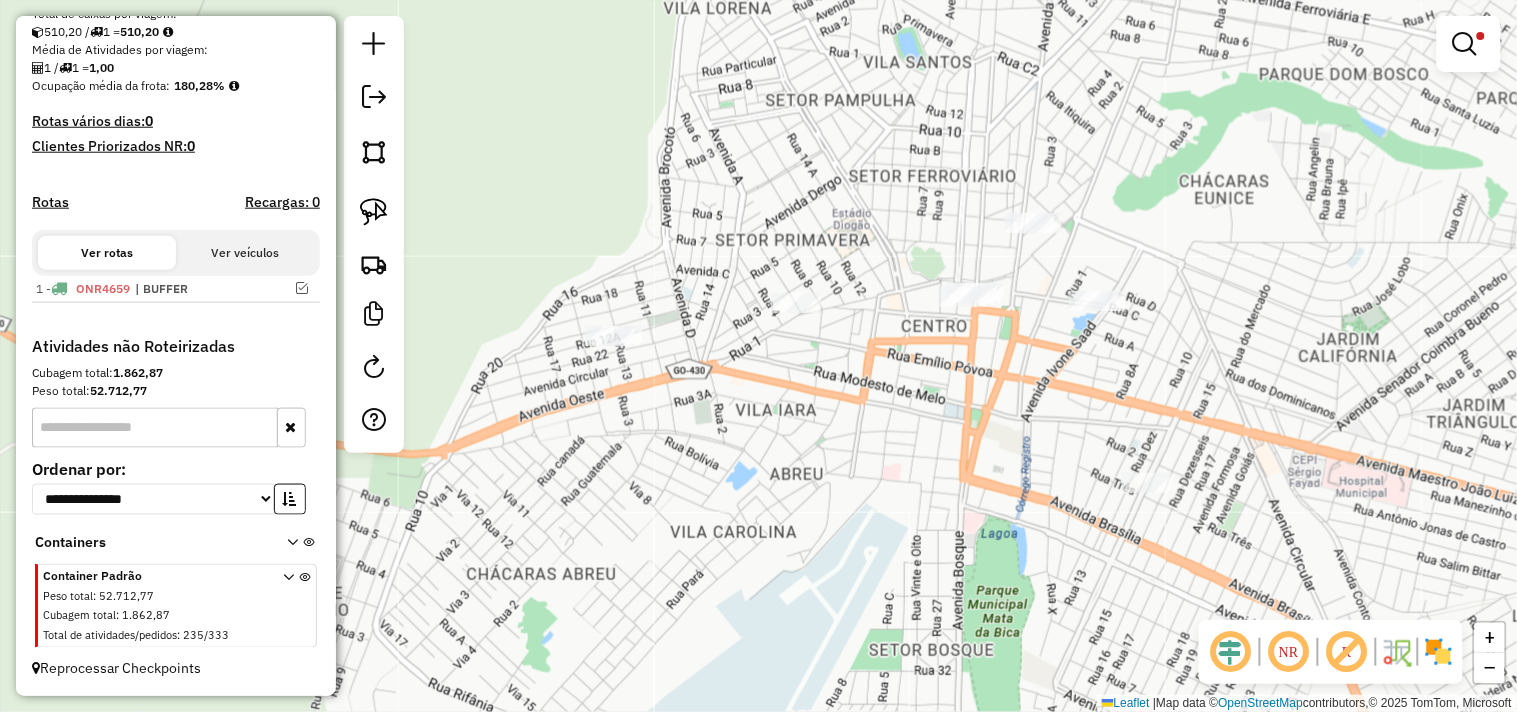 drag, startPoint x: 975, startPoint y: 445, endPoint x: 773, endPoint y: 401, distance: 206.73654 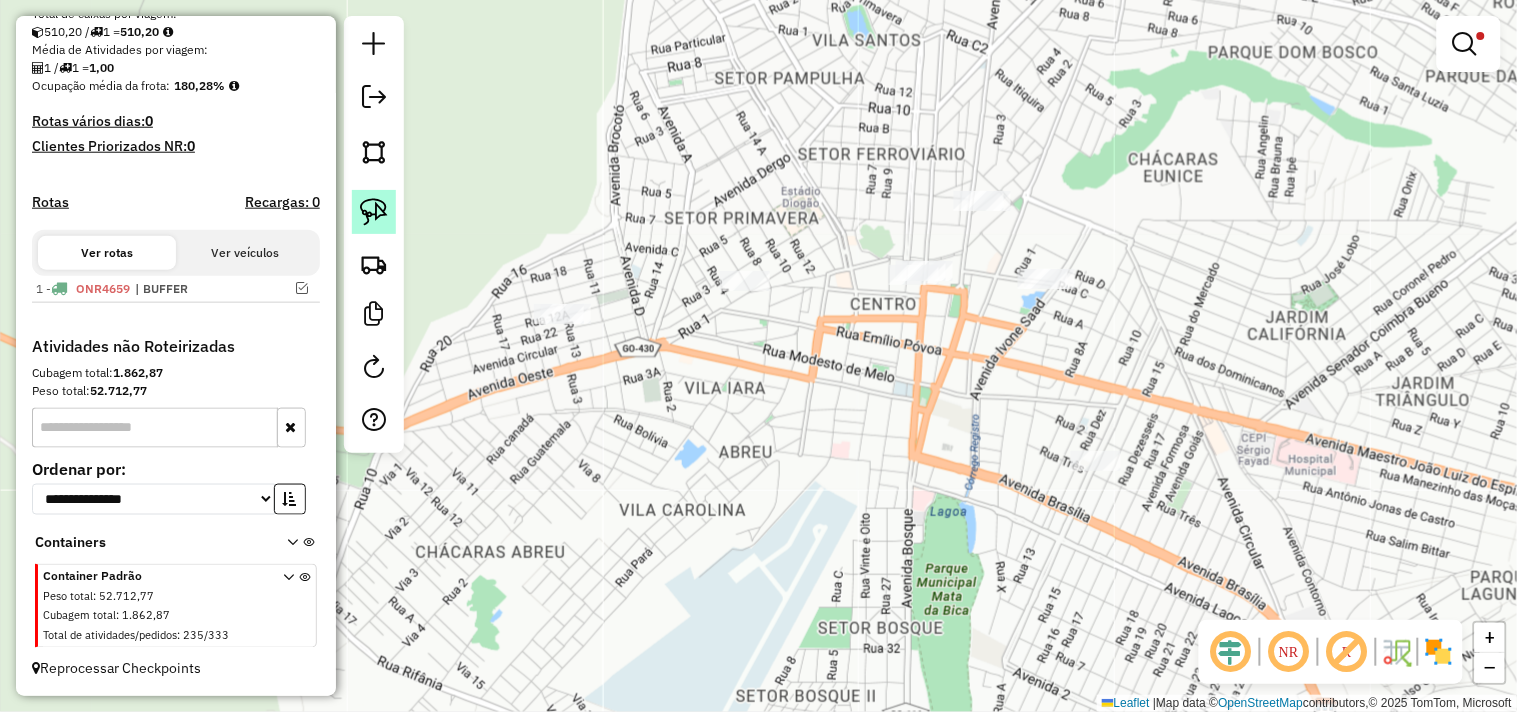 drag, startPoint x: 387, startPoint y: 222, endPoint x: 726, endPoint y: 207, distance: 339.3317 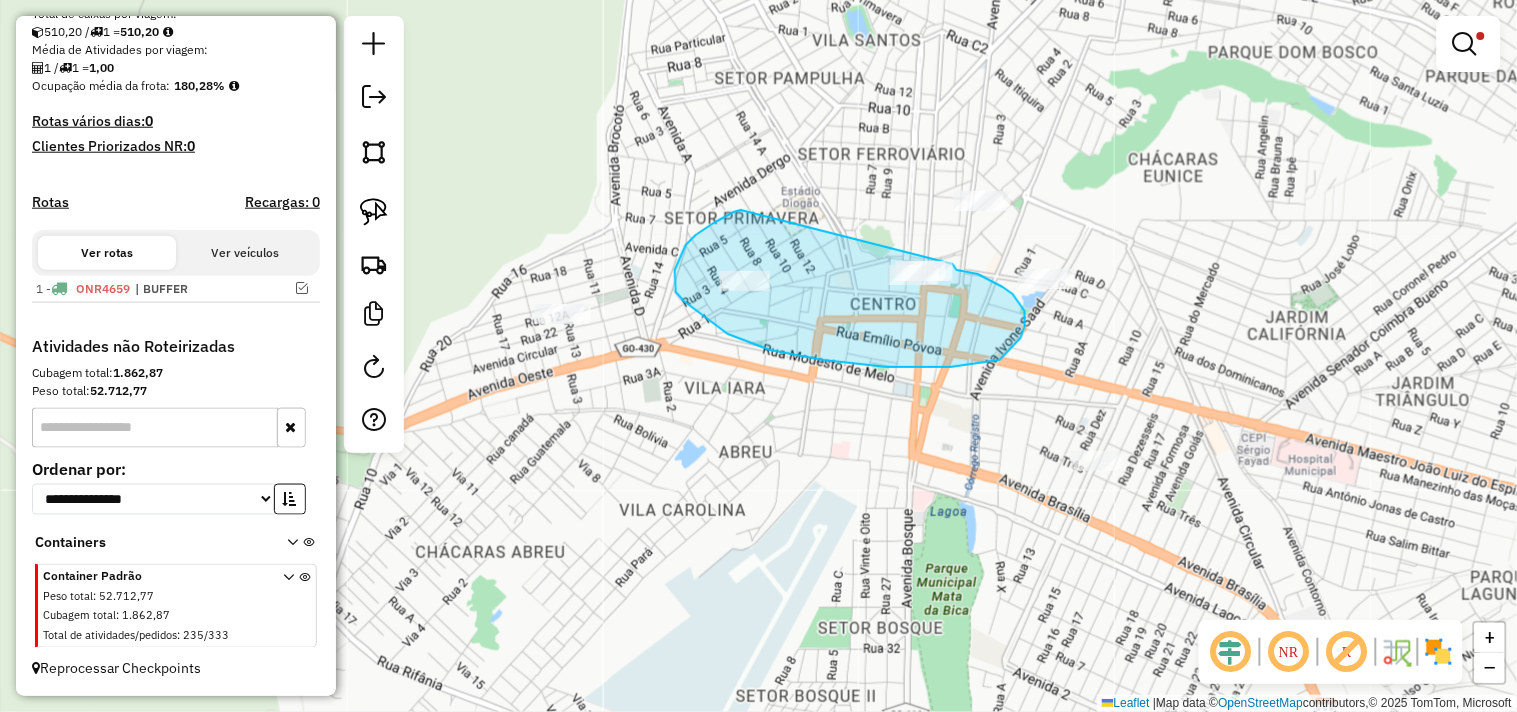 drag, startPoint x: 714, startPoint y: 223, endPoint x: 950, endPoint y: 227, distance: 236.03389 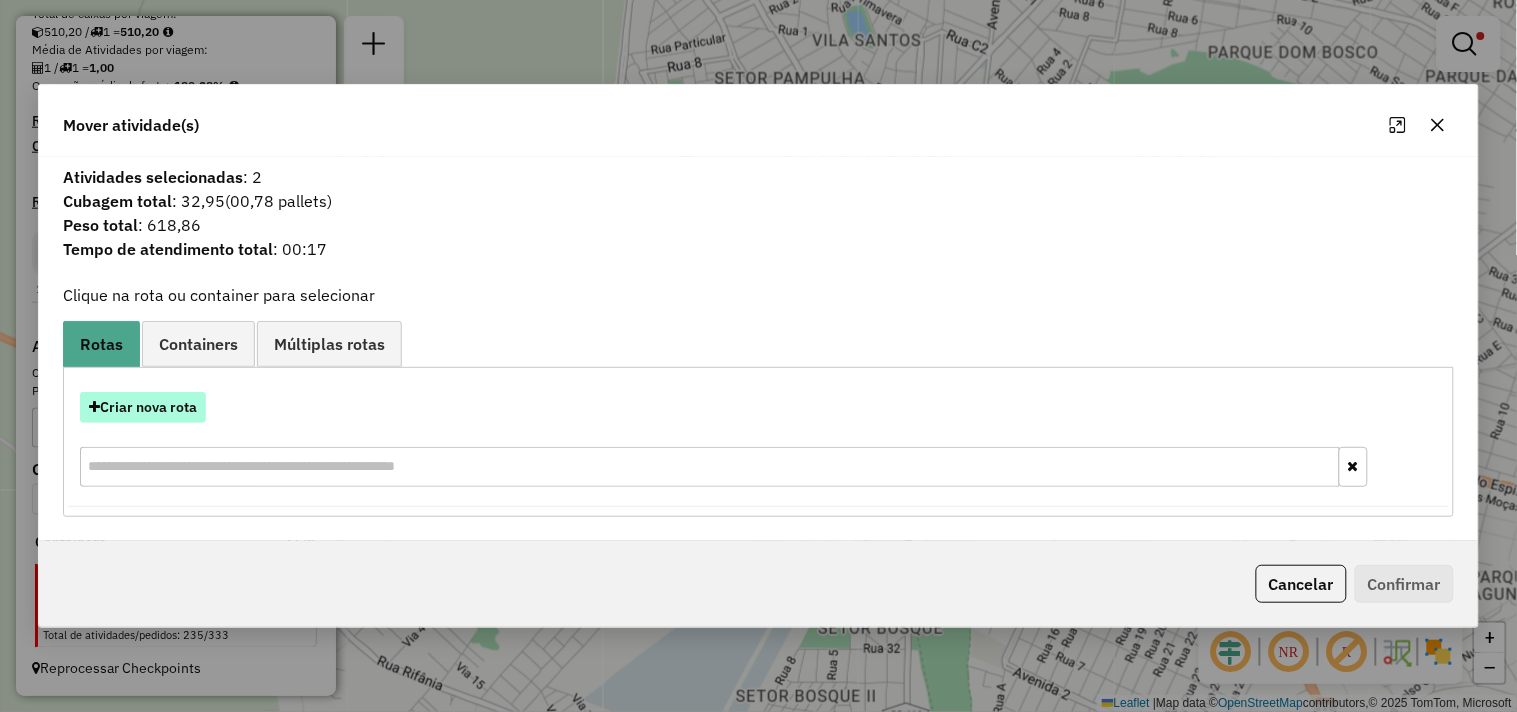 click on "Criar nova rota" at bounding box center (143, 407) 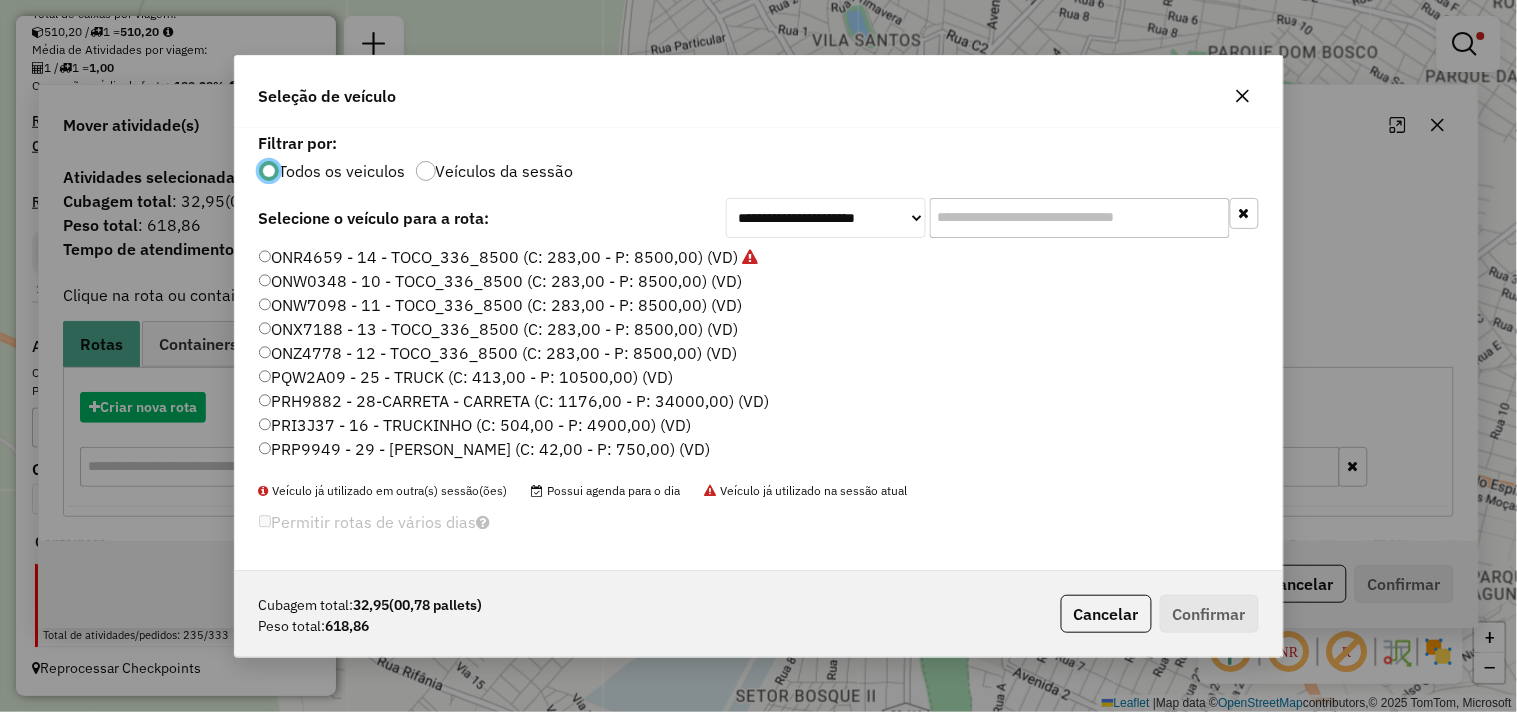 scroll, scrollTop: 11, scrollLeft: 5, axis: both 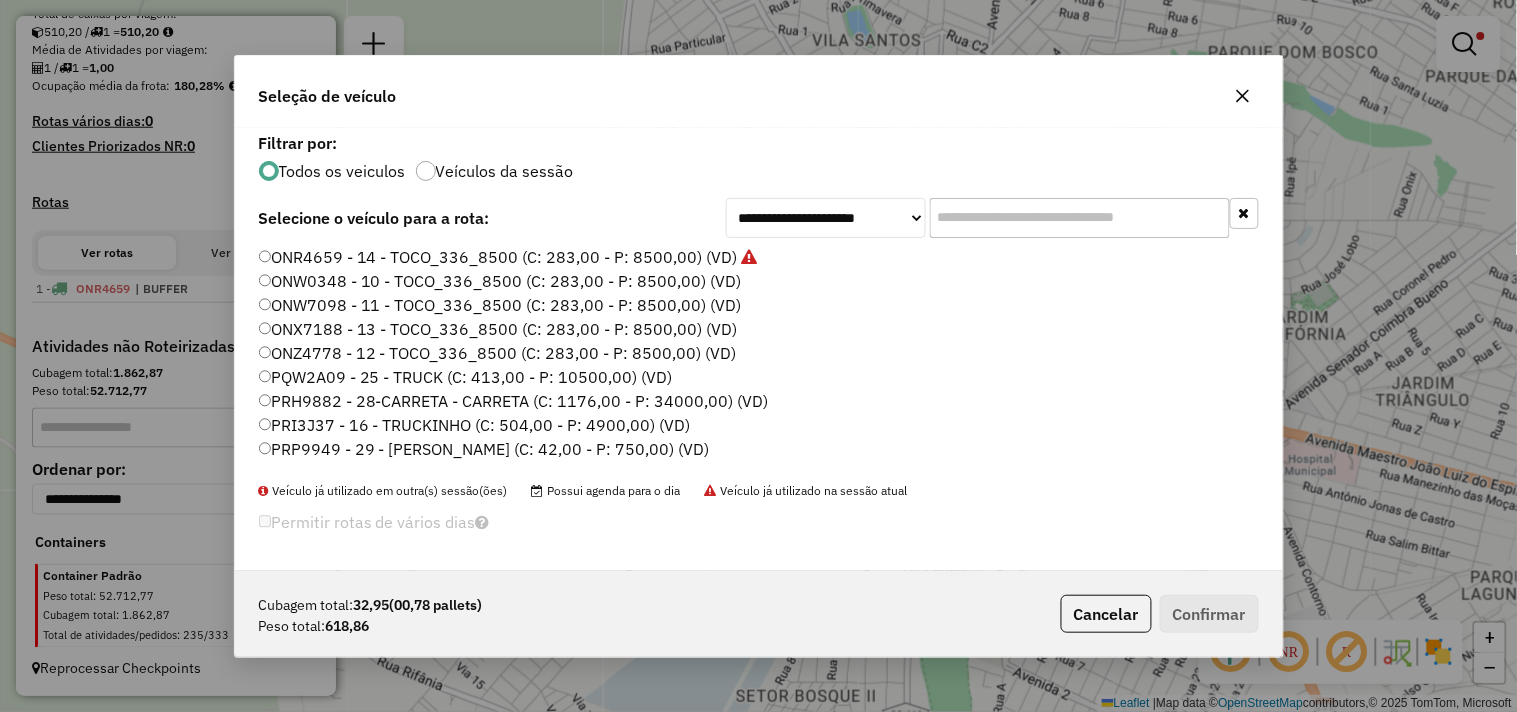 click on "PRI3J37 - 16 - TRUCKINHO (C: 504,00 - P: 4900,00) (VD)" 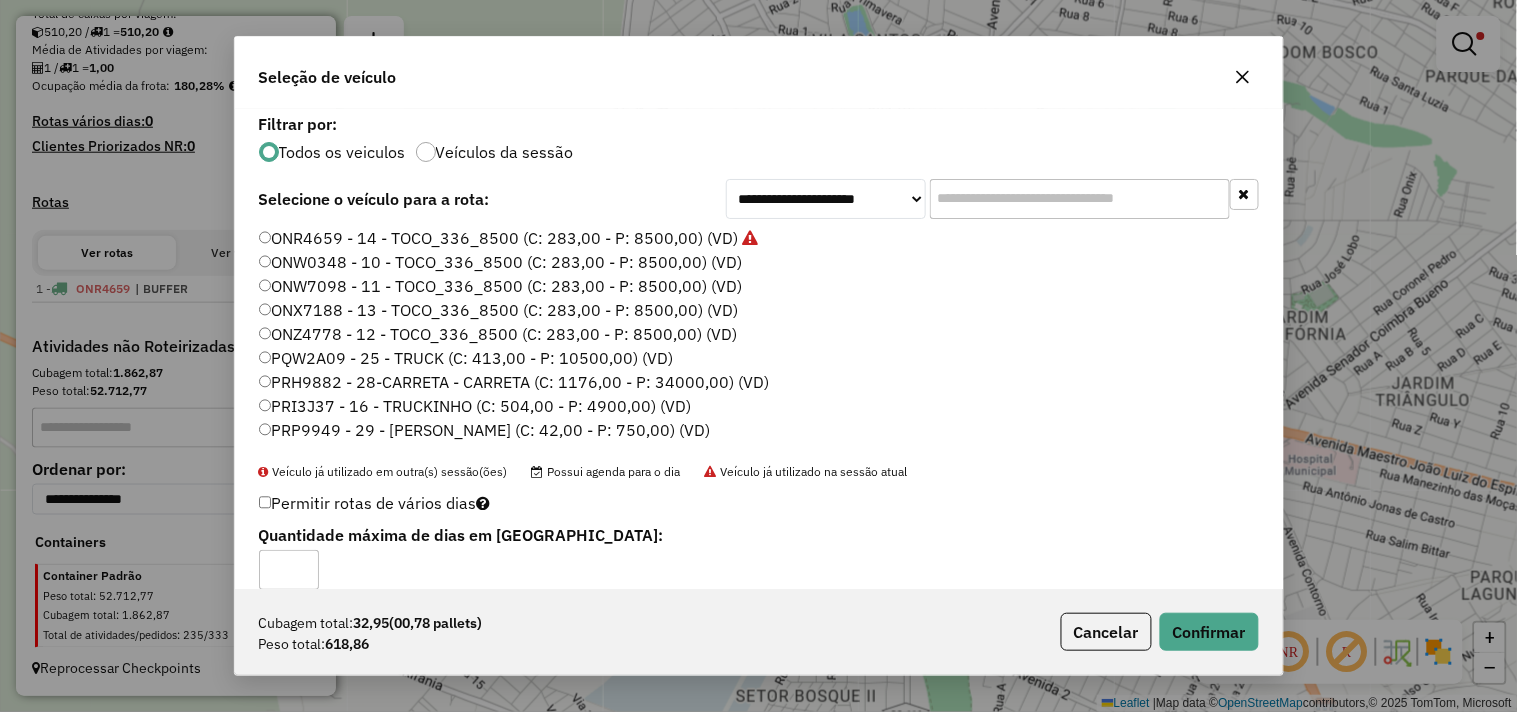 click on "PRP9949 - 29 - SAVEIRO - SAVEIRO (C: 42,00 - P: 750,00) (VD)" 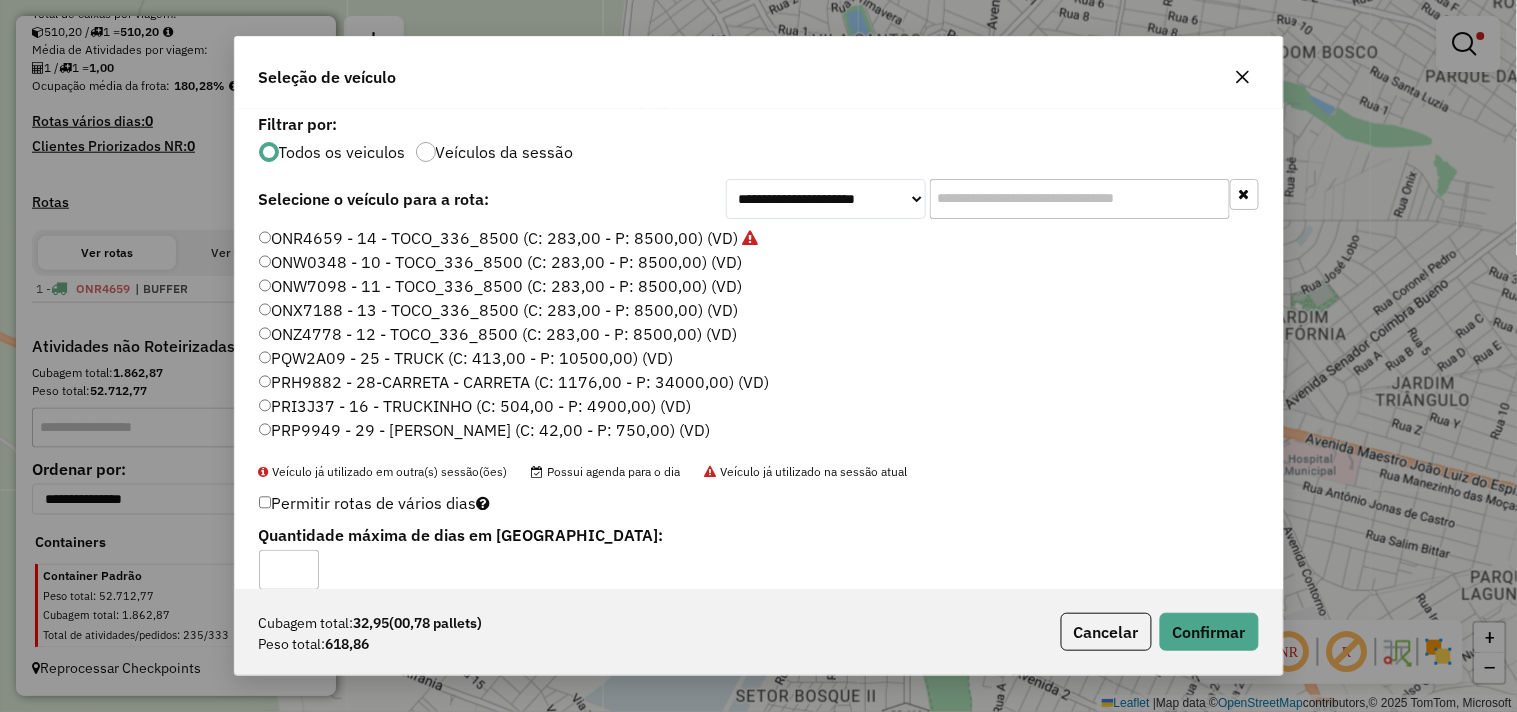 click on "Cubagem total:  32,95   (00,78 pallets)  Peso total: 618,86  Cancelar   Confirmar" 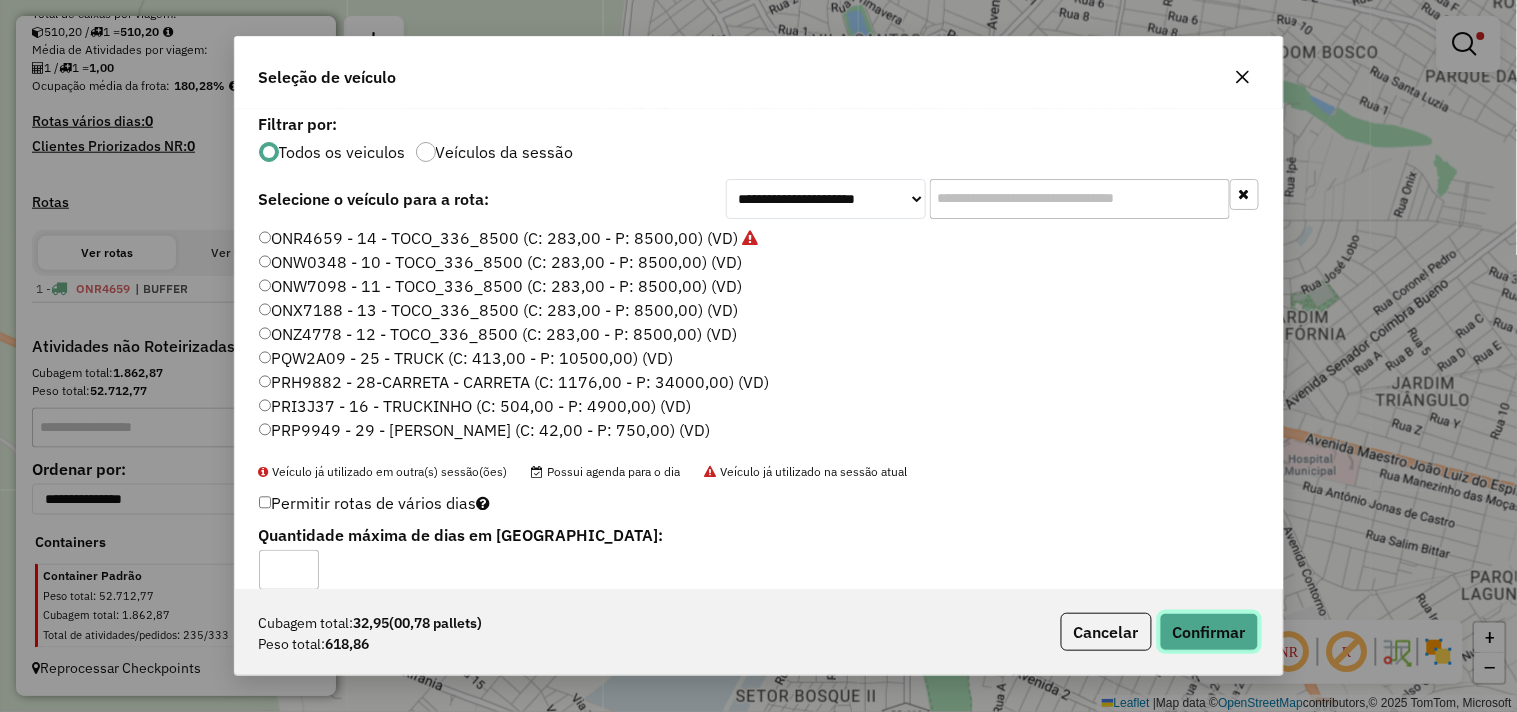 click on "Confirmar" 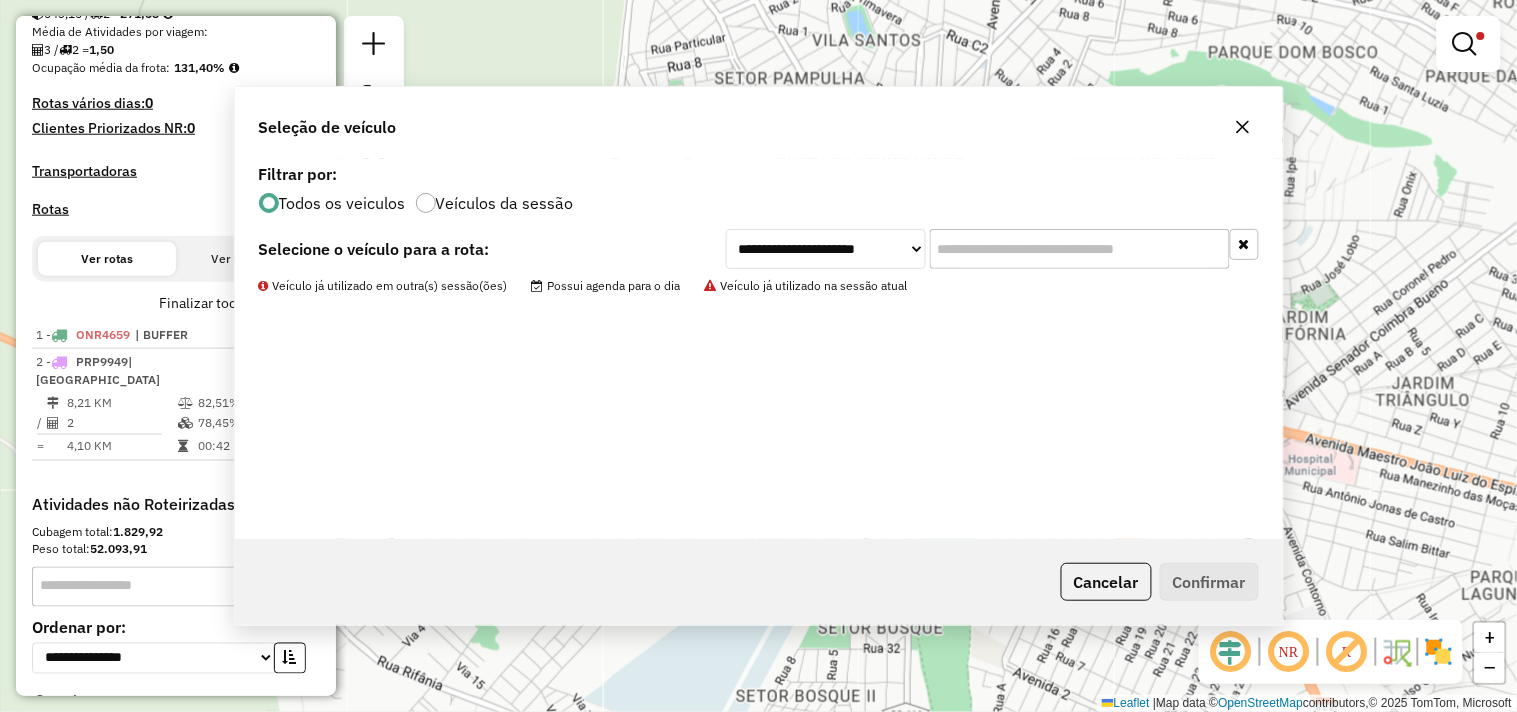 scroll, scrollTop: 516, scrollLeft: 0, axis: vertical 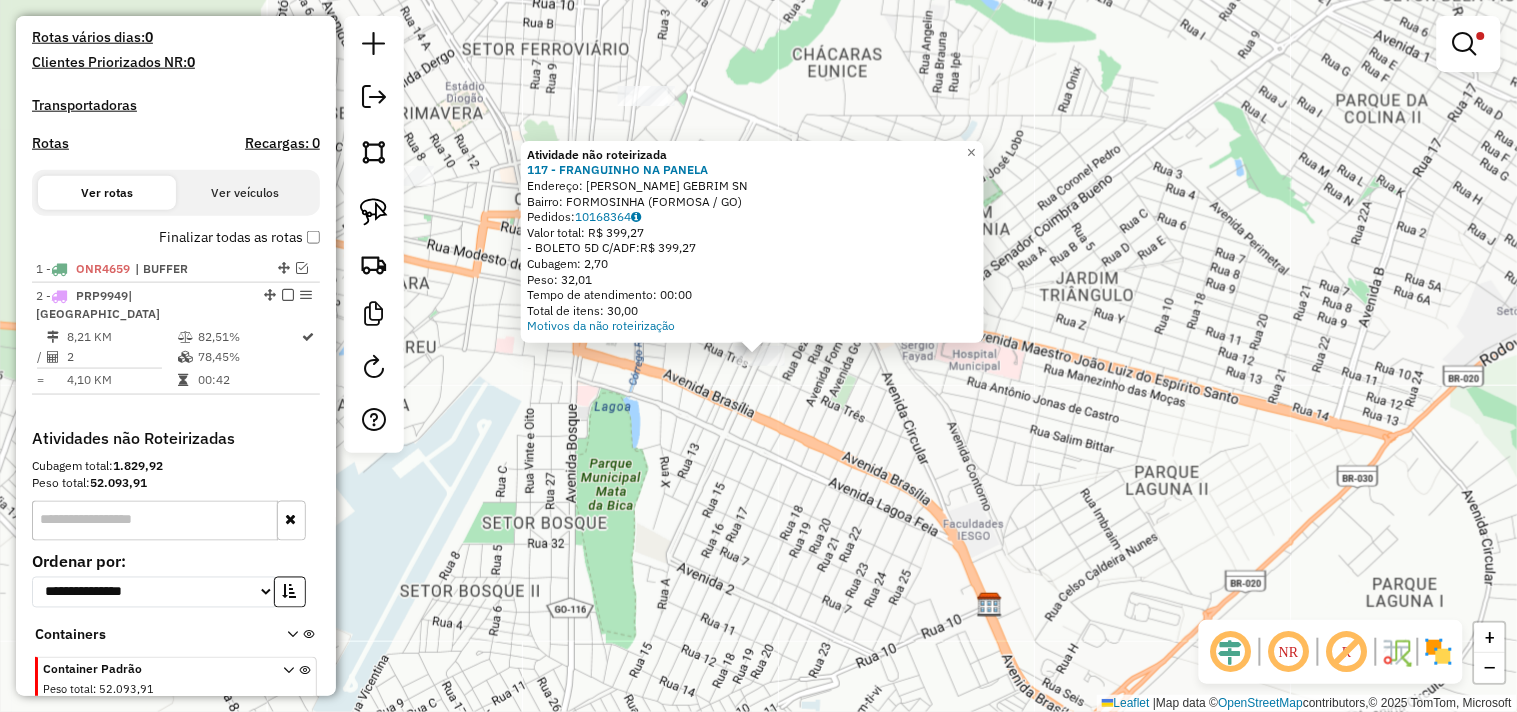click on "Atividade não roteirizada 117 - FRANGUINHO NA PANELA  Endereço:  JOAO ISPER GEBRIM SN   Bairro: FORMOSINHA (FORMOSA / GO)   Pedidos:  10168364   Valor total: R$ 399,27   - BOLETO 5D C/ADF:  R$ 399,27   Cubagem: 2,70   Peso: 32,01   Tempo de atendimento: 00:00   Total de itens: 30,00  Motivos da não roteirização × Limpar filtros Janela de atendimento Grade de atendimento Capacidade Transportadoras Veículos Cliente Pedidos  Rotas Selecione os dias de semana para filtrar as janelas de atendimento  Seg   Ter   Qua   Qui   Sex   Sáb   Dom  Informe o período da janela de atendimento: De: Até:  Filtrar exatamente a janela do cliente  Considerar janela de atendimento padrão  Selecione os dias de semana para filtrar as grades de atendimento  Seg   Ter   Qua   Qui   Sex   Sáb   Dom   Considerar clientes sem dia de atendimento cadastrado  Clientes fora do dia de atendimento selecionado Filtrar as atividades entre os valores definidos abaixo:  Peso mínimo:   Peso máximo:   Cubagem mínima:   De:   Até:  +" 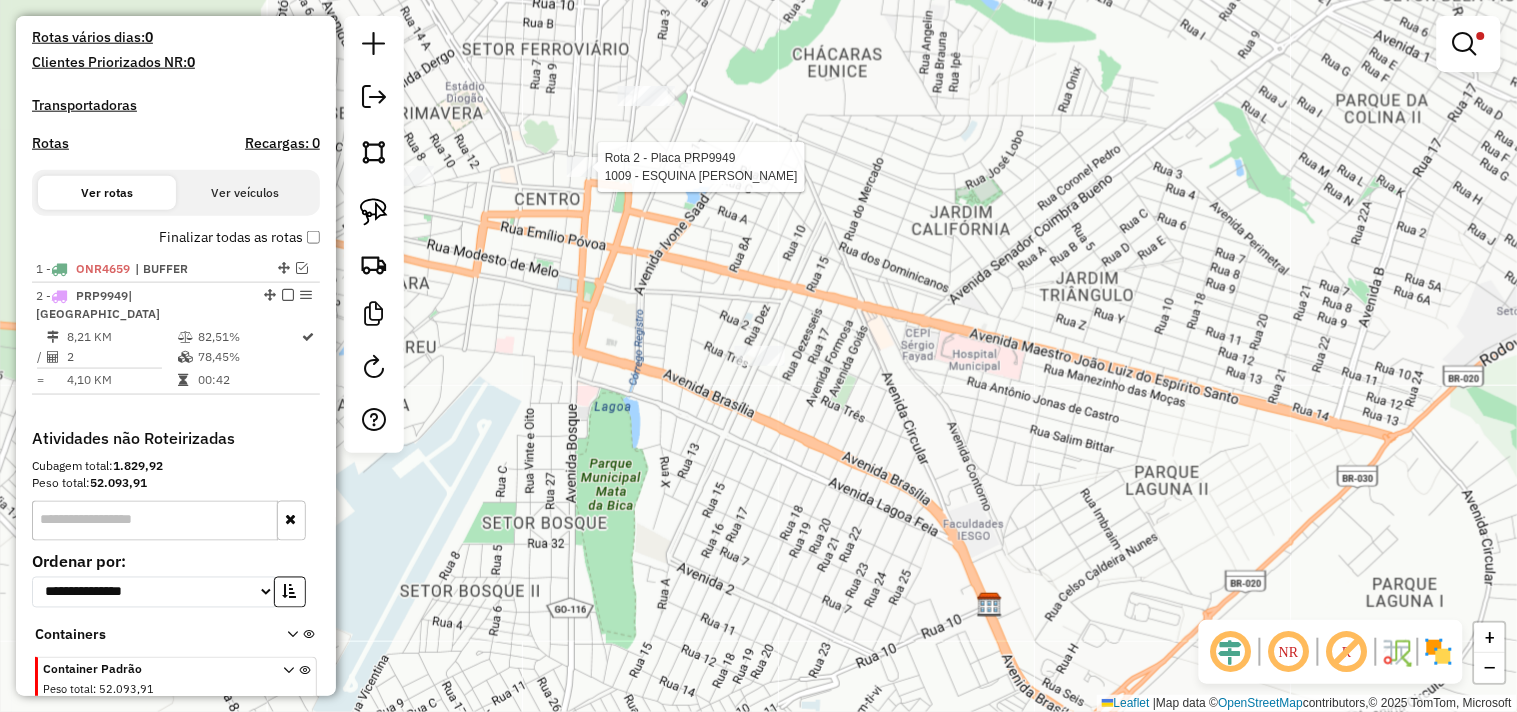 select on "**********" 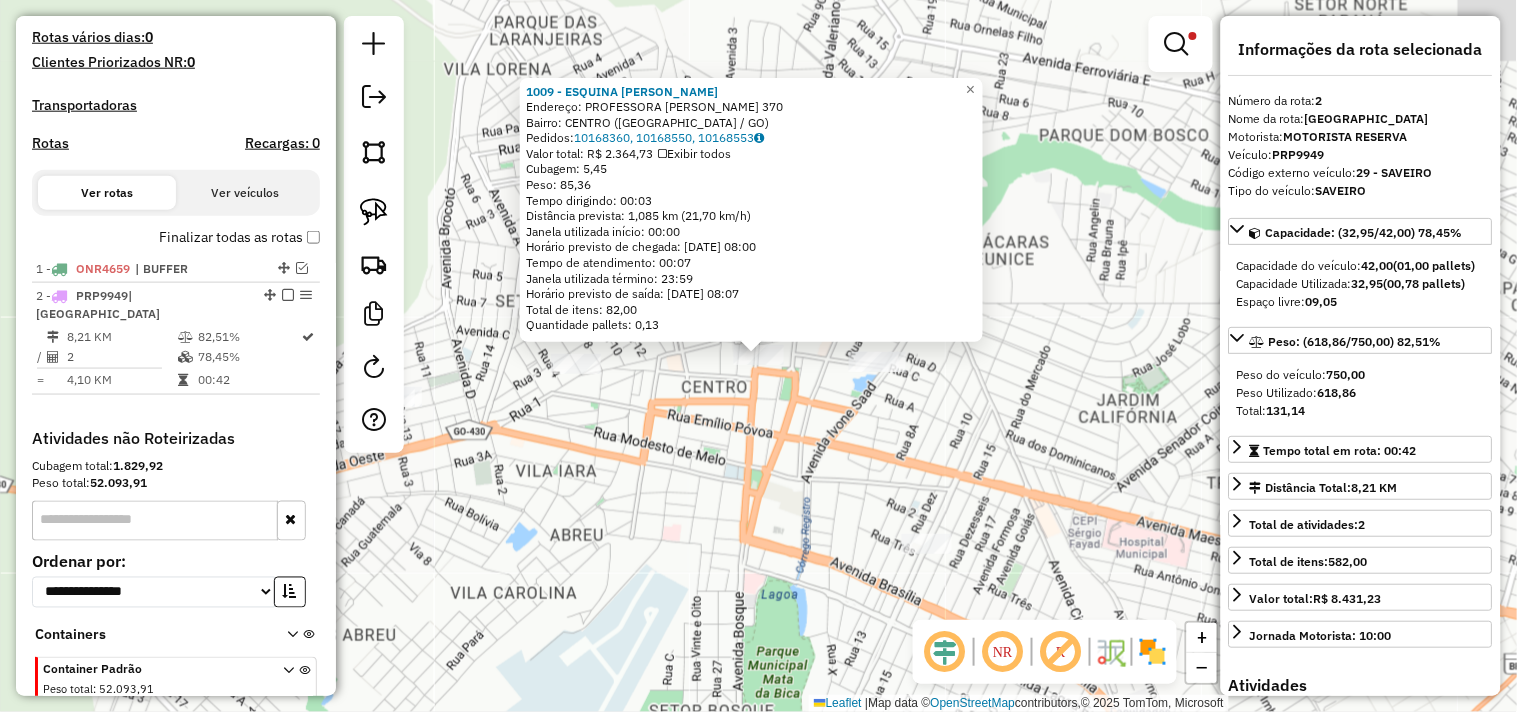 scroll, scrollTop: 607, scrollLeft: 0, axis: vertical 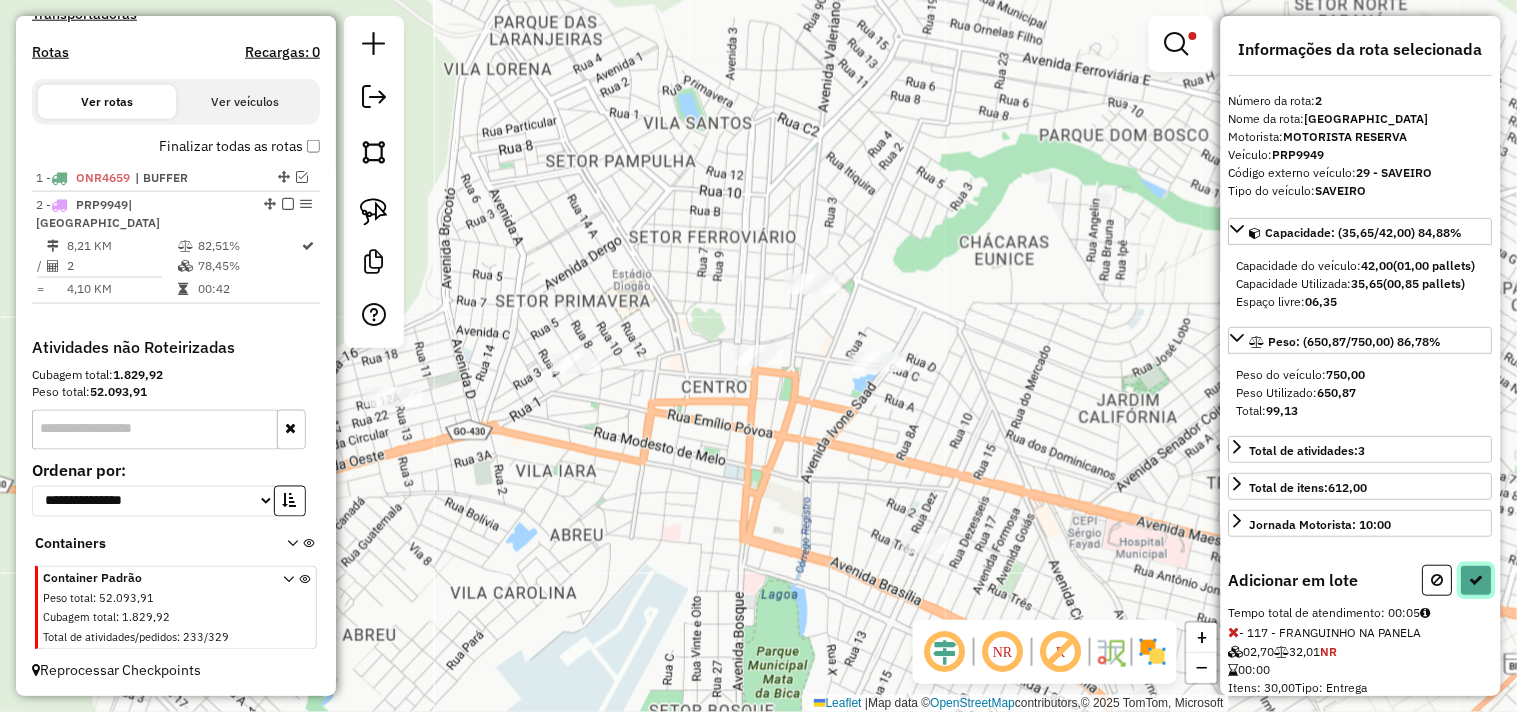 click at bounding box center (1477, 580) 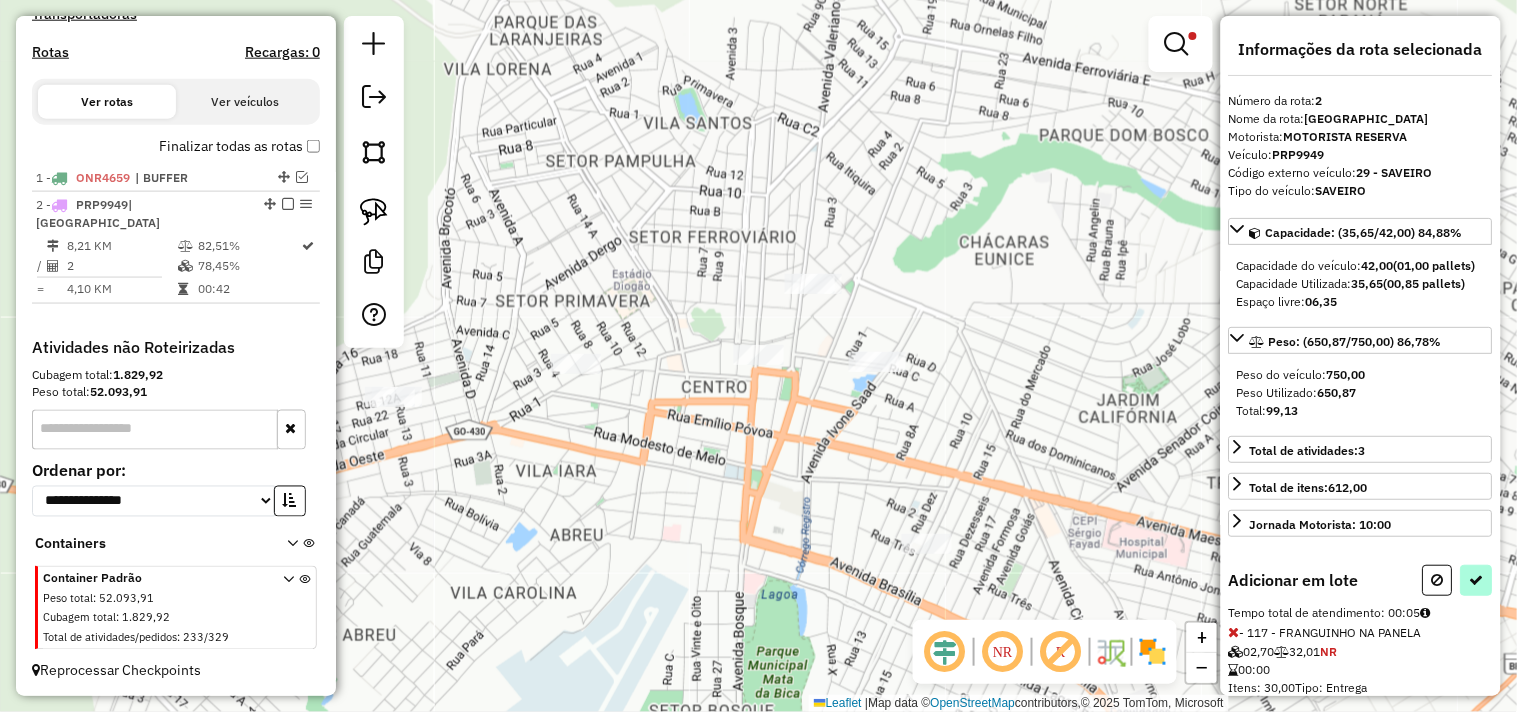 select on "**********" 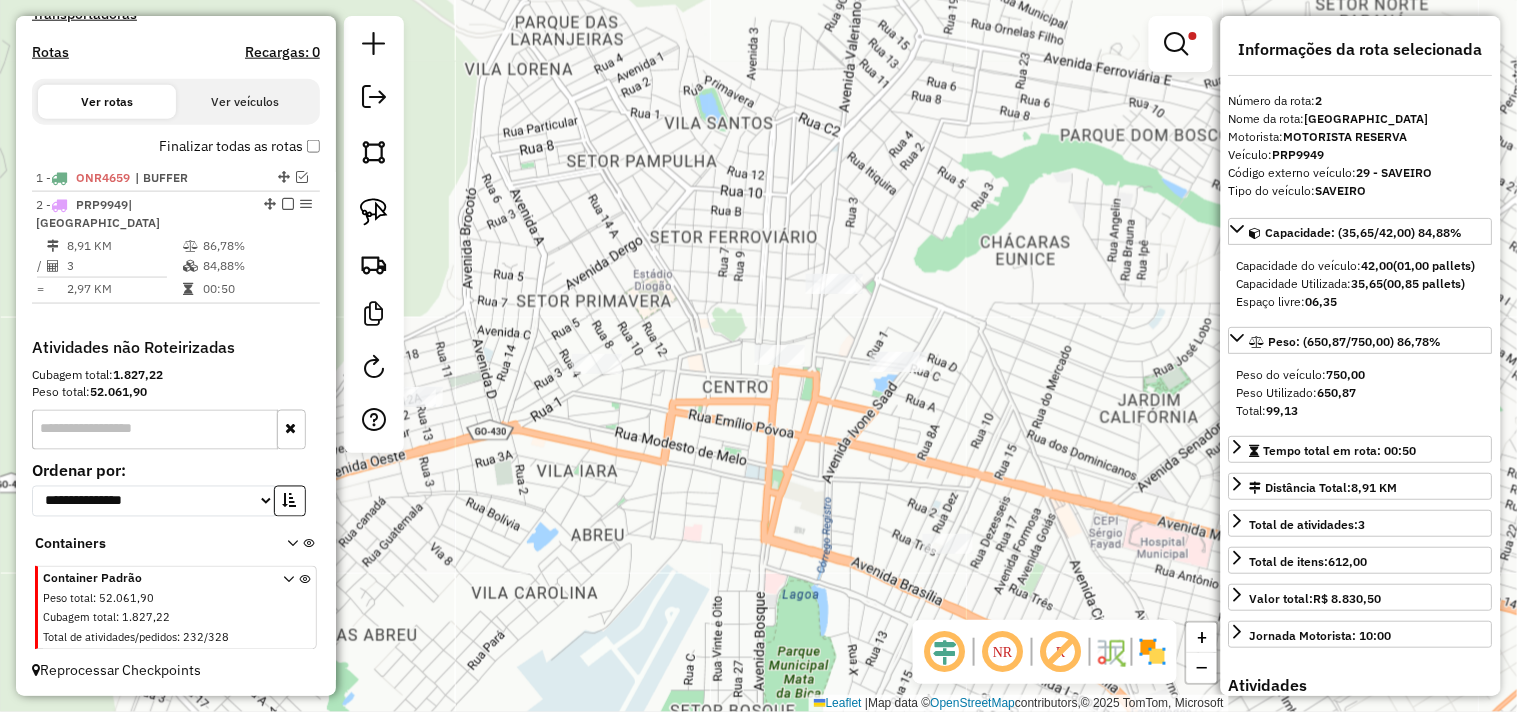 drag, startPoint x: 515, startPoint y: 257, endPoint x: 503, endPoint y: 236, distance: 24.186773 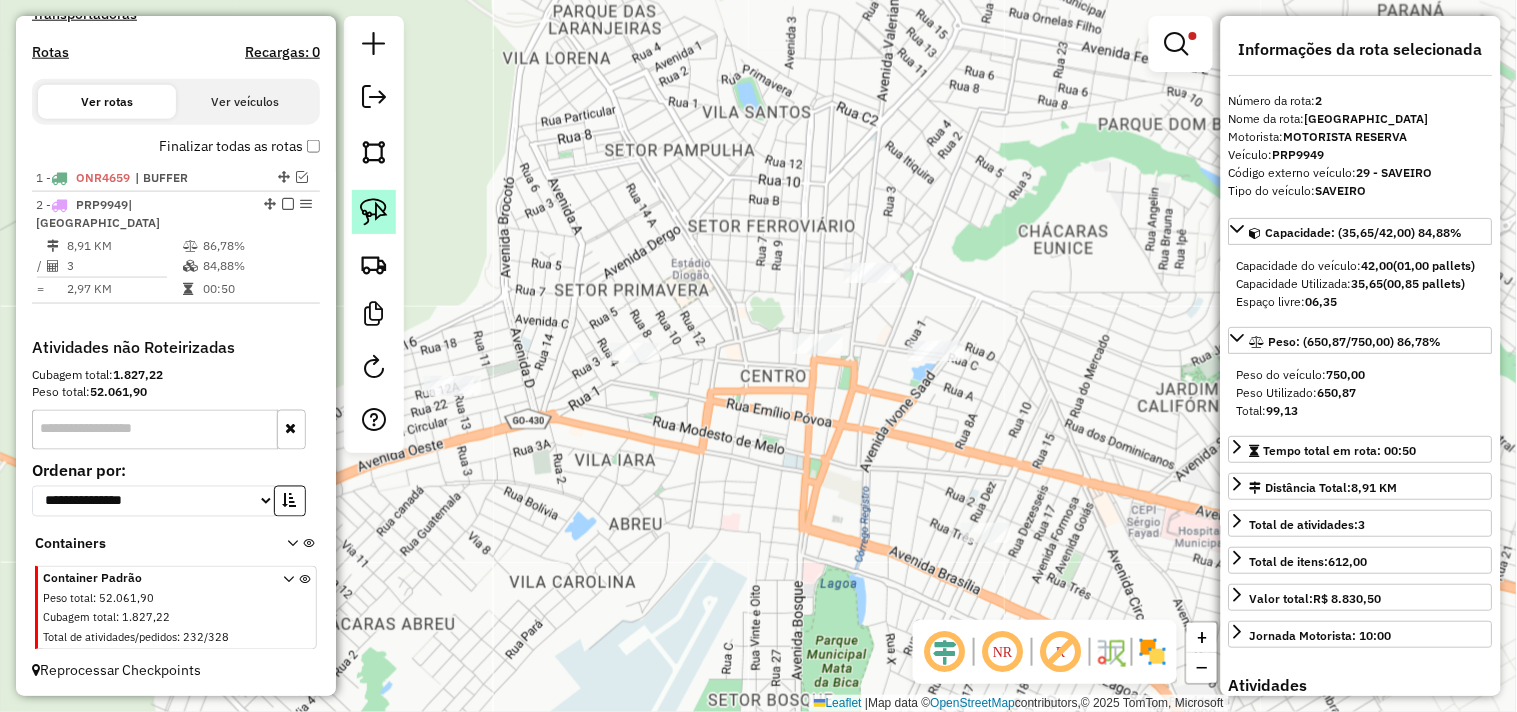 click 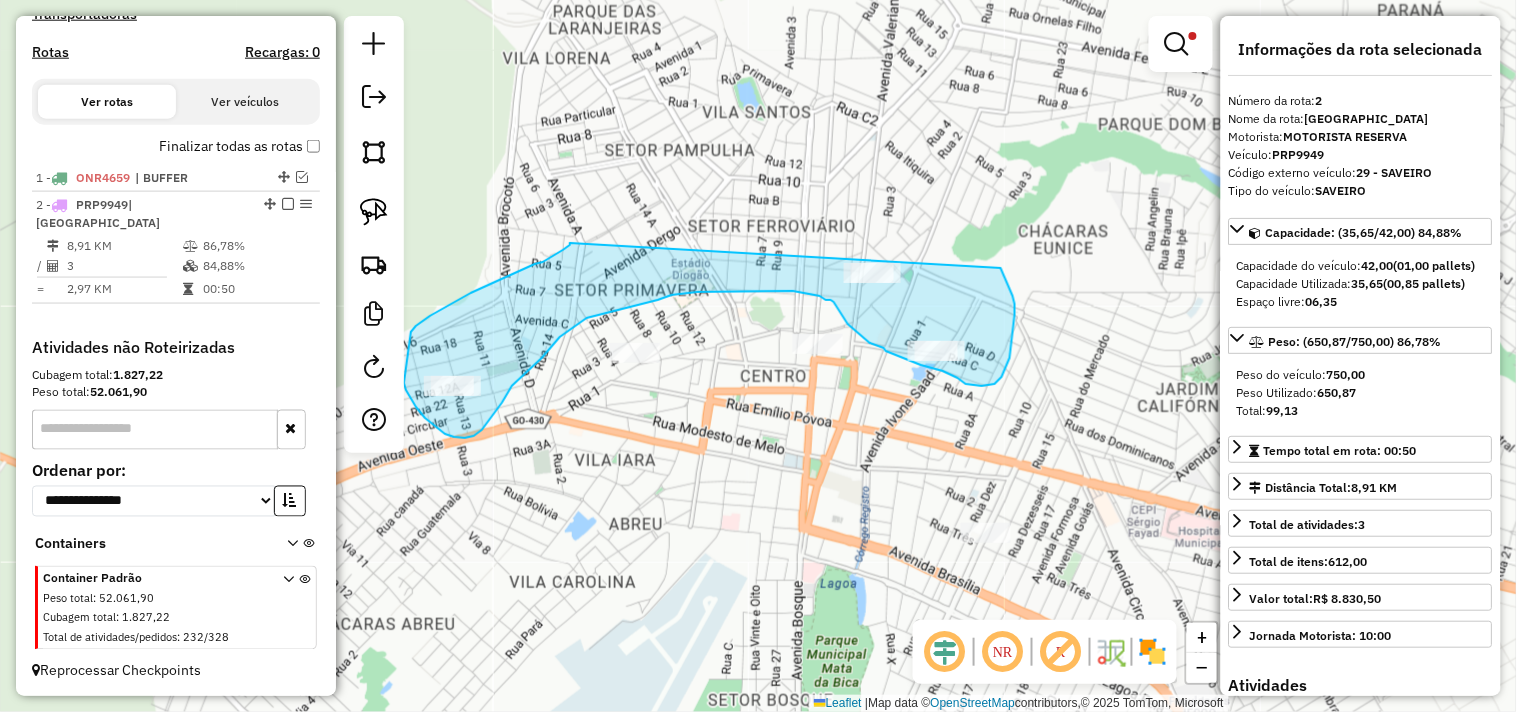 drag, startPoint x: 493, startPoint y: 284, endPoint x: 981, endPoint y: 234, distance: 490.55478 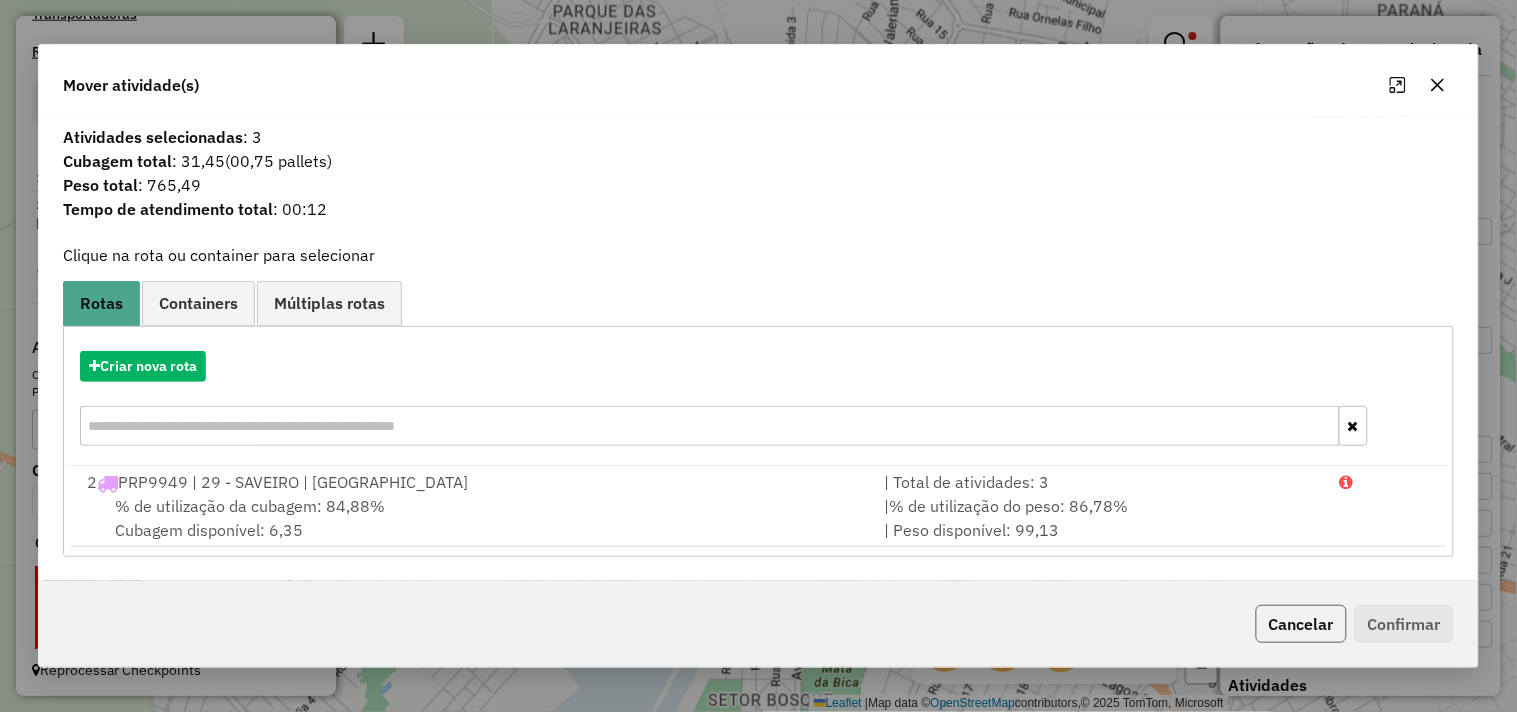 click on "Cancelar" 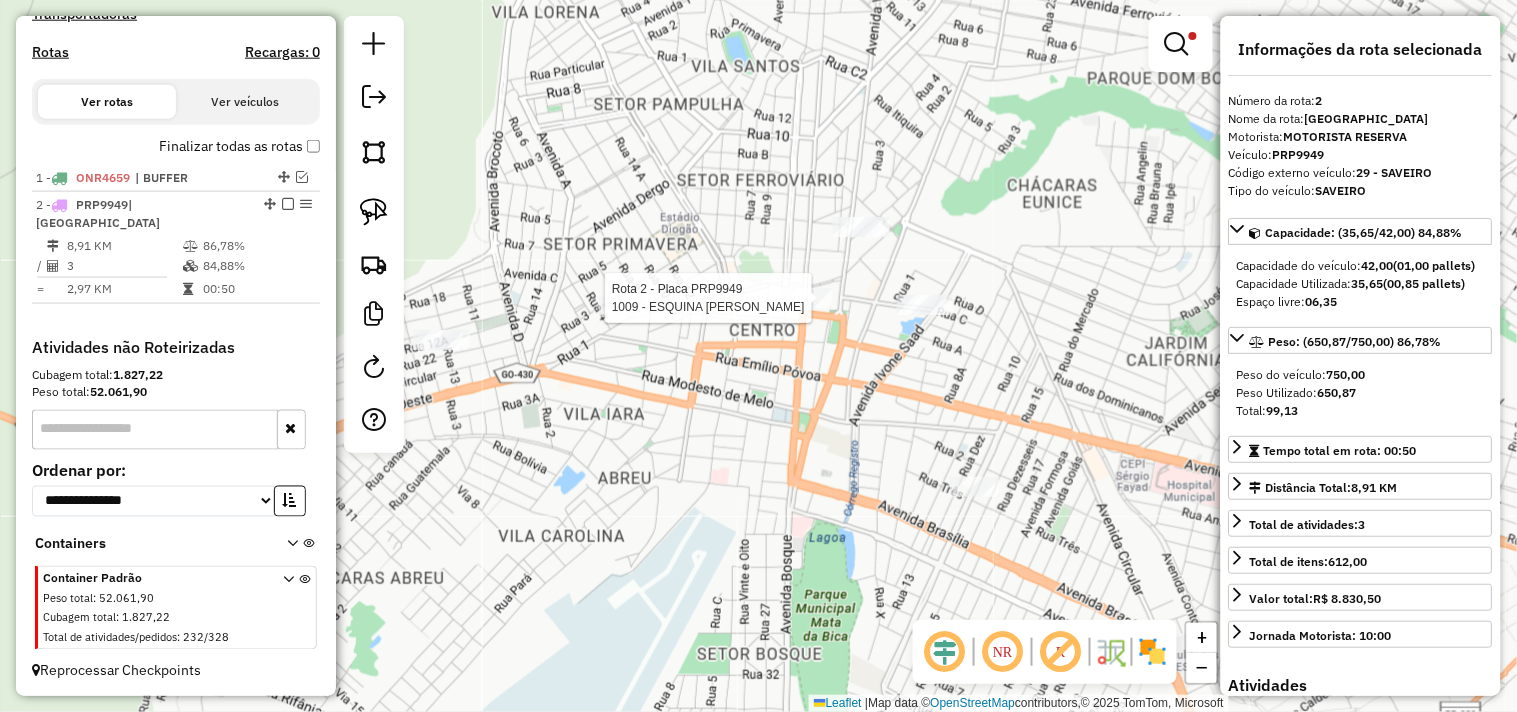 click 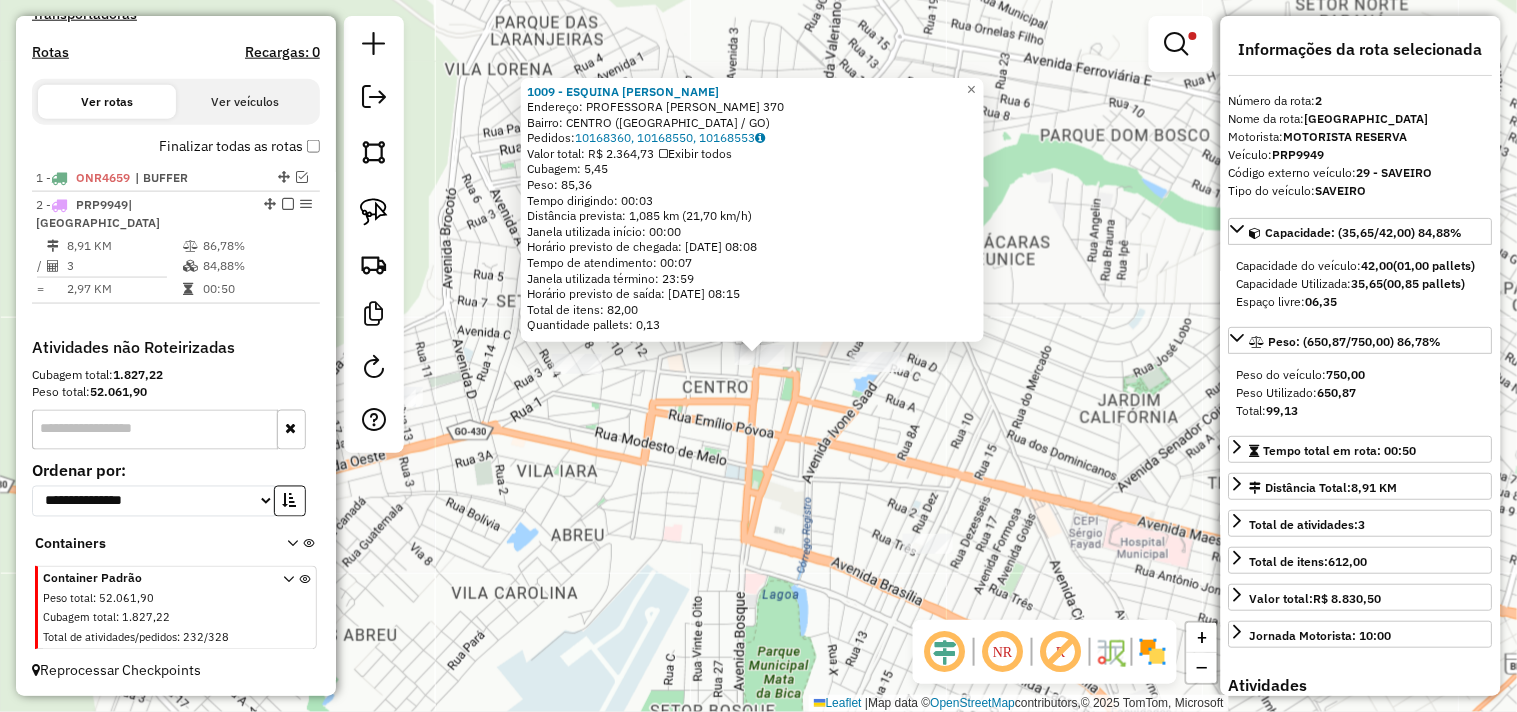click on "1009 - ESQUINA JERI GASTROB  Endereço:  PROFESSORA ALTA VIDAL 370   Bairro: CENTRO (FORMOSA / GO)   Pedidos:  10168360, 10168550, 10168553   Valor total: R$ 2.364,73   Exibir todos   Cubagem: 5,45  Peso: 85,36  Tempo dirigindo: 00:03   Distância prevista: 1,085 km (21,70 km/h)   Janela utilizada início: 00:00   Horário previsto de chegada: 11/07/2025 08:08   Tempo de atendimento: 00:07   Janela utilizada término: 23:59   Horário previsto de saída: 11/07/2025 08:15   Total de itens: 82,00   Quantidade pallets: 0,13  × Limpar filtros Janela de atendimento Grade de atendimento Capacidade Transportadoras Veículos Cliente Pedidos  Rotas Selecione os dias de semana para filtrar as janelas de atendimento  Seg   Ter   Qua   Qui   Sex   Sáb   Dom  Informe o período da janela de atendimento: De: Até:  Filtrar exatamente a janela do cliente  Considerar janela de atendimento padrão  Selecione os dias de semana para filtrar as grades de atendimento  Seg   Ter   Qua   Qui   Sex   Sáb   Dom   Peso mínimo:  +" 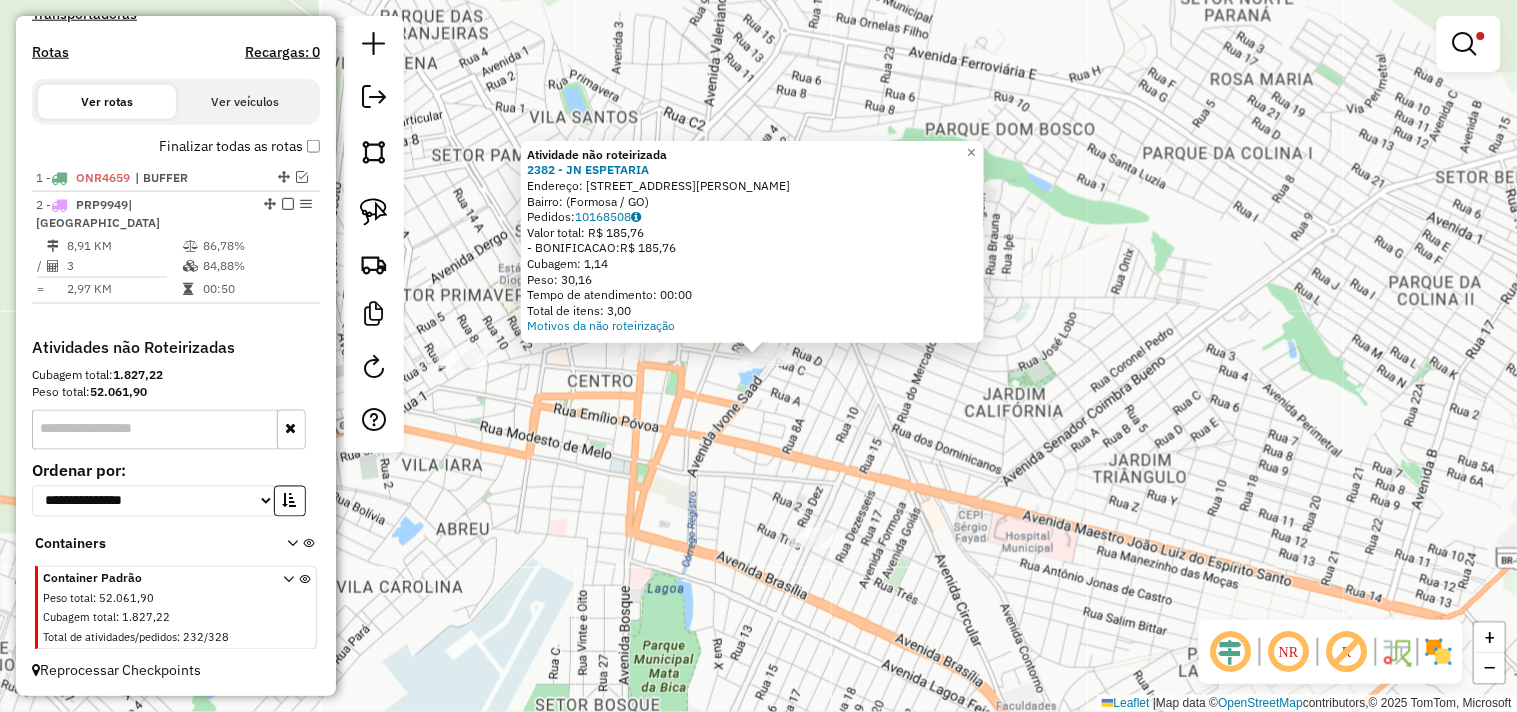 click on "Atividade não roteirizada 2382 - JN ESPETARIA  Endereço: Rua Antônio Dutra, 550   Bairro:  (Formosa / GO)   Pedidos:  10168508   Valor total: R$ 185,76   - BONIFICACAO:  R$ 185,76   Cubagem: 1,14   Peso: 30,16   Tempo de atendimento: 00:00   Total de itens: 3,00  Motivos da não roteirização × Limpar filtros Janela de atendimento Grade de atendimento Capacidade Transportadoras Veículos Cliente Pedidos  Rotas Selecione os dias de semana para filtrar as janelas de atendimento  Seg   Ter   Qua   Qui   Sex   Sáb   Dom  Informe o período da janela de atendimento: De: Até:  Filtrar exatamente a janela do cliente  Considerar janela de atendimento padrão  Selecione os dias de semana para filtrar as grades de atendimento  Seg   Ter   Qua   Qui   Sex   Sáb   Dom   Considerar clientes sem dia de atendimento cadastrado  Clientes fora do dia de atendimento selecionado Filtrar as atividades entre os valores definidos abaixo:  Peso mínimo:   Peso máximo:   Cubagem mínima:   Cubagem máxima:   De:   Até:  De:" 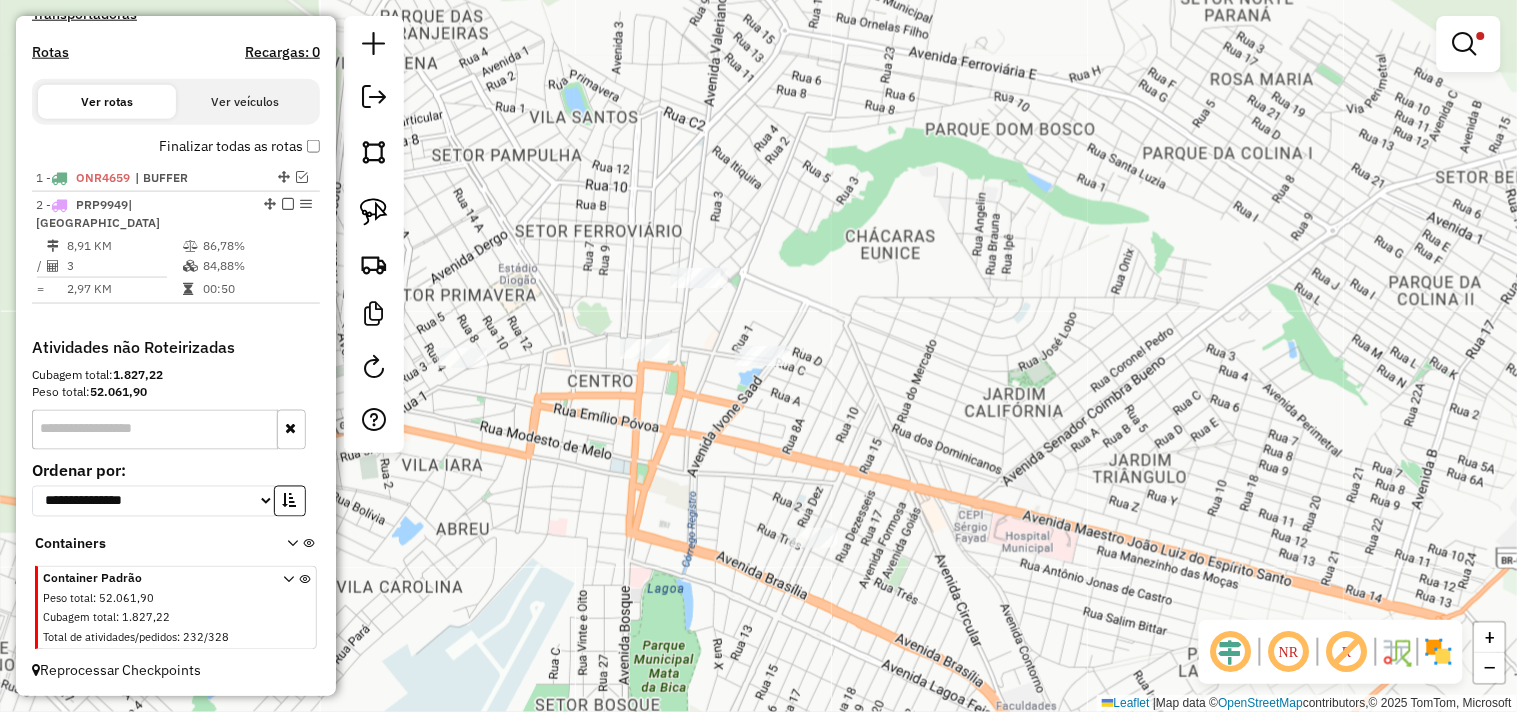 drag, startPoint x: 671, startPoint y: 473, endPoint x: 815, endPoint y: 433, distance: 149.45233 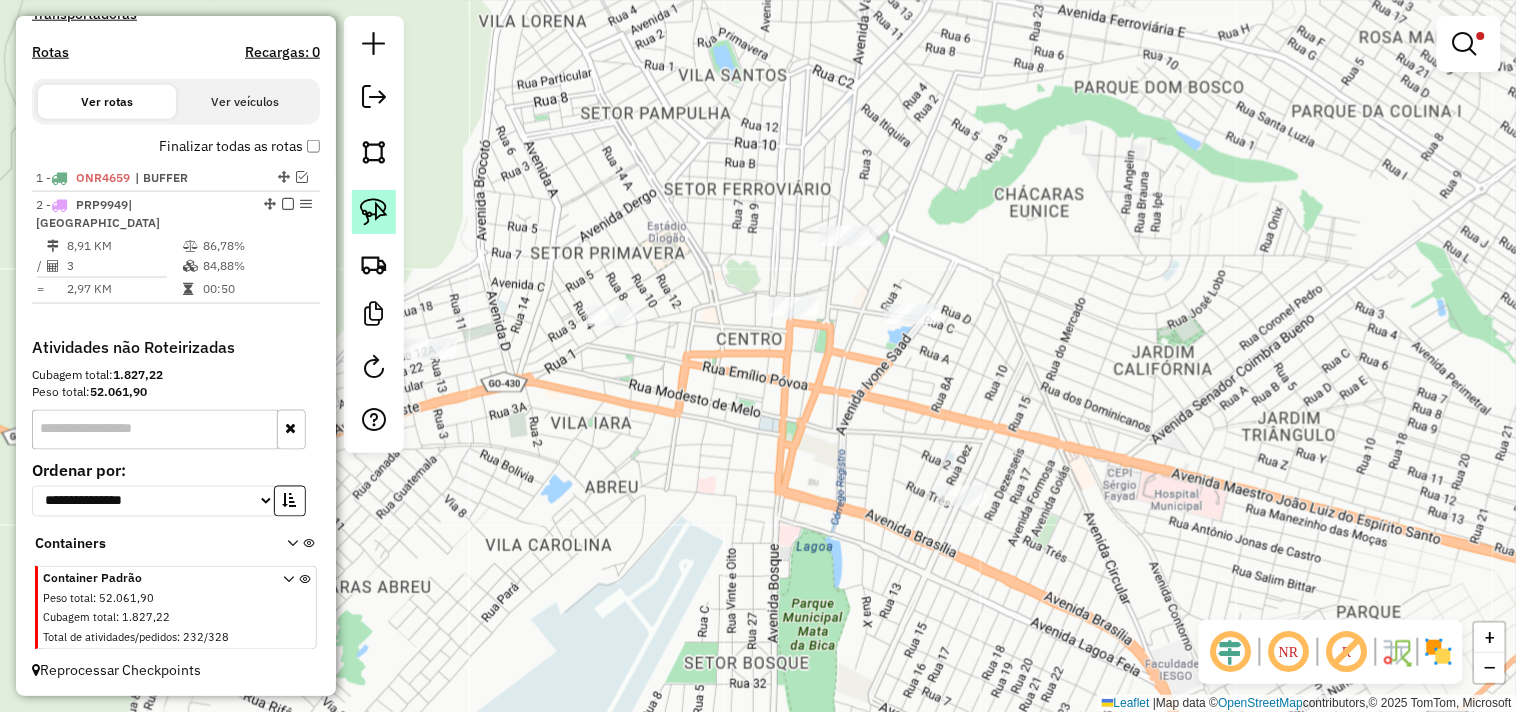 click 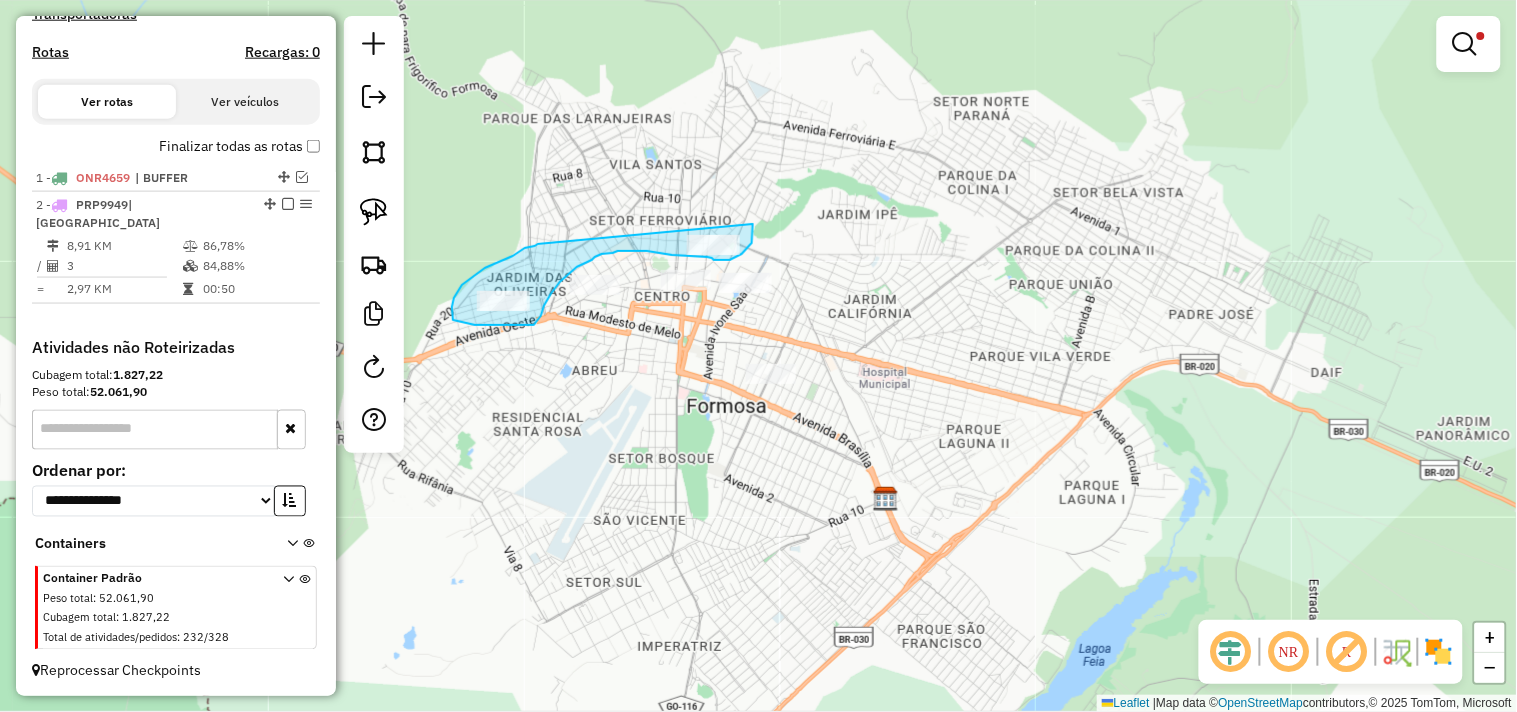 drag, startPoint x: 535, startPoint y: 246, endPoint x: 743, endPoint y: 210, distance: 211.09239 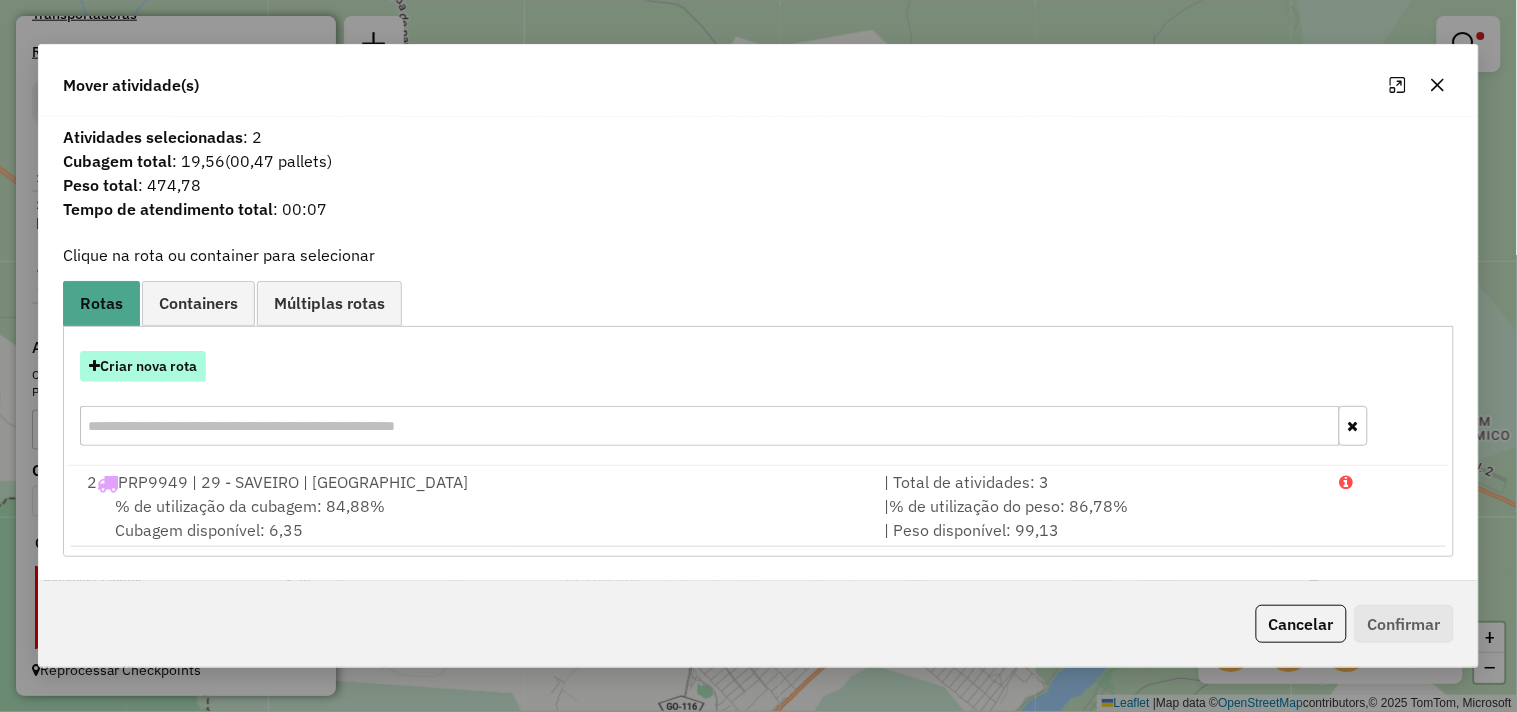 click on "Criar nova rota" at bounding box center (143, 366) 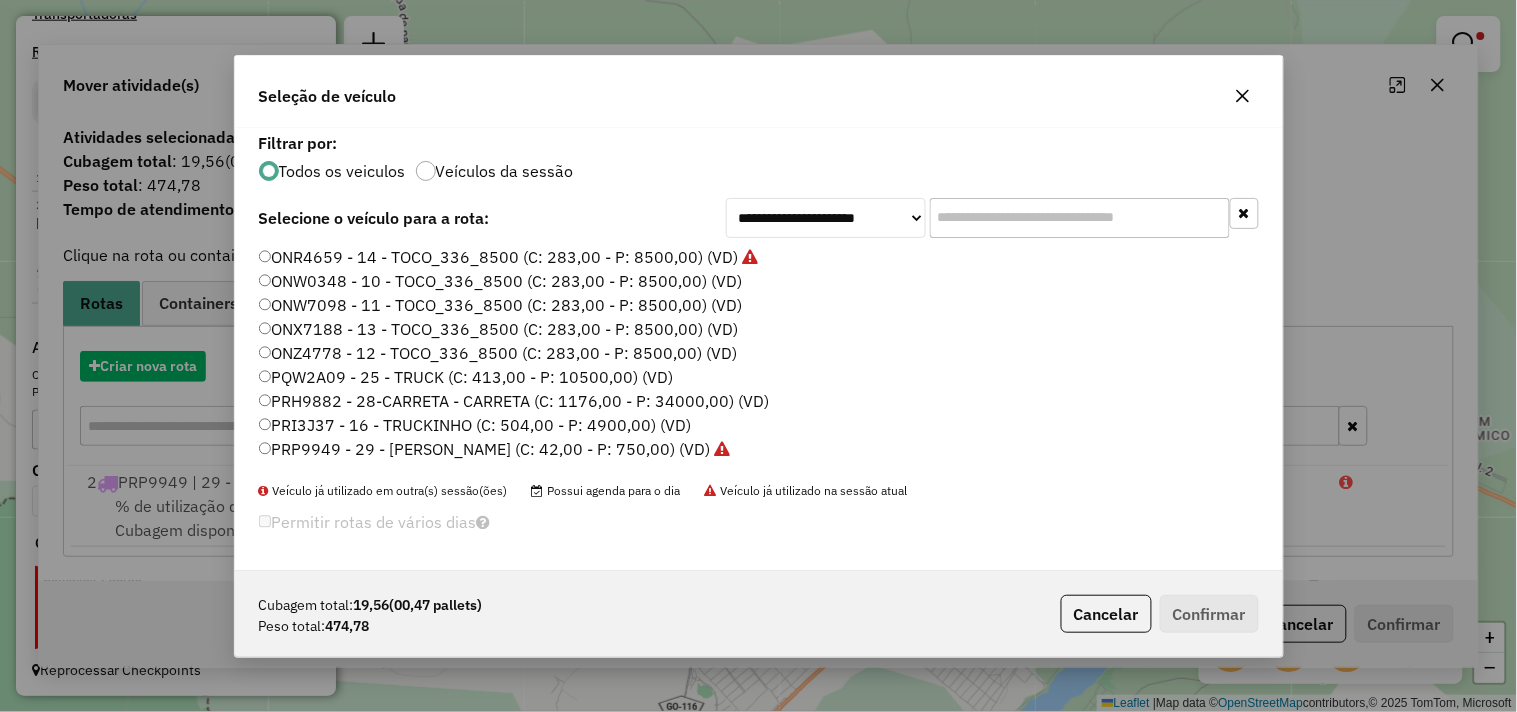 scroll, scrollTop: 11, scrollLeft: 5, axis: both 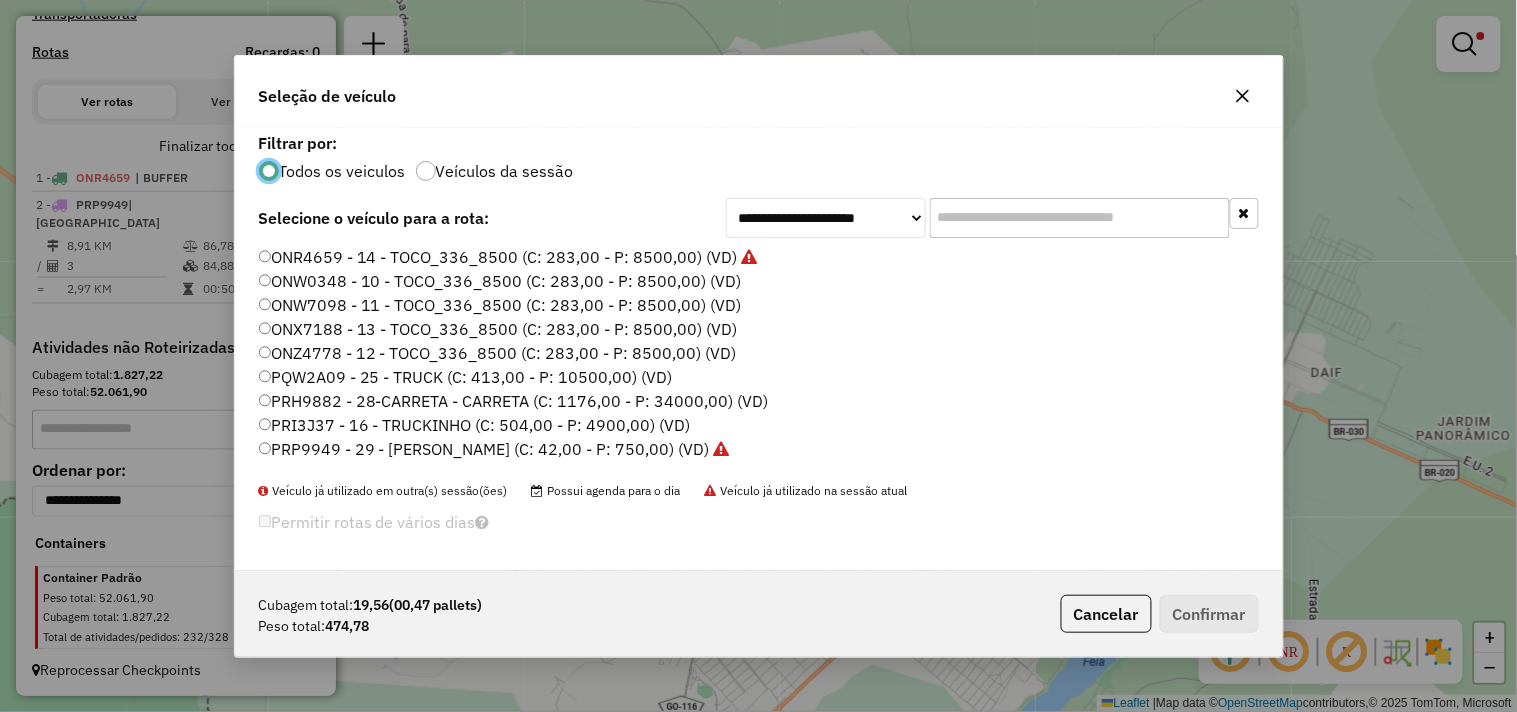click on "PRP9949 - 29 - SAVEIRO - SAVEIRO (C: 42,00 - P: 750,00) (VD)" 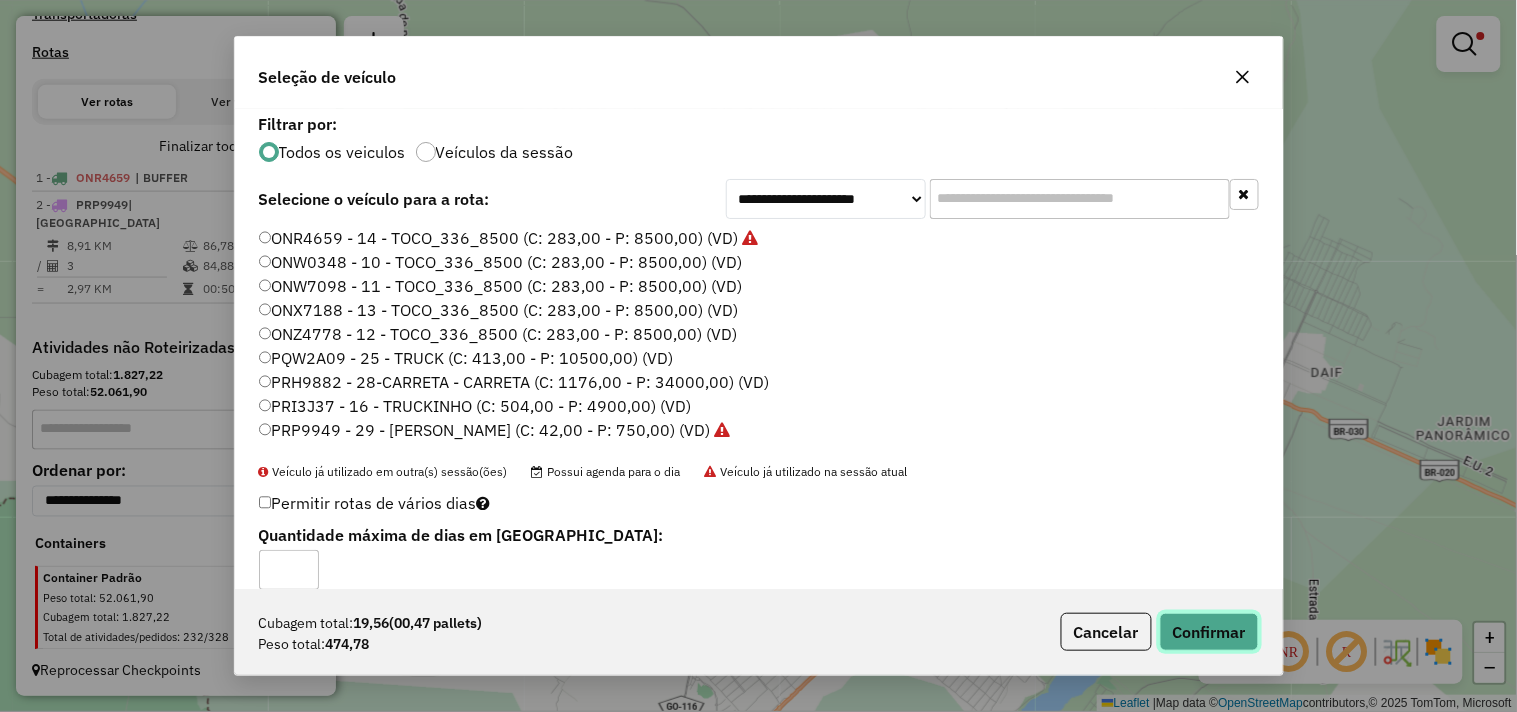 click on "Confirmar" 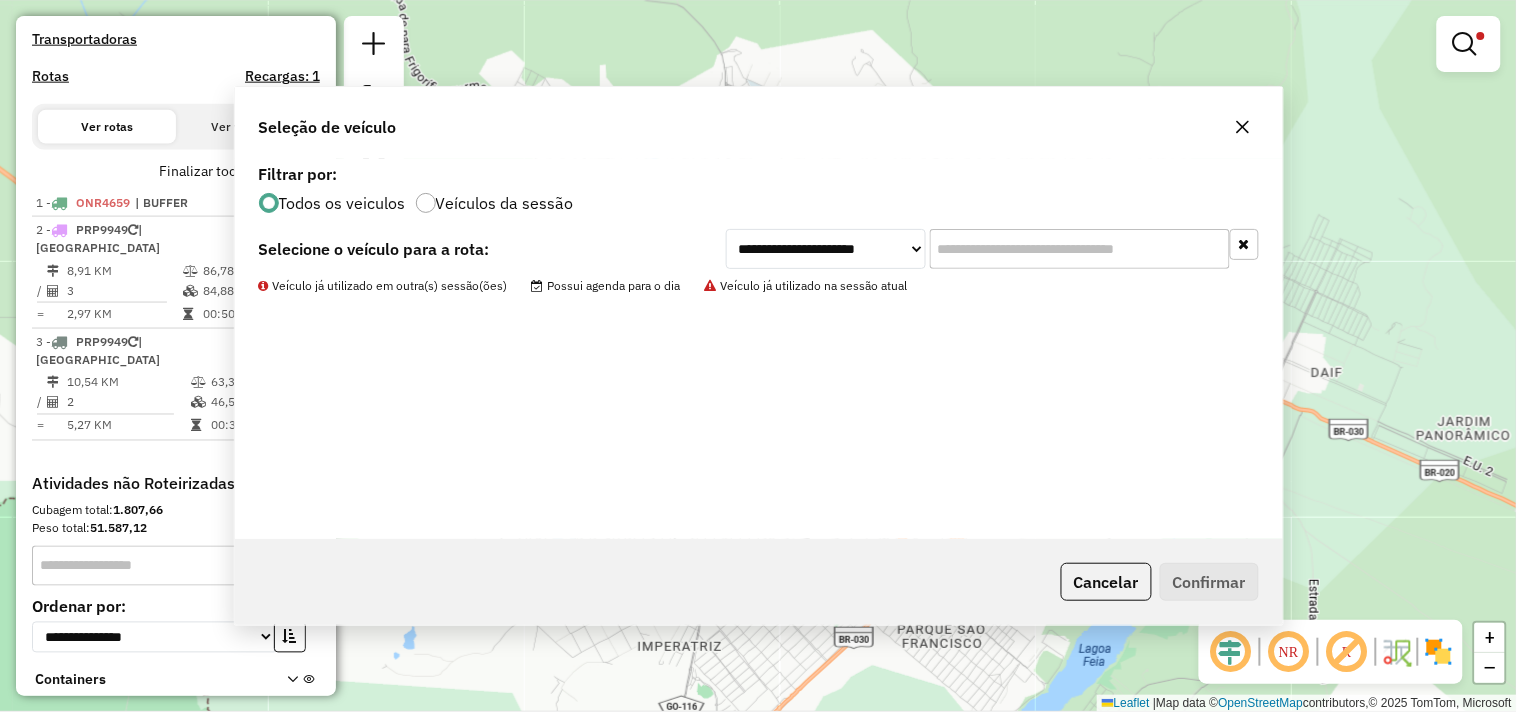 scroll, scrollTop: 632, scrollLeft: 0, axis: vertical 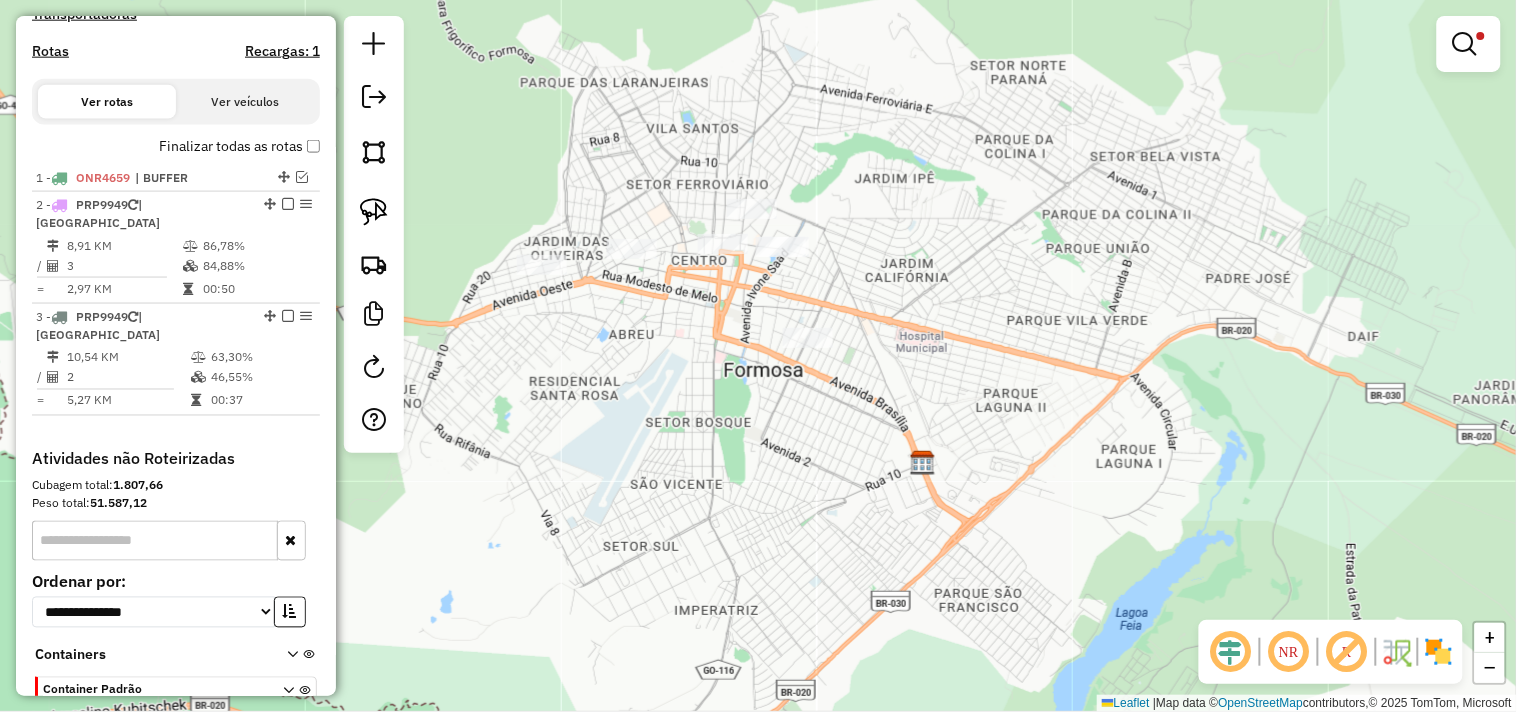 drag, startPoint x: 868, startPoint y: 304, endPoint x: 905, endPoint y: 268, distance: 51.62364 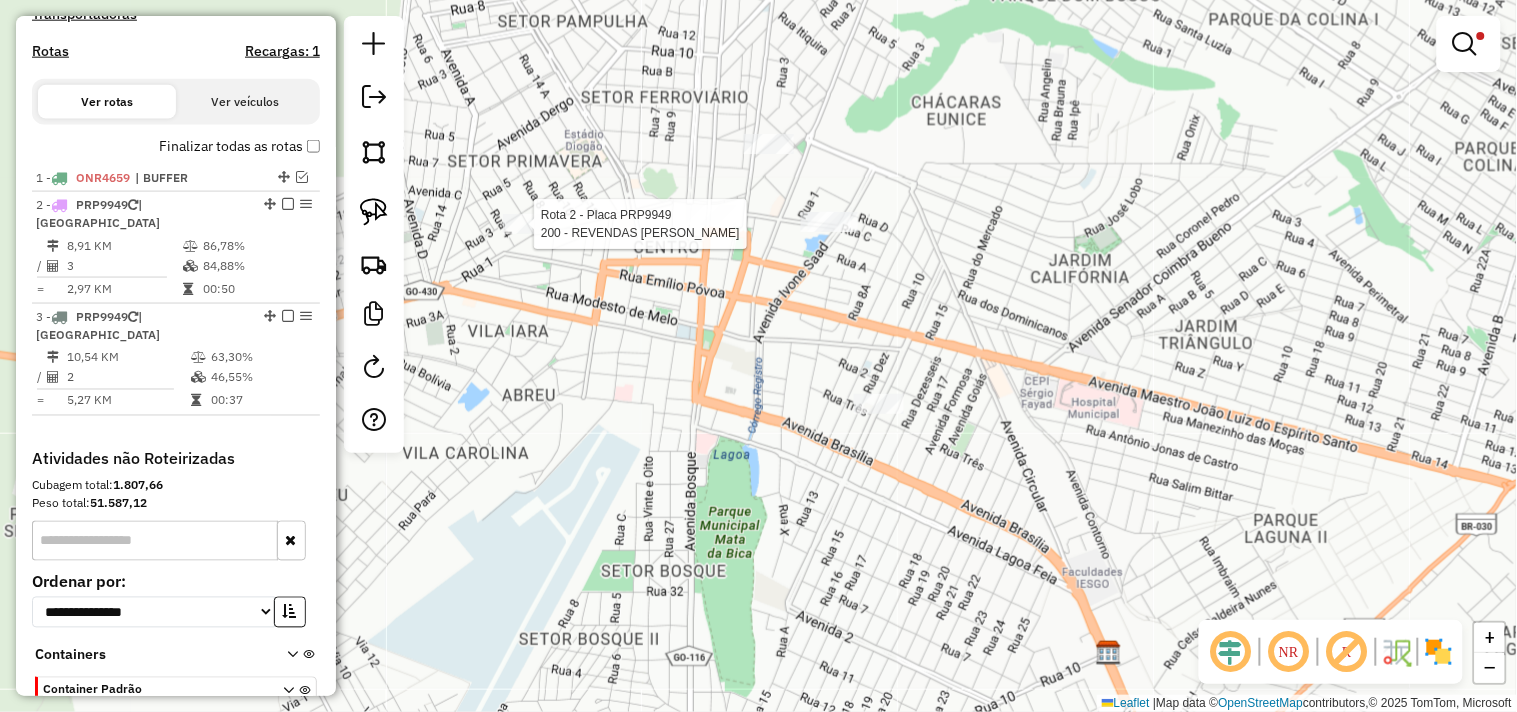 scroll, scrollTop: 726, scrollLeft: 0, axis: vertical 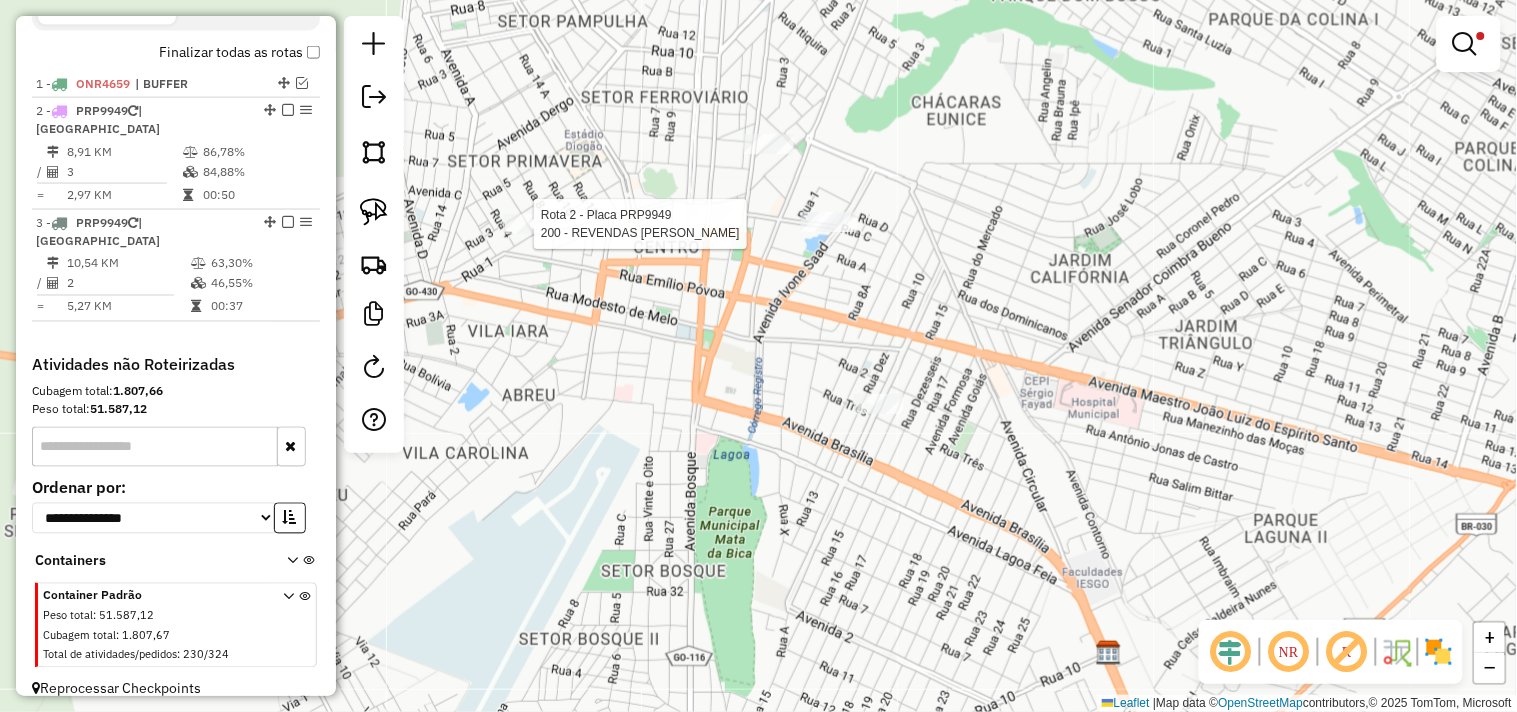 select on "**********" 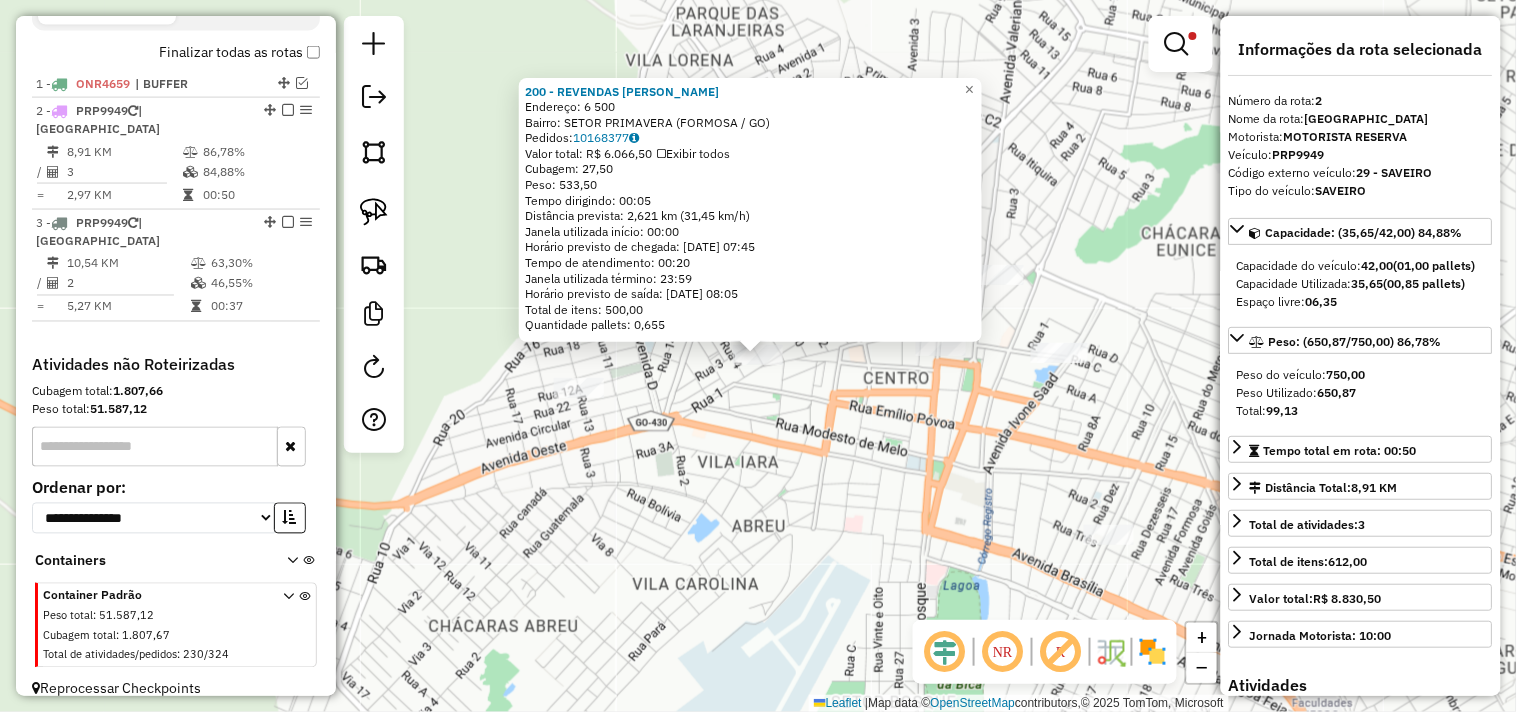 drag, startPoint x: 882, startPoint y: 431, endPoint x: 850, endPoint y: 407, distance: 40 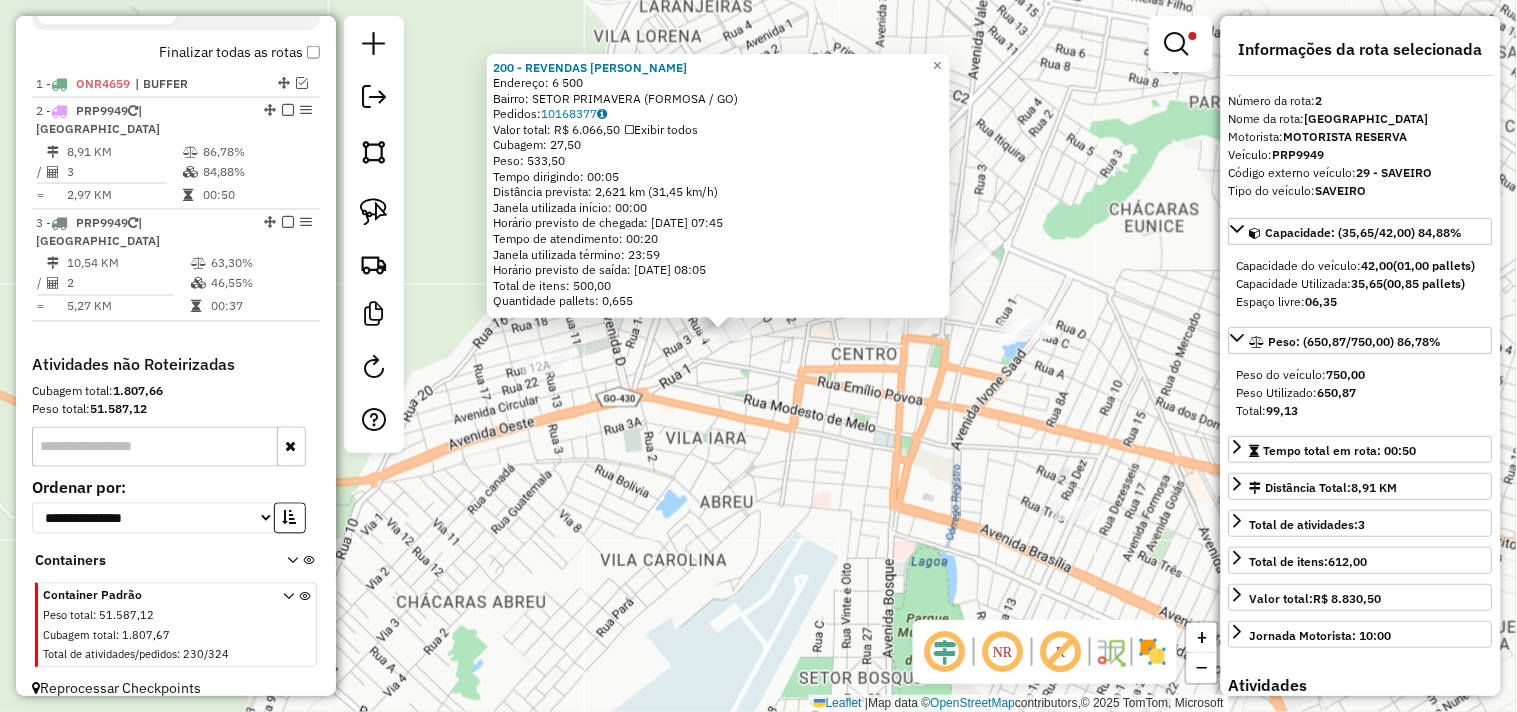 click on "200 - REVENDAS ABE IKENO  Endereço:  6 500   Bairro: SETOR PRIMAVERA (FORMOSA / GO)   Pedidos:  10168377   Valor total: R$ 6.066,50   Exibir todos   Cubagem: 27,50  Peso: 533,50  Tempo dirigindo: 00:05   Distância prevista: 2,621 km (31,45 km/h)   Janela utilizada início: 00:00   Horário previsto de chegada: 11/07/2025 07:45   Tempo de atendimento: 00:20   Janela utilizada término: 23:59   Horário previsto de saída: 11/07/2025 08:05   Total de itens: 500,00   Quantidade pallets: 0,655  × Limpar filtros Janela de atendimento Grade de atendimento Capacidade Transportadoras Veículos Cliente Pedidos  Rotas Selecione os dias de semana para filtrar as janelas de atendimento  Seg   Ter   Qua   Qui   Sex   Sáb   Dom  Informe o período da janela de atendimento: De: Até:  Filtrar exatamente a janela do cliente  Considerar janela de atendimento padrão  Selecione os dias de semana para filtrar as grades de atendimento  Seg   Ter   Qua   Qui   Sex   Sáb   Dom   Clientes fora do dia de atendimento selecionado" 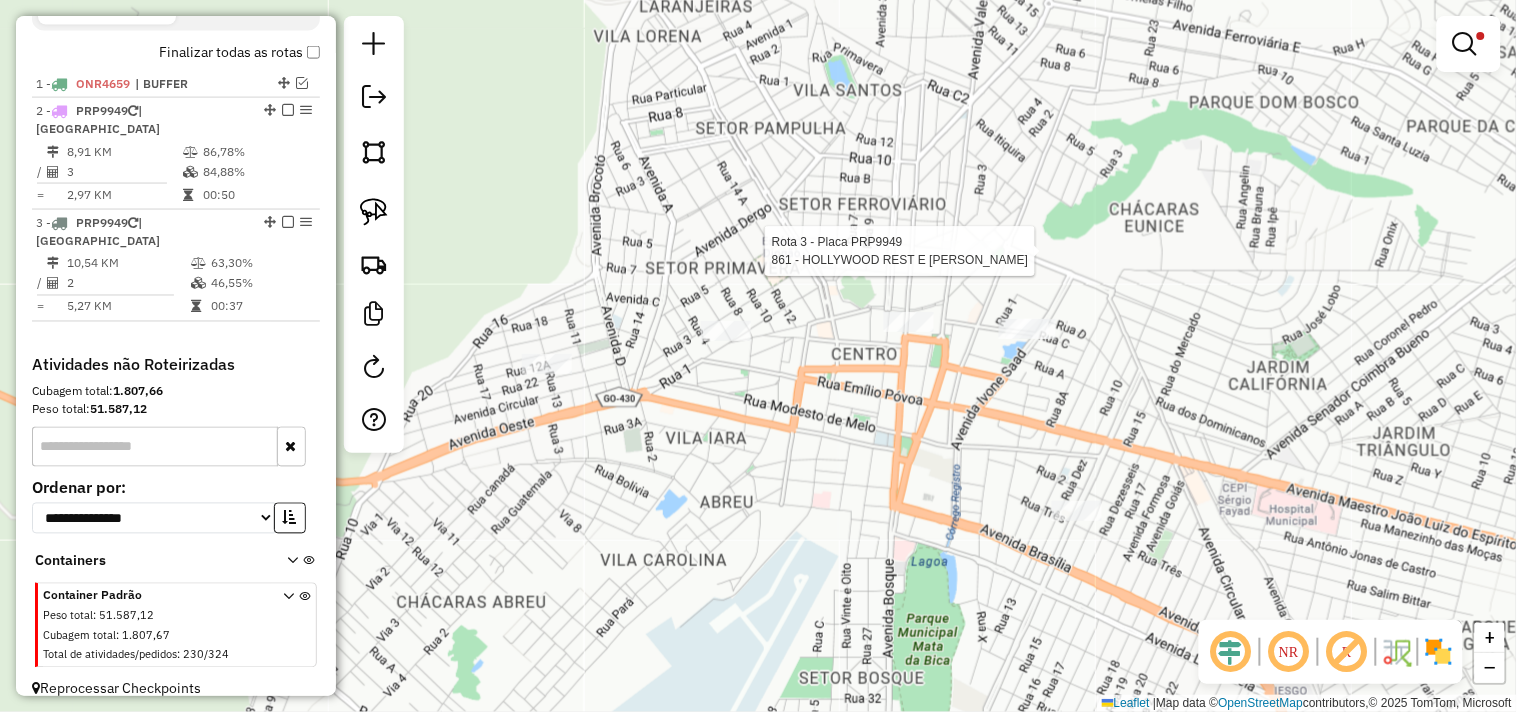 select on "**********" 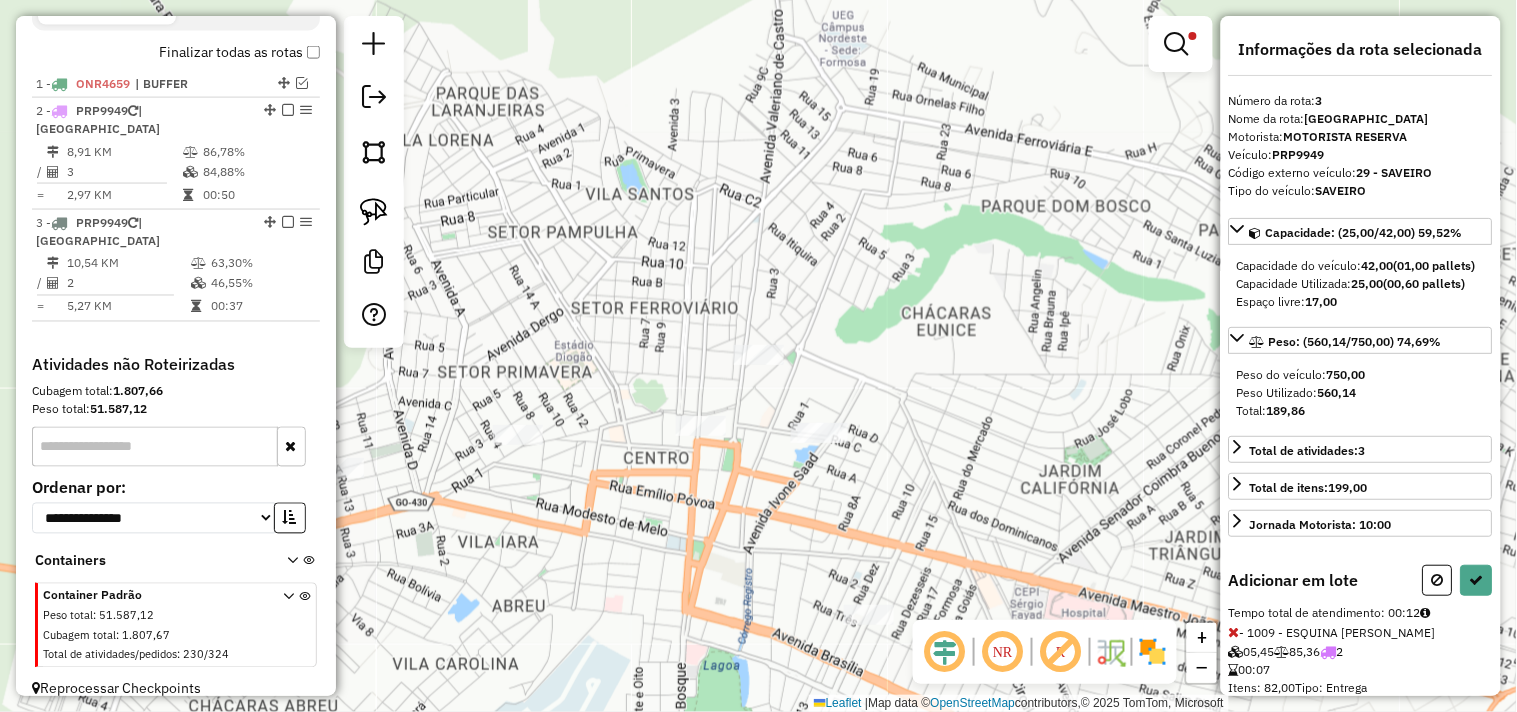 drag, startPoint x: 736, startPoint y: 541, endPoint x: 745, endPoint y: 430, distance: 111.364265 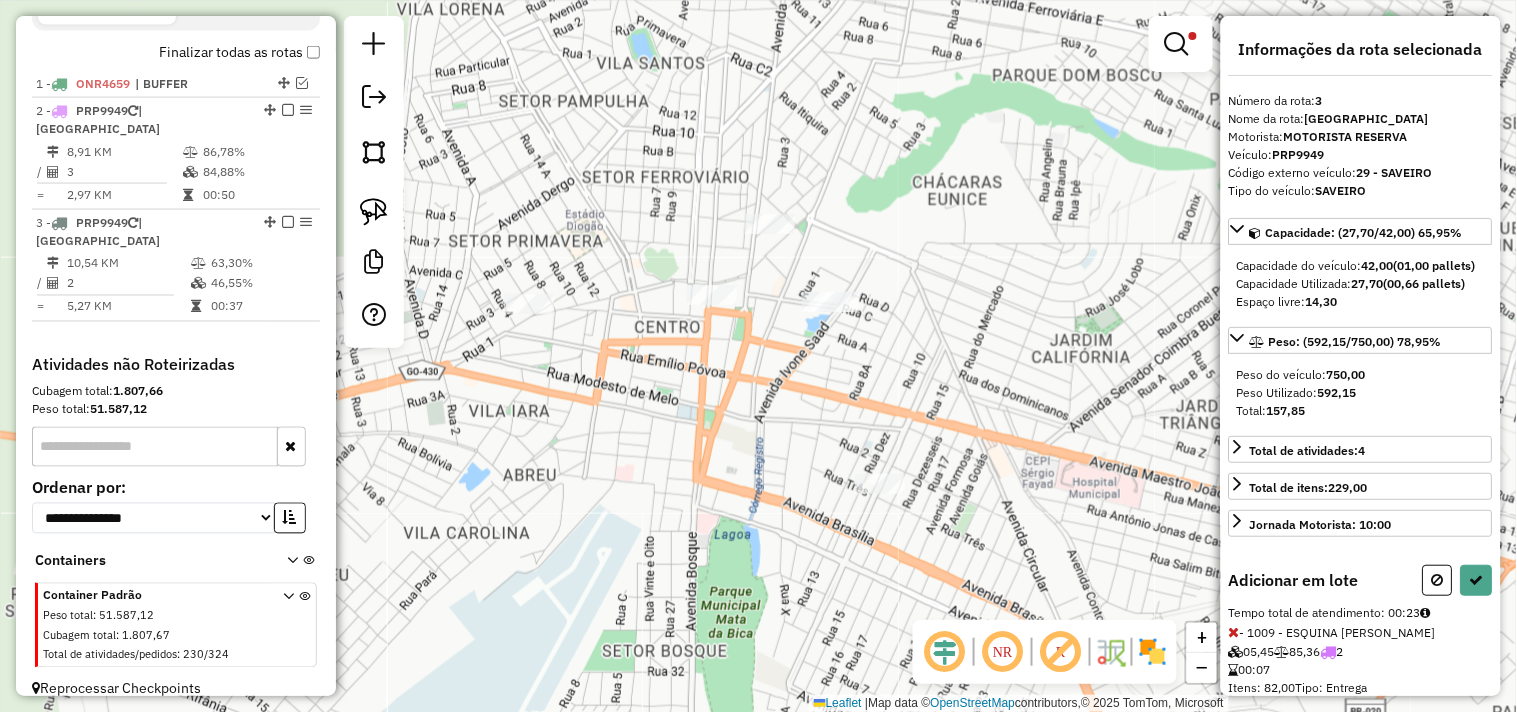 click on "Adicionar em lote" at bounding box center [1361, 580] 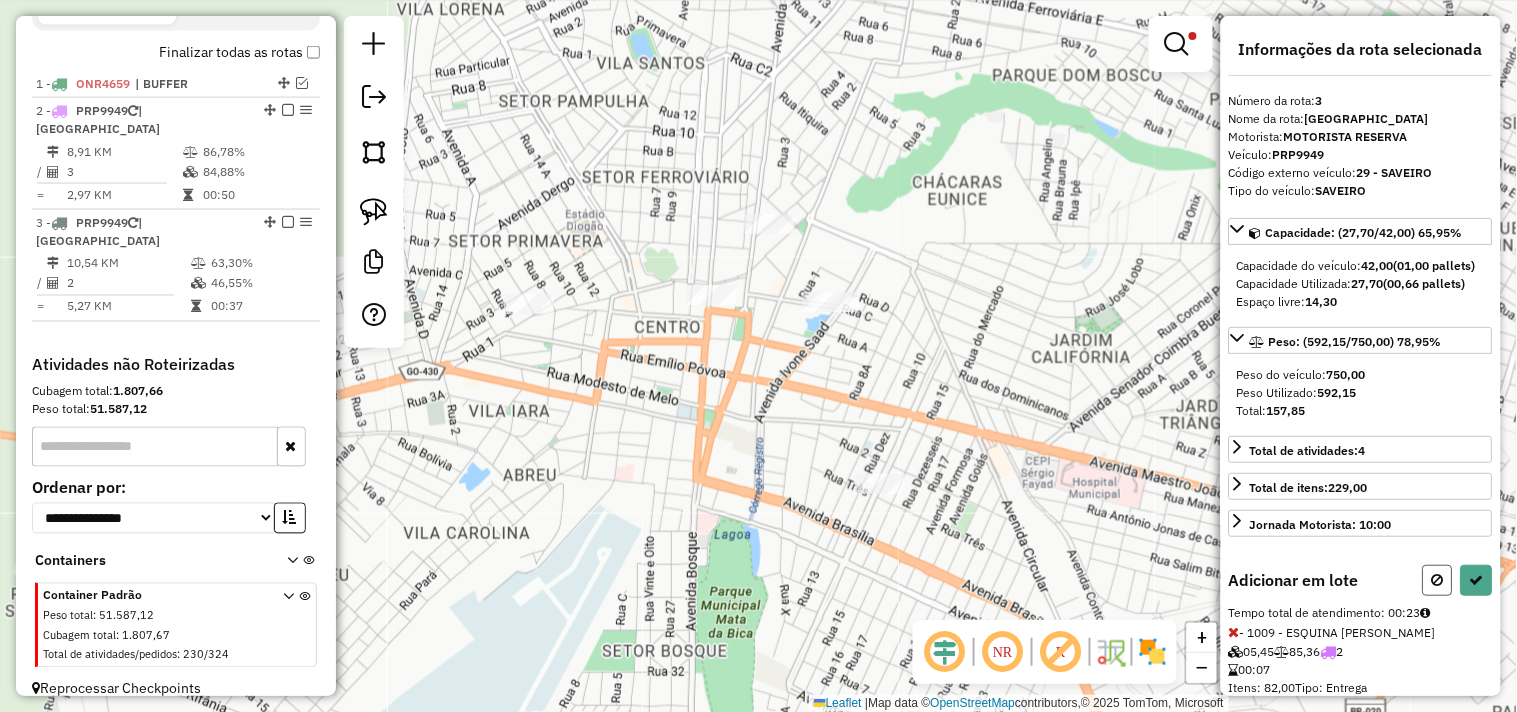 click at bounding box center [1438, 580] 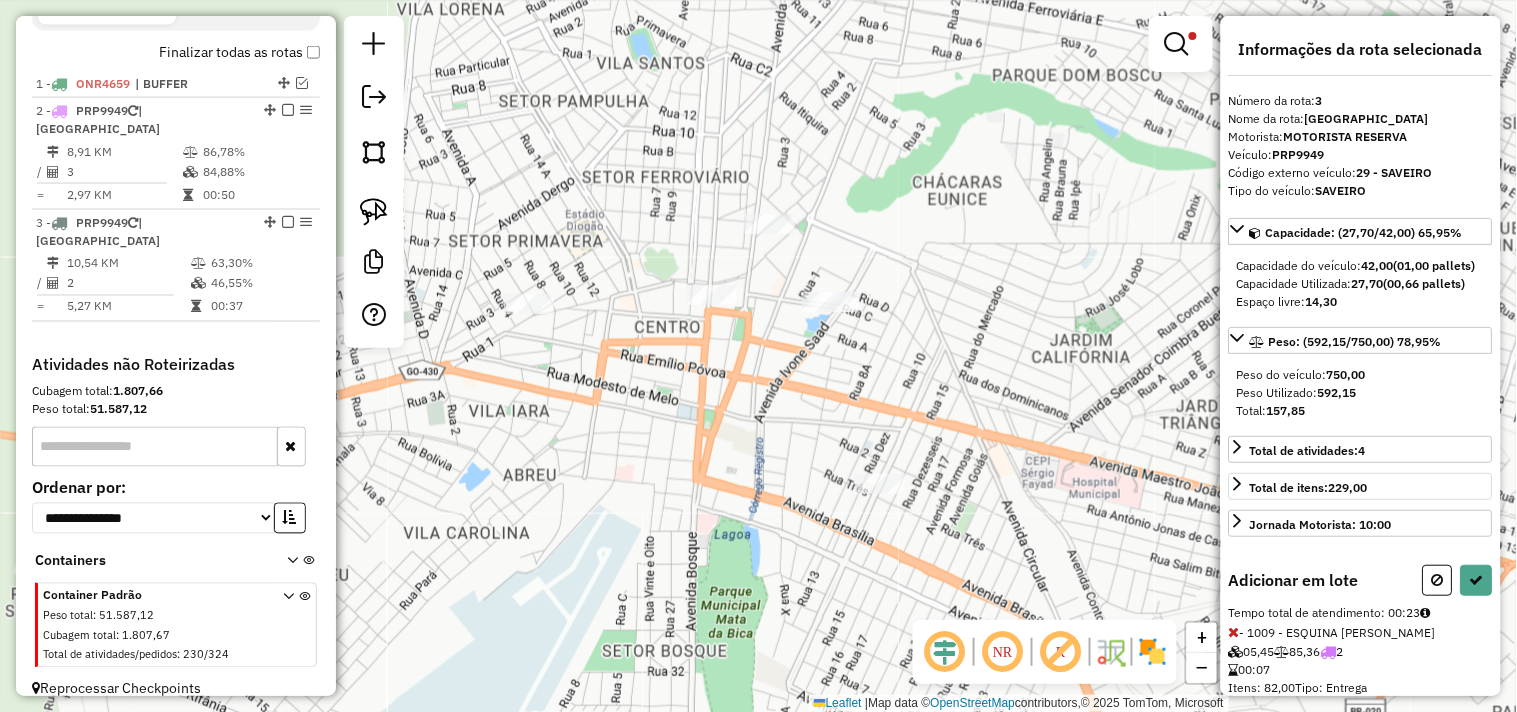 select on "**********" 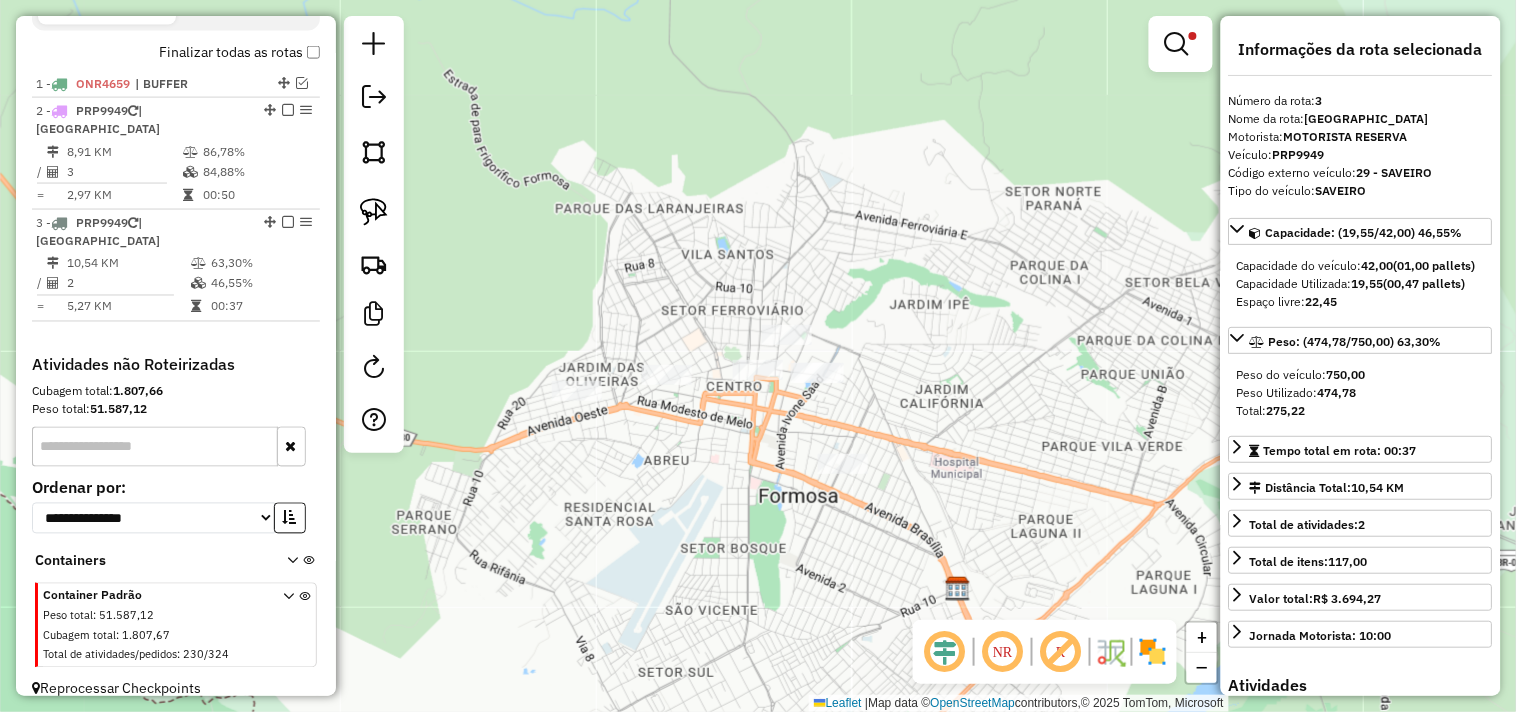 click on "Limpar filtros Janela de atendimento Grade de atendimento Capacidade Transportadoras Veículos Cliente Pedidos  Rotas Selecione os dias de semana para filtrar as janelas de atendimento  Seg   Ter   Qua   Qui   Sex   Sáb   Dom  Informe o período da janela de atendimento: De: Até:  Filtrar exatamente a janela do cliente  Considerar janela de atendimento padrão  Selecione os dias de semana para filtrar as grades de atendimento  Seg   Ter   Qua   Qui   Sex   Sáb   Dom   Considerar clientes sem dia de atendimento cadastrado  Clientes fora do dia de atendimento selecionado Filtrar as atividades entre os valores definidos abaixo:  Peso mínimo:   Peso máximo:   Cubagem mínima:   Cubagem máxima:   De:   Até:  Filtrar as atividades entre o tempo de atendimento definido abaixo:  De:   Até:   Considerar capacidade total dos clientes não roteirizados Transportadora: Selecione um ou mais itens Tipo de veículo: Selecione um ou mais itens Veículo: Selecione um ou mais itens Motorista: Selecione um ou mais itens" 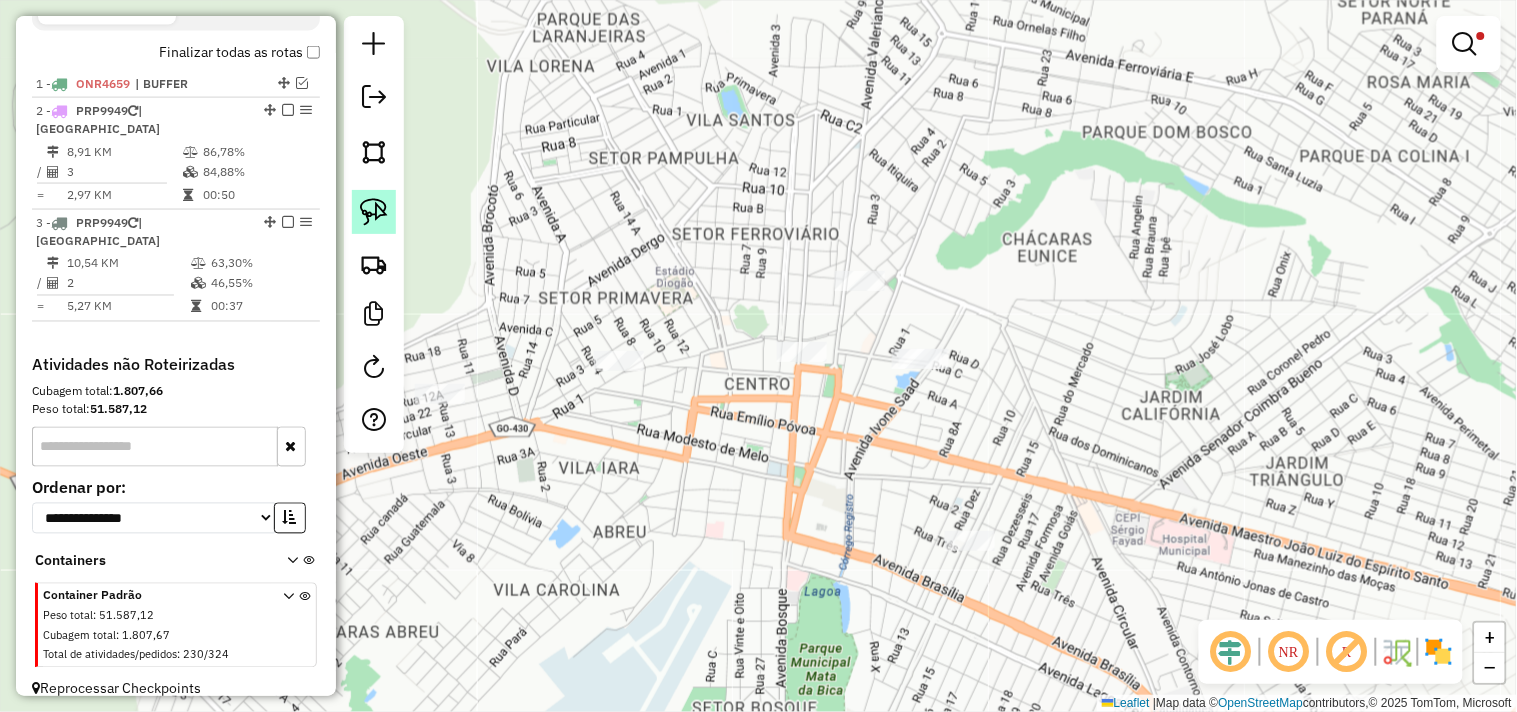 click 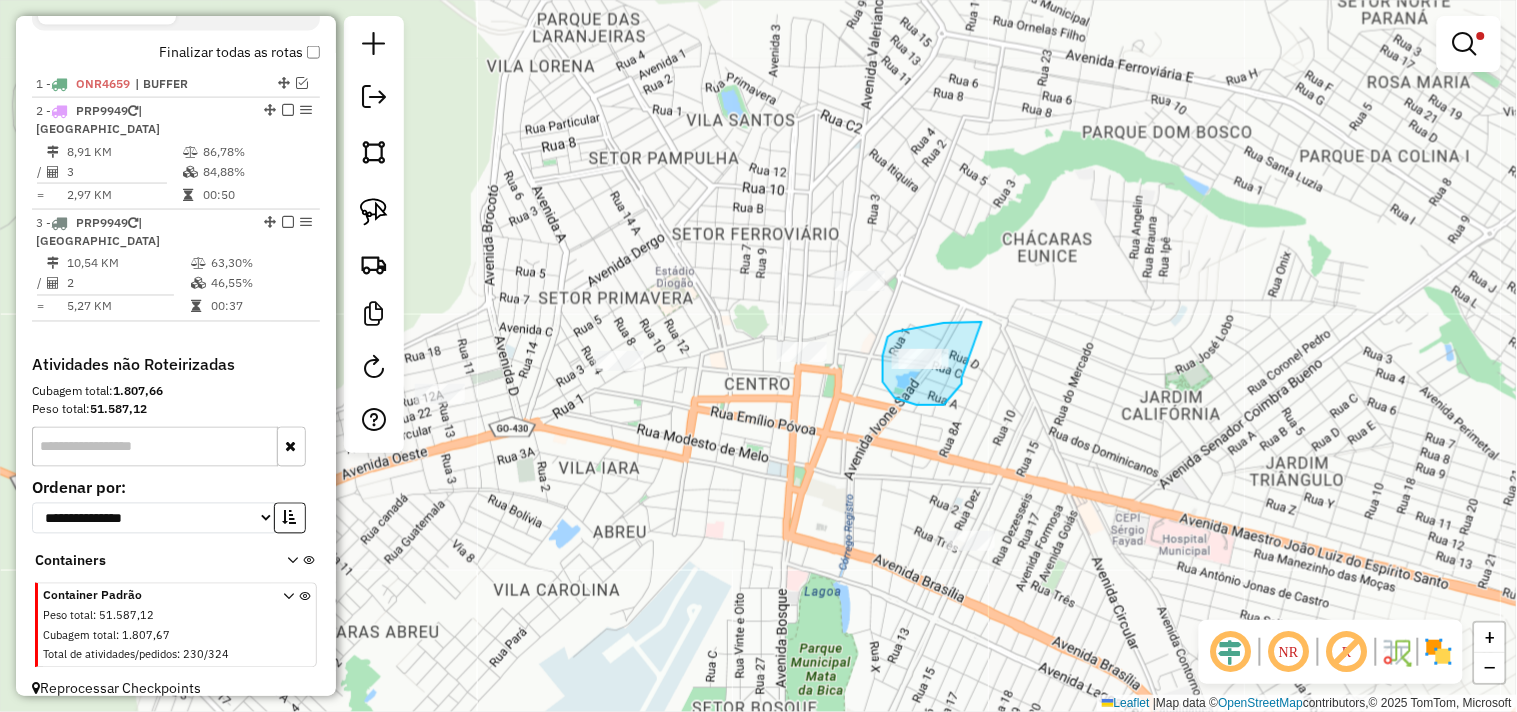 drag, startPoint x: 982, startPoint y: 322, endPoint x: 962, endPoint y: 378, distance: 59.464275 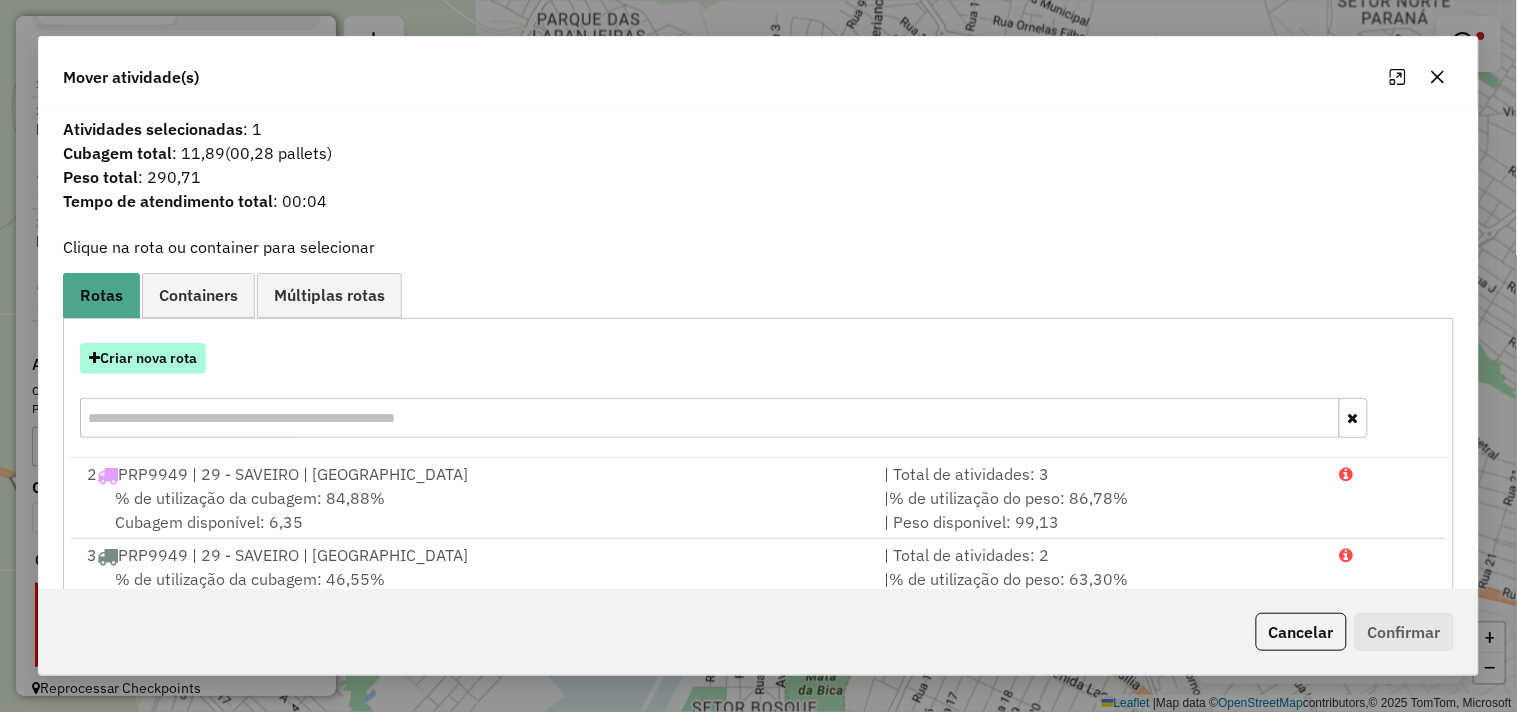 click on "Criar nova rota" at bounding box center [143, 358] 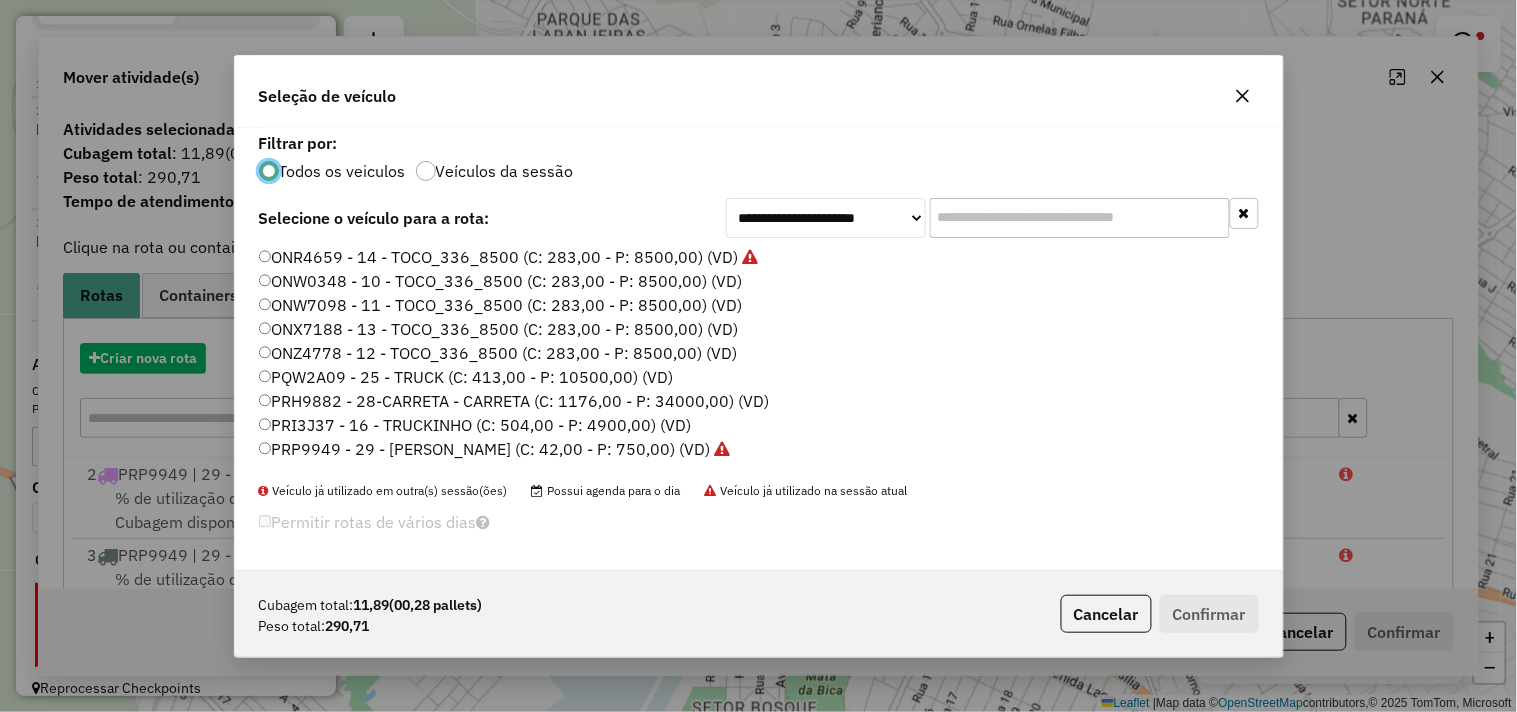 scroll, scrollTop: 11, scrollLeft: 5, axis: both 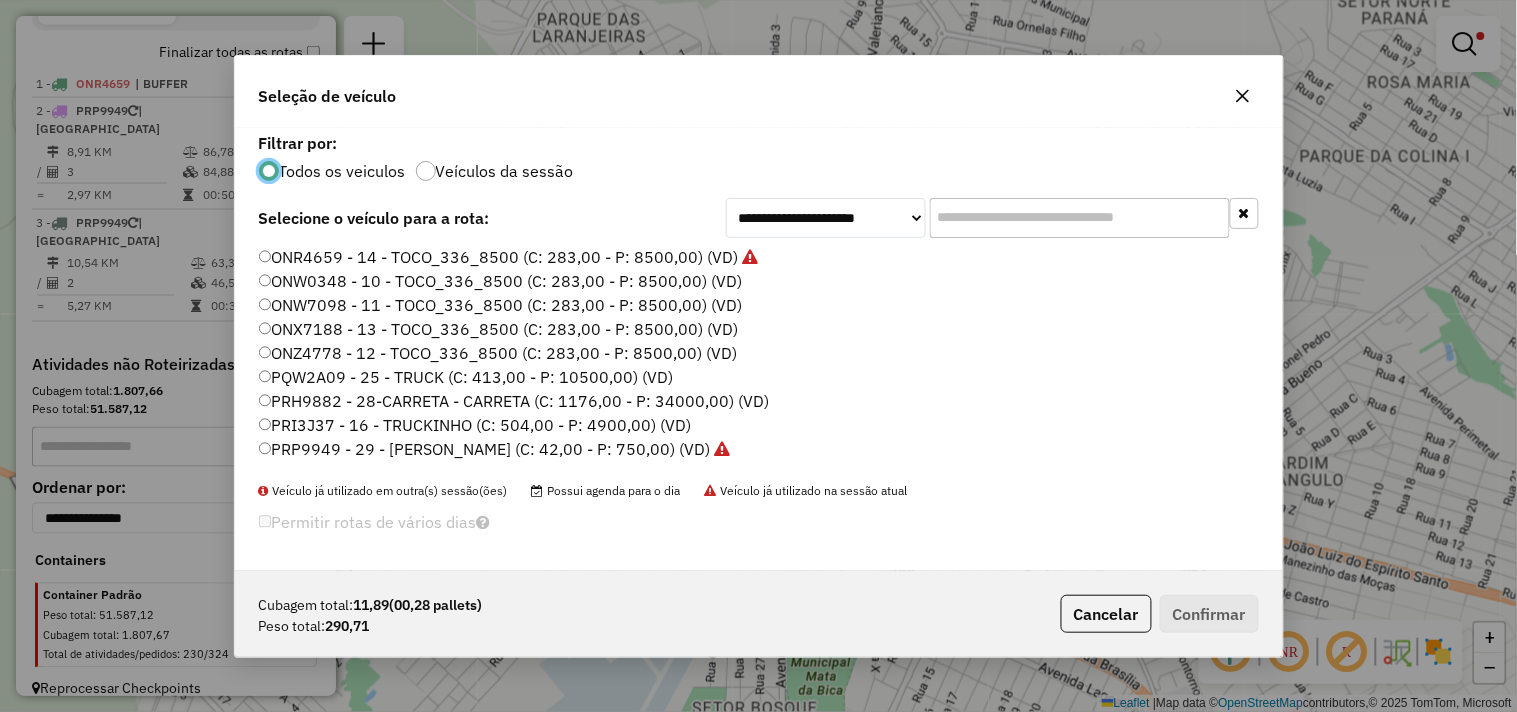 click on "PRP9949 - 29 - SAVEIRO - SAVEIRO (C: 42,00 - P: 750,00) (VD)" 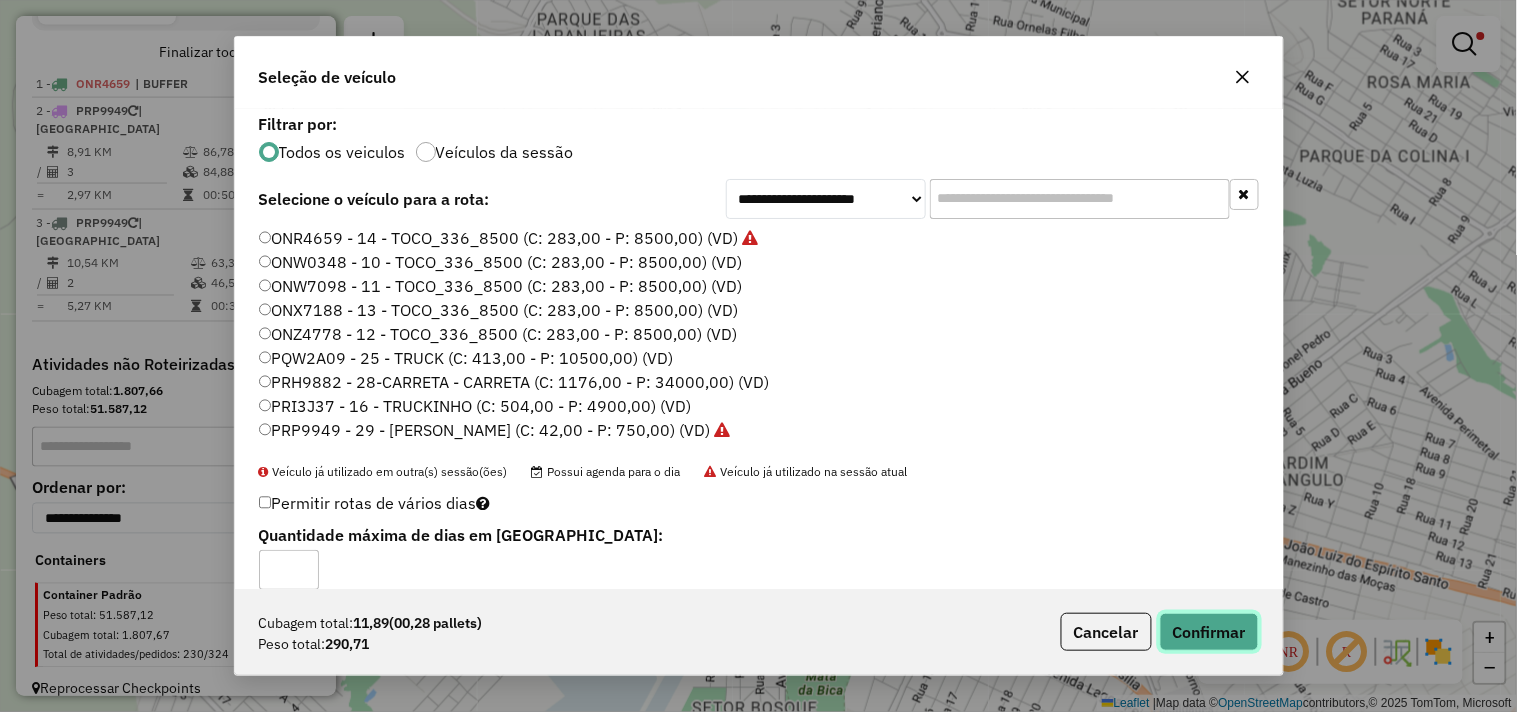 click on "Confirmar" 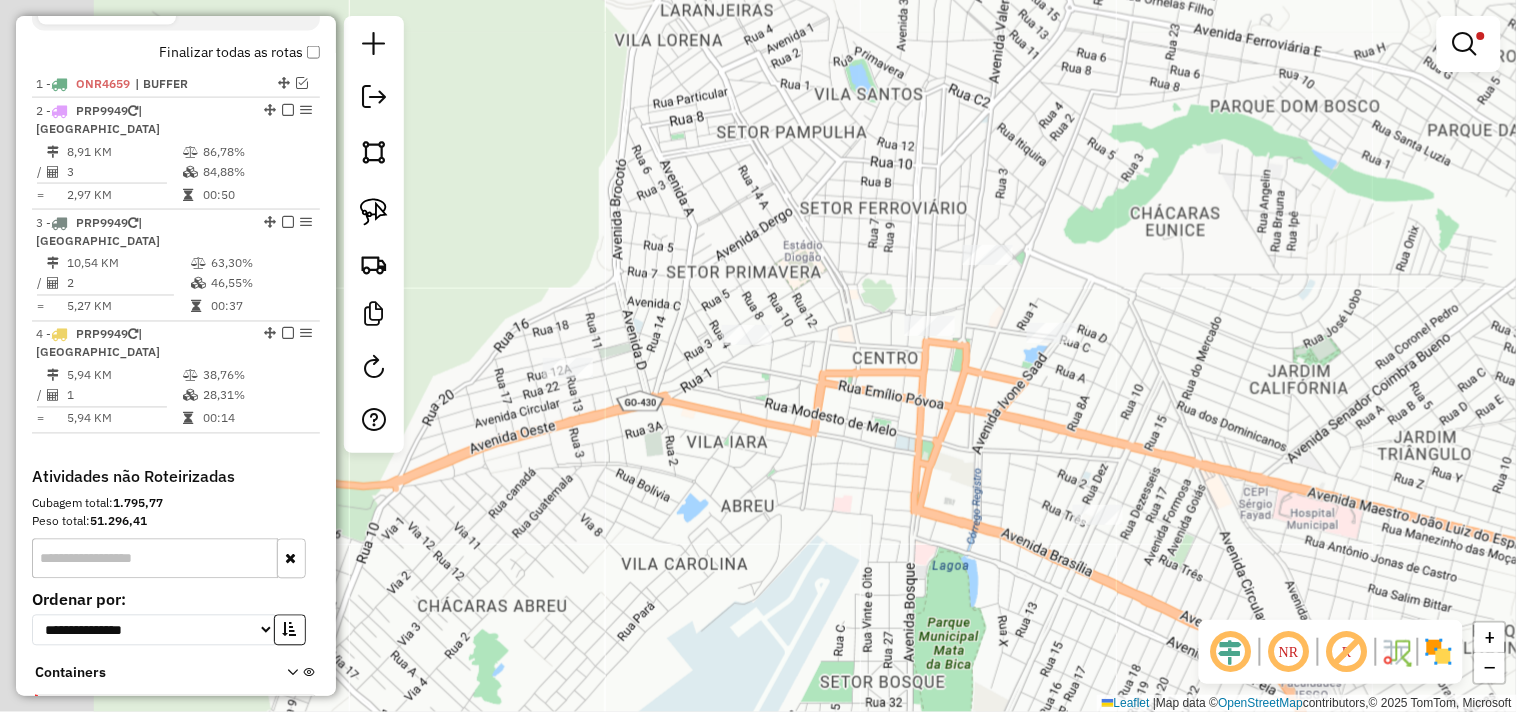 drag, startPoint x: 734, startPoint y: 461, endPoint x: 774, endPoint y: 355, distance: 113.296074 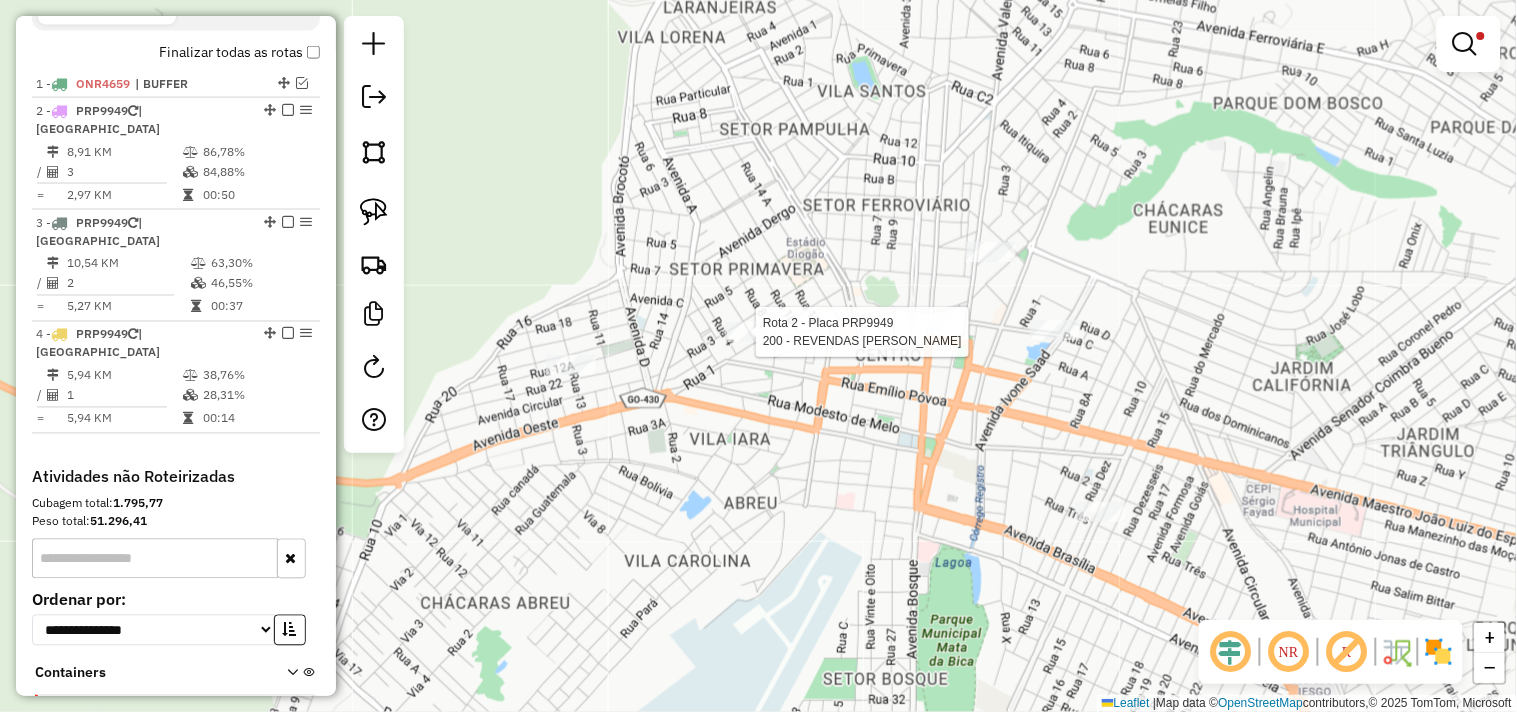 select on "**********" 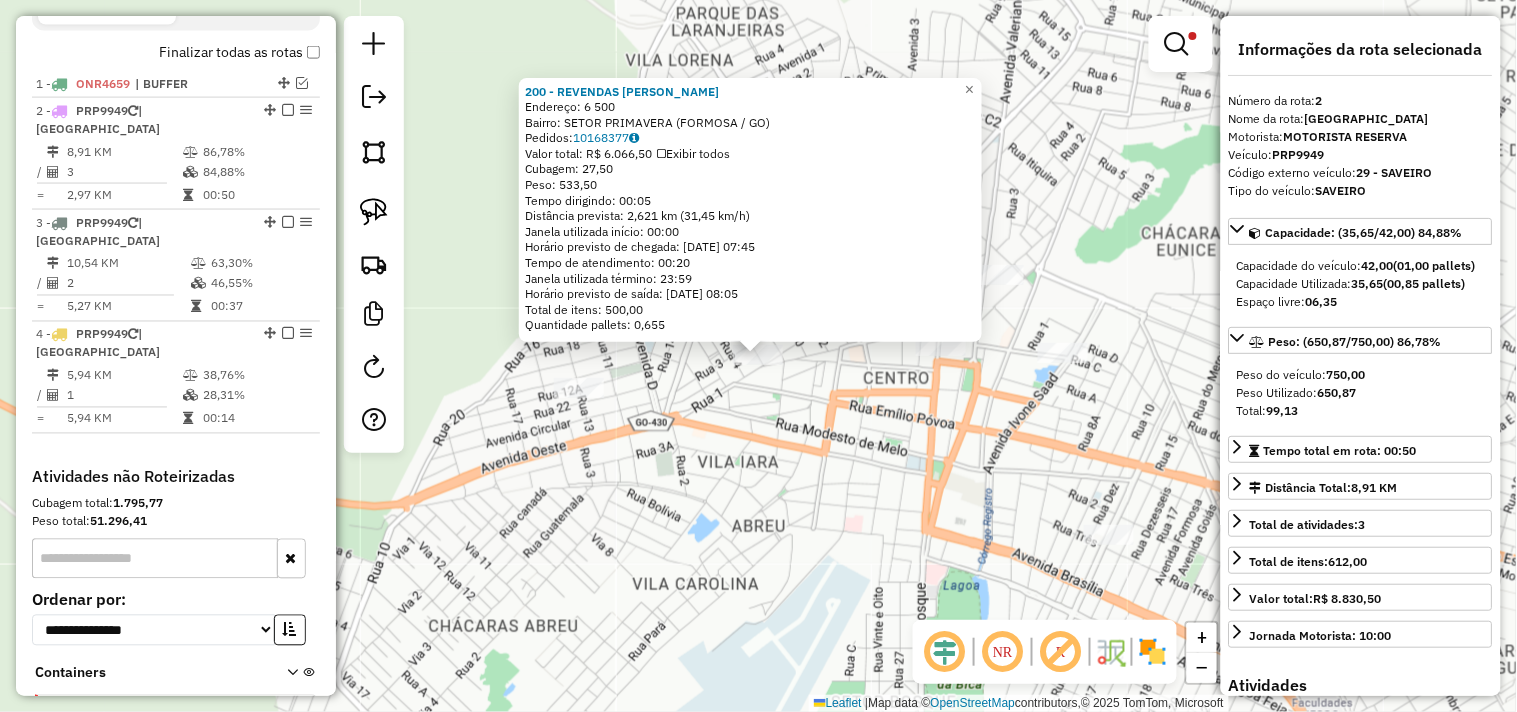 scroll, scrollTop: 821, scrollLeft: 0, axis: vertical 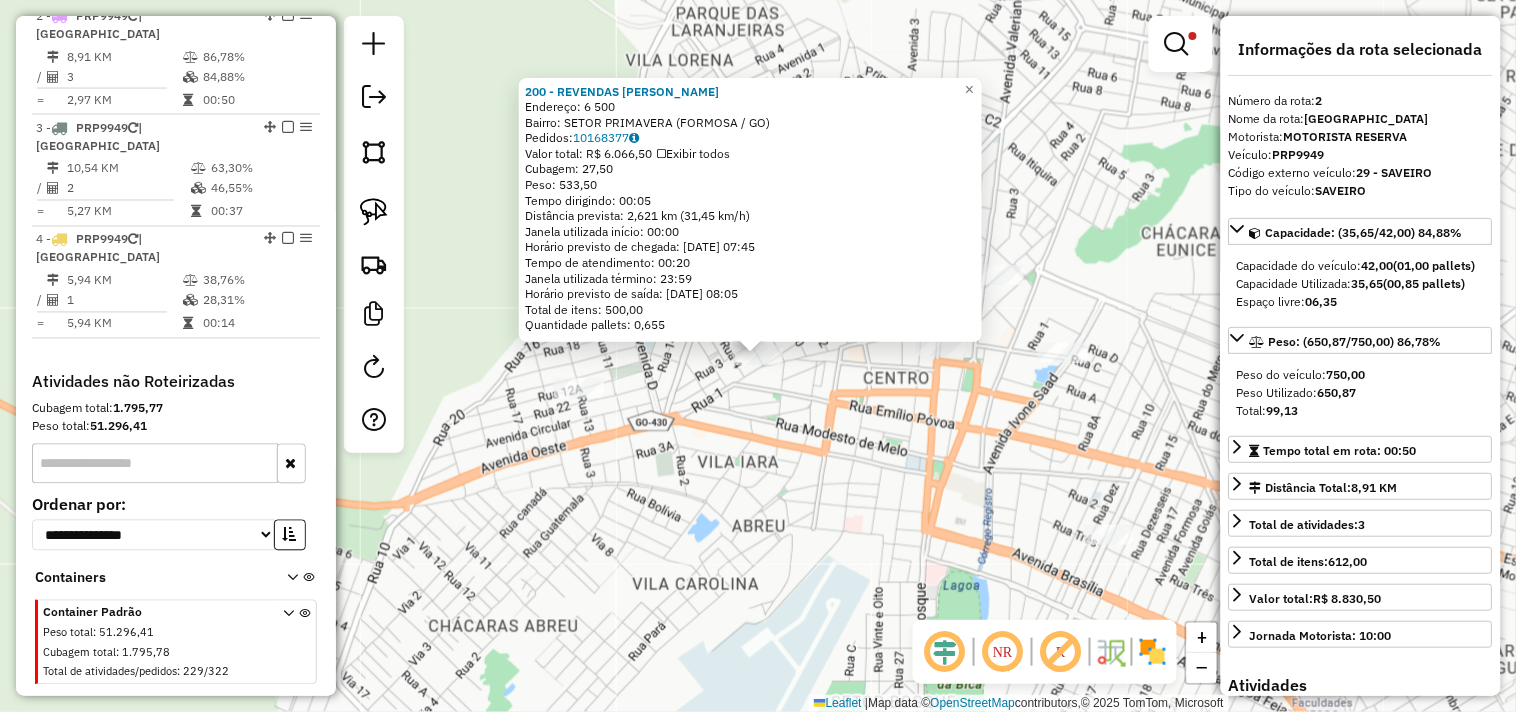 drag, startPoint x: 968, startPoint y: 434, endPoint x: 1002, endPoint y: 415, distance: 38.948685 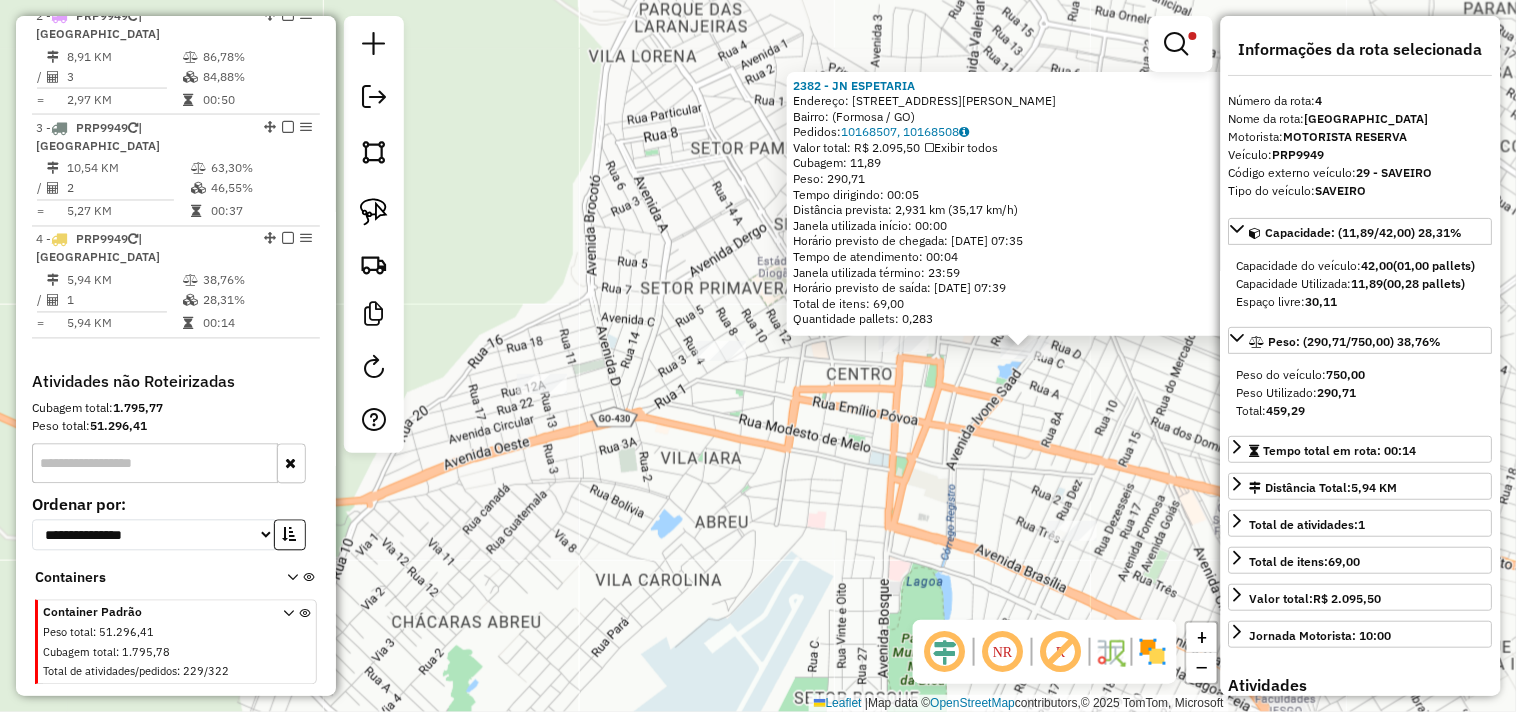 drag, startPoint x: 586, startPoint y: 447, endPoint x: 836, endPoint y: 438, distance: 250.16194 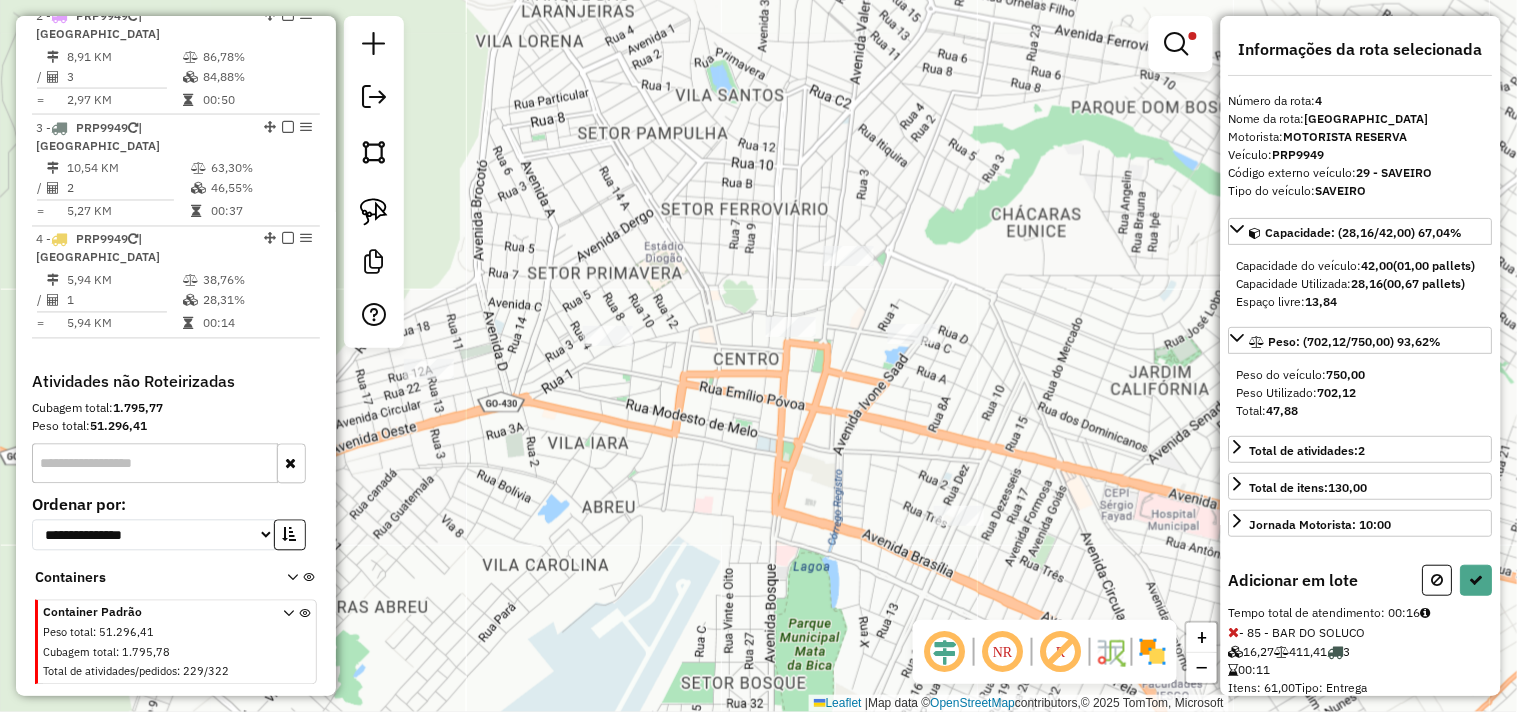 drag, startPoint x: 896, startPoint y: 448, endPoint x: 782, endPoint y: 417, distance: 118.13975 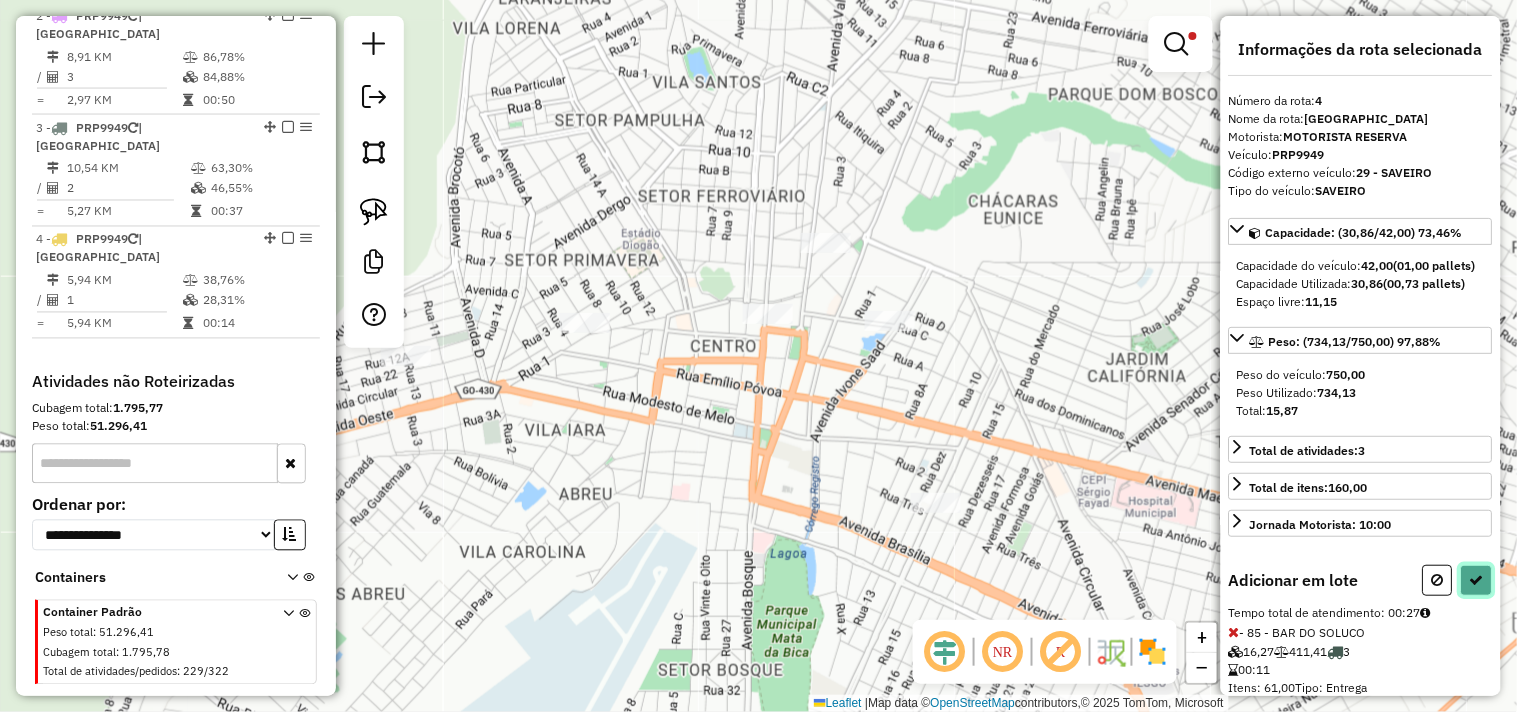 click at bounding box center [1477, 580] 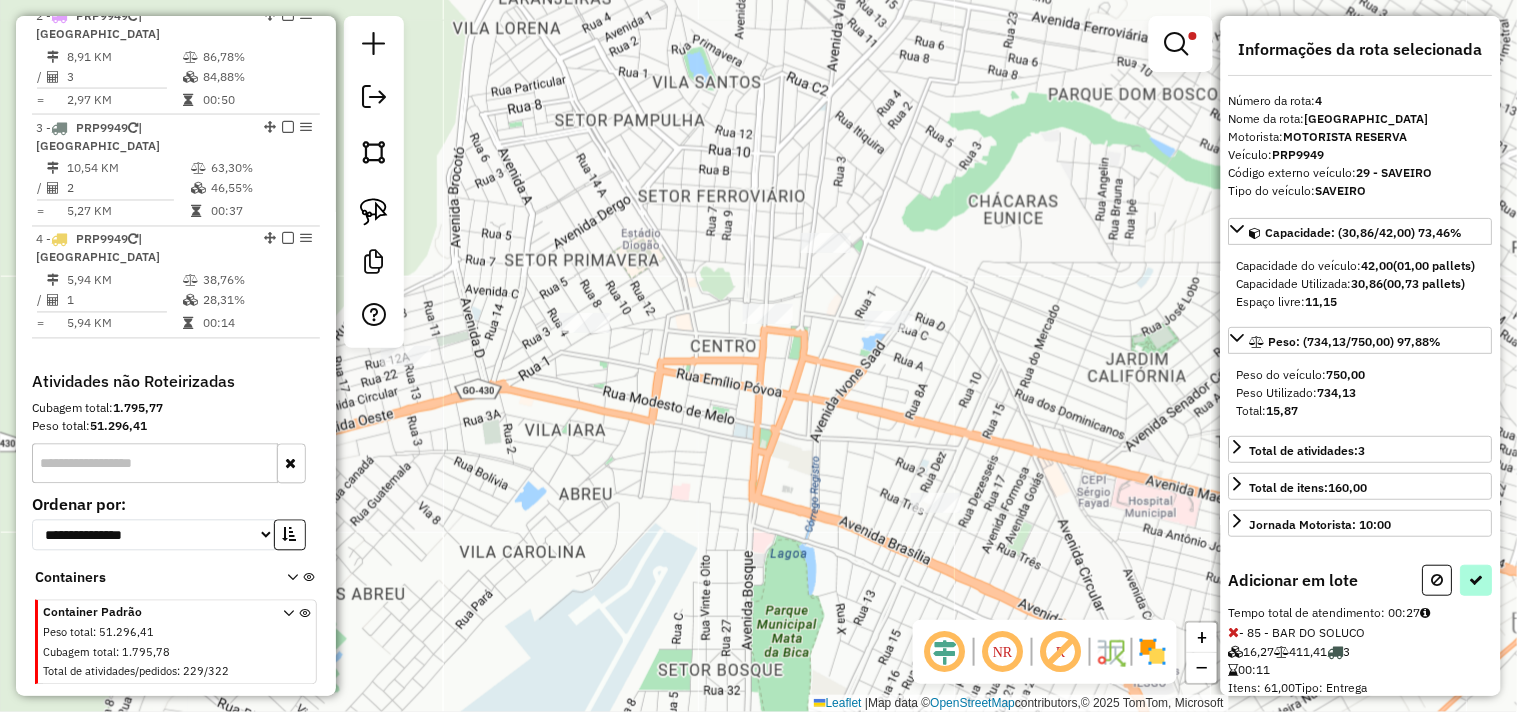select on "**********" 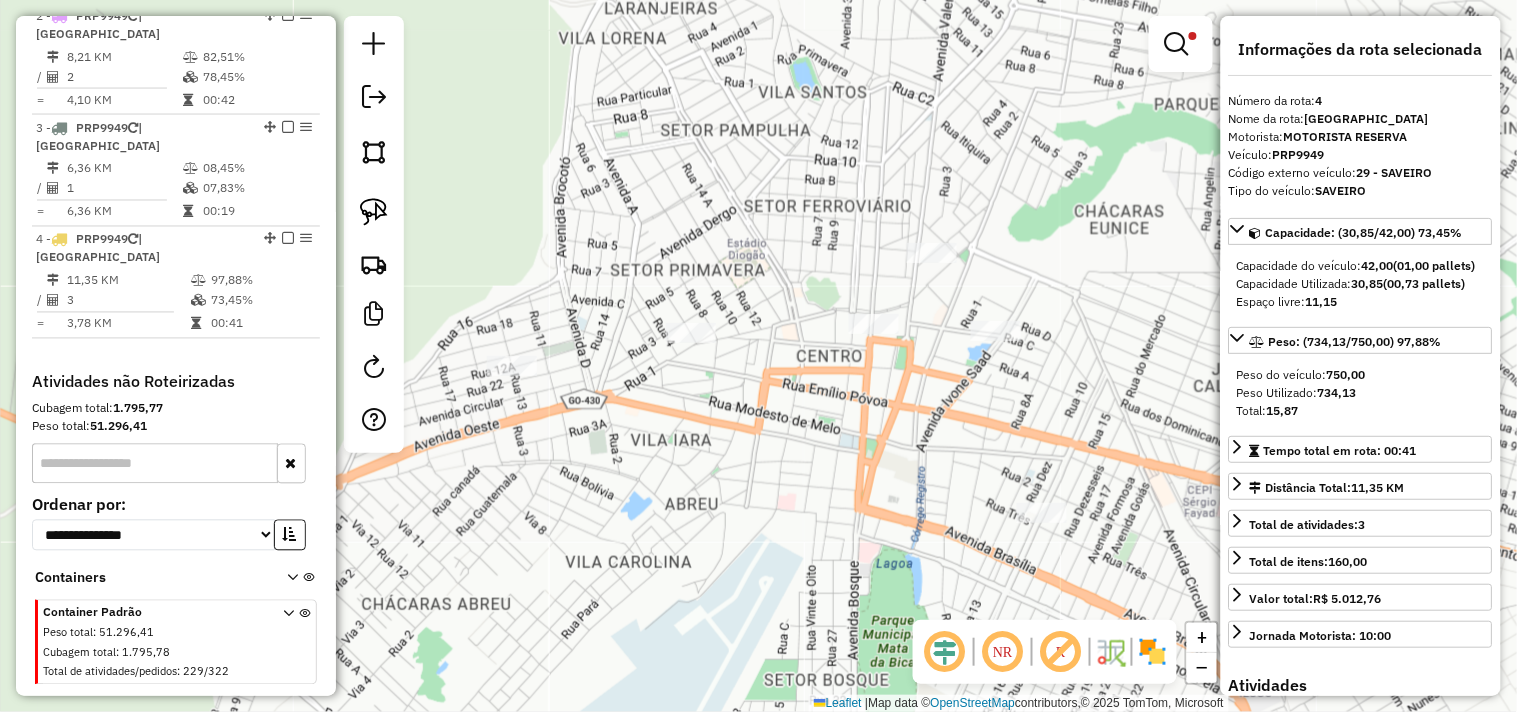 drag, startPoint x: 762, startPoint y: 403, endPoint x: 871, endPoint y: 413, distance: 109.457756 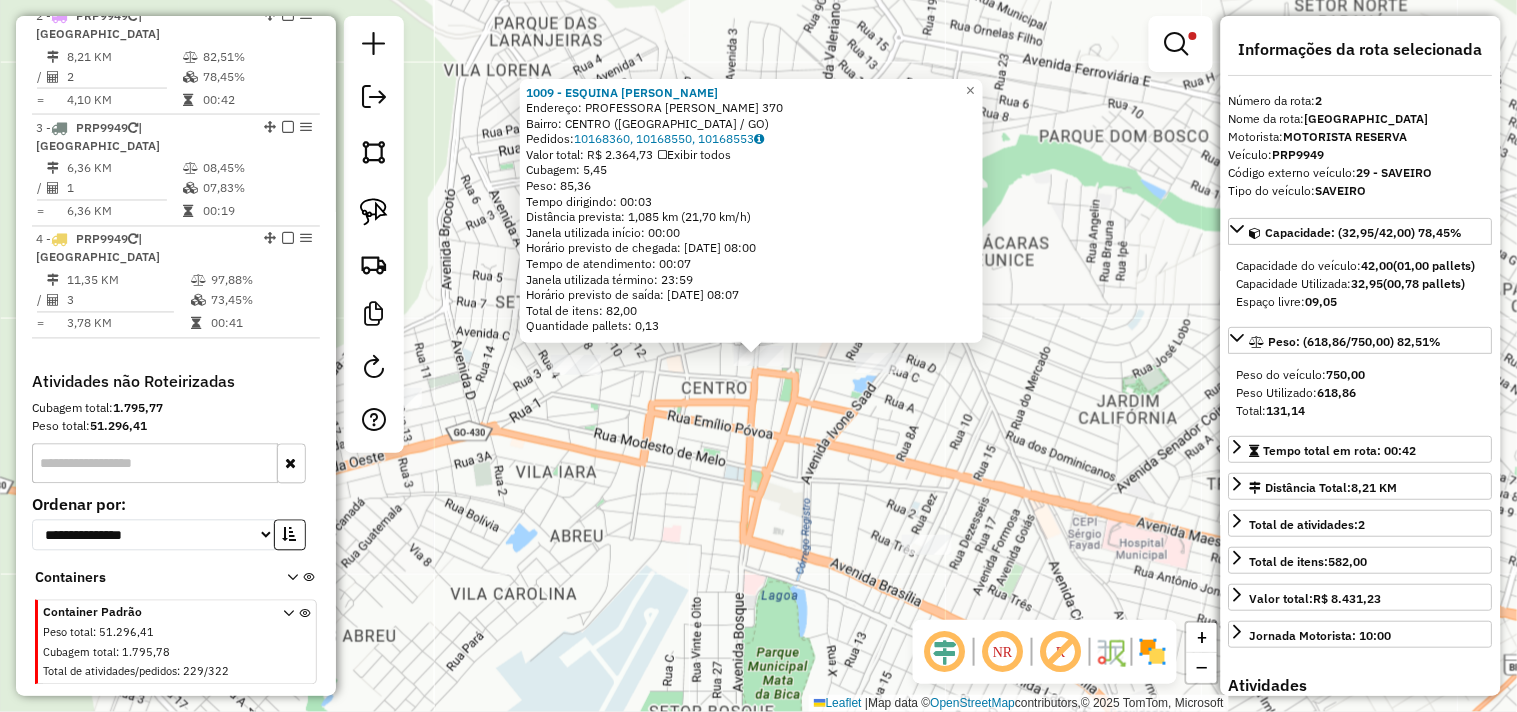 drag, startPoint x: 738, startPoint y: 443, endPoint x: 748, endPoint y: 421, distance: 24.166092 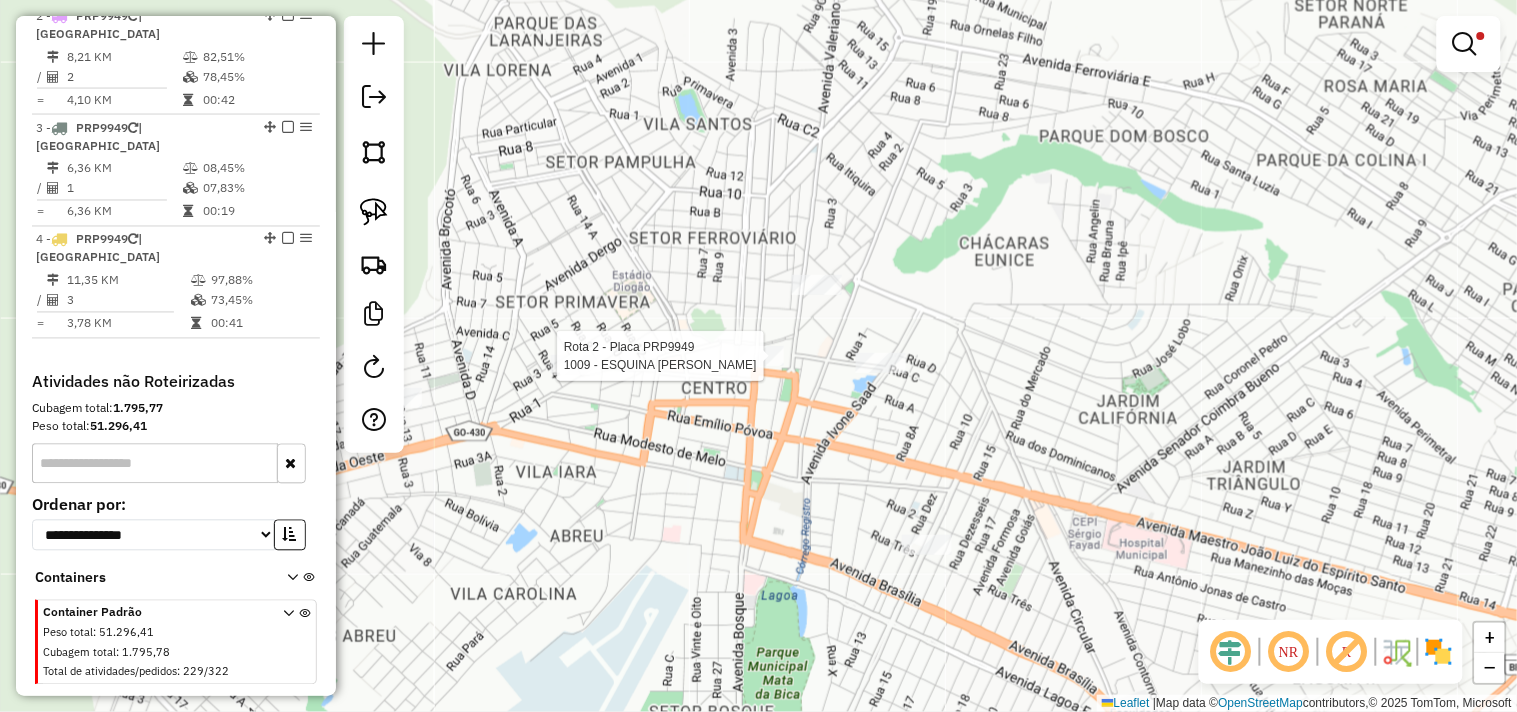 select on "**********" 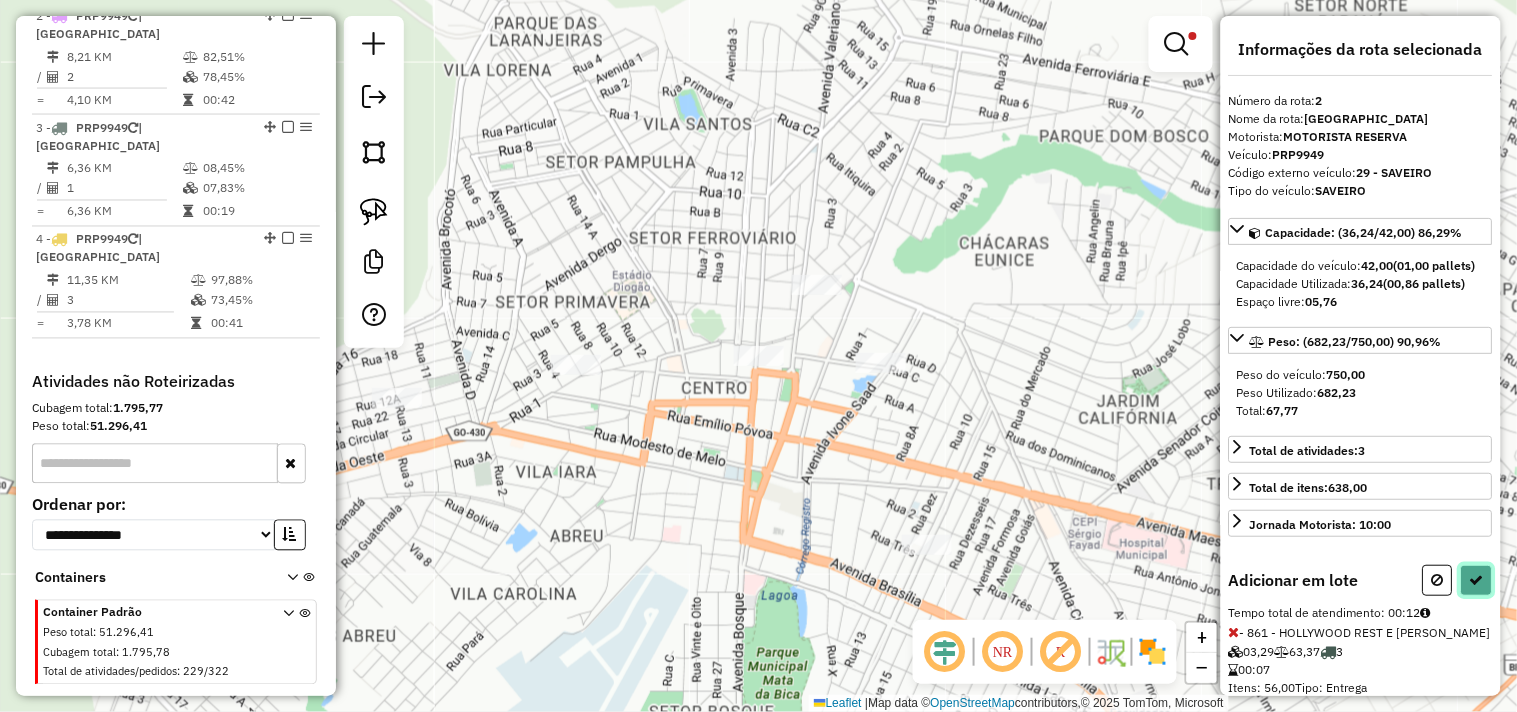 click at bounding box center (1477, 580) 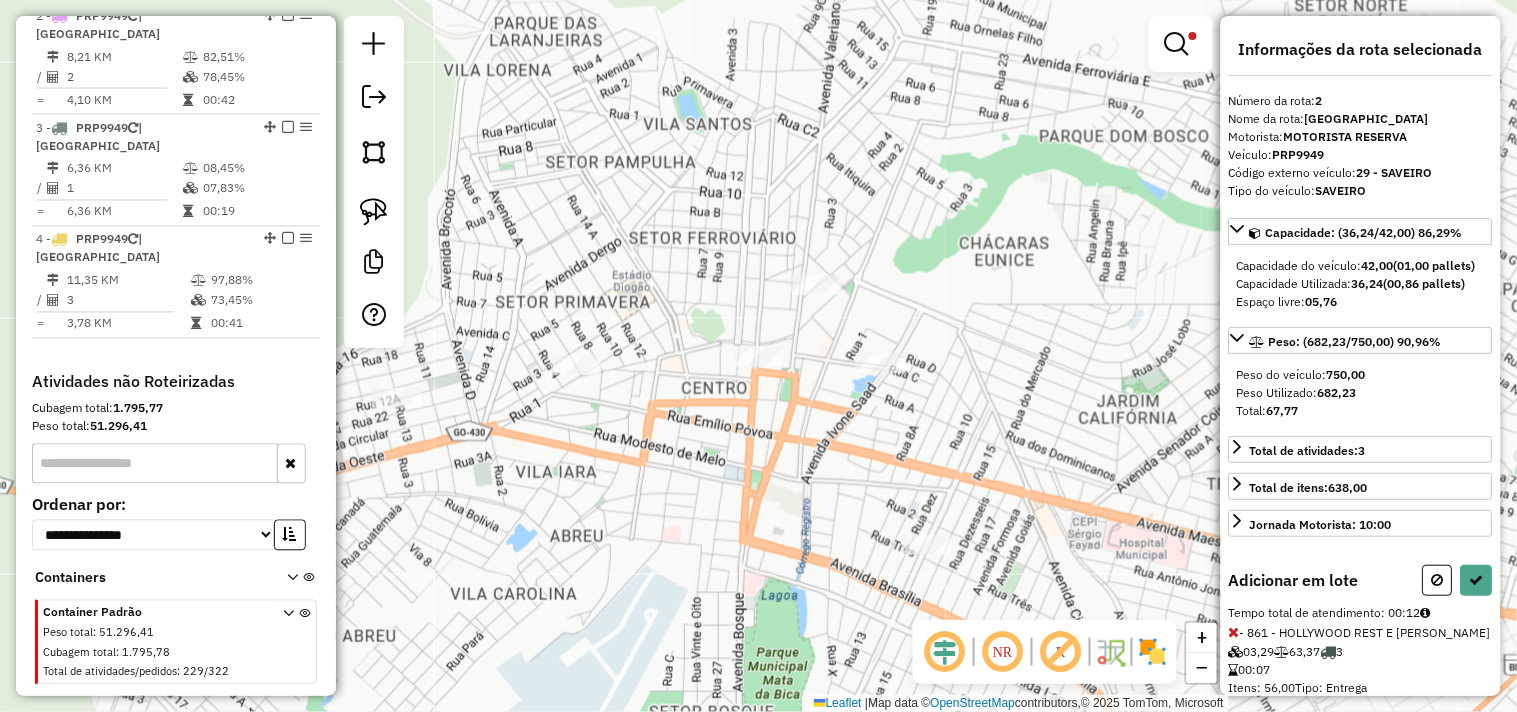 select on "**********" 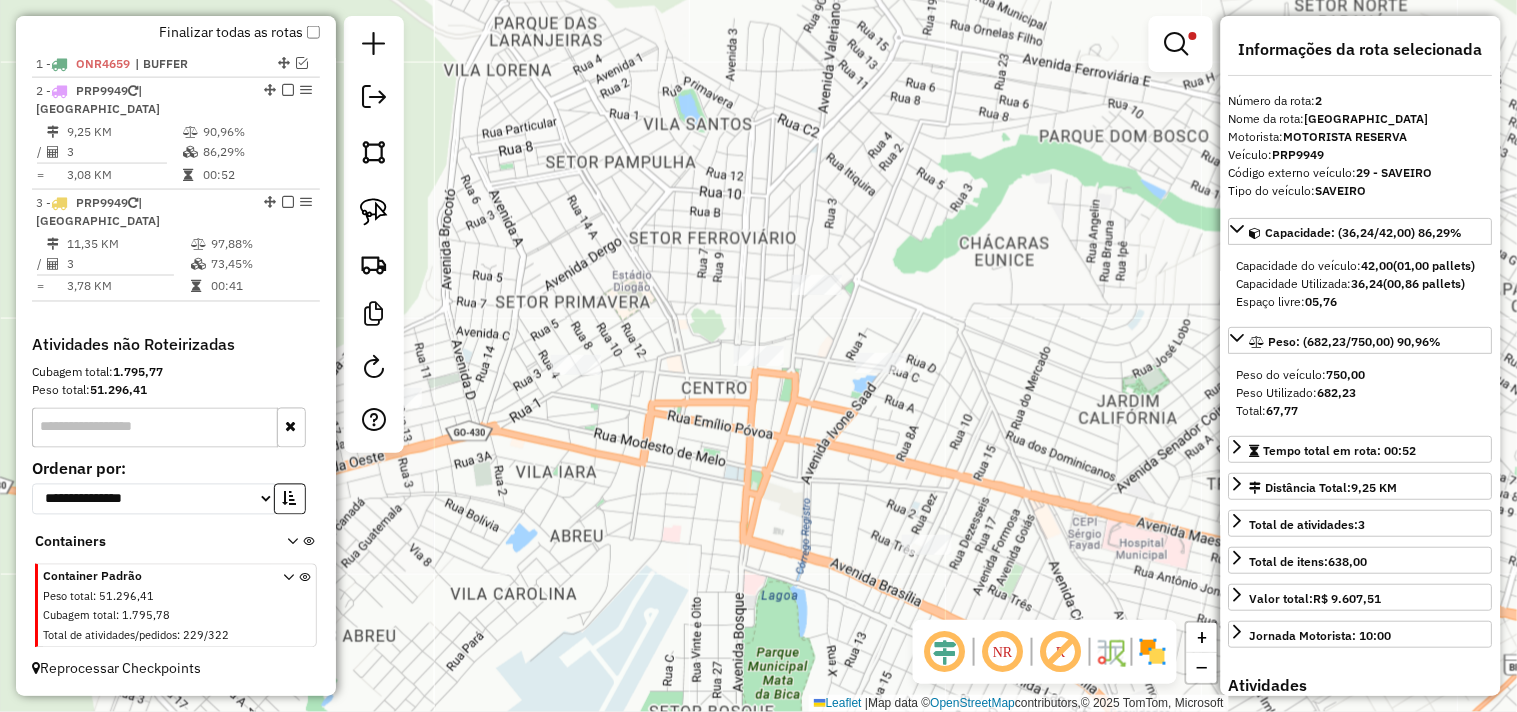 scroll, scrollTop: 702, scrollLeft: 0, axis: vertical 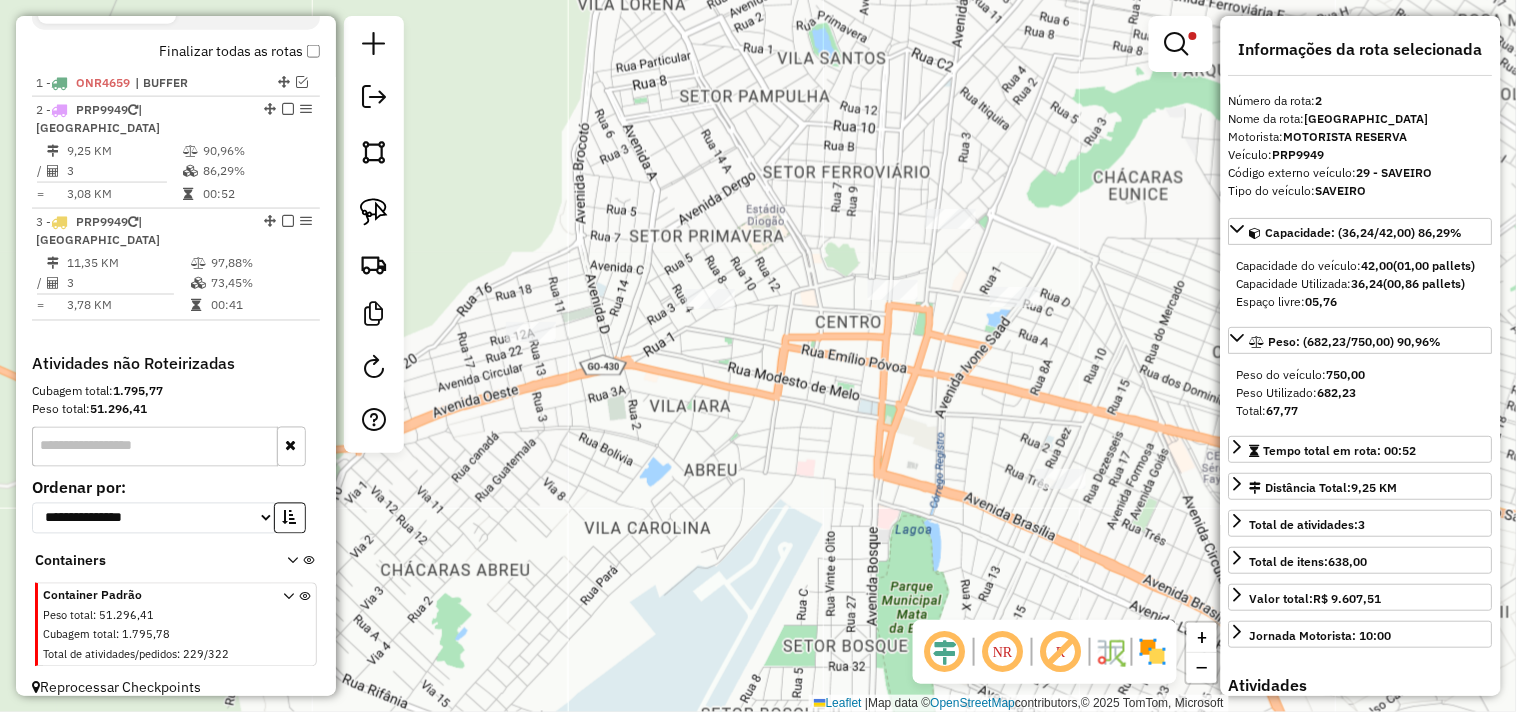 drag, startPoint x: 740, startPoint y: 467, endPoint x: 874, endPoint y: 401, distance: 149.37202 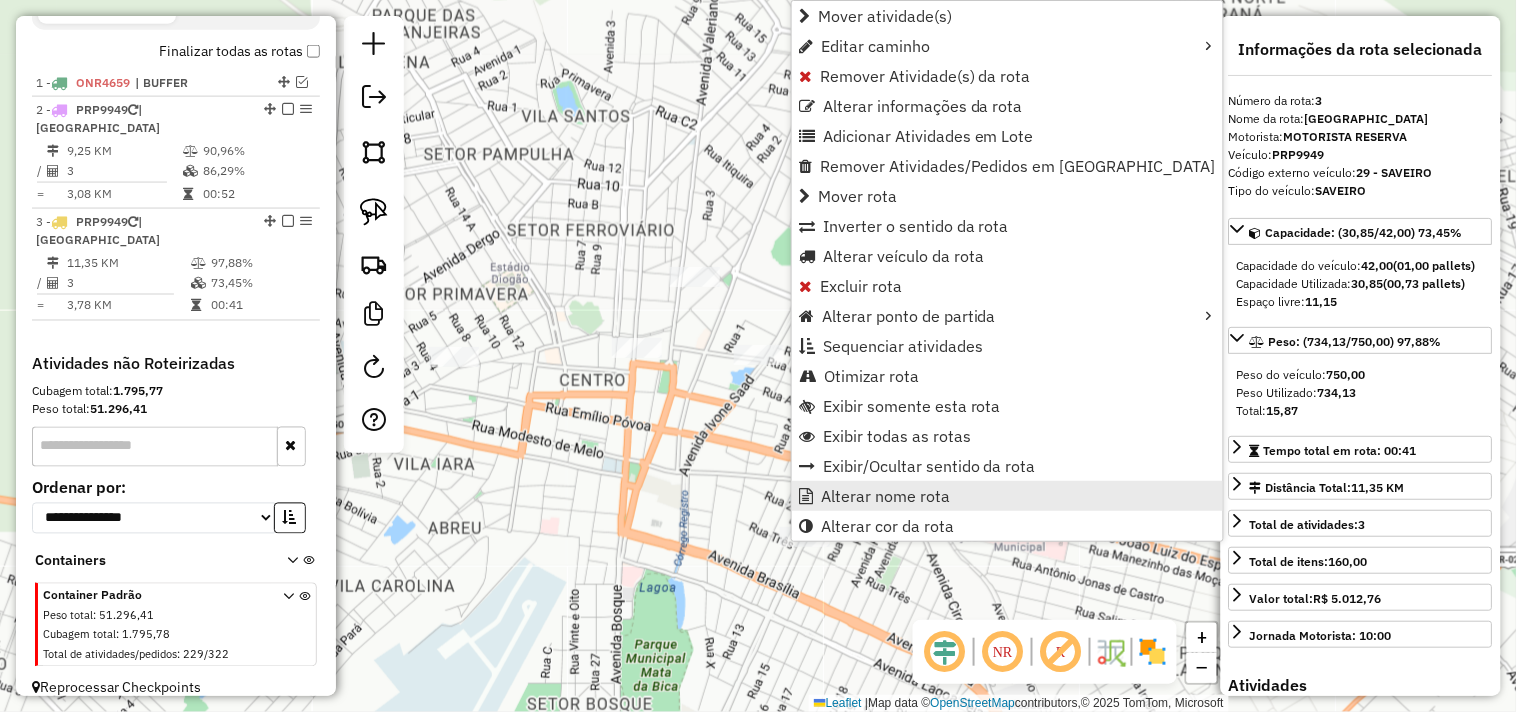 click at bounding box center [806, 496] 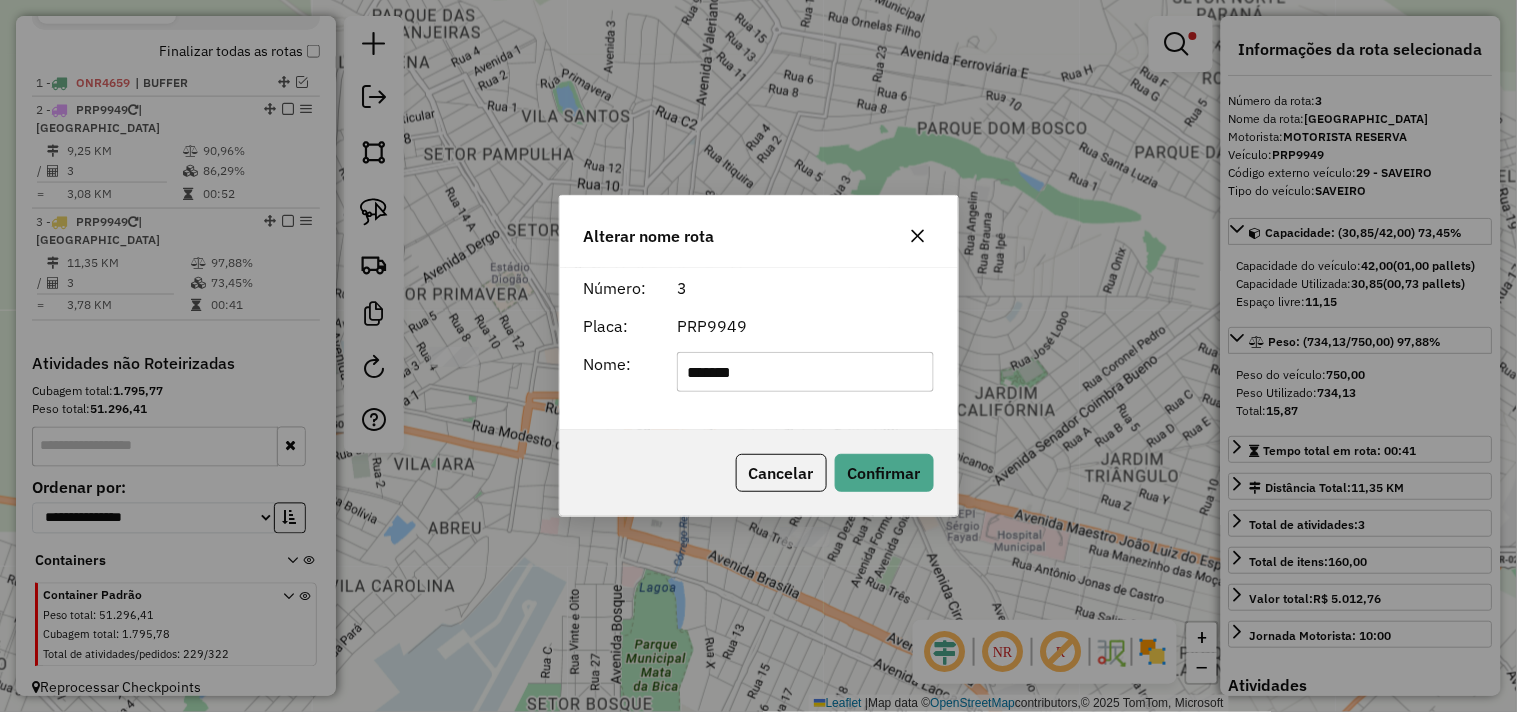 drag, startPoint x: 774, startPoint y: 364, endPoint x: 664, endPoint y: 377, distance: 110.76552 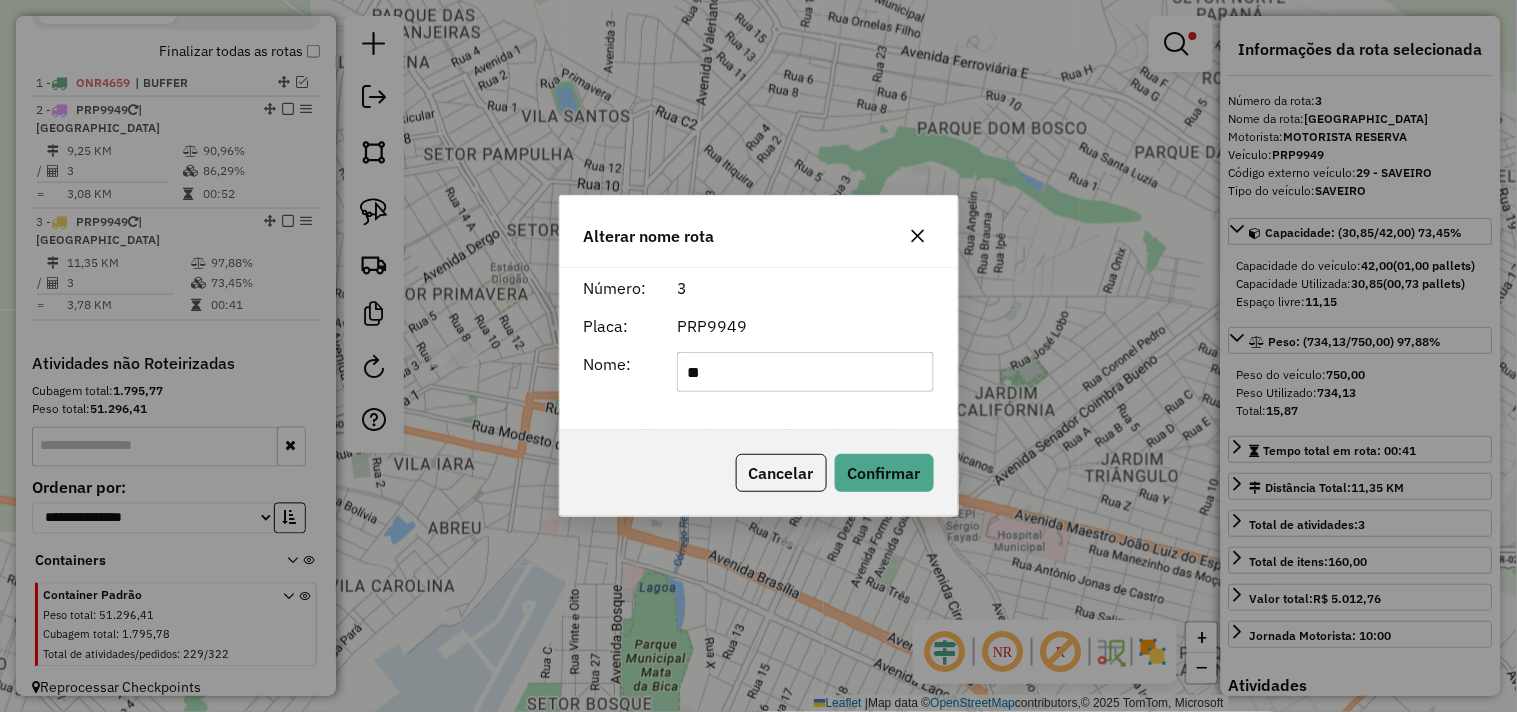 type on "*******" 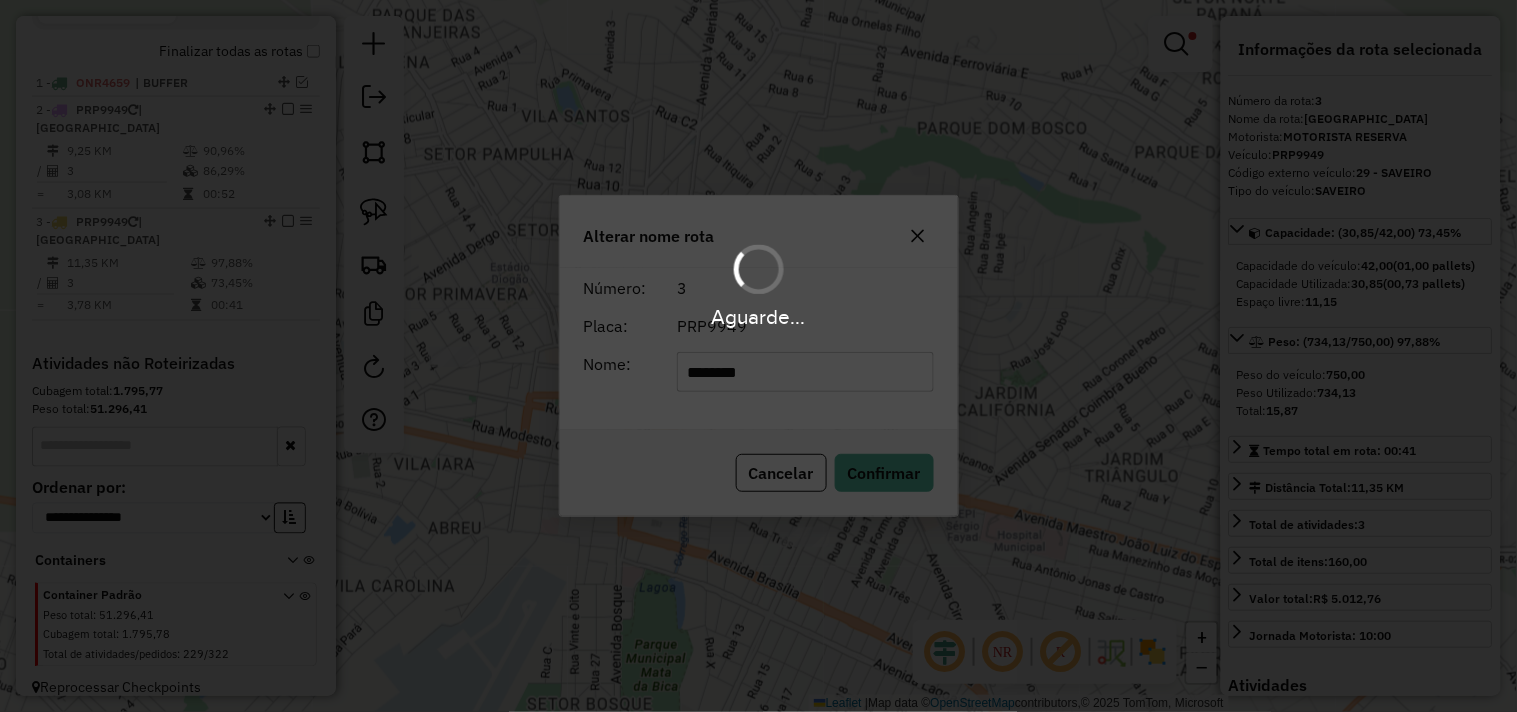 type 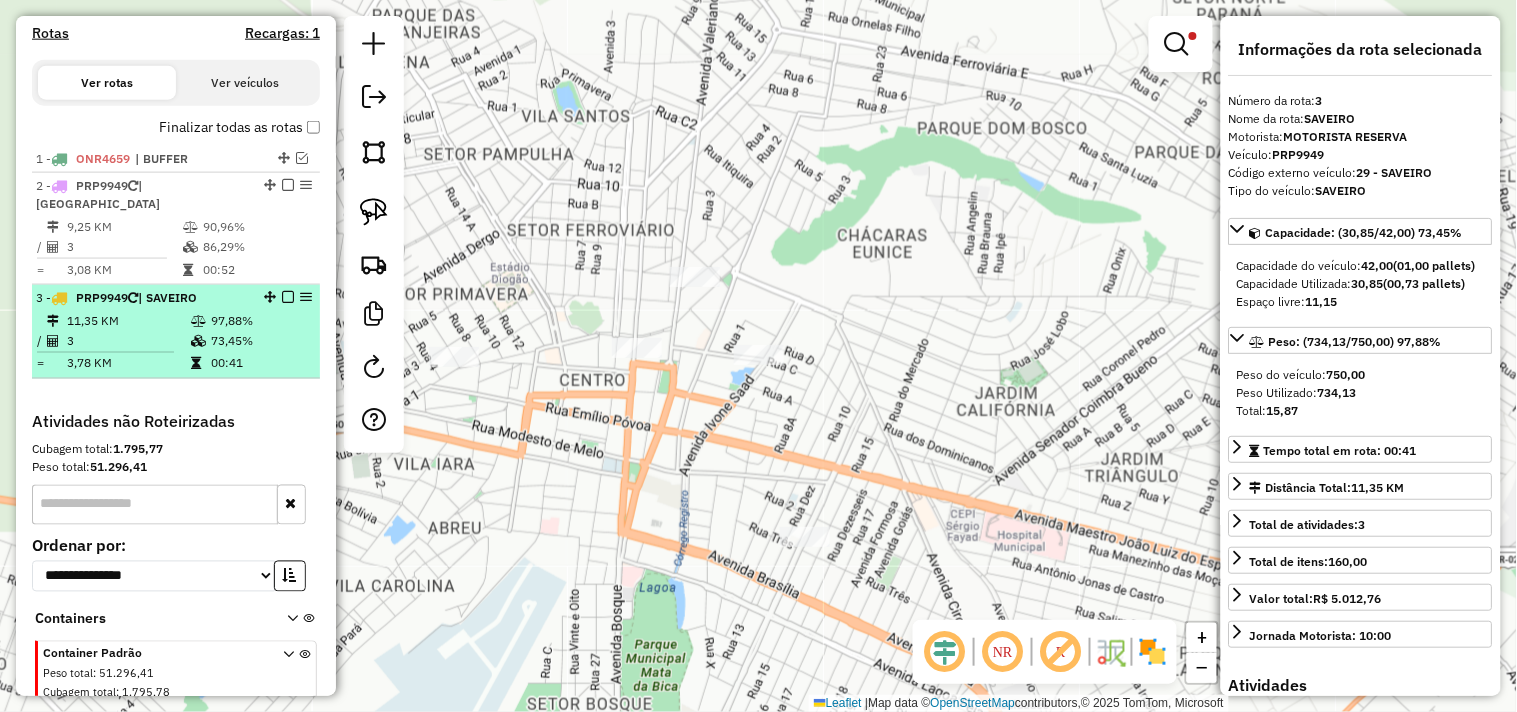 scroll, scrollTop: 591, scrollLeft: 0, axis: vertical 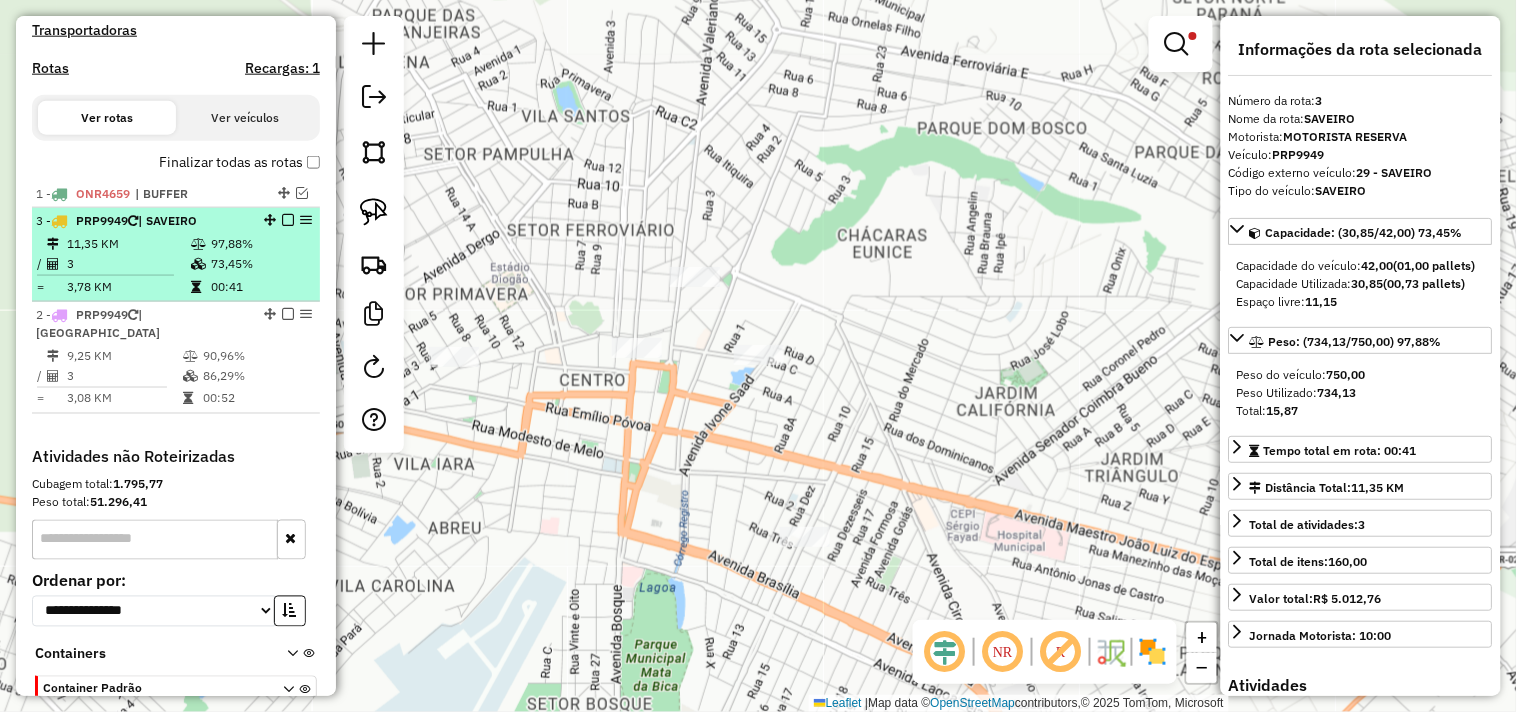 drag, startPoint x: 262, startPoint y: 323, endPoint x: 254, endPoint y: 228, distance: 95.33625 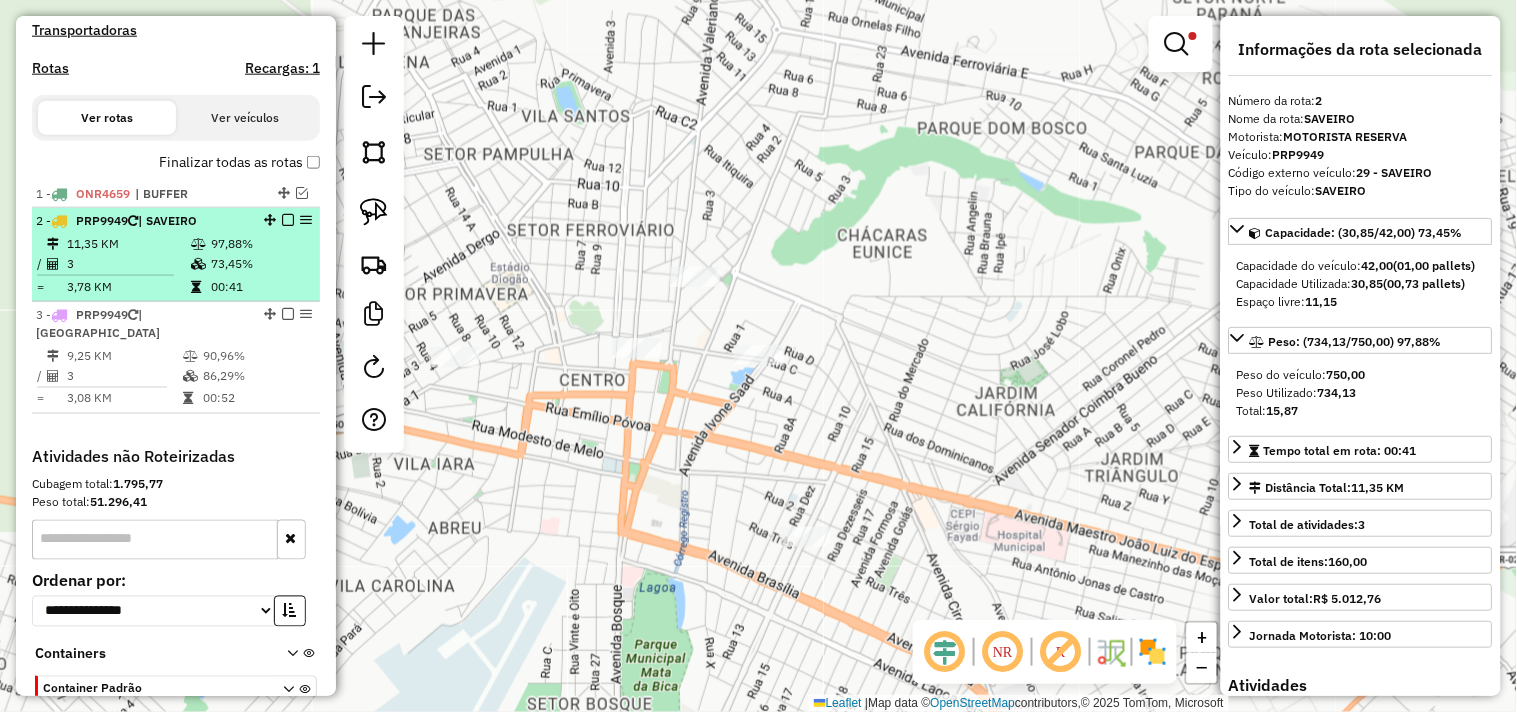 click at bounding box center (288, 220) 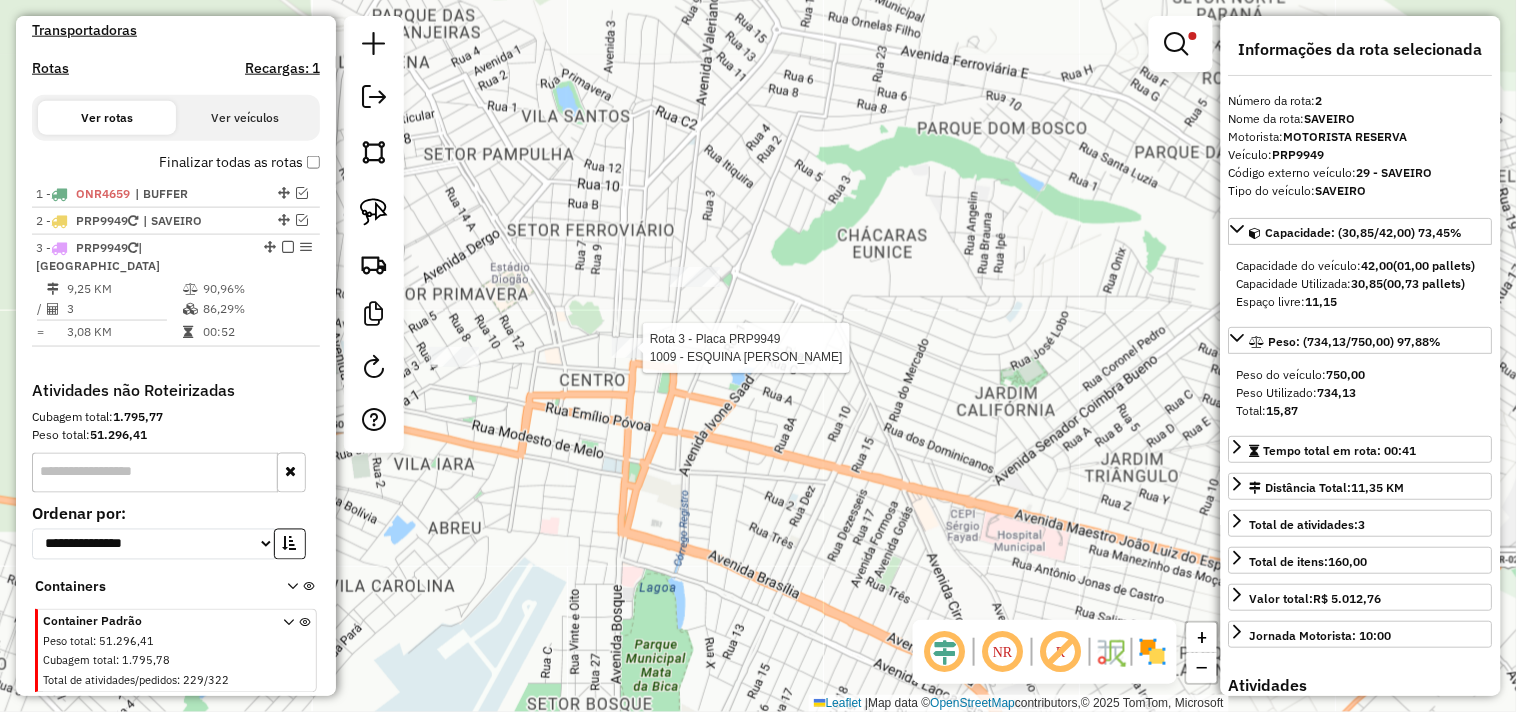 scroll, scrollTop: 635, scrollLeft: 0, axis: vertical 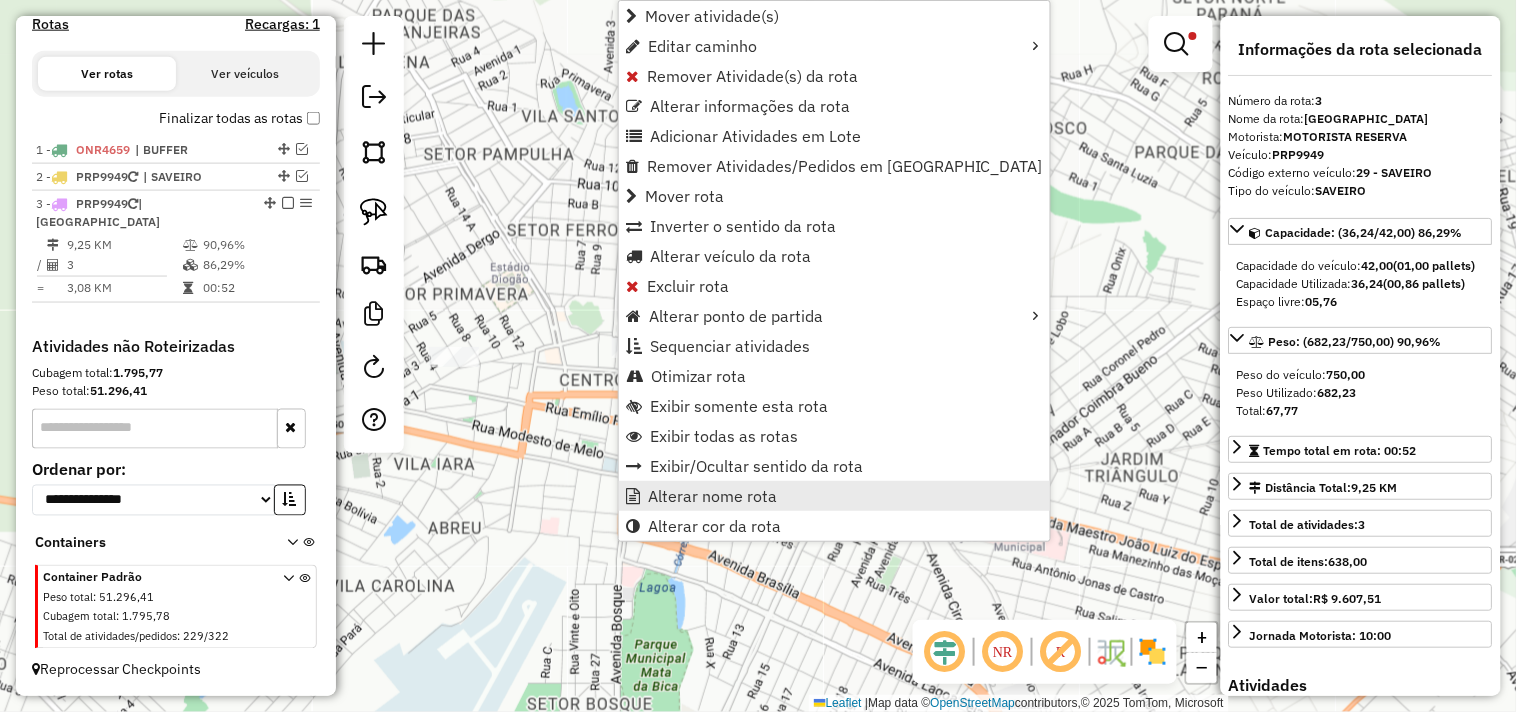 click on "Alterar nome rota" at bounding box center (712, 496) 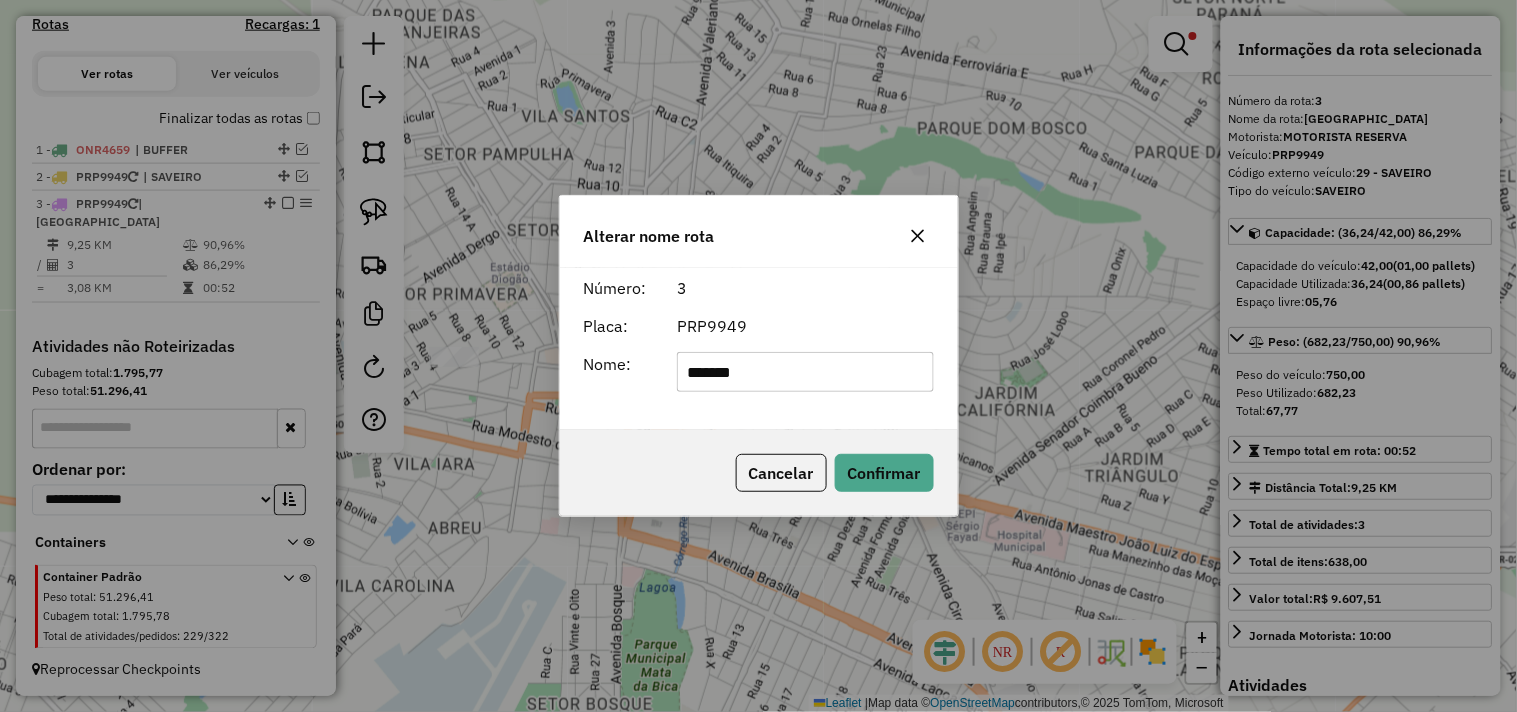 click on "*******" 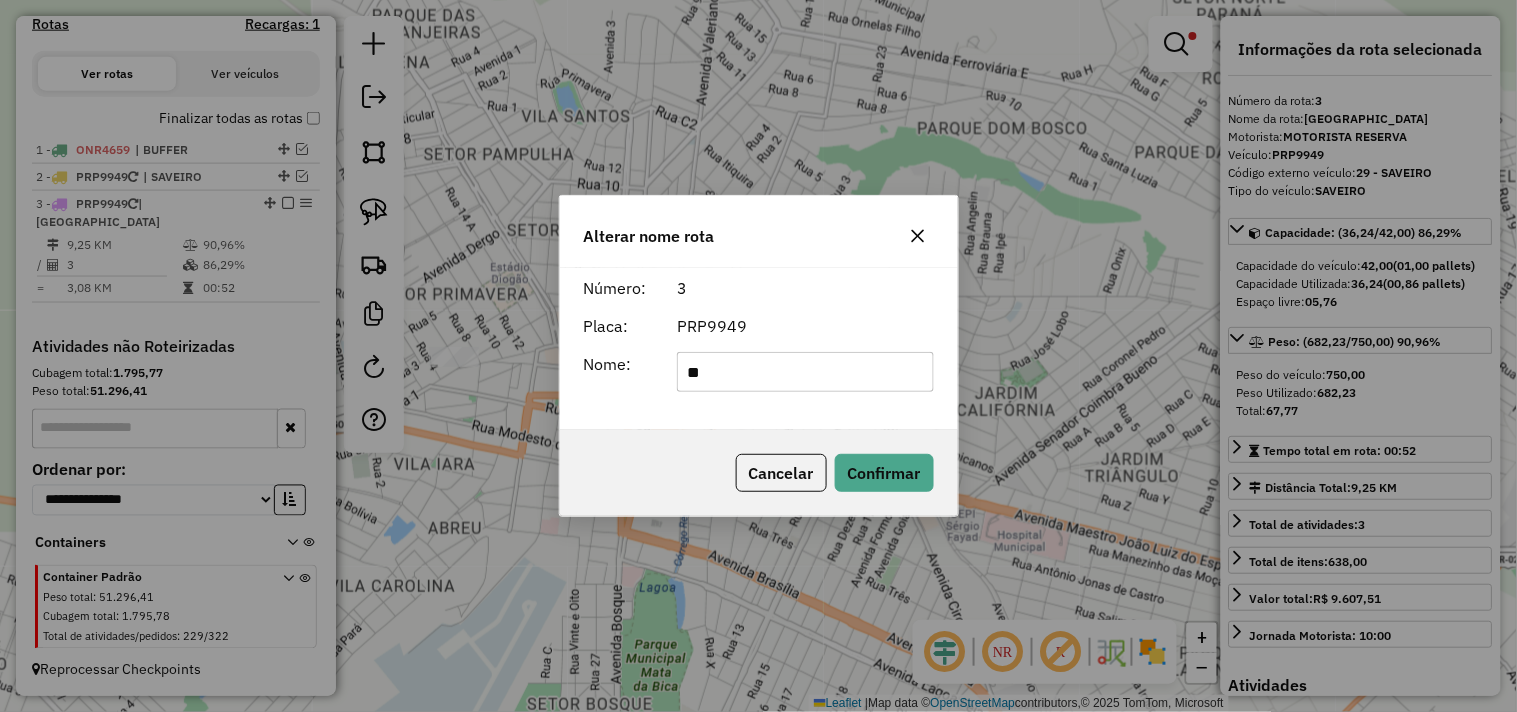 type on "**********" 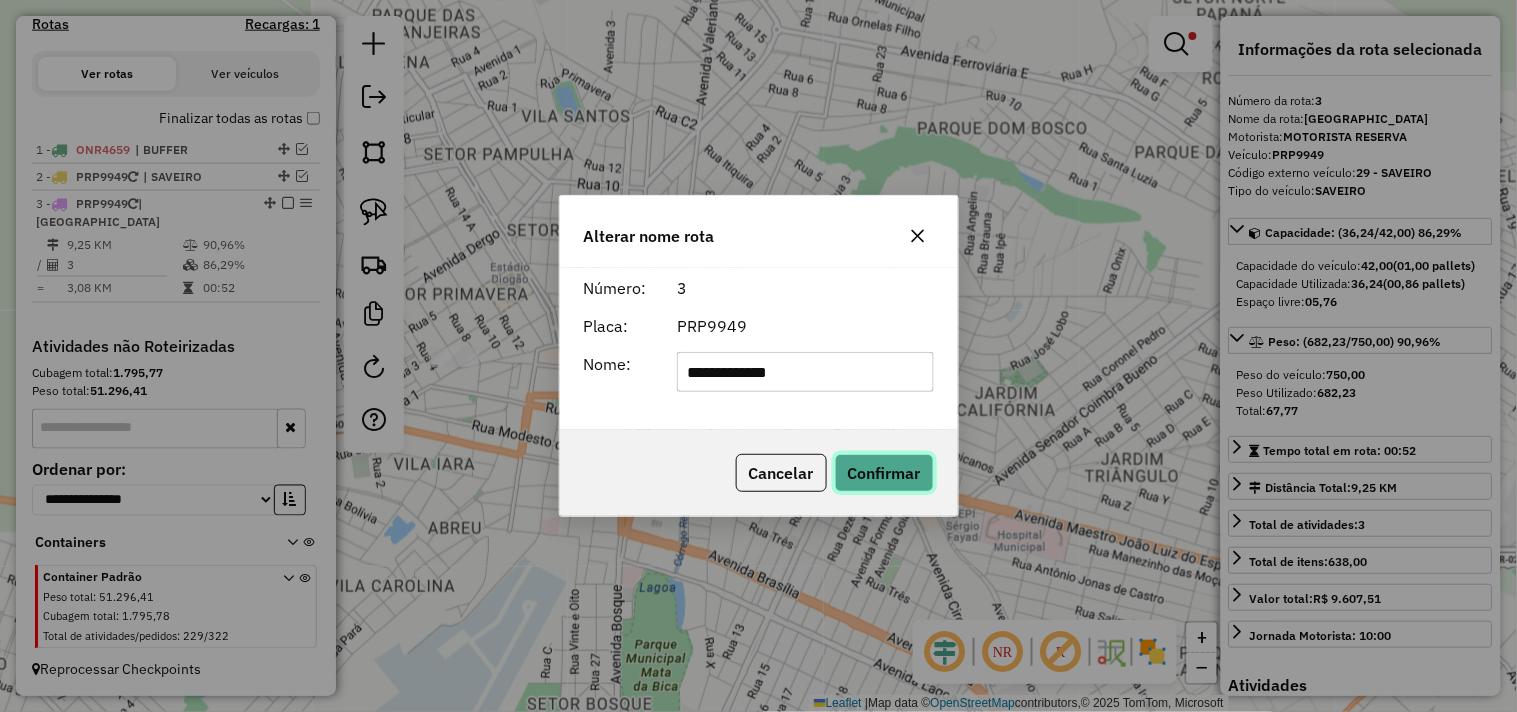 click on "Confirmar" 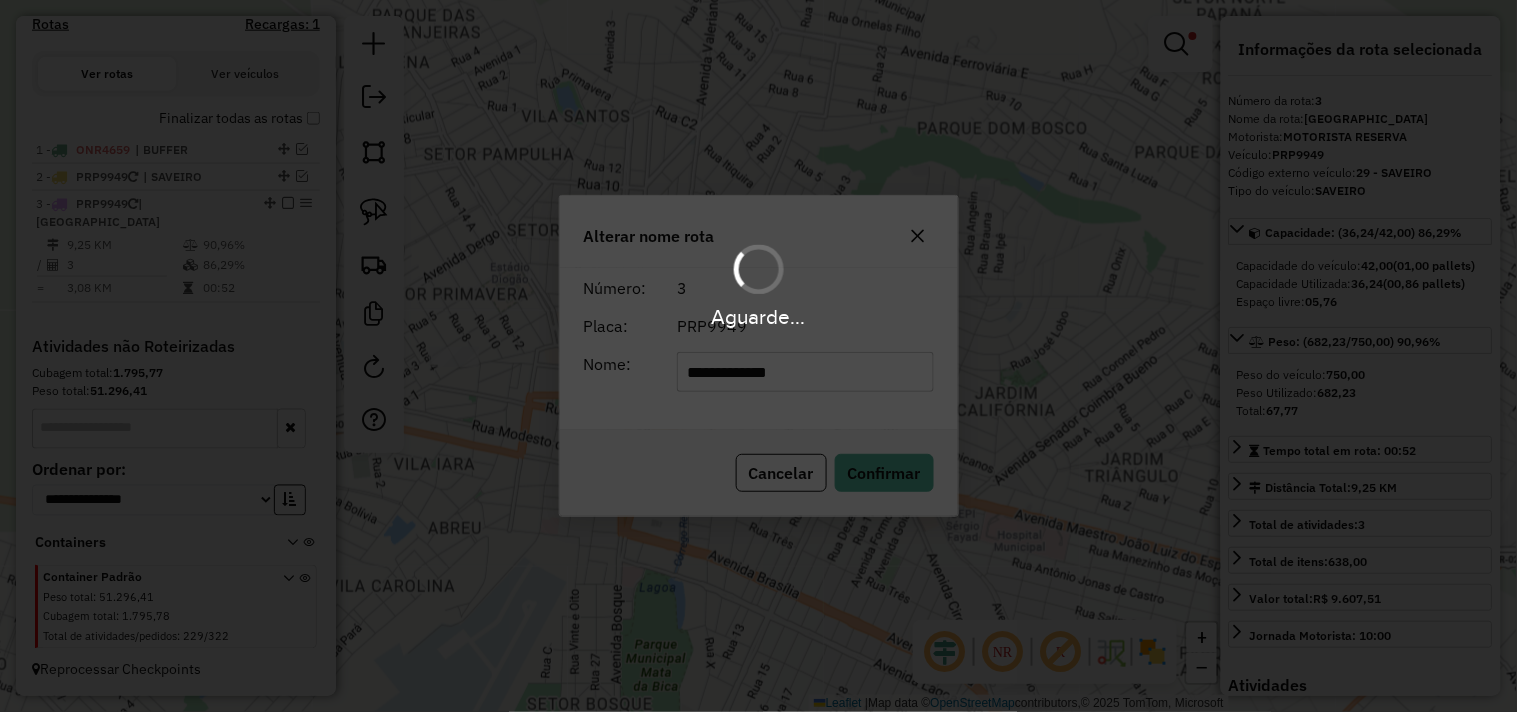 type 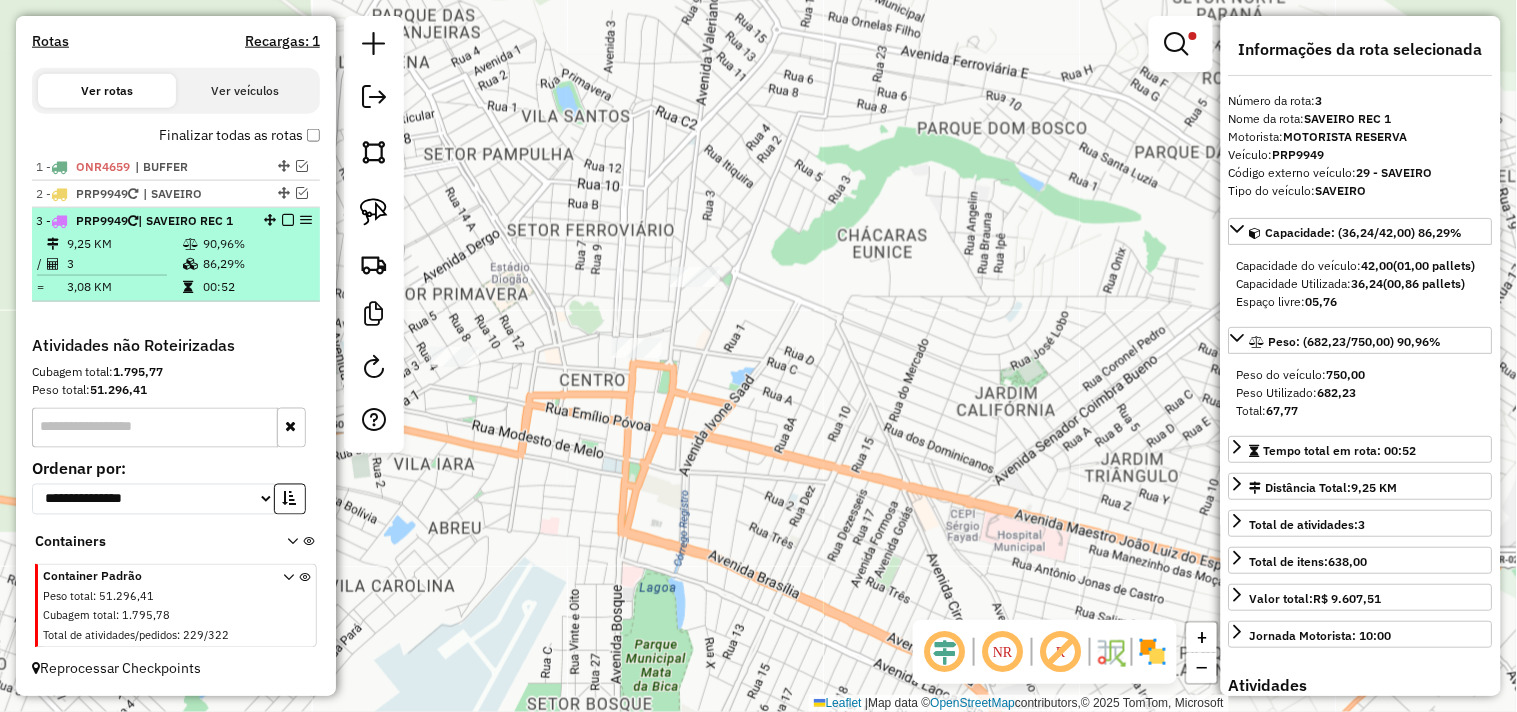 click at bounding box center [288, 220] 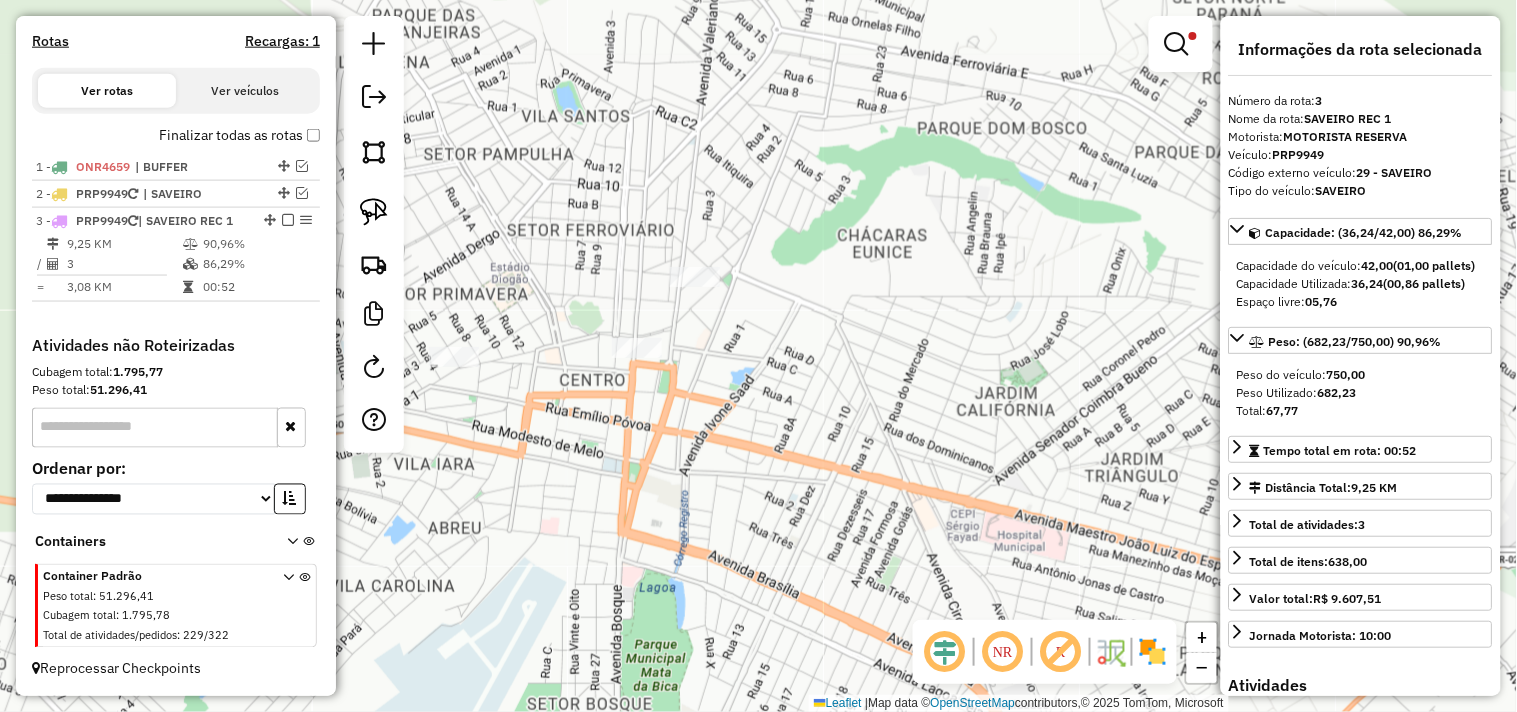 scroll, scrollTop: 568, scrollLeft: 0, axis: vertical 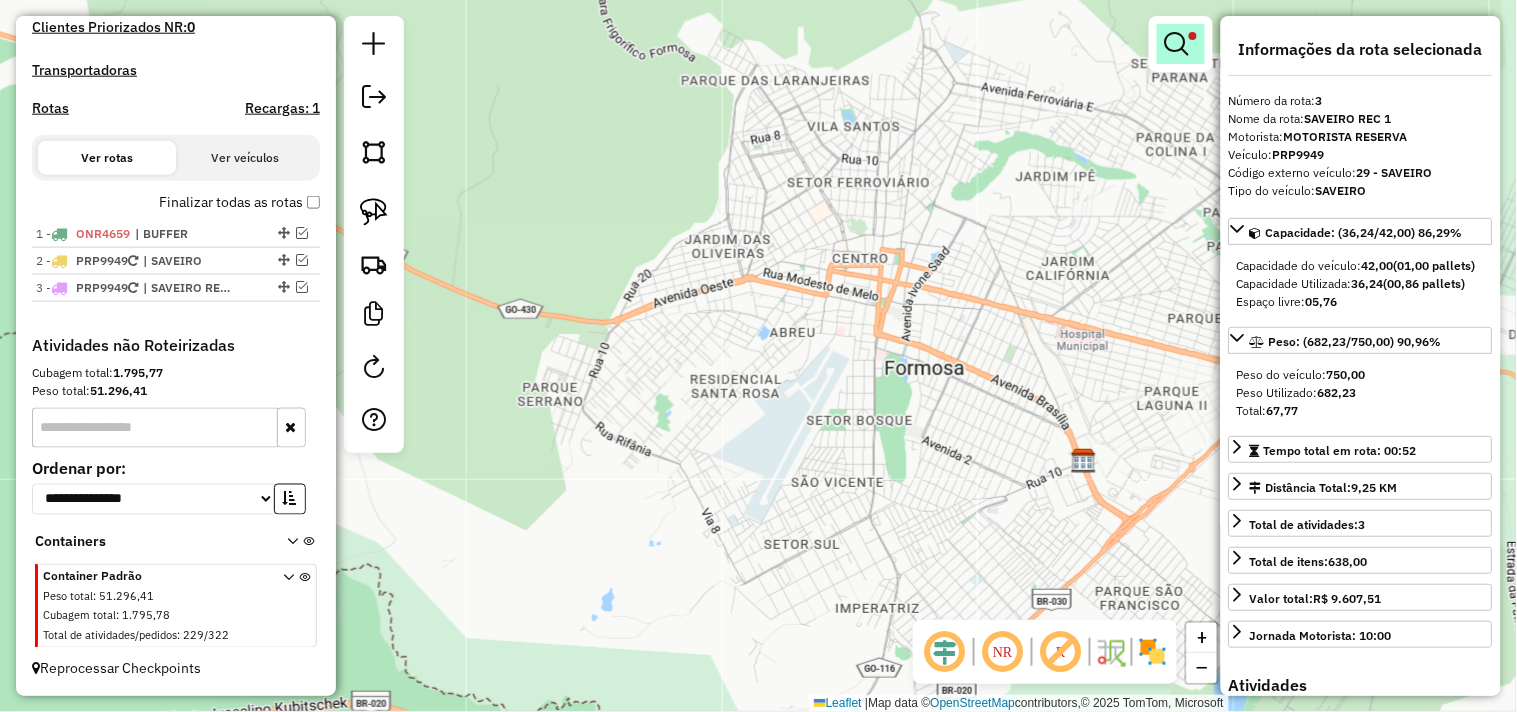 click at bounding box center [1177, 44] 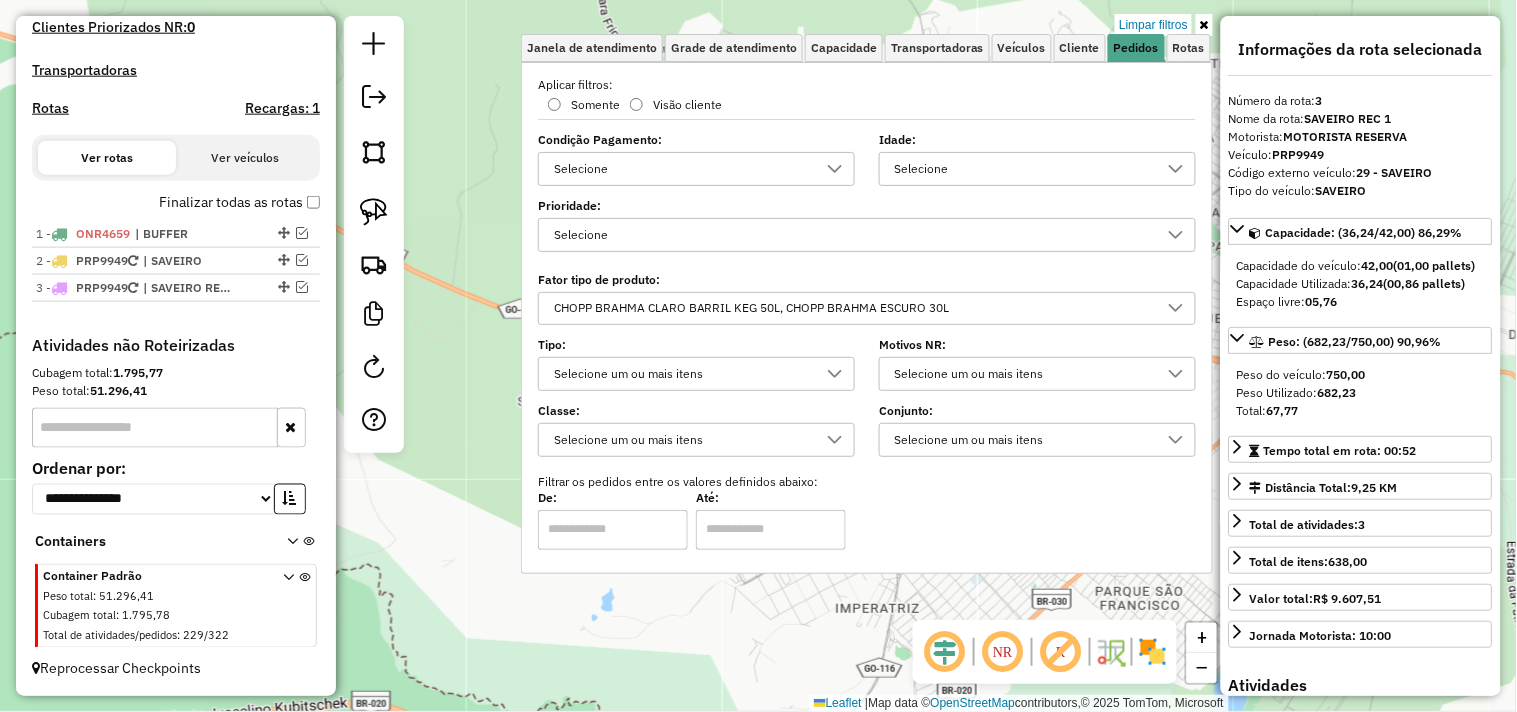 click on "CHOPP BRAHMA CLARO BARRIL KEG 50L, CHOPP BRAHMA ESCURO 30L" at bounding box center [852, 309] 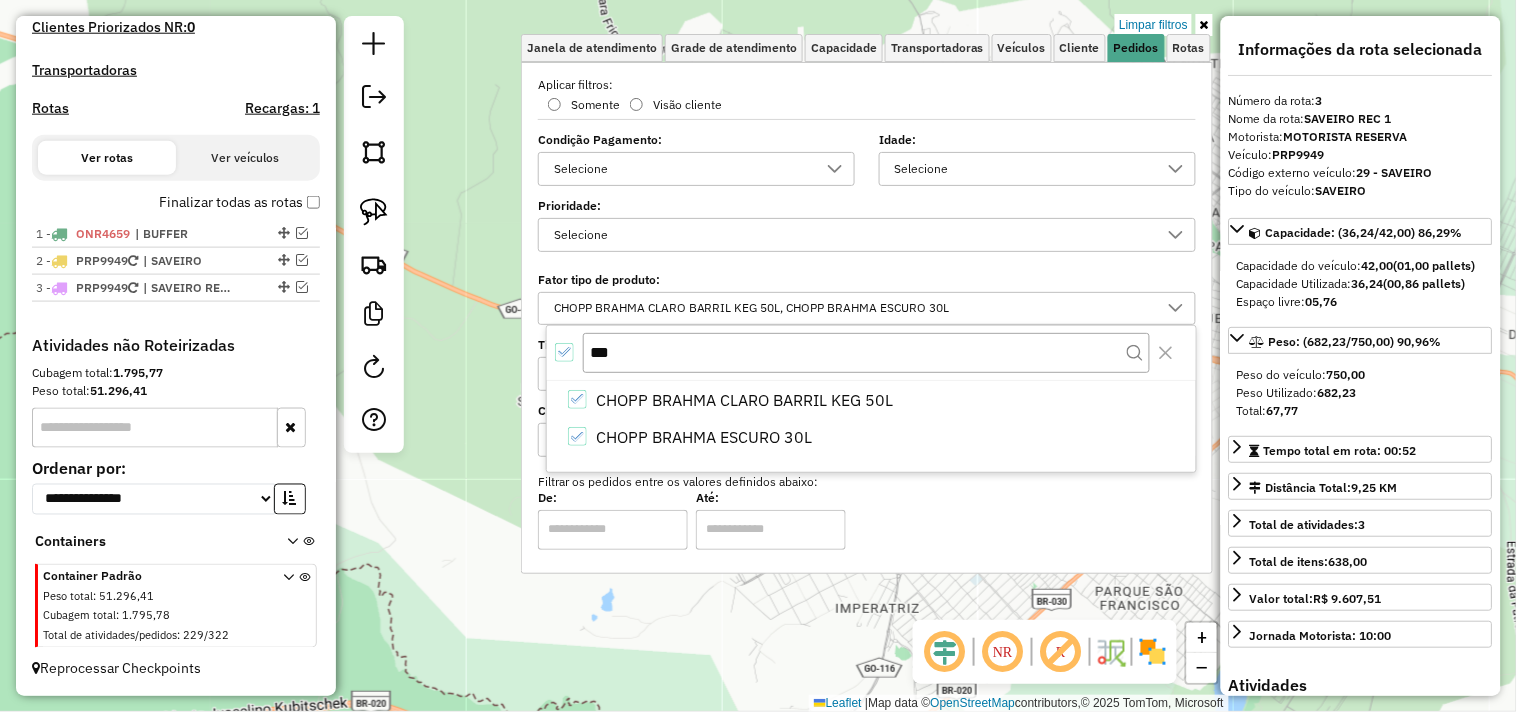 click 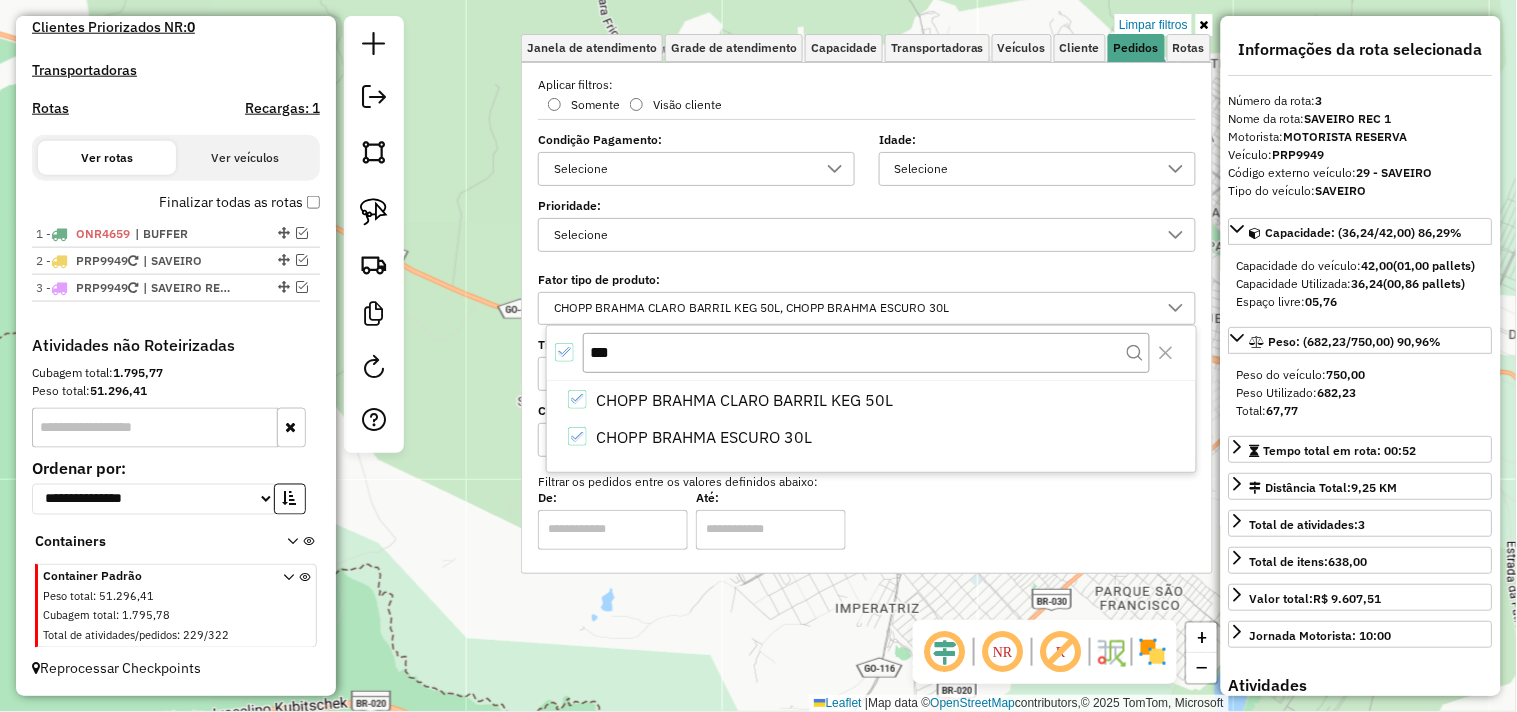 scroll, scrollTop: 11, scrollLeft: 6, axis: both 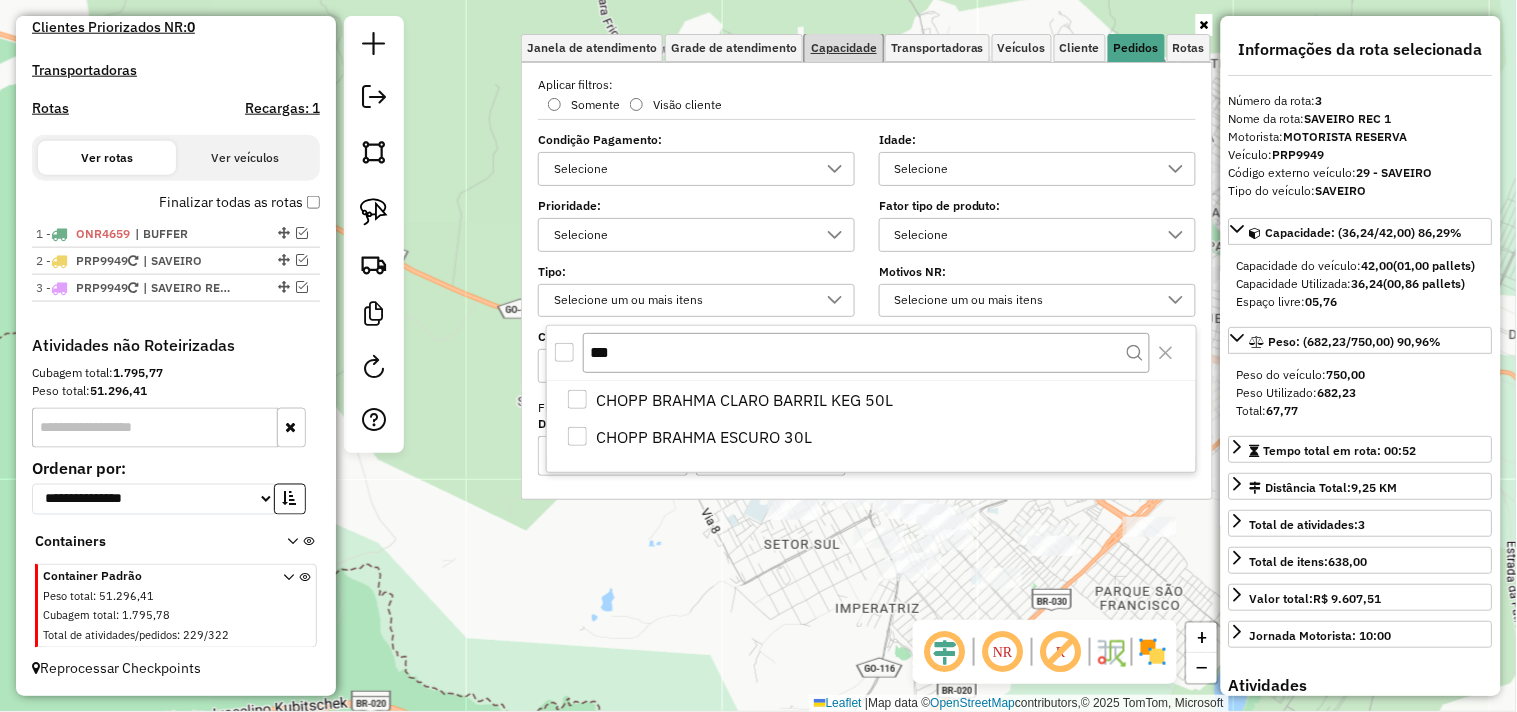 click on "Capacidade" at bounding box center [844, 48] 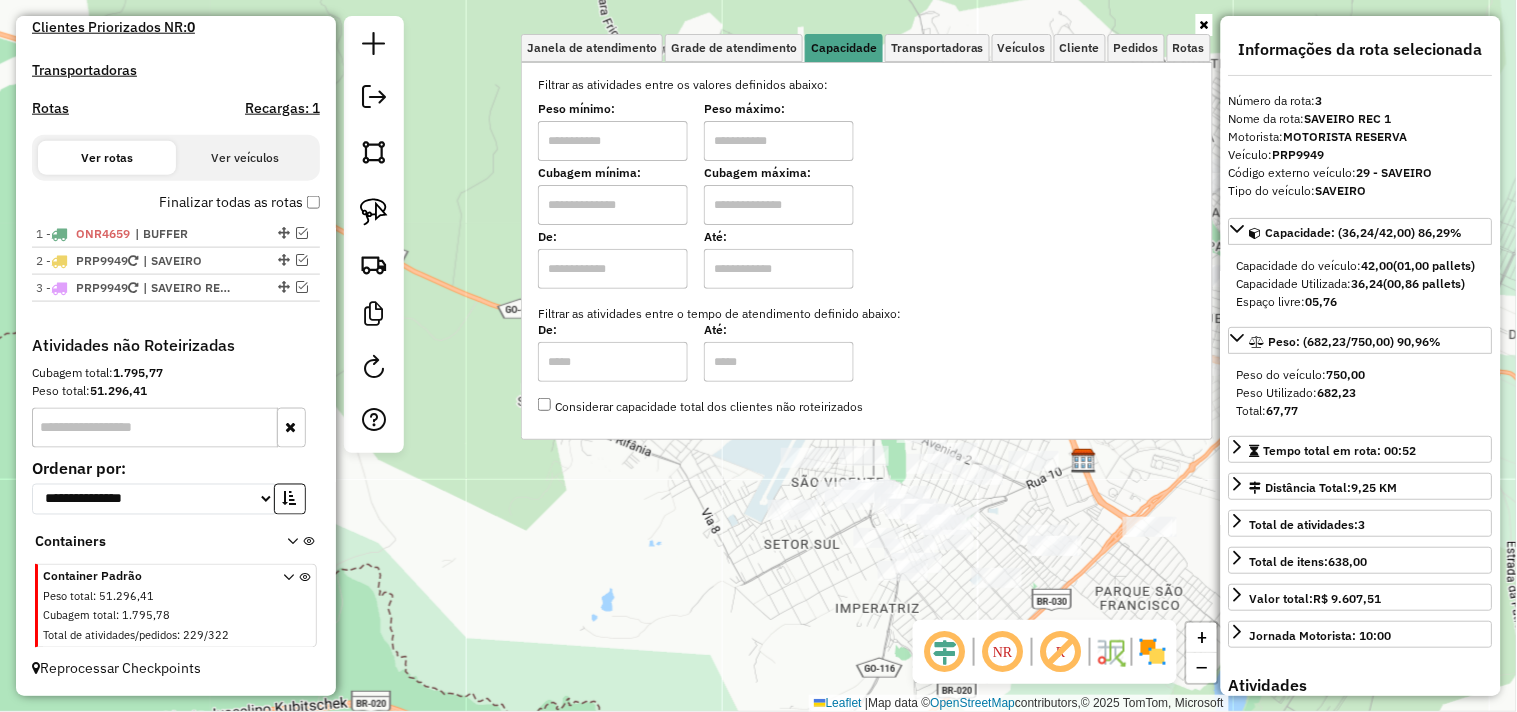 click at bounding box center (613, 141) 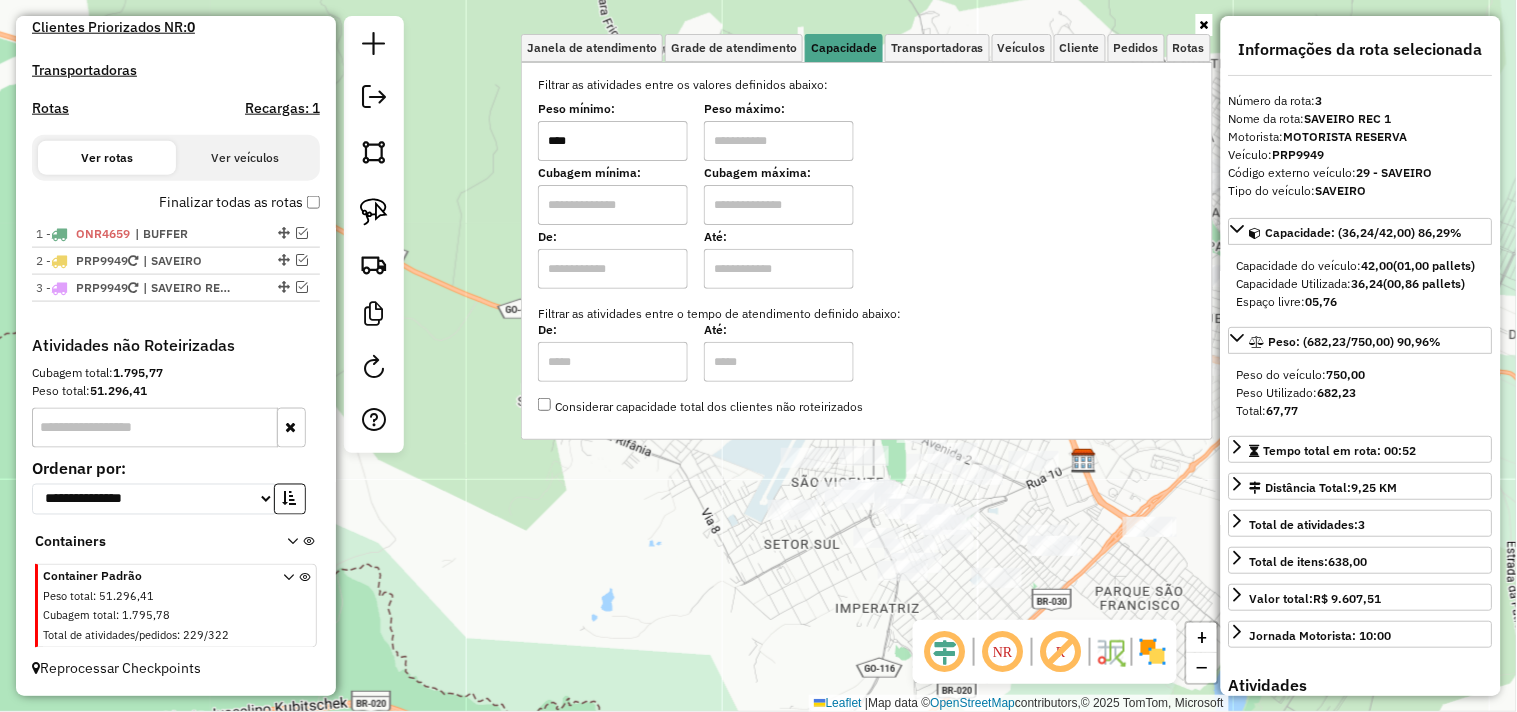 type on "****" 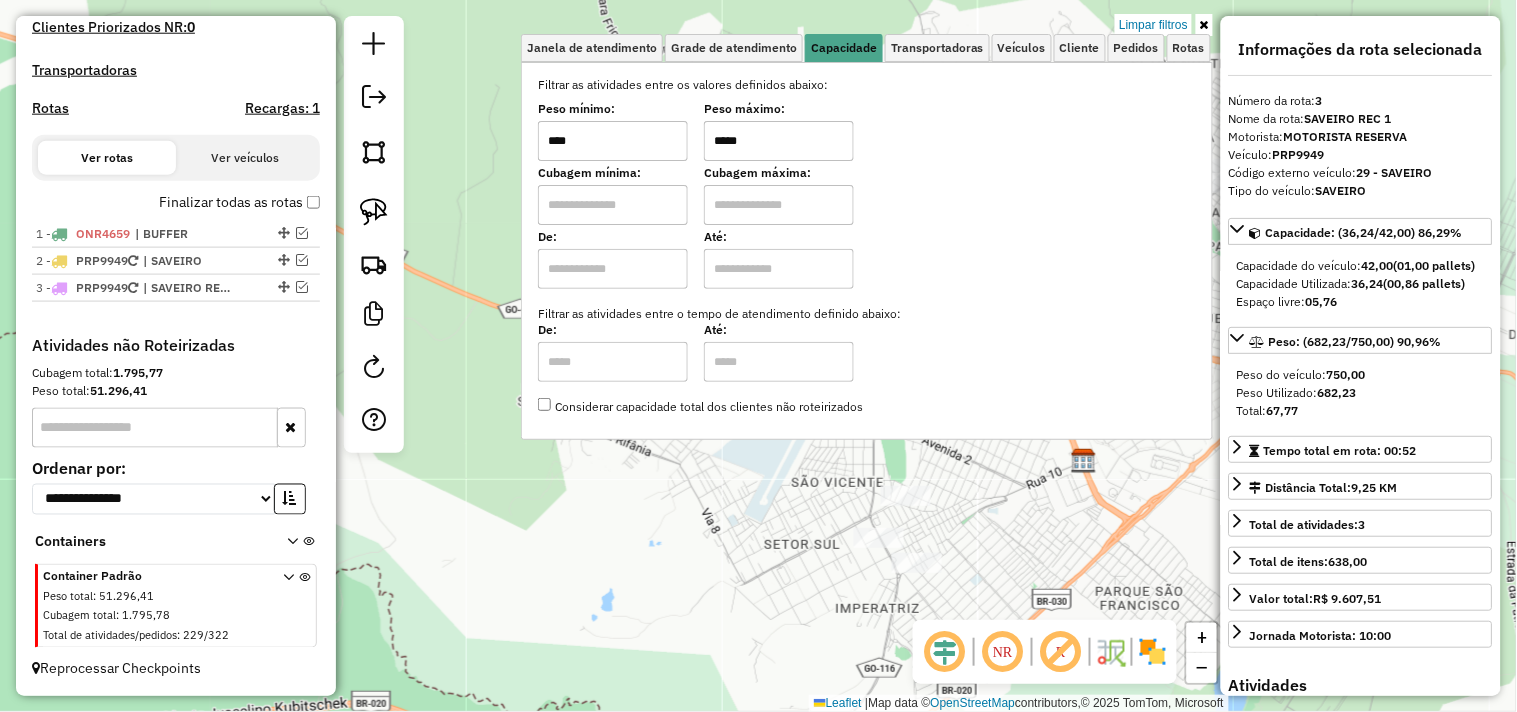 type on "*****" 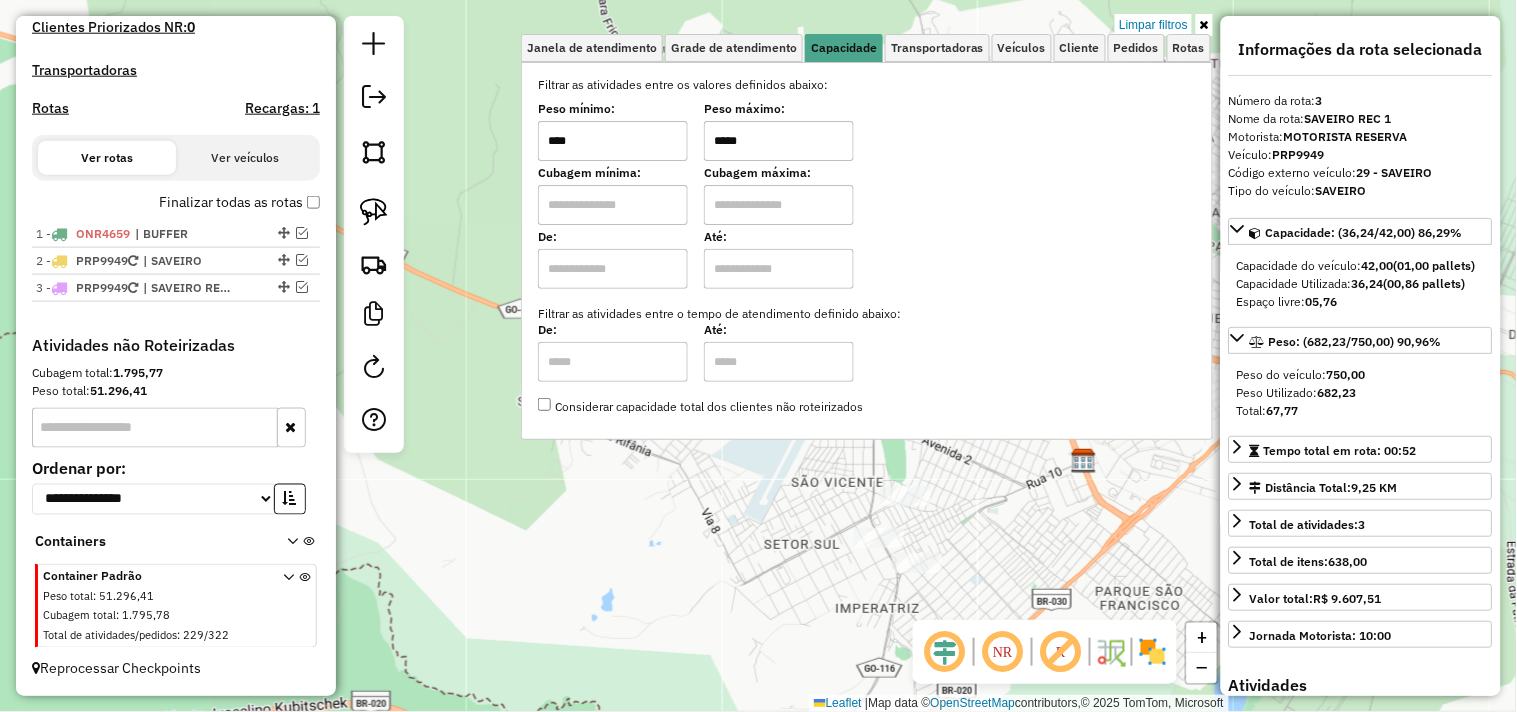 click on "Limpar filtros Janela de atendimento Grade de atendimento Capacidade Transportadoras Veículos Cliente Pedidos  Rotas Selecione os dias de semana para filtrar as janelas de atendimento  Seg   Ter   Qua   Qui   Sex   Sáb   Dom  Informe o período da janela de atendimento: De: Até:  Filtrar exatamente a janela do cliente  Considerar janela de atendimento padrão  Selecione os dias de semana para filtrar as grades de atendimento  Seg   Ter   Qua   Qui   Sex   Sáb   Dom   Considerar clientes sem dia de atendimento cadastrado  Clientes fora do dia de atendimento selecionado Filtrar as atividades entre os valores definidos abaixo:  Peso mínimo:  ****  Peso máximo:  *****  Cubagem mínima:   Cubagem máxima:   De:   Até:  Filtrar as atividades entre o tempo de atendimento definido abaixo:  De:   Até:   Considerar capacidade total dos clientes não roteirizados Transportadora: Selecione um ou mais itens Tipo de veículo: Selecione um ou mais itens Veículo: Selecione um ou mais itens Motorista: Nome: Rótulo:" 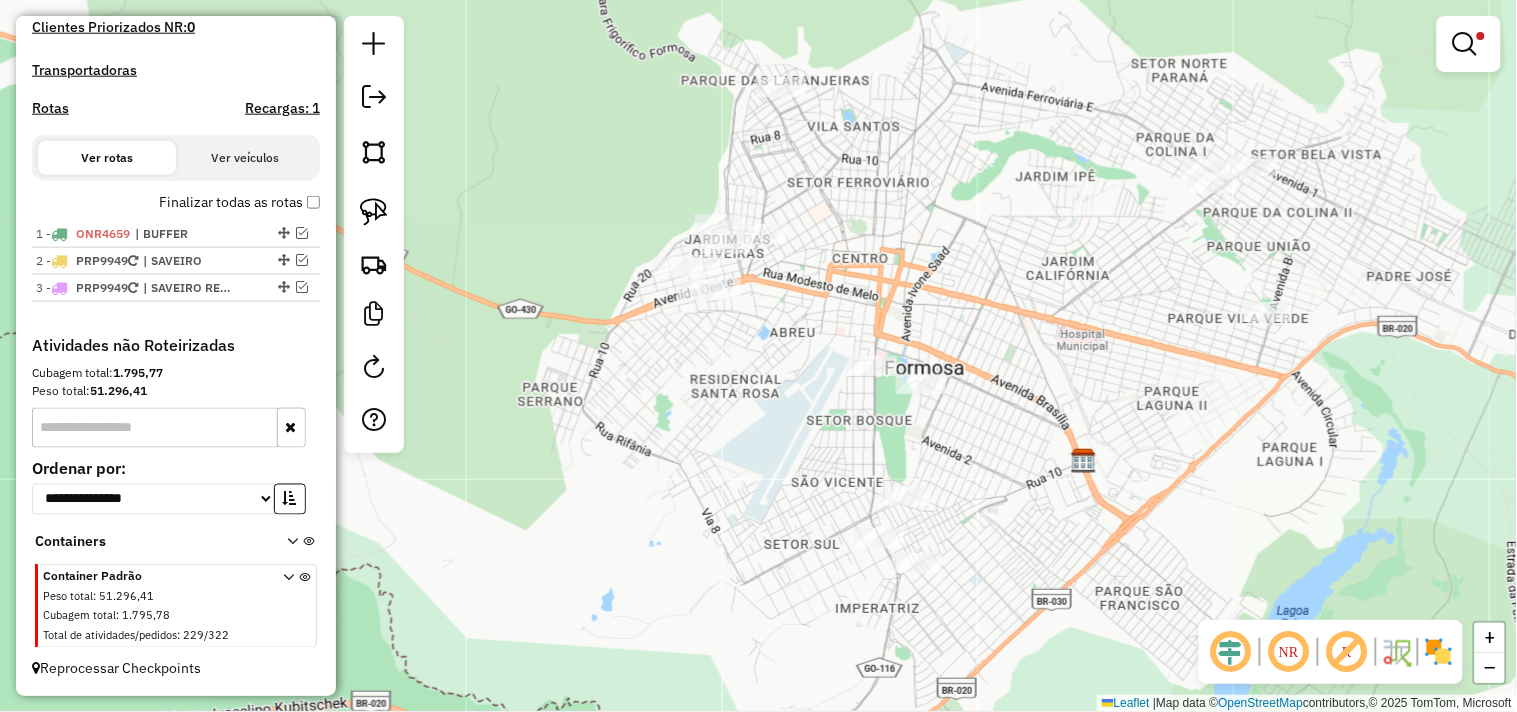 click on "Limpar filtros Janela de atendimento Grade de atendimento Capacidade Transportadoras Veículos Cliente Pedidos  Rotas Selecione os dias de semana para filtrar as janelas de atendimento  Seg   Ter   Qua   Qui   Sex   Sáb   Dom  Informe o período da janela de atendimento: De: Até:  Filtrar exatamente a janela do cliente  Considerar janela de atendimento padrão  Selecione os dias de semana para filtrar as grades de atendimento  Seg   Ter   Qua   Qui   Sex   Sáb   Dom   Considerar clientes sem dia de atendimento cadastrado  Clientes fora do dia de atendimento selecionado Filtrar as atividades entre os valores definidos abaixo:  Peso mínimo:  ****  Peso máximo:  *****  Cubagem mínima:   Cubagem máxima:   De:   Até:  Filtrar as atividades entre o tempo de atendimento definido abaixo:  De:   Até:   Considerar capacidade total dos clientes não roteirizados Transportadora: Selecione um ou mais itens Tipo de veículo: Selecione um ou mais itens Veículo: Selecione um ou mais itens Motorista: Nome: Rótulo:" 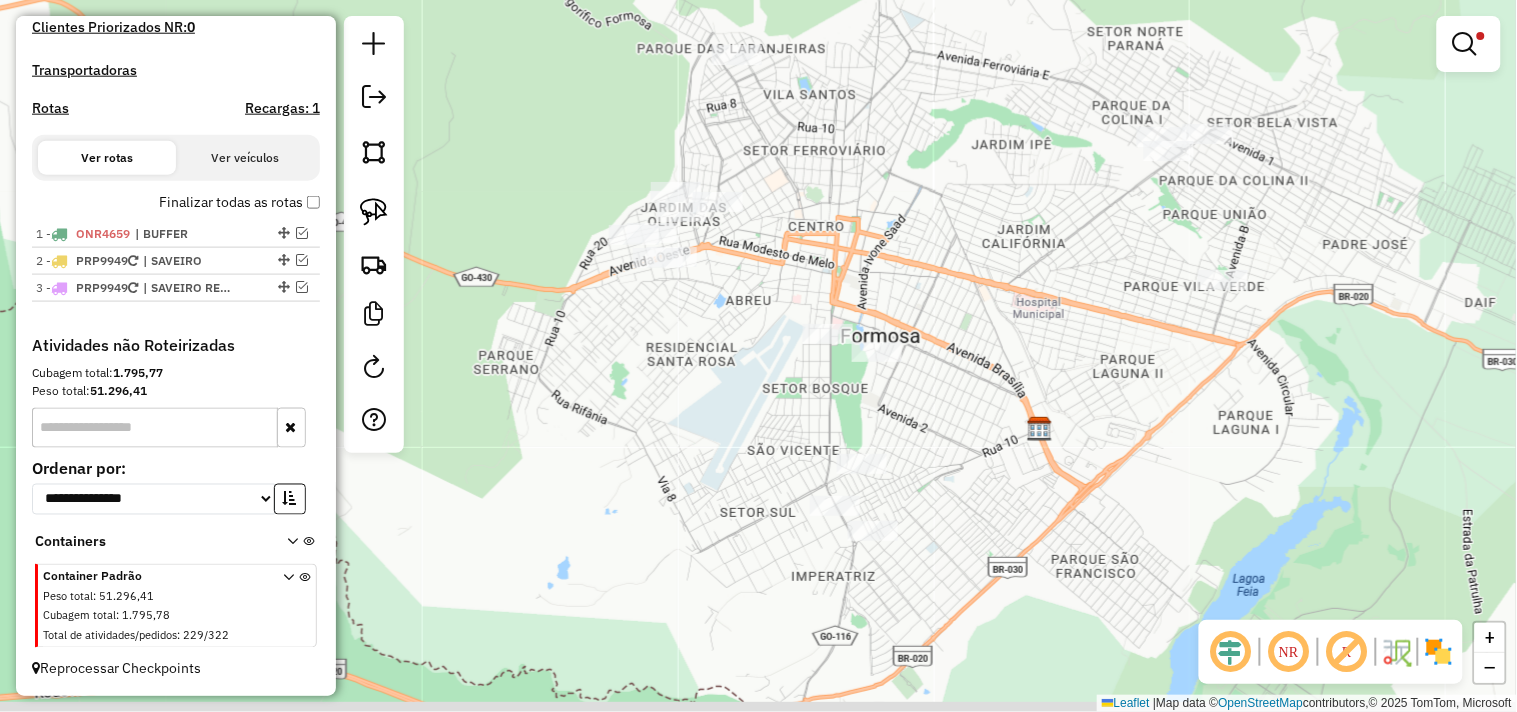 drag, startPoint x: 701, startPoint y: 405, endPoint x: 664, endPoint y: 370, distance: 50.931328 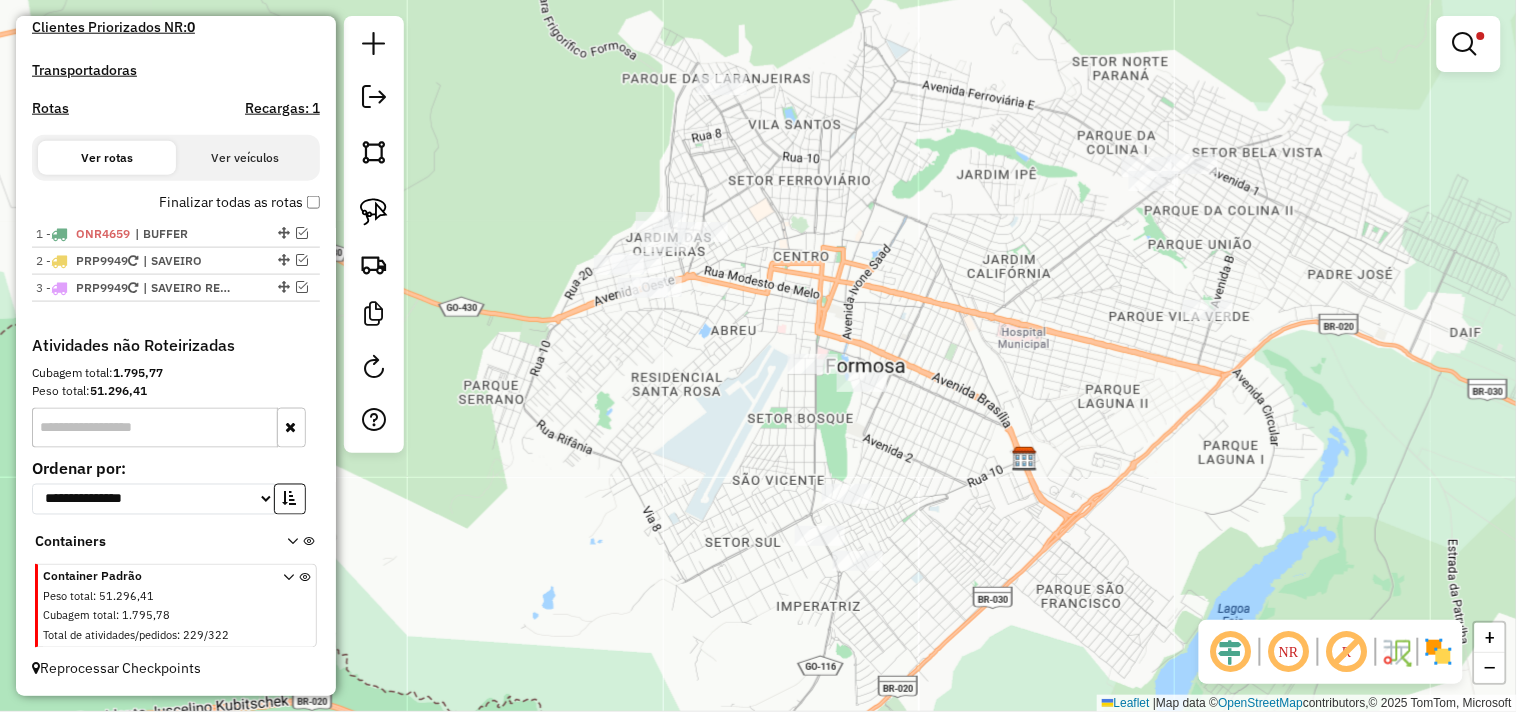drag, startPoint x: 655, startPoint y: 386, endPoint x: 616, endPoint y: 396, distance: 40.261642 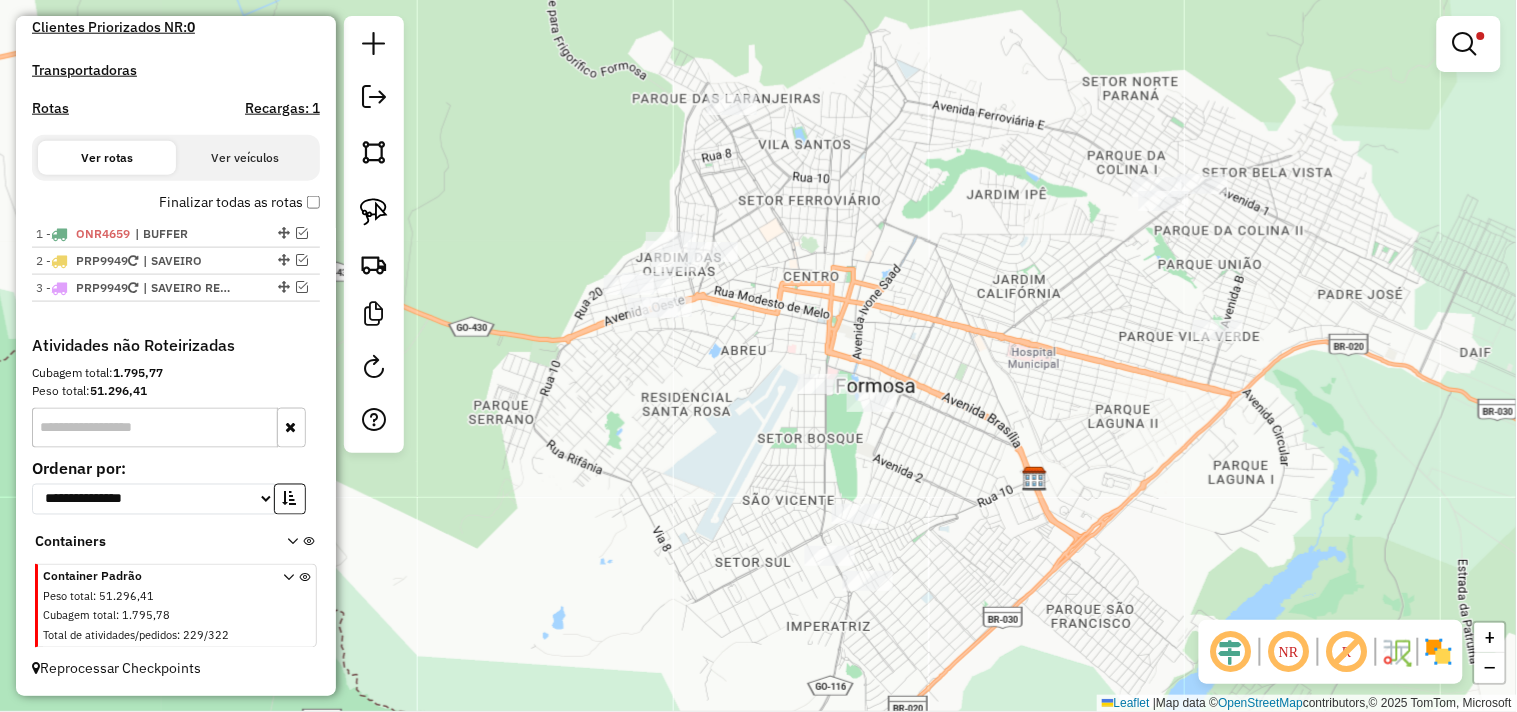 drag, startPoint x: 803, startPoint y: 122, endPoint x: 754, endPoint y: 213, distance: 103.35376 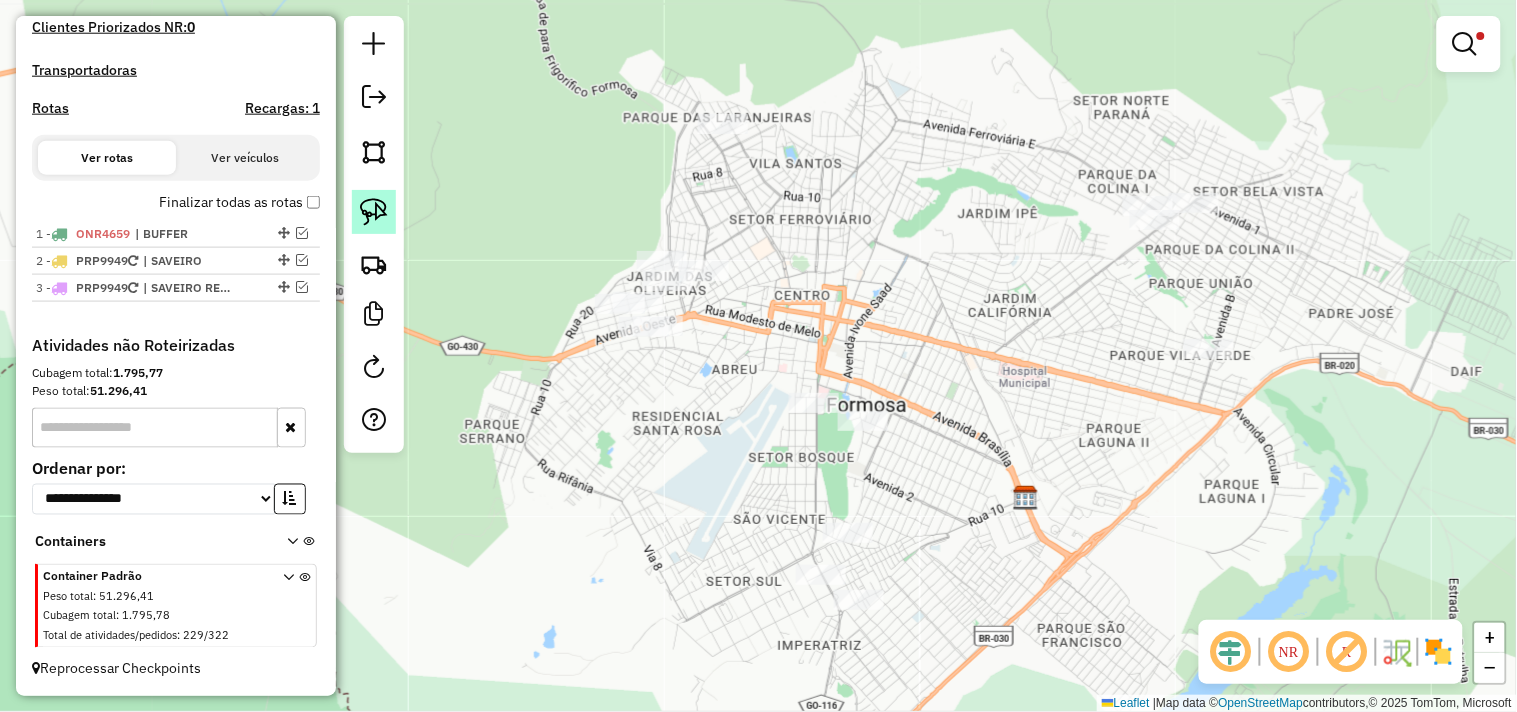 click 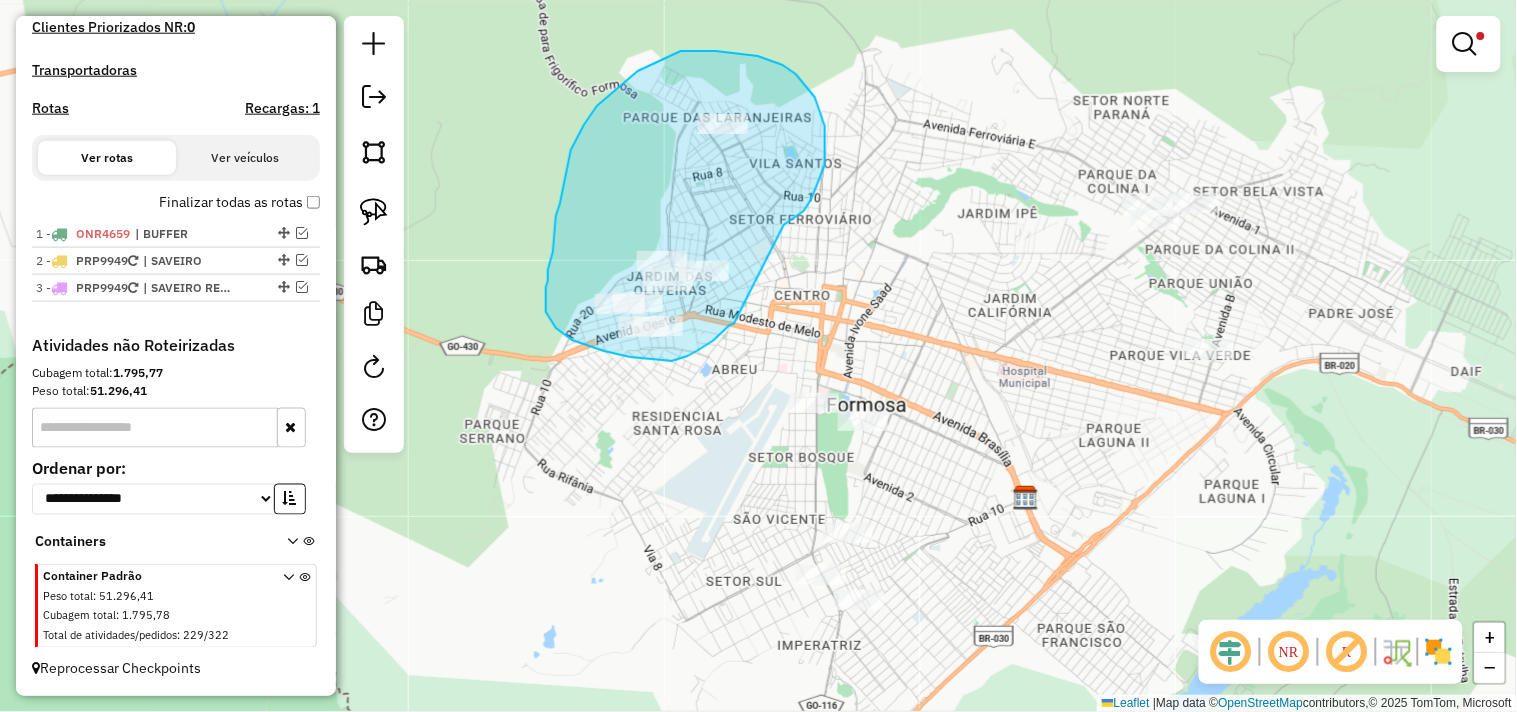 drag, startPoint x: 794, startPoint y: 218, endPoint x: 734, endPoint y: 323, distance: 120.93387 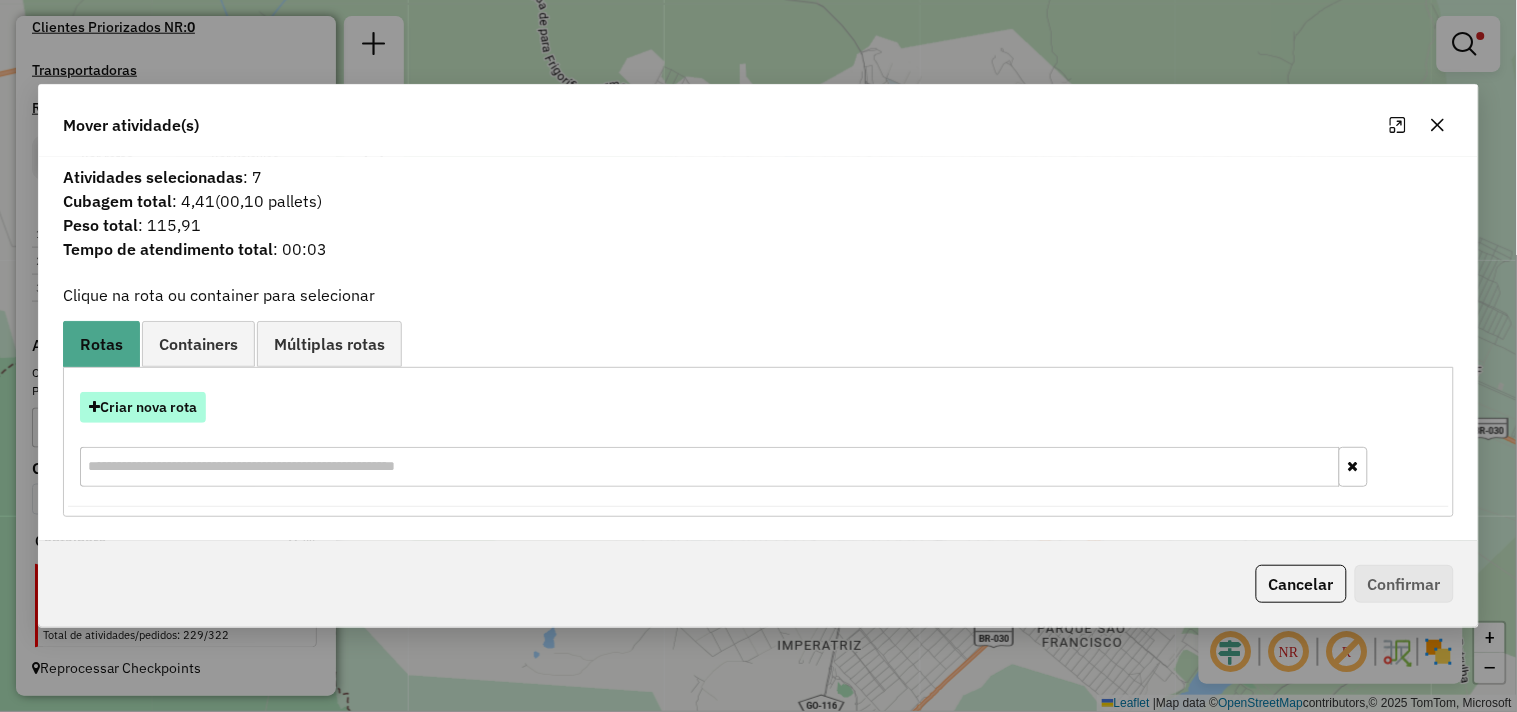 click on "Criar nova rota" at bounding box center [143, 407] 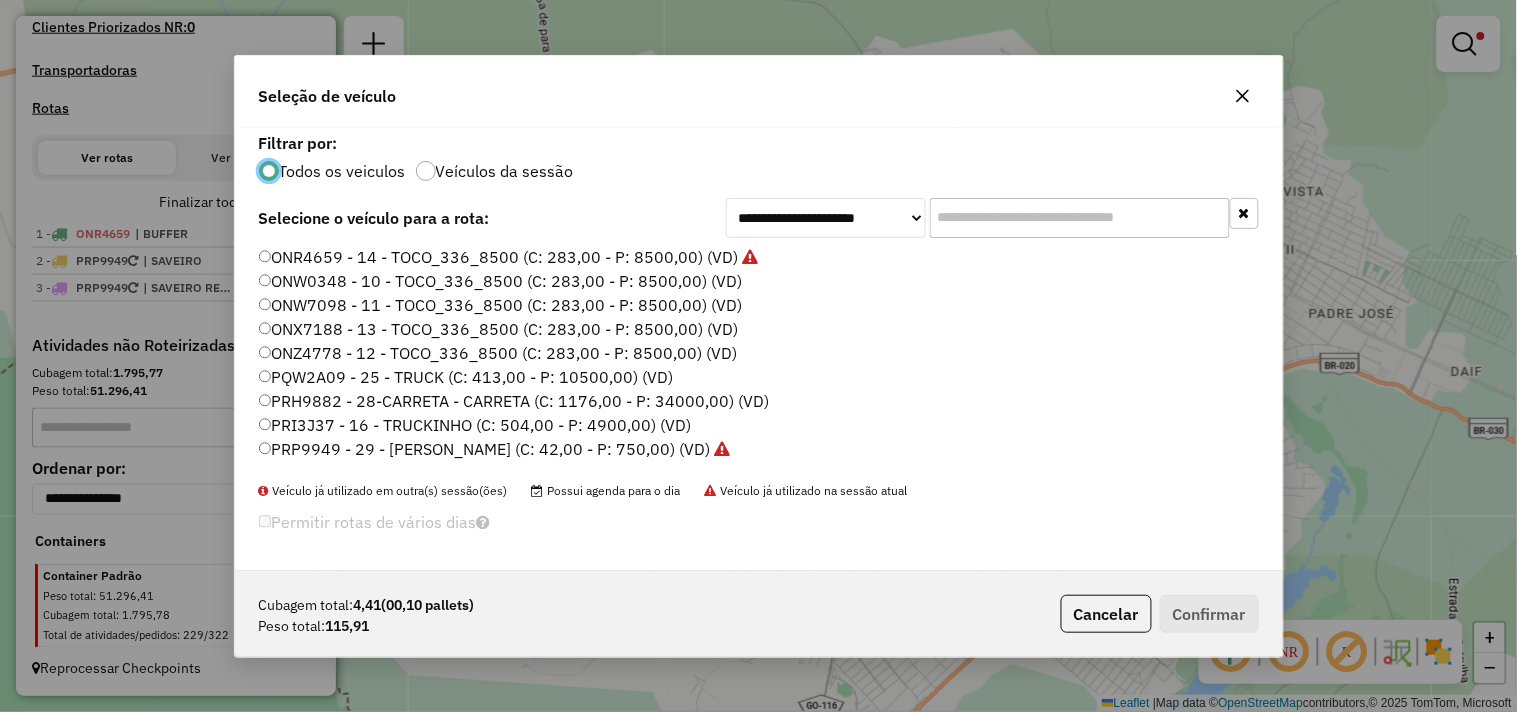scroll, scrollTop: 11, scrollLeft: 5, axis: both 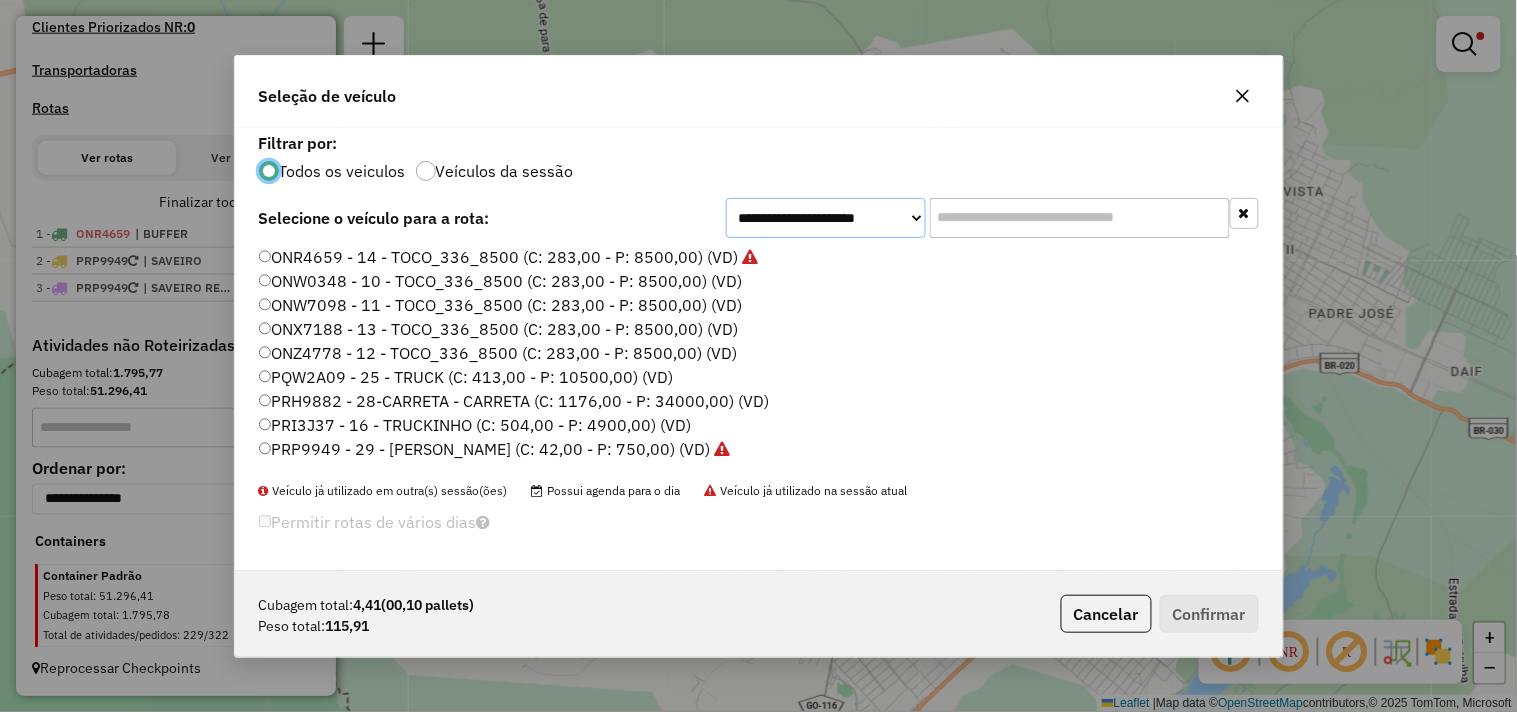 click on "**********" 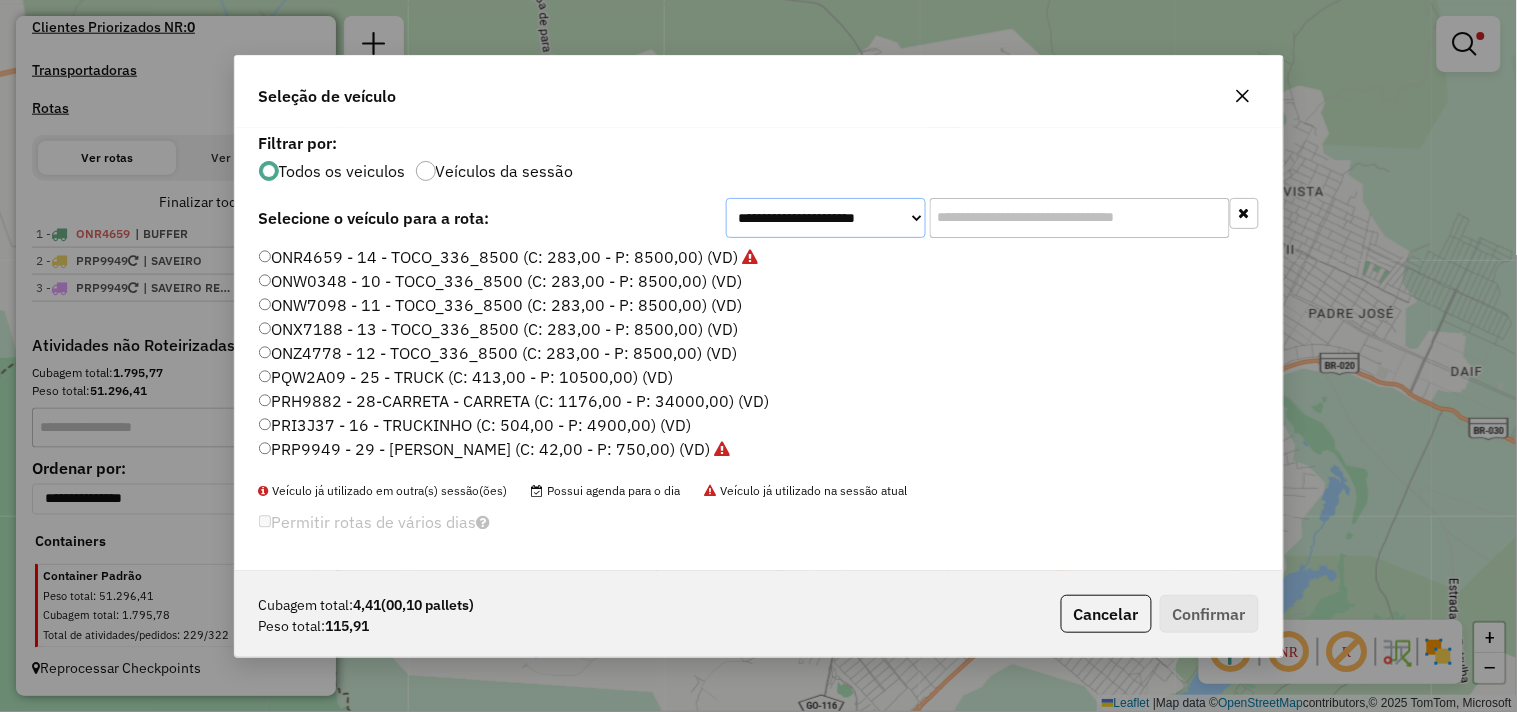select on "*******" 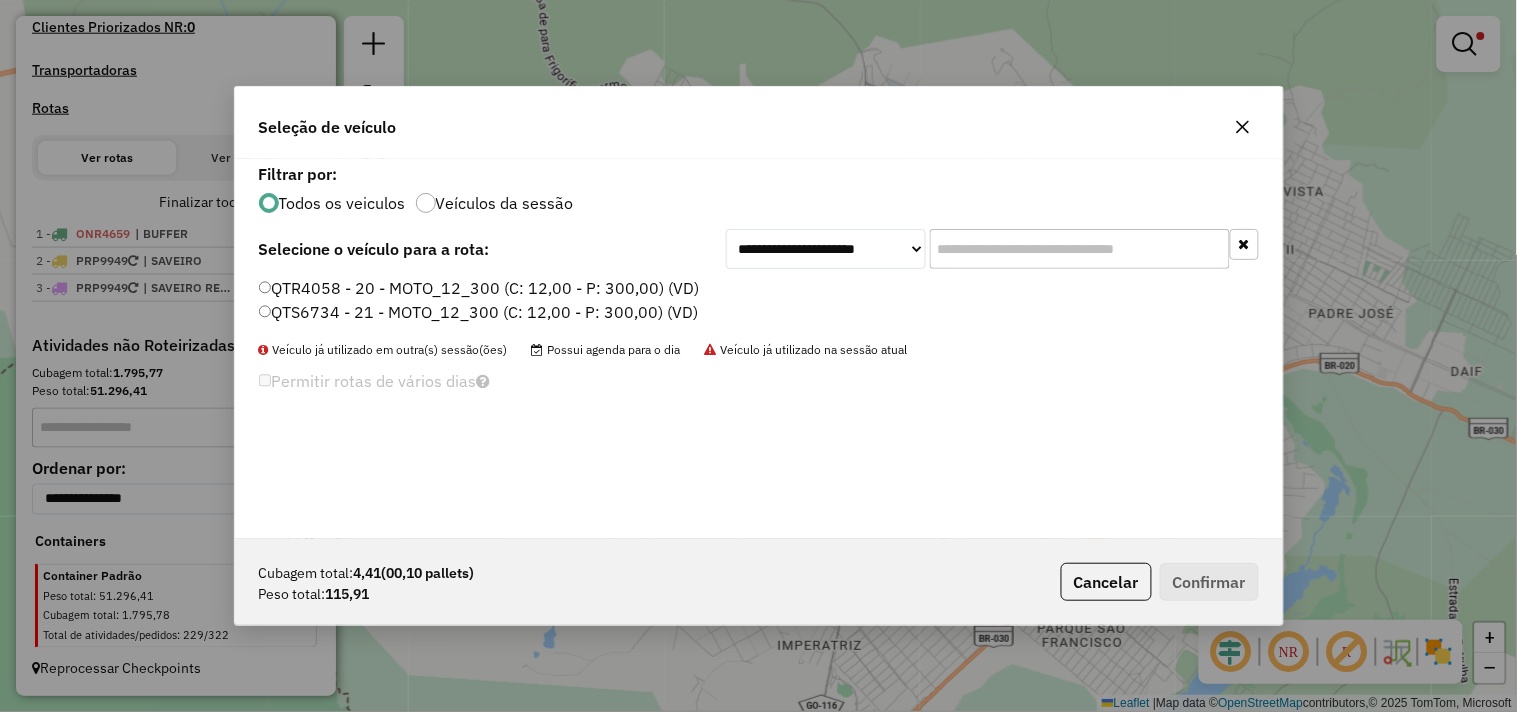 click on "QTR4058 - 20 - MOTO_12_300 (C: 12,00 - P: 300,00) (VD)" 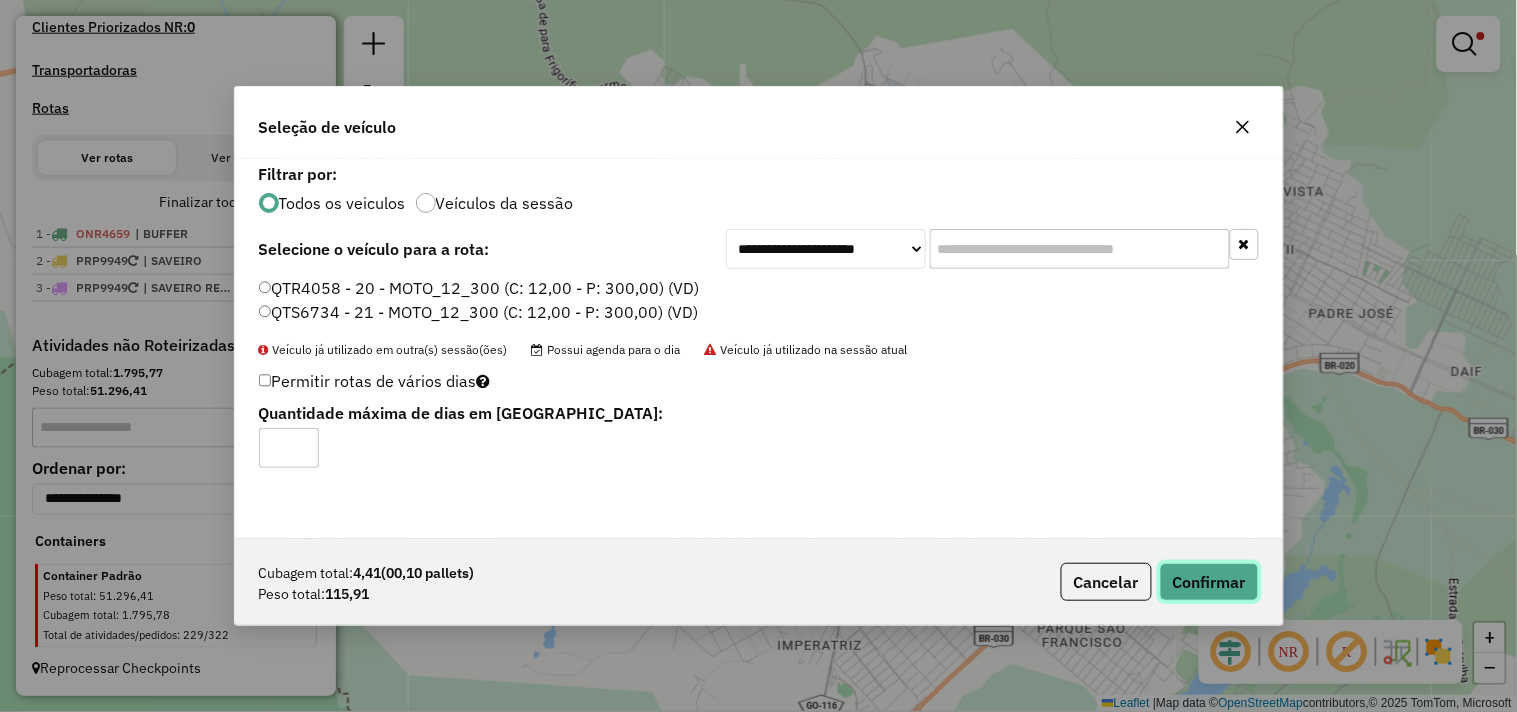 click on "Confirmar" 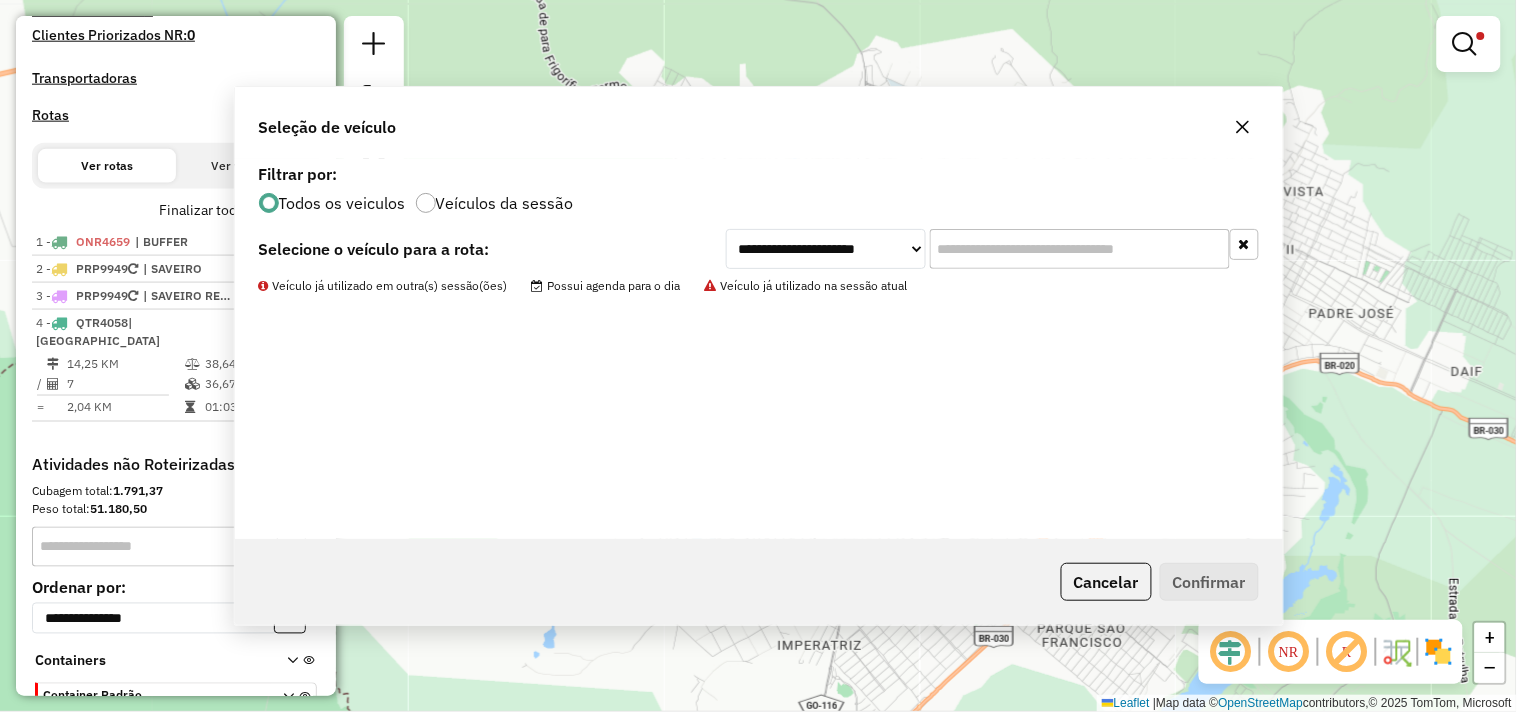 scroll, scrollTop: 660, scrollLeft: 0, axis: vertical 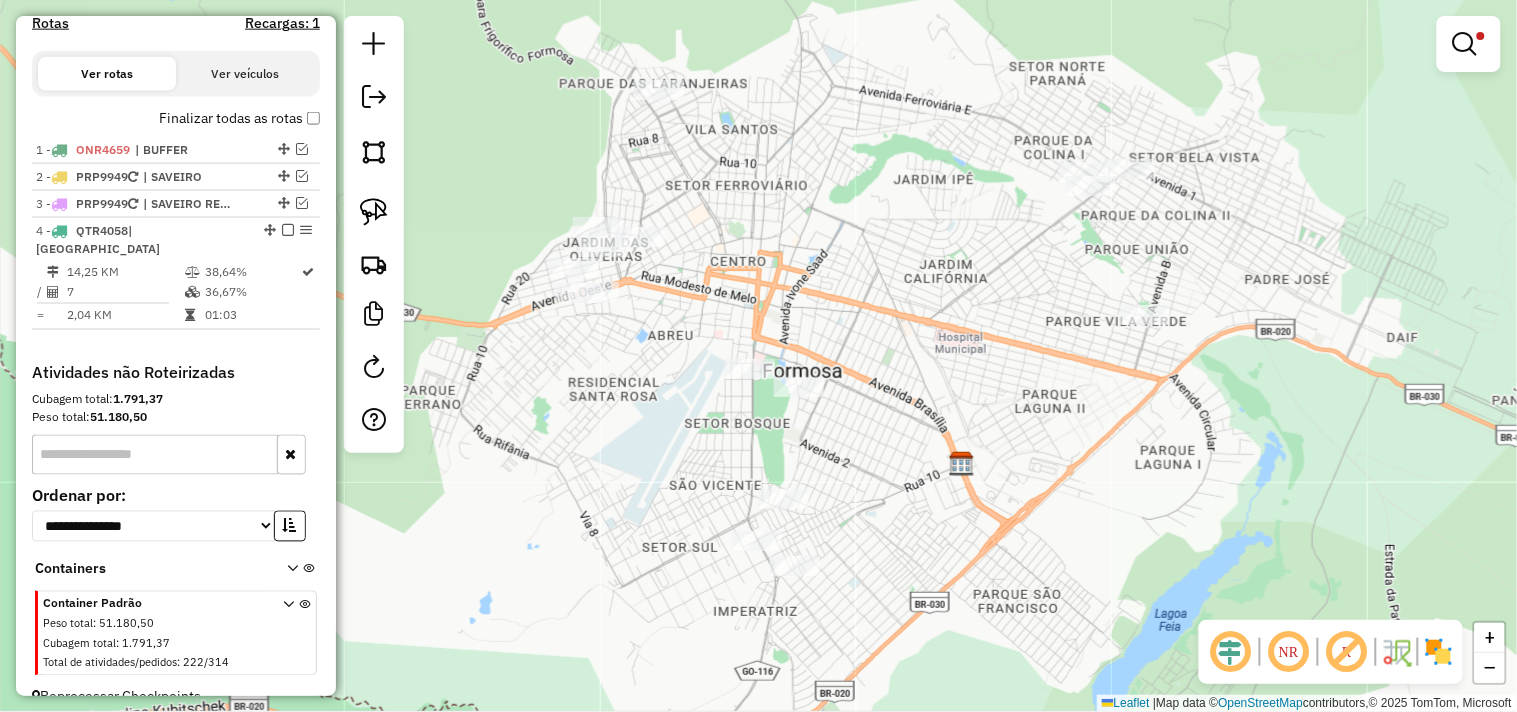 drag, startPoint x: 961, startPoint y: 344, endPoint x: 894, endPoint y: 264, distance: 104.35037 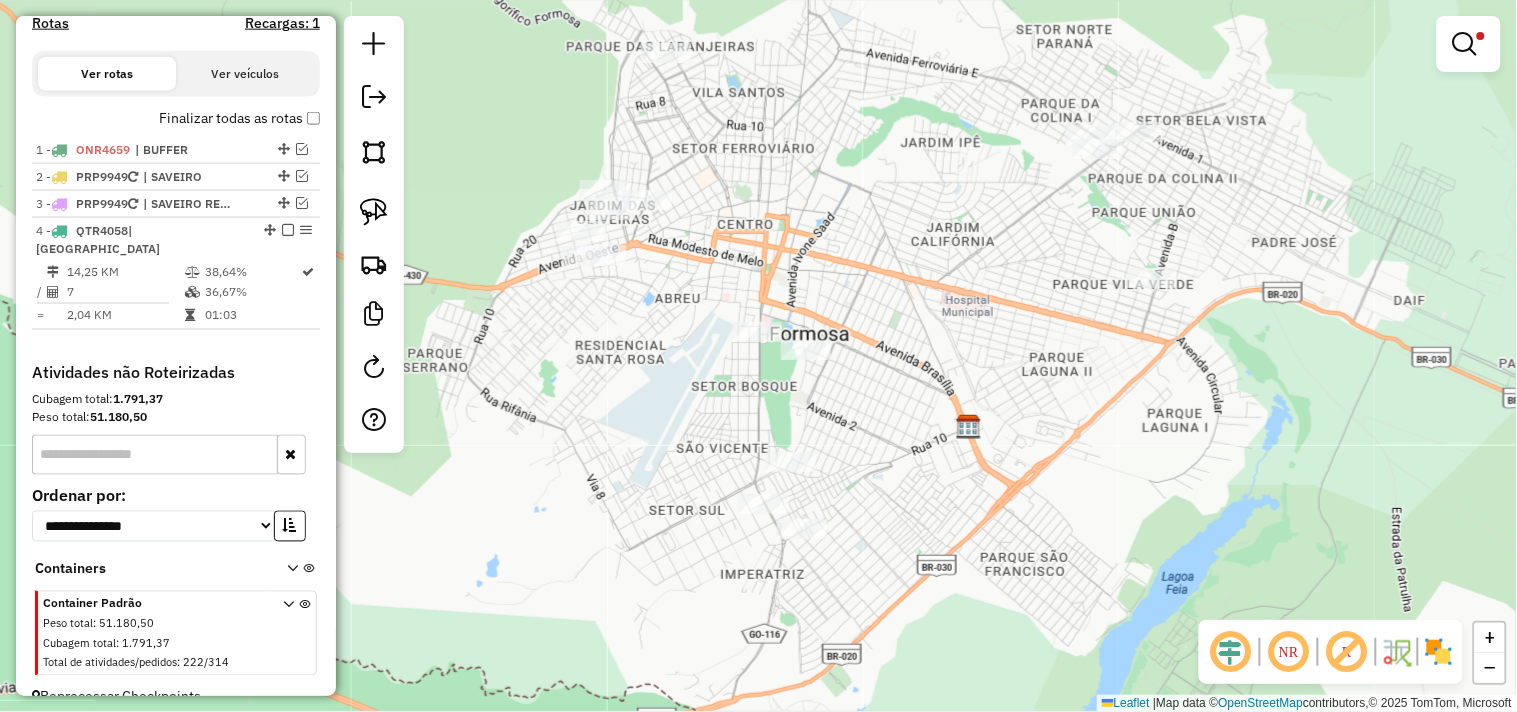 click on "Rota 4 - Placa QTR4058  888 - MINI MERCADINHO NEVE Limpar filtros Janela de atendimento Grade de atendimento Capacidade Transportadoras Veículos Cliente Pedidos  Rotas Selecione os dias de semana para filtrar as janelas de atendimento  Seg   Ter   Qua   Qui   Sex   Sáb   Dom  Informe o período da janela de atendimento: De: Até:  Filtrar exatamente a janela do cliente  Considerar janela de atendimento padrão  Selecione os dias de semana para filtrar as grades de atendimento  Seg   Ter   Qua   Qui   Sex   Sáb   Dom   Considerar clientes sem dia de atendimento cadastrado  Clientes fora do dia de atendimento selecionado Filtrar as atividades entre os valores definidos abaixo:  Peso mínimo:  ****  Peso máximo:  *****  Cubagem mínima:   Cubagem máxima:   De:   Até:  Filtrar as atividades entre o tempo de atendimento definido abaixo:  De:   Até:   Considerar capacidade total dos clientes não roteirizados Transportadora: Selecione um ou mais itens Tipo de veículo: Selecione um ou mais itens Veículo: +" 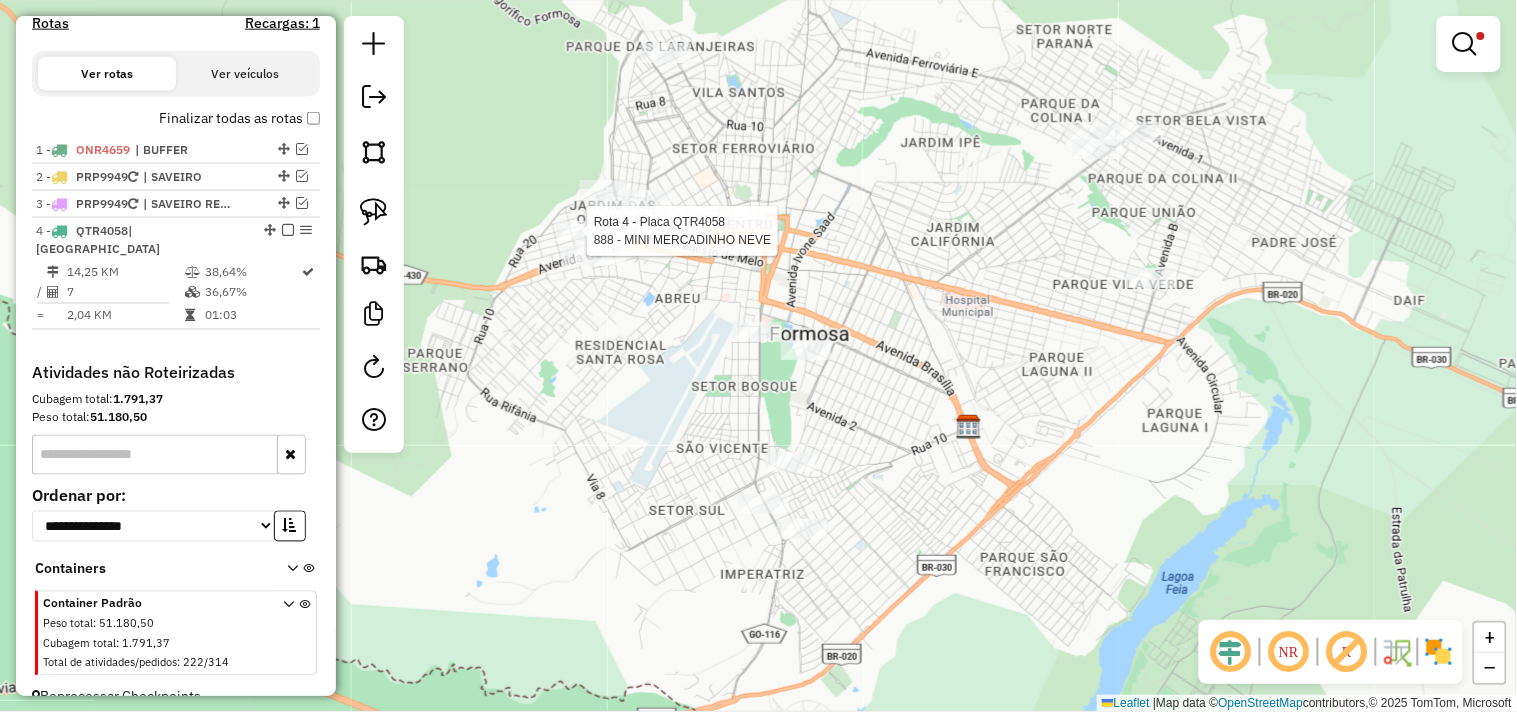 select on "**********" 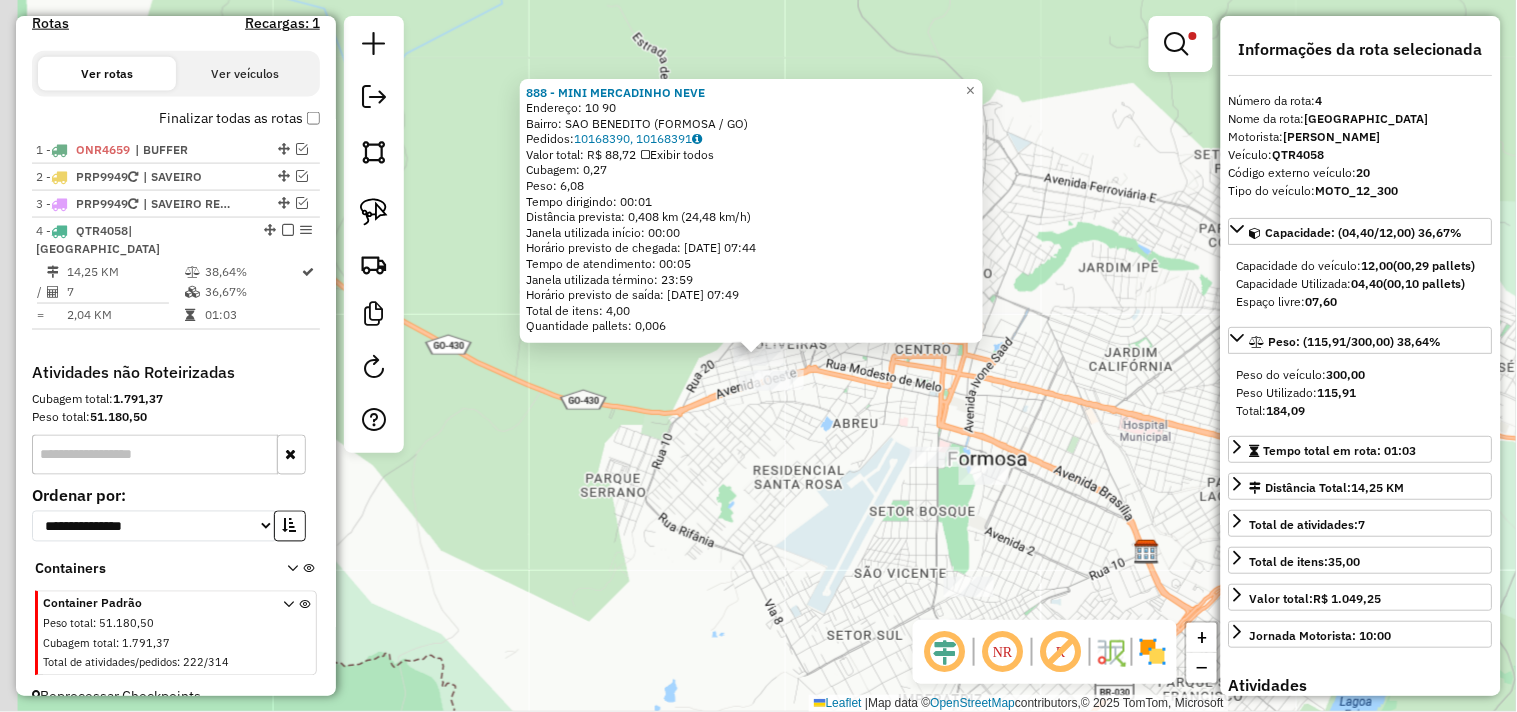 scroll, scrollTop: 686, scrollLeft: 0, axis: vertical 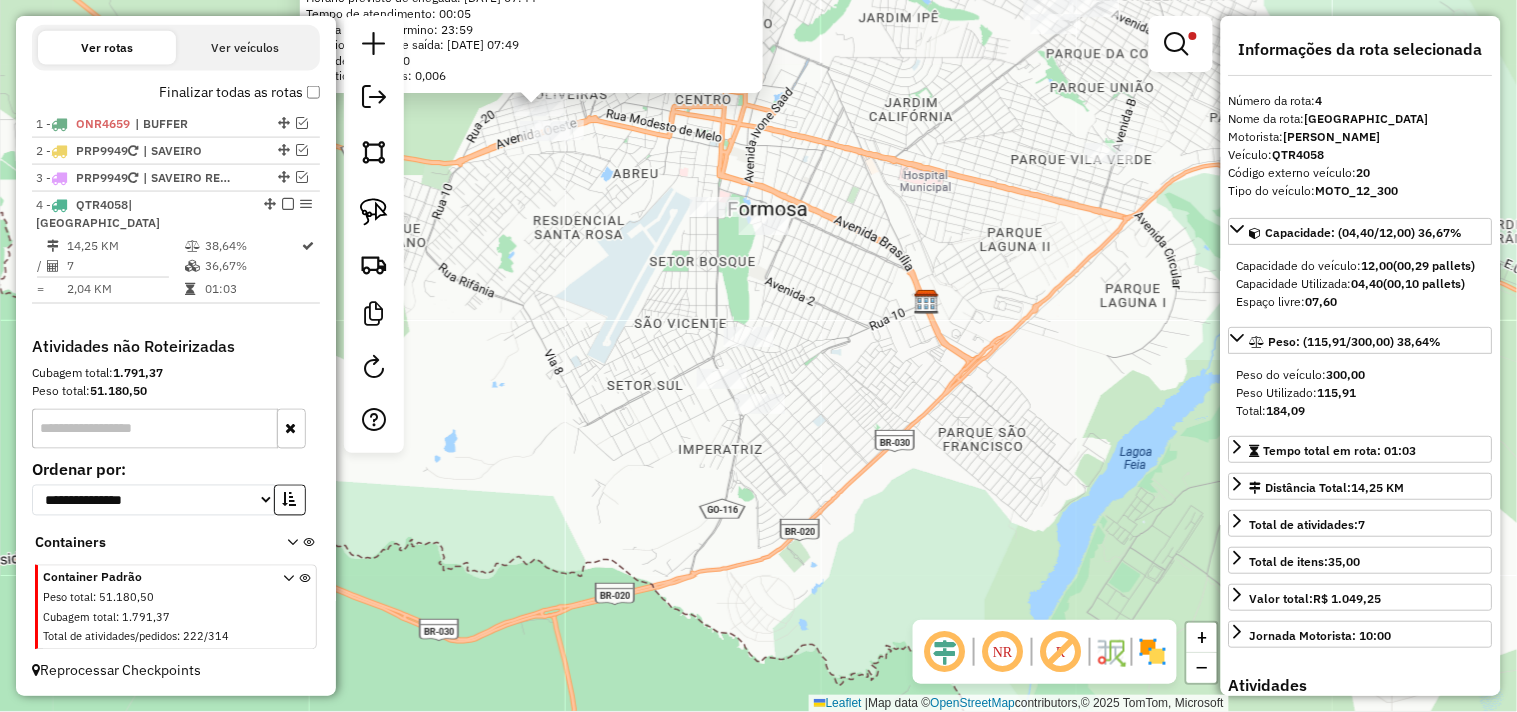 drag, startPoint x: 718, startPoint y: 484, endPoint x: 536, endPoint y: 287, distance: 268.20328 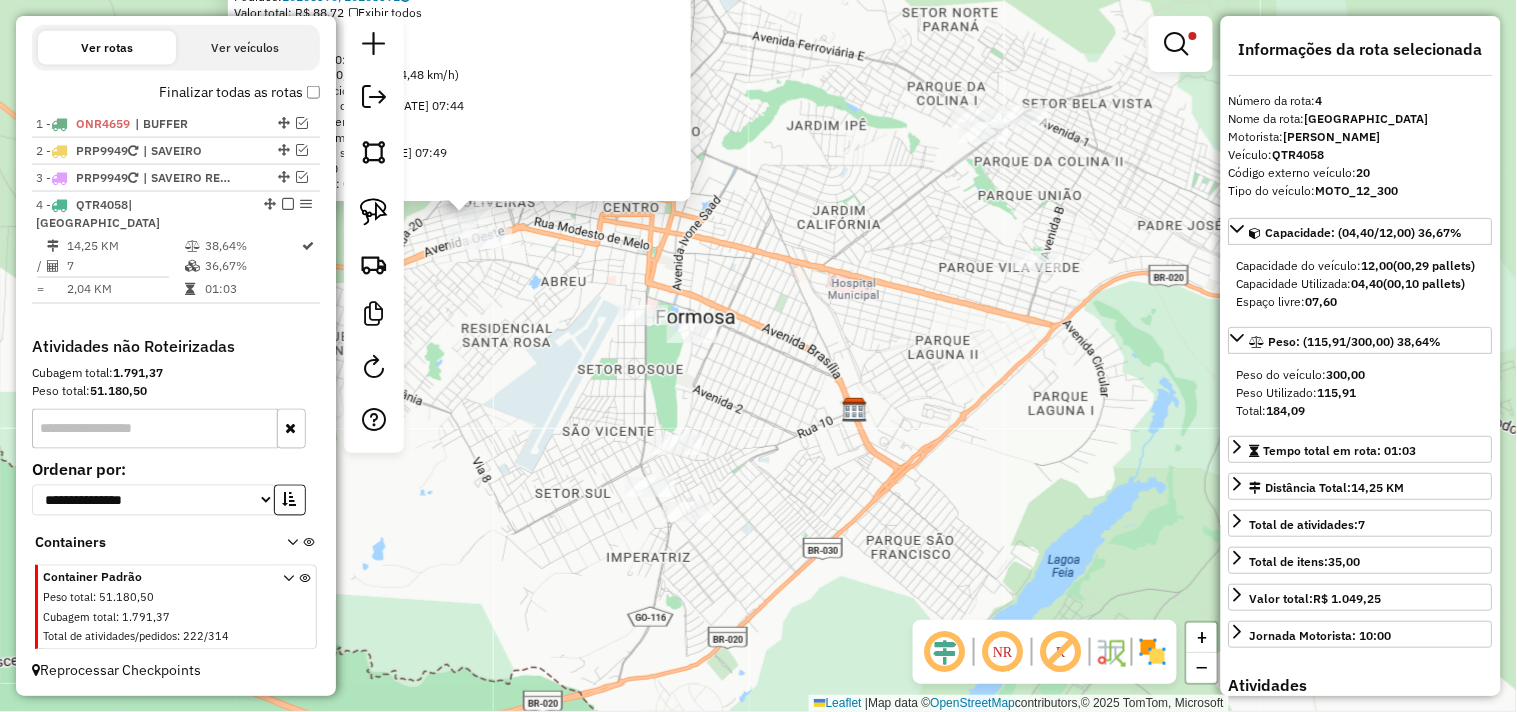 drag, startPoint x: 610, startPoint y: 355, endPoint x: 538, endPoint y: 463, distance: 129.79985 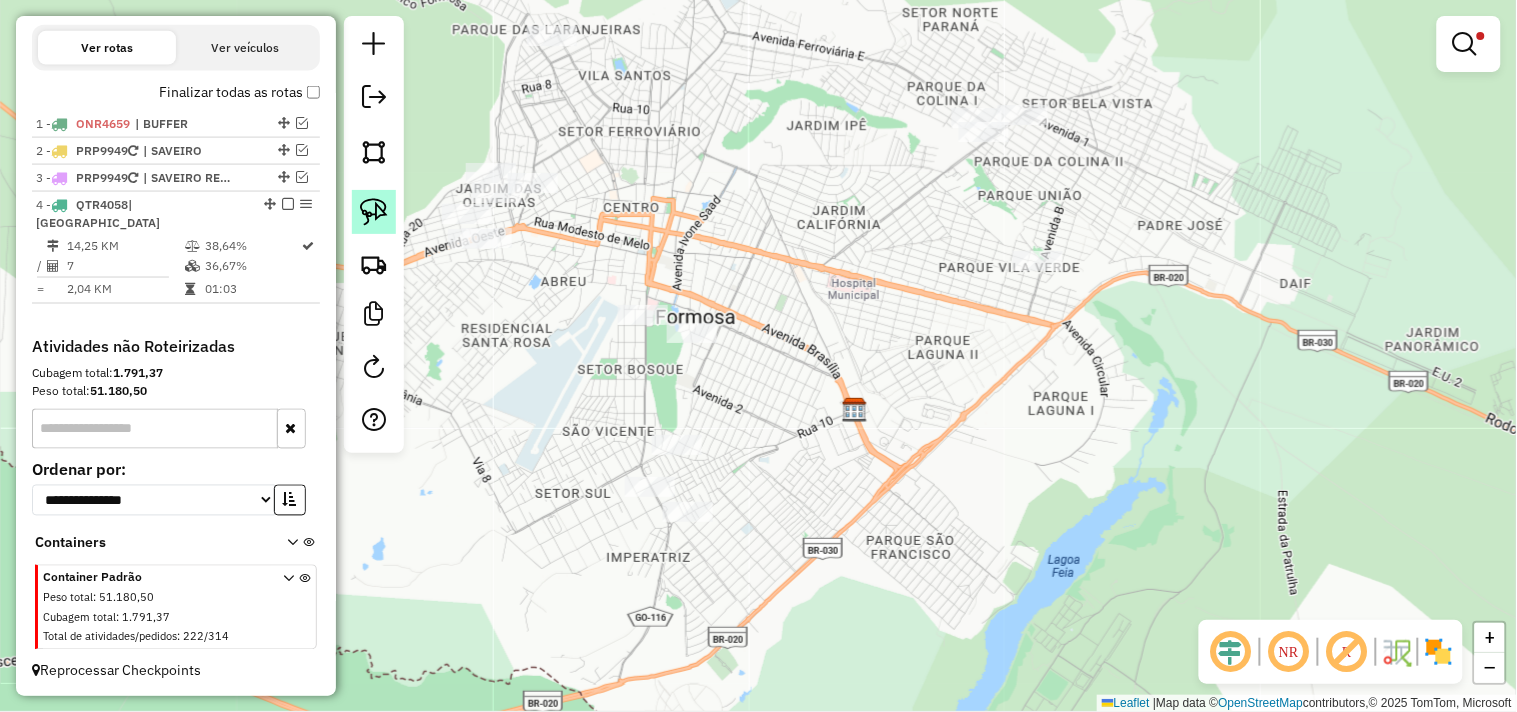 click 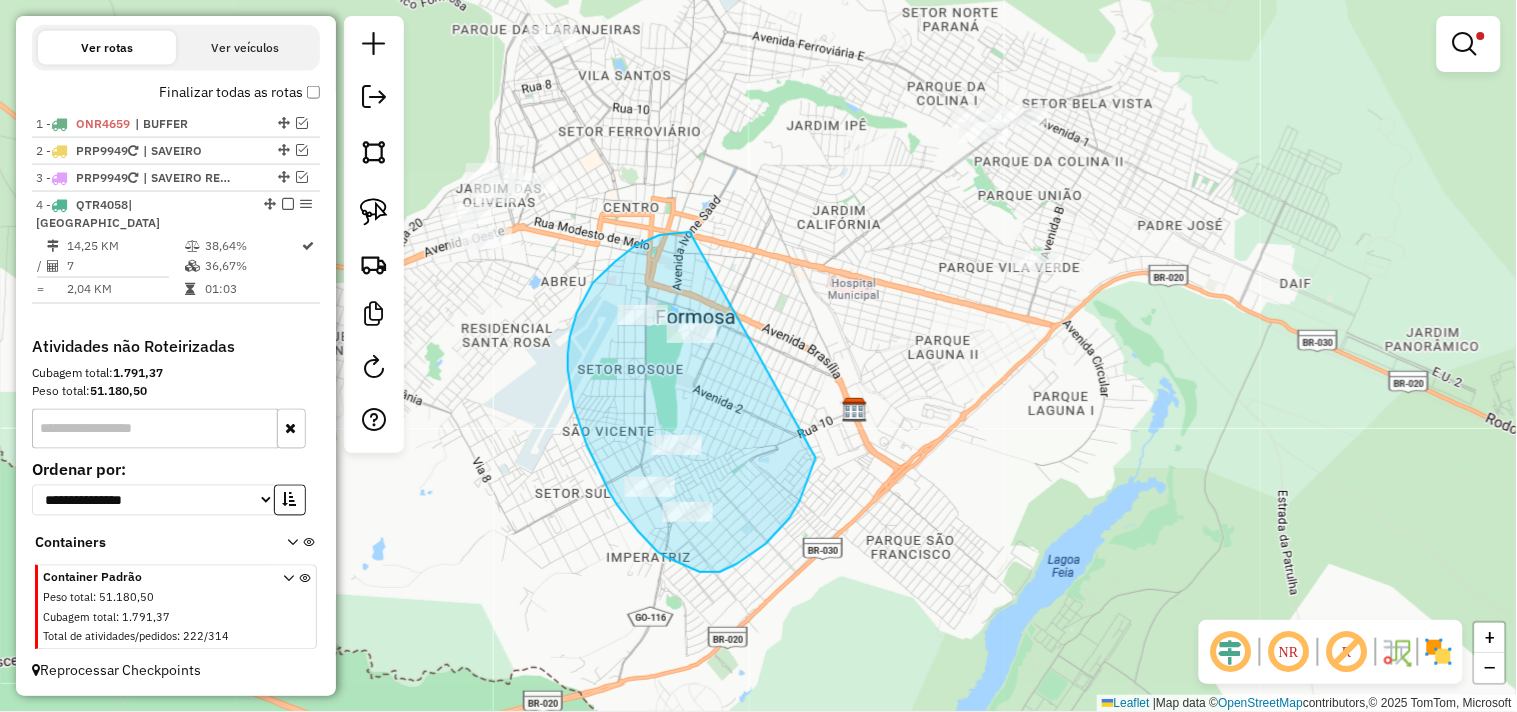 drag, startPoint x: 593, startPoint y: 283, endPoint x: 753, endPoint y: 354, distance: 175.04572 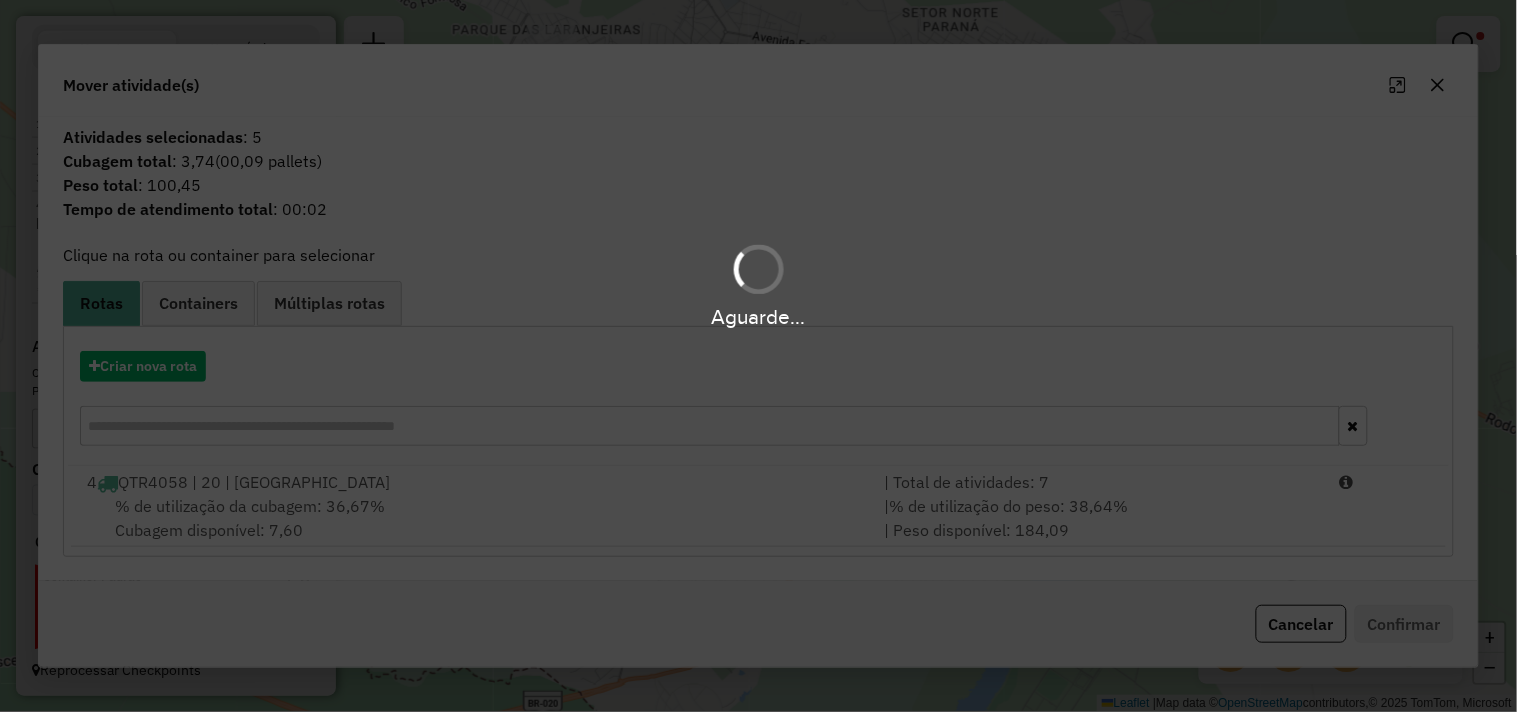 click on "Aguarde..." at bounding box center (758, 356) 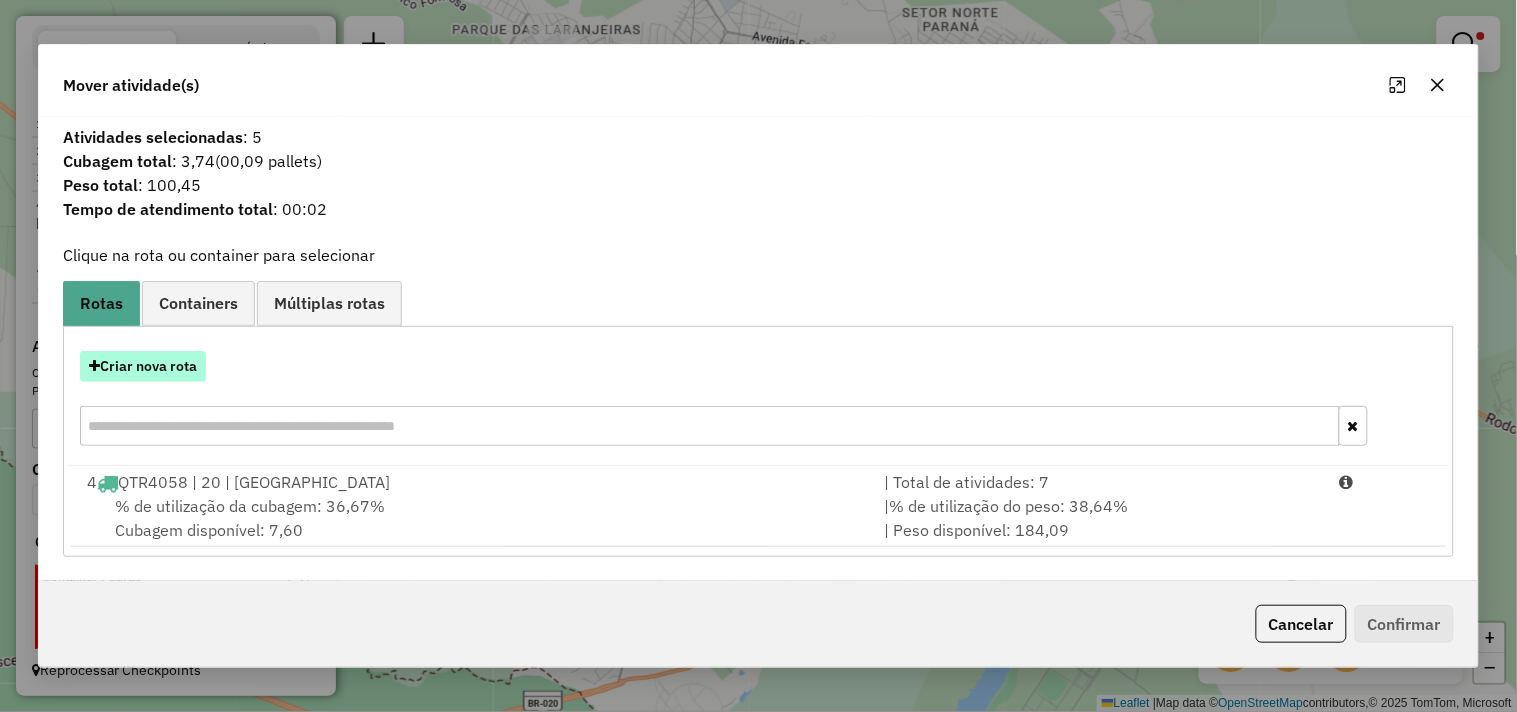 click on "Criar nova rota" at bounding box center [143, 366] 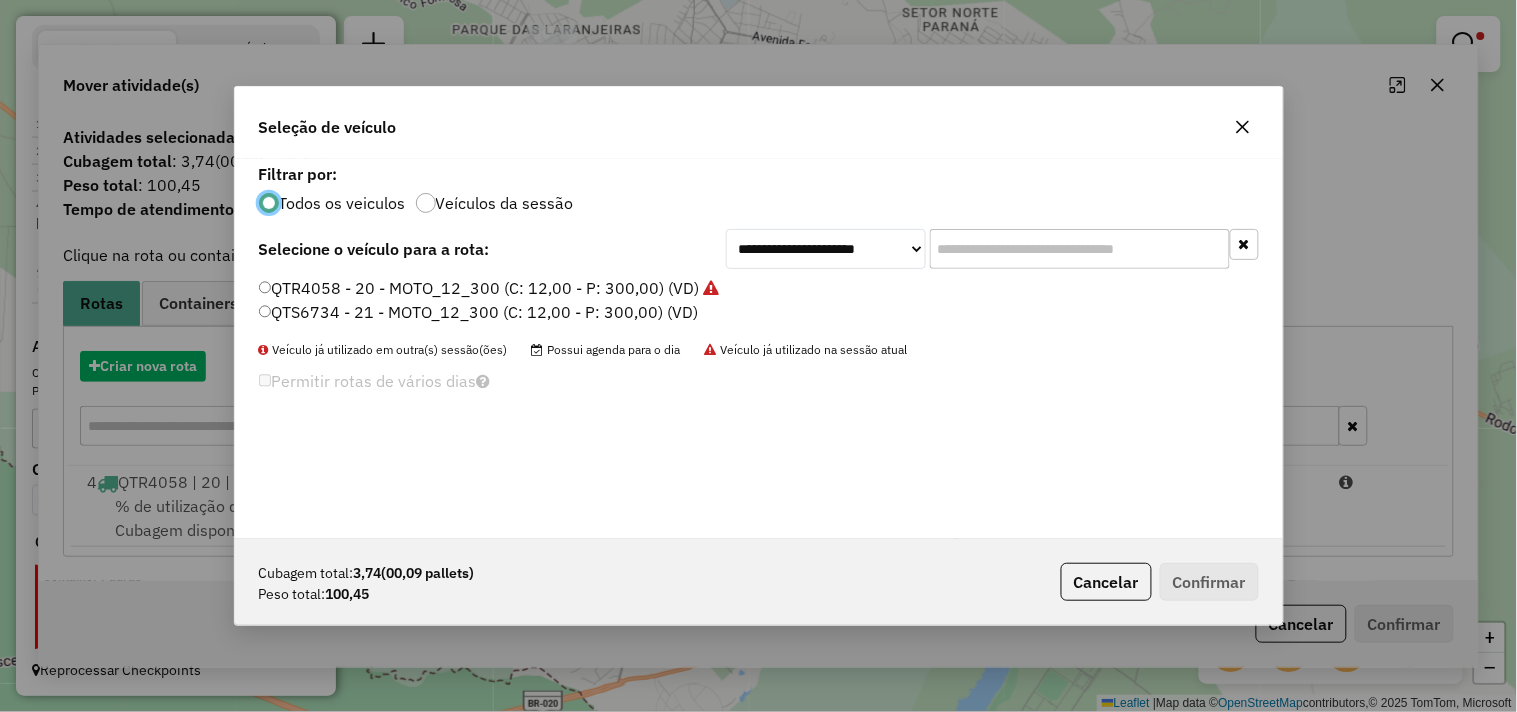 scroll, scrollTop: 11, scrollLeft: 5, axis: both 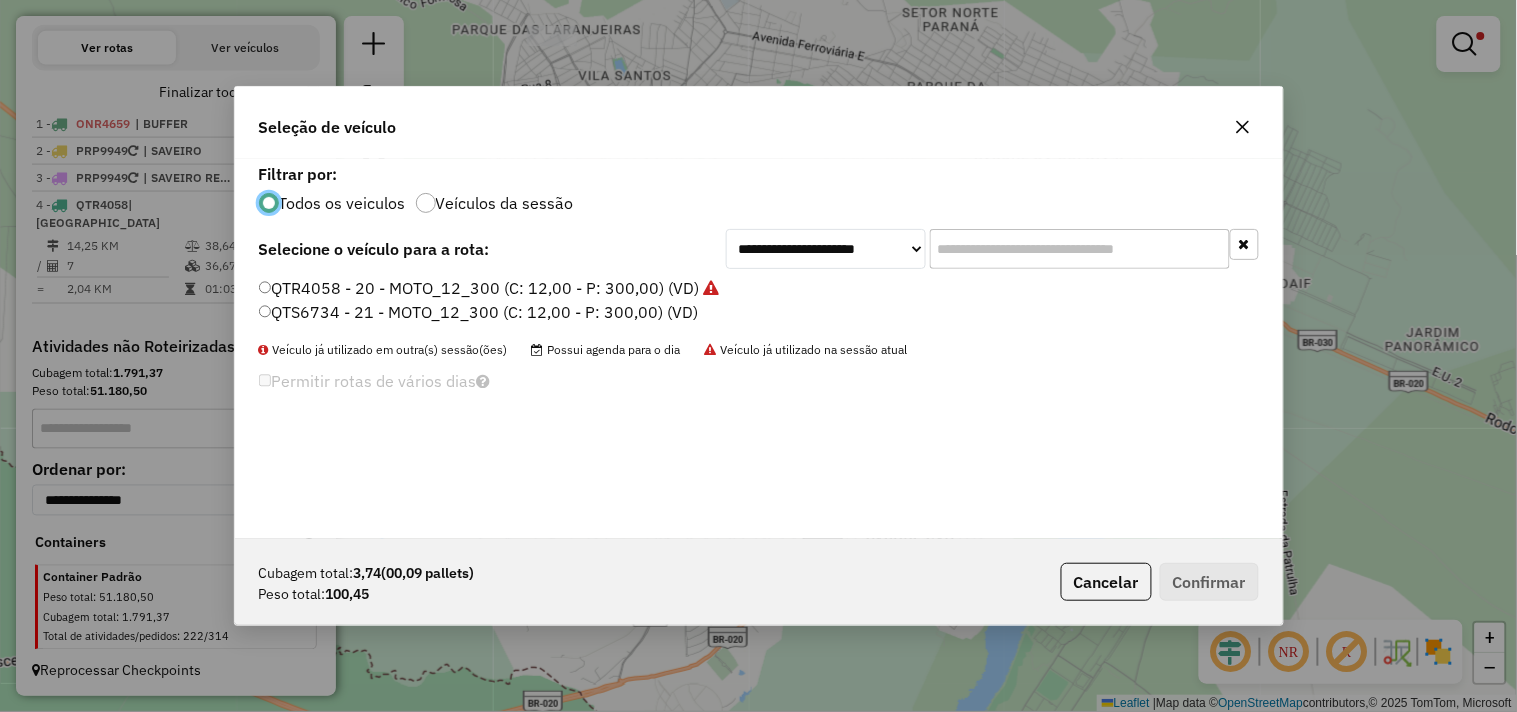 click on "QTS6734 - 21 - MOTO_12_300 (C: 12,00 - P: 300,00) (VD)" 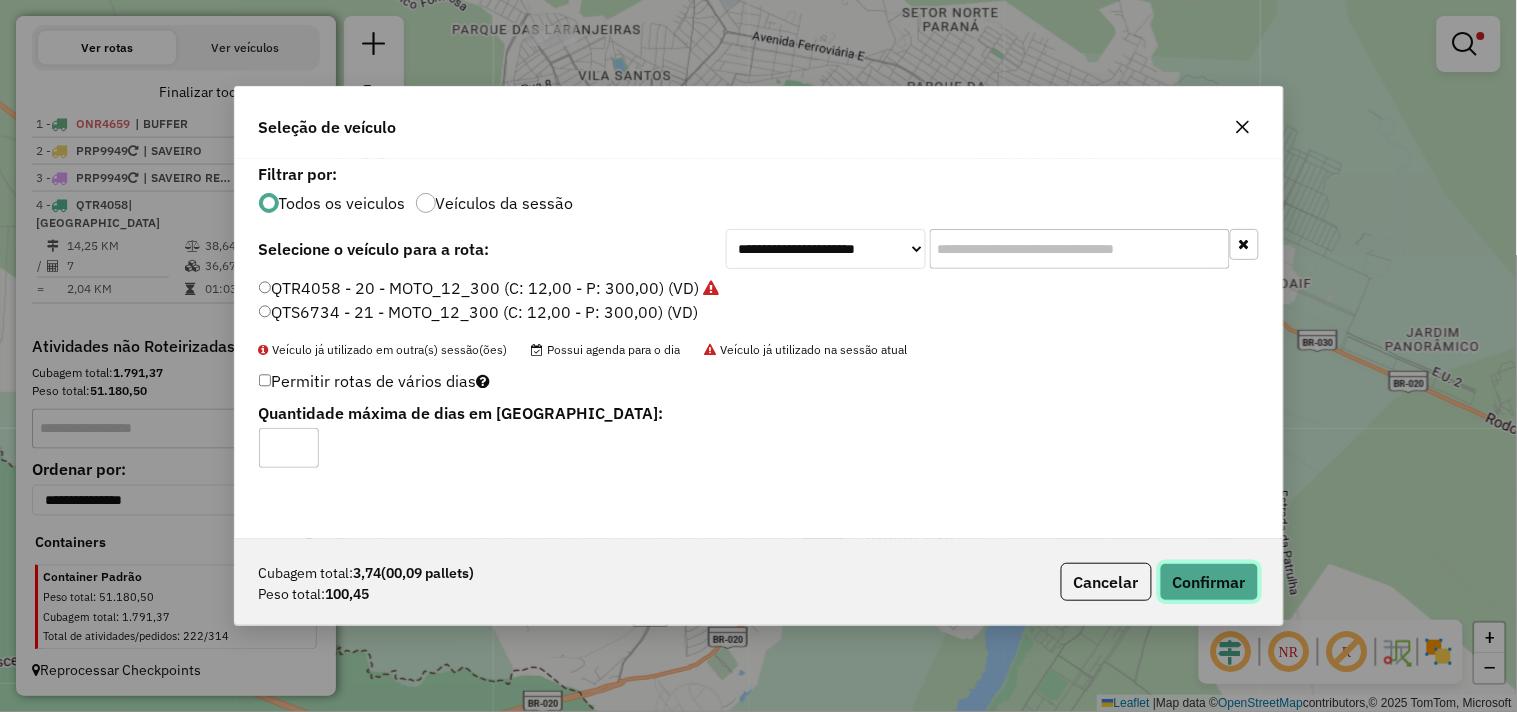 click on "Confirmar" 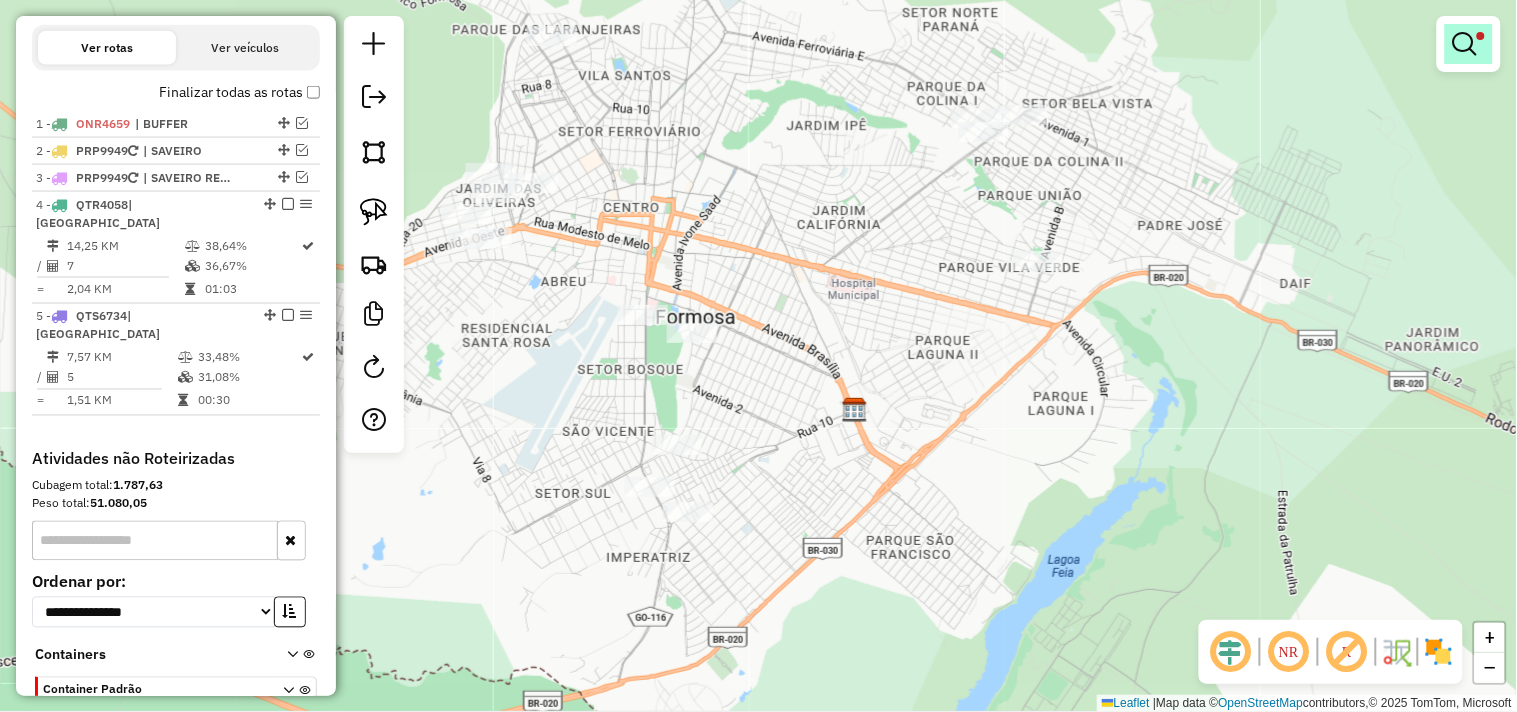 click at bounding box center (1469, 44) 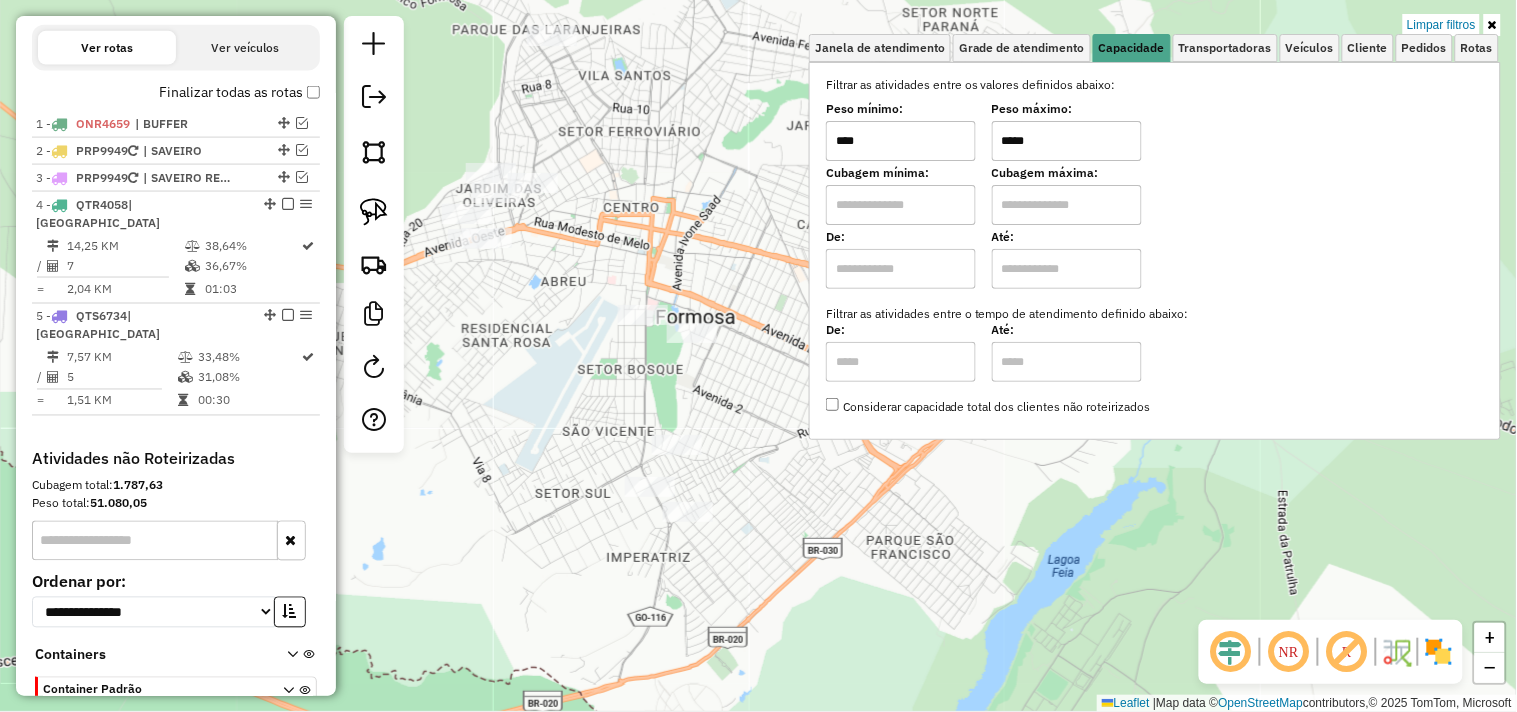 drag, startPoint x: 1066, startPoint y: 137, endPoint x: 948, endPoint y: 152, distance: 118.94957 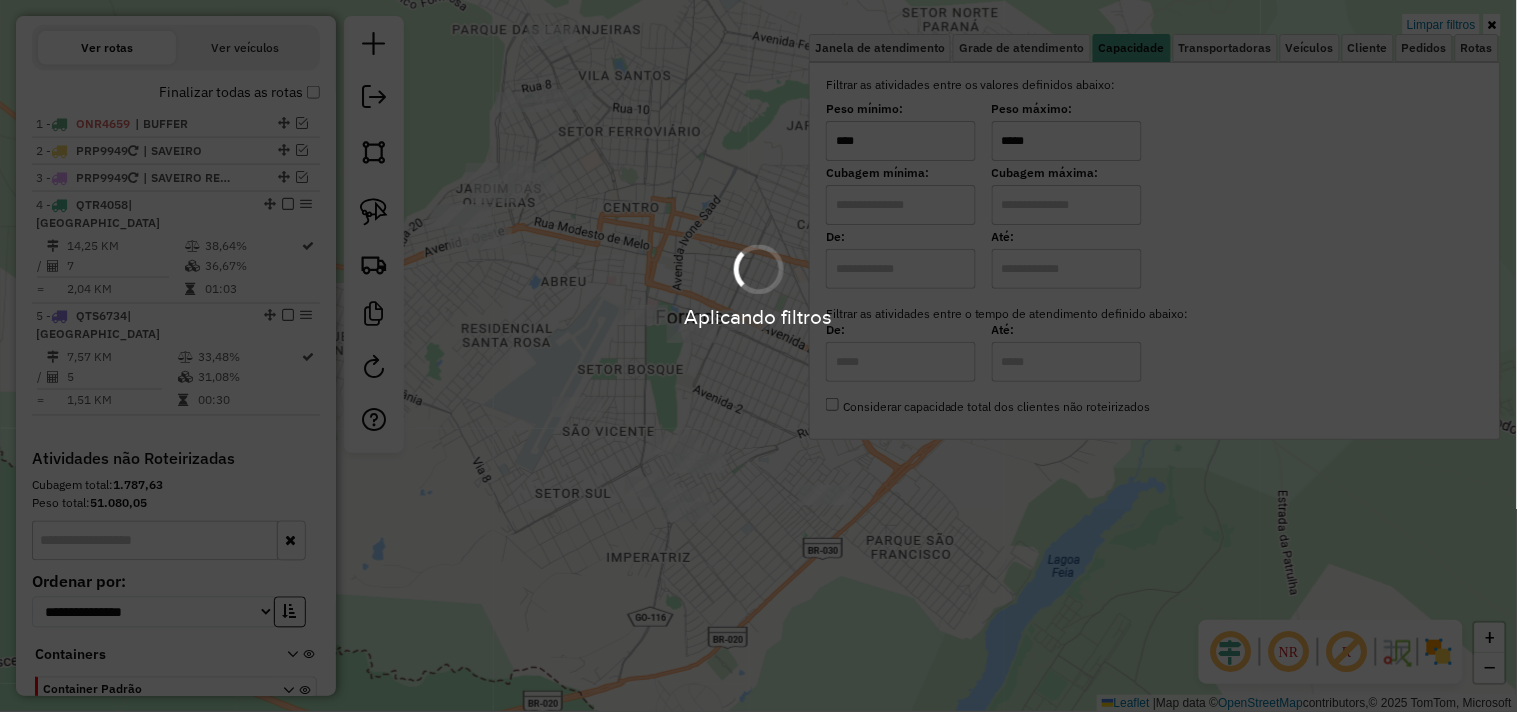type on "*****" 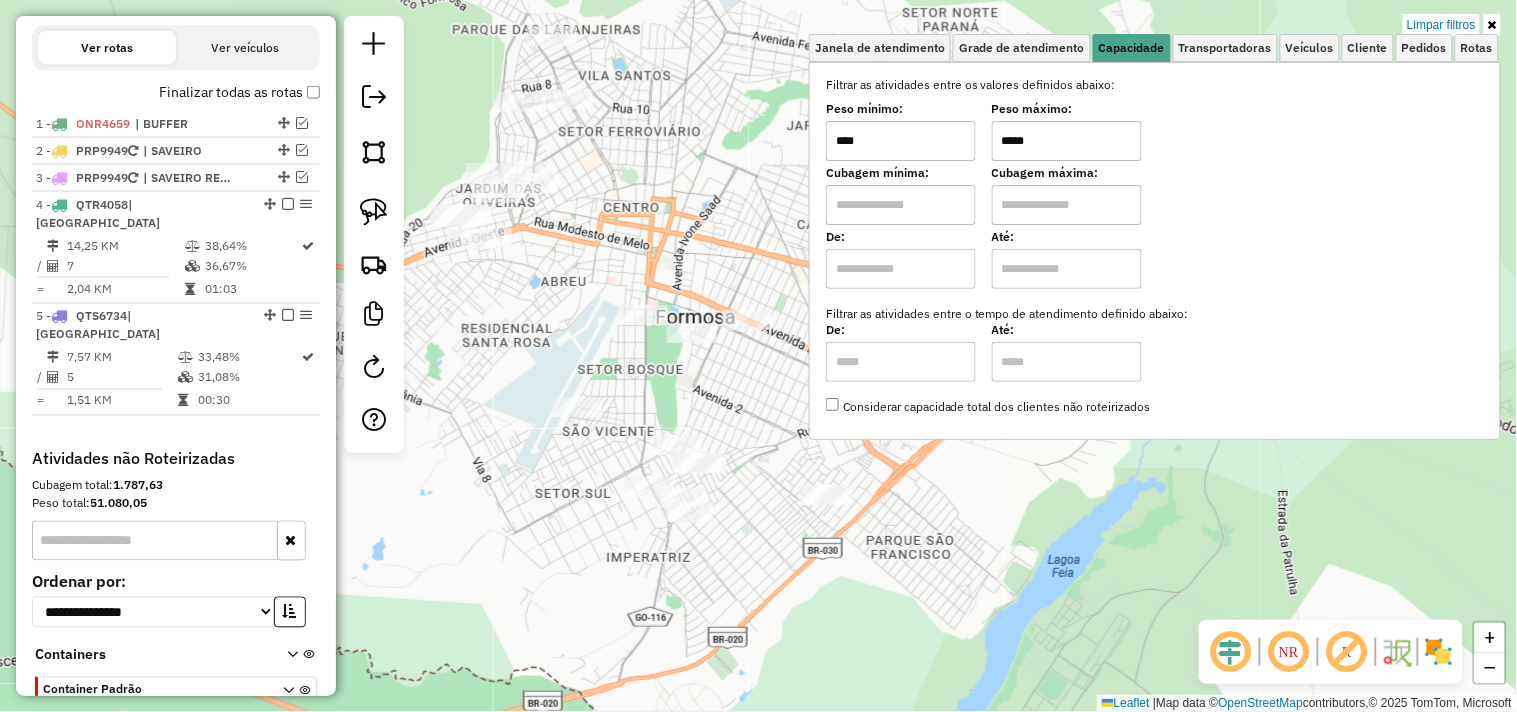 click on "Limpar filtros Janela de atendimento Grade de atendimento Capacidade Transportadoras Veículos Cliente Pedidos  Rotas Selecione os dias de semana para filtrar as janelas de atendimento  Seg   Ter   Qua   Qui   Sex   Sáb   Dom  Informe o período da janela de atendimento: De: Até:  Filtrar exatamente a janela do cliente  Considerar janela de atendimento padrão  Selecione os dias de semana para filtrar as grades de atendimento  Seg   Ter   Qua   Qui   Sex   Sáb   Dom   Considerar clientes sem dia de atendimento cadastrado  Clientes fora do dia de atendimento selecionado Filtrar as atividades entre os valores definidos abaixo:  Peso mínimo:  ****  Peso máximo:  *****  Cubagem mínima:   Cubagem máxima:   De:   Até:  Filtrar as atividades entre o tempo de atendimento definido abaixo:  De:   Até:   Considerar capacidade total dos clientes não roteirizados Transportadora: Selecione um ou mais itens Tipo de veículo: Selecione um ou mais itens Veículo: Selecione um ou mais itens Motorista: Nome: Rótulo:" 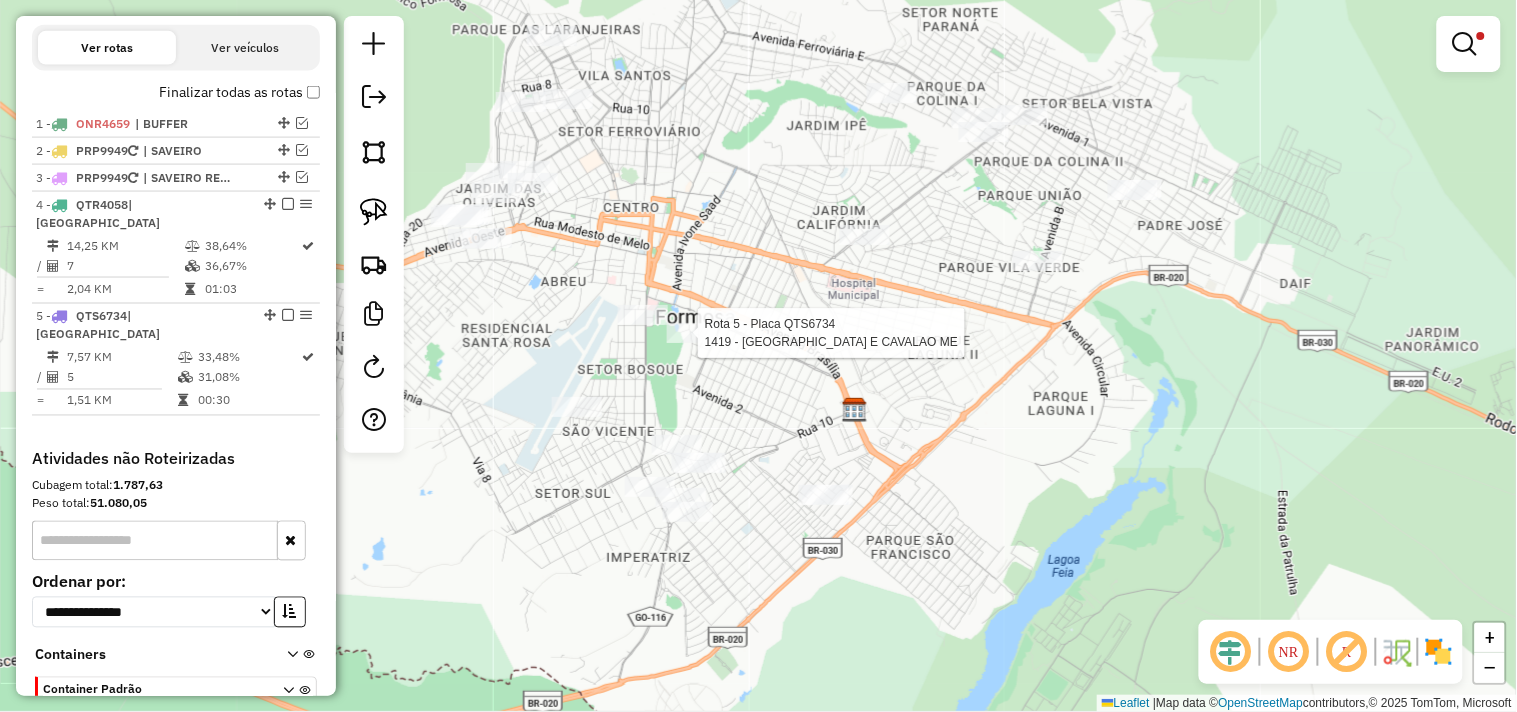 scroll, scrollTop: 781, scrollLeft: 0, axis: vertical 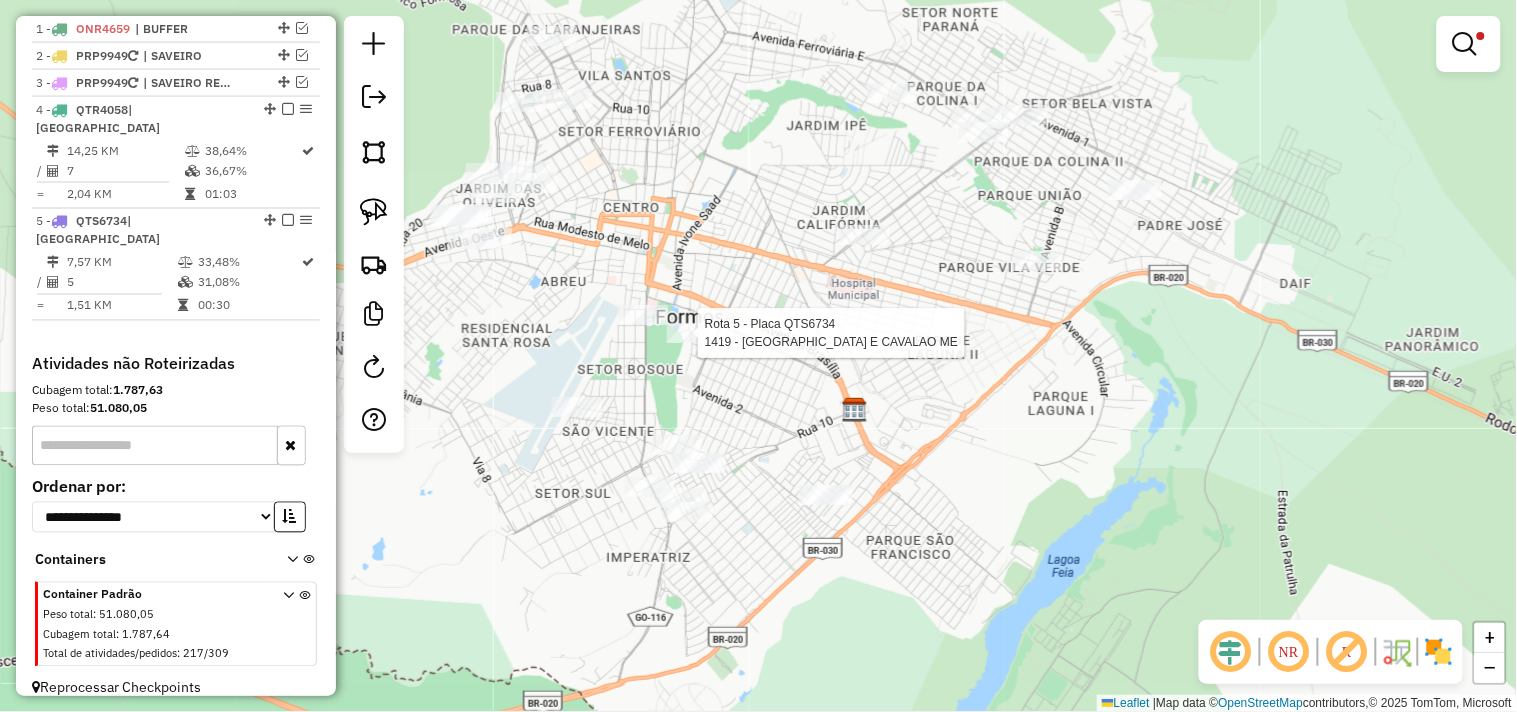 select on "**********" 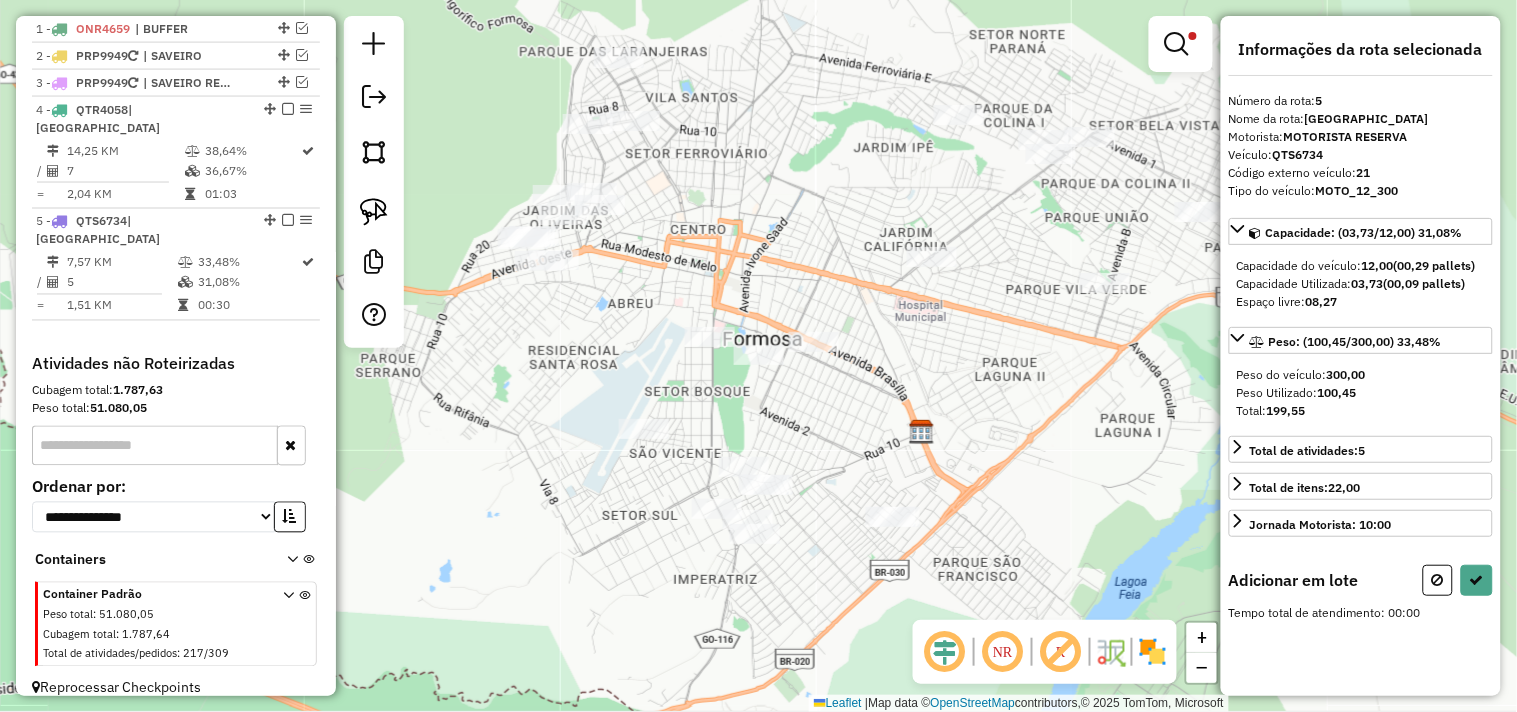 drag, startPoint x: 655, startPoint y: 370, endPoint x: 623, endPoint y: 321, distance: 58.5235 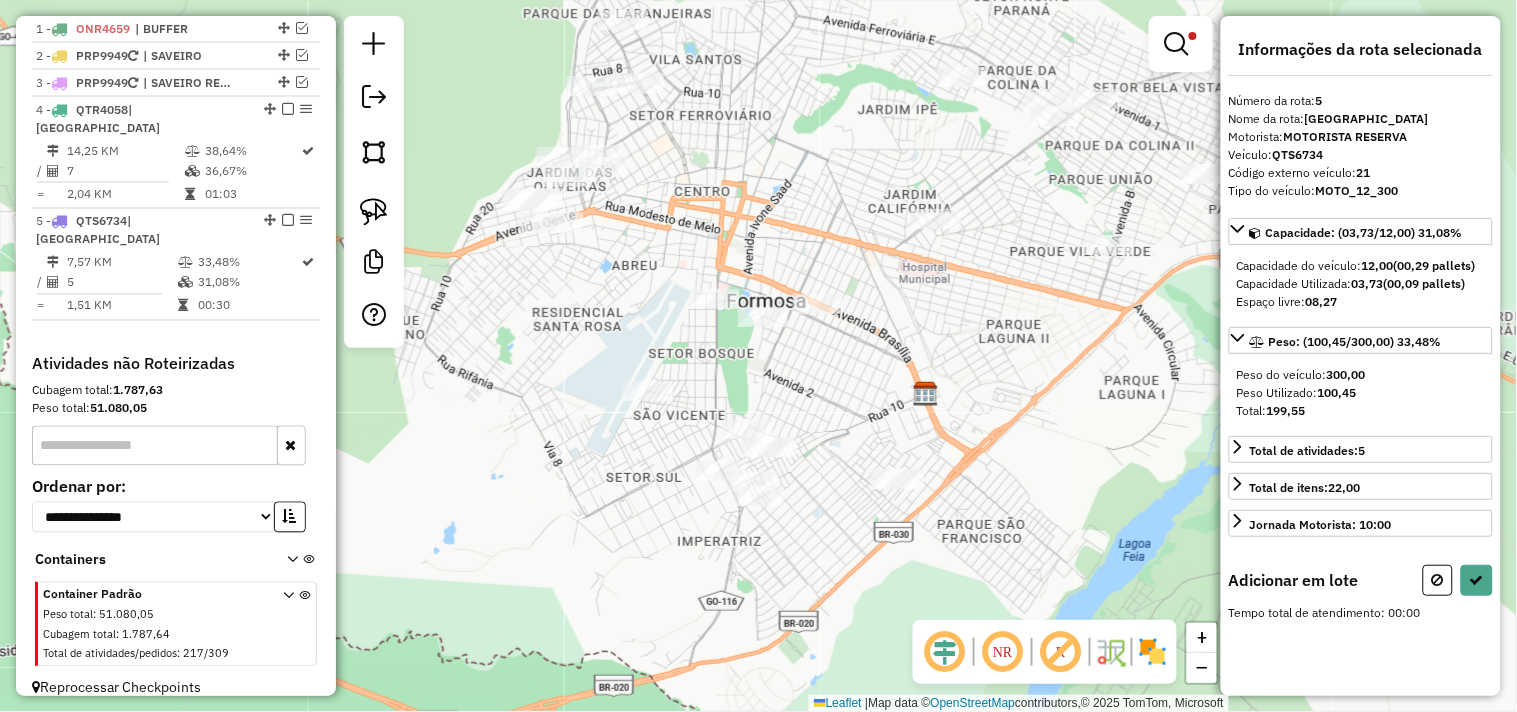 drag, startPoint x: 384, startPoint y: 217, endPoint x: 672, endPoint y: 248, distance: 289.6636 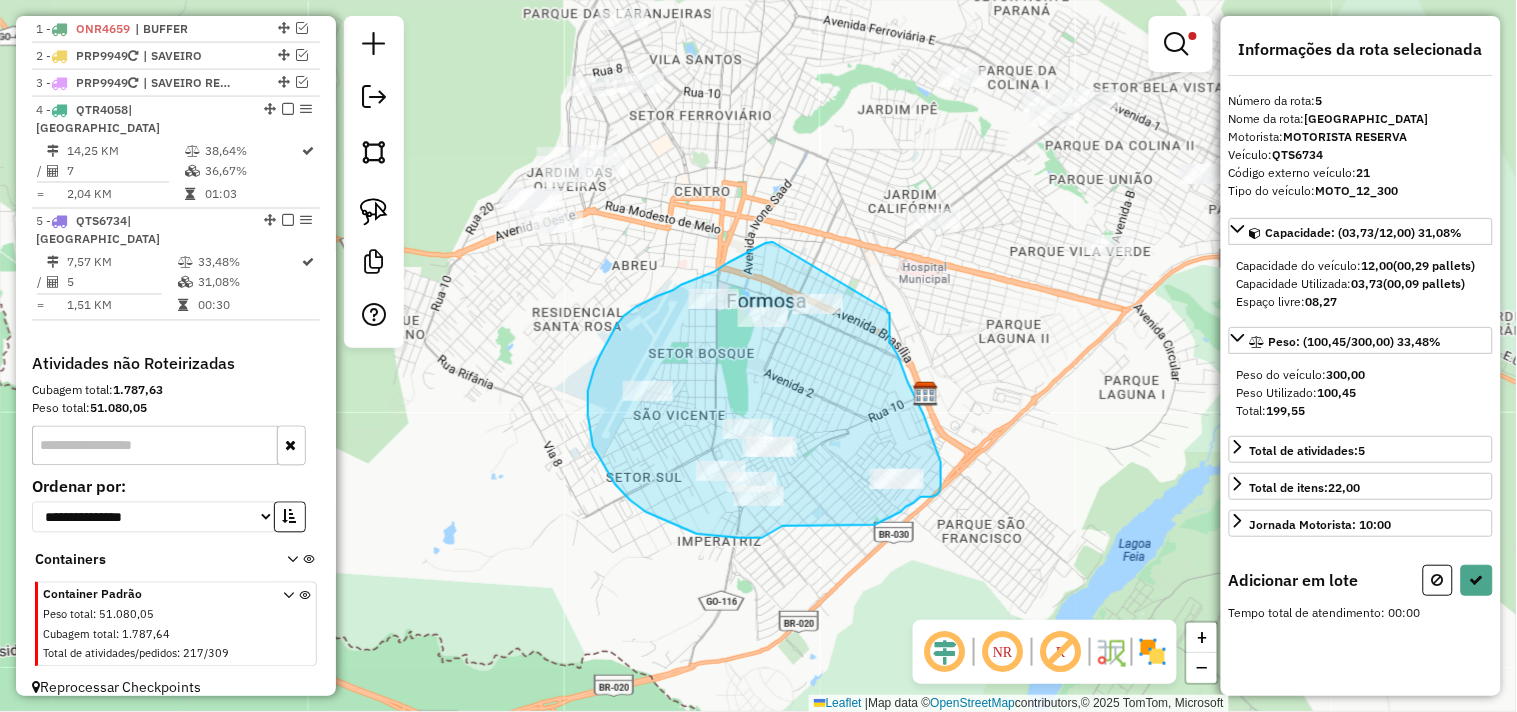 drag, startPoint x: 773, startPoint y: 242, endPoint x: 886, endPoint y: 307, distance: 130.36104 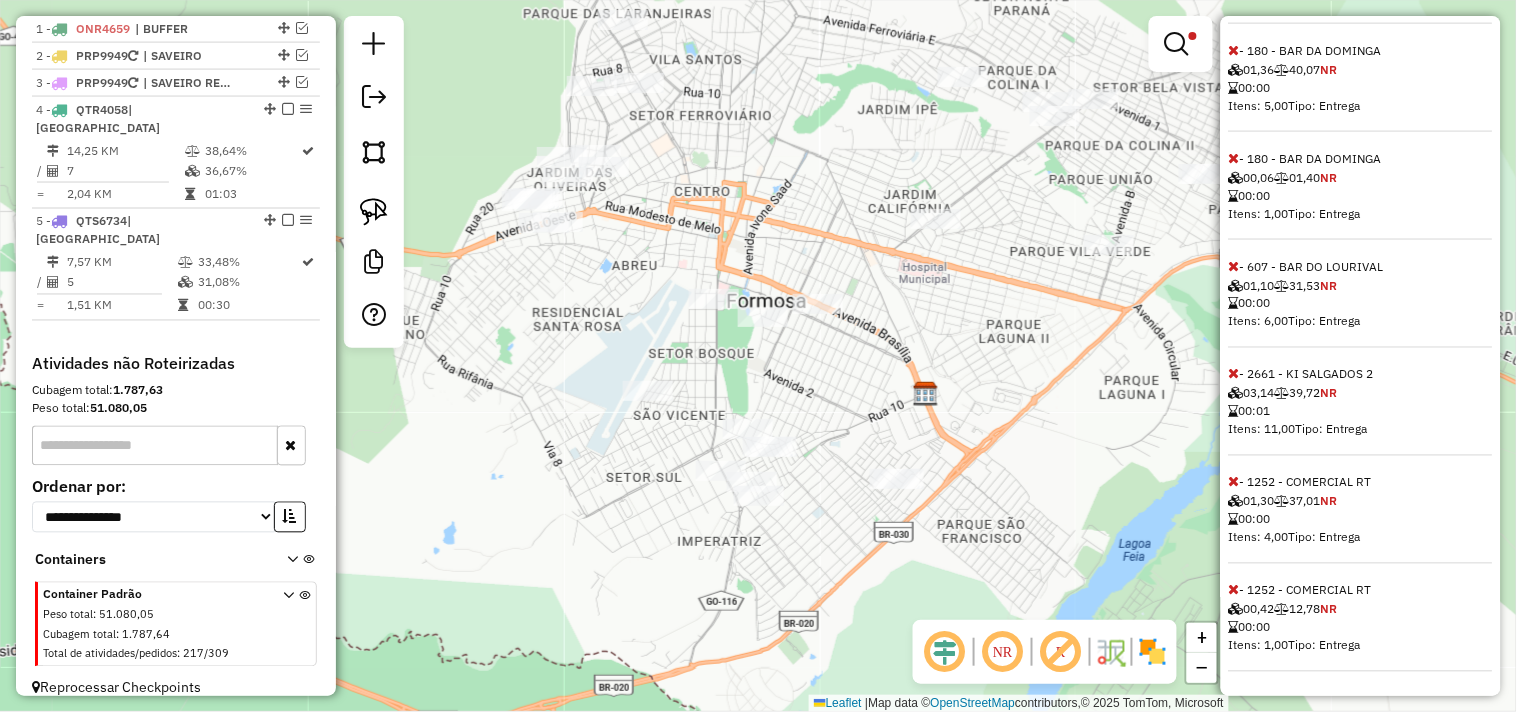 scroll, scrollTop: 706, scrollLeft: 0, axis: vertical 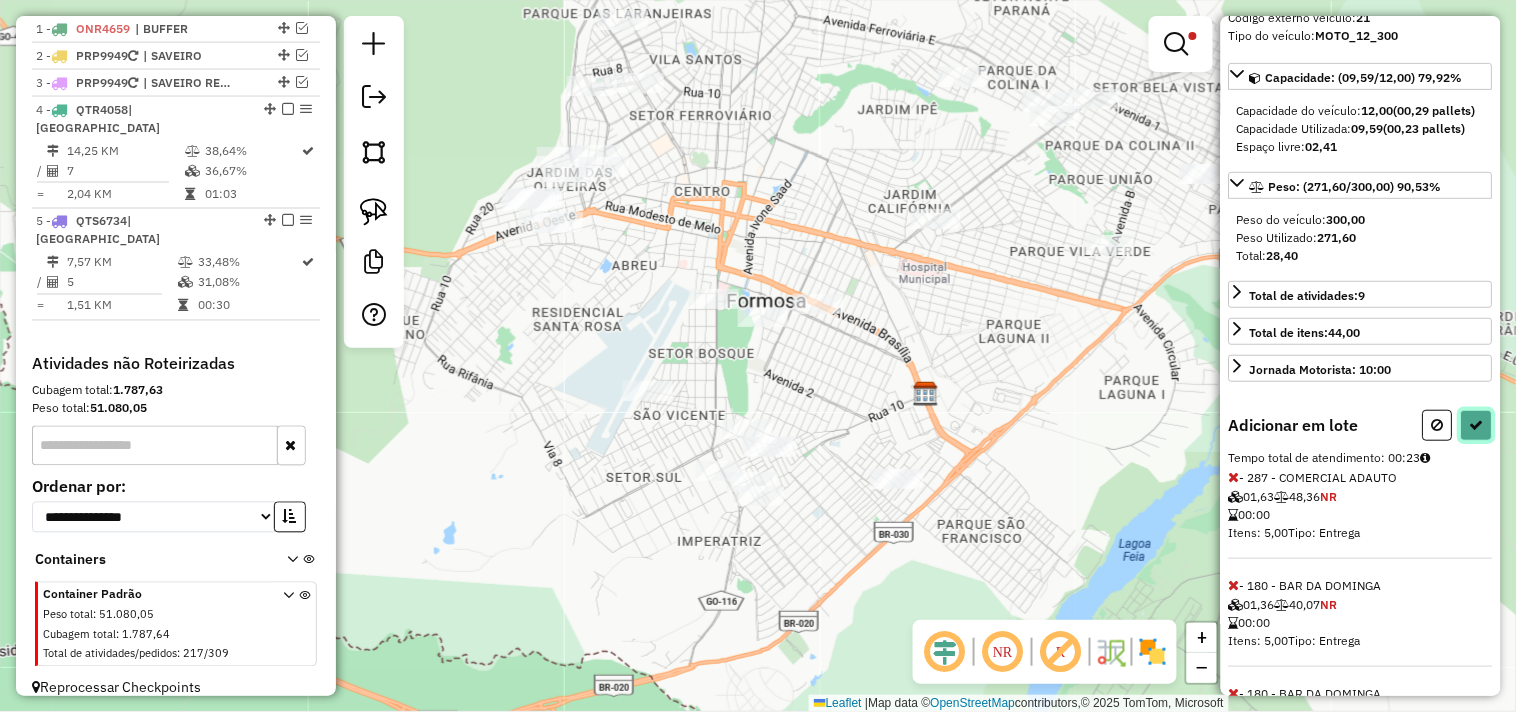 click at bounding box center (1477, 425) 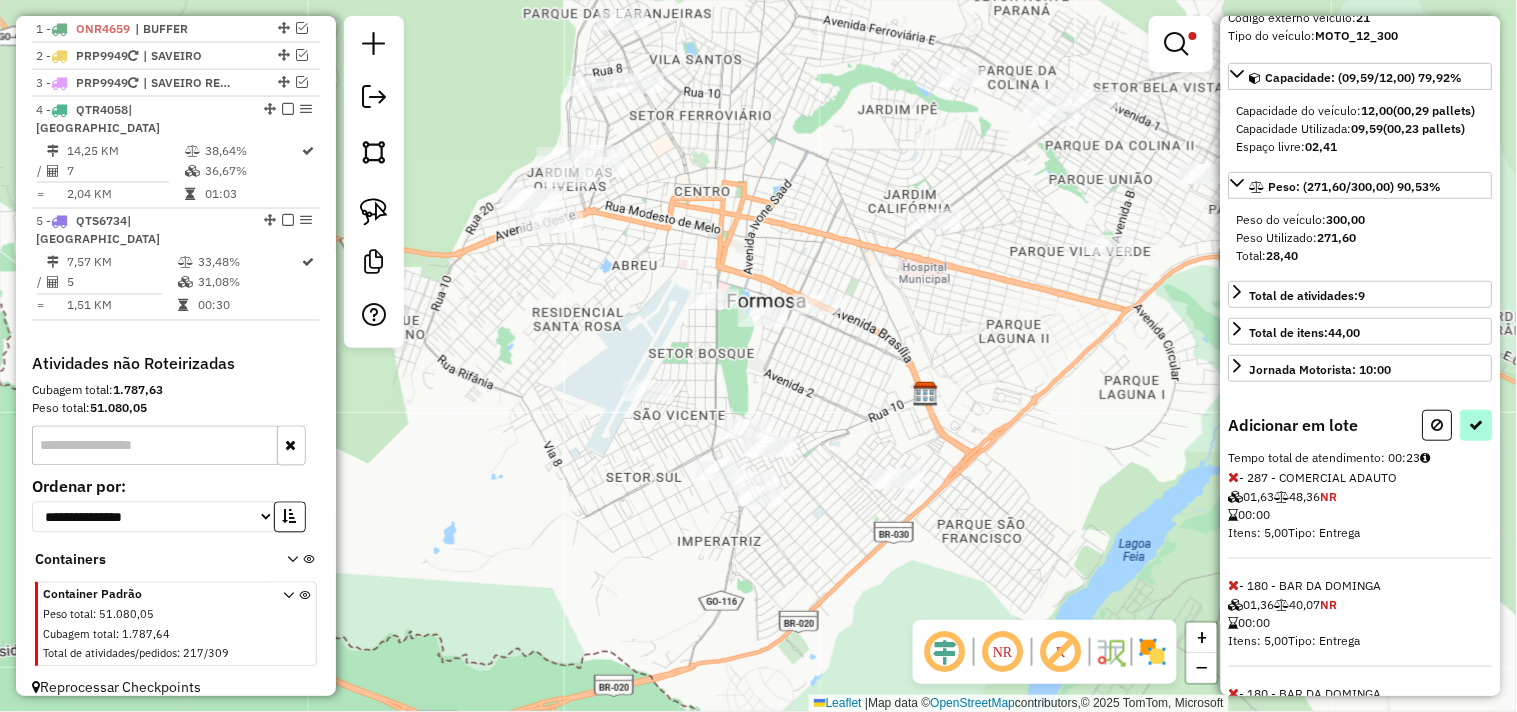 select on "**********" 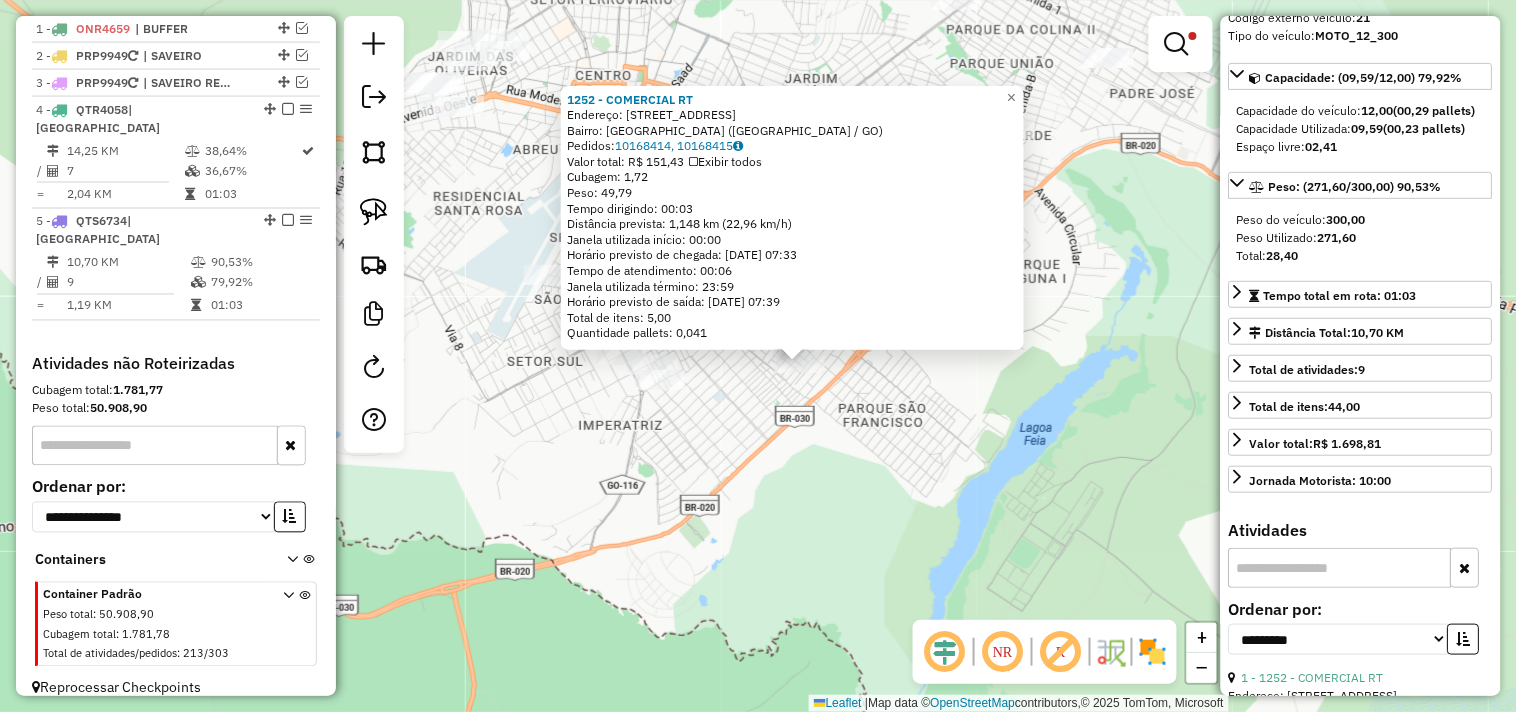 drag, startPoint x: 842, startPoint y: 438, endPoint x: 897, endPoint y: 448, distance: 55.9017 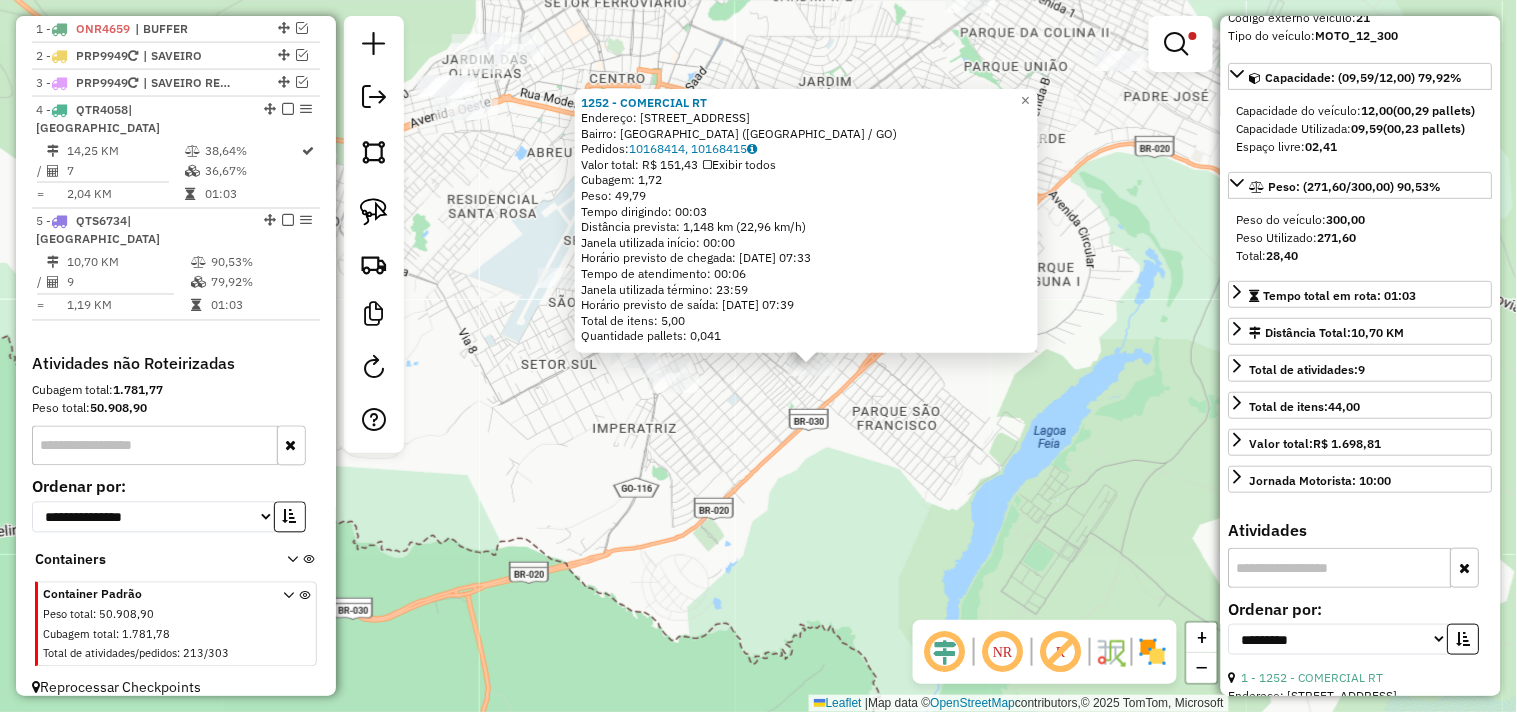 click on "1252 - COMERCIAL RT  Endereço:  Rua Andorinha 1   Bairro: PARQUE LAGO (FORMOSA / GO)   Pedidos:  10168414, 10168415   Valor total: R$ 151,43   Exibir todos   Cubagem: 1,72  Peso: 49,79  Tempo dirigindo: 00:03   Distância prevista: 1,148 km (22,96 km/h)   Janela utilizada início: 00:00   Horário previsto de chegada: 11/07/2025 07:33   Tempo de atendimento: 00:06   Janela utilizada término: 23:59   Horário previsto de saída: 11/07/2025 07:39   Total de itens: 5,00   Quantidade pallets: 0,041  × Limpar filtros Janela de atendimento Grade de atendimento Capacidade Transportadoras Veículos Cliente Pedidos  Rotas Selecione os dias de semana para filtrar as janelas de atendimento  Seg   Ter   Qua   Qui   Sex   Sáb   Dom  Informe o período da janela de atendimento: De: Até:  Filtrar exatamente a janela do cliente  Considerar janela de atendimento padrão  Selecione os dias de semana para filtrar as grades de atendimento  Seg   Ter   Qua   Qui   Sex   Sáb   Dom   Peso mínimo:  ****  Peso máximo:  *****" 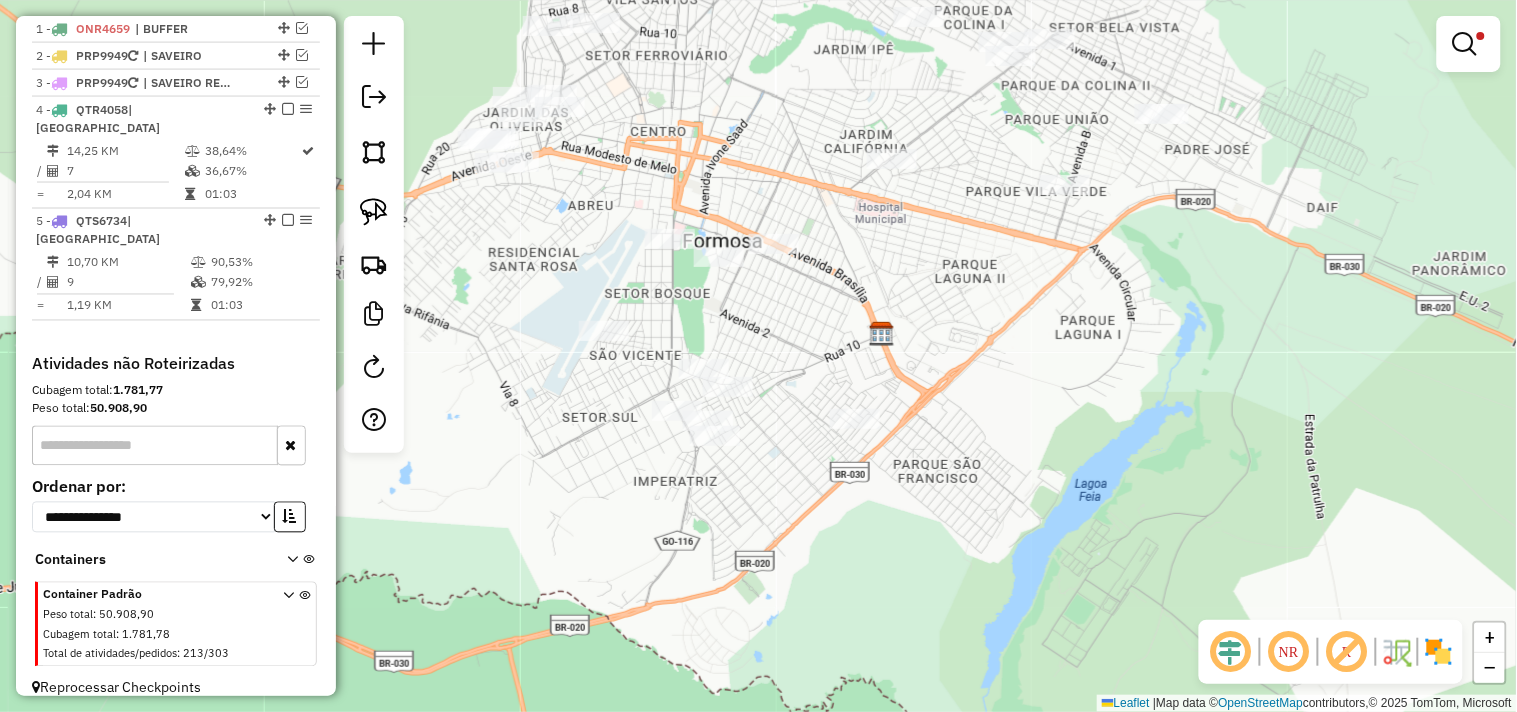 drag, startPoint x: 730, startPoint y: 401, endPoint x: 800, endPoint y: 520, distance: 138.06158 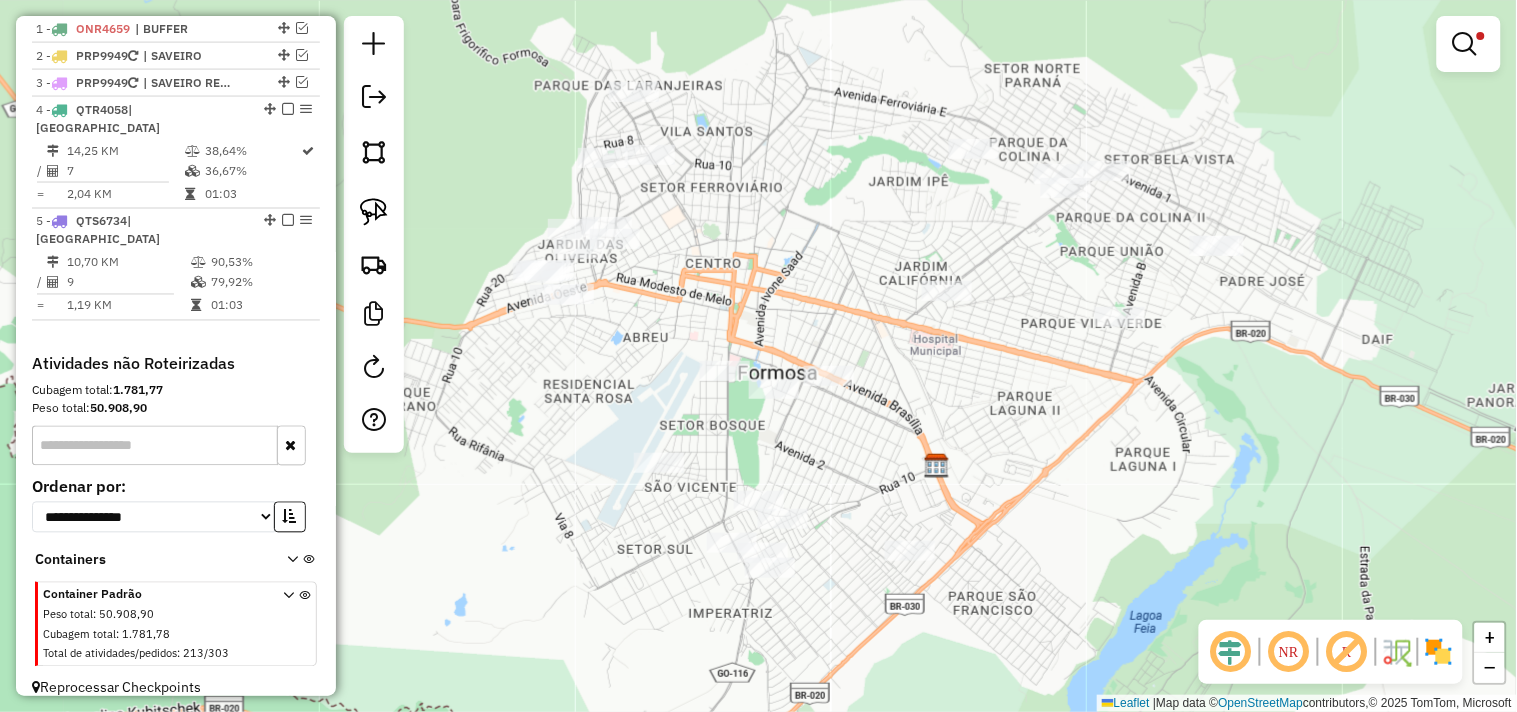 drag, startPoint x: 646, startPoint y: 250, endPoint x: 666, endPoint y: 314, distance: 67.052216 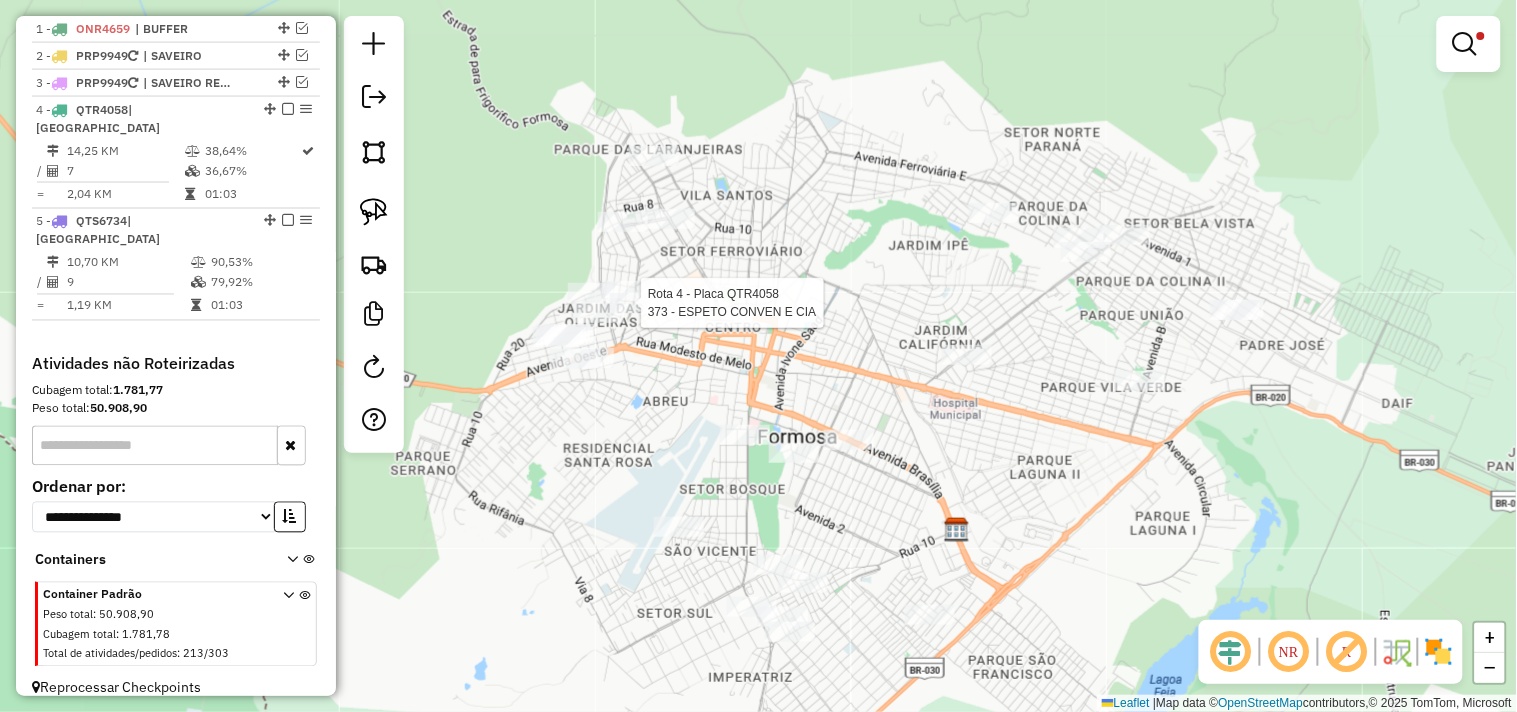 select on "**********" 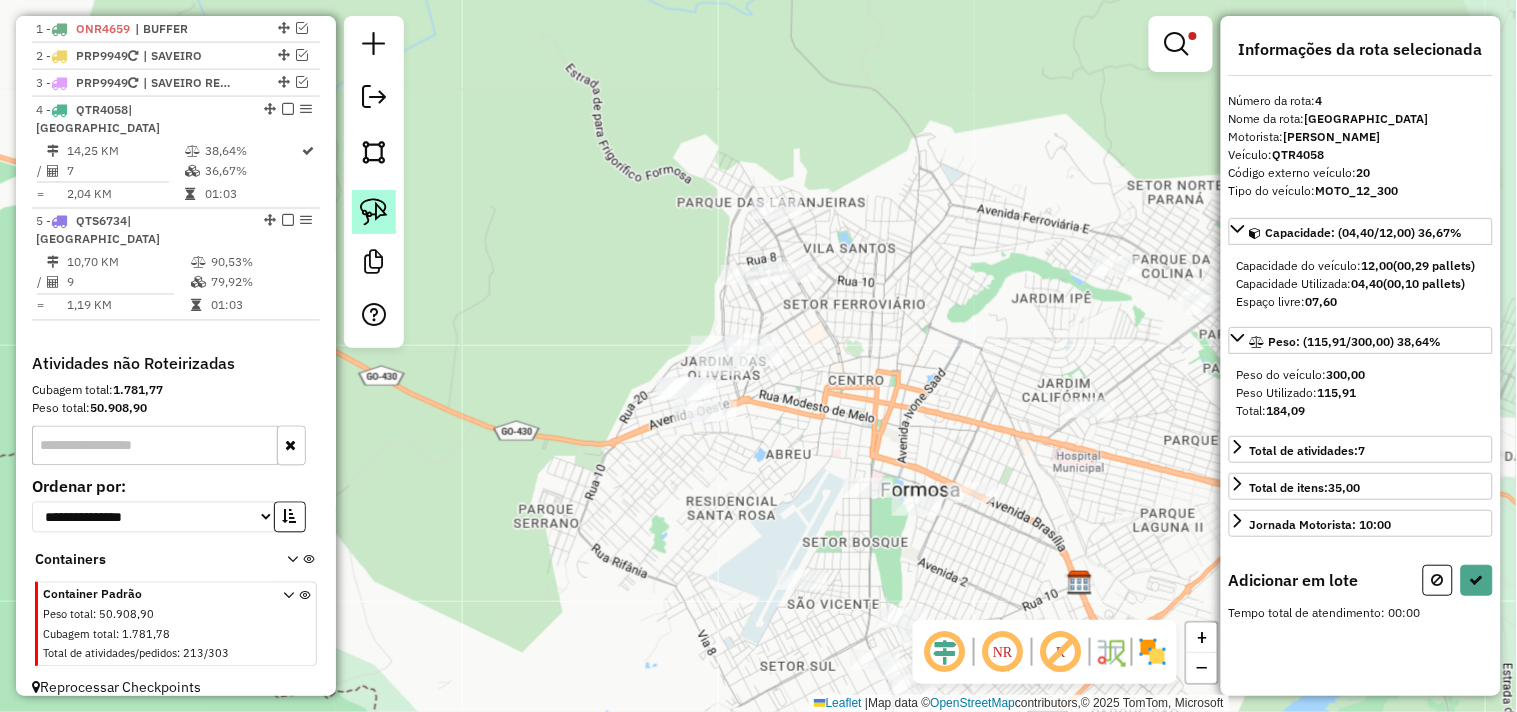 click 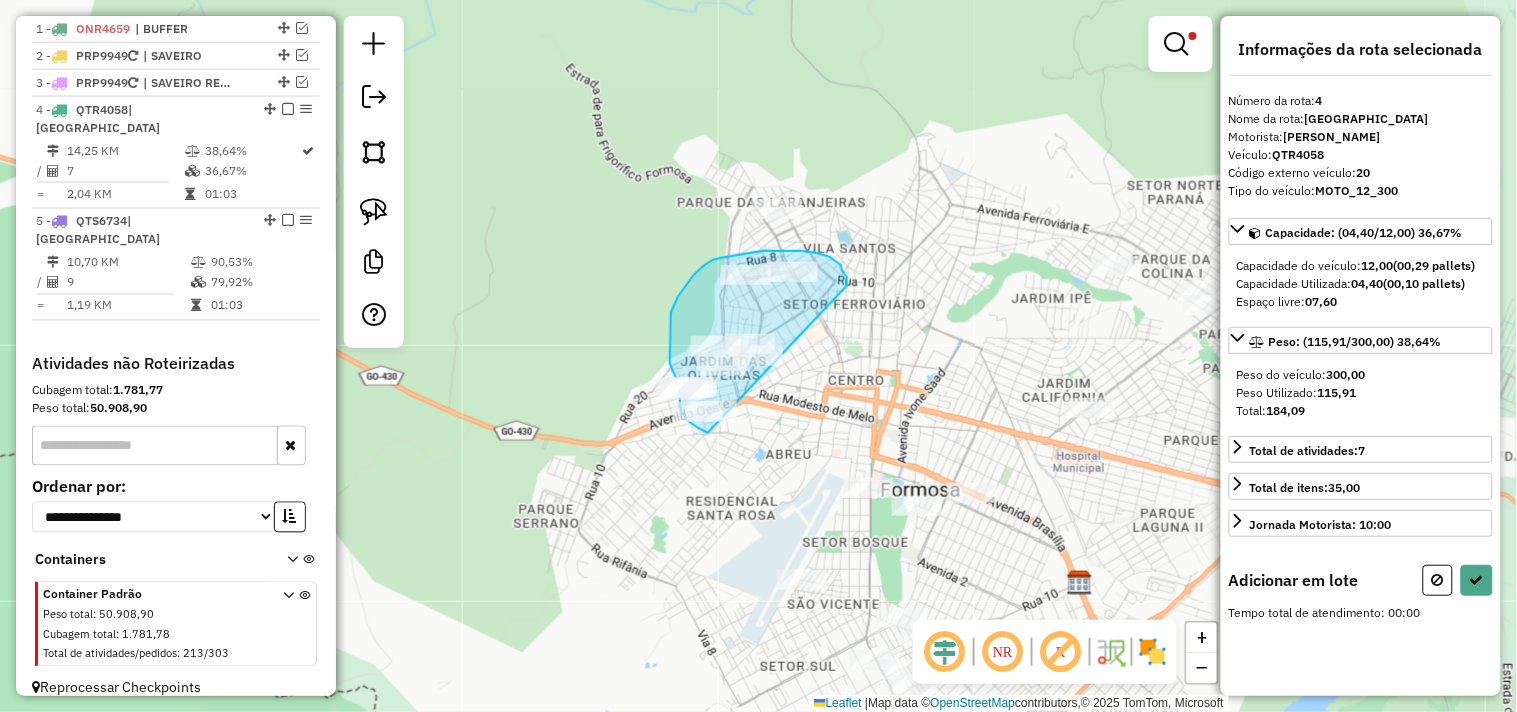 drag, startPoint x: 847, startPoint y: 286, endPoint x: 745, endPoint y: 426, distance: 173.21663 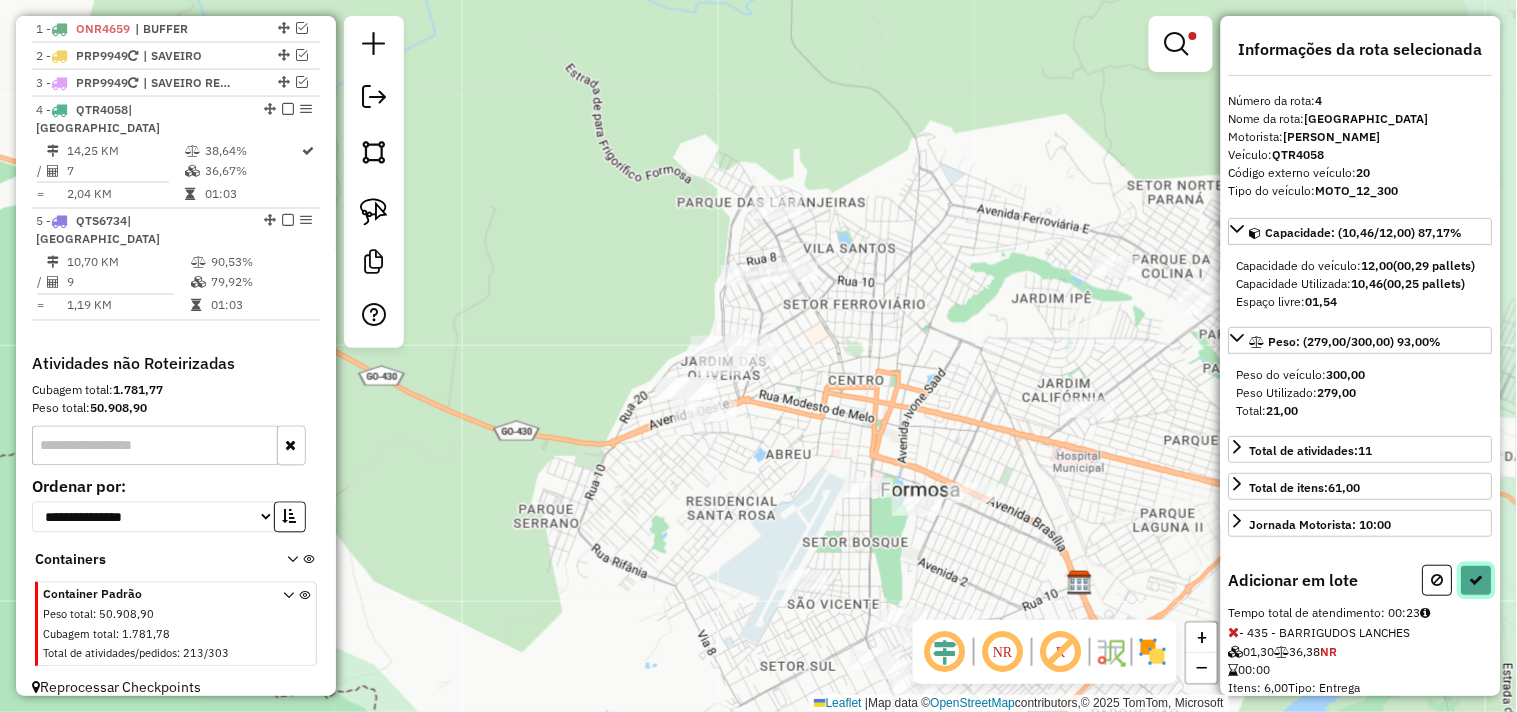 click at bounding box center [1477, 580] 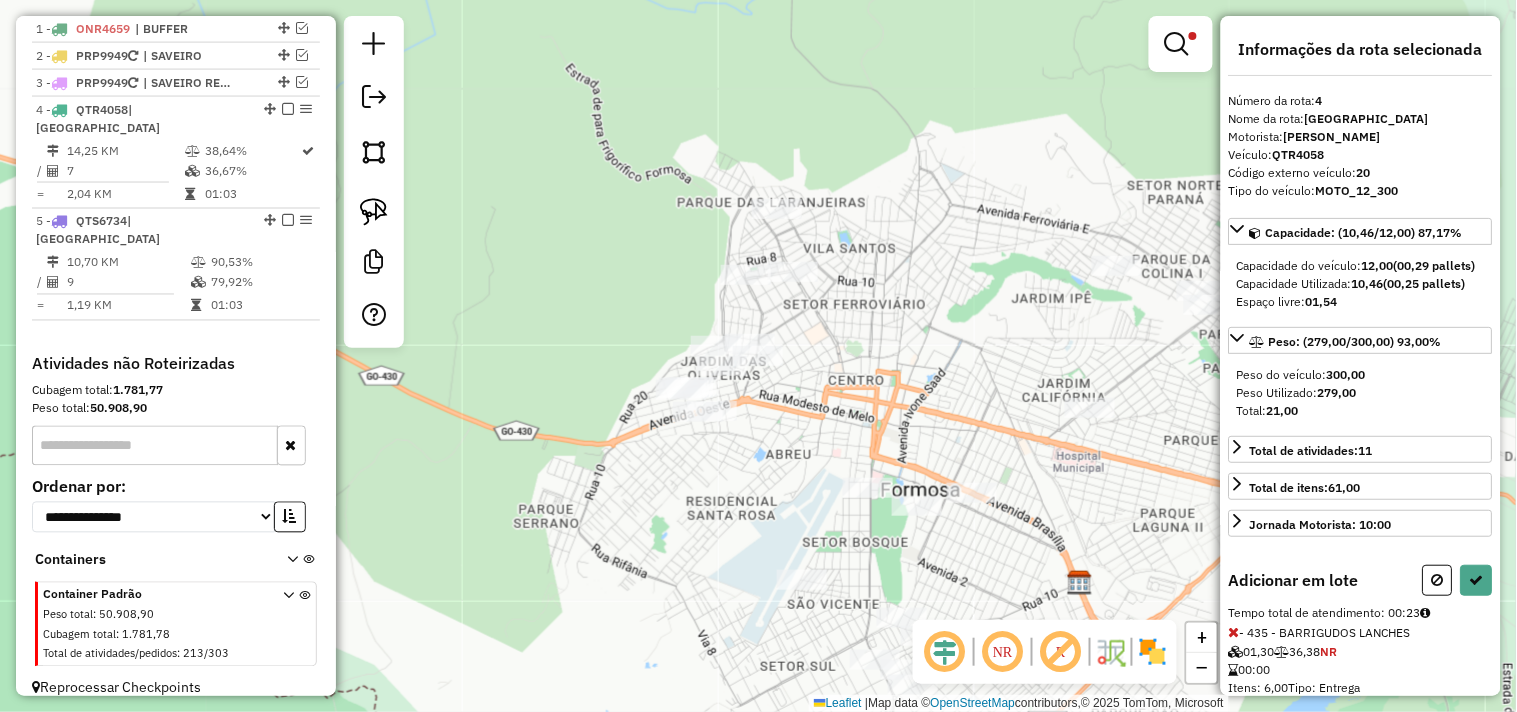 select on "**********" 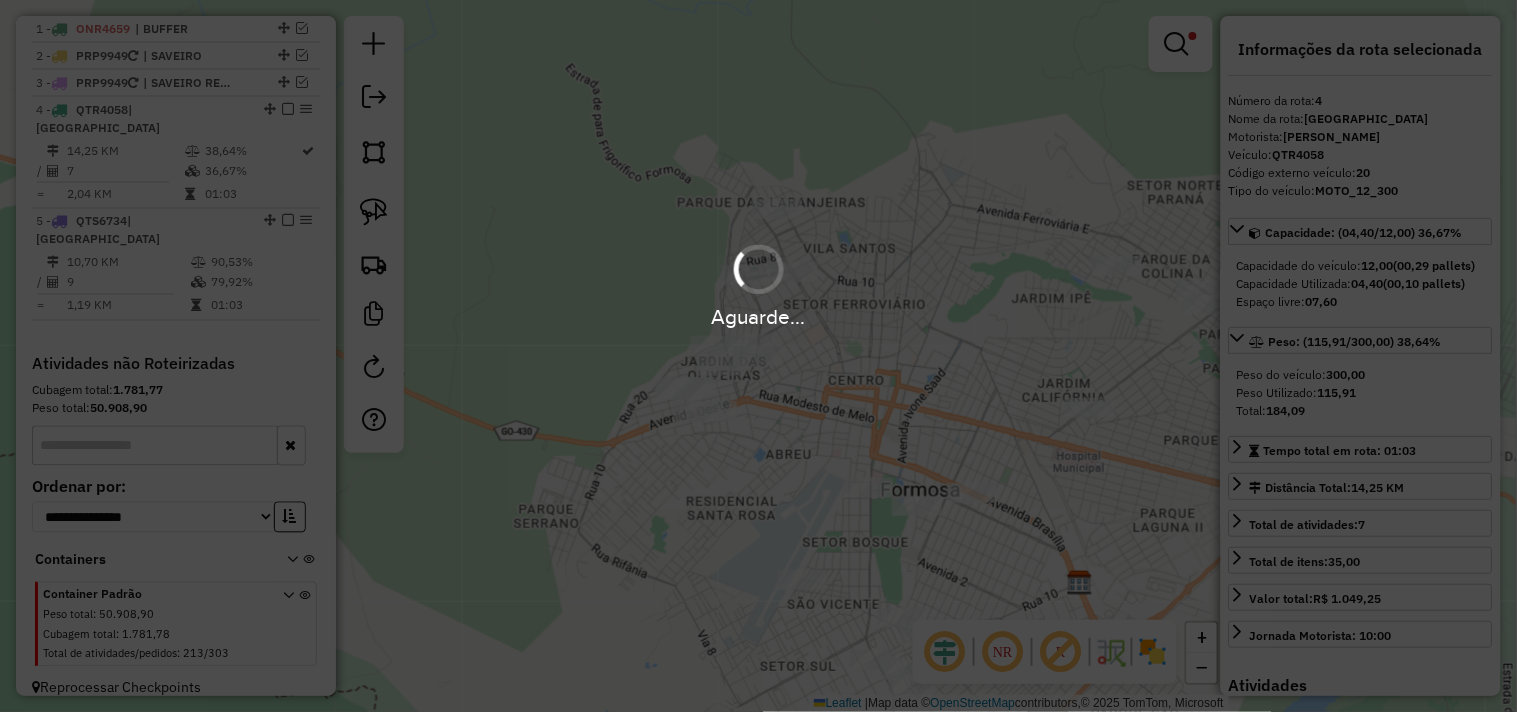 scroll, scrollTop: 756, scrollLeft: 0, axis: vertical 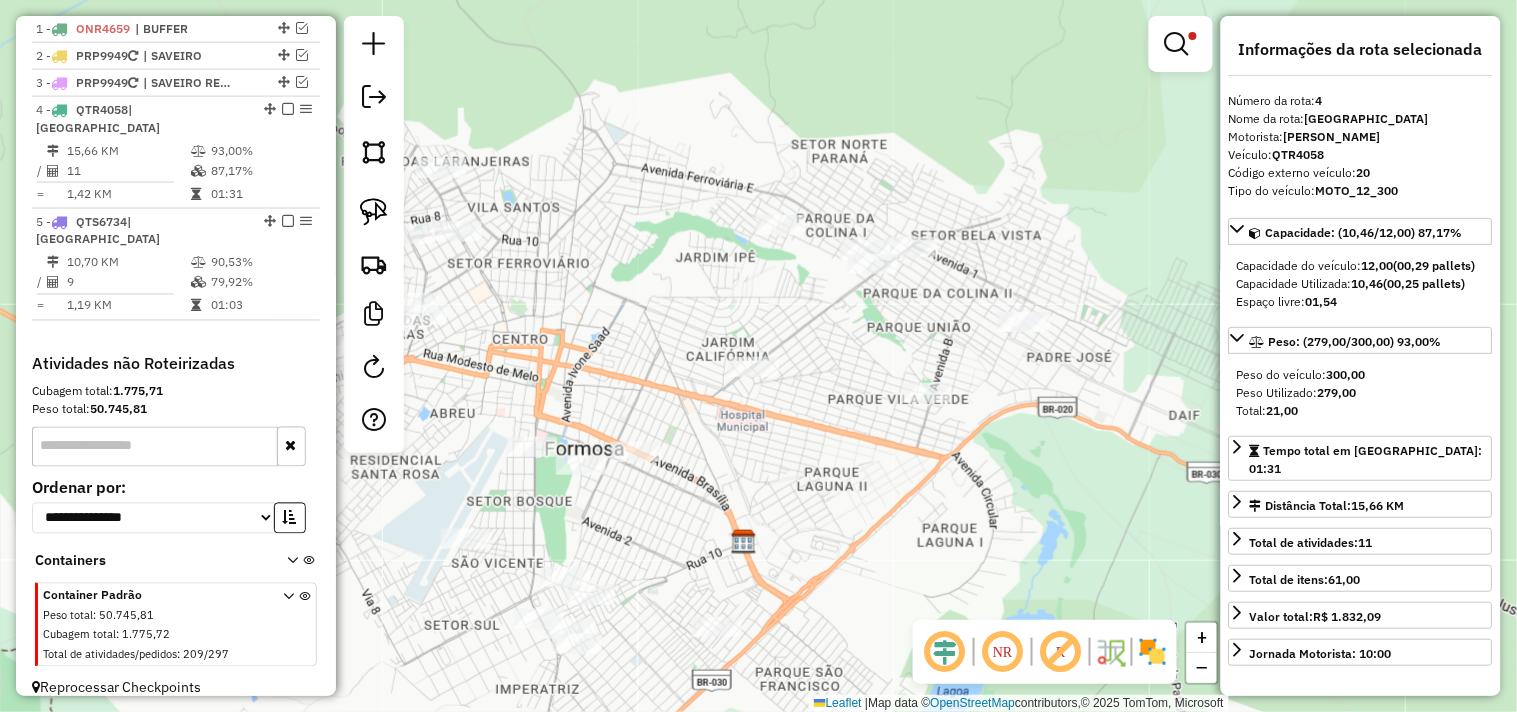 drag, startPoint x: 922, startPoint y: 403, endPoint x: 515, endPoint y: 296, distance: 420.83014 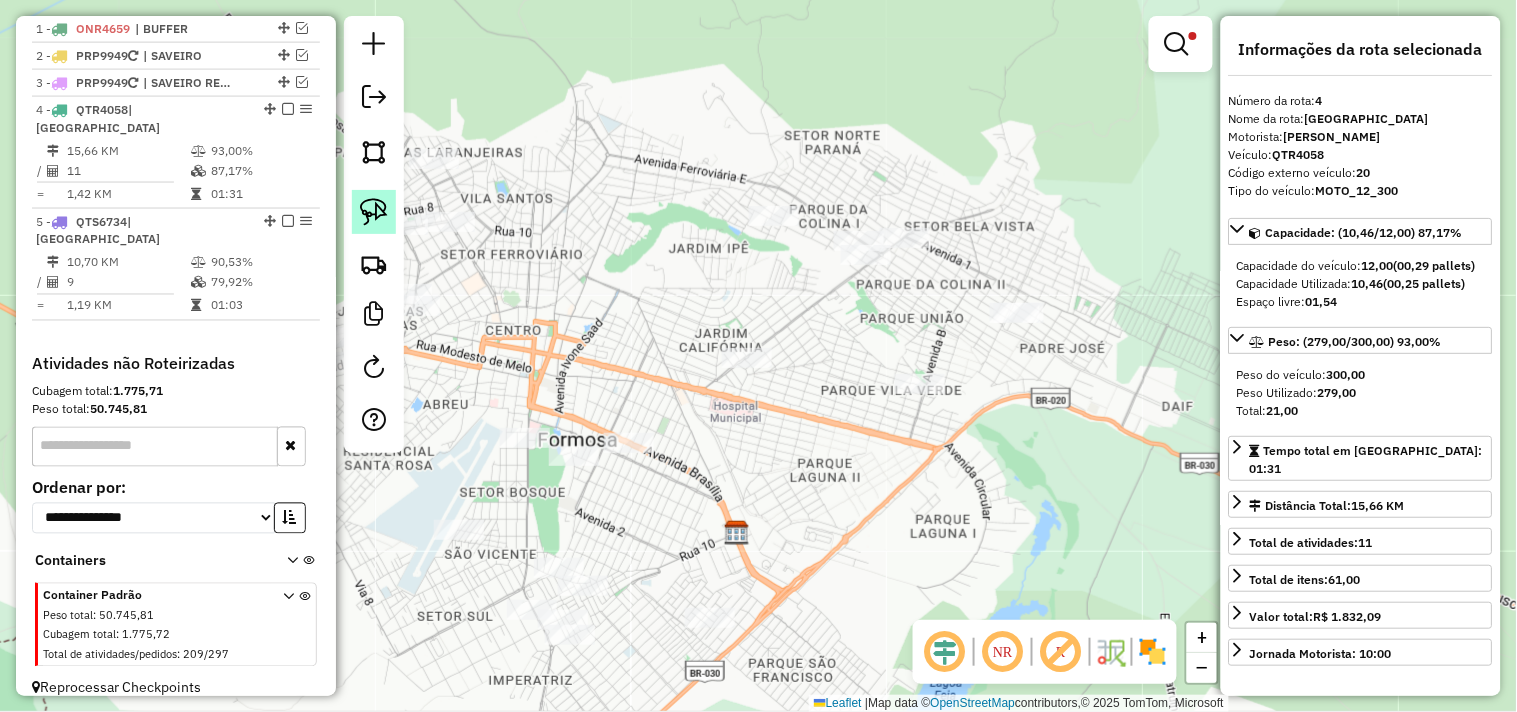 drag, startPoint x: 375, startPoint y: 204, endPoint x: 724, endPoint y: 214, distance: 349.14325 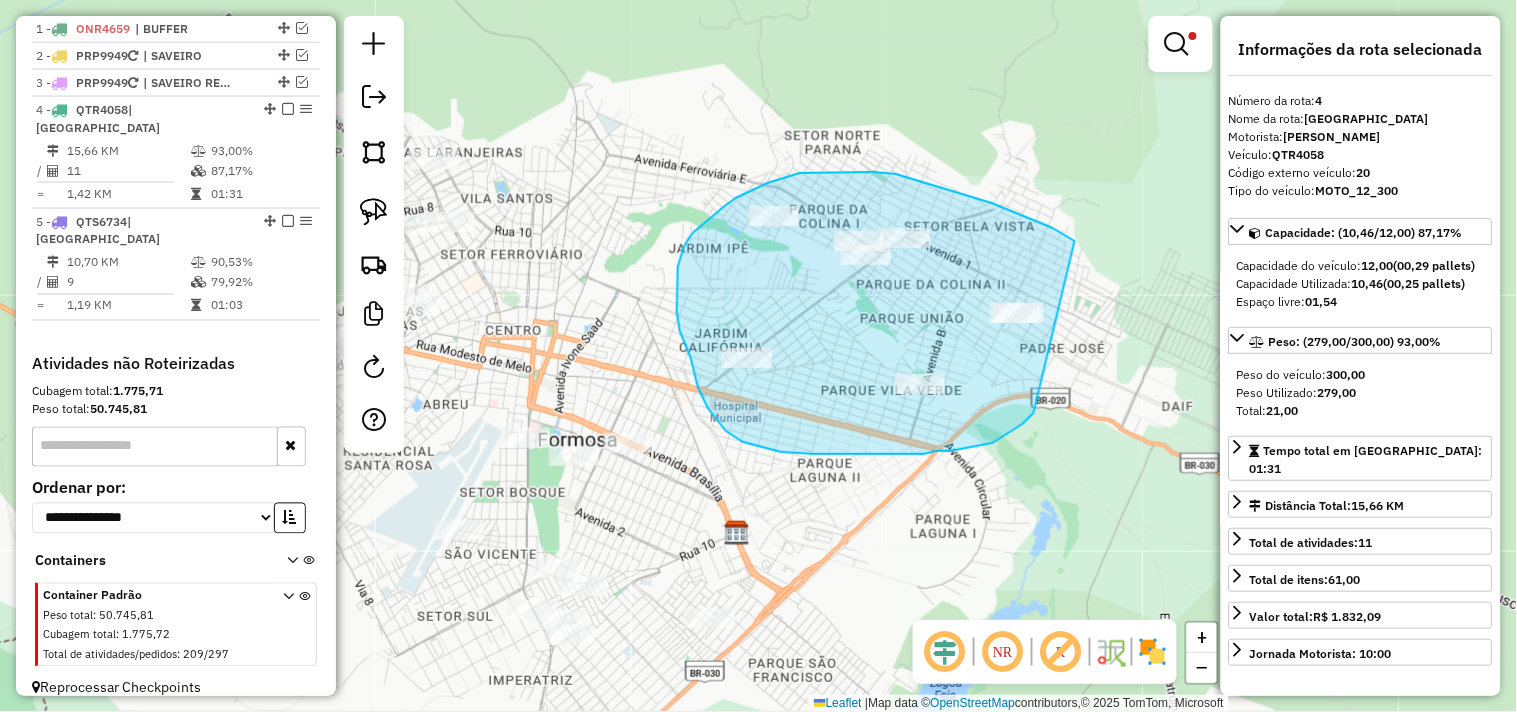 drag, startPoint x: 1075, startPoint y: 241, endPoint x: 1064, endPoint y: 350, distance: 109.55364 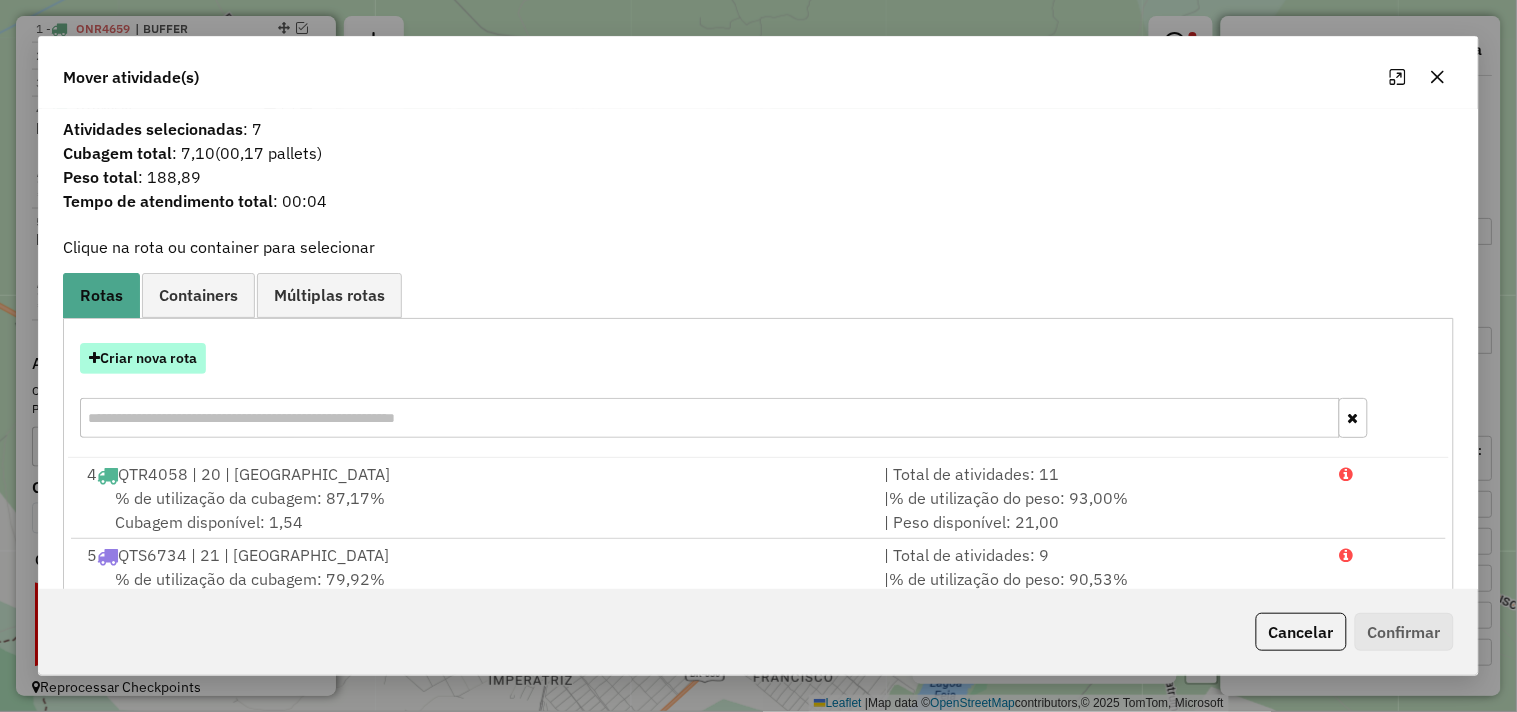 click on "Criar nova rota" at bounding box center (143, 358) 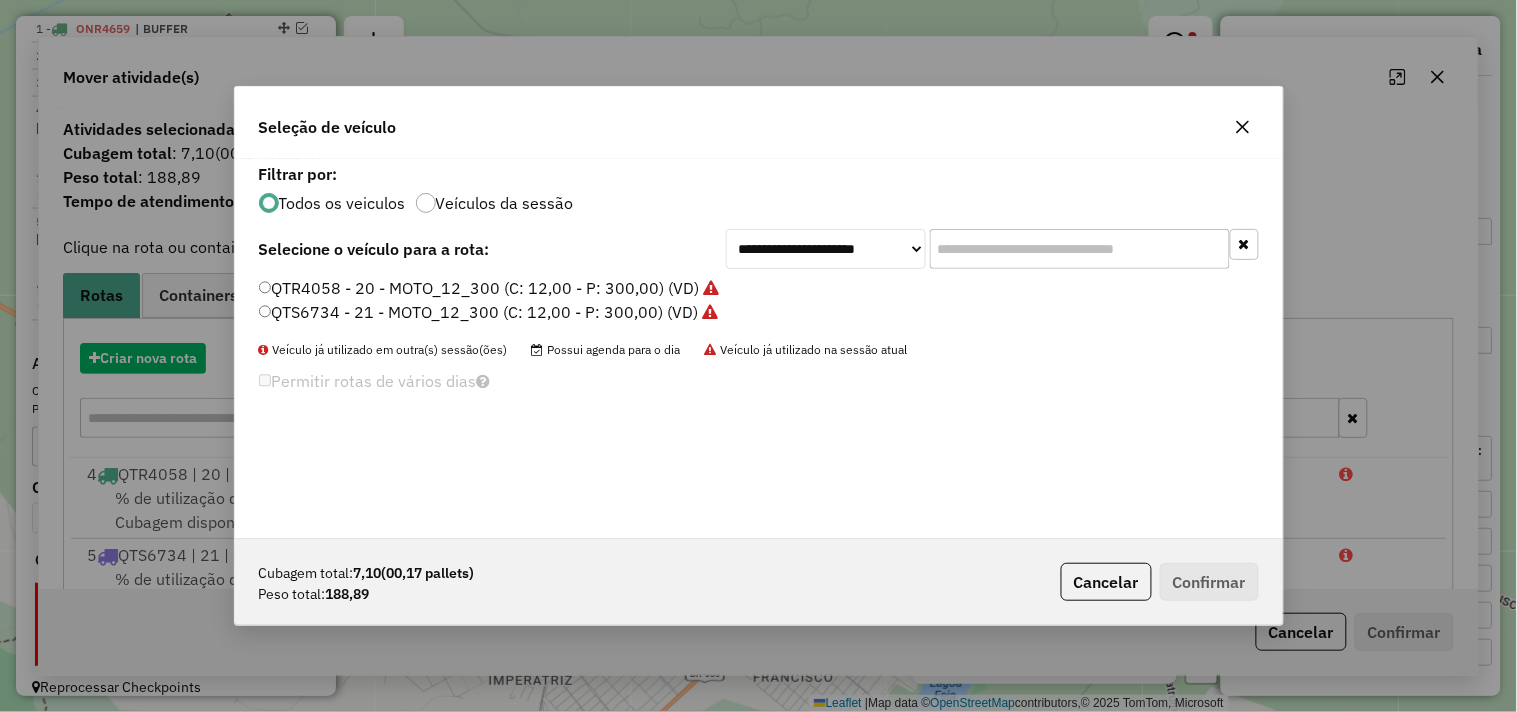 scroll, scrollTop: 11, scrollLeft: 5, axis: both 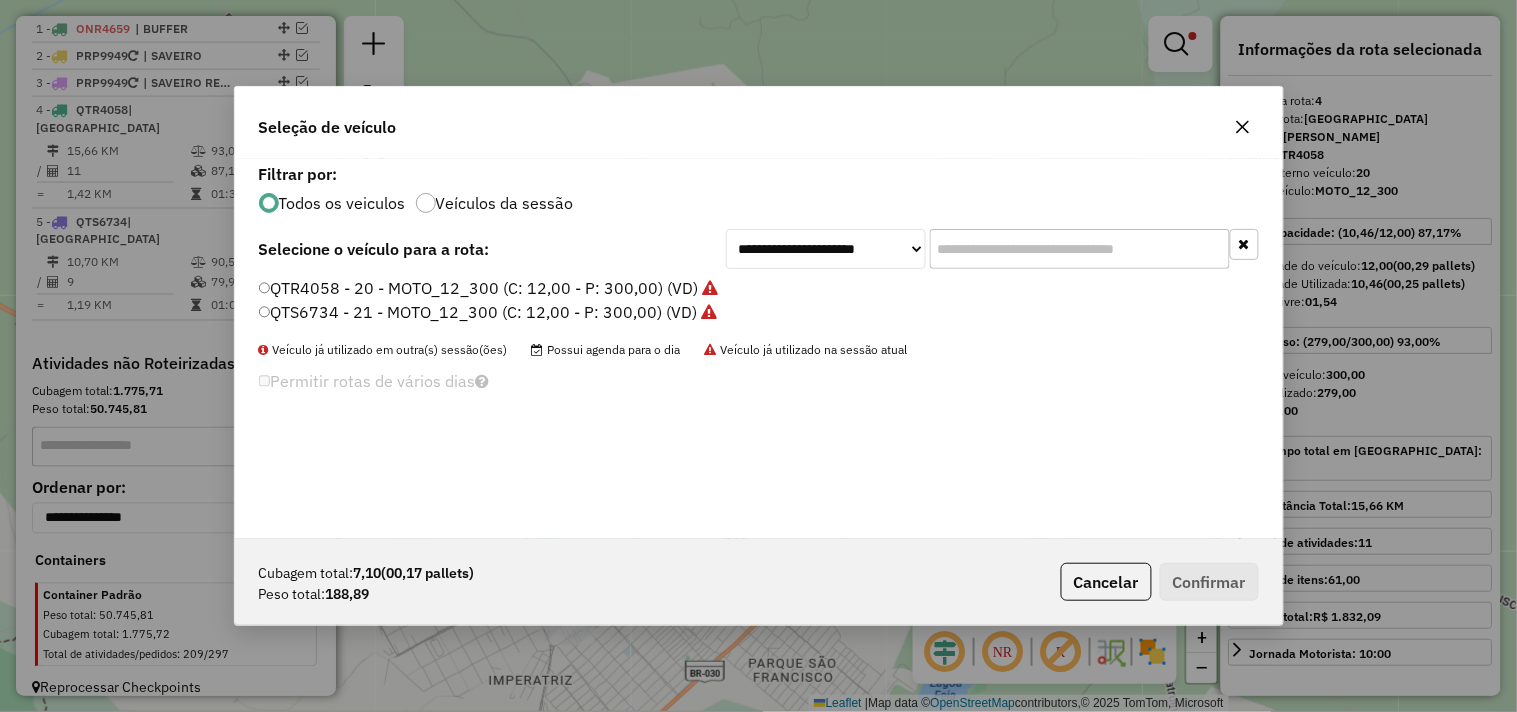 click on "QTS6734 - 21 - MOTO_12_300 (C: 12,00 - P: 300,00) (VD)" 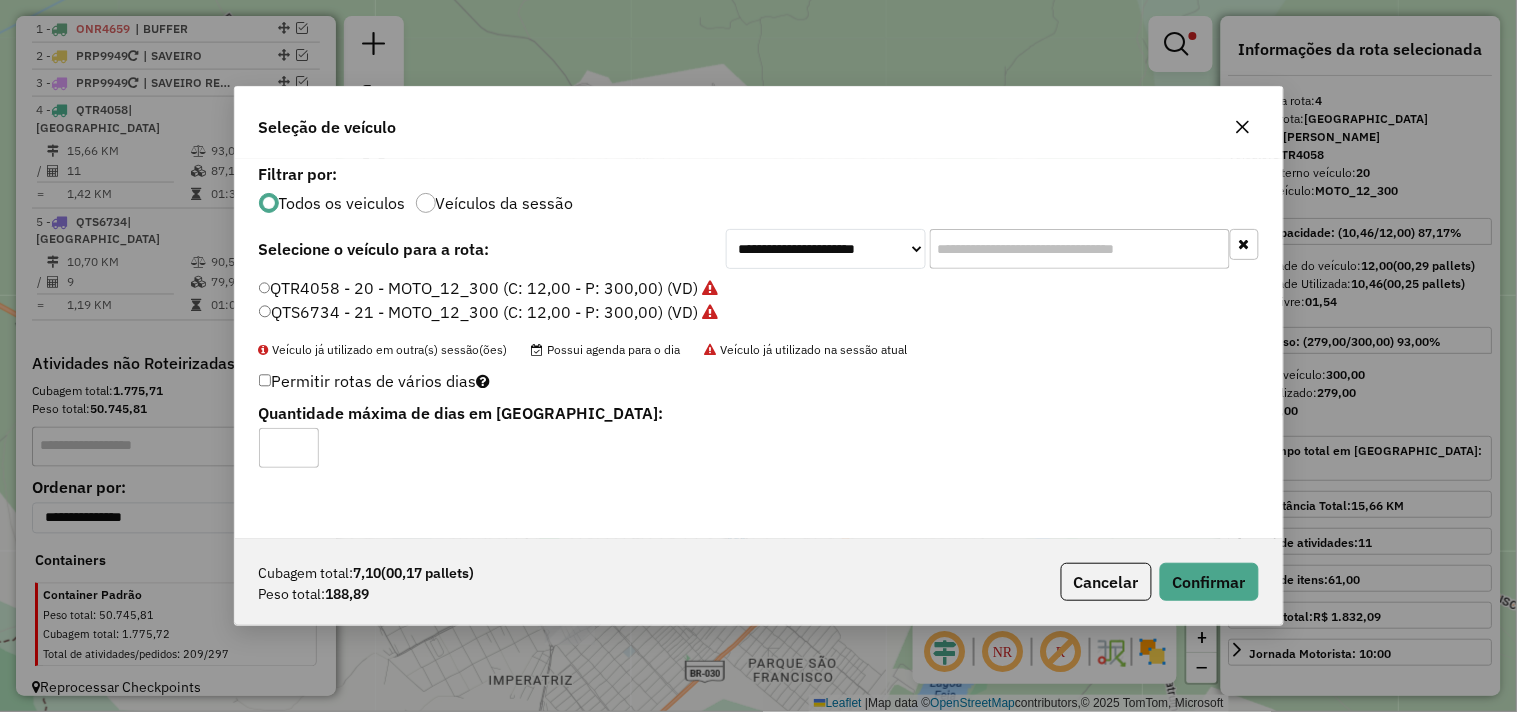 click on "Cubagem total:  7,10   (00,17 pallets)  Peso total: 188,89  Cancelar   Confirmar" 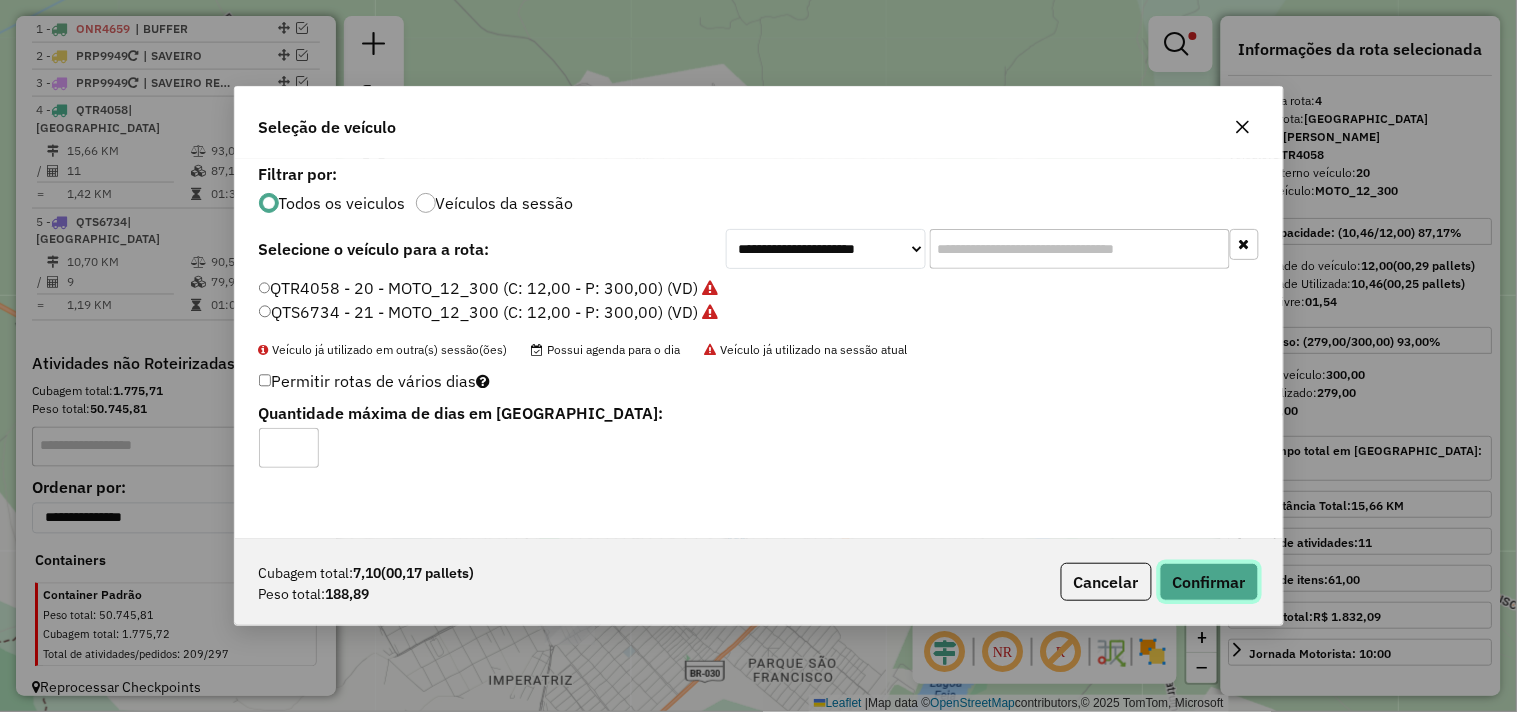 click on "Confirmar" 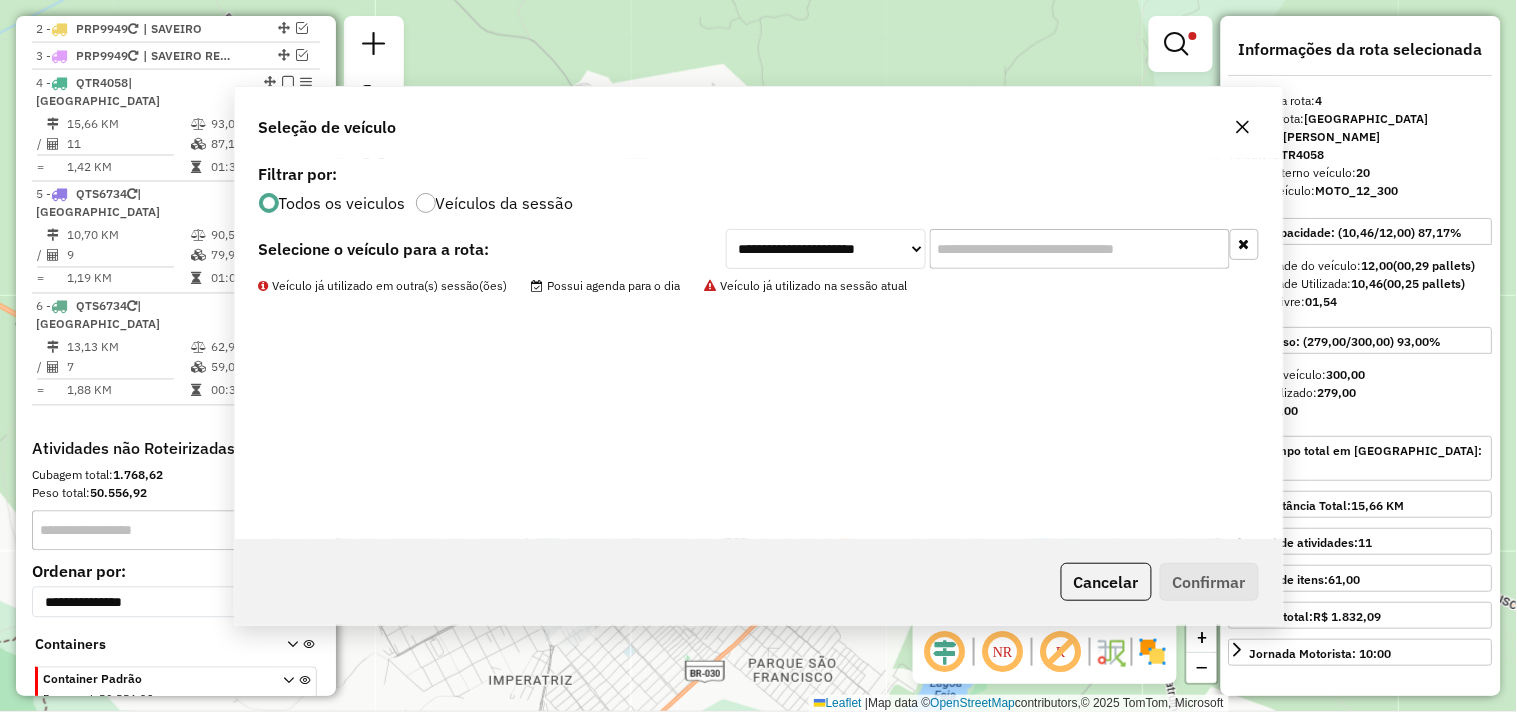 scroll, scrollTop: 855, scrollLeft: 0, axis: vertical 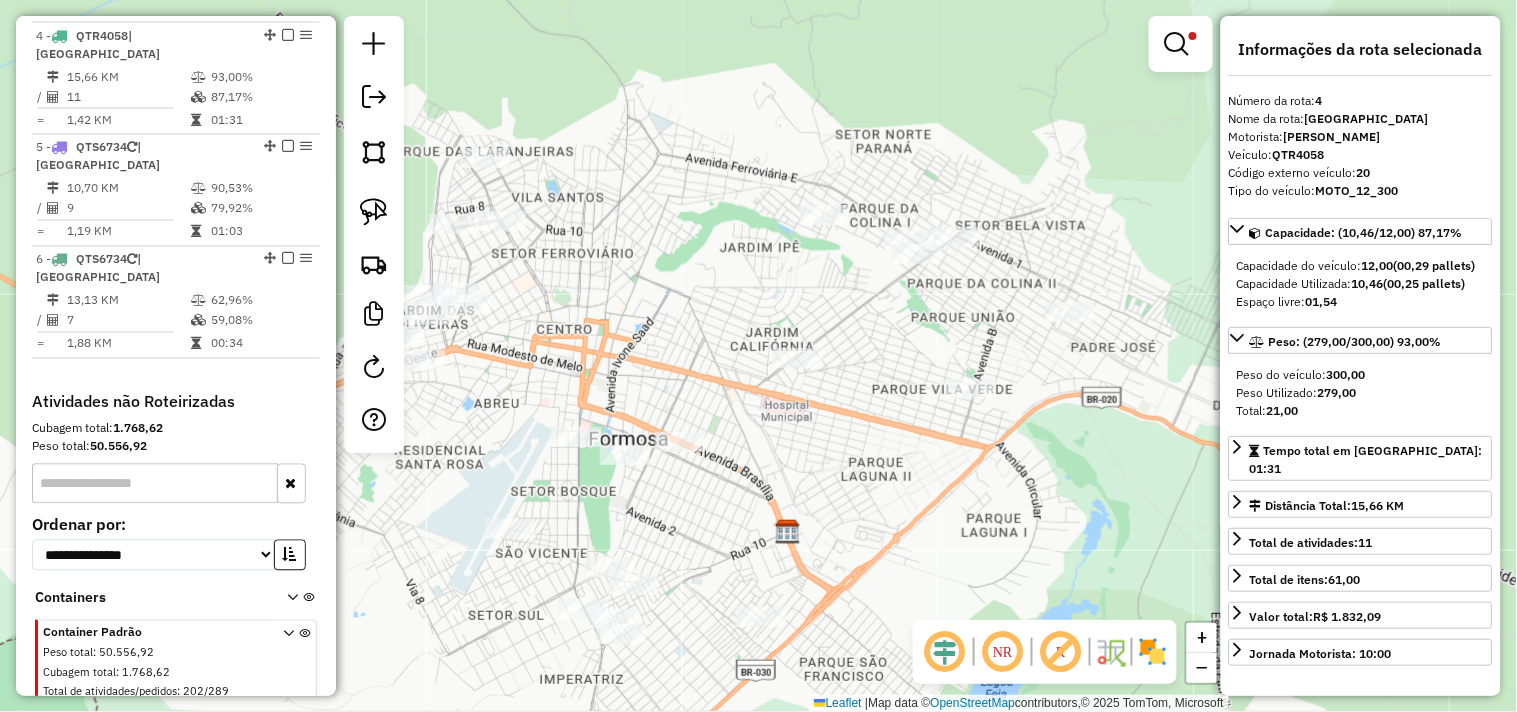 drag, startPoint x: 525, startPoint y: 333, endPoint x: 656, endPoint y: 318, distance: 131.85599 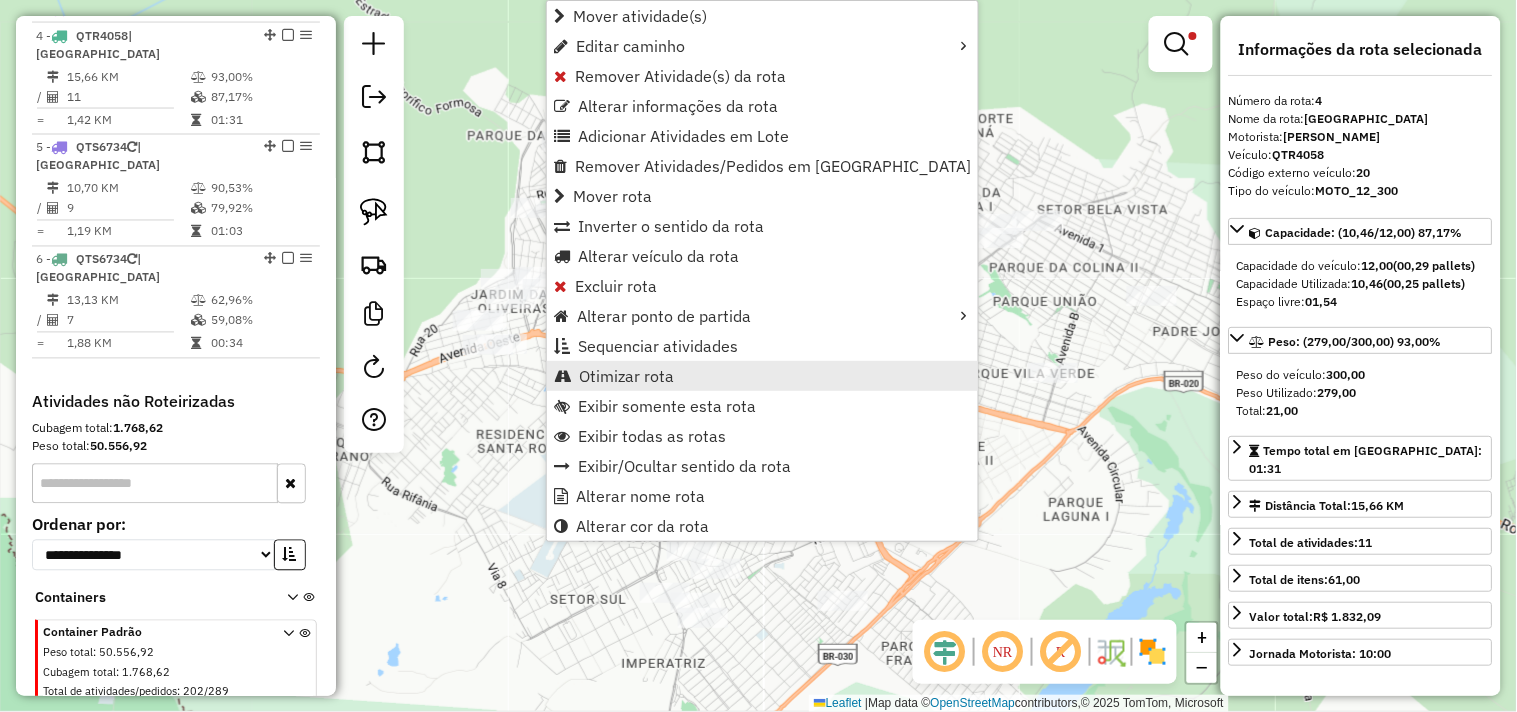 scroll, scrollTop: 875, scrollLeft: 0, axis: vertical 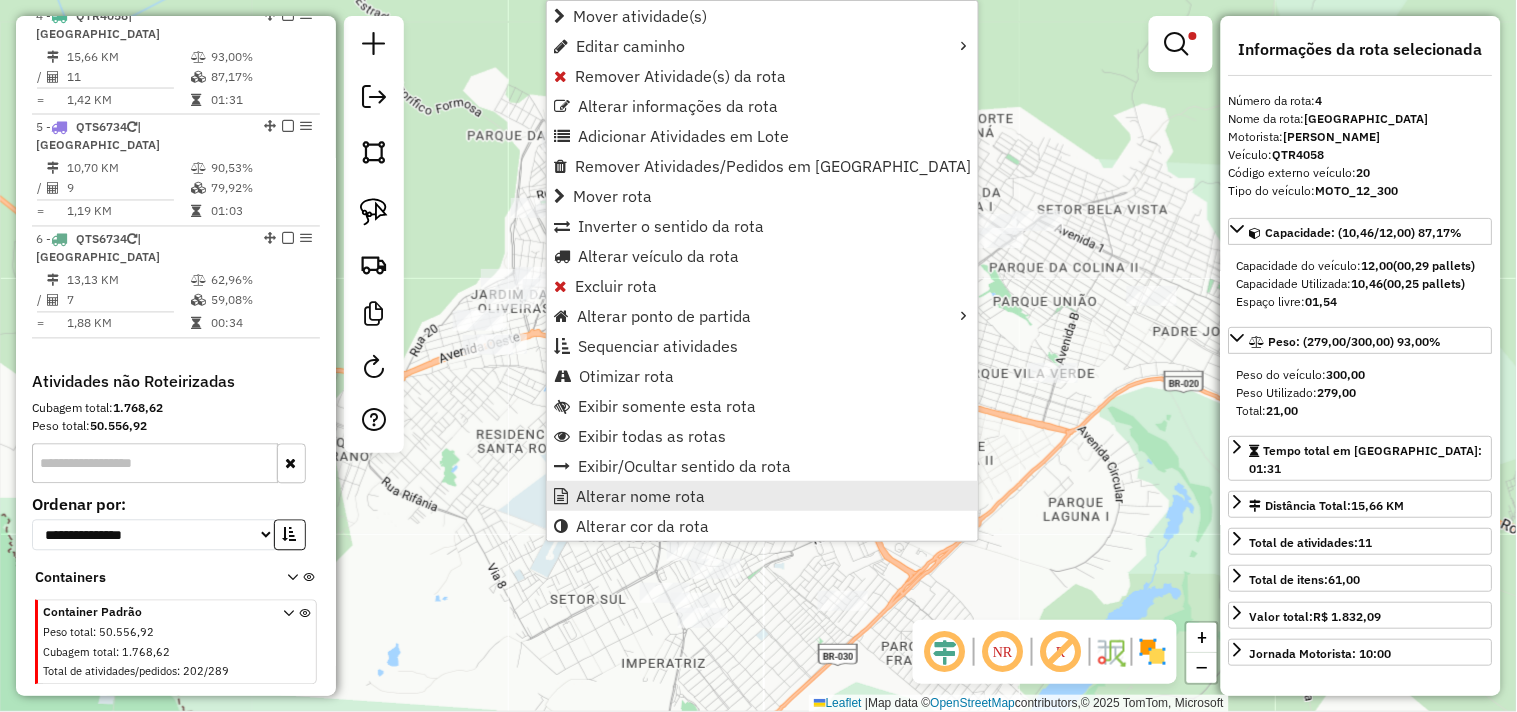 click on "Alterar nome rota" at bounding box center [640, 496] 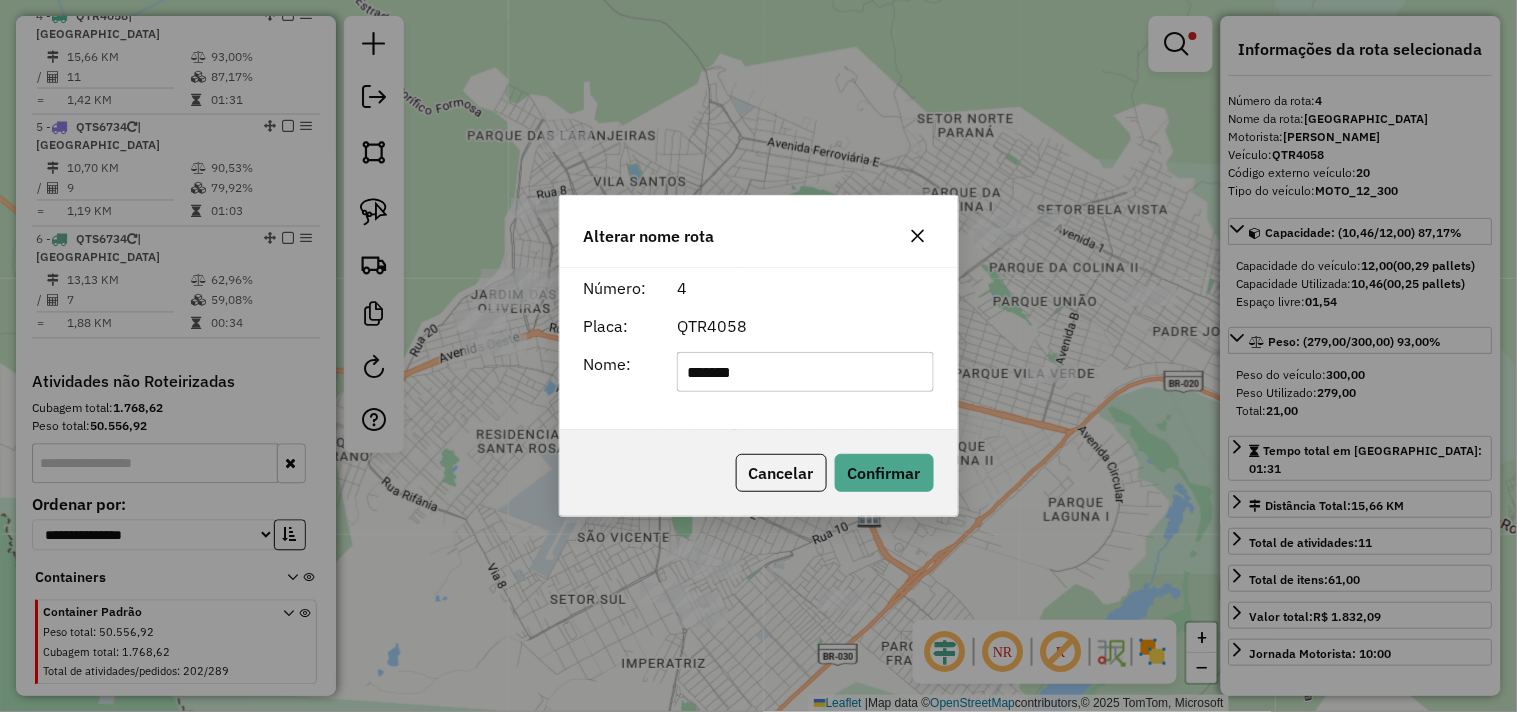 click on "*******" 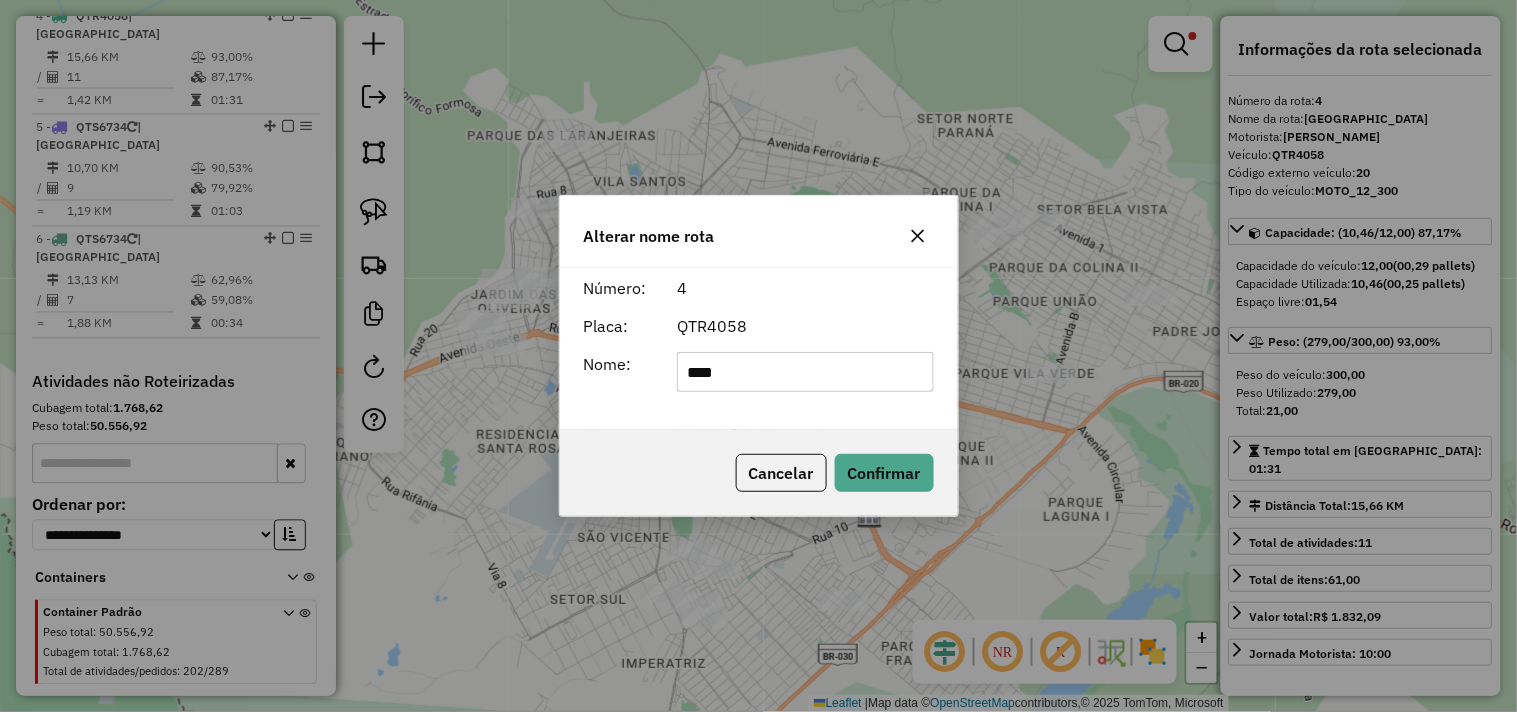 type on "**********" 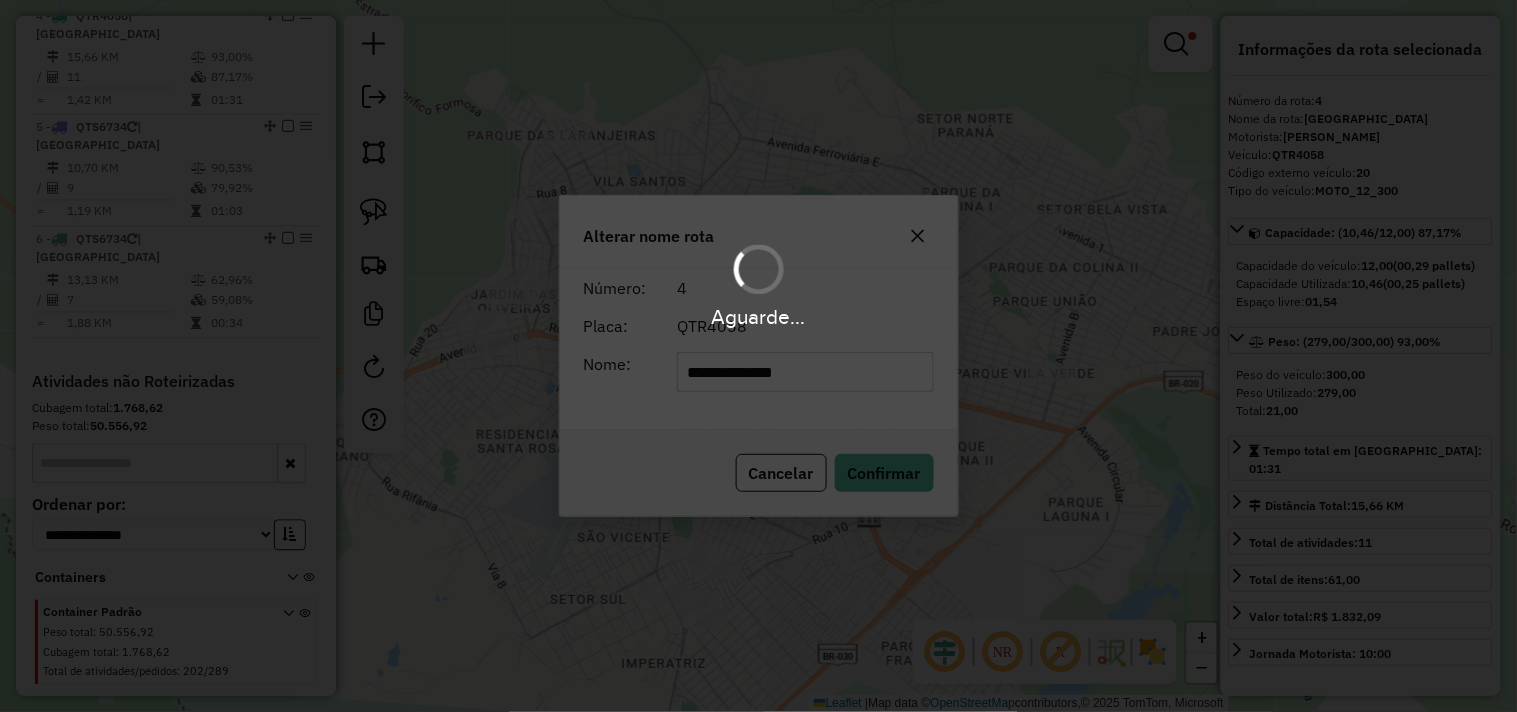type 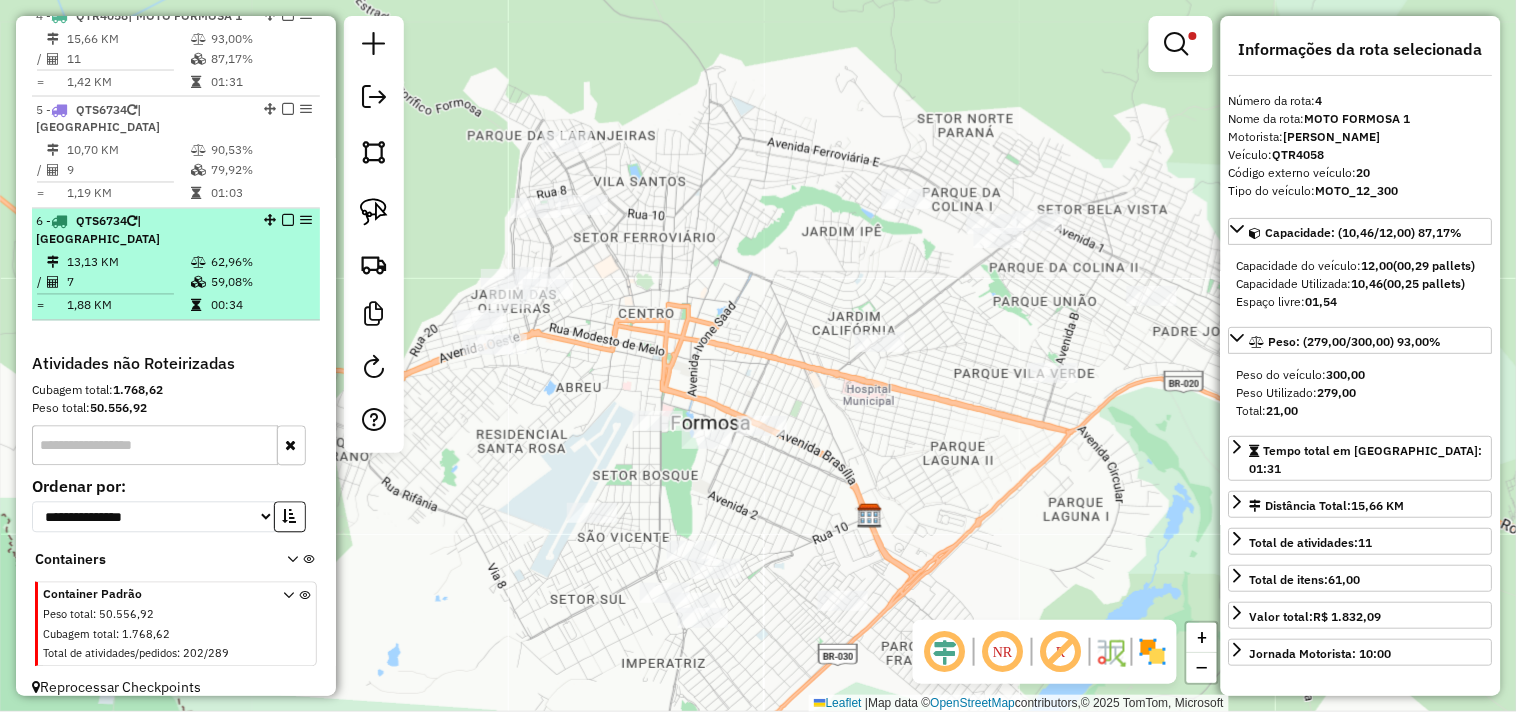 scroll, scrollTop: 653, scrollLeft: 0, axis: vertical 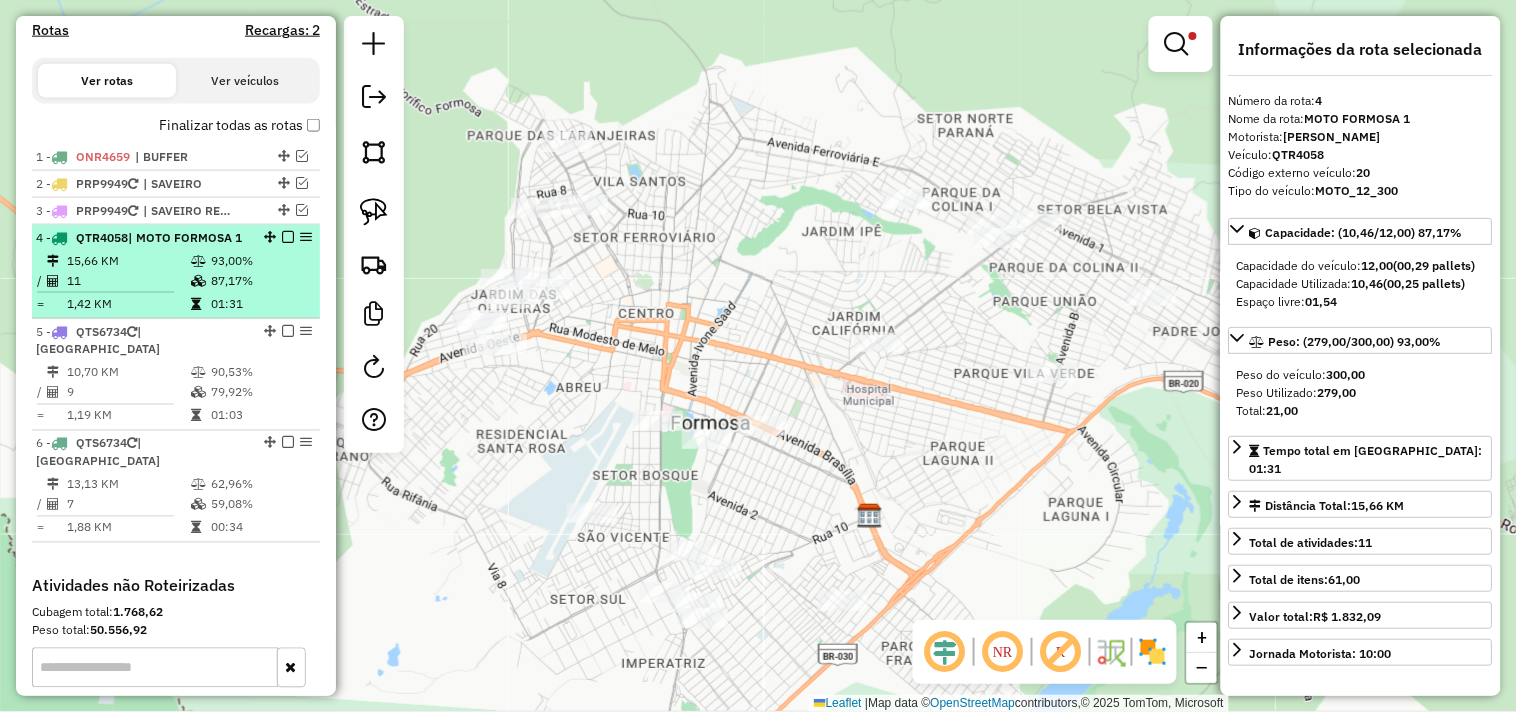 click at bounding box center [288, 237] 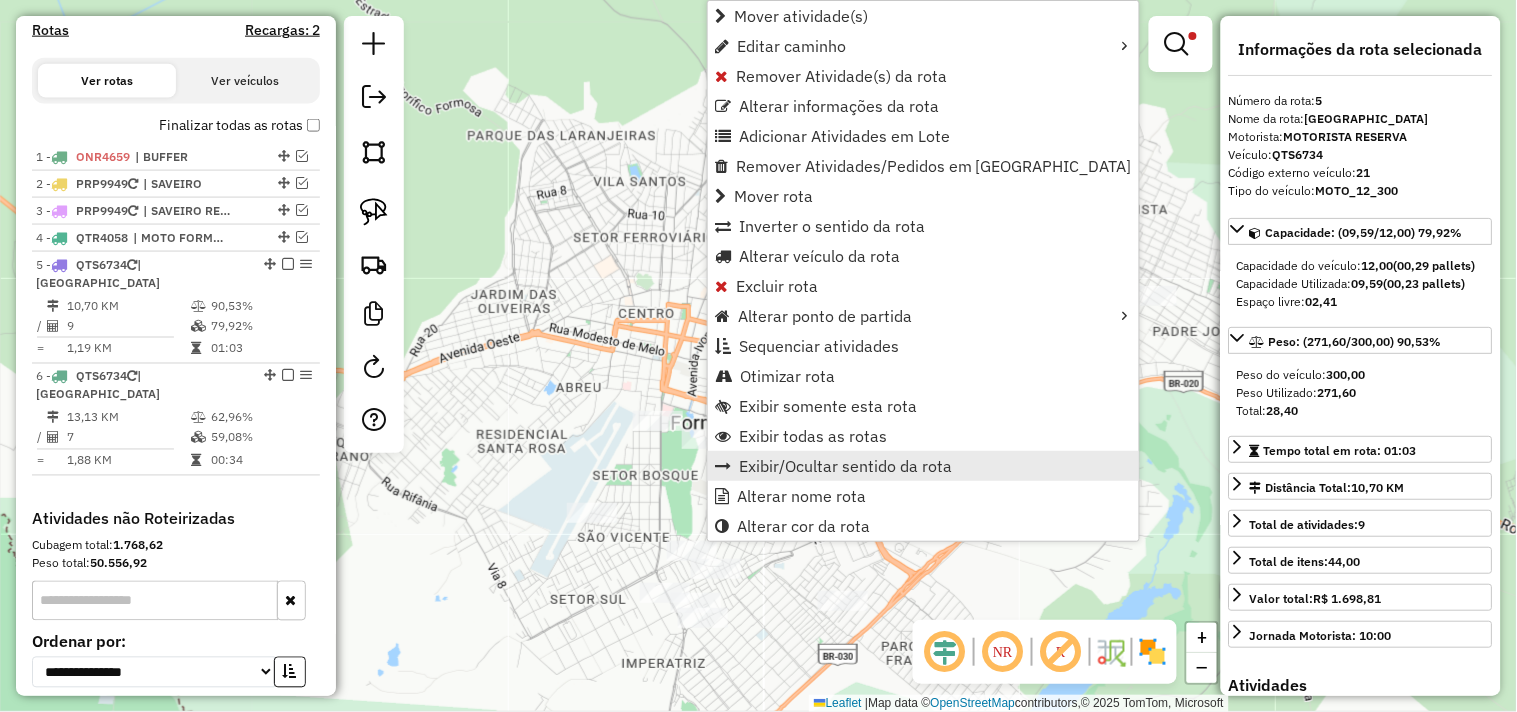 scroll, scrollTop: 807, scrollLeft: 0, axis: vertical 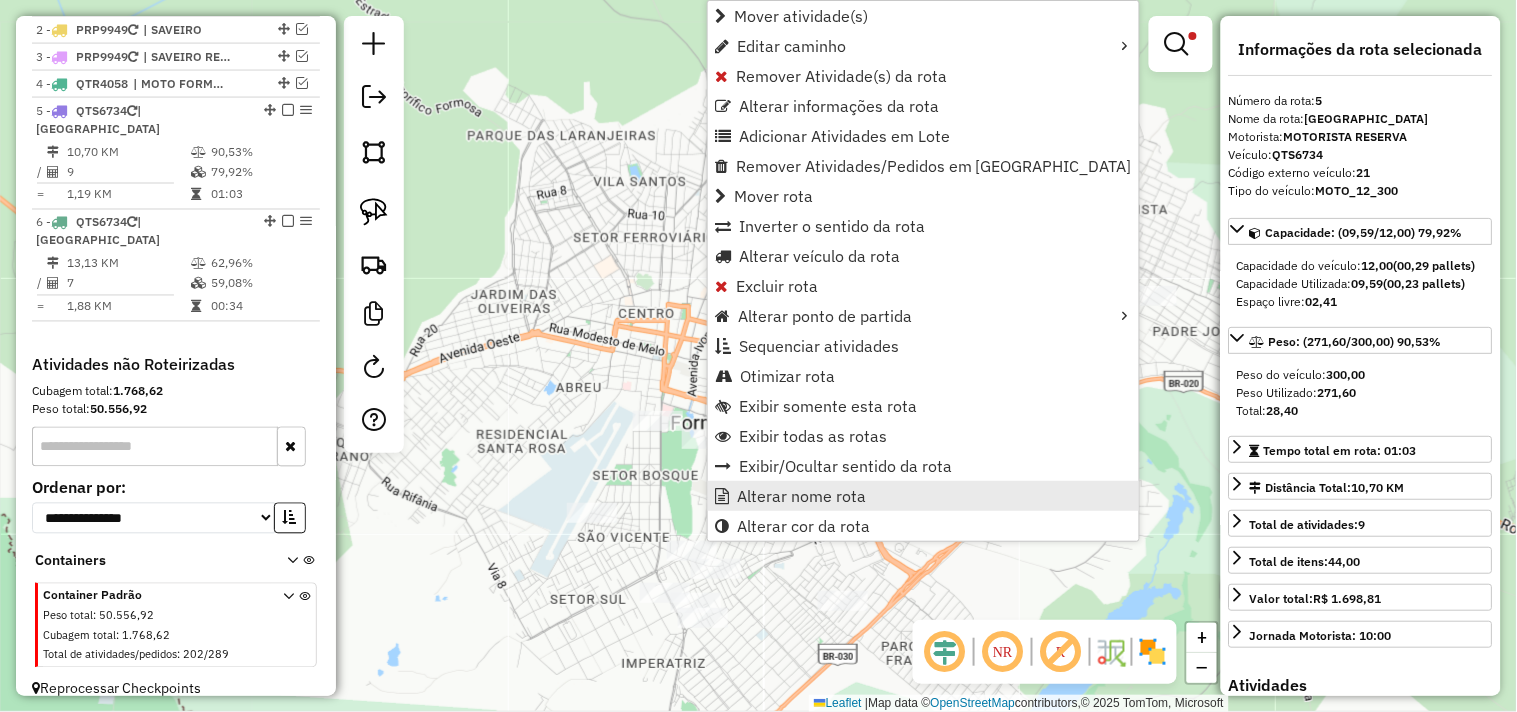 click on "Alterar nome rota" at bounding box center (801, 496) 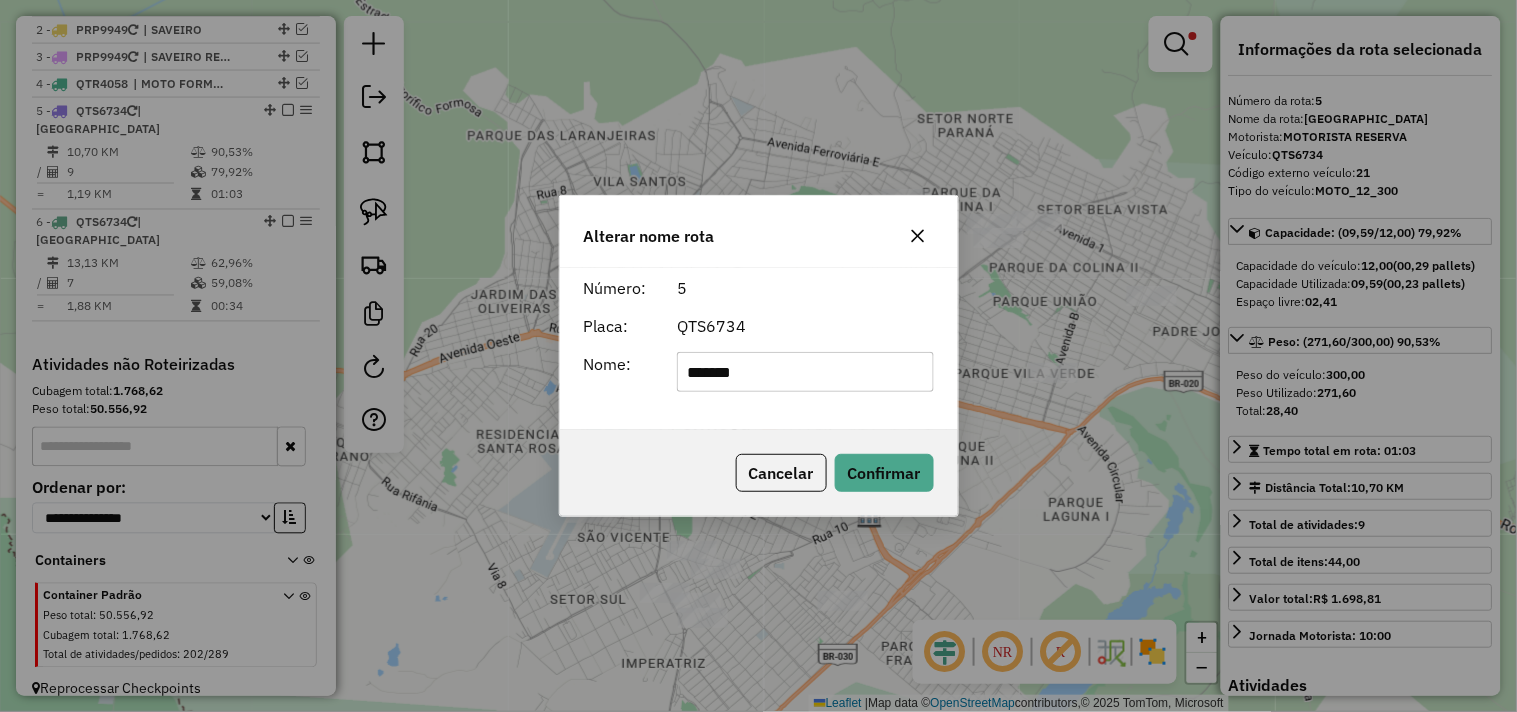 click on "*******" 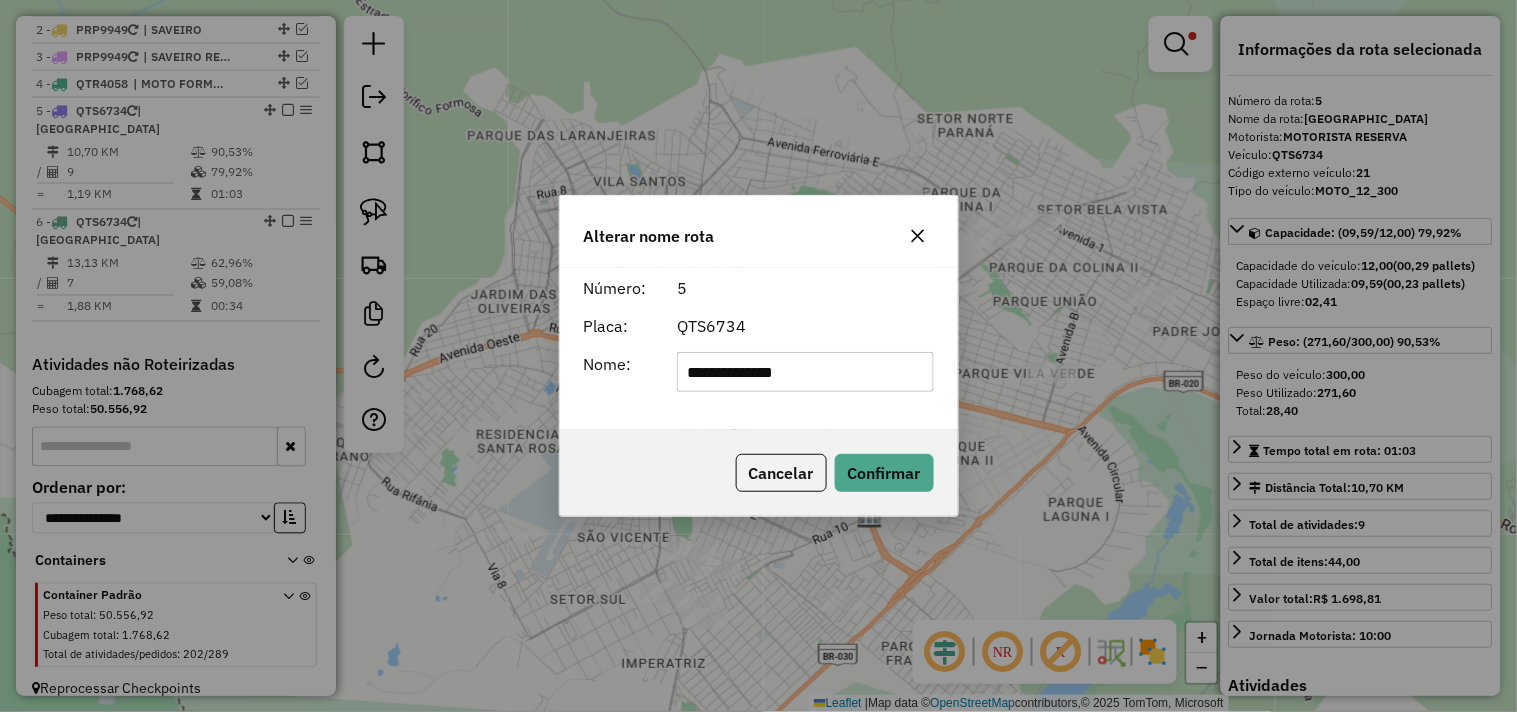 type on "**********" 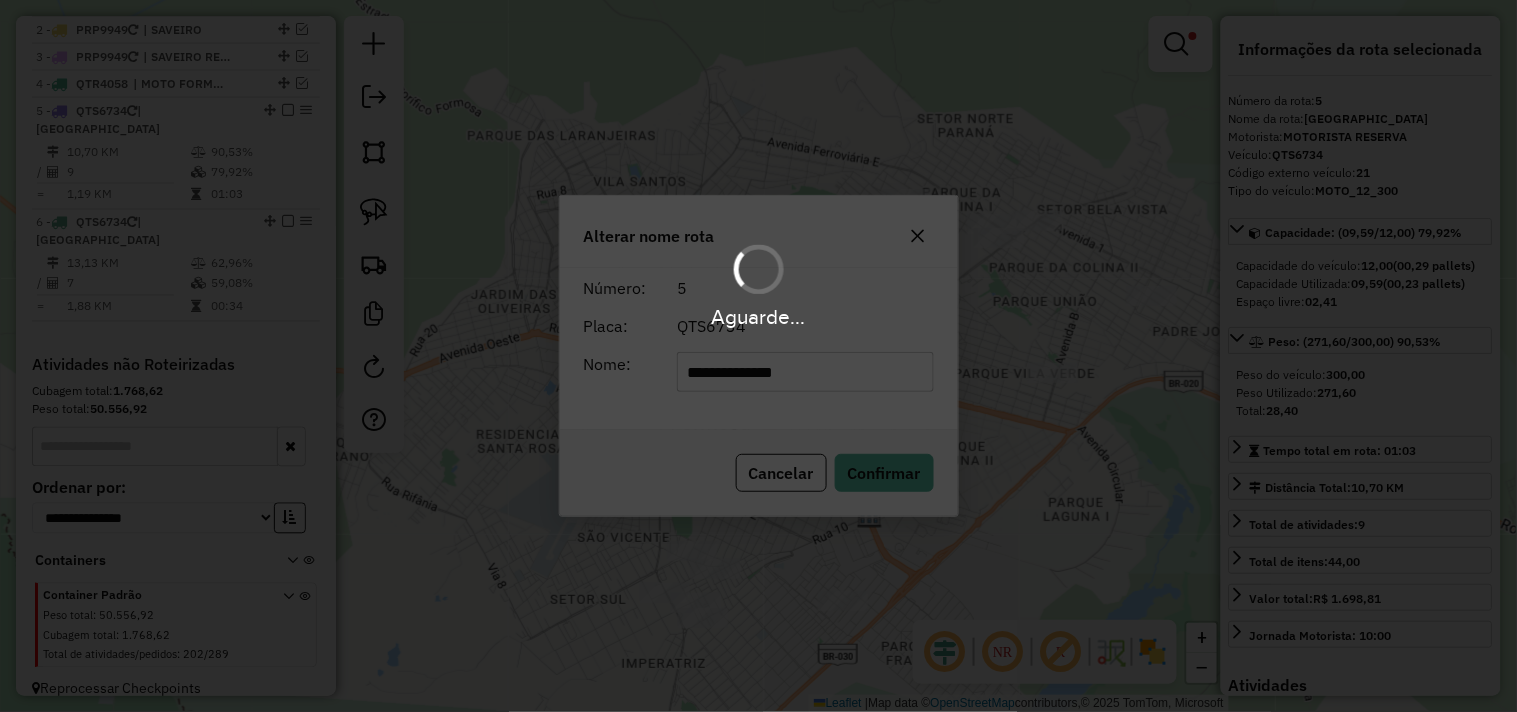 type 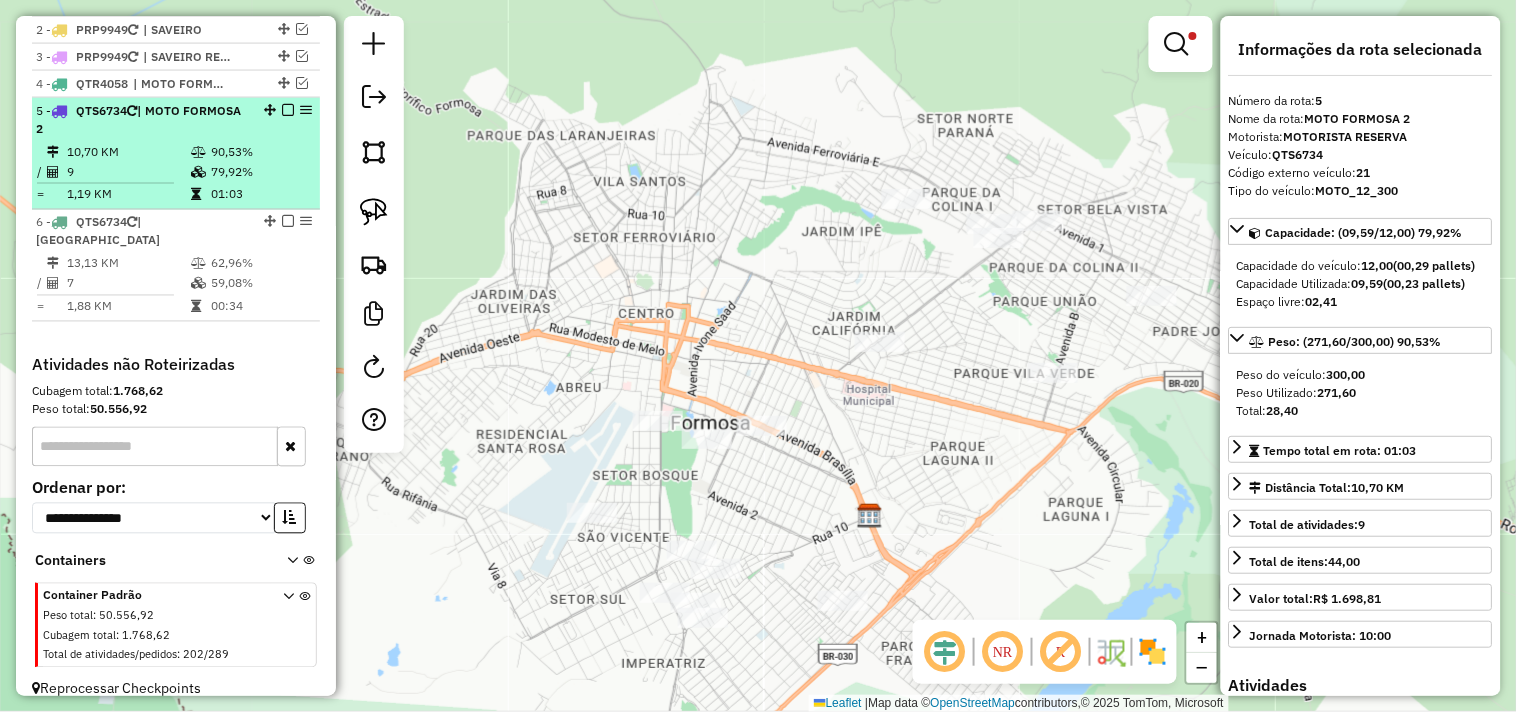 click at bounding box center [288, 110] 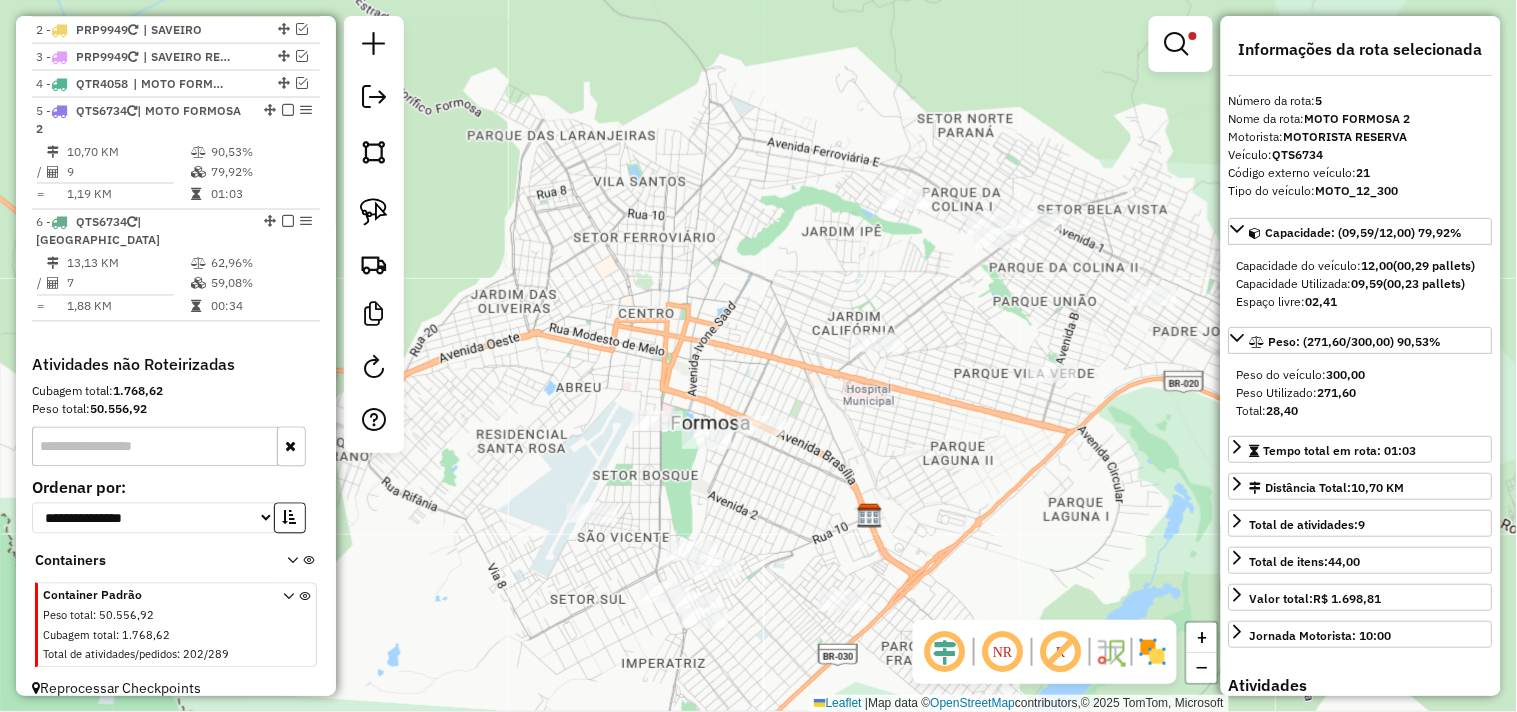 scroll, scrollTop: 741, scrollLeft: 0, axis: vertical 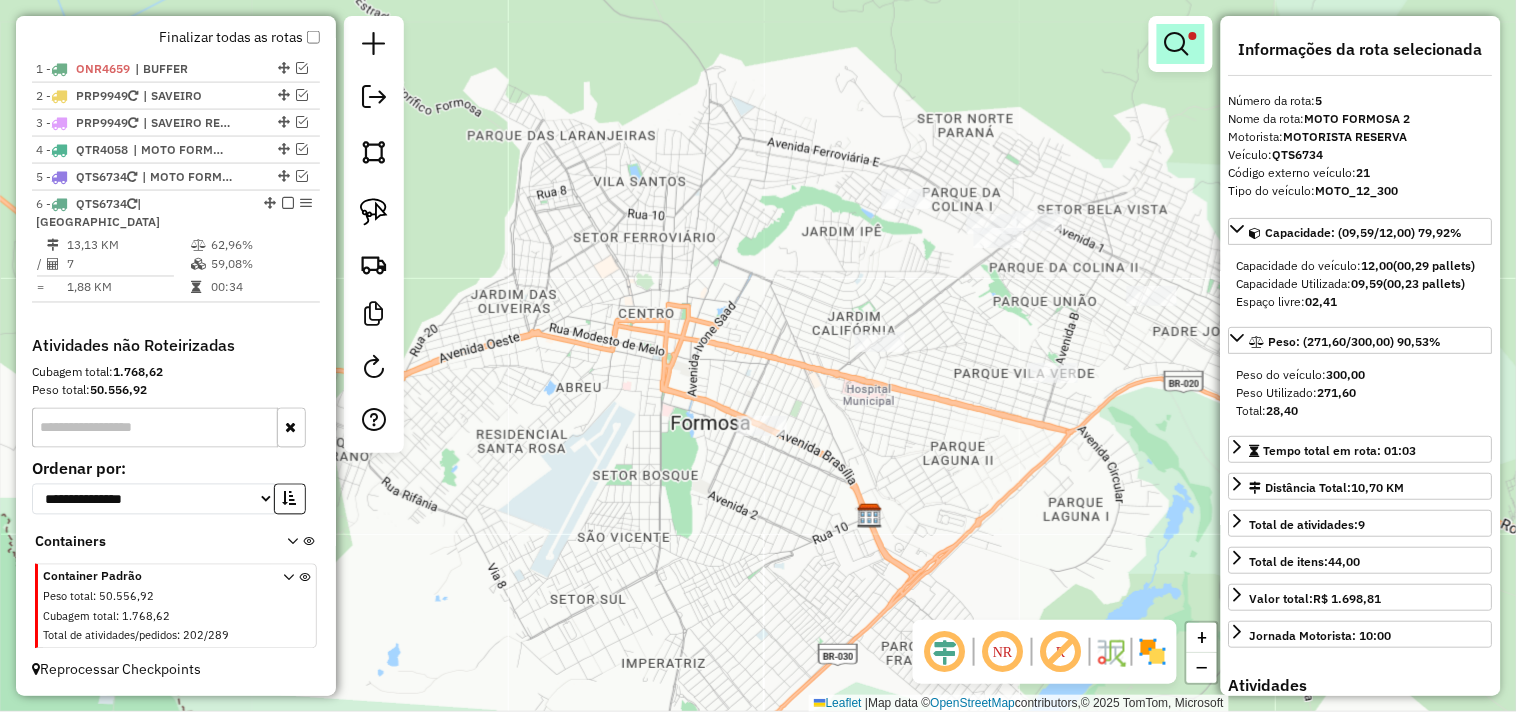 click at bounding box center (1177, 44) 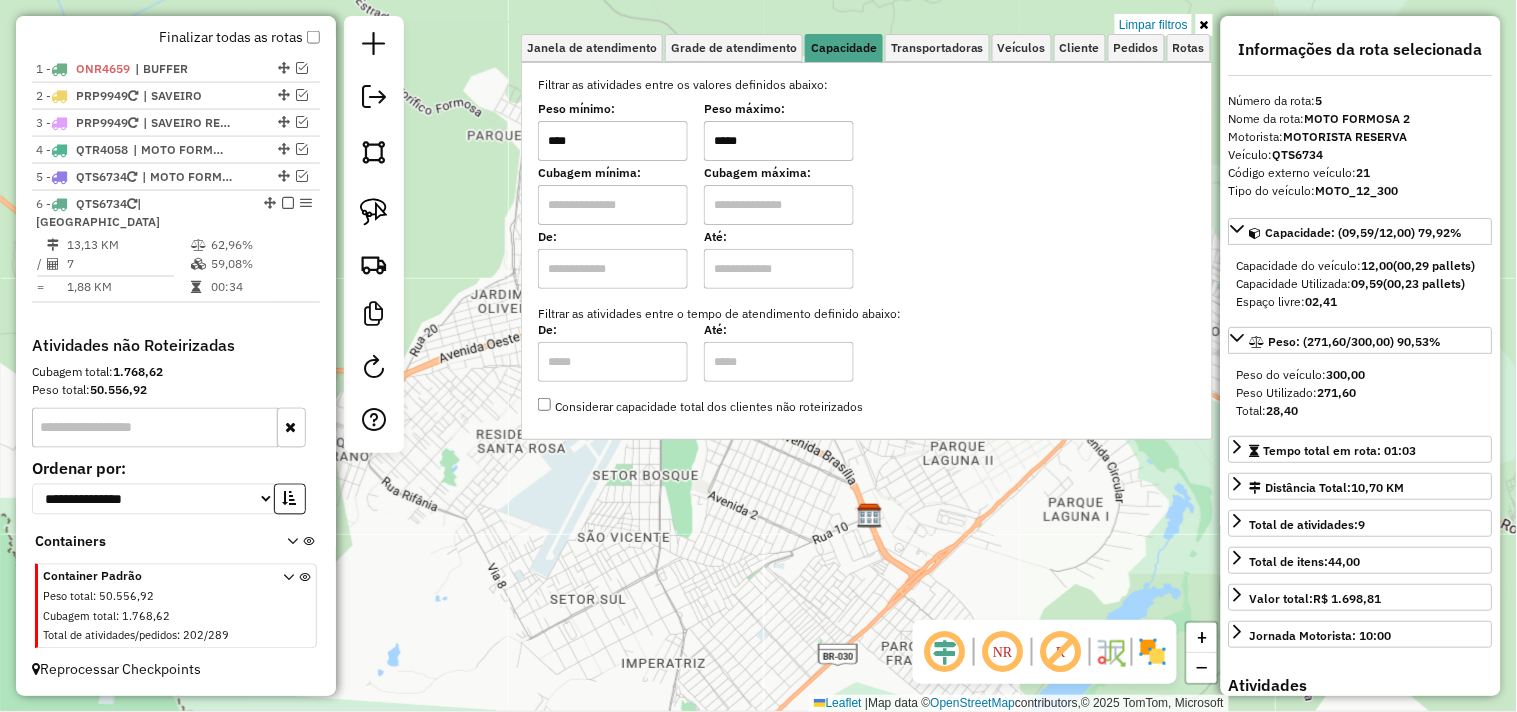 drag, startPoint x: 820, startPoint y: 142, endPoint x: 601, endPoint y: 137, distance: 219.05707 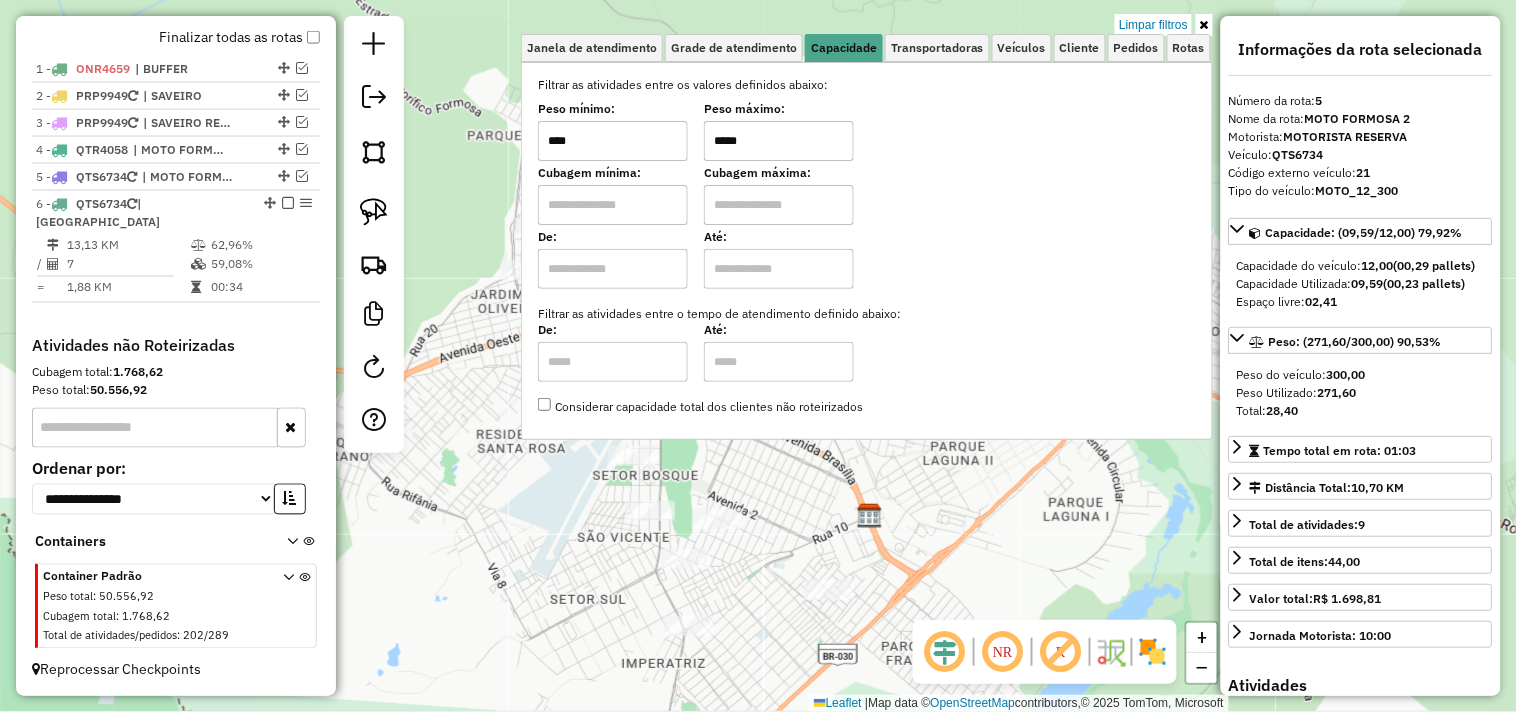 type on "*****" 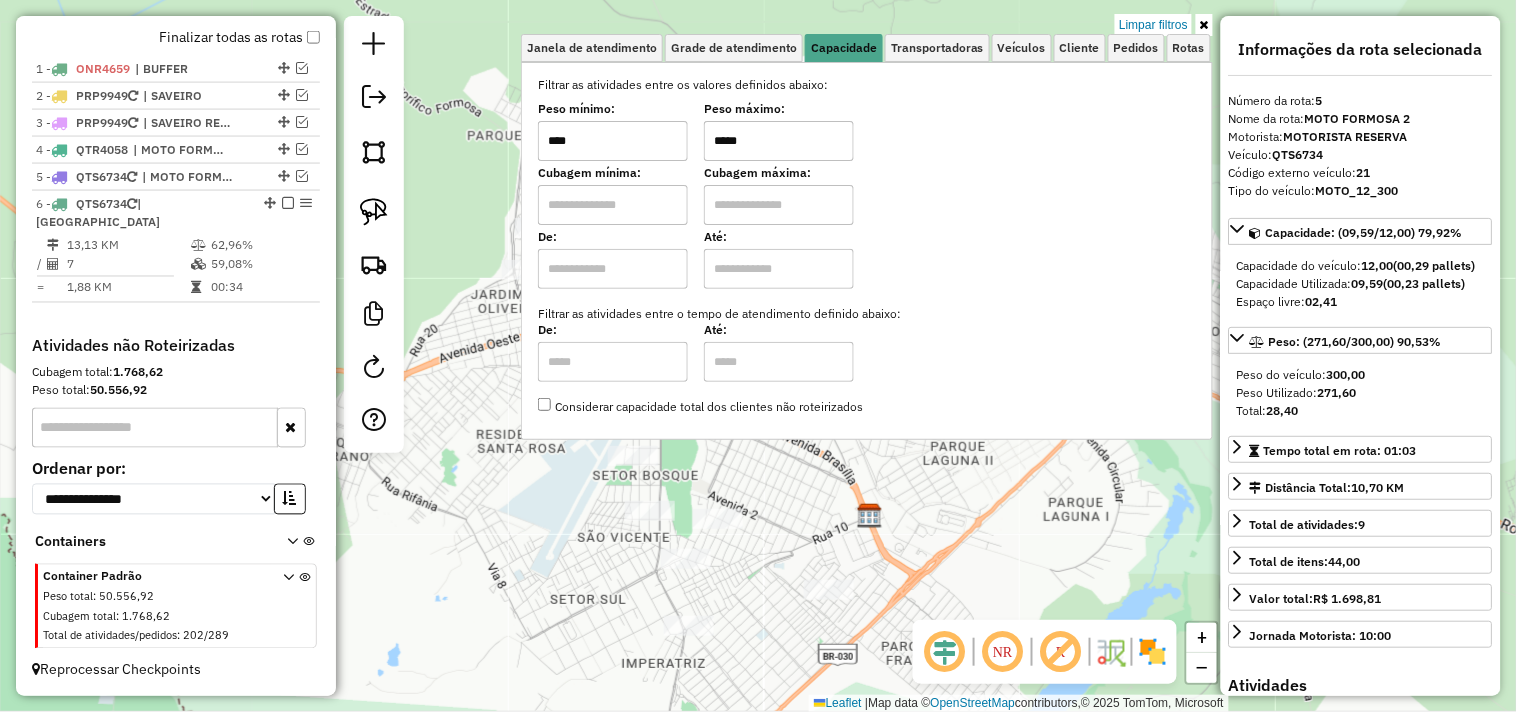 click on "Limpar filtros Janela de atendimento Grade de atendimento Capacidade Transportadoras Veículos Cliente Pedidos  Rotas Selecione os dias de semana para filtrar as janelas de atendimento  Seg   Ter   Qua   Qui   Sex   Sáb   Dom  Informe o período da janela de atendimento: De: Até:  Filtrar exatamente a janela do cliente  Considerar janela de atendimento padrão  Selecione os dias de semana para filtrar as grades de atendimento  Seg   Ter   Qua   Qui   Sex   Sáb   Dom   Considerar clientes sem dia de atendimento cadastrado  Clientes fora do dia de atendimento selecionado Filtrar as atividades entre os valores definidos abaixo:  Peso mínimo:  ****  Peso máximo:  *****  Cubagem mínima:   Cubagem máxima:   De:   Até:  Filtrar as atividades entre o tempo de atendimento definido abaixo:  De:   Até:   Considerar capacidade total dos clientes não roteirizados Transportadora: Selecione um ou mais itens Tipo de veículo: Selecione um ou mais itens Veículo: Selecione um ou mais itens Motorista: Nome: Rótulo:" 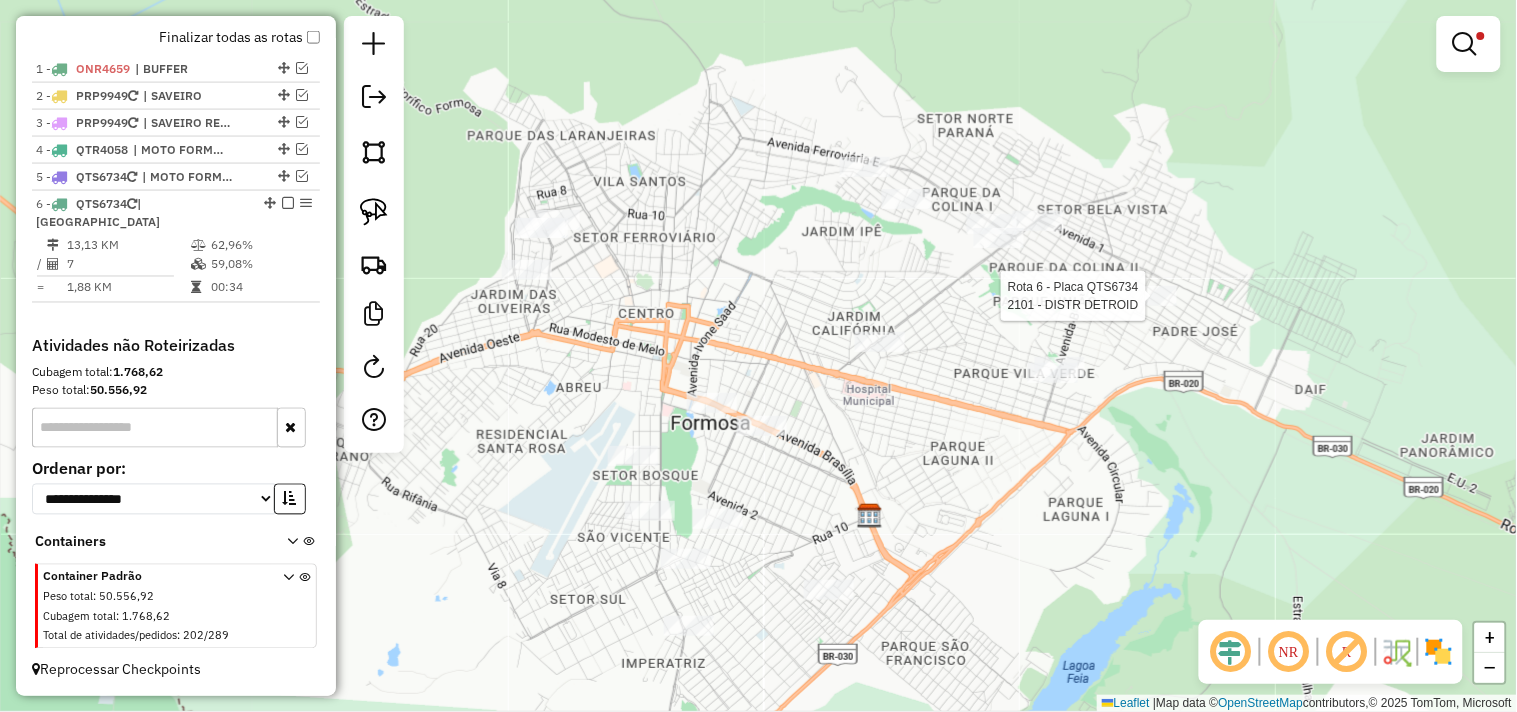 select on "**********" 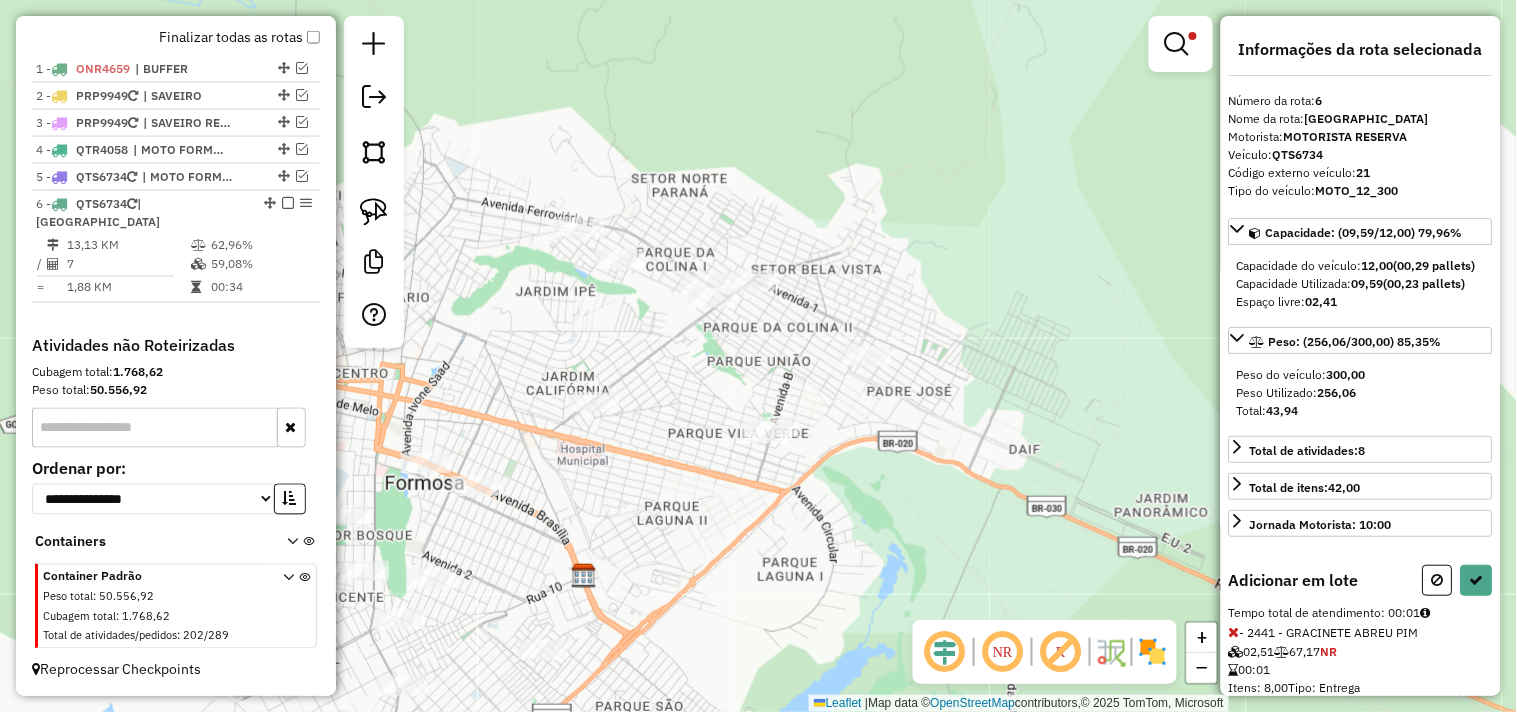 drag, startPoint x: 922, startPoint y: 481, endPoint x: 1128, endPoint y: 450, distance: 208.31947 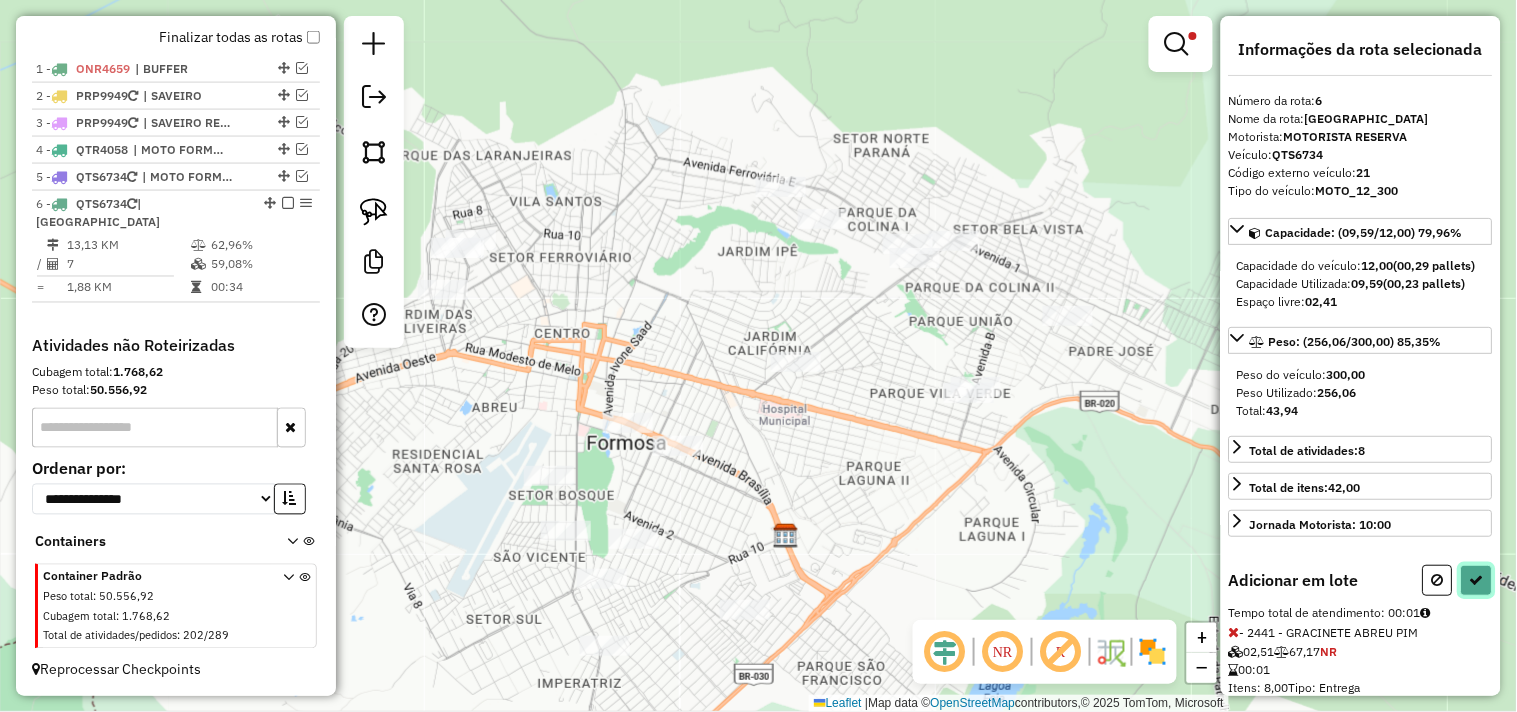click at bounding box center (1477, 580) 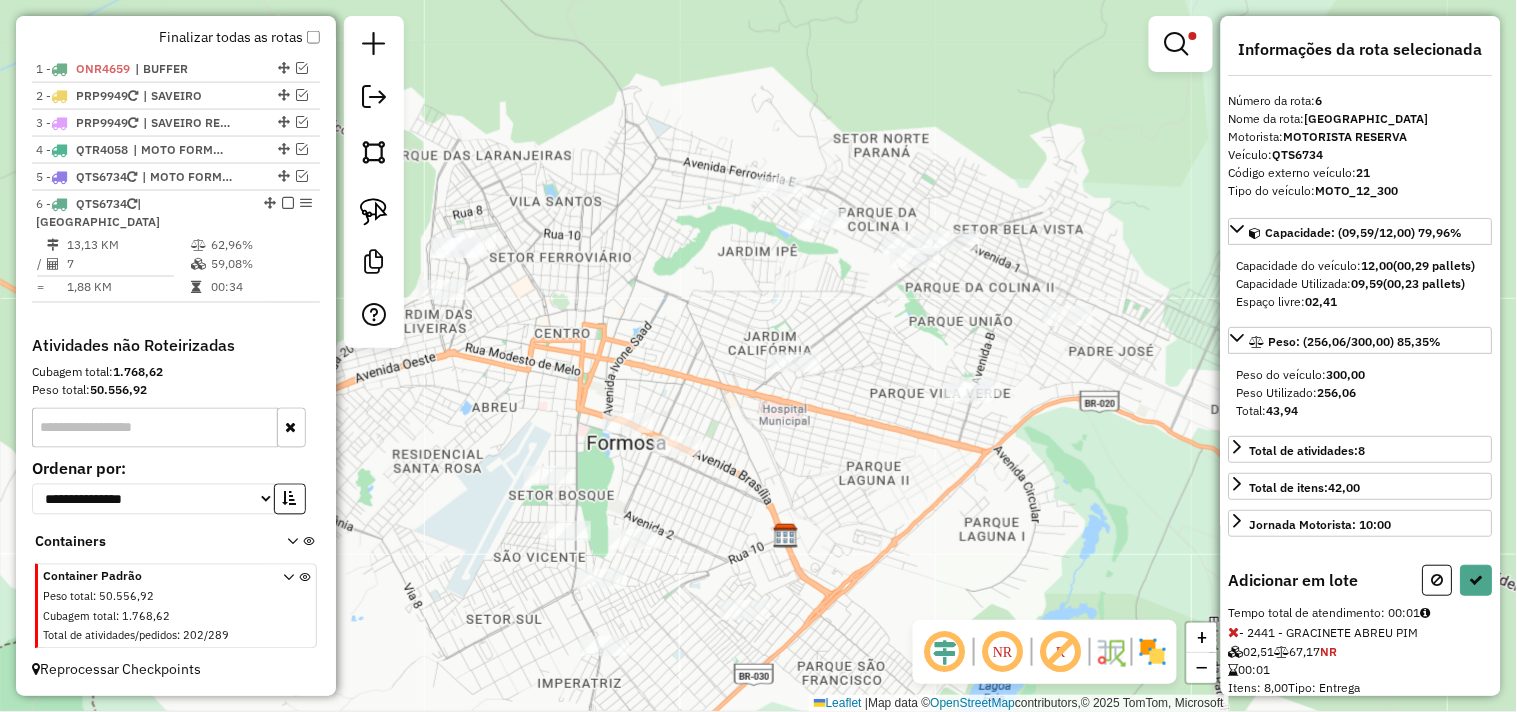 select on "**********" 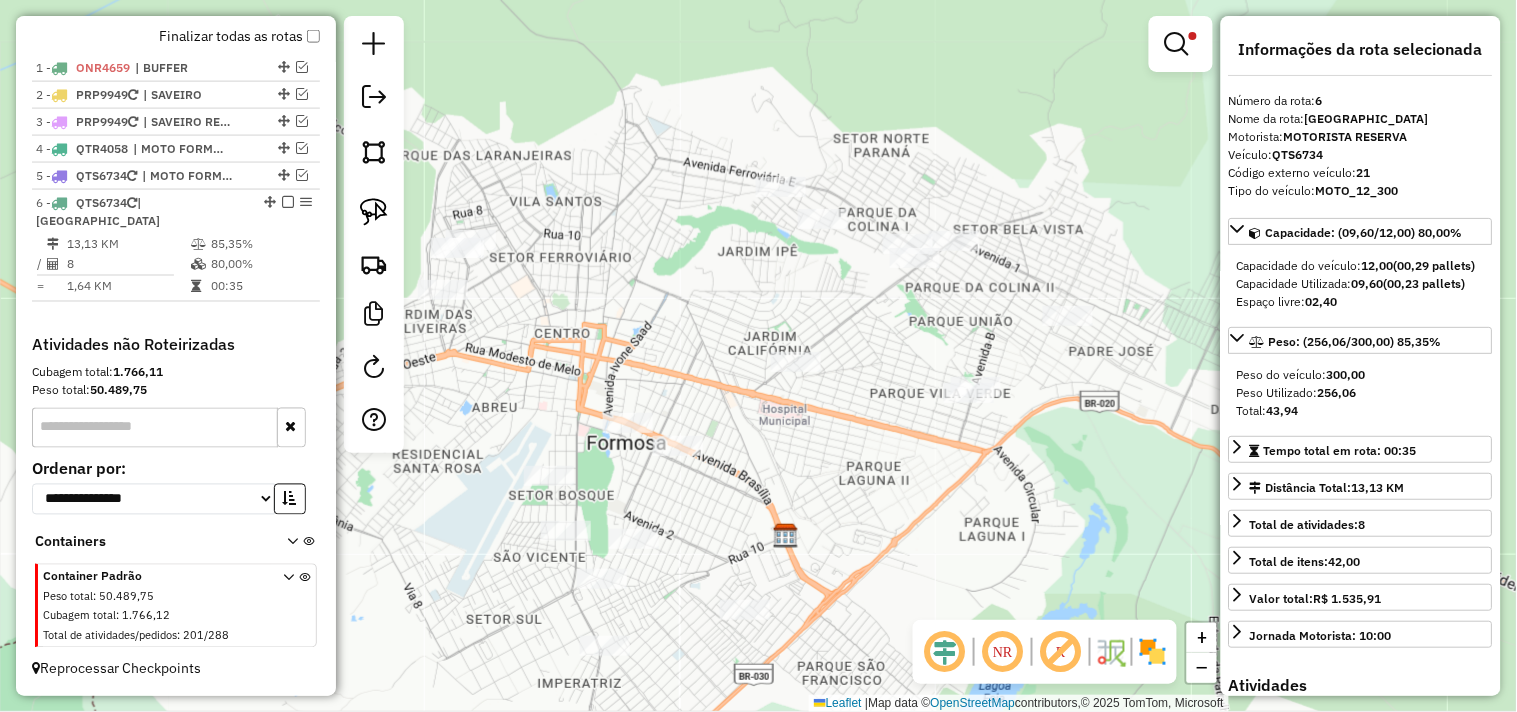 scroll, scrollTop: 716, scrollLeft: 0, axis: vertical 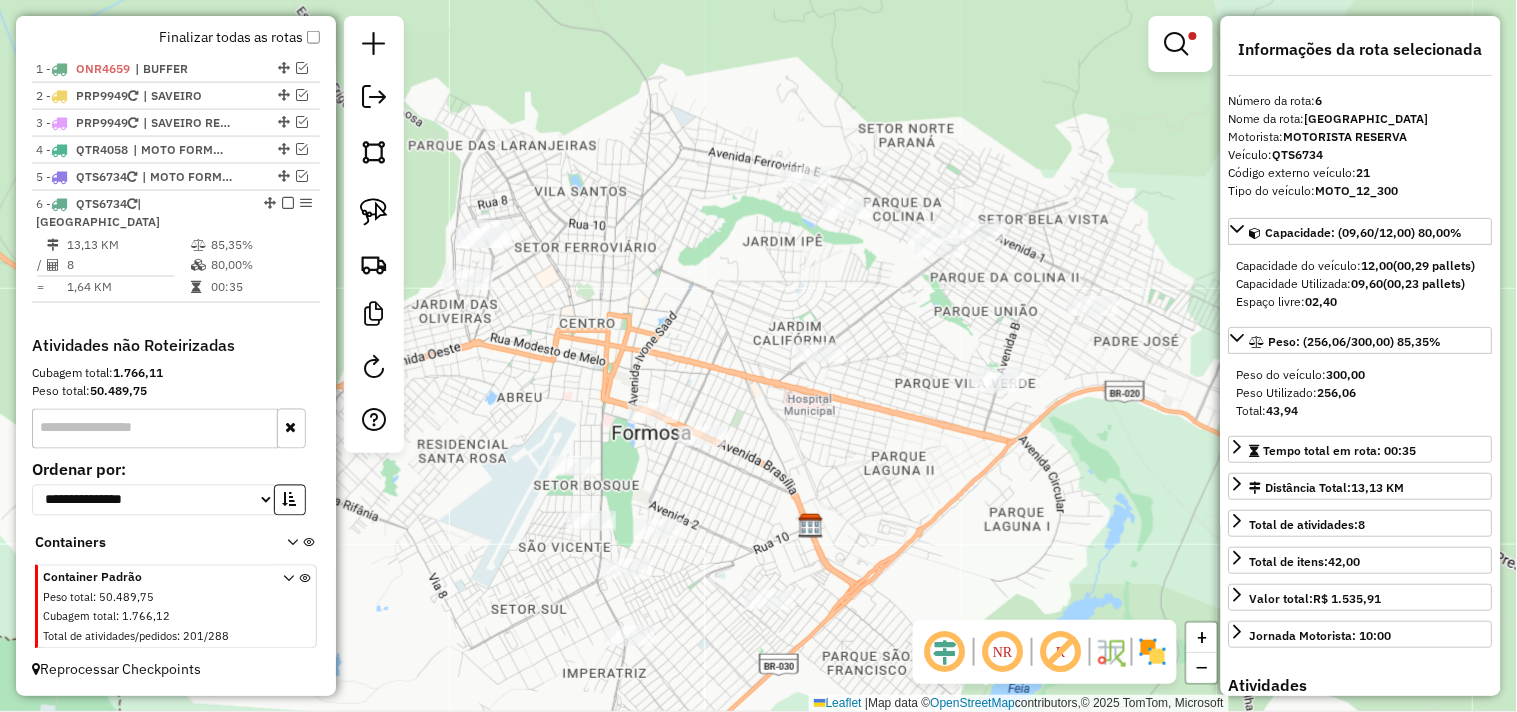 drag, startPoint x: 942, startPoint y: 491, endPoint x: 984, endPoint y: 453, distance: 56.63921 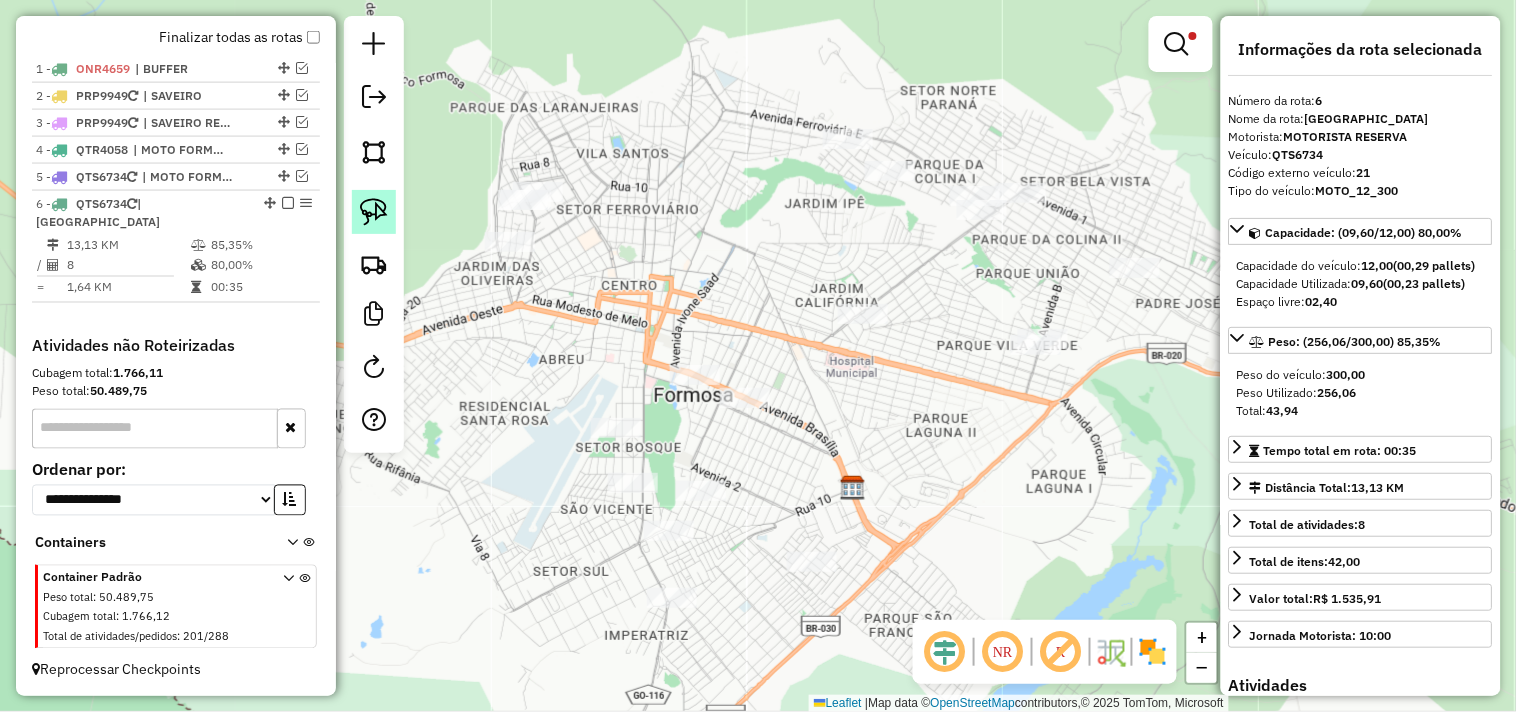 click 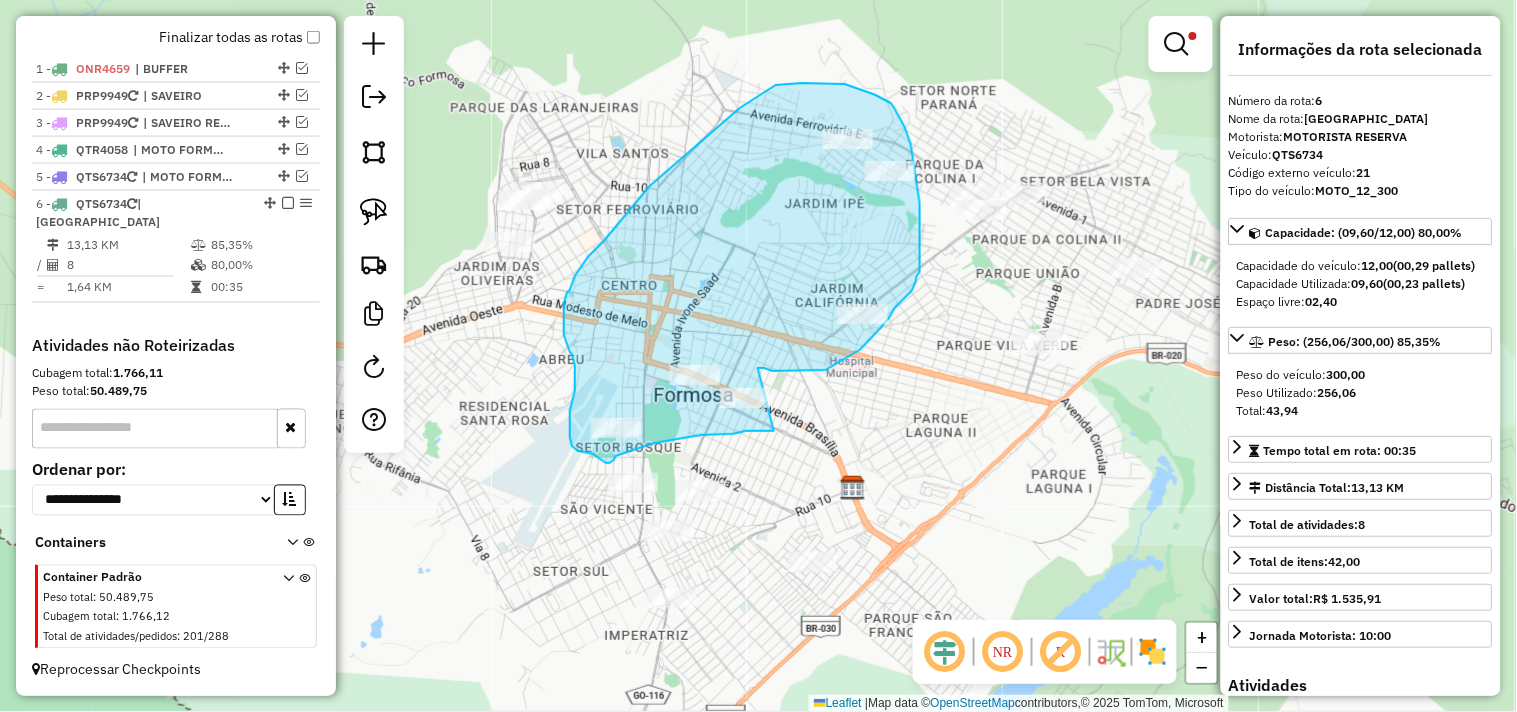 drag, startPoint x: 773, startPoint y: 371, endPoint x: 774, endPoint y: 431, distance: 60.00833 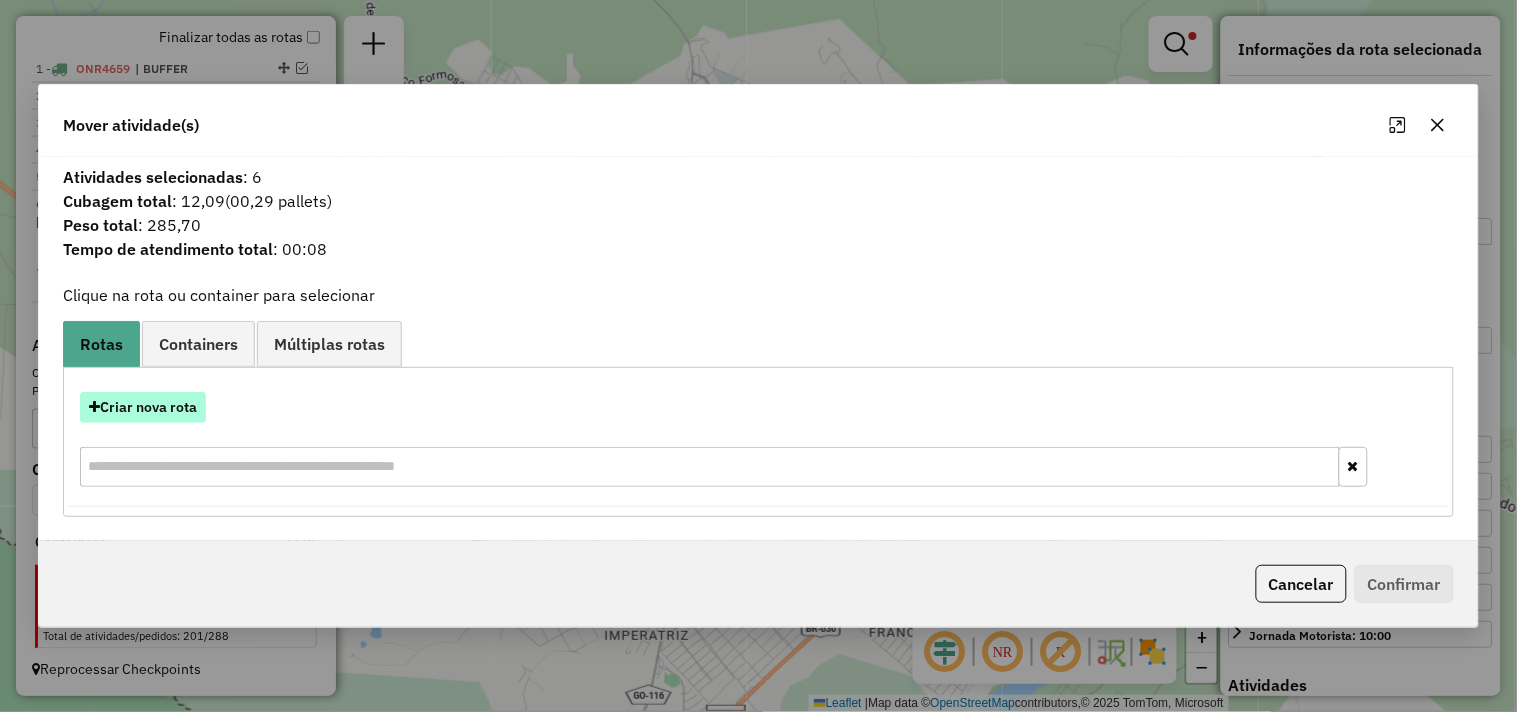click on "Criar nova rota" at bounding box center (143, 407) 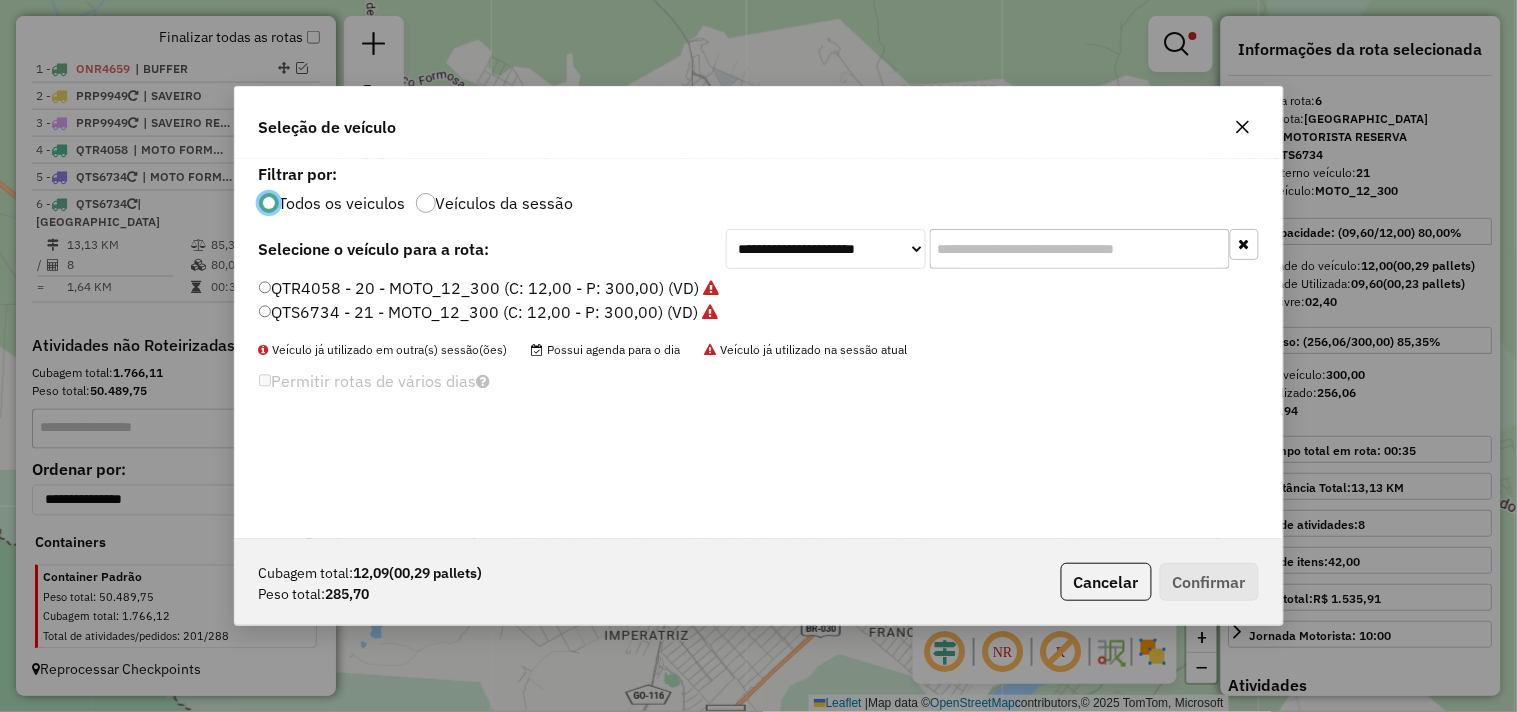 scroll, scrollTop: 11, scrollLeft: 5, axis: both 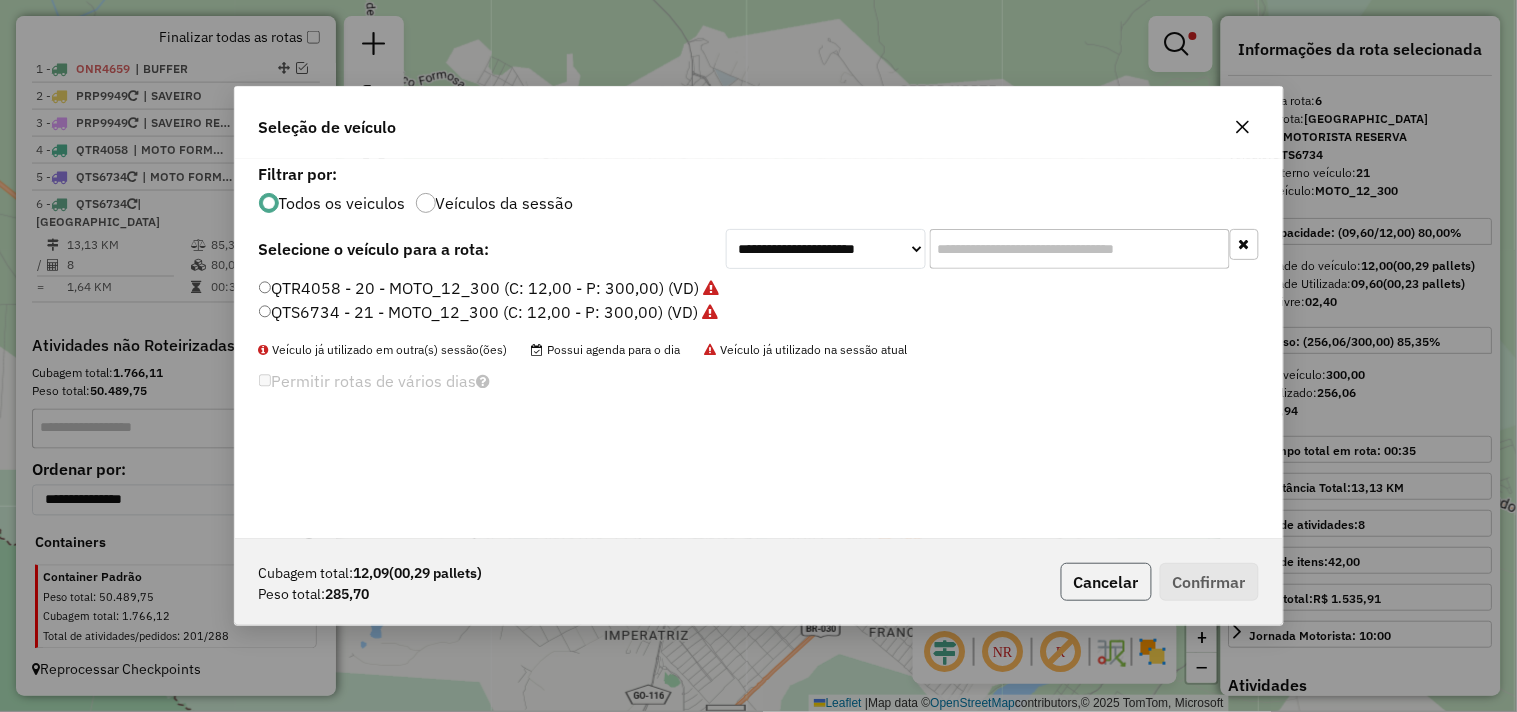 click on "Cancelar" 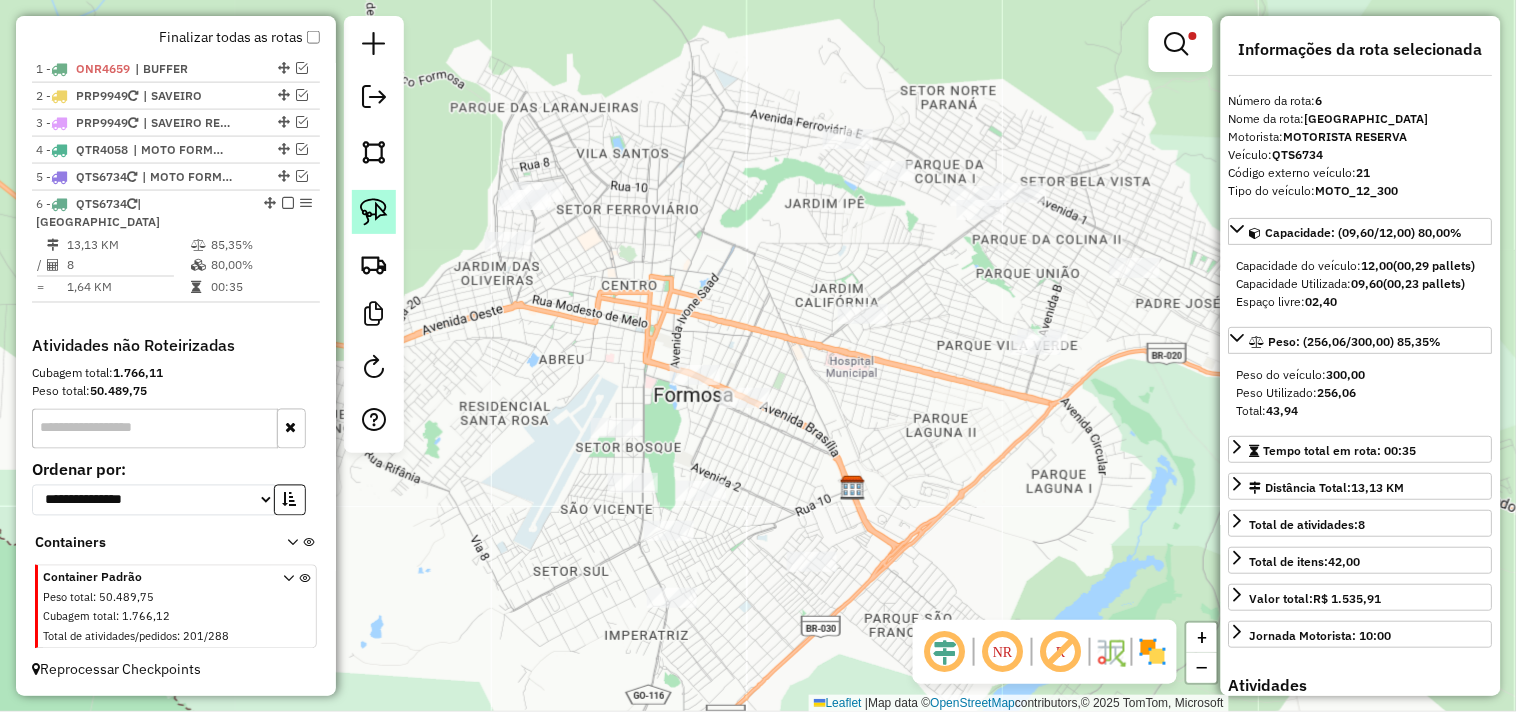 click 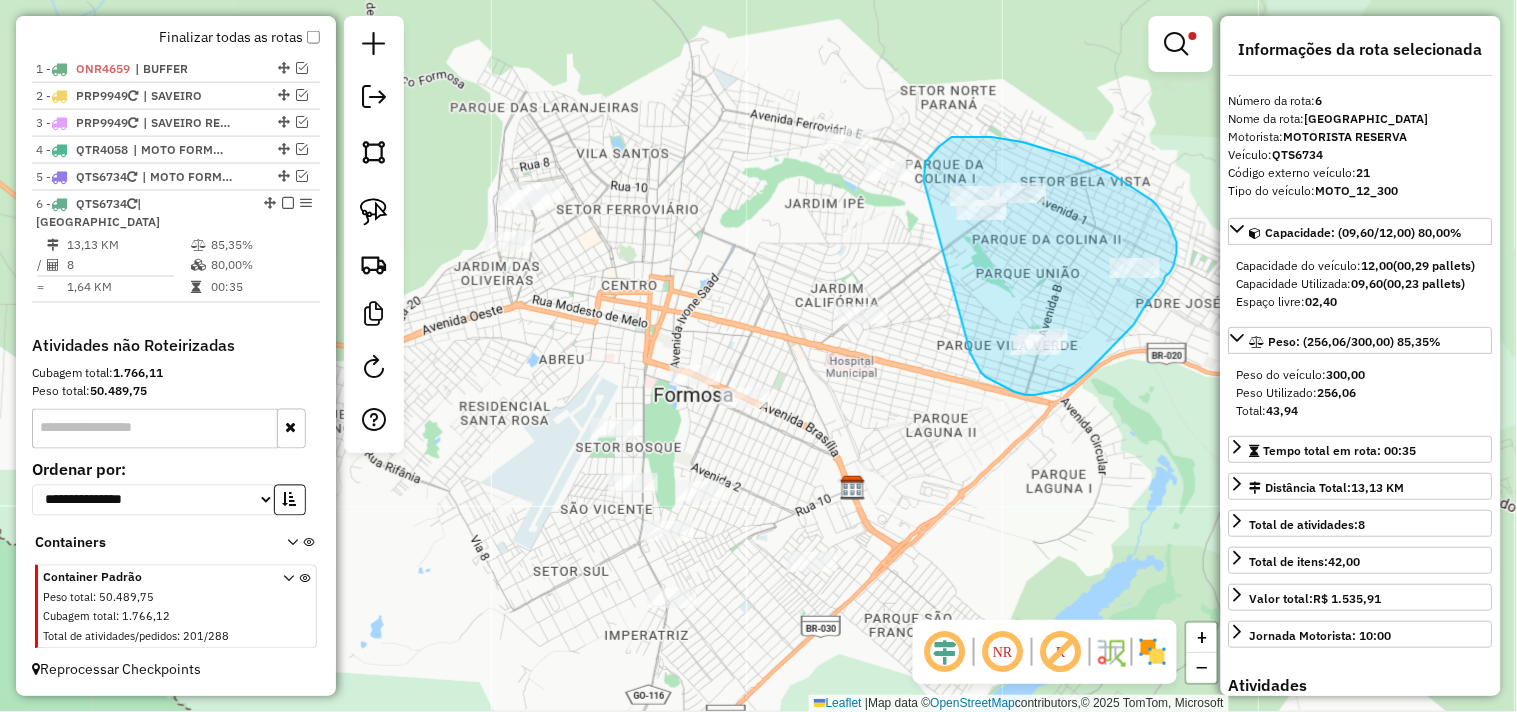 drag, startPoint x: 986, startPoint y: 377, endPoint x: 924, endPoint y: 181, distance: 205.57237 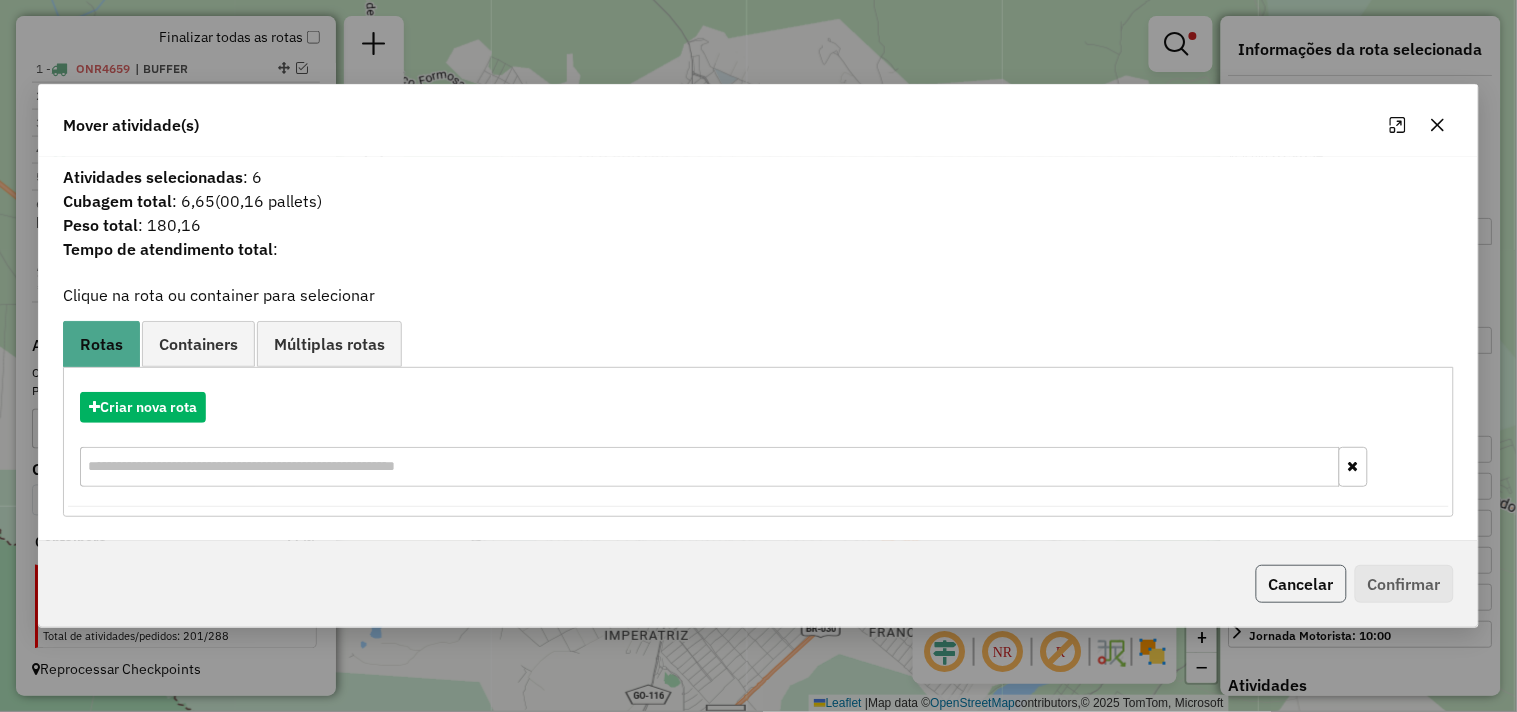 click on "Cancelar" 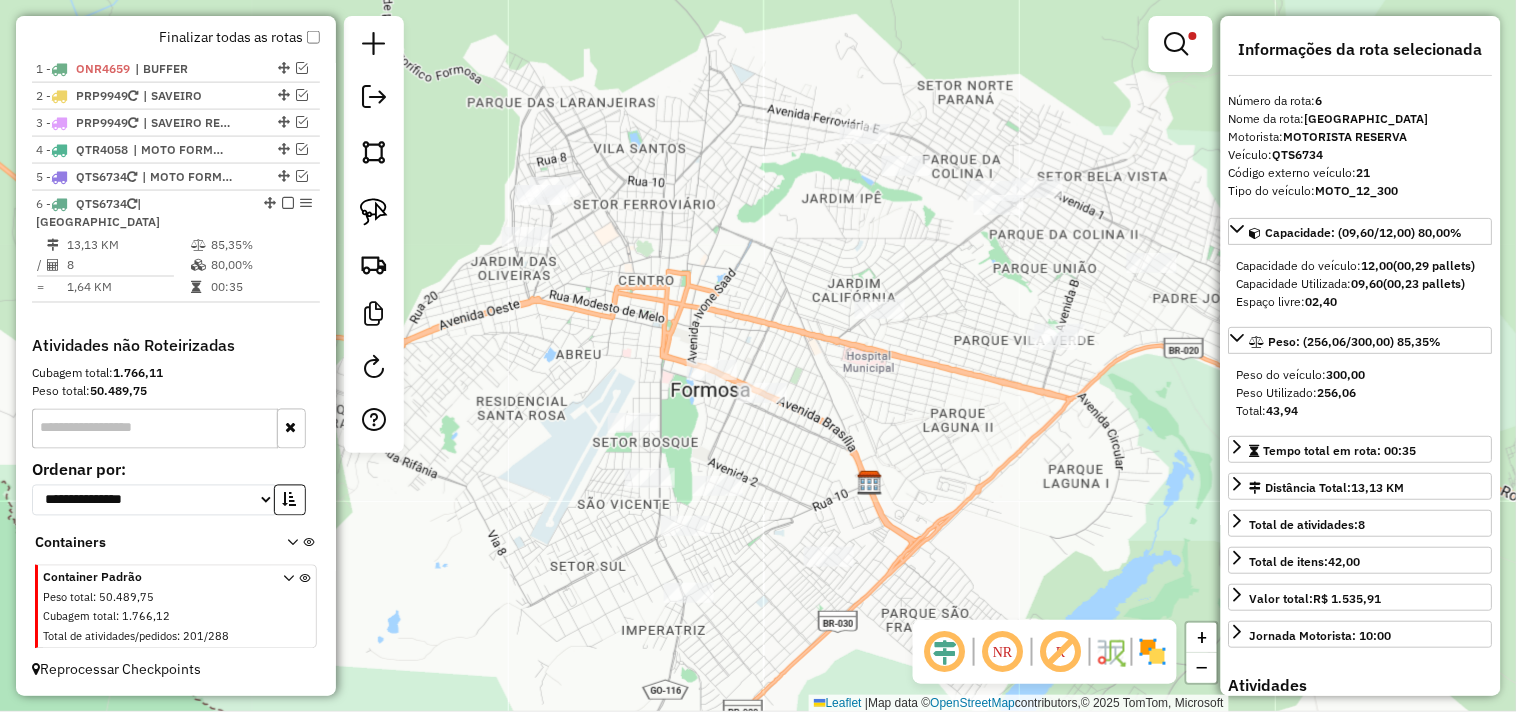 drag, startPoint x: 1047, startPoint y: 502, endPoint x: 1077, endPoint y: 498, distance: 30.265491 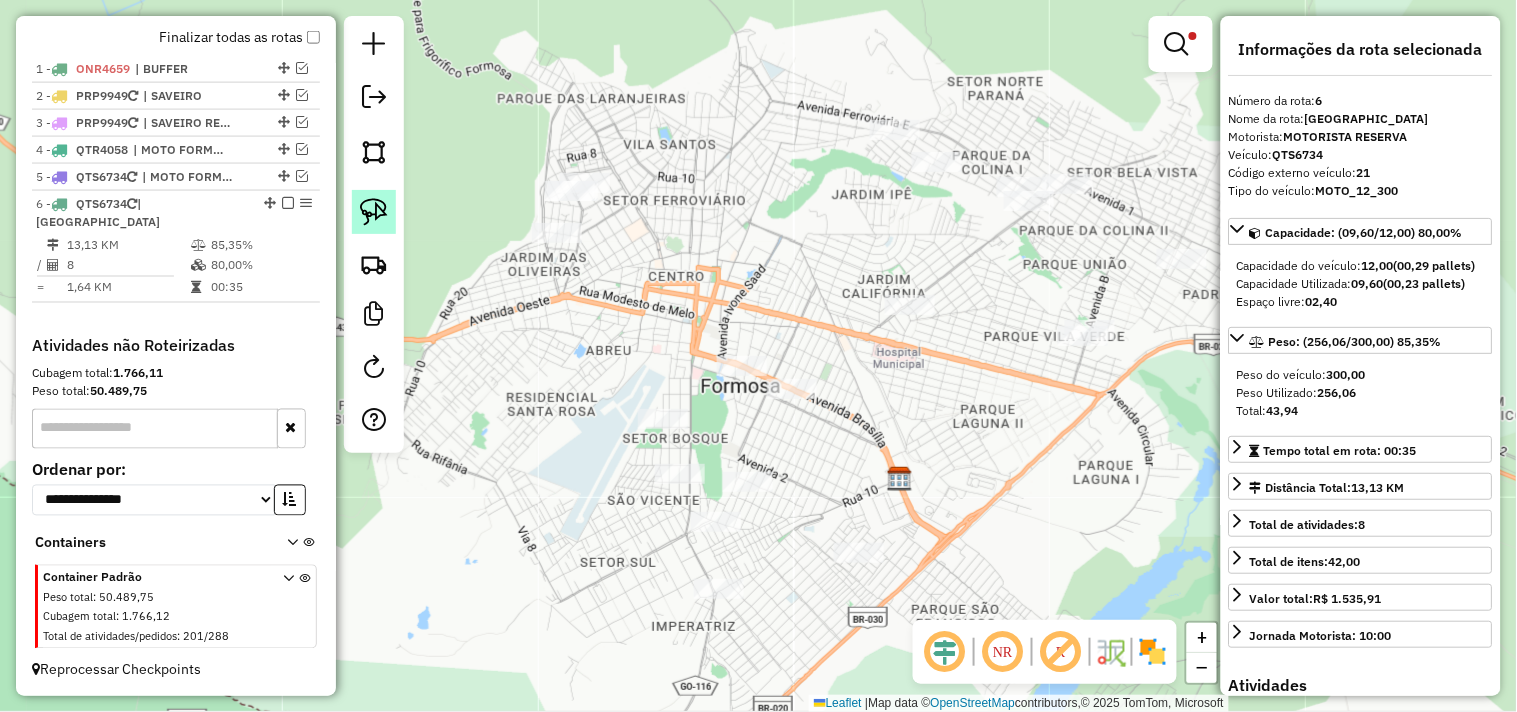 click 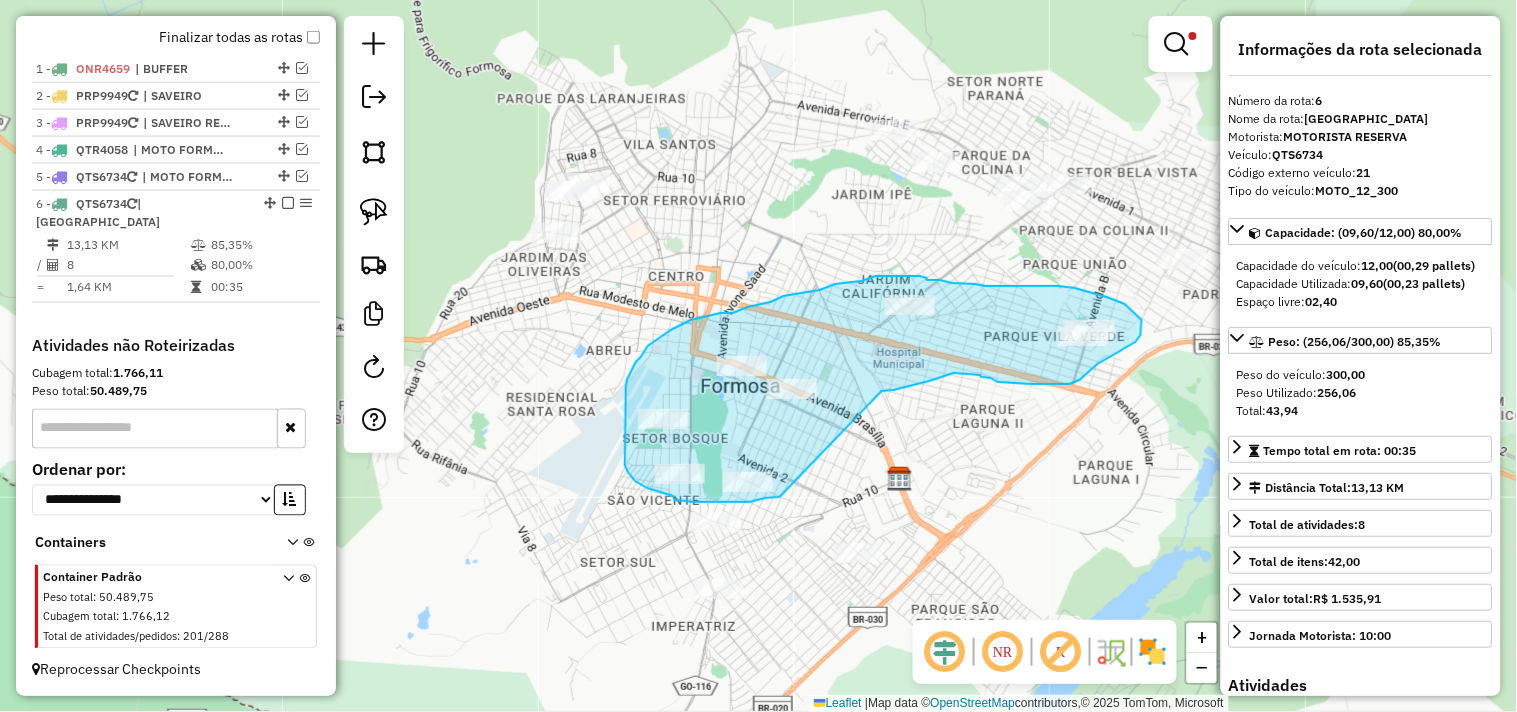 drag, startPoint x: 884, startPoint y: 391, endPoint x: 781, endPoint y: 496, distance: 147.085 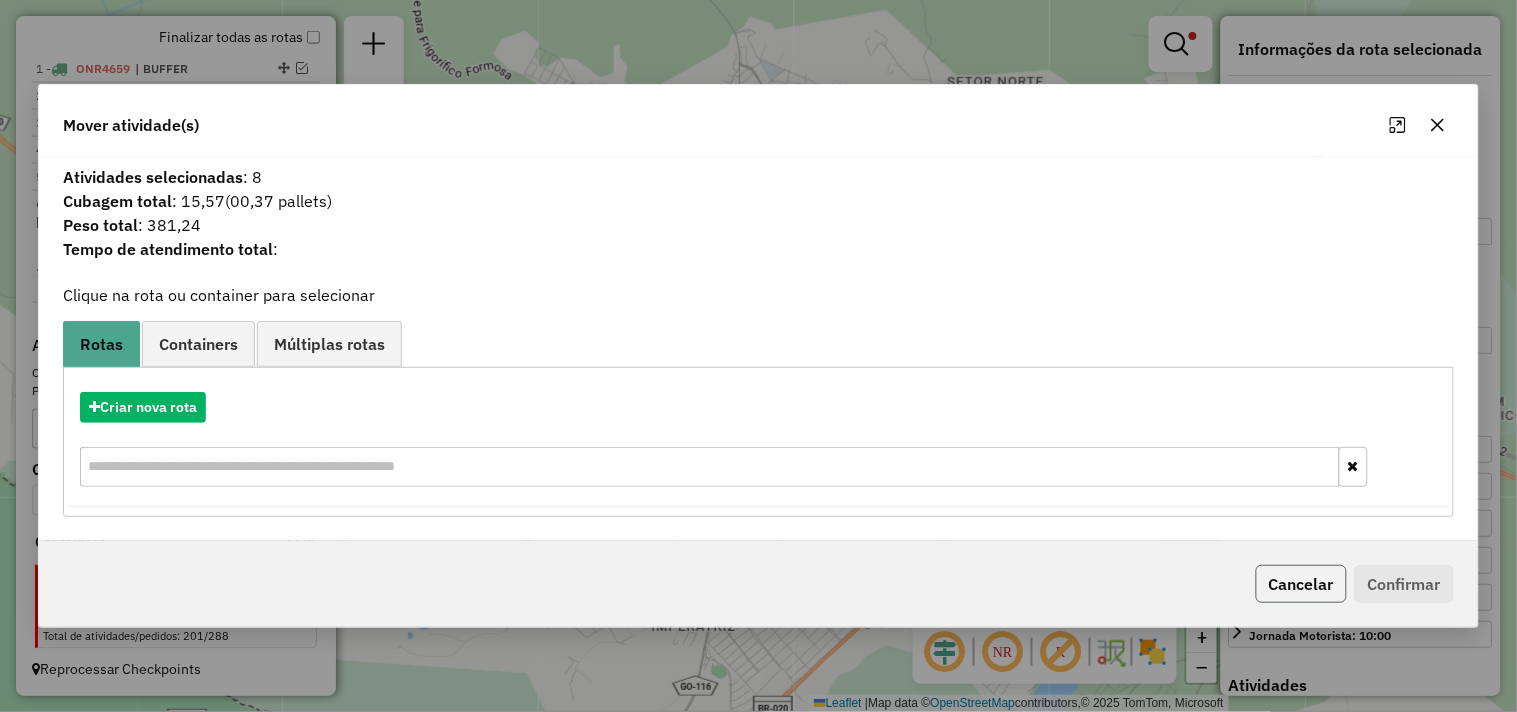 click on "Cancelar" 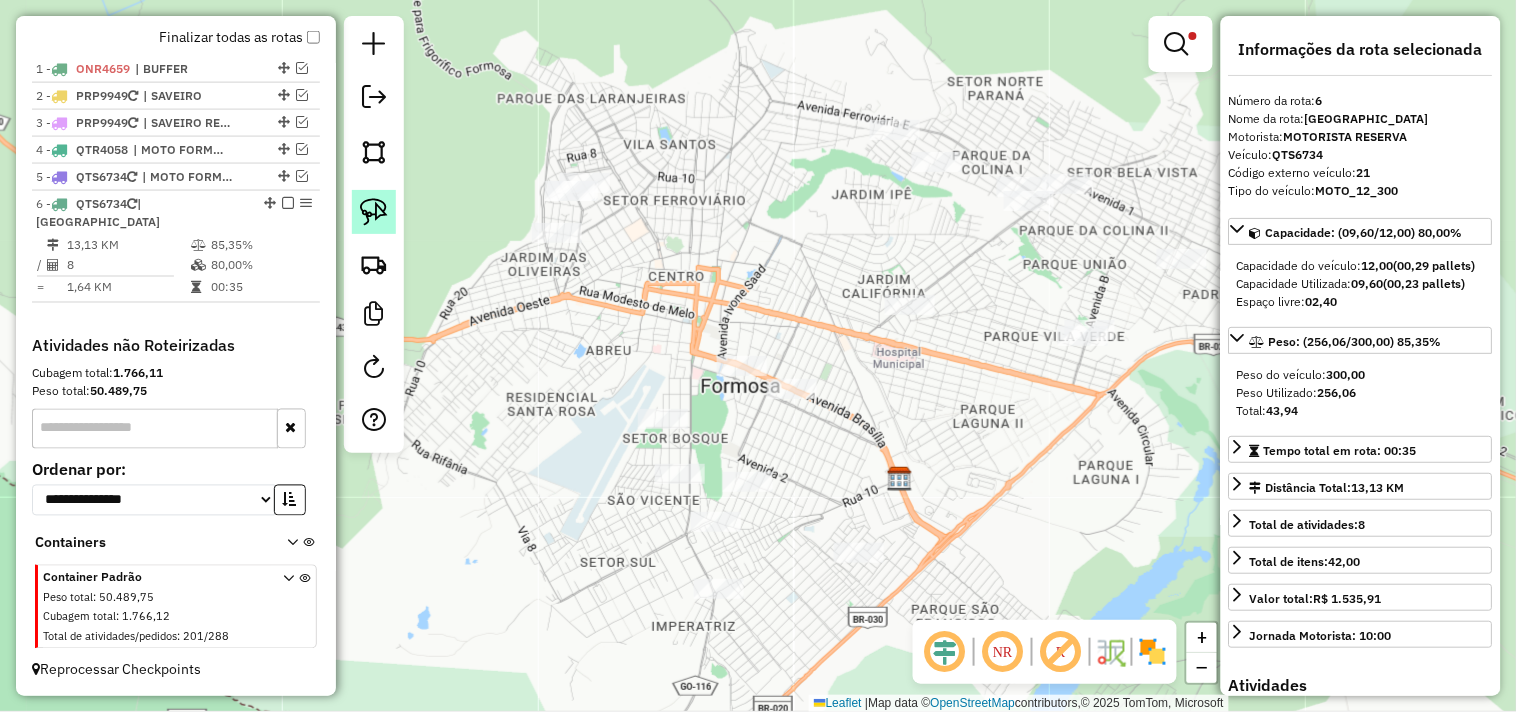 click 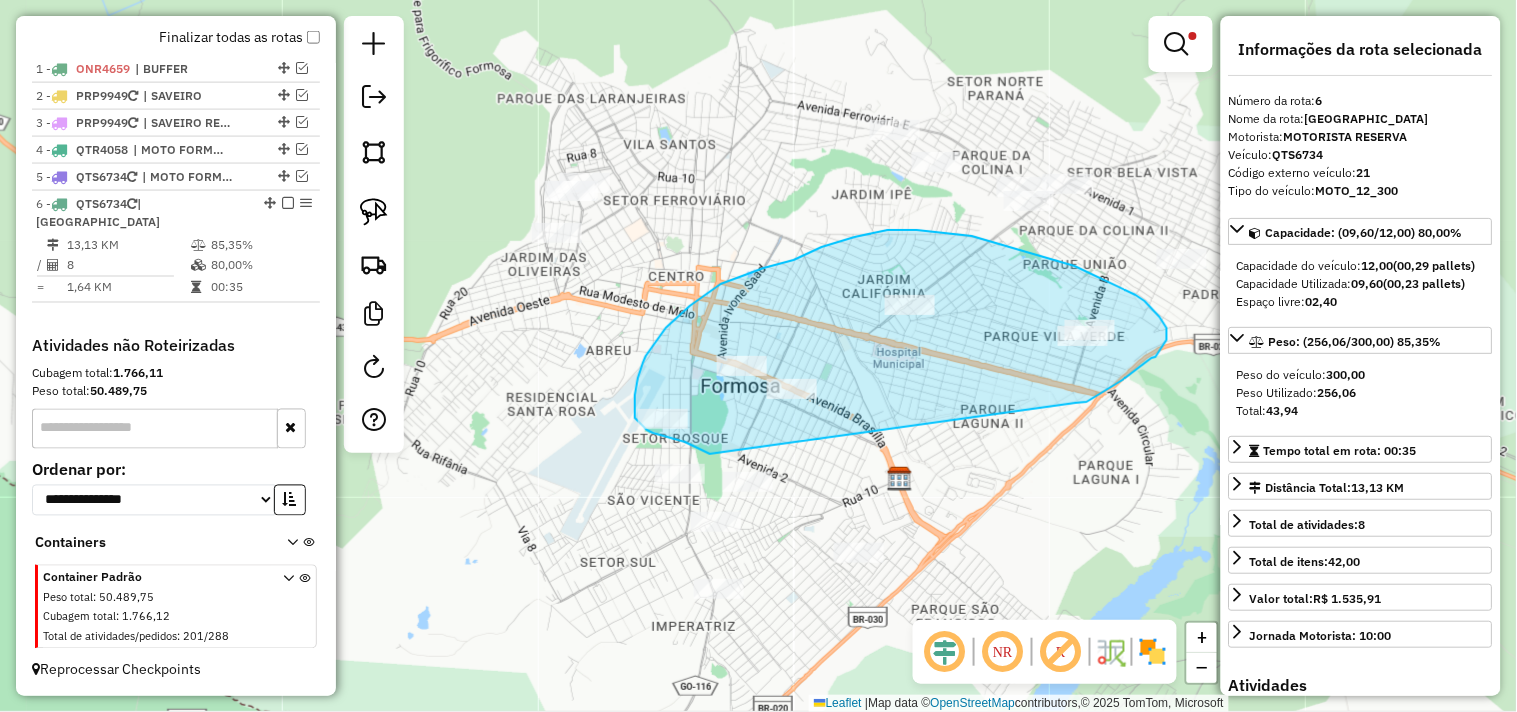 drag, startPoint x: 1114, startPoint y: 385, endPoint x: 720, endPoint y: 447, distance: 398.84833 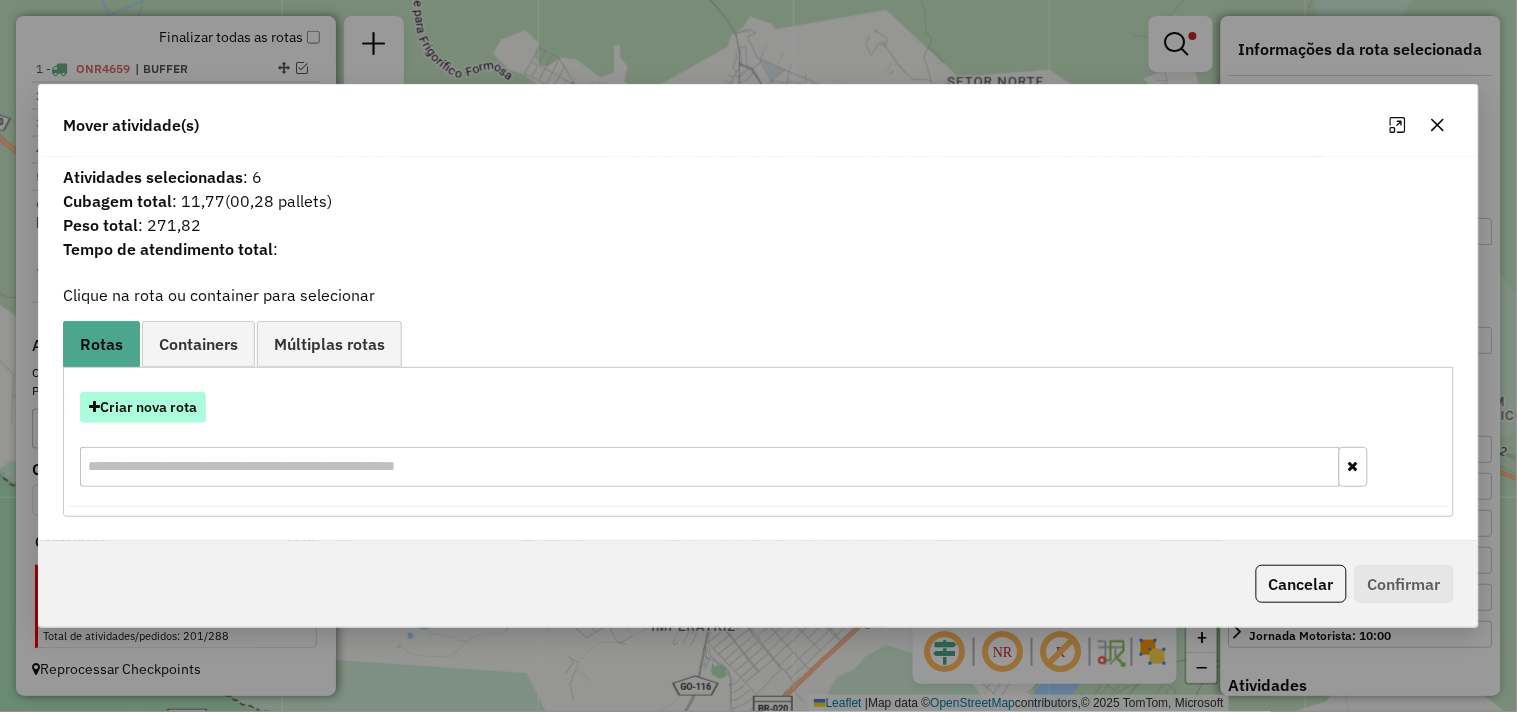 click on "Criar nova rota" at bounding box center [143, 407] 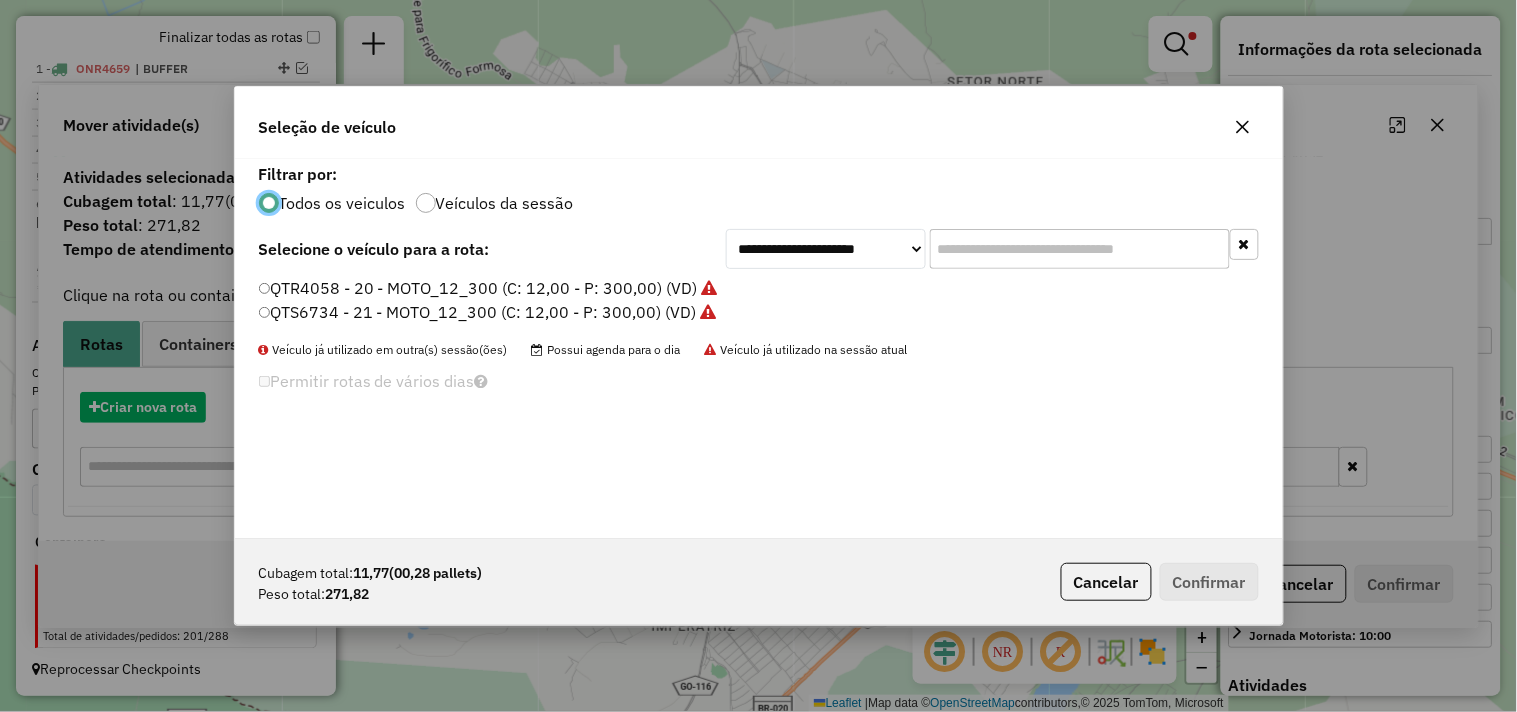 scroll, scrollTop: 11, scrollLeft: 5, axis: both 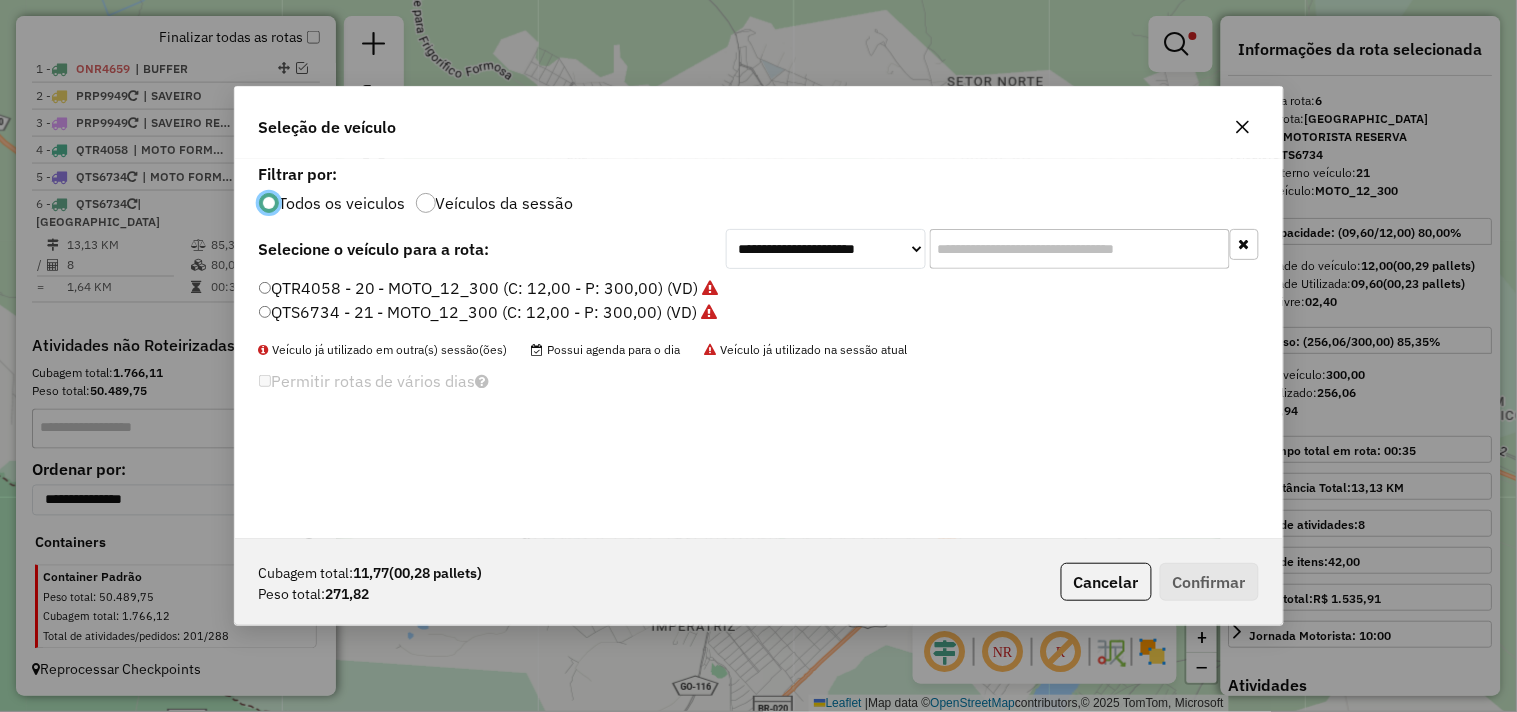 click on "QTR4058 - 20 - MOTO_12_300 (C: 12,00 - P: 300,00) (VD)" 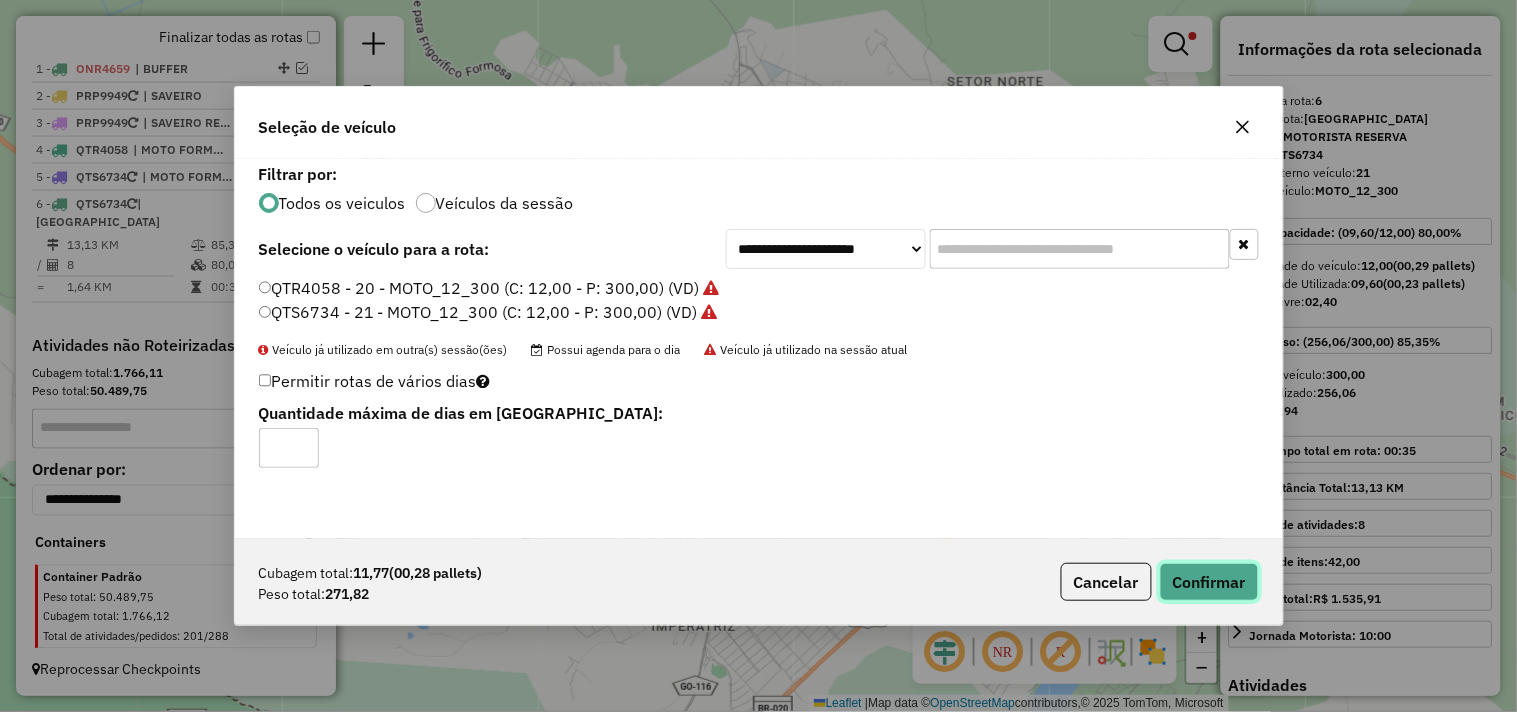 click on "Confirmar" 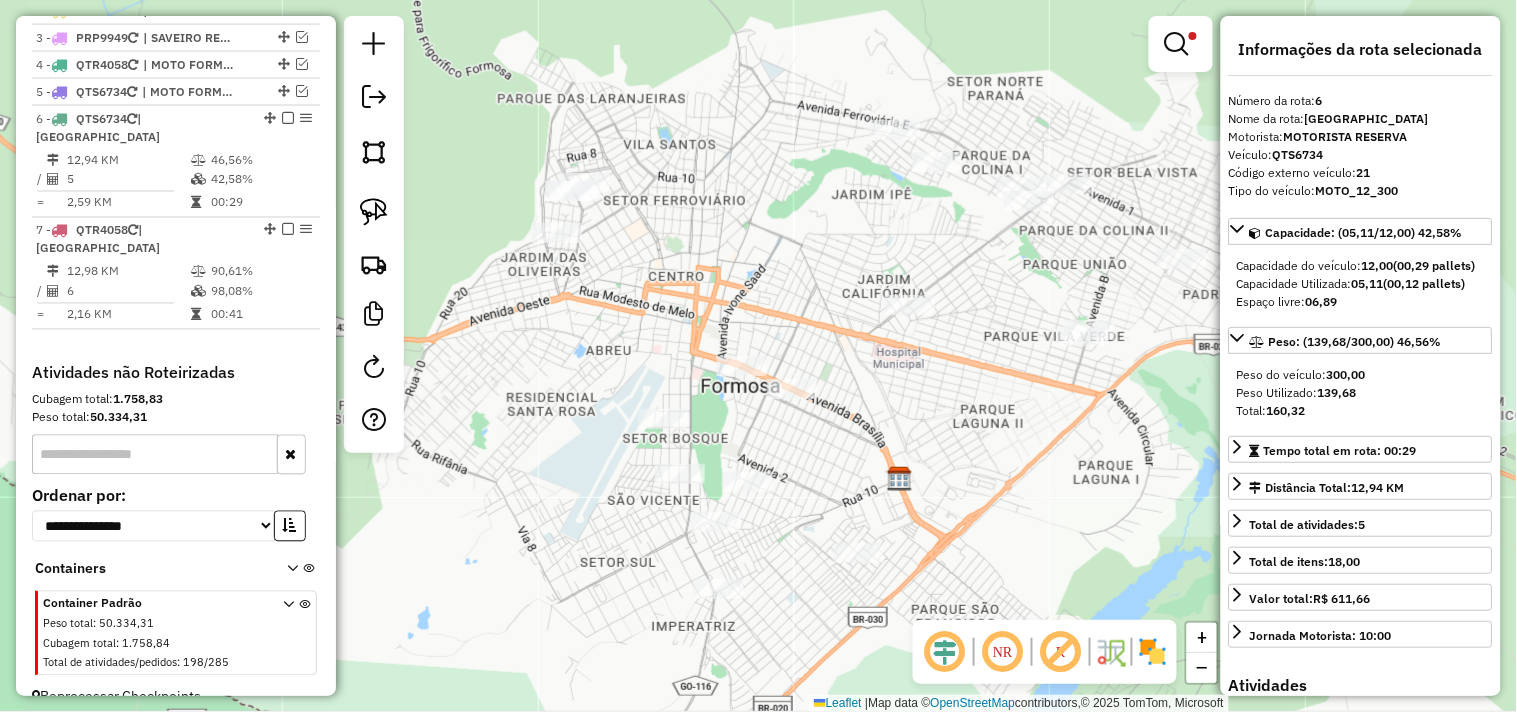 scroll, scrollTop: 835, scrollLeft: 0, axis: vertical 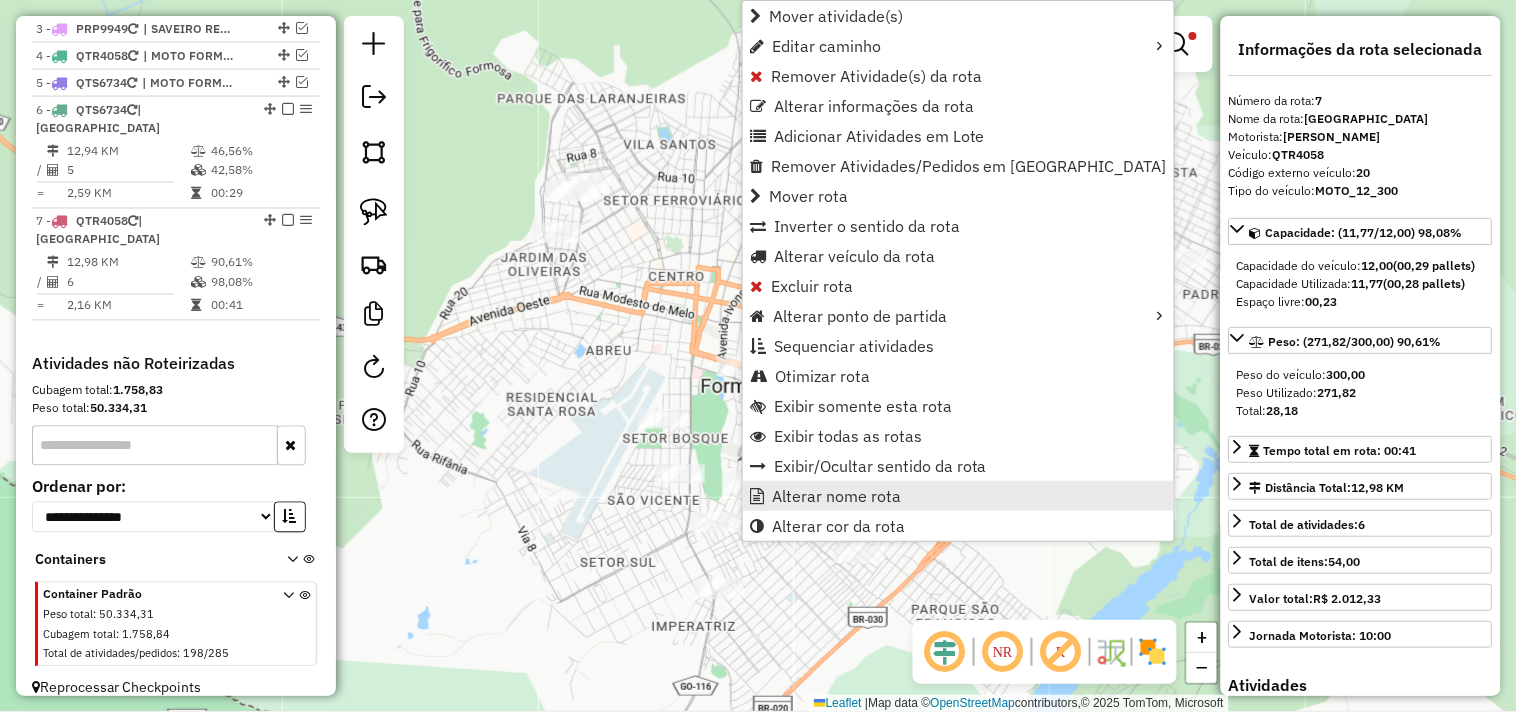 click on "Alterar nome rota" at bounding box center (836, 496) 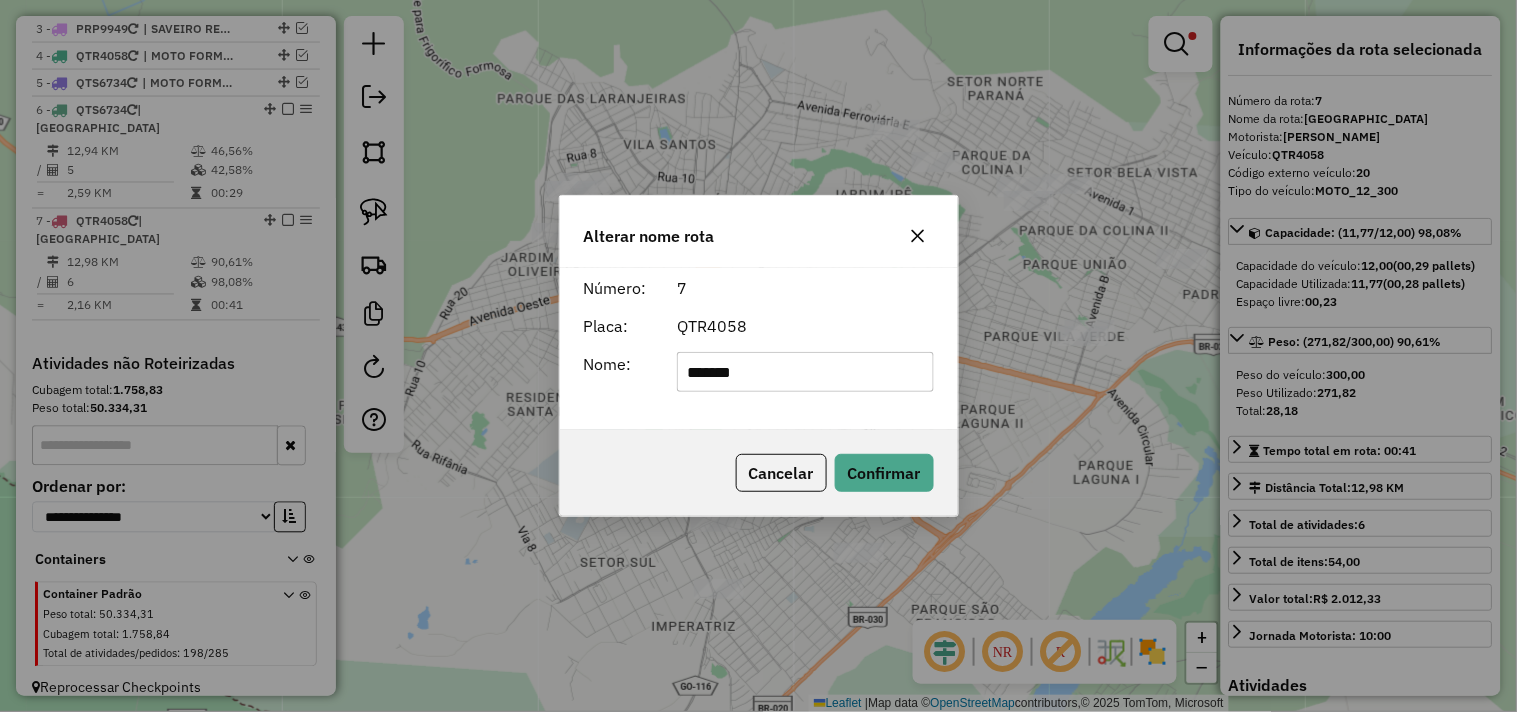 click on "*******" 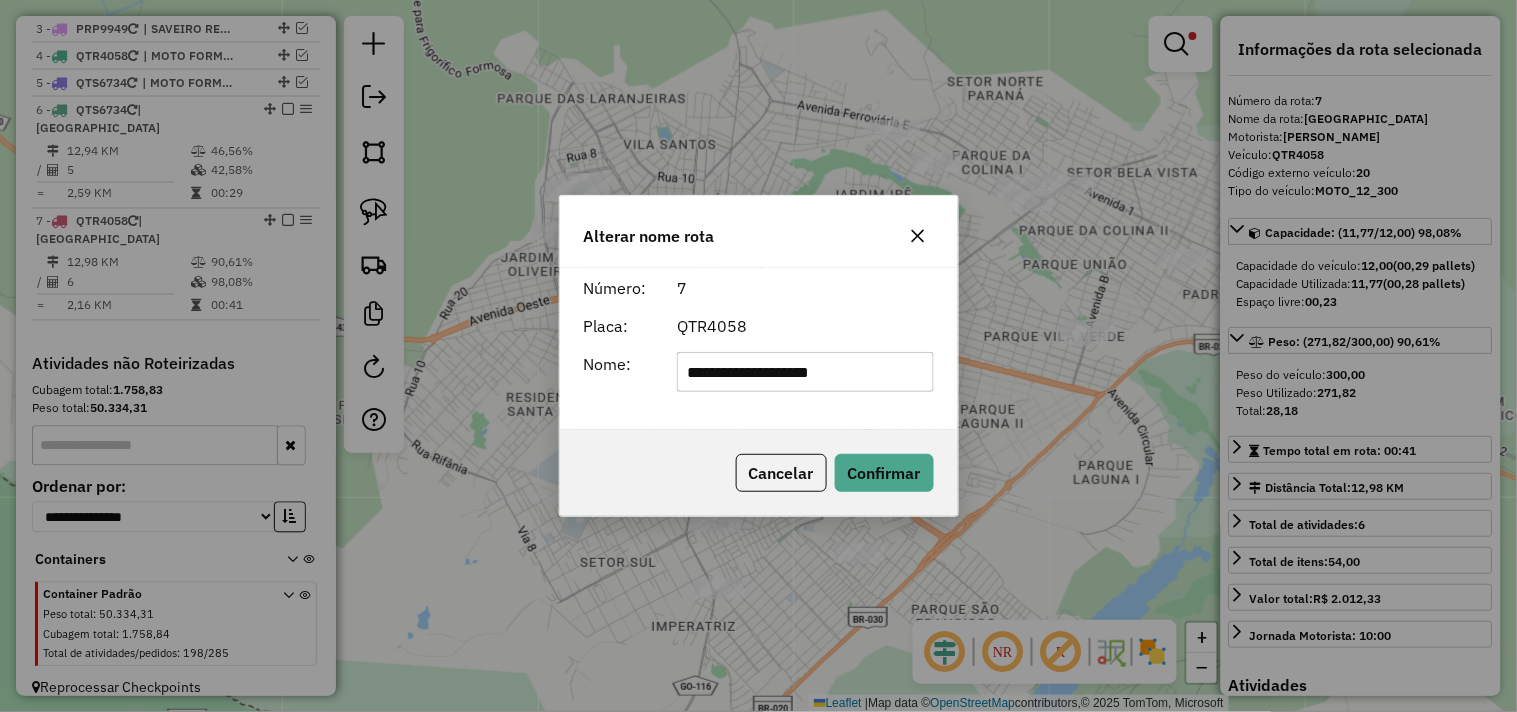 type on "**********" 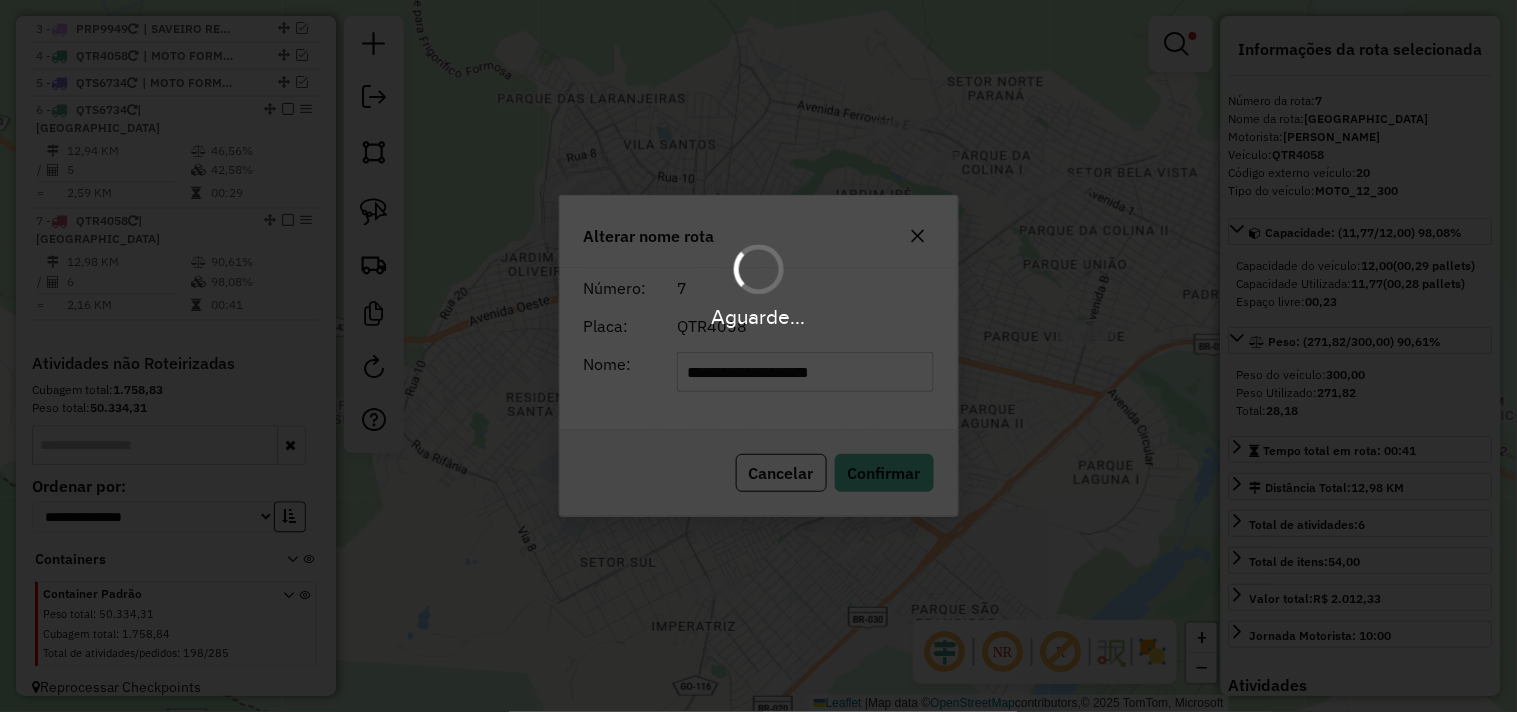 type 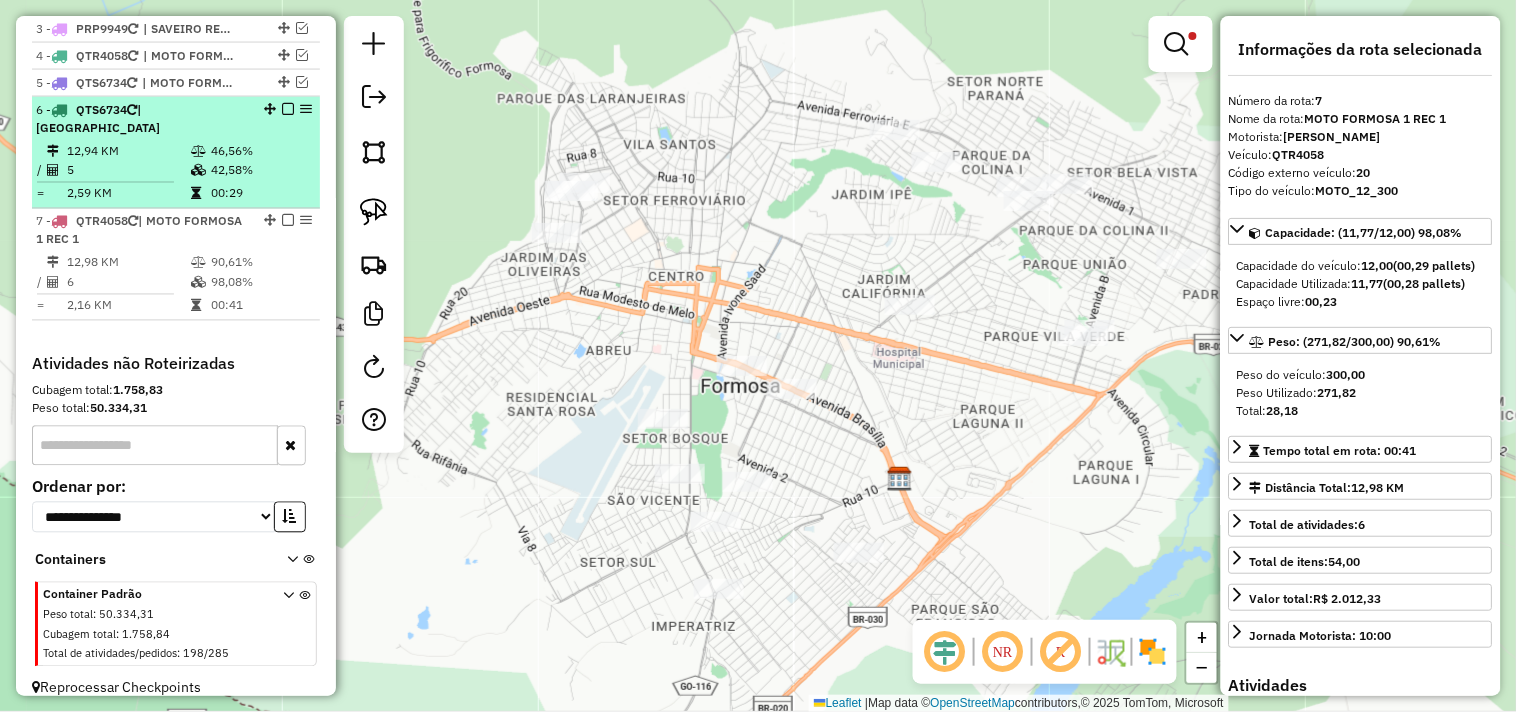 scroll, scrollTop: 724, scrollLeft: 0, axis: vertical 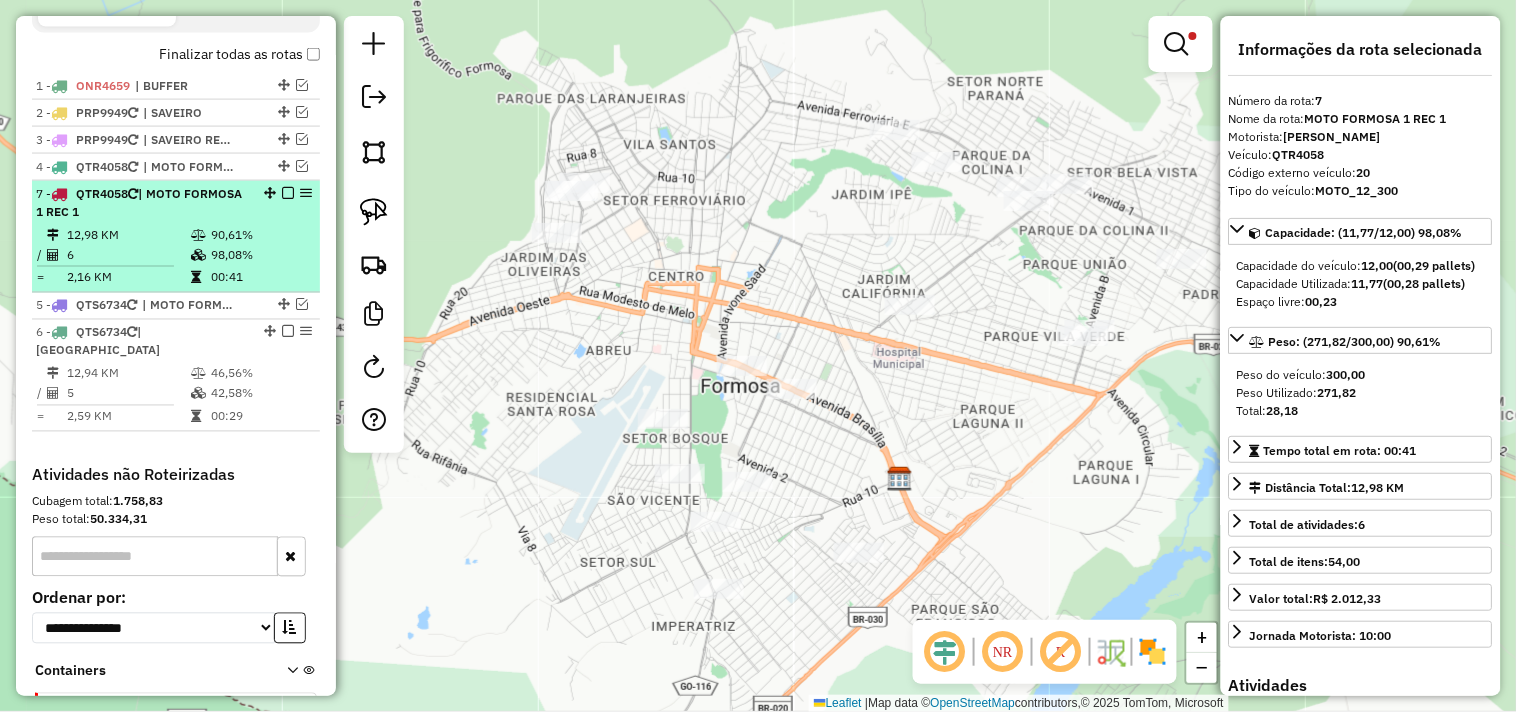 drag, startPoint x: 267, startPoint y: 318, endPoint x: 264, endPoint y: 201, distance: 117.03845 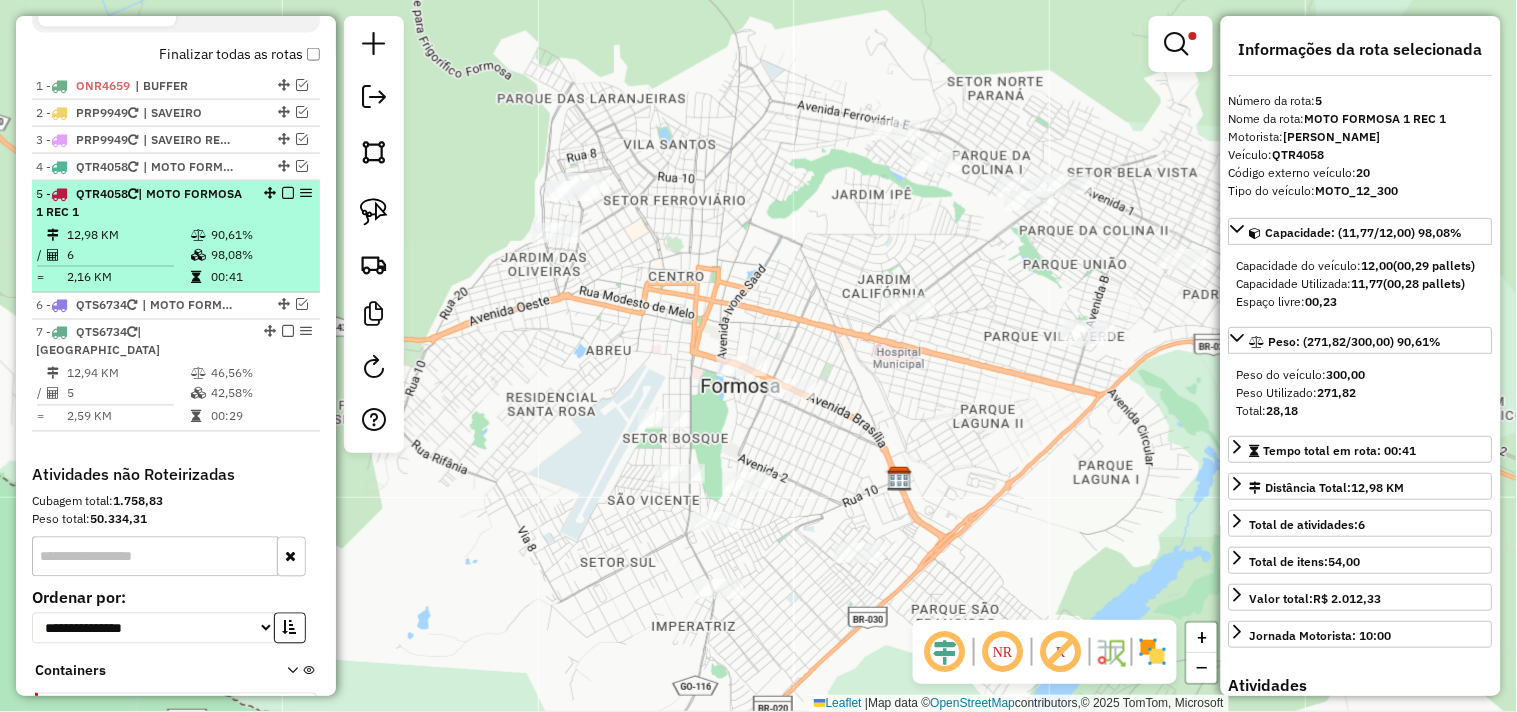 click at bounding box center (288, 193) 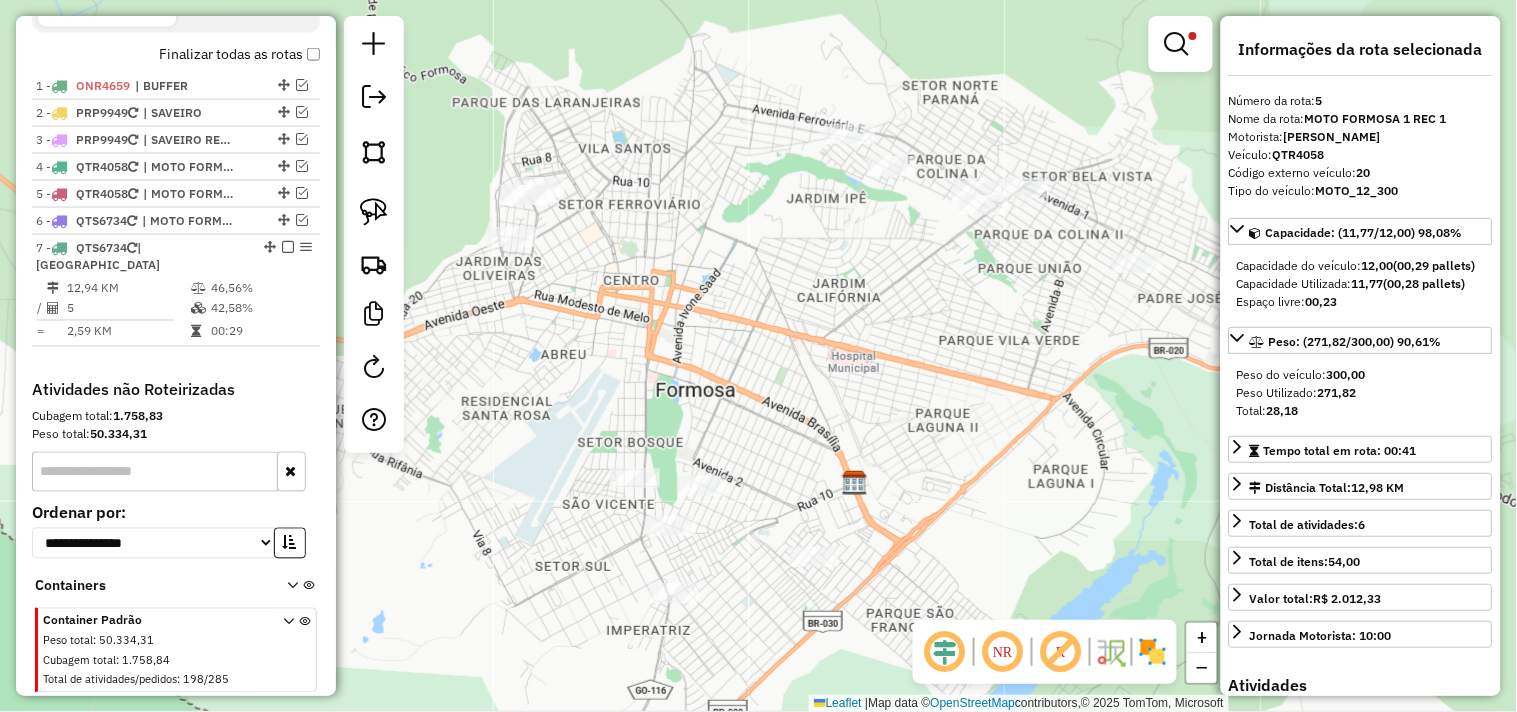 drag, startPoint x: 711, startPoint y: 251, endPoint x: 670, endPoint y: 255, distance: 41.19466 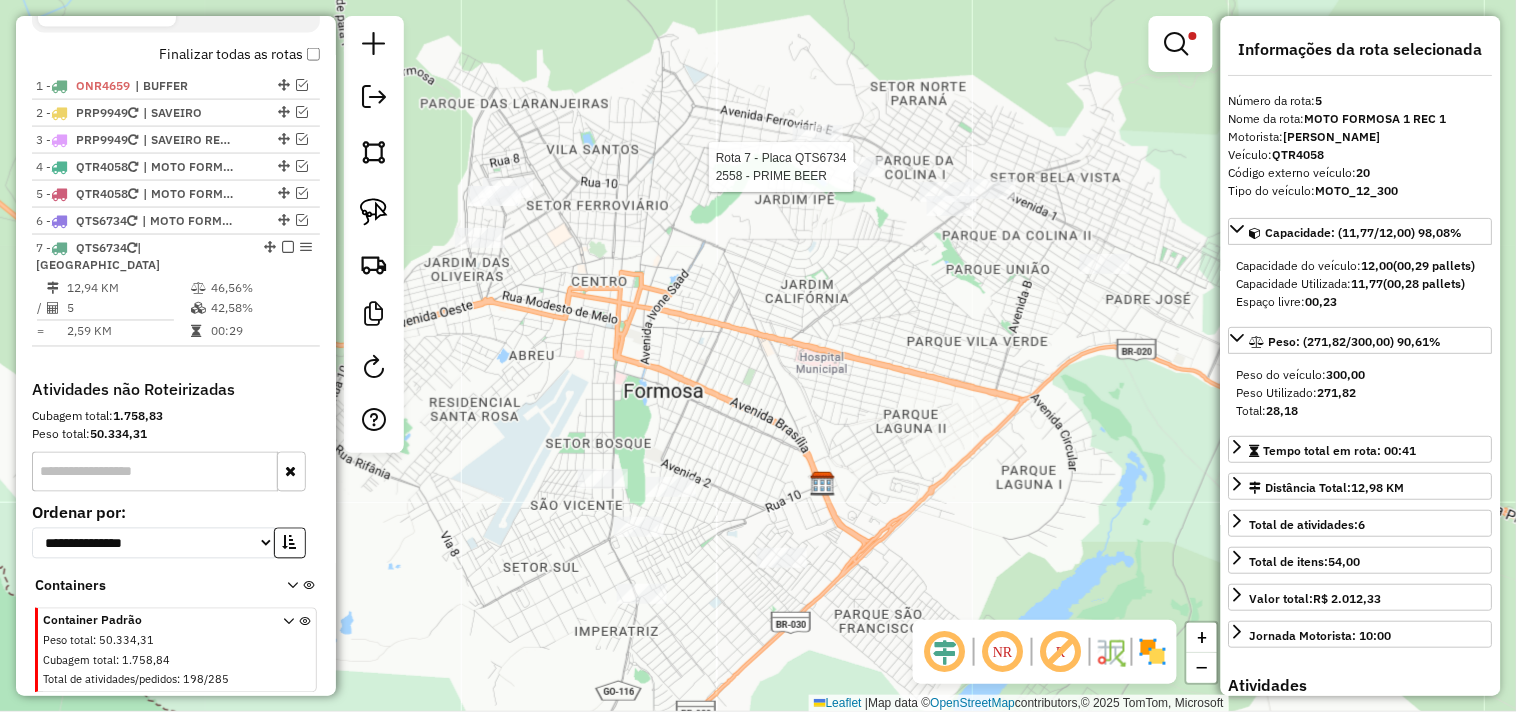scroll, scrollTop: 768, scrollLeft: 0, axis: vertical 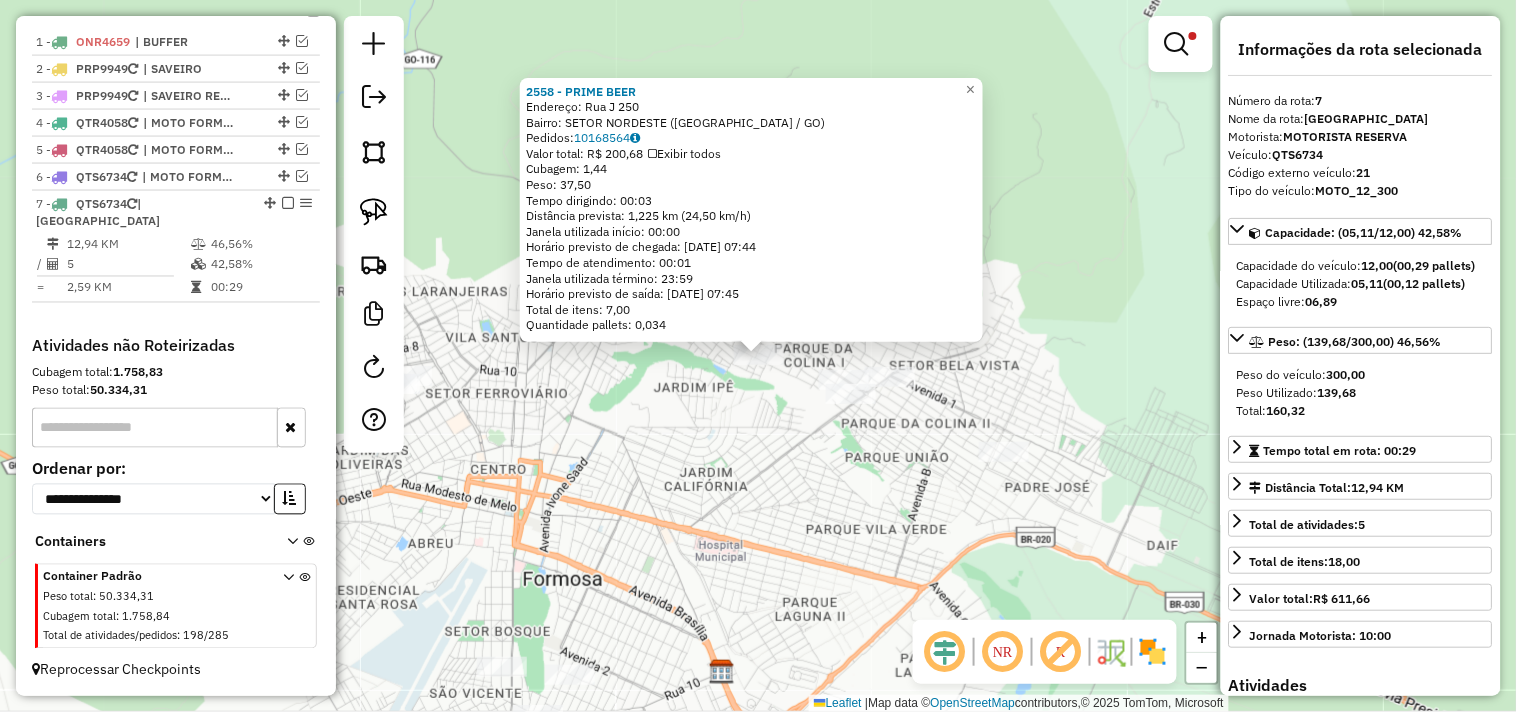 drag, startPoint x: 710, startPoint y: 450, endPoint x: 724, endPoint y: 448, distance: 14.142136 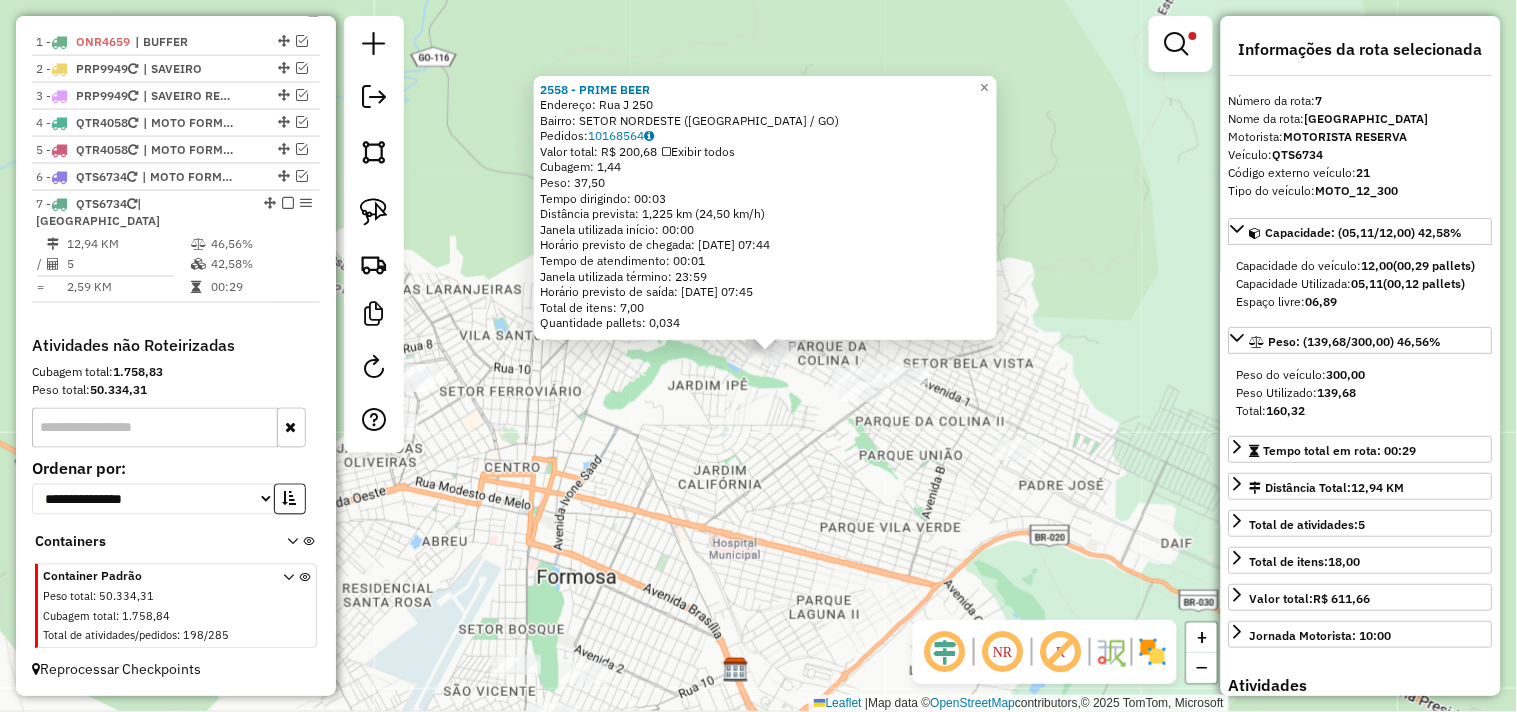 click on "2558 - PRIME BEER  Endereço:  Rua J 250   Bairro: SETOR NORDESTE (FORMOSA / GO)   Pedidos:  10168564   Valor total: R$ 200,68   Exibir todos   Cubagem: 1,44  Peso: 37,50  Tempo dirigindo: 00:03   Distância prevista: 1,225 km (24,50 km/h)   Janela utilizada início: 00:00   Horário previsto de chegada: 11/07/2025 07:44   Tempo de atendimento: 00:01   Janela utilizada término: 23:59   Horário previsto de saída: 11/07/2025 07:45   Total de itens: 7,00   Quantidade pallets: 0,034  × Limpar filtros Janela de atendimento Grade de atendimento Capacidade Transportadoras Veículos Cliente Pedidos  Rotas Selecione os dias de semana para filtrar as janelas de atendimento  Seg   Ter   Qua   Qui   Sex   Sáb   Dom  Informe o período da janela de atendimento: De: Até:  Filtrar exatamente a janela do cliente  Considerar janela de atendimento padrão  Selecione os dias de semana para filtrar as grades de atendimento  Seg   Ter   Qua   Qui   Sex   Sáb   Dom   Considerar clientes sem dia de atendimento cadastrado De:" 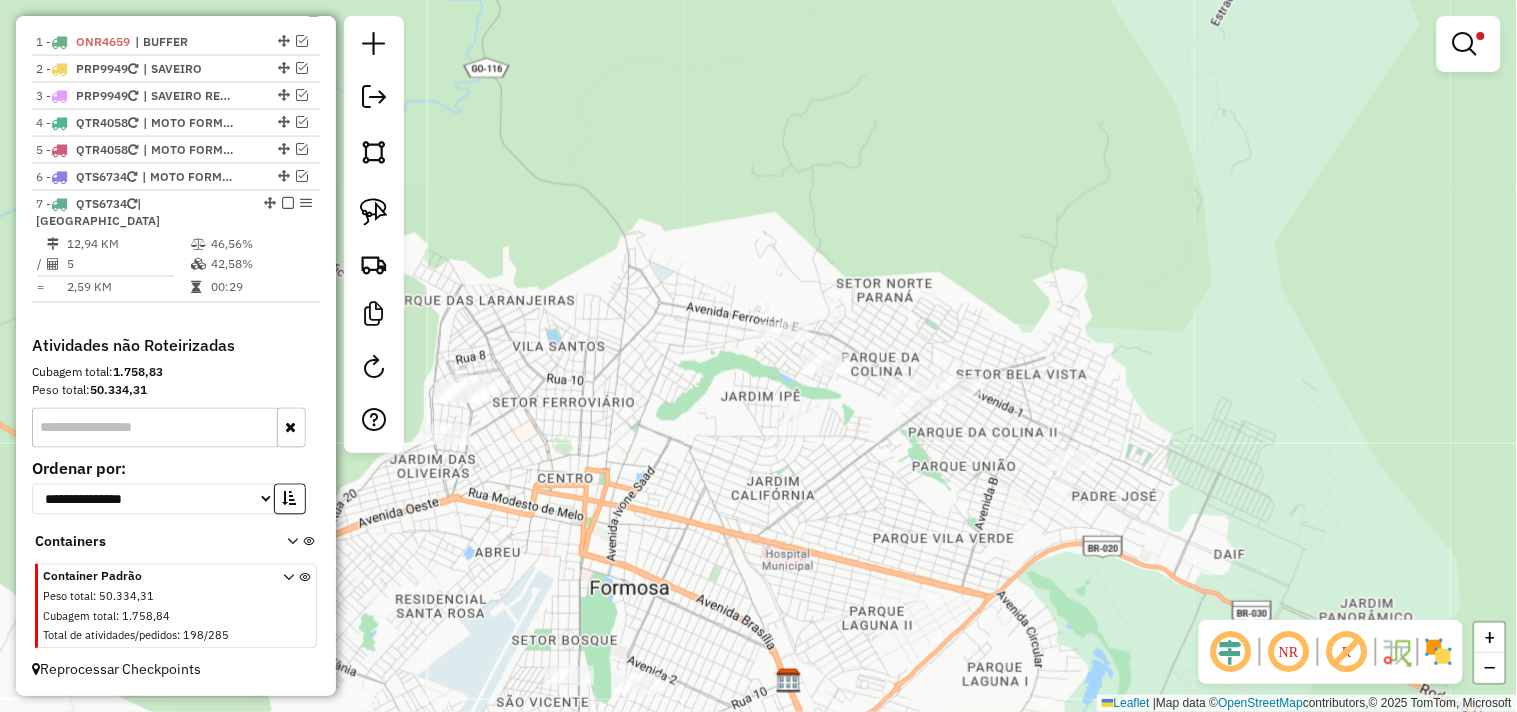 drag, startPoint x: 761, startPoint y: 401, endPoint x: 820, endPoint y: 413, distance: 60.207973 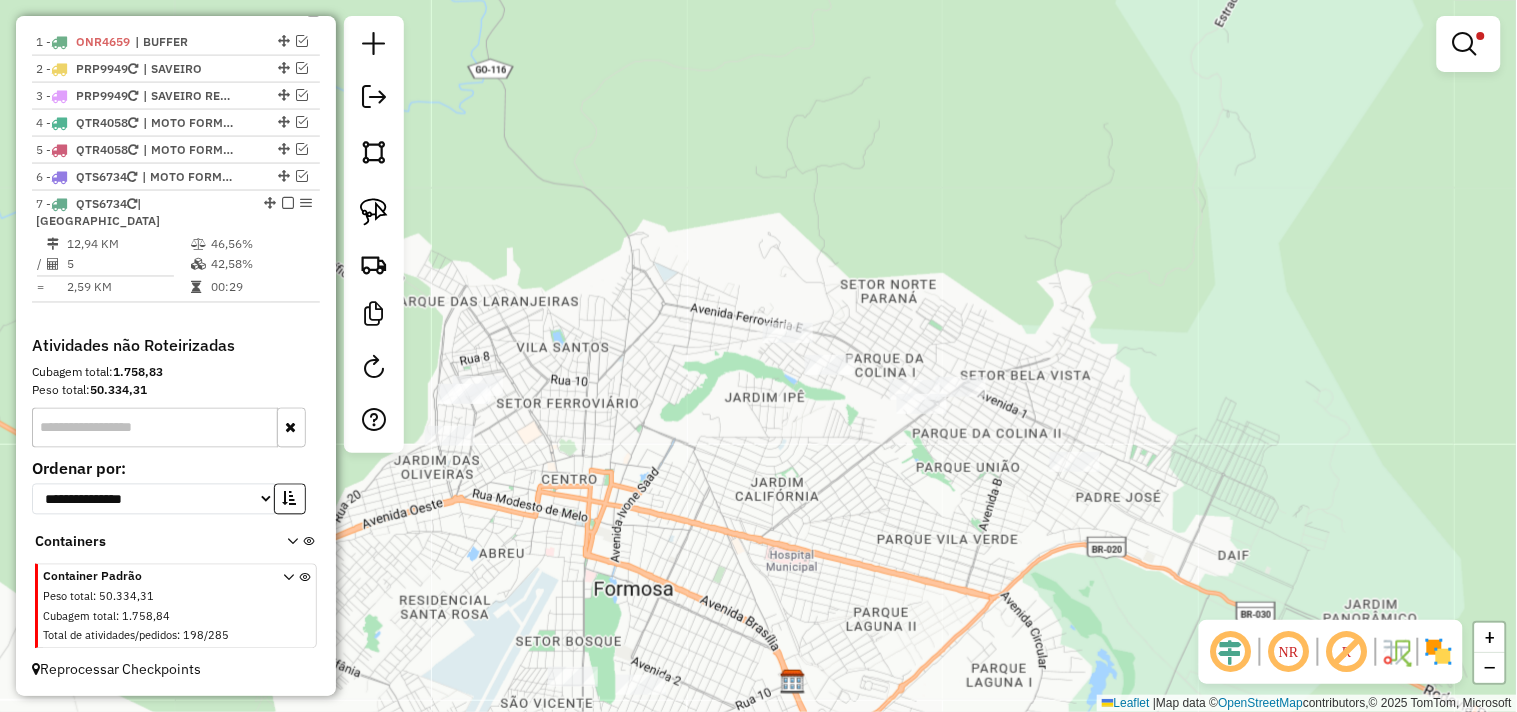 click 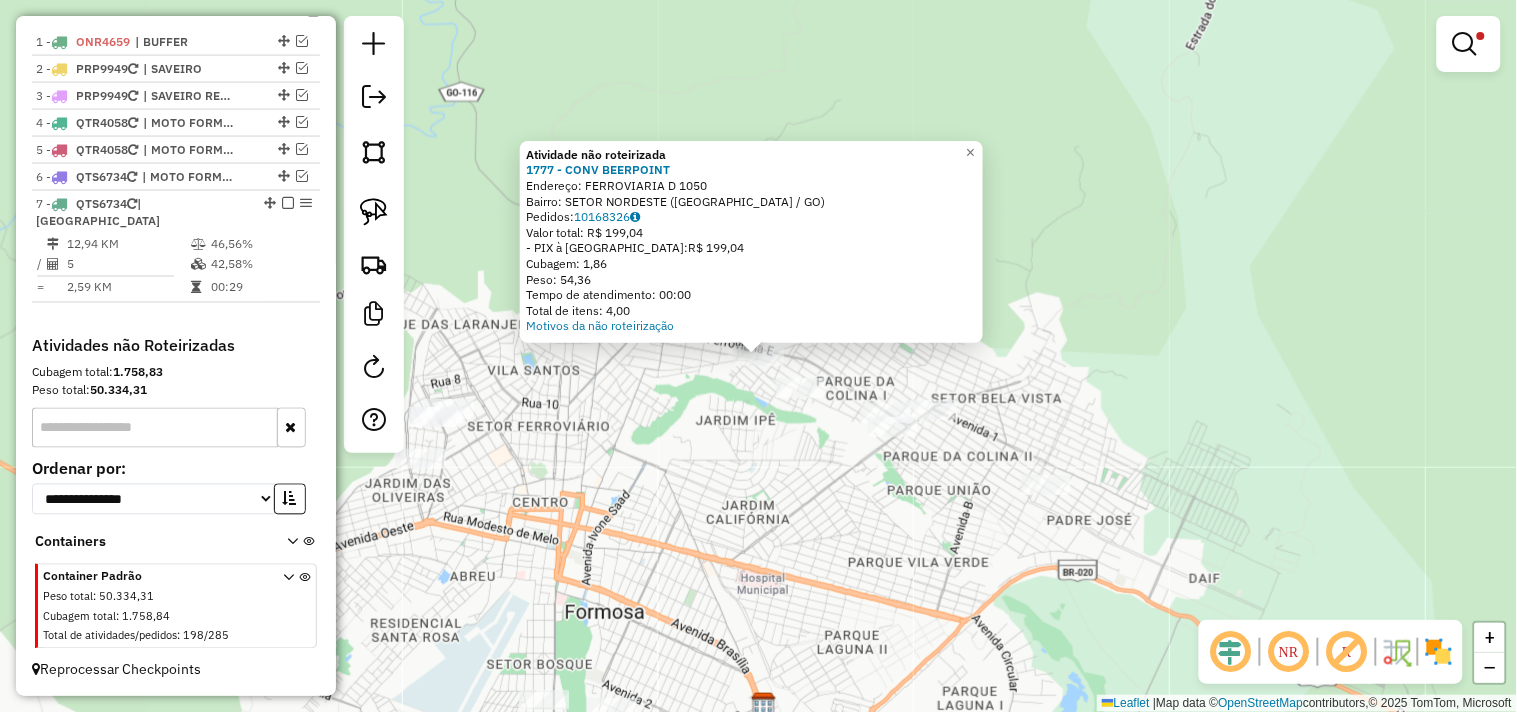 click on "Atividade não roteirizada 1777 - CONV BEERPOINT  Endereço:  FERROVIARIA D 1050   Bairro: SETOR NORDESTE (FORMOSA / GO)   Pedidos:  10168326   Valor total: R$ 199,04   - PIX à Vista:  R$ 199,04   Cubagem: 1,86   Peso: 54,36   Tempo de atendimento: 00:00   Total de itens: 4,00  Motivos da não roteirização × Limpar filtros Janela de atendimento Grade de atendimento Capacidade Transportadoras Veículos Cliente Pedidos  Rotas Selecione os dias de semana para filtrar as janelas de atendimento  Seg   Ter   Qua   Qui   Sex   Sáb   Dom  Informe o período da janela de atendimento: De: Até:  Filtrar exatamente a janela do cliente  Considerar janela de atendimento padrão  Selecione os dias de semana para filtrar as grades de atendimento  Seg   Ter   Qua   Qui   Sex   Sáb   Dom   Considerar clientes sem dia de atendimento cadastrado  Clientes fora do dia de atendimento selecionado Filtrar as atividades entre os valores definidos abaixo:  Peso mínimo:  ****  Peso máximo:  *****  Cubagem mínima:   De:   De:" 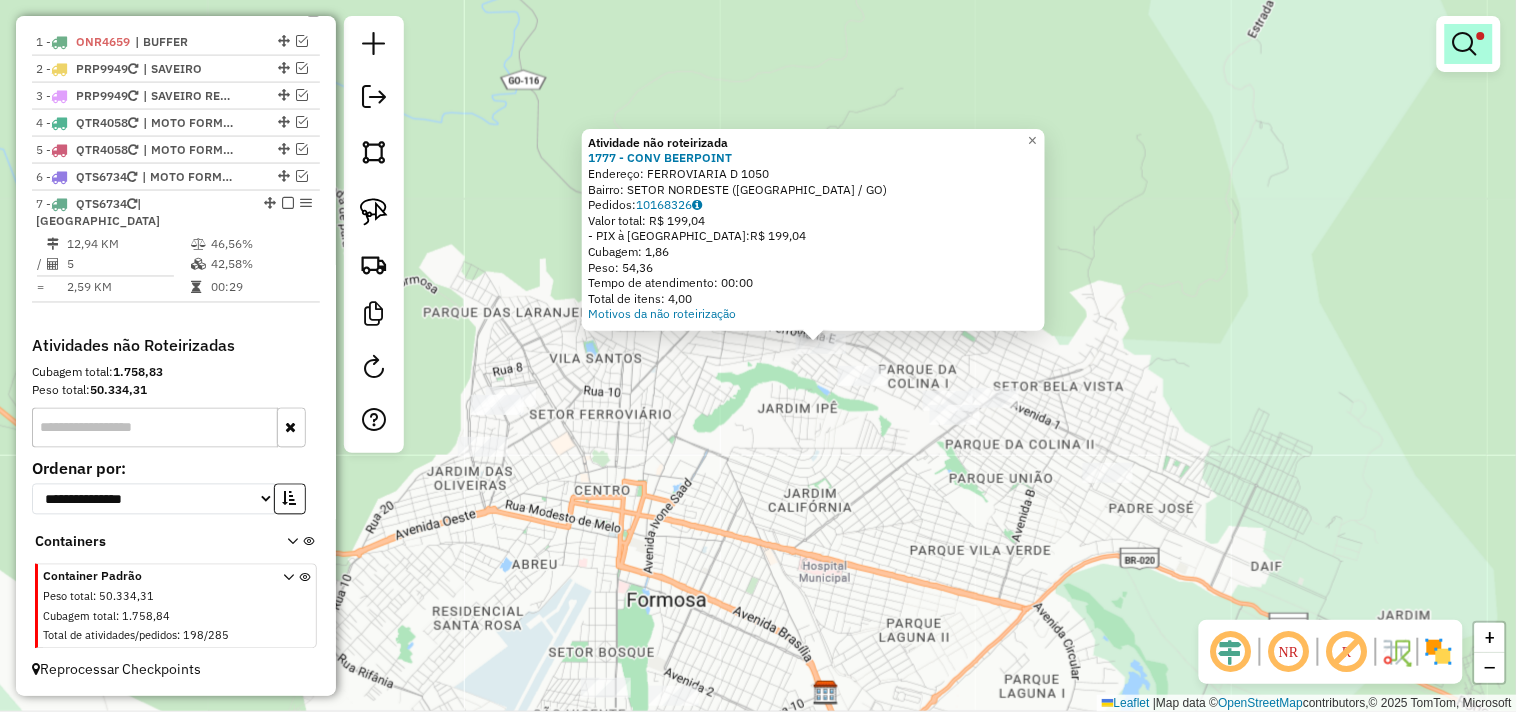 click at bounding box center [1465, 44] 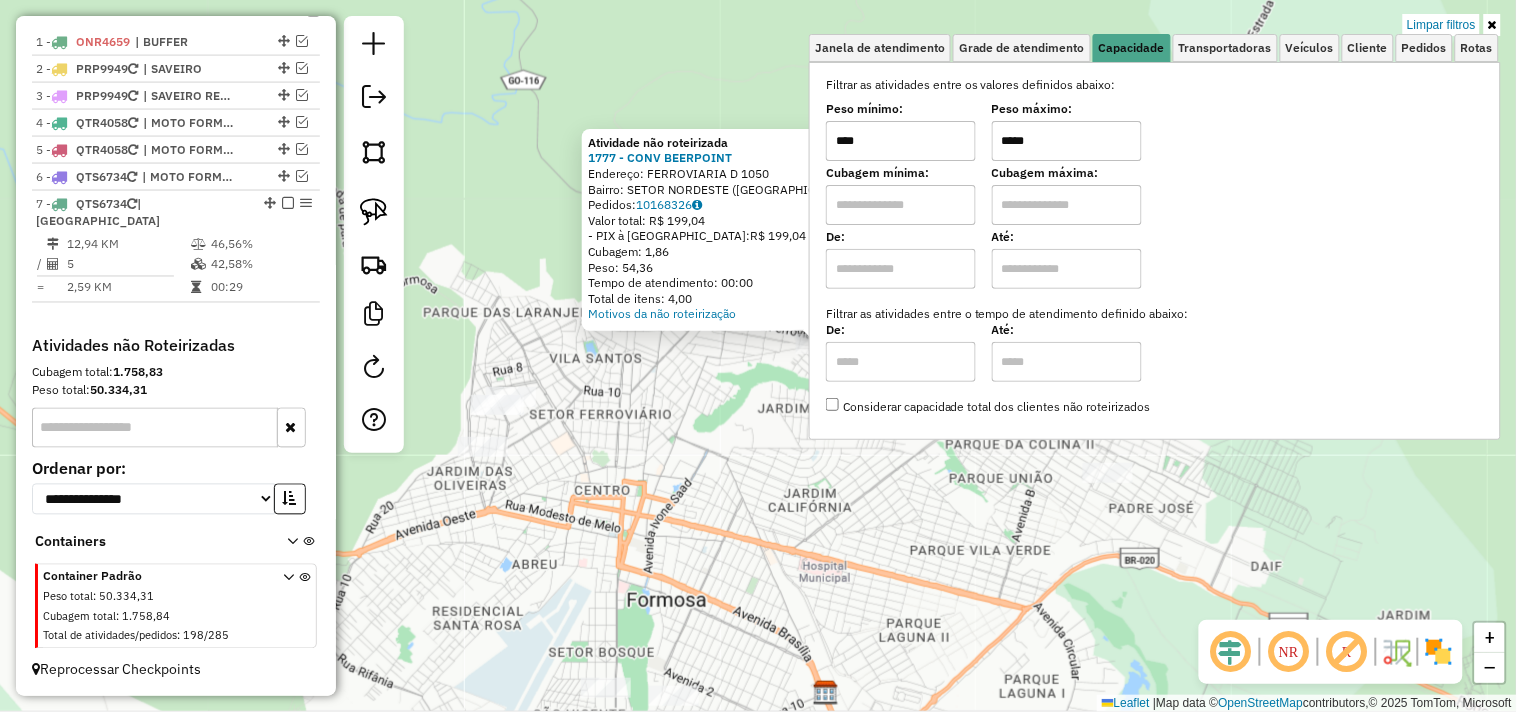 drag, startPoint x: 1048, startPoint y: 144, endPoint x: 938, endPoint y: 161, distance: 111.305885 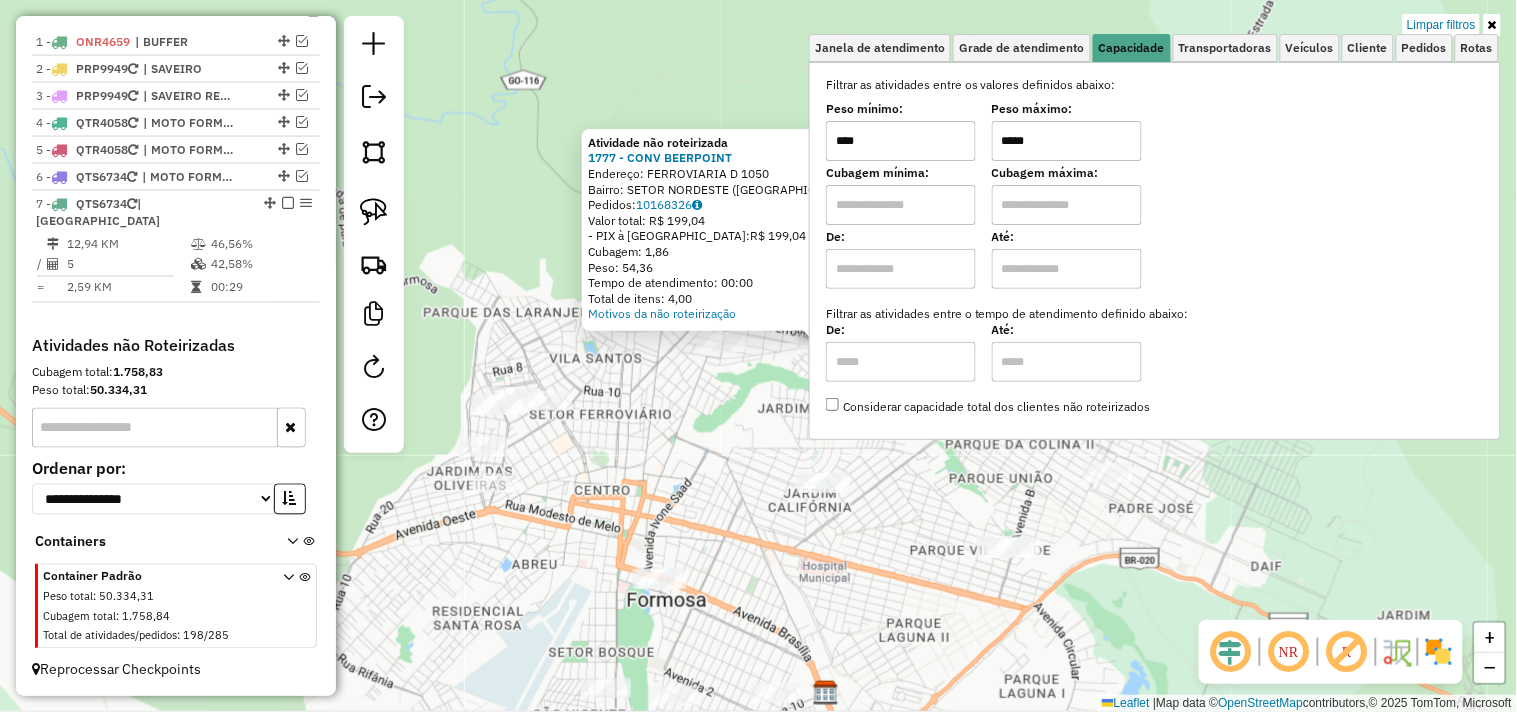 type on "*****" 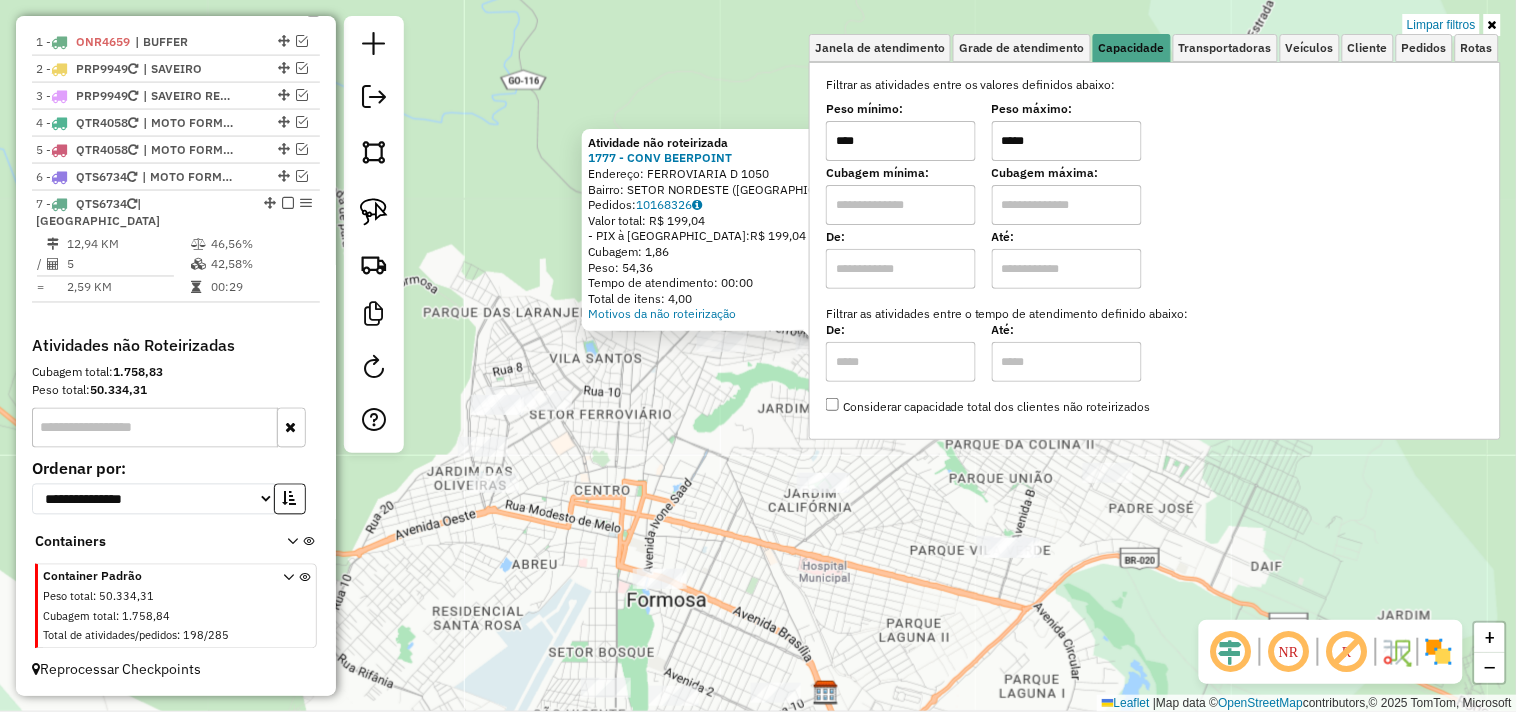 click on "Atividade não roteirizada 1777 - CONV BEERPOINT  Endereço:  FERROVIARIA D 1050   Bairro: SETOR NORDESTE (FORMOSA / GO)   Pedidos:  10168326   Valor total: R$ 199,04   - PIX à Vista:  R$ 199,04   Cubagem: 1,86   Peso: 54,36   Tempo de atendimento: 00:00   Total de itens: 4,00  Motivos da não roteirização × Limpar filtros Janela de atendimento Grade de atendimento Capacidade Transportadoras Veículos Cliente Pedidos  Rotas Selecione os dias de semana para filtrar as janelas de atendimento  Seg   Ter   Qua   Qui   Sex   Sáb   Dom  Informe o período da janela de atendimento: De: Até:  Filtrar exatamente a janela do cliente  Considerar janela de atendimento padrão  Selecione os dias de semana para filtrar as grades de atendimento  Seg   Ter   Qua   Qui   Sex   Sáb   Dom   Considerar clientes sem dia de atendimento cadastrado  Clientes fora do dia de atendimento selecionado Filtrar as atividades entre os valores definidos abaixo:  Peso mínimo:  ****  Peso máximo:  *****  Cubagem mínima:   De:   De:" 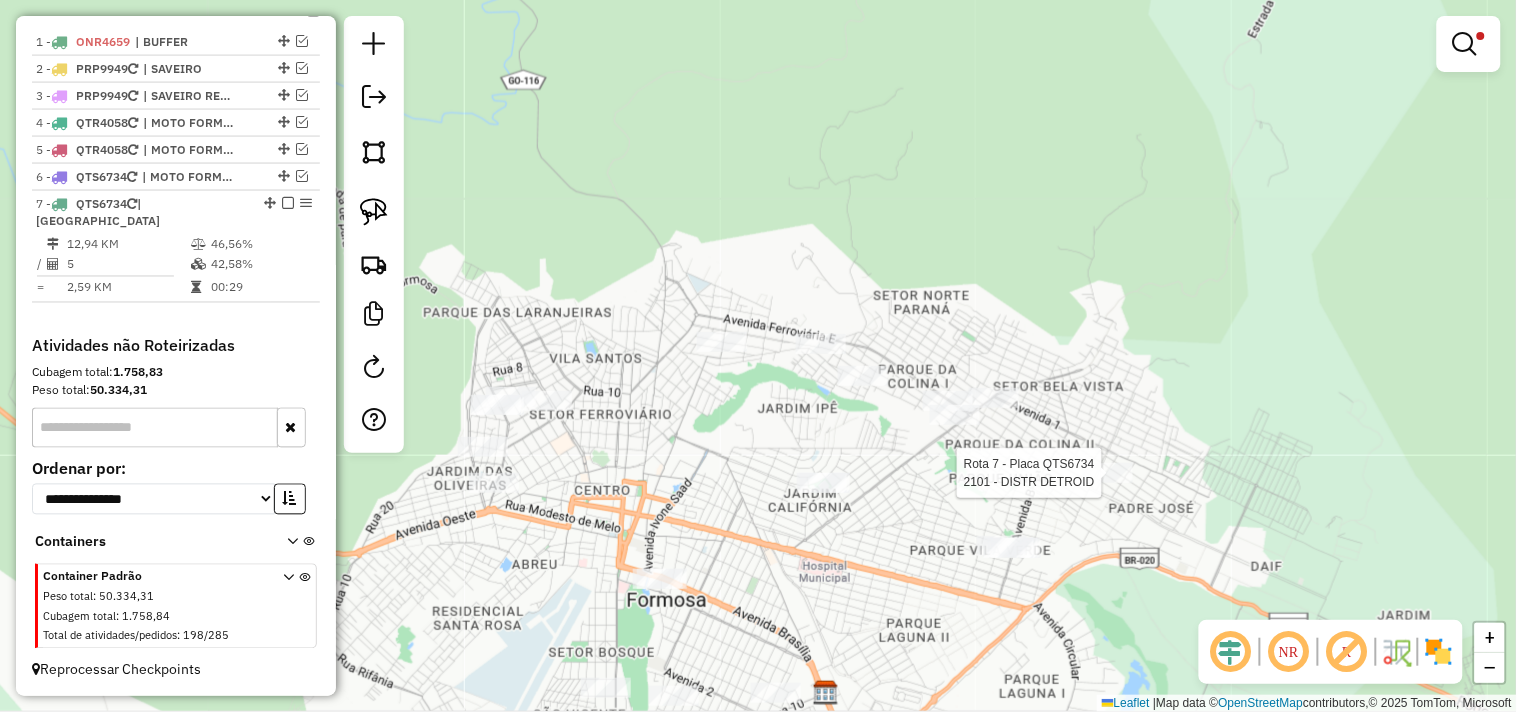 select on "**********" 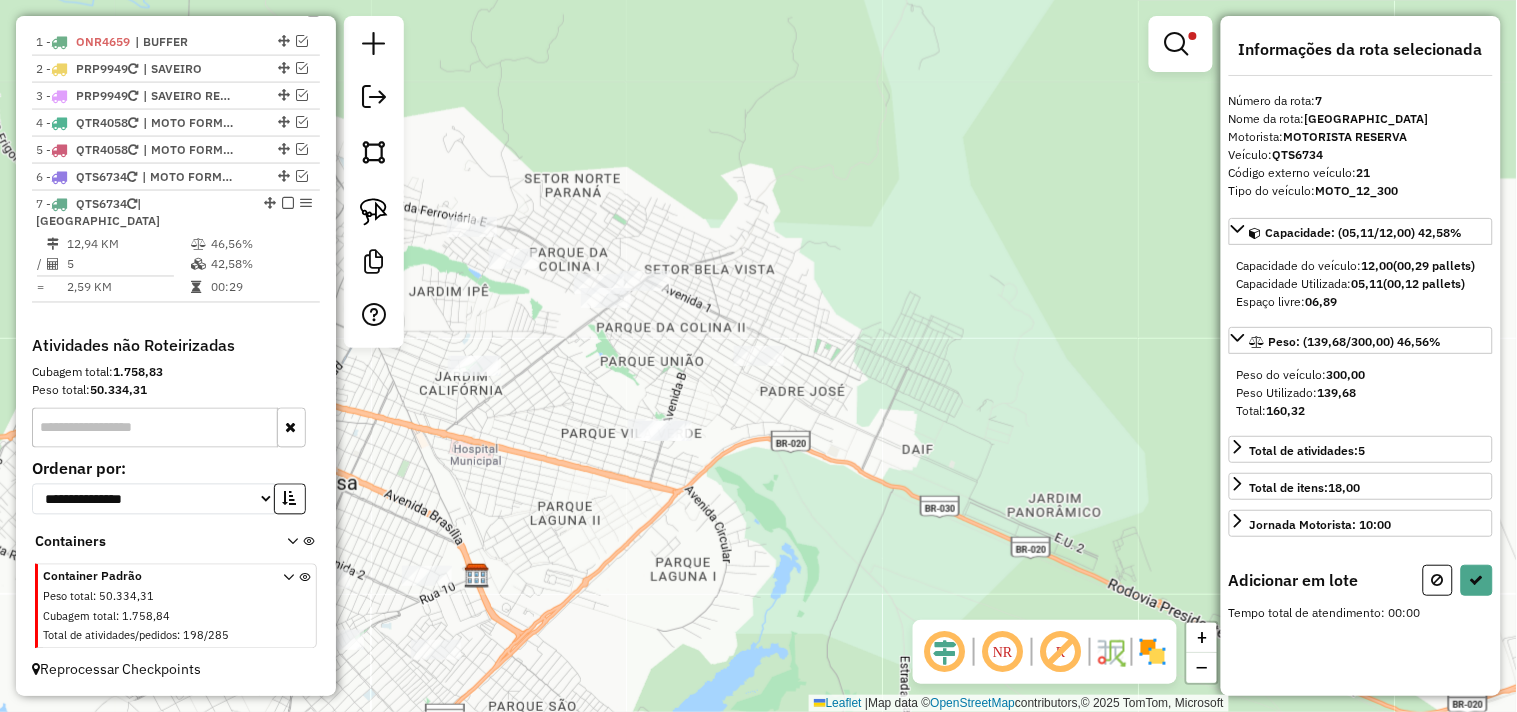 drag, startPoint x: 865, startPoint y: 481, endPoint x: 876, endPoint y: 456, distance: 27.313 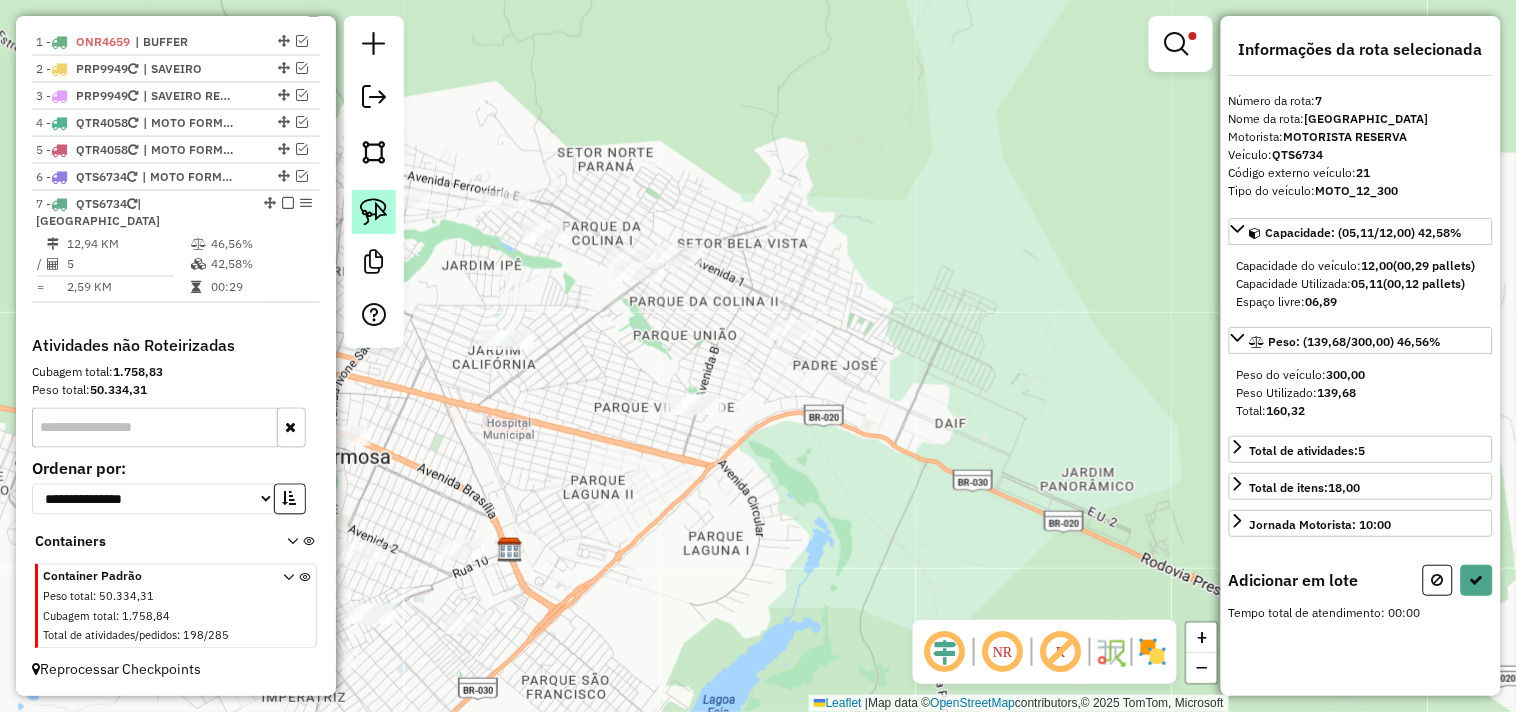 click 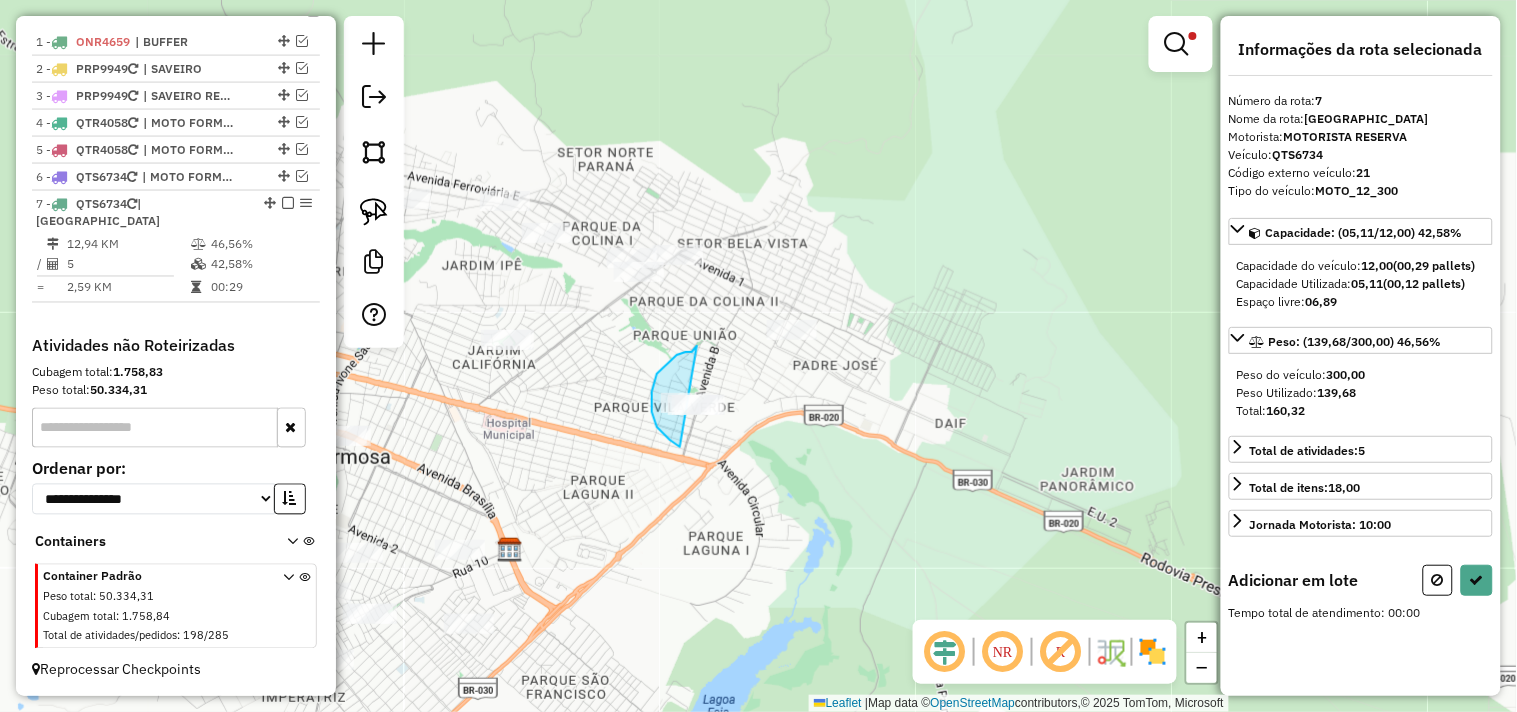 drag, startPoint x: 696, startPoint y: 348, endPoint x: 775, endPoint y: 406, distance: 98.005104 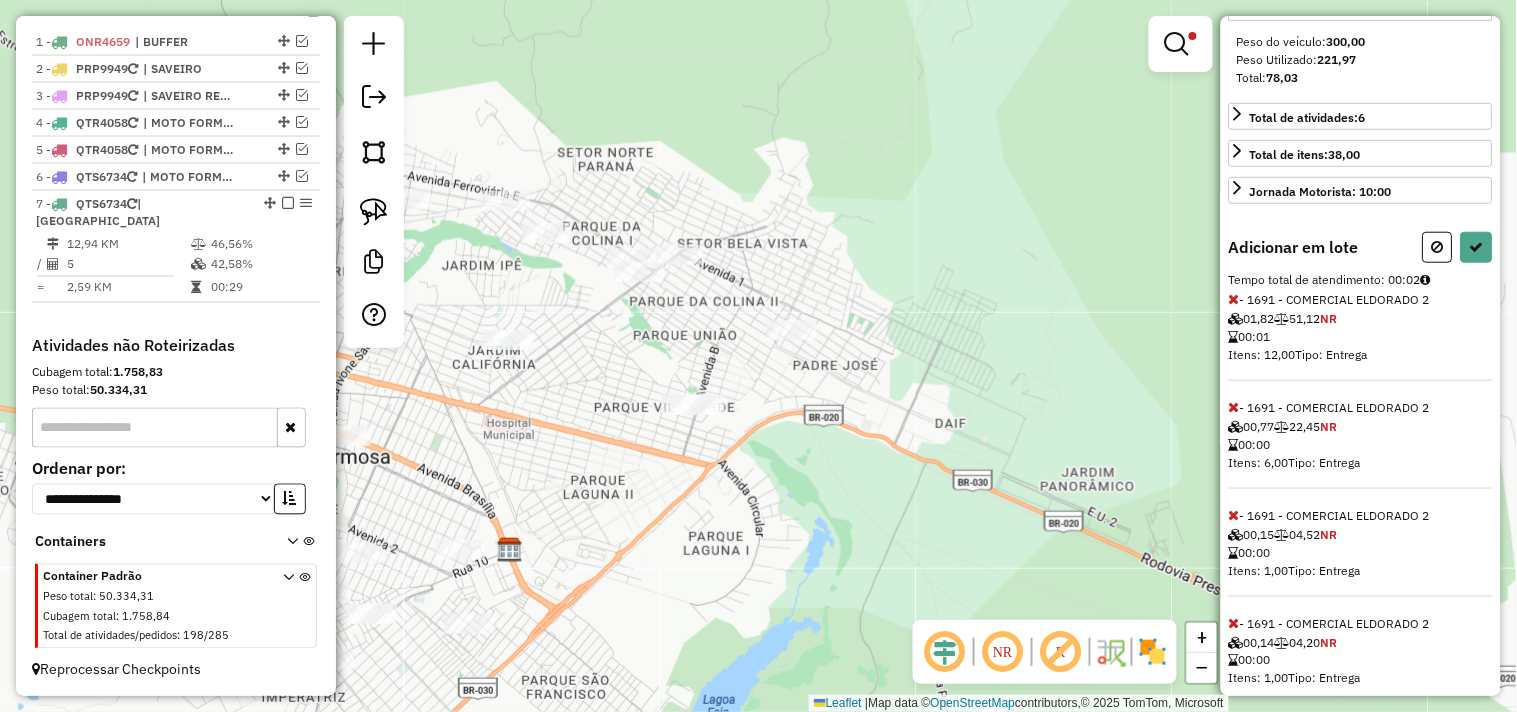 scroll, scrollTop: 383, scrollLeft: 0, axis: vertical 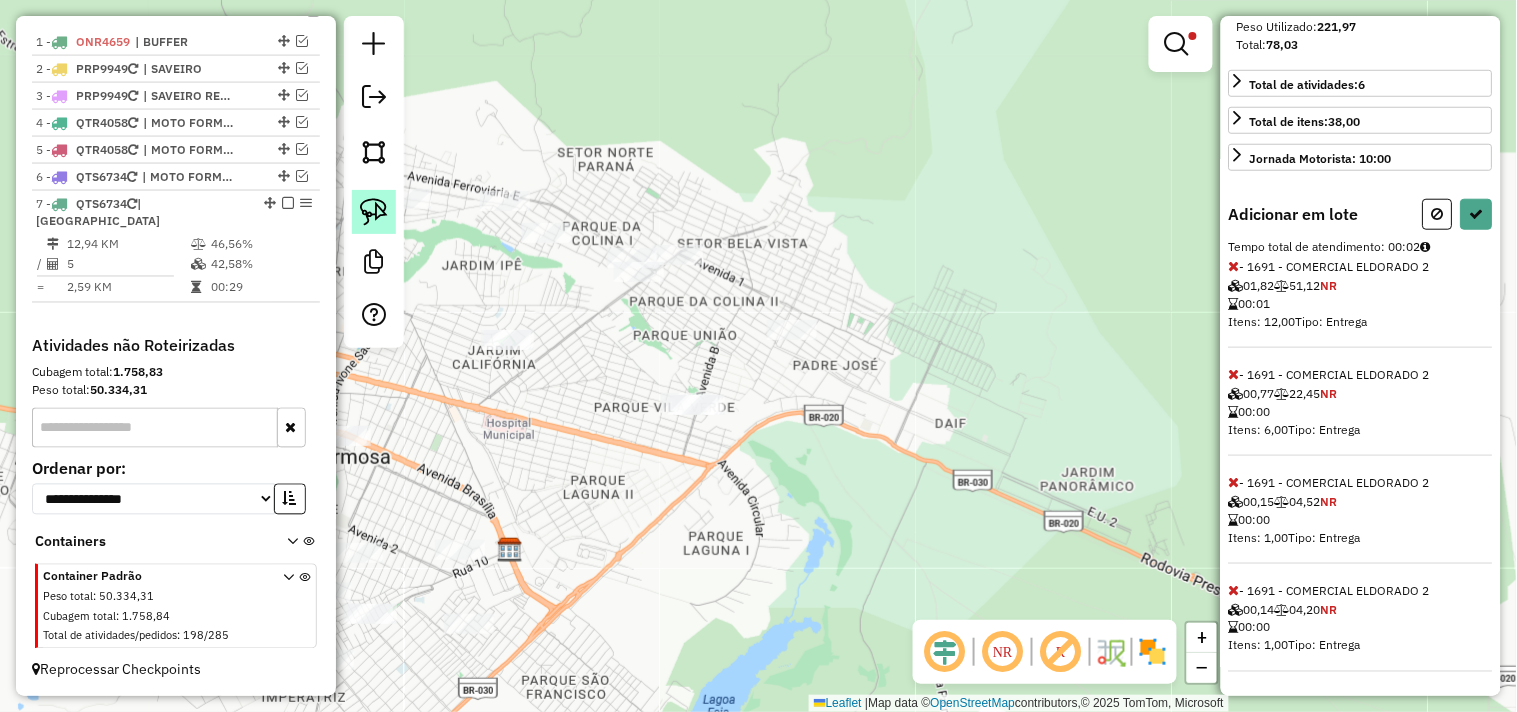 click 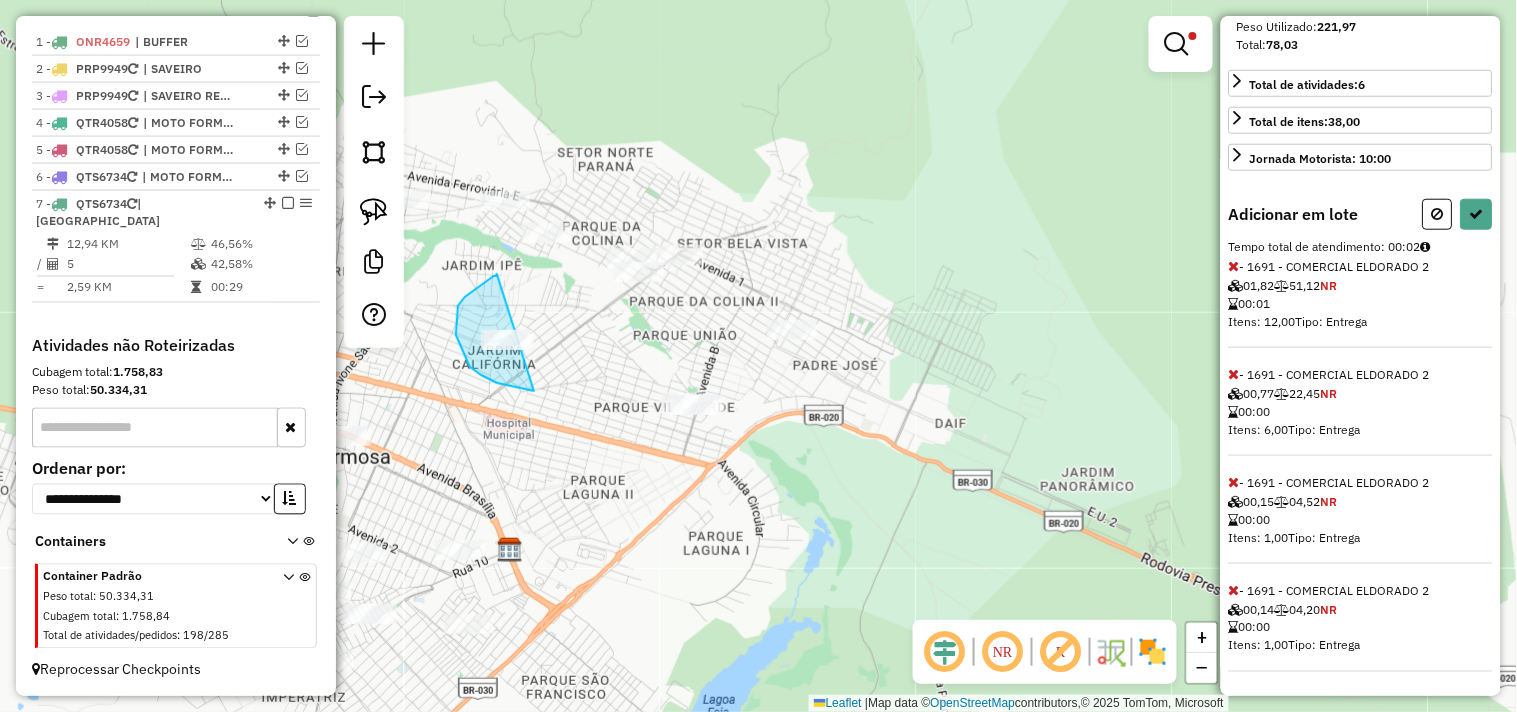 drag, startPoint x: 497, startPoint y: 274, endPoint x: 560, endPoint y: 297, distance: 67.06713 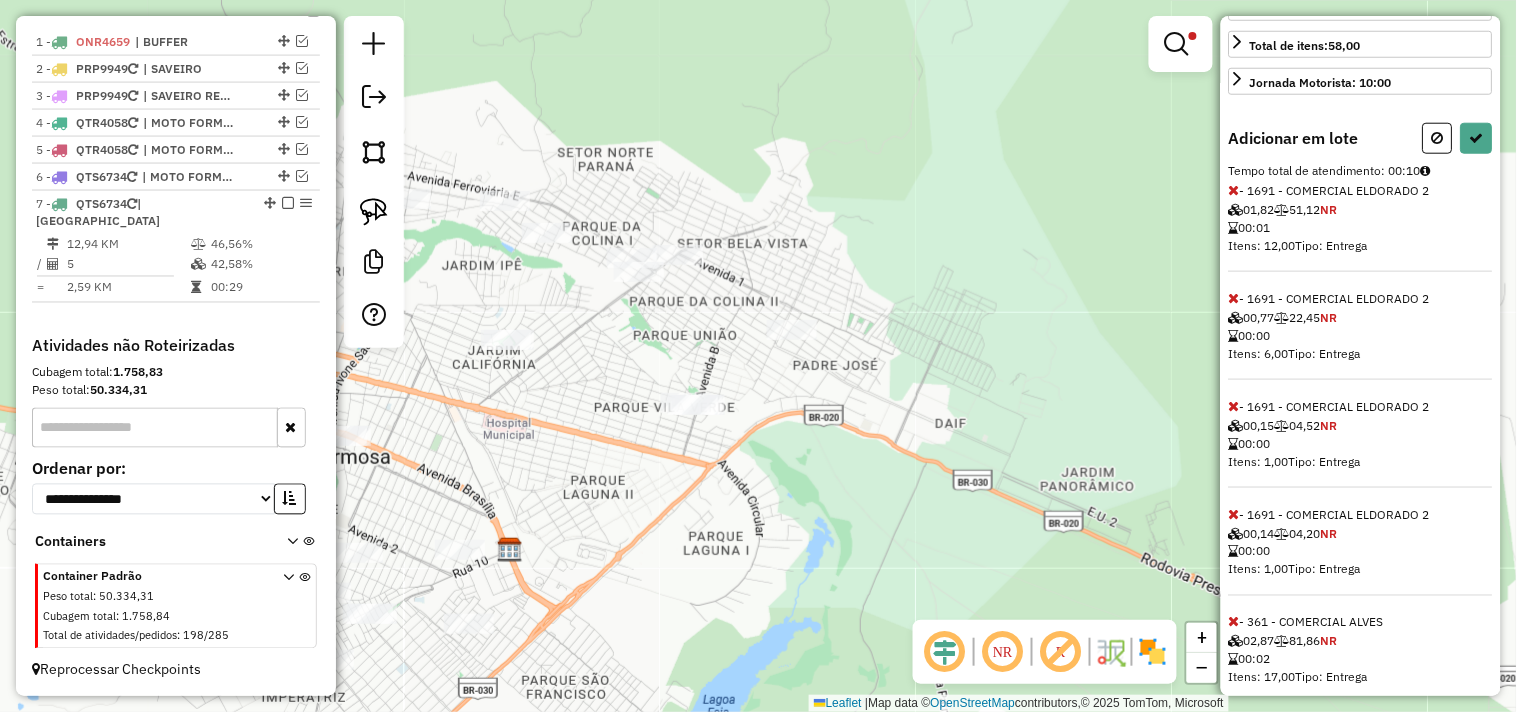 scroll, scrollTop: 598, scrollLeft: 0, axis: vertical 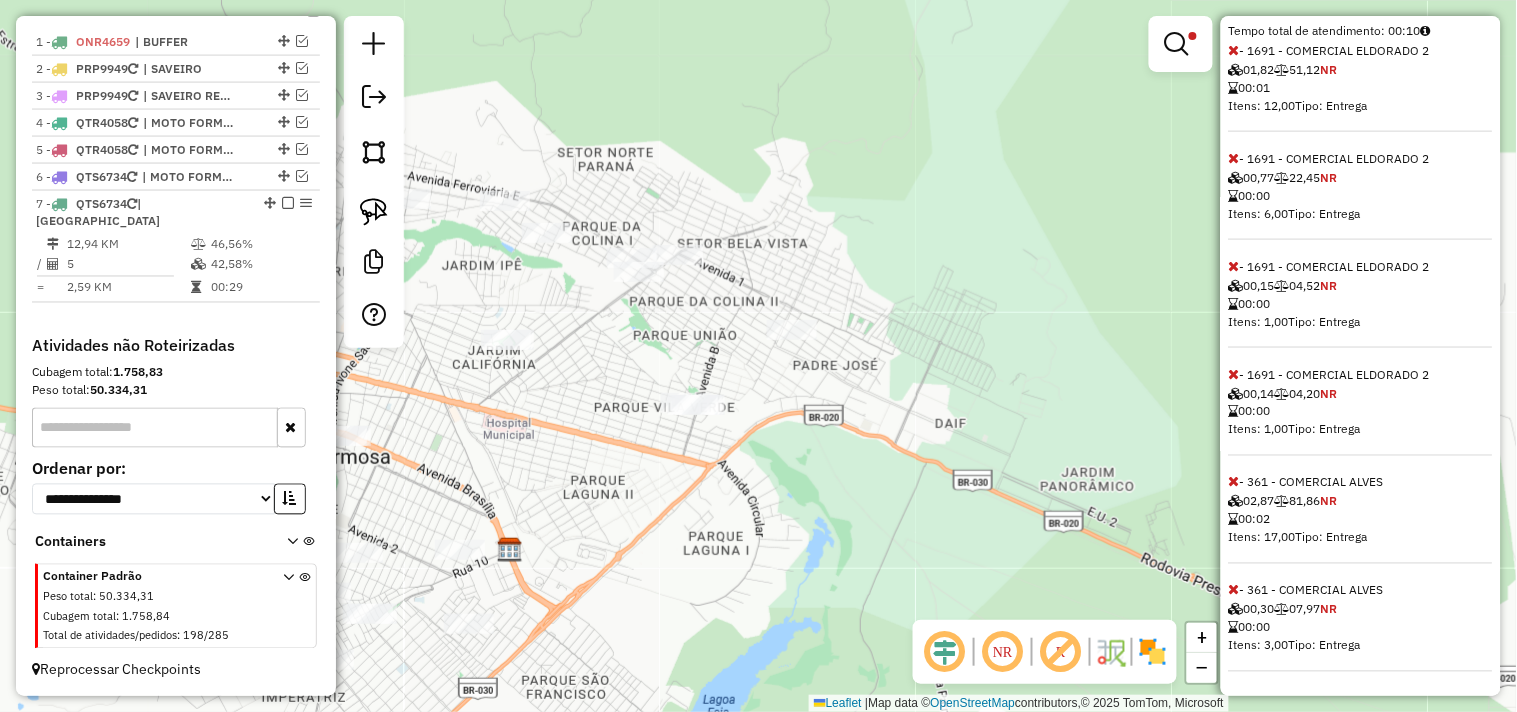 click at bounding box center [1234, 374] 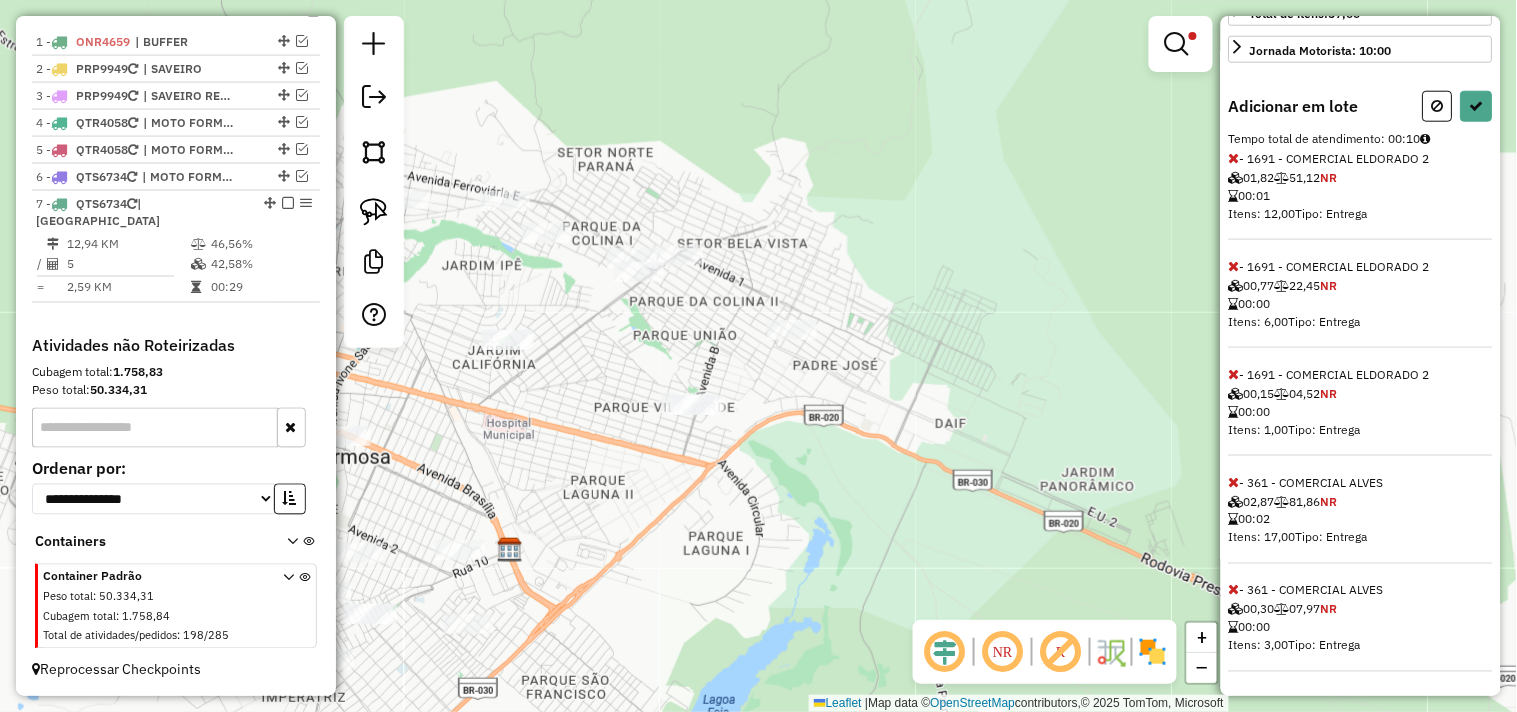 scroll, scrollTop: 491, scrollLeft: 0, axis: vertical 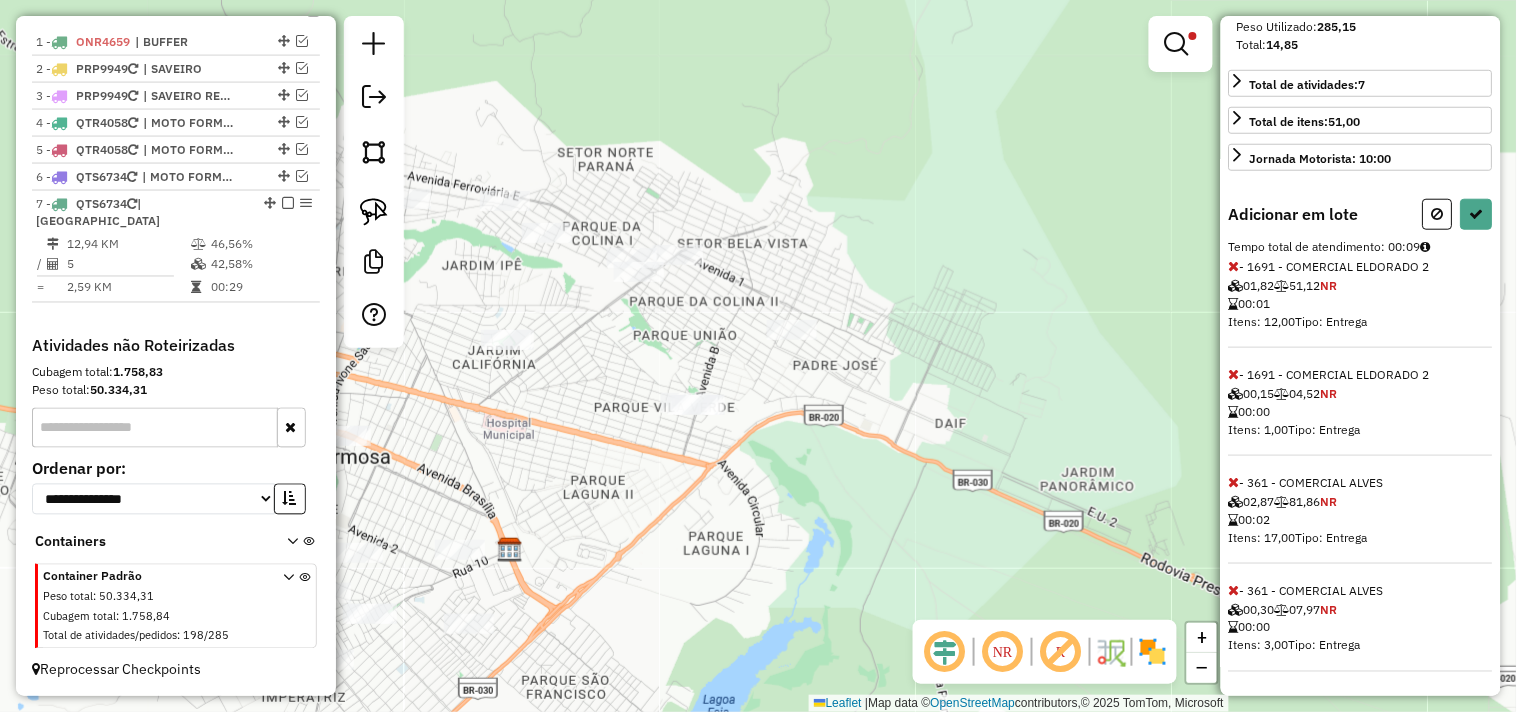 click at bounding box center (1234, 266) 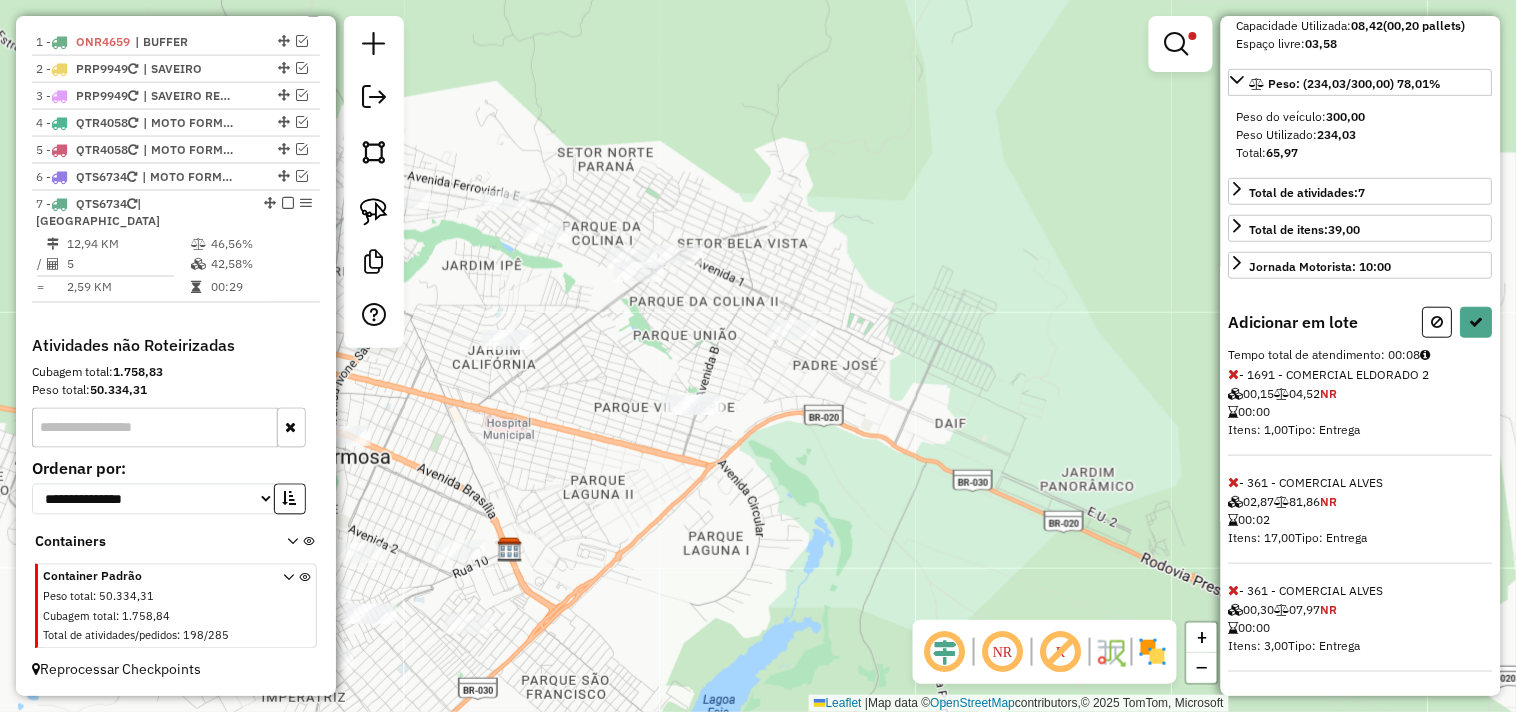 click at bounding box center (1234, 374) 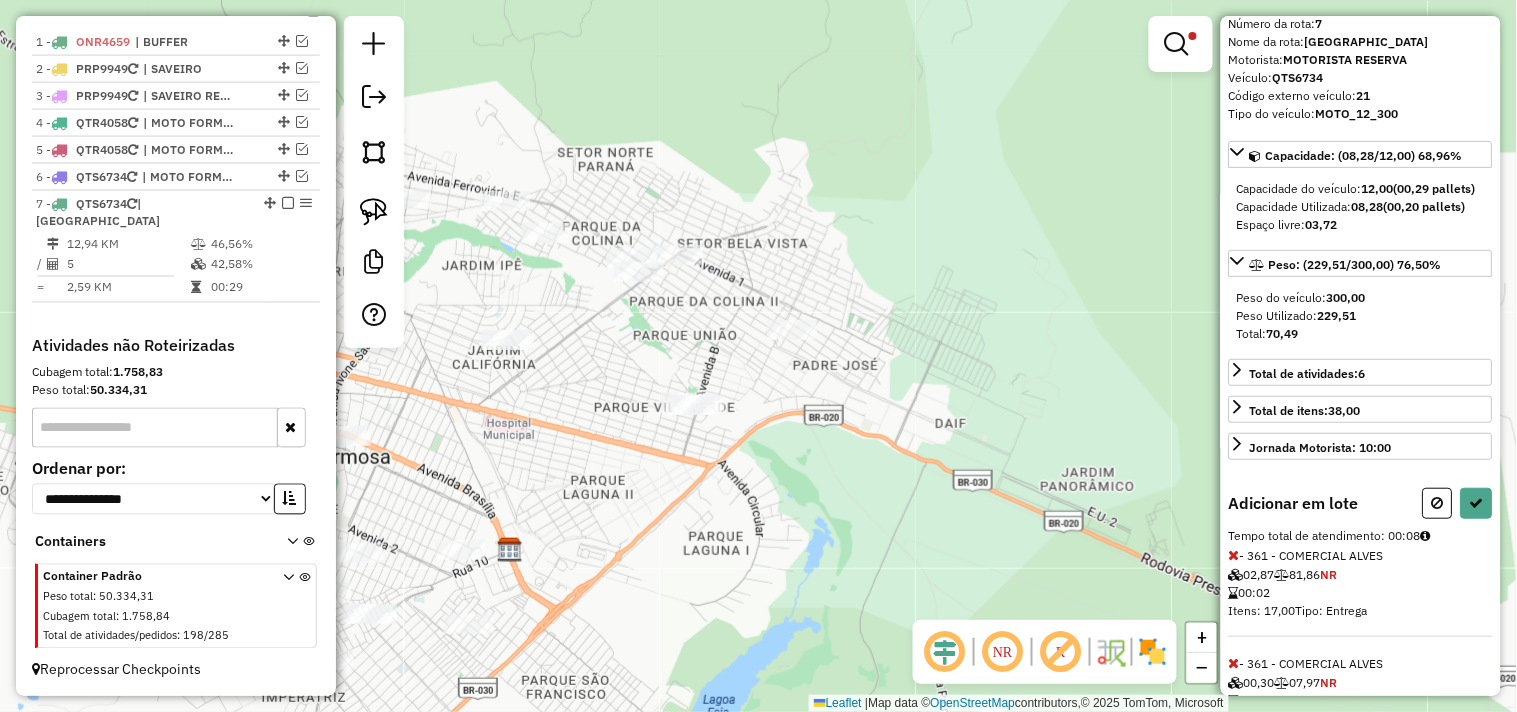 scroll, scrollTop: 111, scrollLeft: 0, axis: vertical 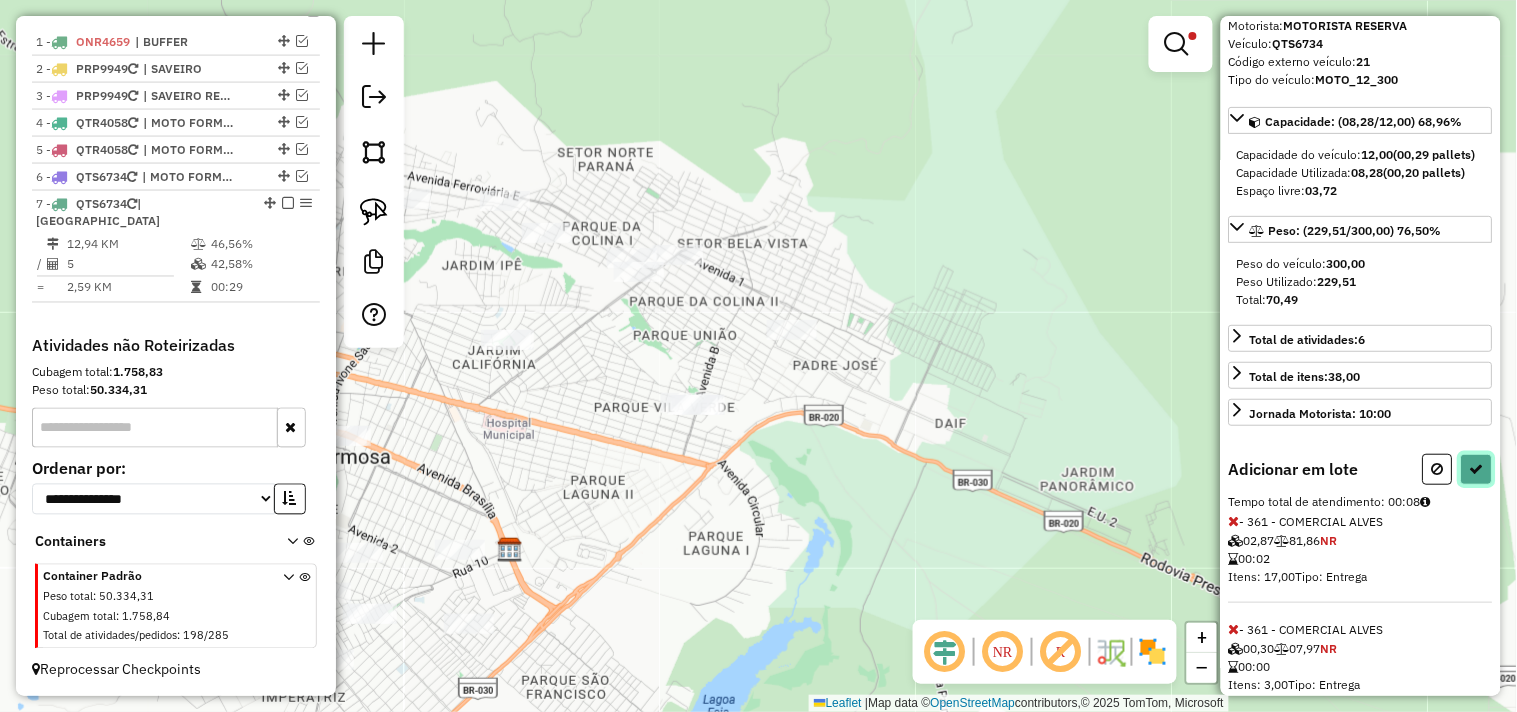 click at bounding box center [1477, 469] 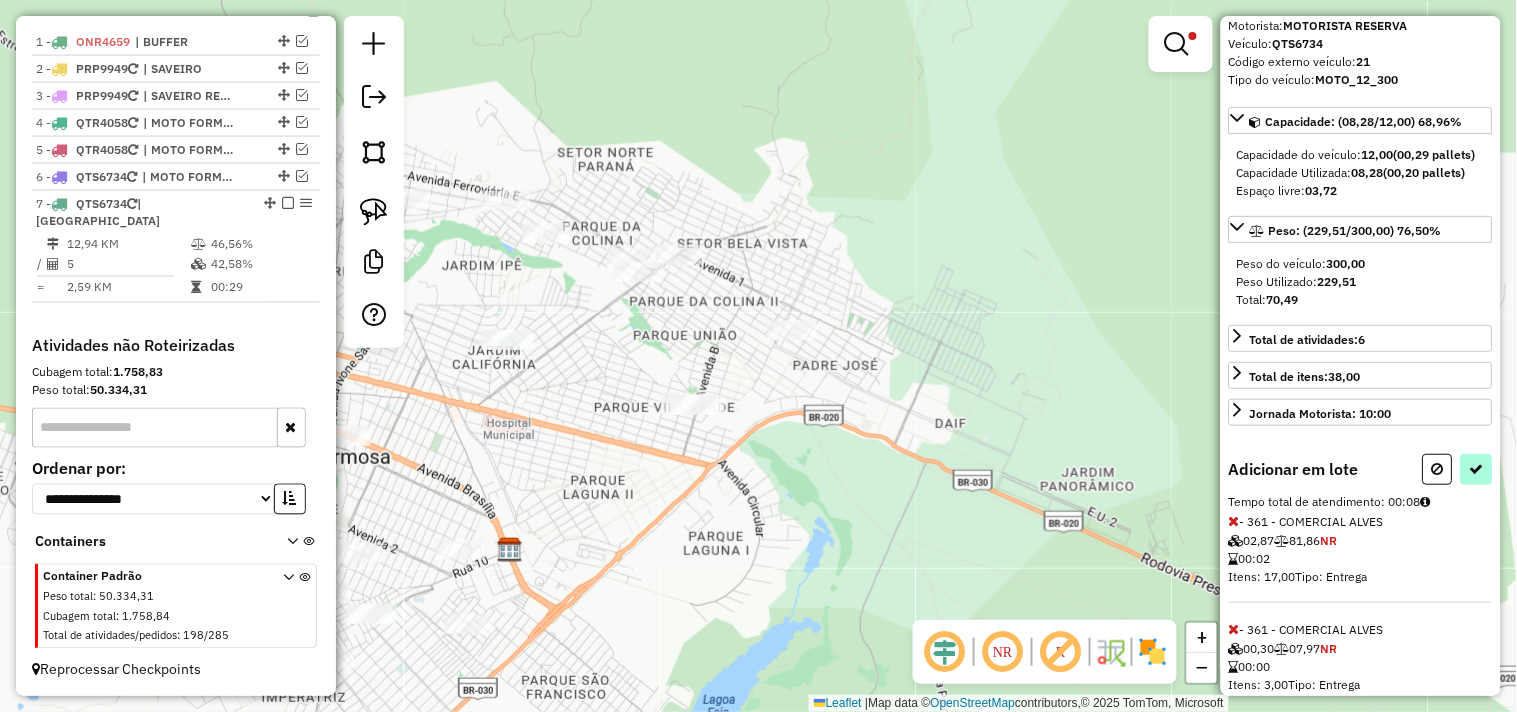 select on "**********" 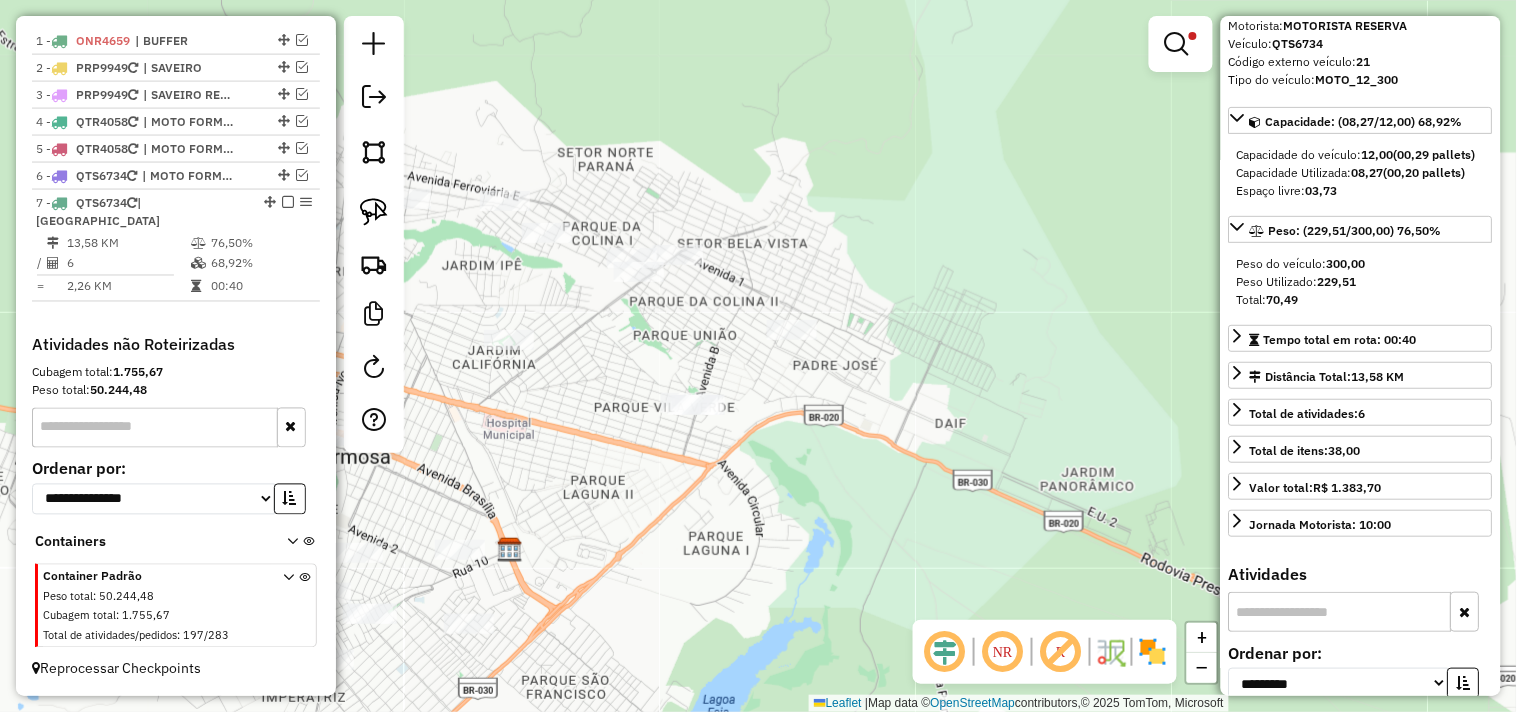 scroll, scrollTop: 743, scrollLeft: 0, axis: vertical 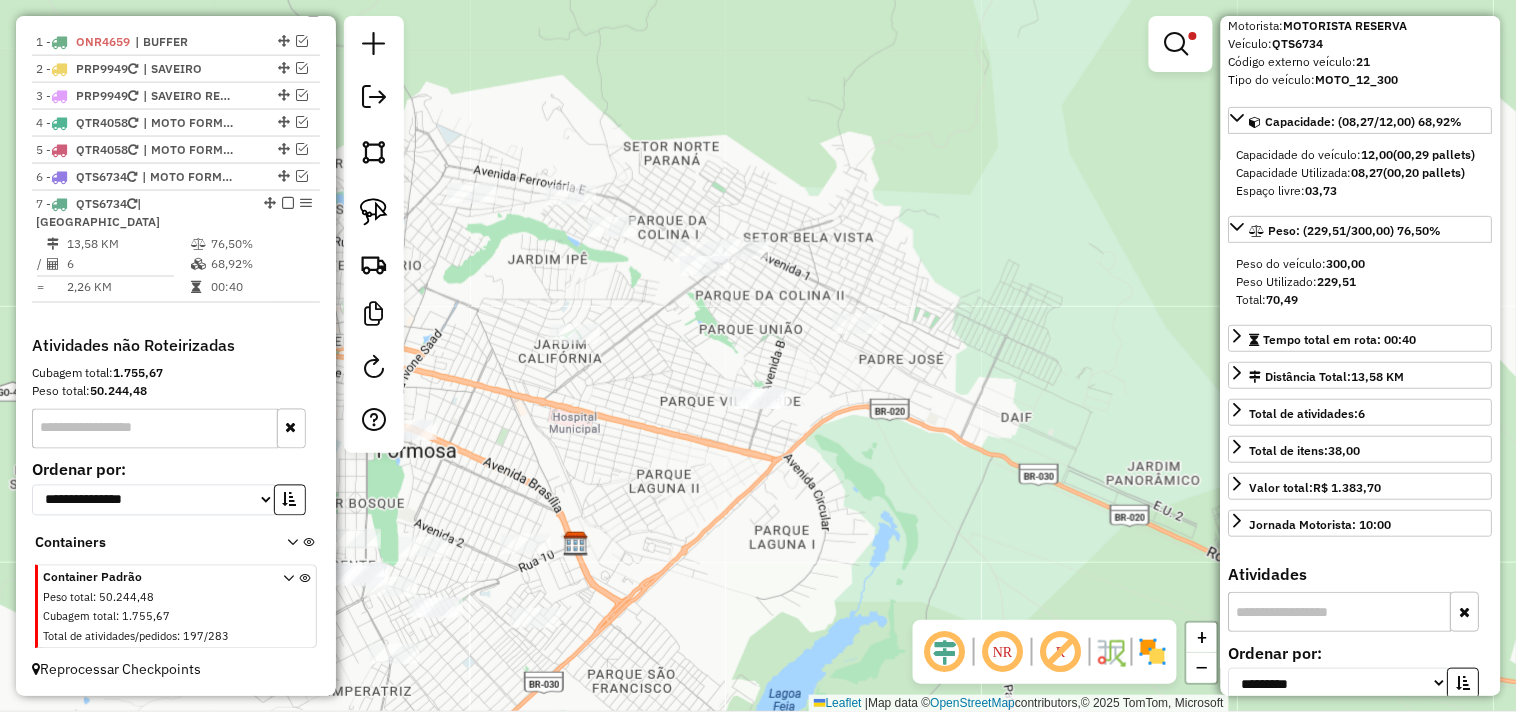 drag, startPoint x: 865, startPoint y: 372, endPoint x: 890, endPoint y: 367, distance: 25.495098 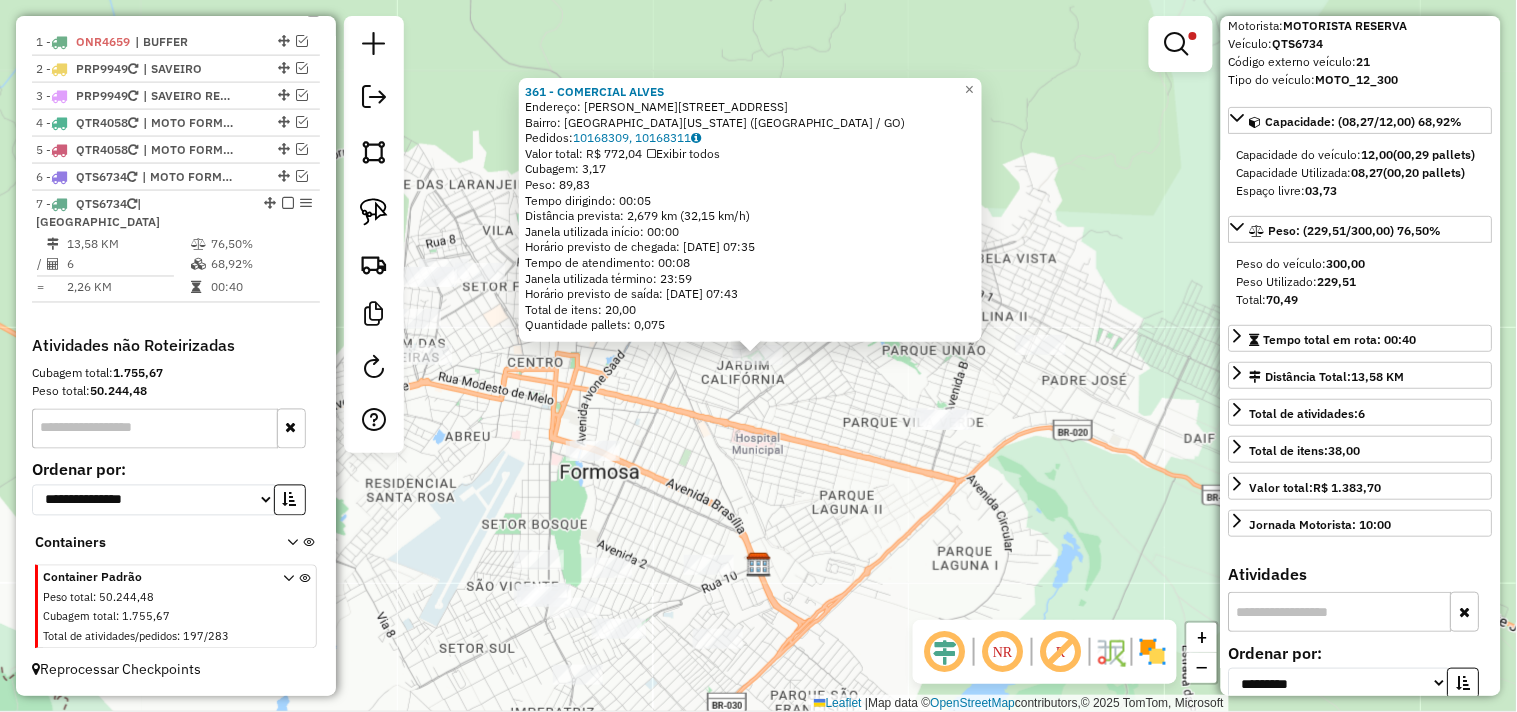 click on "361 - COMERCIAL ALVES  Endereço:  JOSE LOBO 47   Bairro: JARDIM CALIFORNIA (FORMOSA / GO)   Pedidos:  10168309, 10168311   Valor total: R$ 772,04   Exibir todos   Cubagem: 3,17  Peso: 89,83  Tempo dirigindo: 00:05   Distância prevista: 2,679 km (32,15 km/h)   Janela utilizada início: 00:00   Horário previsto de chegada: 11/07/2025 07:35   Tempo de atendimento: 00:08   Janela utilizada término: 23:59   Horário previsto de saída: 11/07/2025 07:43   Total de itens: 20,00   Quantidade pallets: 0,075  × Limpar filtros Janela de atendimento Grade de atendimento Capacidade Transportadoras Veículos Cliente Pedidos  Rotas Selecione os dias de semana para filtrar as janelas de atendimento  Seg   Ter   Qua   Qui   Sex   Sáb   Dom  Informe o período da janela de atendimento: De: Até:  Filtrar exatamente a janela do cliente  Considerar janela de atendimento padrão  Selecione os dias de semana para filtrar as grades de atendimento  Seg   Ter   Qua   Qui   Sex   Sáb   Dom   Peso mínimo:  ****  Peso máximo:" 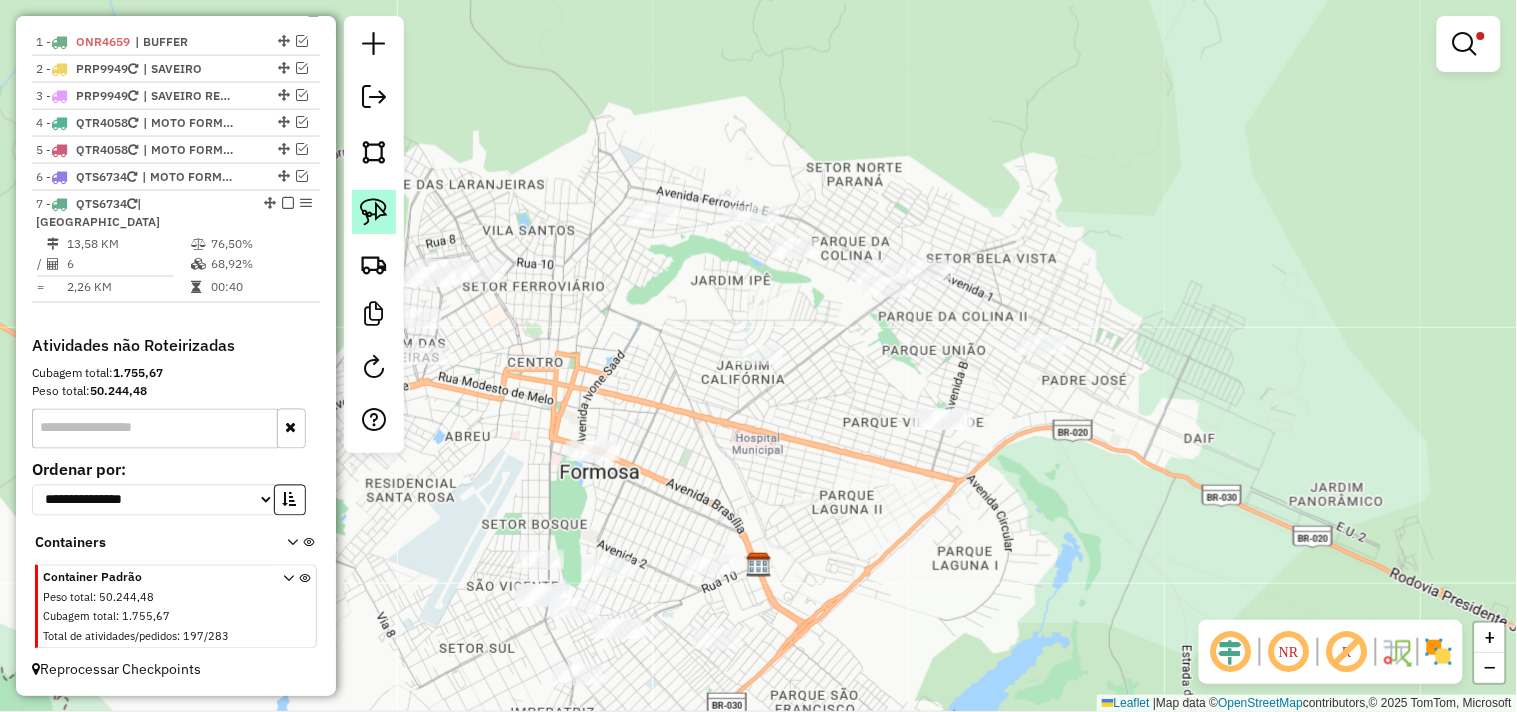 drag, startPoint x: 374, startPoint y: 214, endPoint x: 853, endPoint y: 348, distance: 497.3902 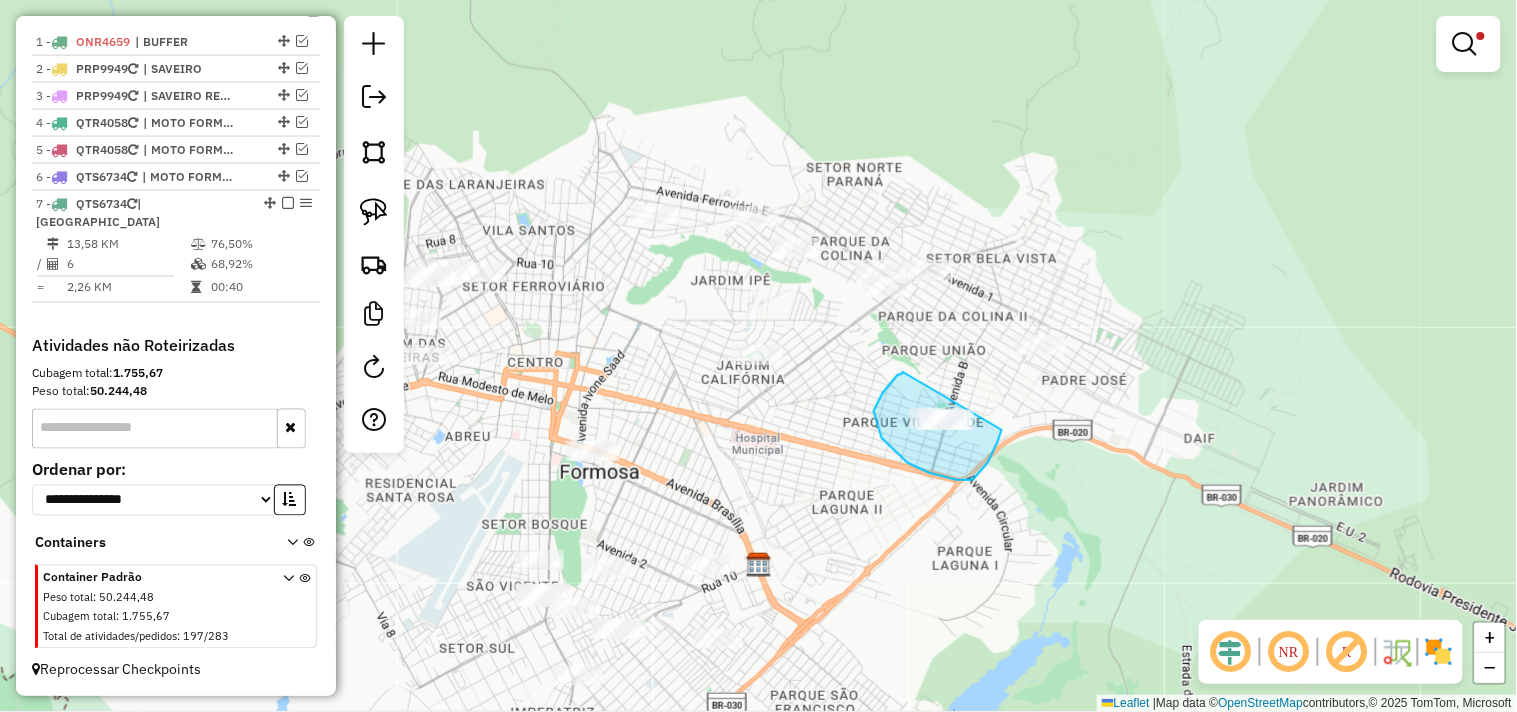 drag, startPoint x: 902, startPoint y: 374, endPoint x: 981, endPoint y: 374, distance: 79 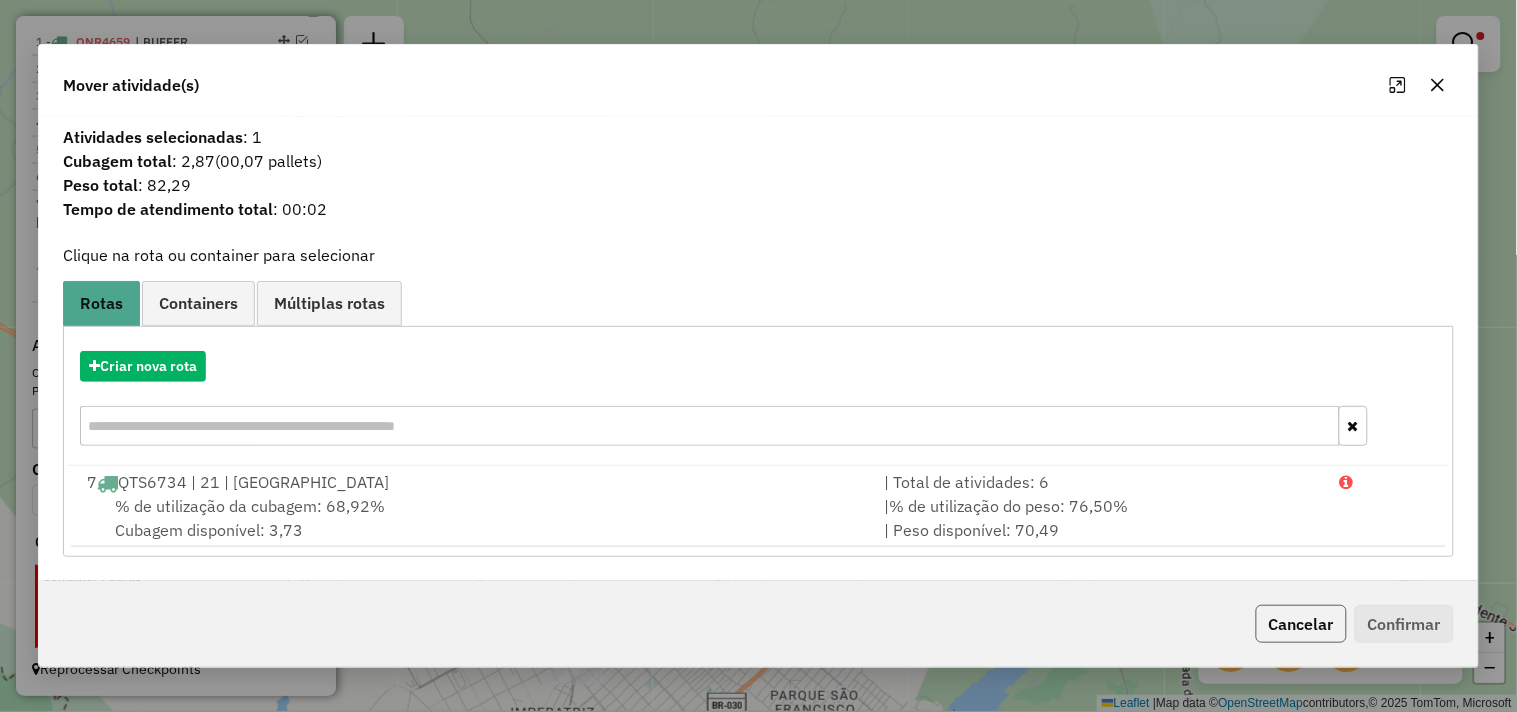click on "Cancelar" 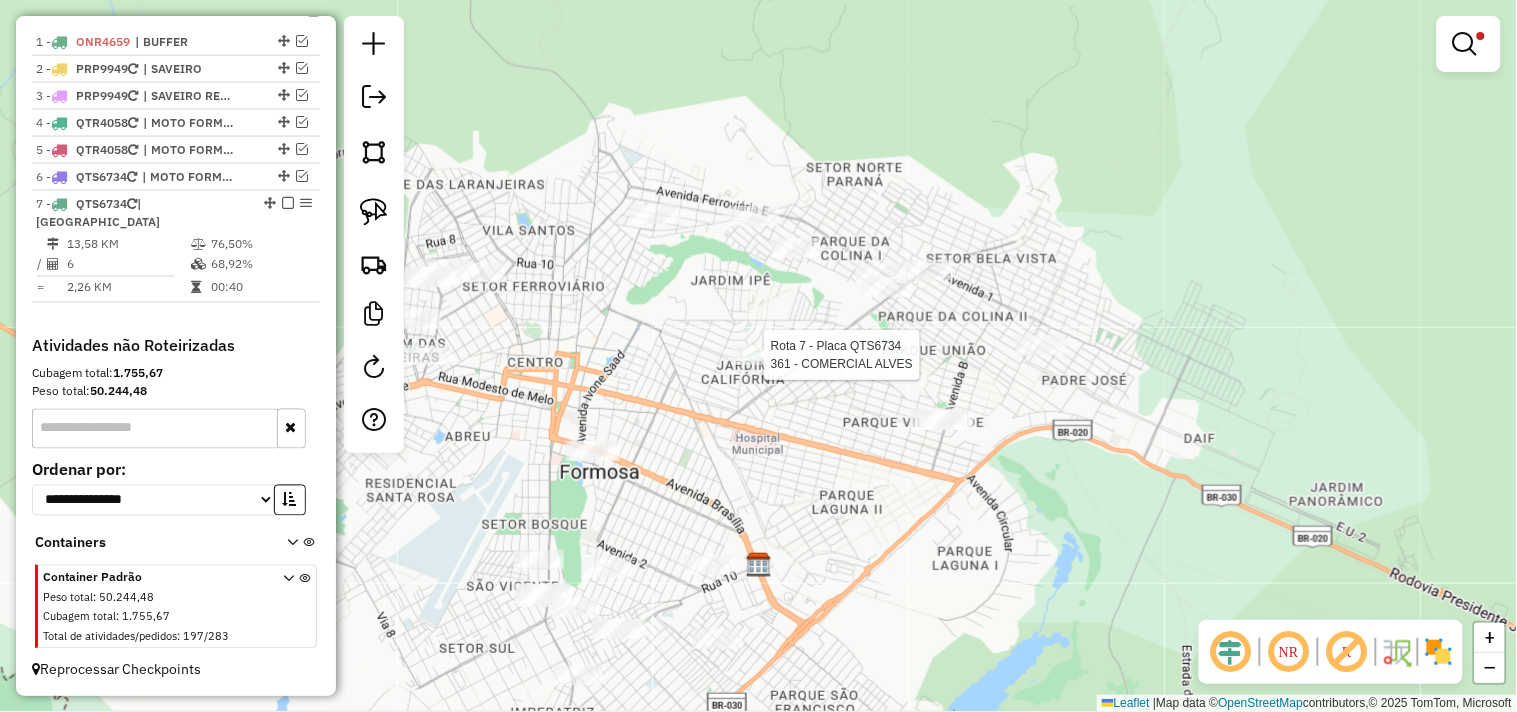 select on "**********" 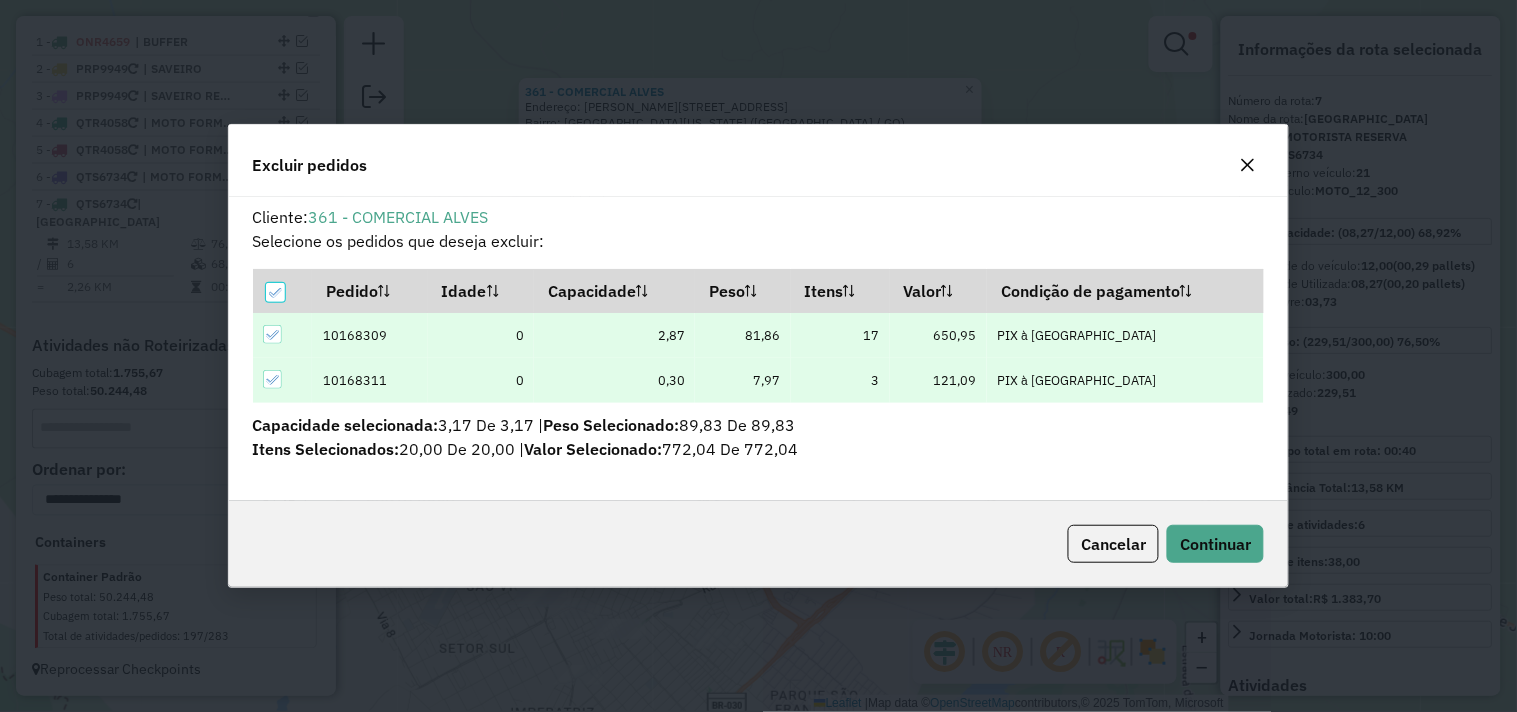 scroll, scrollTop: 68, scrollLeft: 0, axis: vertical 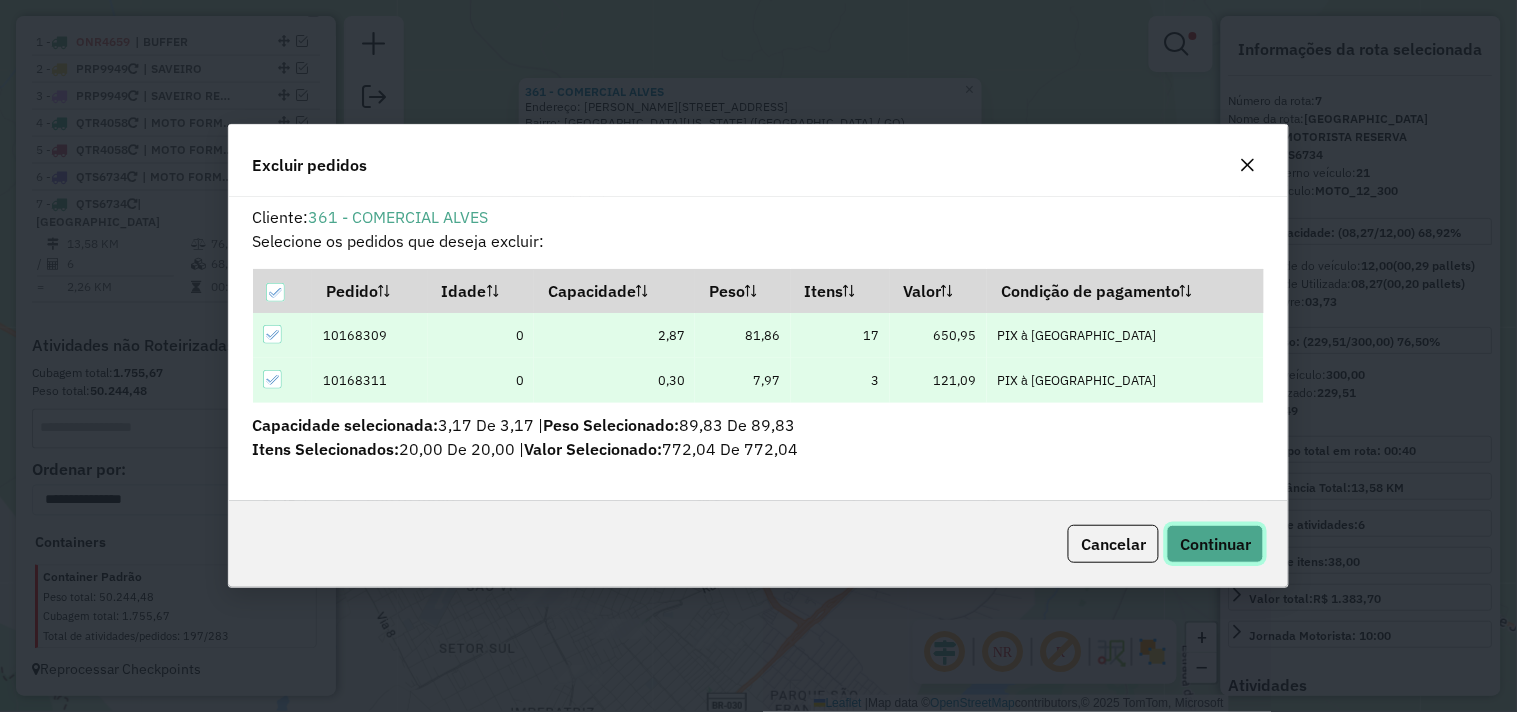 drag, startPoint x: 1238, startPoint y: 536, endPoint x: 1172, endPoint y: 516, distance: 68.96376 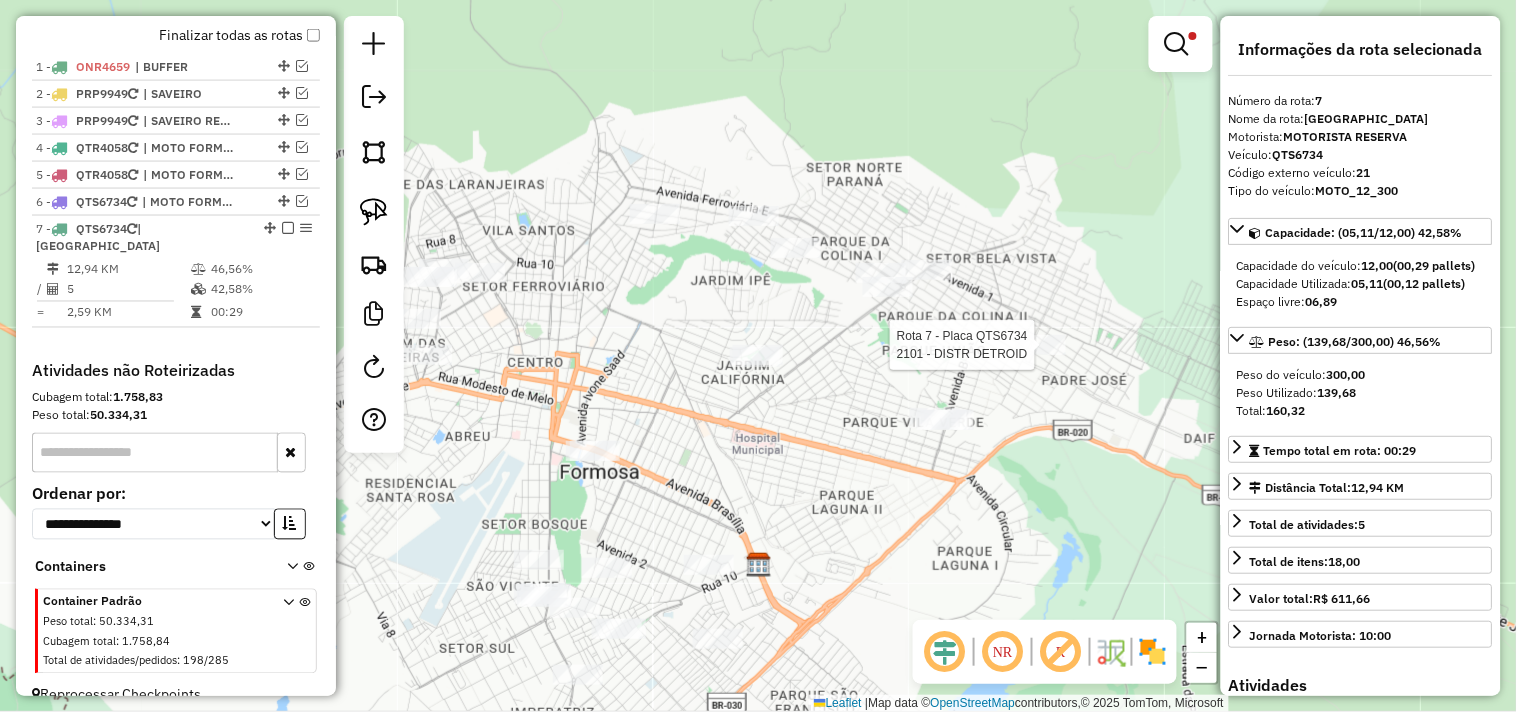 scroll, scrollTop: 768, scrollLeft: 0, axis: vertical 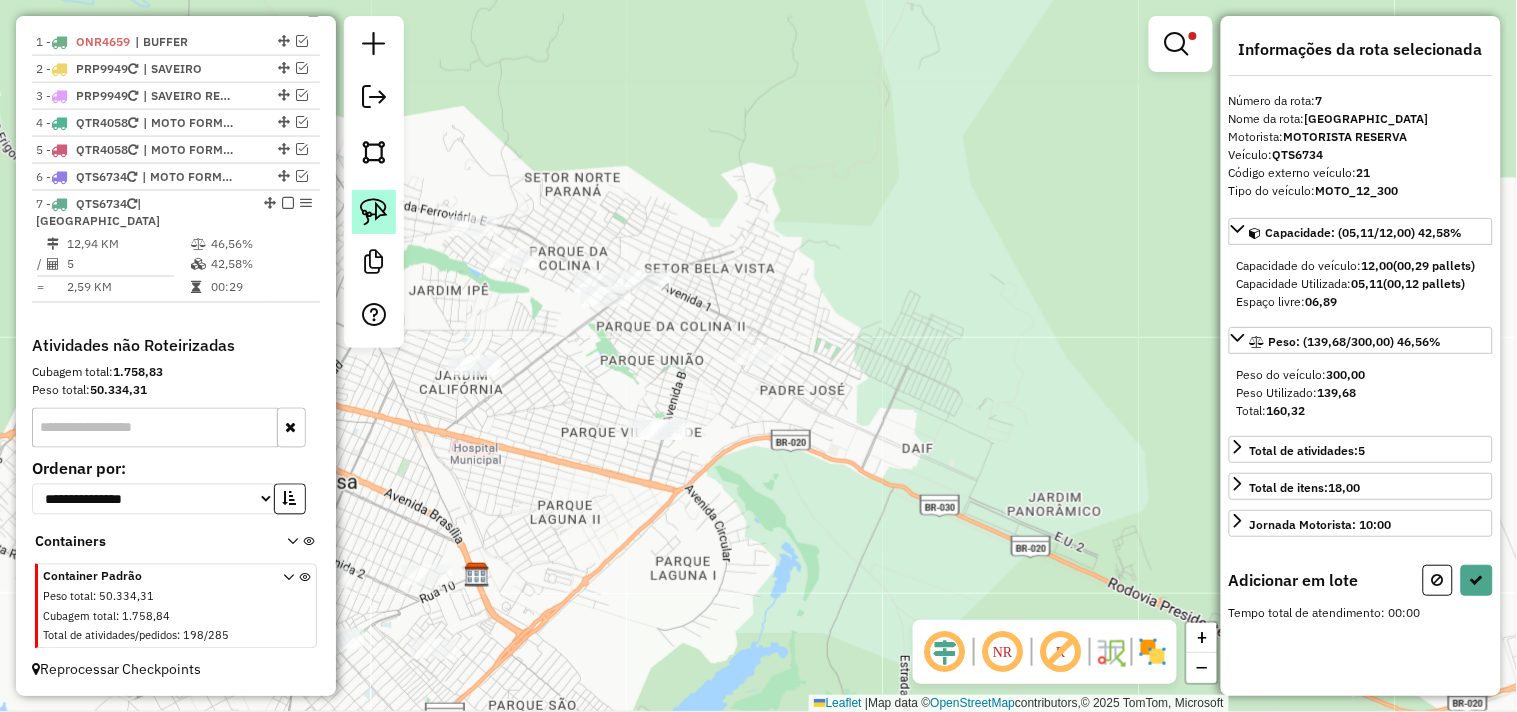 click 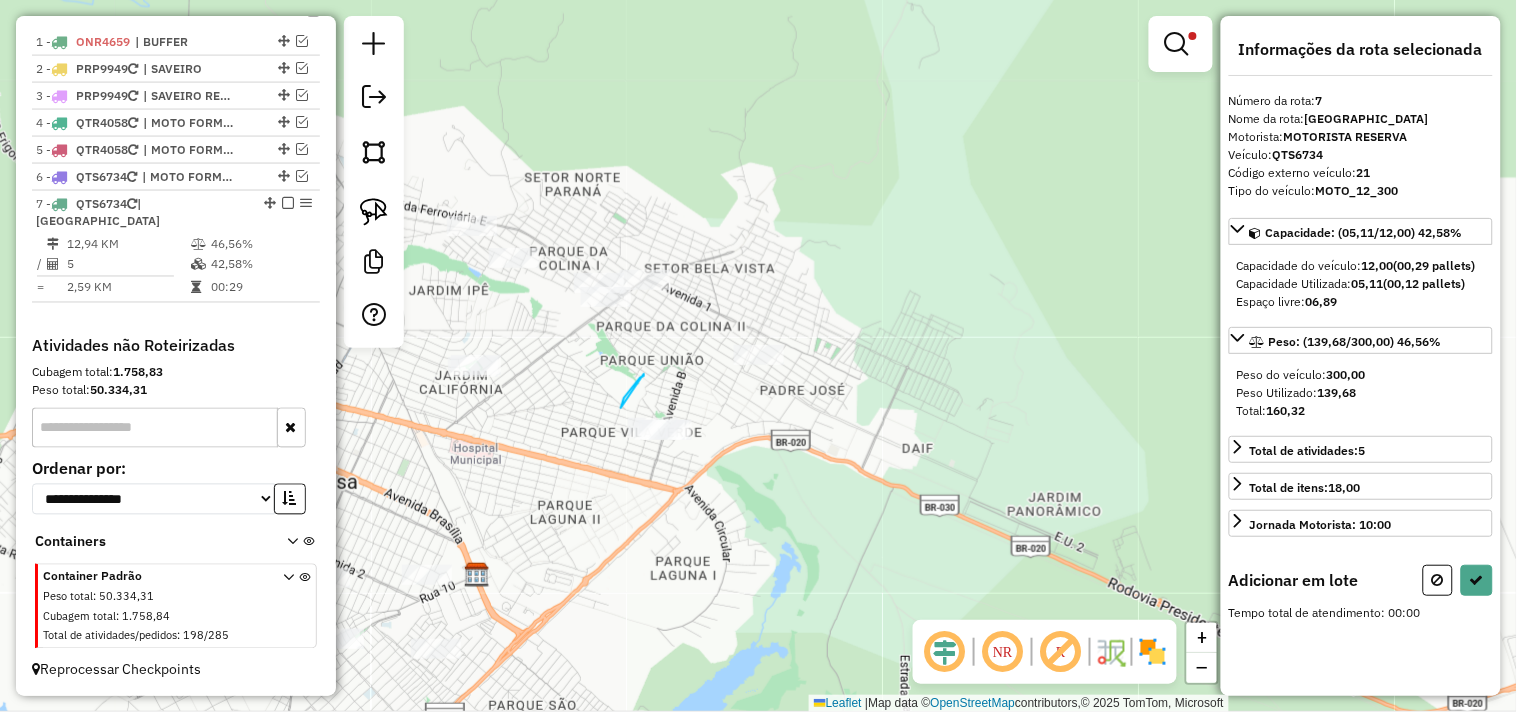 drag, startPoint x: 635, startPoint y: 384, endPoint x: 750, endPoint y: 400, distance: 116.10771 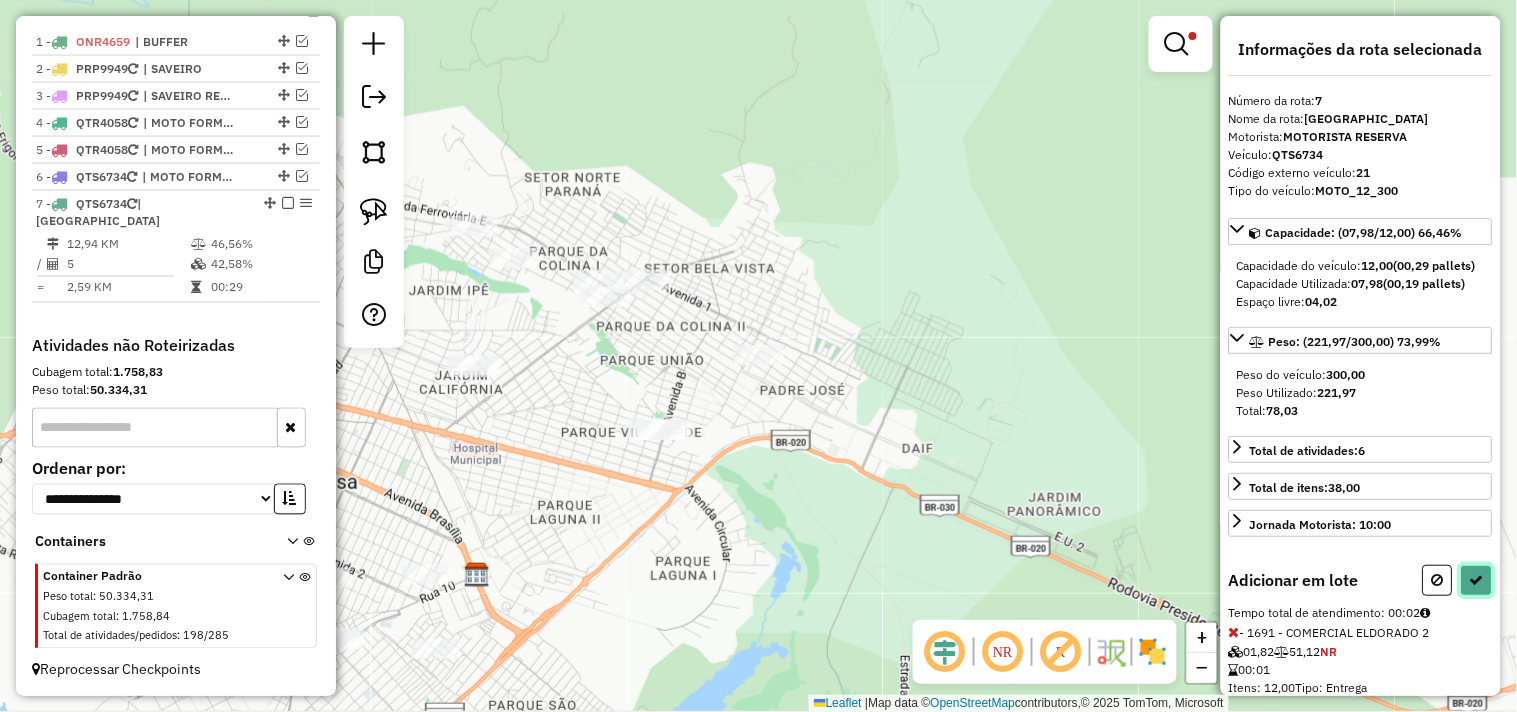 click at bounding box center [1477, 580] 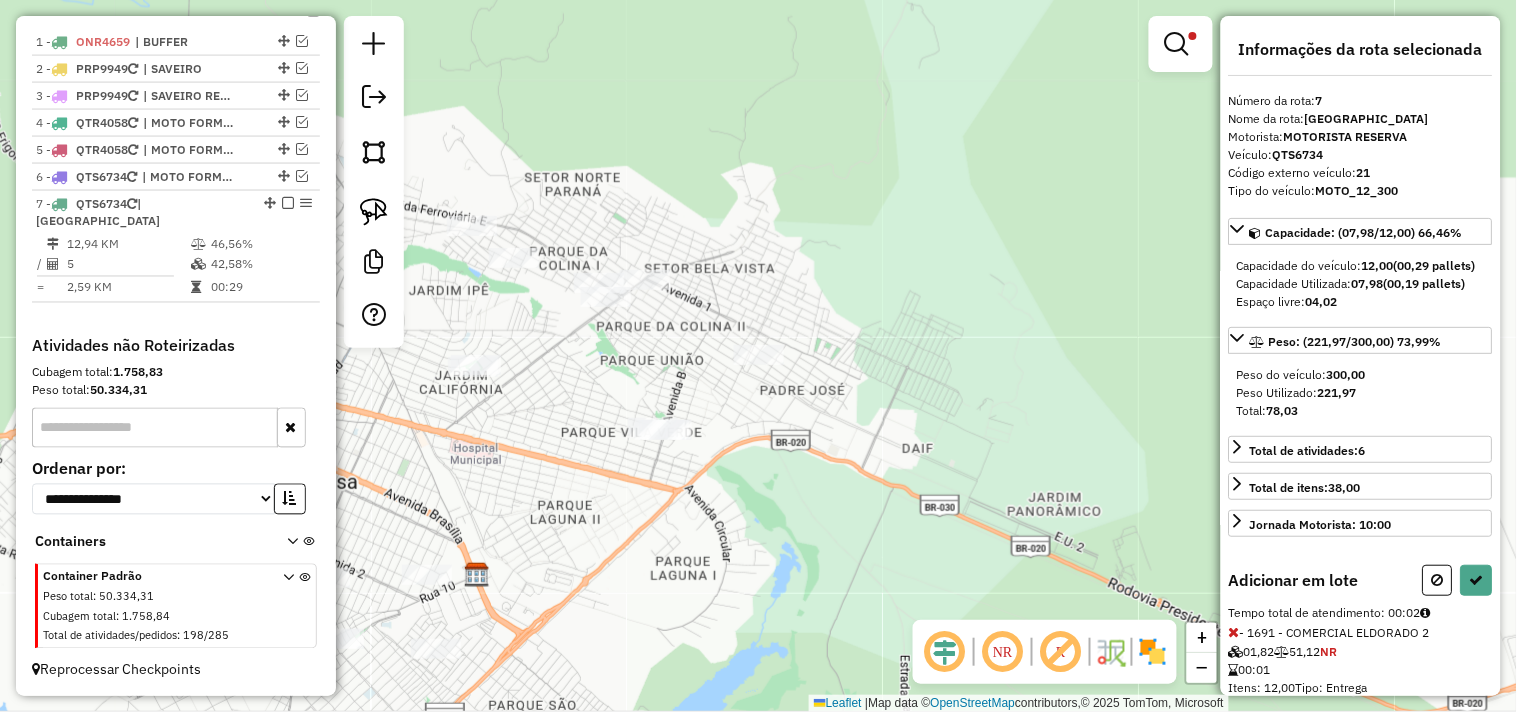 select on "**********" 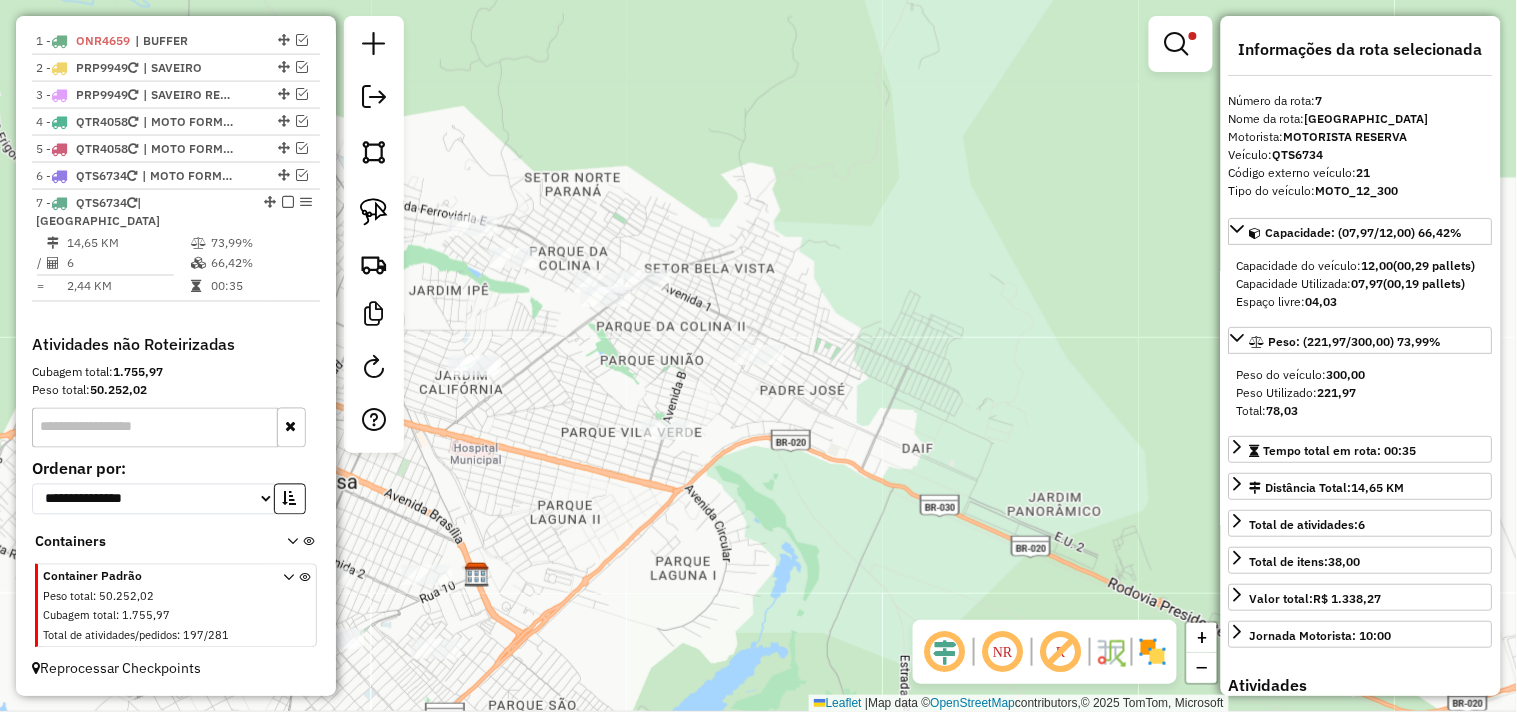 scroll, scrollTop: 743, scrollLeft: 0, axis: vertical 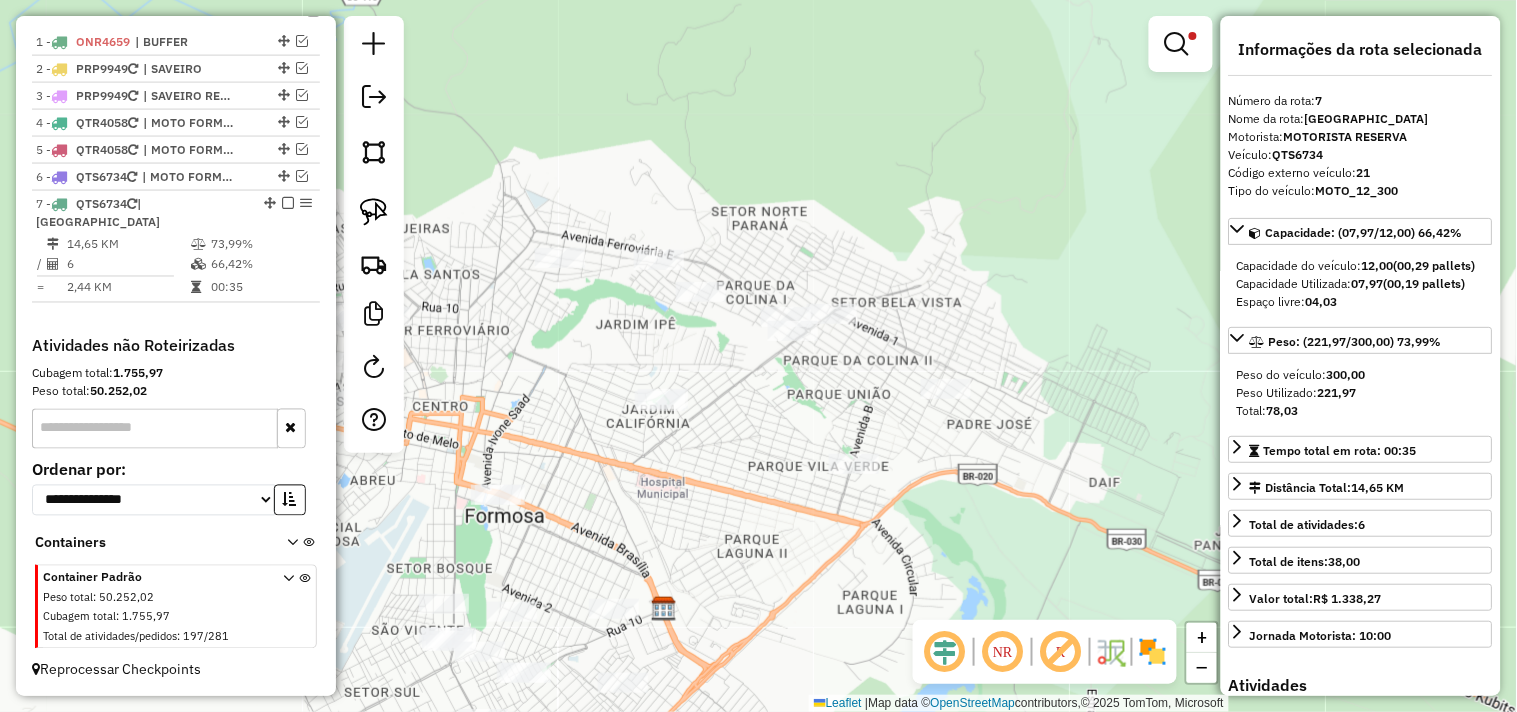 drag, startPoint x: 707, startPoint y: 441, endPoint x: 827, endPoint y: 395, distance: 128.51459 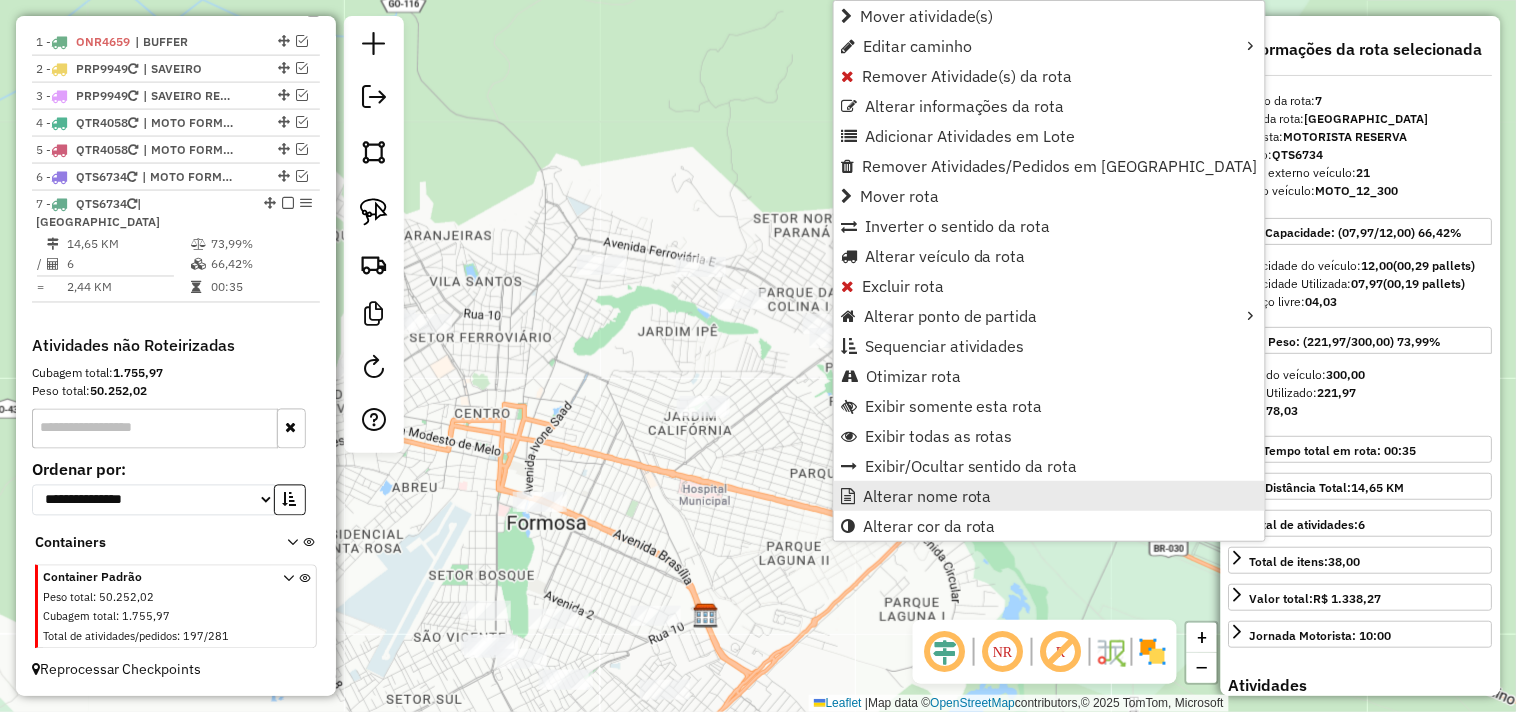 click on "Alterar nome rota" at bounding box center (927, 496) 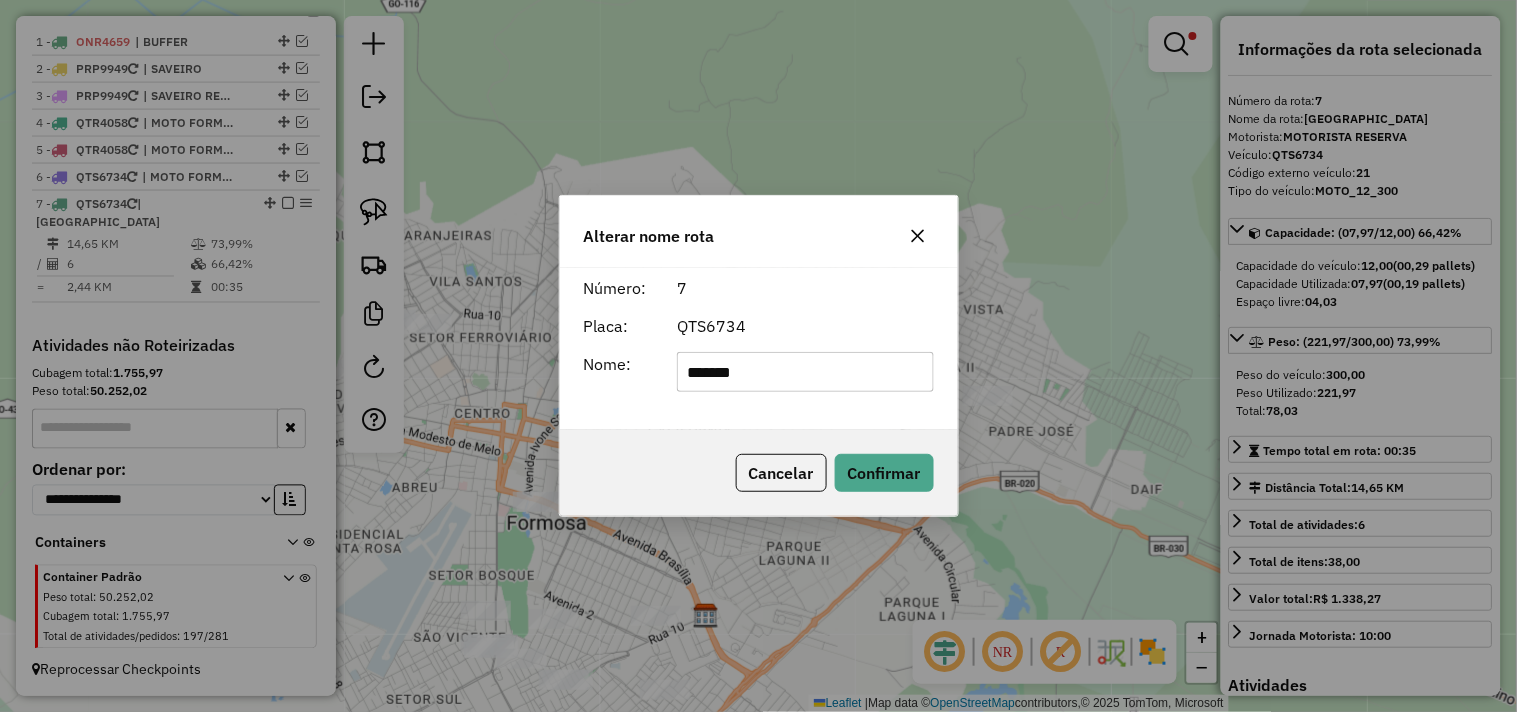 click on "*******" 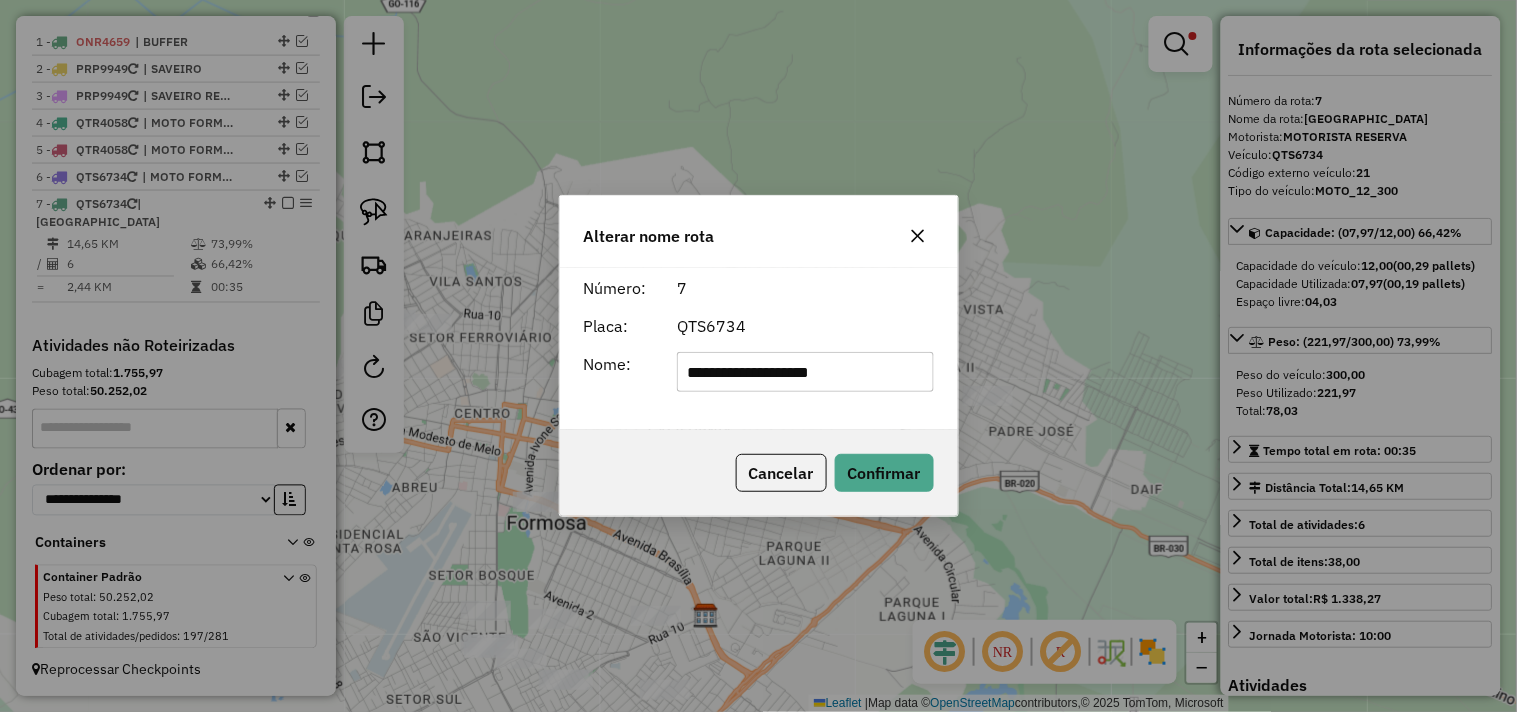 type on "**********" 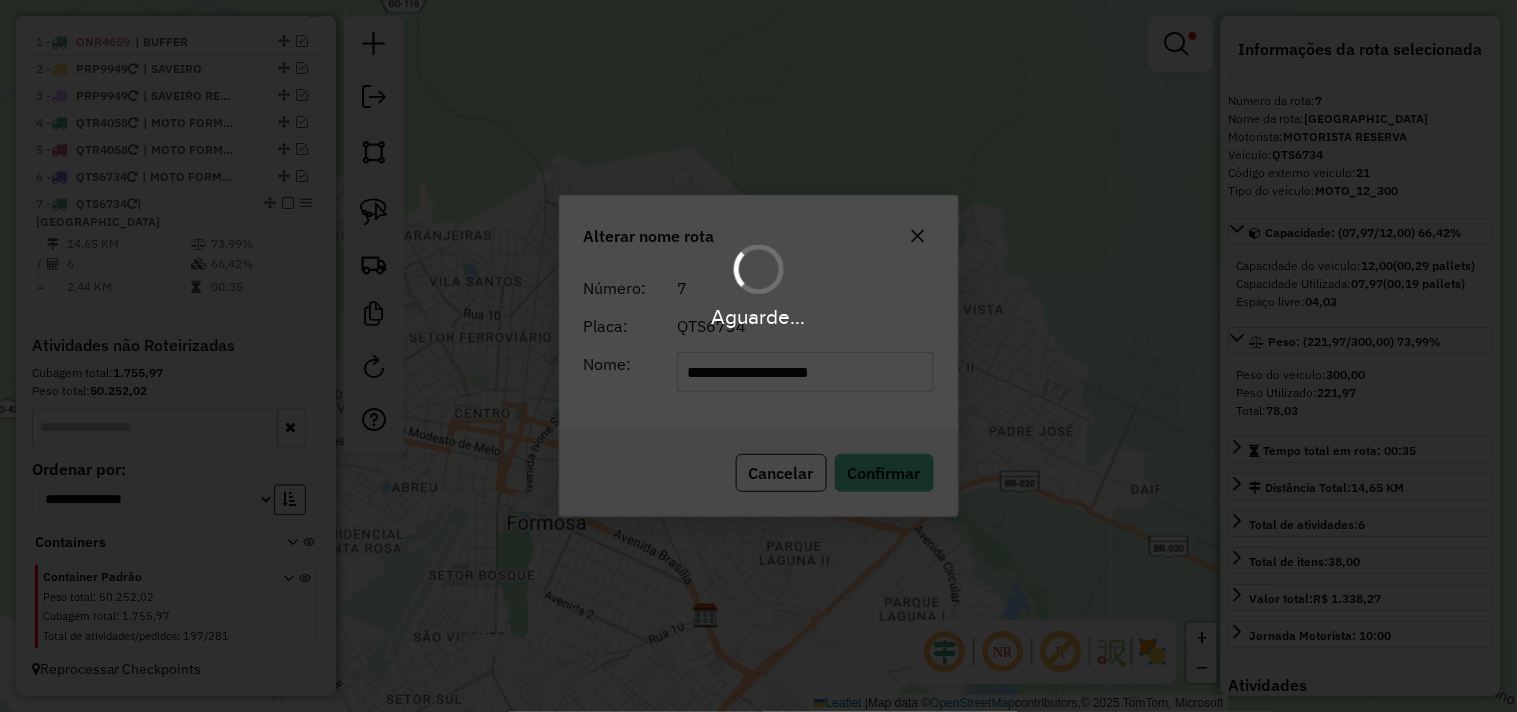 type 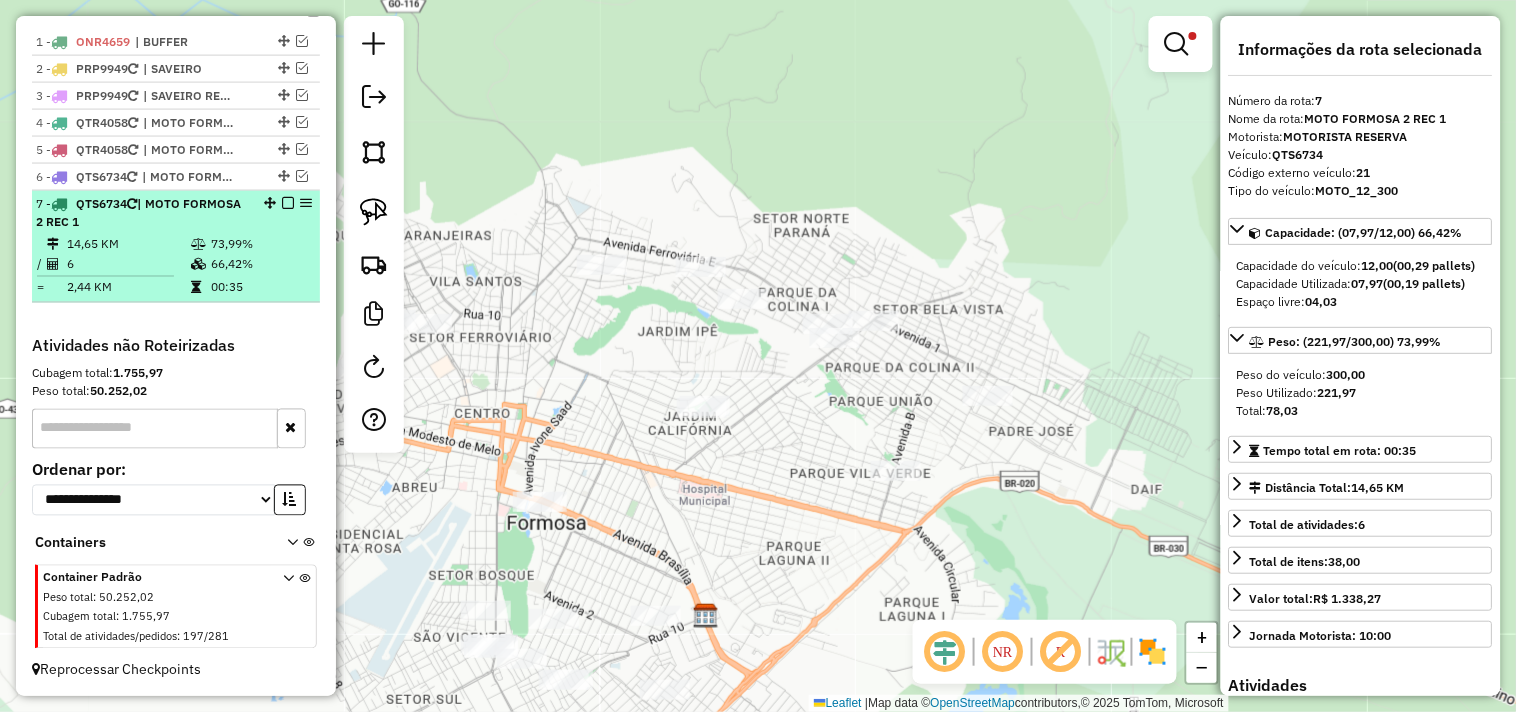 click on "7 -       QTS6734   | MOTO FORMOSA 2 REC 1" at bounding box center (176, 213) 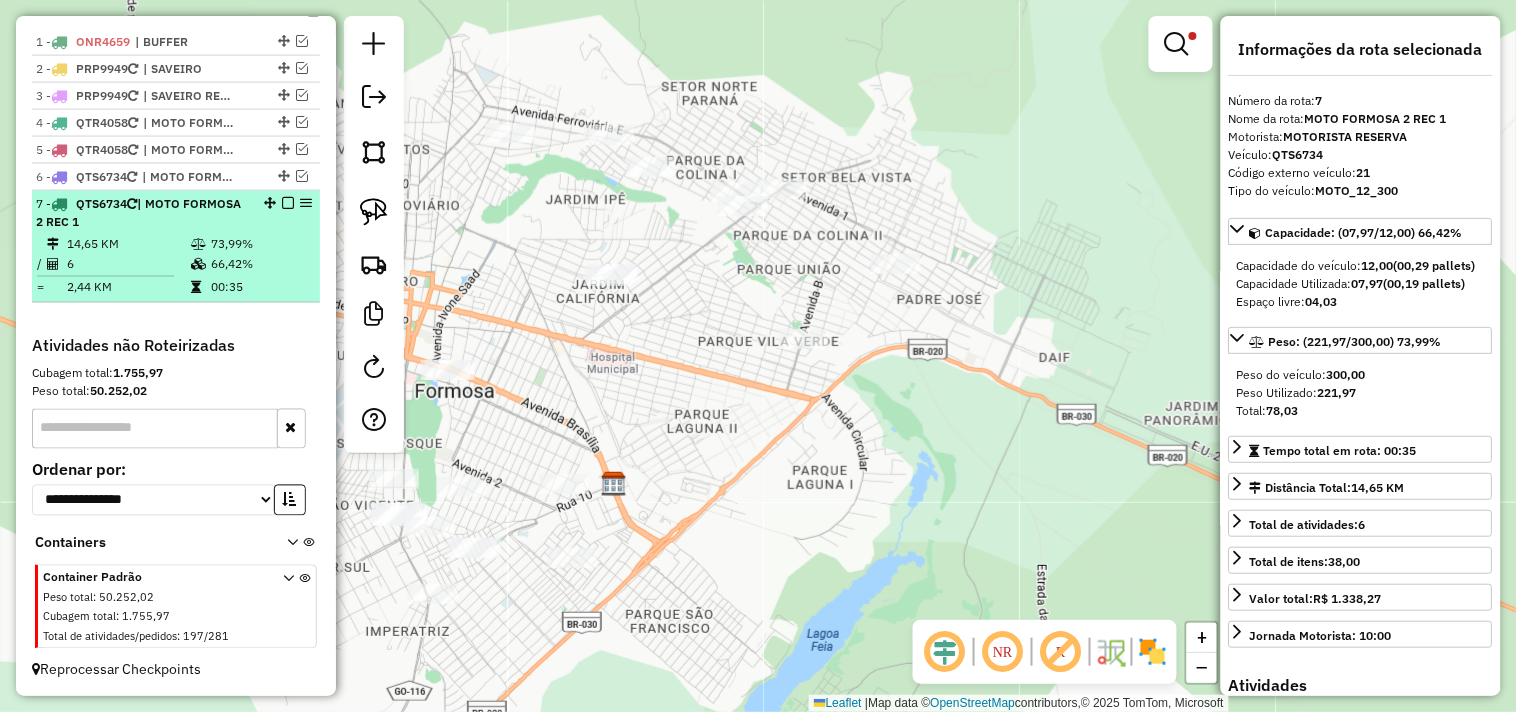 click at bounding box center [282, 203] 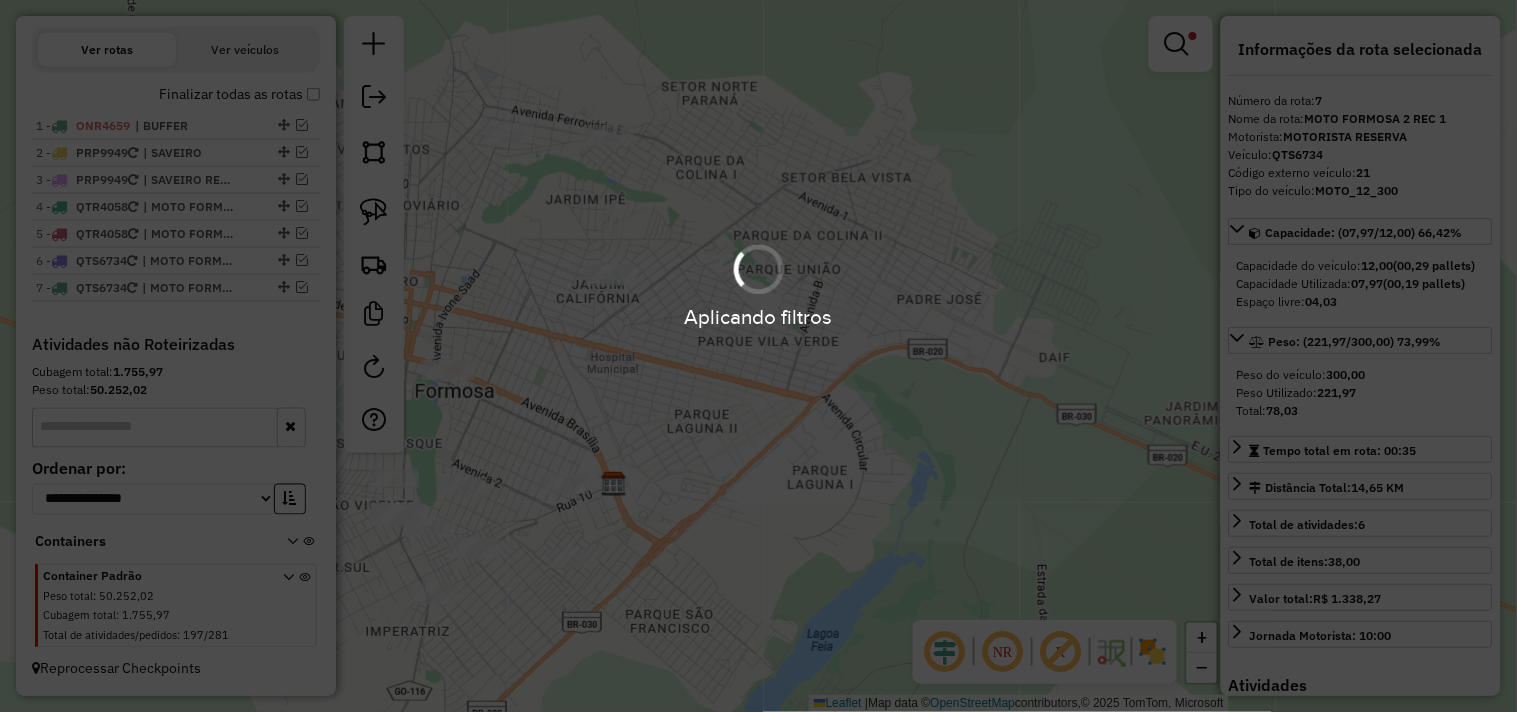 scroll, scrollTop: 676, scrollLeft: 0, axis: vertical 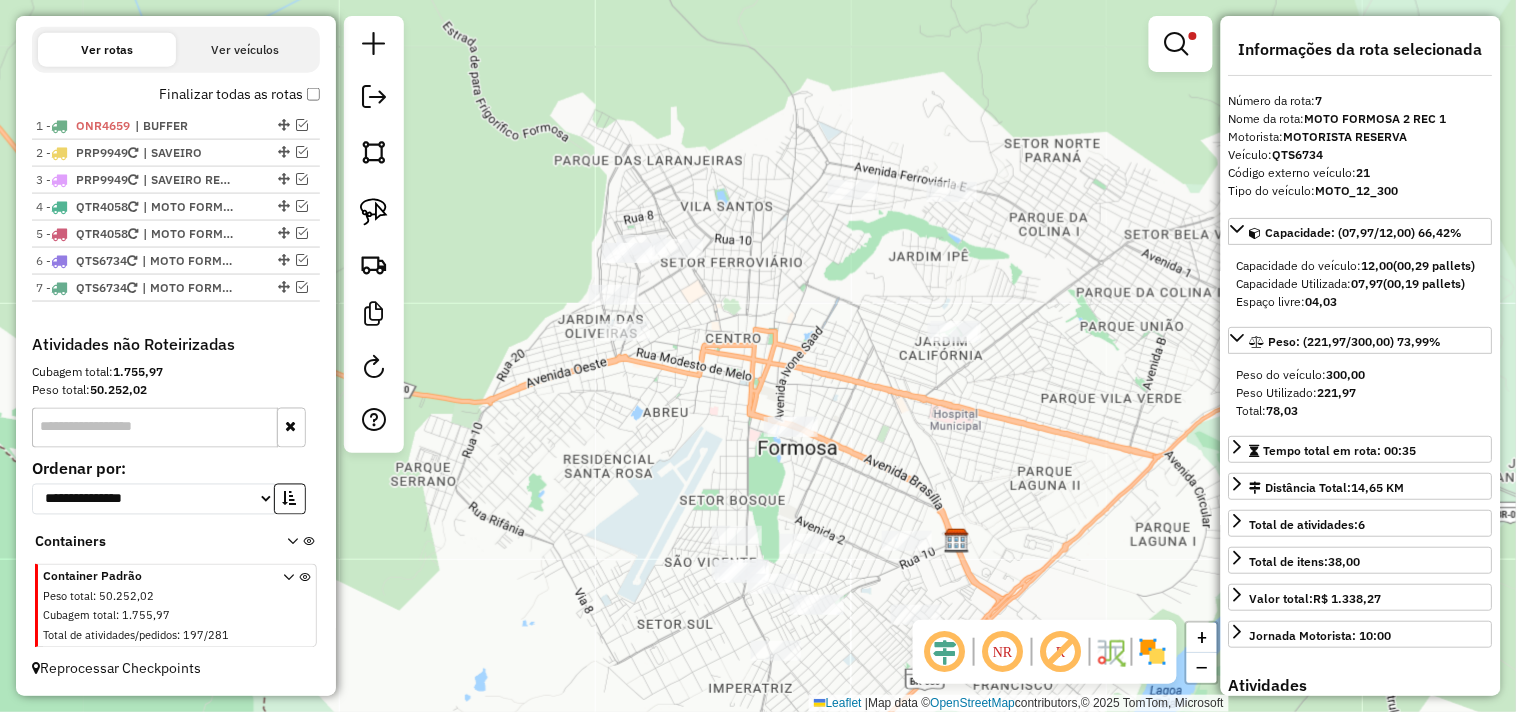 drag, startPoint x: 563, startPoint y: 346, endPoint x: 906, endPoint y: 403, distance: 347.7039 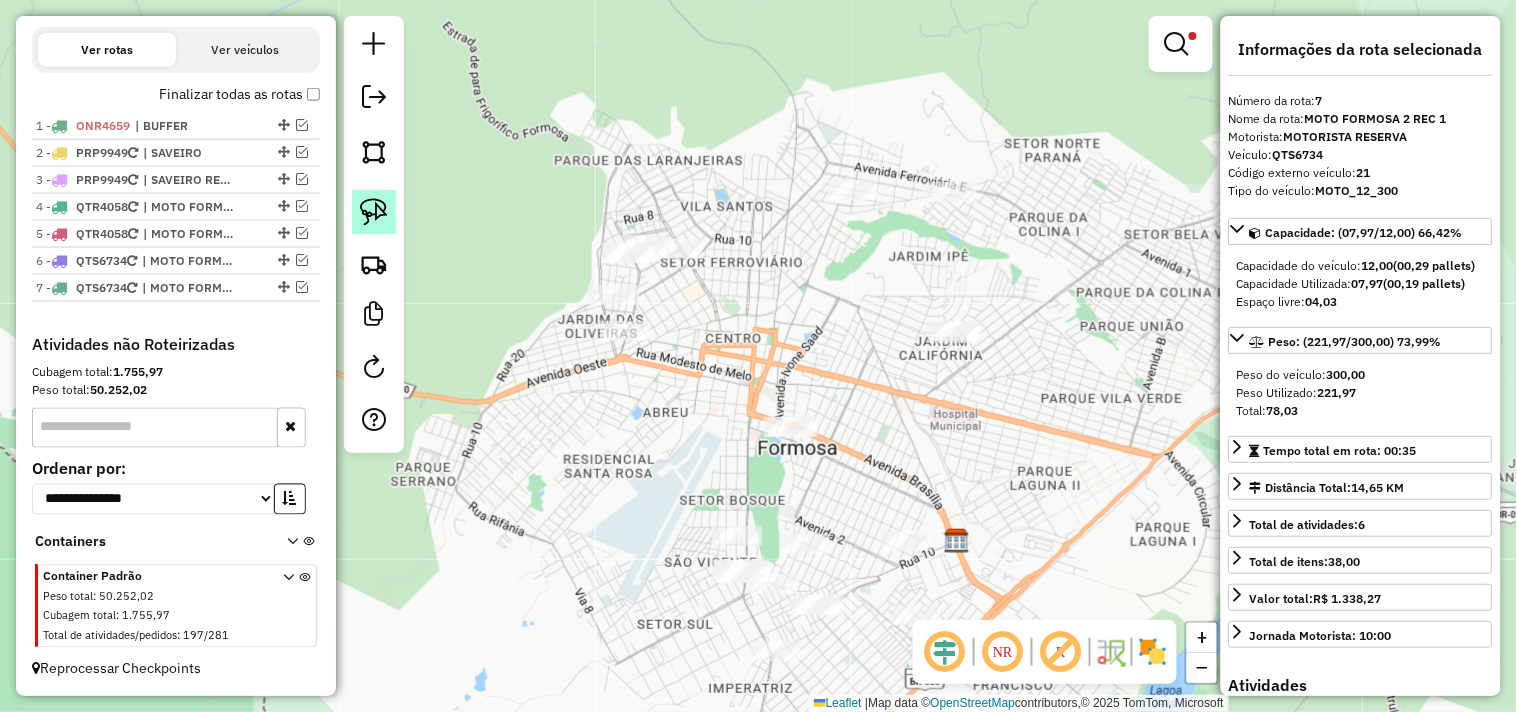 click 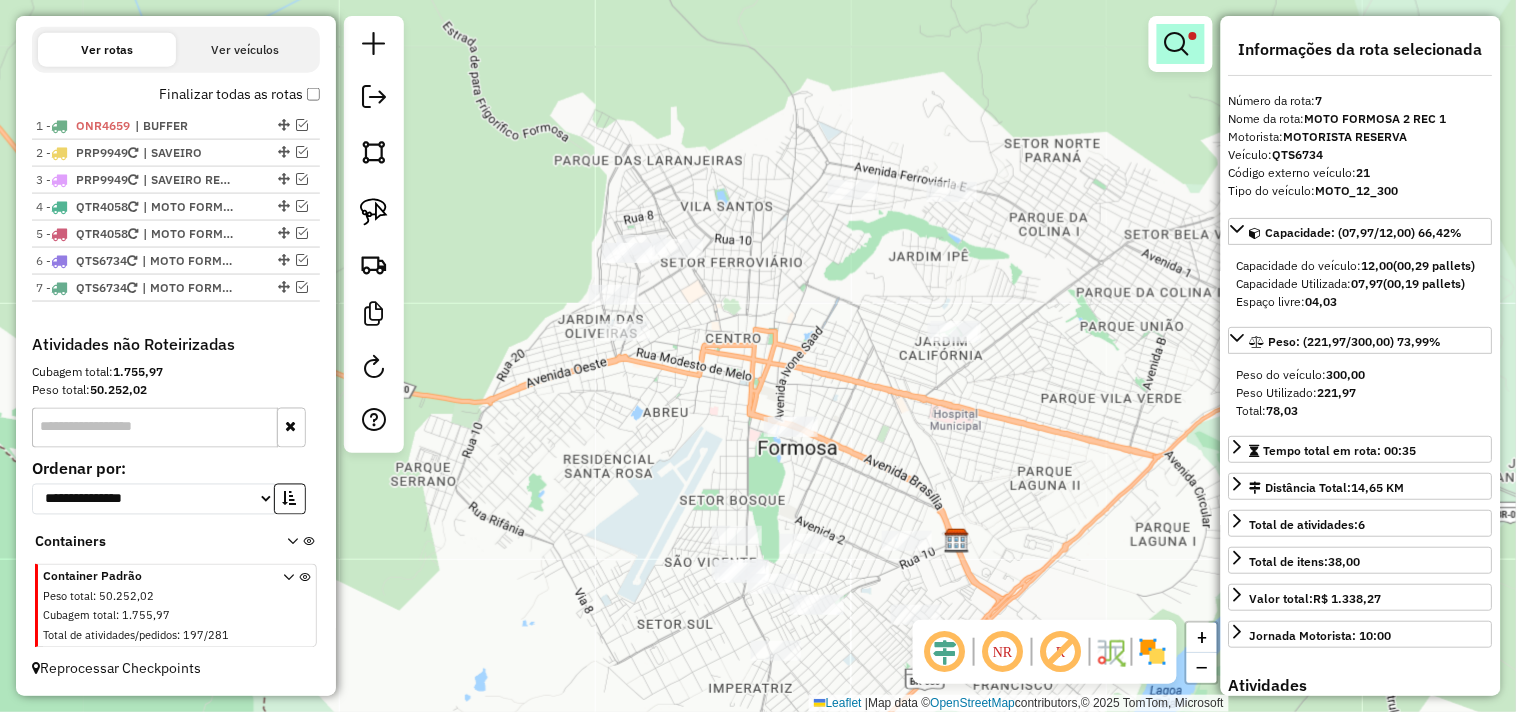 click at bounding box center (1181, 44) 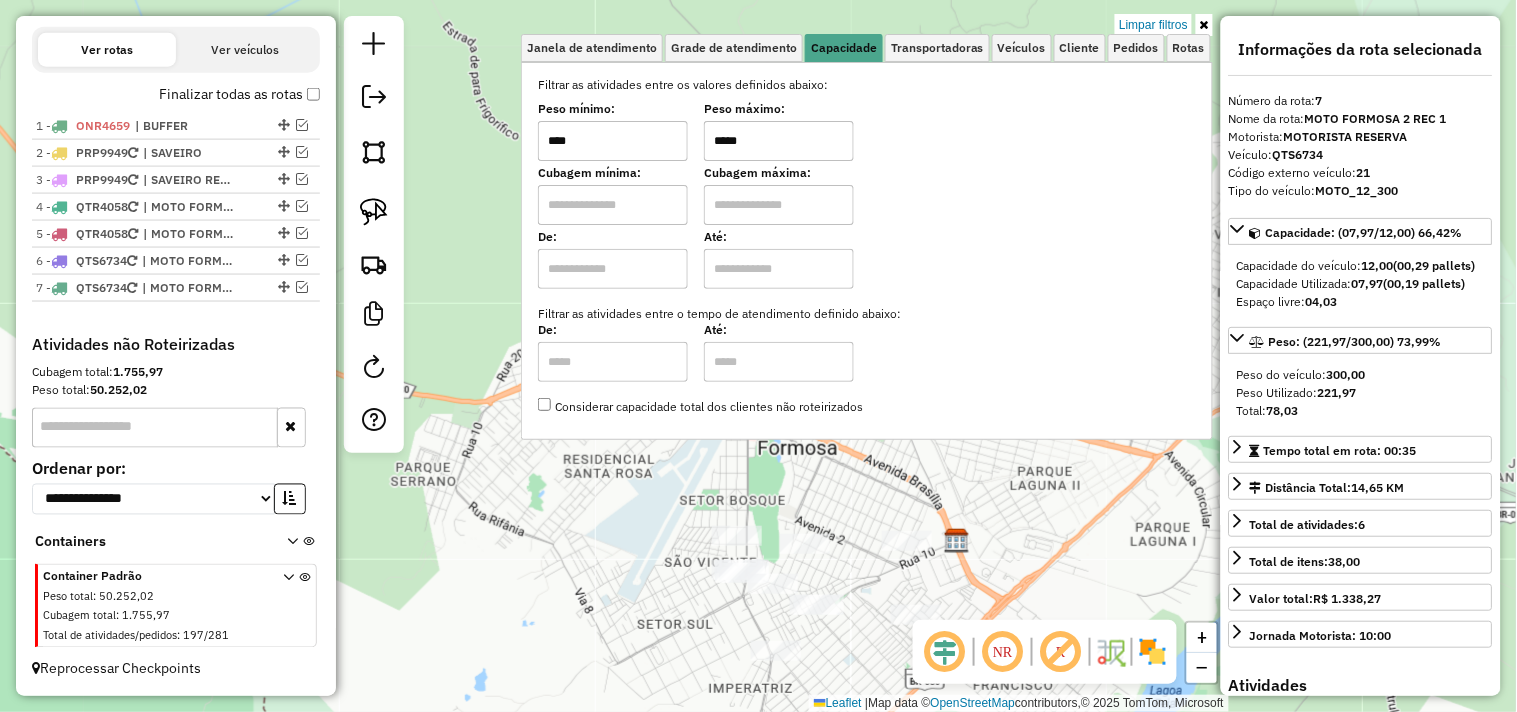 drag, startPoint x: 813, startPoint y: 136, endPoint x: 621, endPoint y: 140, distance: 192.04166 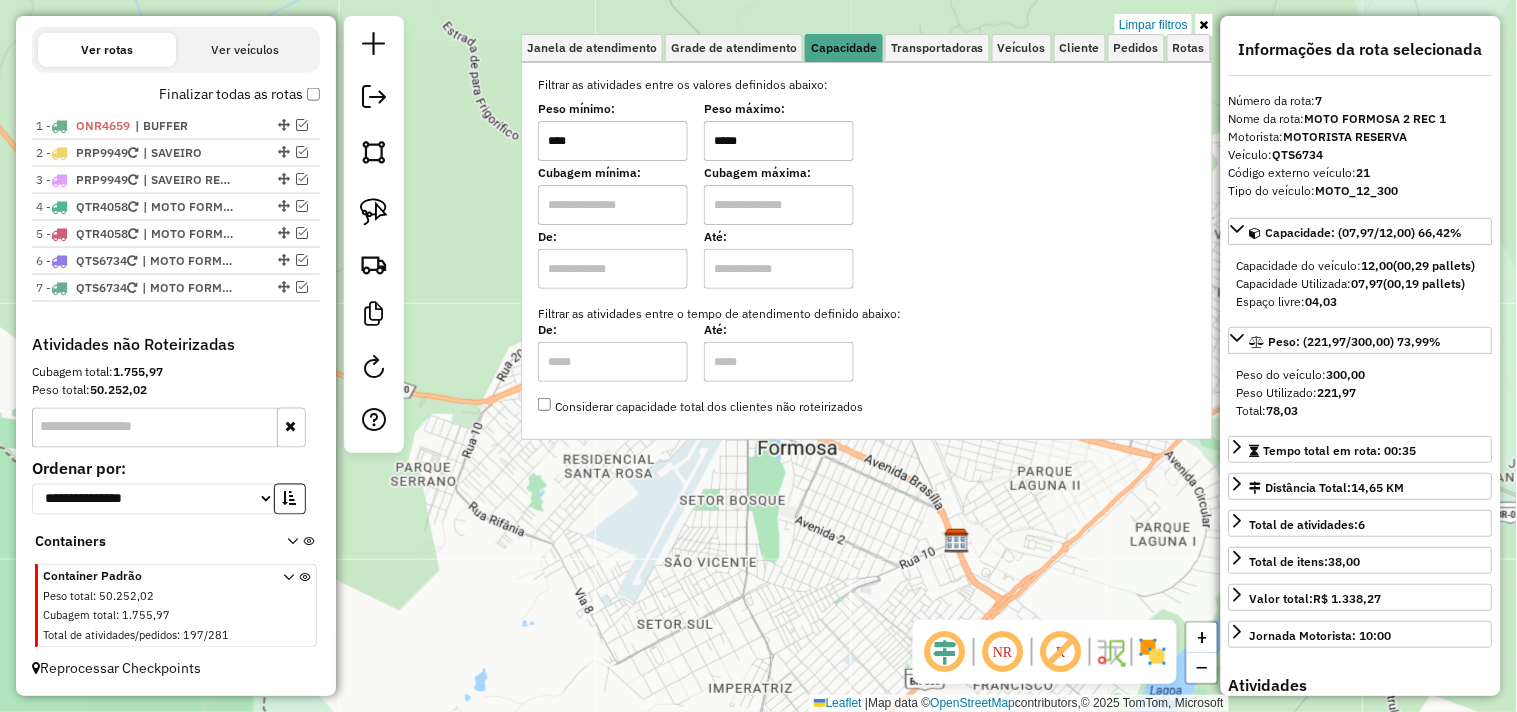 click on "Limpar filtros Janela de atendimento Grade de atendimento Capacidade Transportadoras Veículos Cliente Pedidos  Rotas Selecione os dias de semana para filtrar as janelas de atendimento  Seg   Ter   Qua   Qui   Sex   Sáb   Dom  Informe o período da janela de atendimento: De: Até:  Filtrar exatamente a janela do cliente  Considerar janela de atendimento padrão  Selecione os dias de semana para filtrar as grades de atendimento  Seg   Ter   Qua   Qui   Sex   Sáb   Dom   Considerar clientes sem dia de atendimento cadastrado  Clientes fora do dia de atendimento selecionado Filtrar as atividades entre os valores definidos abaixo:  Peso mínimo:  ****  Peso máximo:  *****  Cubagem mínima:   Cubagem máxima:   De:   Até:  Filtrar as atividades entre o tempo de atendimento definido abaixo:  De:   Até:   Considerar capacidade total dos clientes não roteirizados Transportadora: Selecione um ou mais itens Tipo de veículo: Selecione um ou mais itens Veículo: Selecione um ou mais itens Motorista: Nome: Rótulo:" 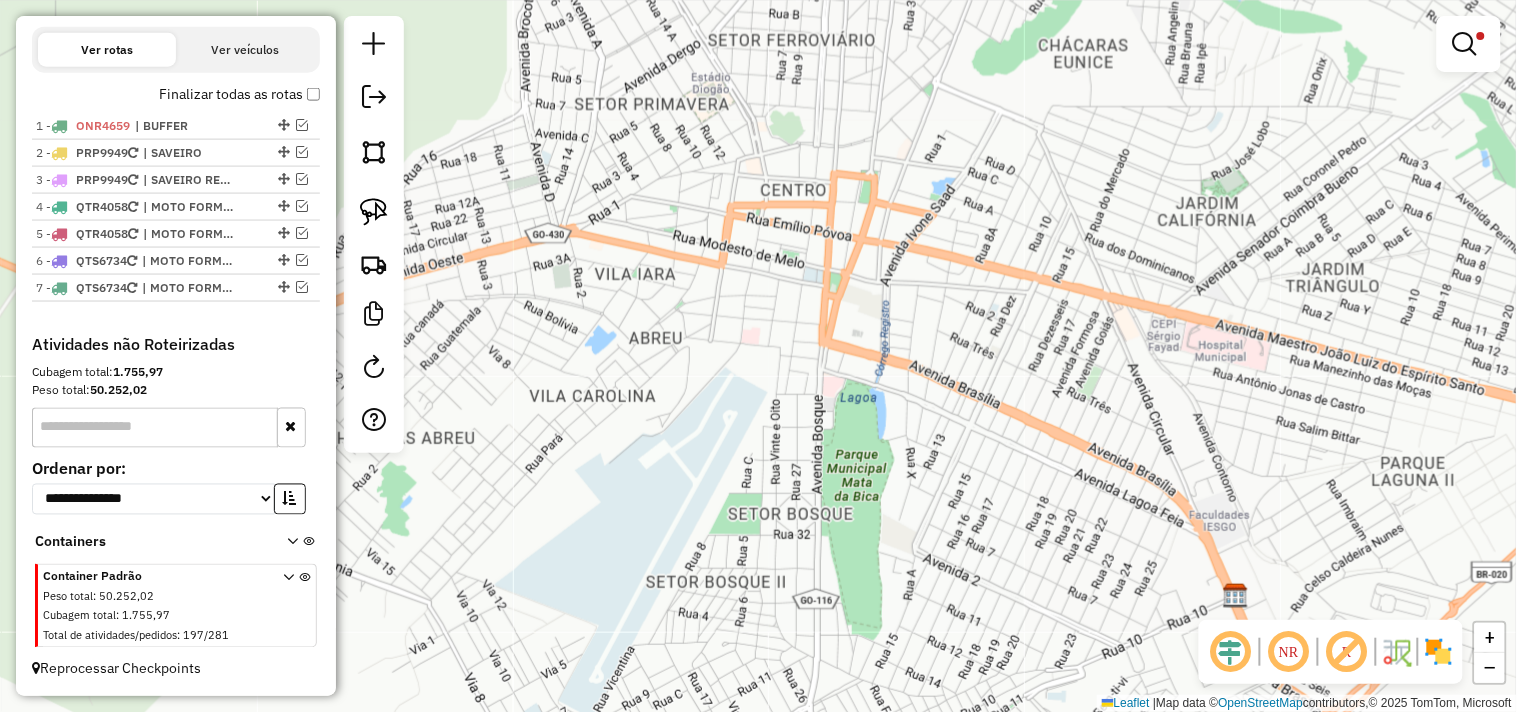 drag, startPoint x: 803, startPoint y: 452, endPoint x: 715, endPoint y: 480, distance: 92.34717 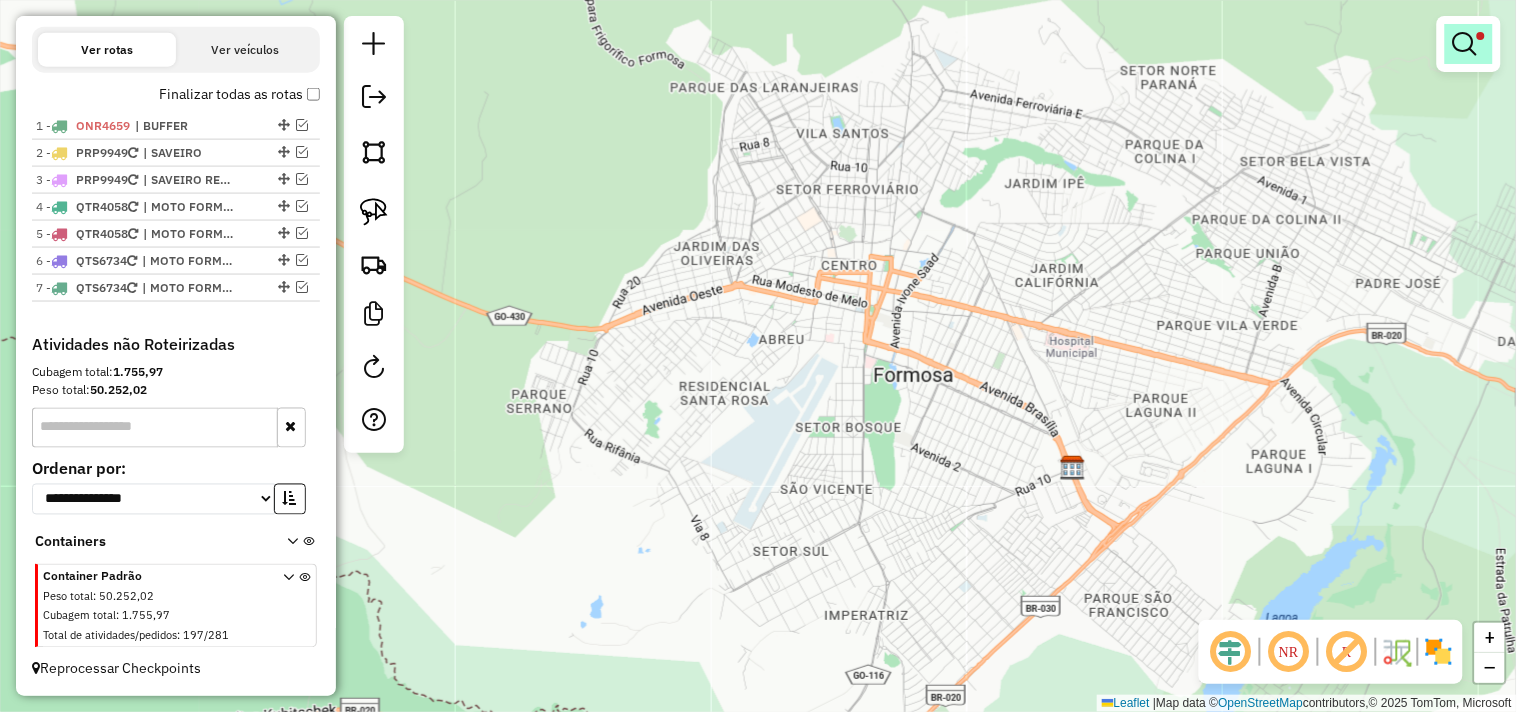 click at bounding box center [1469, 44] 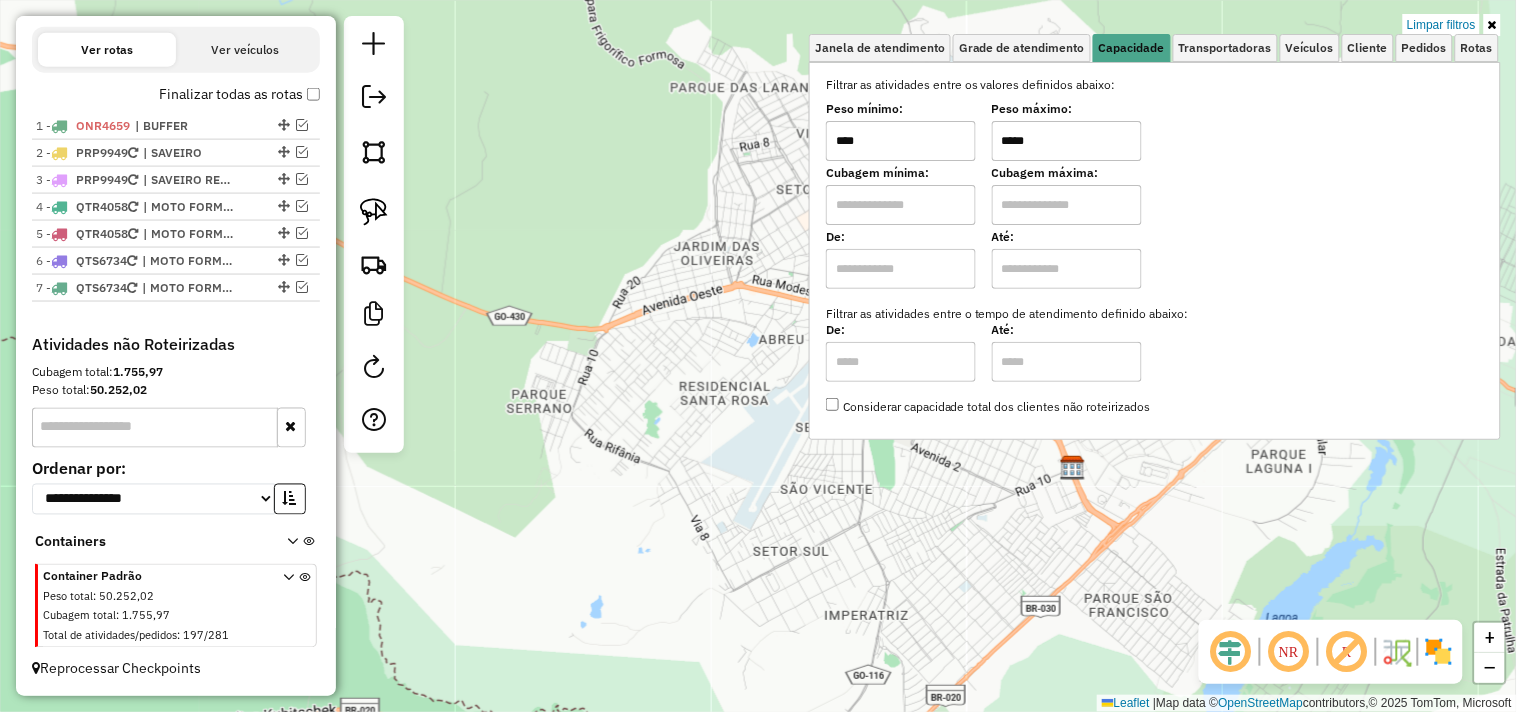 drag, startPoint x: 1094, startPoint y: 122, endPoint x: 868, endPoint y: 147, distance: 227.37854 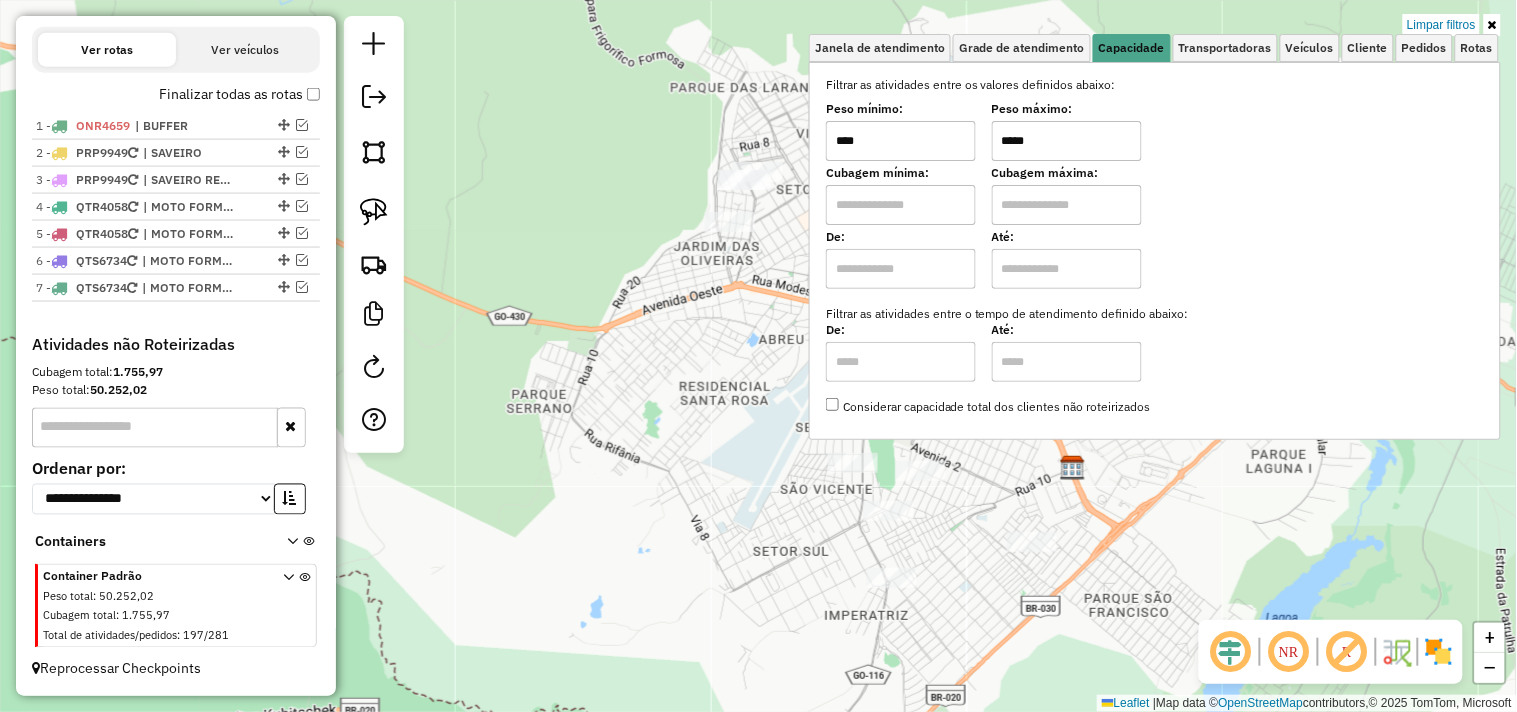 type on "*****" 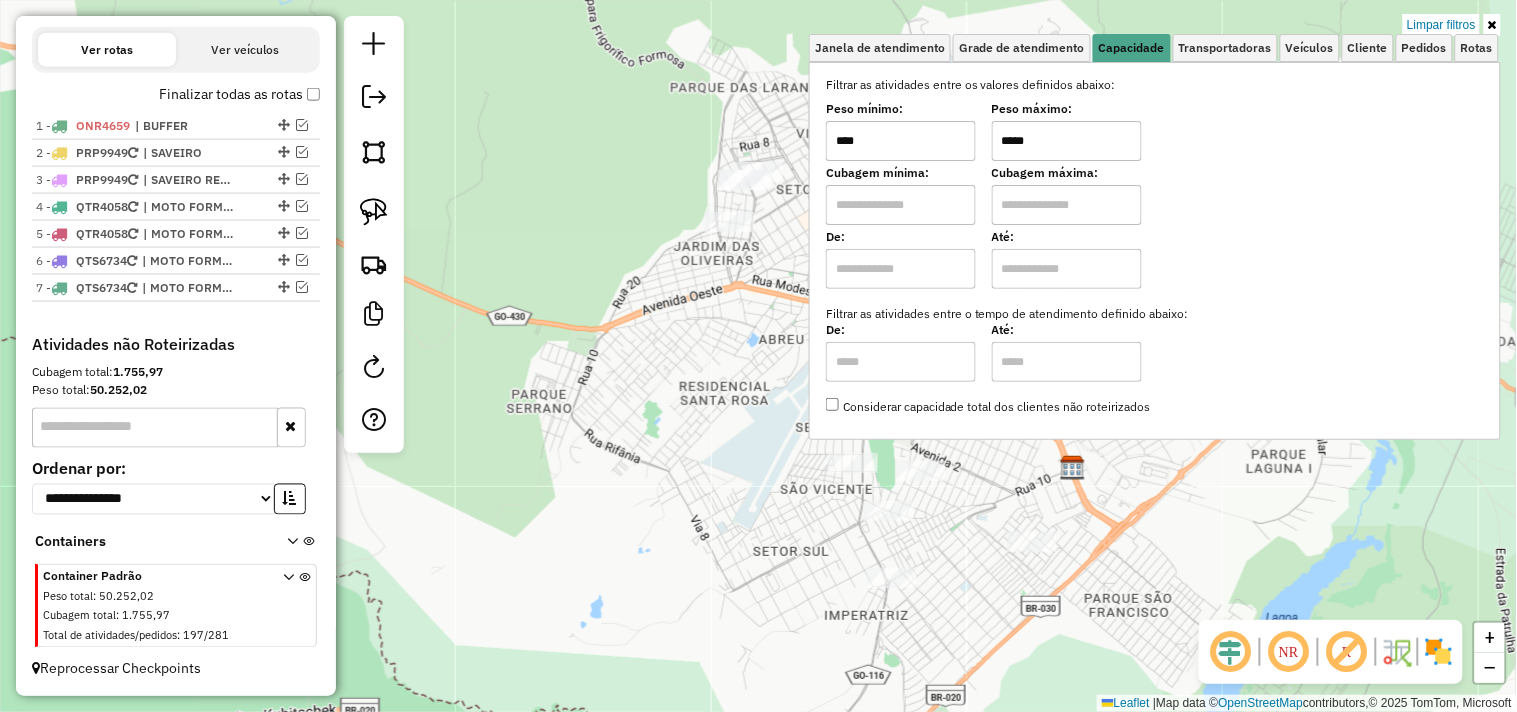 click on "Limpar filtros Janela de atendimento Grade de atendimento Capacidade Transportadoras Veículos Cliente Pedidos  Rotas Selecione os dias de semana para filtrar as janelas de atendimento  Seg   Ter   Qua   Qui   Sex   Sáb   Dom  Informe o período da janela de atendimento: De: Até:  Filtrar exatamente a janela do cliente  Considerar janela de atendimento padrão  Selecione os dias de semana para filtrar as grades de atendimento  Seg   Ter   Qua   Qui   Sex   Sáb   Dom   Considerar clientes sem dia de atendimento cadastrado  Clientes fora do dia de atendimento selecionado Filtrar as atividades entre os valores definidos abaixo:  Peso mínimo:  ****  Peso máximo:  *****  Cubagem mínima:   Cubagem máxima:   De:   Até:  Filtrar as atividades entre o tempo de atendimento definido abaixo:  De:   Até:   Considerar capacidade total dos clientes não roteirizados Transportadora: Selecione um ou mais itens Tipo de veículo: Selecione um ou mais itens Veículo: Selecione um ou mais itens Motorista: Nome: Rótulo:" 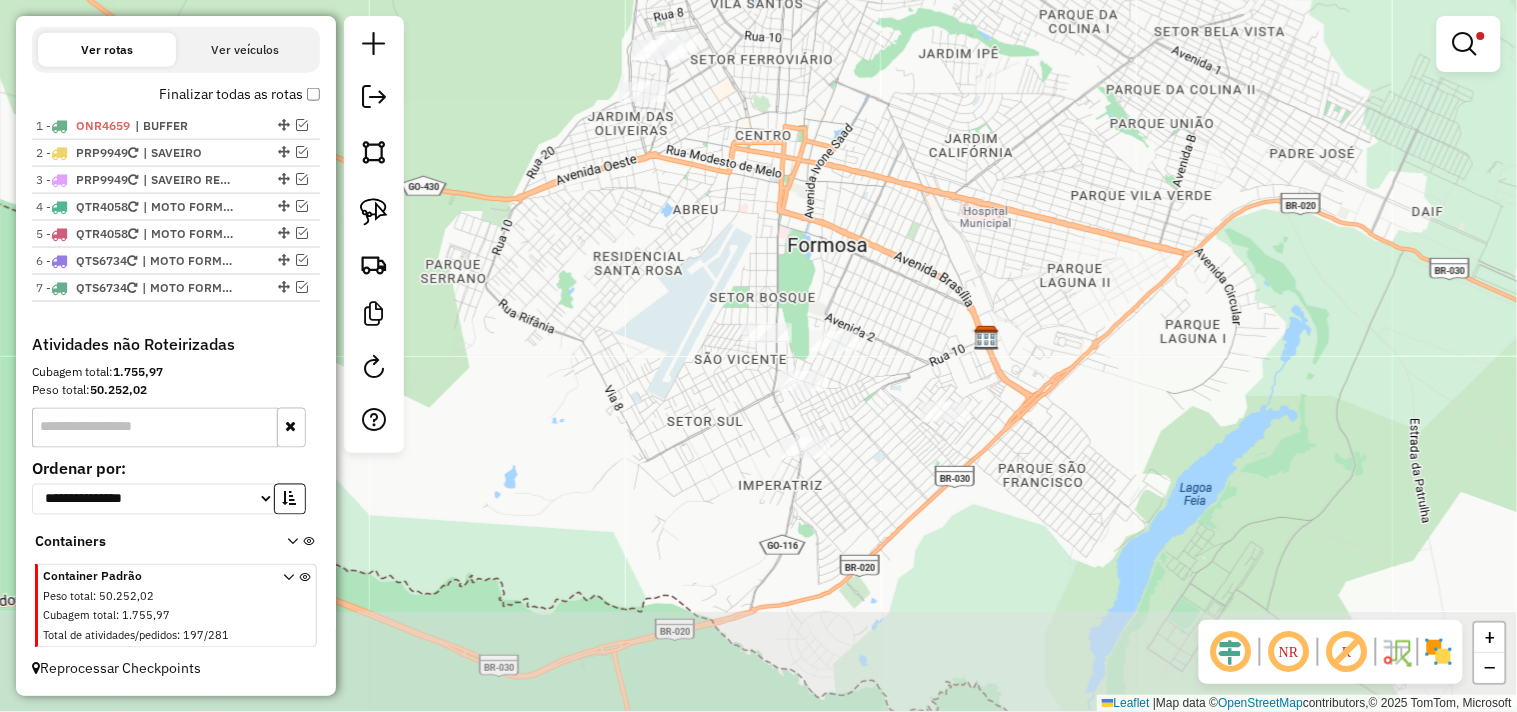 drag, startPoint x: 718, startPoint y: 333, endPoint x: 630, endPoint y: 200, distance: 159.47726 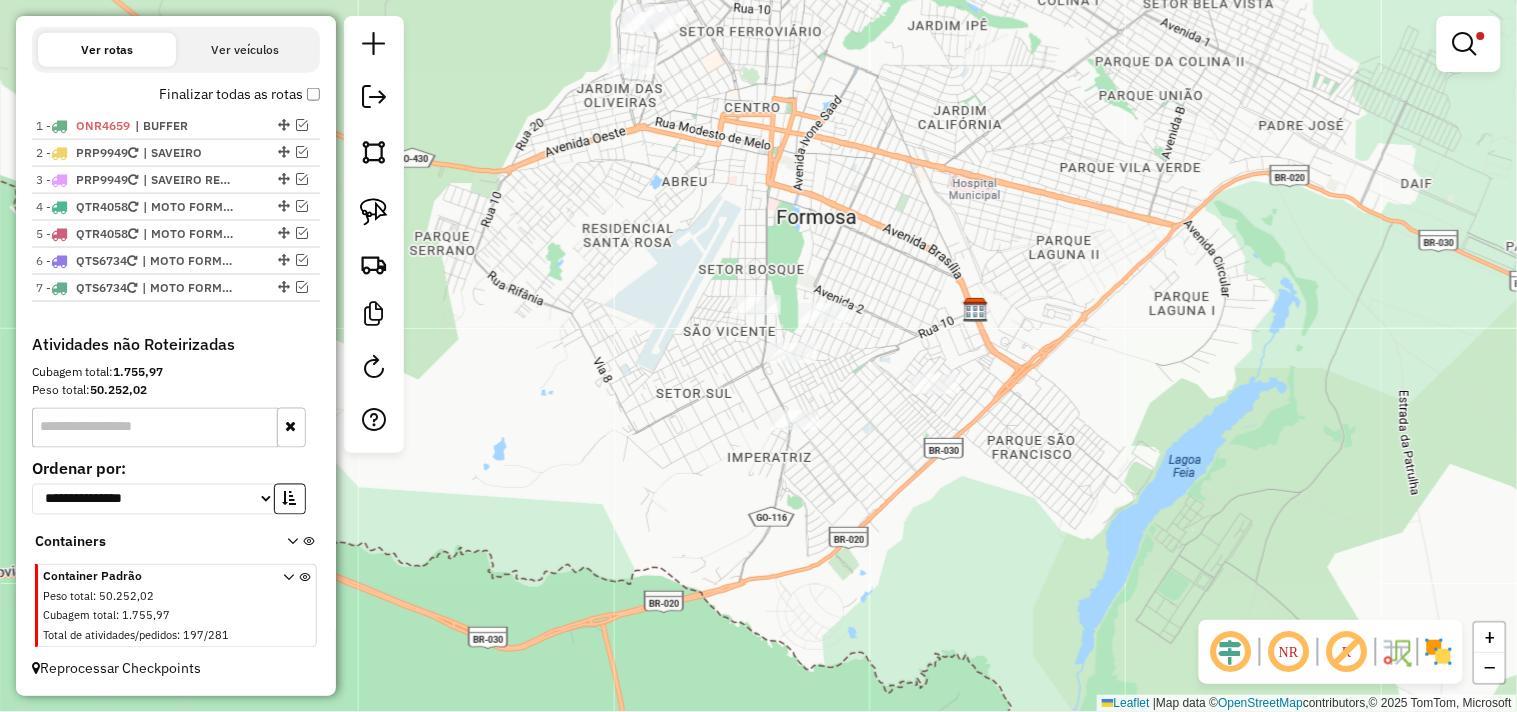 drag, startPoint x: 615, startPoint y: 228, endPoint x: 578, endPoint y: 172, distance: 67.11929 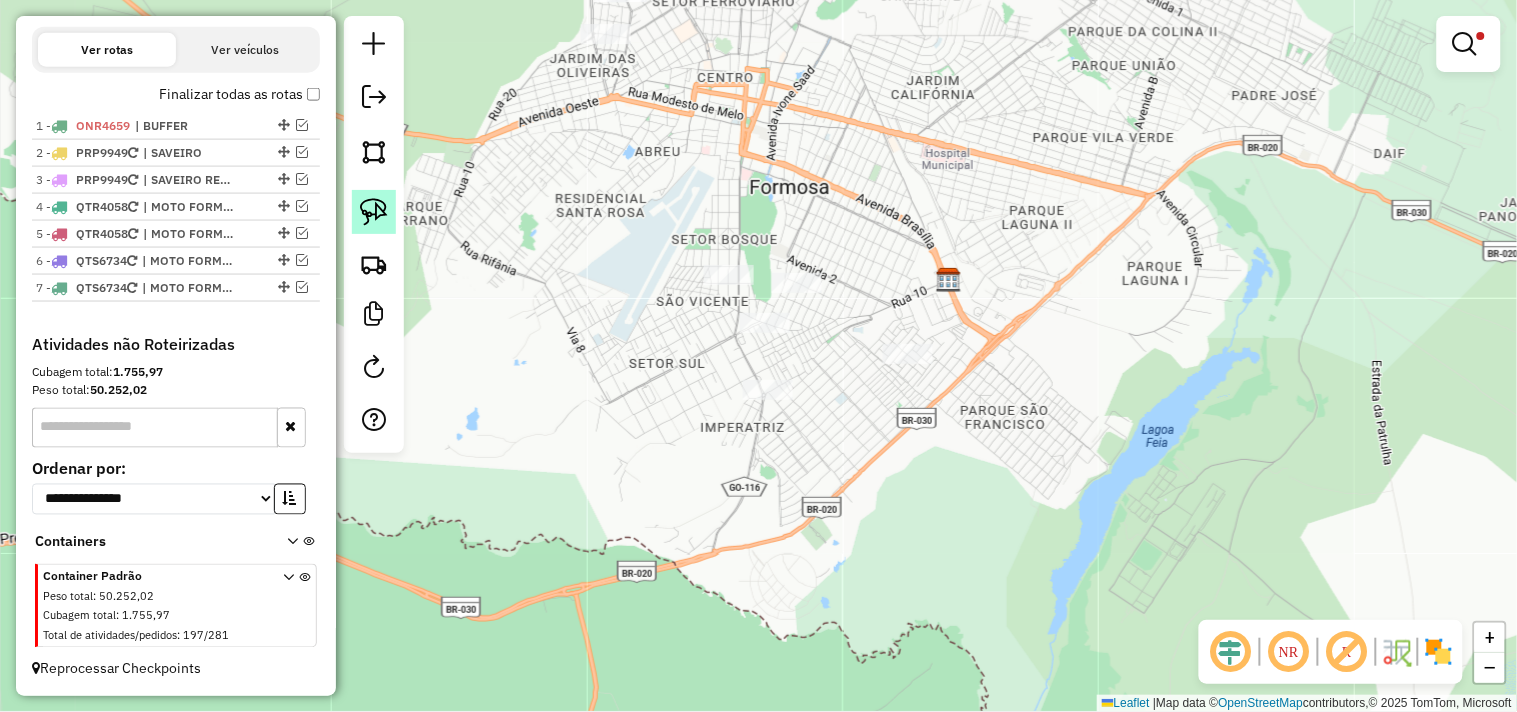 click 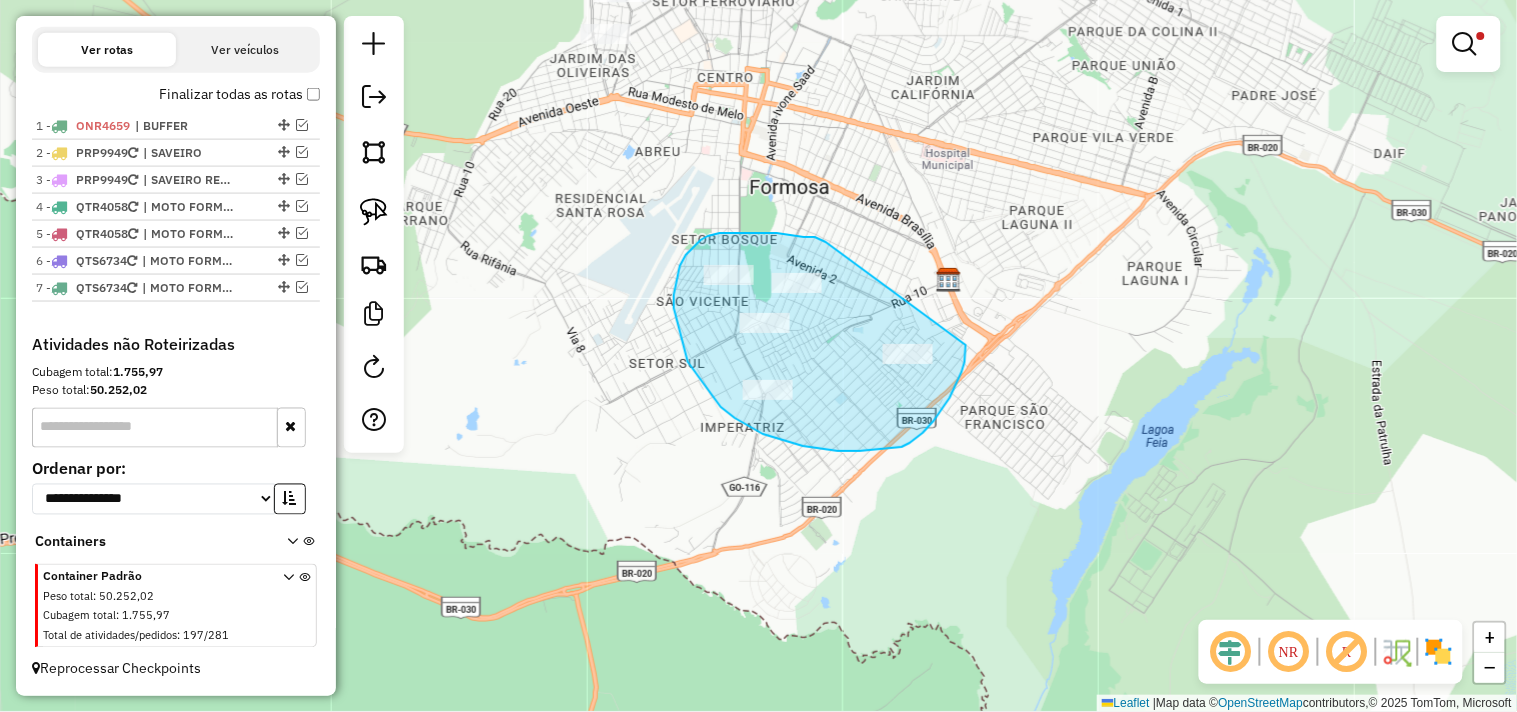 drag, startPoint x: 826, startPoint y: 242, endPoint x: 908, endPoint y: 282, distance: 91.235954 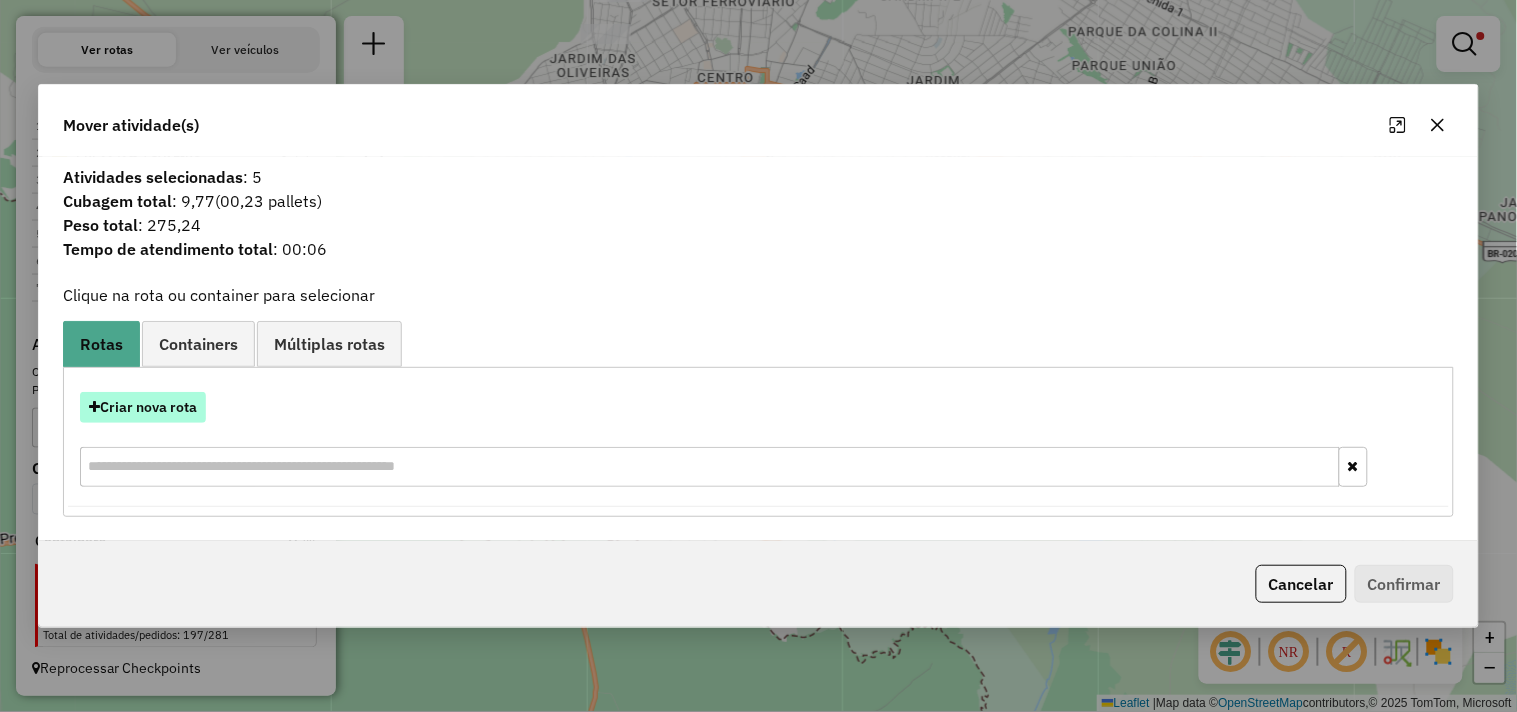 click on "Criar nova rota" at bounding box center [143, 407] 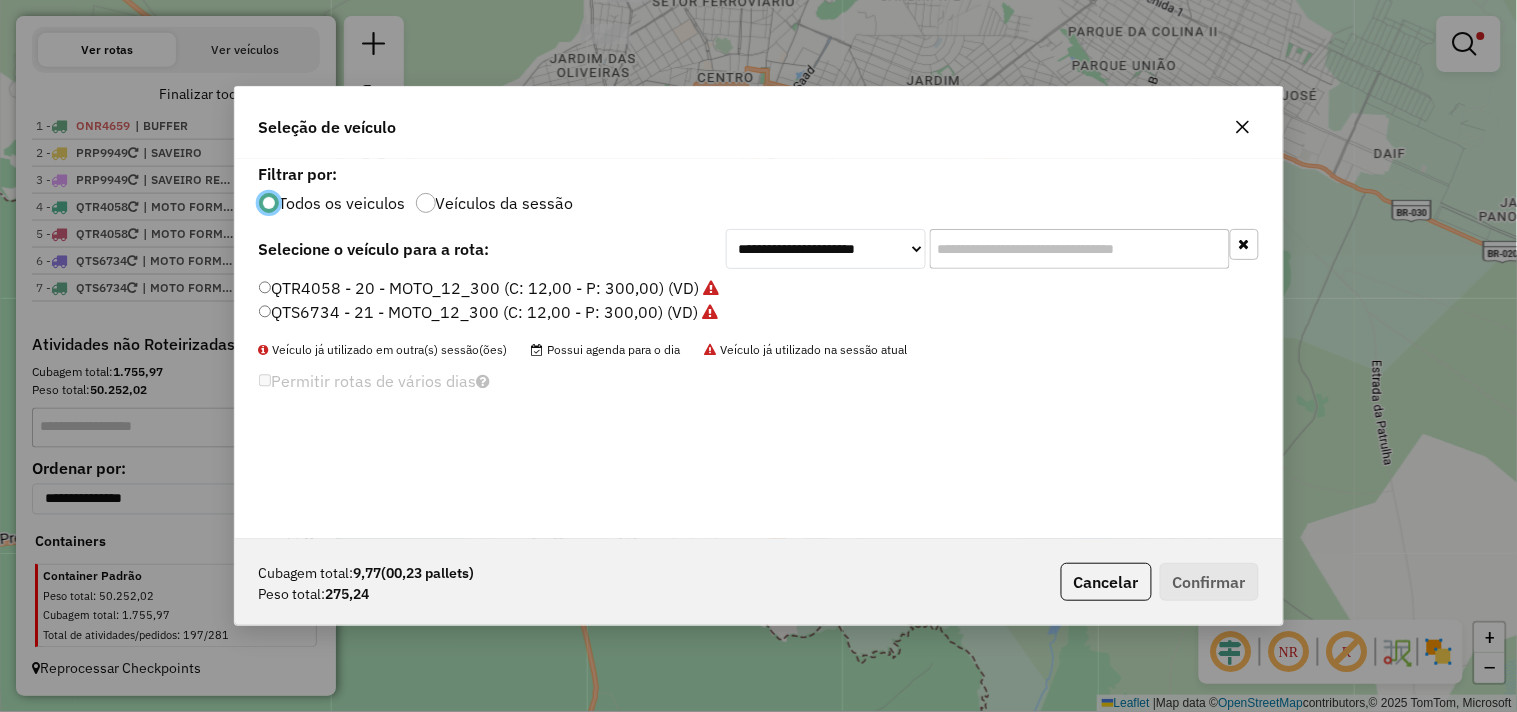scroll, scrollTop: 11, scrollLeft: 5, axis: both 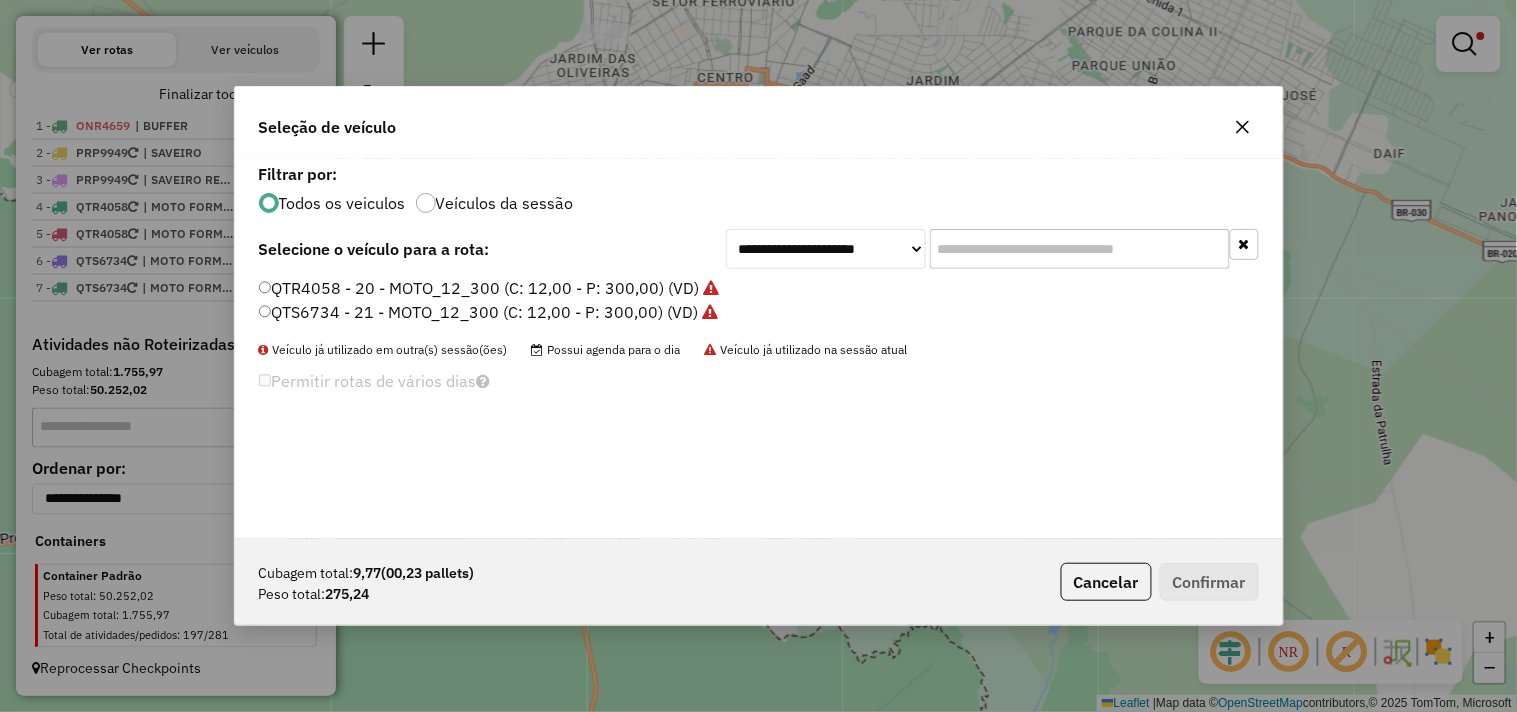 click on "QTR4058 - 20 - MOTO_12_300 (C: 12,00 - P: 300,00) (VD)" 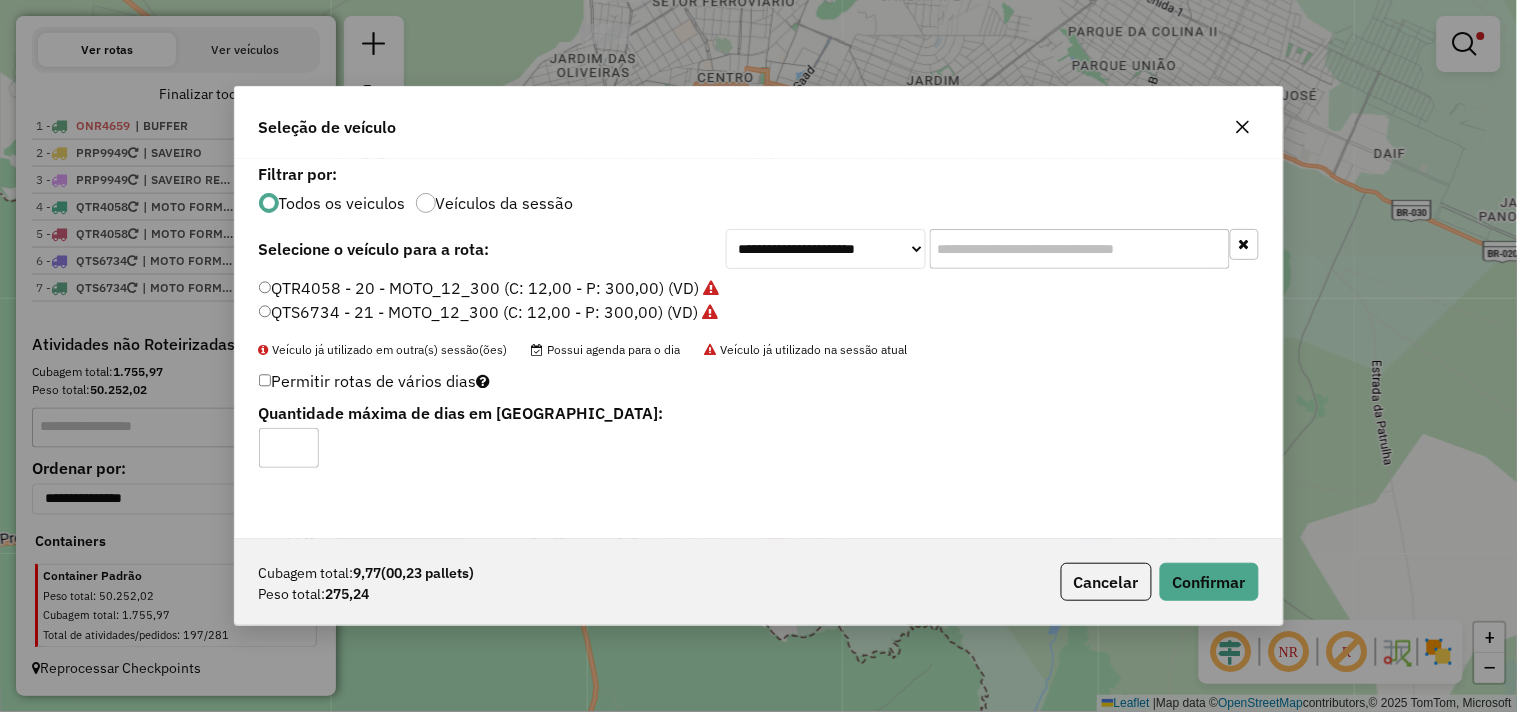 click on "QTS6734 - 21 - MOTO_12_300 (C: 12,00 - P: 300,00) (VD)" 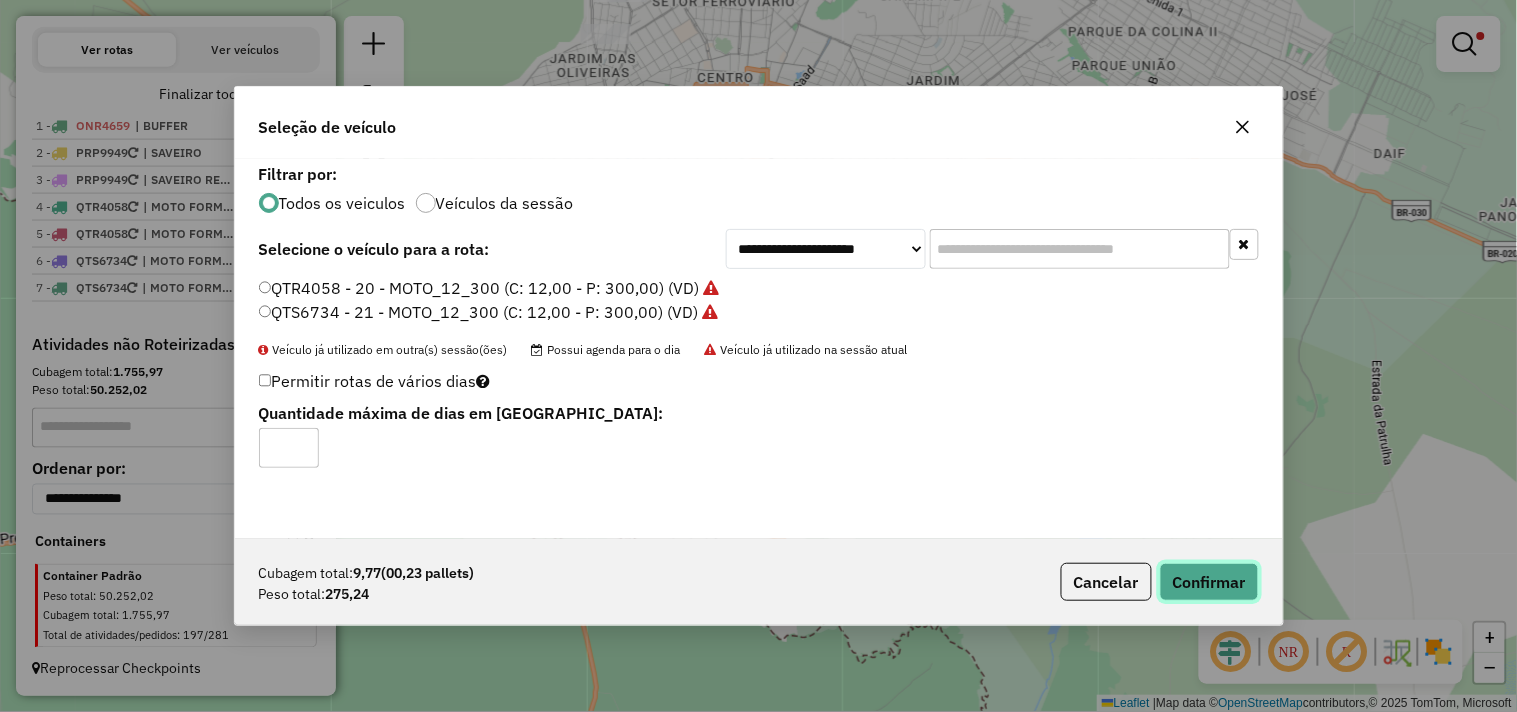click on "Confirmar" 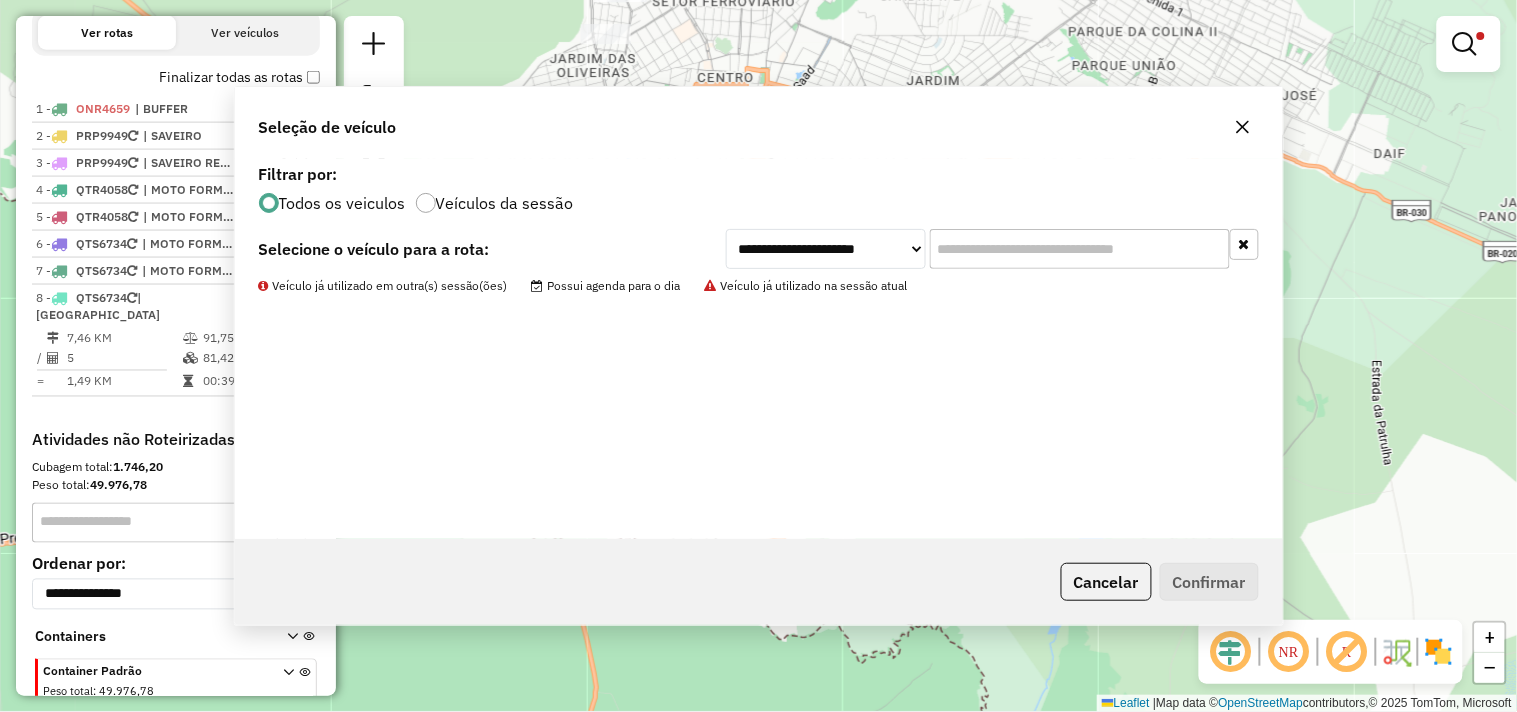 scroll, scrollTop: 743, scrollLeft: 0, axis: vertical 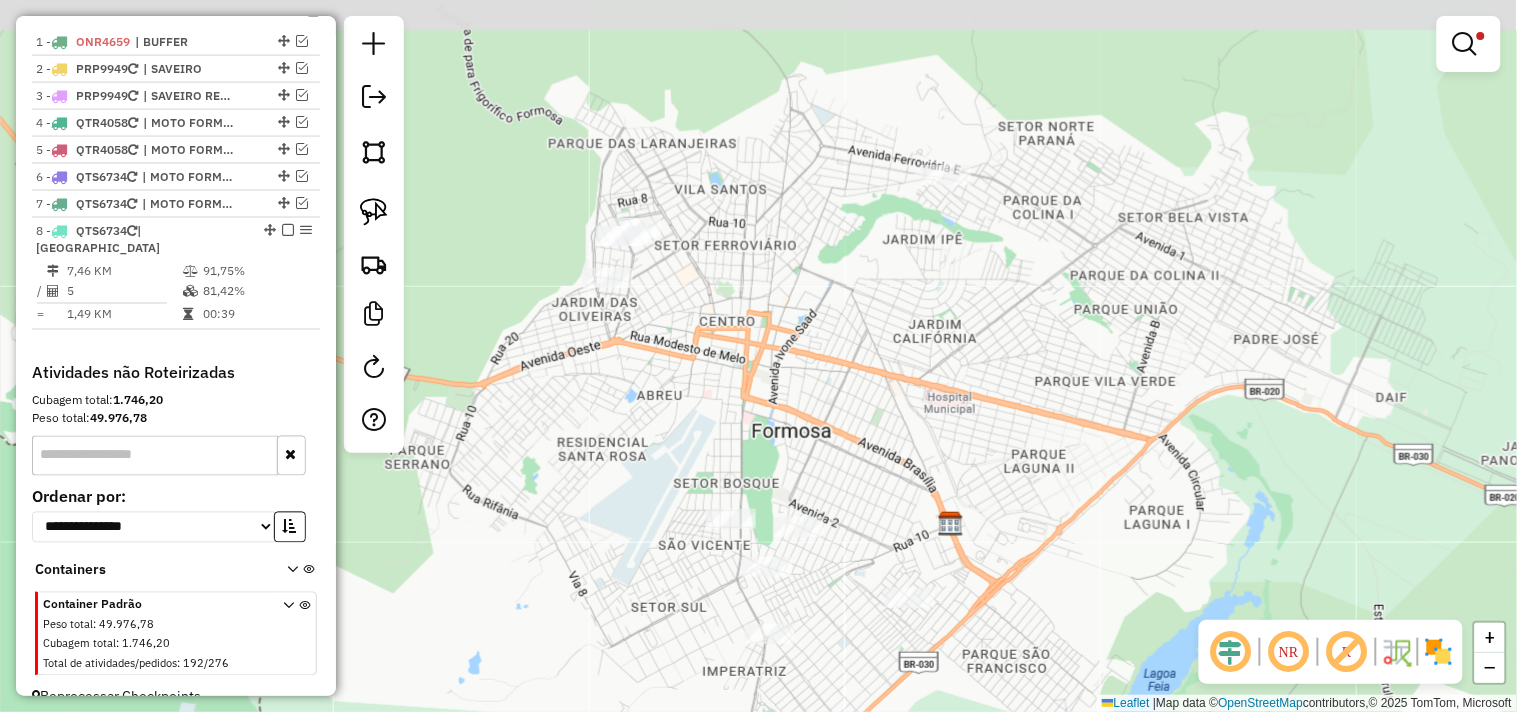 drag, startPoint x: 502, startPoint y: 296, endPoint x: 500, endPoint y: 541, distance: 245.00816 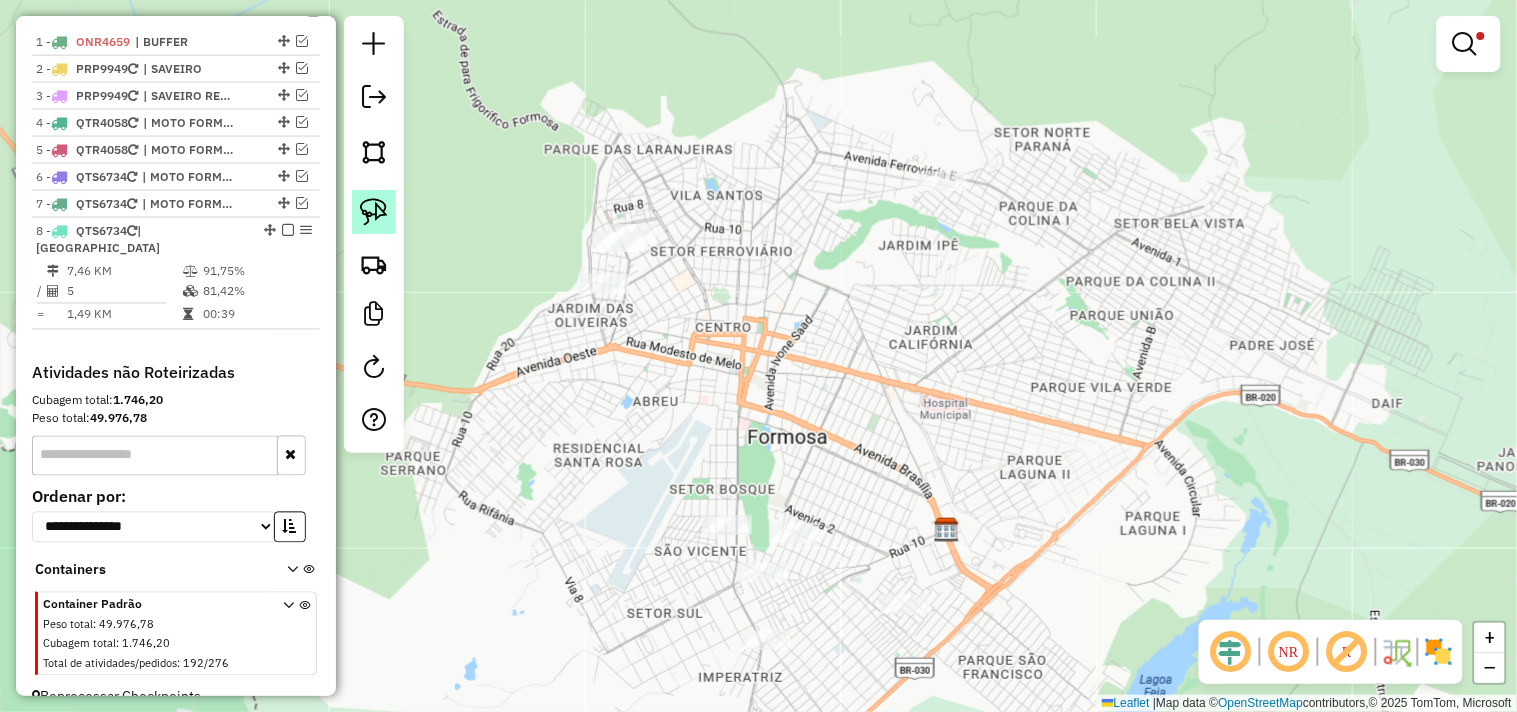 click 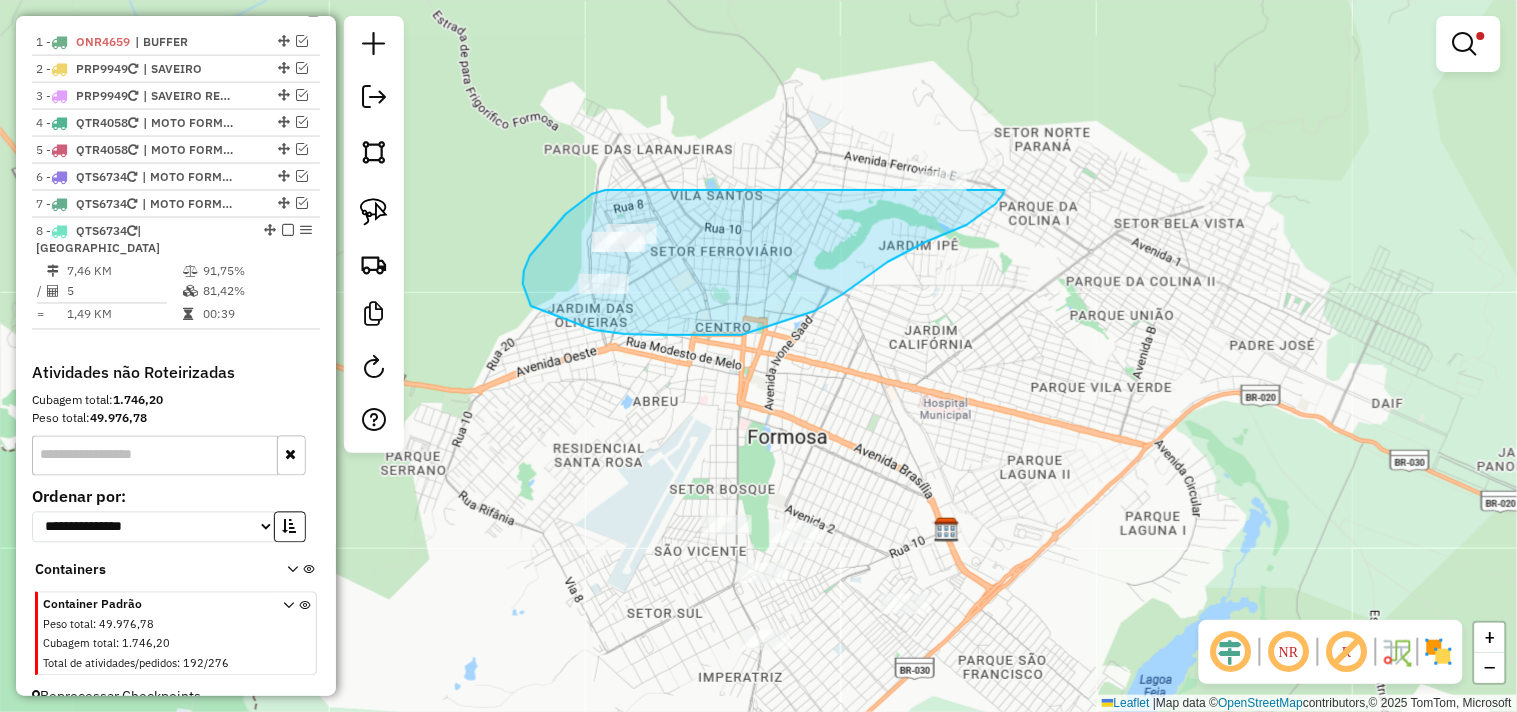drag, startPoint x: 613, startPoint y: 190, endPoint x: 913, endPoint y: 97, distance: 314.08438 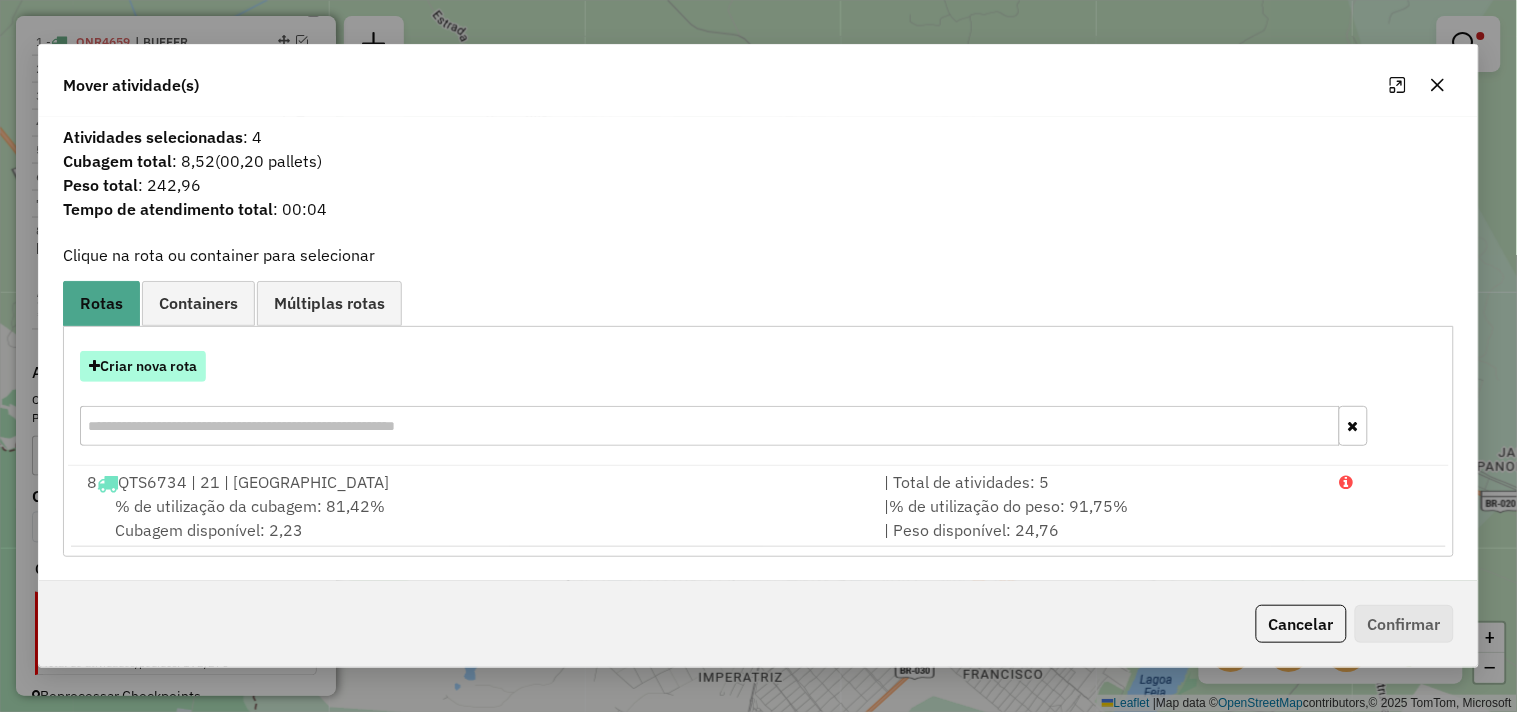 click on "Criar nova rota" at bounding box center [143, 366] 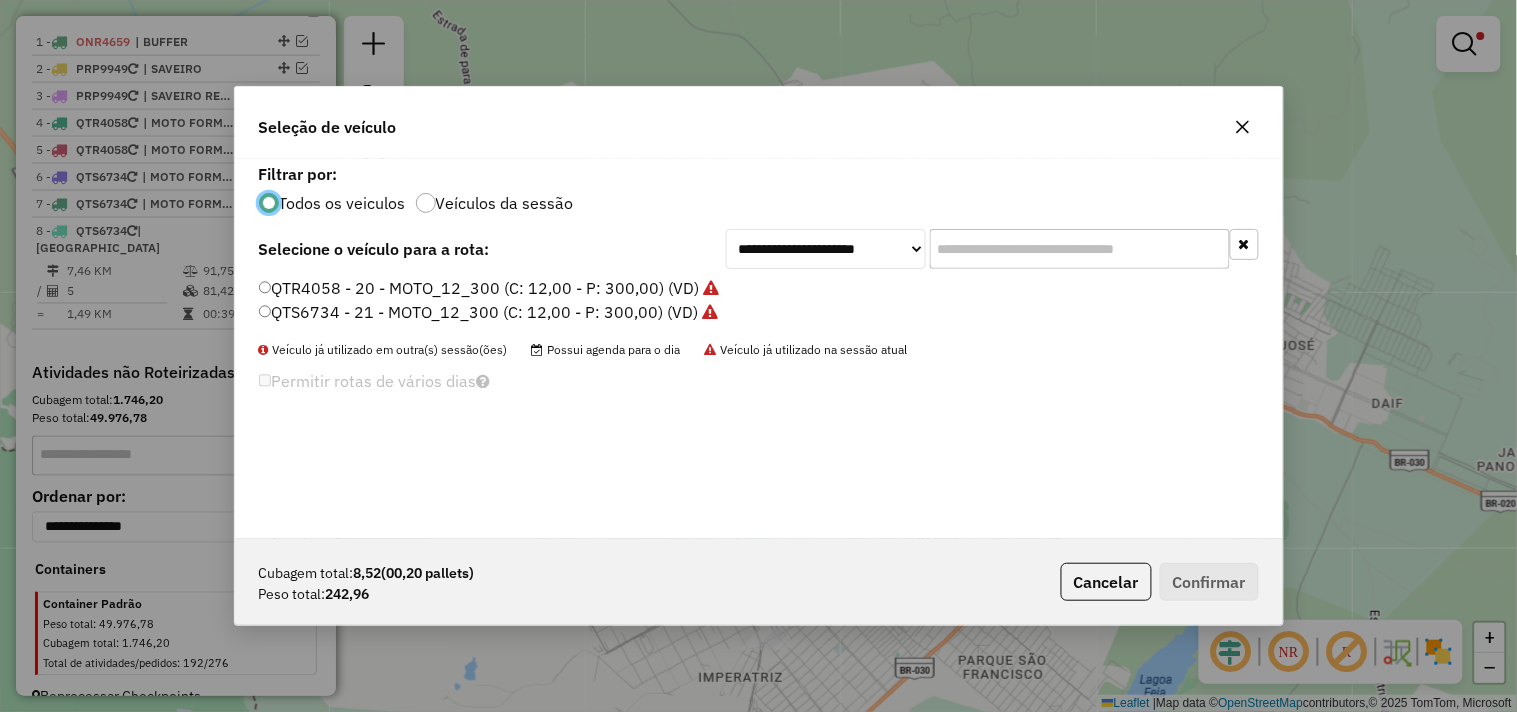 scroll, scrollTop: 11, scrollLeft: 5, axis: both 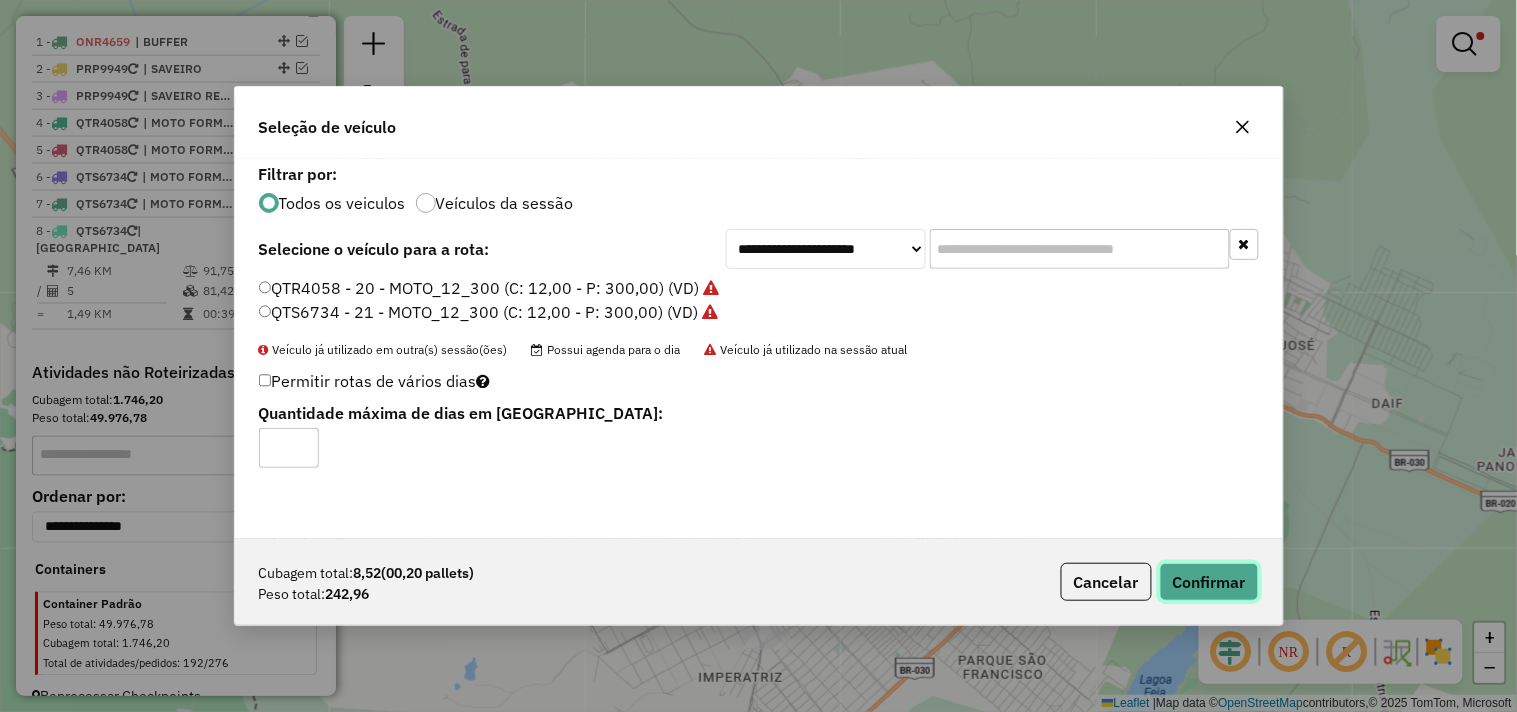 click on "Confirmar" 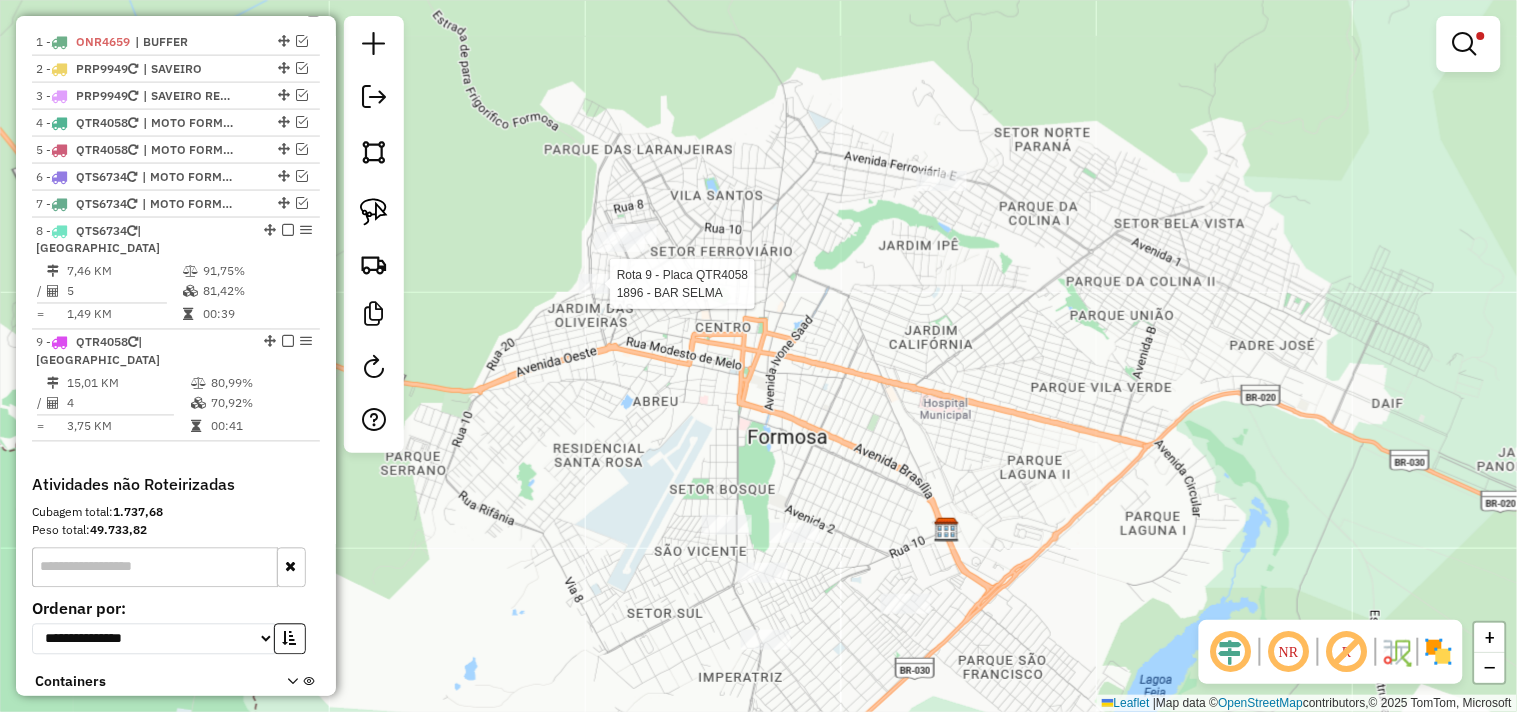 select on "**********" 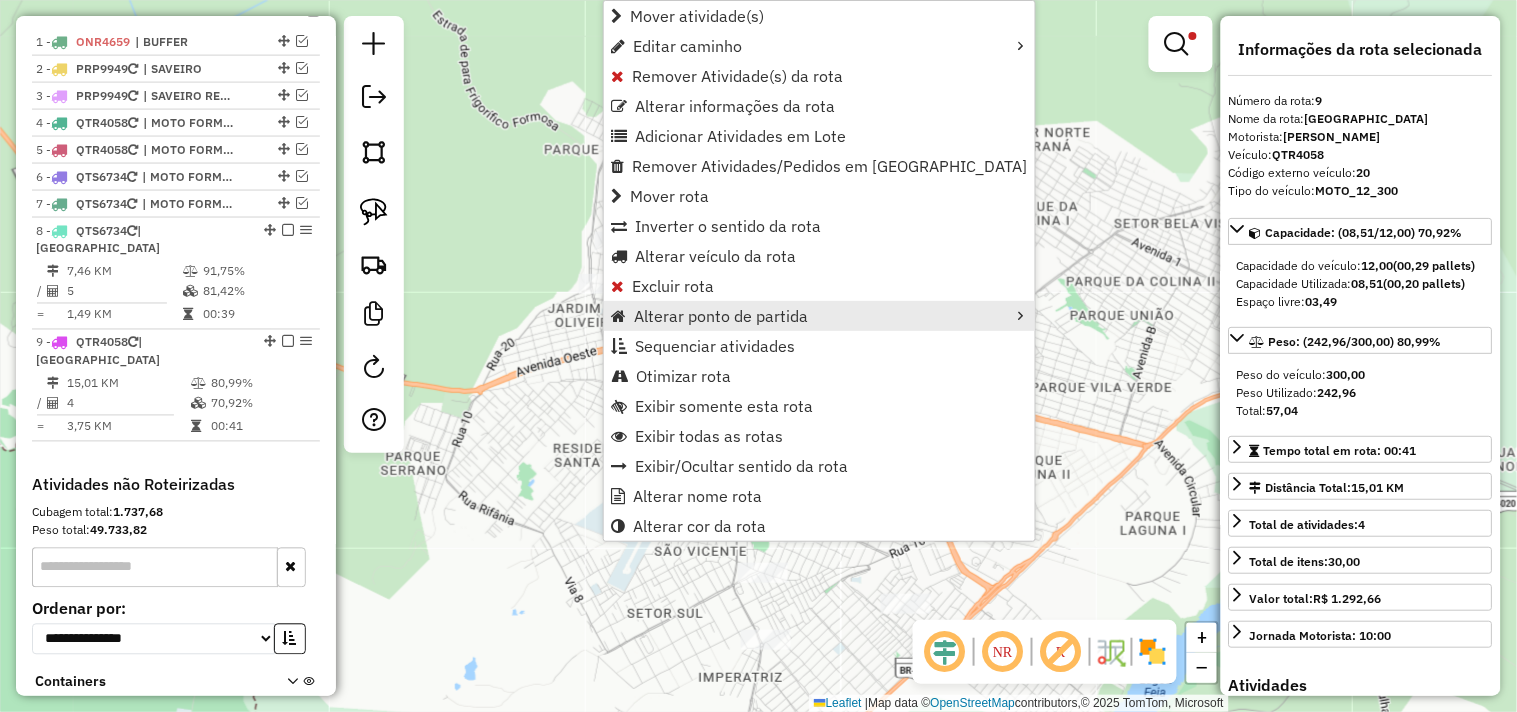 scroll, scrollTop: 864, scrollLeft: 0, axis: vertical 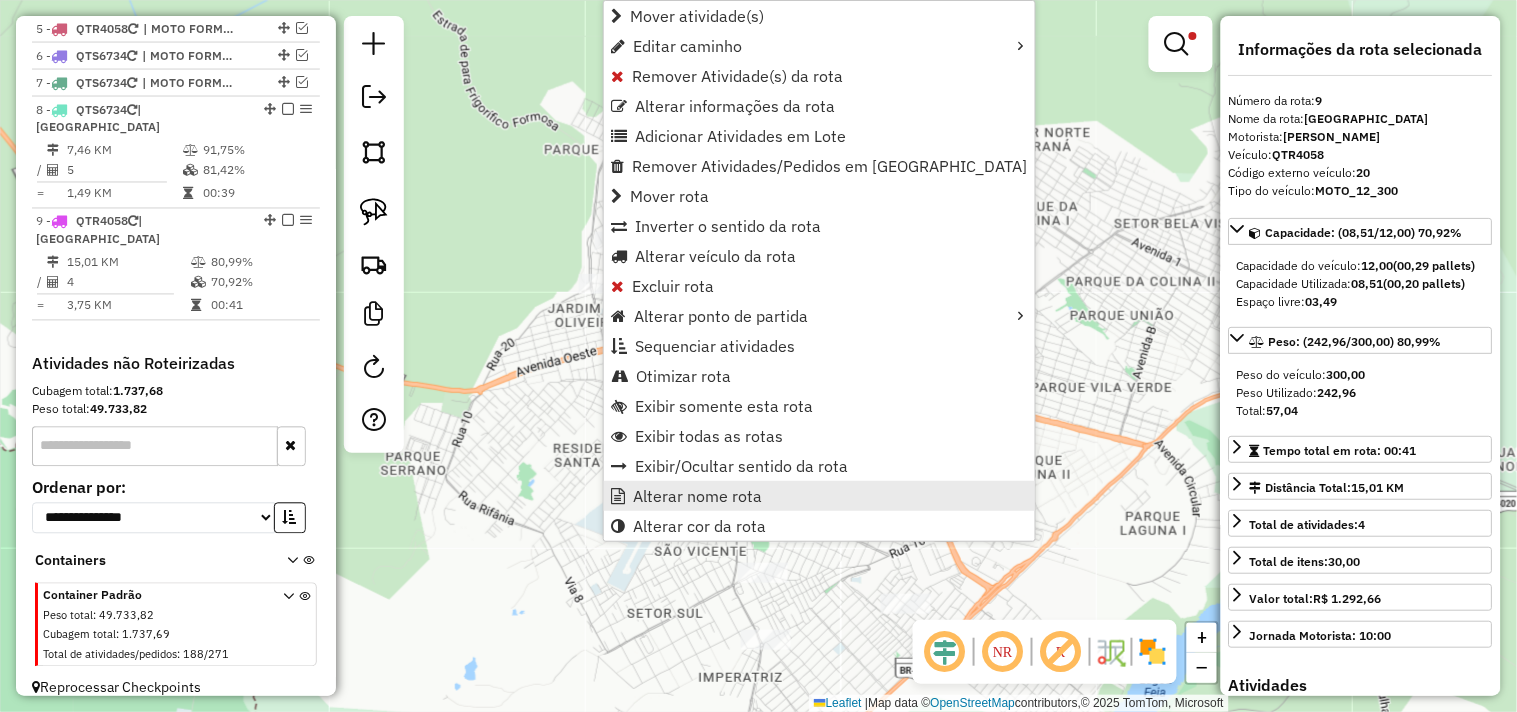 click on "Alterar nome rota" at bounding box center (697, 496) 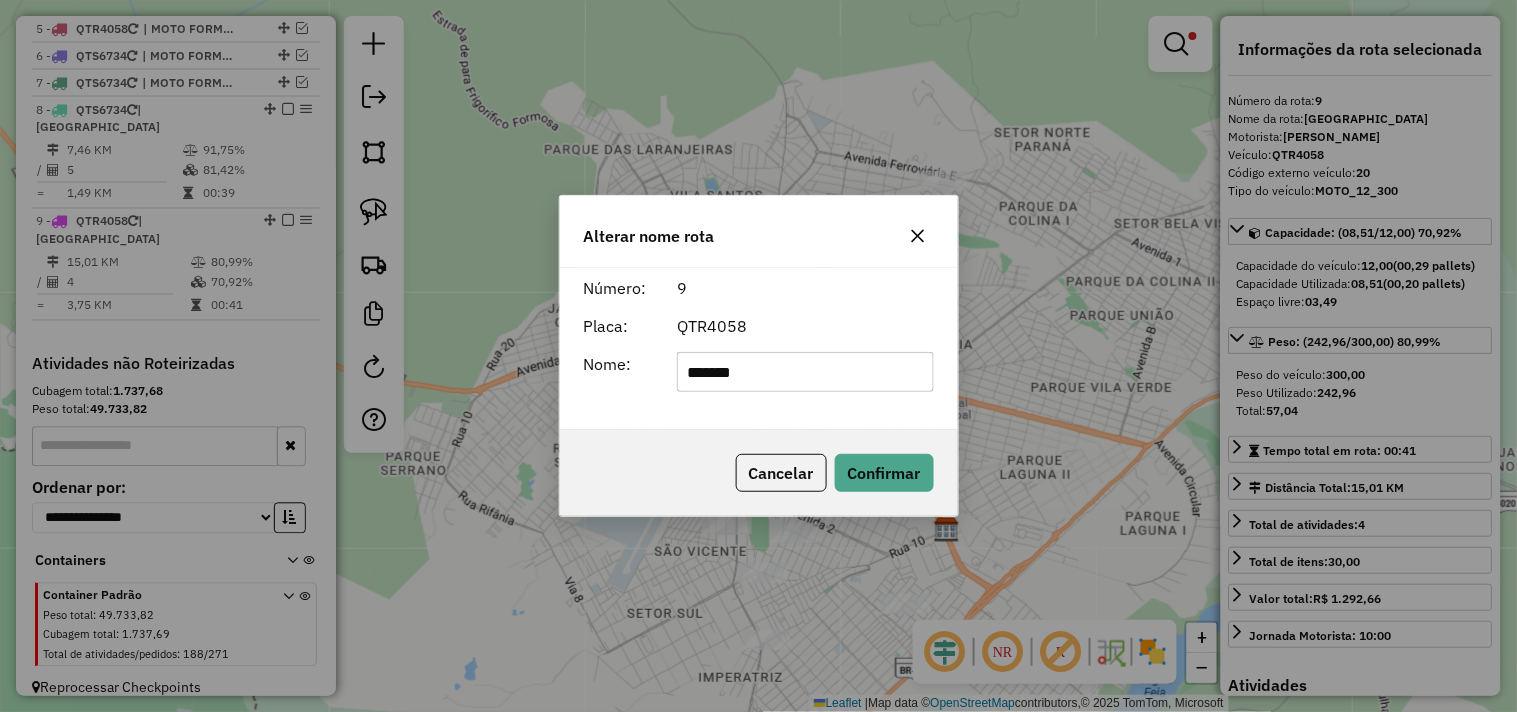 click on "*******" 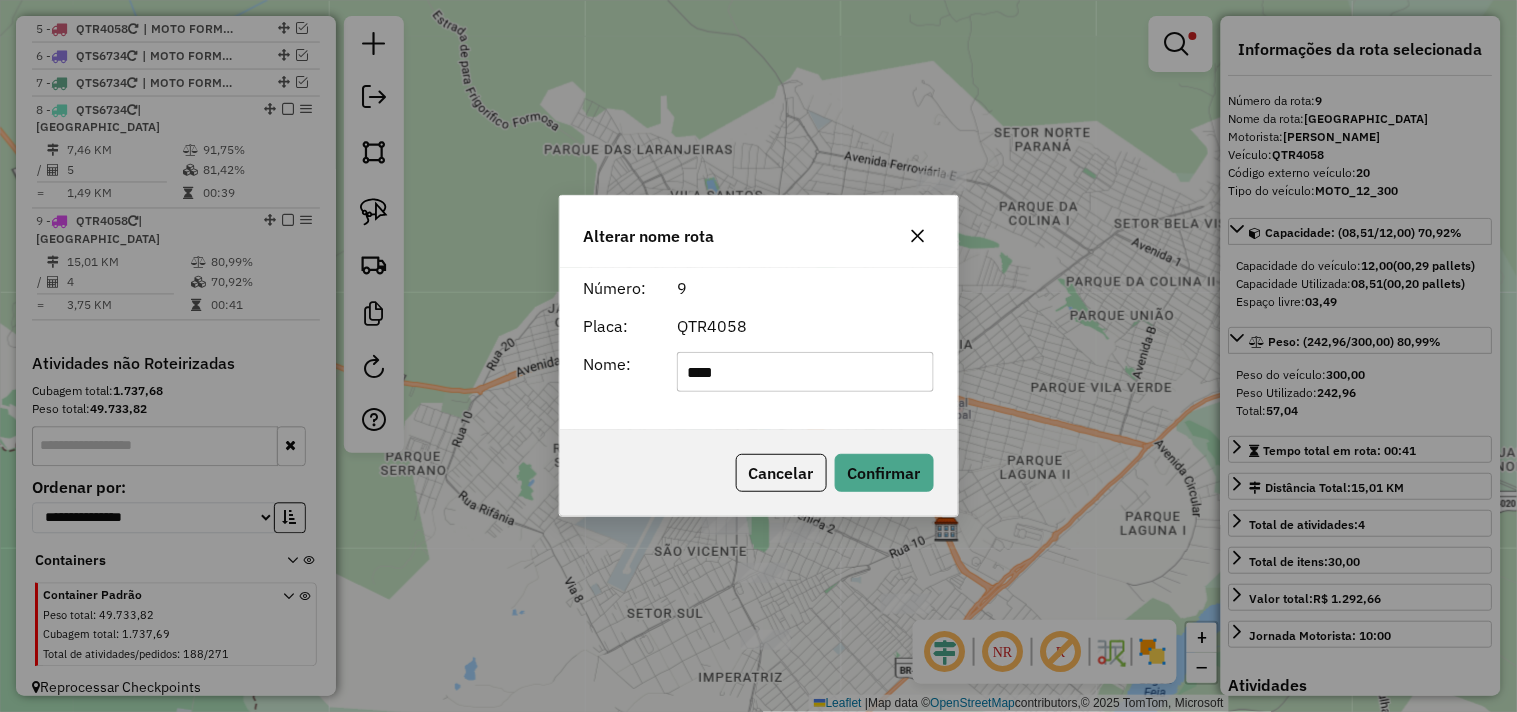 type on "**********" 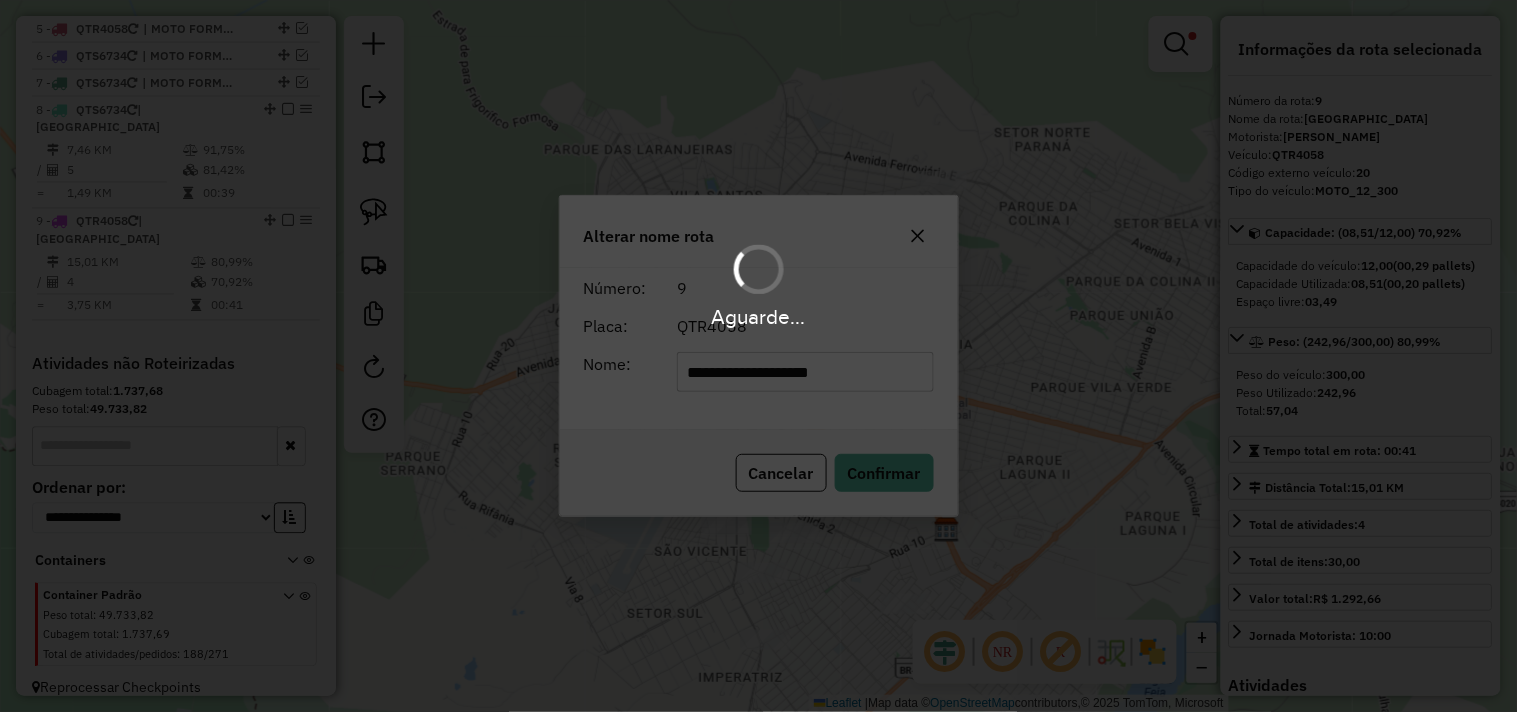 type 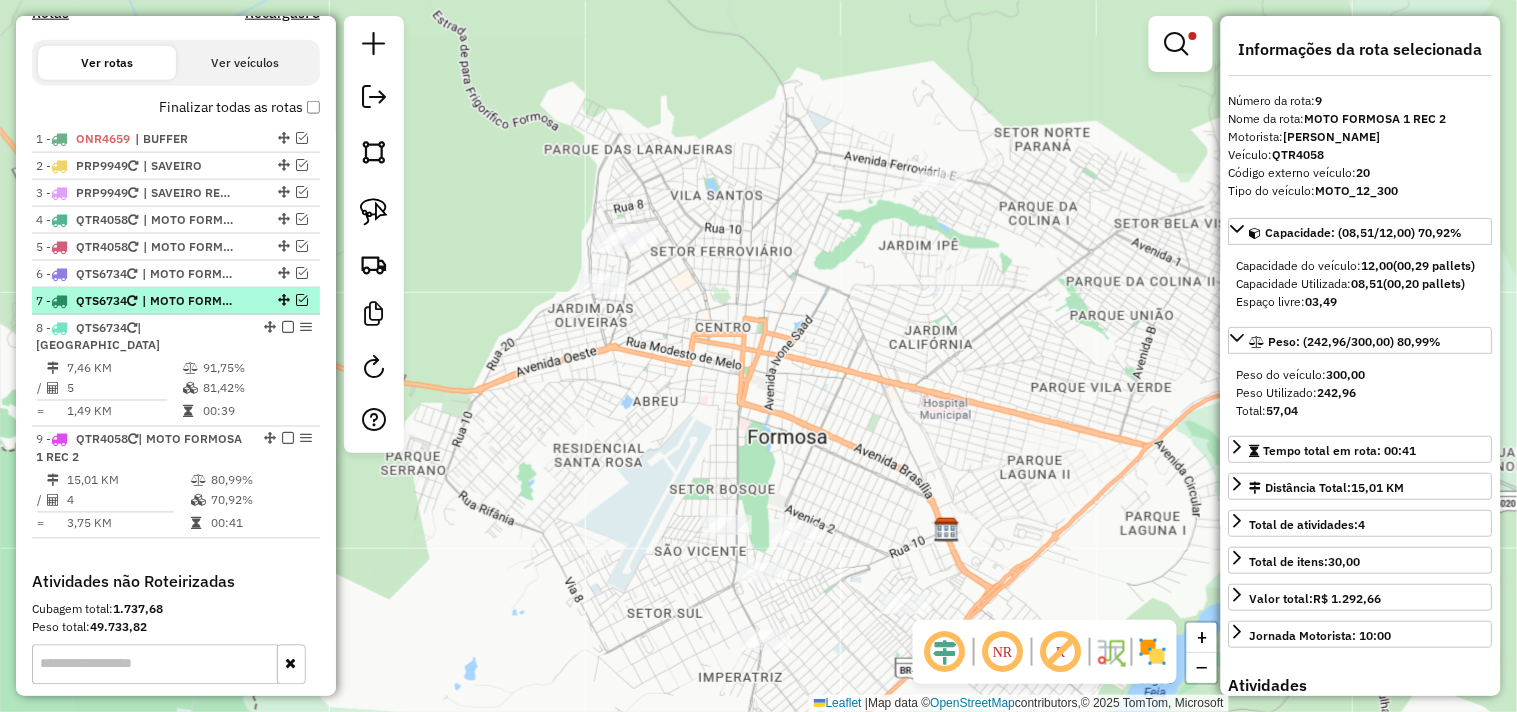 scroll, scrollTop: 642, scrollLeft: 0, axis: vertical 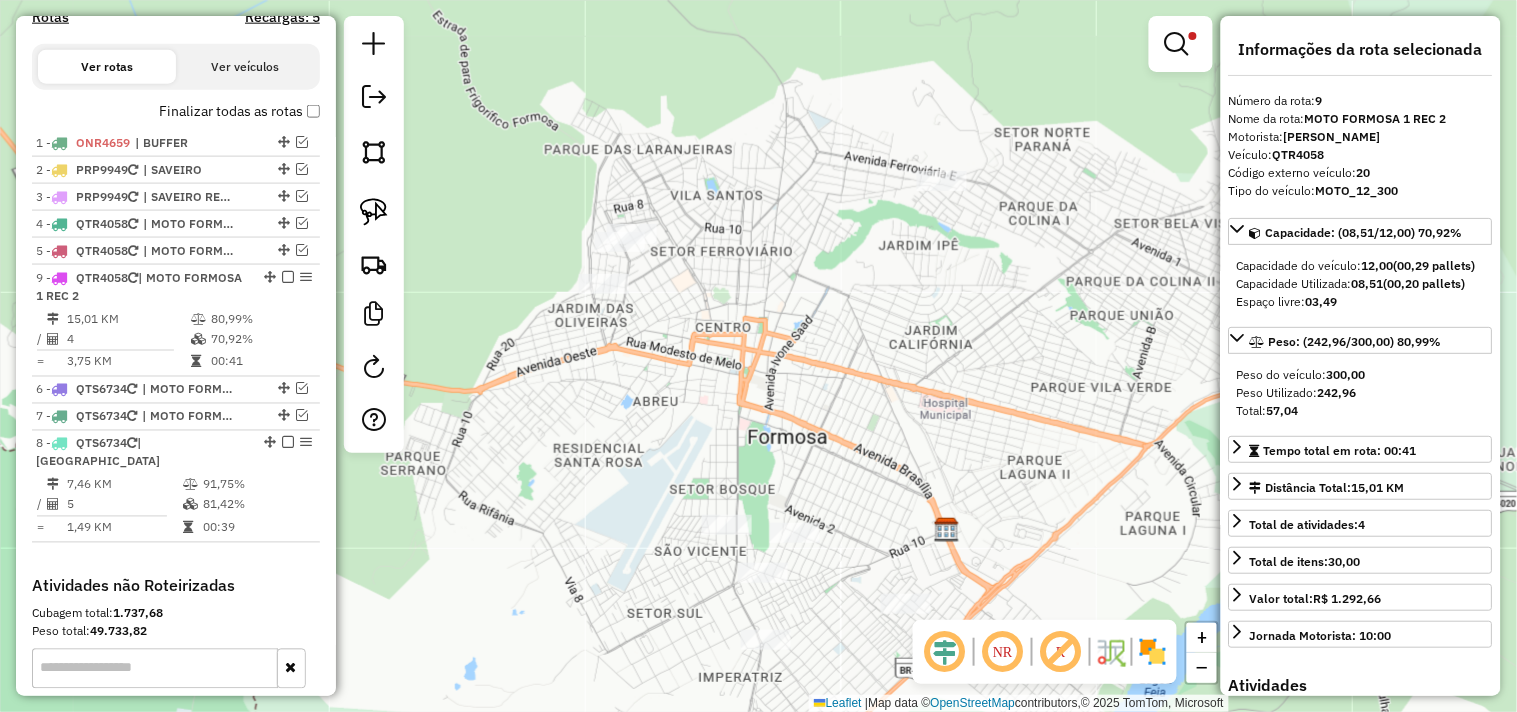 drag, startPoint x: 264, startPoint y: 441, endPoint x: 252, endPoint y: 286, distance: 155.46382 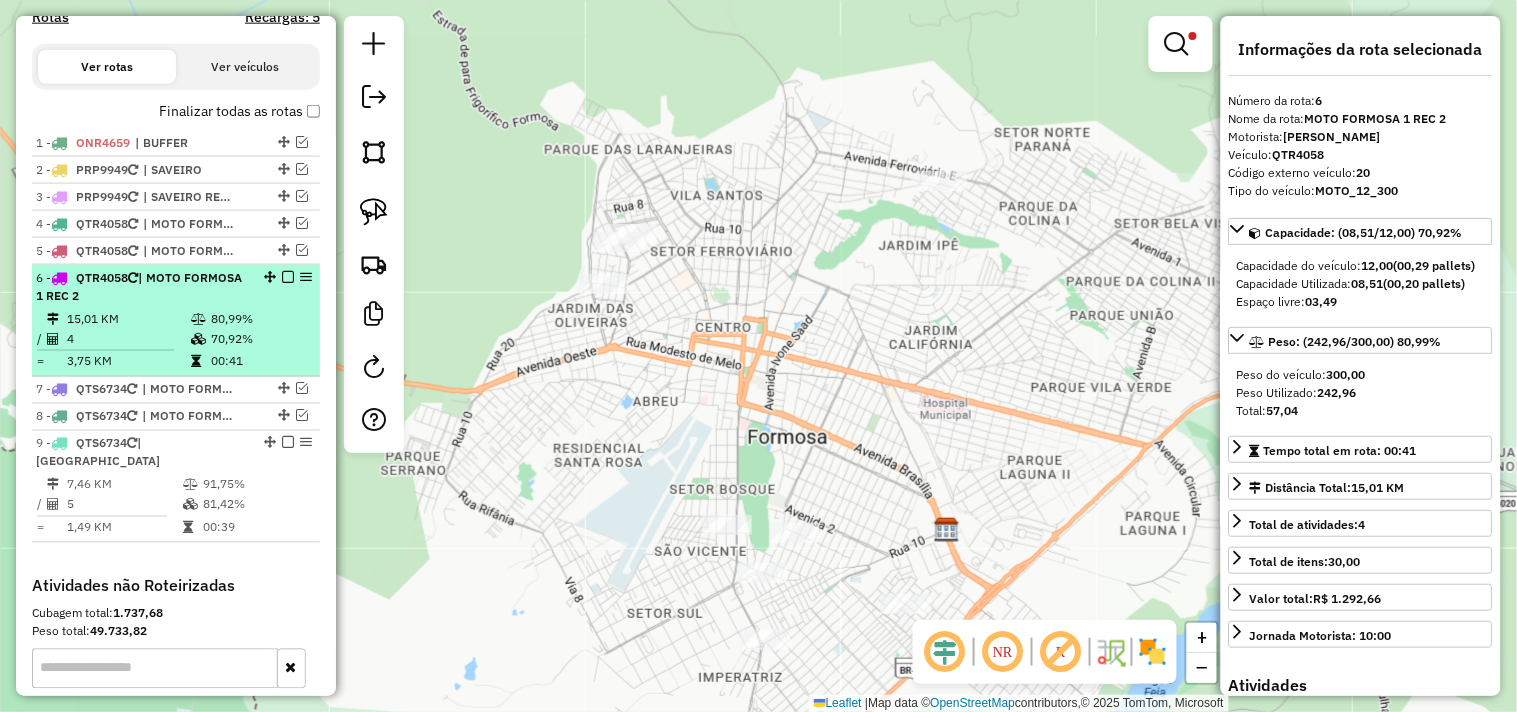 click at bounding box center (288, 277) 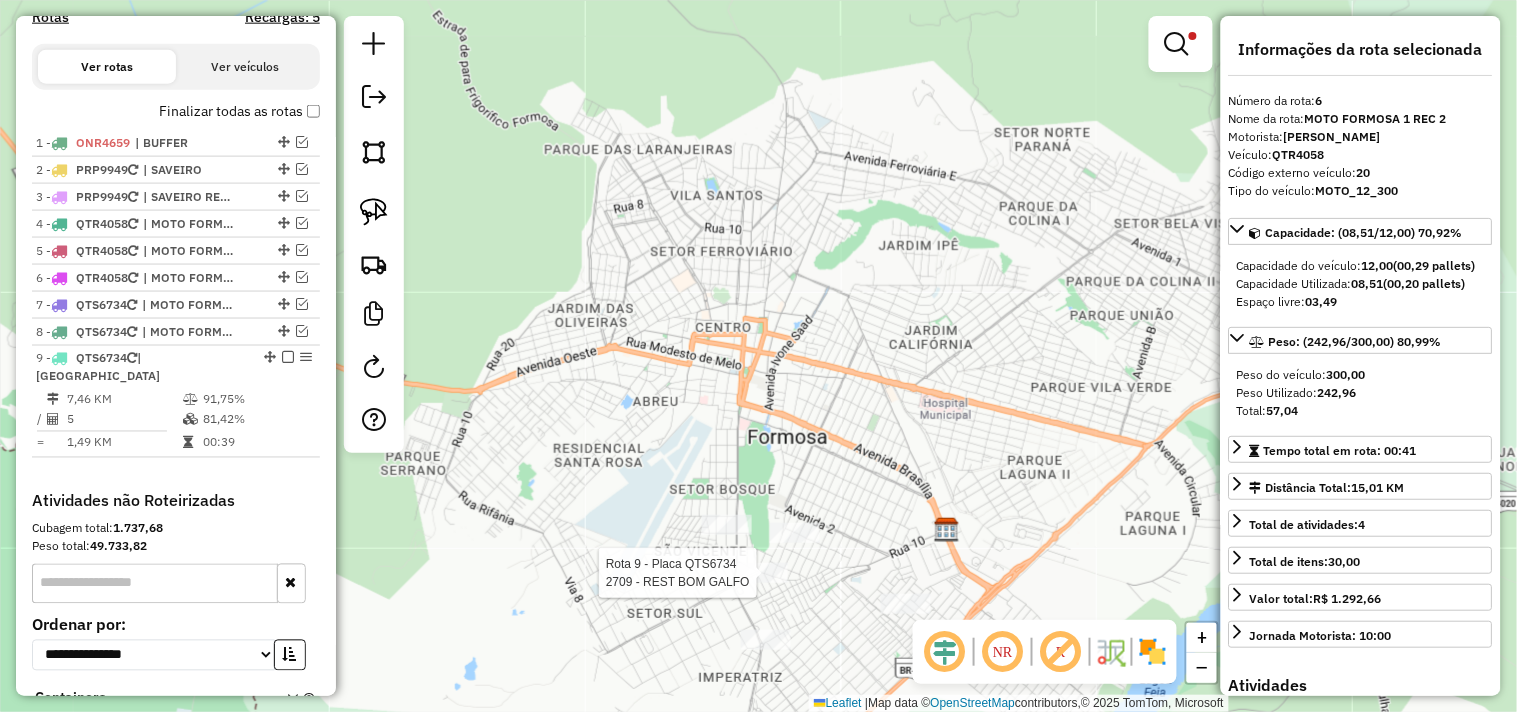 scroll, scrollTop: 797, scrollLeft: 0, axis: vertical 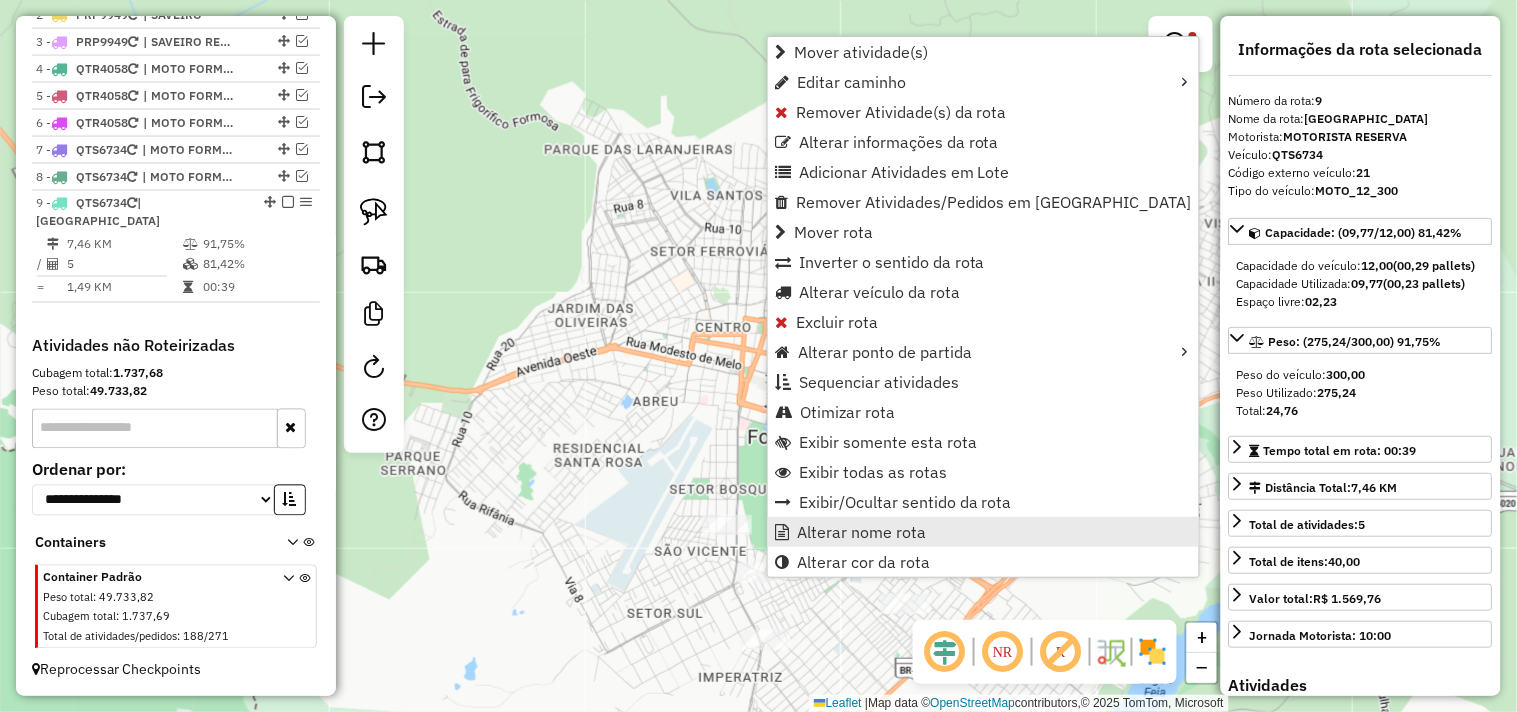 click on "Alterar nome rota" at bounding box center (861, 532) 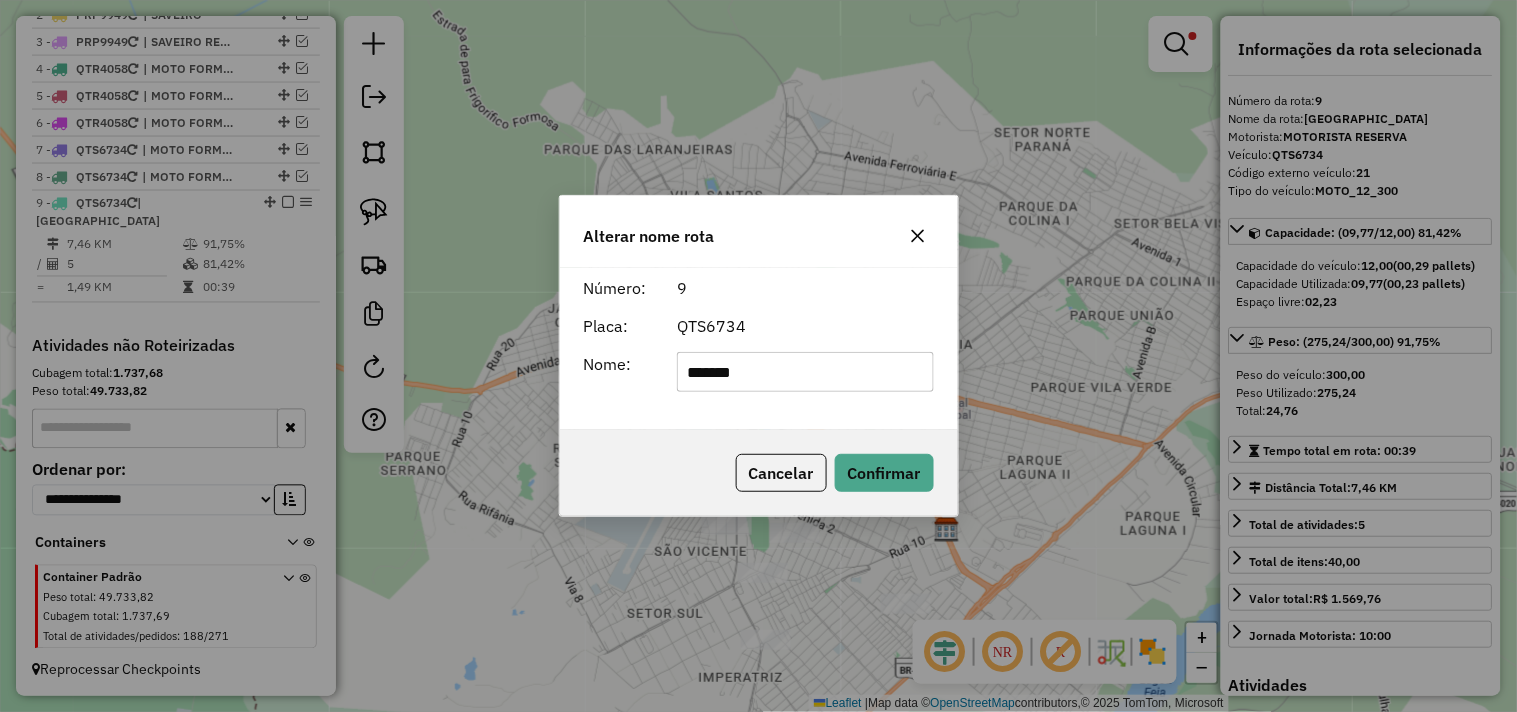 click on "*******" 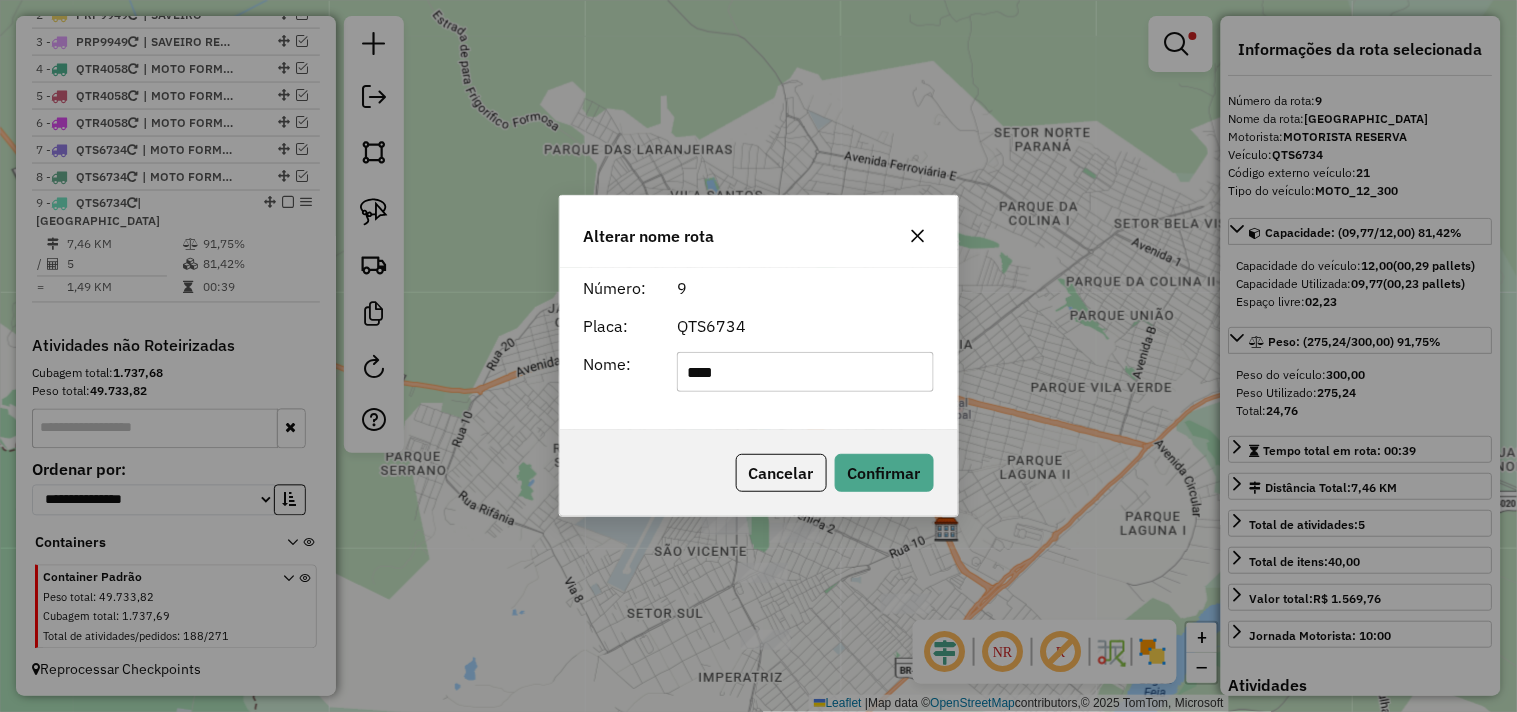 type on "**********" 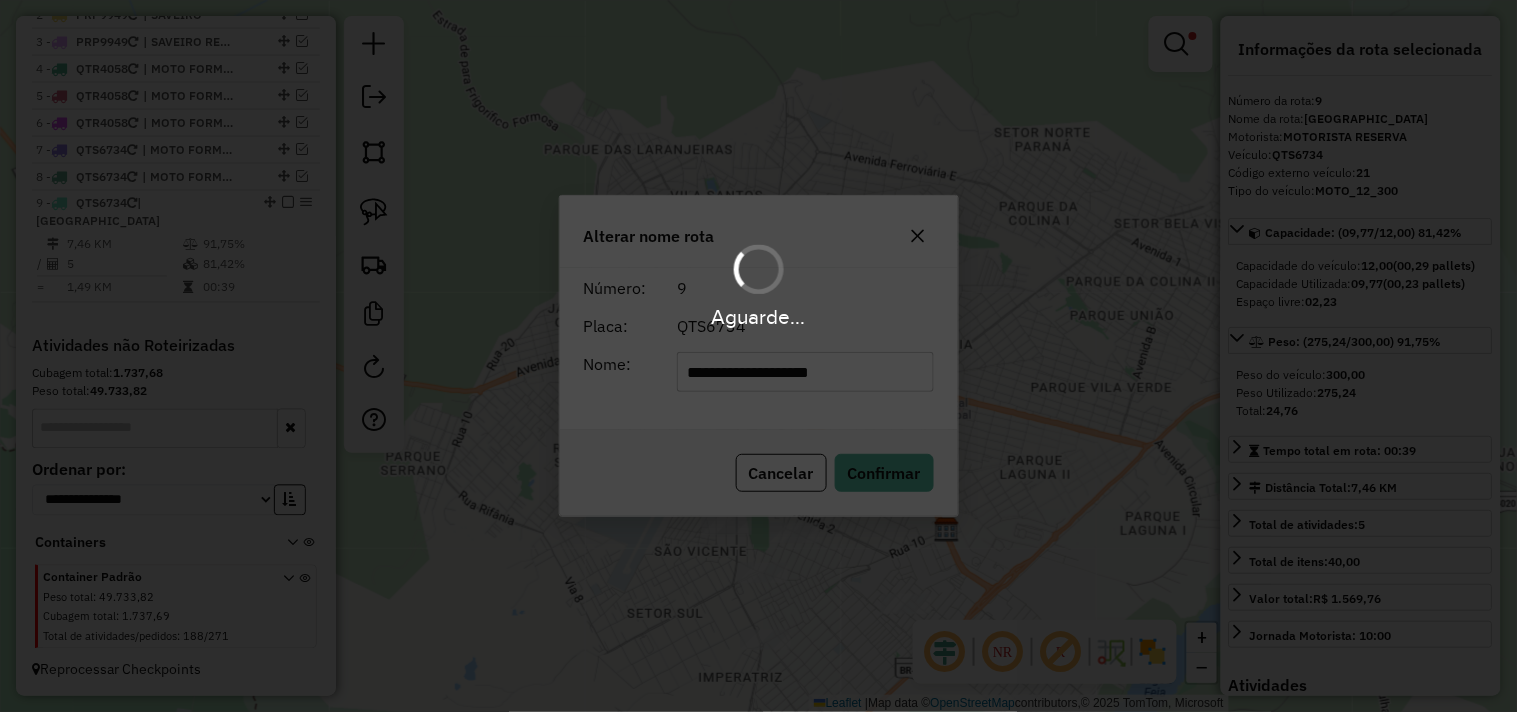 type 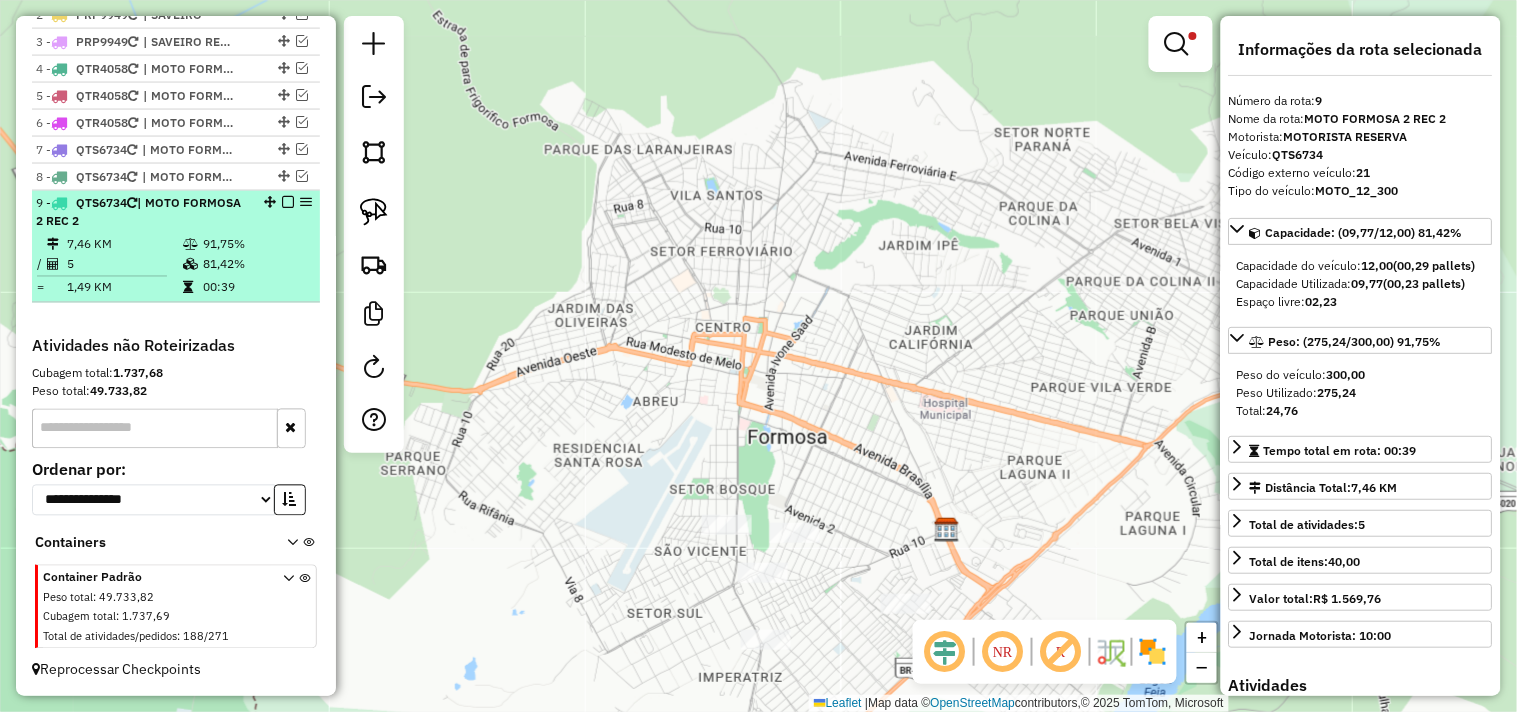 click at bounding box center (288, 203) 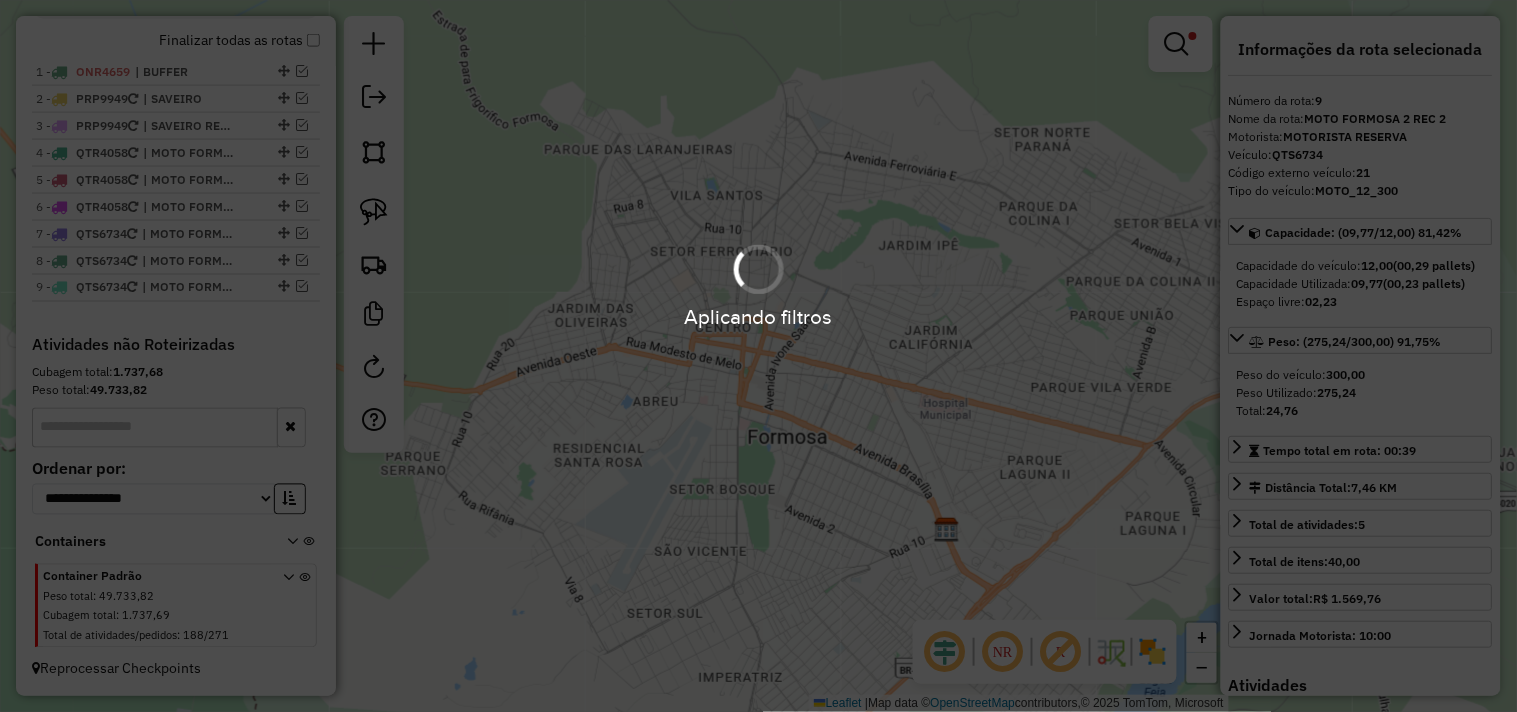 scroll, scrollTop: 731, scrollLeft: 0, axis: vertical 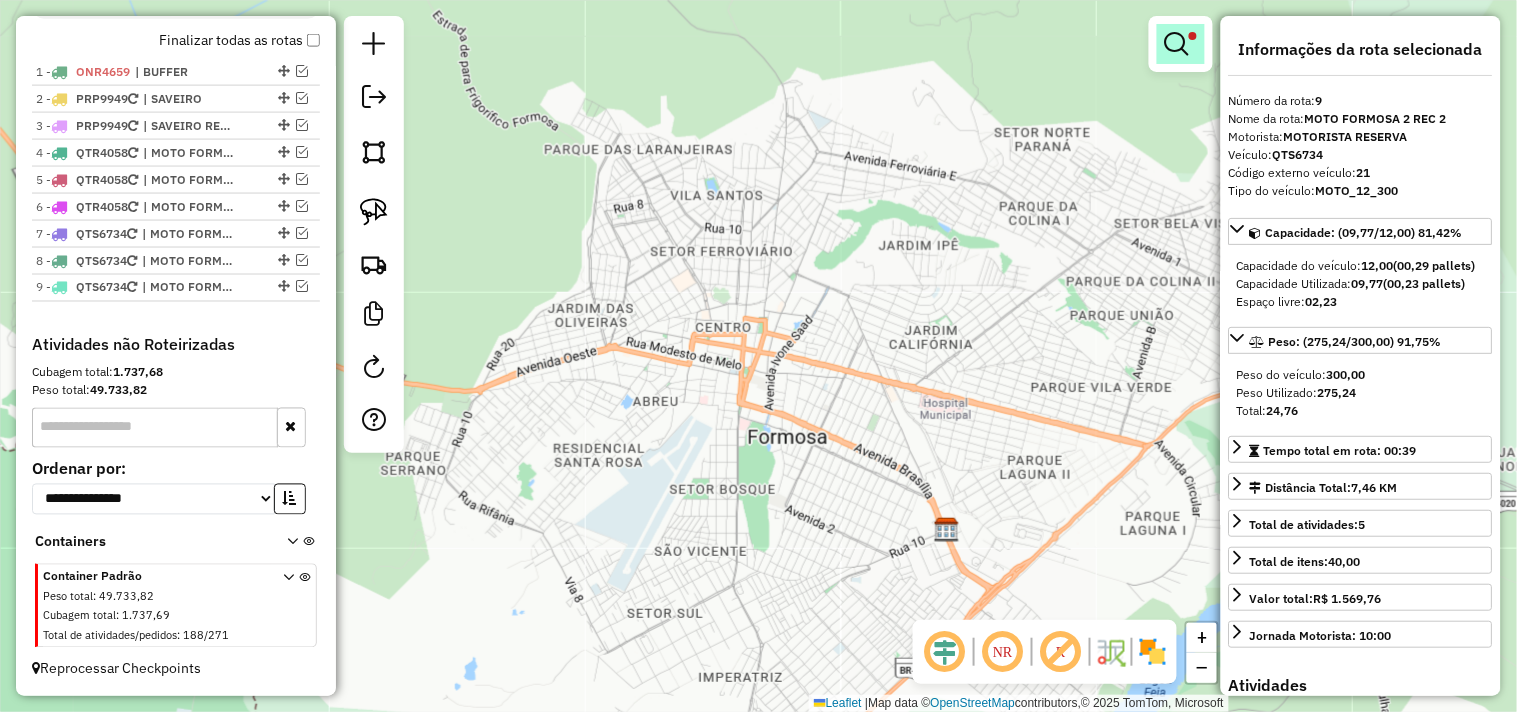 click at bounding box center [1177, 44] 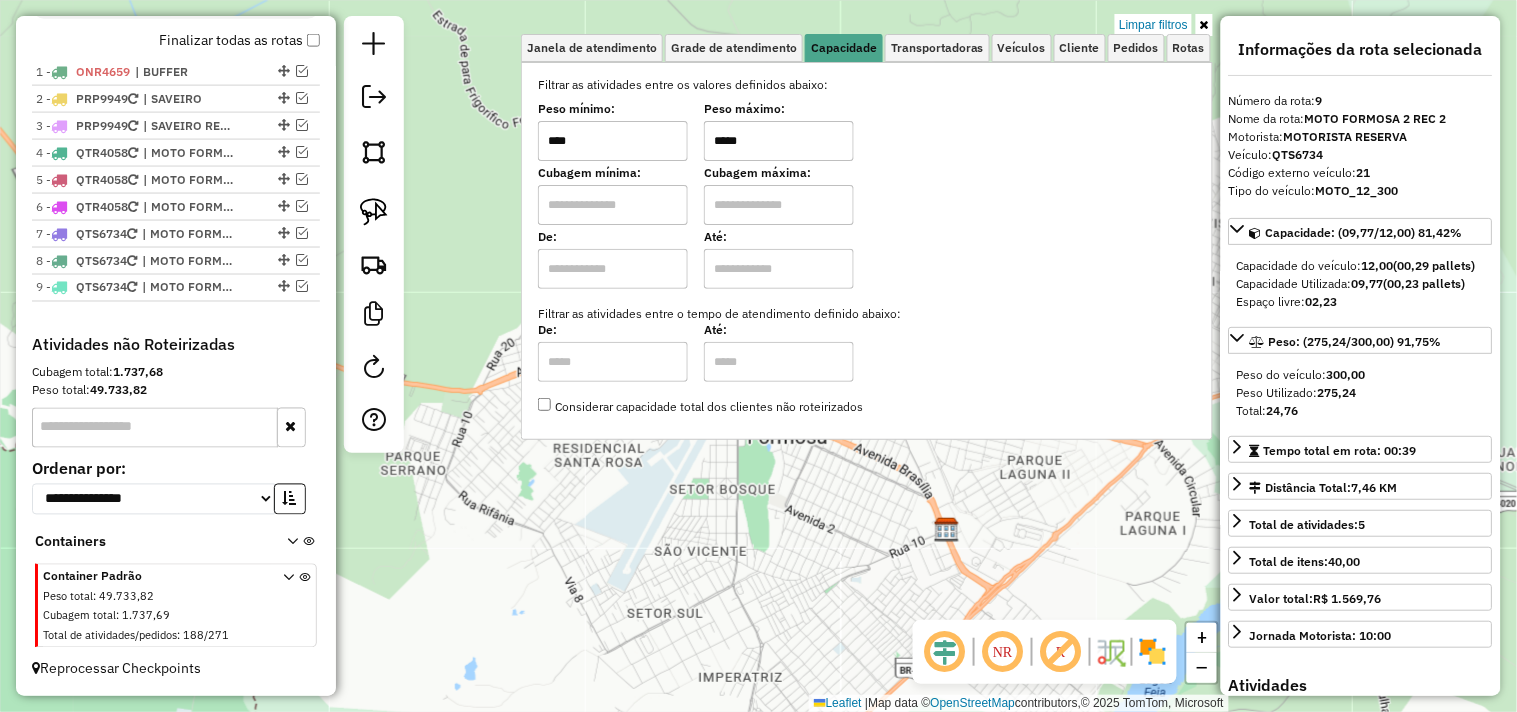 drag, startPoint x: 781, startPoint y: 136, endPoint x: 674, endPoint y: 144, distance: 107.298645 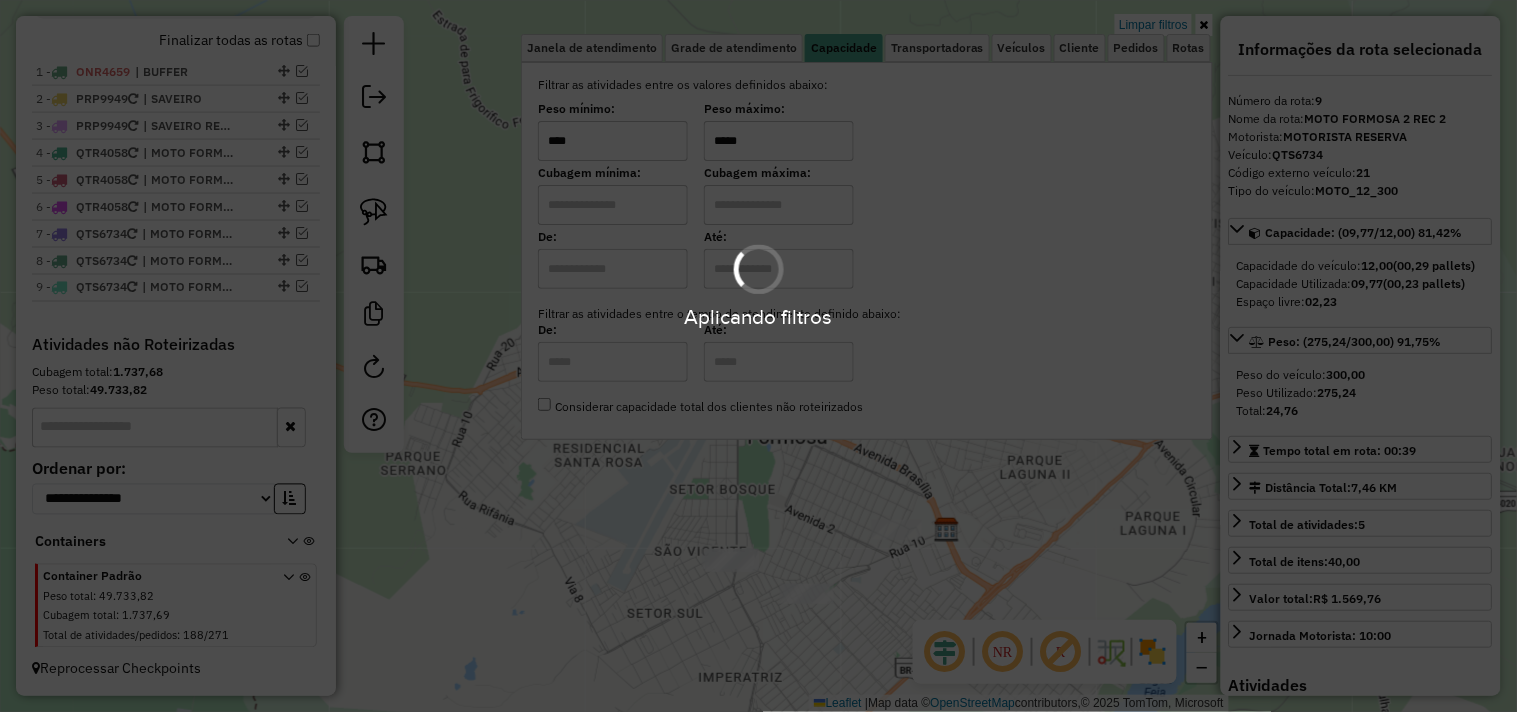 type on "*****" 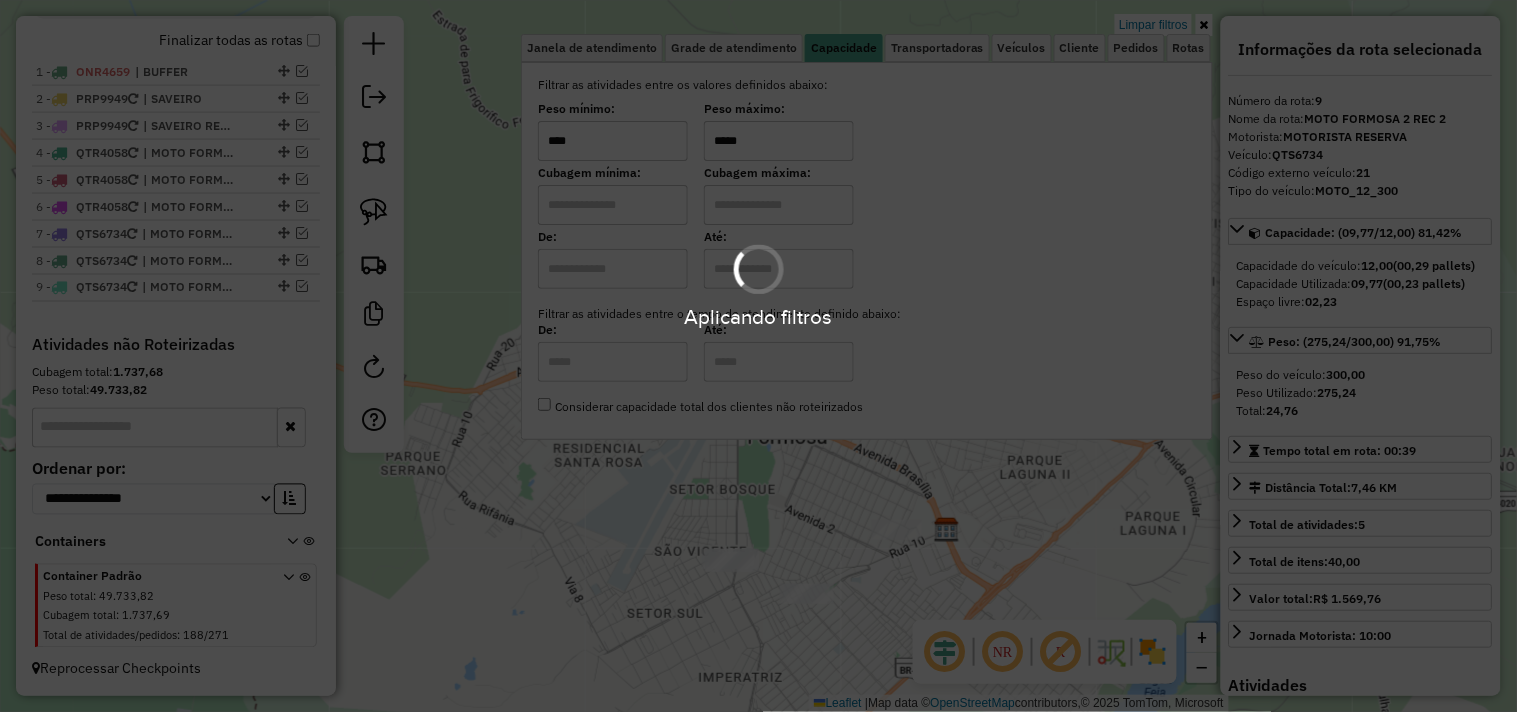 click on "Limpar filtros Janela de atendimento Grade de atendimento Capacidade Transportadoras Veículos Cliente Pedidos  Rotas Selecione os dias de semana para filtrar as janelas de atendimento  Seg   Ter   Qua   Qui   Sex   Sáb   Dom  Informe o período da janela de atendimento: De: Até:  Filtrar exatamente a janela do cliente  Considerar janela de atendimento padrão  Selecione os dias de semana para filtrar as grades de atendimento  Seg   Ter   Qua   Qui   Sex   Sáb   Dom   Considerar clientes sem dia de atendimento cadastrado  Clientes fora do dia de atendimento selecionado Filtrar as atividades entre os valores definidos abaixo:  Peso mínimo:  ****  Peso máximo:  *****  Cubagem mínima:   Cubagem máxima:   De:   Até:  Filtrar as atividades entre o tempo de atendimento definido abaixo:  De:   Até:   Considerar capacidade total dos clientes não roteirizados Transportadora: Selecione um ou mais itens Tipo de veículo: Selecione um ou mais itens Veículo: Selecione um ou mais itens Motorista: Nome: Rótulo:" 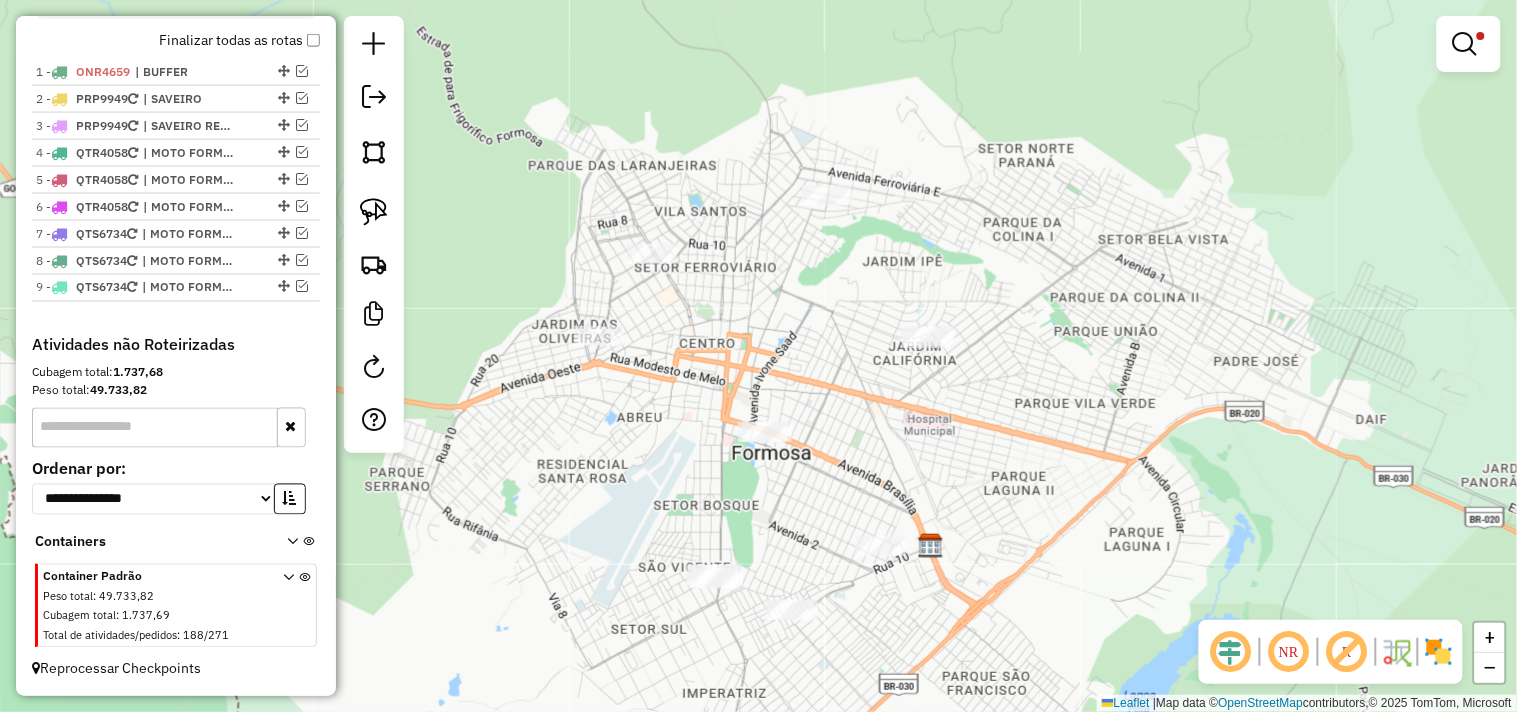 drag, startPoint x: 960, startPoint y: 510, endPoint x: 946, endPoint y: 521, distance: 17.804493 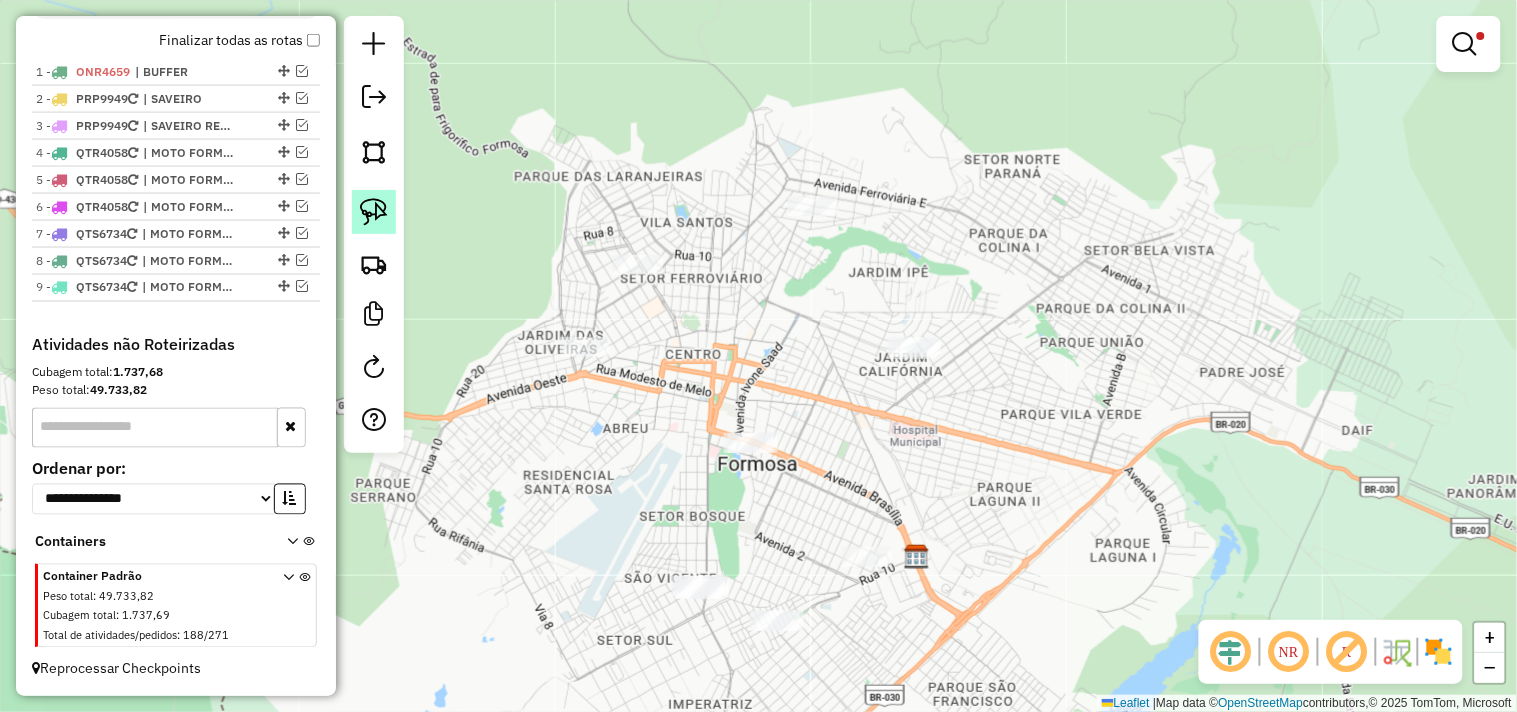 click 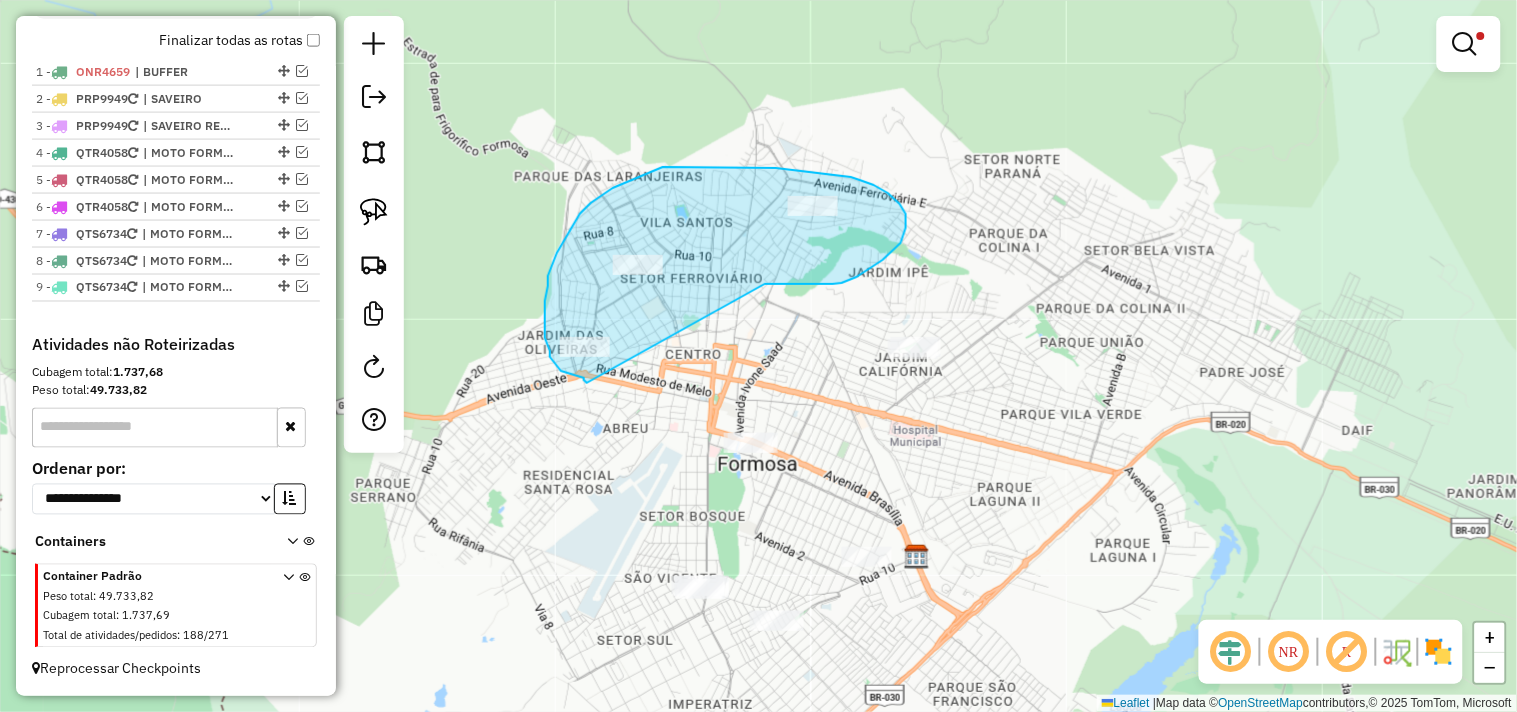 drag, startPoint x: 842, startPoint y: 283, endPoint x: 587, endPoint y: 383, distance: 273.90692 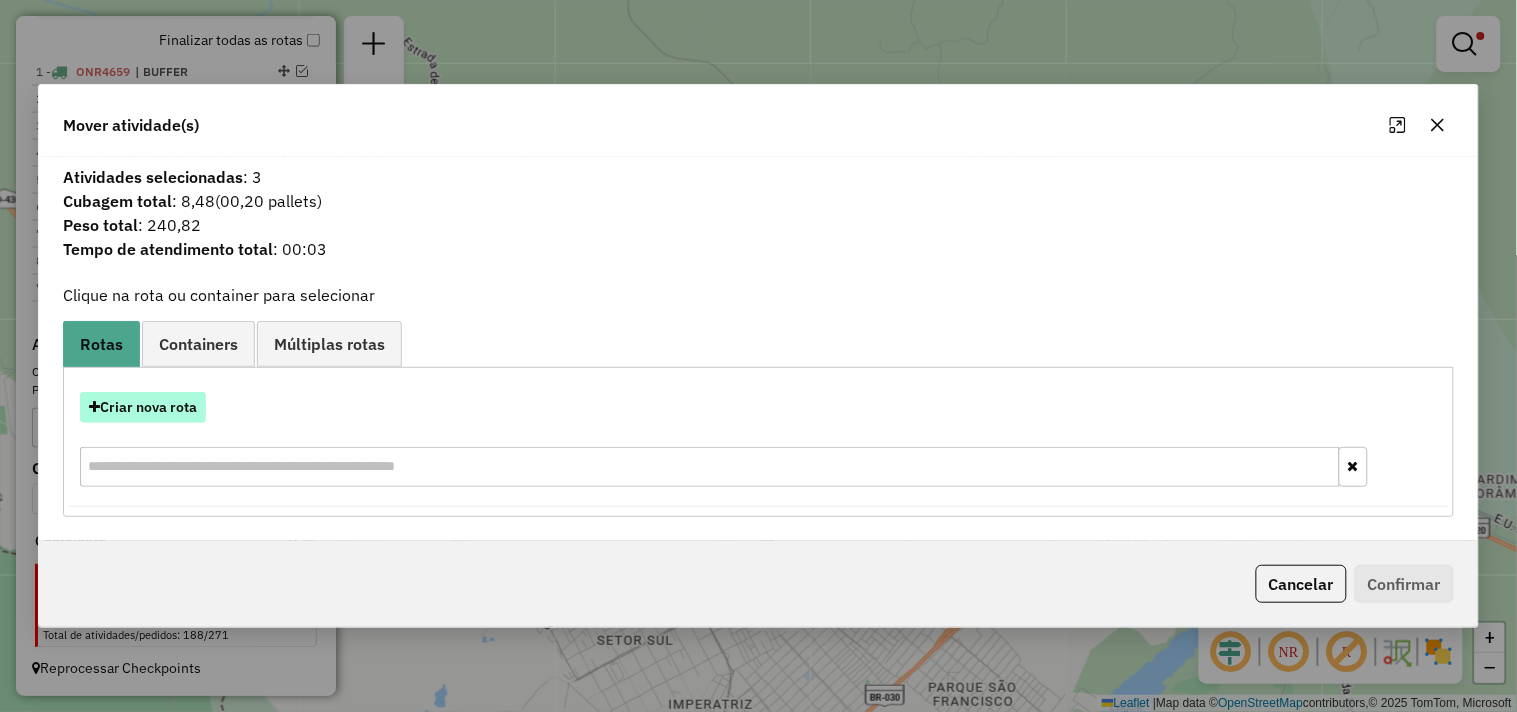 click on "Criar nova rota" at bounding box center [143, 407] 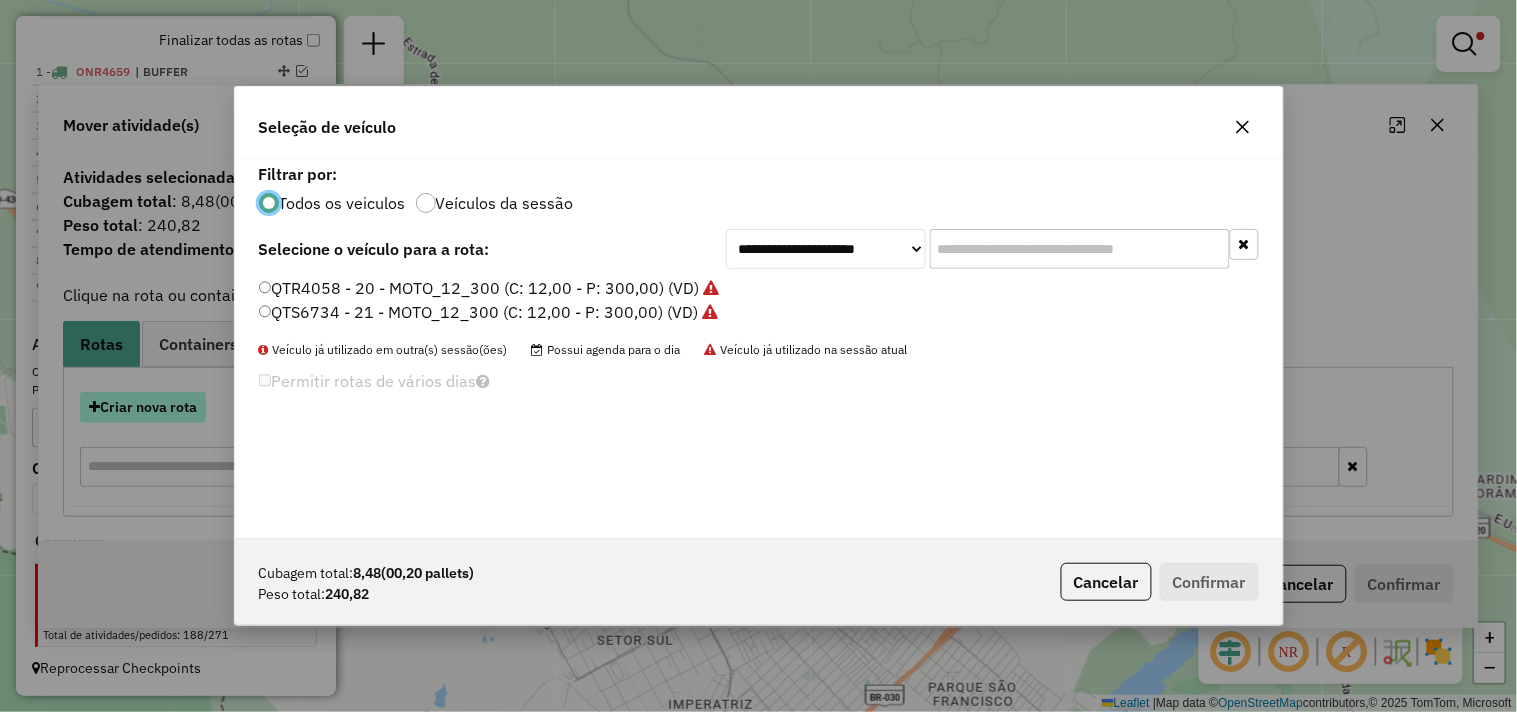scroll, scrollTop: 11, scrollLeft: 5, axis: both 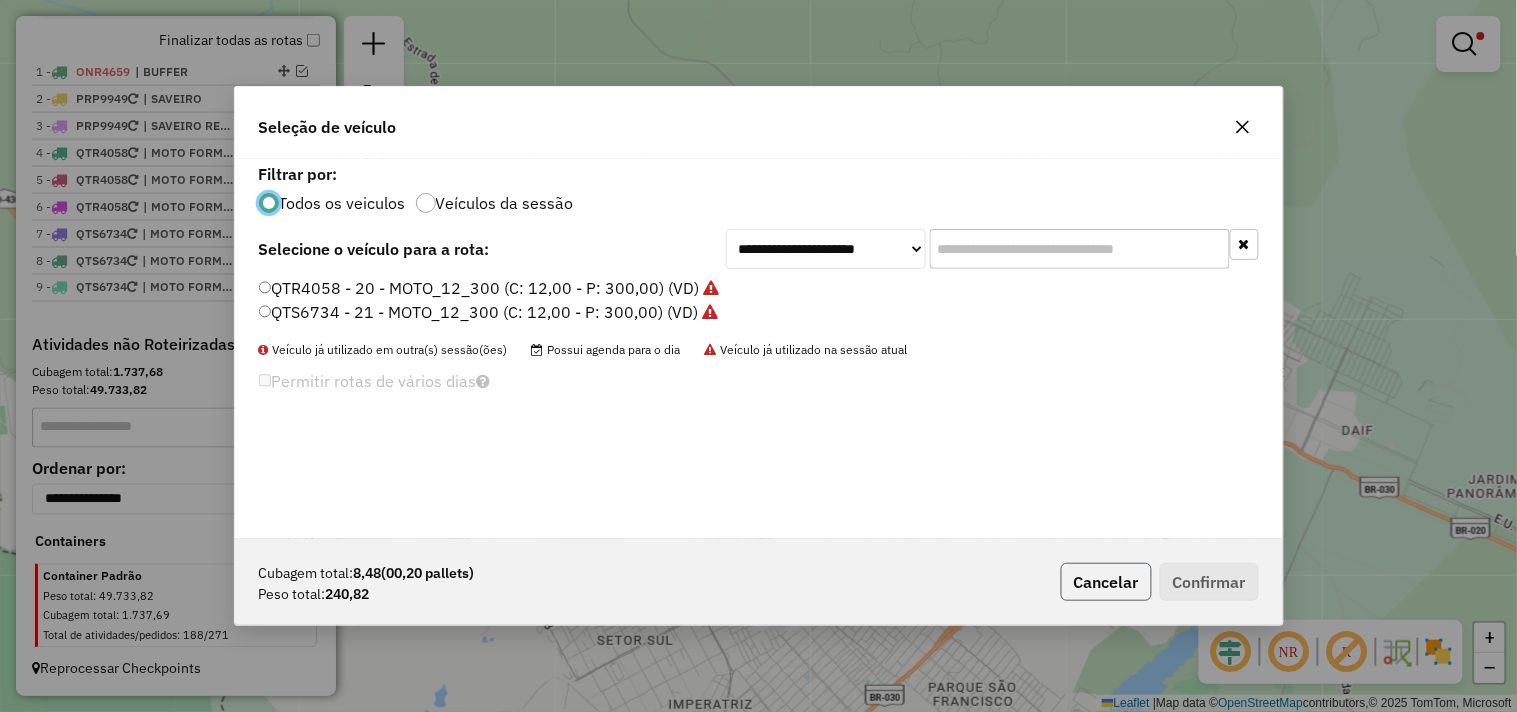 click on "Cancelar" 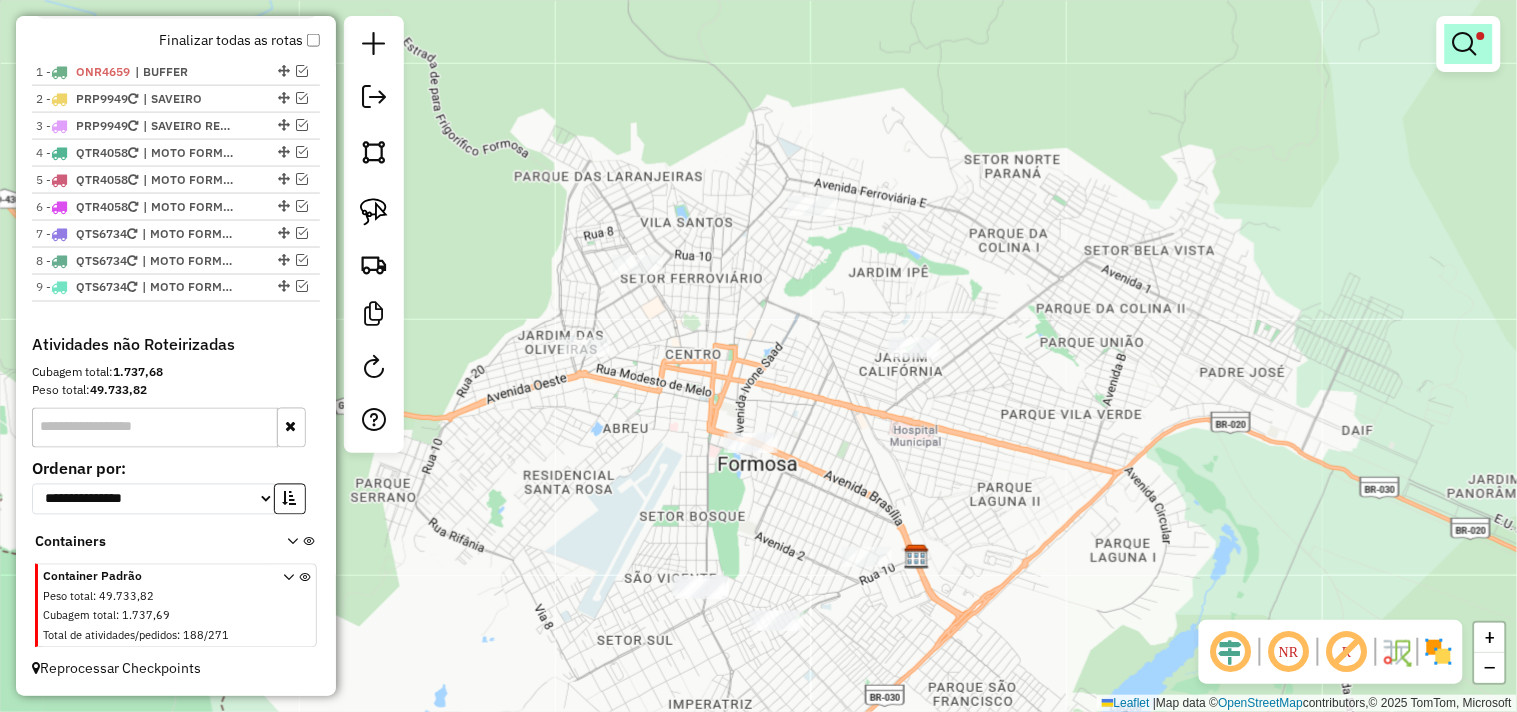 click at bounding box center [1469, 44] 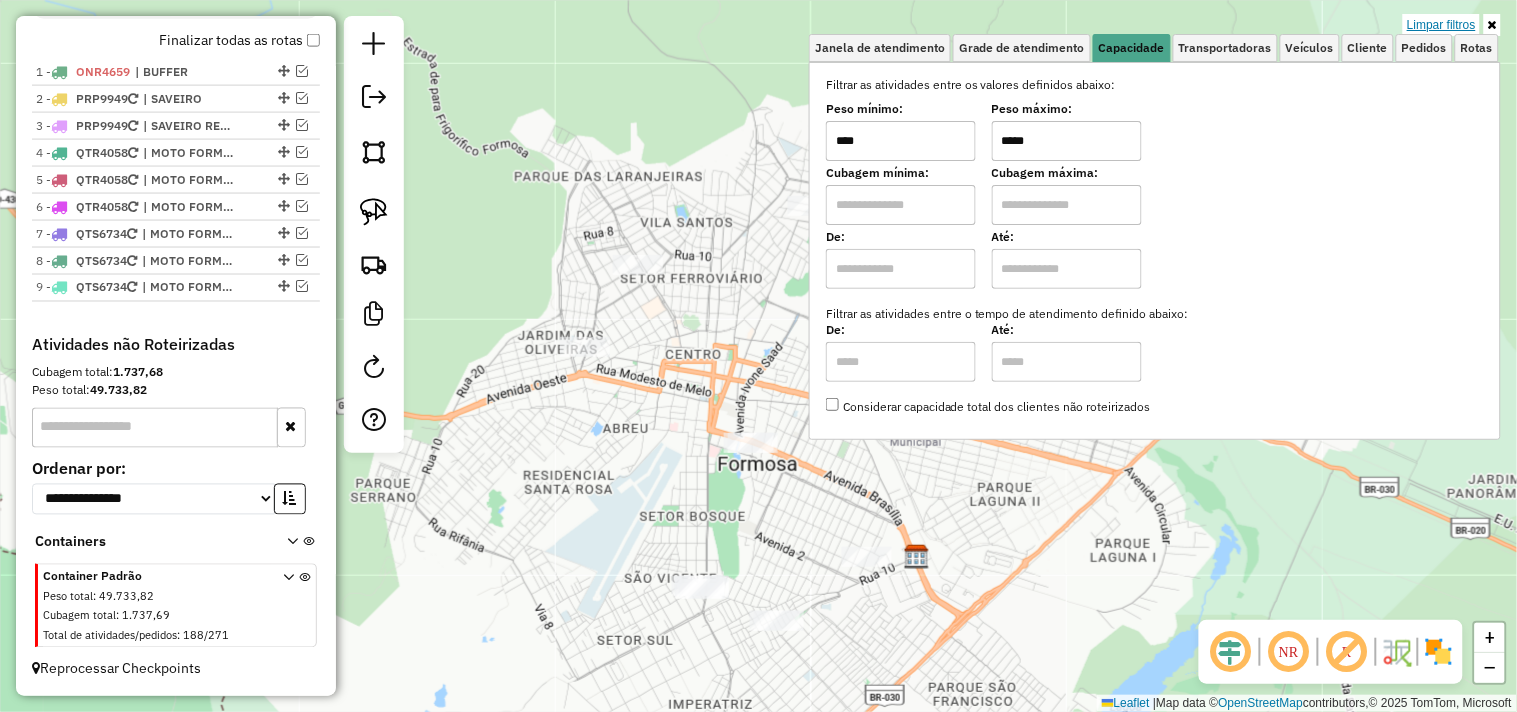click on "Limpar filtros" at bounding box center (1441, 25) 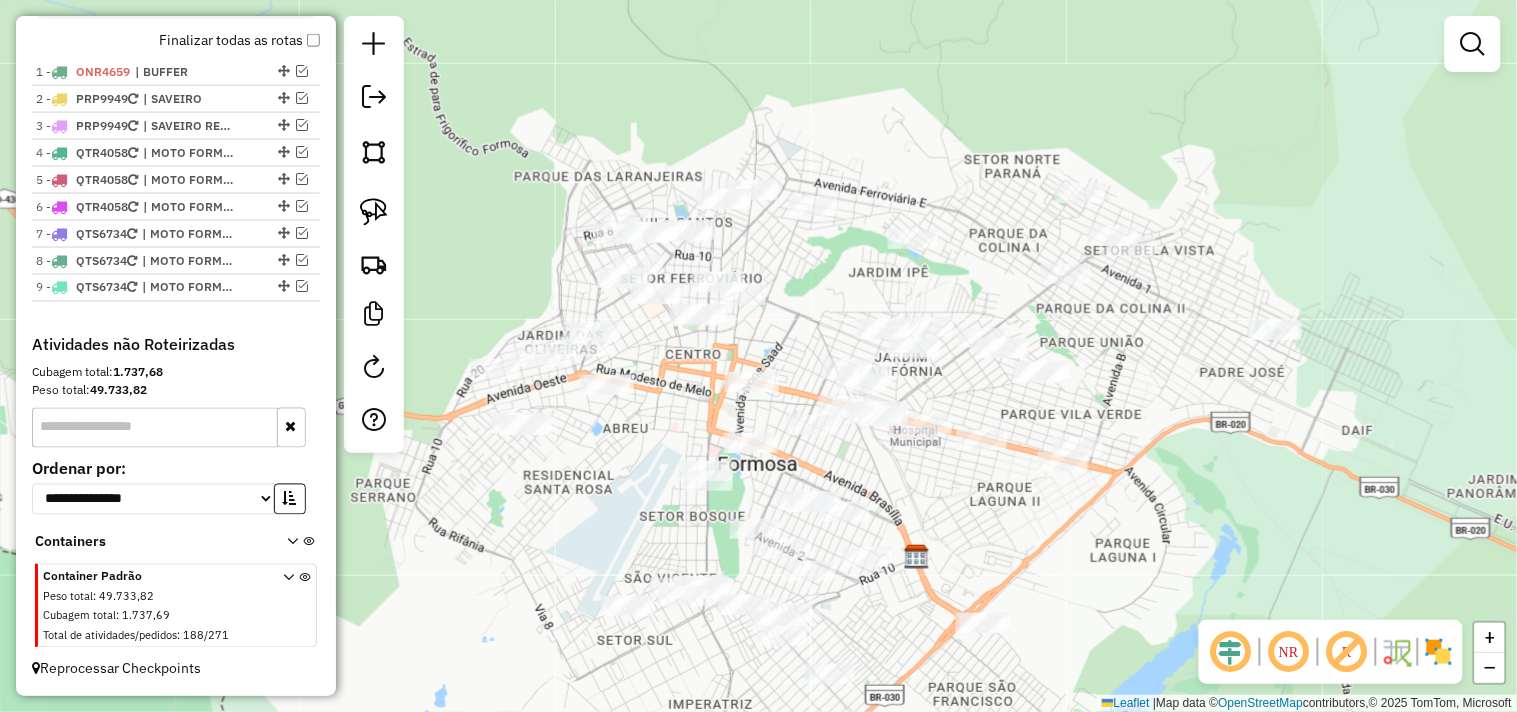 click on "Janela de atendimento Grade de atendimento Capacidade Transportadoras Veículos Cliente Pedidos  Rotas Selecione os dias de semana para filtrar as janelas de atendimento  Seg   Ter   Qua   Qui   Sex   Sáb   Dom  Informe o período da janela de atendimento: De: Até:  Filtrar exatamente a janela do cliente  Considerar janela de atendimento padrão  Selecione os dias de semana para filtrar as grades de atendimento  Seg   Ter   Qua   Qui   Sex   Sáb   Dom   Considerar clientes sem dia de atendimento cadastrado  Clientes fora do dia de atendimento selecionado Filtrar as atividades entre os valores definidos abaixo:  Peso mínimo:   Peso máximo:   Cubagem mínima:   Cubagem máxima:   De:   Até:  Filtrar as atividades entre o tempo de atendimento definido abaixo:  De:   Até:   Considerar capacidade total dos clientes não roteirizados Transportadora: Selecione um ou mais itens Tipo de veículo: Selecione um ou mais itens Veículo: Selecione um ou mais itens Motorista: Selecione um ou mais itens Nome: Rótulo:" 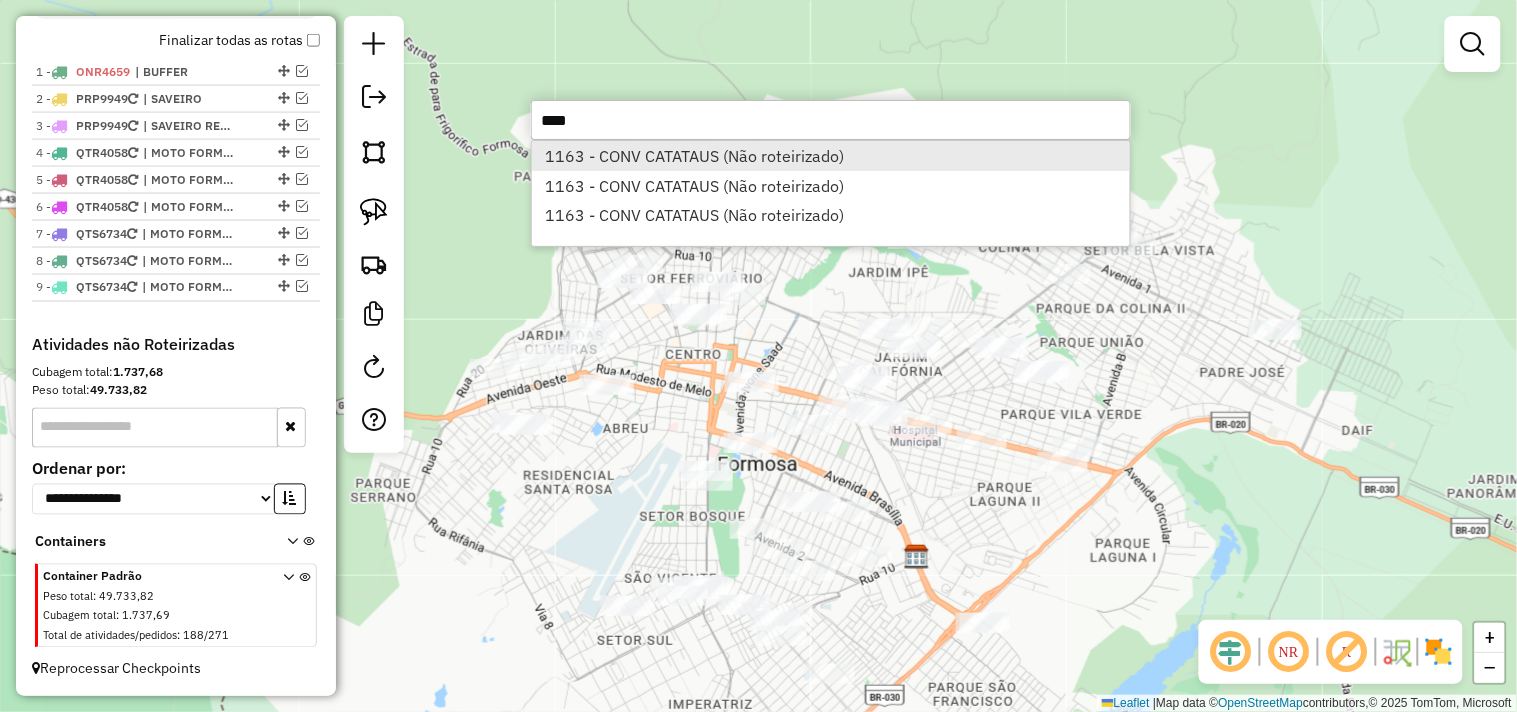 type on "****" 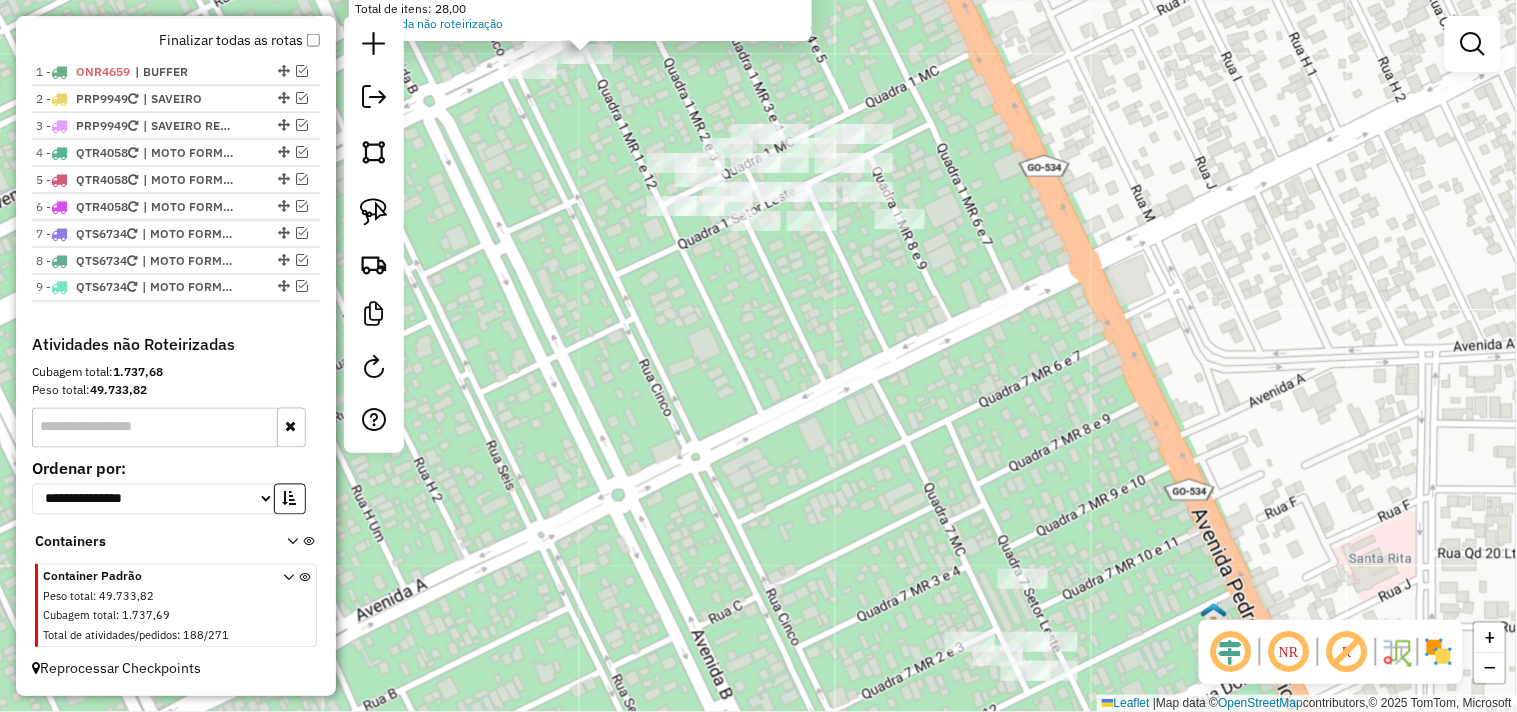 drag, startPoint x: 577, startPoint y: 225, endPoint x: 577, endPoint y: 315, distance: 90 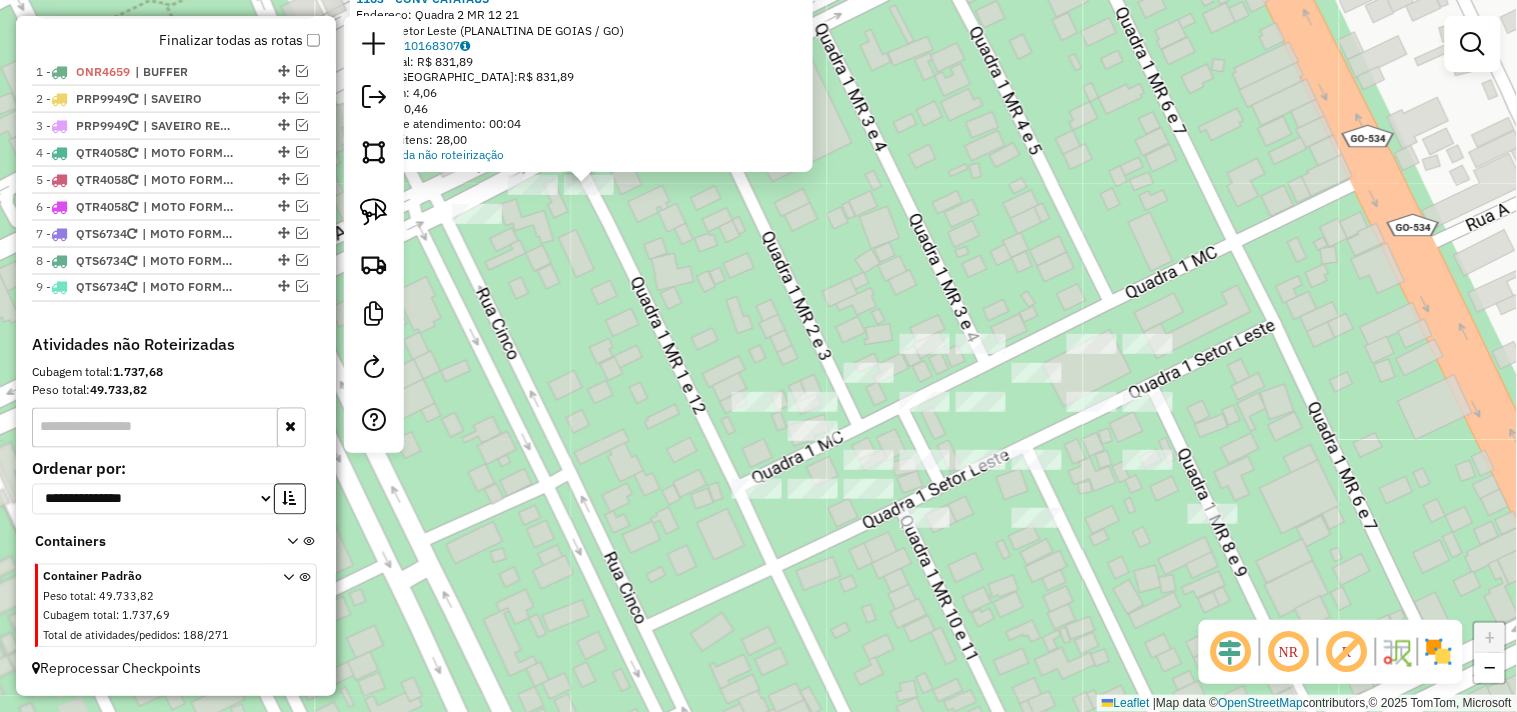 drag, startPoint x: 593, startPoint y: 214, endPoint x: 655, endPoint y: 398, distance: 194.16487 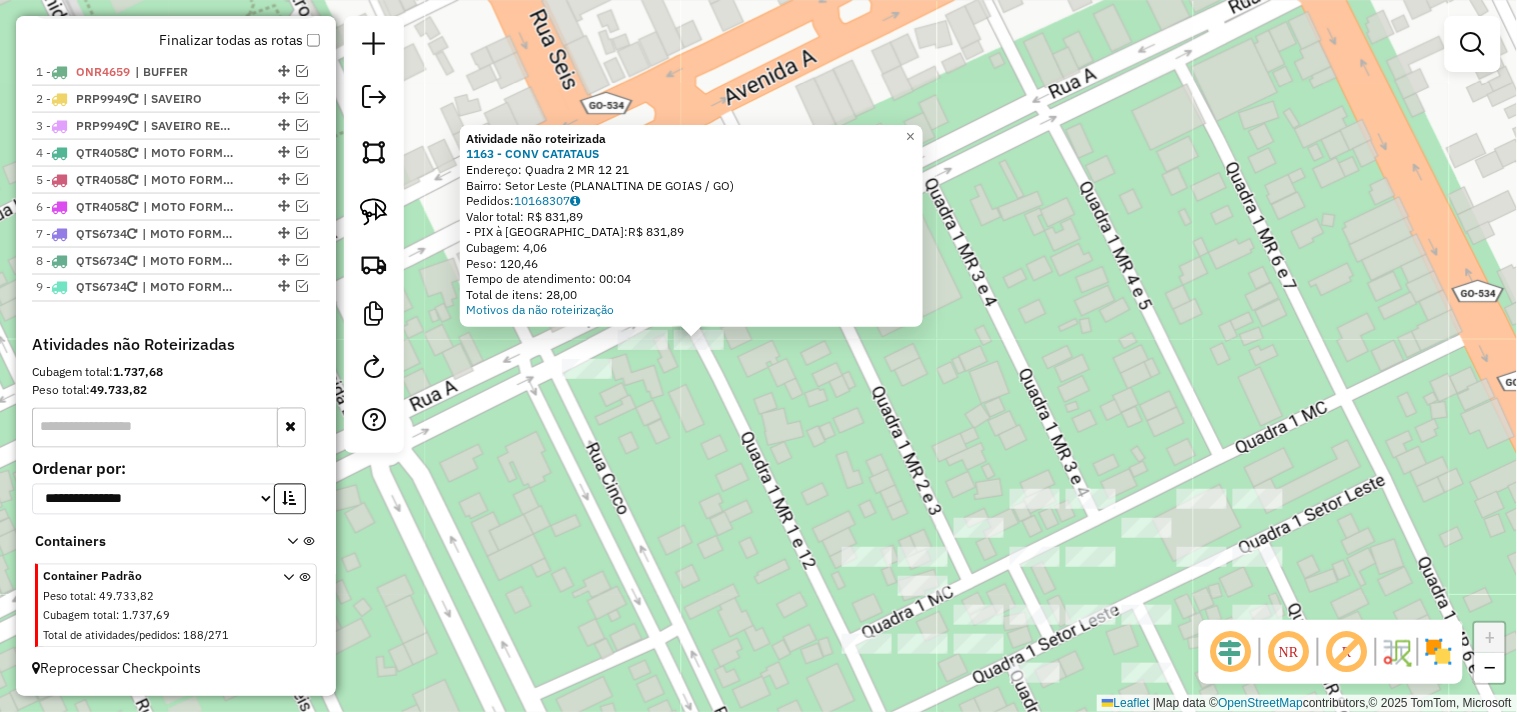 drag, startPoint x: 673, startPoint y: 373, endPoint x: 702, endPoint y: 391, distance: 34.132095 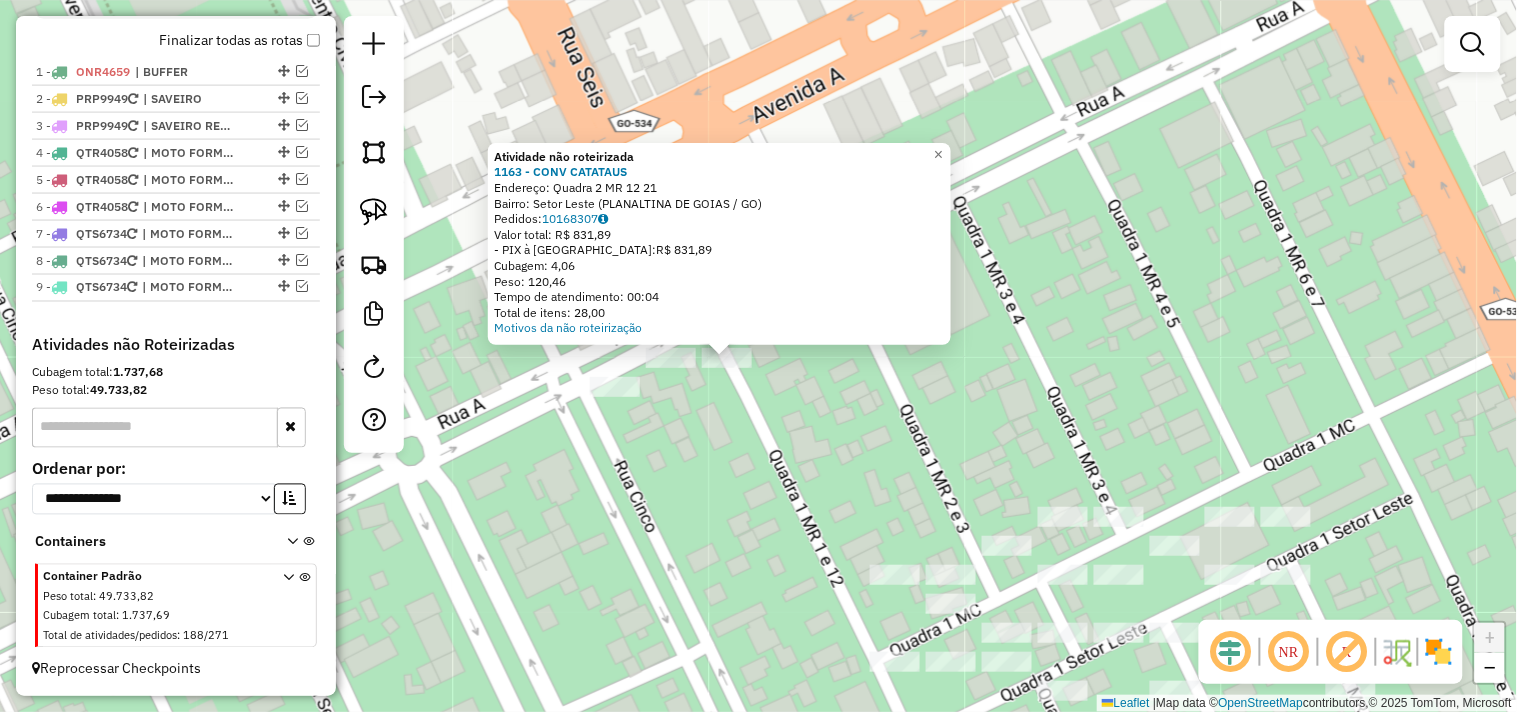 click on "Atividade não roteirizada 1163 - CONV CATATAUS  Endereço:  Quadra 2 MR 12 21   Bairro: Setor Leste (PLANALTINA DE GOIAS / GO)   Pedidos:  10168307   Valor total: R$ 831,89   - PIX à Vista:  R$ 831,89   Cubagem: 4,06   Peso: 120,46   Tempo de atendimento: 00:04   Total de itens: 28,00  Motivos da não roteirização × Janela de atendimento Grade de atendimento Capacidade Transportadoras Veículos Cliente Pedidos  Rotas Selecione os dias de semana para filtrar as janelas de atendimento  Seg   Ter   Qua   Qui   Sex   Sáb   Dom  Informe o período da janela de atendimento: De: Até:  Filtrar exatamente a janela do cliente  Considerar janela de atendimento padrão  Selecione os dias de semana para filtrar as grades de atendimento  Seg   Ter   Qua   Qui   Sex   Sáb   Dom   Considerar clientes sem dia de atendimento cadastrado  Clientes fora do dia de atendimento selecionado Filtrar as atividades entre os valores definidos abaixo:  Peso mínimo:   Peso máximo:   Cubagem mínima:   Cubagem máxima:   De:  De:" 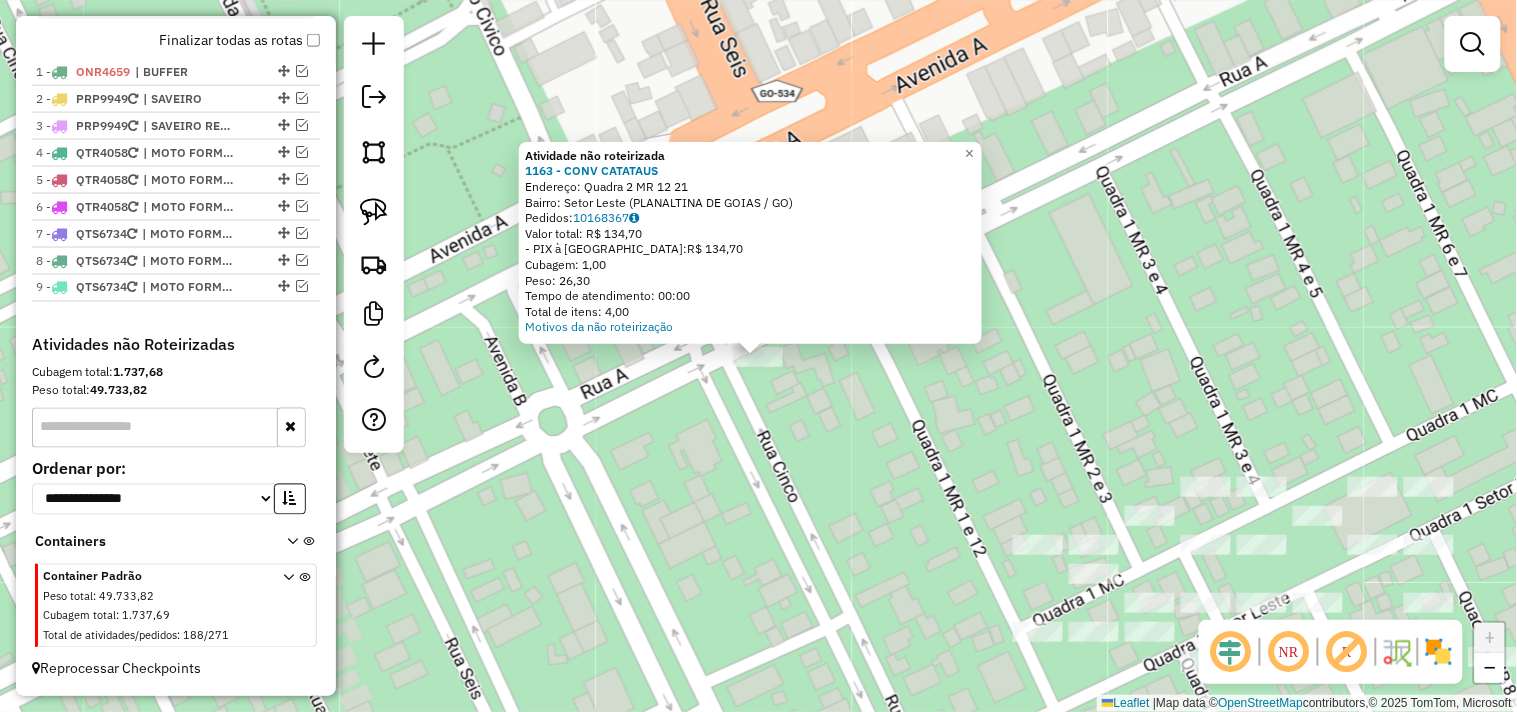 click on "Atividade não roteirizada 1163 - CONV CATATAUS  Endereço:  Quadra 2 MR 12 21   Bairro: Setor Leste (PLANALTINA DE GOIAS / GO)   Pedidos:  10168367   Valor total: R$ 134,70   - PIX à Vista:  R$ 134,70   Cubagem: 1,00   Peso: 26,30   Tempo de atendimento: 00:00   Total de itens: 4,00  Motivos da não roteirização × Janela de atendimento Grade de atendimento Capacidade Transportadoras Veículos Cliente Pedidos  Rotas Selecione os dias de semana para filtrar as janelas de atendimento  Seg   Ter   Qua   Qui   Sex   Sáb   Dom  Informe o período da janela de atendimento: De: Até:  Filtrar exatamente a janela do cliente  Considerar janela de atendimento padrão  Selecione os dias de semana para filtrar as grades de atendimento  Seg   Ter   Qua   Qui   Sex   Sáb   Dom   Considerar clientes sem dia de atendimento cadastrado  Clientes fora do dia de atendimento selecionado Filtrar as atividades entre os valores definidos abaixo:  Peso mínimo:   Peso máximo:   Cubagem mínima:   Cubagem máxima:   De:   De:" 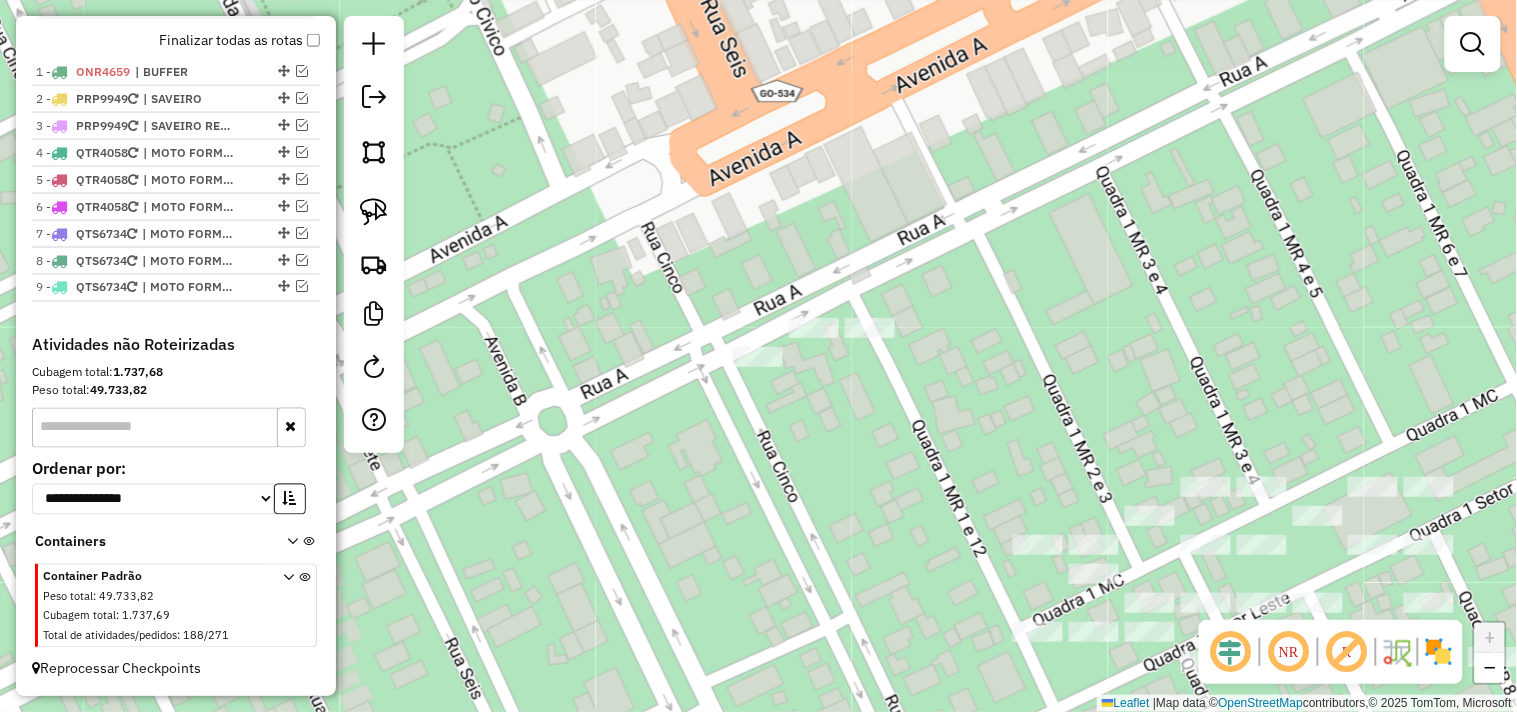 click 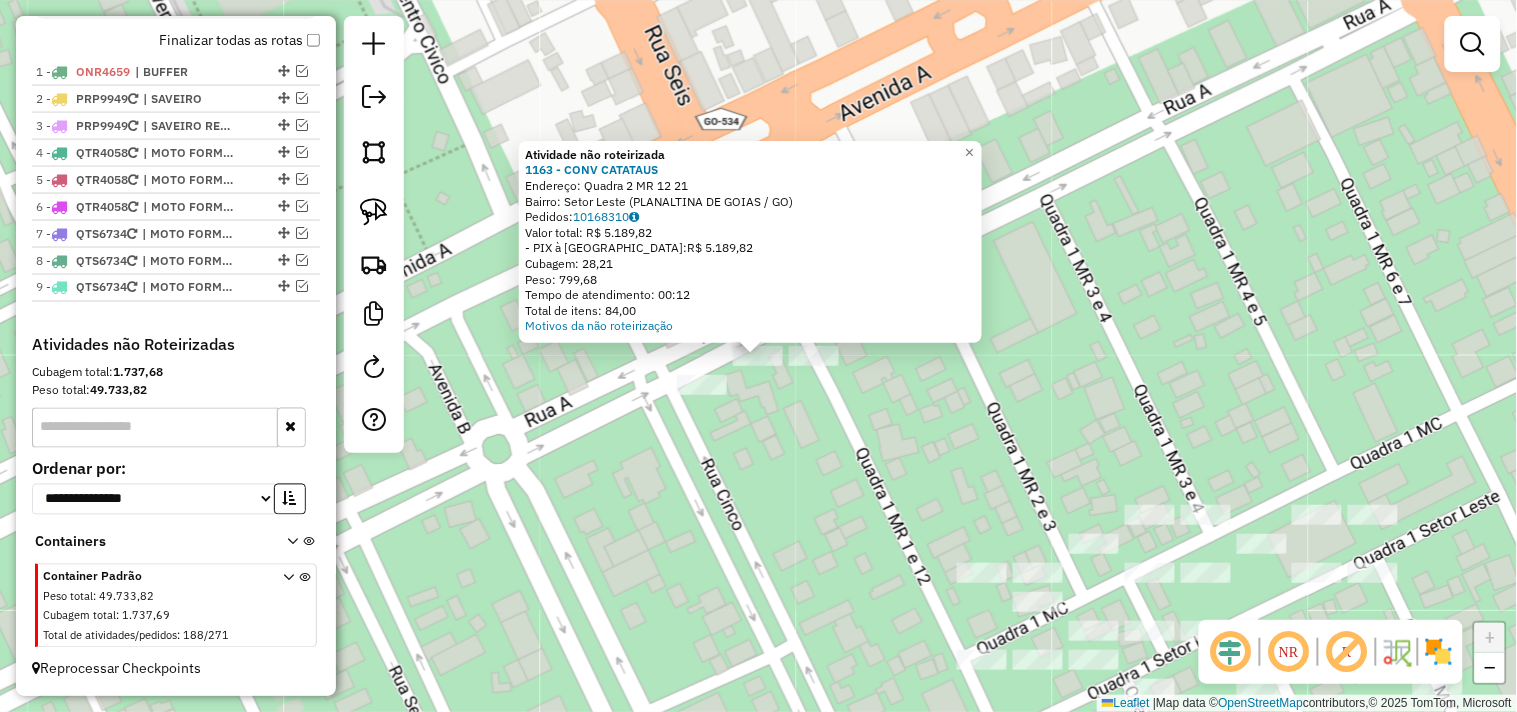 click on "Atividade não roteirizada 1163 - CONV CATATAUS  Endereço:  Quadra 2 MR 12 21   Bairro: Setor Leste (PLANALTINA DE GOIAS / GO)   Pedidos:  10168310   Valor total: R$ 5.189,82   - PIX à Vista:  R$ 5.189,82   Cubagem: 28,21   Peso: 799,68   Tempo de atendimento: 00:12   Total de itens: 84,00  Motivos da não roteirização × Janela de atendimento Grade de atendimento Capacidade Transportadoras Veículos Cliente Pedidos  Rotas Selecione os dias de semana para filtrar as janelas de atendimento  Seg   Ter   Qua   Qui   Sex   Sáb   Dom  Informe o período da janela de atendimento: De: Até:  Filtrar exatamente a janela do cliente  Considerar janela de atendimento padrão  Selecione os dias de semana para filtrar as grades de atendimento  Seg   Ter   Qua   Qui   Sex   Sáb   Dom   Considerar clientes sem dia de atendimento cadastrado  Clientes fora do dia de atendimento selecionado Filtrar as atividades entre os valores definidos abaixo:  Peso mínimo:   Peso máximo:   Cubagem mínima:   Cubagem máxima:   De:" 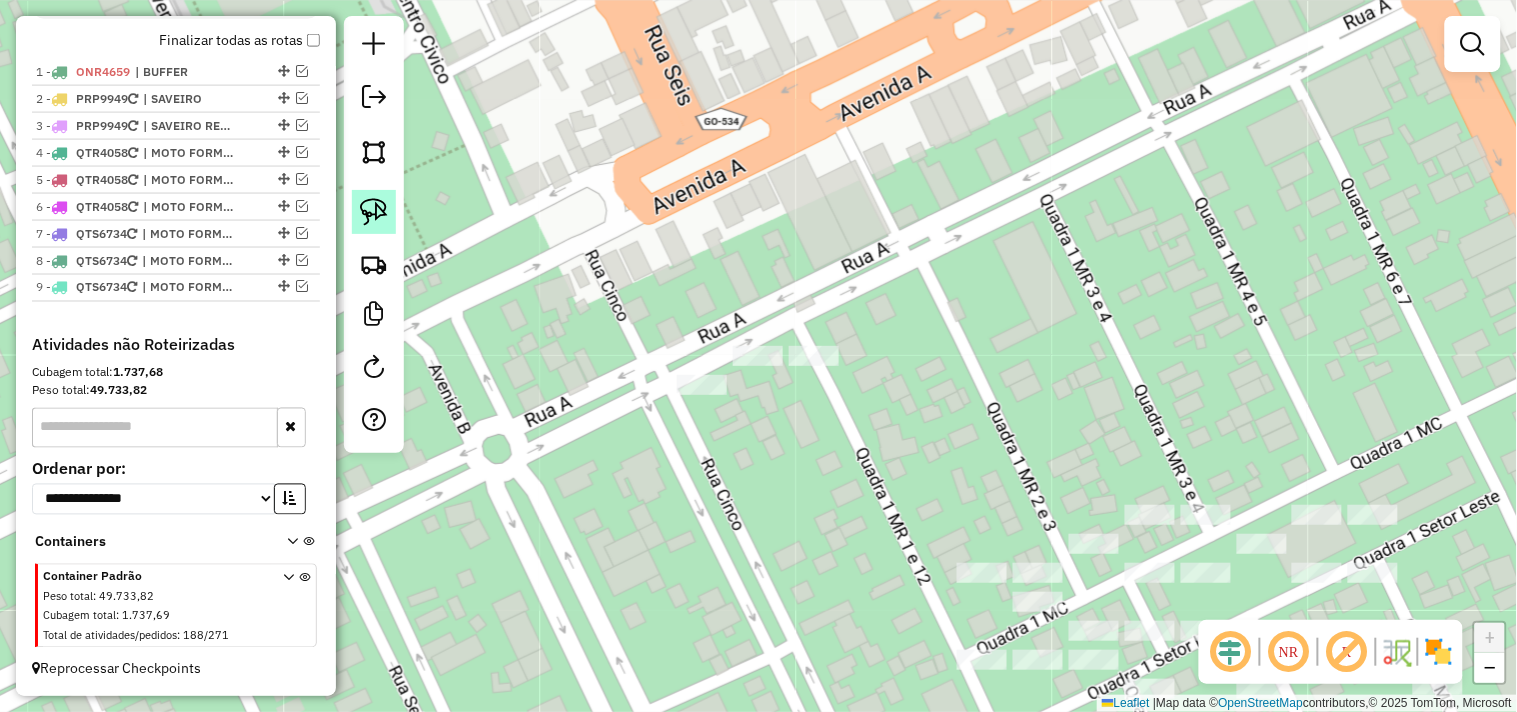 click 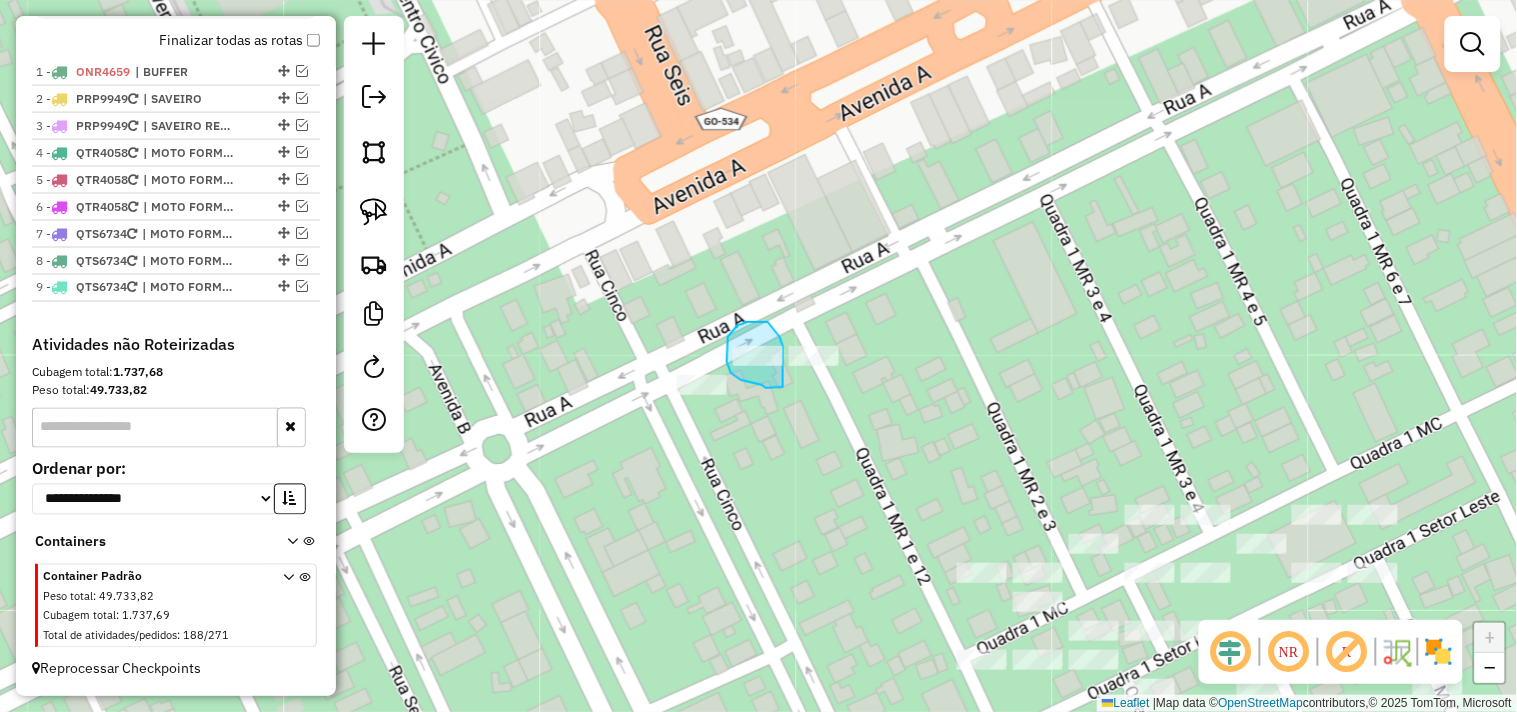 drag, startPoint x: 768, startPoint y: 322, endPoint x: 780, endPoint y: 337, distance: 19.209373 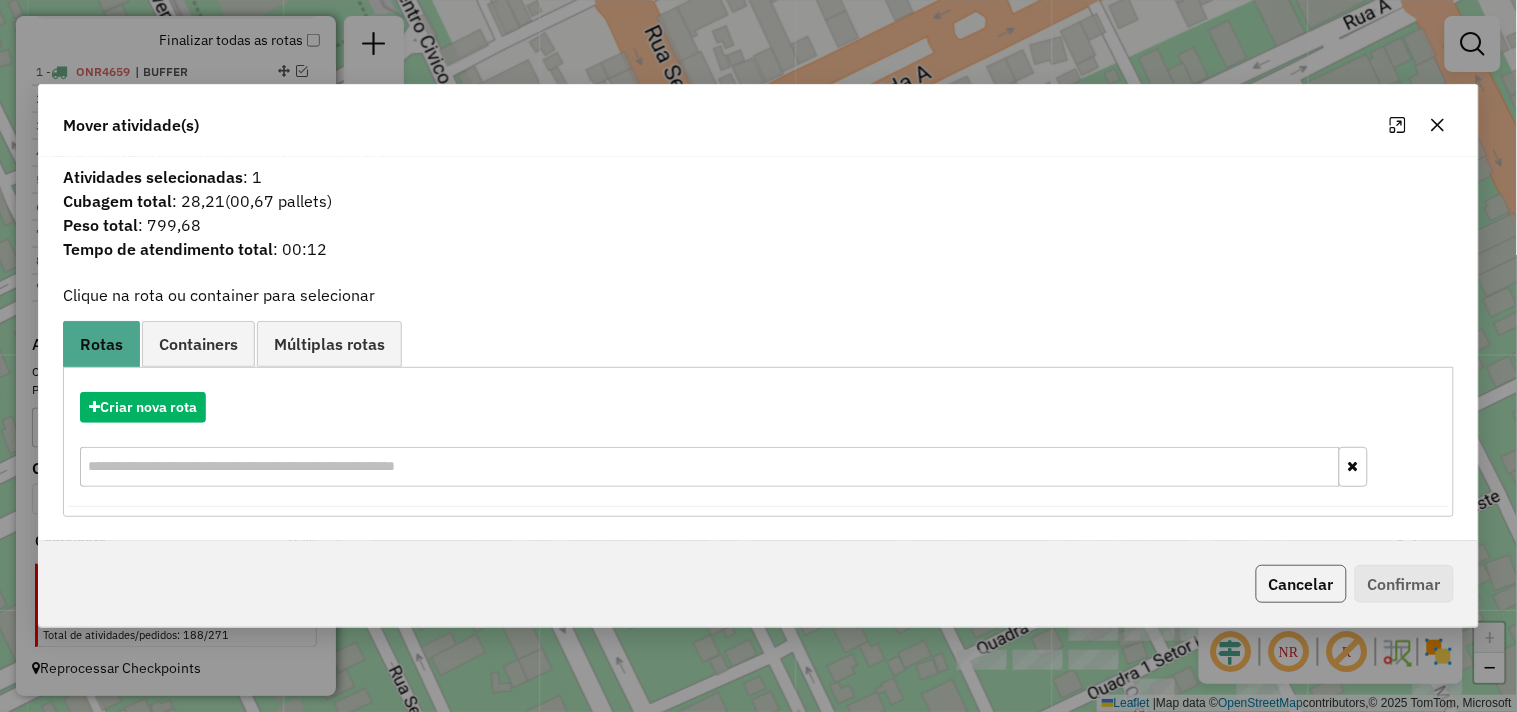 click on "Cancelar" 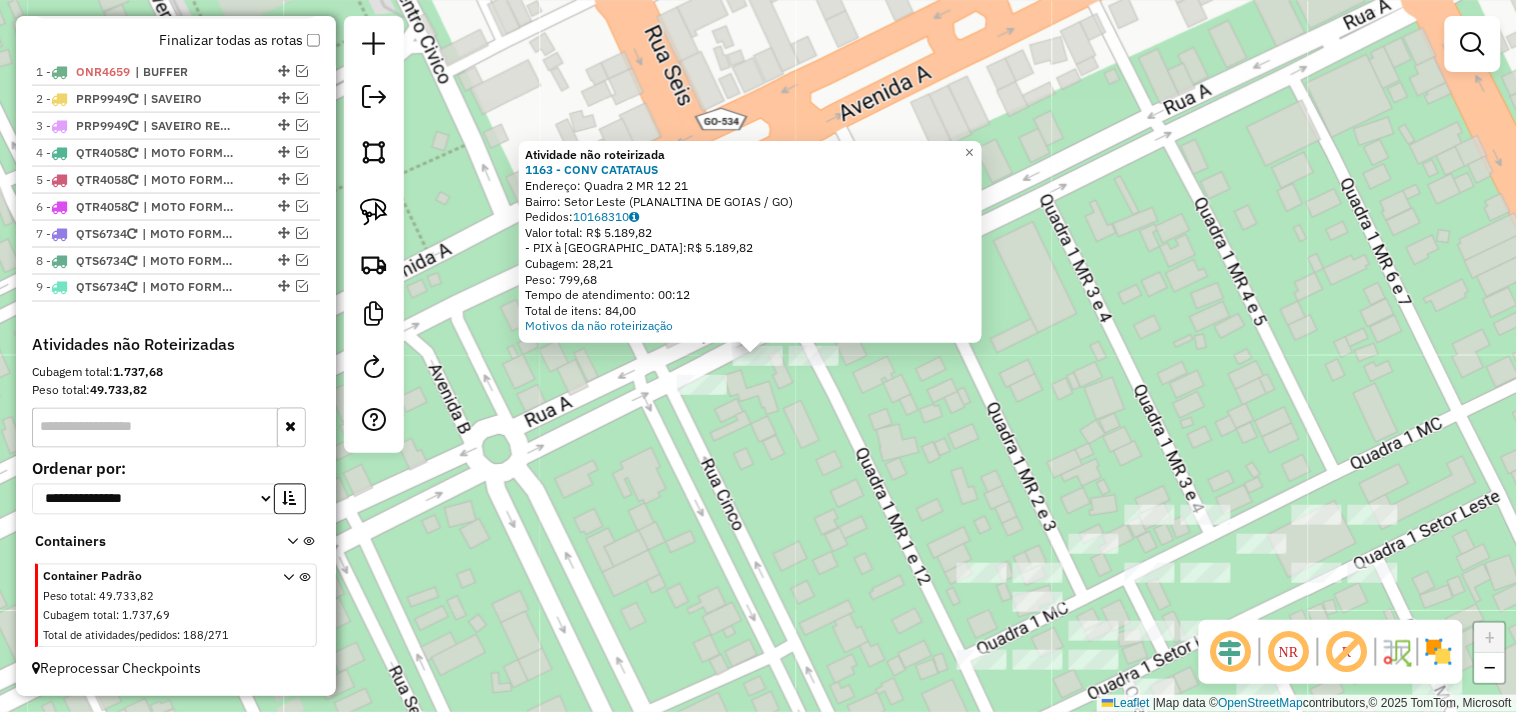 click on "Atividade não roteirizada 1163 - CONV CATATAUS  Endereço:  Quadra 2 MR 12 21   Bairro: Setor Leste (PLANALTINA DE GOIAS / GO)   Pedidos:  10168310   Valor total: R$ 5.189,82   - PIX à Vista:  R$ 5.189,82   Cubagem: 28,21   Peso: 799,68   Tempo de atendimento: 00:12   Total de itens: 84,00  Motivos da não roteirização × Janela de atendimento Grade de atendimento Capacidade Transportadoras Veículos Cliente Pedidos  Rotas Selecione os dias de semana para filtrar as janelas de atendimento  Seg   Ter   Qua   Qui   Sex   Sáb   Dom  Informe o período da janela de atendimento: De: Até:  Filtrar exatamente a janela do cliente  Considerar janela de atendimento padrão  Selecione os dias de semana para filtrar as grades de atendimento  Seg   Ter   Qua   Qui   Sex   Sáb   Dom   Considerar clientes sem dia de atendimento cadastrado  Clientes fora do dia de atendimento selecionado Filtrar as atividades entre os valores definidos abaixo:  Peso mínimo:   Peso máximo:   Cubagem mínima:   Cubagem máxima:   De:" 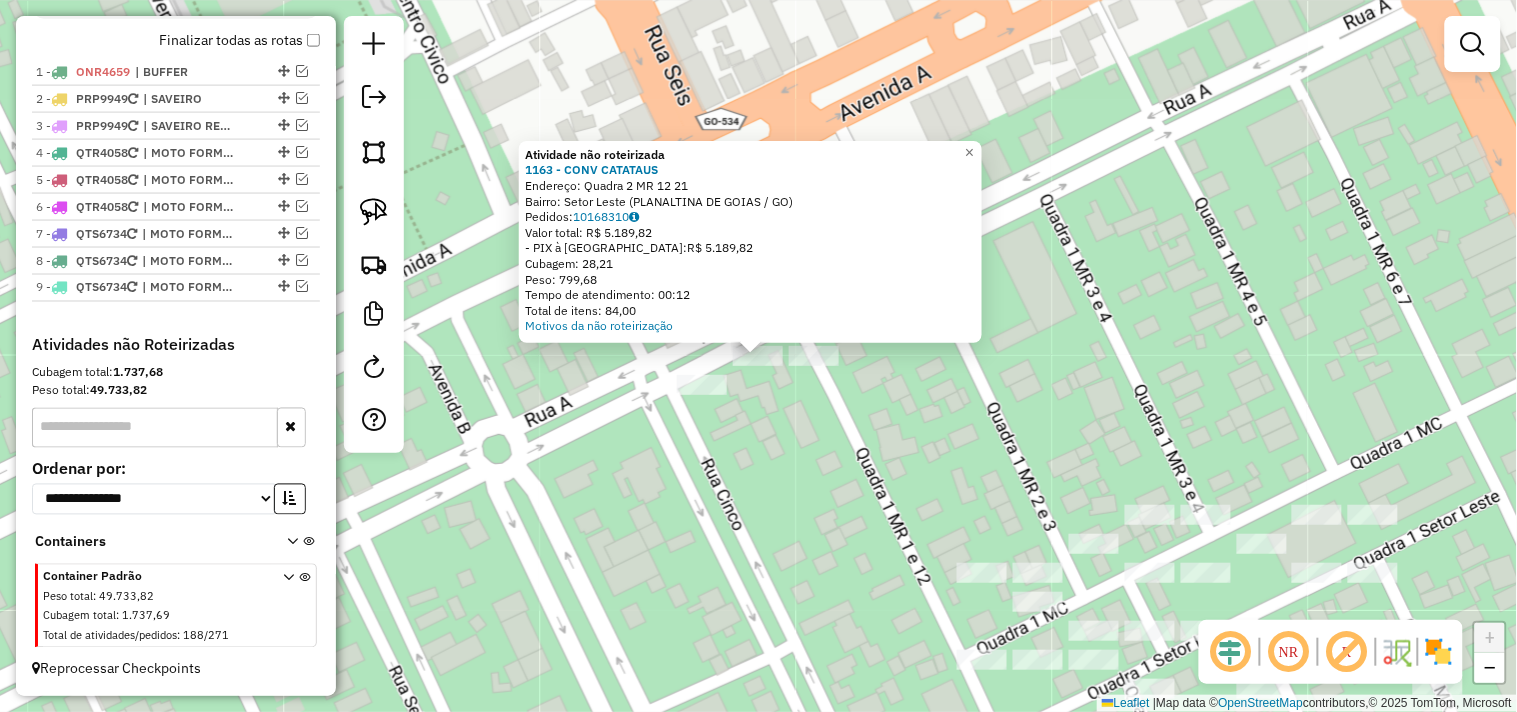 click on "Atividade não roteirizada 1163 - CONV CATATAUS  Endereço:  Quadra 2 MR 12 21   Bairro: Setor Leste (PLANALTINA DE GOIAS / GO)   Pedidos:  10168310   Valor total: R$ 5.189,82   - PIX à Vista:  R$ 5.189,82   Cubagem: 28,21   Peso: 799,68   Tempo de atendimento: 00:12   Total de itens: 84,00  Motivos da não roteirização × Janela de atendimento Grade de atendimento Capacidade Transportadoras Veículos Cliente Pedidos  Rotas Selecione os dias de semana para filtrar as janelas de atendimento  Seg   Ter   Qua   Qui   Sex   Sáb   Dom  Informe o período da janela de atendimento: De: Até:  Filtrar exatamente a janela do cliente  Considerar janela de atendimento padrão  Selecione os dias de semana para filtrar as grades de atendimento  Seg   Ter   Qua   Qui   Sex   Sáb   Dom   Considerar clientes sem dia de atendimento cadastrado  Clientes fora do dia de atendimento selecionado Filtrar as atividades entre os valores definidos abaixo:  Peso mínimo:   Peso máximo:   Cubagem mínima:   Cubagem máxima:   De:" 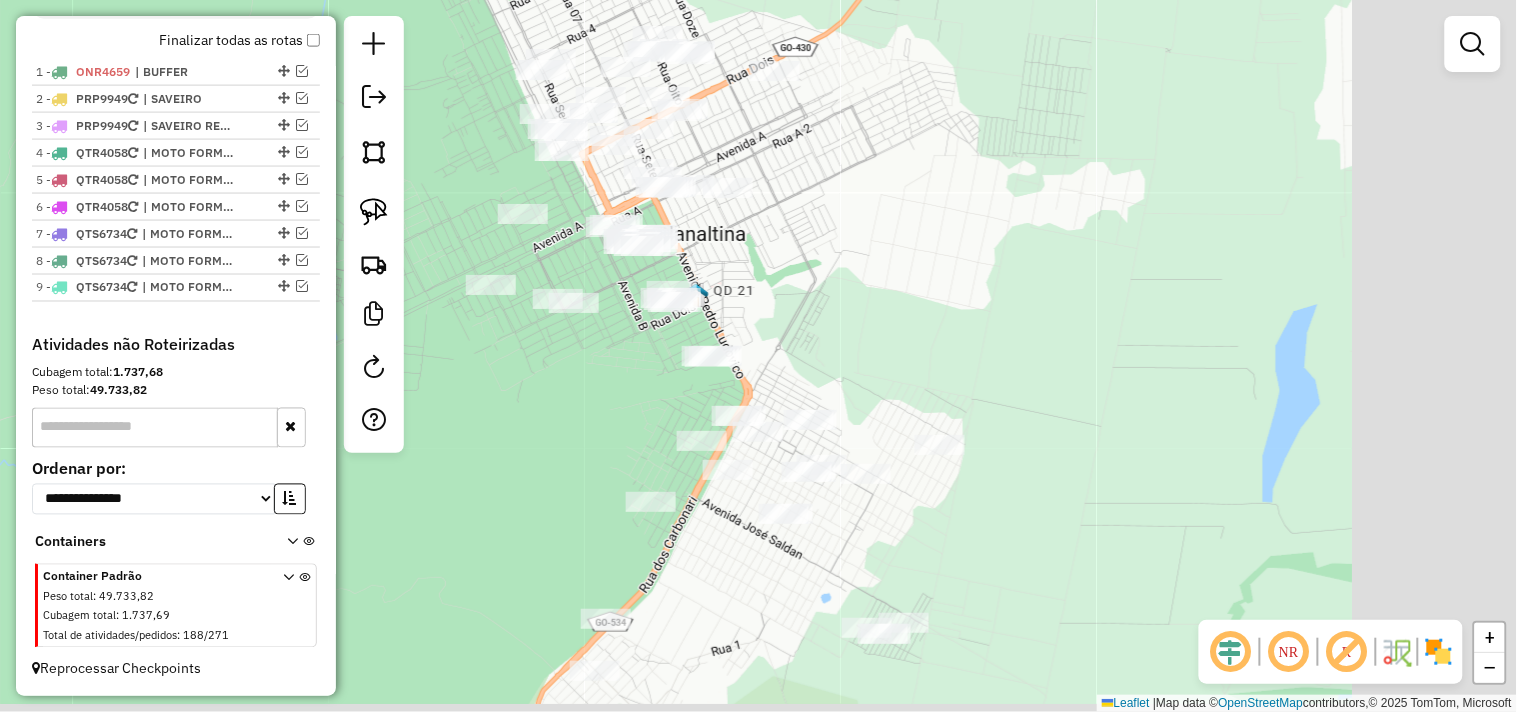 drag, startPoint x: 1194, startPoint y: 491, endPoint x: 863, endPoint y: 258, distance: 404.7839 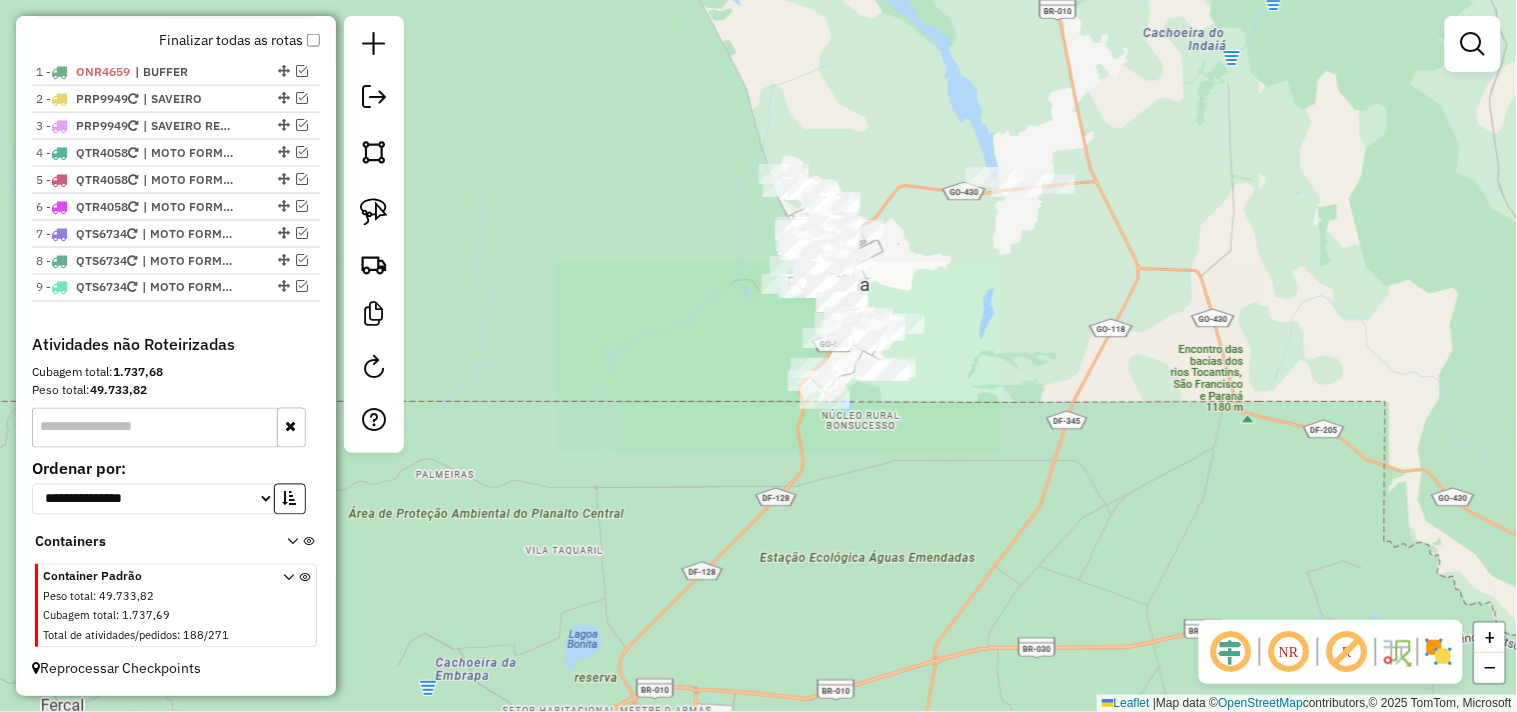 drag, startPoint x: 1011, startPoint y: 386, endPoint x: 968, endPoint y: 333, distance: 68.24954 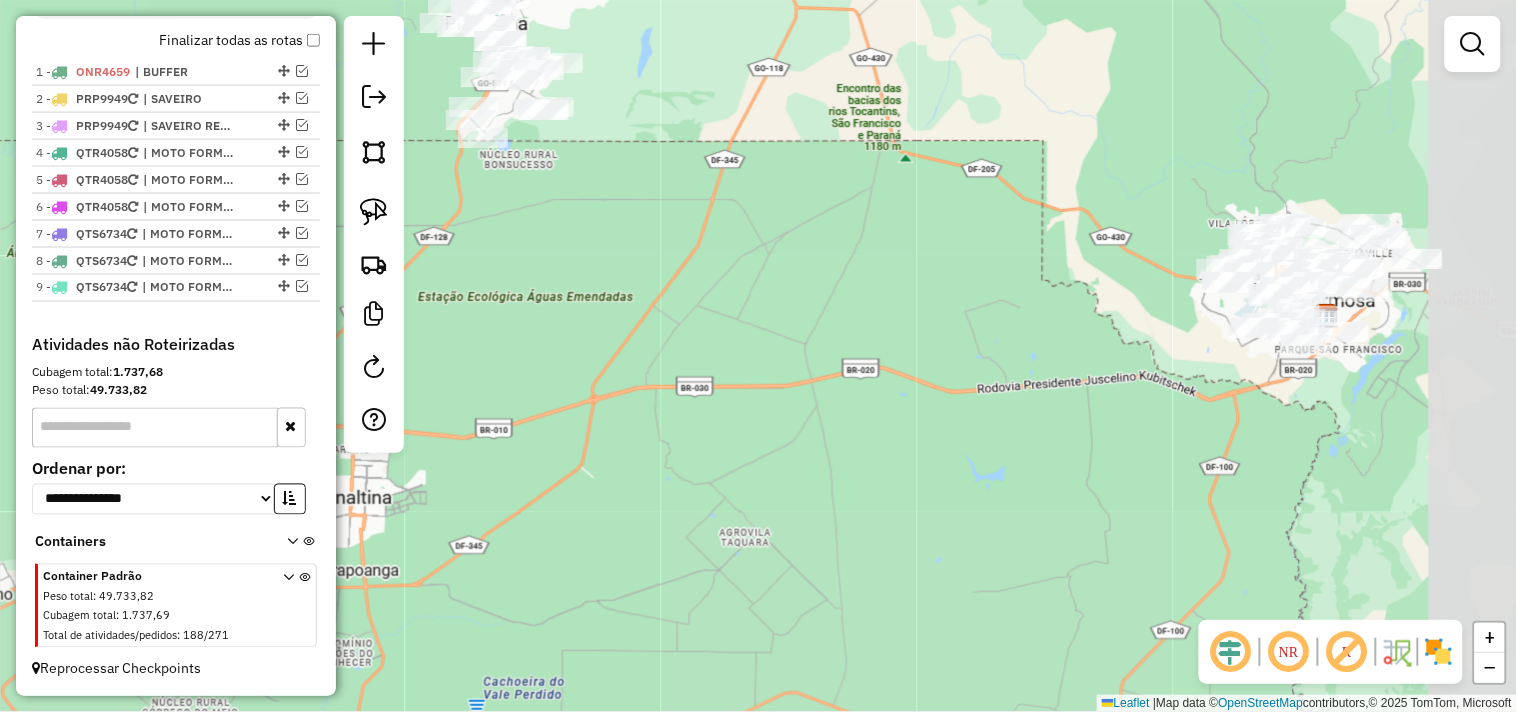 drag, startPoint x: 897, startPoint y: 291, endPoint x: 1024, endPoint y: 363, distance: 145.98973 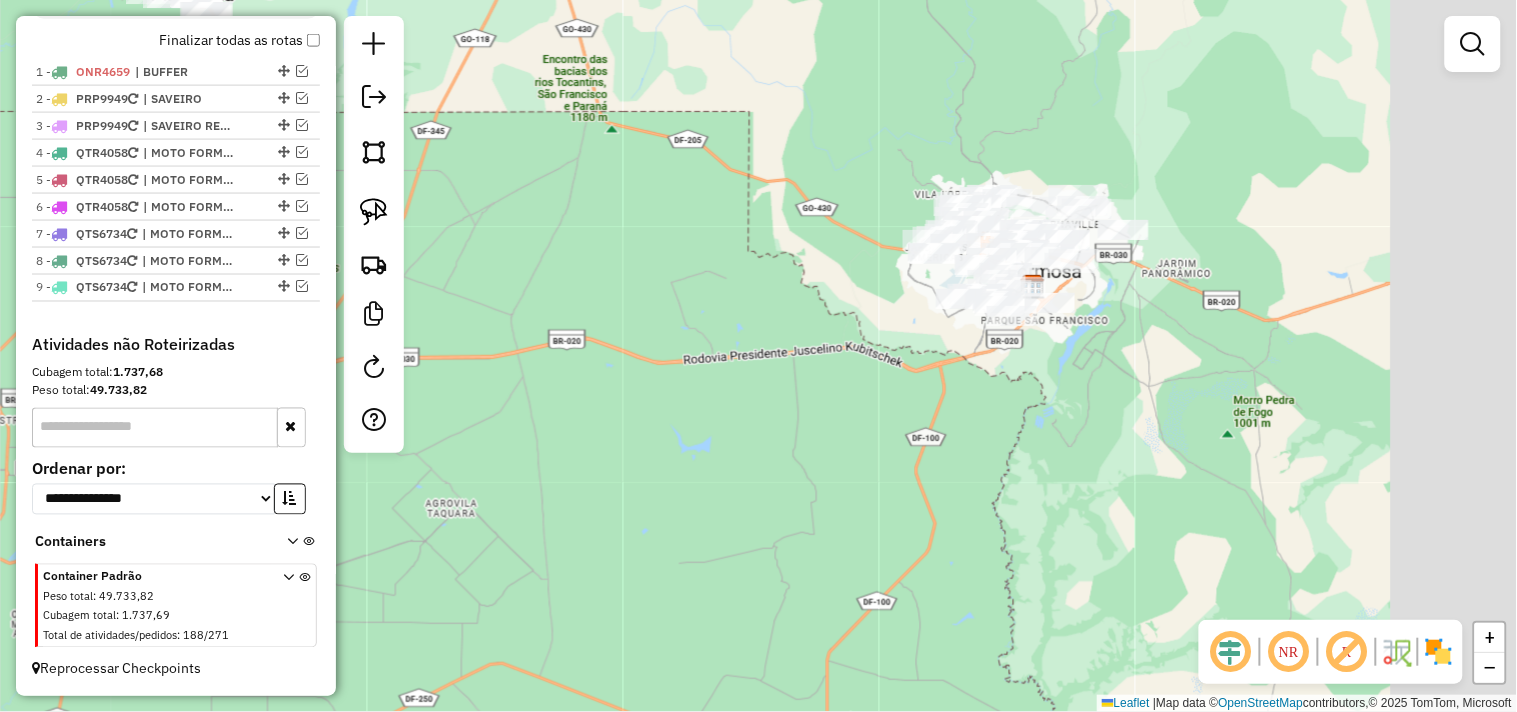 drag, startPoint x: 917, startPoint y: 367, endPoint x: 924, endPoint y: 410, distance: 43.56604 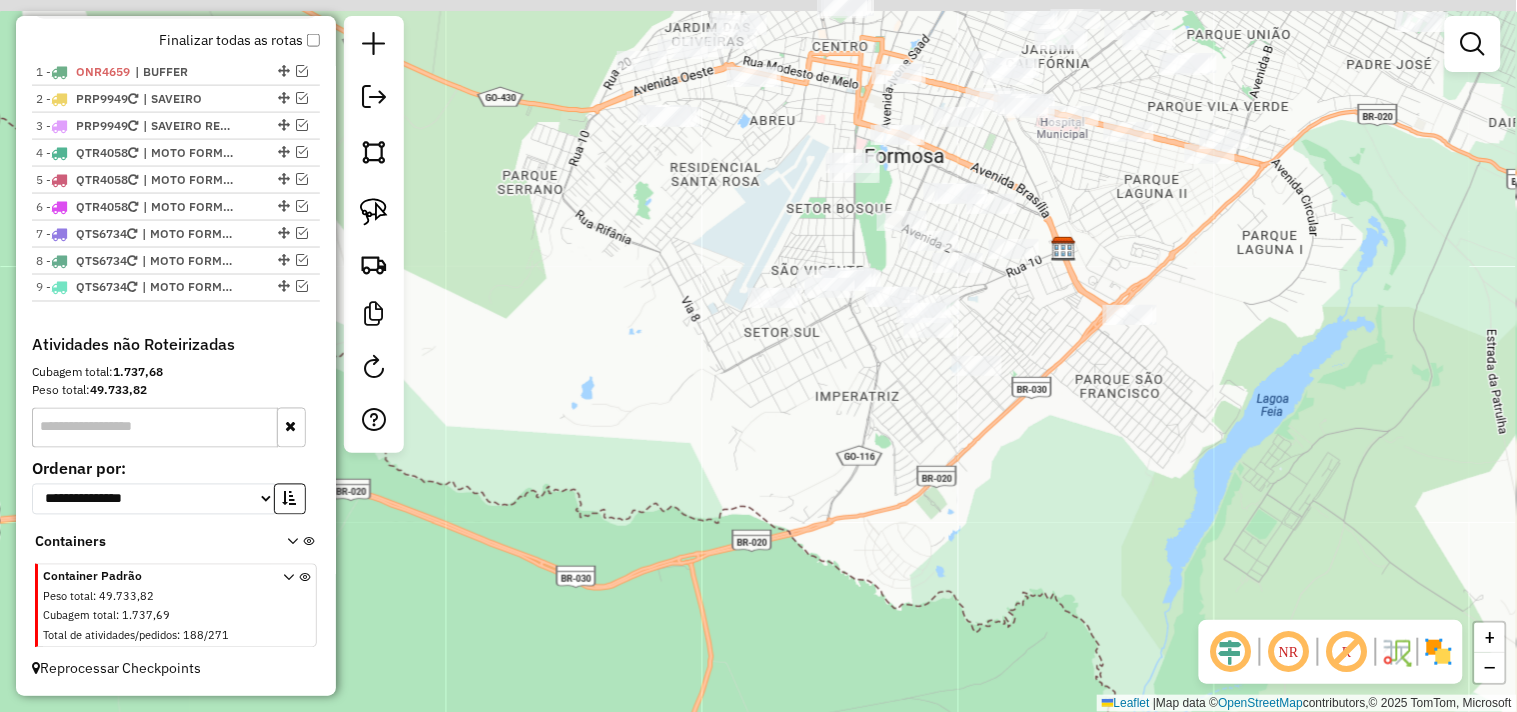 drag, startPoint x: 1090, startPoint y: 441, endPoint x: 1114, endPoint y: 466, distance: 34.655445 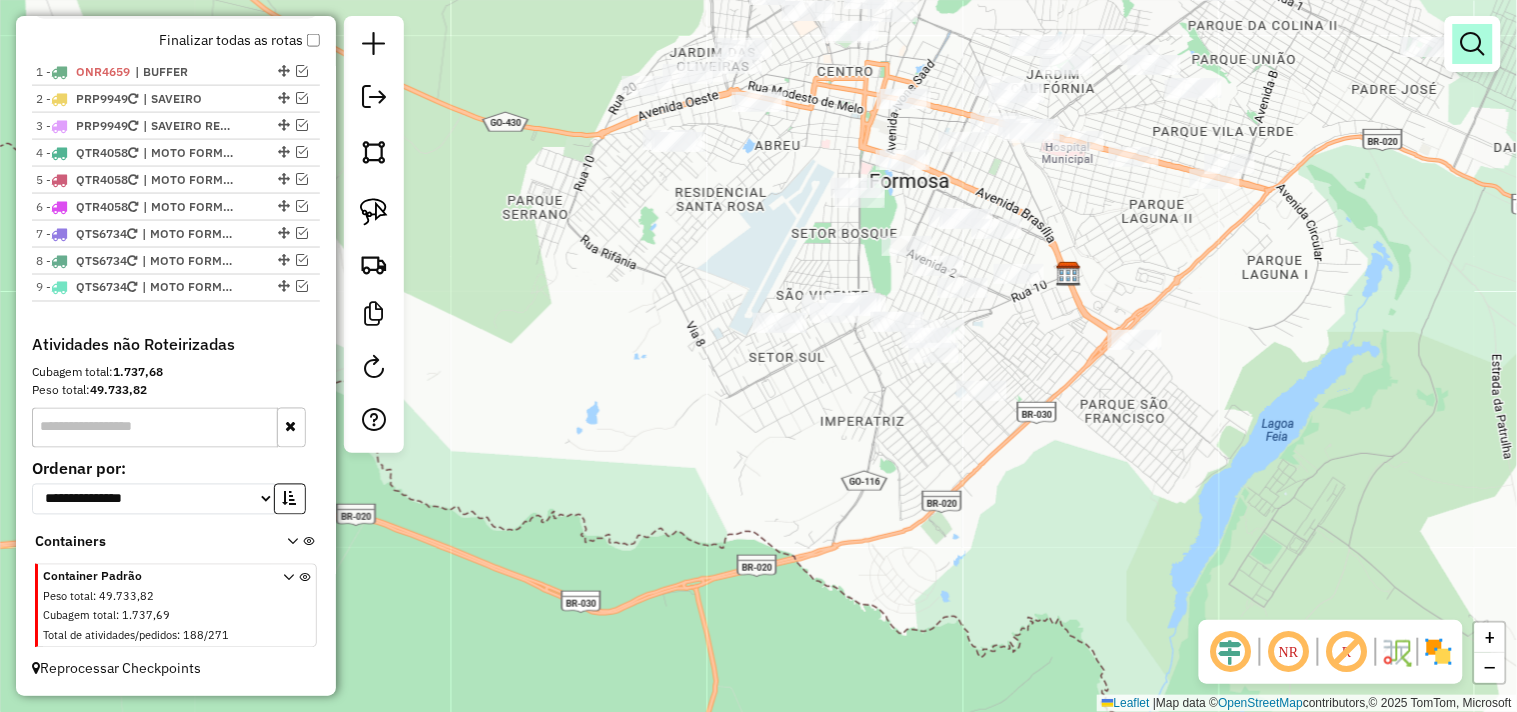click at bounding box center (1473, 44) 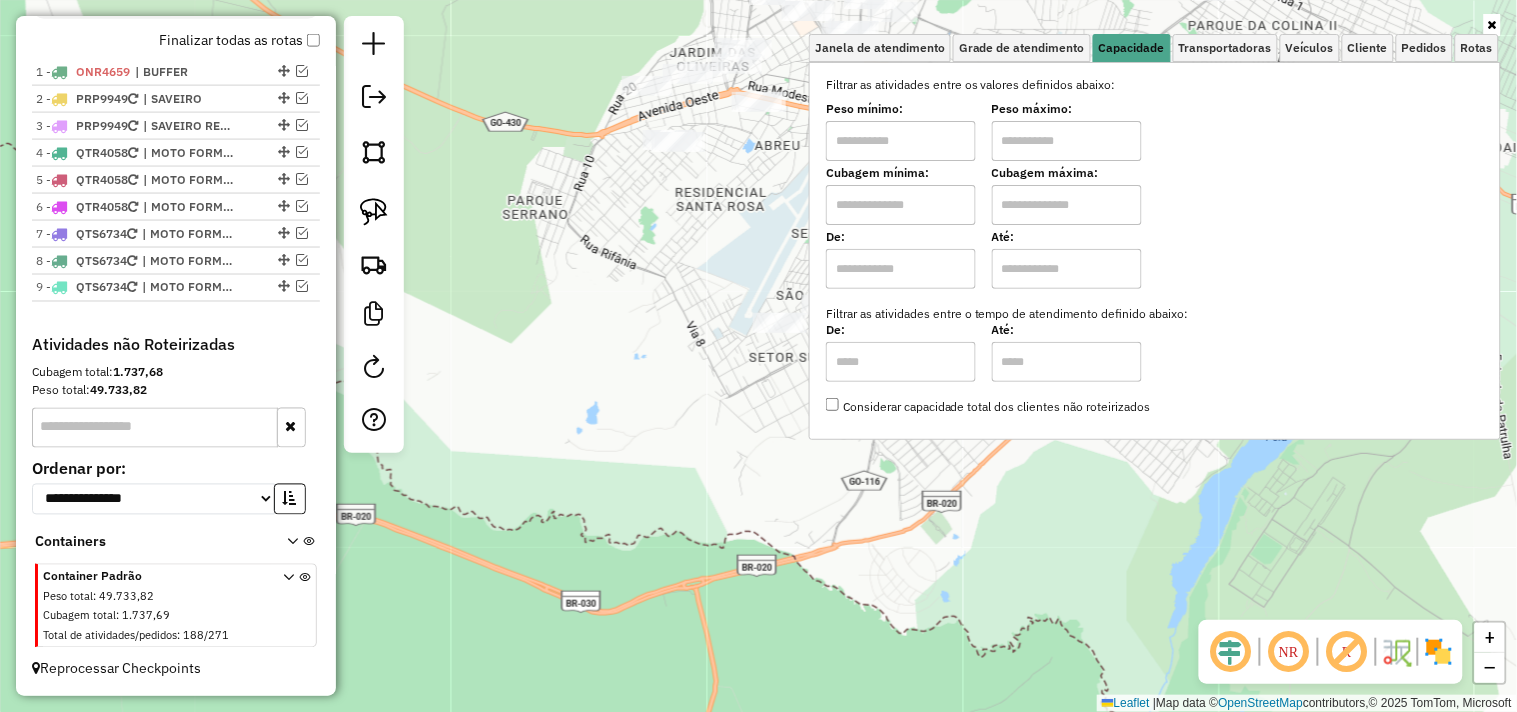 click at bounding box center [901, 141] 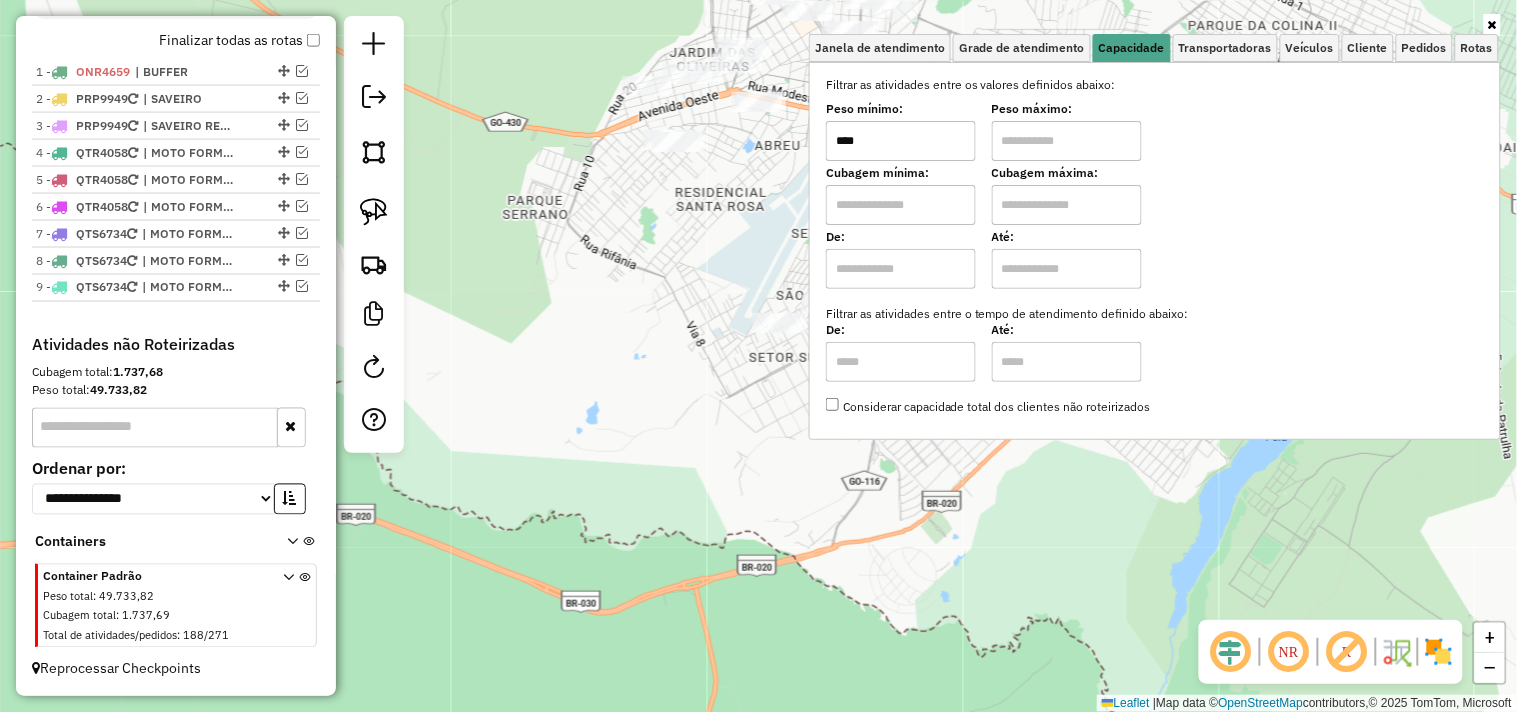 type on "****" 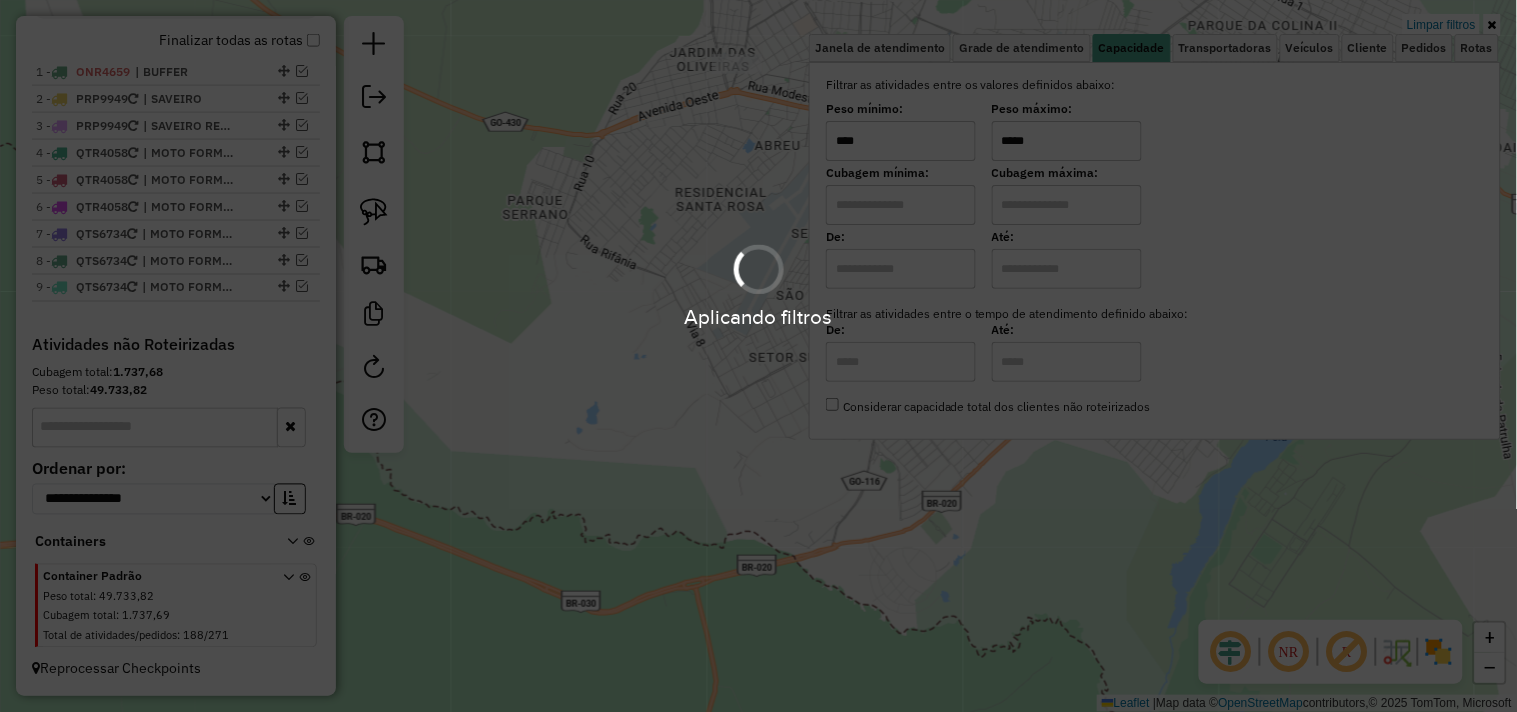 type on "*****" 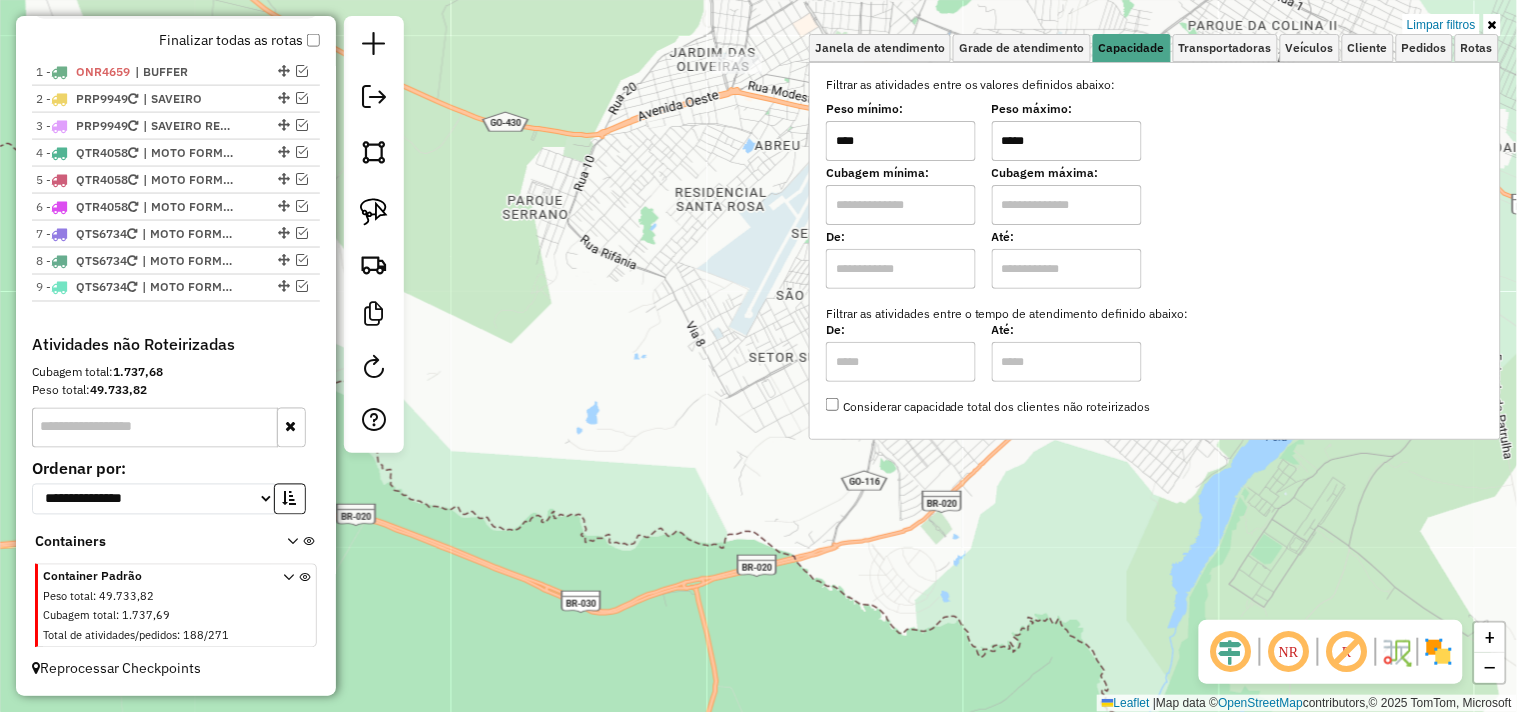 click on "Limpar filtros Janela de atendimento Grade de atendimento Capacidade Transportadoras Veículos Cliente Pedidos  Rotas Selecione os dias de semana para filtrar as janelas de atendimento  Seg   Ter   Qua   Qui   Sex   Sáb   Dom  Informe o período da janela de atendimento: De: Até:  Filtrar exatamente a janela do cliente  Considerar janela de atendimento padrão  Selecione os dias de semana para filtrar as grades de atendimento  Seg   Ter   Qua   Qui   Sex   Sáb   Dom   Considerar clientes sem dia de atendimento cadastrado  Clientes fora do dia de atendimento selecionado Filtrar as atividades entre os valores definidos abaixo:  Peso mínimo:  ****  Peso máximo:  *****  Cubagem mínima:   Cubagem máxima:   De:   Até:  Filtrar as atividades entre o tempo de atendimento definido abaixo:  De:   Até:   Considerar capacidade total dos clientes não roteirizados Transportadora: Selecione um ou mais itens Tipo de veículo: Selecione um ou mais itens Veículo: Selecione um ou mais itens Motorista: Nome: Rótulo:" 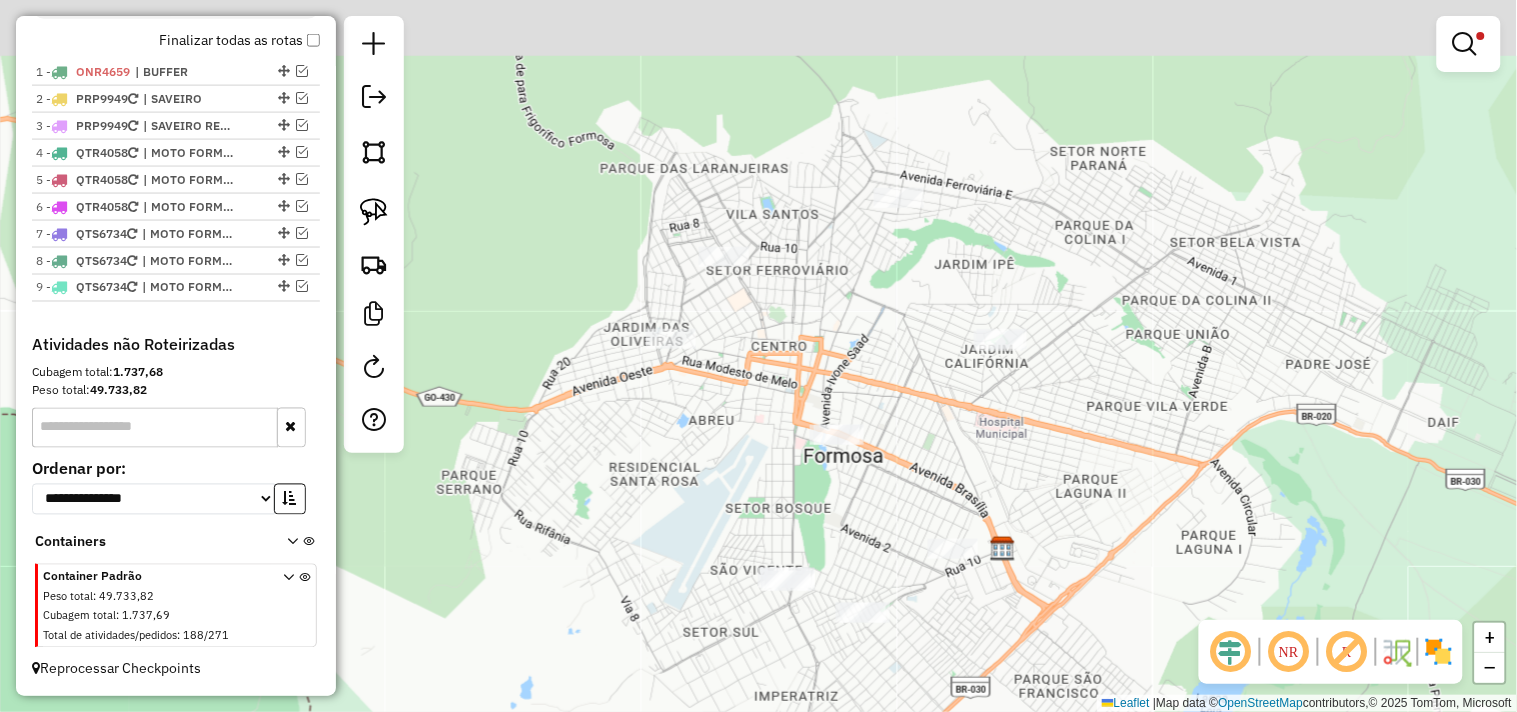 drag, startPoint x: 683, startPoint y: 267, endPoint x: 617, endPoint y: 542, distance: 282.8091 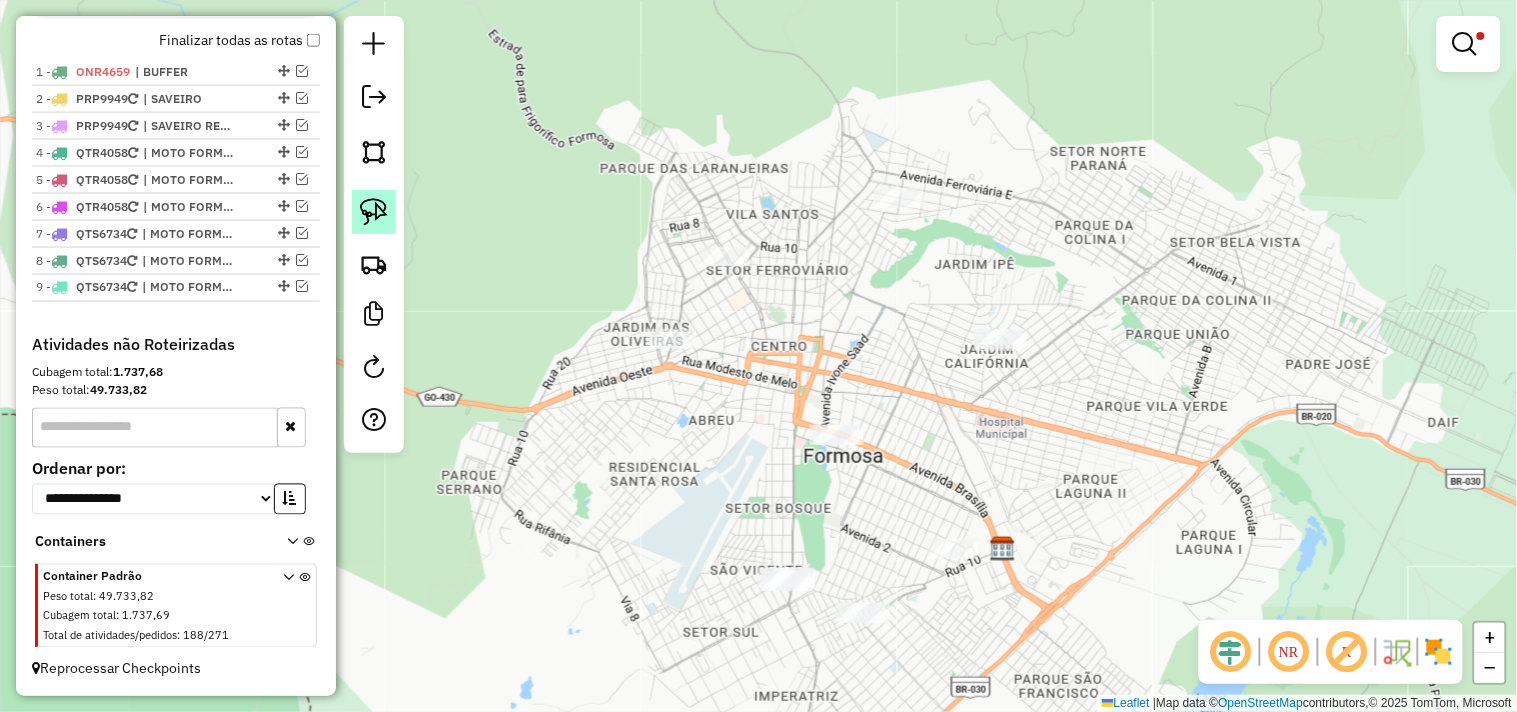 drag, startPoint x: 342, startPoint y: 214, endPoint x: 374, endPoint y: 214, distance: 32 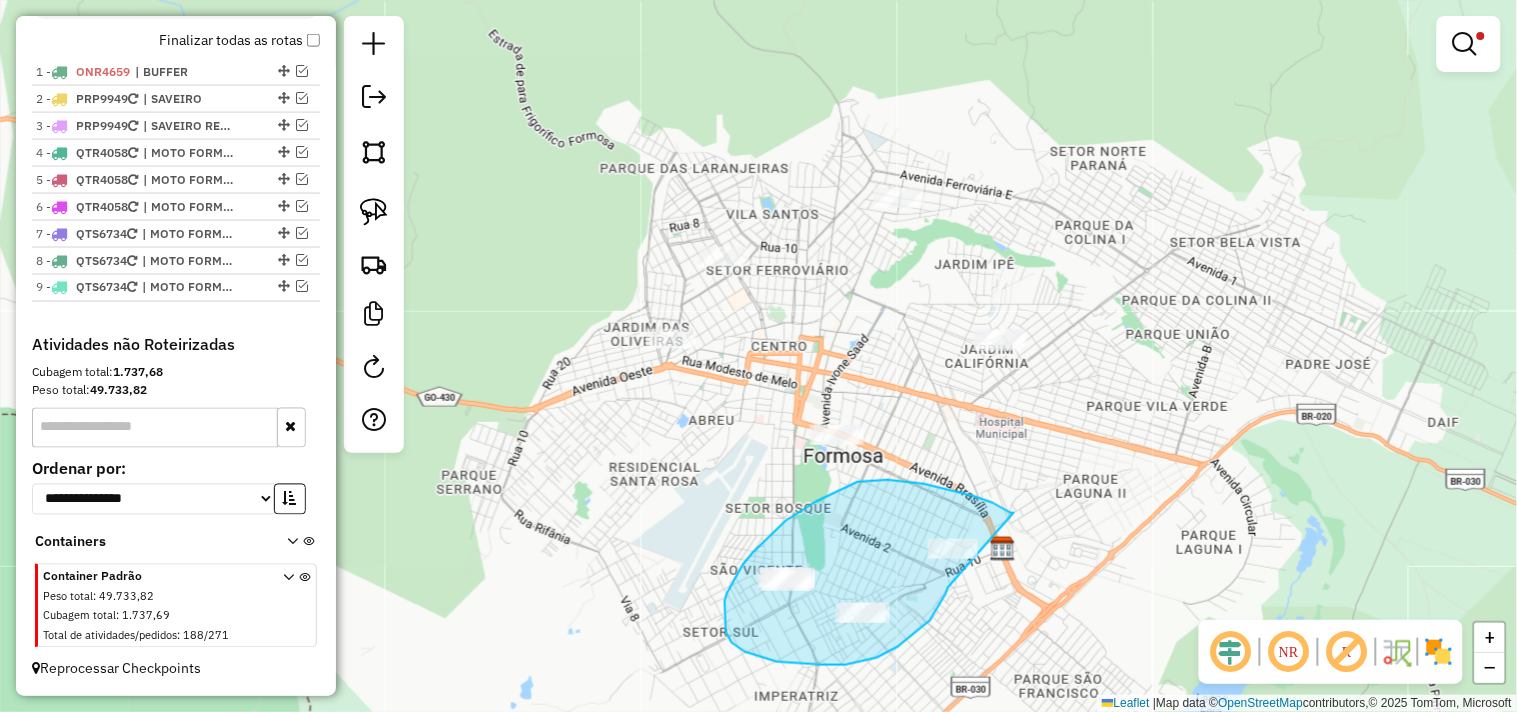 drag, startPoint x: 973, startPoint y: 496, endPoint x: 956, endPoint y: 562, distance: 68.154236 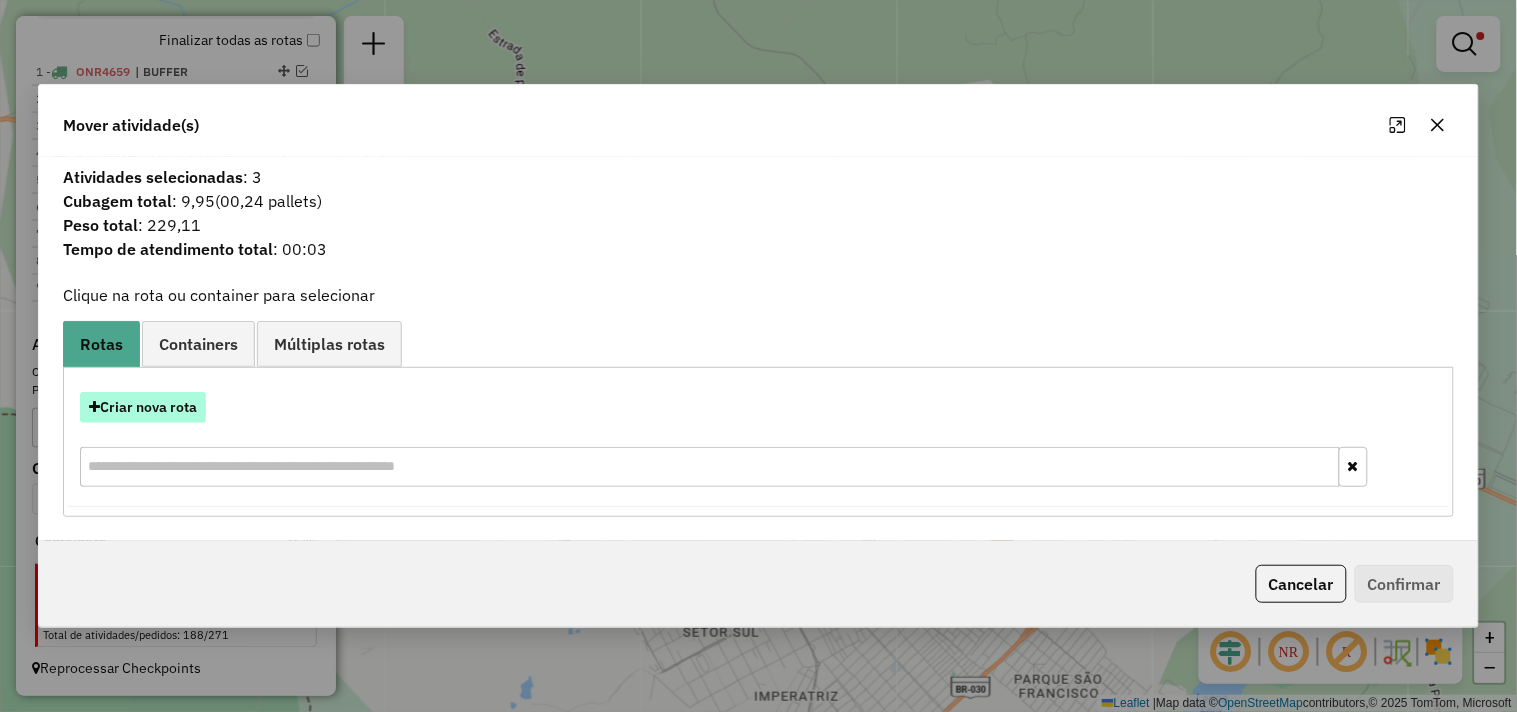 click on "Criar nova rota" at bounding box center (143, 407) 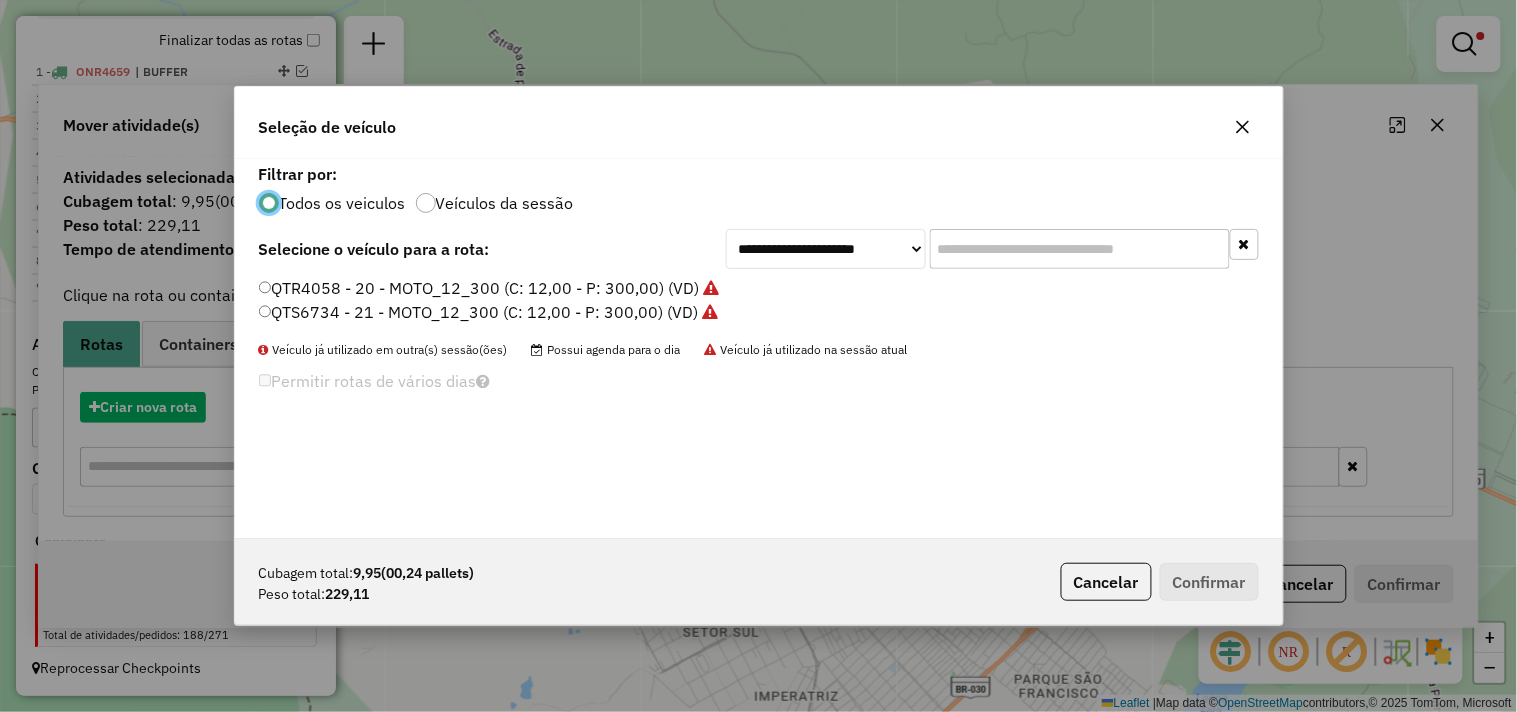 scroll, scrollTop: 11, scrollLeft: 5, axis: both 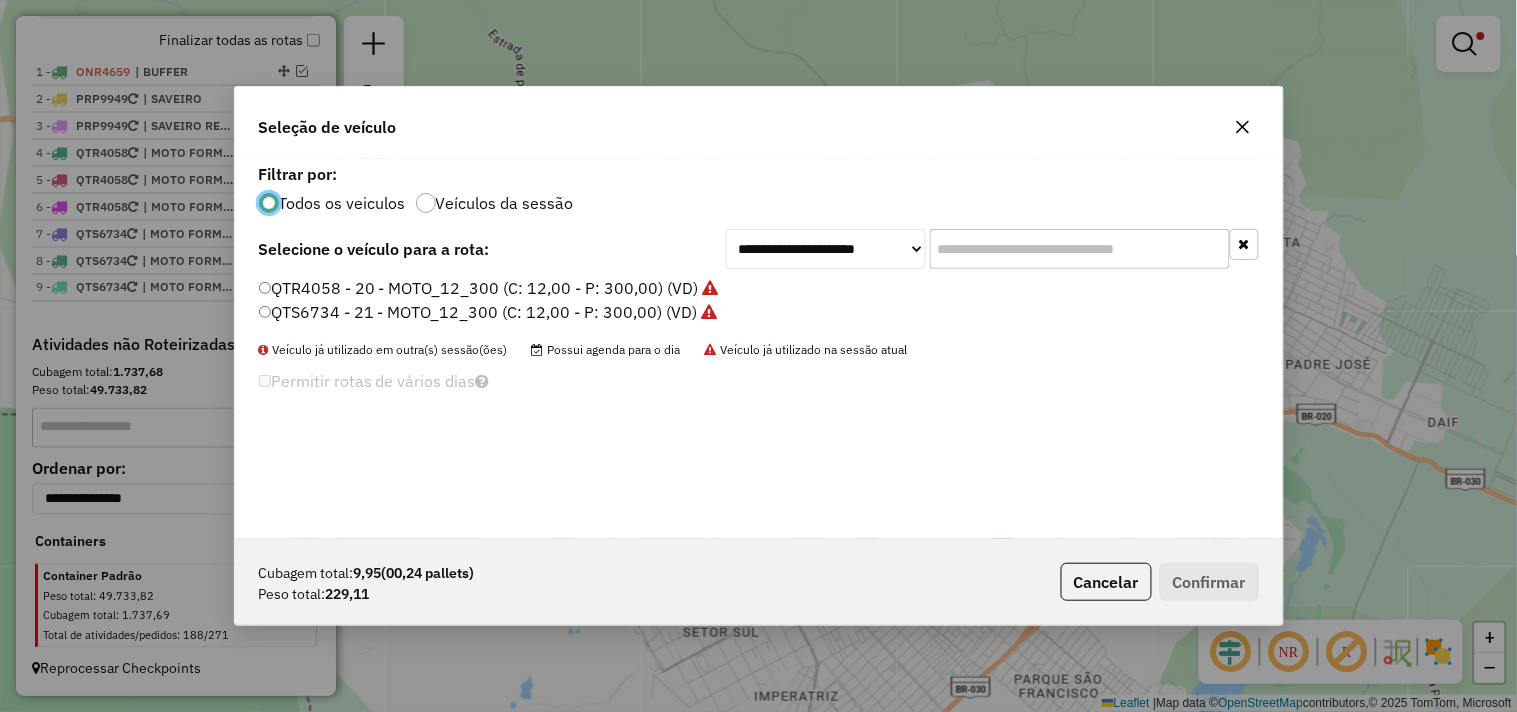 click on "QTR4058 - 20 - MOTO_12_300 (C: 12,00 - P: 300,00) (VD)" 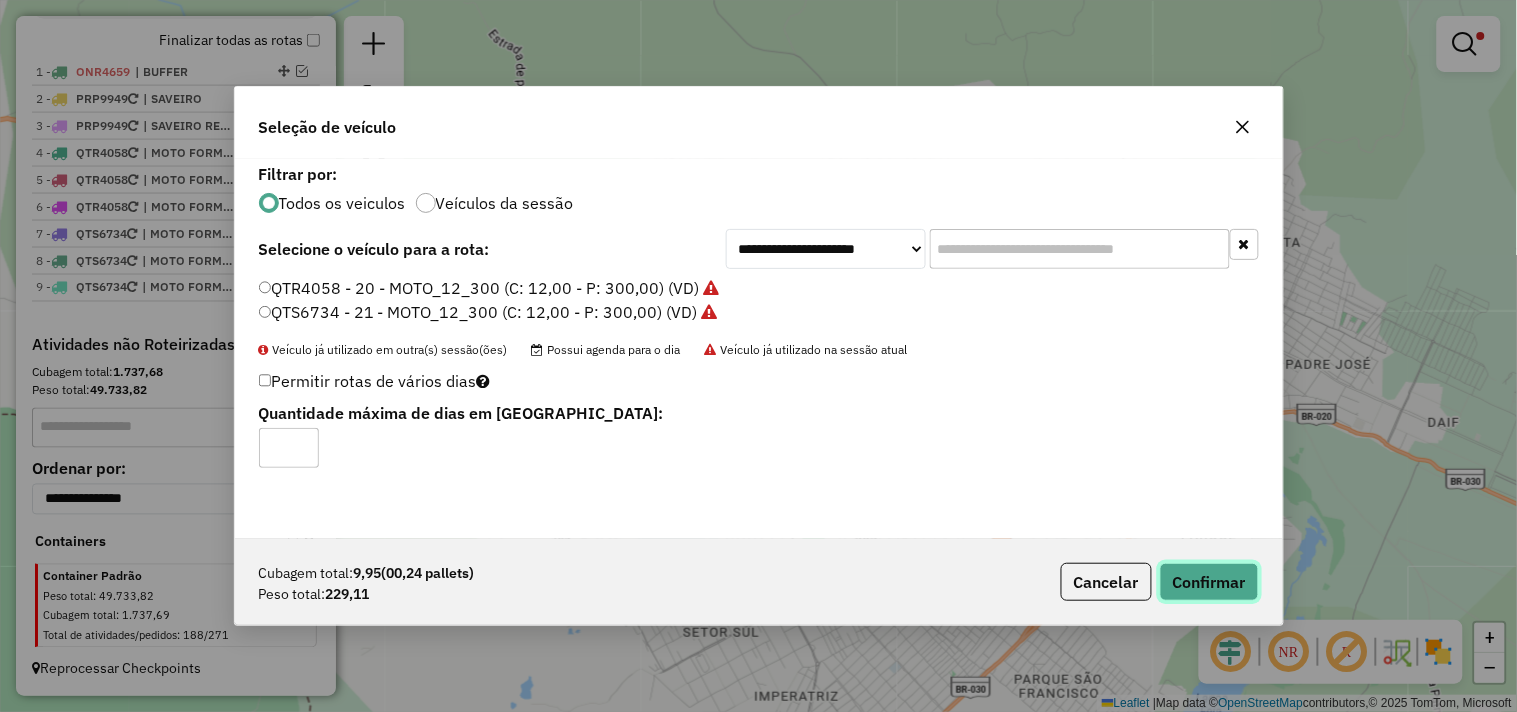 click on "Confirmar" 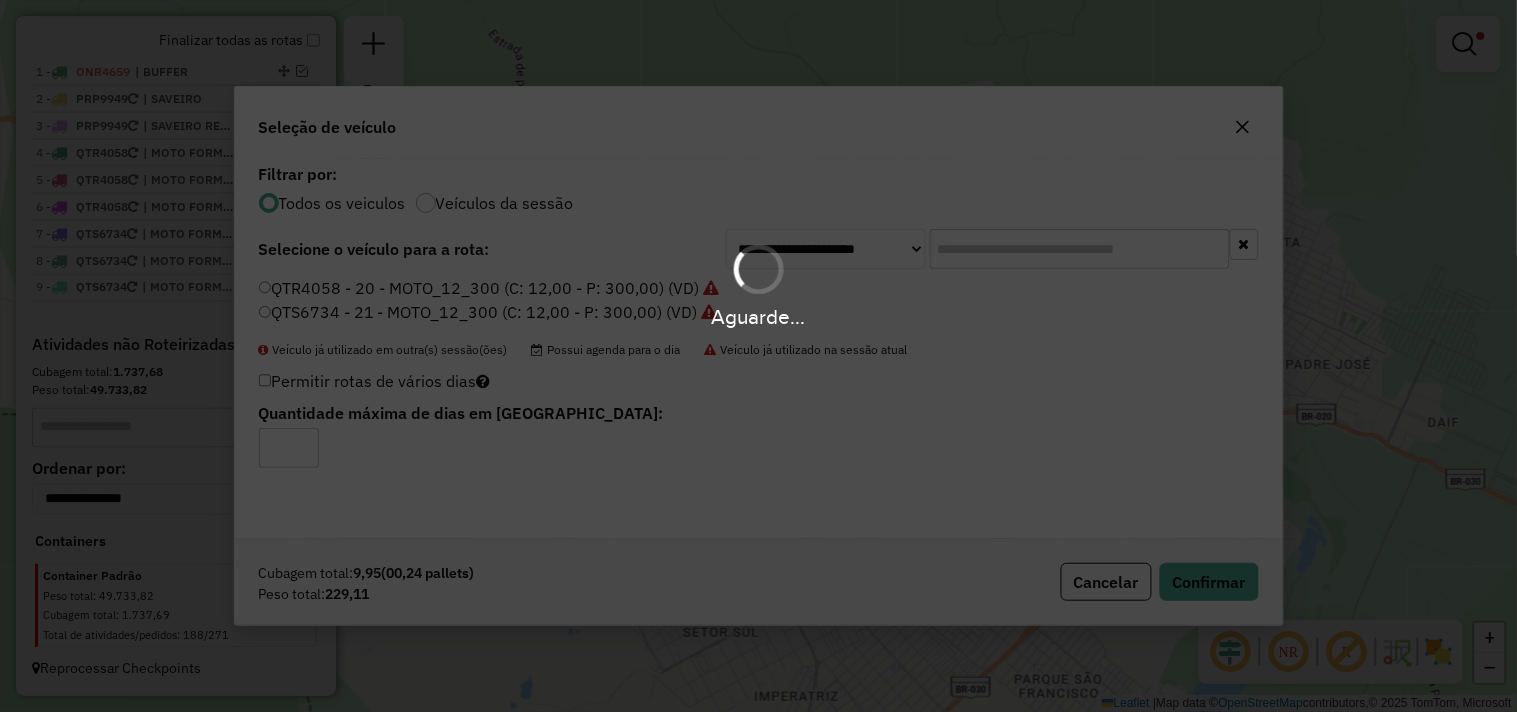 scroll, scrollTop: 554, scrollLeft: 0, axis: vertical 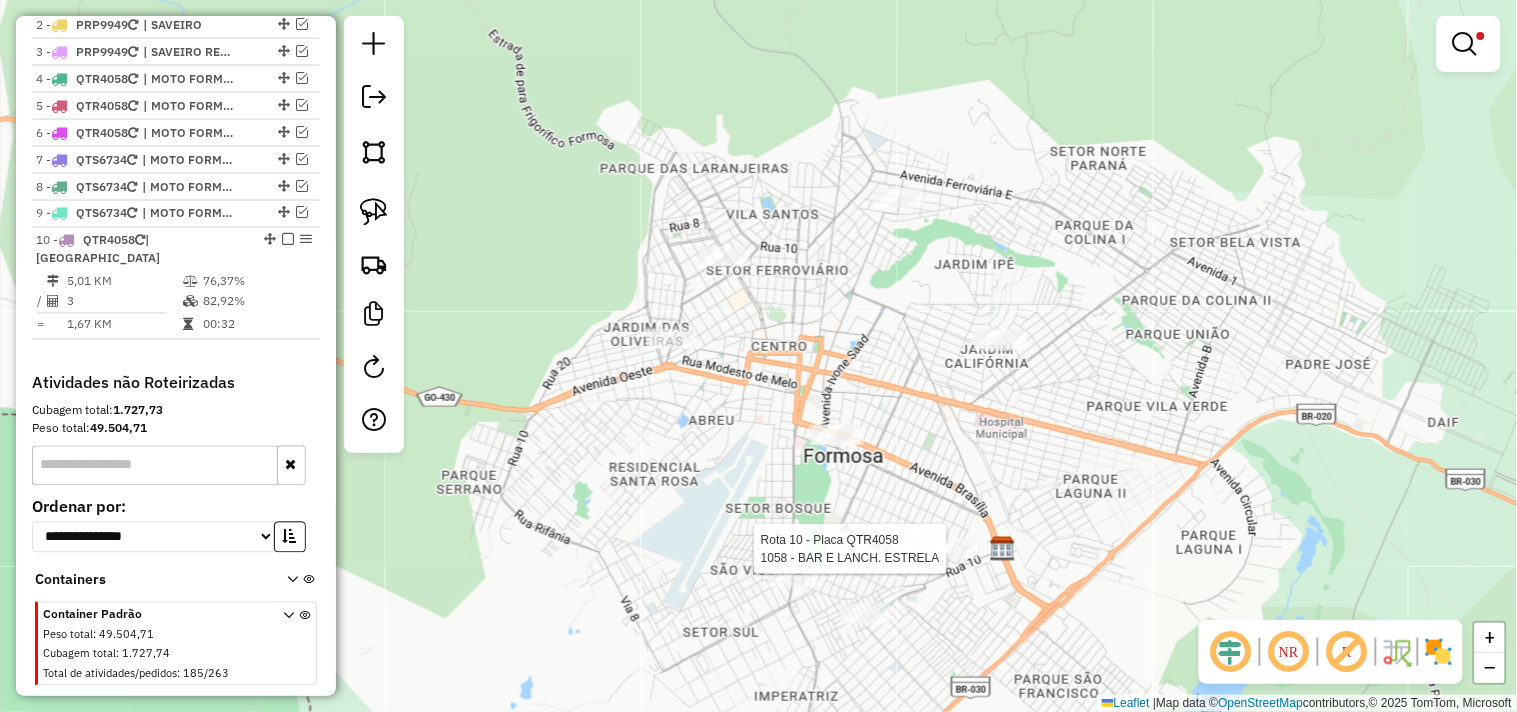 select on "**********" 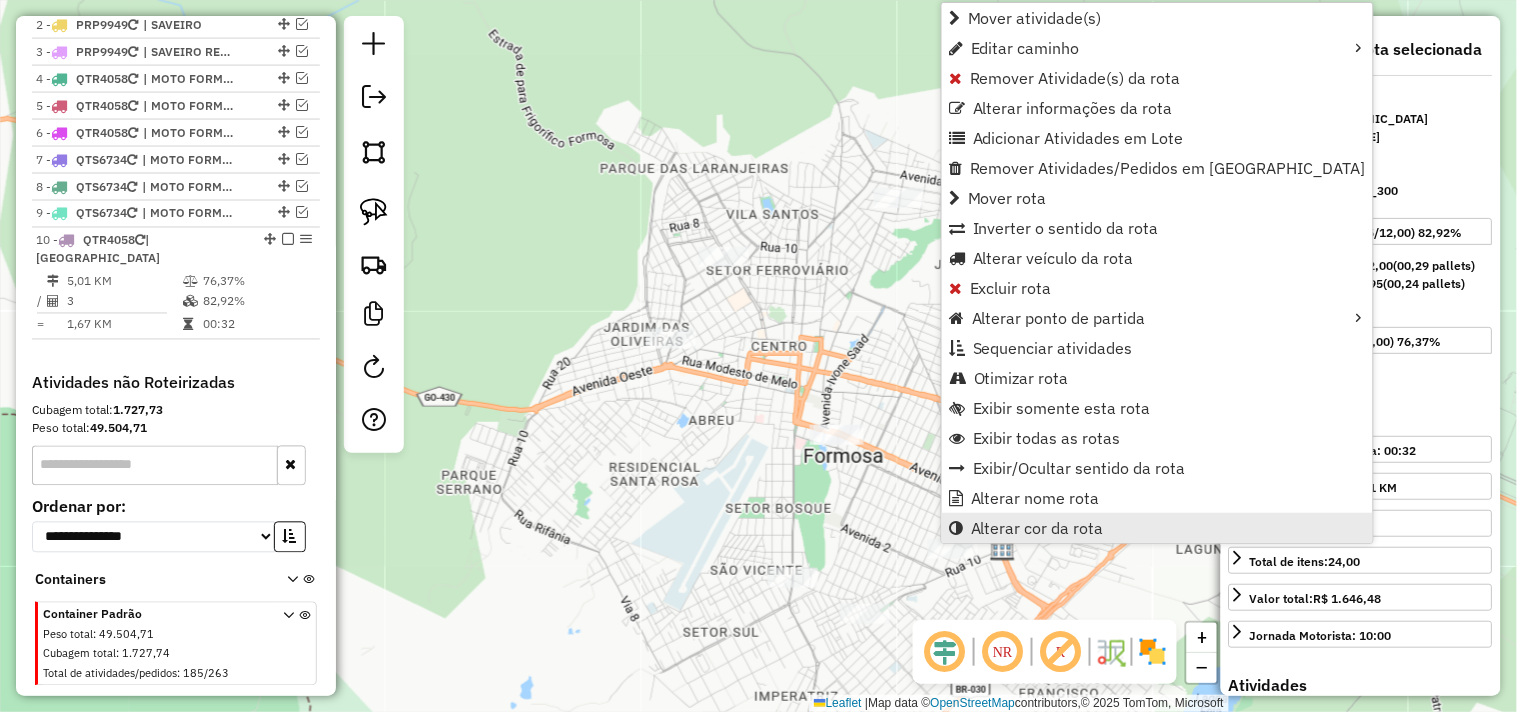 scroll, scrollTop: 824, scrollLeft: 0, axis: vertical 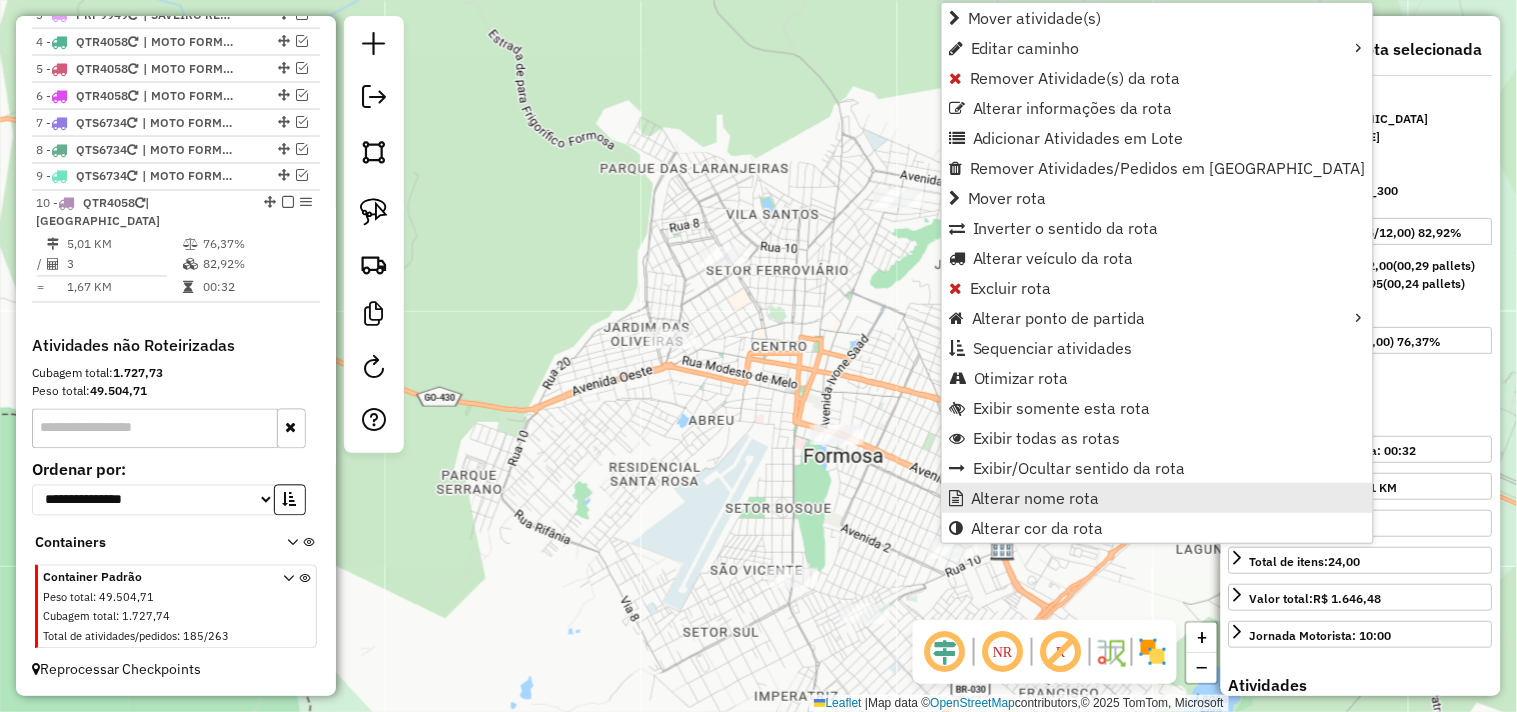 click on "Alterar nome rota" at bounding box center (1035, 498) 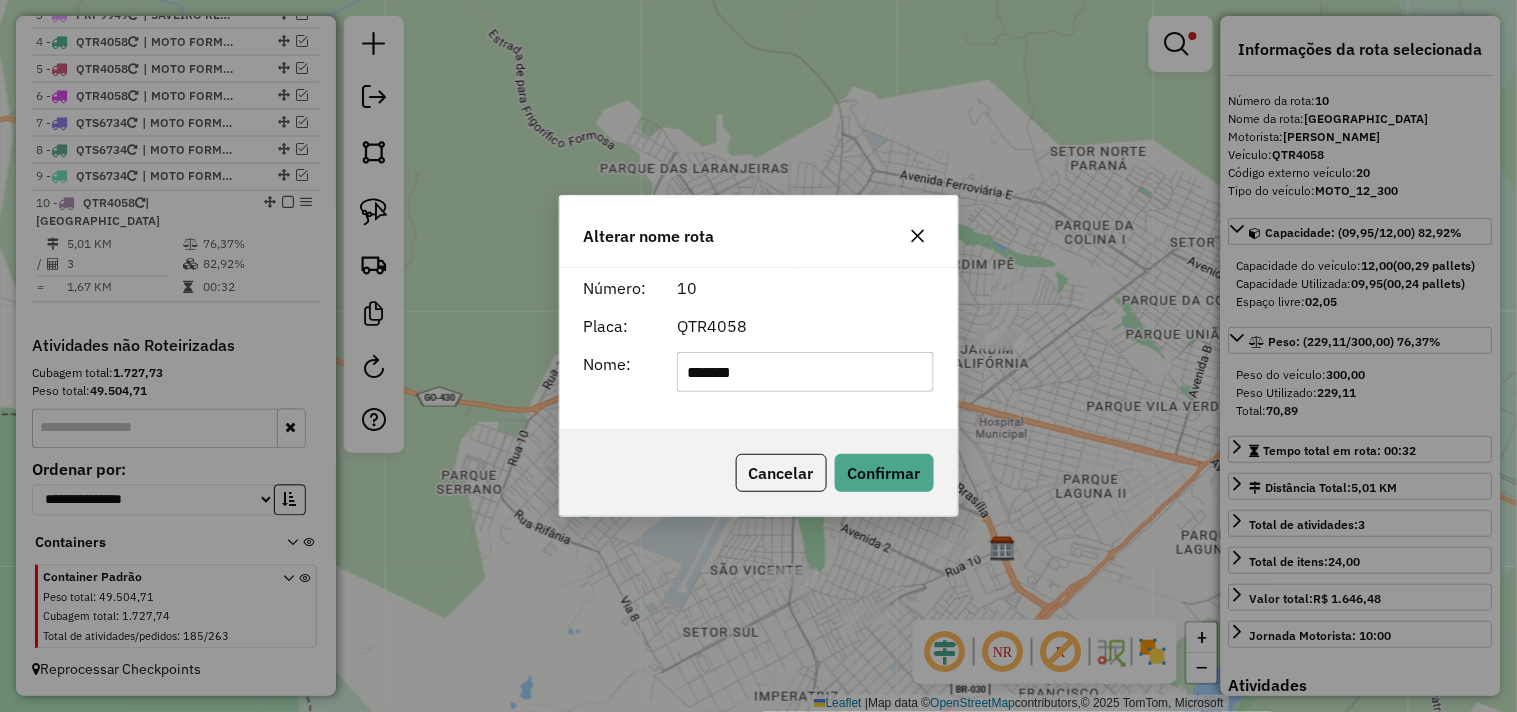 click on "*******" 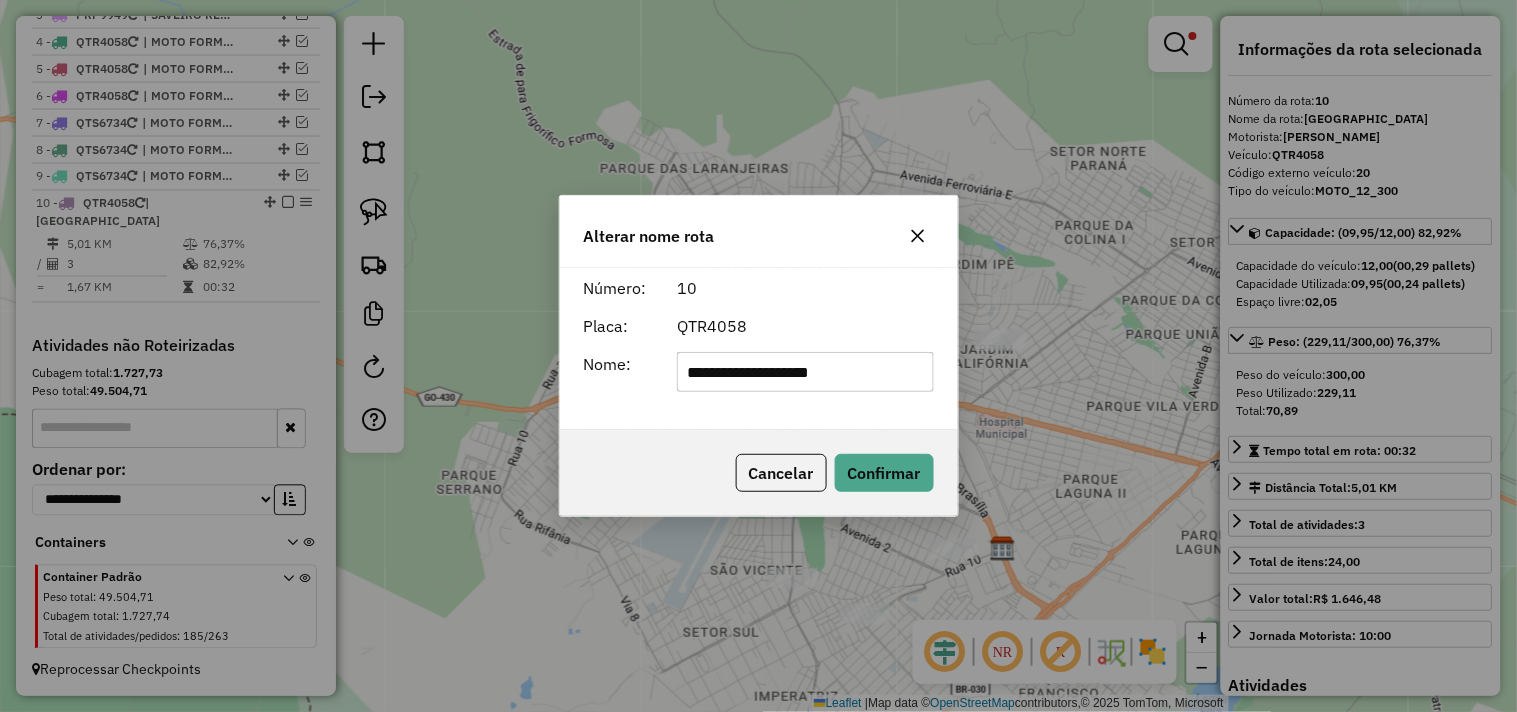 type on "**********" 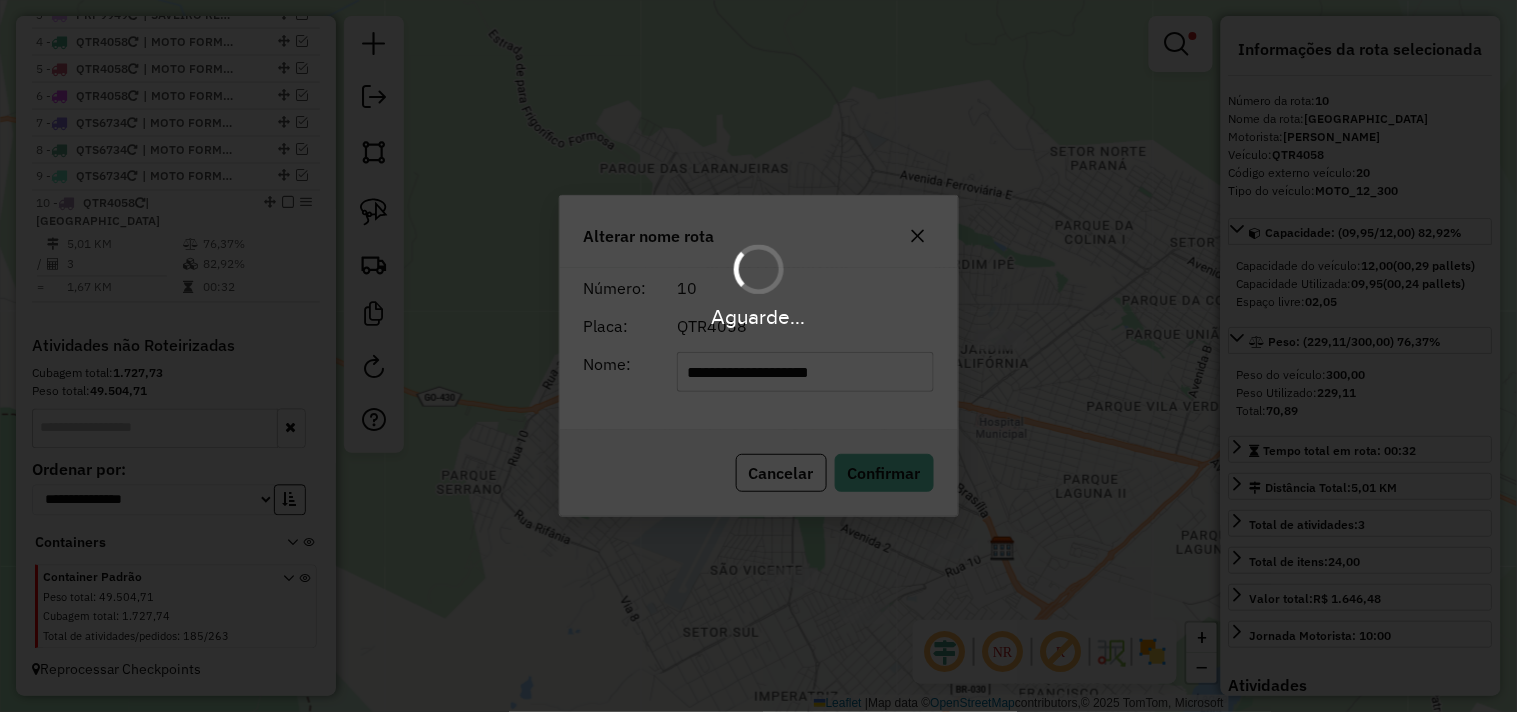 type 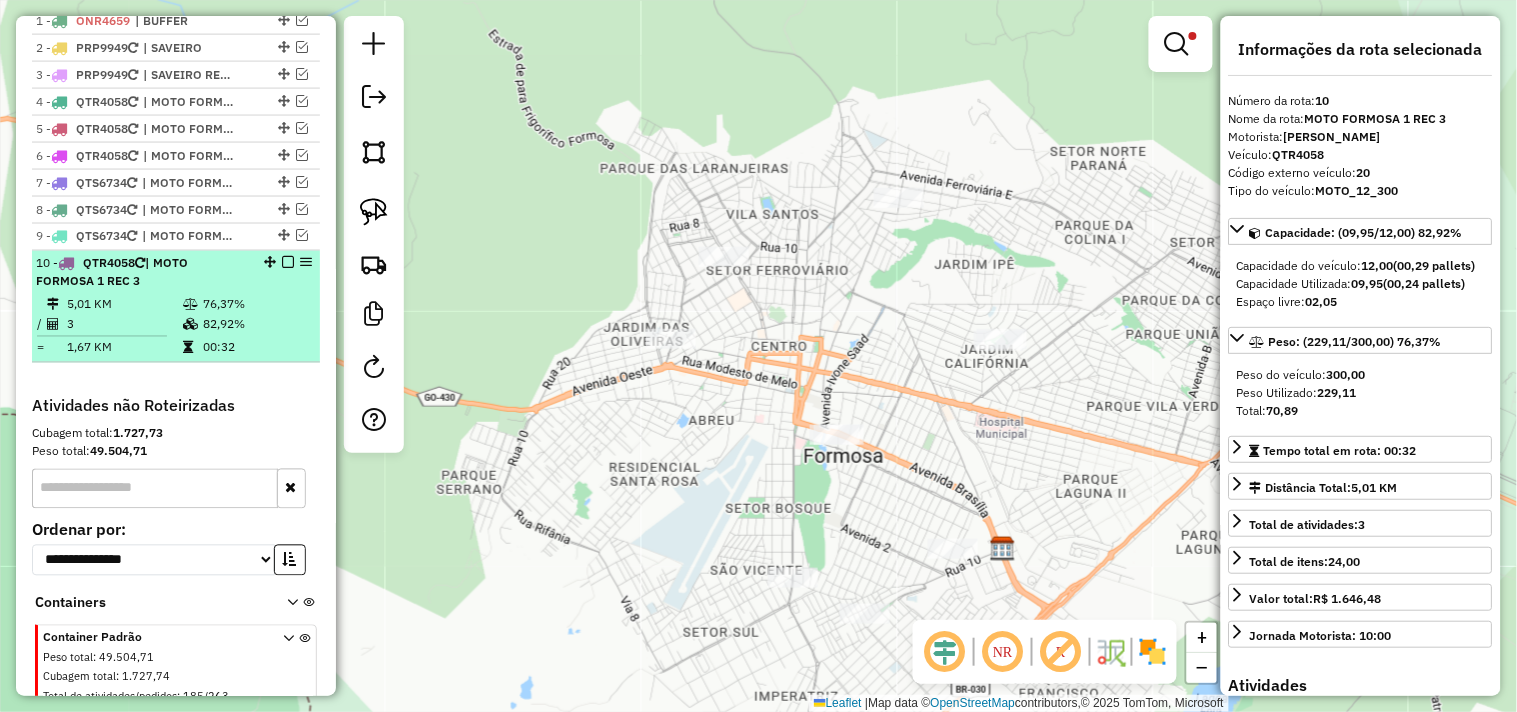 scroll, scrollTop: 713, scrollLeft: 0, axis: vertical 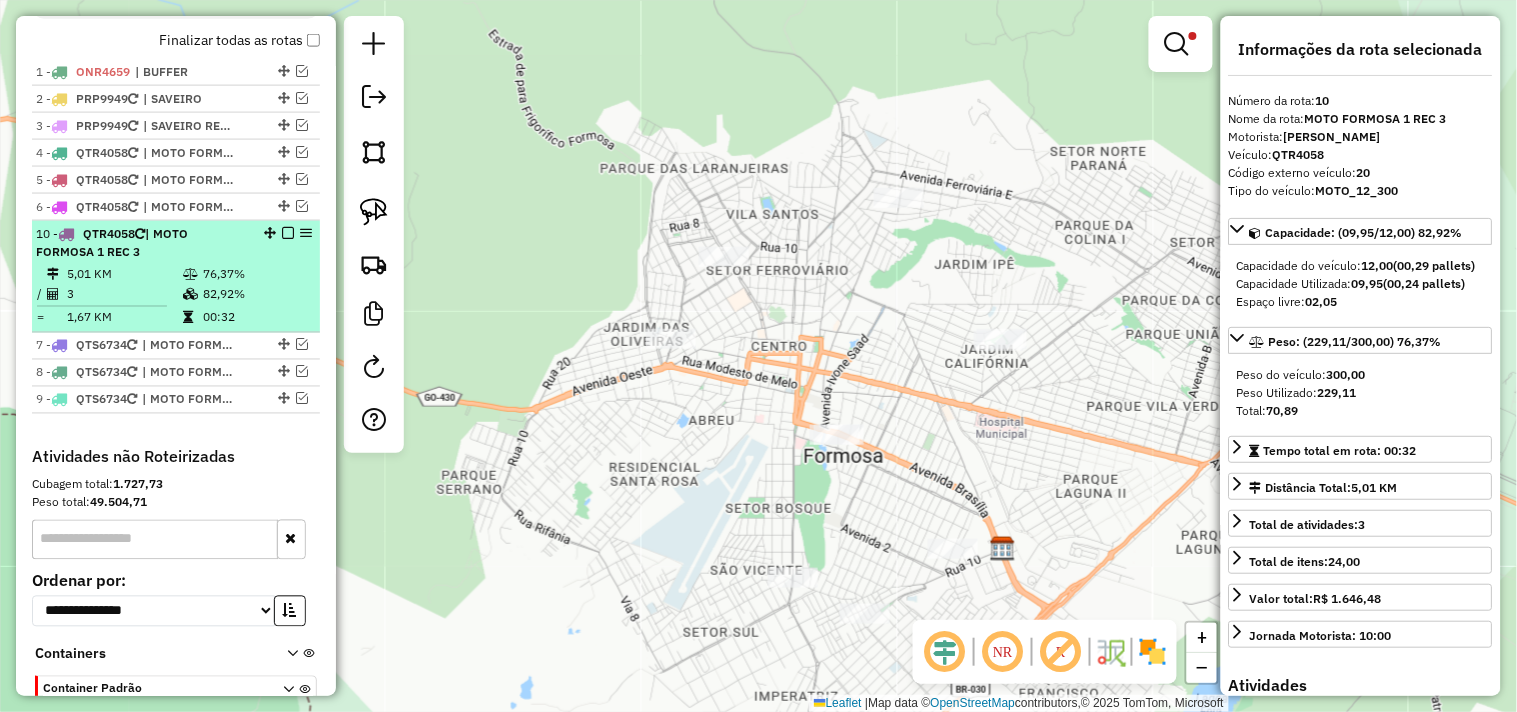drag, startPoint x: 264, startPoint y: 328, endPoint x: 258, endPoint y: 240, distance: 88.20431 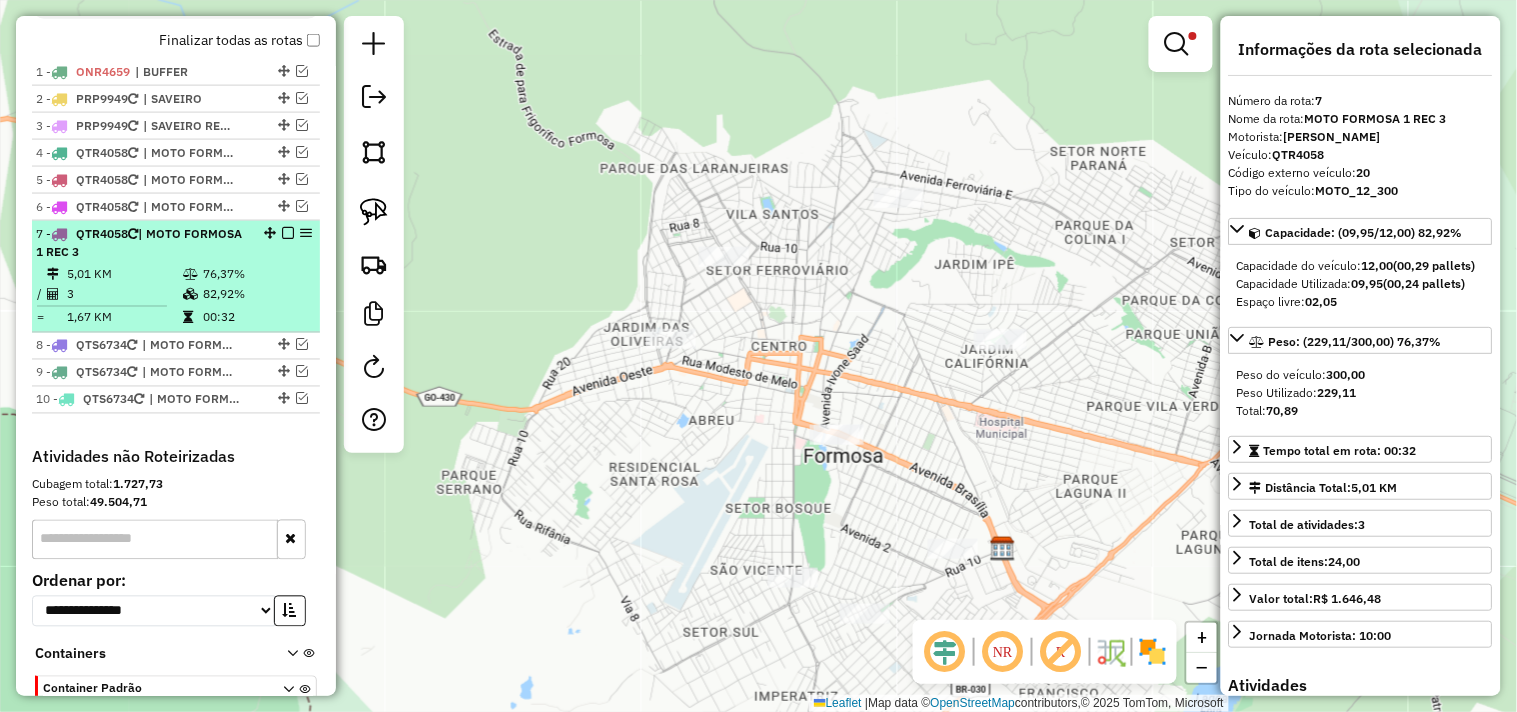 click at bounding box center (288, 233) 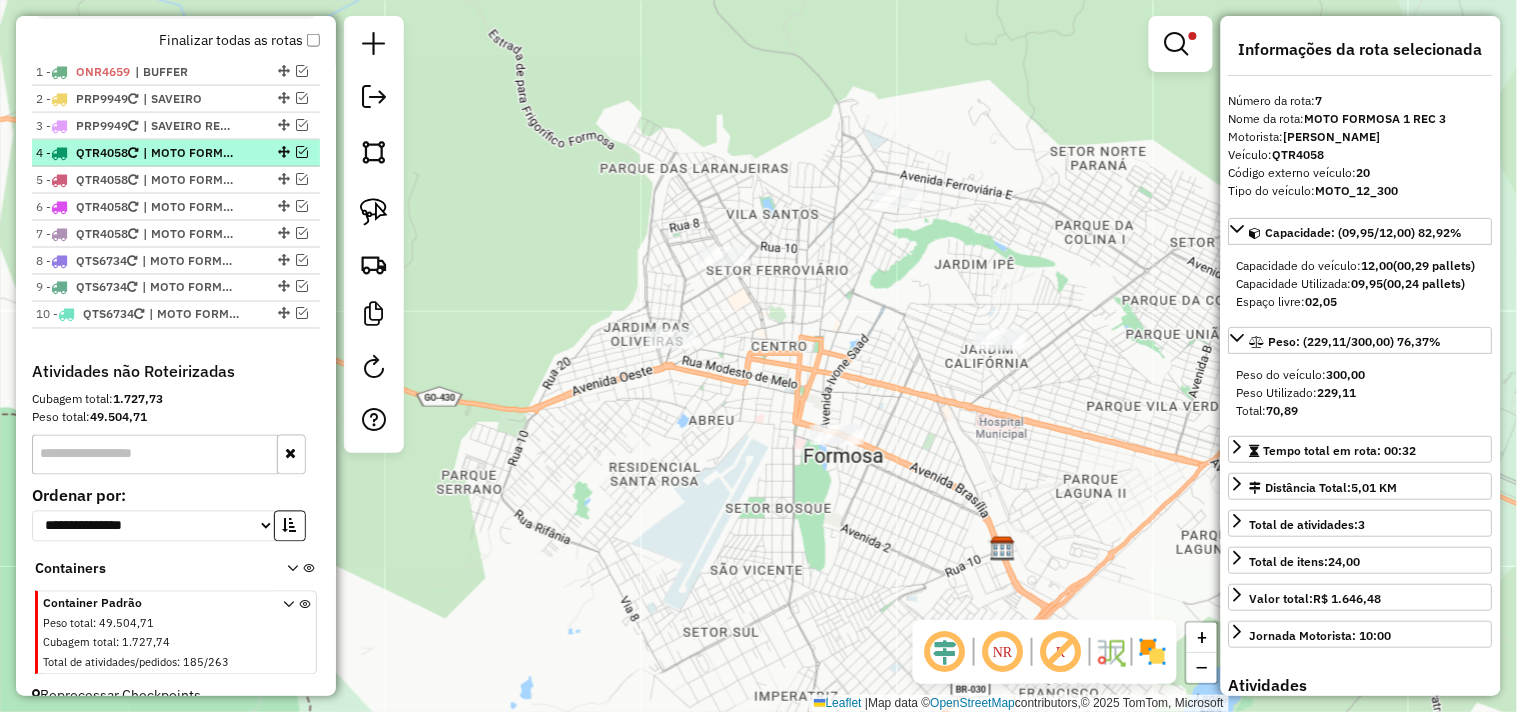 click on "| MOTO FORMOSA 1" at bounding box center [189, 153] 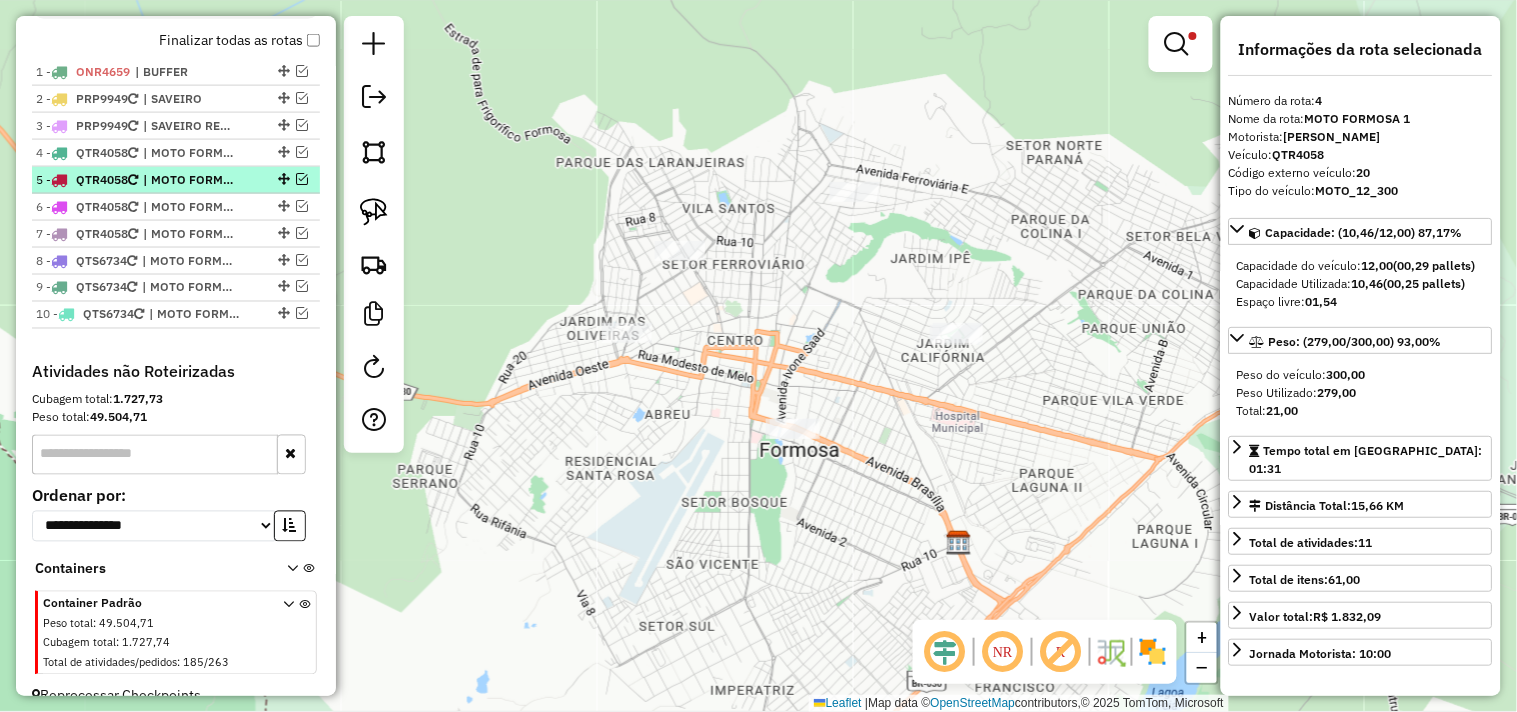 click on "| MOTO FORMOSA 1 REC 1" at bounding box center (189, 180) 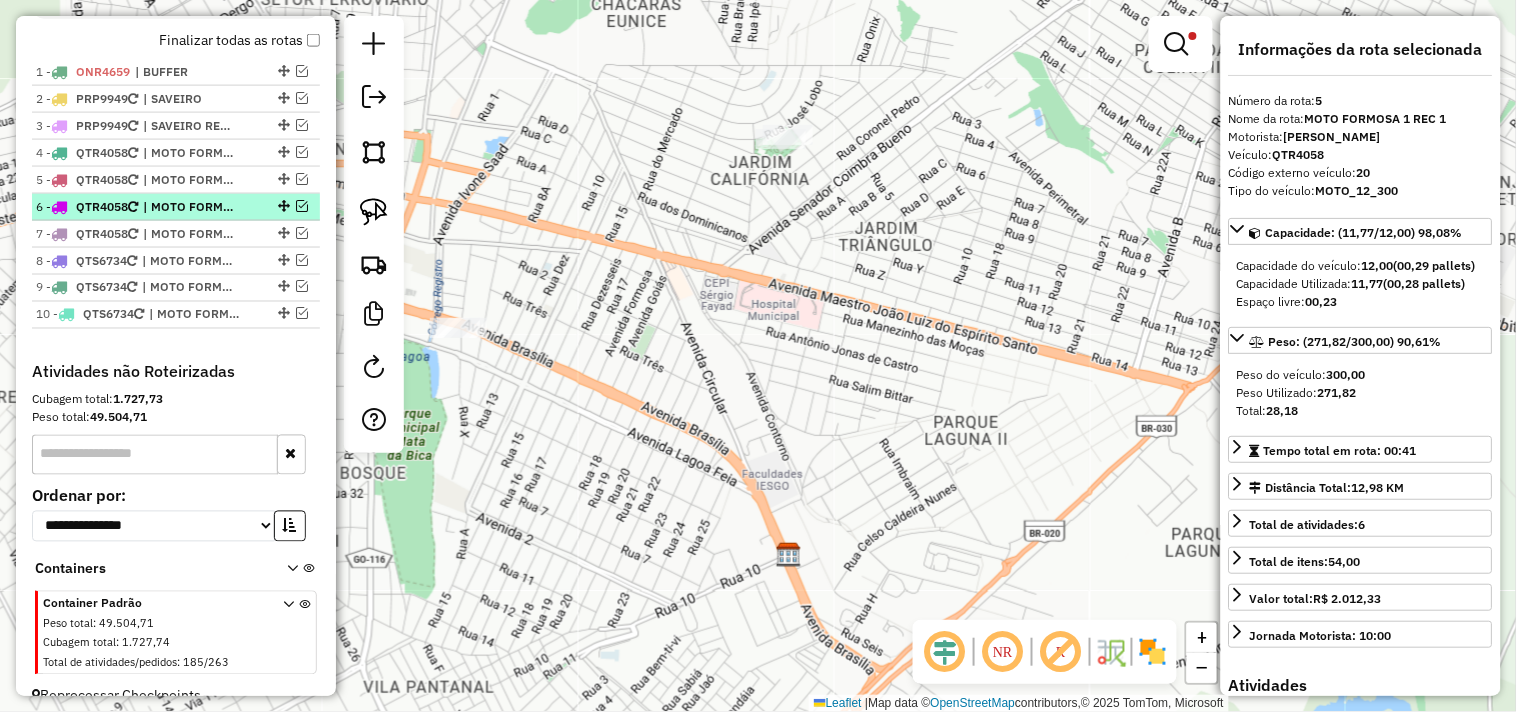 click on "| MOTO FORMOSA 1 REC 2" at bounding box center [189, 207] 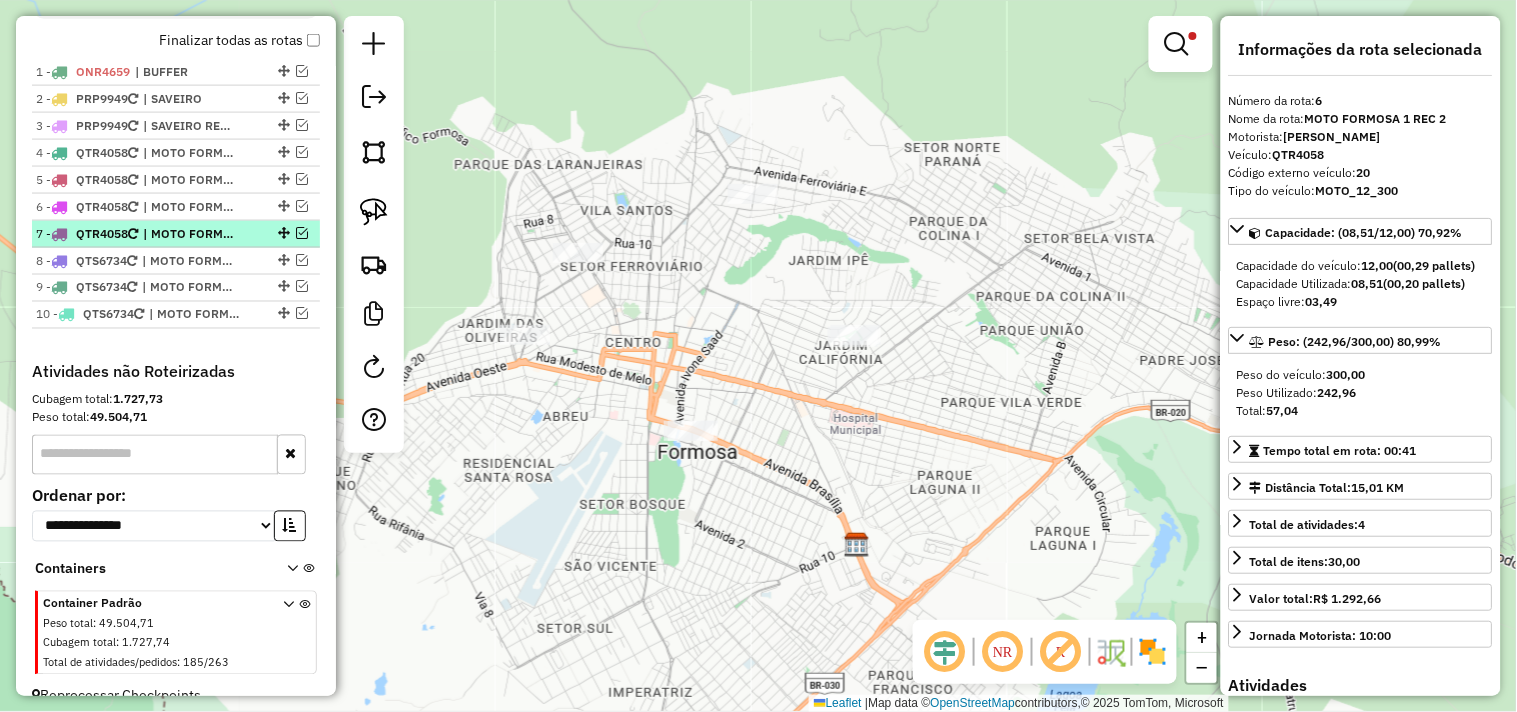 click on "| MOTO FORMOSA 1 REC 3" at bounding box center (189, 234) 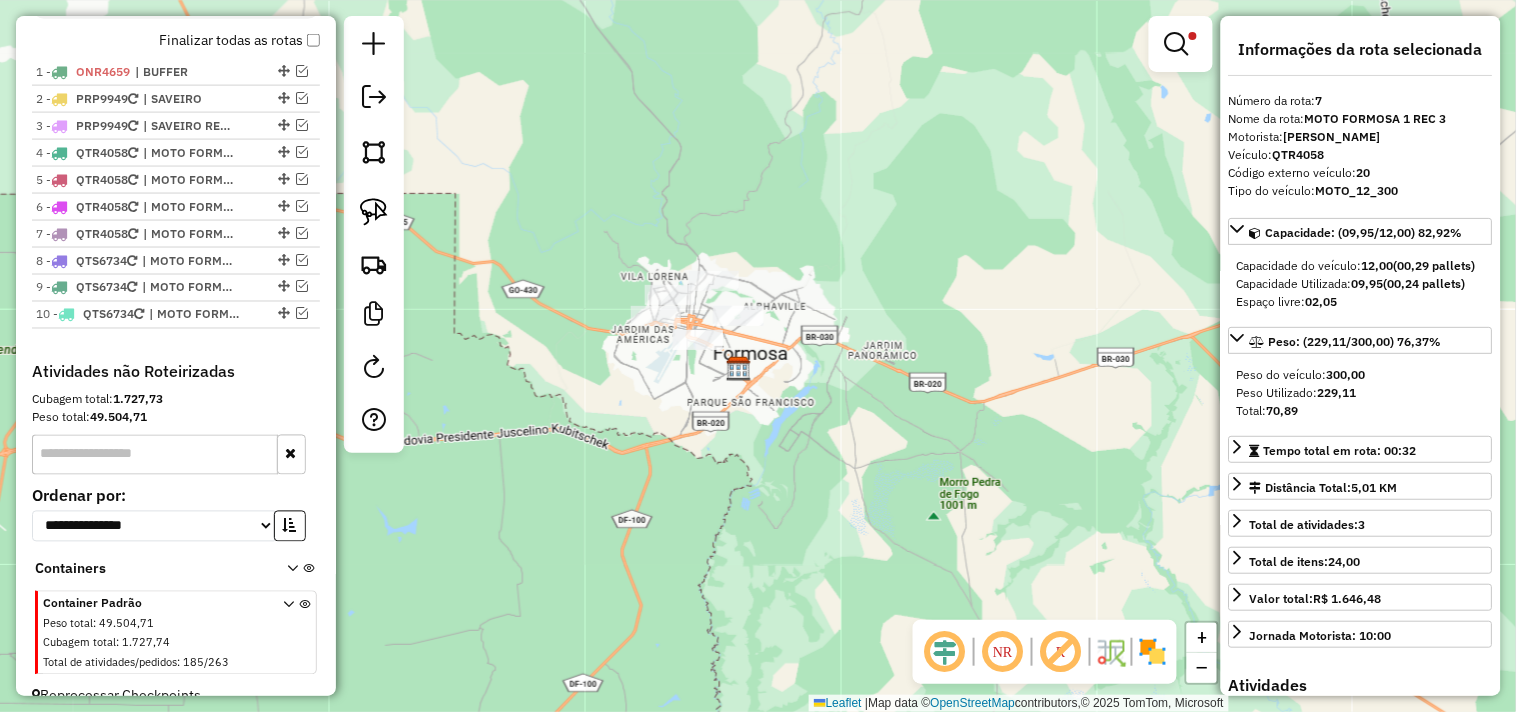 drag, startPoint x: 708, startPoint y: 372, endPoint x: 701, endPoint y: 408, distance: 36.67424 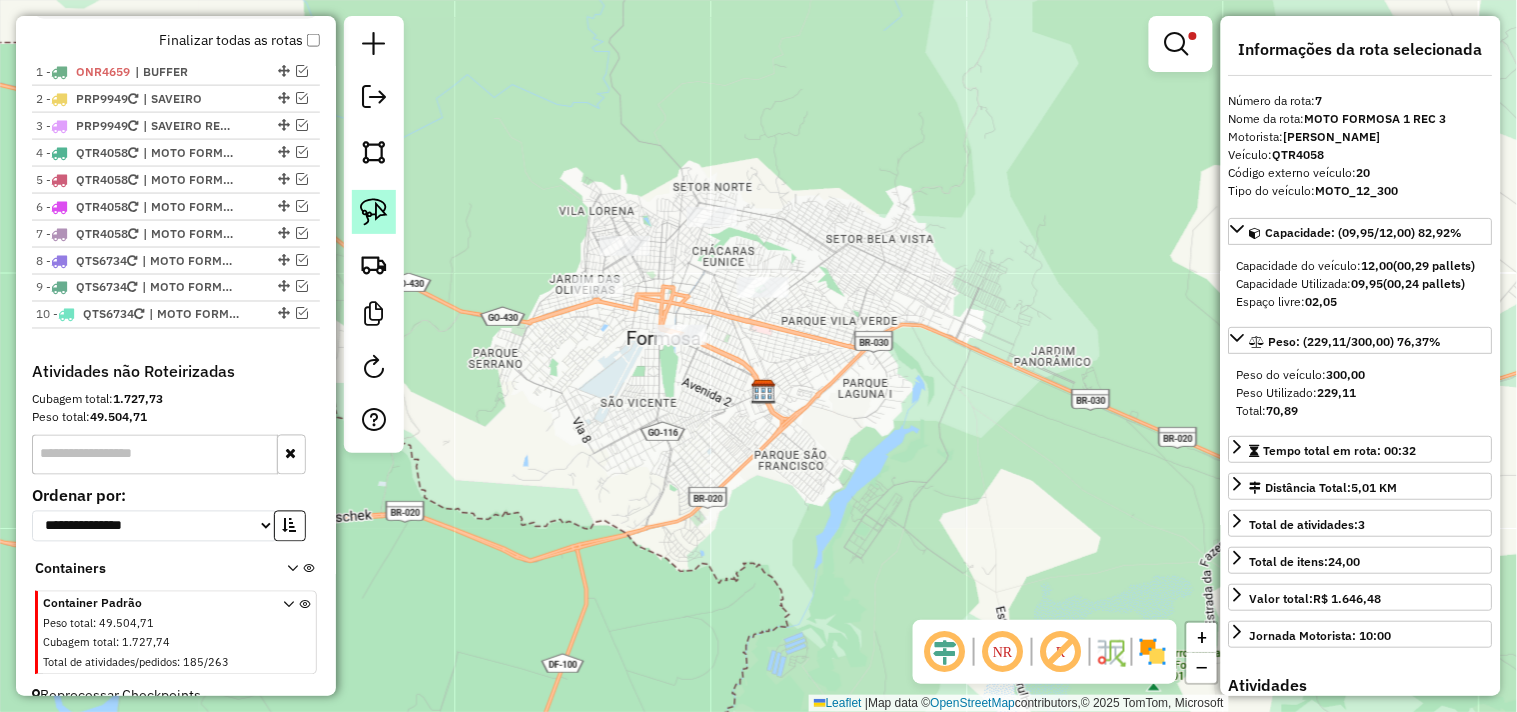 click 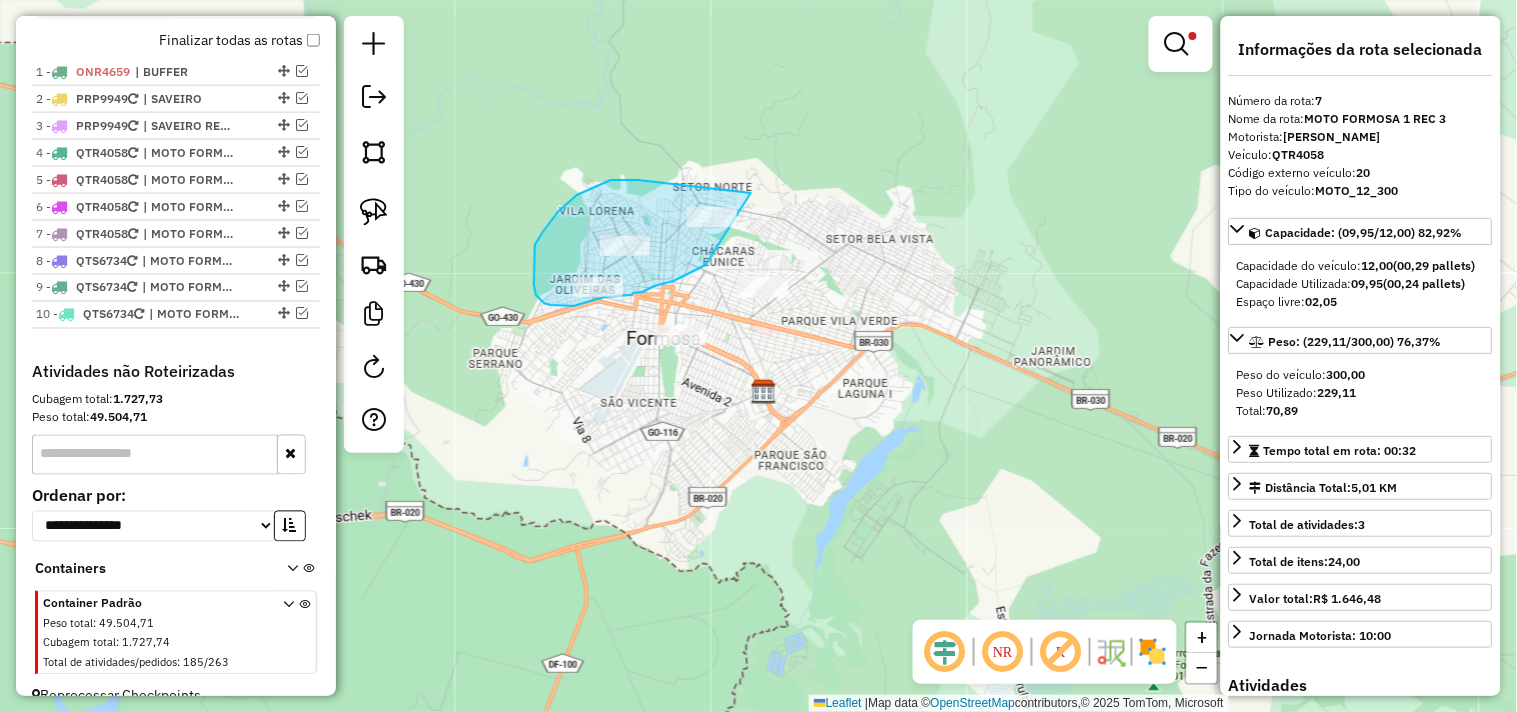 drag, startPoint x: 706, startPoint y: 188, endPoint x: 744, endPoint y: 238, distance: 62.801273 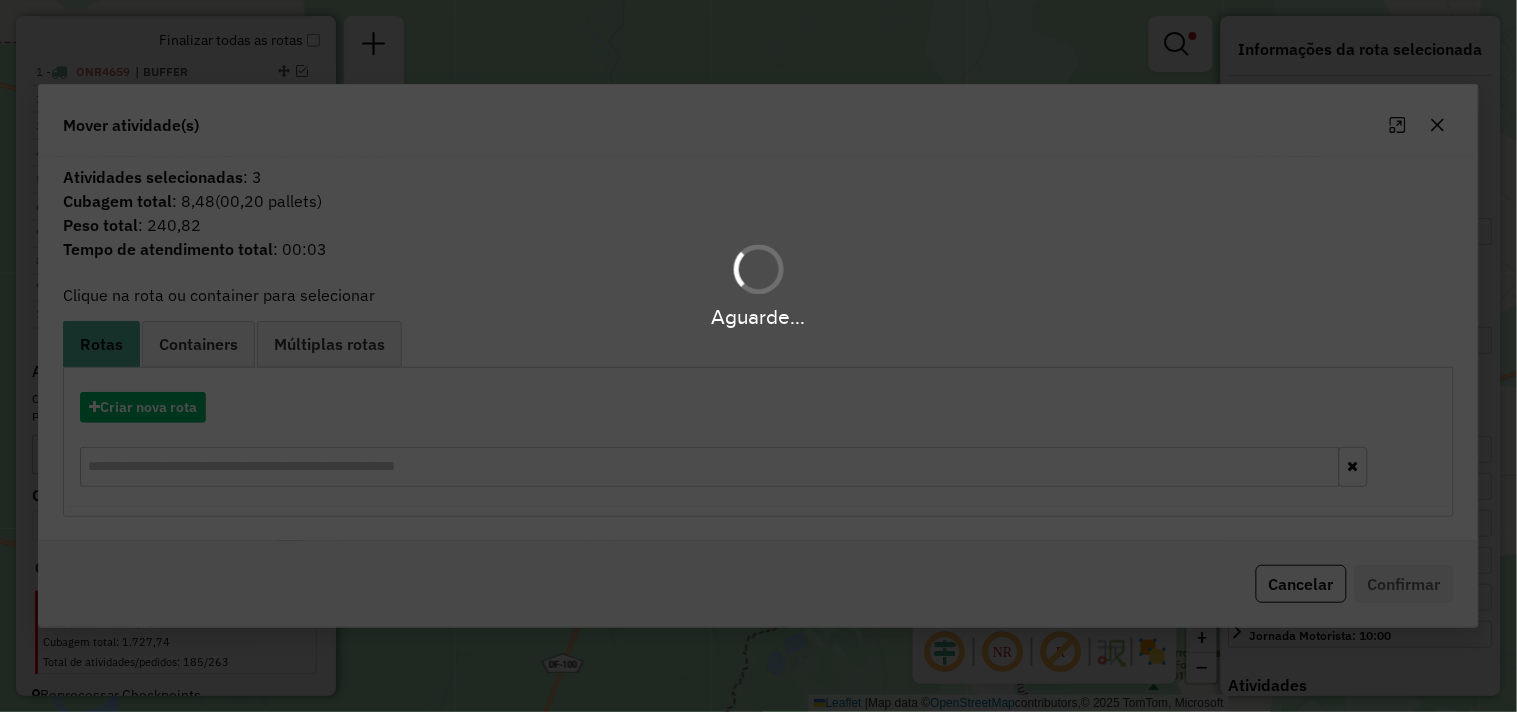 click on "Aguarde..." at bounding box center [758, 356] 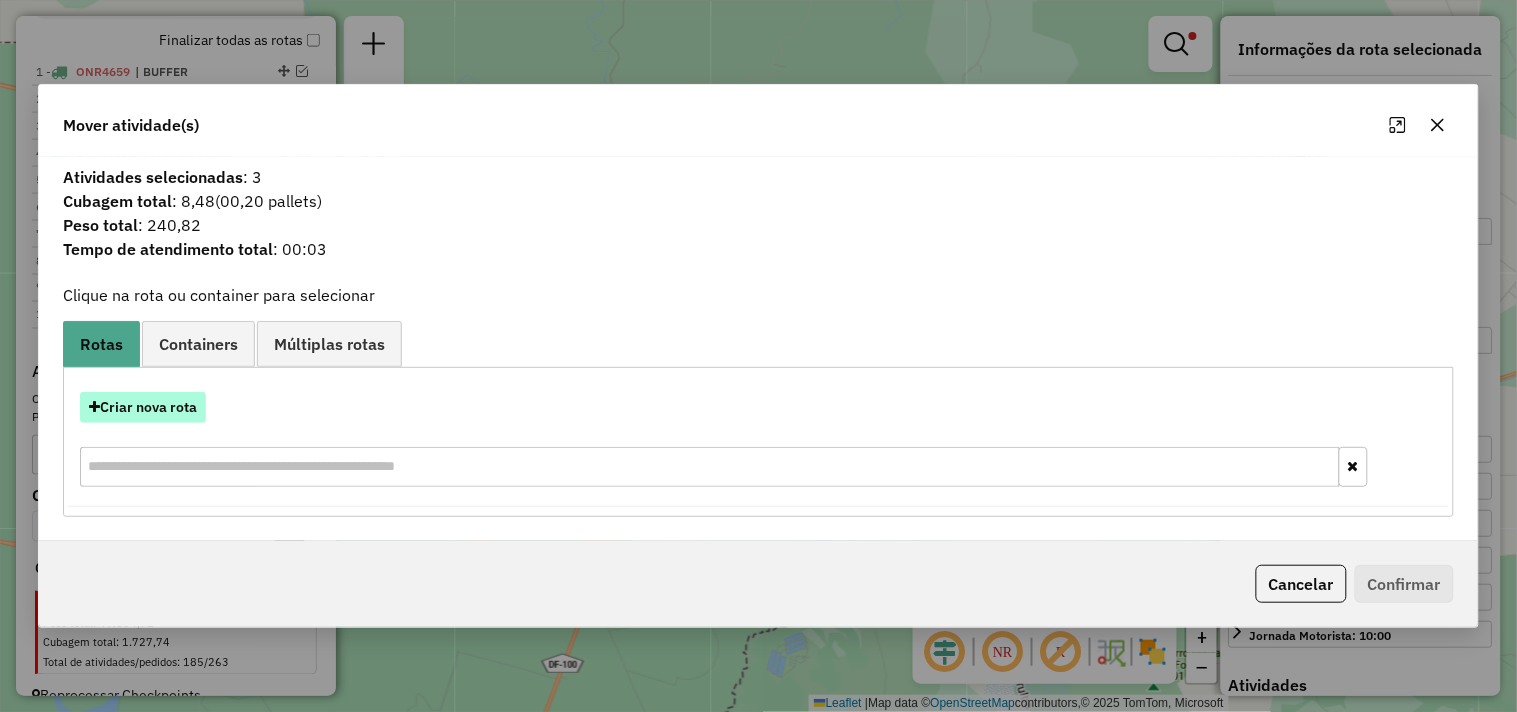 click on "Criar nova rota" at bounding box center [143, 407] 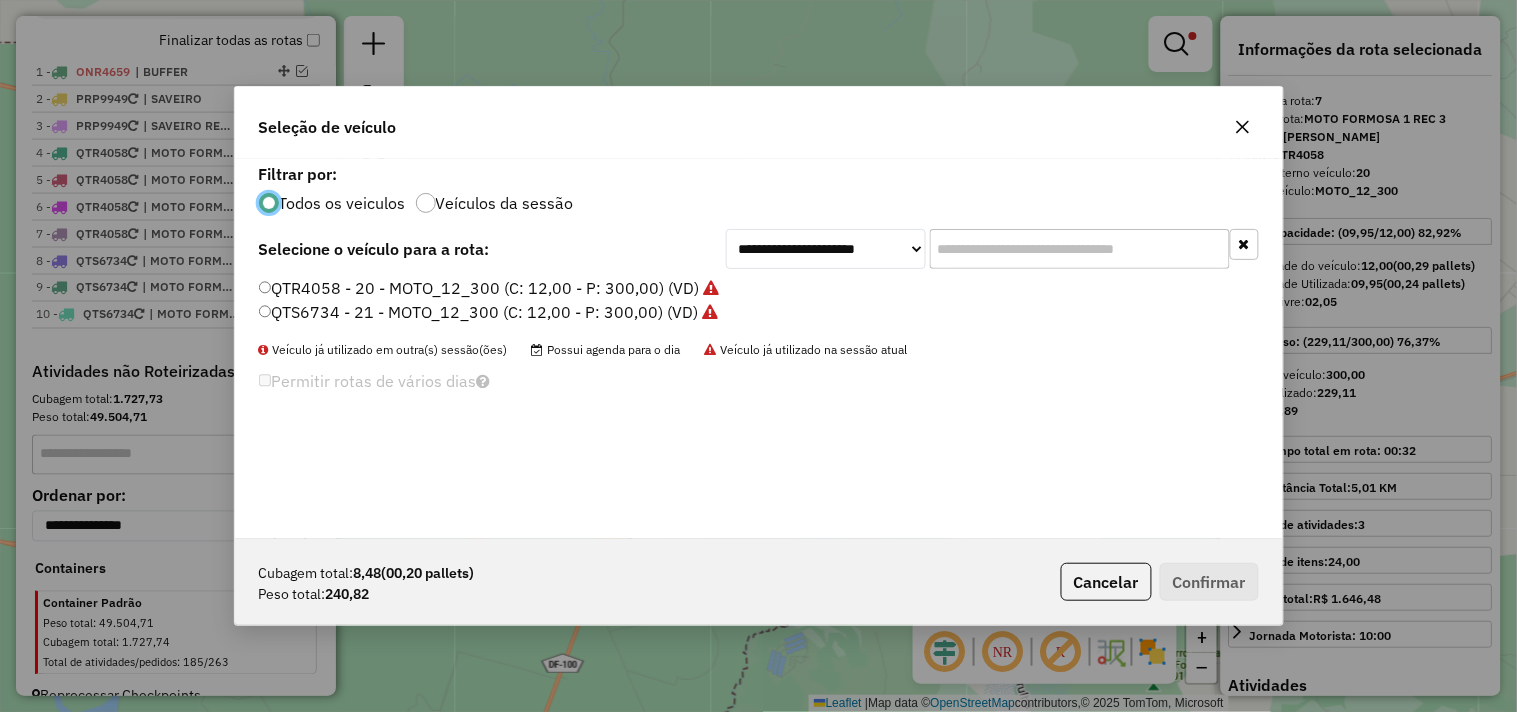 scroll, scrollTop: 11, scrollLeft: 5, axis: both 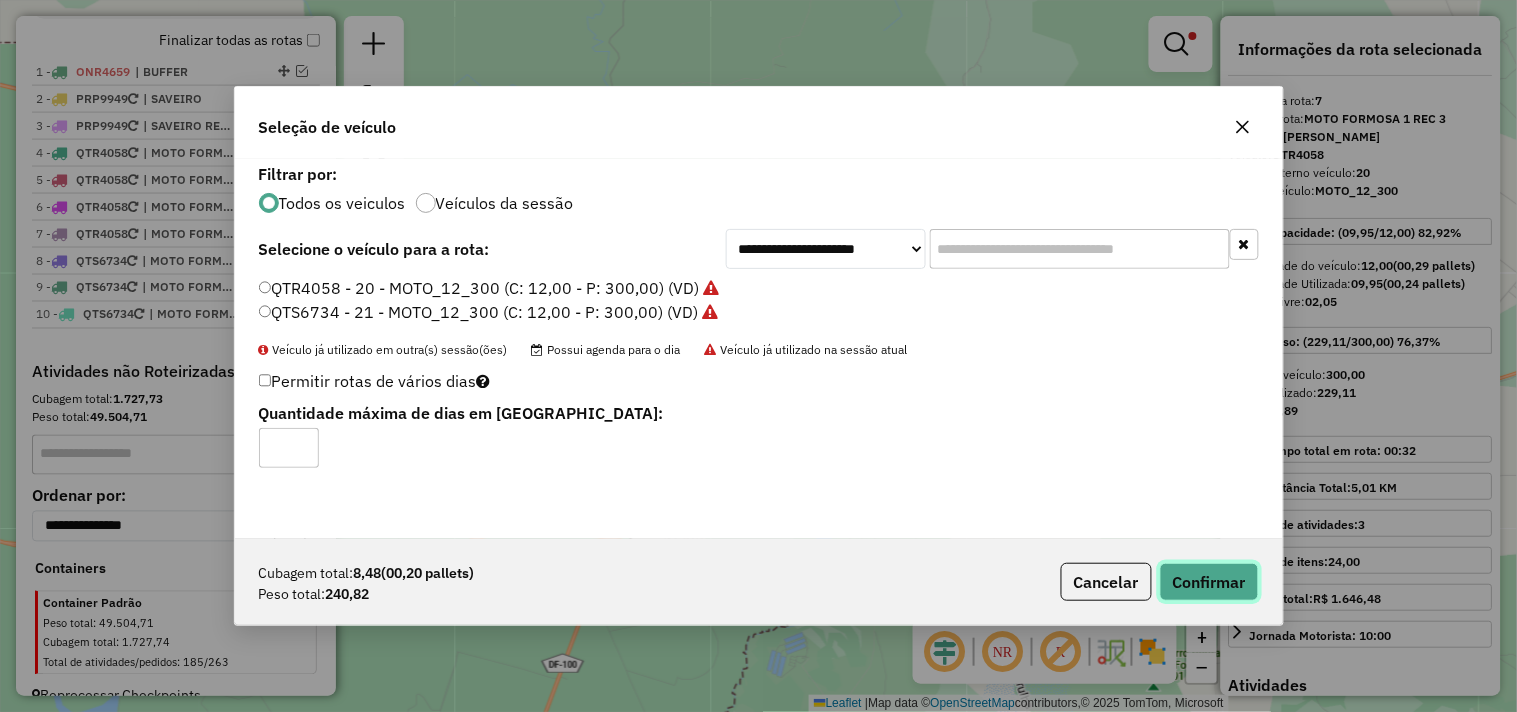 click on "Confirmar" 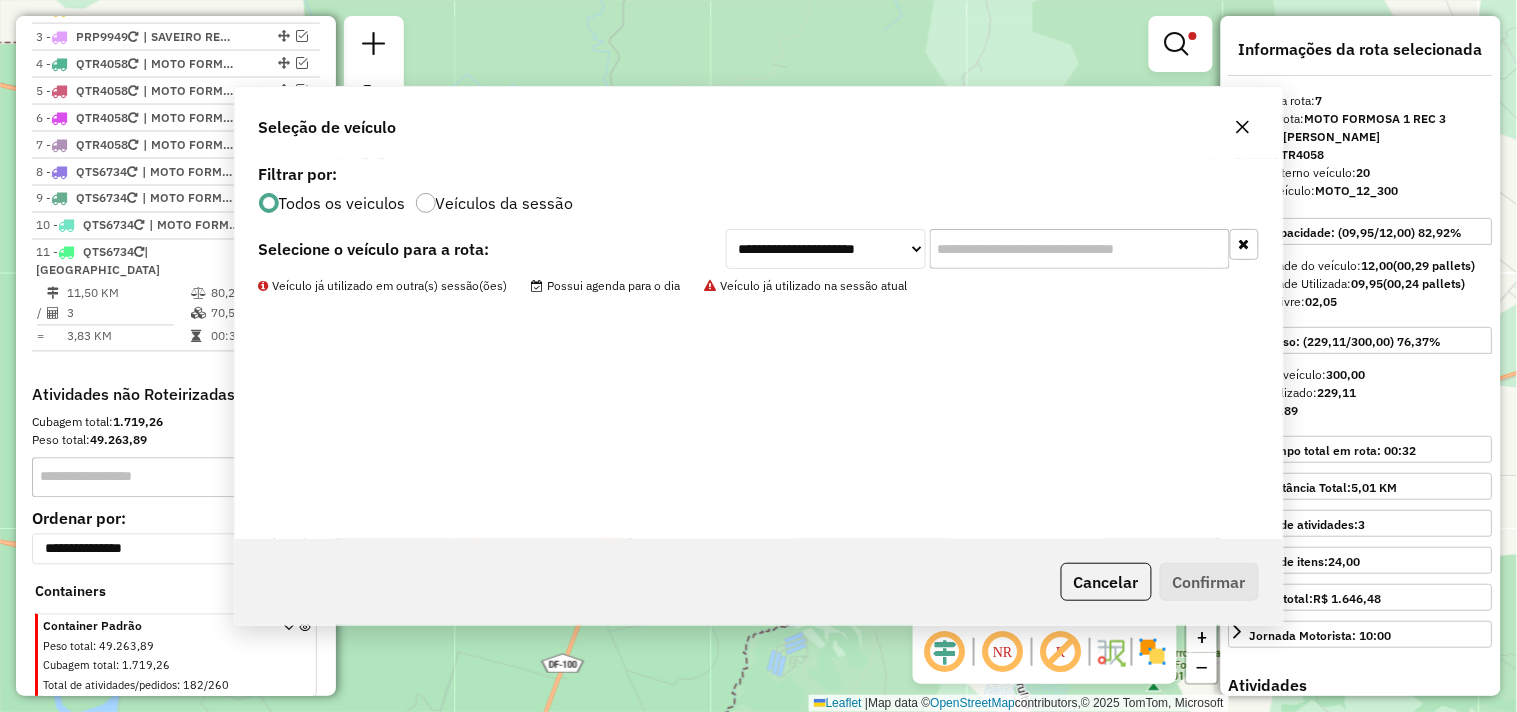 scroll, scrollTop: 852, scrollLeft: 0, axis: vertical 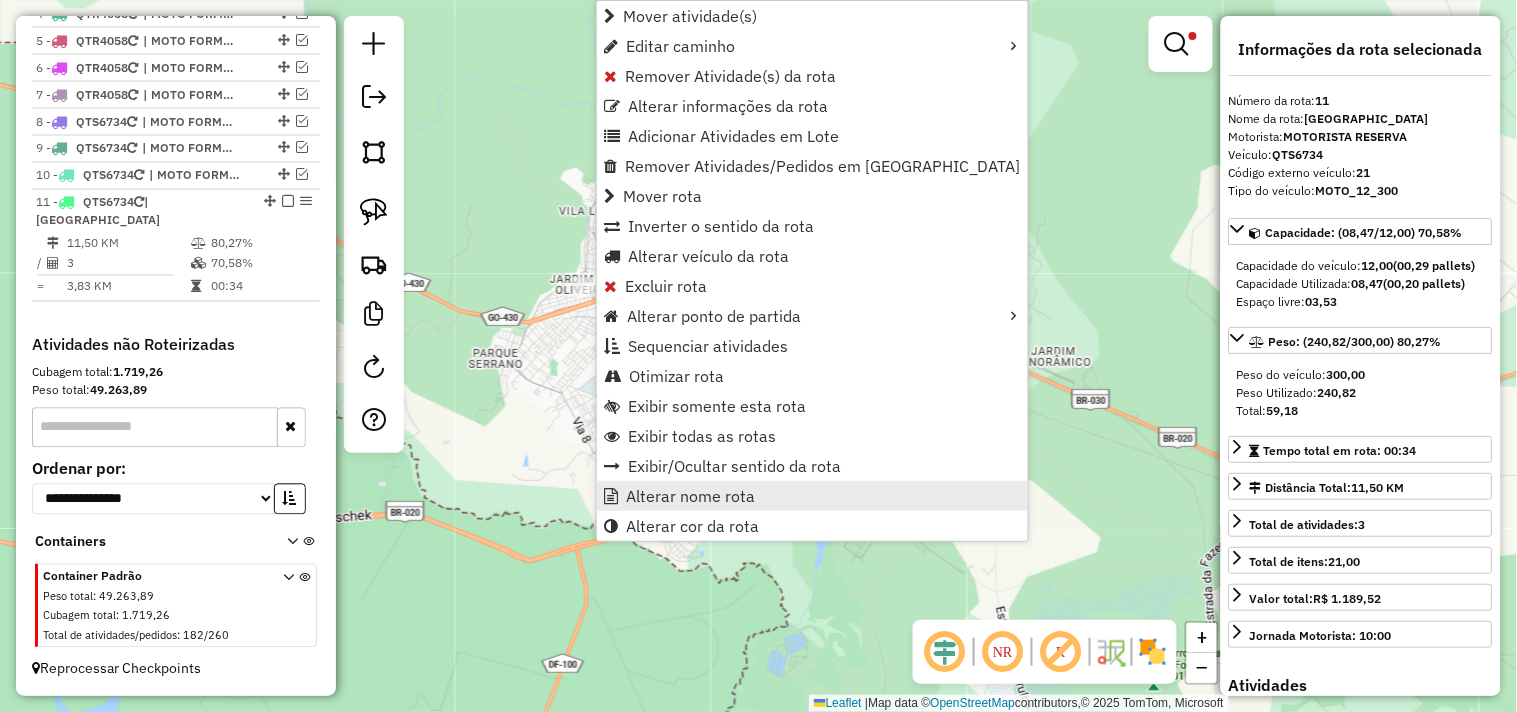 click on "Alterar nome rota" at bounding box center (812, 496) 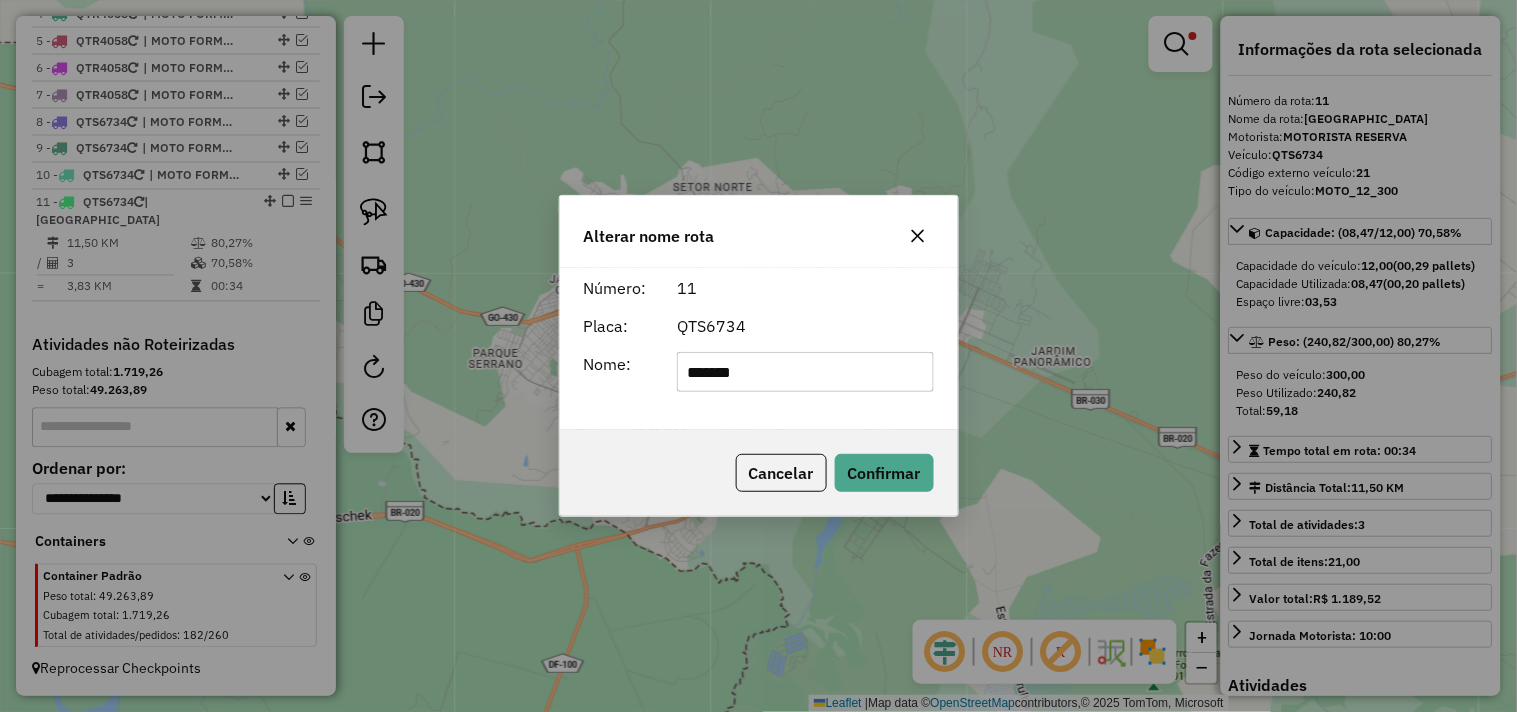 click on "*******" 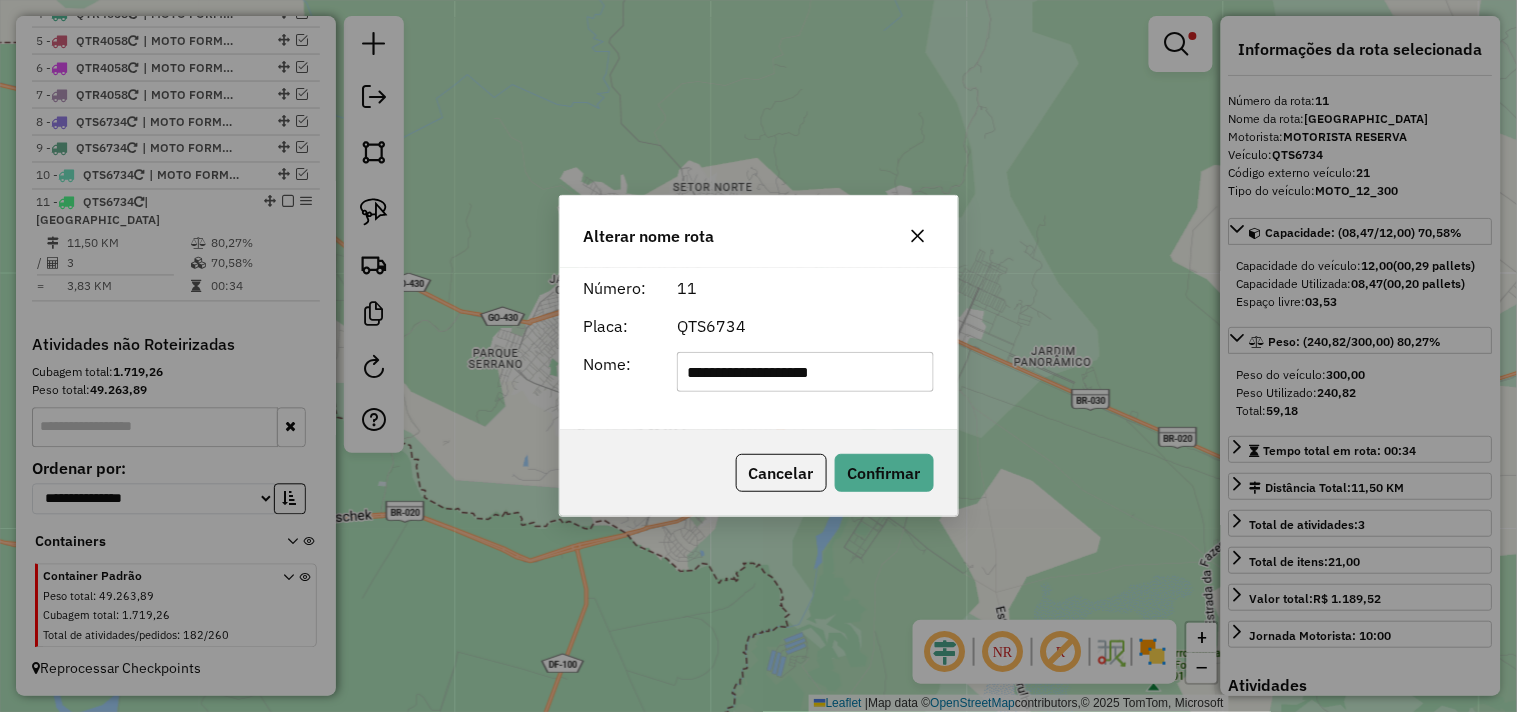 type on "**********" 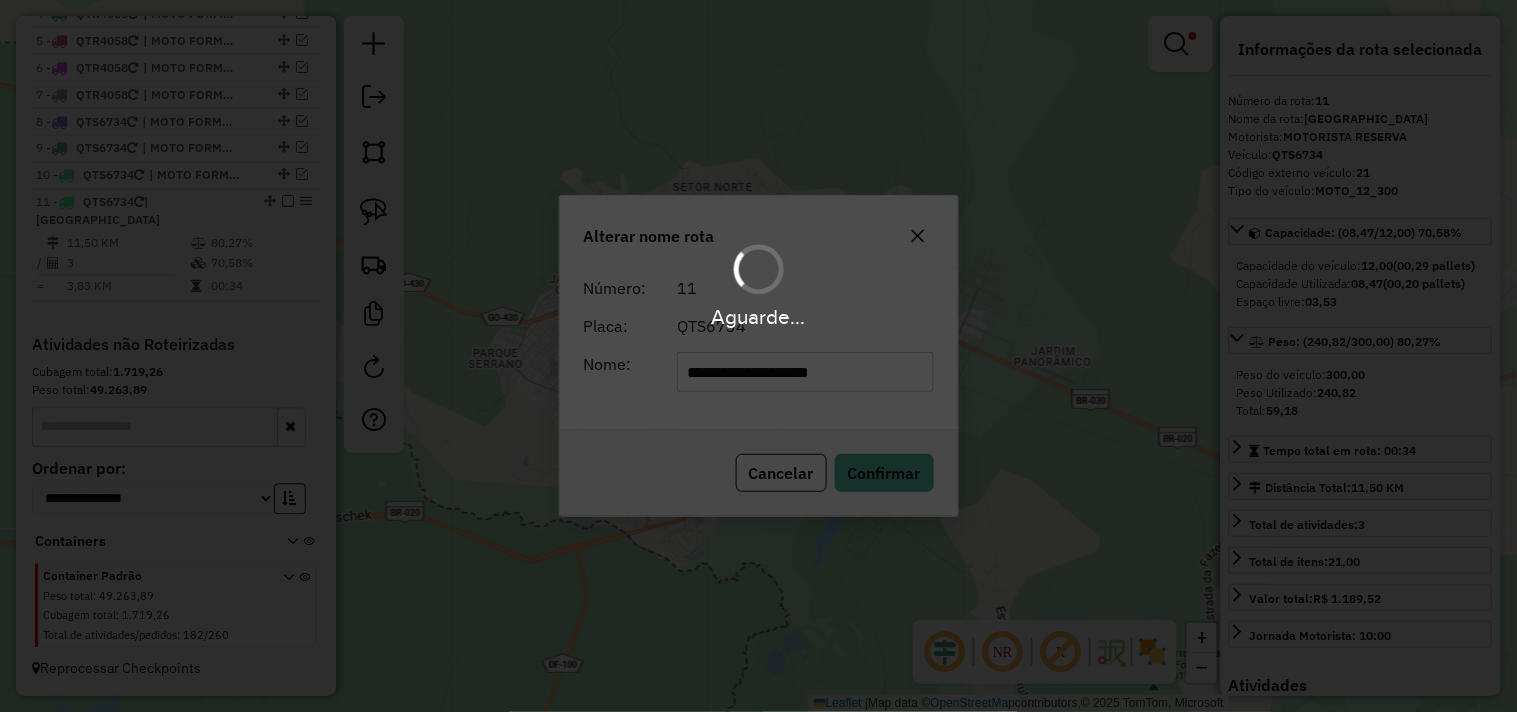 type 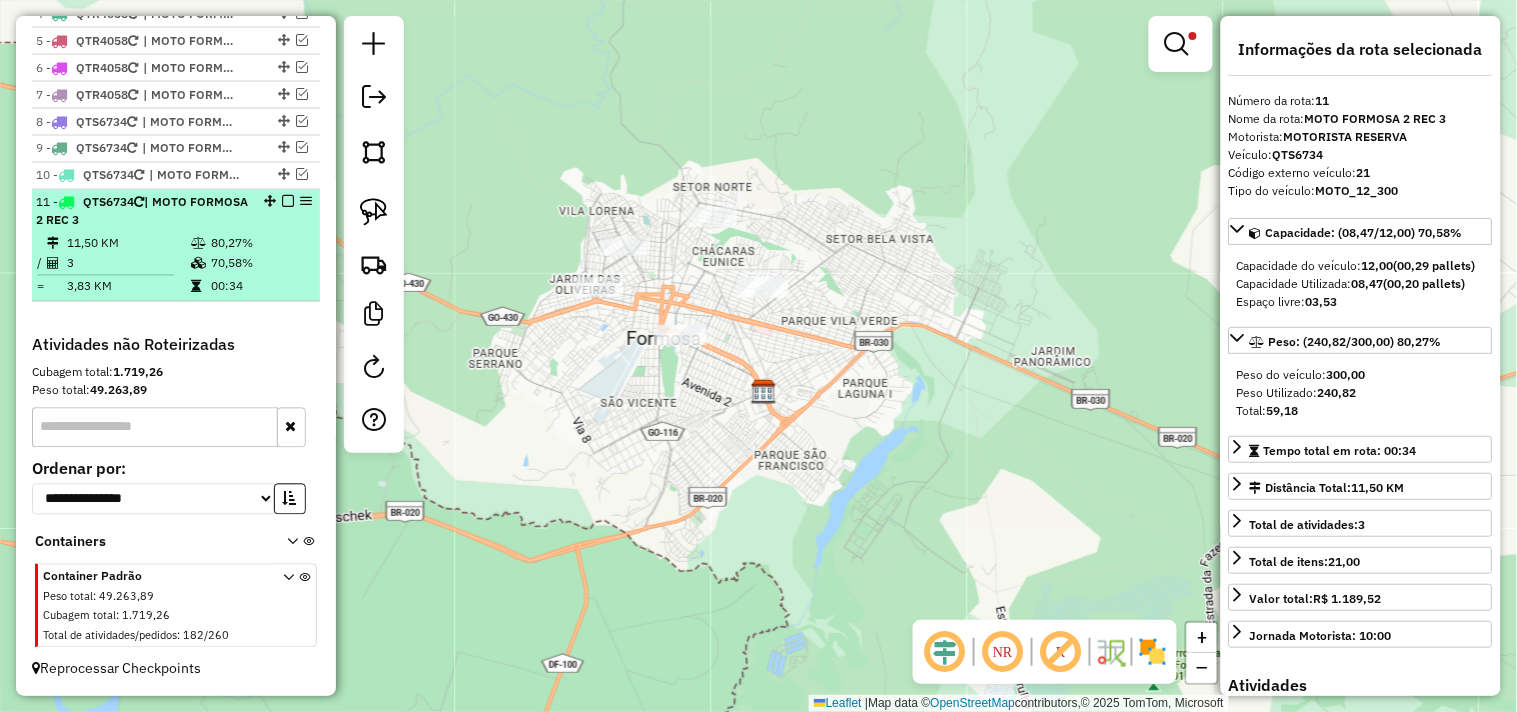 click at bounding box center (282, 202) 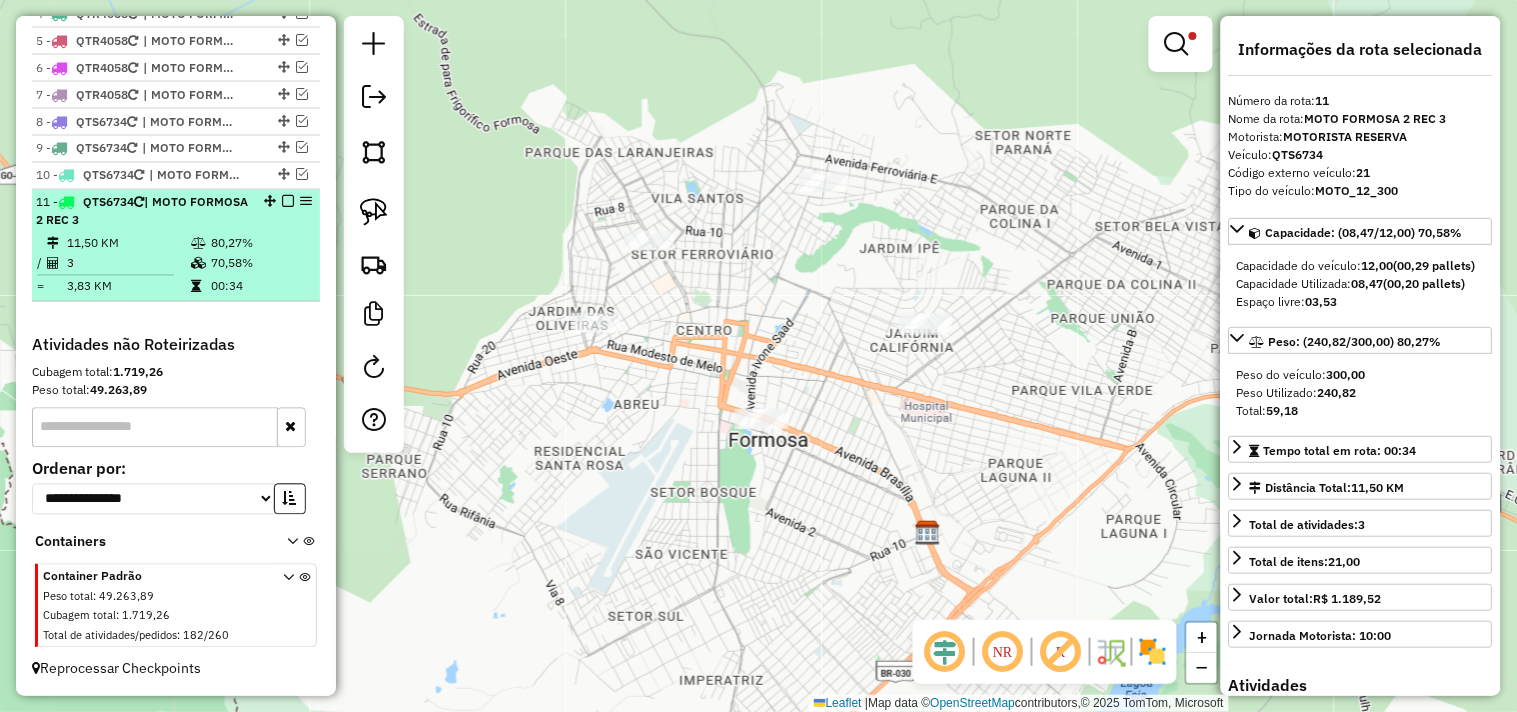 click at bounding box center (288, 202) 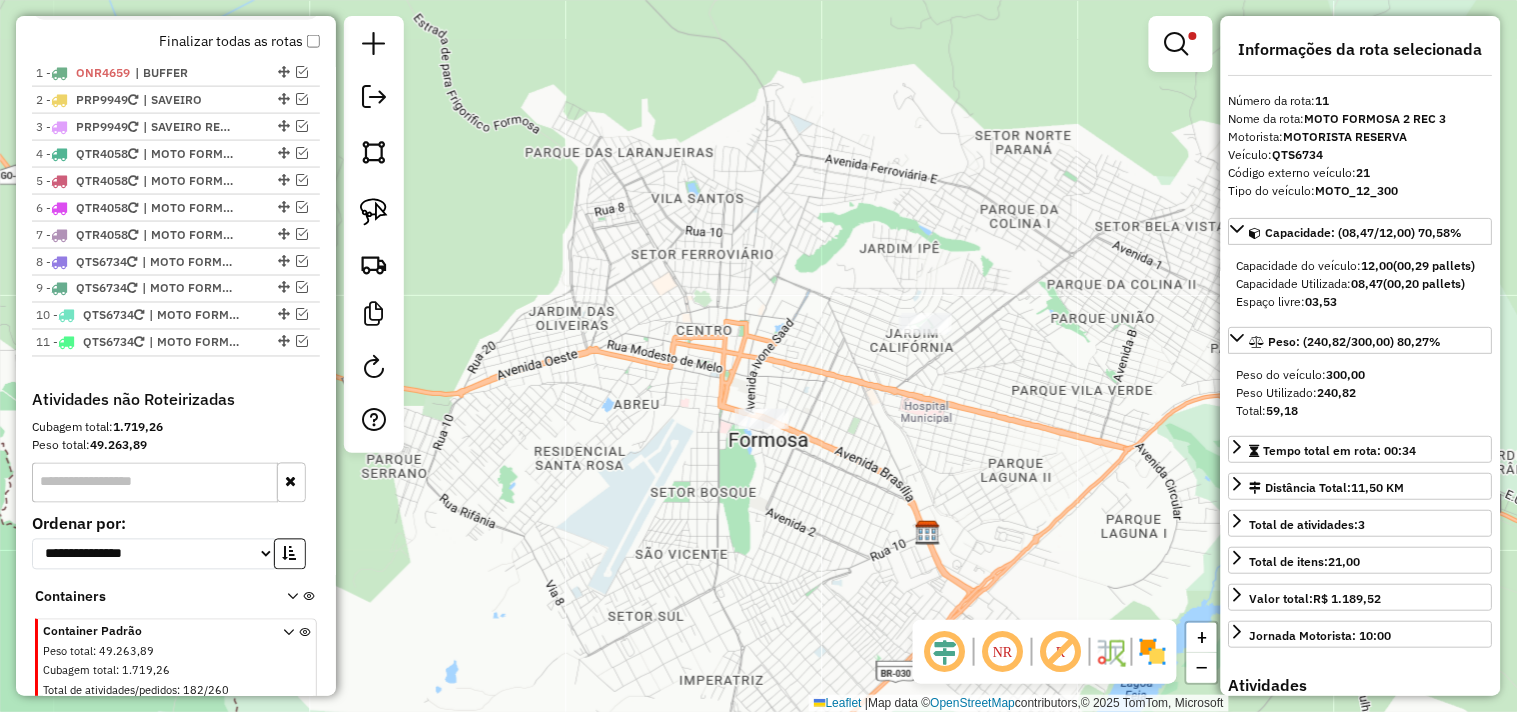scroll, scrollTop: 674, scrollLeft: 0, axis: vertical 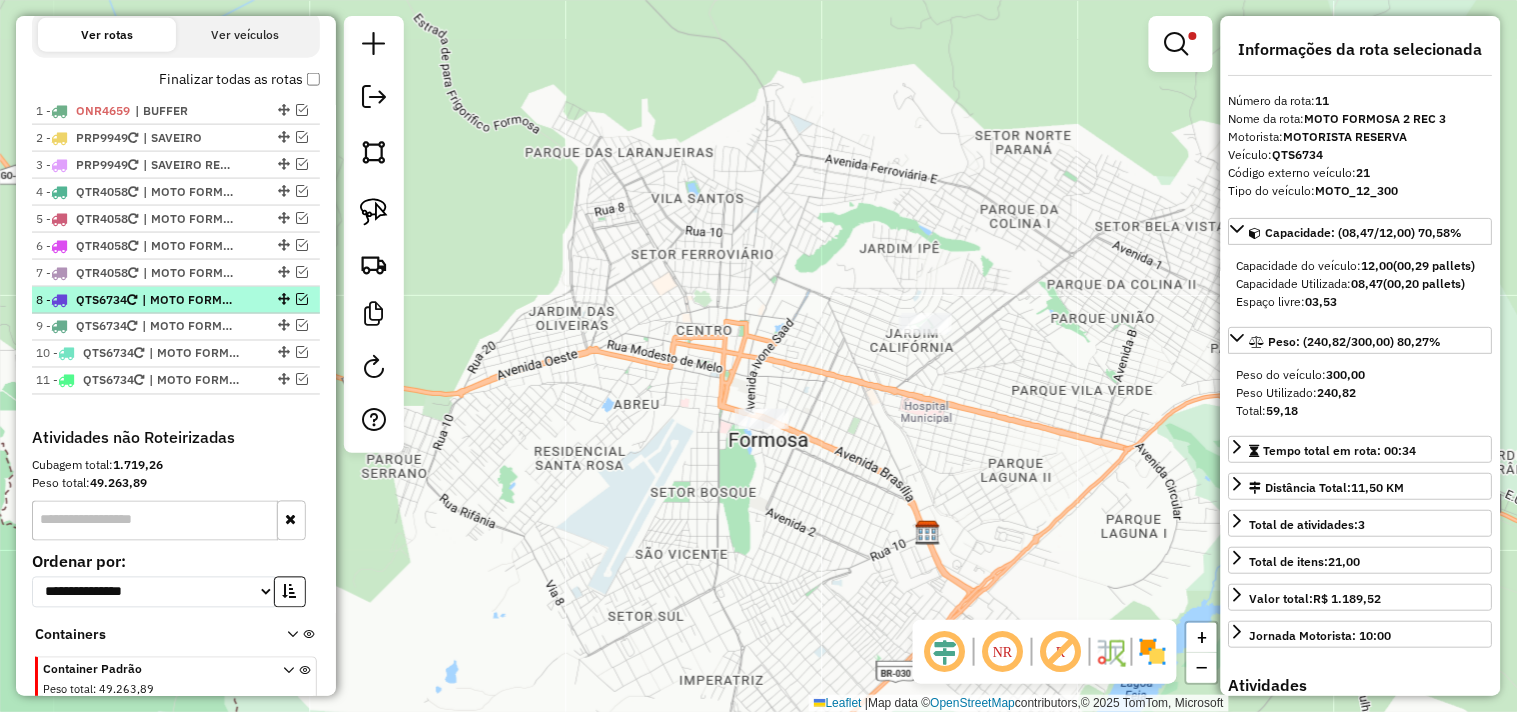 click on "| MOTO FORMOSA 2" at bounding box center (188, 300) 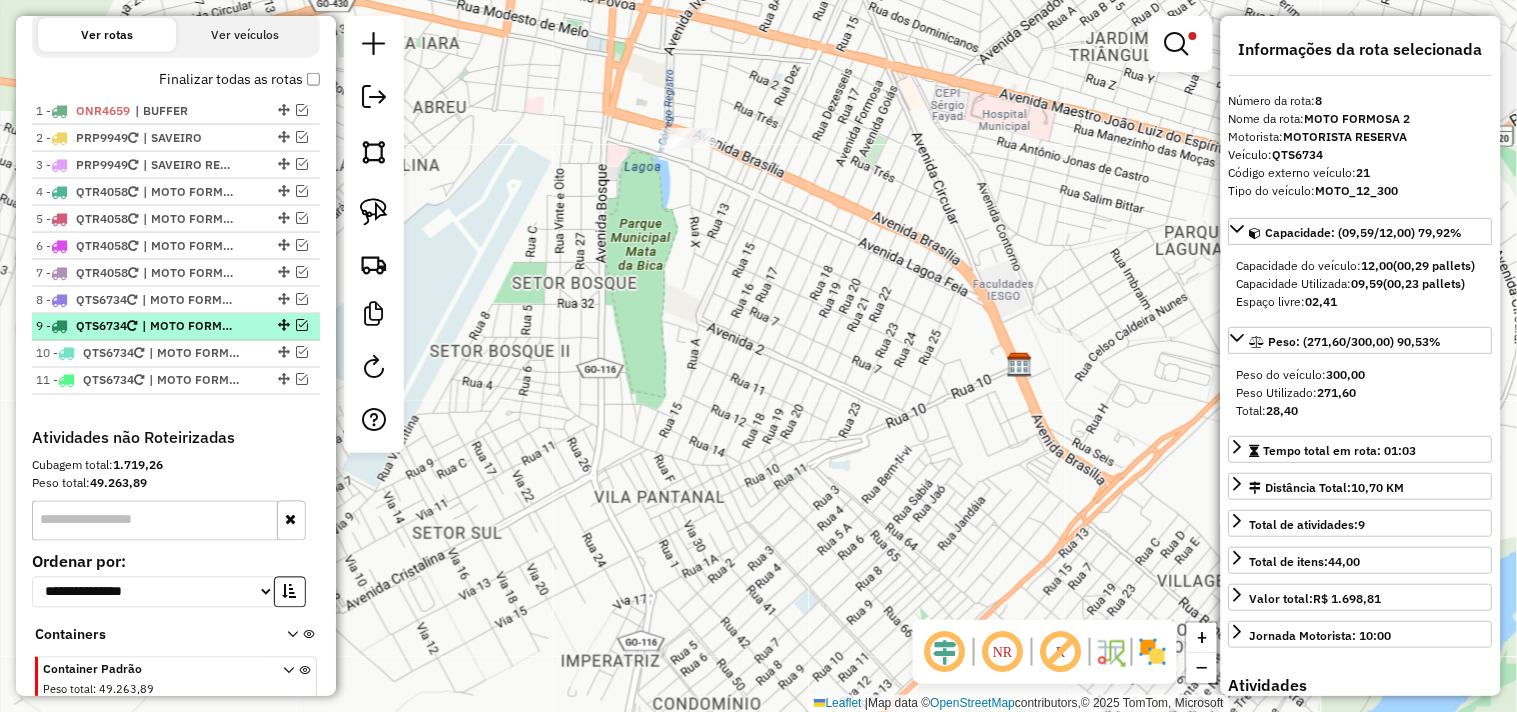 click on "| MOTO FORMOSA 2 REC 1" at bounding box center (188, 327) 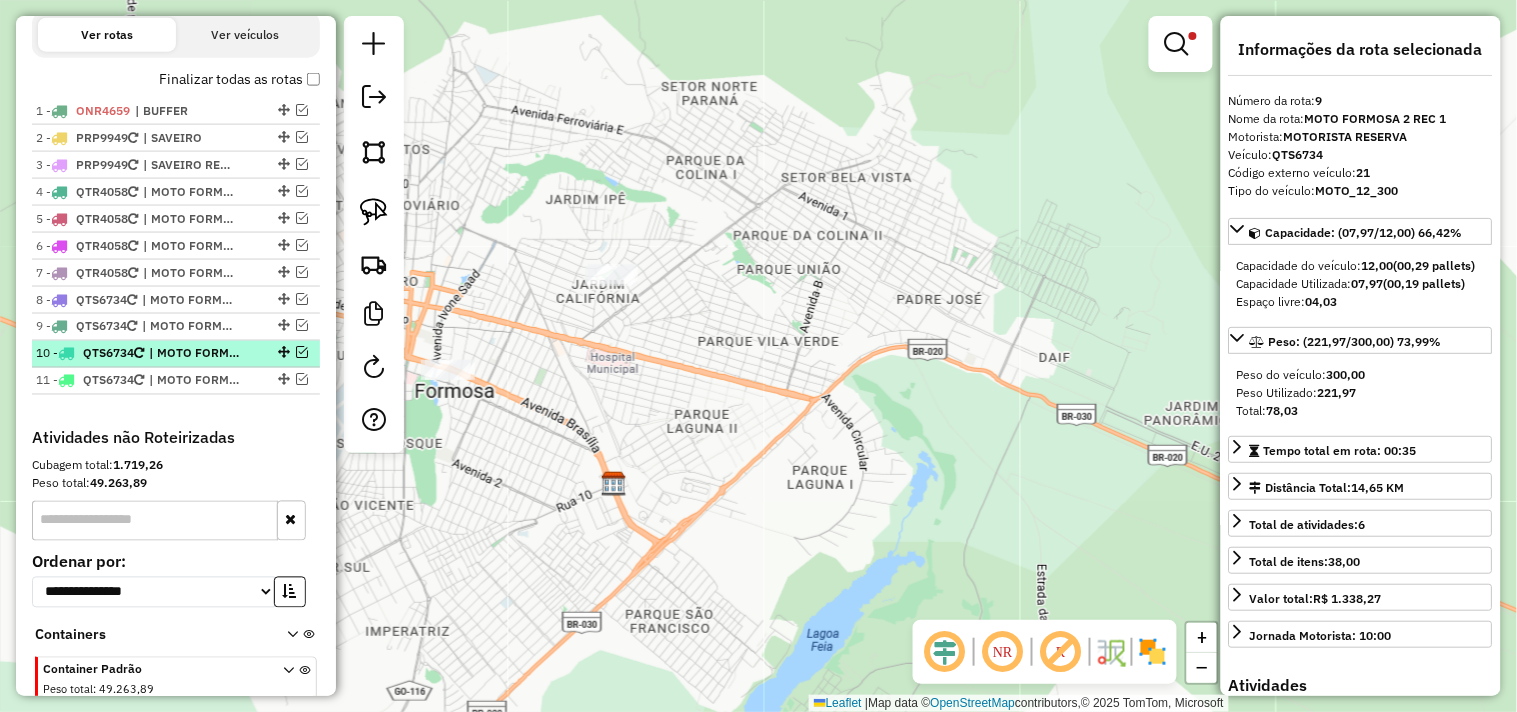 click on "| MOTO FORMOSA 2 REC 2" at bounding box center [195, 354] 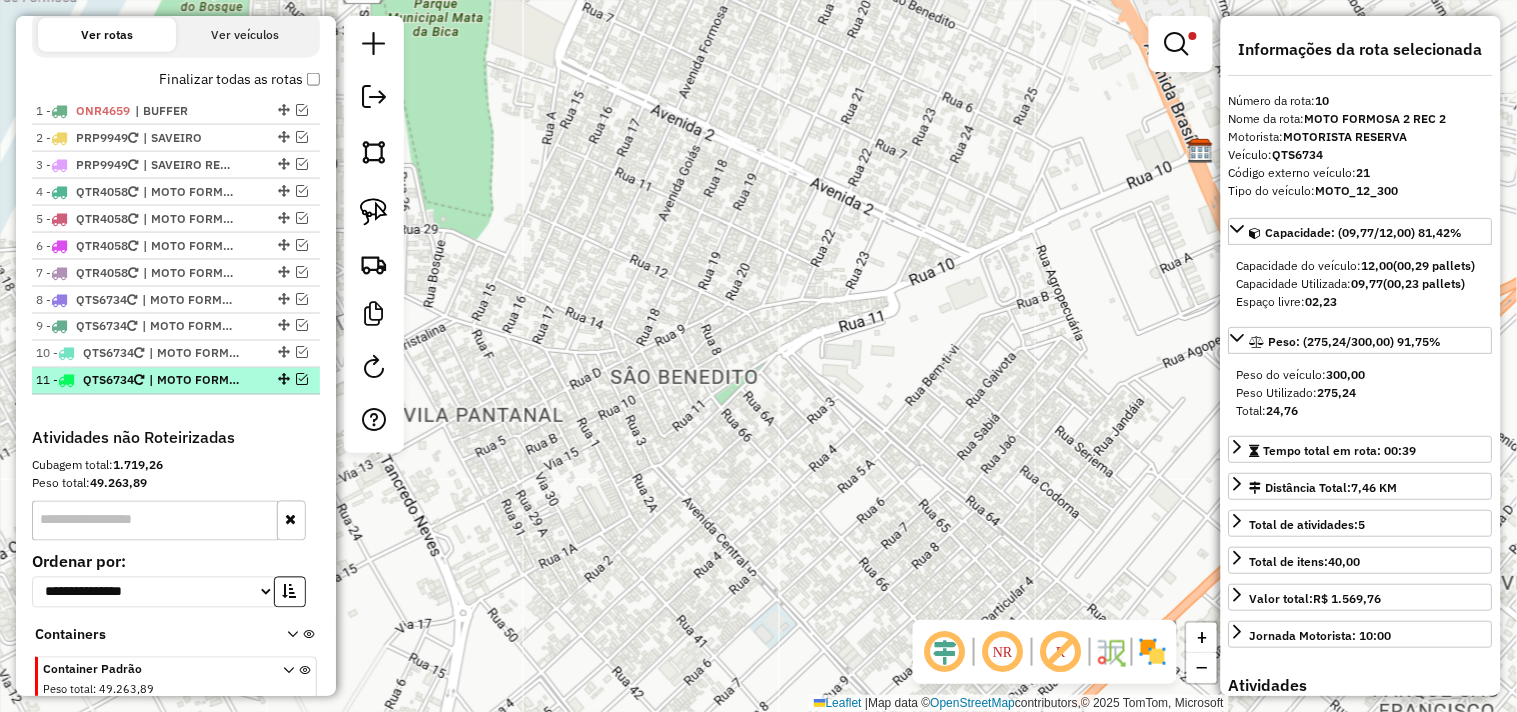 click on "| MOTO FORMOSA 2 REC 3" at bounding box center [195, 381] 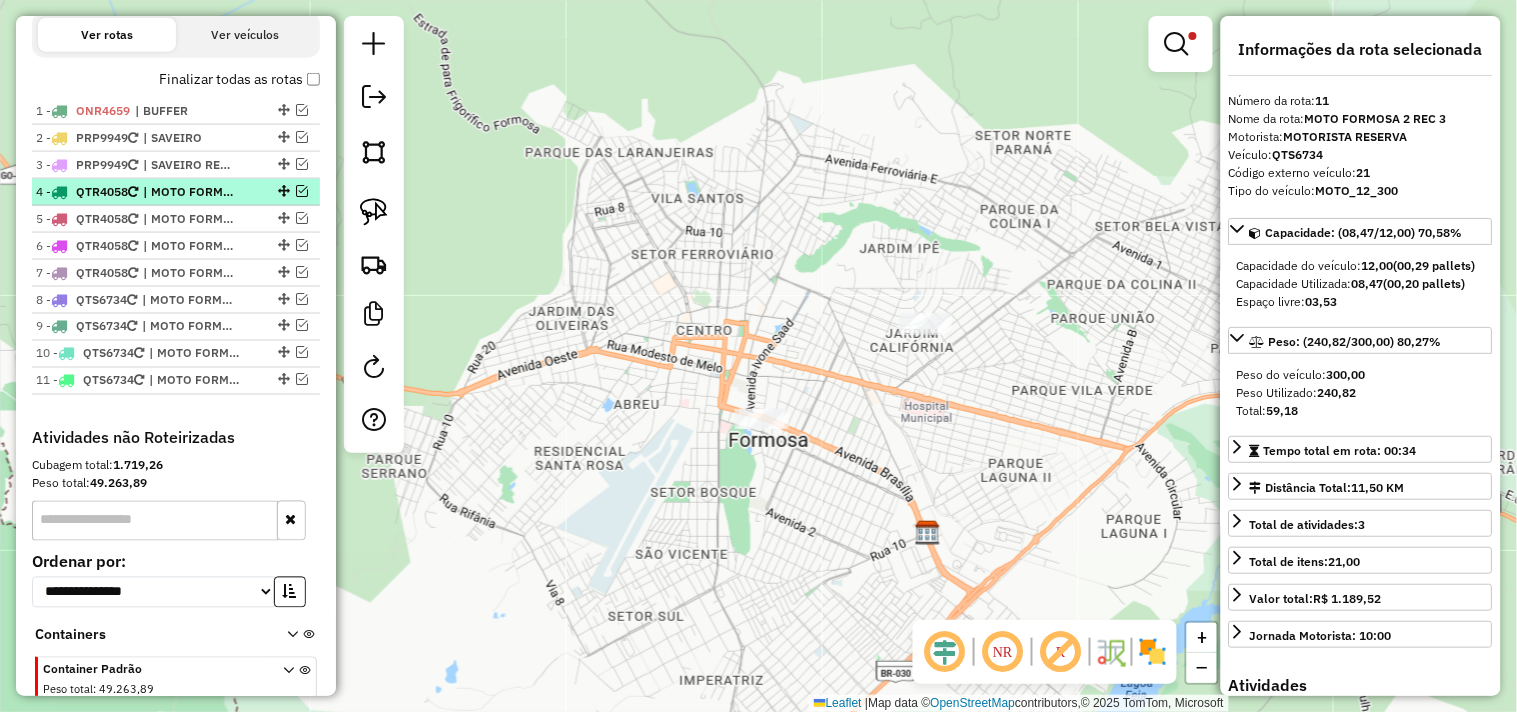 click on "| MOTO FORMOSA 1" at bounding box center [189, 192] 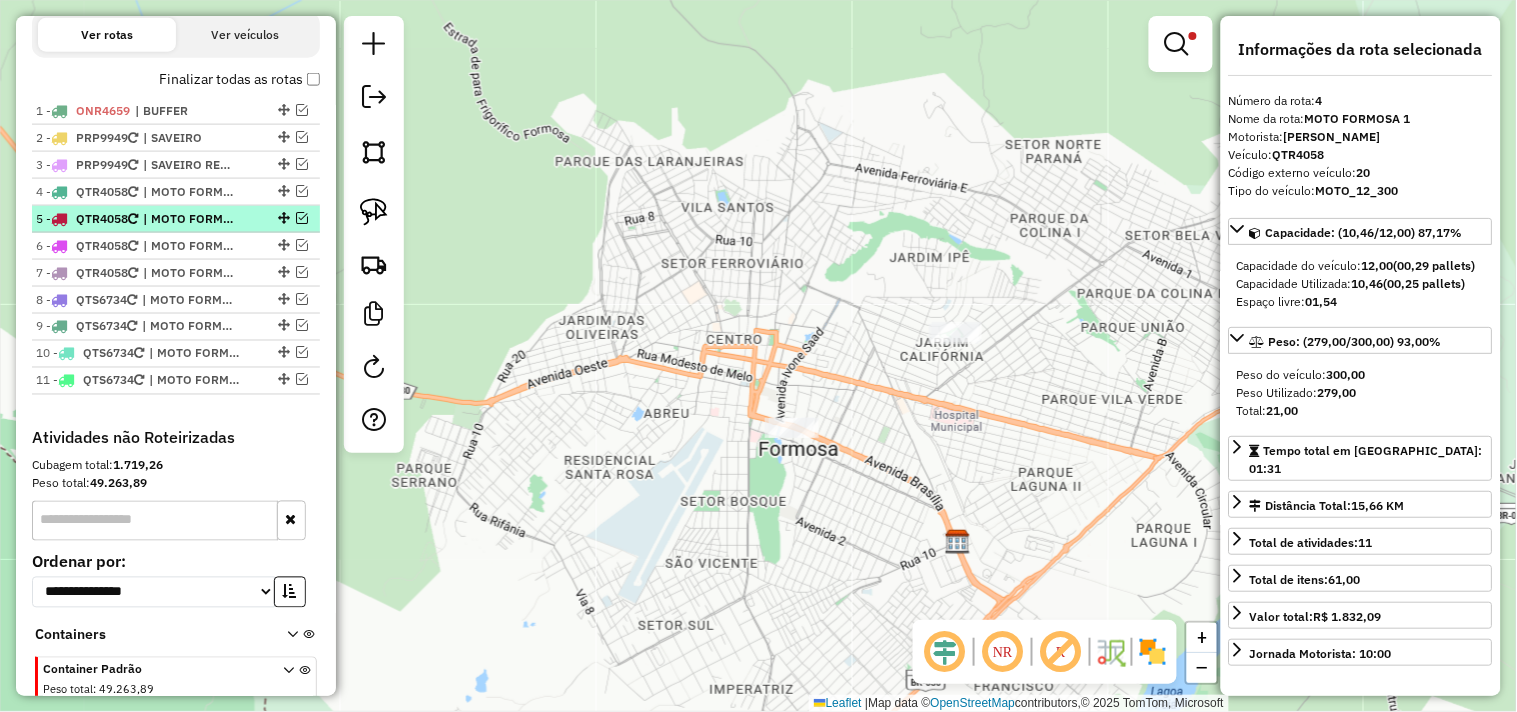 click on "| MOTO FORMOSA 1 REC 1" at bounding box center [189, 219] 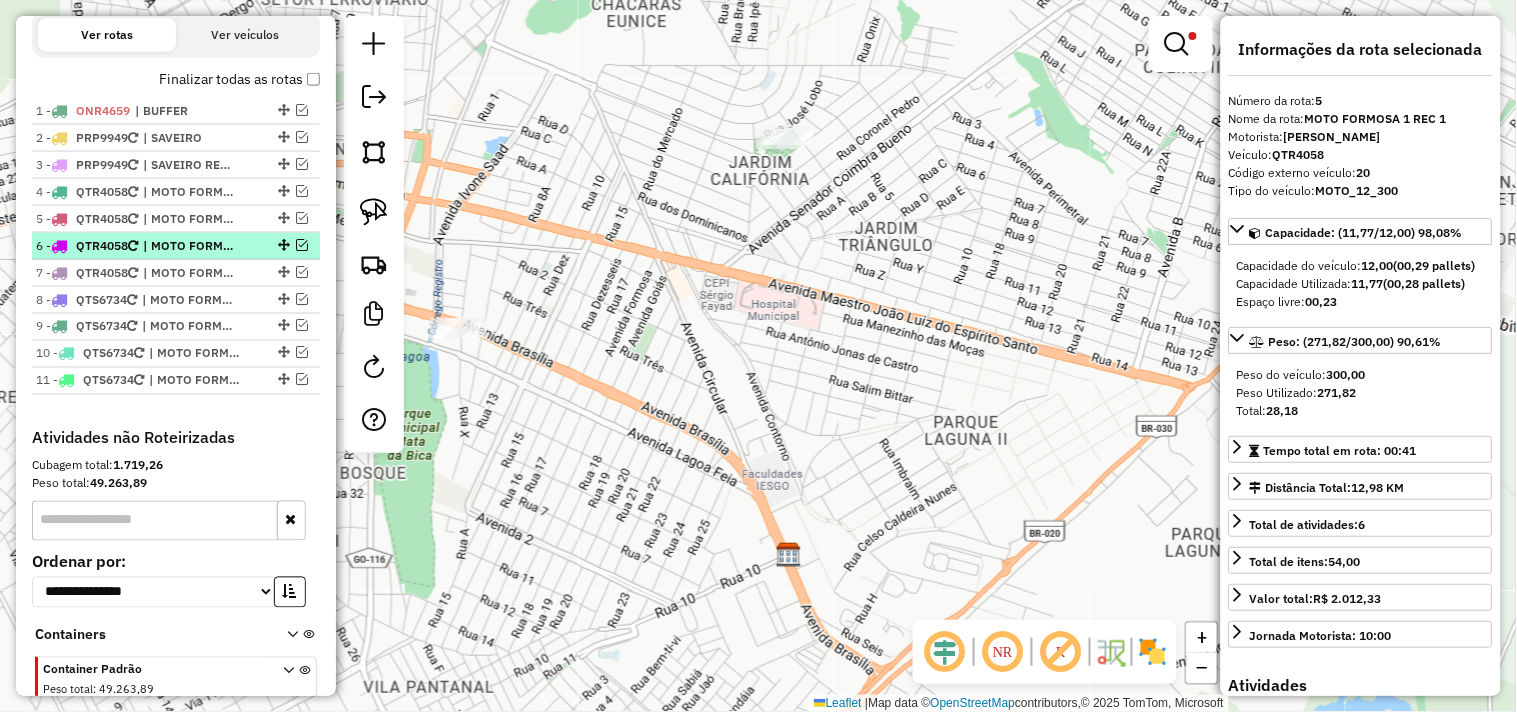click on "| MOTO FORMOSA 1 REC 2" at bounding box center (189, 246) 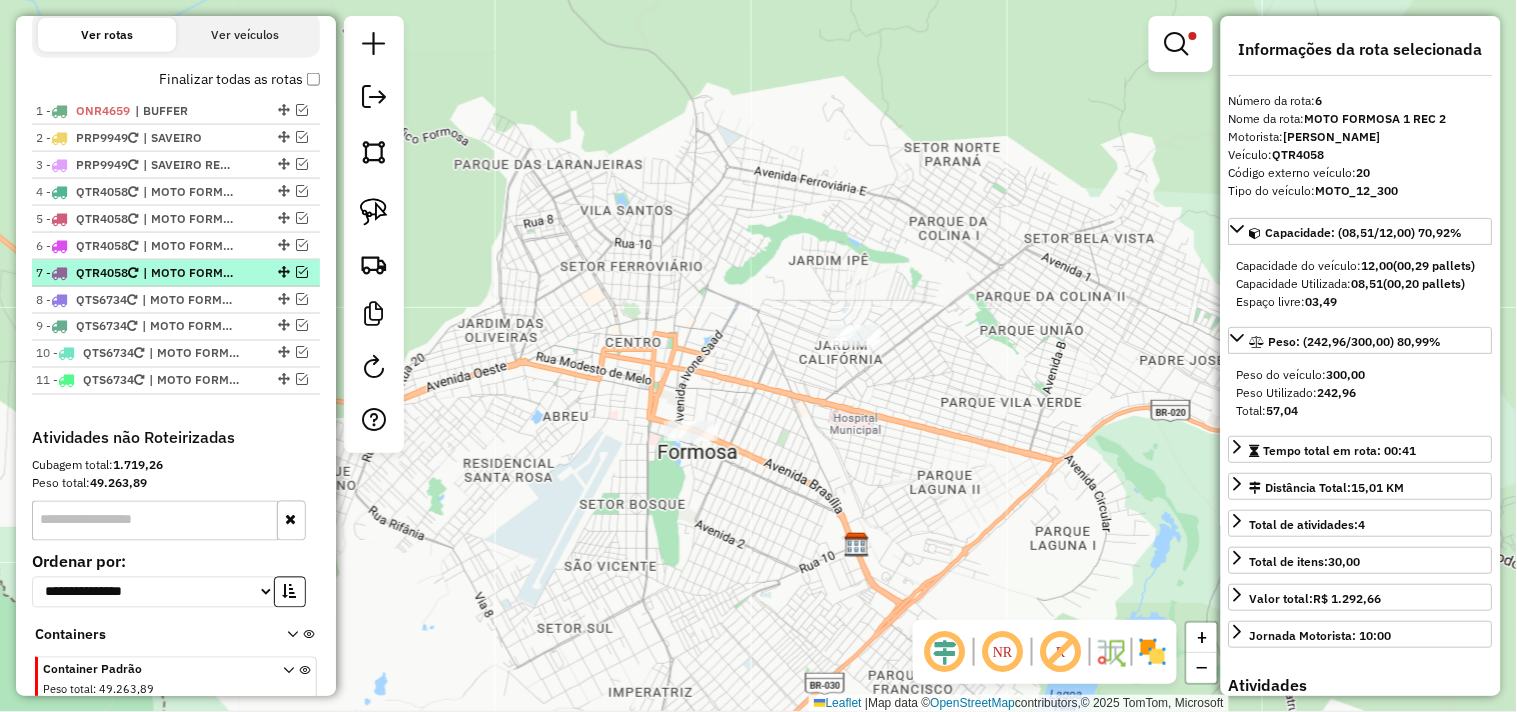 click on "| MOTO FORMOSA 1 REC 3" at bounding box center (189, 273) 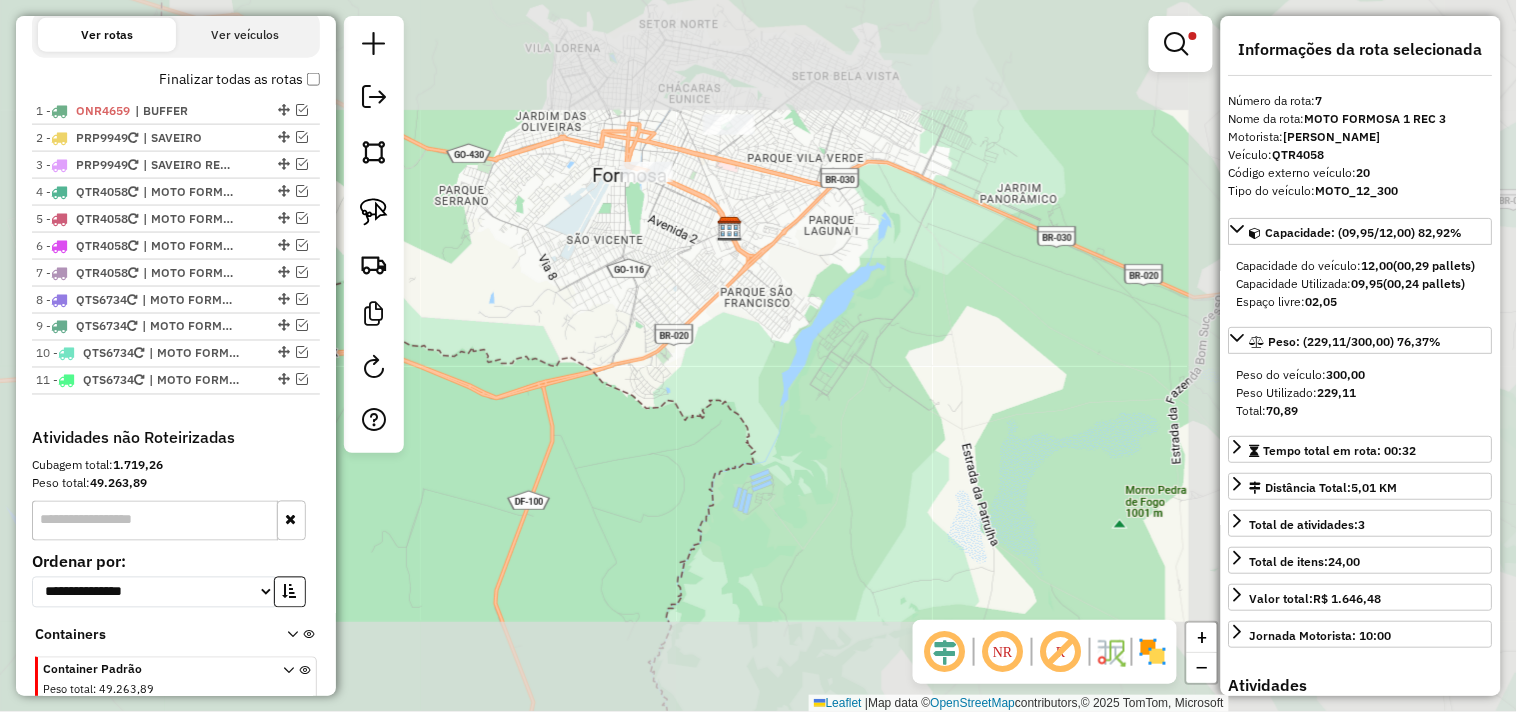 drag, startPoint x: 692, startPoint y: 271, endPoint x: 721, endPoint y: 372, distance: 105.080925 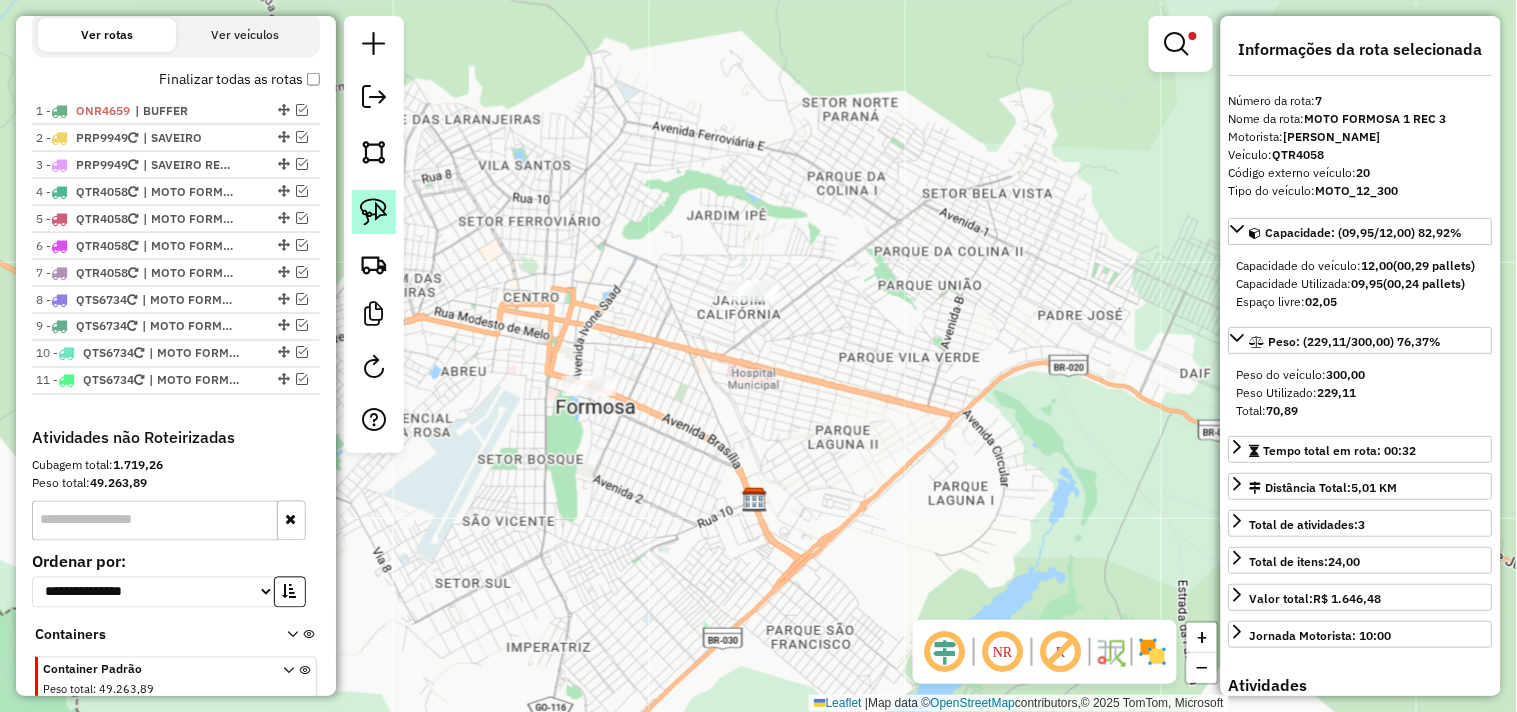 drag, startPoint x: 382, startPoint y: 203, endPoint x: 828, endPoint y: 234, distance: 447.07605 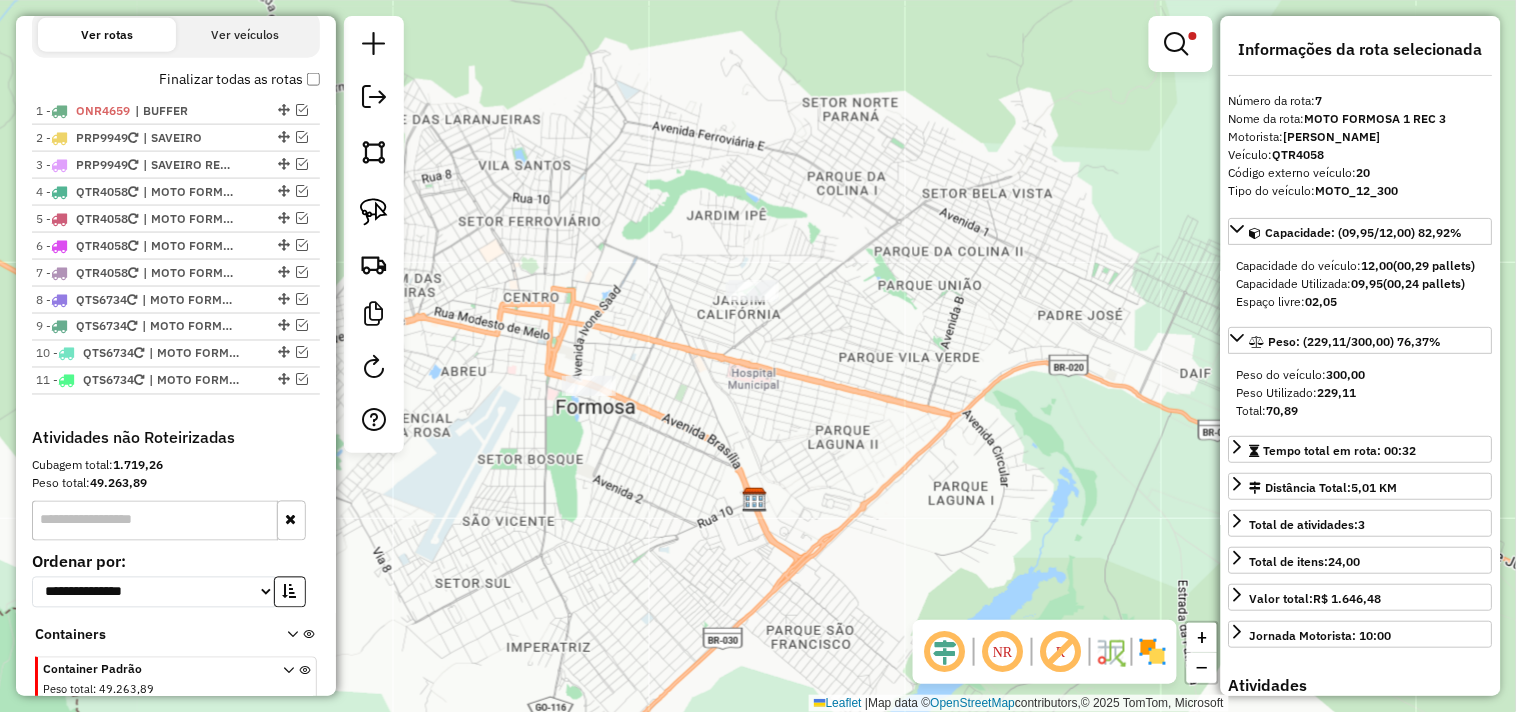 click 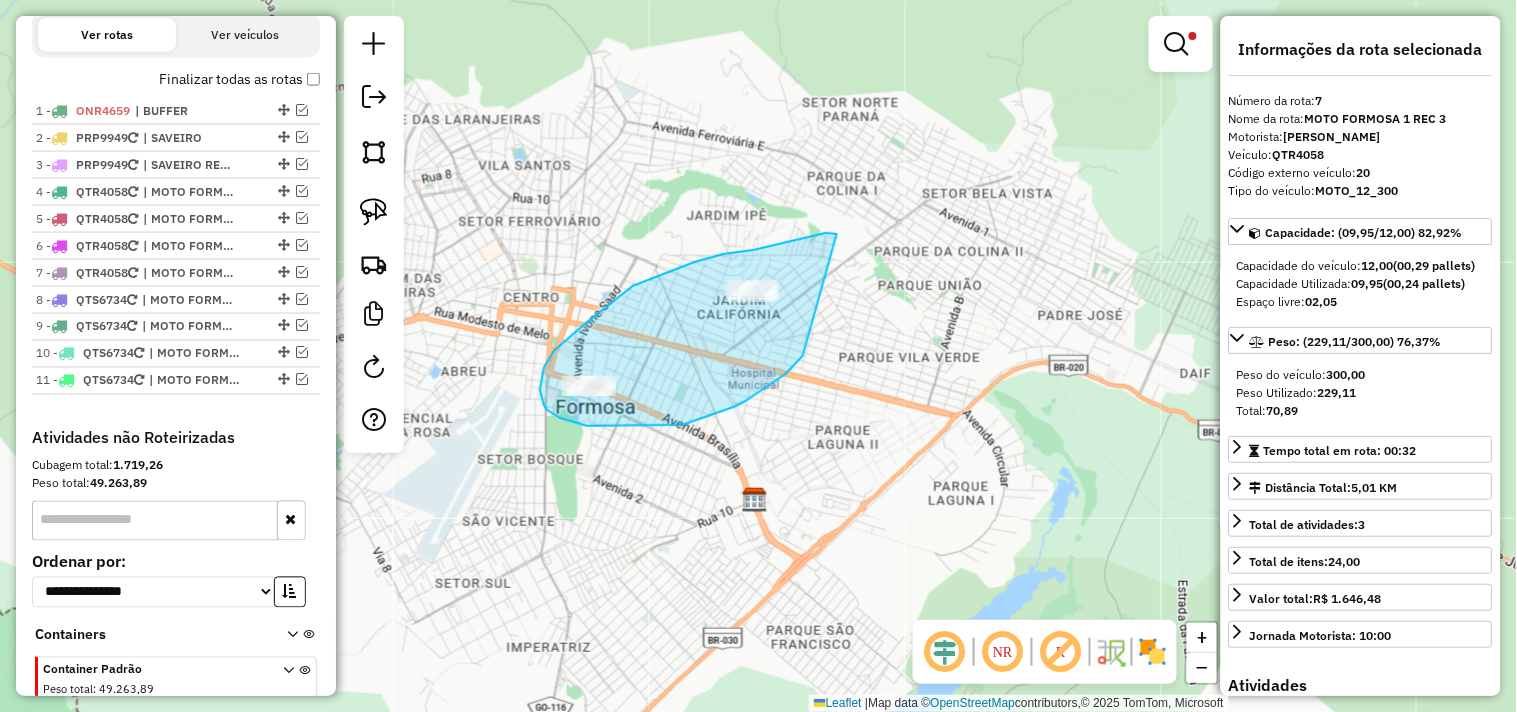 drag, startPoint x: 837, startPoint y: 234, endPoint x: 810, endPoint y: 310, distance: 80.65358 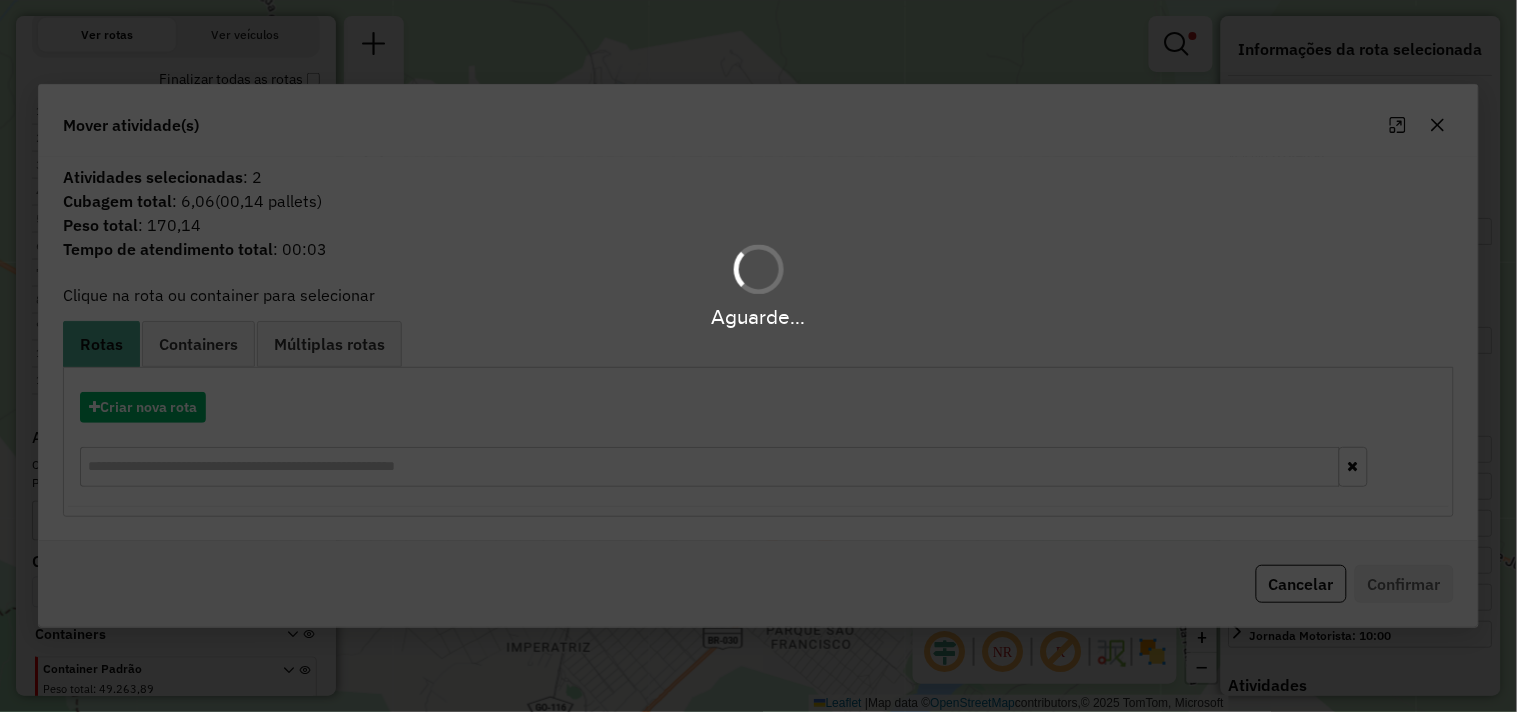click on "Aguarde..." at bounding box center (758, 356) 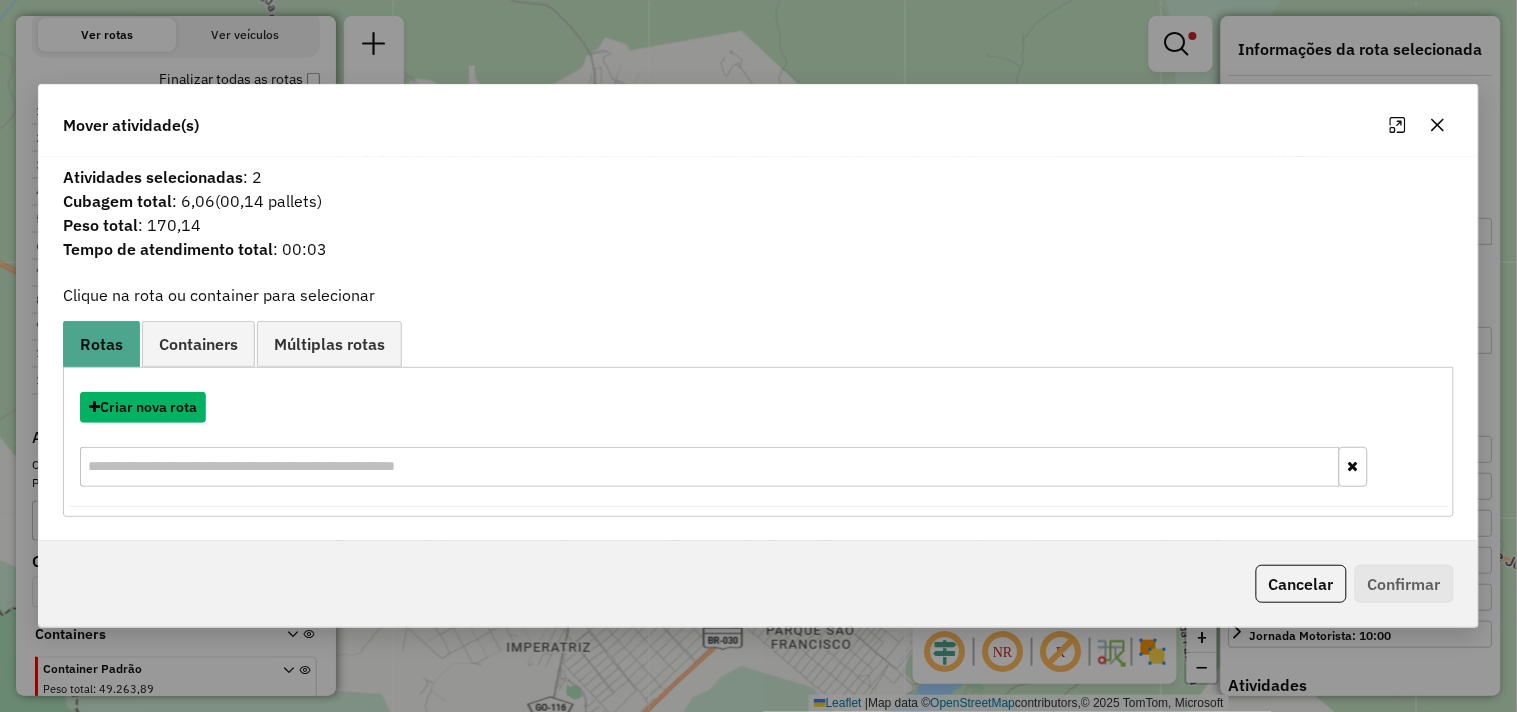 click on "Criar nova rota" at bounding box center [143, 407] 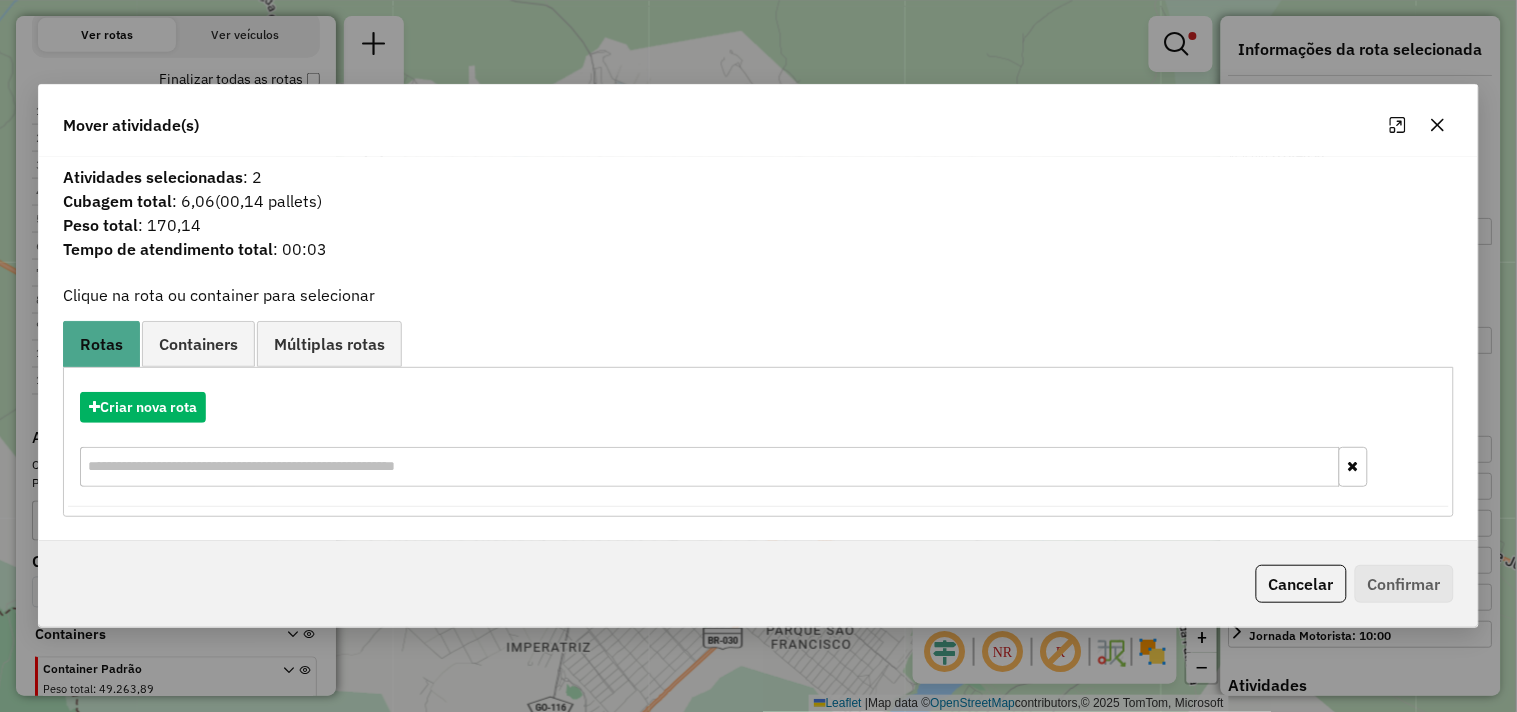 select on "*******" 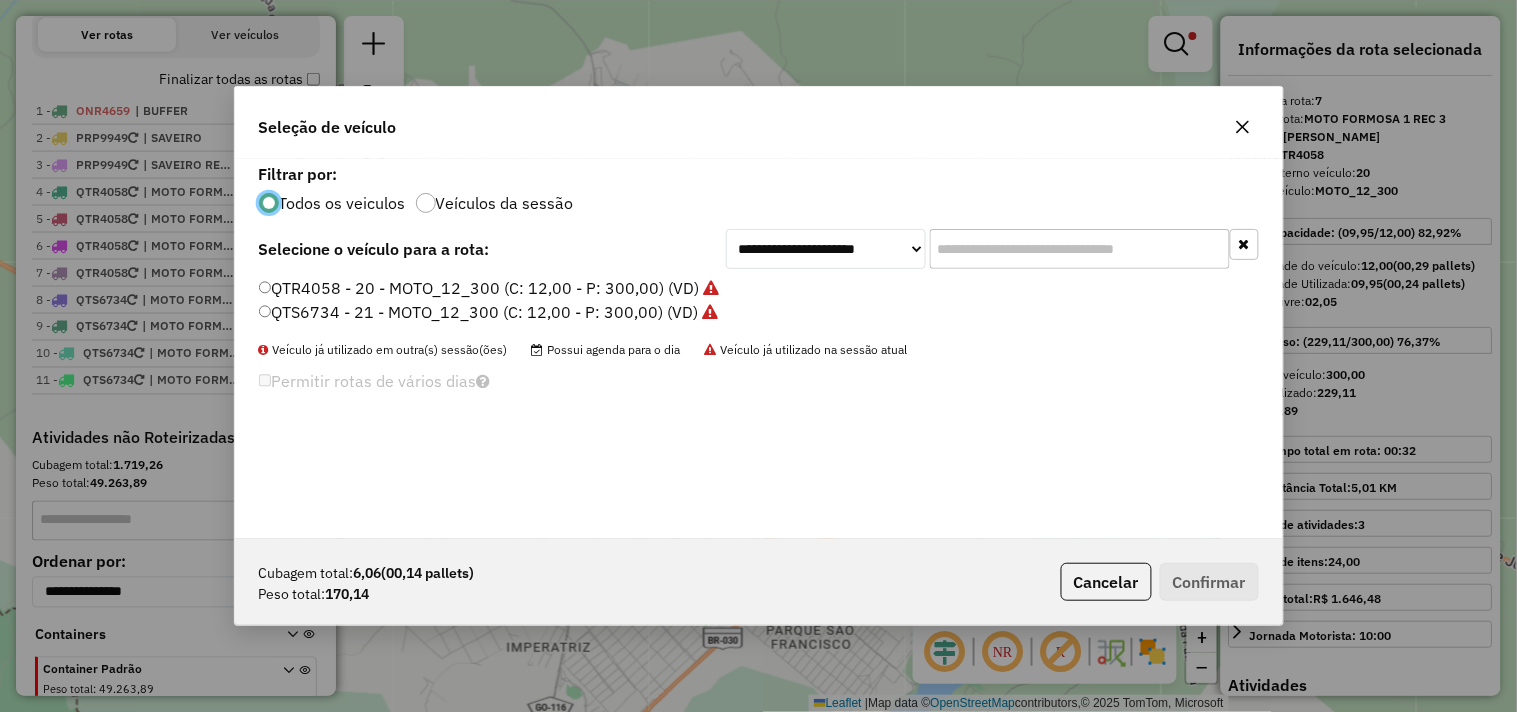 scroll, scrollTop: 11, scrollLeft: 5, axis: both 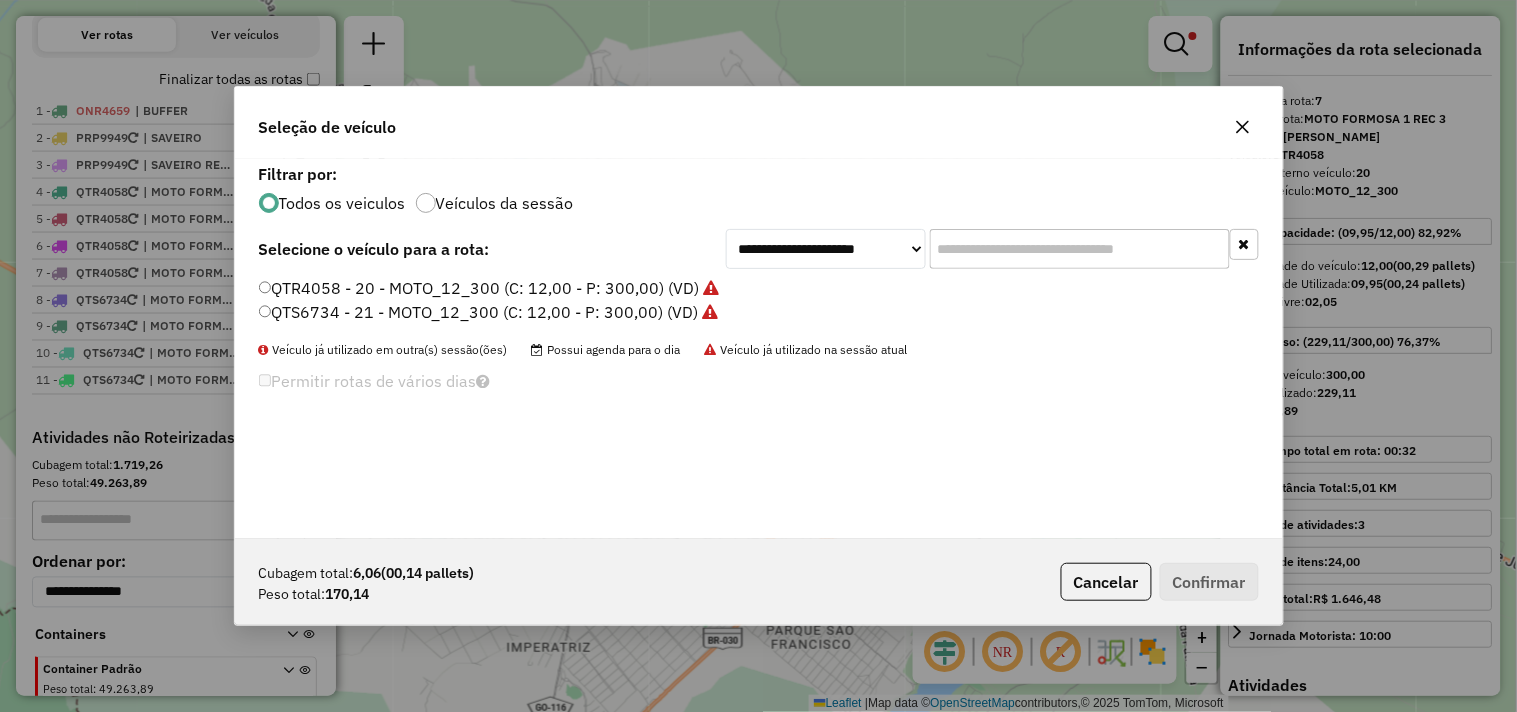 click on "QTS6734 - 21 - MOTO_12_300 (C: 12,00 - P: 300,00) (VD)" 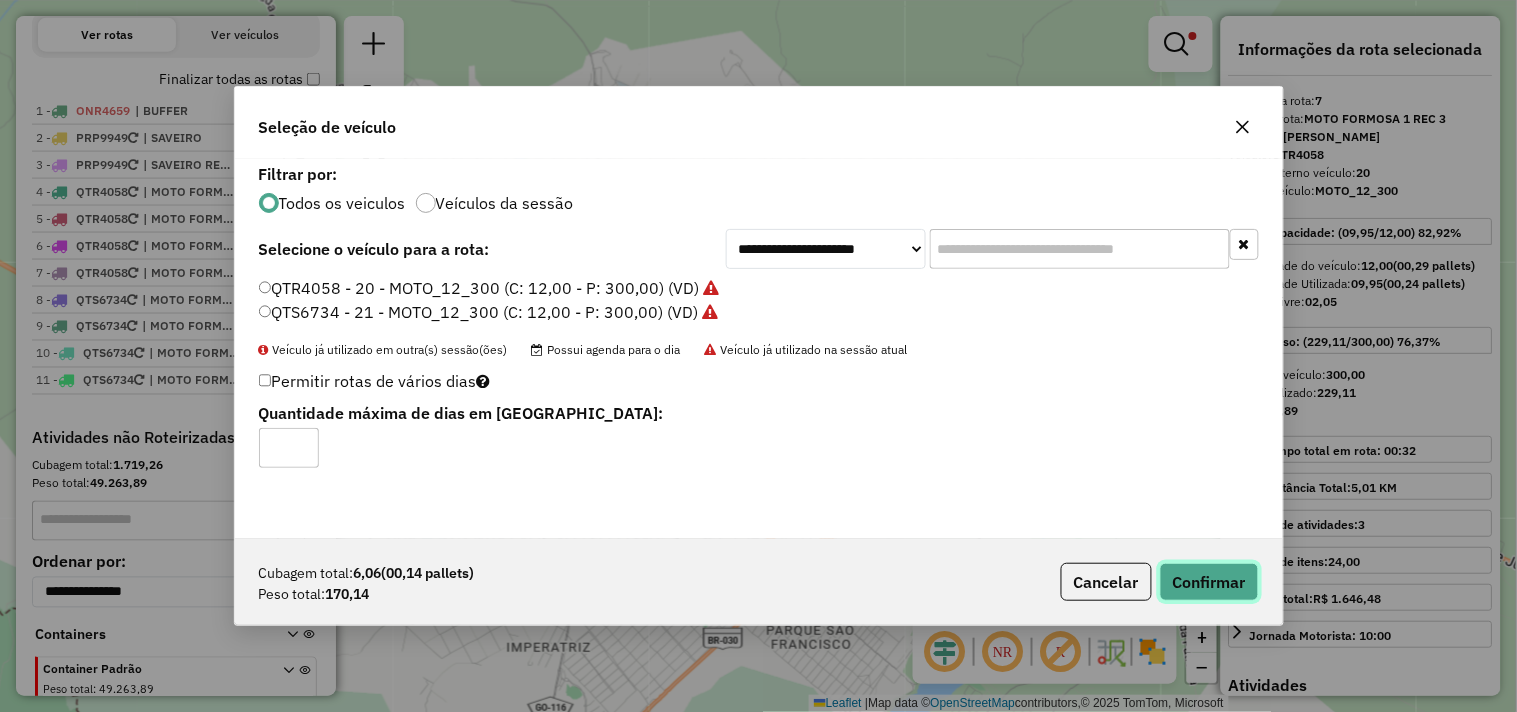 click on "Confirmar" 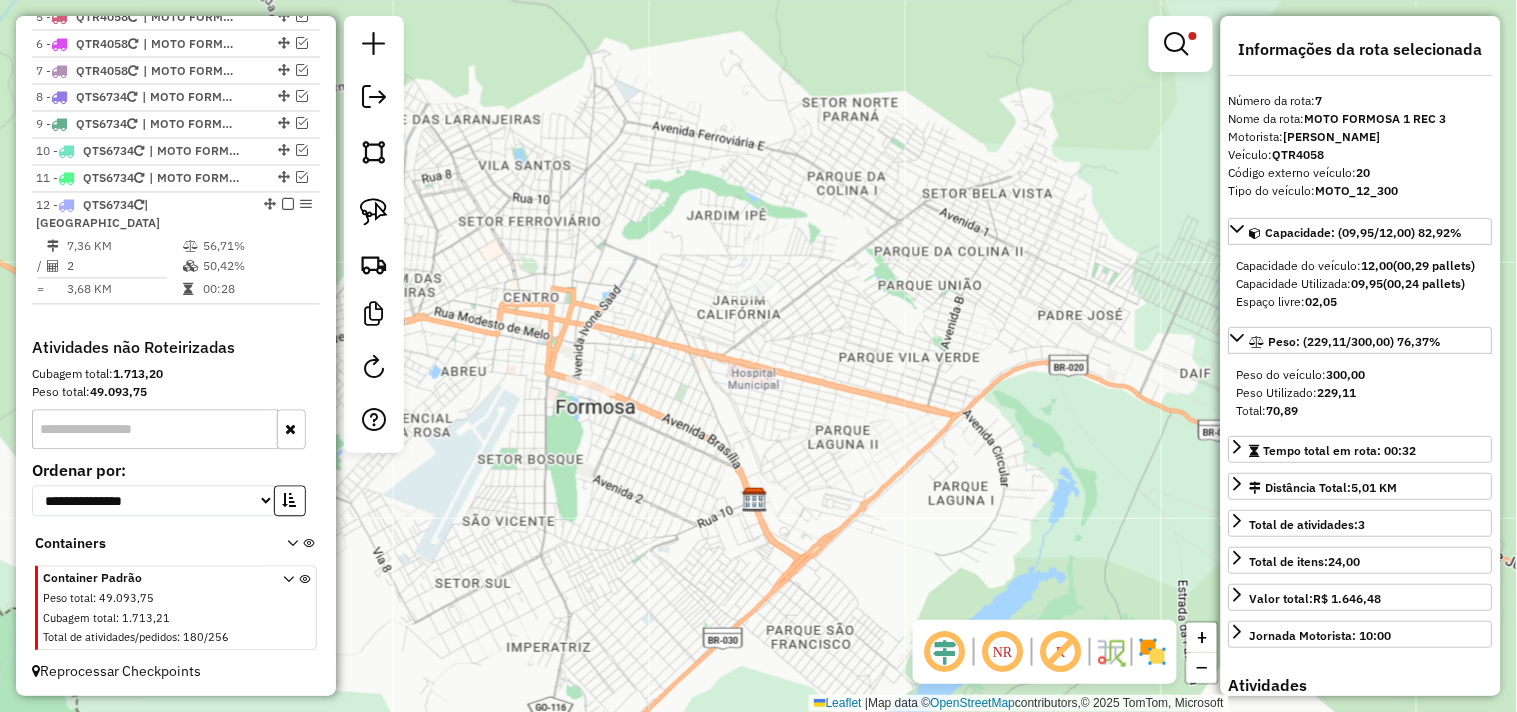 scroll, scrollTop: 903, scrollLeft: 0, axis: vertical 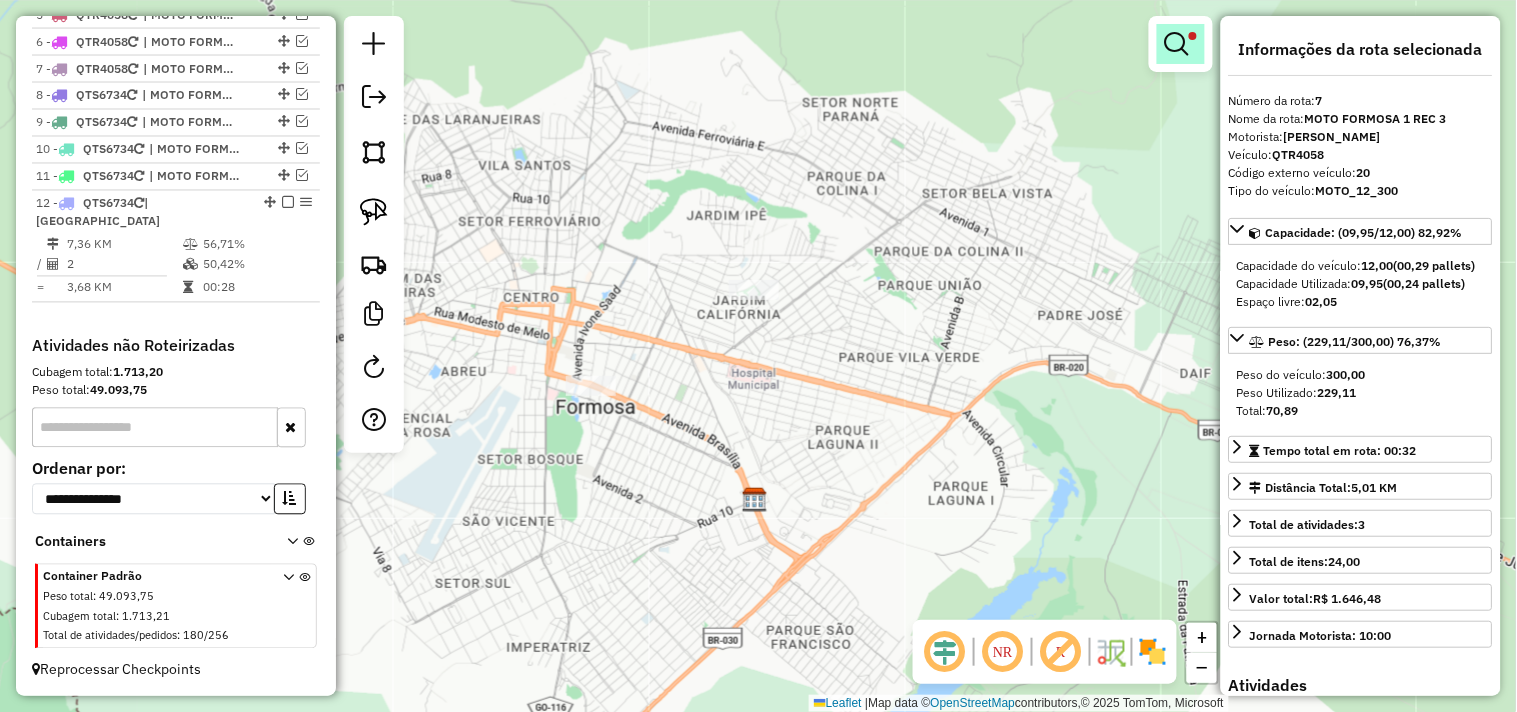 click at bounding box center (1177, 44) 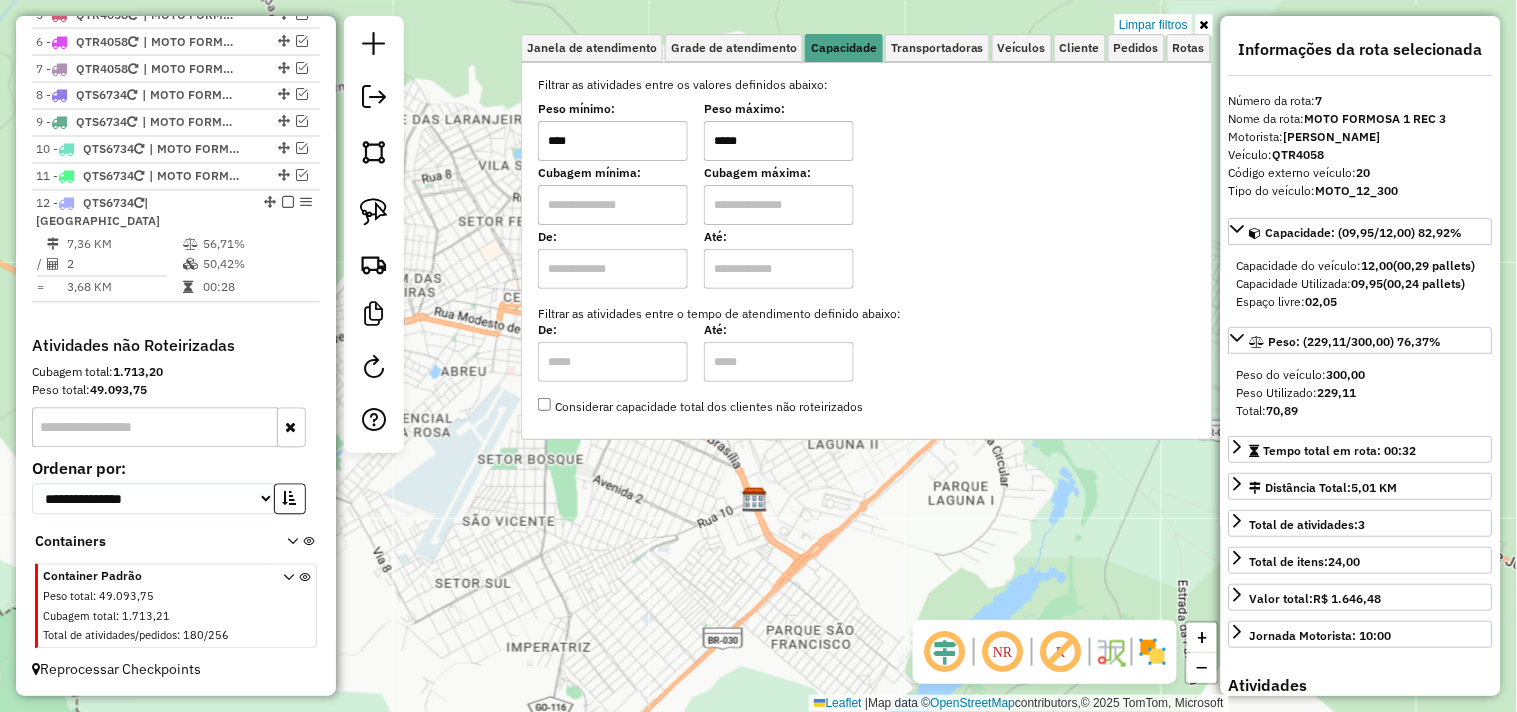 drag, startPoint x: 848, startPoint y: 135, endPoint x: 667, endPoint y: 131, distance: 181.04419 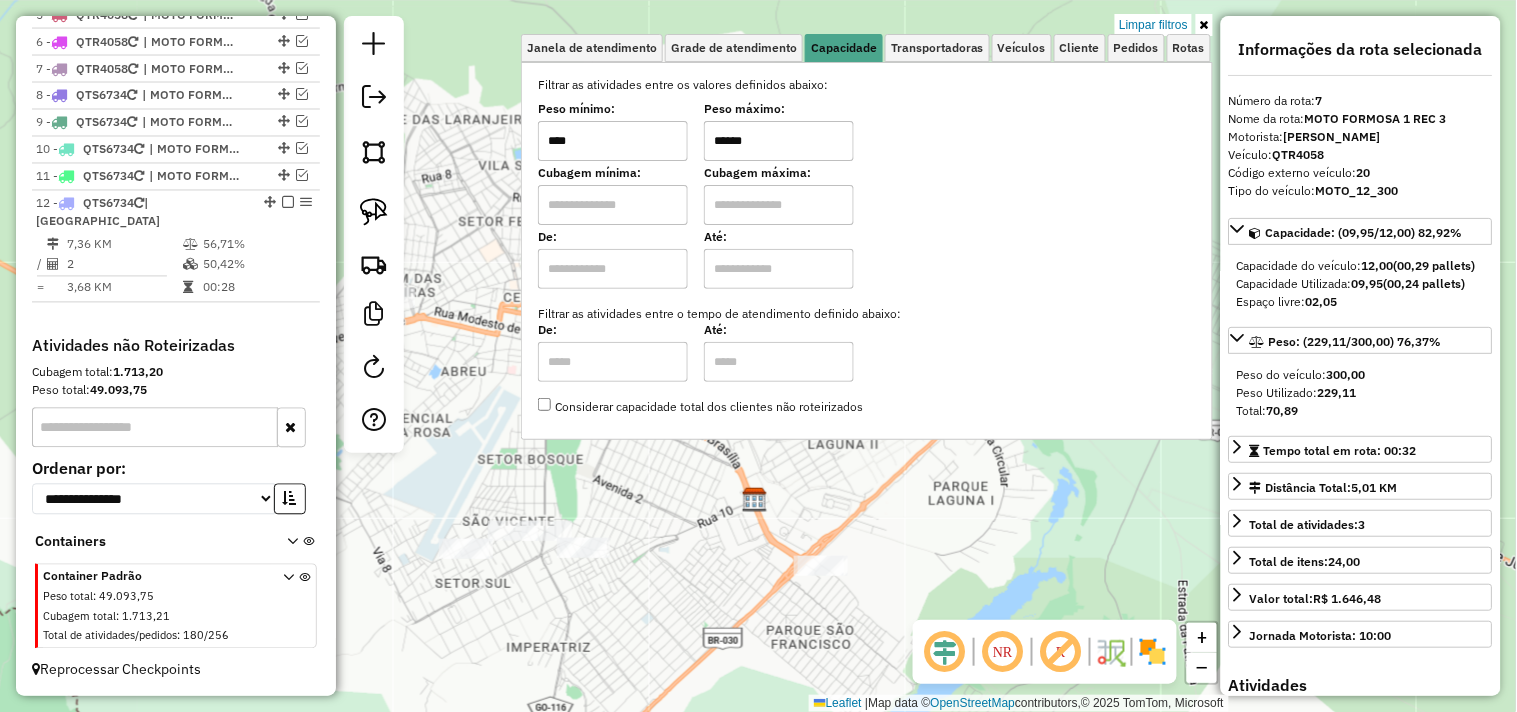 type on "******" 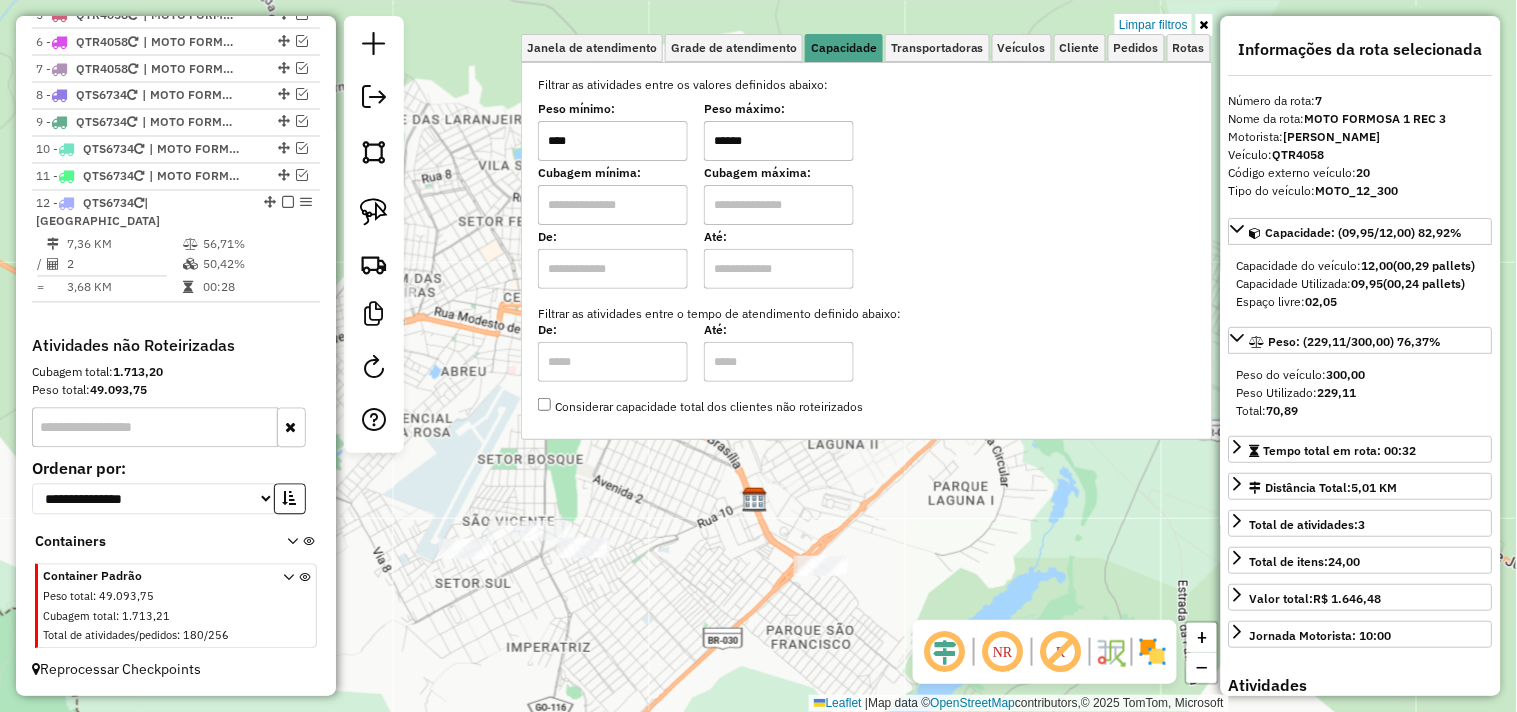 click on "Limpar filtros Janela de atendimento Grade de atendimento Capacidade Transportadoras Veículos Cliente Pedidos  Rotas Selecione os dias de semana para filtrar as janelas de atendimento  Seg   Ter   Qua   Qui   Sex   Sáb   Dom  Informe o período da janela de atendimento: De: Até:  Filtrar exatamente a janela do cliente  Considerar janela de atendimento padrão  Selecione os dias de semana para filtrar as grades de atendimento  Seg   Ter   Qua   Qui   Sex   Sáb   Dom   Considerar clientes sem dia de atendimento cadastrado  Clientes fora do dia de atendimento selecionado Filtrar as atividades entre os valores definidos abaixo:  Peso mínimo:  ****  Peso máximo:  ******  Cubagem mínima:   Cubagem máxima:   De:   Até:  Filtrar as atividades entre o tempo de atendimento definido abaixo:  De:   Até:   Considerar capacidade total dos clientes não roteirizados Transportadora: Selecione um ou mais itens Tipo de veículo: Selecione um ou mais itens Veículo: Selecione um ou mais itens Motorista: Nome: Rótulo:" 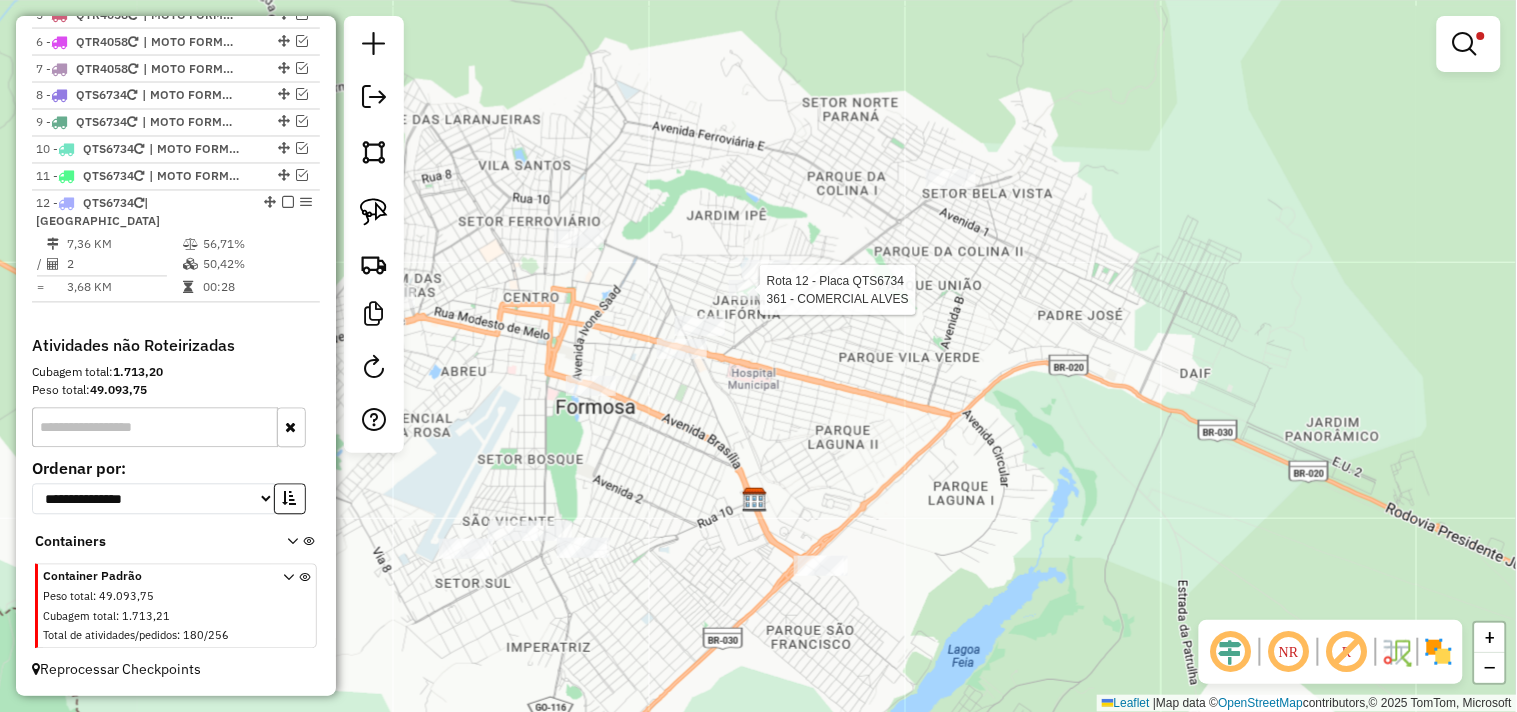 select on "**********" 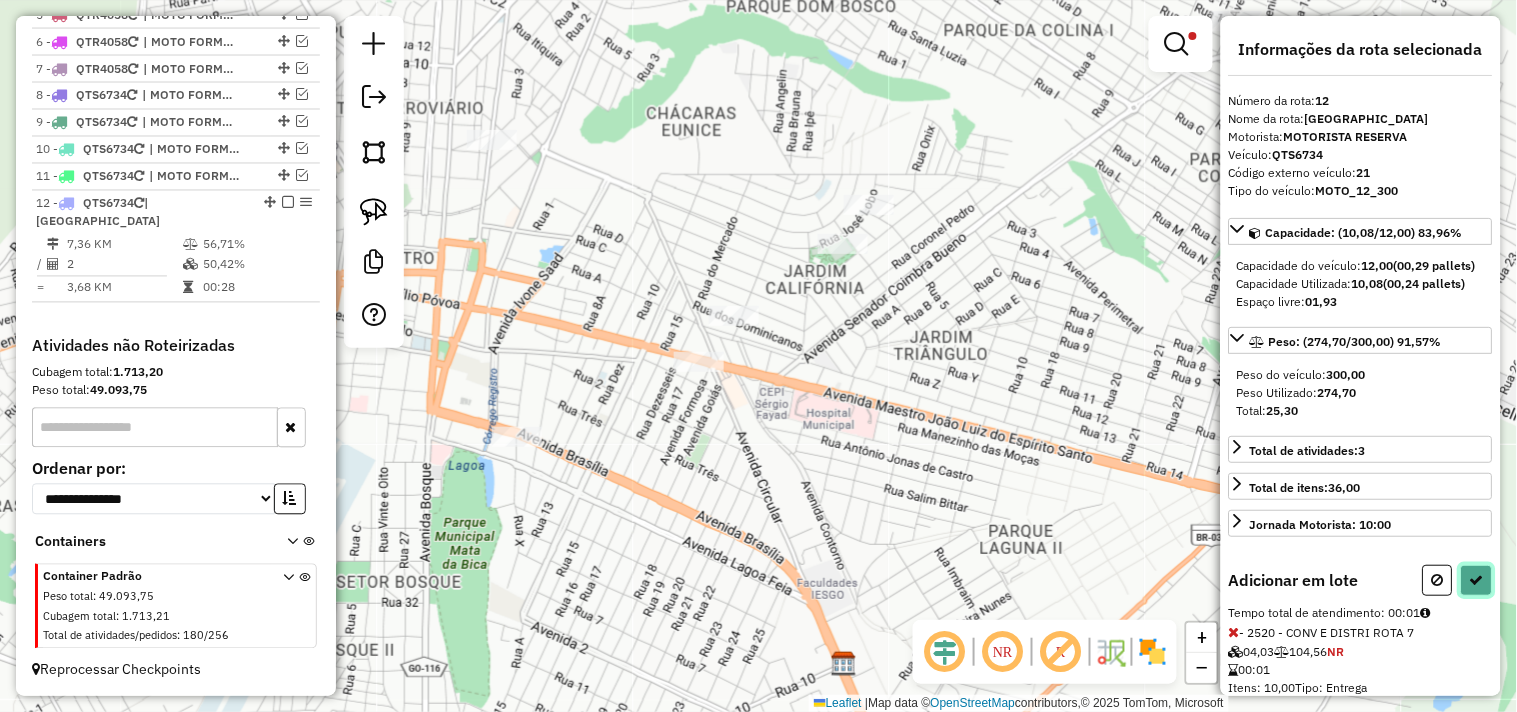 click at bounding box center (1477, 580) 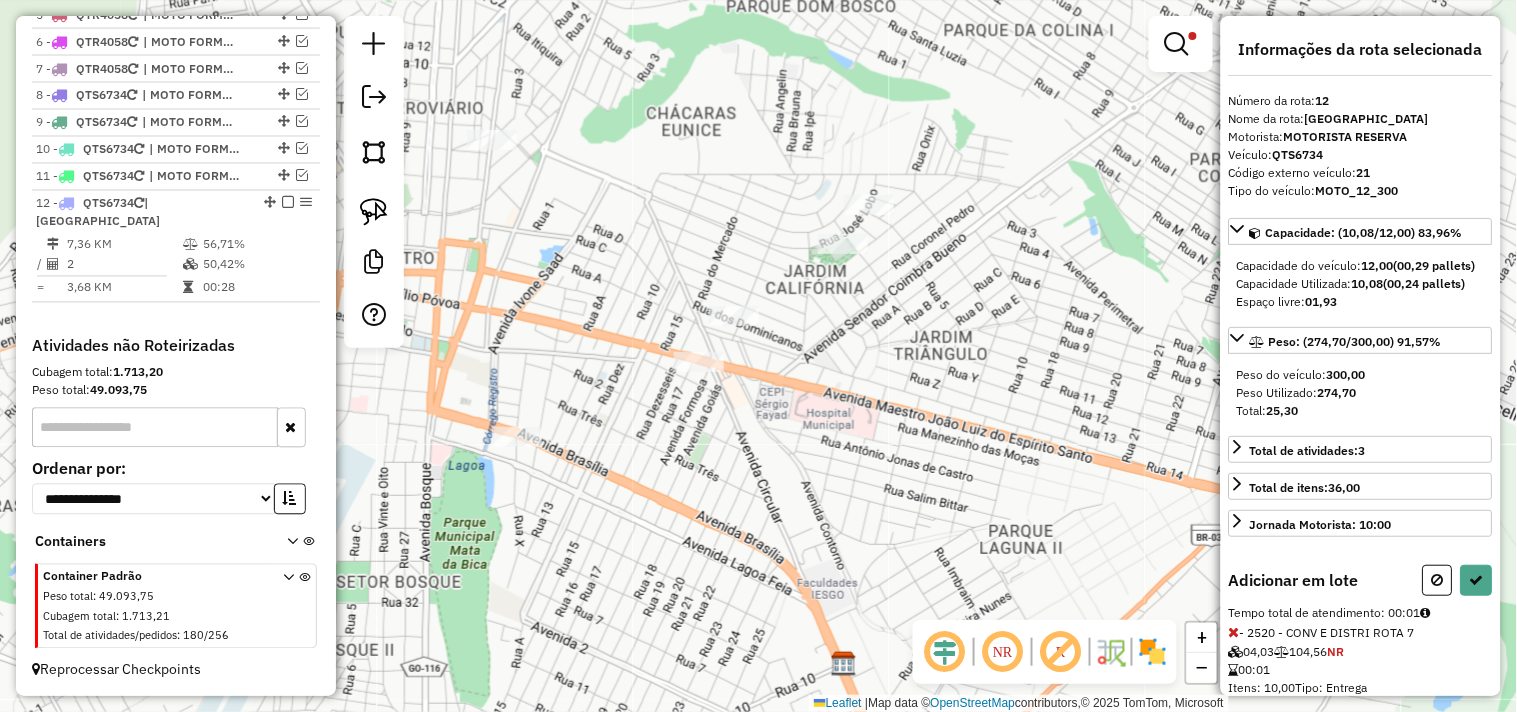 select on "**********" 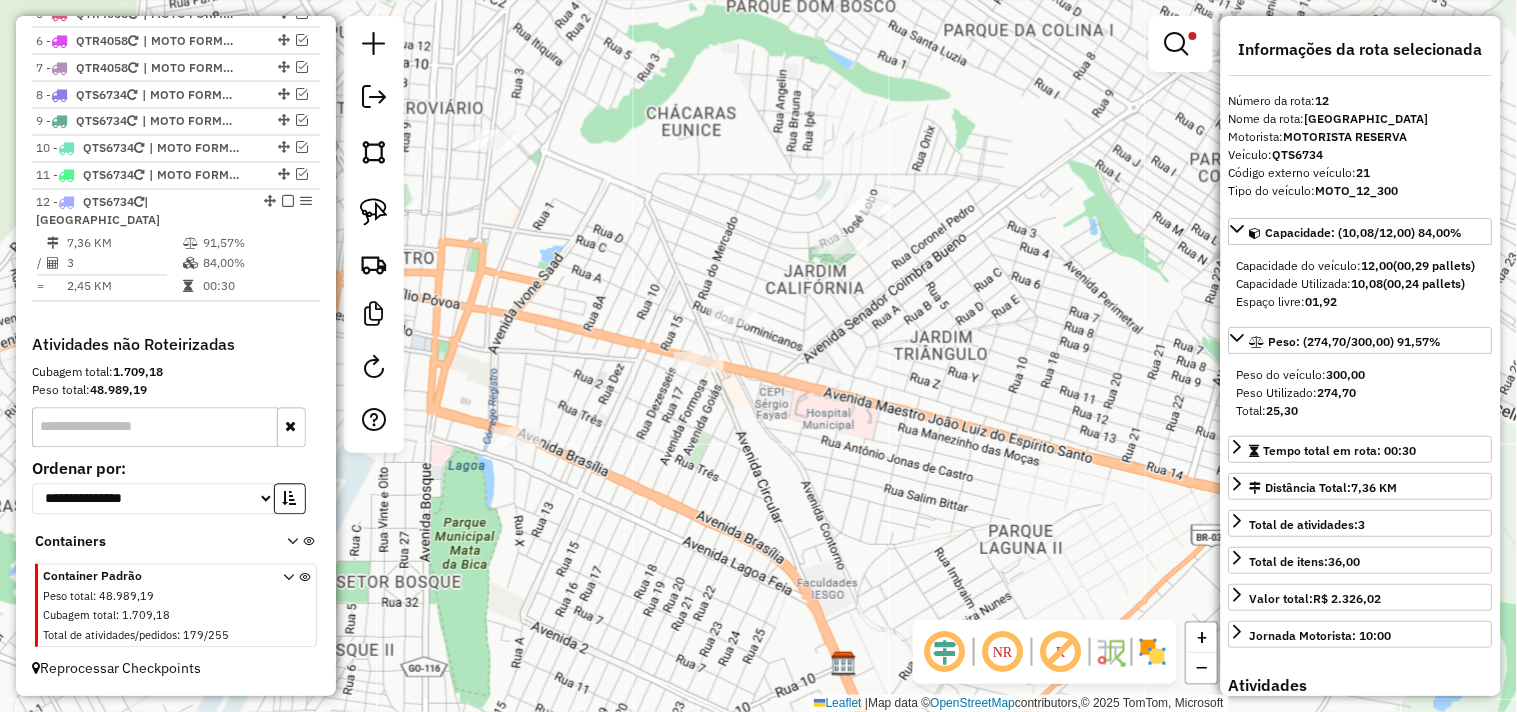 scroll, scrollTop: 878, scrollLeft: 0, axis: vertical 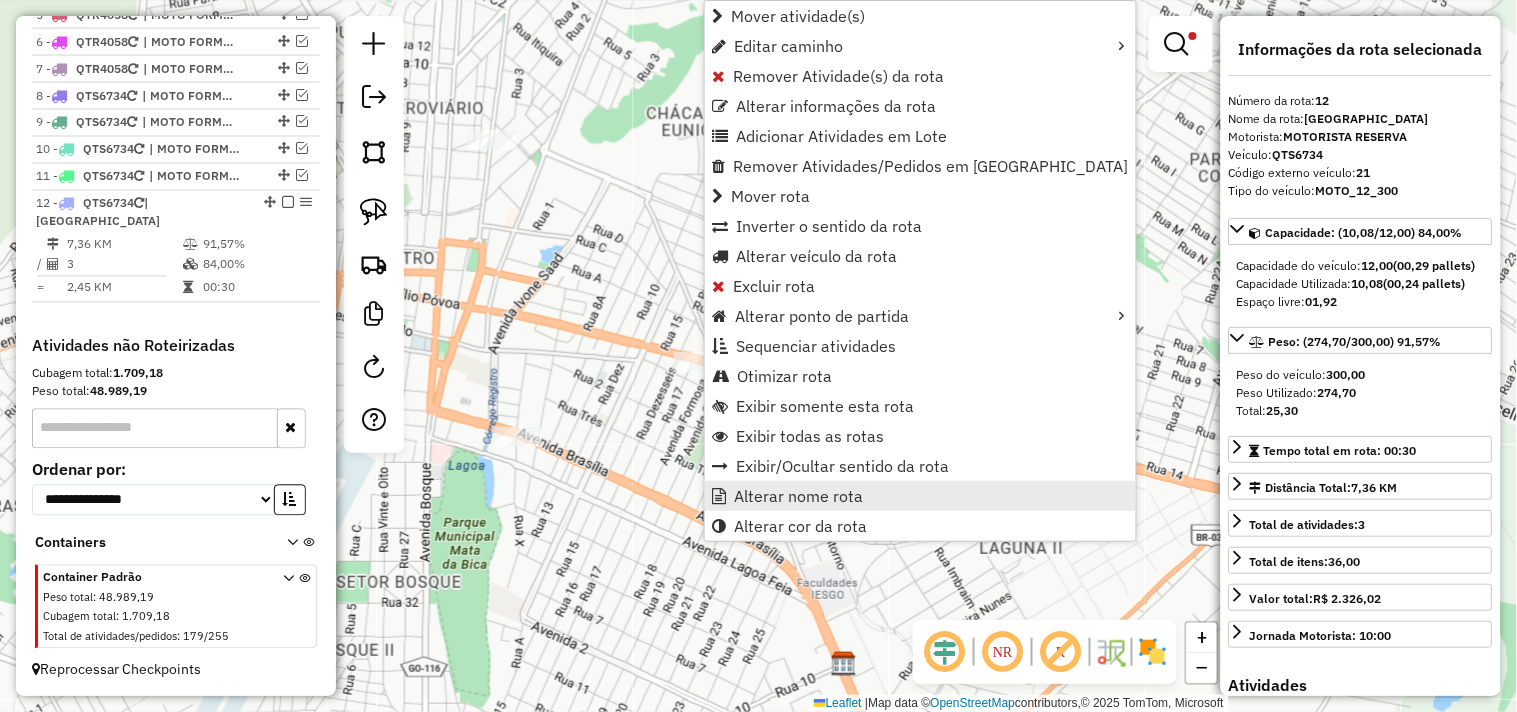 click on "Alterar nome rota" at bounding box center [798, 496] 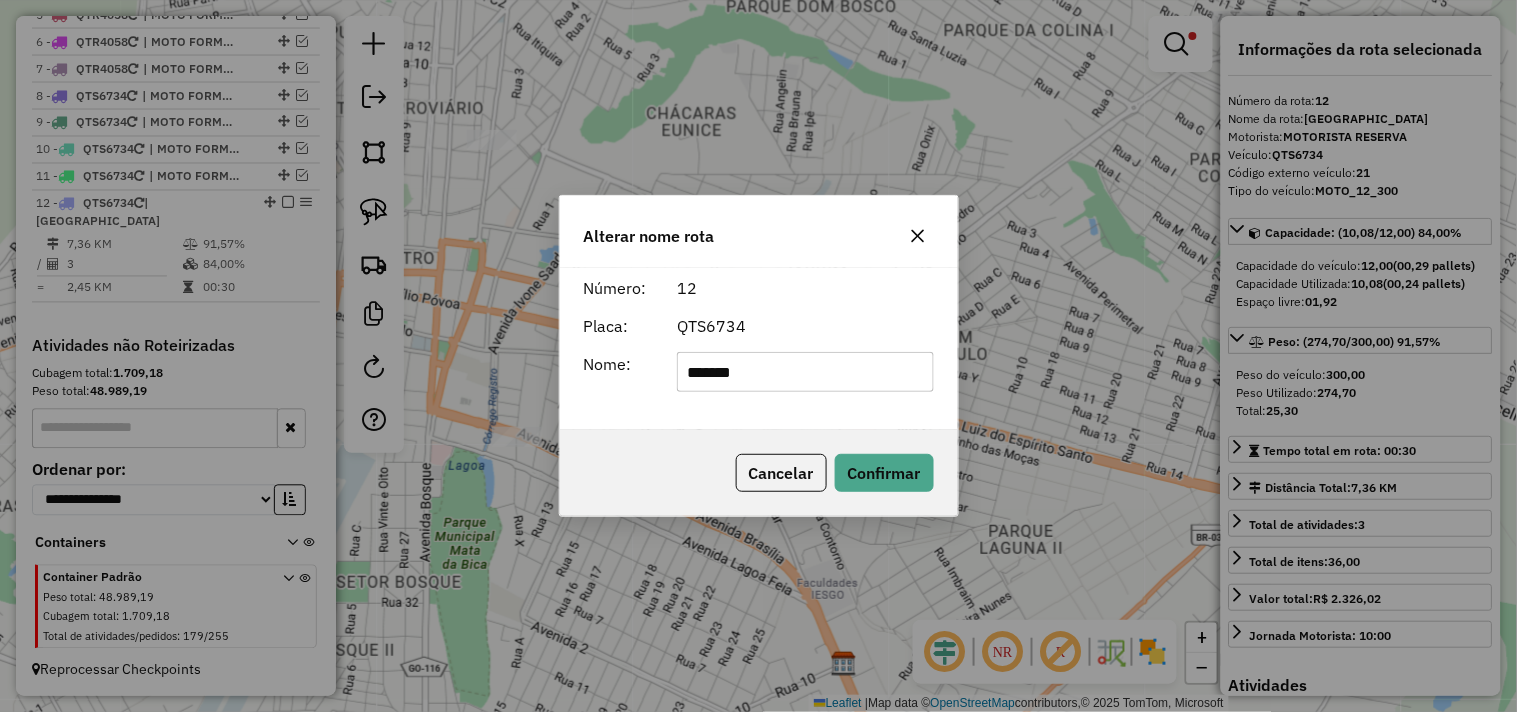 click on "*******" 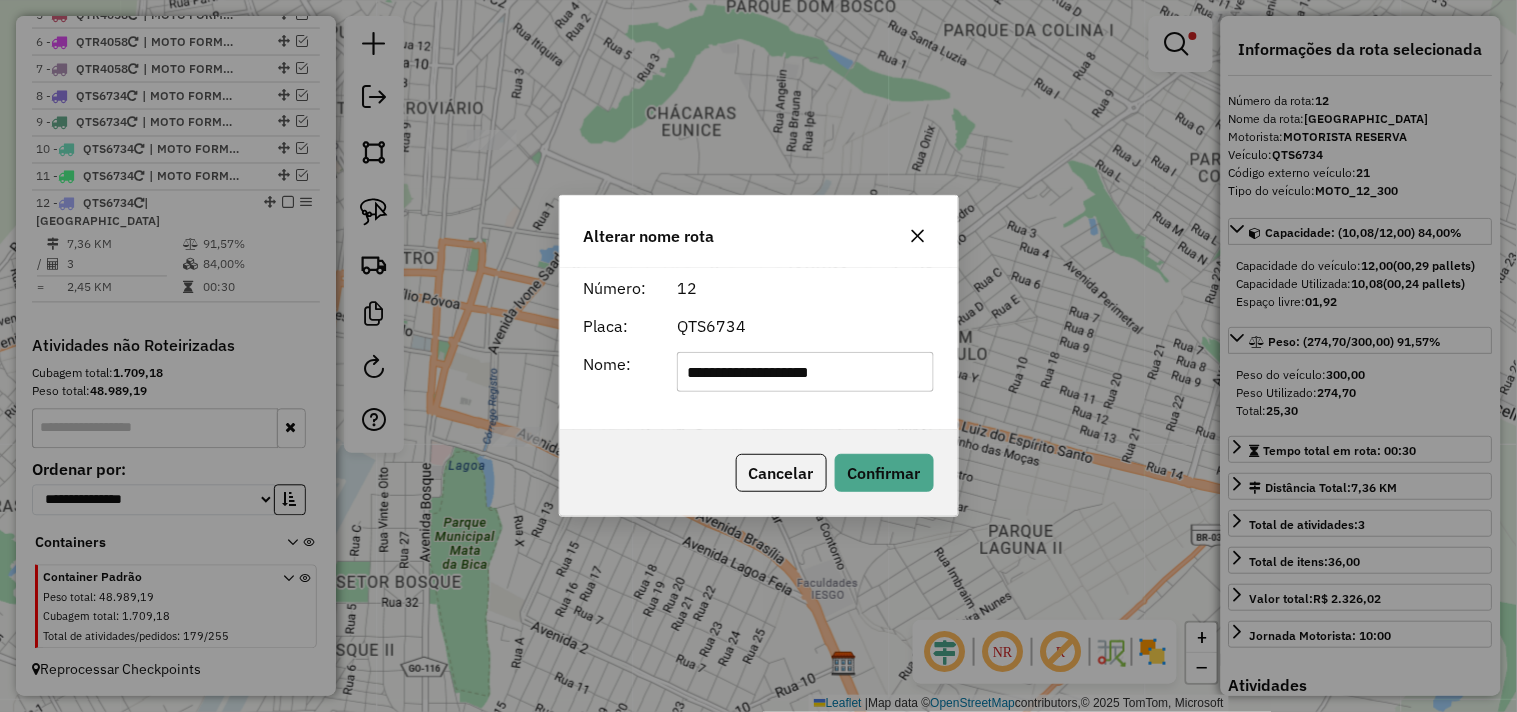 type on "**********" 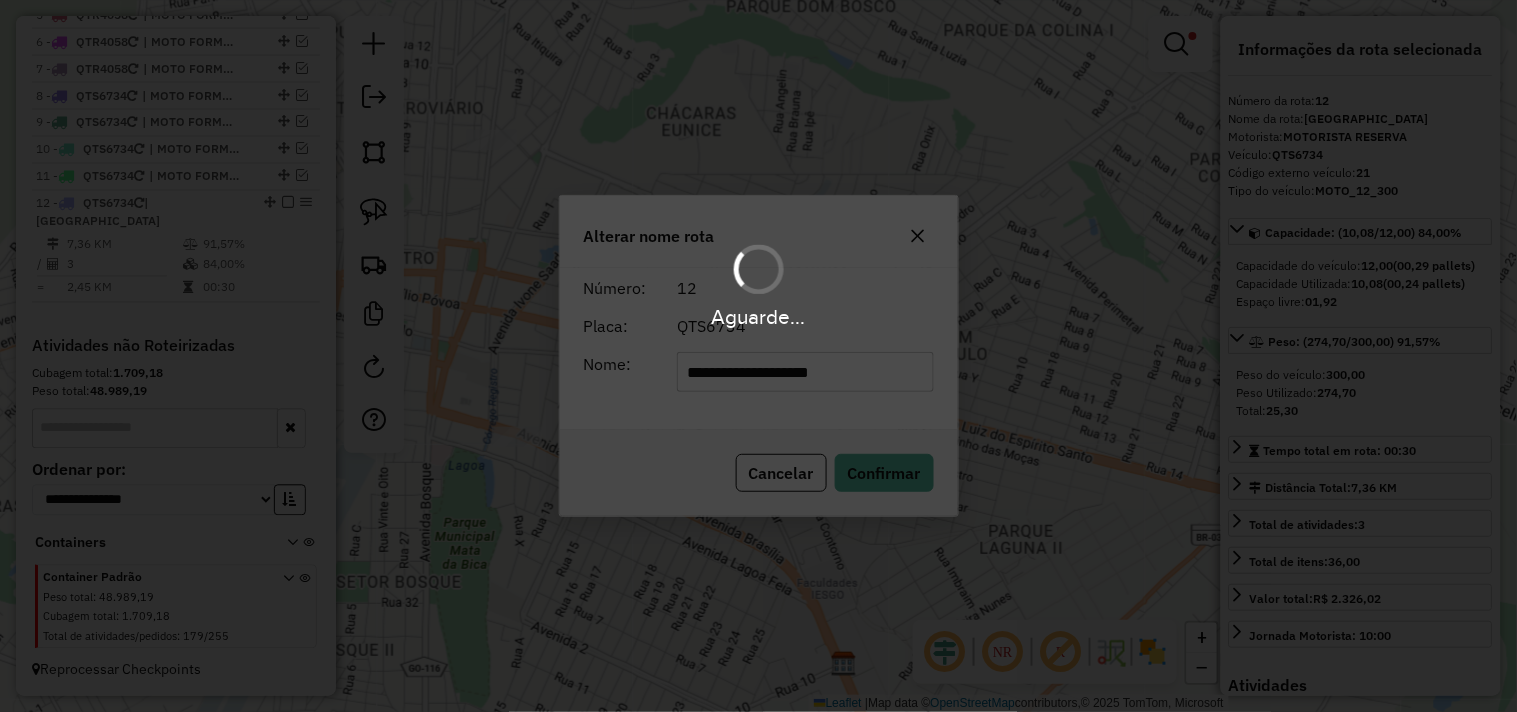 type 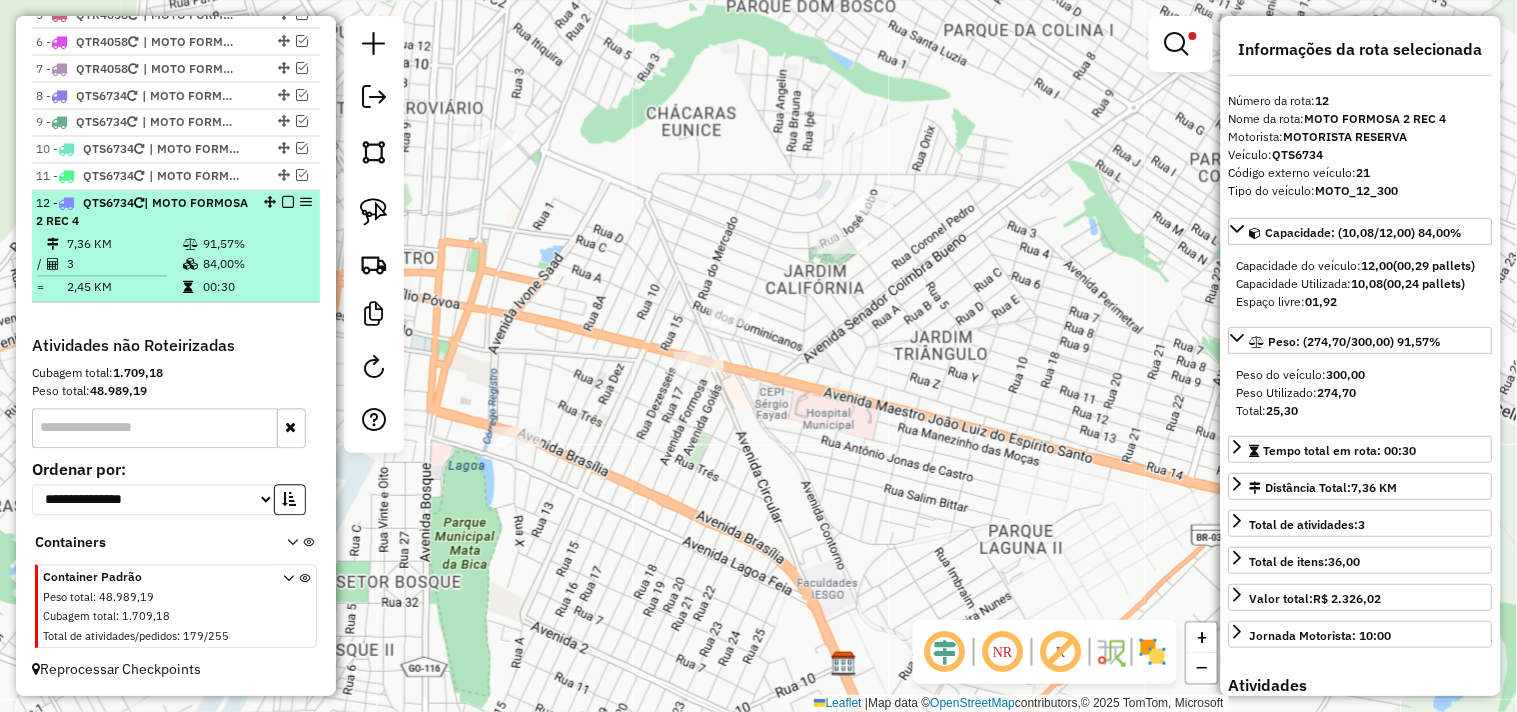 click at bounding box center (288, 203) 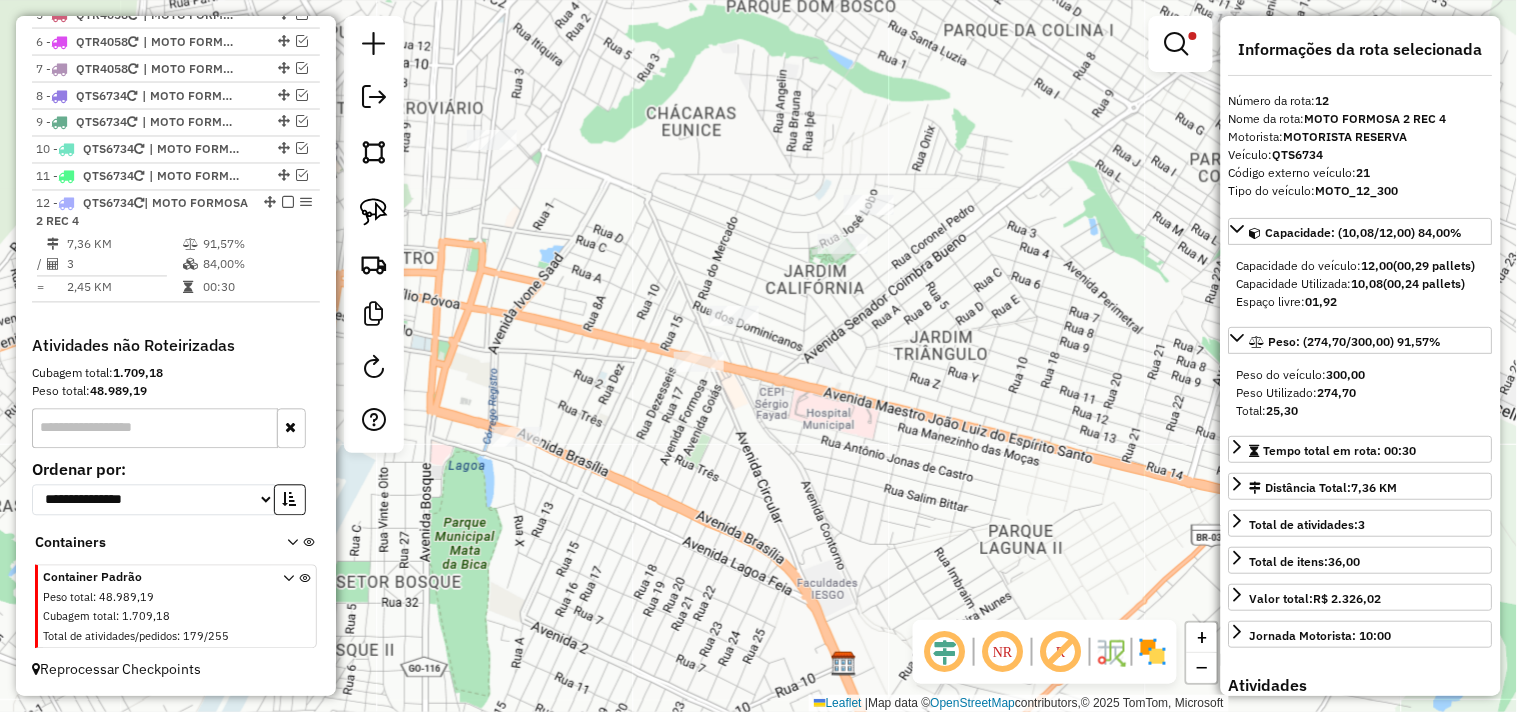 scroll, scrollTop: 812, scrollLeft: 0, axis: vertical 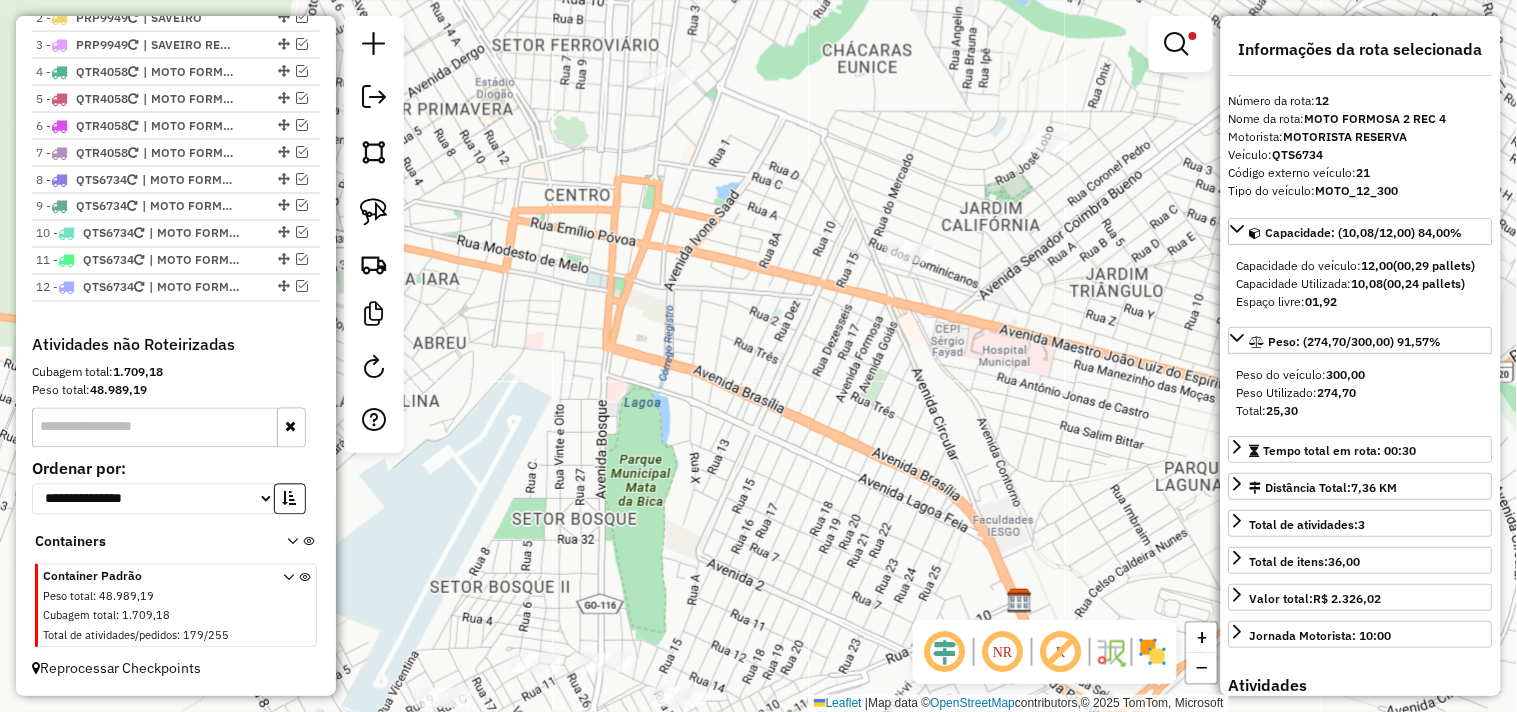 drag, startPoint x: 623, startPoint y: 508, endPoint x: 643, endPoint y: 563, distance: 58.5235 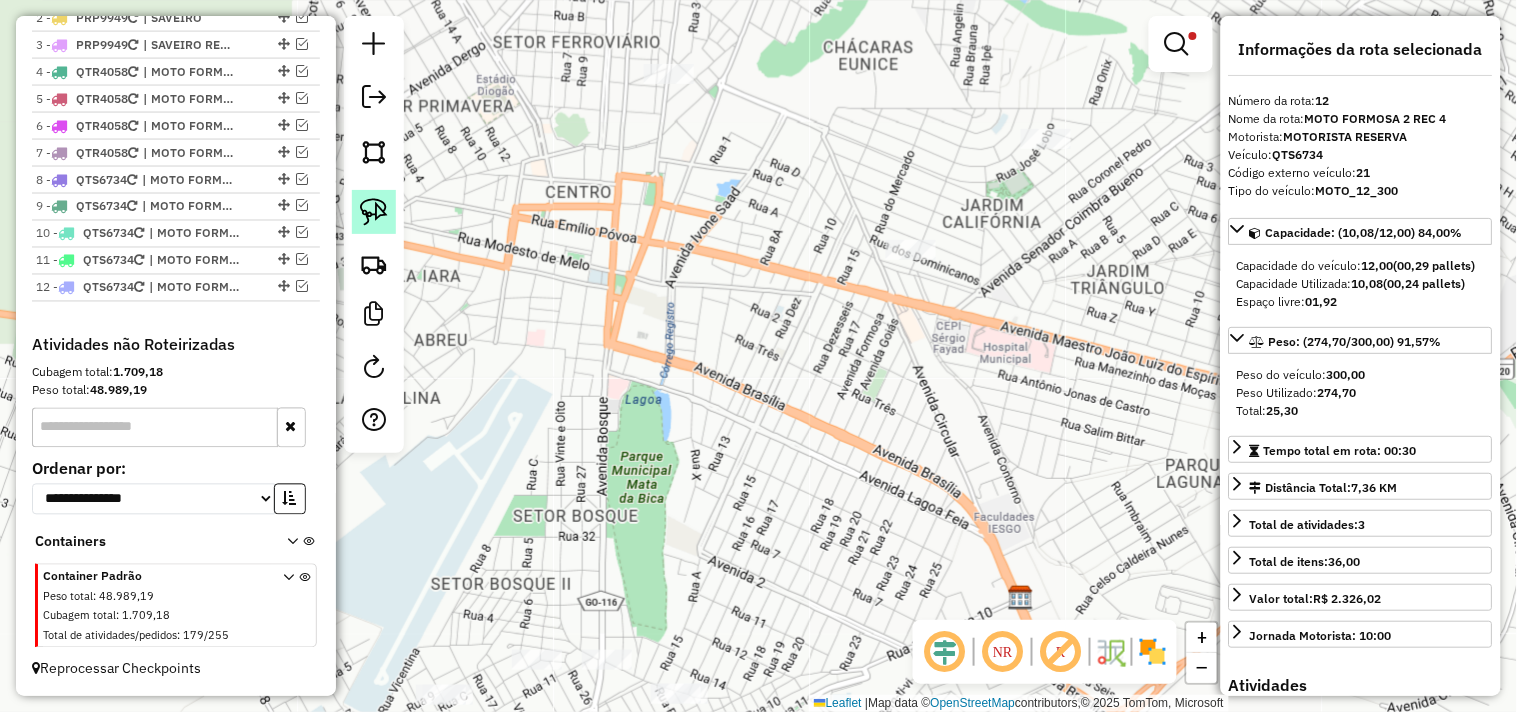 click 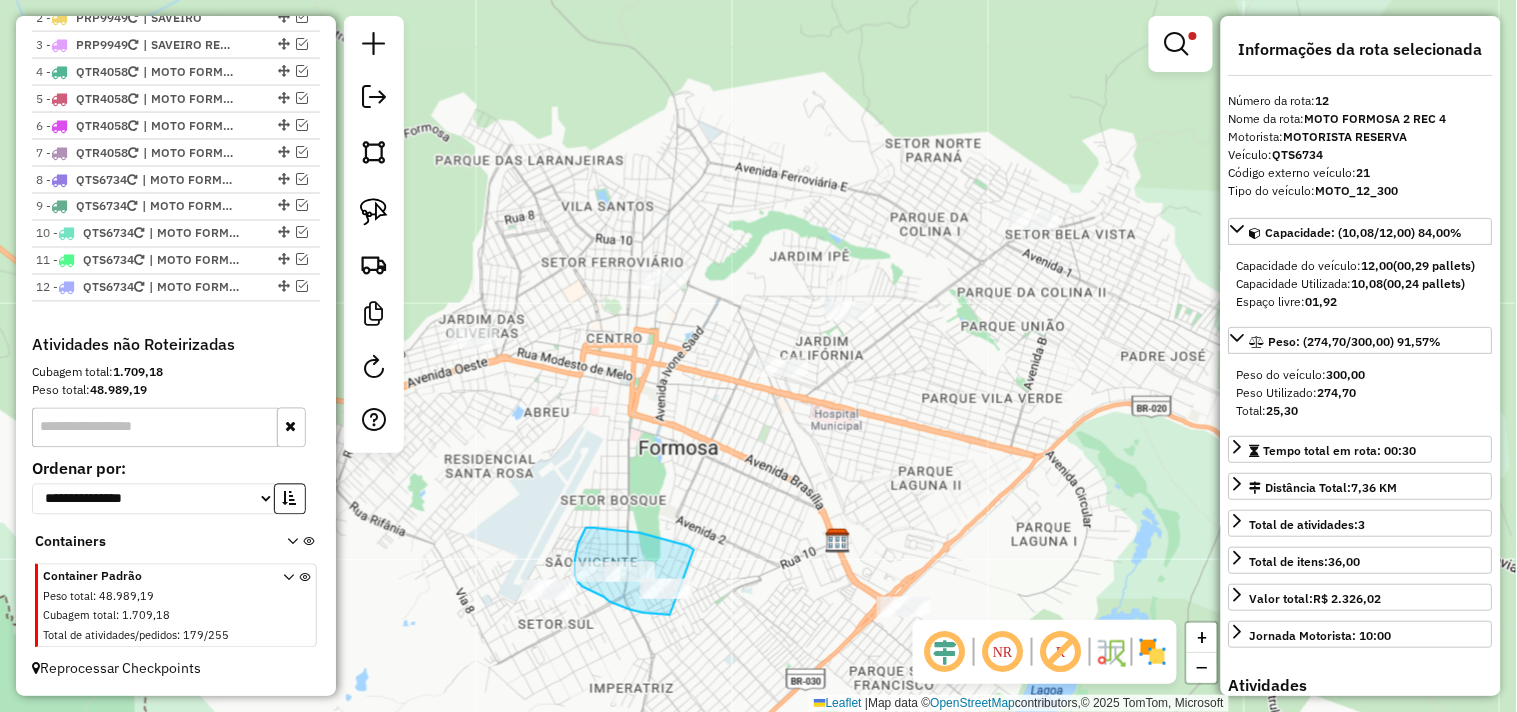 drag, startPoint x: 594, startPoint y: 528, endPoint x: 708, endPoint y: 598, distance: 133.77592 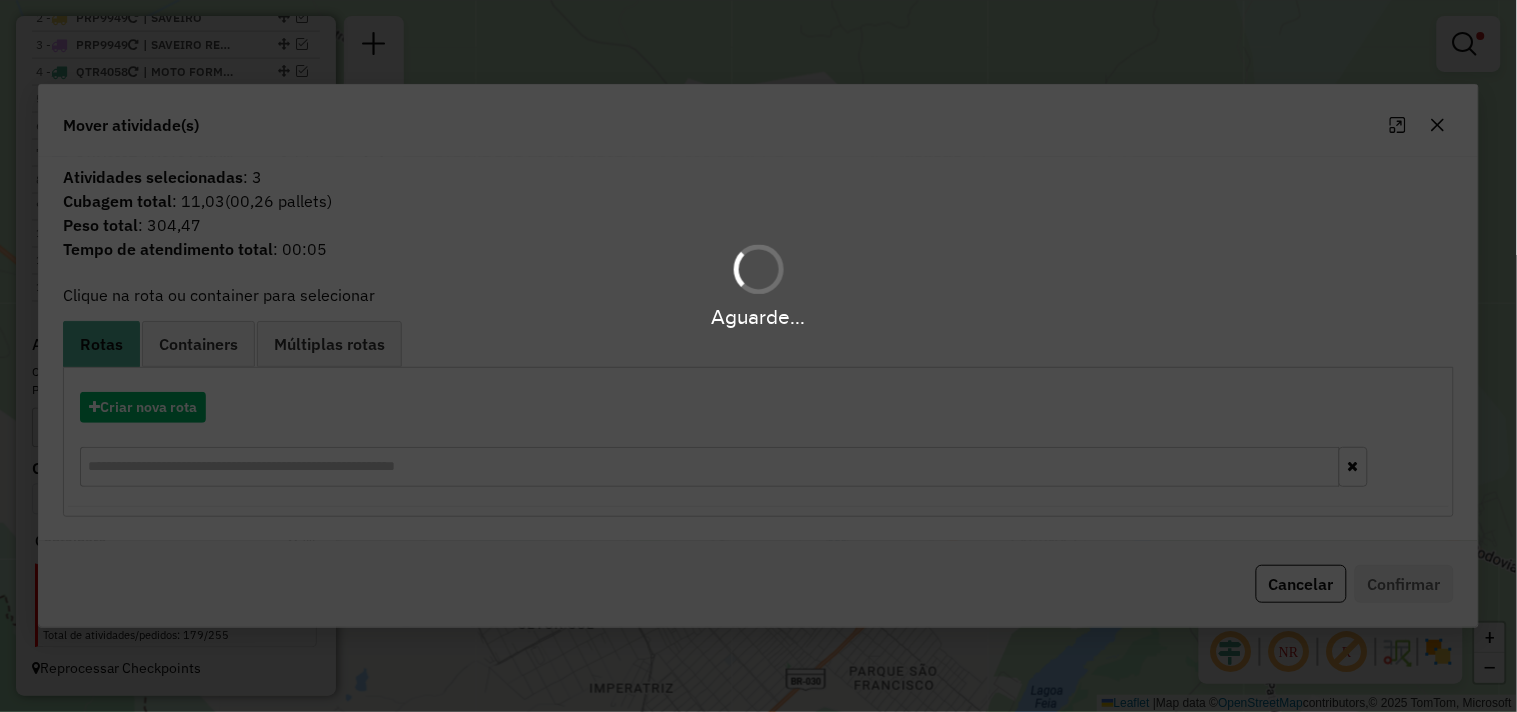 click on "Aguarde..." at bounding box center (758, 356) 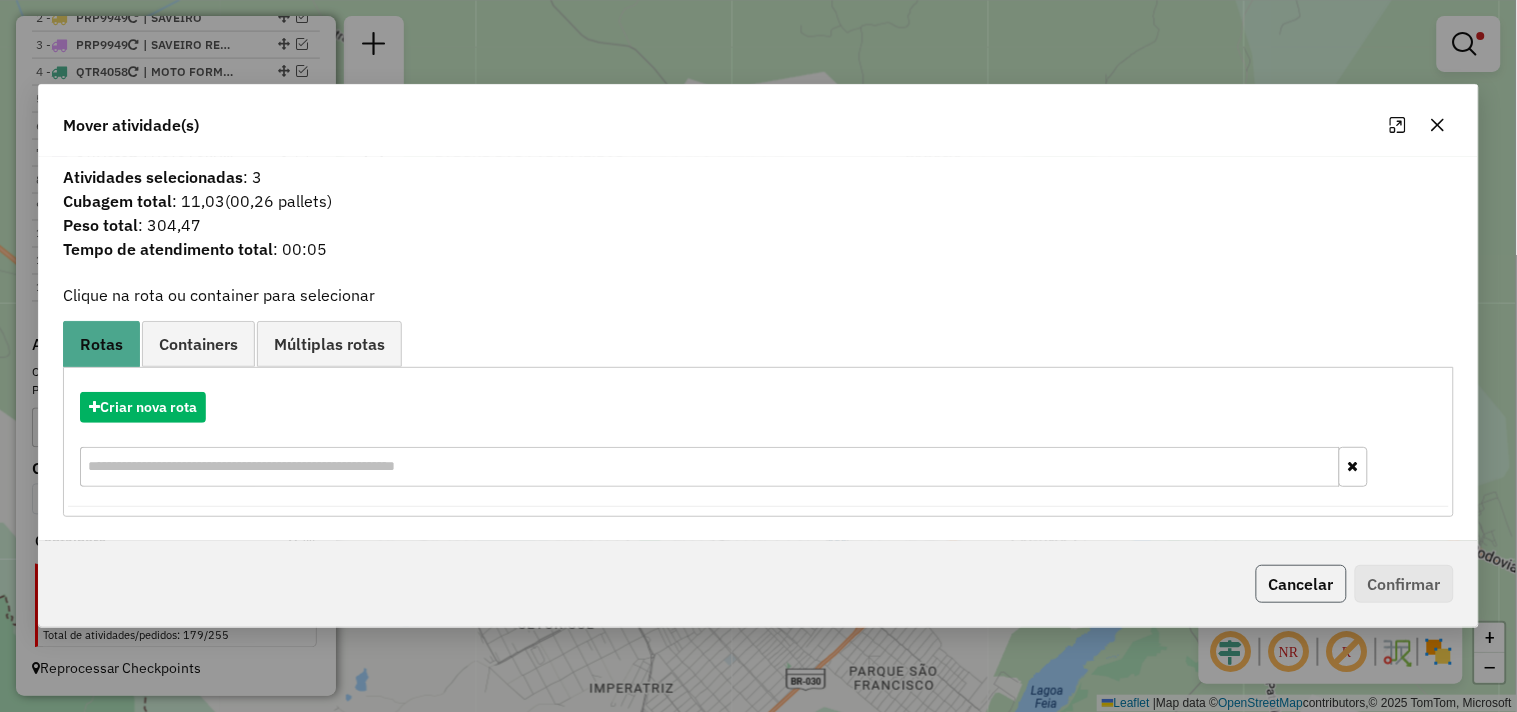 click on "Cancelar" 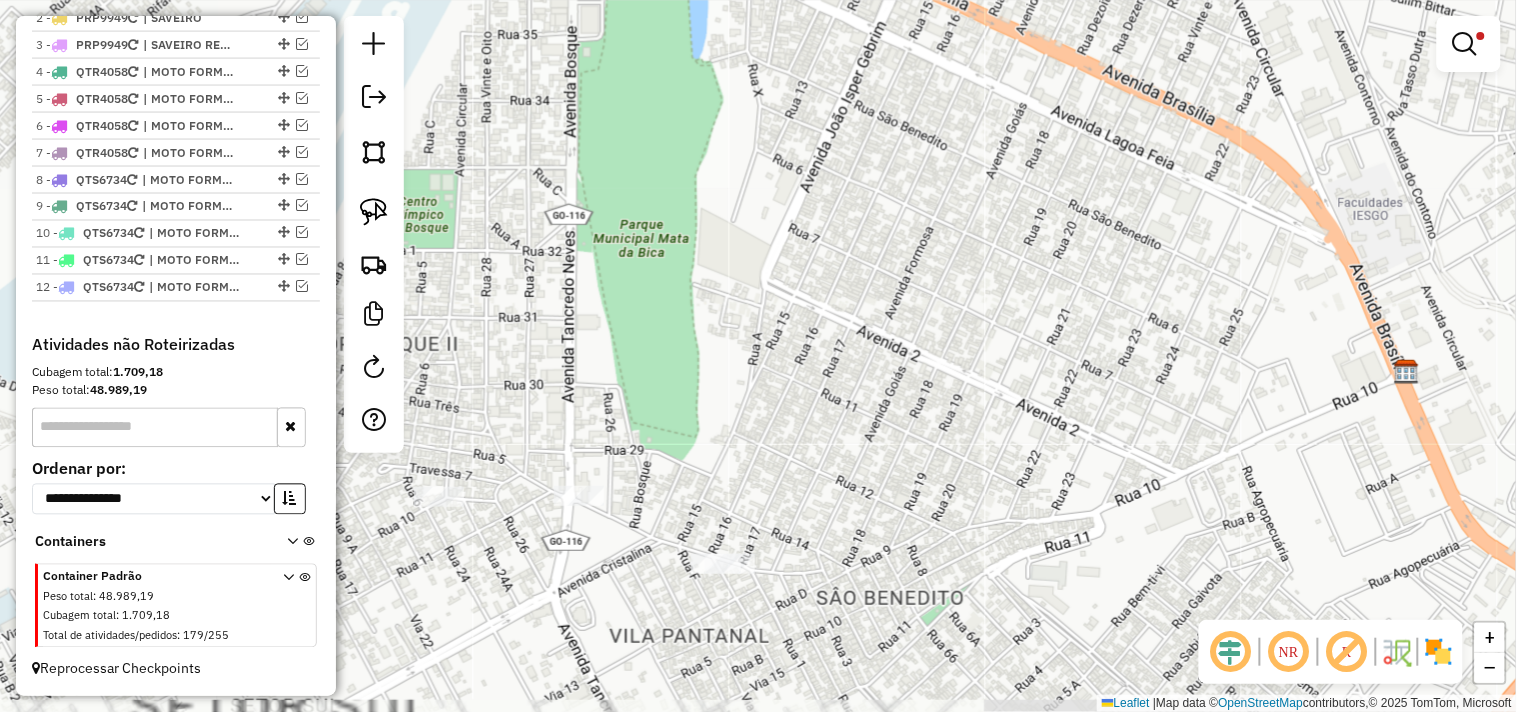 drag, startPoint x: 771, startPoint y: 554, endPoint x: 785, endPoint y: 484, distance: 71.38628 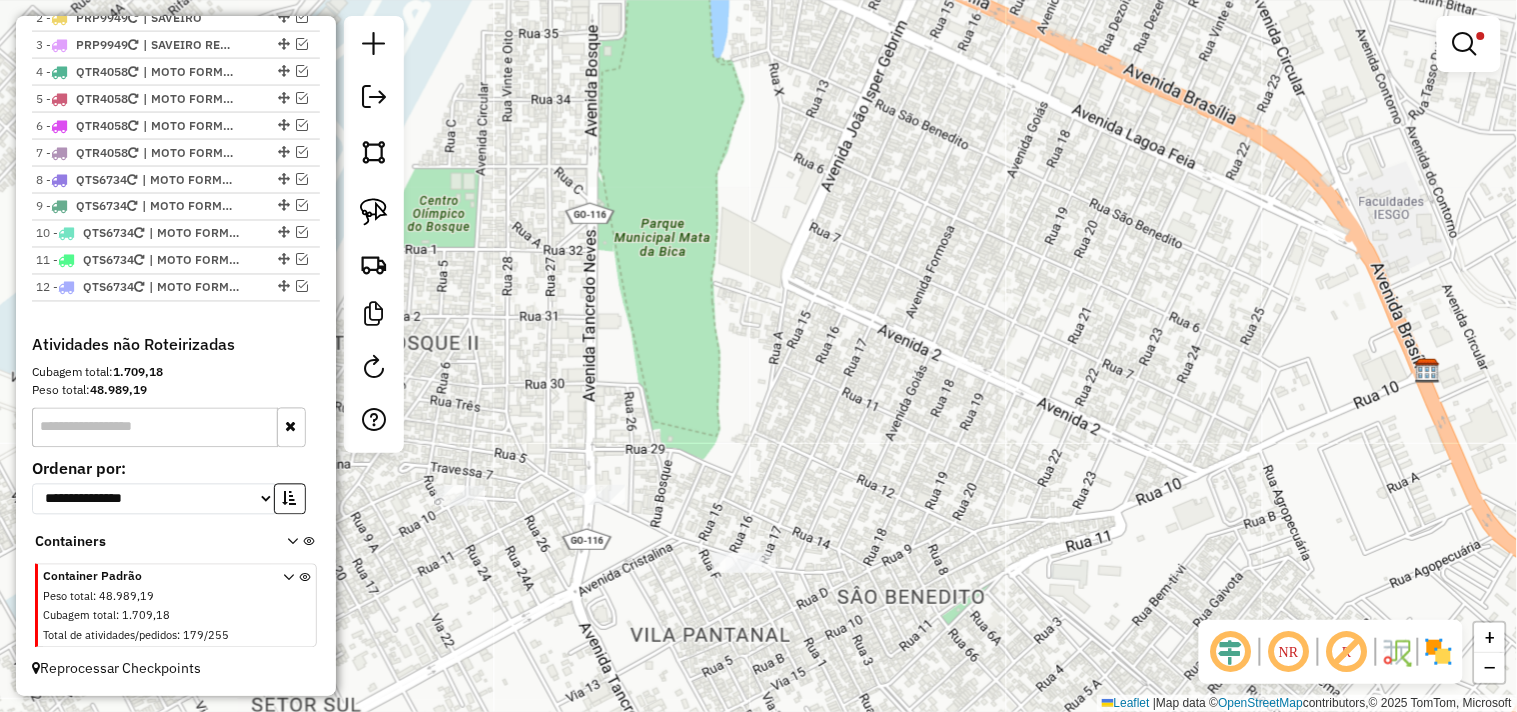 drag, startPoint x: 632, startPoint y: 418, endPoint x: 777, endPoint y: 405, distance: 145.58159 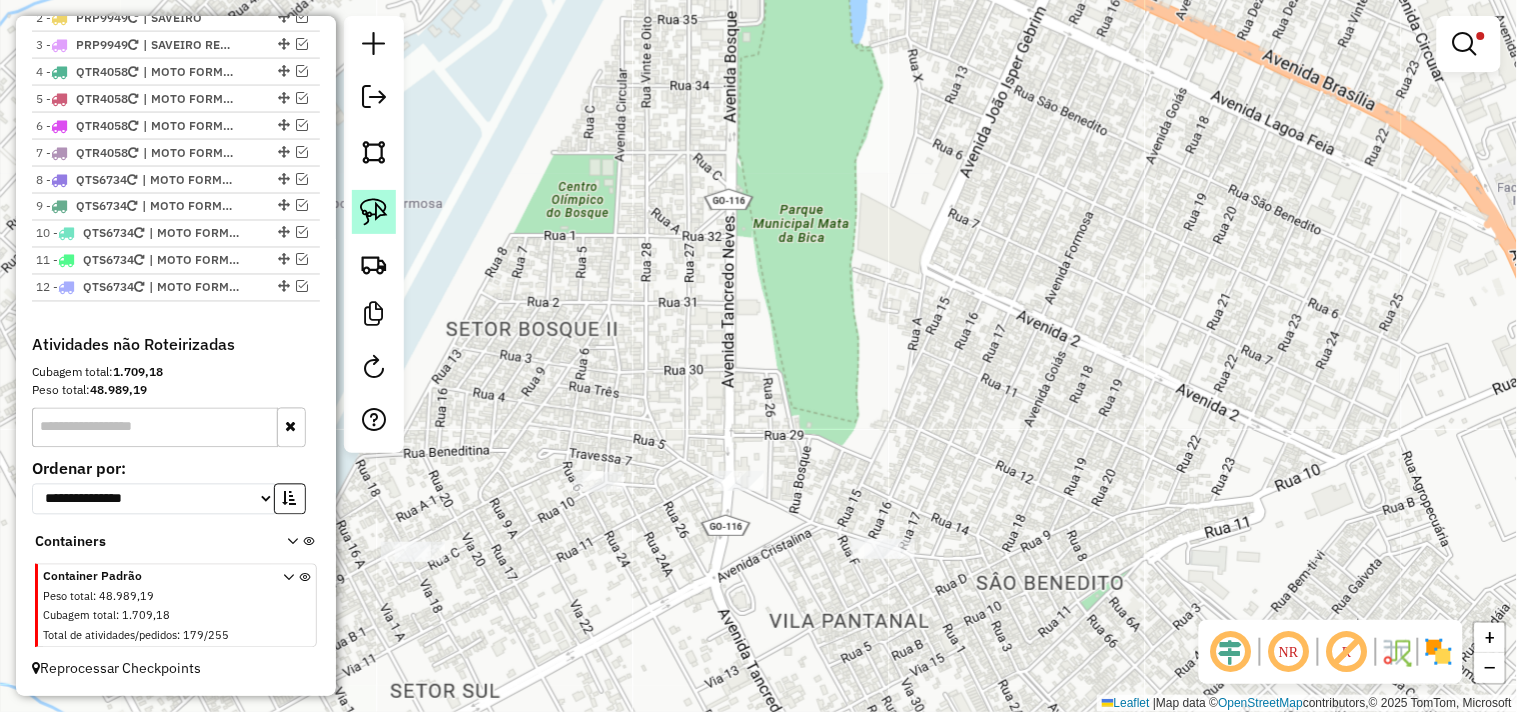 click 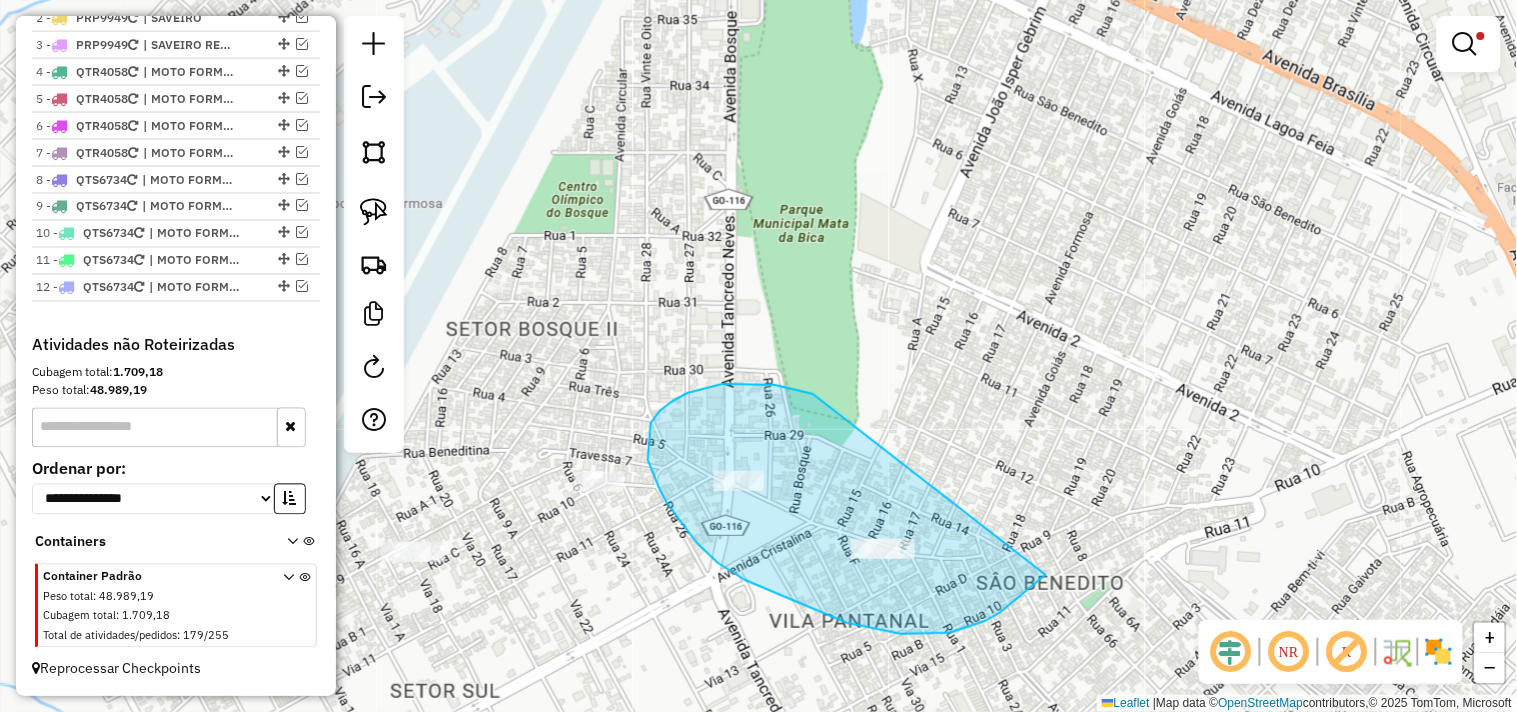 drag, startPoint x: 813, startPoint y: 394, endPoint x: 1080, endPoint y: 535, distance: 301.9437 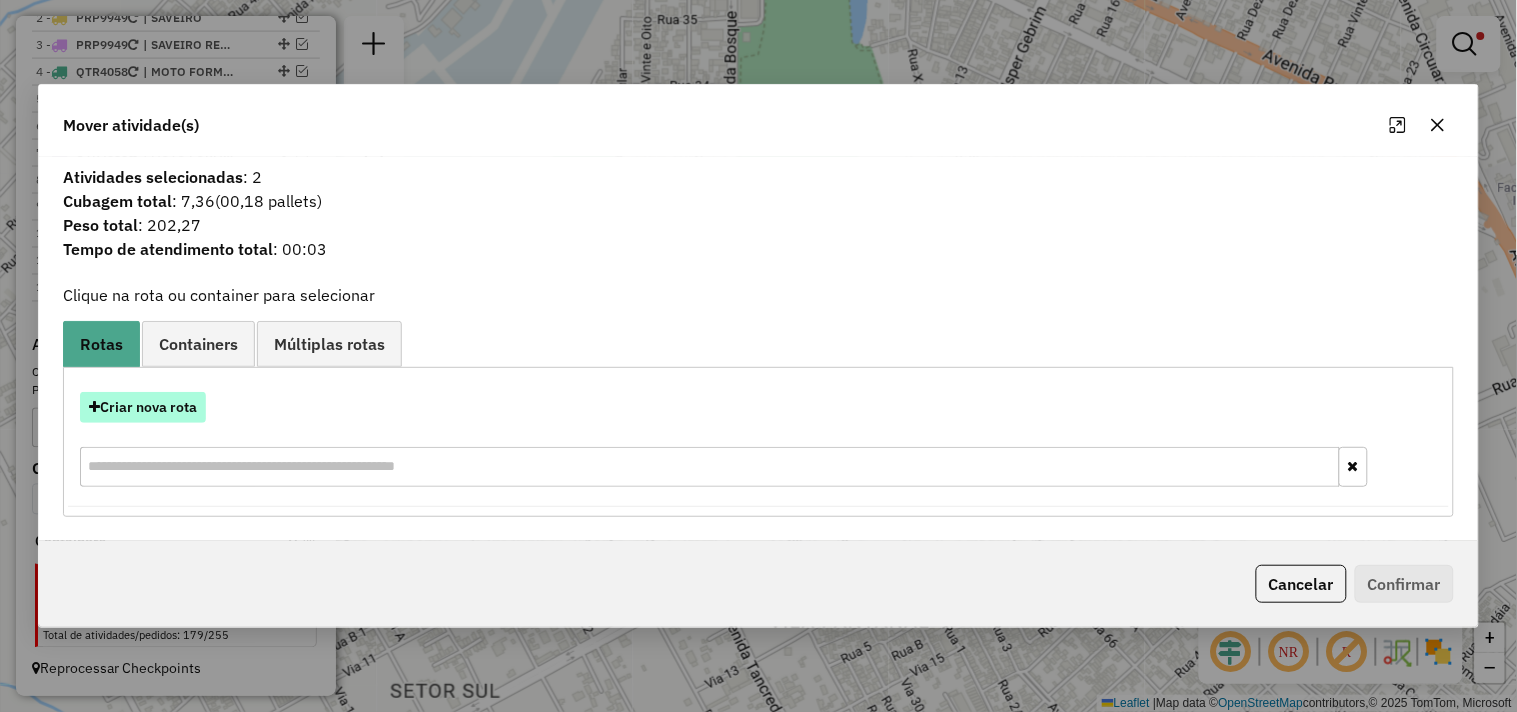 click on "Criar nova rota" at bounding box center (143, 407) 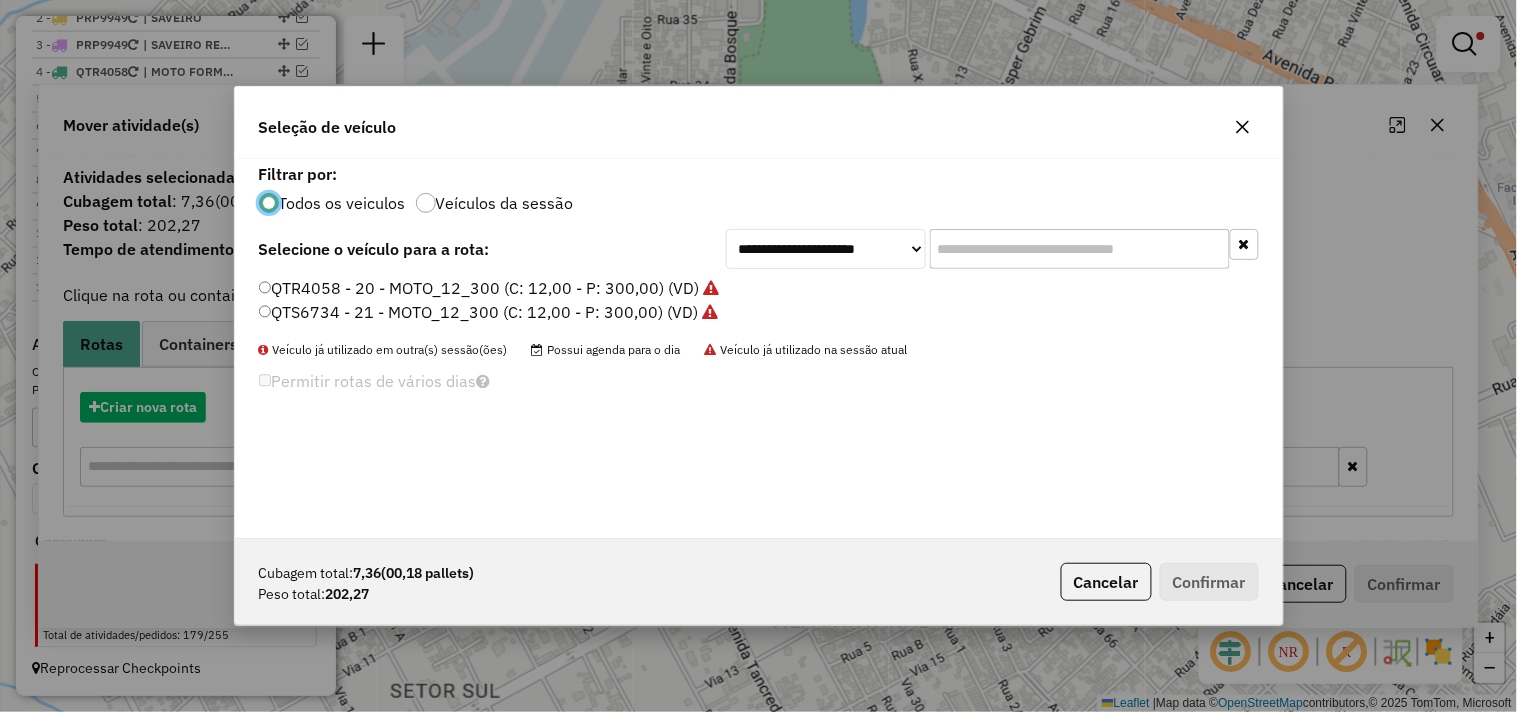 scroll, scrollTop: 11, scrollLeft: 5, axis: both 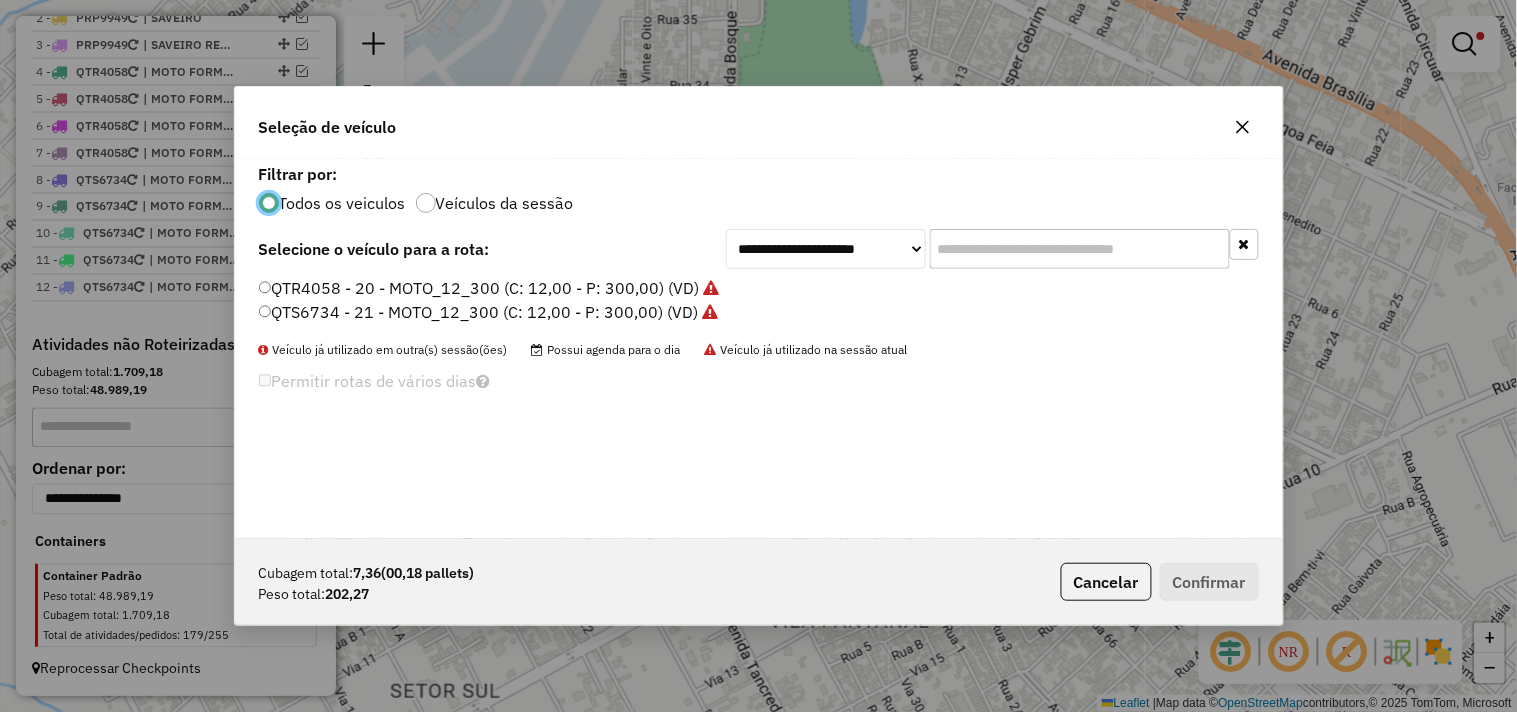 click on "QTR4058 - 20 - MOTO_12_300 (C: 12,00 - P: 300,00) (VD)" 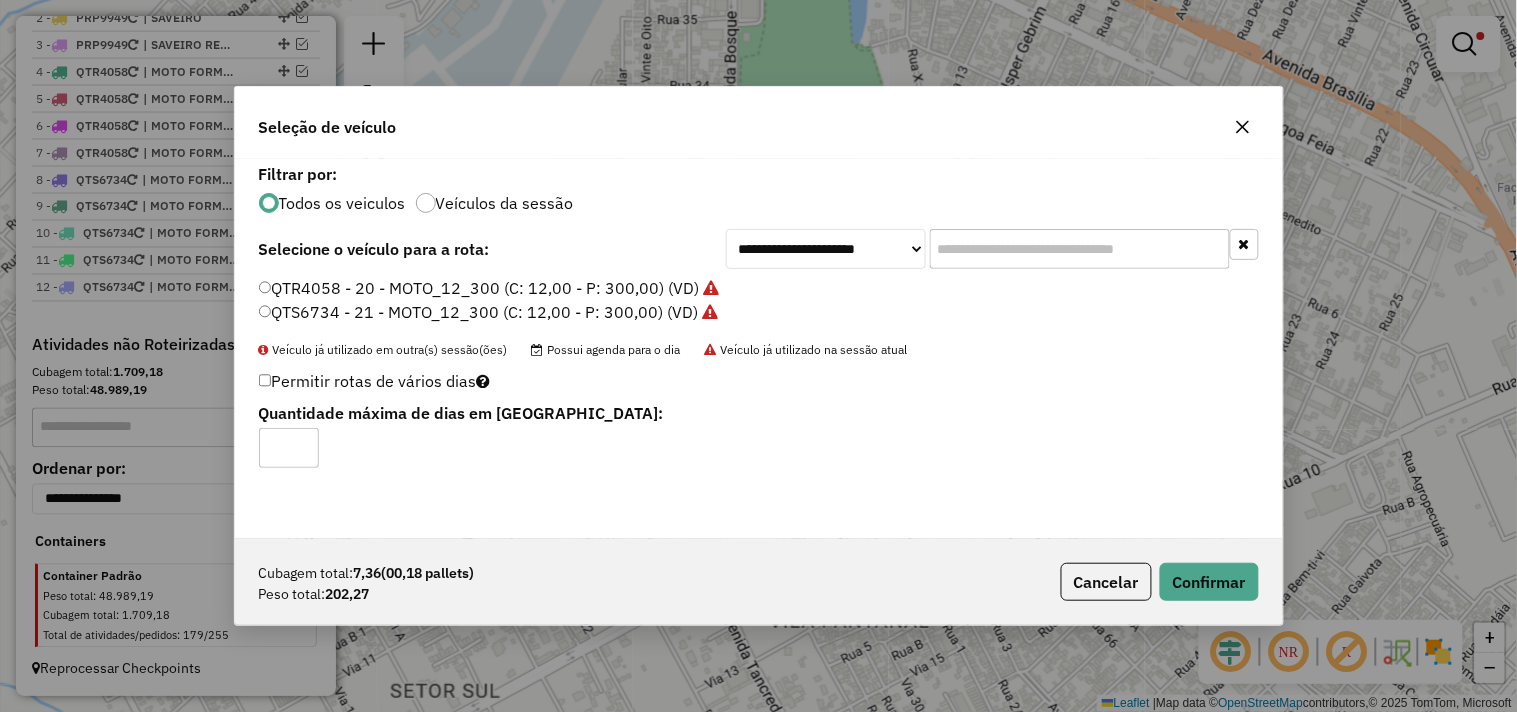 click on "Cubagem total:  7,36   (00,18 pallets)  Peso total: 202,27  Cancelar   Confirmar" 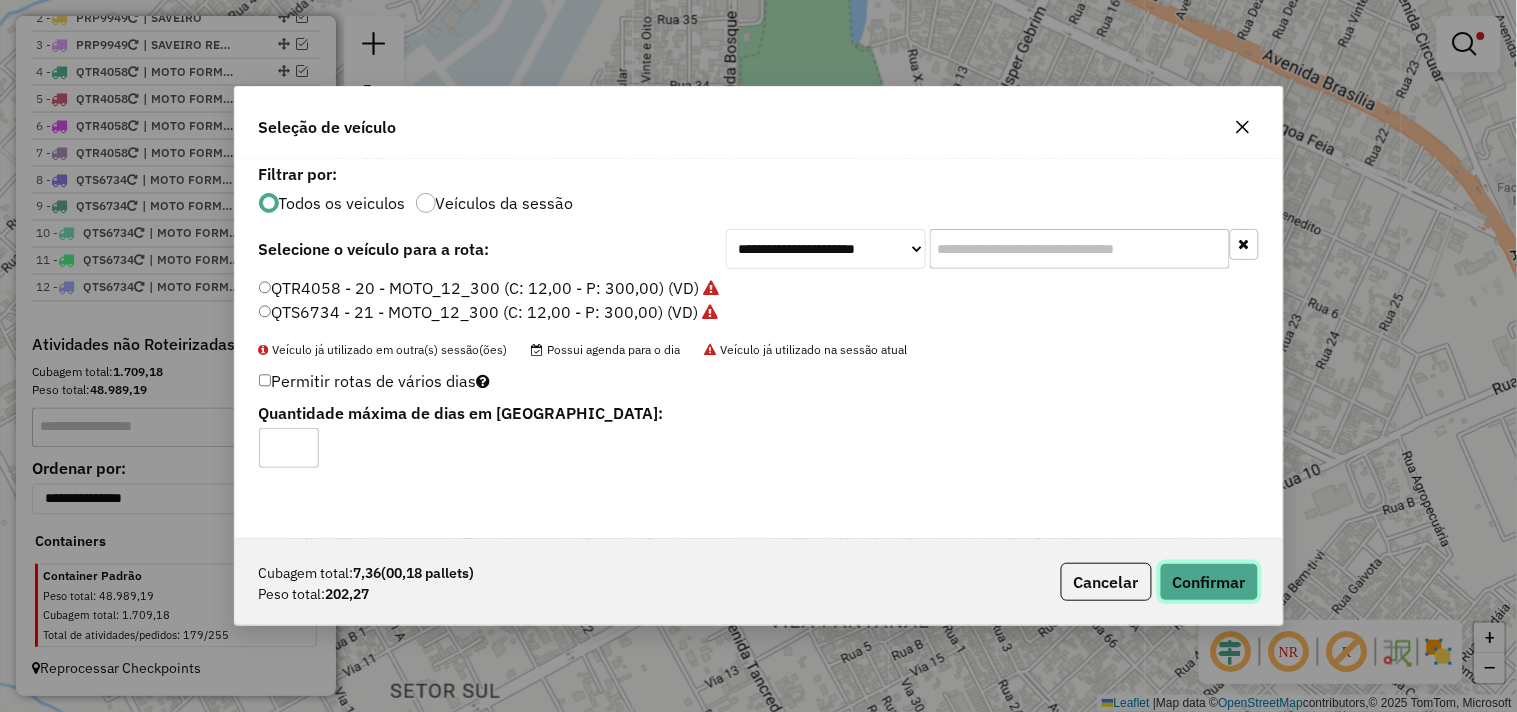 click on "Confirmar" 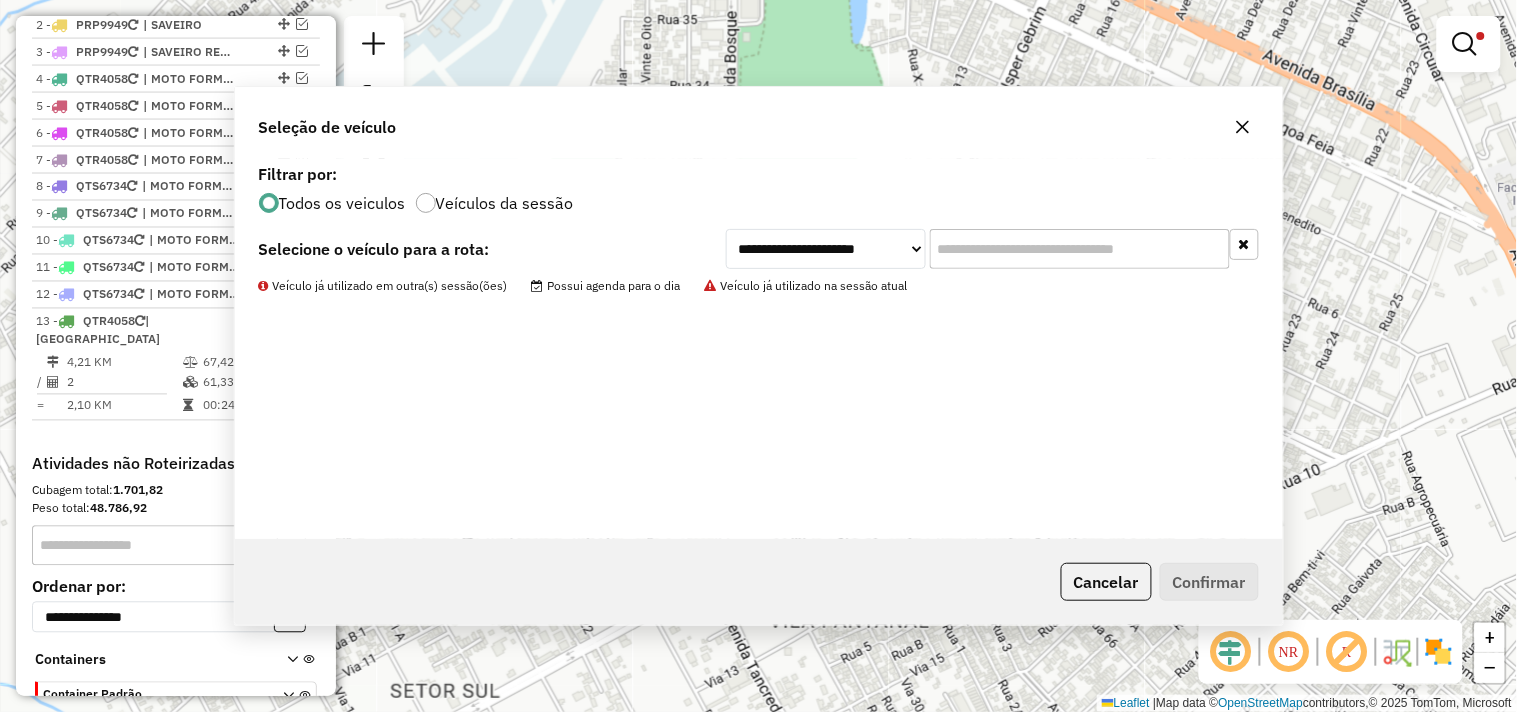 scroll, scrollTop: 903, scrollLeft: 0, axis: vertical 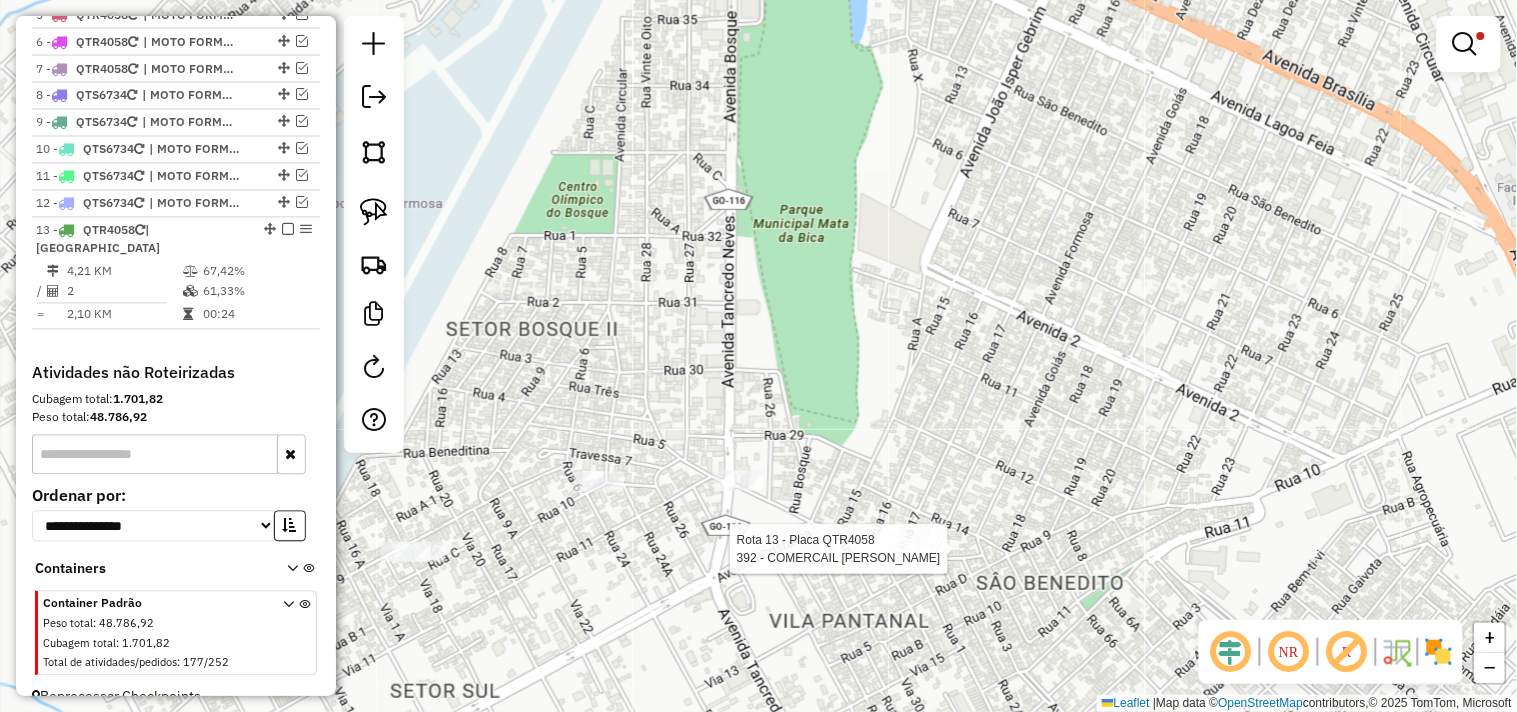 select on "**********" 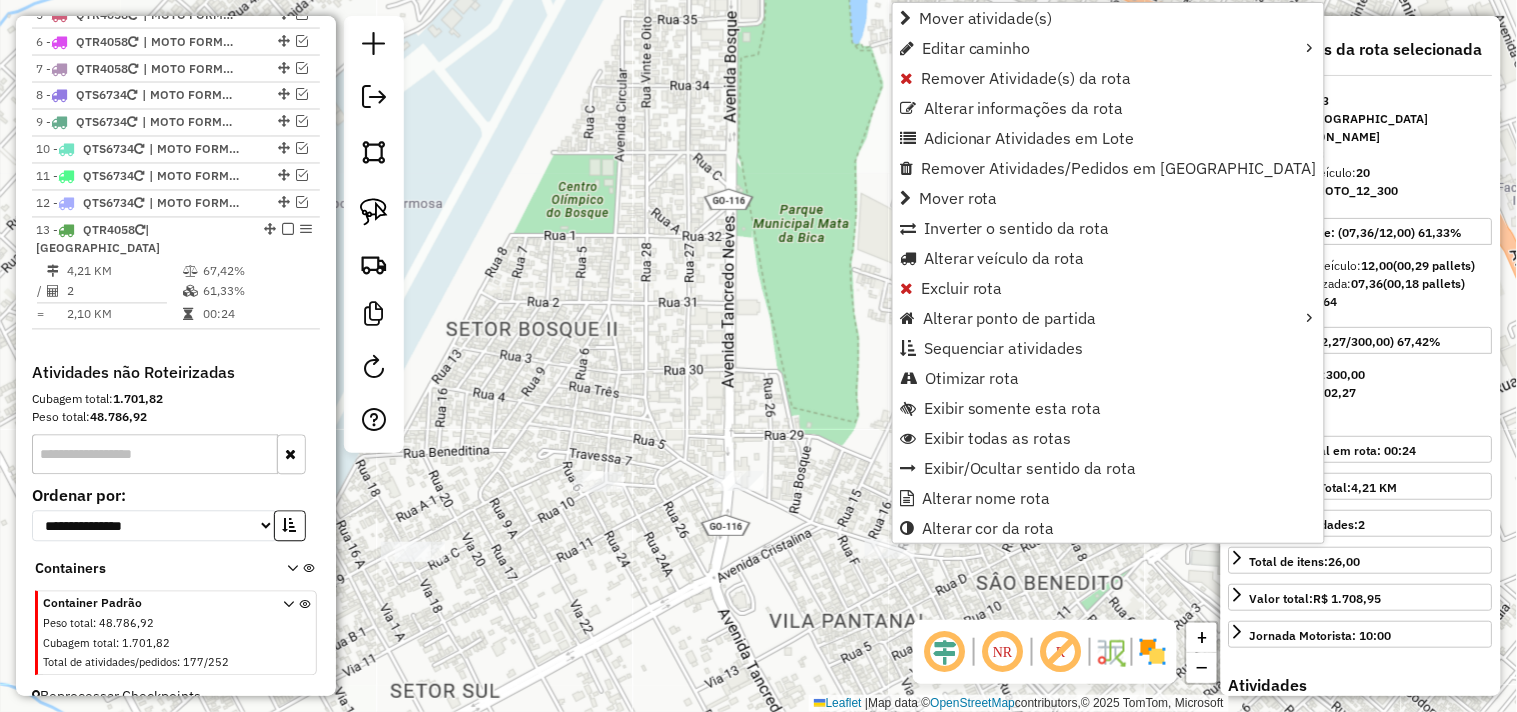 scroll, scrollTop: 931, scrollLeft: 0, axis: vertical 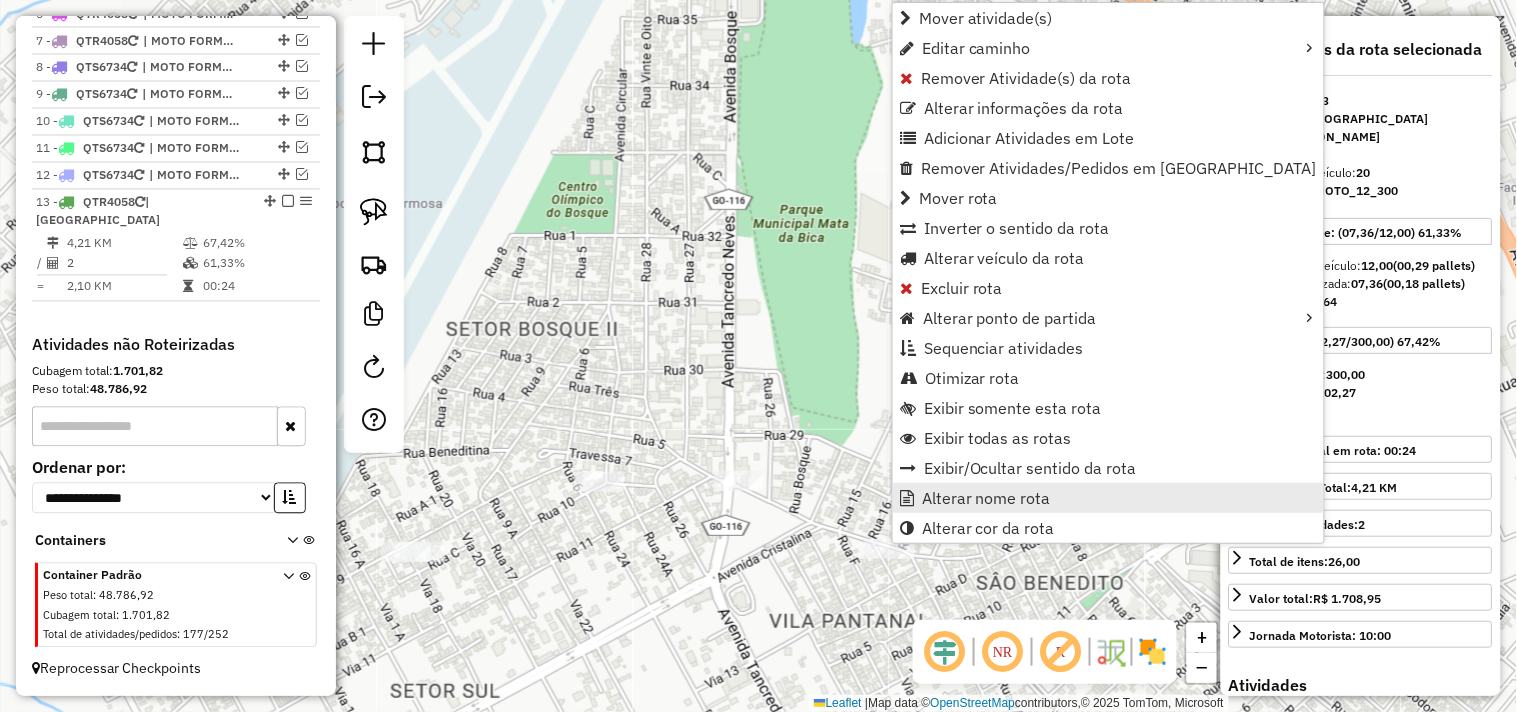 click on "Alterar nome rota" at bounding box center [986, 498] 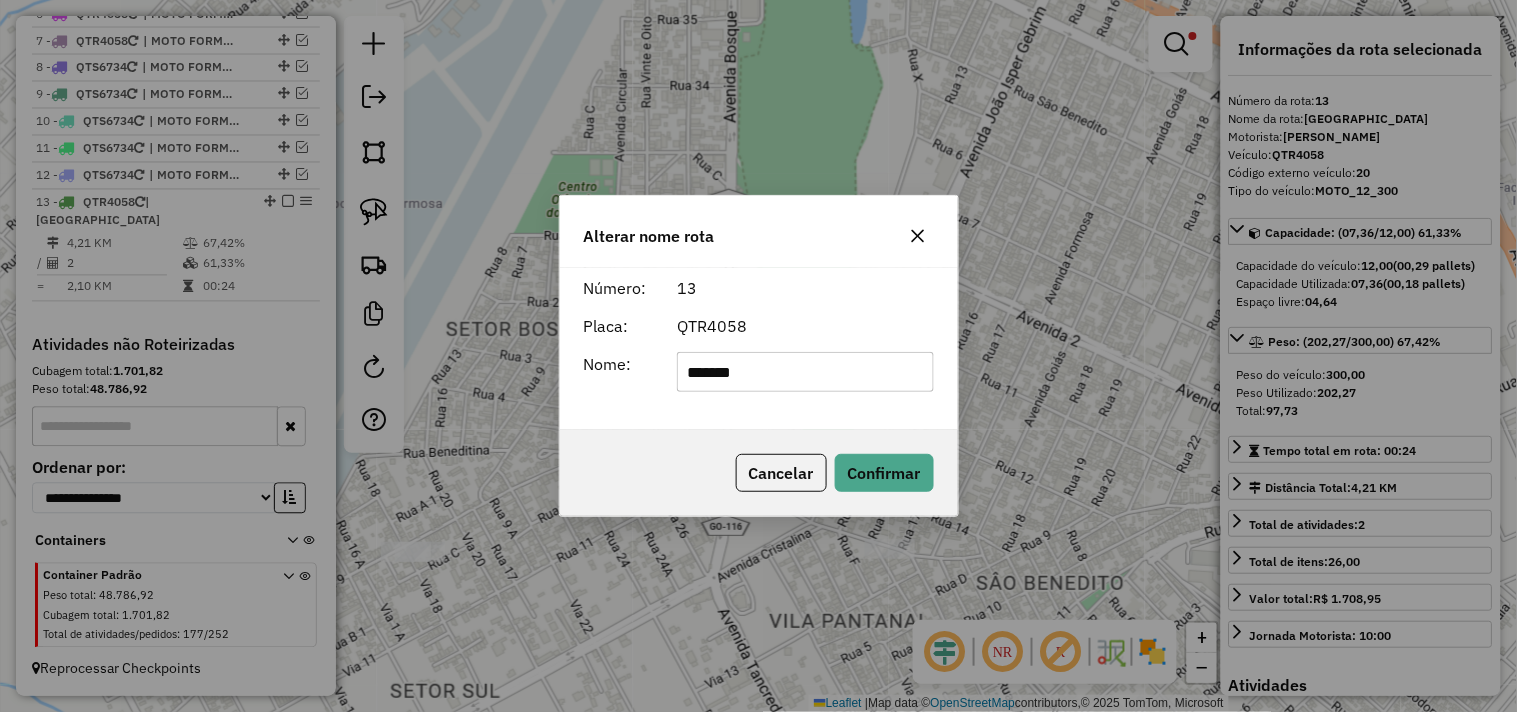 click on "*******" 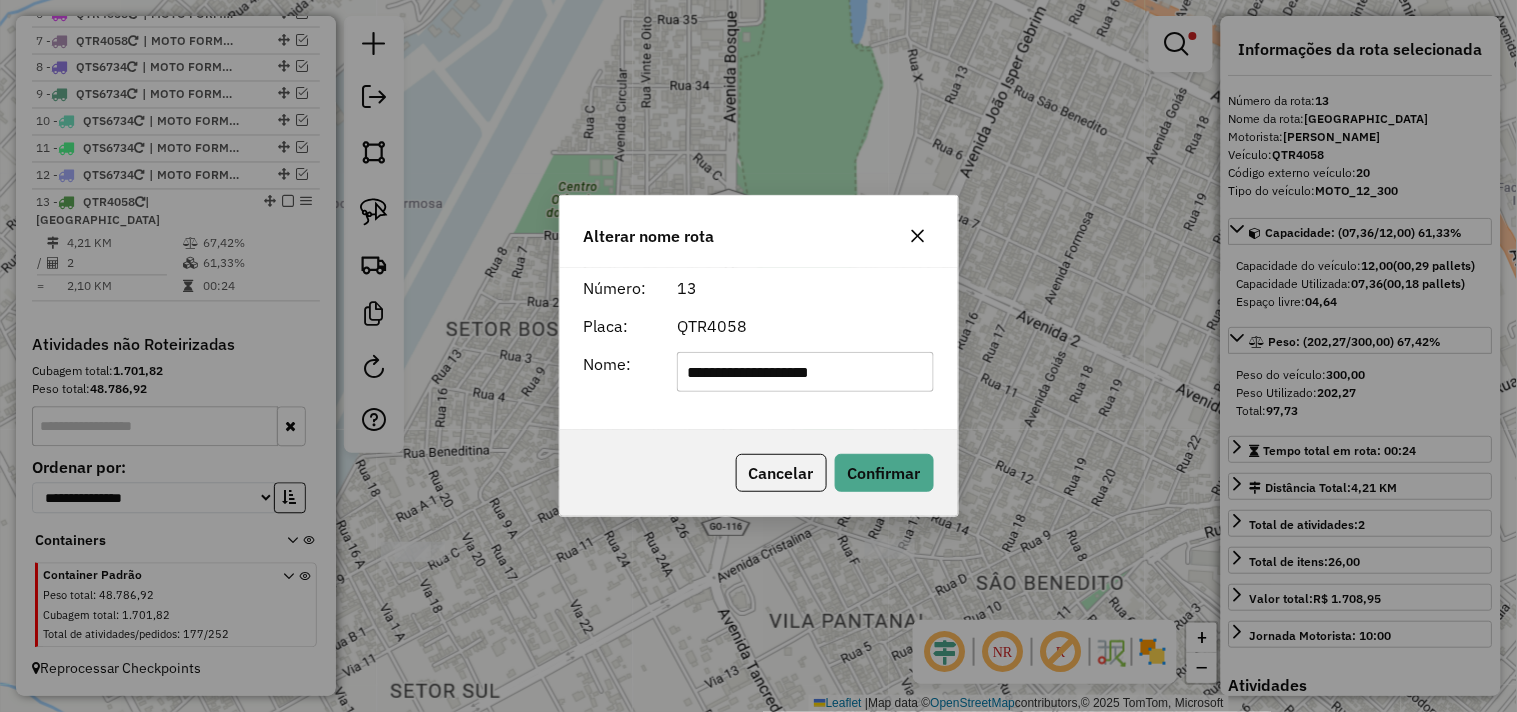 type on "**********" 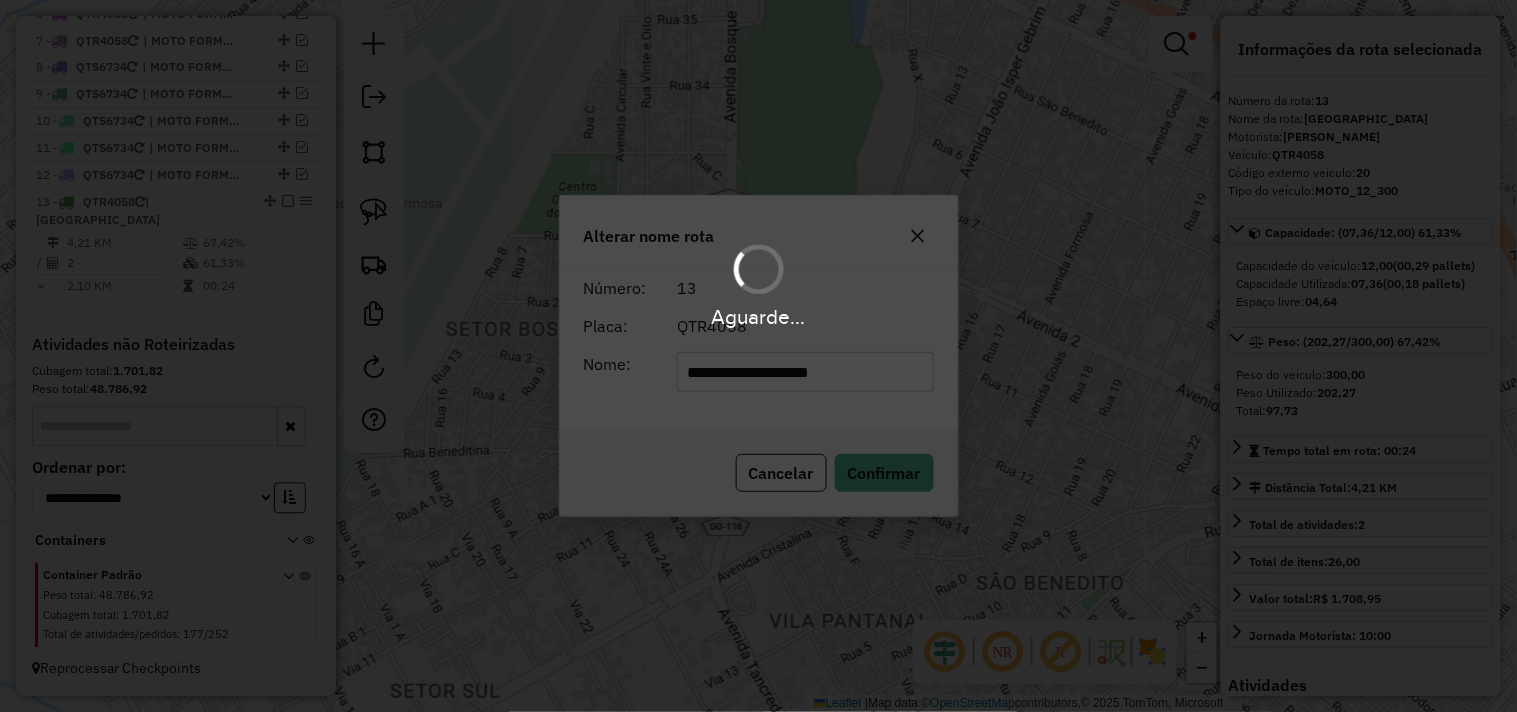 type 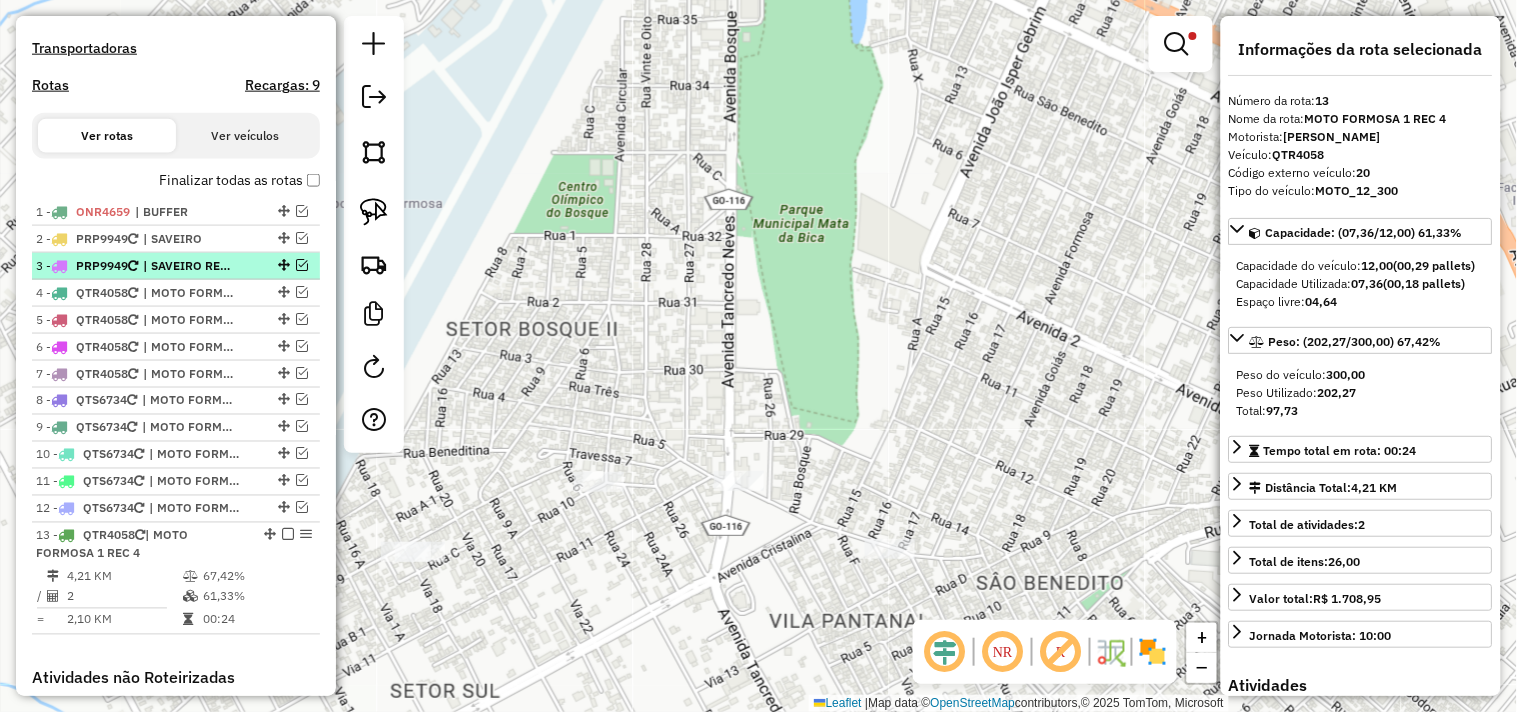 scroll, scrollTop: 597, scrollLeft: 0, axis: vertical 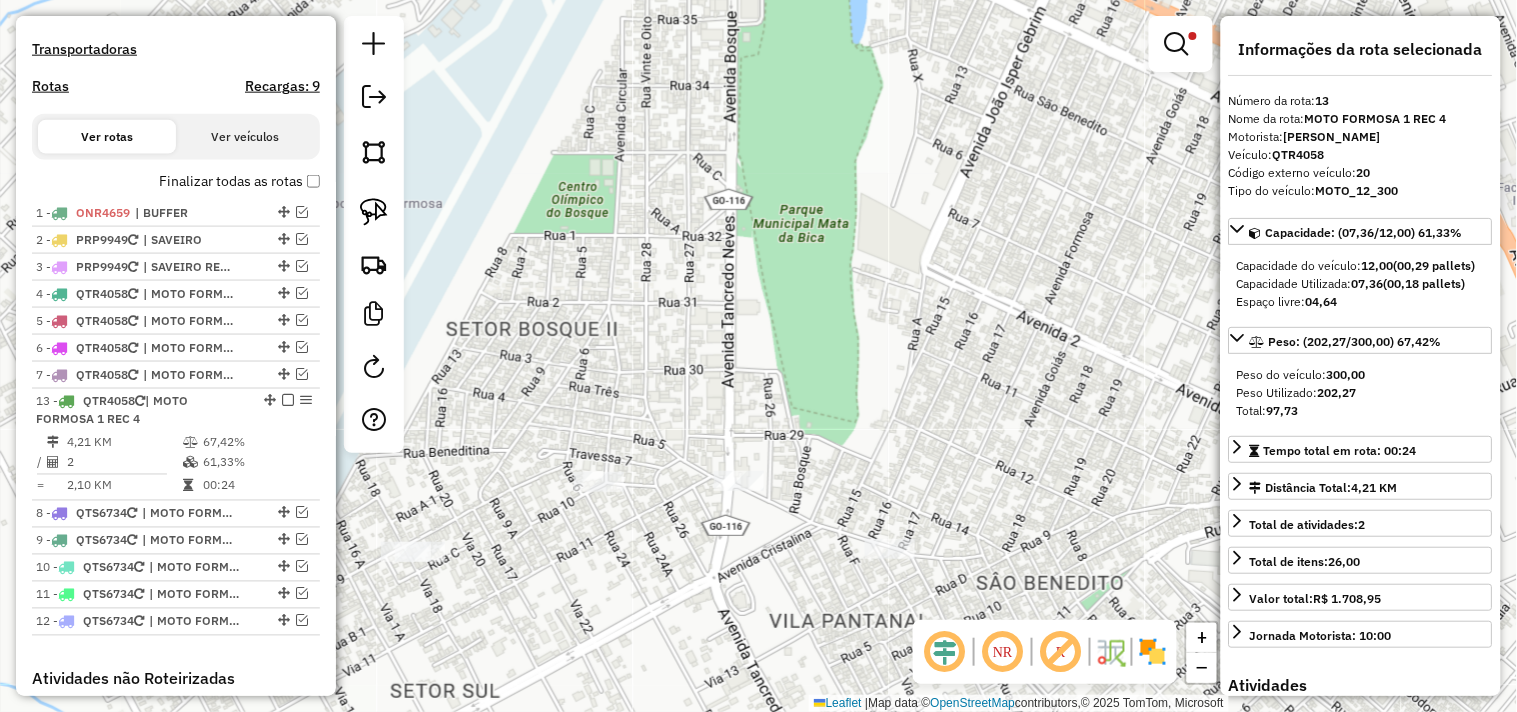 drag, startPoint x: 263, startPoint y: 553, endPoint x: 254, endPoint y: 415, distance: 138.29317 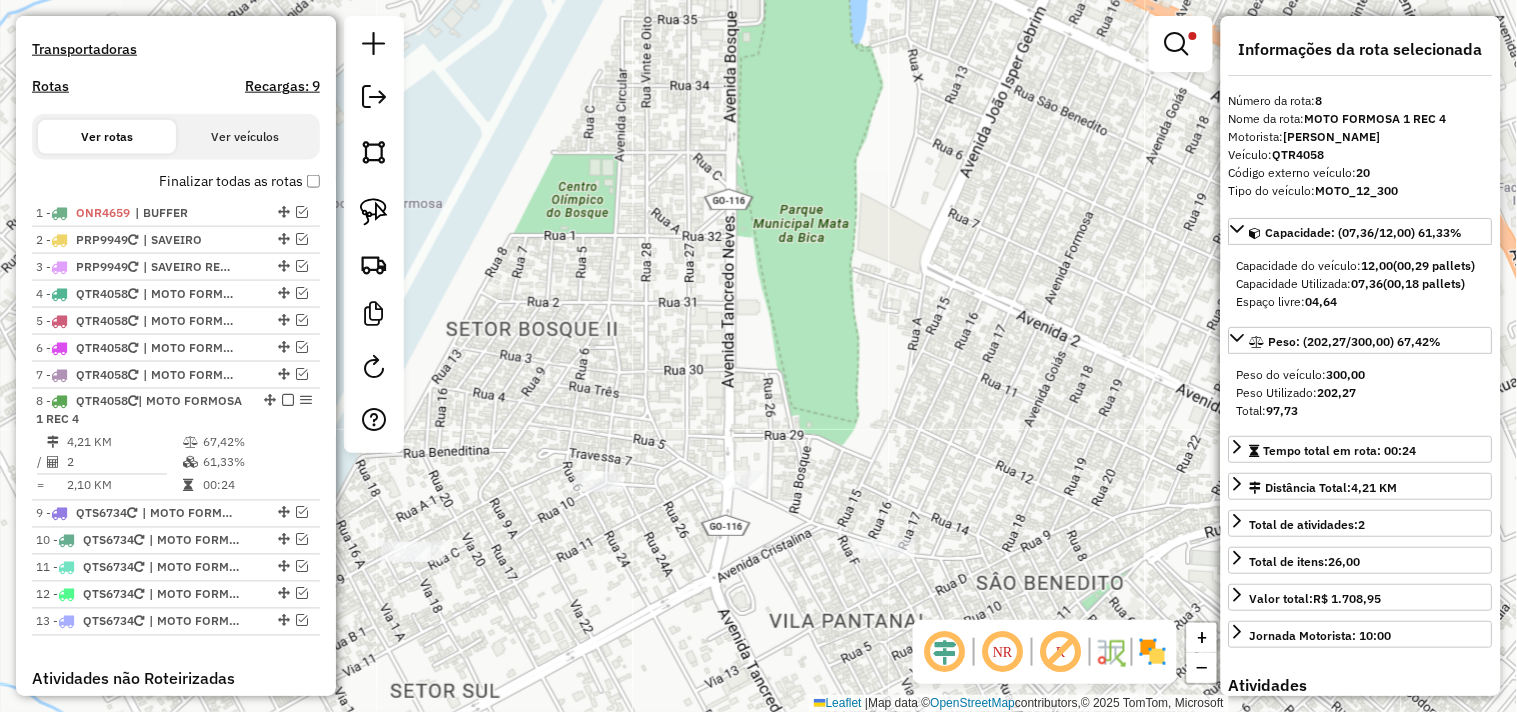 click at bounding box center [288, 401] 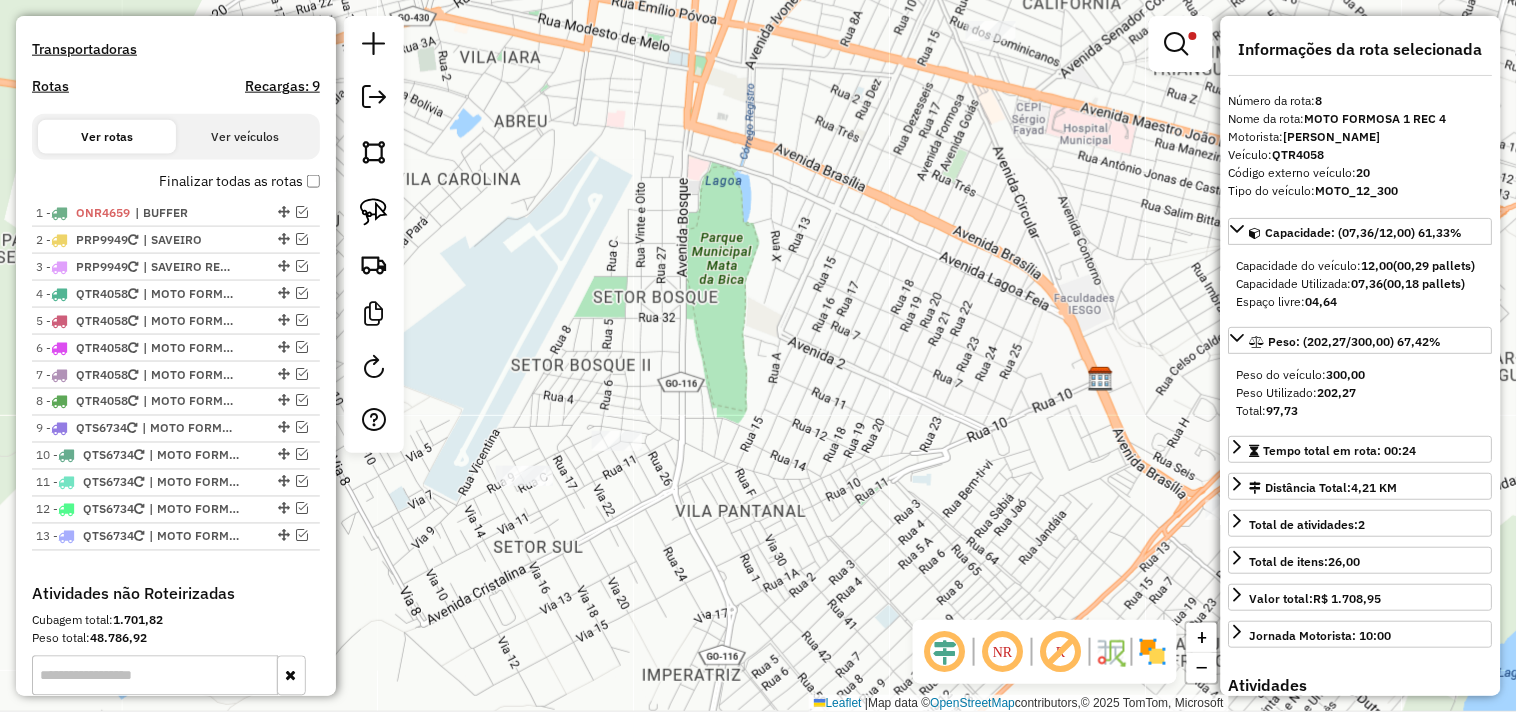drag, startPoint x: 592, startPoint y: 408, endPoint x: 640, endPoint y: 396, distance: 49.47727 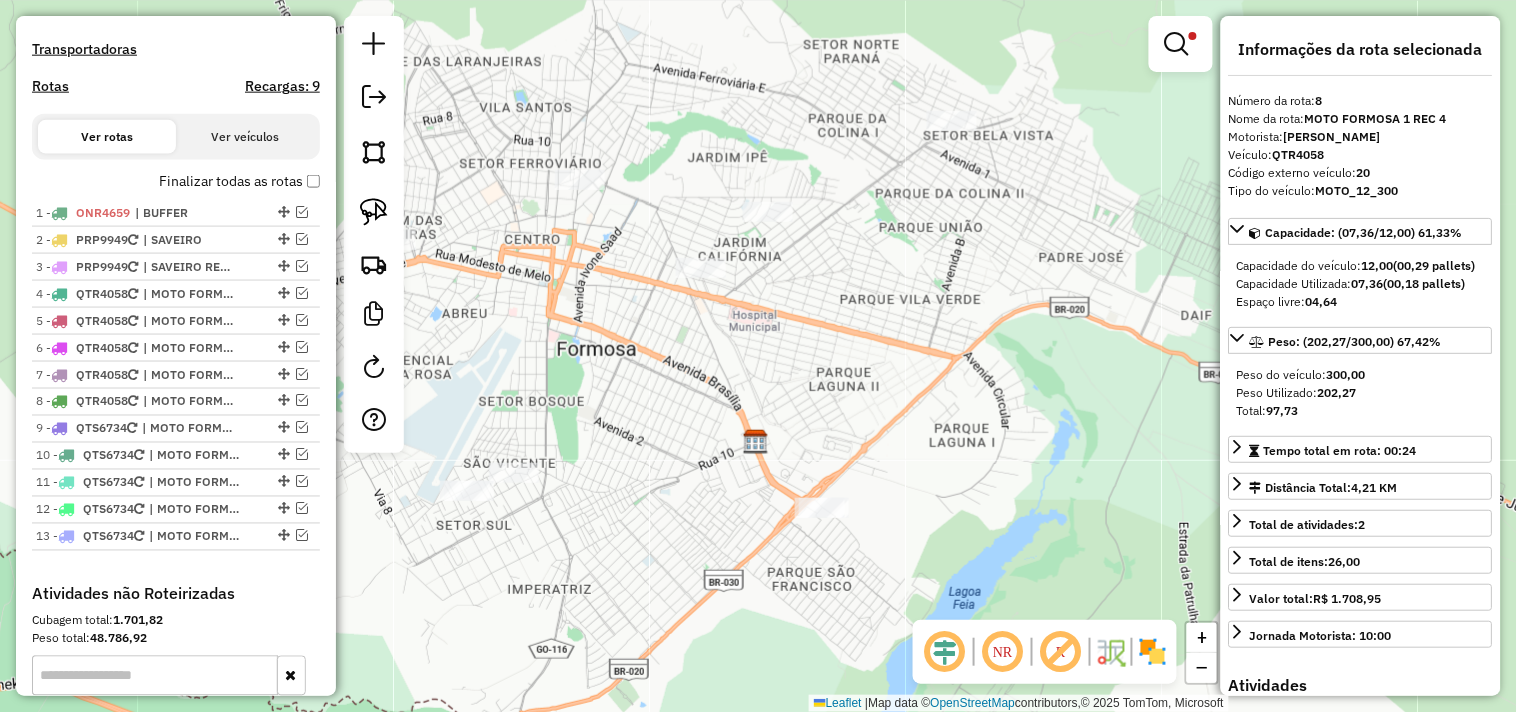 drag, startPoint x: 631, startPoint y: 307, endPoint x: 566, endPoint y: 431, distance: 140.00357 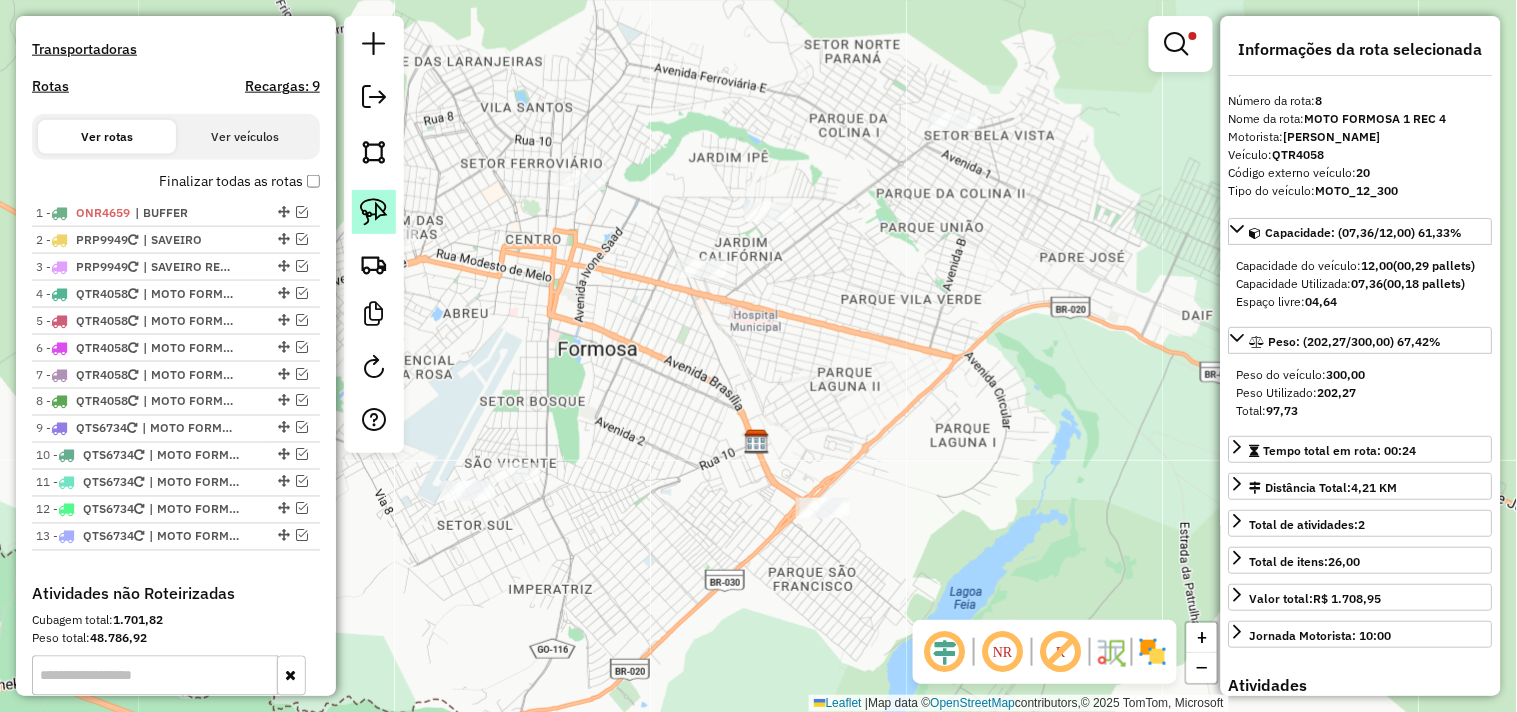 click 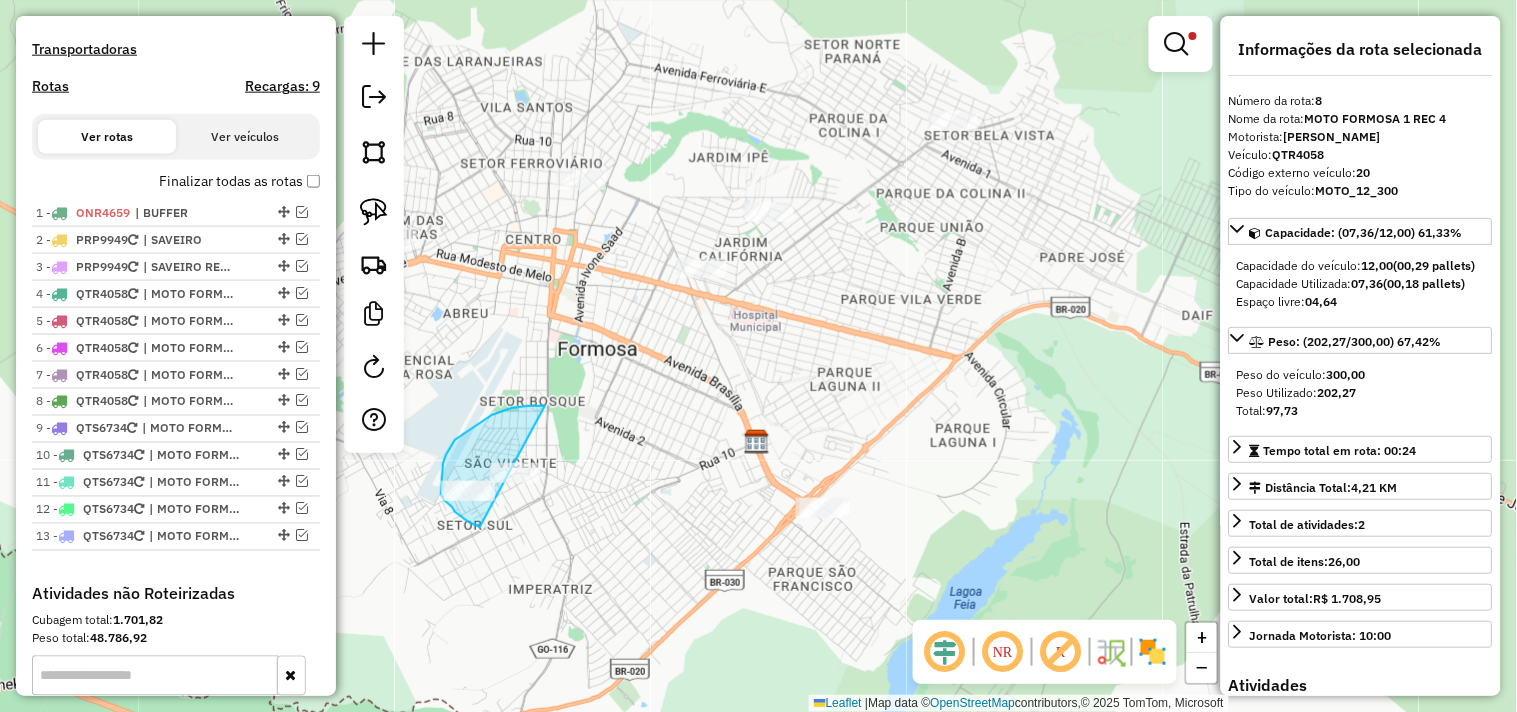 drag, startPoint x: 545, startPoint y: 406, endPoint x: 568, endPoint y: 496, distance: 92.89241 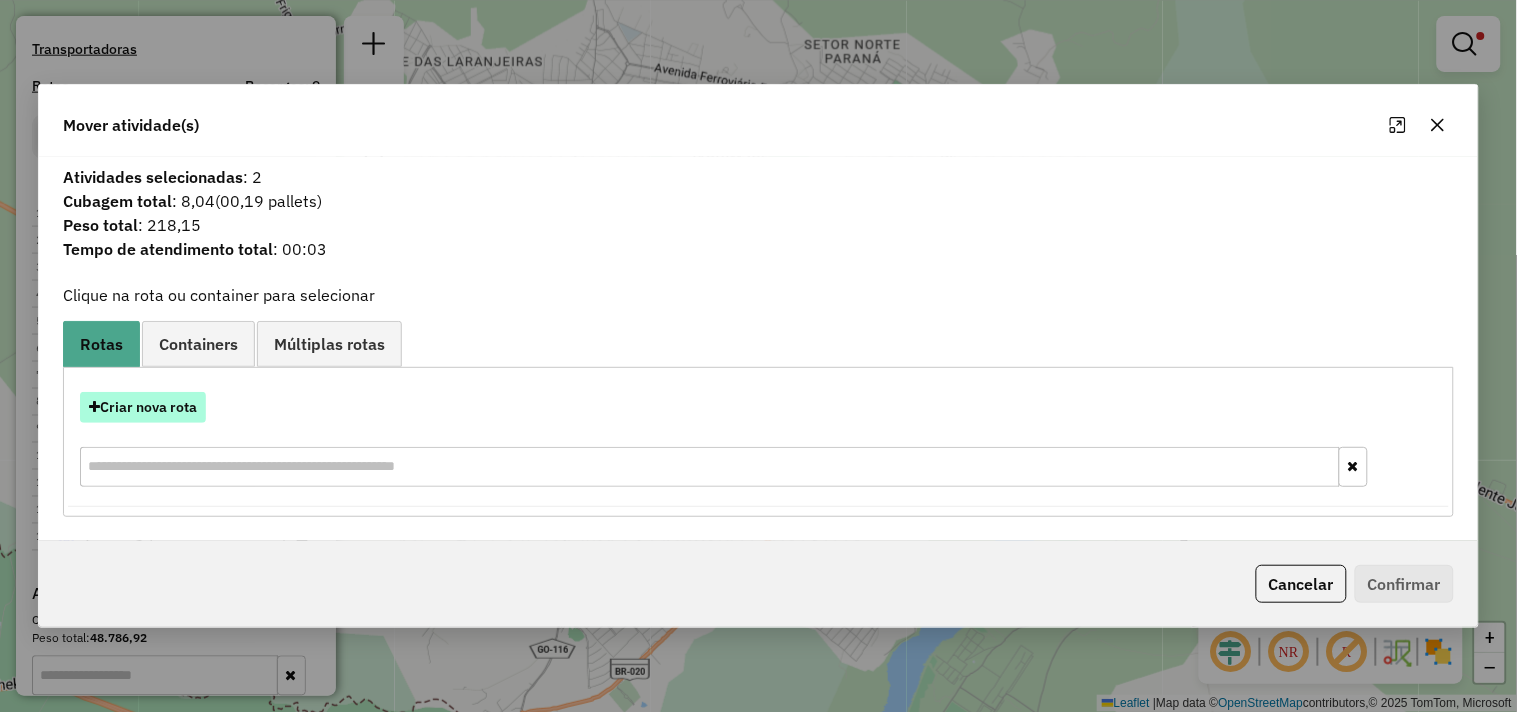 click on "Criar nova rota" at bounding box center [143, 407] 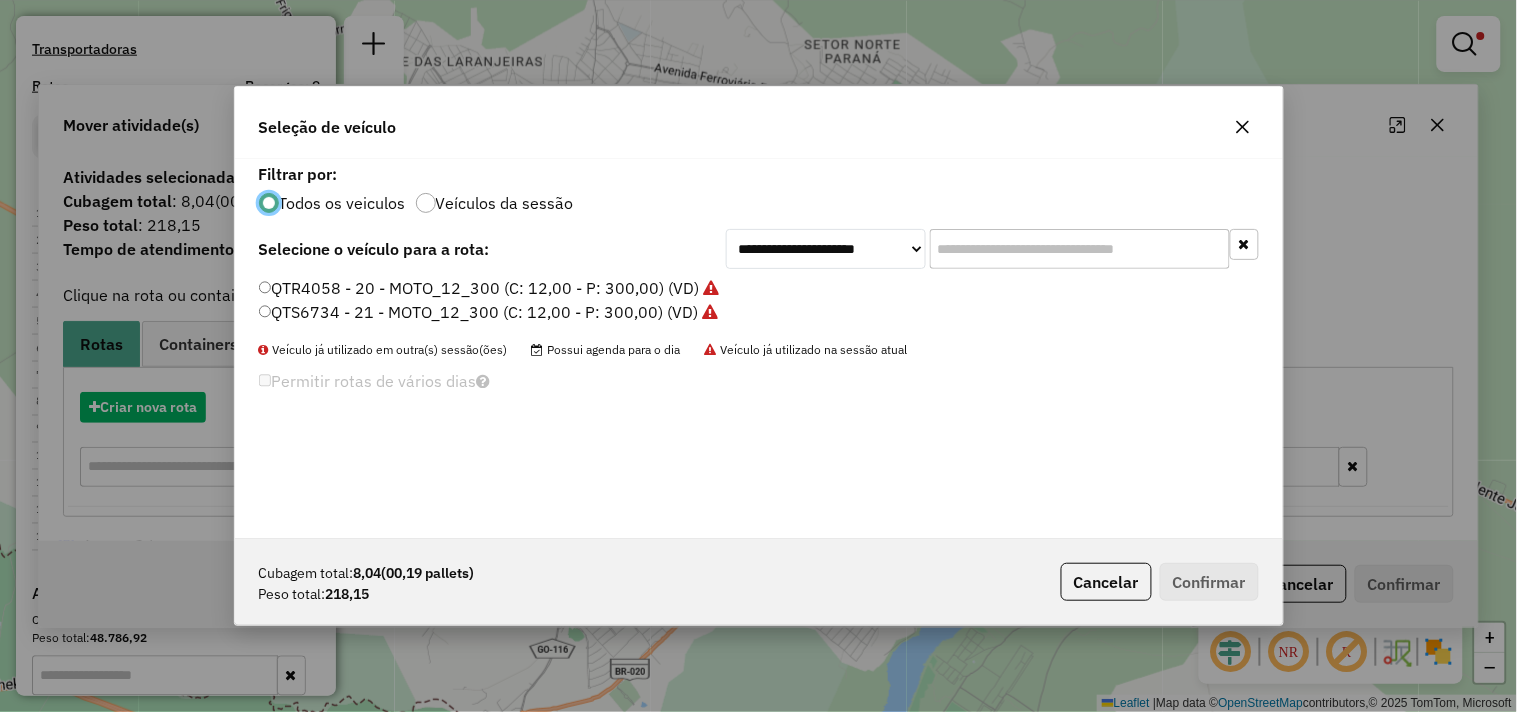 scroll, scrollTop: 11, scrollLeft: 5, axis: both 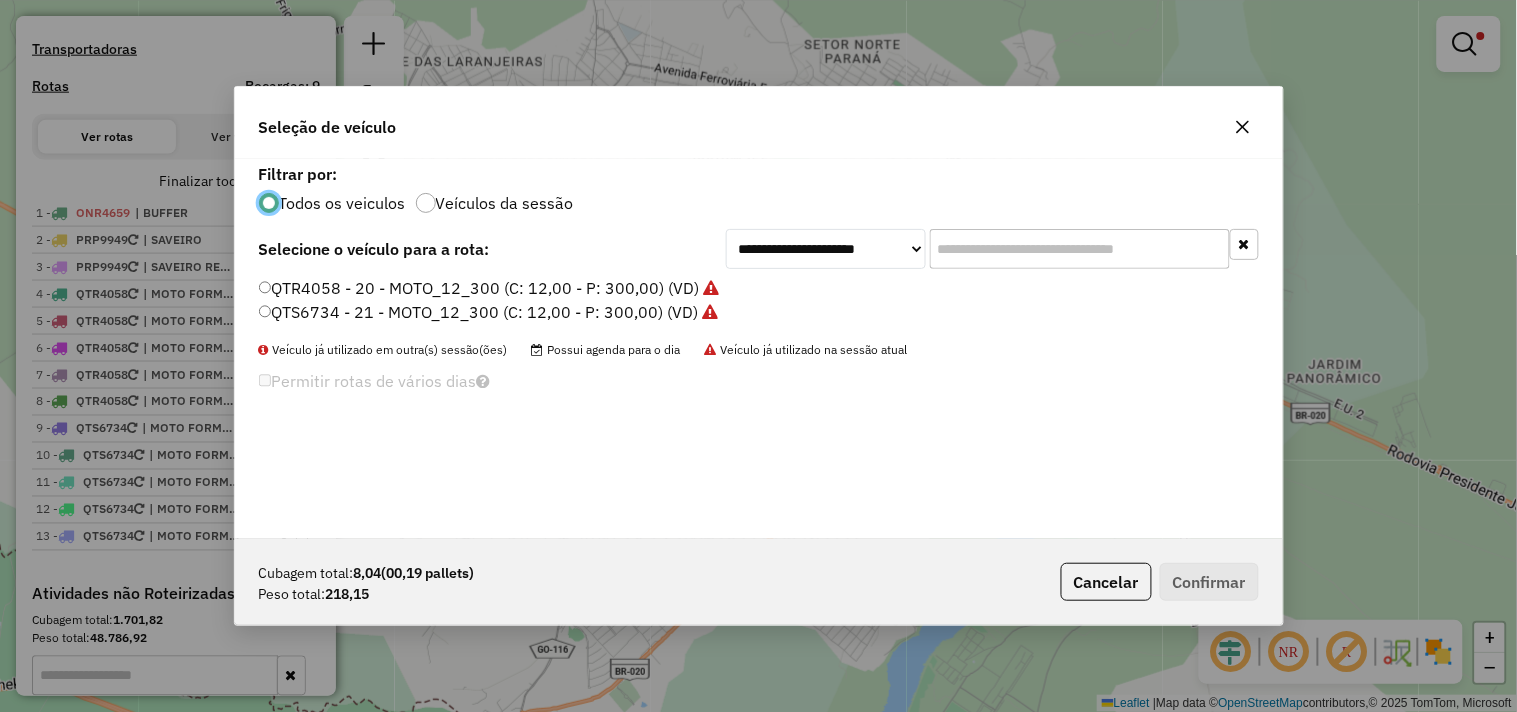 click on "QTR4058 - 20 - MOTO_12_300 (C: 12,00 - P: 300,00) (VD)" 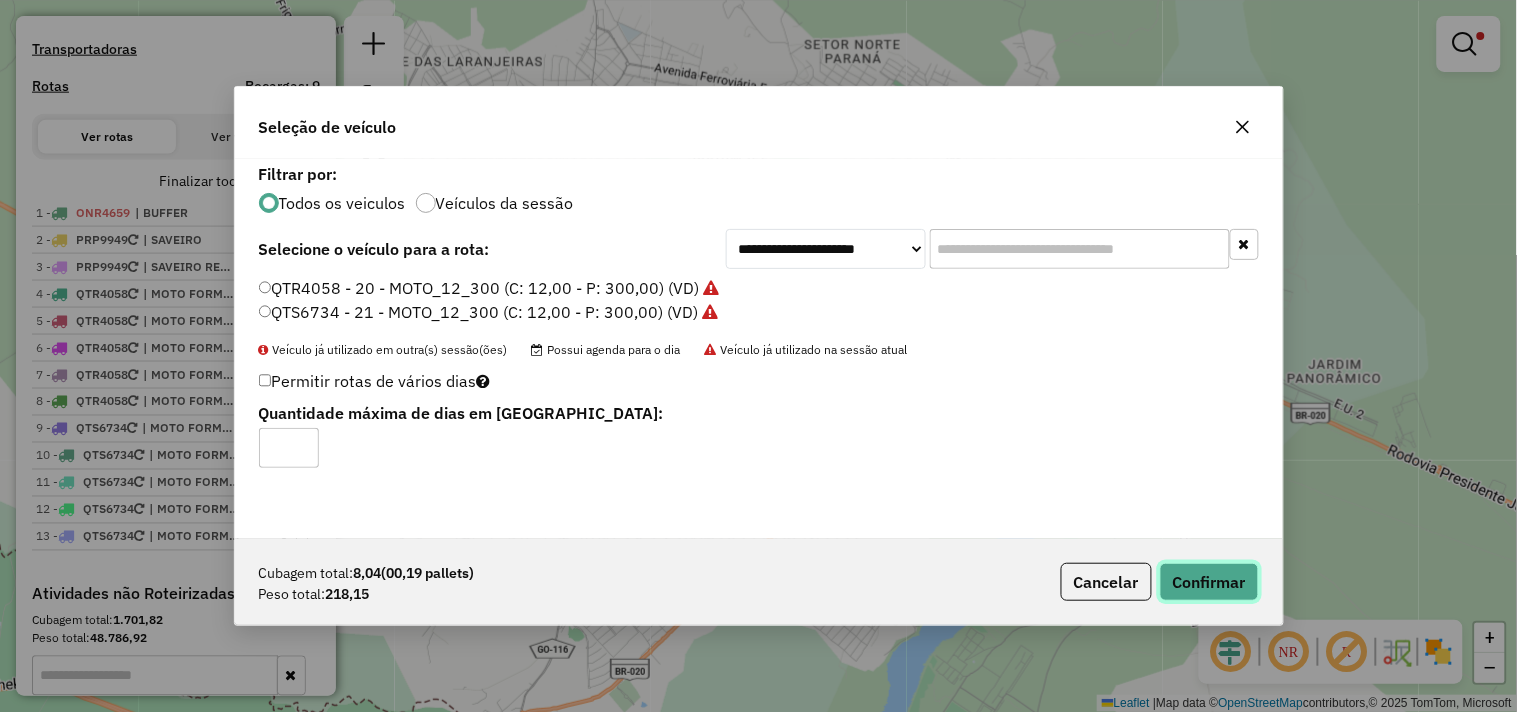click on "Confirmar" 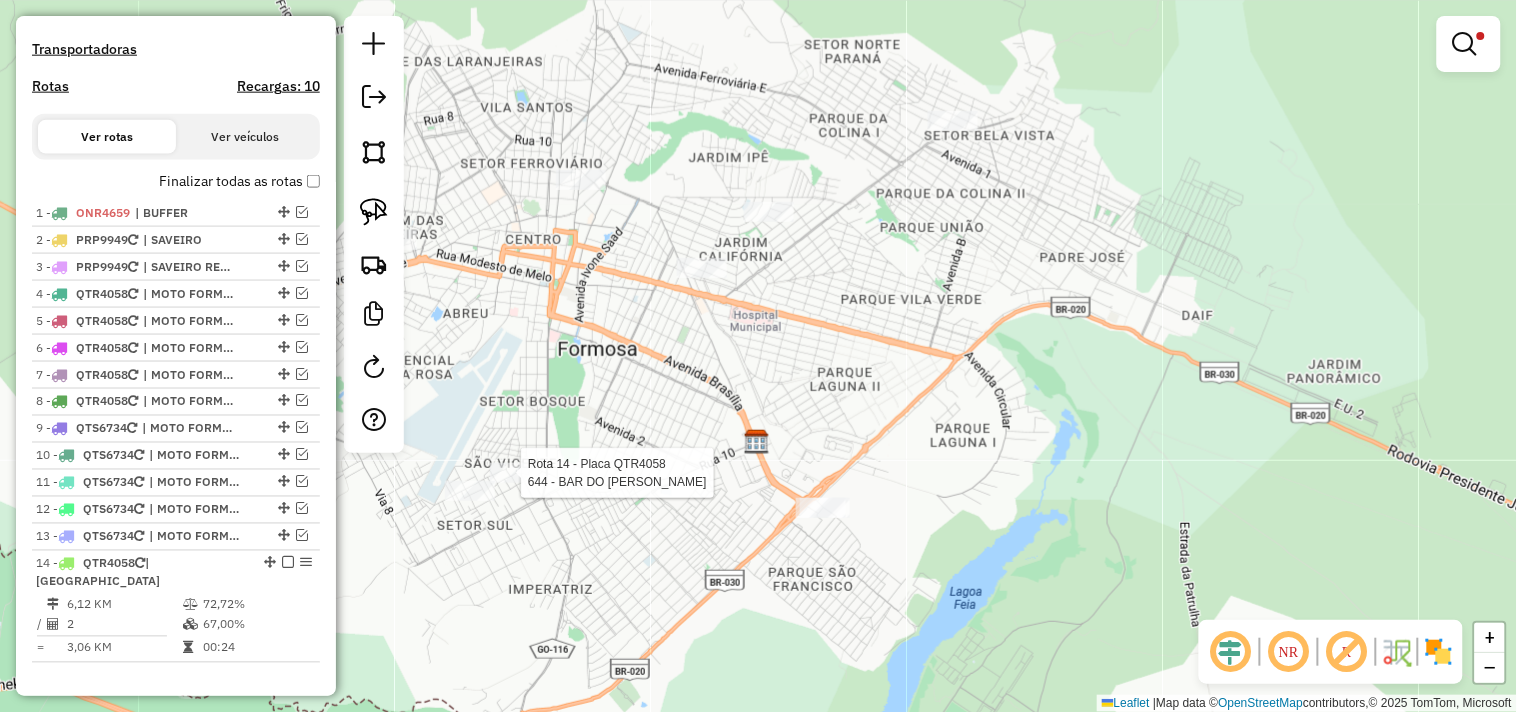 select on "**********" 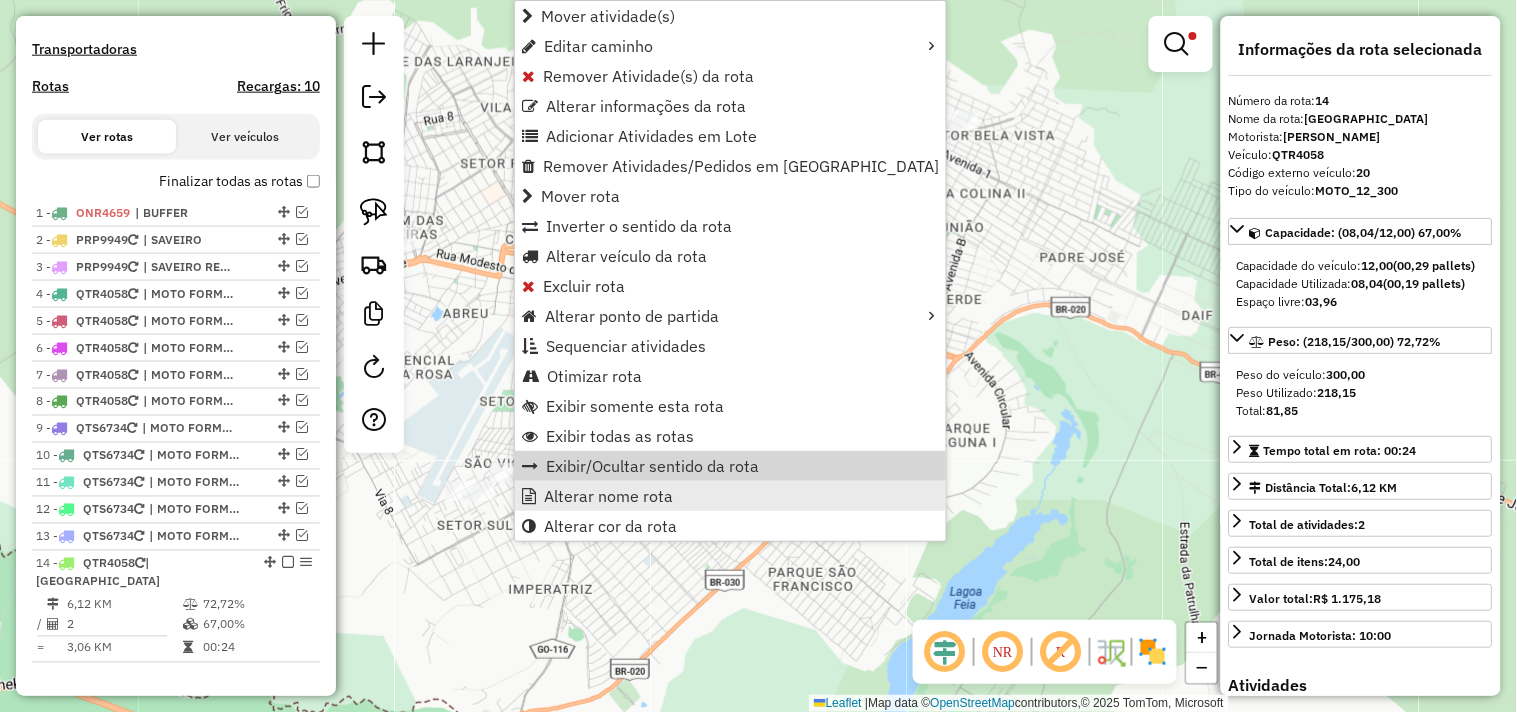 scroll, scrollTop: 957, scrollLeft: 0, axis: vertical 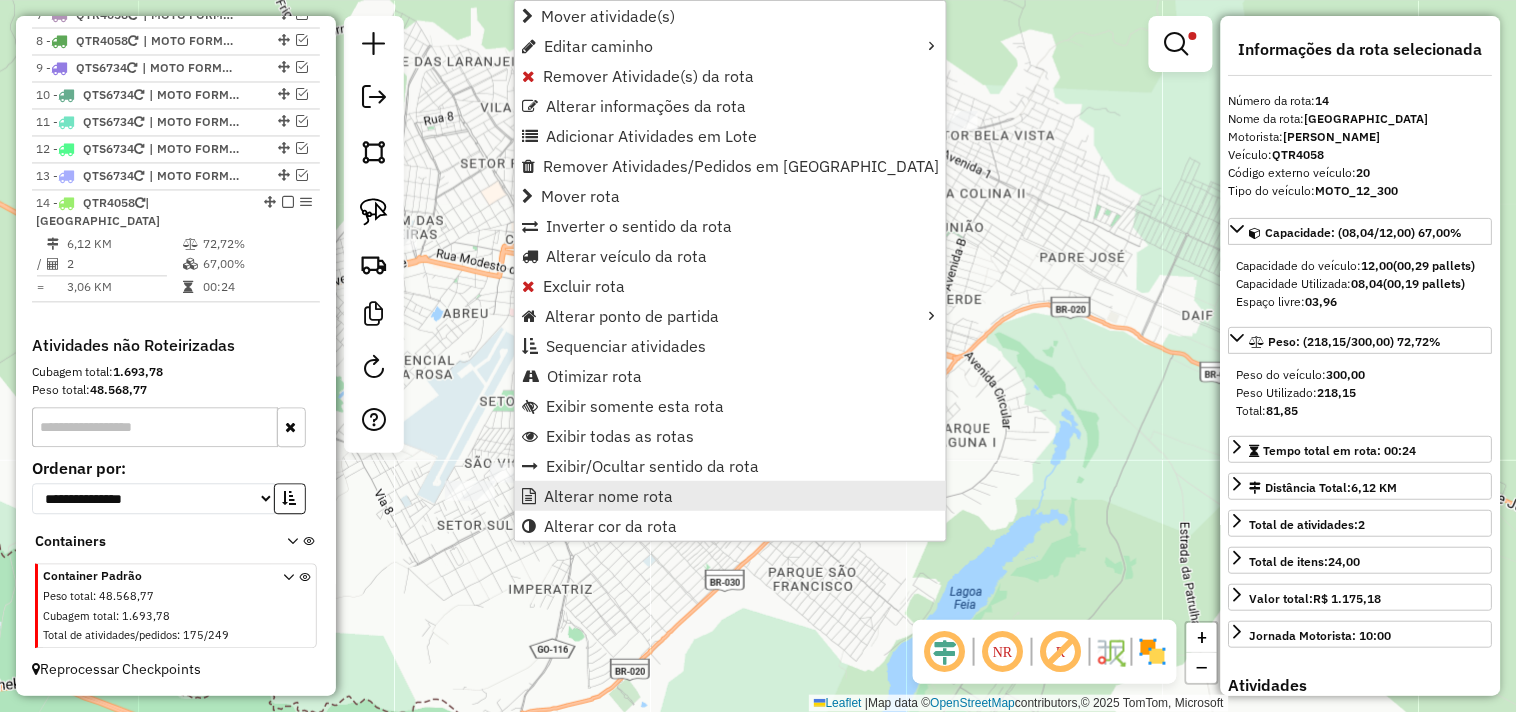 click on "Alterar nome rota" at bounding box center (730, 496) 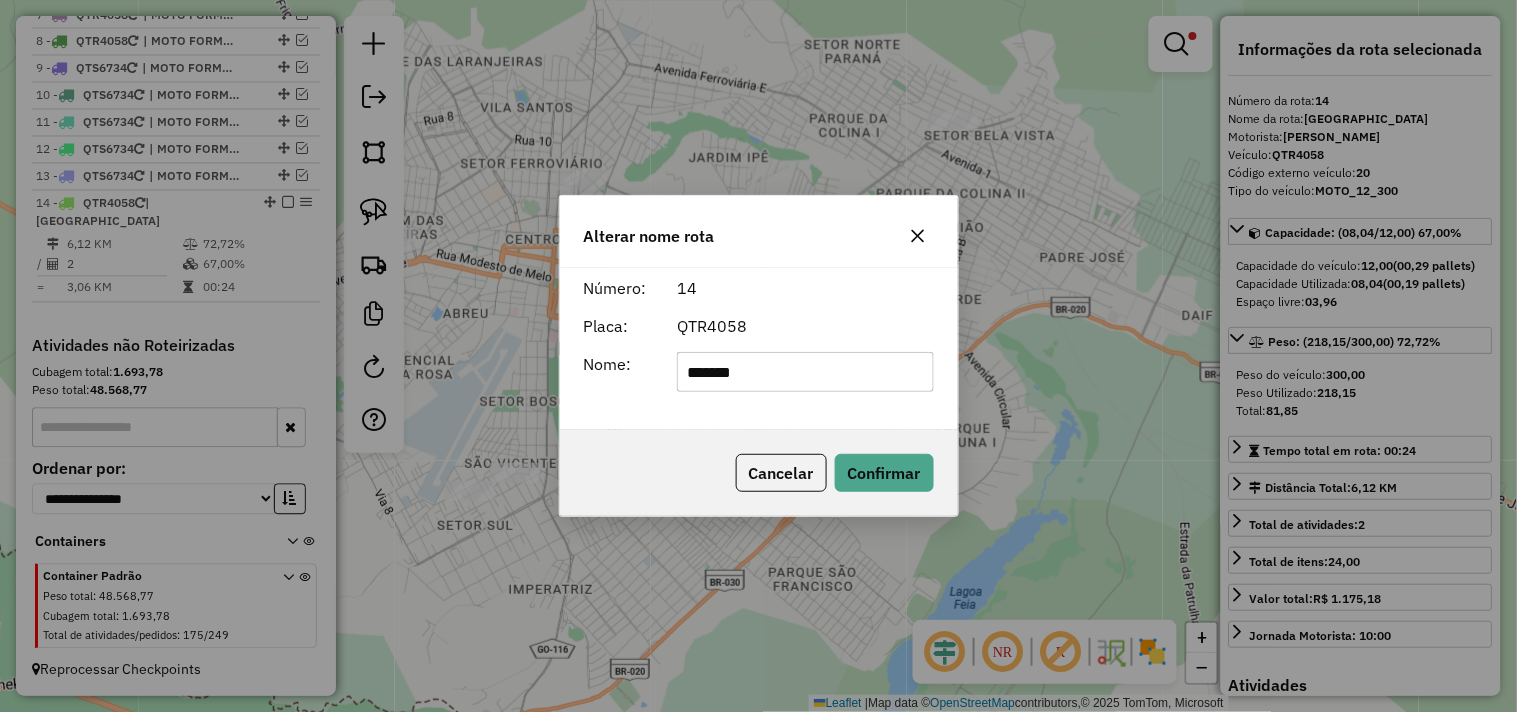 click on "*******" 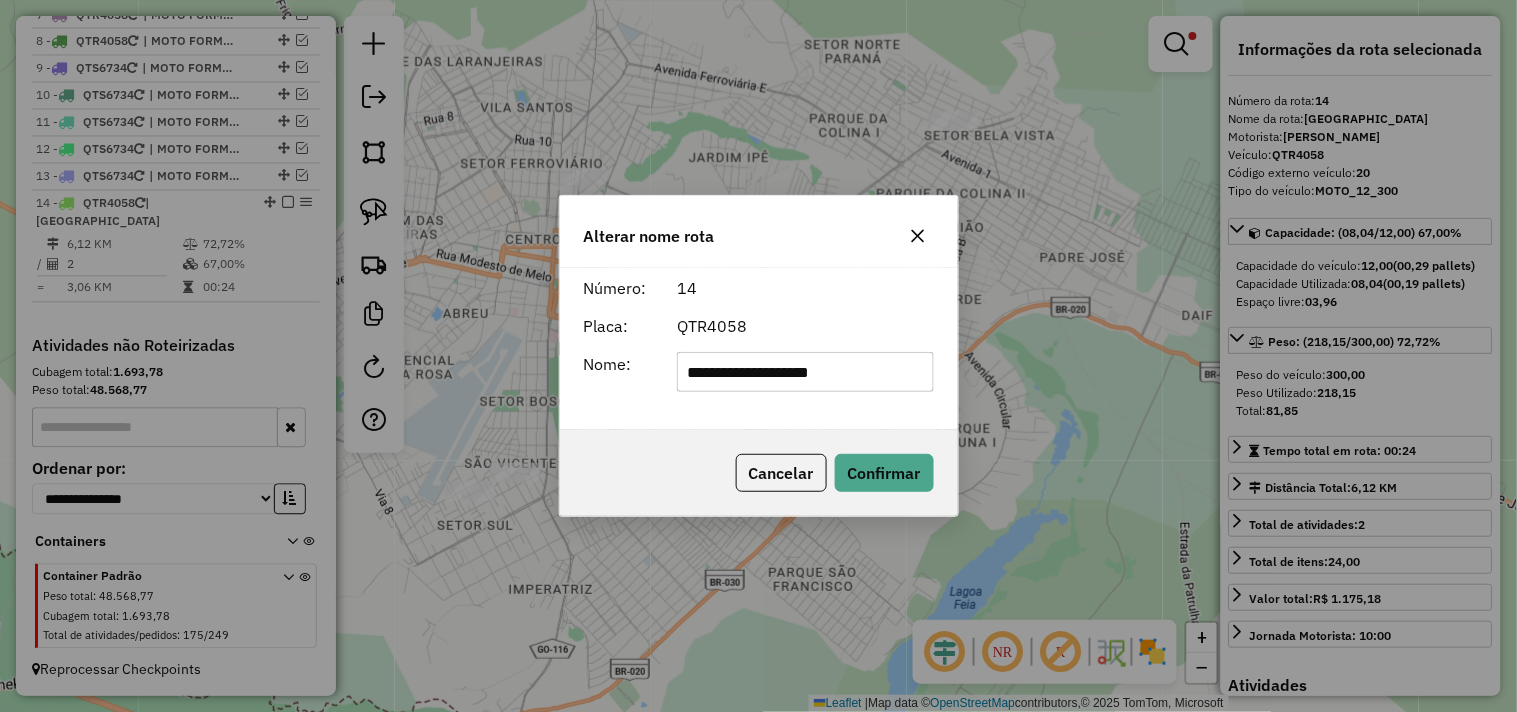 type on "**********" 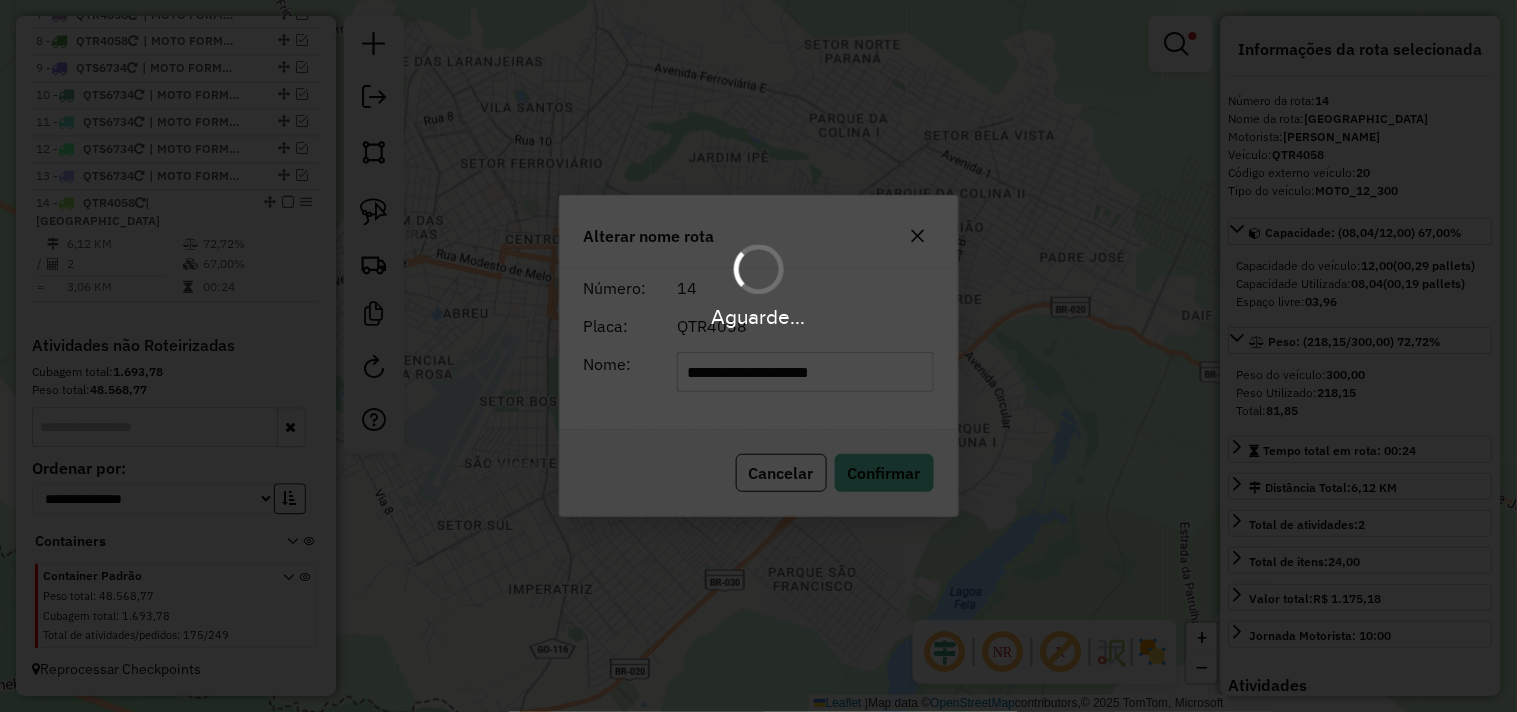 type 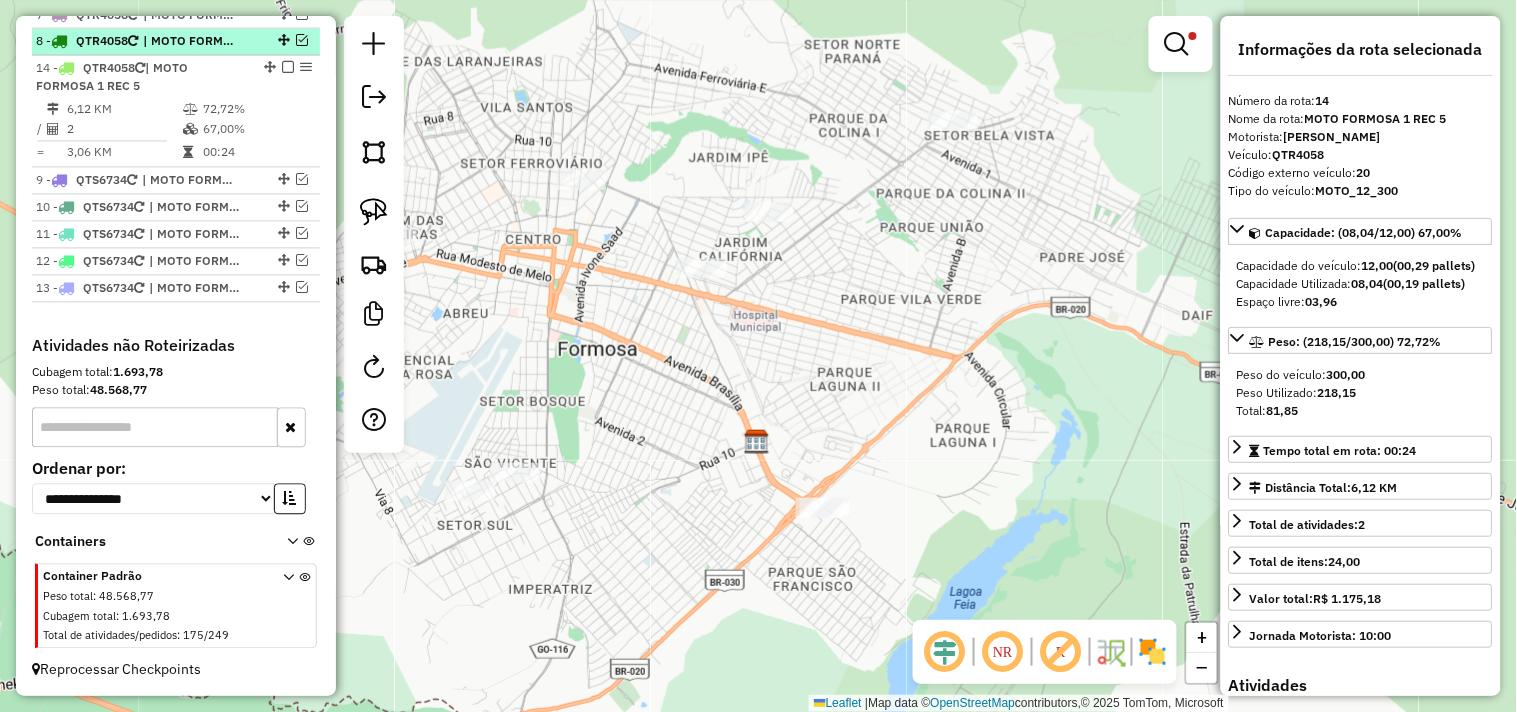 drag, startPoint x: 264, startPoint y: 220, endPoint x: 244, endPoint y: 71, distance: 150.33629 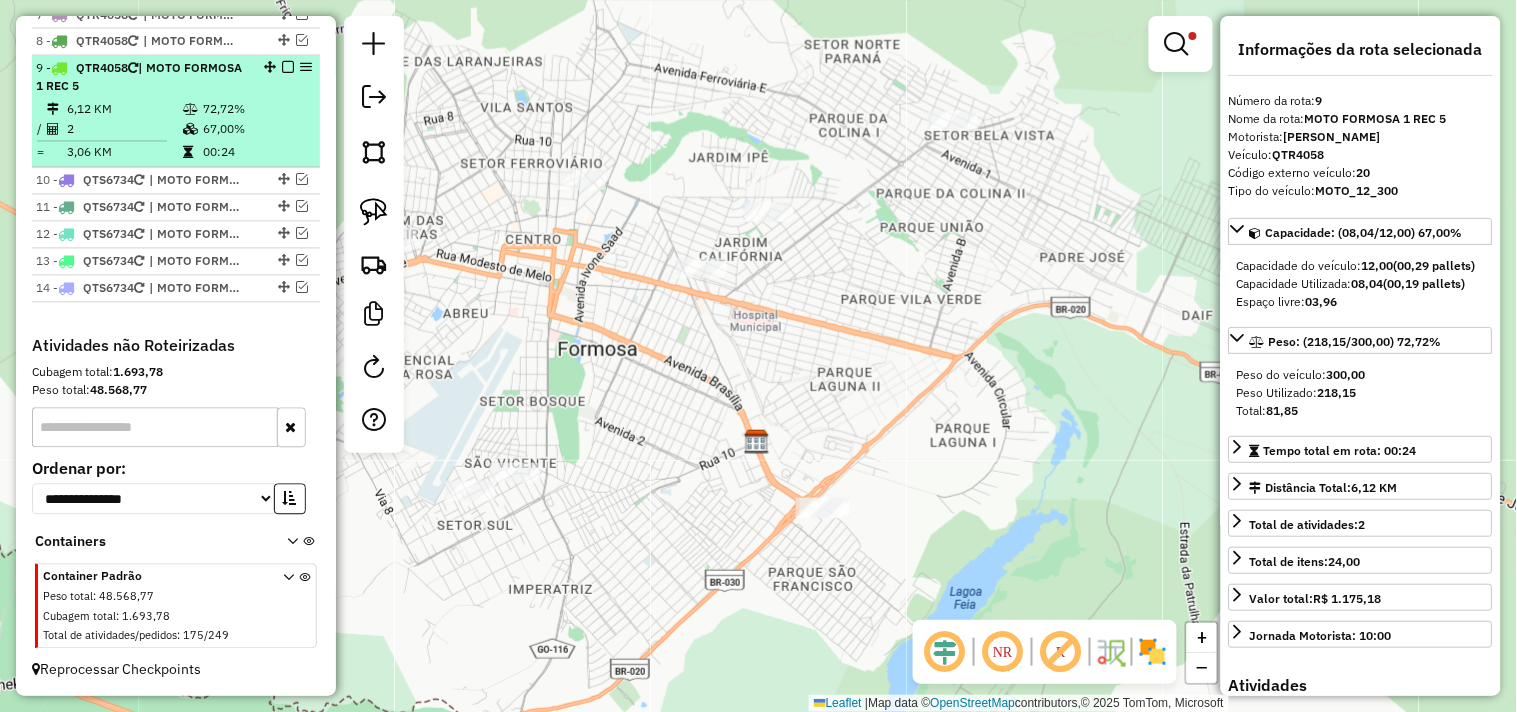 click at bounding box center [288, 68] 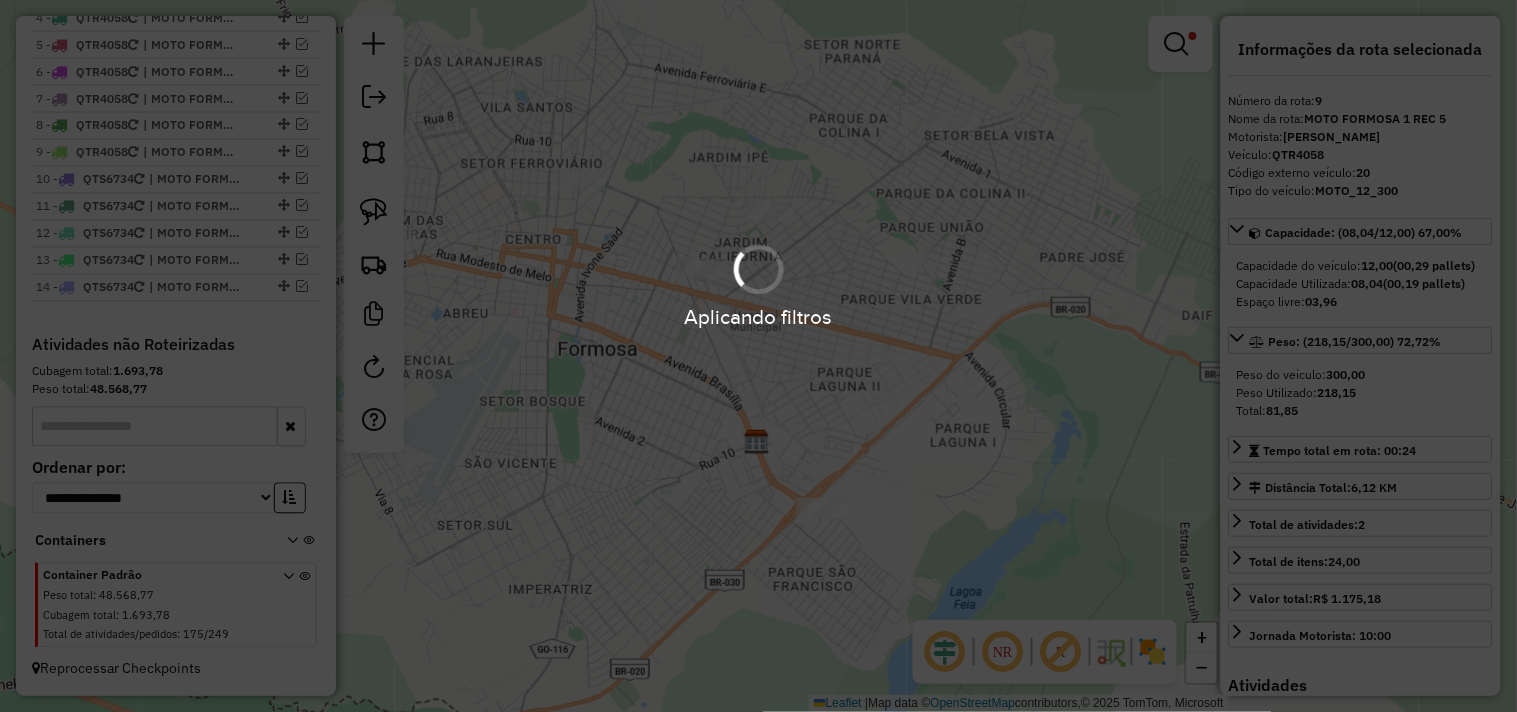 scroll, scrollTop: 891, scrollLeft: 0, axis: vertical 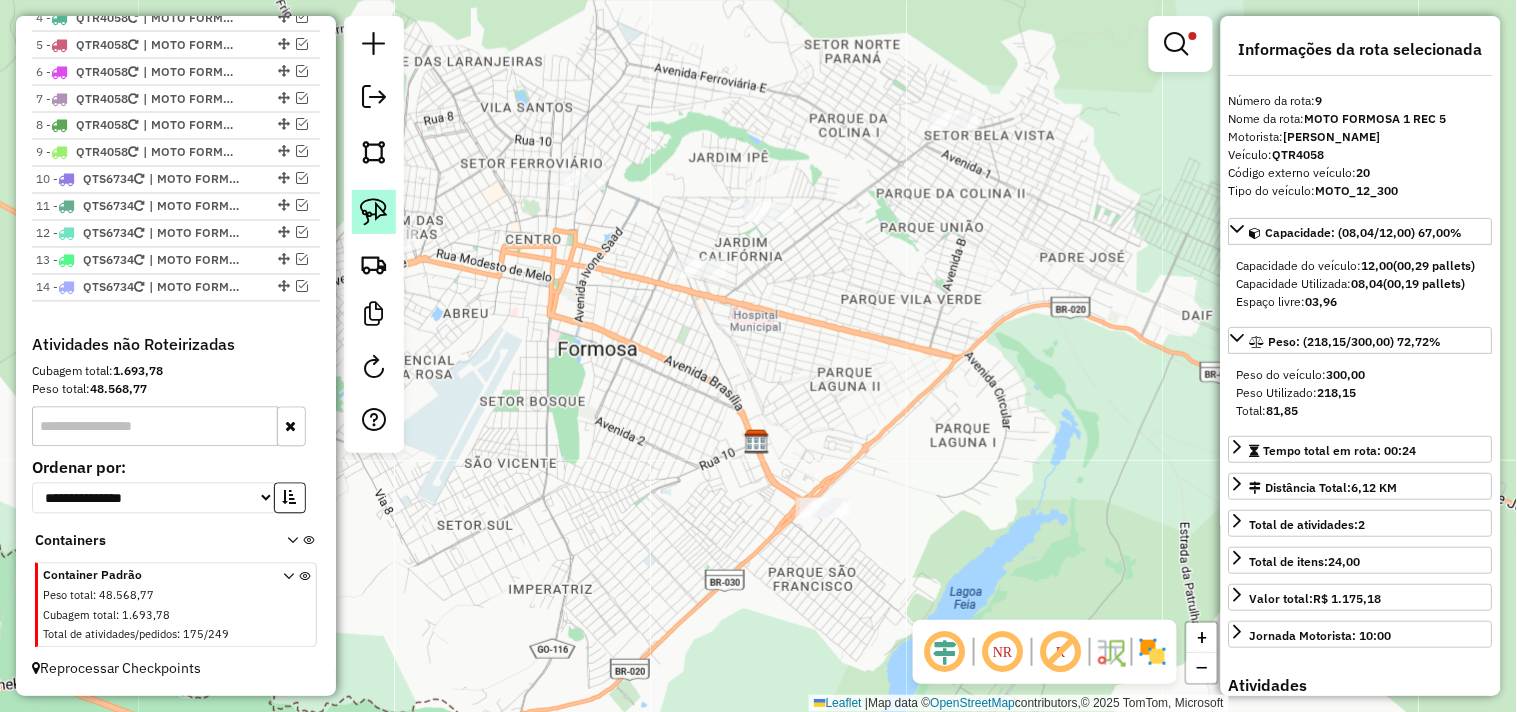 click 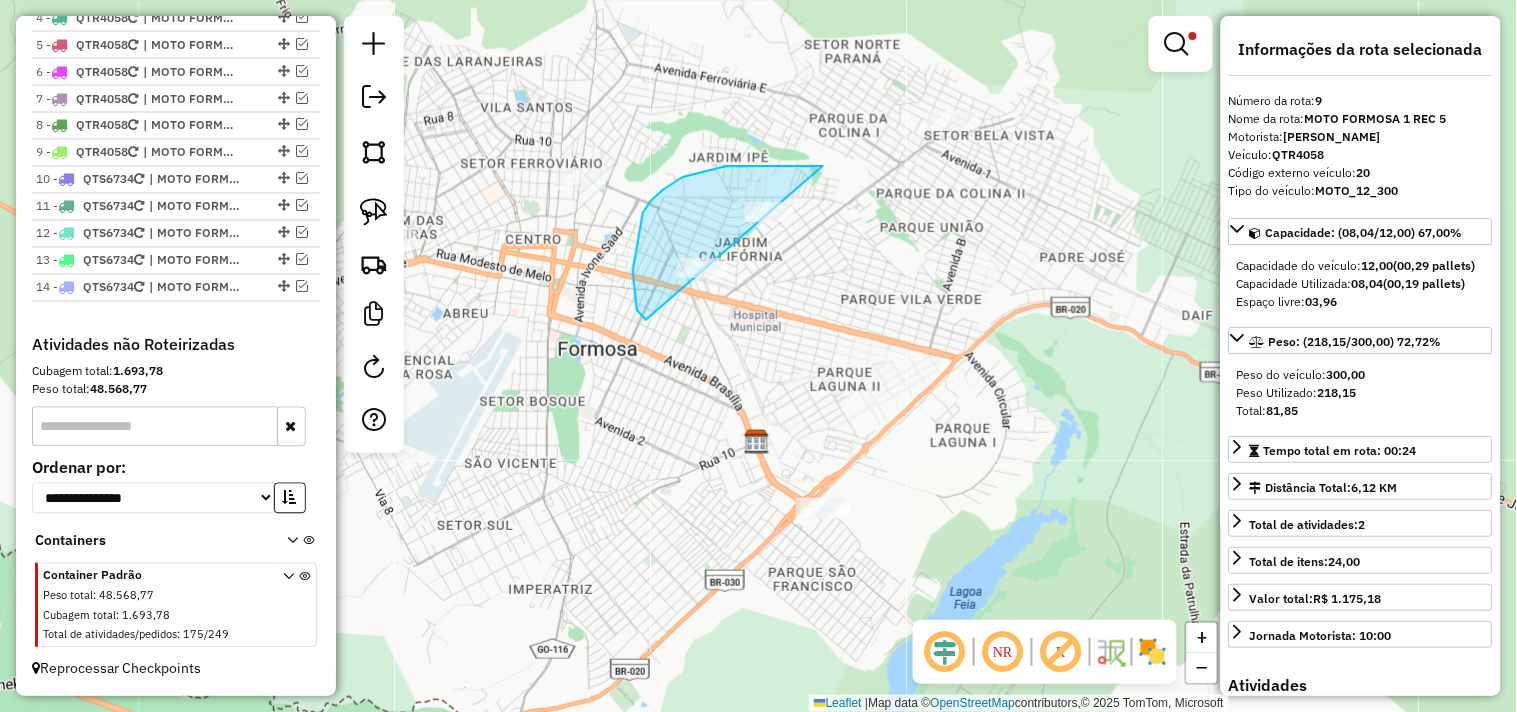 drag, startPoint x: 810, startPoint y: 166, endPoint x: 837, endPoint y: 305, distance: 141.59802 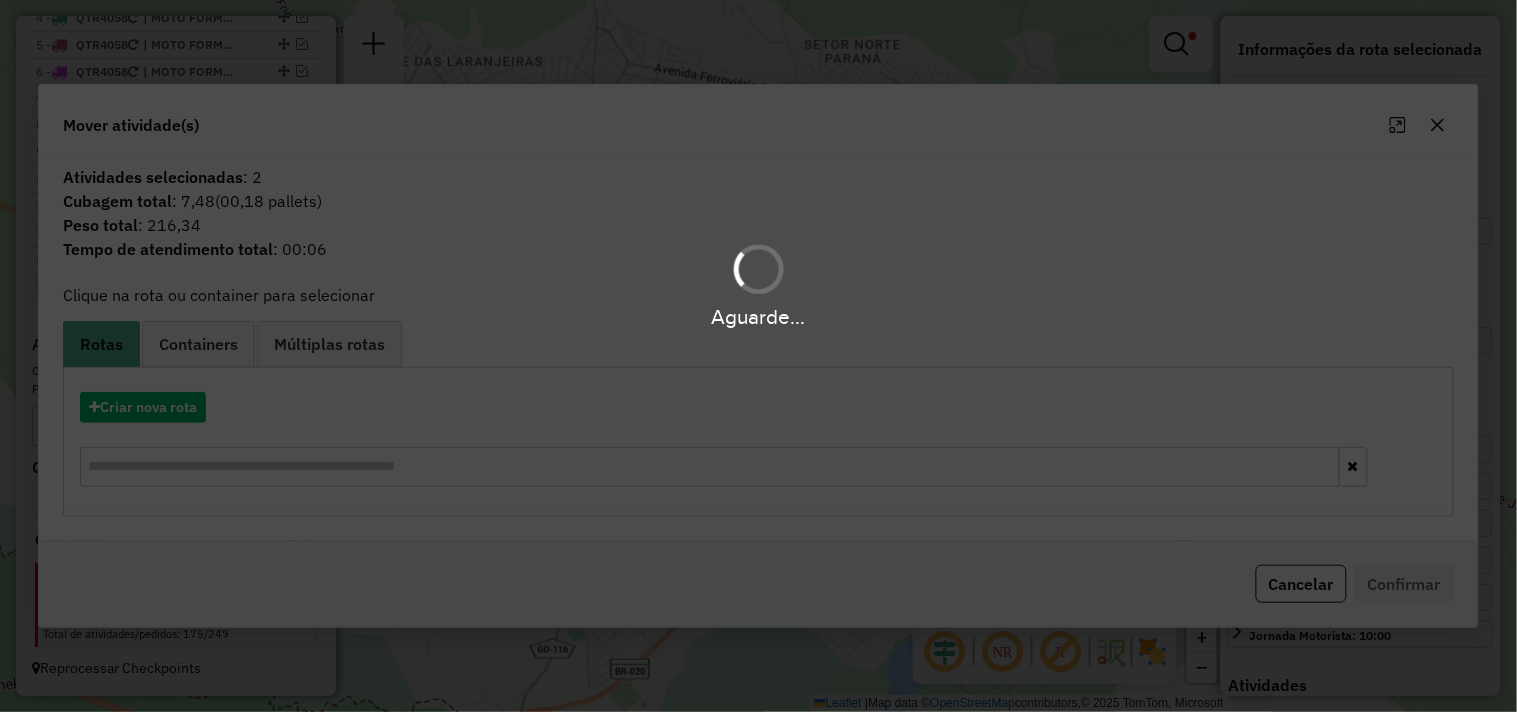 click on "Aguarde..." at bounding box center (758, 356) 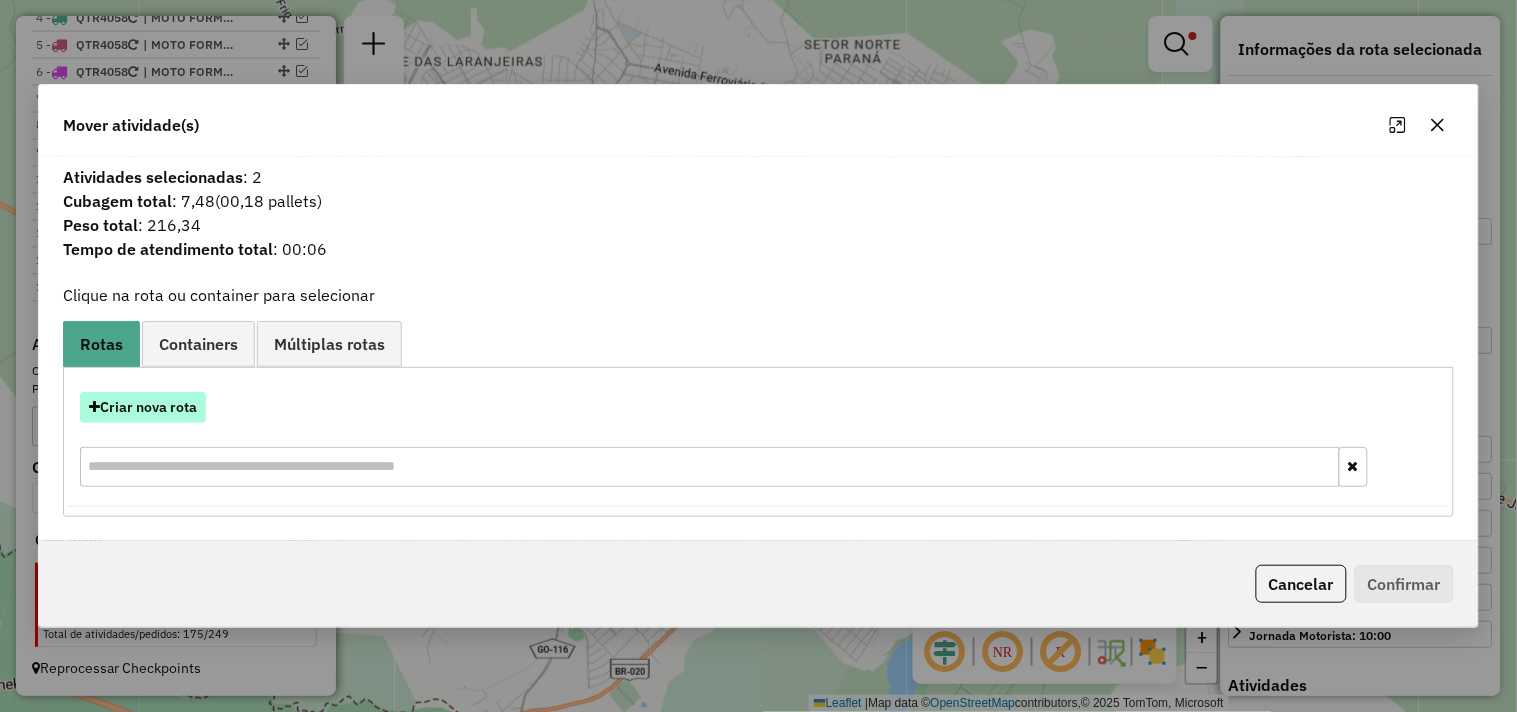 click on "Criar nova rota" at bounding box center [143, 407] 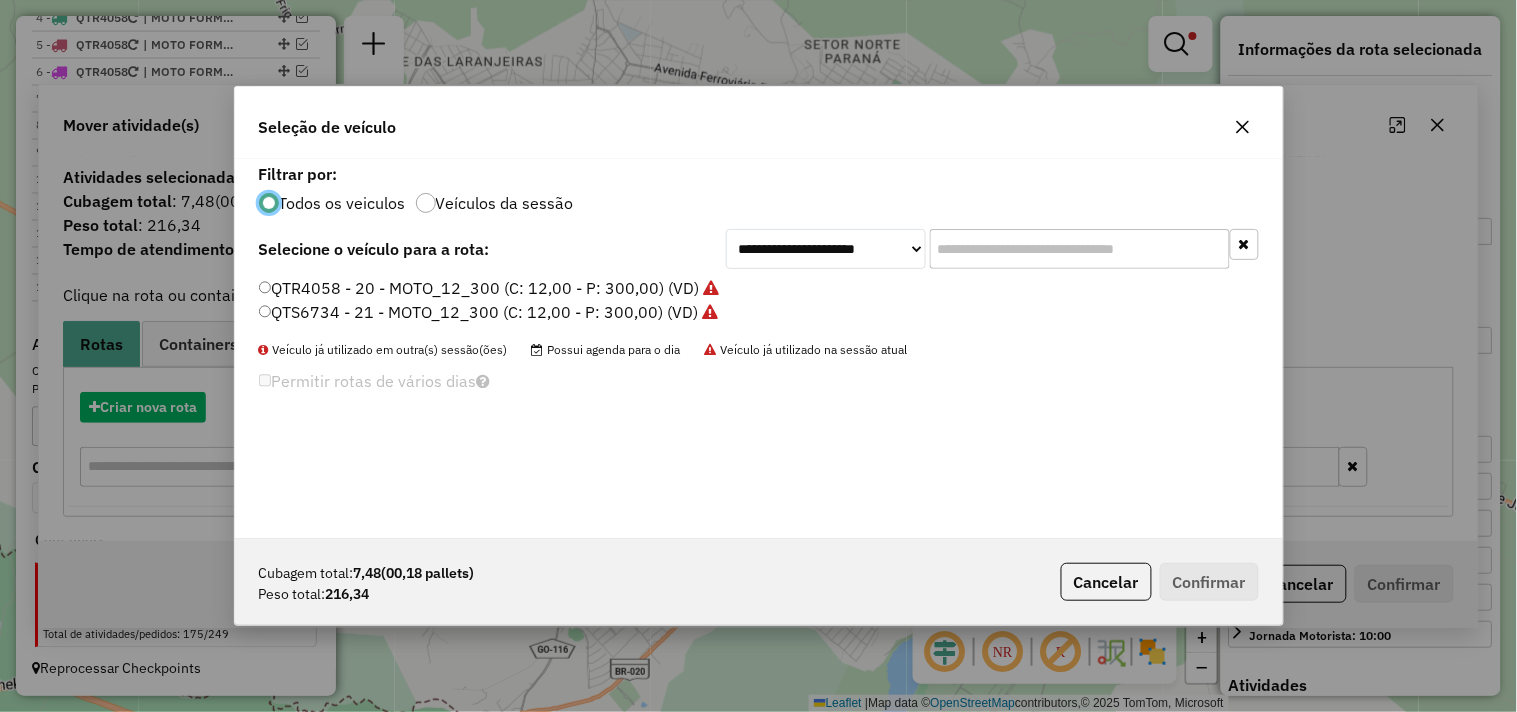 scroll, scrollTop: 11, scrollLeft: 5, axis: both 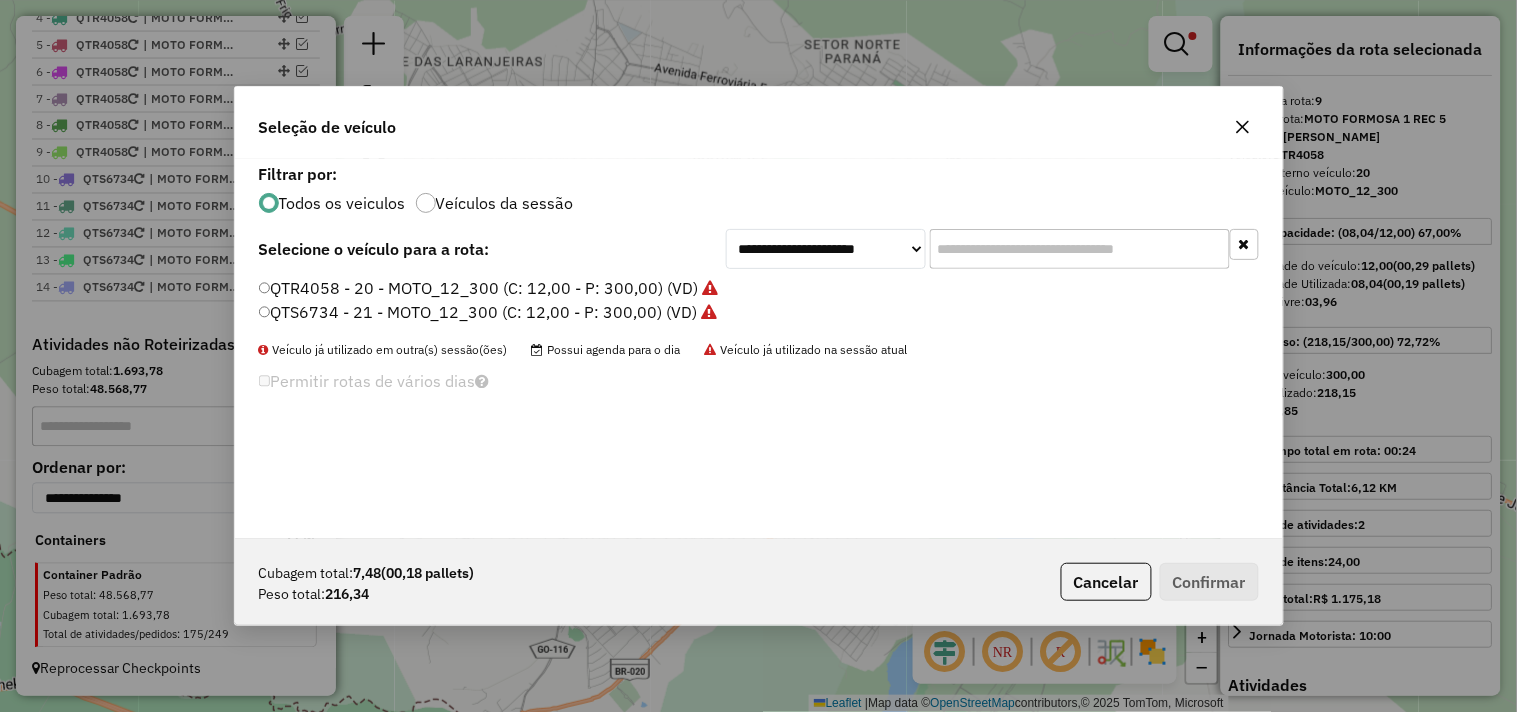 click on "QTS6734 - 21 - MOTO_12_300 (C: 12,00 - P: 300,00) (VD)" 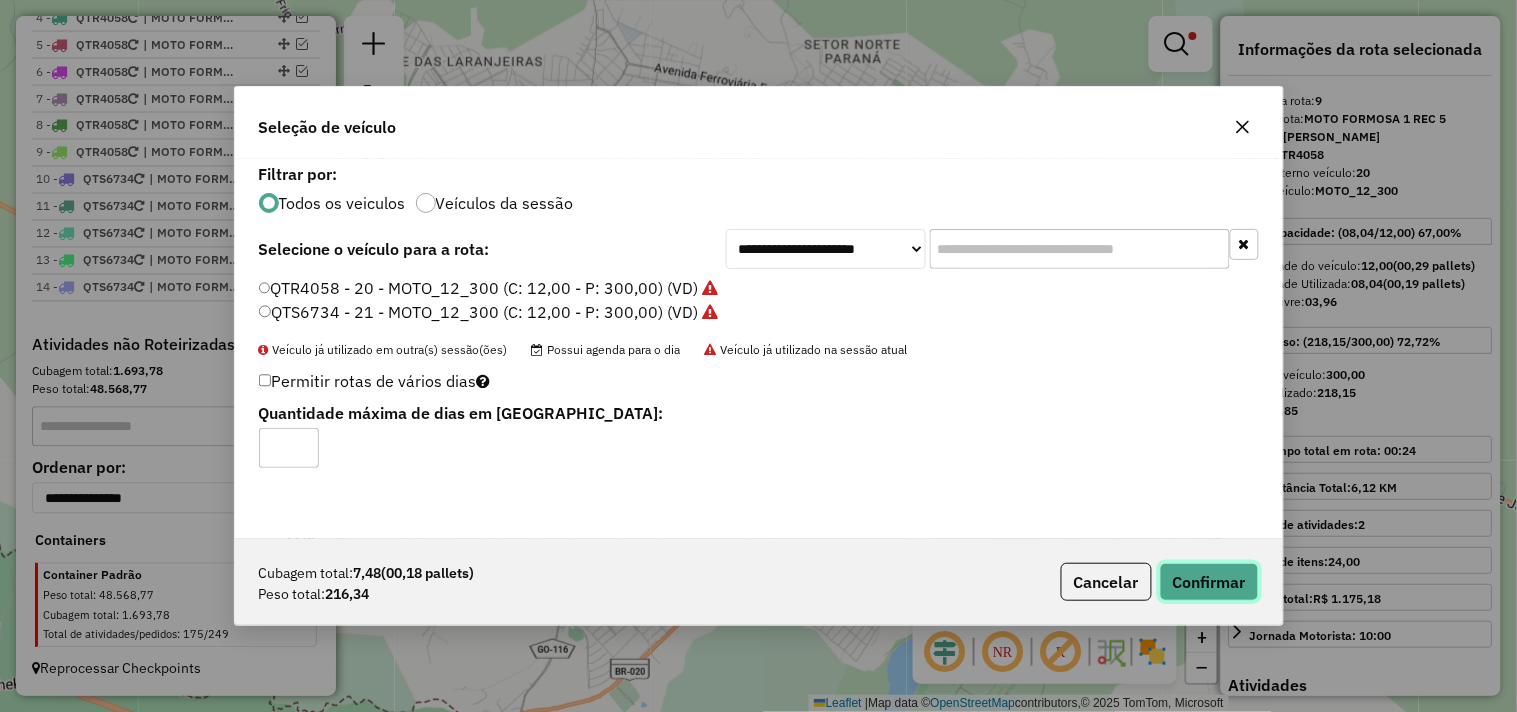 click on "Confirmar" 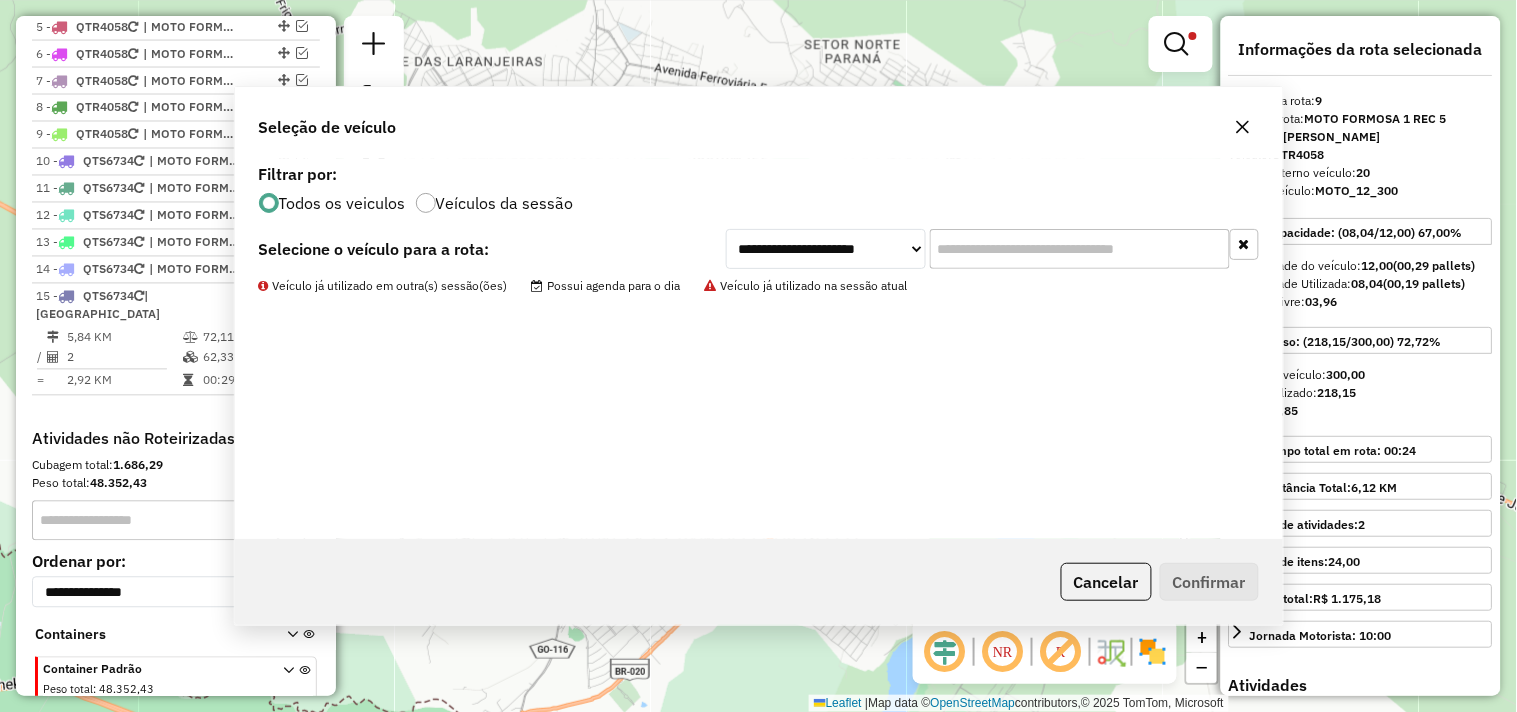 scroll, scrollTop: 985, scrollLeft: 0, axis: vertical 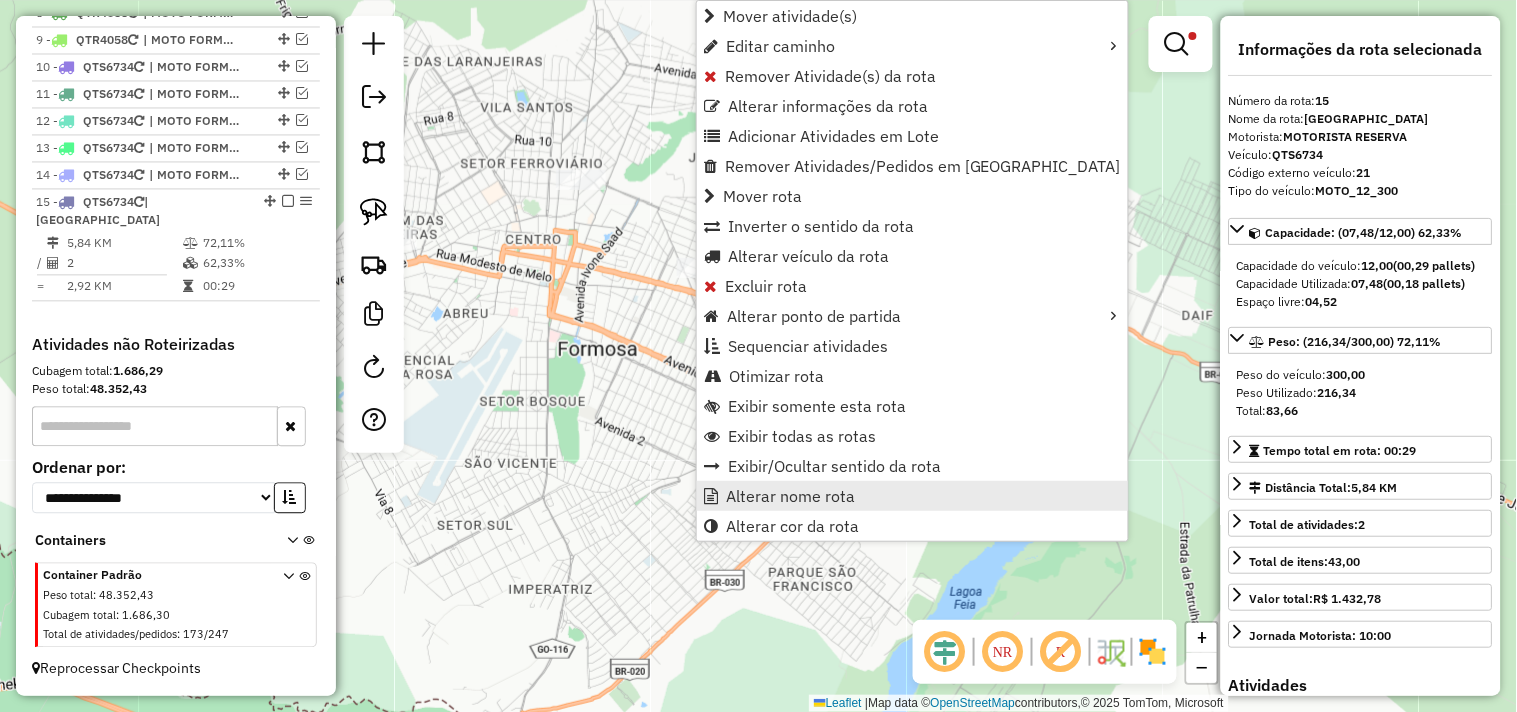 click on "Alterar nome rota" at bounding box center [790, 496] 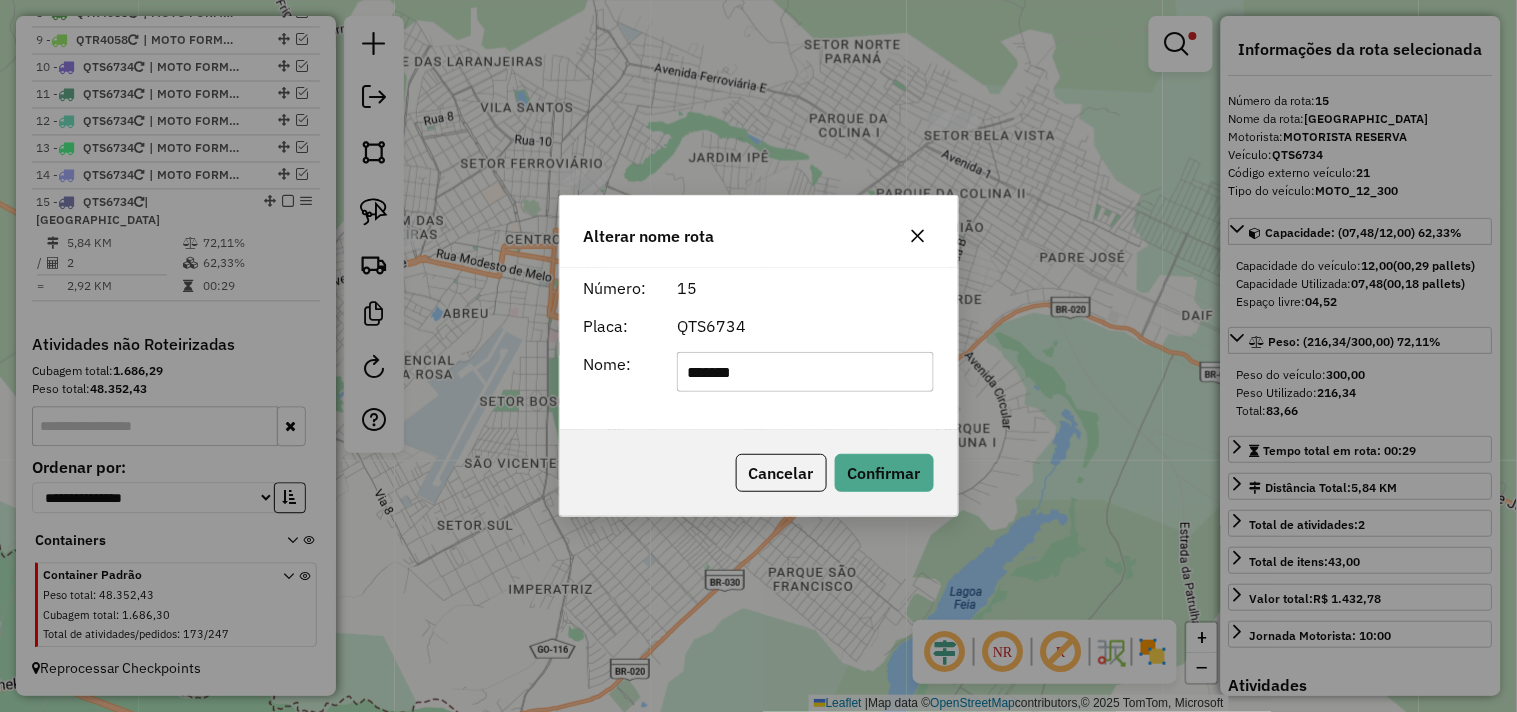 click on "*******" 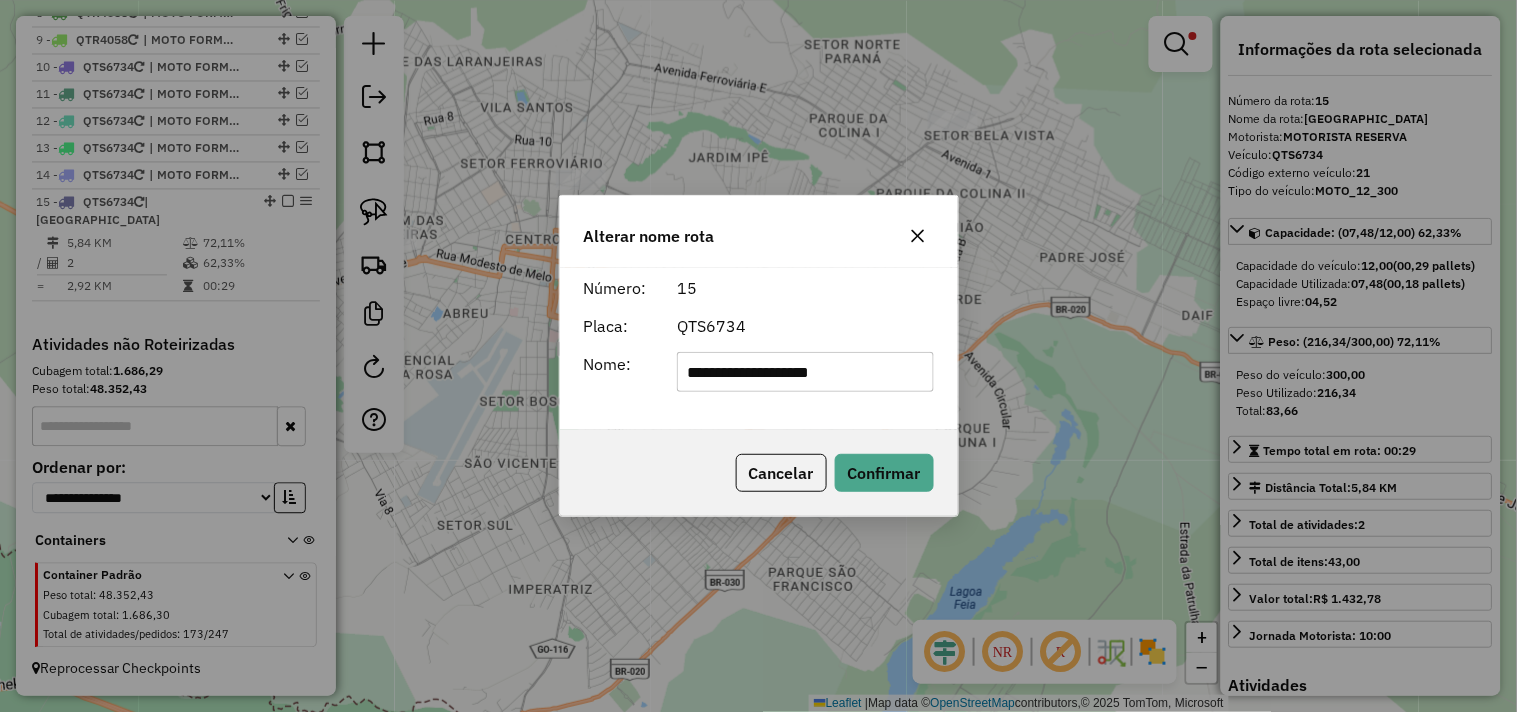 type on "**********" 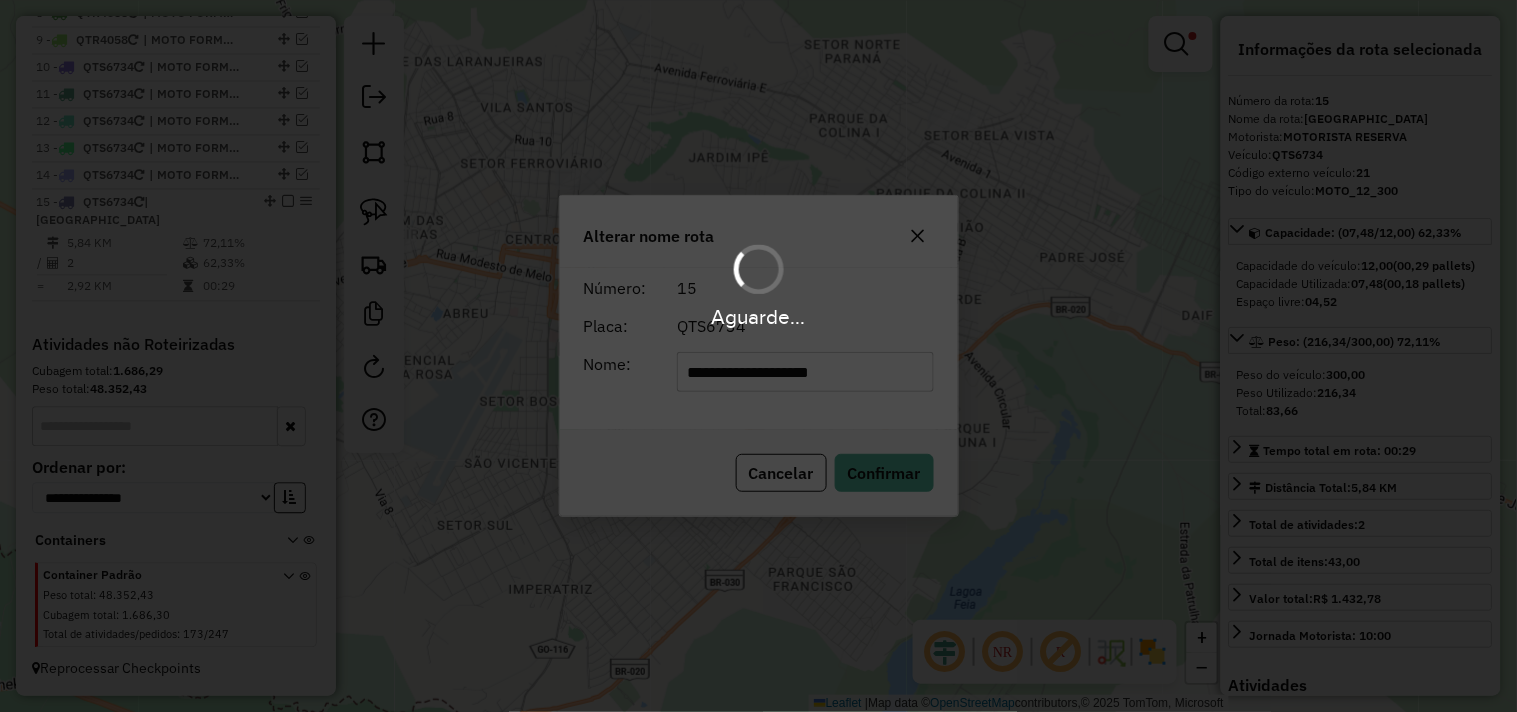 type 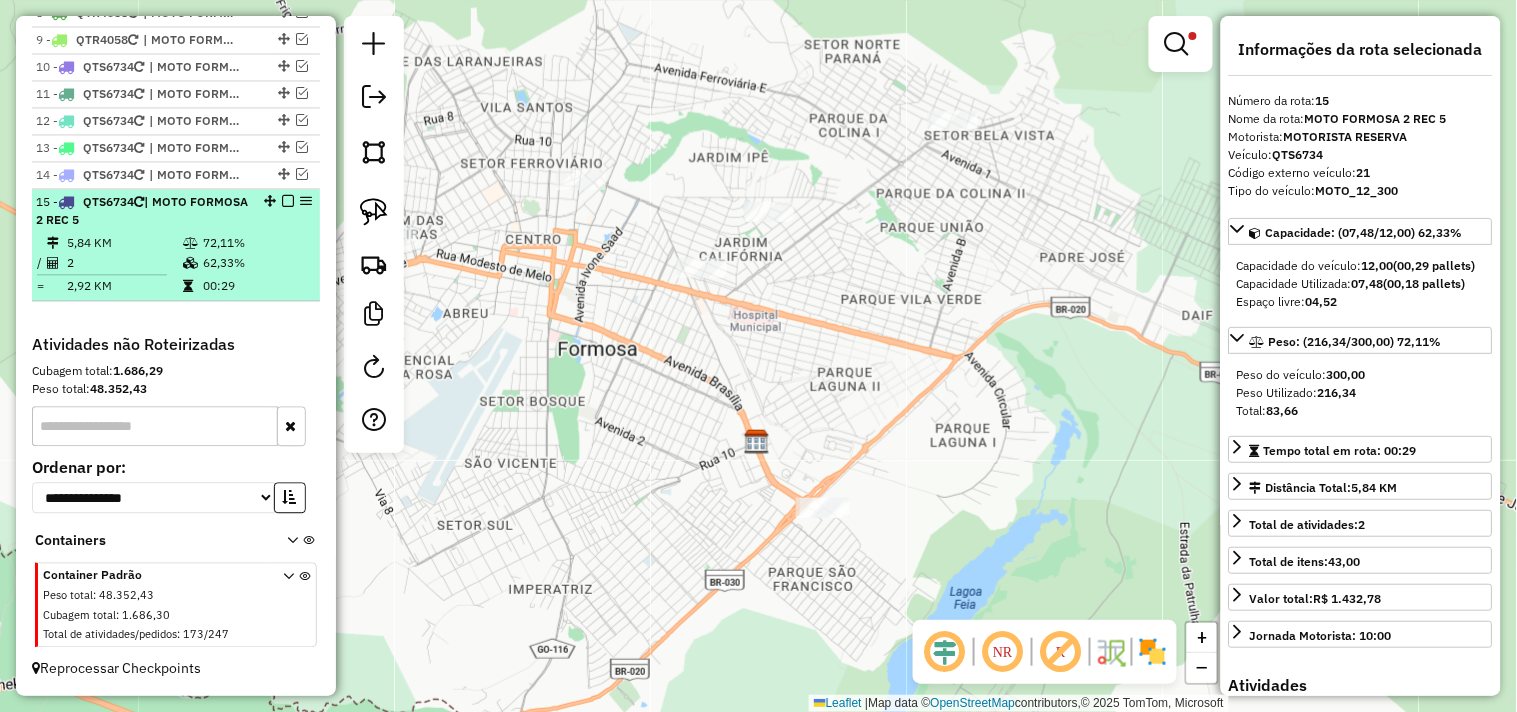 click at bounding box center (288, 202) 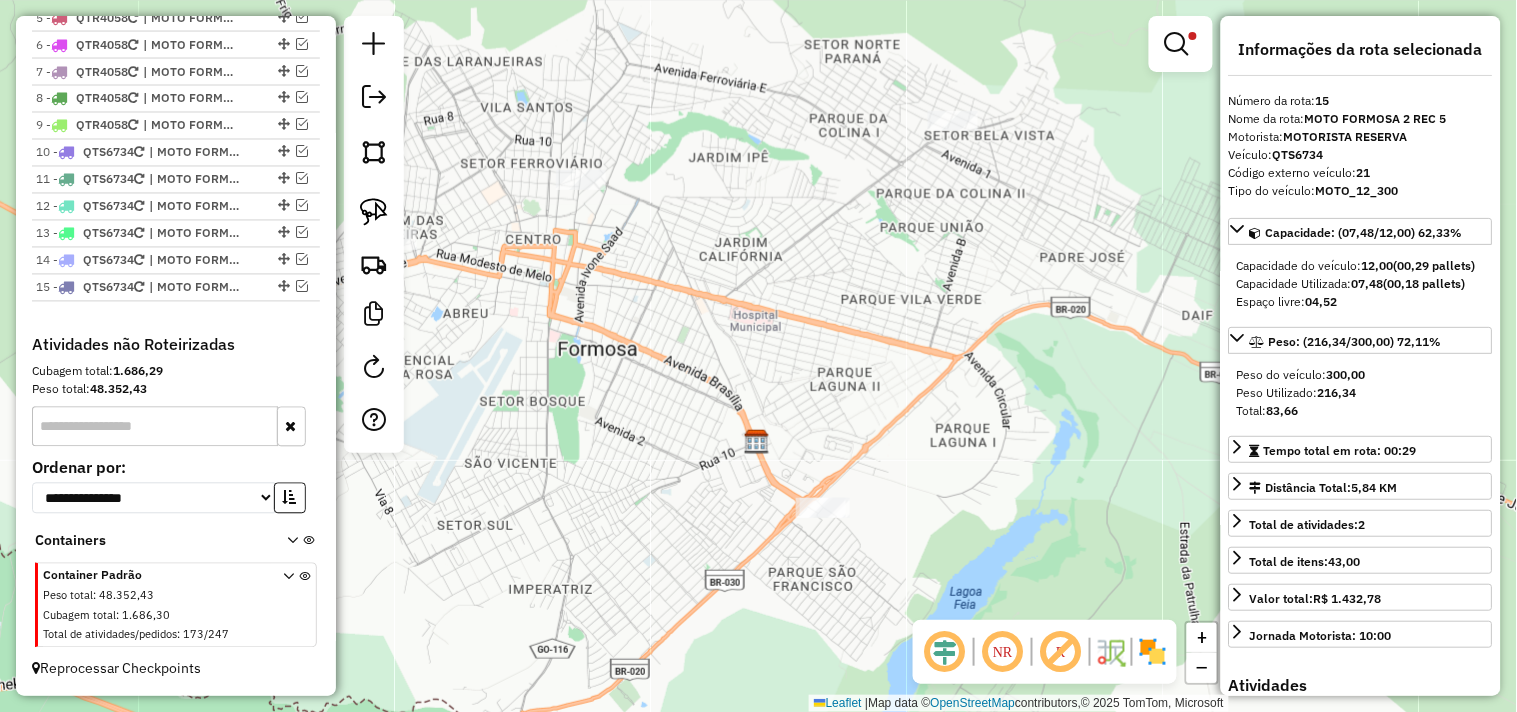 scroll, scrollTop: 695, scrollLeft: 0, axis: vertical 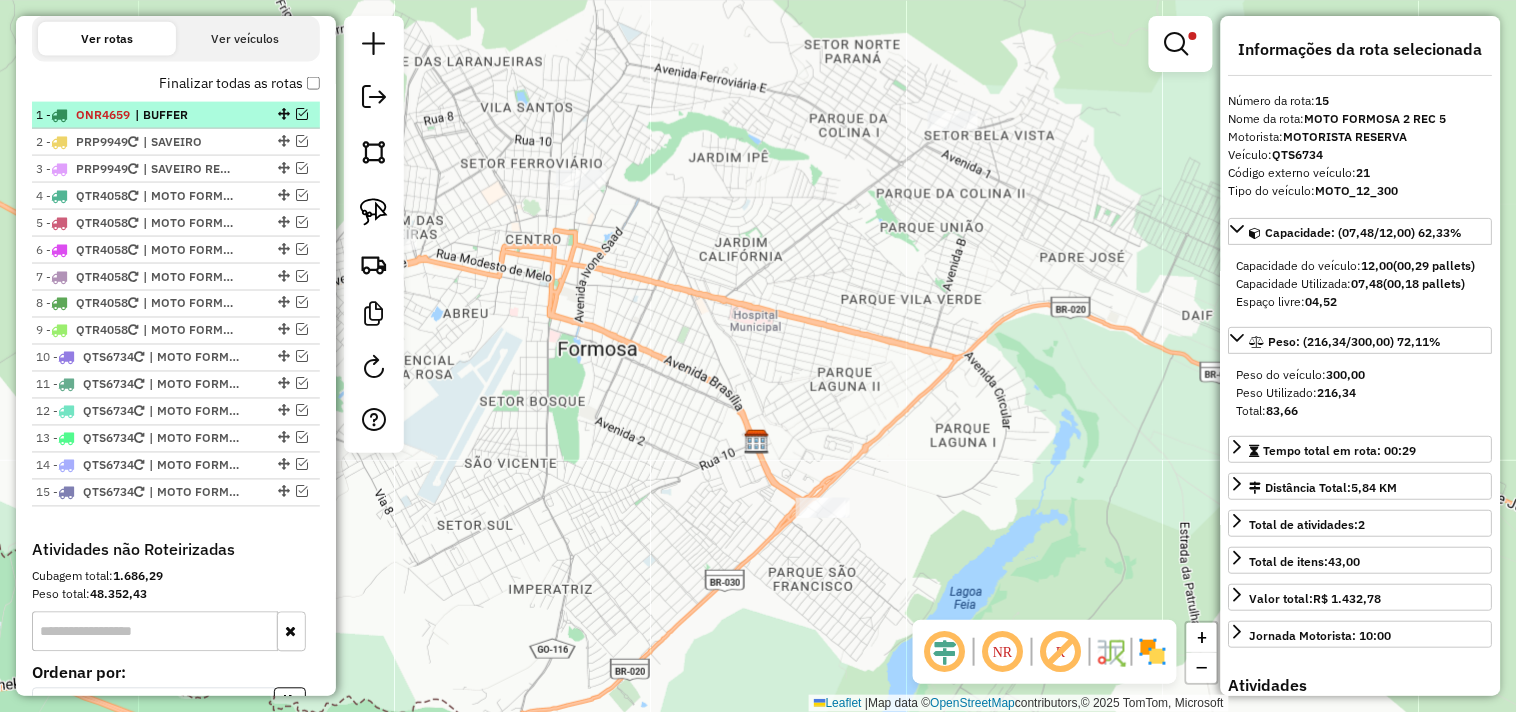 click at bounding box center [302, 114] 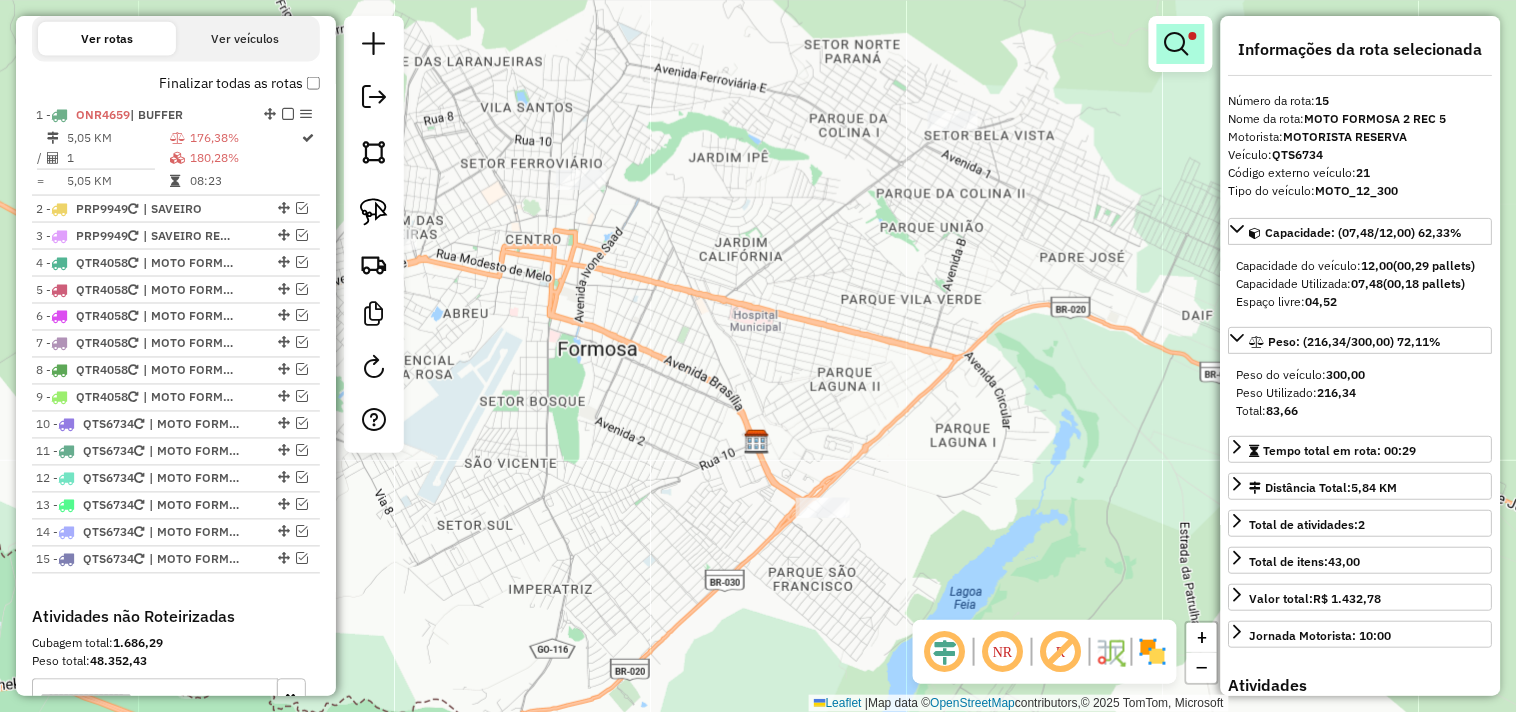click at bounding box center [1177, 44] 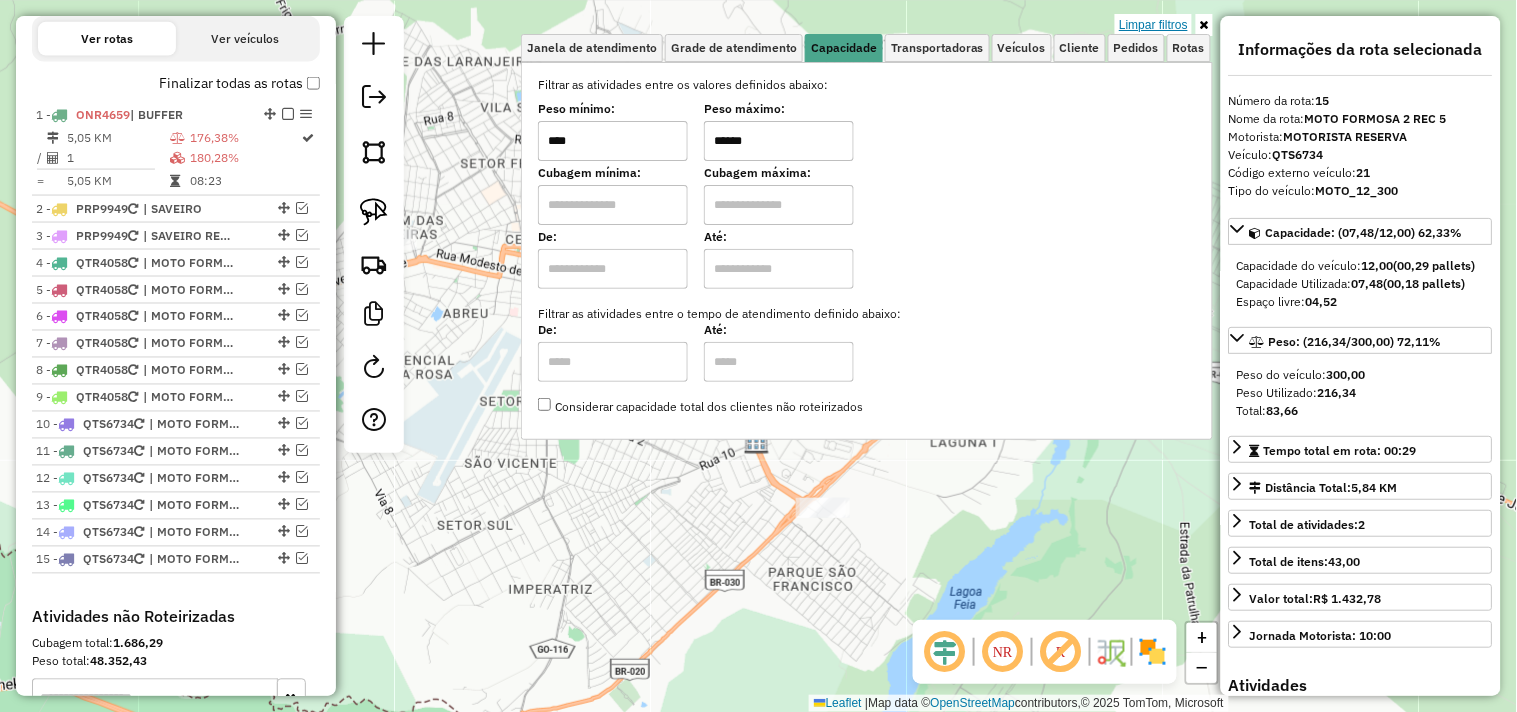 click on "Limpar filtros" at bounding box center [1153, 25] 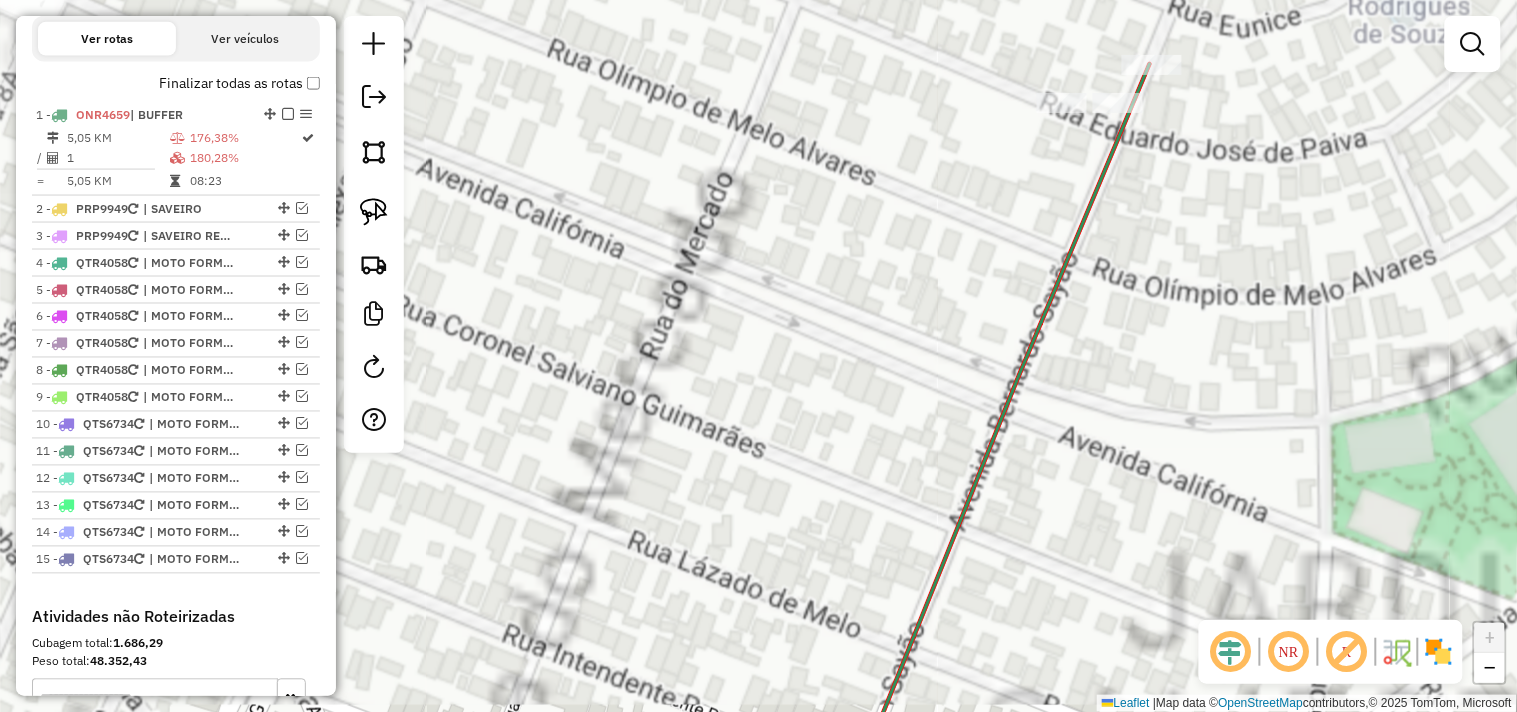 drag, startPoint x: 911, startPoint y: 257, endPoint x: 668, endPoint y: 528, distance: 363.99176 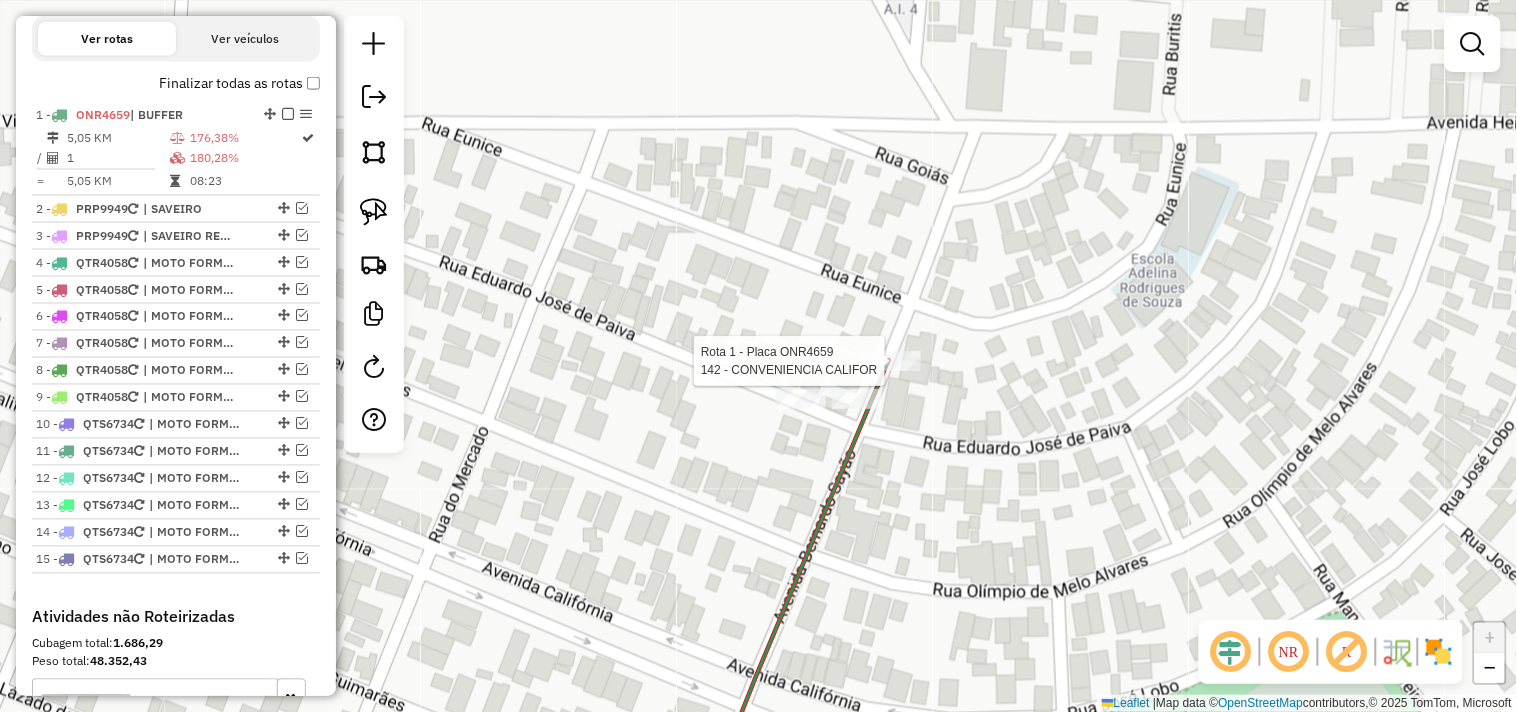 select on "**********" 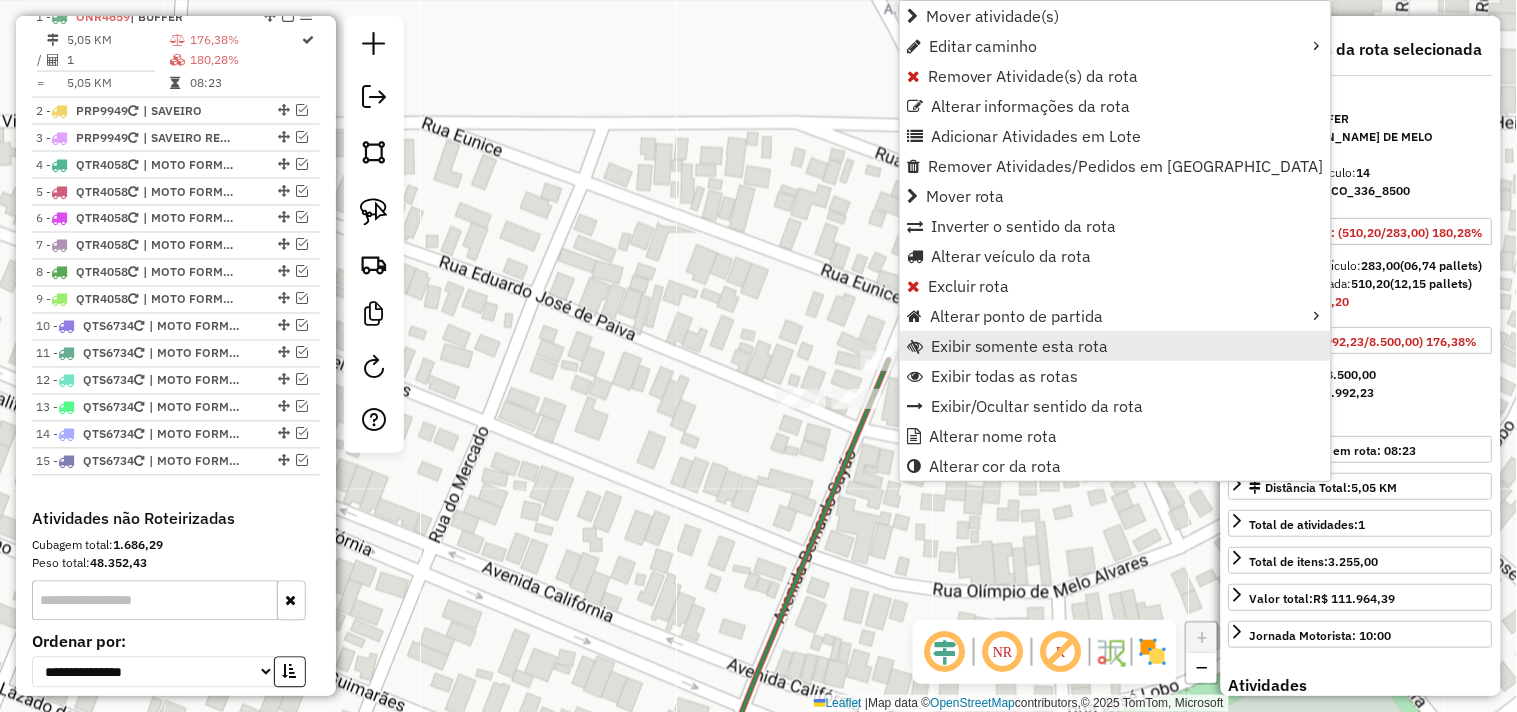 scroll, scrollTop: 797, scrollLeft: 0, axis: vertical 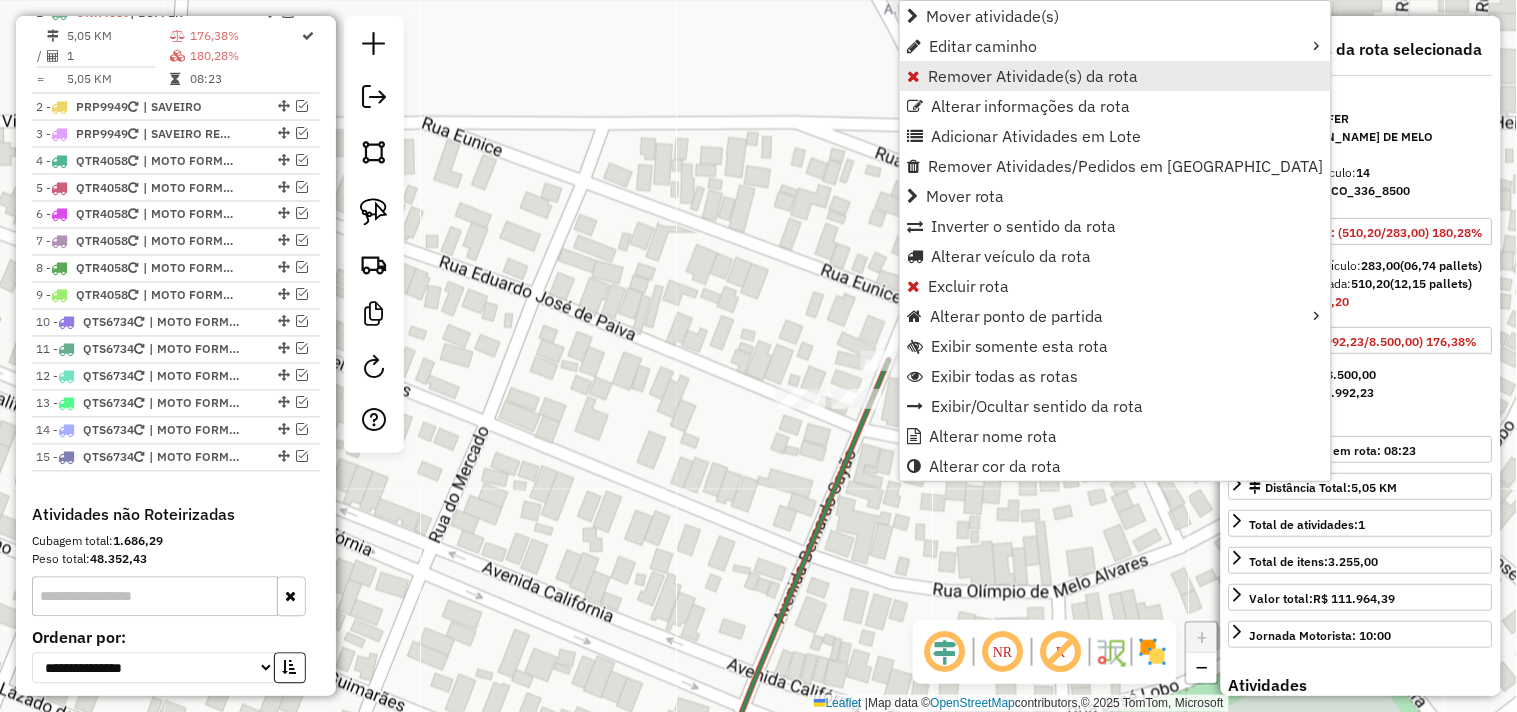 click on "Remover Atividade(s) da rota" at bounding box center [1033, 76] 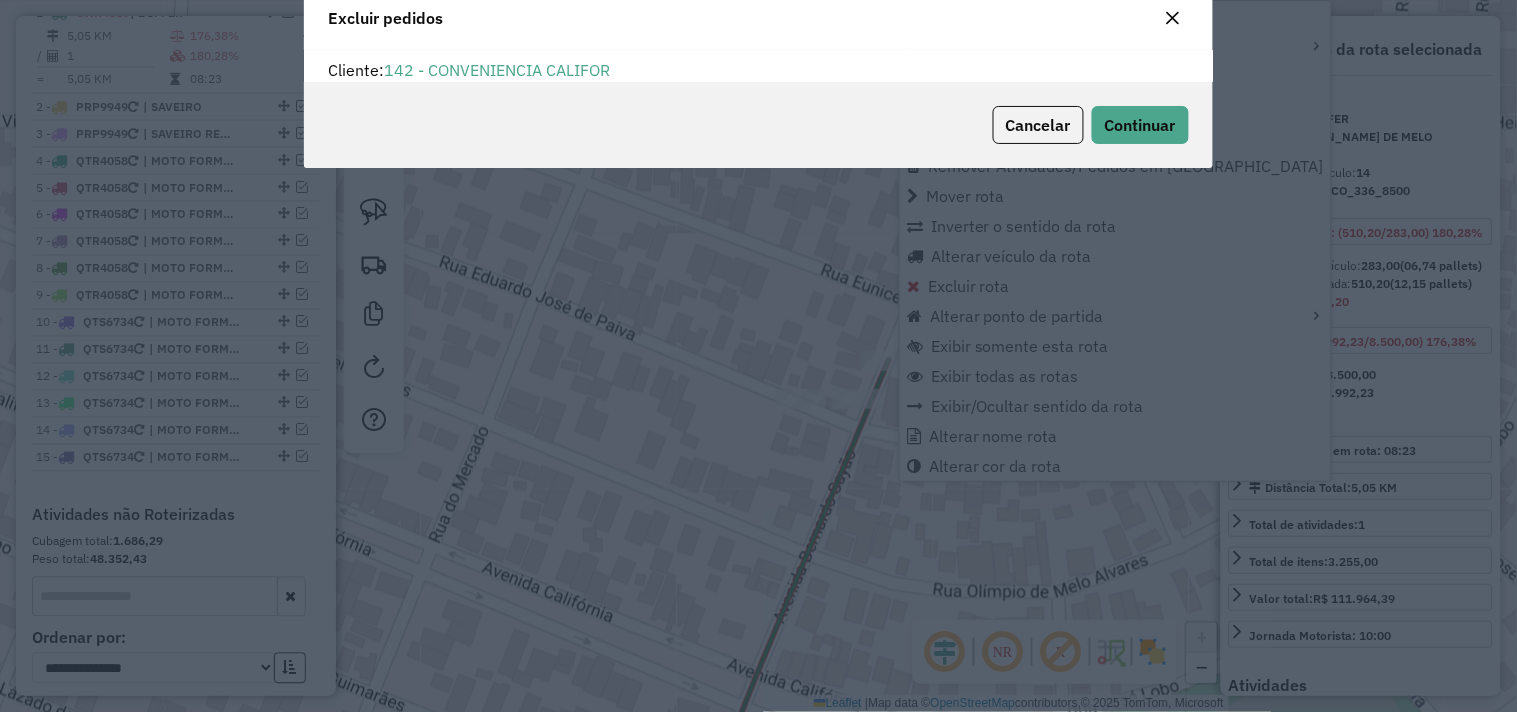 scroll, scrollTop: 68, scrollLeft: 0, axis: vertical 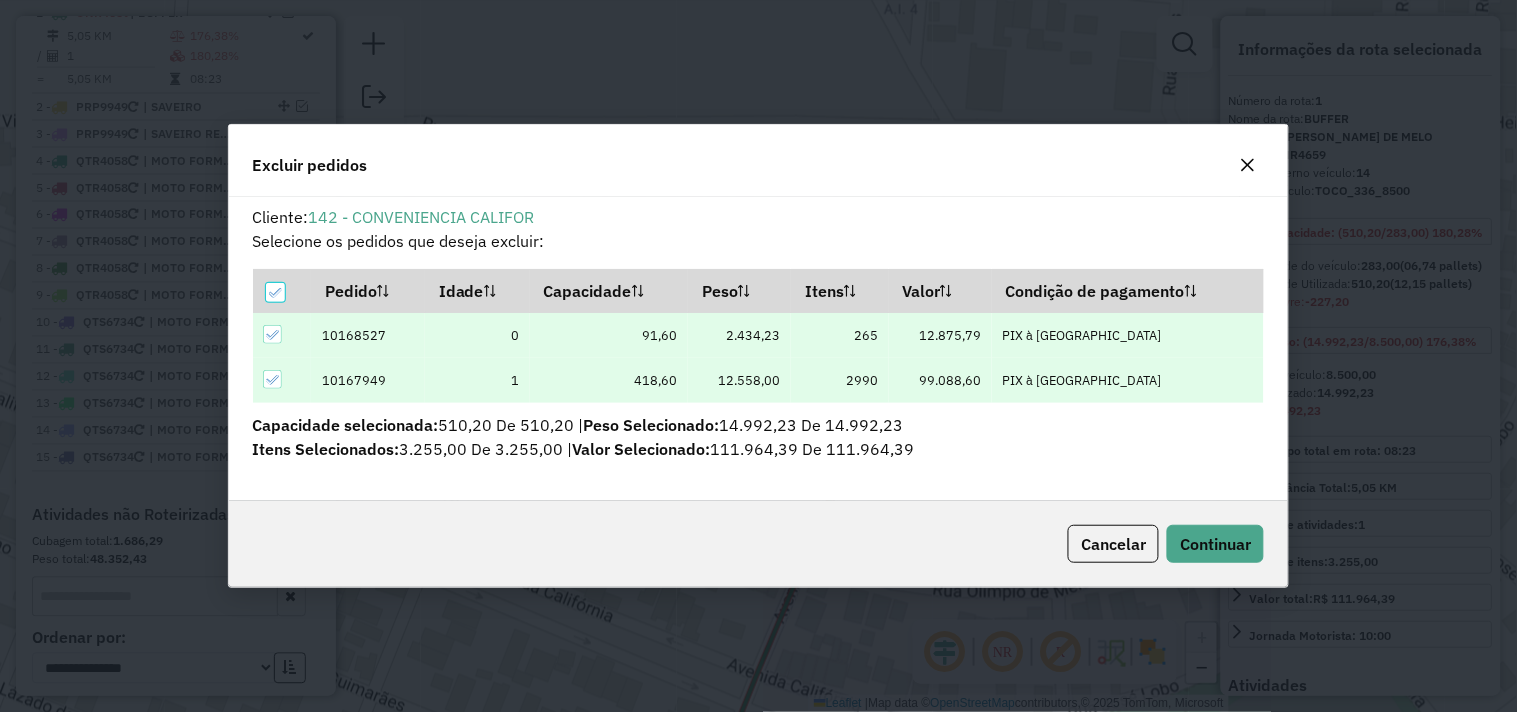 click 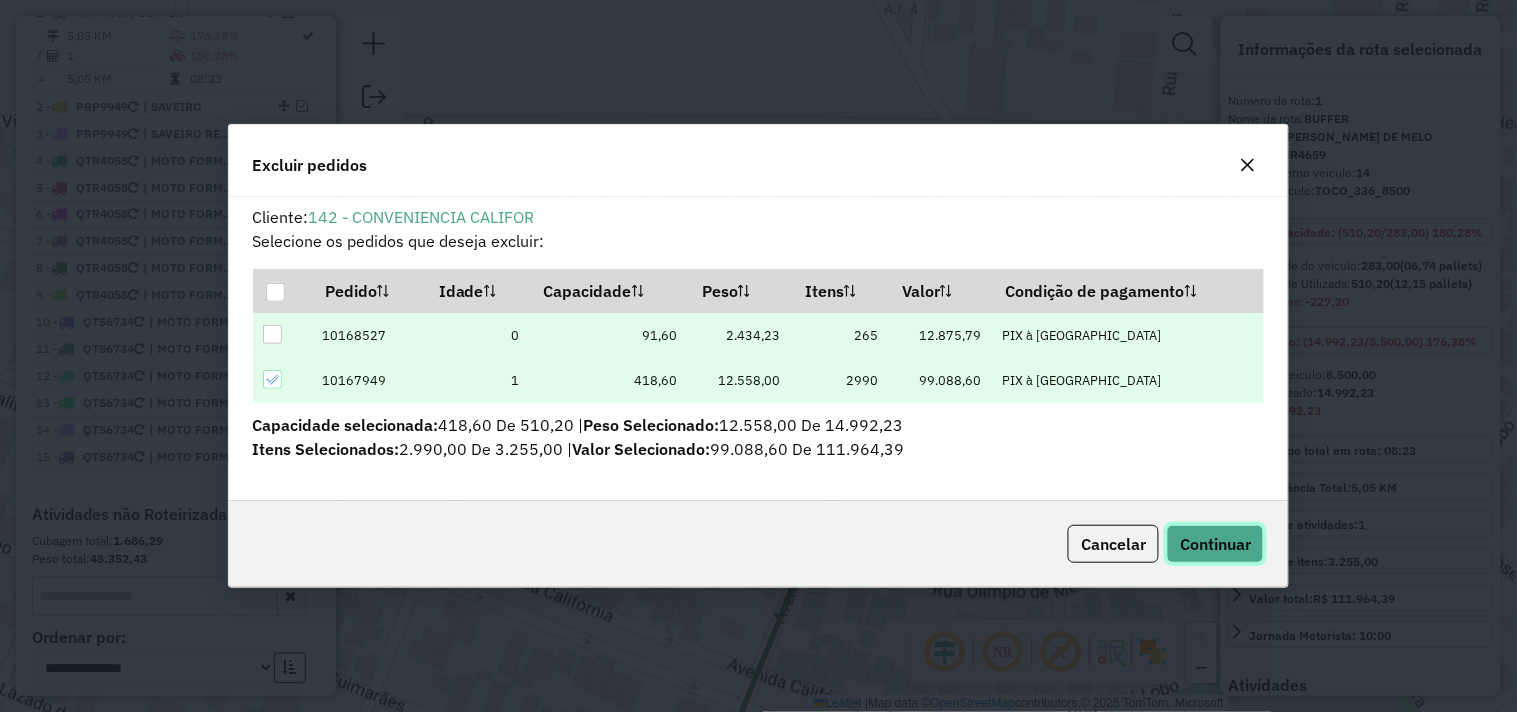 click on "Continuar" 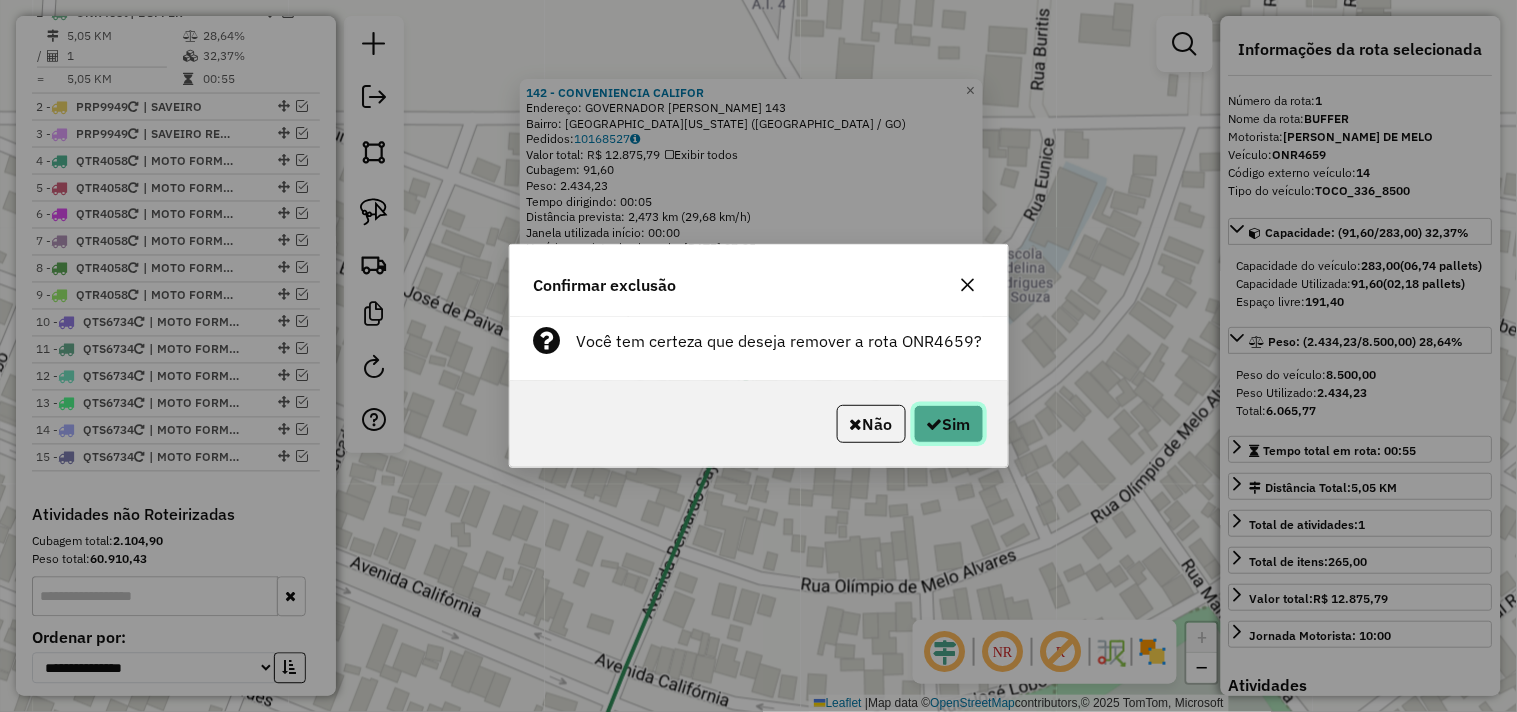 click on "Sim" 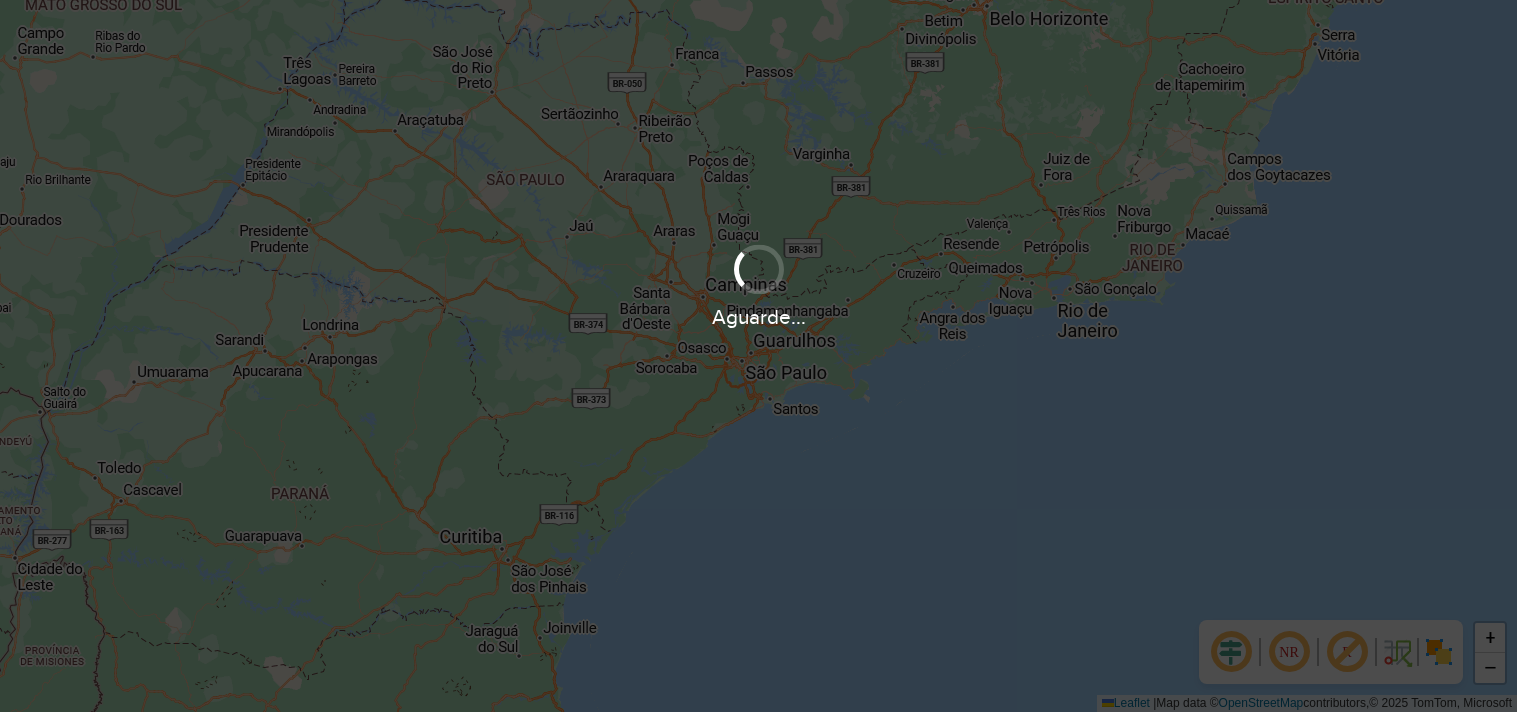 scroll, scrollTop: 0, scrollLeft: 0, axis: both 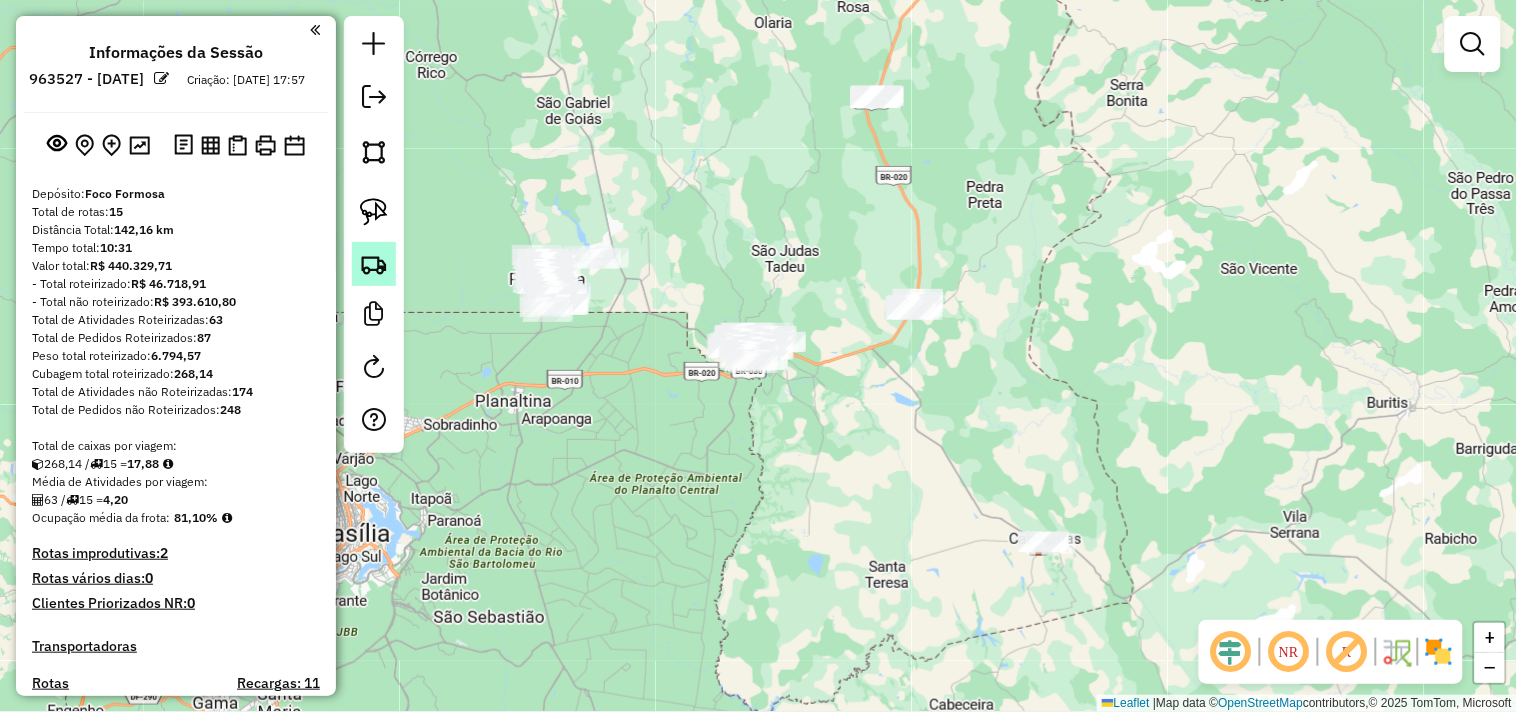 click 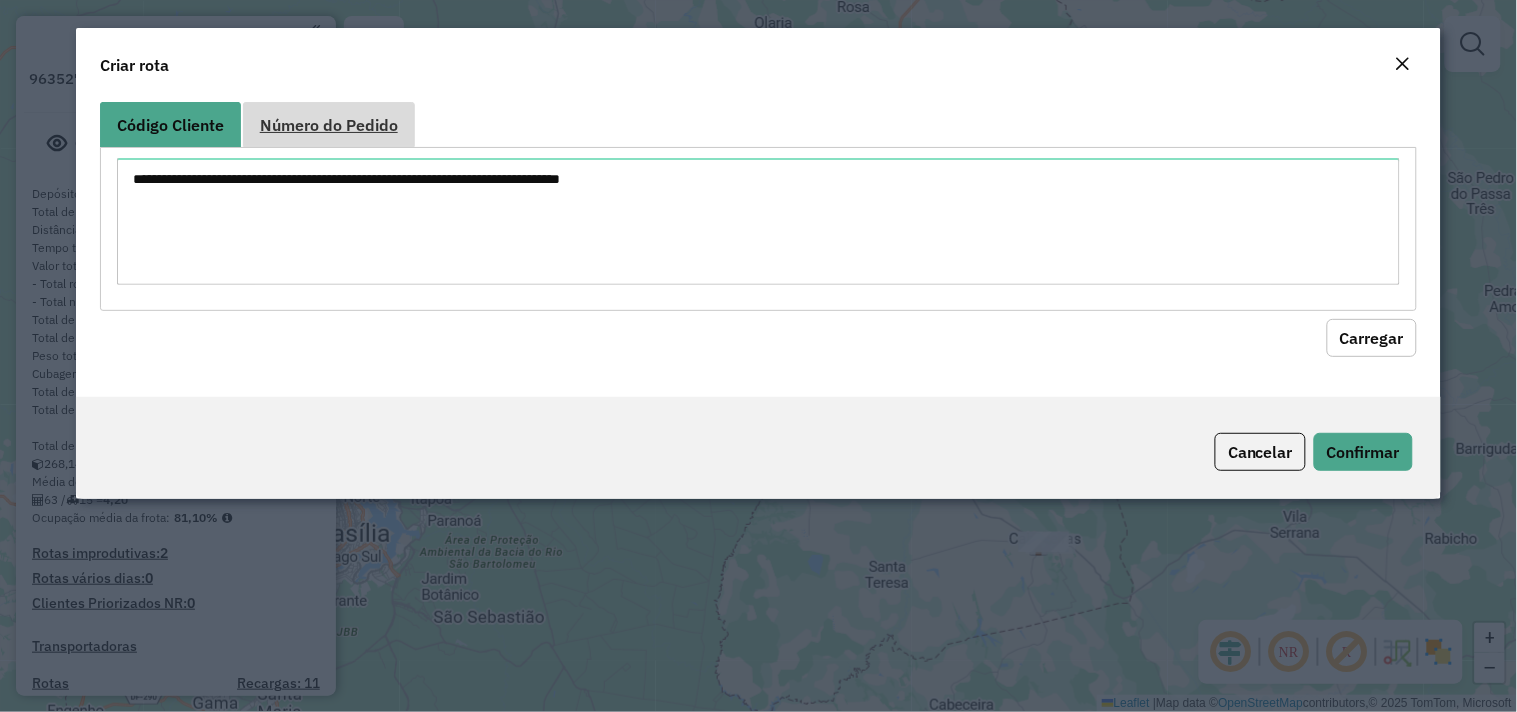click on "Número do Pedido" at bounding box center (329, 124) 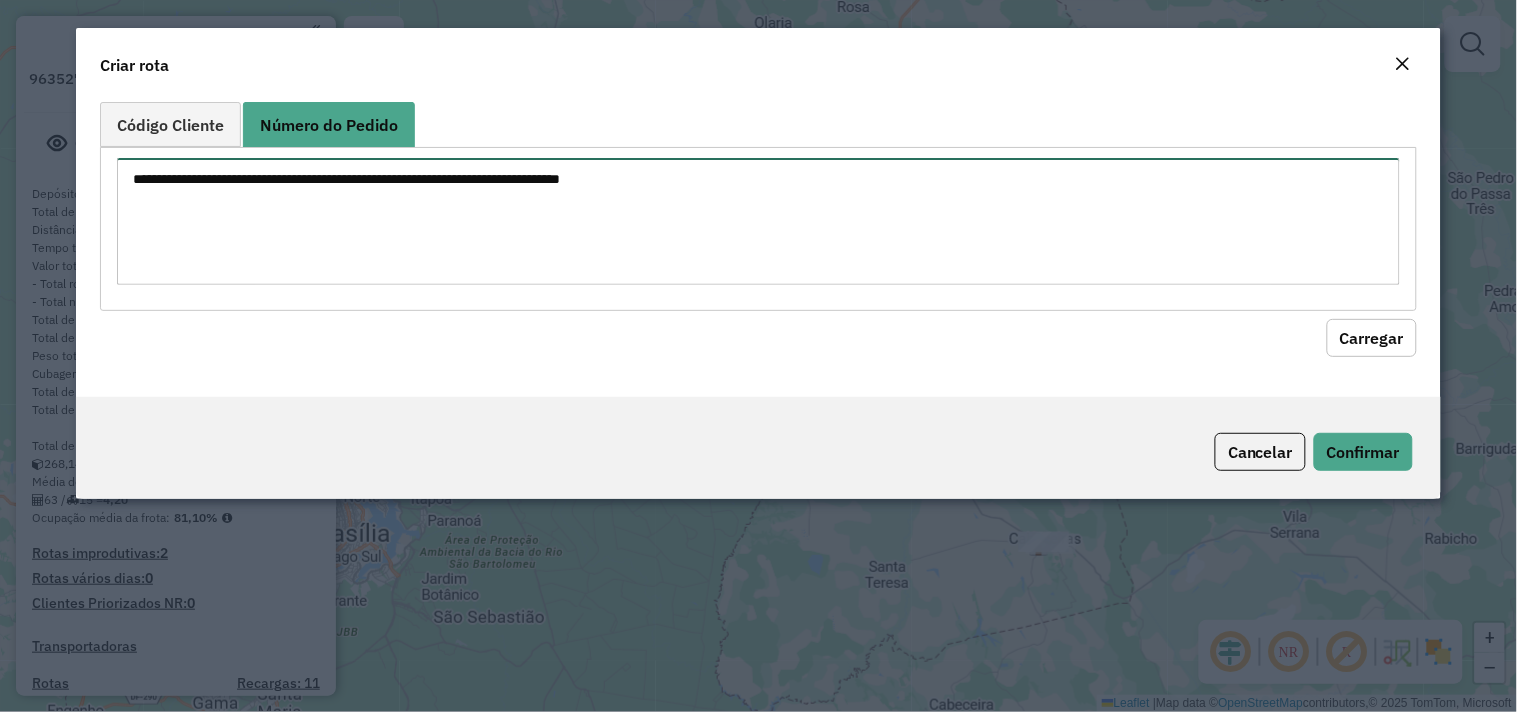 paste on "******" 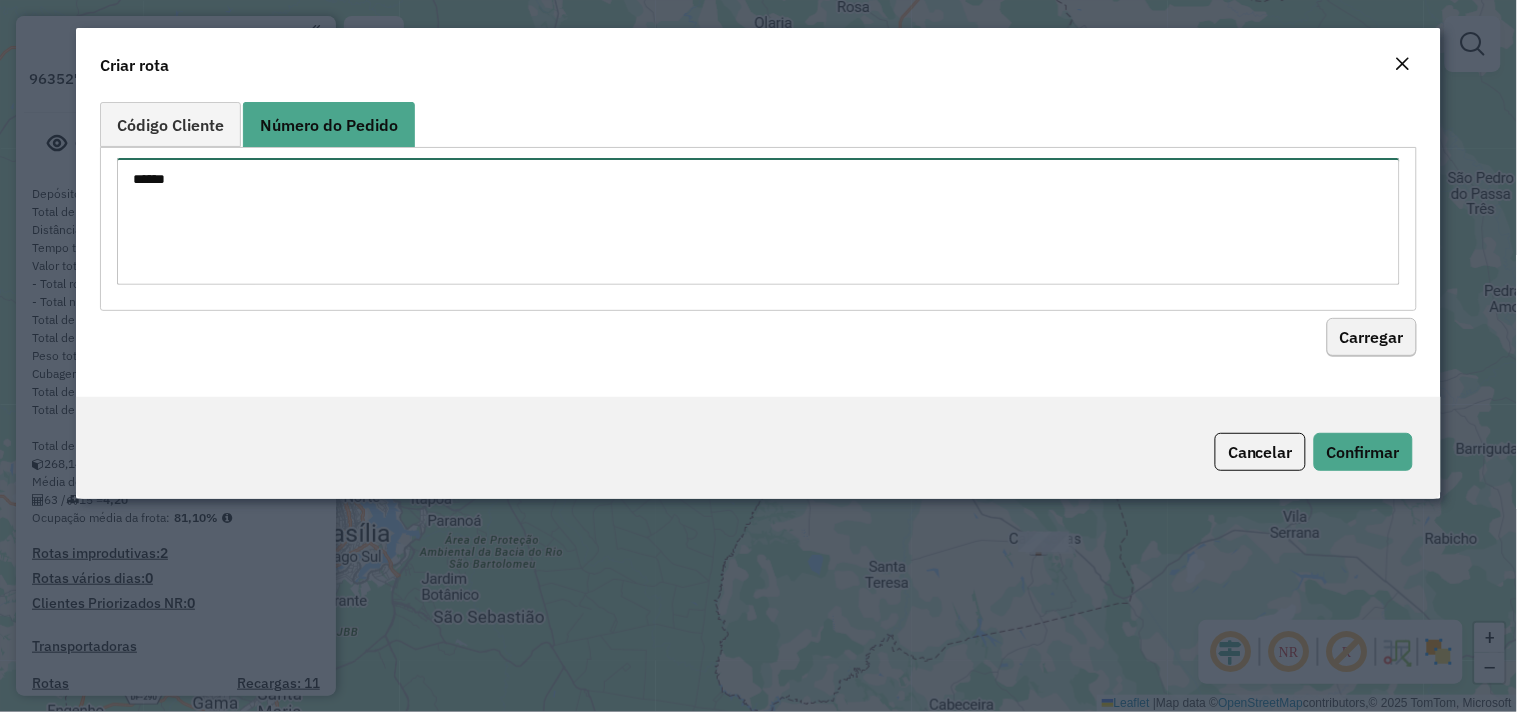 type on "******" 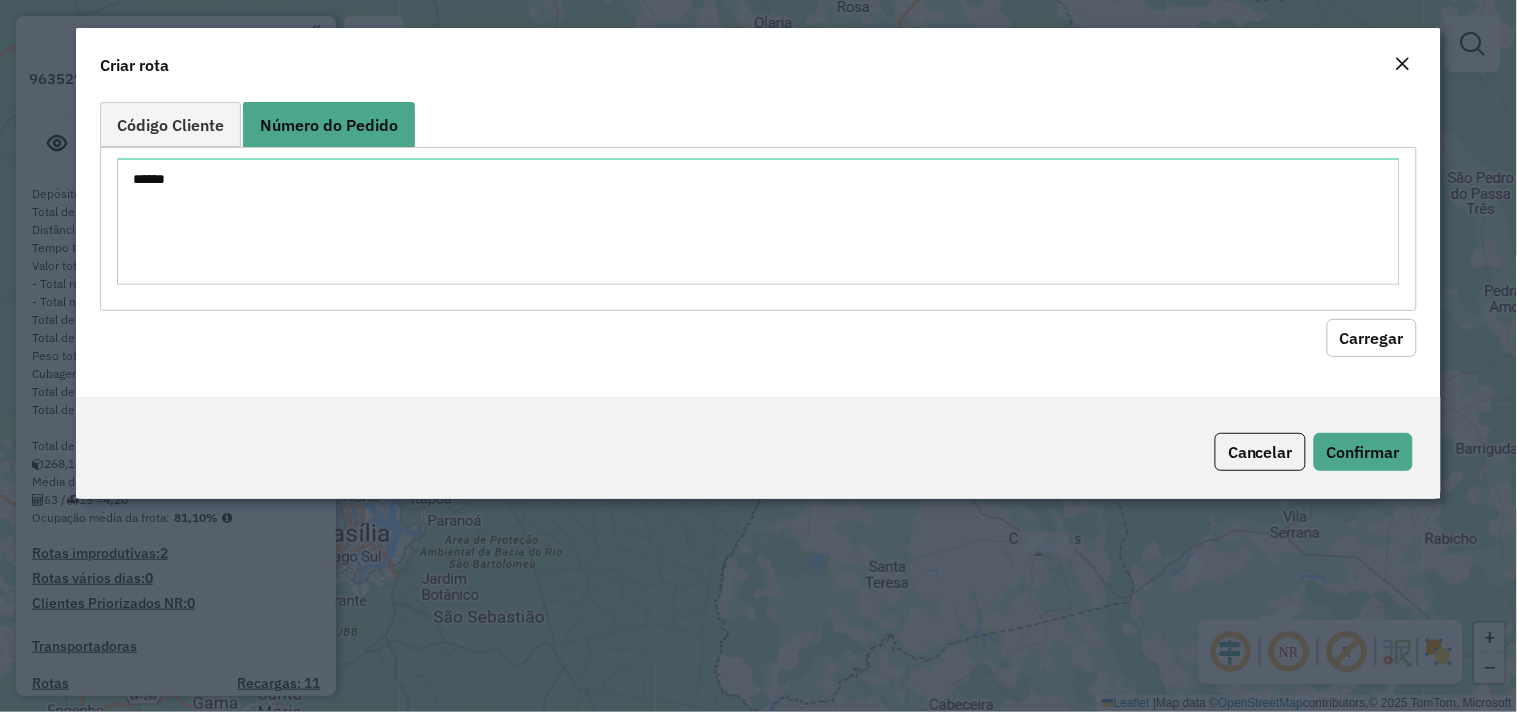 click on "Carregar" 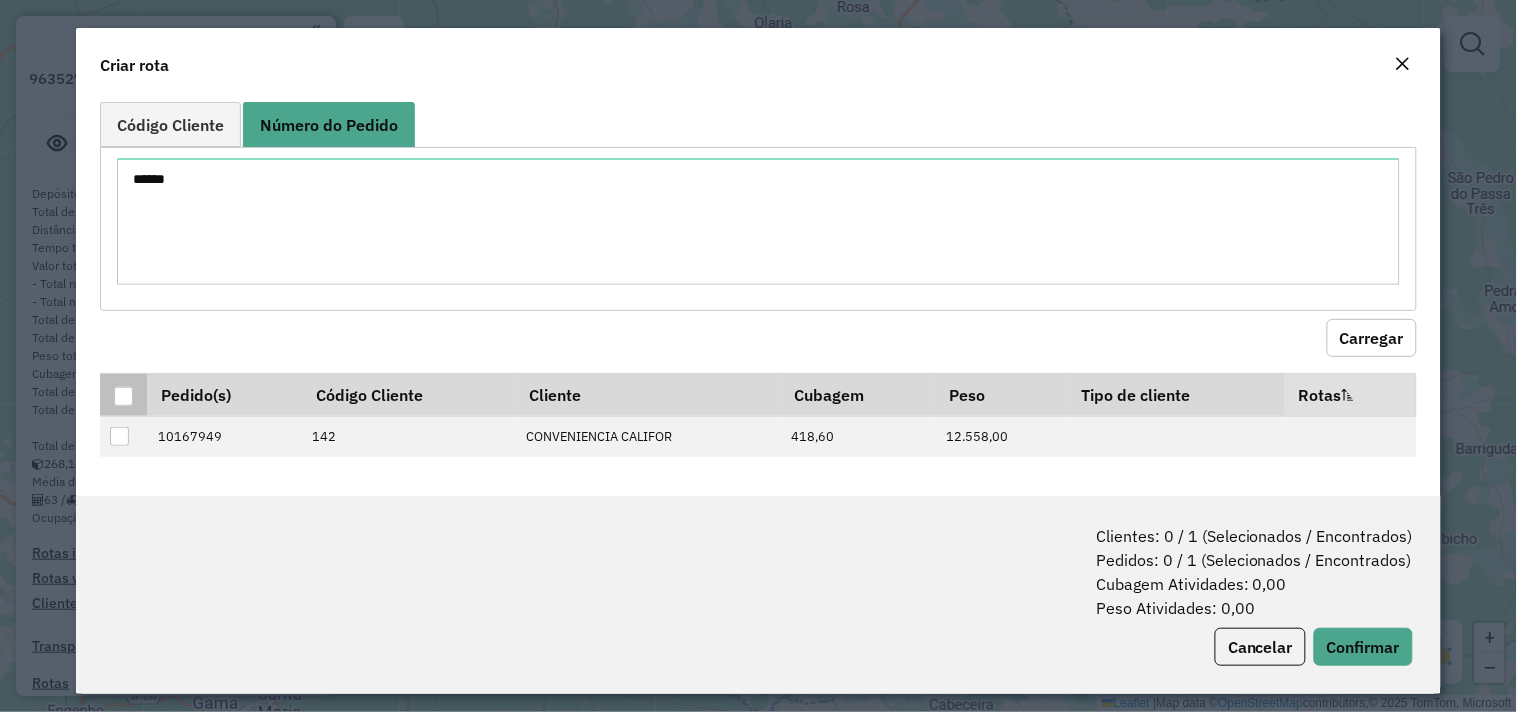 click at bounding box center (123, 396) 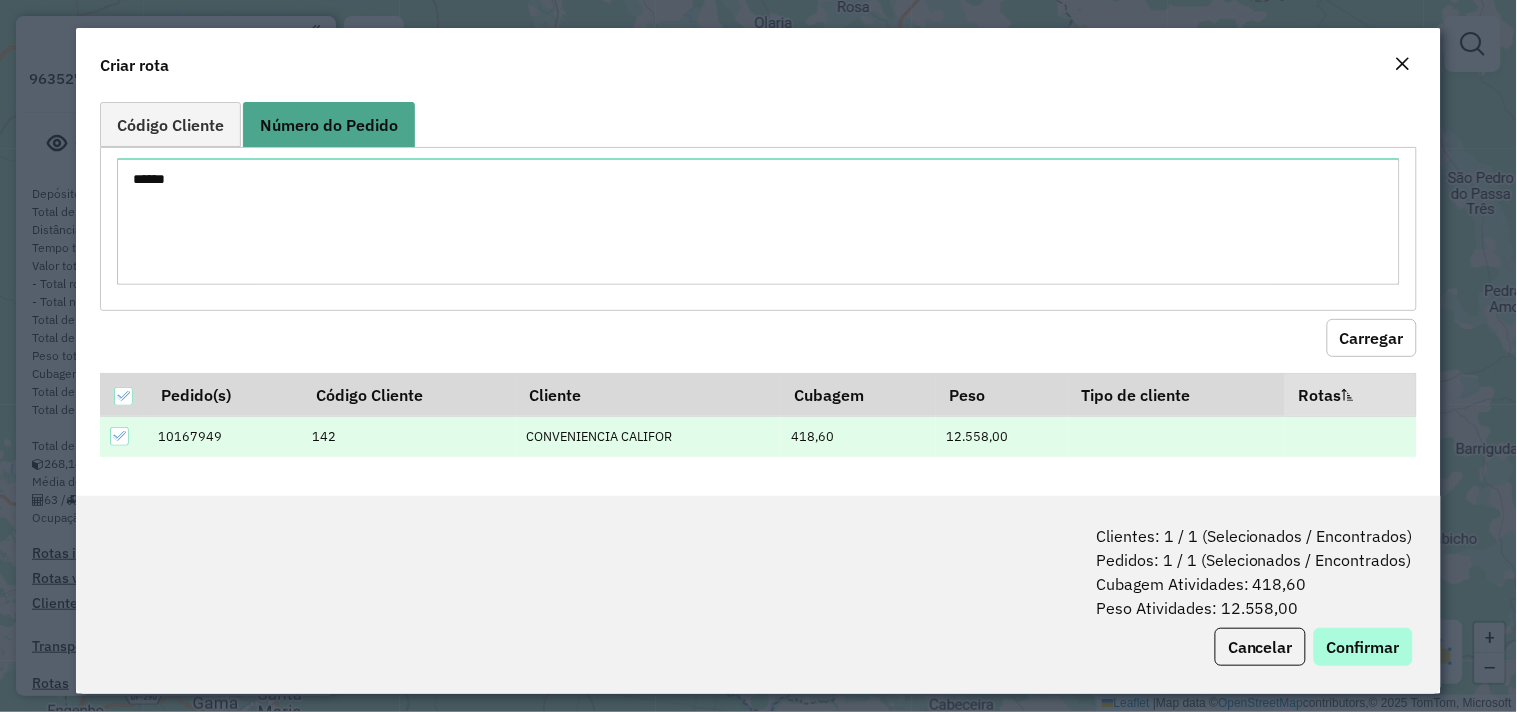 drag, startPoint x: 1344, startPoint y: 626, endPoint x: 1347, endPoint y: 648, distance: 22.203604 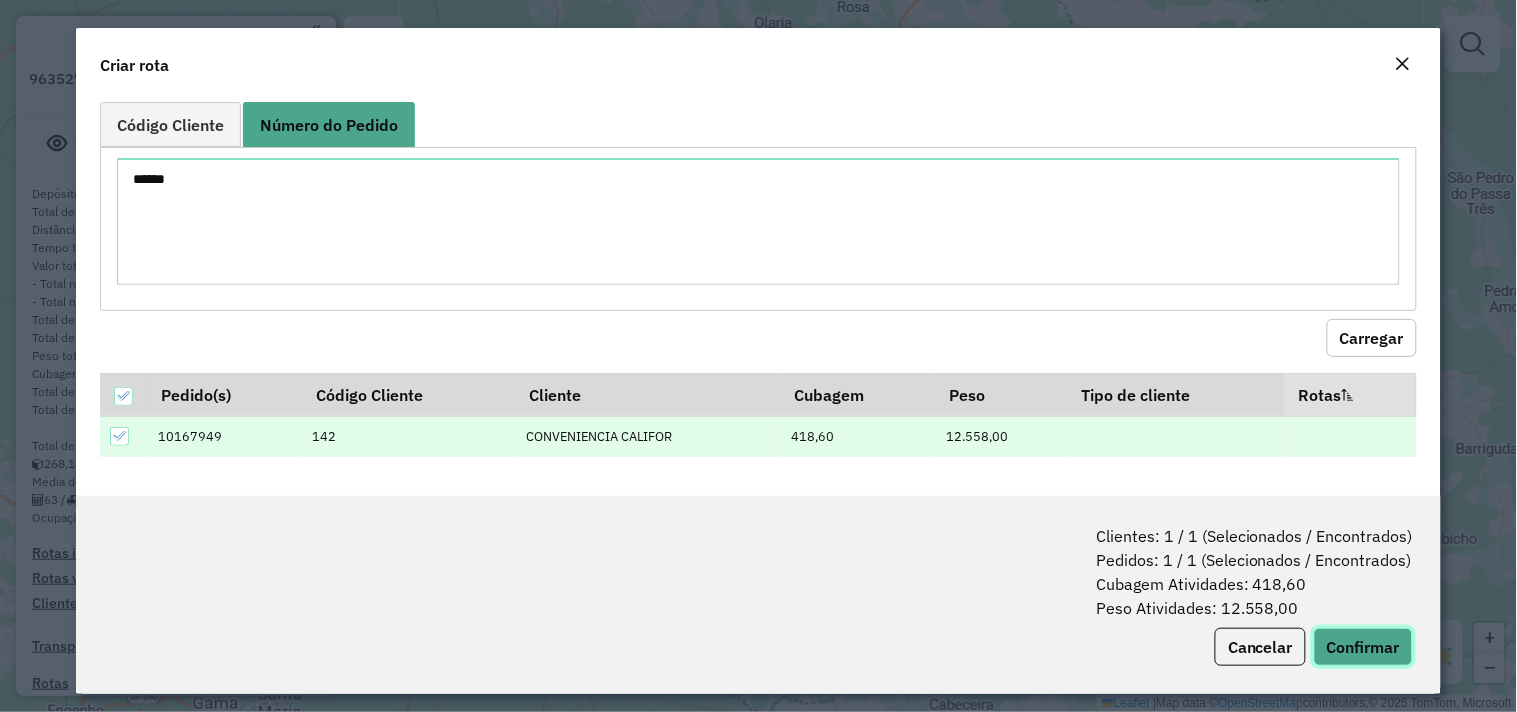 click on "Confirmar" 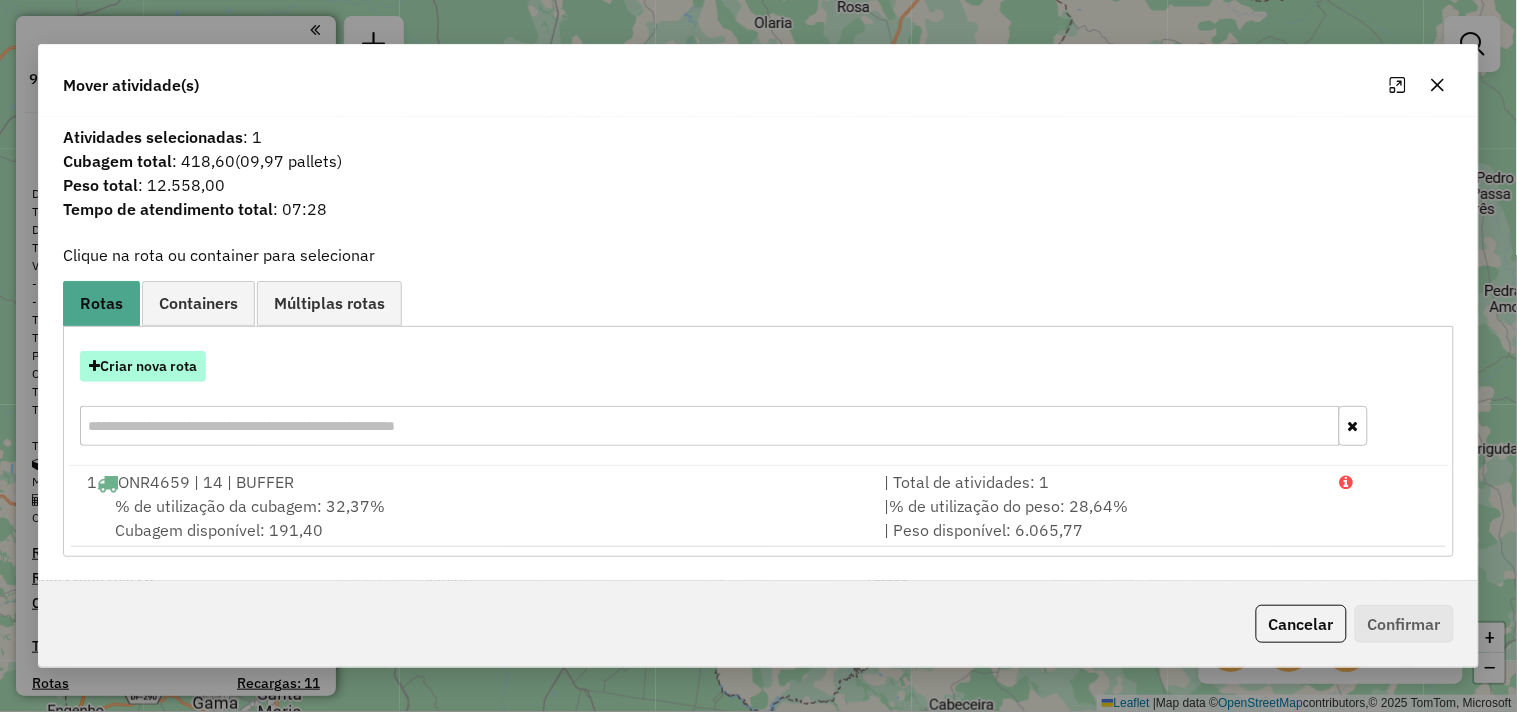 click on "Criar nova rota" at bounding box center [143, 366] 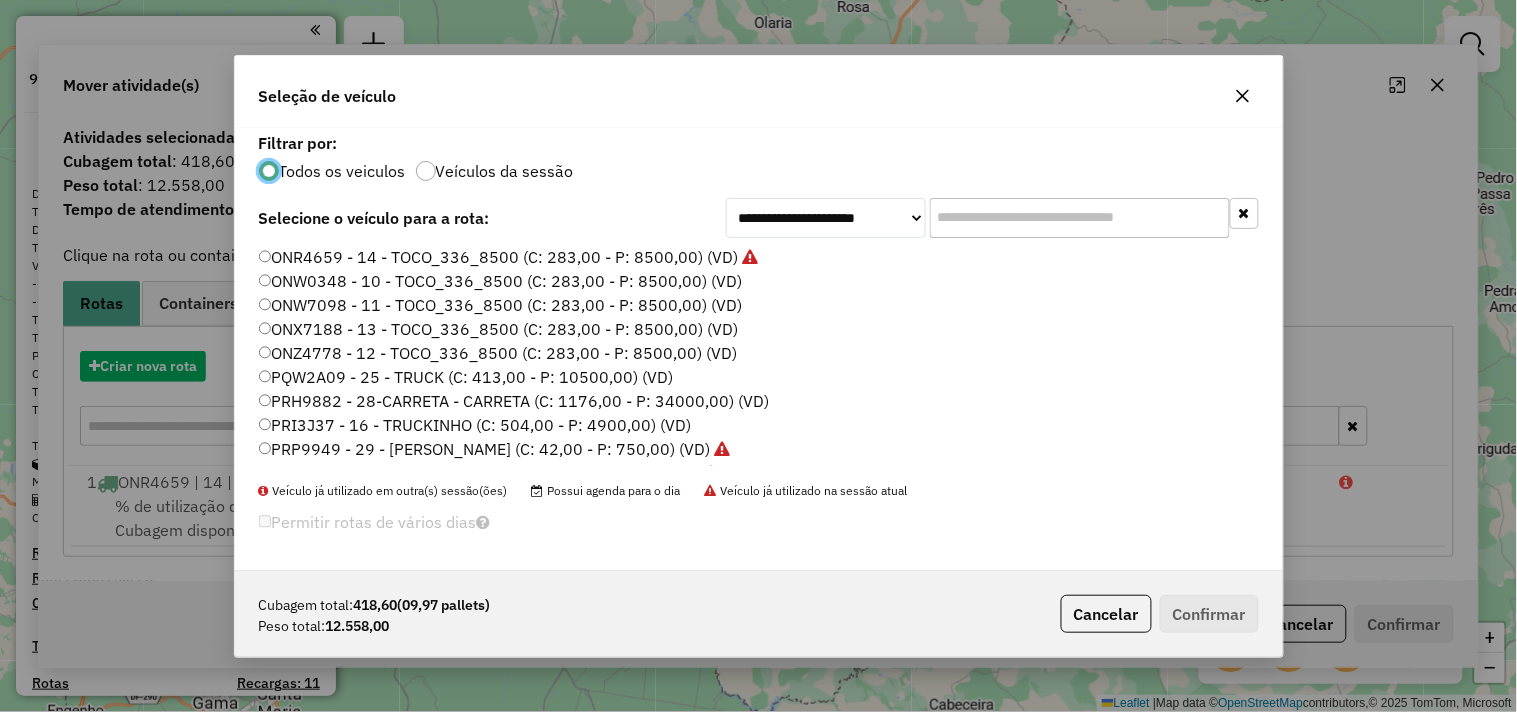 scroll, scrollTop: 11, scrollLeft: 5, axis: both 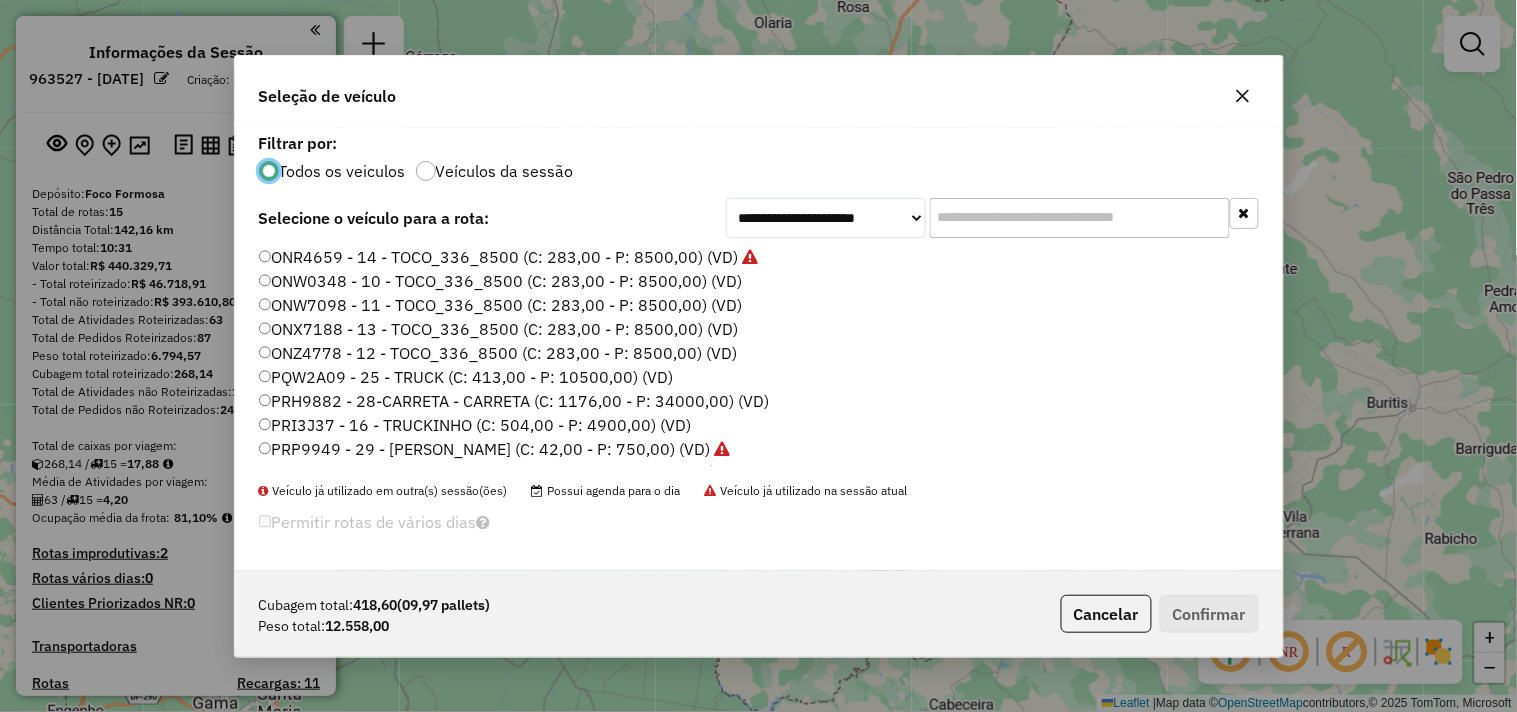 click on "ONR4659 - 14 - TOCO_336_8500 (C: 283,00 - P: 8500,00) (VD)" 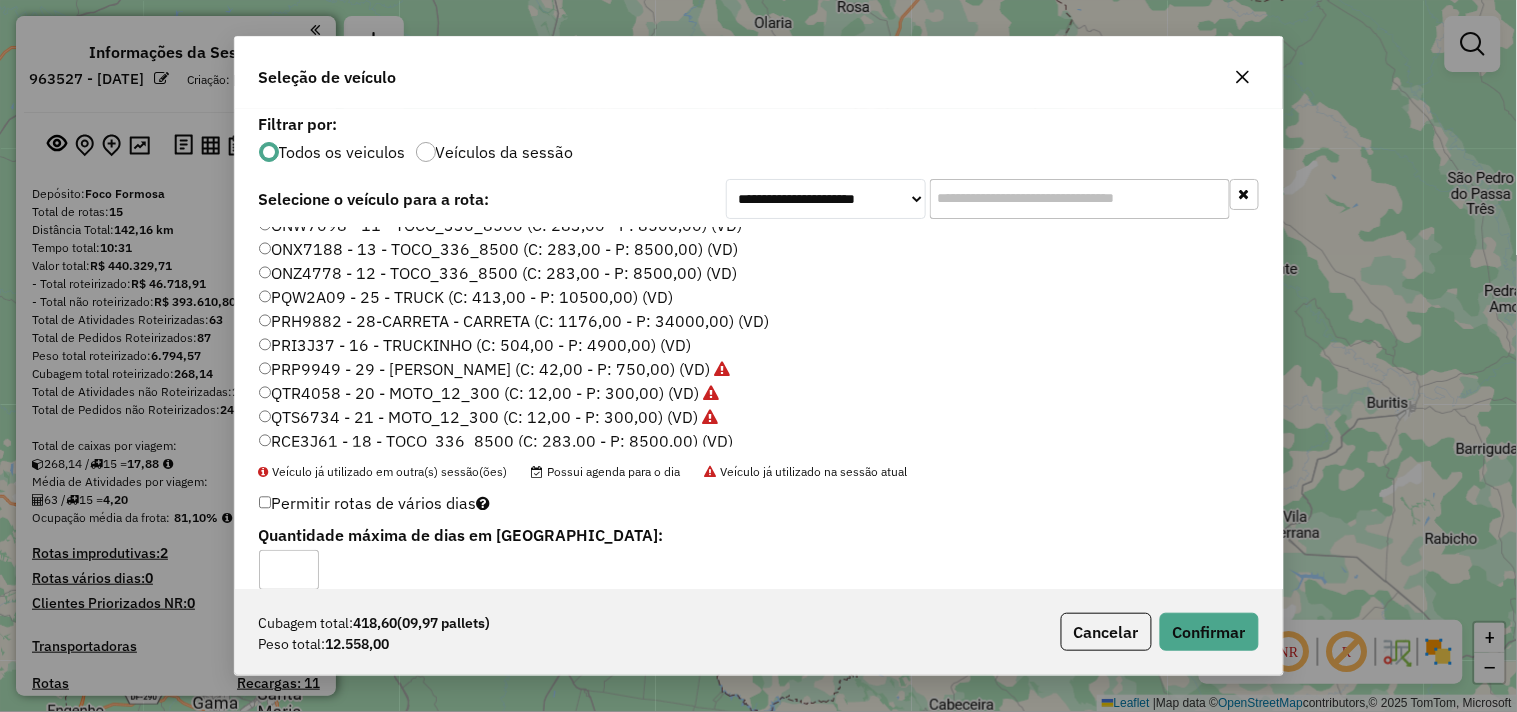 scroll, scrollTop: 92, scrollLeft: 0, axis: vertical 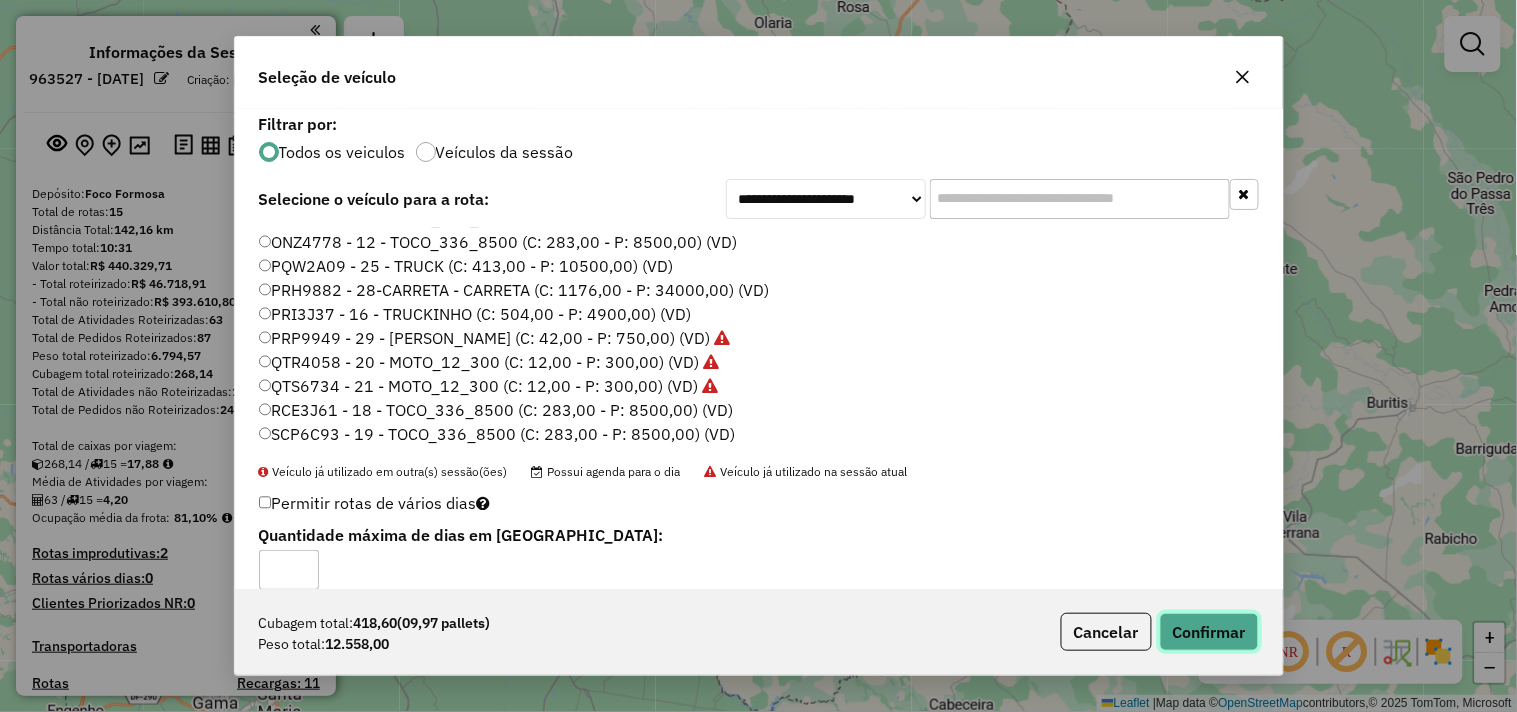 click on "Confirmar" 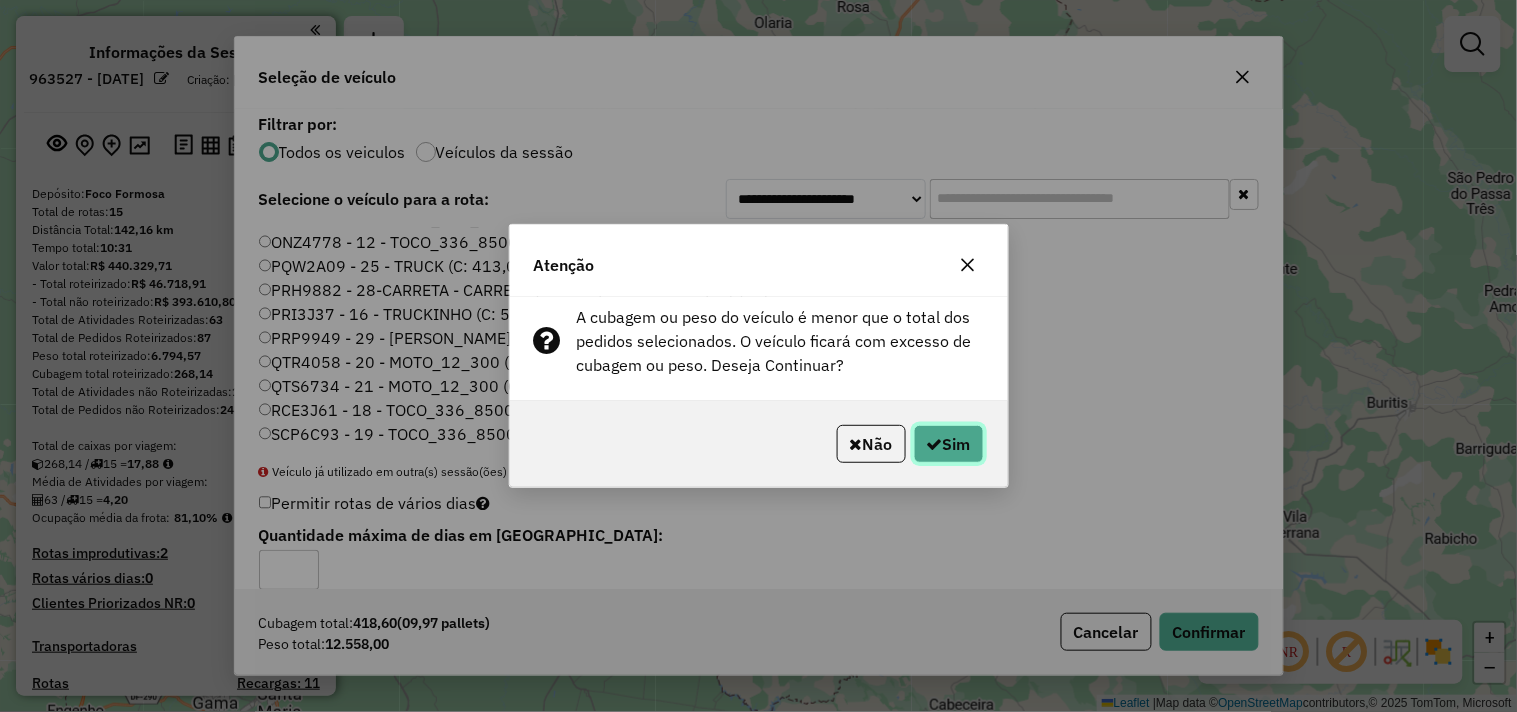 click on "Sim" 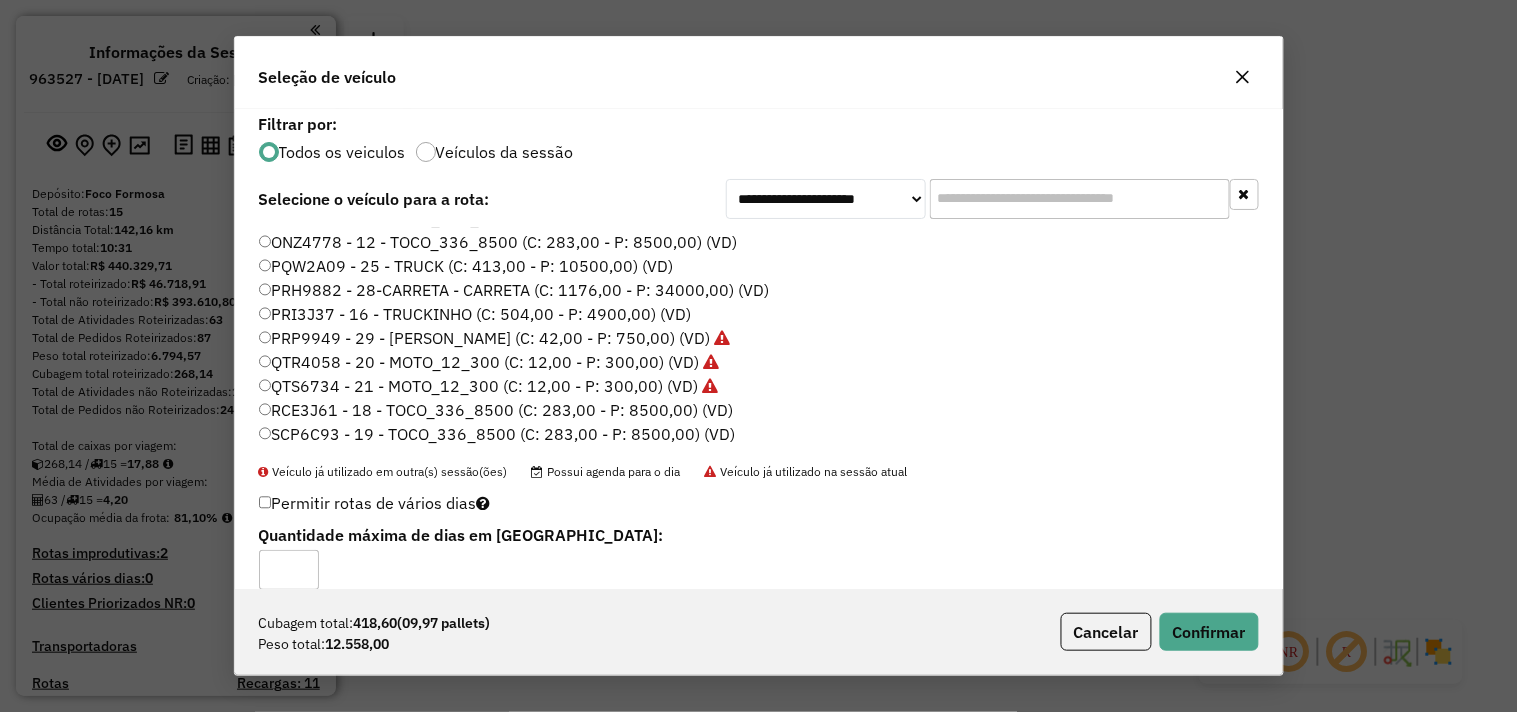 click on "ONZ4778 - 12 - TOCO_336_8500 (C: 283,00 - P: 8500,00) (VD)" 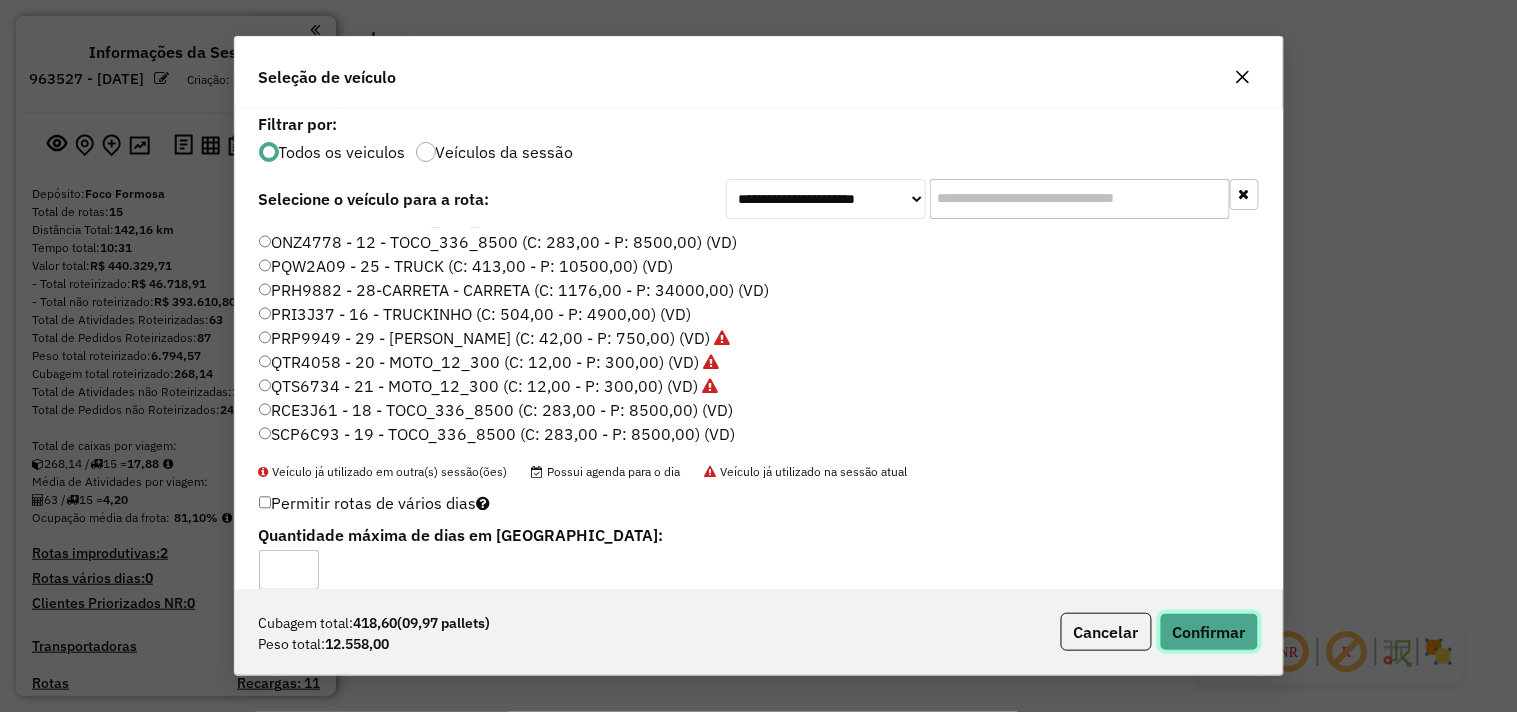 click on "Confirmar" 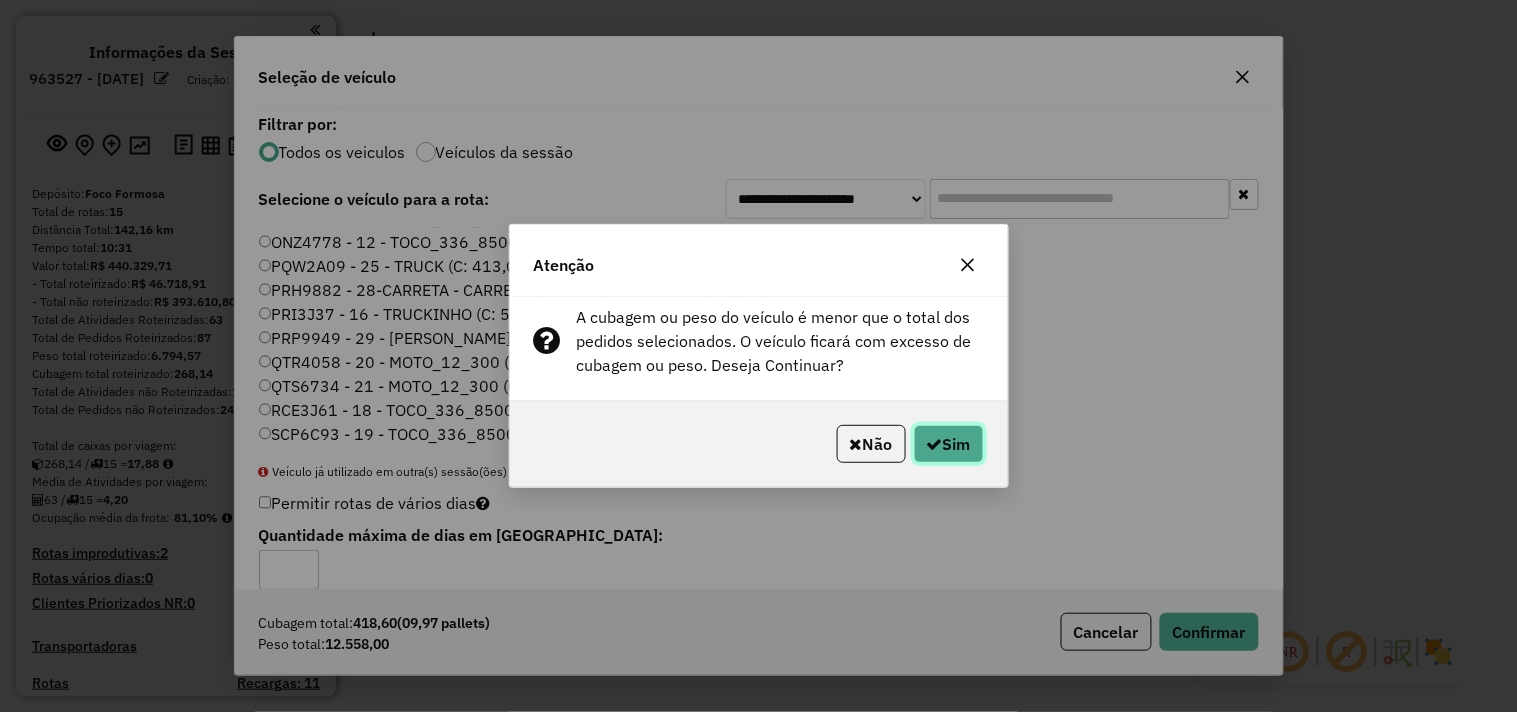 click on "Sim" 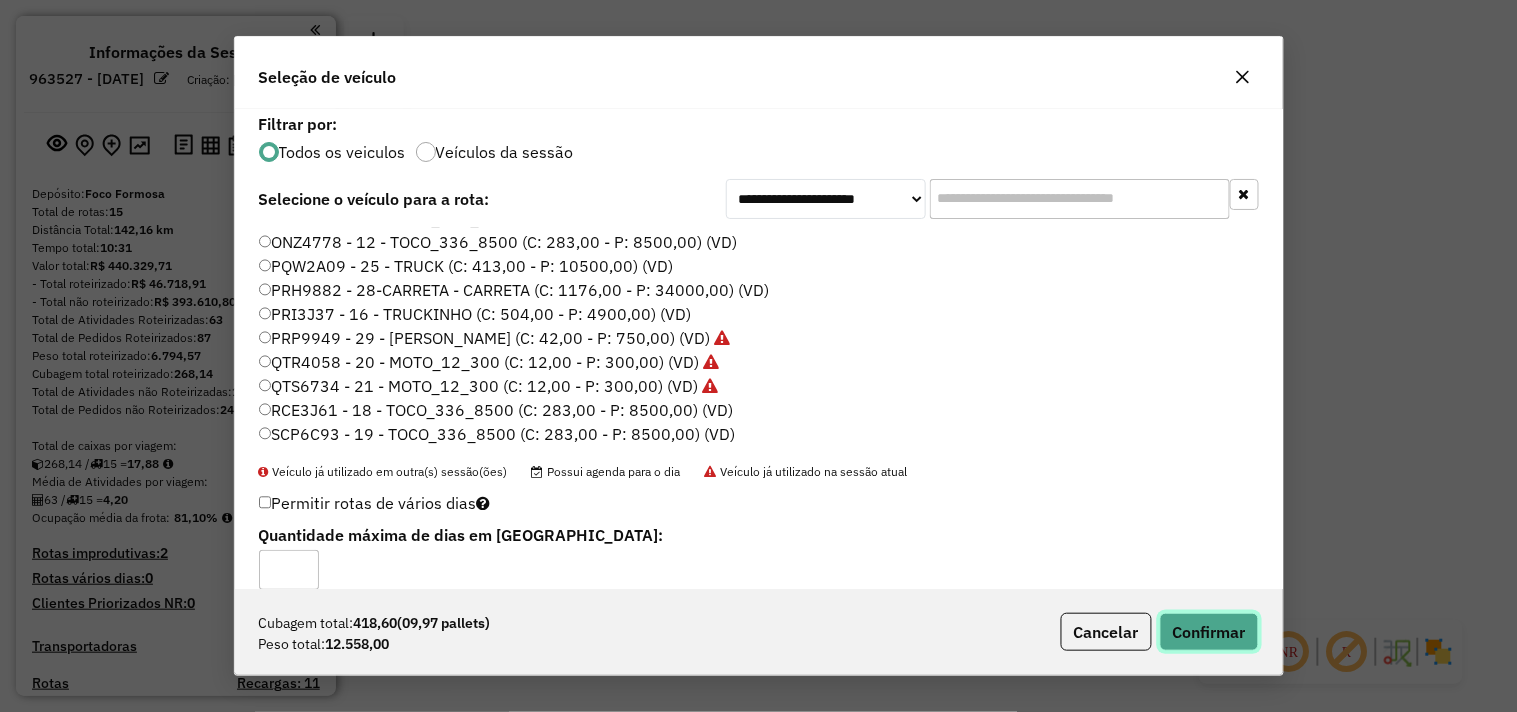 click on "Confirmar" 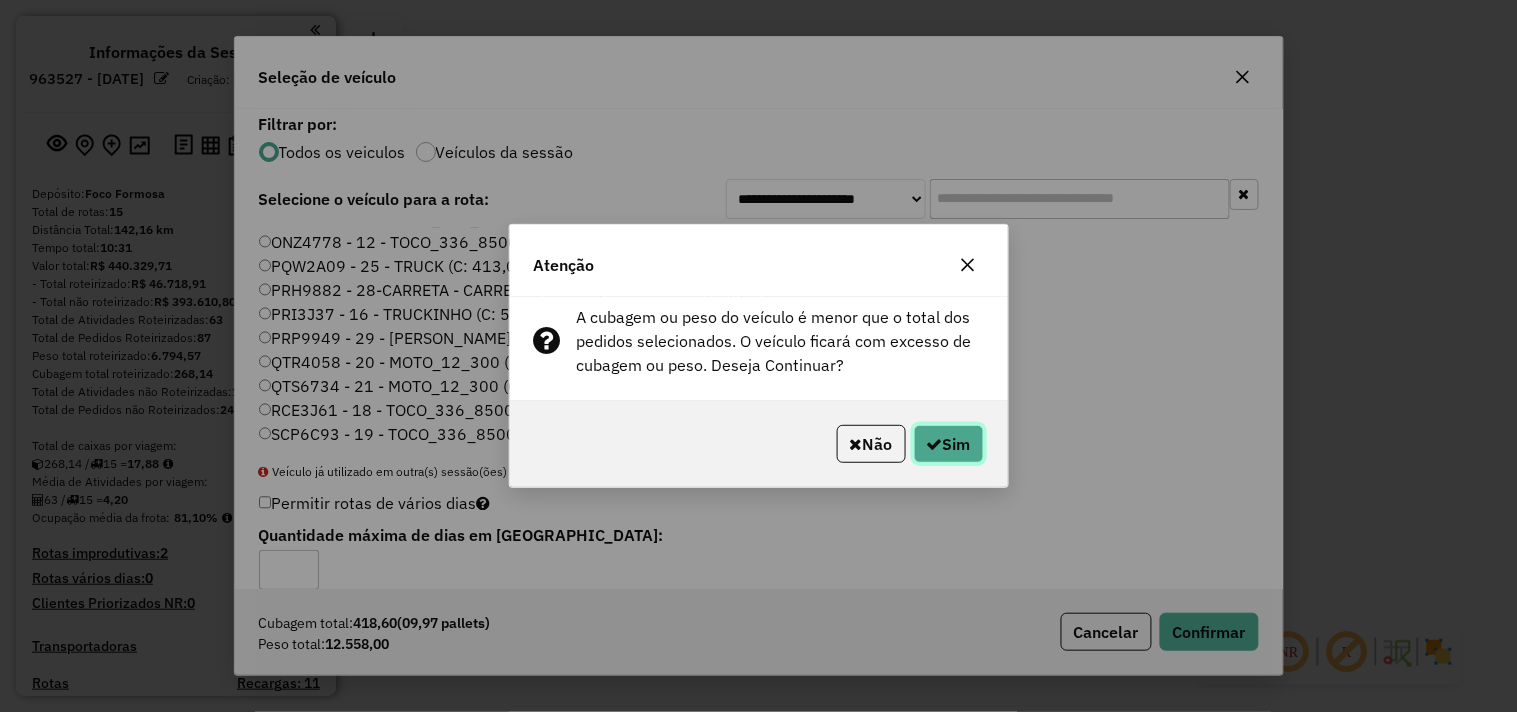 click on "Sim" 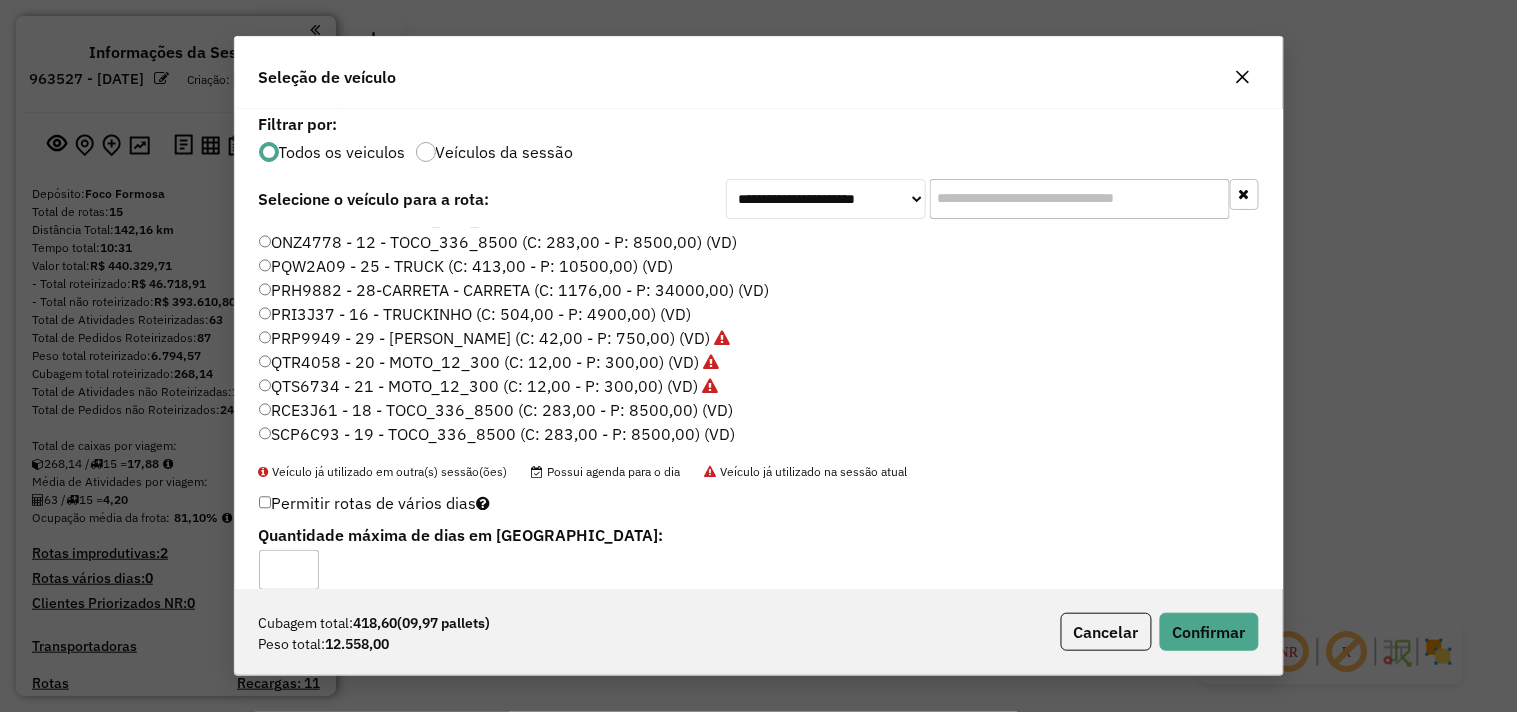 click on "ONZ4778 - 12 - TOCO_336_8500 (C: 283,00 - P: 8500,00) (VD)" 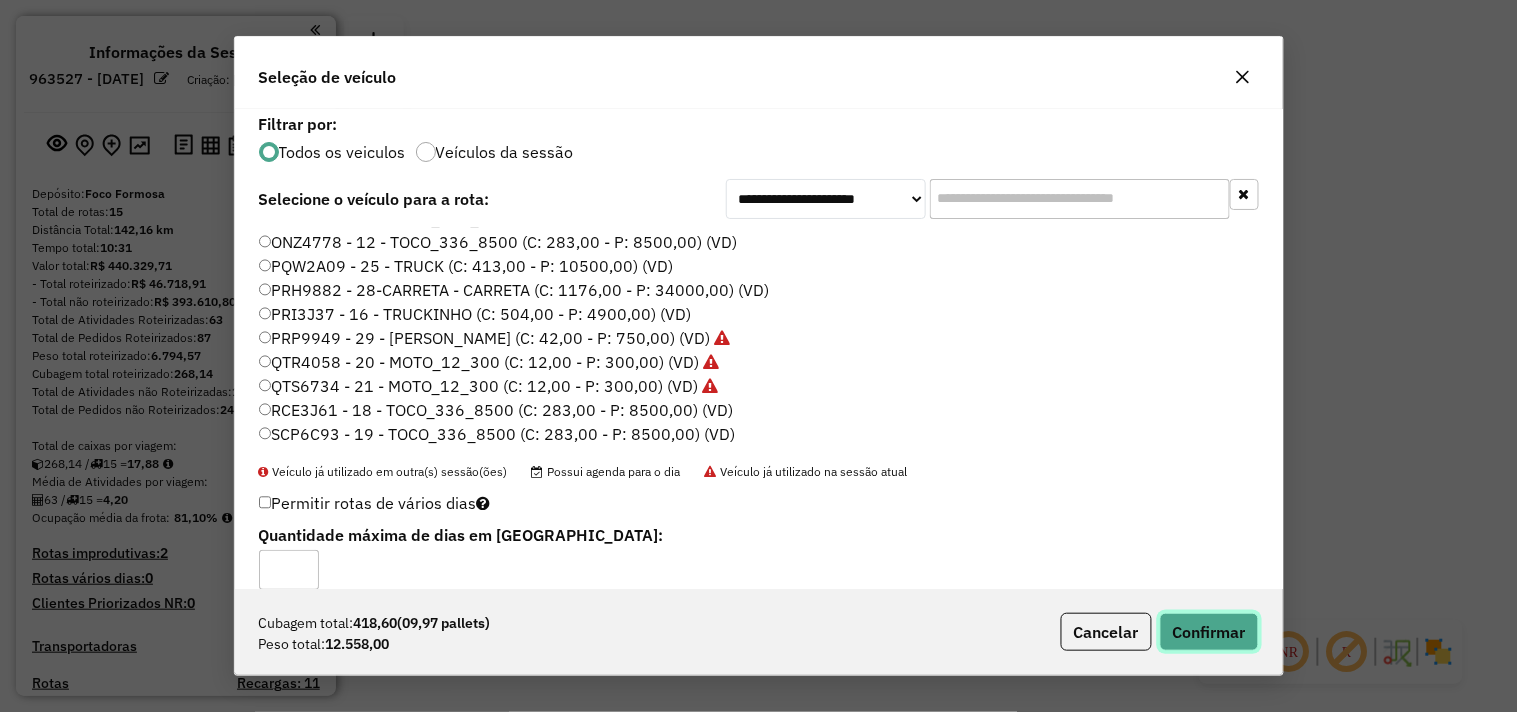 click on "Confirmar" 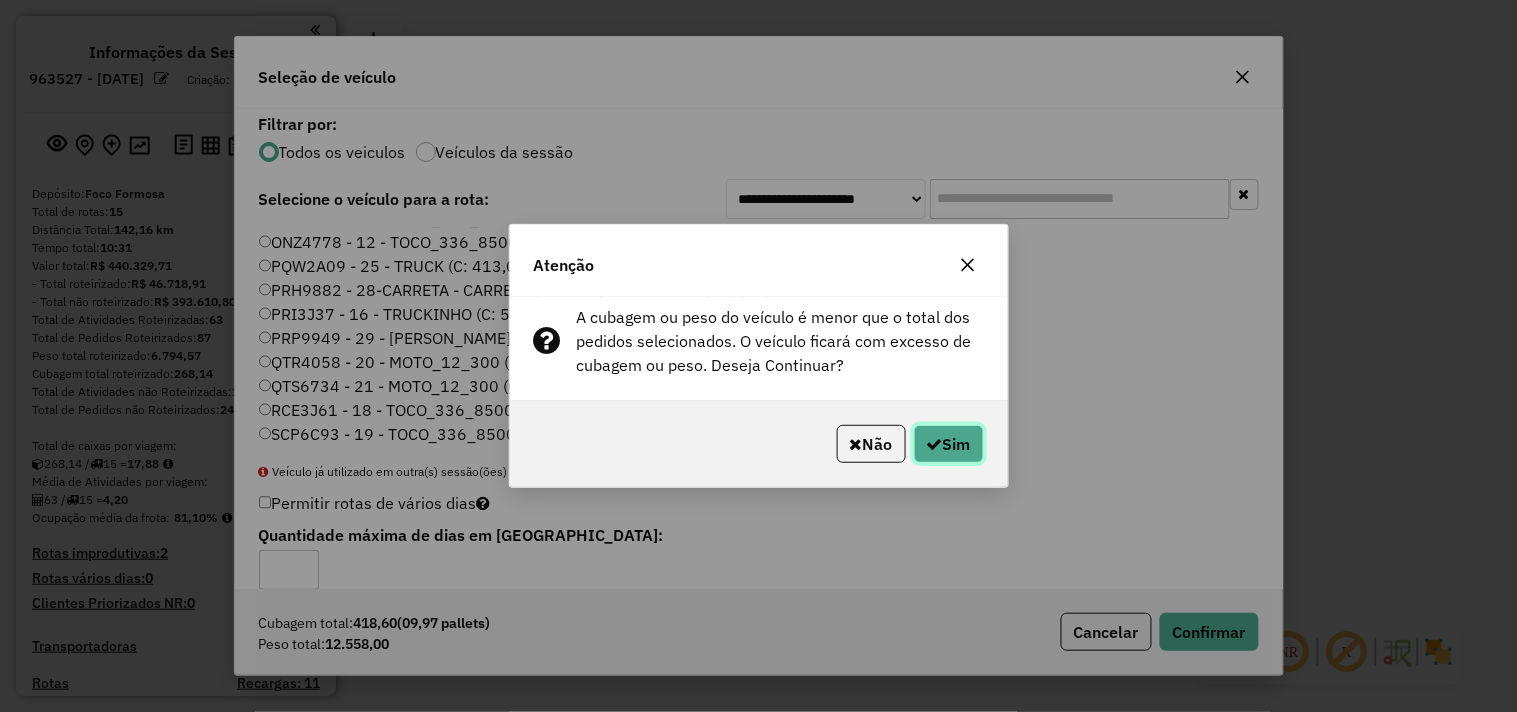 click on "Sim" 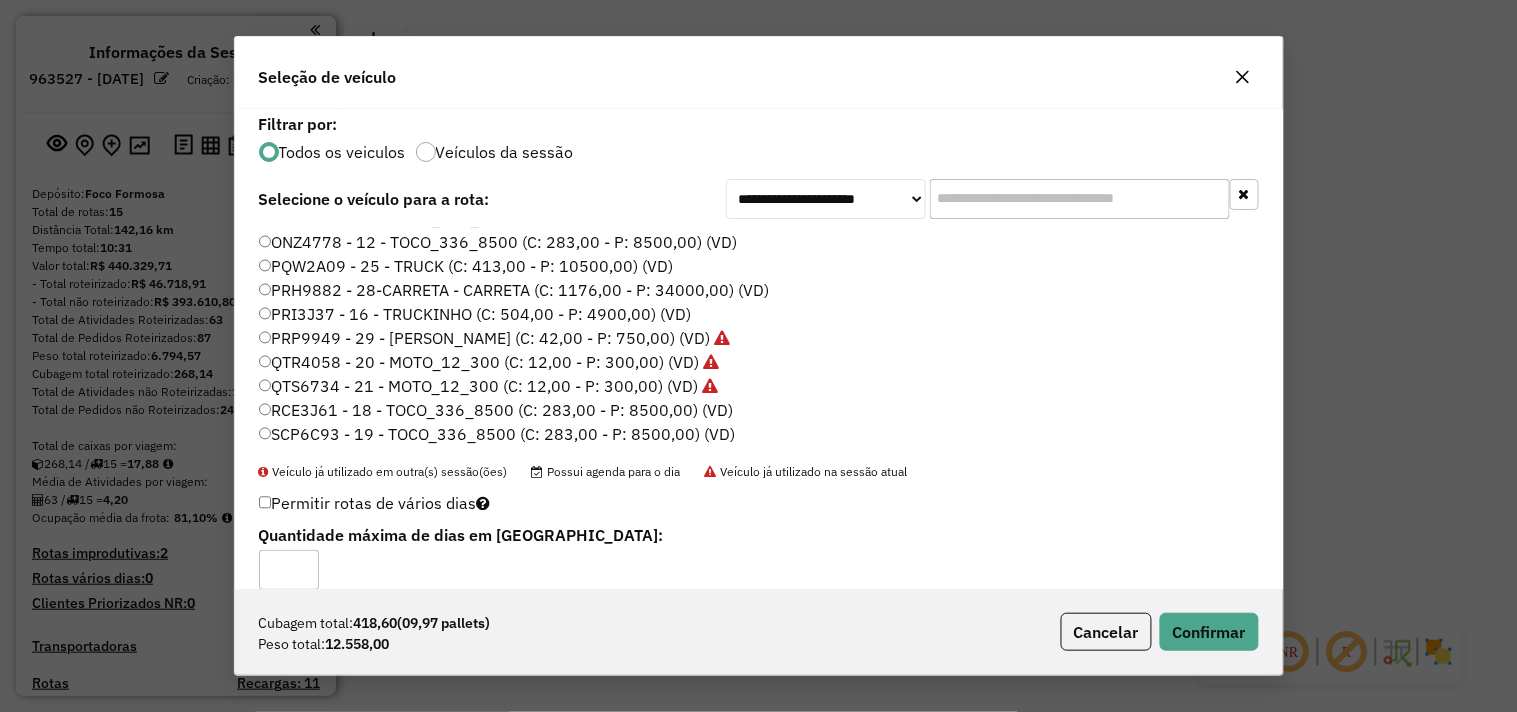 click on "ONZ4778 - 12 - TOCO_336_8500 (C: 283,00 - P: 8500,00) (VD)" 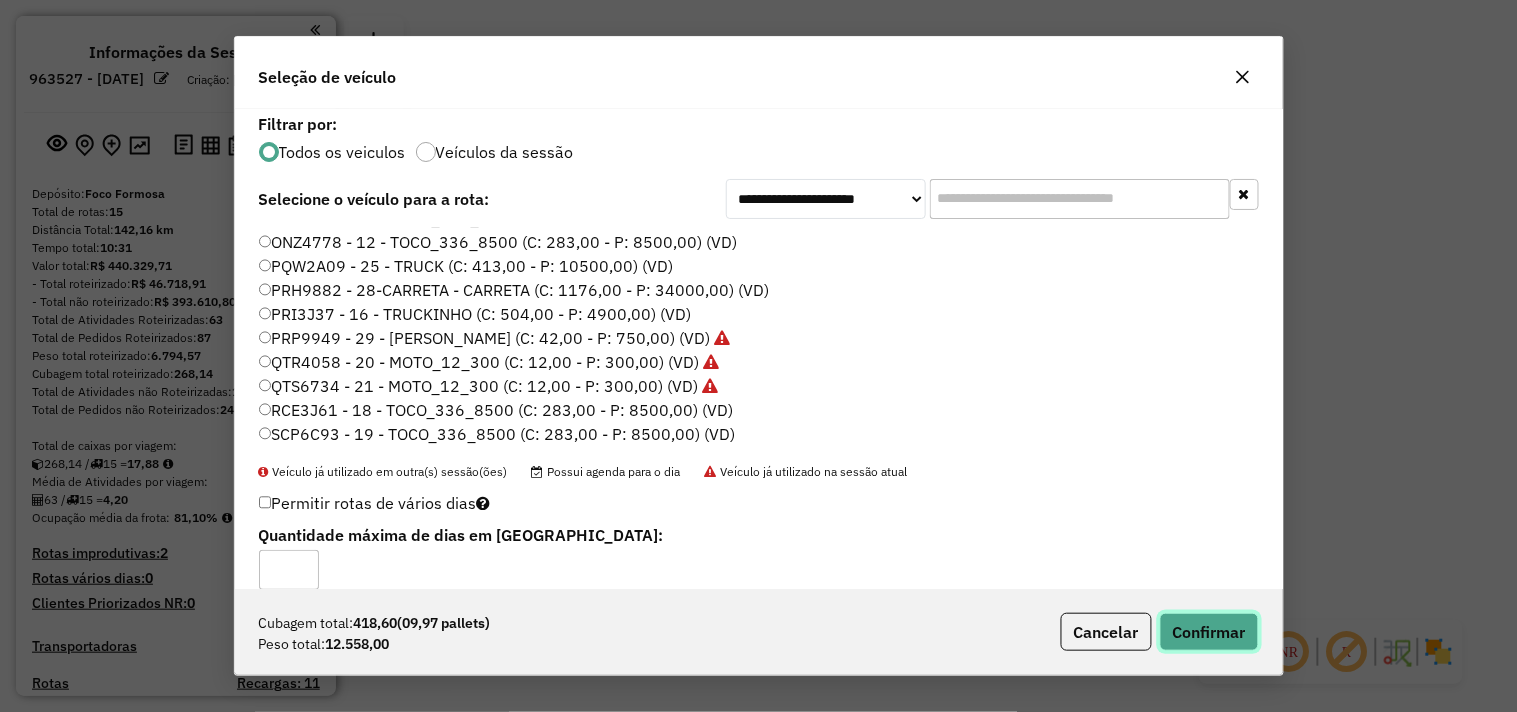 click on "Confirmar" 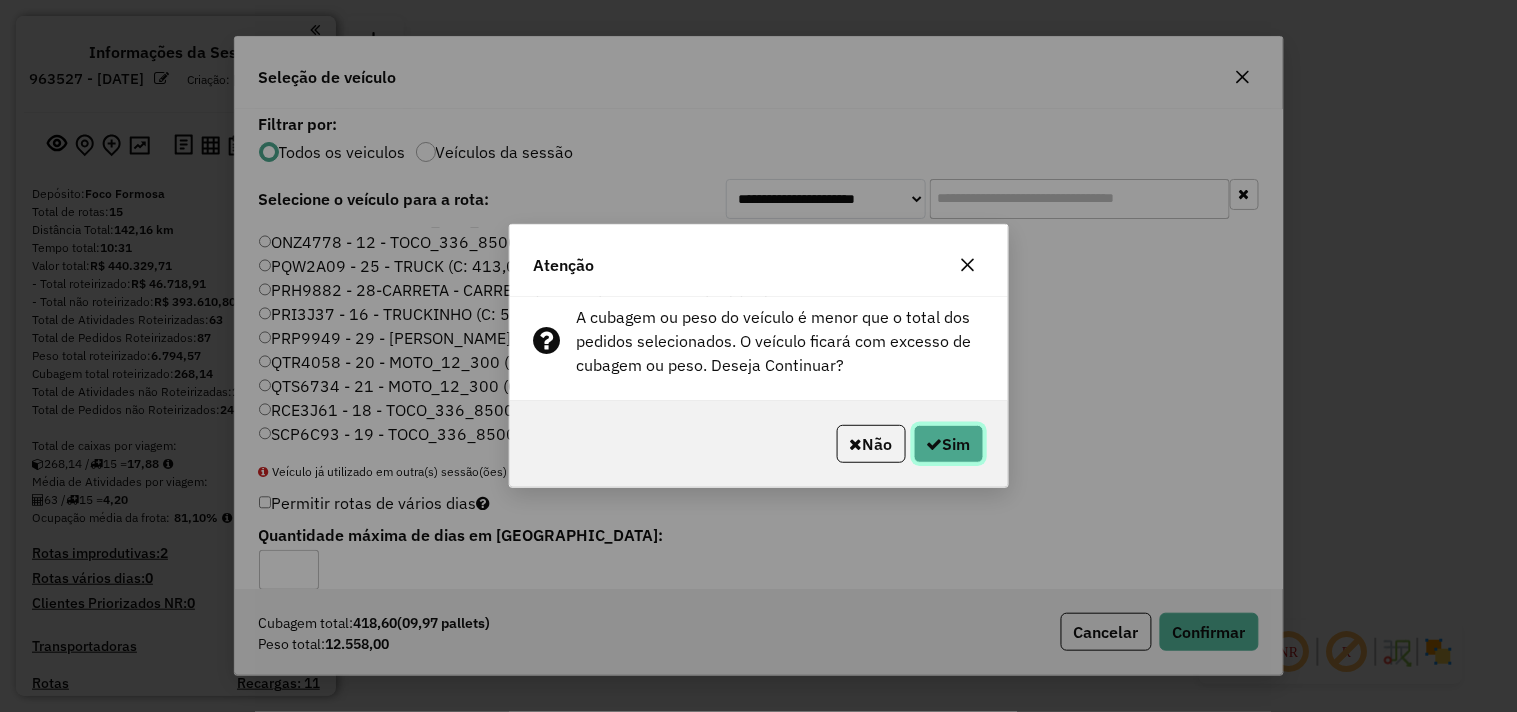 click on "Sim" 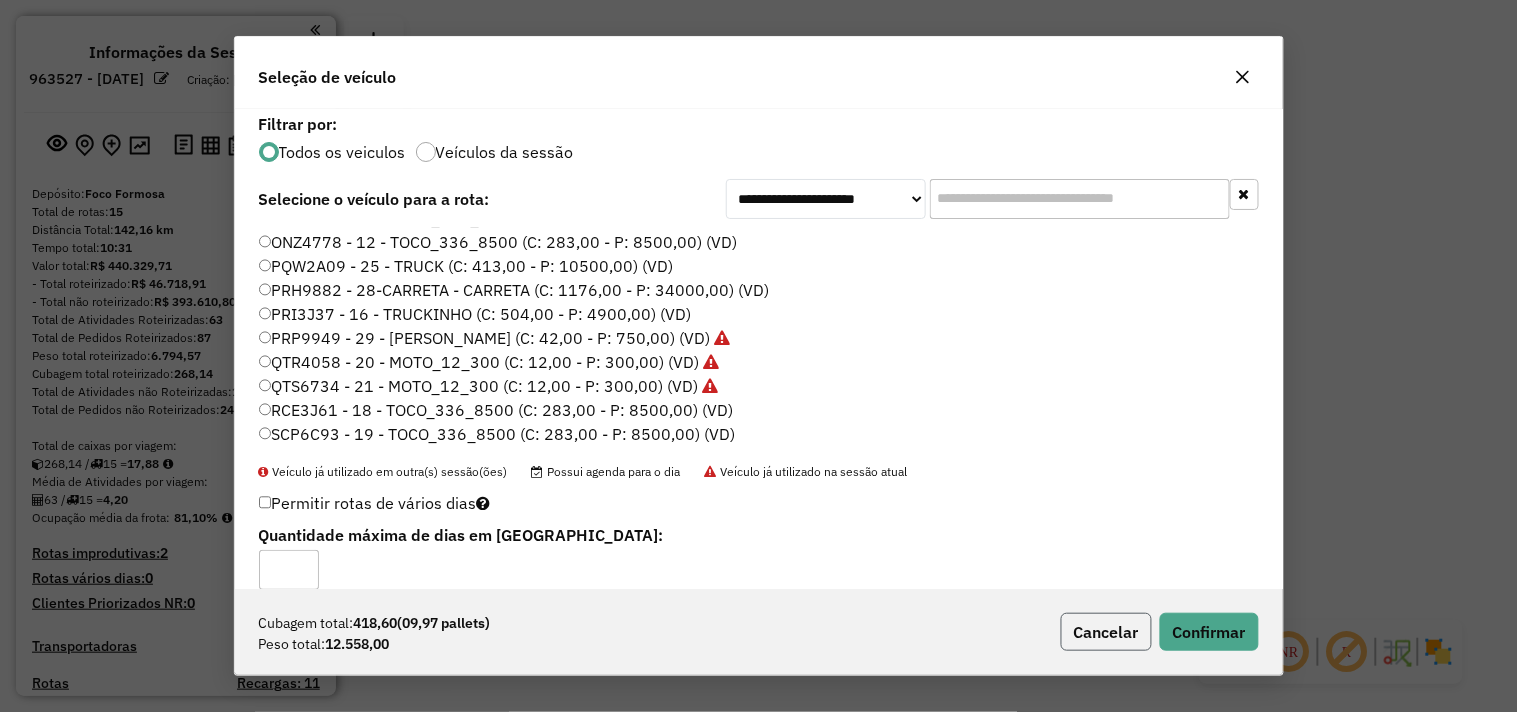 click on "Cancelar" 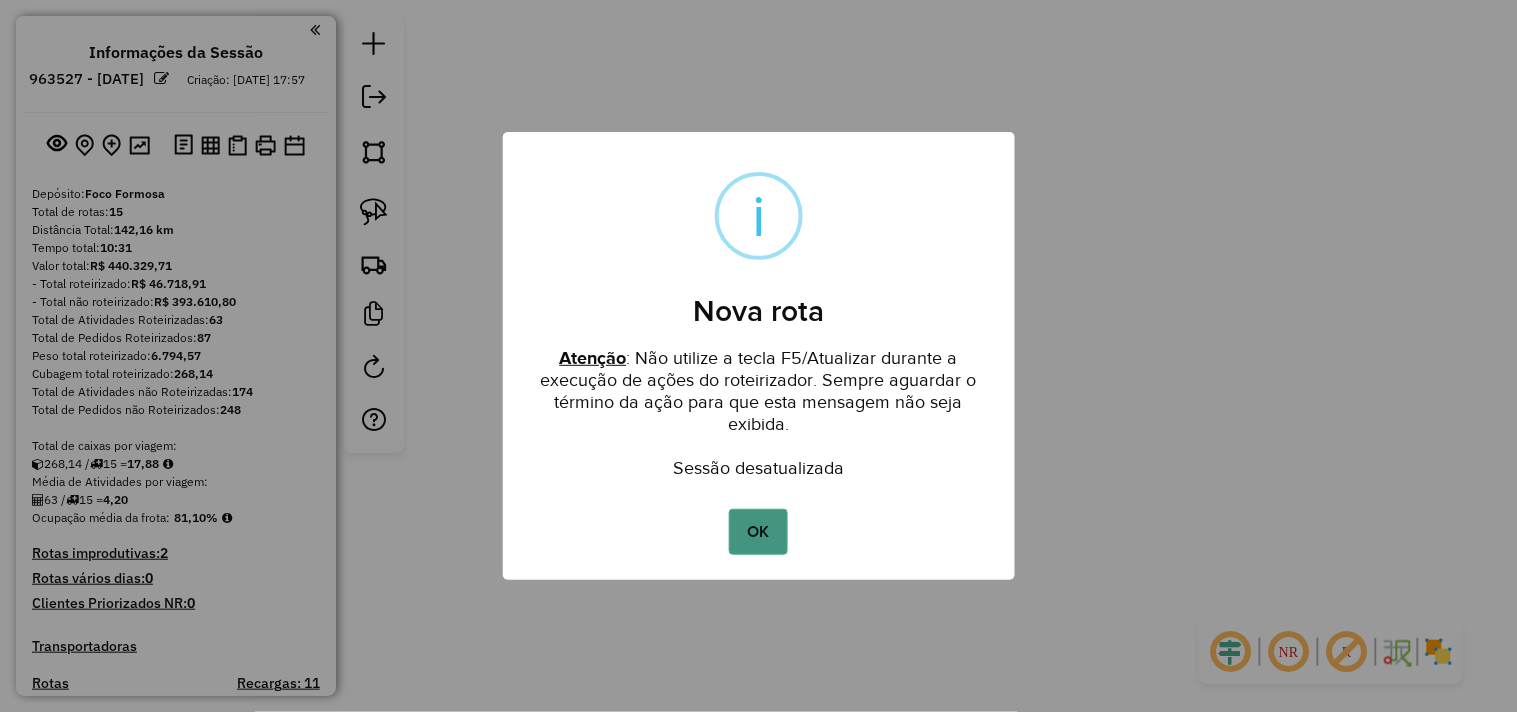 click on "OK" at bounding box center [758, 532] 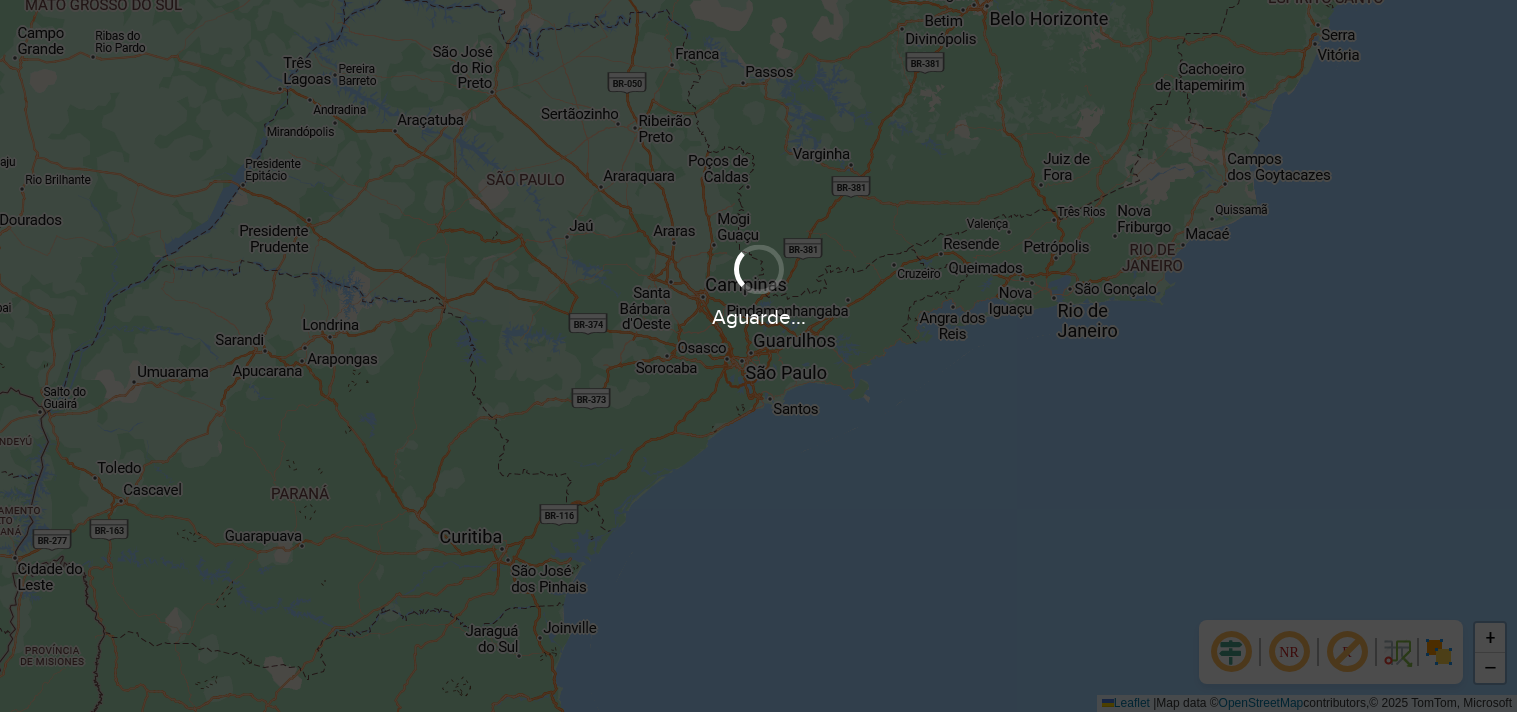 scroll, scrollTop: 0, scrollLeft: 0, axis: both 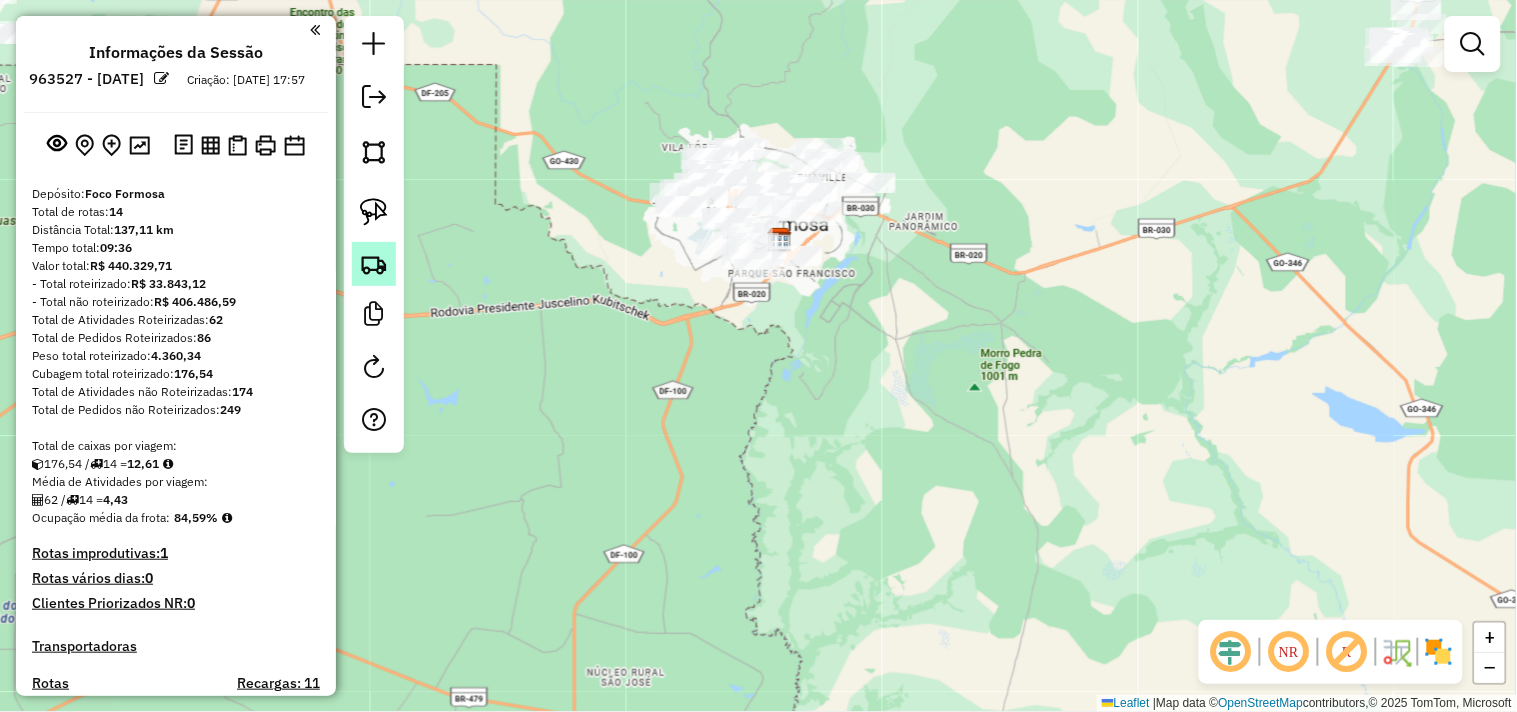 click 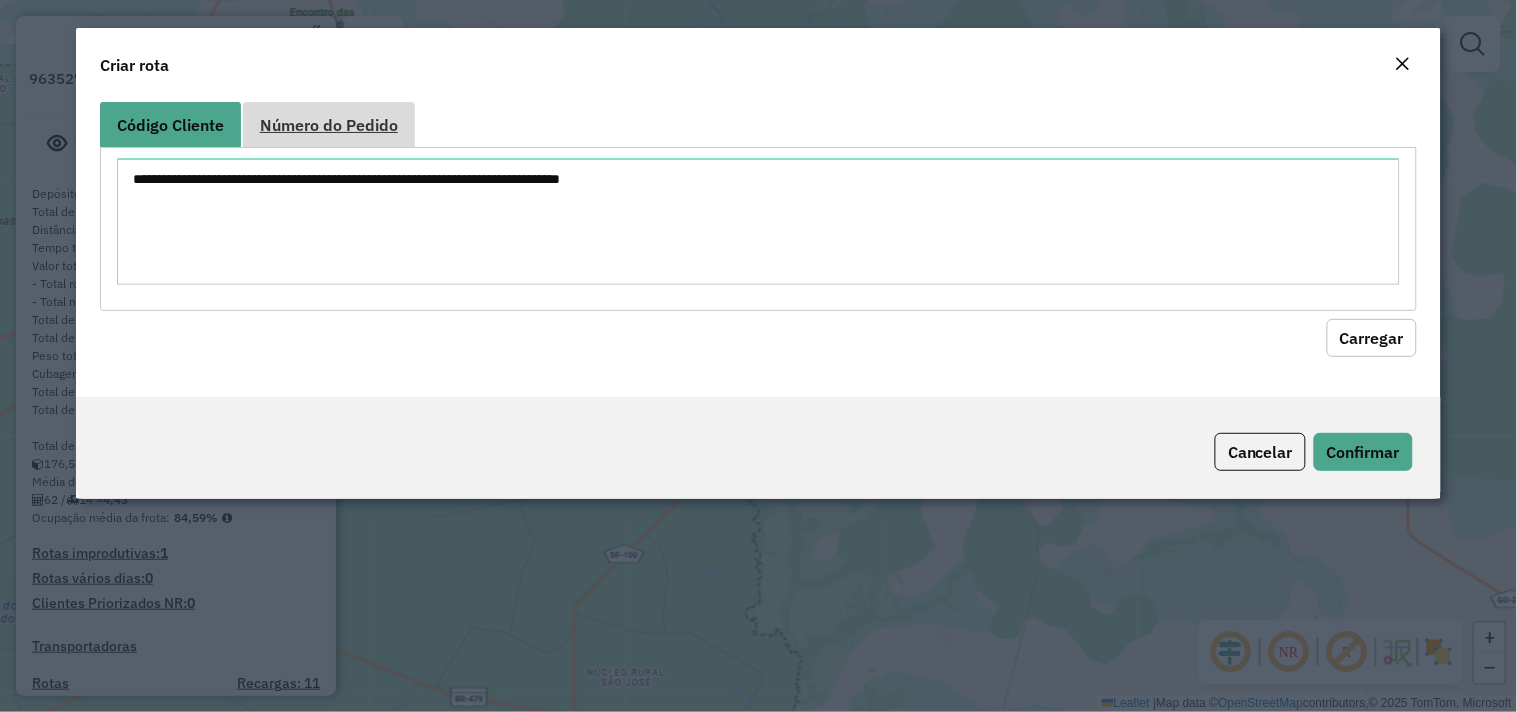 click on "Número do Pedido" at bounding box center (329, 124) 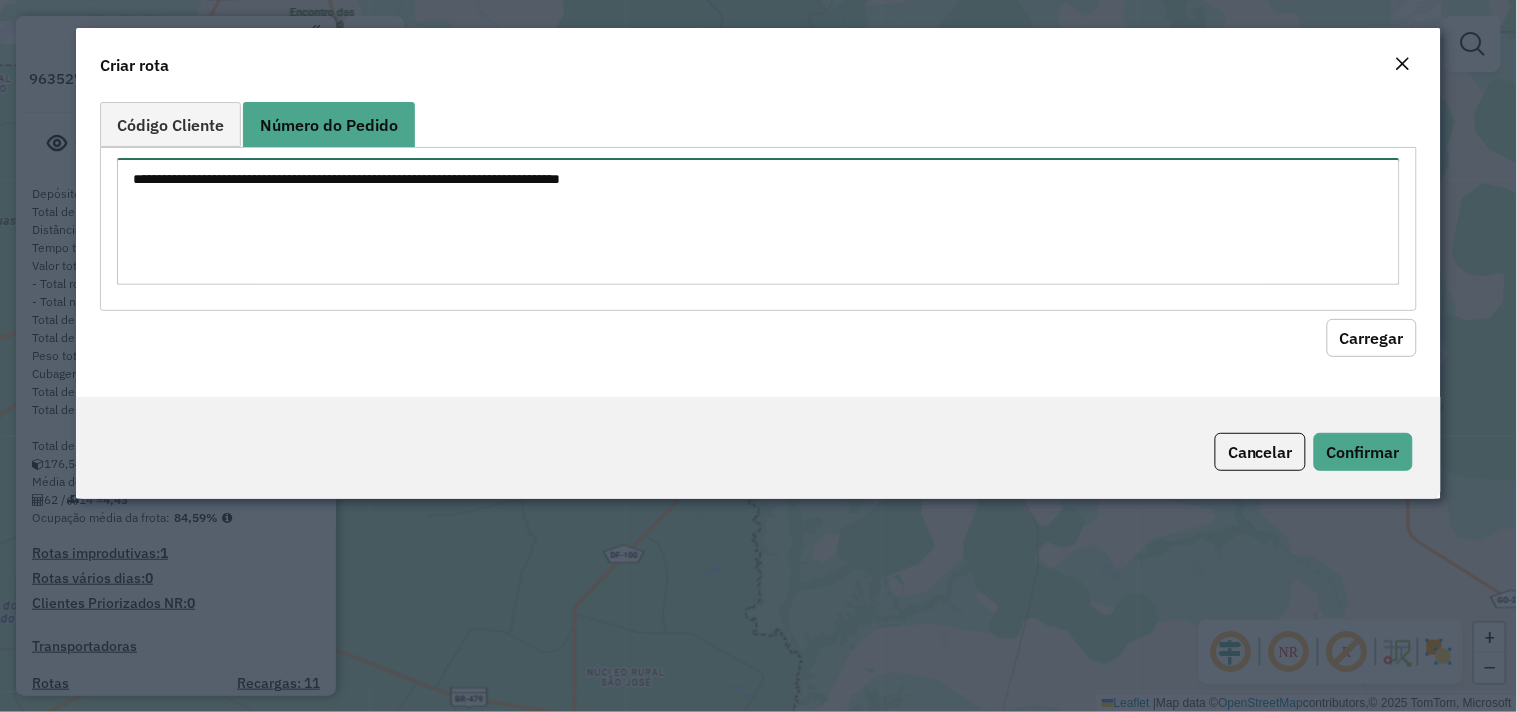 click at bounding box center [758, 221] 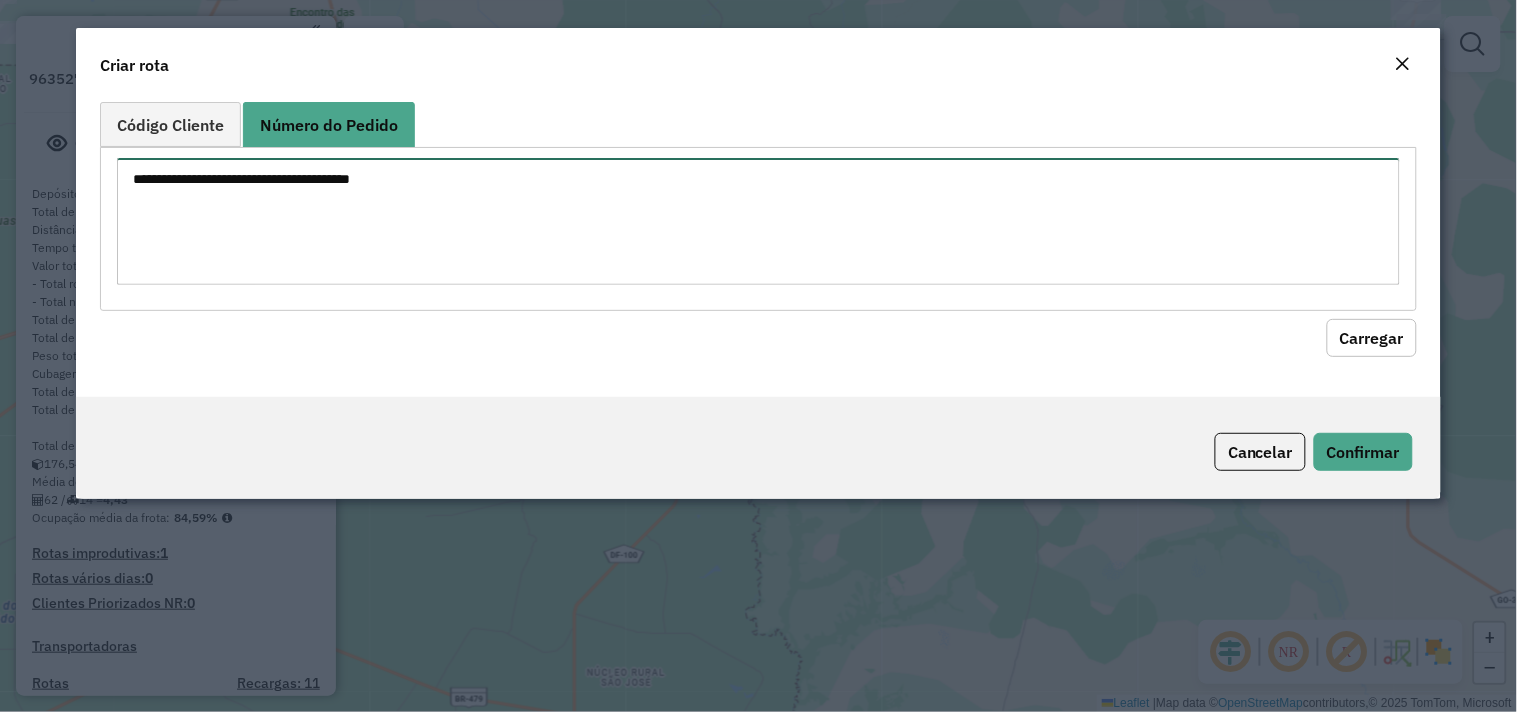 drag, startPoint x: 378, startPoint y: 167, endPoint x: 0, endPoint y: 157, distance: 378.13226 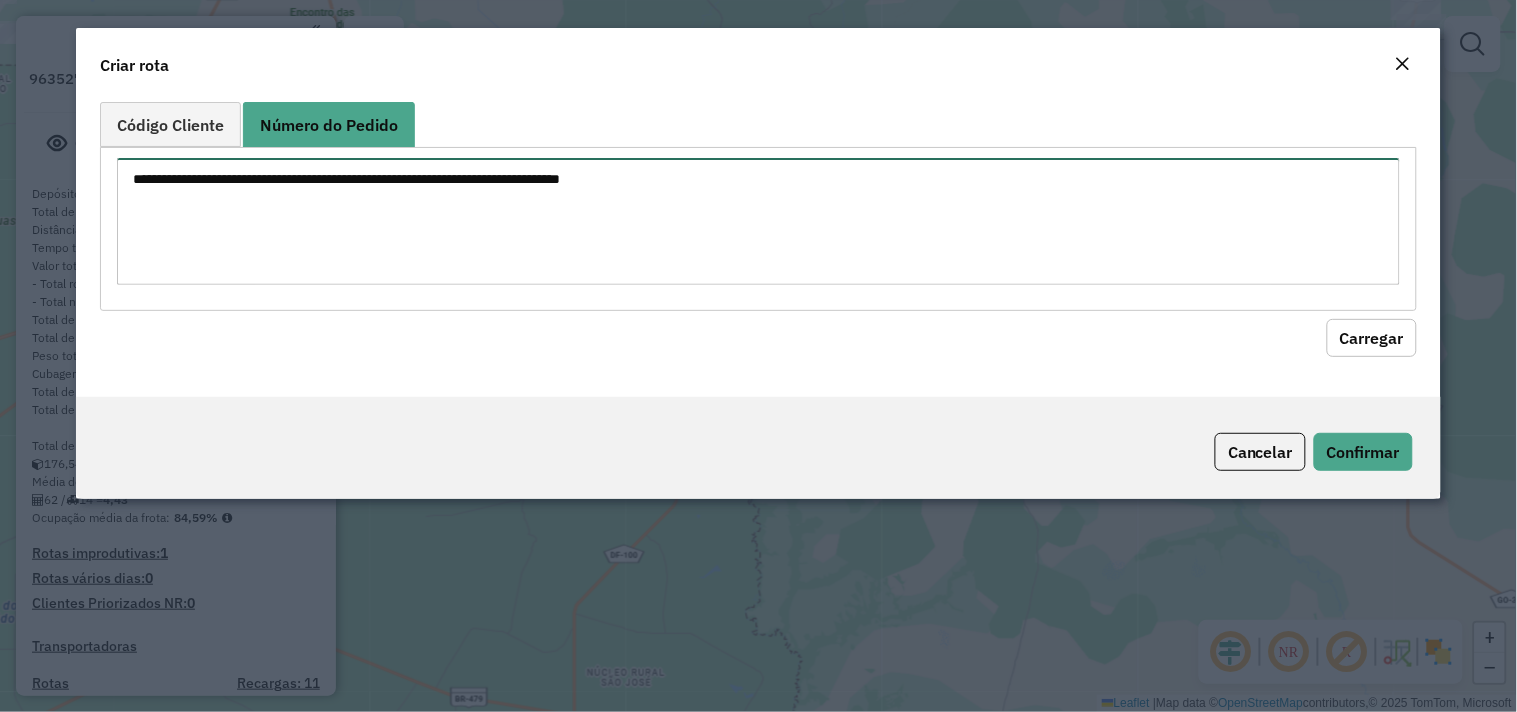 paste on "******" 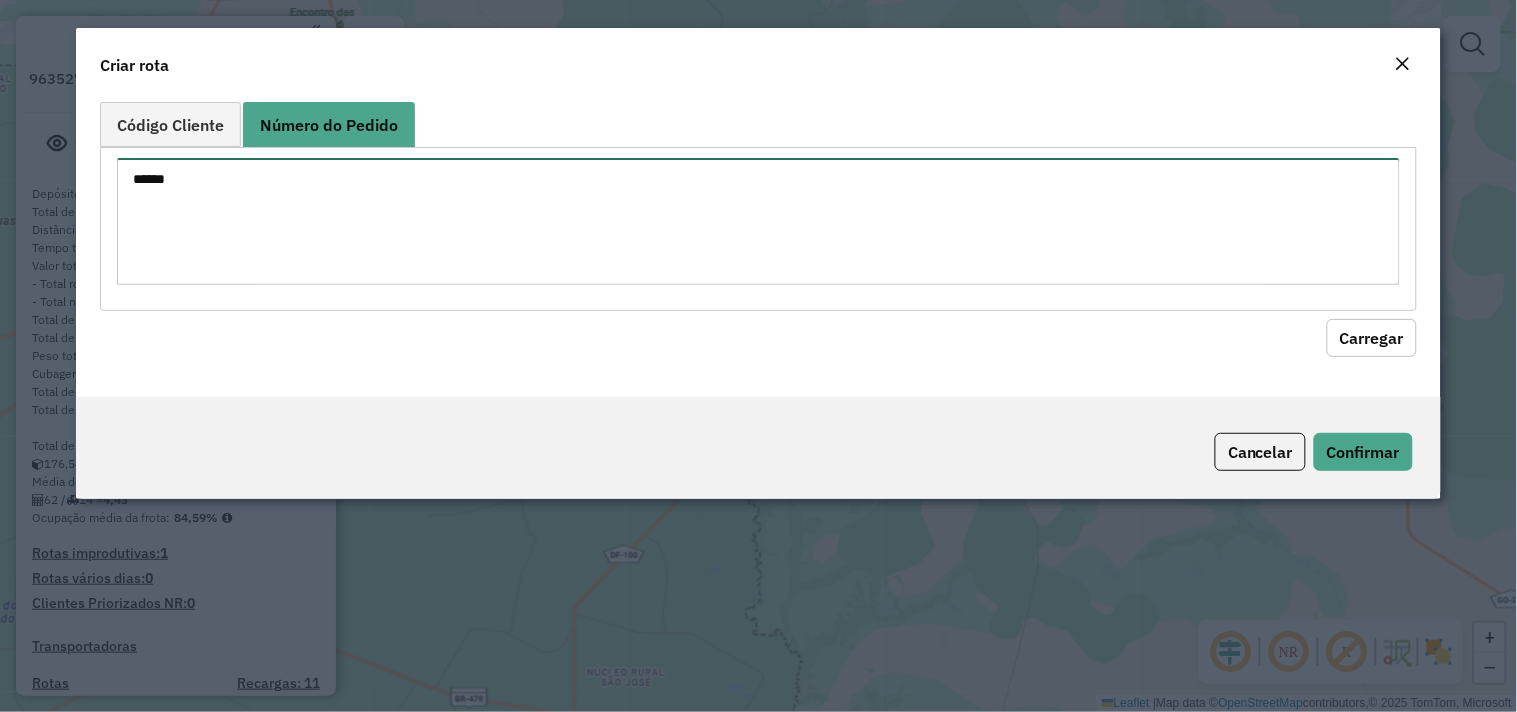 type on "******" 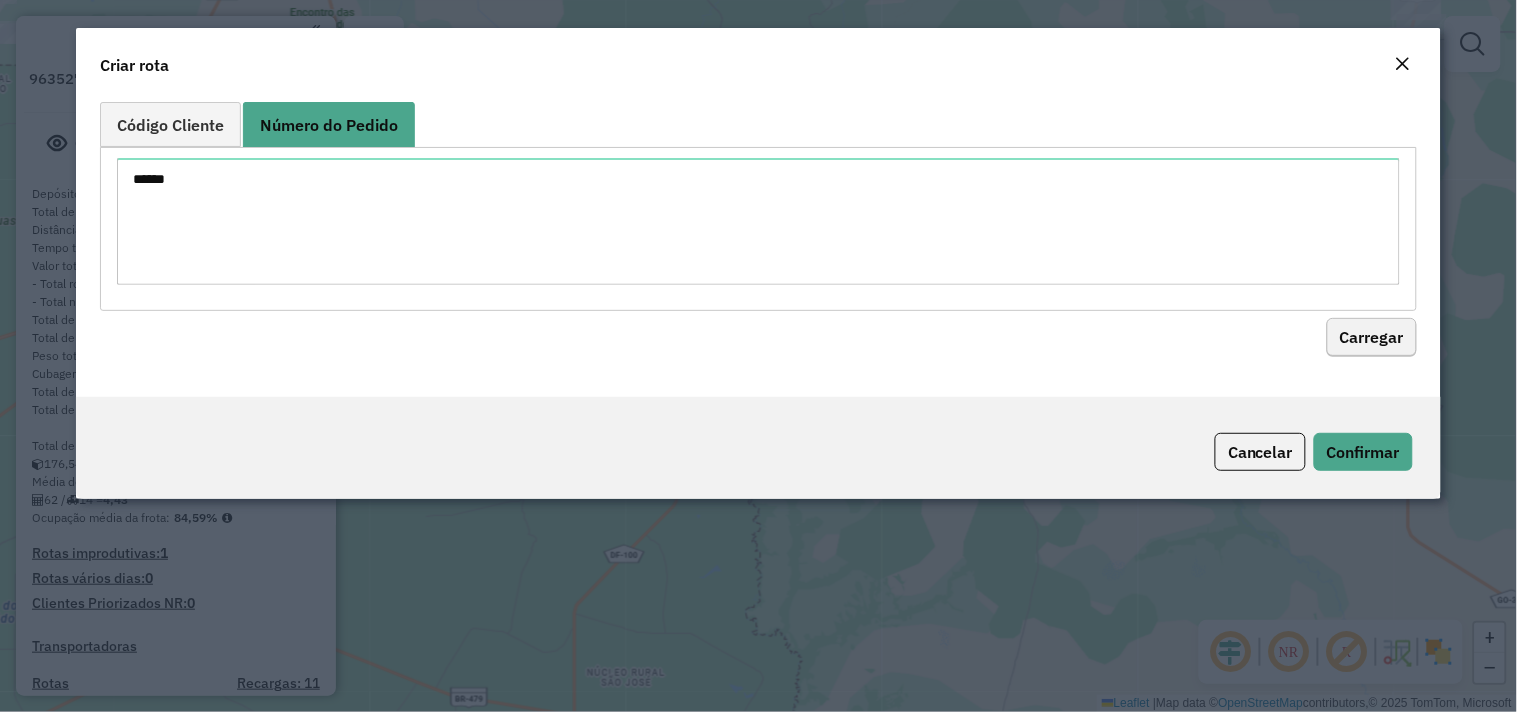 drag, startPoint x: 1372, startPoint y: 310, endPoint x: 1372, endPoint y: 330, distance: 20 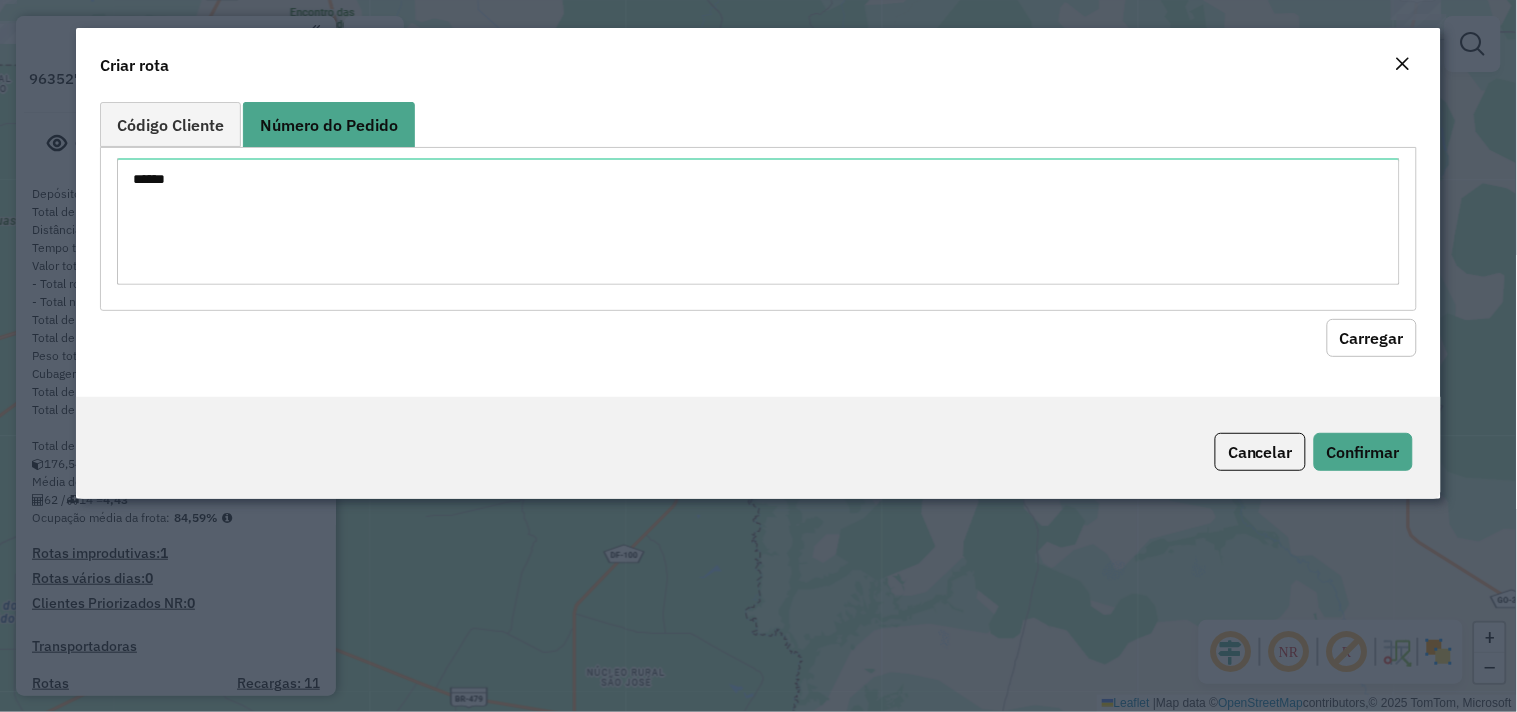 click on "Carregar" 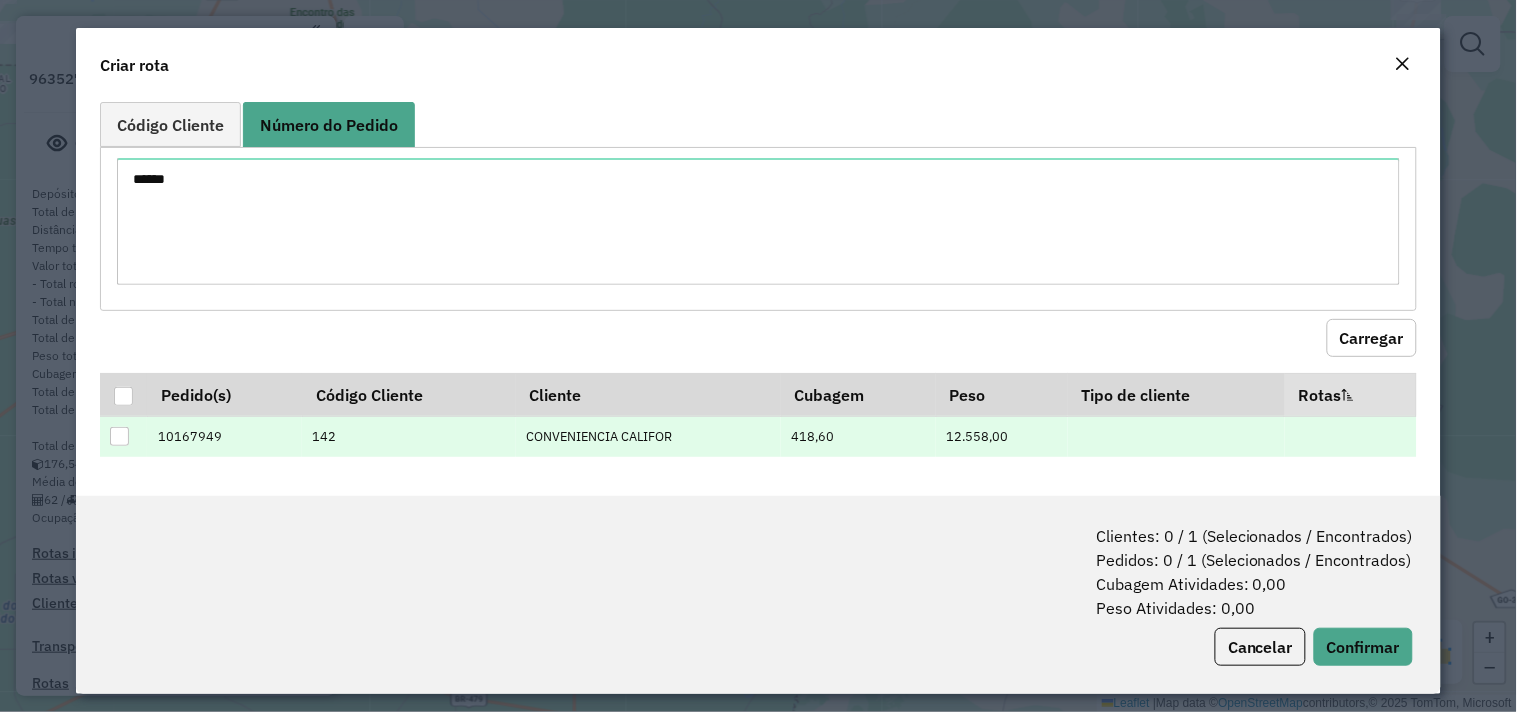 drag, startPoint x: 121, startPoint y: 396, endPoint x: 397, endPoint y: 417, distance: 276.79776 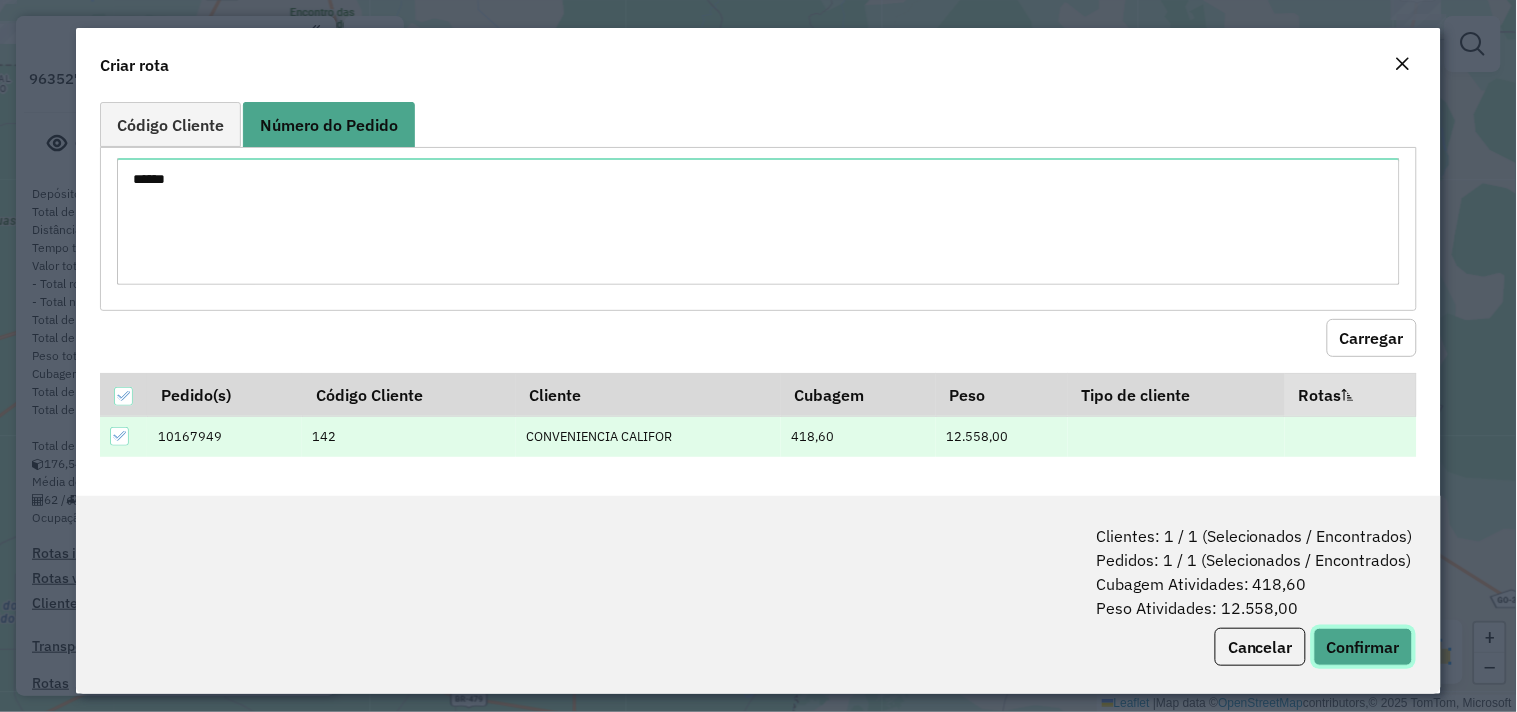 click on "Confirmar" 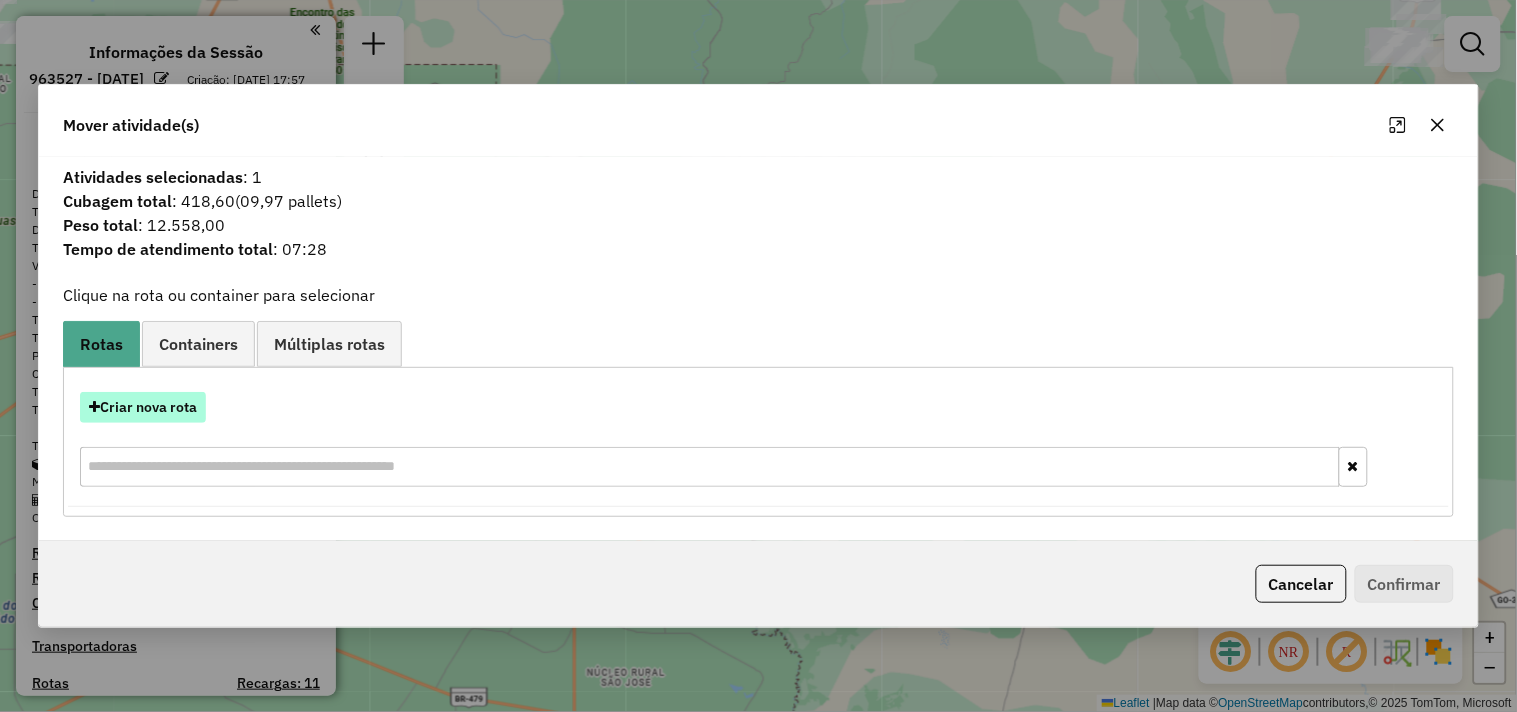 click on "Criar nova rota" at bounding box center (143, 407) 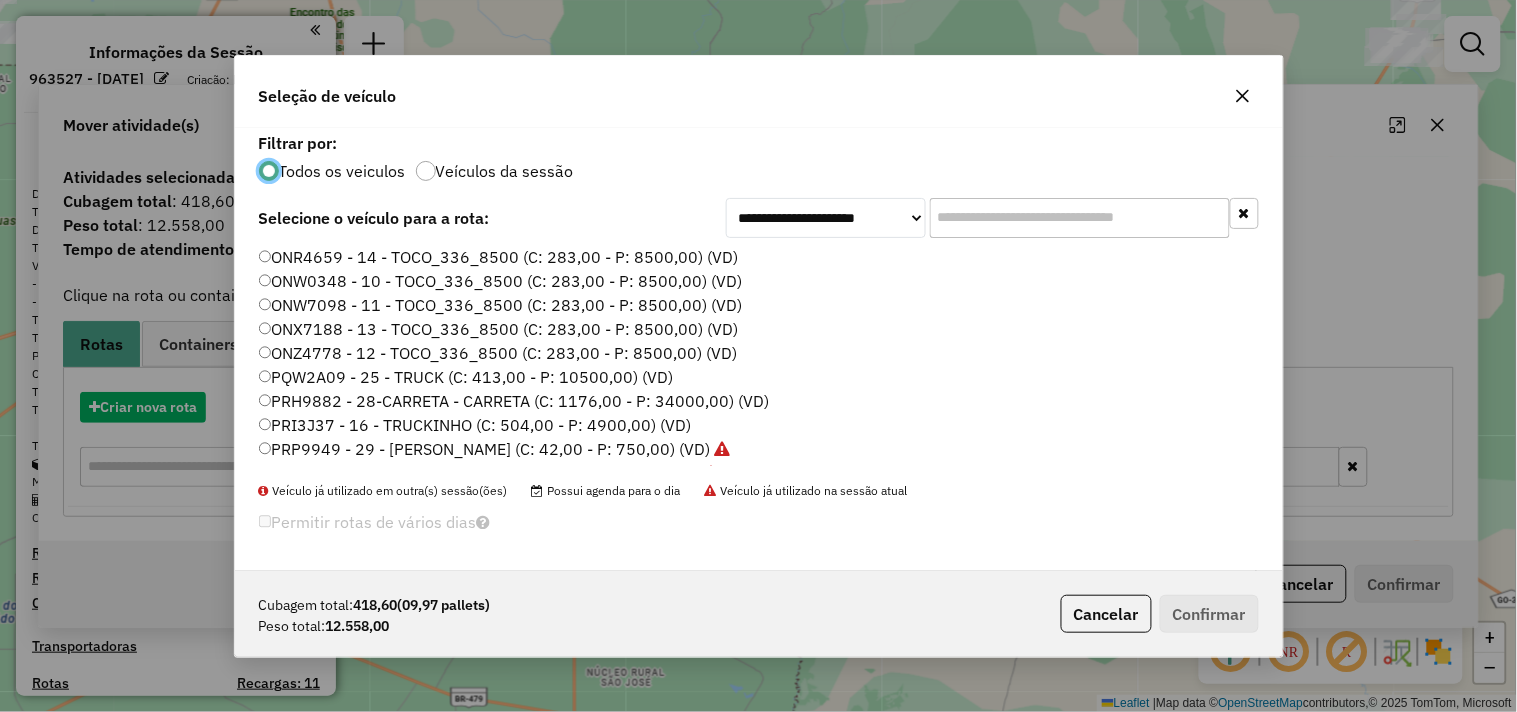 scroll, scrollTop: 11, scrollLeft: 5, axis: both 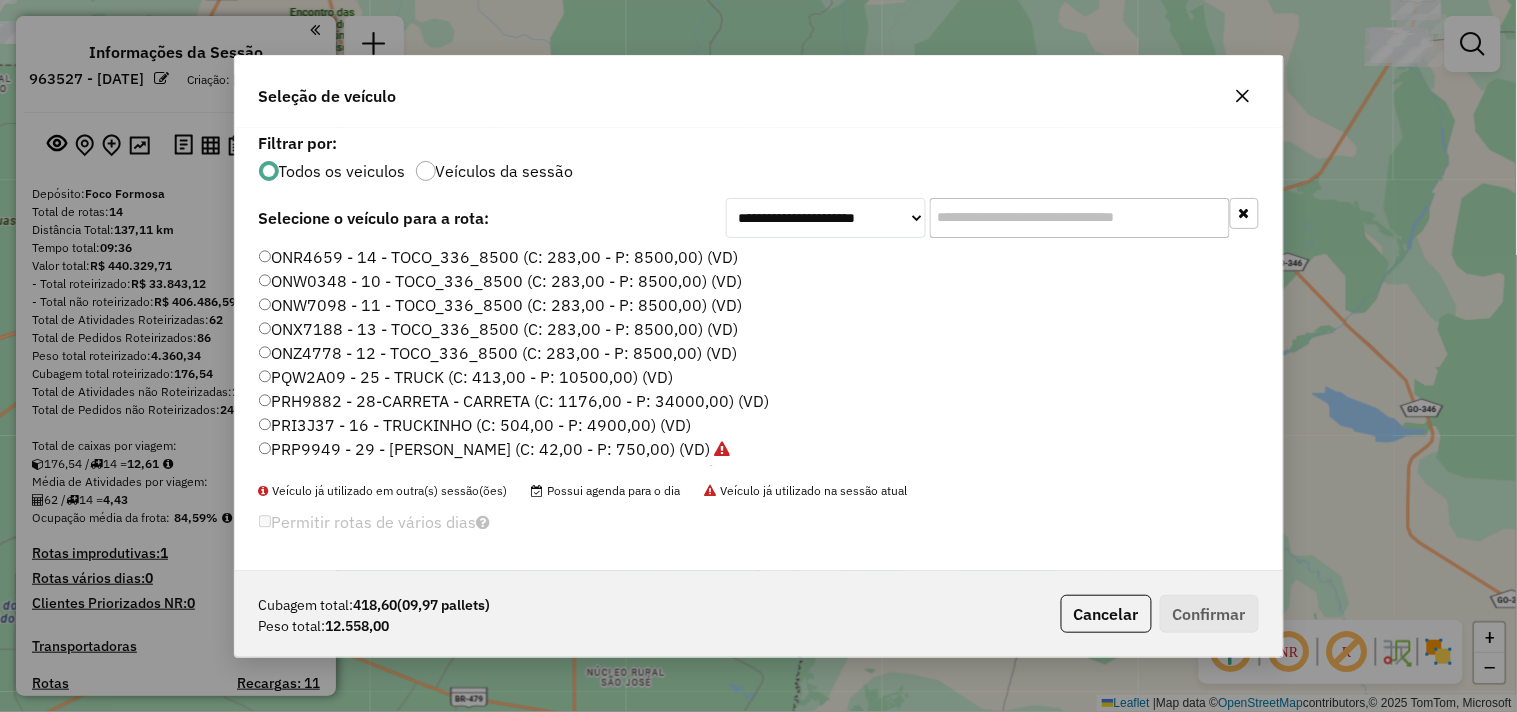 click on "ONR4659 - 14 - TOCO_336_8500 (C: 283,00 - P: 8500,00) (VD)" 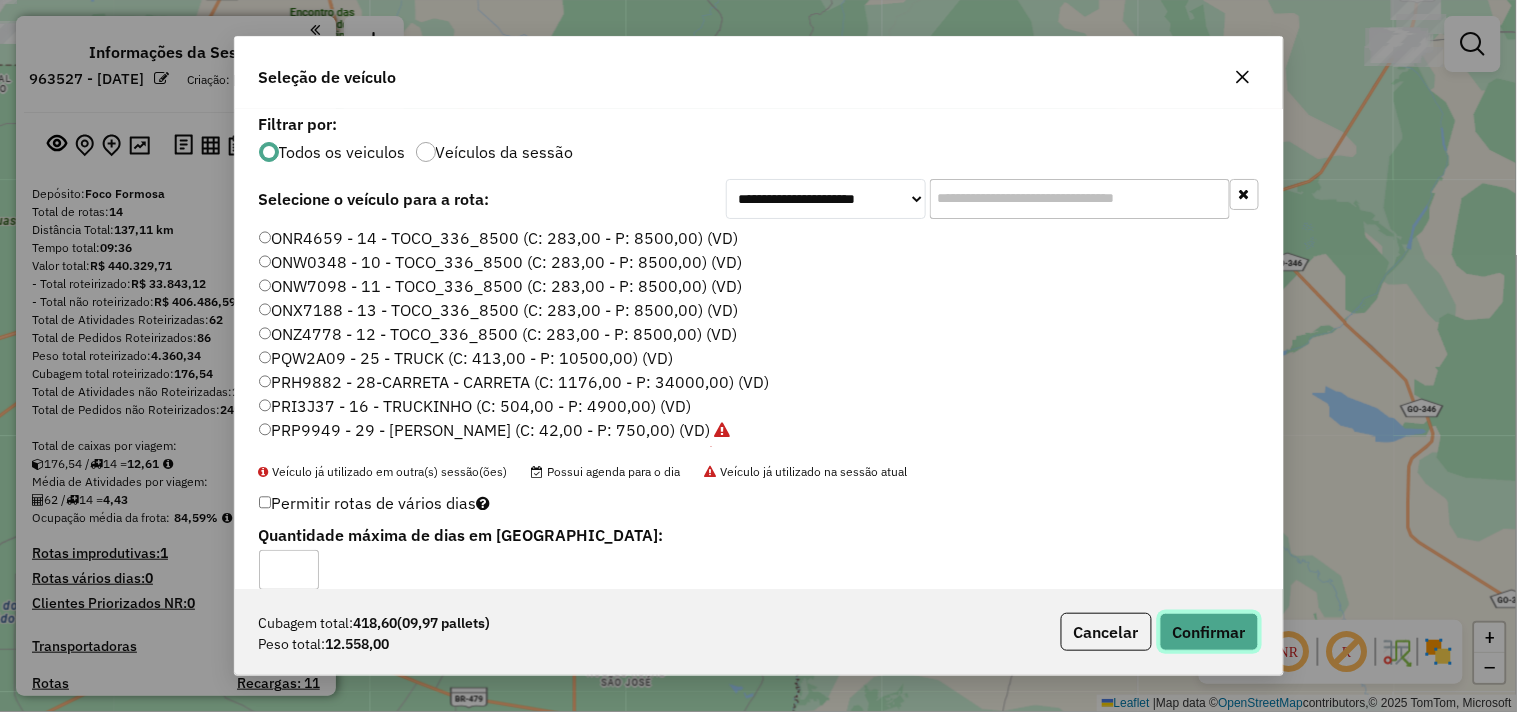 click on "Confirmar" 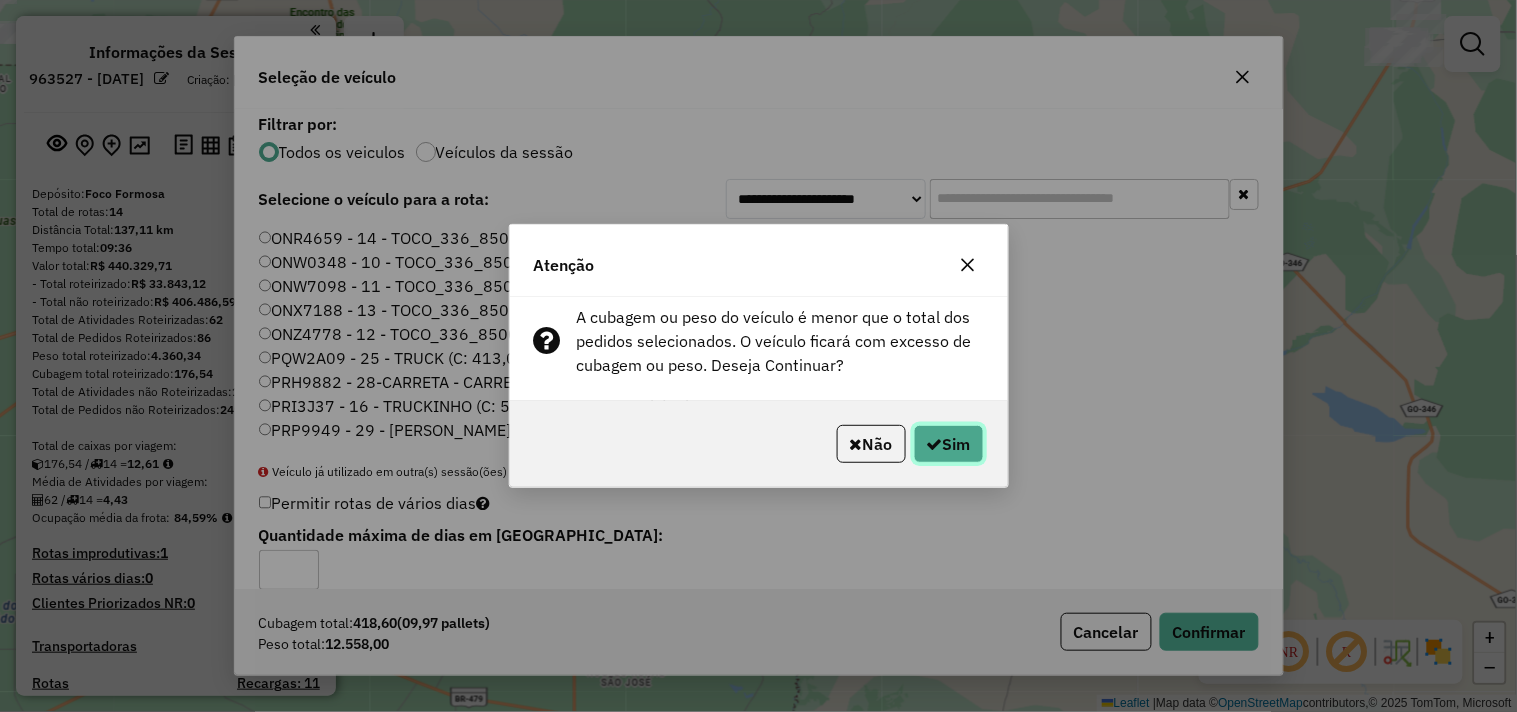 click on "Sim" 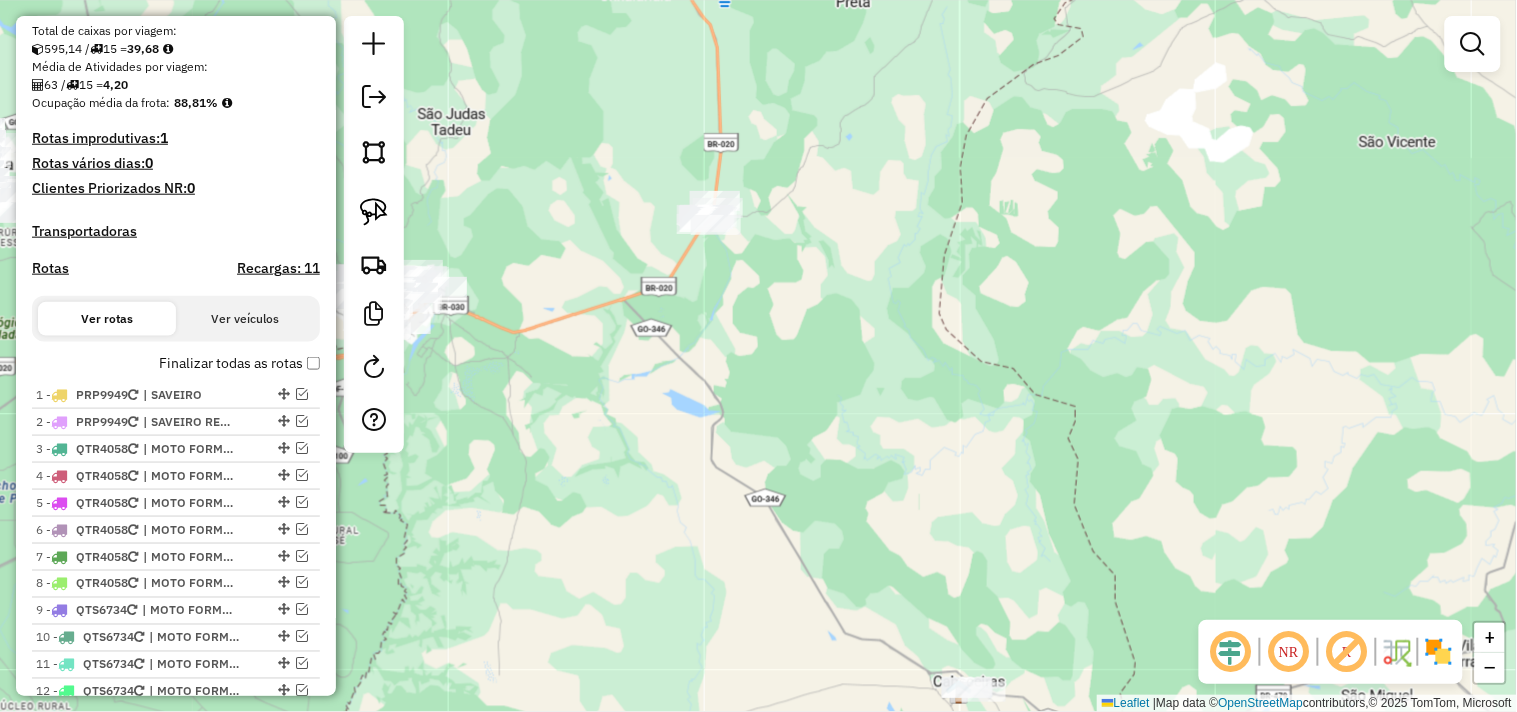 scroll, scrollTop: 444, scrollLeft: 0, axis: vertical 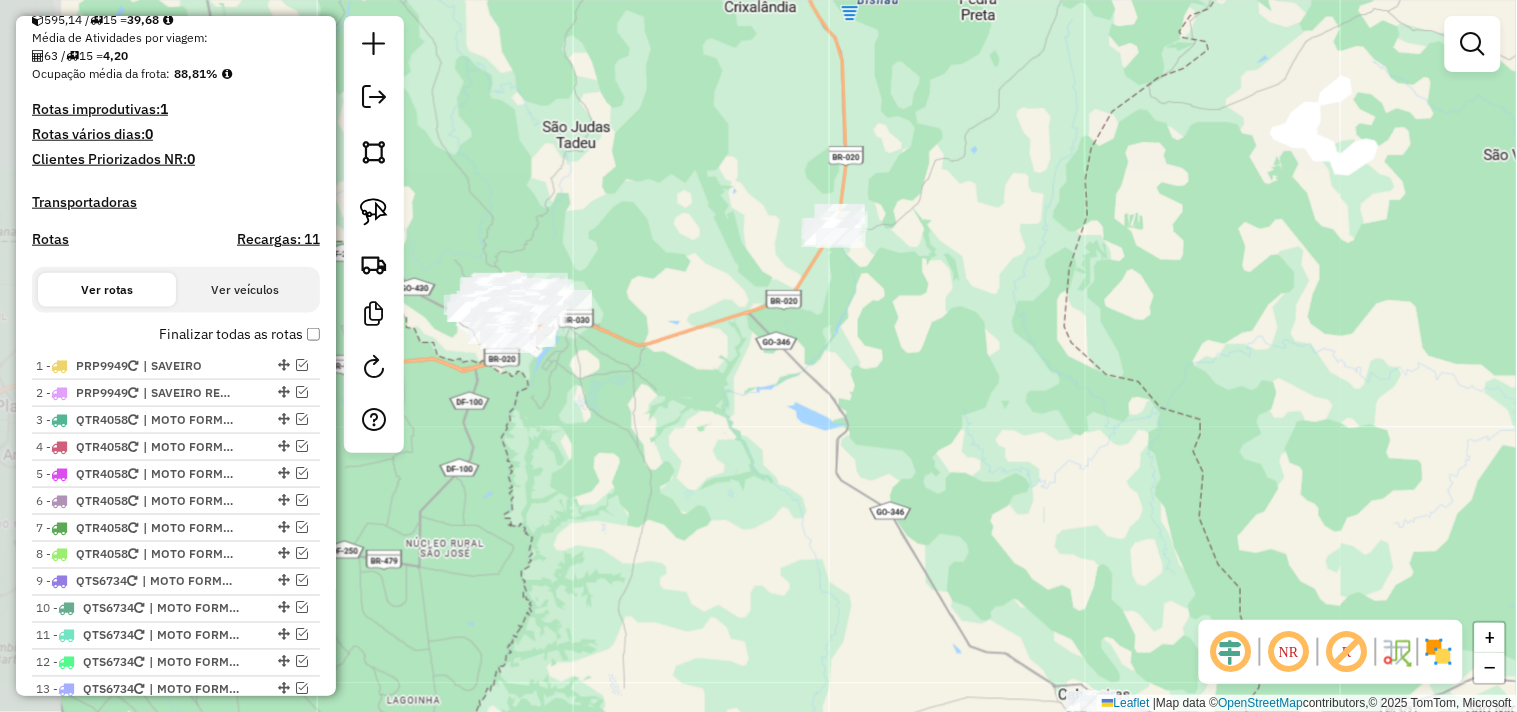 drag, startPoint x: 491, startPoint y: 415, endPoint x: 618, endPoint y: 431, distance: 128.0039 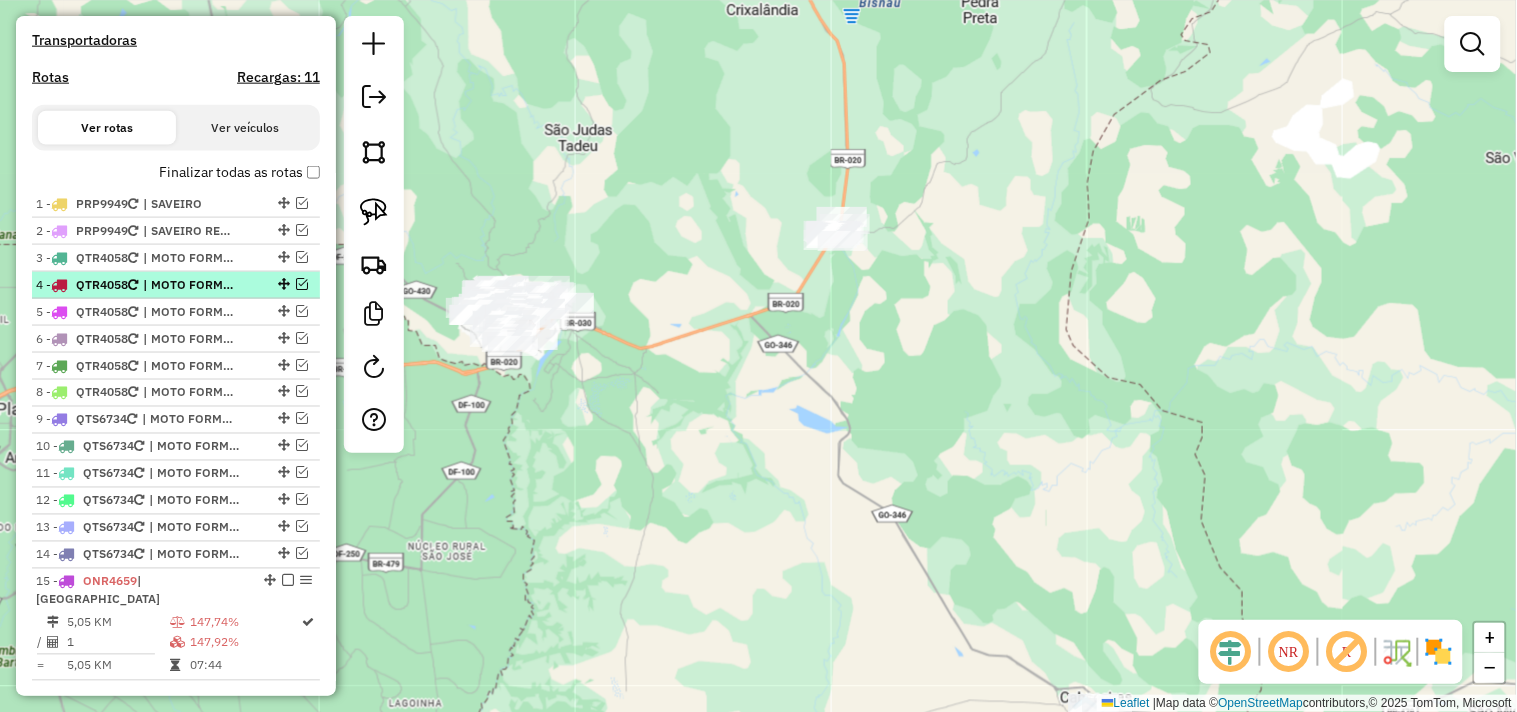 scroll, scrollTop: 666, scrollLeft: 0, axis: vertical 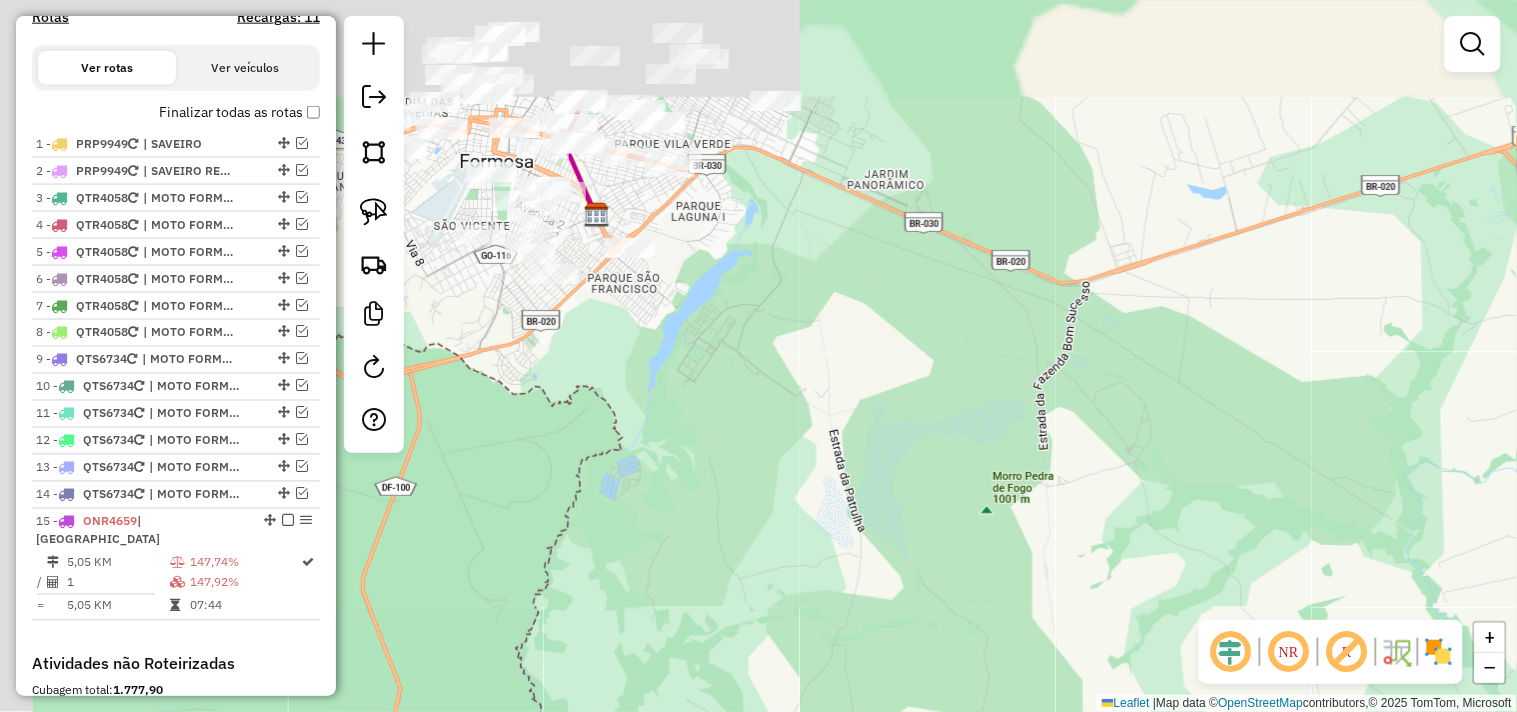 drag, startPoint x: 533, startPoint y: 352, endPoint x: 693, endPoint y: 567, distance: 268.00186 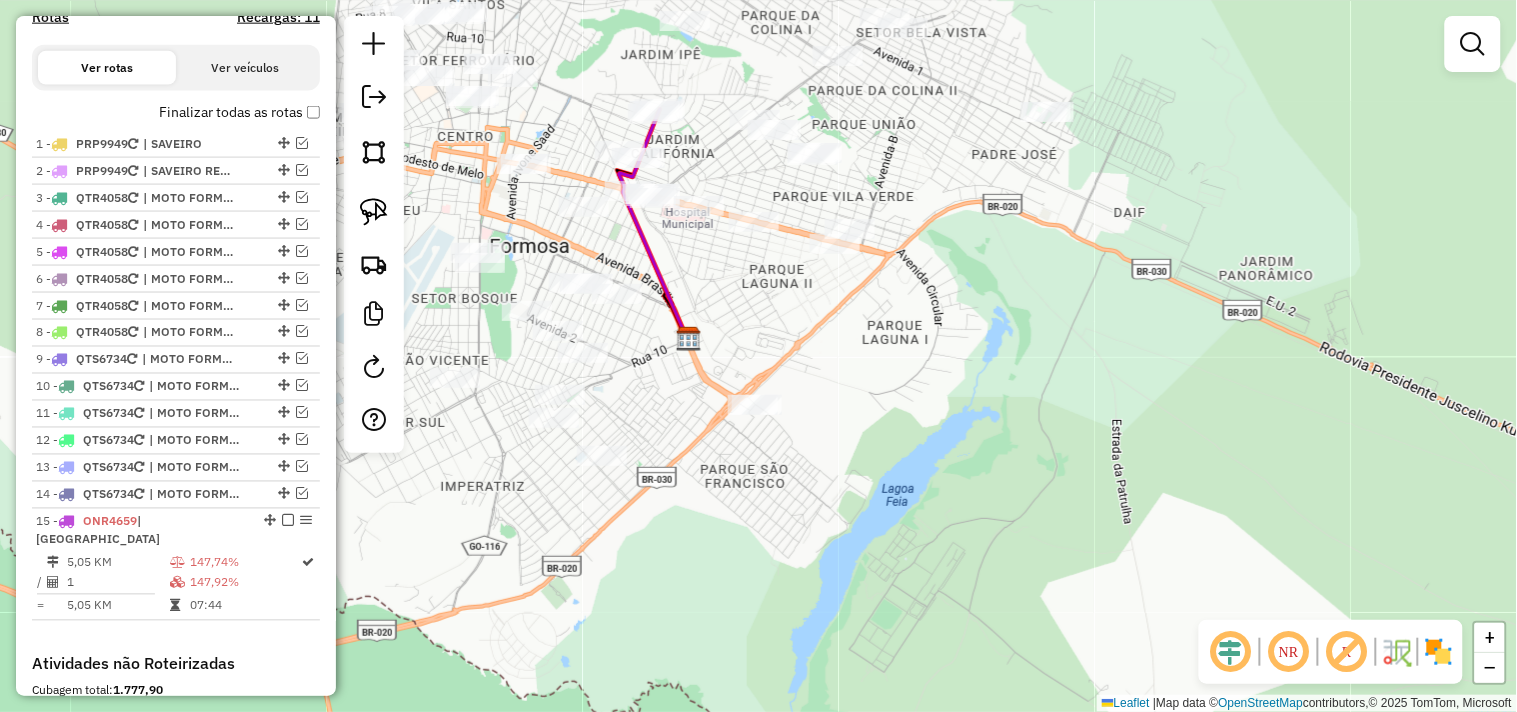 drag, startPoint x: 671, startPoint y: 263, endPoint x: 751, endPoint y: 486, distance: 236.9156 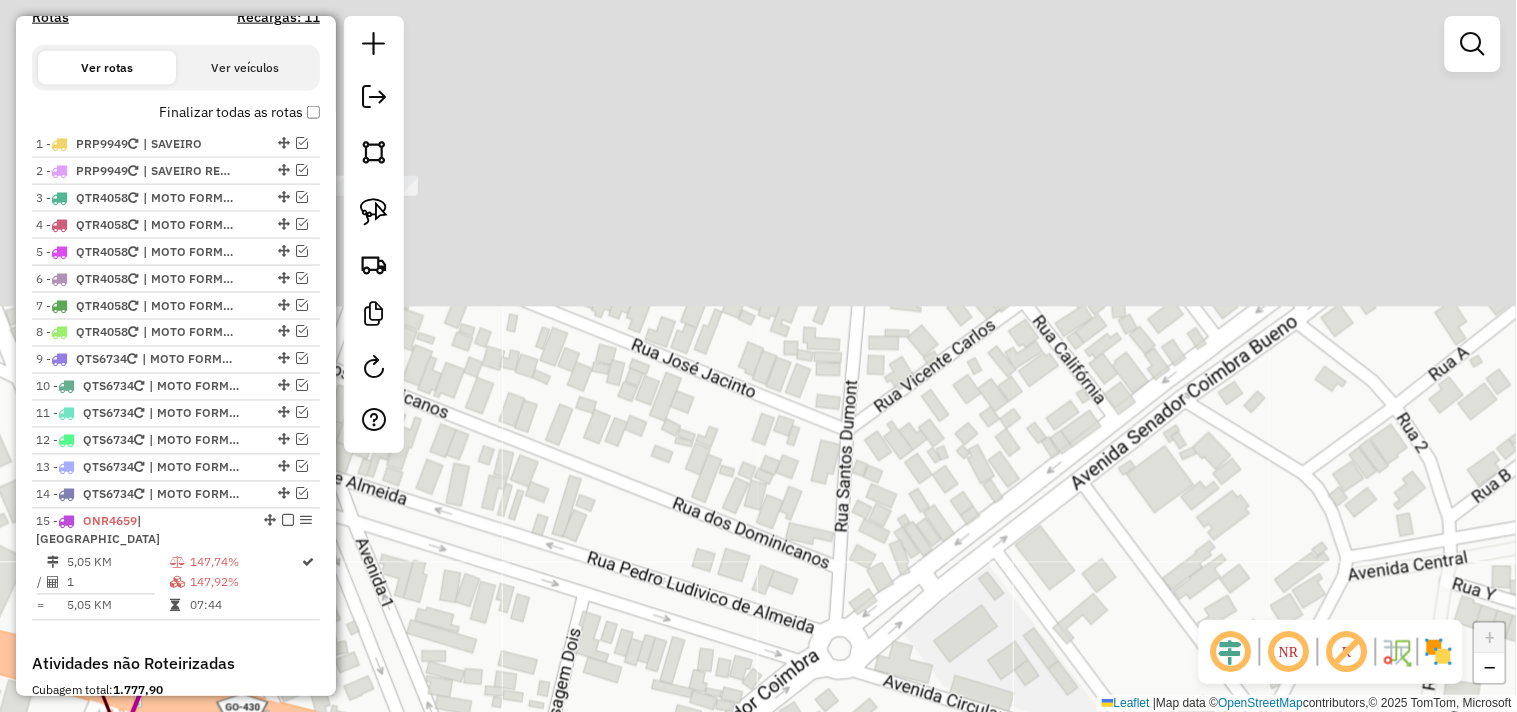 drag, startPoint x: 766, startPoint y: 234, endPoint x: 891, endPoint y: 645, distance: 429.58817 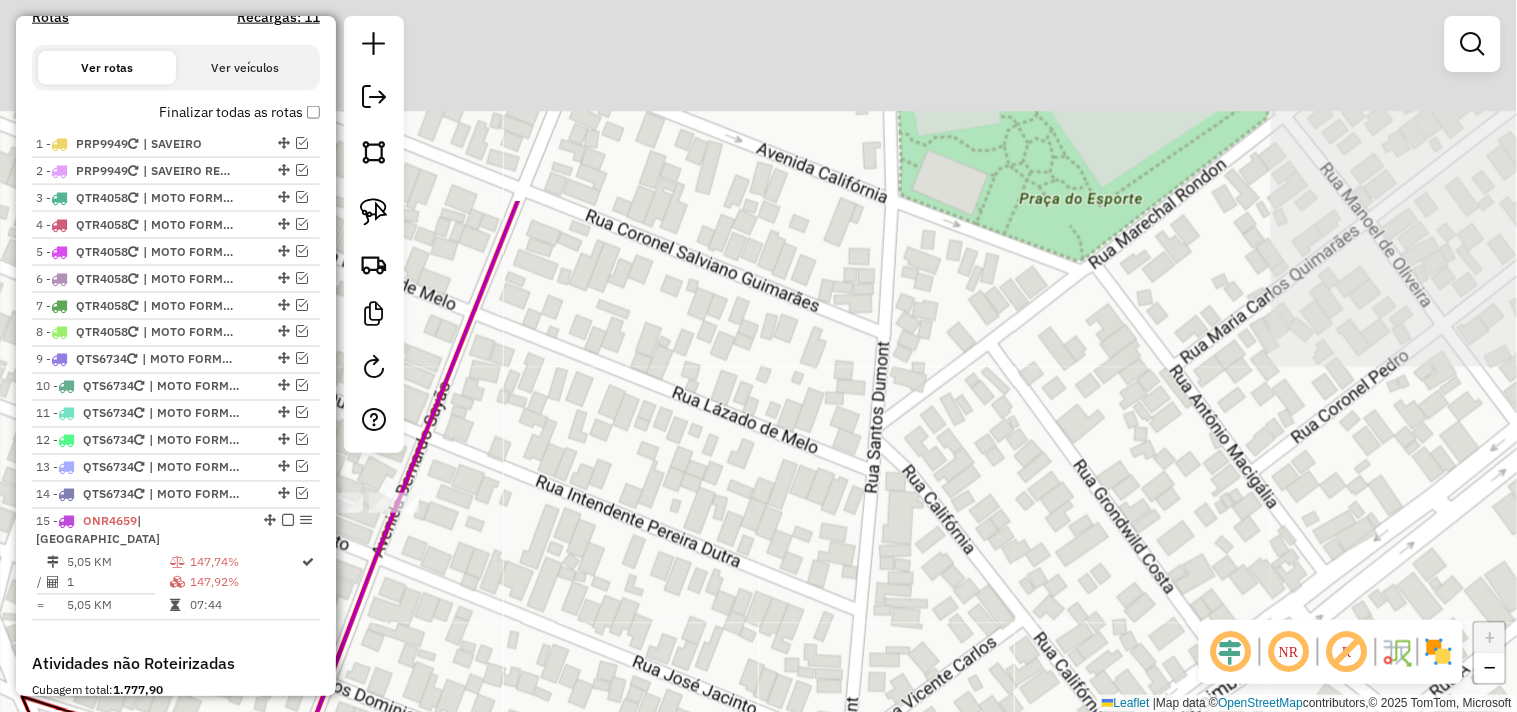 drag, startPoint x: 863, startPoint y: 534, endPoint x: 864, endPoint y: 671, distance: 137.00365 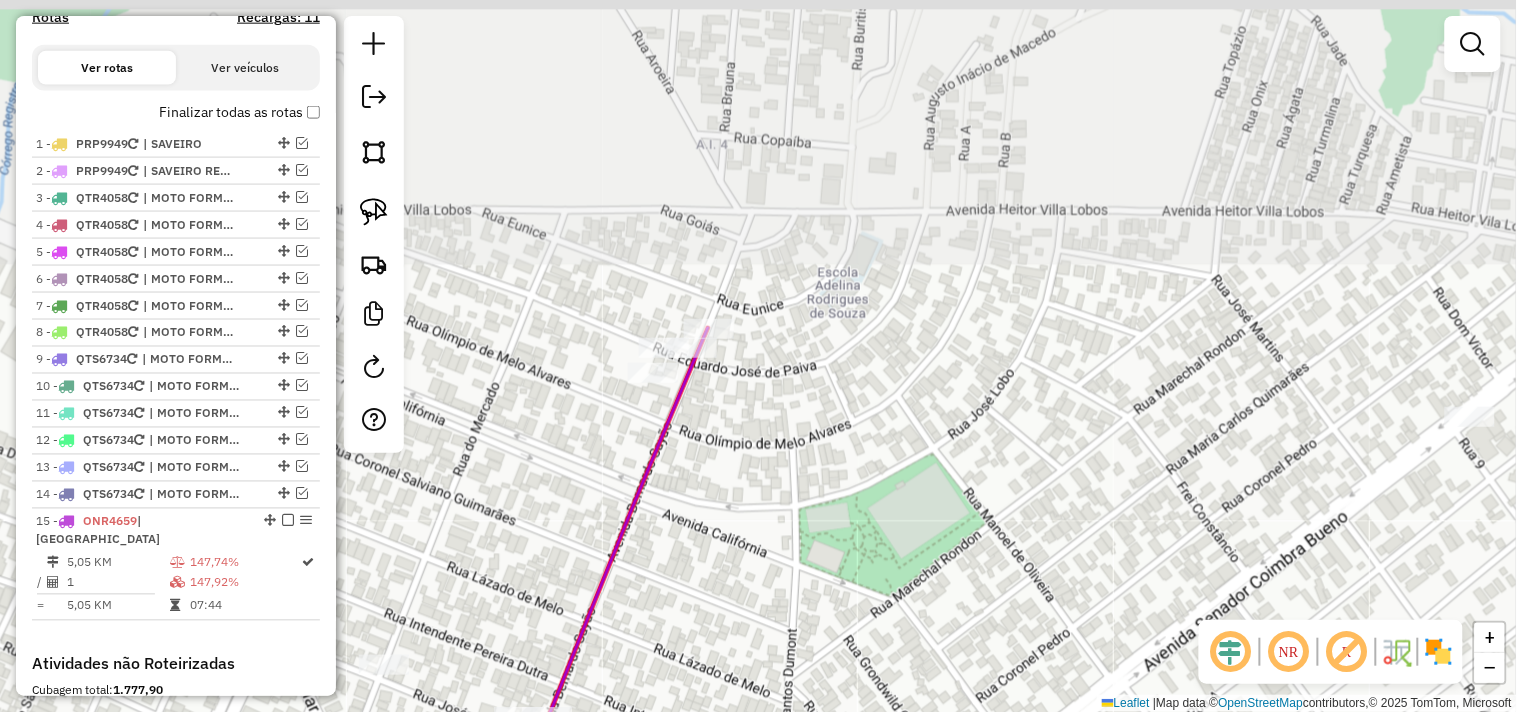 drag, startPoint x: 593, startPoint y: 317, endPoint x: 651, endPoint y: 572, distance: 261.5129 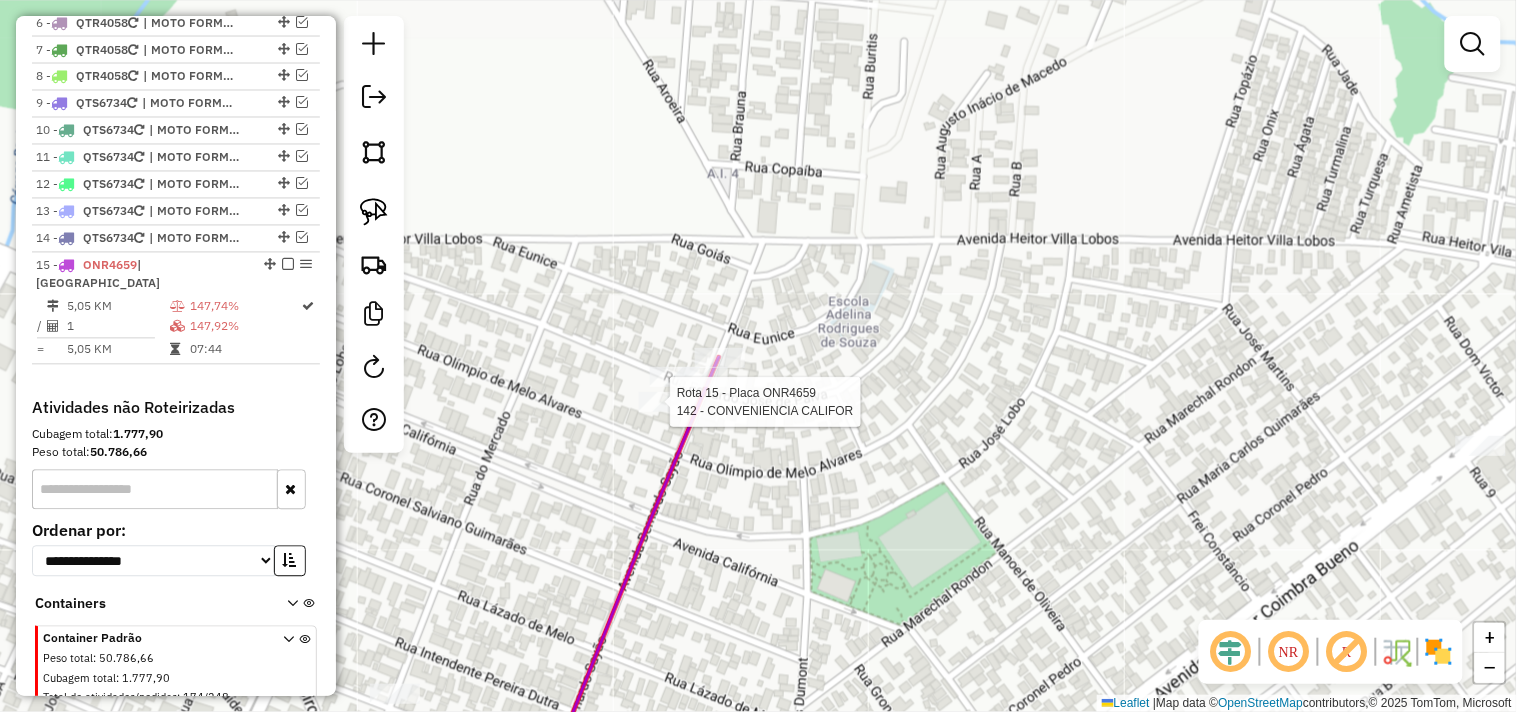 select on "**********" 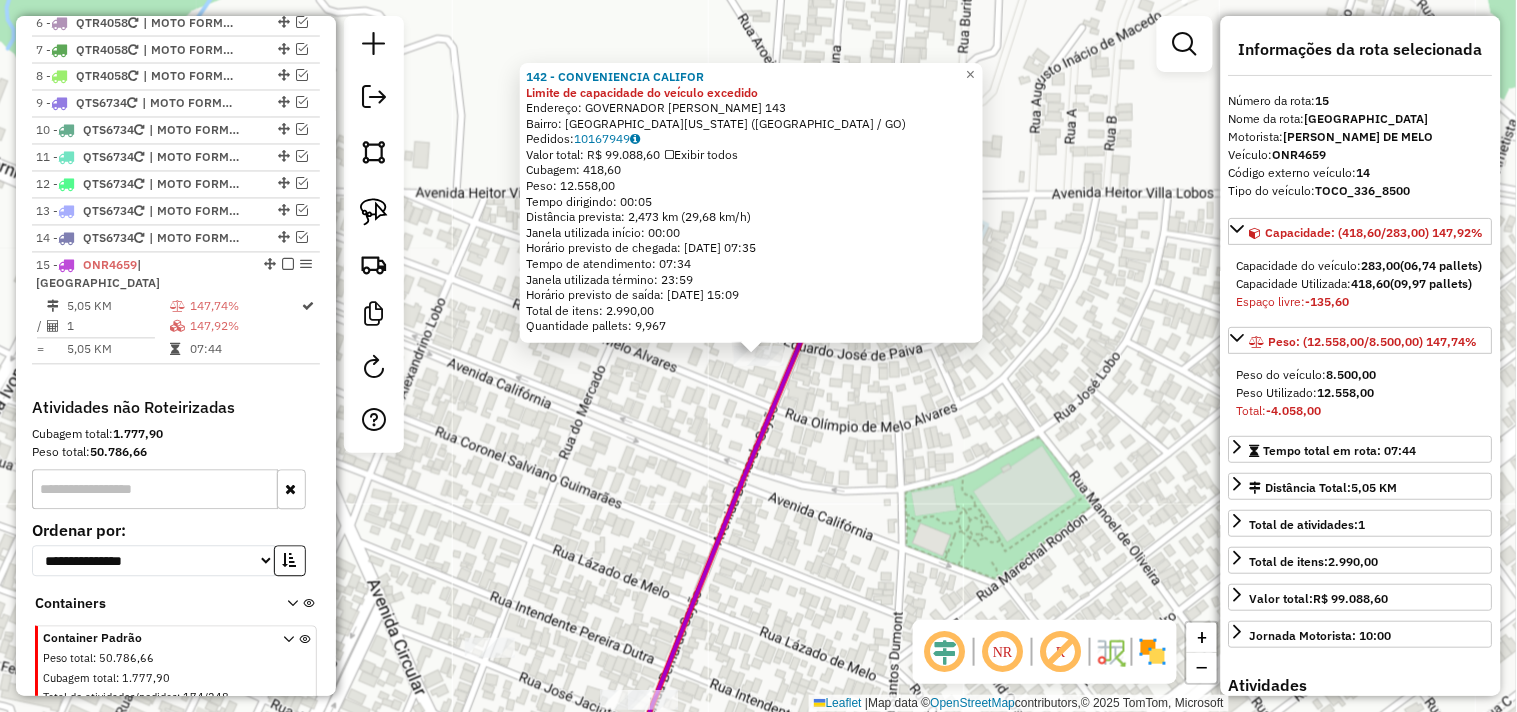 scroll, scrollTop: 985, scrollLeft: 0, axis: vertical 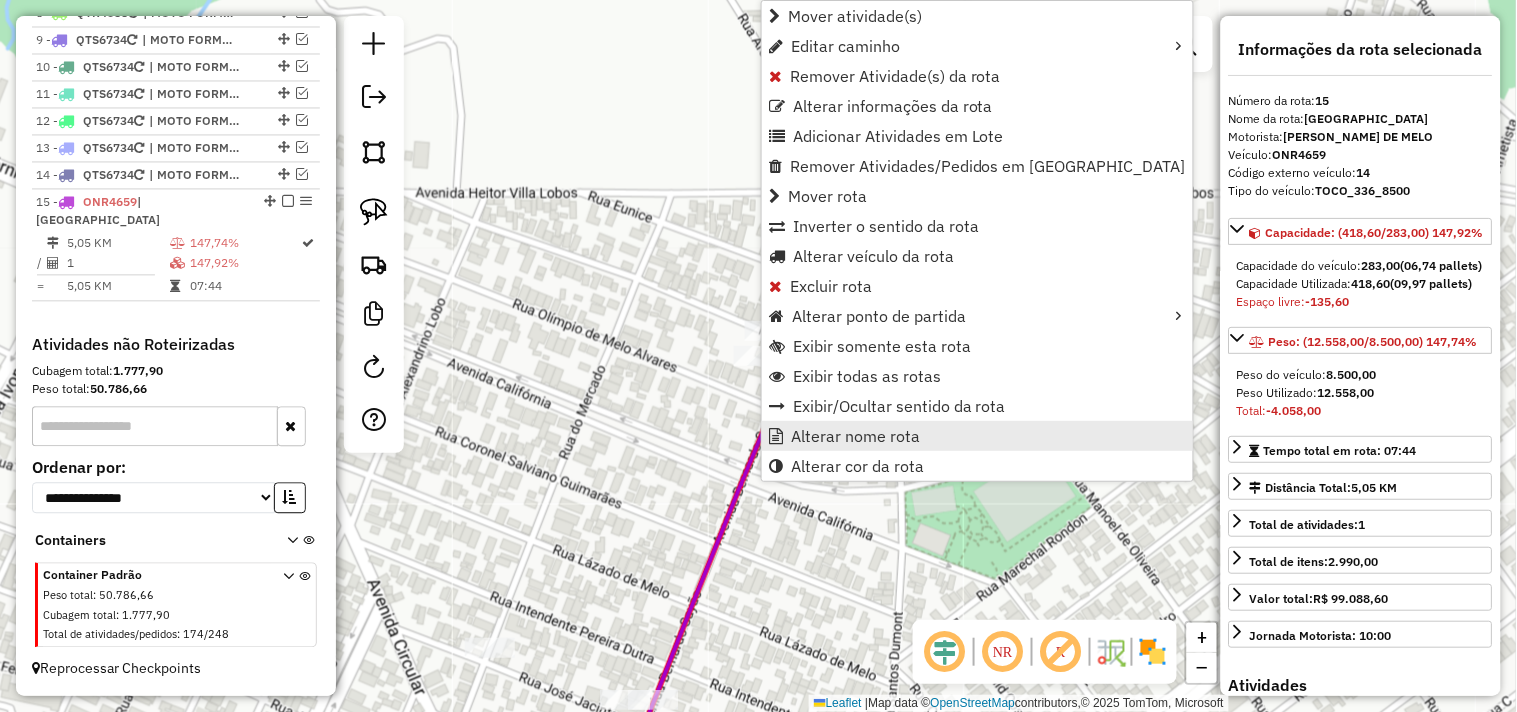 click on "Alterar nome rota" at bounding box center [855, 436] 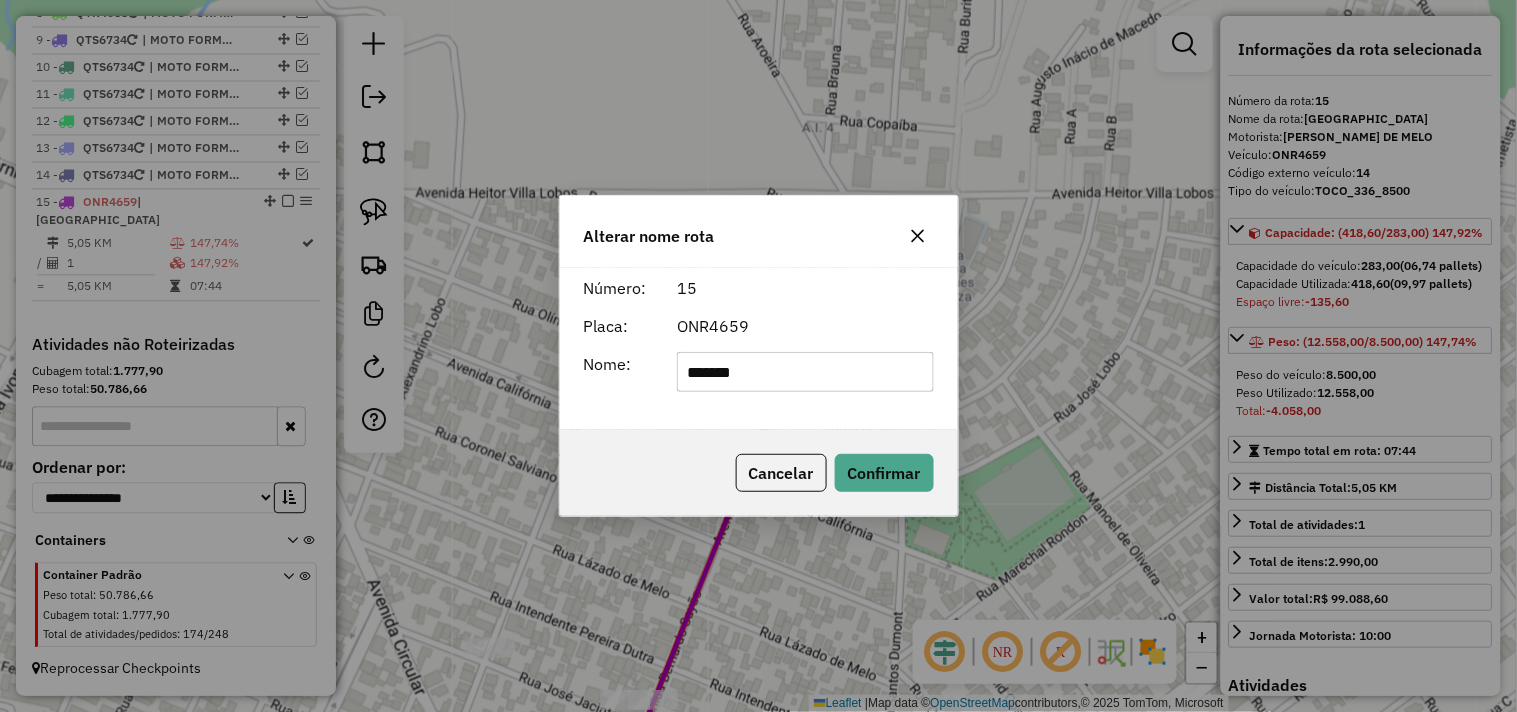 click on "ONR4659" 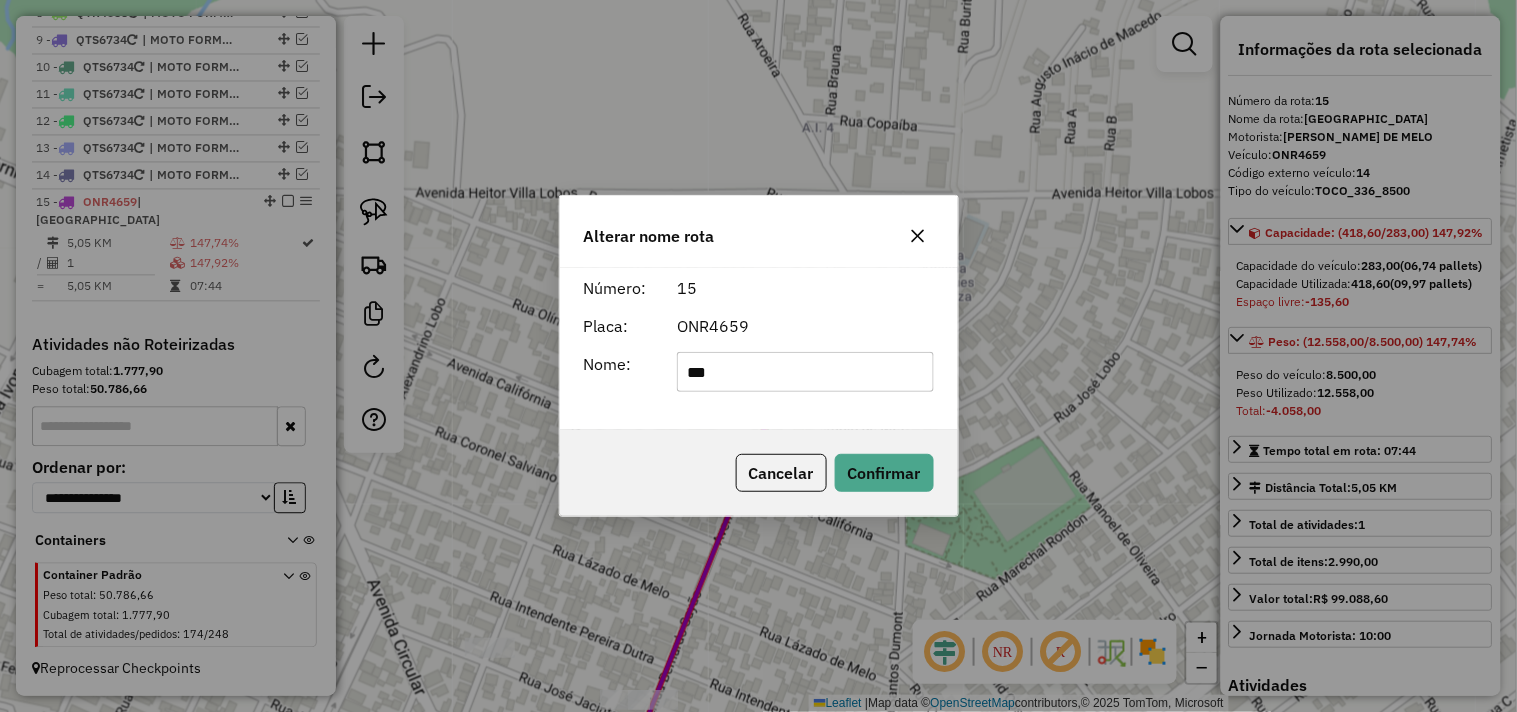 type on "******" 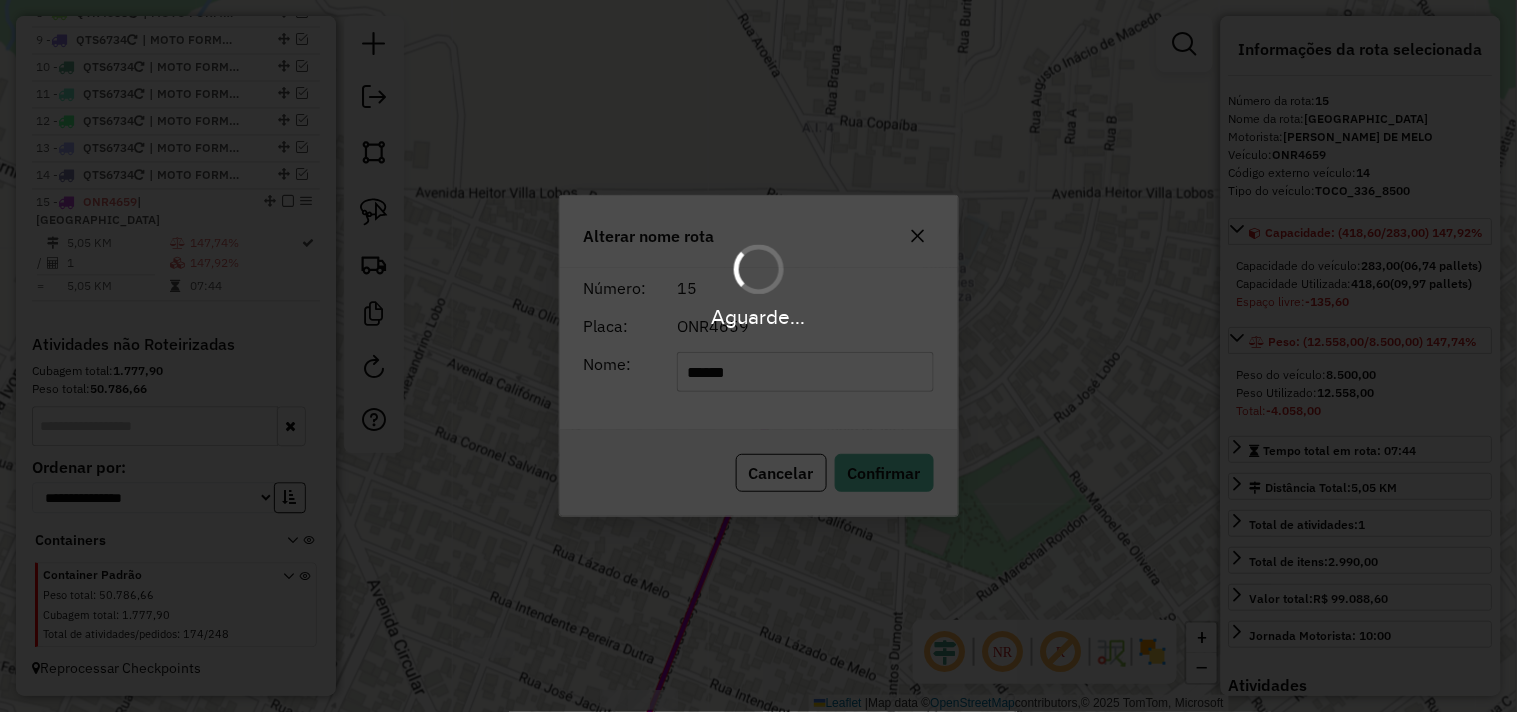 type 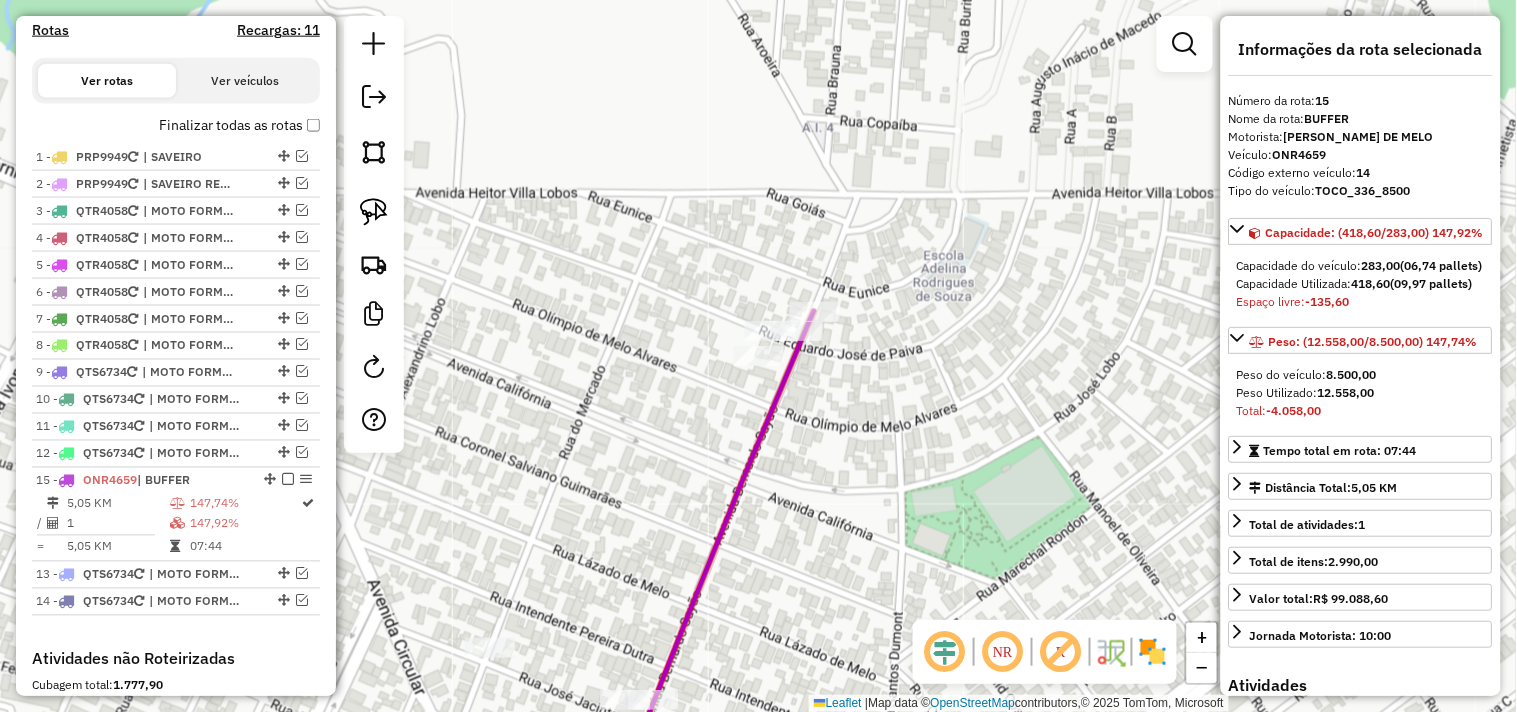scroll, scrollTop: 652, scrollLeft: 0, axis: vertical 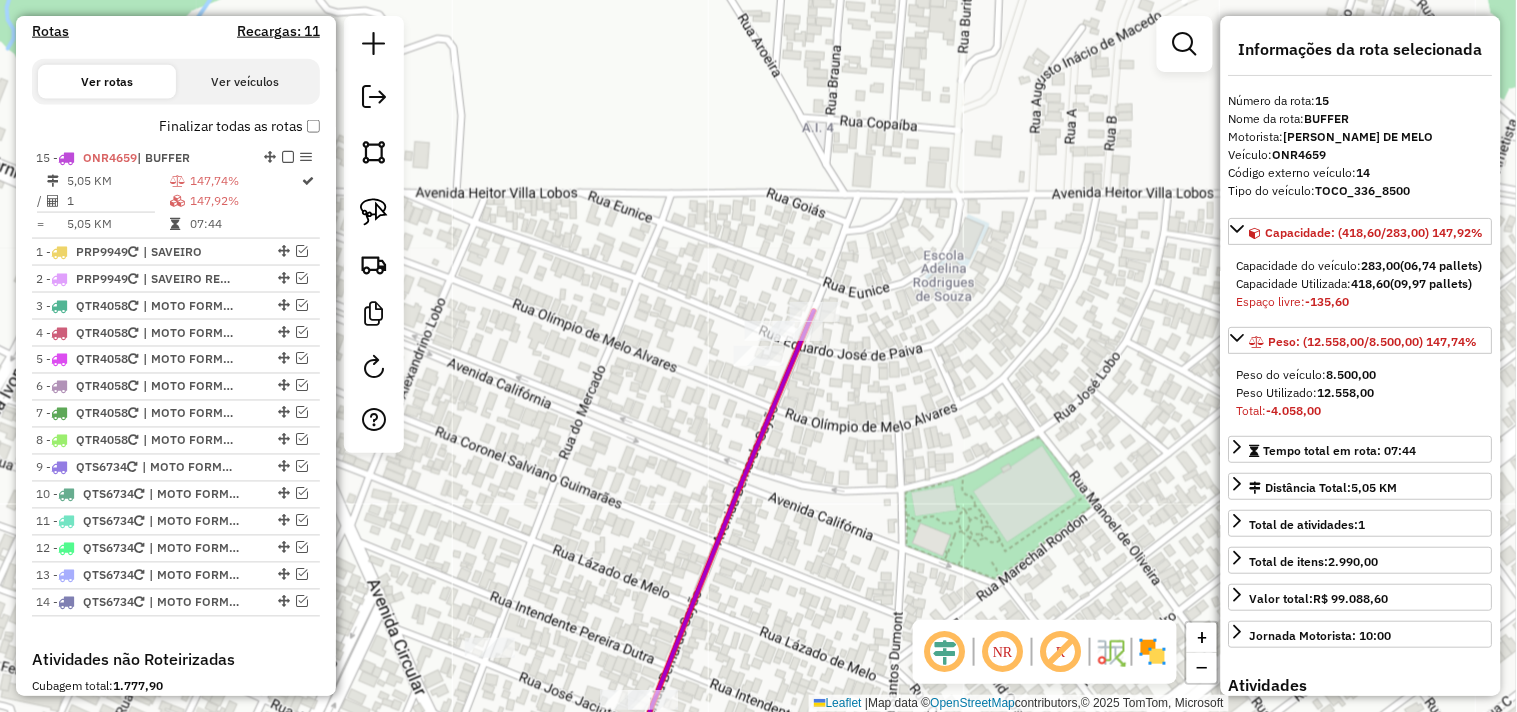 drag, startPoint x: 262, startPoint y: 185, endPoint x: 238, endPoint y: 164, distance: 31.890438 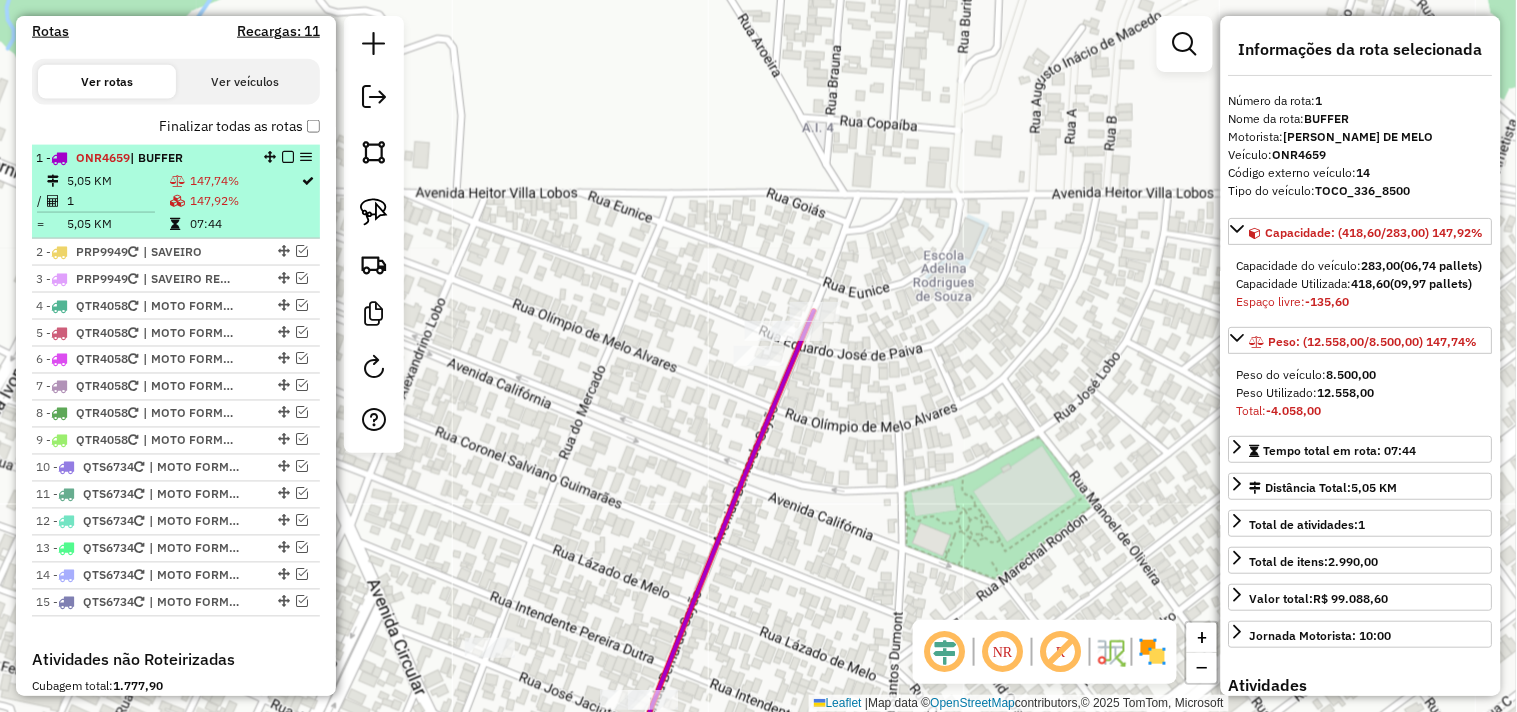 click at bounding box center [288, 157] 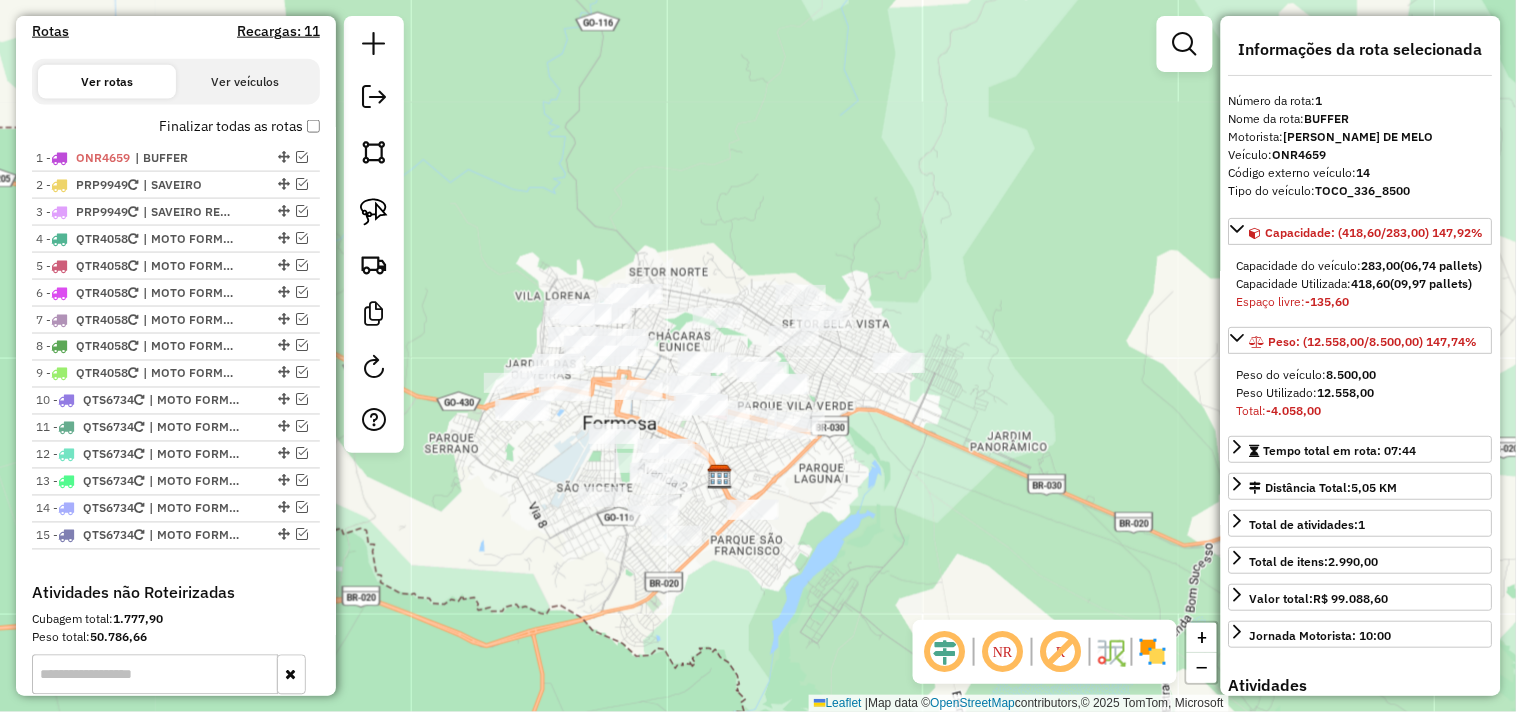 drag, startPoint x: 670, startPoint y: 212, endPoint x: 791, endPoint y: 225, distance: 121.69634 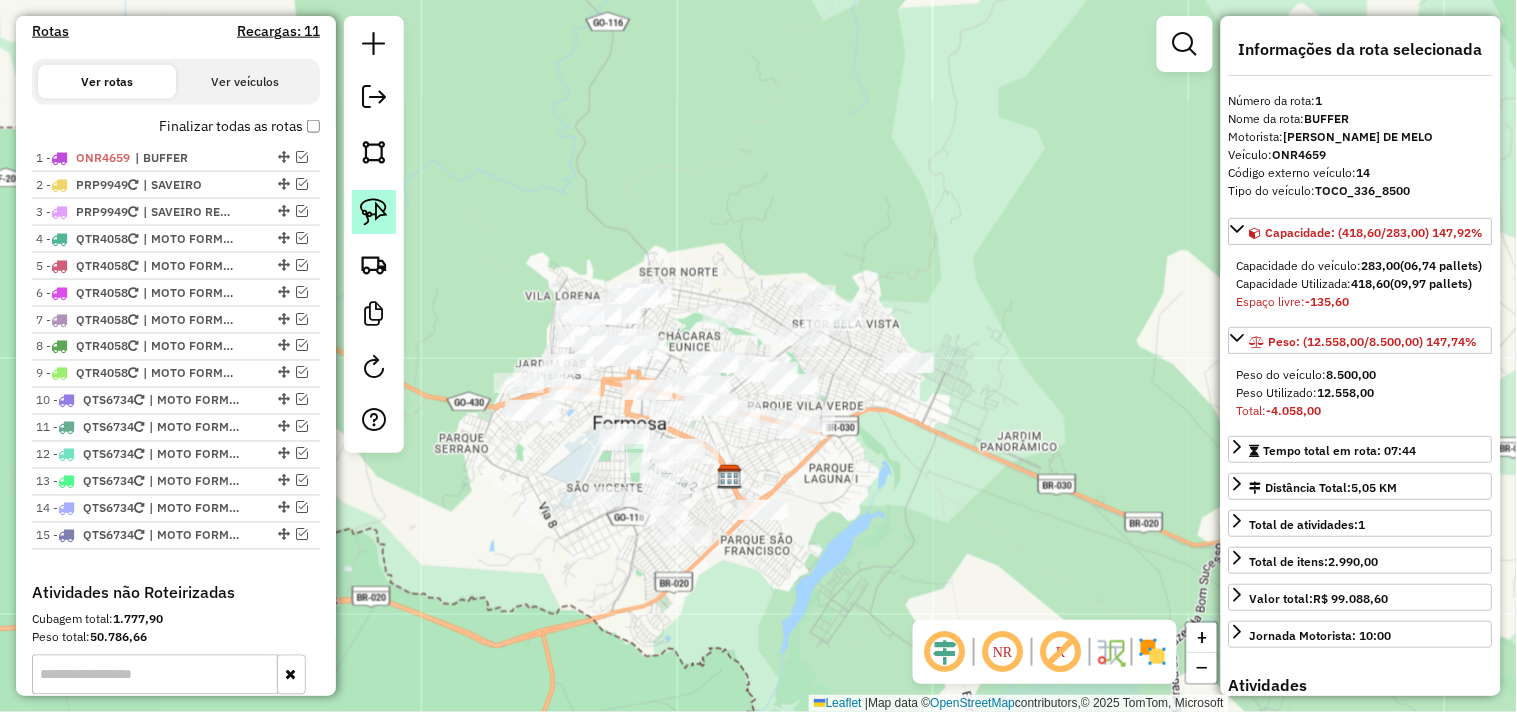 click 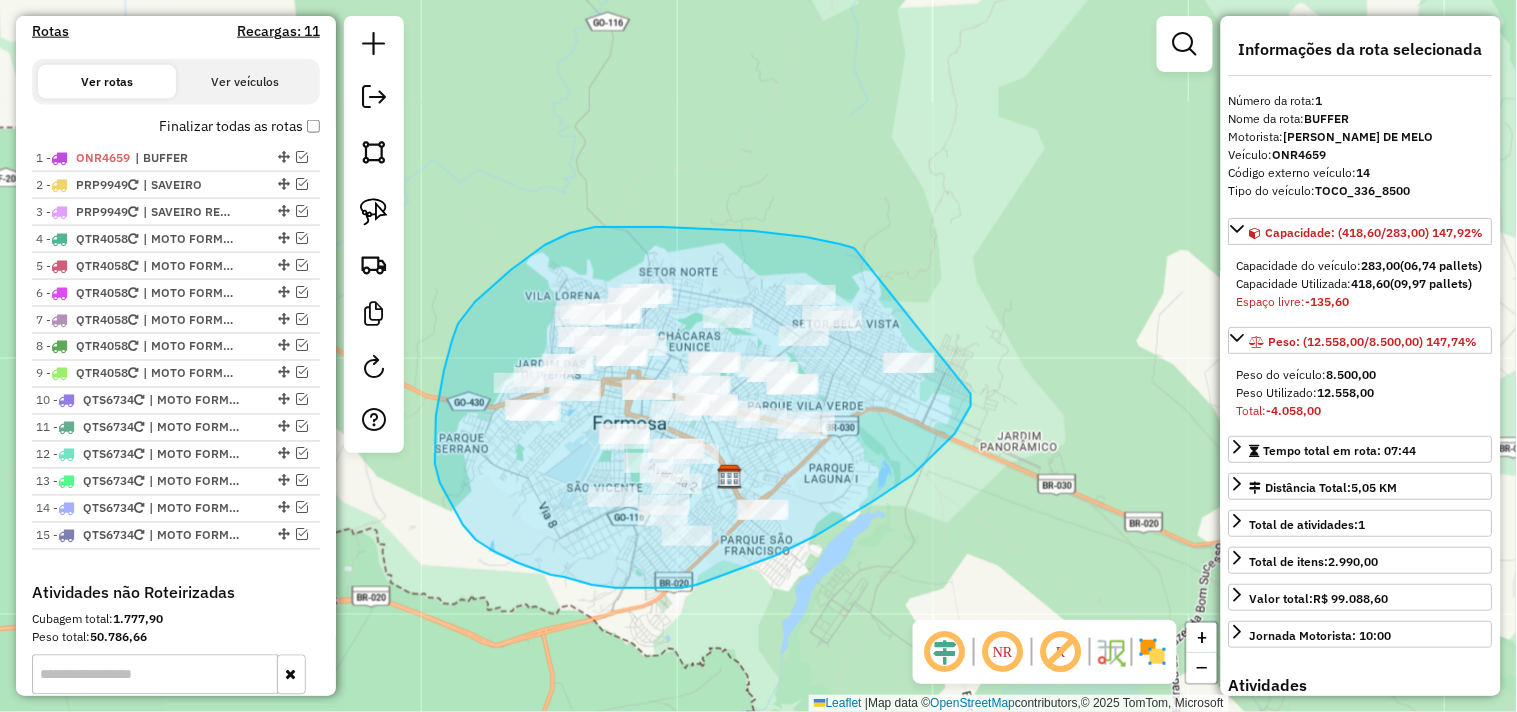 drag, startPoint x: 635, startPoint y: 227, endPoint x: 951, endPoint y: 338, distance: 334.92834 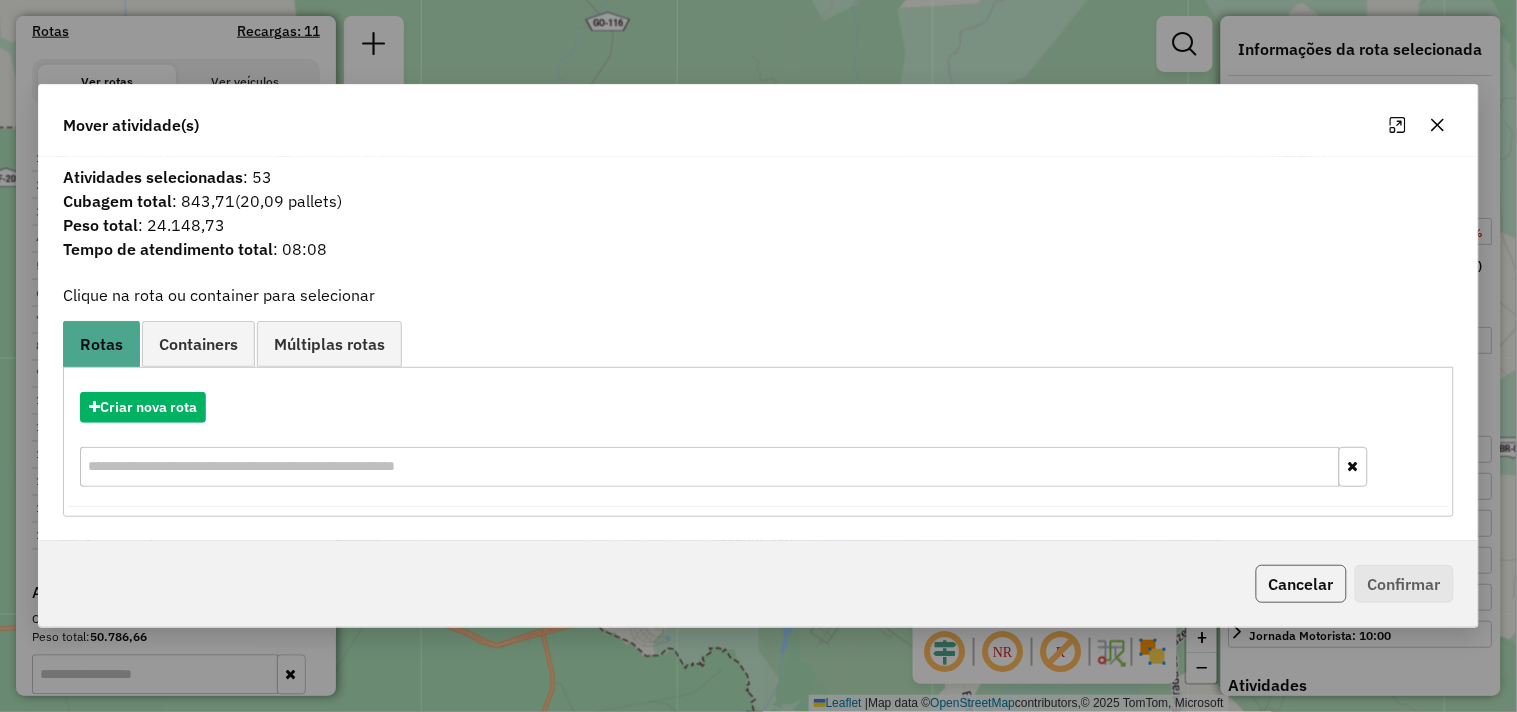 click on "Cancelar" 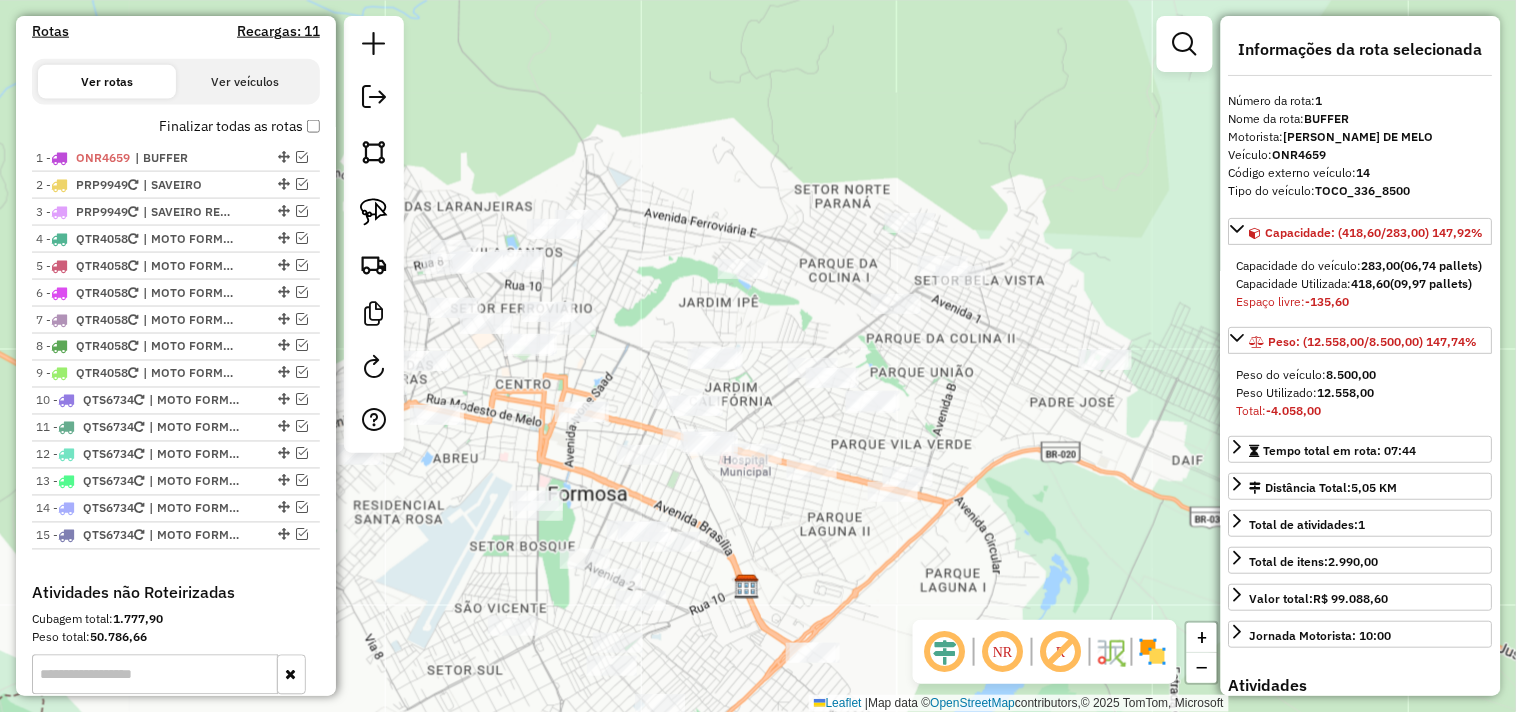 drag, startPoint x: 733, startPoint y: 377, endPoint x: 845, endPoint y: 398, distance: 113.951744 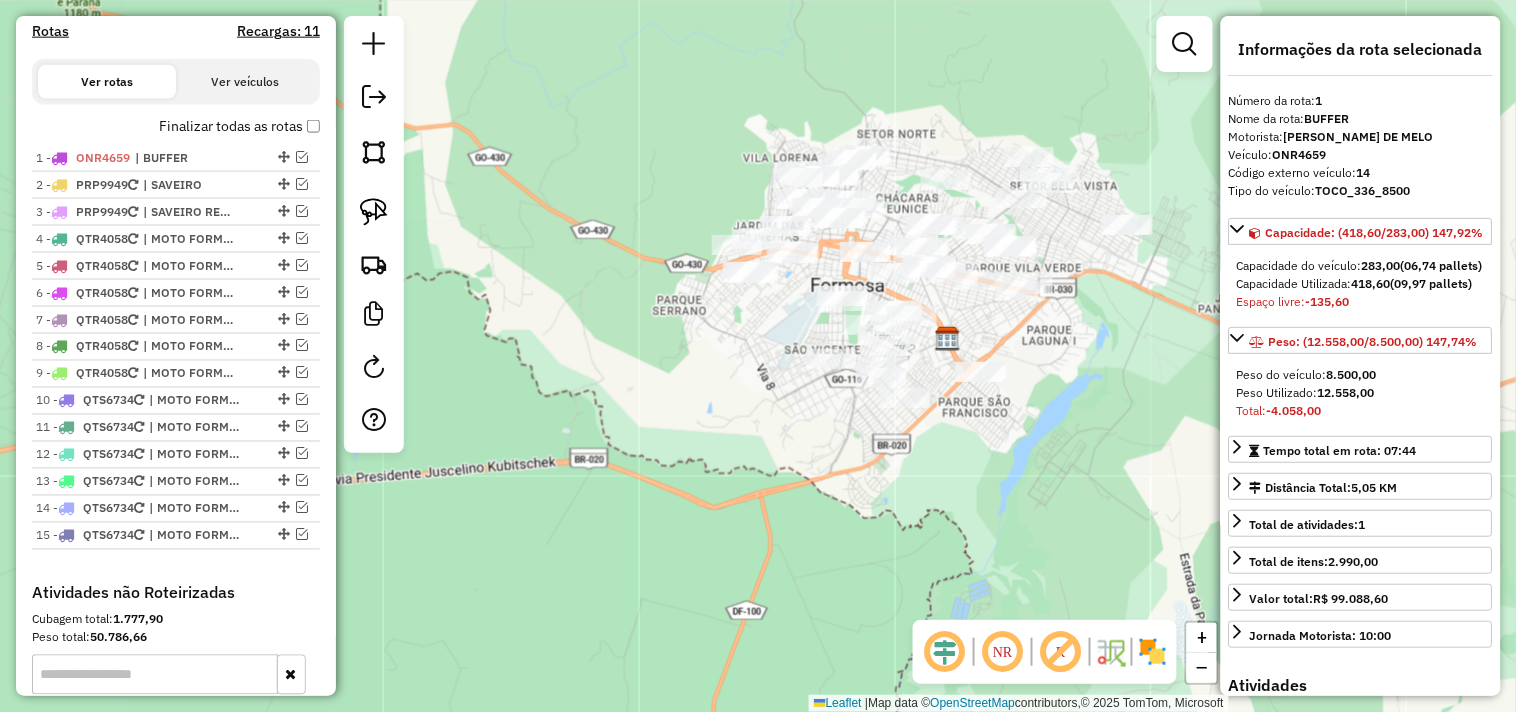 drag, startPoint x: 842, startPoint y: 73, endPoint x: 1164, endPoint y: 383, distance: 446.97205 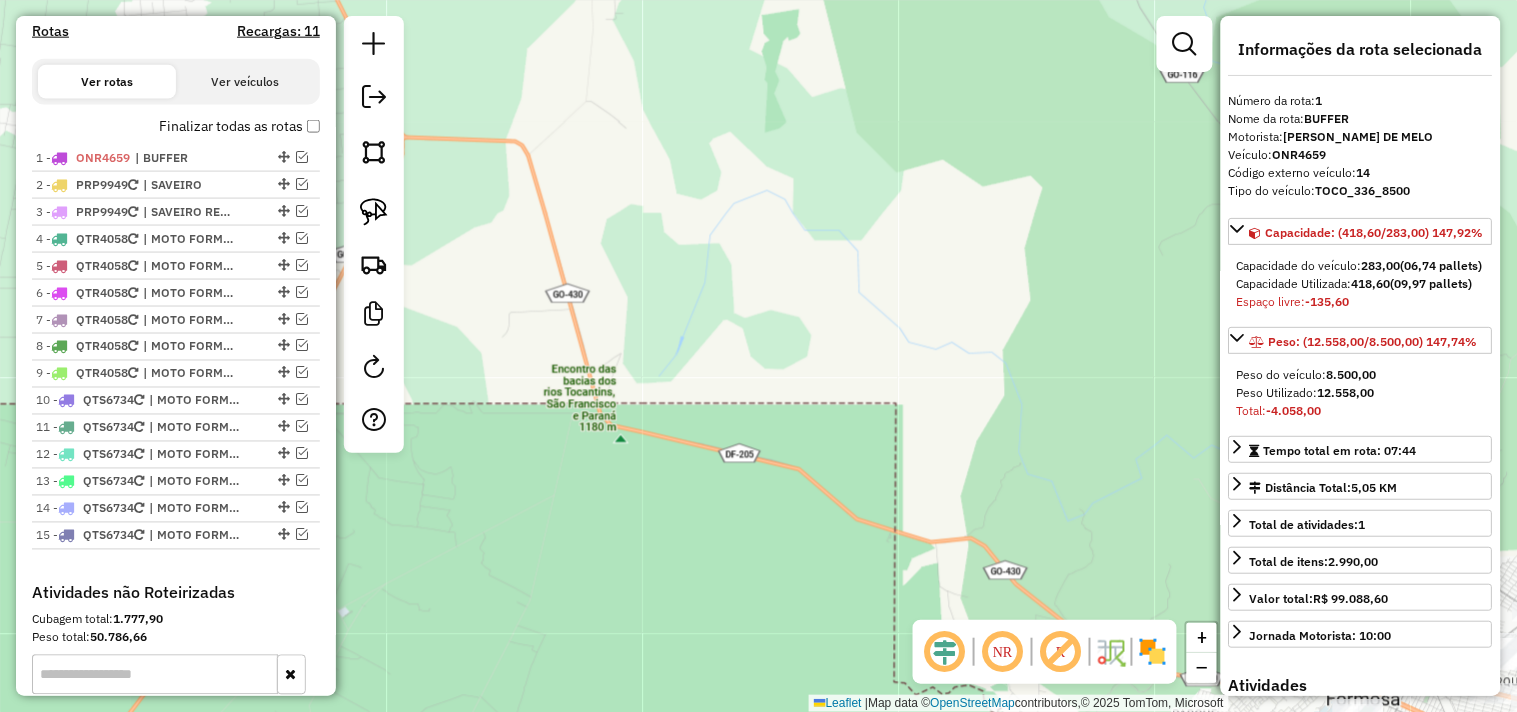 drag, startPoint x: 580, startPoint y: 256, endPoint x: 963, endPoint y: 368, distance: 399.0401 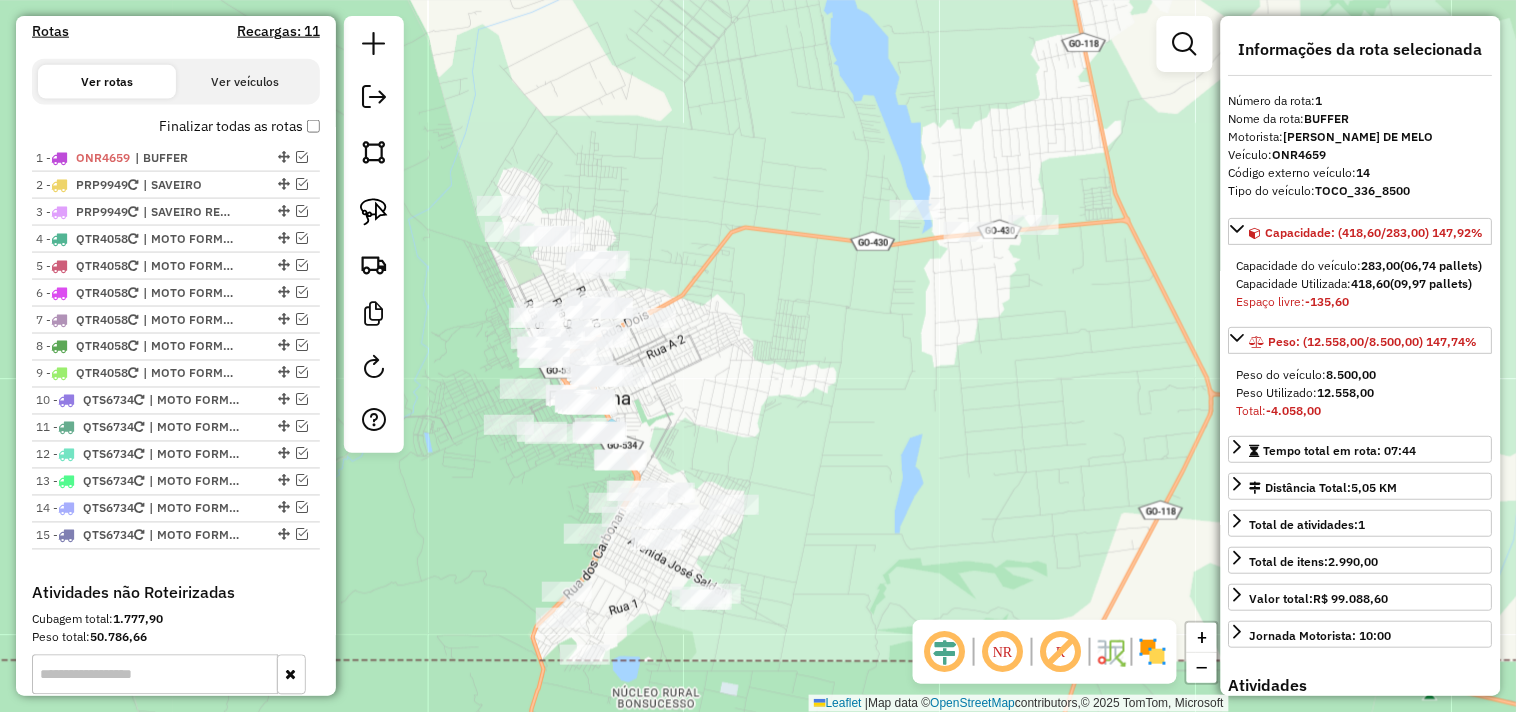 drag, startPoint x: 675, startPoint y: 503, endPoint x: 1085, endPoint y: 592, distance: 419.54855 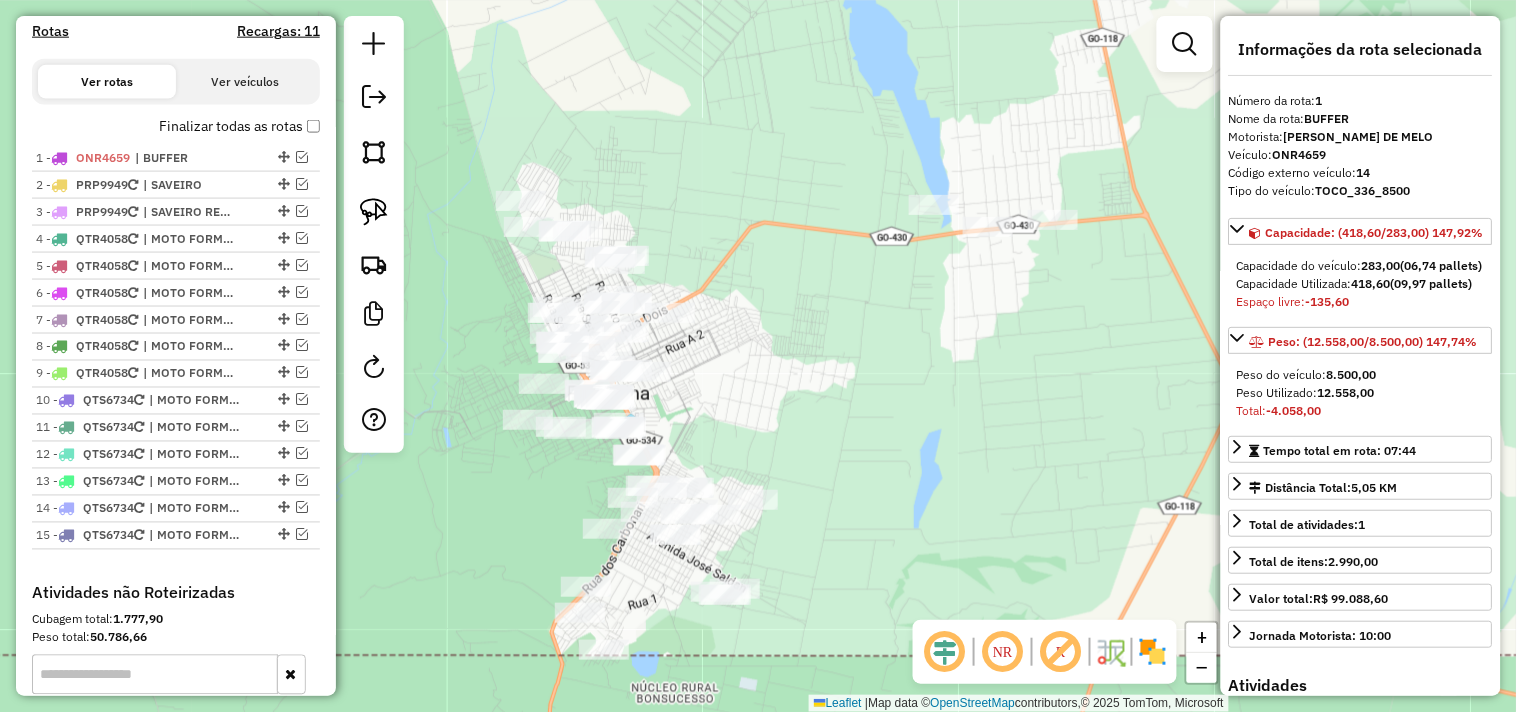 click on "Janela de atendimento Grade de atendimento Capacidade Transportadoras Veículos Cliente Pedidos  Rotas Selecione os dias de semana para filtrar as janelas de atendimento  Seg   Ter   Qua   Qui   Sex   Sáb   Dom  Informe o período da janela de atendimento: De: Até:  Filtrar exatamente a janela do cliente  Considerar janela de atendimento padrão  Selecione os dias de semana para filtrar as grades de atendimento  Seg   Ter   Qua   Qui   Sex   Sáb   Dom   Considerar clientes sem dia de atendimento cadastrado  Clientes fora do dia de atendimento selecionado Filtrar as atividades entre os valores definidos abaixo:  Peso mínimo:   Peso máximo:   Cubagem mínima:   Cubagem máxima:   De:   Até:  Filtrar as atividades entre o tempo de atendimento definido abaixo:  De:   Até:   Considerar capacidade total dos clientes não roteirizados Transportadora: Selecione um ou mais itens Tipo de veículo: Selecione um ou mais itens Veículo: Selecione um ou mais itens Motorista: Selecione um ou mais itens Nome: Rótulo:" 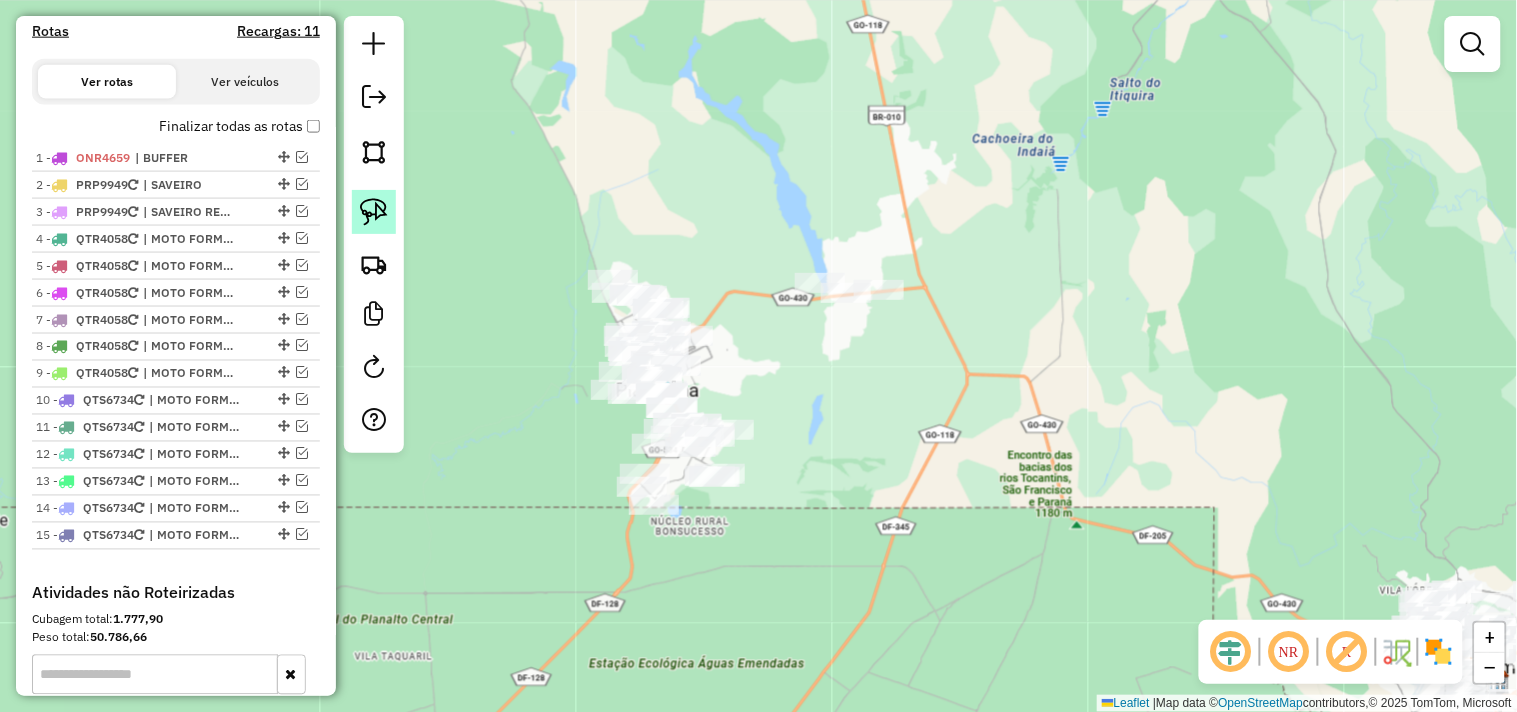 click 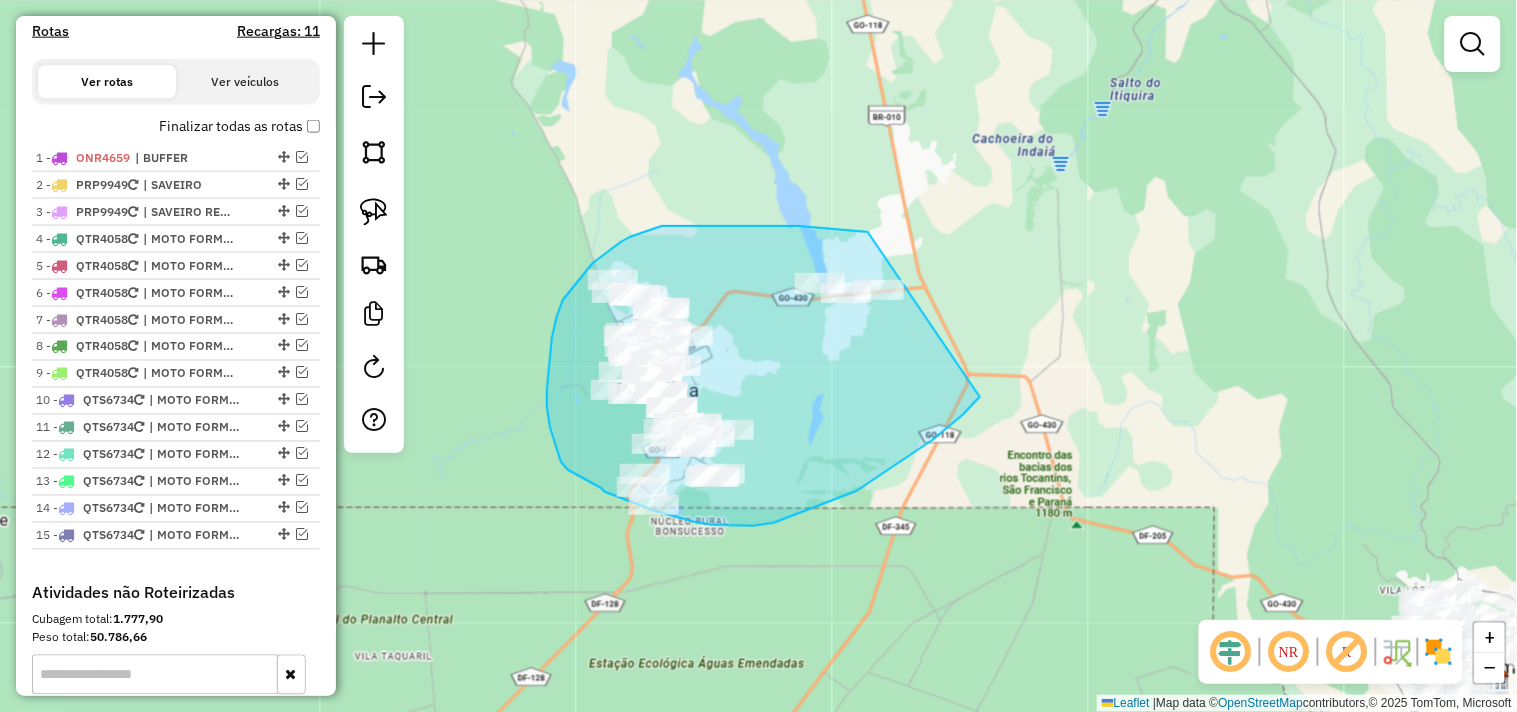 drag, startPoint x: 868, startPoint y: 232, endPoint x: 980, endPoint y: 397, distance: 199.42166 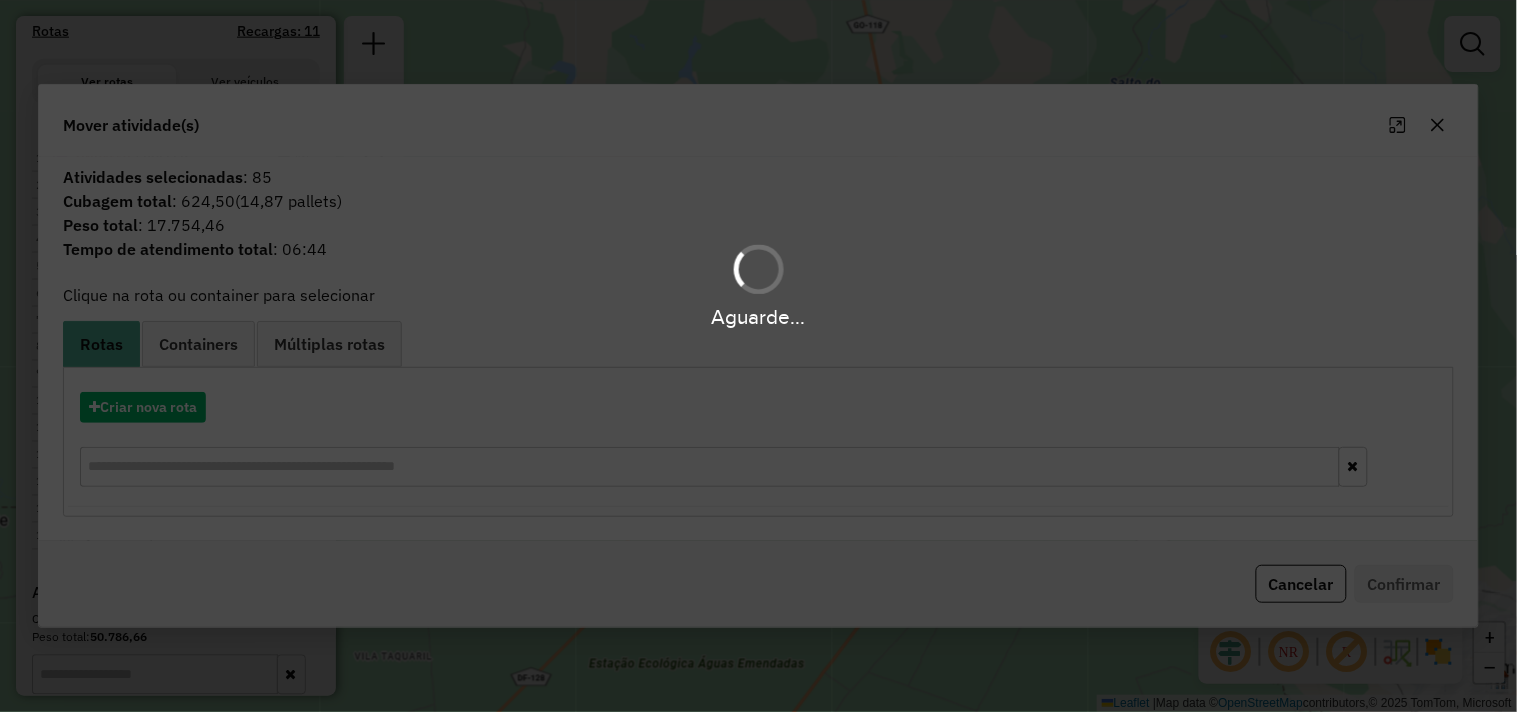 click on "Aguarde..." at bounding box center [758, 356] 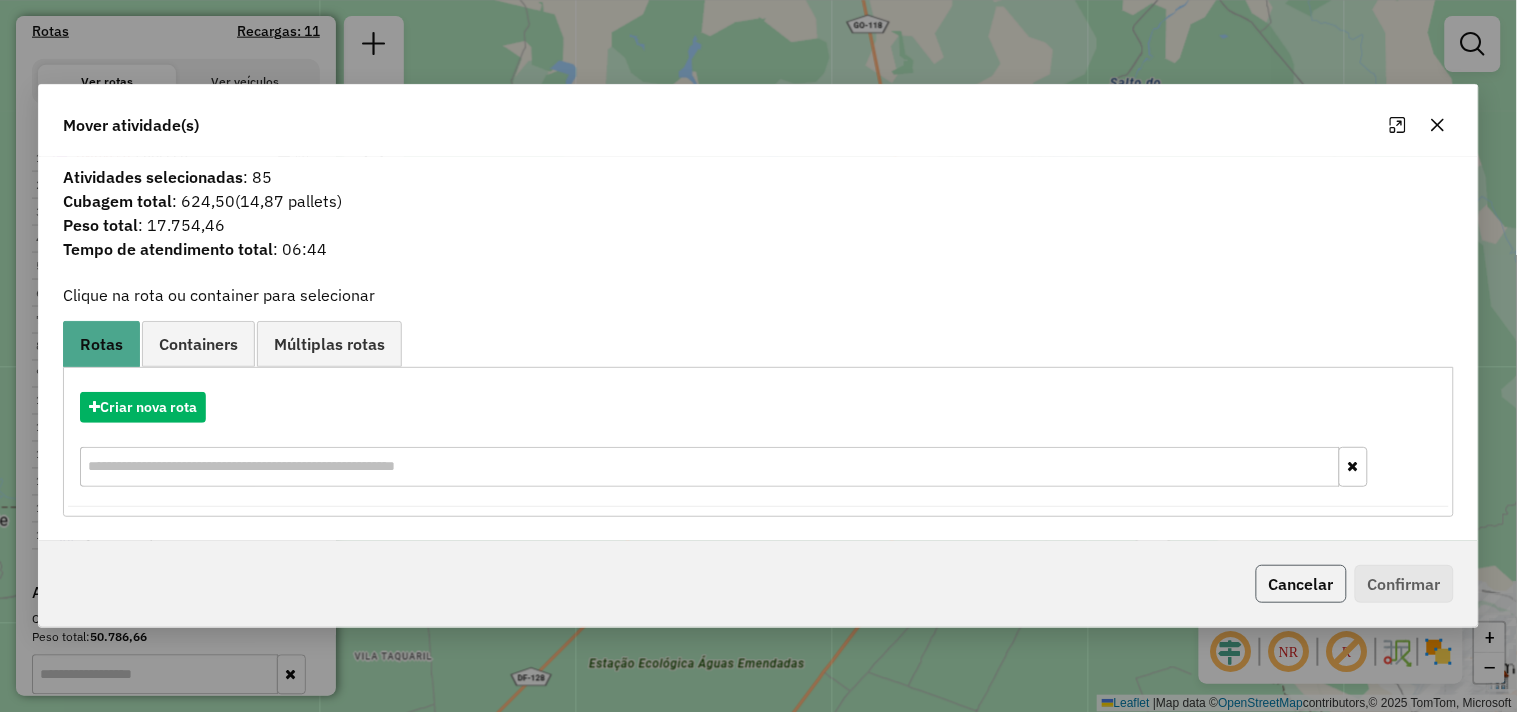 click on "Cancelar" 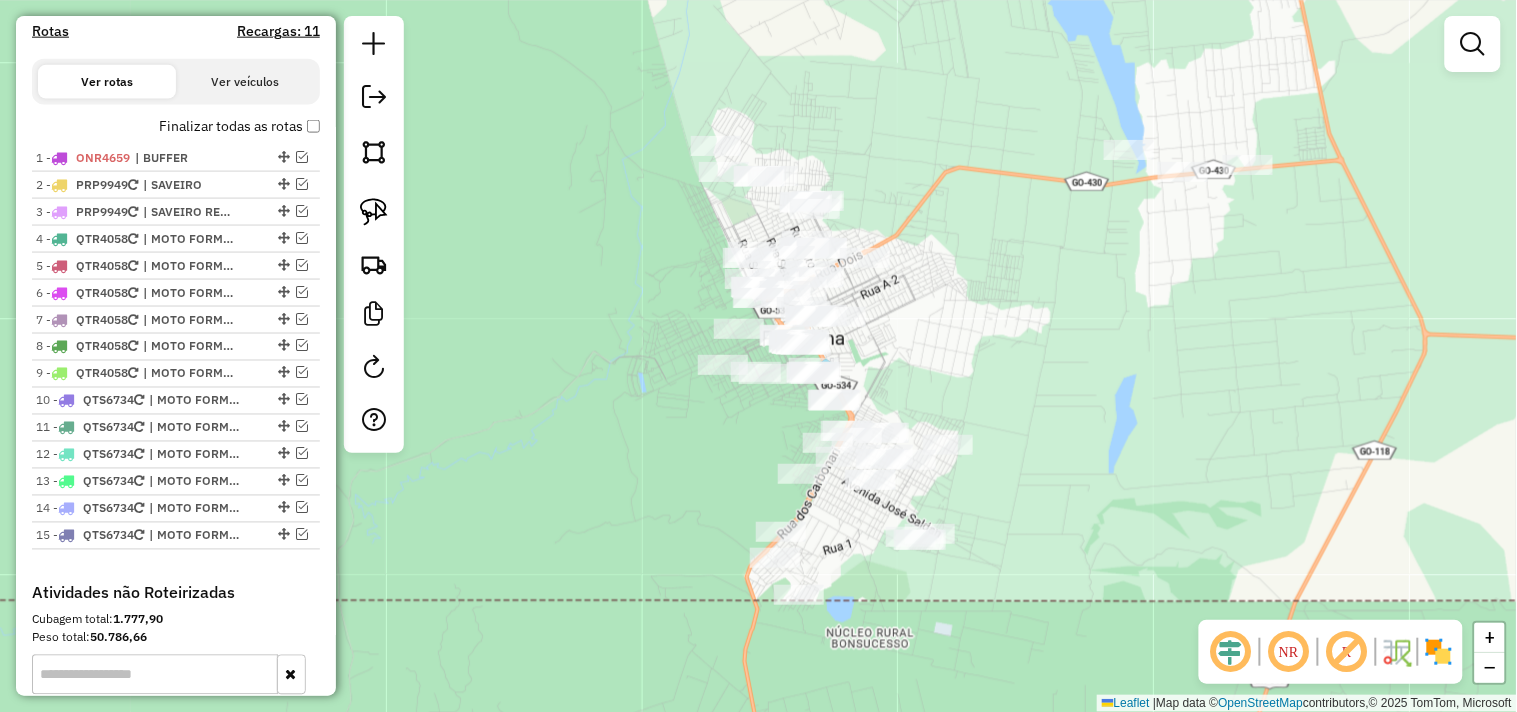 drag, startPoint x: 768, startPoint y: 343, endPoint x: 1076, endPoint y: 303, distance: 310.58655 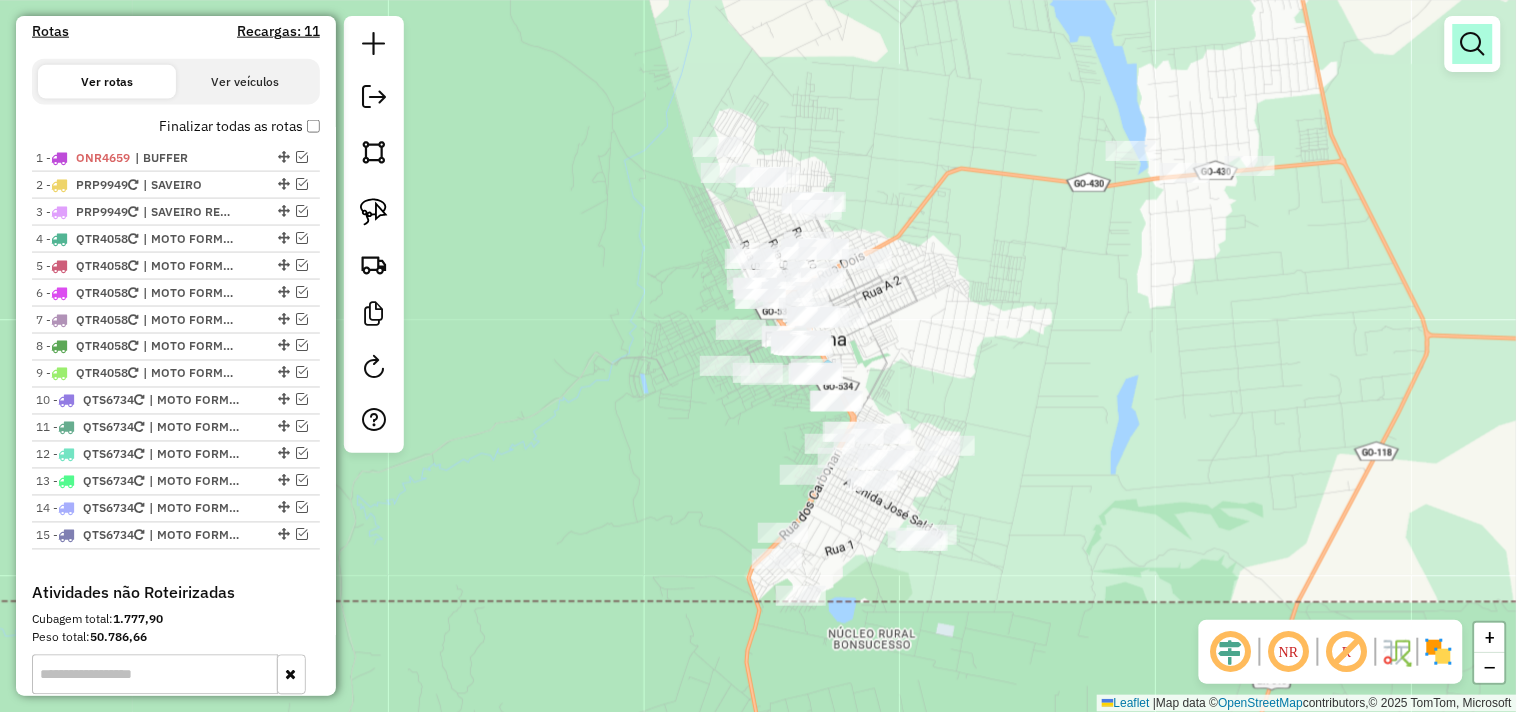 click at bounding box center [1473, 44] 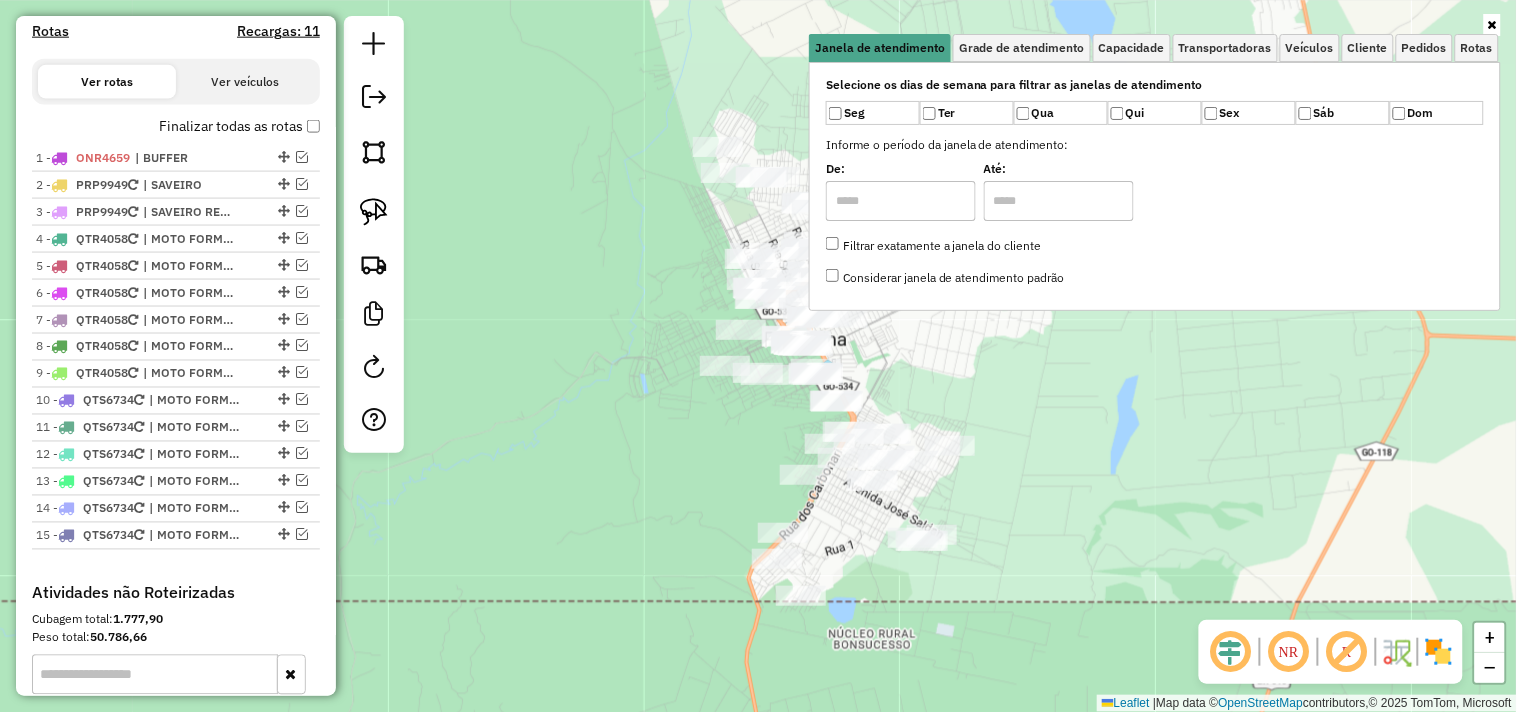 click on "Janela de atendimento Grade de atendimento Capacidade Transportadoras Veículos Cliente Pedidos  Rotas Selecione os dias de semana para filtrar as janelas de atendimento  Seg   Ter   Qua   Qui   Sex   Sáb   Dom  Informe o período da janela de atendimento: De: Até:  Filtrar exatamente a janela do cliente  Considerar janela de atendimento padrão  Selecione os dias de semana para filtrar as grades de atendimento  Seg   Ter   Qua   Qui   Sex   Sáb   Dom   Considerar clientes sem dia de atendimento cadastrado  Clientes fora do dia de atendimento selecionado Filtrar as atividades entre os valores definidos abaixo:  Peso mínimo:   Peso máximo:   Cubagem mínima:   Cubagem máxima:   De:   Até:  Filtrar as atividades entre o tempo de atendimento definido abaixo:  De:   Até:   Considerar capacidade total dos clientes não roteirizados Transportadora: Selecione um ou mais itens Tipo de veículo: Selecione um ou mais itens Veículo: Selecione um ou mais itens Motorista: Selecione um ou mais itens Nome: Rótulo:" 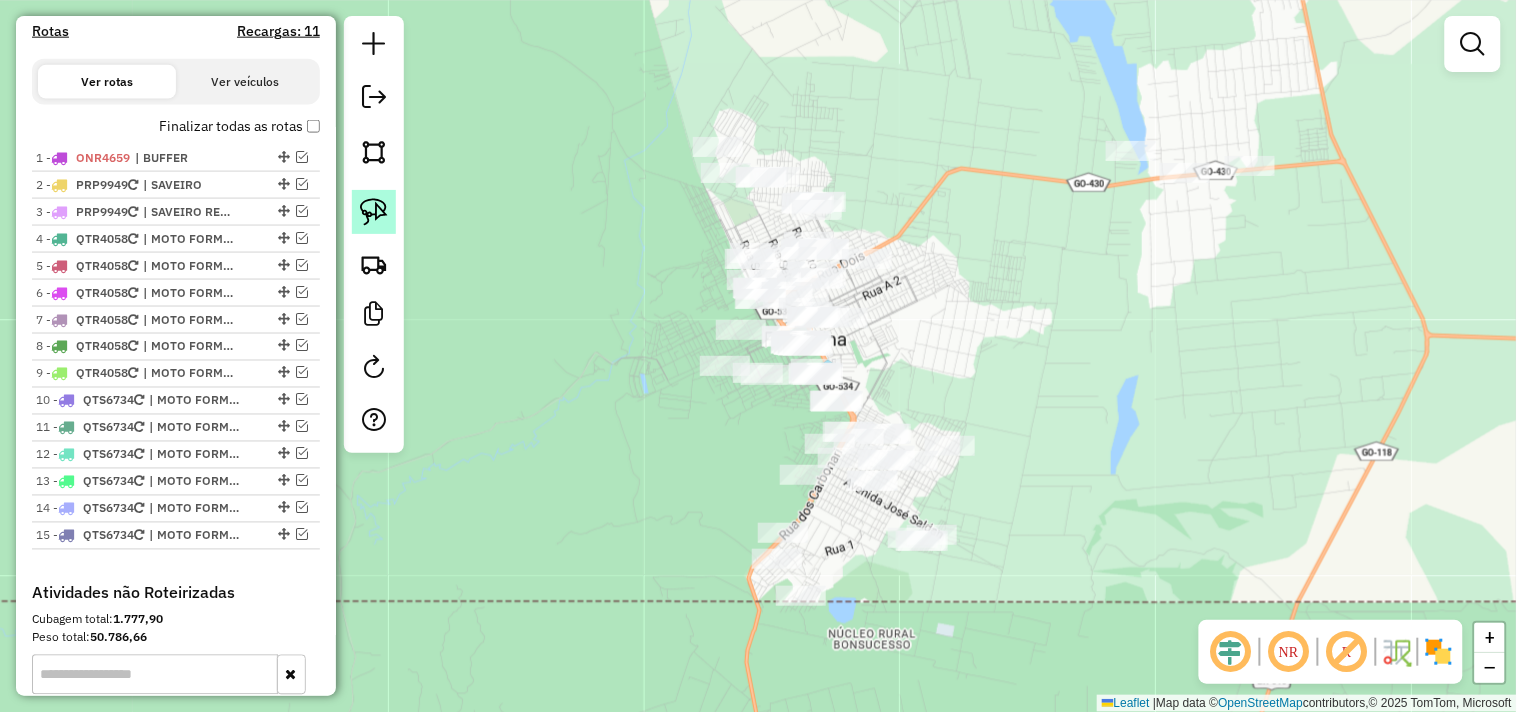 click 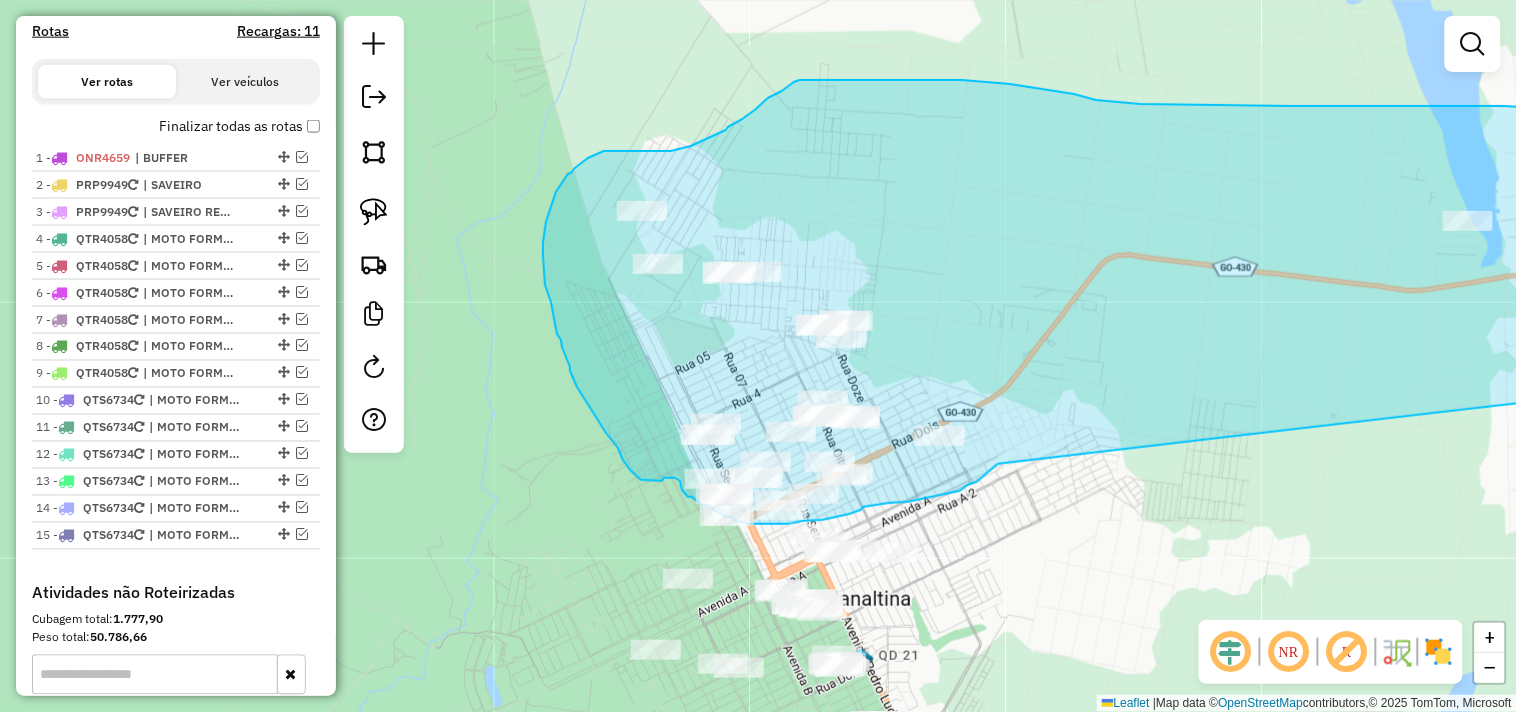 drag, startPoint x: 1230, startPoint y: 234, endPoint x: 1017, endPoint y: 448, distance: 301.93542 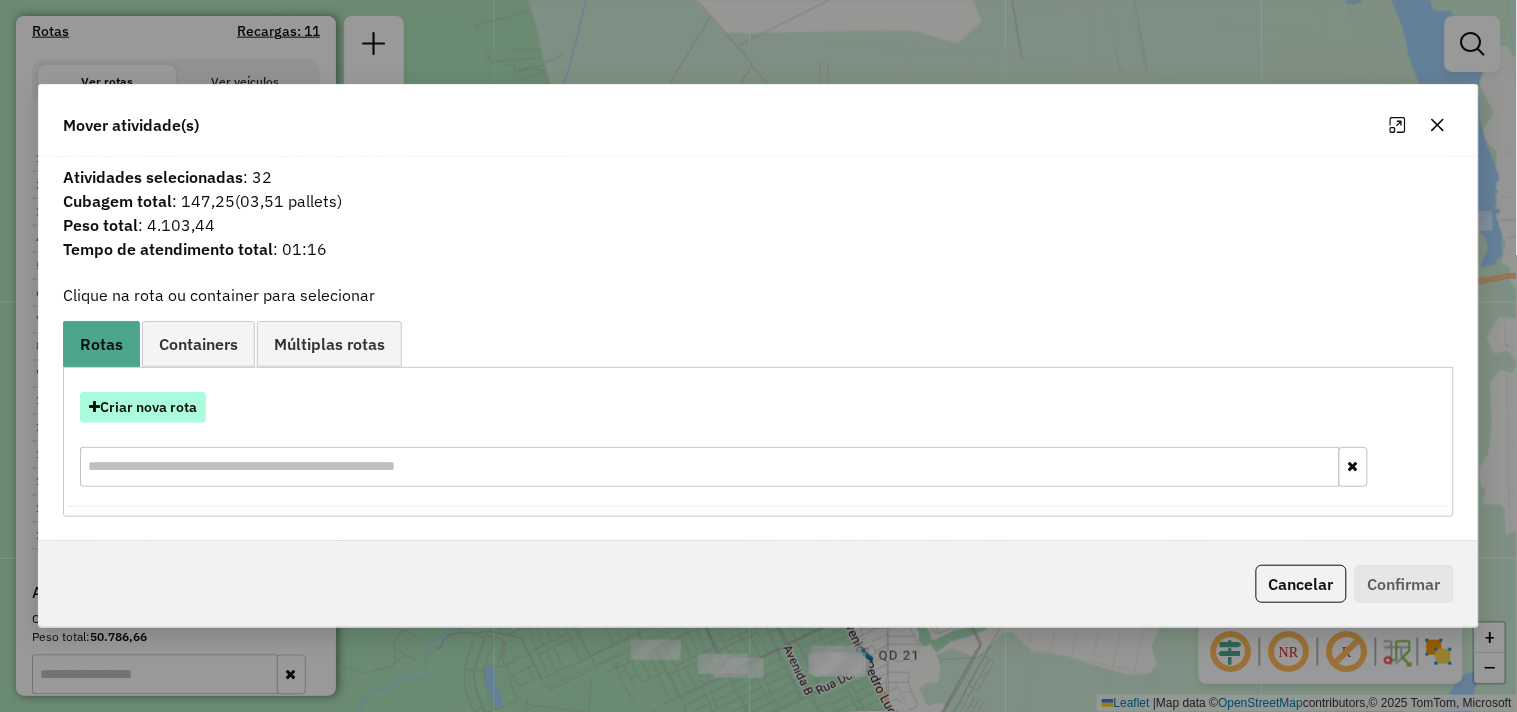 click on "Criar nova rota" at bounding box center [143, 407] 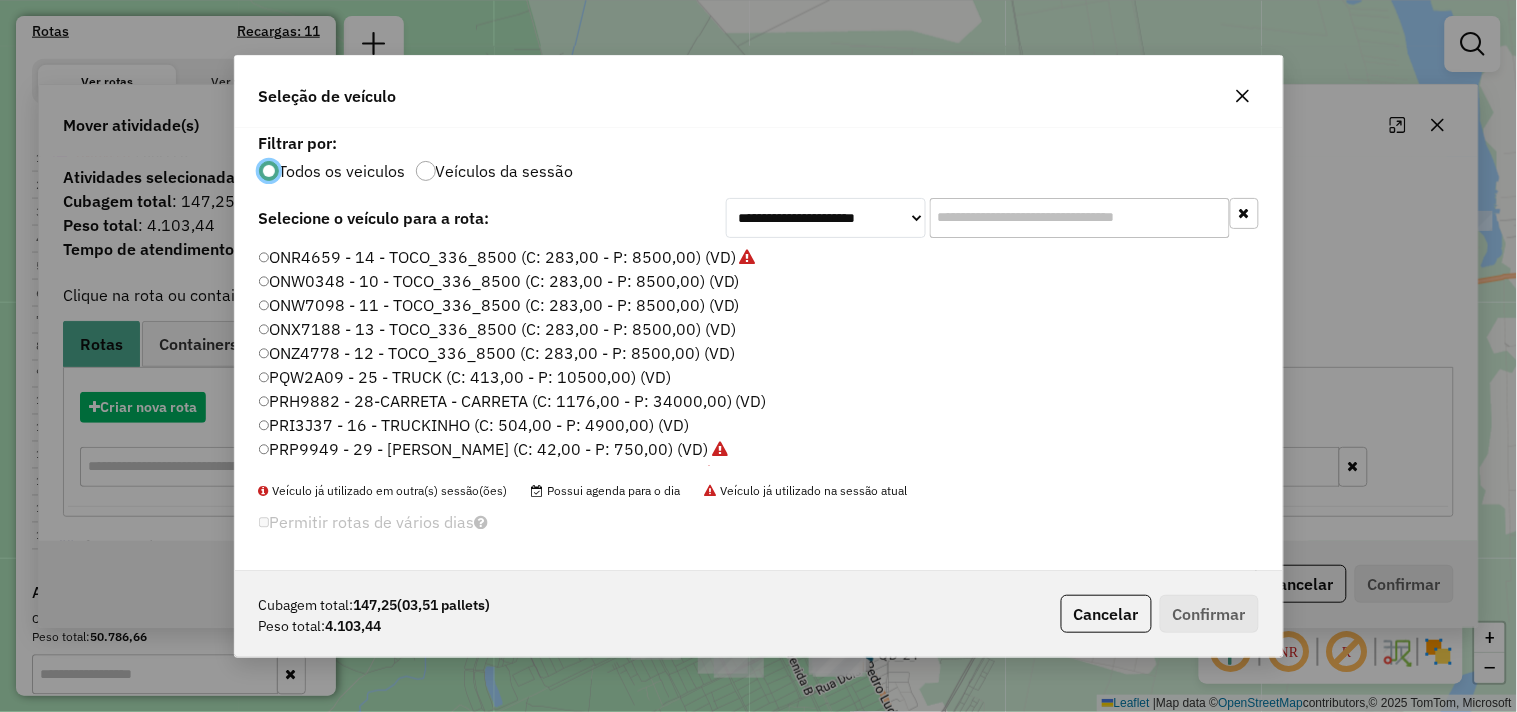 scroll, scrollTop: 11, scrollLeft: 5, axis: both 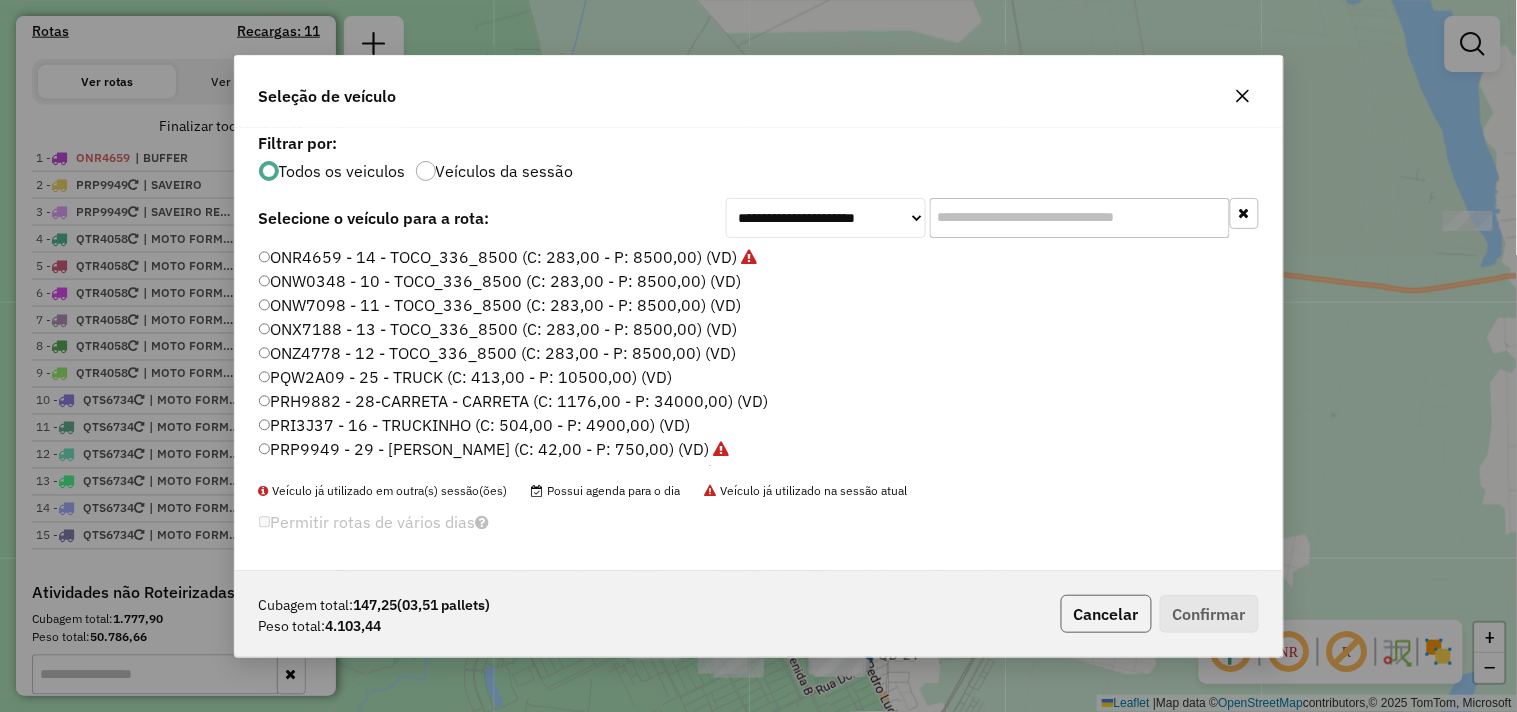 click on "Cancelar" 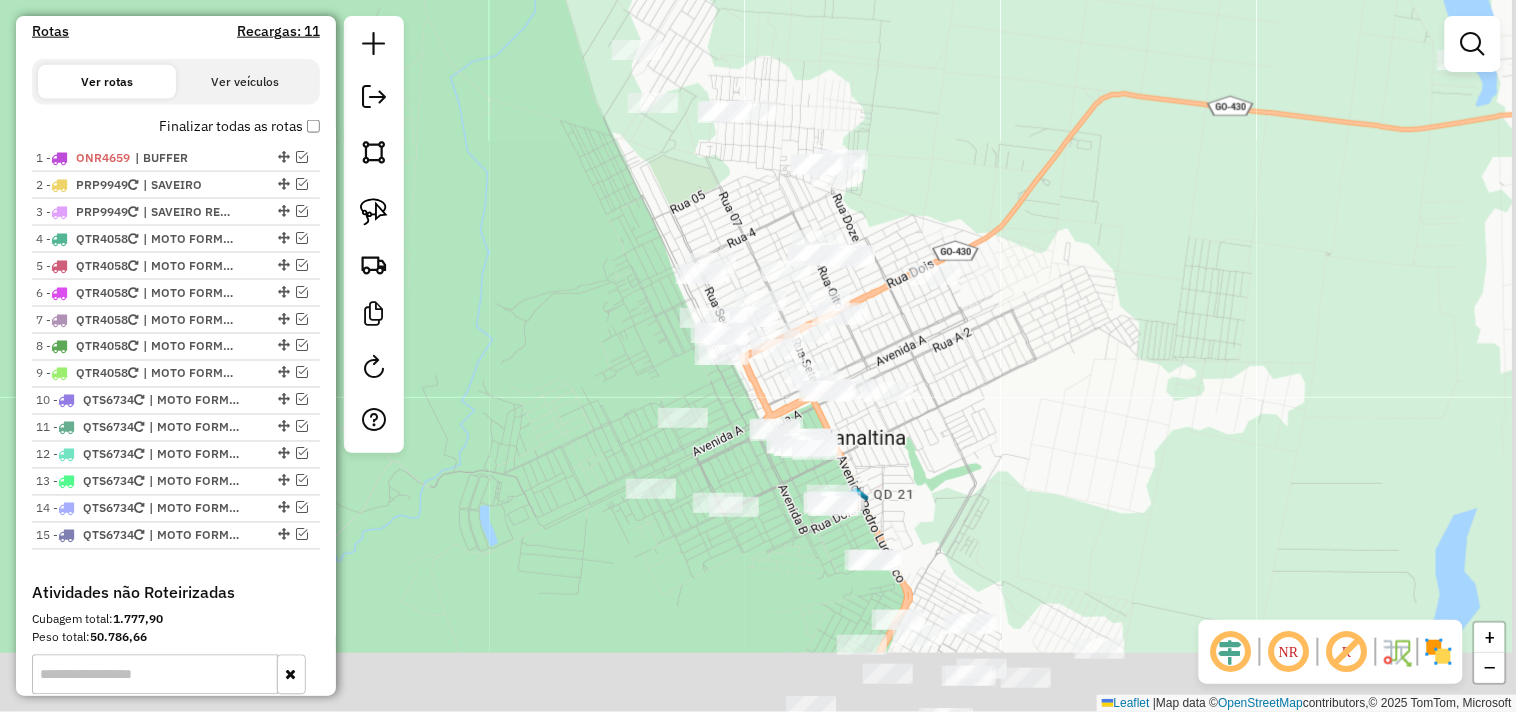 drag, startPoint x: 1032, startPoint y: 450, endPoint x: 1012, endPoint y: 242, distance: 208.95932 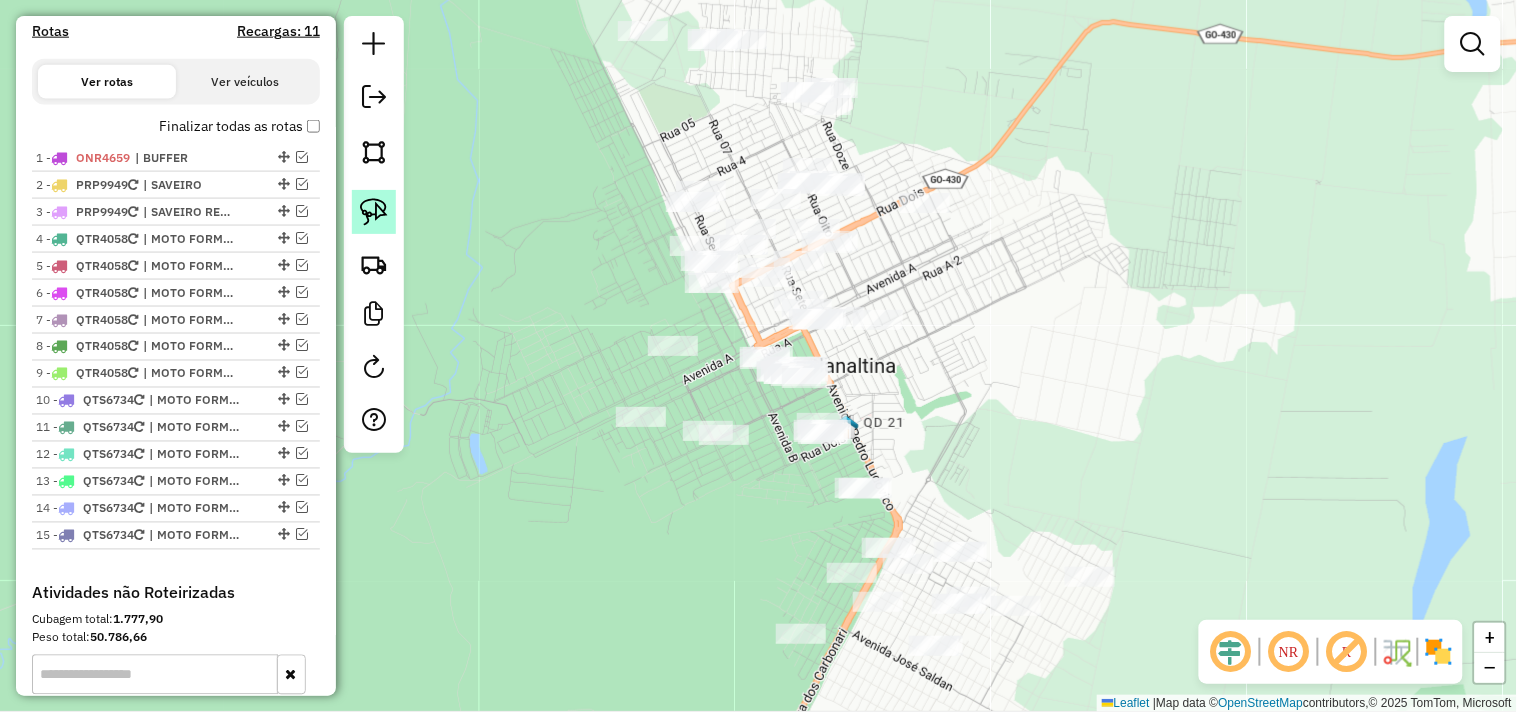 click 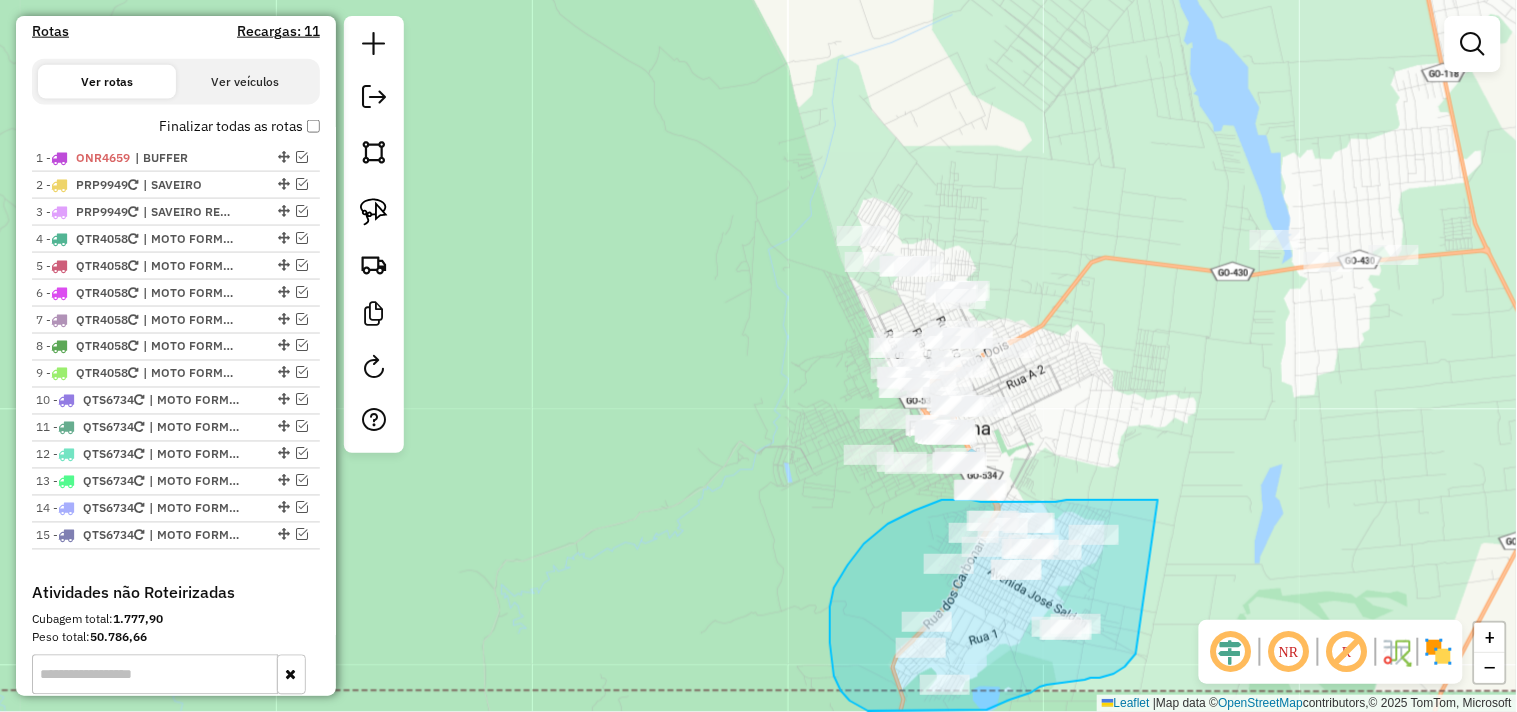 drag, startPoint x: 1158, startPoint y: 500, endPoint x: 1144, endPoint y: 634, distance: 134.72935 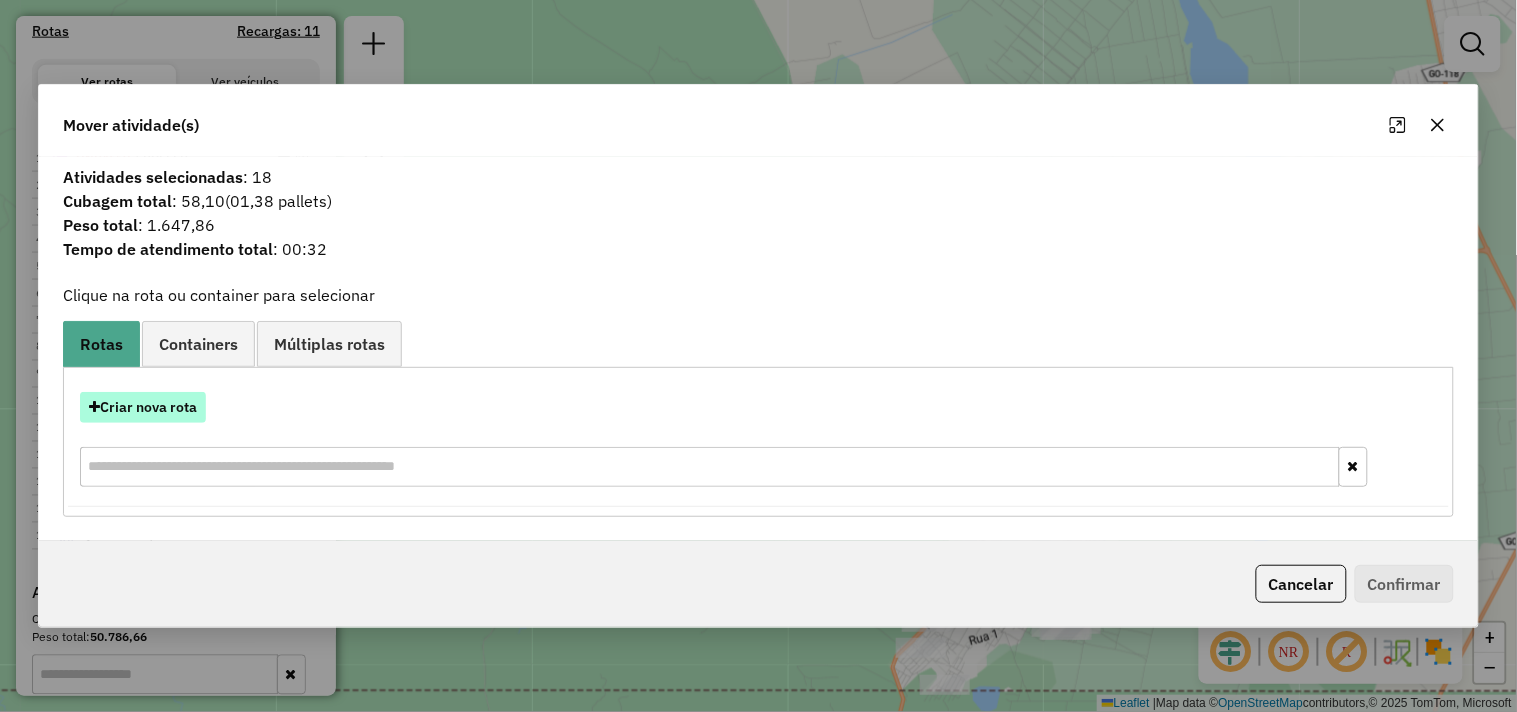 click on "Criar nova rota" at bounding box center [143, 407] 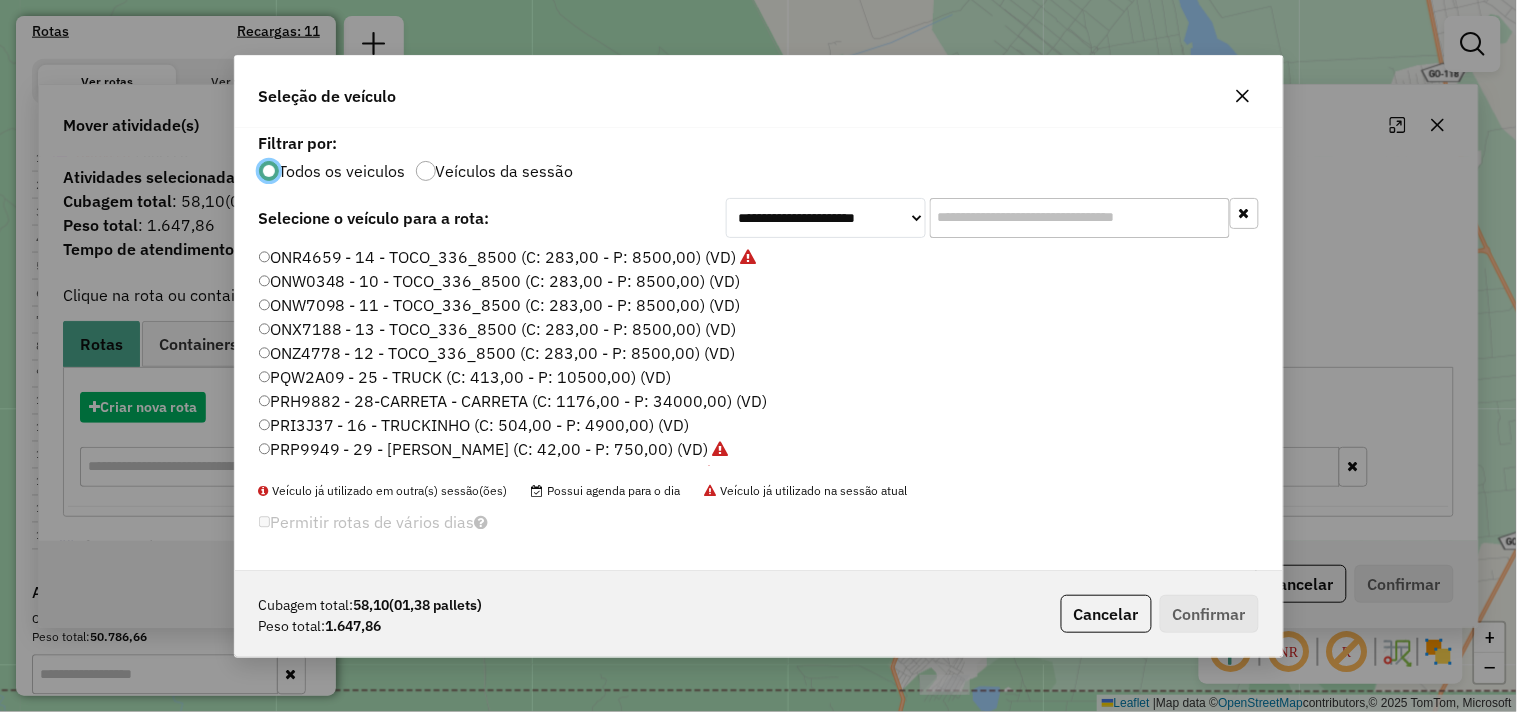 scroll, scrollTop: 11, scrollLeft: 5, axis: both 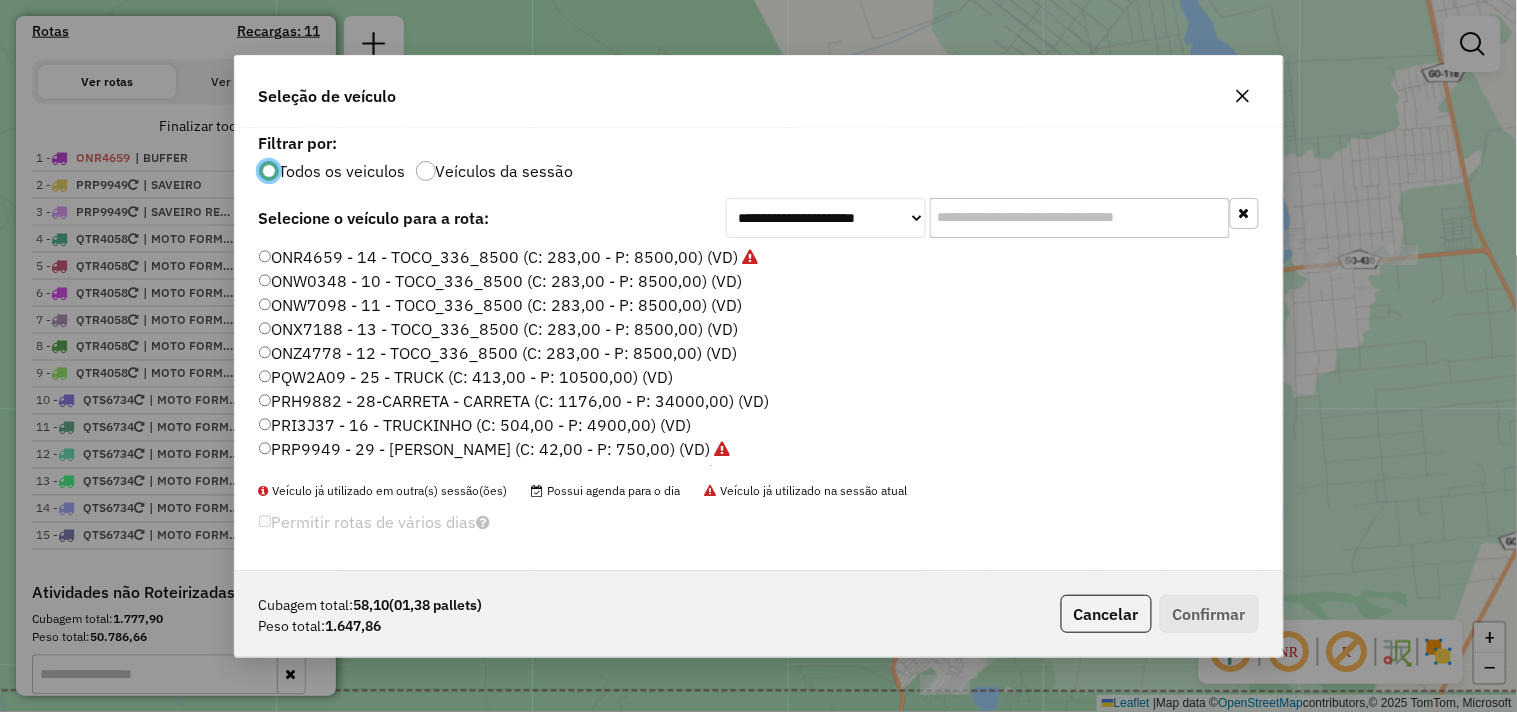 click on "PRI3J37 - 16 - TRUCKINHO (C: 504,00 - P: 4900,00) (VD)" 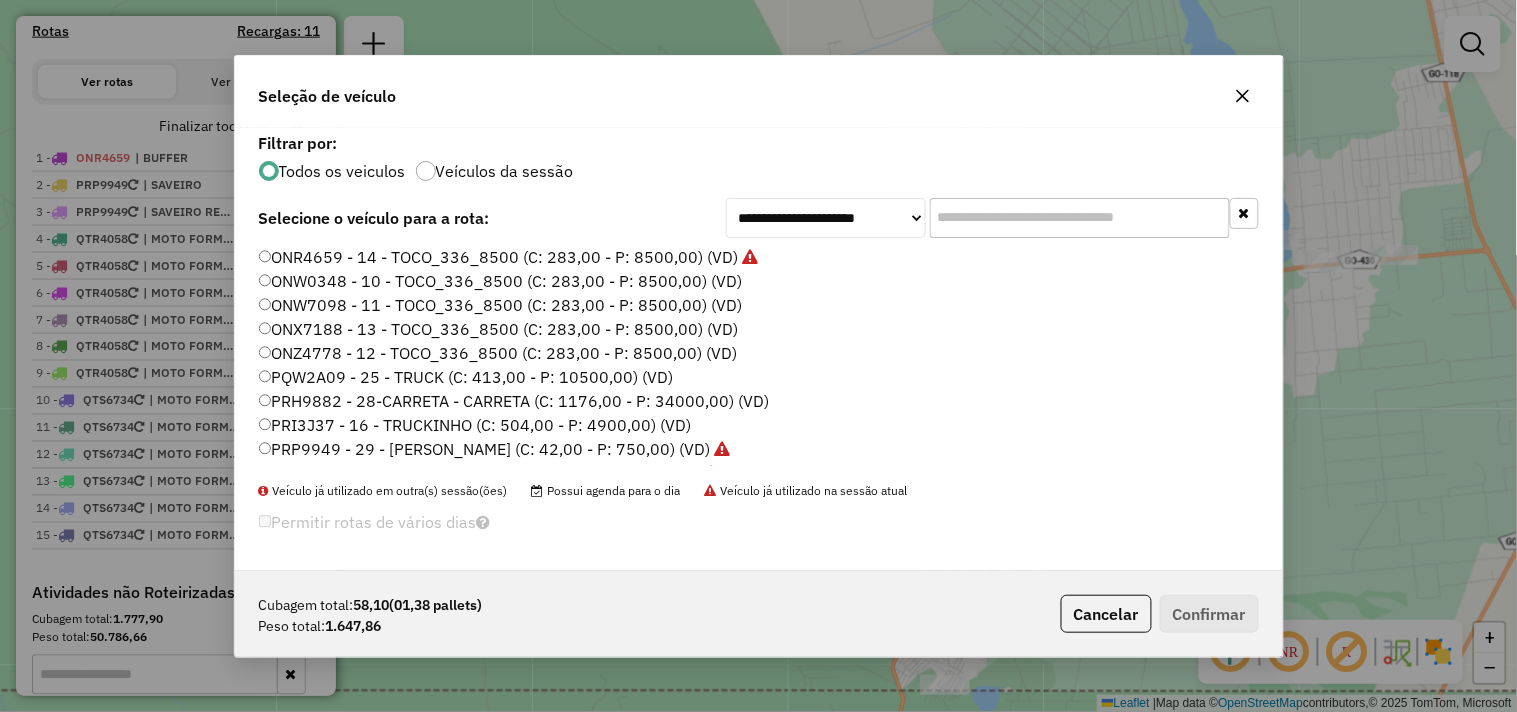 click on "PRI3J37 - 16 - TRUCKINHO (C: 504,00 - P: 4900,00) (VD)" 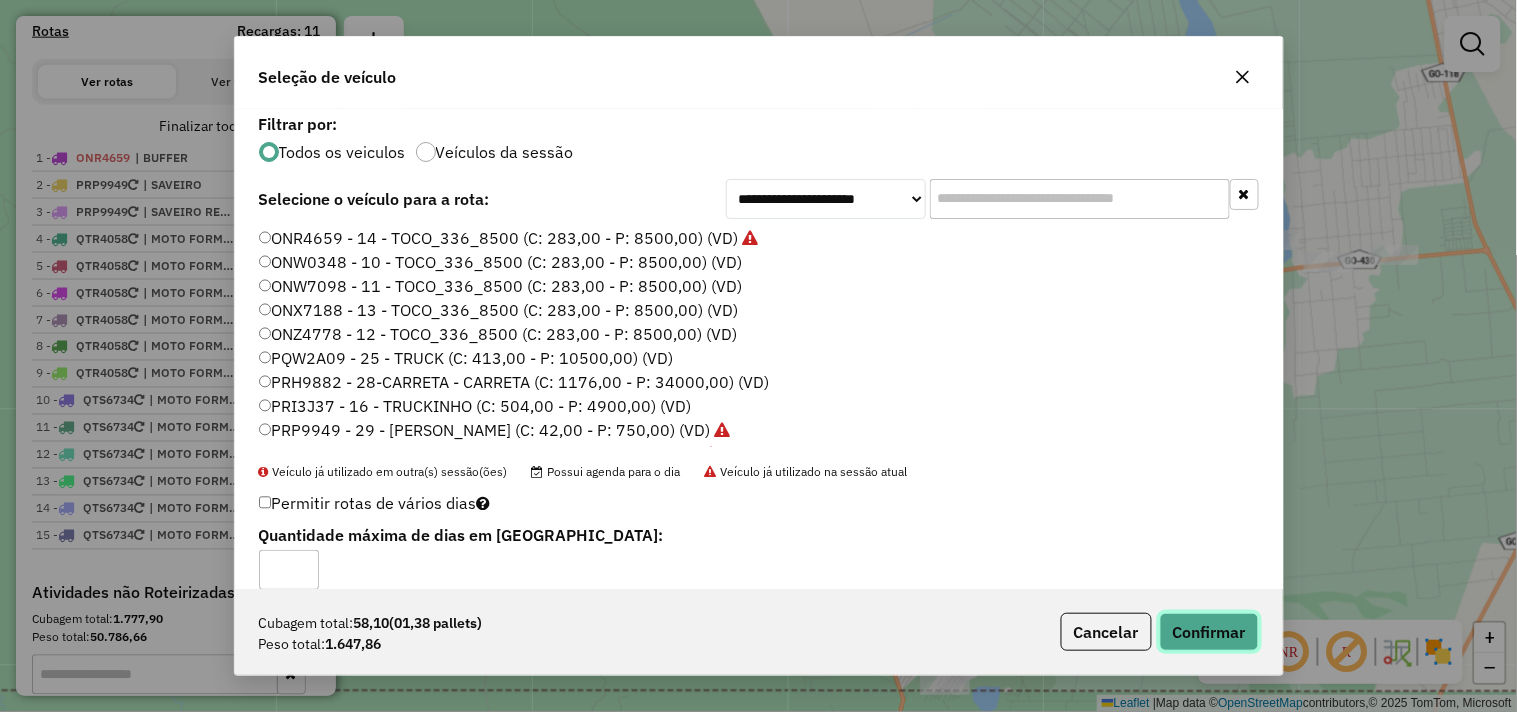 click on "Confirmar" 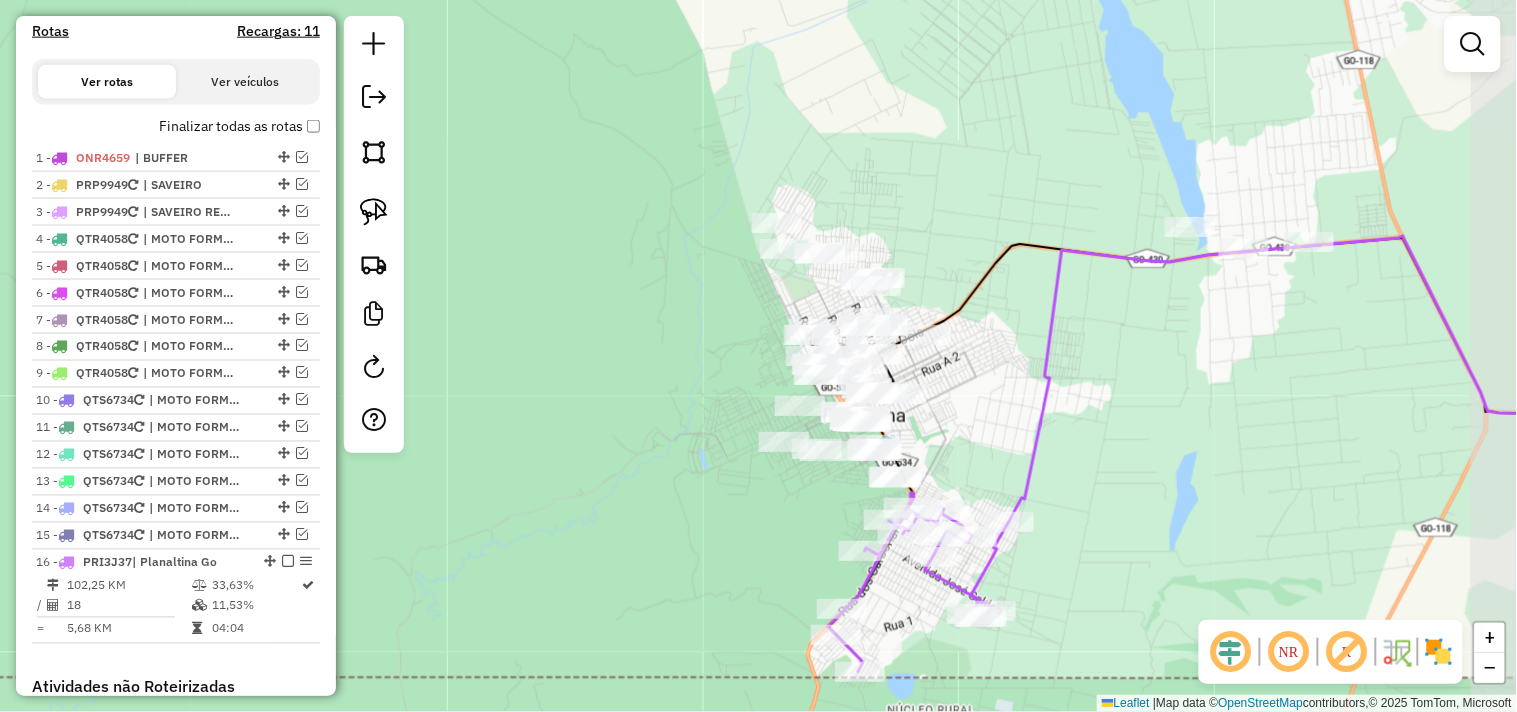 drag, startPoint x: 1110, startPoint y: 376, endPoint x: 971, endPoint y: 370, distance: 139.12944 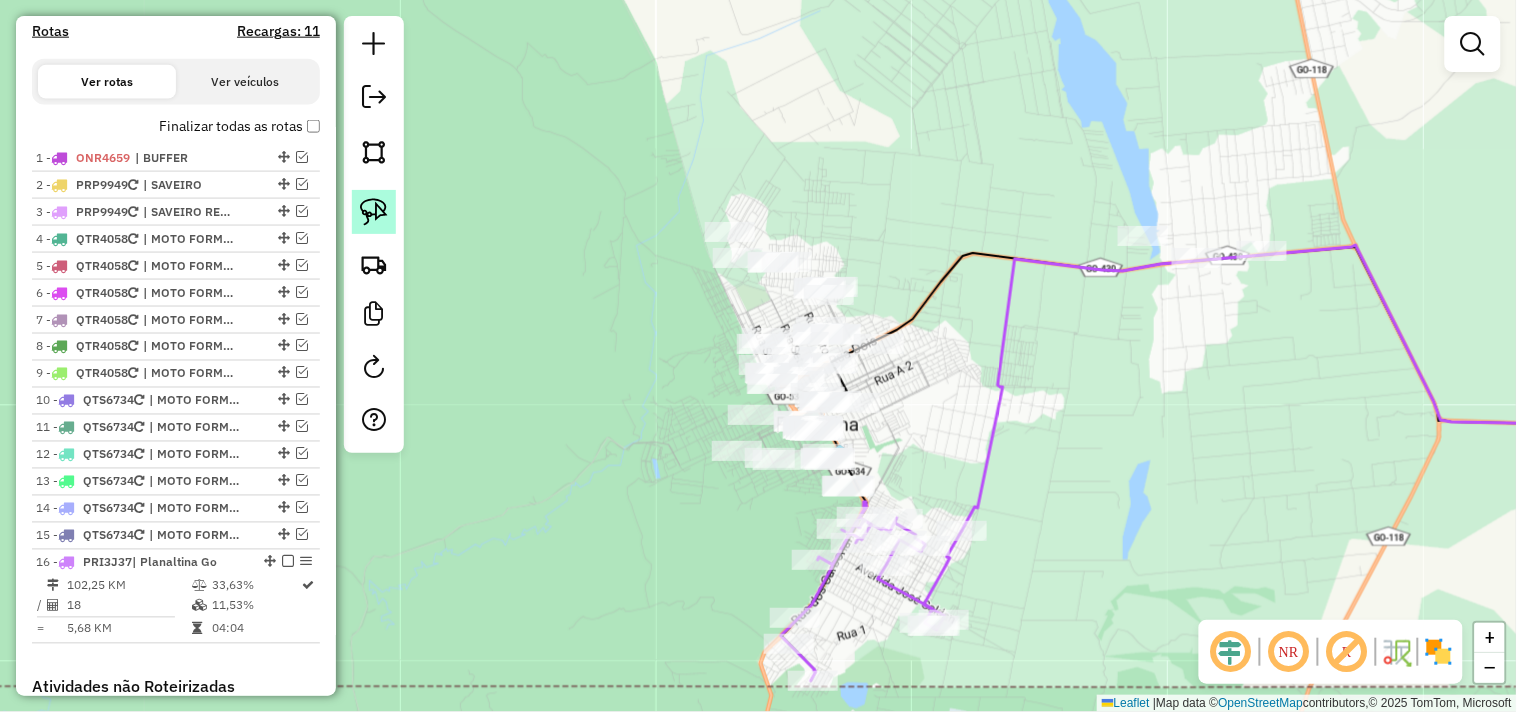 drag, startPoint x: 373, startPoint y: 214, endPoint x: 414, endPoint y: 211, distance: 41.109608 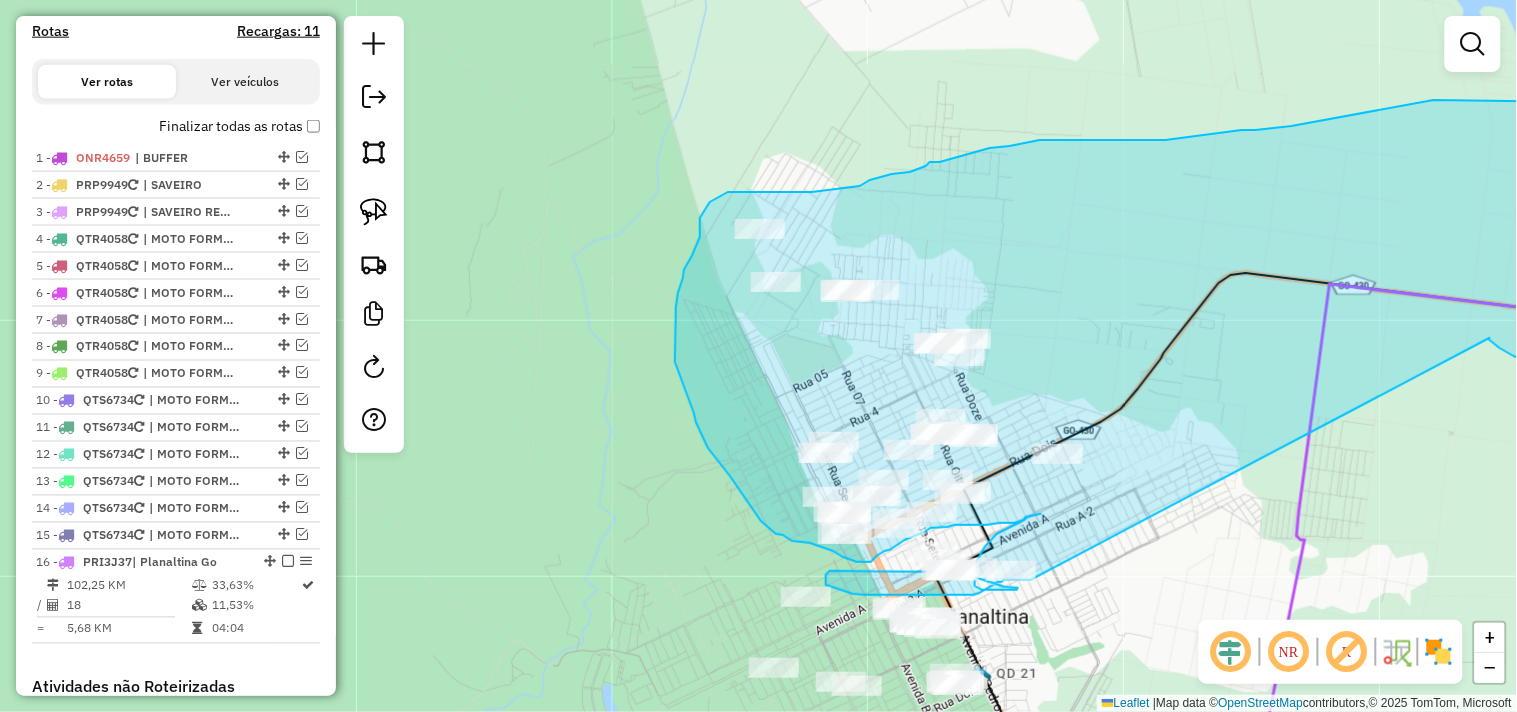 click on "Janela de atendimento Grade de atendimento Capacidade Transportadoras Veículos Cliente Pedidos  Rotas Selecione os dias de semana para filtrar as janelas de atendimento  Seg   Ter   Qua   Qui   Sex   Sáb   Dom  Informe o período da janela de atendimento: De: Até:  Filtrar exatamente a janela do cliente  Considerar janela de atendimento padrão  Selecione os dias de semana para filtrar as grades de atendimento  Seg   Ter   Qua   Qui   Sex   Sáb   Dom   Considerar clientes sem dia de atendimento cadastrado  Clientes fora do dia de atendimento selecionado Filtrar as atividades entre os valores definidos abaixo:  Peso mínimo:   Peso máximo:   Cubagem mínima:   Cubagem máxima:   De:   Até:  Filtrar as atividades entre o tempo de atendimento definido abaixo:  De:   Até:   Considerar capacidade total dos clientes não roteirizados Transportadora: Selecione um ou mais itens Tipo de veículo: Selecione um ou mais itens Veículo: Selecione um ou mais itens Motorista: Selecione um ou mais itens Nome: Rótulo:" 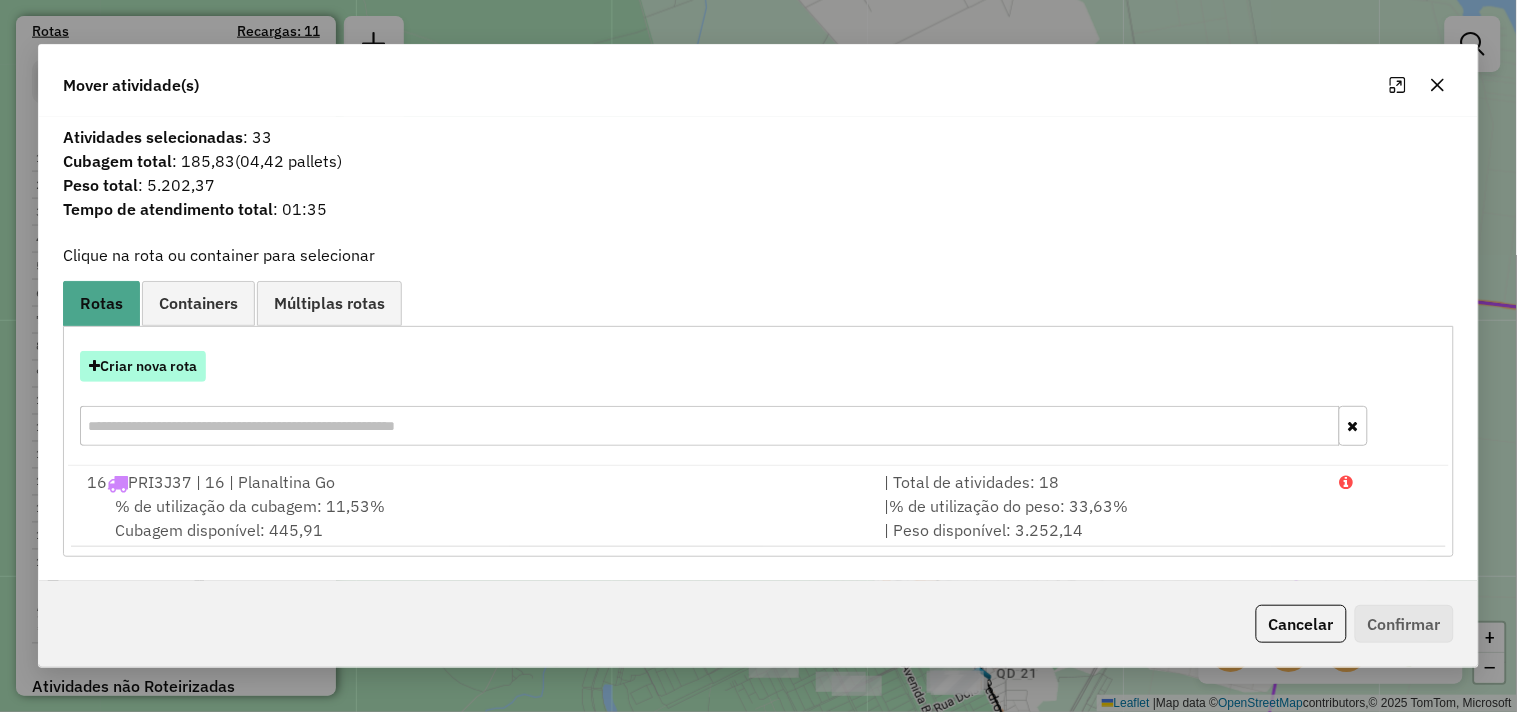 click on "Criar nova rota" at bounding box center [143, 366] 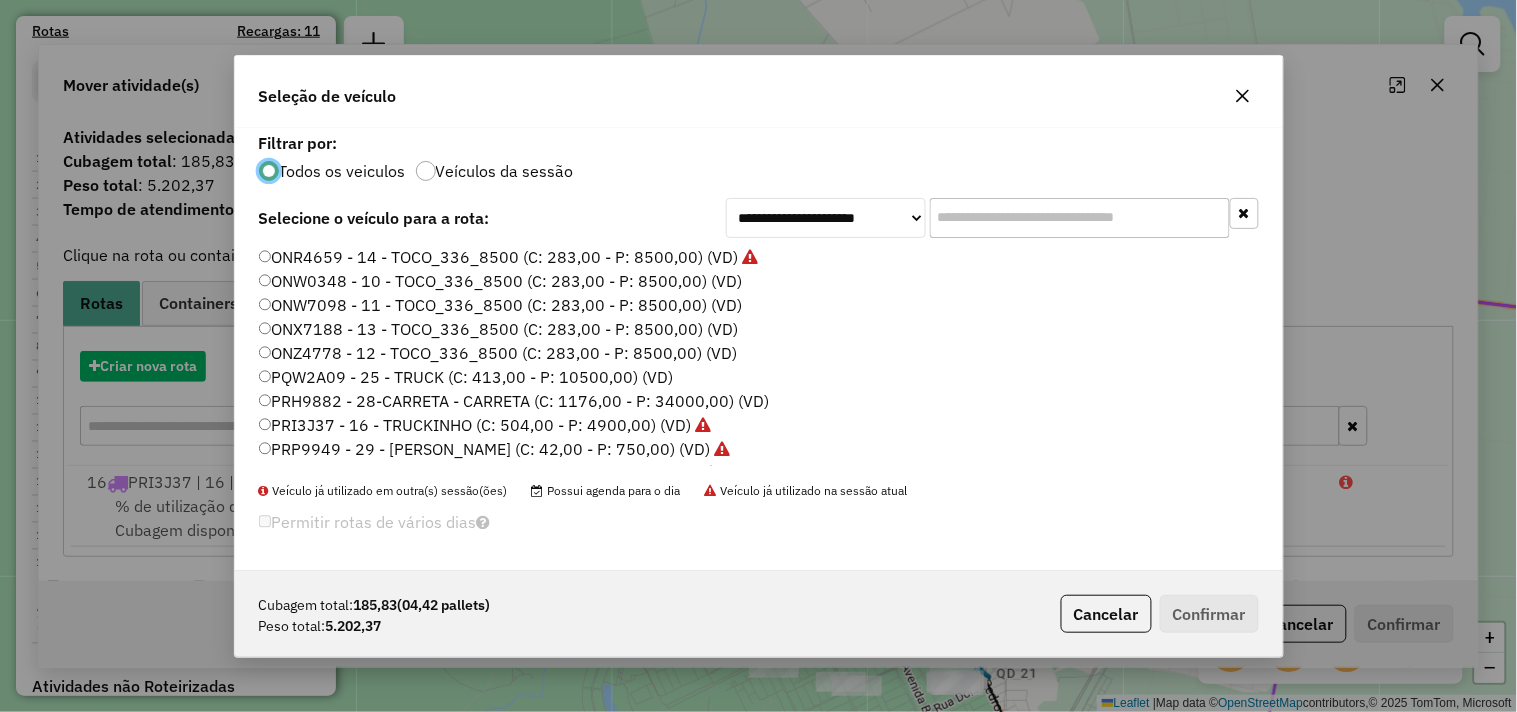scroll, scrollTop: 11, scrollLeft: 5, axis: both 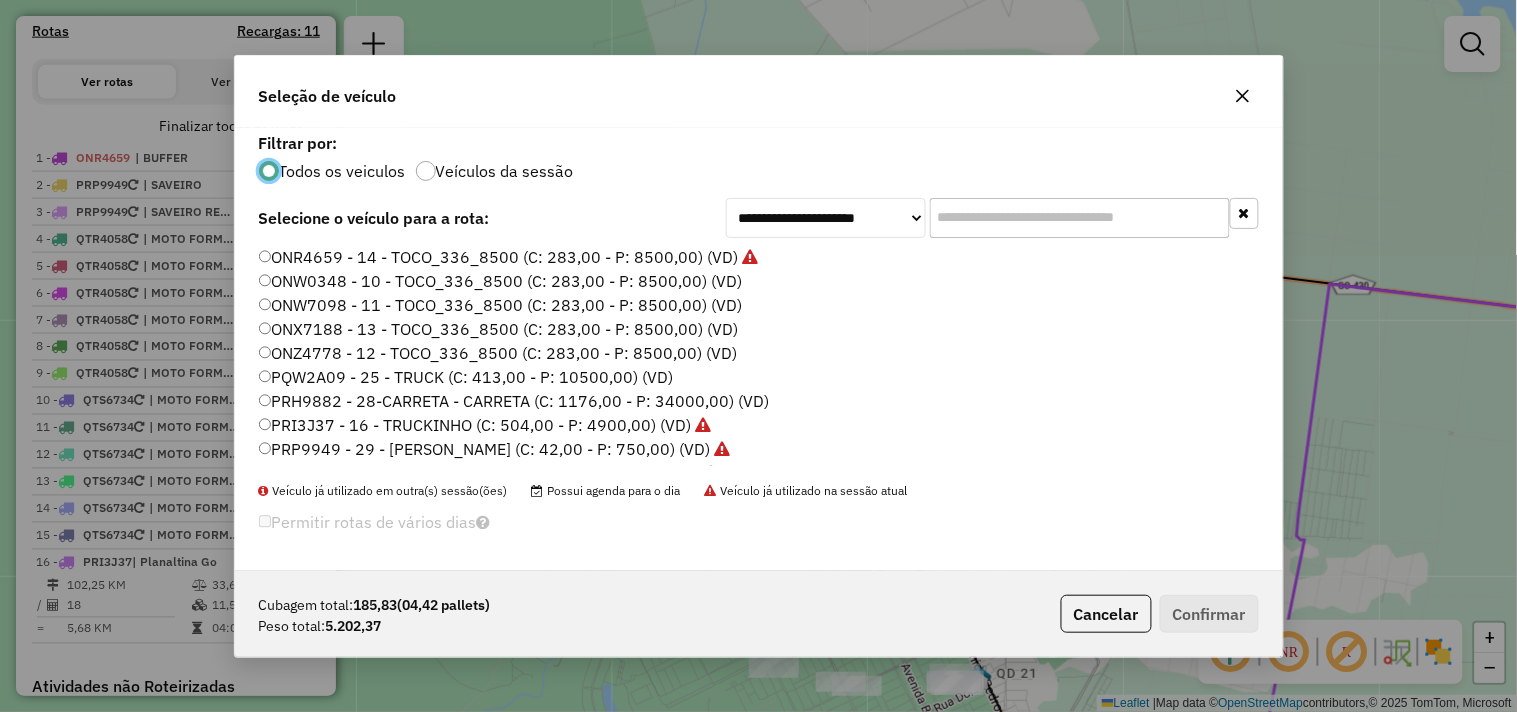 click on "ONW0348 - 10 - TOCO_336_8500 (C: 283,00 - P: 8500,00) (VD)" 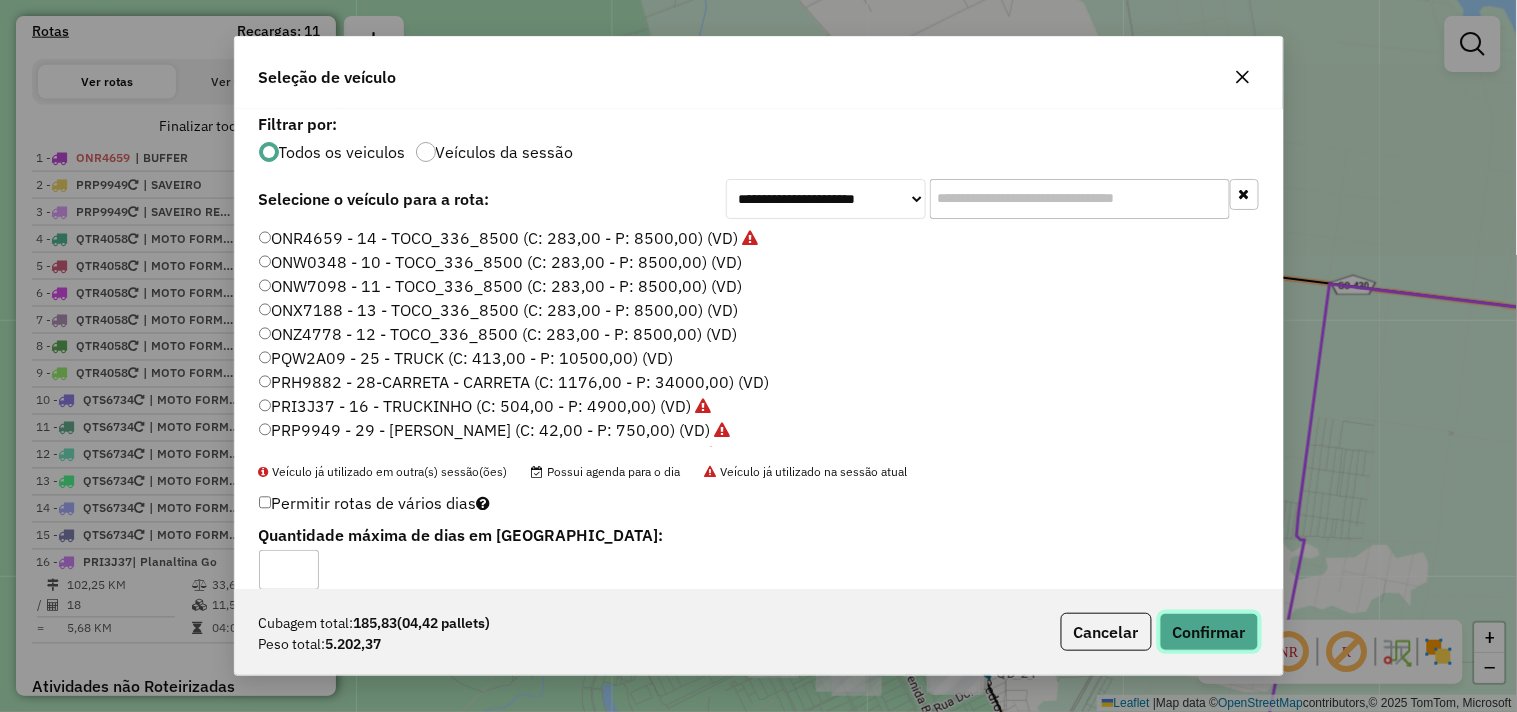 click on "Confirmar" 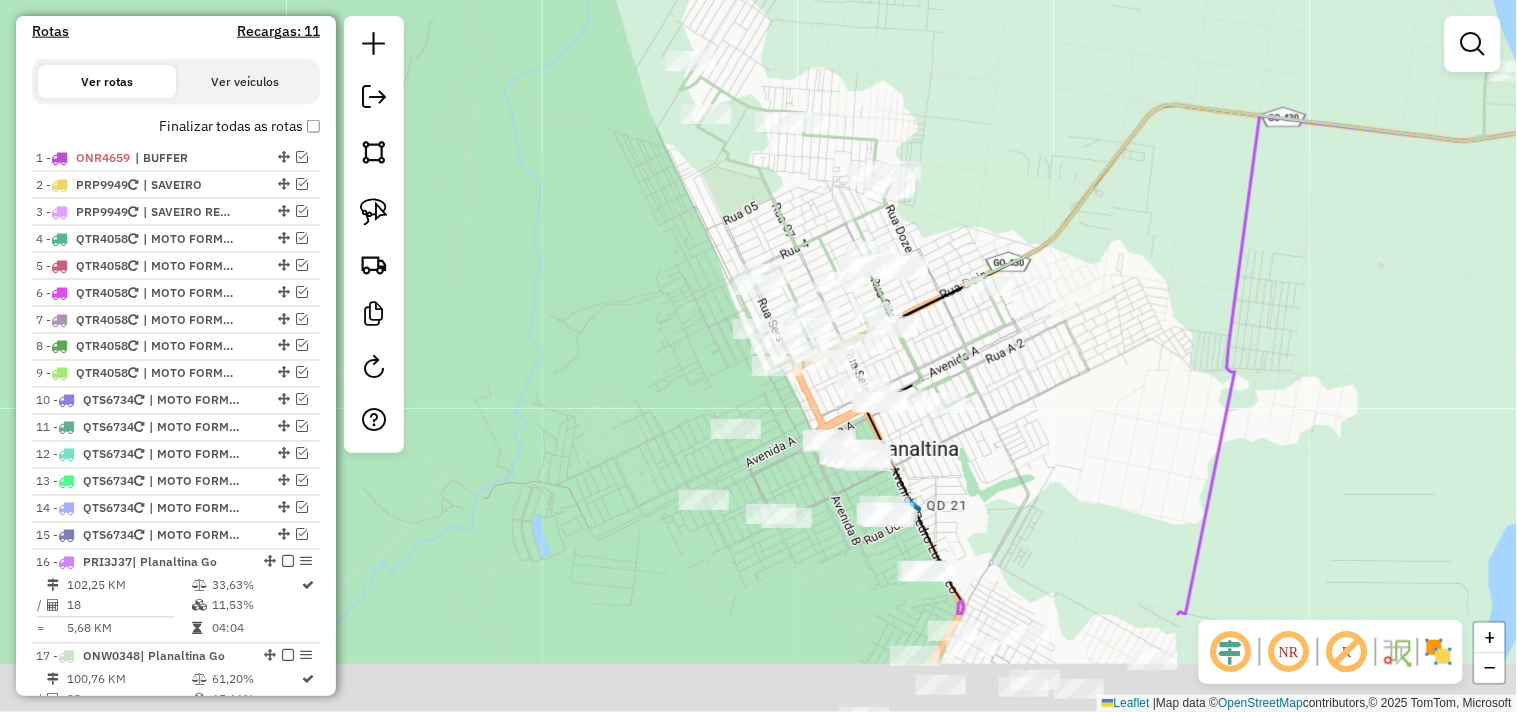 drag, startPoint x: 725, startPoint y: 352, endPoint x: 657, endPoint y: 121, distance: 240.80075 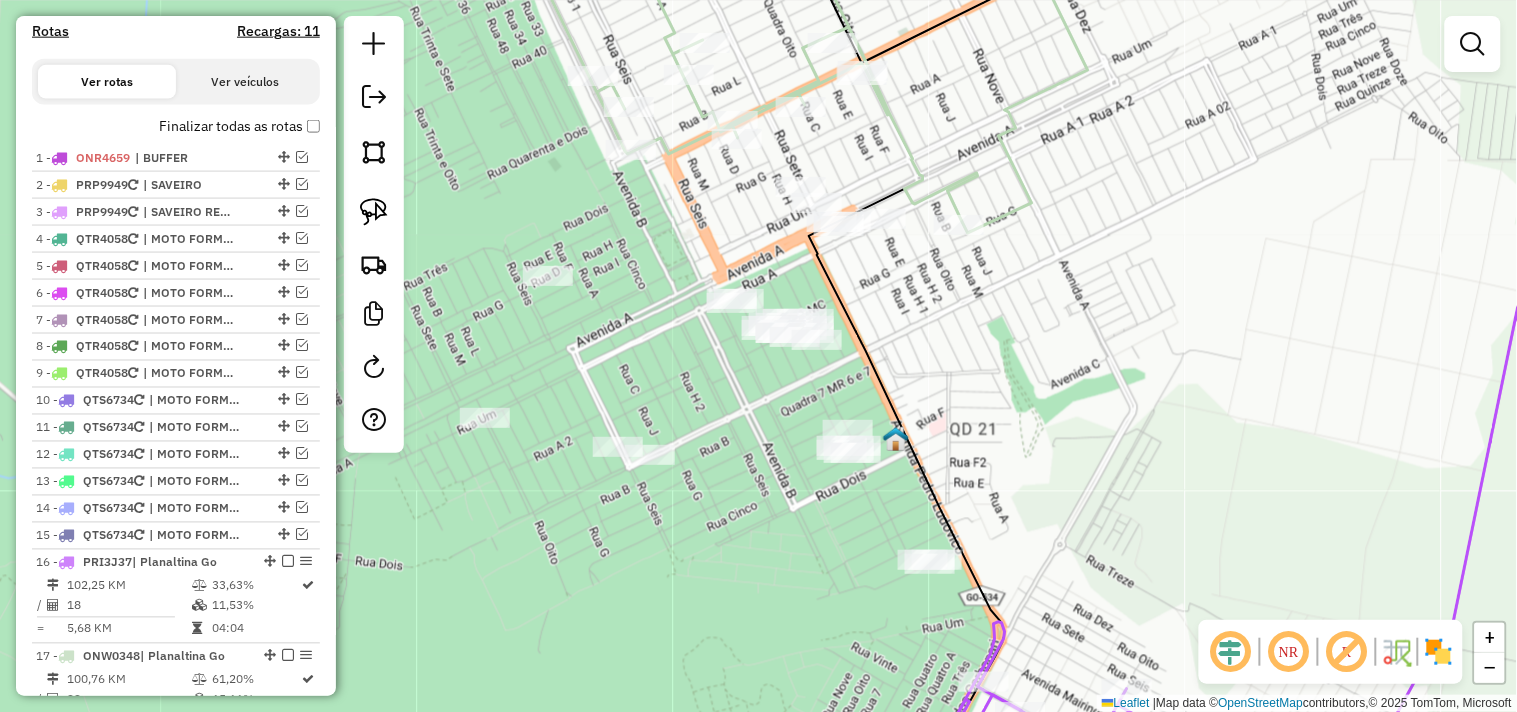 drag, startPoint x: 945, startPoint y: 266, endPoint x: 1055, endPoint y: 300, distance: 115.134705 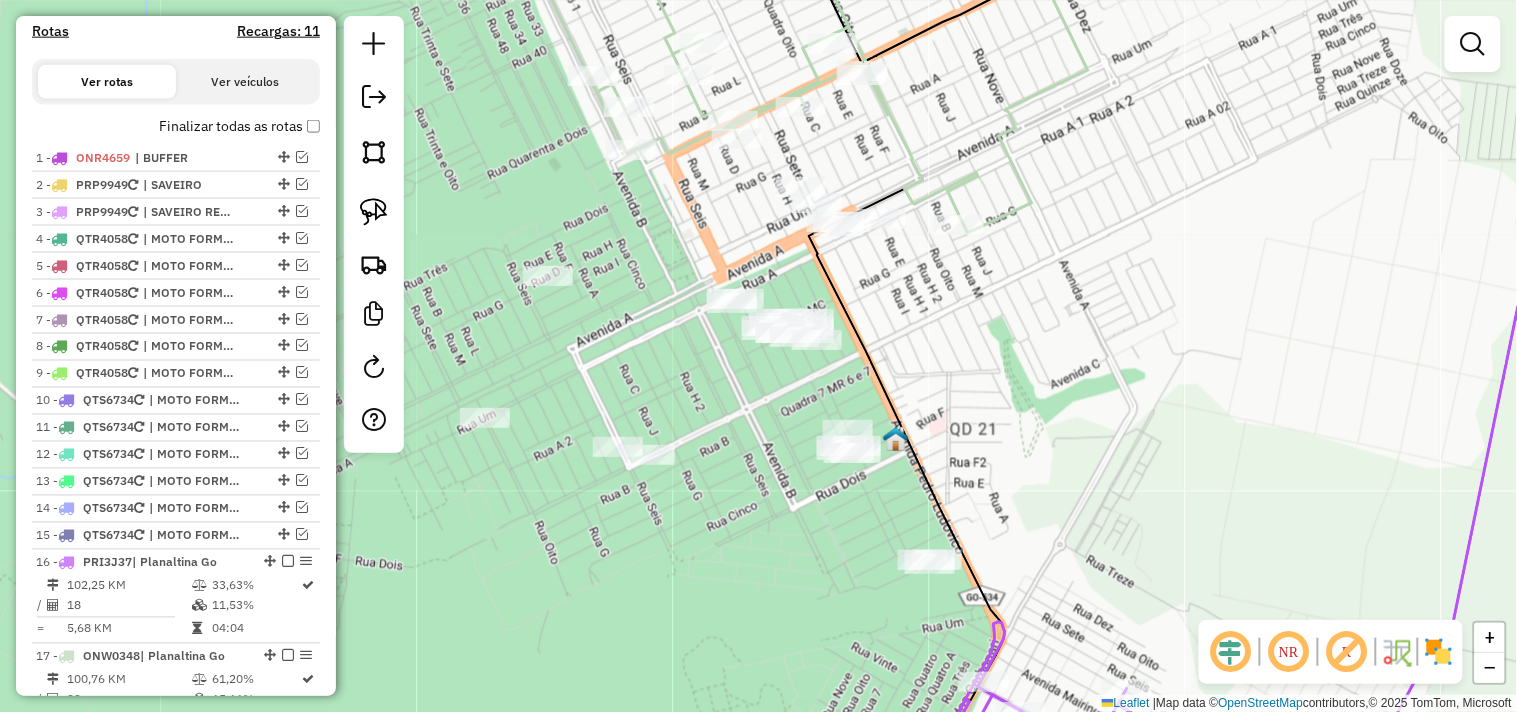 click 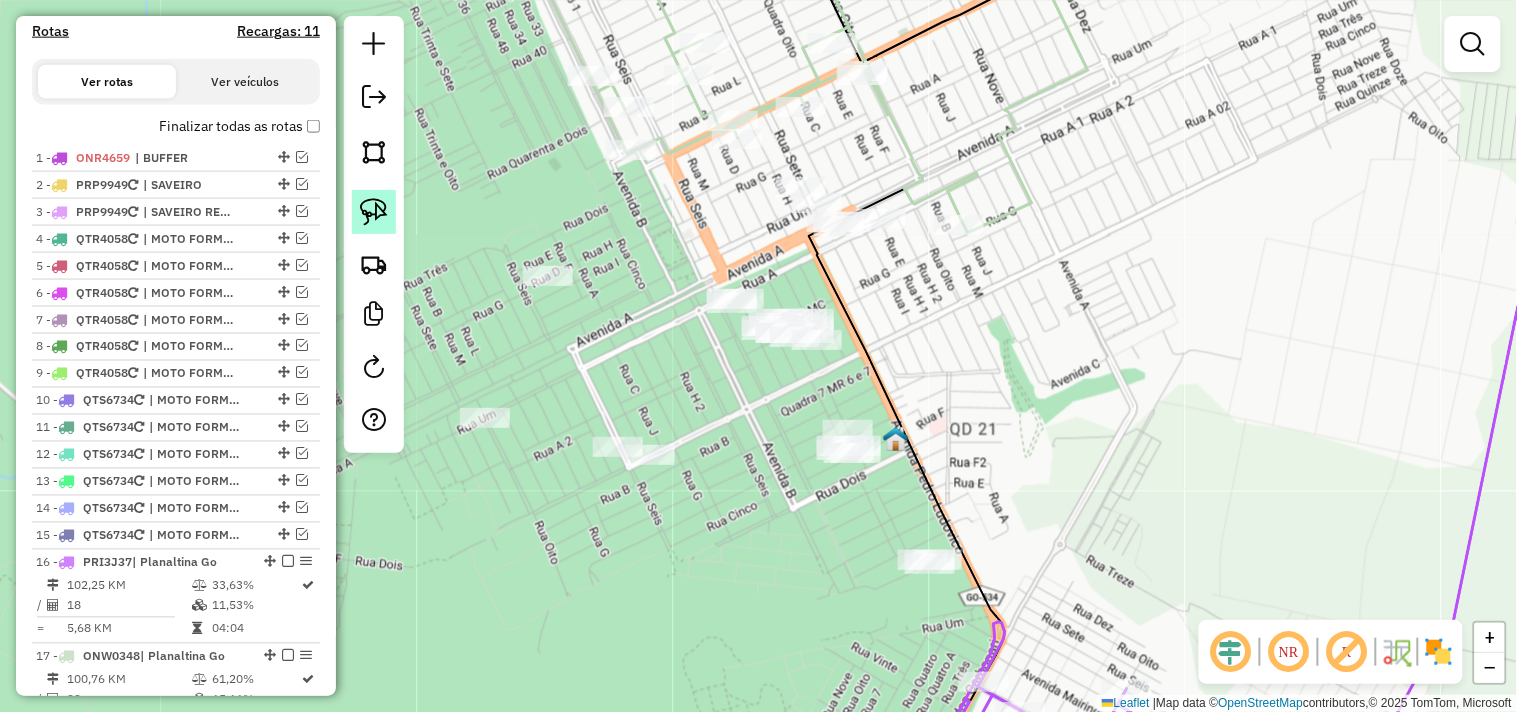 click 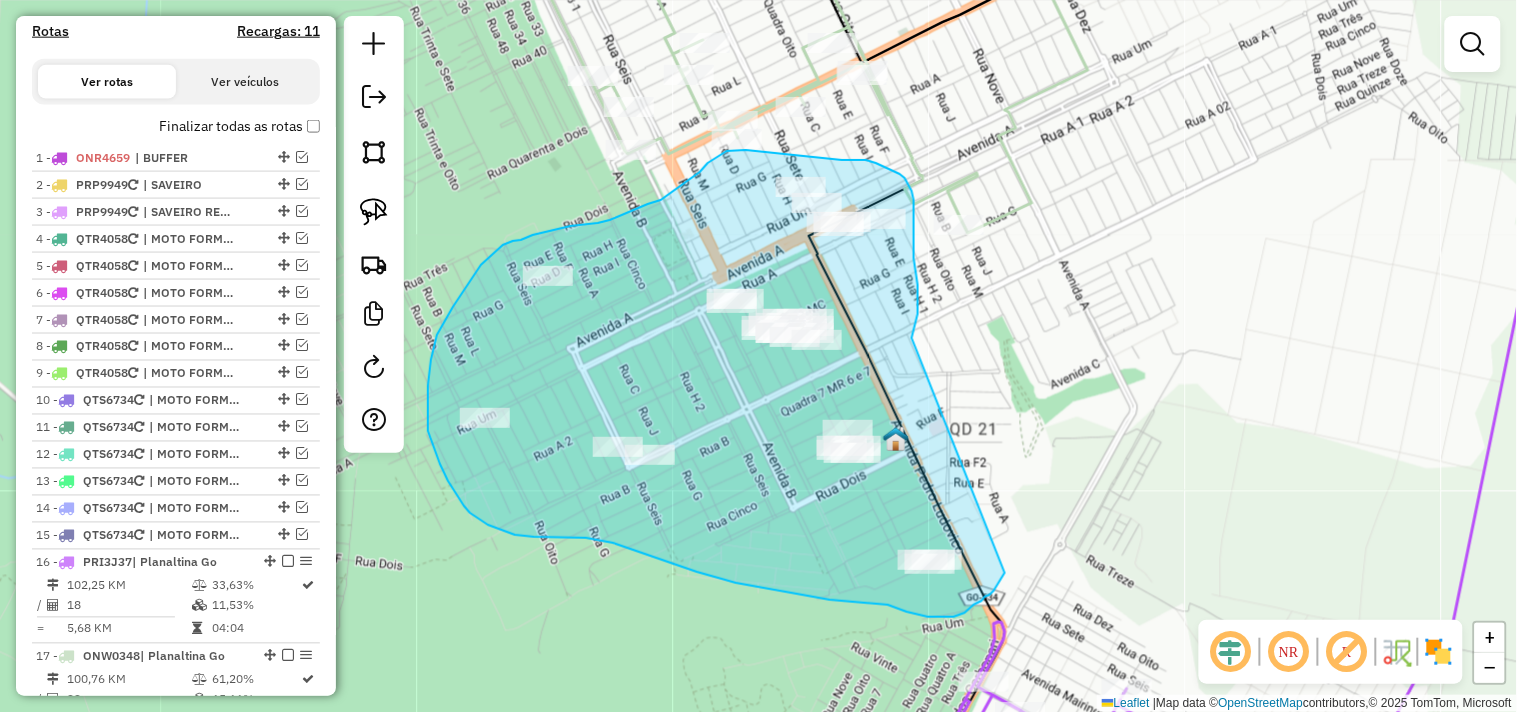drag, startPoint x: 918, startPoint y: 306, endPoint x: 1008, endPoint y: 562, distance: 271.35953 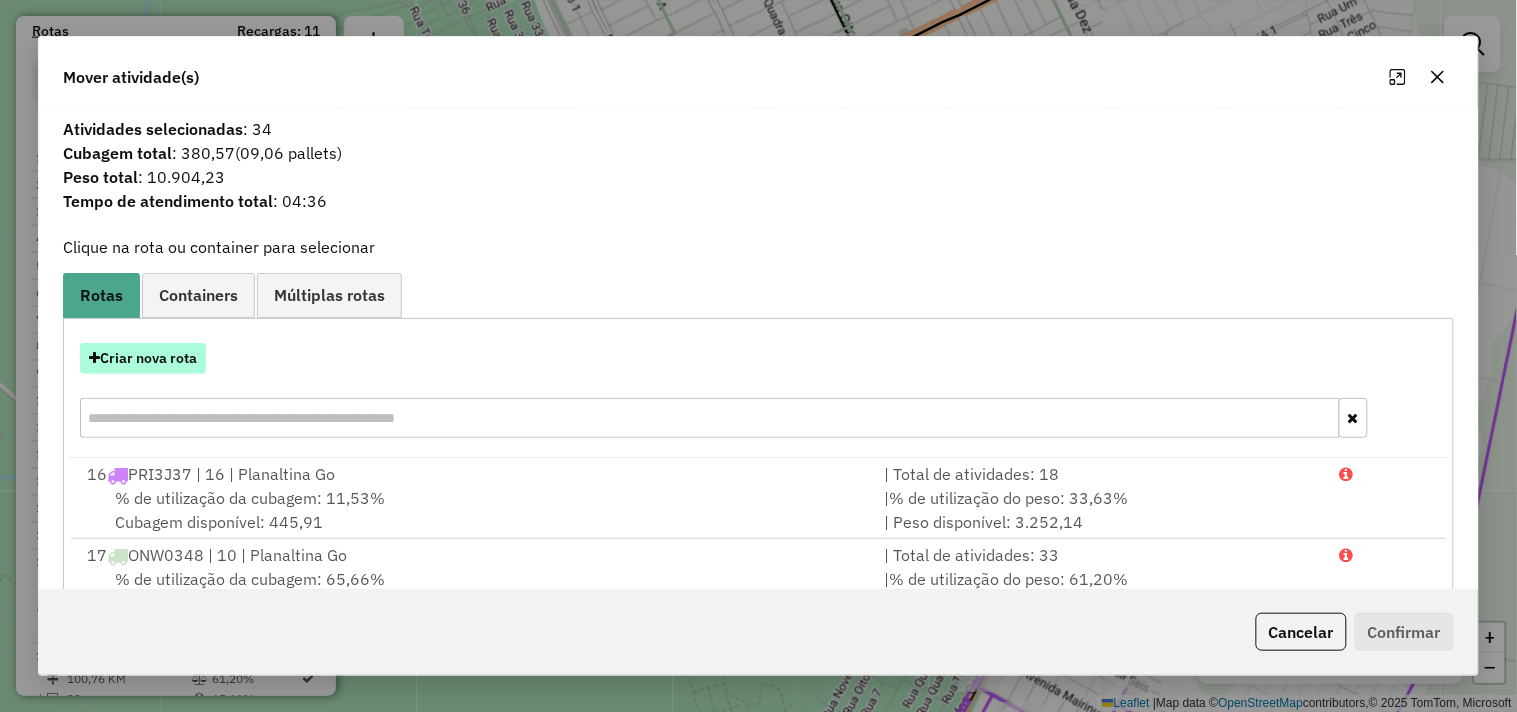 click on "Criar nova rota" at bounding box center (143, 358) 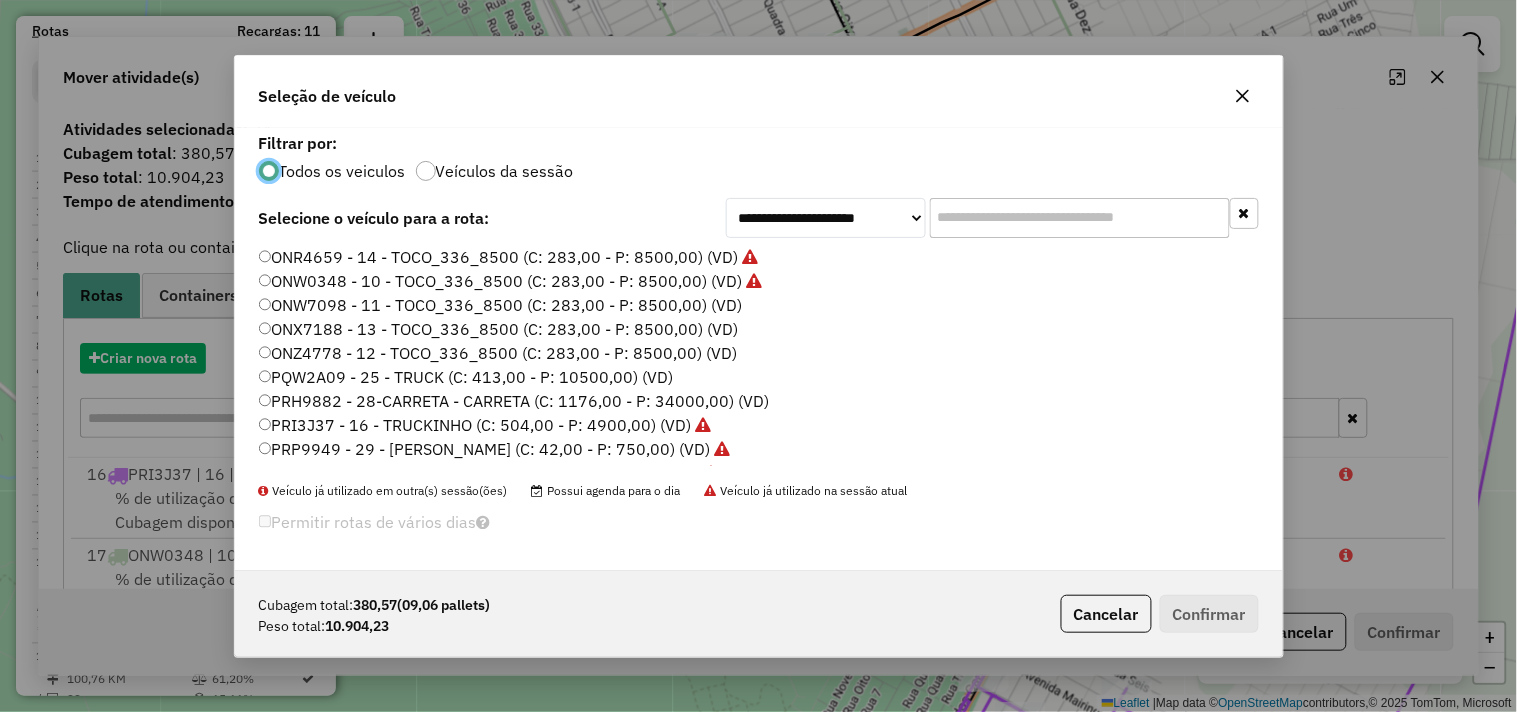 scroll, scrollTop: 11, scrollLeft: 5, axis: both 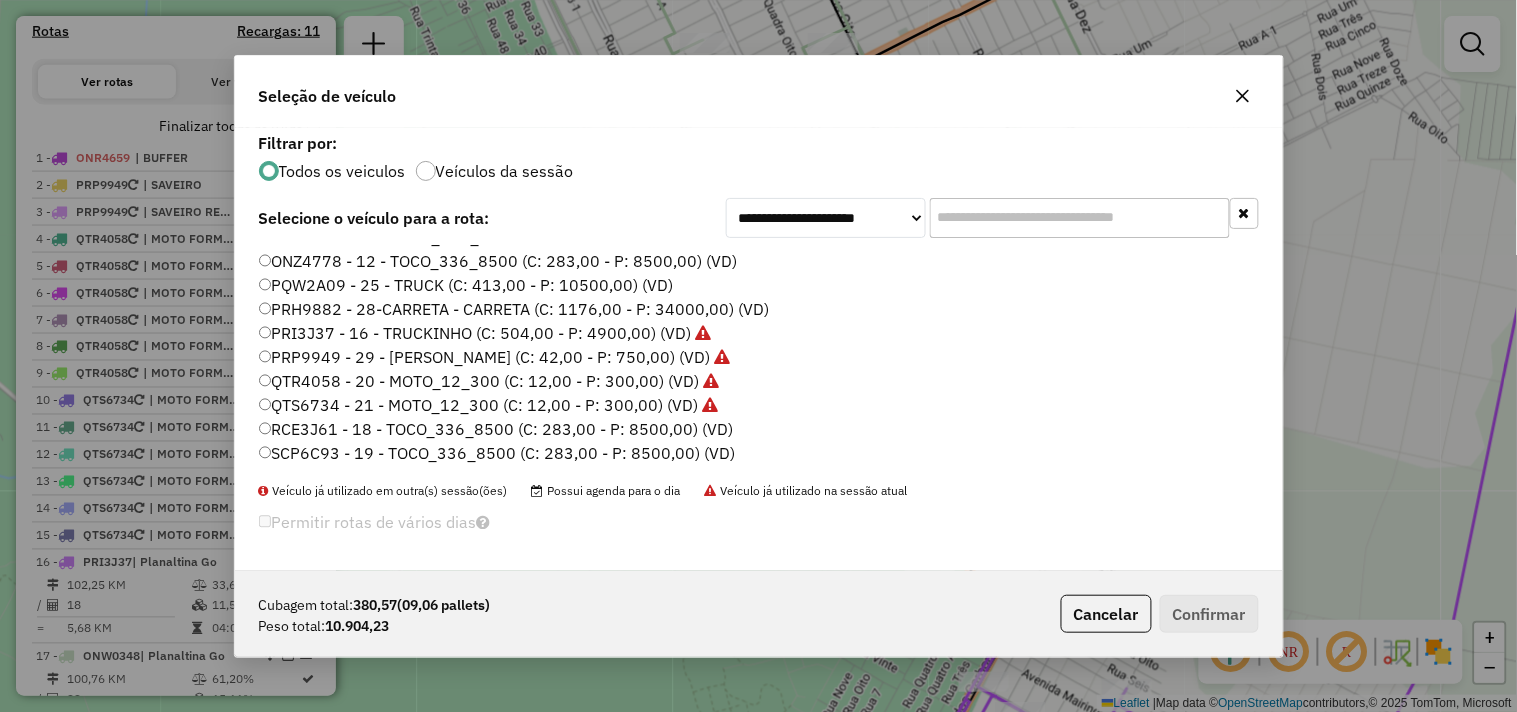 click on "SCP6C93 - 19 - TOCO_336_8500 (C: 283,00 - P: 8500,00) (VD)" 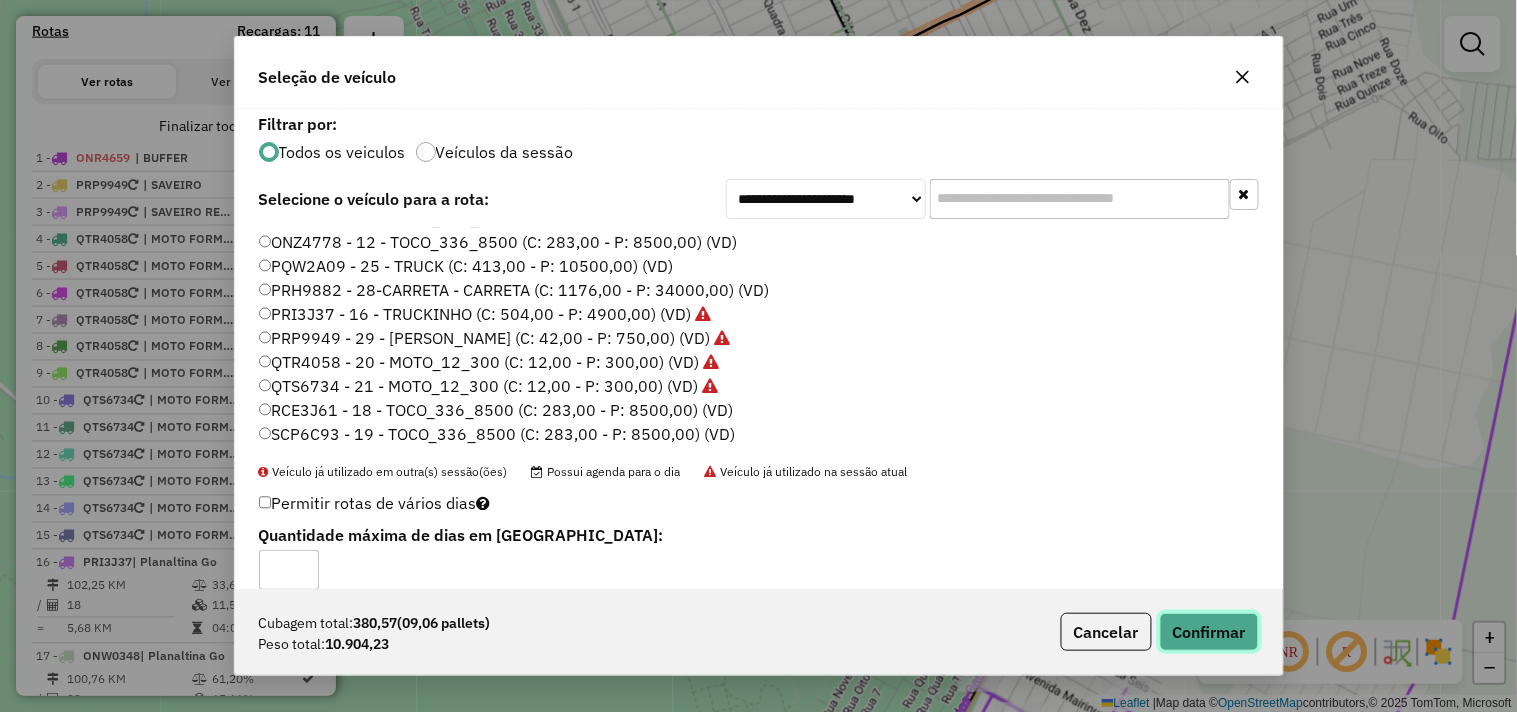 click on "Confirmar" 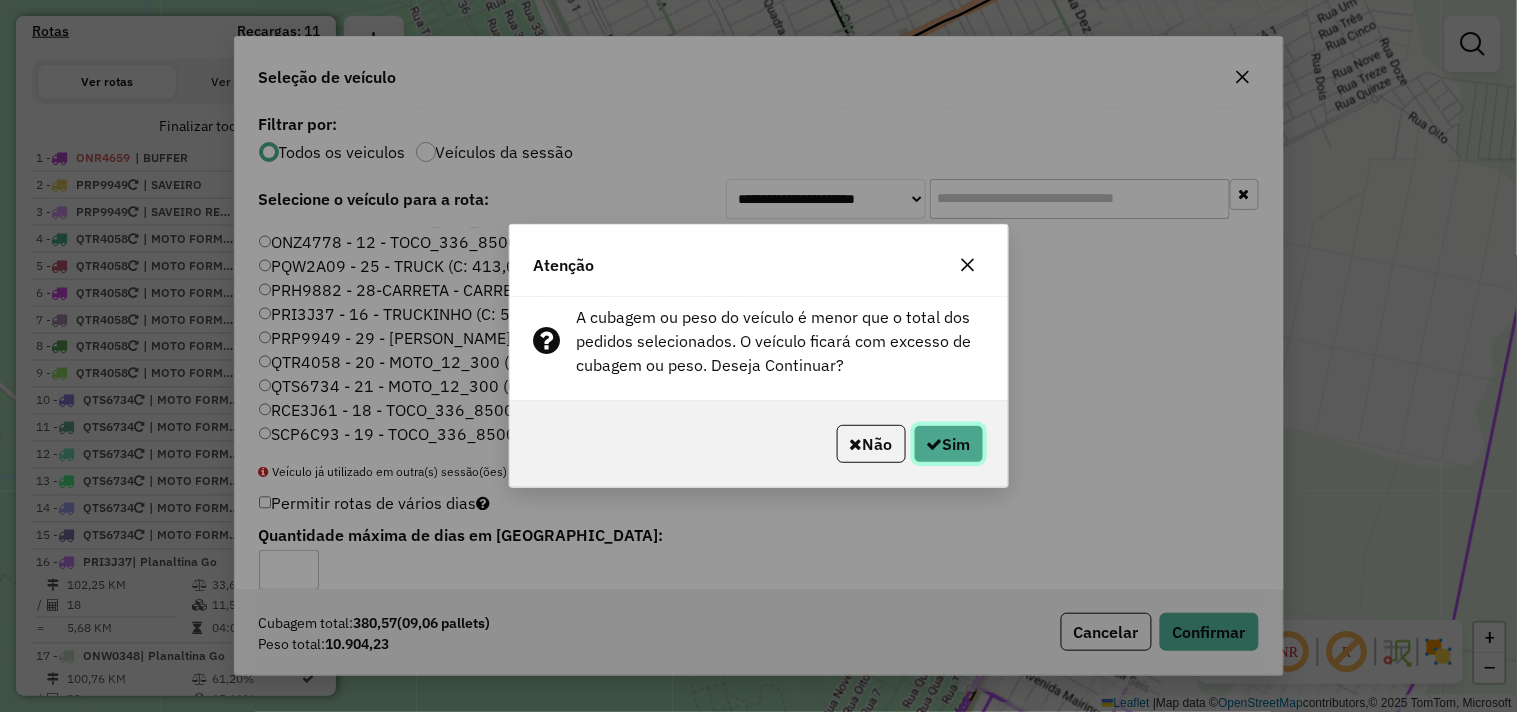 click on "Sim" 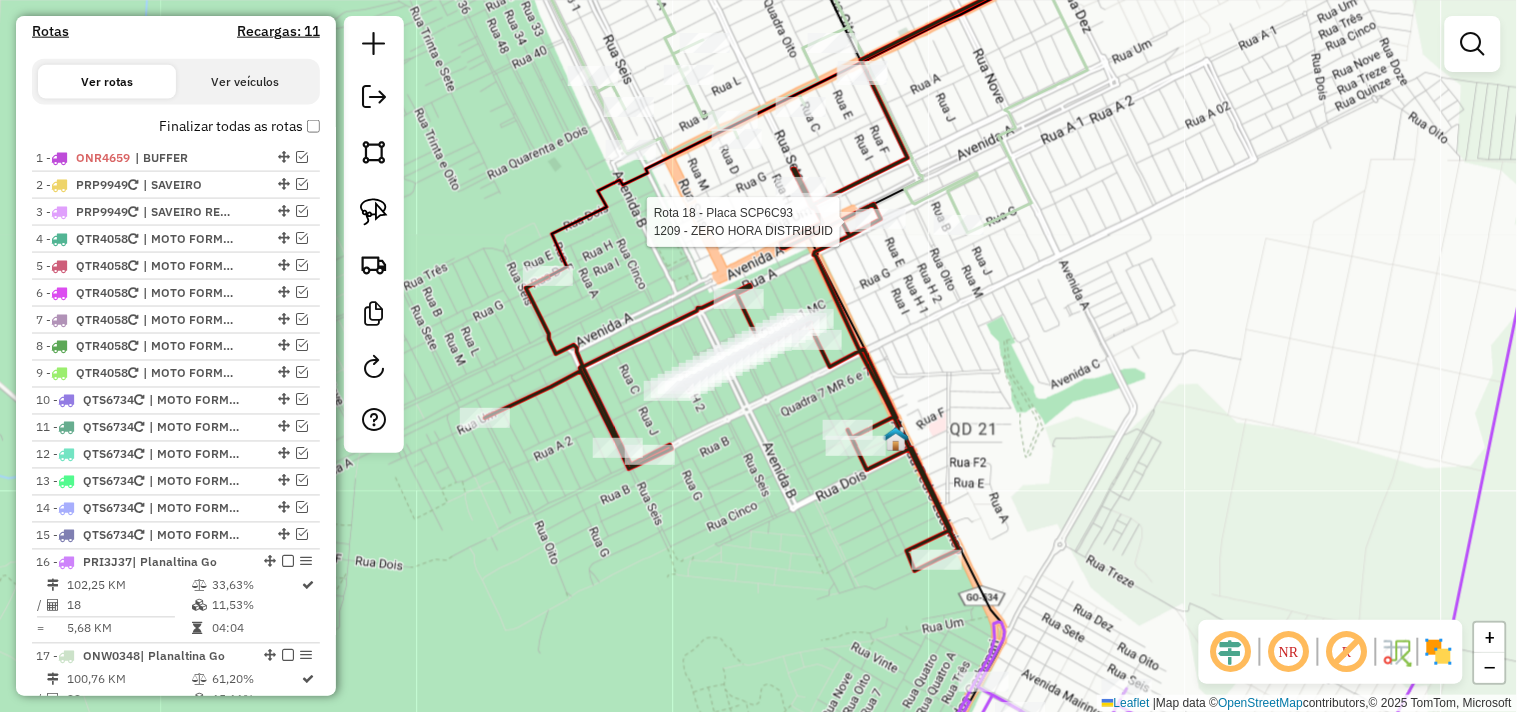 select on "**********" 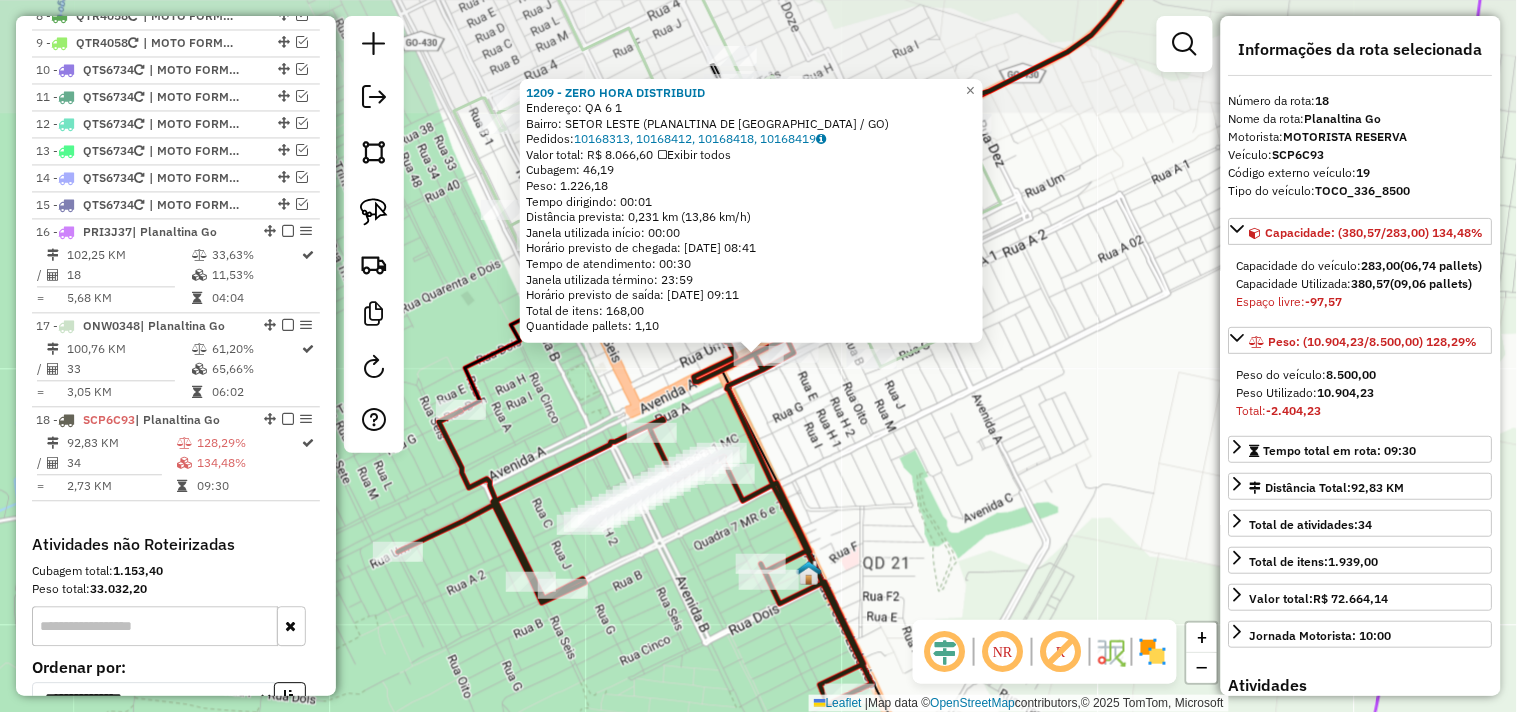 scroll, scrollTop: 1200, scrollLeft: 0, axis: vertical 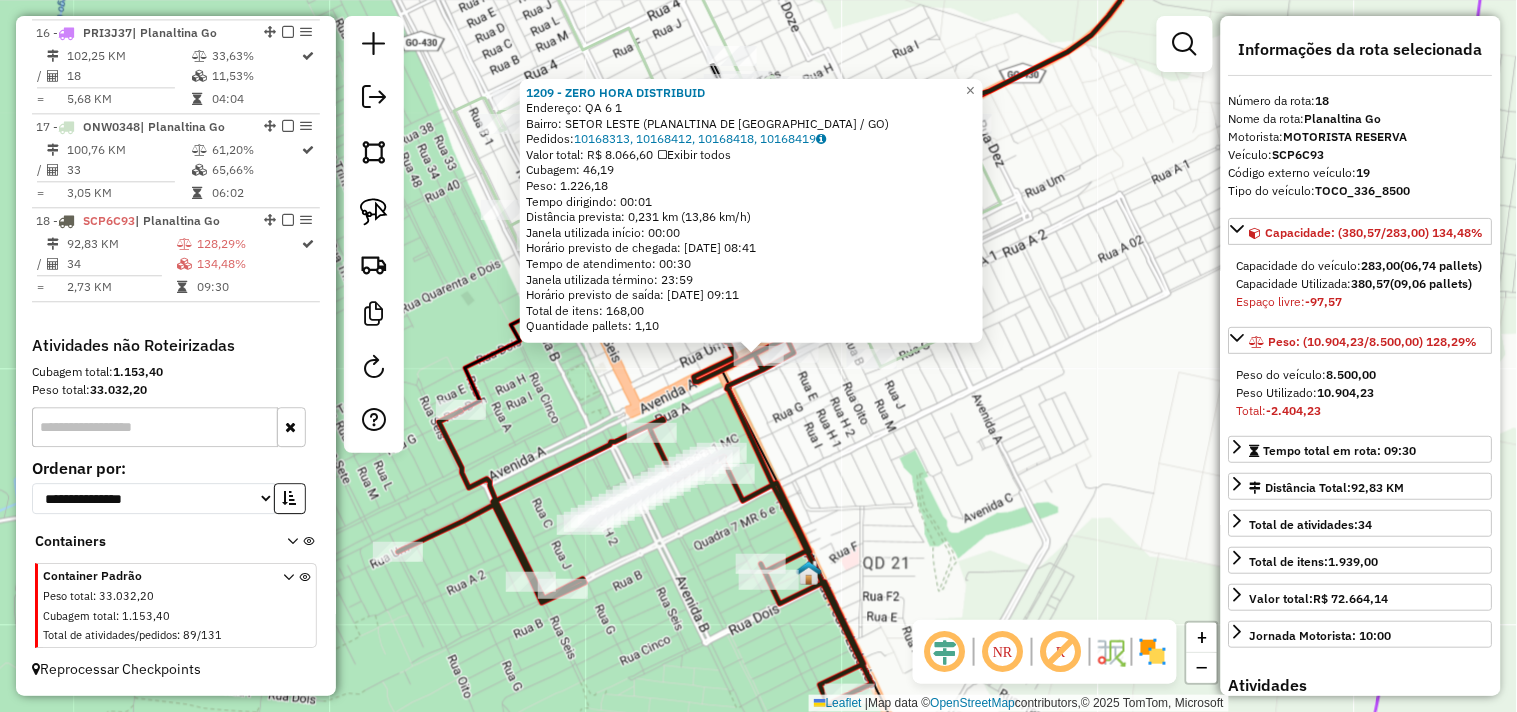 drag, startPoint x: 982, startPoint y: 464, endPoint x: 984, endPoint y: 344, distance: 120.01666 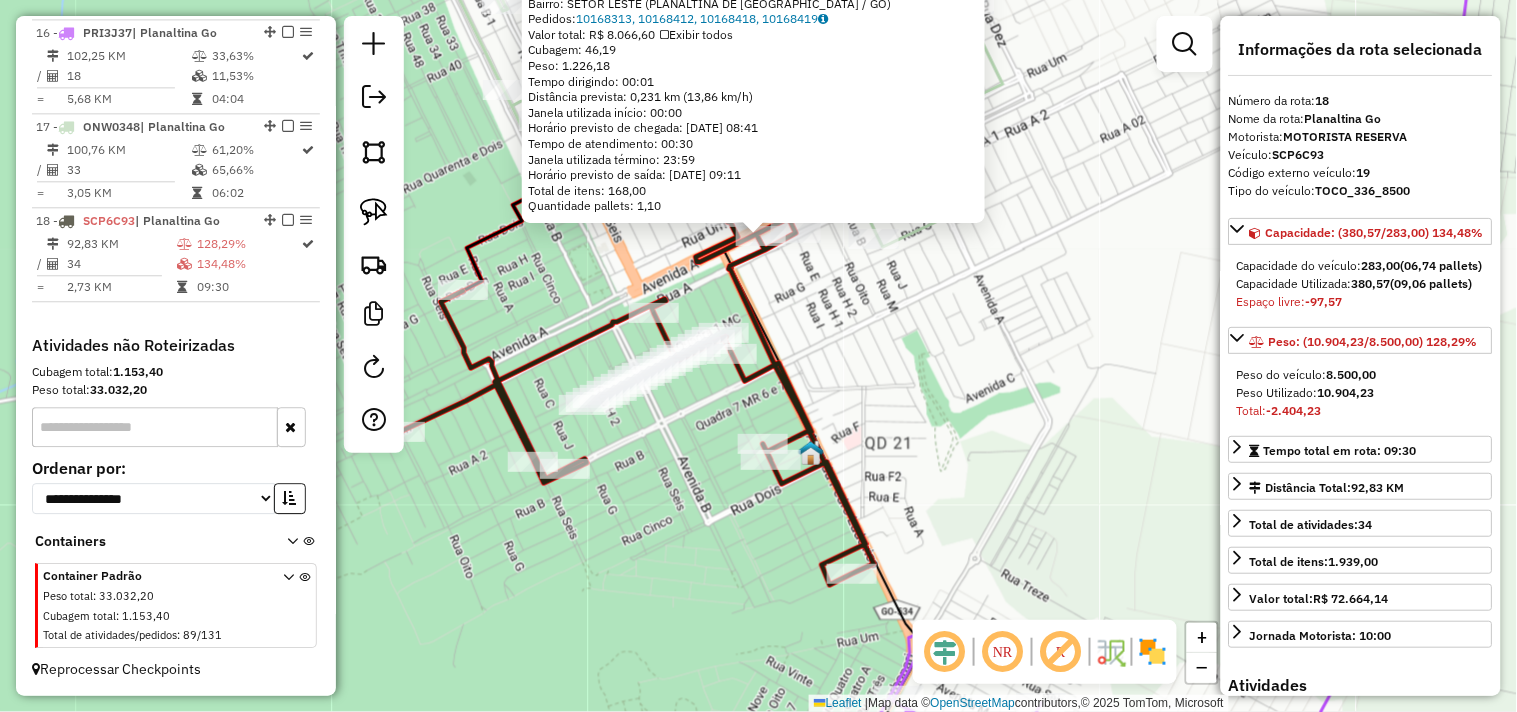 drag, startPoint x: 980, startPoint y: 438, endPoint x: 943, endPoint y: 266, distance: 175.93465 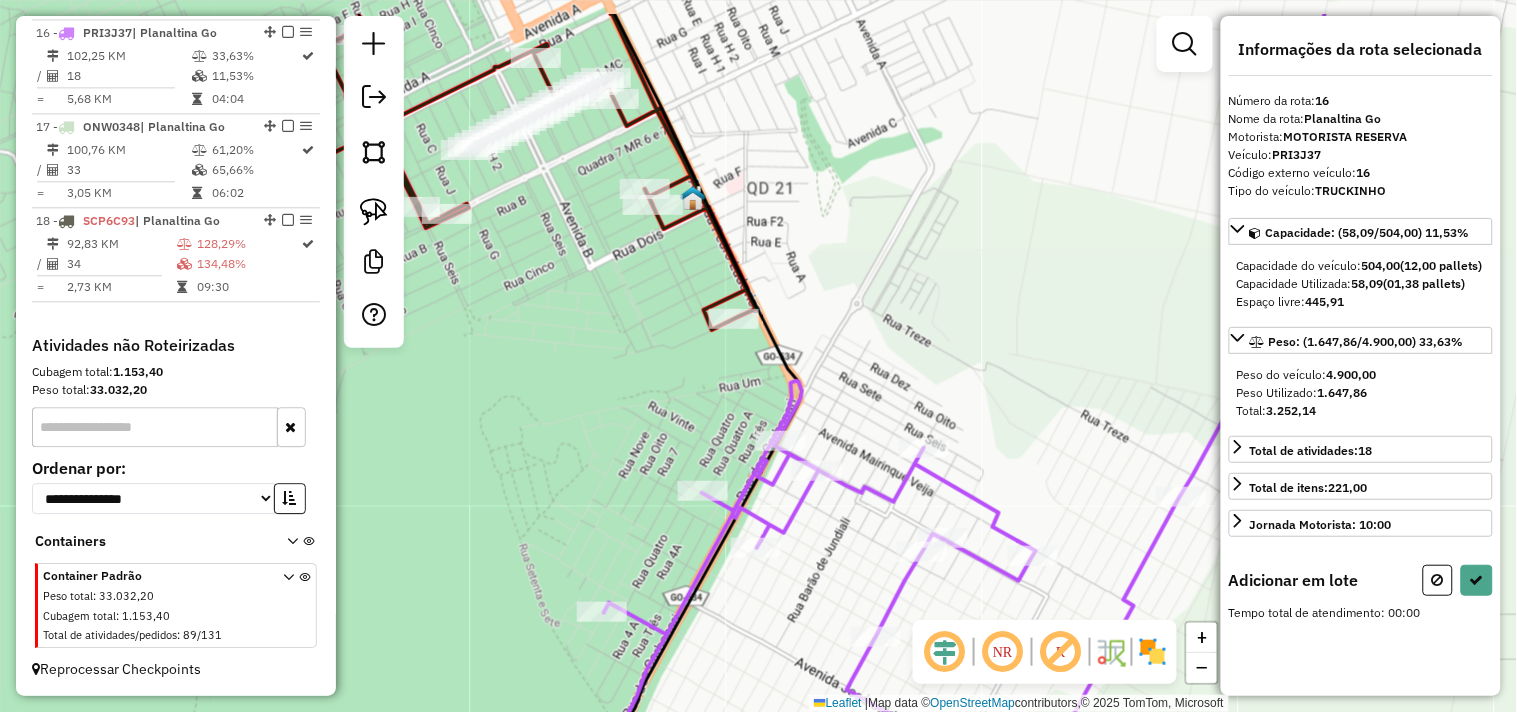drag, startPoint x: 863, startPoint y: 262, endPoint x: 1016, endPoint y: 370, distance: 187.27786 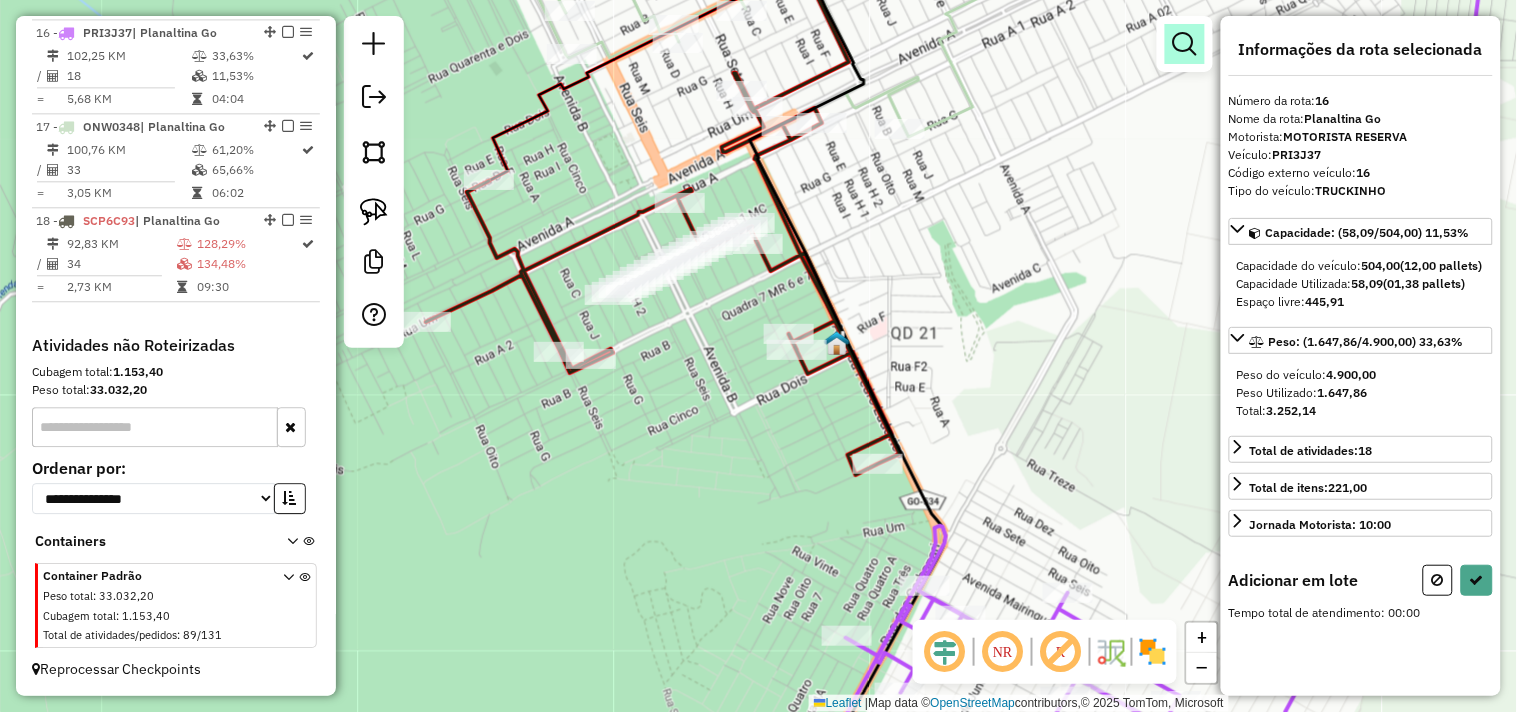 click at bounding box center [1185, 44] 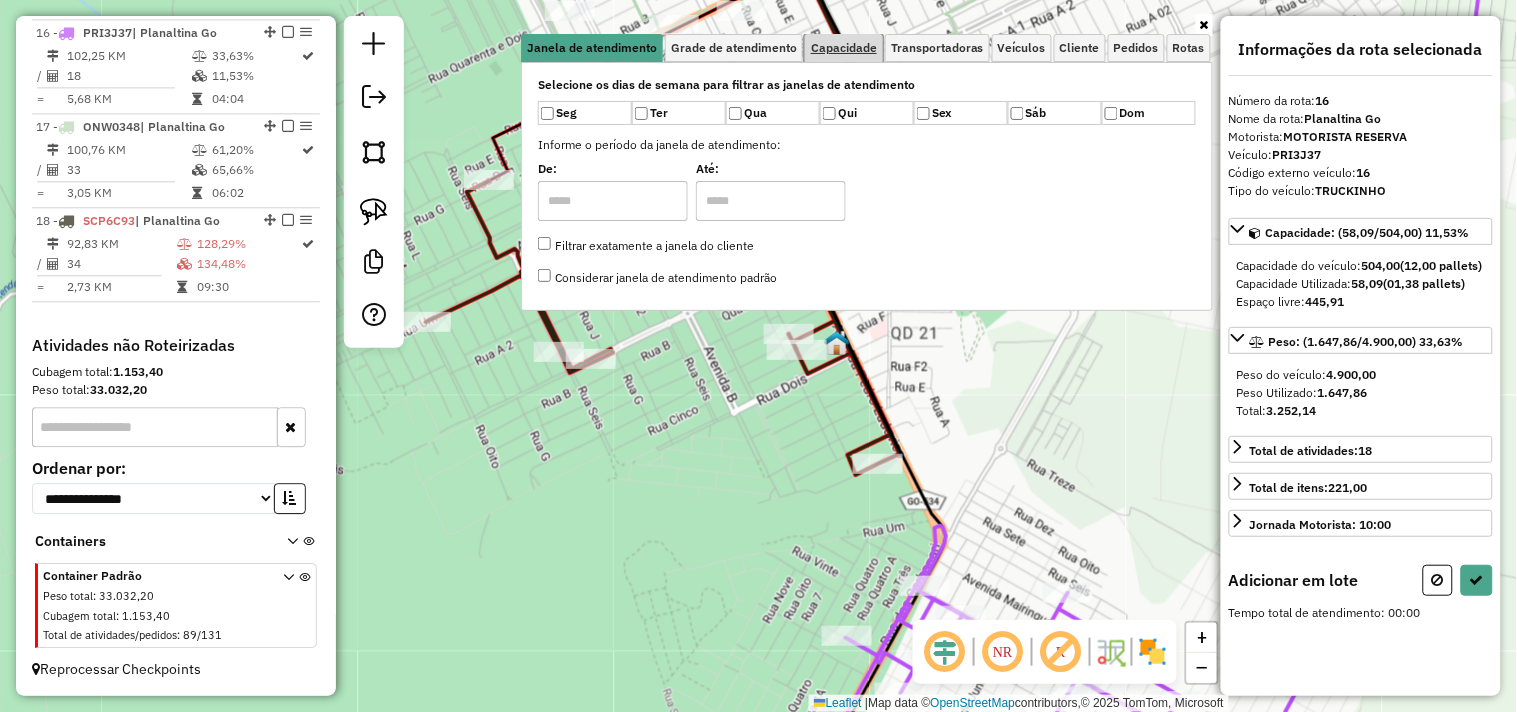 click on "Capacidade" at bounding box center [844, 48] 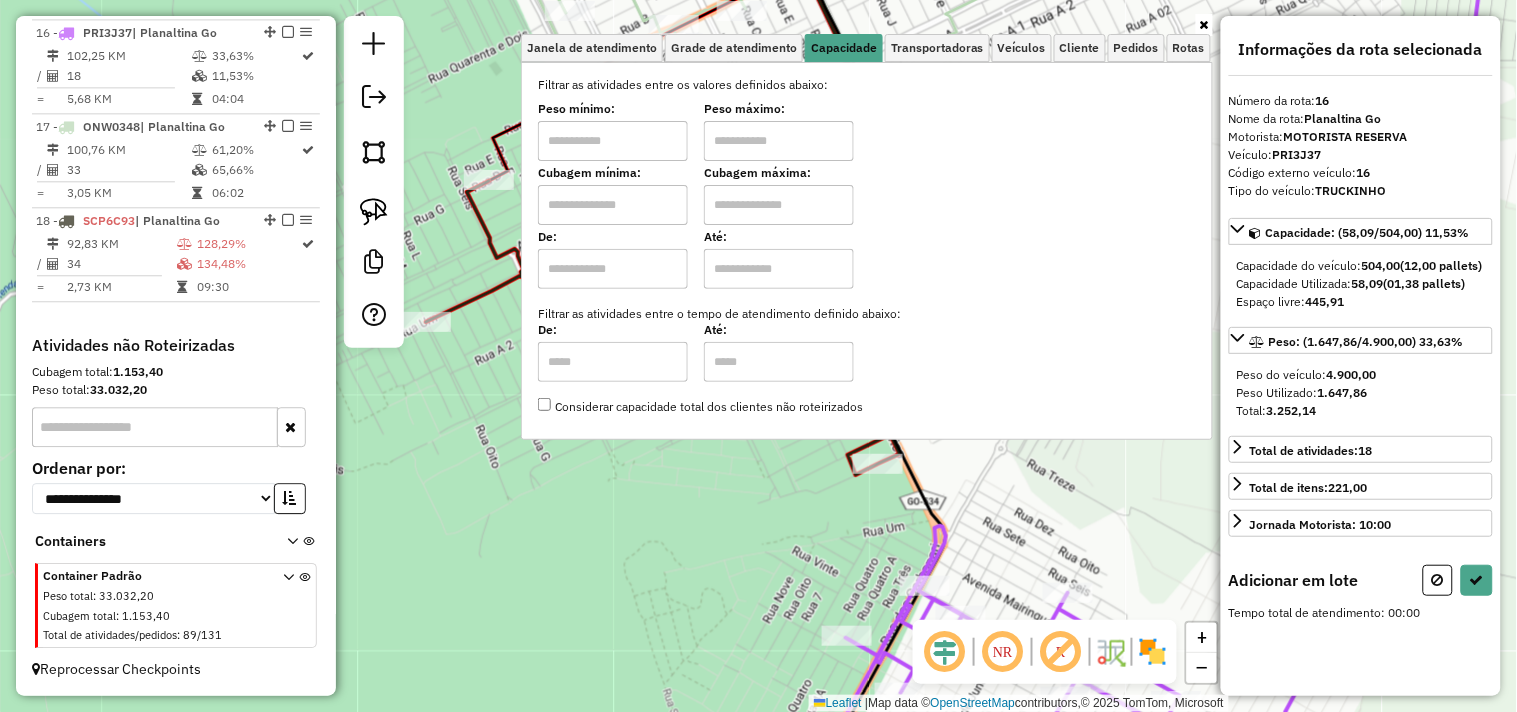 click at bounding box center [613, 141] 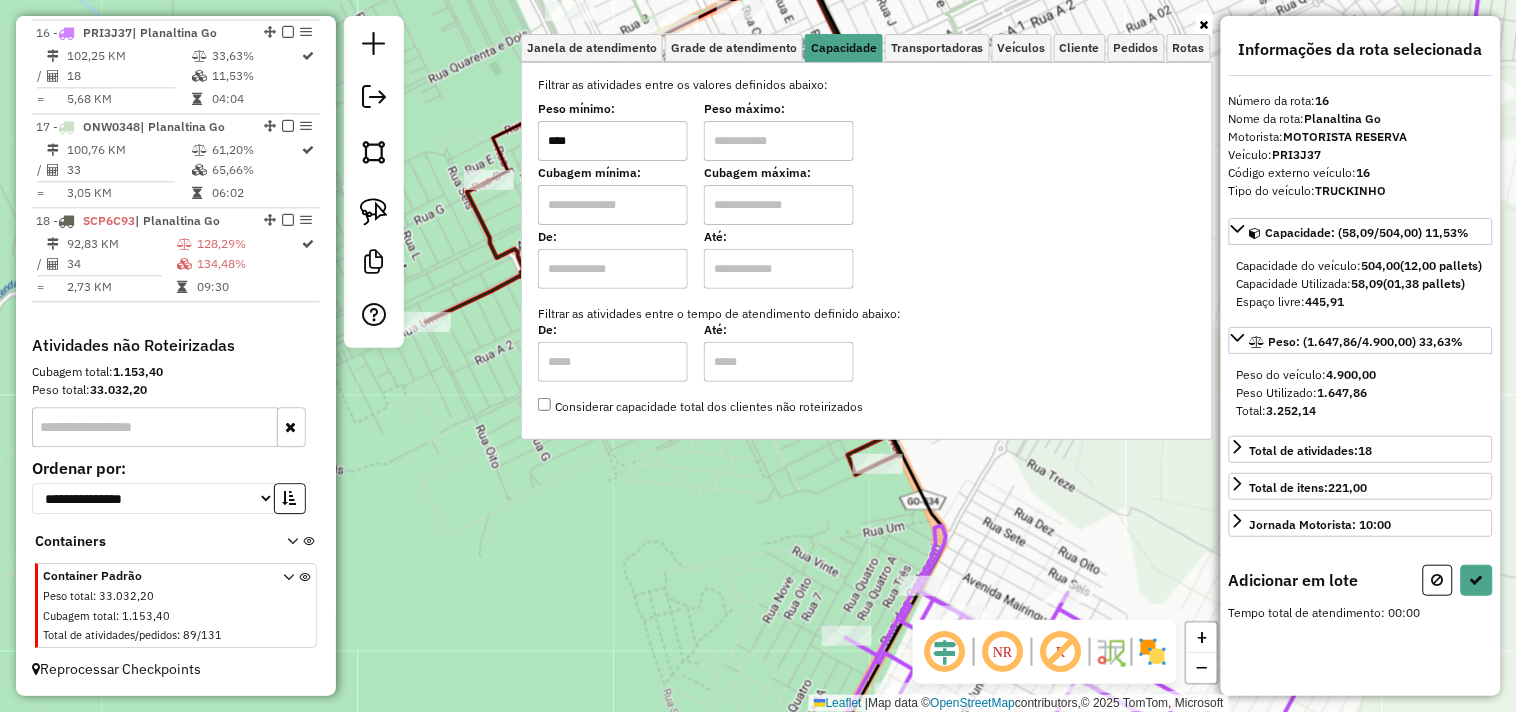 type on "****" 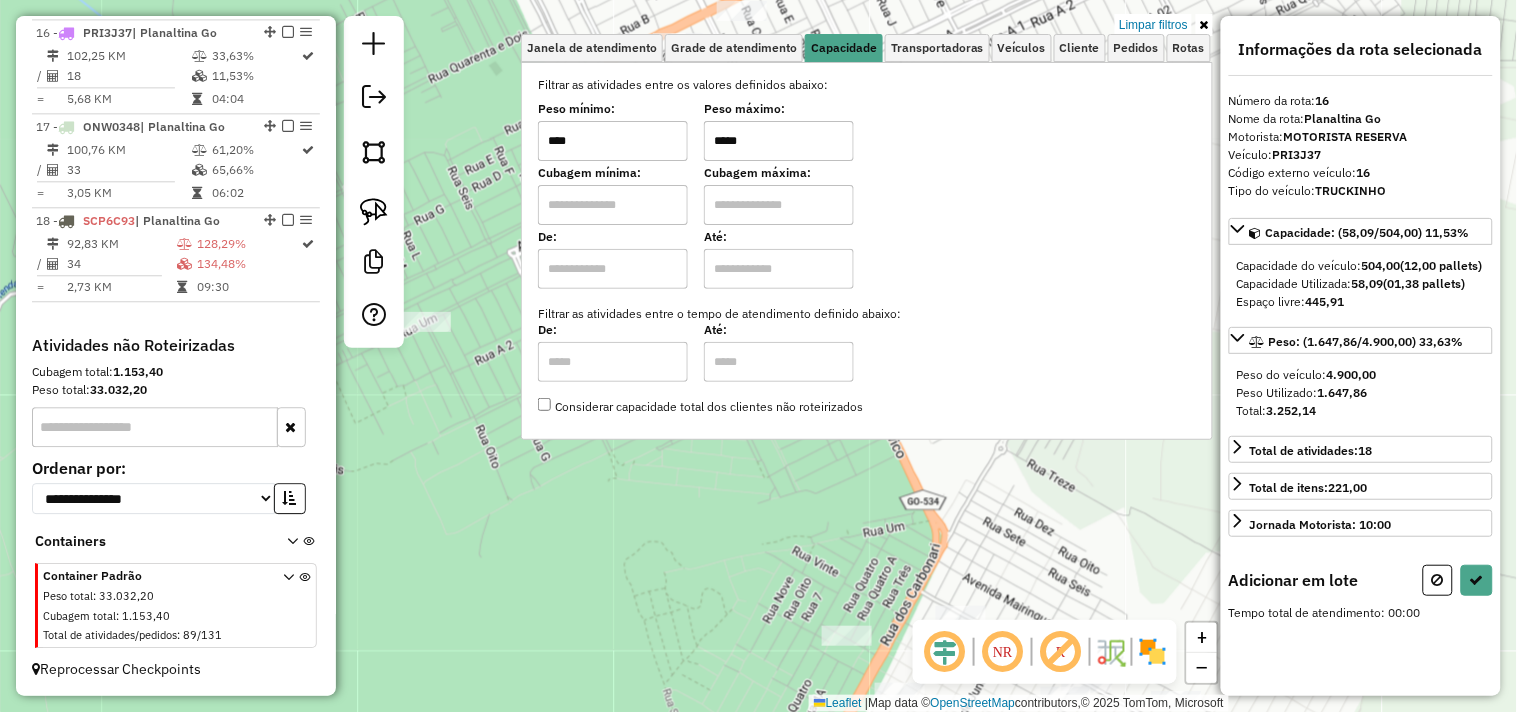 click on "Limpar filtros Janela de atendimento Grade de atendimento Capacidade Transportadoras Veículos Cliente Pedidos  Rotas Selecione os dias de semana para filtrar as janelas de atendimento  Seg   Ter   Qua   Qui   Sex   Sáb   Dom  Informe o período da janela de atendimento: De: Até:  Filtrar exatamente a janela do cliente  Considerar janela de atendimento padrão  Selecione os dias de semana para filtrar as grades de atendimento  Seg   Ter   Qua   Qui   Sex   Sáb   Dom   Considerar clientes sem dia de atendimento cadastrado  Clientes fora do dia de atendimento selecionado Filtrar as atividades entre os valores definidos abaixo:  Peso mínimo:  ****  Peso máximo:  *****  Cubagem mínima:   Cubagem máxima:   De:   Até:  Filtrar as atividades entre o tempo de atendimento definido abaixo:  De:   Até:   Considerar capacidade total dos clientes não roteirizados Transportadora: Selecione um ou mais itens Tipo de veículo: Selecione um ou mais itens Veículo: Selecione um ou mais itens Motorista: Nome: Rótulo:" 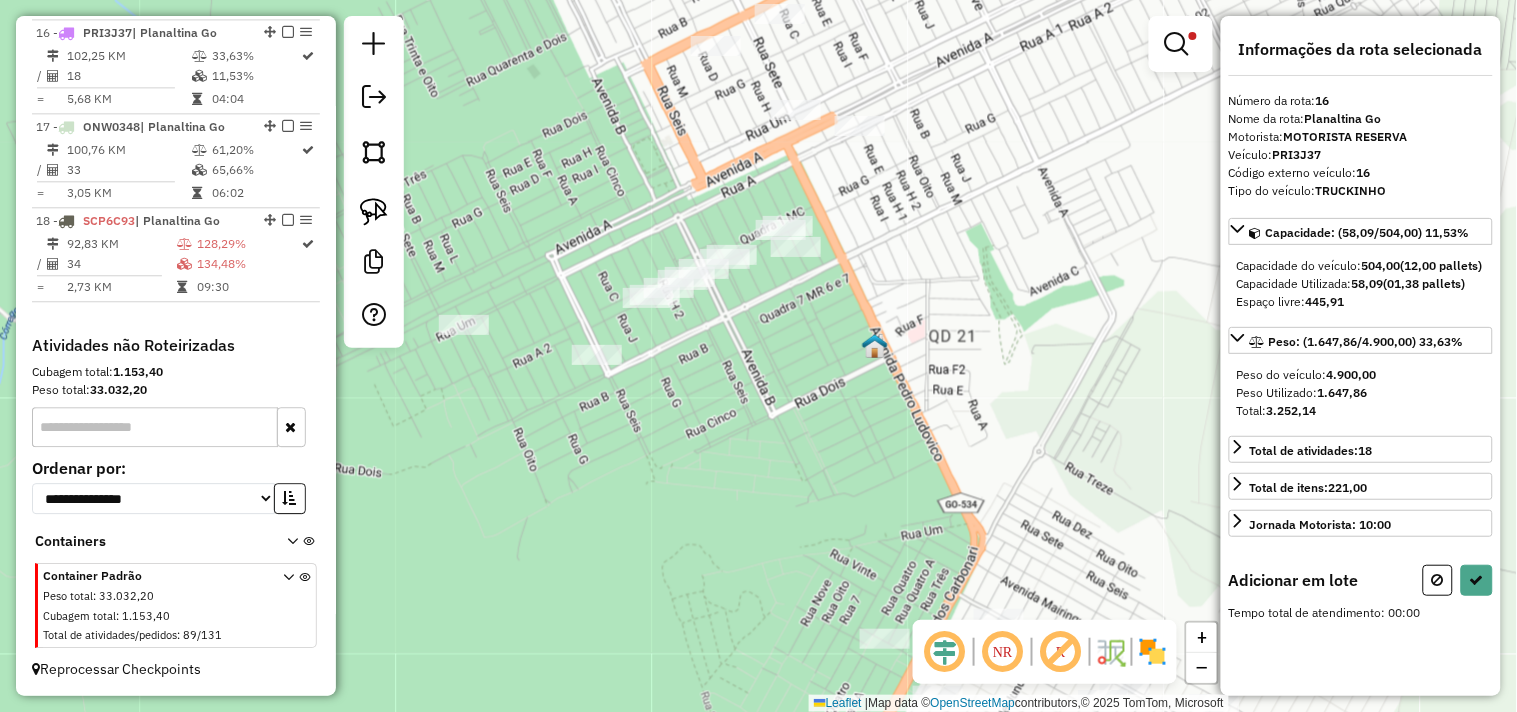drag, startPoint x: 811, startPoint y: 418, endPoint x: 874, endPoint y: 420, distance: 63.03174 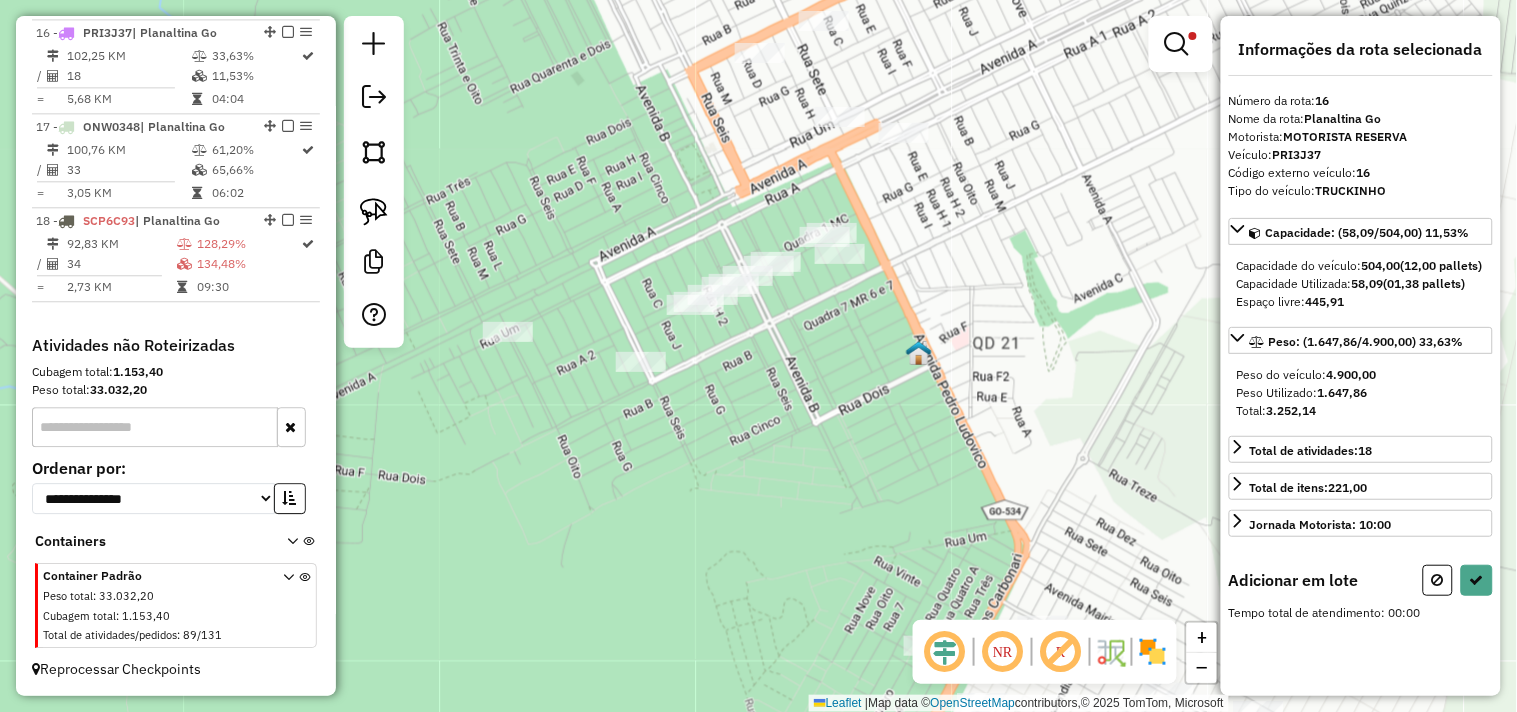 drag, startPoint x: 875, startPoint y: 418, endPoint x: 952, endPoint y: 358, distance: 97.6166 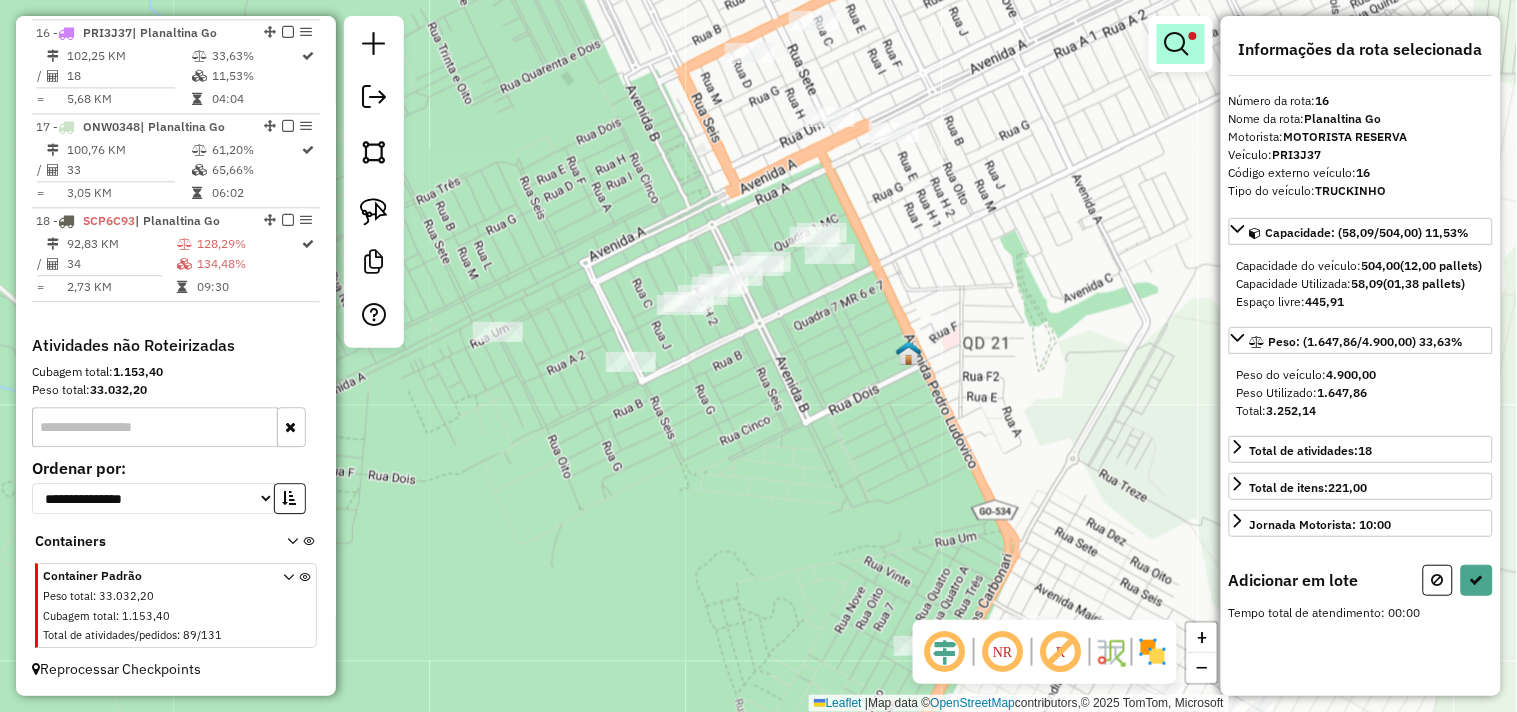 click at bounding box center (1177, 44) 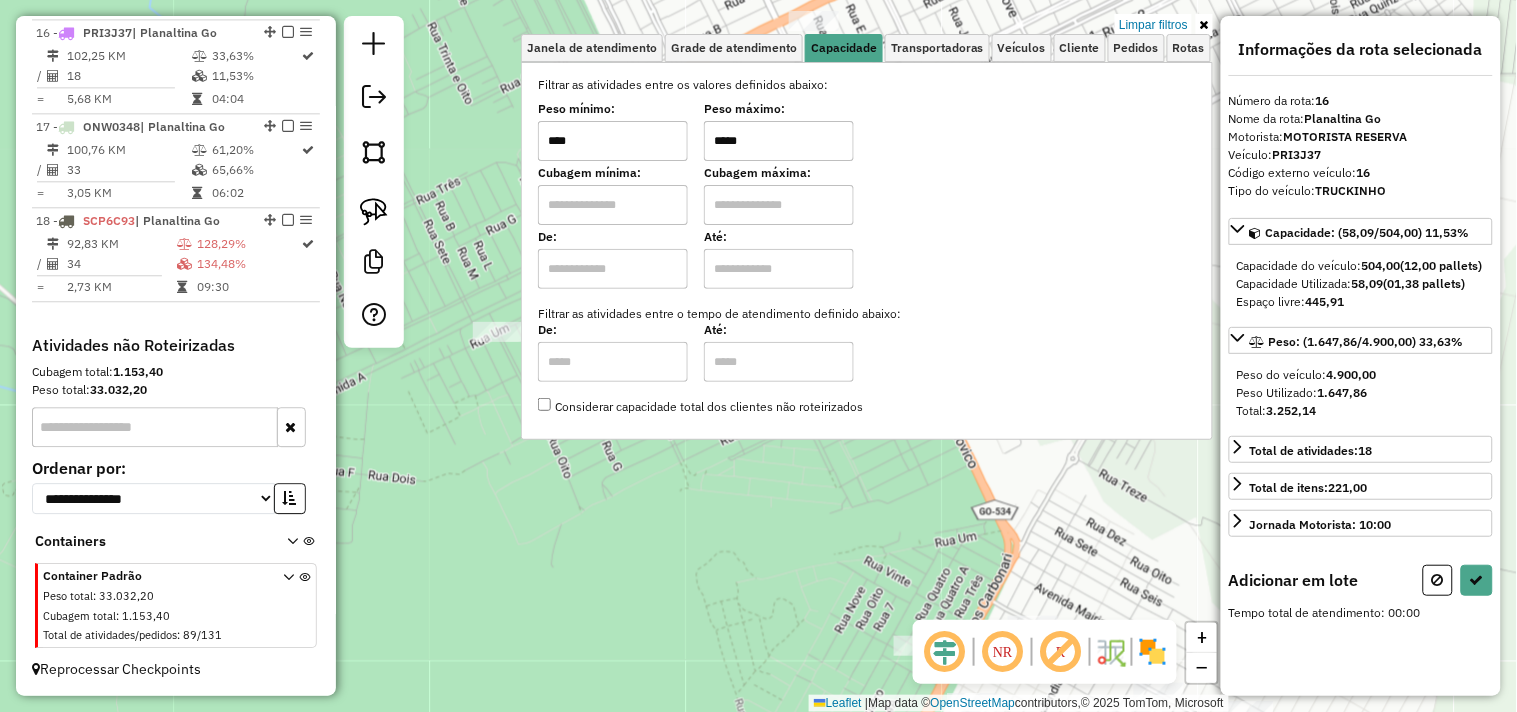 drag, startPoint x: 827, startPoint y: 136, endPoint x: 573, endPoint y: 118, distance: 254.637 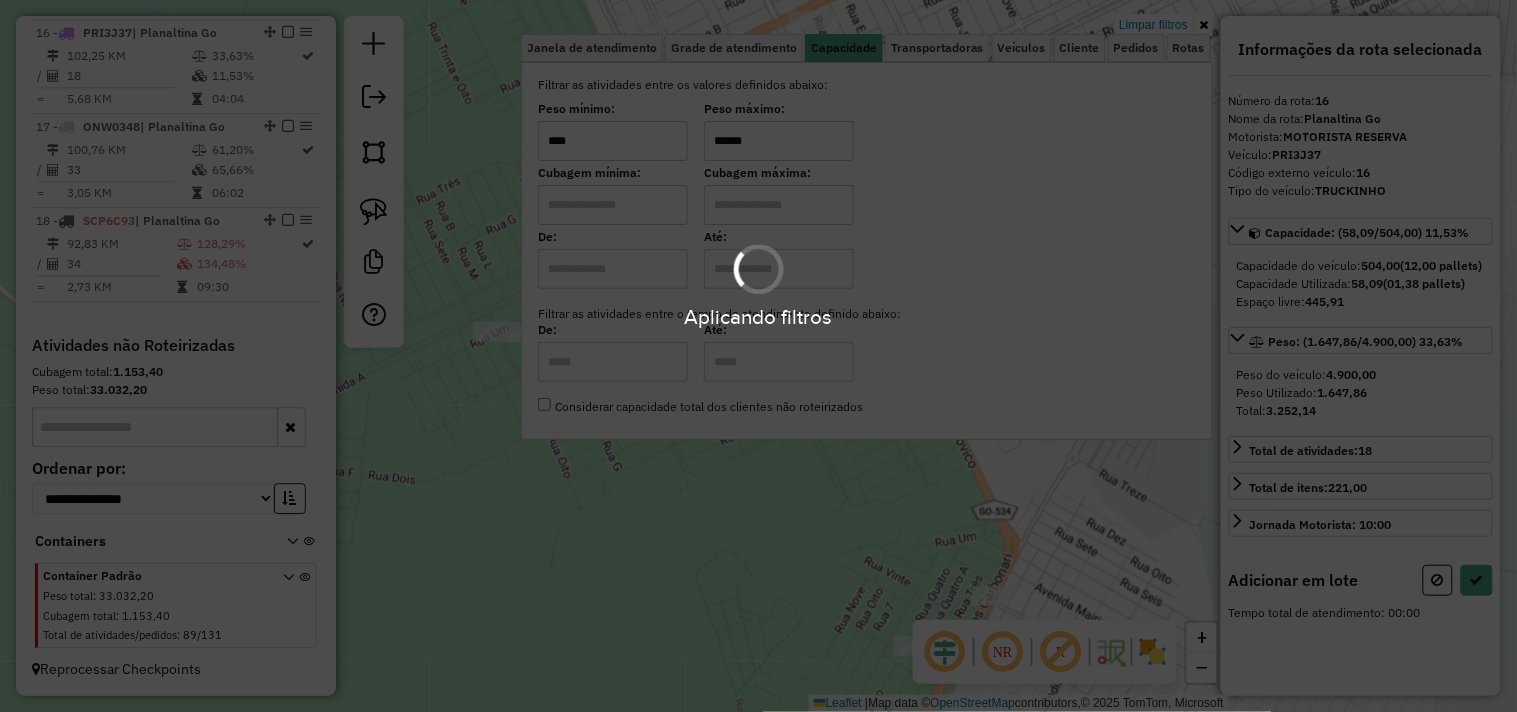 click on "Aplicando filtros  Pop-up bloqueado!  Seu navegador bloqueou automáticamente a abertura de uma nova janela.   Acesse as configurações e adicione o endereço do sistema a lista de permissão.   Fechar  Informações da Sessão 963527 - 11/07/2025     Criação: 10/07/2025 17:57   Depósito:  Foco Formosa  Total de rotas:  18  Distância Total:  438,00 km  Tempo total:  36:56  Valor total:  R$ 440.329,65  - Total roteirizado:  R$ 242.016,16  - Total não roteirizado:  R$ 198.313,49  Total de Atividades Roteirizadas:  148  Total de Pedidos Roteirizados:  204  Peso total roteirizado:  34.672,80  Cubagem total roteirizado:  1.219,63  Total de Atividades não Roteirizadas:  89  Total de Pedidos não Roteirizados:  131 Total de caixas por viagem:  1.219,63 /   18 =  67,76 Média de Atividades por viagem:  148 /   18 =  8,22 Ocupação média da frota:  86,99%   Rotas improdutivas:  1  Rotas vários dias:  0  Clientes Priorizados NR:  0  Transportadoras  Rotas  Recargas: 11   Ver rotas   Ver veículos   1 -" at bounding box center (758, 356) 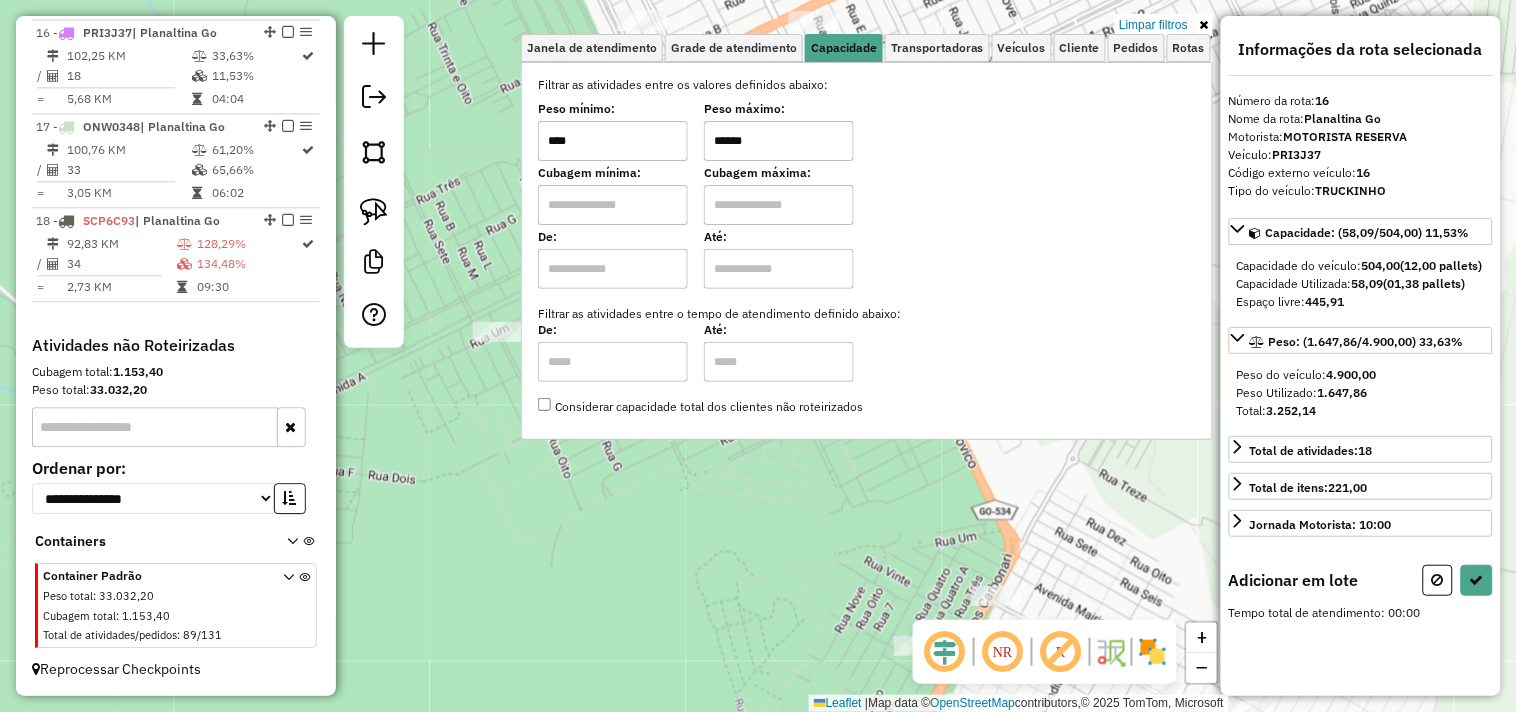 click on "Limpar filtros Janela de atendimento Grade de atendimento Capacidade Transportadoras Veículos Cliente Pedidos  Rotas Selecione os dias de semana para filtrar as janelas de atendimento  Seg   Ter   Qua   Qui   Sex   Sáb   Dom  Informe o período da janela de atendimento: De: Até:  Filtrar exatamente a janela do cliente  Considerar janela de atendimento padrão  Selecione os dias de semana para filtrar as grades de atendimento  Seg   Ter   Qua   Qui   Sex   Sáb   Dom   Considerar clientes sem dia de atendimento cadastrado  Clientes fora do dia de atendimento selecionado Filtrar as atividades entre os valores definidos abaixo:  Peso mínimo:  ****  Peso máximo:  ******  Cubagem mínima:   Cubagem máxima:   De:   Até:  Filtrar as atividades entre o tempo de atendimento definido abaixo:  De:   Até:   Considerar capacidade total dos clientes não roteirizados Transportadora: Selecione um ou mais itens Tipo de veículo: Selecione um ou mais itens Veículo: Selecione um ou mais itens Motorista: Nome: Rótulo:" 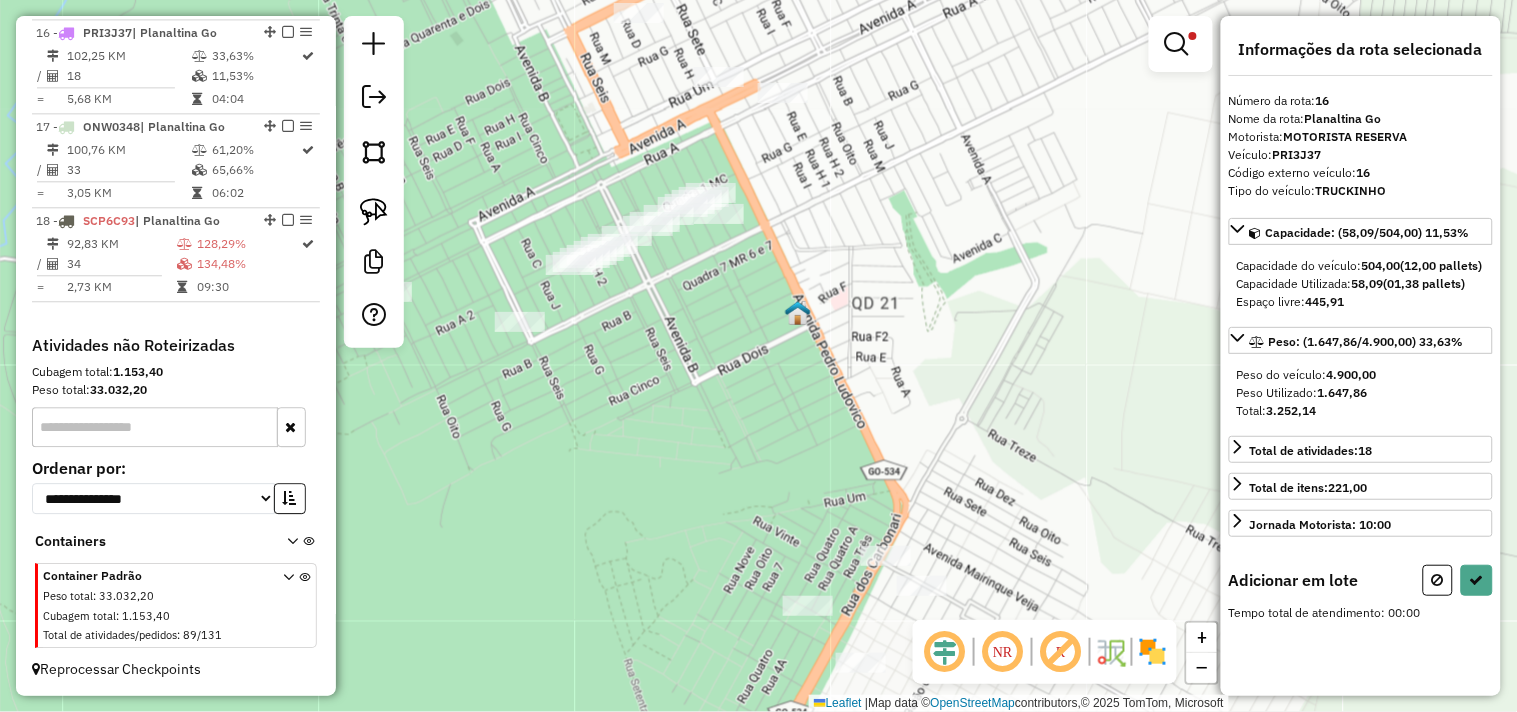 drag, startPoint x: 823, startPoint y: 527, endPoint x: 807, endPoint y: 305, distance: 222.57584 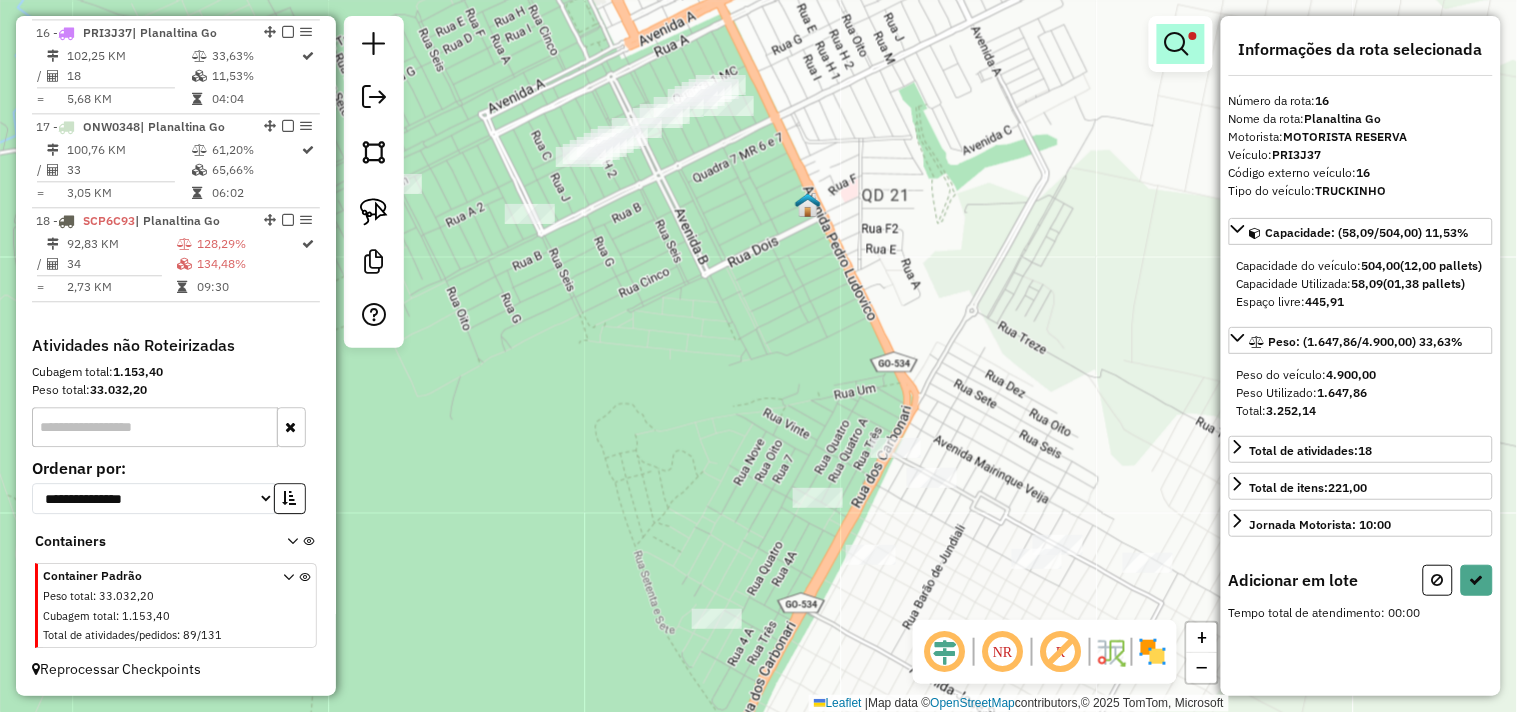 click at bounding box center [1181, 44] 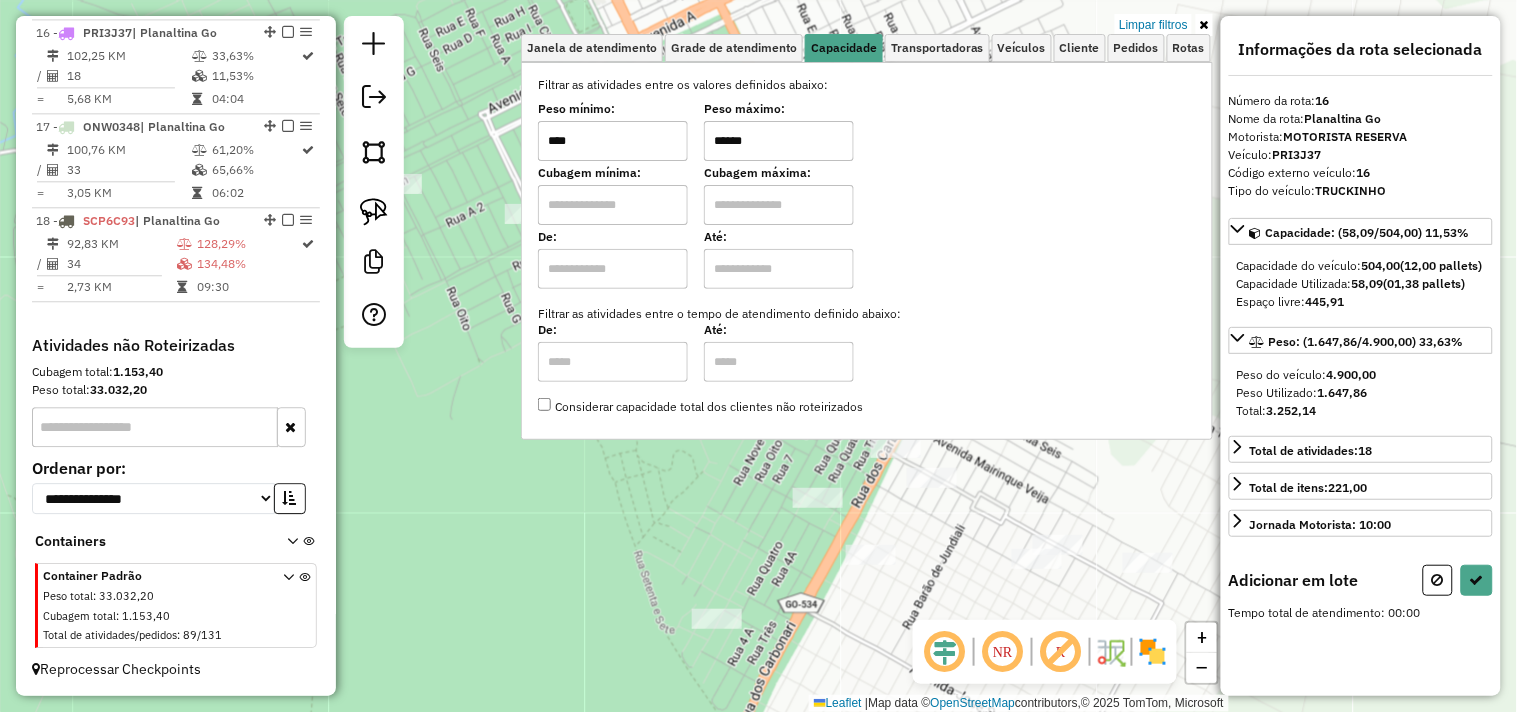 drag, startPoint x: 814, startPoint y: 134, endPoint x: 675, endPoint y: 133, distance: 139.0036 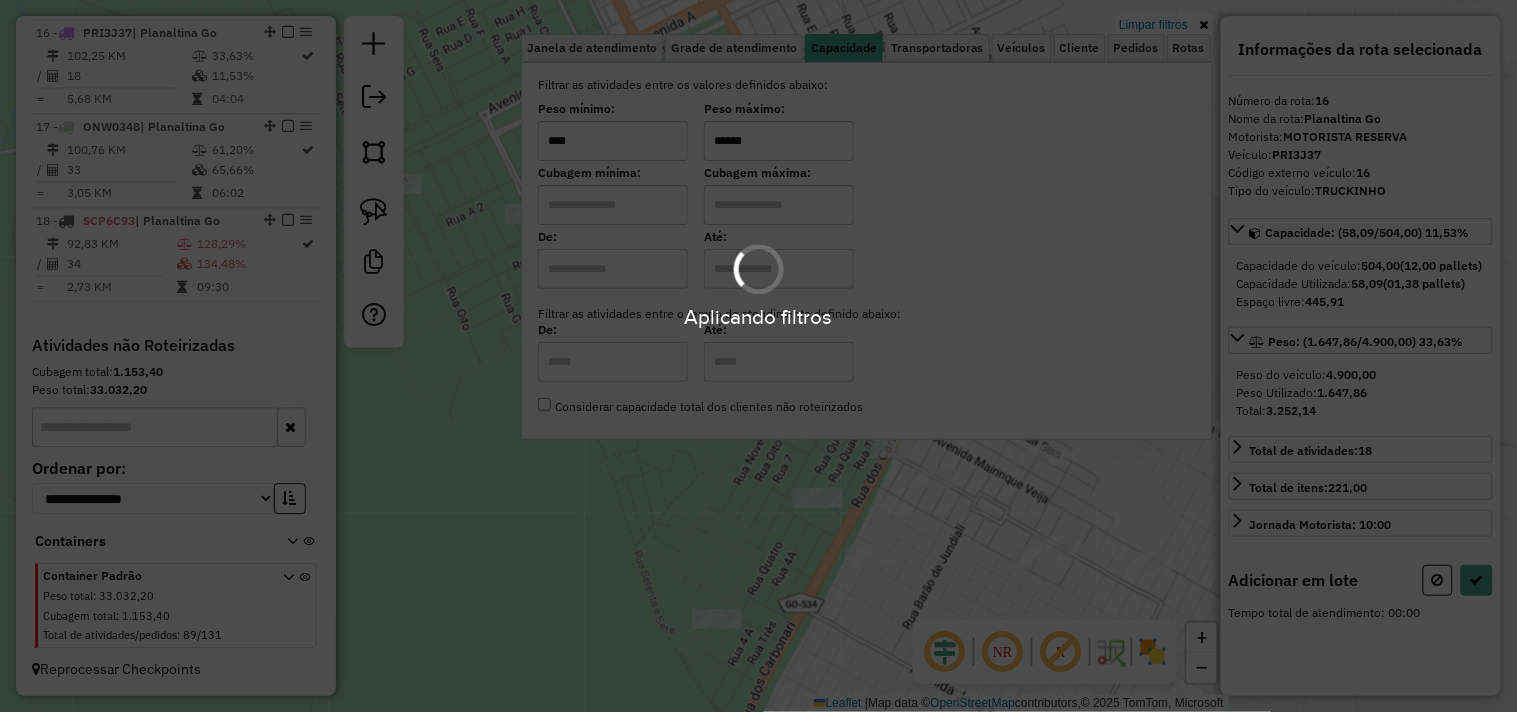 type on "******" 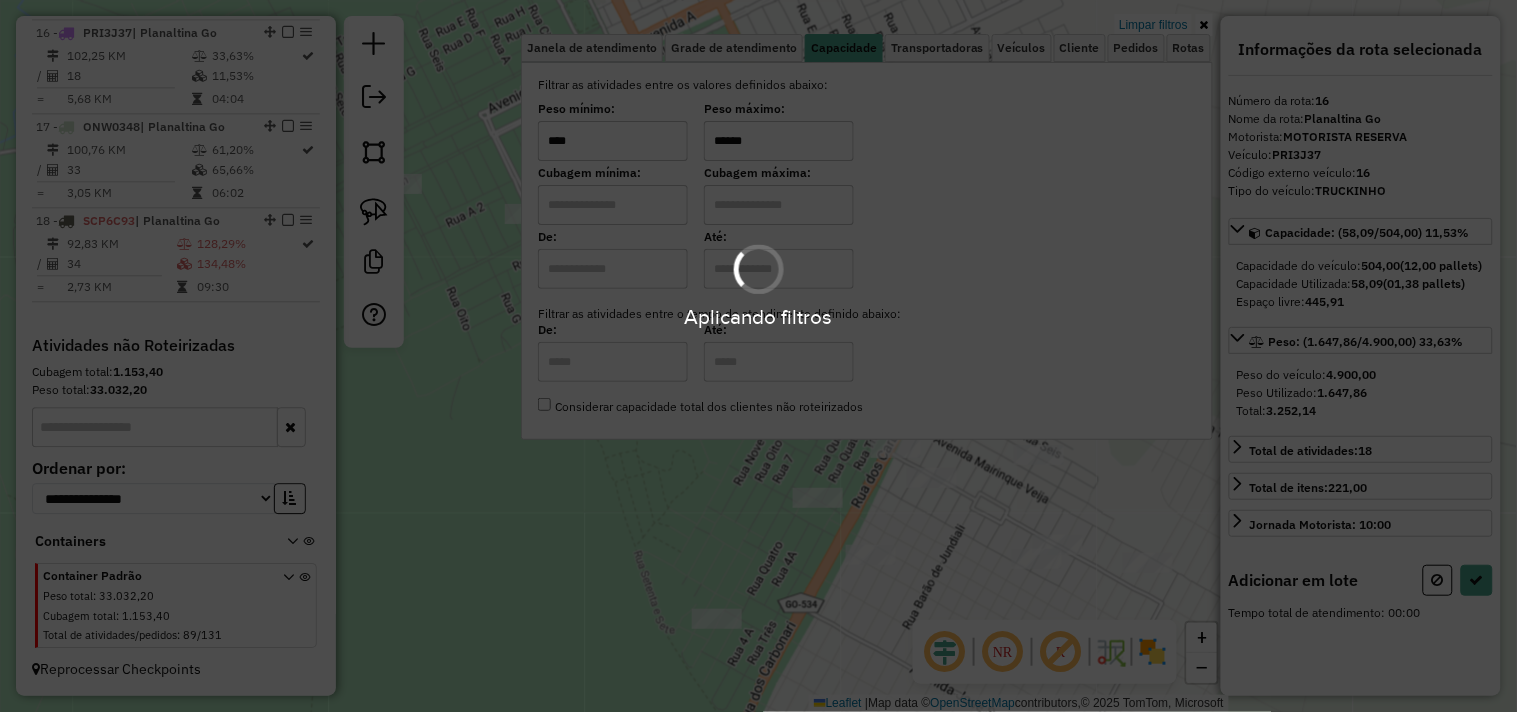 click on "Aplicando filtros" at bounding box center (758, 356) 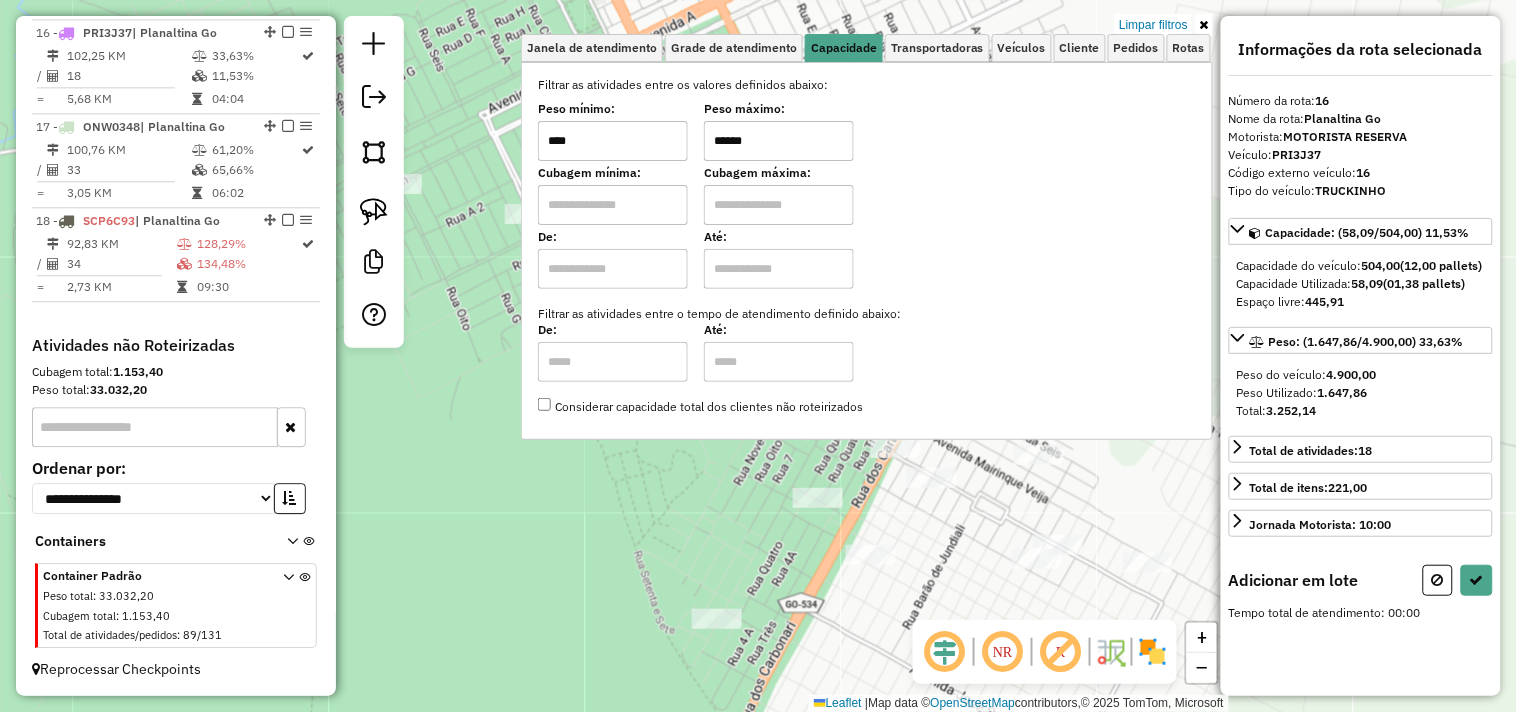 click on "Limpar filtros Janela de atendimento Grade de atendimento Capacidade Transportadoras Veículos Cliente Pedidos  Rotas Selecione os dias de semana para filtrar as janelas de atendimento  Seg   Ter   Qua   Qui   Sex   Sáb   Dom  Informe o período da janela de atendimento: De: Até:  Filtrar exatamente a janela do cliente  Considerar janela de atendimento padrão  Selecione os dias de semana para filtrar as grades de atendimento  Seg   Ter   Qua   Qui   Sex   Sáb   Dom   Considerar clientes sem dia de atendimento cadastrado  Clientes fora do dia de atendimento selecionado Filtrar as atividades entre os valores definidos abaixo:  Peso mínimo:  ****  Peso máximo:  ******  Cubagem mínima:   Cubagem máxima:   De:   Até:  Filtrar as atividades entre o tempo de atendimento definido abaixo:  De:   Até:   Considerar capacidade total dos clientes não roteirizados Transportadora: Selecione um ou mais itens Tipo de veículo: Selecione um ou mais itens Veículo: Selecione um ou mais itens Motorista: Nome: Rótulo:" 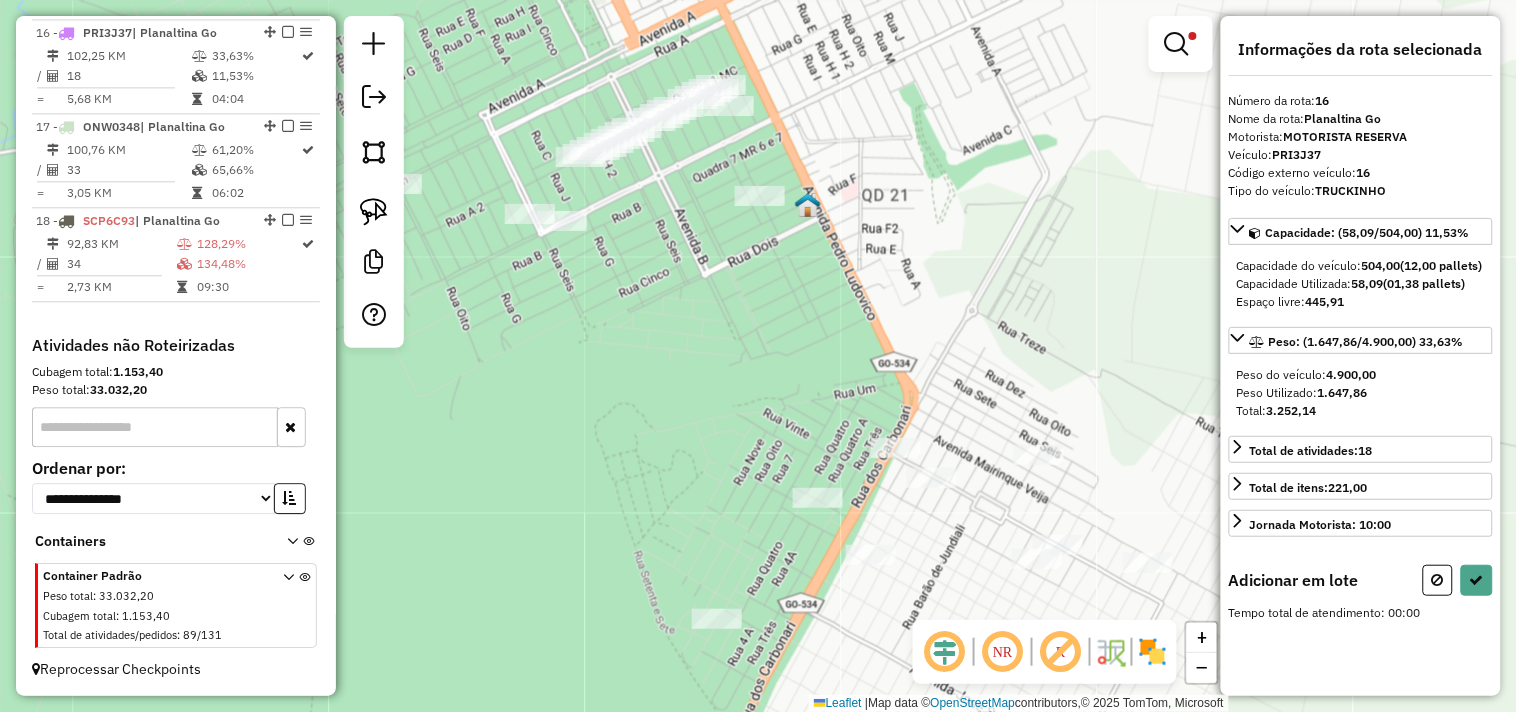 drag, startPoint x: 688, startPoint y: 468, endPoint x: 651, endPoint y: 505, distance: 52.3259 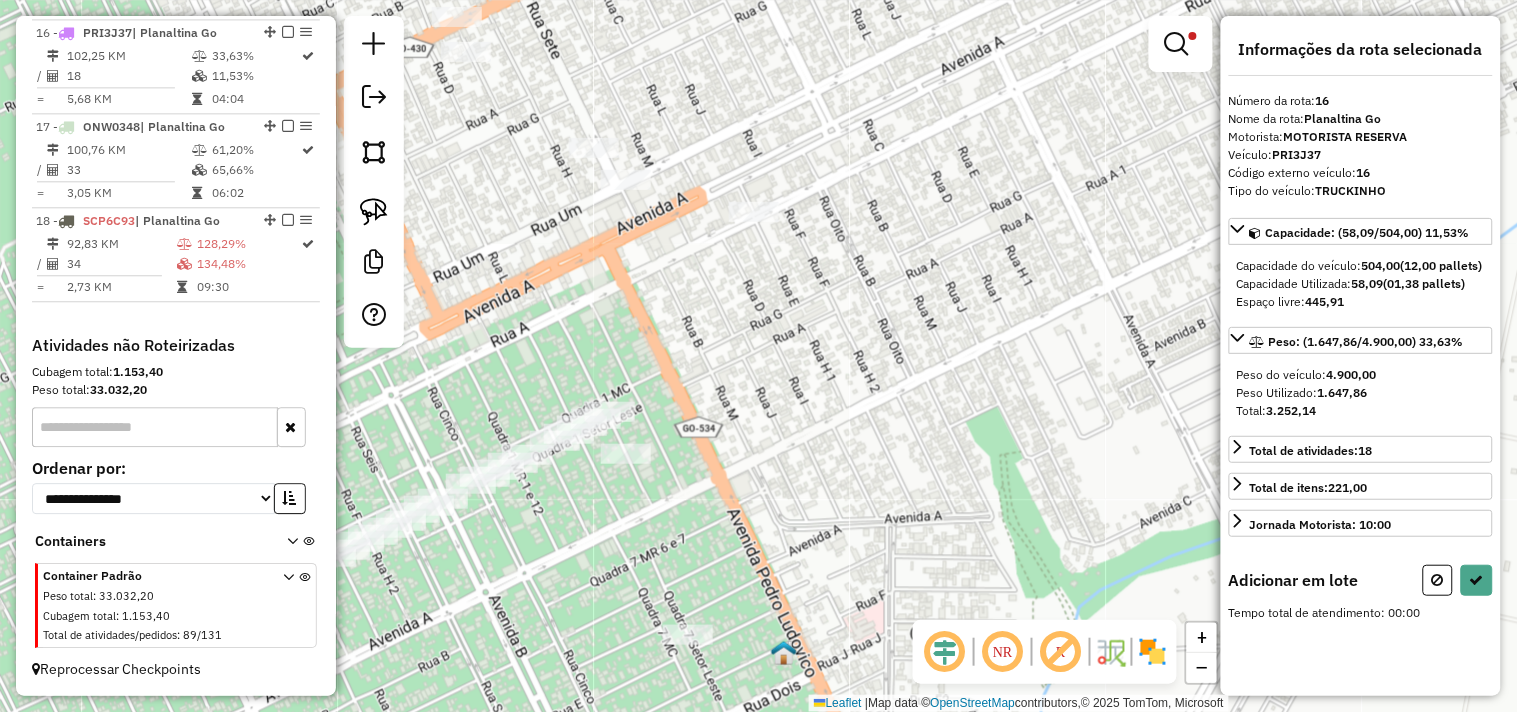 drag, startPoint x: 753, startPoint y: 111, endPoint x: 736, endPoint y: 410, distance: 299.48288 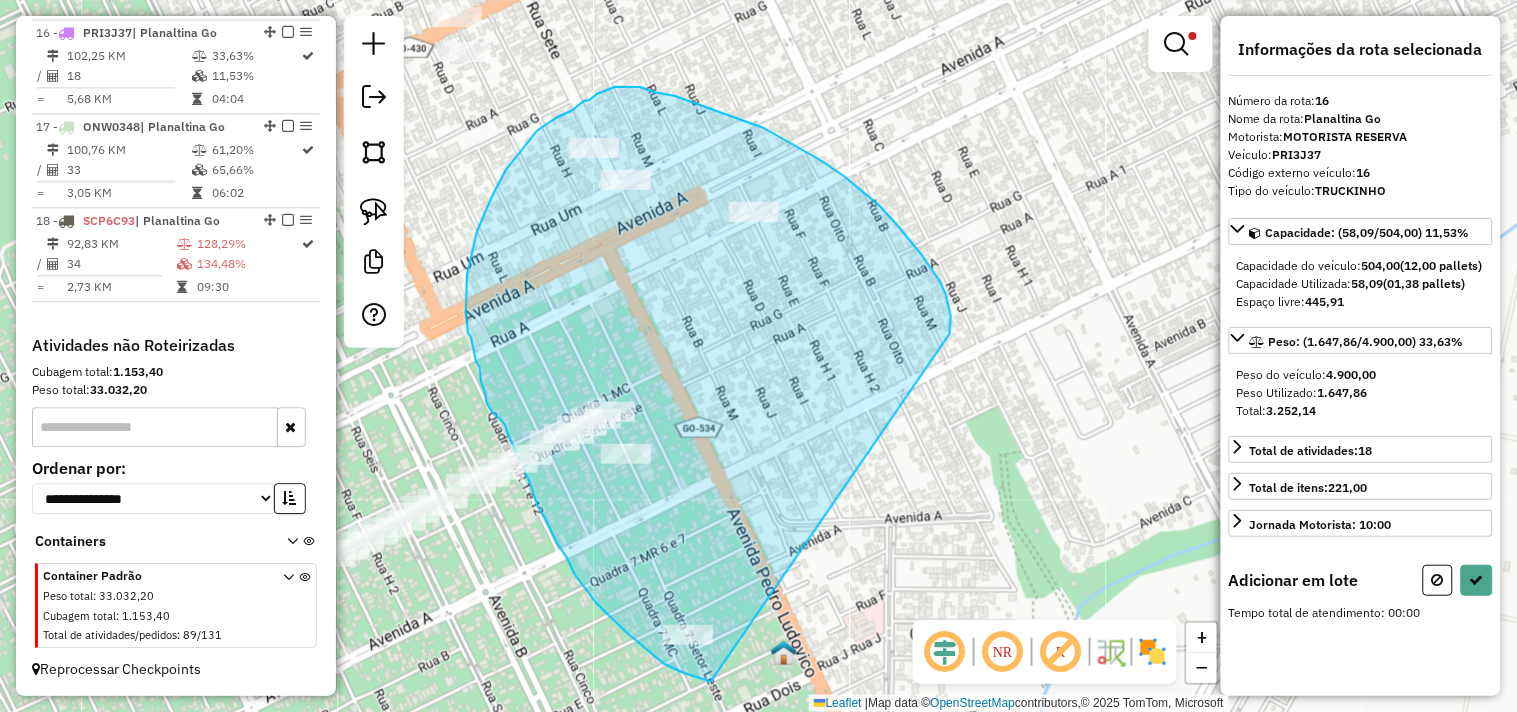 drag, startPoint x: 934, startPoint y: 273, endPoint x: 771, endPoint y: 667, distance: 426.386 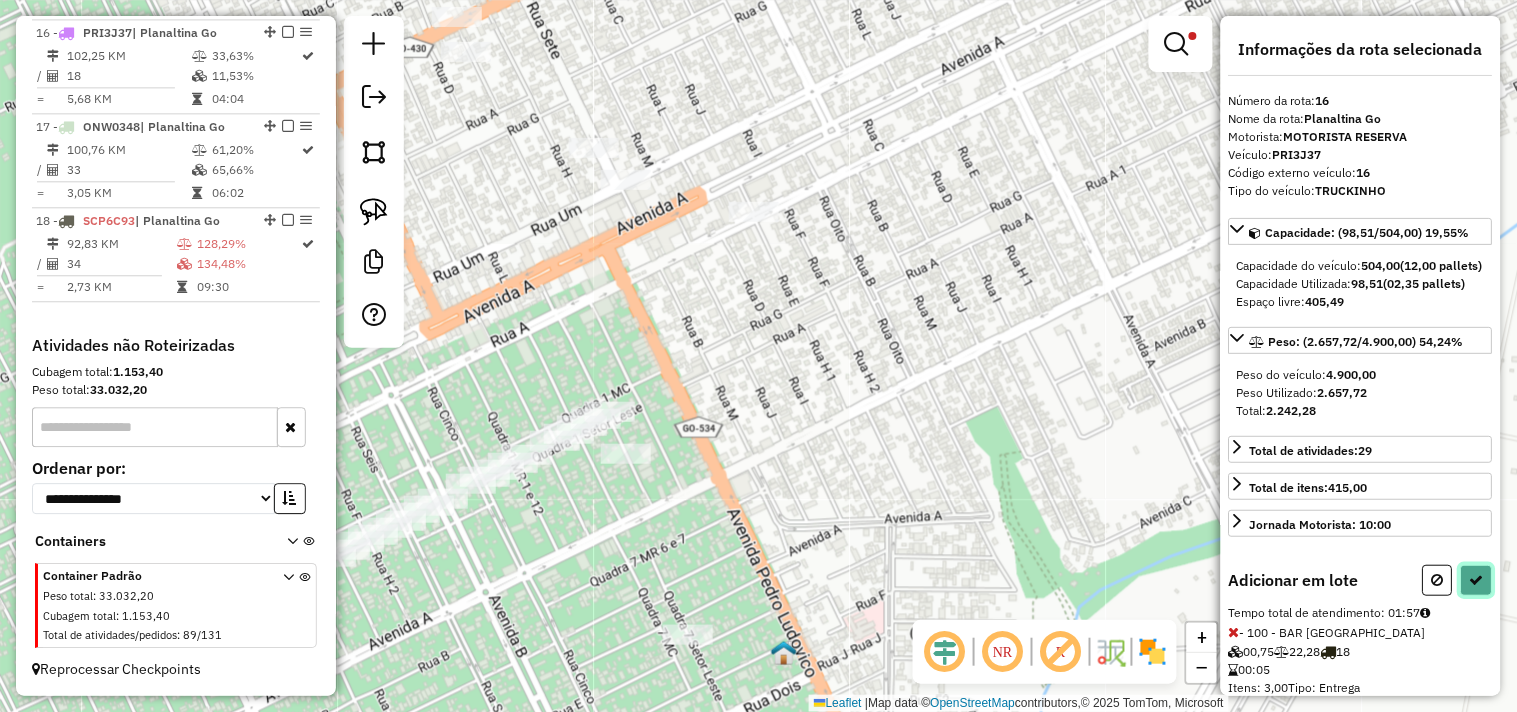 click at bounding box center [1477, 580] 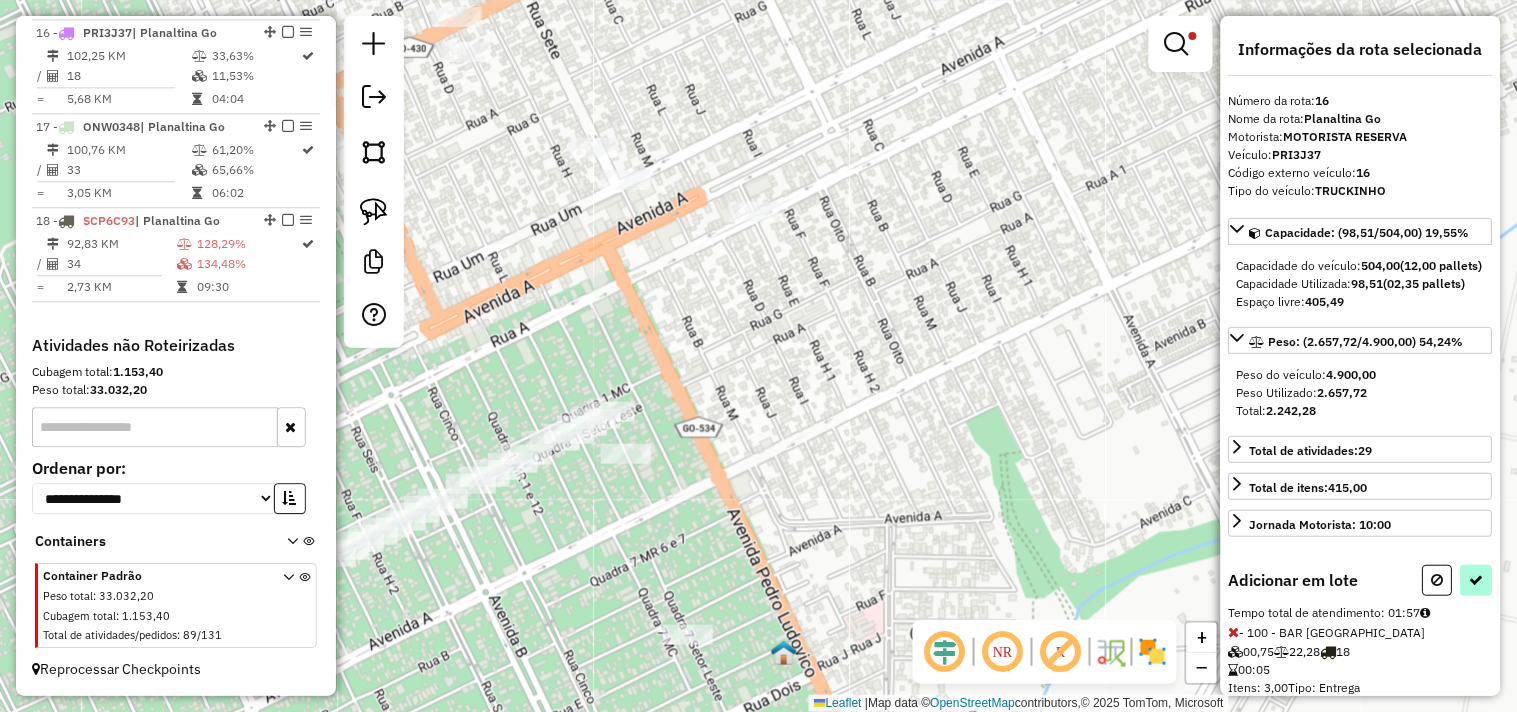 select on "**********" 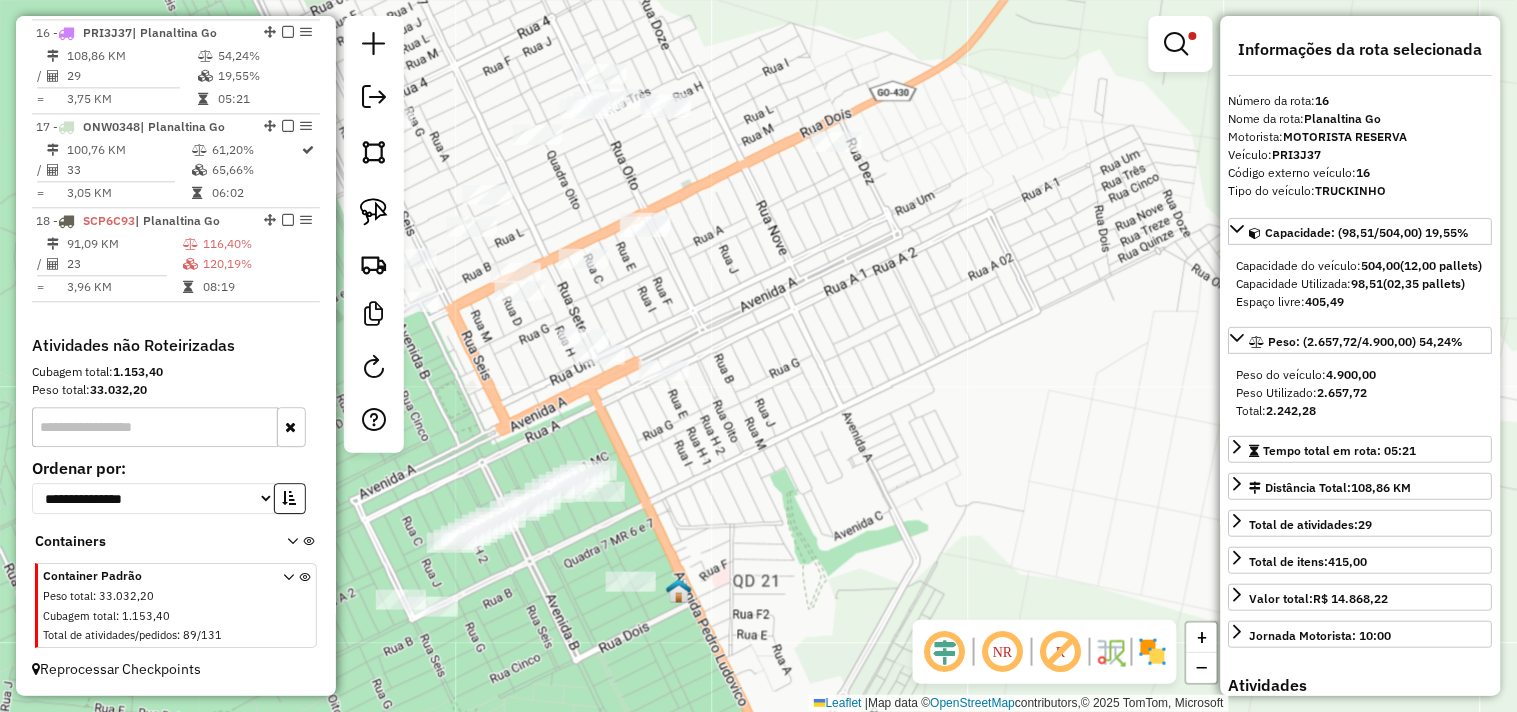 click on "Limpar filtros Janela de atendimento Grade de atendimento Capacidade Transportadoras Veículos Cliente Pedidos  Rotas Selecione os dias de semana para filtrar as janelas de atendimento  Seg   Ter   Qua   Qui   Sex   Sáb   Dom  Informe o período da janela de atendimento: De: Até:  Filtrar exatamente a janela do cliente  Considerar janela de atendimento padrão  Selecione os dias de semana para filtrar as grades de atendimento  Seg   Ter   Qua   Qui   Sex   Sáb   Dom   Considerar clientes sem dia de atendimento cadastrado  Clientes fora do dia de atendimento selecionado Filtrar as atividades entre os valores definidos abaixo:  Peso mínimo:  ****  Peso máximo:  ******  Cubagem mínima:   Cubagem máxima:   De:   Até:  Filtrar as atividades entre o tempo de atendimento definido abaixo:  De:   Até:   Considerar capacidade total dos clientes não roteirizados Transportadora: Selecione um ou mais itens Tipo de veículo: Selecione um ou mais itens Veículo: Selecione um ou mais itens Motorista: Nome: Rótulo:" 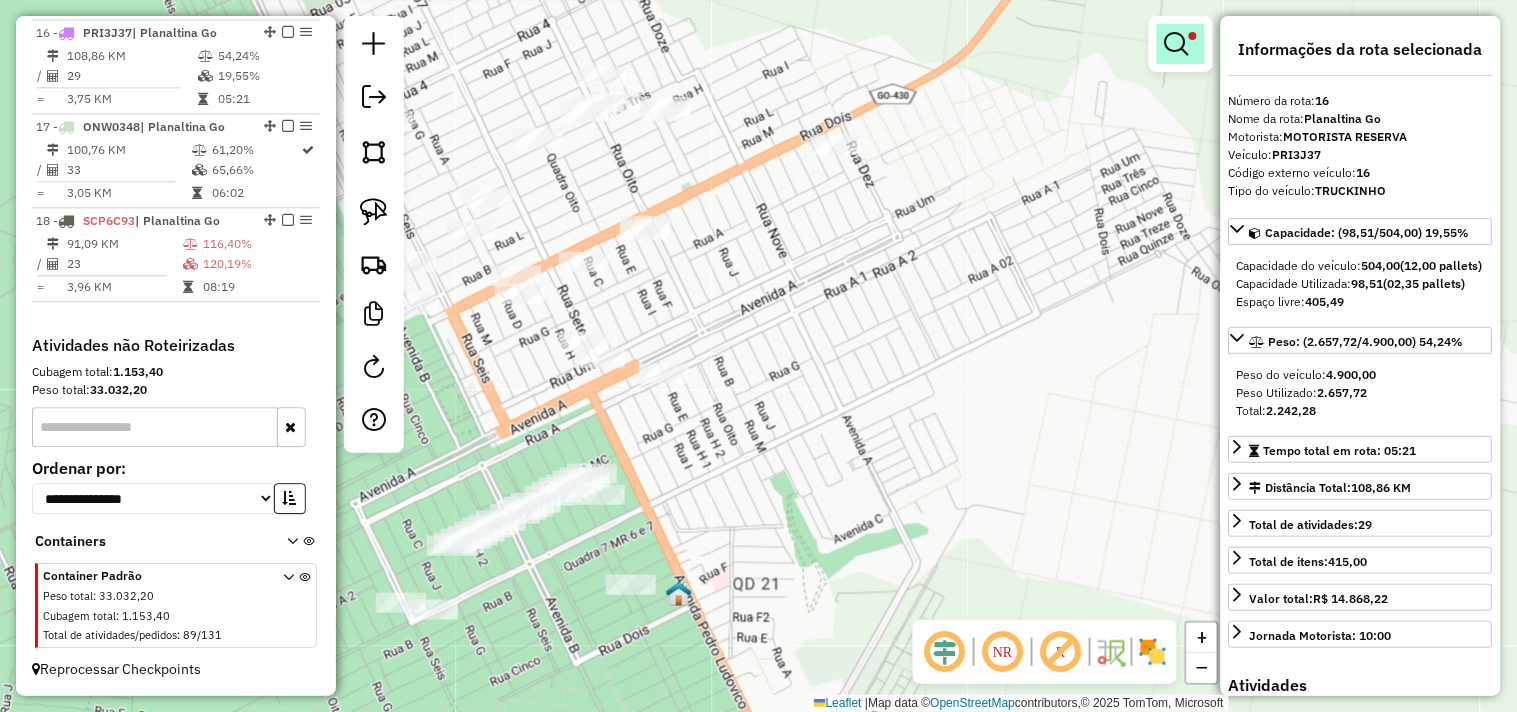 click at bounding box center (1181, 44) 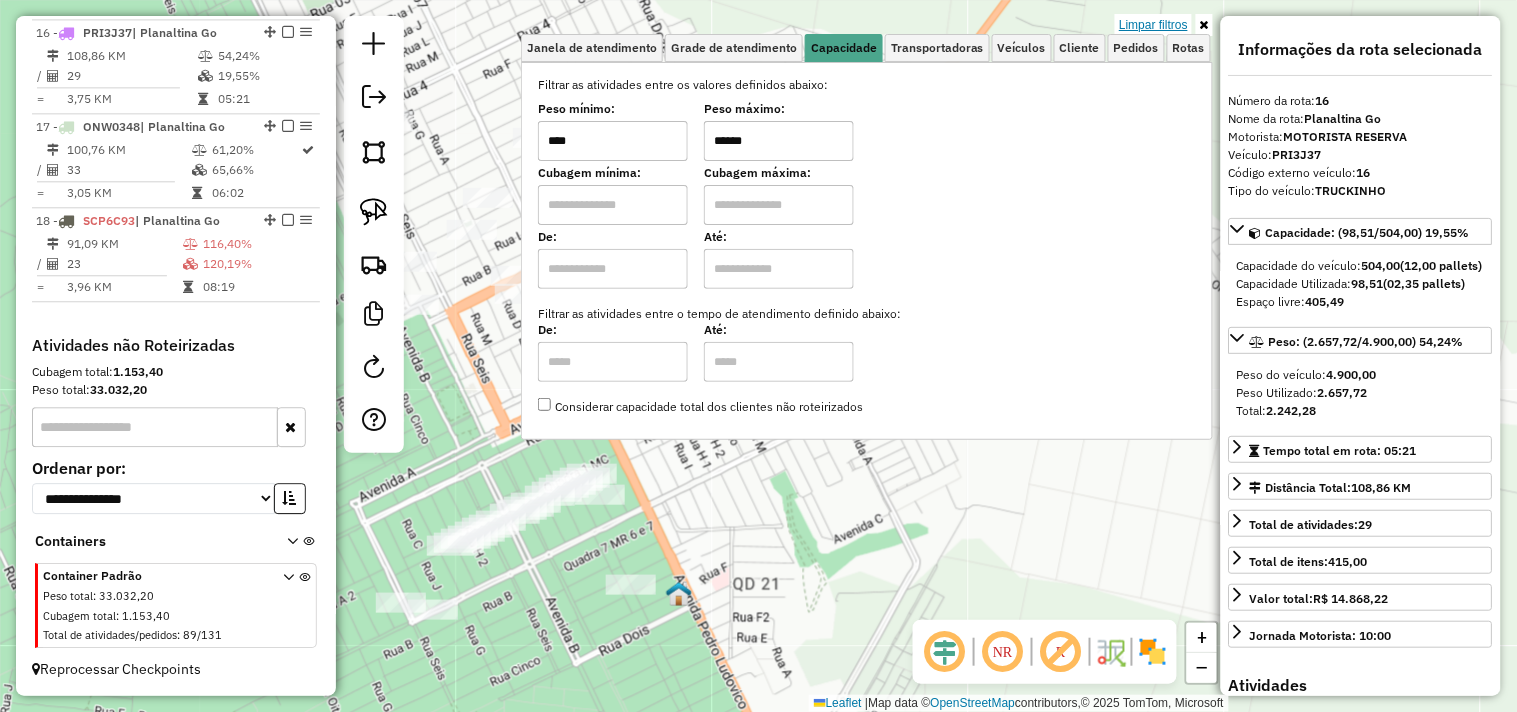 click on "Limpar filtros" at bounding box center [1153, 25] 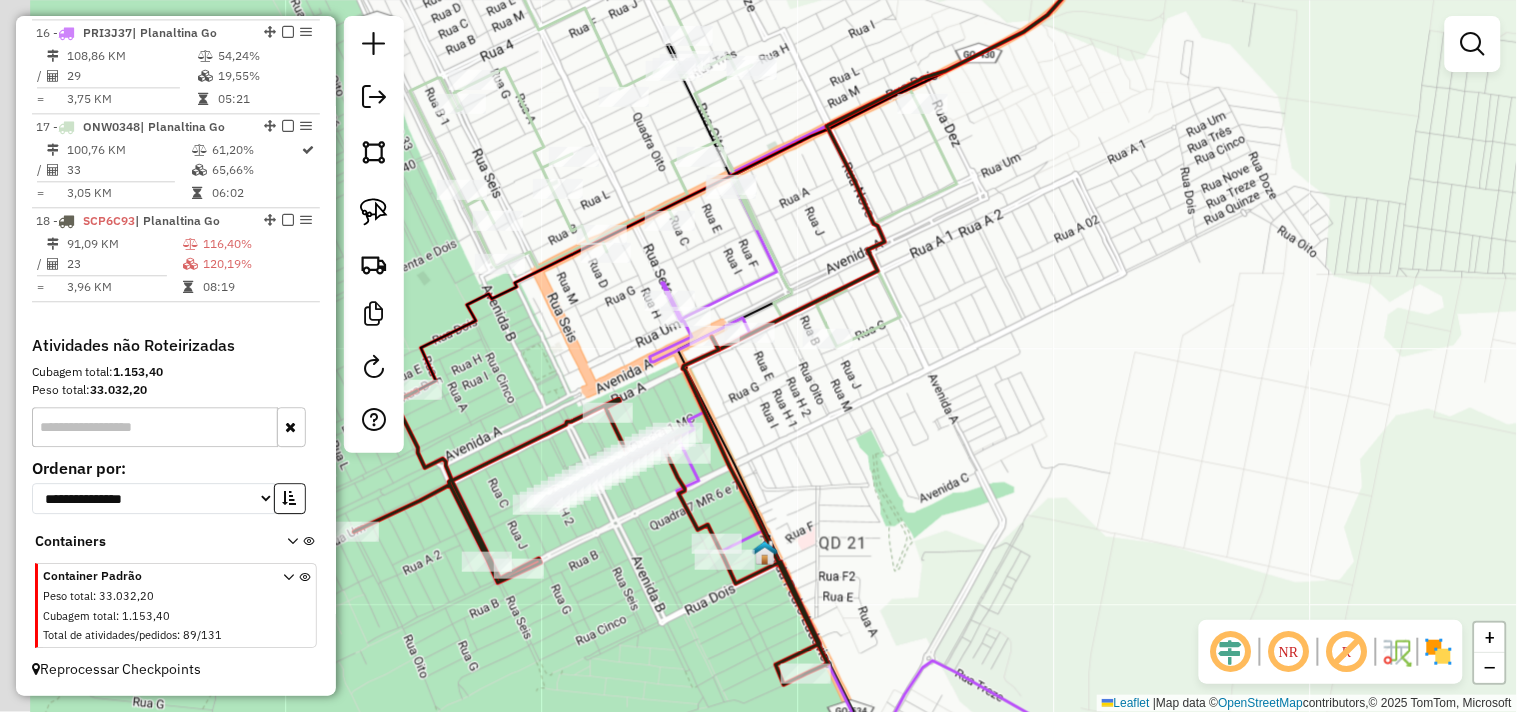 drag, startPoint x: 878, startPoint y: 492, endPoint x: 904, endPoint y: 464, distance: 38.209946 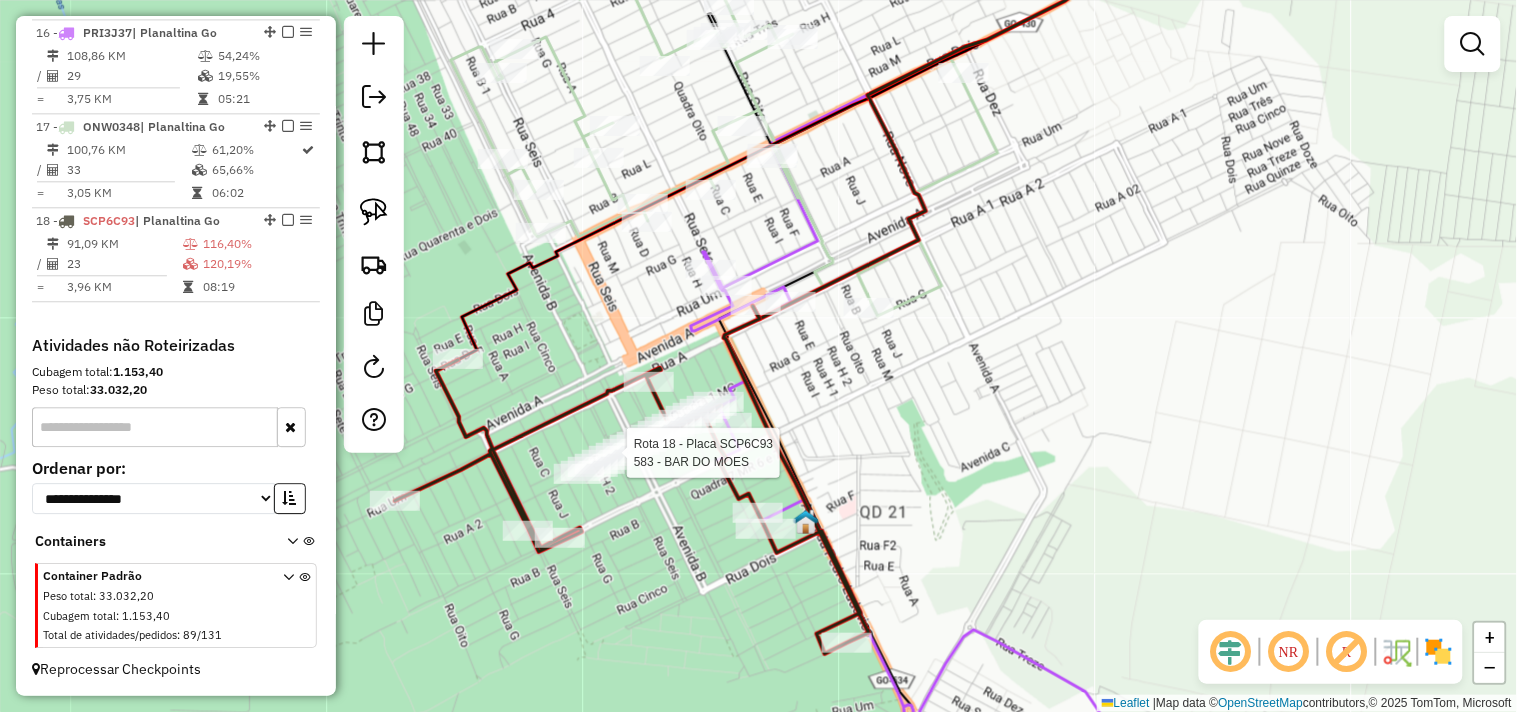 select on "**********" 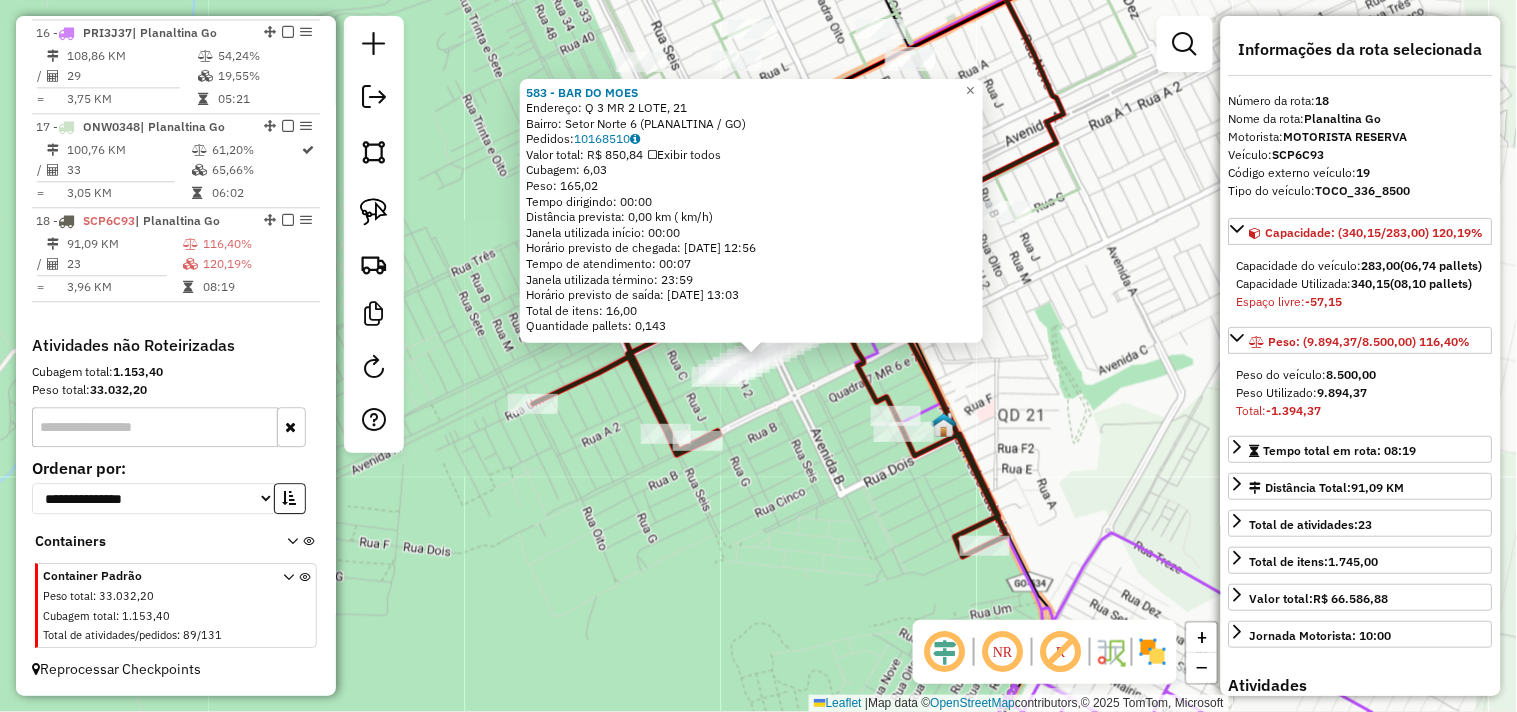 click on "583 - BAR DO MOES  Endereço: Q 3 MR 2 LOTE, 21   Bairro: Setor Norte 6 (PLANALTINA  / GO)   Pedidos:  10168510   Valor total: R$ 850,84   Exibir todos   Cubagem: 6,03  Peso: 165,02  Tempo dirigindo: 00:00   Distância prevista: 0,00 km ( km/h)   Janela utilizada início: 00:00   Horário previsto de chegada: 11/07/2025 12:56   Tempo de atendimento: 00:07   Janela utilizada término: 23:59   Horário previsto de saída: 11/07/2025 13:03   Total de itens: 16,00   Quantidade pallets: 0,143  × Janela de atendimento Grade de atendimento Capacidade Transportadoras Veículos Cliente Pedidos  Rotas Selecione os dias de semana para filtrar as janelas de atendimento  Seg   Ter   Qua   Qui   Sex   Sáb   Dom  Informe o período da janela de atendimento: De: Até:  Filtrar exatamente a janela do cliente  Considerar janela de atendimento padrão  Selecione os dias de semana para filtrar as grades de atendimento  Seg   Ter   Qua   Qui   Sex   Sáb   Dom   Considerar clientes sem dia de atendimento cadastrado  De:   De:" 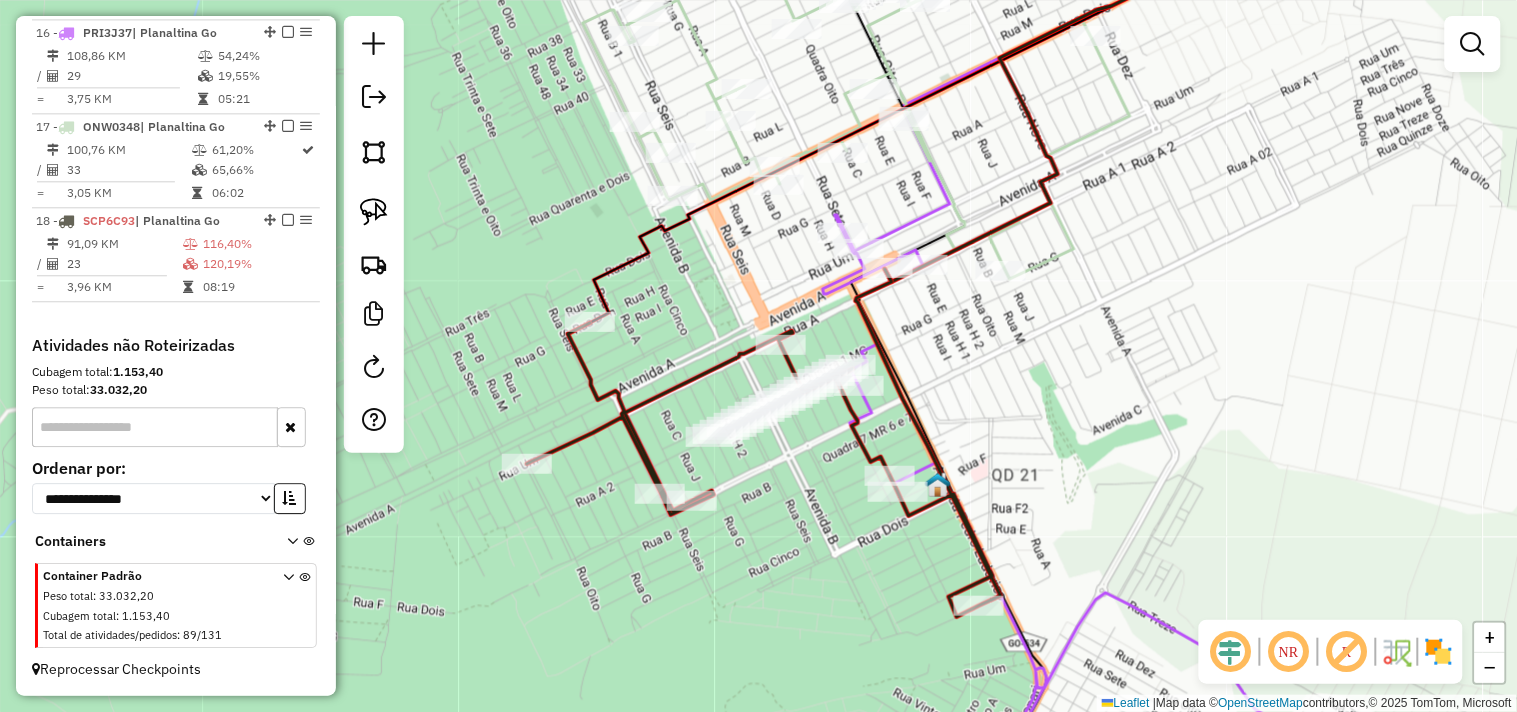 drag, startPoint x: 981, startPoint y: 351, endPoint x: 970, endPoint y: 440, distance: 89.6772 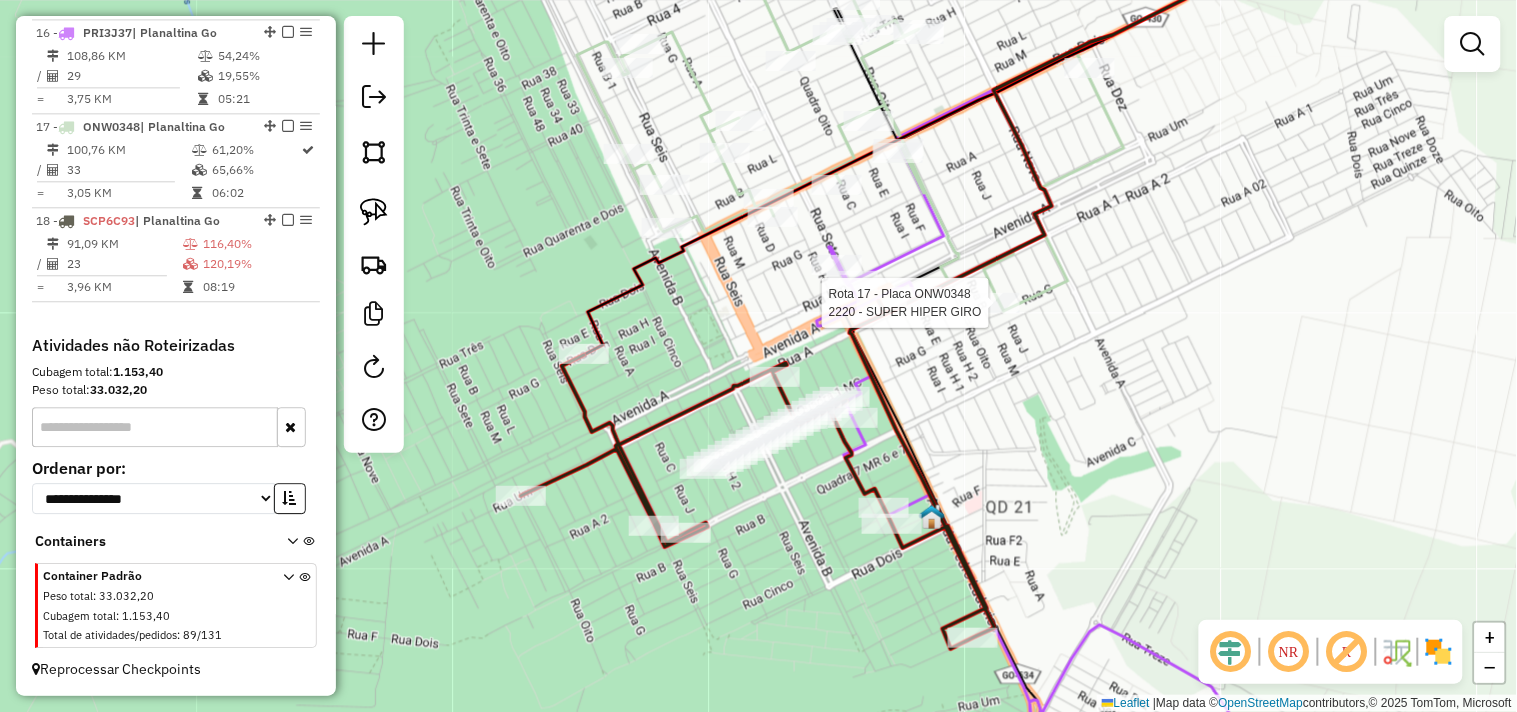 select on "**********" 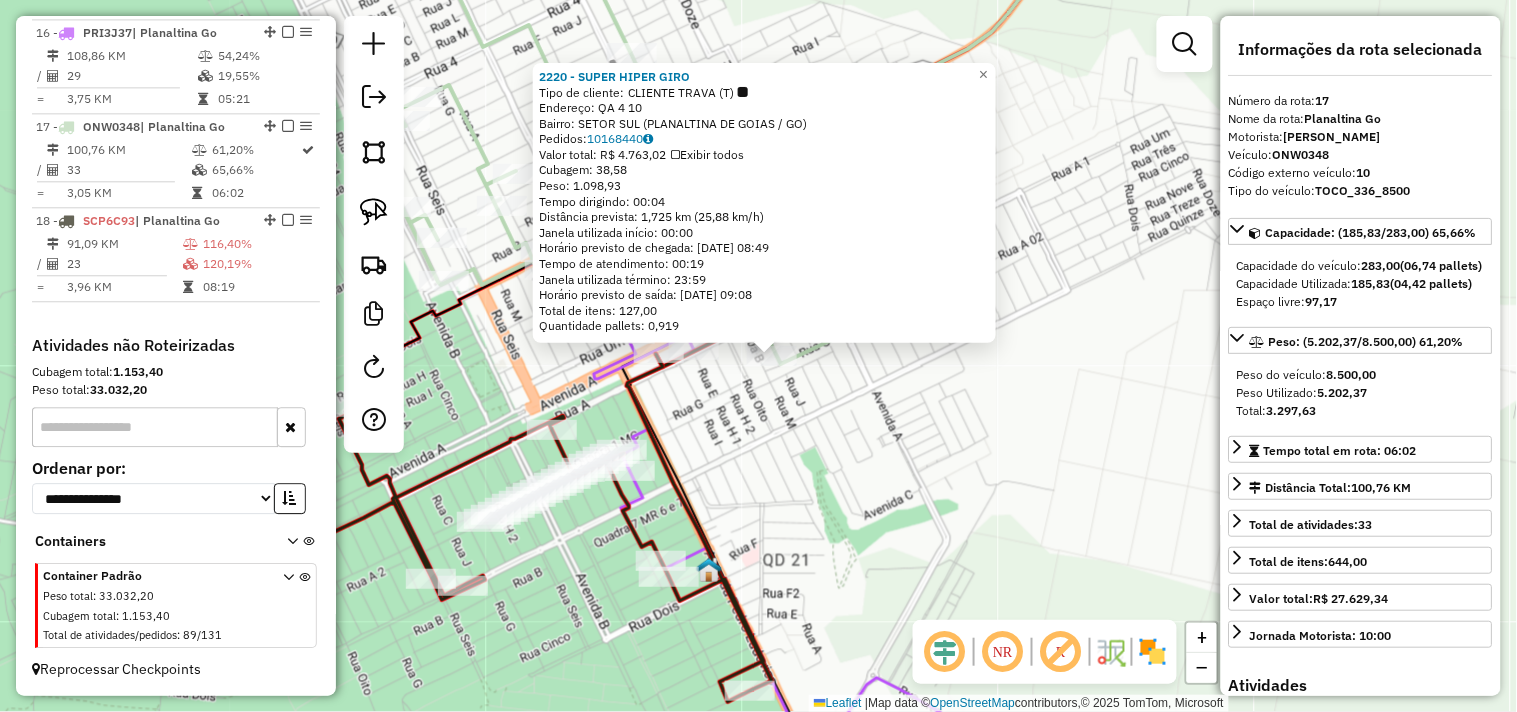 click on "2220 - SUPER HIPER GIRO  Tipo de cliente:   CLIENTE TRAVA (T)   Endereço:  QA 4 10   Bairro: SETOR SUL (PLANALTINA DE GOIAS / GO)   Pedidos:  10168440   Valor total: R$ 4.763,02   Exibir todos   Cubagem: 38,58  Peso: 1.098,93  Tempo dirigindo: 00:04   Distância prevista: 1,725 km (25,88 km/h)   Janela utilizada início: 00:00   Horário previsto de chegada: 11/07/2025 08:49   Tempo de atendimento: 00:19   Janela utilizada término: 23:59   Horário previsto de saída: 11/07/2025 09:08   Total de itens: 127,00   Quantidade pallets: 0,919  × Janela de atendimento Grade de atendimento Capacidade Transportadoras Veículos Cliente Pedidos  Rotas Selecione os dias de semana para filtrar as janelas de atendimento  Seg   Ter   Qua   Qui   Sex   Sáb   Dom  Informe o período da janela de atendimento: De: Até:  Filtrar exatamente a janela do cliente  Considerar janela de atendimento padrão  Selecione os dias de semana para filtrar as grades de atendimento  Seg   Ter   Qua   Qui   Sex   Sáb   Dom   Peso mínimo:" 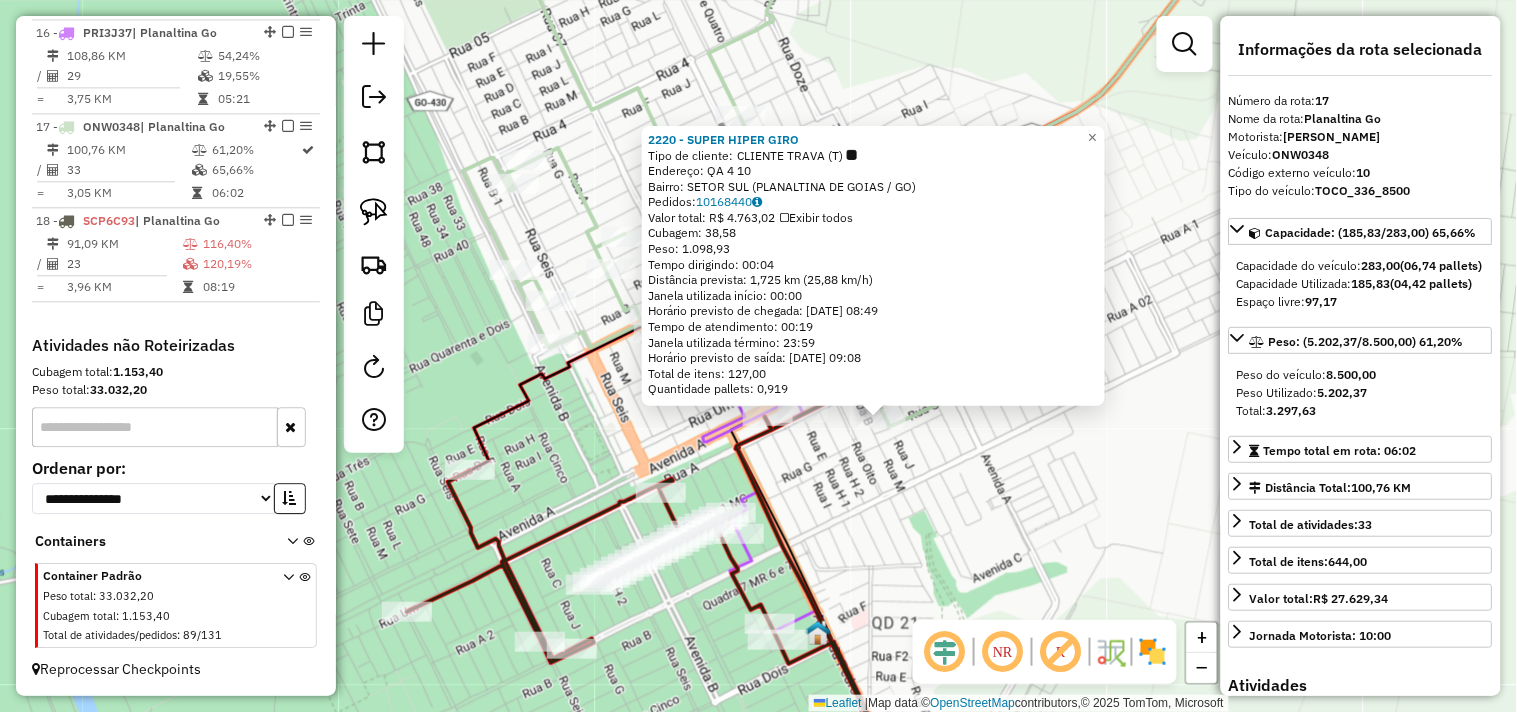 drag, startPoint x: 864, startPoint y: 482, endPoint x: 963, endPoint y: 545, distance: 117.34564 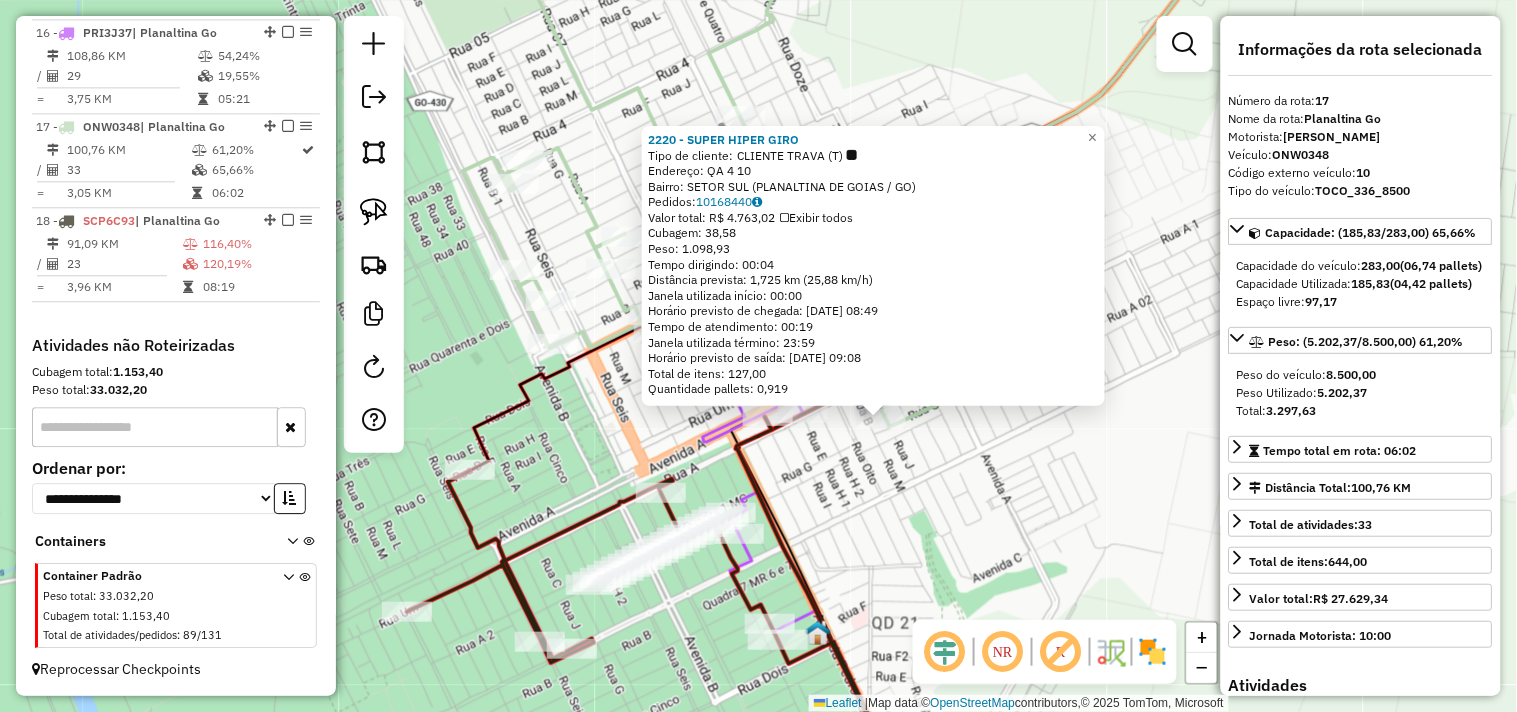 click on "2220 - SUPER HIPER GIRO  Tipo de cliente:   CLIENTE TRAVA (T)   Endereço:  QA 4 10   Bairro: SETOR SUL (PLANALTINA DE GOIAS / GO)   Pedidos:  10168440   Valor total: R$ 4.763,02   Exibir todos   Cubagem: 38,58  Peso: 1.098,93  Tempo dirigindo: 00:04   Distância prevista: 1,725 km (25,88 km/h)   Janela utilizada início: 00:00   Horário previsto de chegada: 11/07/2025 08:49   Tempo de atendimento: 00:19   Janela utilizada término: 23:59   Horário previsto de saída: 11/07/2025 09:08   Total de itens: 127,00   Quantidade pallets: 0,919  × Janela de atendimento Grade de atendimento Capacidade Transportadoras Veículos Cliente Pedidos  Rotas Selecione os dias de semana para filtrar as janelas de atendimento  Seg   Ter   Qua   Qui   Sex   Sáb   Dom  Informe o período da janela de atendimento: De: Até:  Filtrar exatamente a janela do cliente  Considerar janela de atendimento padrão  Selecione os dias de semana para filtrar as grades de atendimento  Seg   Ter   Qua   Qui   Sex   Sáb   Dom   Peso mínimo:" 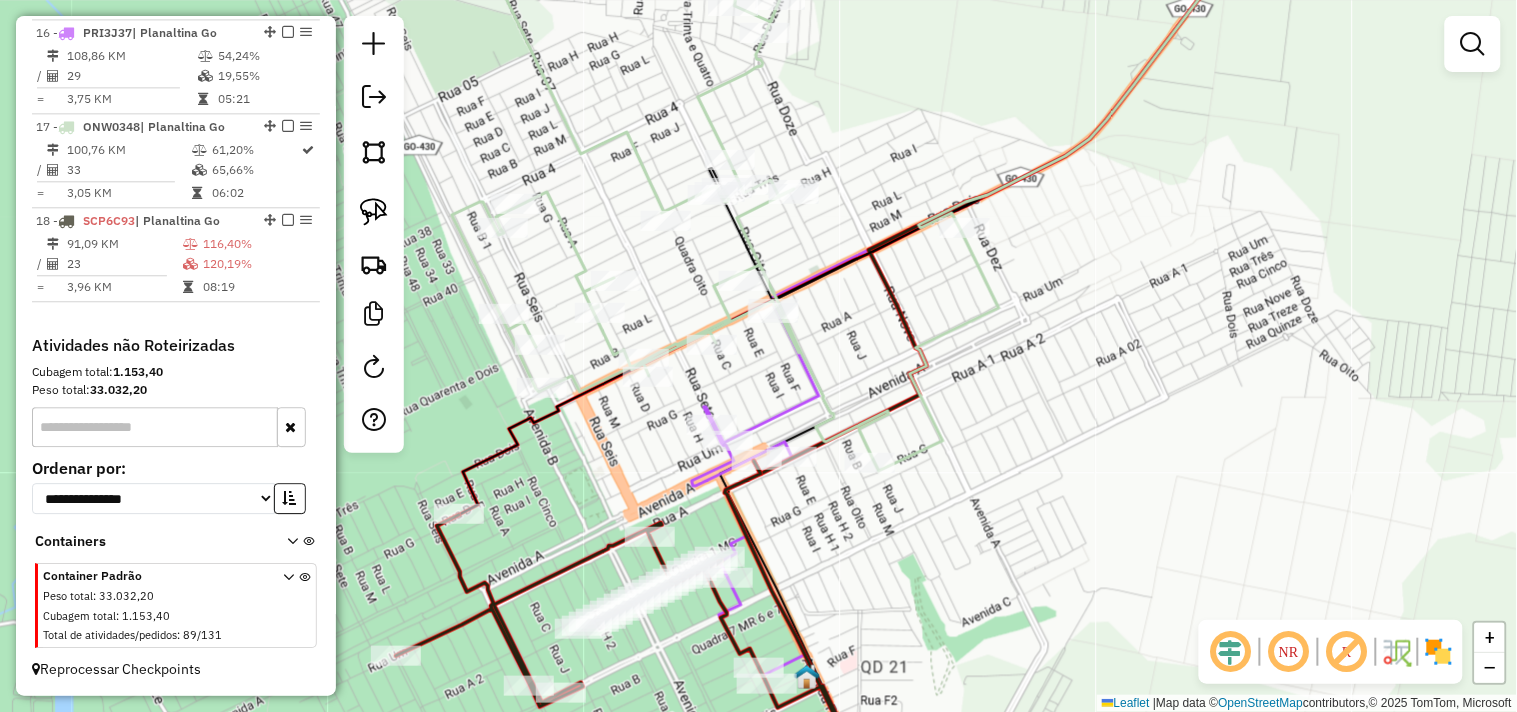 drag, startPoint x: 995, startPoint y: 378, endPoint x: 942, endPoint y: 565, distance: 194.36563 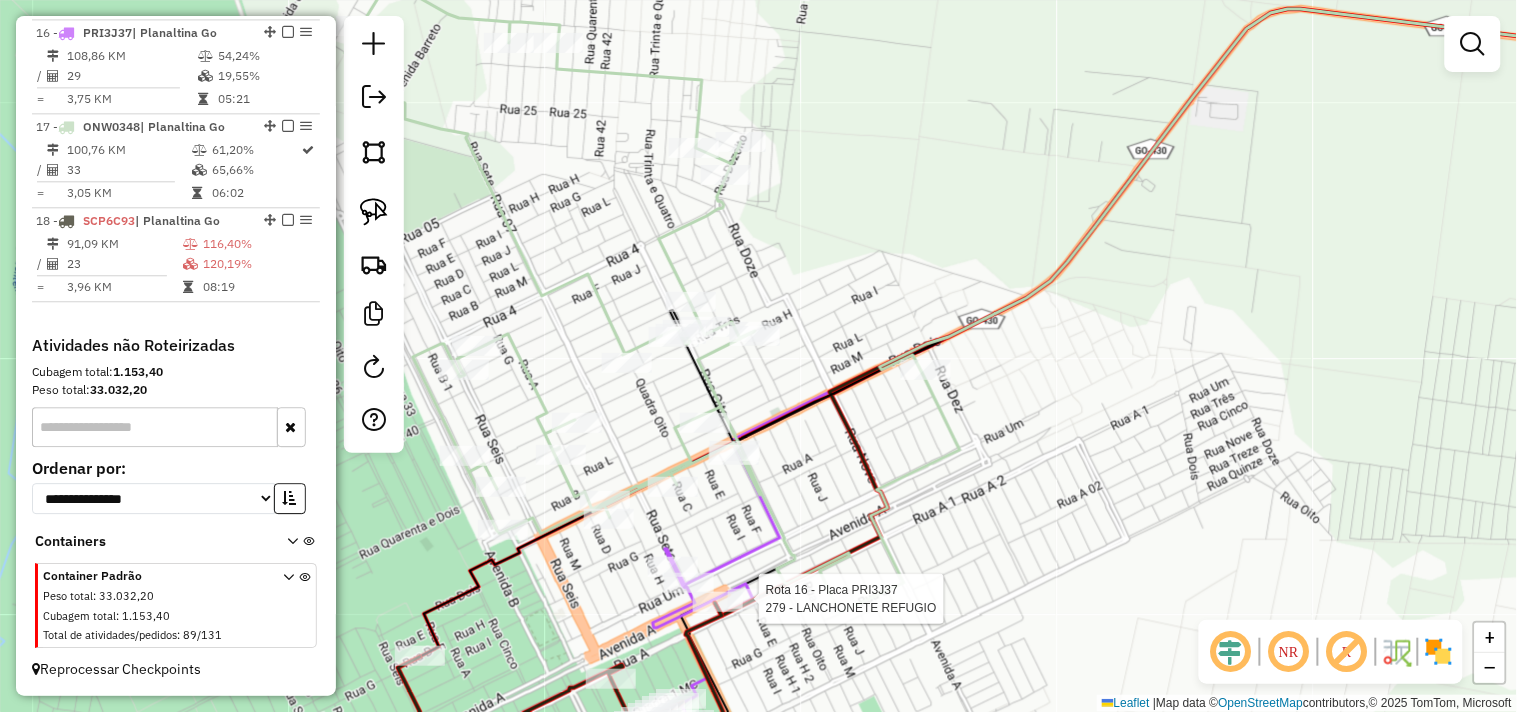 select on "**********" 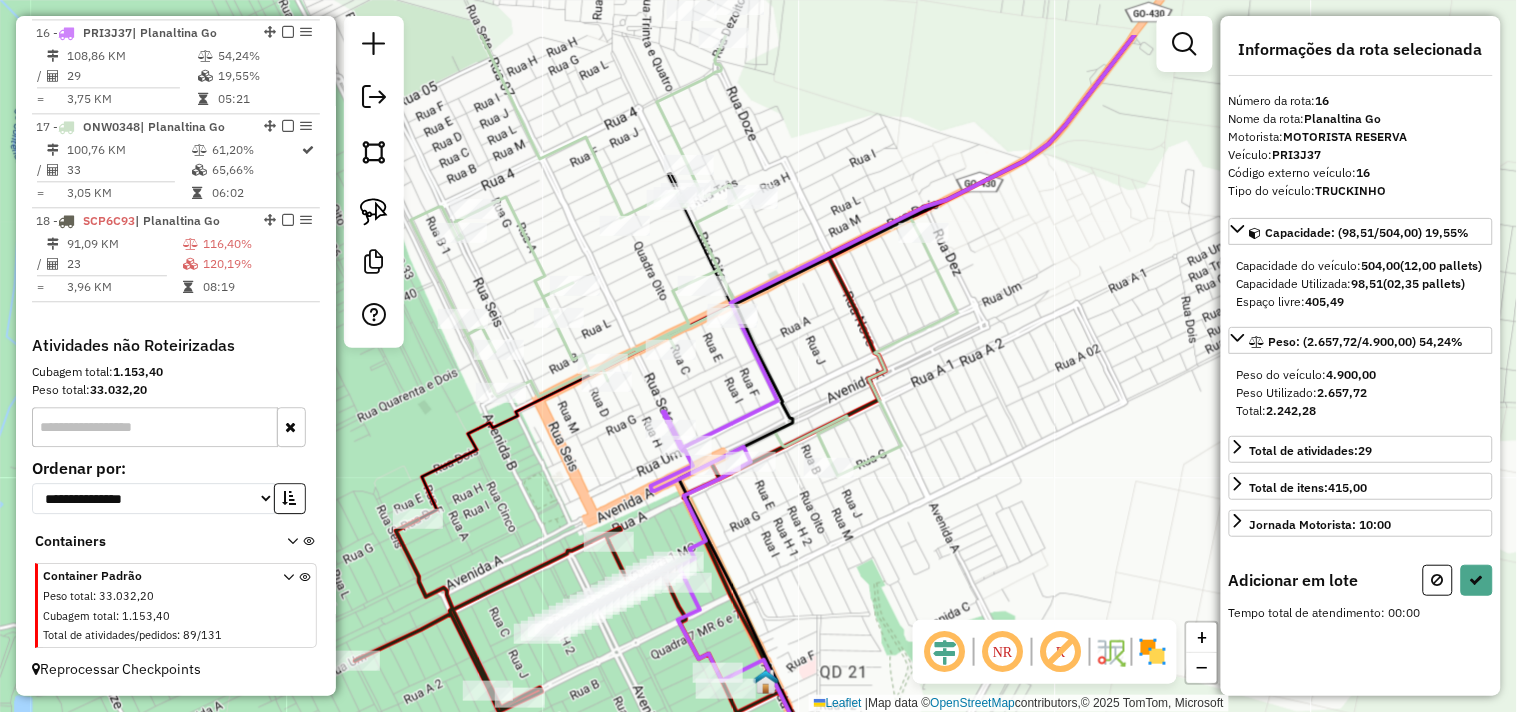 drag, startPoint x: 911, startPoint y: 440, endPoint x: 902, endPoint y: 568, distance: 128.31601 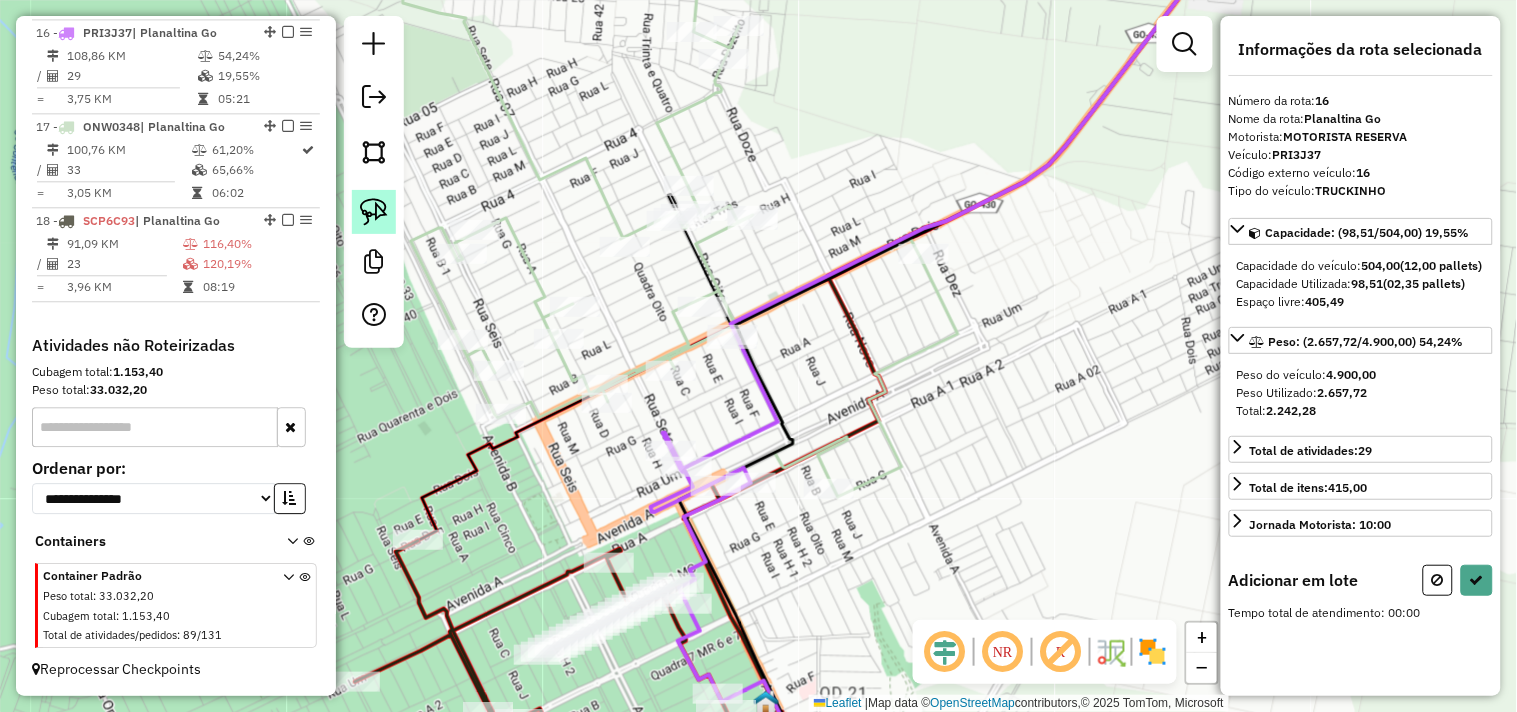 click 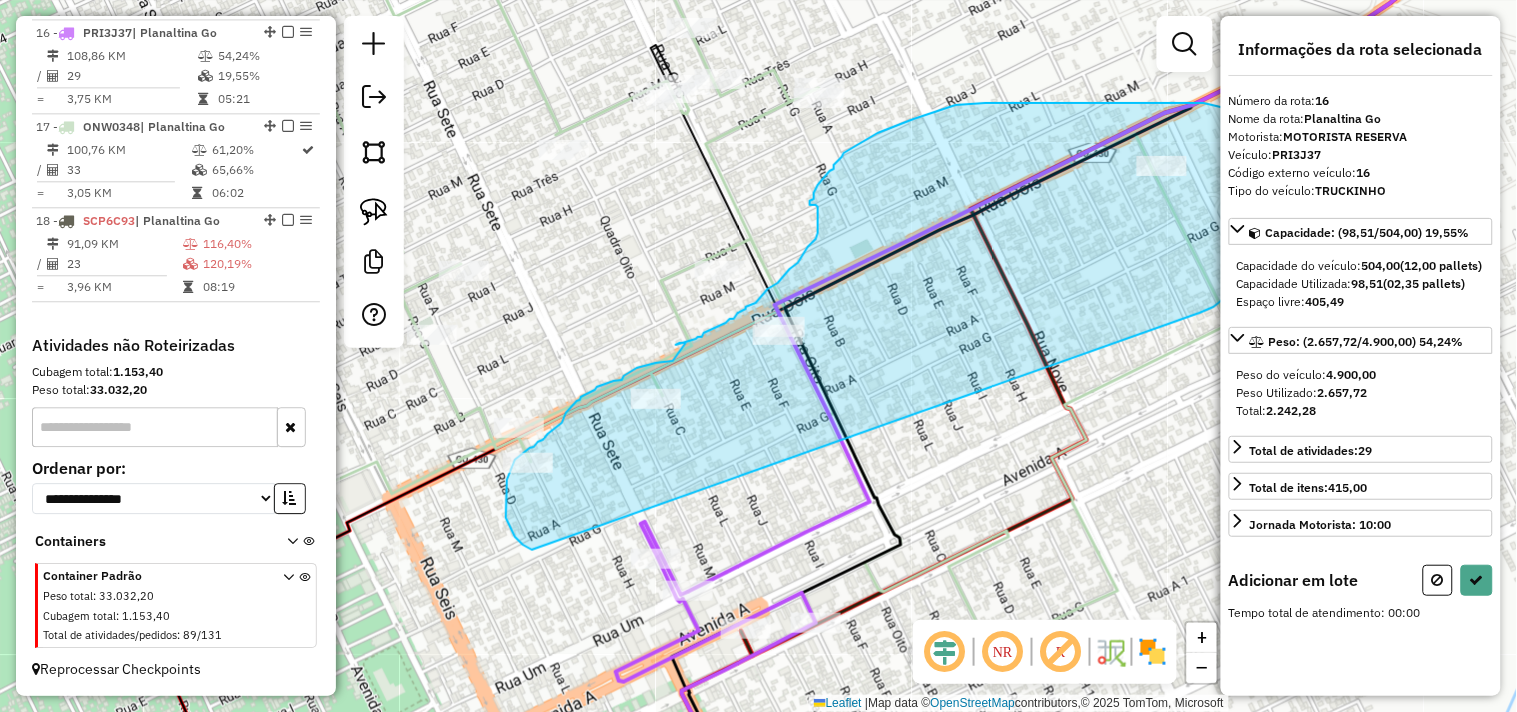 drag, startPoint x: 944, startPoint y: 328, endPoint x: 548, endPoint y: 543, distance: 450.6007 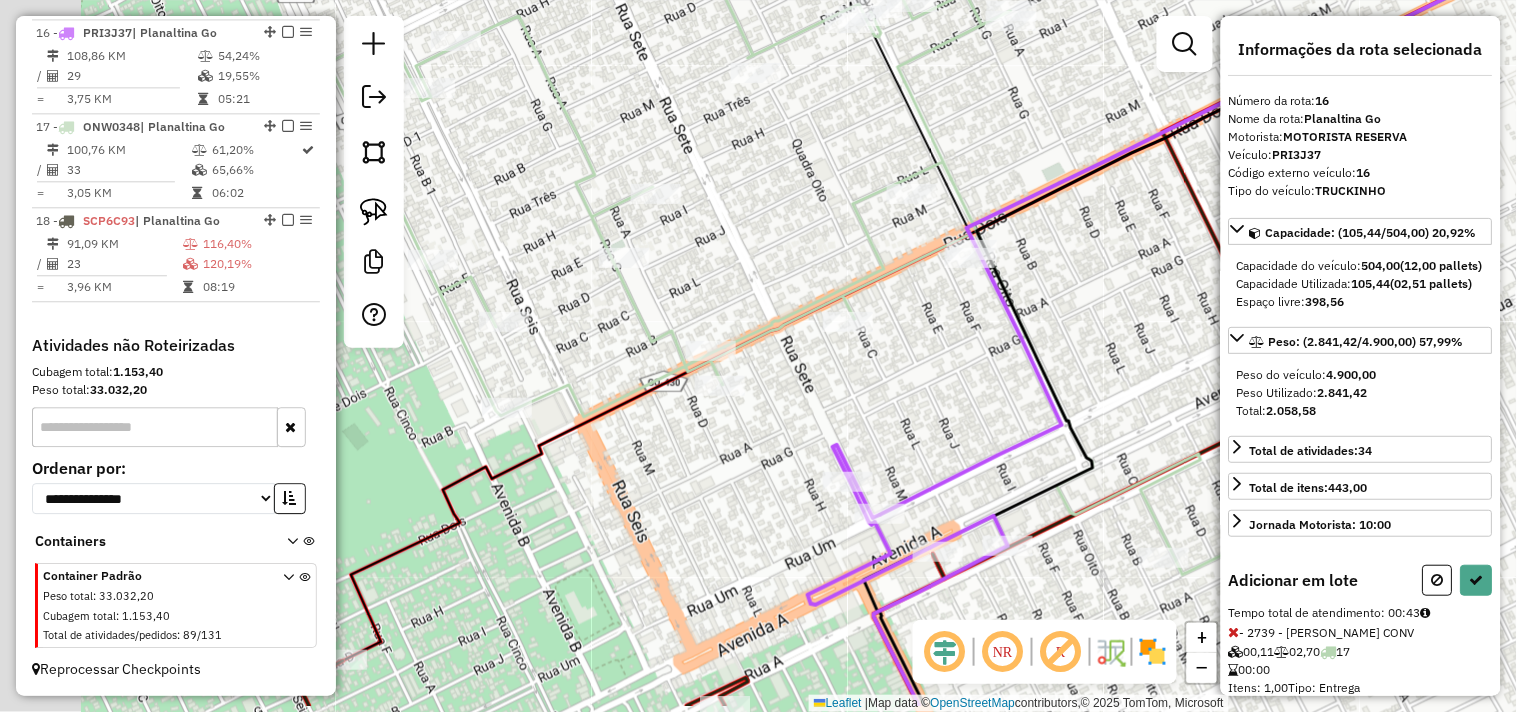 drag, startPoint x: 798, startPoint y: 450, endPoint x: 1050, endPoint y: 348, distance: 271.86026 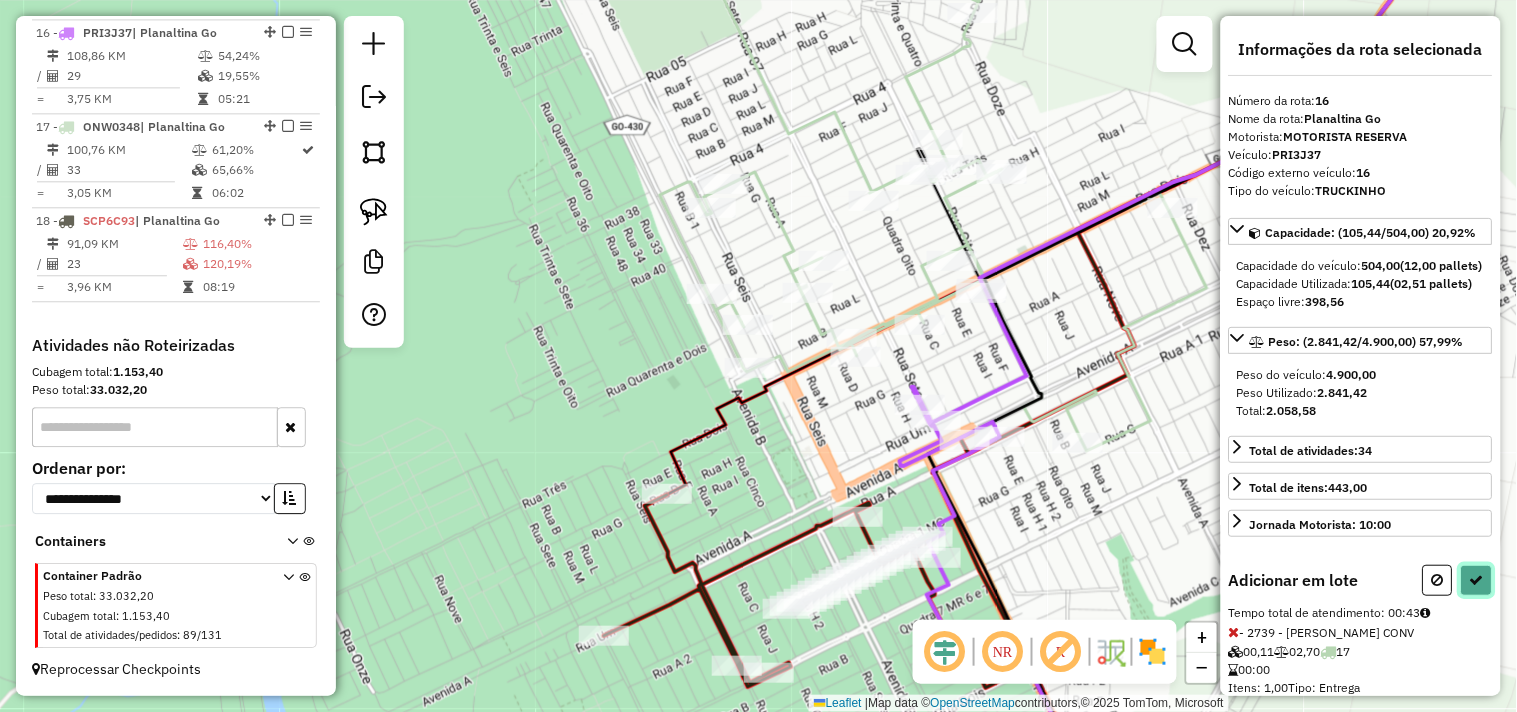 click at bounding box center [1477, 580] 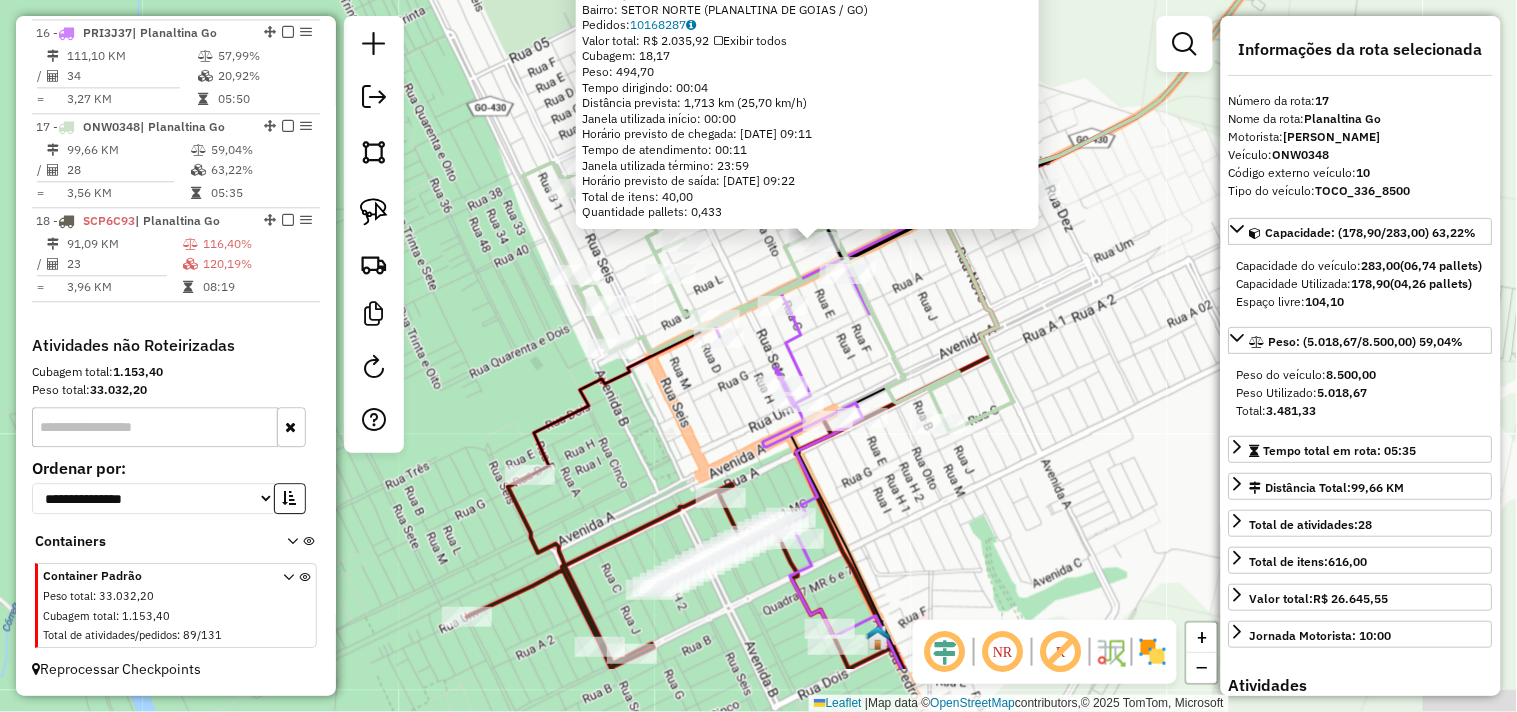 drag, startPoint x: 983, startPoint y: 455, endPoint x: 996, endPoint y: 362, distance: 93.904205 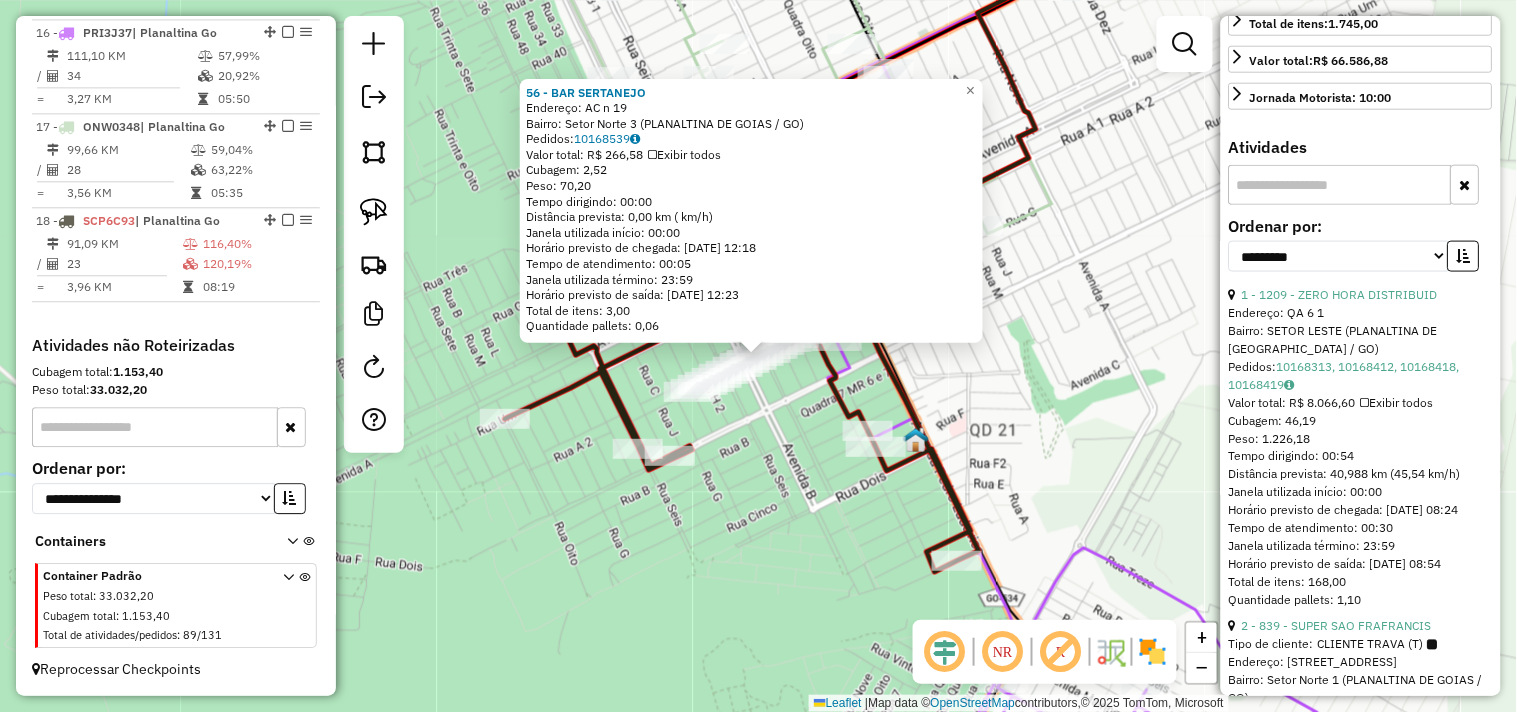 scroll, scrollTop: 555, scrollLeft: 0, axis: vertical 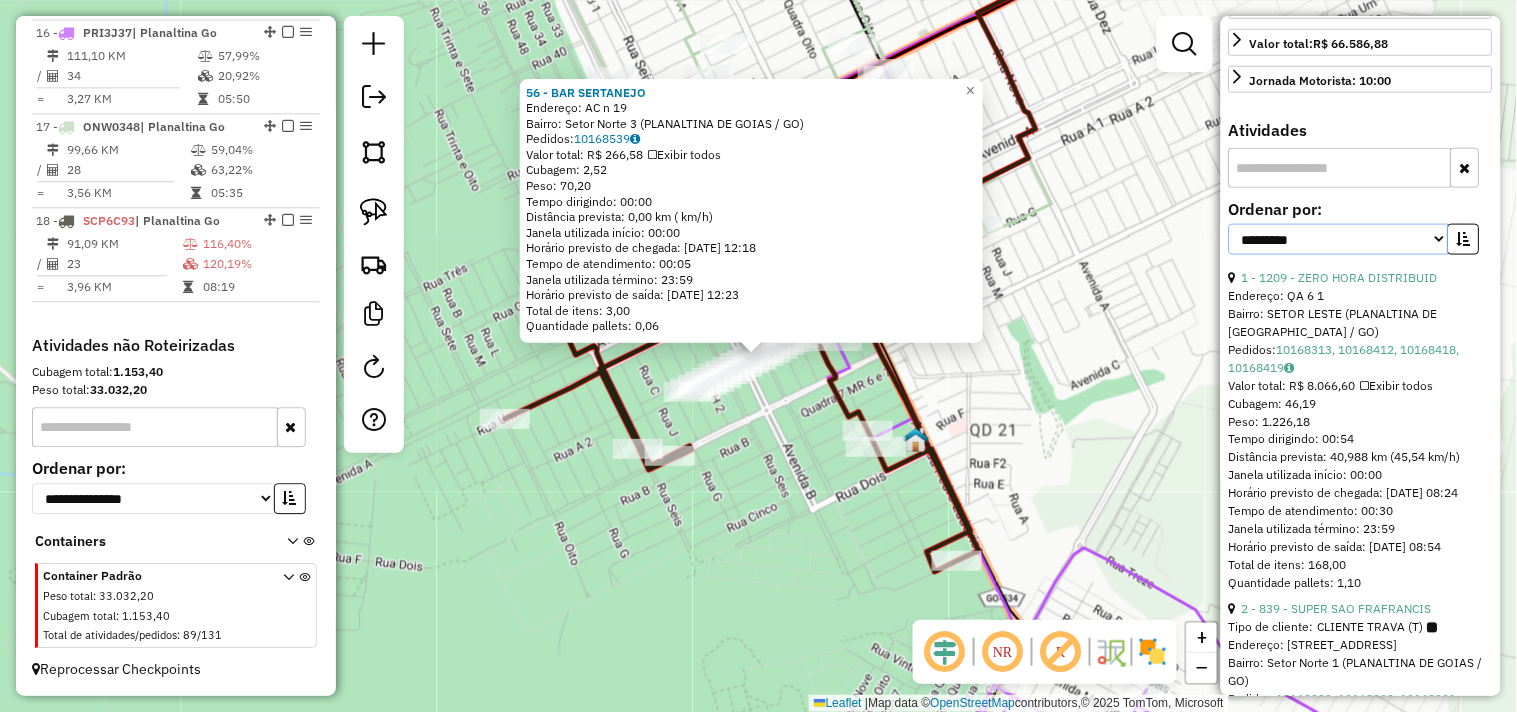 click on "**********" at bounding box center (1339, 239) 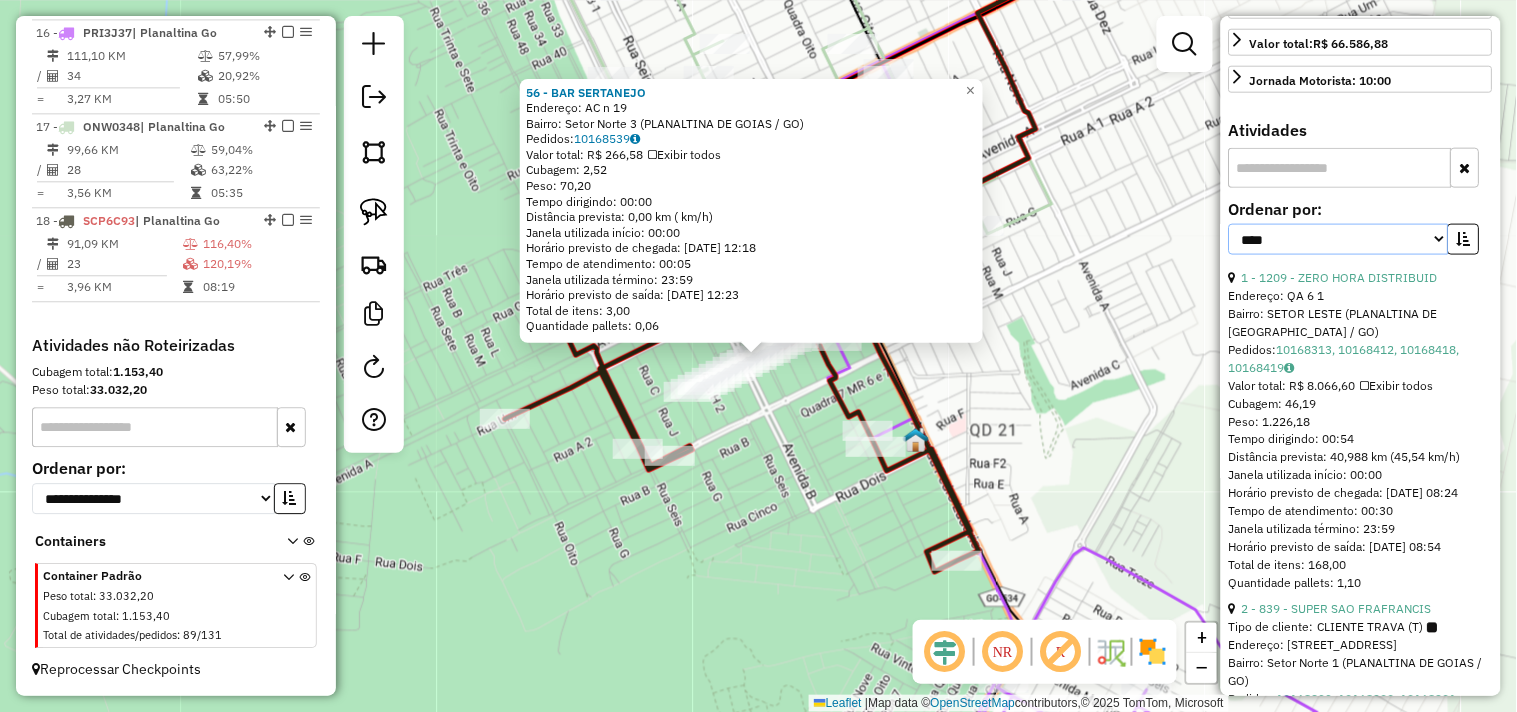 click on "**********" at bounding box center (1339, 239) 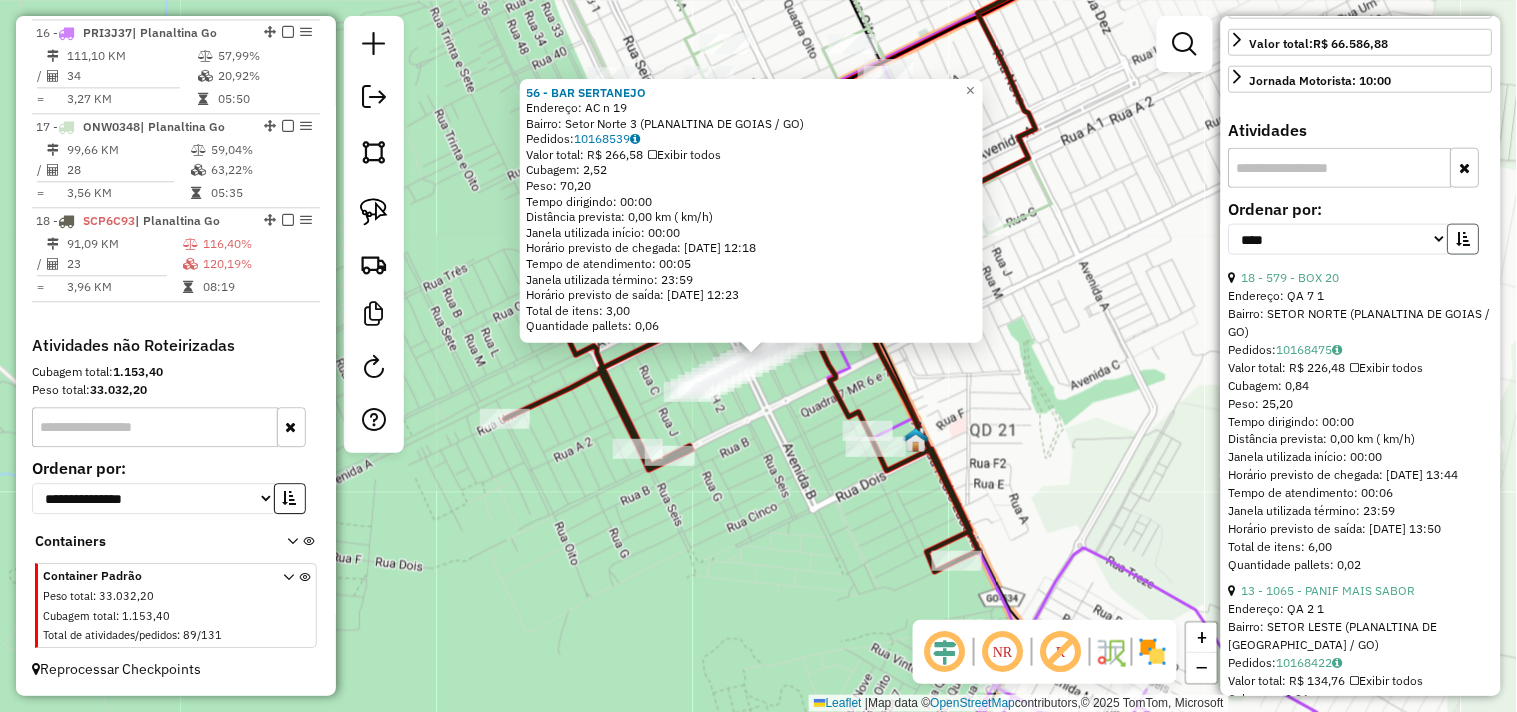 click at bounding box center [1464, 239] 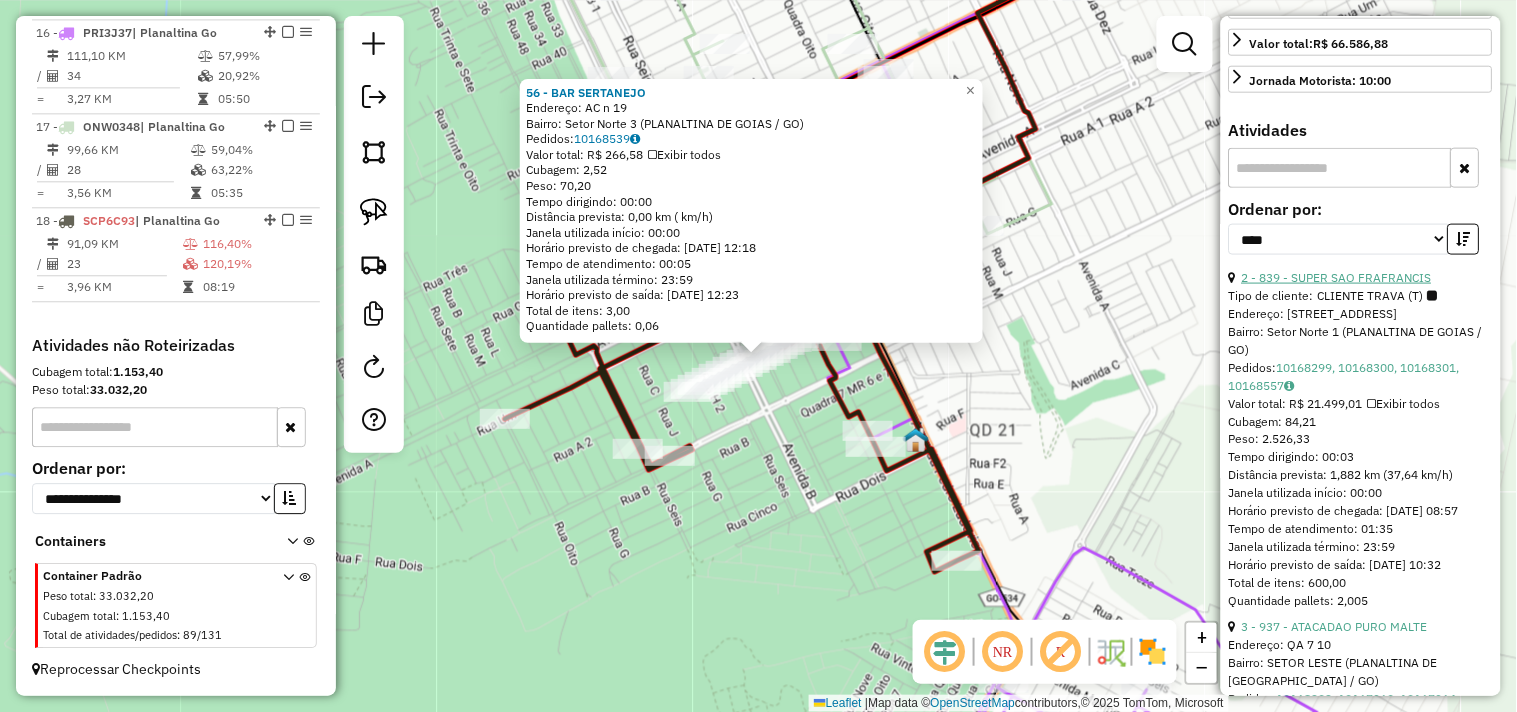 click on "2 - 839 - SUPER SAO FRAFRANCIS" at bounding box center [1337, 277] 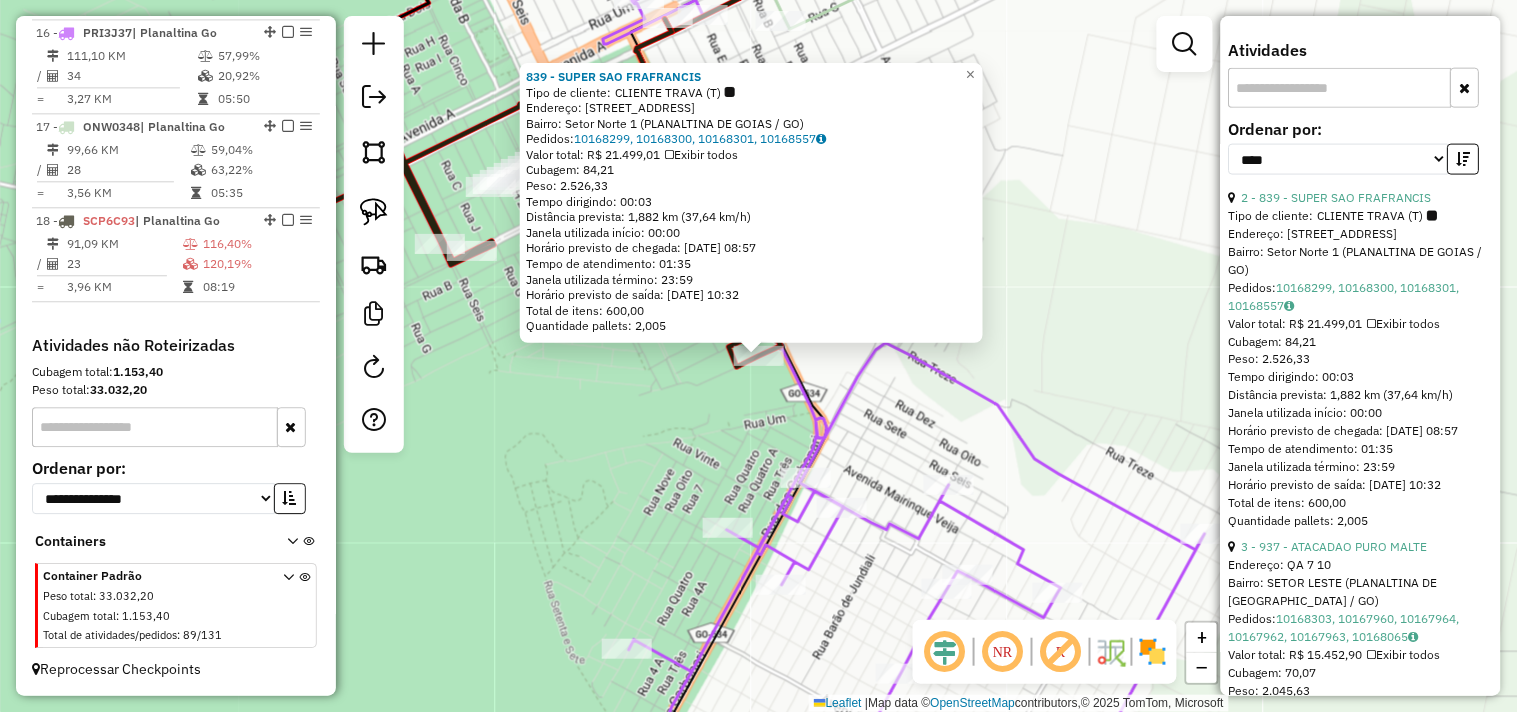 scroll, scrollTop: 666, scrollLeft: 0, axis: vertical 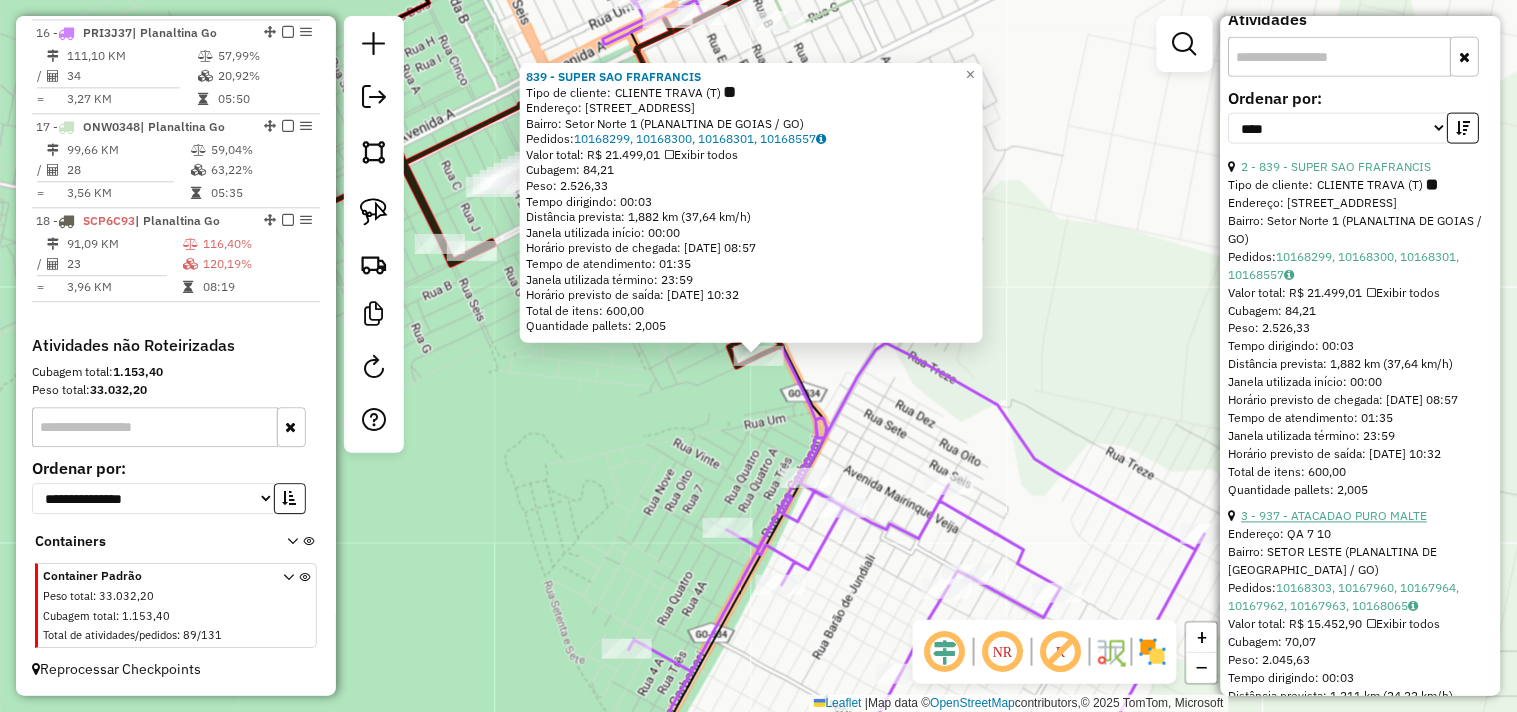 click on "3 - 937 - ATACADAO PURO MALTE" at bounding box center (1335, 516) 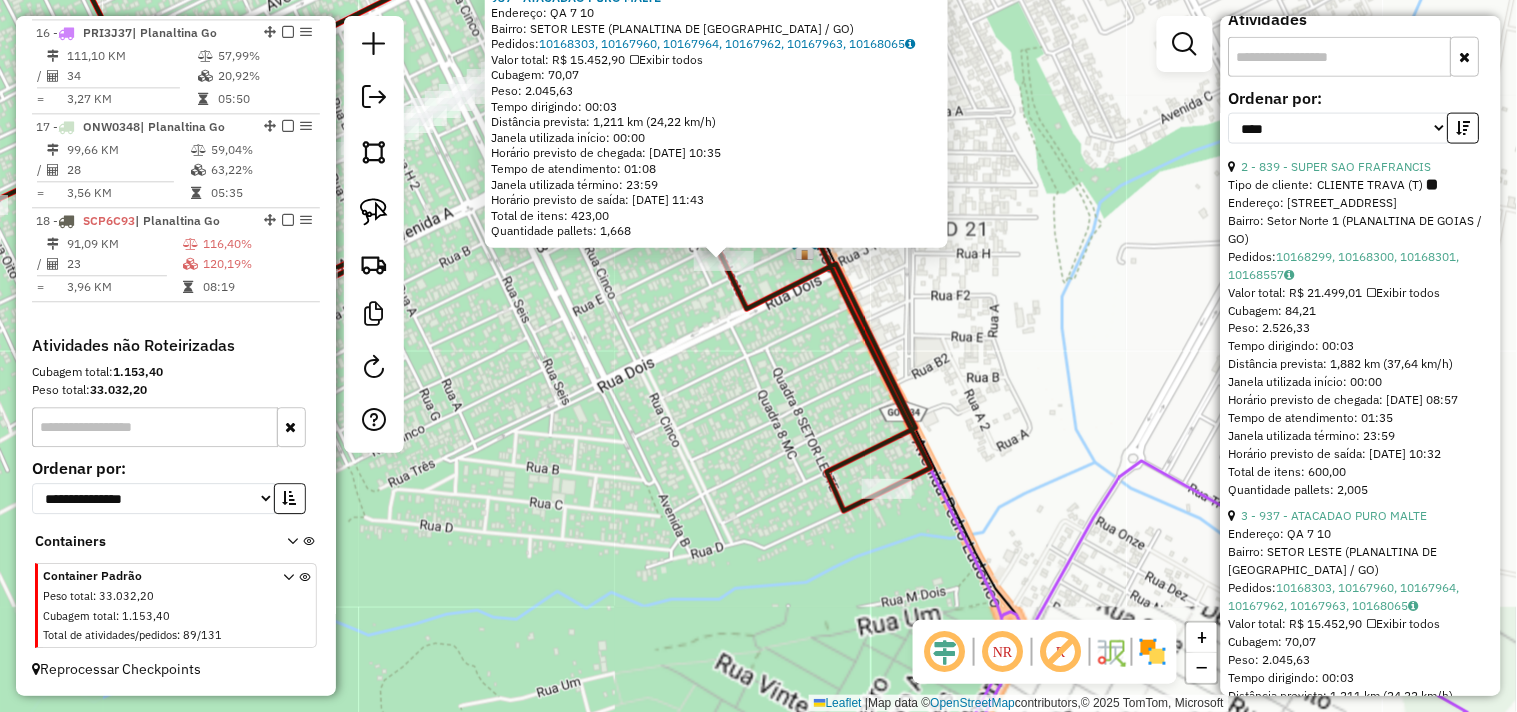 click on "937 - ATACADAO PURO MALTE  Endereço:  QA 7 10   Bairro: SETOR LESTE (PLANALTINA DE GOIAS / GO)   Pedidos:  10168303, 10167960, 10167964, 10167962, 10167963, 10168065   Valor total: R$ 15.452,90   Exibir todos   Cubagem: 70,07  Peso: 2.045,63  Tempo dirigindo: 00:03   Distância prevista: 1,211 km (24,22 km/h)   Janela utilizada início: 00:00   Horário previsto de chegada: 11/07/2025 10:35   Tempo de atendimento: 01:08   Janela utilizada término: 23:59   Horário previsto de saída: 11/07/2025 11:43   Total de itens: 423,00   Quantidade pallets: 1,668  × Janela de atendimento Grade de atendimento Capacidade Transportadoras Veículos Cliente Pedidos  Rotas Selecione os dias de semana para filtrar as janelas de atendimento  Seg   Ter   Qua   Qui   Sex   Sáb   Dom  Informe o período da janela de atendimento: De: Até:  Filtrar exatamente a janela do cliente  Considerar janela de atendimento padrão  Selecione os dias de semana para filtrar as grades de atendimento  Seg   Ter   Qua   Qui   Sex   Sáb   Dom" 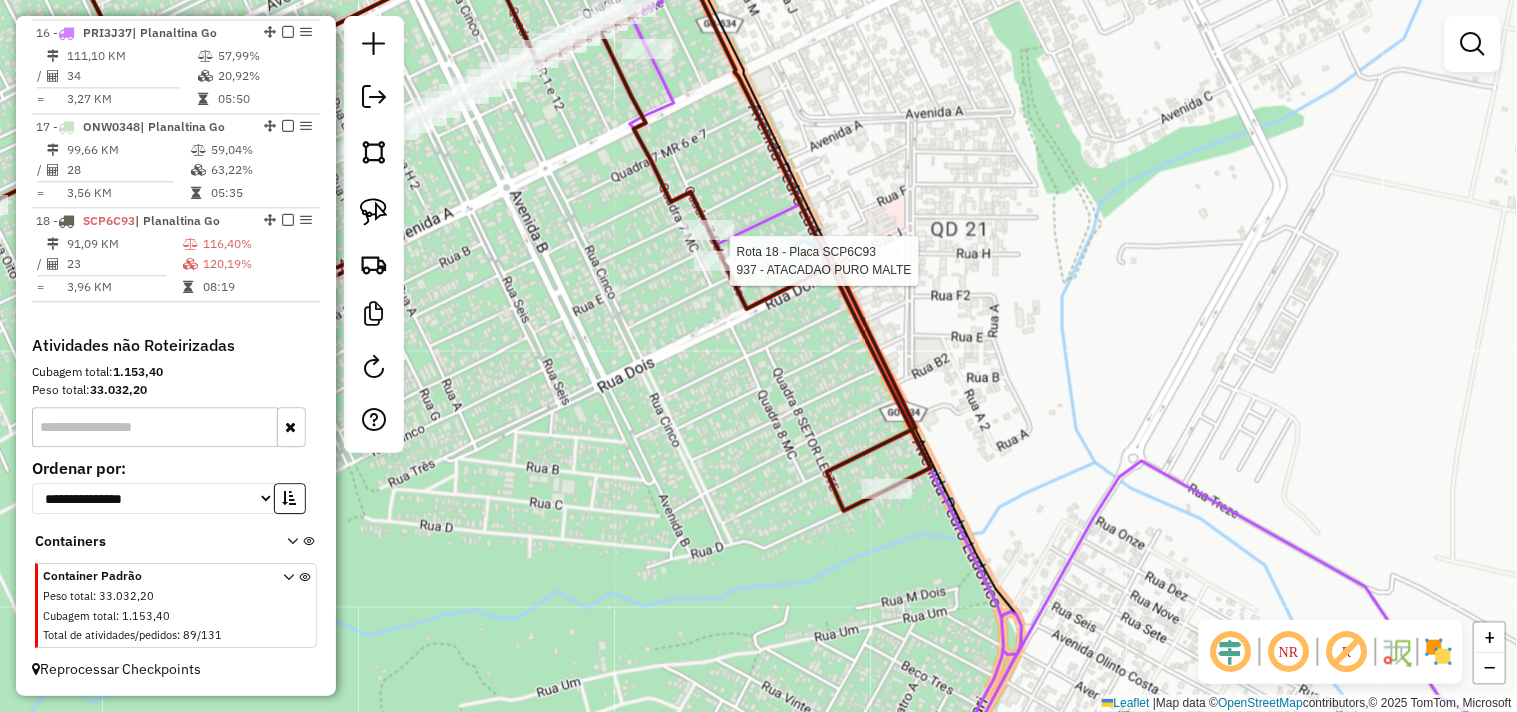 select on "*********" 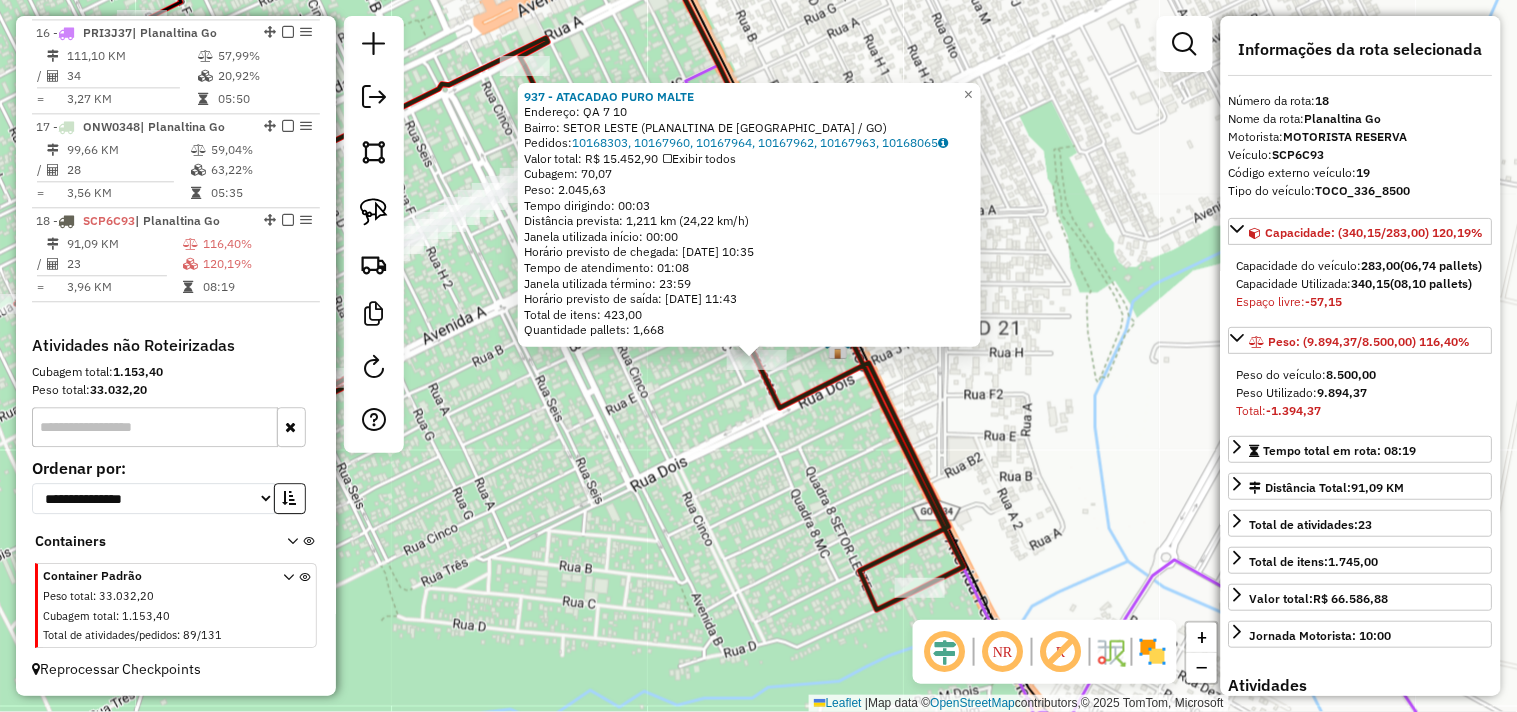 drag, startPoint x: 690, startPoint y: 424, endPoint x: 683, endPoint y: 470, distance: 46.52956 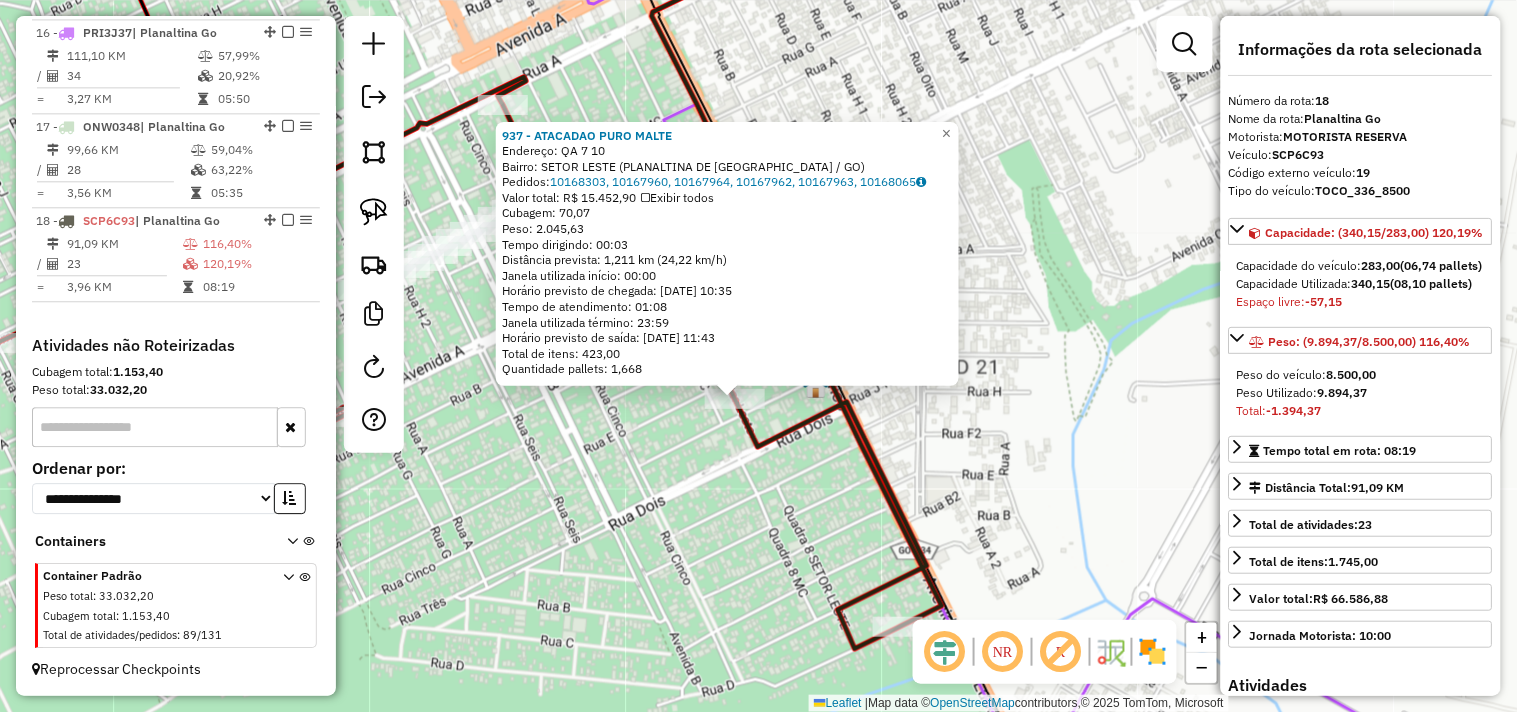 click on "937 - ATACADAO PURO MALTE  Endereço:  QA 7 10   Bairro: SETOR LESTE (PLANALTINA DE GOIAS / GO)   Pedidos:  10168303, 10167960, 10167964, 10167962, 10167963, 10168065   Valor total: R$ 15.452,90   Exibir todos   Cubagem: 70,07  Peso: 2.045,63  Tempo dirigindo: 00:03   Distância prevista: 1,211 km (24,22 km/h)   Janela utilizada início: 00:00   Horário previsto de chegada: 11/07/2025 10:35   Tempo de atendimento: 01:08   Janela utilizada término: 23:59   Horário previsto de saída: 11/07/2025 11:43   Total de itens: 423,00   Quantidade pallets: 1,668  × Janela de atendimento Grade de atendimento Capacidade Transportadoras Veículos Cliente Pedidos  Rotas Selecione os dias de semana para filtrar as janelas de atendimento  Seg   Ter   Qua   Qui   Sex   Sáb   Dom  Informe o período da janela de atendimento: De: Até:  Filtrar exatamente a janela do cliente  Considerar janela de atendimento padrão  Selecione os dias de semana para filtrar as grades de atendimento  Seg   Ter   Qua   Qui   Sex   Sáb   Dom" 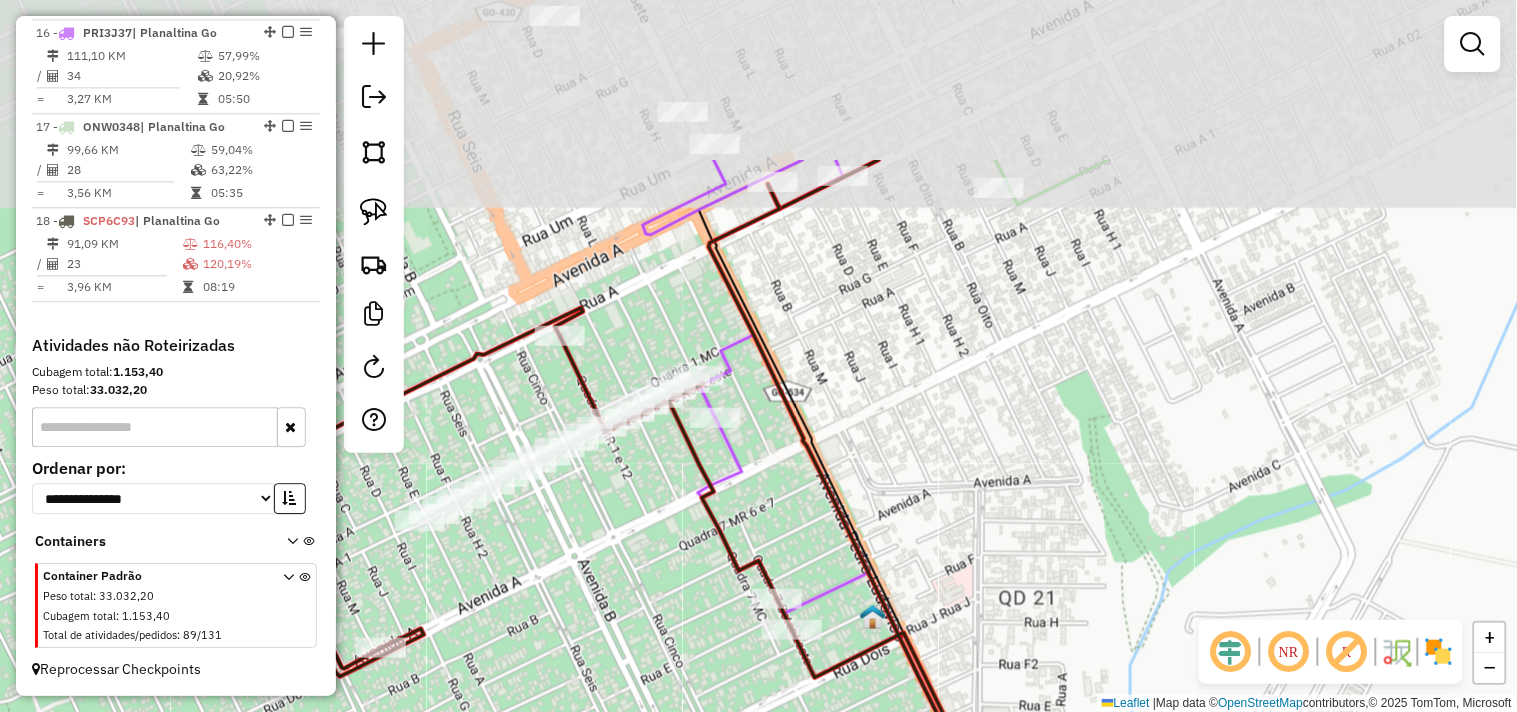 drag, startPoint x: 970, startPoint y: 253, endPoint x: 1051, endPoint y: 506, distance: 265.65015 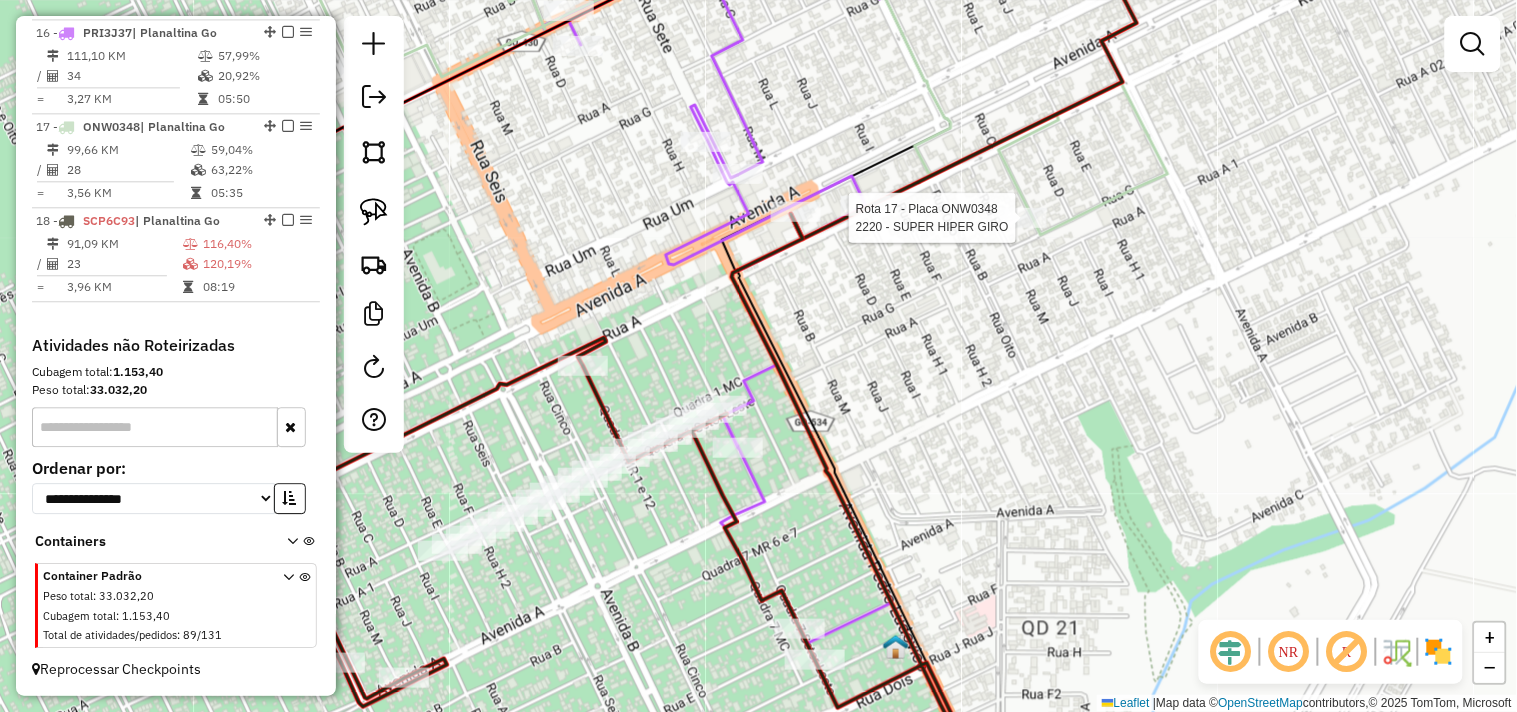 select on "*********" 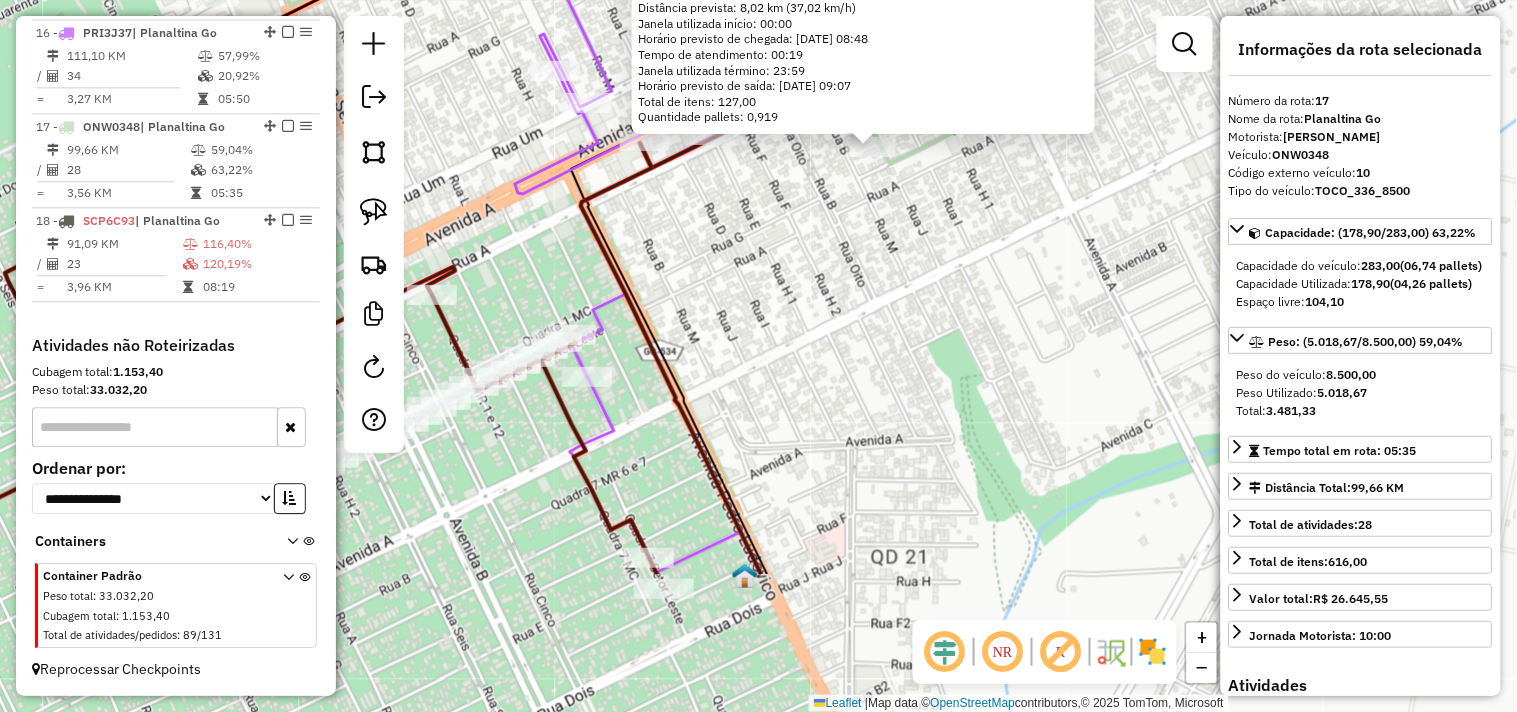 drag, startPoint x: 972, startPoint y: 485, endPoint x: 1093, endPoint y: 260, distance: 255.4721 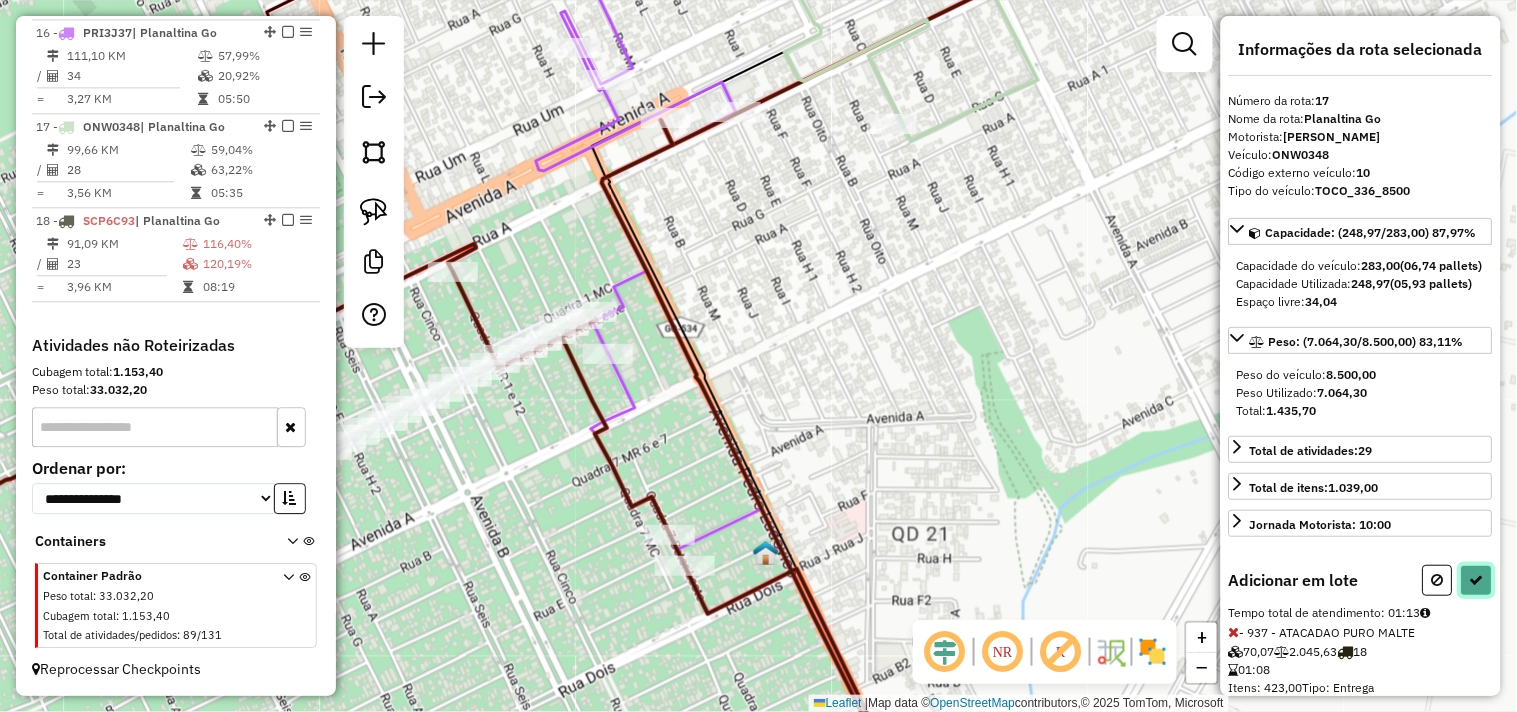 click at bounding box center [1477, 580] 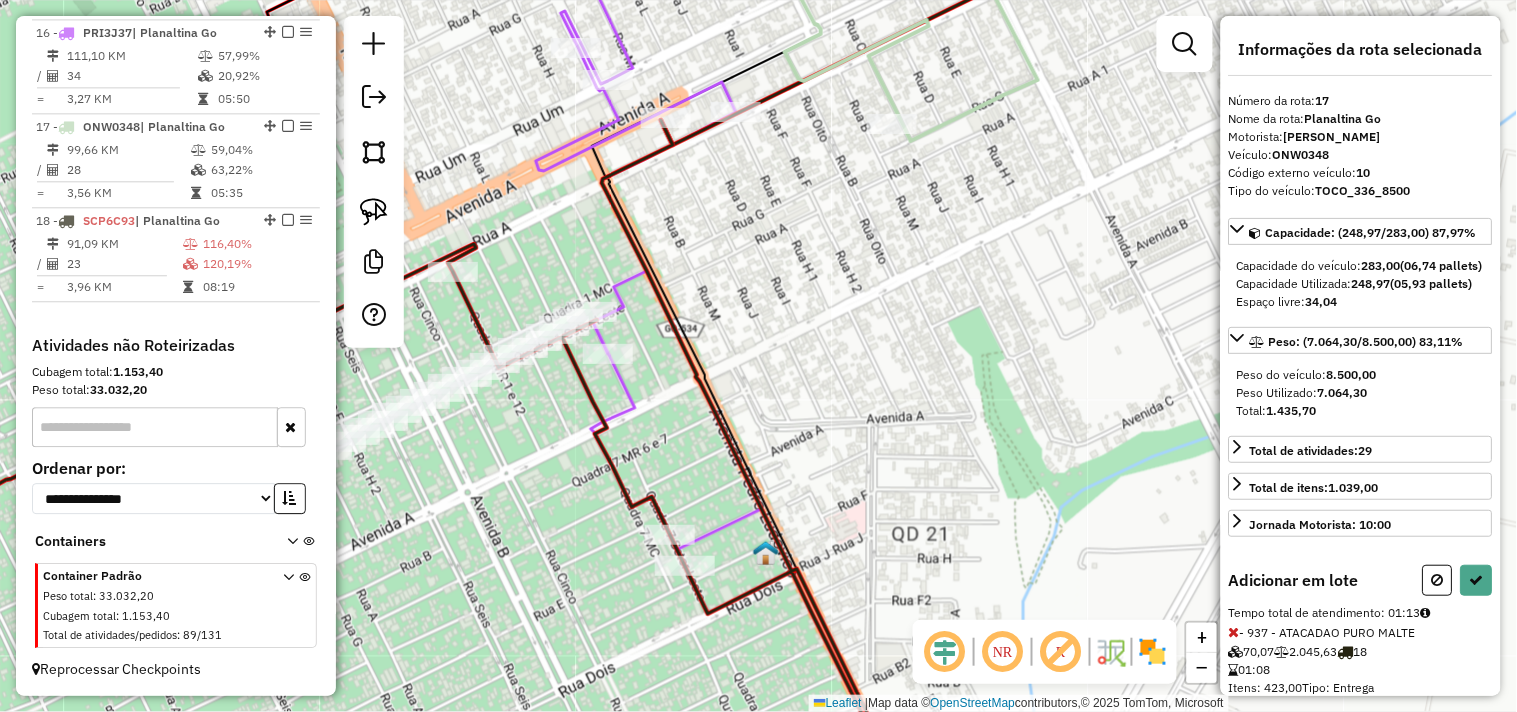 select on "*********" 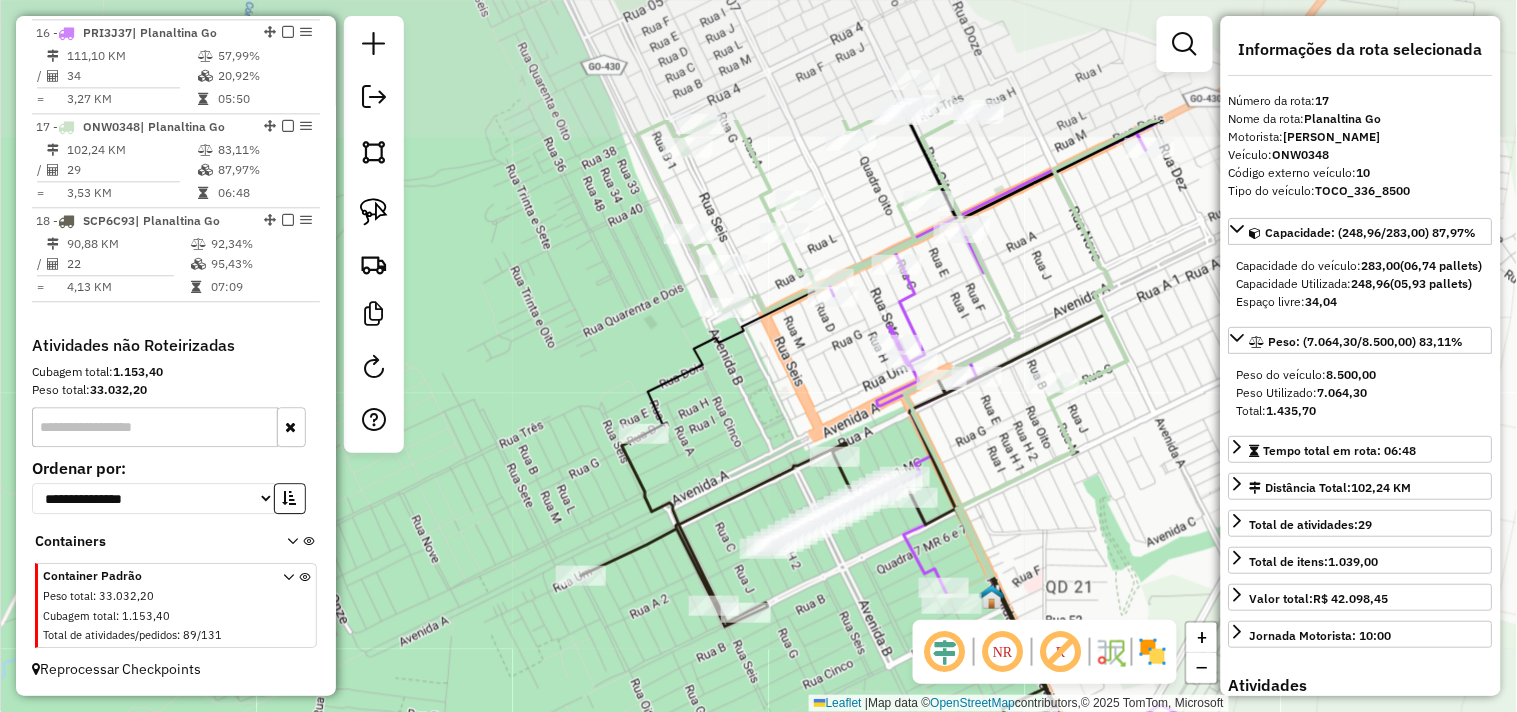 drag, startPoint x: 871, startPoint y: 275, endPoint x: 1008, endPoint y: 423, distance: 201.67548 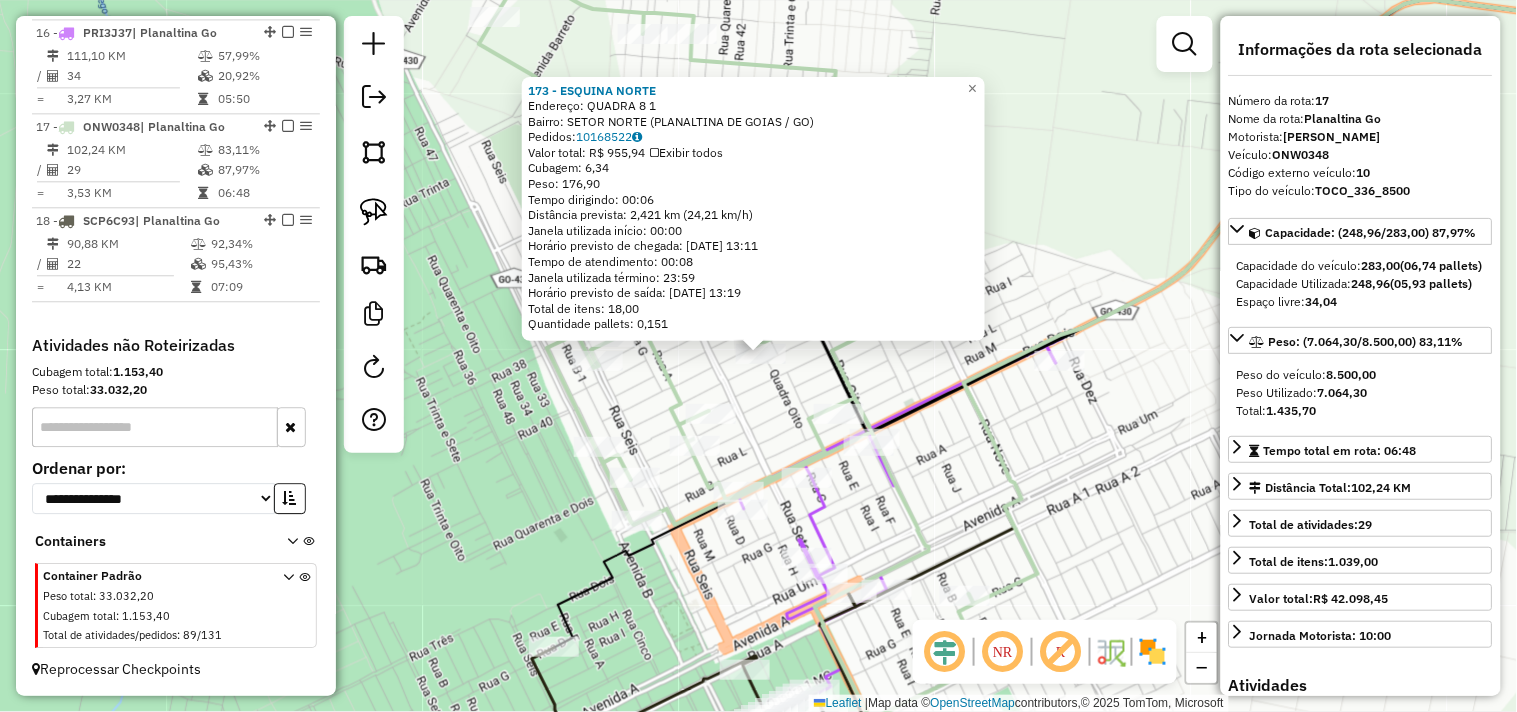 drag, startPoint x: 912, startPoint y: 526, endPoint x: 938, endPoint y: 293, distance: 234.44615 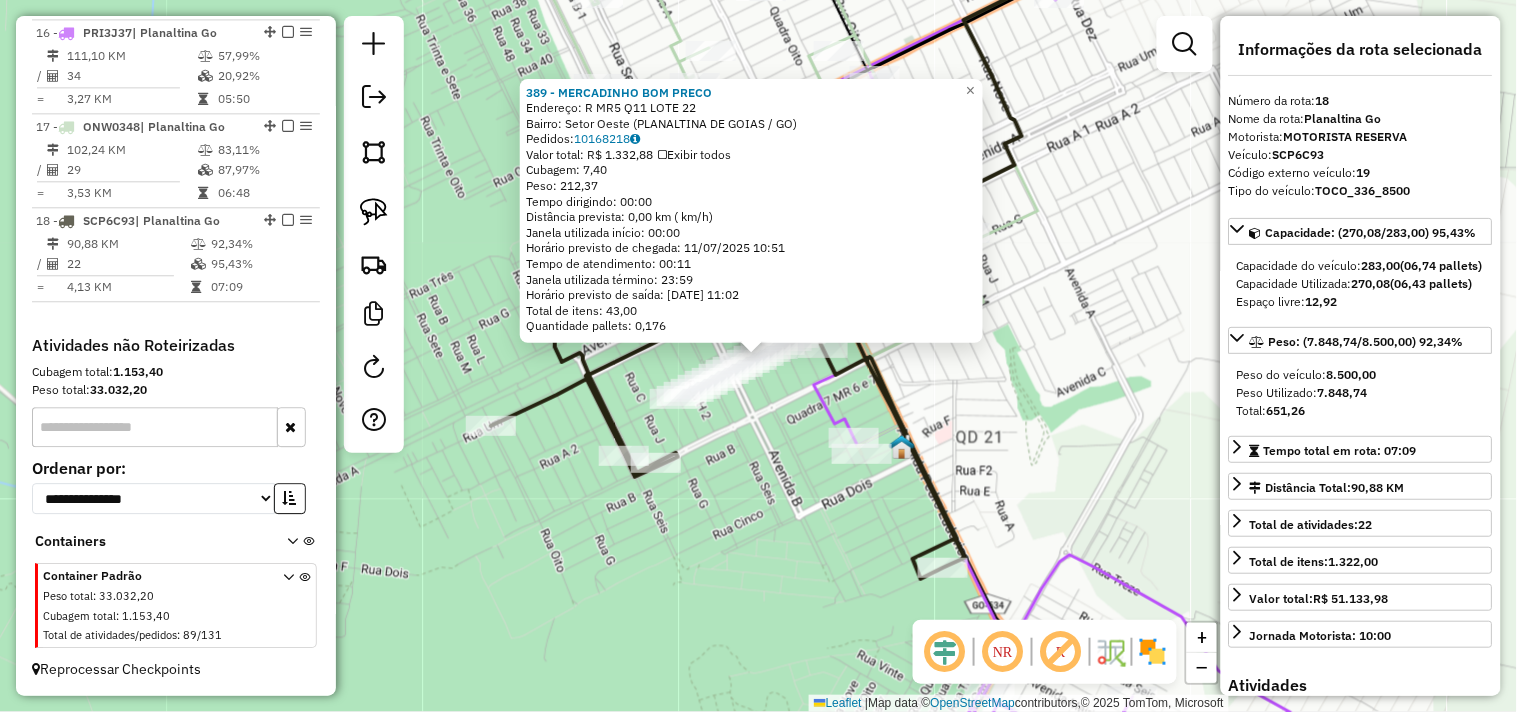 click on "389 - MERCADINHO BOM PRECO  Endereço:  R MR5 Q11 LOTE 22   Bairro: Setor Oeste (PLANALTINA DE GOIAS / GO)   Pedidos:  10168218   Valor total: R$ 1.332,88   Exibir todos   Cubagem: 7,40  Peso: 212,37  Tempo dirigindo: 00:00   Distância prevista: 0,00 km ( km/h)   Janela utilizada início: 00:00   Horário previsto de chegada: 11/07/2025 10:51   Tempo de atendimento: 00:11   Janela utilizada término: 23:59   Horário previsto de saída: 11/07/2025 11:02   Total de itens: 43,00   Quantidade pallets: 0,176  × Janela de atendimento Grade de atendimento Capacidade Transportadoras Veículos Cliente Pedidos  Rotas Selecione os dias de semana para filtrar as janelas de atendimento  Seg   Ter   Qua   Qui   Sex   Sáb   Dom  Informe o período da janela de atendimento: De: Até:  Filtrar exatamente a janela do cliente  Considerar janela de atendimento padrão  Selecione os dias de semana para filtrar as grades de atendimento  Seg   Ter   Qua   Qui   Sex   Sáb   Dom   Clientes fora do dia de atendimento selecionado" 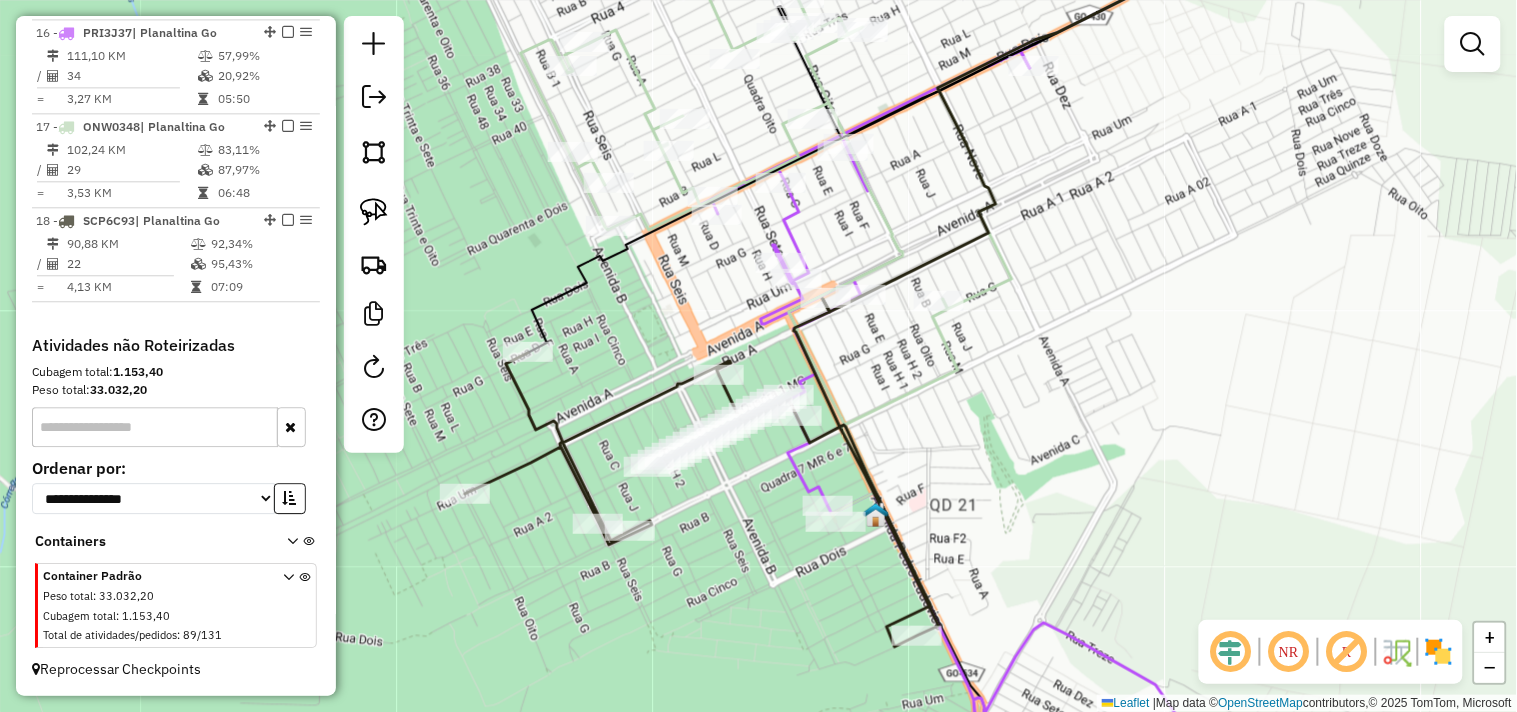 drag, startPoint x: 950, startPoint y: 274, endPoint x: 938, endPoint y: 456, distance: 182.39517 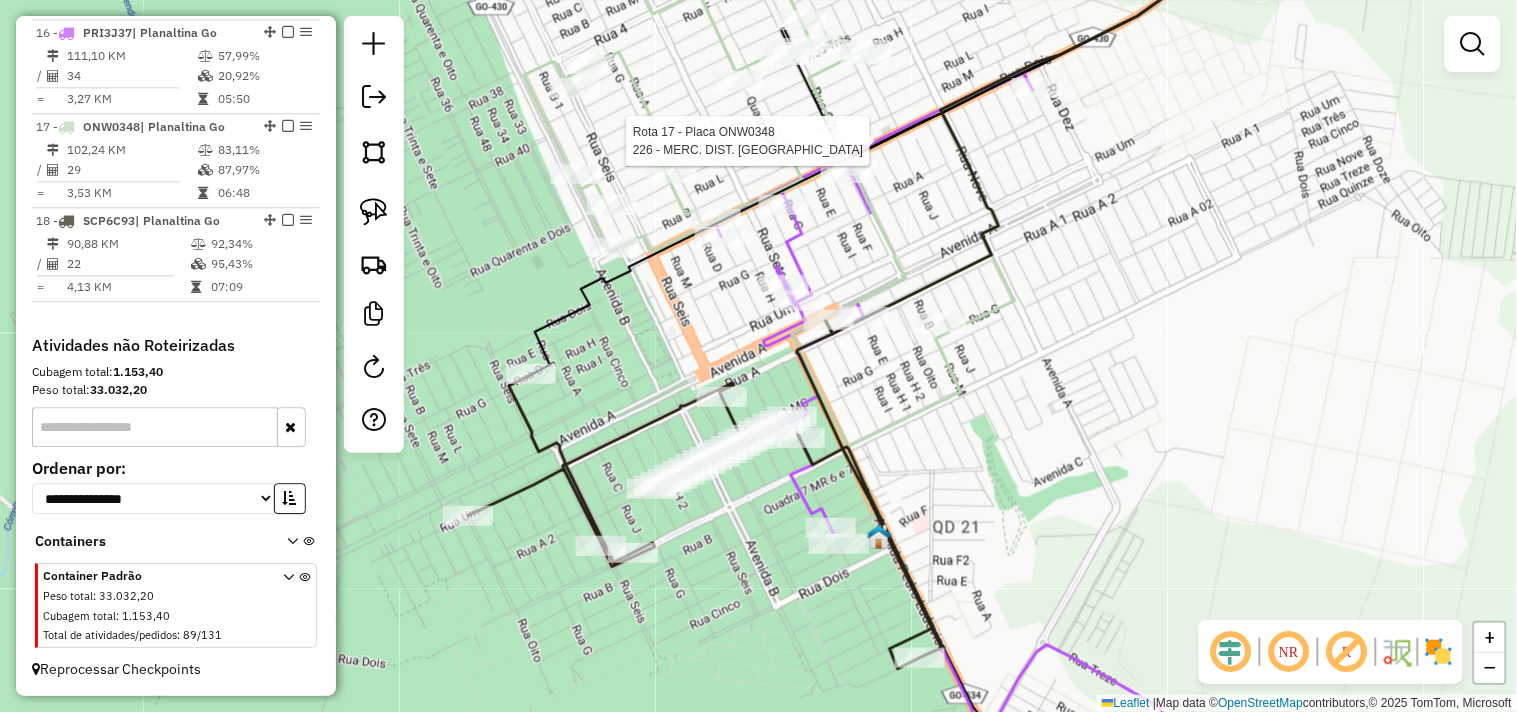 select on "*********" 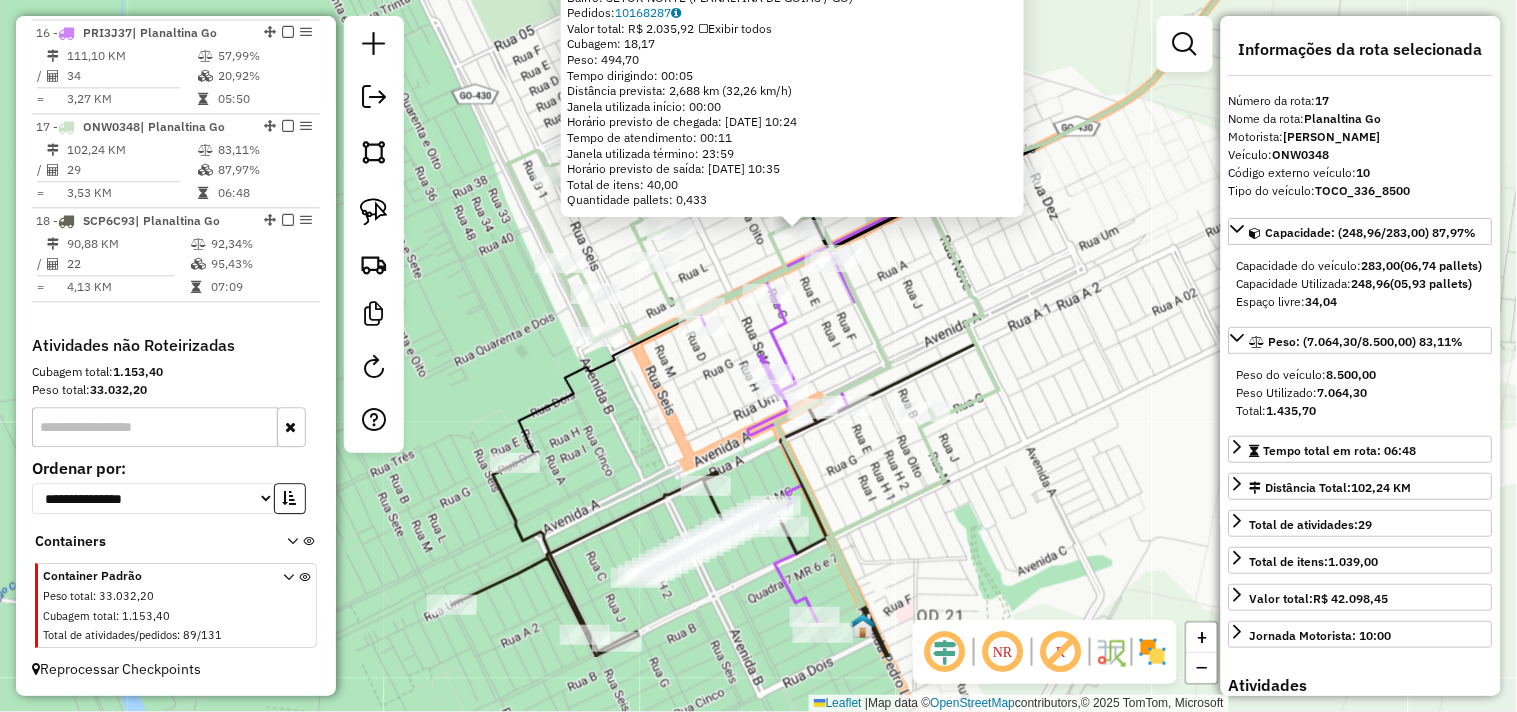 drag, startPoint x: 915, startPoint y: 538, endPoint x: 958, endPoint y: 385, distance: 158.92766 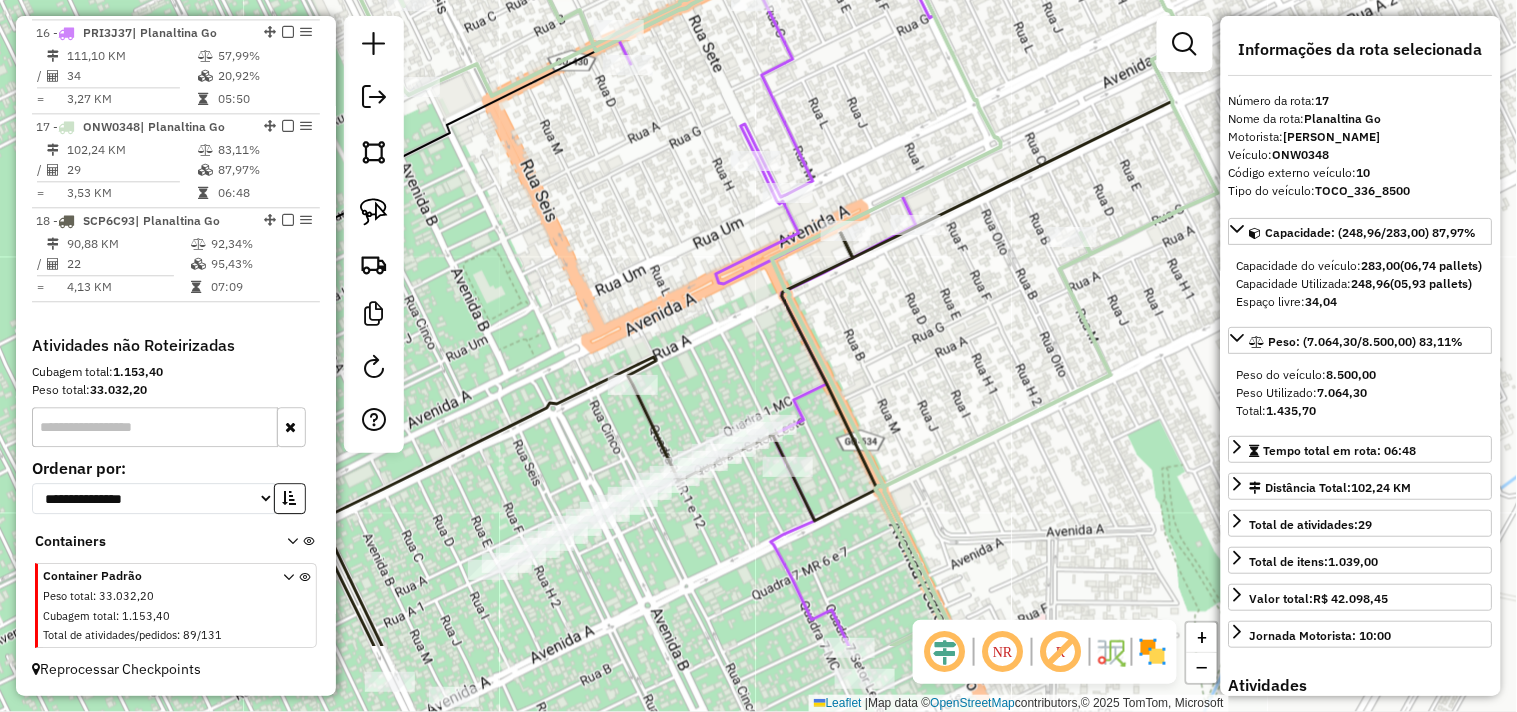 drag, startPoint x: 810, startPoint y: 430, endPoint x: 857, endPoint y: 293, distance: 144.83784 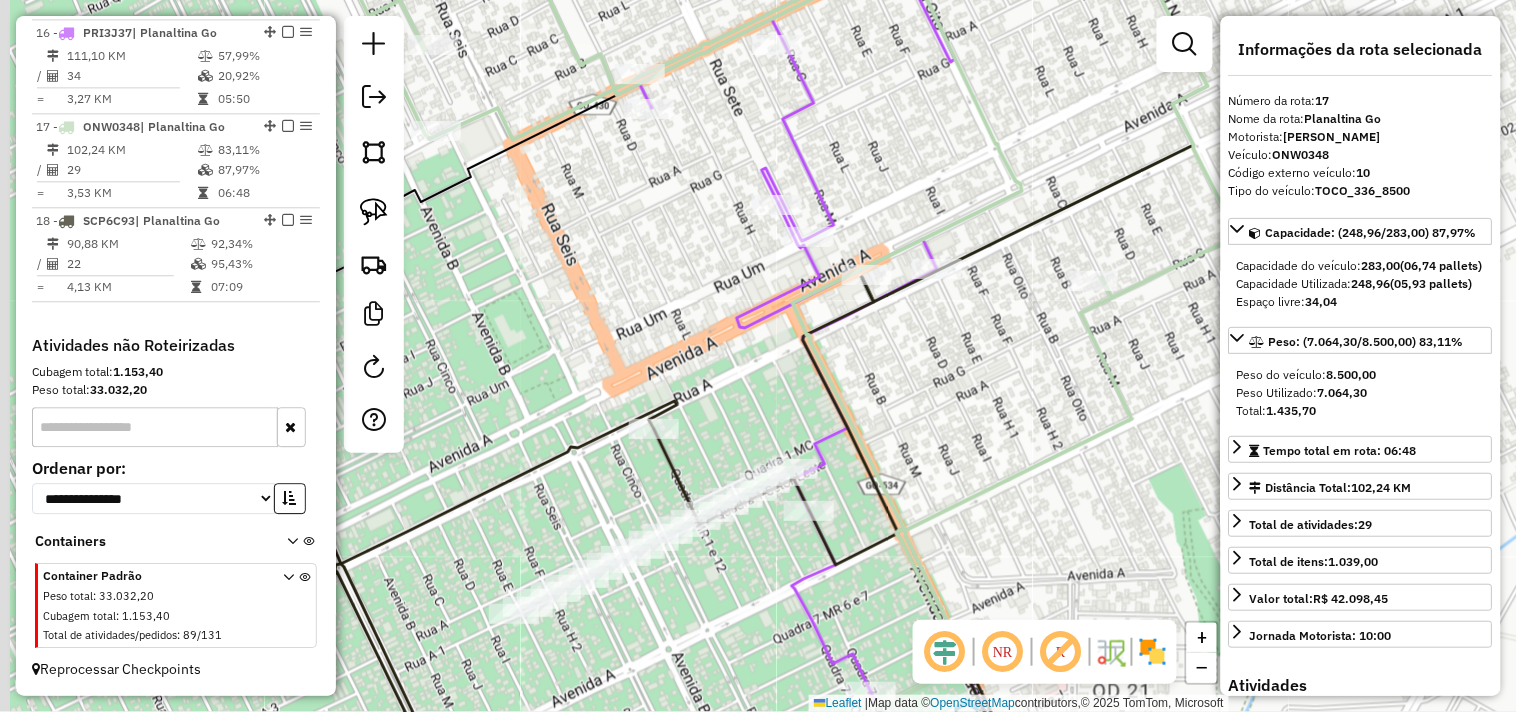 drag, startPoint x: 655, startPoint y: 277, endPoint x: 676, endPoint y: 321, distance: 48.754486 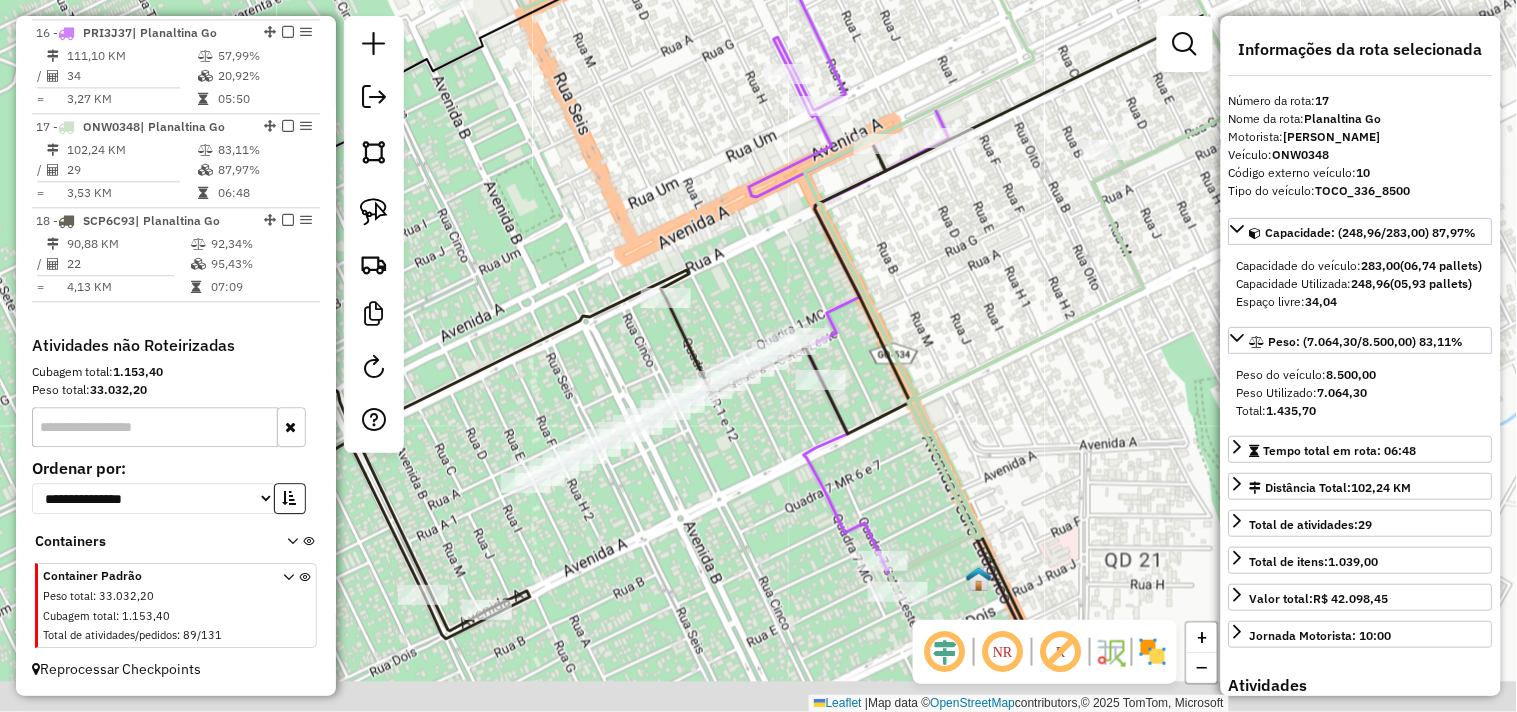drag, startPoint x: 673, startPoint y: 612, endPoint x: 685, endPoint y: 467, distance: 145.4957 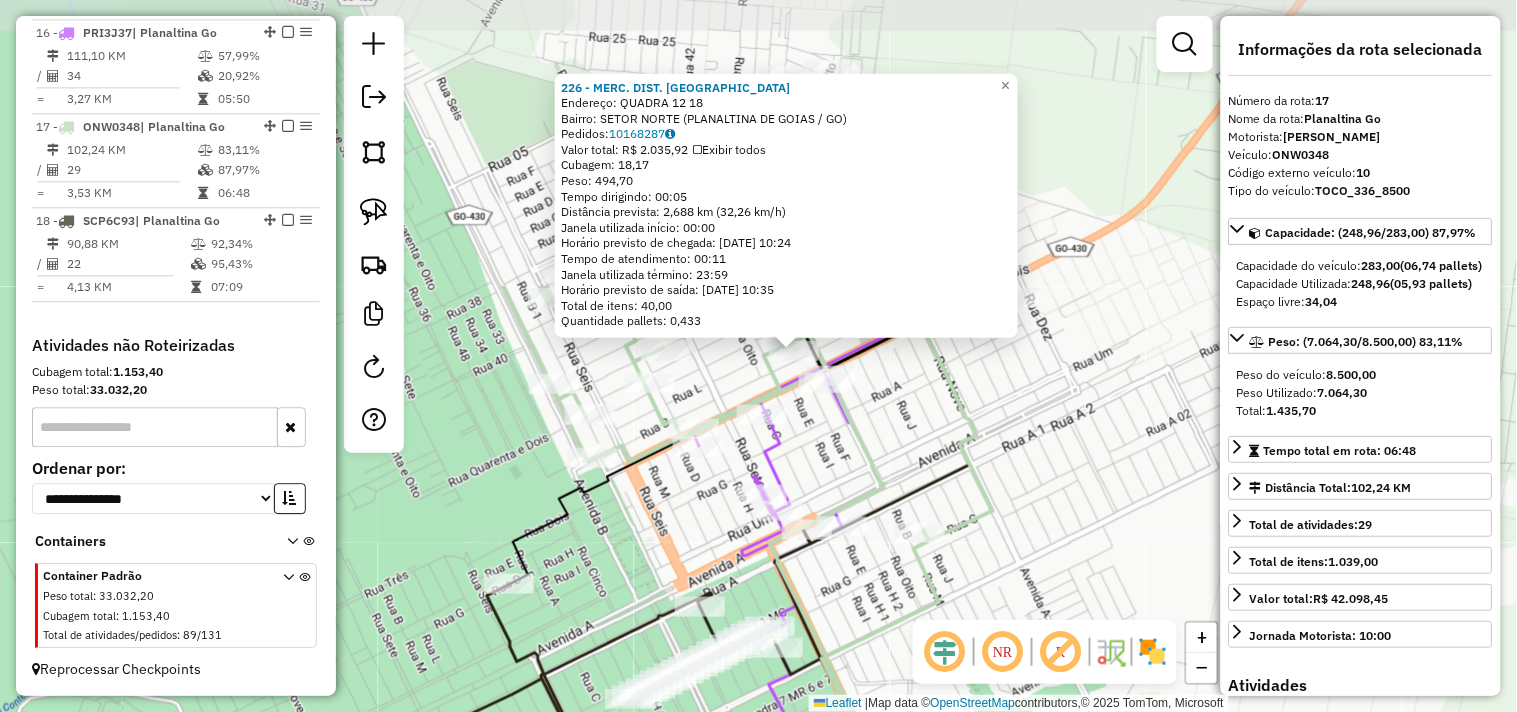 drag, startPoint x: 638, startPoint y: 162, endPoint x: 646, endPoint y: 516, distance: 354.0904 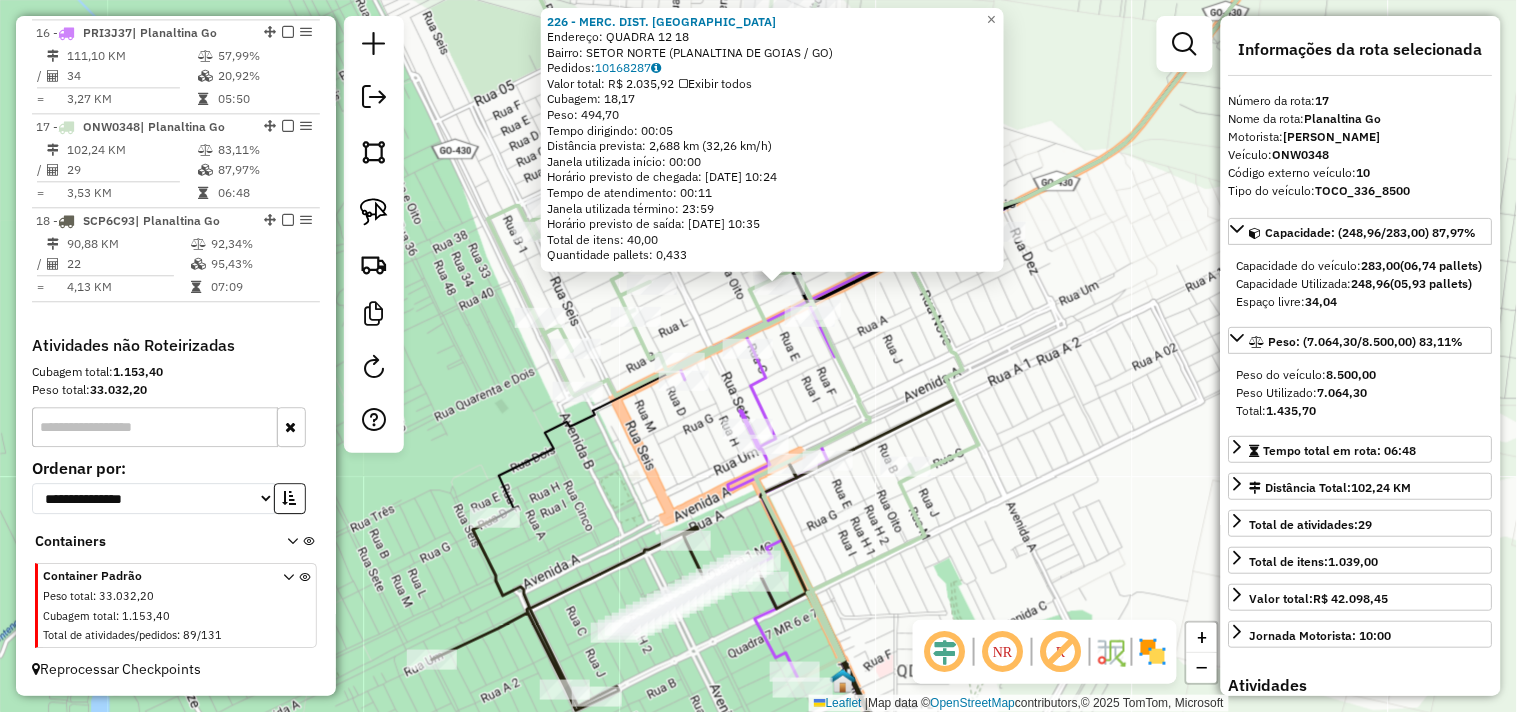 drag, startPoint x: 706, startPoint y: 547, endPoint x: 691, endPoint y: 478, distance: 70.61161 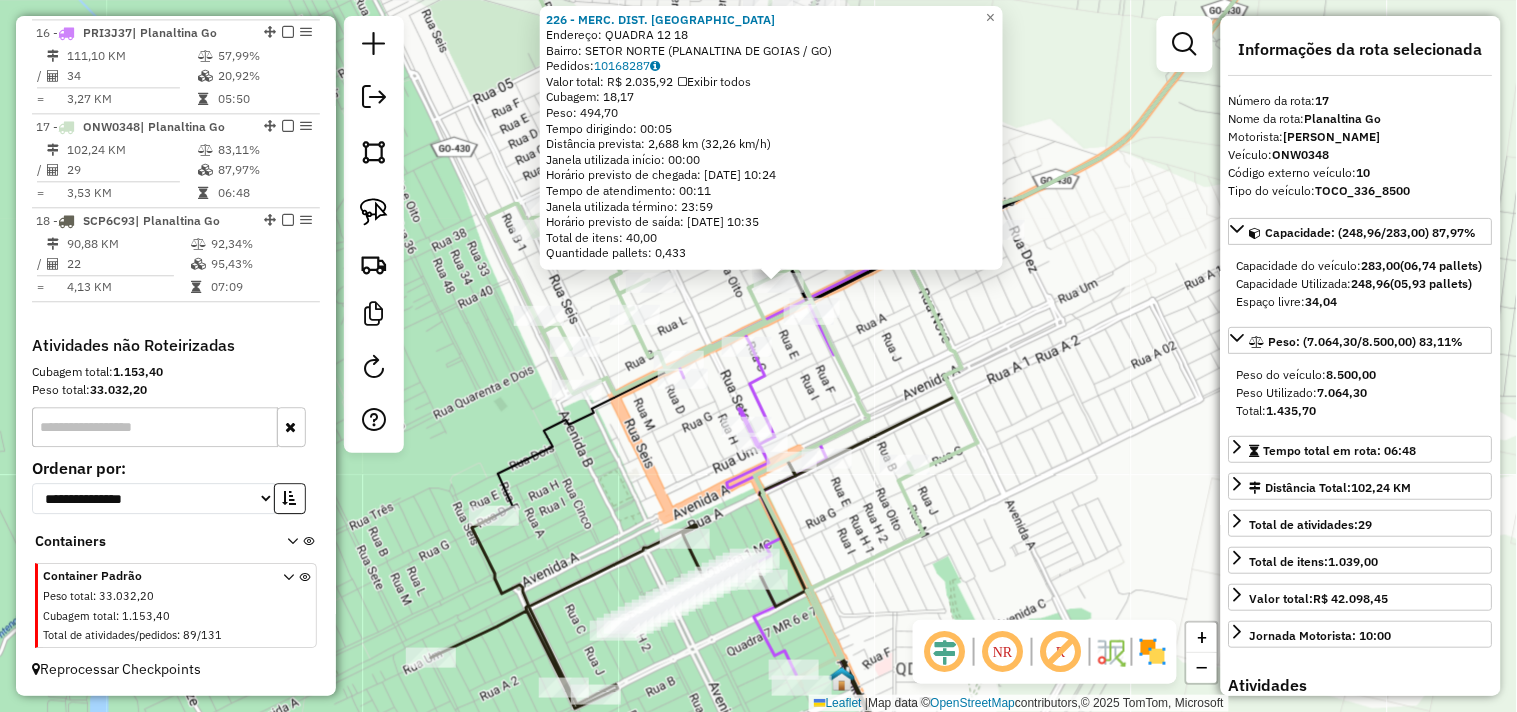 drag, startPoint x: 698, startPoint y: 475, endPoint x: 698, endPoint y: 405, distance: 70 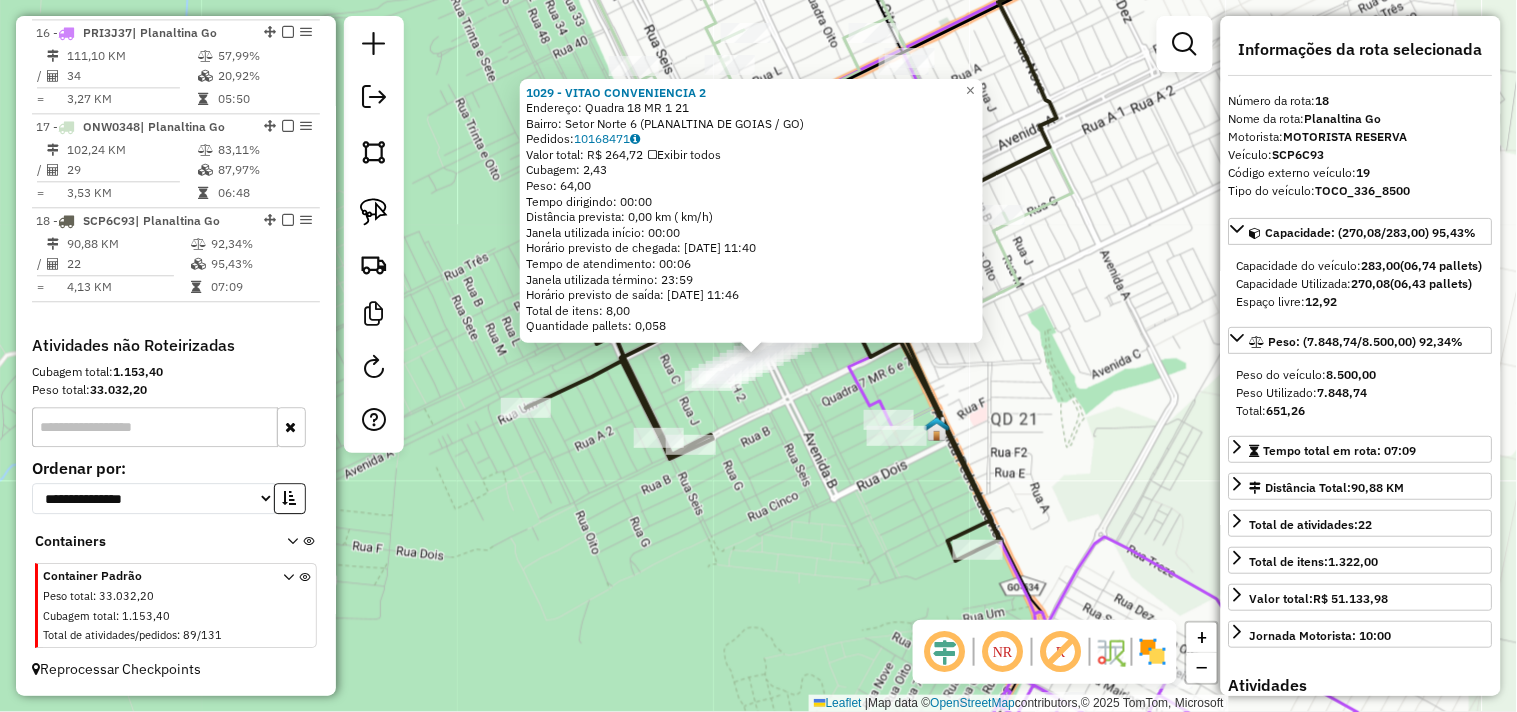 click on "1029 - VITAO CONVENIENCIA 2  Endereço:  Quadra 18 MR 1 21   Bairro: Setor Norte 6 (PLANALTINA DE GOIAS / GO)   Pedidos:  10168471   Valor total: R$ 264,72   Exibir todos   Cubagem: 2,43  Peso: 64,00  Tempo dirigindo: 00:00   Distância prevista: 0,00 km ( km/h)   Janela utilizada início: 00:00   Horário previsto de chegada: 11/07/2025 11:40   Tempo de atendimento: 00:06   Janela utilizada término: 23:59   Horário previsto de saída: 11/07/2025 11:46   Total de itens: 8,00   Quantidade pallets: 0,058  × Janela de atendimento Grade de atendimento Capacidade Transportadoras Veículos Cliente Pedidos  Rotas Selecione os dias de semana para filtrar as janelas de atendimento  Seg   Ter   Qua   Qui   Sex   Sáb   Dom  Informe o período da janela de atendimento: De: Até:  Filtrar exatamente a janela do cliente  Considerar janela de atendimento padrão  Selecione os dias de semana para filtrar as grades de atendimento  Seg   Ter   Qua   Qui   Sex   Sáb   Dom   Clientes fora do dia de atendimento selecionado +" 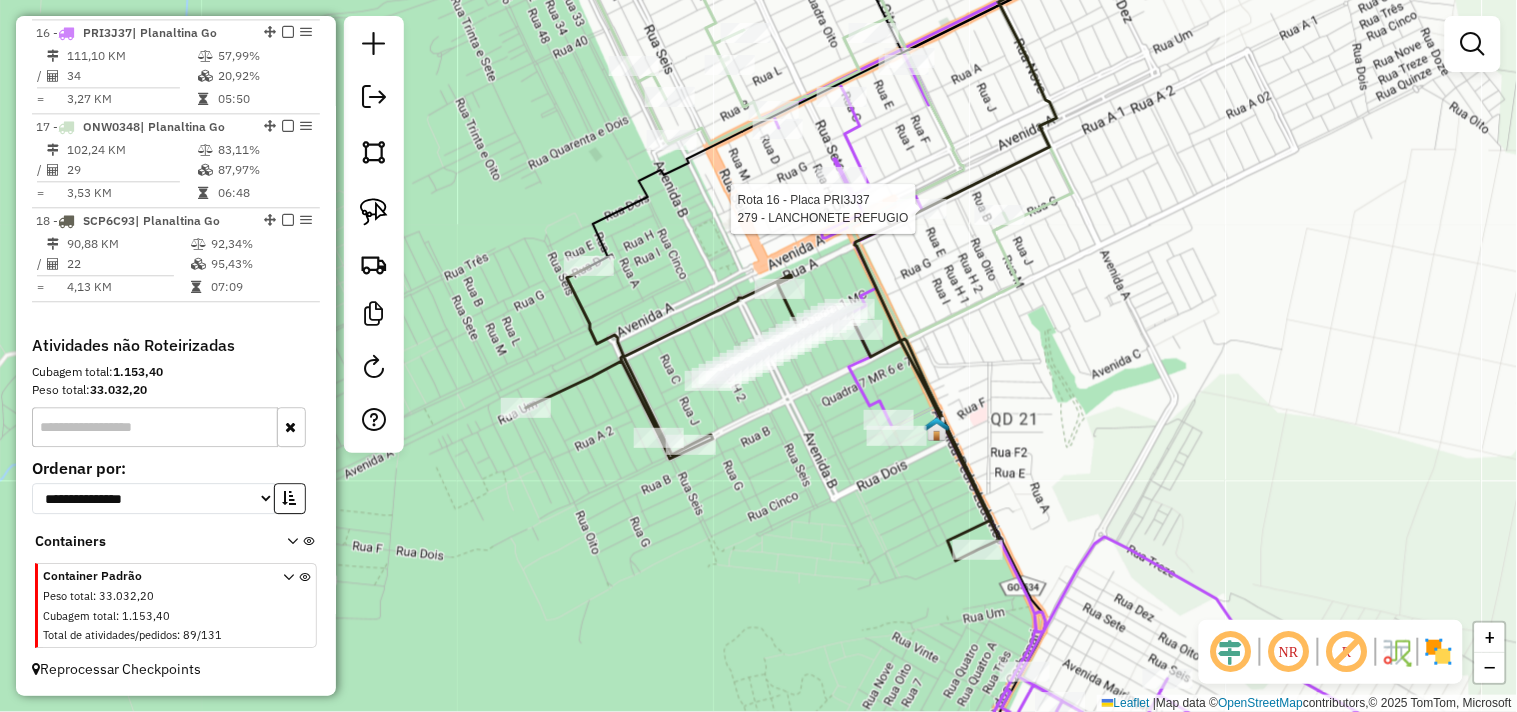 select on "*********" 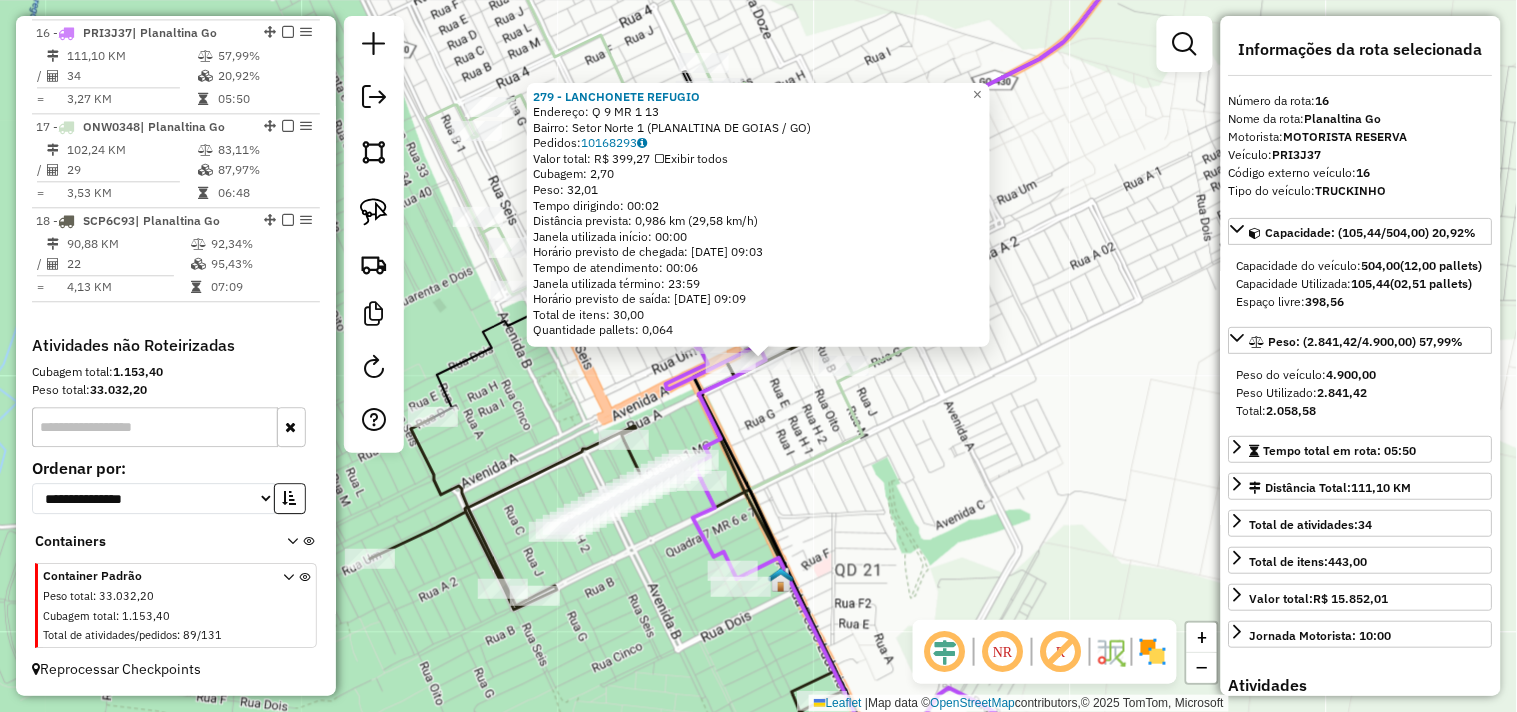 drag, startPoint x: 908, startPoint y: 454, endPoint x: 935, endPoint y: 492, distance: 46.615448 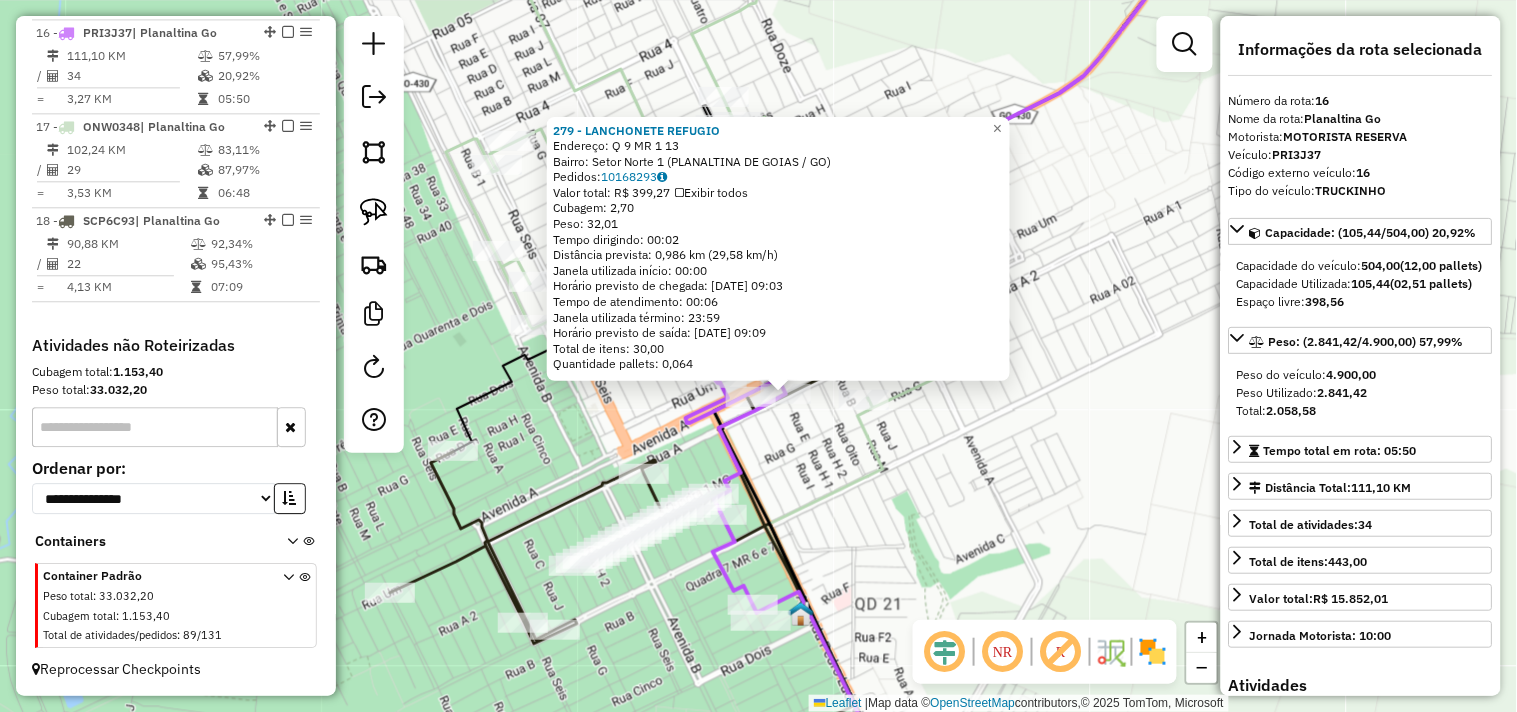 click on "279 - LANCHONETE REFUGIO  Endereço:  Q 9 MR 1 13   Bairro: Setor Norte 1 (PLANALTINA DE GOIAS / GO)   Pedidos:  10168293   Valor total: R$ 399,27   Exibir todos   Cubagem: 2,70  Peso: 32,01  Tempo dirigindo: 00:02   Distância prevista: 0,986 km (29,58 km/h)   Janela utilizada início: 00:00   Horário previsto de chegada: 11/07/2025 09:03   Tempo de atendimento: 00:06   Janela utilizada término: 23:59   Horário previsto de saída: 11/07/2025 09:09   Total de itens: 30,00   Quantidade pallets: 0,064  × Janela de atendimento Grade de atendimento Capacidade Transportadoras Veículos Cliente Pedidos  Rotas Selecione os dias de semana para filtrar as janelas de atendimento  Seg   Ter   Qua   Qui   Sex   Sáb   Dom  Informe o período da janela de atendimento: De: Até:  Filtrar exatamente a janela do cliente  Considerar janela de atendimento padrão  Selecione os dias de semana para filtrar as grades de atendimento  Seg   Ter   Qua   Qui   Sex   Sáb   Dom   Clientes fora do dia de atendimento selecionado De:" 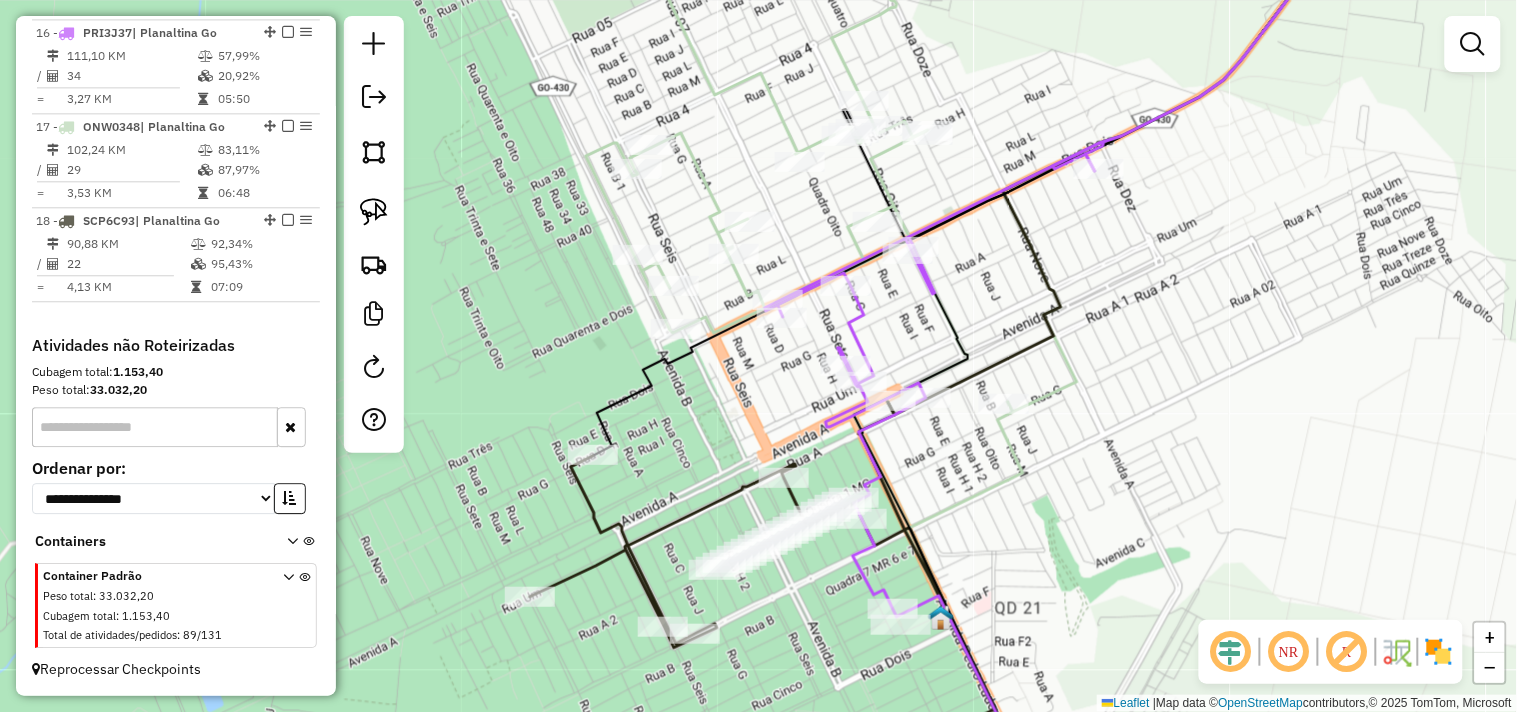 drag, startPoint x: 868, startPoint y: 498, endPoint x: 1008, endPoint y: 502, distance: 140.05713 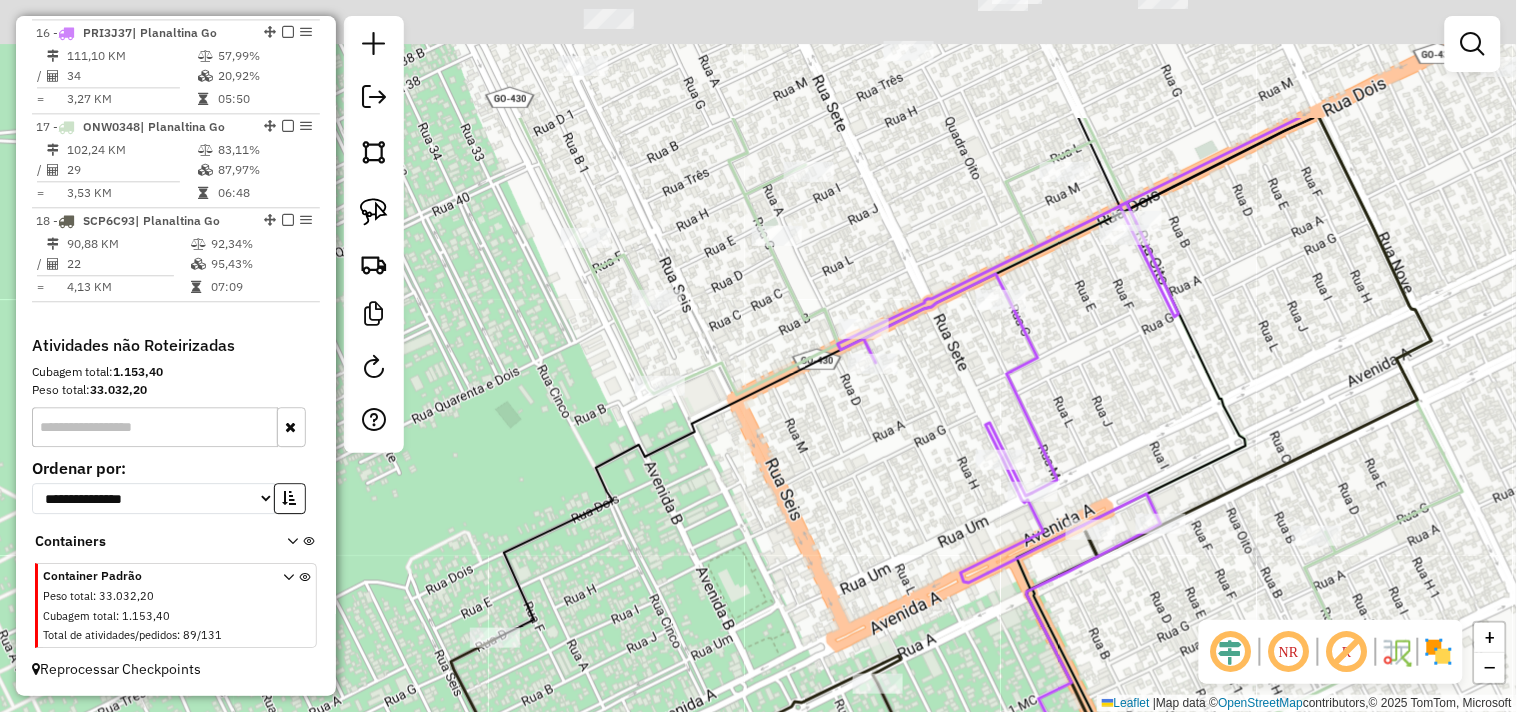 drag, startPoint x: 806, startPoint y: 347, endPoint x: 871, endPoint y: 531, distance: 195.14354 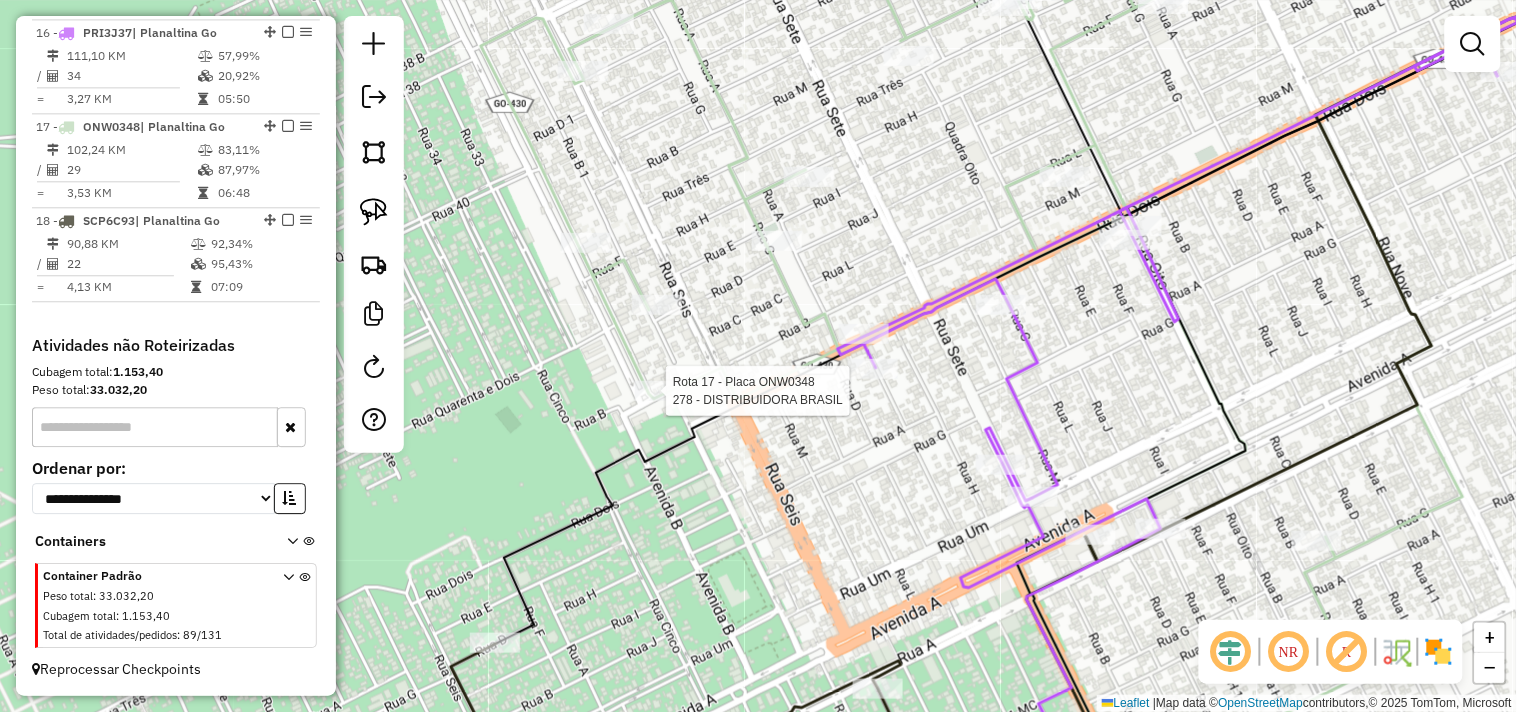 select on "*********" 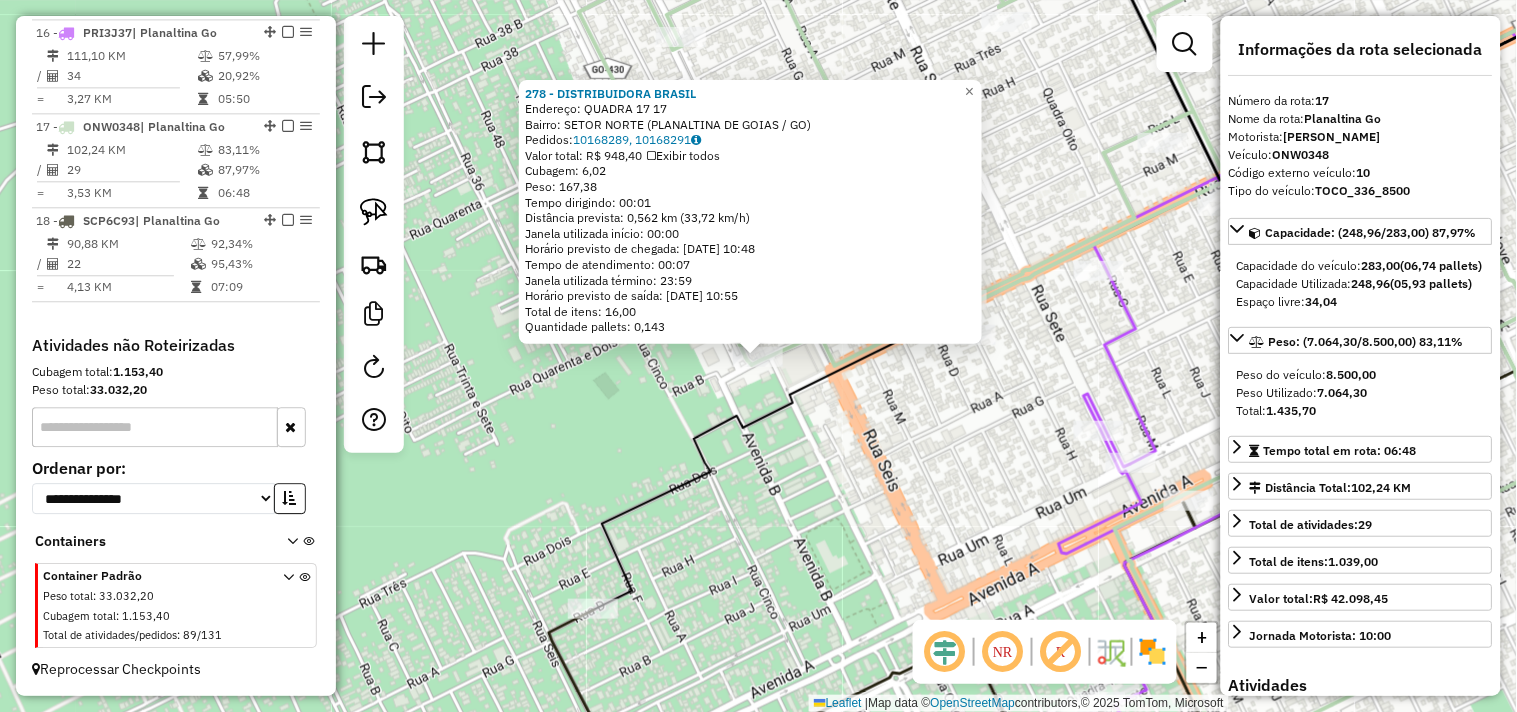 click on "278 - DISTRIBUIDORA BRASIL  Endereço:  QUADRA 17 17   Bairro: SETOR NORTE (PLANALTINA DE GOIAS / GO)   Pedidos:  10168289, 10168291   Valor total: R$ 948,40   Exibir todos   Cubagem: 6,02  Peso: 167,38  Tempo dirigindo: 00:01   Distância prevista: 0,562 km (33,72 km/h)   Janela utilizada início: 00:00   Horário previsto de chegada: 11/07/2025 10:48   Tempo de atendimento: 00:07   Janela utilizada término: 23:59   Horário previsto de saída: 11/07/2025 10:55   Total de itens: 16,00   Quantidade pallets: 0,143  × Janela de atendimento Grade de atendimento Capacidade Transportadoras Veículos Cliente Pedidos  Rotas Selecione os dias de semana para filtrar as janelas de atendimento  Seg   Ter   Qua   Qui   Sex   Sáb   Dom  Informe o período da janela de atendimento: De: Até:  Filtrar exatamente a janela do cliente  Considerar janela de atendimento padrão  Selecione os dias de semana para filtrar as grades de atendimento  Seg   Ter   Qua   Qui   Sex   Sáb   Dom   Peso mínimo:   Peso máximo:   De:  +" 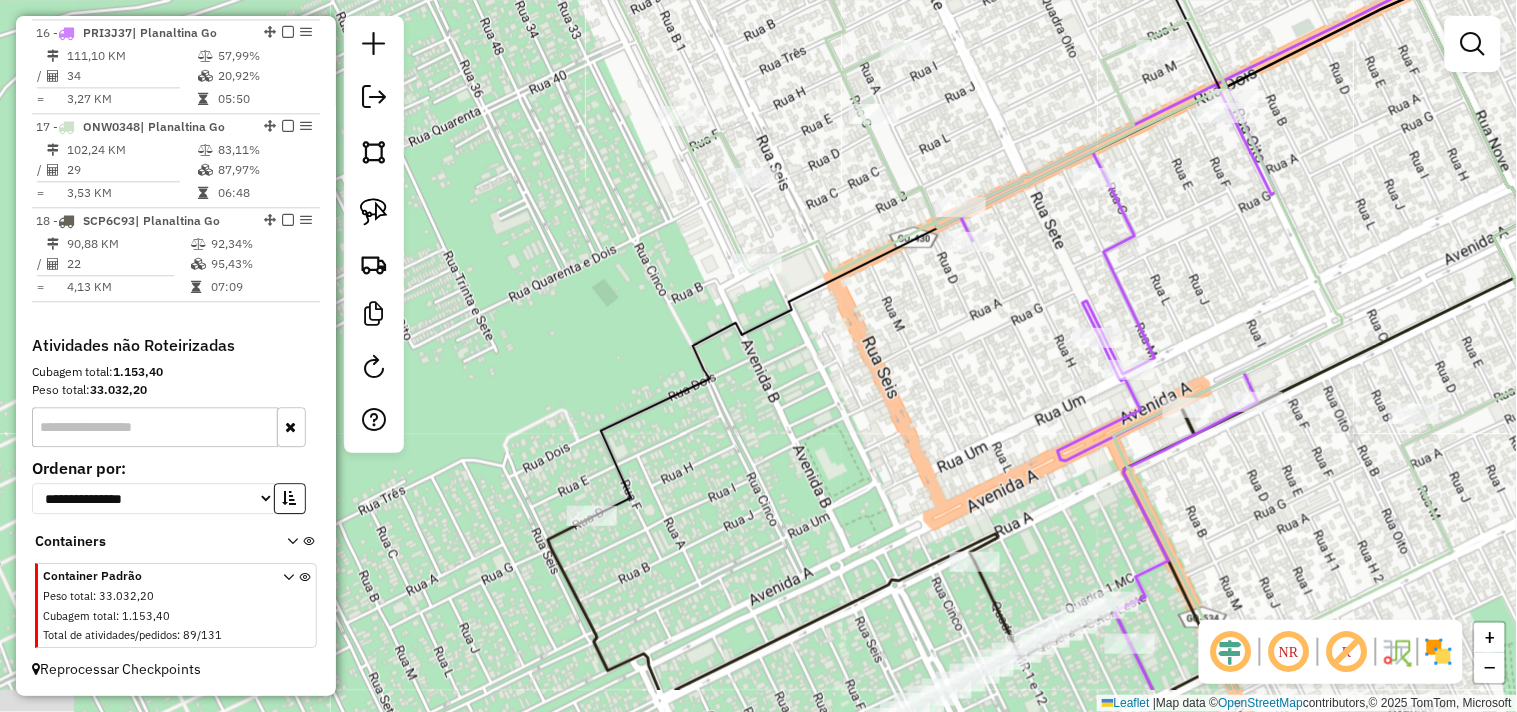 drag, startPoint x: 866, startPoint y: 505, endPoint x: 866, endPoint y: 306, distance: 199 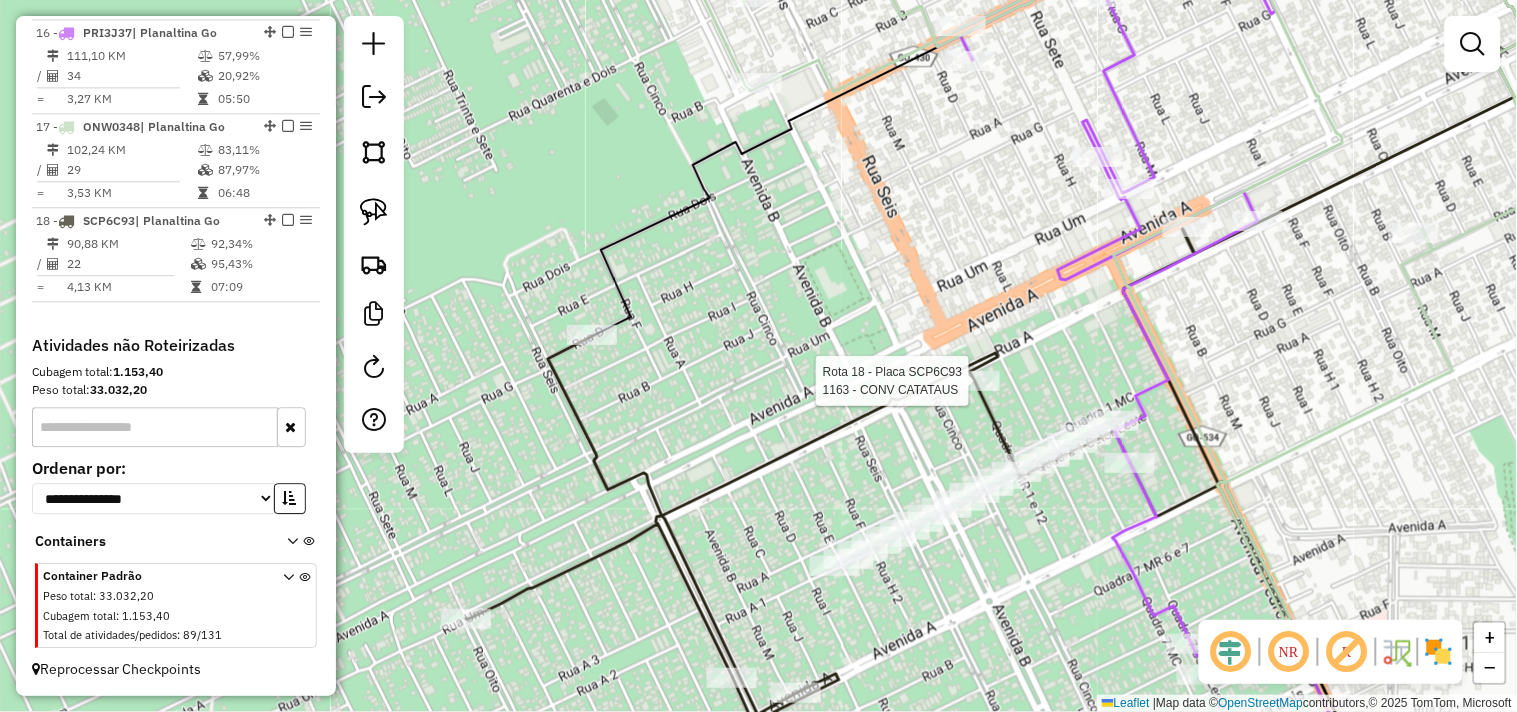 select on "*********" 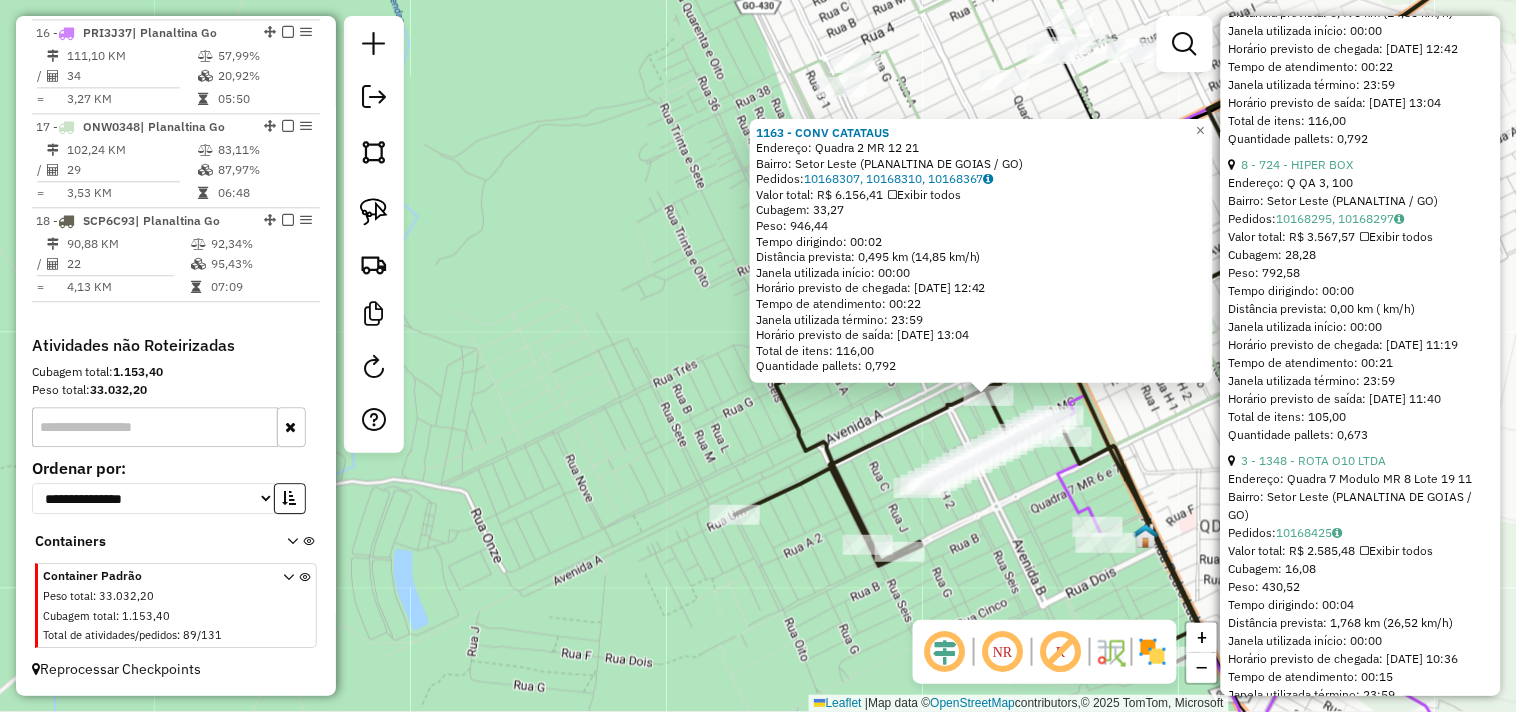 scroll, scrollTop: 1666, scrollLeft: 0, axis: vertical 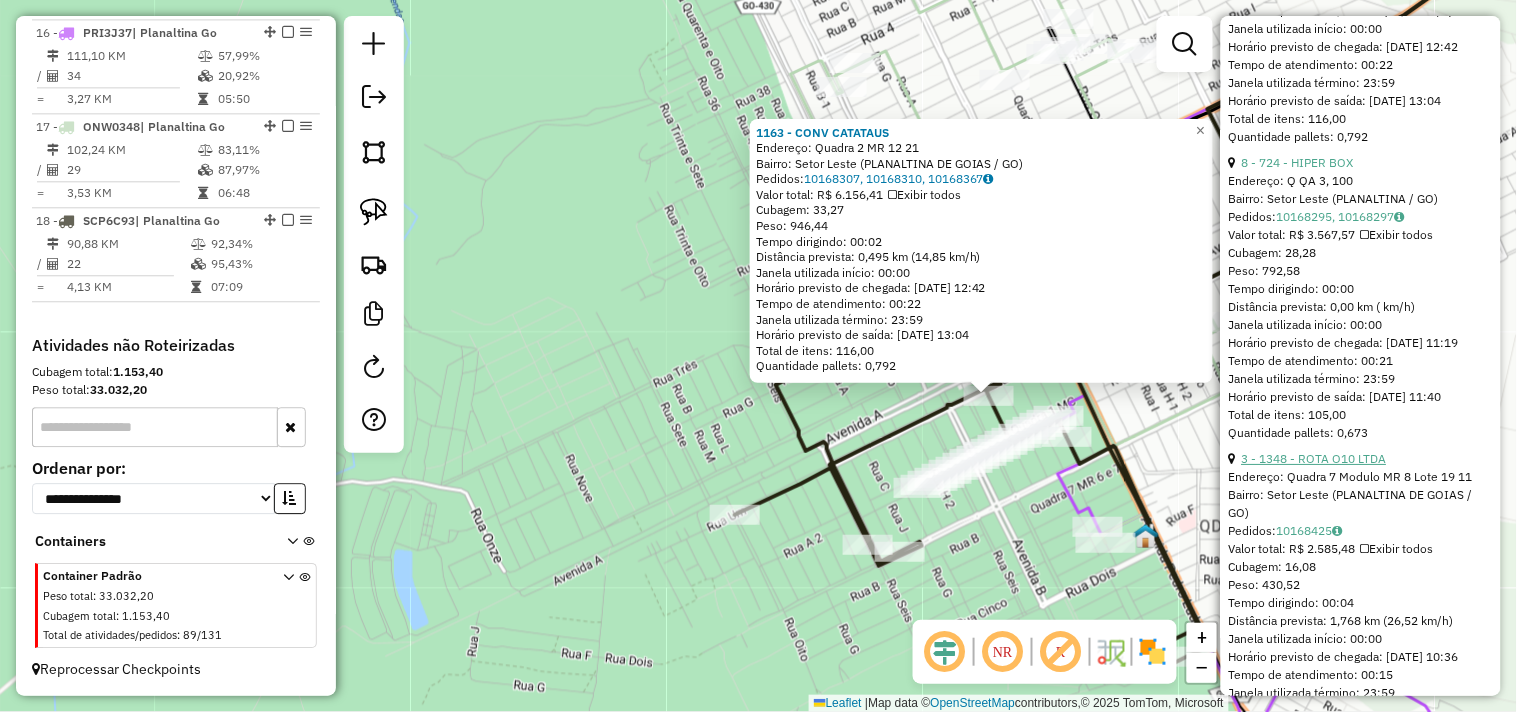 click on "3 - 1348 - ROTA O10 LTDA" at bounding box center (1314, 458) 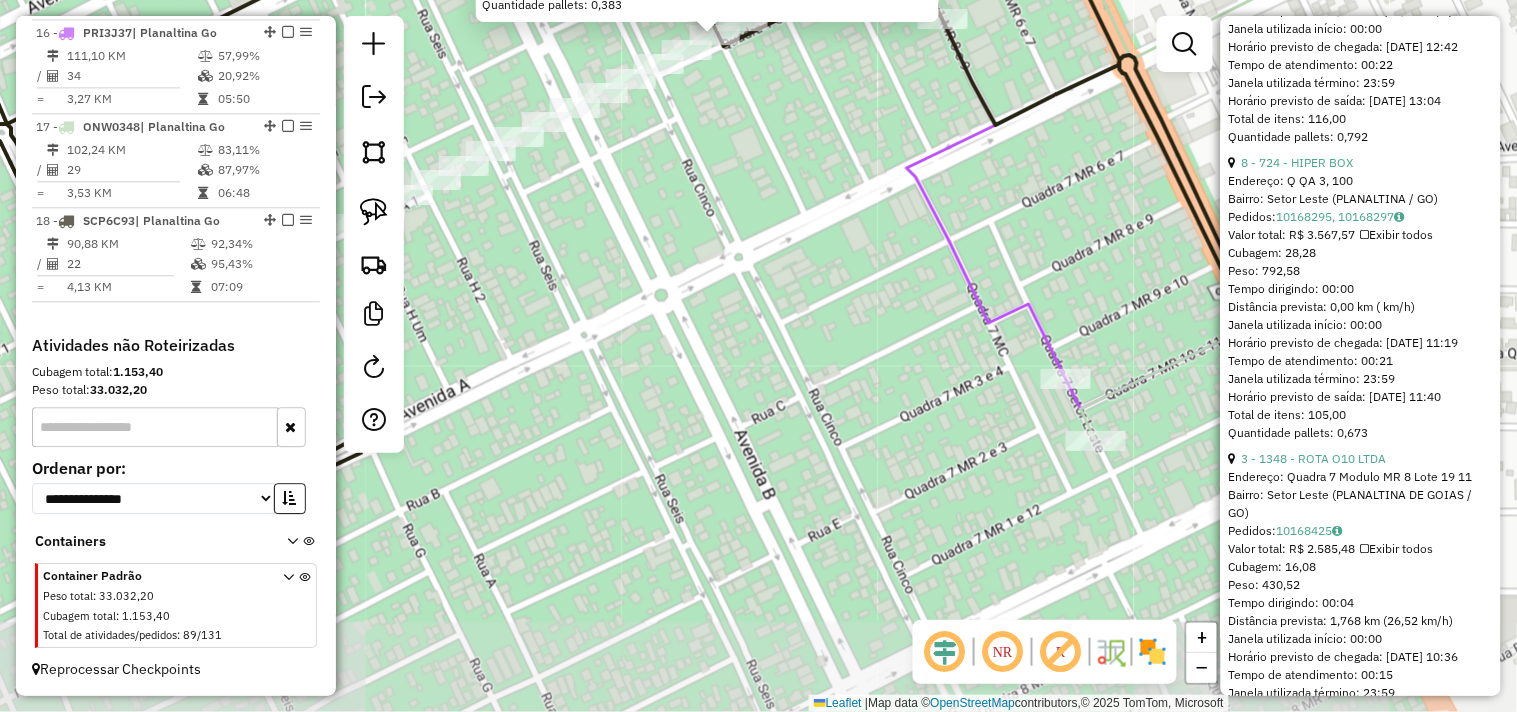 drag, startPoint x: 848, startPoint y: 425, endPoint x: 781, endPoint y: 166, distance: 267.5257 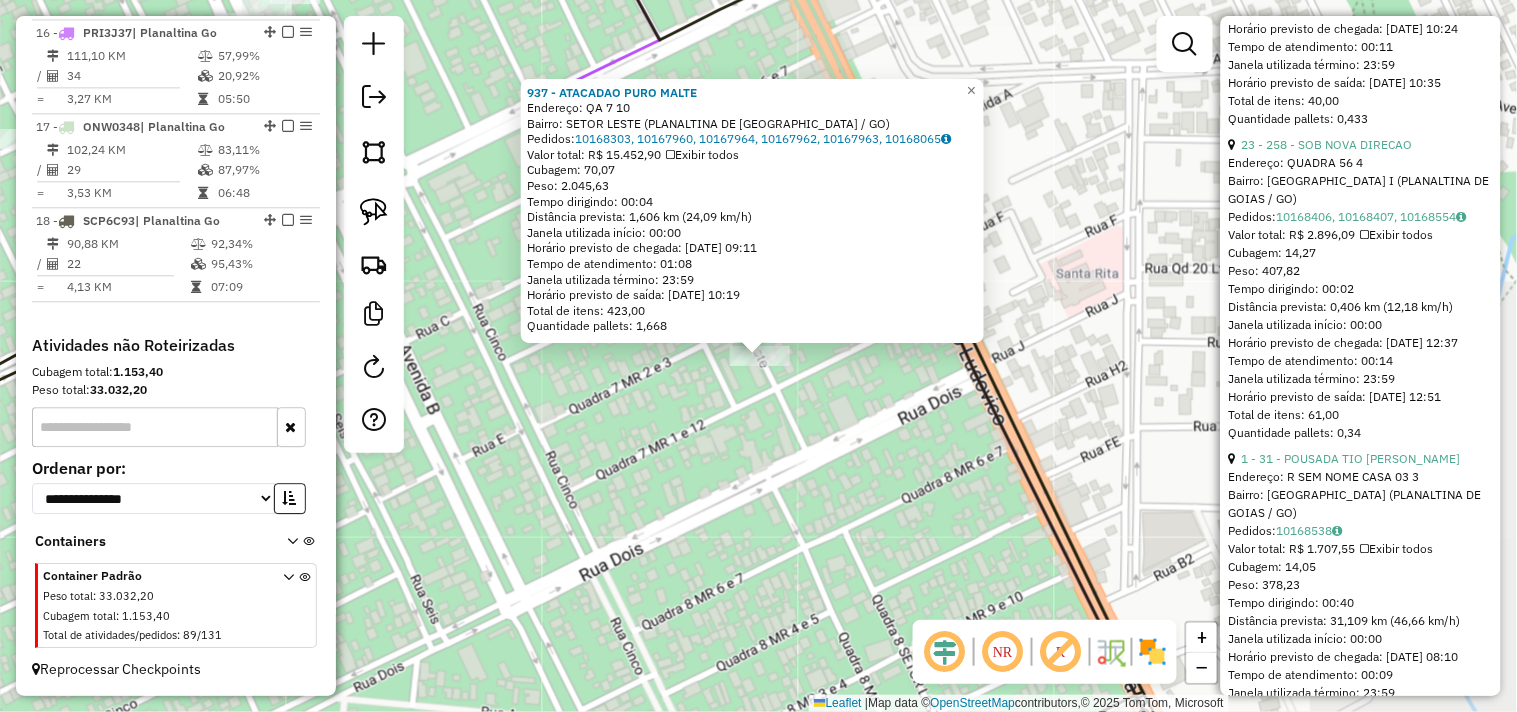 scroll, scrollTop: 0, scrollLeft: 0, axis: both 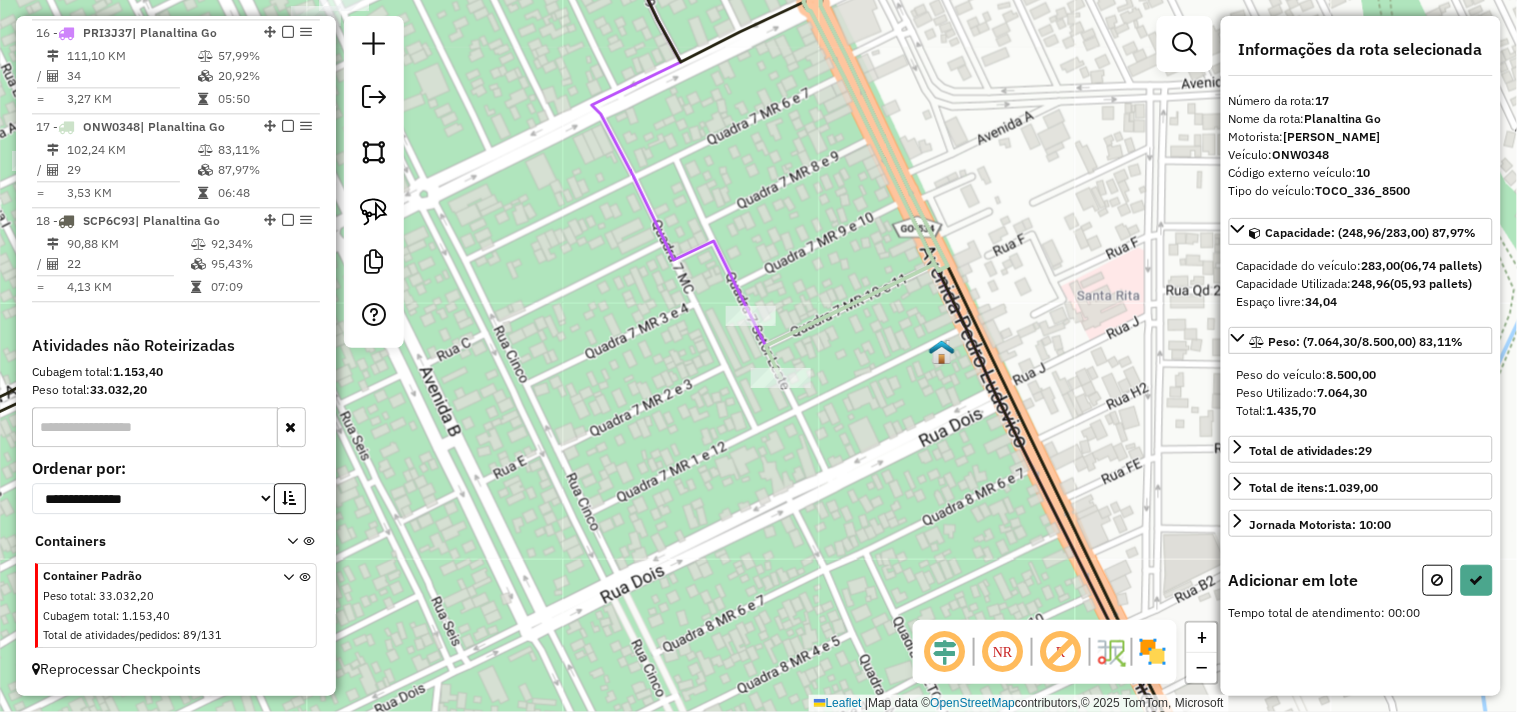 drag, startPoint x: 753, startPoint y: 416, endPoint x: 1032, endPoint y: 682, distance: 385.48282 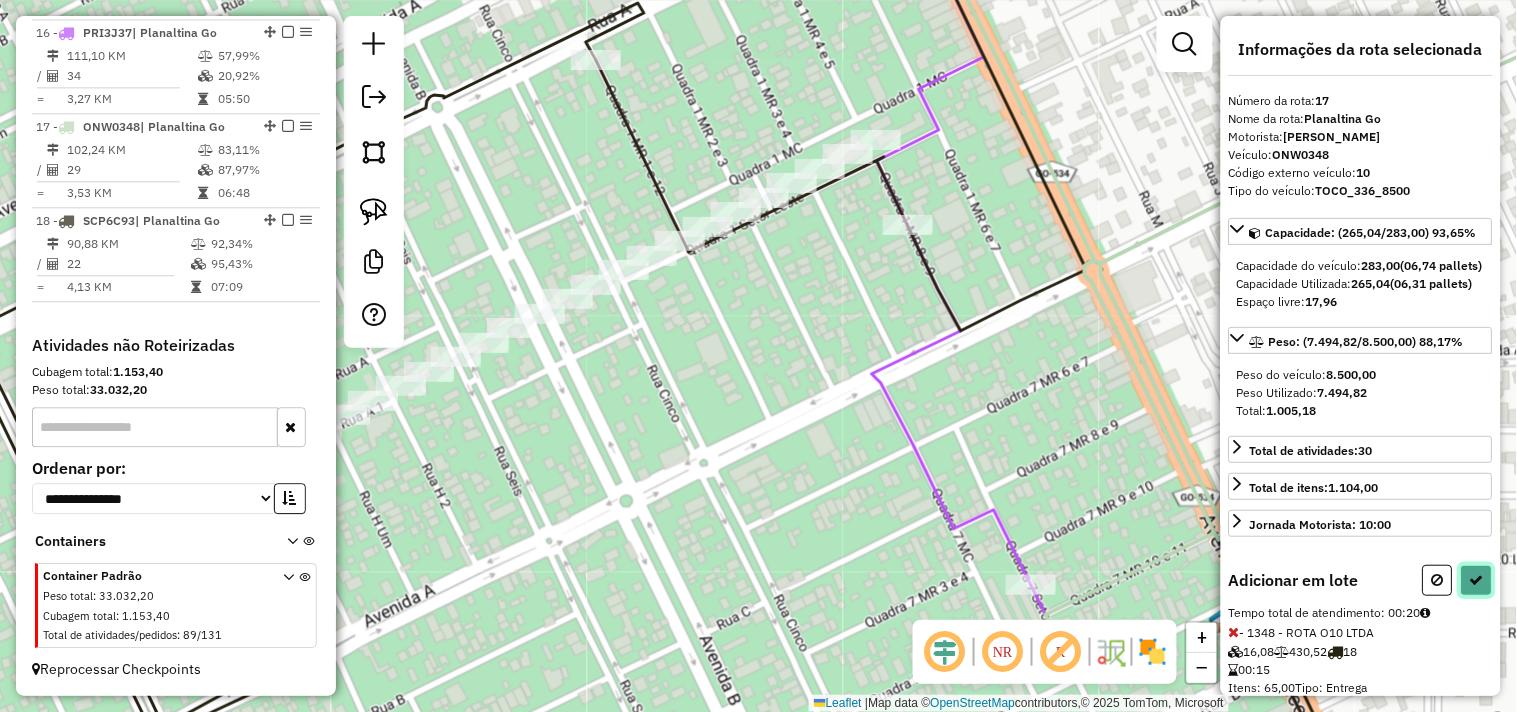 click at bounding box center [1477, 580] 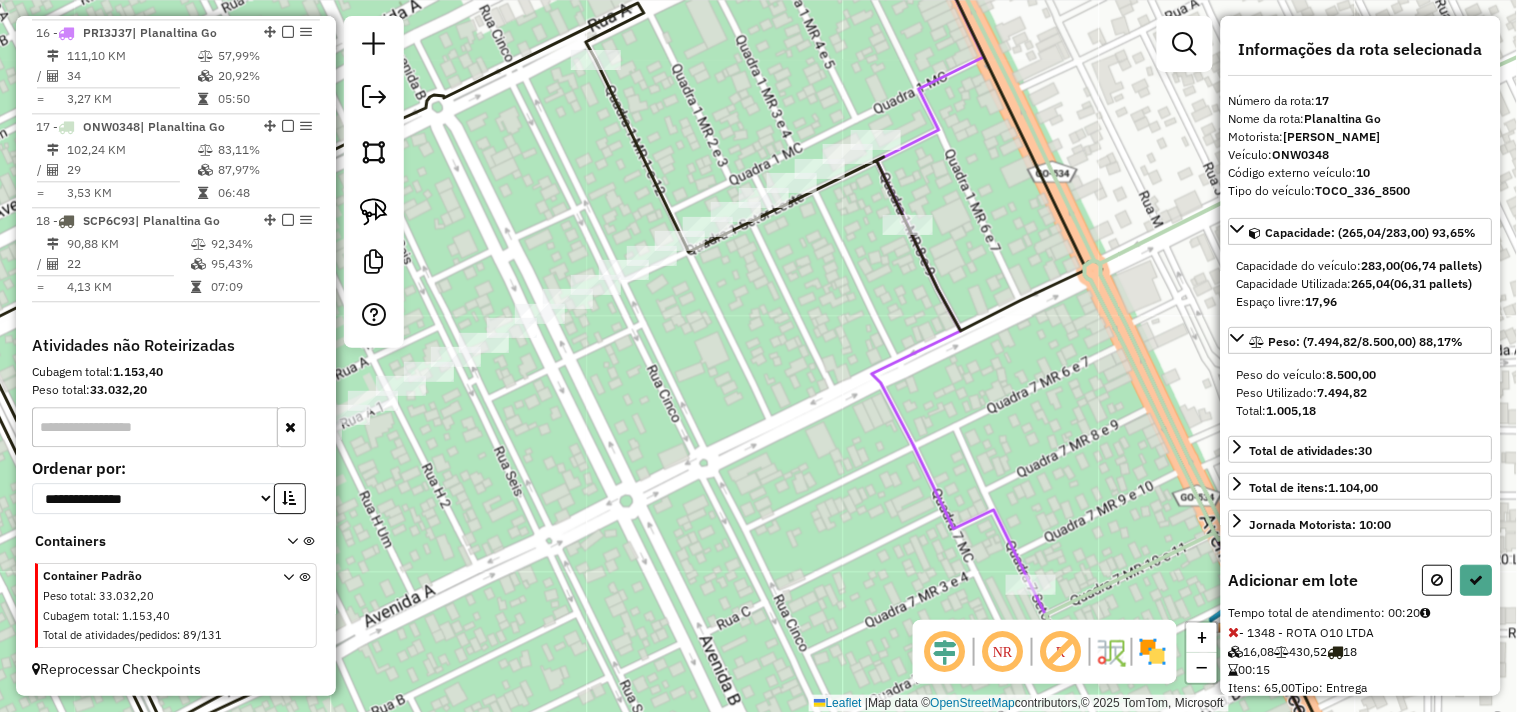 select on "*********" 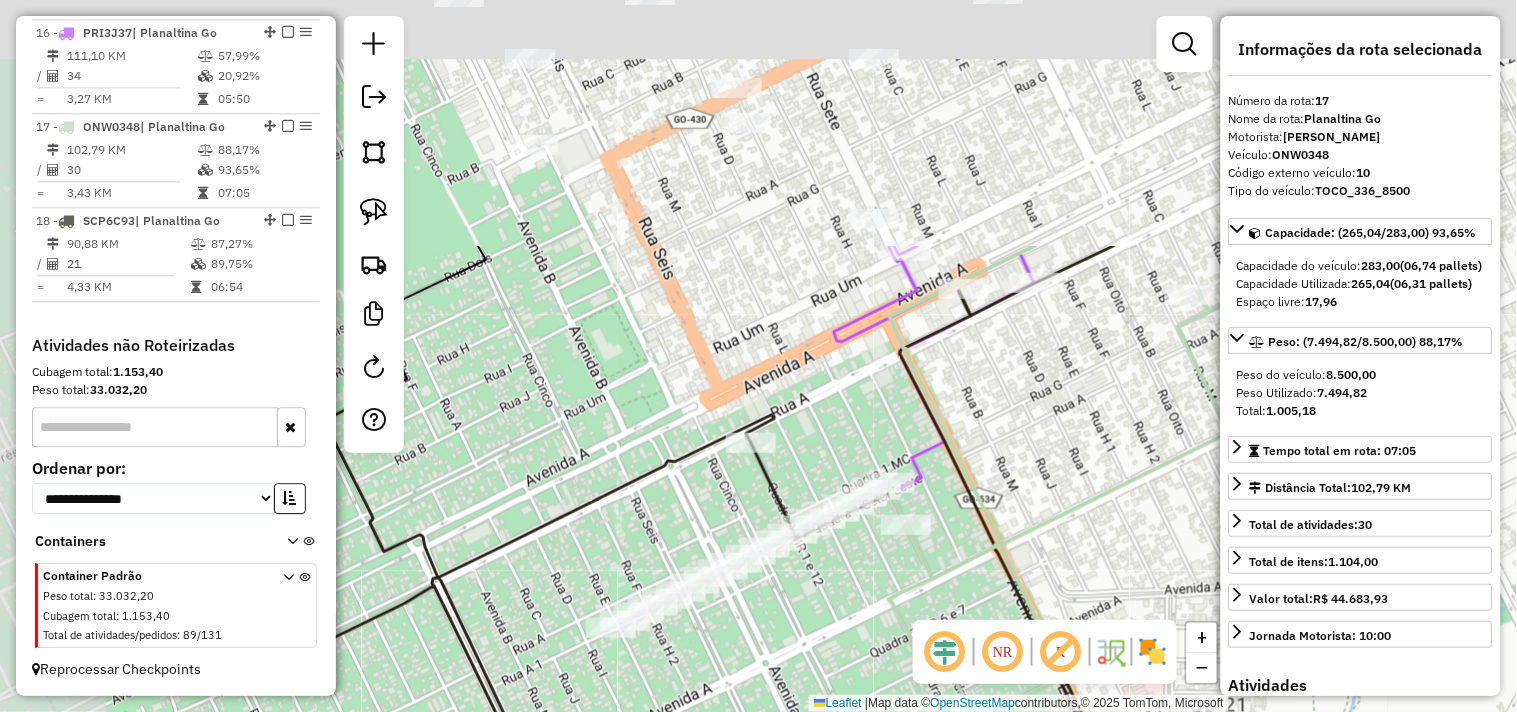 drag, startPoint x: 585, startPoint y: 190, endPoint x: 734, endPoint y: 495, distance: 339.44955 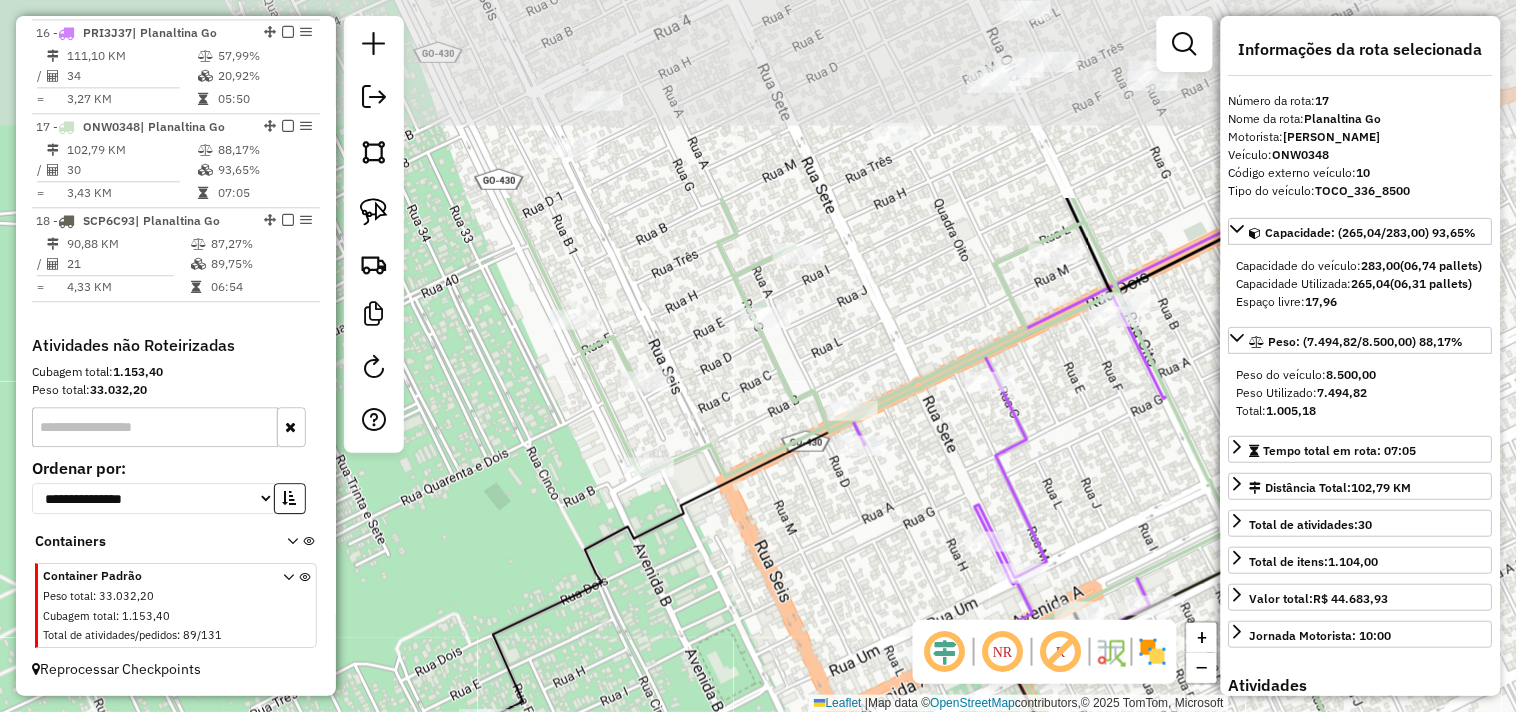 drag, startPoint x: 657, startPoint y: 321, endPoint x: 751, endPoint y: 561, distance: 257.75183 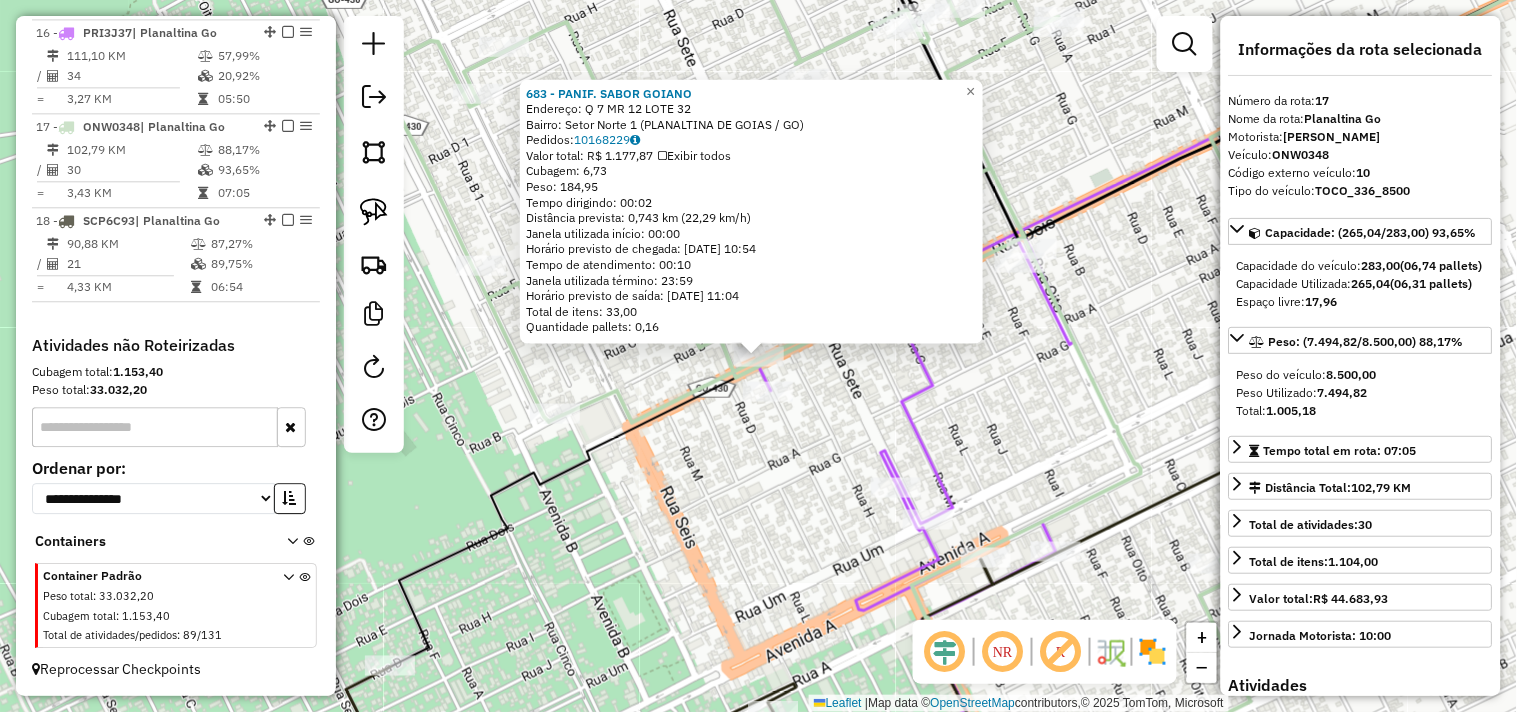 click on "683 - PANIF. SABOR GOIANO  Endereço:  Q 7 MR 12 LOTE 32   Bairro: Setor Norte 1 (PLANALTINA DE GOIAS / GO)   Pedidos:  10168229   Valor total: R$ 1.177,87   Exibir todos   Cubagem: 6,73  Peso: 184,95  Tempo dirigindo: 00:02   Distância prevista: 0,743 km (22,29 km/h)   Janela utilizada início: 00:00   Horário previsto de chegada: 11/07/2025 10:54   Tempo de atendimento: 00:10   Janela utilizada término: 23:59   Horário previsto de saída: 11/07/2025 11:04   Total de itens: 33,00   Quantidade pallets: 0,16  × Janela de atendimento Grade de atendimento Capacidade Transportadoras Veículos Cliente Pedidos  Rotas Selecione os dias de semana para filtrar as janelas de atendimento  Seg   Ter   Qua   Qui   Sex   Sáb   Dom  Informe o período da janela de atendimento: De: Até:  Filtrar exatamente a janela do cliente  Considerar janela de atendimento padrão  Selecione os dias de semana para filtrar as grades de atendimento  Seg   Ter   Qua   Qui   Sex   Sáb   Dom   Peso mínimo:   Peso máximo:   De:   De:" 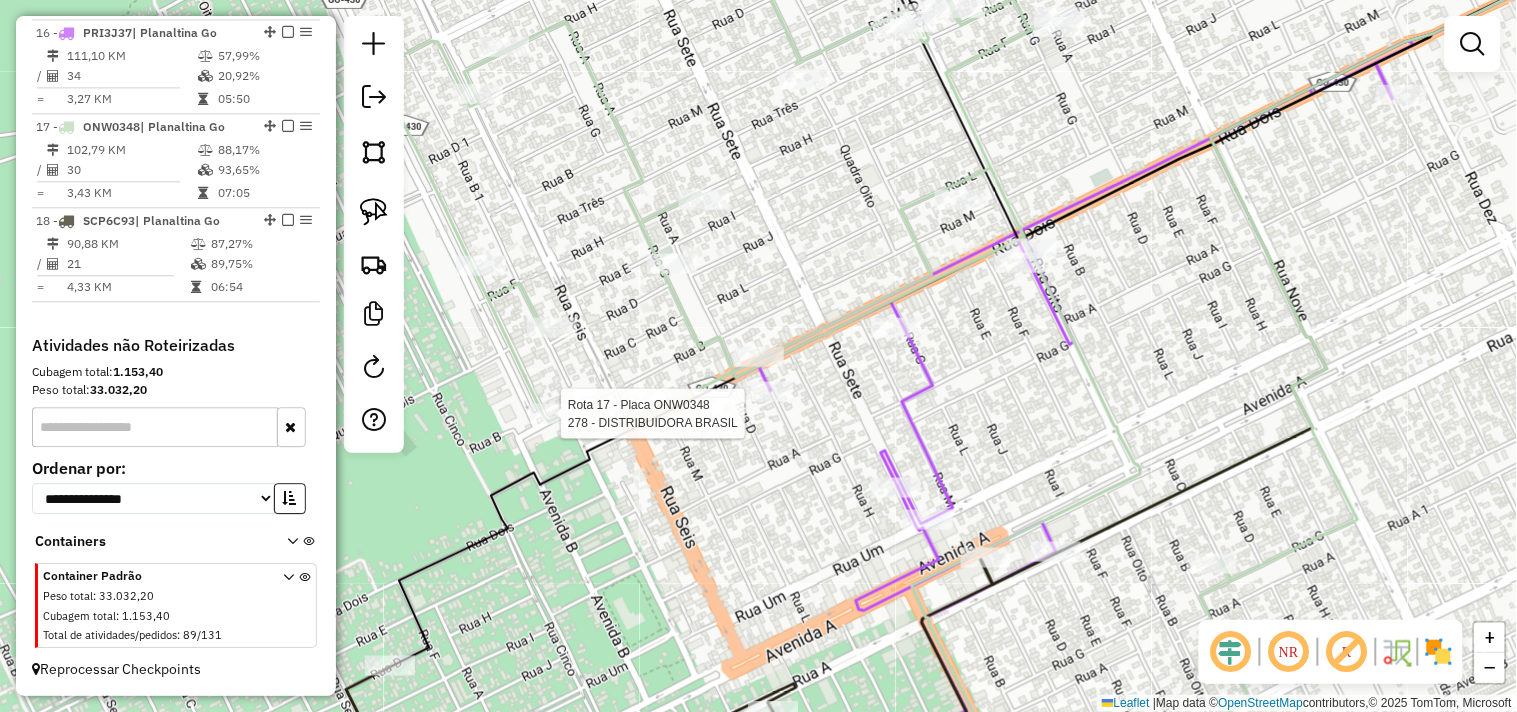 select on "*********" 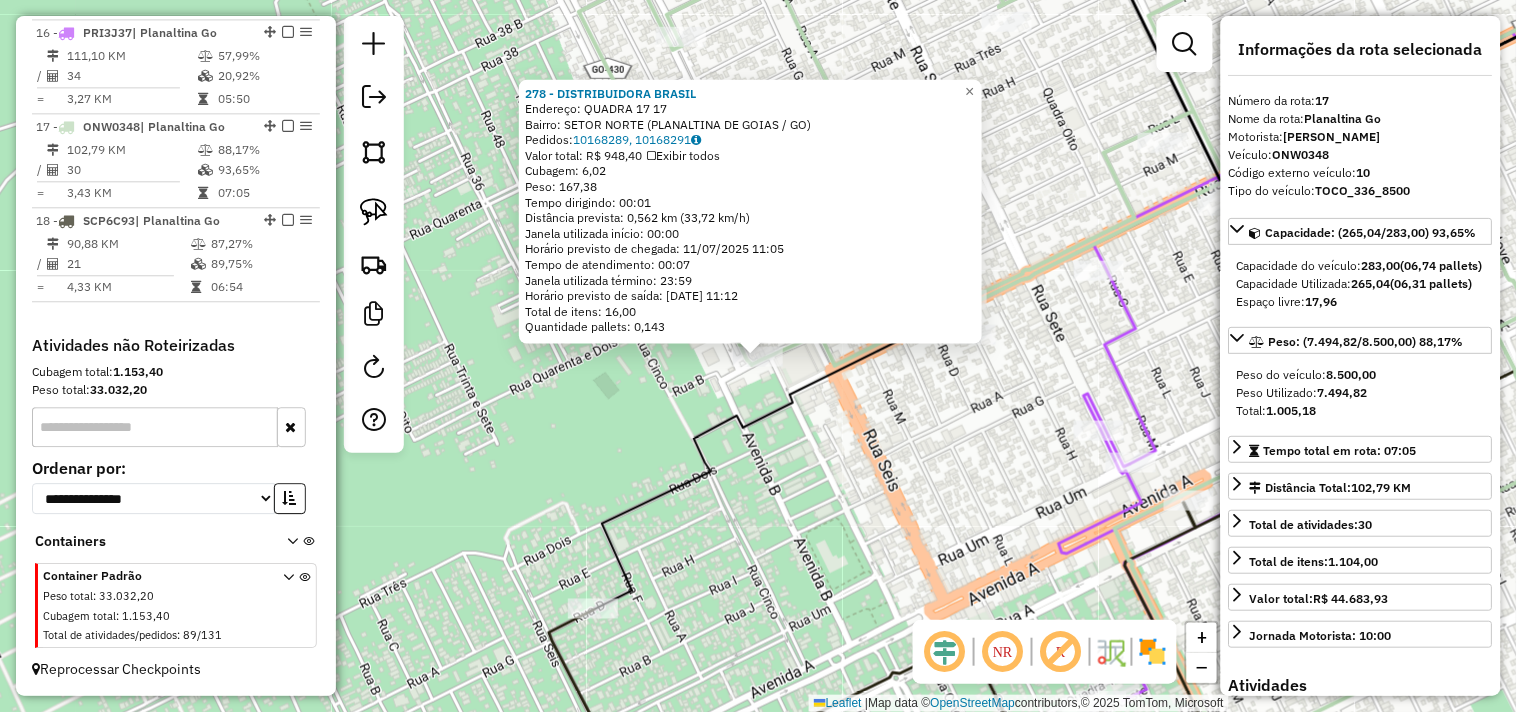 click on "278 - DISTRIBUIDORA BRASIL  Endereço:  QUADRA 17 17   Bairro: SETOR NORTE (PLANALTINA DE GOIAS / GO)   Pedidos:  10168289, 10168291   Valor total: R$ 948,40   Exibir todos   Cubagem: 6,02  Peso: 167,38  Tempo dirigindo: 00:01   Distância prevista: 0,562 km (33,72 km/h)   Janela utilizada início: 00:00   Horário previsto de chegada: 11/07/2025 11:05   Tempo de atendimento: 00:07   Janela utilizada término: 23:59   Horário previsto de saída: 11/07/2025 11:12   Total de itens: 16,00   Quantidade pallets: 0,143  × Janela de atendimento Grade de atendimento Capacidade Transportadoras Veículos Cliente Pedidos  Rotas Selecione os dias de semana para filtrar as janelas de atendimento  Seg   Ter   Qua   Qui   Sex   Sáb   Dom  Informe o período da janela de atendimento: De: Até:  Filtrar exatamente a janela do cliente  Considerar janela de atendimento padrão  Selecione os dias de semana para filtrar as grades de atendimento  Seg   Ter   Qua   Qui   Sex   Sáb   Dom   Peso mínimo:   Peso máximo:   De:  +" 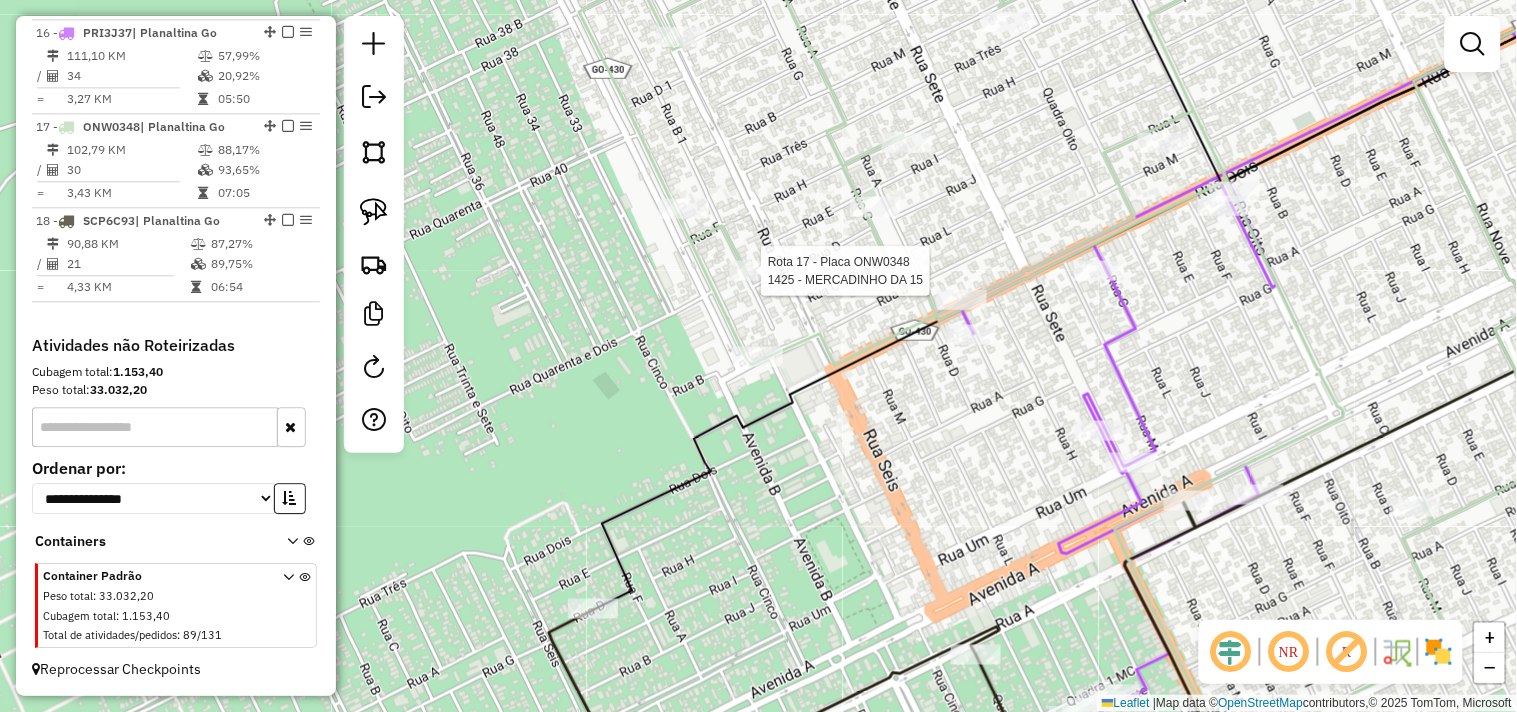 select on "*********" 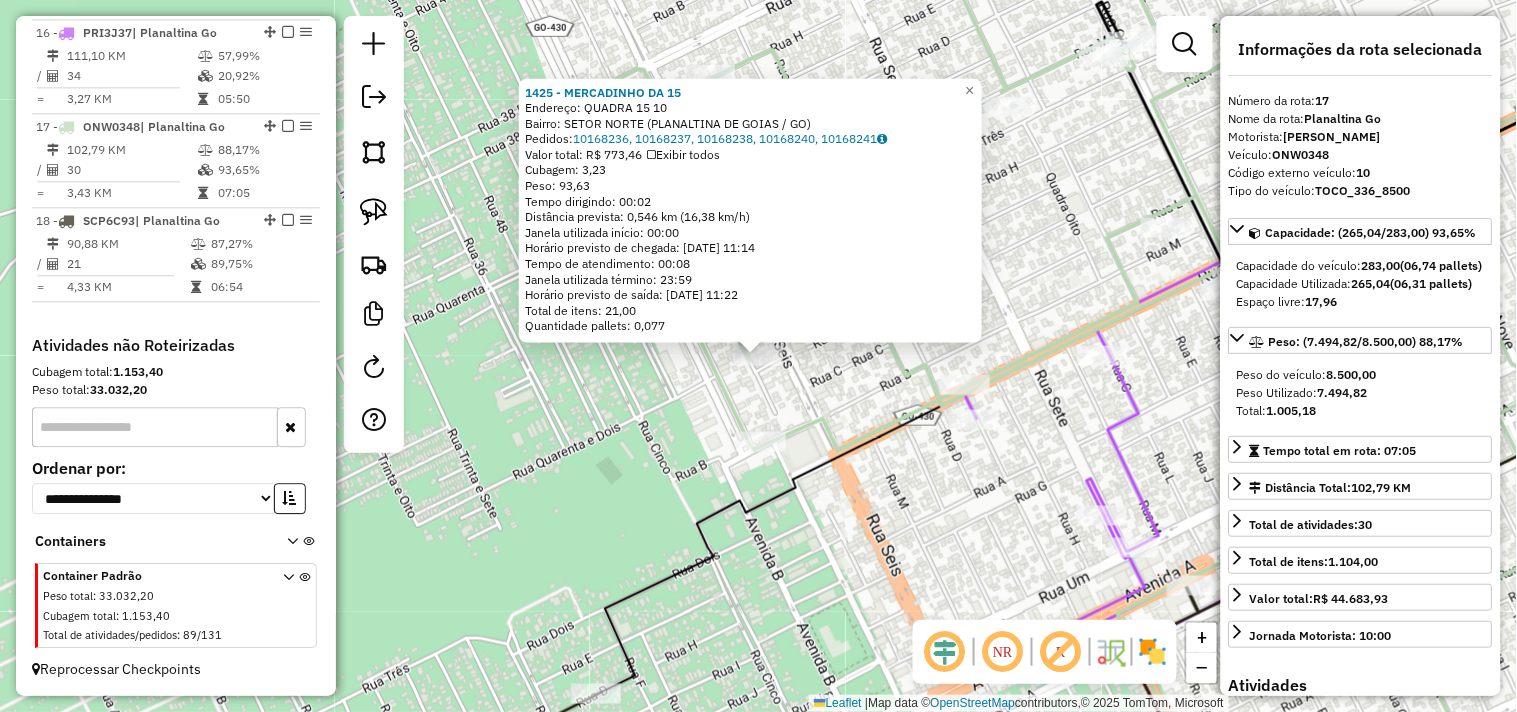 click on "1425 - MERCADINHO DA 15  Endereço:  QUADRA 15 10   Bairro: SETOR NORTE (PLANALTINA DE GOIAS / GO)   Pedidos:  10168236, 10168237, 10168238, 10168240, 10168241   Valor total: R$ 773,46   Exibir todos   Cubagem: 3,23  Peso: 93,63  Tempo dirigindo: 00:02   Distância prevista: 0,546 km (16,38 km/h)   Janela utilizada início: 00:00   Horário previsto de chegada: 11/07/2025 11:14   Tempo de atendimento: 00:08   Janela utilizada término: 23:59   Horário previsto de saída: 11/07/2025 11:22   Total de itens: 21,00   Quantidade pallets: 0,077  × Janela de atendimento Grade de atendimento Capacidade Transportadoras Veículos Cliente Pedidos  Rotas Selecione os dias de semana para filtrar as janelas de atendimento  Seg   Ter   Qua   Qui   Sex   Sáb   Dom  Informe o período da janela de atendimento: De: Até:  Filtrar exatamente a janela do cliente  Considerar janela de atendimento padrão  Selecione os dias de semana para filtrar as grades de atendimento  Seg   Ter   Qua   Qui   Sex   Sáb   Dom   De:   Até:" 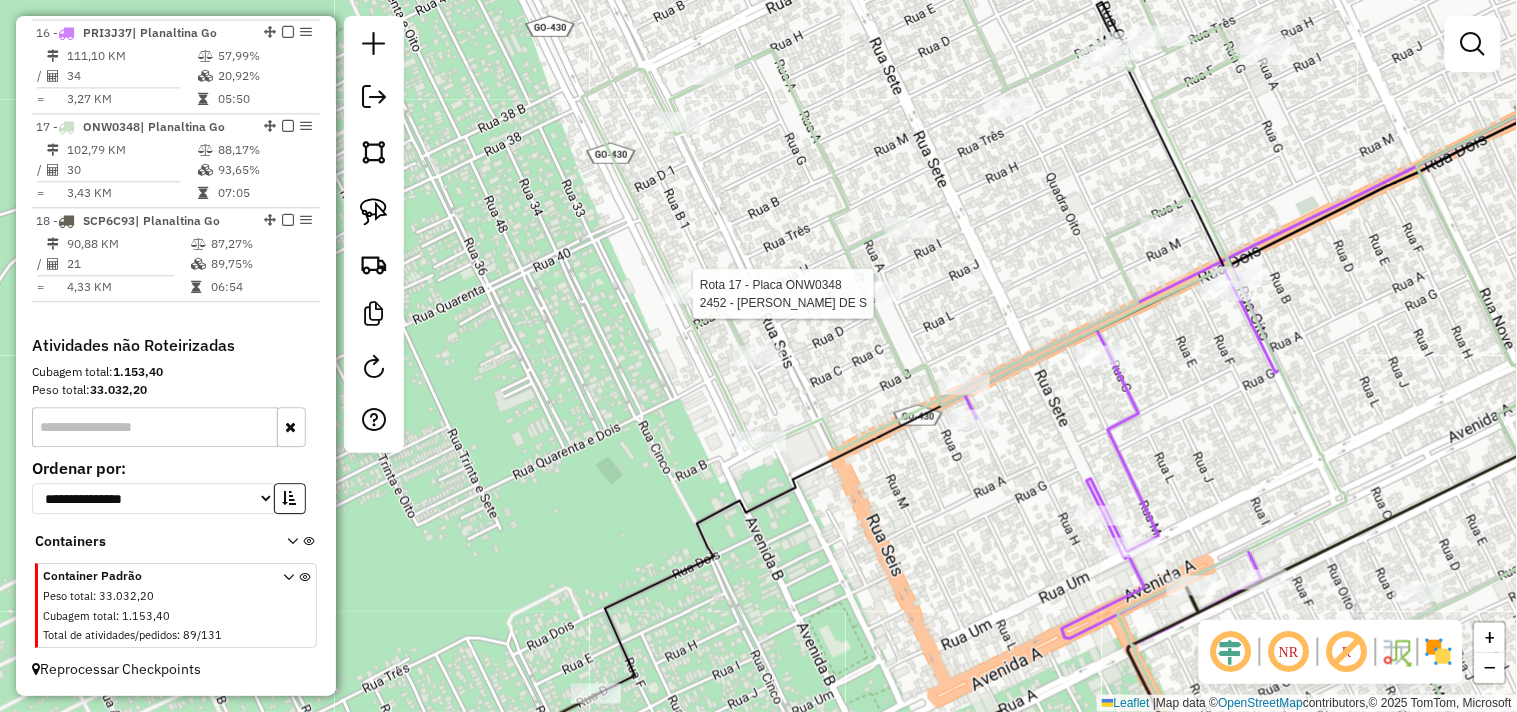 select on "*********" 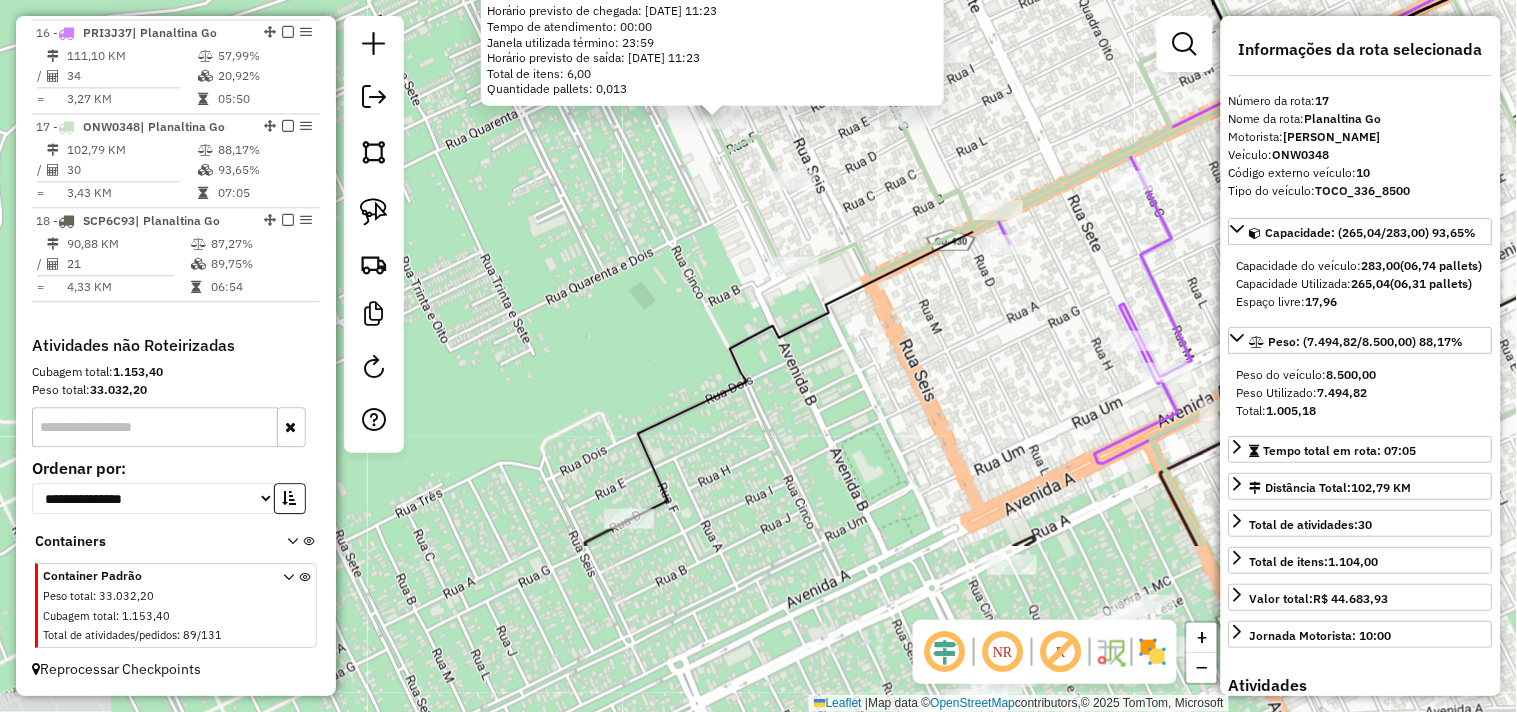 drag, startPoint x: 893, startPoint y: 558, endPoint x: 847, endPoint y: 440, distance: 126.649124 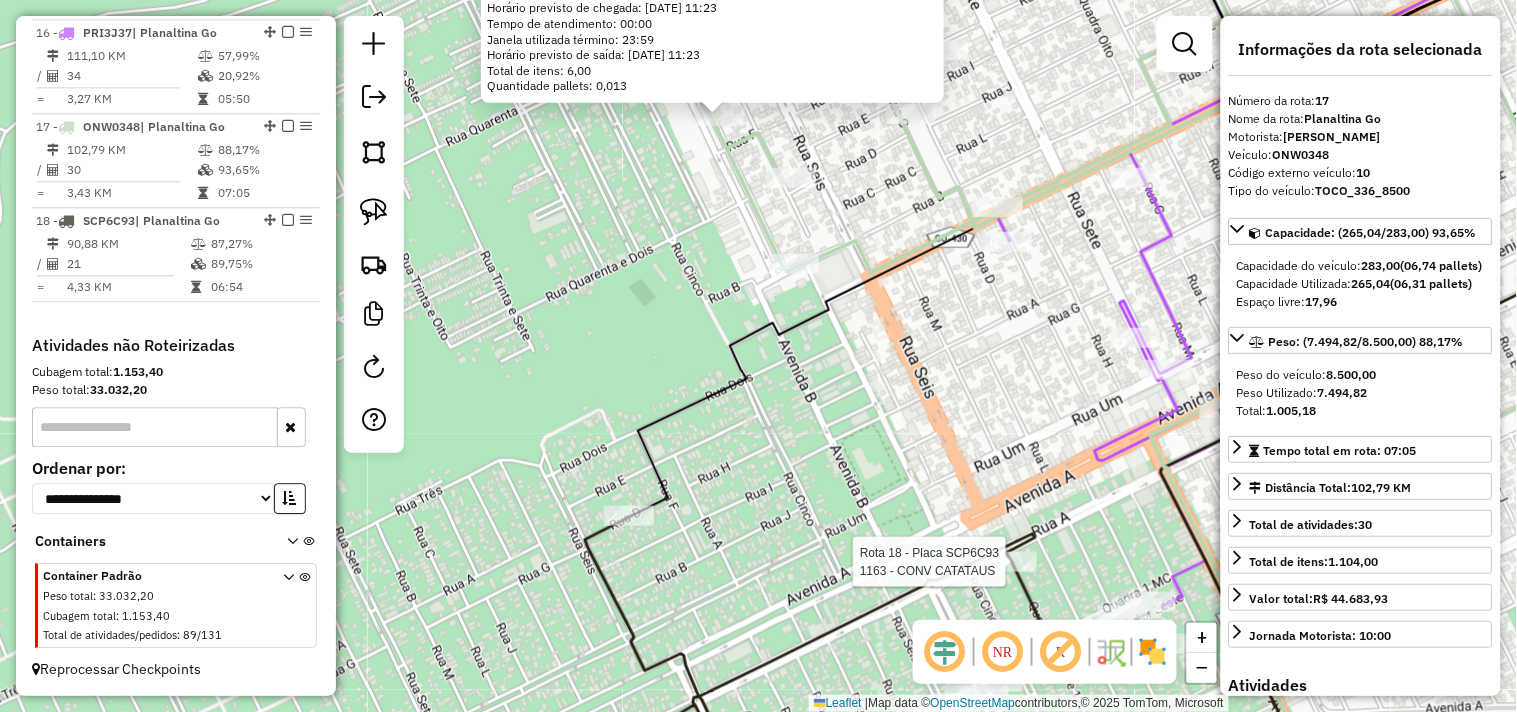 click 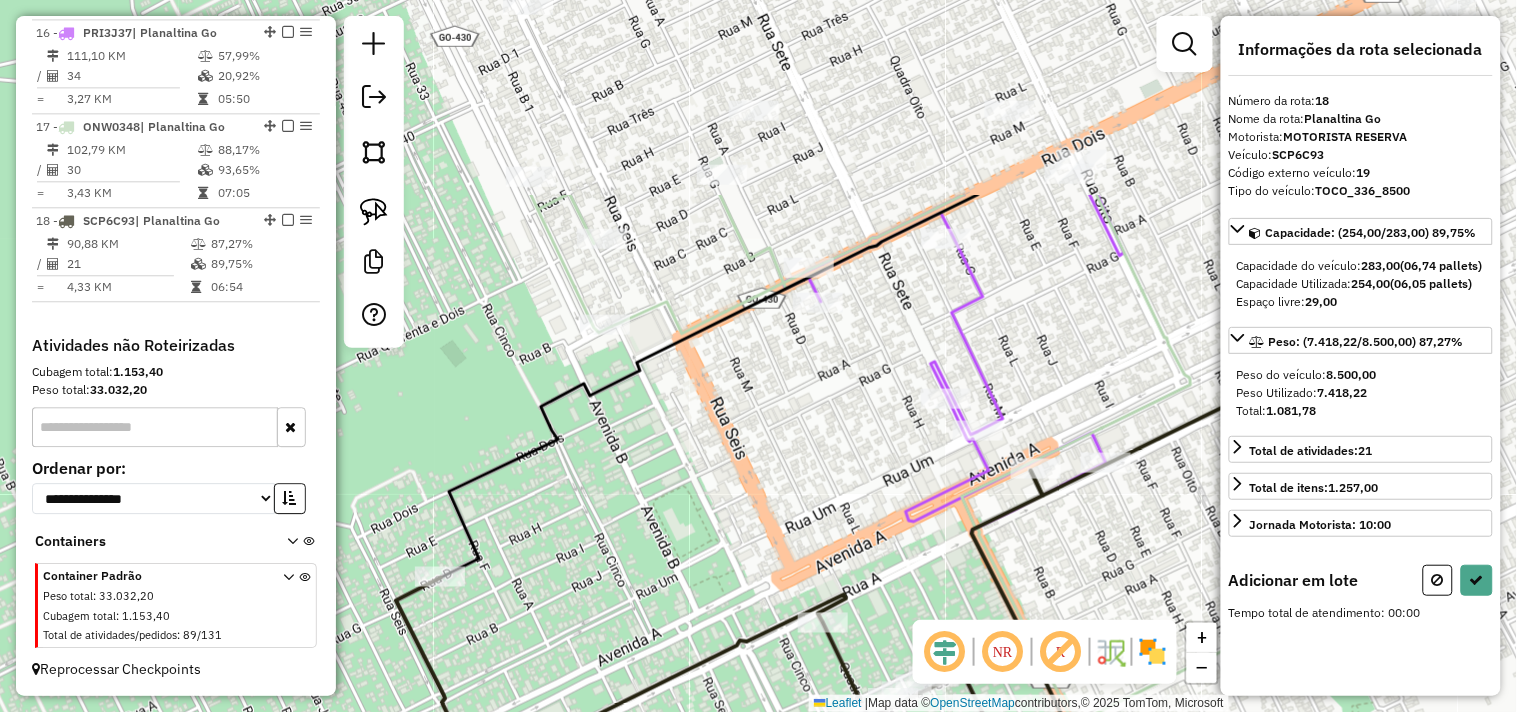 drag, startPoint x: 708, startPoint y: 364, endPoint x: 778, endPoint y: 684, distance: 327.56677 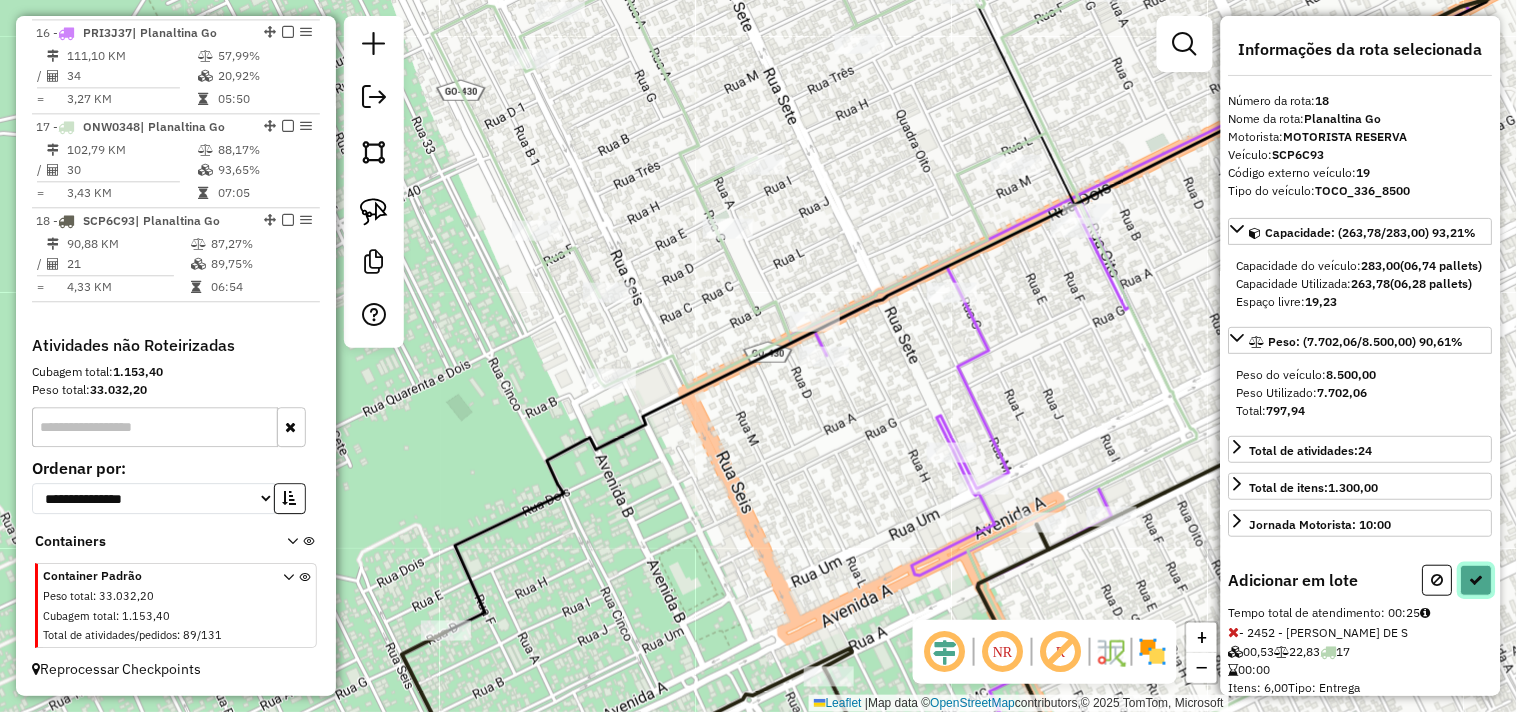 click at bounding box center [1477, 580] 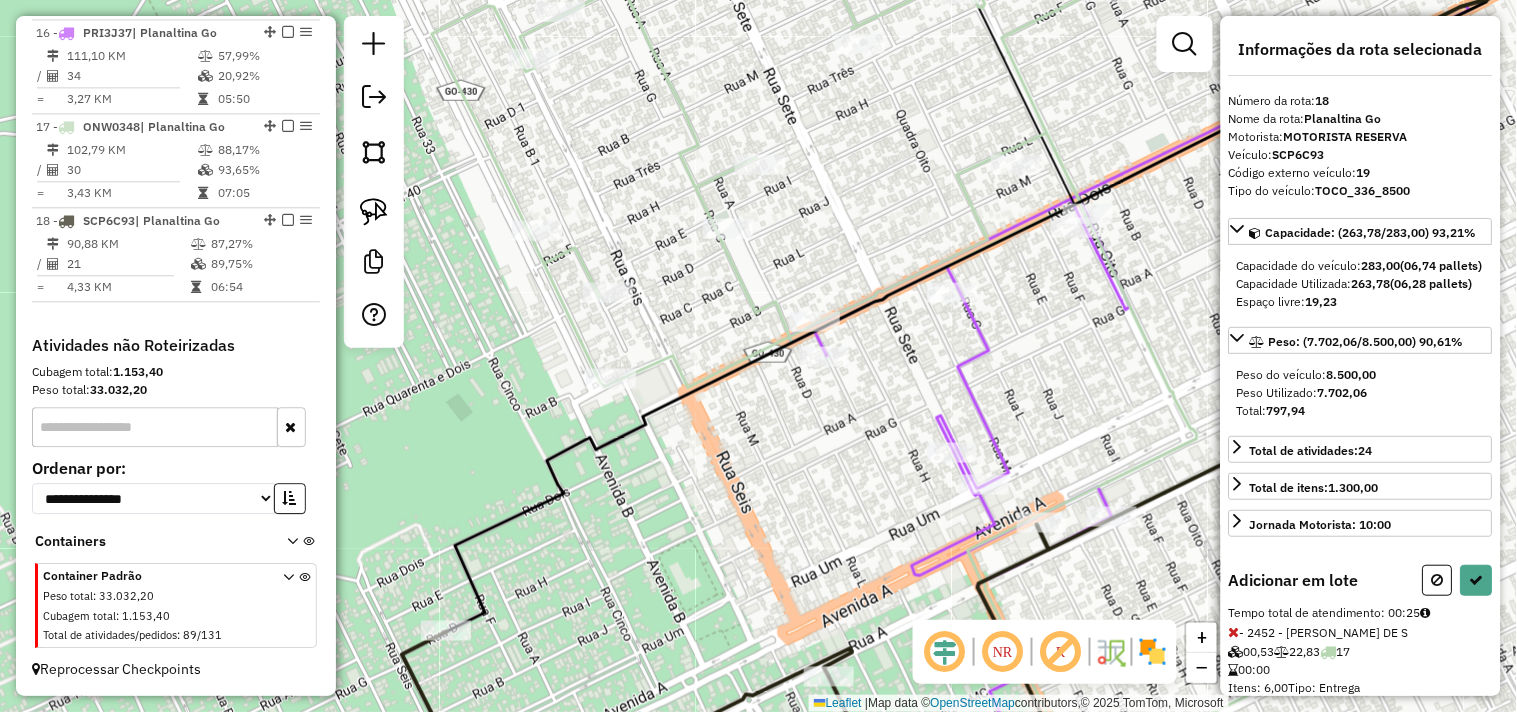 select on "*********" 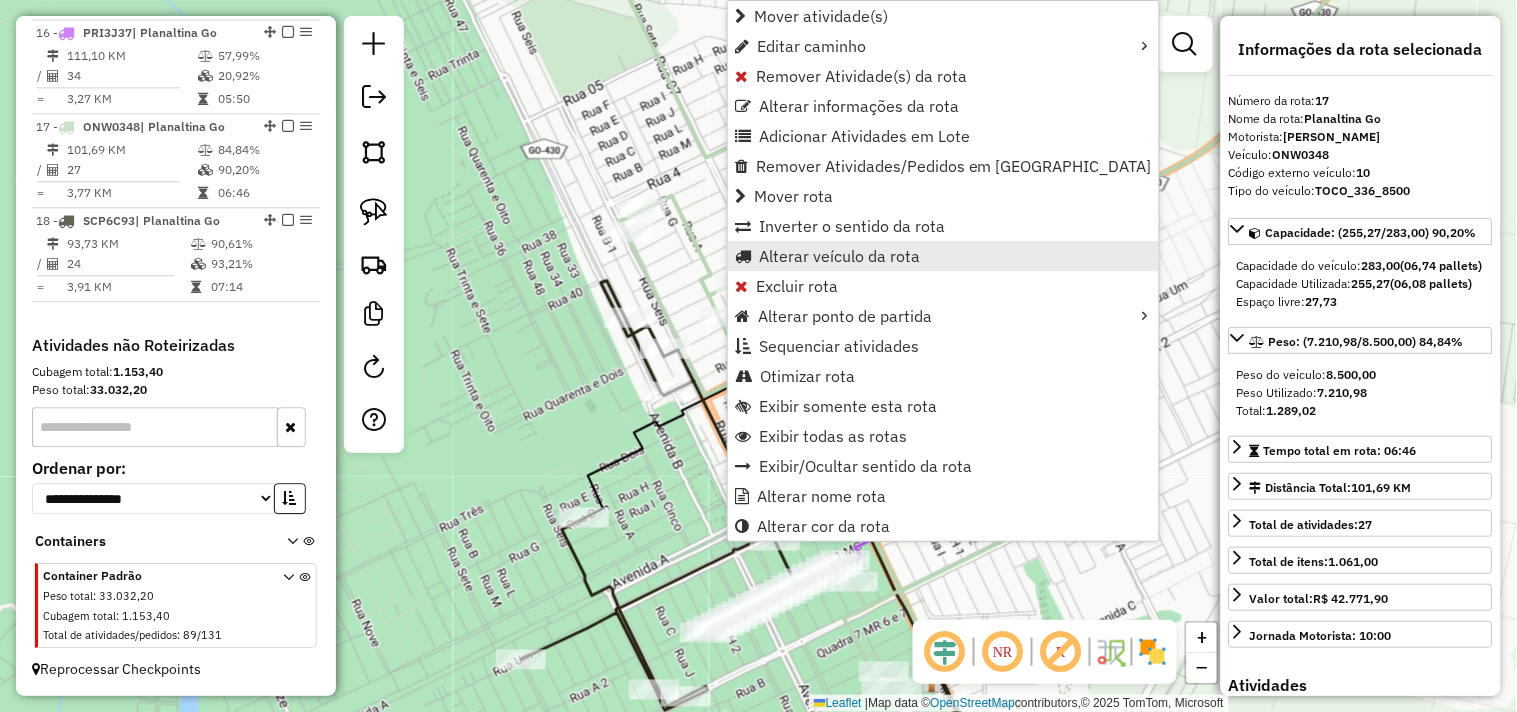 click on "Alterar veículo da rota" at bounding box center [839, 256] 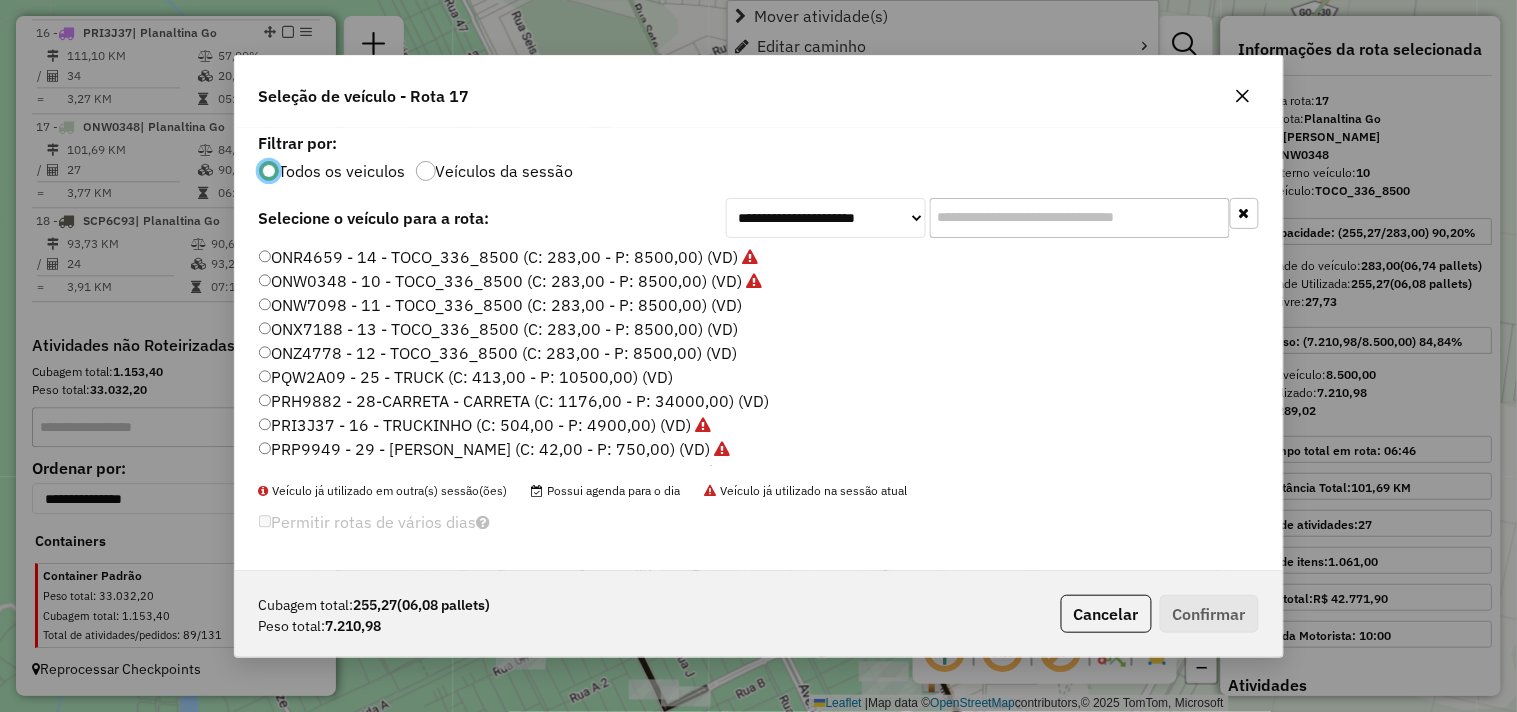 scroll, scrollTop: 11, scrollLeft: 5, axis: both 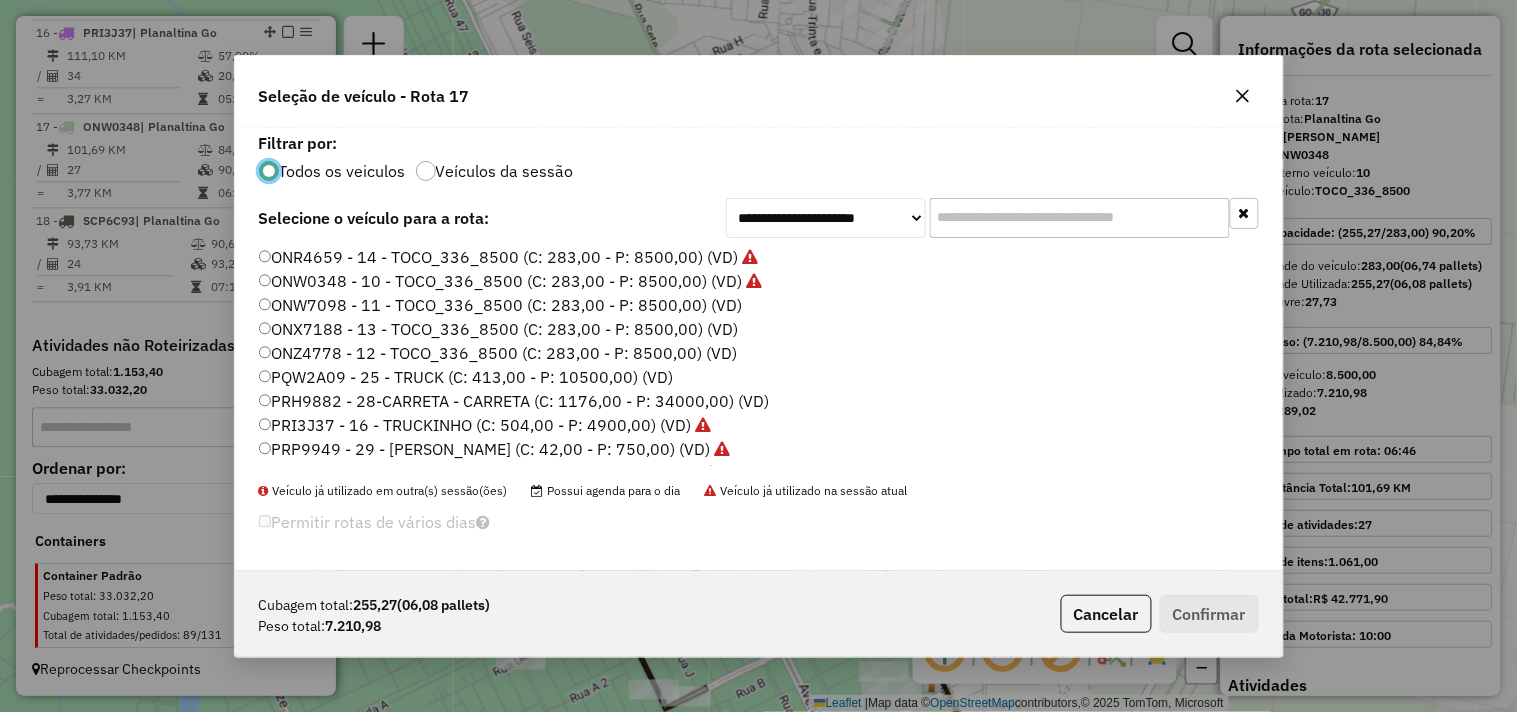 click on "ONZ4778 - 12 - TOCO_336_8500 (C: 283,00 - P: 8500,00) (VD)" 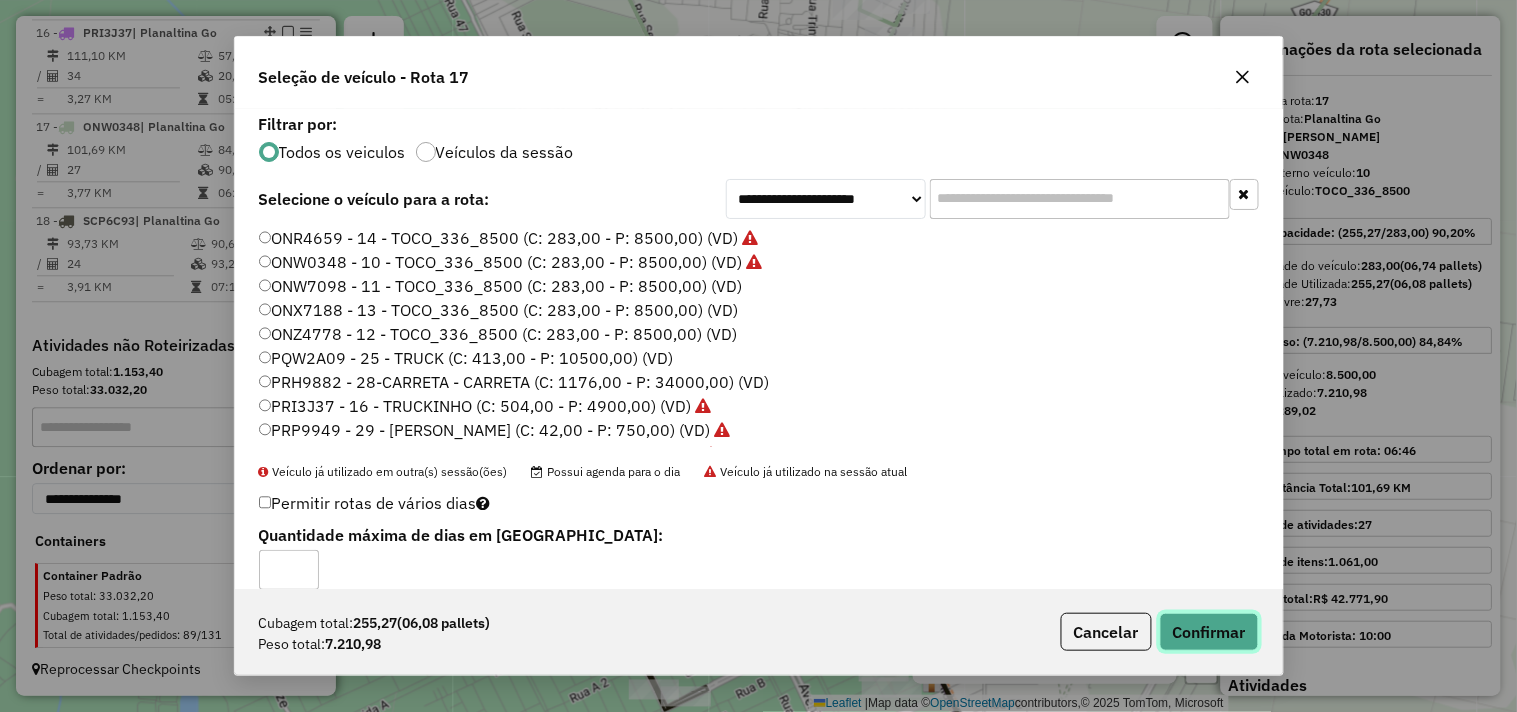 click on "Confirmar" 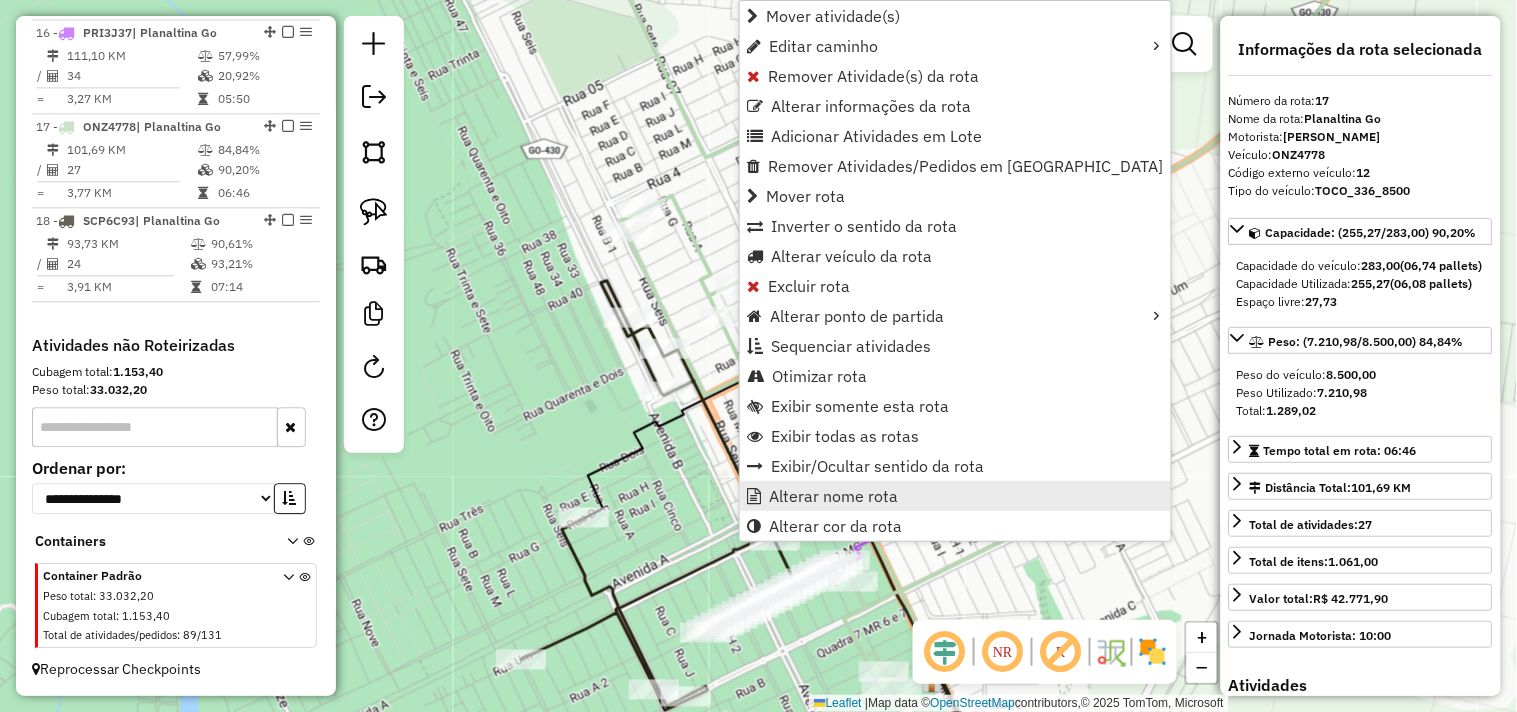 click on "Alterar nome rota" at bounding box center (833, 496) 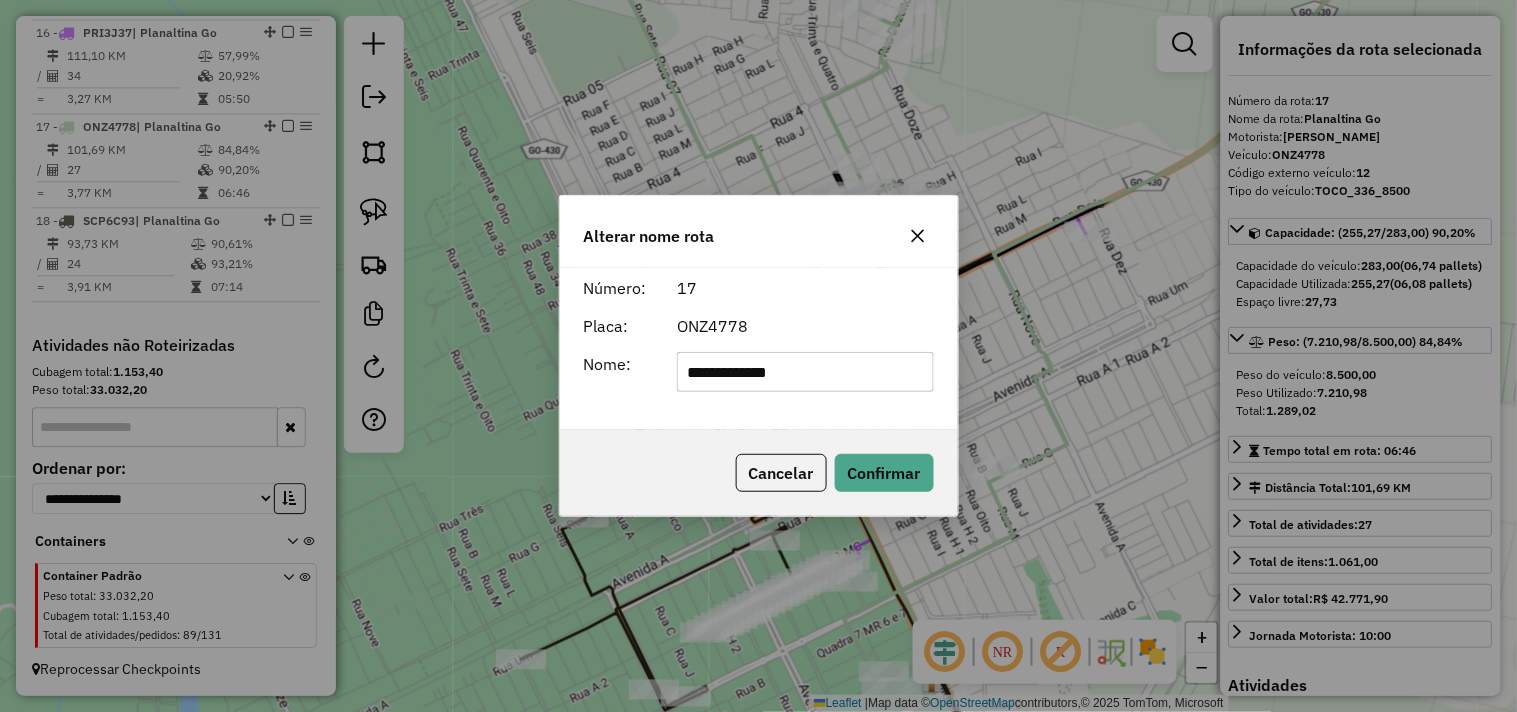 click on "**********" 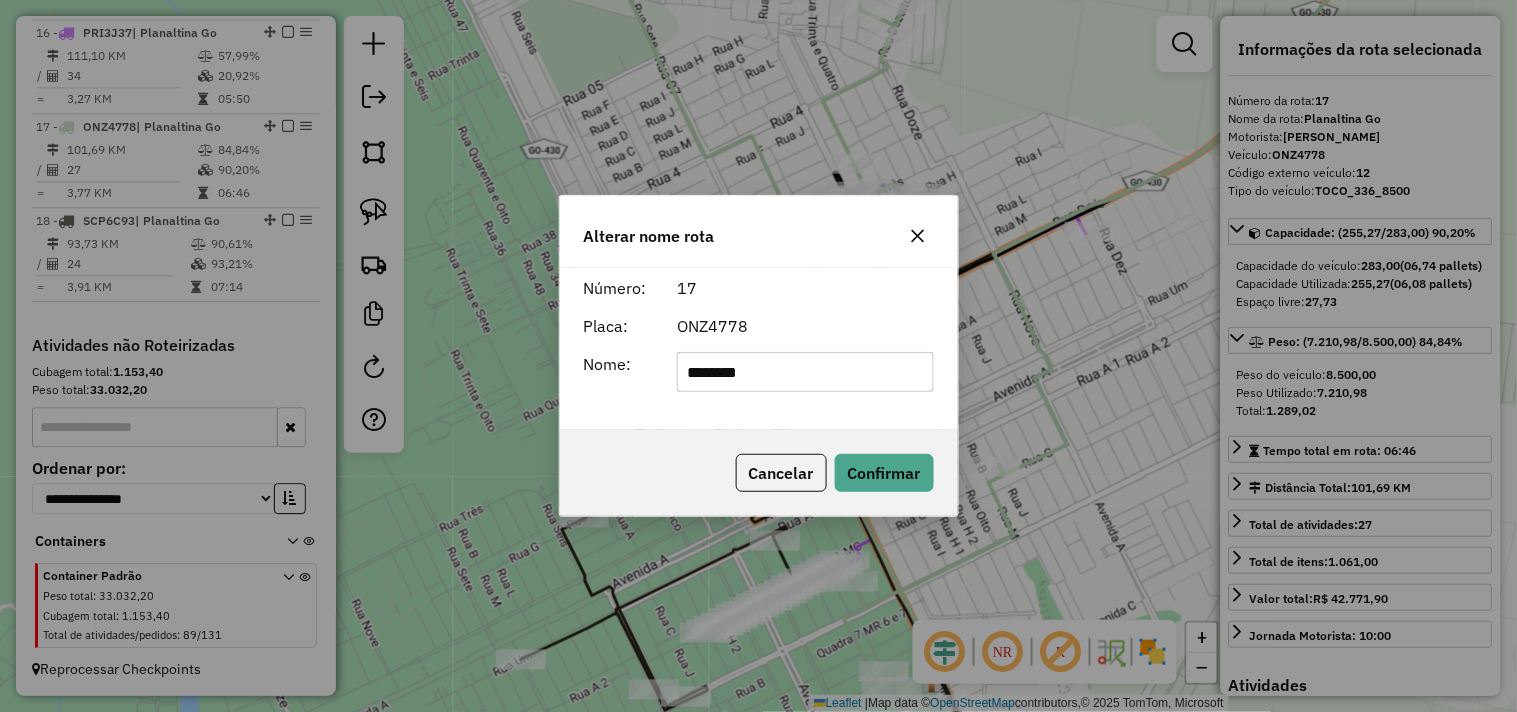 type on "**********" 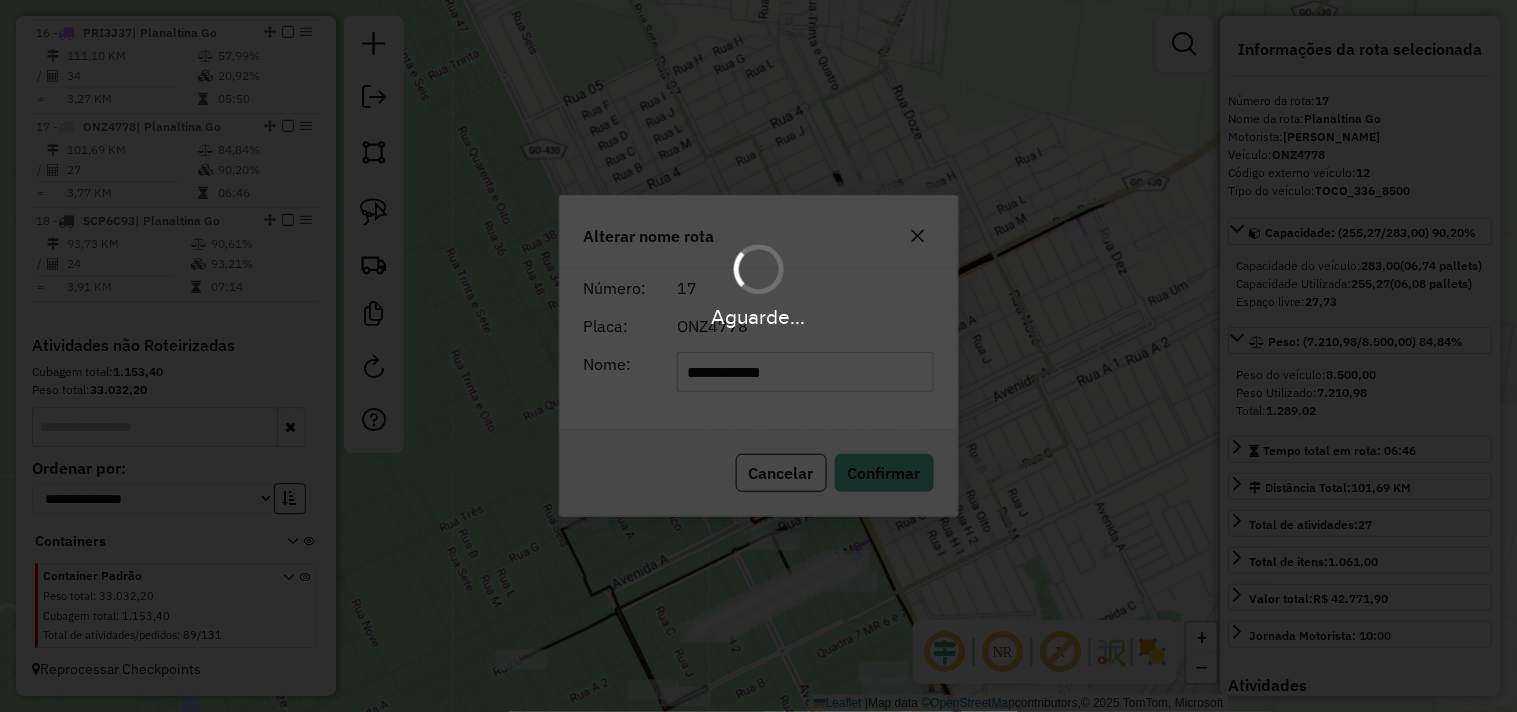 type 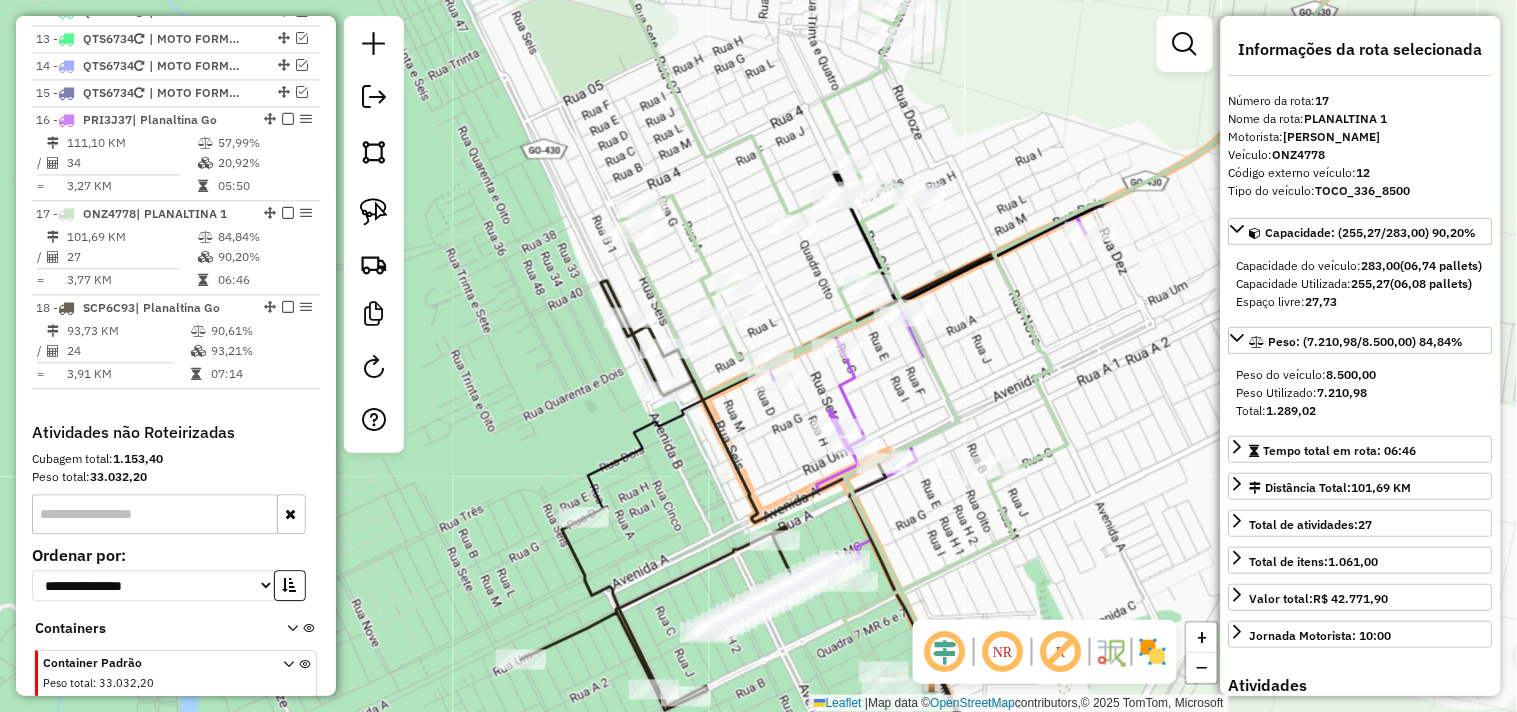 scroll, scrollTop: 977, scrollLeft: 0, axis: vertical 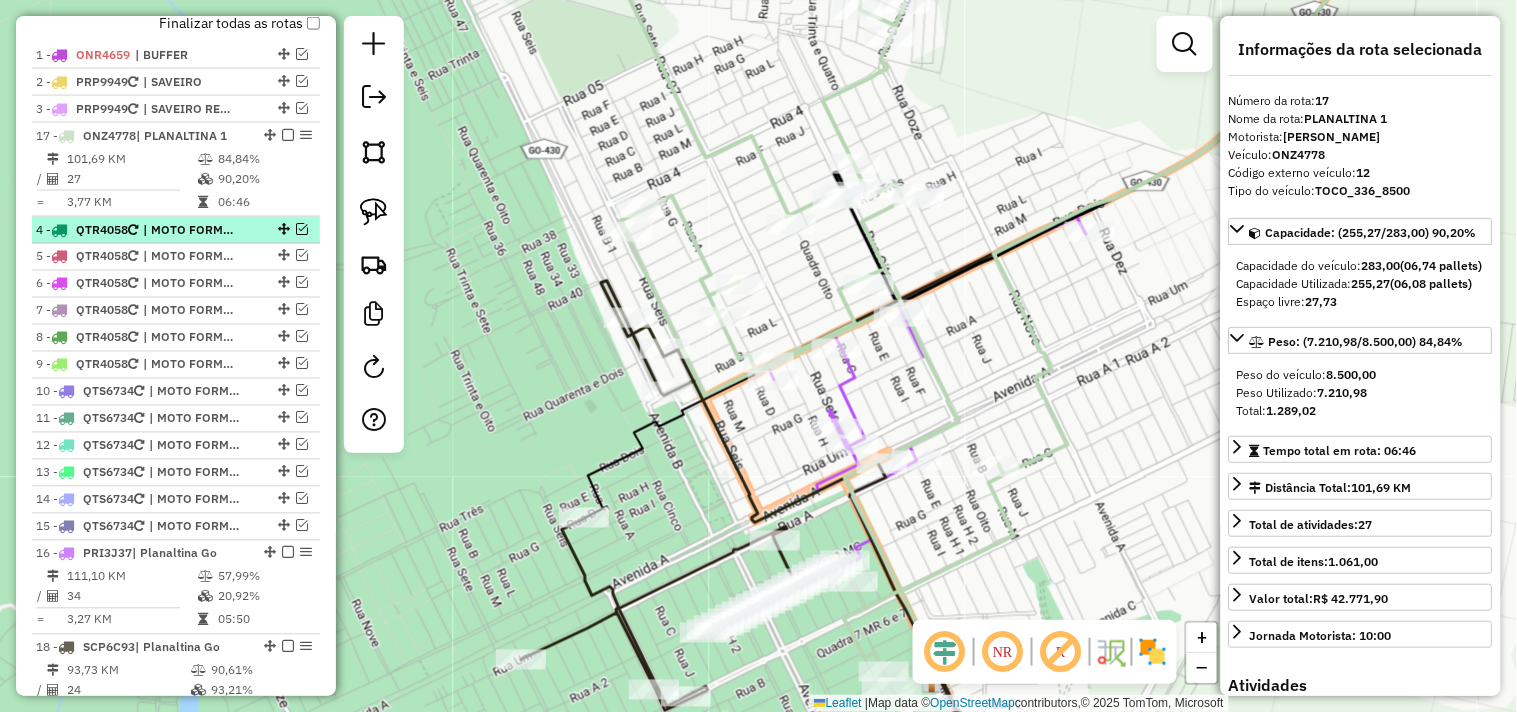 drag, startPoint x: 258, startPoint y: 343, endPoint x: 212, endPoint y: 245, distance: 108.25895 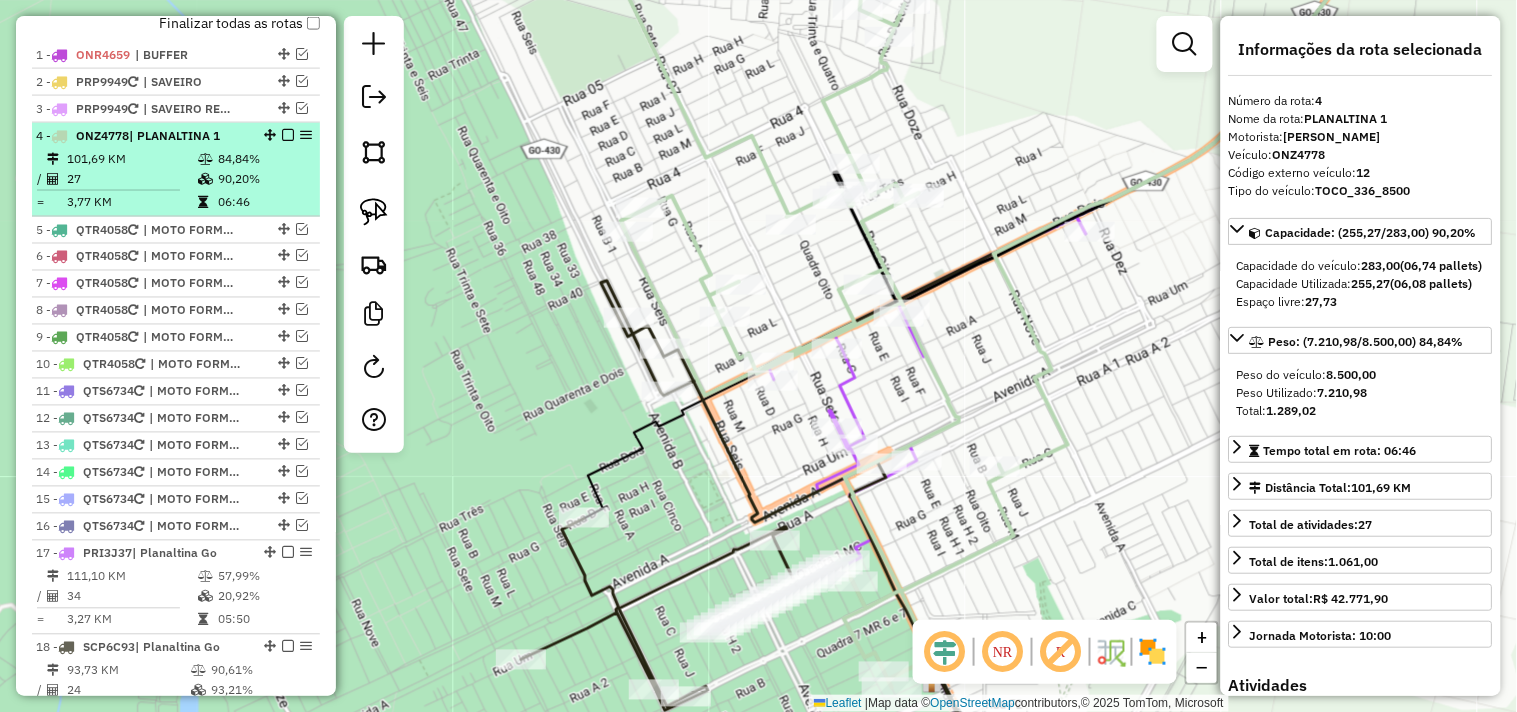 click at bounding box center (288, 135) 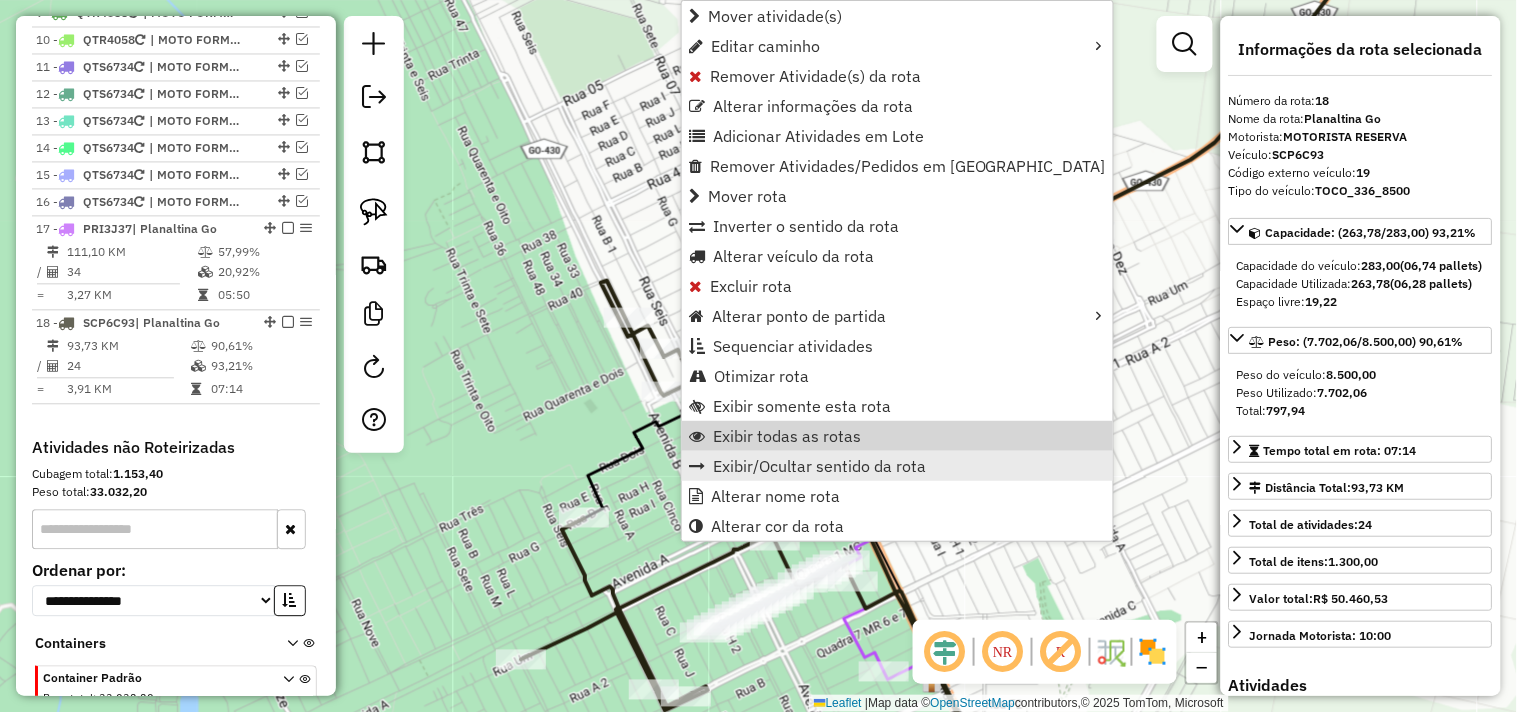 scroll, scrollTop: 1133, scrollLeft: 0, axis: vertical 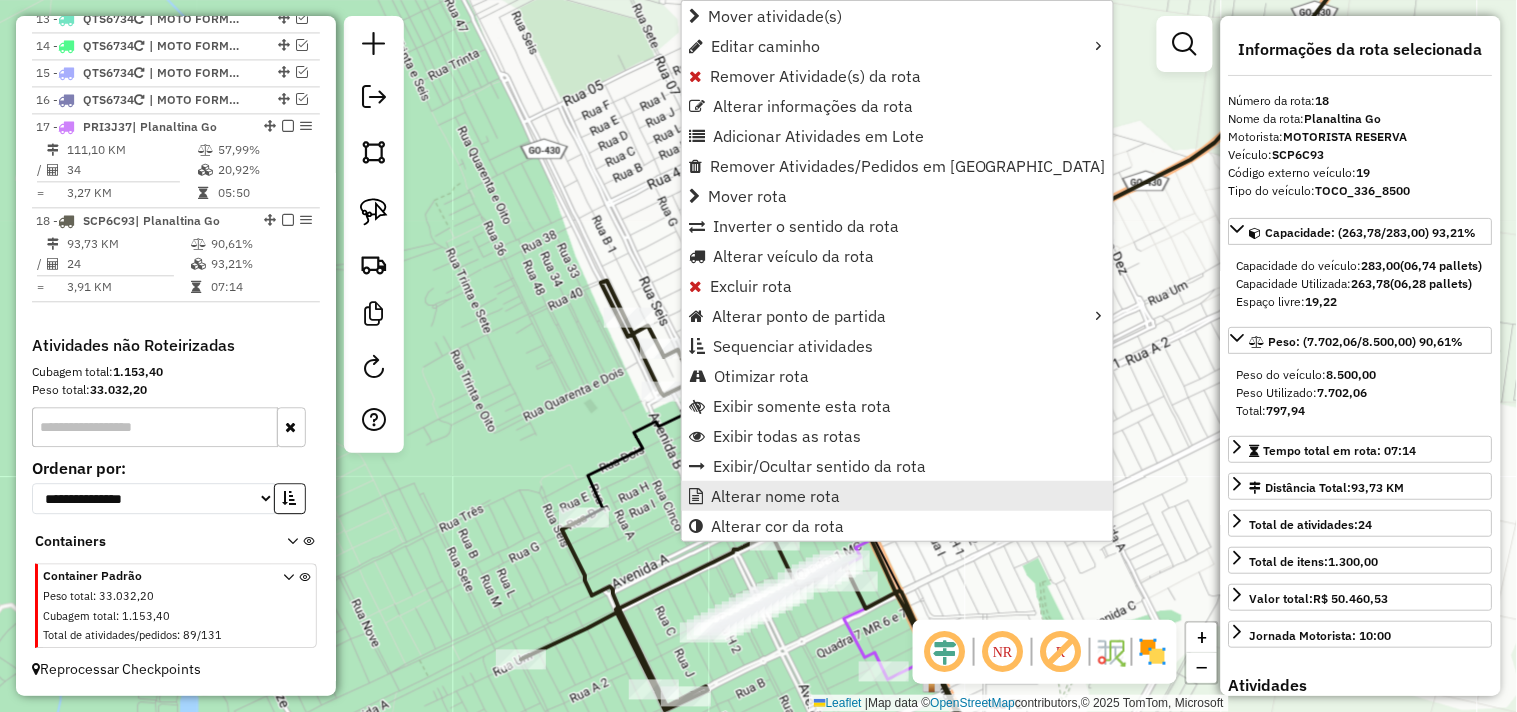 click on "Alterar nome rota" at bounding box center (775, 496) 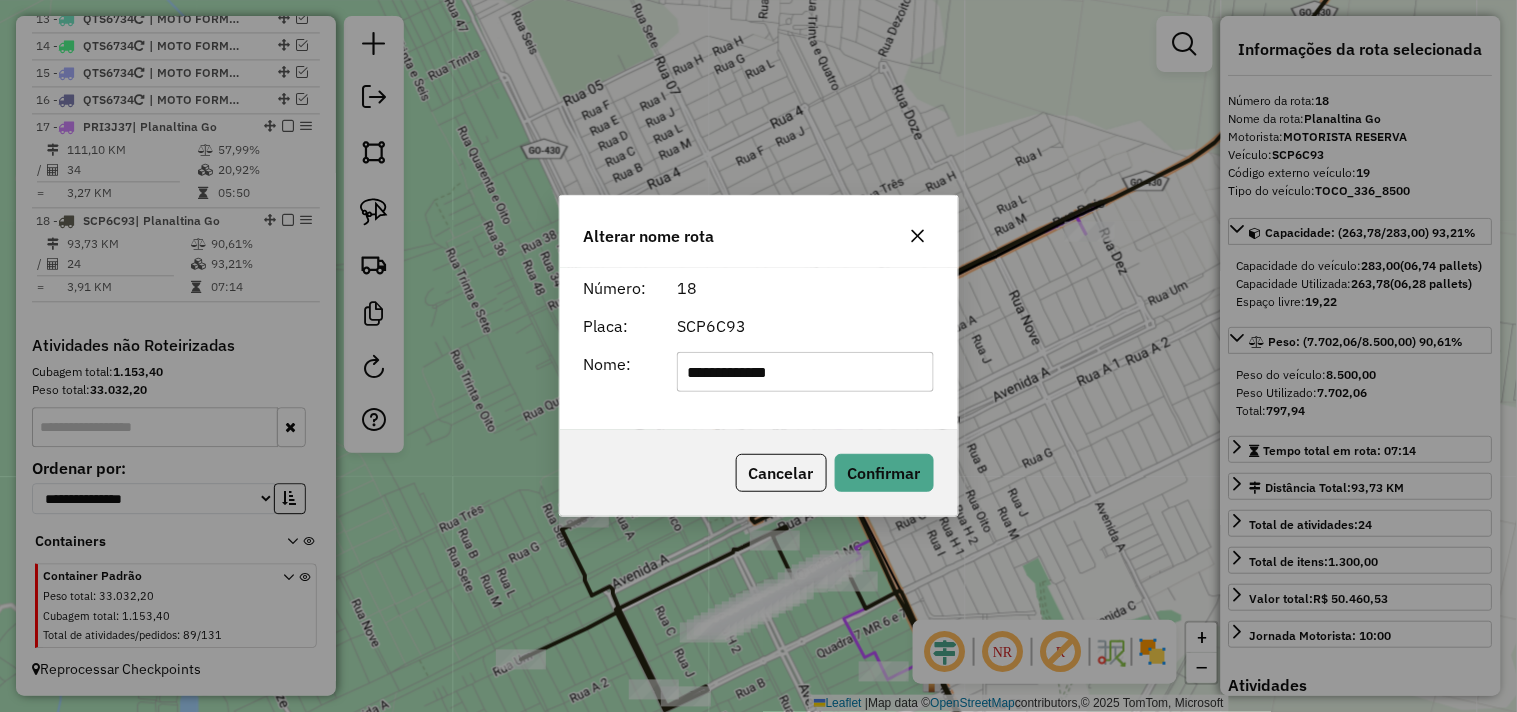 click on "**********" 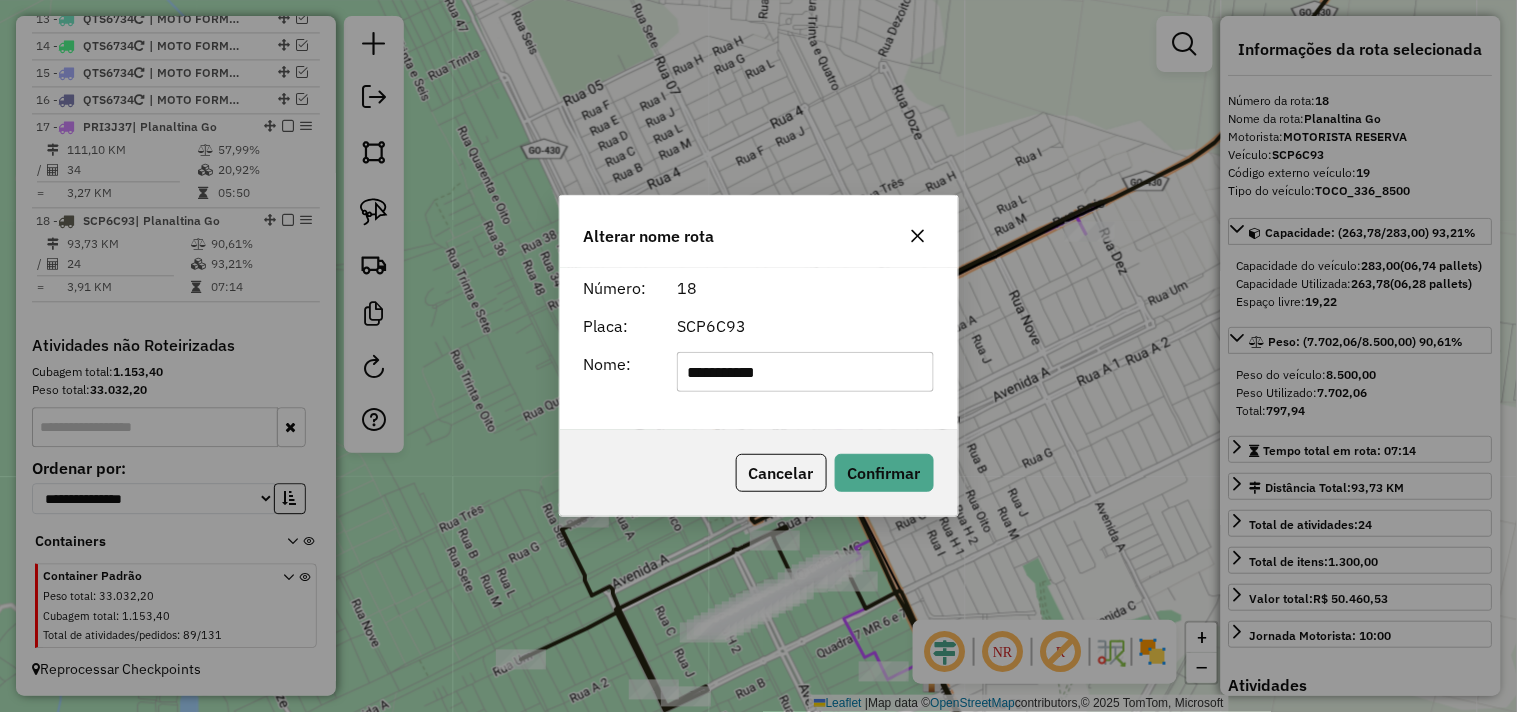 type on "**********" 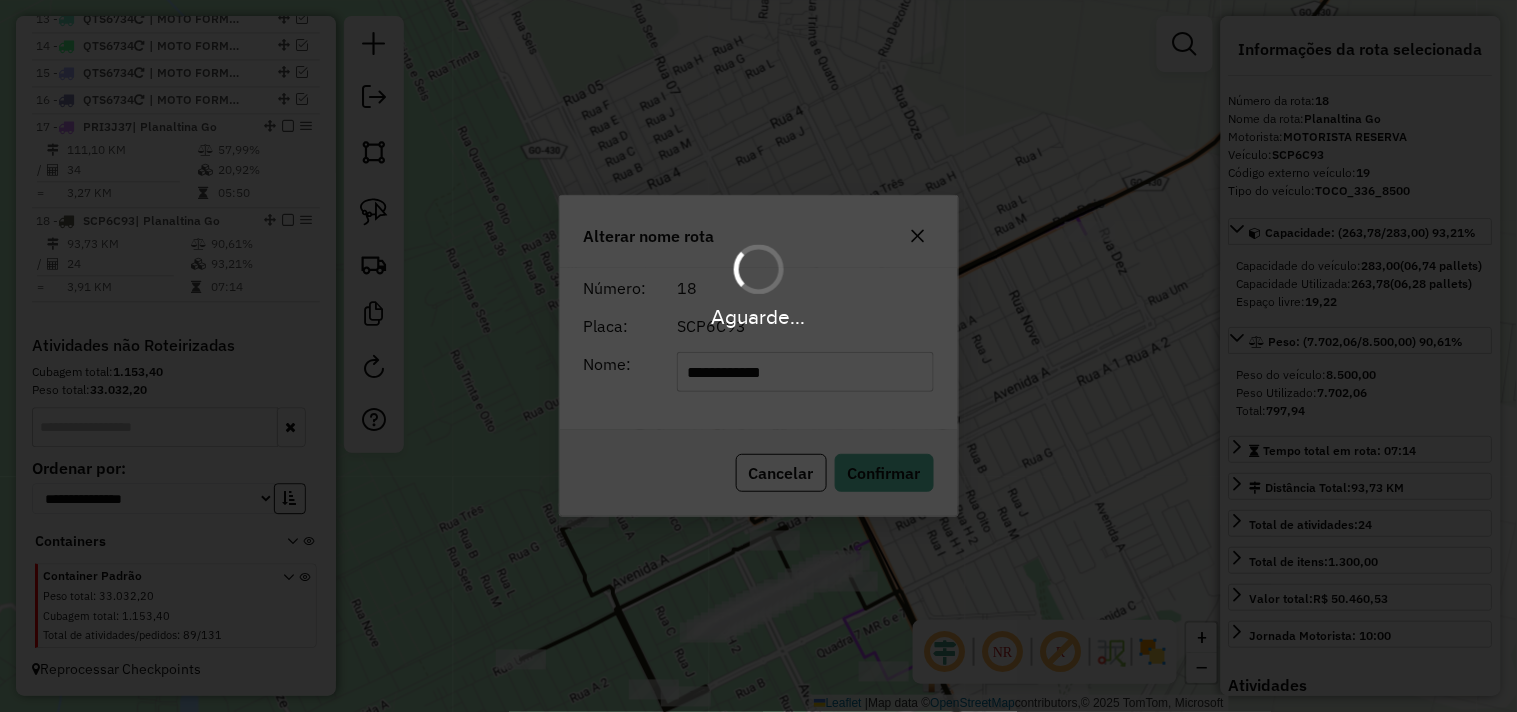 type 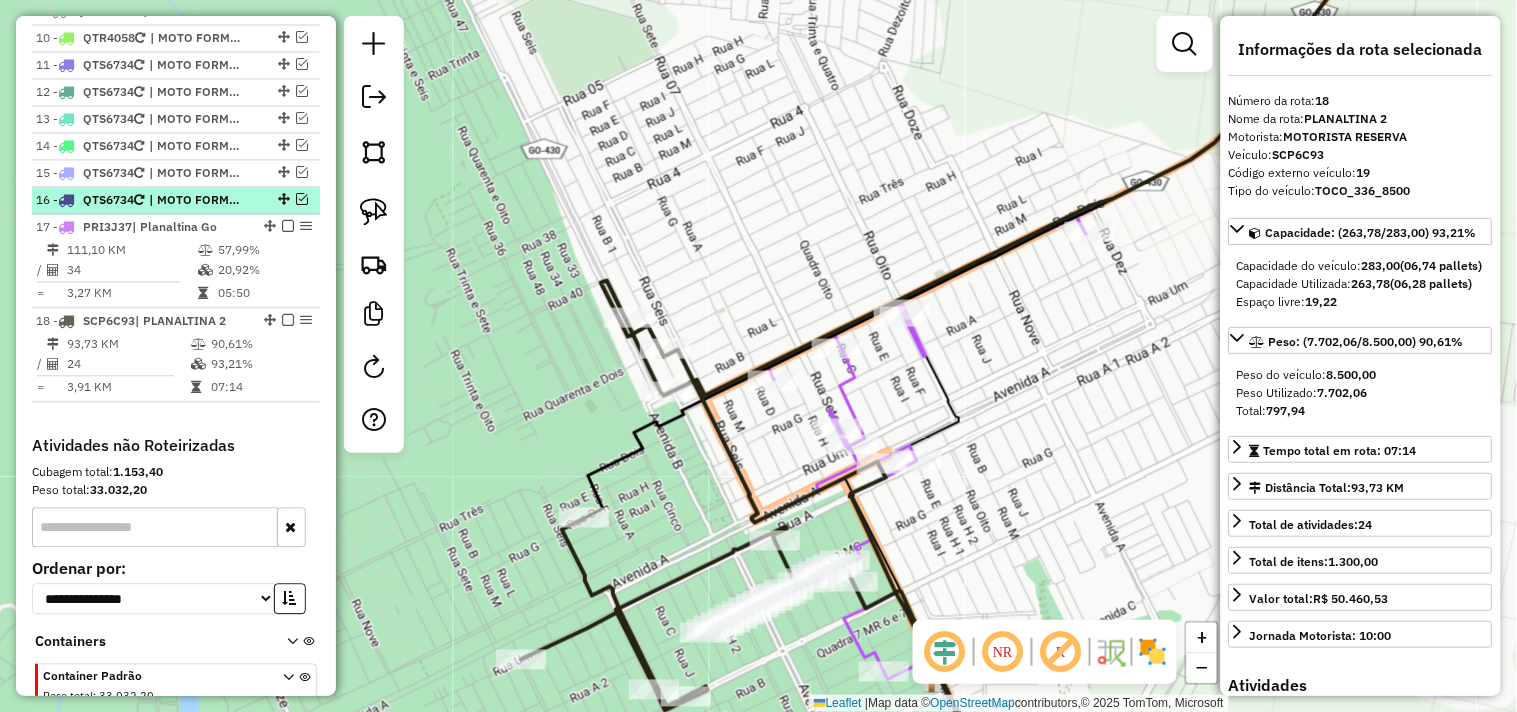 scroll, scrollTop: 911, scrollLeft: 0, axis: vertical 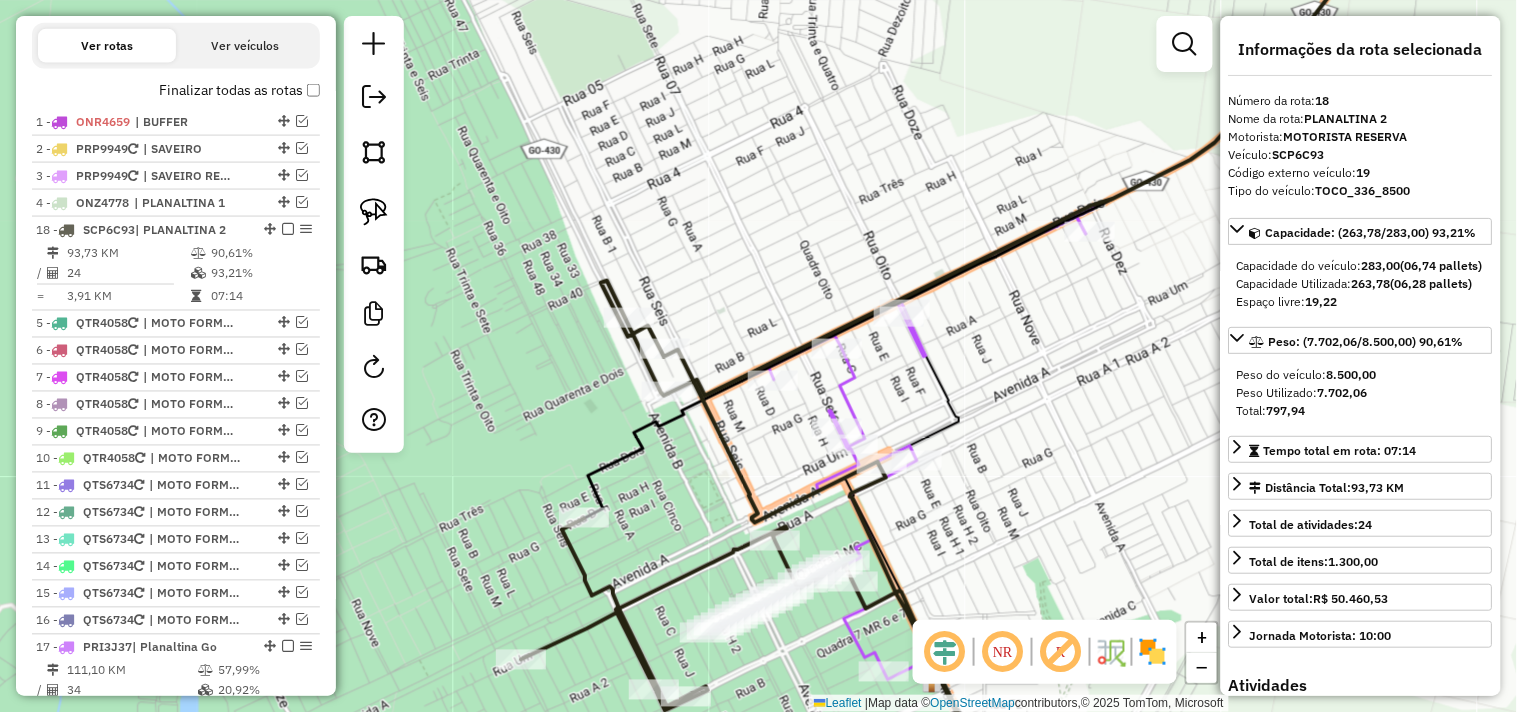 drag, startPoint x: 262, startPoint y: 444, endPoint x: 254, endPoint y: 244, distance: 200.15994 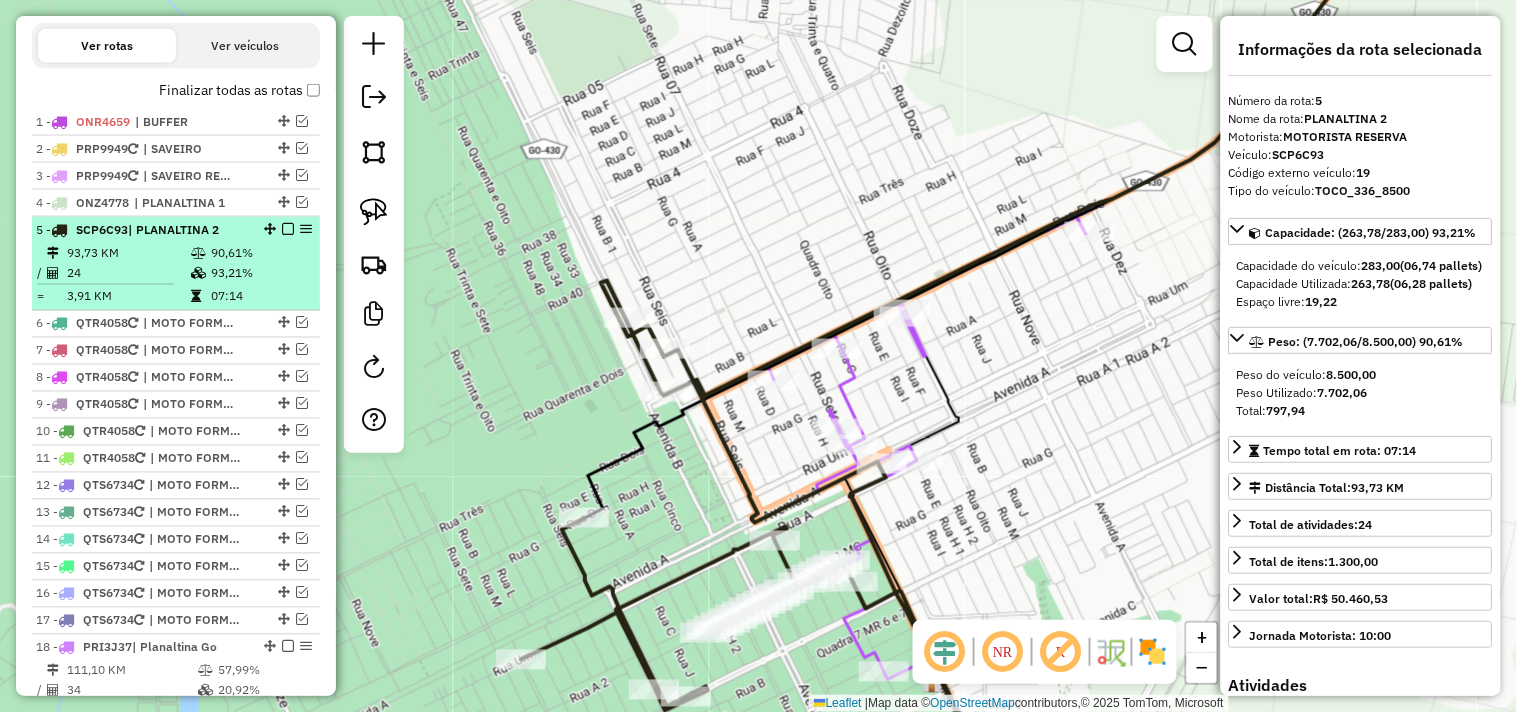 click at bounding box center [288, 229] 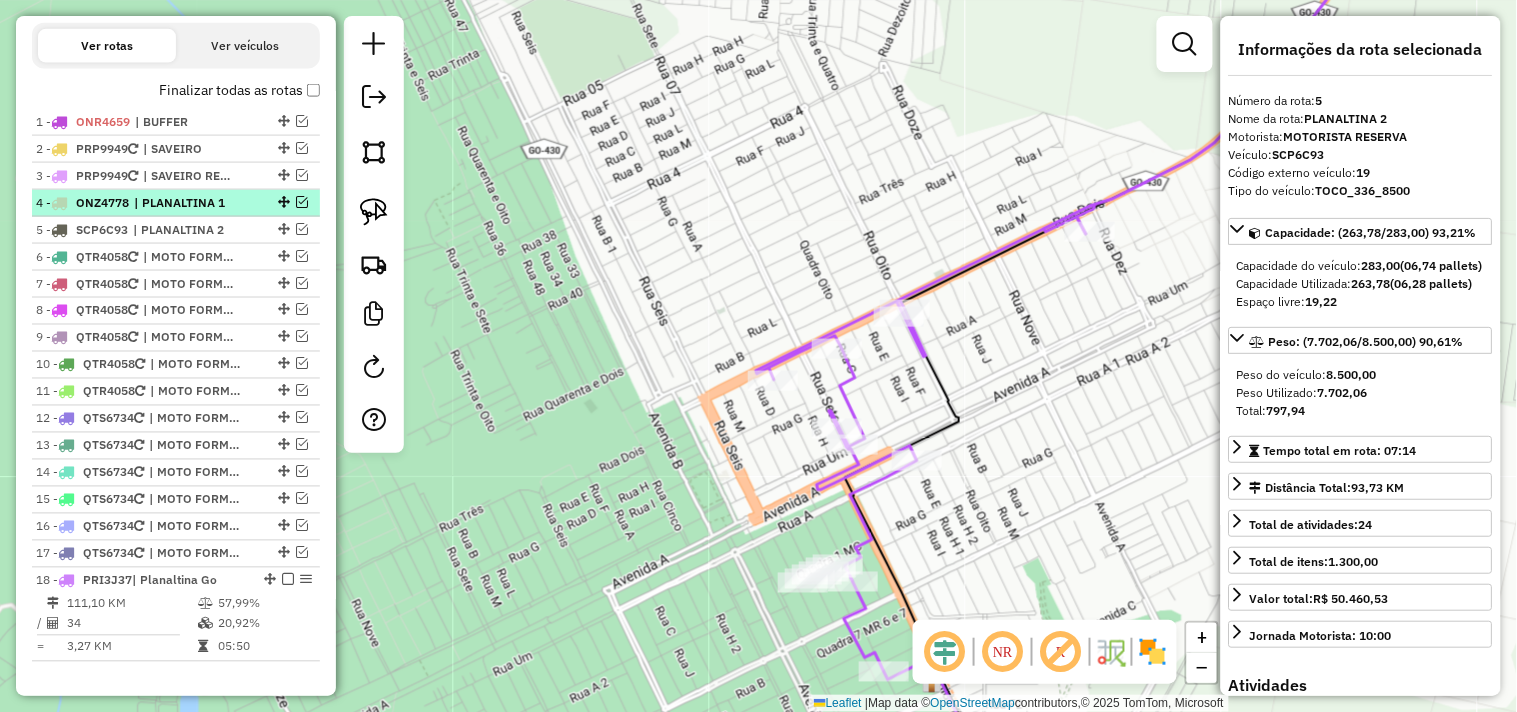 click on "4 -       ONZ4778   | PLANALTINA 1" at bounding box center [142, 203] 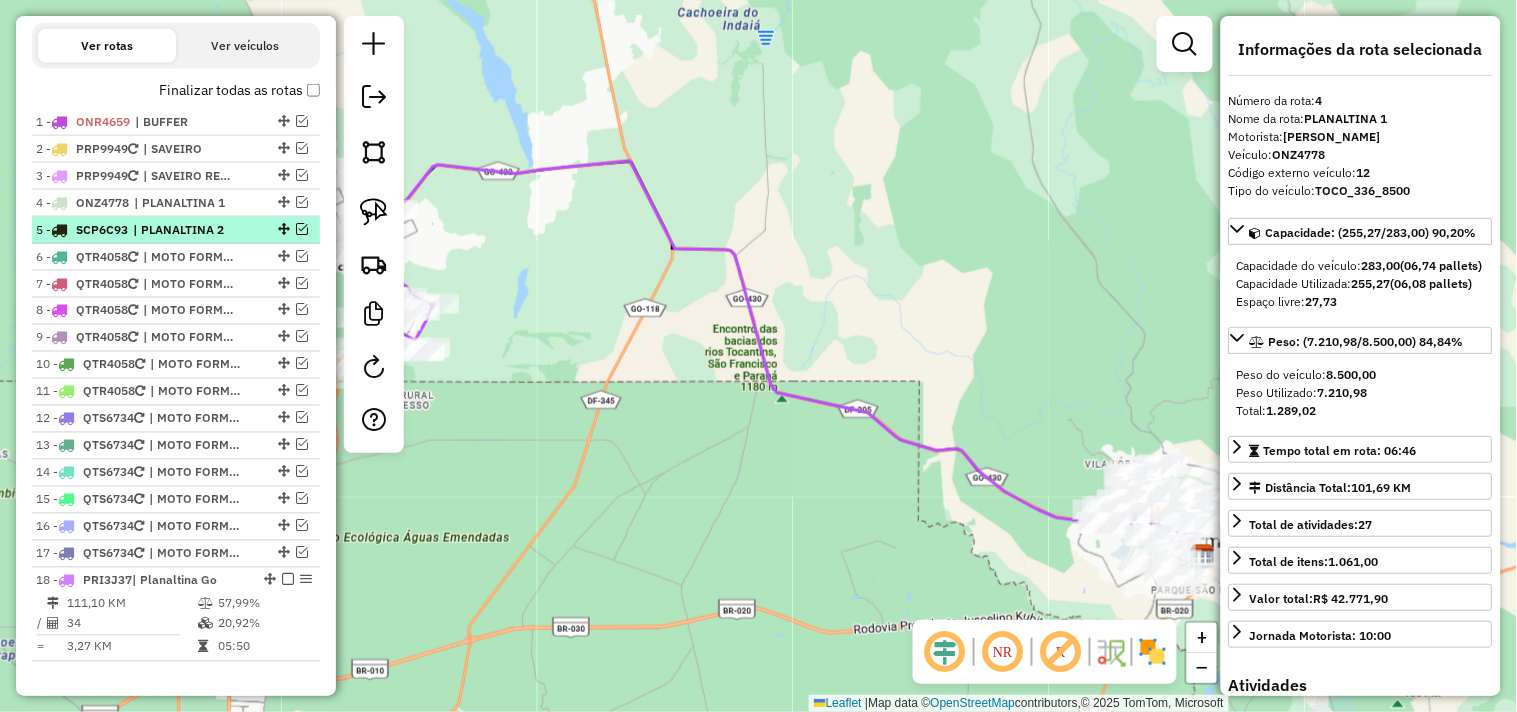 click on "| PLANALTINA 2" at bounding box center (179, 230) 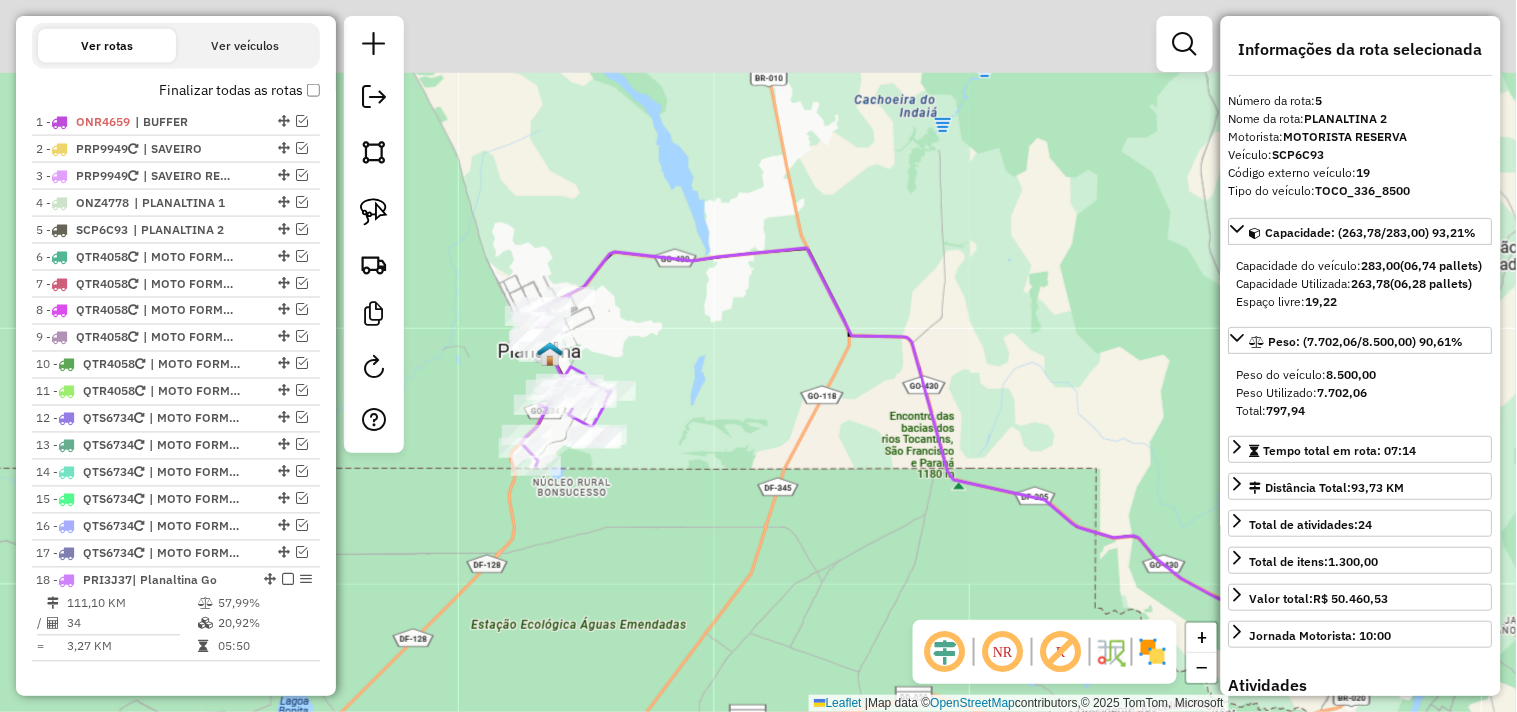 drag, startPoint x: 714, startPoint y: 406, endPoint x: 813, endPoint y: 450, distance: 108.33743 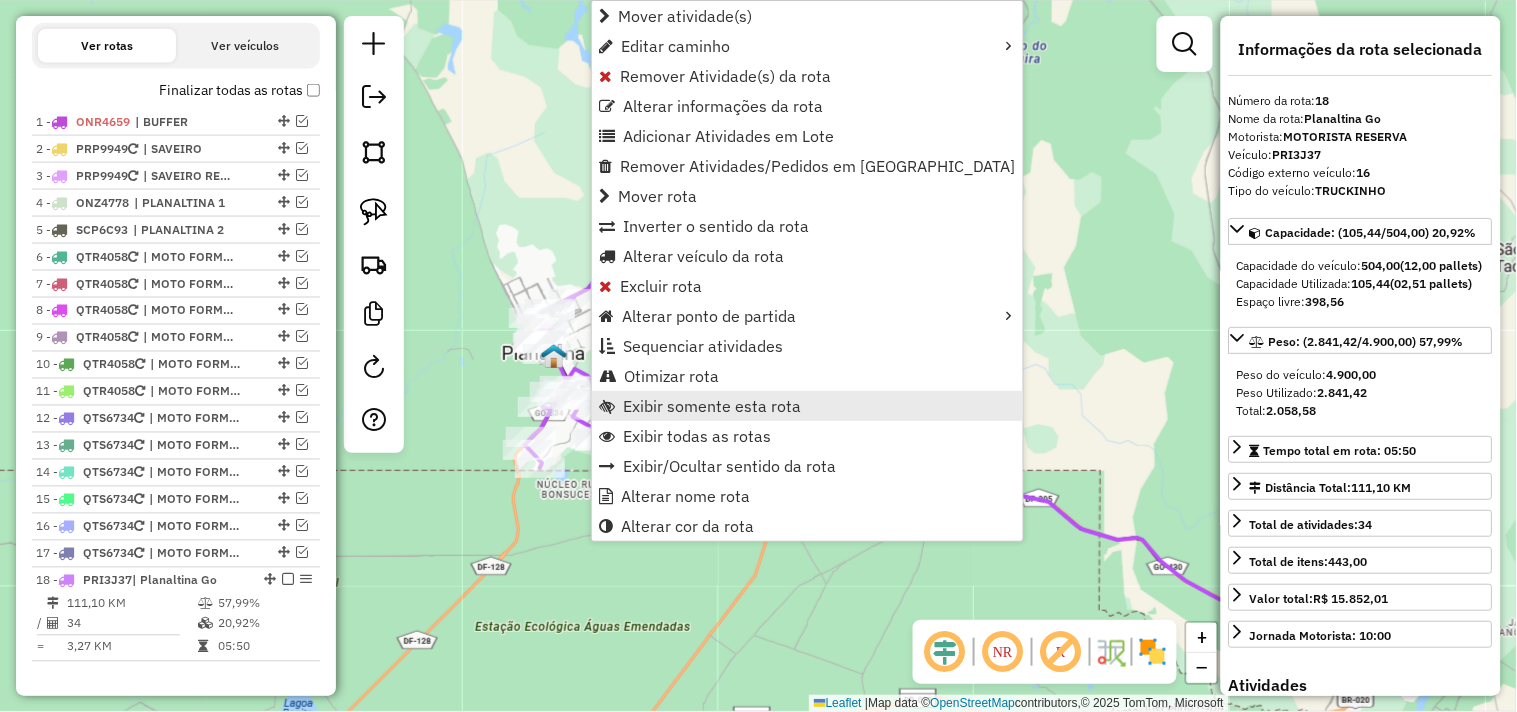 scroll, scrollTop: 1066, scrollLeft: 0, axis: vertical 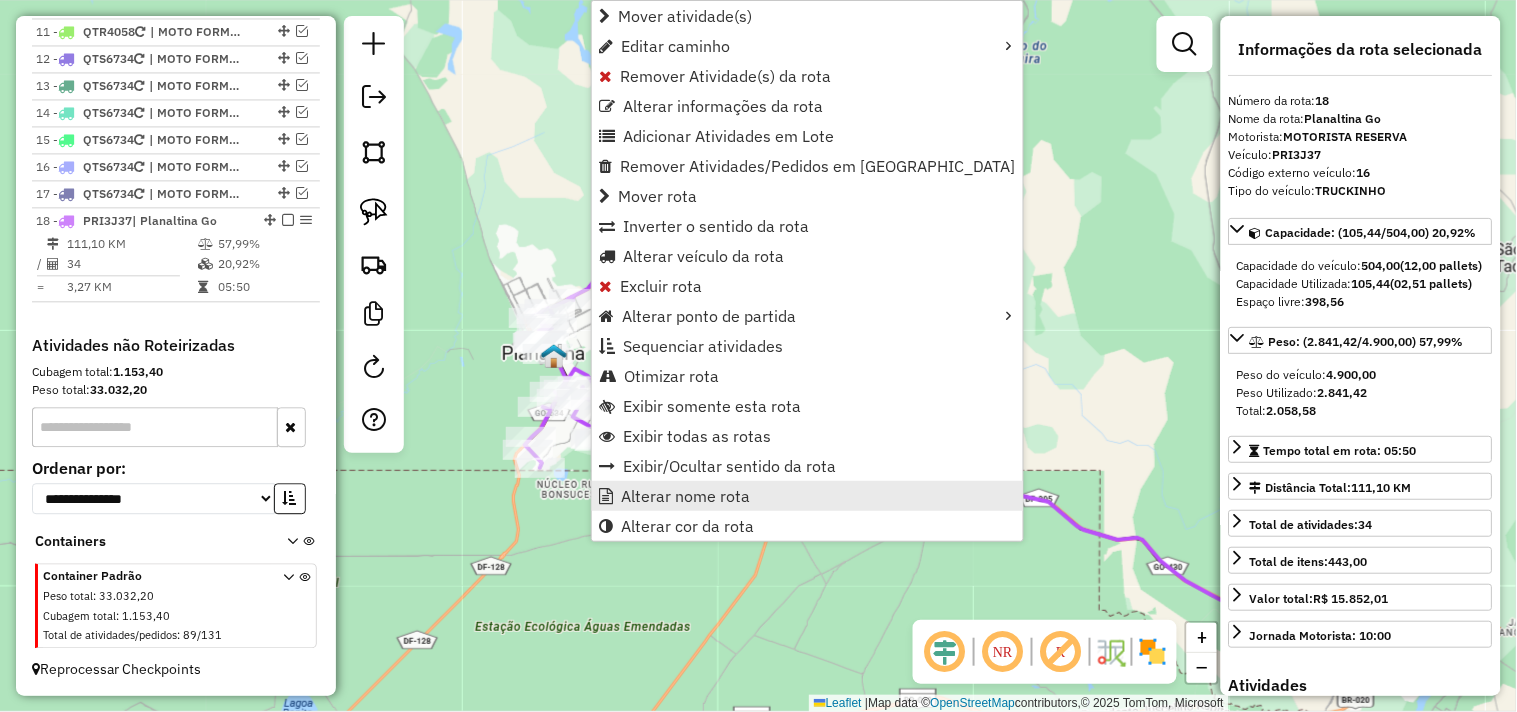 click on "Alterar nome rota" at bounding box center [685, 496] 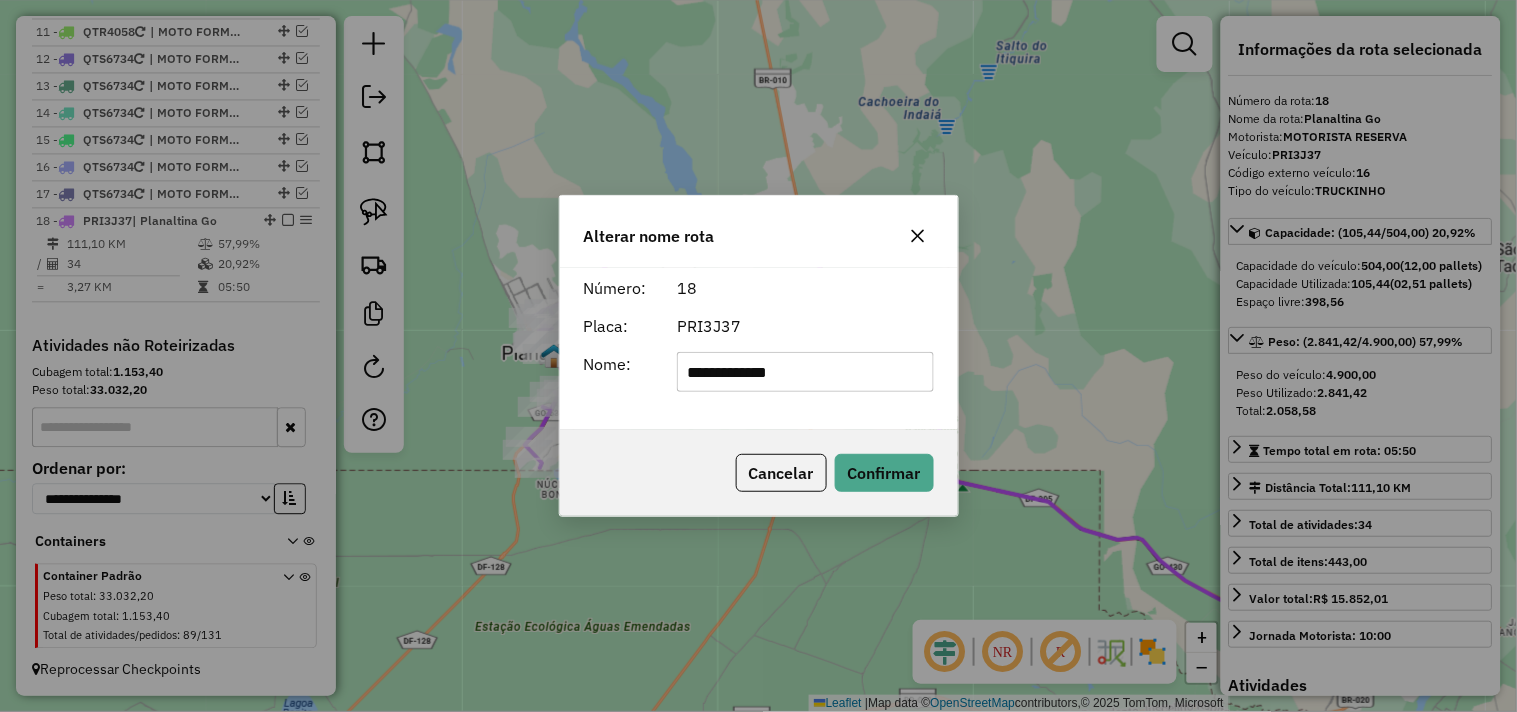 click on "**********" 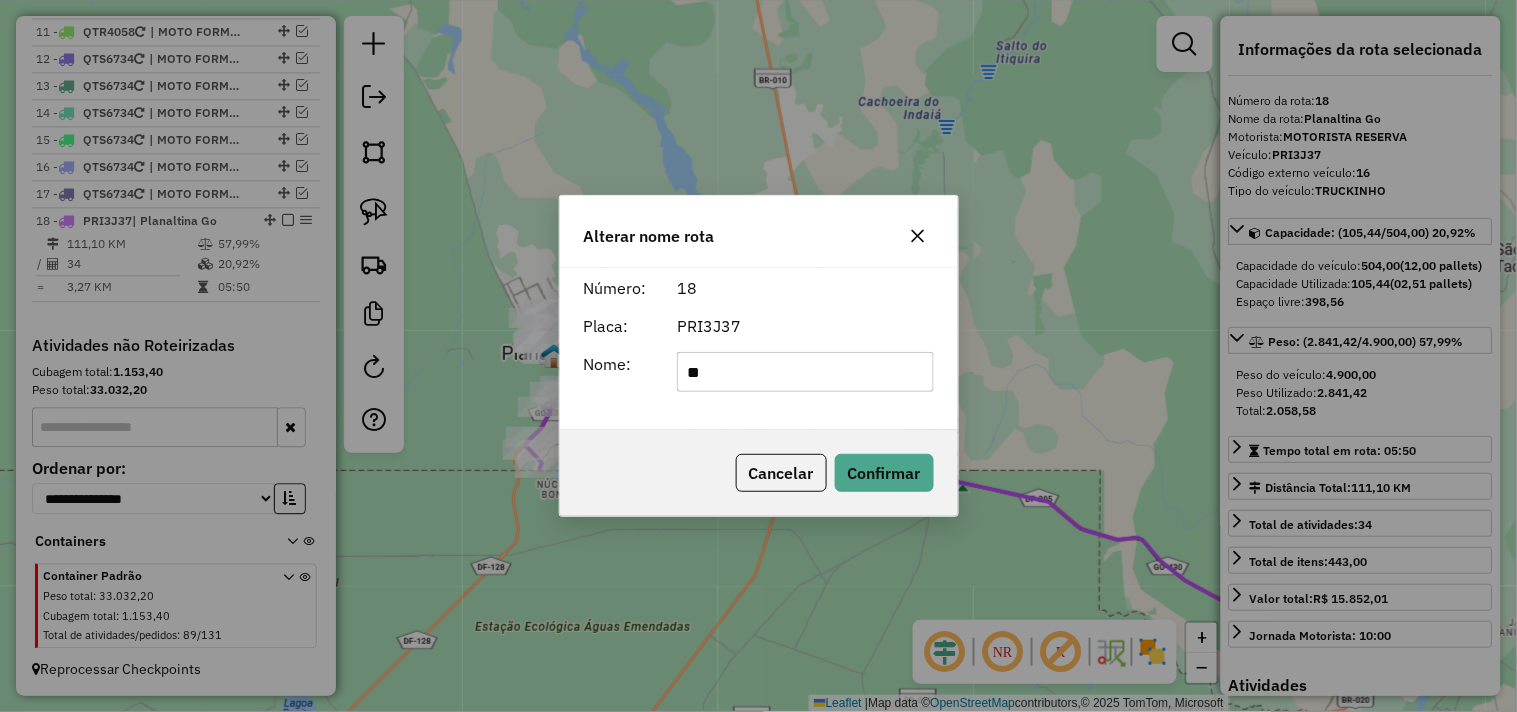 type on "**********" 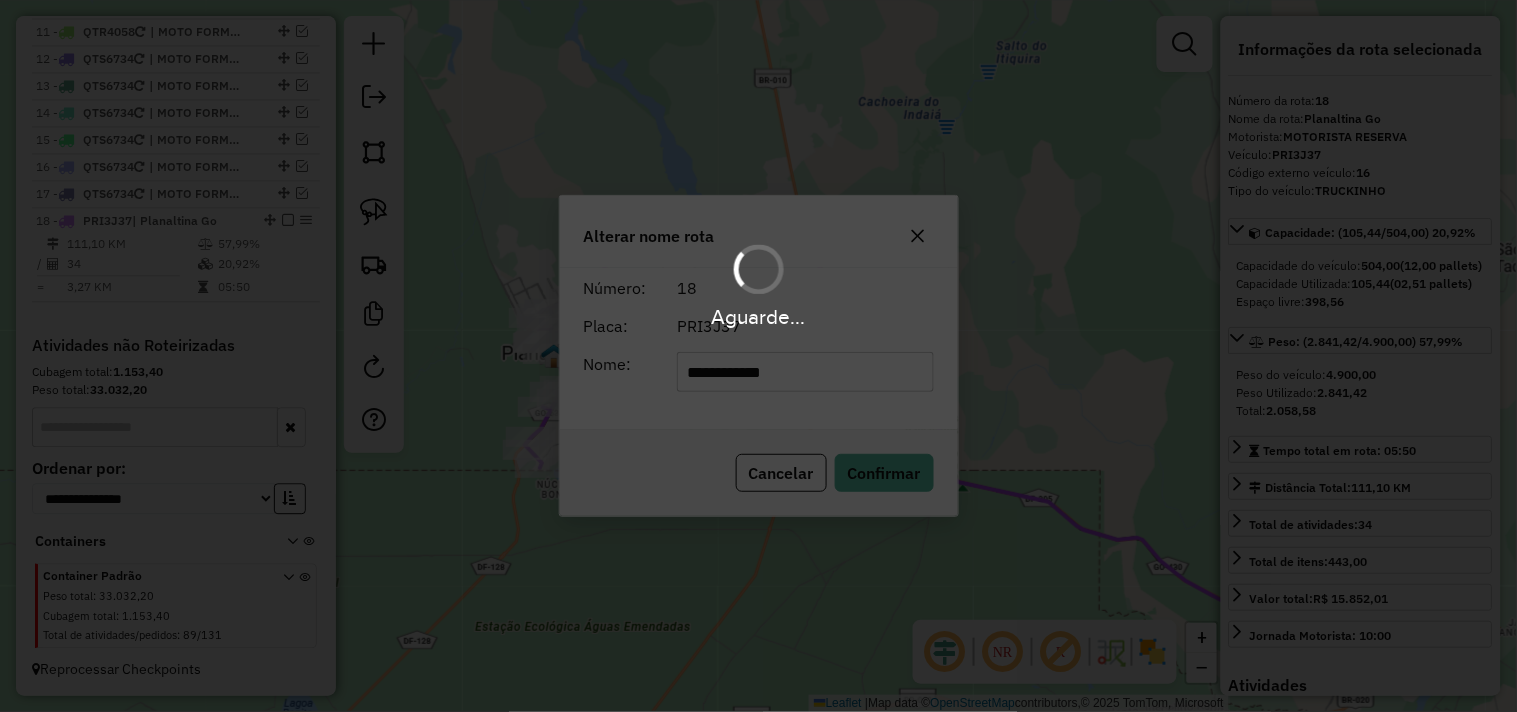 type 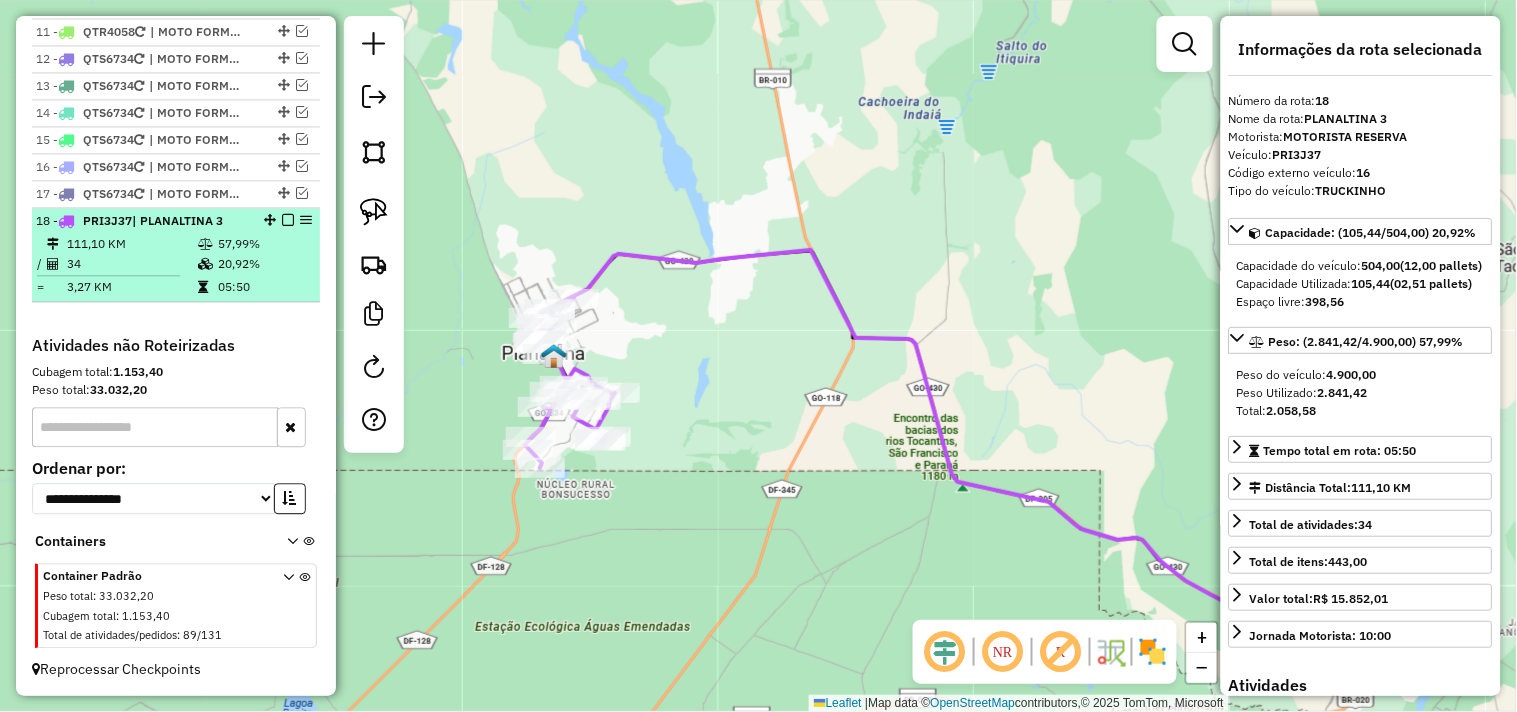 scroll, scrollTop: 955, scrollLeft: 0, axis: vertical 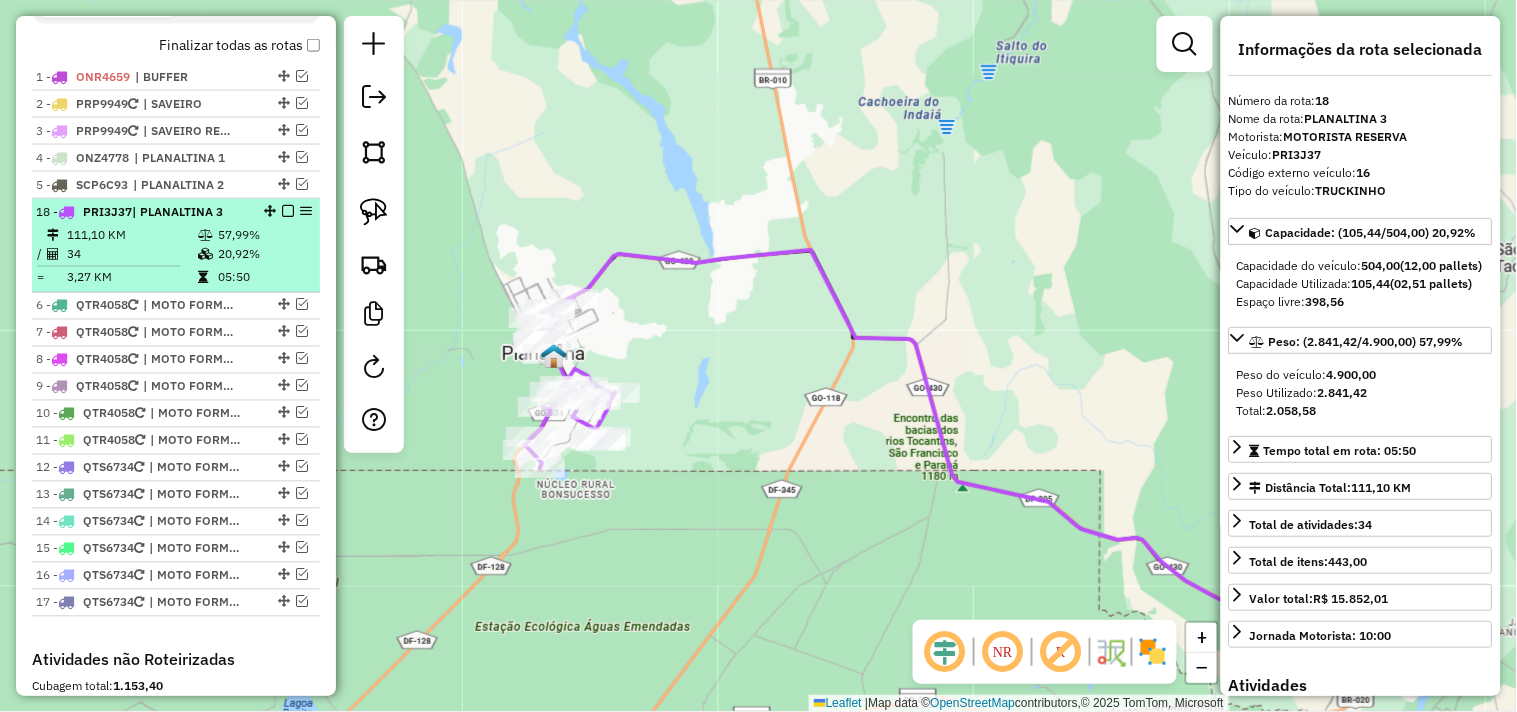 drag, startPoint x: 265, startPoint y: 326, endPoint x: 240, endPoint y: 218, distance: 110.85576 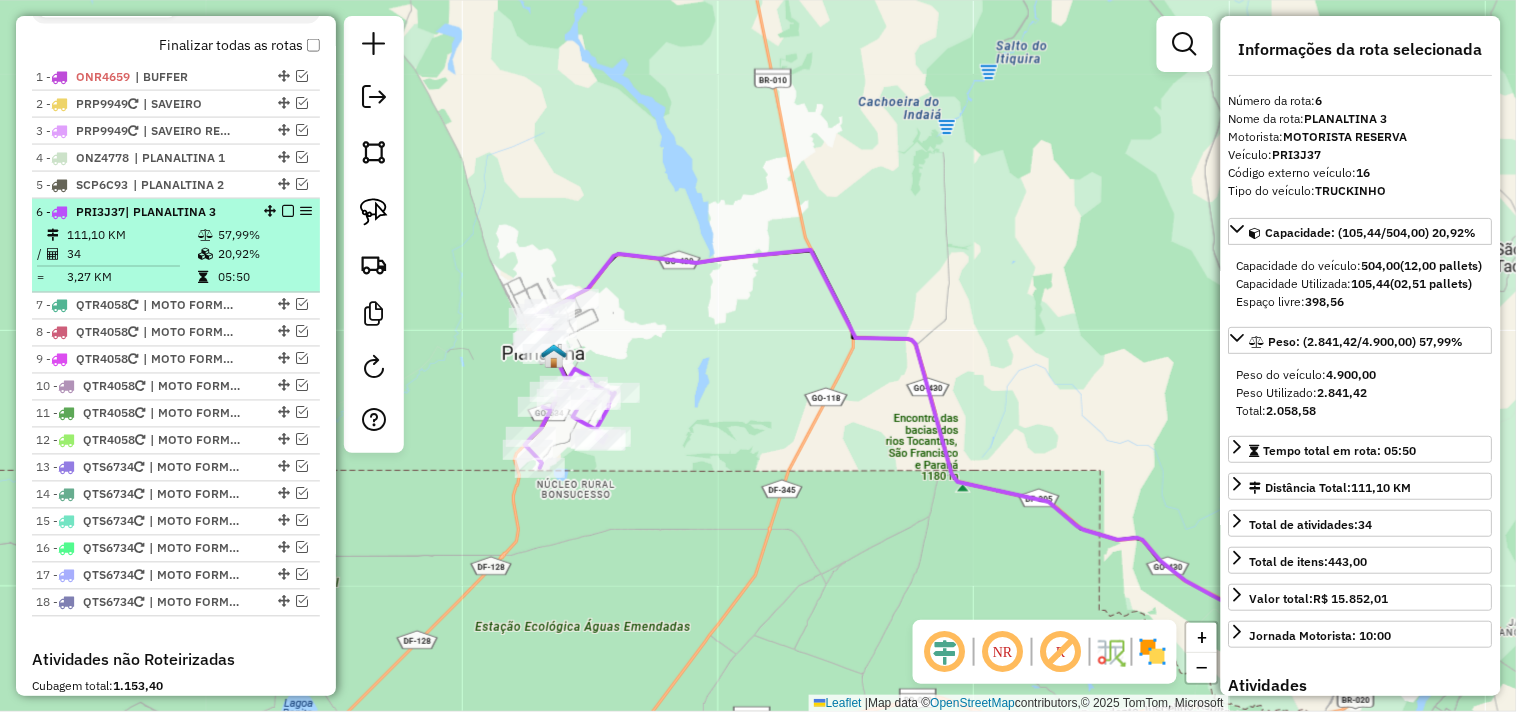 click at bounding box center (288, 211) 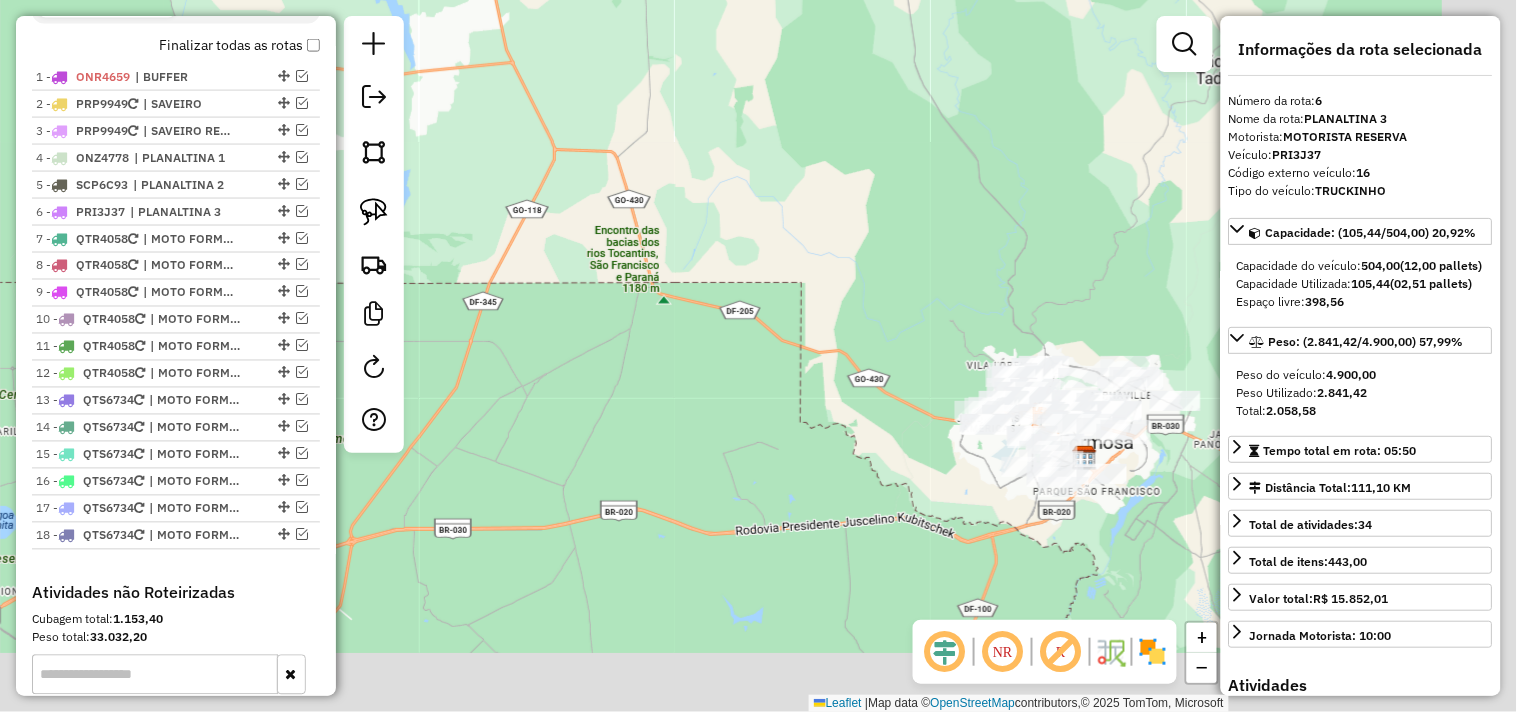 drag, startPoint x: 834, startPoint y: 531, endPoint x: 776, endPoint y: 442, distance: 106.23088 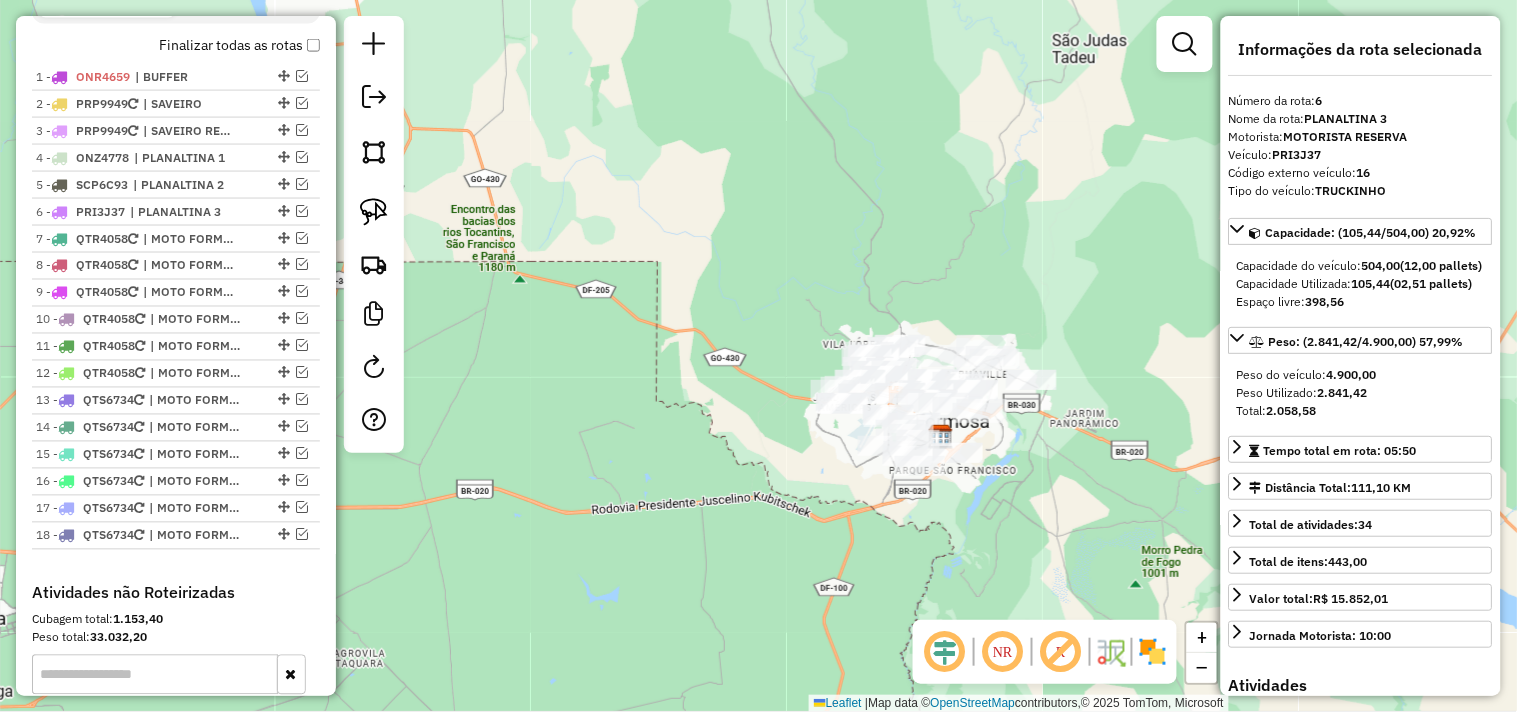 drag, startPoint x: 825, startPoint y: 456, endPoint x: 734, endPoint y: 471, distance: 92.22798 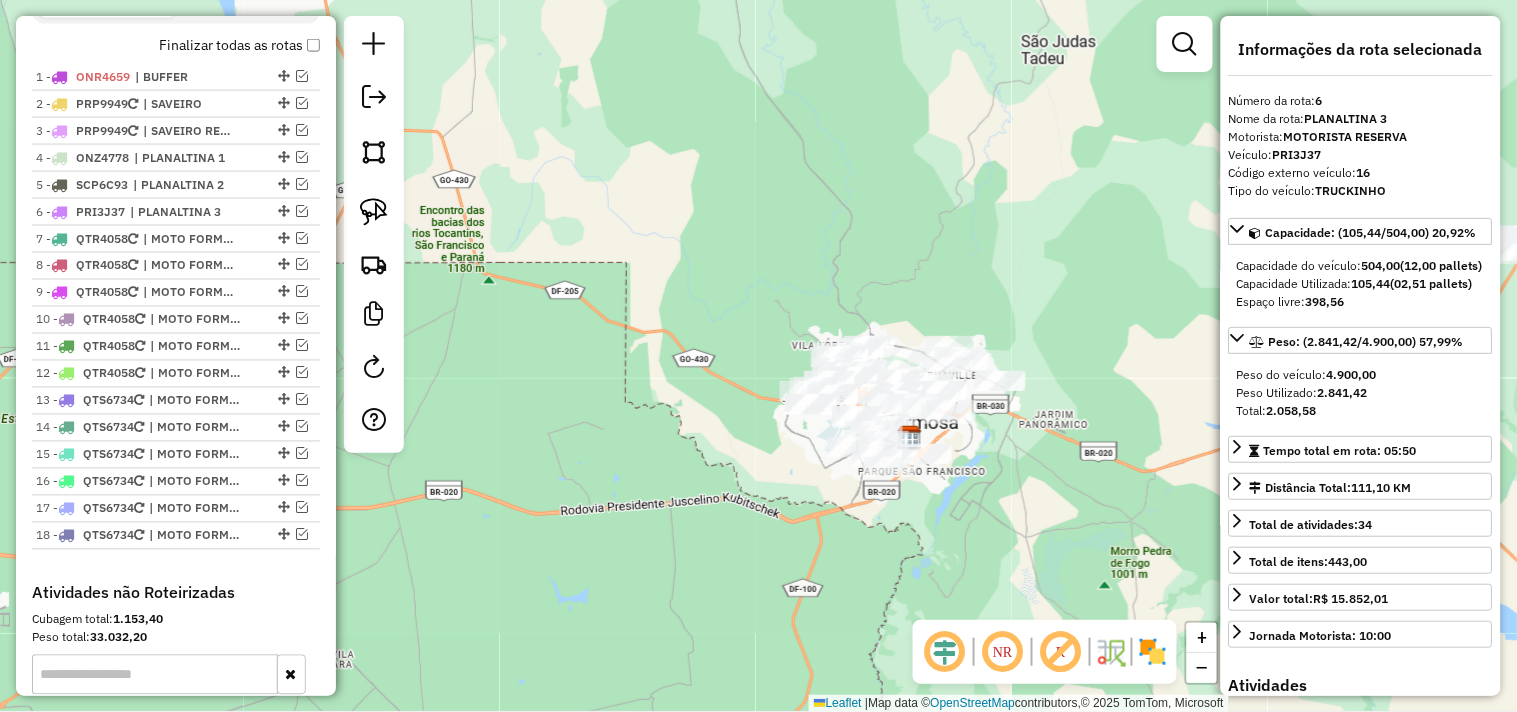 drag, startPoint x: 1253, startPoint y: 331, endPoint x: 1204, endPoint y: 361, distance: 57.45433 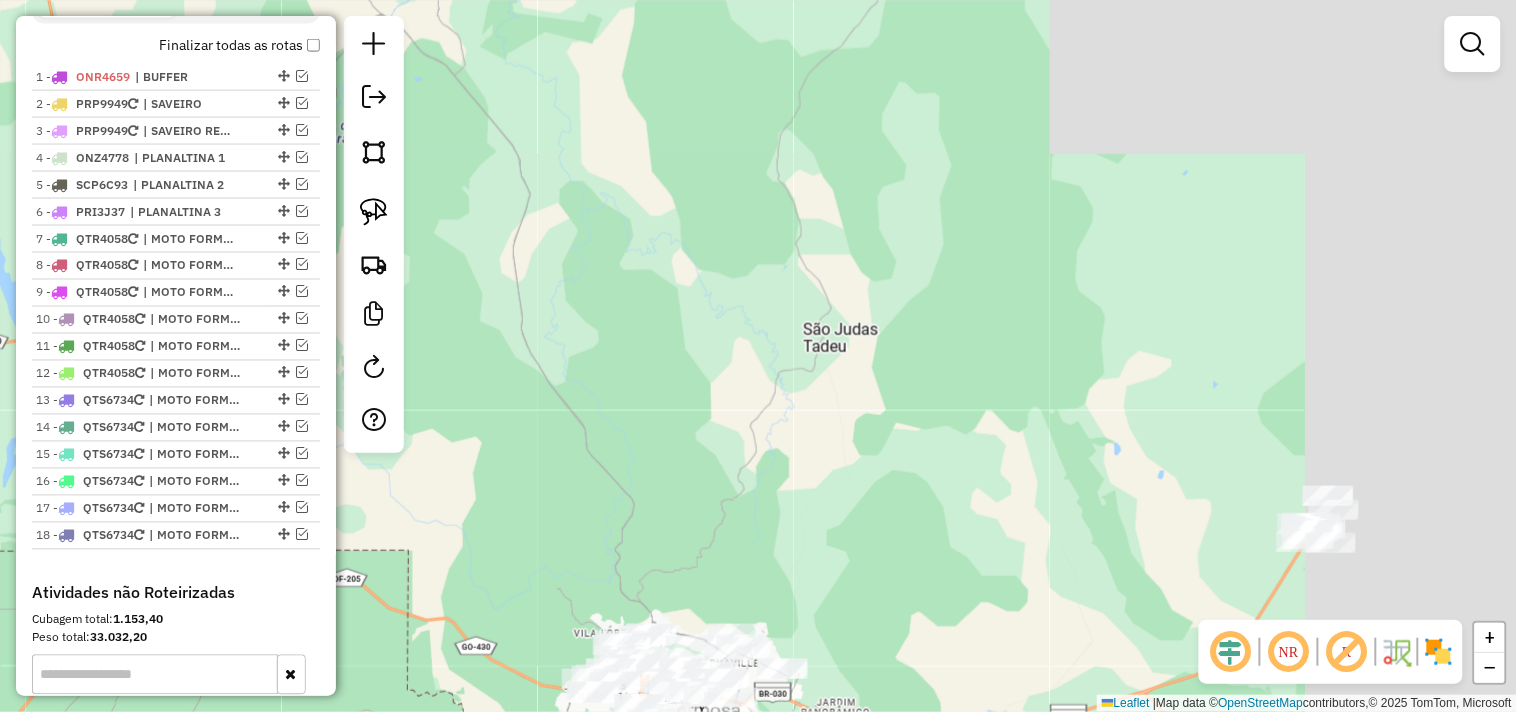 drag, startPoint x: 1163, startPoint y: 318, endPoint x: 852, endPoint y: 662, distance: 463.74237 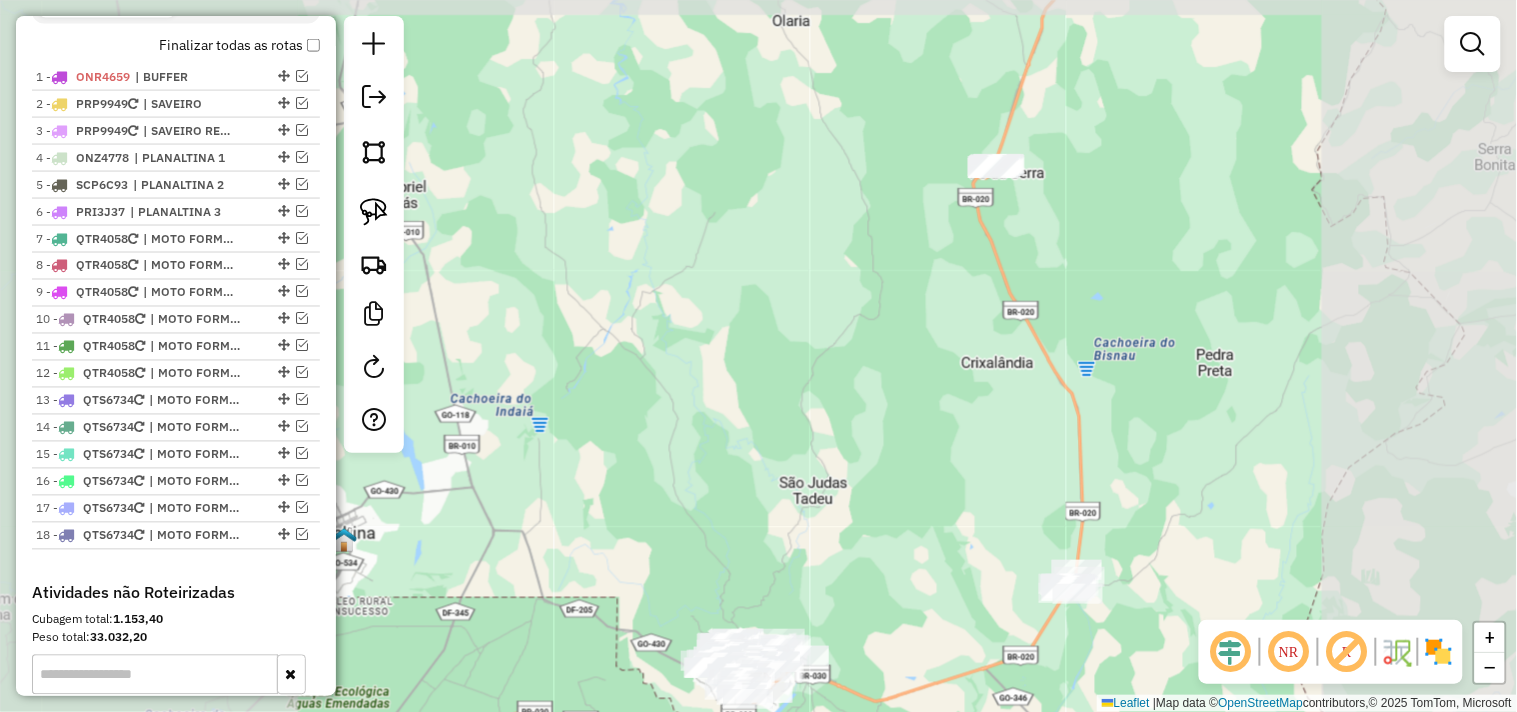 drag, startPoint x: 982, startPoint y: 553, endPoint x: 870, endPoint y: 542, distance: 112.53888 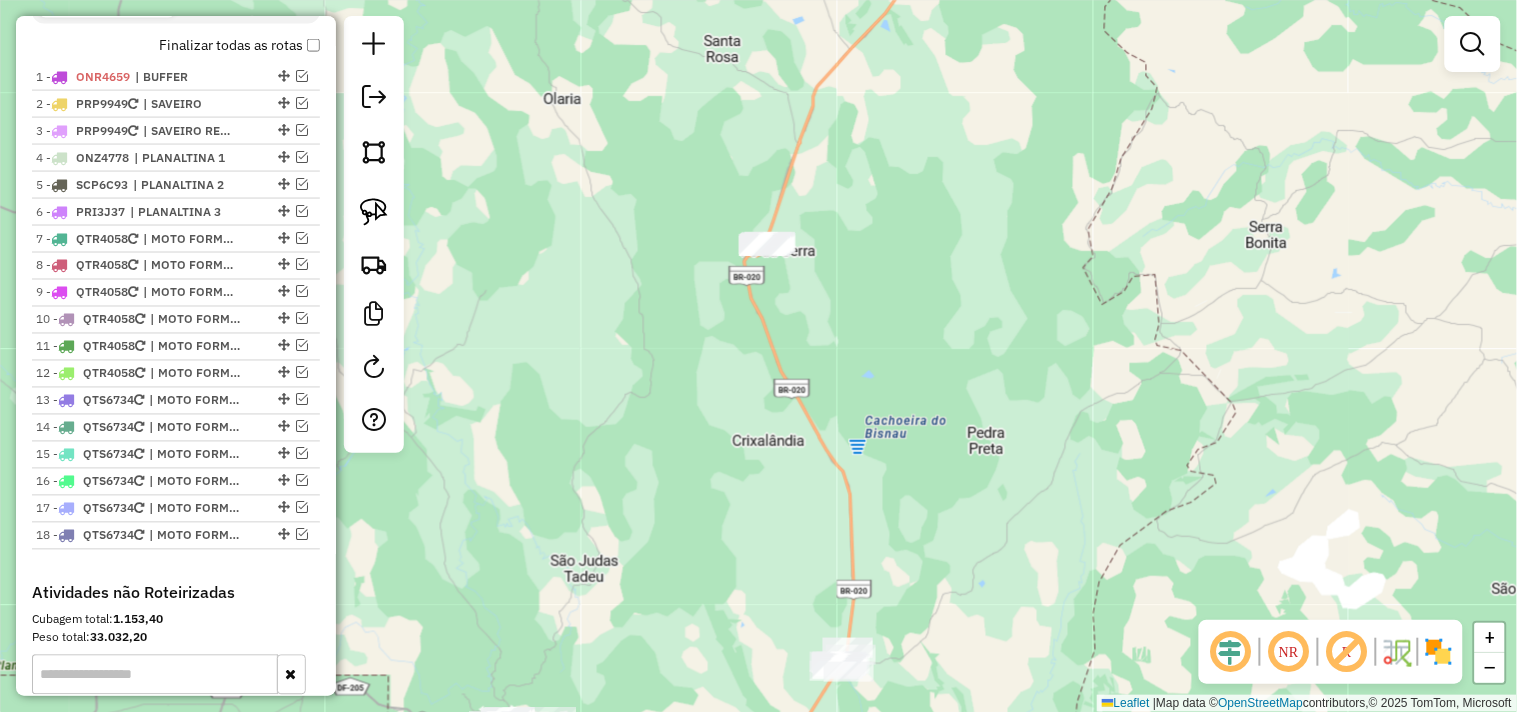 drag, startPoint x: 850, startPoint y: 506, endPoint x: 706, endPoint y: 441, distance: 157.99051 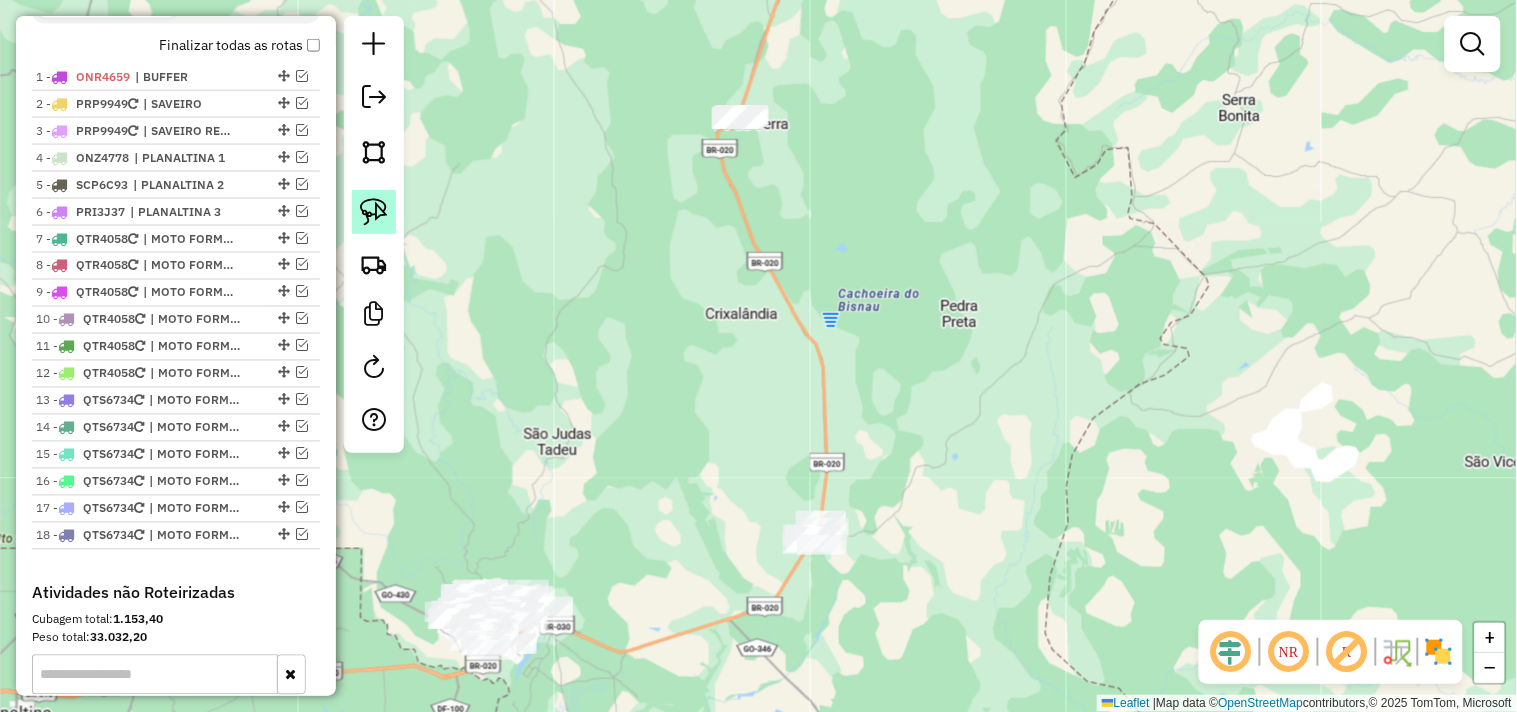 click 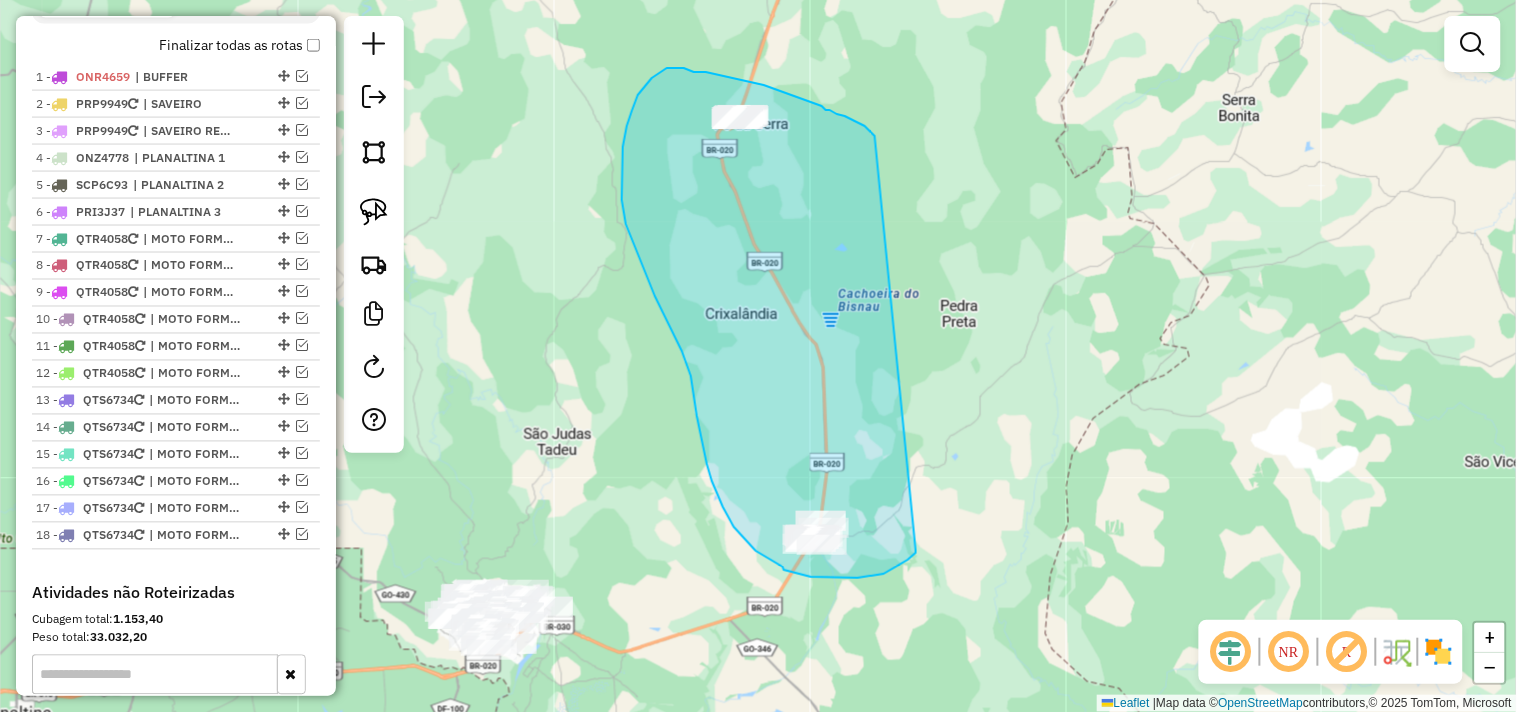 drag, startPoint x: 865, startPoint y: 126, endPoint x: 916, endPoint y: 544, distance: 421.09976 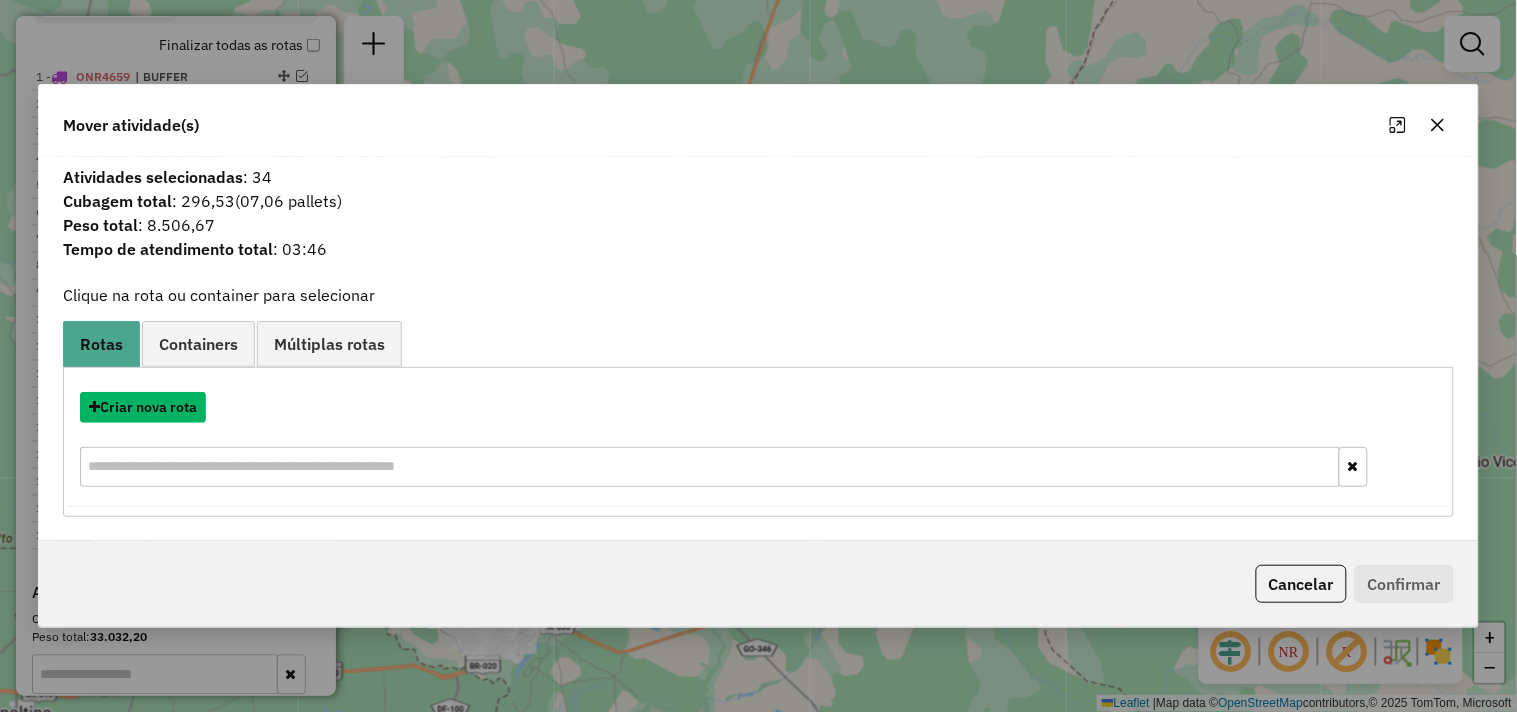 click on "Criar nova rota" at bounding box center [143, 407] 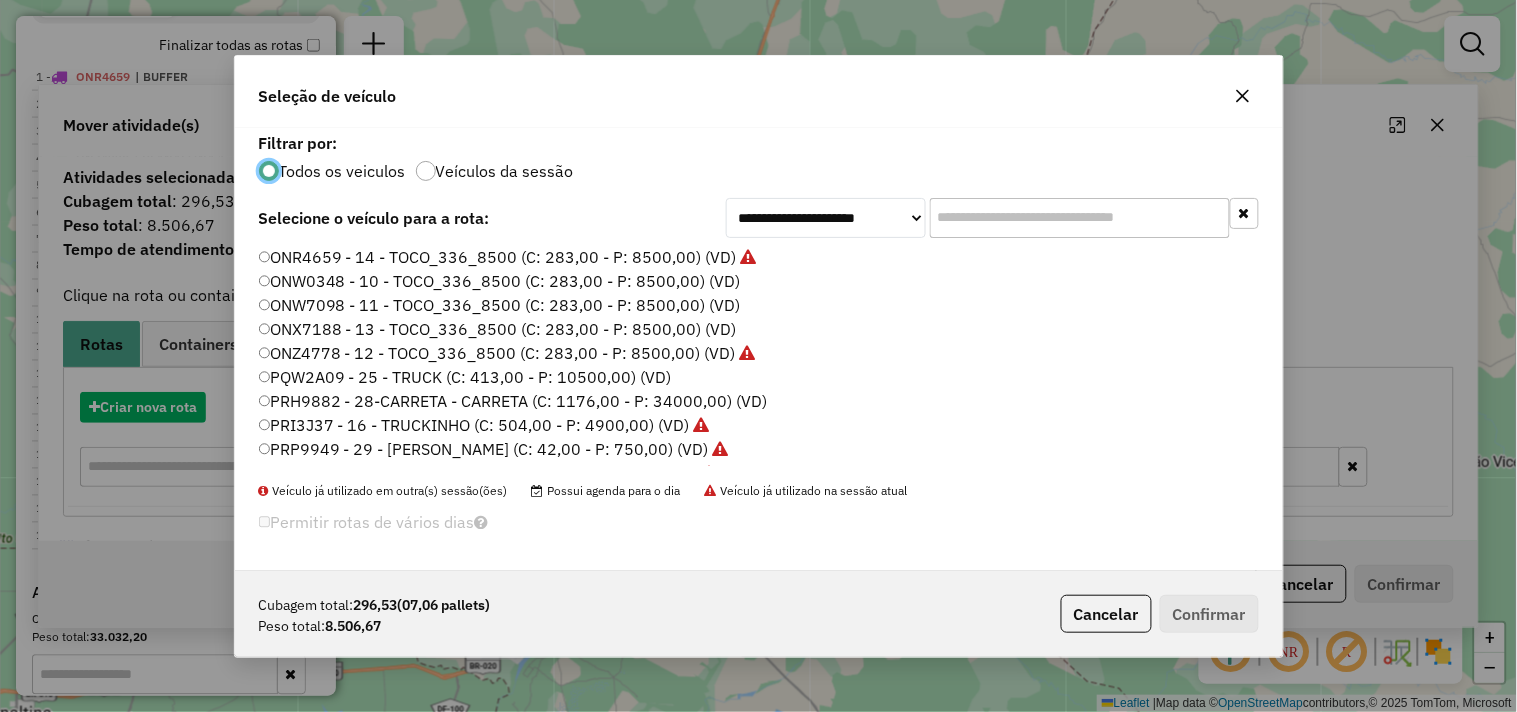 scroll, scrollTop: 11, scrollLeft: 5, axis: both 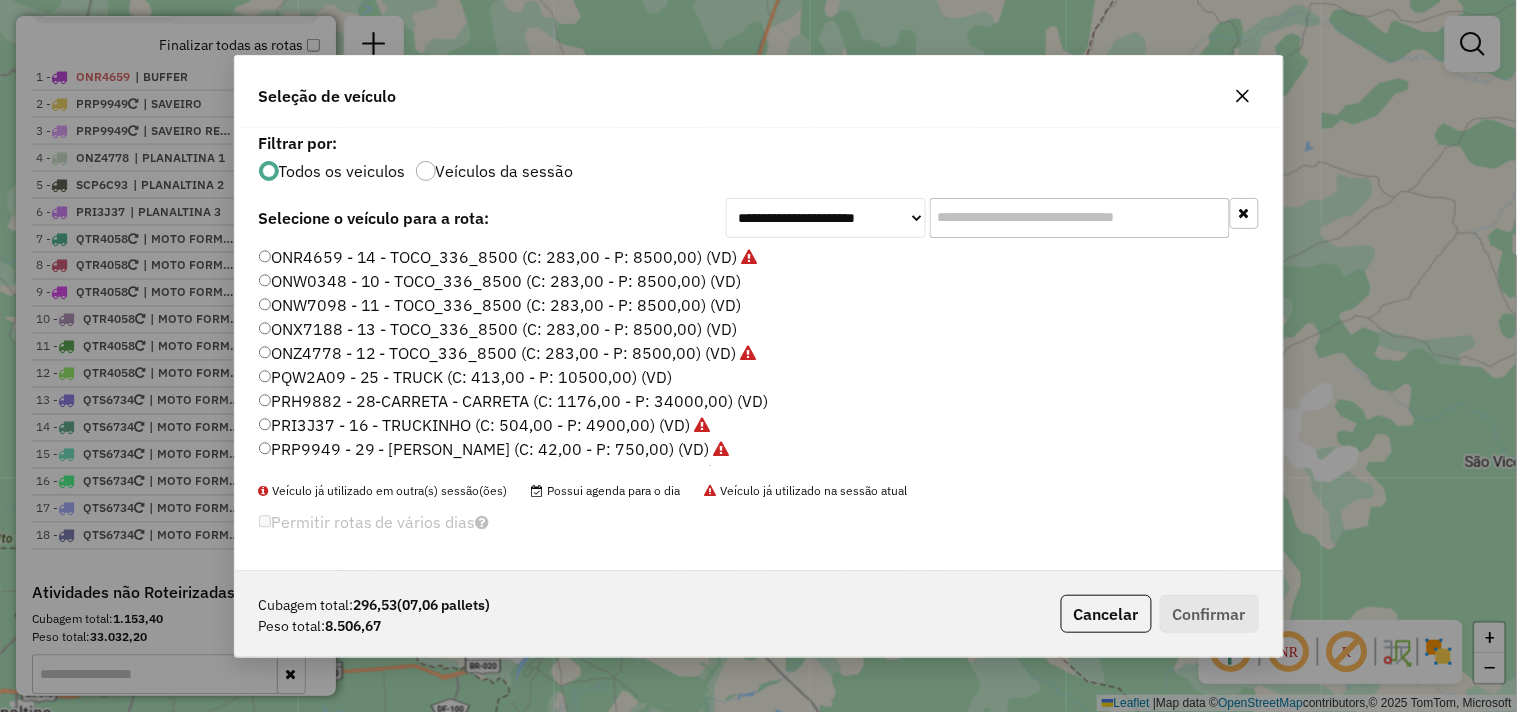 click on "PQW2A09 - 25 - TRUCK (C: 413,00 - P: 10500,00) (VD)" 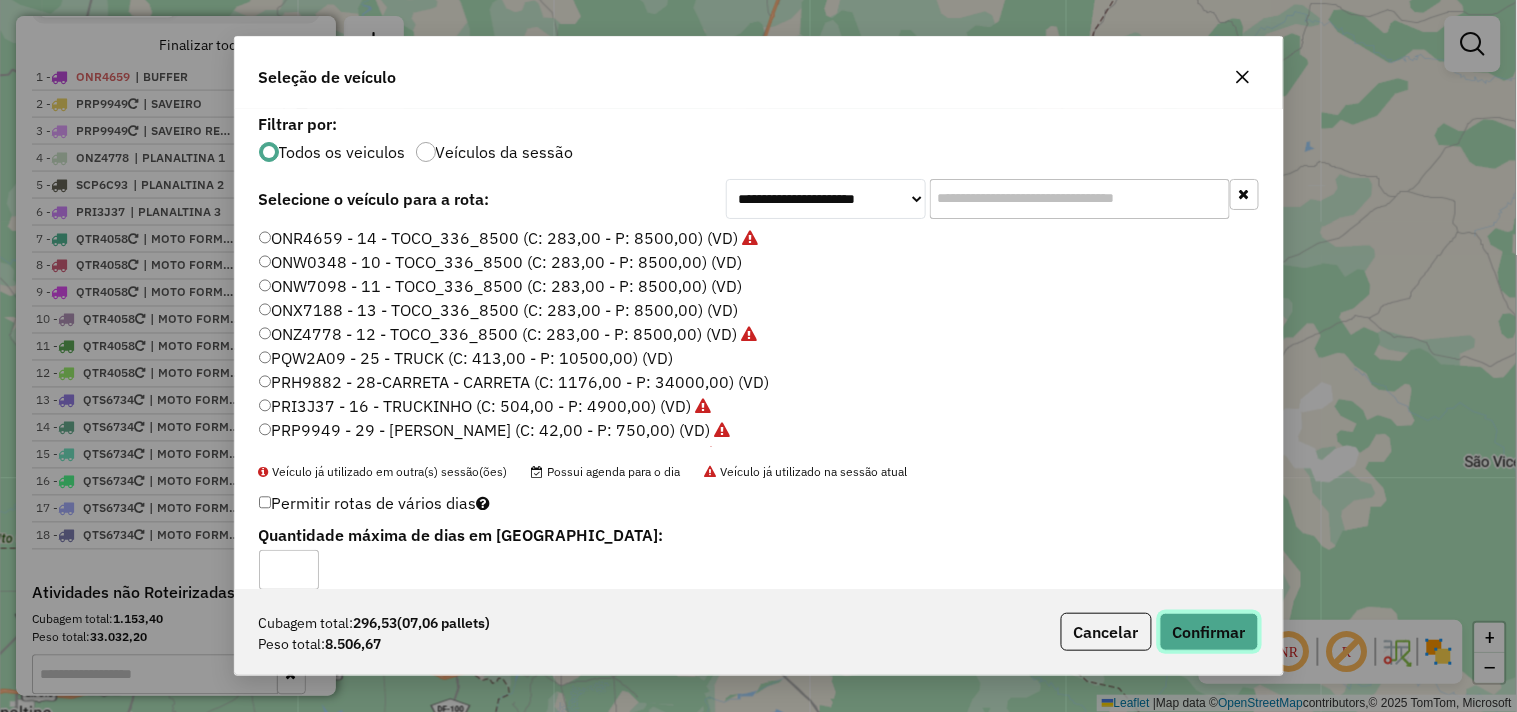 click on "Confirmar" 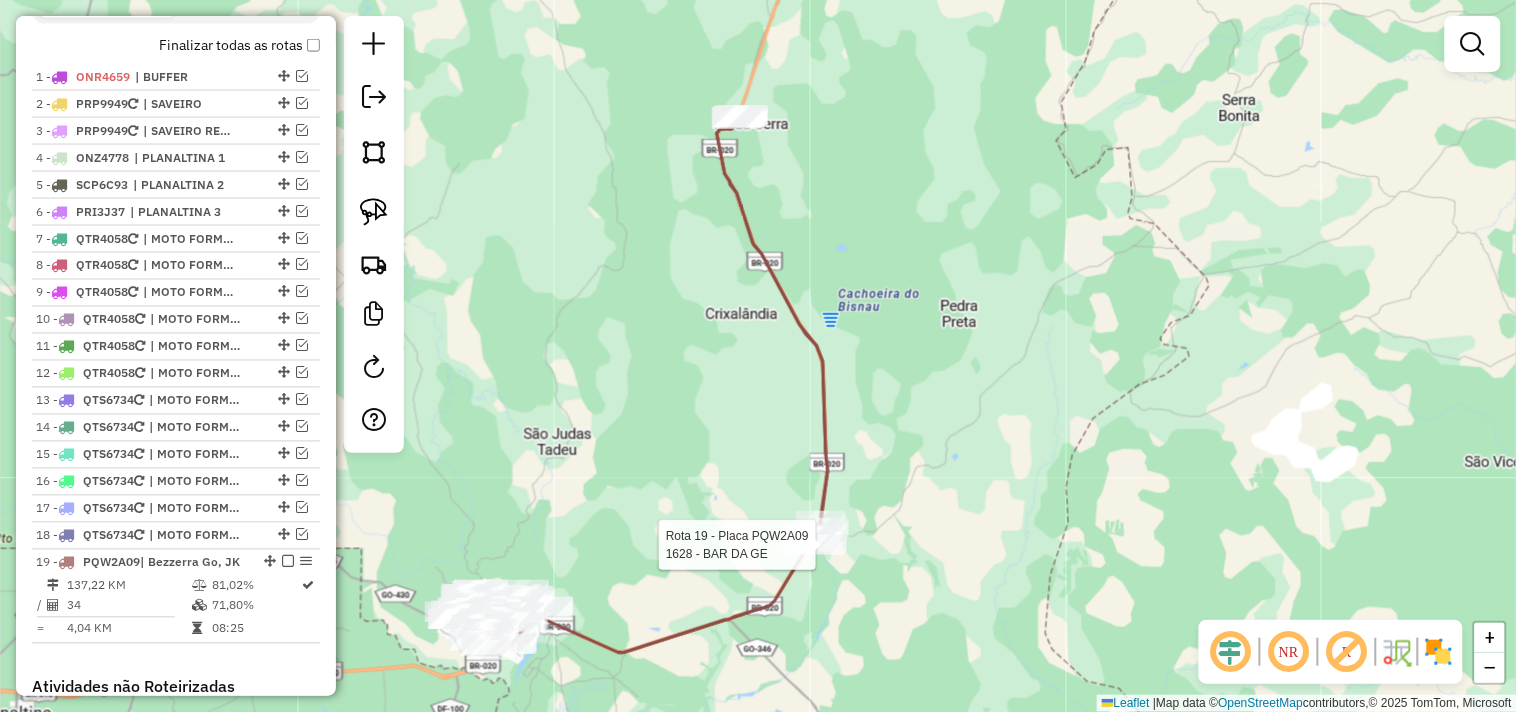 select on "*********" 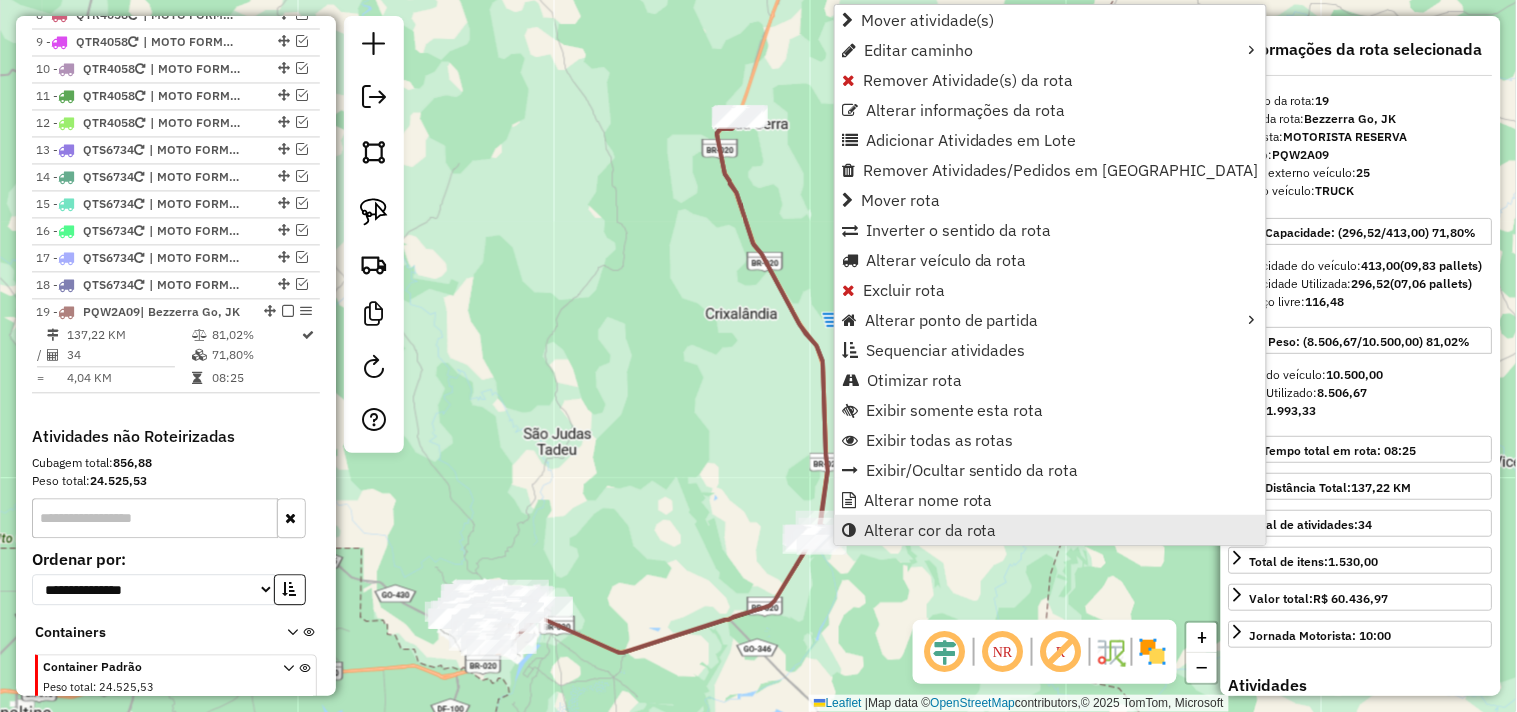 scroll, scrollTop: 1093, scrollLeft: 0, axis: vertical 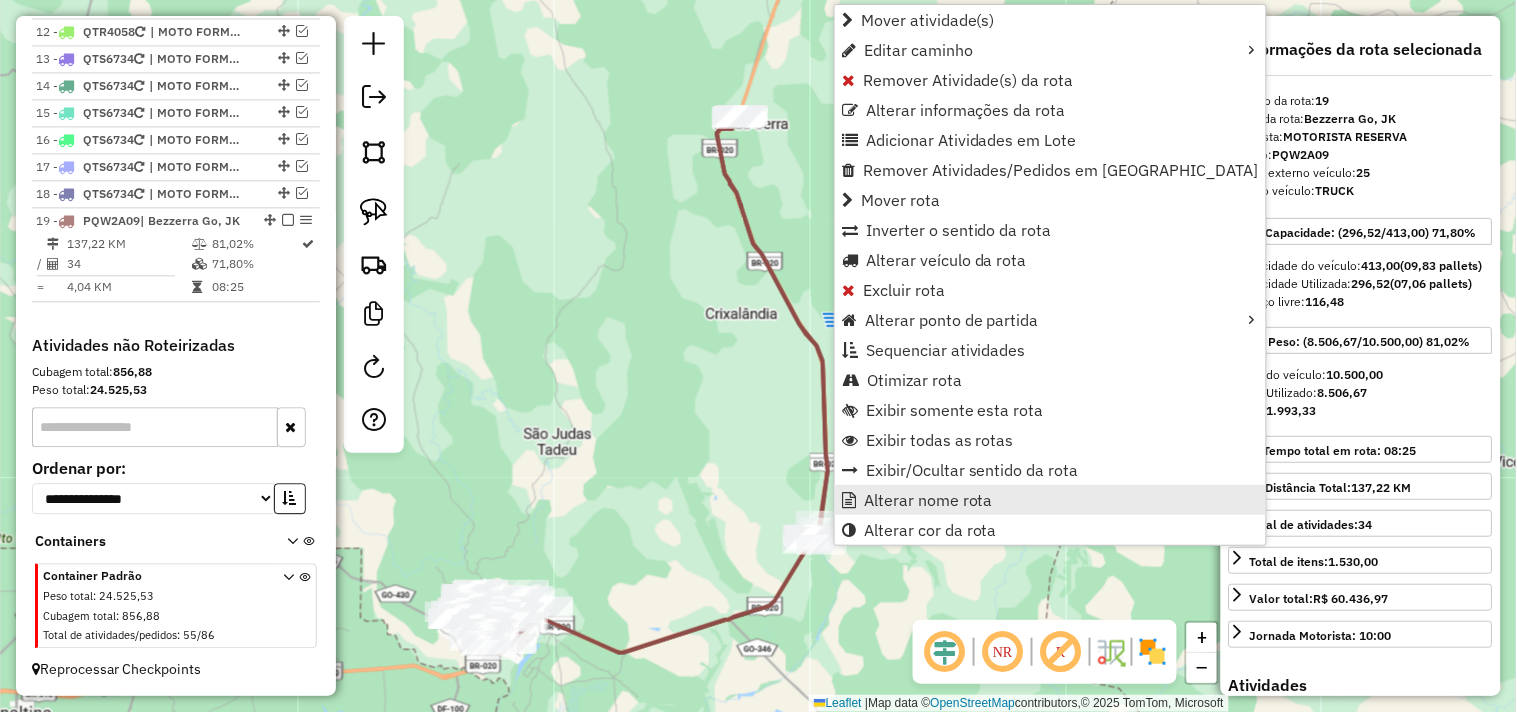 click on "Alterar nome rota" at bounding box center [928, 500] 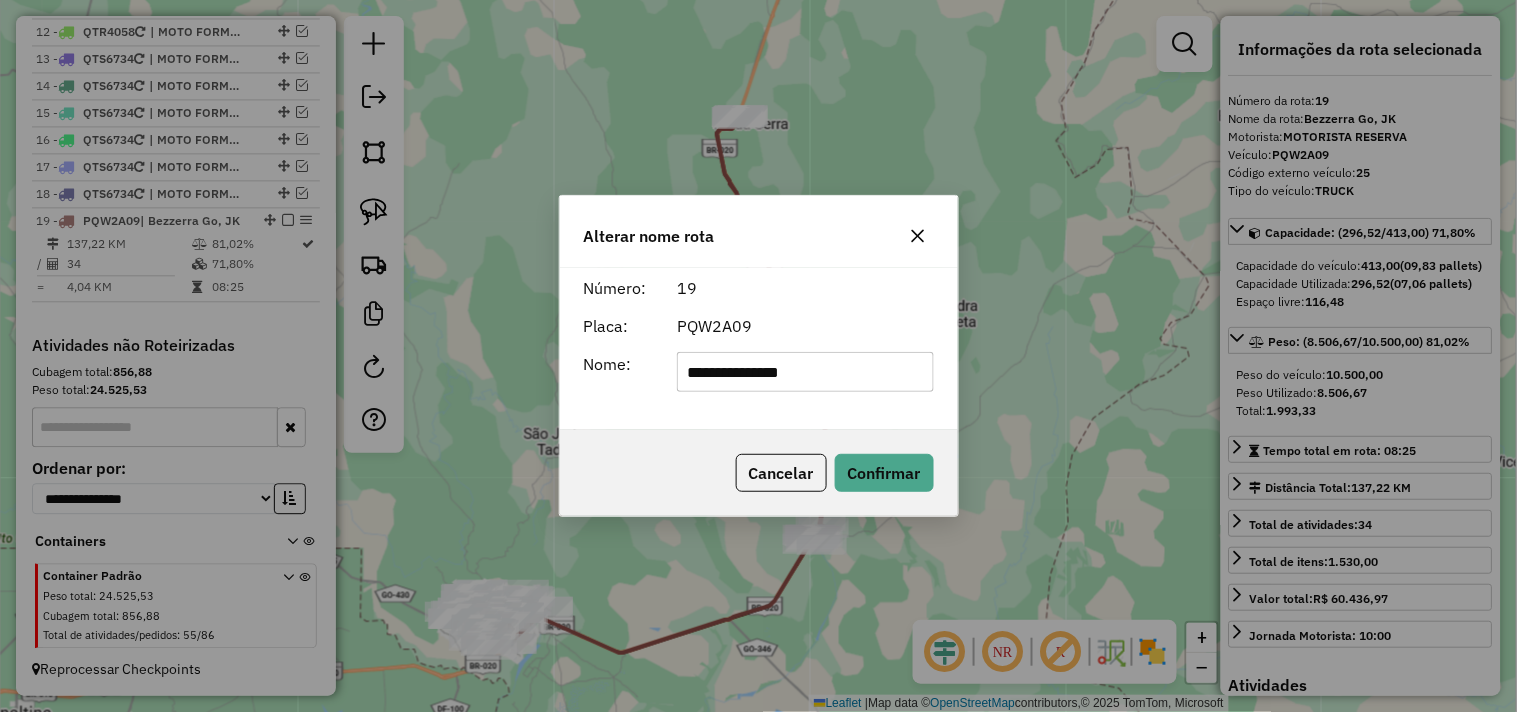 click on "**********" 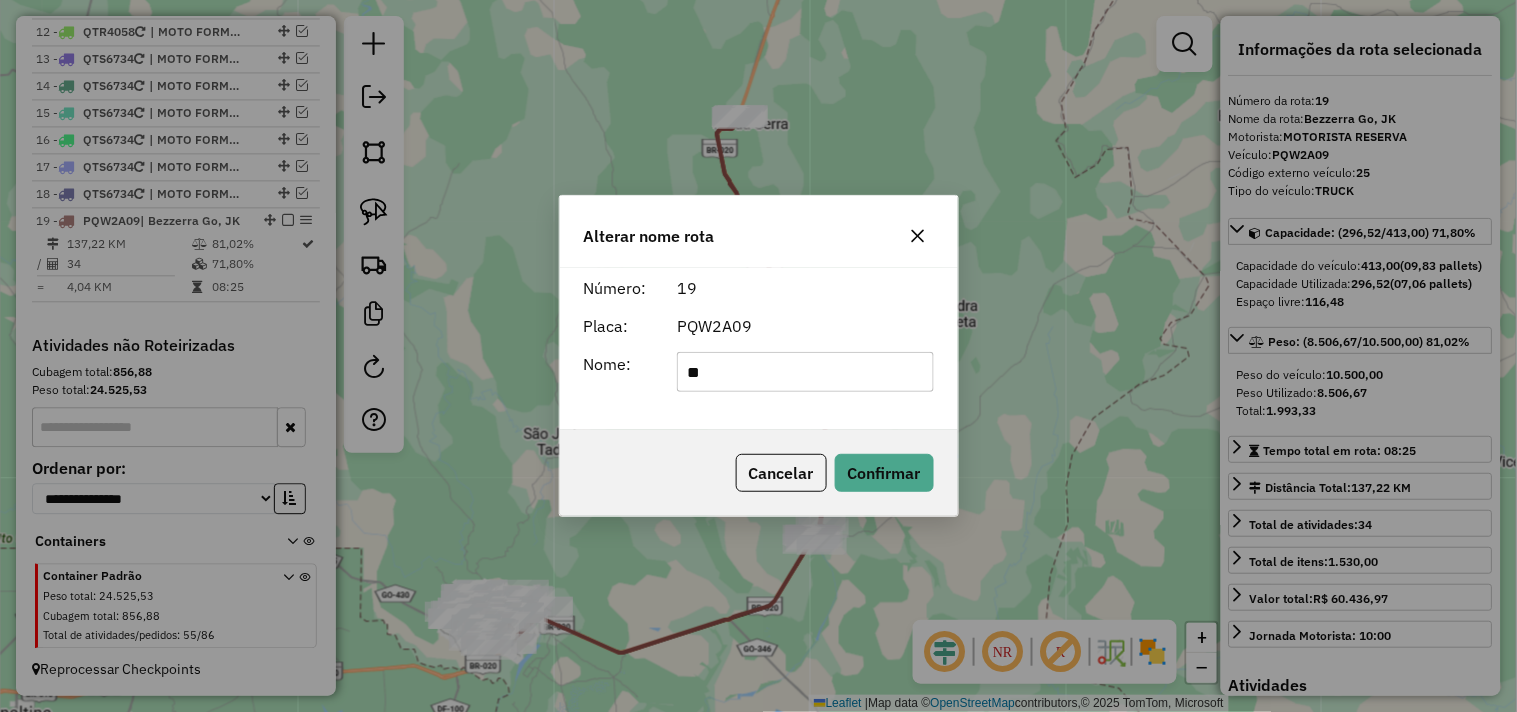type on "**********" 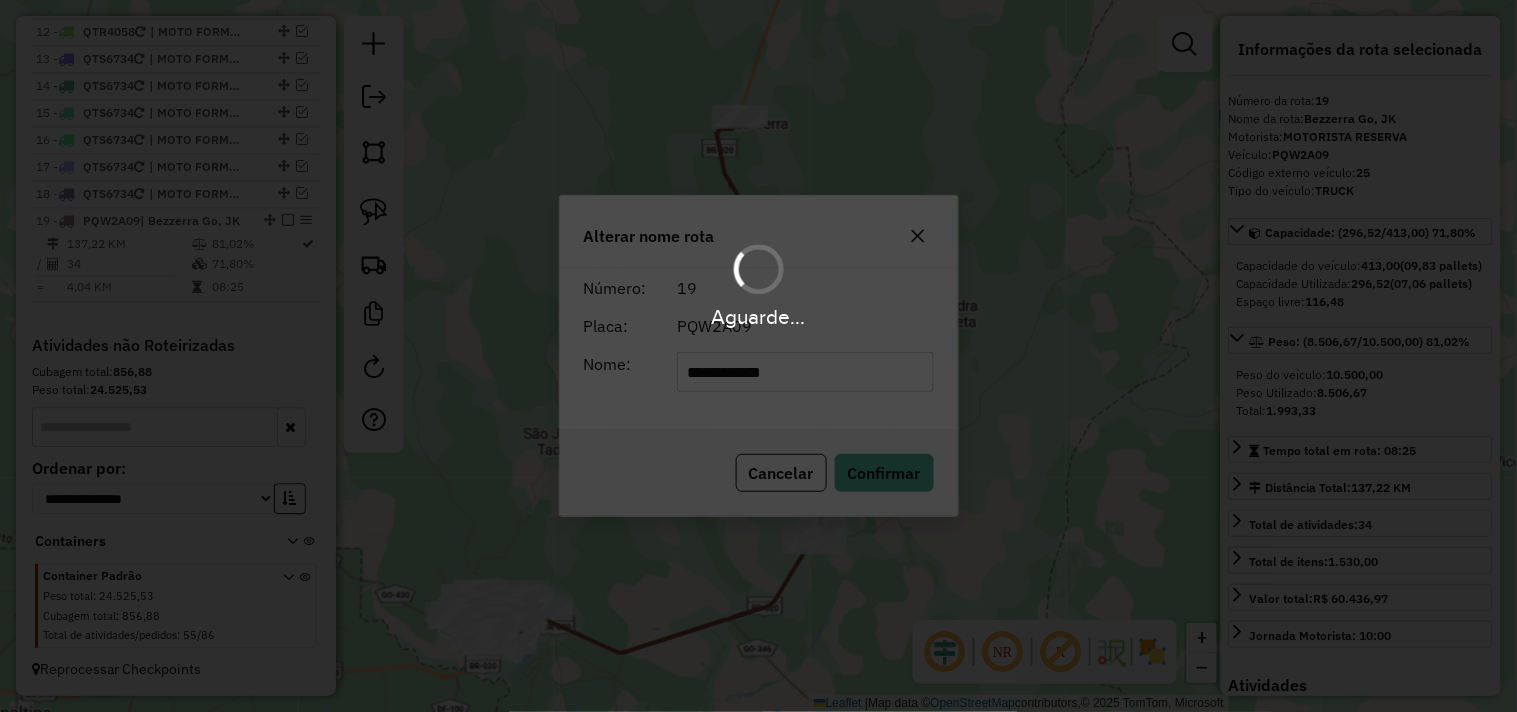 type 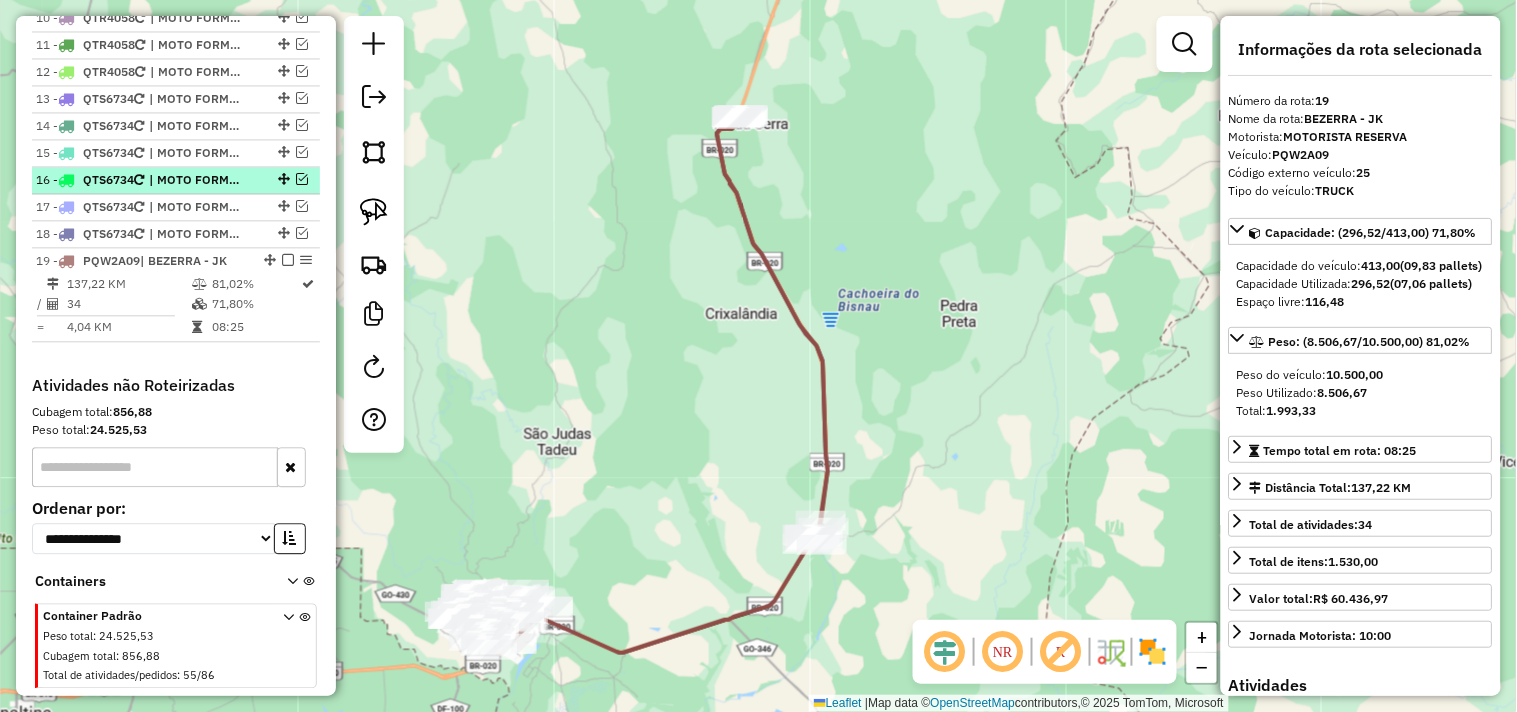scroll, scrollTop: 982, scrollLeft: 0, axis: vertical 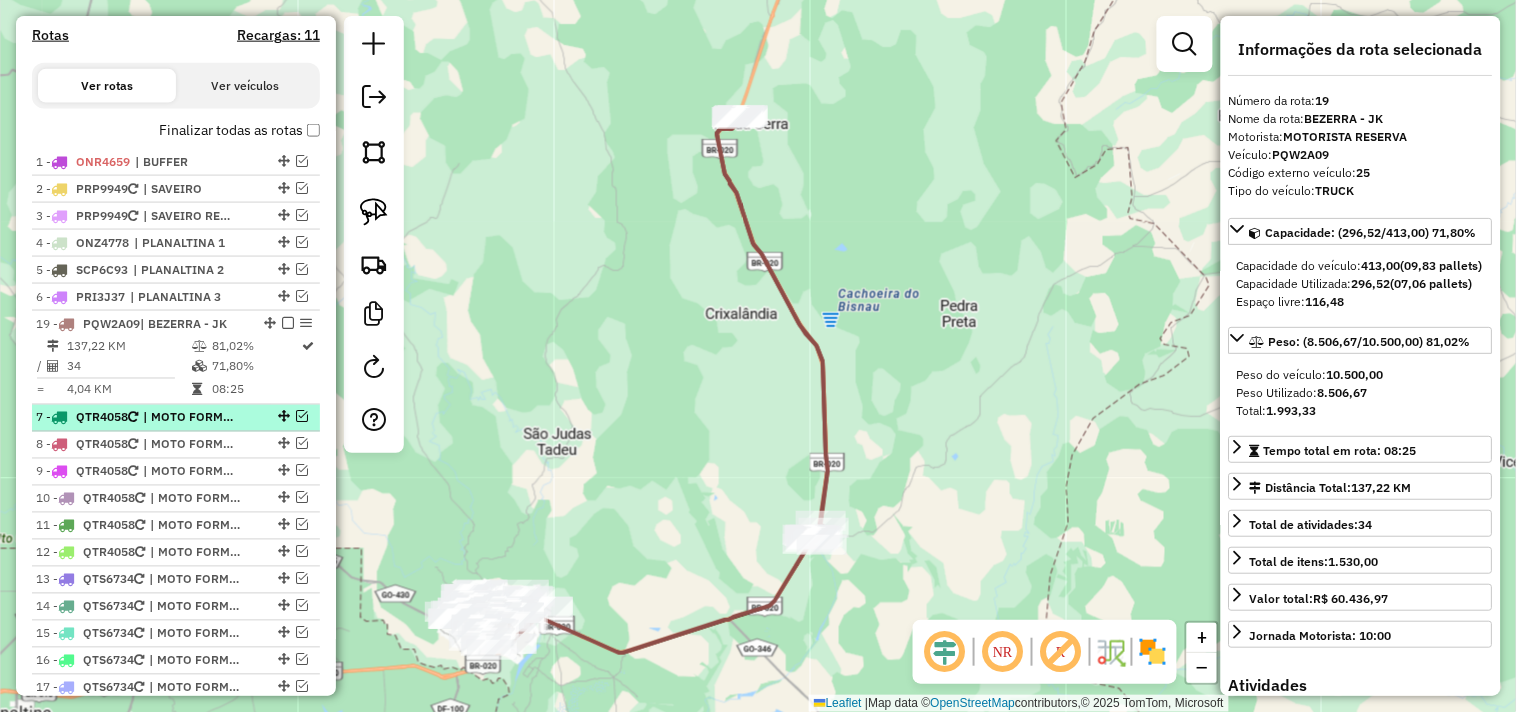 drag, startPoint x: 263, startPoint y: 328, endPoint x: 238, endPoint y: 424, distance: 99.20181 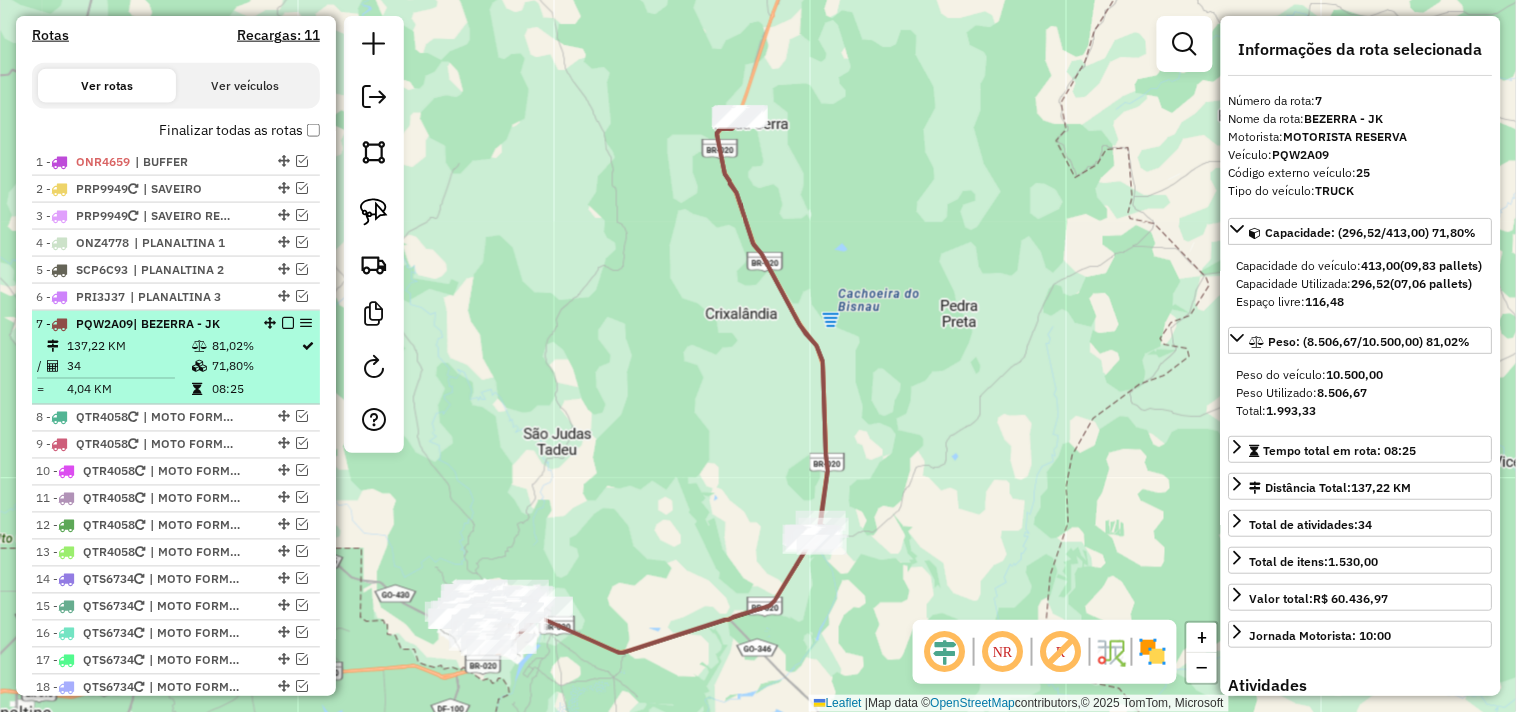 click at bounding box center [288, 323] 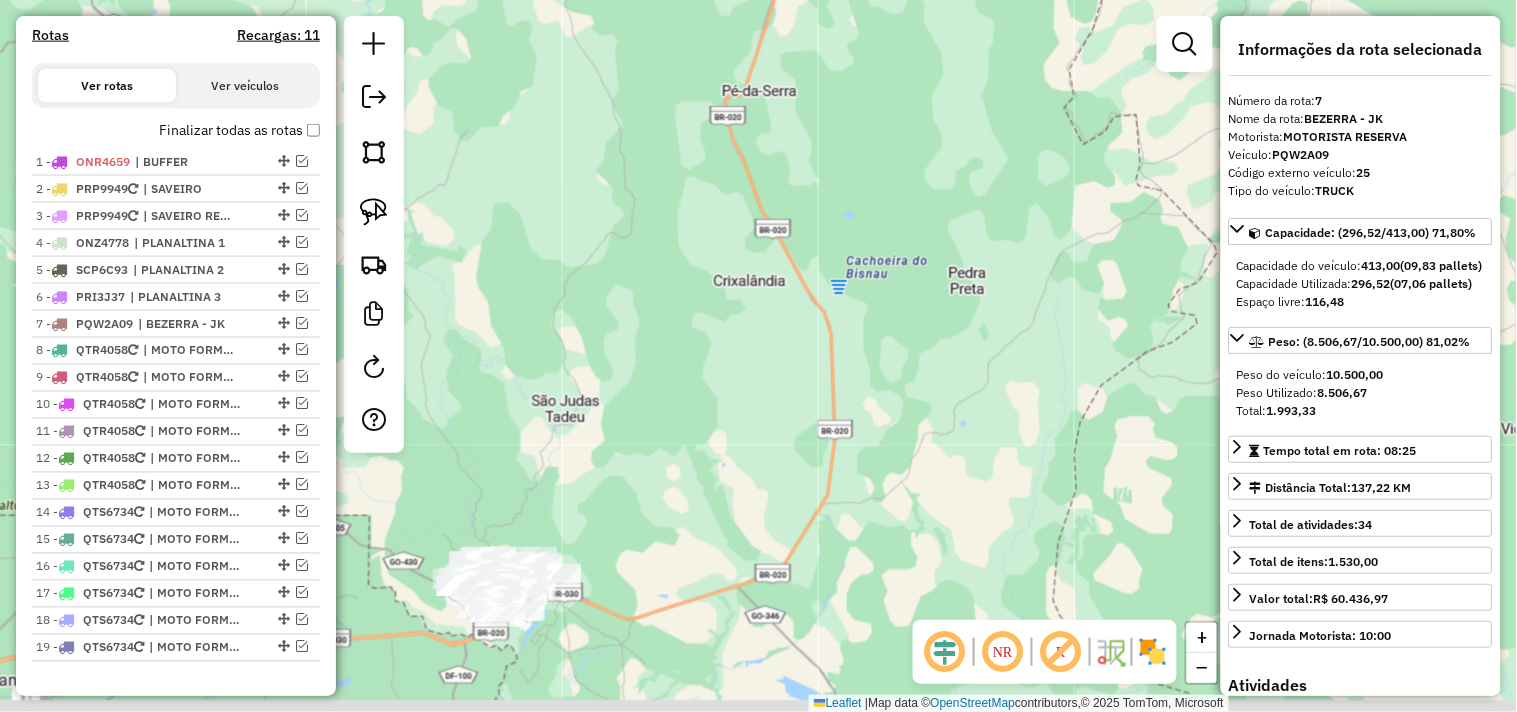 drag, startPoint x: 515, startPoint y: 442, endPoint x: 525, endPoint y: 373, distance: 69.72087 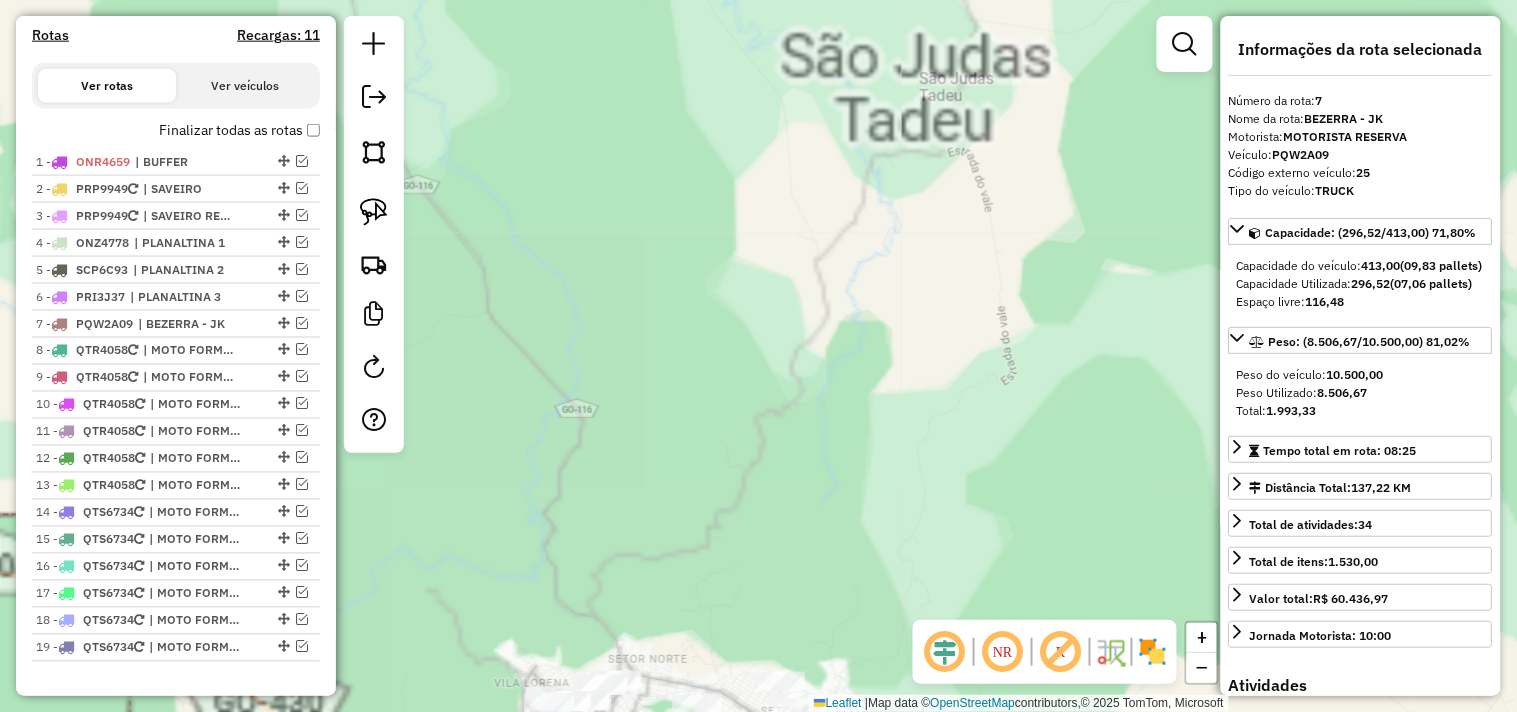 drag, startPoint x: 546, startPoint y: 428, endPoint x: 605, endPoint y: 253, distance: 184.6781 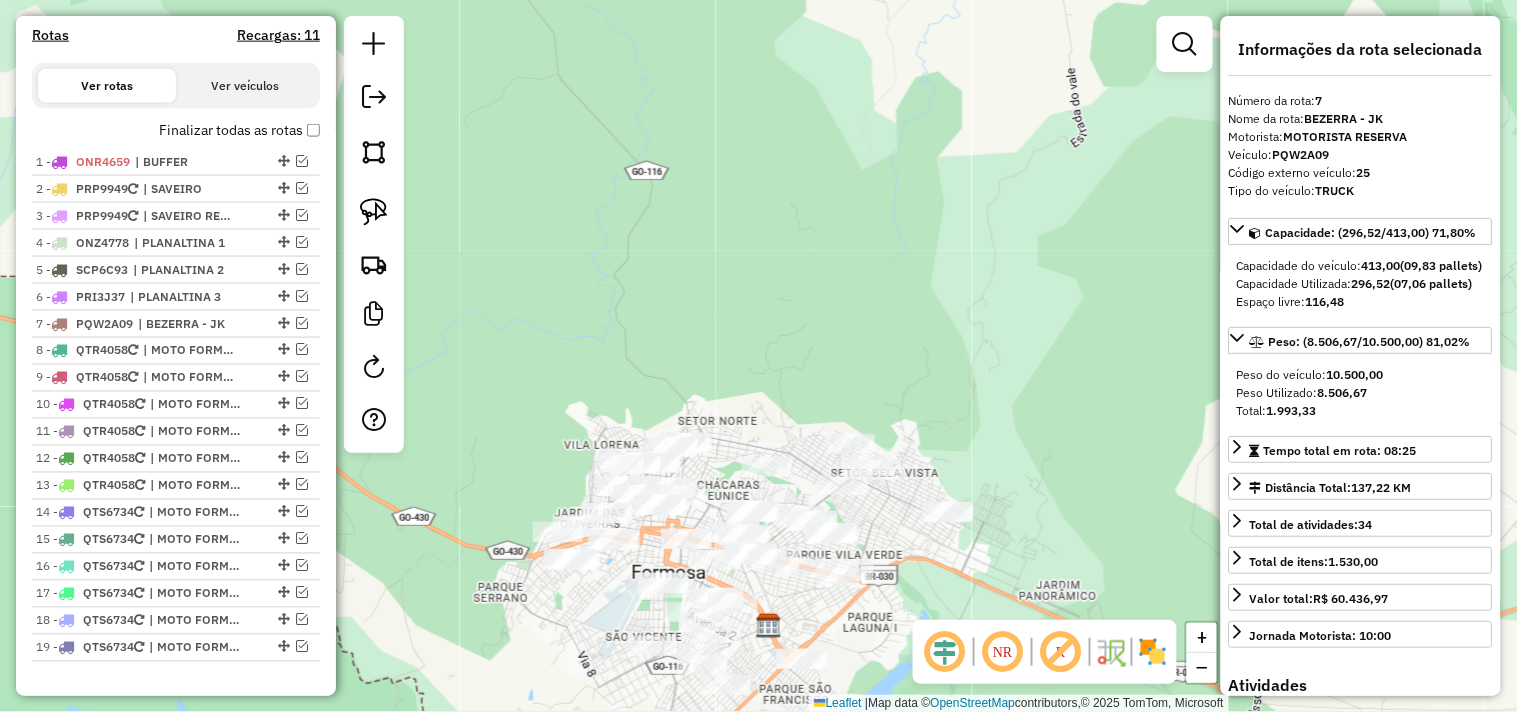 drag, startPoint x: 712, startPoint y: 401, endPoint x: 701, endPoint y: 240, distance: 161.37534 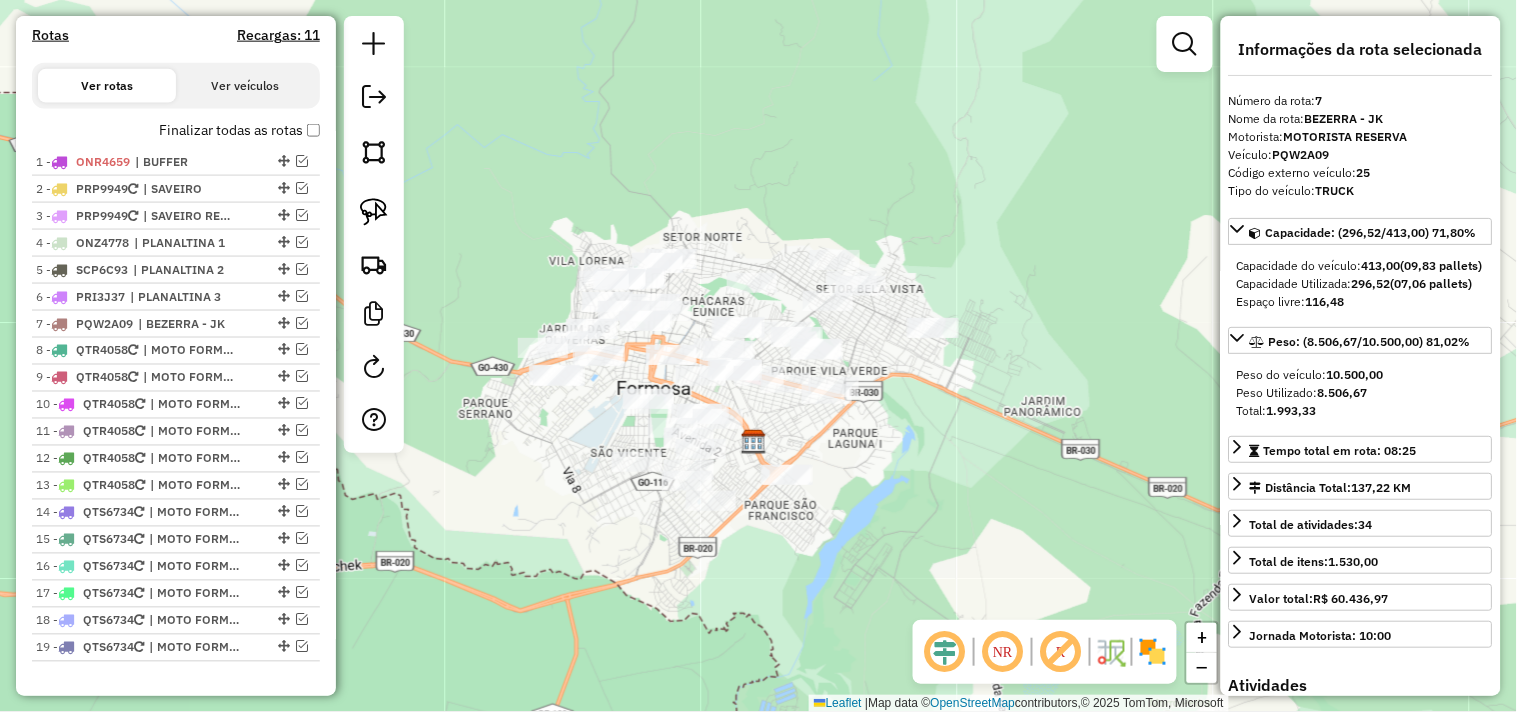 drag, startPoint x: 782, startPoint y: 231, endPoint x: 761, endPoint y: 162, distance: 72.12489 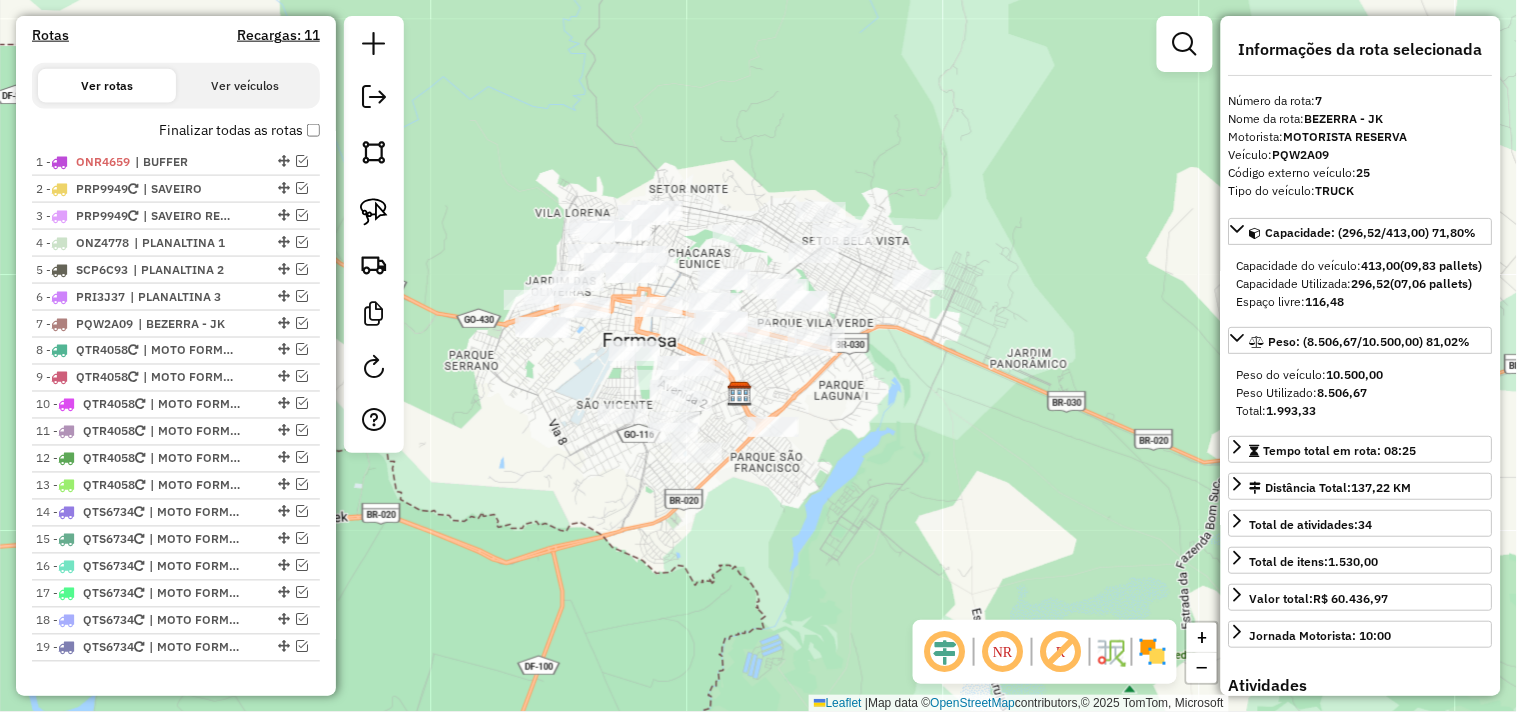 click 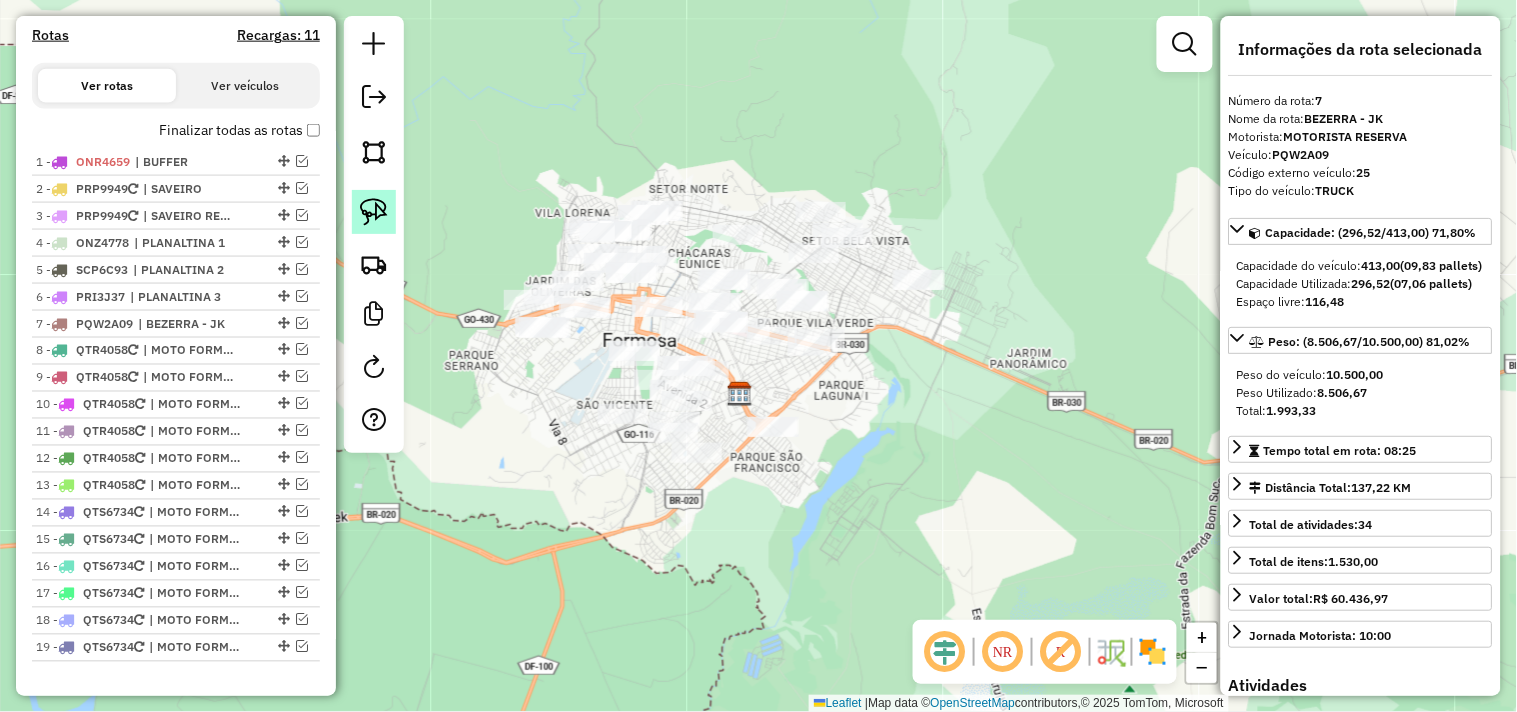 click 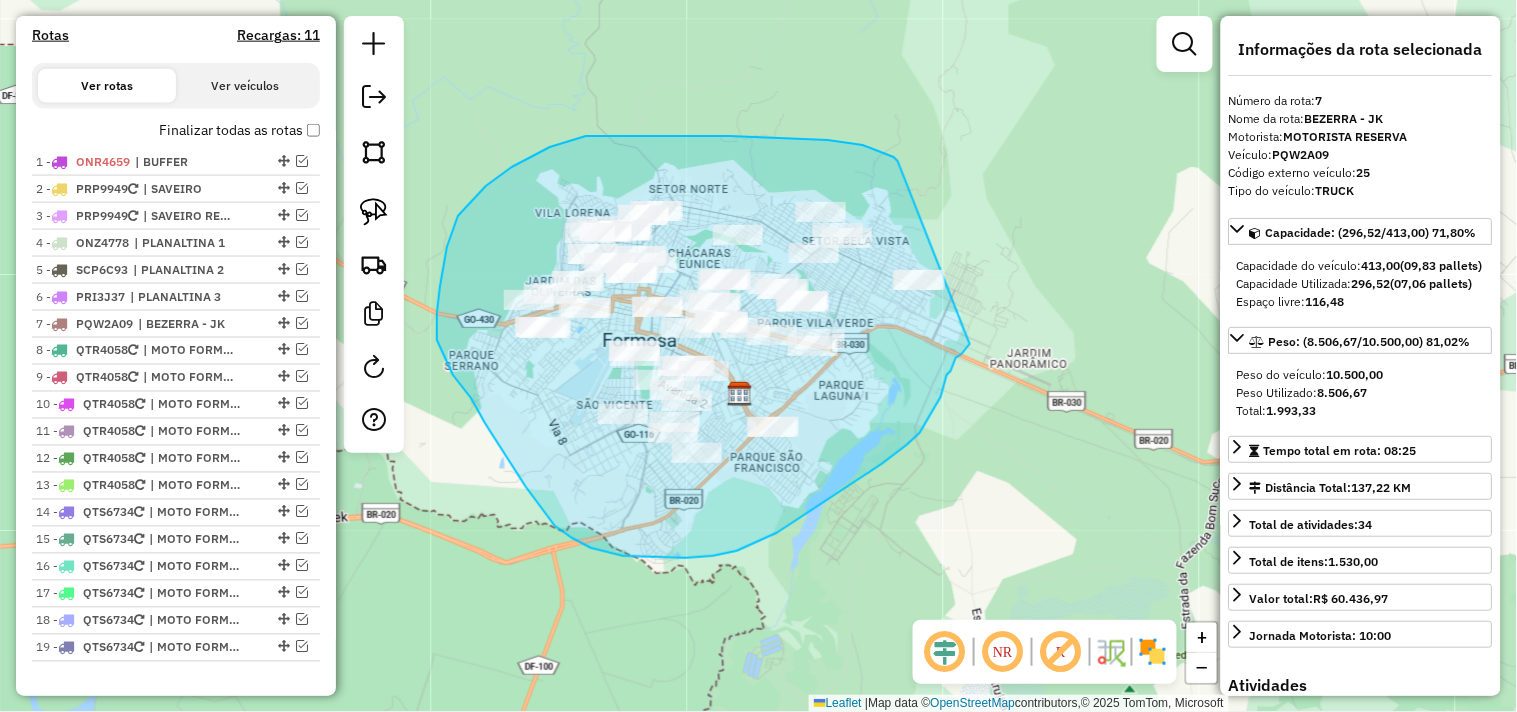drag, startPoint x: 898, startPoint y: 161, endPoint x: 987, endPoint y: 325, distance: 186.59314 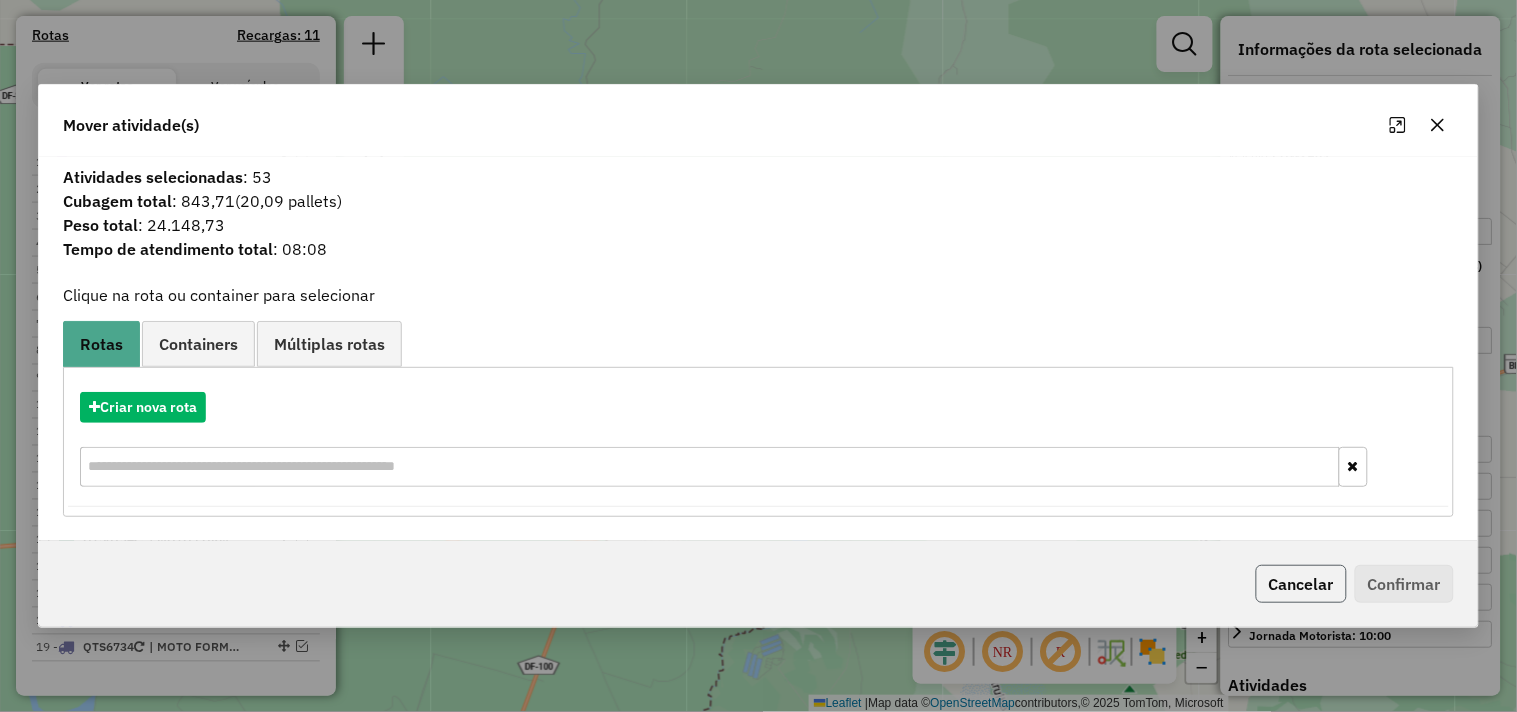 click on "Cancelar" 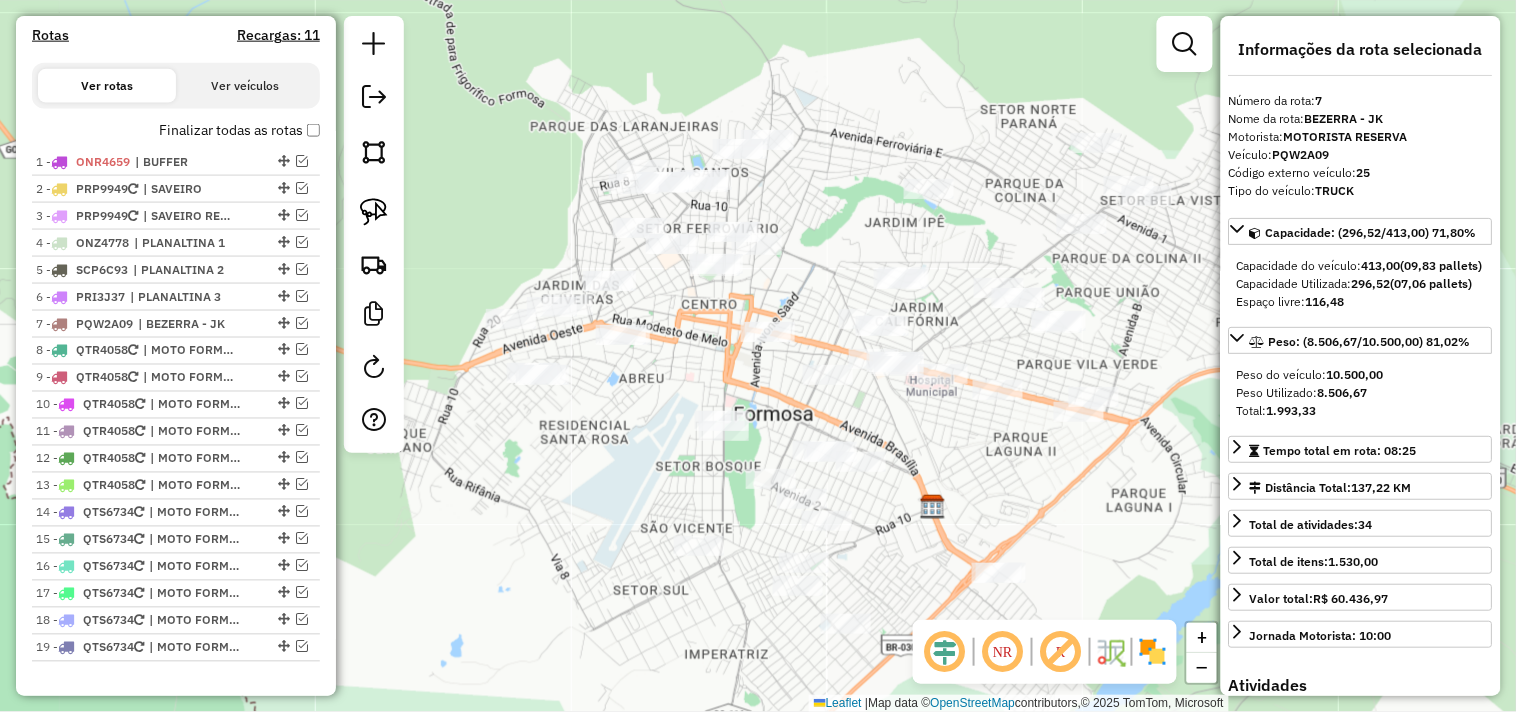 click on "Janela de atendimento Grade de atendimento Capacidade Transportadoras Veículos Cliente Pedidos  Rotas Selecione os dias de semana para filtrar as janelas de atendimento  Seg   Ter   Qua   Qui   Sex   Sáb   Dom  Informe o período da janela de atendimento: De: Até:  Filtrar exatamente a janela do cliente  Considerar janela de atendimento padrão  Selecione os dias de semana para filtrar as grades de atendimento  Seg   Ter   Qua   Qui   Sex   Sáb   Dom   Considerar clientes sem dia de atendimento cadastrado  Clientes fora do dia de atendimento selecionado Filtrar as atividades entre os valores definidos abaixo:  Peso mínimo:   Peso máximo:   Cubagem mínima:   Cubagem máxima:   De:   Até:  Filtrar as atividades entre o tempo de atendimento definido abaixo:  De:   Até:   Considerar capacidade total dos clientes não roteirizados Transportadora: Selecione um ou mais itens Tipo de veículo: Selecione um ou mais itens Veículo: Selecione um ou mais itens Motorista: Selecione um ou mais itens Nome: Rótulo:" 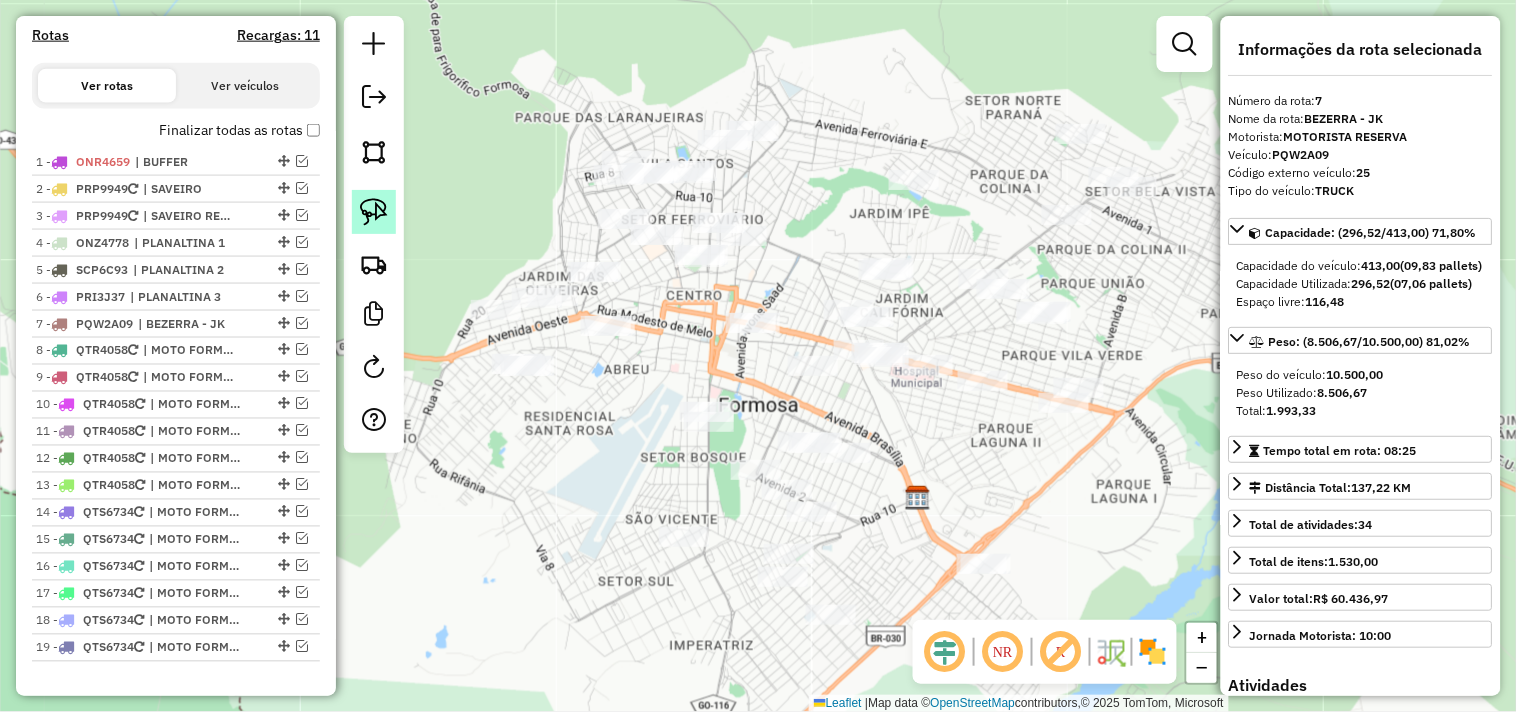 click 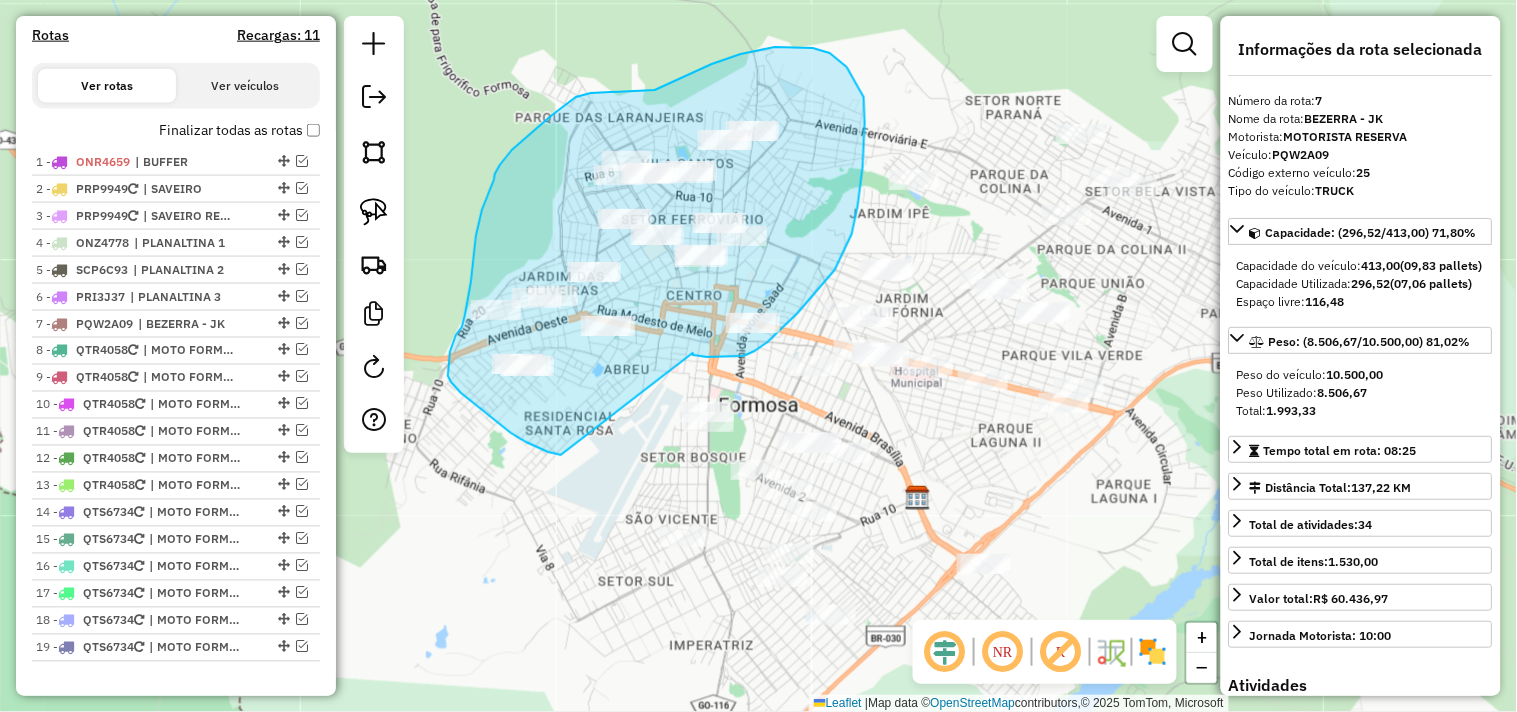 drag, startPoint x: 693, startPoint y: 353, endPoint x: 566, endPoint y: 447, distance: 158.00316 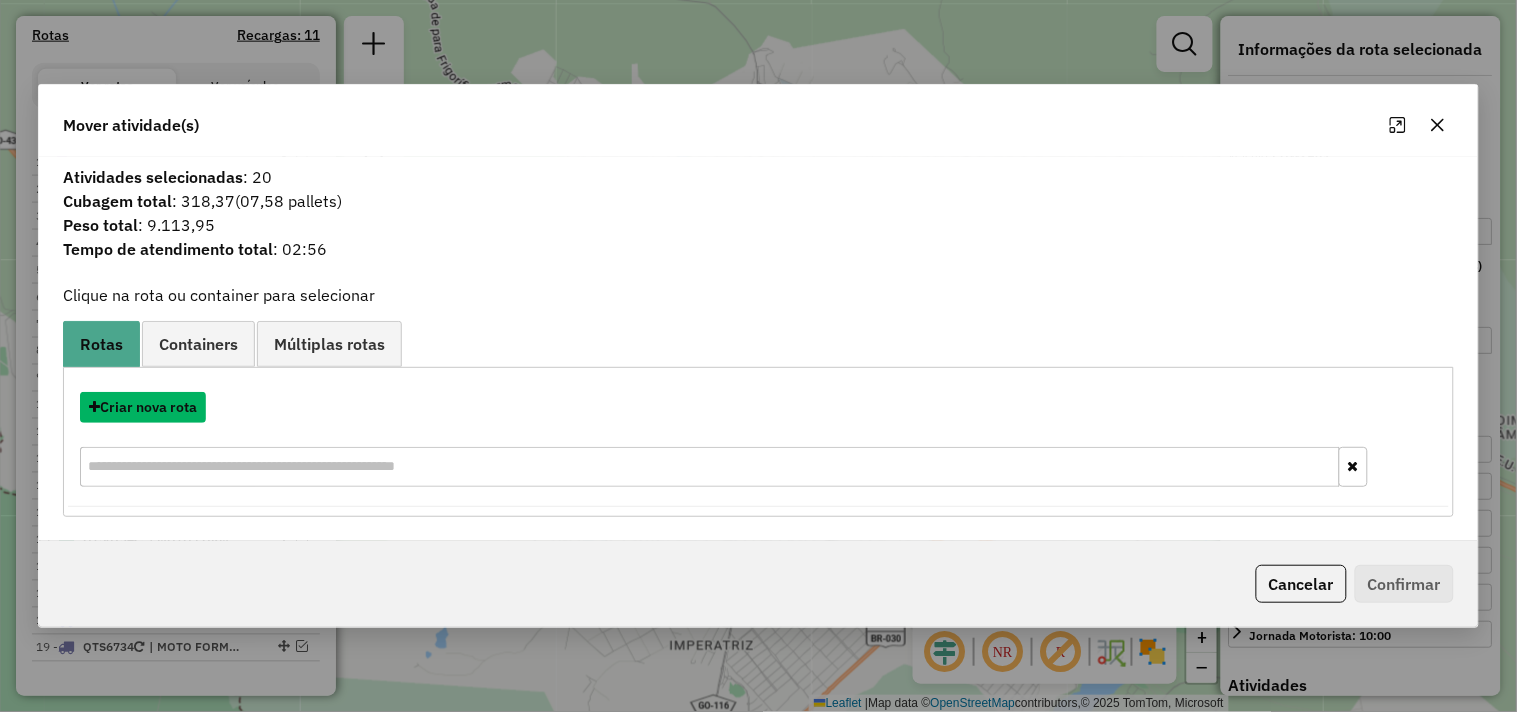 click on "Criar nova rota" at bounding box center (143, 407) 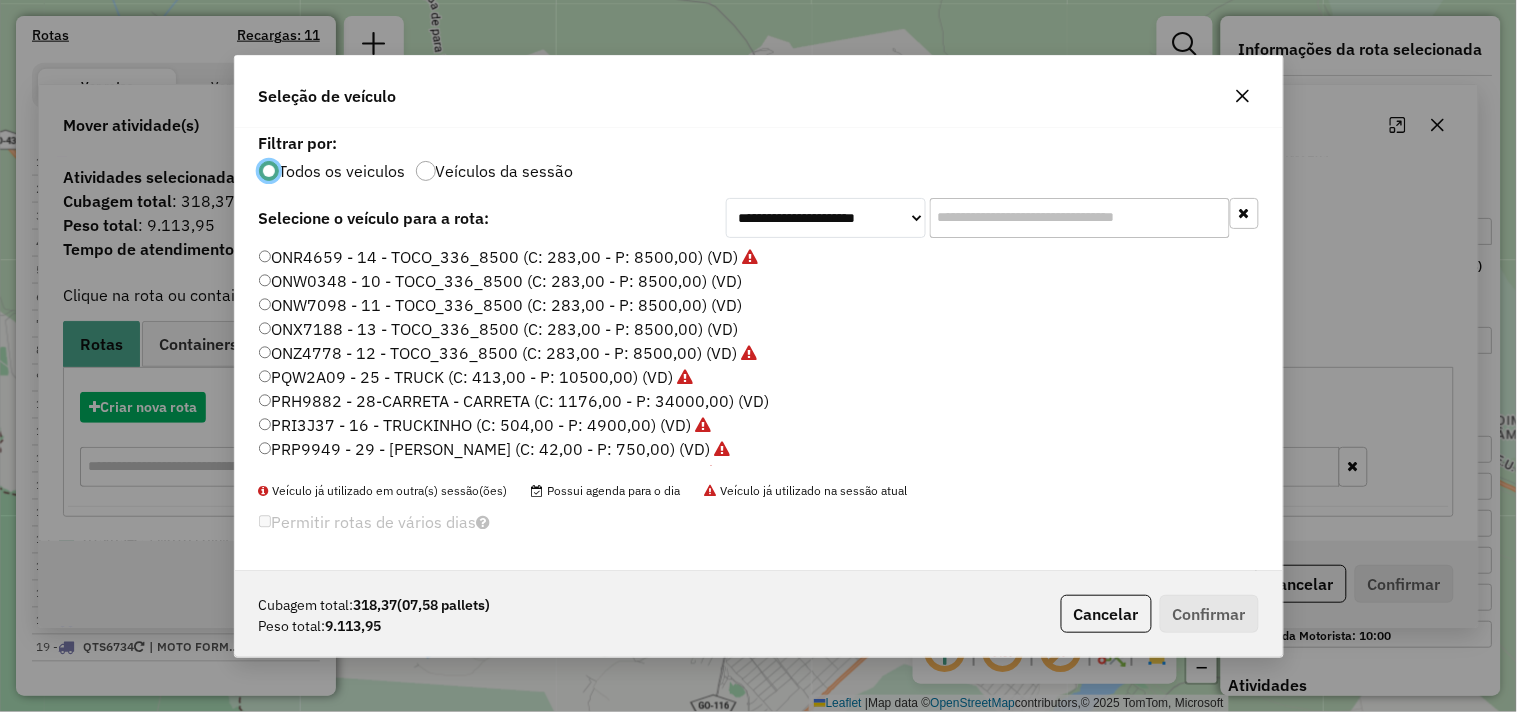 scroll, scrollTop: 11, scrollLeft: 5, axis: both 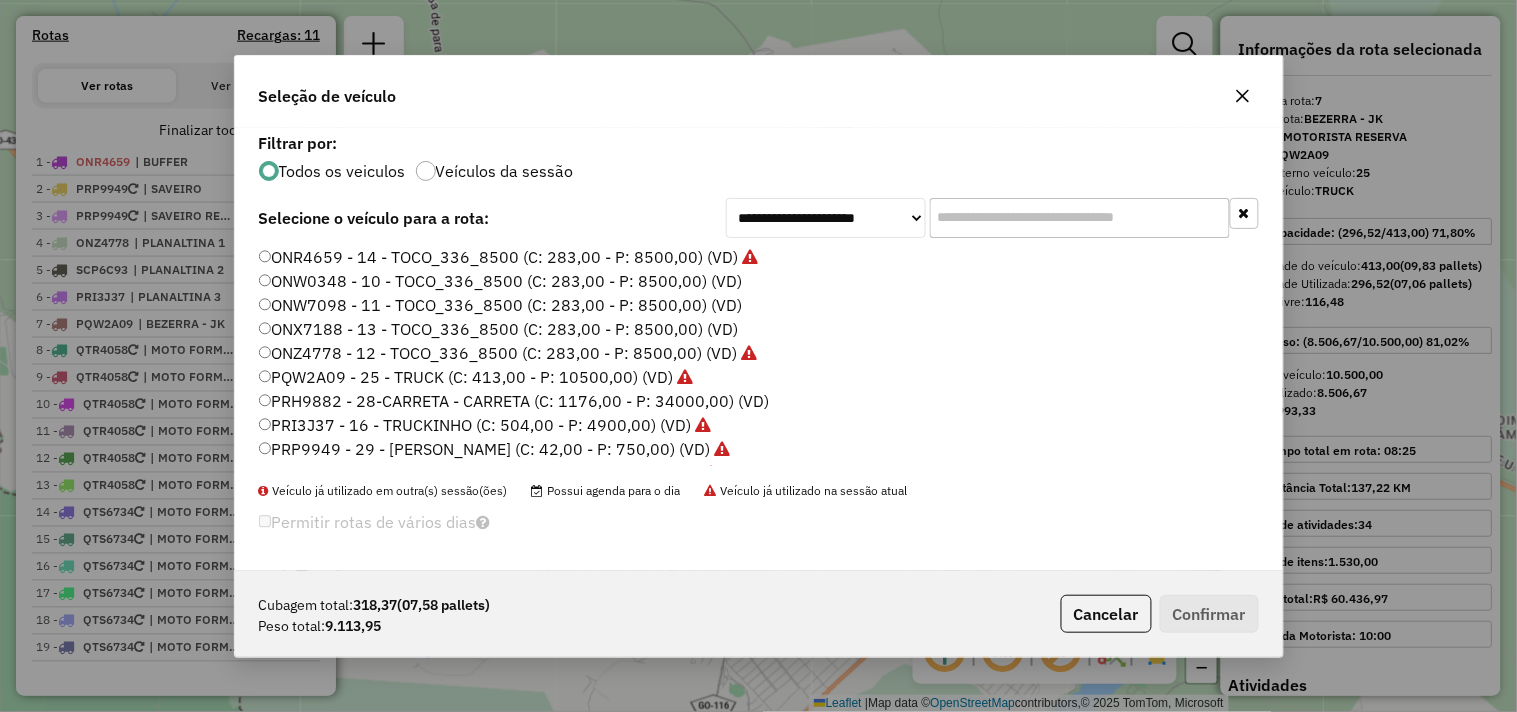 click on "ONW0348 - 10 - TOCO_336_8500 (C: 283,00 - P: 8500,00) (VD)" 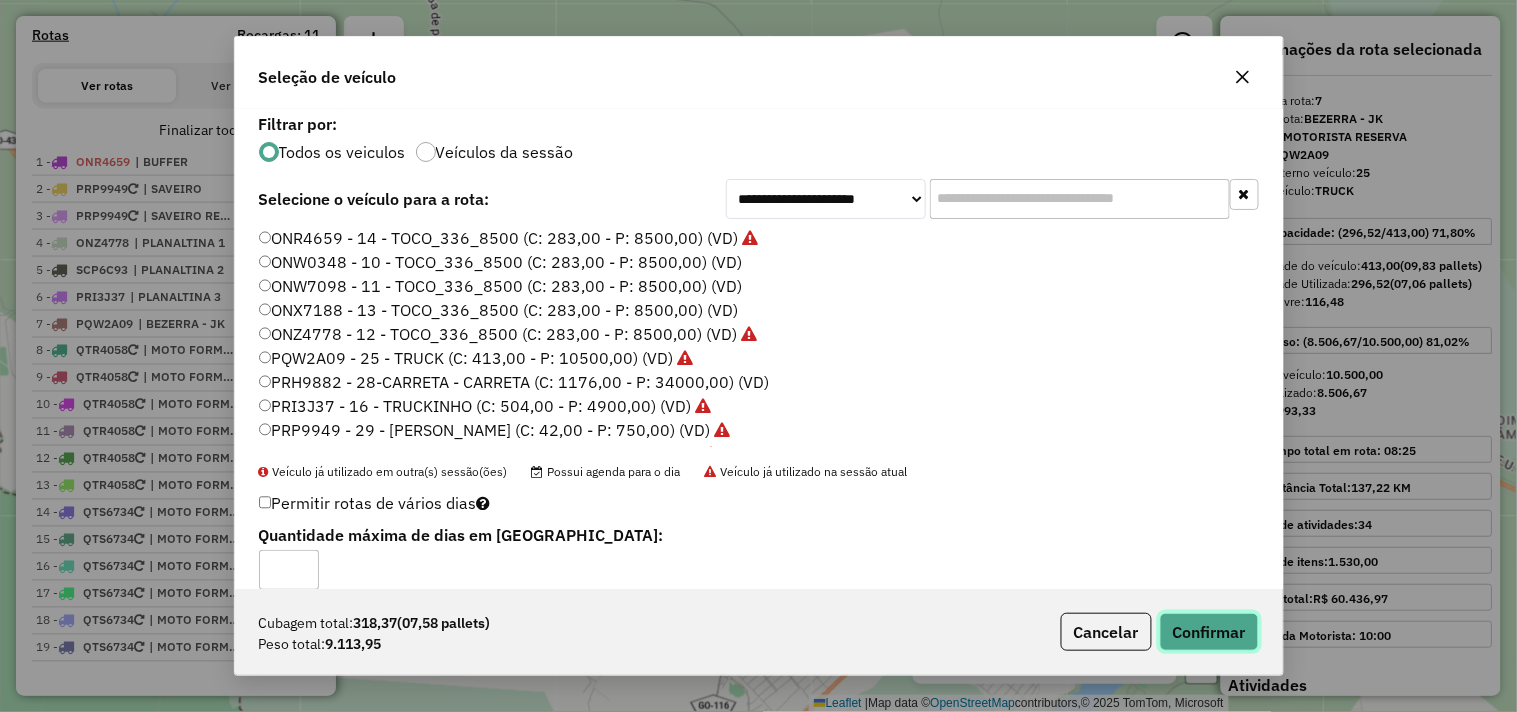 click on "Confirmar" 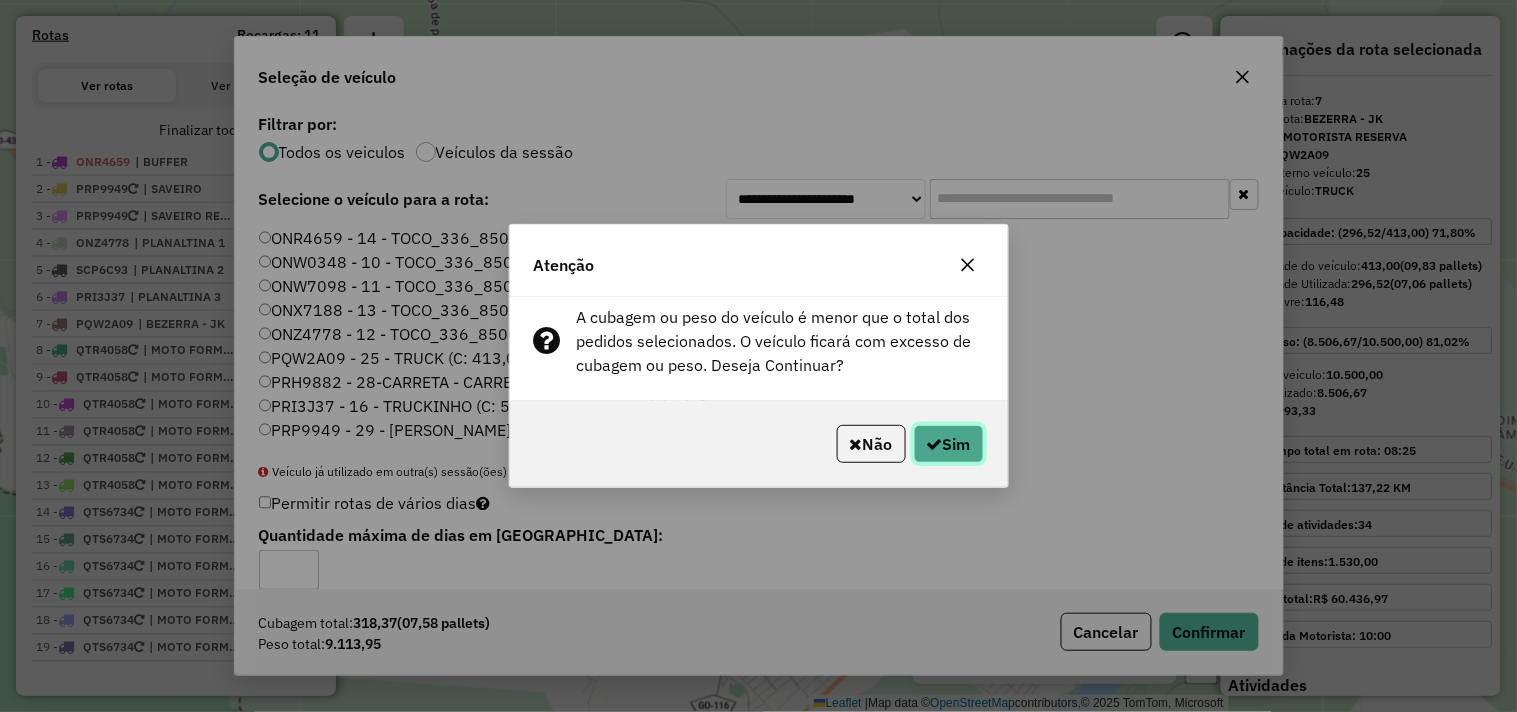 click on "Sim" 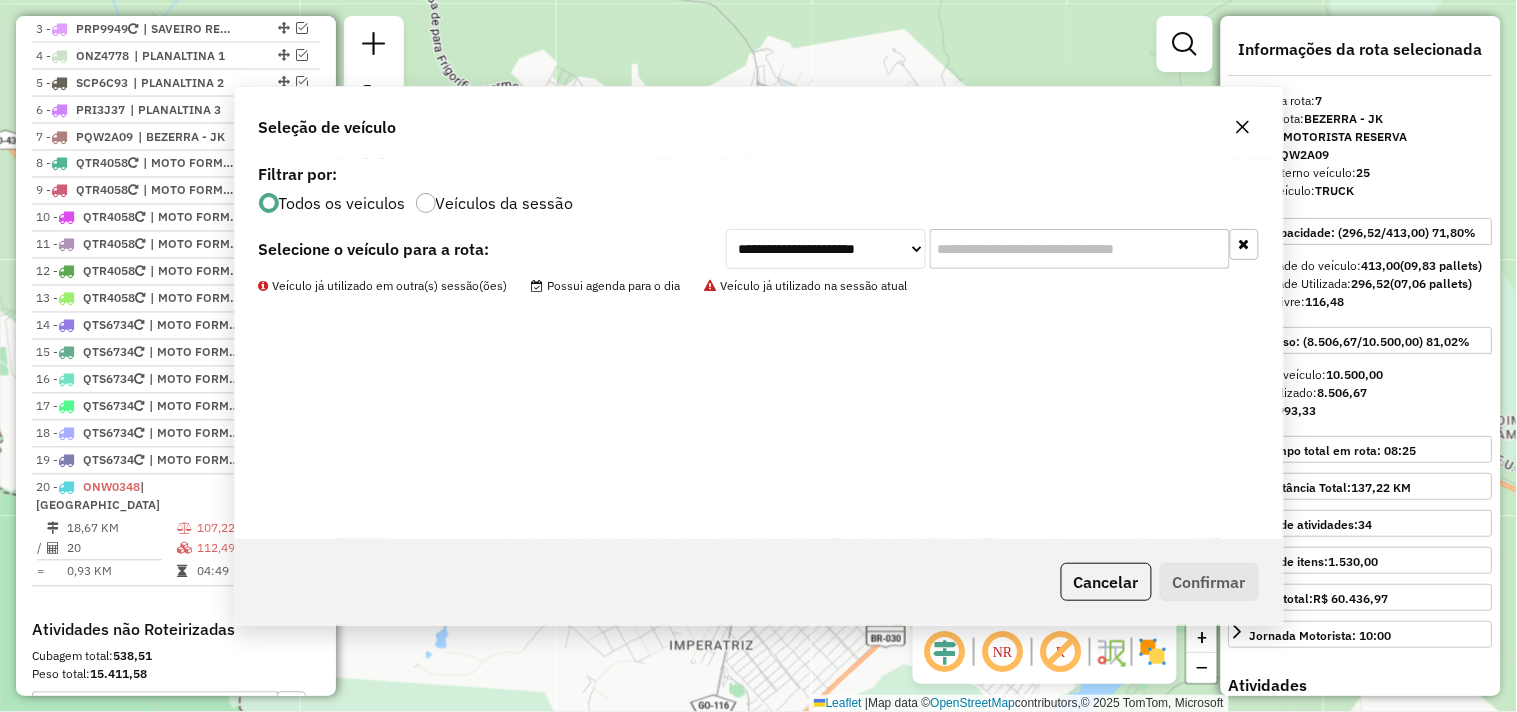 scroll, scrollTop: 961, scrollLeft: 0, axis: vertical 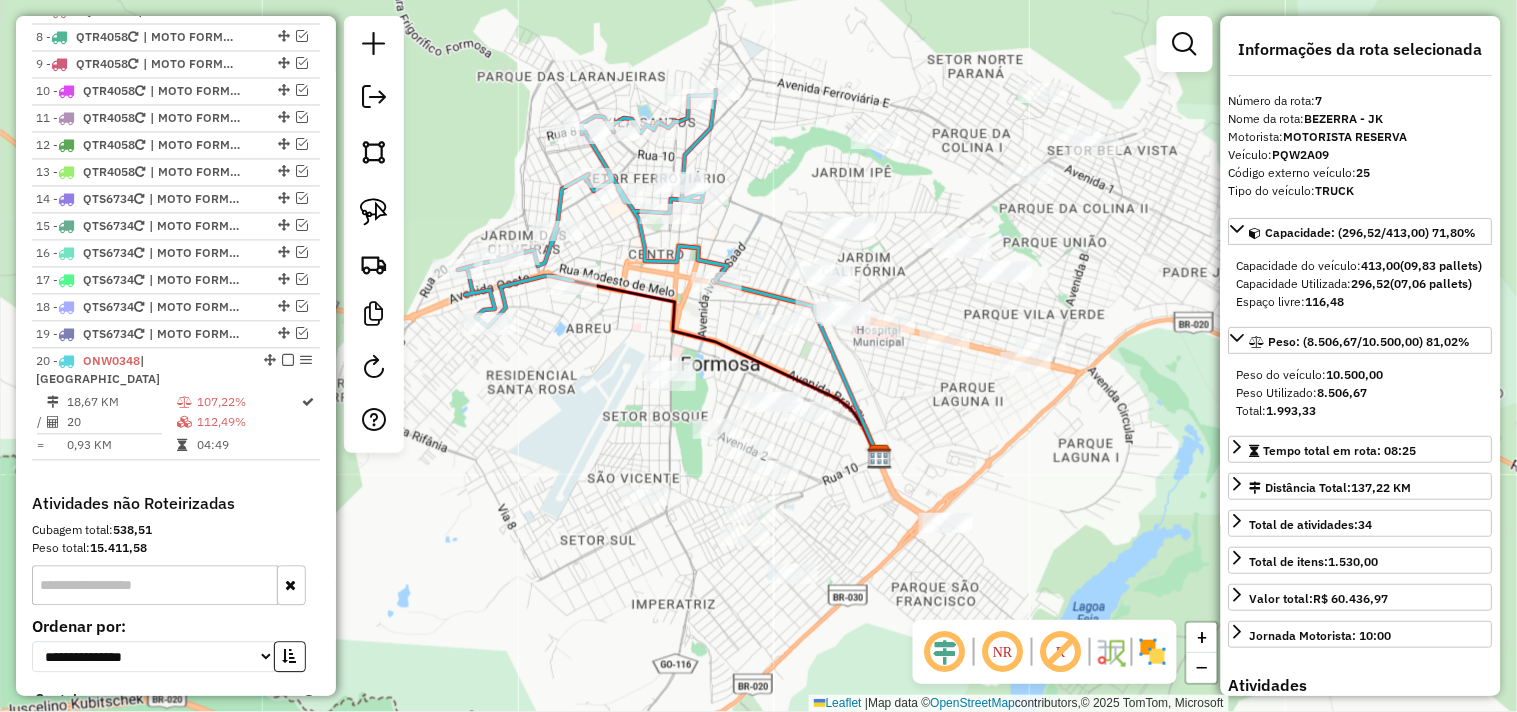 drag, startPoint x: 780, startPoint y: 262, endPoint x: 718, endPoint y: 201, distance: 86.977005 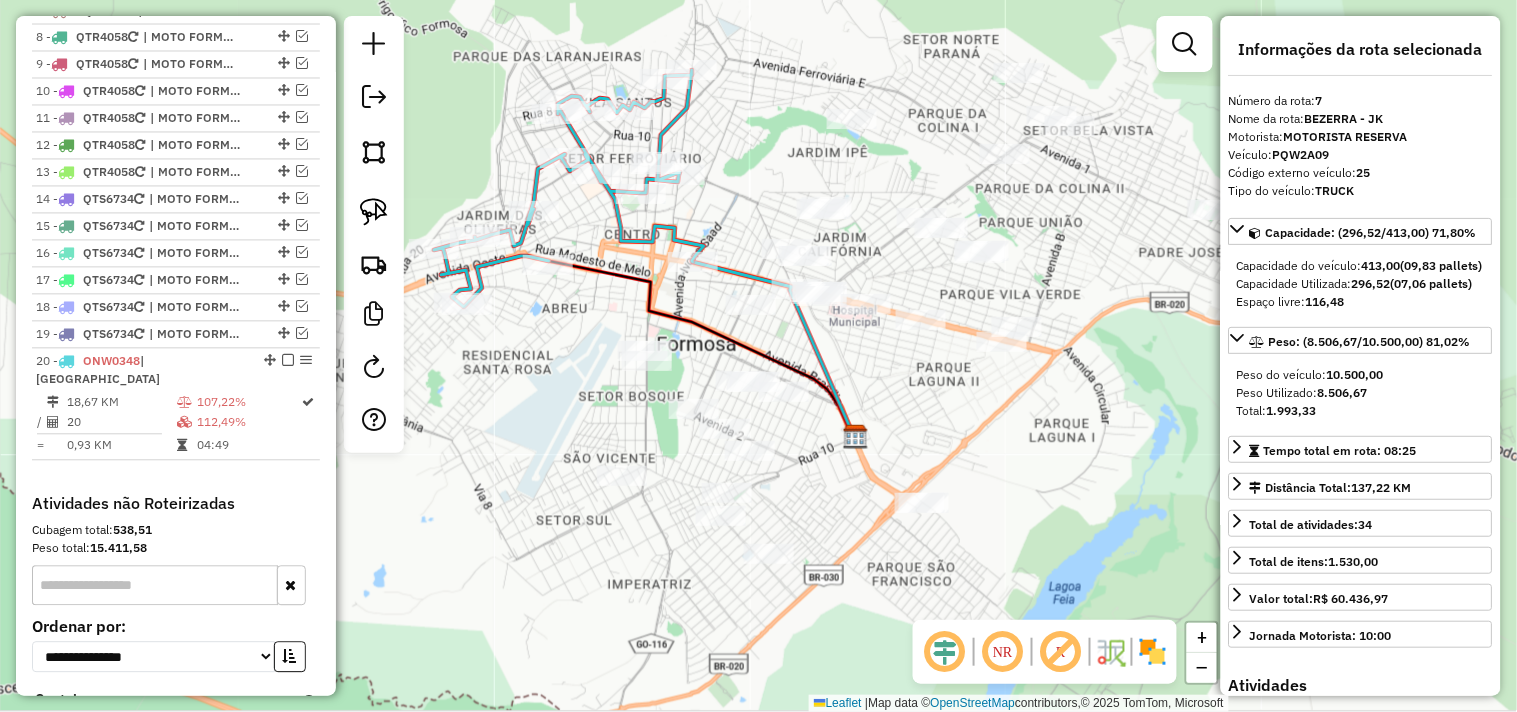 click on "Janela de atendimento Grade de atendimento Capacidade Transportadoras Veículos Cliente Pedidos  Rotas Selecione os dias de semana para filtrar as janelas de atendimento  Seg   Ter   Qua   Qui   Sex   Sáb   Dom  Informe o período da janela de atendimento: De: Até:  Filtrar exatamente a janela do cliente  Considerar janela de atendimento padrão  Selecione os dias de semana para filtrar as grades de atendimento  Seg   Ter   Qua   Qui   Sex   Sáb   Dom   Considerar clientes sem dia de atendimento cadastrado  Clientes fora do dia de atendimento selecionado Filtrar as atividades entre os valores definidos abaixo:  Peso mínimo:   Peso máximo:   Cubagem mínima:   Cubagem máxima:   De:   Até:  Filtrar as atividades entre o tempo de atendimento definido abaixo:  De:   Até:   Considerar capacidade total dos clientes não roteirizados Transportadora: Selecione um ou mais itens Tipo de veículo: Selecione um ou mais itens Veículo: Selecione um ou mais itens Motorista: Selecione um ou mais itens Nome: Rótulo:" 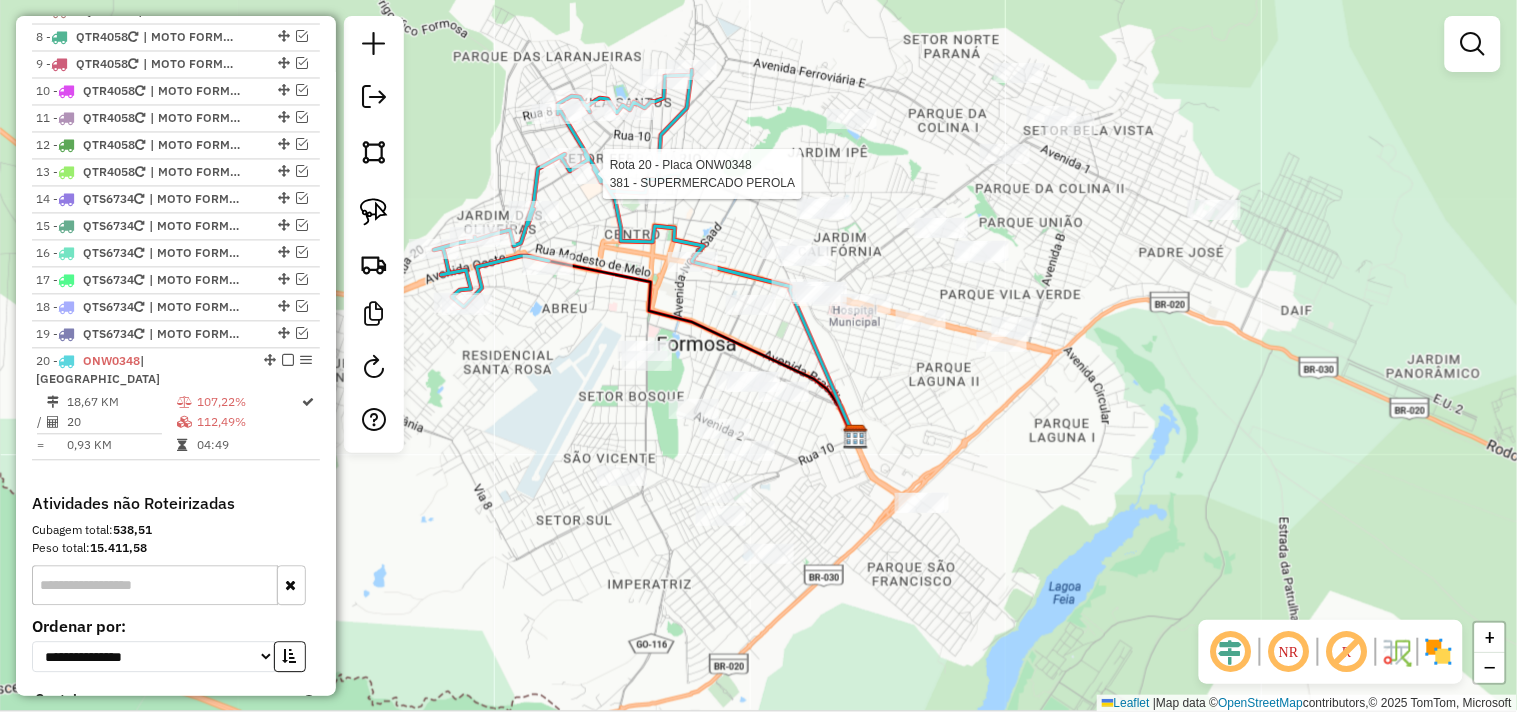 scroll, scrollTop: 1120, scrollLeft: 0, axis: vertical 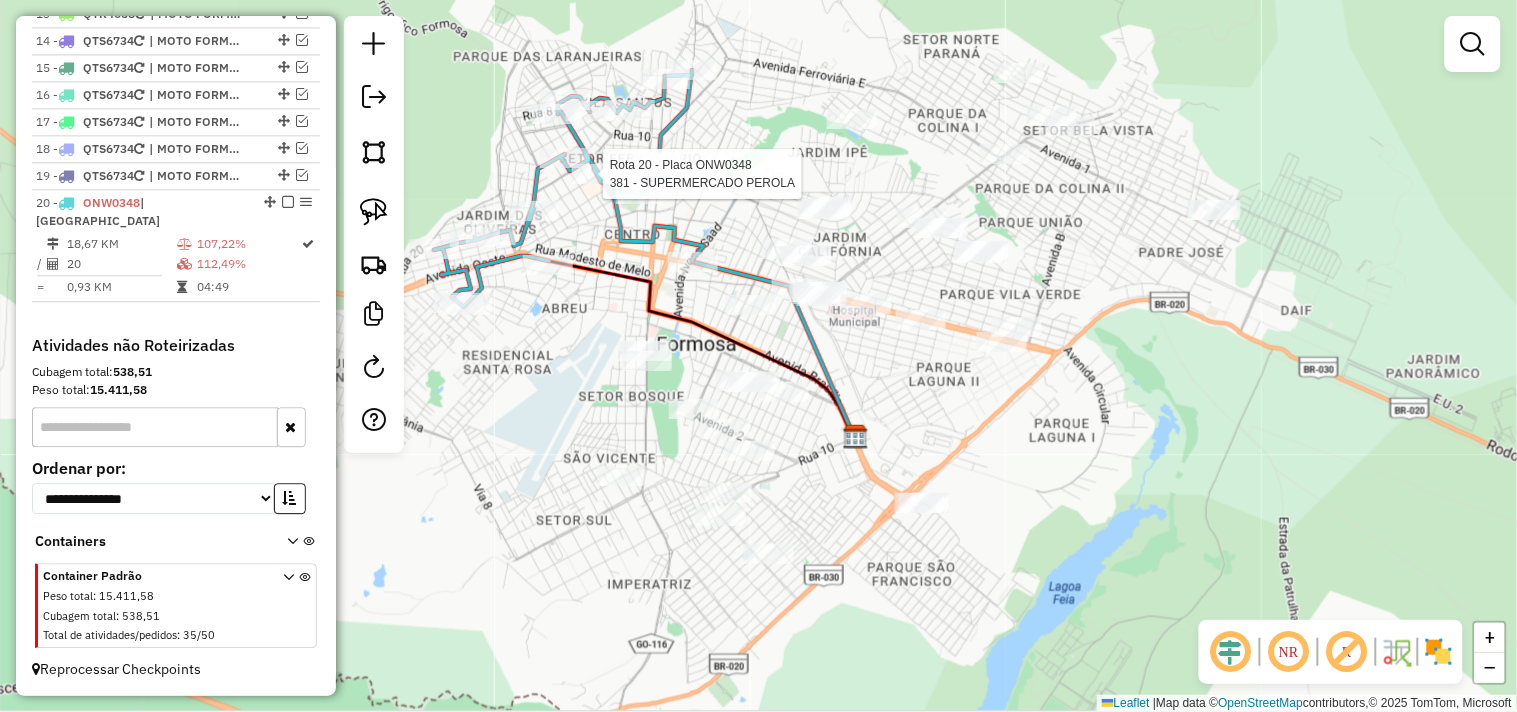 select on "*********" 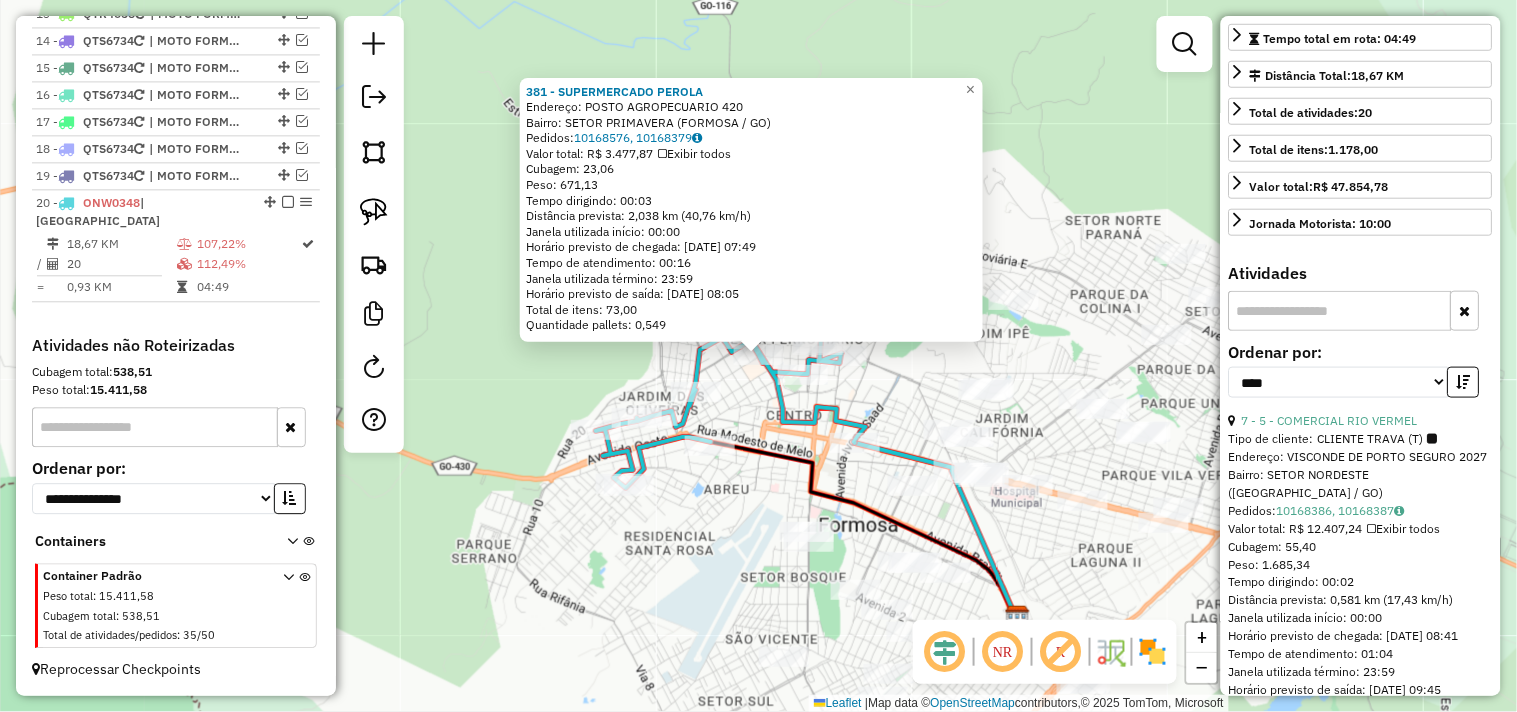 scroll, scrollTop: 444, scrollLeft: 0, axis: vertical 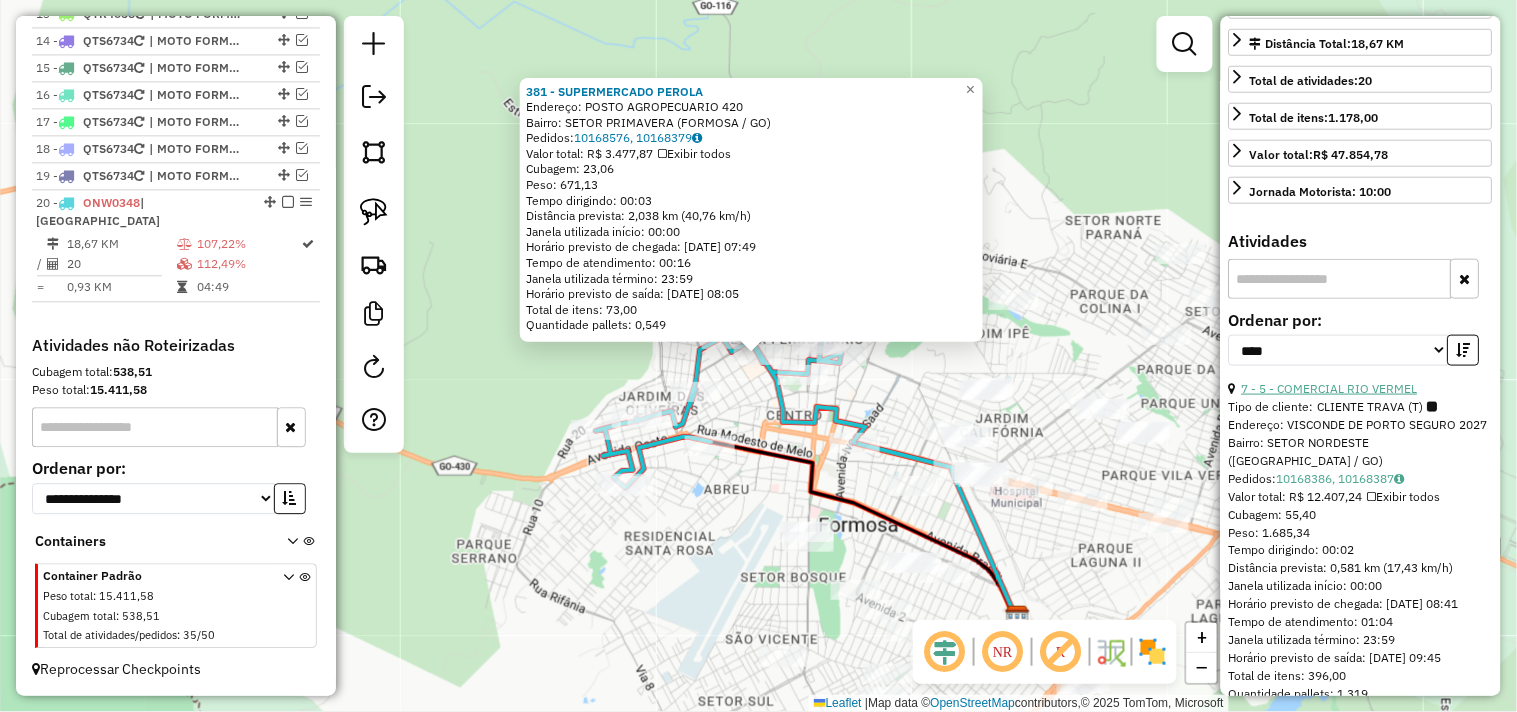 click on "7 - 5 - COMERCIAL RIO VERMEL" at bounding box center [1330, 388] 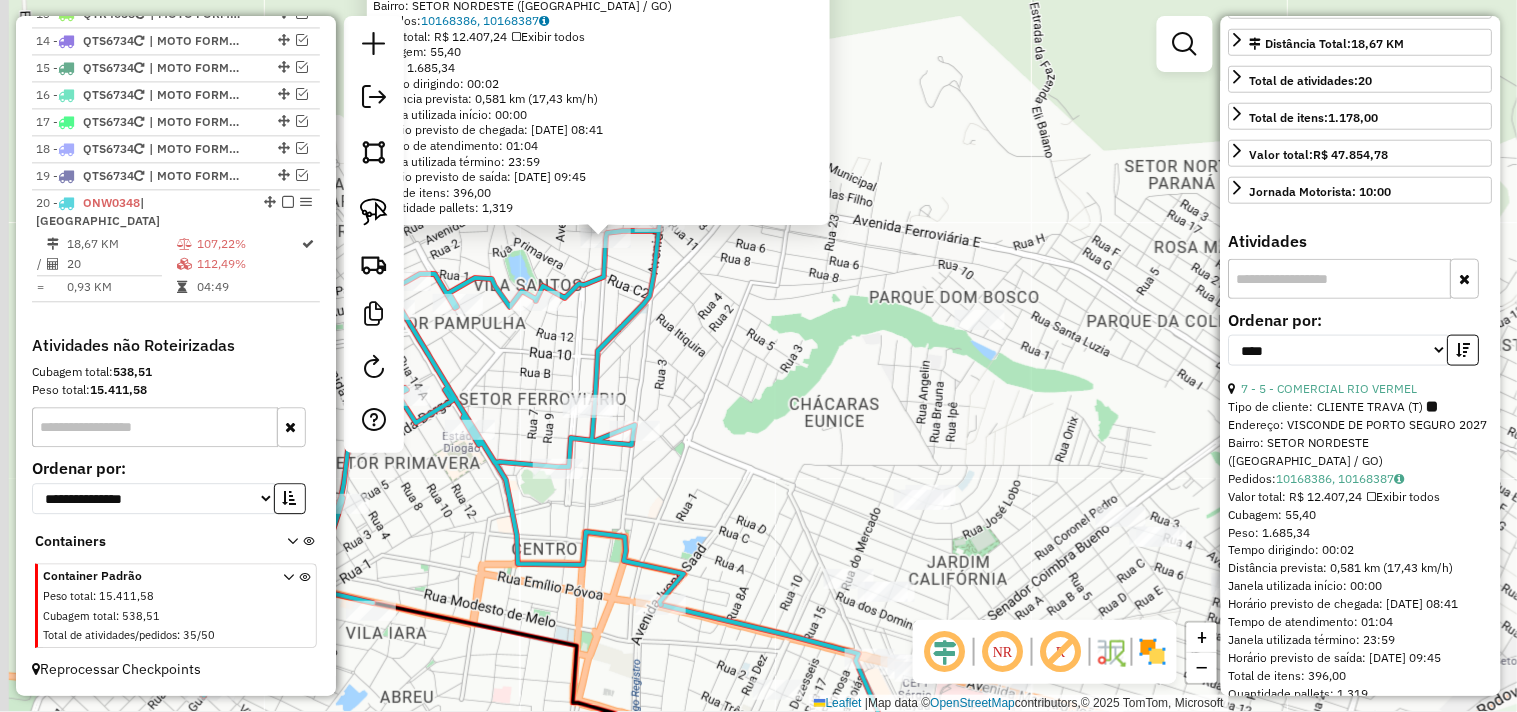 drag, startPoint x: 800, startPoint y: 387, endPoint x: 812, endPoint y: 402, distance: 19.209373 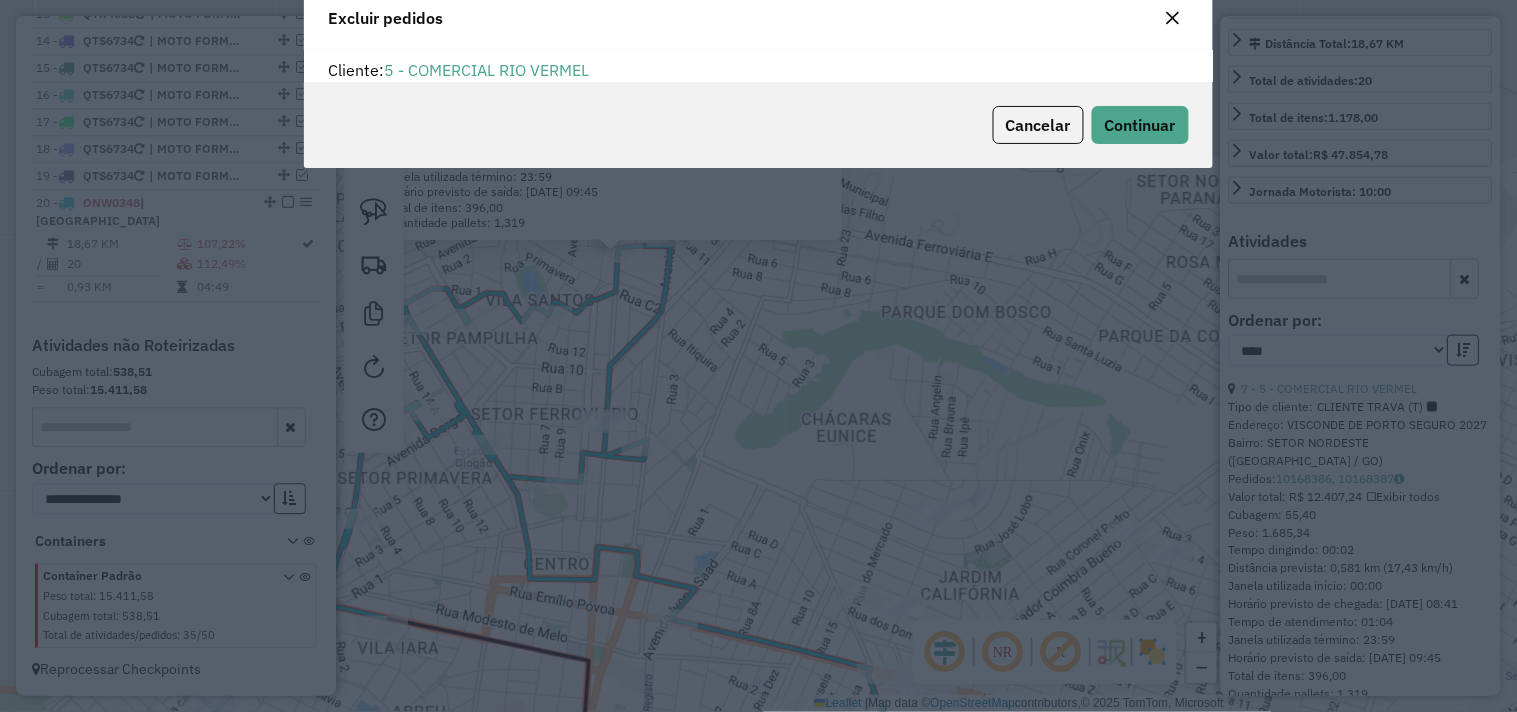 scroll, scrollTop: 68, scrollLeft: 0, axis: vertical 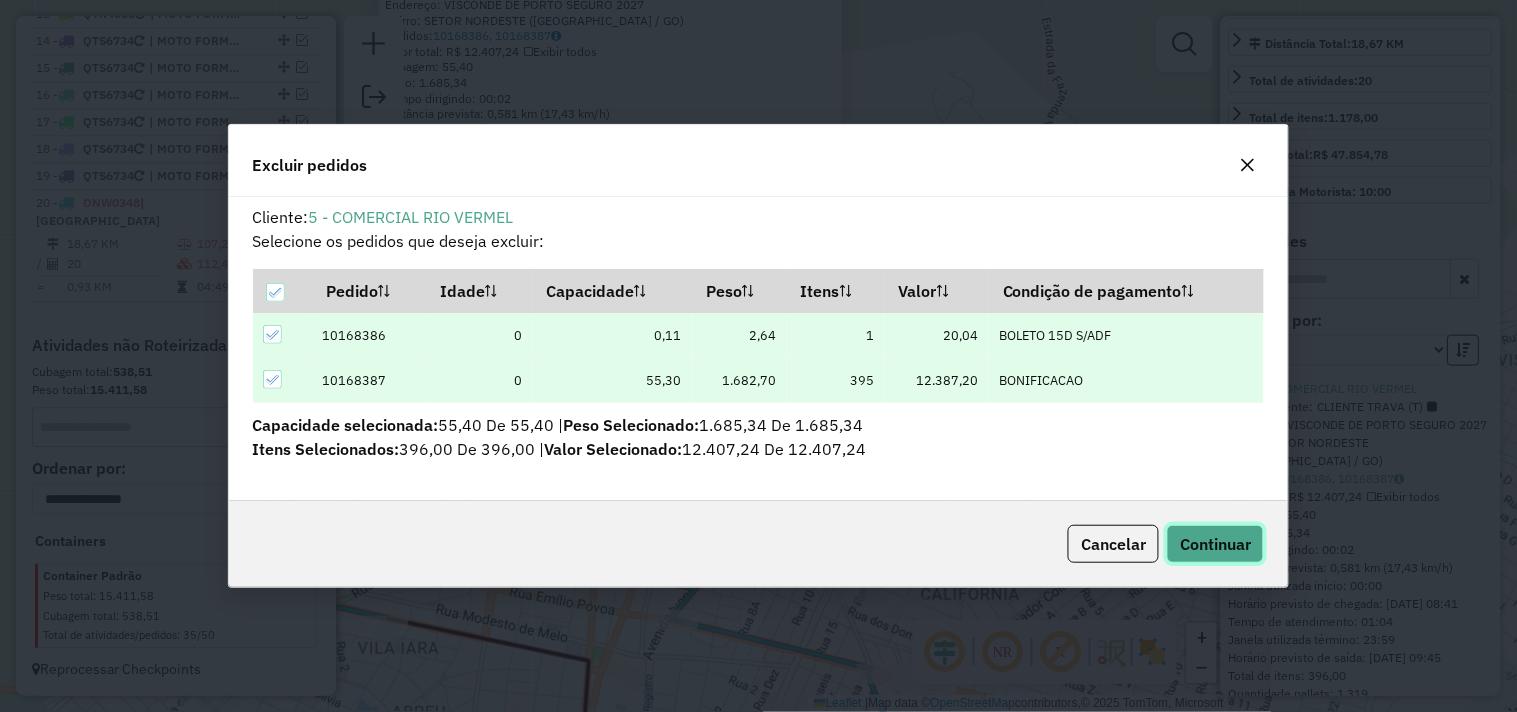 click on "Continuar" 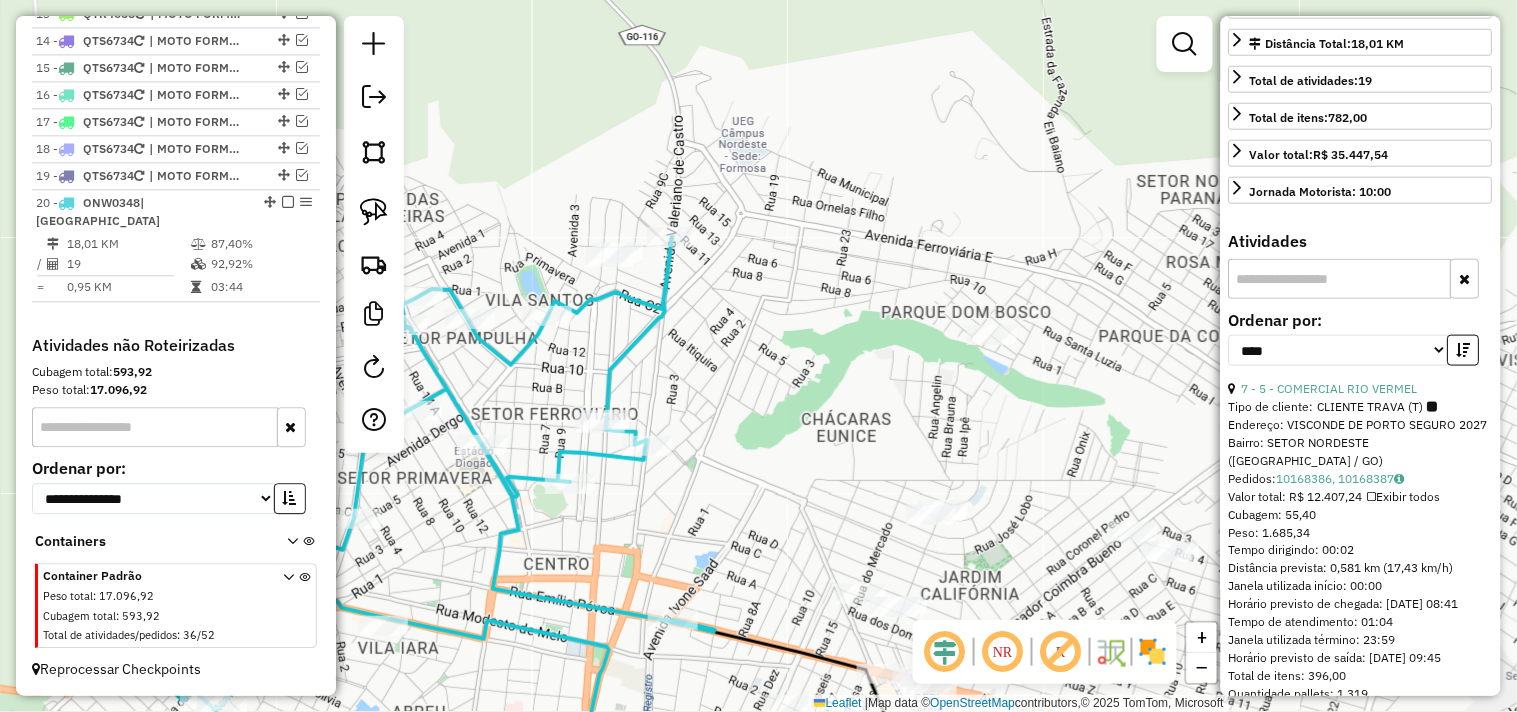 scroll, scrollTop: 426, scrollLeft: 0, axis: vertical 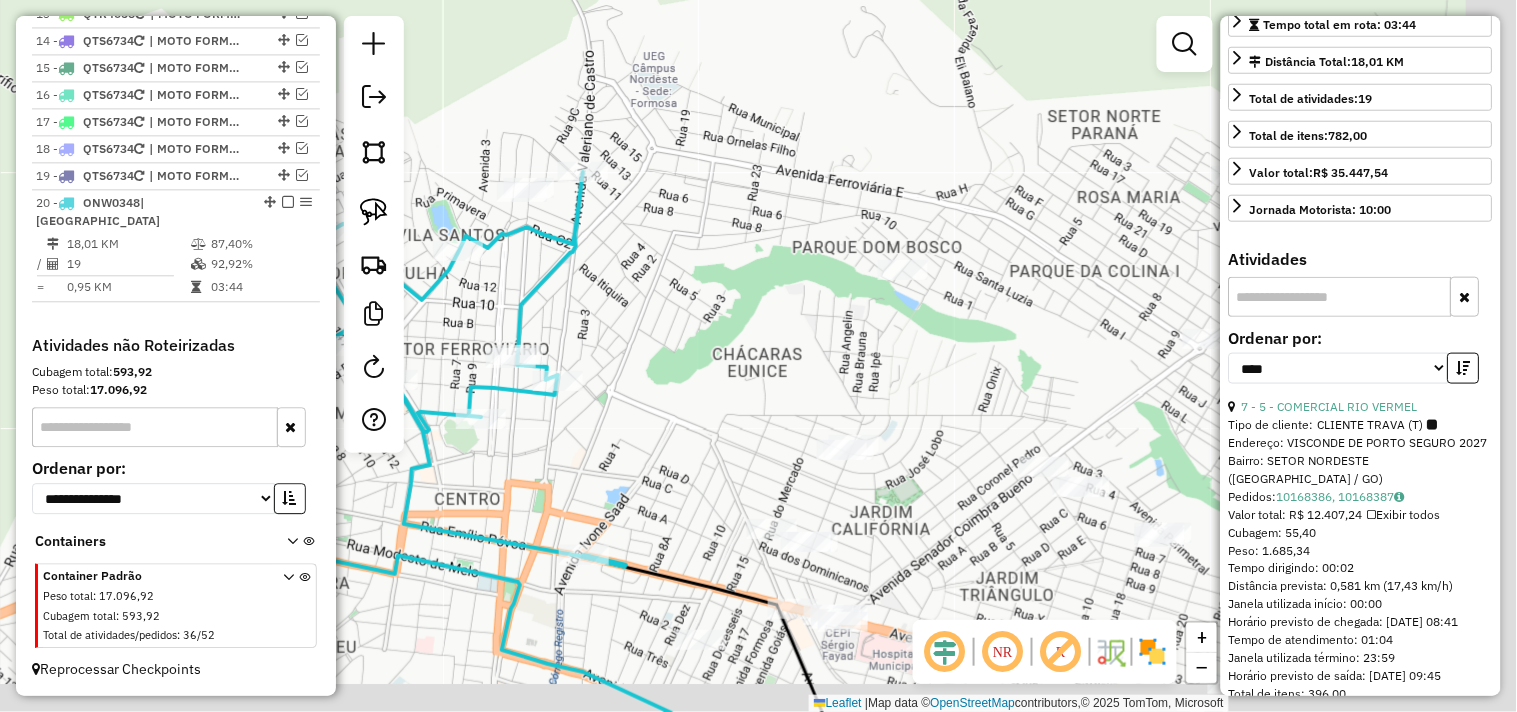 drag, startPoint x: 1078, startPoint y: 393, endPoint x: 871, endPoint y: 265, distance: 243.37831 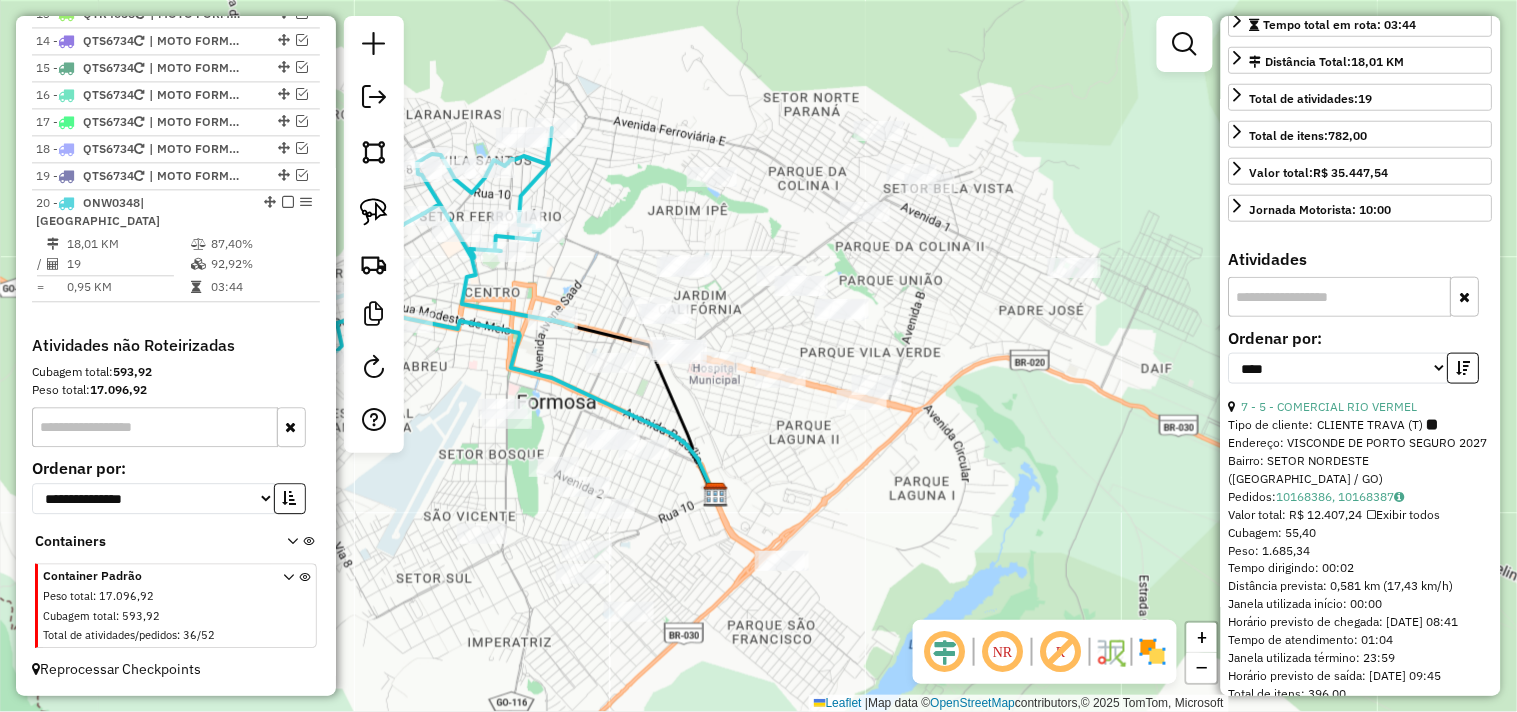 drag, startPoint x: 891, startPoint y: 287, endPoint x: 776, endPoint y: 230, distance: 128.35107 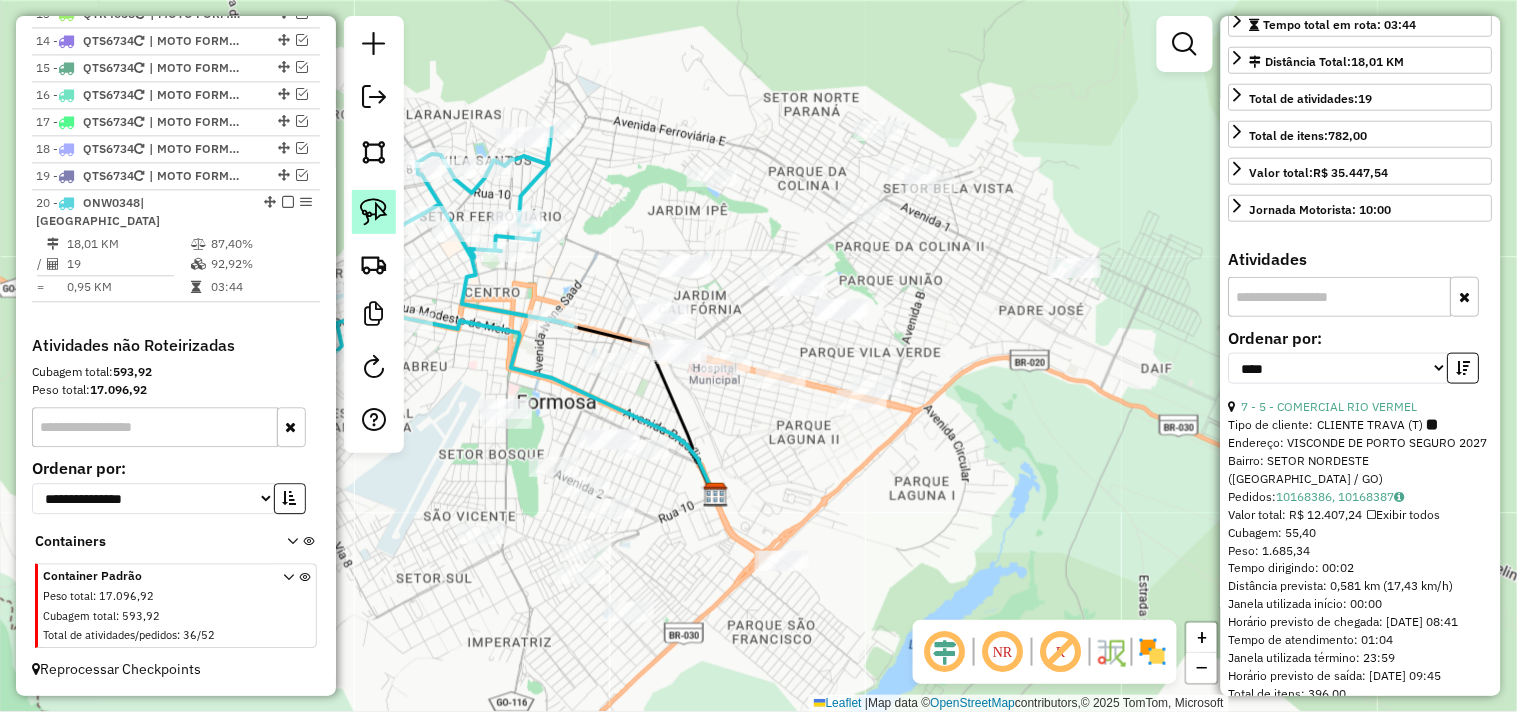 click 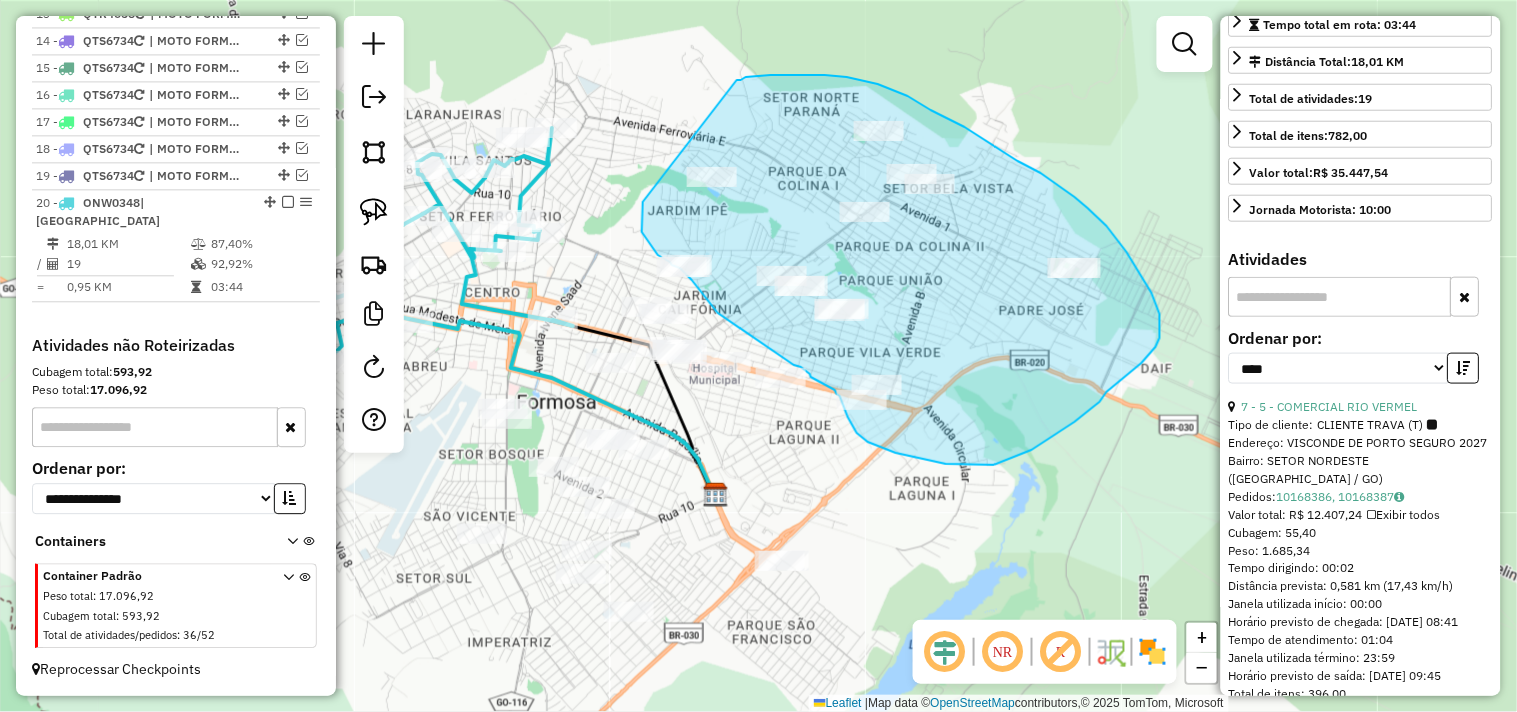 drag, startPoint x: 643, startPoint y: 202, endPoint x: 737, endPoint y: 80, distance: 154.01299 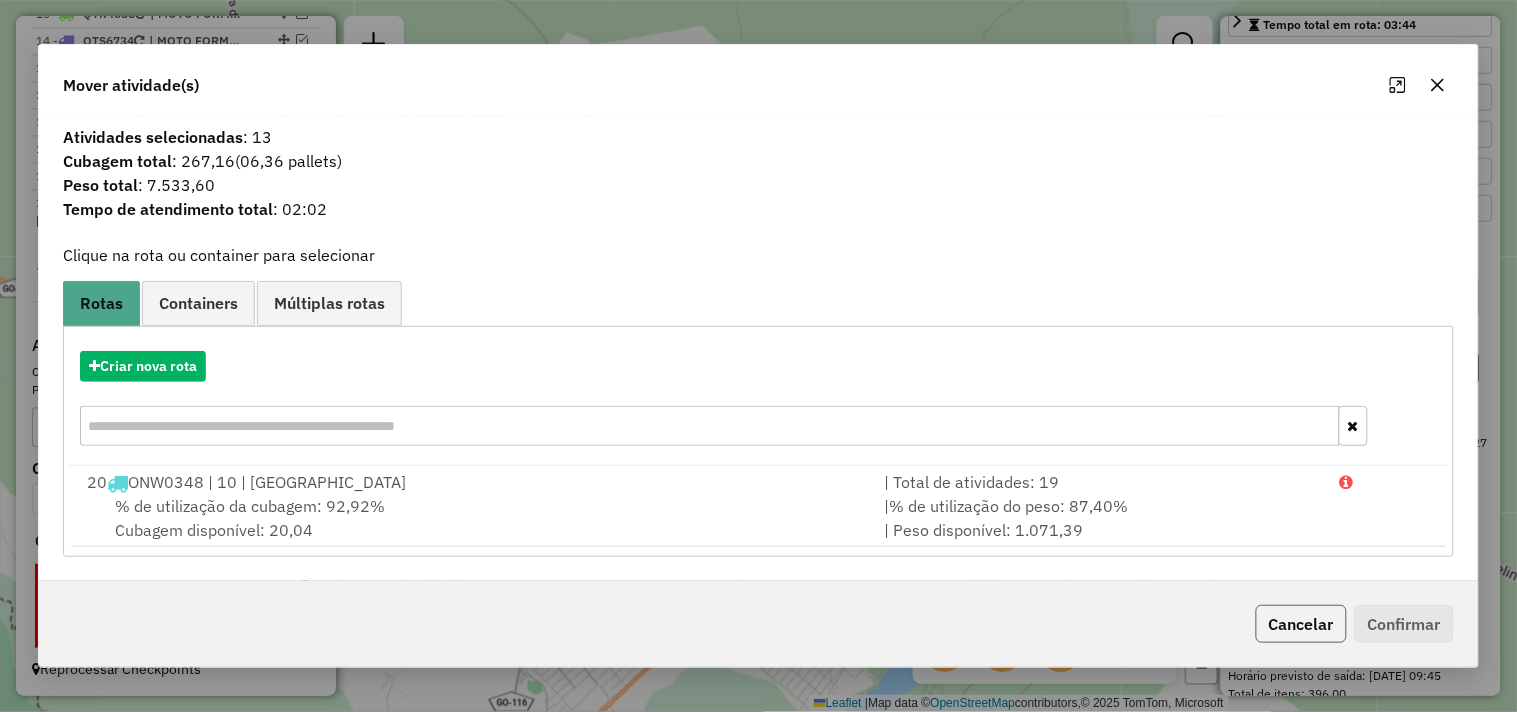 click on "Cancelar" 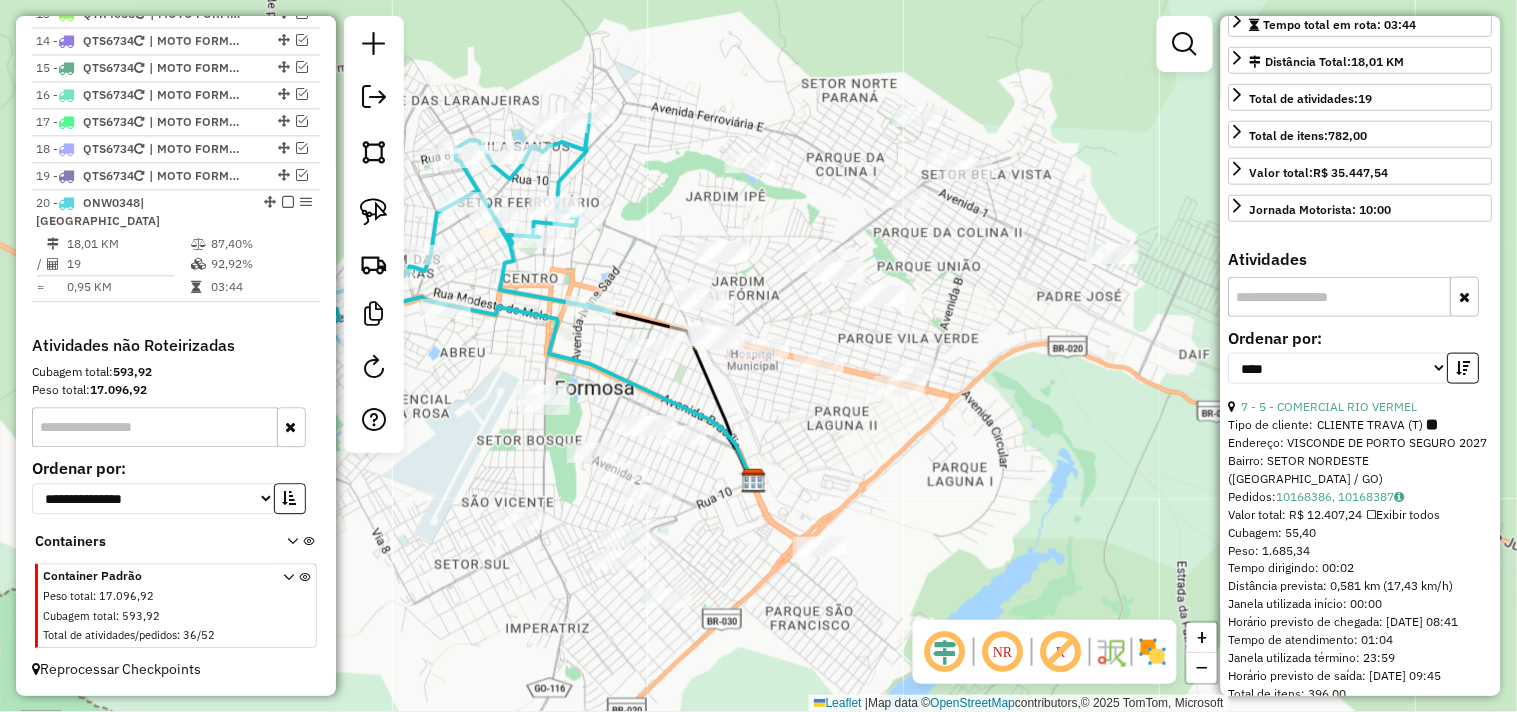 drag, startPoint x: 1024, startPoint y: 505, endPoint x: 1100, endPoint y: 467, distance: 84.97058 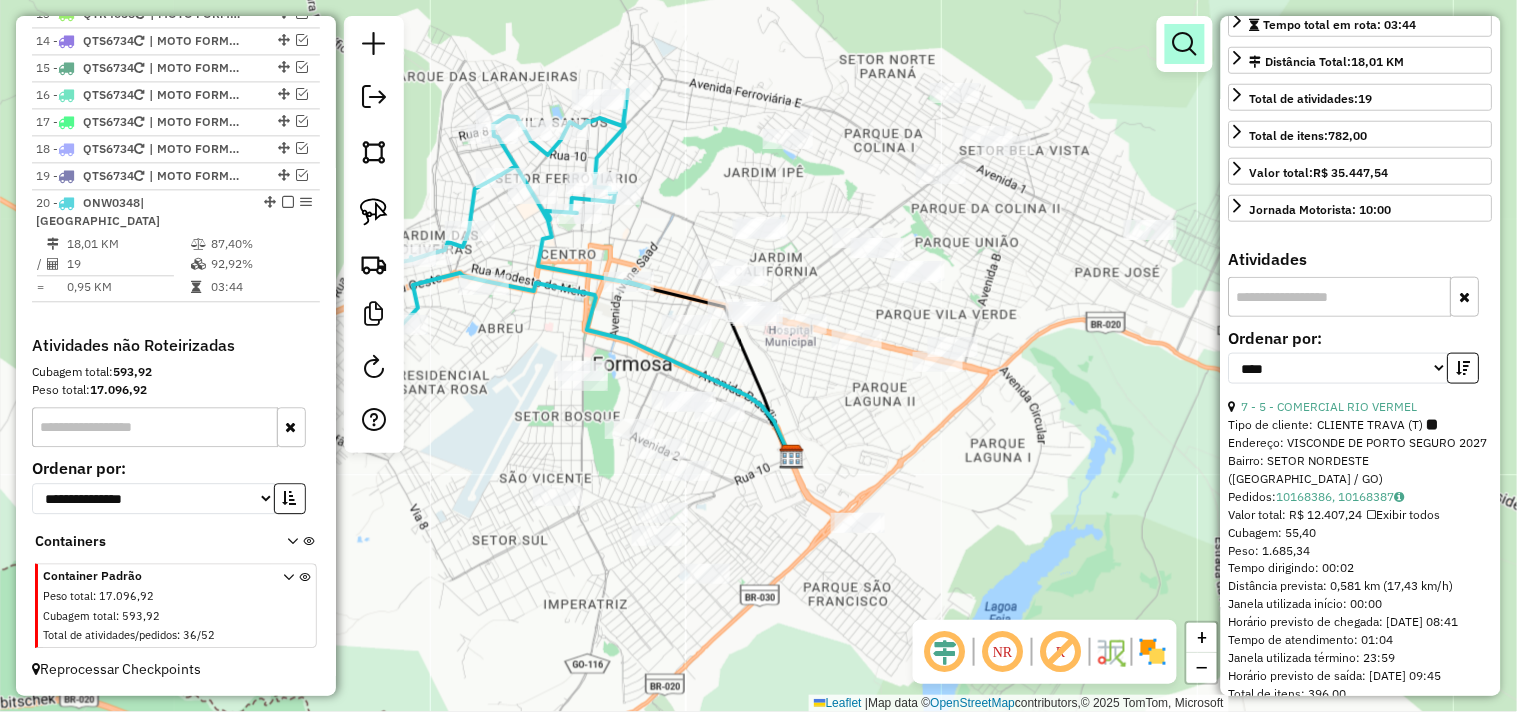click at bounding box center (1185, 44) 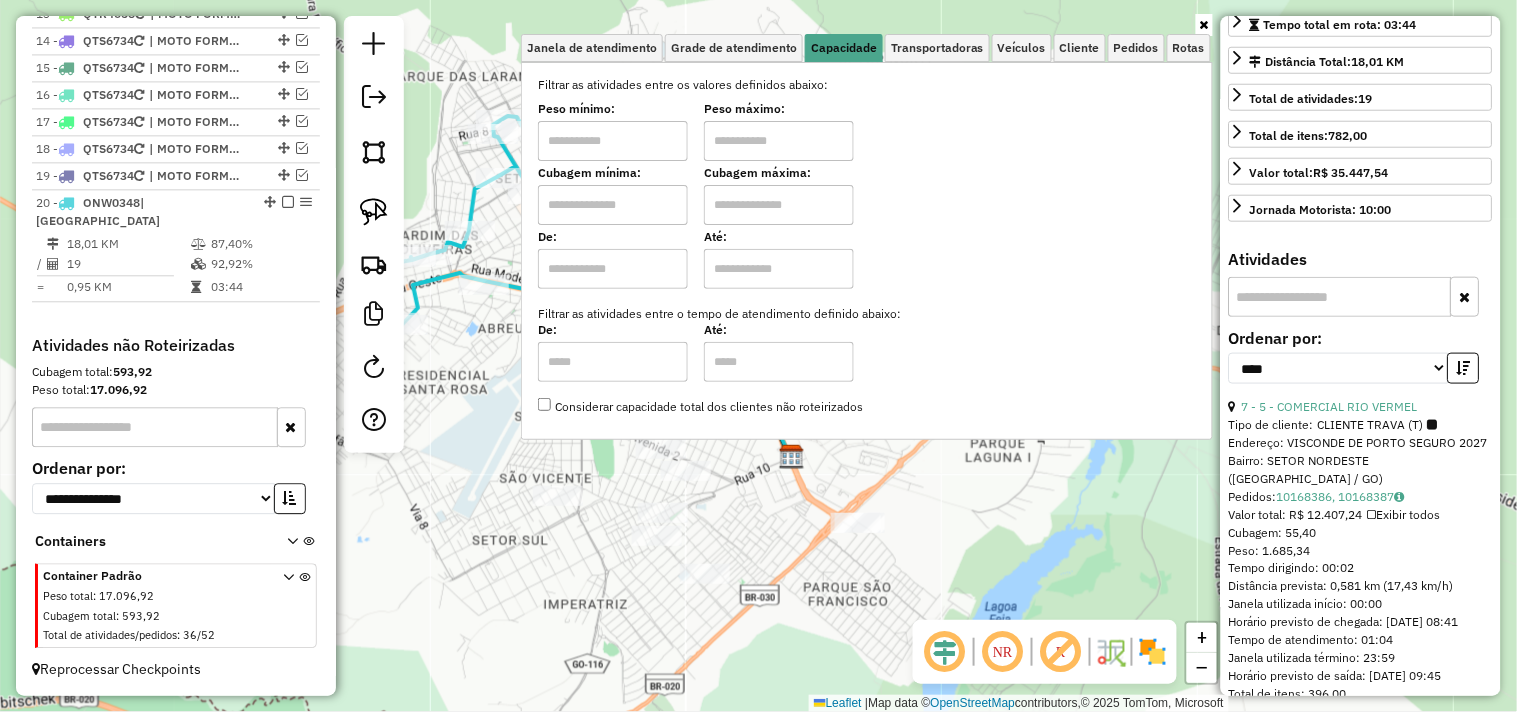 click at bounding box center (613, 141) 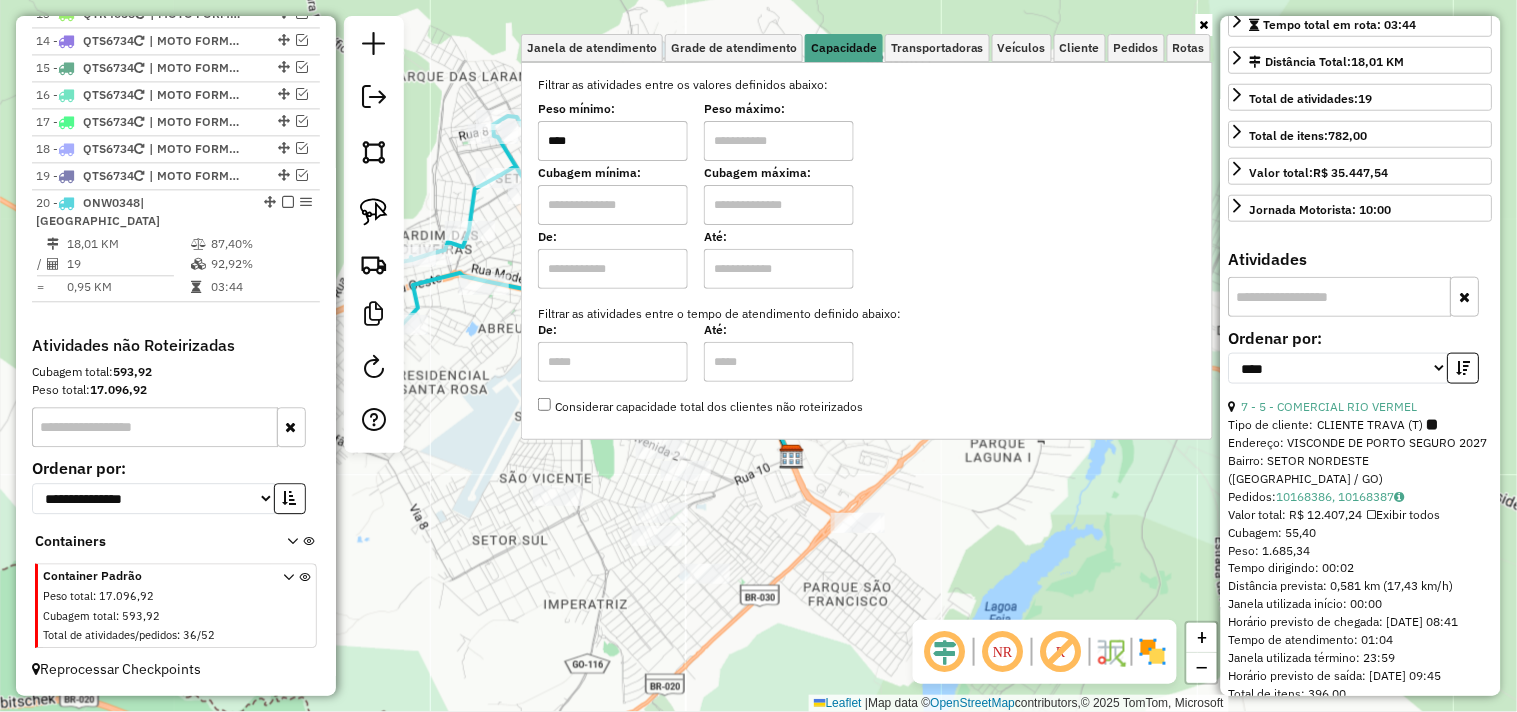 type on "****" 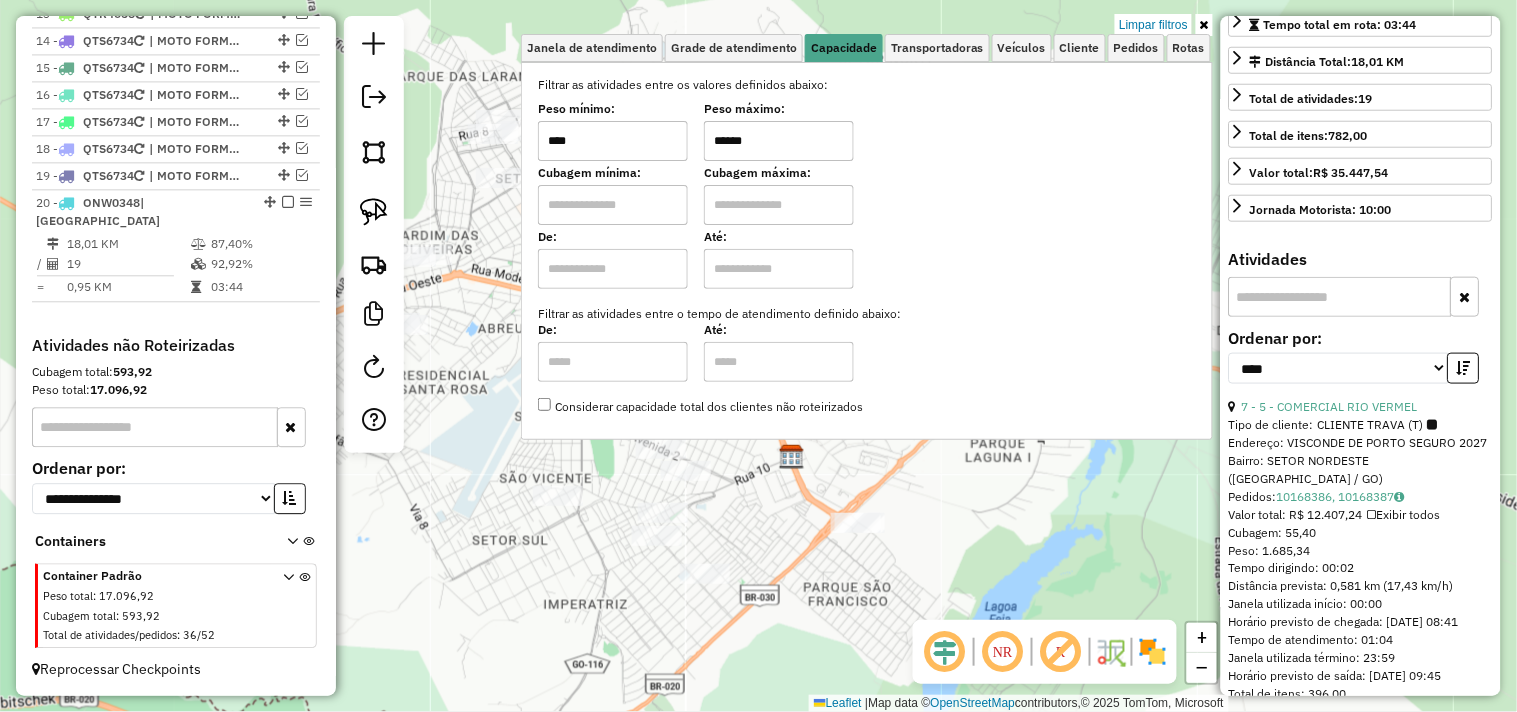 type on "******" 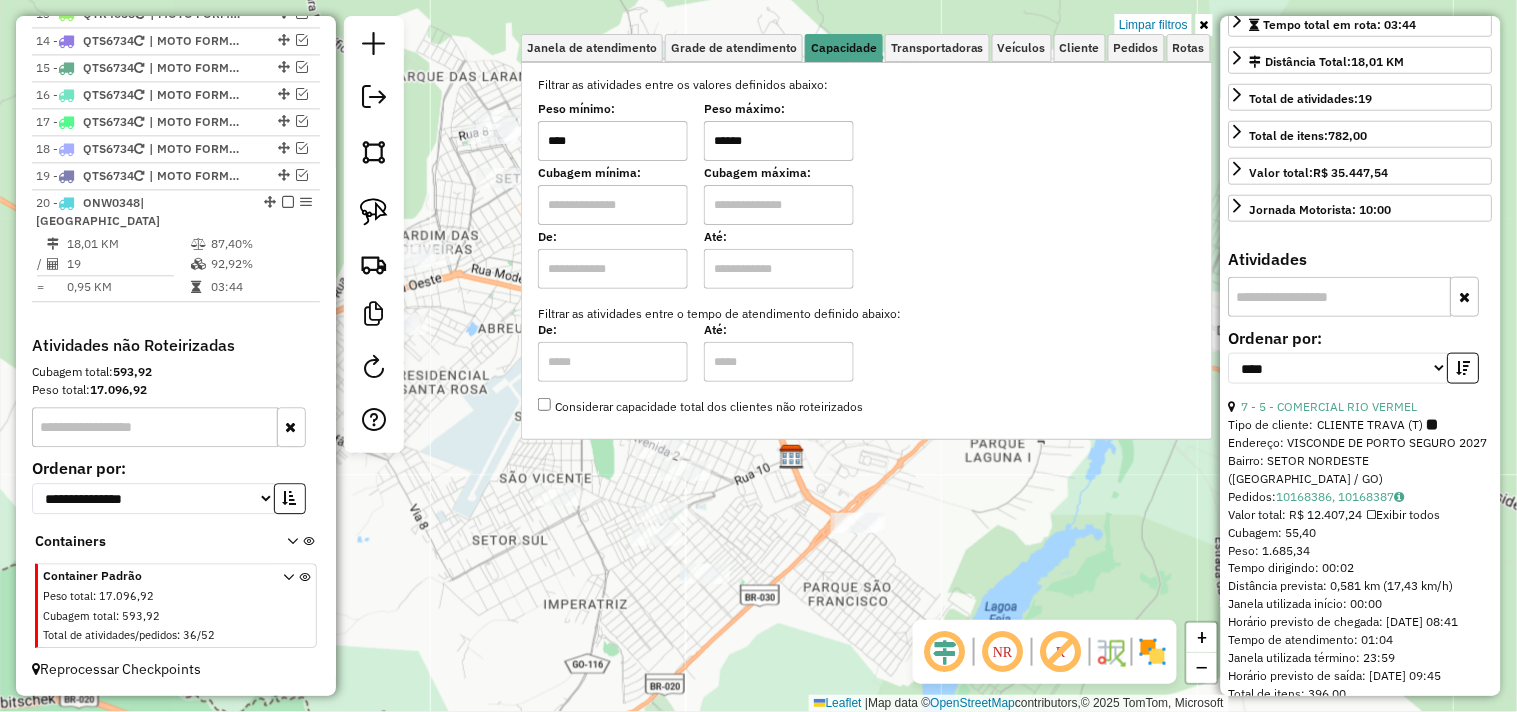 click on "Limpar filtros Janela de atendimento Grade de atendimento Capacidade Transportadoras Veículos Cliente Pedidos  Rotas Selecione os dias de semana para filtrar as janelas de atendimento  Seg   Ter   Qua   Qui   Sex   Sáb   Dom  Informe o período da janela de atendimento: De: Até:  Filtrar exatamente a janela do cliente  Considerar janela de atendimento padrão  Selecione os dias de semana para filtrar as grades de atendimento  Seg   Ter   Qua   Qui   Sex   Sáb   Dom   Considerar clientes sem dia de atendimento cadastrado  Clientes fora do dia de atendimento selecionado Filtrar as atividades entre os valores definidos abaixo:  Peso mínimo:  ****  Peso máximo:  ******  Cubagem mínima:   Cubagem máxima:   De:   Até:  Filtrar as atividades entre o tempo de atendimento definido abaixo:  De:   Até:   Considerar capacidade total dos clientes não roteirizados Transportadora: Selecione um ou mais itens Tipo de veículo: Selecione um ou mais itens Veículo: Selecione um ou mais itens Motorista: Nome: Rótulo:" 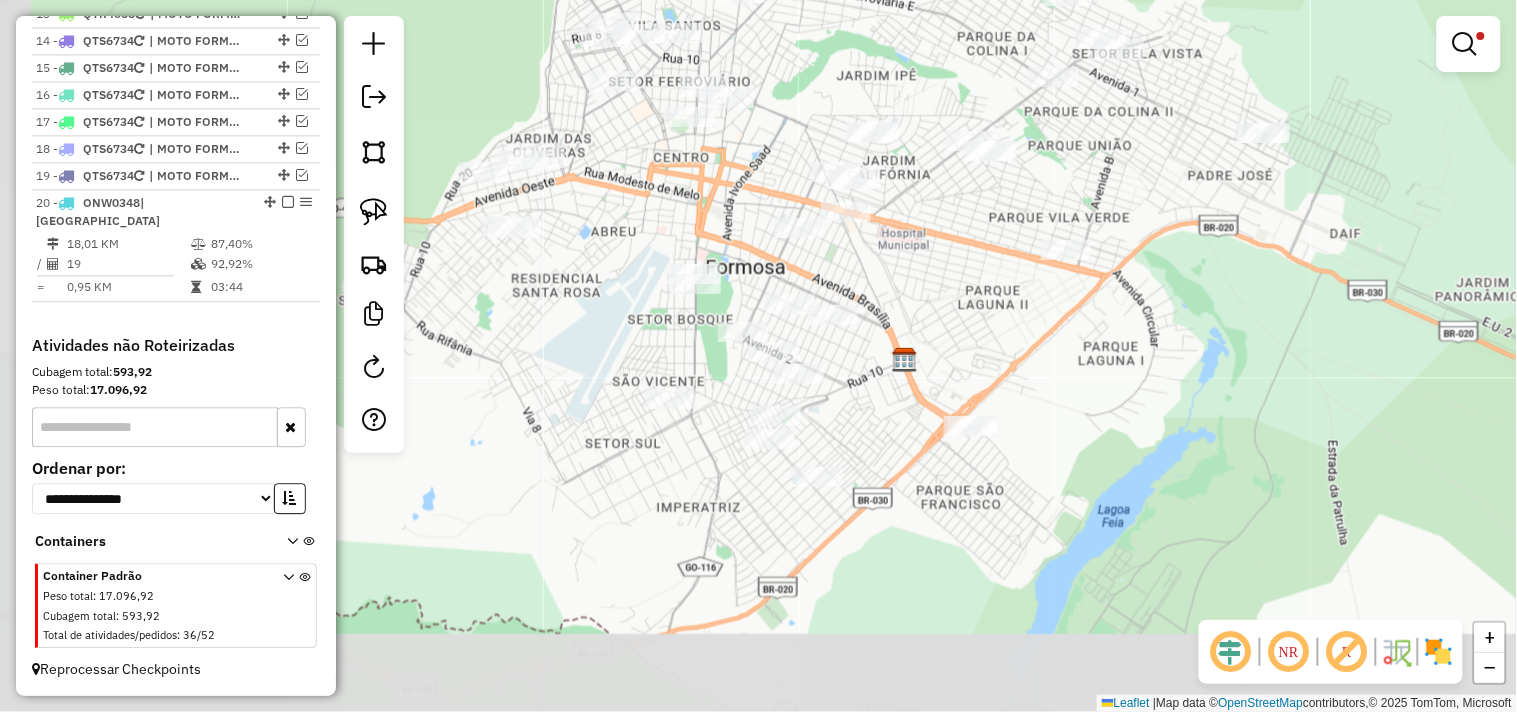 drag, startPoint x: 932, startPoint y: 468, endPoint x: 1045, endPoint y: 370, distance: 149.57607 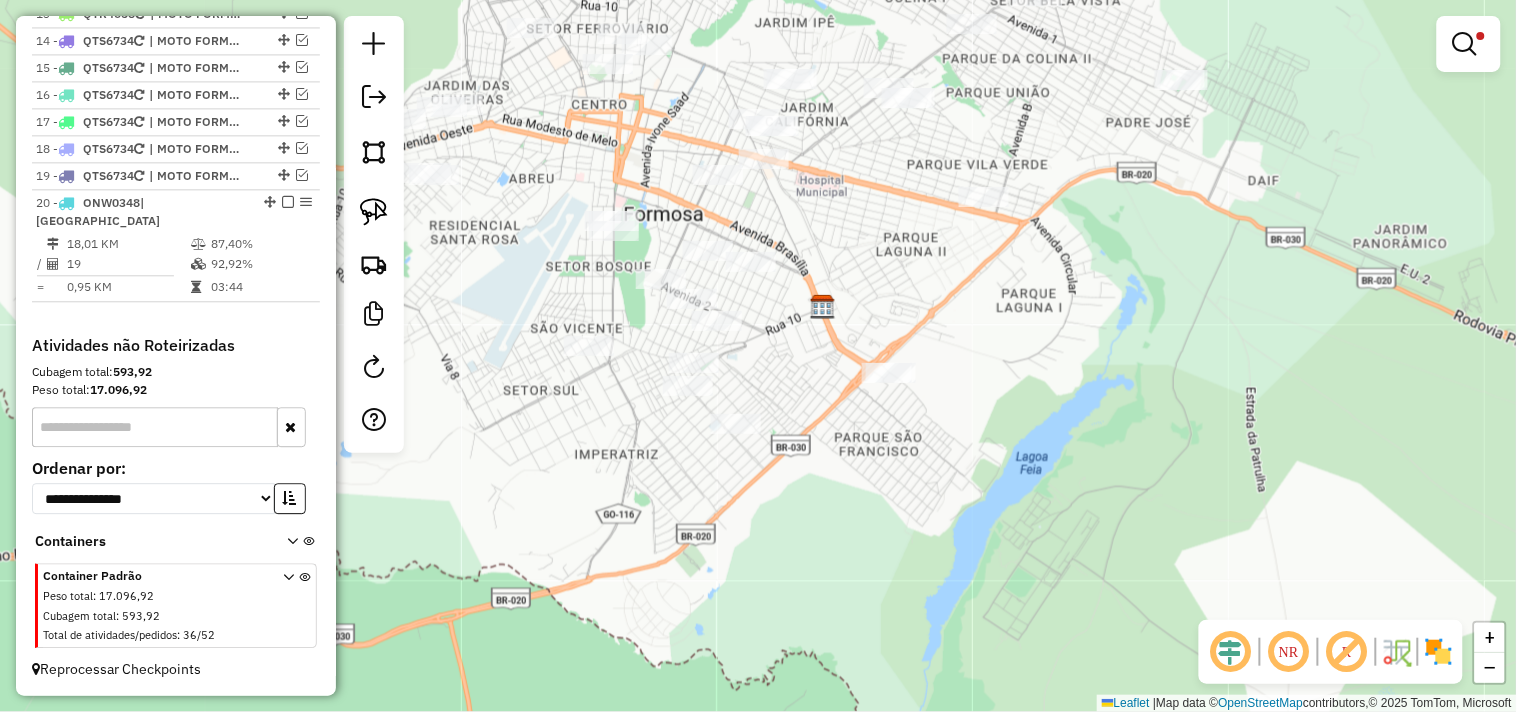 drag, startPoint x: 951, startPoint y: 313, endPoint x: 976, endPoint y: 302, distance: 27.313 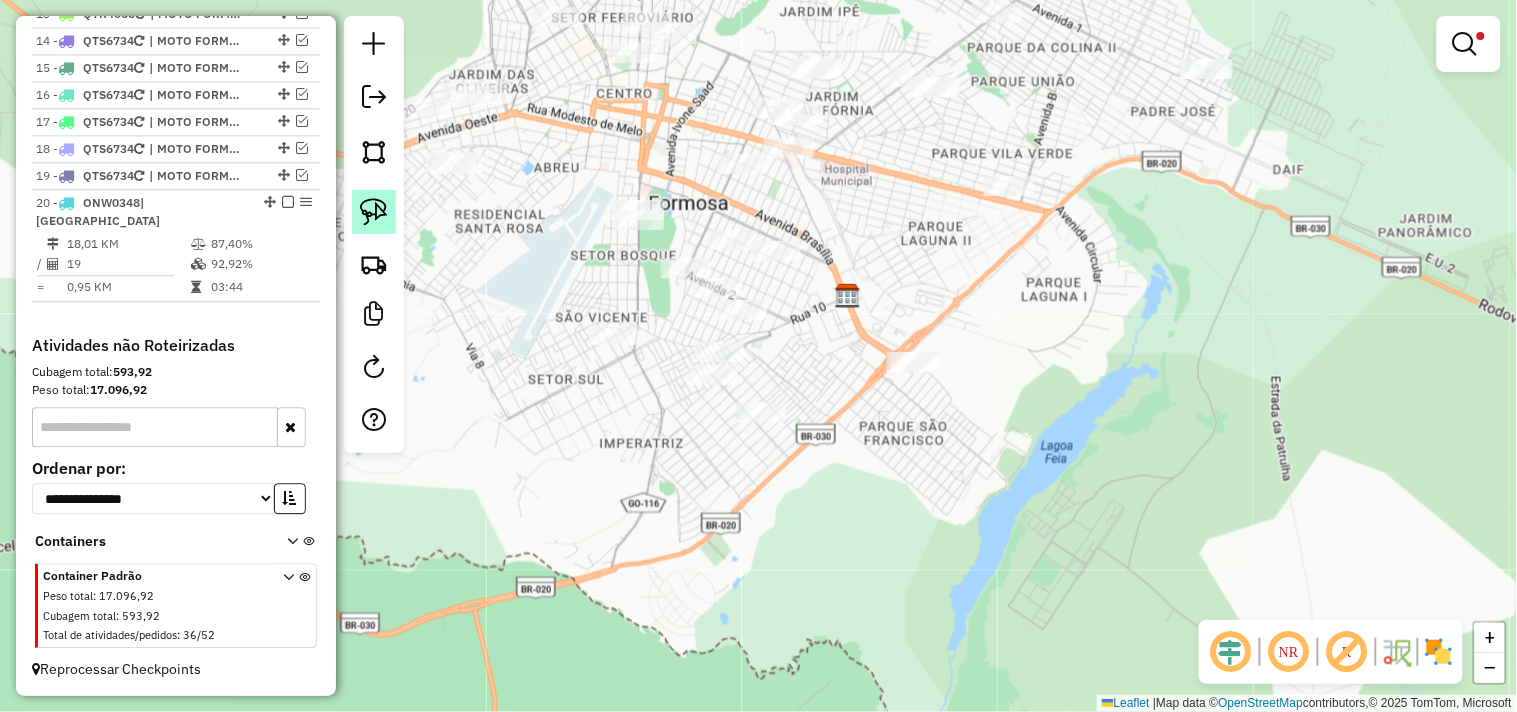 click 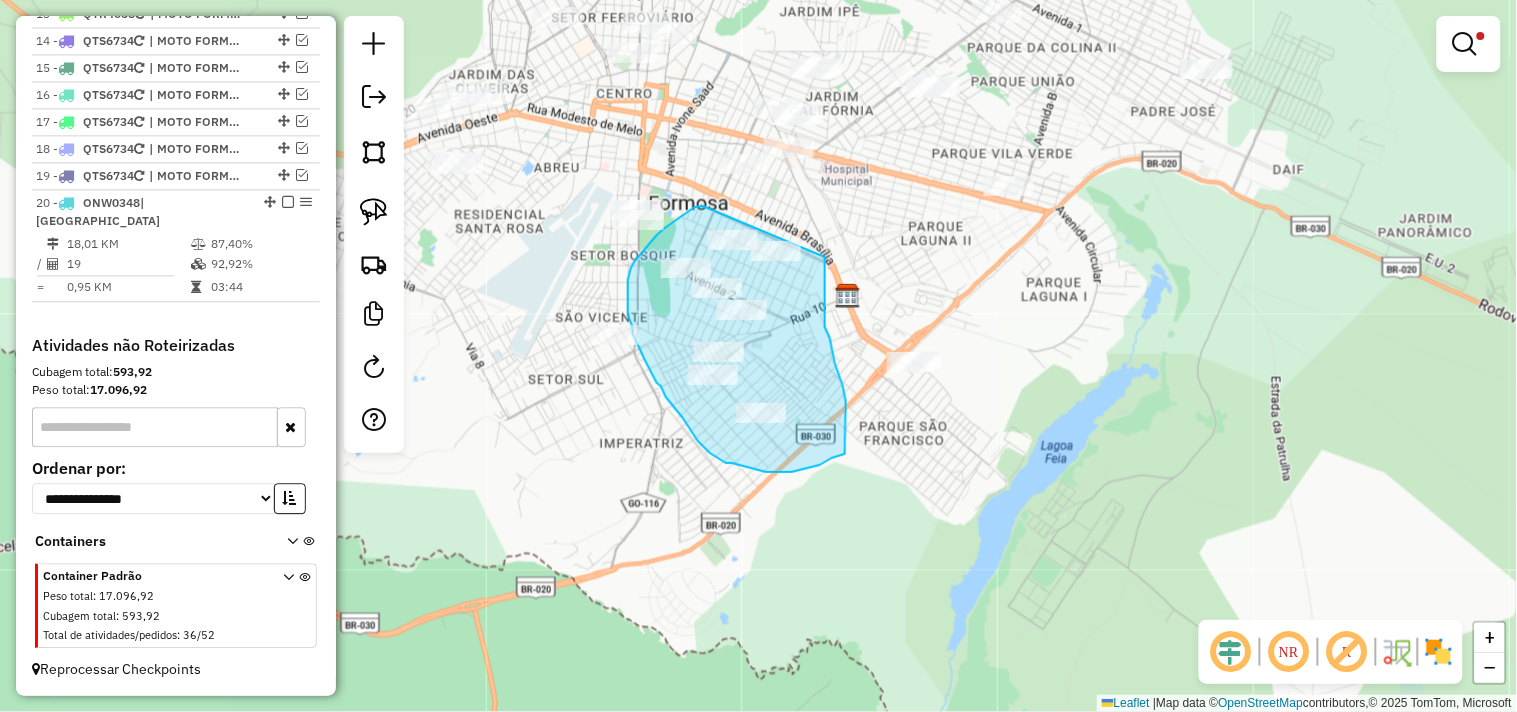 drag, startPoint x: 703, startPoint y: 206, endPoint x: 822, endPoint y: 227, distance: 120.83874 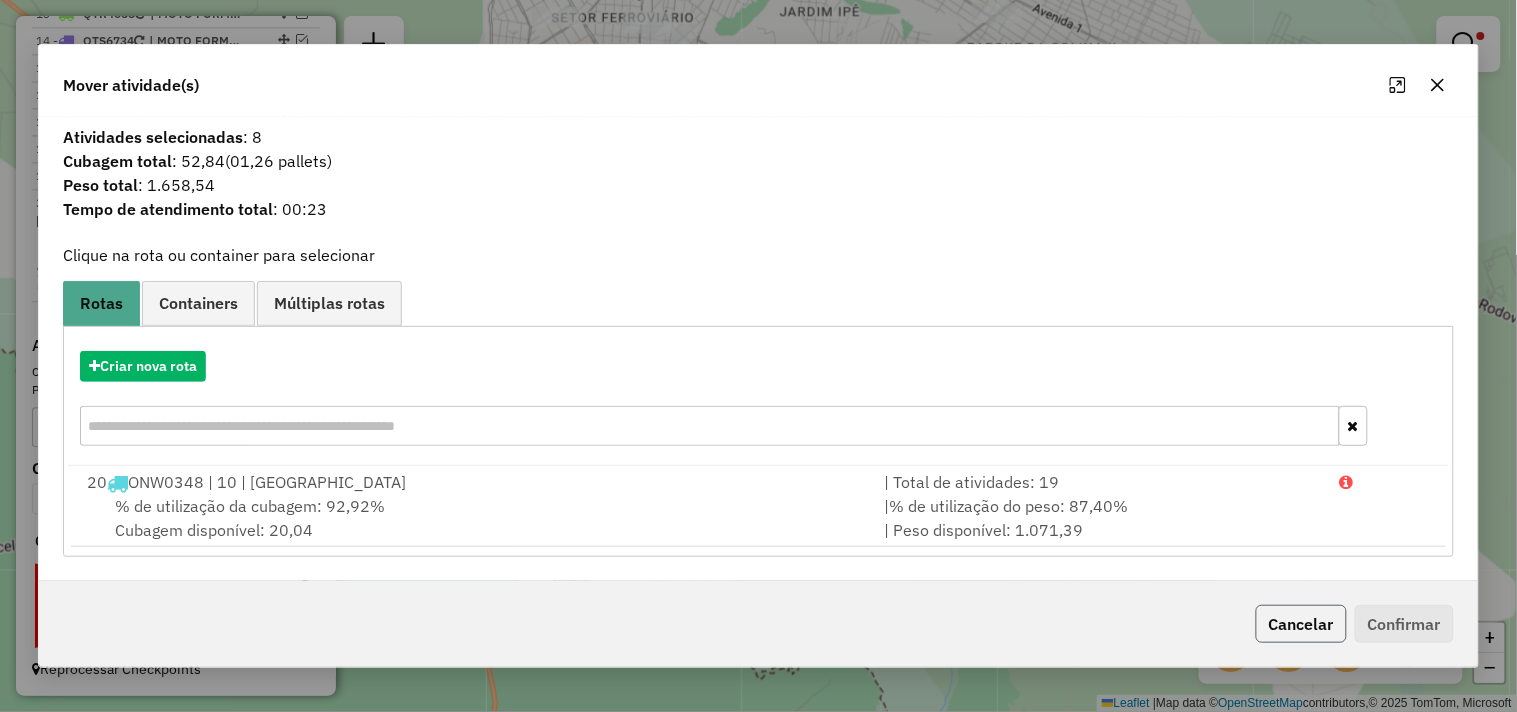 click on "Cancelar" 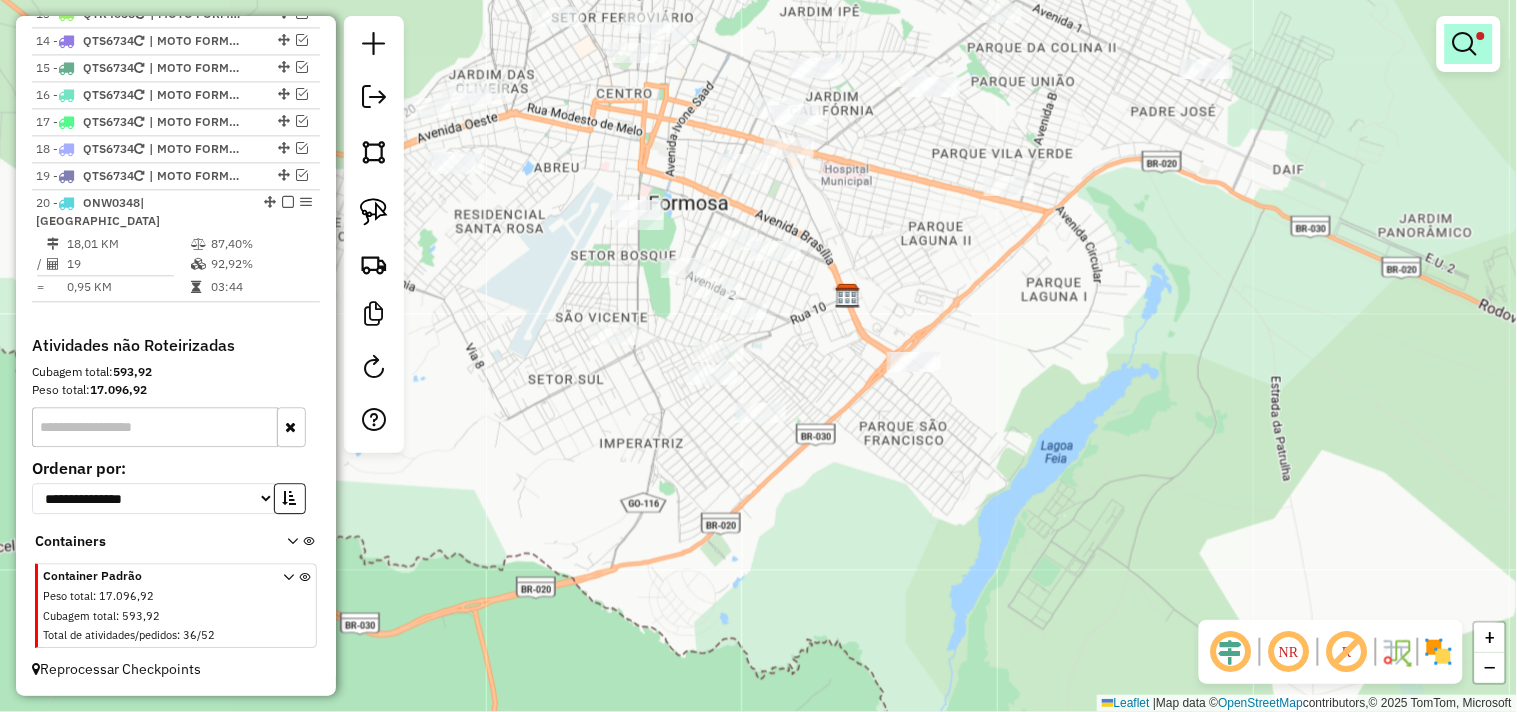click at bounding box center [1469, 44] 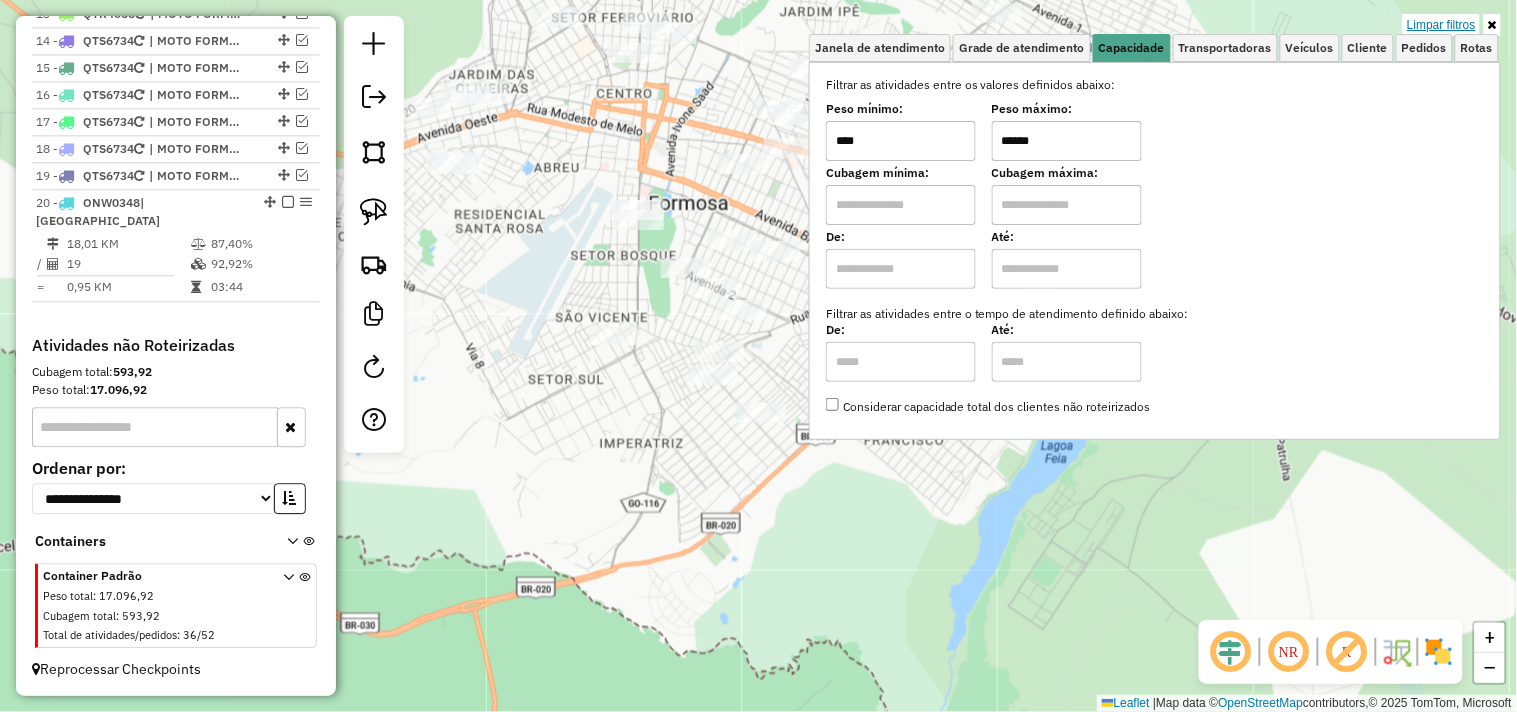 click on "Limpar filtros" at bounding box center [1441, 25] 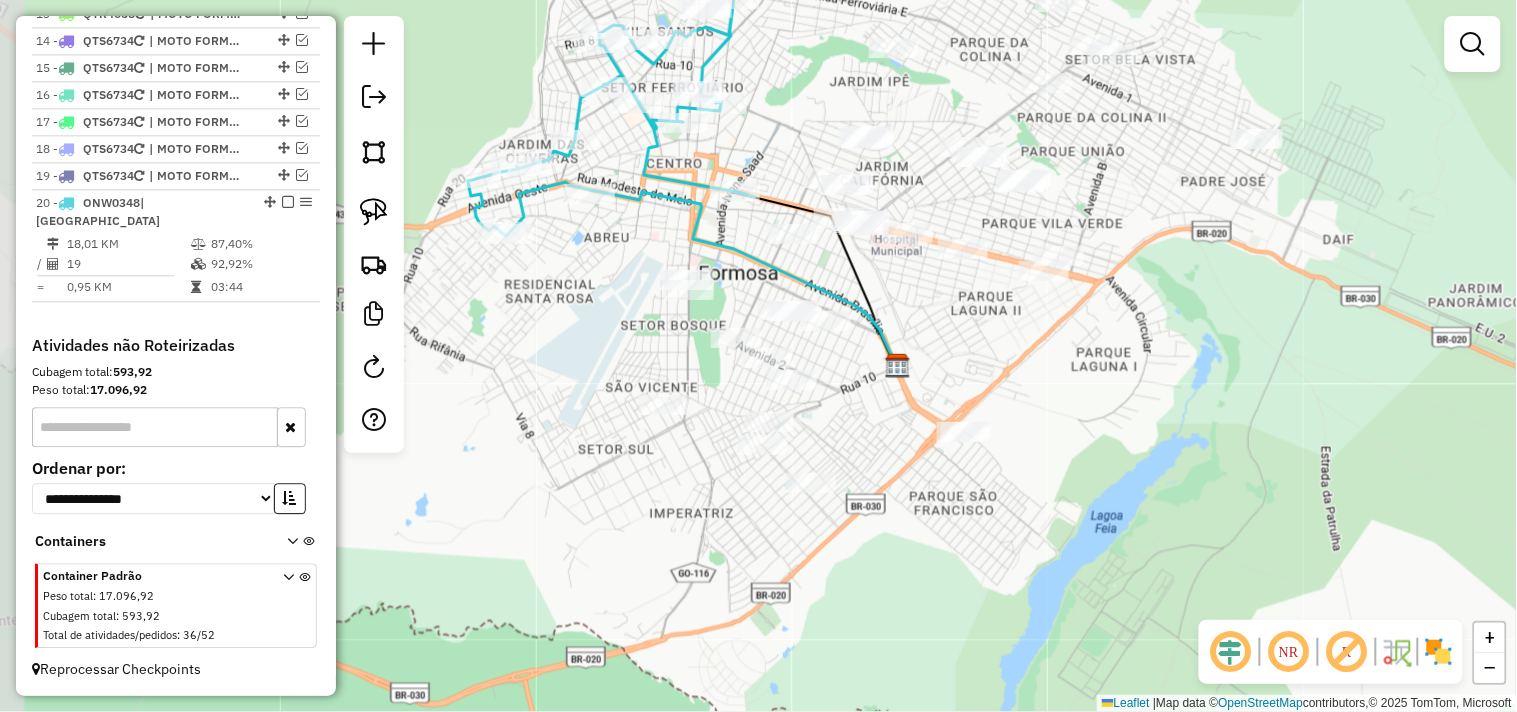 drag, startPoint x: 830, startPoint y: 270, endPoint x: 880, endPoint y: 411, distance: 149.60281 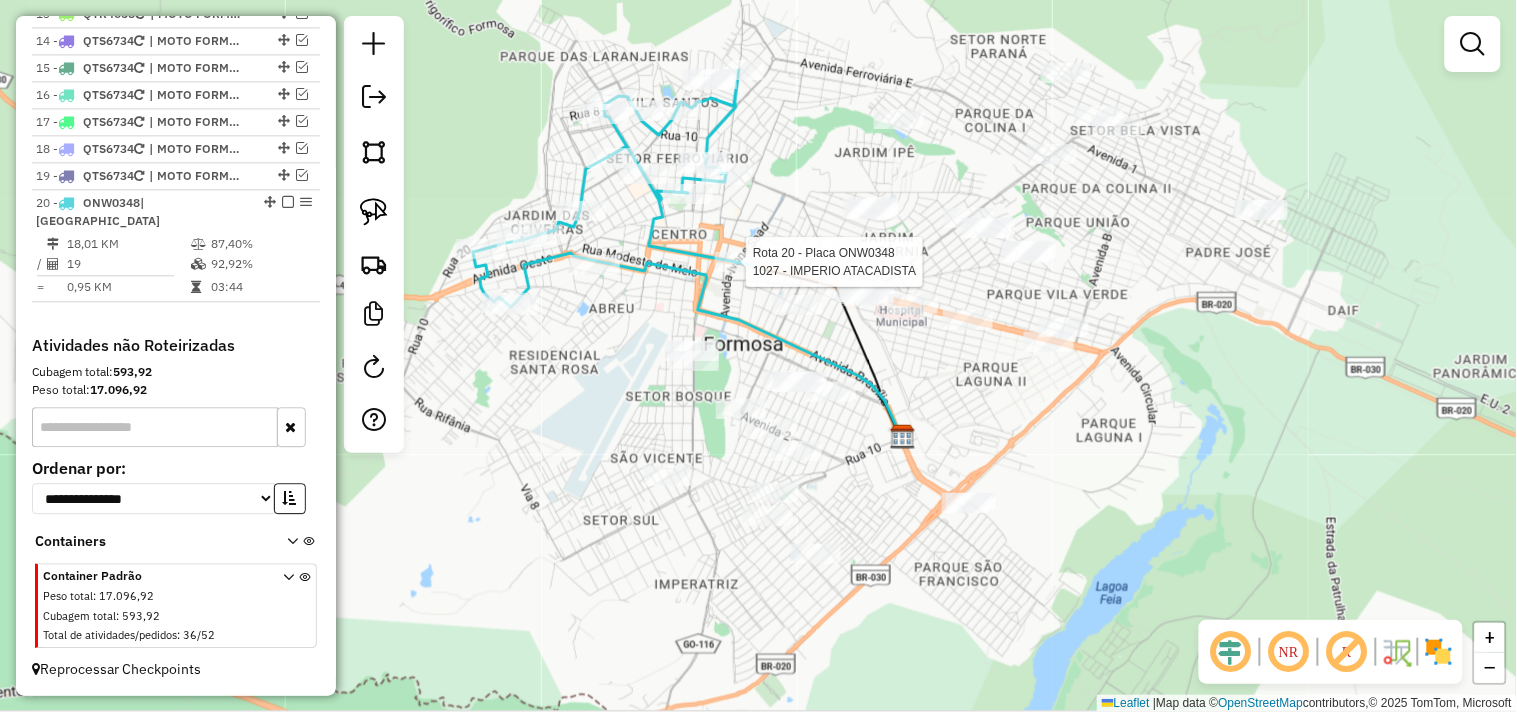 select on "*********" 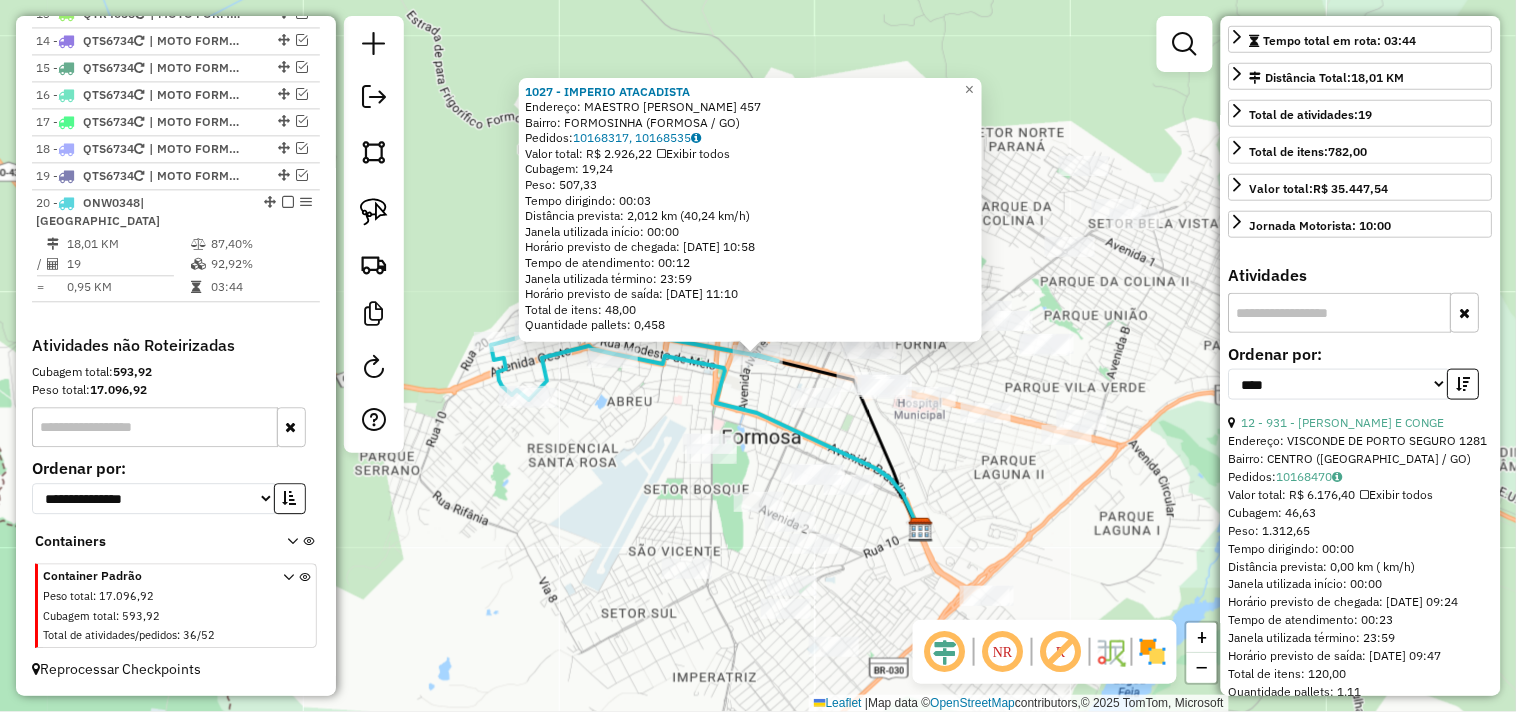 scroll, scrollTop: 444, scrollLeft: 0, axis: vertical 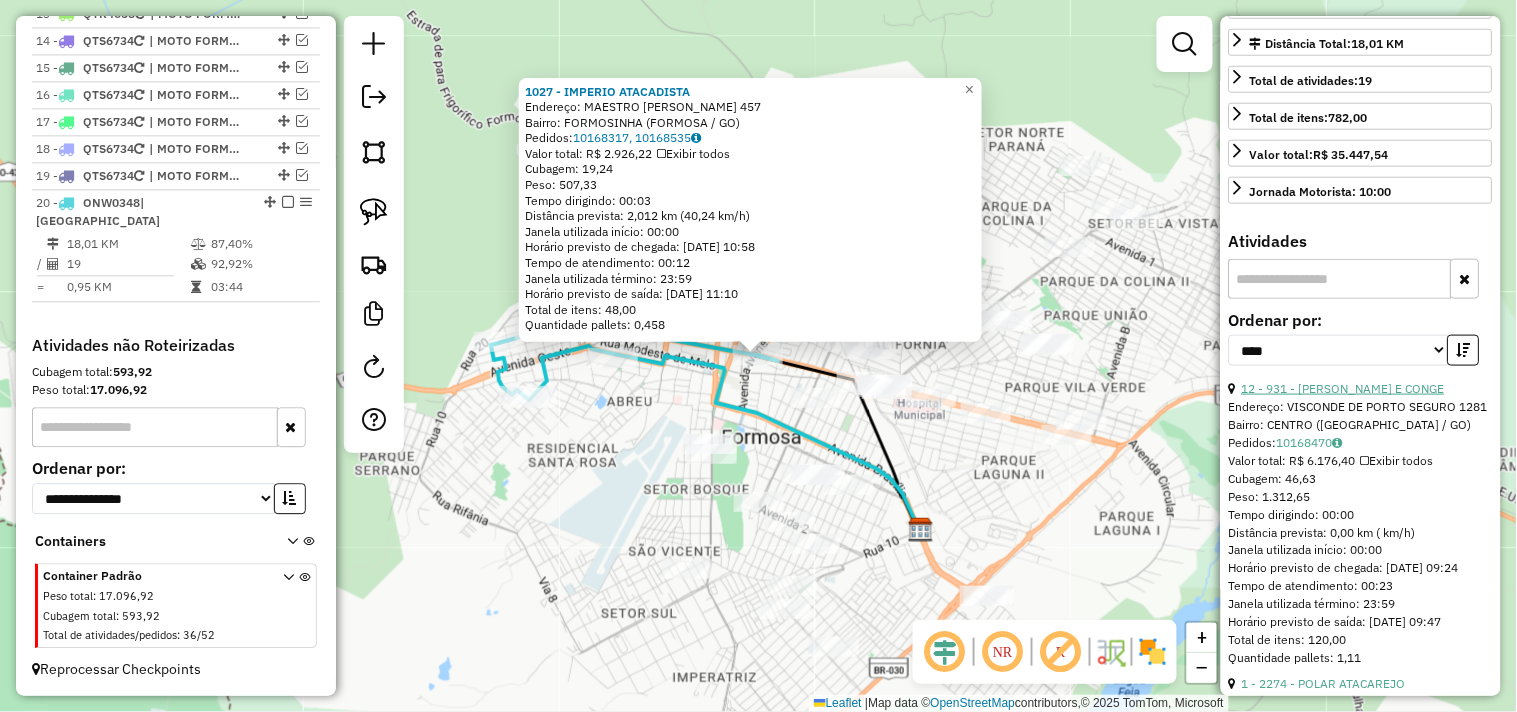 click on "12 - 931 - VANDUS FRIOS E CONGE" at bounding box center [1343, 388] 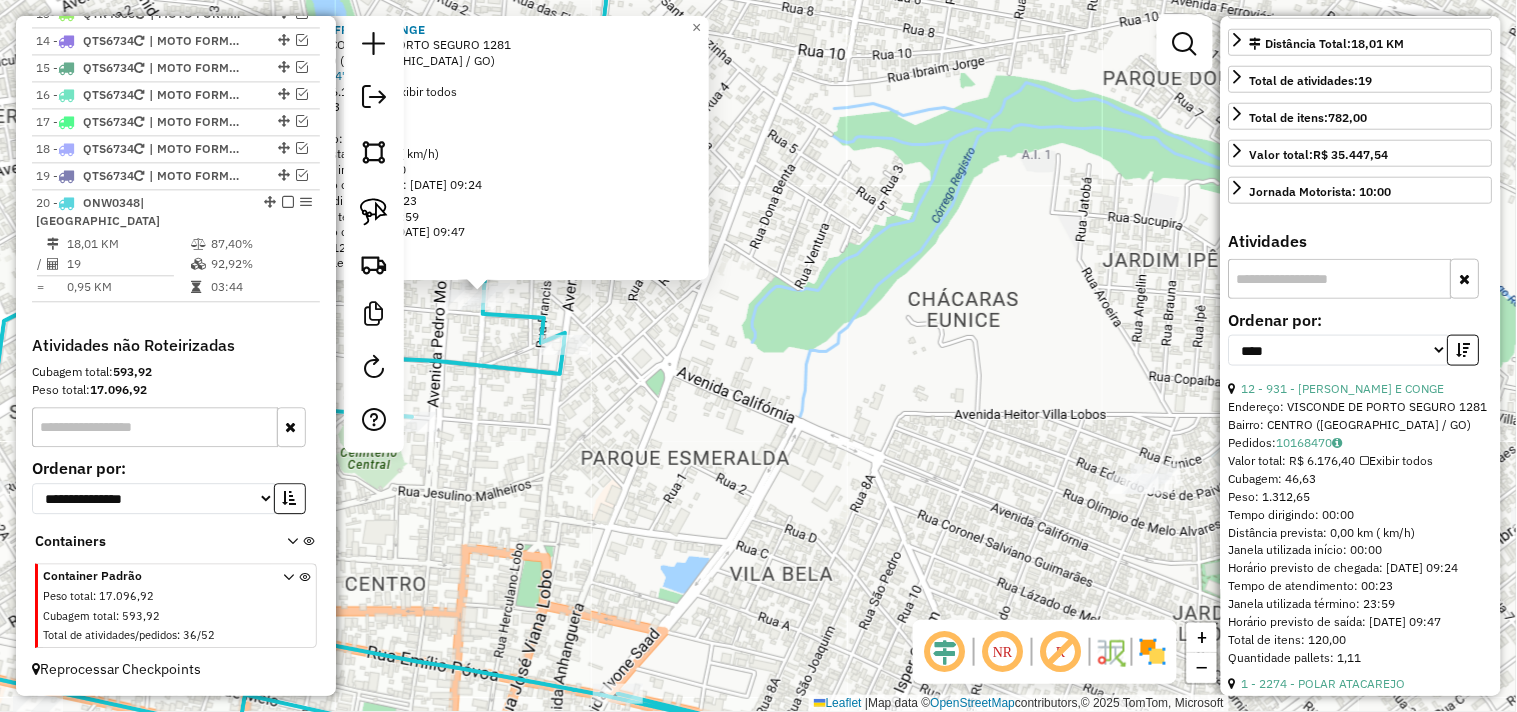 drag, startPoint x: 736, startPoint y: 363, endPoint x: 858, endPoint y: 447, distance: 148.12157 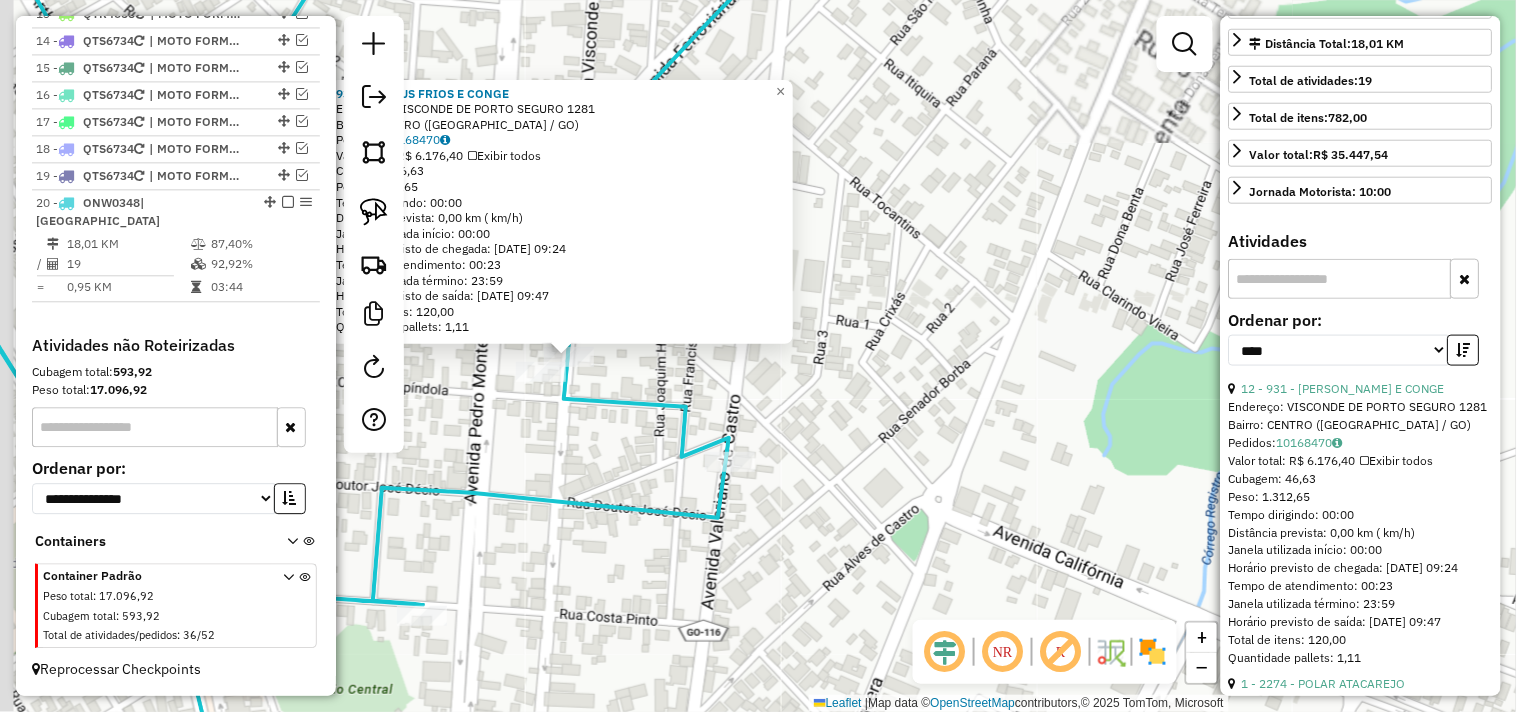 drag, startPoint x: 763, startPoint y: 423, endPoint x: 922, endPoint y: 466, distance: 164.71187 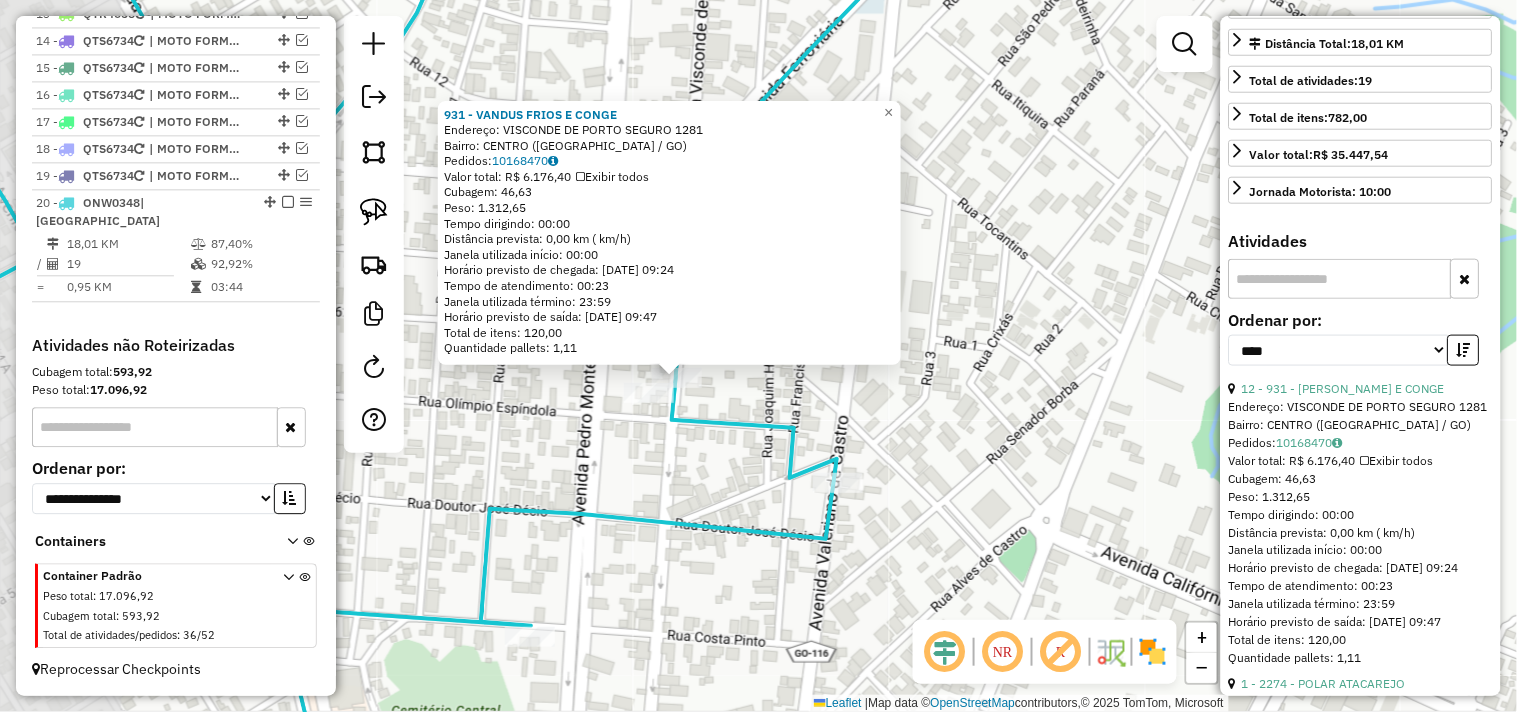 click on "931 - VANDUS FRIOS E CONGE  Endereço:  VISCONDE DE PORTO SEGURO 1281   Bairro: CENTRO (FORMOSA / GO)   Pedidos:  10168470   Valor total: R$ 6.176,40   Exibir todos   Cubagem: 46,63  Peso: 1.312,65  Tempo dirigindo: 00:00   Distância prevista: 0,00 km ( km/h)   Janela utilizada início: 00:00   Horário previsto de chegada: 11/07/2025 09:24   Tempo de atendimento: 00:23   Janela utilizada término: 23:59   Horário previsto de saída: 11/07/2025 09:47   Total de itens: 120,00   Quantidade pallets: 1,11  × Janela de atendimento Grade de atendimento Capacidade Transportadoras Veículos Cliente Pedidos  Rotas Selecione os dias de semana para filtrar as janelas de atendimento  Seg   Ter   Qua   Qui   Sex   Sáb   Dom  Informe o período da janela de atendimento: De: Até:  Filtrar exatamente a janela do cliente  Considerar janela de atendimento padrão  Selecione os dias de semana para filtrar as grades de atendimento  Seg   Ter   Qua   Qui   Sex   Sáb   Dom   Clientes fora do dia de atendimento selecionado +" 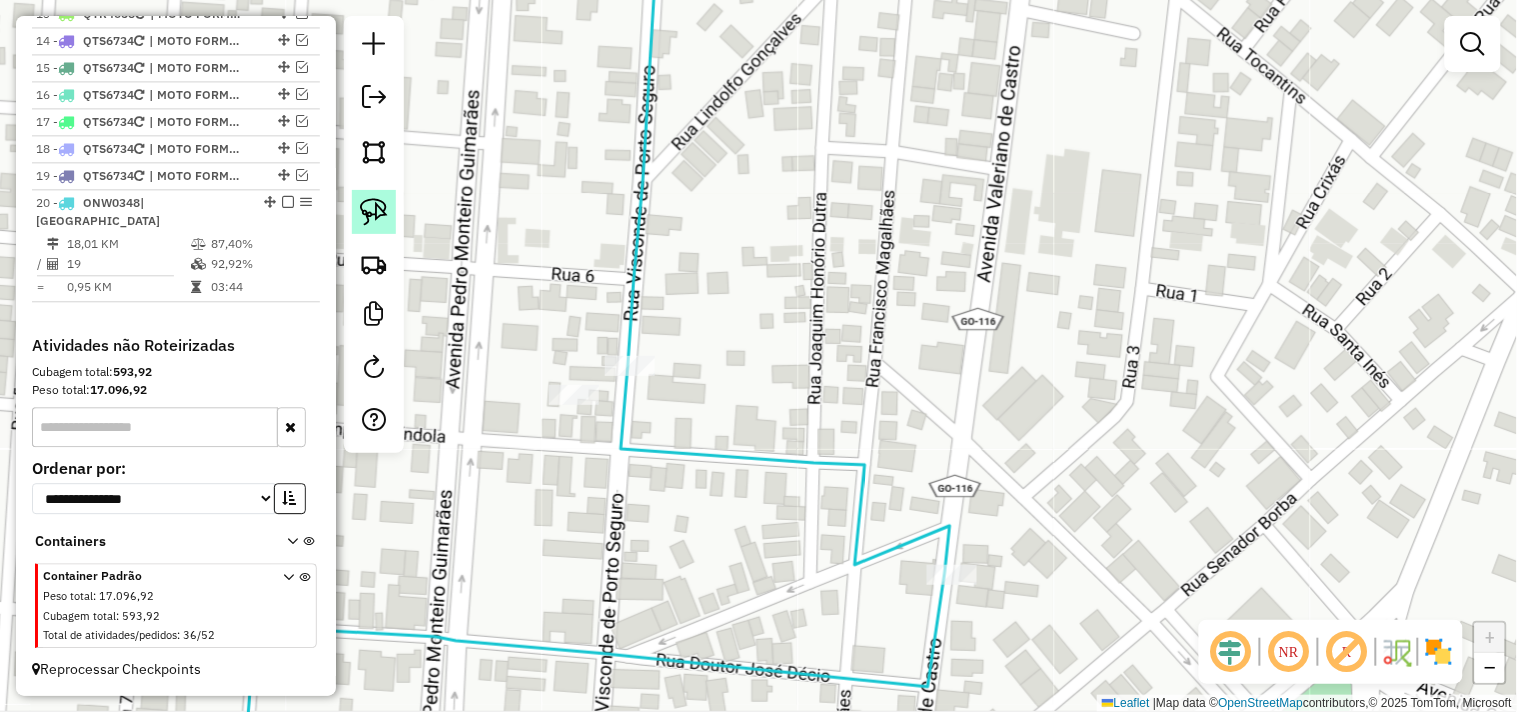 click 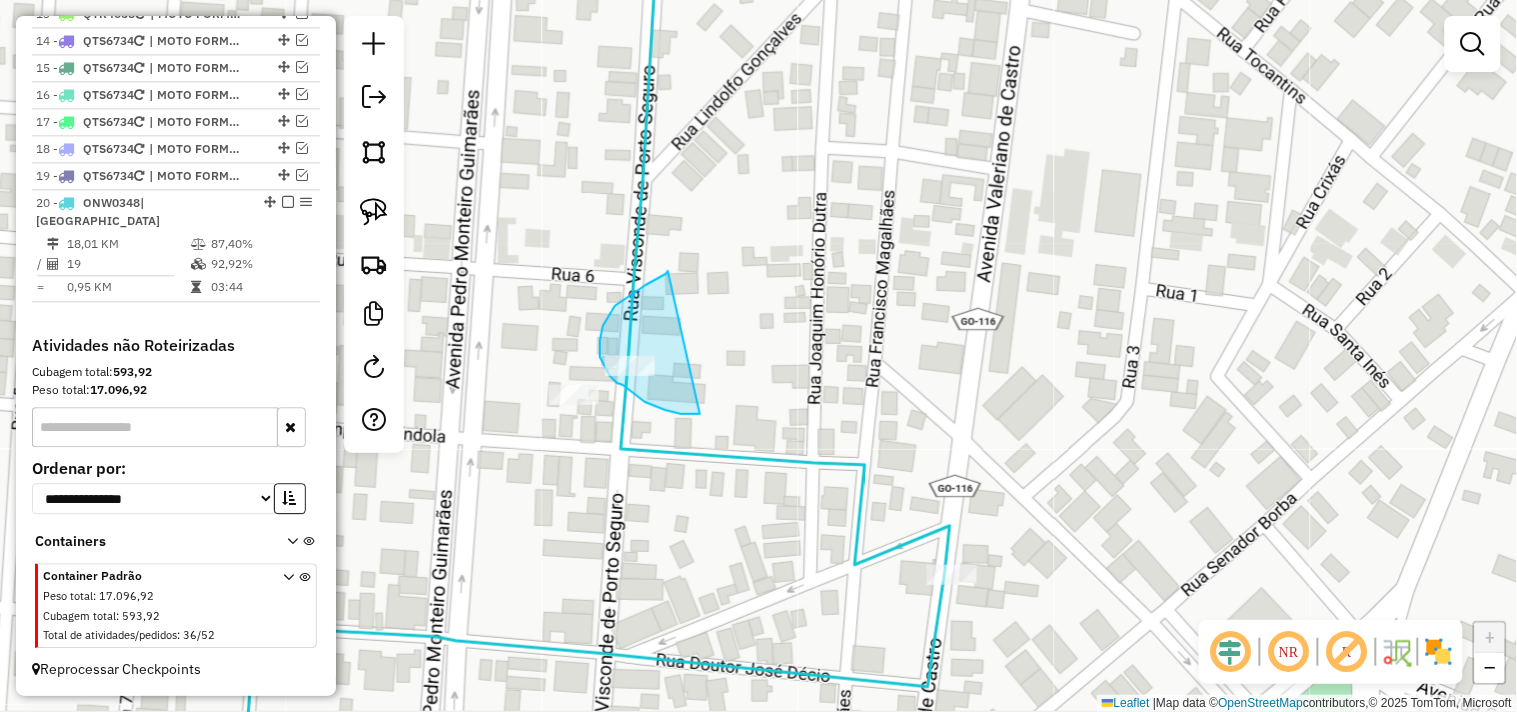 drag, startPoint x: 668, startPoint y: 271, endPoint x: 715, endPoint y: 402, distance: 139.17615 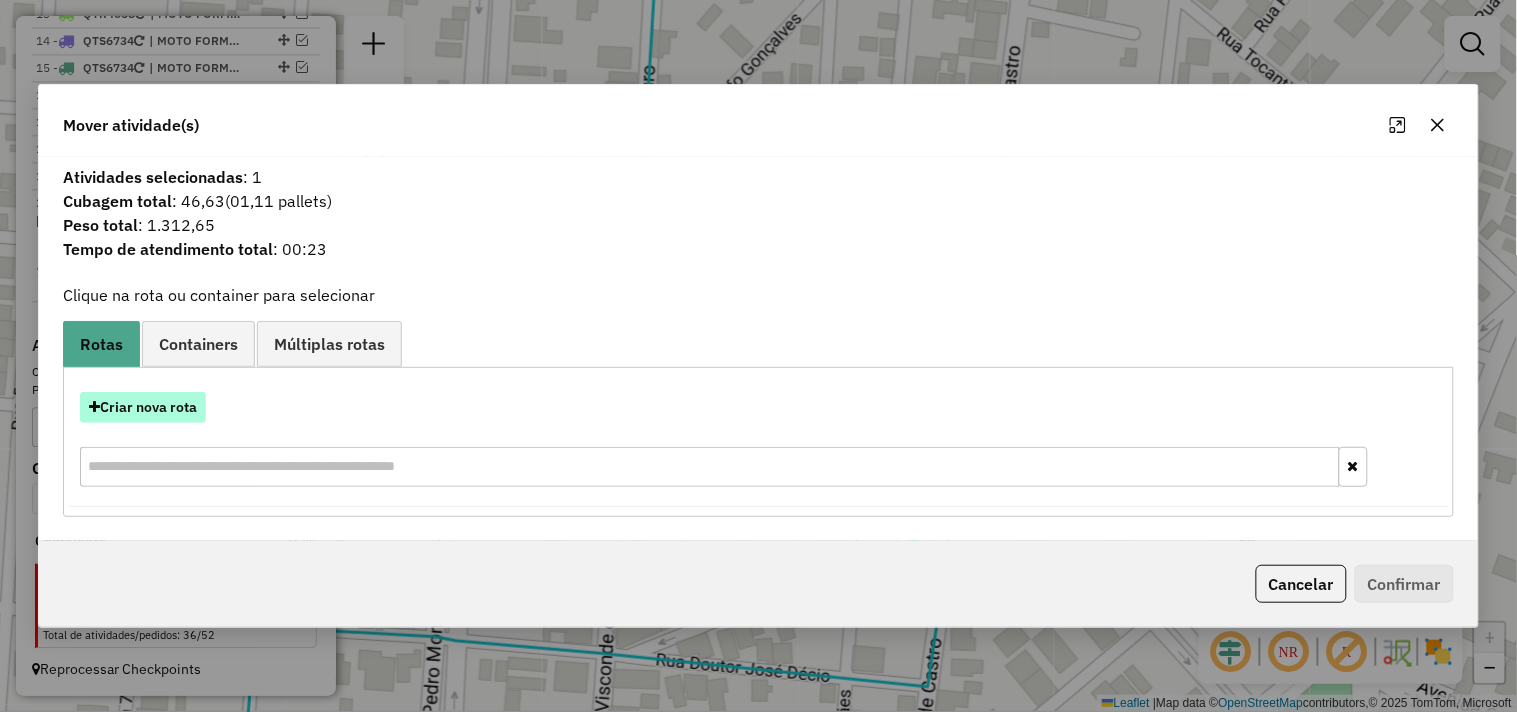 click on "Criar nova rota" at bounding box center [143, 407] 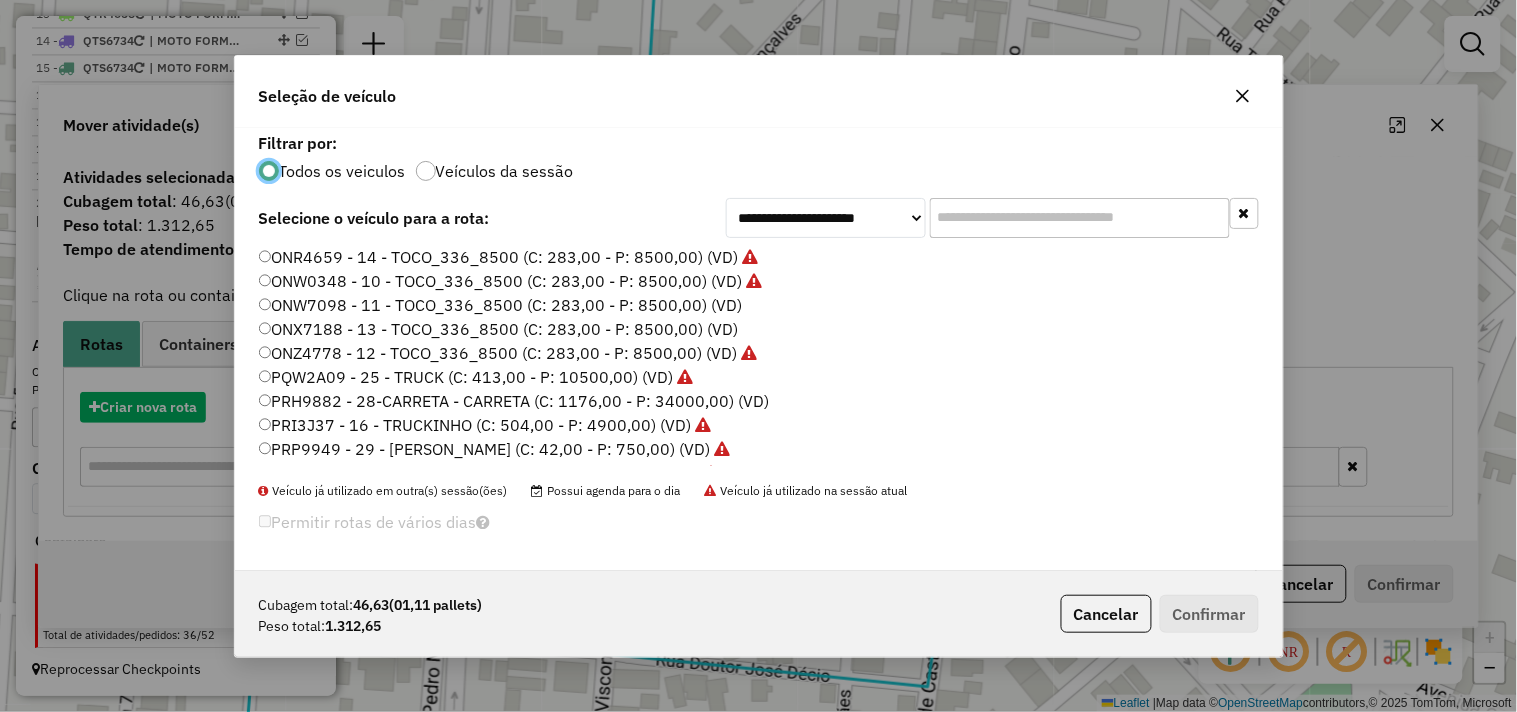 scroll, scrollTop: 11, scrollLeft: 5, axis: both 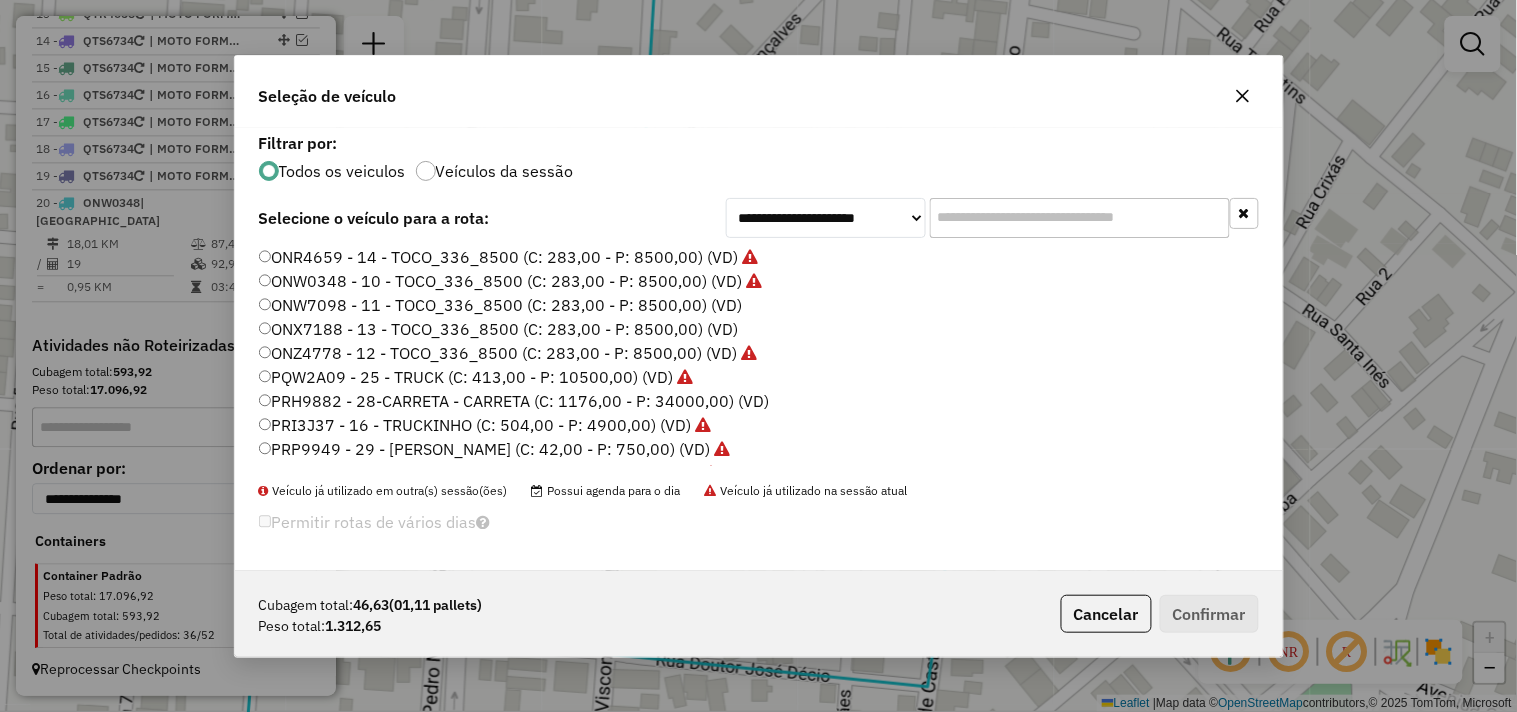 click on "ONW7098 - 11 - TOCO_336_8500 (C: 283,00 - P: 8500,00) (VD)" 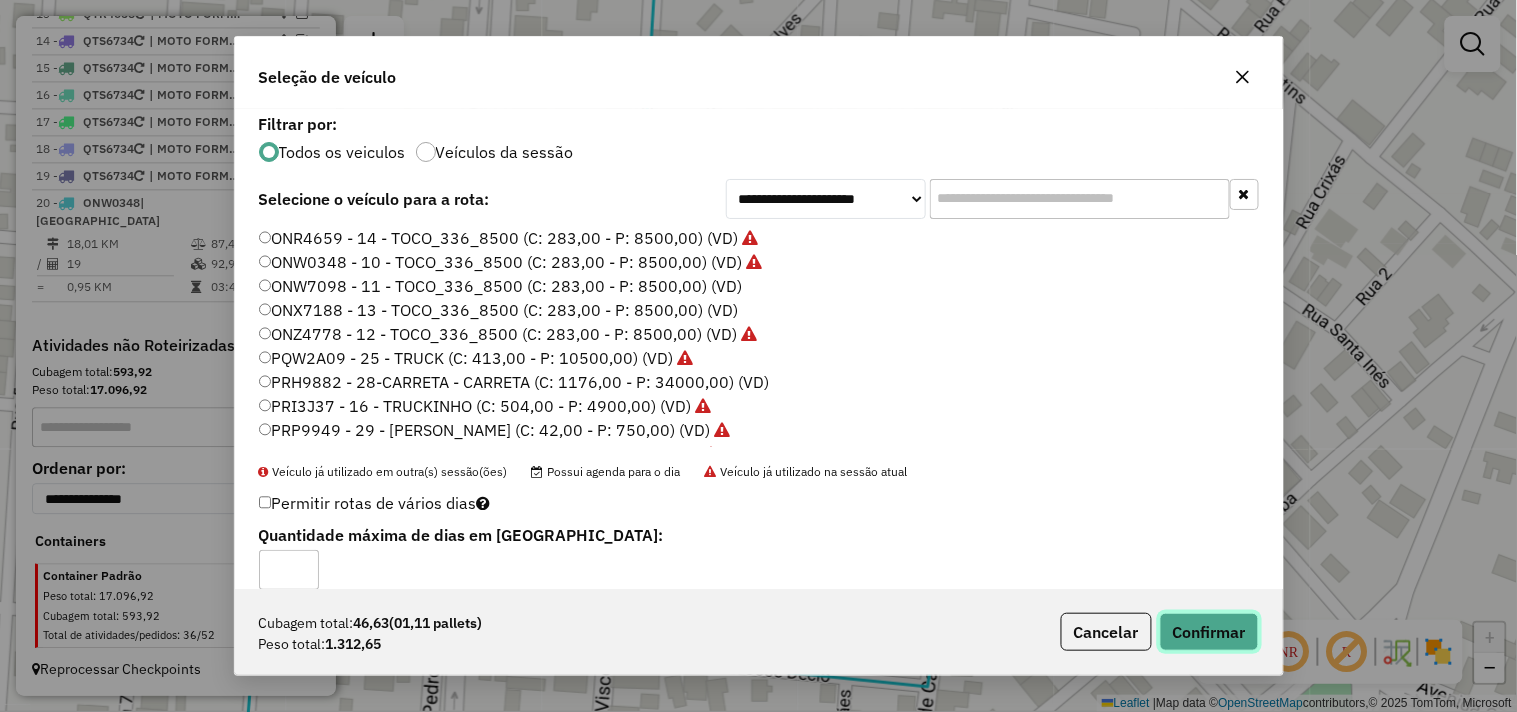 click on "Confirmar" 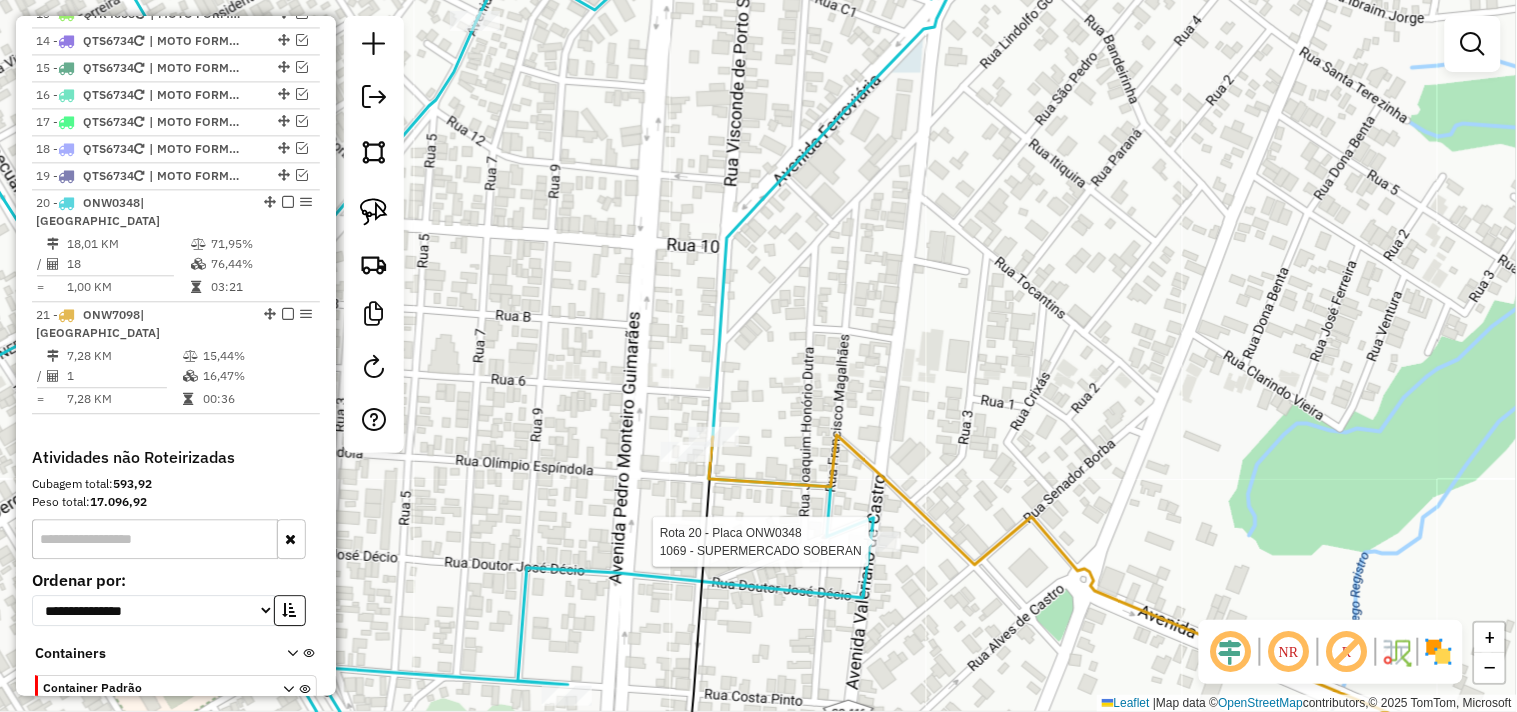 click 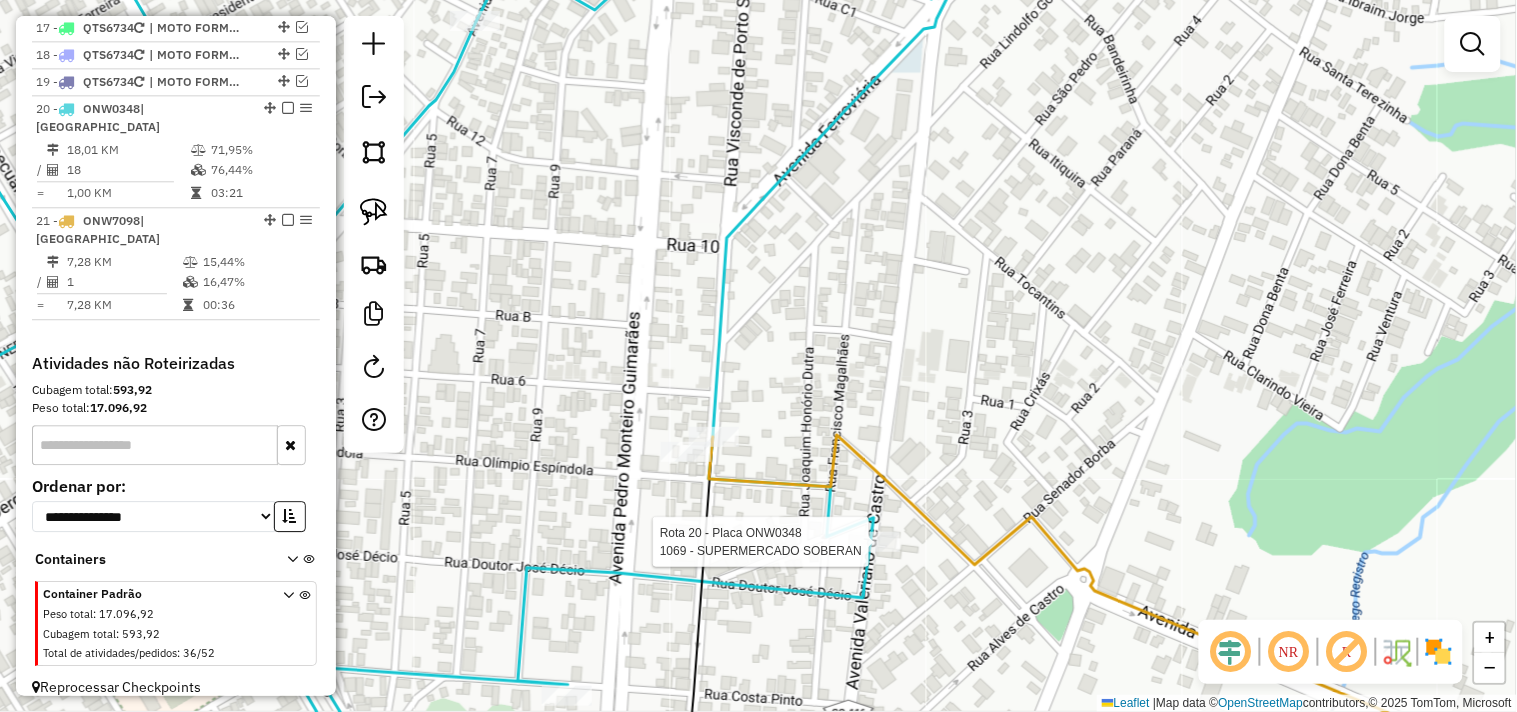select on "*********" 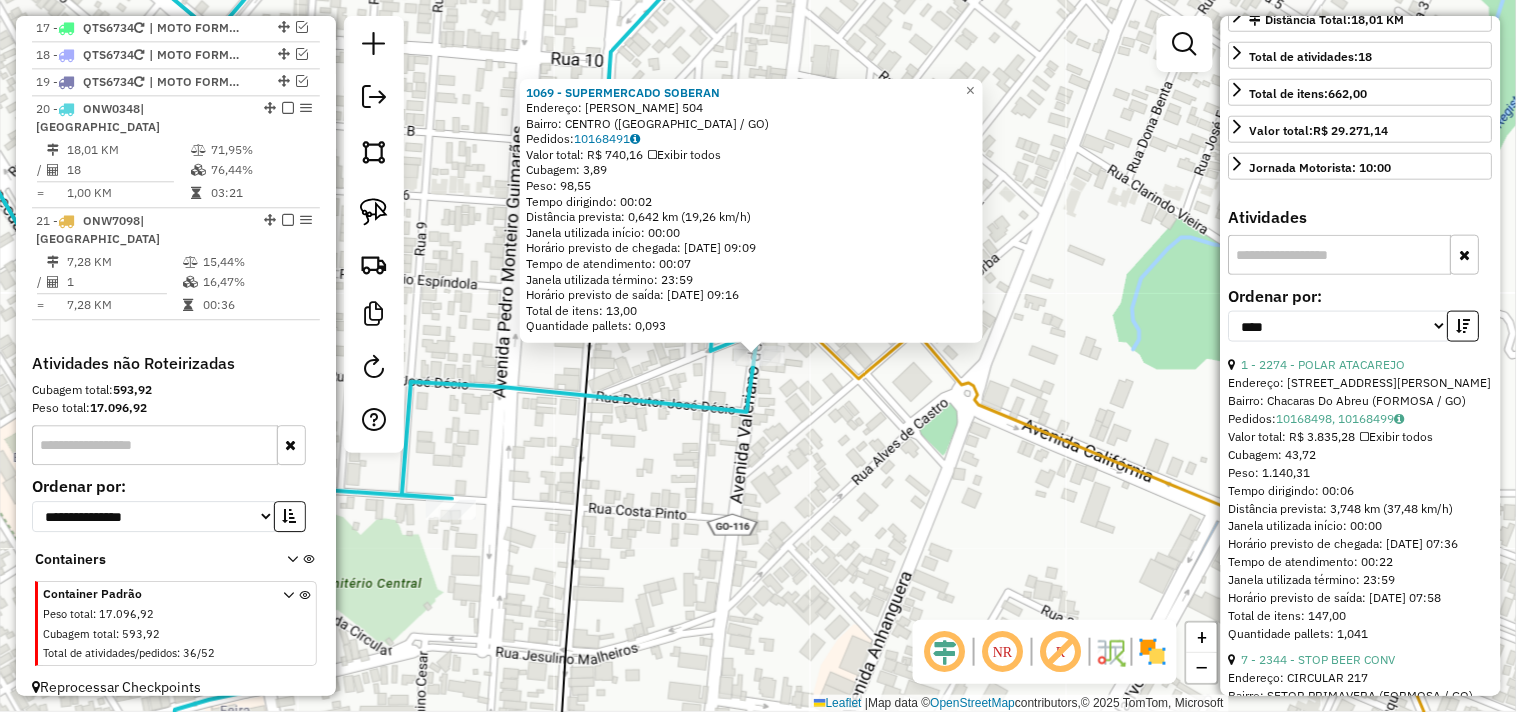 scroll, scrollTop: 666, scrollLeft: 0, axis: vertical 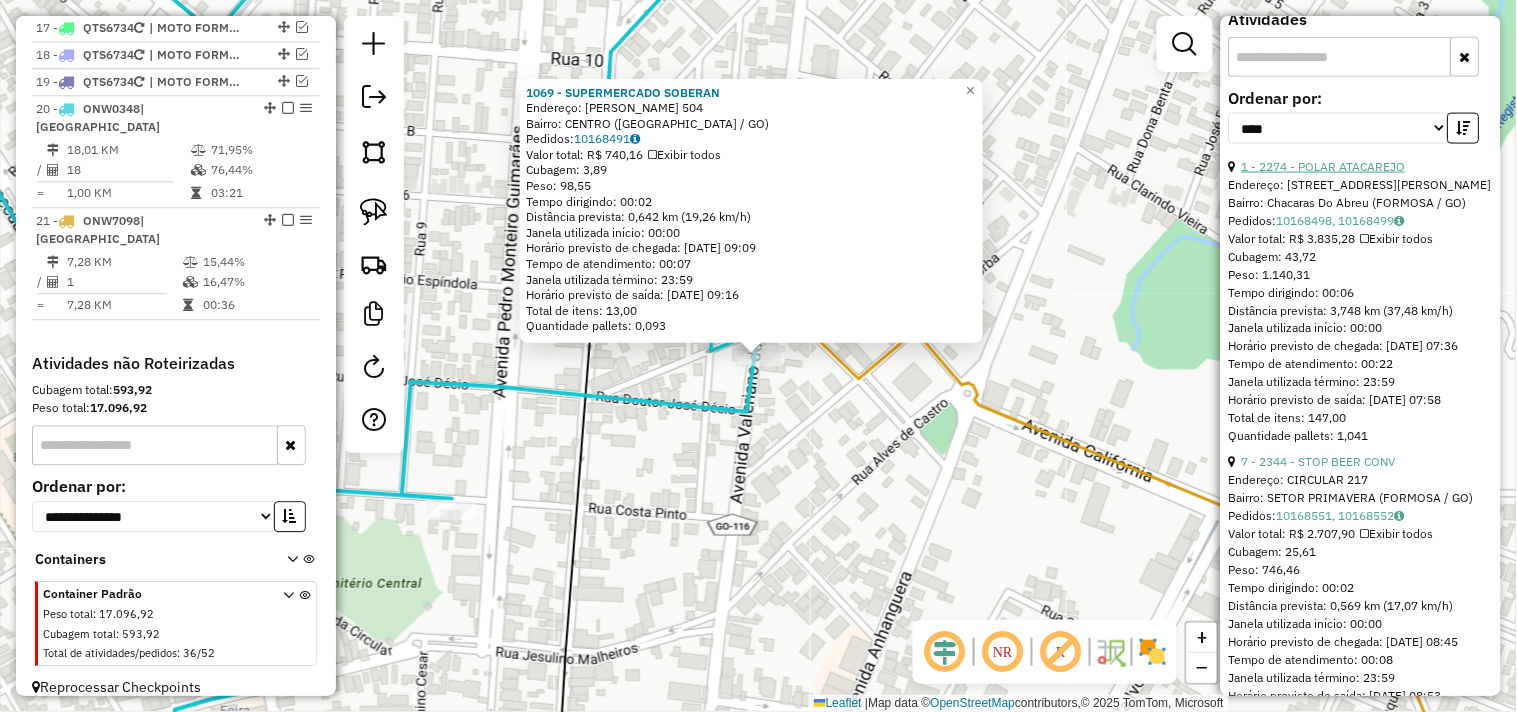 click on "1 - 2274 - POLAR ATACAREJO" at bounding box center (1324, 166) 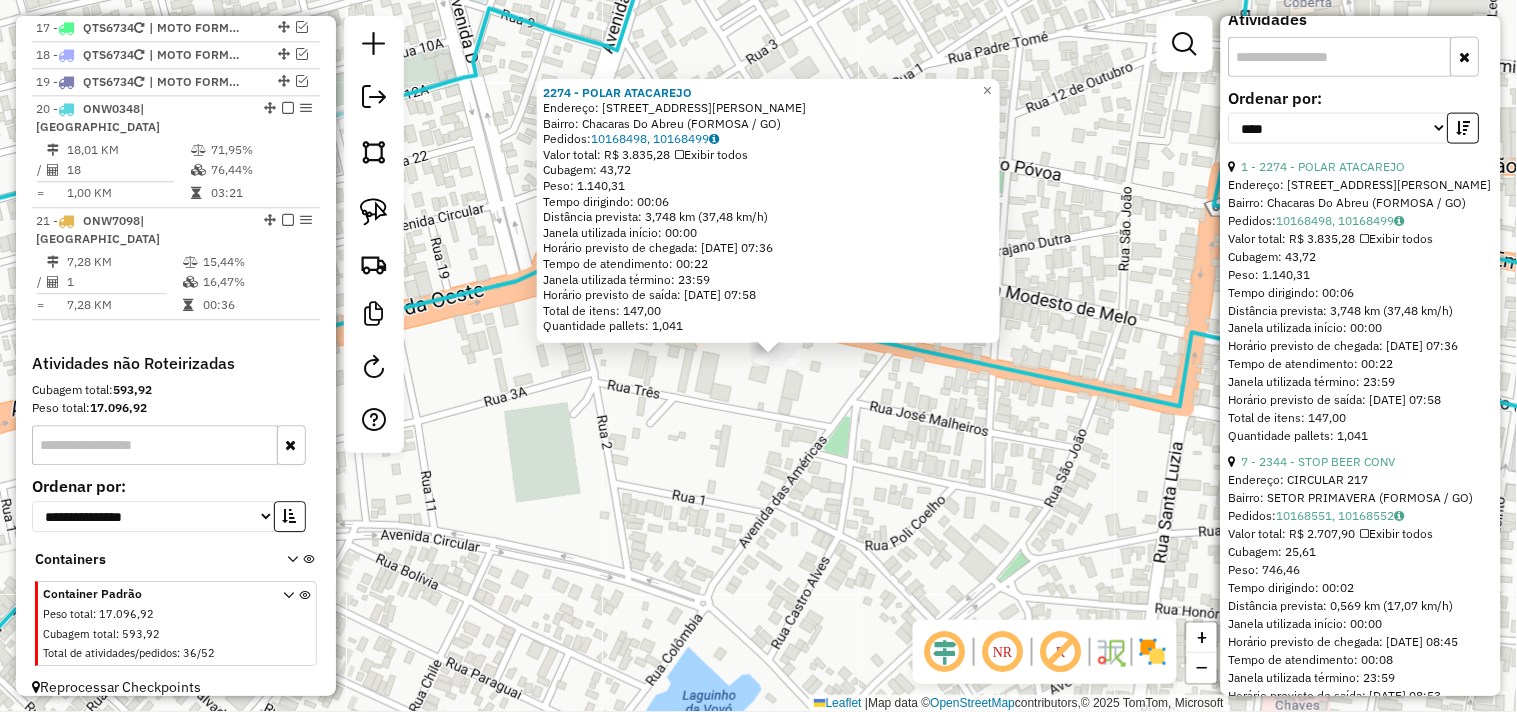 drag, startPoint x: 943, startPoint y: 416, endPoint x: 974, endPoint y: 412, distance: 31.257 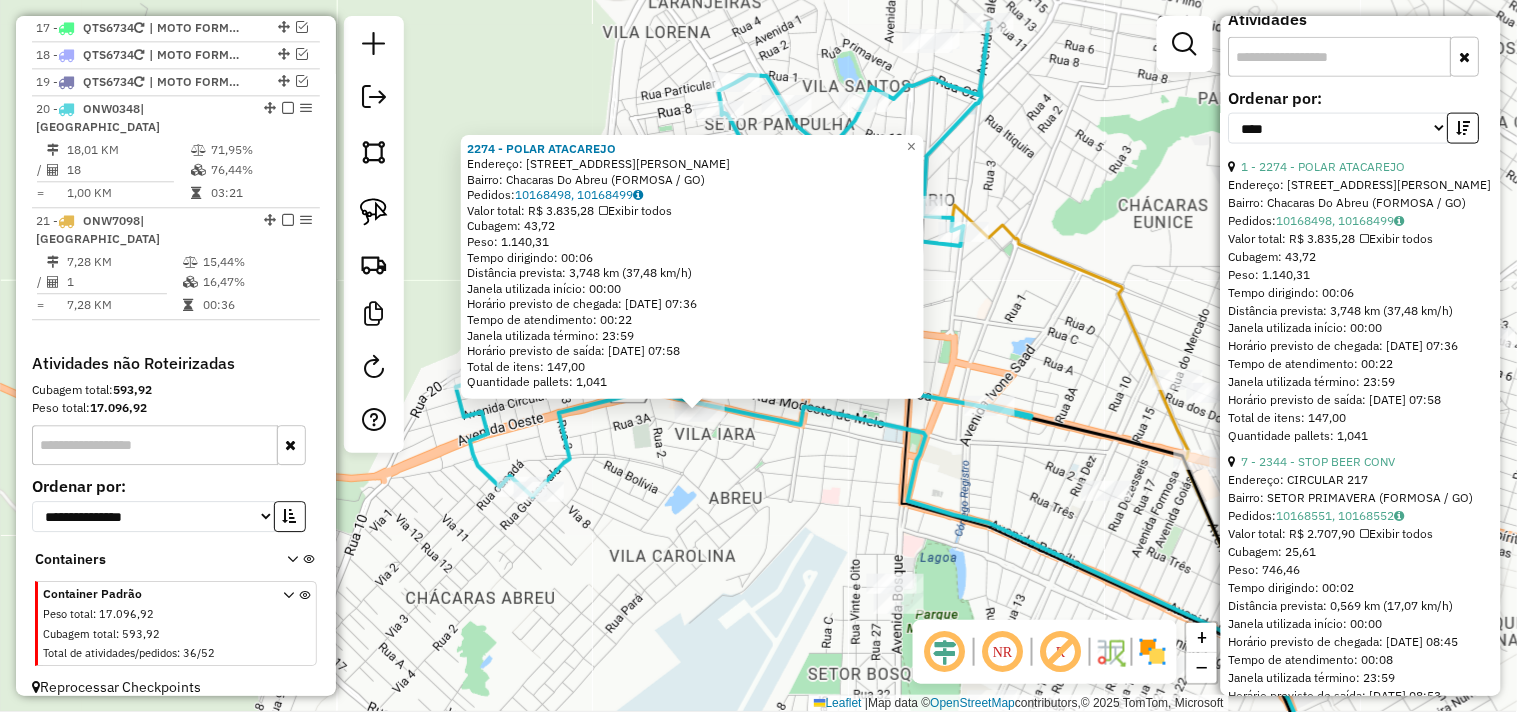 drag, startPoint x: 1021, startPoint y: 513, endPoint x: 790, endPoint y: 483, distance: 232.93991 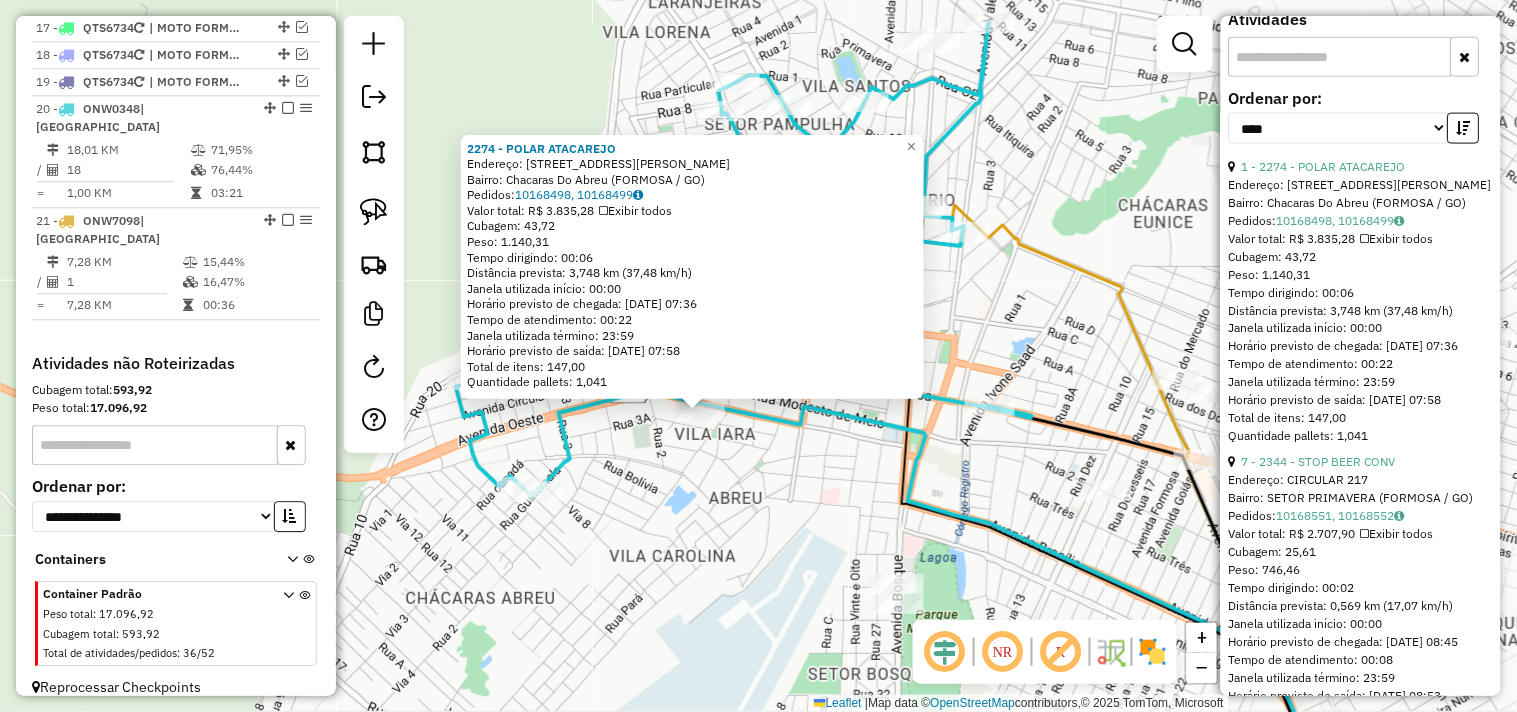drag, startPoint x: 924, startPoint y: 494, endPoint x: 973, endPoint y: 356, distance: 146.44112 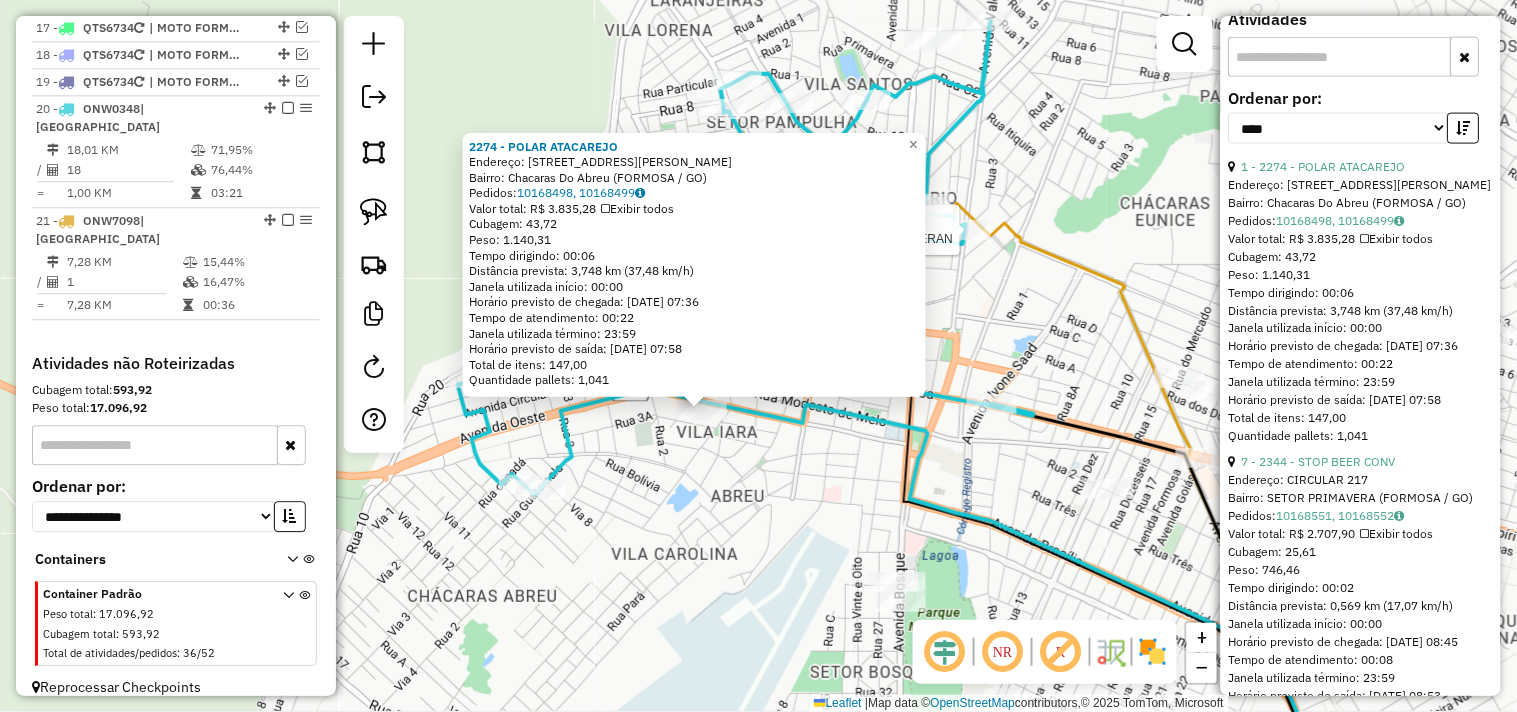 click on "Rota 20 - Placa ONW0348  1069 - SUPERMERCADO SOBERAN 2274 - POLAR ATACAREJO  Endereço:  RUA AUTA VIDAL 1111   Bairro: Chacaras Do Abreu (FORMOSA / GO)   Pedidos:  10168498, 10168499   Valor total: R$ 3.835,28   Exibir todos   Cubagem: 43,72  Peso: 1.140,31  Tempo dirigindo: 00:06   Distância prevista: 3,748 km (37,48 km/h)   Janela utilizada início: 00:00   Horário previsto de chegada: 11/07/2025 07:36   Tempo de atendimento: 00:22   Janela utilizada término: 23:59   Horário previsto de saída: 11/07/2025 07:58   Total de itens: 147,00   Quantidade pallets: 1,041  × Janela de atendimento Grade de atendimento Capacidade Transportadoras Veículos Cliente Pedidos  Rotas Selecione os dias de semana para filtrar as janelas de atendimento  Seg   Ter   Qua   Qui   Sex   Sáb   Dom  Informe o período da janela de atendimento: De: Até:  Filtrar exatamente a janela do cliente  Considerar janela de atendimento padrão  Selecione os dias de semana para filtrar as grades de atendimento  Seg   Ter   Qua   Qui  De:" 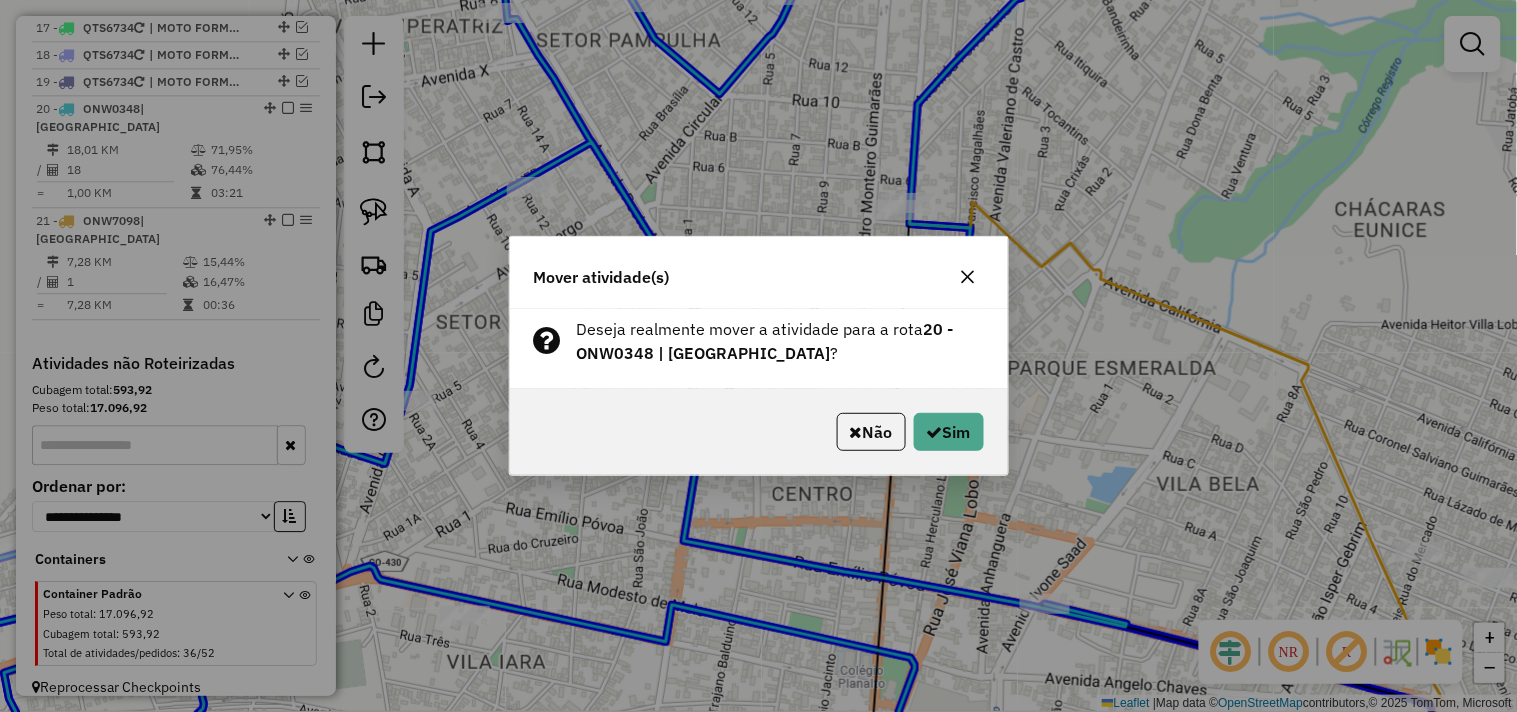 drag, startPoint x: 700, startPoint y: 586, endPoint x: 757, endPoint y: 540, distance: 73.24616 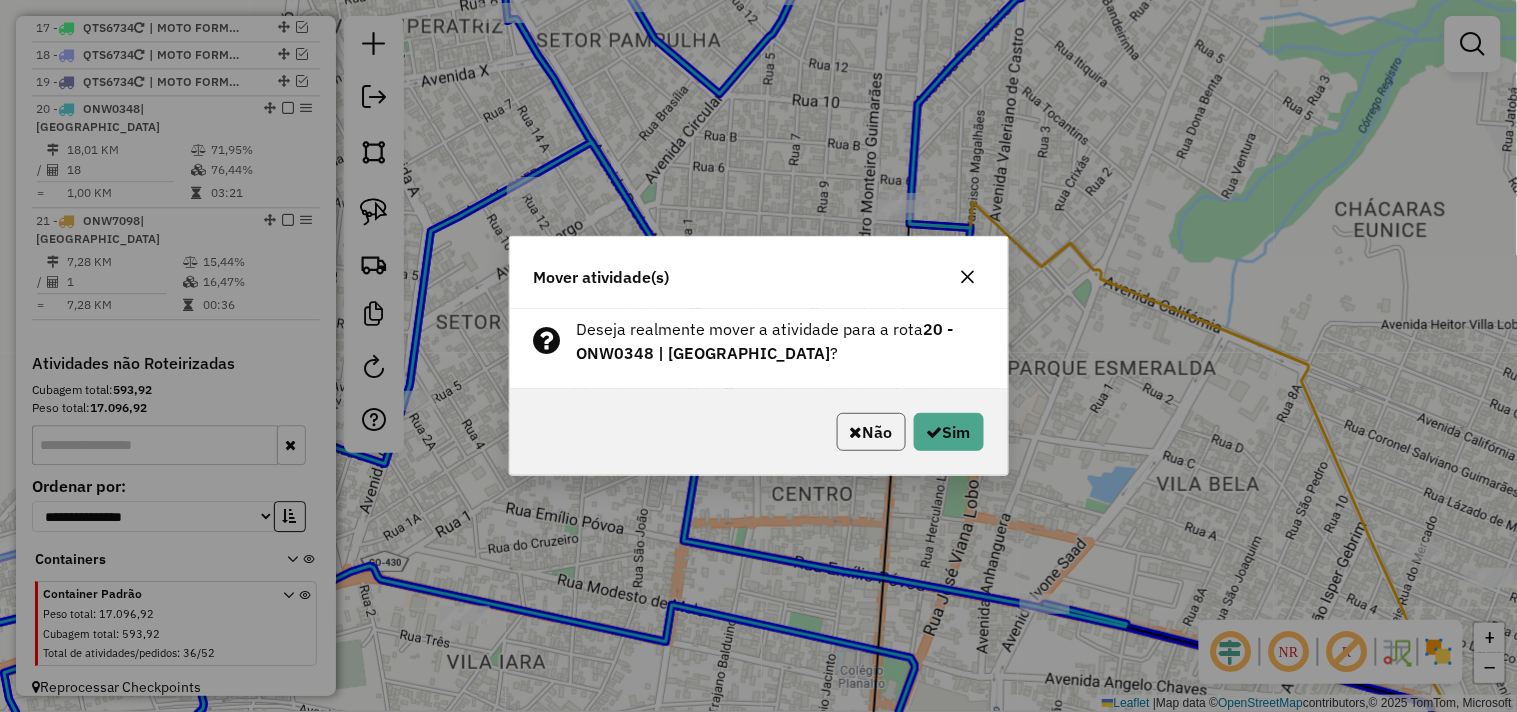 click on "Não" 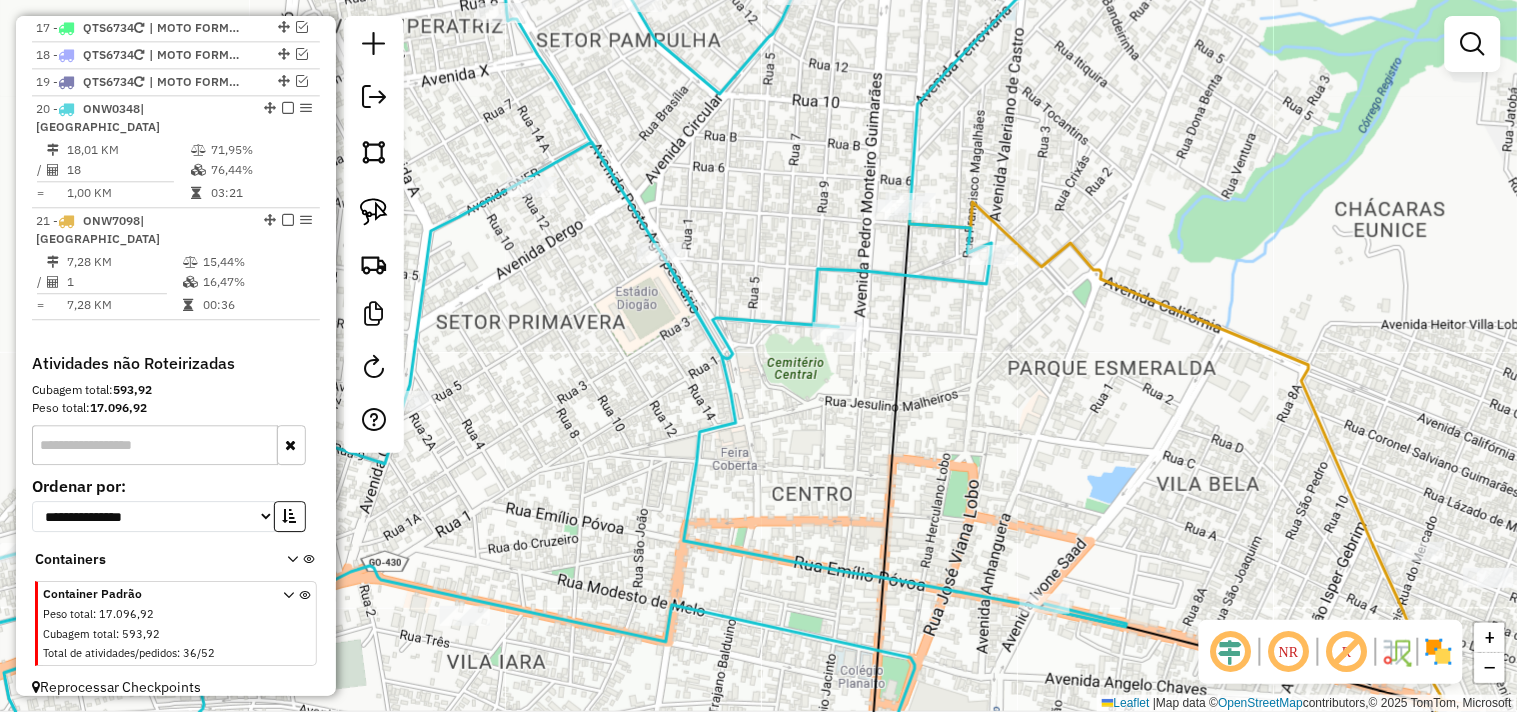 click on "Janela de atendimento Grade de atendimento Capacidade Transportadoras Veículos Cliente Pedidos  Rotas Selecione os dias de semana para filtrar as janelas de atendimento  Seg   Ter   Qua   Qui   Sex   Sáb   Dom  Informe o período da janela de atendimento: De: Até:  Filtrar exatamente a janela do cliente  Considerar janela de atendimento padrão  Selecione os dias de semana para filtrar as grades de atendimento  Seg   Ter   Qua   Qui   Sex   Sáb   Dom   Considerar clientes sem dia de atendimento cadastrado  Clientes fora do dia de atendimento selecionado Filtrar as atividades entre os valores definidos abaixo:  Peso mínimo:   Peso máximo:   Cubagem mínima:   Cubagem máxima:   De:   Até:  Filtrar as atividades entre o tempo de atendimento definido abaixo:  De:   Até:   Considerar capacidade total dos clientes não roteirizados Transportadora: Selecione um ou mais itens Tipo de veículo: Selecione um ou mais itens Veículo: Selecione um ou mais itens Motorista: Selecione um ou mais itens Nome: Rótulo:" 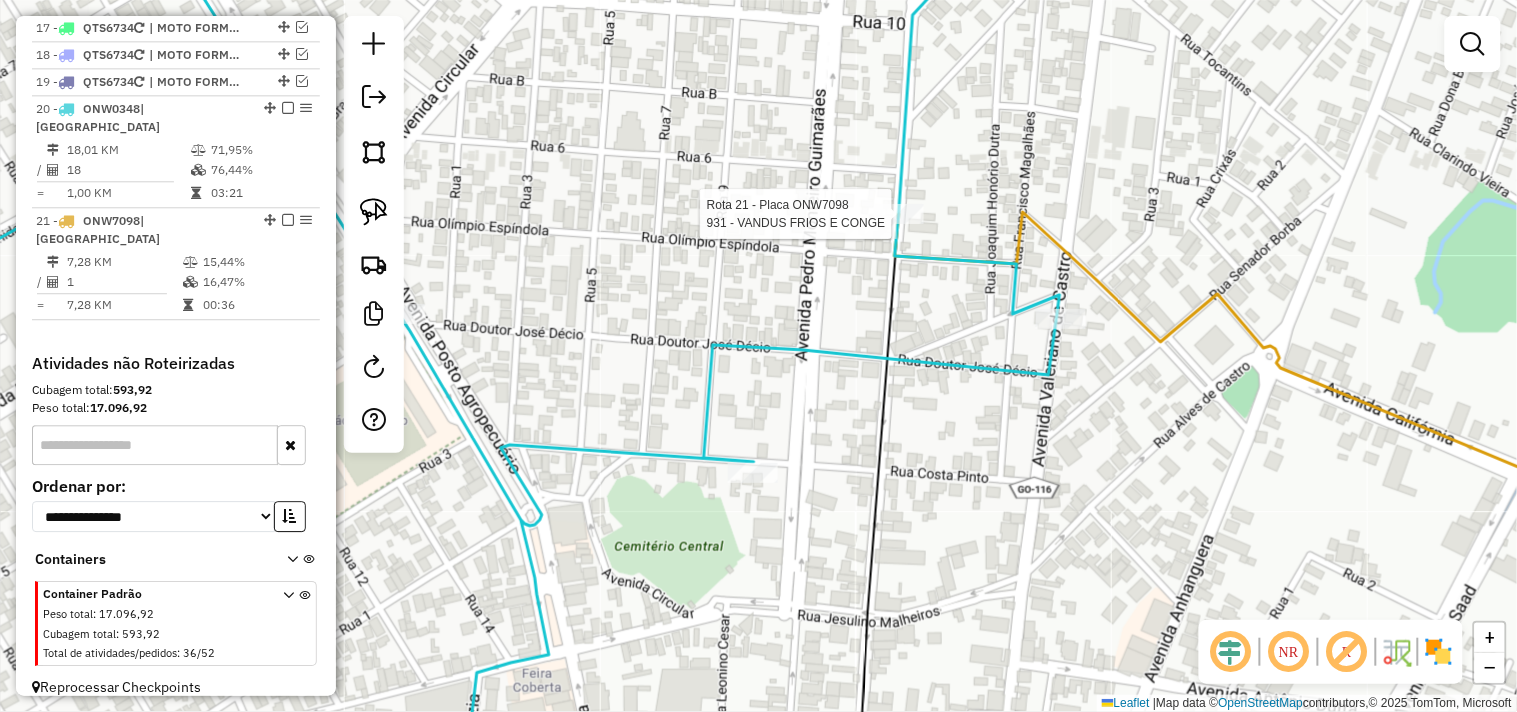 select on "*********" 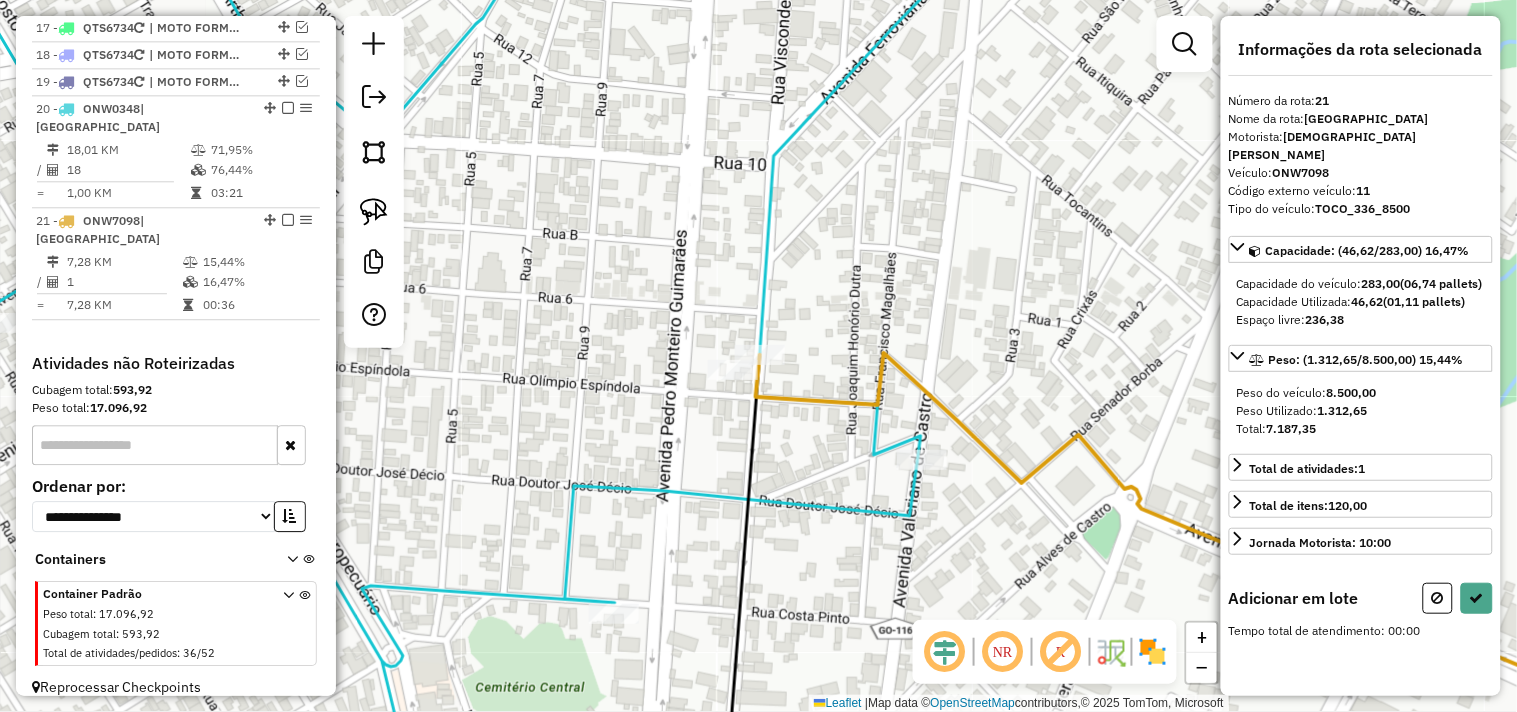 drag, startPoint x: 980, startPoint y: 375, endPoint x: 1123, endPoint y: 247, distance: 191.91925 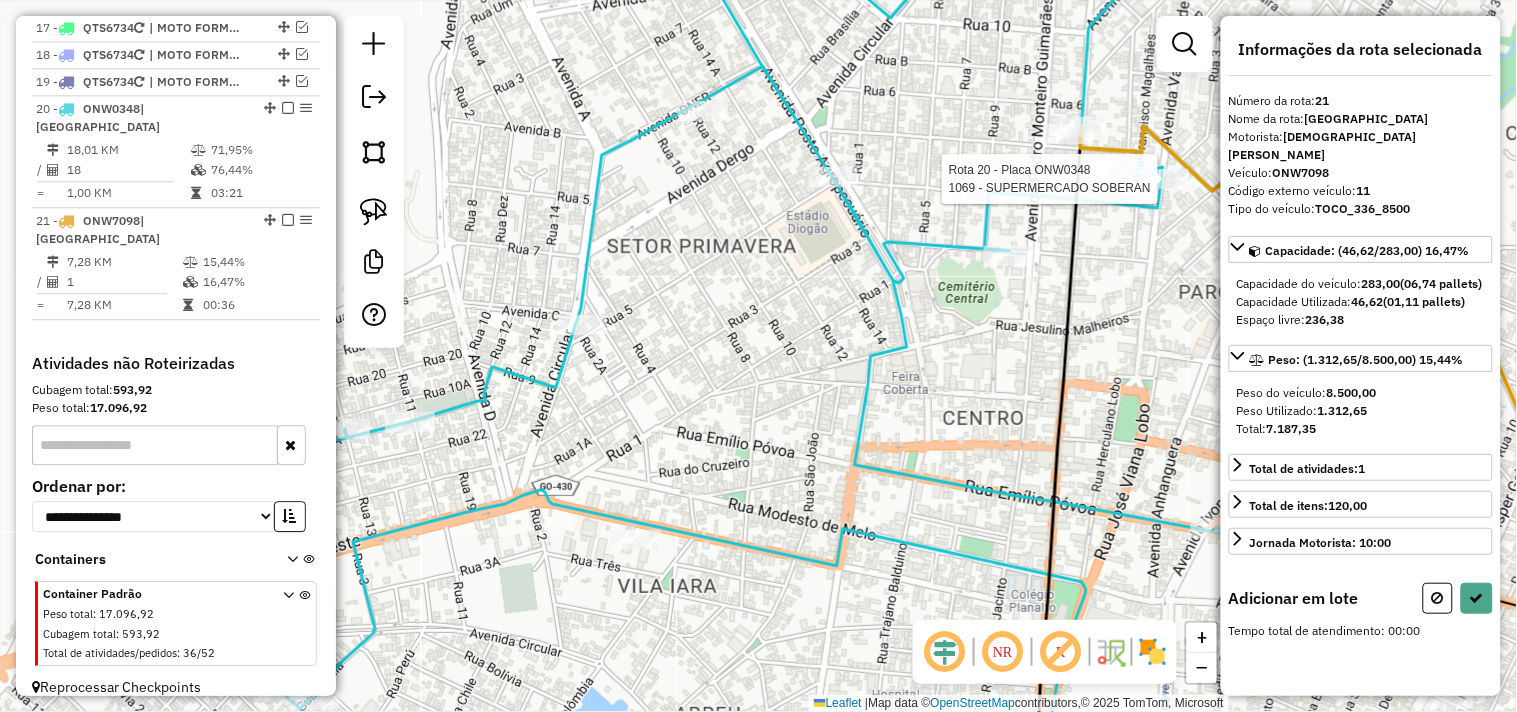 click on "Rota 20 - Placa ONW0348  1069 - SUPERMERCADO SOBERAN Janela de atendimento Grade de atendimento Capacidade Transportadoras Veículos Cliente Pedidos  Rotas Selecione os dias de semana para filtrar as janelas de atendimento  Seg   Ter   Qua   Qui   Sex   Sáb   Dom  Informe o período da janela de atendimento: De: Até:  Filtrar exatamente a janela do cliente  Considerar janela de atendimento padrão  Selecione os dias de semana para filtrar as grades de atendimento  Seg   Ter   Qua   Qui   Sex   Sáb   Dom   Considerar clientes sem dia de atendimento cadastrado  Clientes fora do dia de atendimento selecionado Filtrar as atividades entre os valores definidos abaixo:  Peso mínimo:   Peso máximo:   Cubagem mínima:   Cubagem máxima:   De:   Até:  Filtrar as atividades entre o tempo de atendimento definido abaixo:  De:   Até:   Considerar capacidade total dos clientes não roteirizados Transportadora: Selecione um ou mais itens Tipo de veículo: Selecione um ou mais itens Veículo: Selecione um ou mais itens" 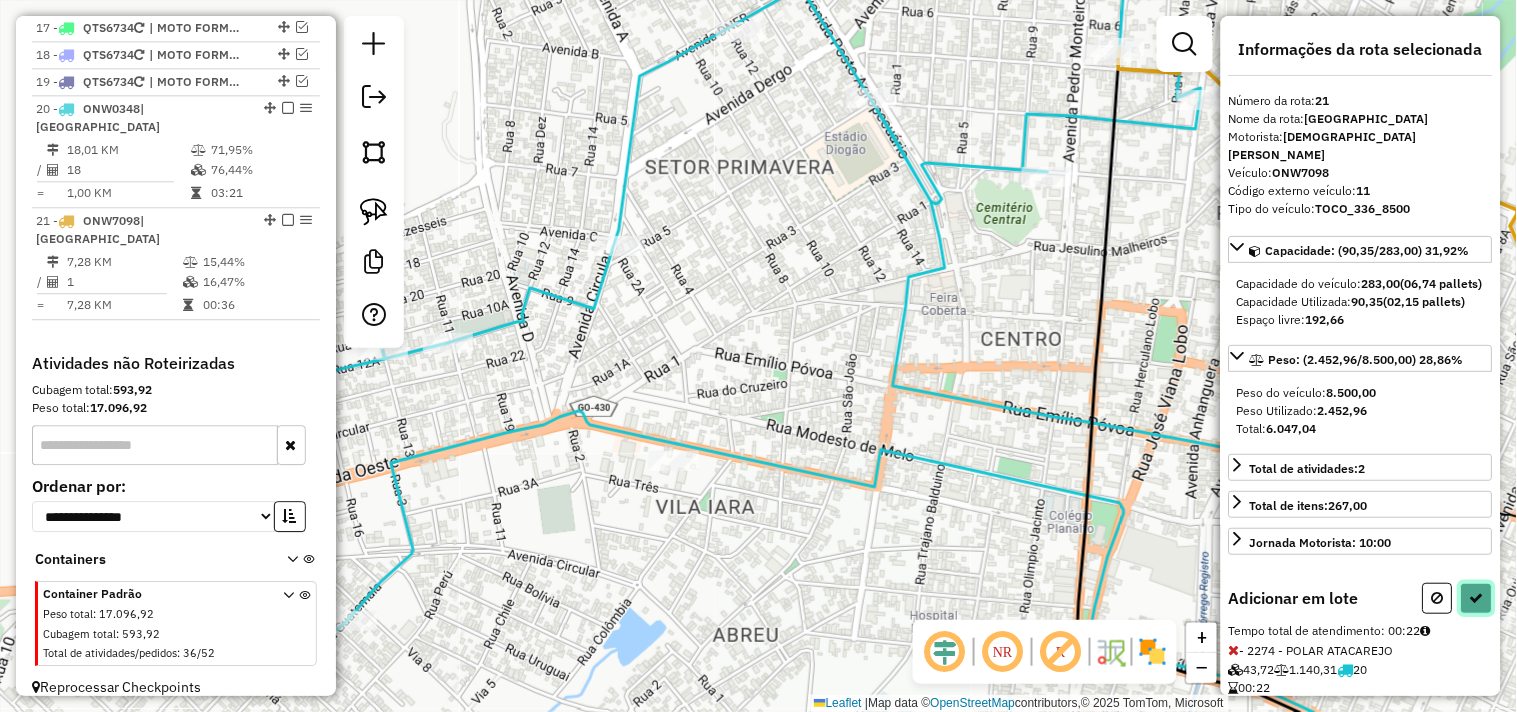 click at bounding box center (1477, 598) 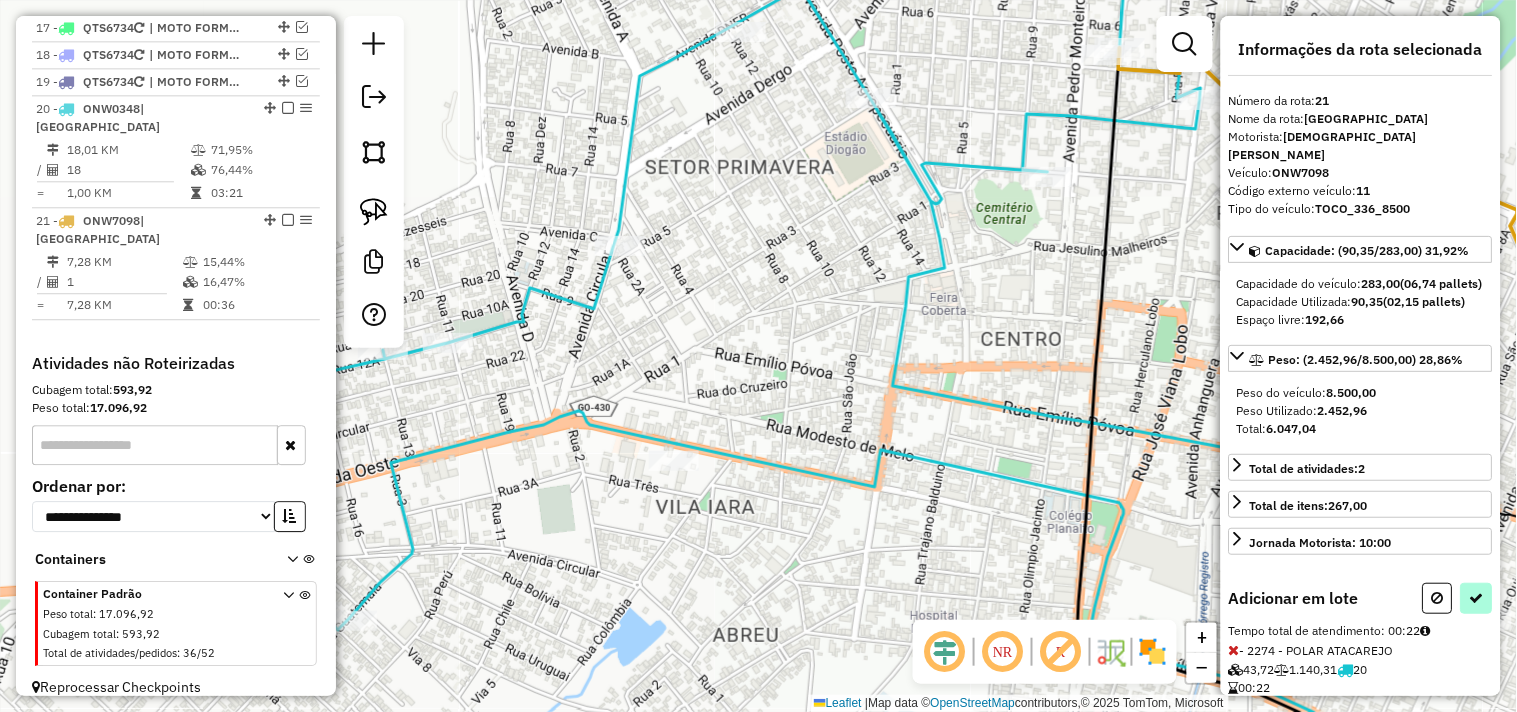 select on "*********" 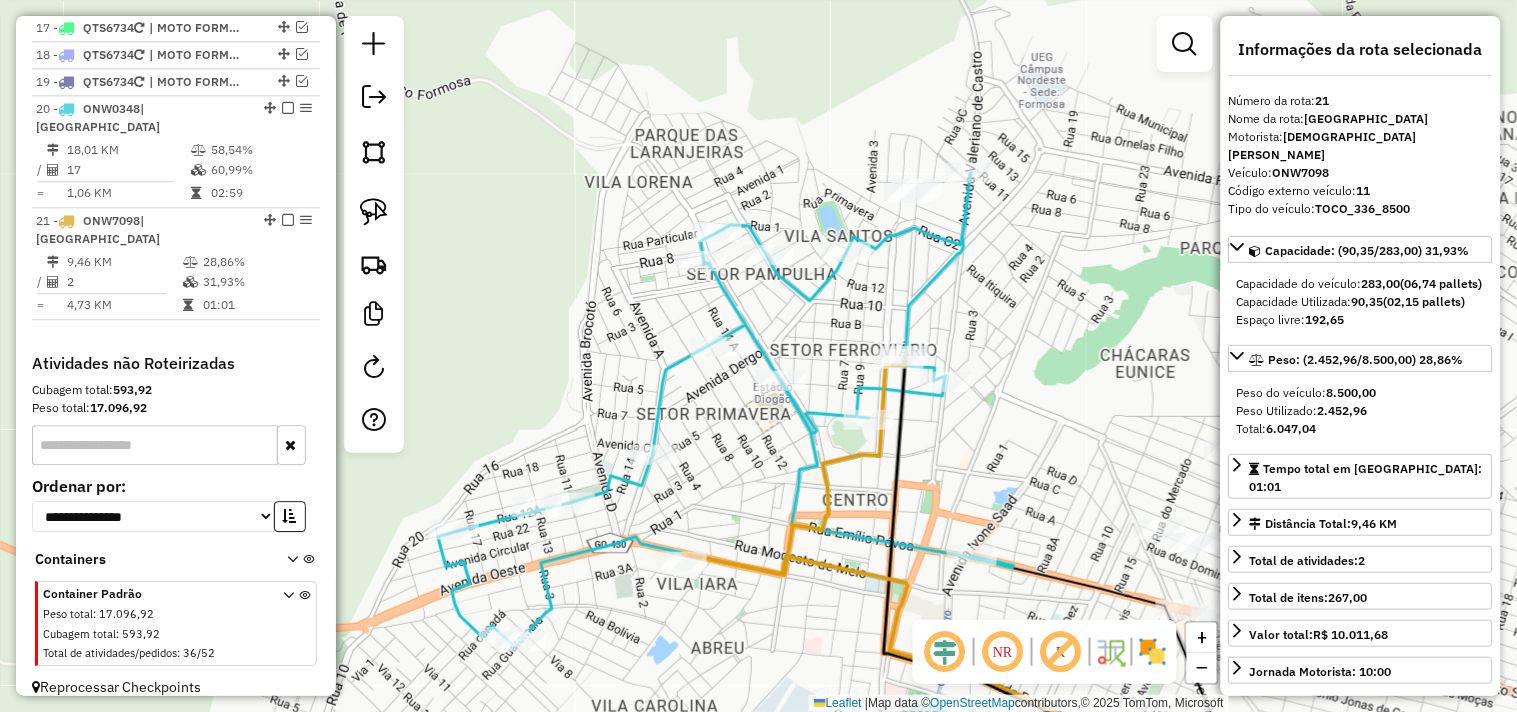 drag, startPoint x: 1030, startPoint y: 317, endPoint x: 914, endPoint y: 470, distance: 192.00261 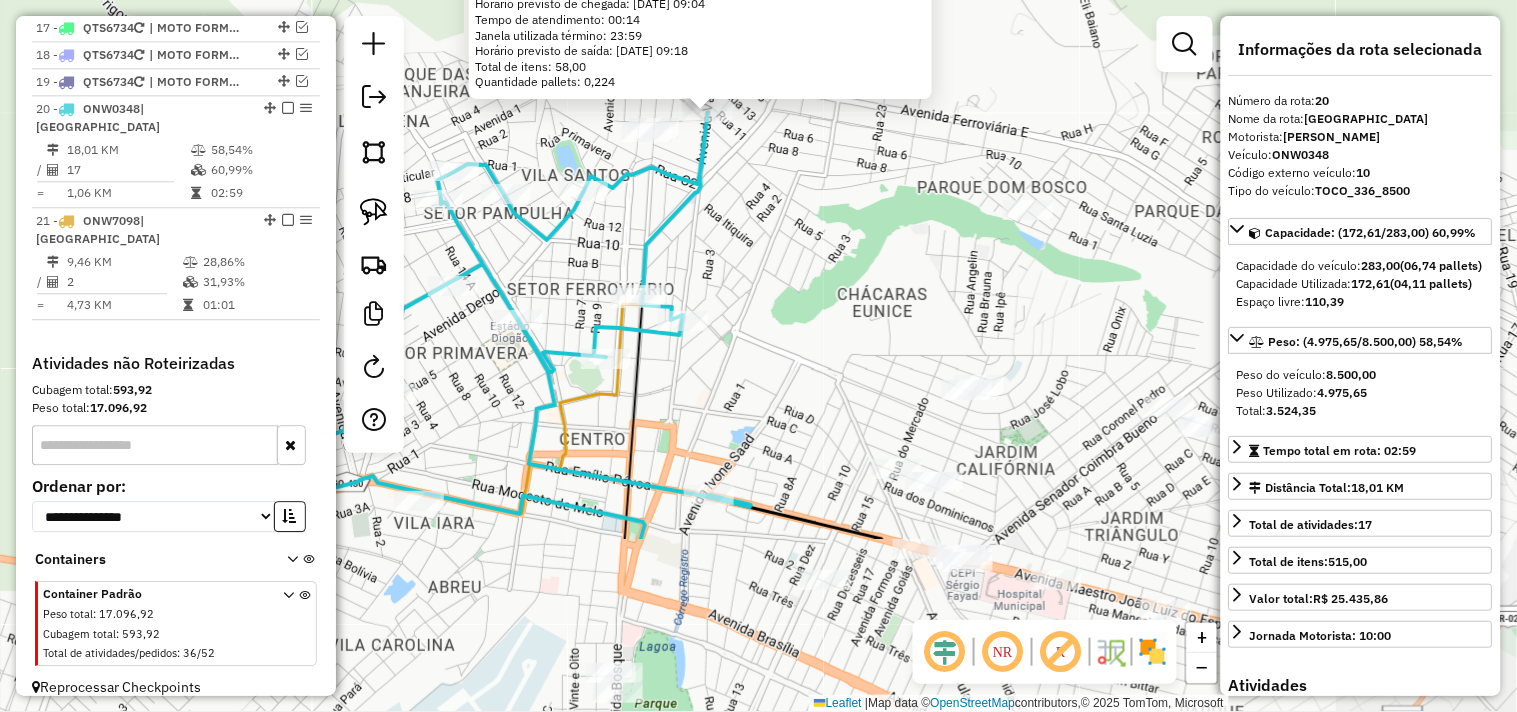 drag, startPoint x: 806, startPoint y: 482, endPoint x: 755, endPoint y: 238, distance: 249.27295 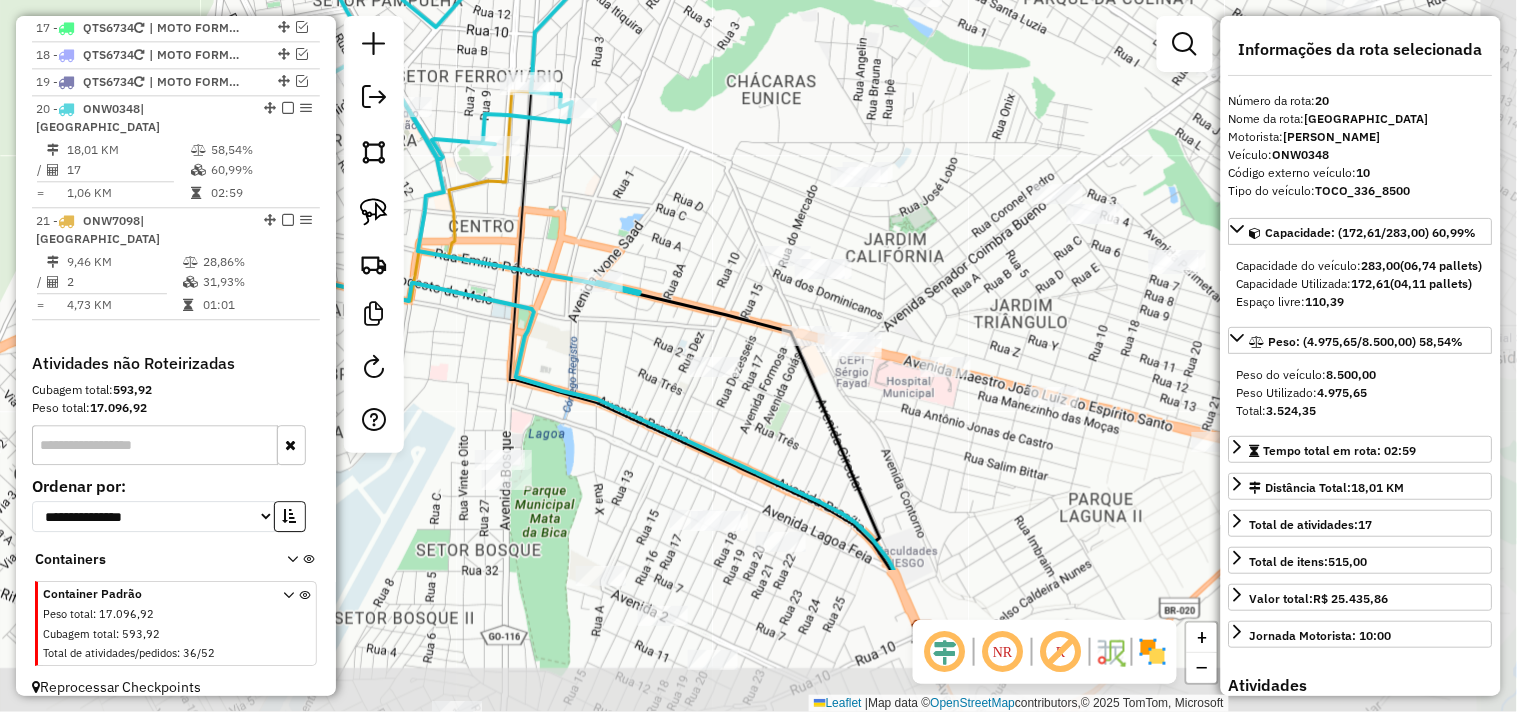 drag, startPoint x: 823, startPoint y: 371, endPoint x: 781, endPoint y: 177, distance: 198.49434 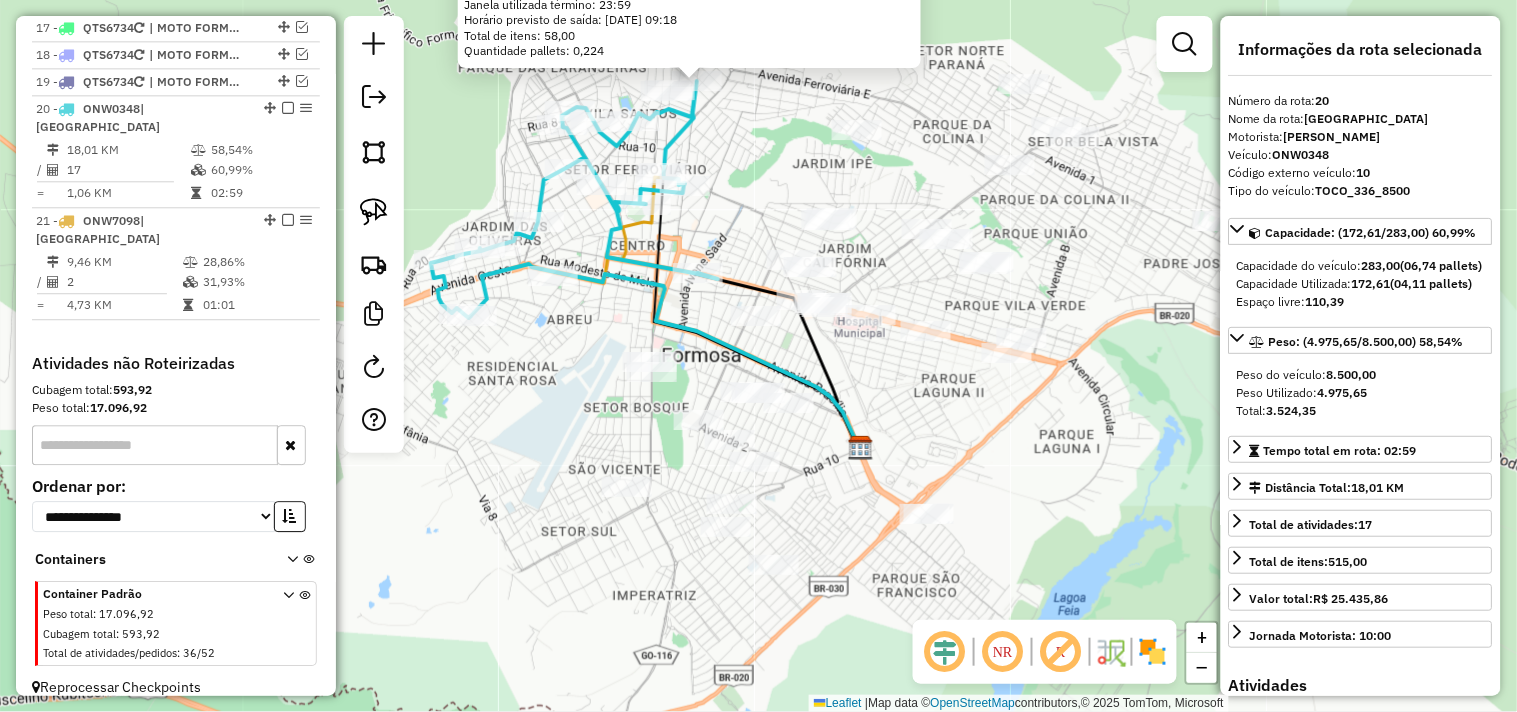 drag, startPoint x: 941, startPoint y: 425, endPoint x: 763, endPoint y: 368, distance: 186.90372 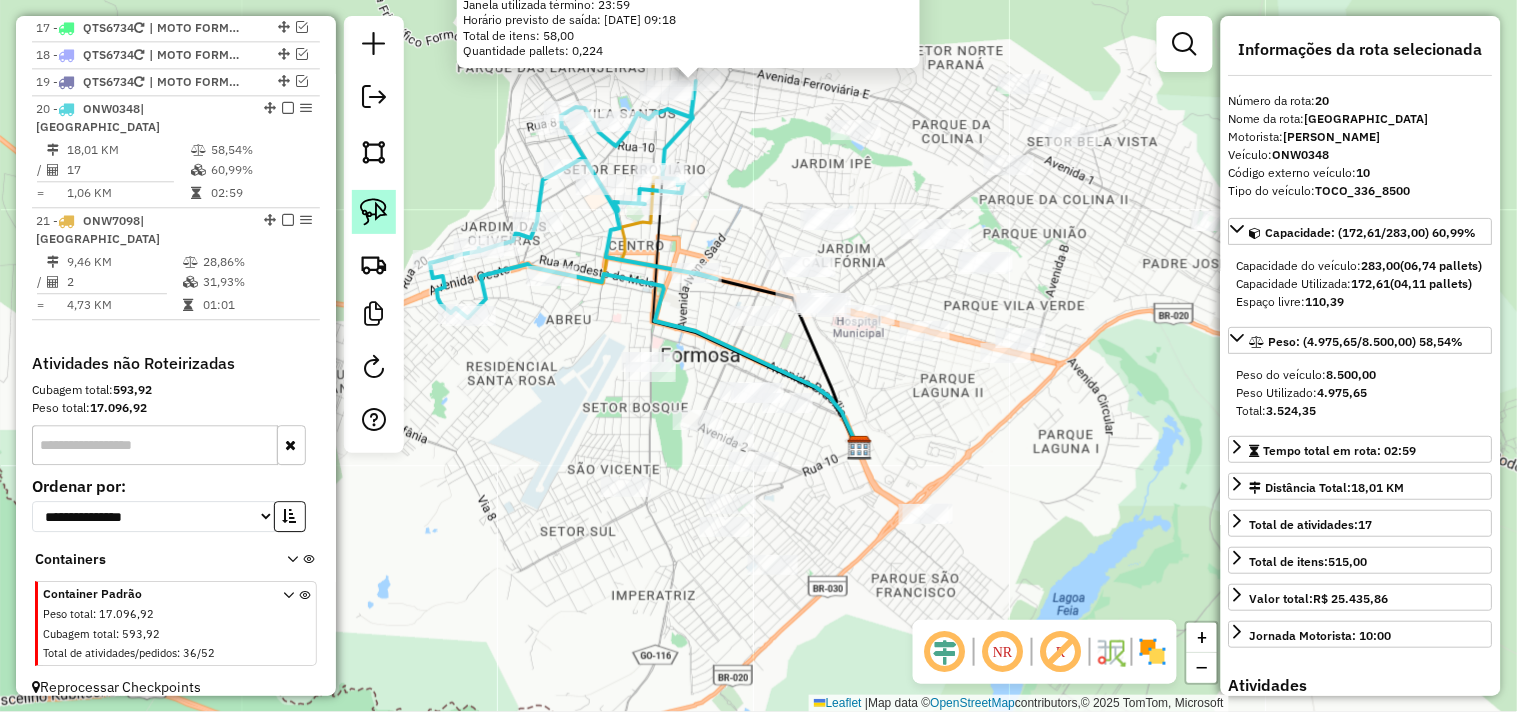 click 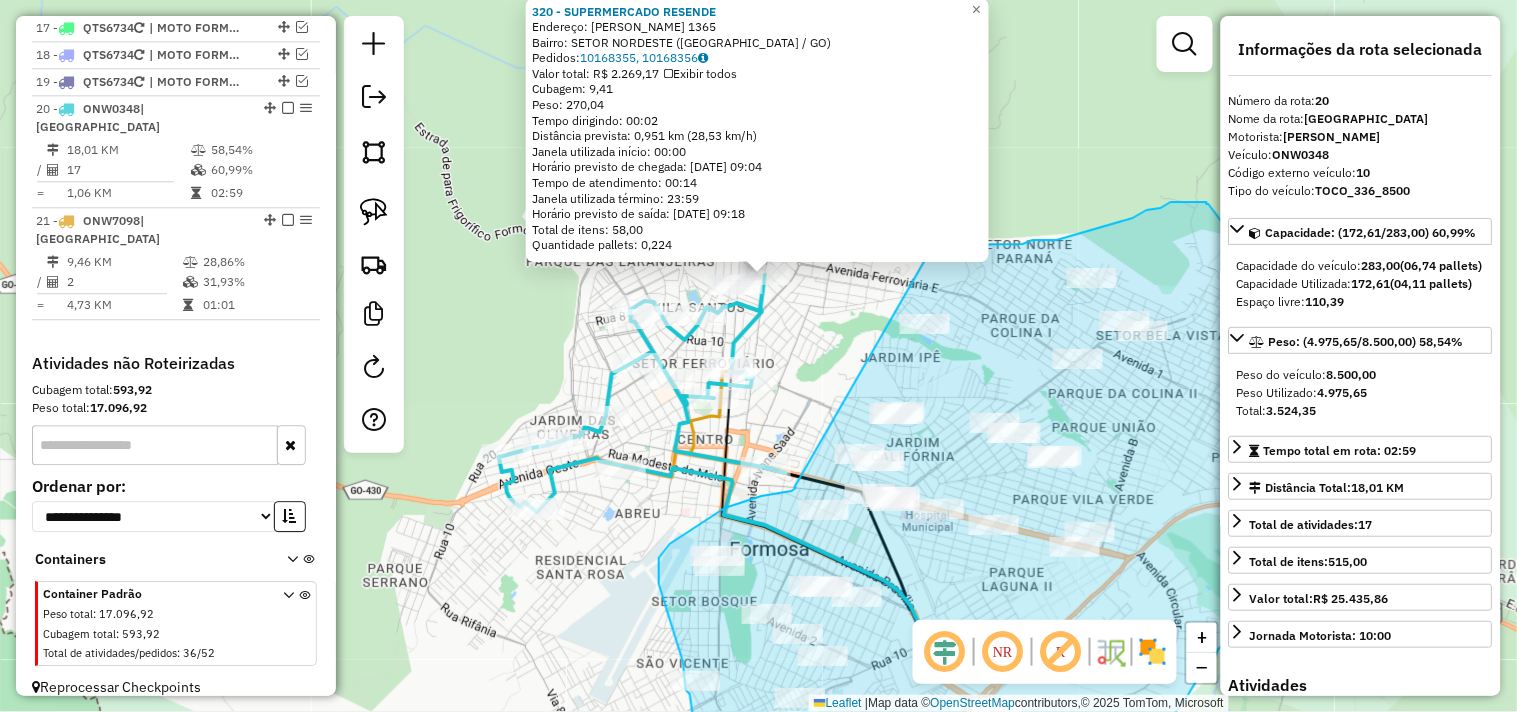 drag, startPoint x: 687, startPoint y: 277, endPoint x: 927, endPoint y: 244, distance: 242.25813 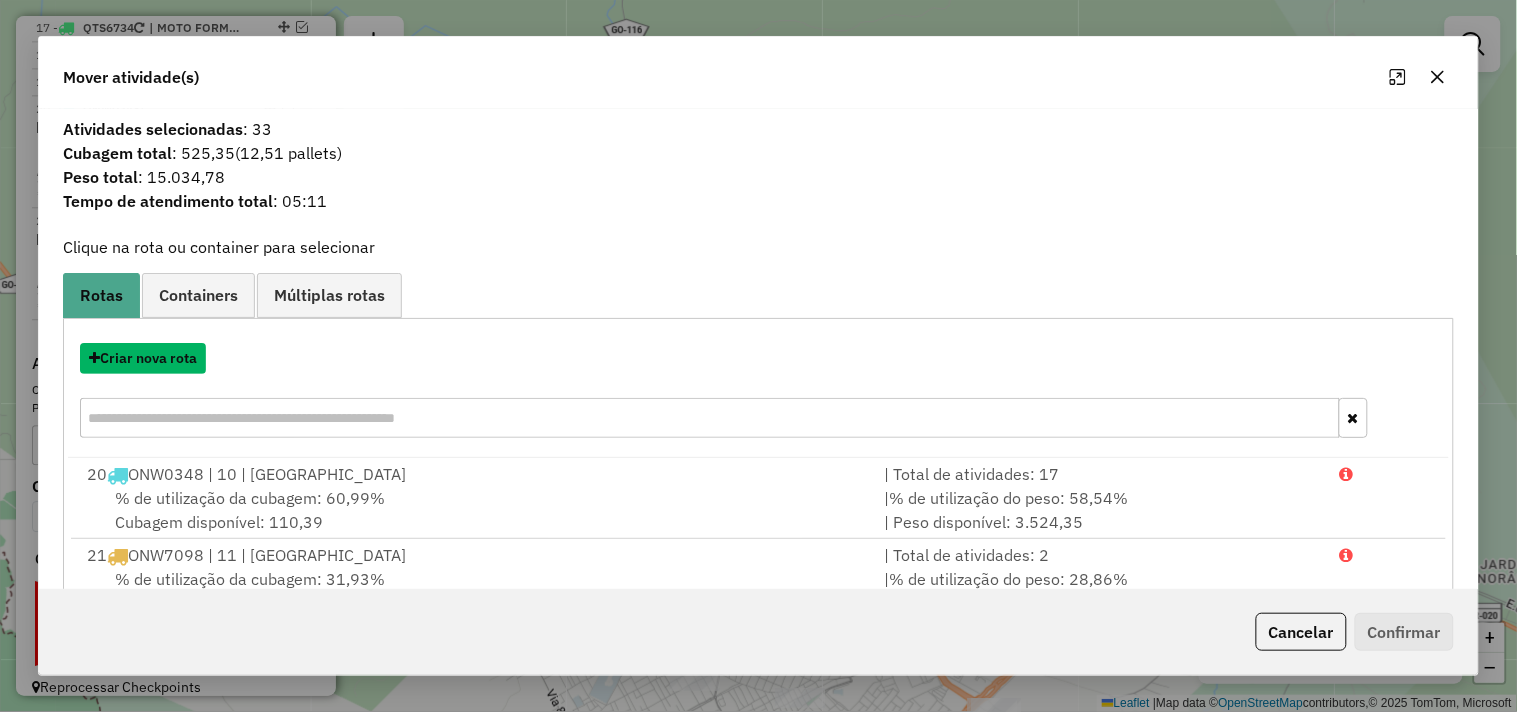 click on "Criar nova rota" at bounding box center [143, 358] 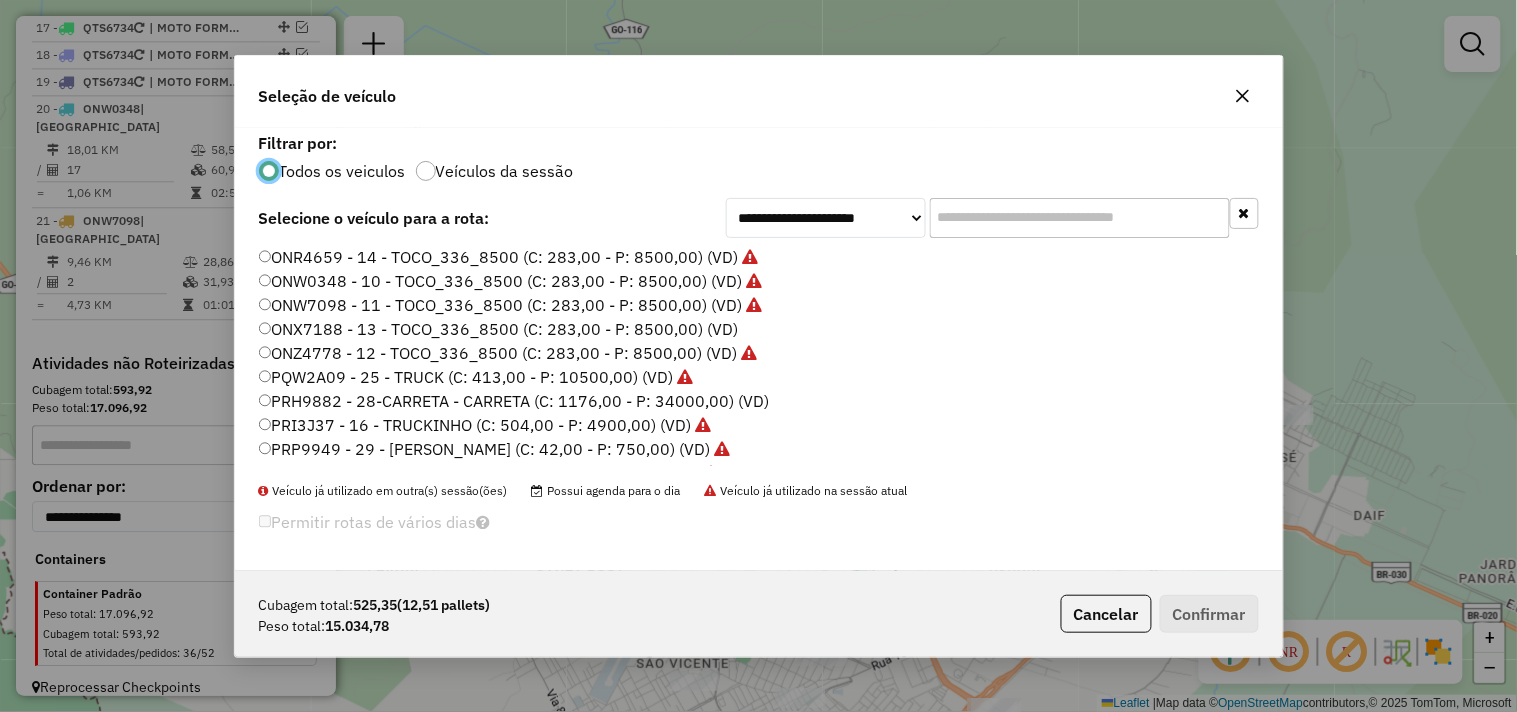 scroll, scrollTop: 11, scrollLeft: 5, axis: both 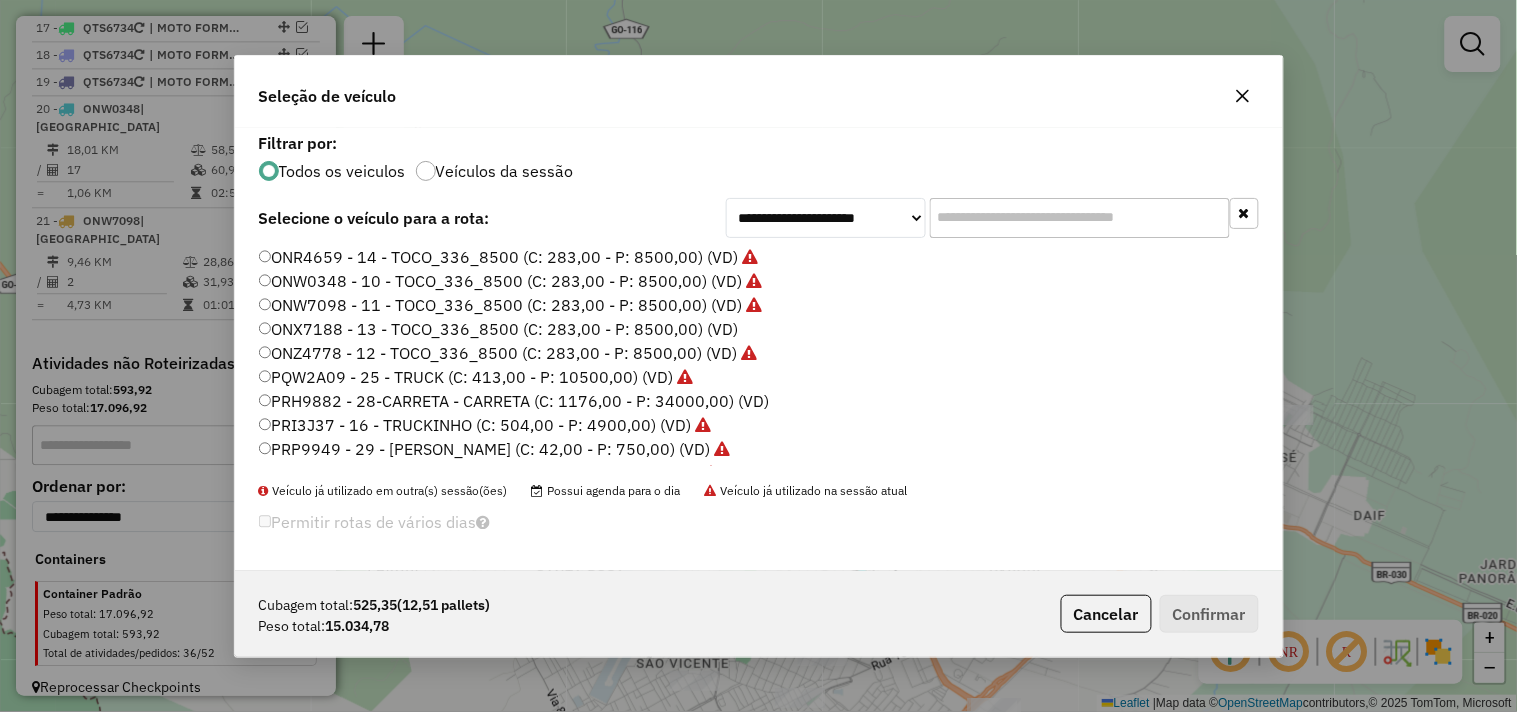 click on "PRH9882 - 28-CARRETA - CARRETA (C: 1176,00 - P: 34000,00) (VD)" 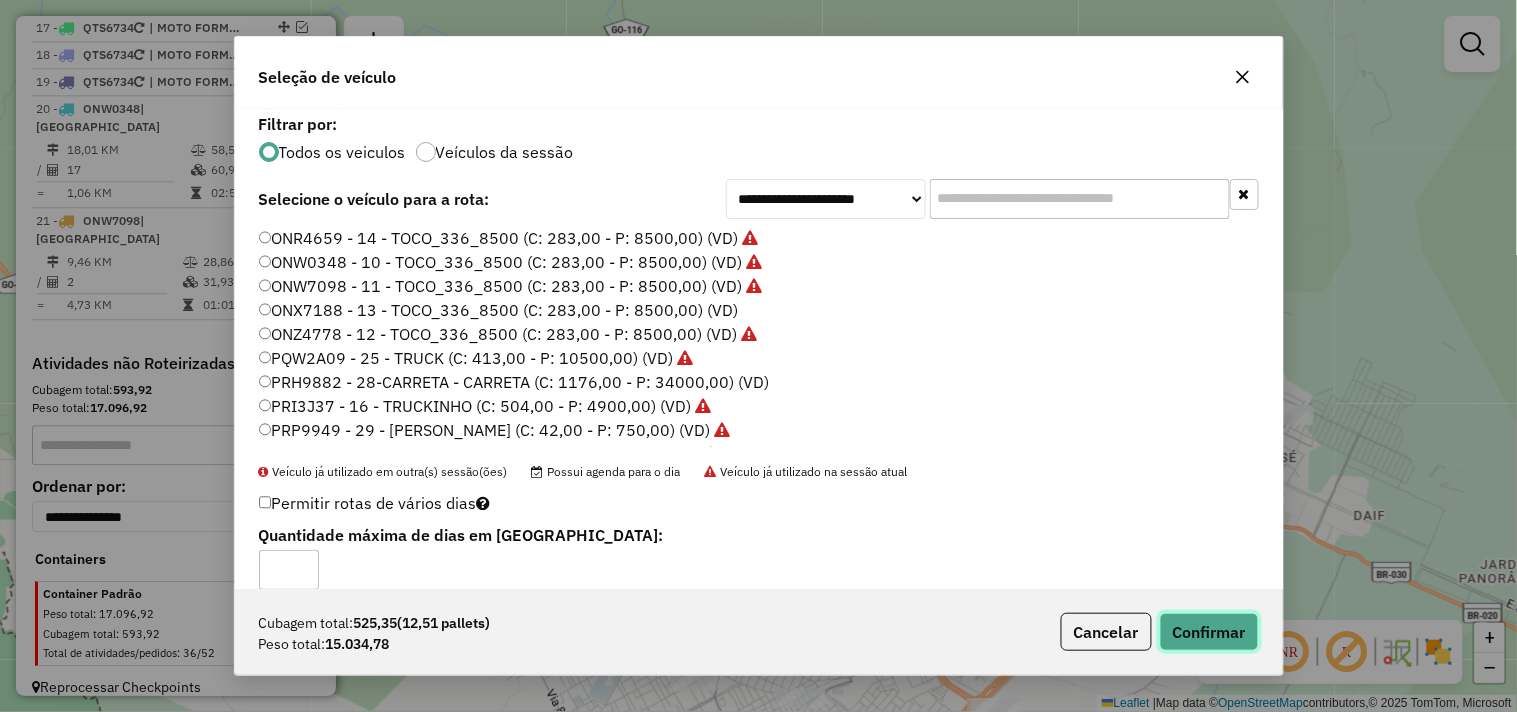 click on "Confirmar" 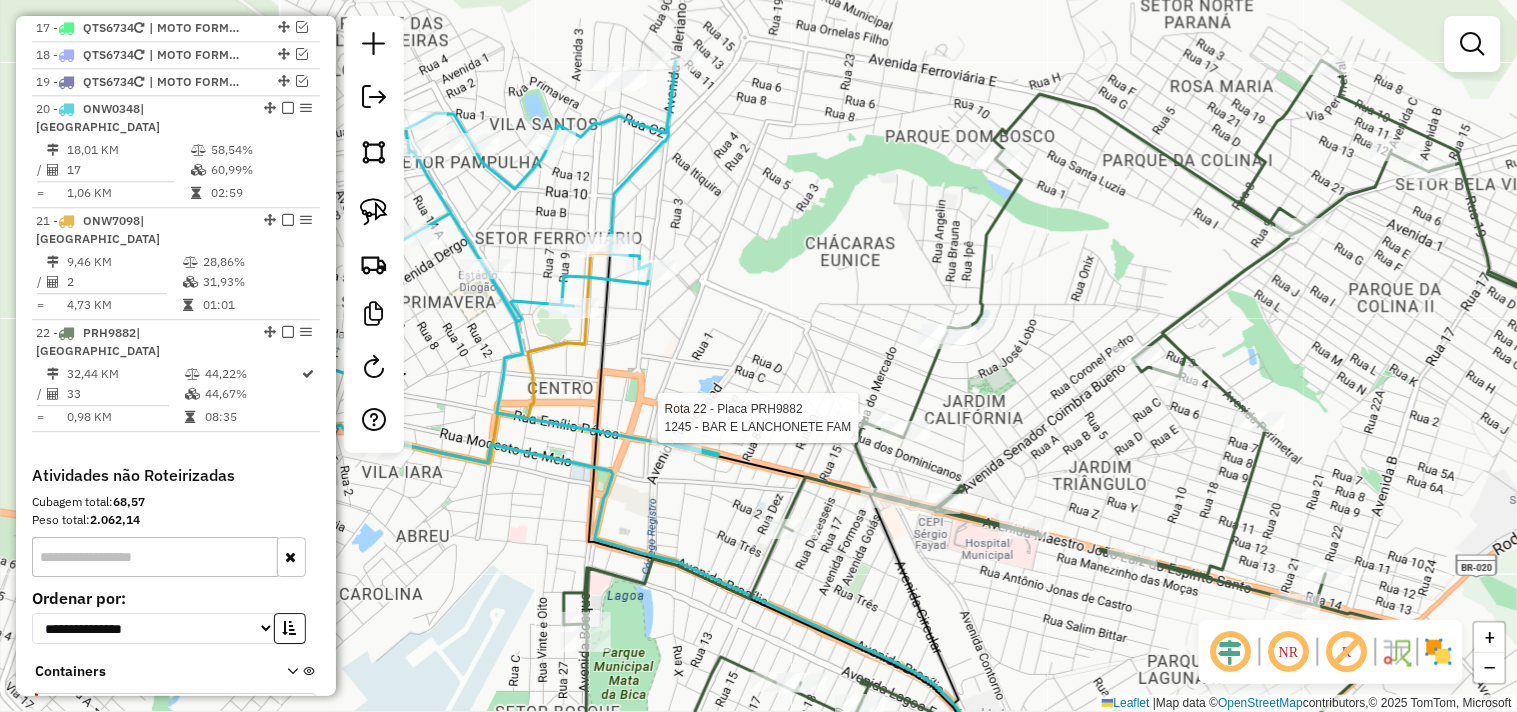select on "*********" 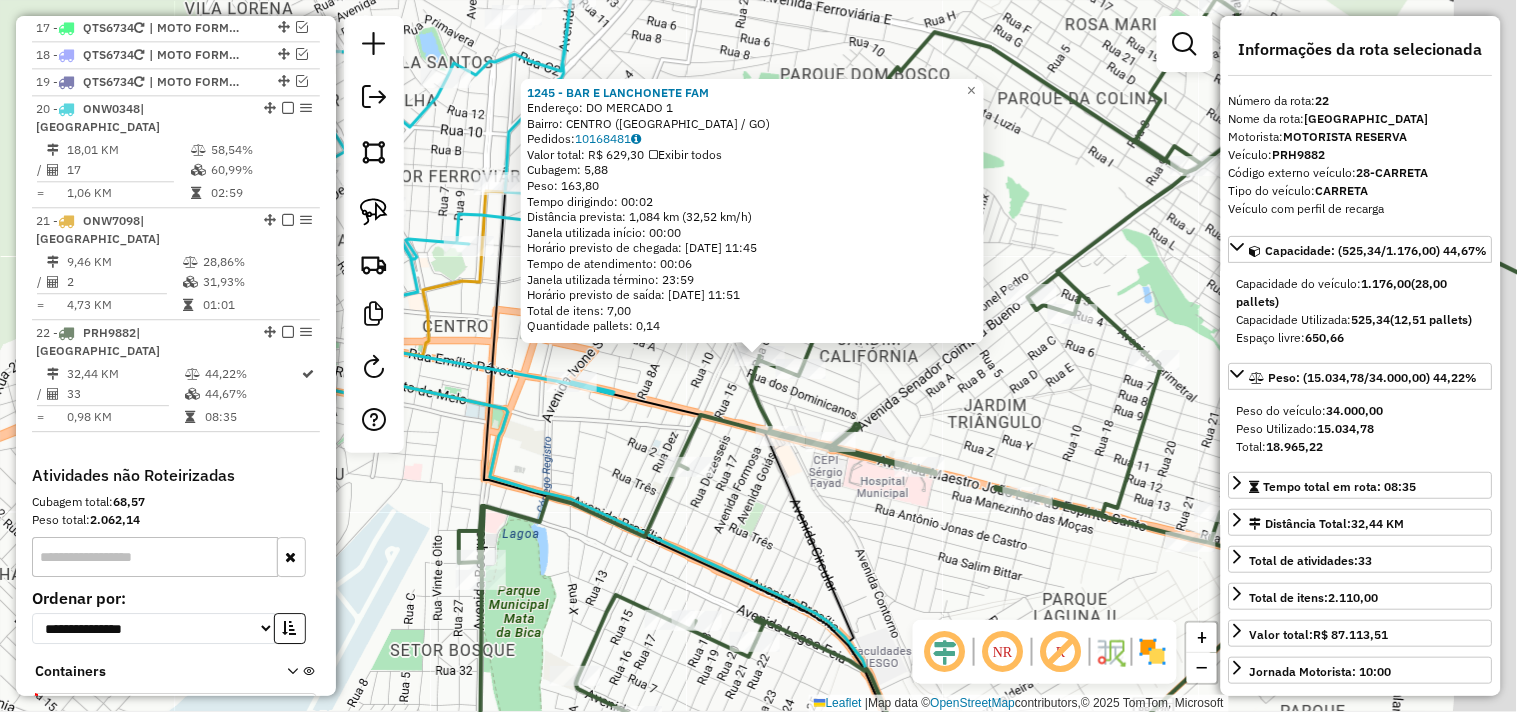 scroll, scrollTop: 1308, scrollLeft: 0, axis: vertical 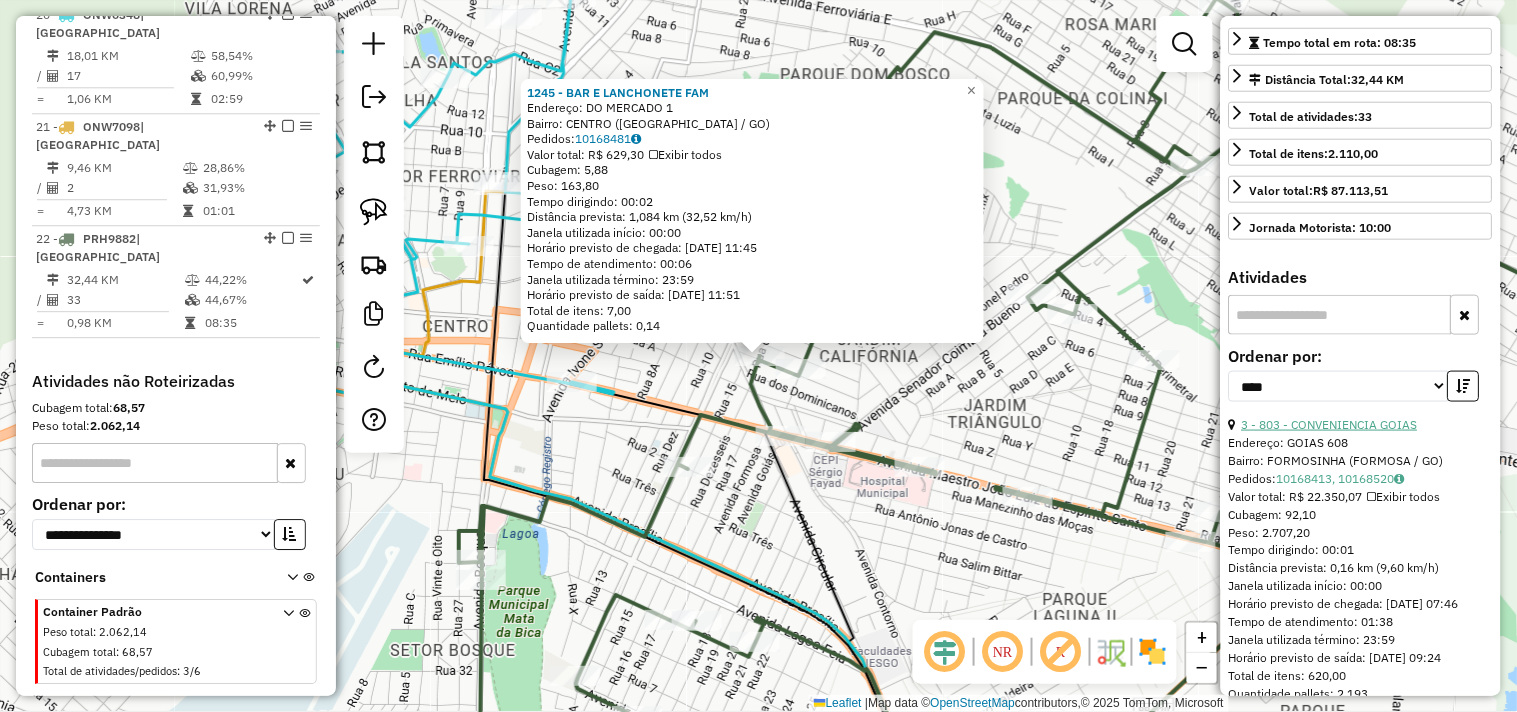 click on "3 - 803 - CONVENIENCIA GOIAS" at bounding box center [1330, 424] 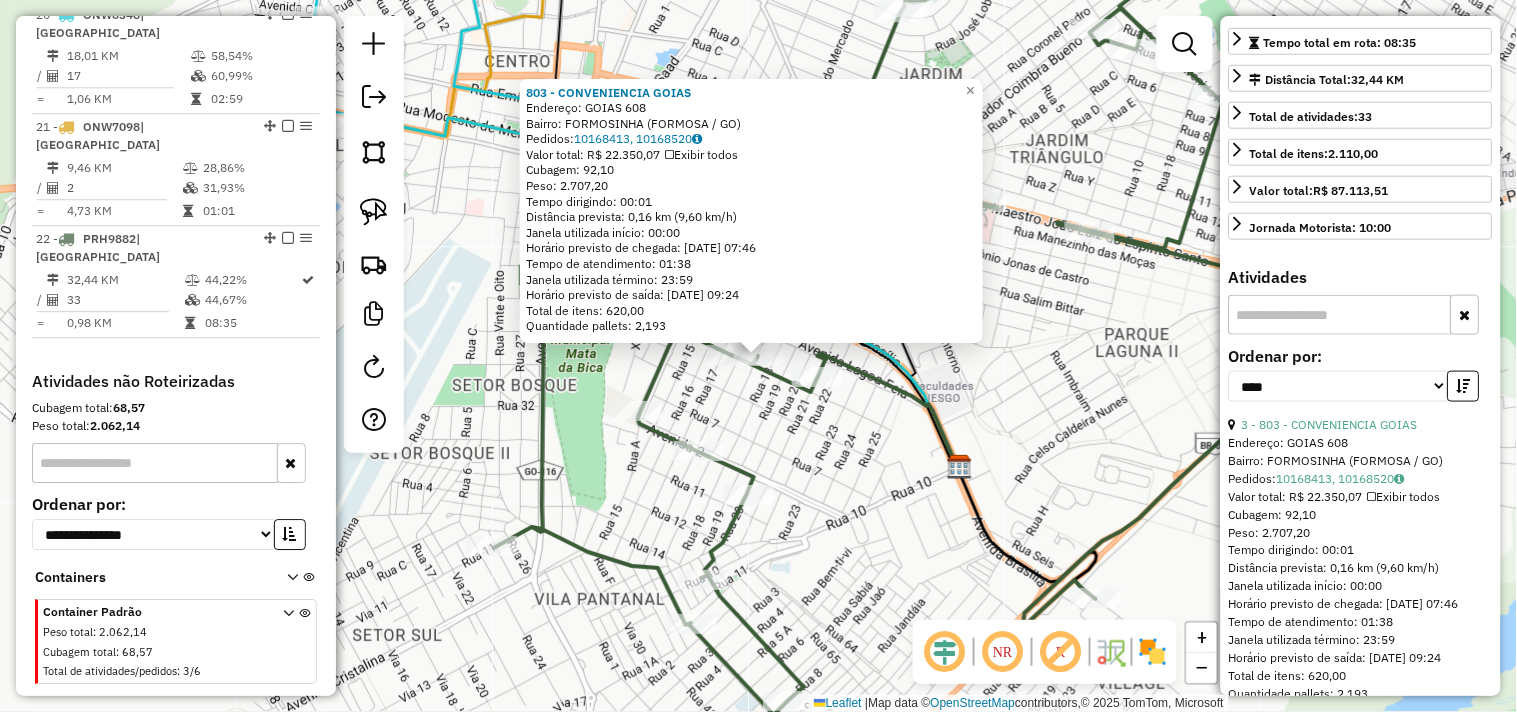 click on "803 - CONVENIENCIA GOIAS  Endereço:  GOIAS 608   Bairro: FORMOSINHA (FORMOSA / GO)   Pedidos:  10168413, 10168520   Valor total: R$ 22.350,07   Exibir todos   Cubagem: 92,10  Peso: 2.707,20  Tempo dirigindo: 00:01   Distância prevista: 0,16 km (9,60 km/h)   Janela utilizada início: 00:00   Horário previsto de chegada: 11/07/2025 07:46   Tempo de atendimento: 01:38   Janela utilizada término: 23:59   Horário previsto de saída: 11/07/2025 09:24   Total de itens: 620,00   Quantidade pallets: 2,193  × Janela de atendimento Grade de atendimento Capacidade Transportadoras Veículos Cliente Pedidos  Rotas Selecione os dias de semana para filtrar as janelas de atendimento  Seg   Ter   Qua   Qui   Sex   Sáb   Dom  Informe o período da janela de atendimento: De: Até:  Filtrar exatamente a janela do cliente  Considerar janela de atendimento padrão  Selecione os dias de semana para filtrar as grades de atendimento  Seg   Ter   Qua   Qui   Sex   Sáb   Dom   Clientes fora do dia de atendimento selecionado De:" 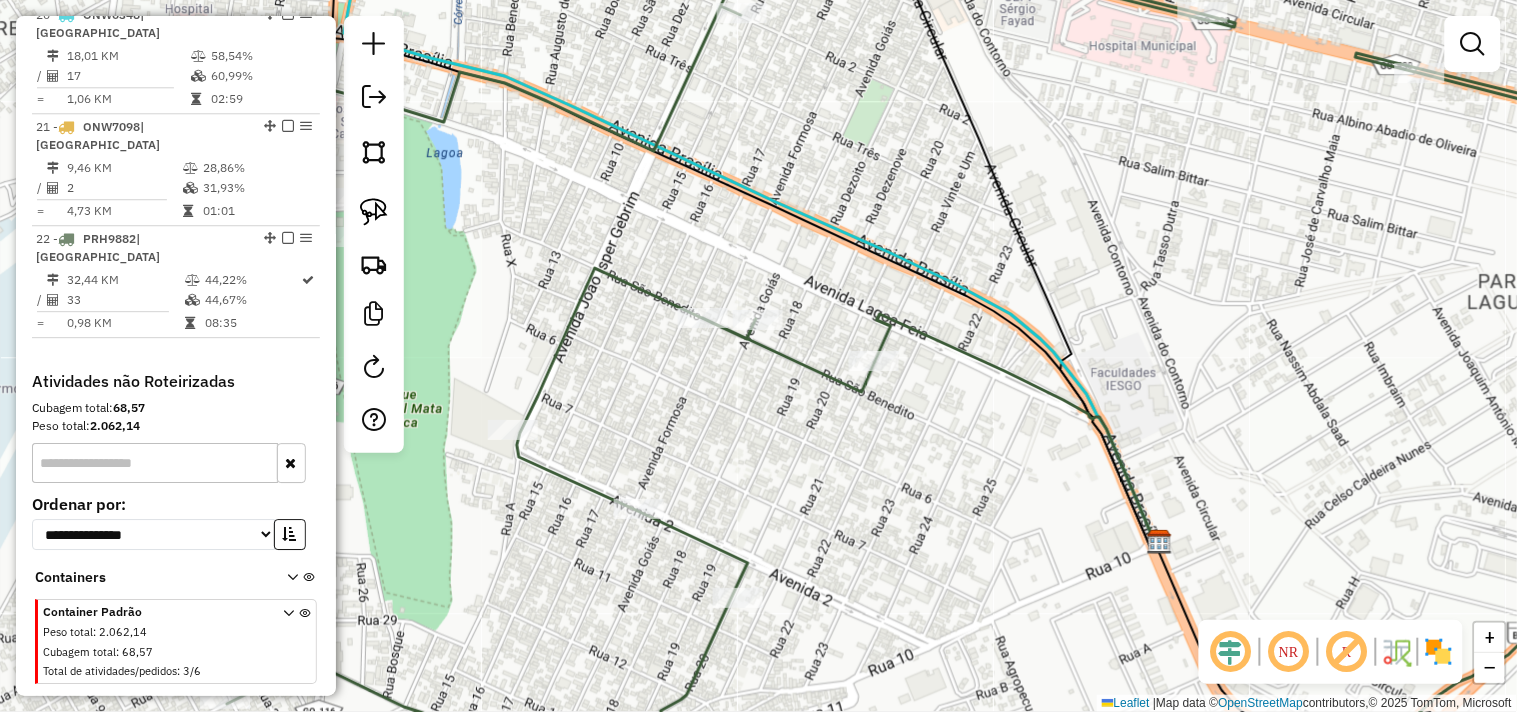 drag, startPoint x: 357, startPoint y: 211, endPoint x: 516, endPoint y: 204, distance: 159.154 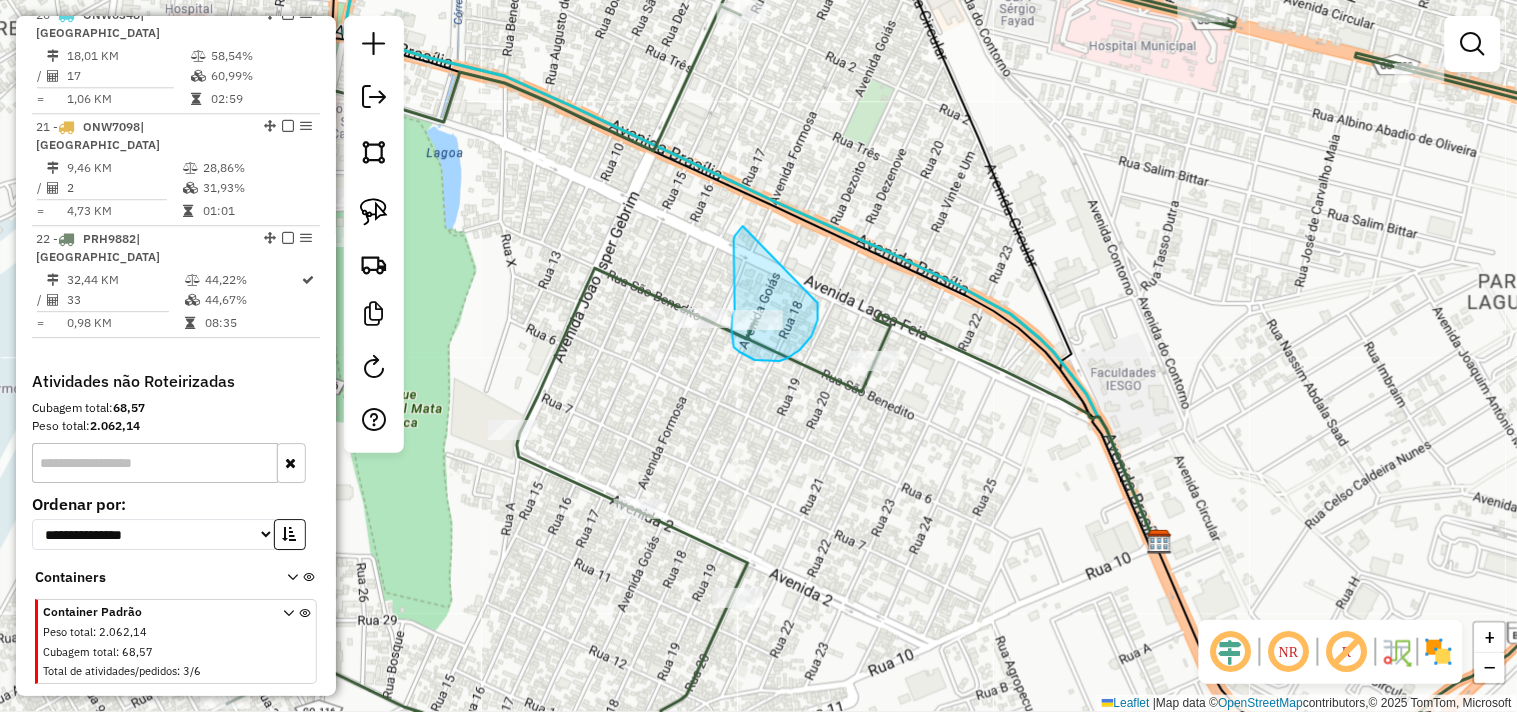 drag, startPoint x: 734, startPoint y: 244, endPoint x: 807, endPoint y: 282, distance: 82.29824 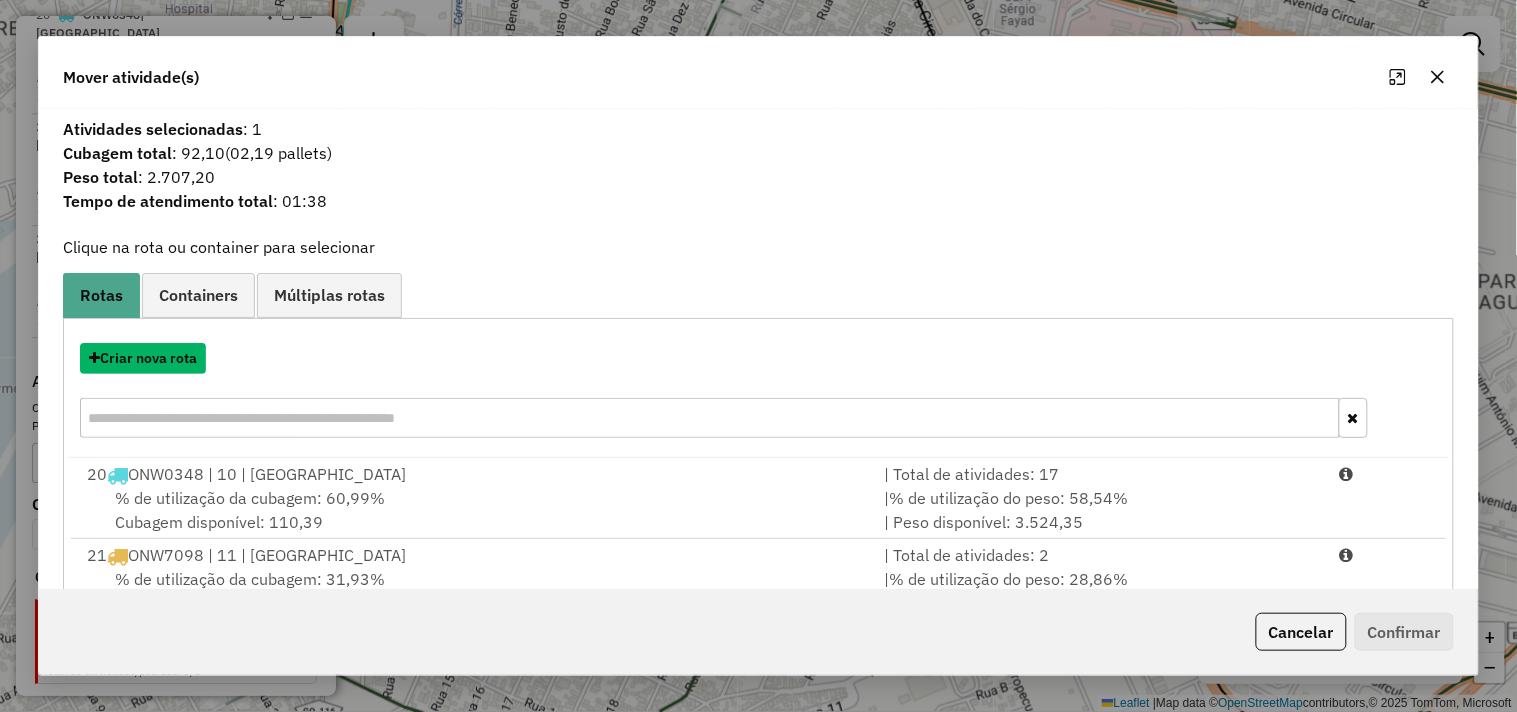 click on "Criar nova rota" at bounding box center [143, 358] 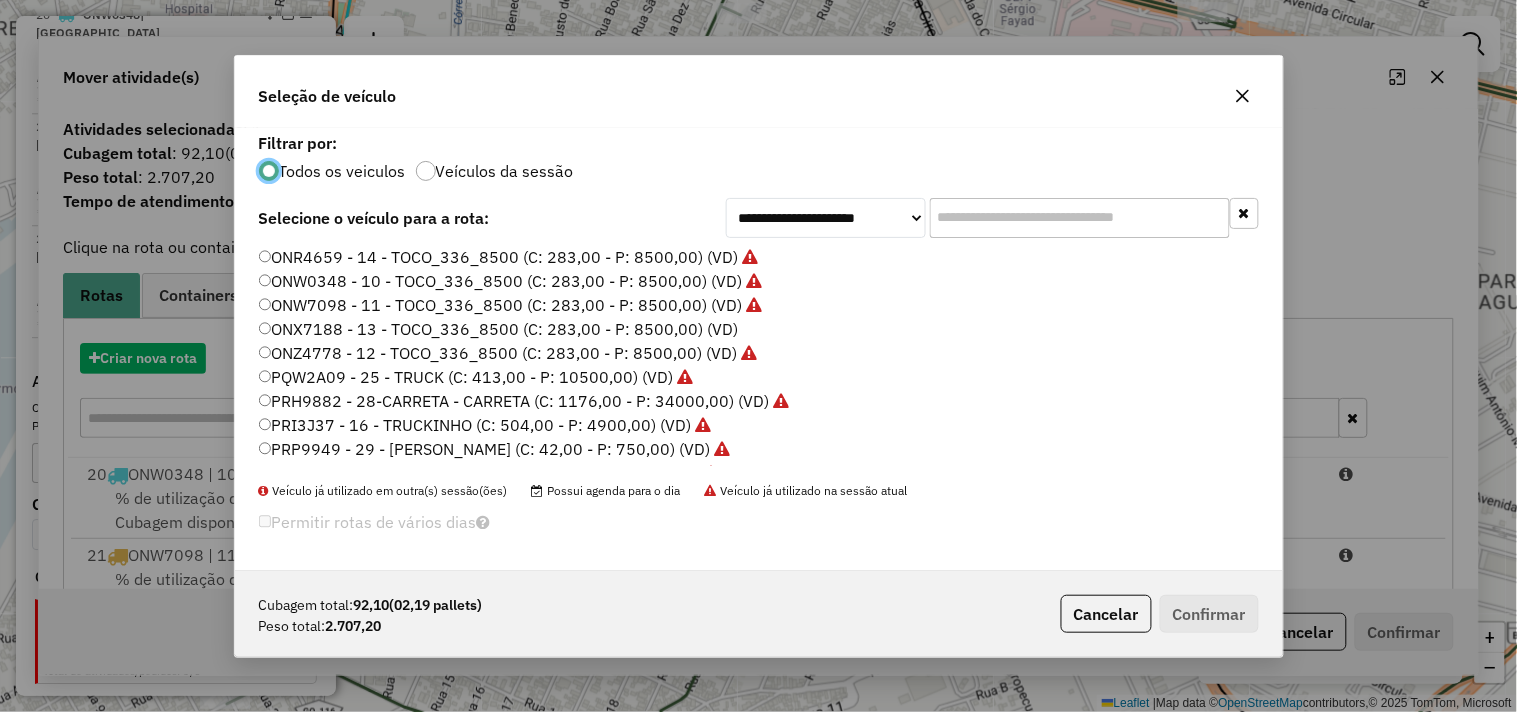 scroll, scrollTop: 11, scrollLeft: 5, axis: both 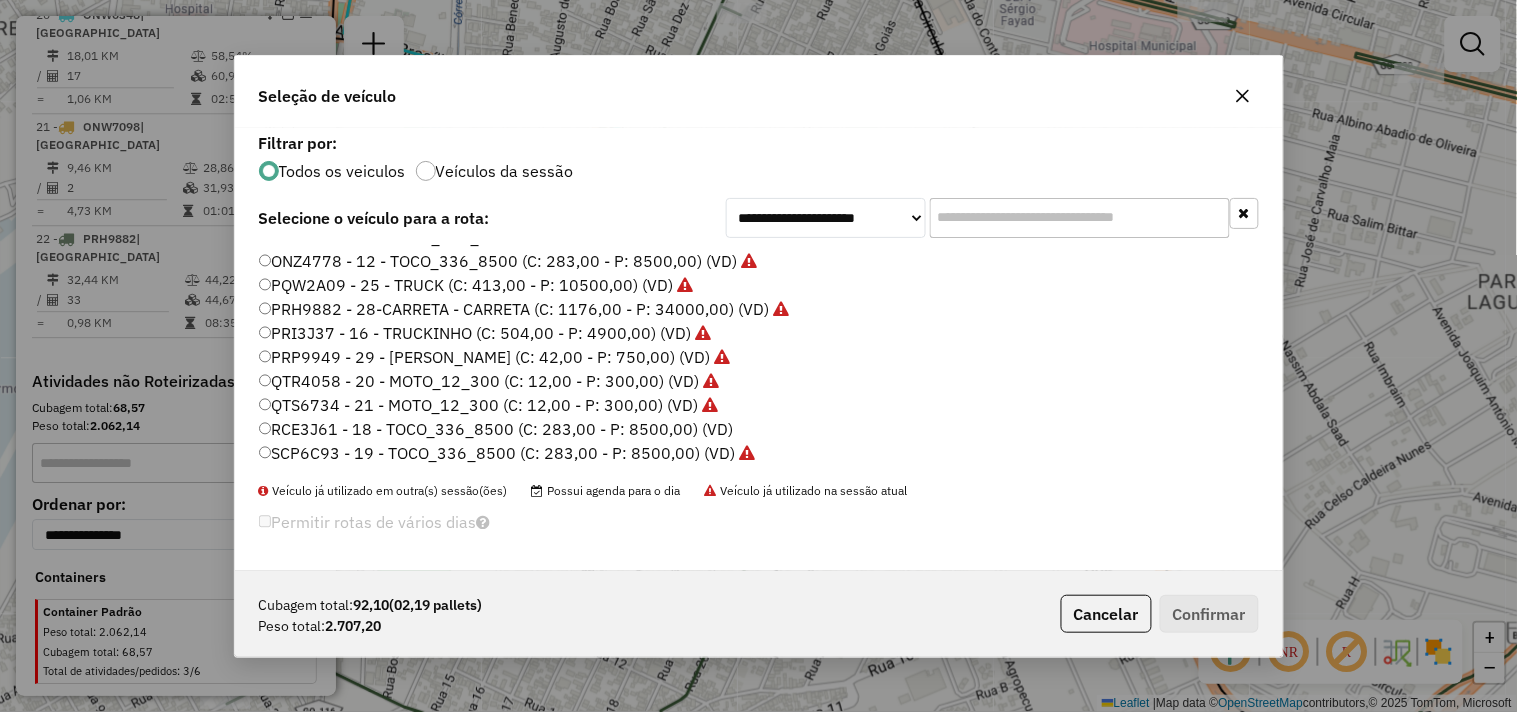 click on "RCE3J61 - 18 - TOCO_336_8500 (C: 283,00 - P: 8500,00) (VD)" 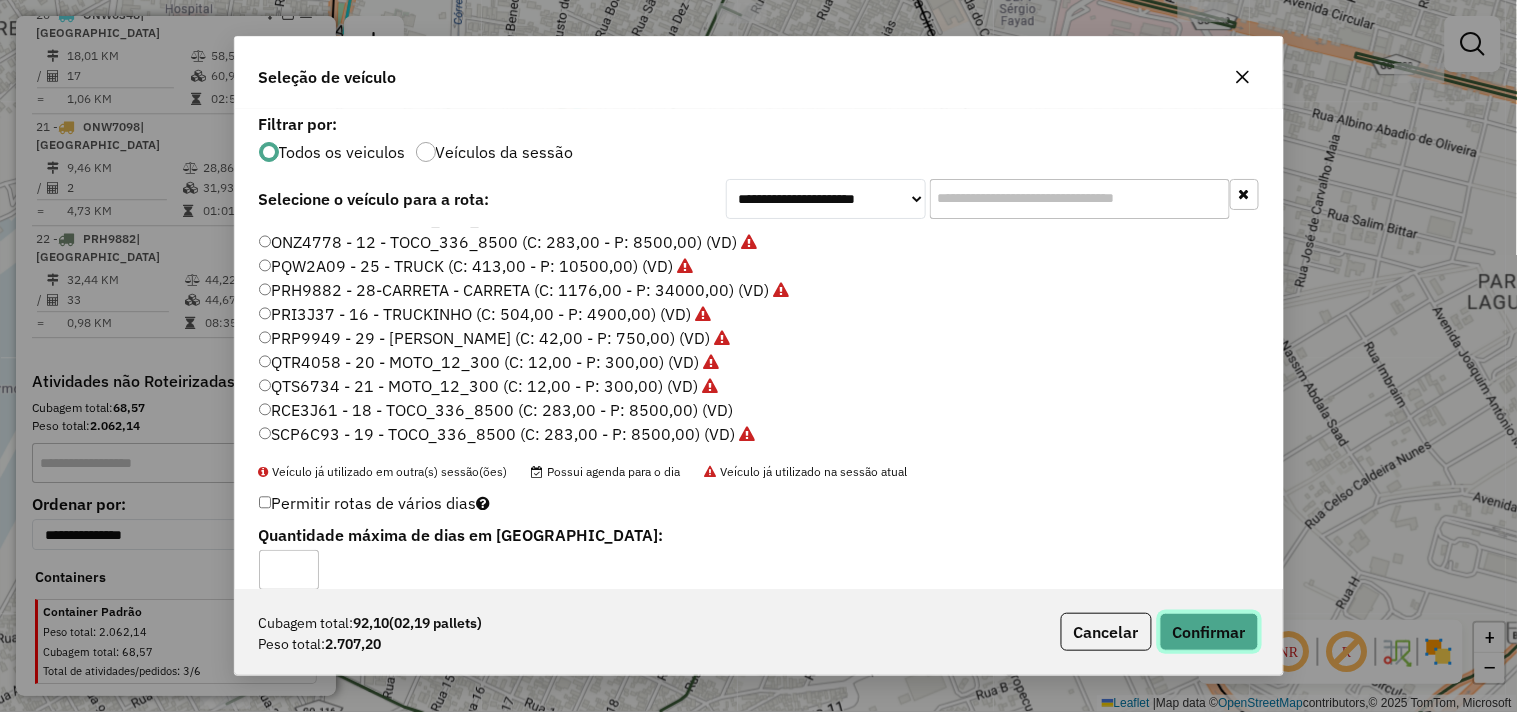 click on "Confirmar" 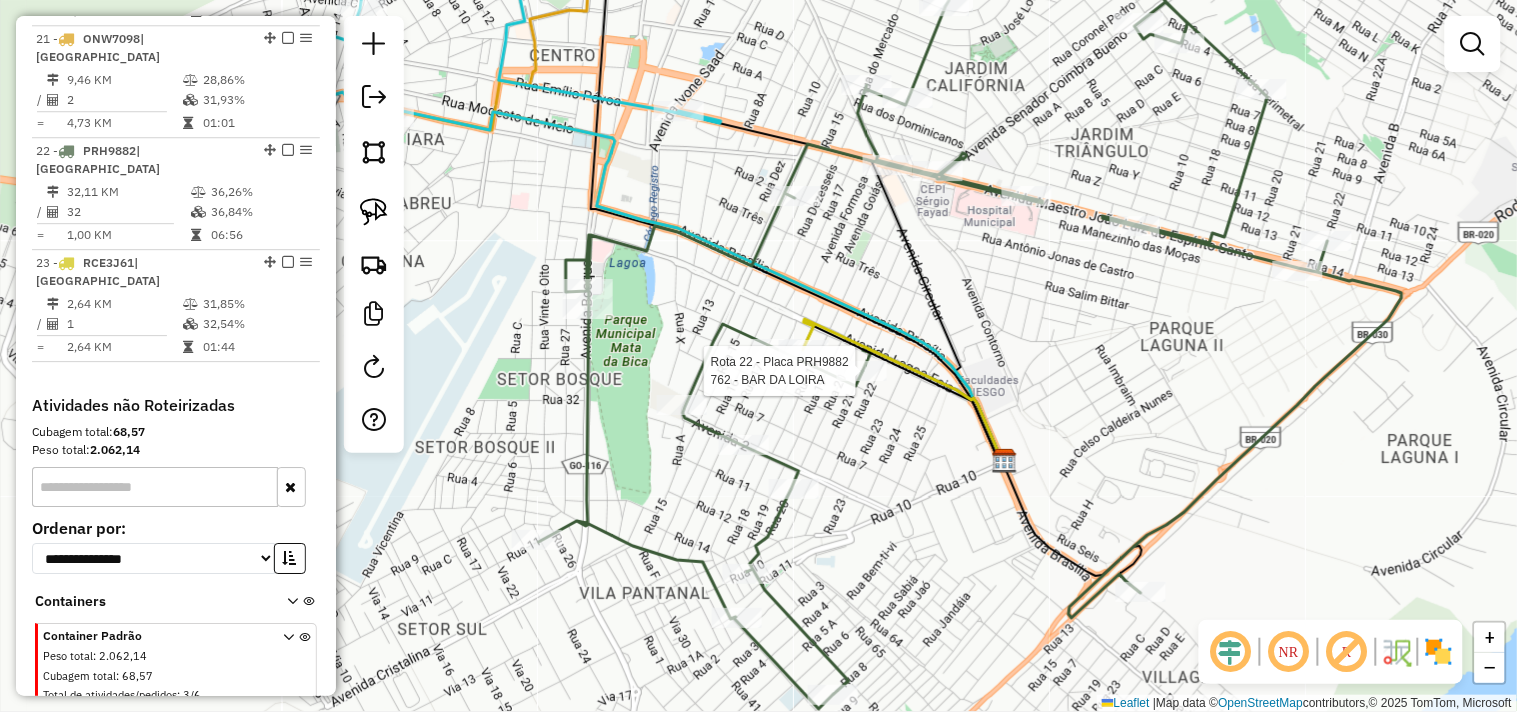 select on "*********" 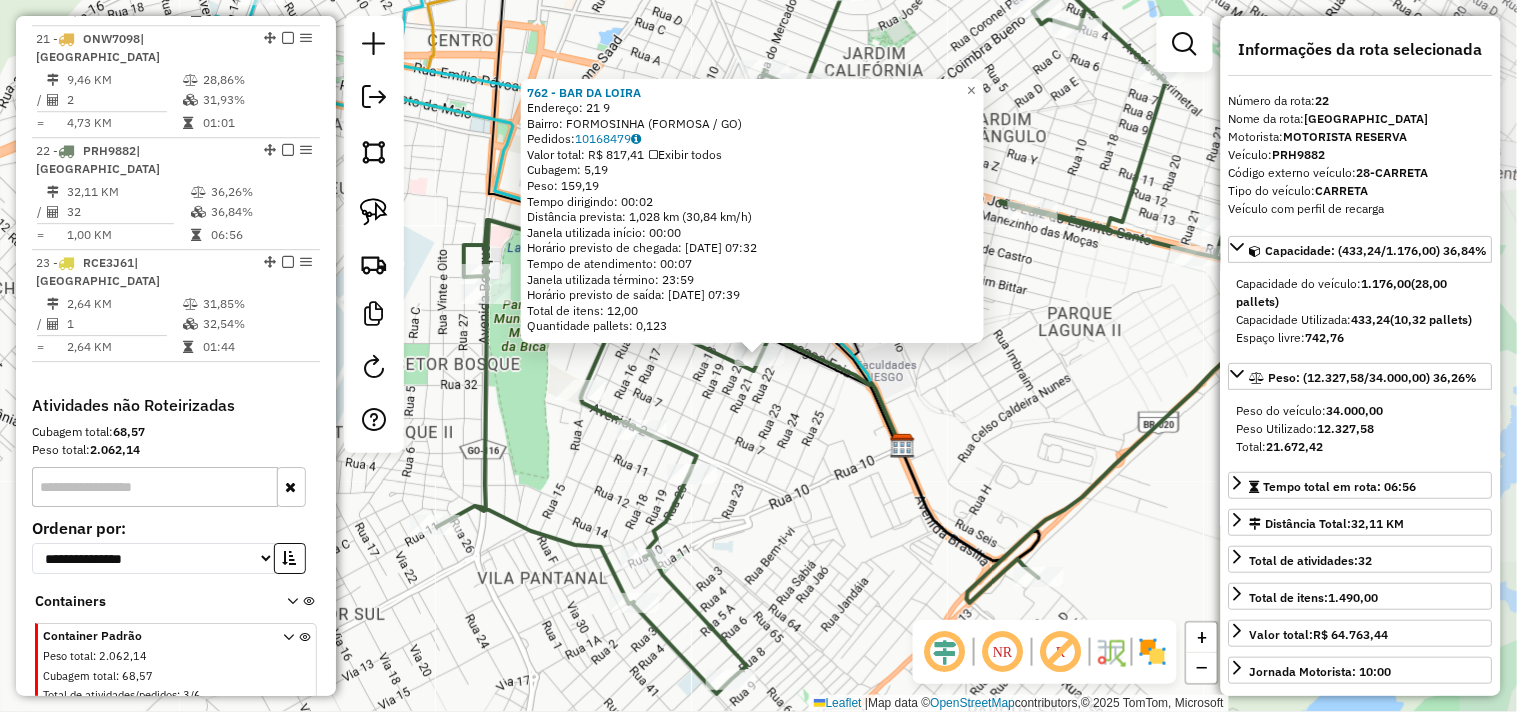 scroll, scrollTop: 1402, scrollLeft: 0, axis: vertical 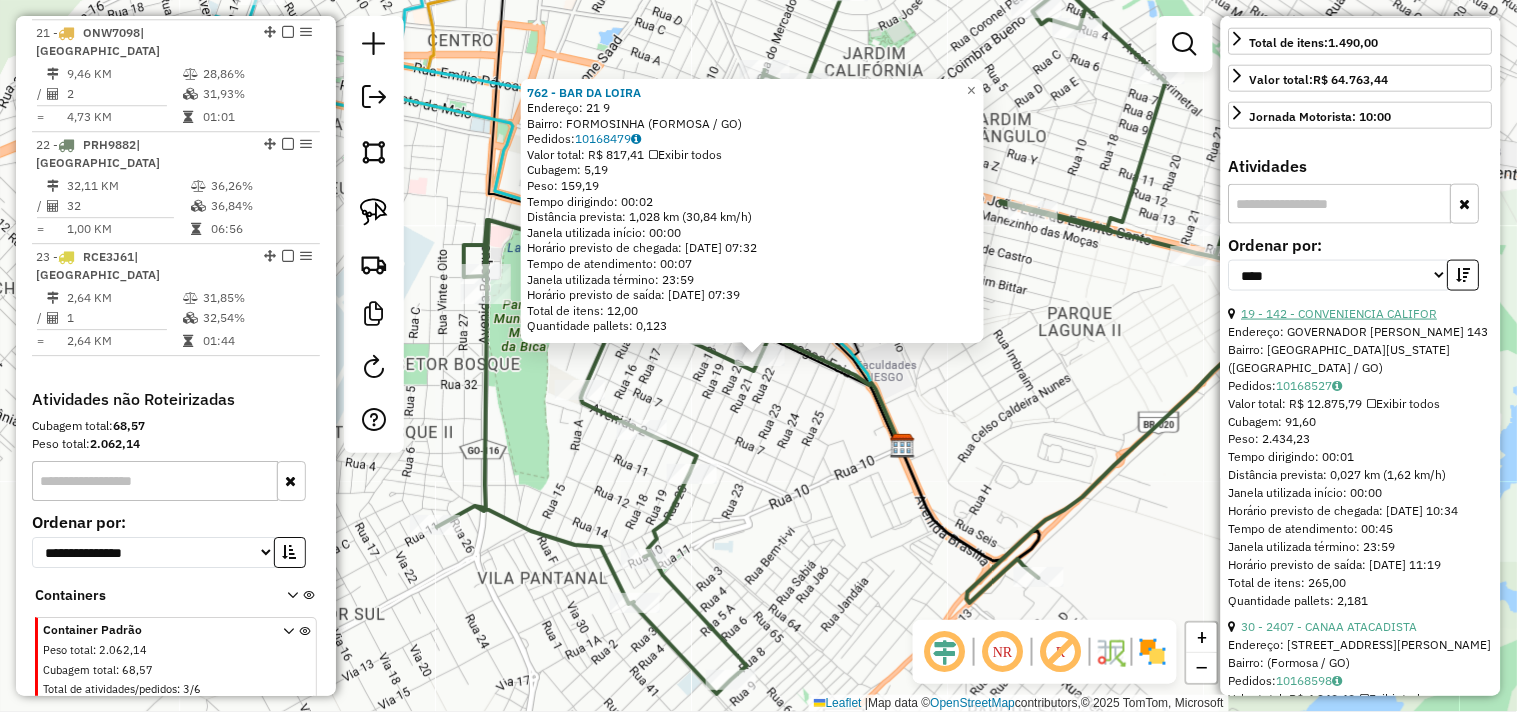 click on "19 - 142 - CONVENIENCIA CALIFOR" at bounding box center [1340, 313] 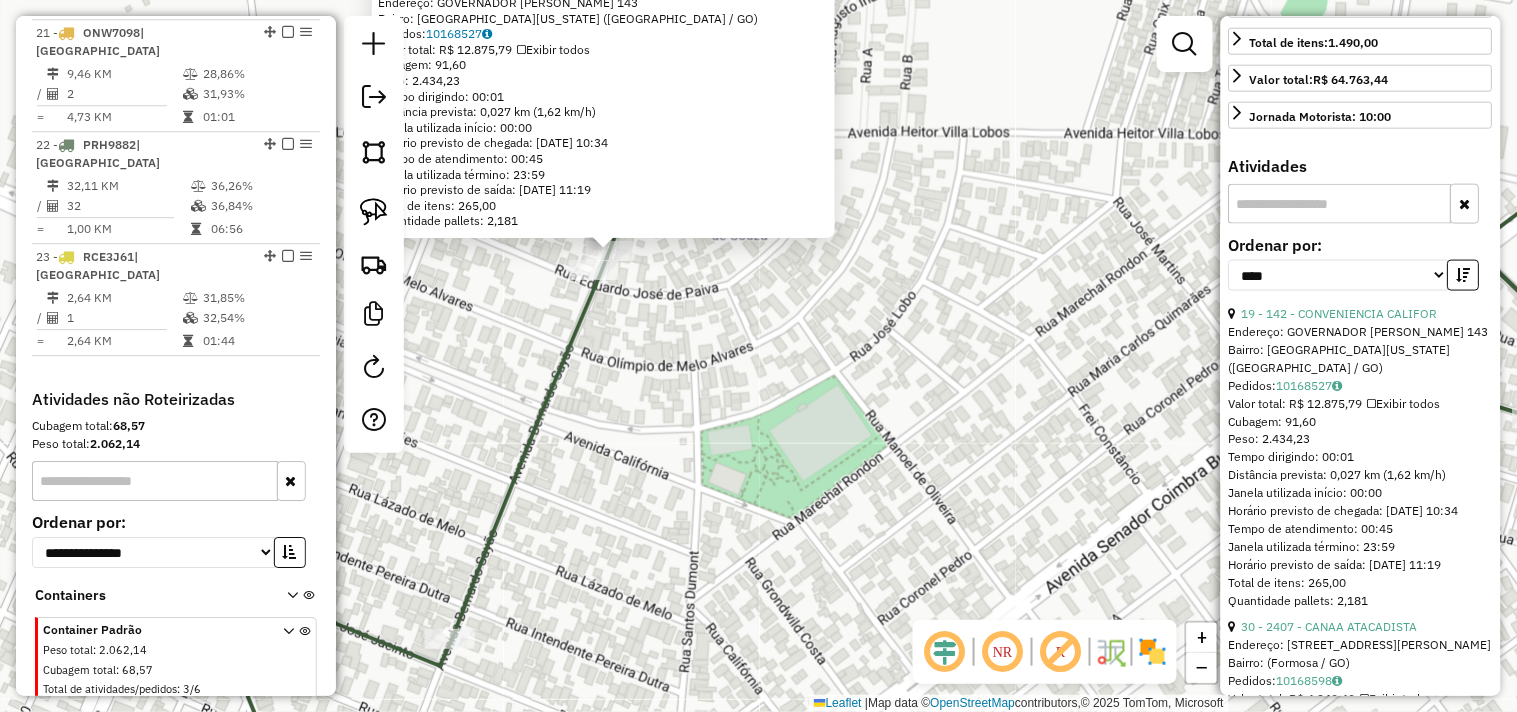 drag, startPoint x: 750, startPoint y: 280, endPoint x: 748, endPoint y: 495, distance: 215.00931 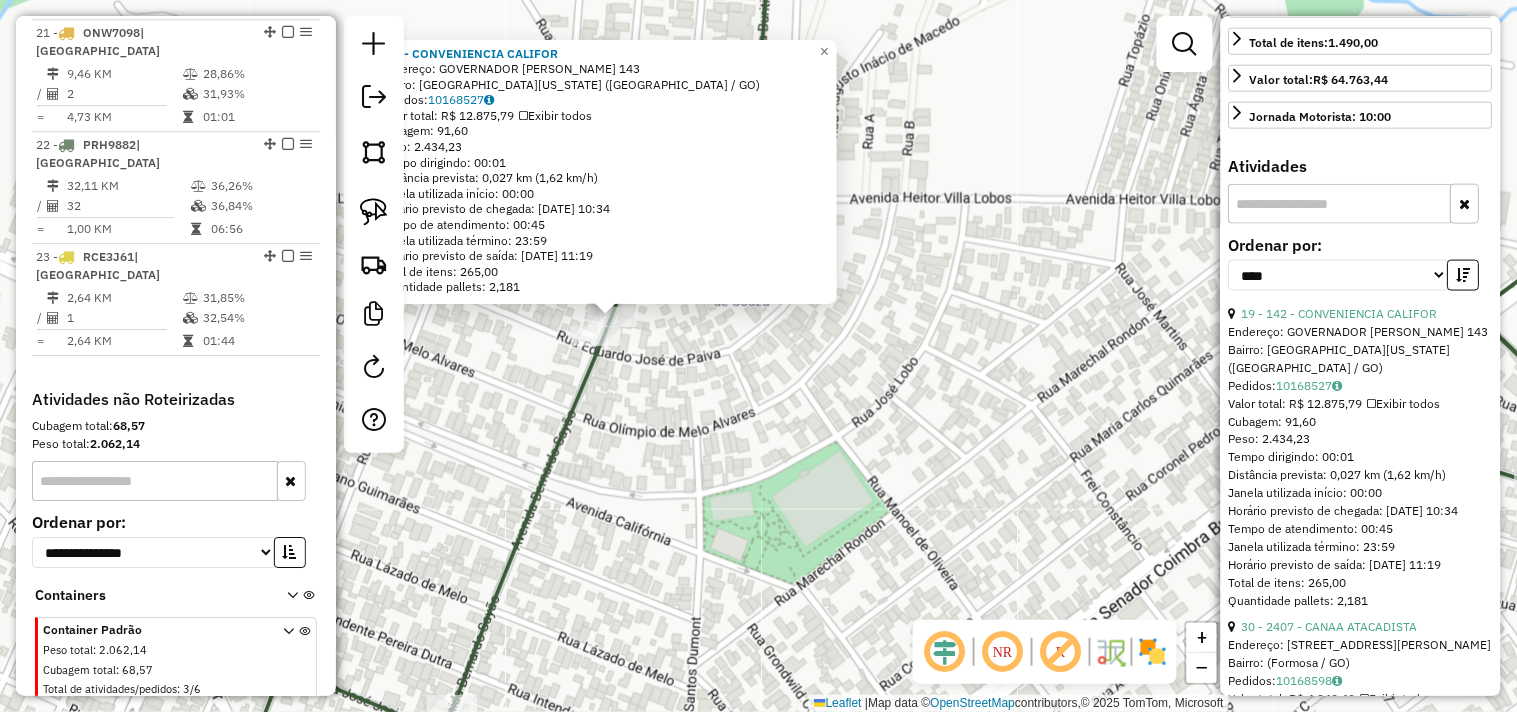 drag, startPoint x: 736, startPoint y: 488, endPoint x: 824, endPoint y: 145, distance: 354.10873 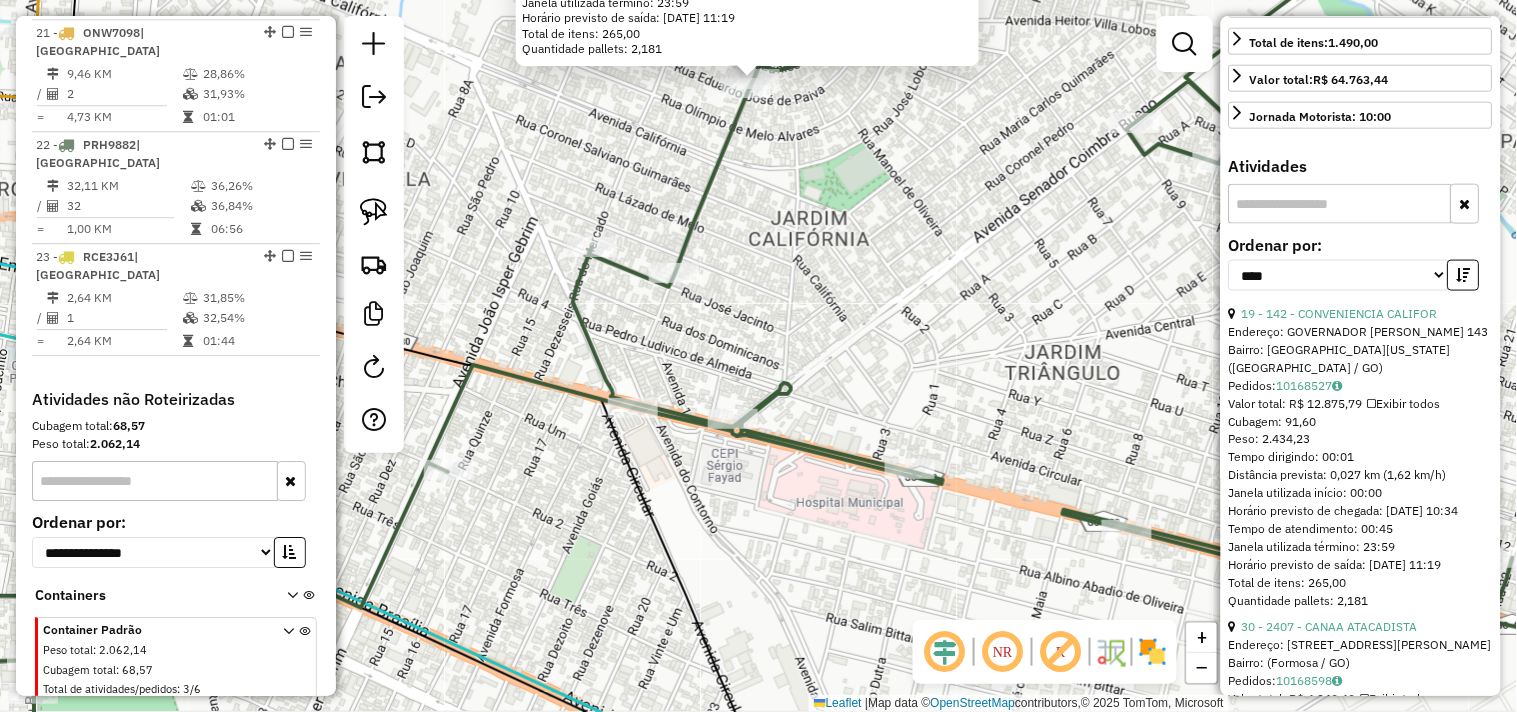 drag, startPoint x: 770, startPoint y: 427, endPoint x: 787, endPoint y: 361, distance: 68.154236 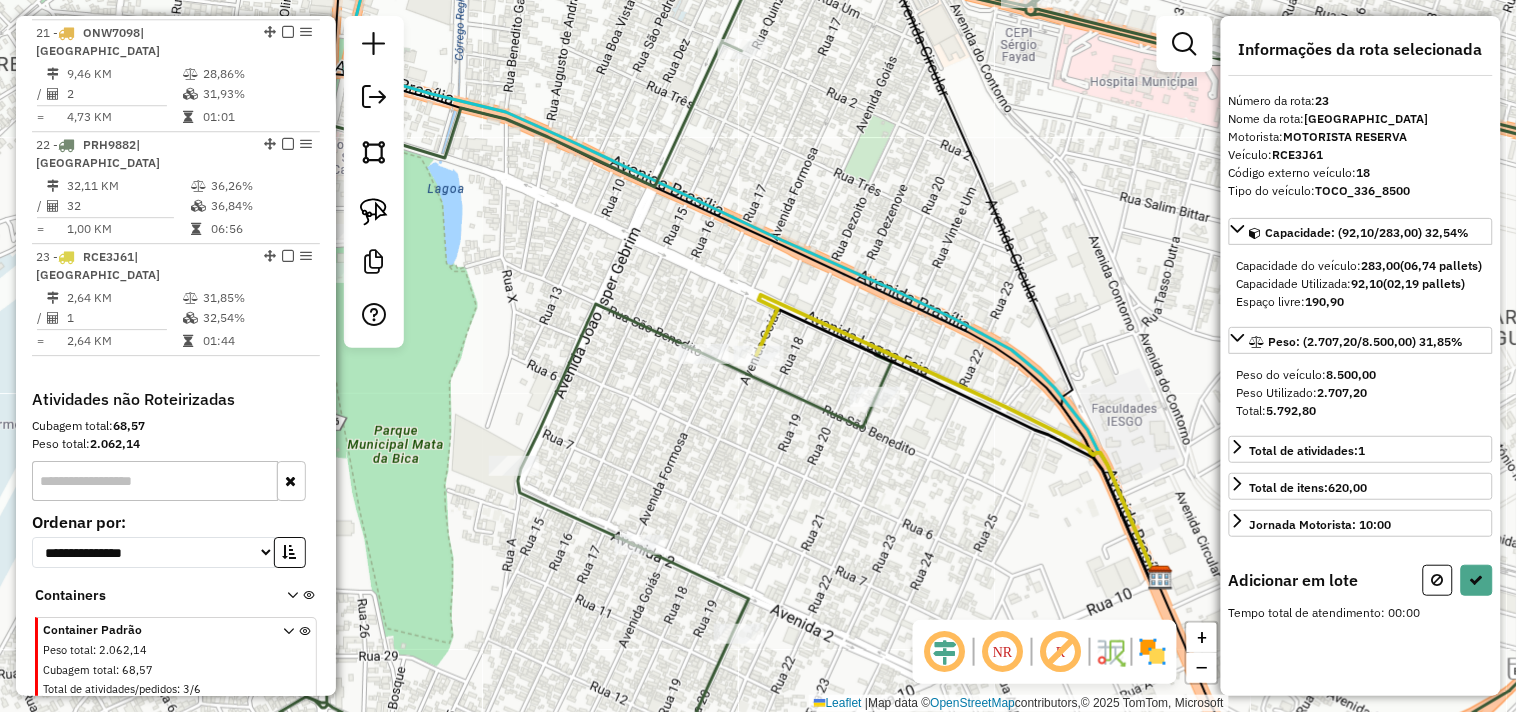 scroll, scrollTop: 0, scrollLeft: 0, axis: both 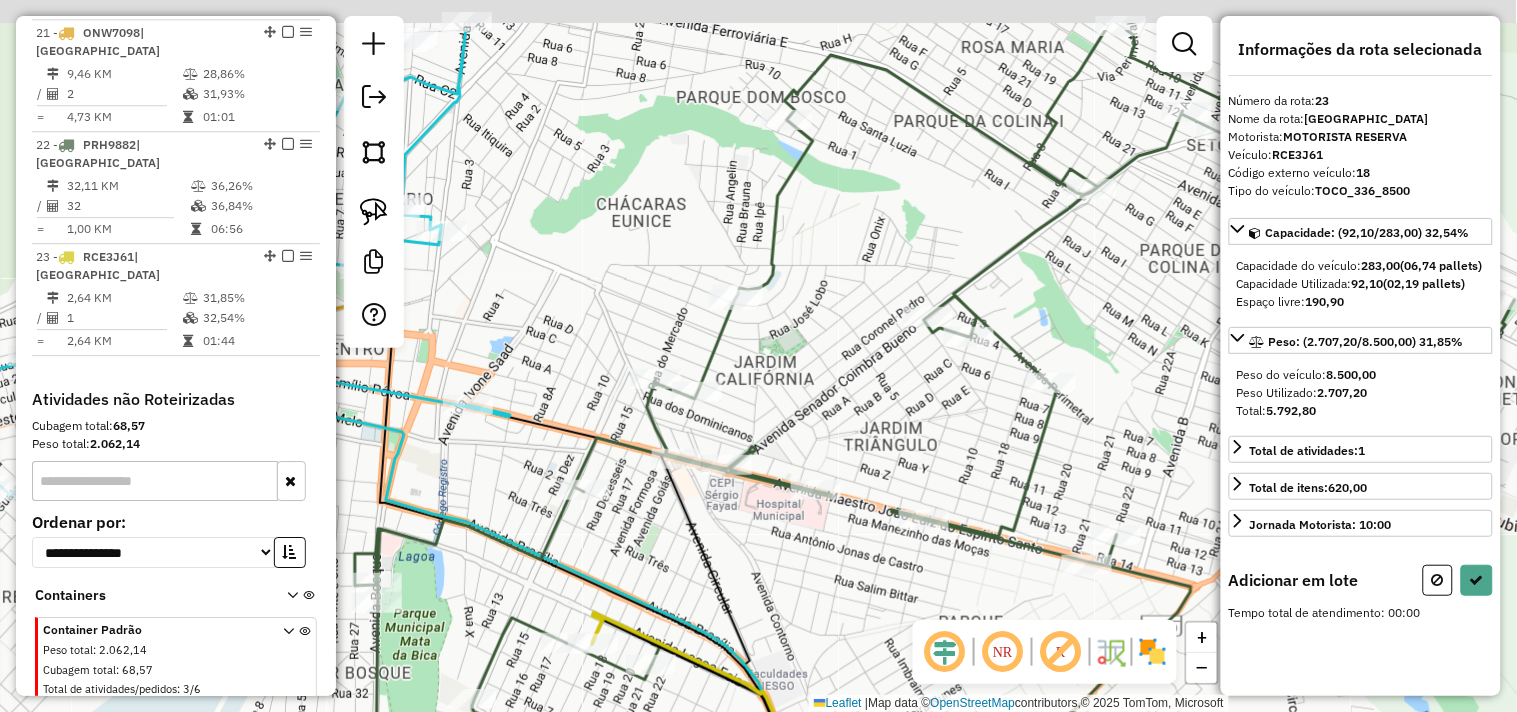 drag, startPoint x: 833, startPoint y: 156, endPoint x: 731, endPoint y: 516, distance: 374.17108 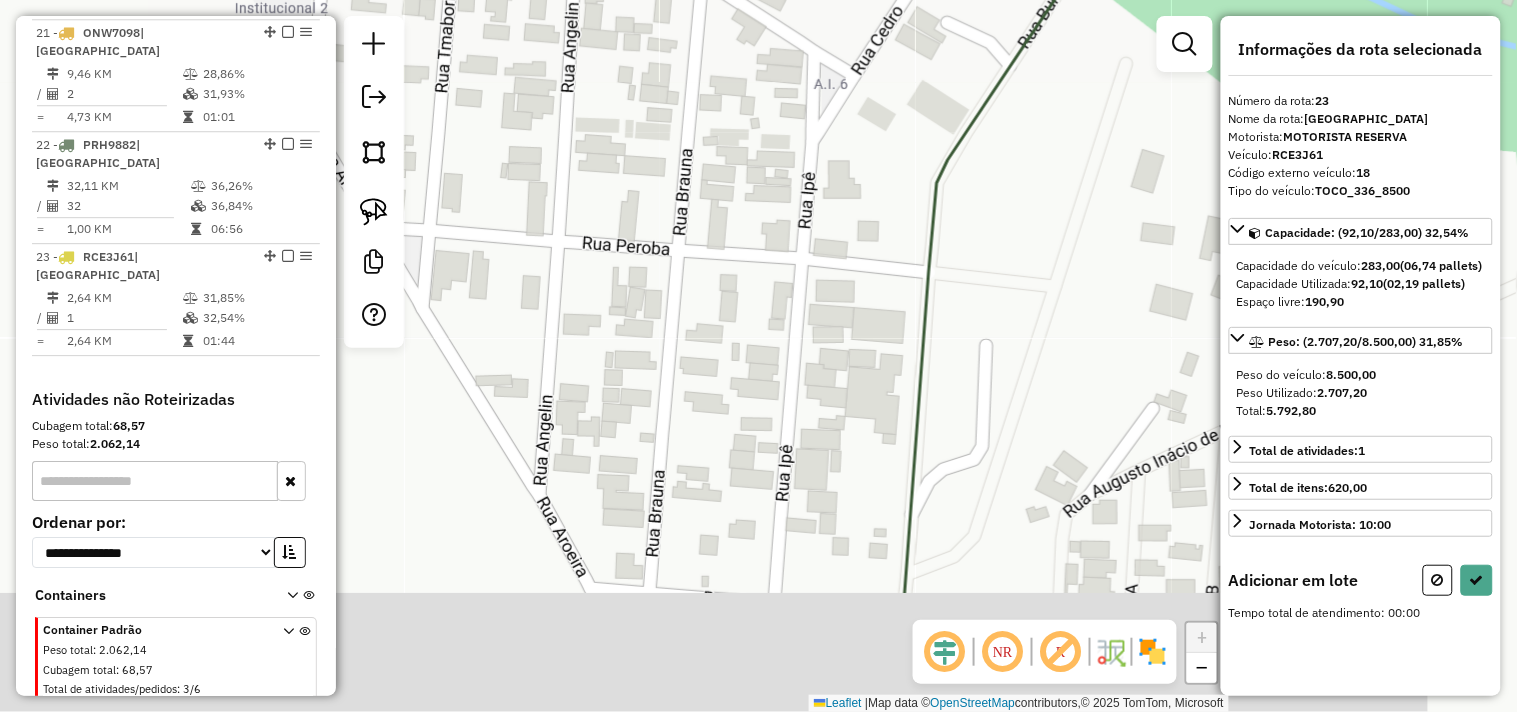 drag, startPoint x: 706, startPoint y: 604, endPoint x: 745, endPoint y: 406, distance: 201.80437 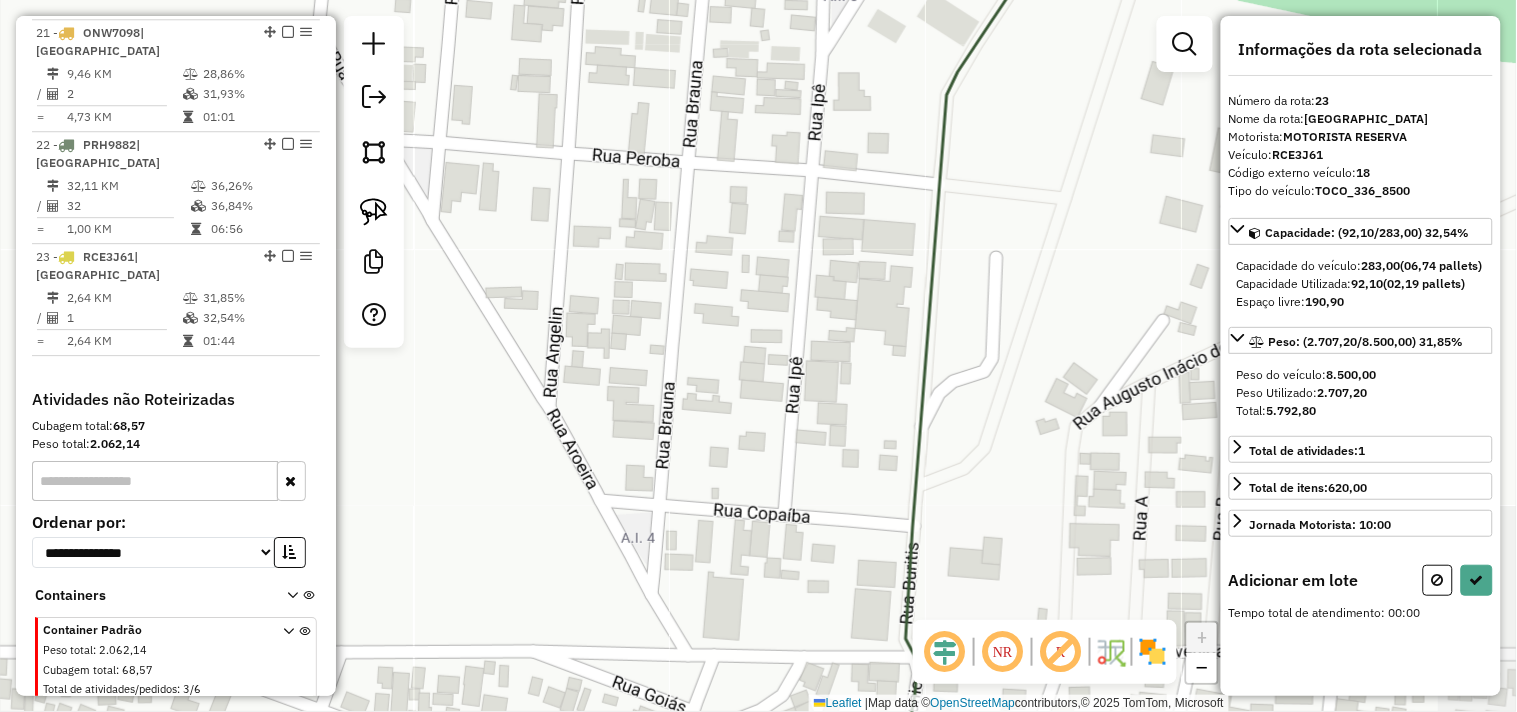drag, startPoint x: 738, startPoint y: 566, endPoint x: 777, endPoint y: 375, distance: 194.94101 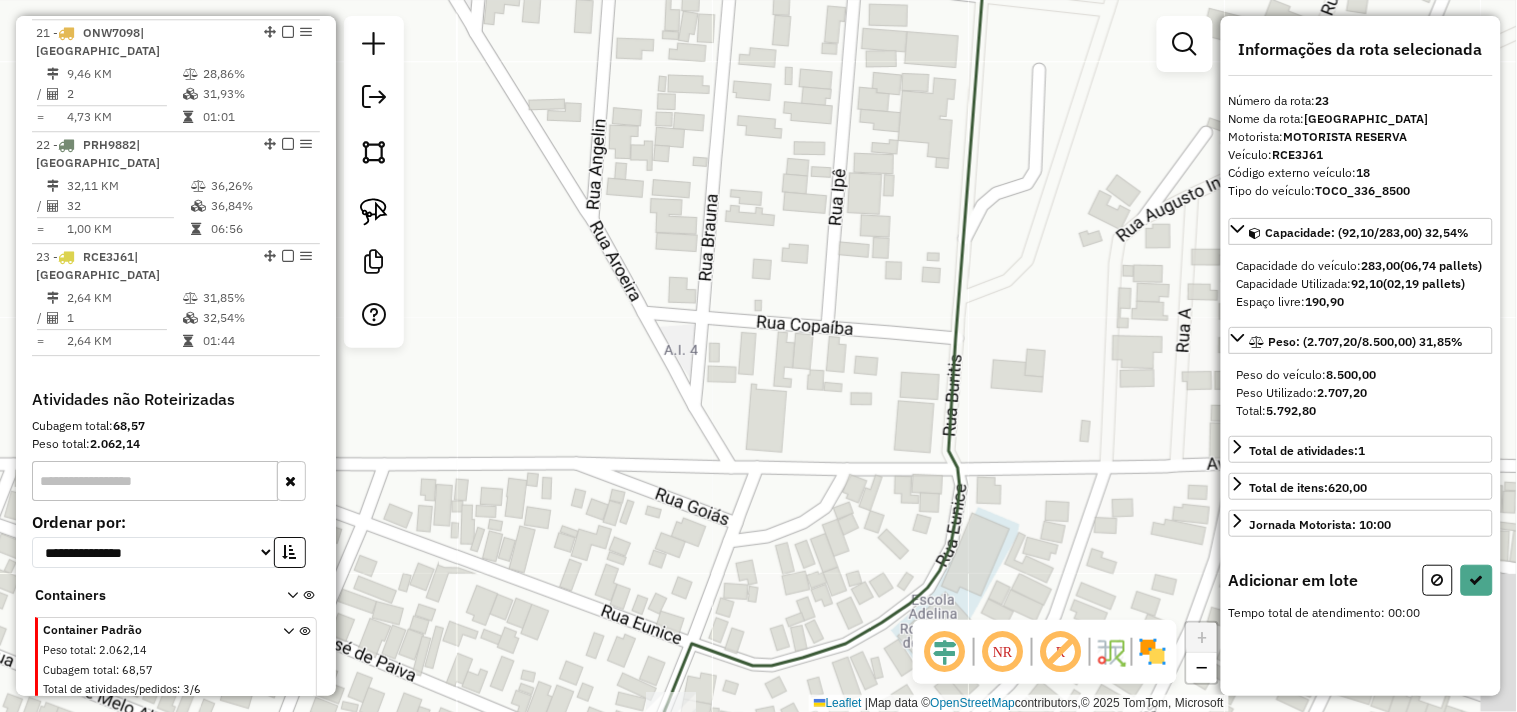 drag, startPoint x: 768, startPoint y: 558, endPoint x: 811, endPoint y: 373, distance: 189.93156 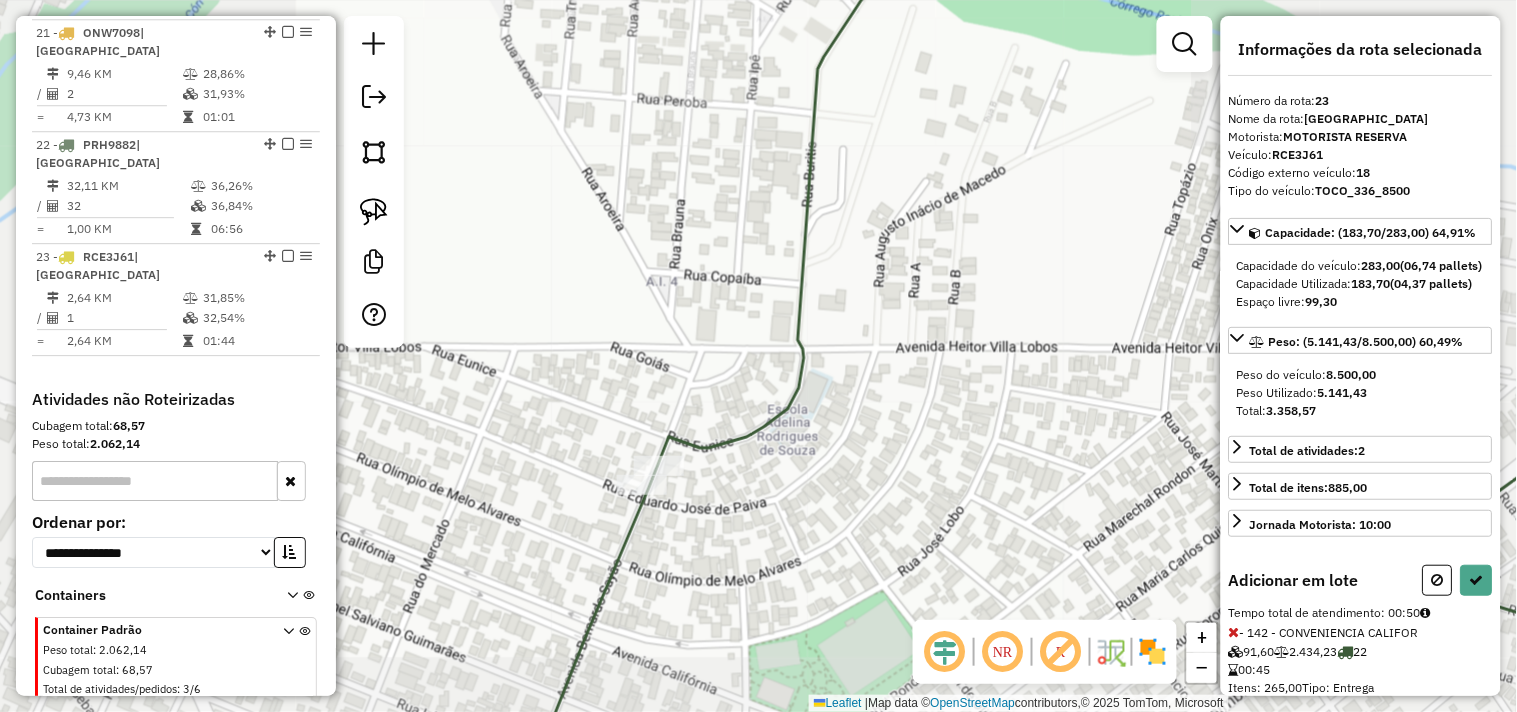 drag, startPoint x: 545, startPoint y: 287, endPoint x: 716, endPoint y: 693, distance: 440.54172 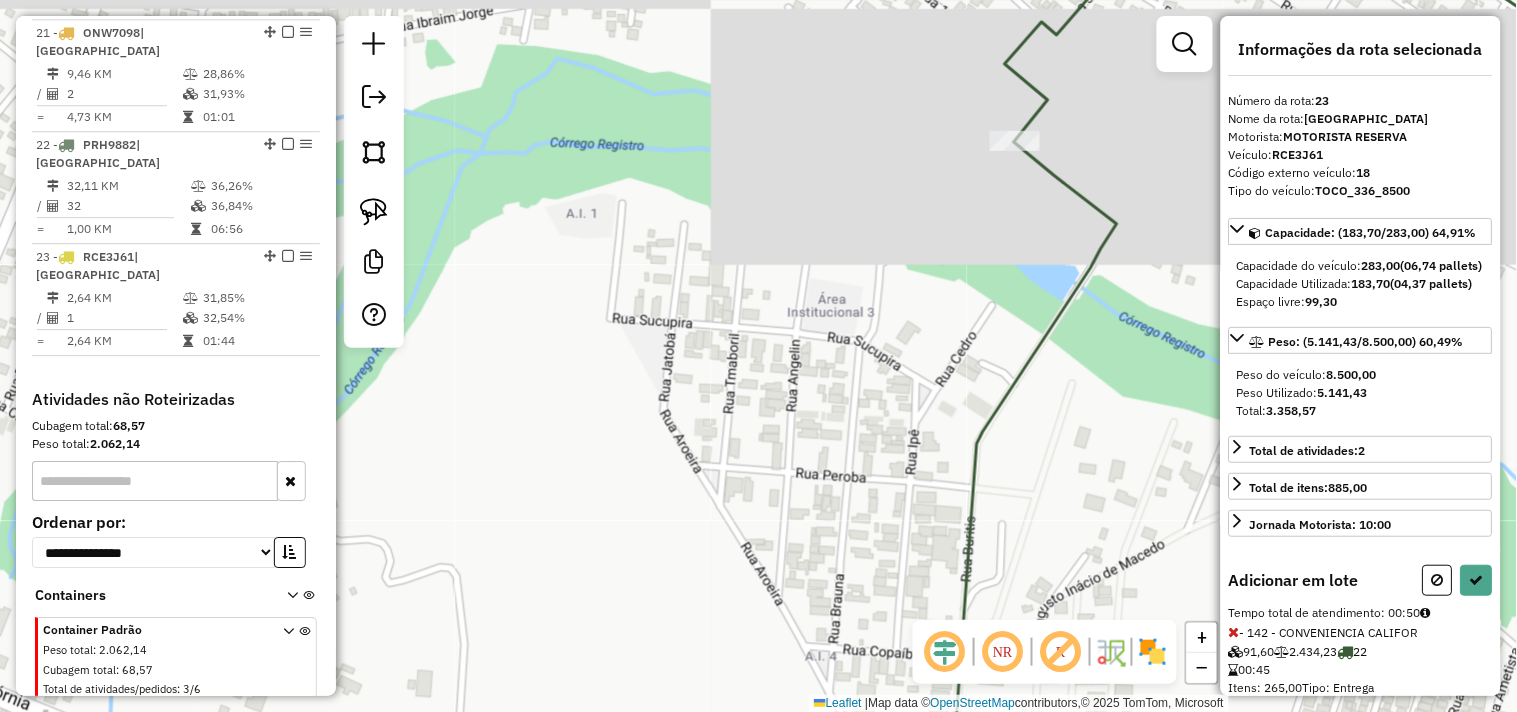 drag, startPoint x: 610, startPoint y: 407, endPoint x: 874, endPoint y: 553, distance: 301.68195 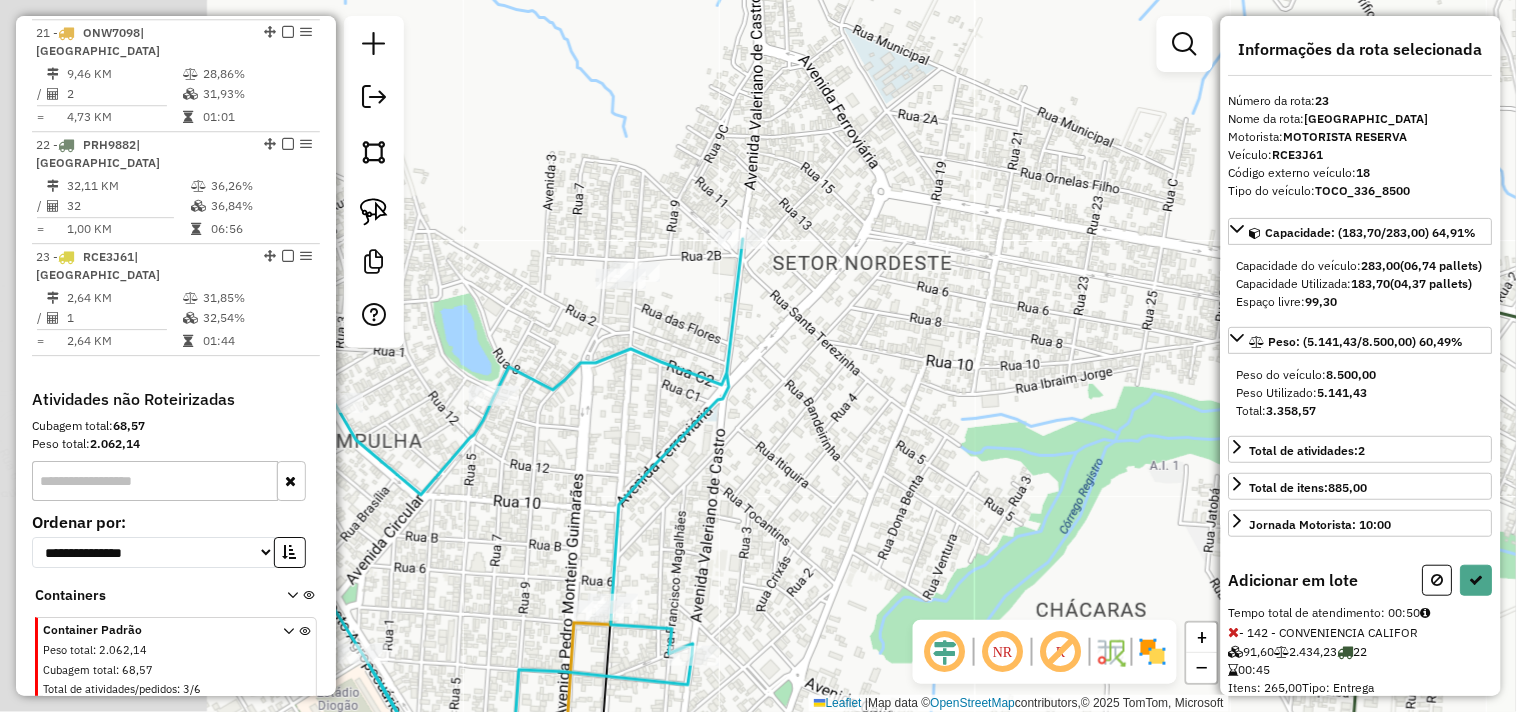drag, startPoint x: 651, startPoint y: 438, endPoint x: 1003, endPoint y: 473, distance: 353.73578 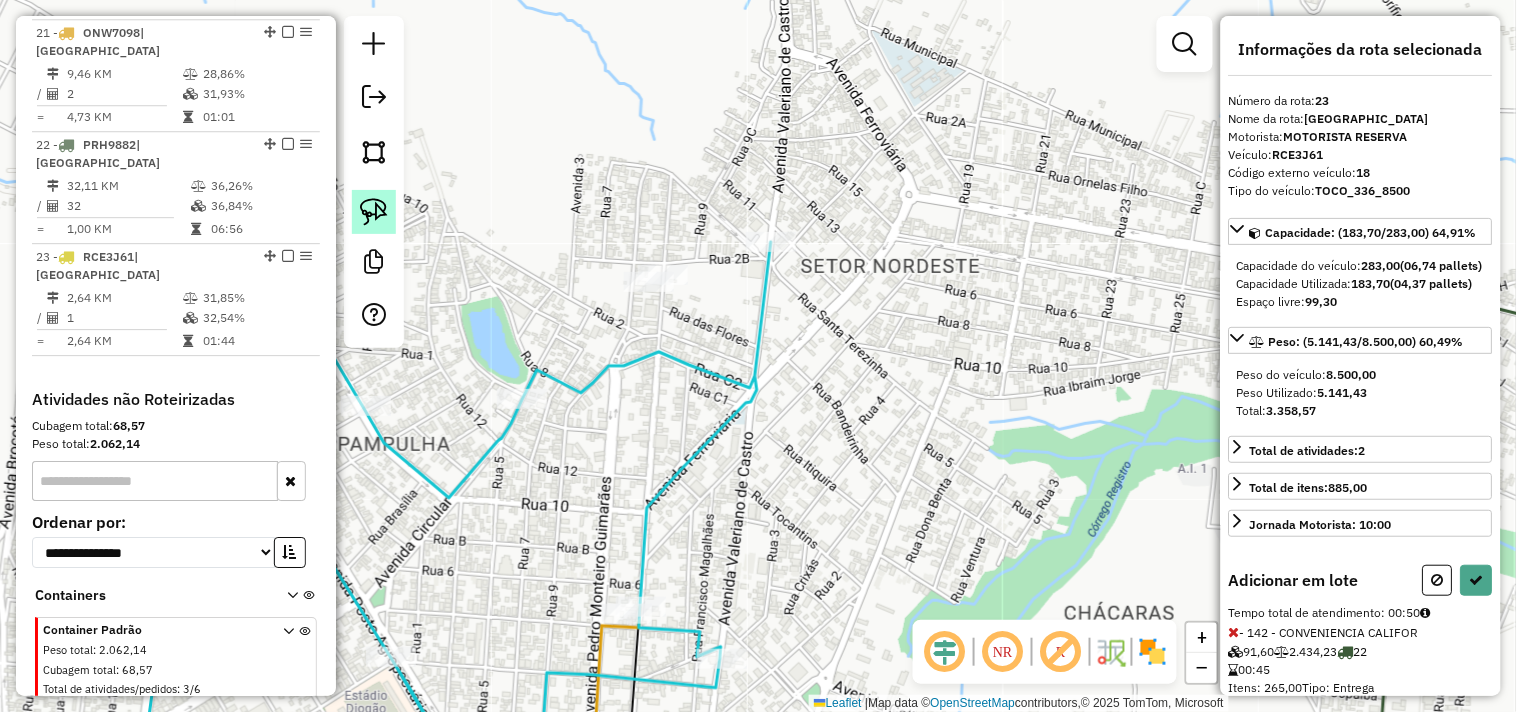 click 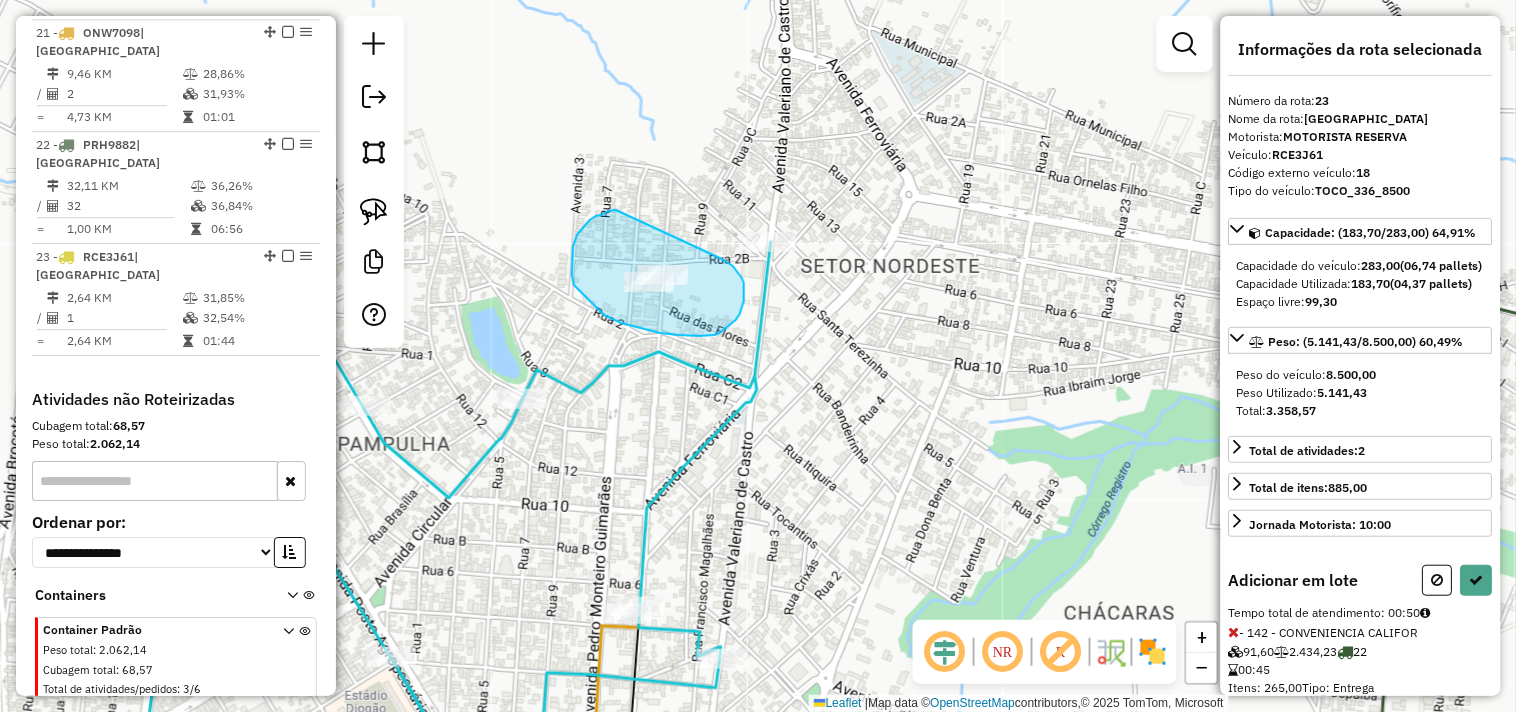 drag, startPoint x: 596, startPoint y: 216, endPoint x: 694, endPoint y: 243, distance: 101.65137 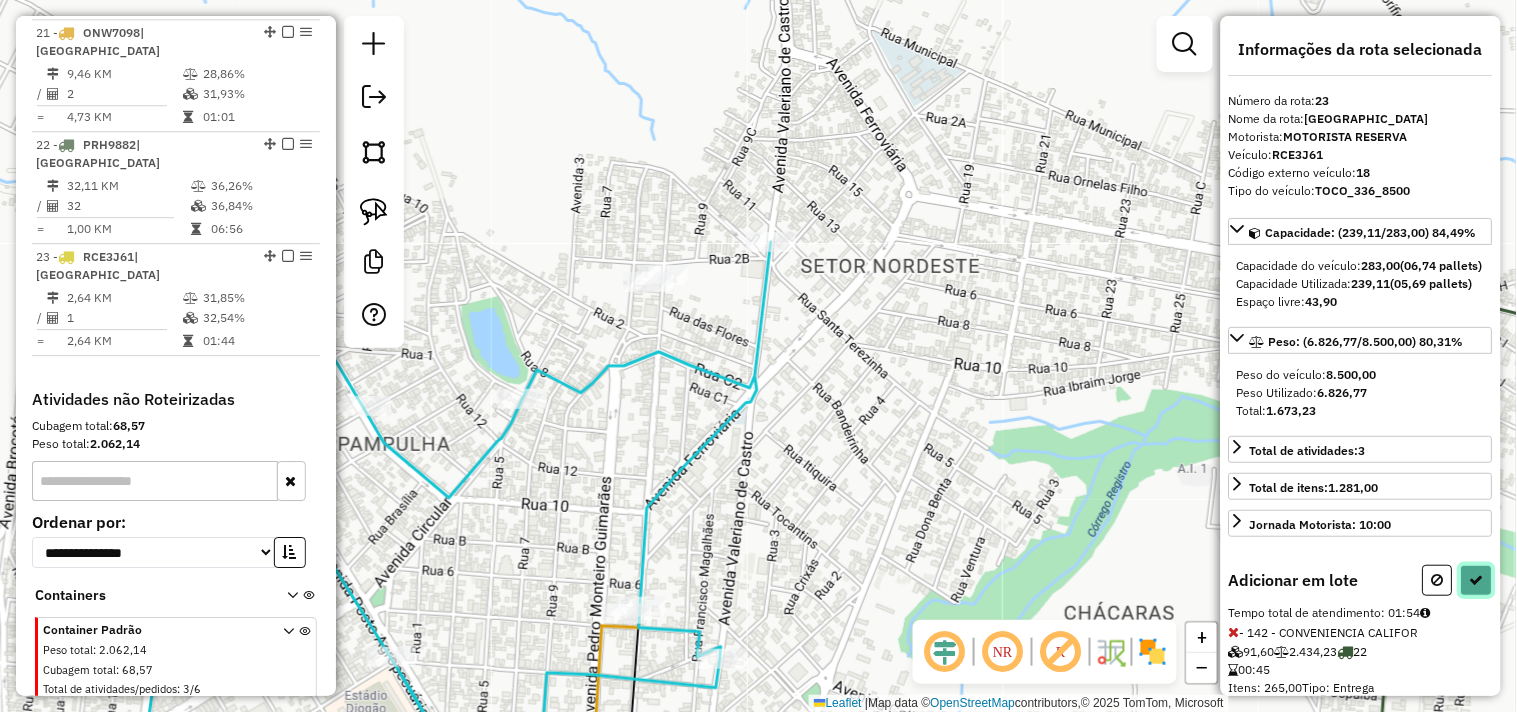 click at bounding box center [1477, 580] 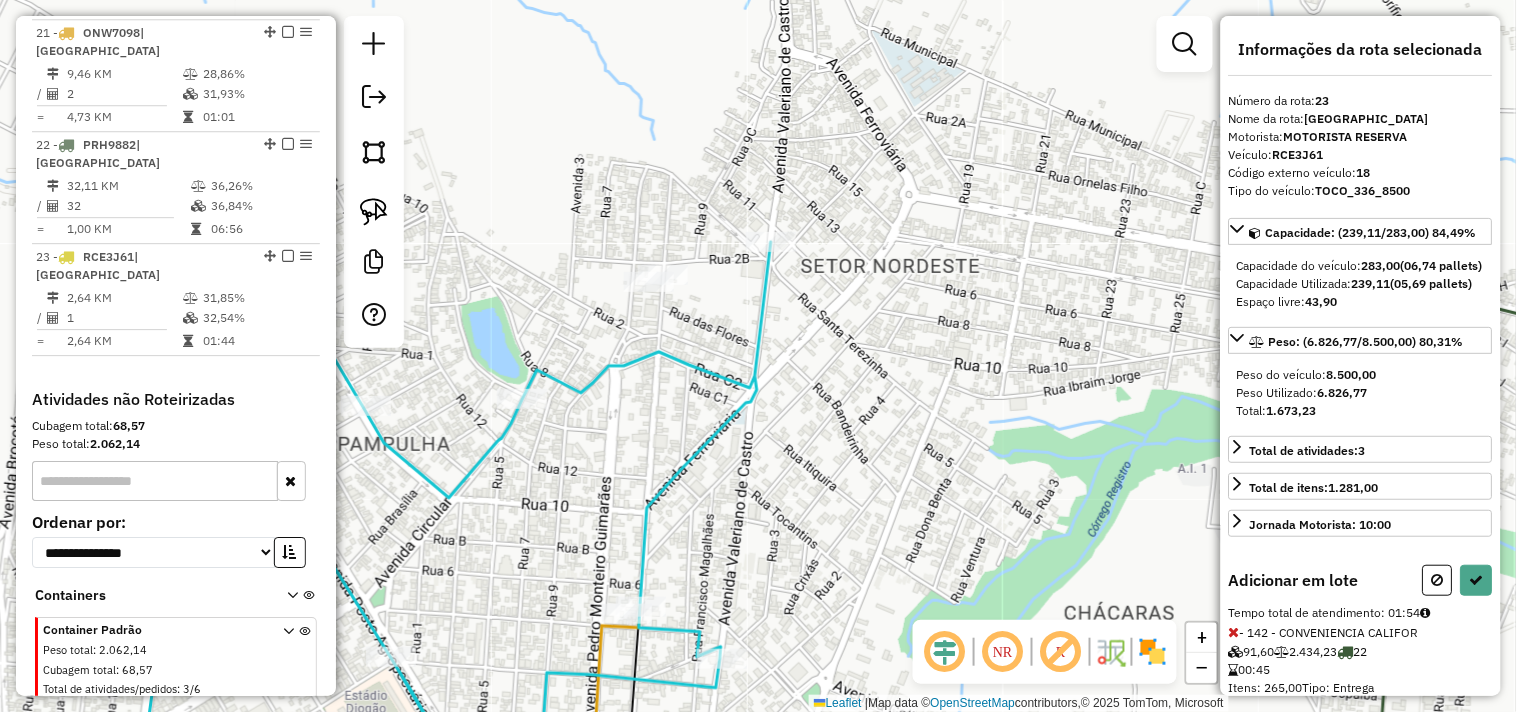 select on "*********" 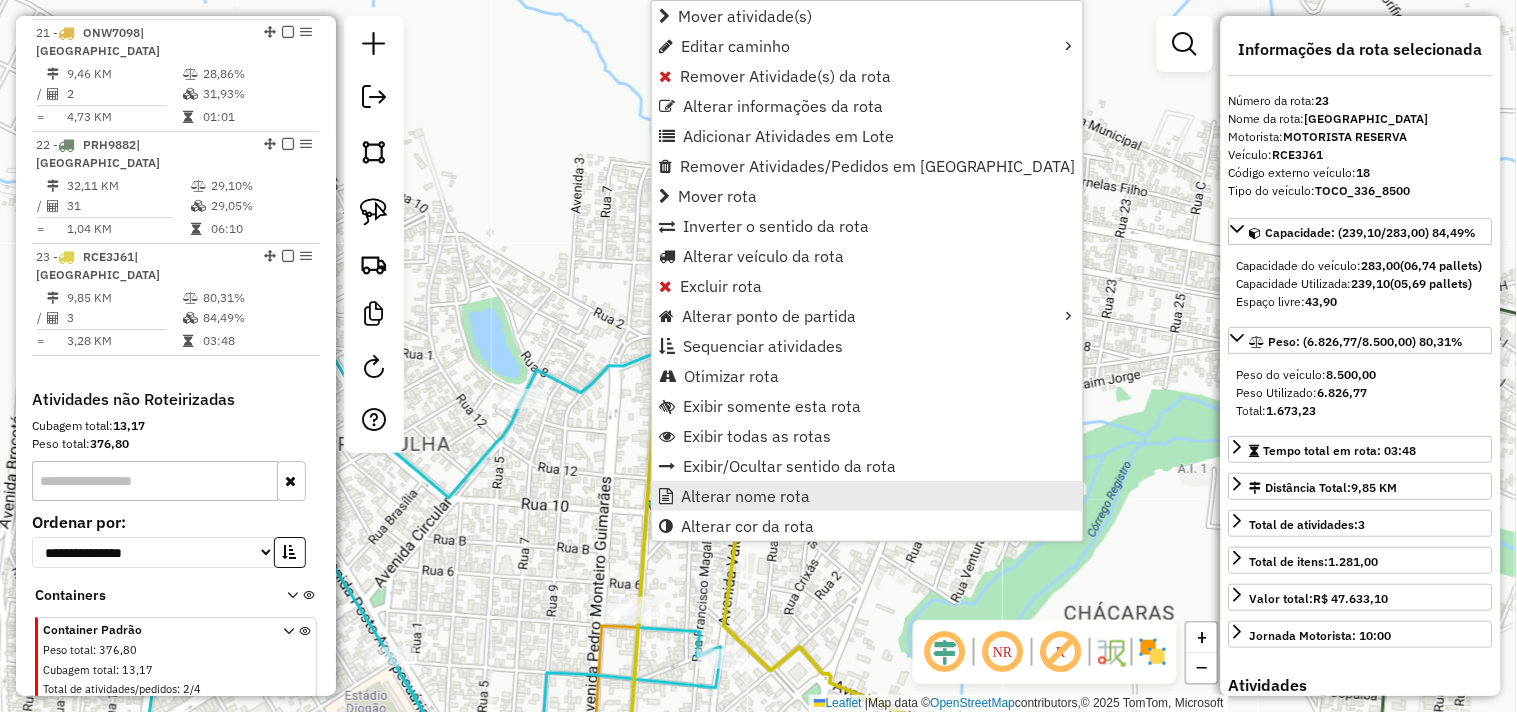 click on "Alterar nome rota" at bounding box center (745, 496) 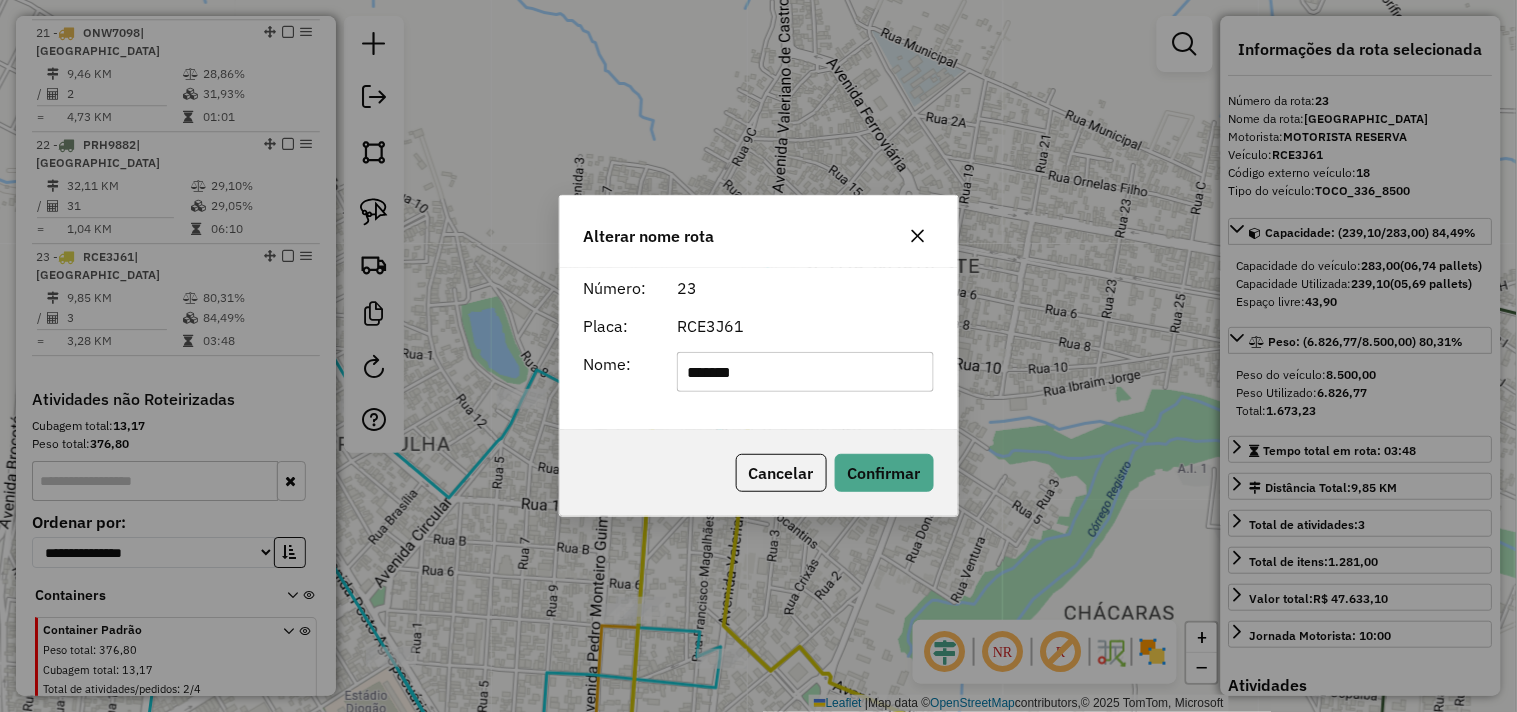 click on "*******" 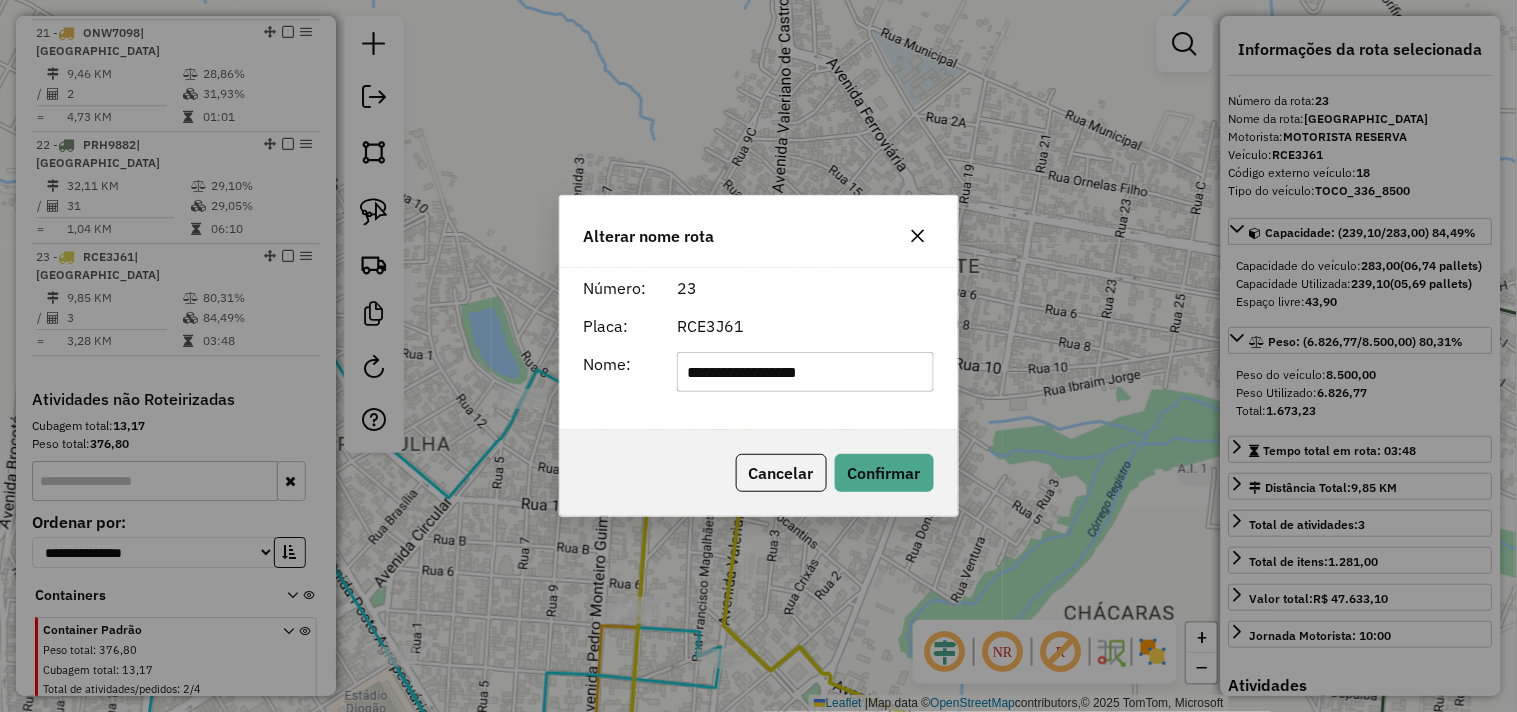 type on "**********" 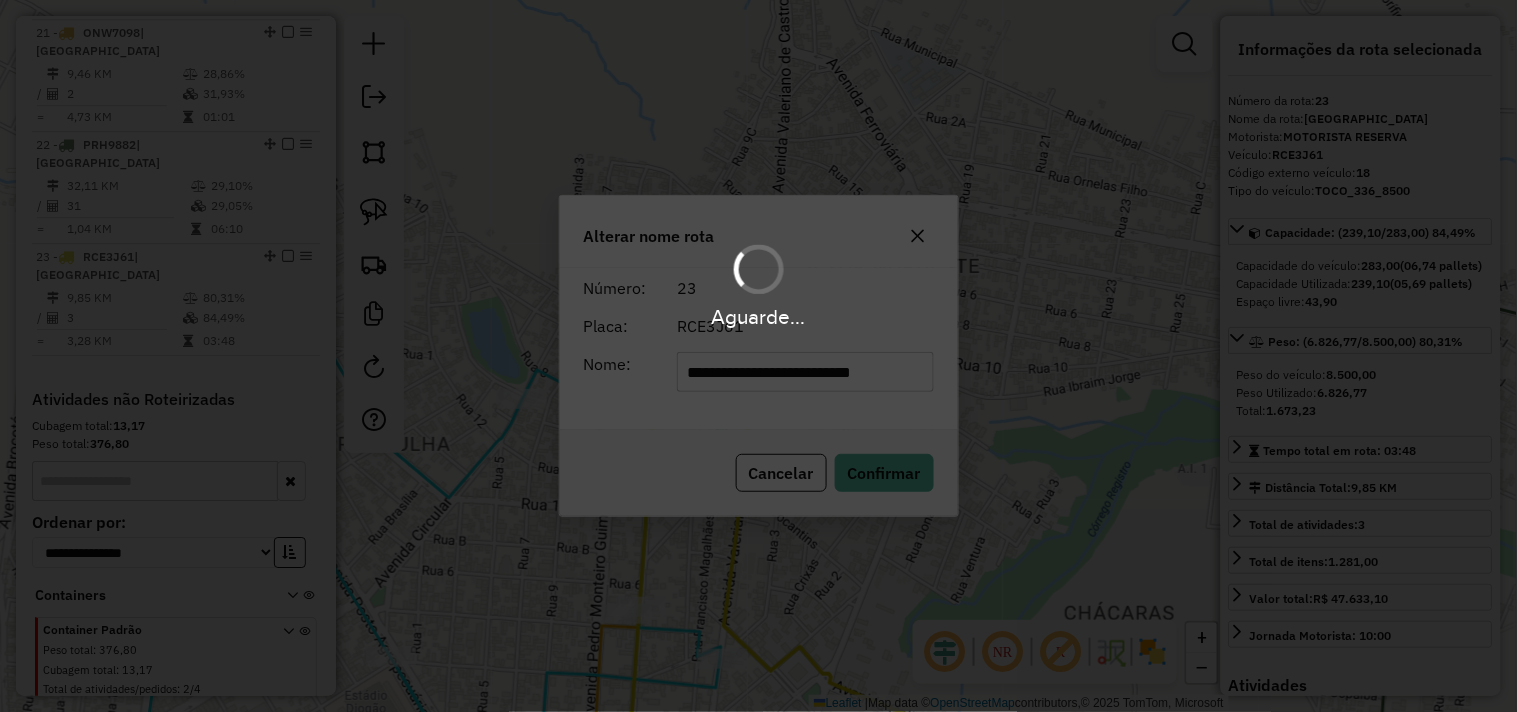 type 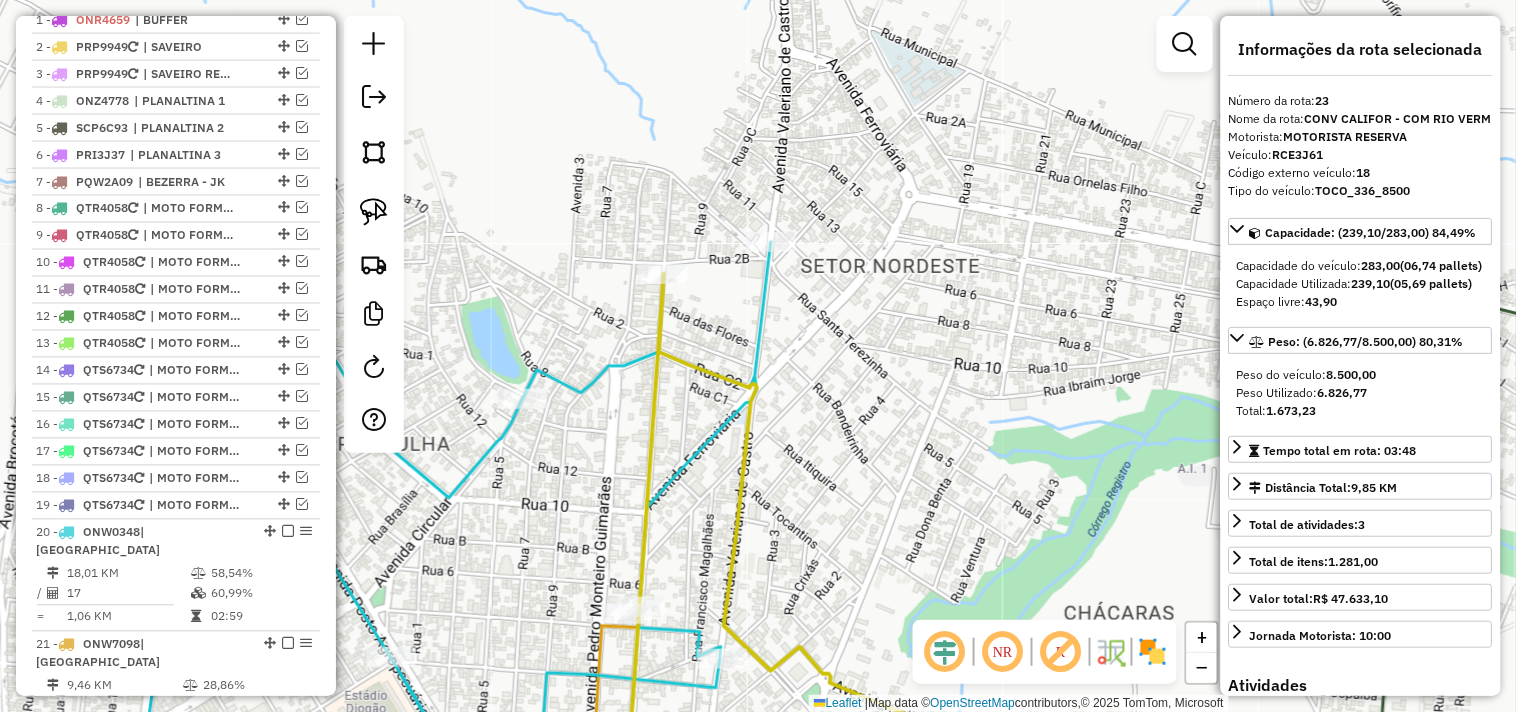 scroll, scrollTop: 735, scrollLeft: 0, axis: vertical 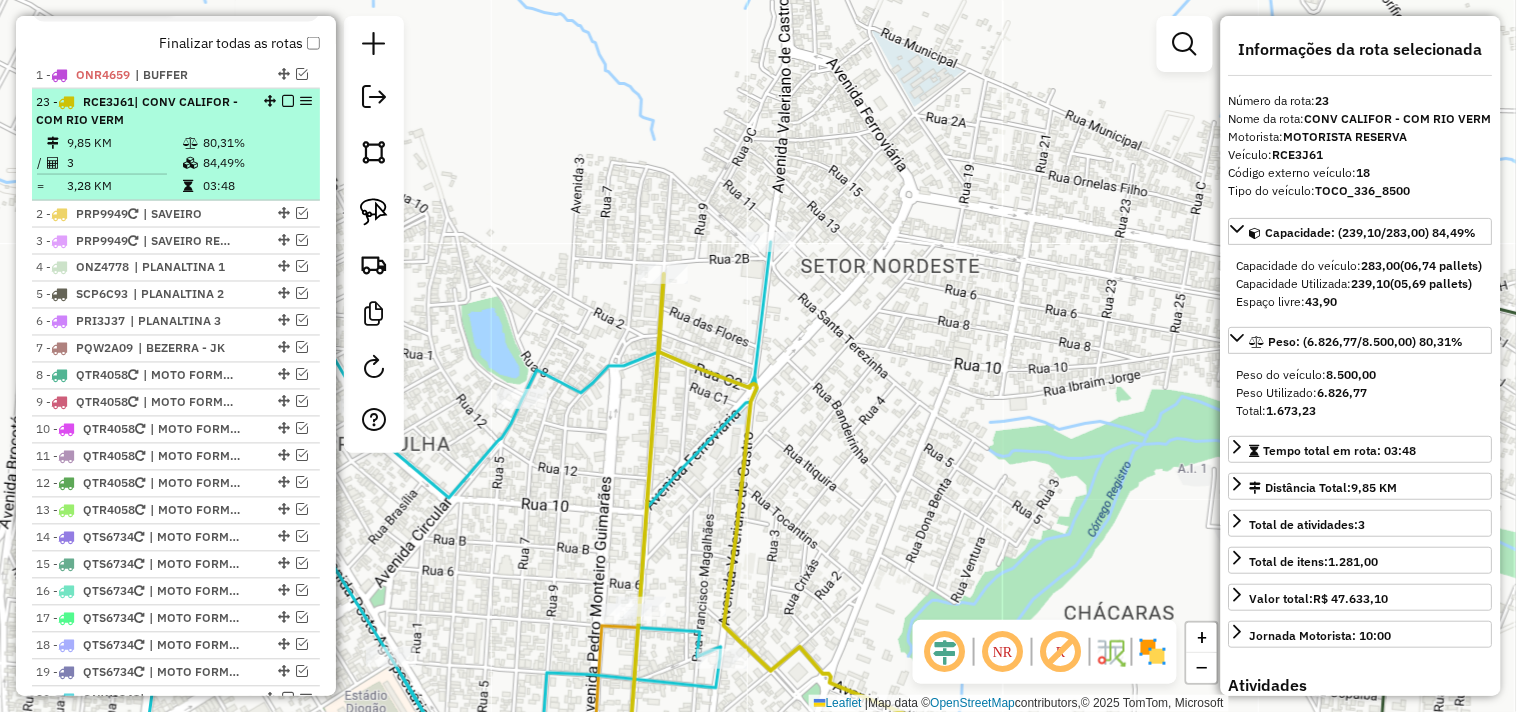drag, startPoint x: 261, startPoint y: 395, endPoint x: 226, endPoint y: 106, distance: 291.11166 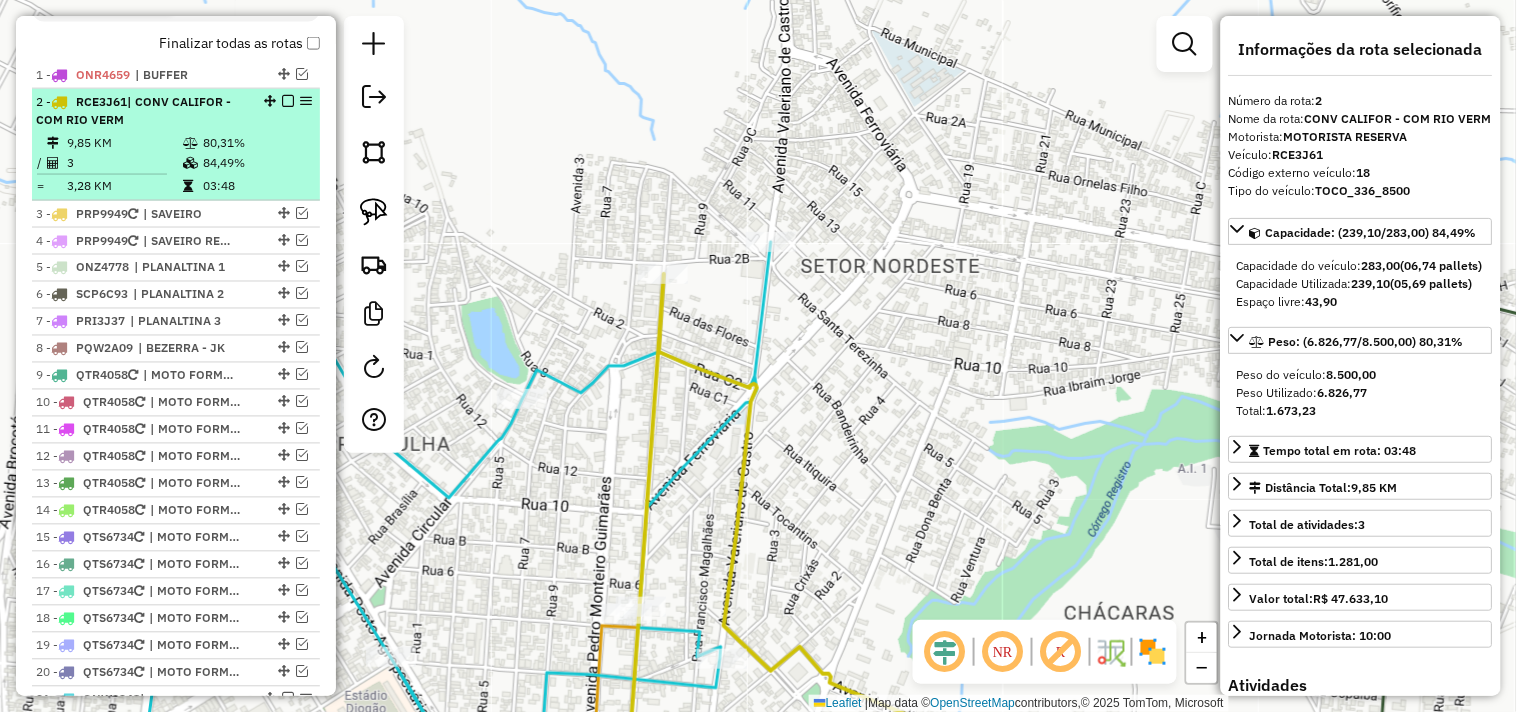 click at bounding box center [288, 101] 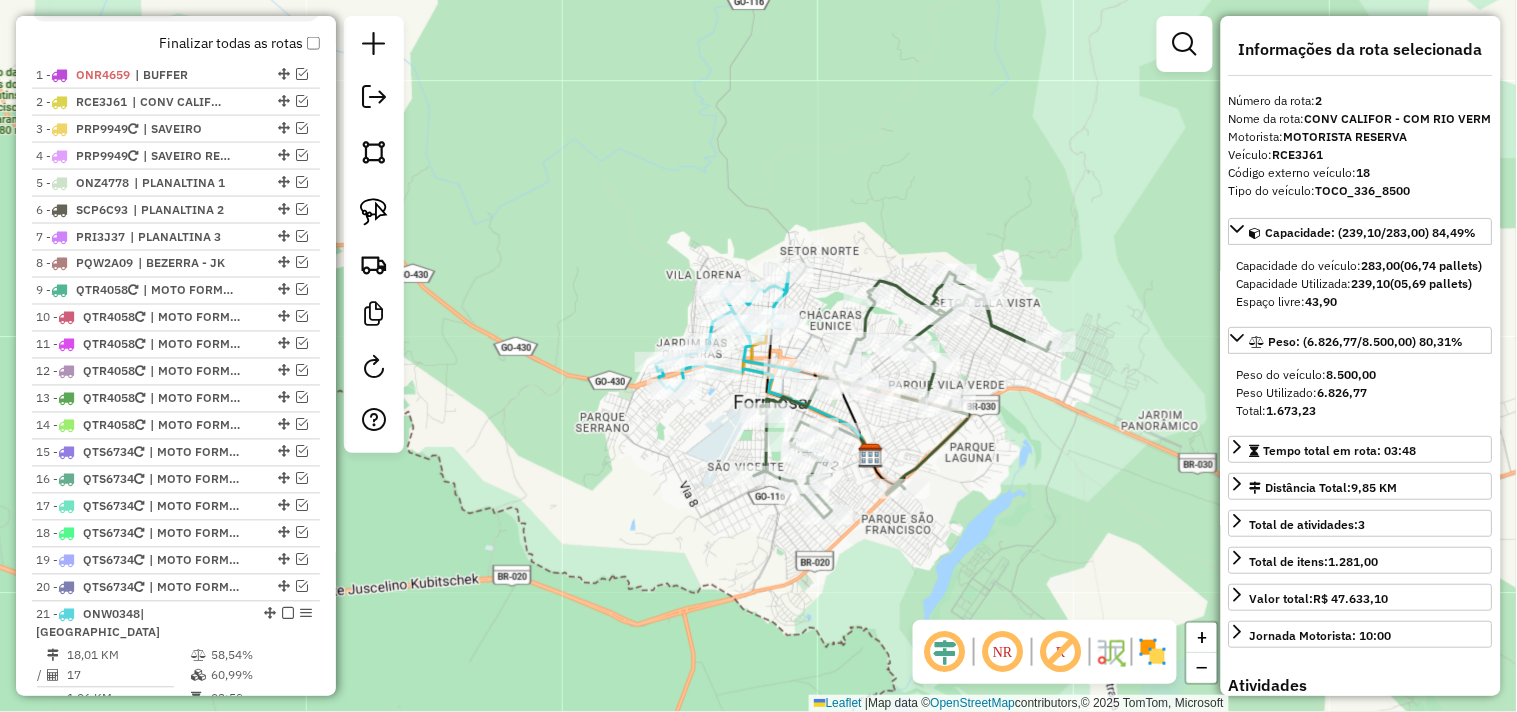 drag, startPoint x: 840, startPoint y: 323, endPoint x: 782, endPoint y: 298, distance: 63.15853 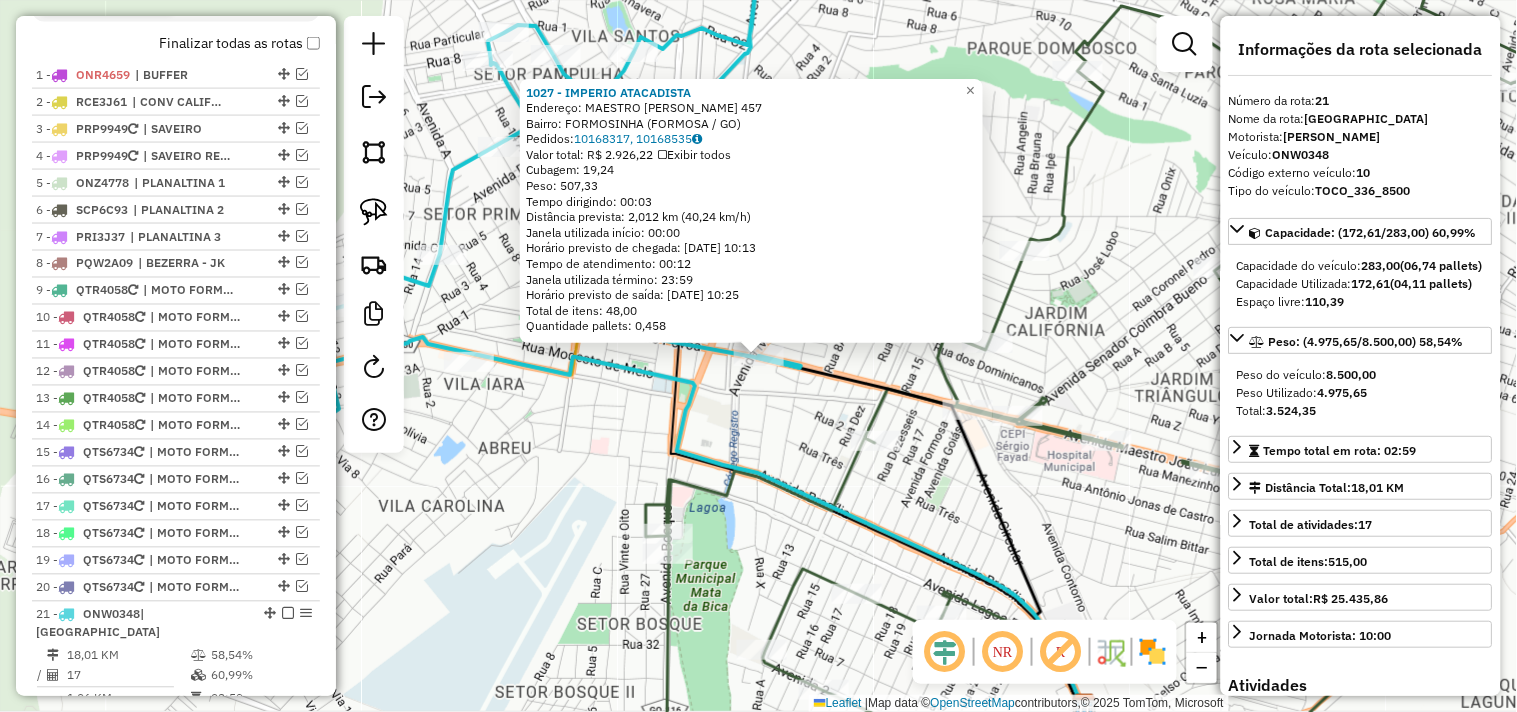 scroll, scrollTop: 1335, scrollLeft: 0, axis: vertical 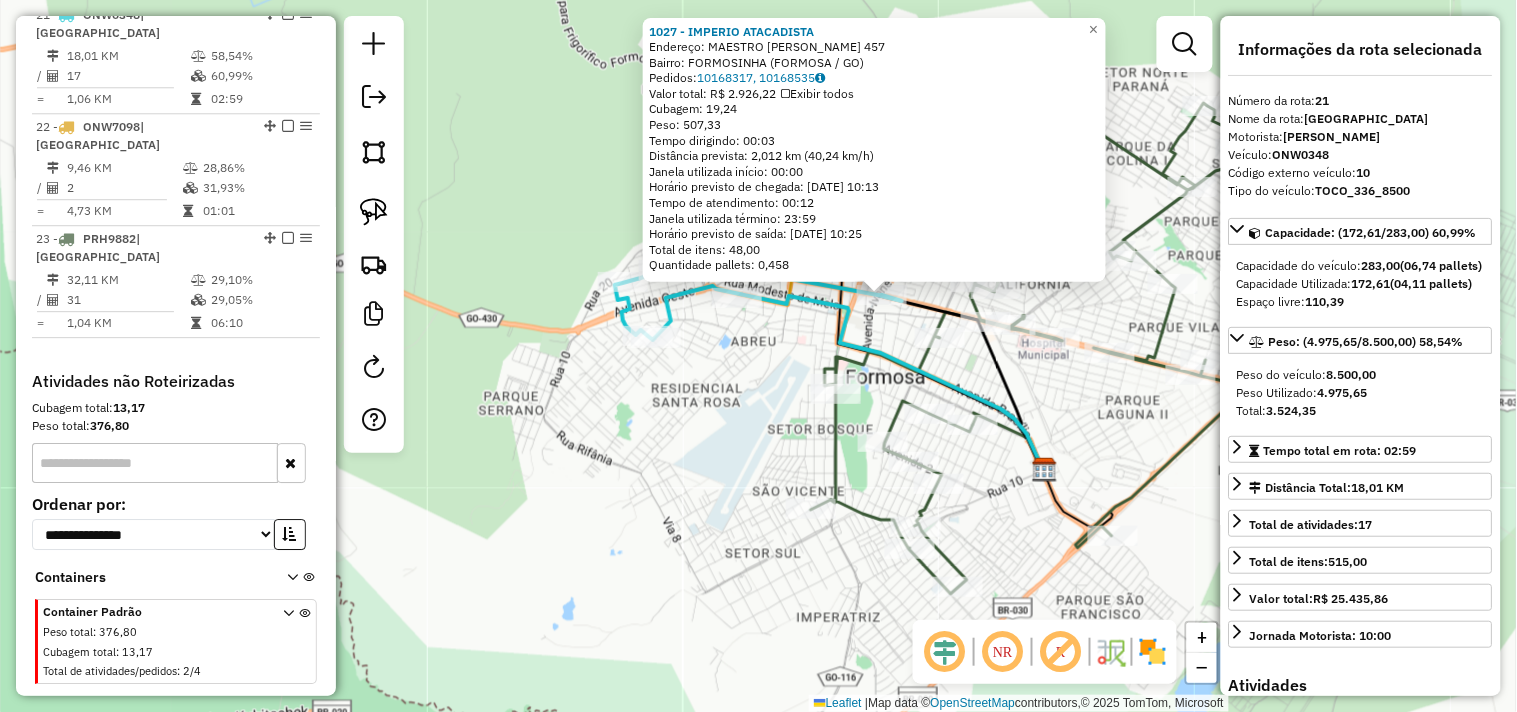 click on "1027 - IMPERIO ATACADISTA  Endereço:  MAESTRO JOAO LUIZ DO ESPIRITO 457   Bairro: FORMOSINHA (FORMOSA / GO)   Pedidos:  10168317, 10168535   Valor total: R$ 2.926,22   Exibir todos   Cubagem: 19,24  Peso: 507,33  Tempo dirigindo: 00:03   Distância prevista: 2,012 km (40,24 km/h)   Janela utilizada início: 00:00   Horário previsto de chegada: 11/07/2025 10:13   Tempo de atendimento: 00:12   Janela utilizada término: 23:59   Horário previsto de saída: 11/07/2025 10:25   Total de itens: 48,00   Quantidade pallets: 0,458  × Janela de atendimento Grade de atendimento Capacidade Transportadoras Veículos Cliente Pedidos  Rotas Selecione os dias de semana para filtrar as janelas de atendimento  Seg   Ter   Qua   Qui   Sex   Sáb   Dom  Informe o período da janela de atendimento: De: Até:  Filtrar exatamente a janela do cliente  Considerar janela de atendimento padrão  Selecione os dias de semana para filtrar as grades de atendimento  Seg   Ter   Qua   Qui   Sex   Sáb   Dom   Peso mínimo:   De:   Até:" 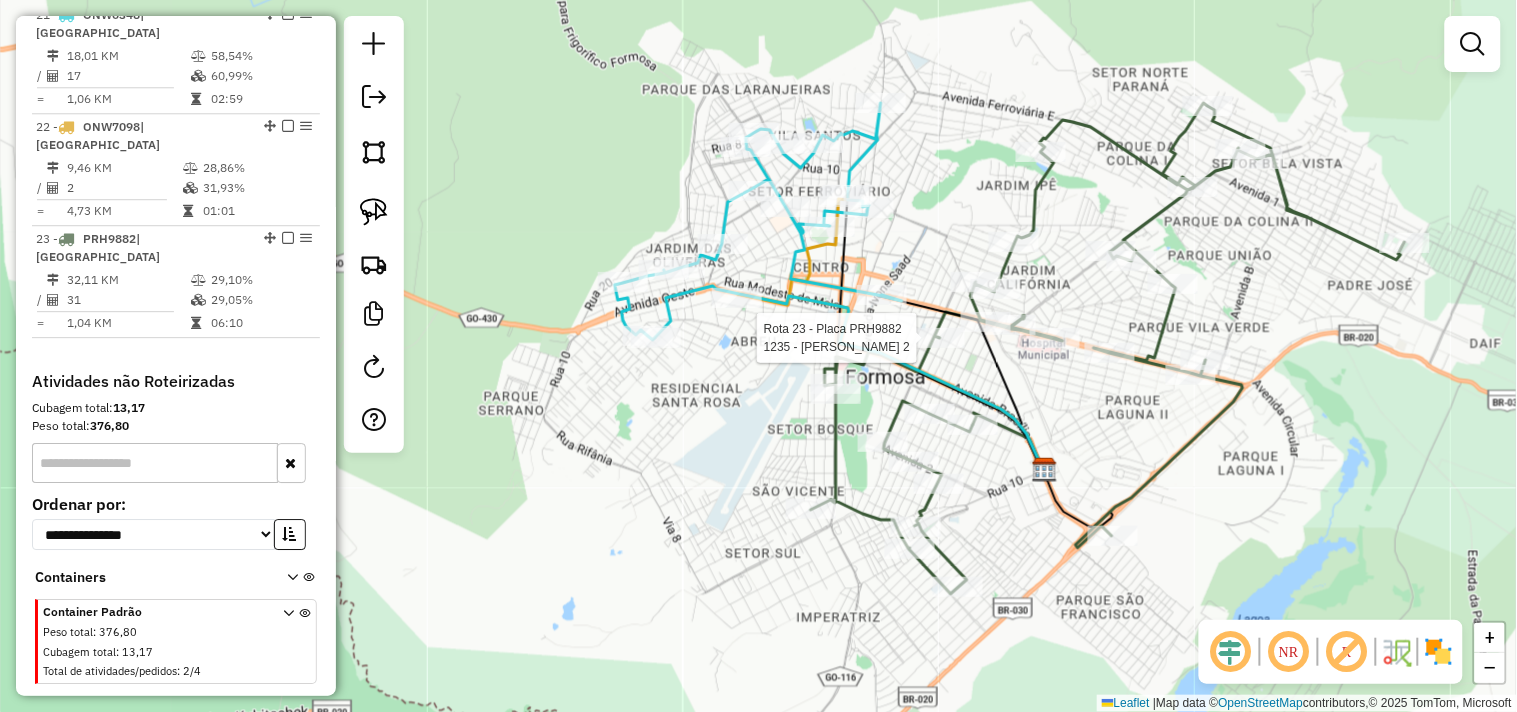 select on "*********" 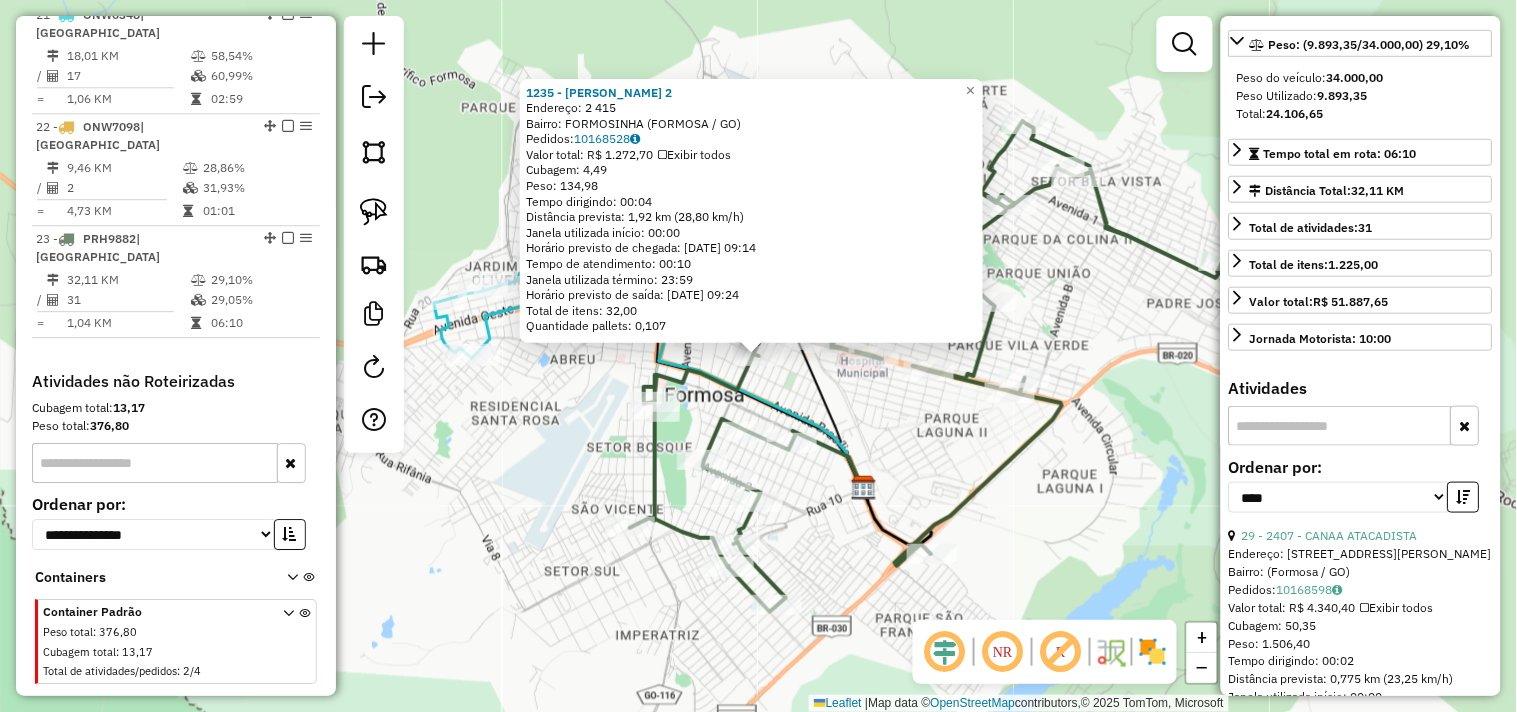 scroll, scrollTop: 444, scrollLeft: 0, axis: vertical 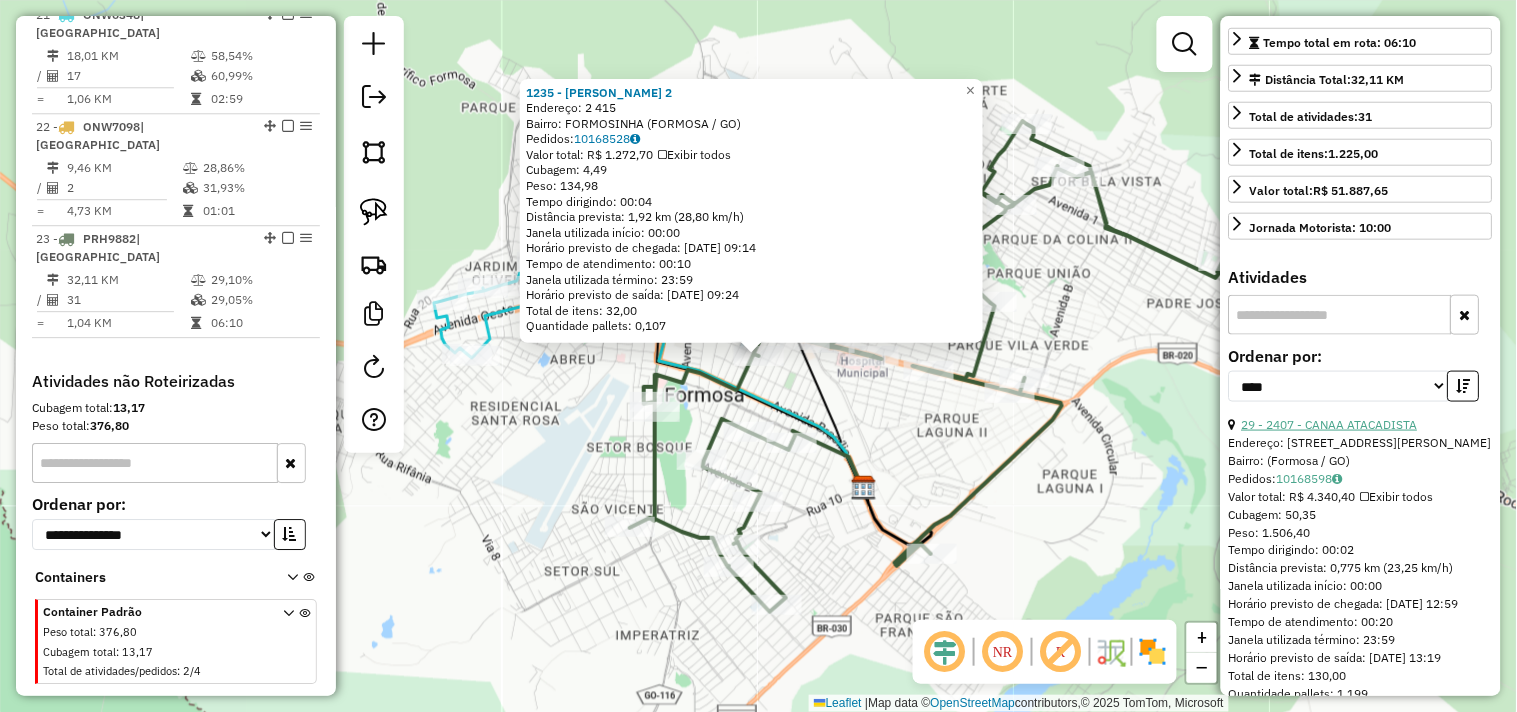 click on "29 - 2407 - CANAA ATACADISTA" at bounding box center (1330, 424) 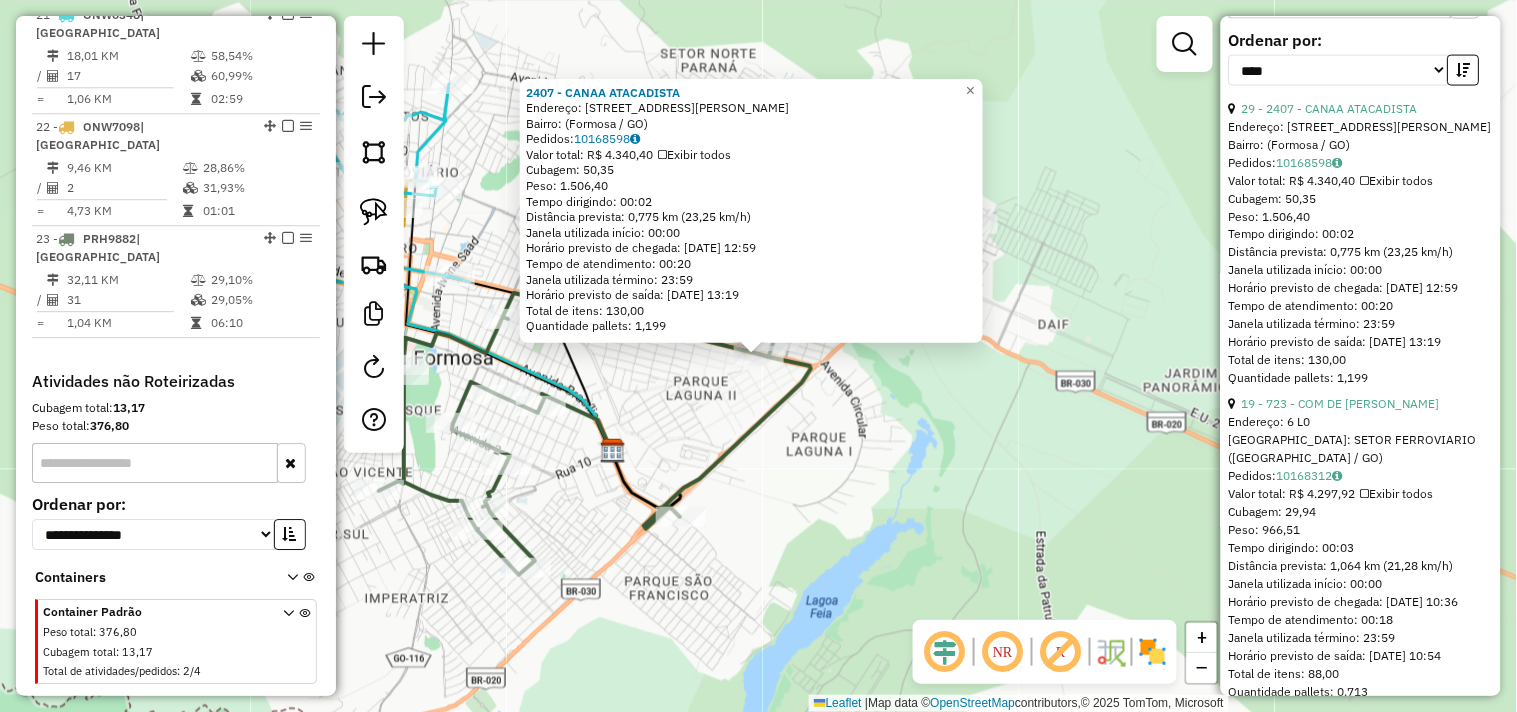 scroll, scrollTop: 777, scrollLeft: 0, axis: vertical 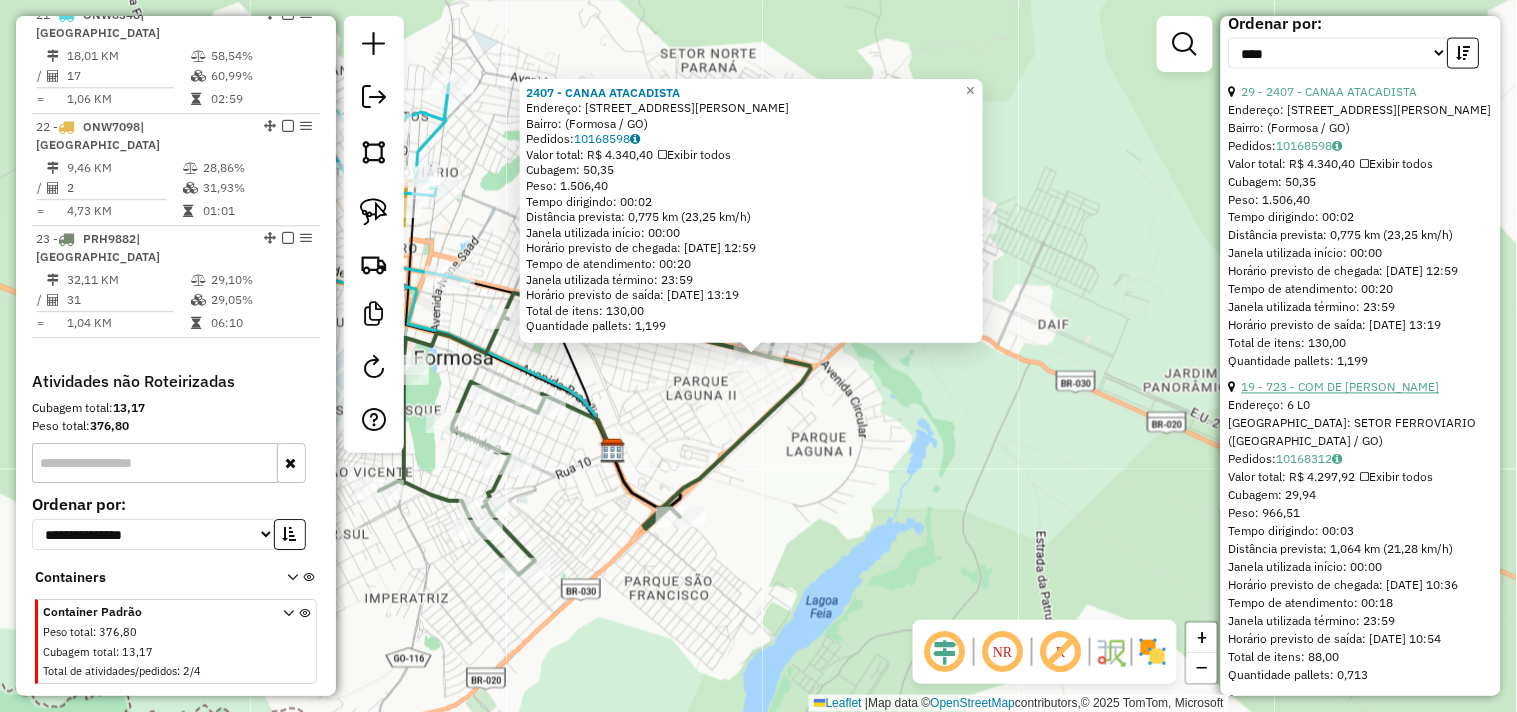 click on "19 - 723 - COM DE BEB RIACHINHO" at bounding box center [1341, 387] 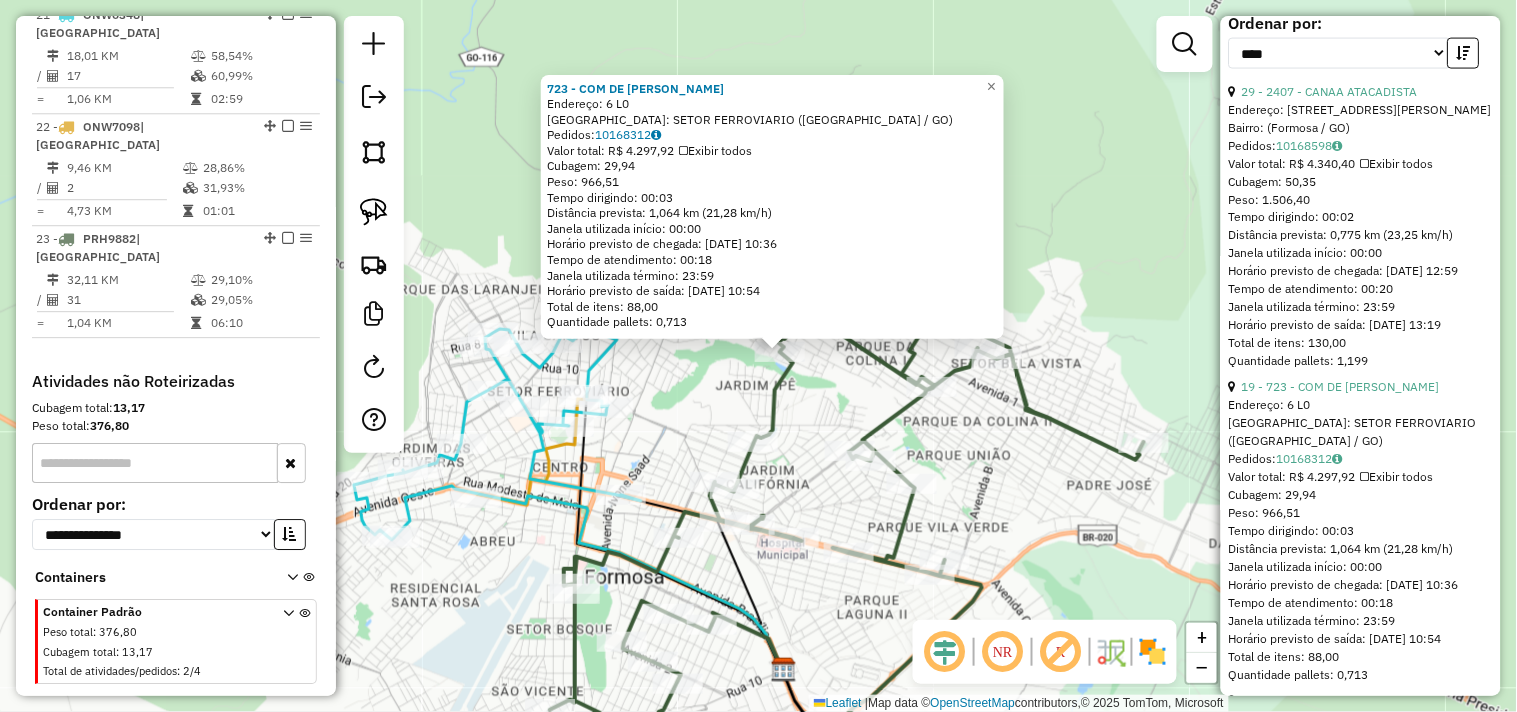 drag, startPoint x: 864, startPoint y: 414, endPoint x: 902, endPoint y: 410, distance: 38.209946 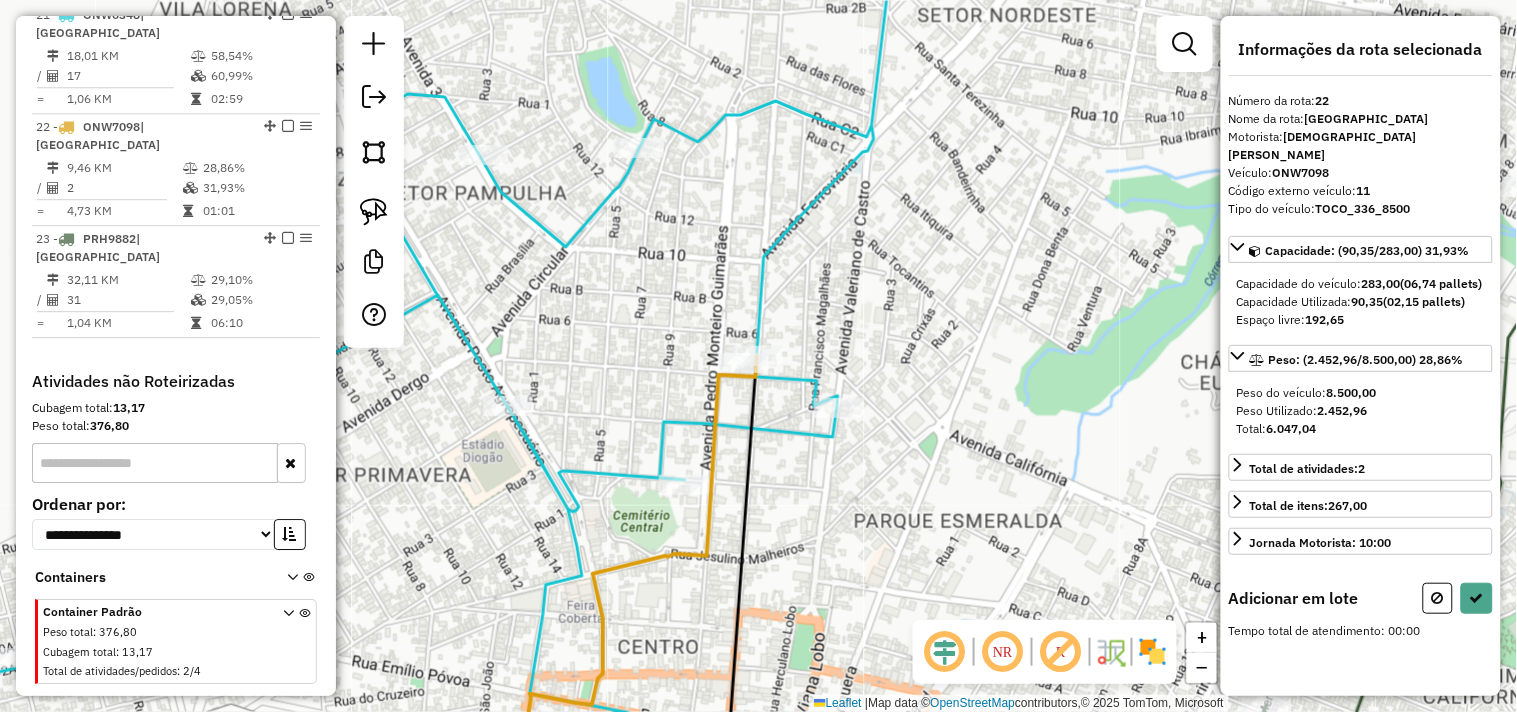 scroll, scrollTop: 0, scrollLeft: 0, axis: both 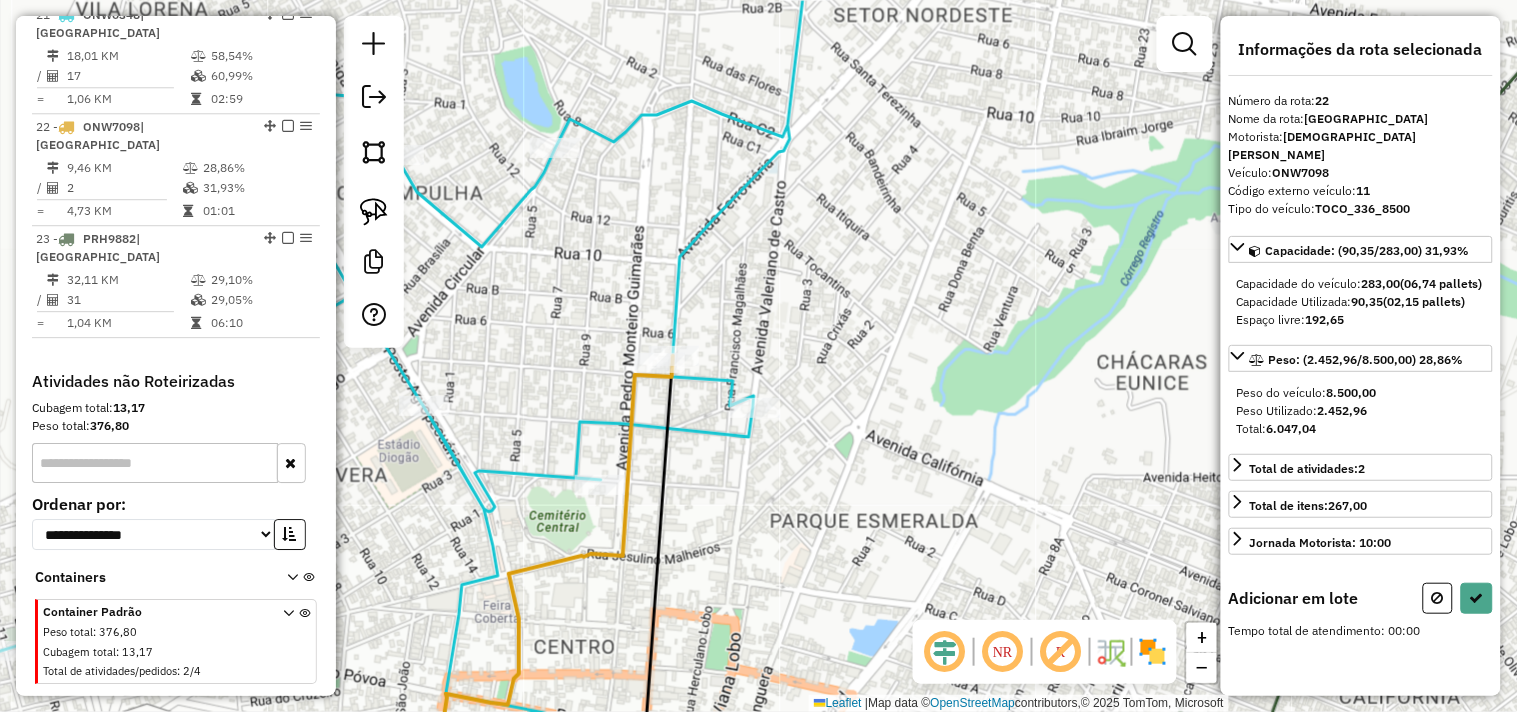 drag, startPoint x: 874, startPoint y: 338, endPoint x: 801, endPoint y: 368, distance: 78.92401 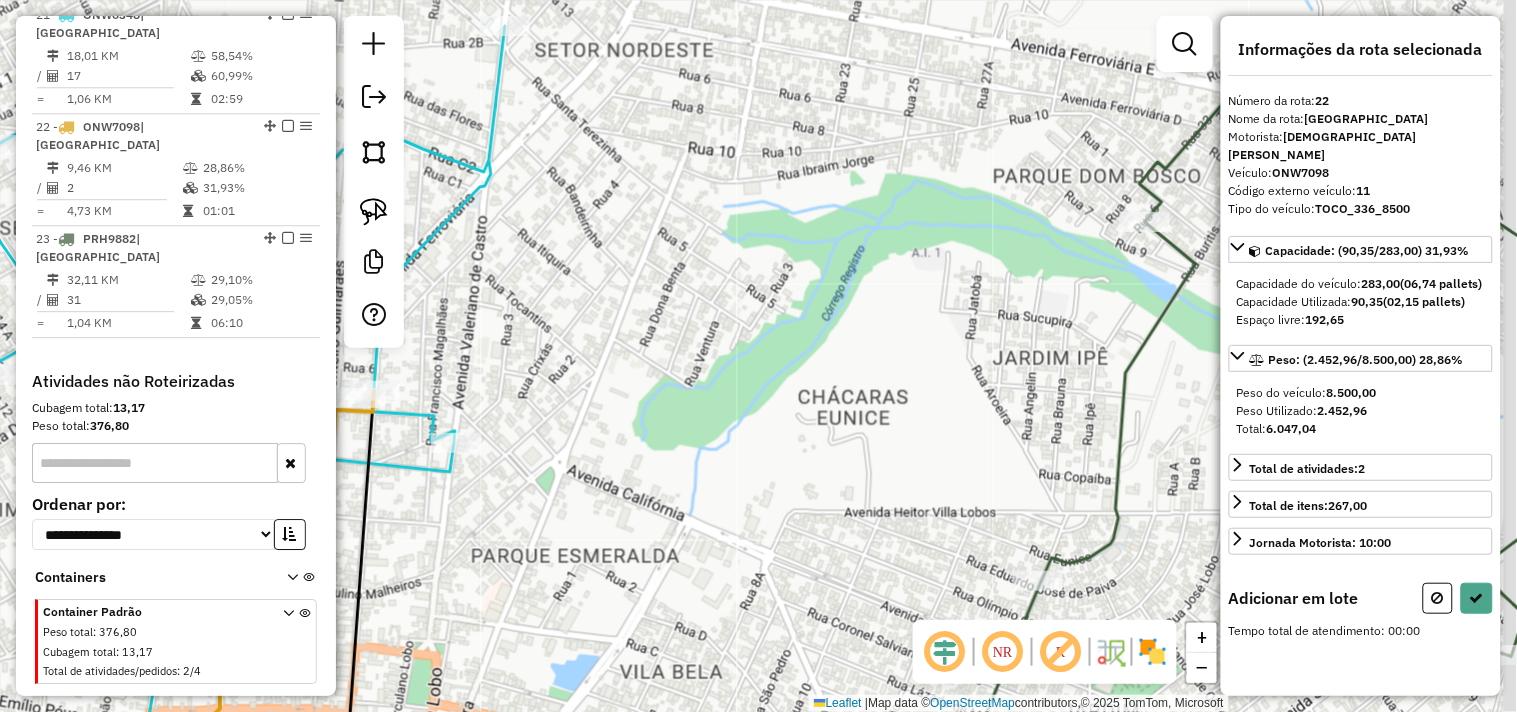 drag, startPoint x: 962, startPoint y: 323, endPoint x: 804, endPoint y: 324, distance: 158.00316 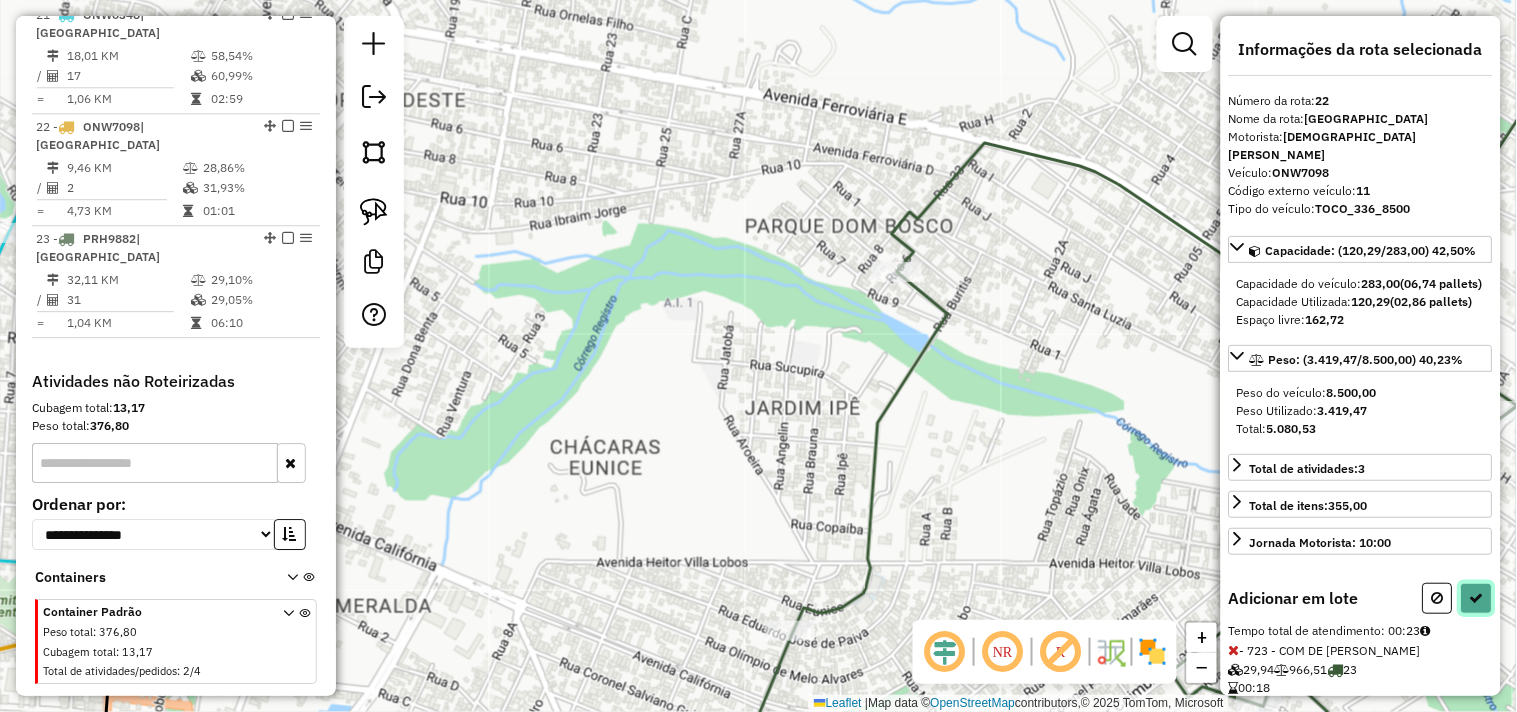 click at bounding box center (1477, 598) 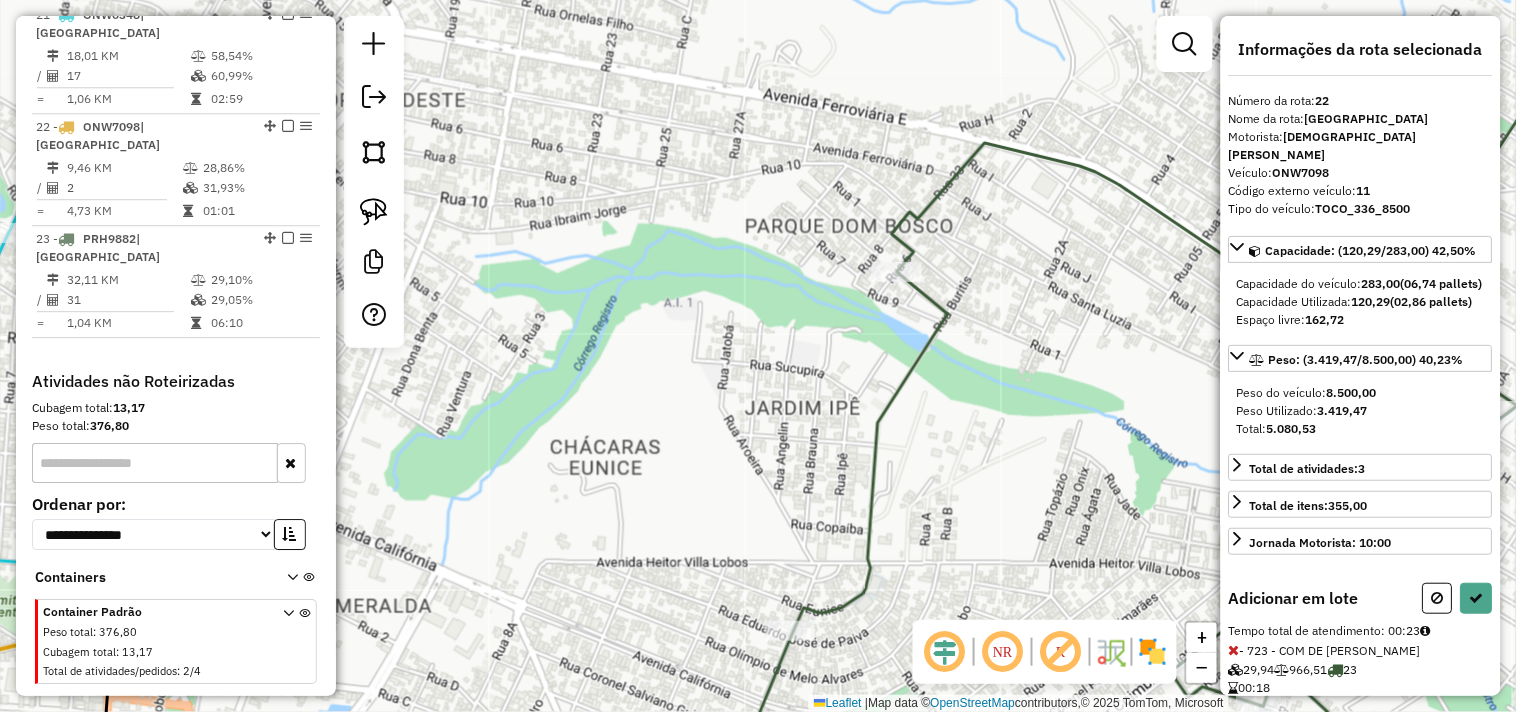 select on "*********" 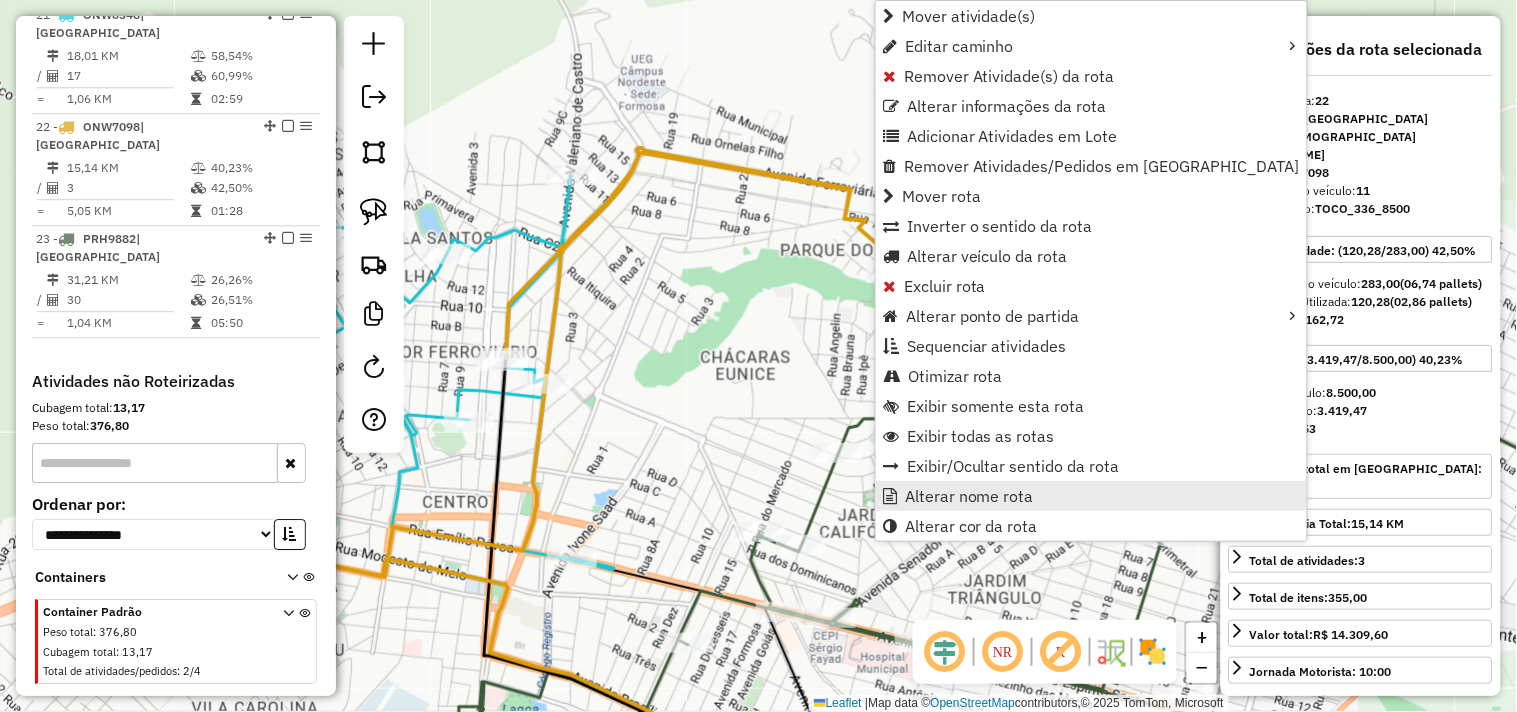 click on "Alterar nome rota" at bounding box center [969, 496] 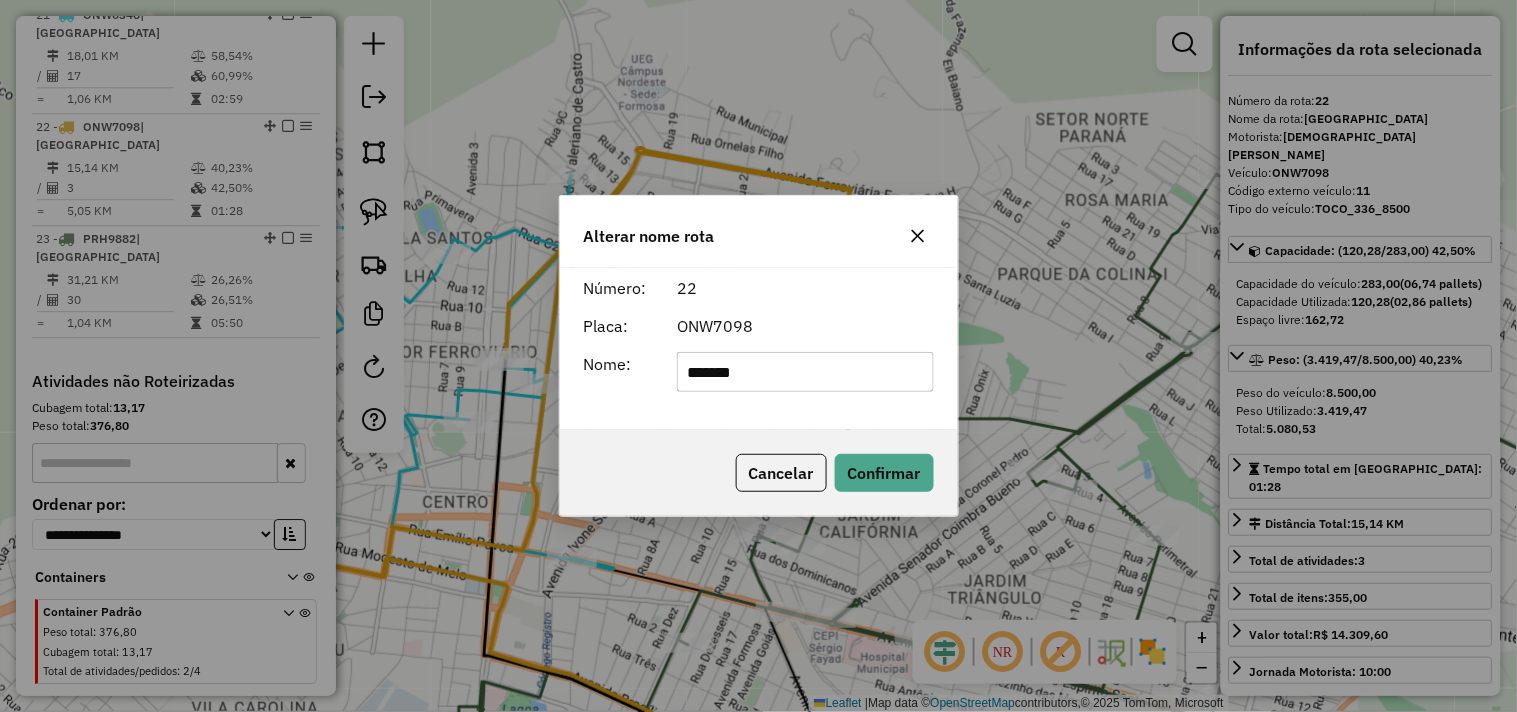 click on "*******" 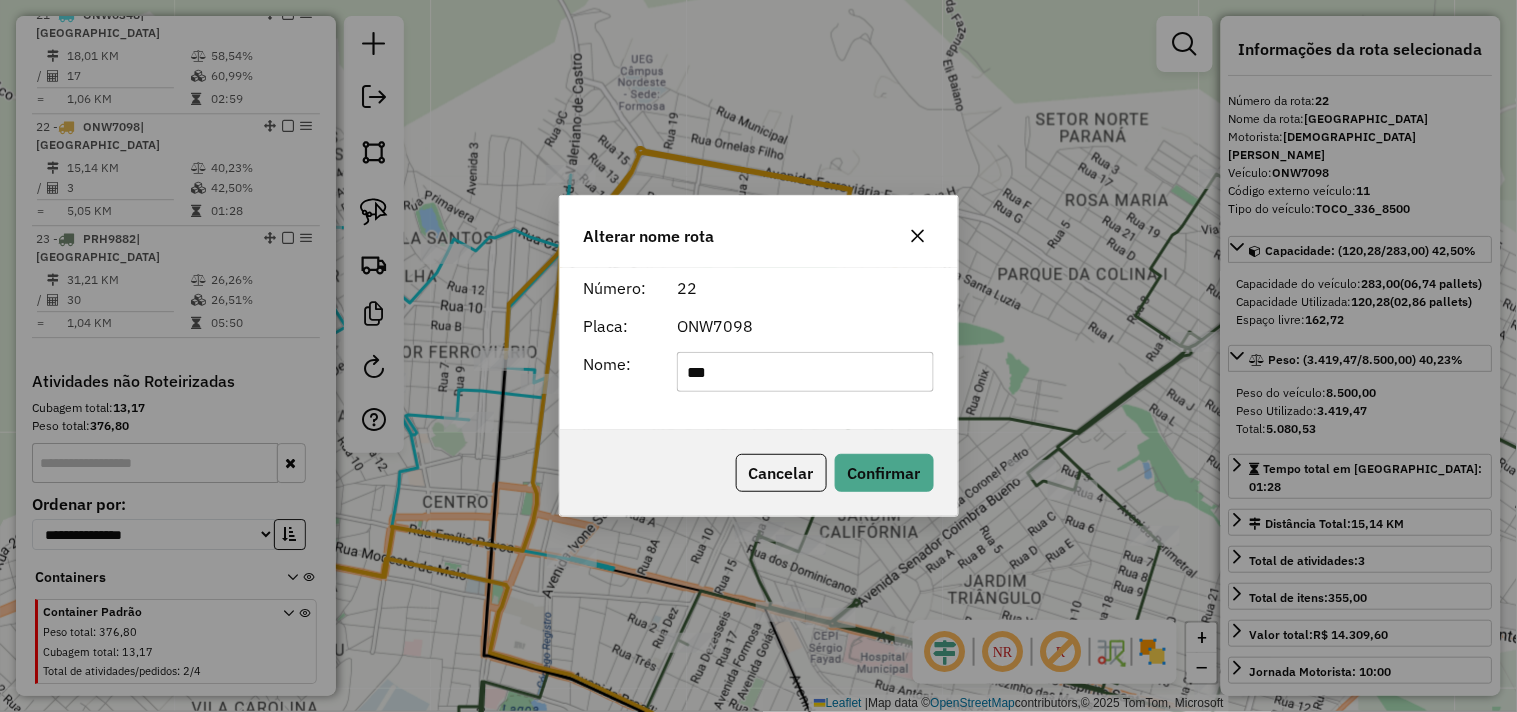 type on "*********" 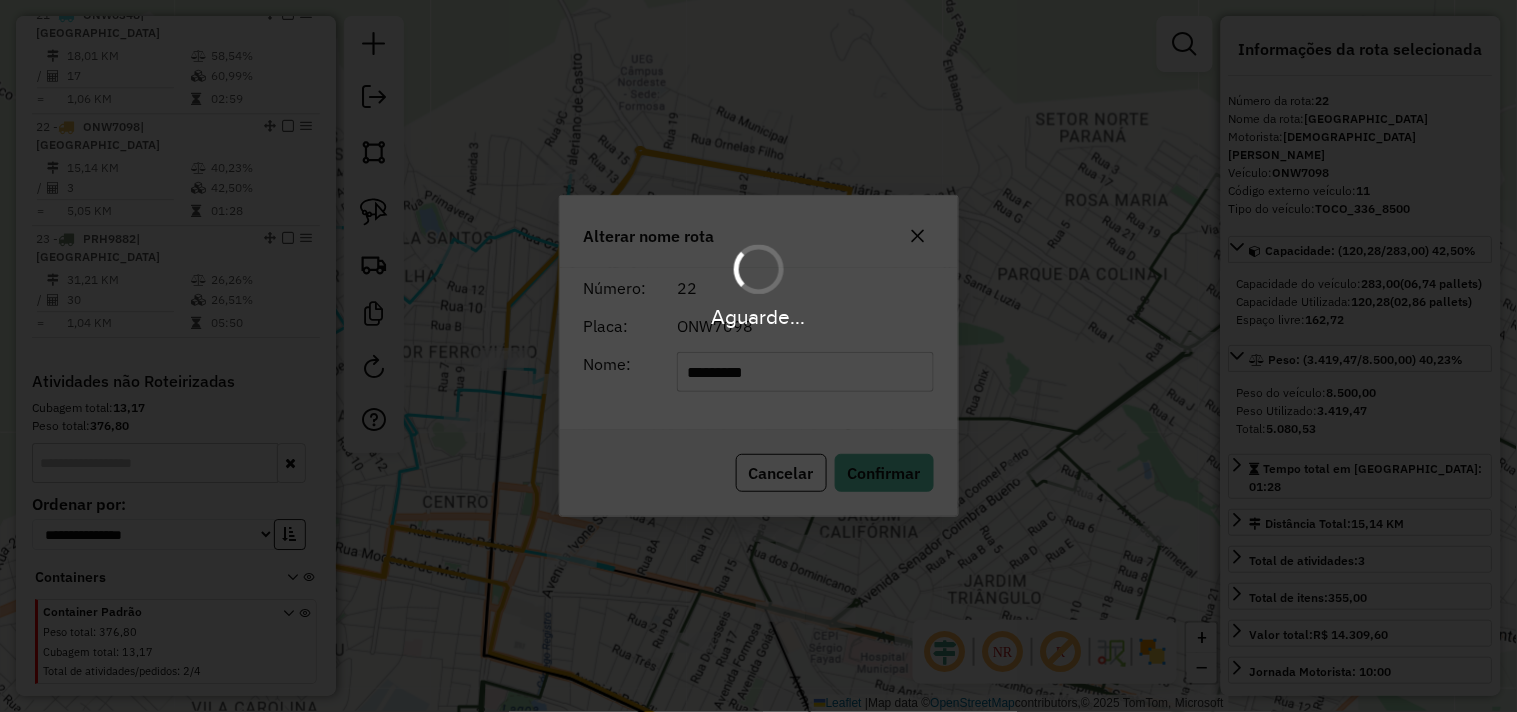 type 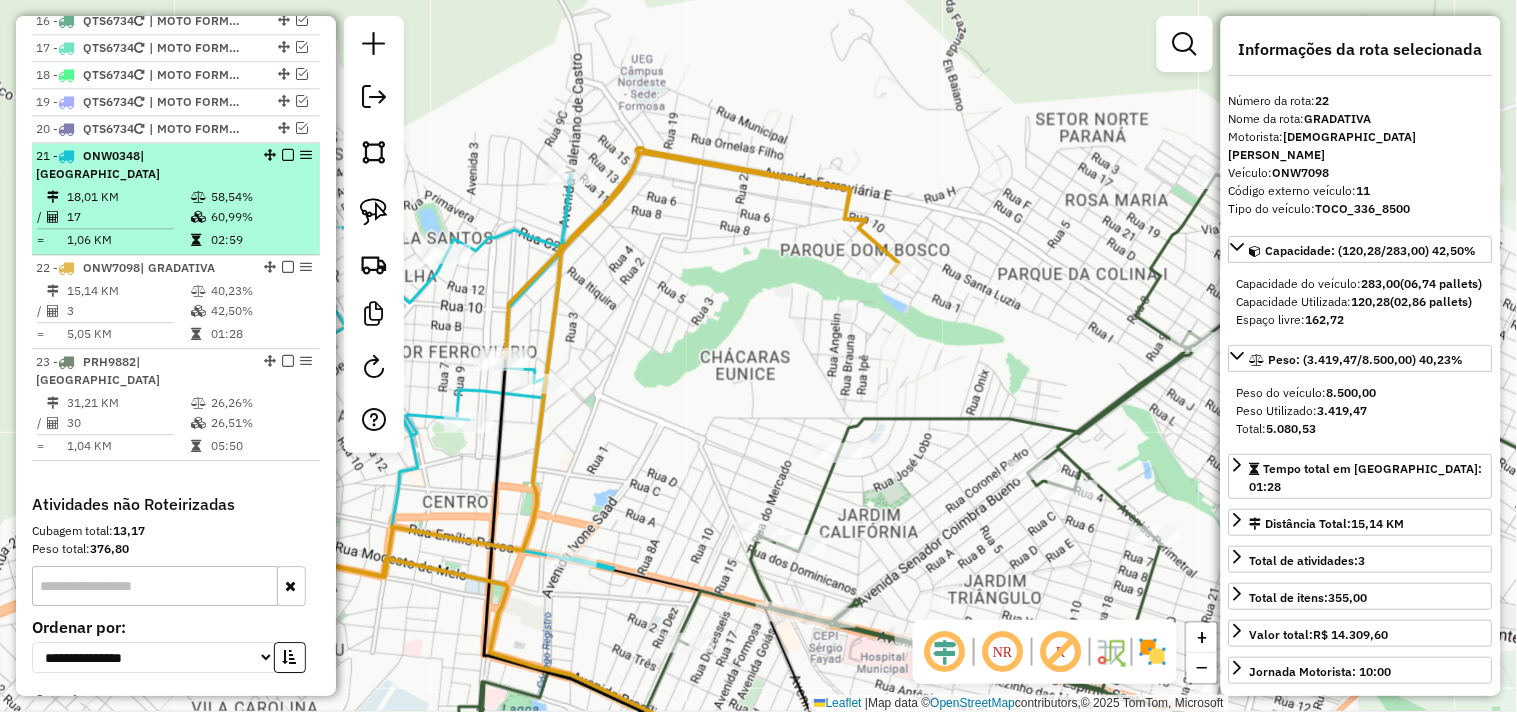 scroll, scrollTop: 1113, scrollLeft: 0, axis: vertical 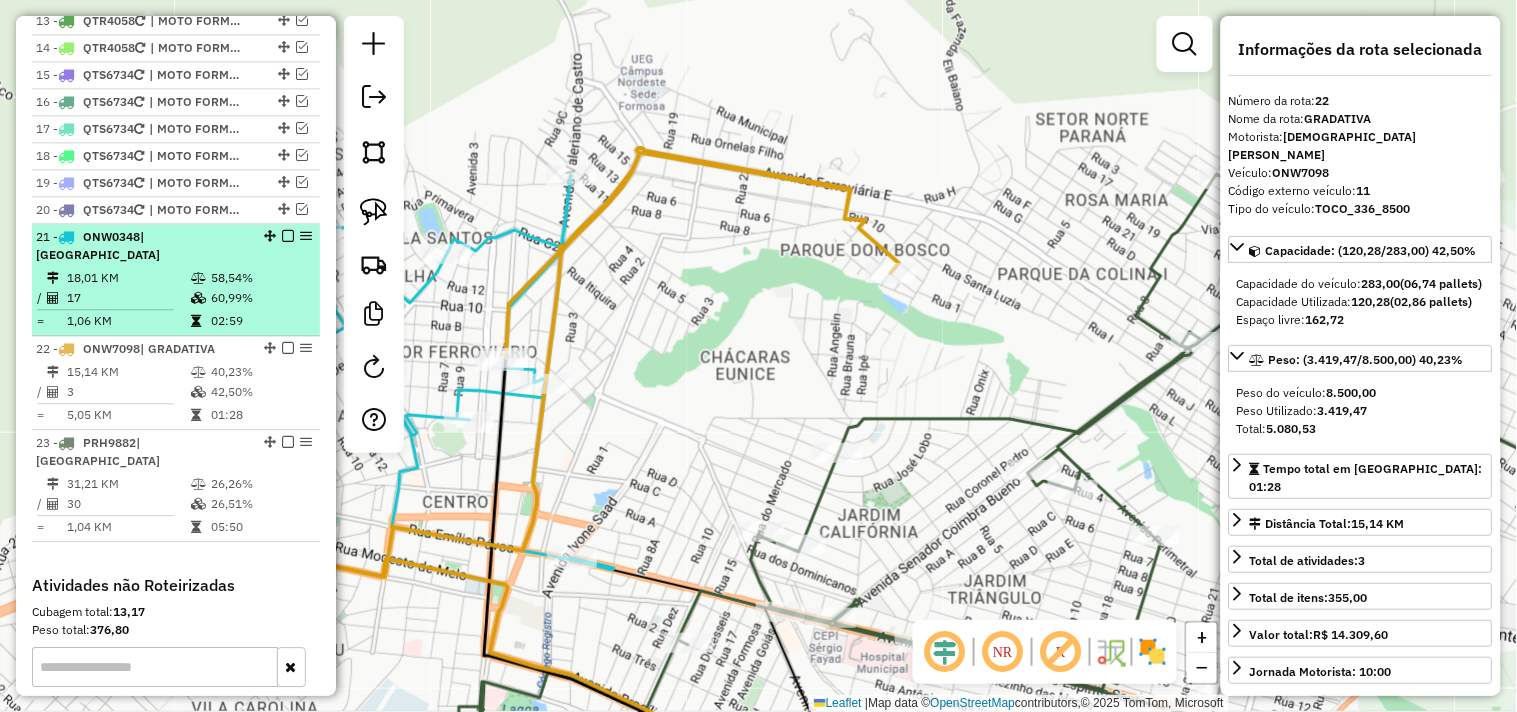 drag, startPoint x: 265, startPoint y: 346, endPoint x: 256, endPoint y: 293, distance: 53.75872 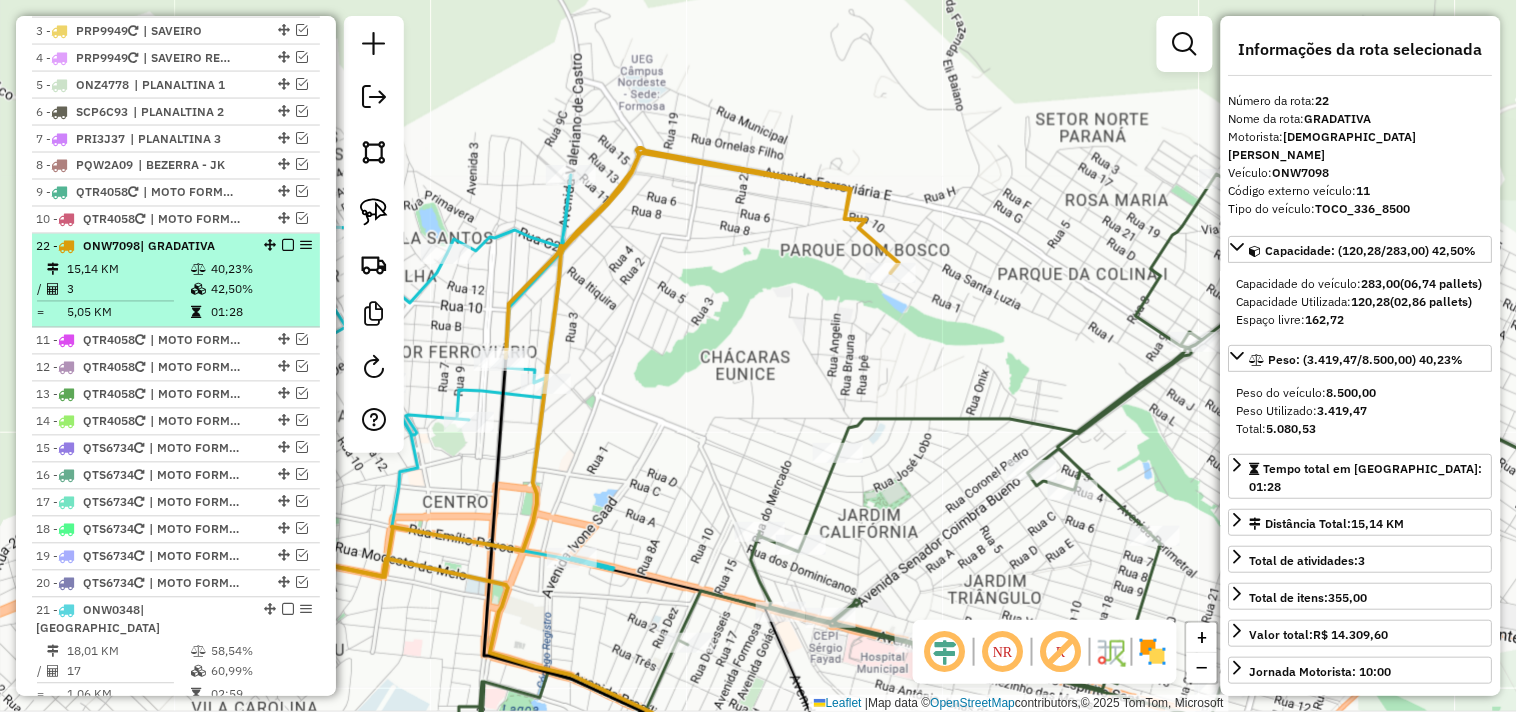 scroll, scrollTop: 780, scrollLeft: 0, axis: vertical 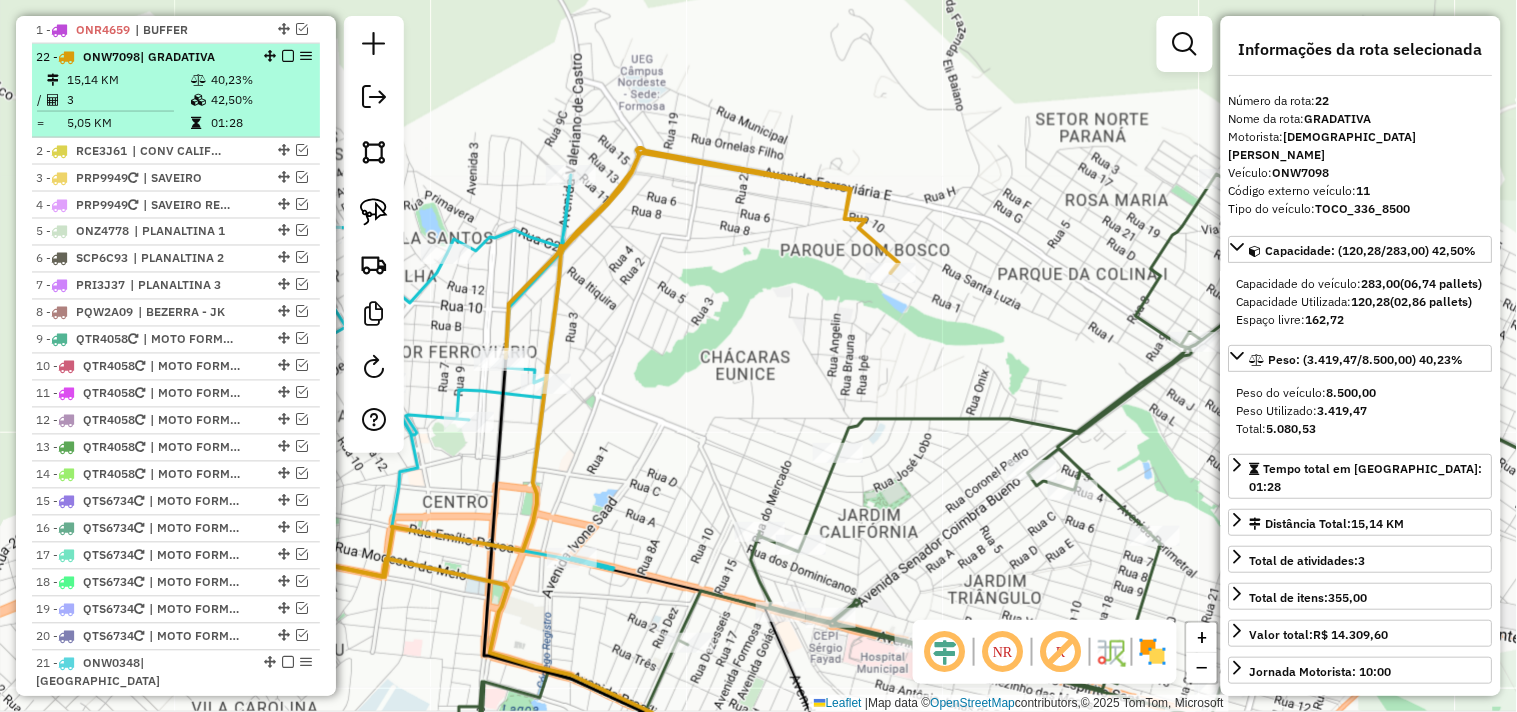 drag, startPoint x: 265, startPoint y: 347, endPoint x: 228, endPoint y: 70, distance: 279.4602 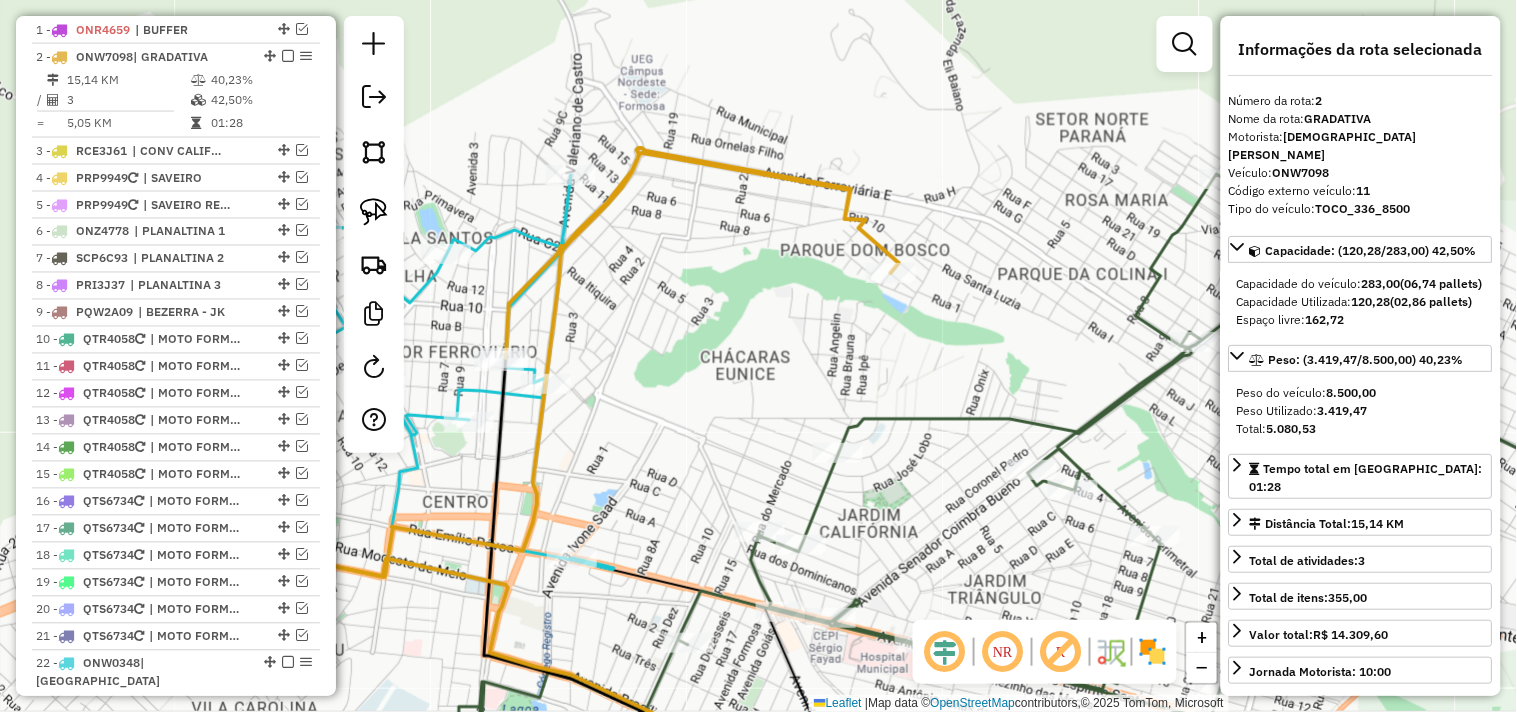 click at bounding box center [288, 56] 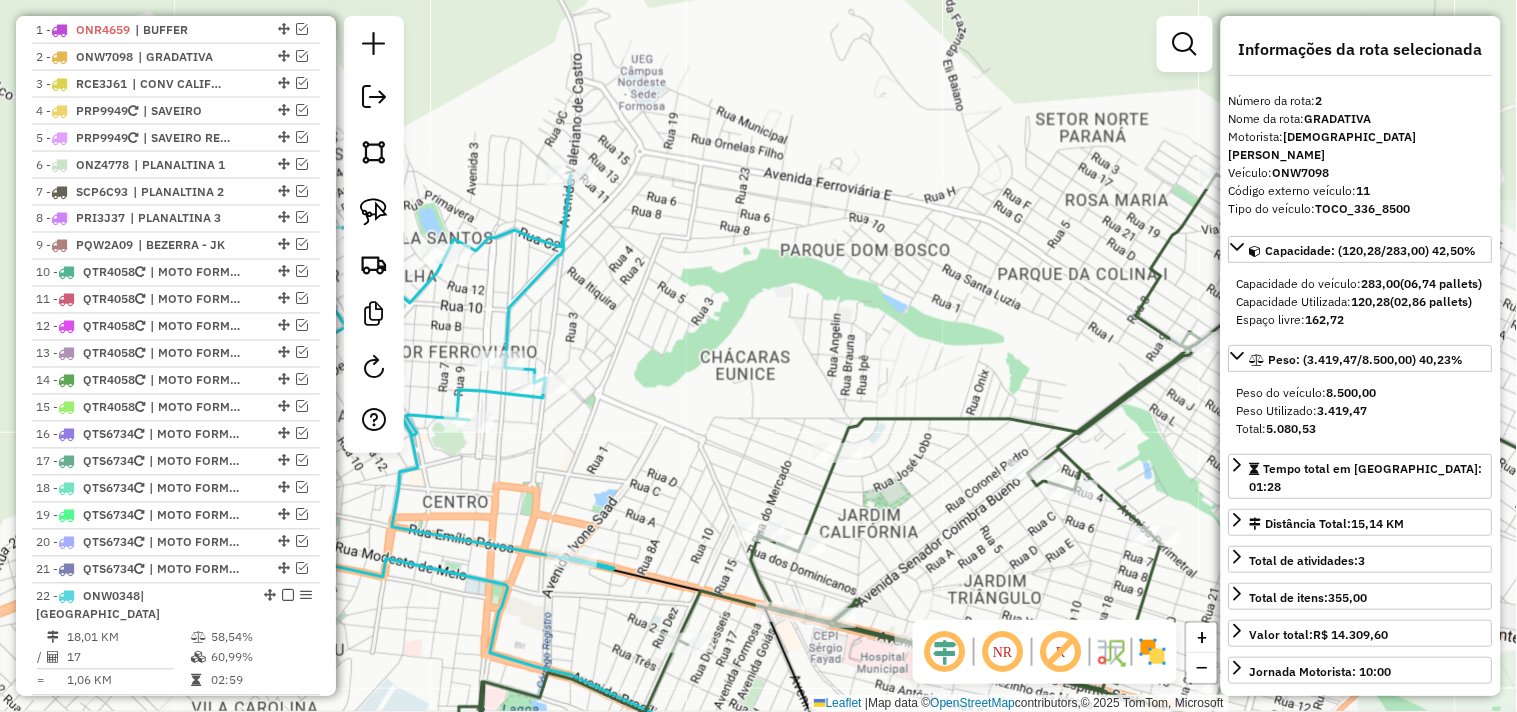 drag, startPoint x: 686, startPoint y: 301, endPoint x: 591, endPoint y: 131, distance: 194.74342 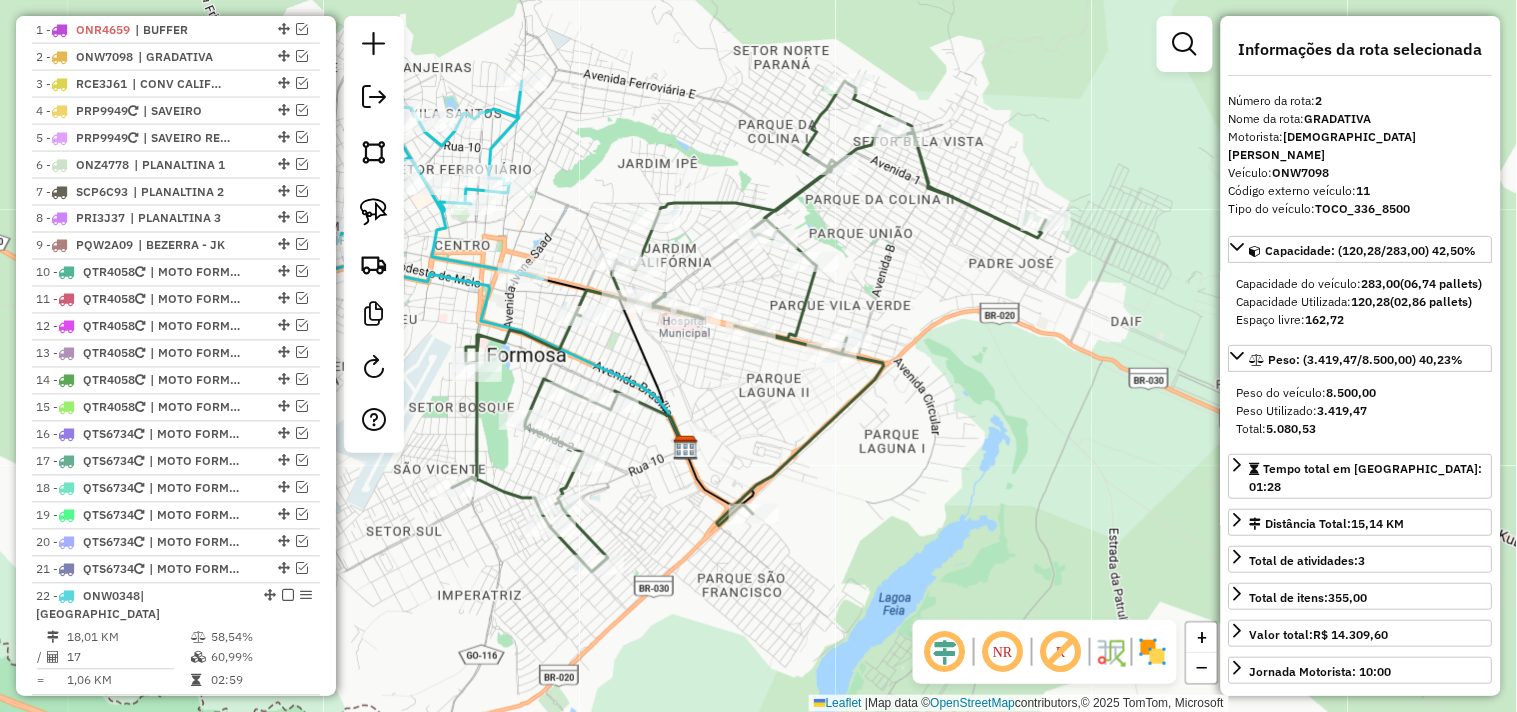 drag, startPoint x: 550, startPoint y: 306, endPoint x: 623, endPoint y: 265, distance: 83.725746 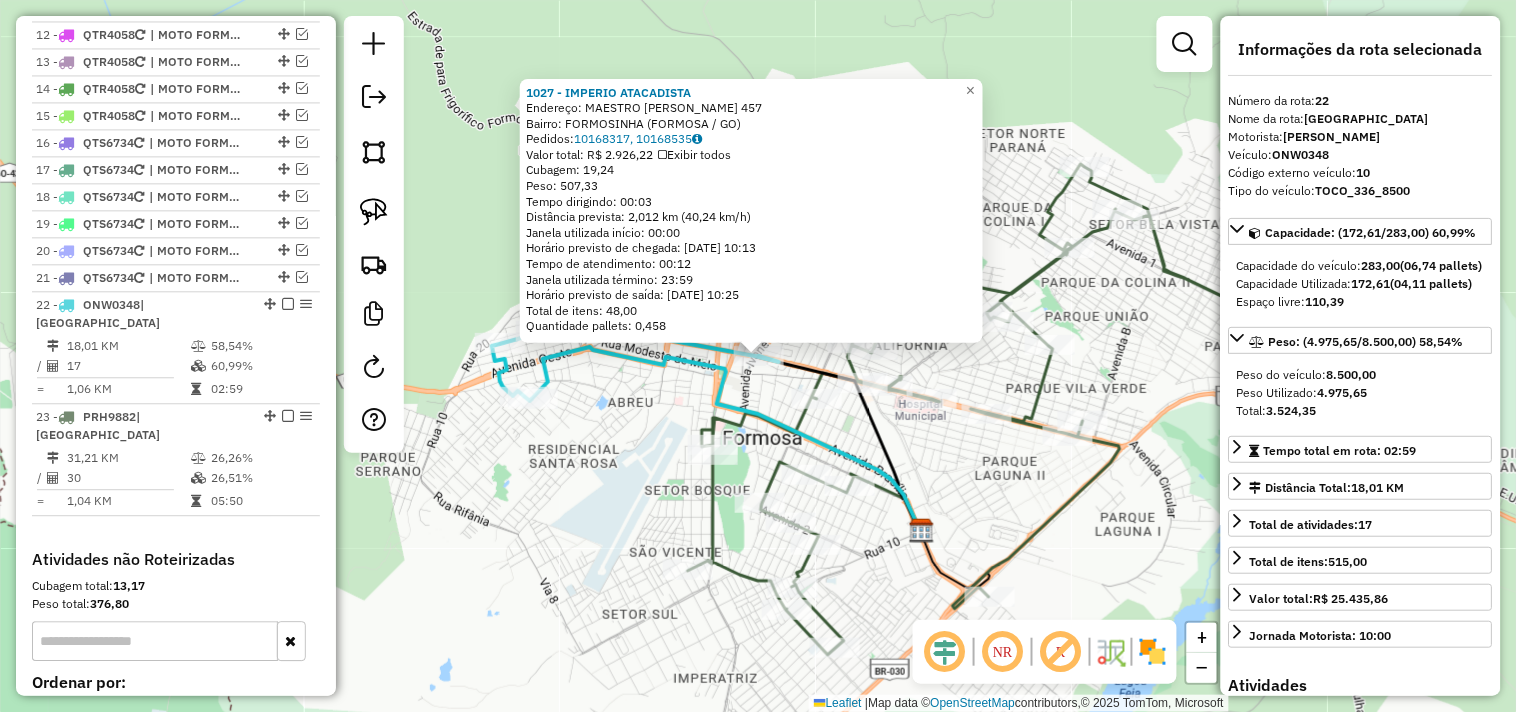 scroll, scrollTop: 1268, scrollLeft: 0, axis: vertical 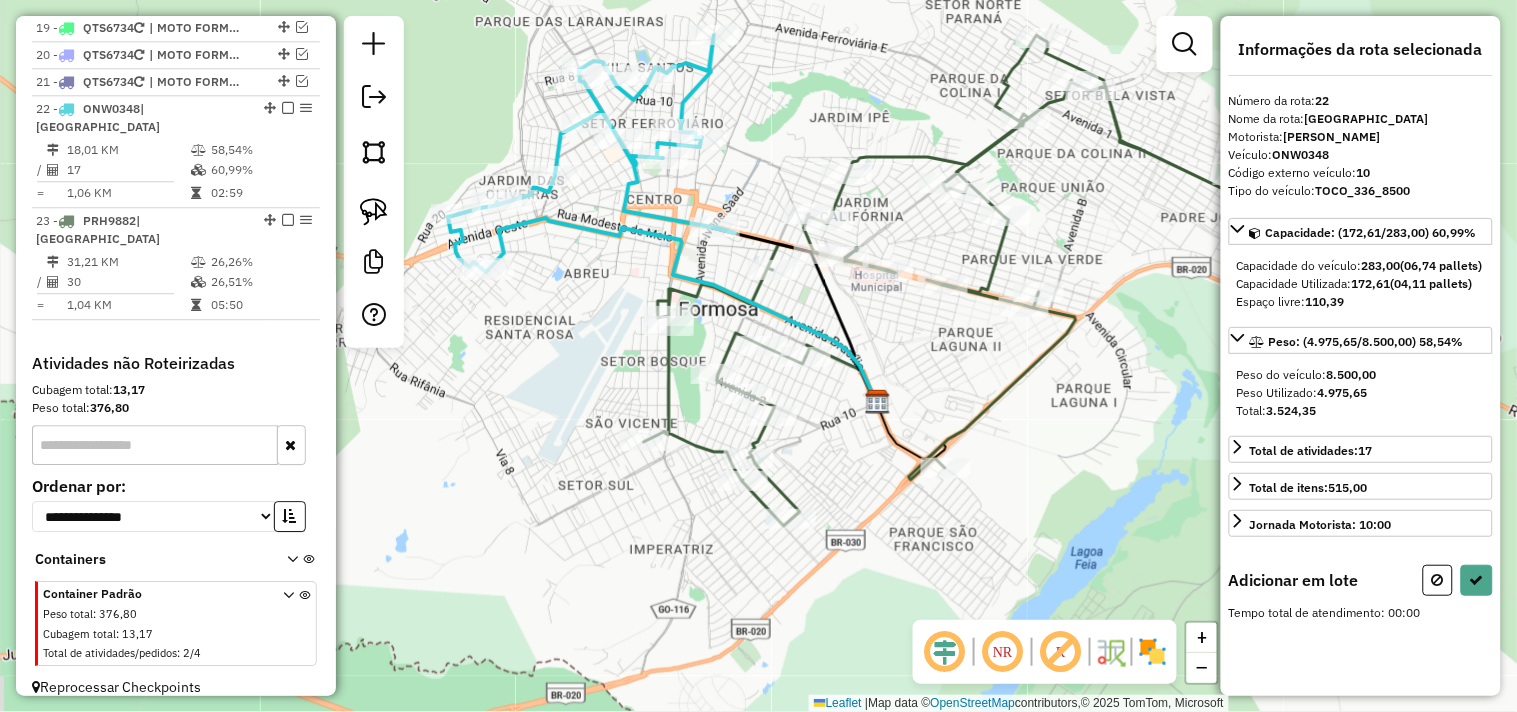 drag, startPoint x: 656, startPoint y: 384, endPoint x: 571, endPoint y: 182, distance: 219.1552 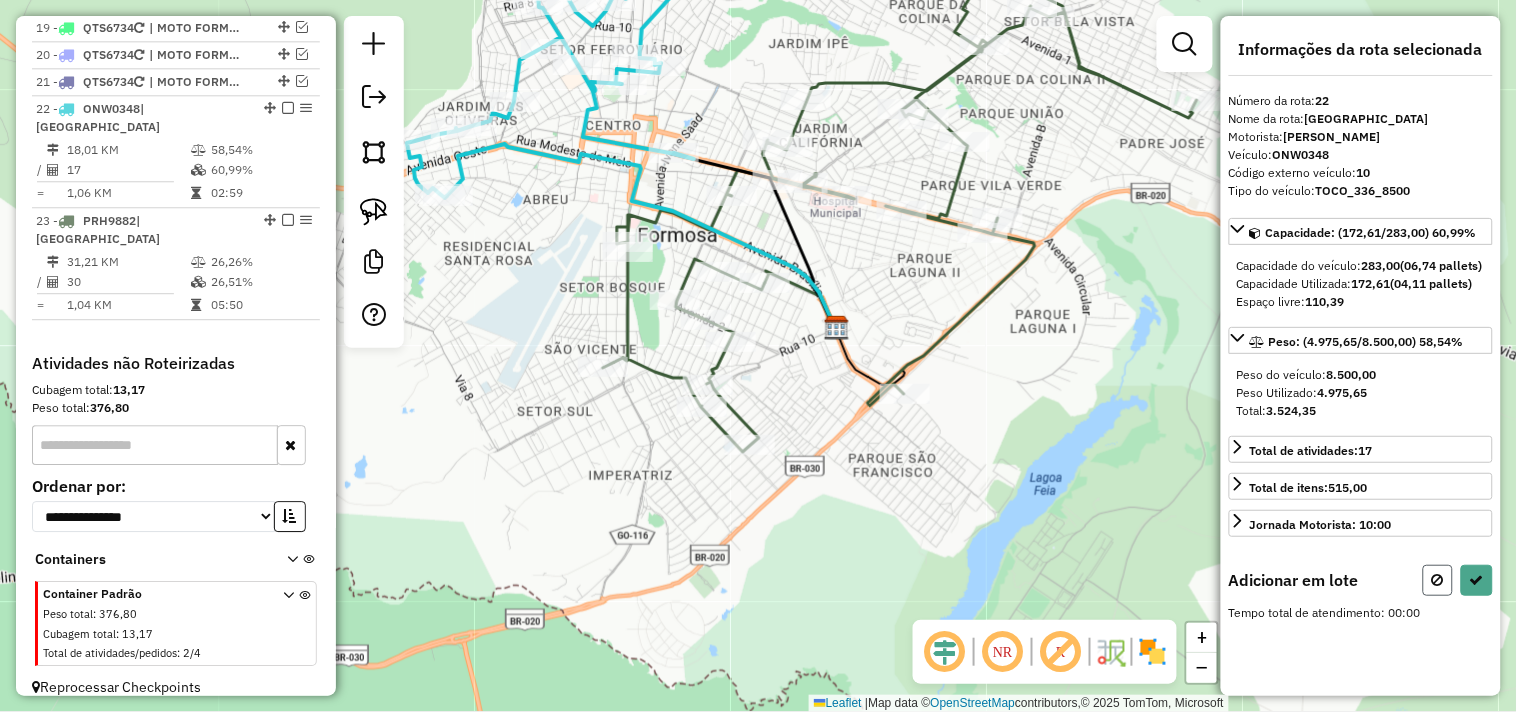 click at bounding box center (1438, 580) 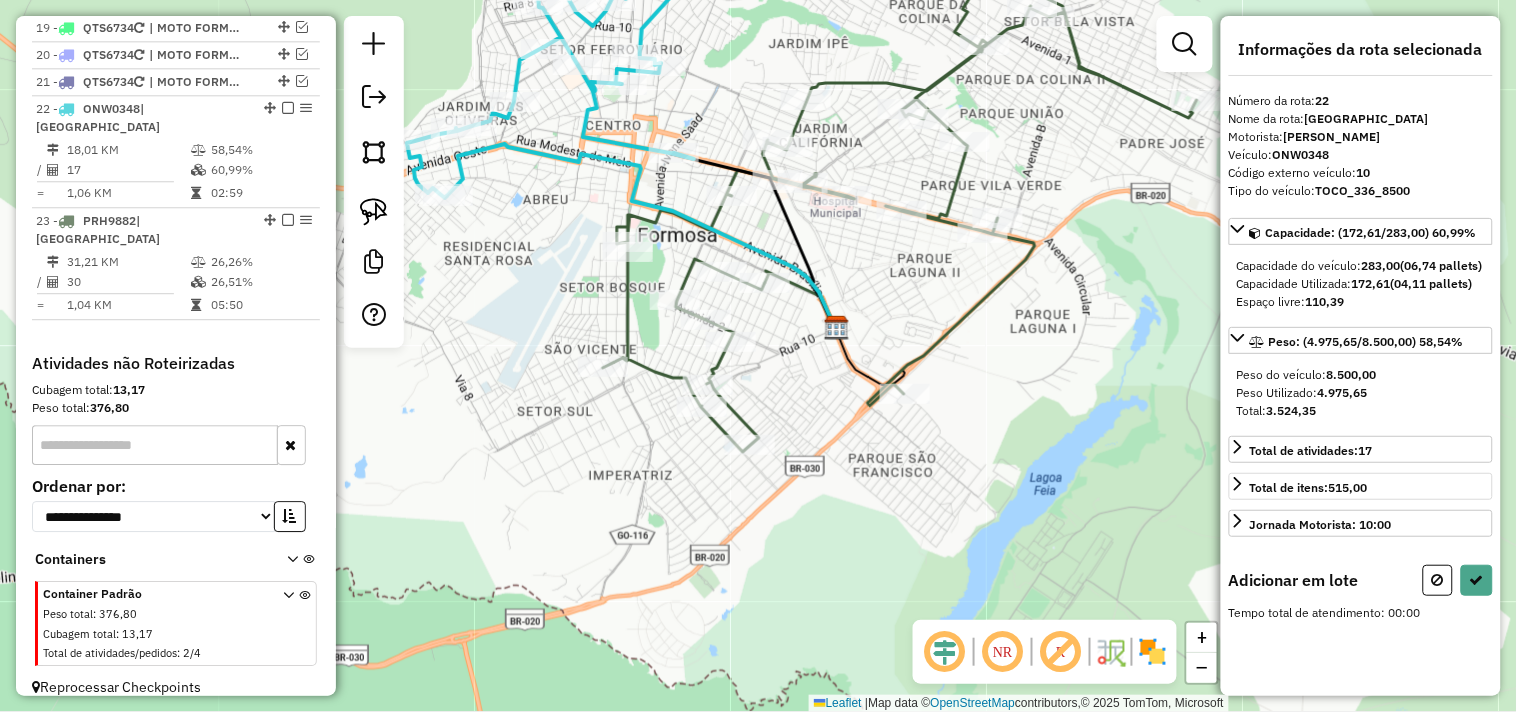 select on "*********" 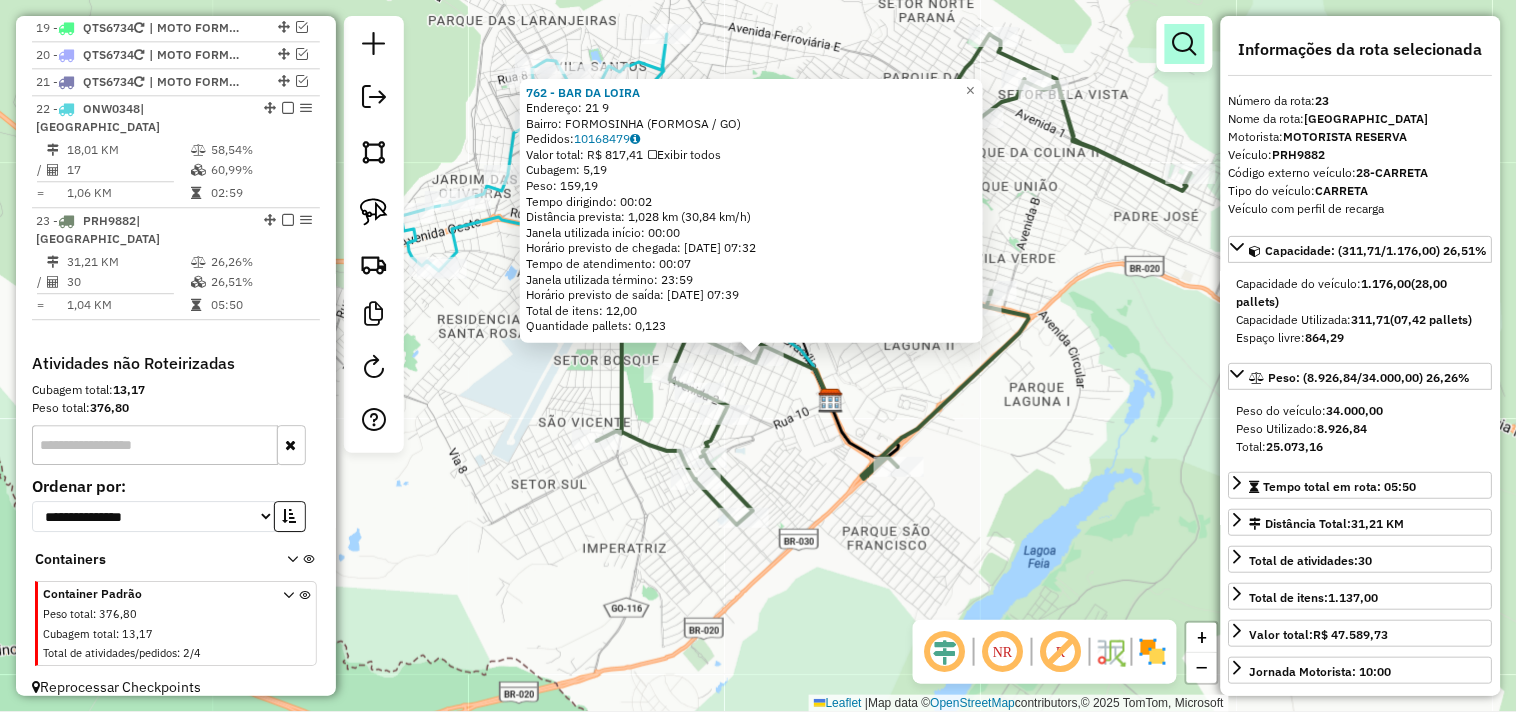click at bounding box center (1185, 44) 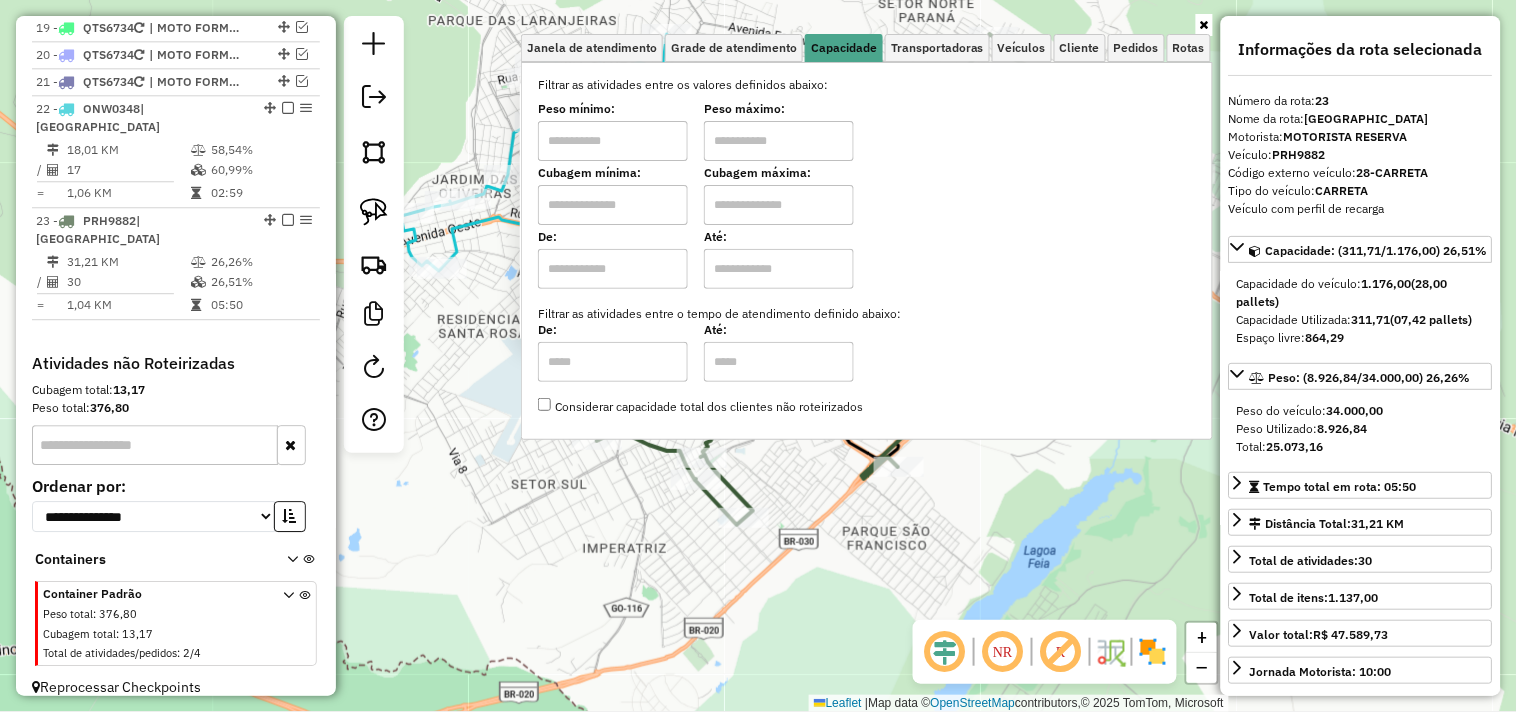 click at bounding box center (613, 141) 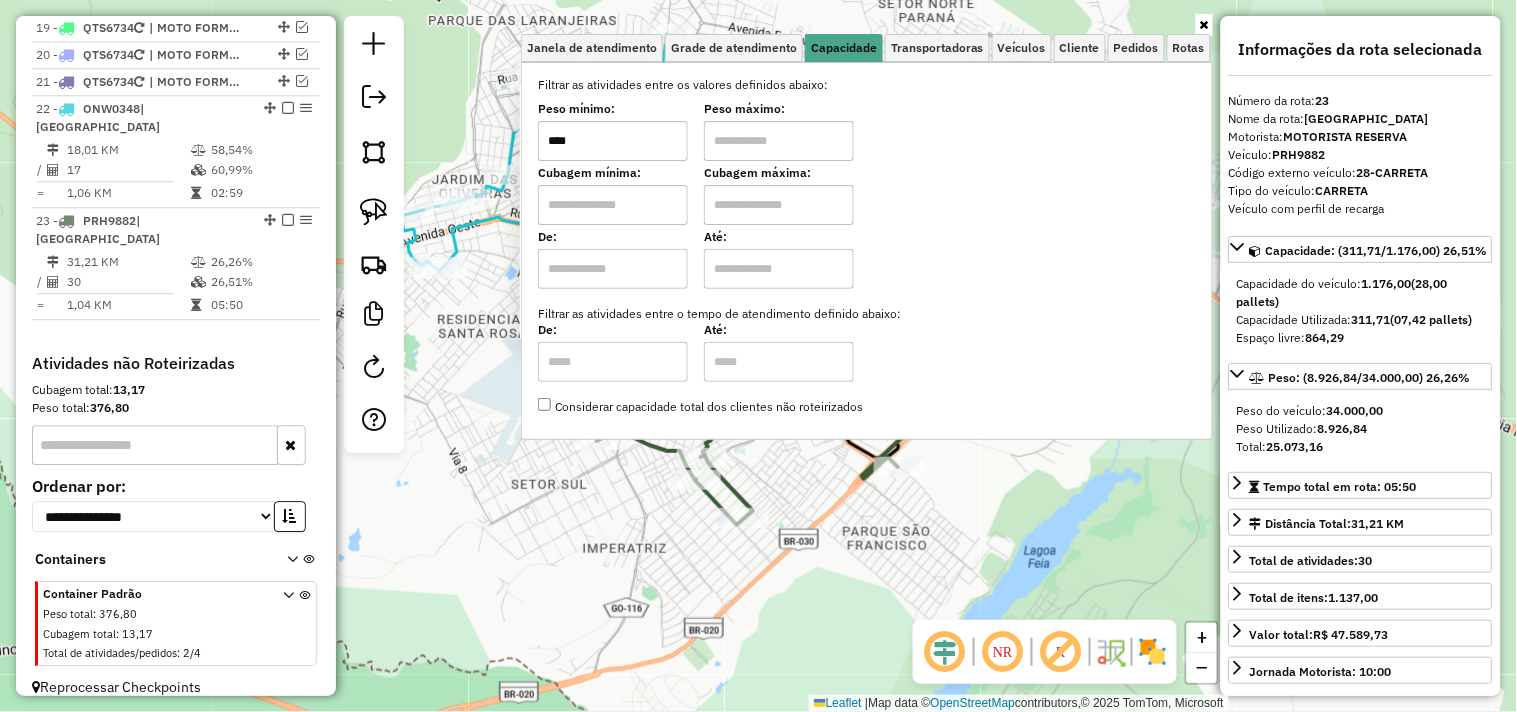 type on "****" 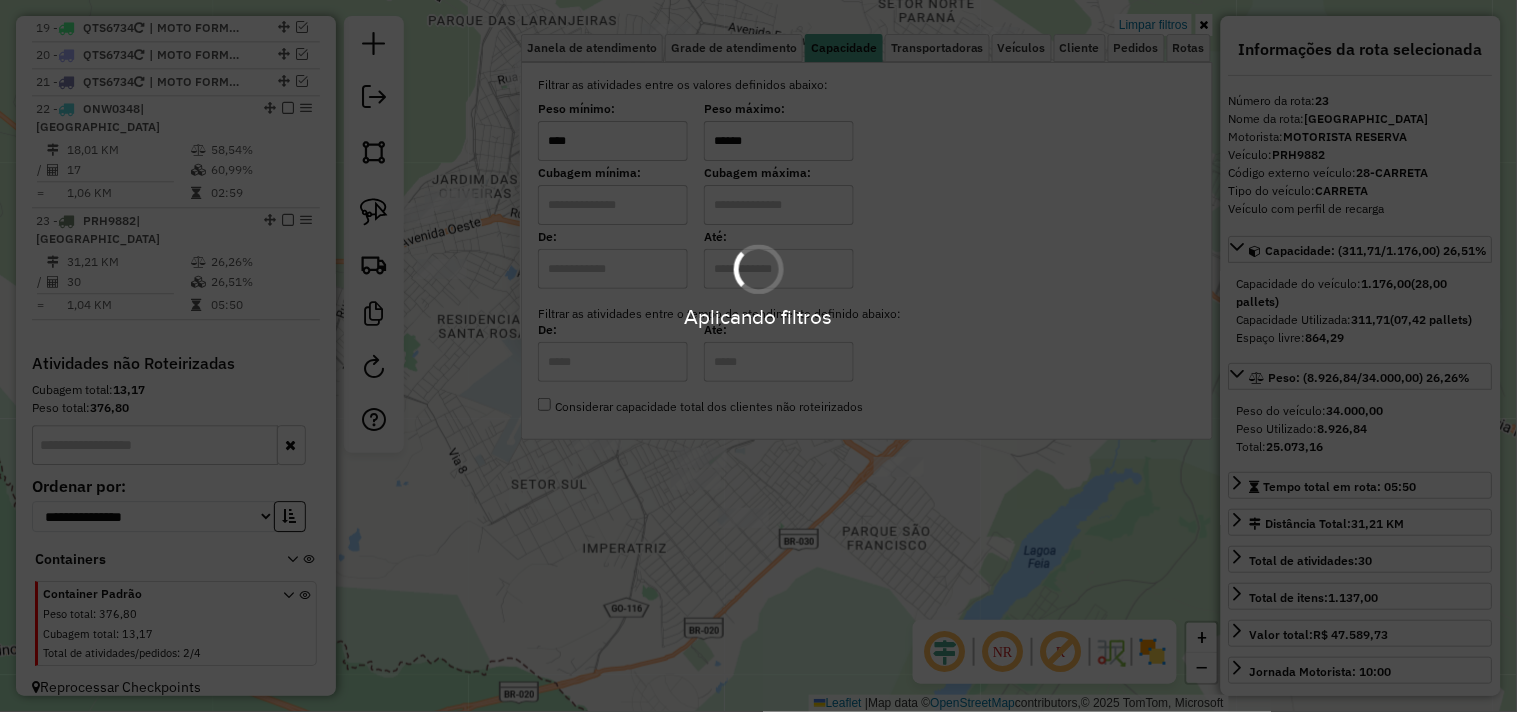 type on "******" 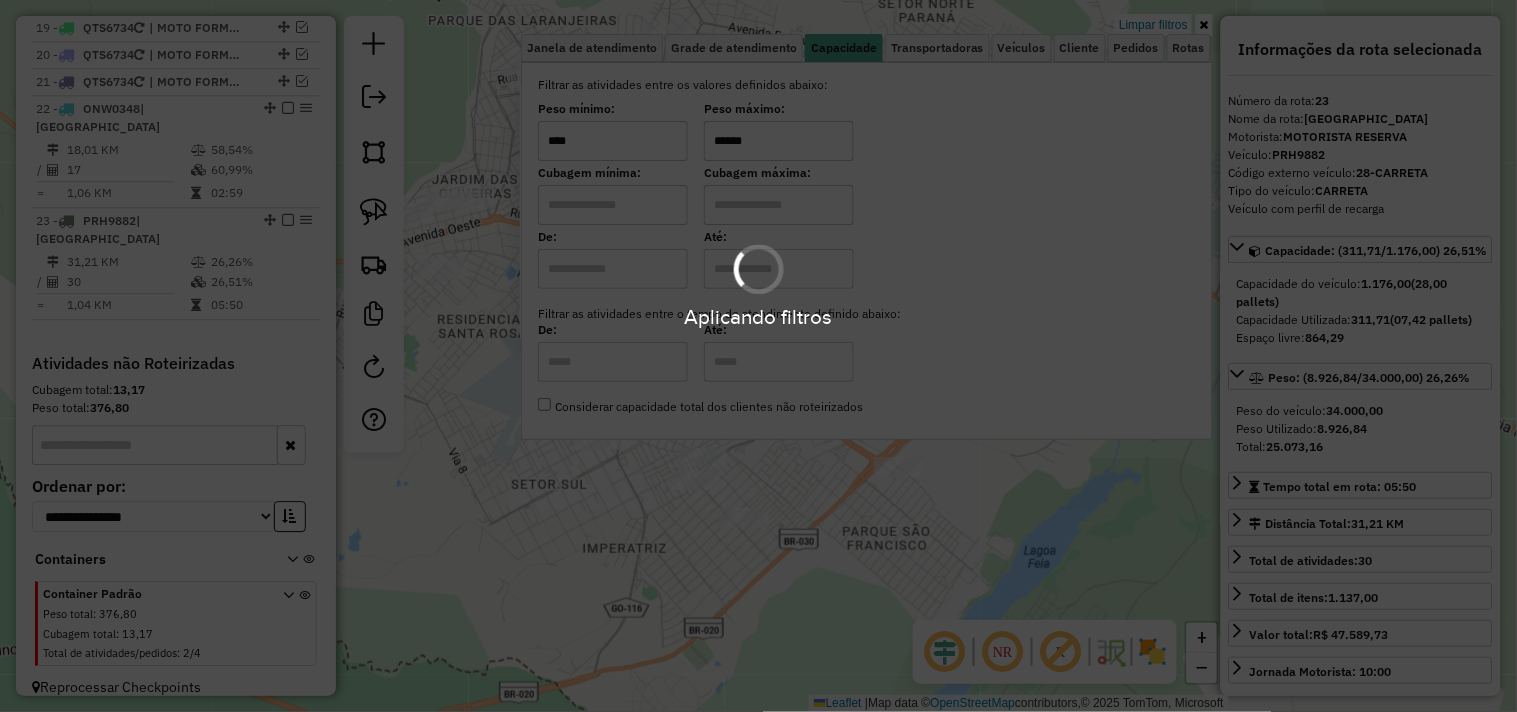 click on "Aplicando filtros  Pop-up bloqueado!  Seu navegador bloqueou automáticamente a abertura de uma nova janela.   Acesse as configurações e adicione o endereço do sistema a lista de permissão.   Fechar  Informações da Sessão 963527 - 11/07/2025     Criação: 10/07/2025 17:57   Depósito:  Foco Formosa  Total de rotas:  23  Distância Total:  660,11 km  Tempo total:  59:40  Valor total:  R$ 440.329,62  - Total roteirizado:  R$ 437.421,42  - Total não roteirizado:  R$ 2.908,20  Total de Atividades Roteirizadas:  235  Total de Pedidos Roteirizados:  331  Peso total roteirizado:  67.328,20  Cubagem total roteirizado:  2.359,85  Total de Atividades não Roteirizadas:  2  Total de Pedidos não Roteirizados:  4 Total de caixas por viagem:  2.359,85 /   23 =  102,60 Média de Atividades por viagem:  235 /   23 =  10,22 Ocupação média da frota:  81,26%   Rotas improdutivas:  3  Rotas vários dias:  0  Clientes Priorizados NR:  0  Transportadoras  Rotas  Recargas: 12   Ver rotas   Ver veículos   1 -      /" at bounding box center (758, 356) 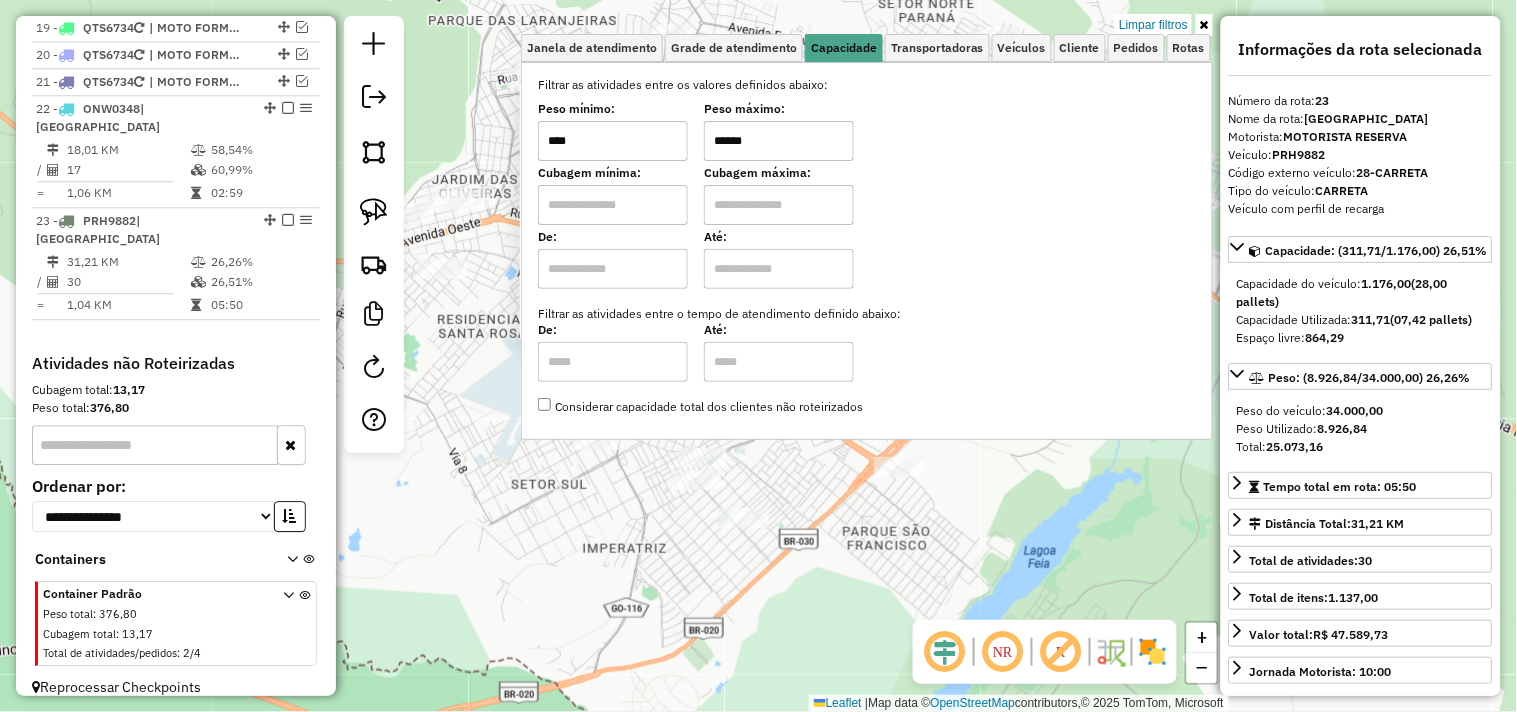 click on "762 - BAR DA LOIRA  Endereço:  21 9   Bairro: FORMOSINHA (FORMOSA / GO)   Pedidos:  10168479   Valor total: R$ 817,41   Exibir todos   Cubagem: 5,19  Peso: 159,19  Tempo dirigindo: 00:02   Distância prevista: 1,028 km (30,84 km/h)   Janela utilizada início: 00:00   Horário previsto de chegada: 11/07/2025 07:32   Tempo de atendimento: 00:07   Janela utilizada término: 23:59   Horário previsto de saída: 11/07/2025 07:39   Total de itens: 12,00   Quantidade pallets: 0,123  × Limpar filtros Janela de atendimento Grade de atendimento Capacidade Transportadoras Veículos Cliente Pedidos  Rotas Selecione os dias de semana para filtrar as janelas de atendimento  Seg   Ter   Qua   Qui   Sex   Sáb   Dom  Informe o período da janela de atendimento: De: Até:  Filtrar exatamente a janela do cliente  Considerar janela de atendimento padrão  Selecione os dias de semana para filtrar as grades de atendimento  Seg   Ter   Qua   Qui   Sex   Sáb   Dom   Considerar clientes sem dia de atendimento cadastrado **** De:" 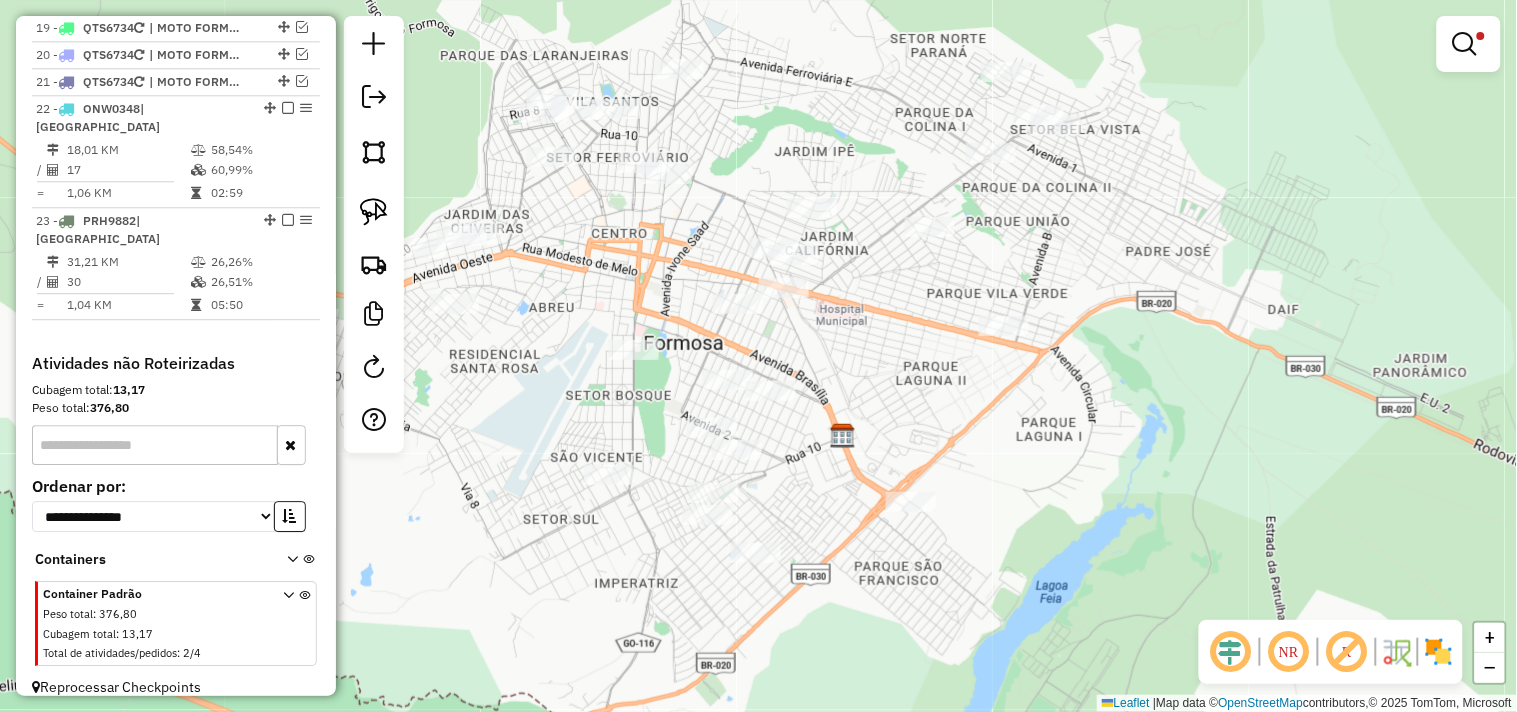 drag, startPoint x: 823, startPoint y: 473, endPoint x: 840, endPoint y: 502, distance: 33.61547 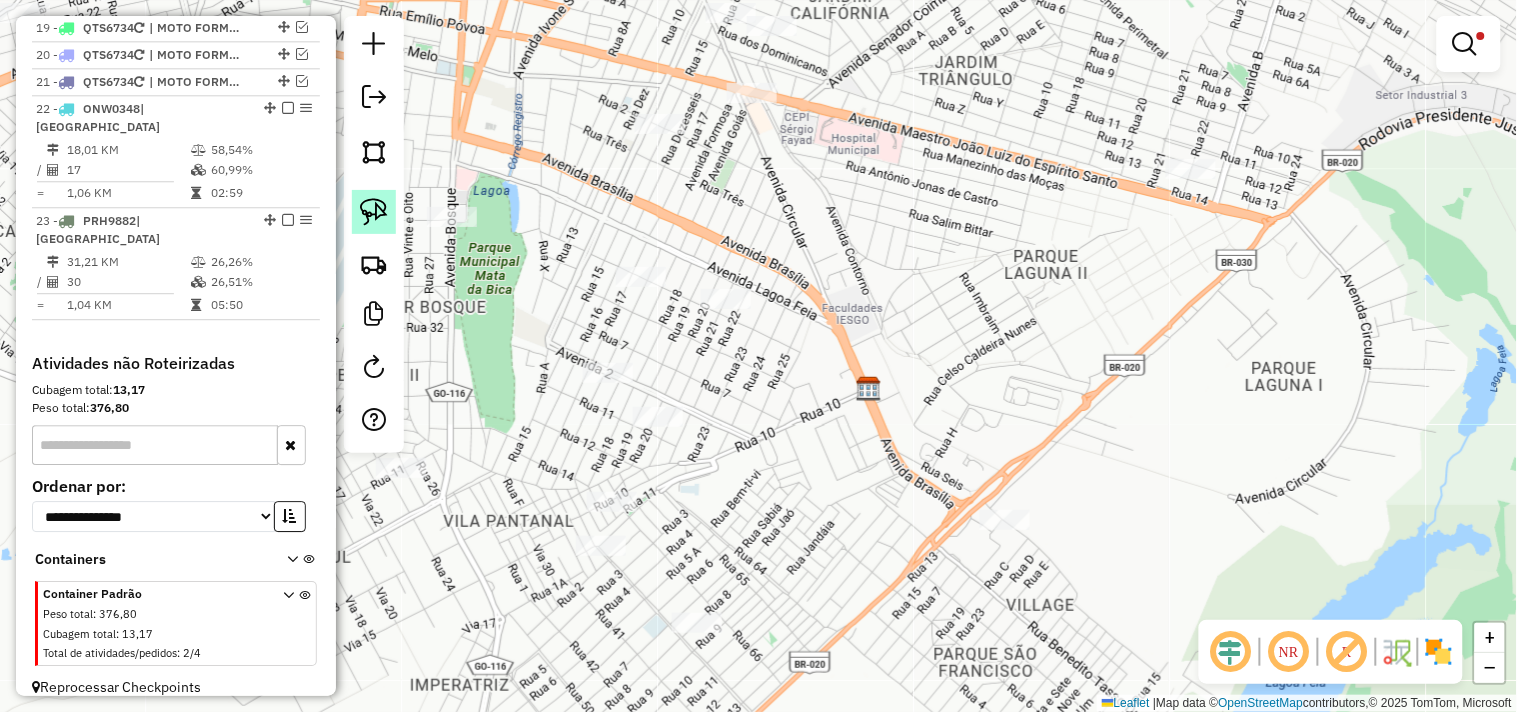 click 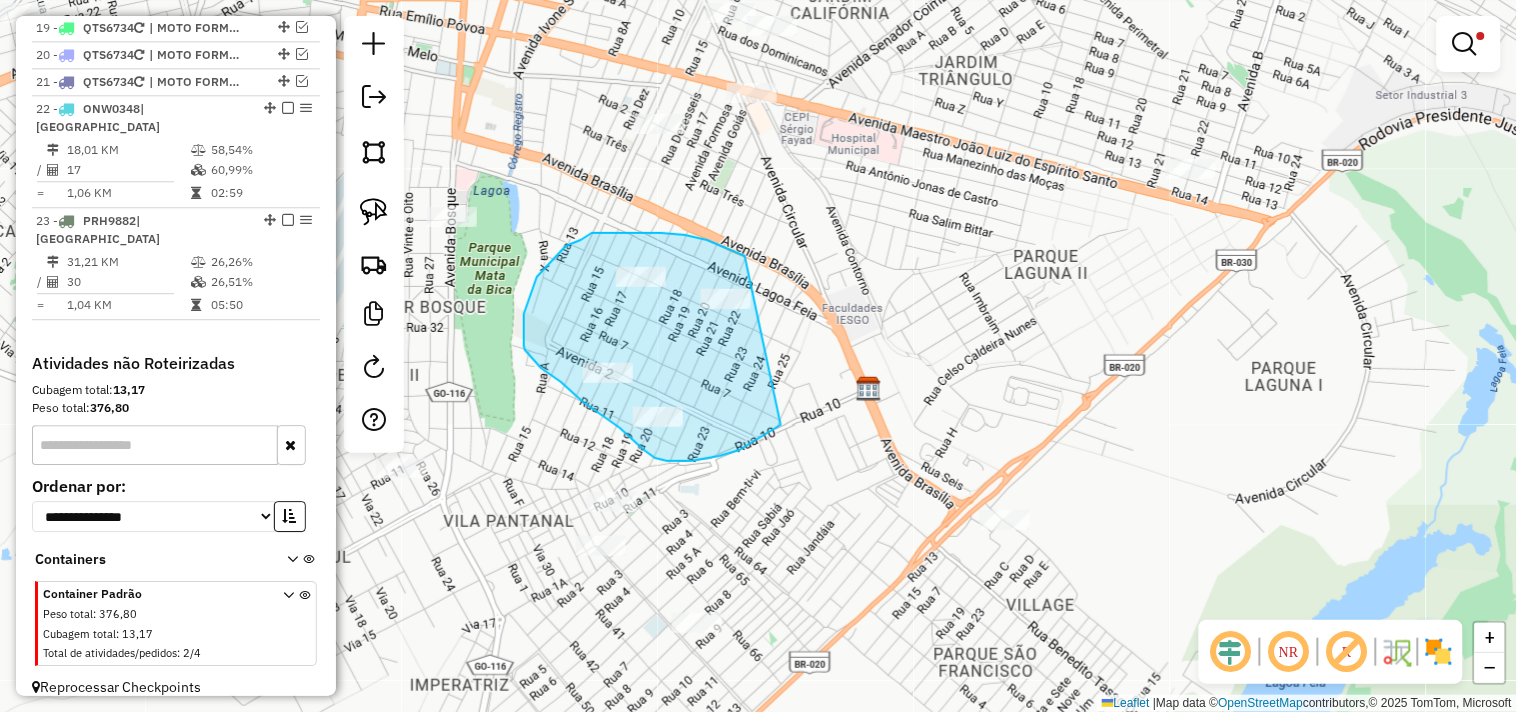 drag, startPoint x: 745, startPoint y: 256, endPoint x: 846, endPoint y: 305, distance: 112.25863 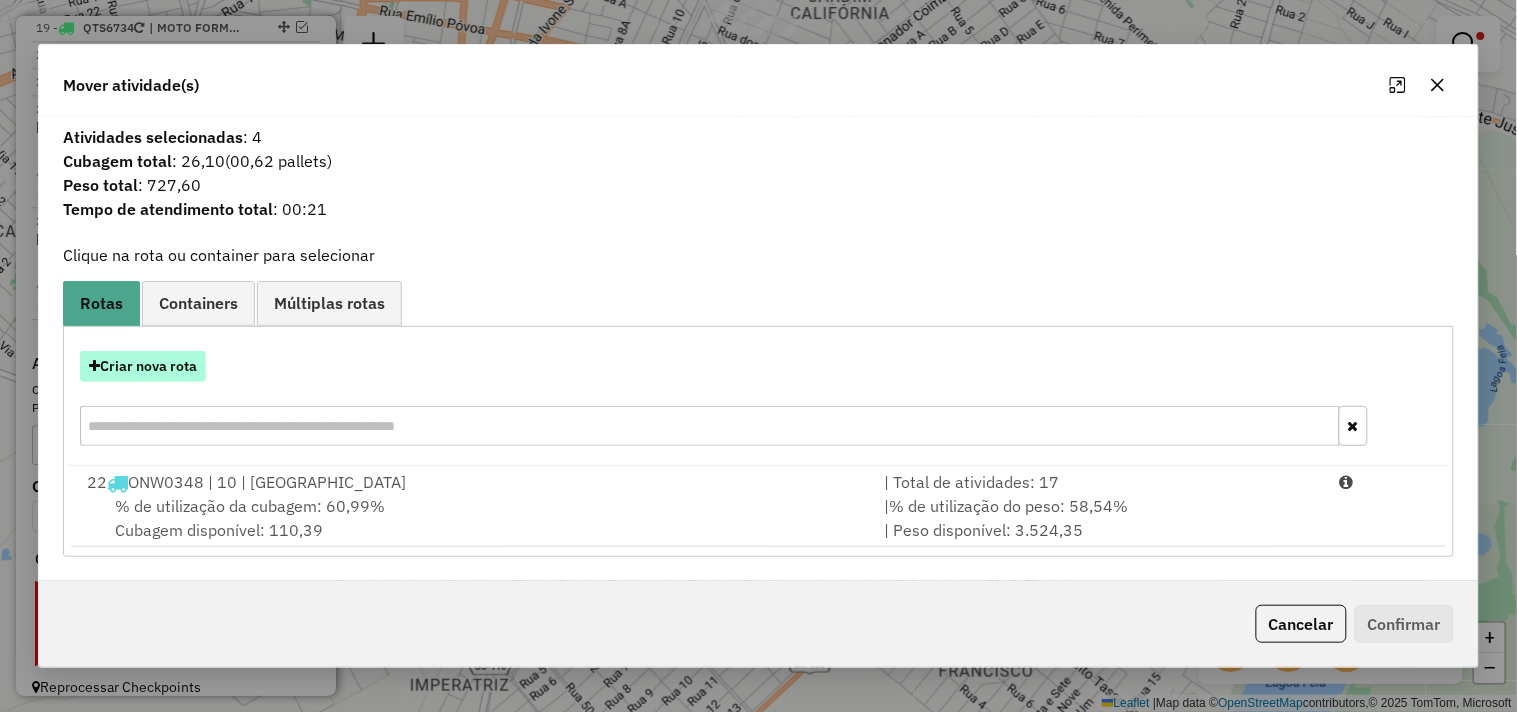 click on "Criar nova rota" at bounding box center [143, 366] 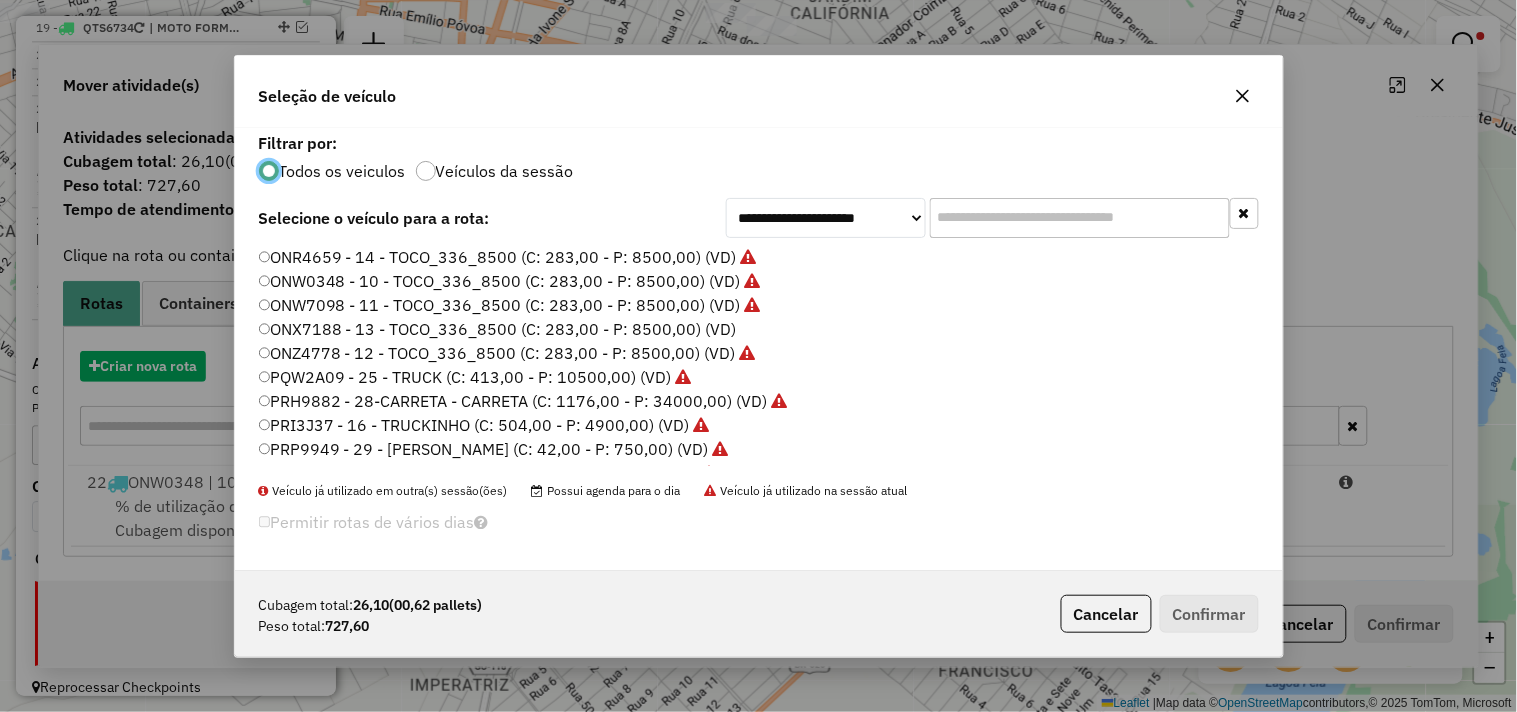 scroll, scrollTop: 11, scrollLeft: 5, axis: both 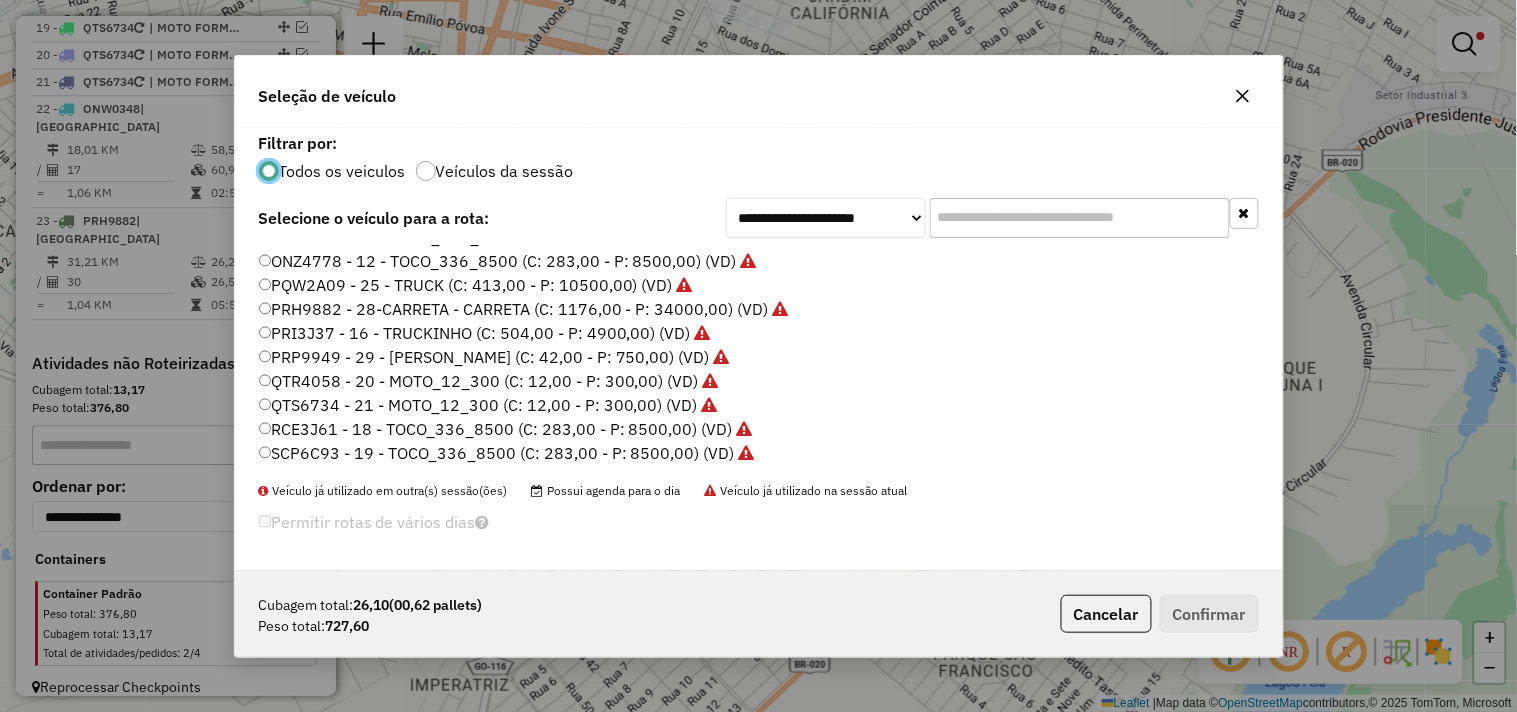 click on "PRP9949 - 29 - SAVEIRO - SAVEIRO (C: 42,00 - P: 750,00) (VD)" 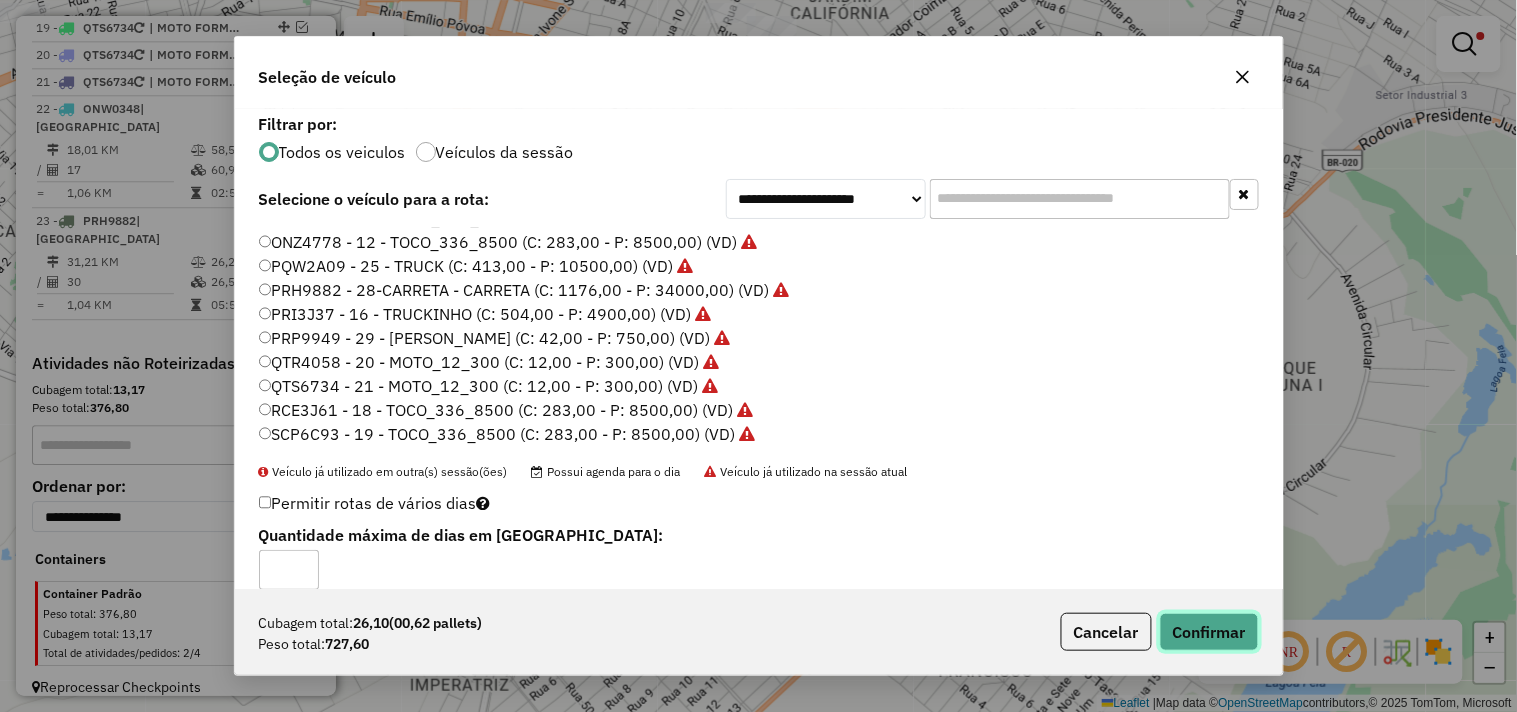 click on "Confirmar" 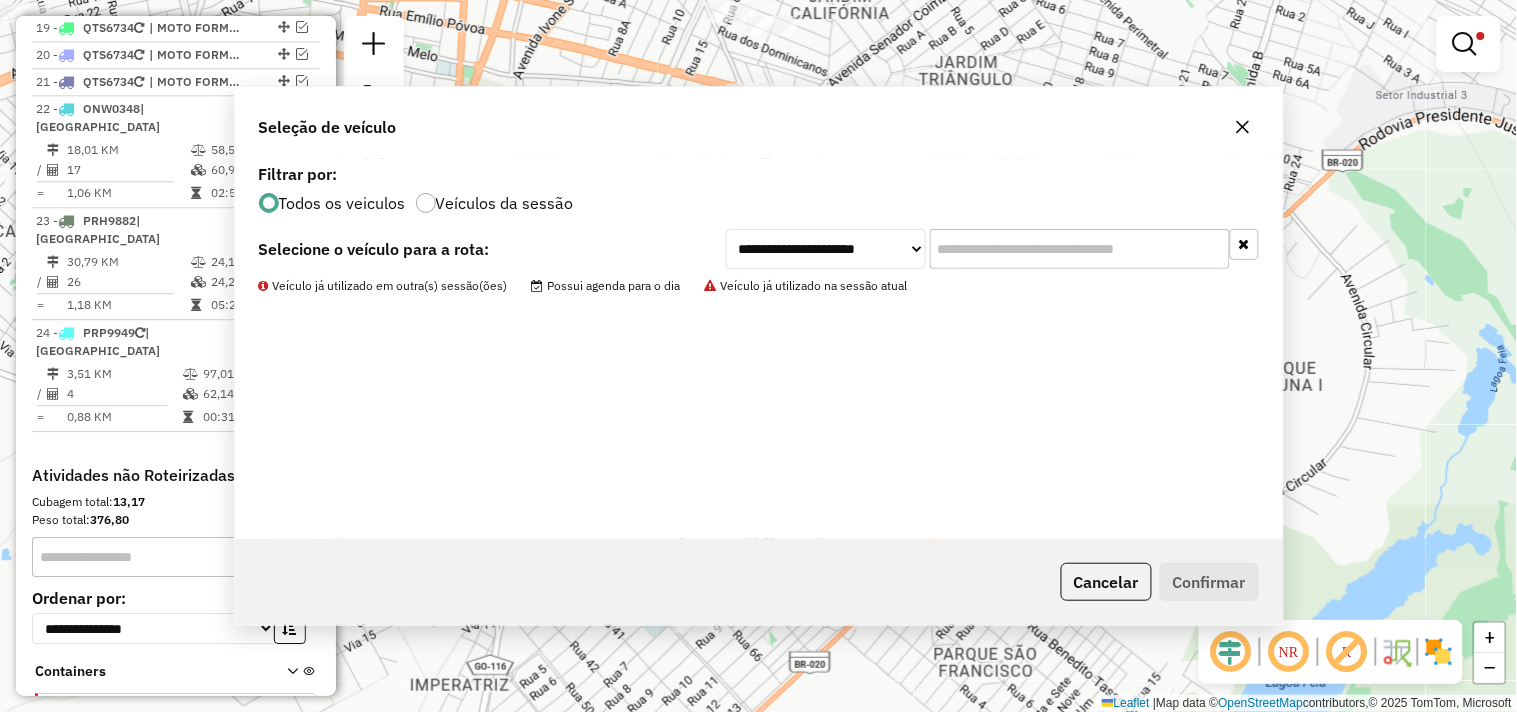 scroll, scrollTop: 512, scrollLeft: 0, axis: vertical 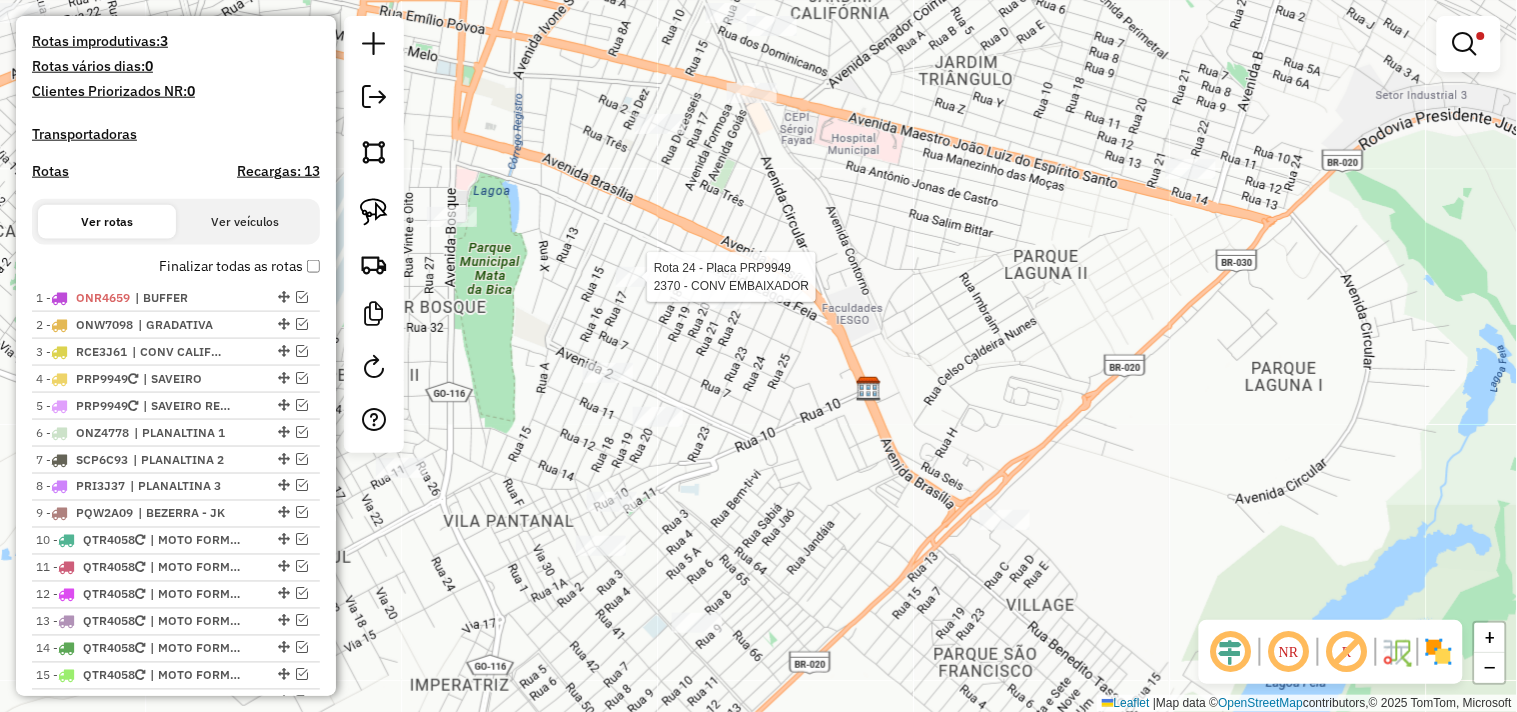 select on "*********" 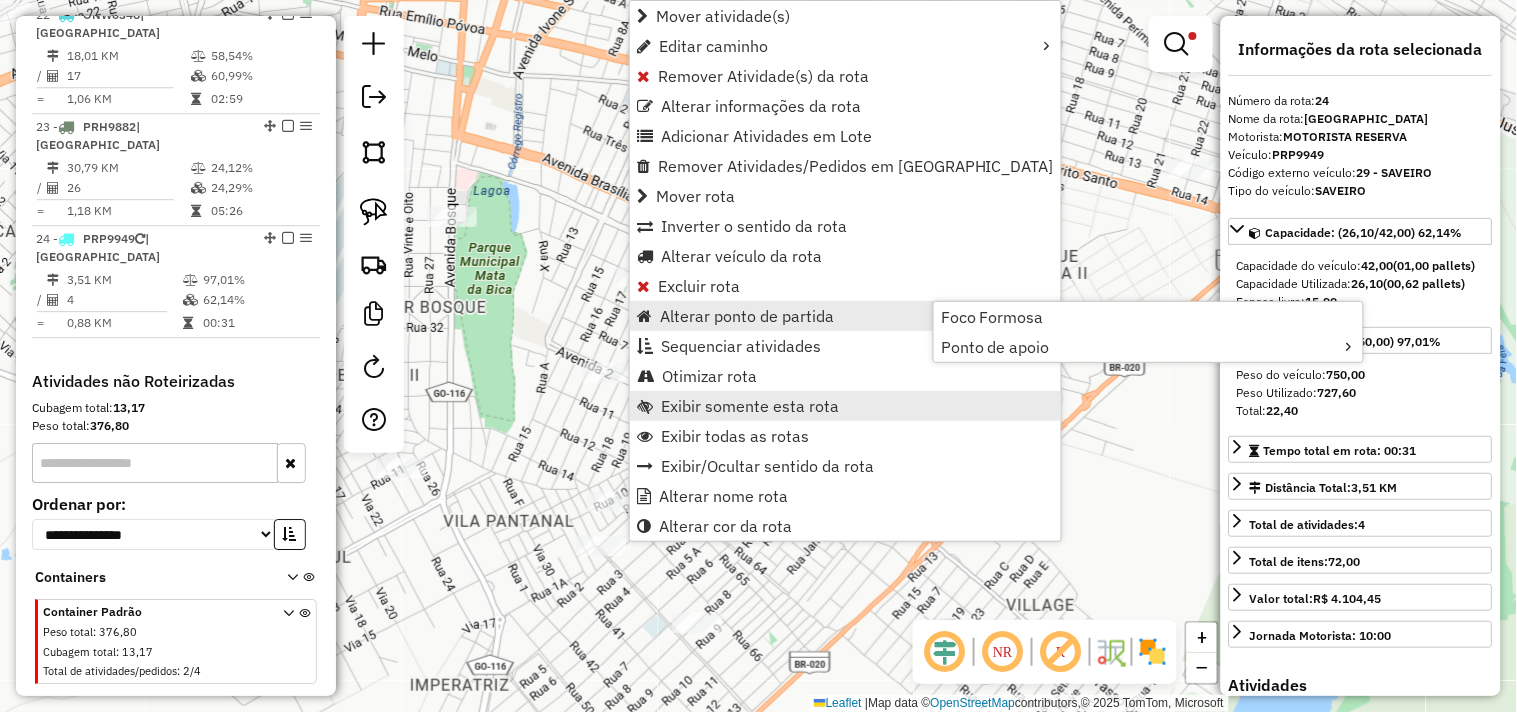 scroll, scrollTop: 1362, scrollLeft: 0, axis: vertical 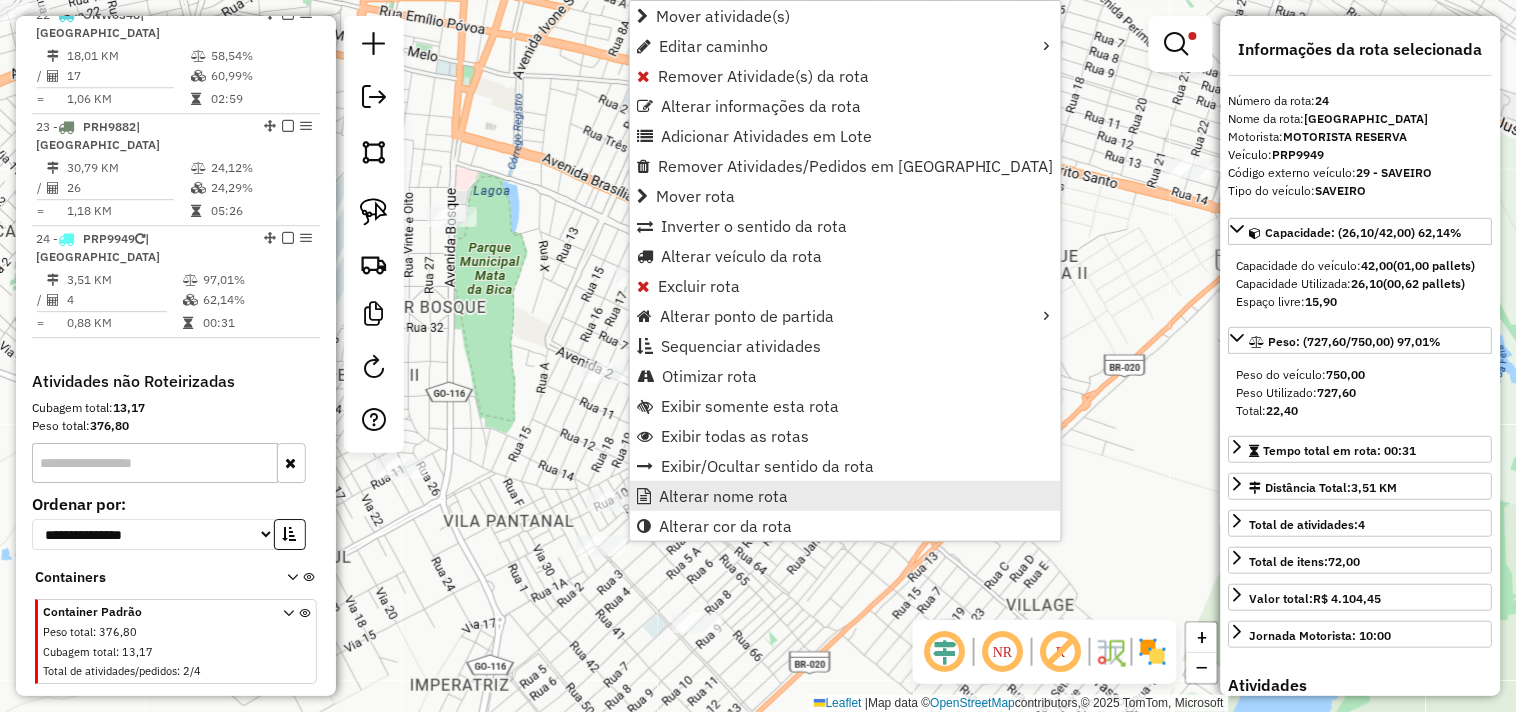 click on "Alterar nome rota" at bounding box center (723, 496) 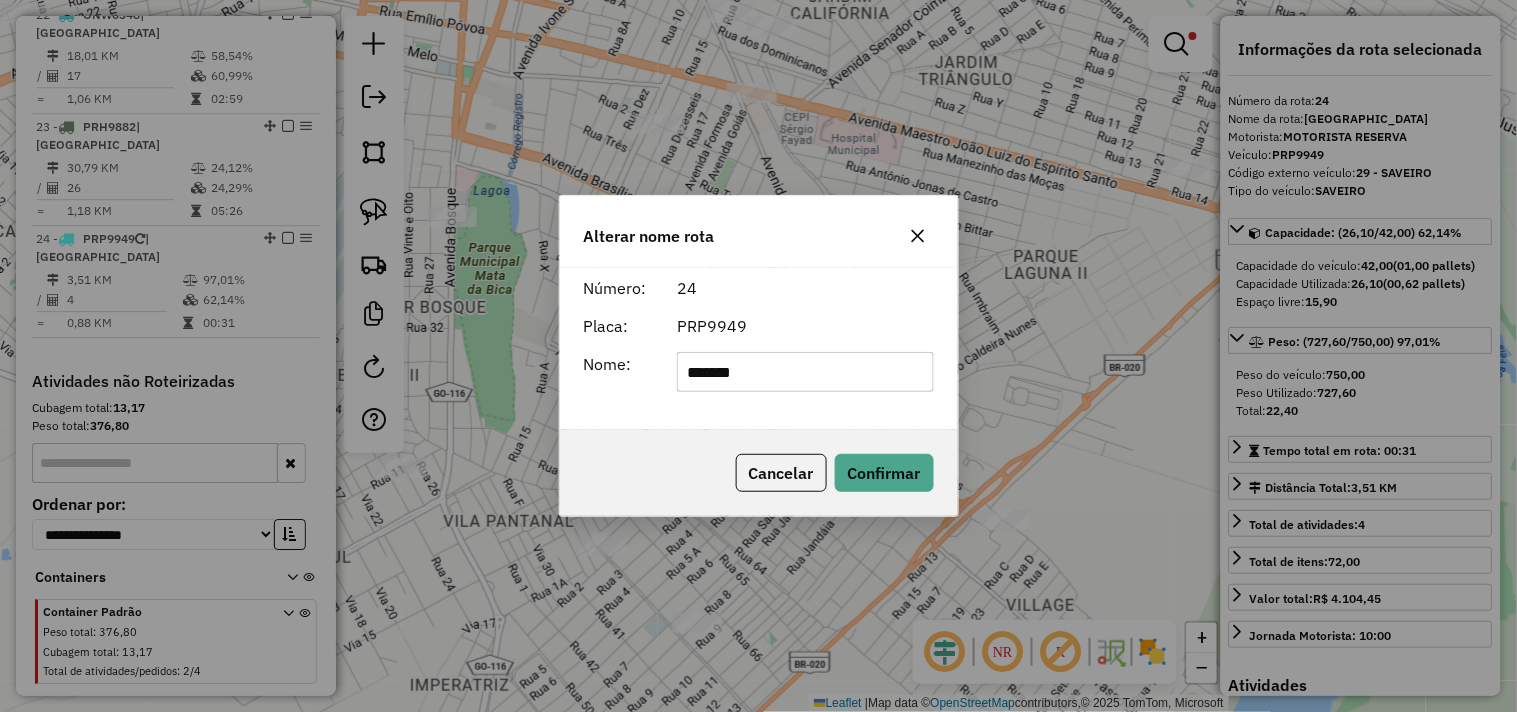 click on "*******" 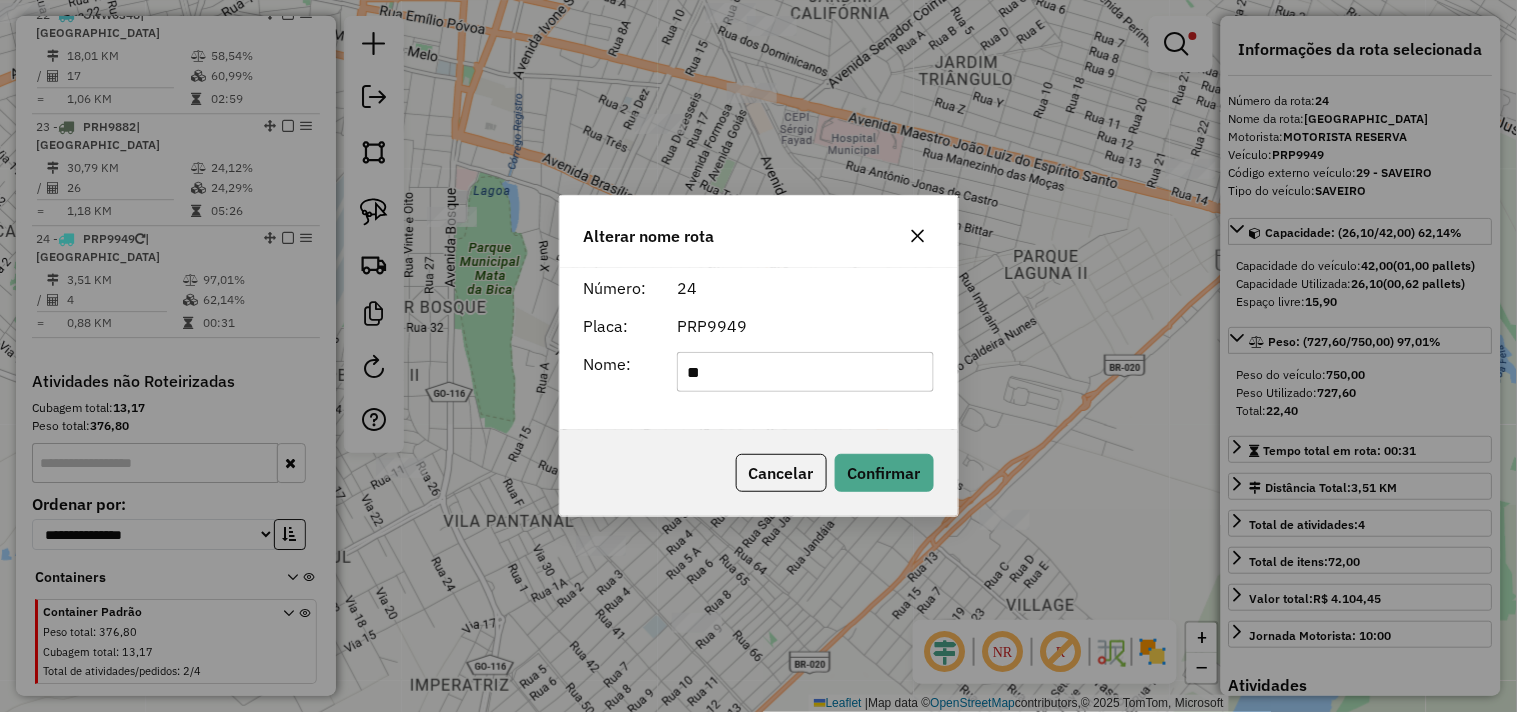 type on "**********" 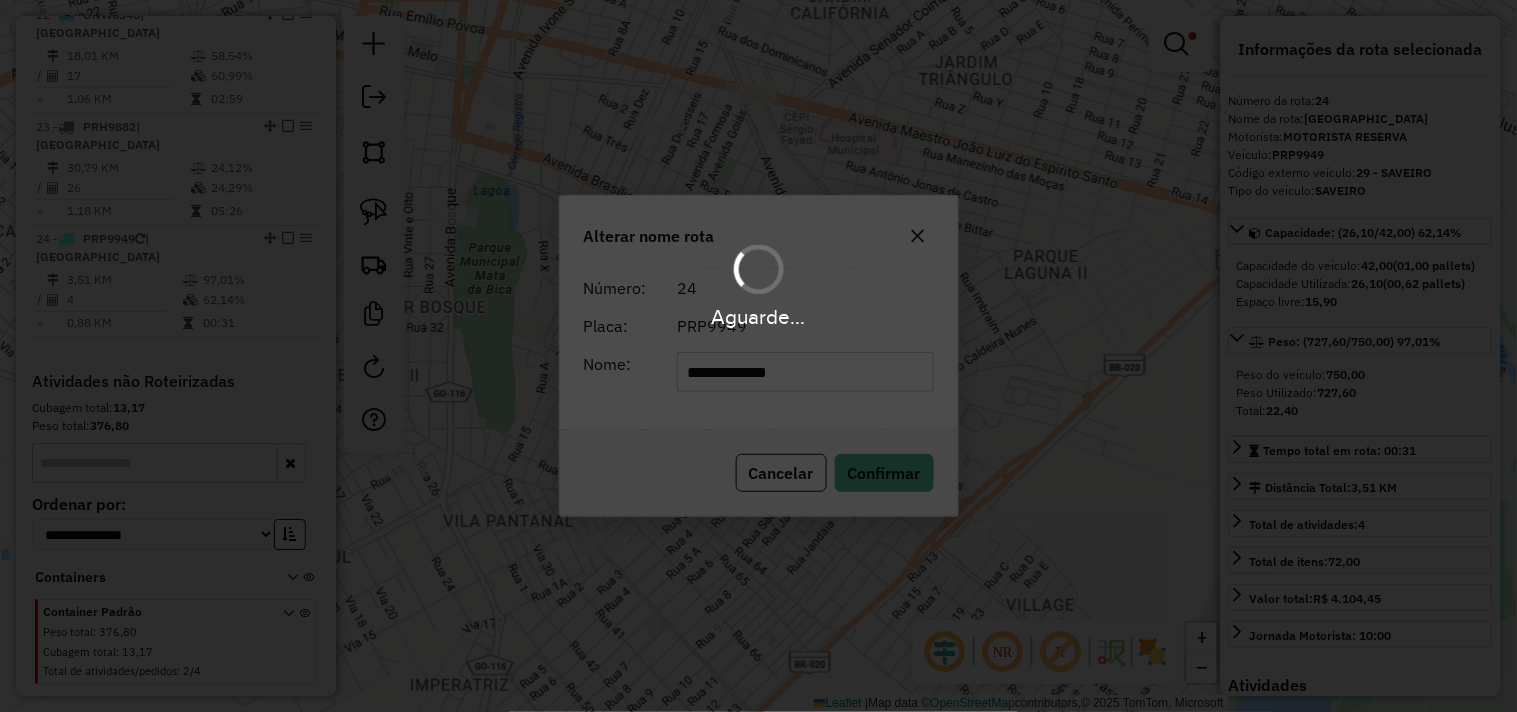 type 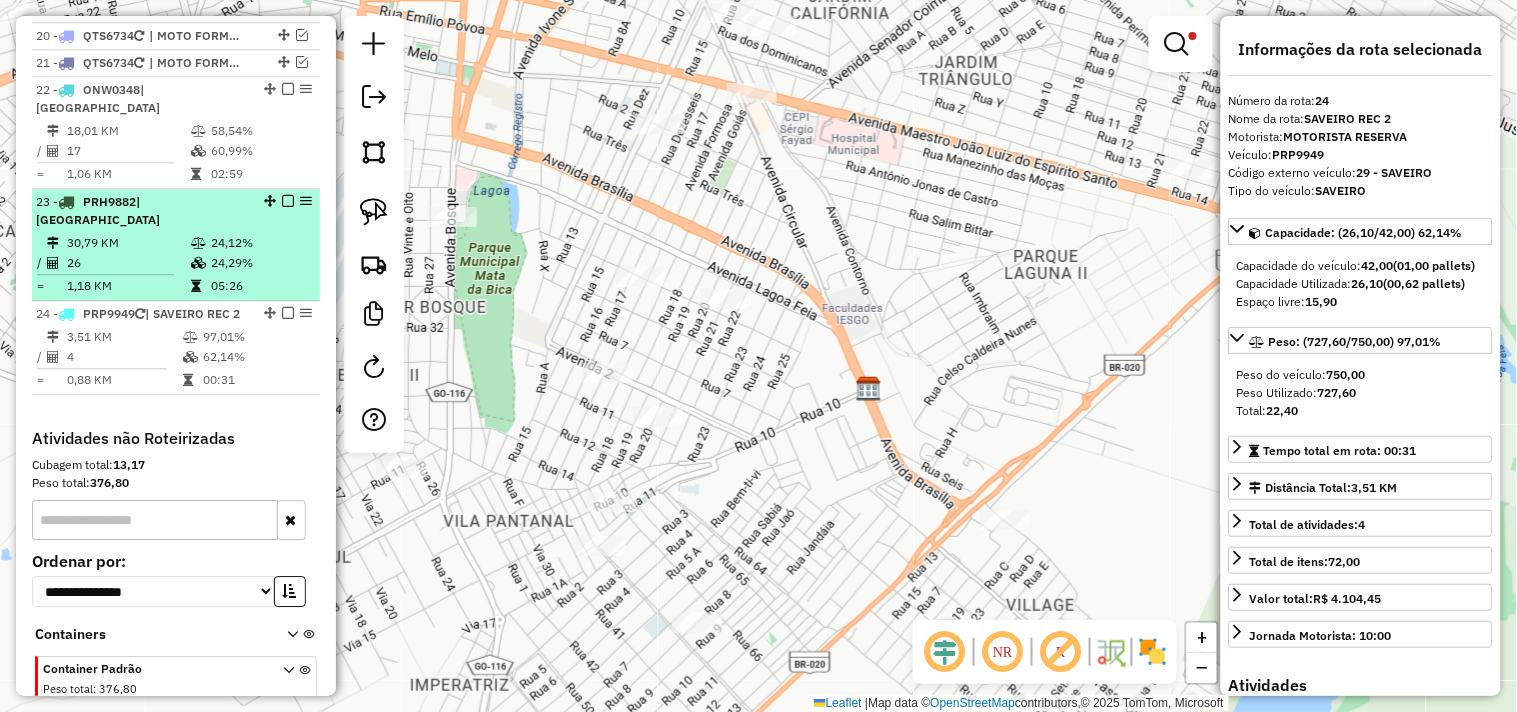 scroll, scrollTop: 1251, scrollLeft: 0, axis: vertical 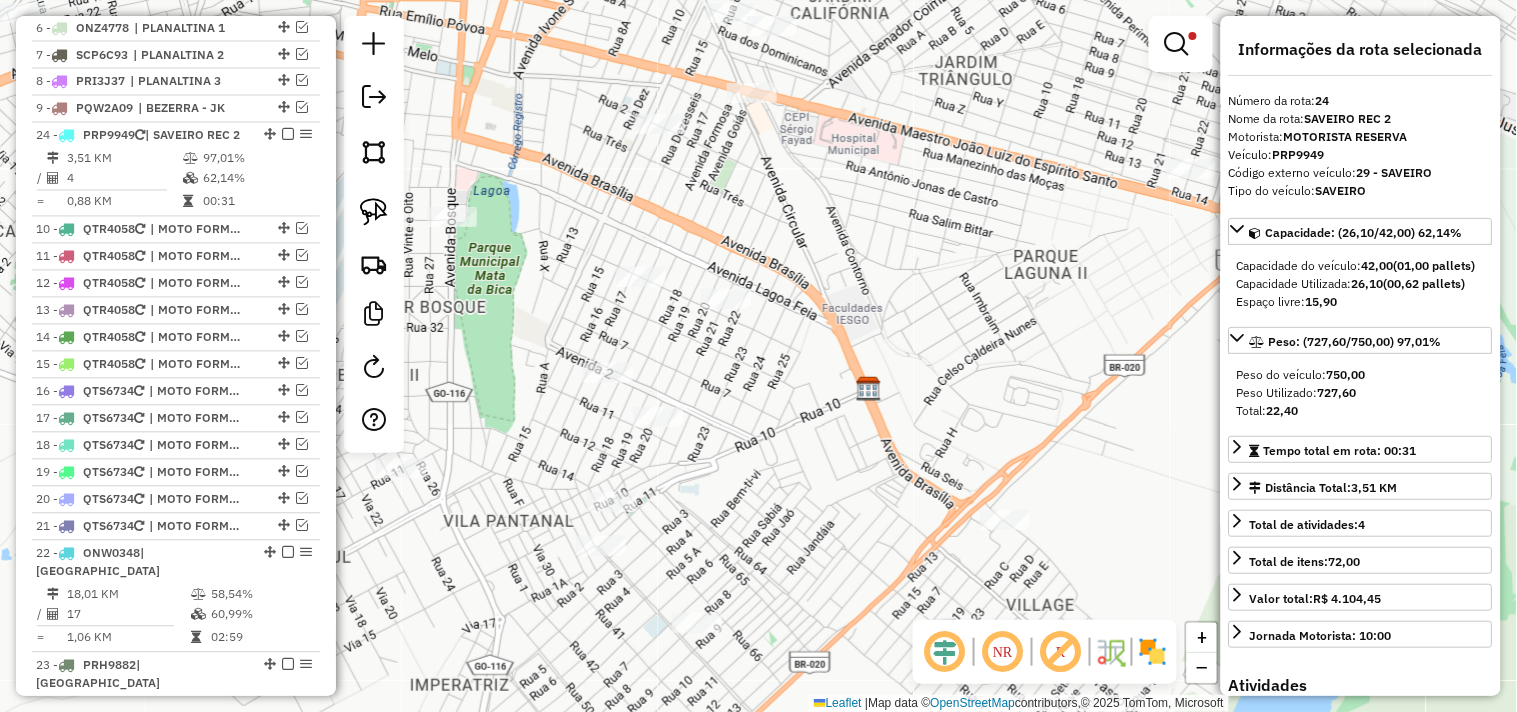drag, startPoint x: 263, startPoint y: 330, endPoint x: 248, endPoint y: 144, distance: 186.60385 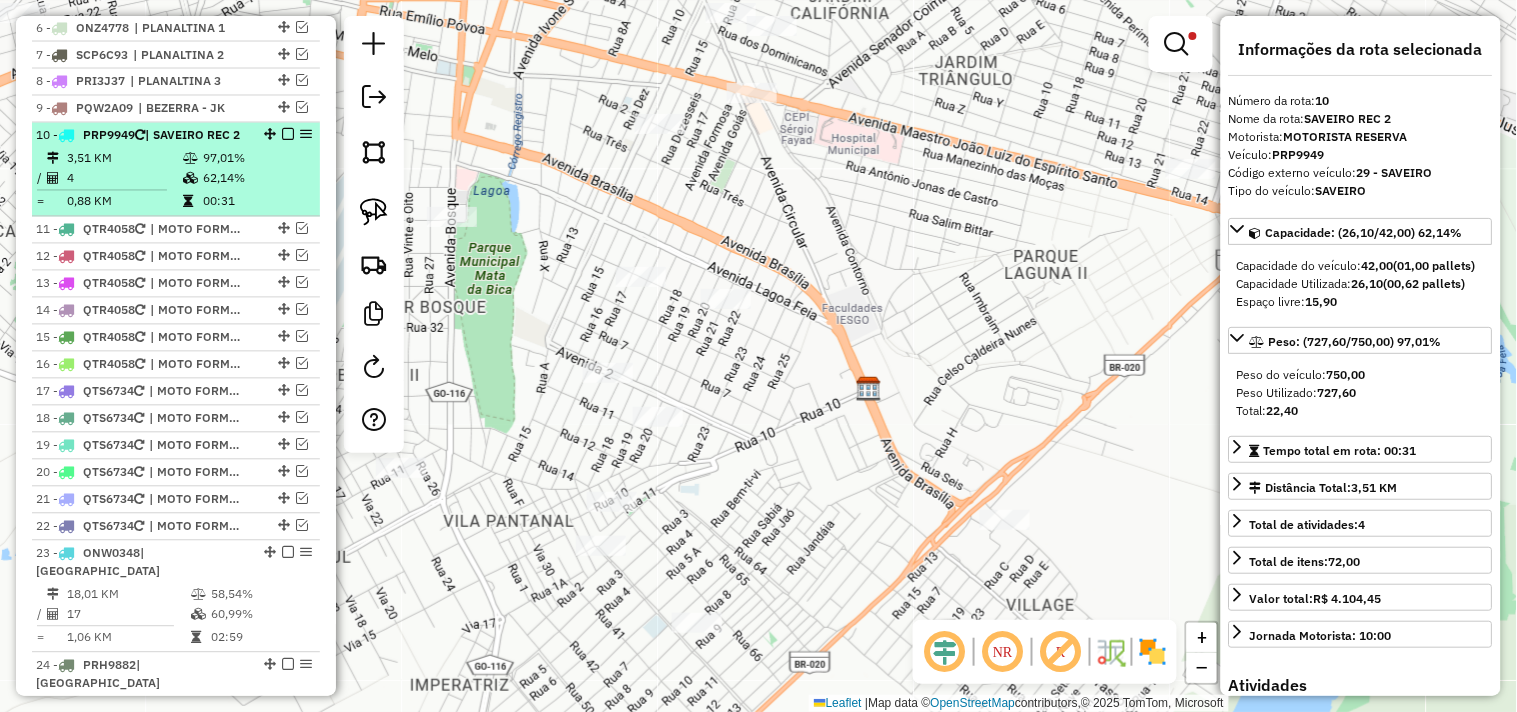 click at bounding box center (288, 135) 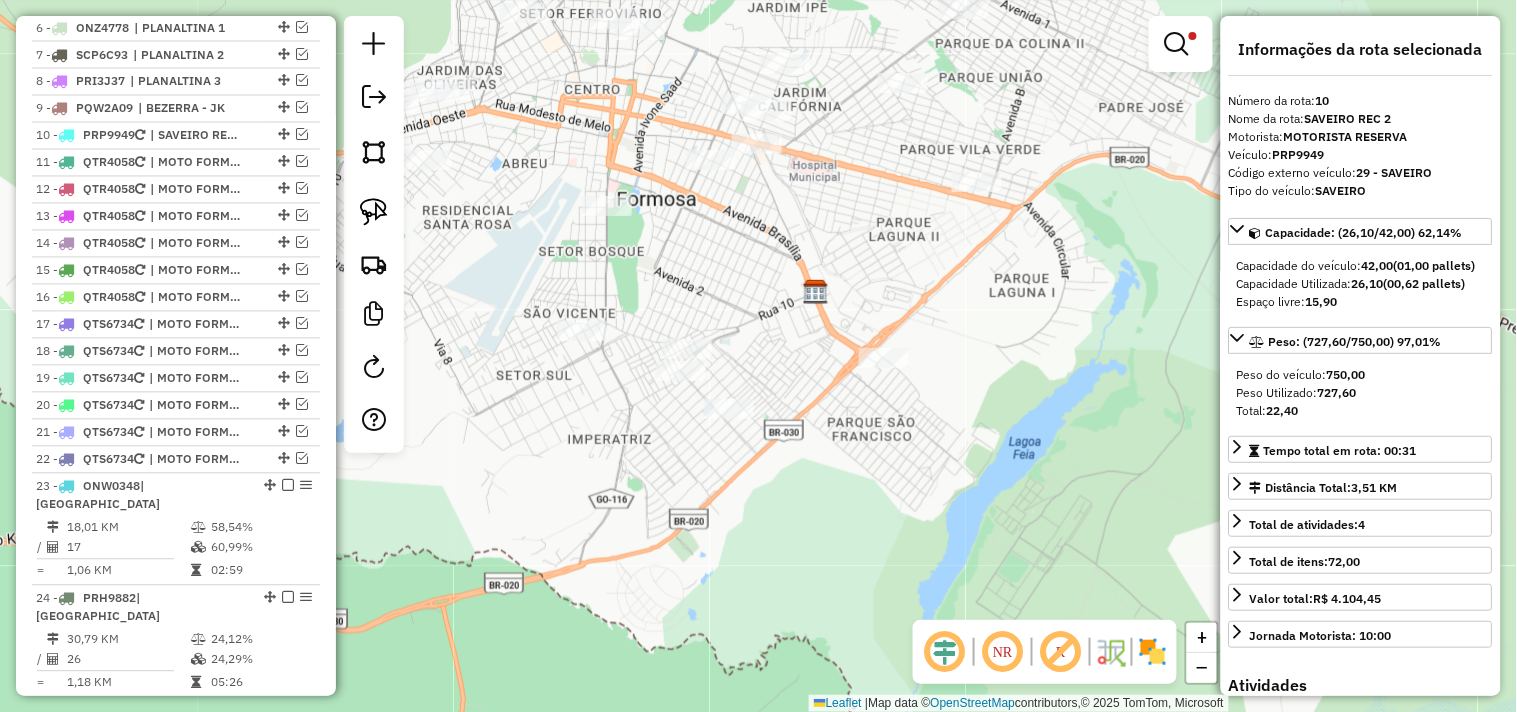 drag, startPoint x: 541, startPoint y: 207, endPoint x: 693, endPoint y: 236, distance: 154.74171 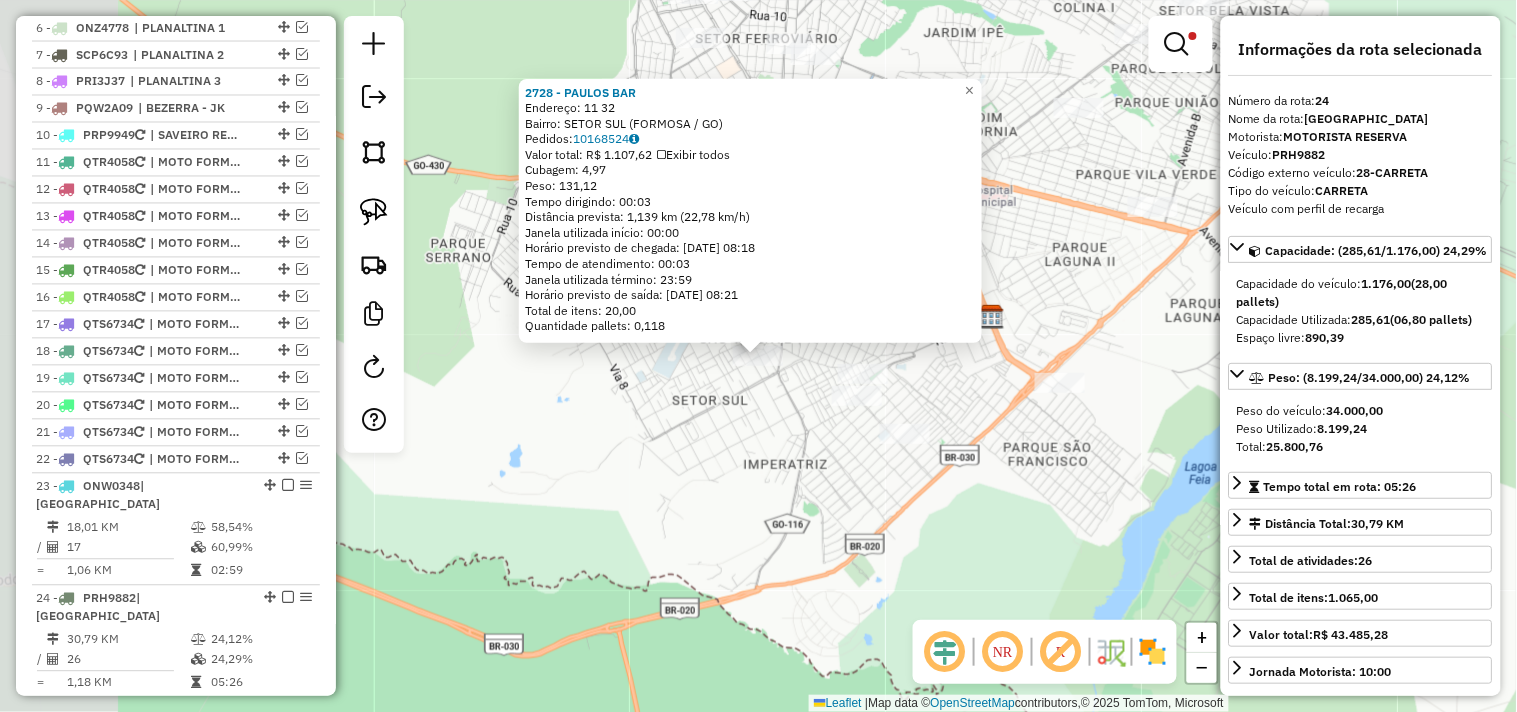 scroll, scrollTop: 1295, scrollLeft: 0, axis: vertical 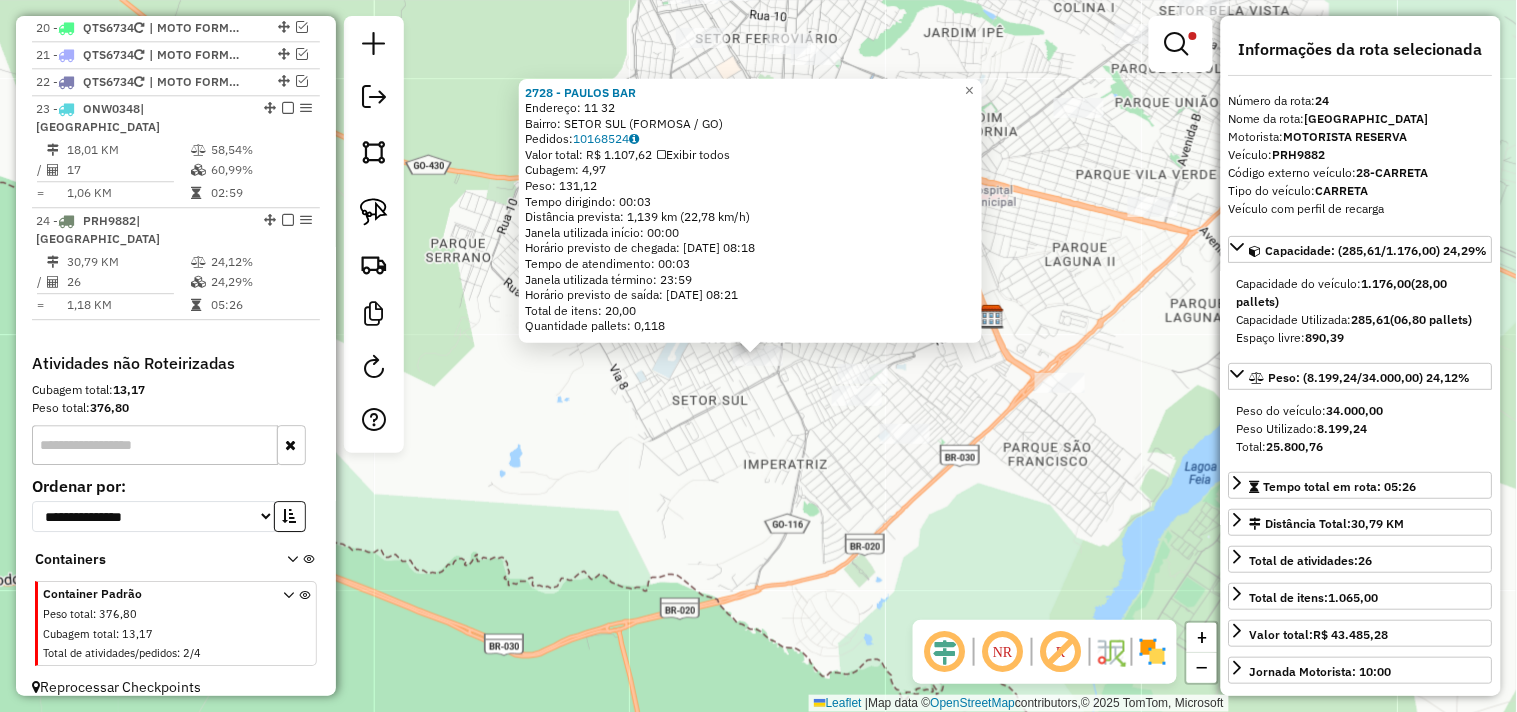 click on "2728 - PAULOS BAR  Endereço:  11 32   Bairro: SETOR SUL (FORMOSA / GO)   Pedidos:  10168524   Valor total: R$ 1.107,62   Exibir todos   Cubagem: 4,97  Peso: 131,12  Tempo dirigindo: 00:03   Distância prevista: 1,139 km (22,78 km/h)   Janela utilizada início: 00:00   Horário previsto de chegada: 11/07/2025 08:18   Tempo de atendimento: 00:03   Janela utilizada término: 23:59   Horário previsto de saída: 11/07/2025 08:21   Total de itens: 20,00   Quantidade pallets: 0,118  × Limpar filtros Janela de atendimento Grade de atendimento Capacidade Transportadoras Veículos Cliente Pedidos  Rotas Selecione os dias de semana para filtrar as janelas de atendimento  Seg   Ter   Qua   Qui   Sex   Sáb   Dom  Informe o período da janela de atendimento: De: Até:  Filtrar exatamente a janela do cliente  Considerar janela de atendimento padrão  Selecione os dias de semana para filtrar as grades de atendimento  Seg   Ter   Qua   Qui   Sex   Sáb   Dom   Considerar clientes sem dia de atendimento cadastrado **** De:" 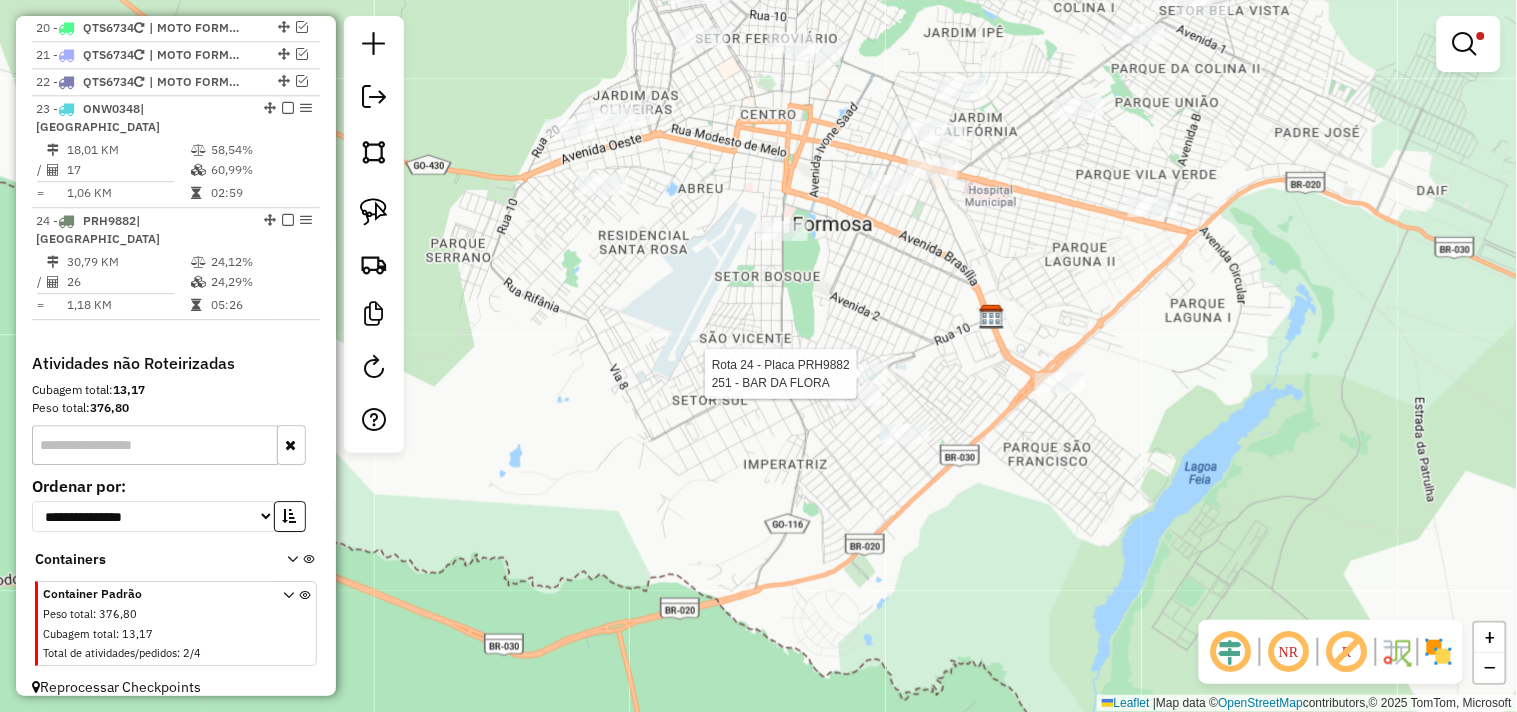 select on "*********" 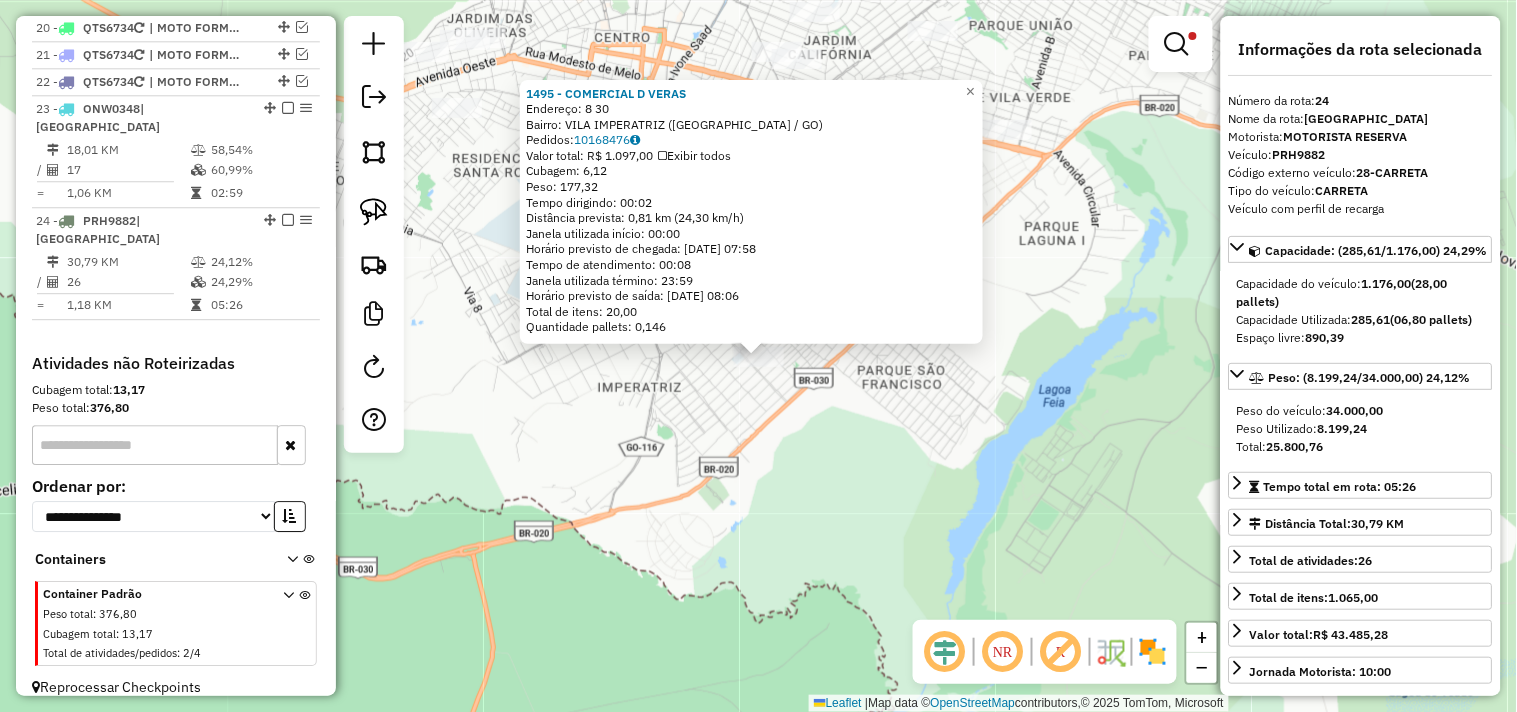 click on "1495 - COMERCIAL D VERAS  Endereço:  8 30   Bairro: VILA IMPERATRIZ (FORMOSA / GO)   Pedidos:  10168476   Valor total: R$ 1.097,00   Exibir todos   Cubagem: 6,12  Peso: 177,32  Tempo dirigindo: 00:02   Distância prevista: 0,81 km (24,30 km/h)   Janela utilizada início: 00:00   Horário previsto de chegada: 11/07/2025 07:58   Tempo de atendimento: 00:08   Janela utilizada término: 23:59   Horário previsto de saída: 11/07/2025 08:06   Total de itens: 20,00   Quantidade pallets: 0,146  × Limpar filtros Janela de atendimento Grade de atendimento Capacidade Transportadoras Veículos Cliente Pedidos  Rotas Selecione os dias de semana para filtrar as janelas de atendimento  Seg   Ter   Qua   Qui   Sex   Sáb   Dom  Informe o período da janela de atendimento: De: Até:  Filtrar exatamente a janela do cliente  Considerar janela de atendimento padrão  Selecione os dias de semana para filtrar as grades de atendimento  Seg   Ter   Qua   Qui   Sex   Sáb   Dom   Clientes fora do dia de atendimento selecionado De:" 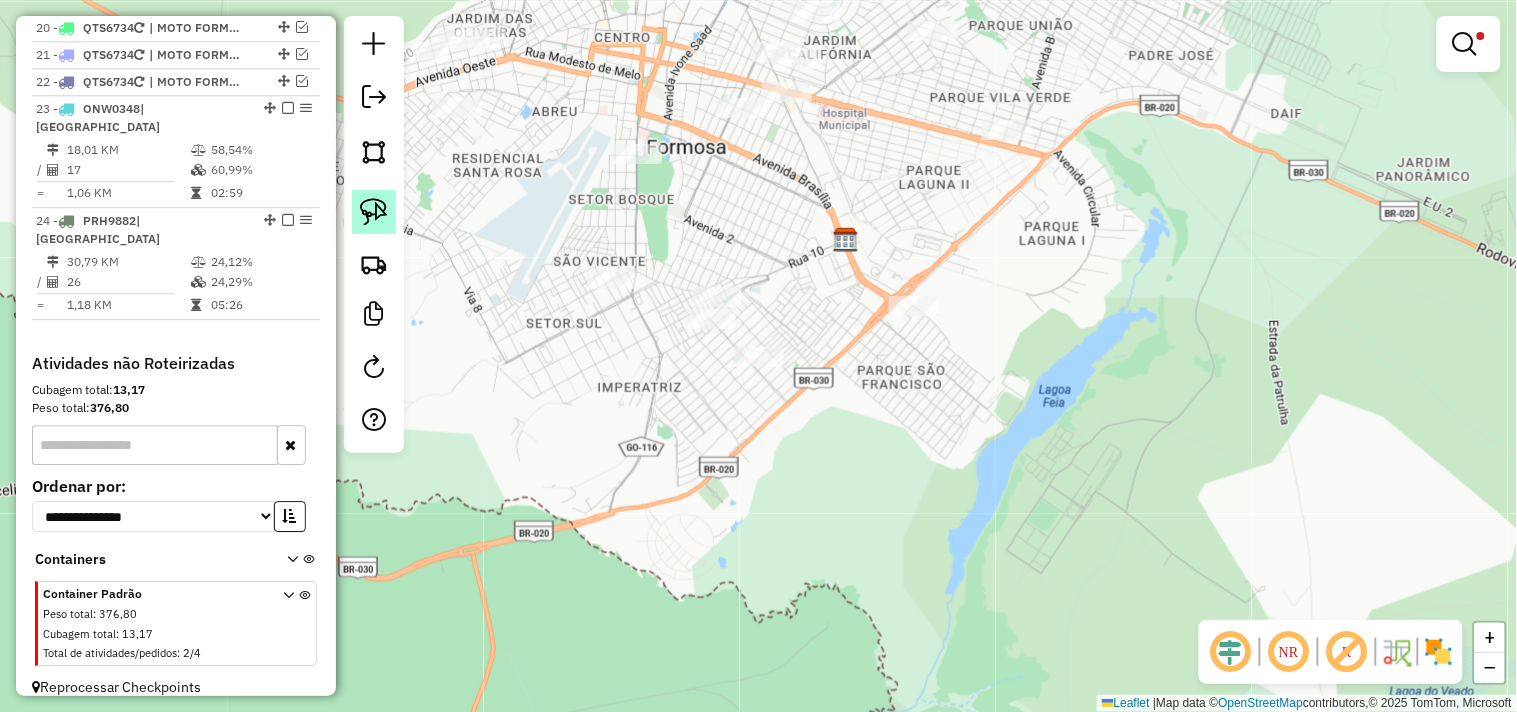 click 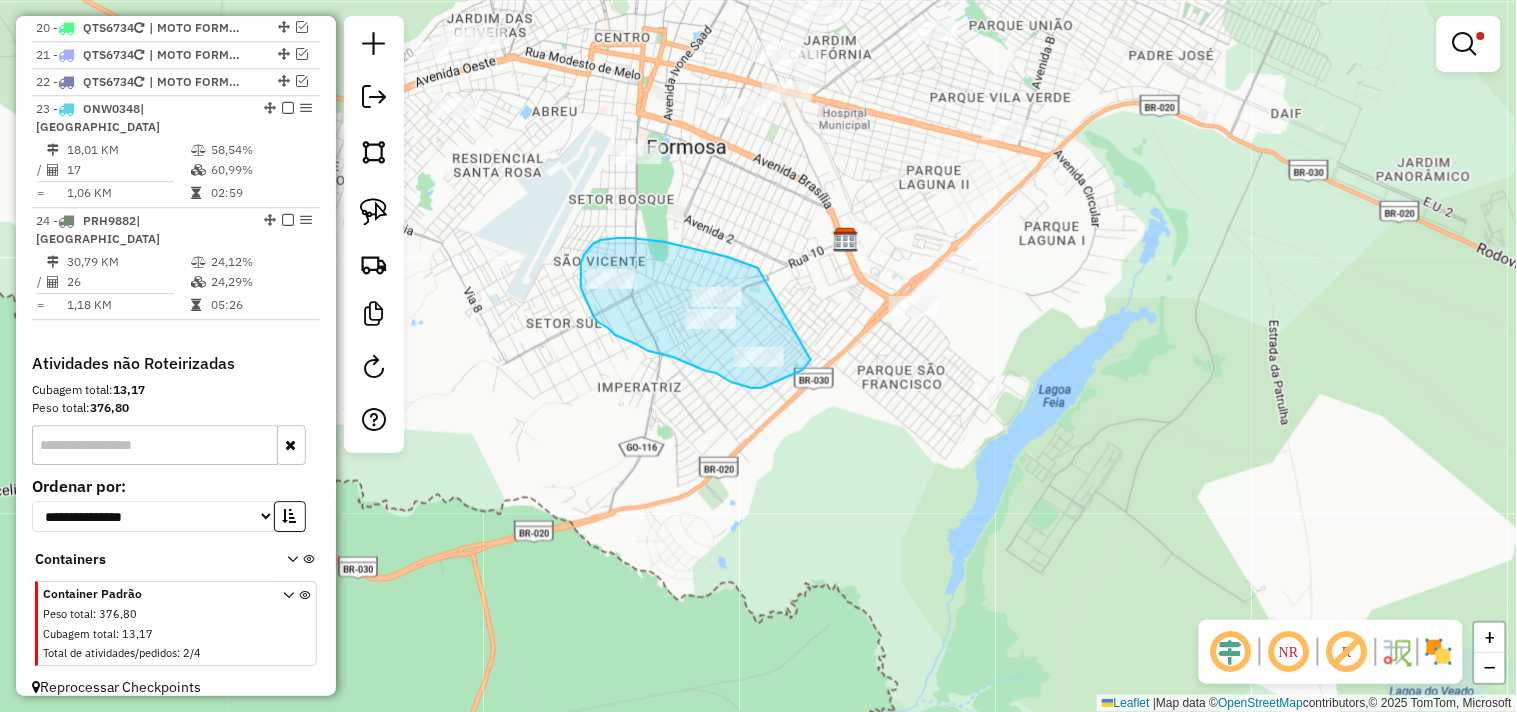 drag, startPoint x: 758, startPoint y: 268, endPoint x: 813, endPoint y: 352, distance: 100.40418 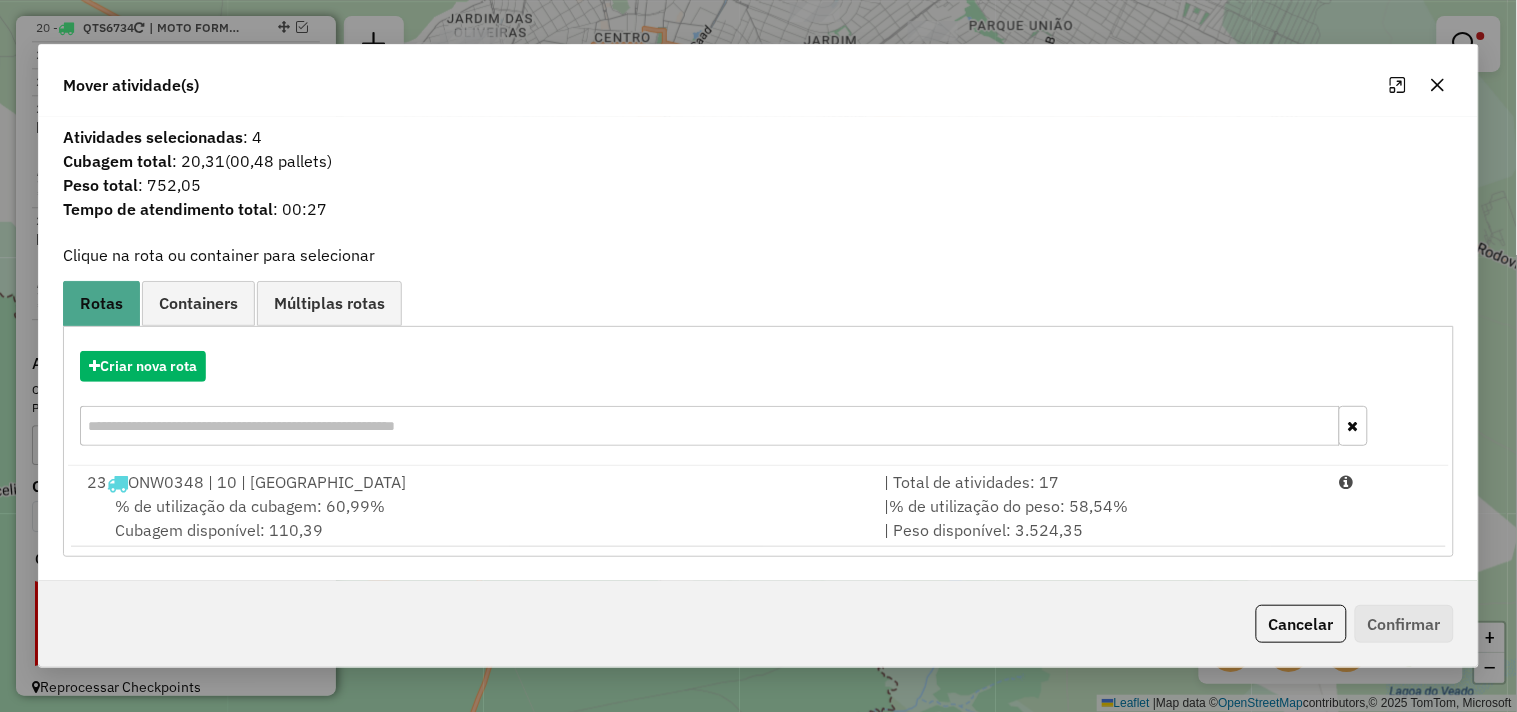 drag, startPoint x: 1288, startPoint y: 618, endPoint x: 1152, endPoint y: 562, distance: 147.07822 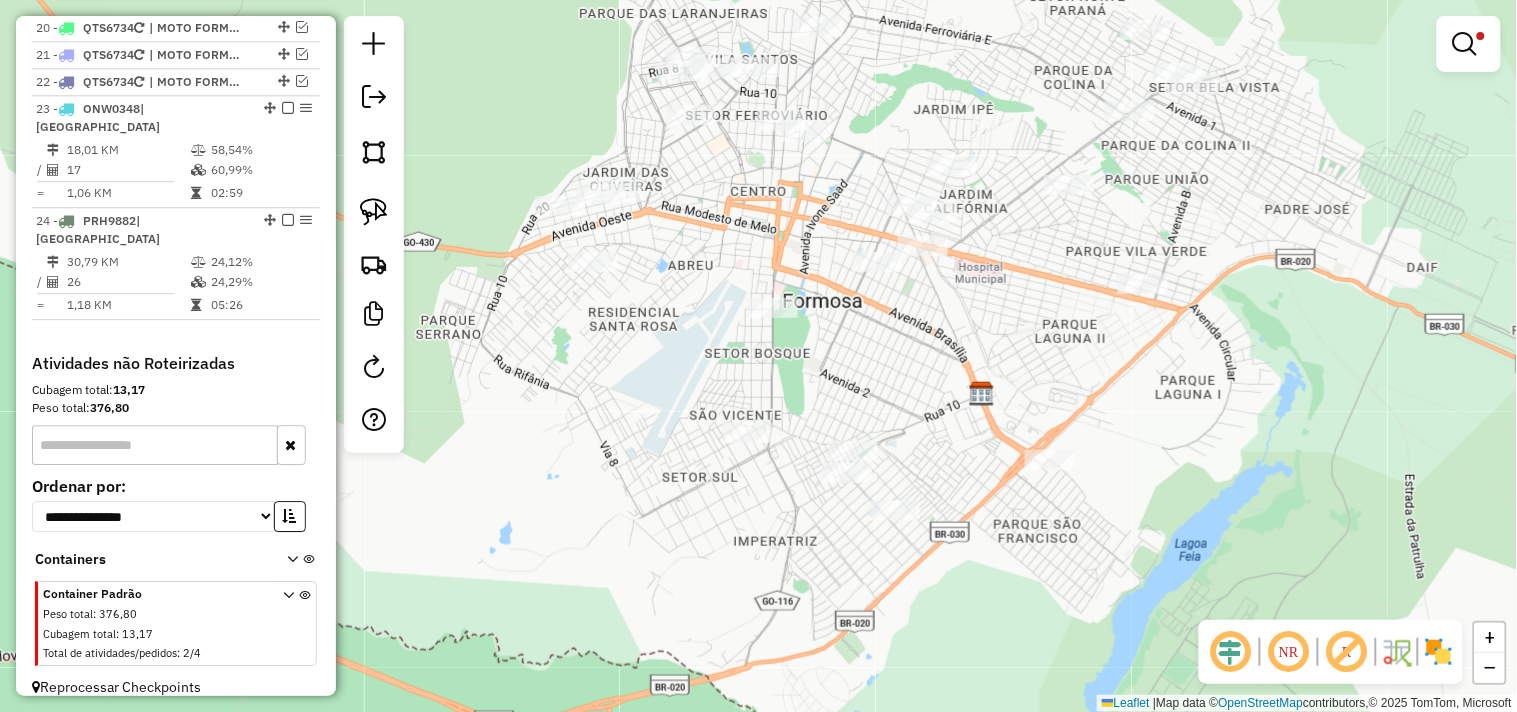 drag, startPoint x: 941, startPoint y: 376, endPoint x: 1003, endPoint y: 400, distance: 66.48308 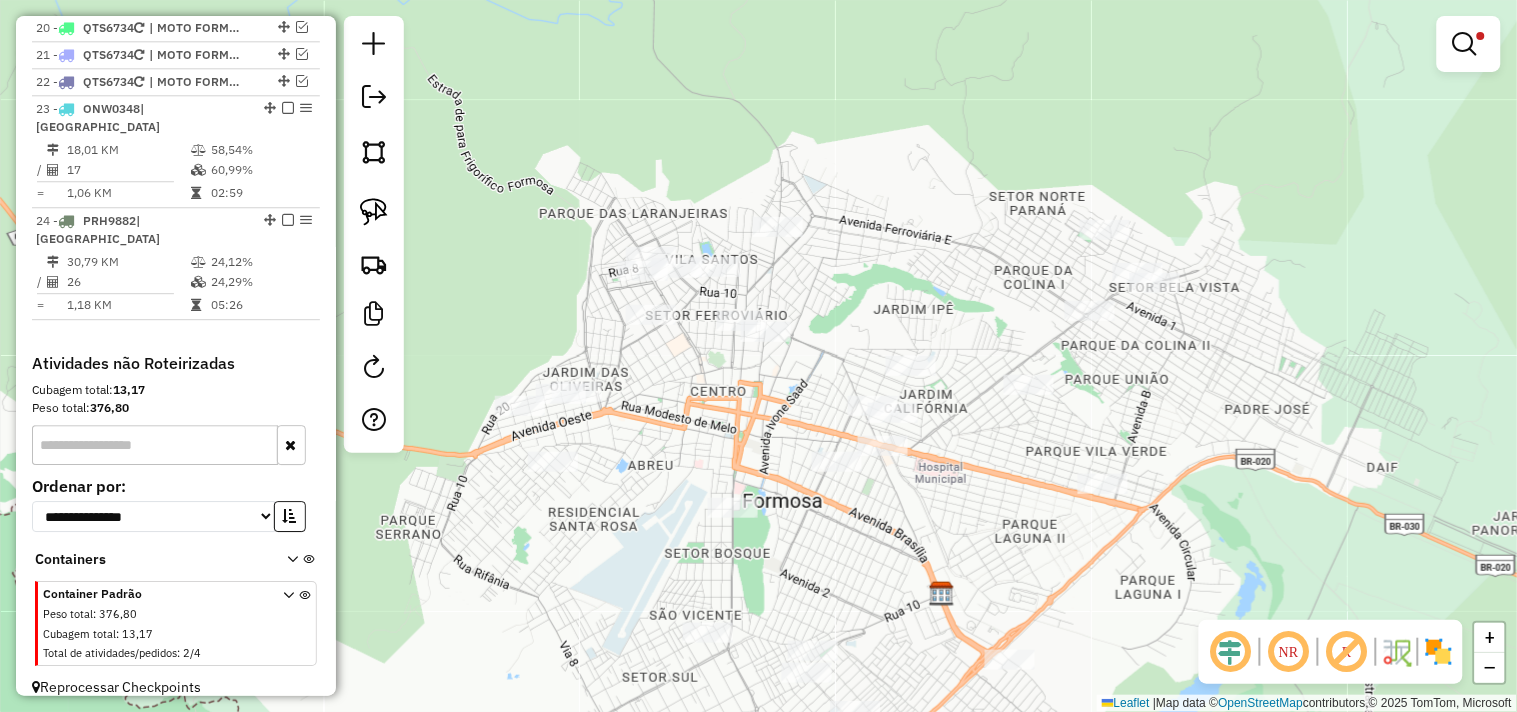 drag, startPoint x: 955, startPoint y: 283, endPoint x: 920, endPoint y: 491, distance: 210.92416 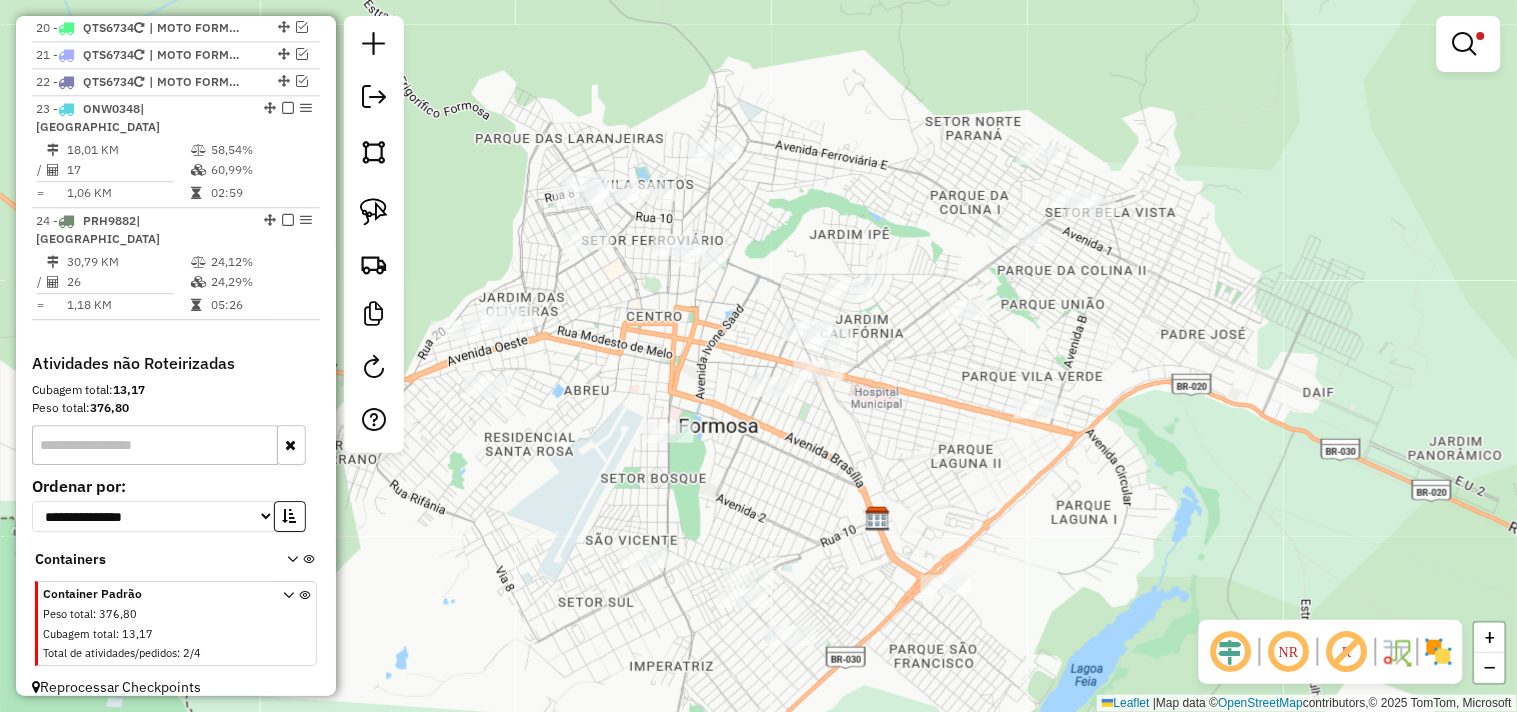 drag, startPoint x: 855, startPoint y: 281, endPoint x: 762, endPoint y: 195, distance: 126.66886 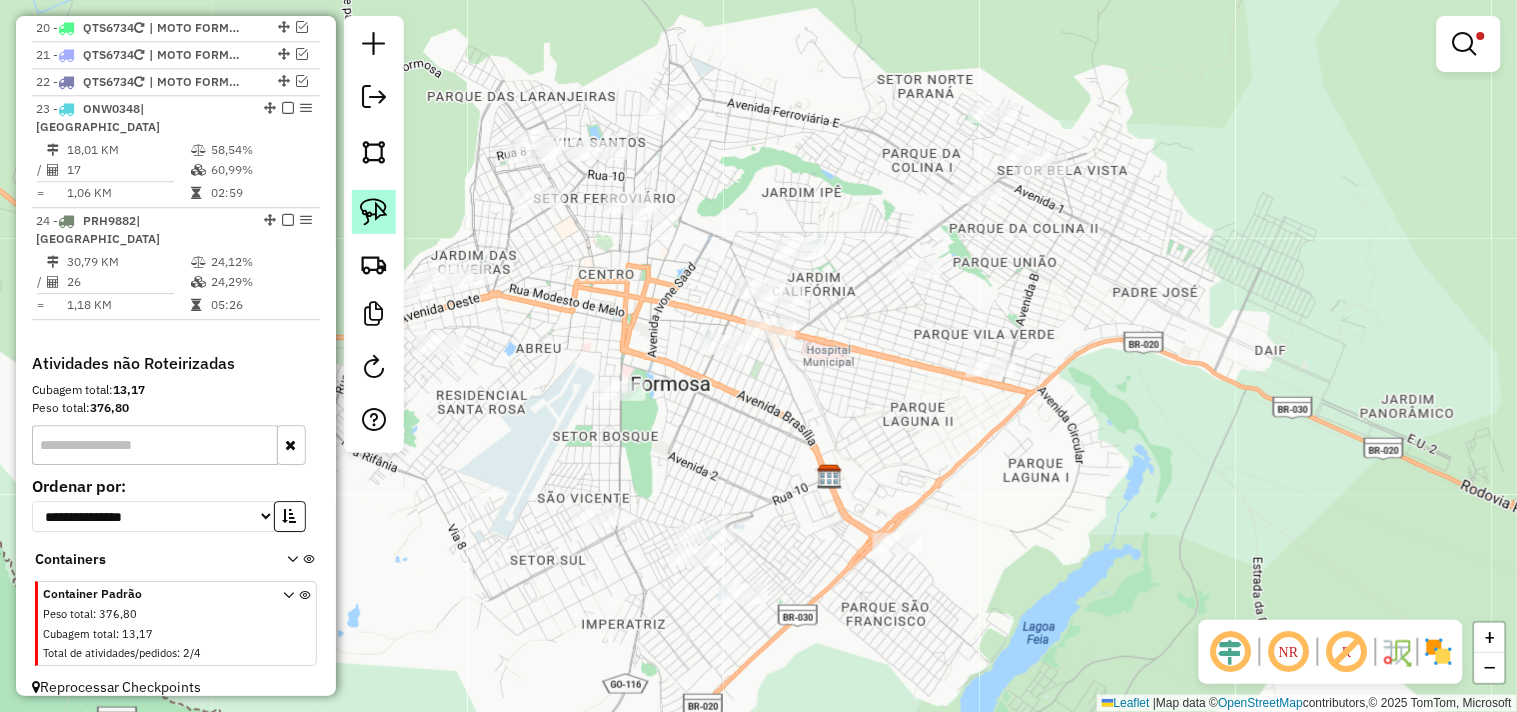 drag, startPoint x: 365, startPoint y: 201, endPoint x: 477, endPoint y: 196, distance: 112.11155 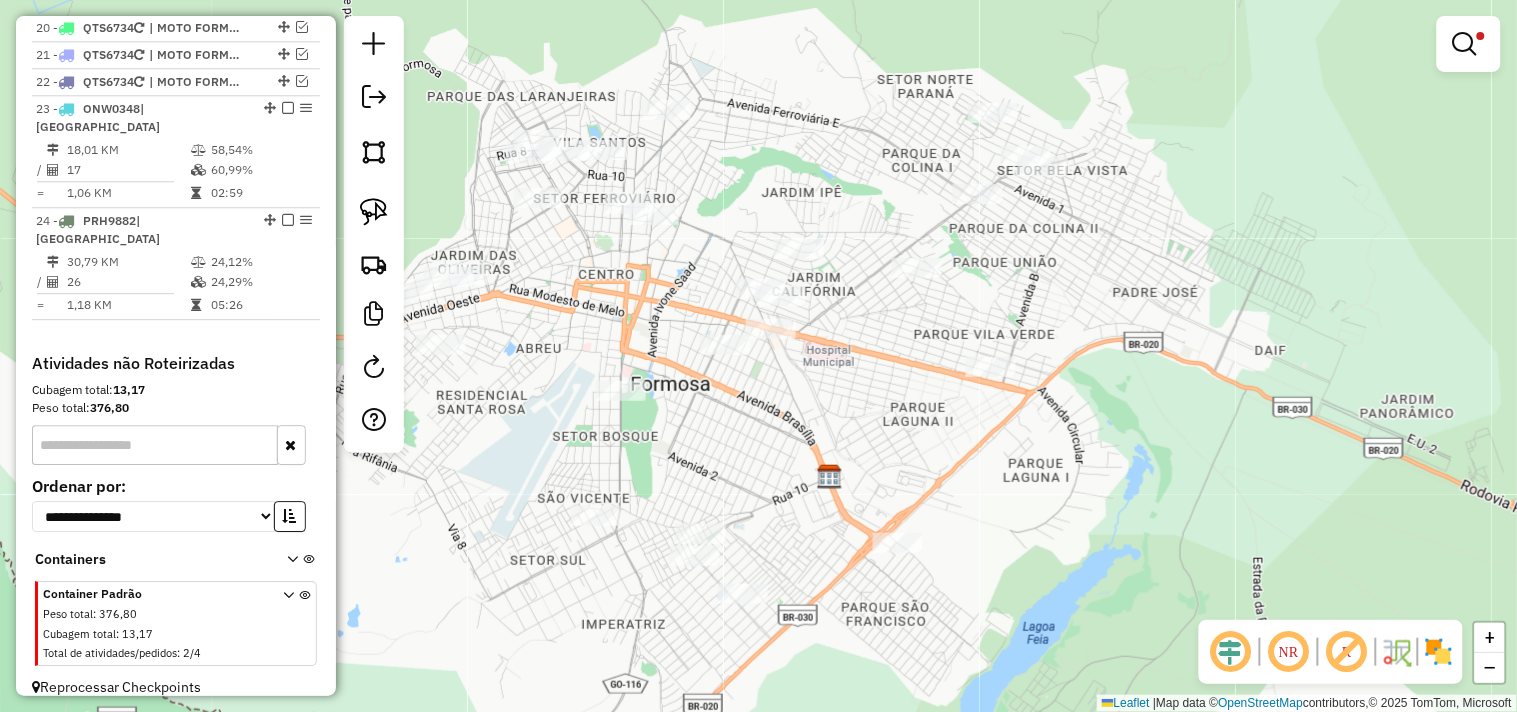 click 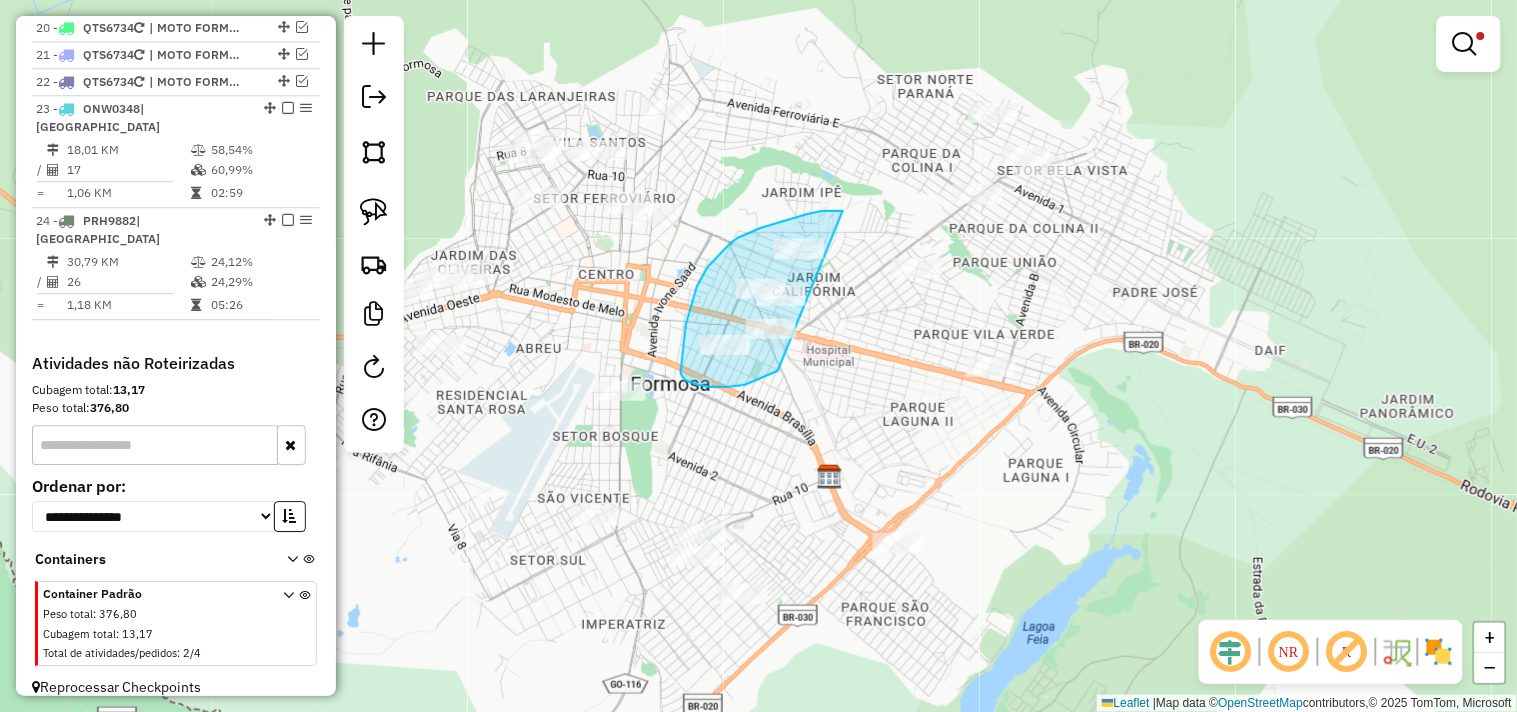 drag, startPoint x: 843, startPoint y: 211, endPoint x: 836, endPoint y: 340, distance: 129.18979 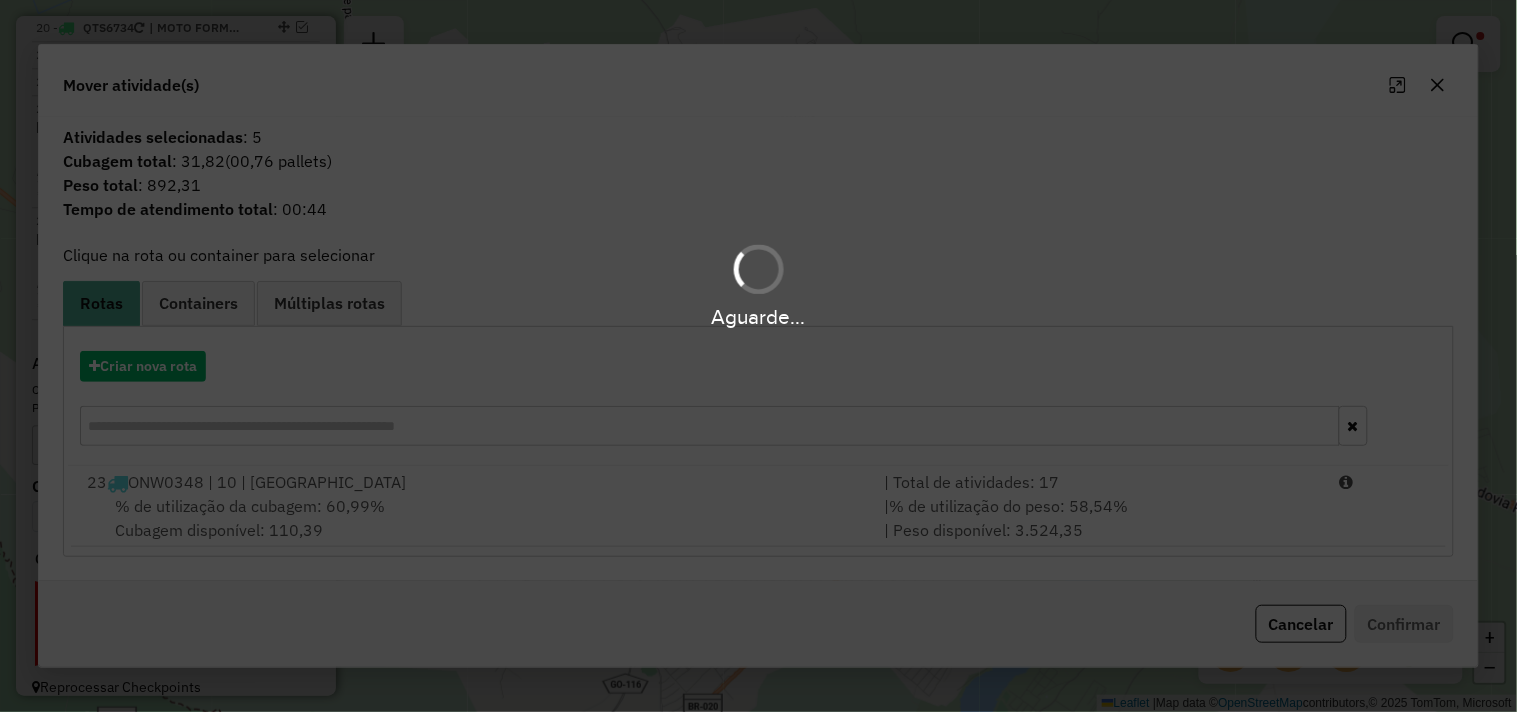 click on "Aguarde..." at bounding box center [758, 356] 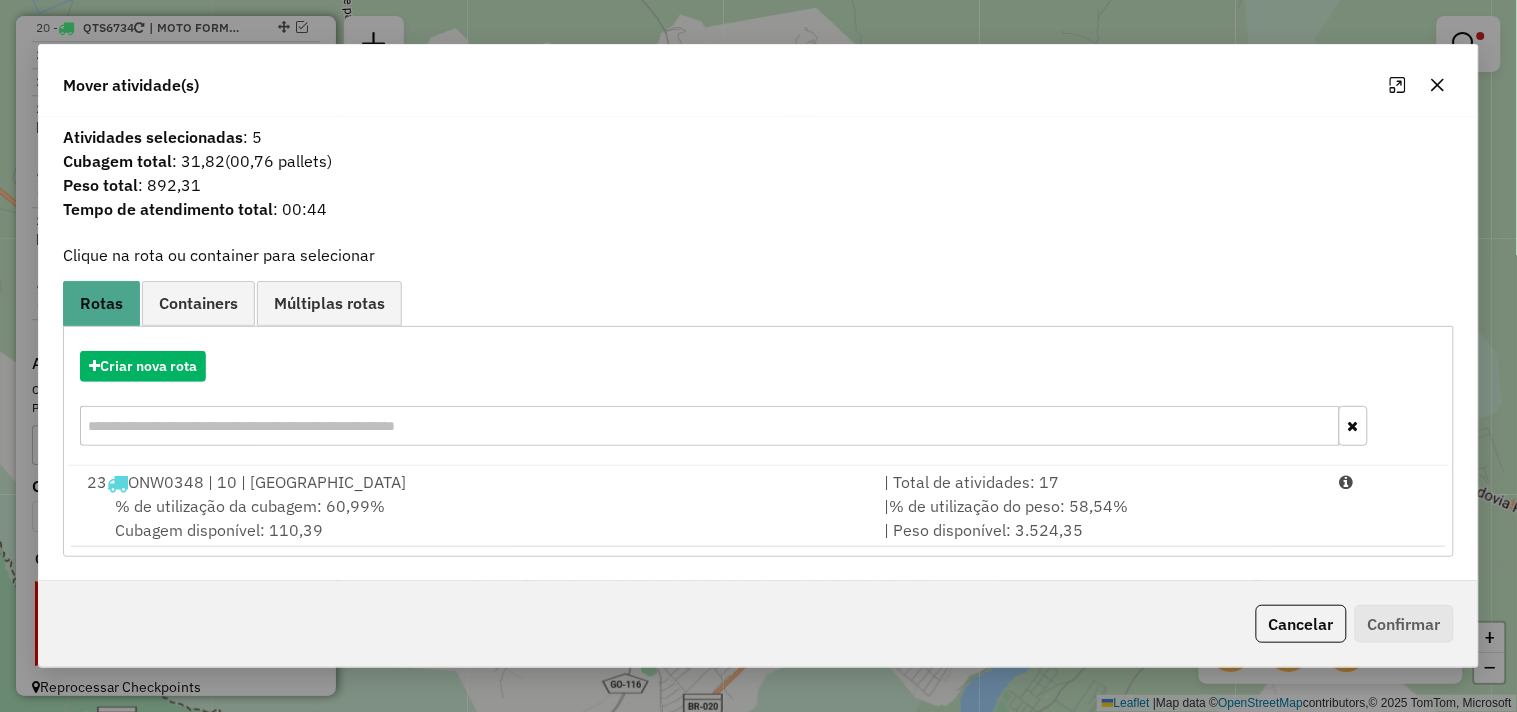 click on "Cancelar" 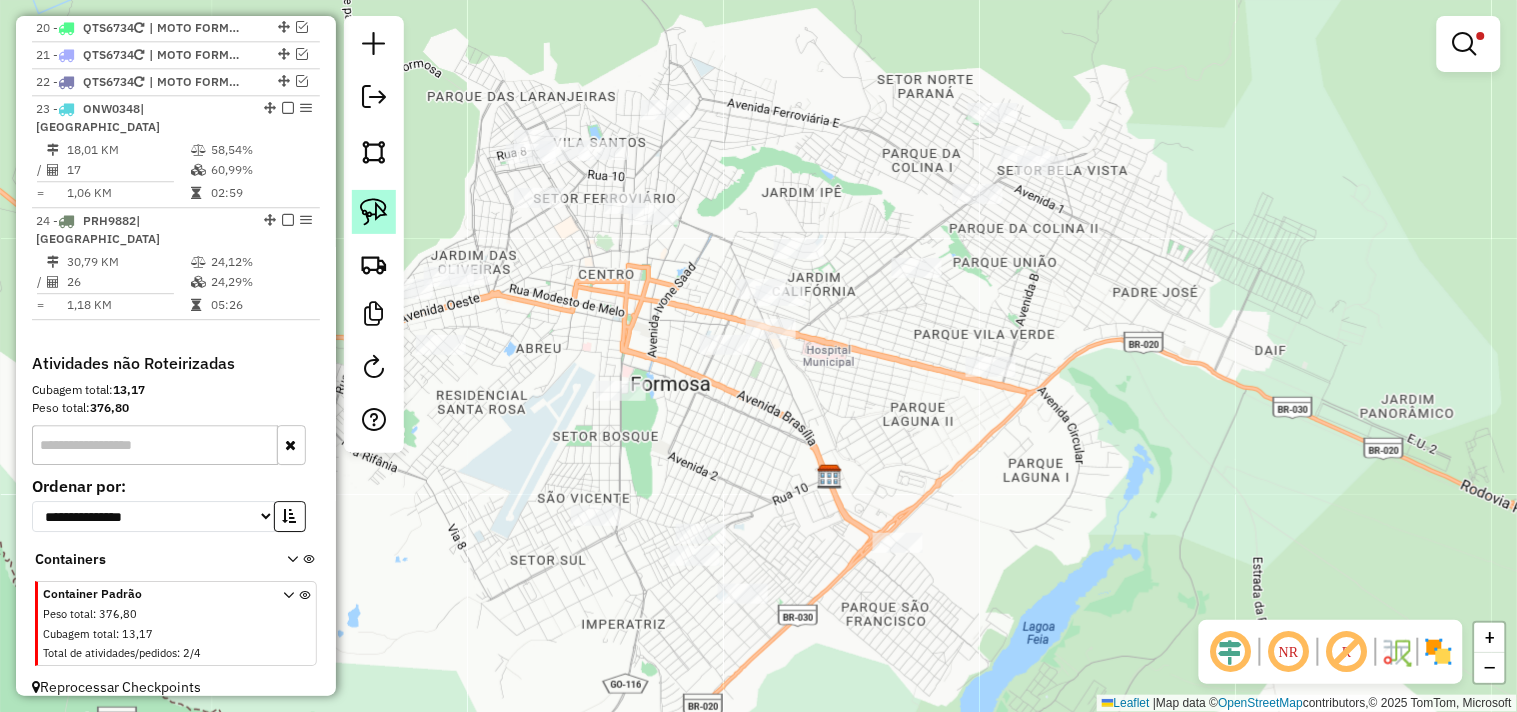click 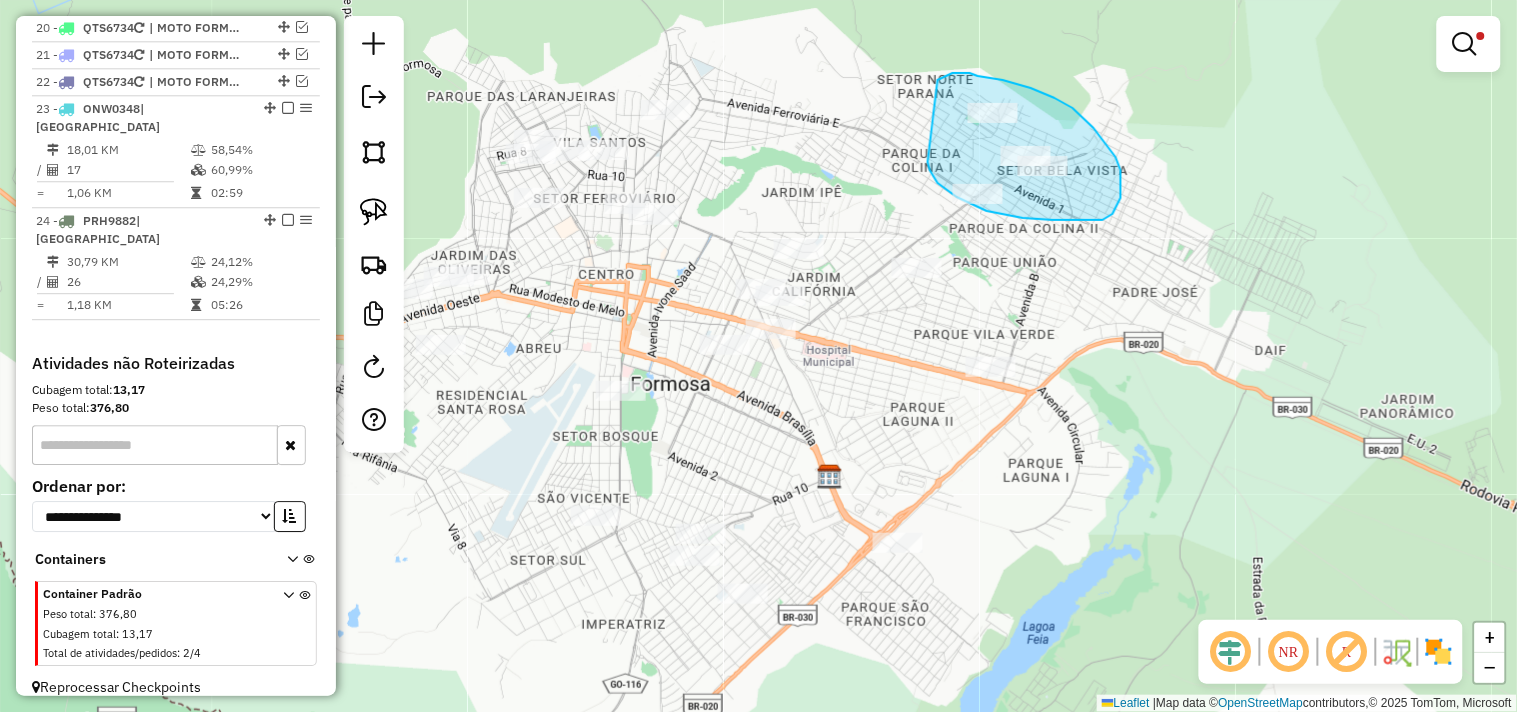 drag, startPoint x: 928, startPoint y: 162, endPoint x: 932, endPoint y: 85, distance: 77.10383 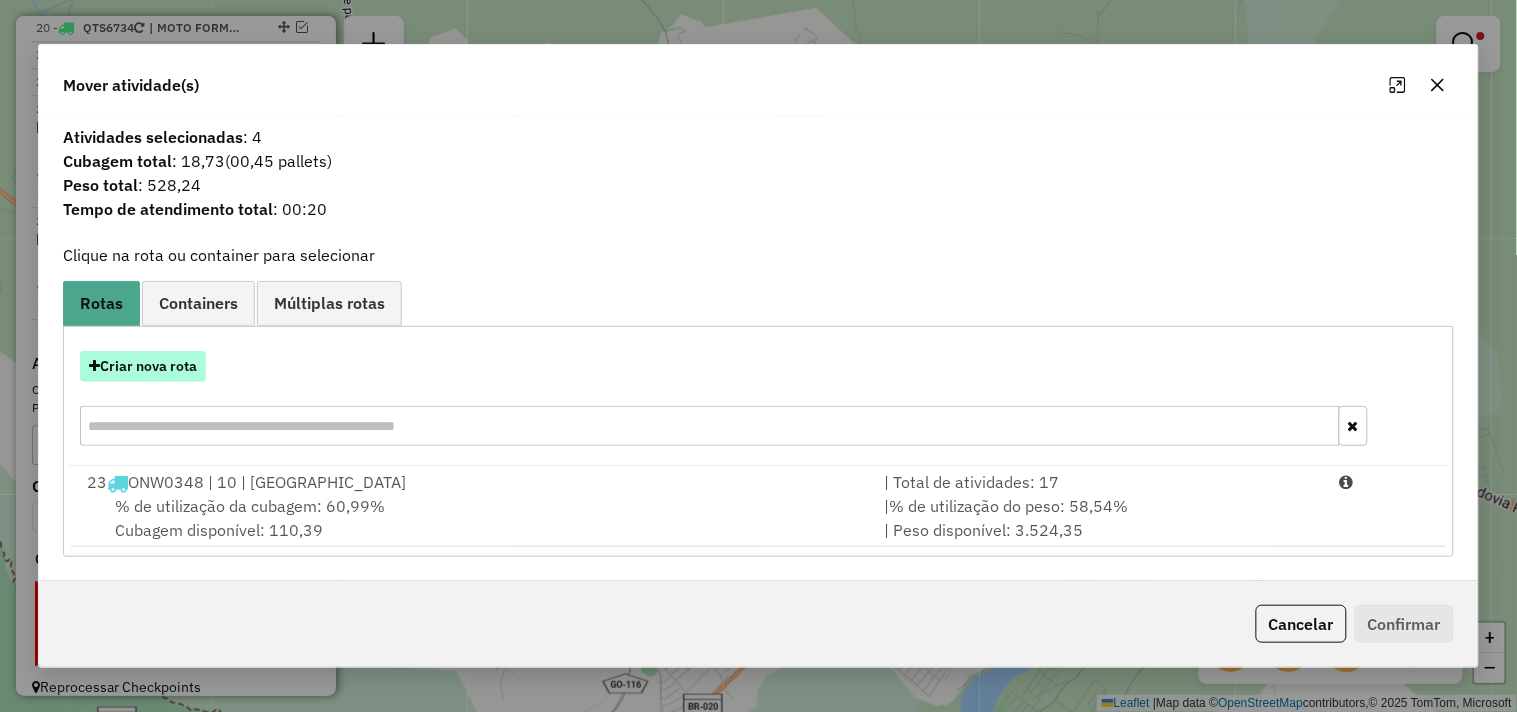 click on "Criar nova rota" at bounding box center [143, 366] 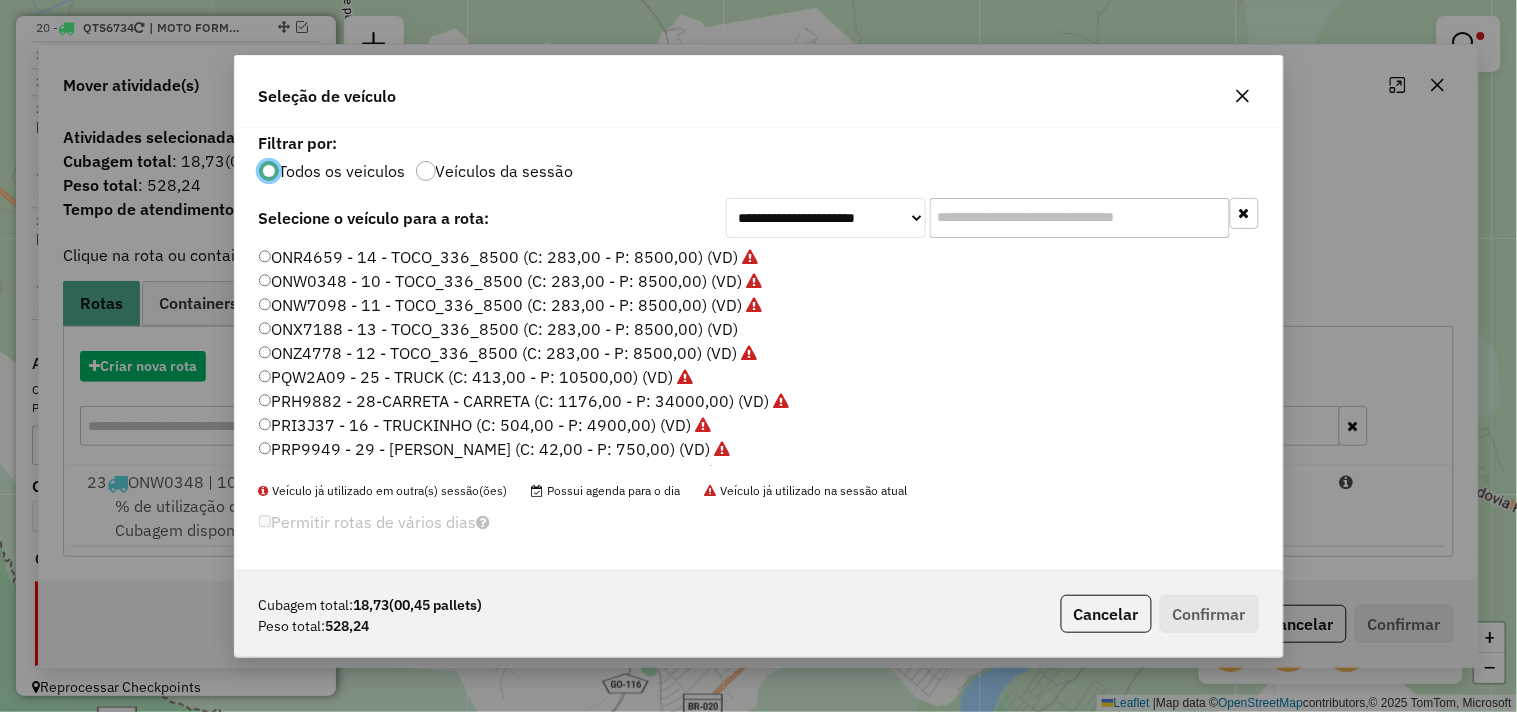 scroll, scrollTop: 11, scrollLeft: 5, axis: both 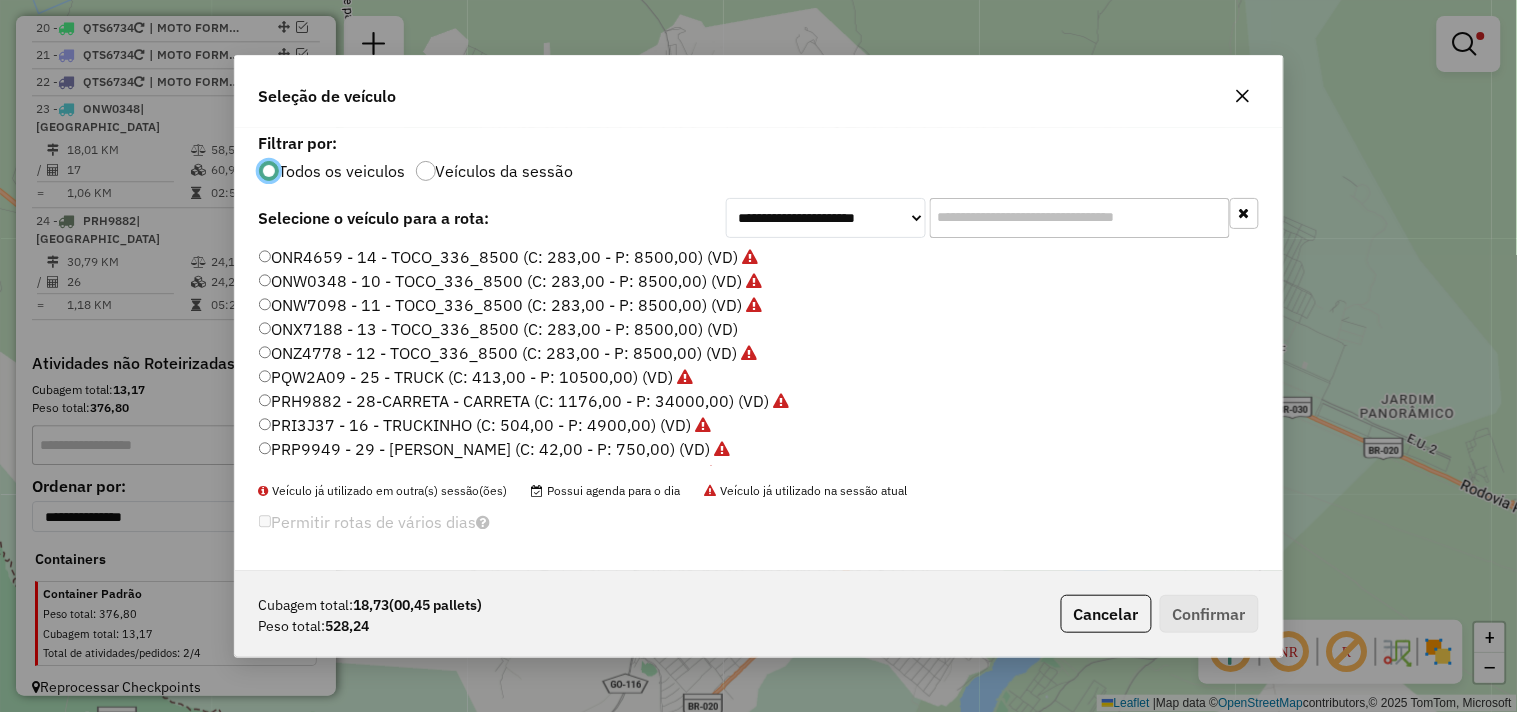 click on "PRP9949 - 29 - SAVEIRO - SAVEIRO (C: 42,00 - P: 750,00) (VD)" 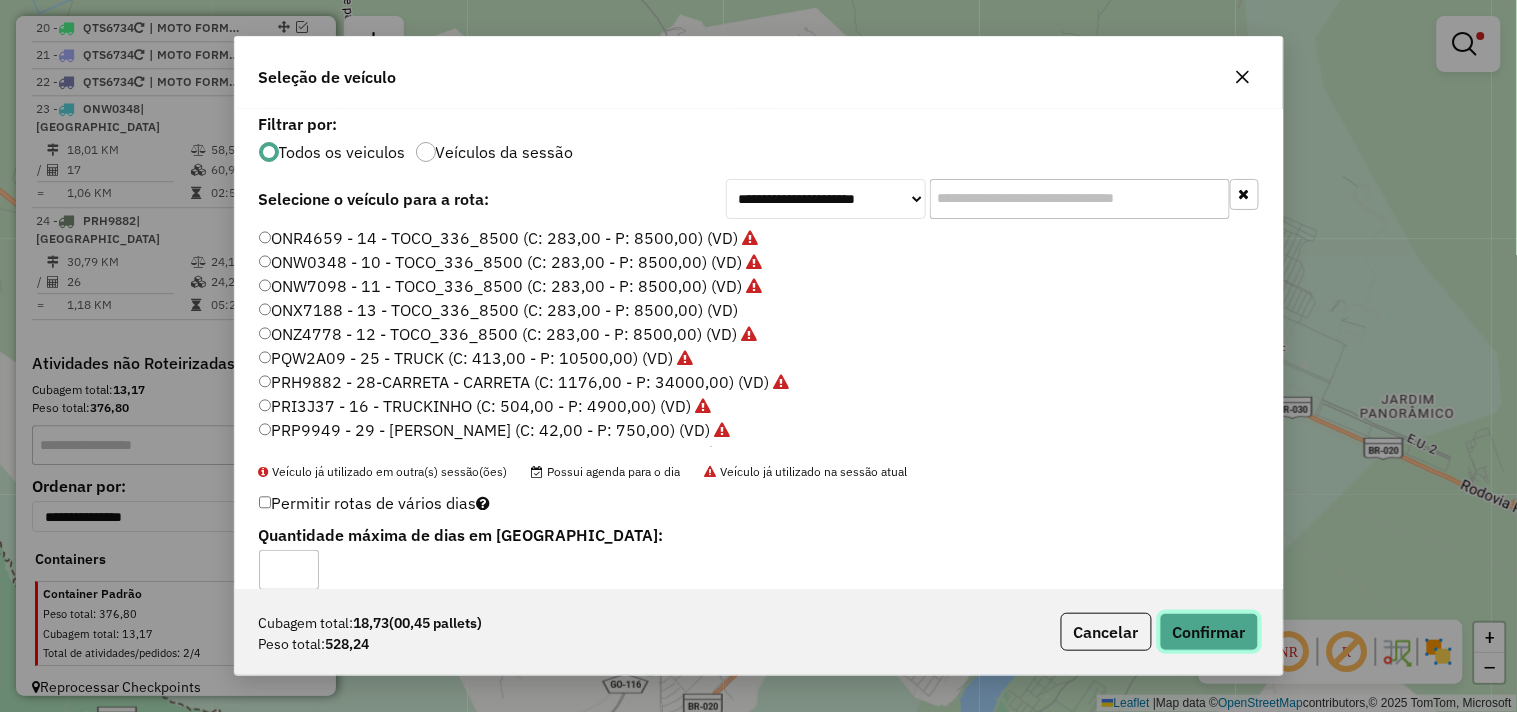 click on "Confirmar" 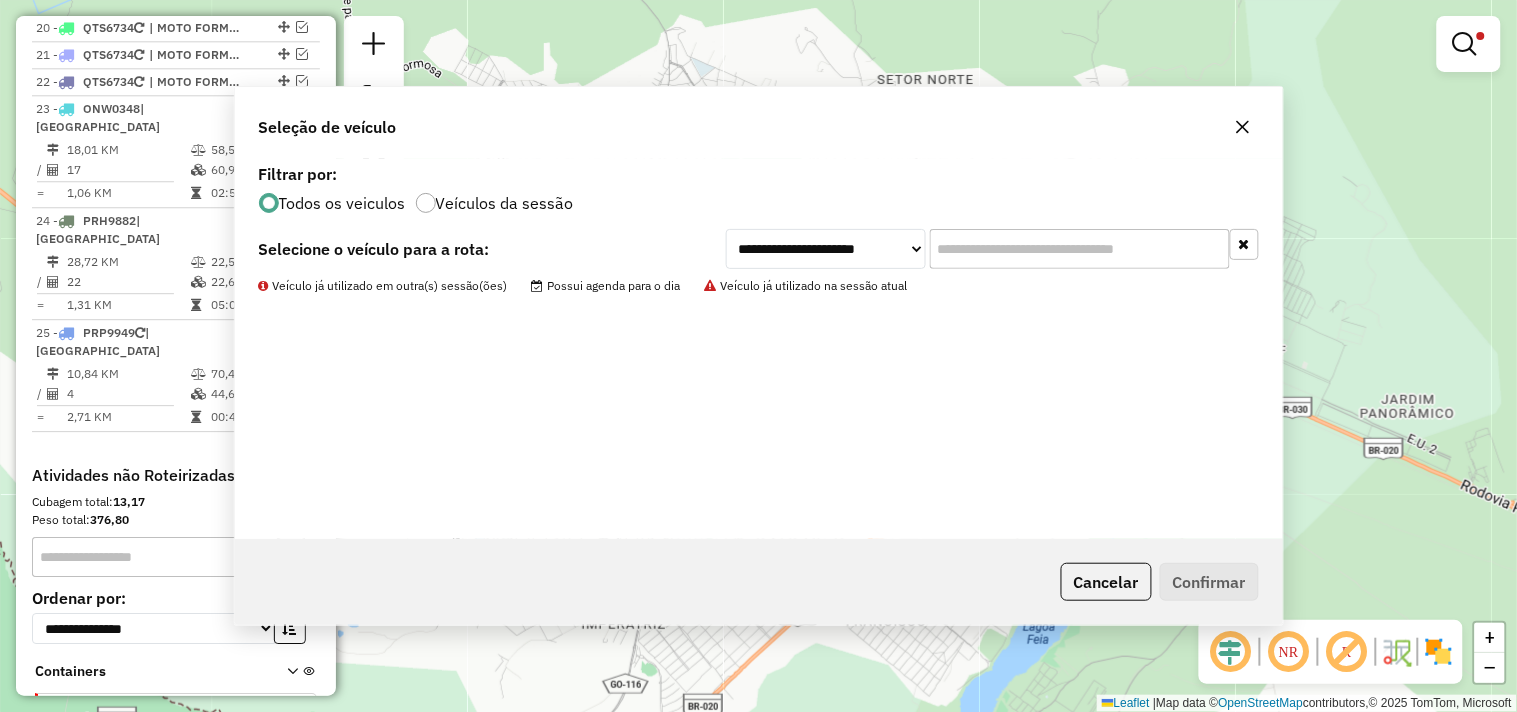 scroll, scrollTop: 511, scrollLeft: 0, axis: vertical 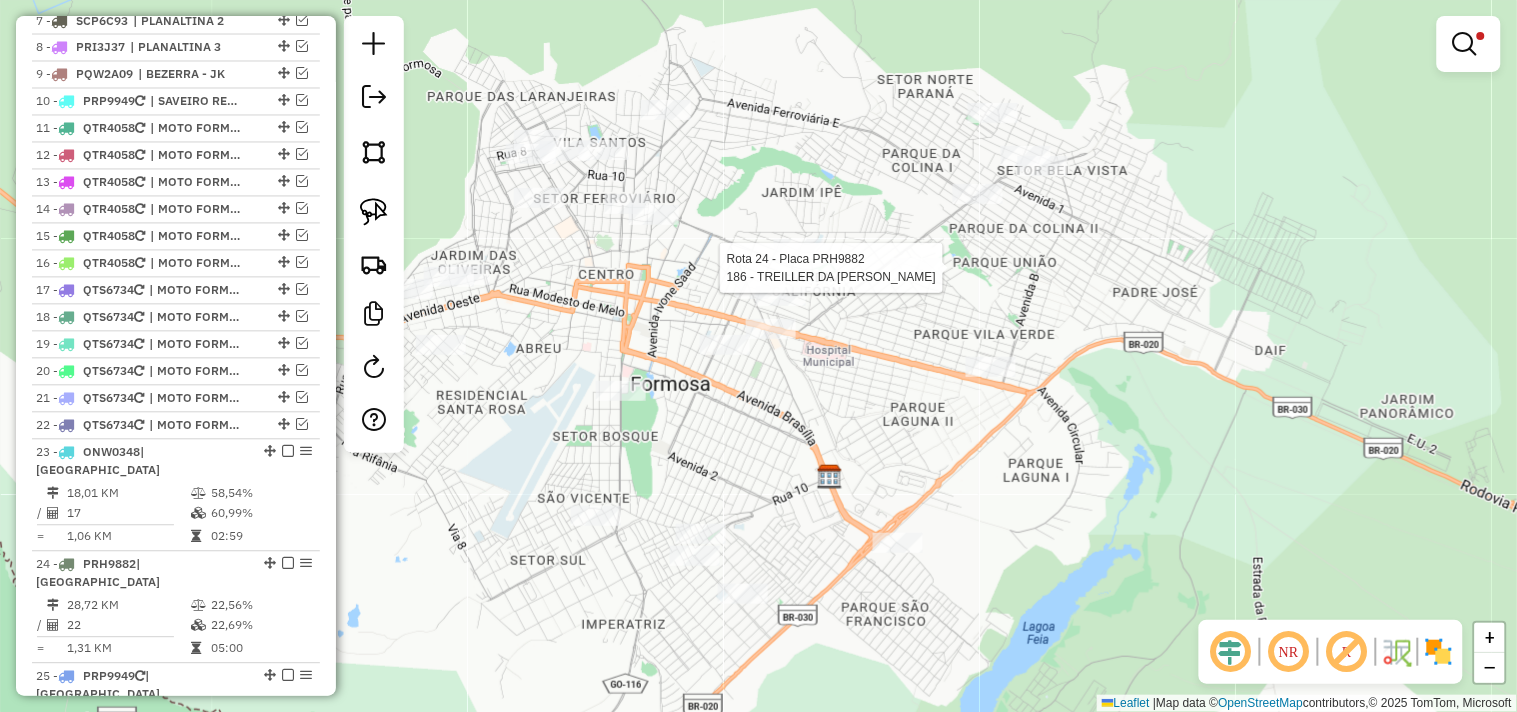 select on "*********" 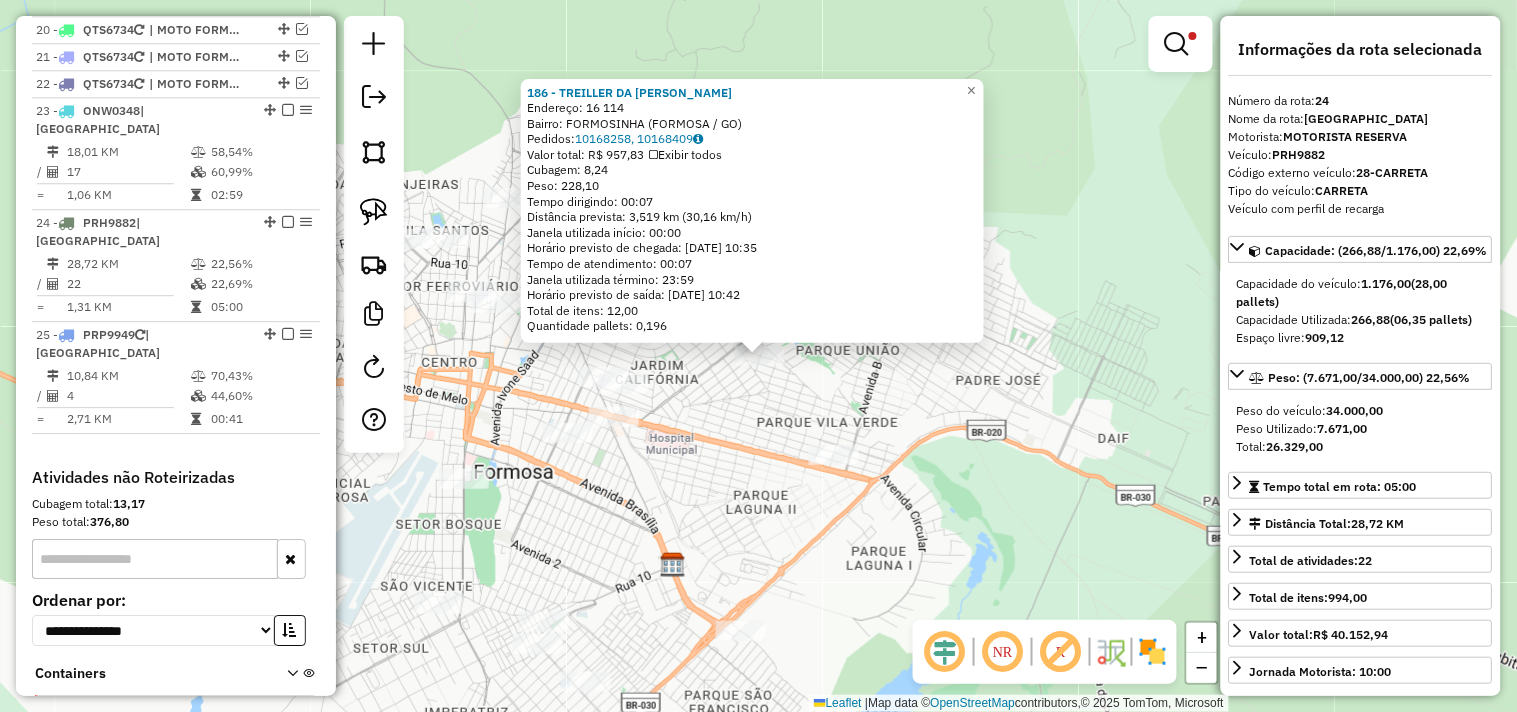 scroll, scrollTop: 1390, scrollLeft: 0, axis: vertical 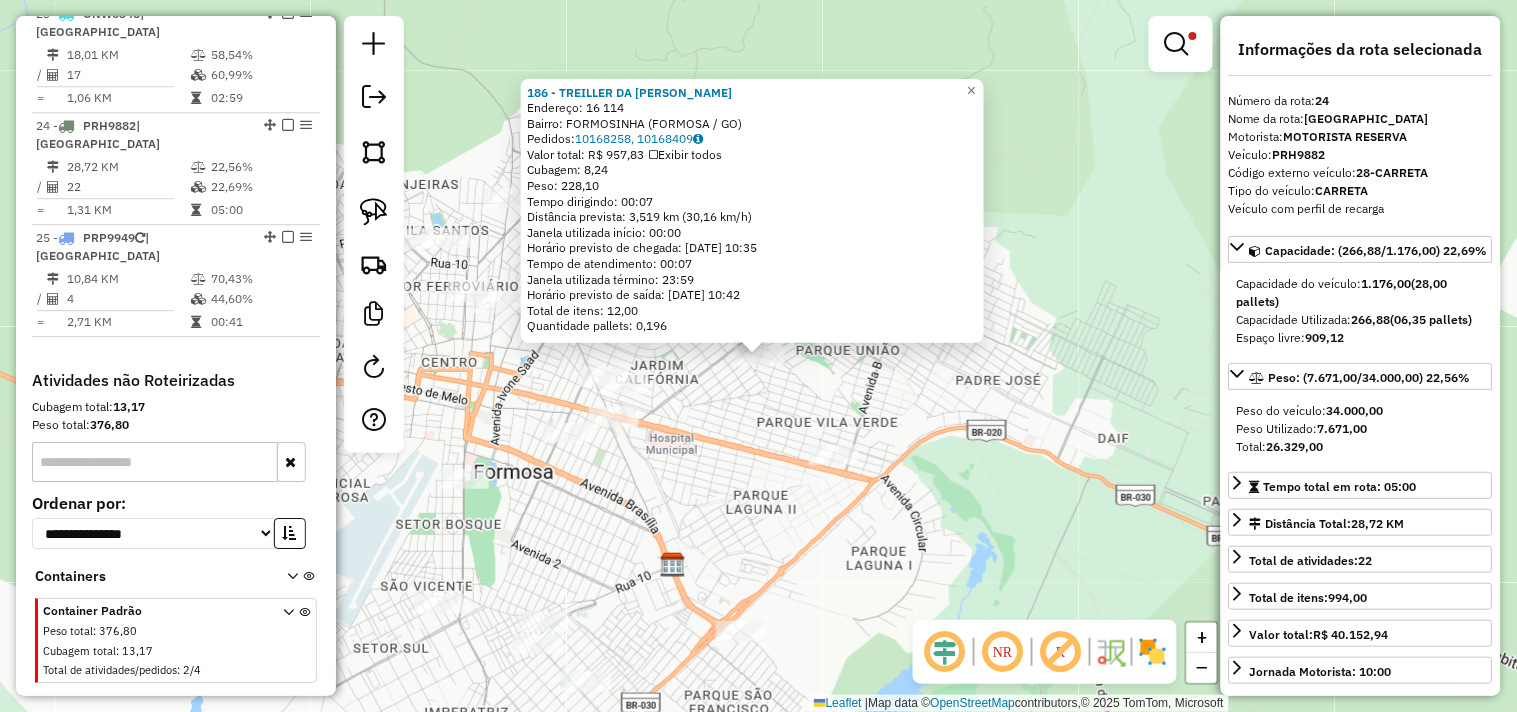 click on "186 - TREILLER DA ROSANGEL  Endereço:  16 114   Bairro: FORMOSINHA (FORMOSA / GO)   Pedidos:  10168258, 10168409   Valor total: R$ 957,83   Exibir todos   Cubagem: 8,24  Peso: 228,10  Tempo dirigindo: 00:07   Distância prevista: 3,519 km (30,16 km/h)   Janela utilizada início: 00:00   Horário previsto de chegada: 11/07/2025 10:35   Tempo de atendimento: 00:07   Janela utilizada término: 23:59   Horário previsto de saída: 11/07/2025 10:42   Total de itens: 12,00   Quantidade pallets: 0,196  × Limpar filtros Janela de atendimento Grade de atendimento Capacidade Transportadoras Veículos Cliente Pedidos  Rotas Selecione os dias de semana para filtrar as janelas de atendimento  Seg   Ter   Qua   Qui   Sex   Sáb   Dom  Informe o período da janela de atendimento: De: Até:  Filtrar exatamente a janela do cliente  Considerar janela de atendimento padrão  Selecione os dias de semana para filtrar as grades de atendimento  Seg   Ter   Qua   Qui   Sex   Sáb   Dom   Peso mínimo:  ****  Peso máximo:  ******" 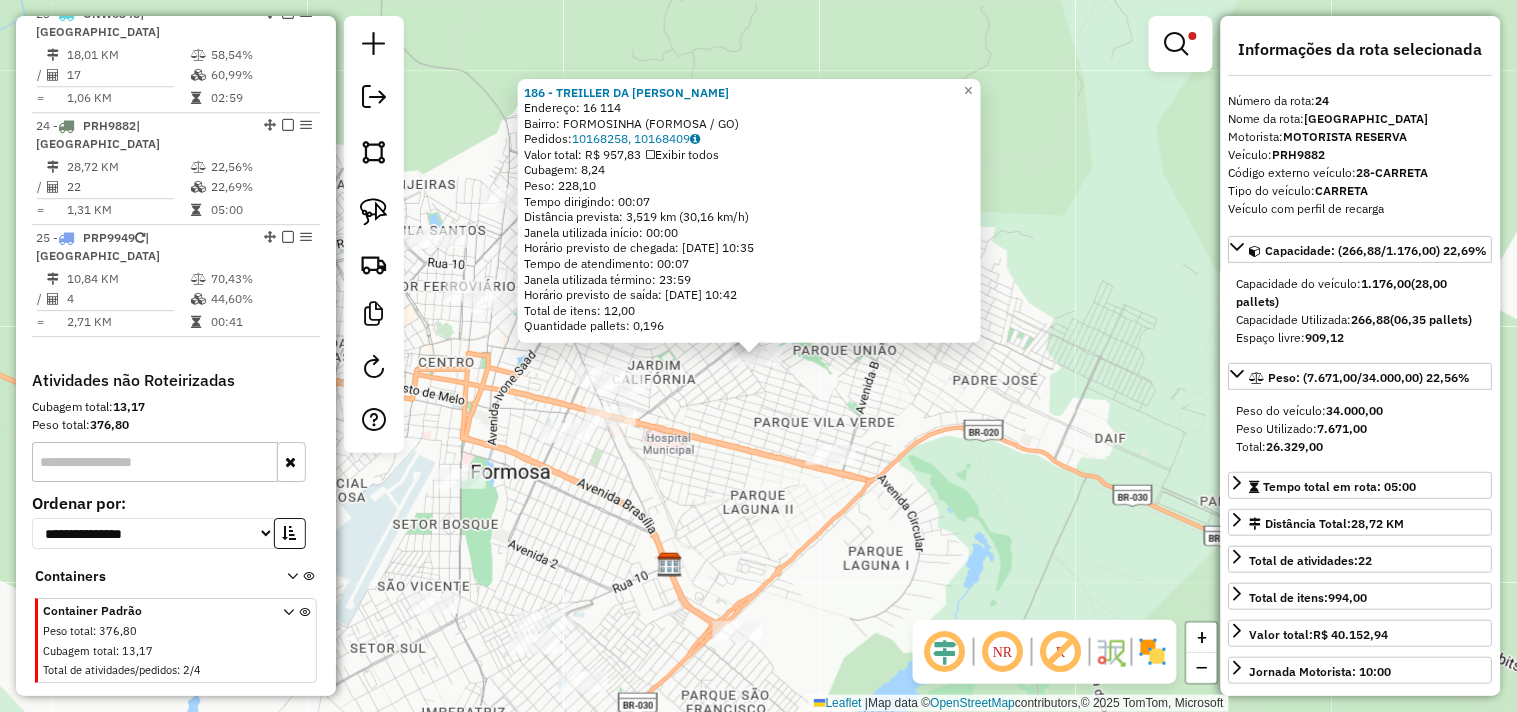 click on "186 - TREILLER DA ROSANGEL  Endereço:  16 114   Bairro: FORMOSINHA (FORMOSA / GO)   Pedidos:  10168258, 10168409   Valor total: R$ 957,83   Exibir todos   Cubagem: 8,24  Peso: 228,10  Tempo dirigindo: 00:07   Distância prevista: 3,519 km (30,16 km/h)   Janela utilizada início: 00:00   Horário previsto de chegada: 11/07/2025 10:35   Tempo de atendimento: 00:07   Janela utilizada término: 23:59   Horário previsto de saída: 11/07/2025 10:42   Total de itens: 12,00   Quantidade pallets: 0,196  × Limpar filtros Janela de atendimento Grade de atendimento Capacidade Transportadoras Veículos Cliente Pedidos  Rotas Selecione os dias de semana para filtrar as janelas de atendimento  Seg   Ter   Qua   Qui   Sex   Sáb   Dom  Informe o período da janela de atendimento: De: Até:  Filtrar exatamente a janela do cliente  Considerar janela de atendimento padrão  Selecione os dias de semana para filtrar as grades de atendimento  Seg   Ter   Qua   Qui   Sex   Sáb   Dom   Peso mínimo:  ****  Peso máximo:  ******" 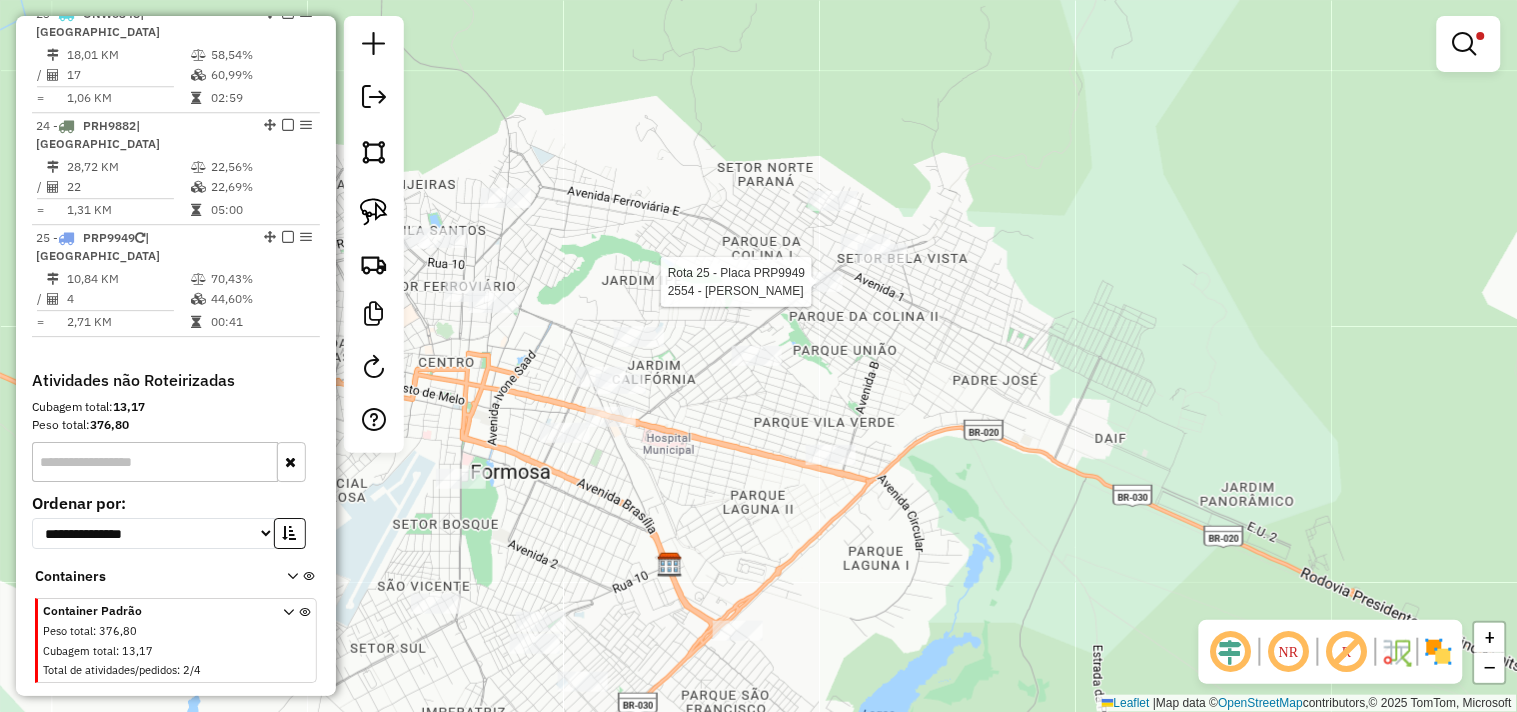 select on "*********" 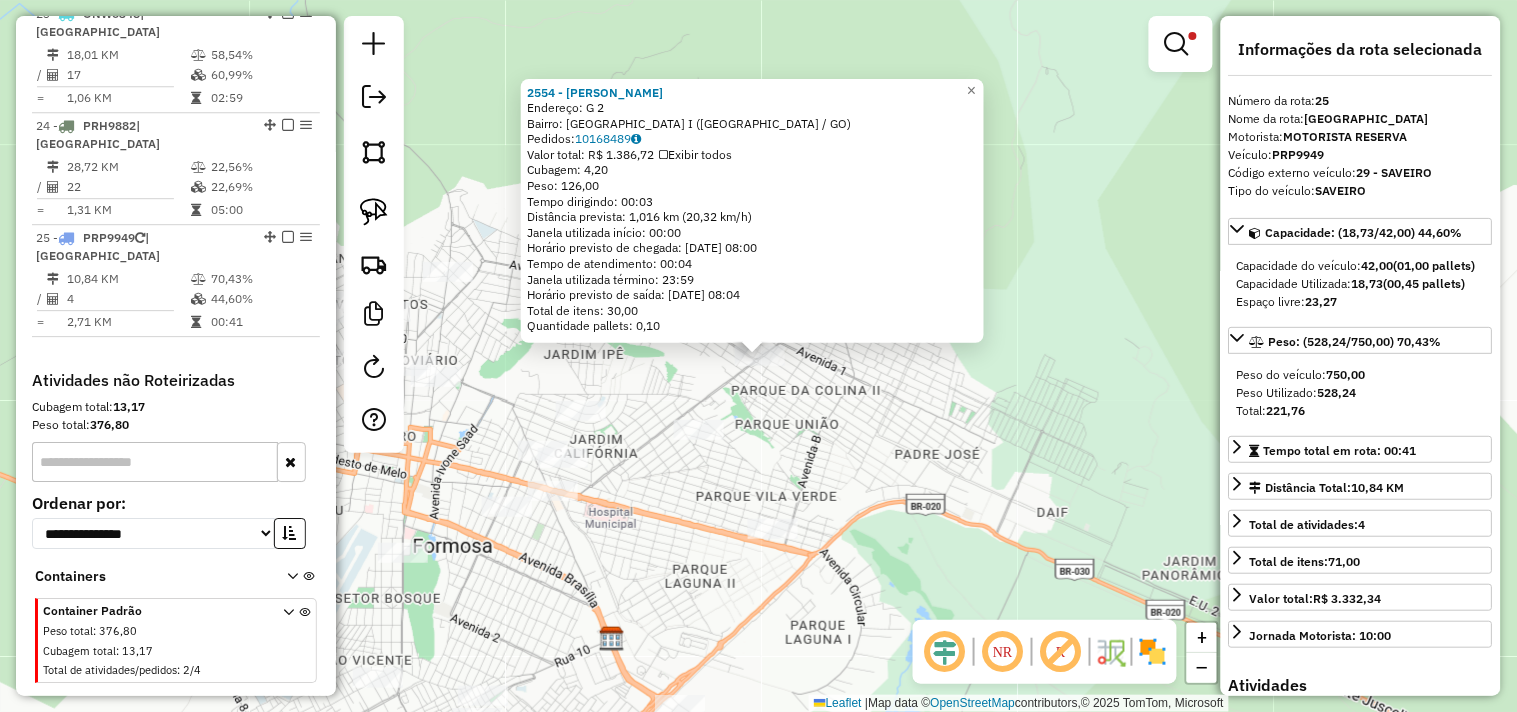 drag, startPoint x: 826, startPoint y: 397, endPoint x: 922, endPoint y: 350, distance: 106.887794 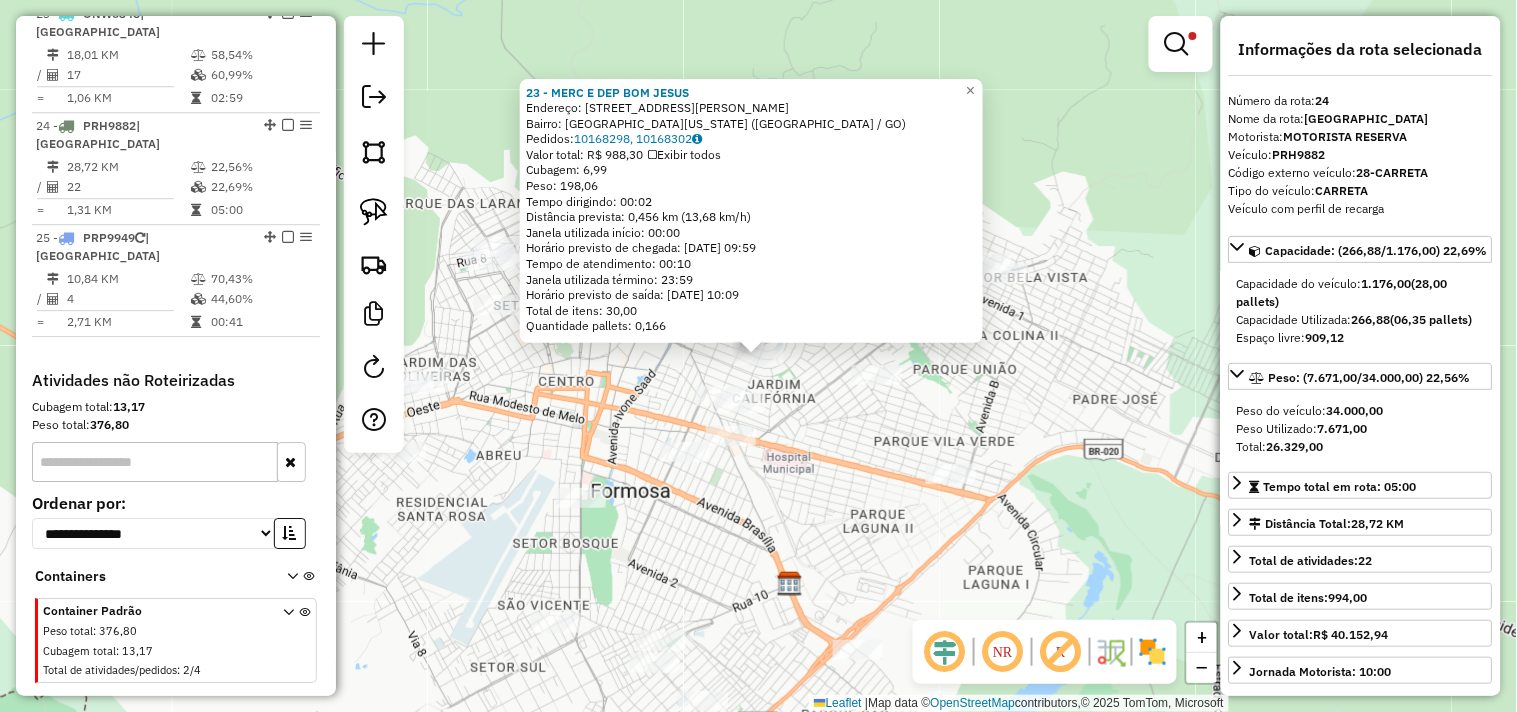 click on "23 - MERC E DEP BOM JESUS  Endereço:  Av Bernardo Sayao 186   Bairro: JARDIM CALIFORNIA (FORMOSA / GO)   Pedidos:  10168298, 10168302   Valor total: R$ 988,30   Exibir todos   Cubagem: 6,99  Peso: 198,06  Tempo dirigindo: 00:02   Distância prevista: 0,456 km (13,68 km/h)   Janela utilizada início: 00:00   Horário previsto de chegada: 11/07/2025 09:59   Tempo de atendimento: 00:10   Janela utilizada término: 23:59   Horário previsto de saída: 11/07/2025 10:09   Total de itens: 30,00   Quantidade pallets: 0,166  × Limpar filtros Janela de atendimento Grade de atendimento Capacidade Transportadoras Veículos Cliente Pedidos  Rotas Selecione os dias de semana para filtrar as janelas de atendimento  Seg   Ter   Qua   Qui   Sex   Sáb   Dom  Informe o período da janela de atendimento: De: Até:  Filtrar exatamente a janela do cliente  Considerar janela de atendimento padrão  Selecione os dias de semana para filtrar as grades de atendimento  Seg   Ter   Qua   Qui   Sex   Sáb   Dom   Peso mínimo:  **** +" 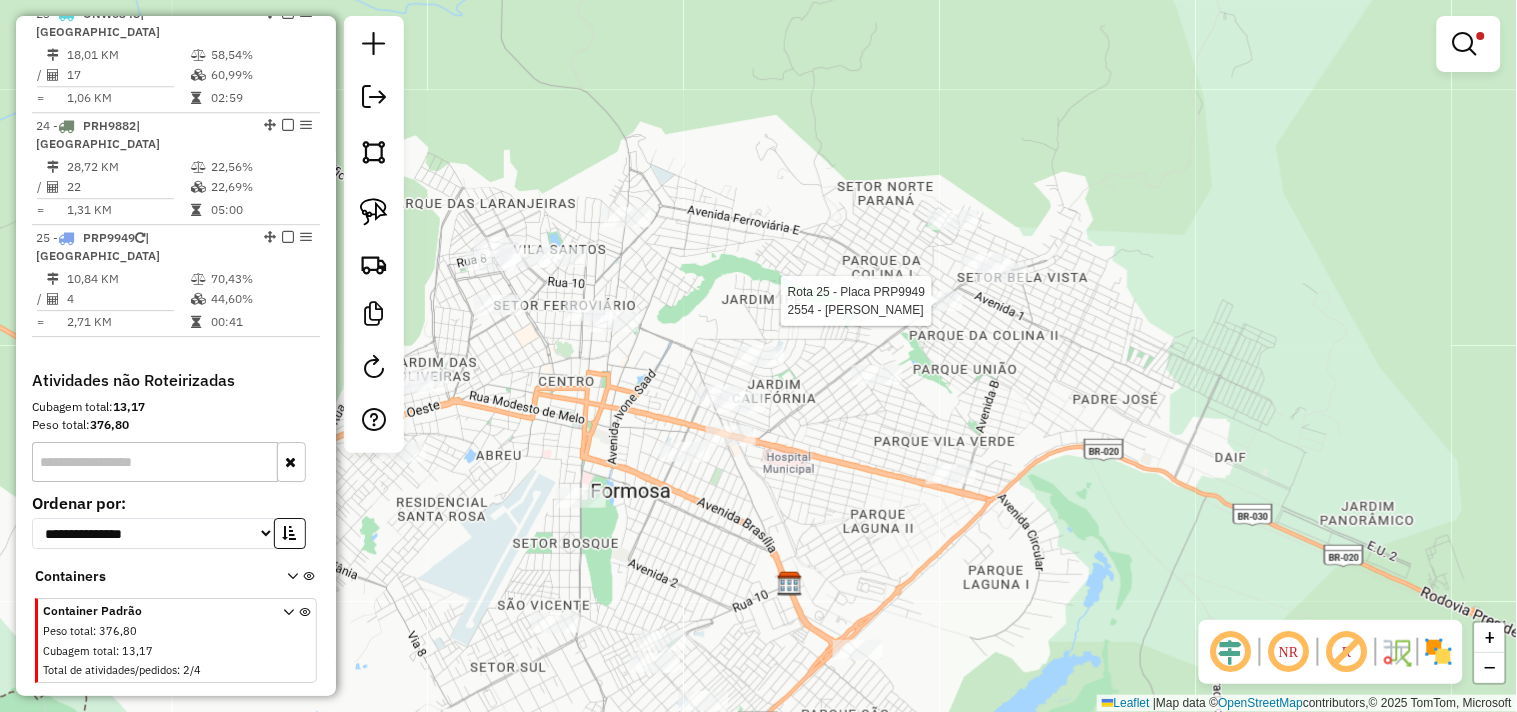 select on "*********" 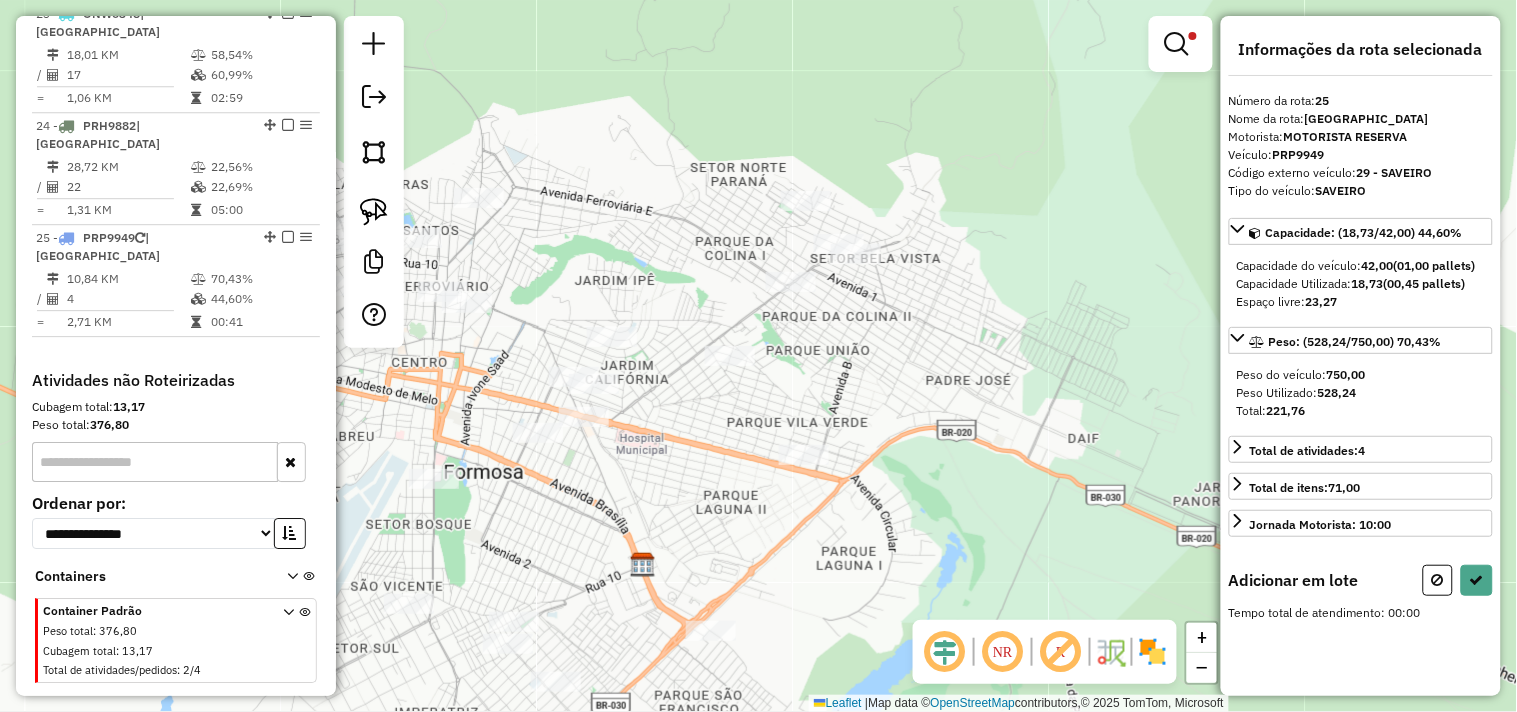 drag, startPoint x: 853, startPoint y: 418, endPoint x: 880, endPoint y: 334, distance: 88.23265 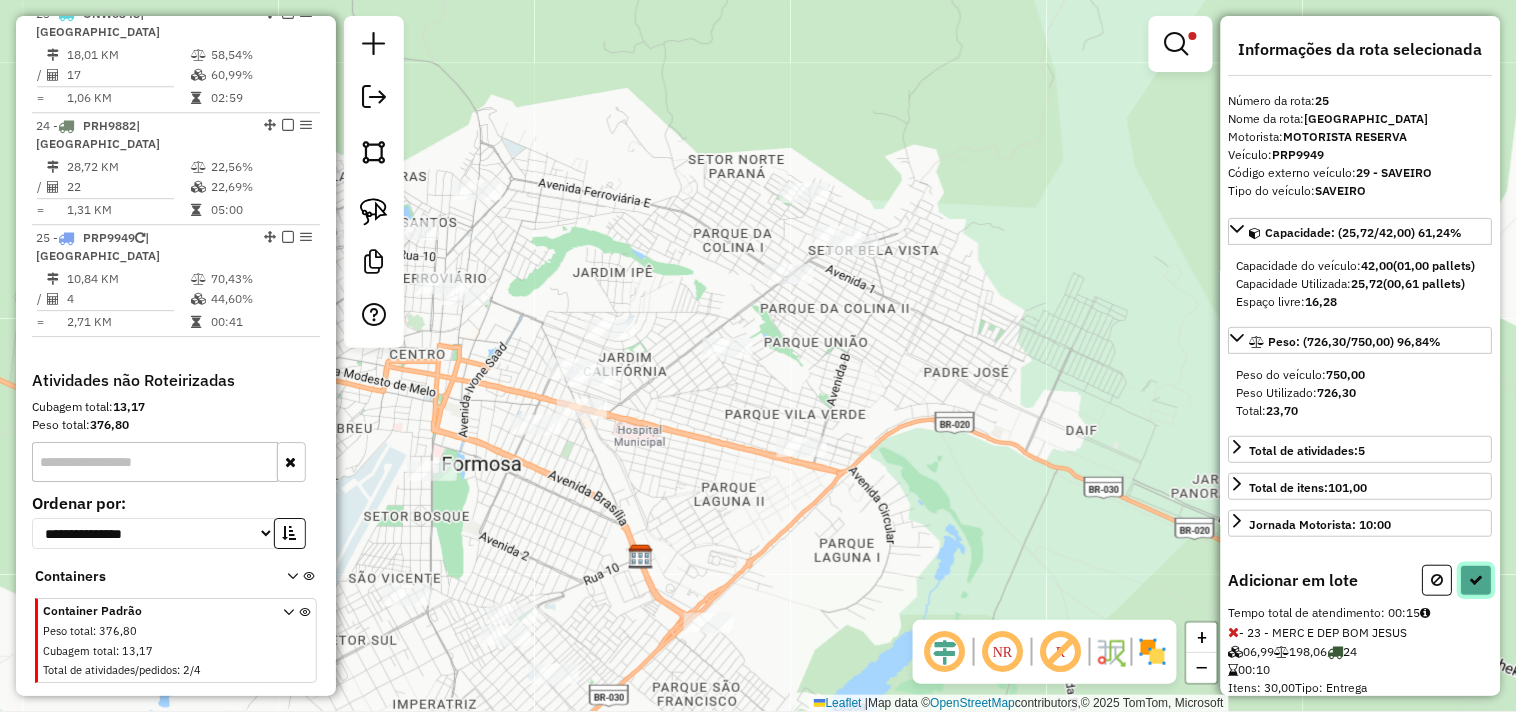 click at bounding box center [1477, 580] 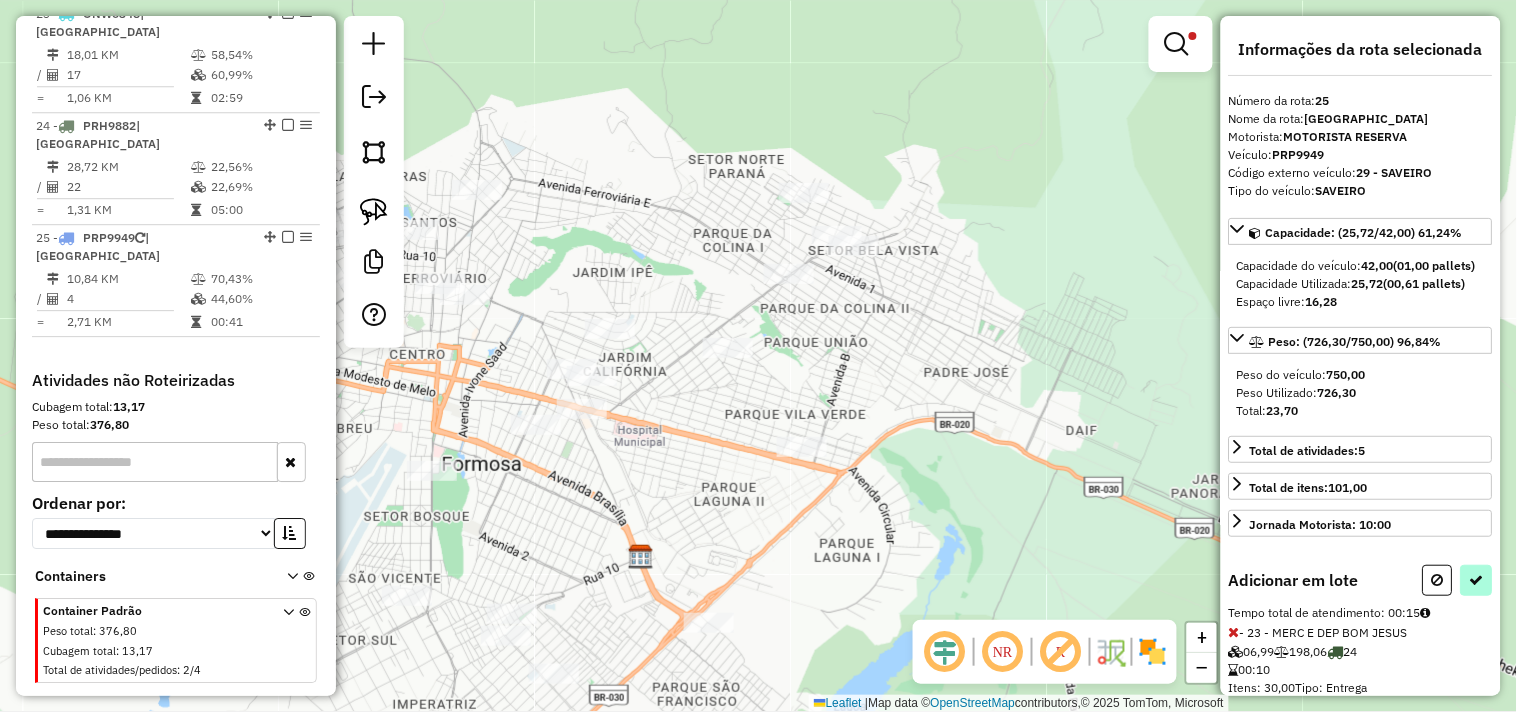 select on "*********" 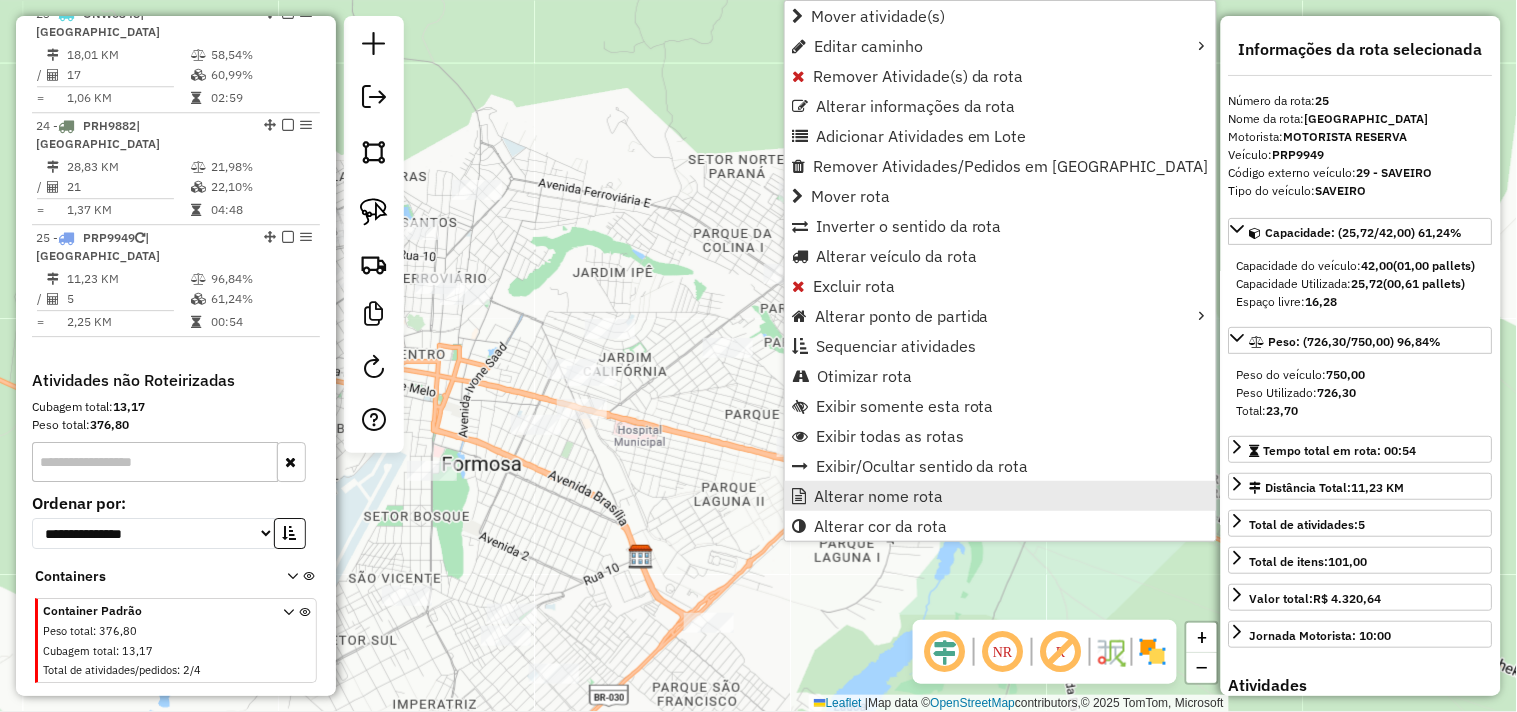 click on "Alterar nome rota" at bounding box center [878, 496] 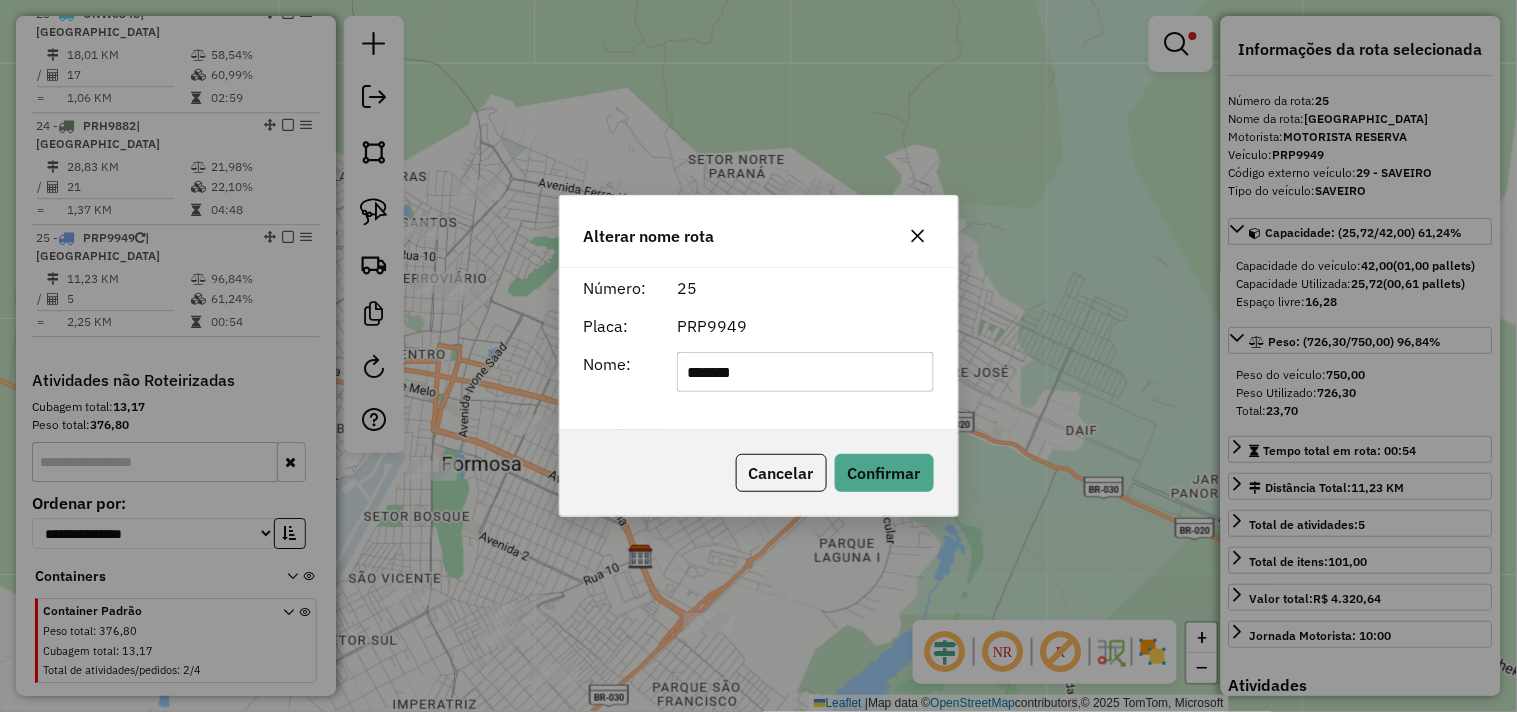 click on "*******" 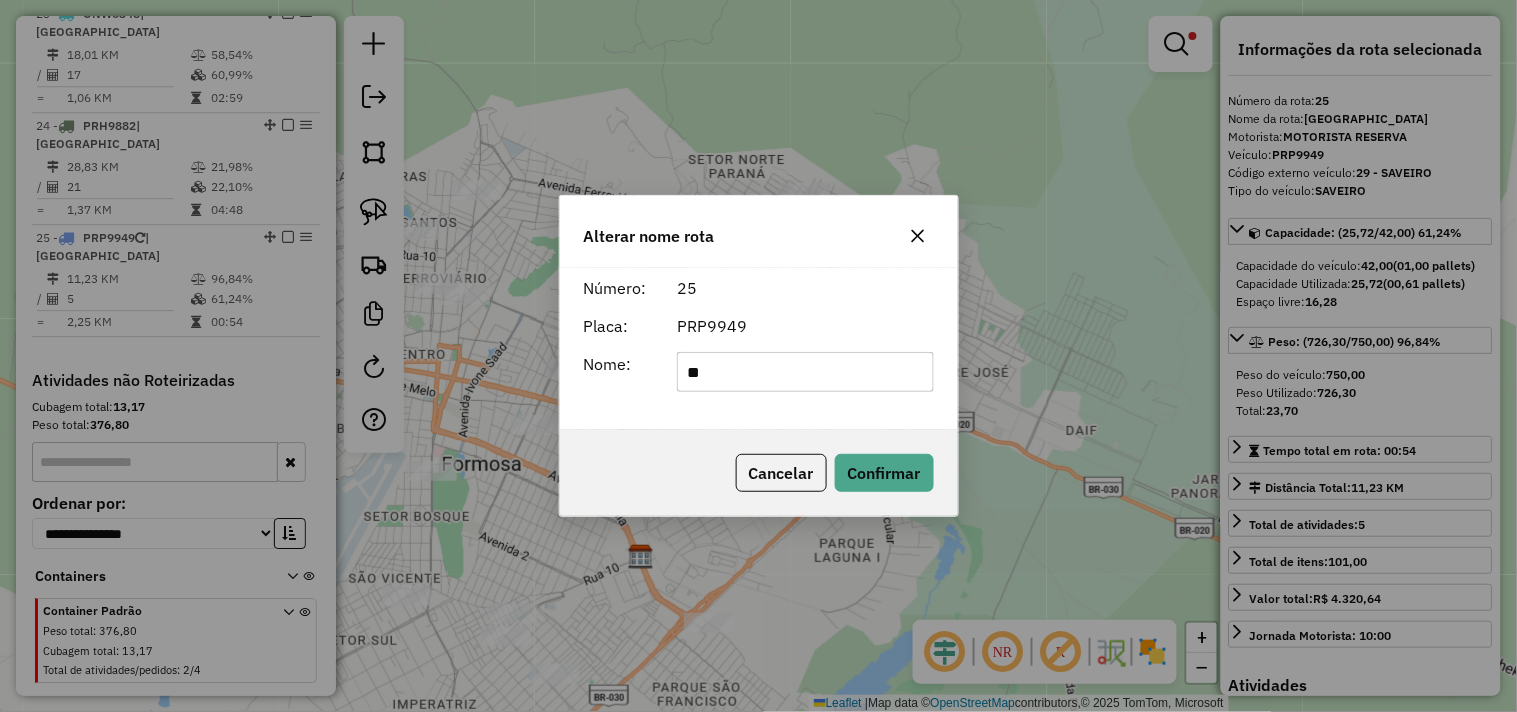 type on "**********" 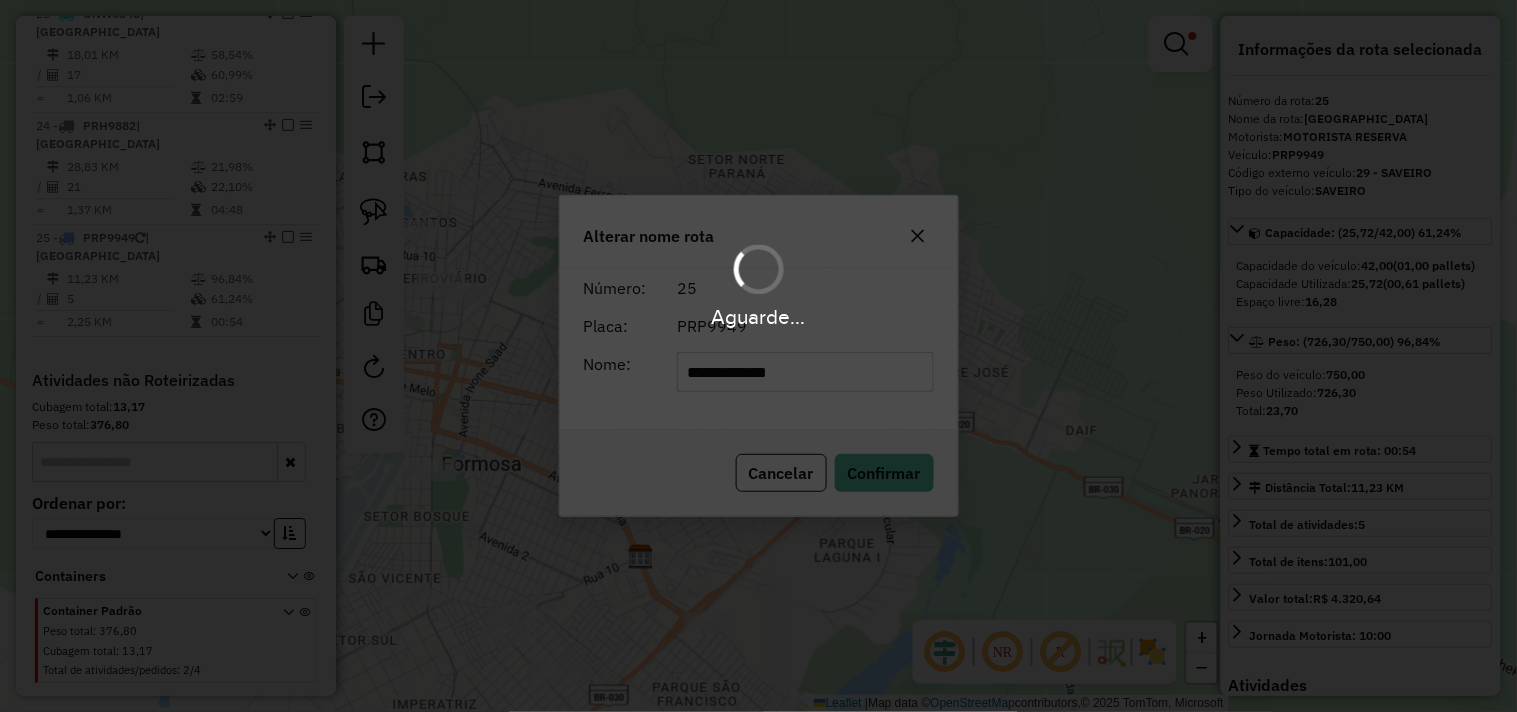 type 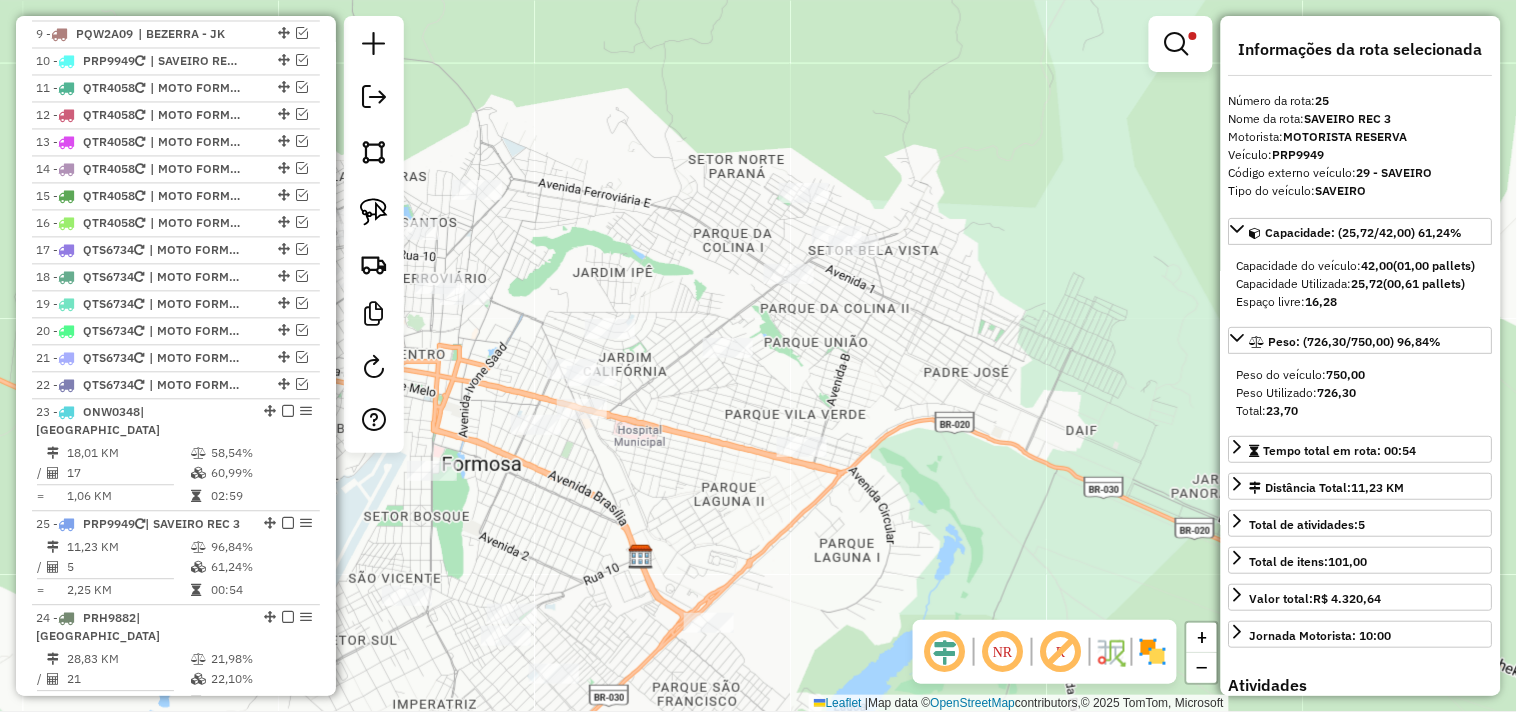 scroll, scrollTop: 945, scrollLeft: 0, axis: vertical 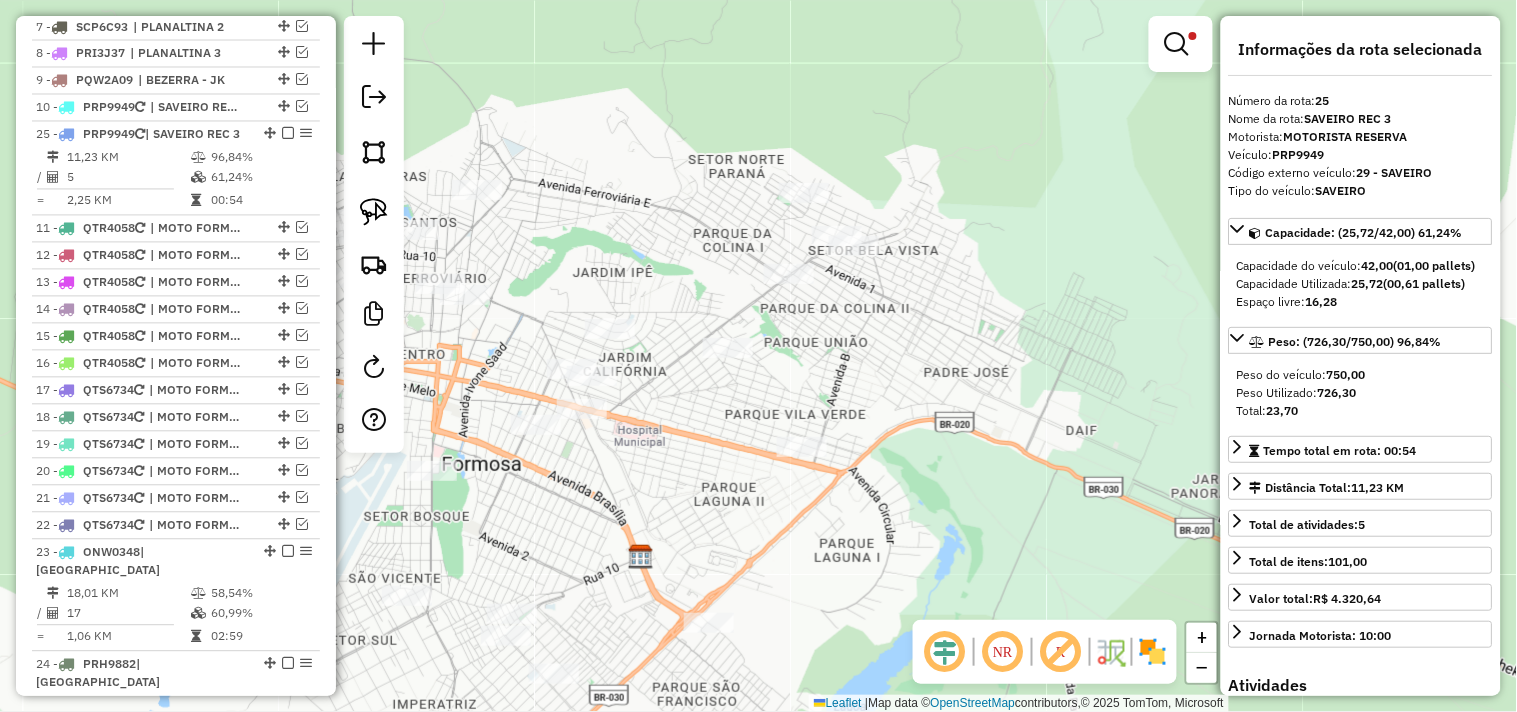 drag, startPoint x: 263, startPoint y: 435, endPoint x: 231, endPoint y: 145, distance: 291.76016 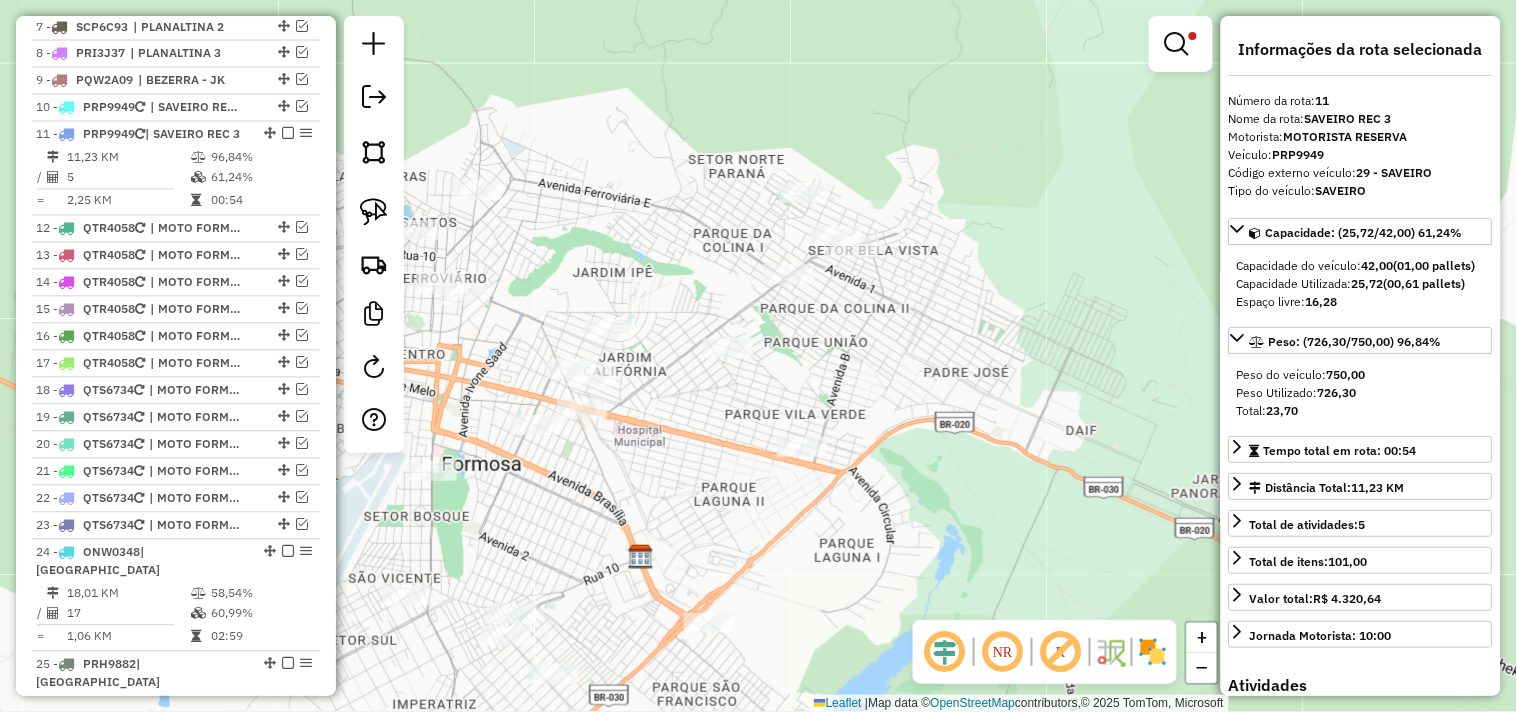 click at bounding box center [288, 134] 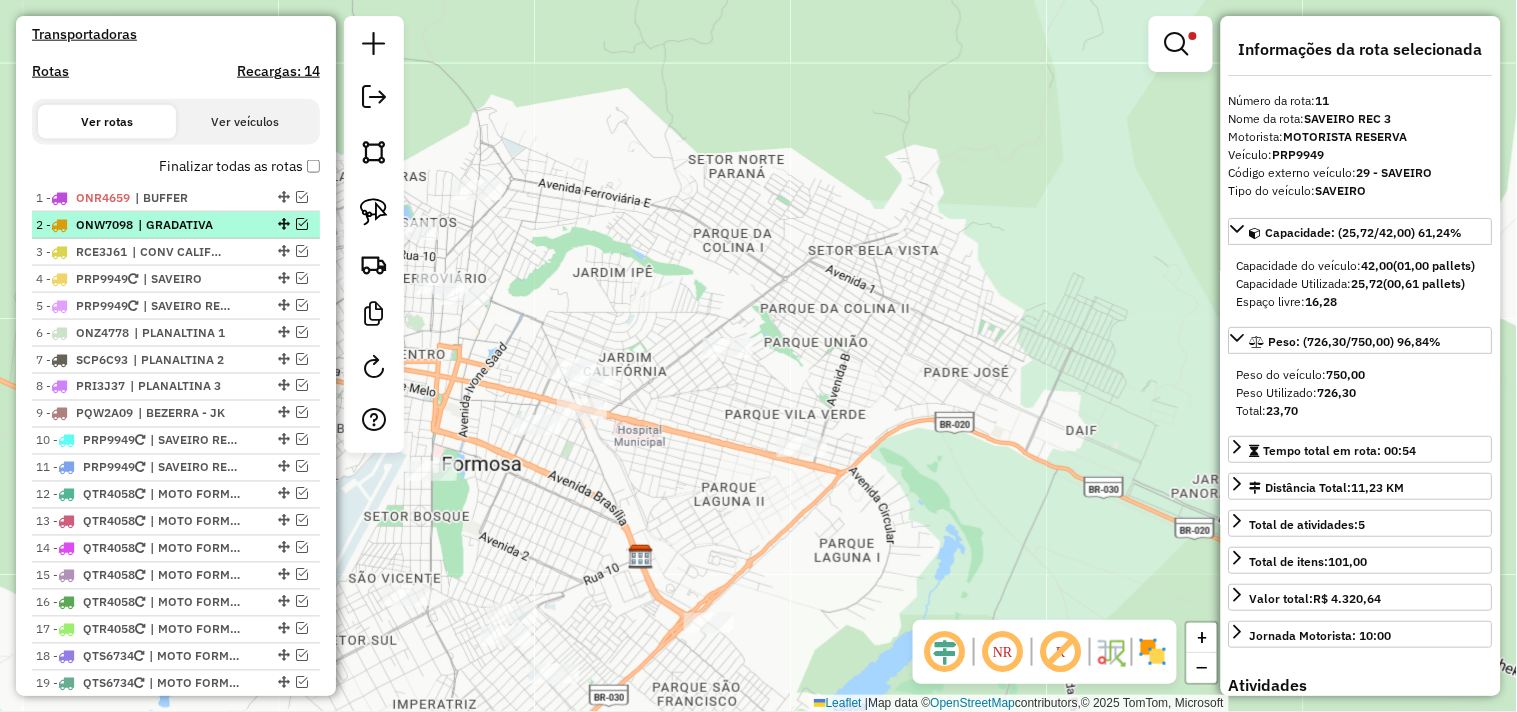 scroll, scrollTop: 834, scrollLeft: 0, axis: vertical 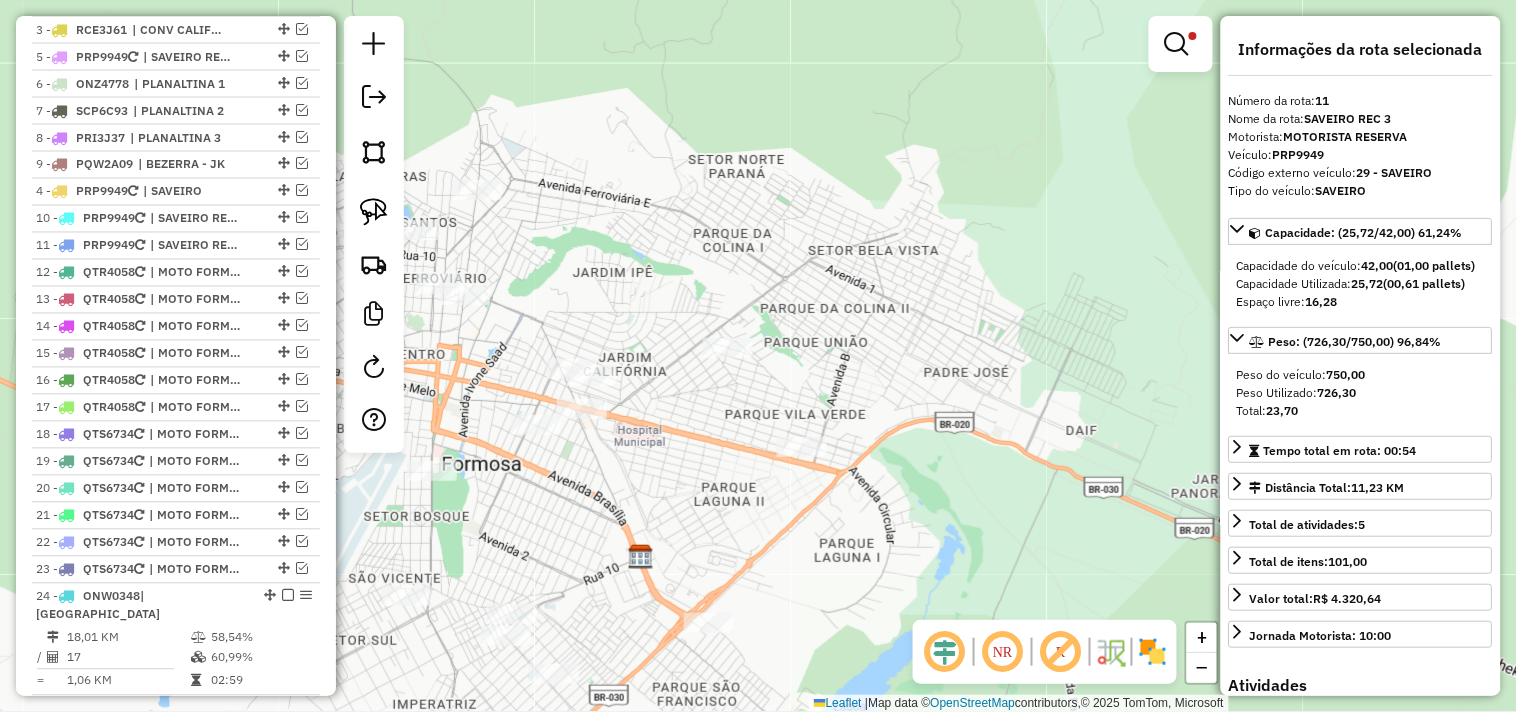 drag, startPoint x: 277, startPoint y: 70, endPoint x: 258, endPoint y: 196, distance: 127.424484 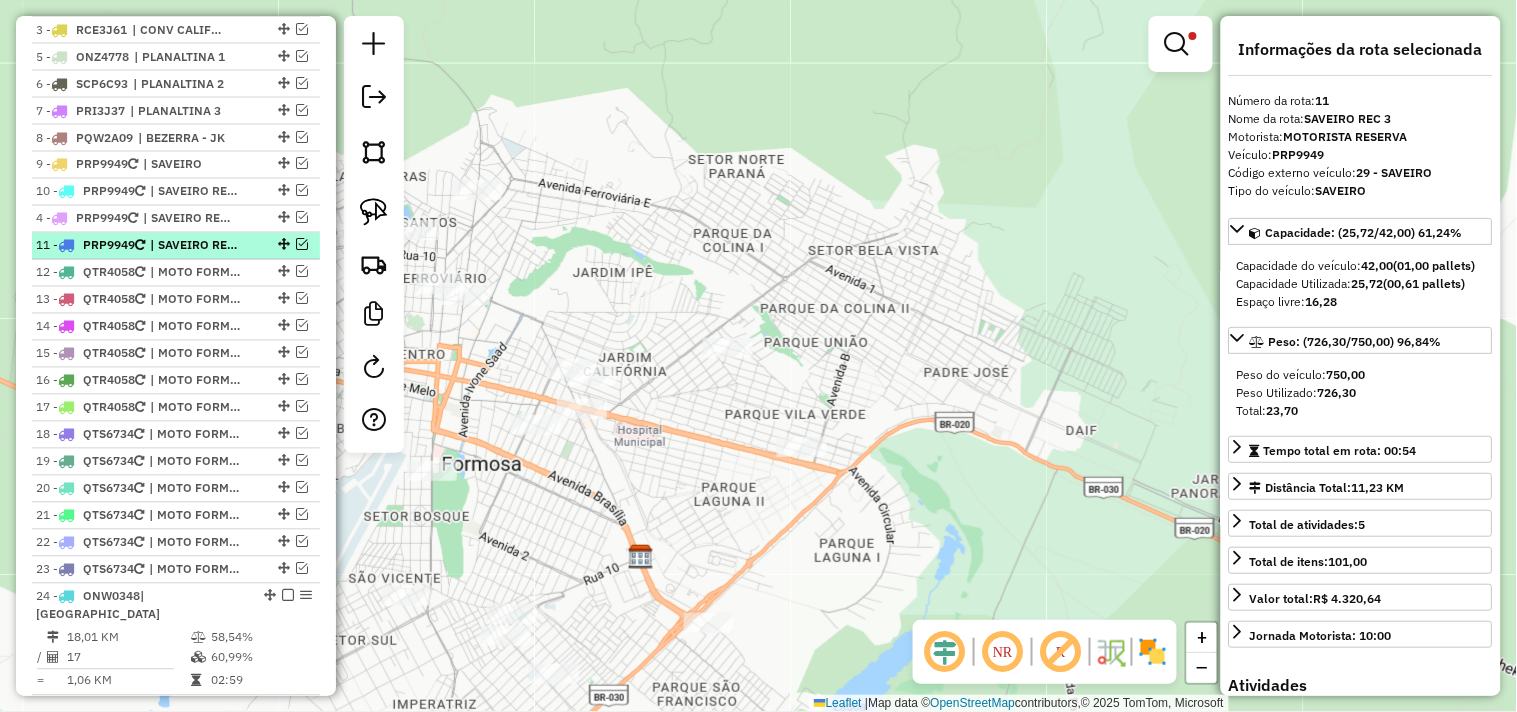 drag, startPoint x: 276, startPoint y: 70, endPoint x: 243, endPoint y: 251, distance: 183.98369 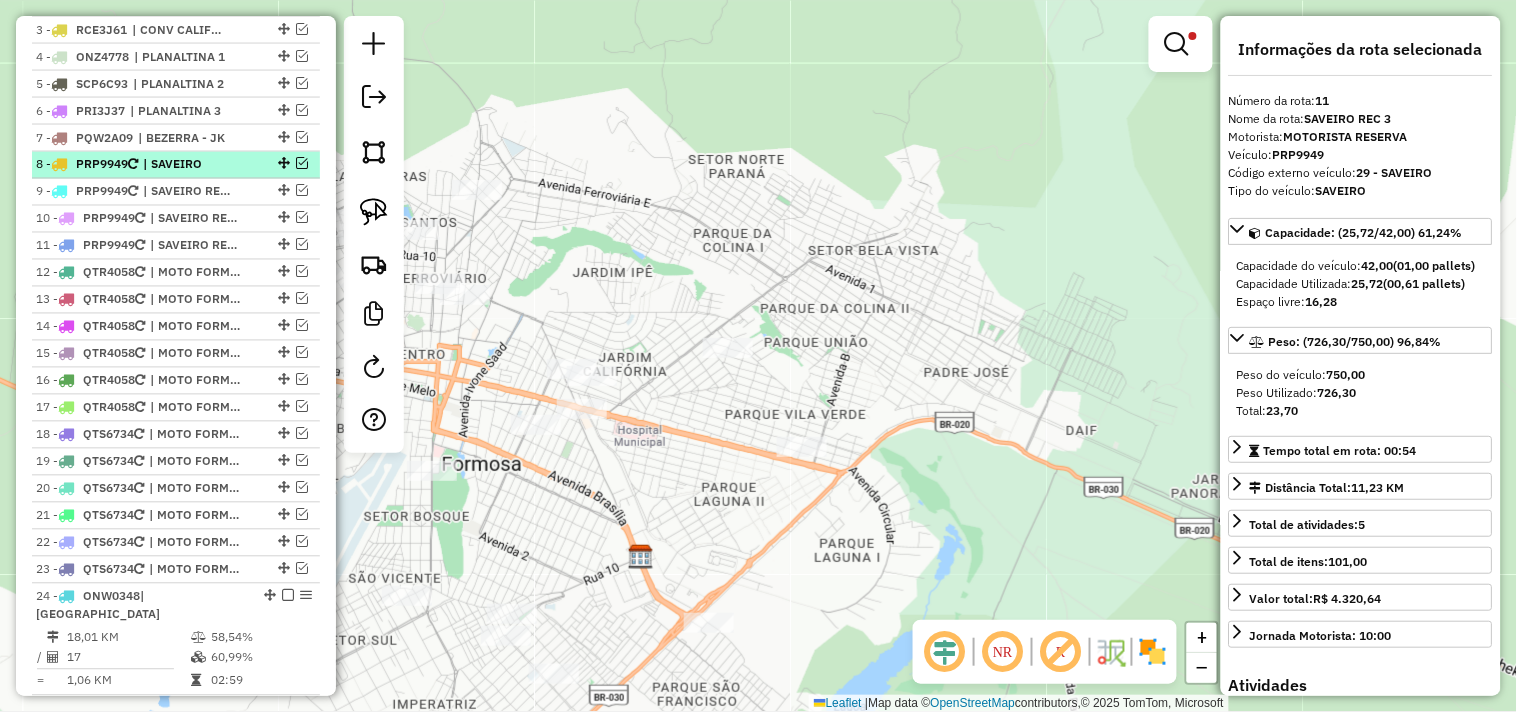click on "| SAVEIRO" at bounding box center [189, 165] 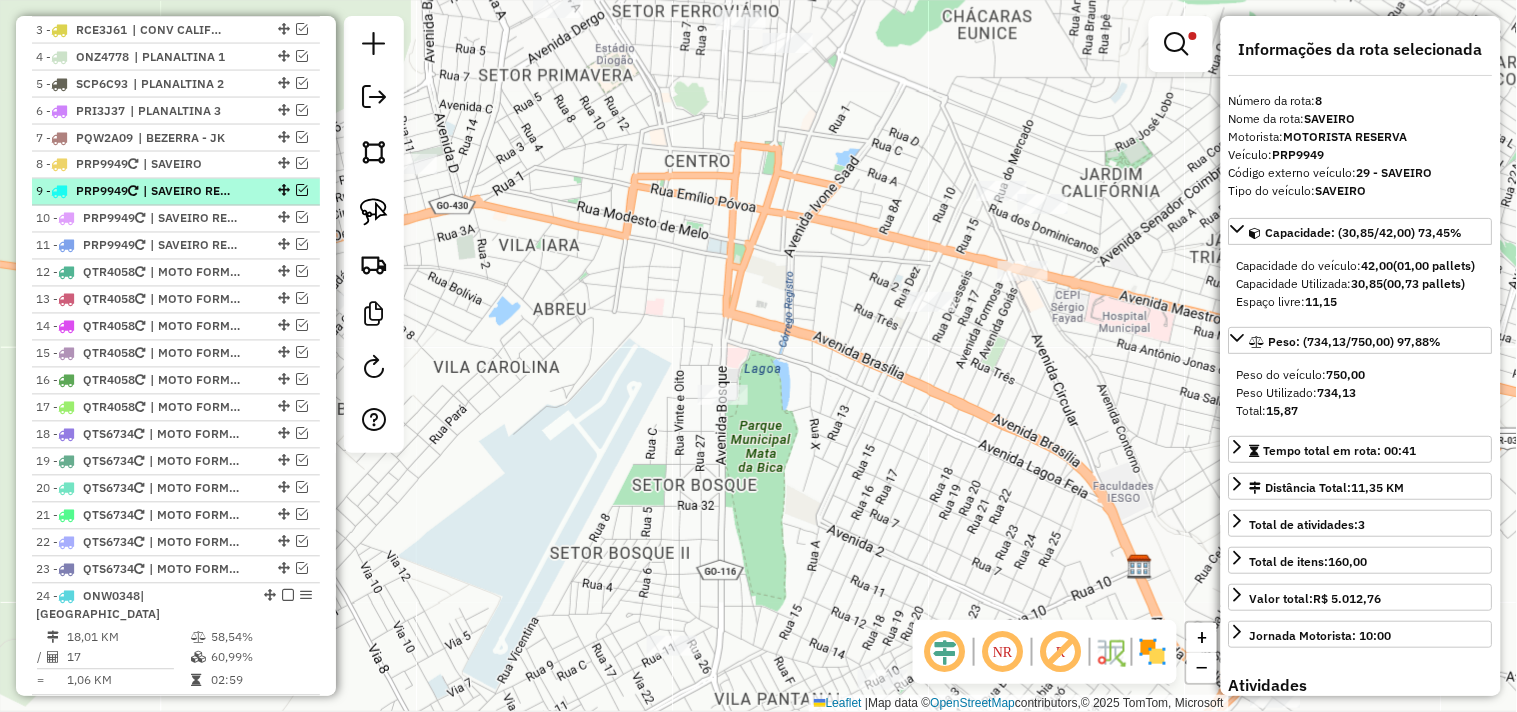 click on "| SAVEIRO REC 2" at bounding box center (189, 192) 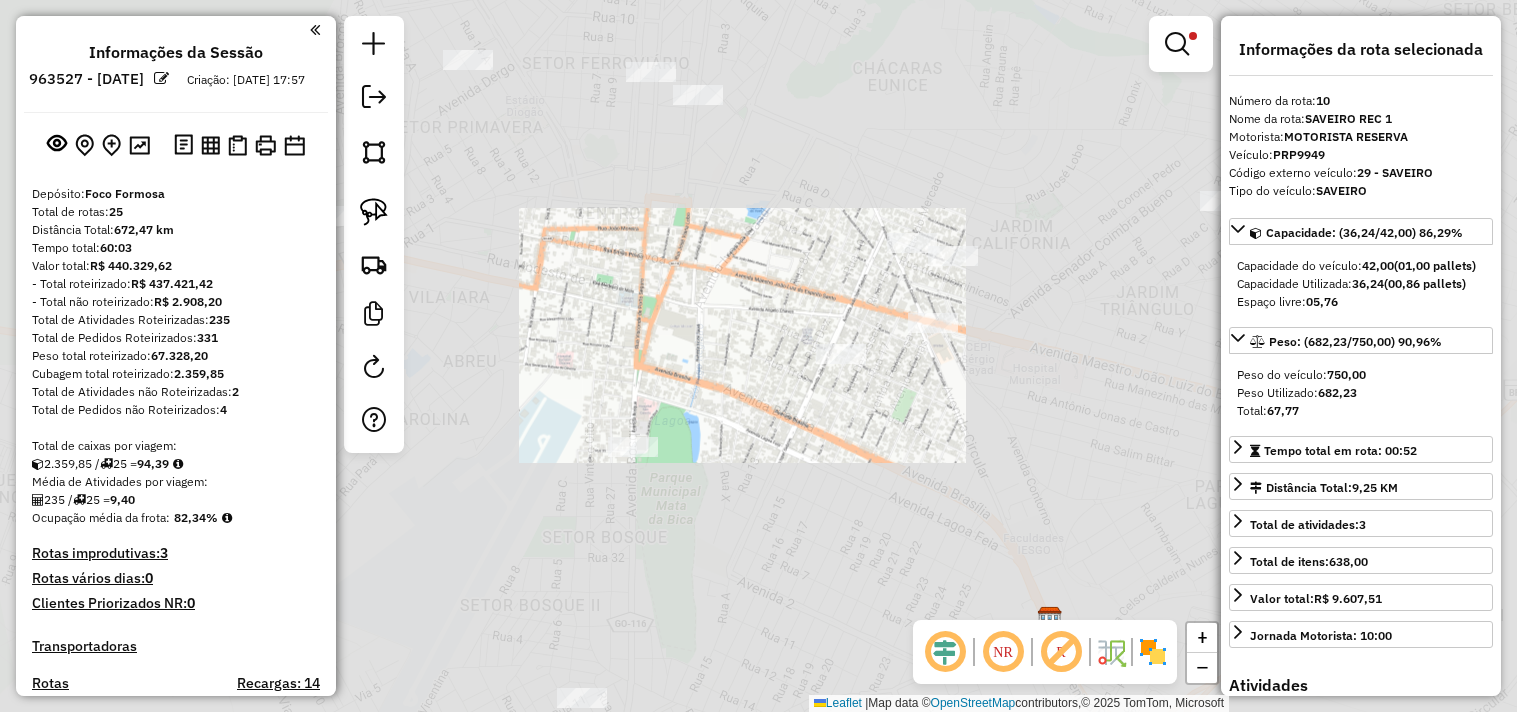 select on "*********" 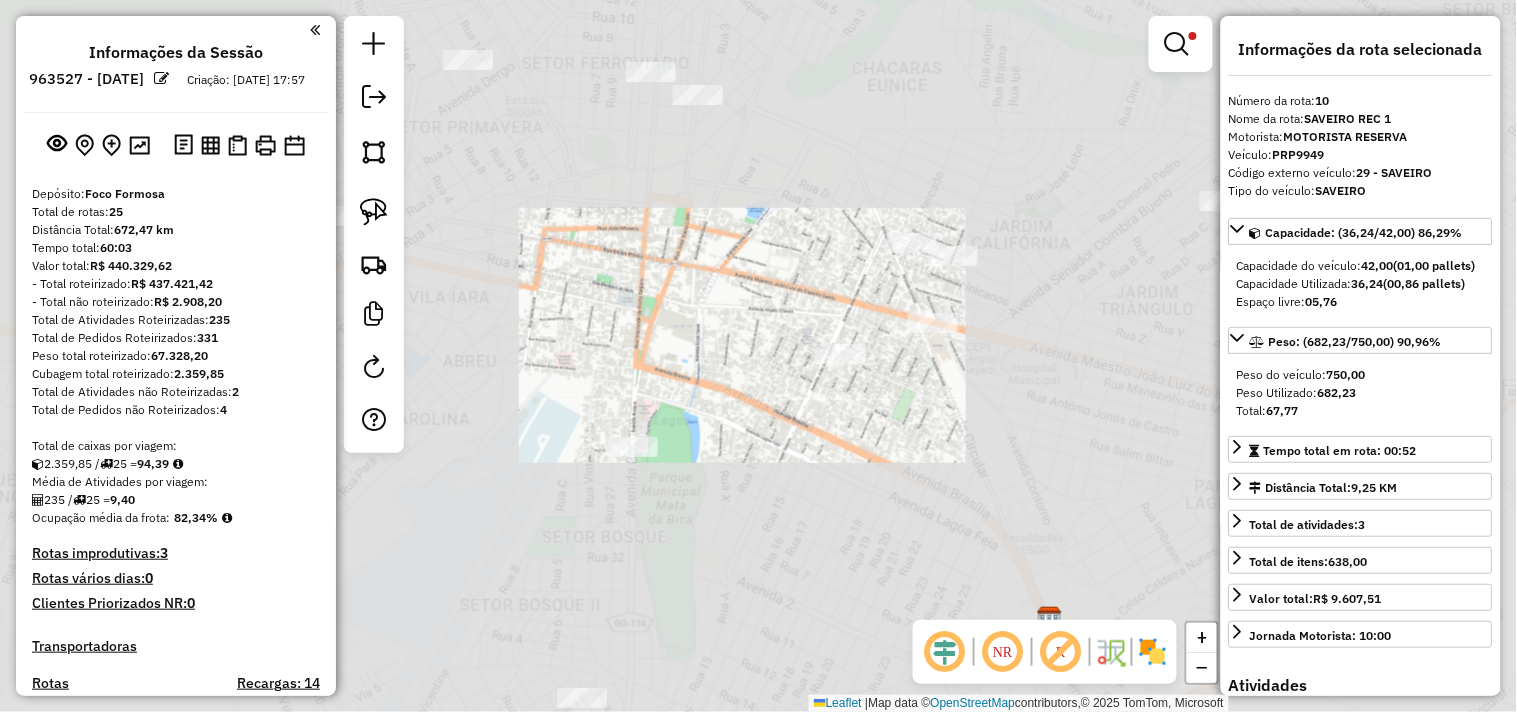 scroll, scrollTop: 834, scrollLeft: 0, axis: vertical 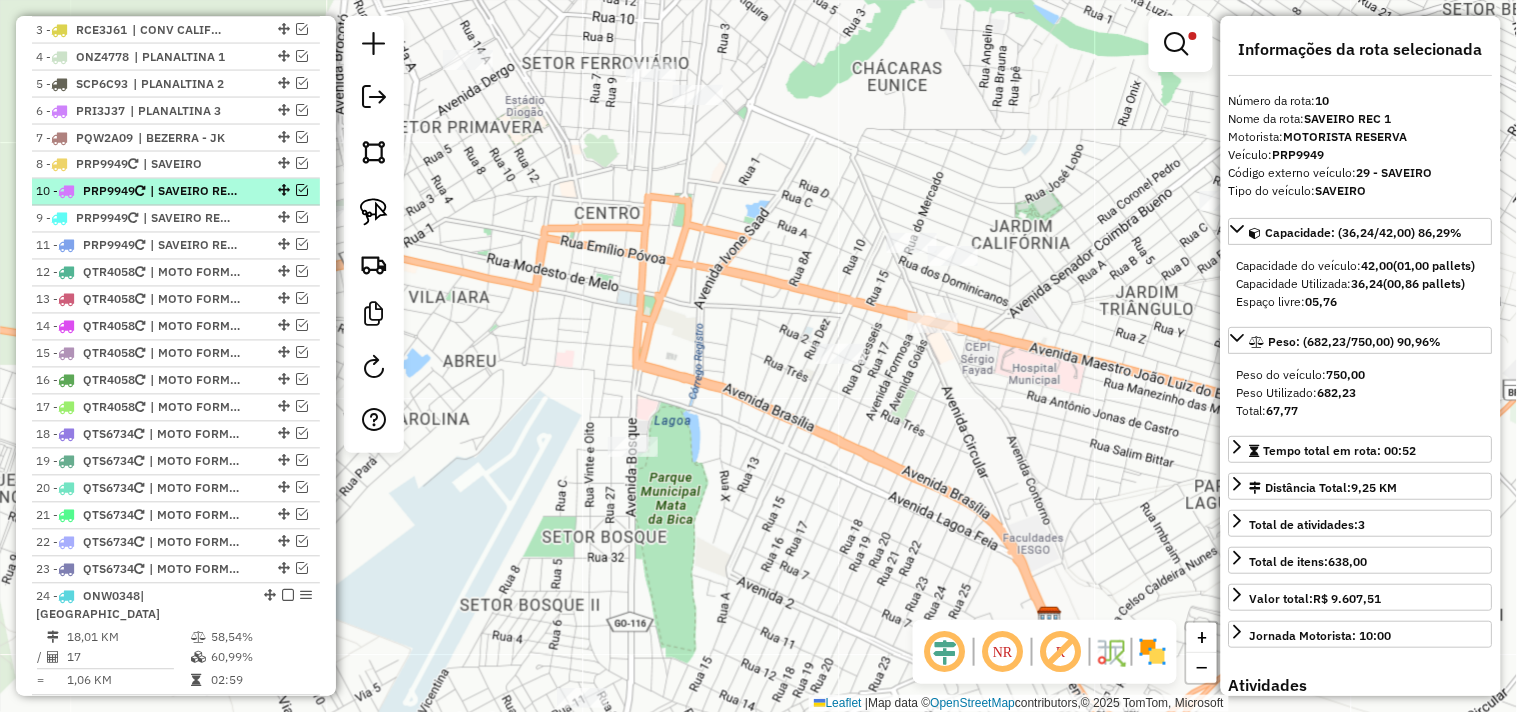 drag, startPoint x: 276, startPoint y: 235, endPoint x: 276, endPoint y: 204, distance: 31 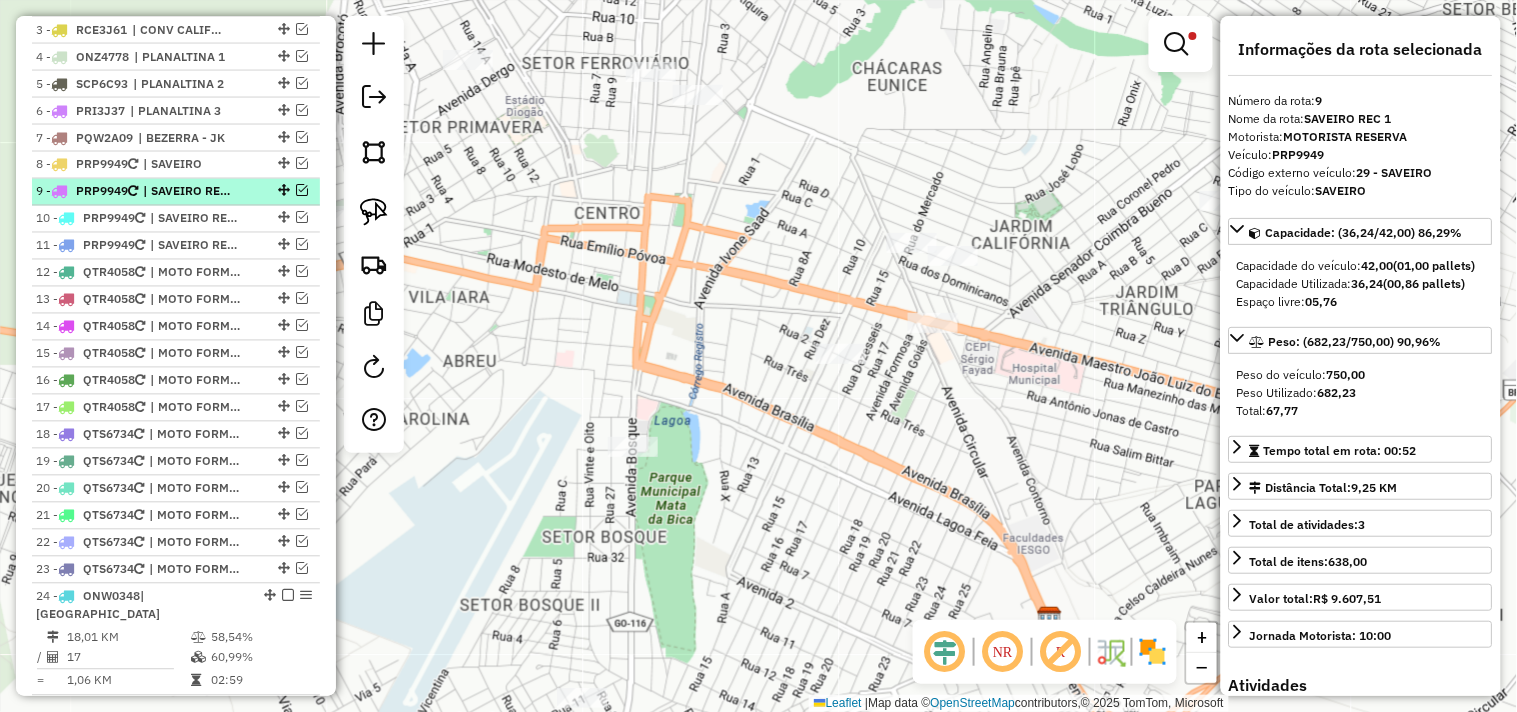 click on "| SAVEIRO REC 1" at bounding box center [189, 192] 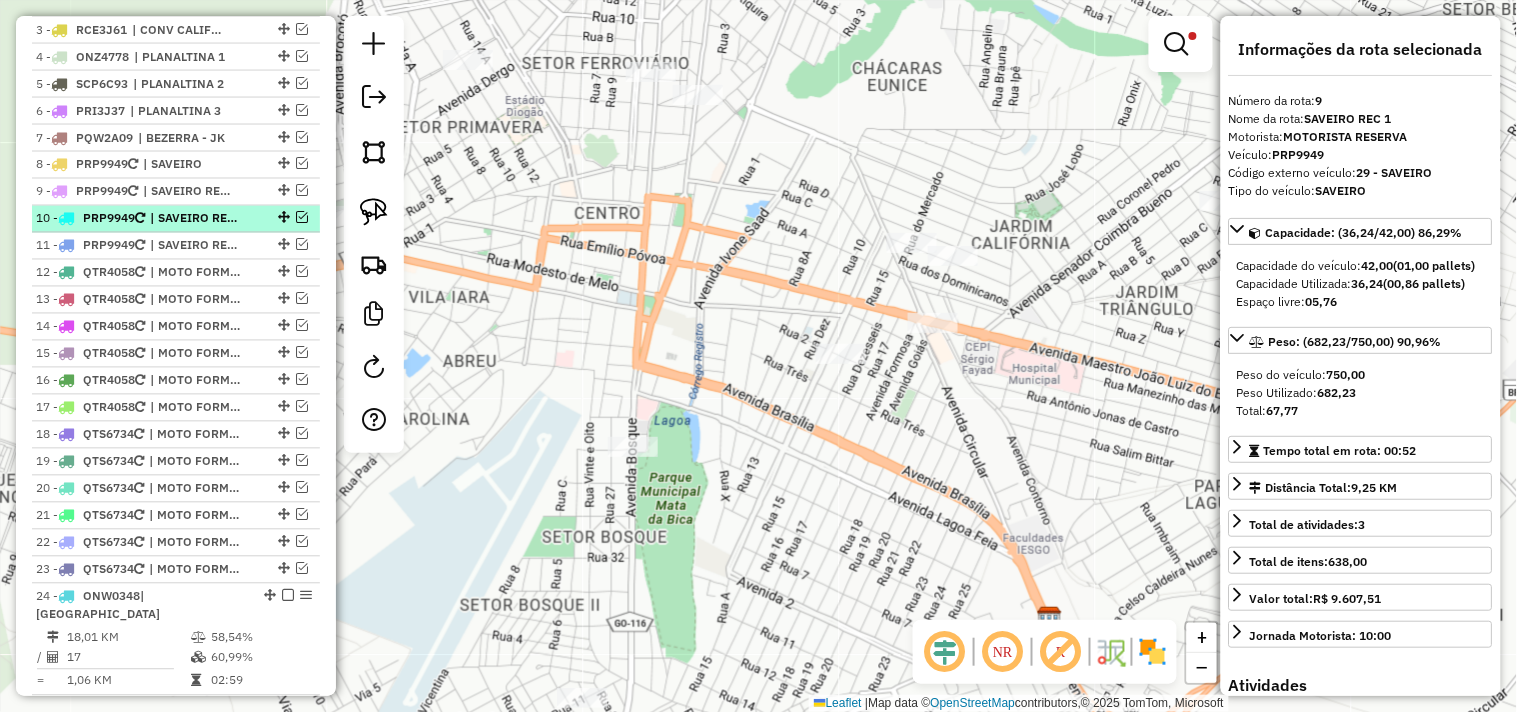 click on "| SAVEIRO REC 2" at bounding box center (196, 219) 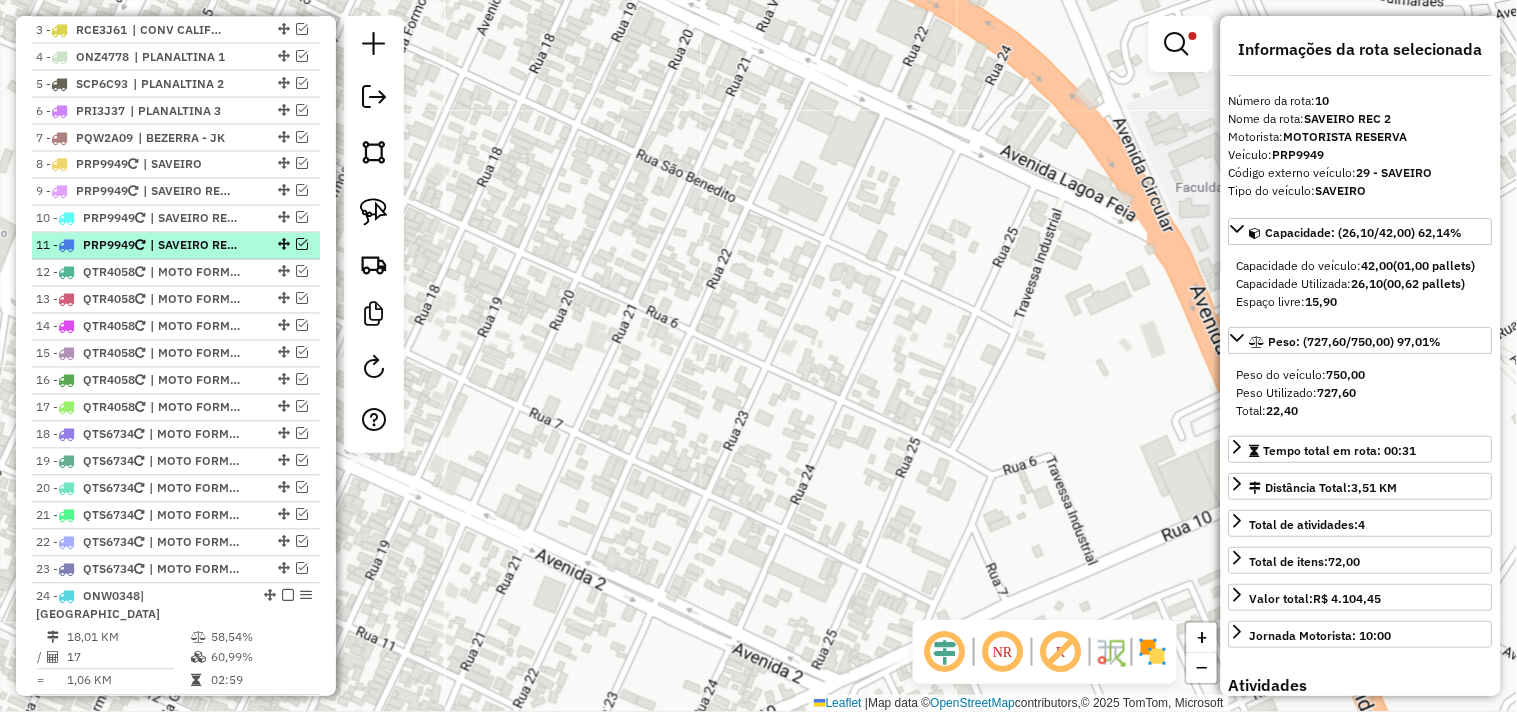 click on "| SAVEIRO REC 3" at bounding box center (196, 246) 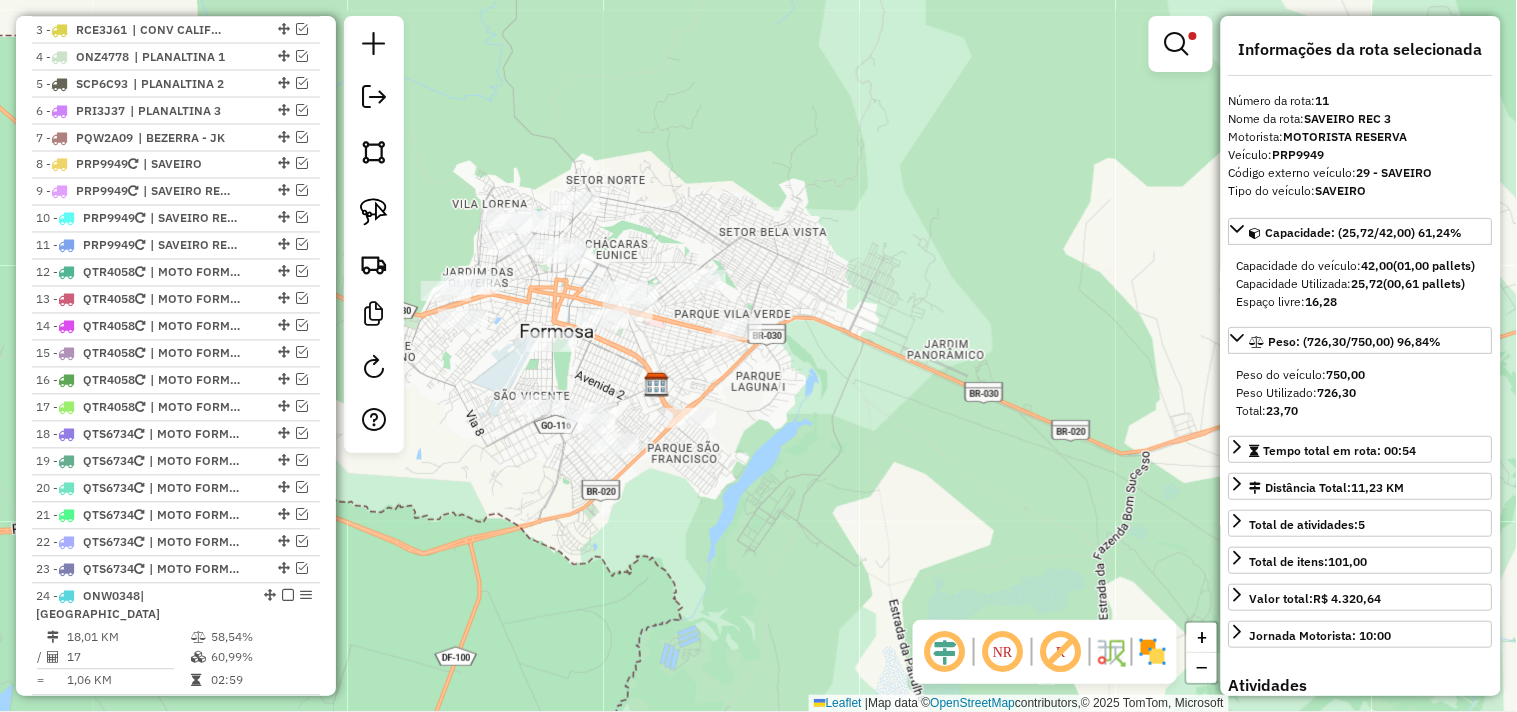 drag, startPoint x: 656, startPoint y: 277, endPoint x: 701, endPoint y: 251, distance: 51.971146 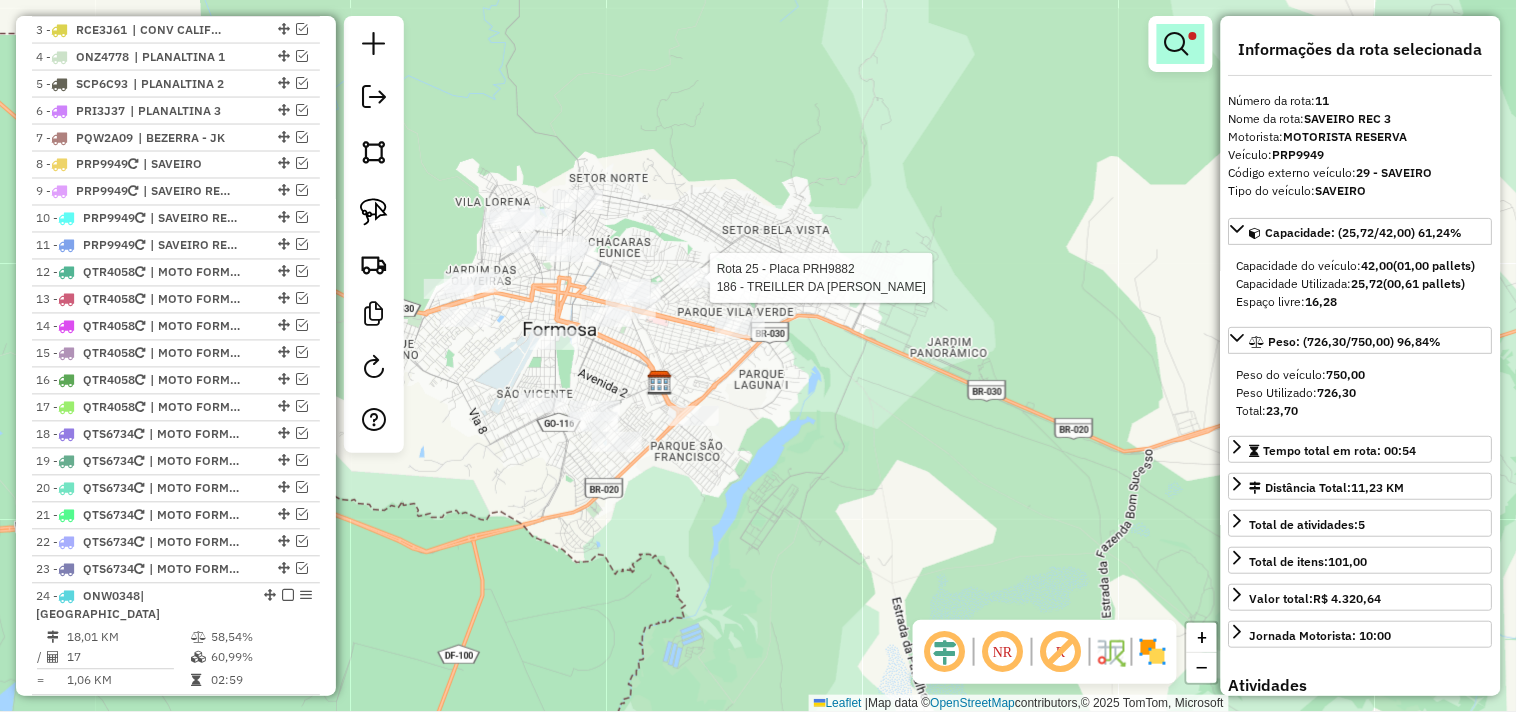 click at bounding box center [1181, 44] 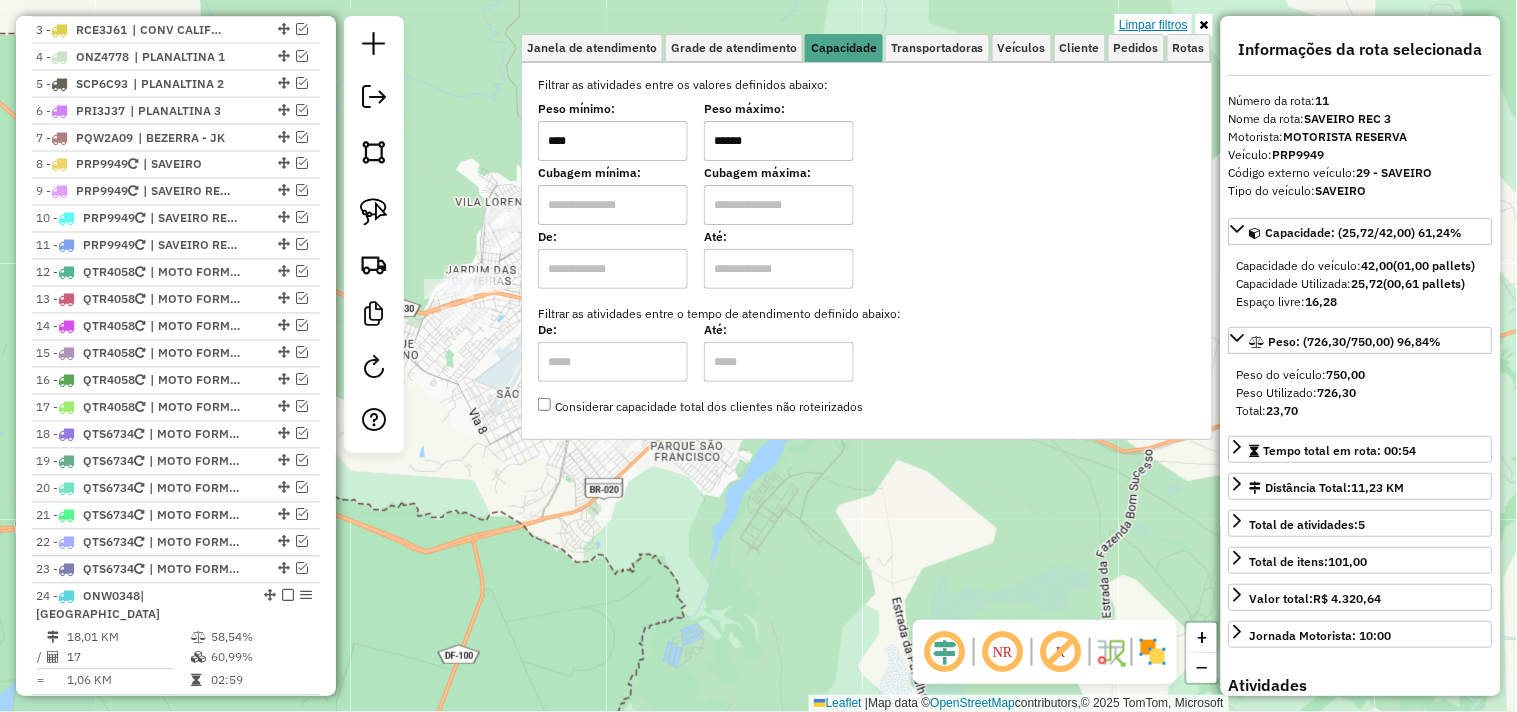 click on "Limpar filtros" at bounding box center (1153, 25) 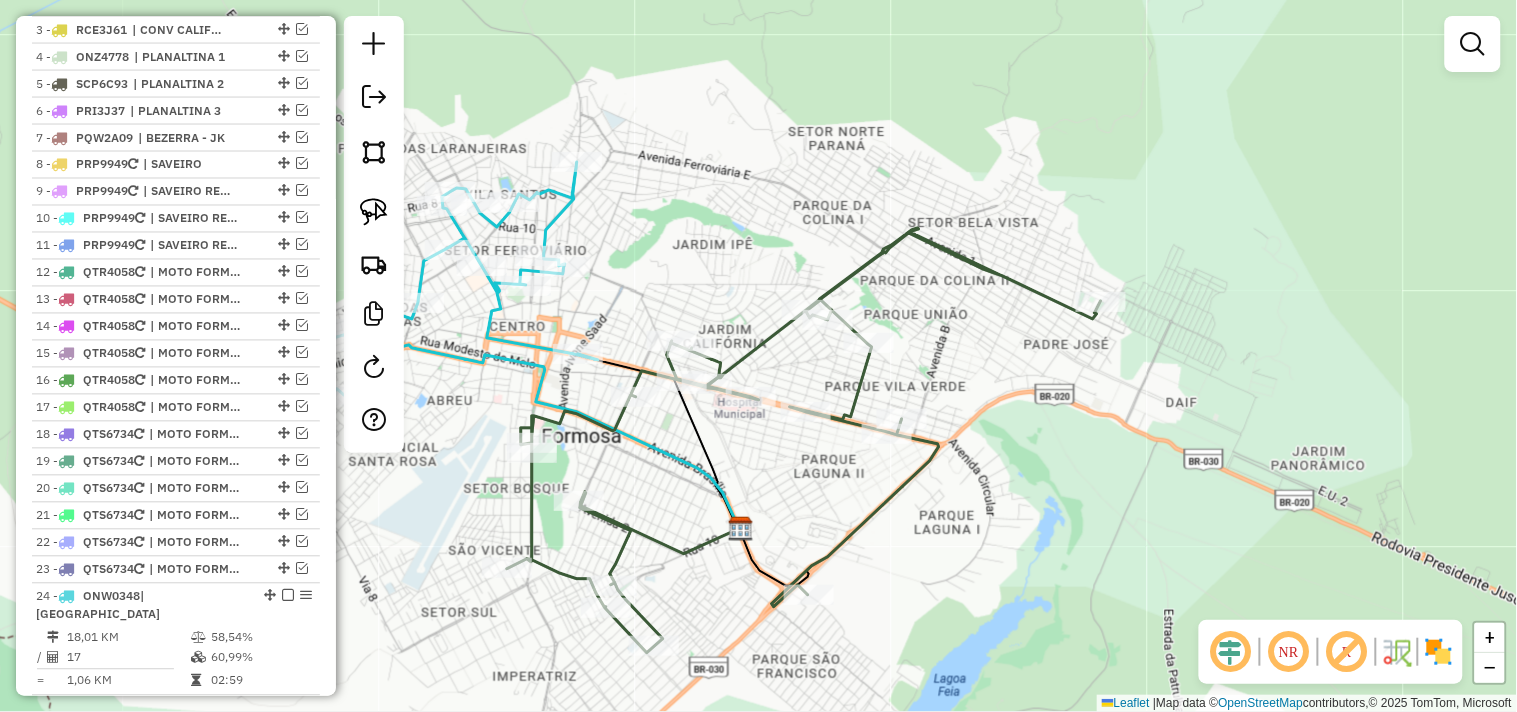 drag, startPoint x: 630, startPoint y: 212, endPoint x: 703, endPoint y: 114, distance: 122.20065 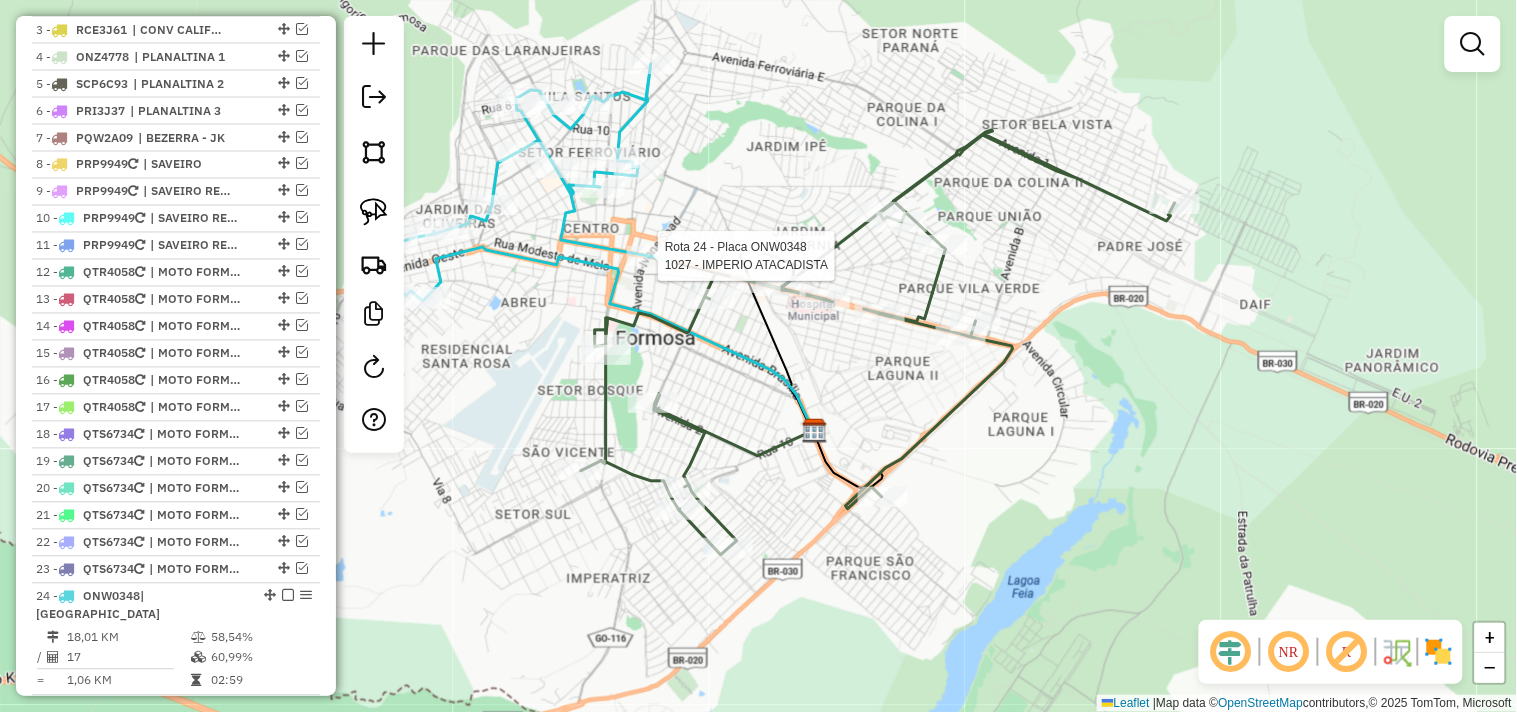 select on "*********" 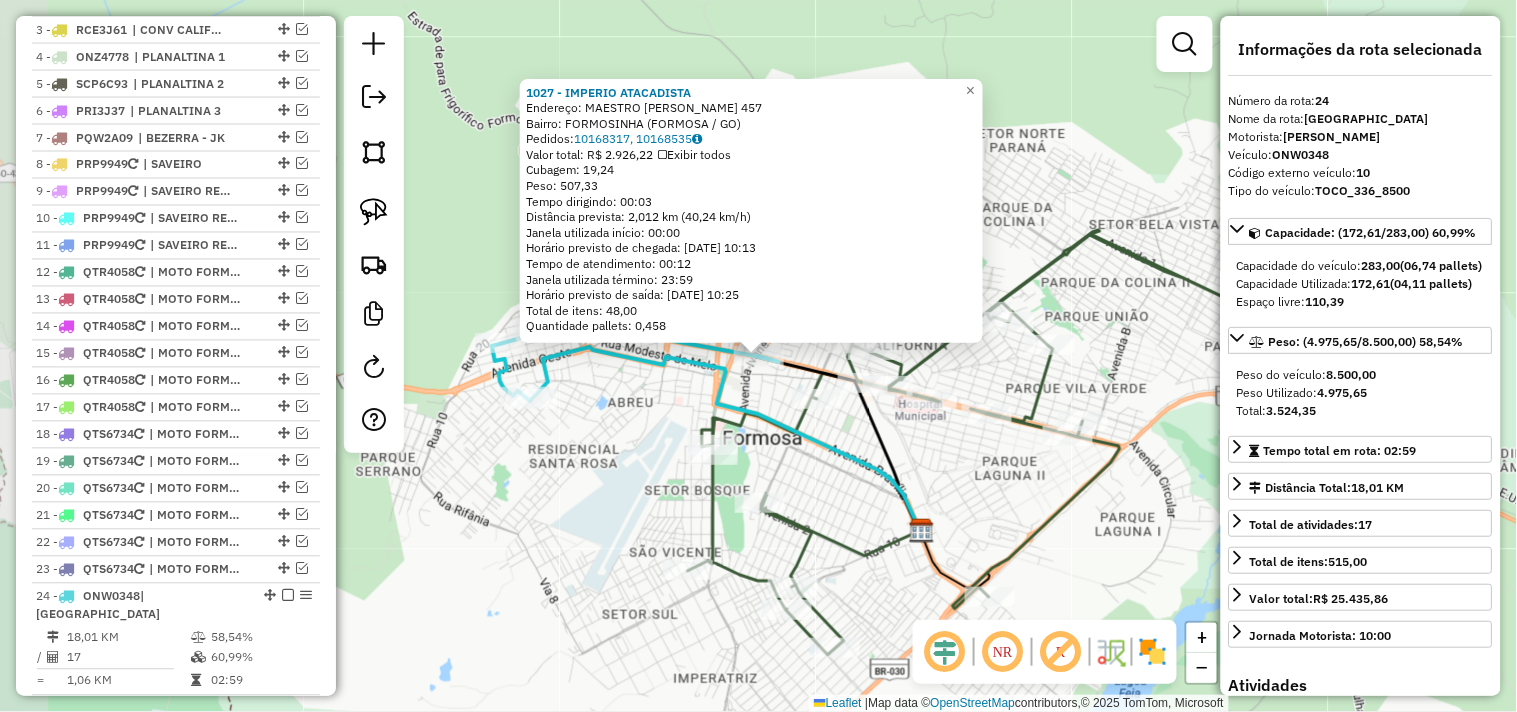 scroll, scrollTop: 1322, scrollLeft: 0, axis: vertical 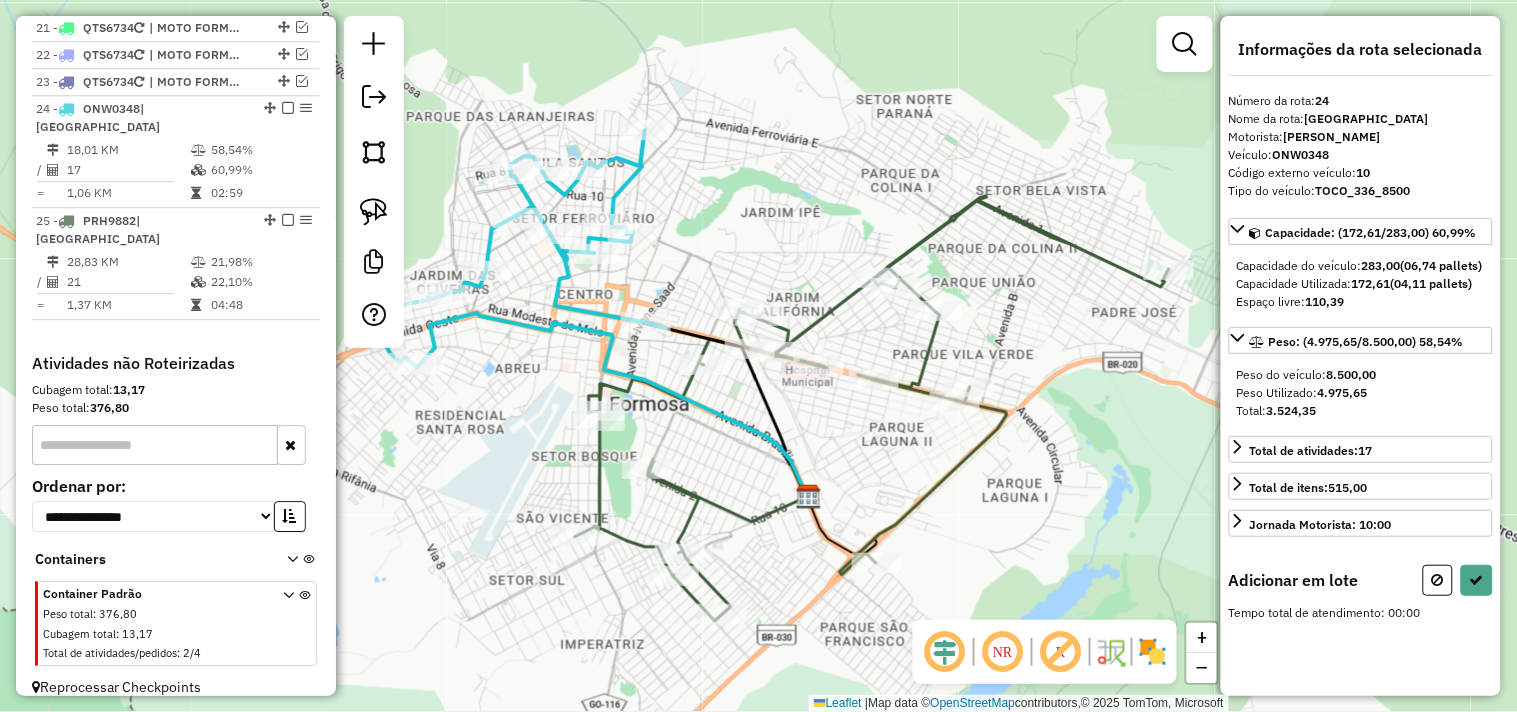 drag, startPoint x: 828, startPoint y: 230, endPoint x: 660, endPoint y: 180, distance: 175.28262 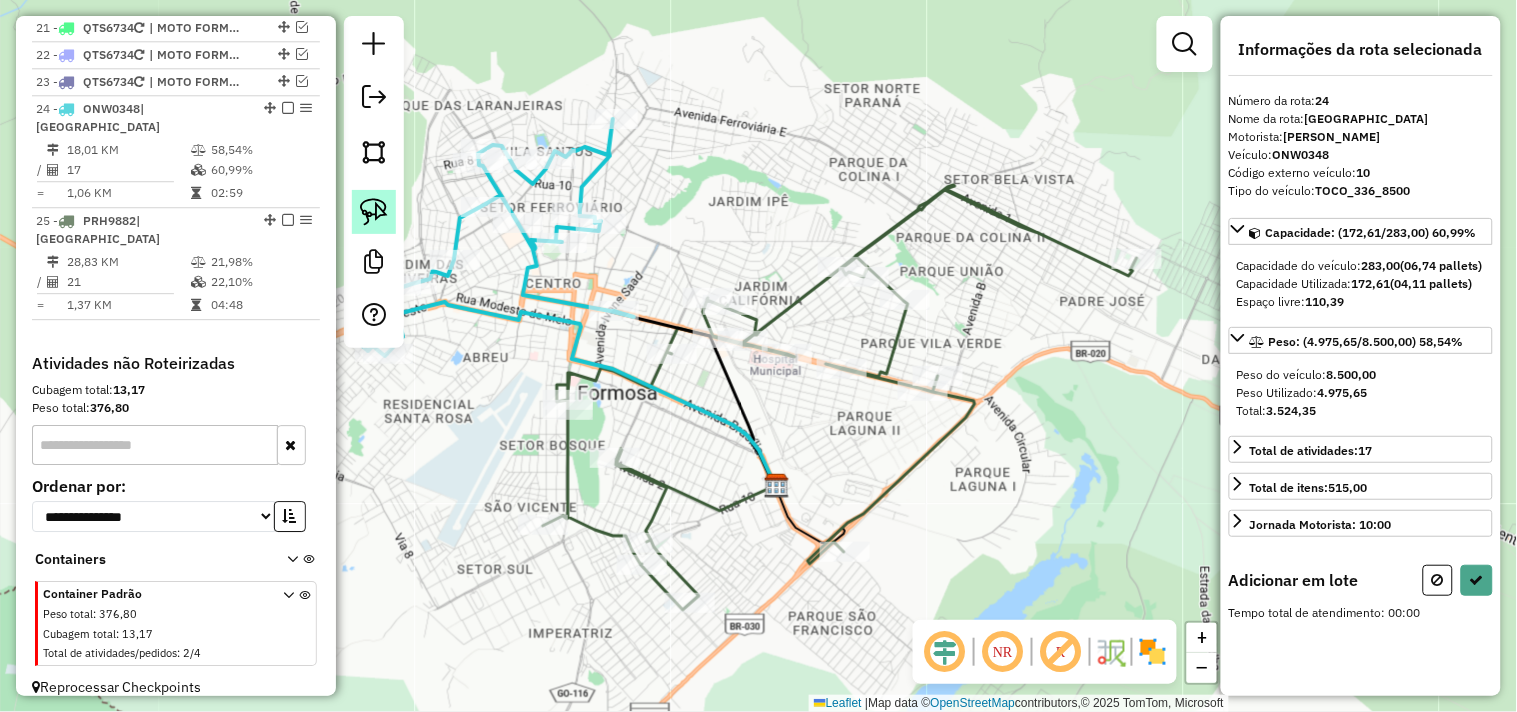 click 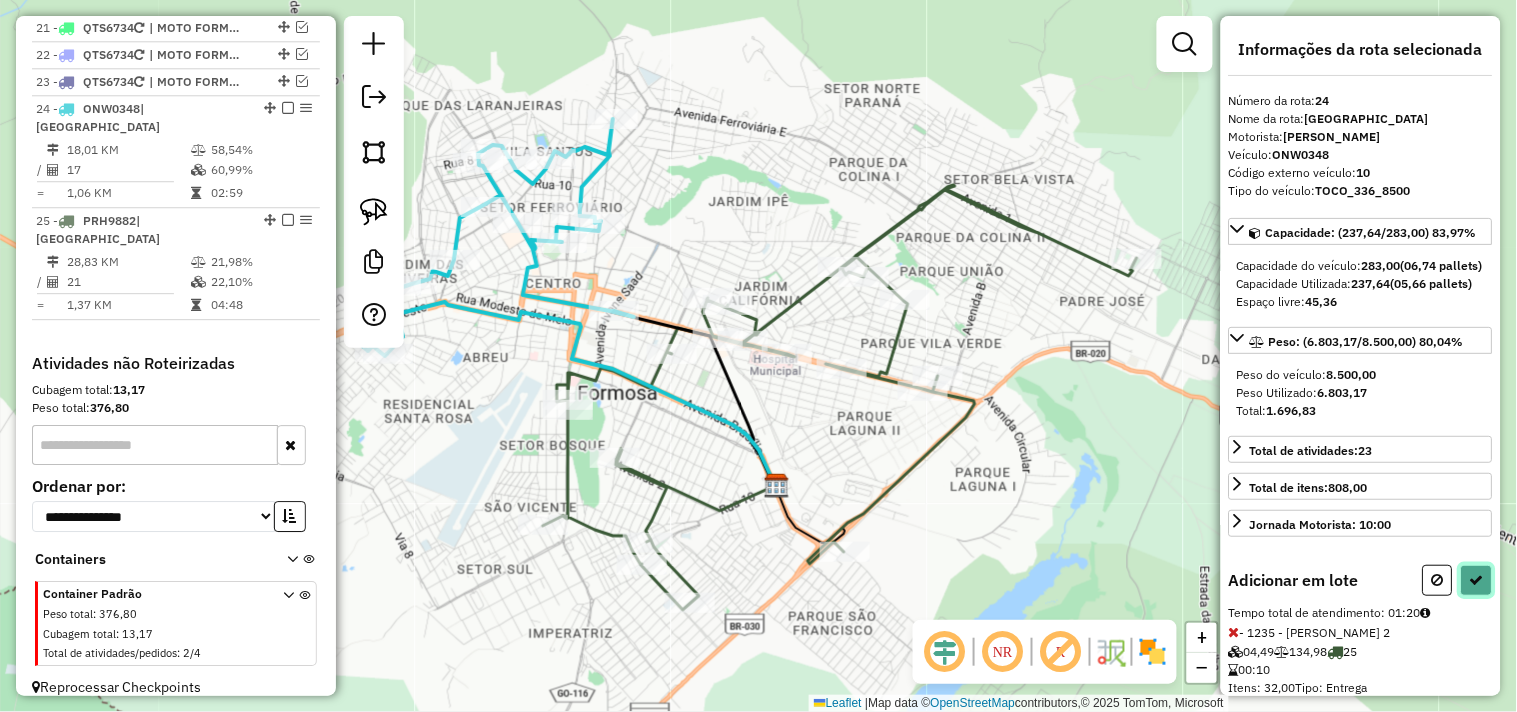 click at bounding box center (1477, 580) 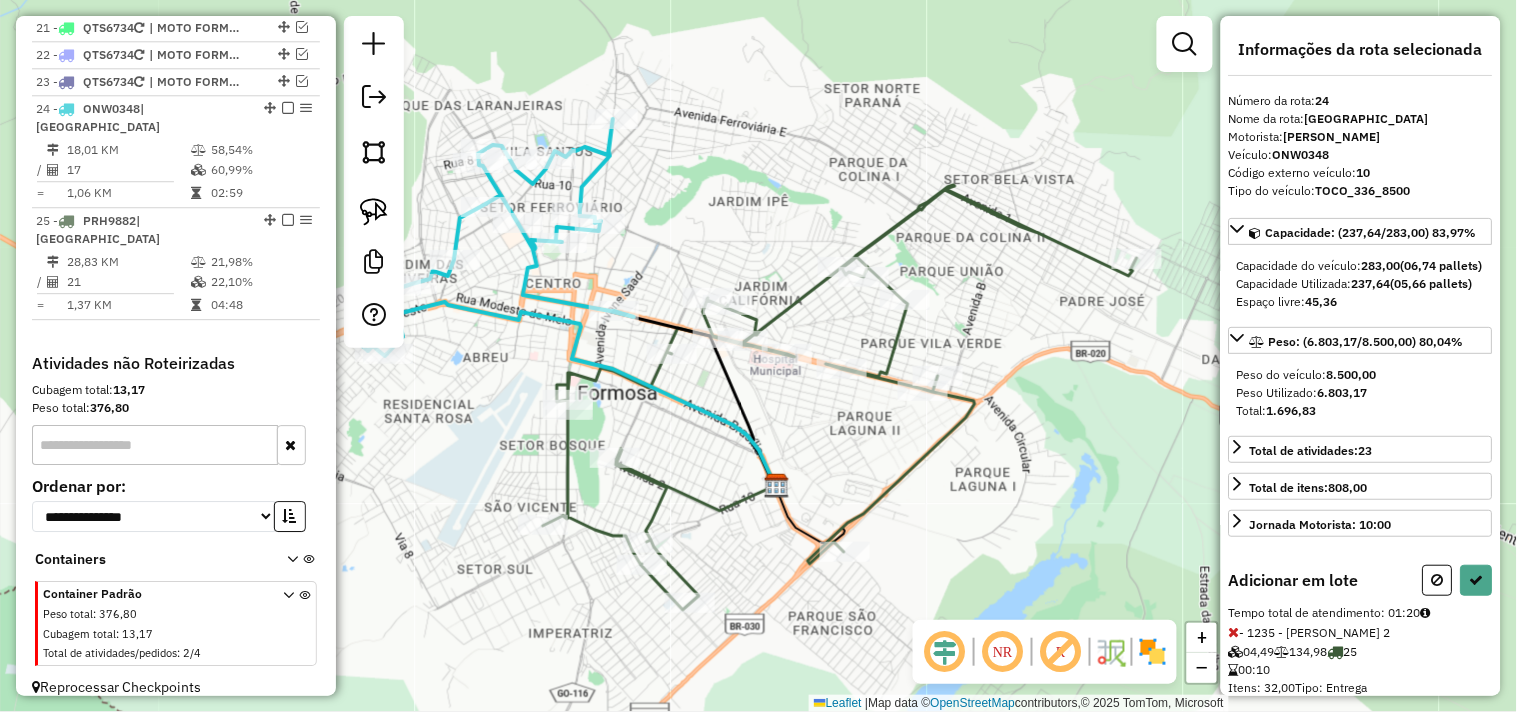 select on "*********" 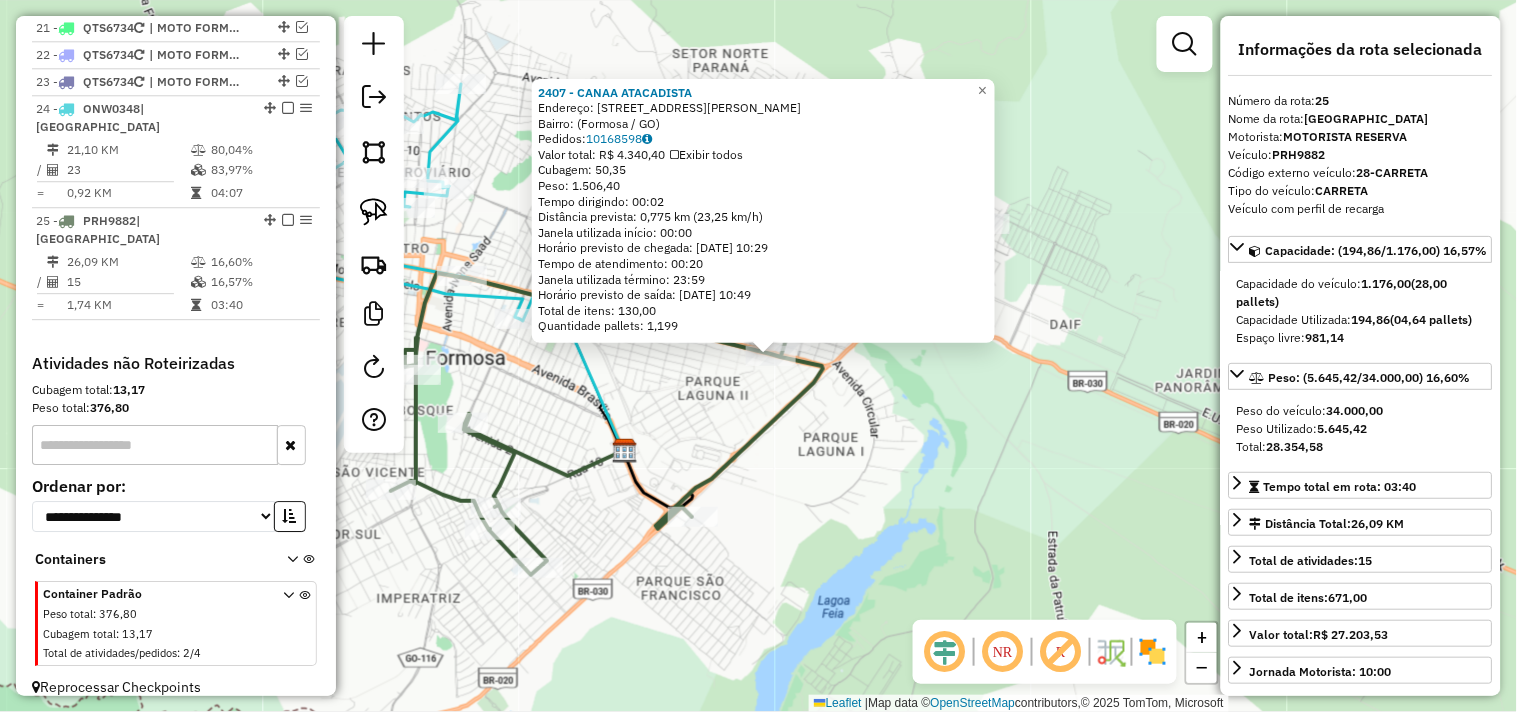 drag, startPoint x: 903, startPoint y: 430, endPoint x: 951, endPoint y: 428, distance: 48.04165 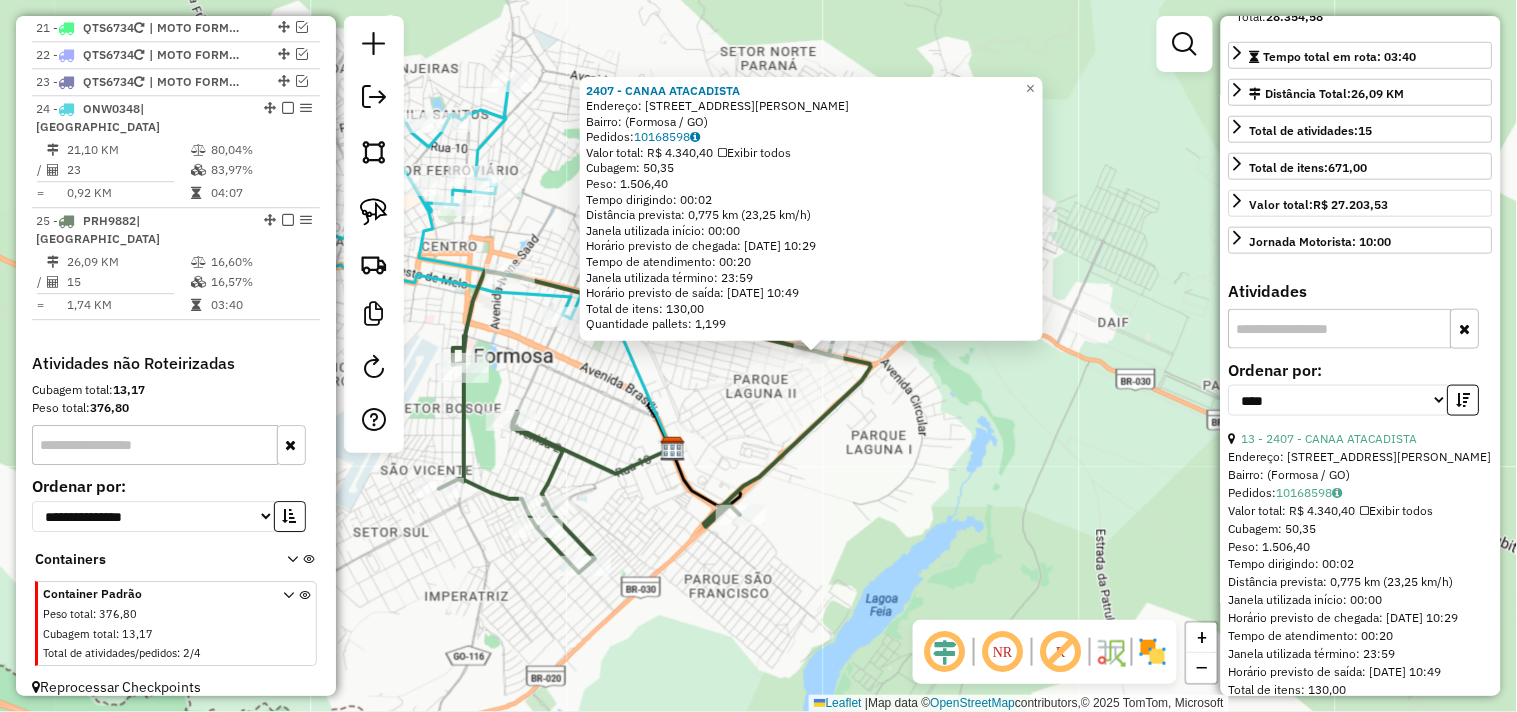 scroll, scrollTop: 444, scrollLeft: 0, axis: vertical 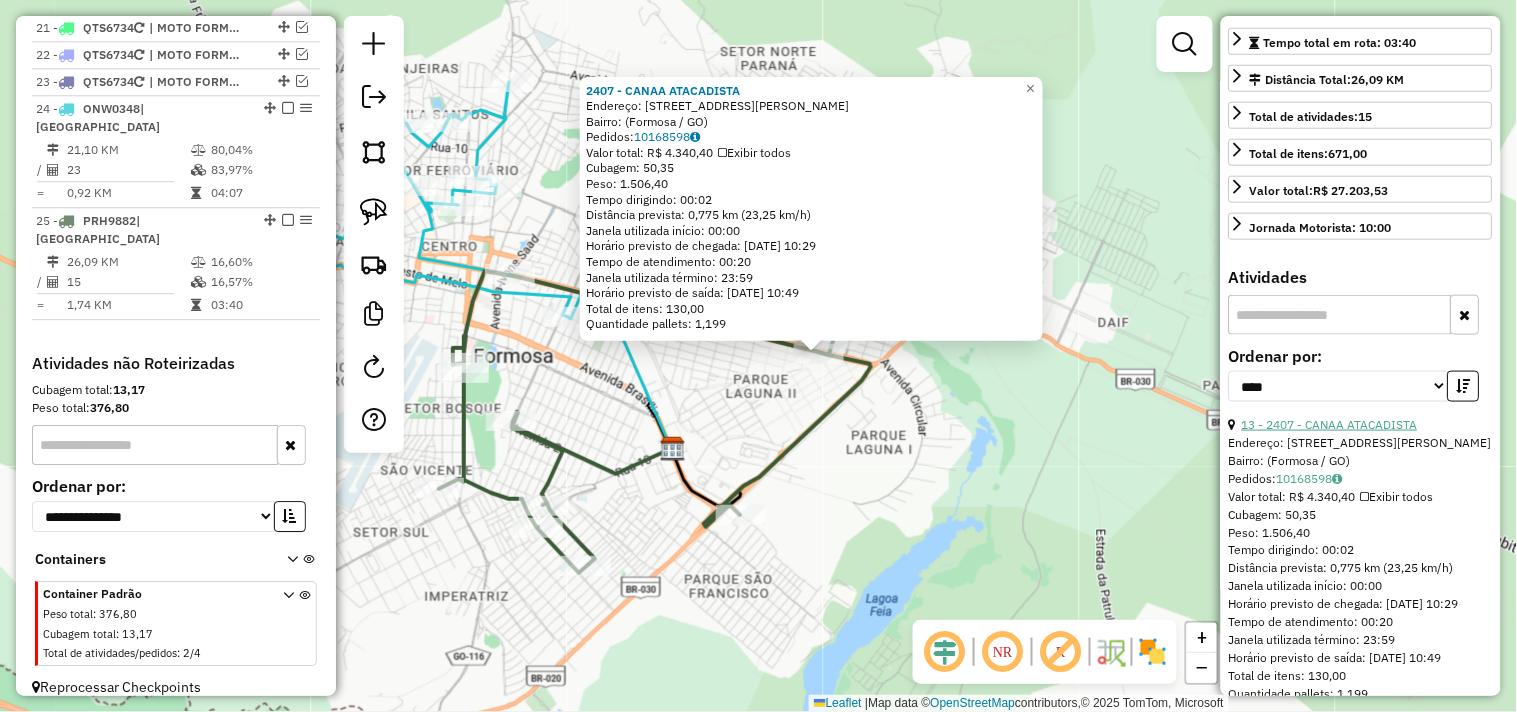 click on "13 - 2407 - CANAA ATACADISTA" at bounding box center [1330, 424] 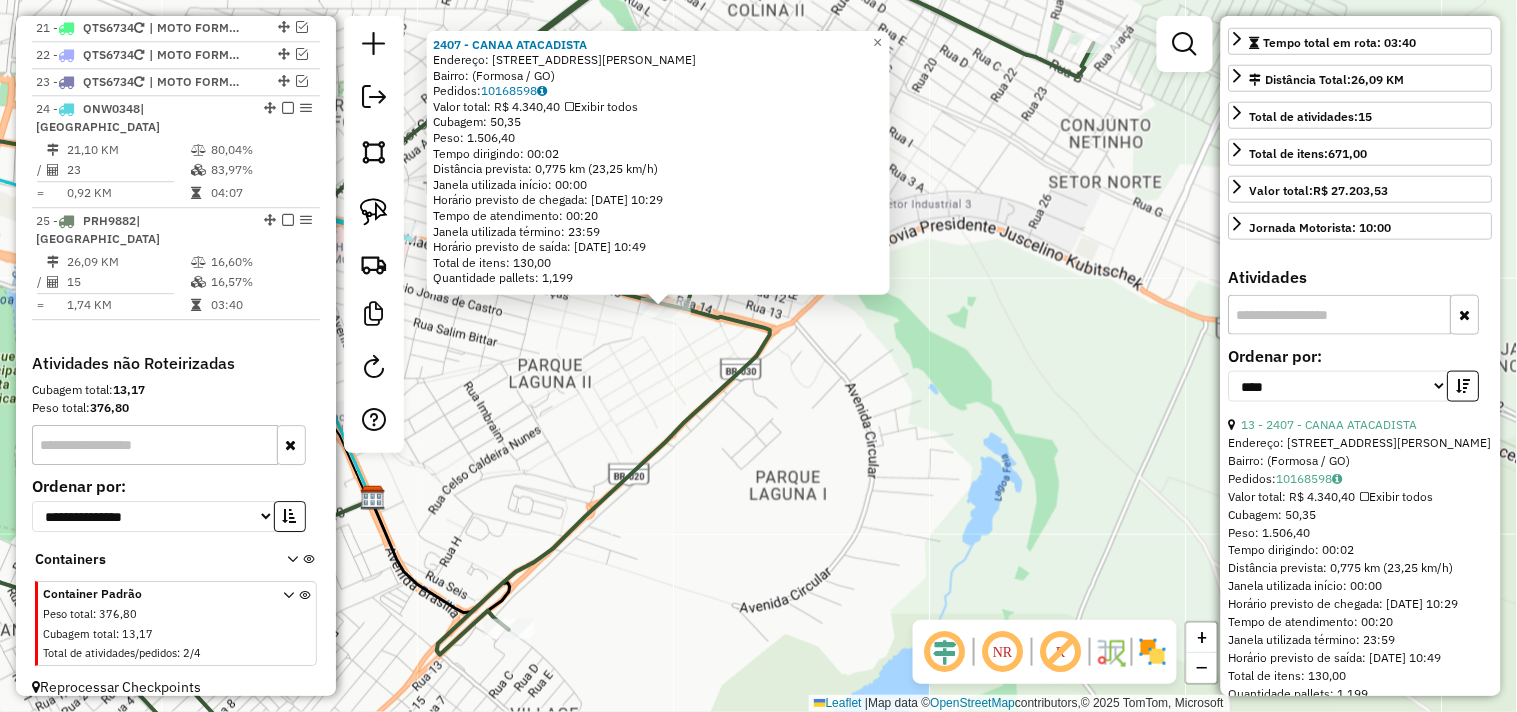 click on "2407 - CANAA ATACADISTA  Endereço: [STREET_ADDRESS][PERSON_NAME]   Pedidos:  10168598   Valor total: R$ 4.340,40   Exibir todos   Cubagem: 50,35  Peso: 1.506,40  Tempo dirigindo: 00:02   Distância prevista: 0,775 km (23,25 km/h)   [GEOGRAPHIC_DATA] utilizada início: 00:00   Horário previsto de chegada: [DATE] 10:29   Tempo de atendimento: 00:20   Janela utilizada término: 23:59   Horário previsto de saída: [DATE] 10:49   Total de itens: 130,00   Quantidade pallets: 1,199  × Janela de atendimento Grade de atendimento Capacidade Transportadoras Veículos Cliente Pedidos  Rotas Selecione os dias de semana para filtrar as janelas de atendimento  Seg   Ter   Qua   Qui   Sex   Sáb   Dom  Informe o período da janela de atendimento: De: Até:  Filtrar exatamente a janela do cliente  Considerar janela de atendimento padrão  Selecione os dias de semana para filtrar as grades de atendimento  Seg   Ter   Qua   Qui   Sex   Sáb   Dom   Peso mínimo:   Peso máximo:" 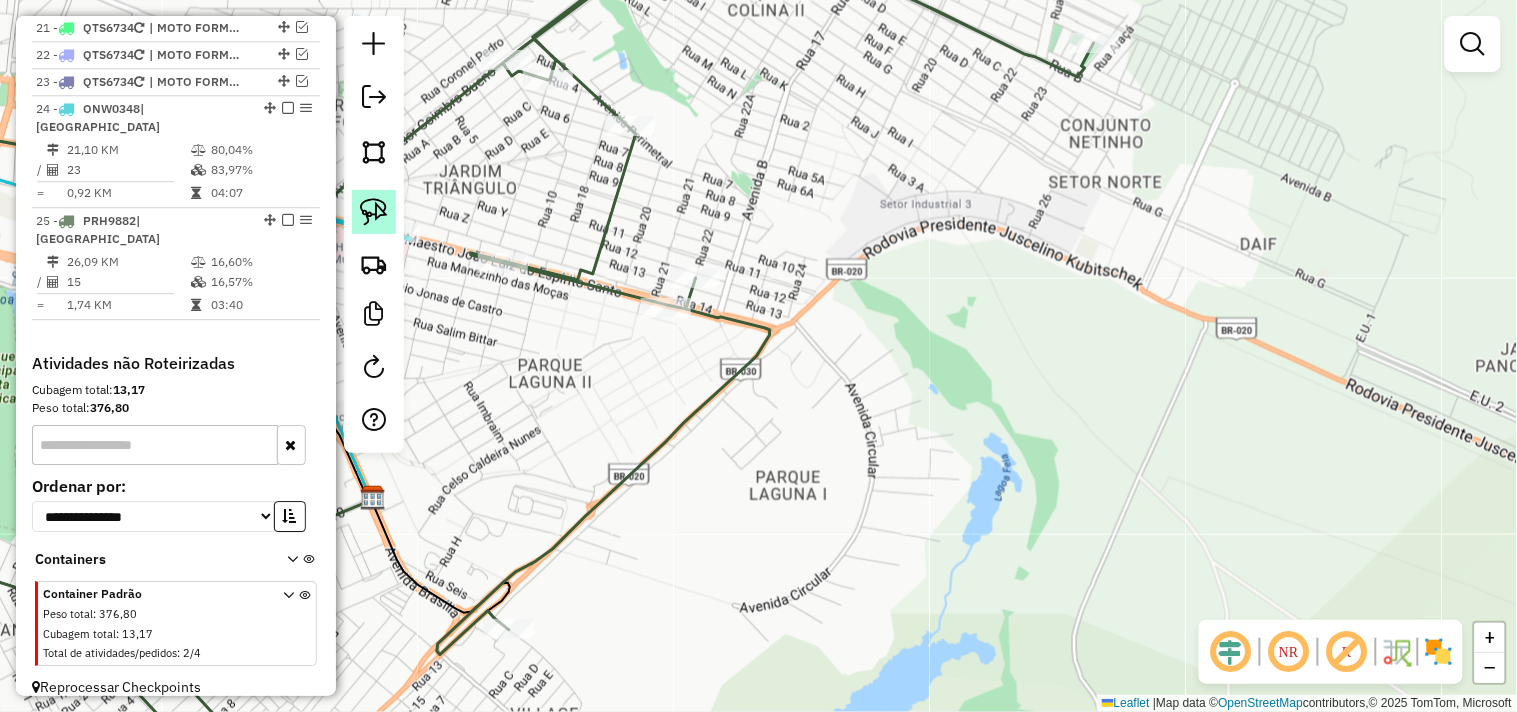 click 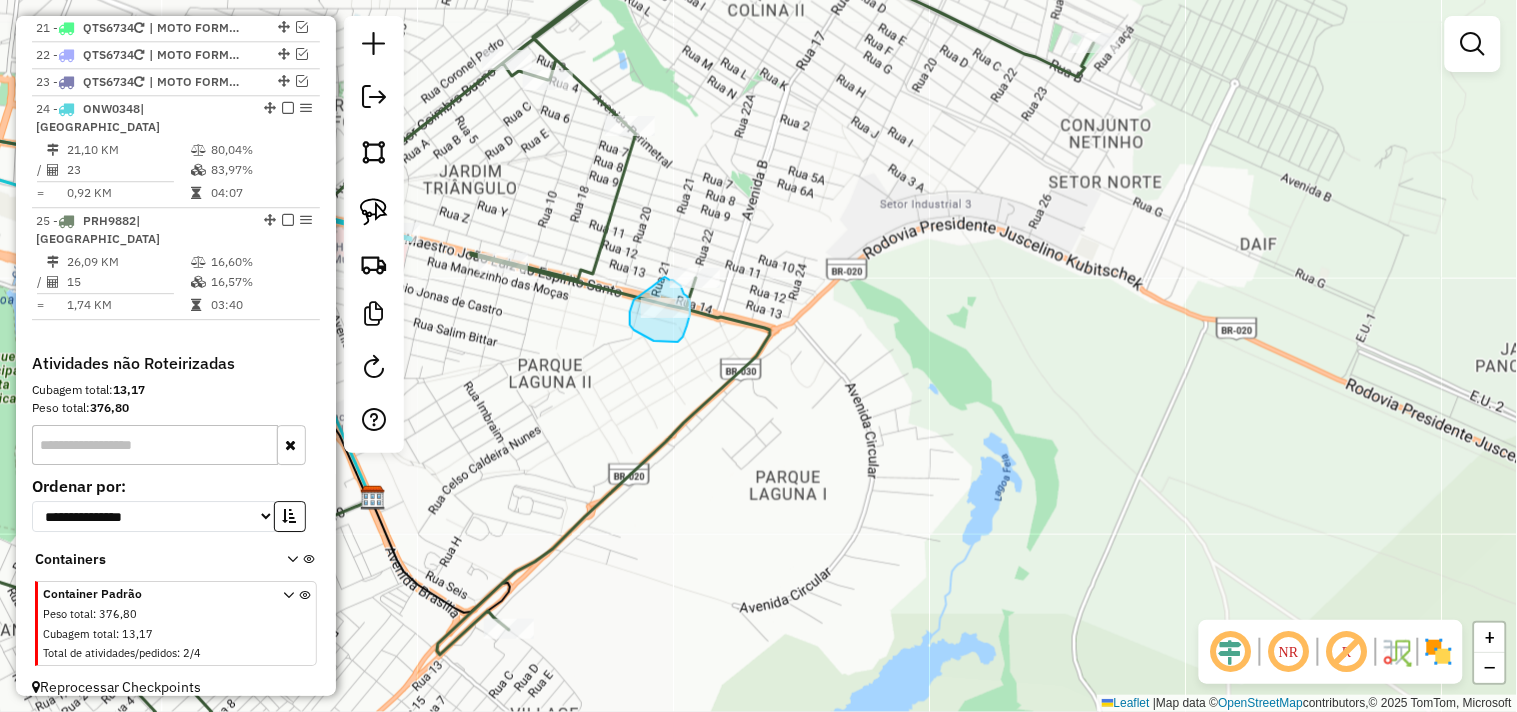 drag, startPoint x: 652, startPoint y: 287, endPoint x: 656, endPoint y: 277, distance: 10.770329 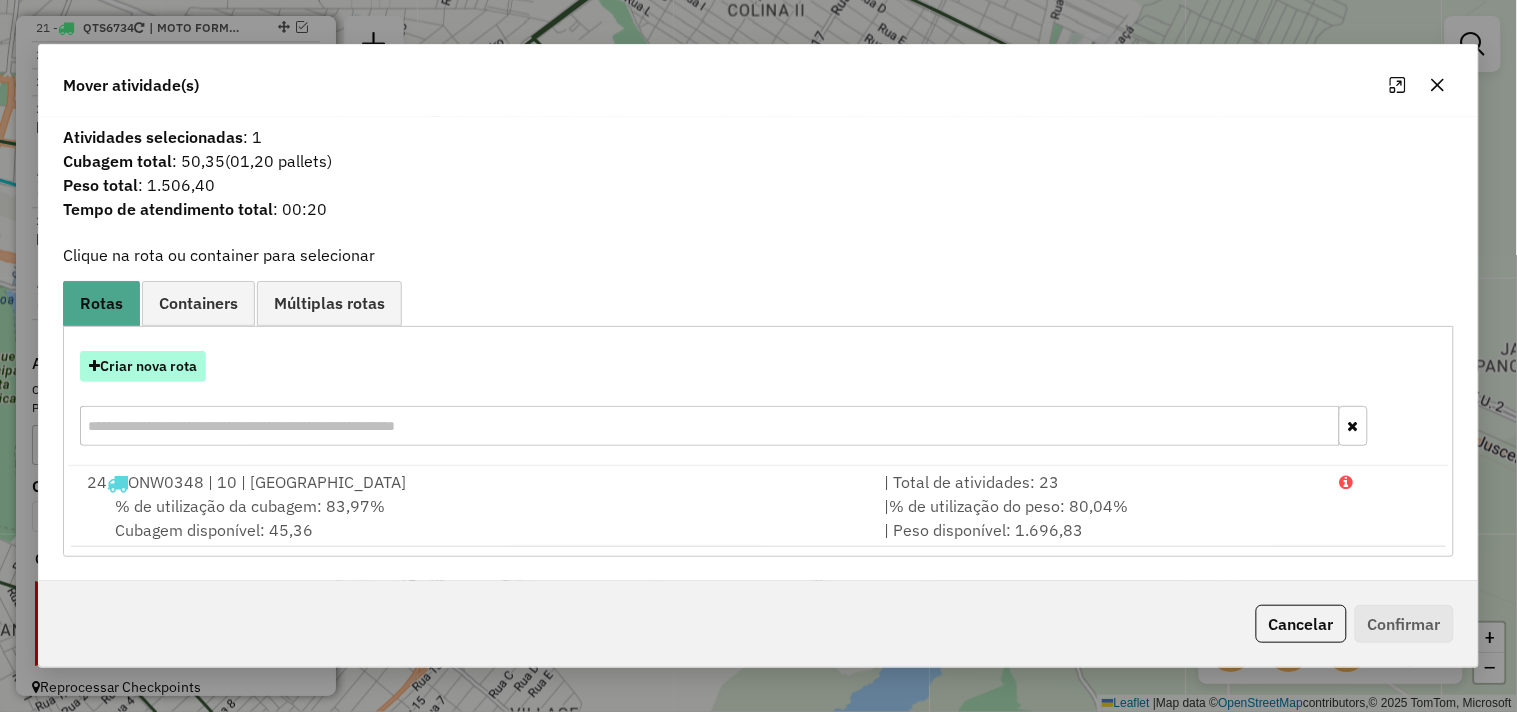 click on "Criar nova rota" at bounding box center [143, 366] 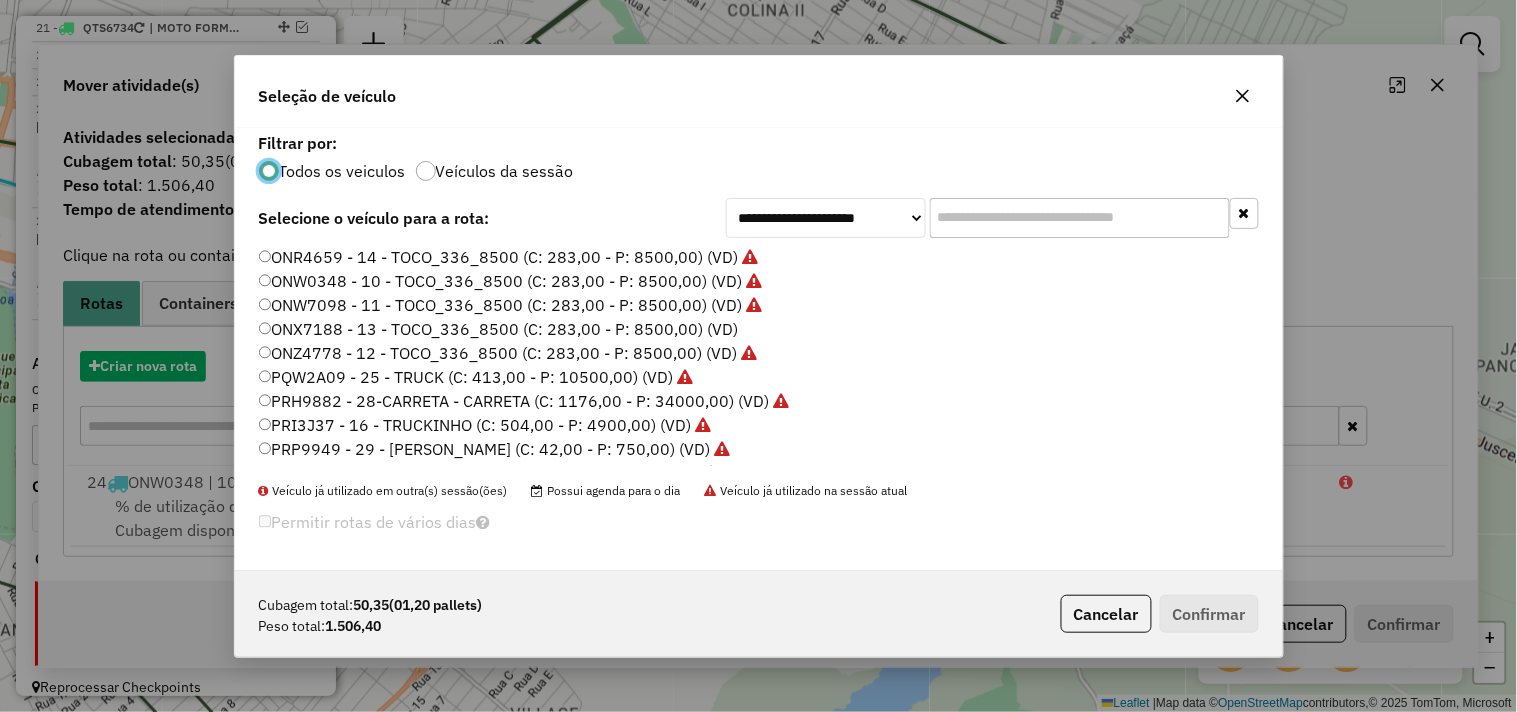 scroll, scrollTop: 11, scrollLeft: 5, axis: both 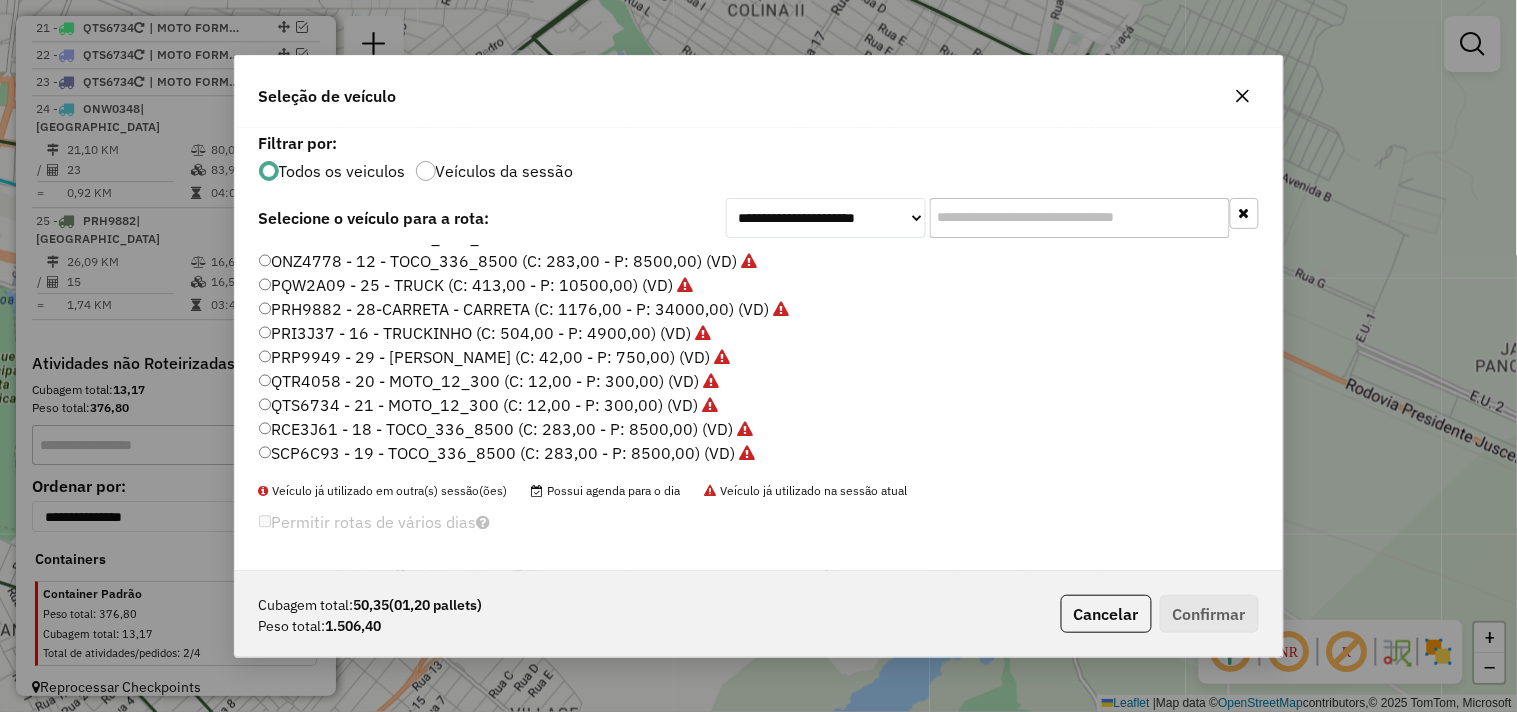 click on "RCE3J61 - 18 - TOCO_336_8500 (C: 283,00 - P: 8500,00) (VD)" 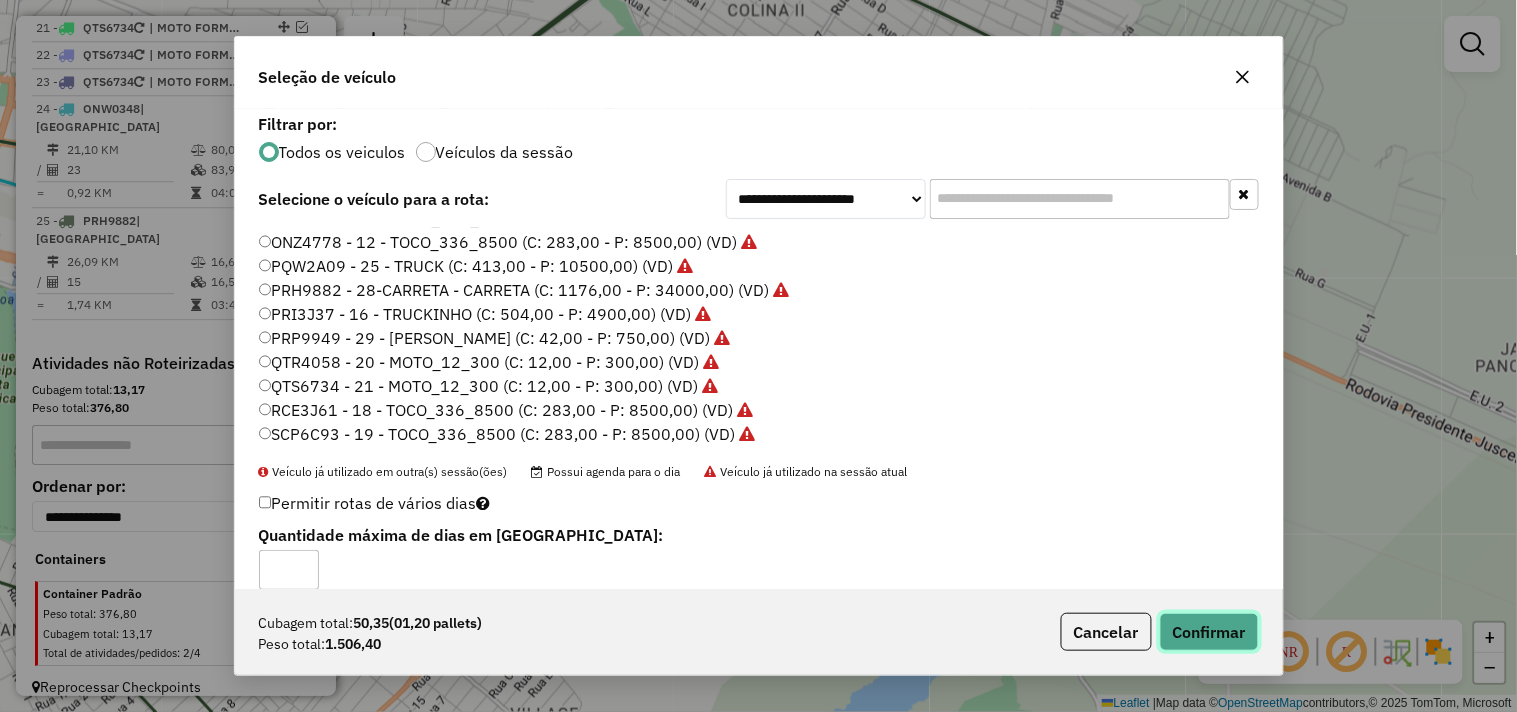 click on "Confirmar" 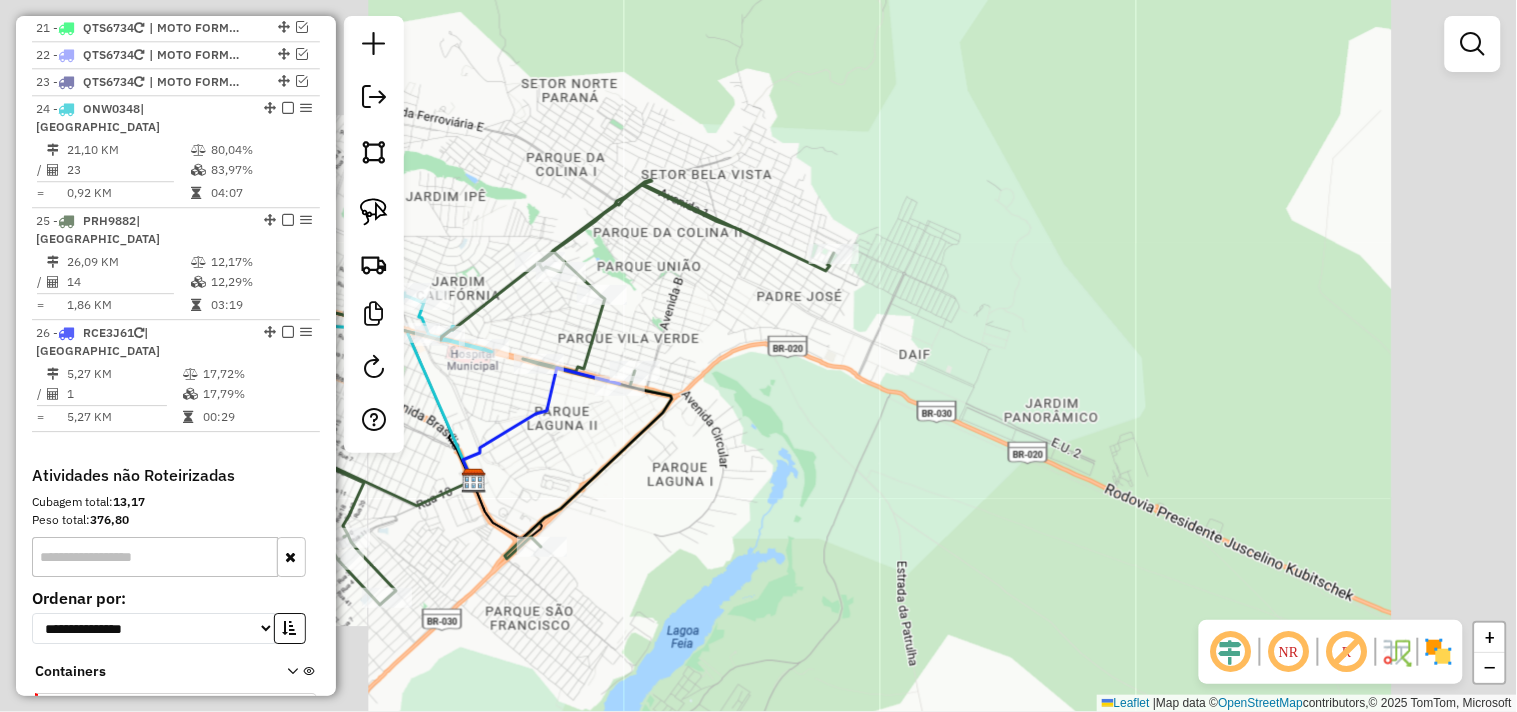 drag, startPoint x: 710, startPoint y: 484, endPoint x: 744, endPoint y: 470, distance: 36.769554 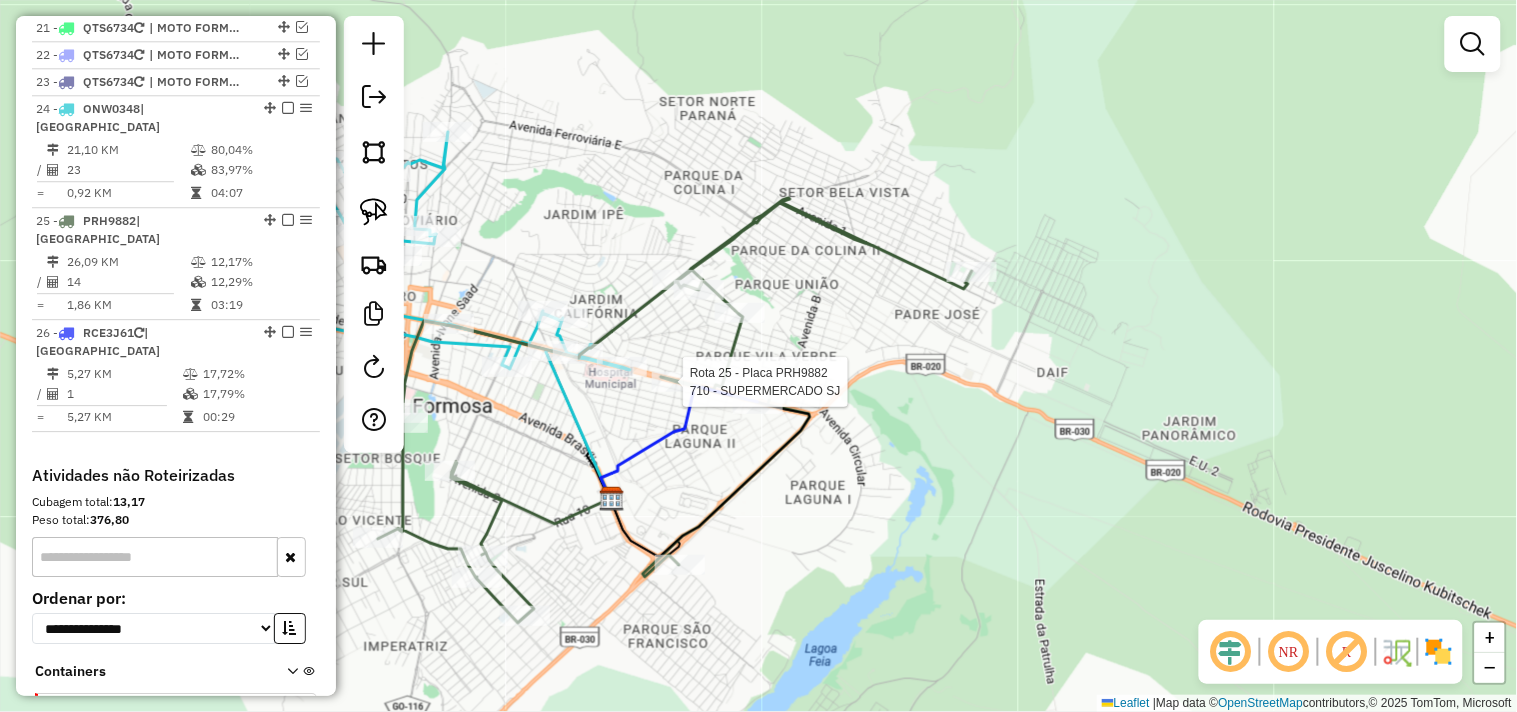 scroll, scrollTop: 1416, scrollLeft: 0, axis: vertical 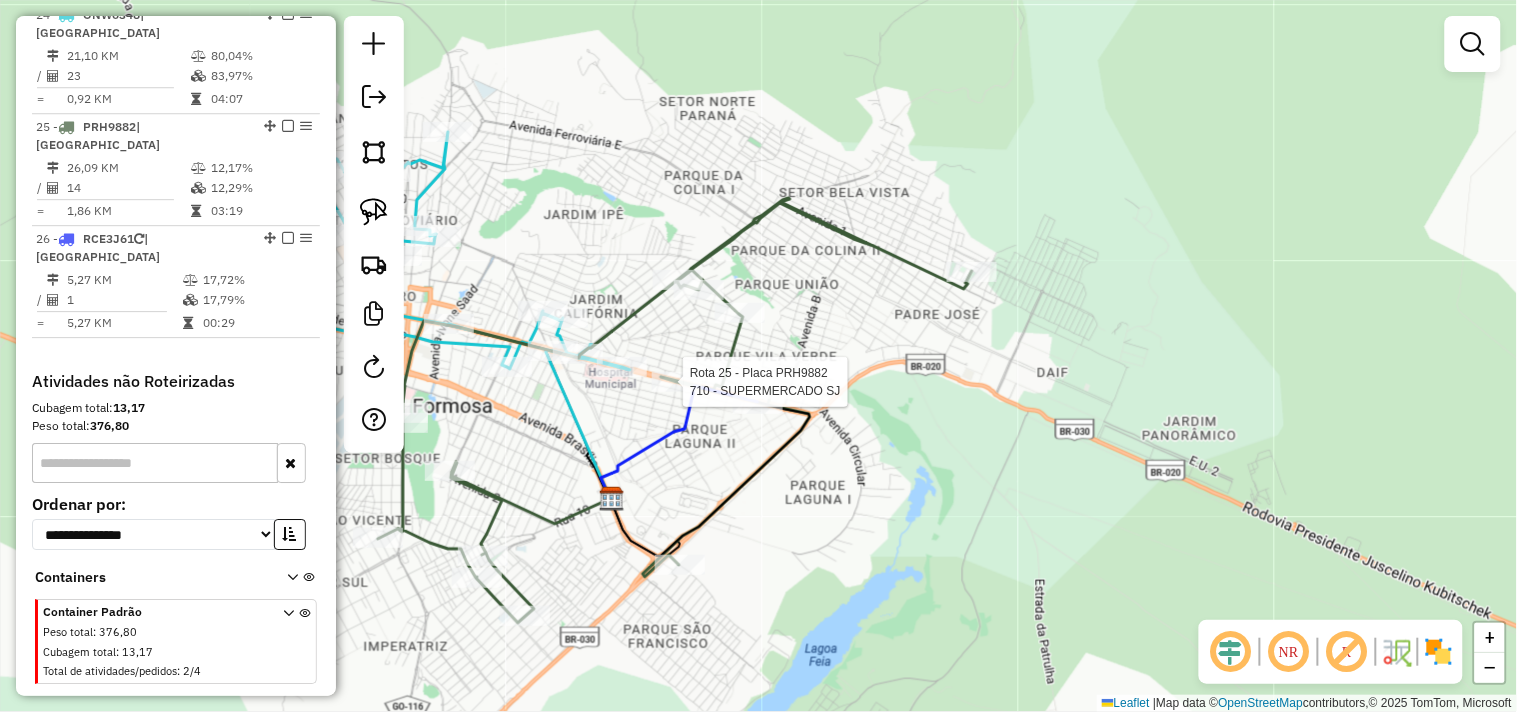 select on "*********" 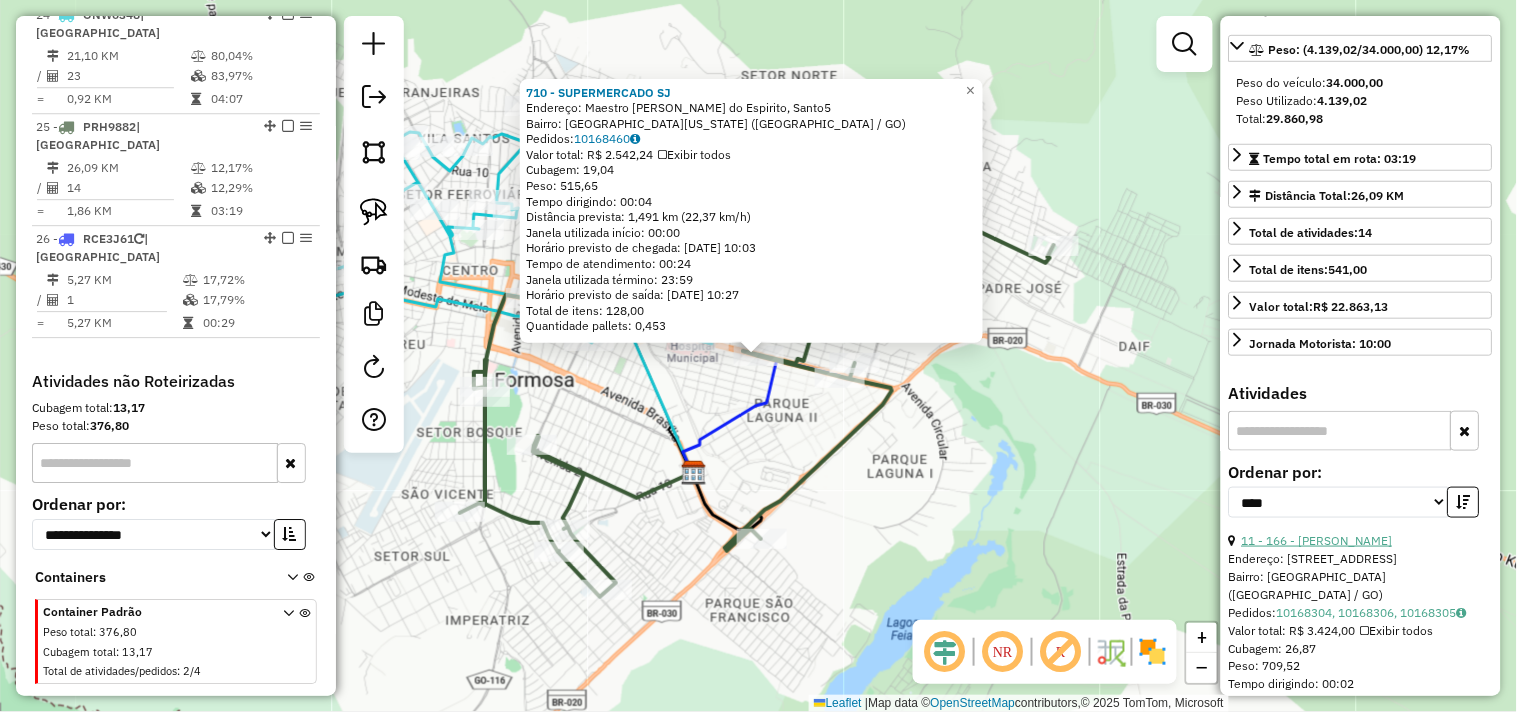 scroll, scrollTop: 333, scrollLeft: 0, axis: vertical 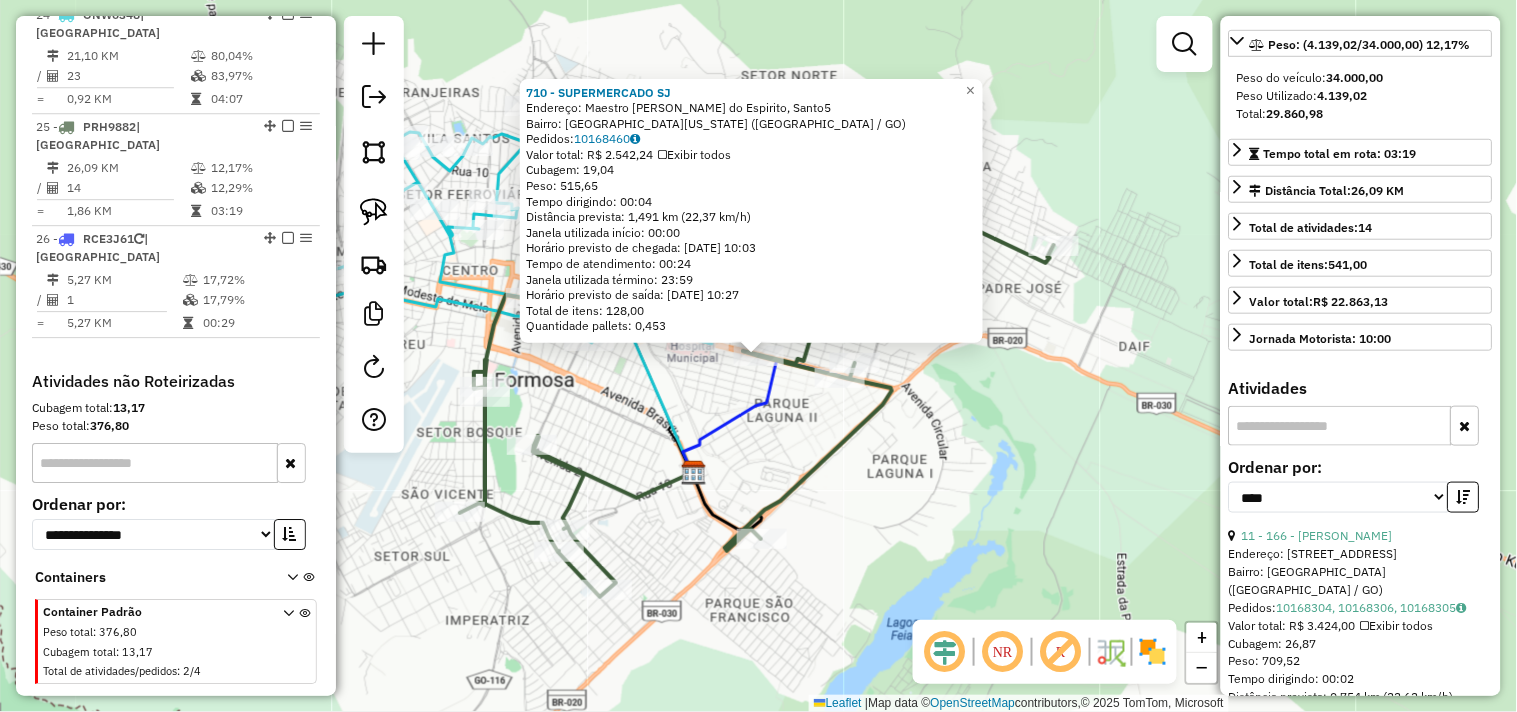 click on "710 - SUPERMERCADO SJ  Endereço: Maestro [PERSON_NAME] do Espirito, Santo5   Bairro: [GEOGRAPHIC_DATA][US_STATE] ([GEOGRAPHIC_DATA] / GO)   Pedidos:  10168460   Valor total: R$ 2.542,24   Exibir todos   Cubagem: 19,04  Peso: 515,65  Tempo dirigindo: 00:04   Distância prevista: 1,491 km (22,37 km/h)   [GEOGRAPHIC_DATA] utilizada início: 00:00   Horário previsto de chegada: [DATE] 10:03   Tempo de atendimento: 00:24   Janela utilizada término: 23:59   Horário previsto de saída: [DATE] 10:27   Total de itens: 128,00   Quantidade pallets: 0,453  × Janela de atendimento Grade de atendimento Capacidade Transportadoras Veículos Cliente Pedidos  Rotas Selecione os dias de semana para filtrar as janelas de atendimento  Seg   Ter   Qua   Qui   Sex   Sáb   Dom  Informe o período da janela de atendimento: De: Até:  Filtrar exatamente a janela do cliente  Considerar janela de atendimento padrão  Selecione os dias de semana para filtrar as grades de atendimento  Seg   Ter   Qua   Qui   Sex   Sáb   Dom   Peso mínimo:   Peso máximo:  +" 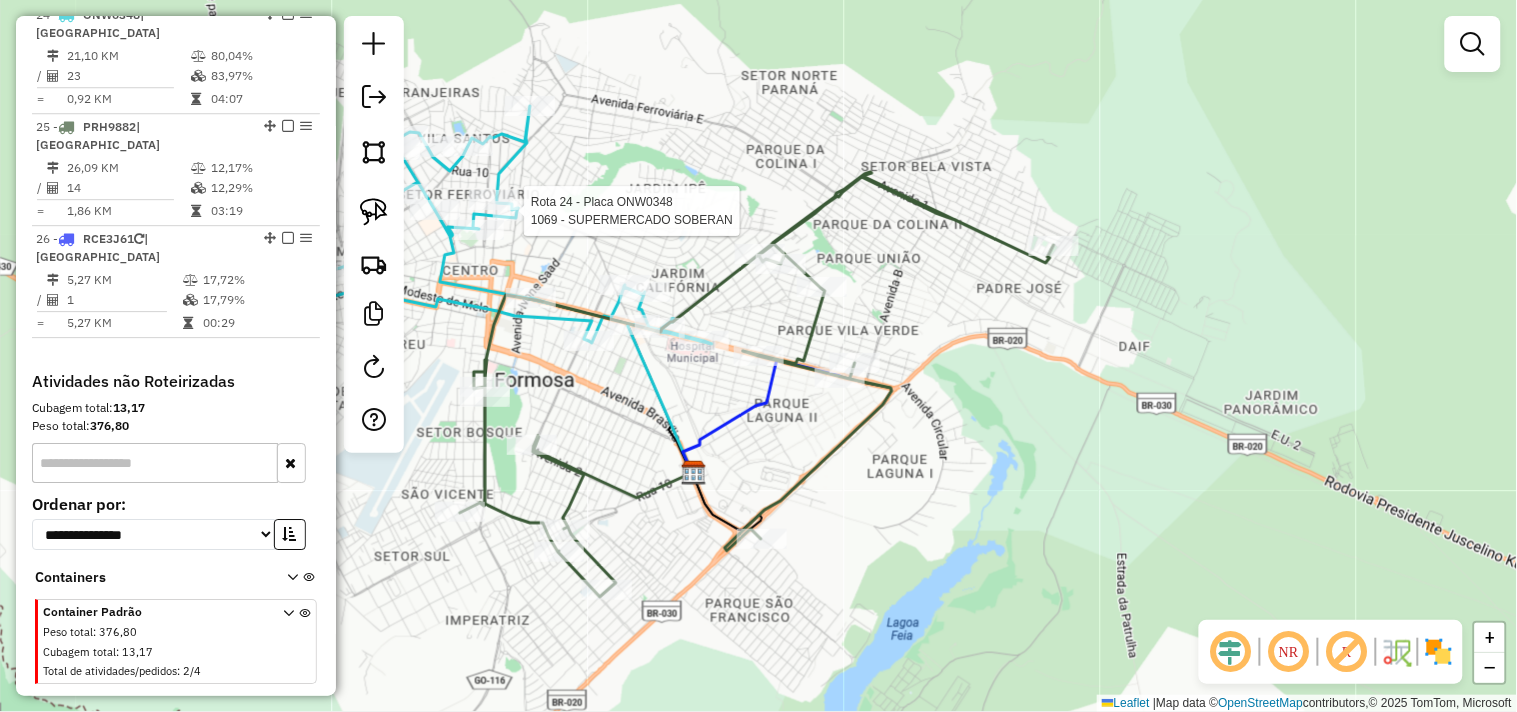 select on "*********" 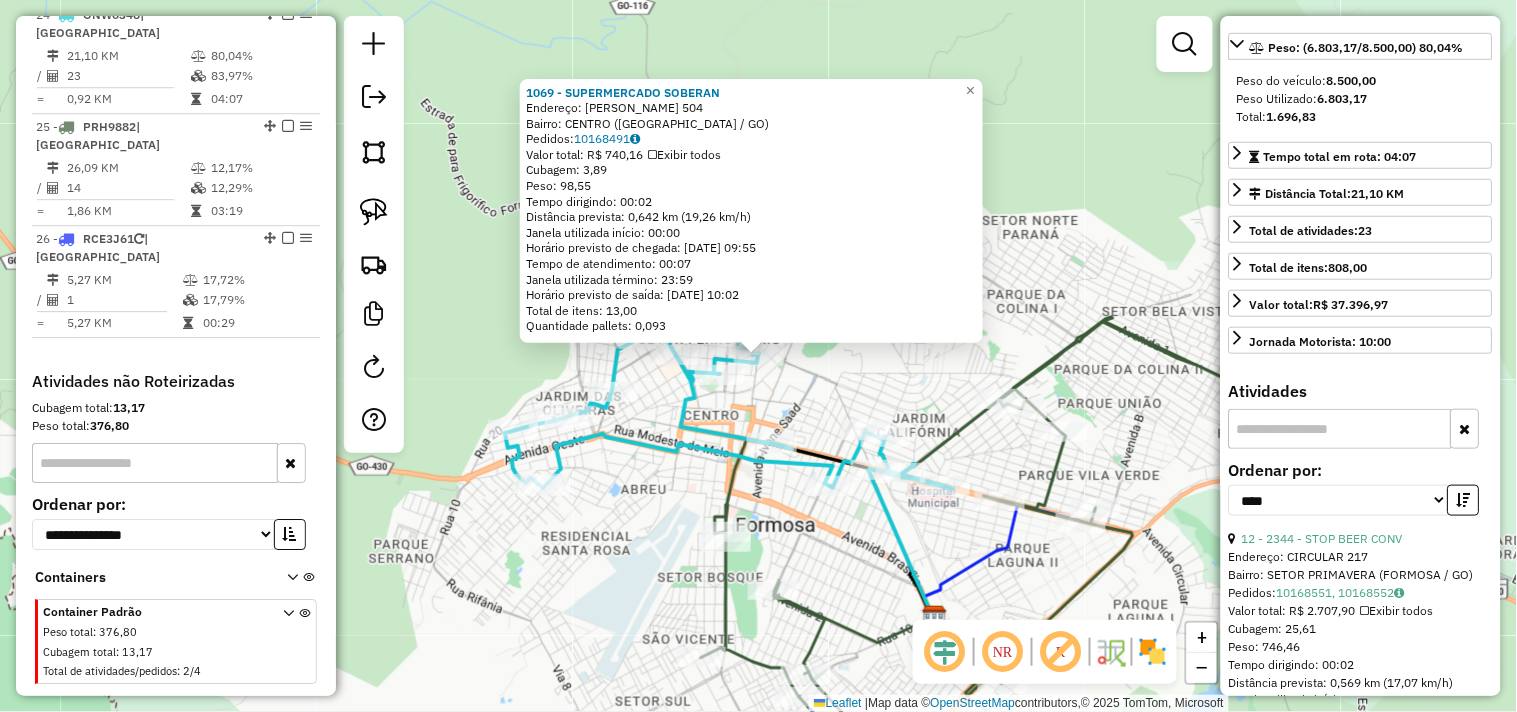scroll, scrollTop: 333, scrollLeft: 0, axis: vertical 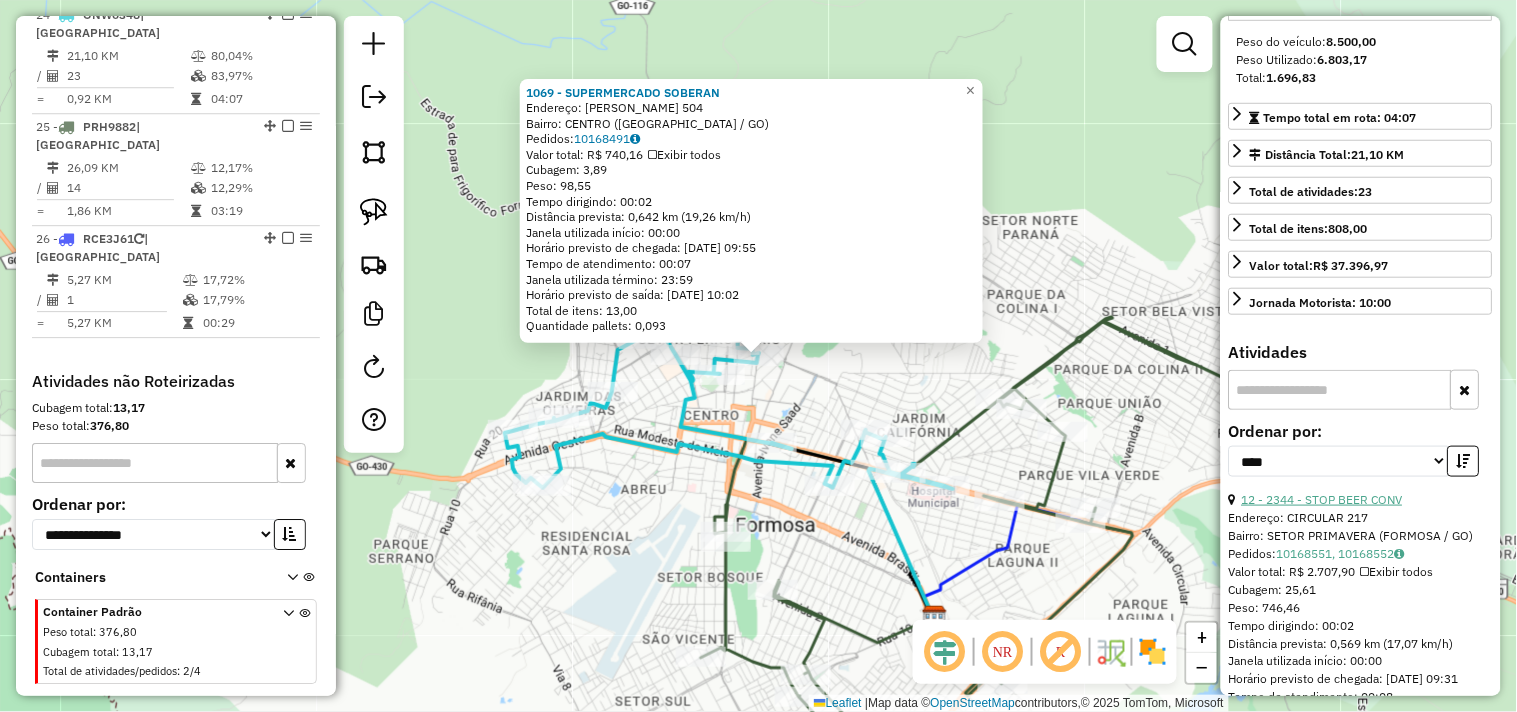 click on "12 - 2344 - STOP BEER CONV" at bounding box center [1322, 499] 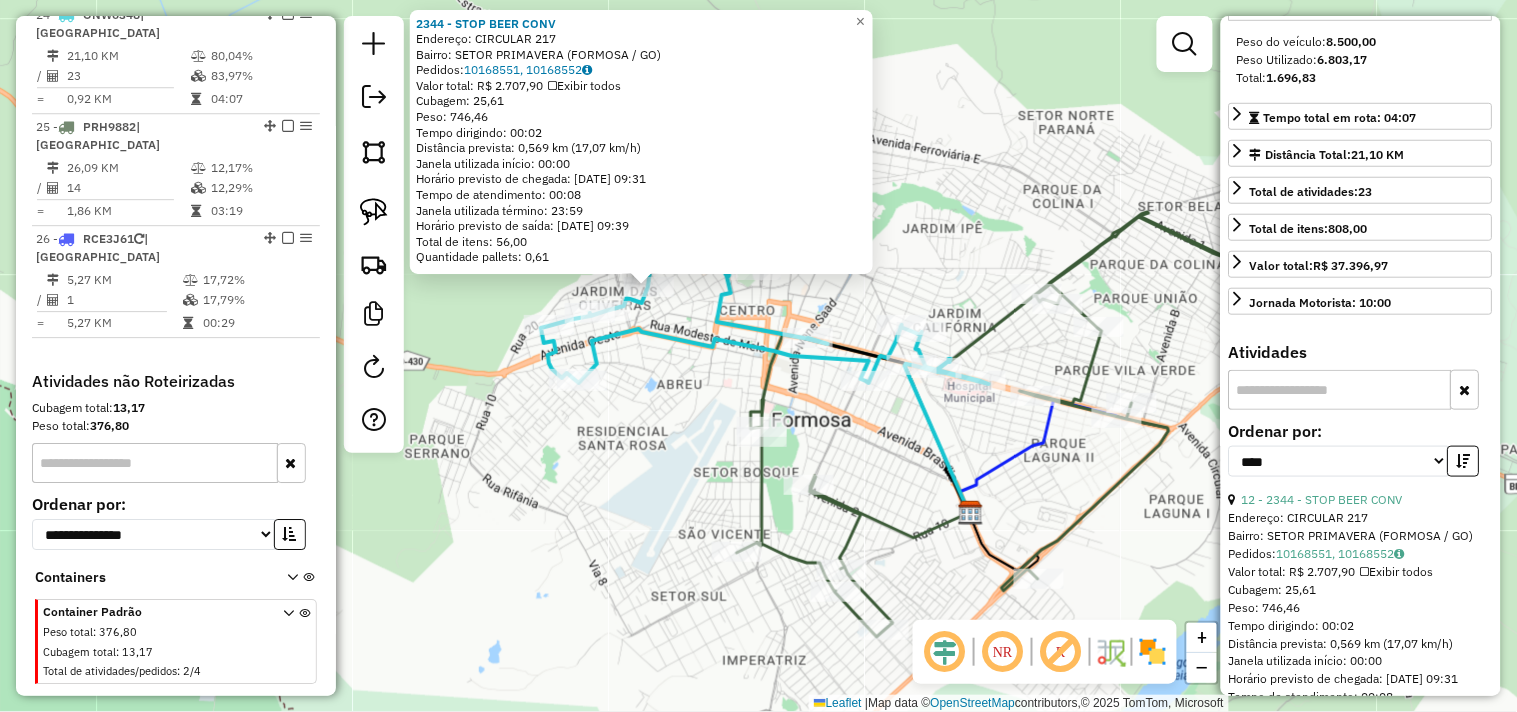 drag, startPoint x: 1067, startPoint y: 524, endPoint x: 957, endPoint y: 455, distance: 129.84991 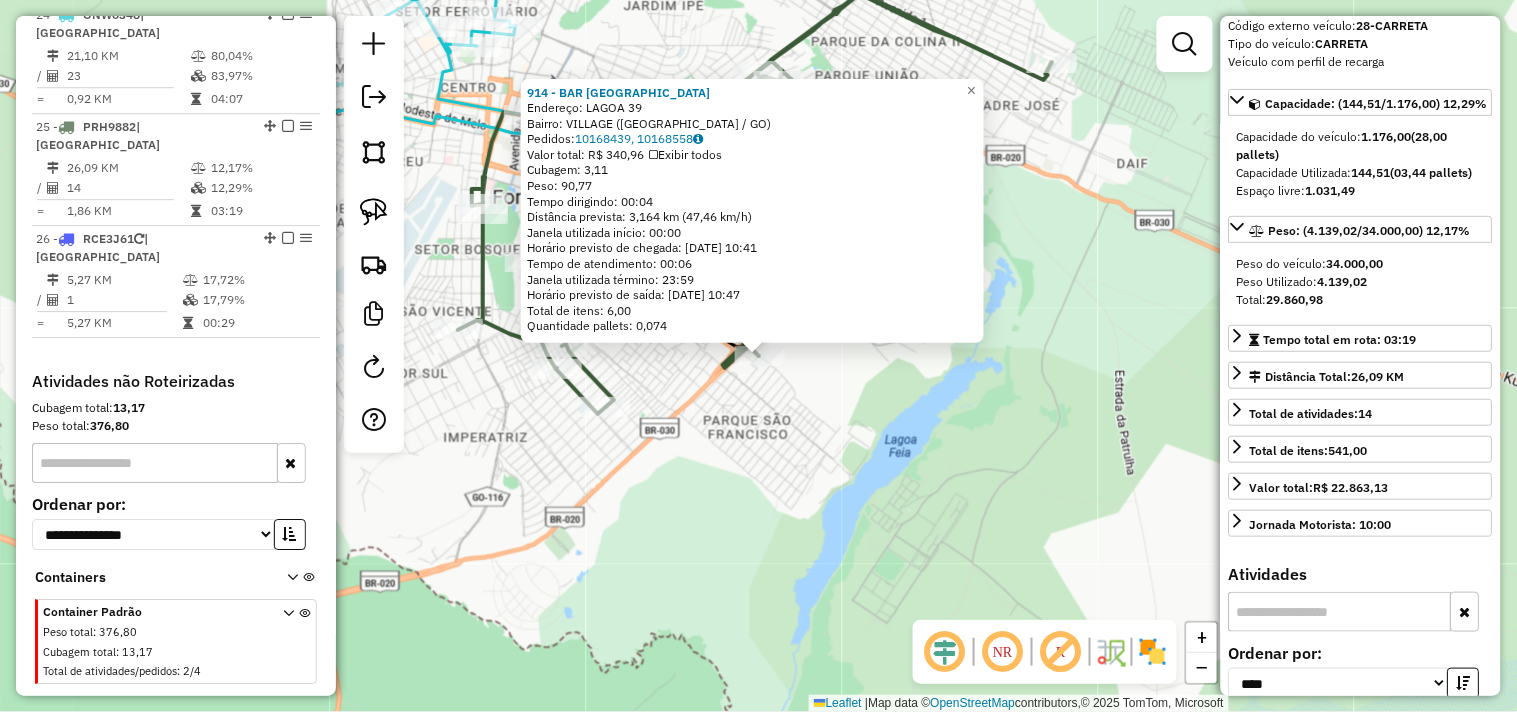 scroll, scrollTop: 146, scrollLeft: 0, axis: vertical 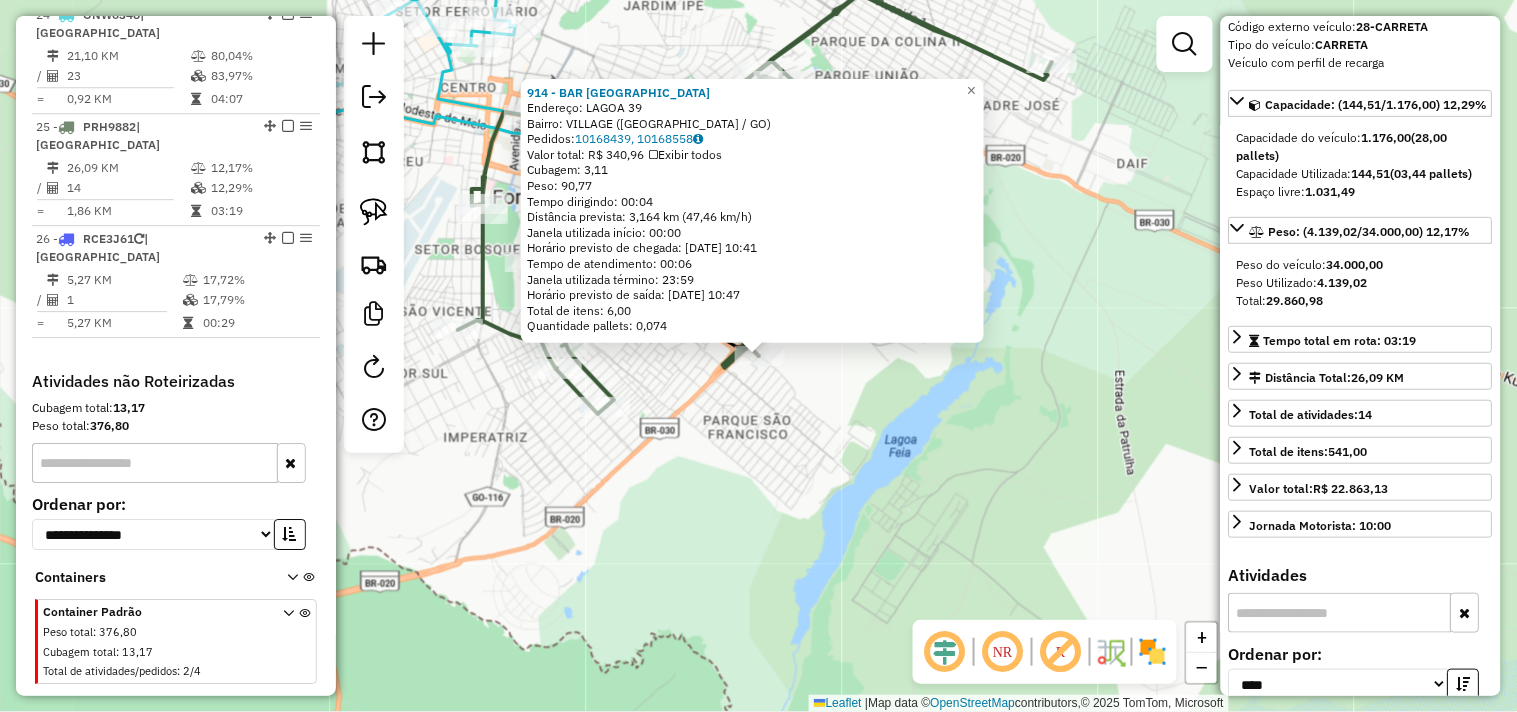 click on "914 - BAR [GEOGRAPHIC_DATA]  Endereço:  [GEOGRAPHIC_DATA]: VILLAGE ([GEOGRAPHIC_DATA] / GO)   [GEOGRAPHIC_DATA]:  10168439, 10168558   Valor total: R$ 340,96   Exibir todos   Cubagem: 3,11  Peso: 90,77  Tempo dirigindo: 00:04   Distância prevista: 3,164 km (47,46 km/h)   [GEOGRAPHIC_DATA] utilizada início: 00:00   Horário previsto de chegada: [DATE] 10:41   Tempo de atendimento: 00:06   Janela utilizada término: 23:59   Horário previsto de saída: [DATE] 10:47   Total de itens: 6,00   Quantidade pallets: 0,074  × Janela de atendimento Grade de atendimento Capacidade Transportadoras Veículos Cliente Pedidos  Rotas Selecione os dias de semana para filtrar as janelas de atendimento  Seg   Ter   Qua   Qui   Sex   Sáb   Dom  Informe o período da janela de atendimento: De: Até:  Filtrar exatamente a janela do cliente  Considerar janela de atendimento padrão  Selecione os dias de semana para filtrar as grades de atendimento  Seg   Ter   Qua   Qui   Sex   Sáb   Dom   Considerar clientes sem dia de atendimento cadastrado  De:  +" 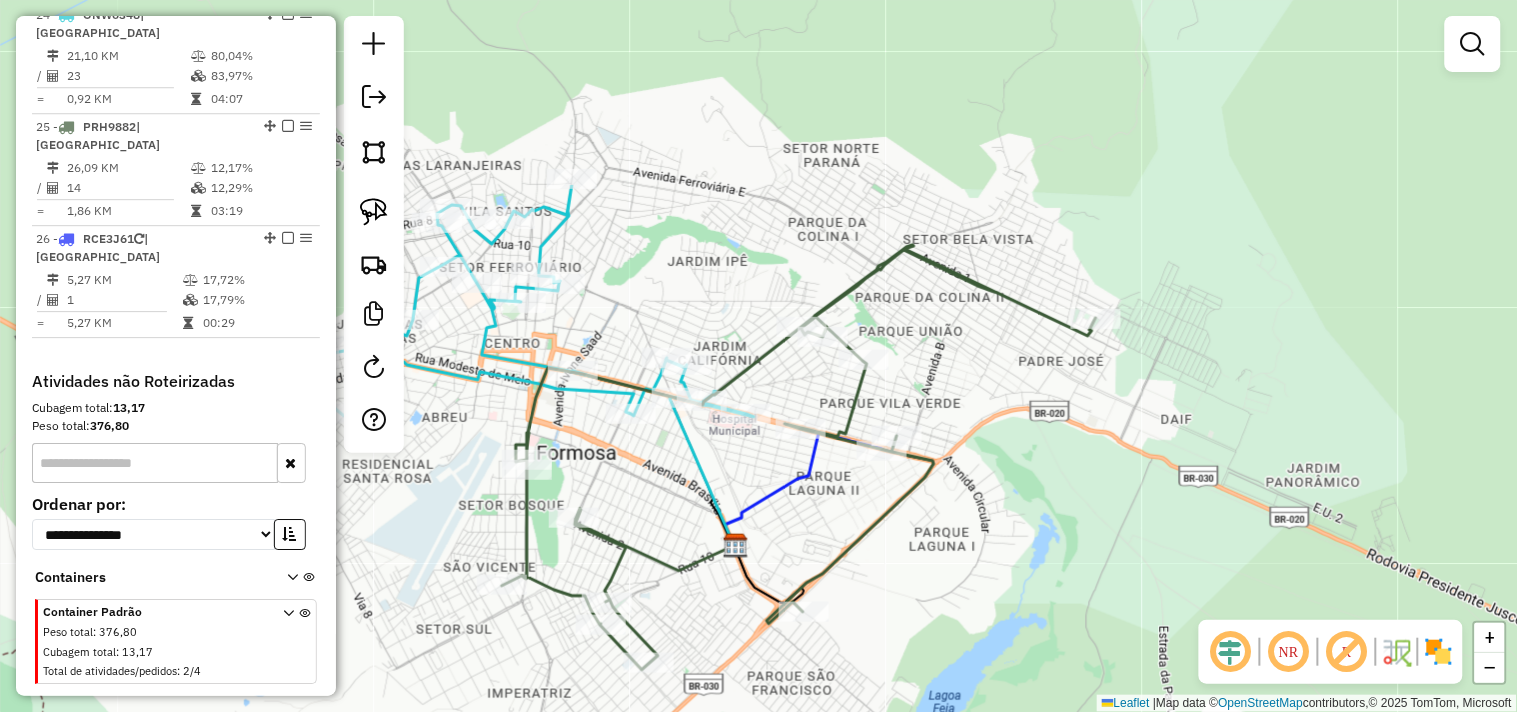 drag, startPoint x: 961, startPoint y: 378, endPoint x: 1011, endPoint y: 634, distance: 260.83713 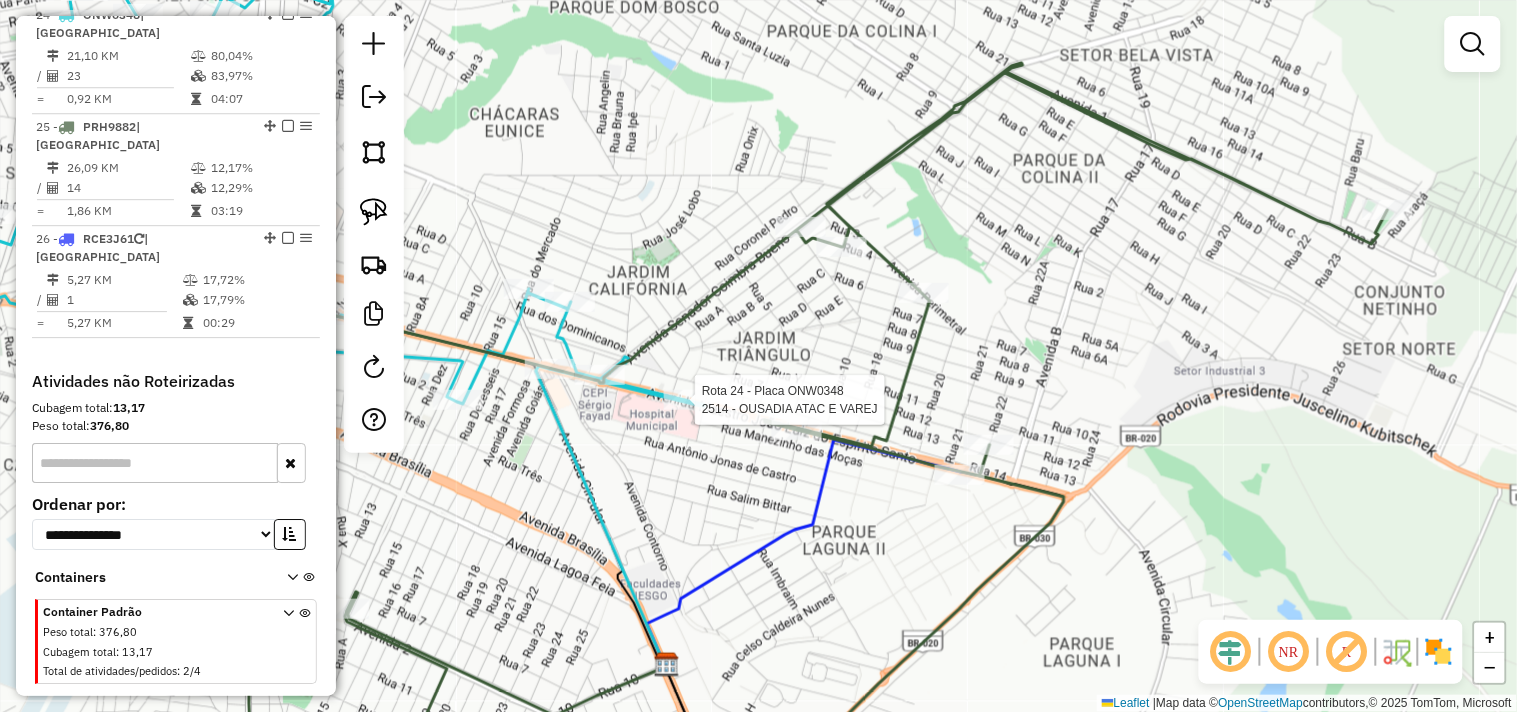 select on "*********" 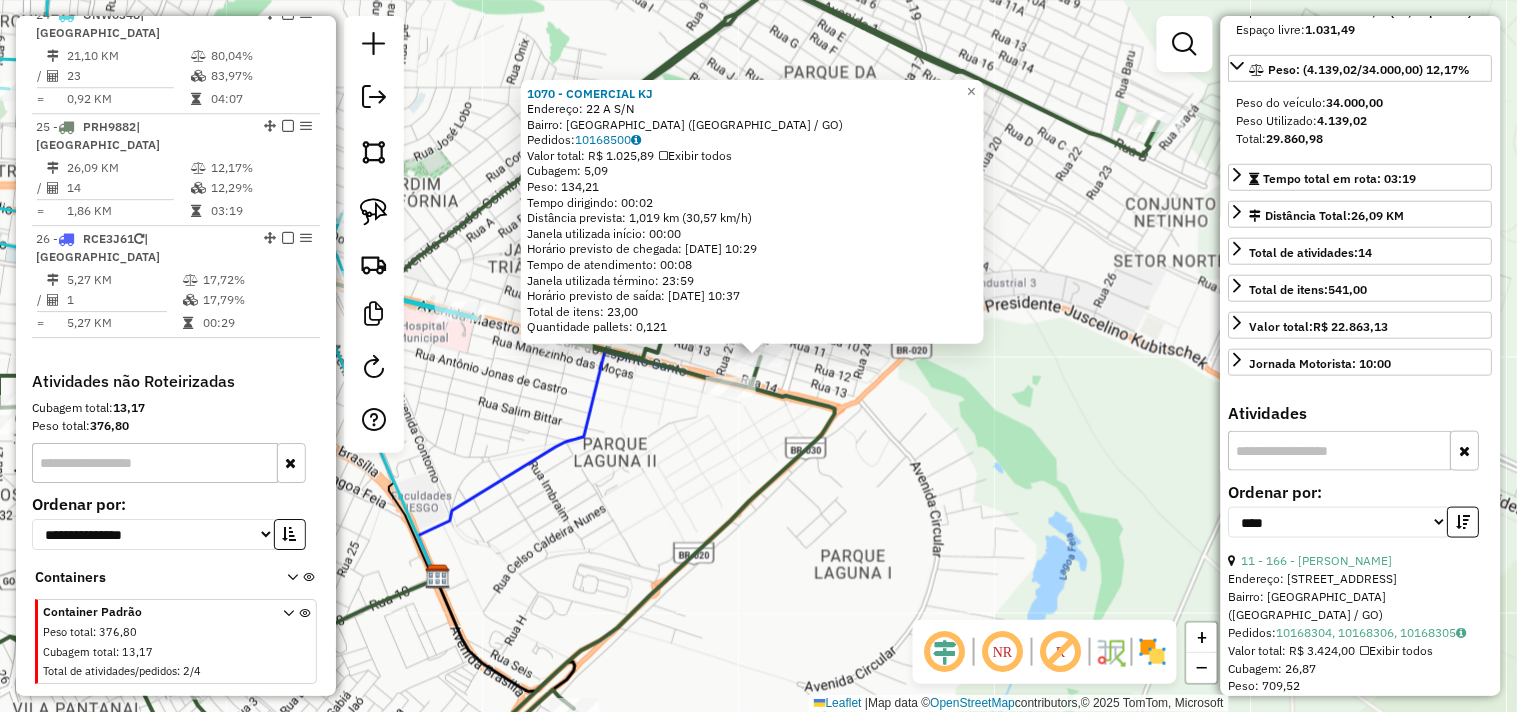 scroll, scrollTop: 333, scrollLeft: 0, axis: vertical 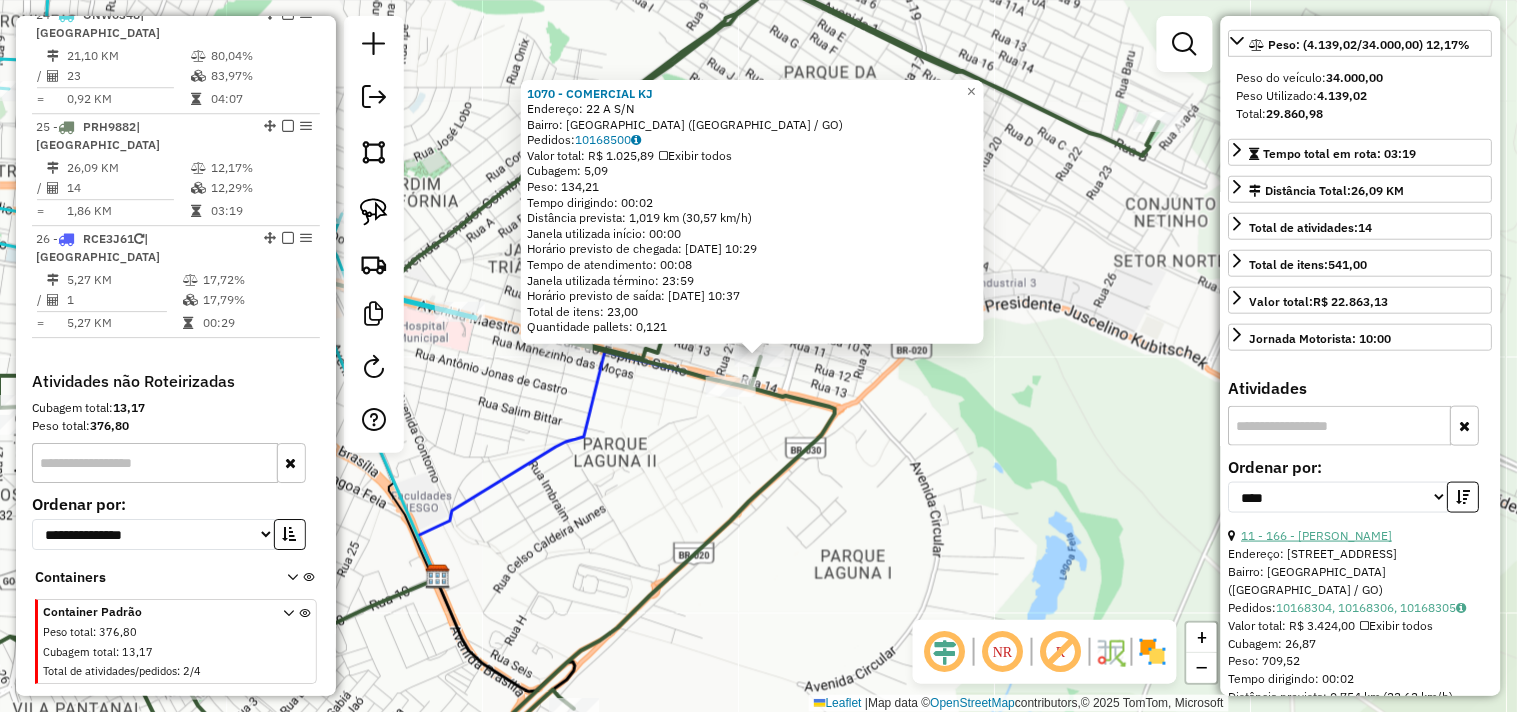 click on "11 - 166 - [PERSON_NAME]" at bounding box center (1317, 535) 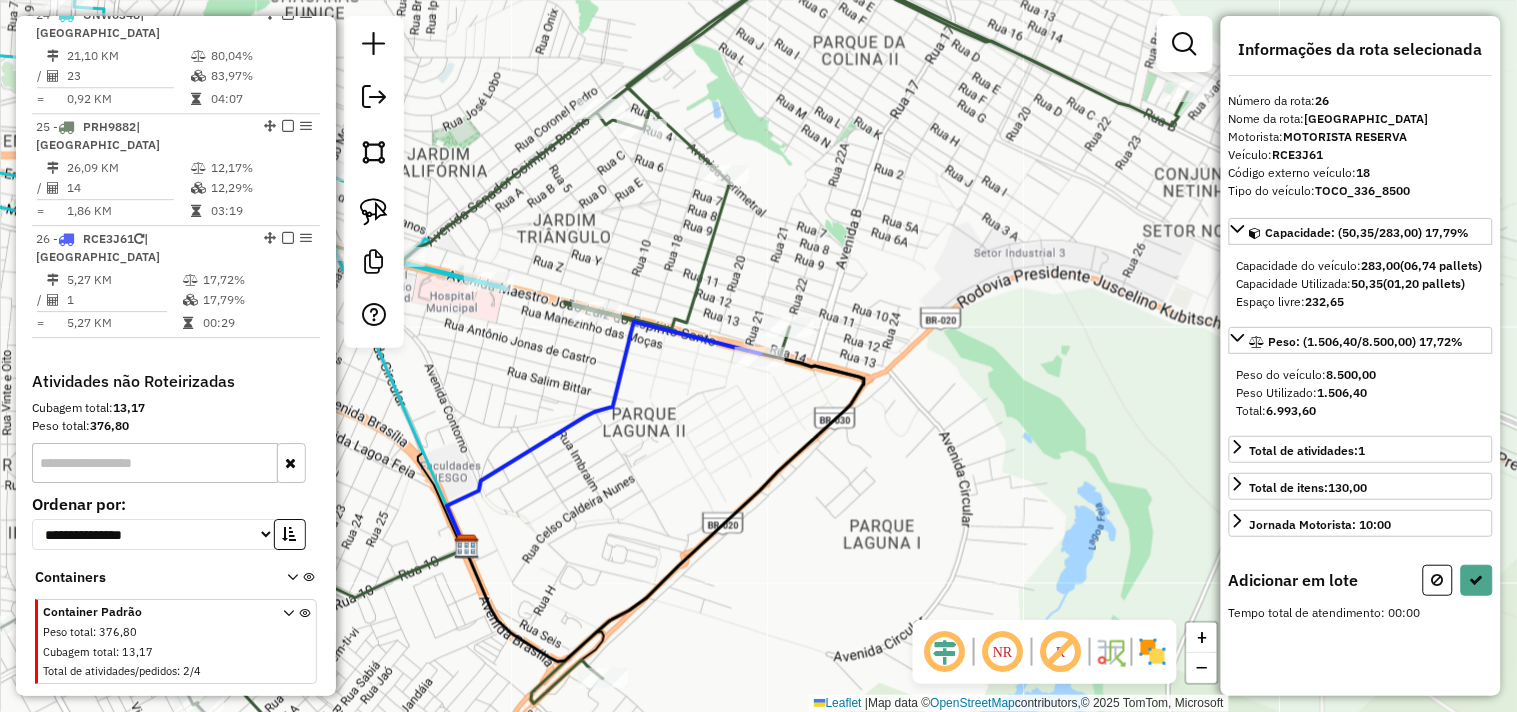 scroll, scrollTop: 0, scrollLeft: 0, axis: both 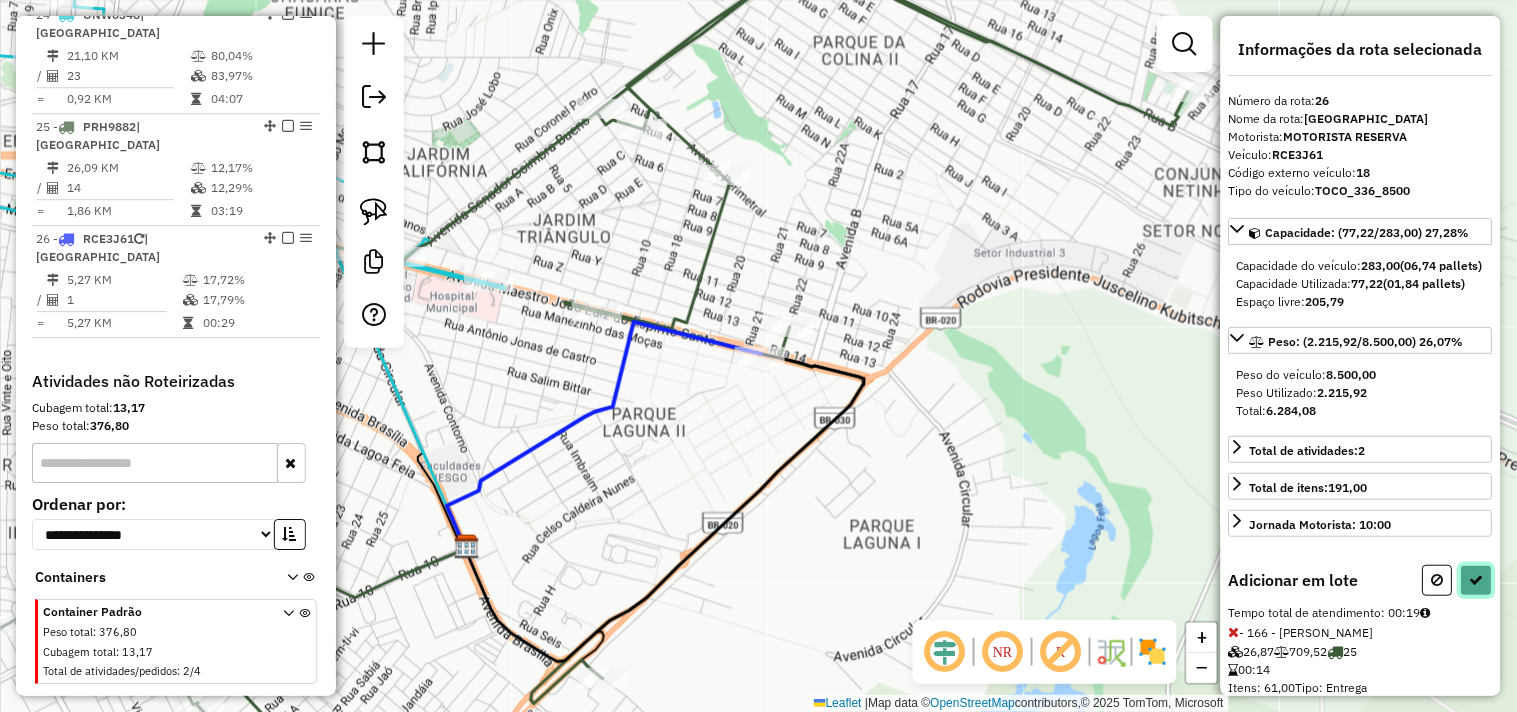 click at bounding box center [1477, 580] 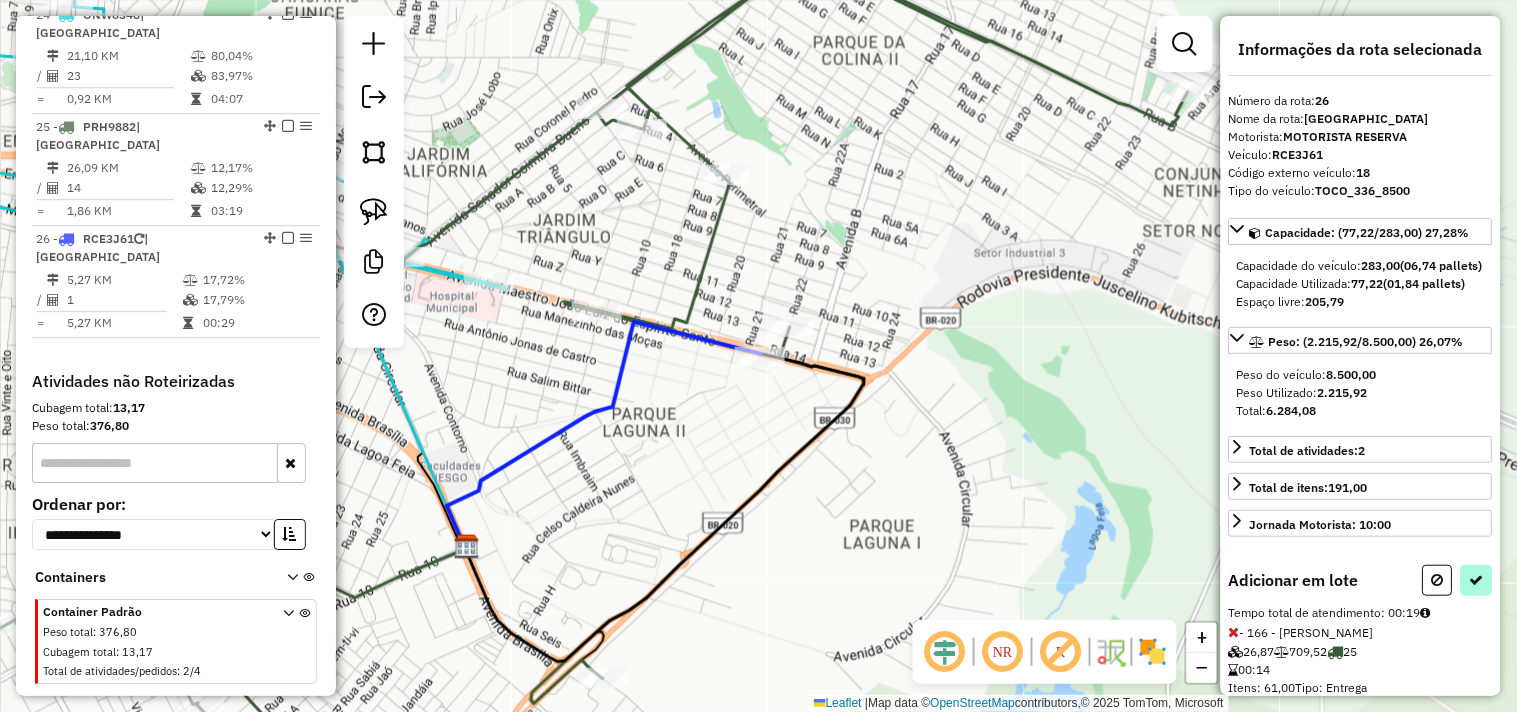 select on "*********" 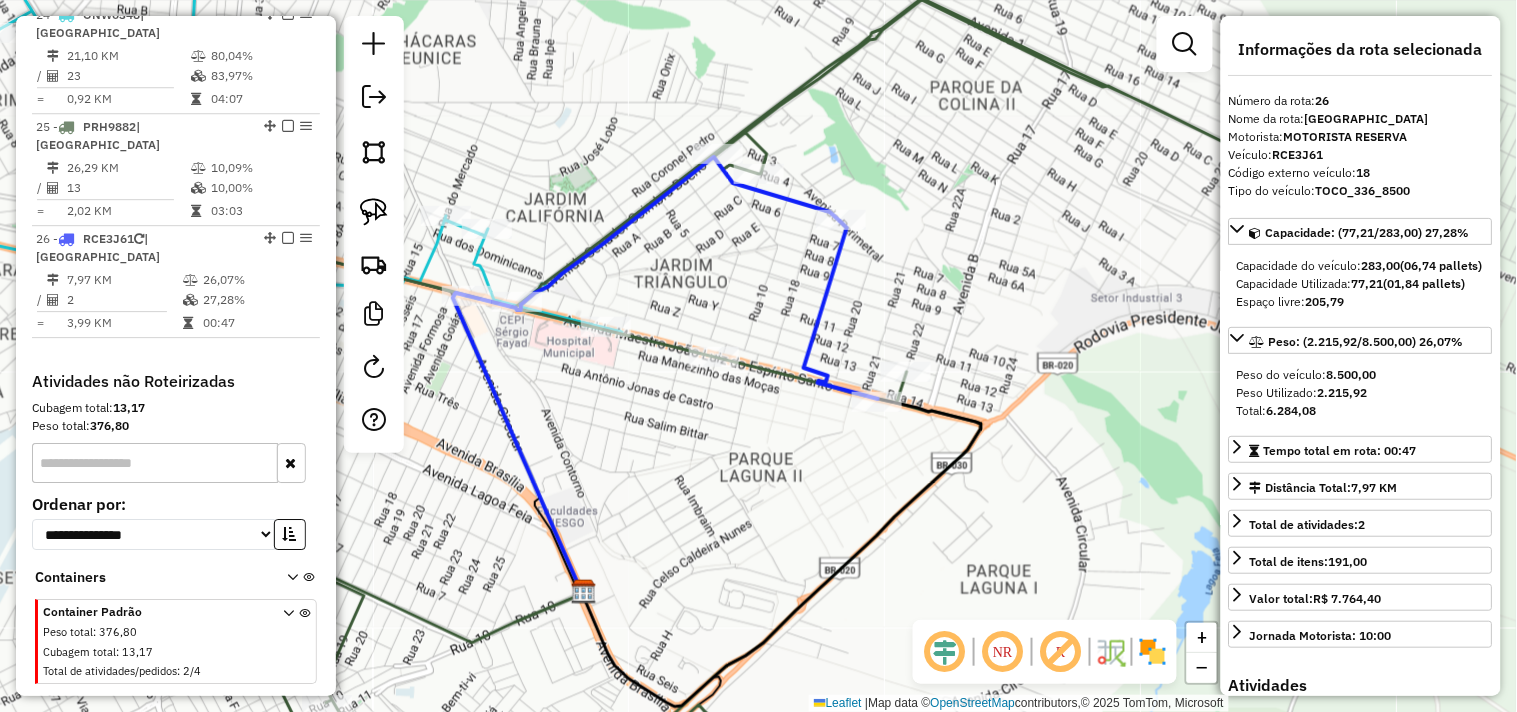 drag, startPoint x: 581, startPoint y: 378, endPoint x: 711, endPoint y: 432, distance: 140.76932 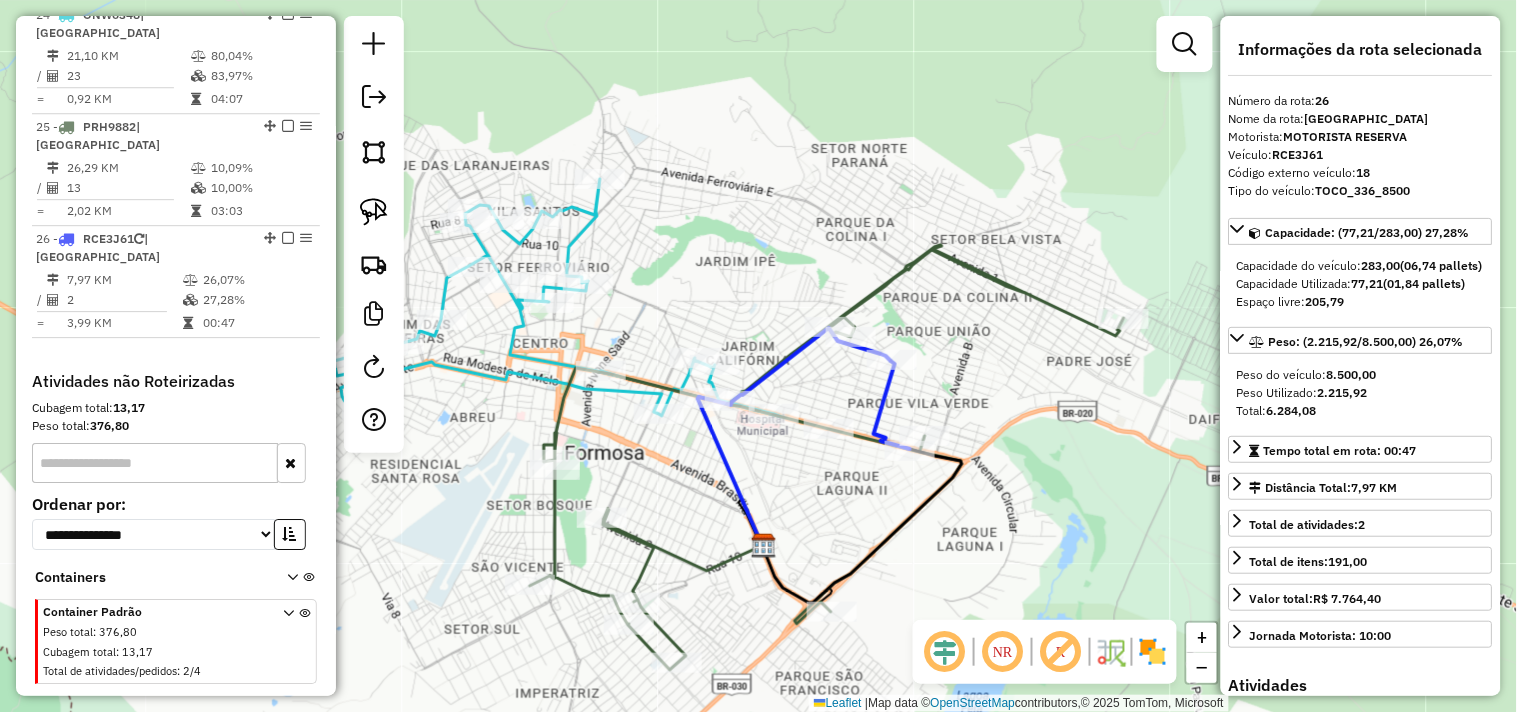 drag, startPoint x: 716, startPoint y: 324, endPoint x: 754, endPoint y: 340, distance: 41.231056 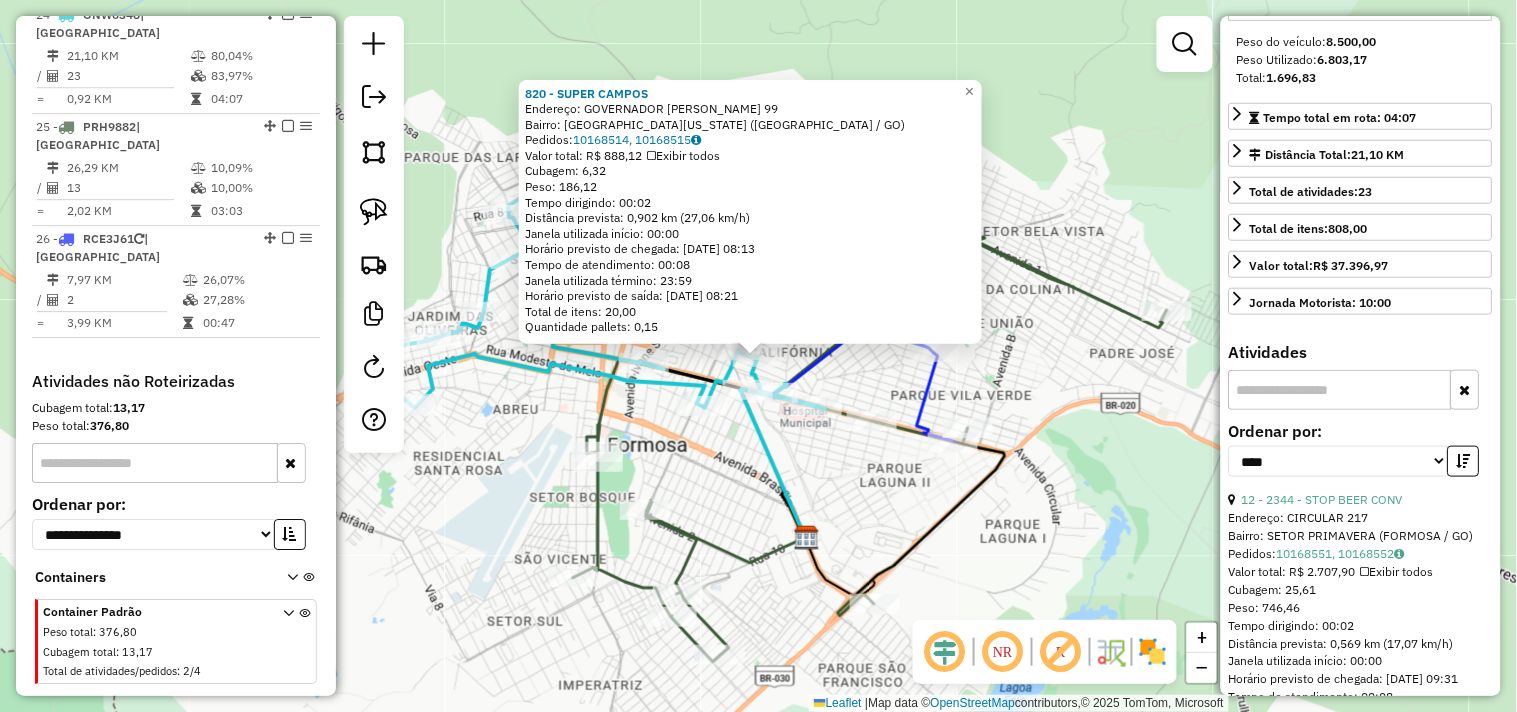 scroll, scrollTop: 444, scrollLeft: 0, axis: vertical 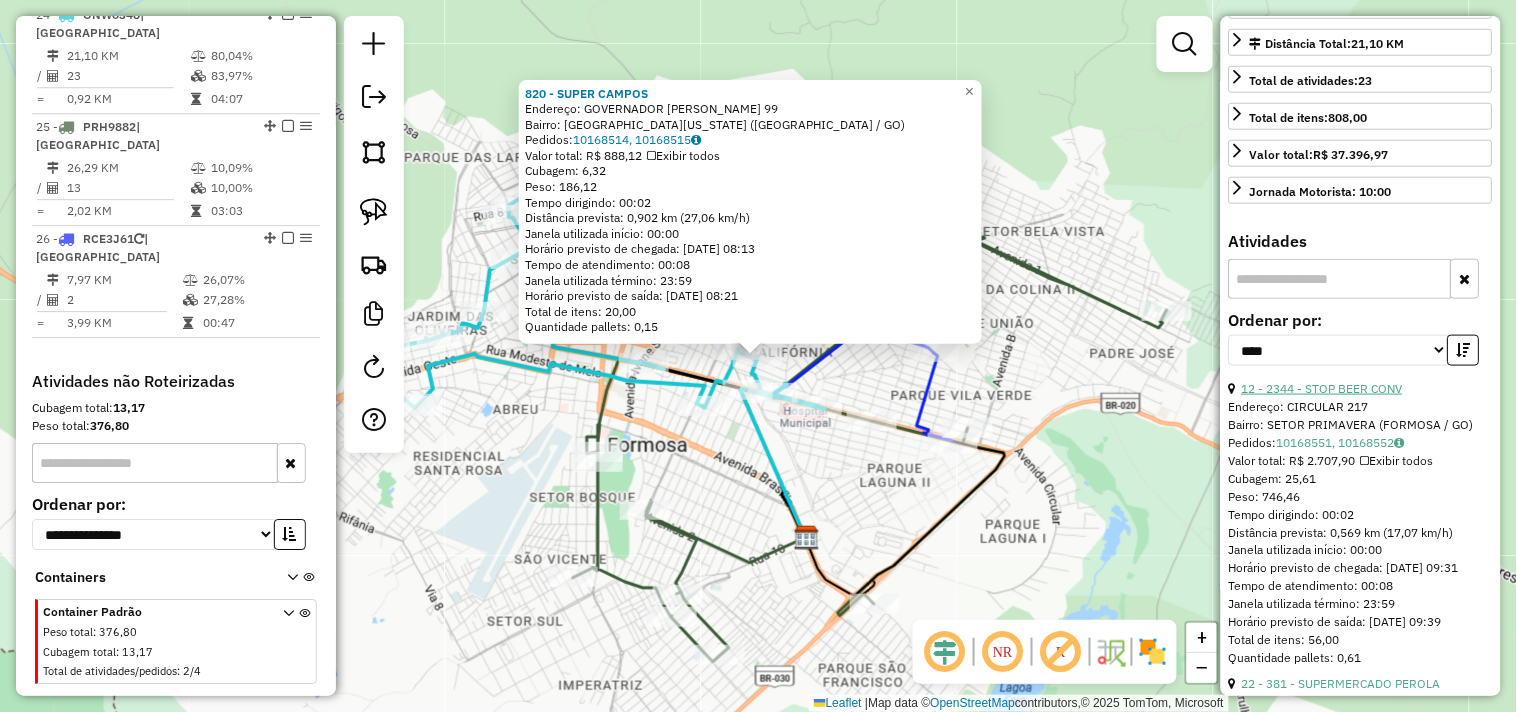 click on "12 - 2344 - STOP BEER CONV" at bounding box center [1322, 388] 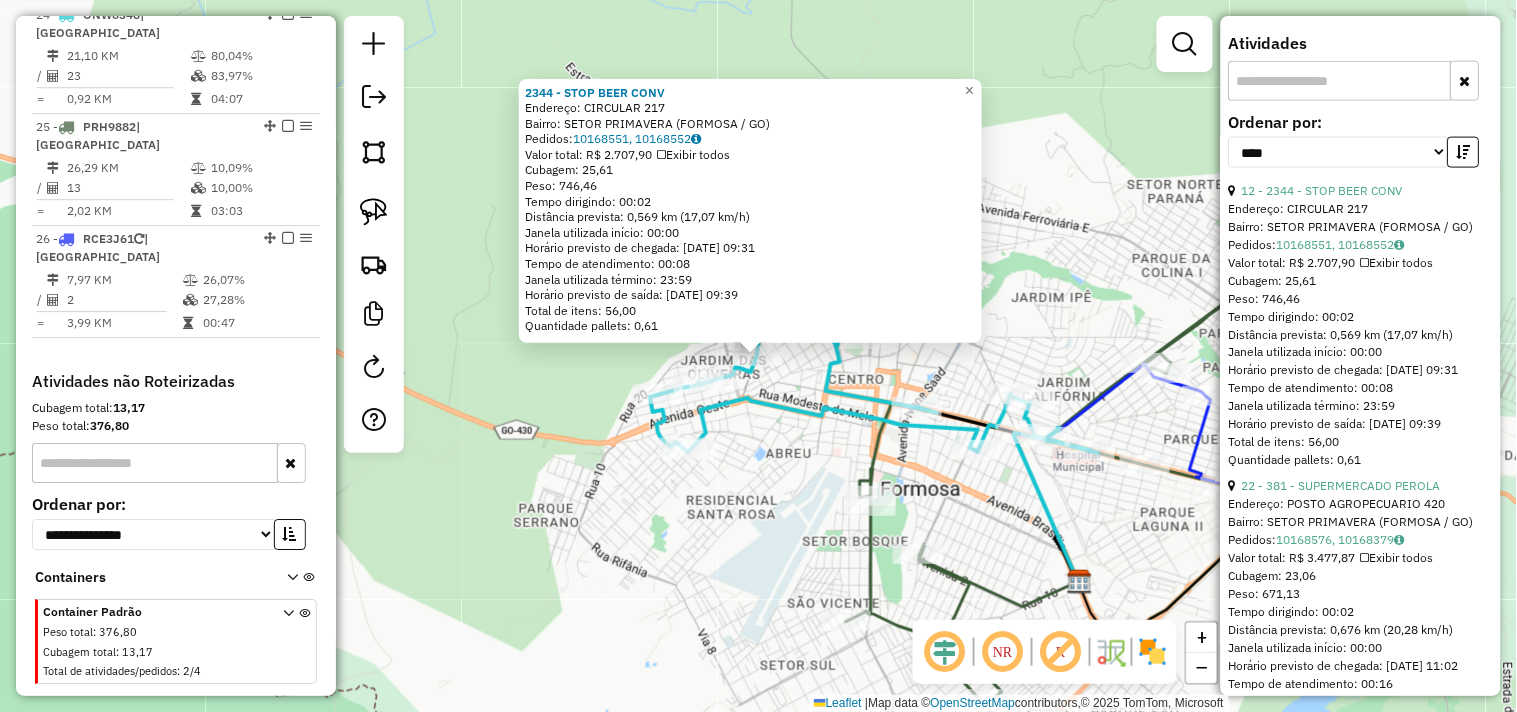 scroll, scrollTop: 666, scrollLeft: 0, axis: vertical 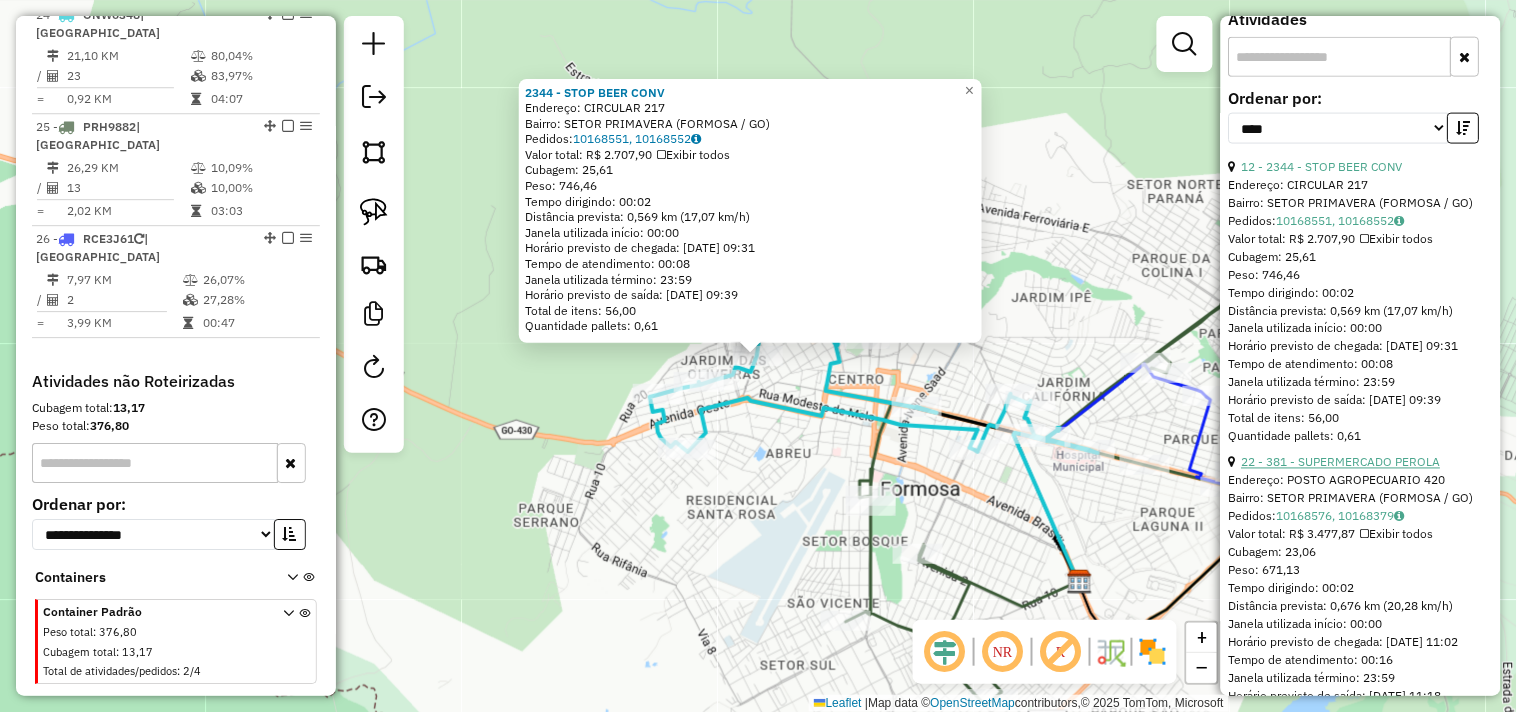 click on "22 - 381 - SUPERMERCADO PEROLA" at bounding box center [1341, 462] 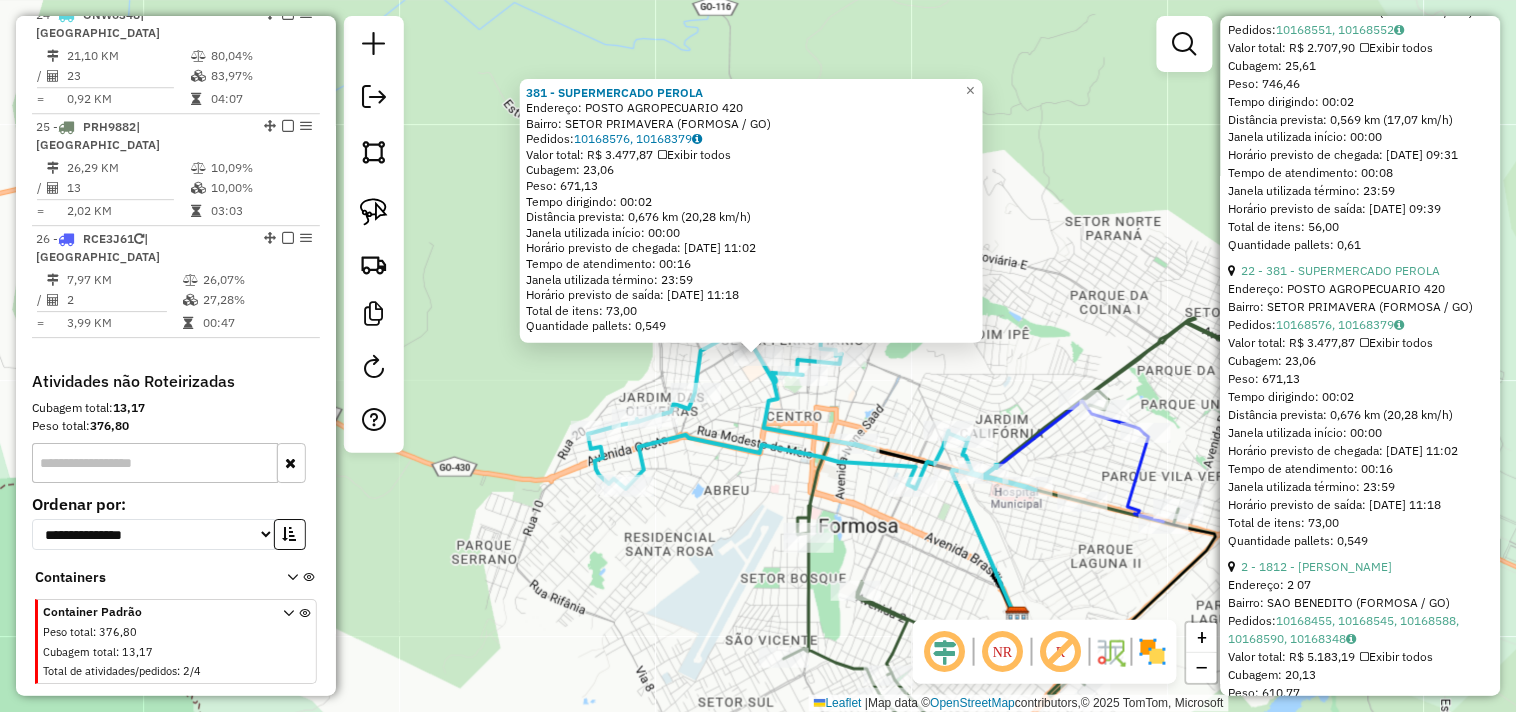 scroll, scrollTop: 888, scrollLeft: 0, axis: vertical 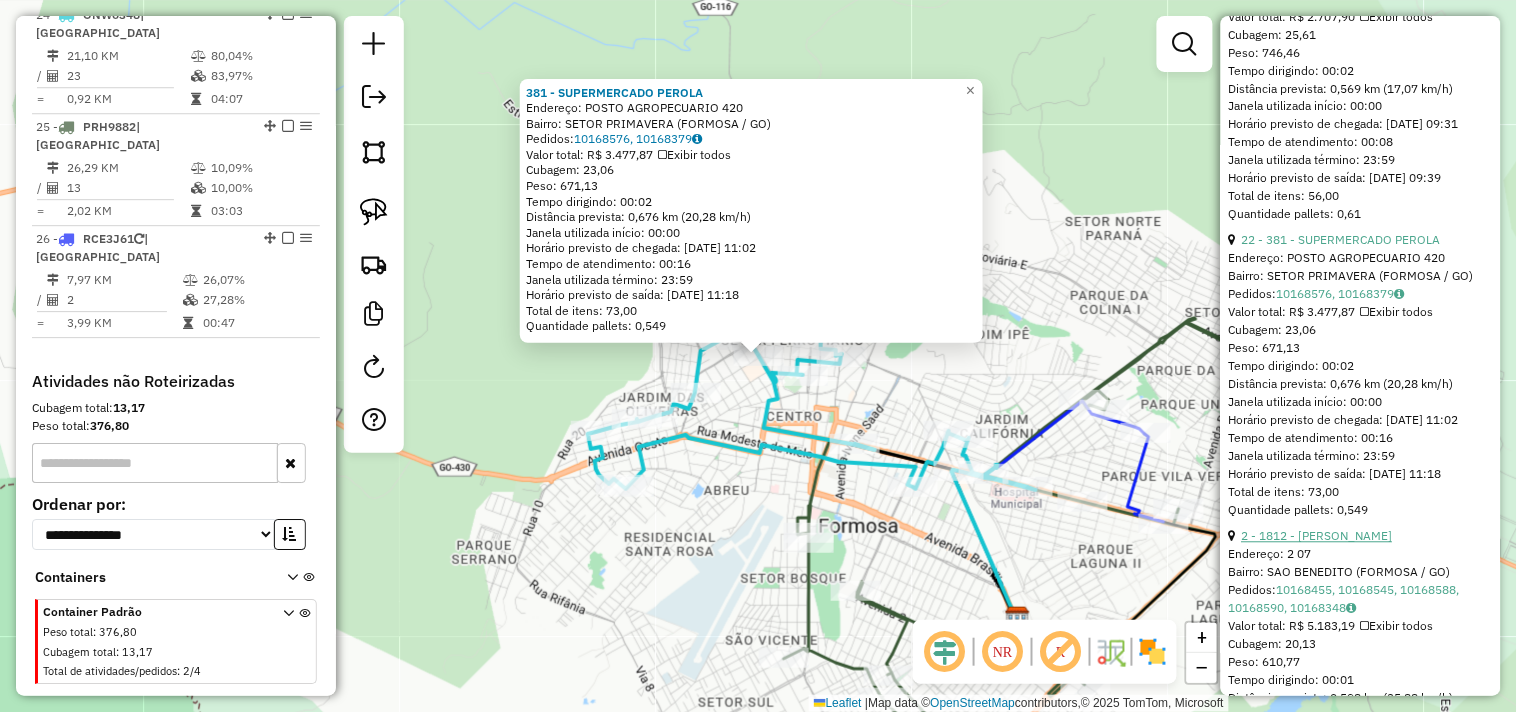 click on "2 - 1812 - CONV SHALUNA" at bounding box center (1317, 536) 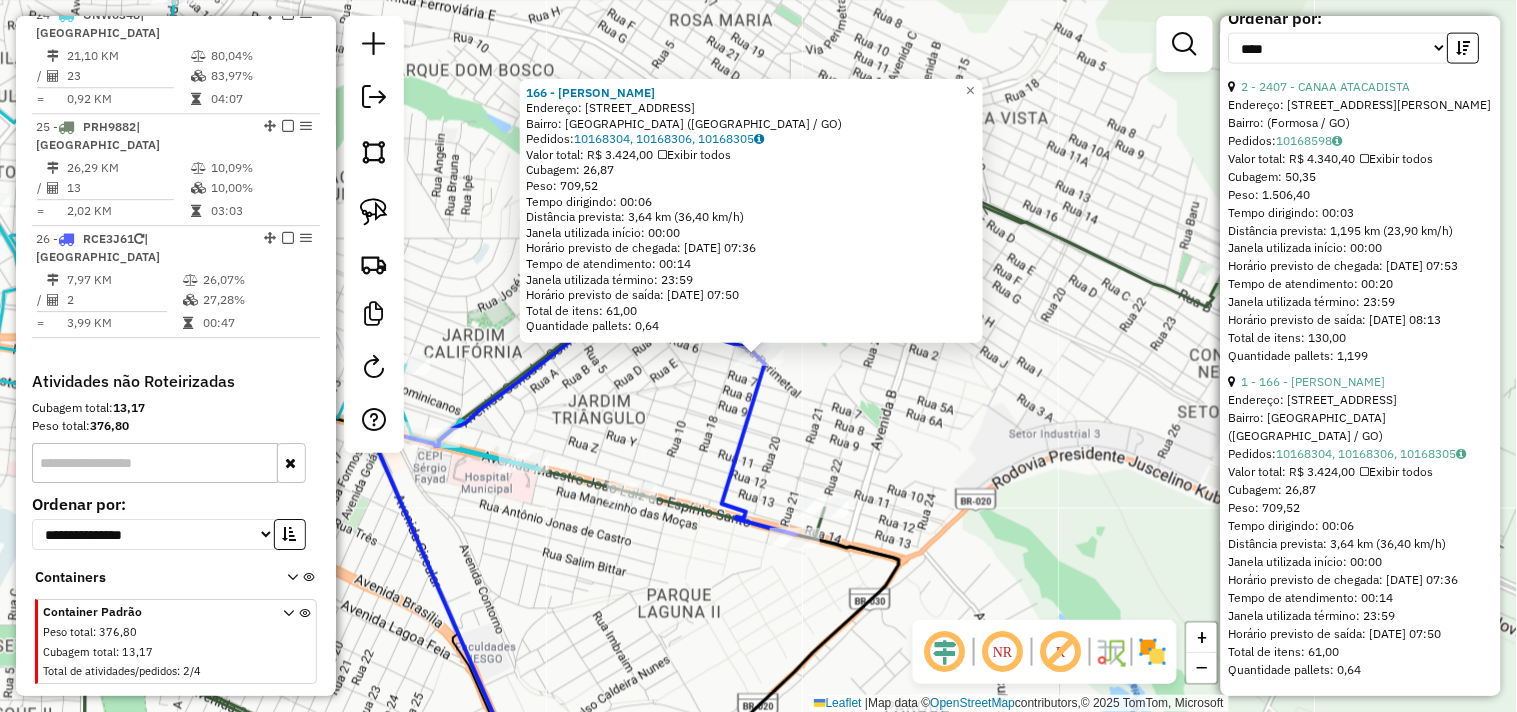 scroll, scrollTop: 0, scrollLeft: 0, axis: both 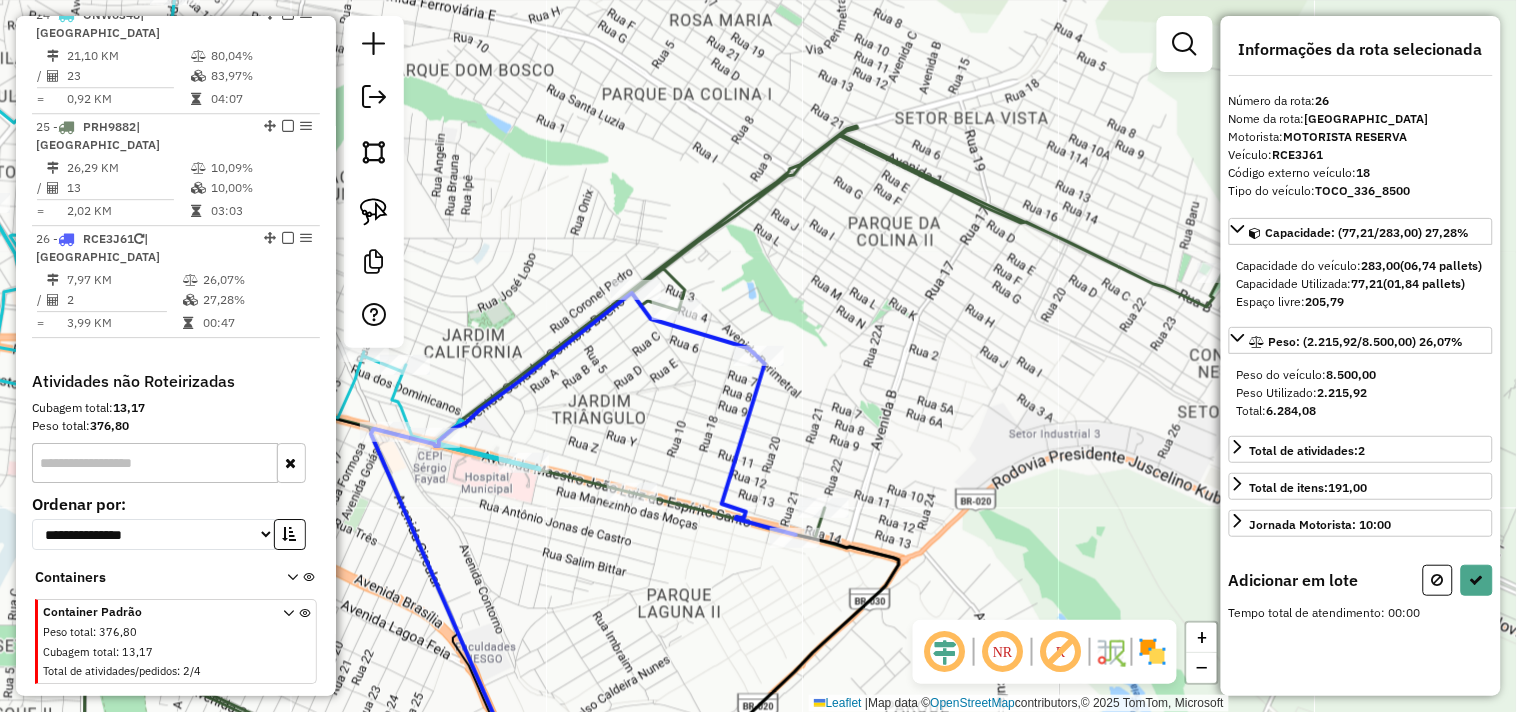 drag, startPoint x: 614, startPoint y: 375, endPoint x: 774, endPoint y: 354, distance: 161.37224 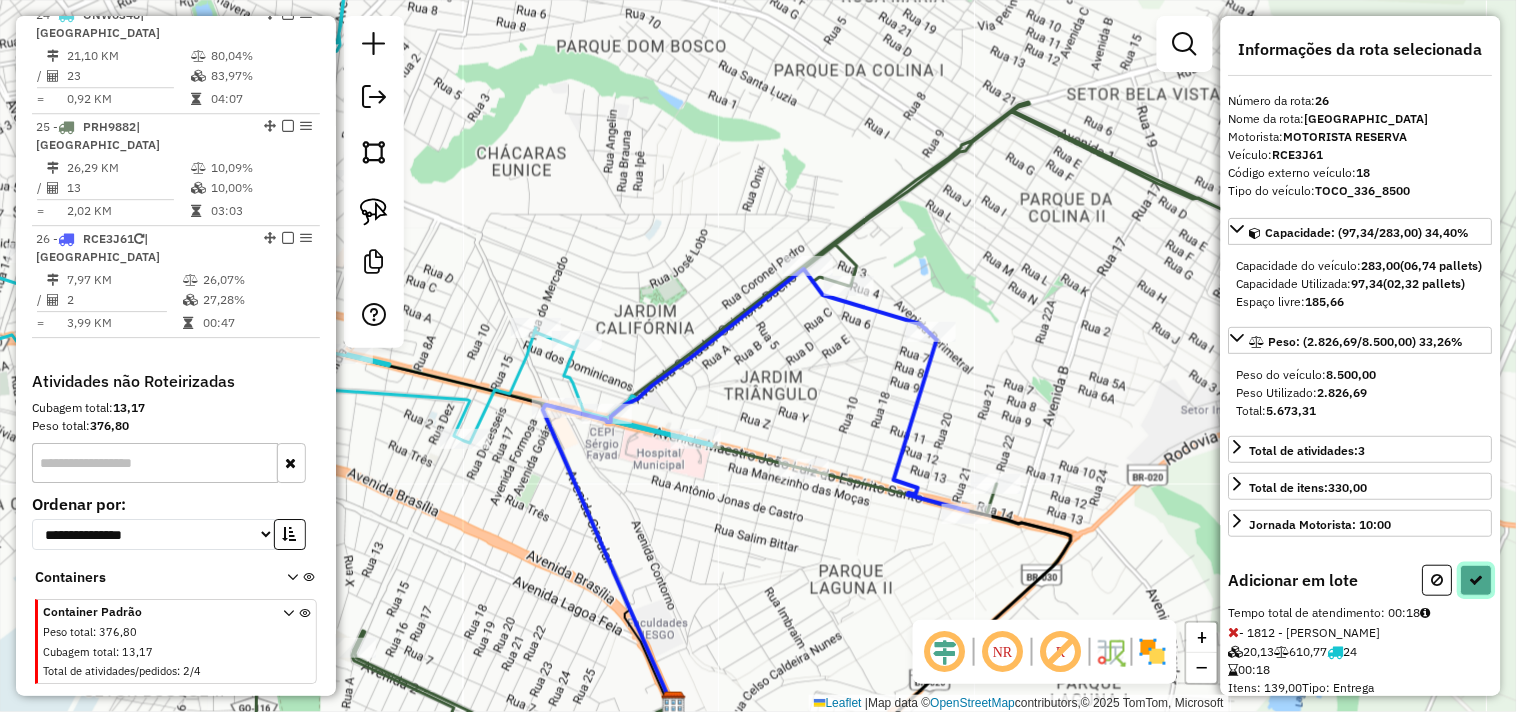 click at bounding box center [1477, 580] 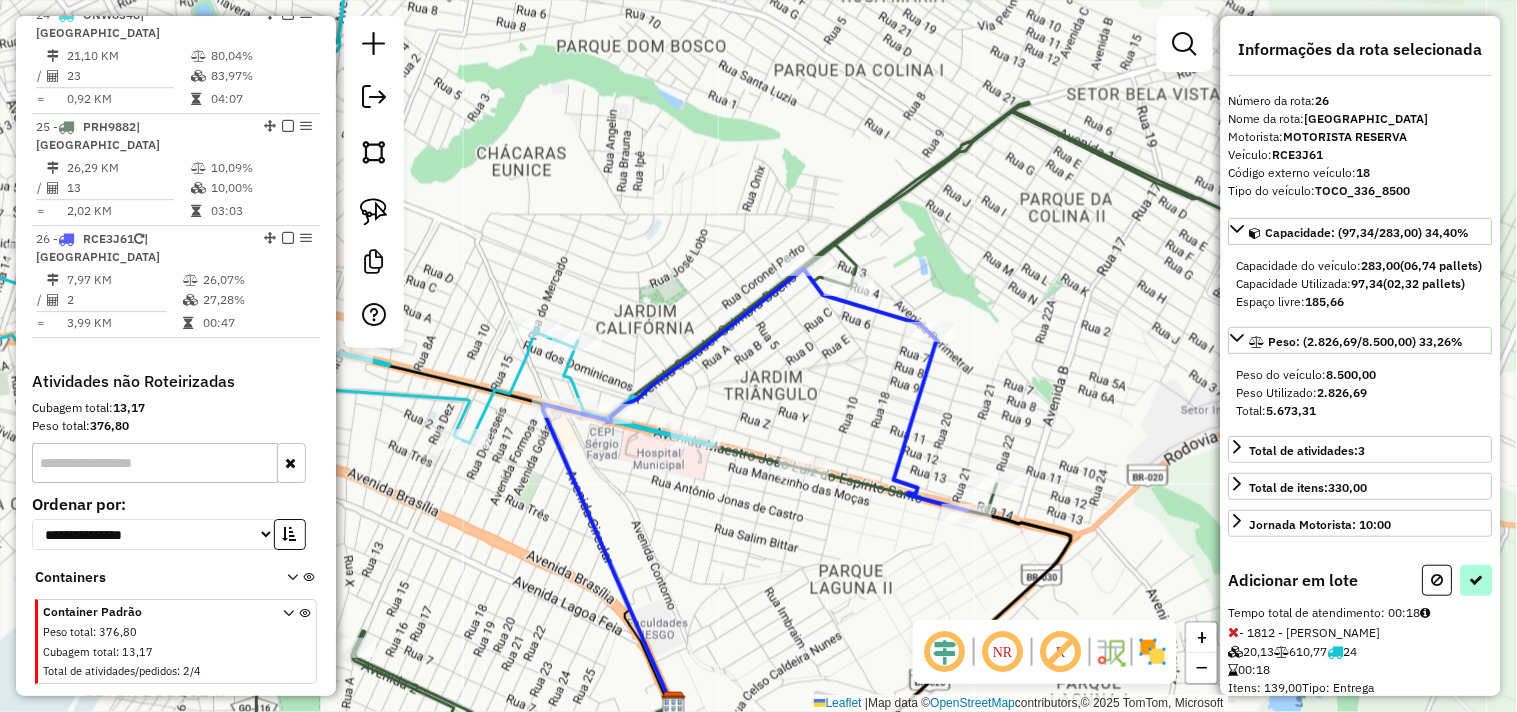 select on "*********" 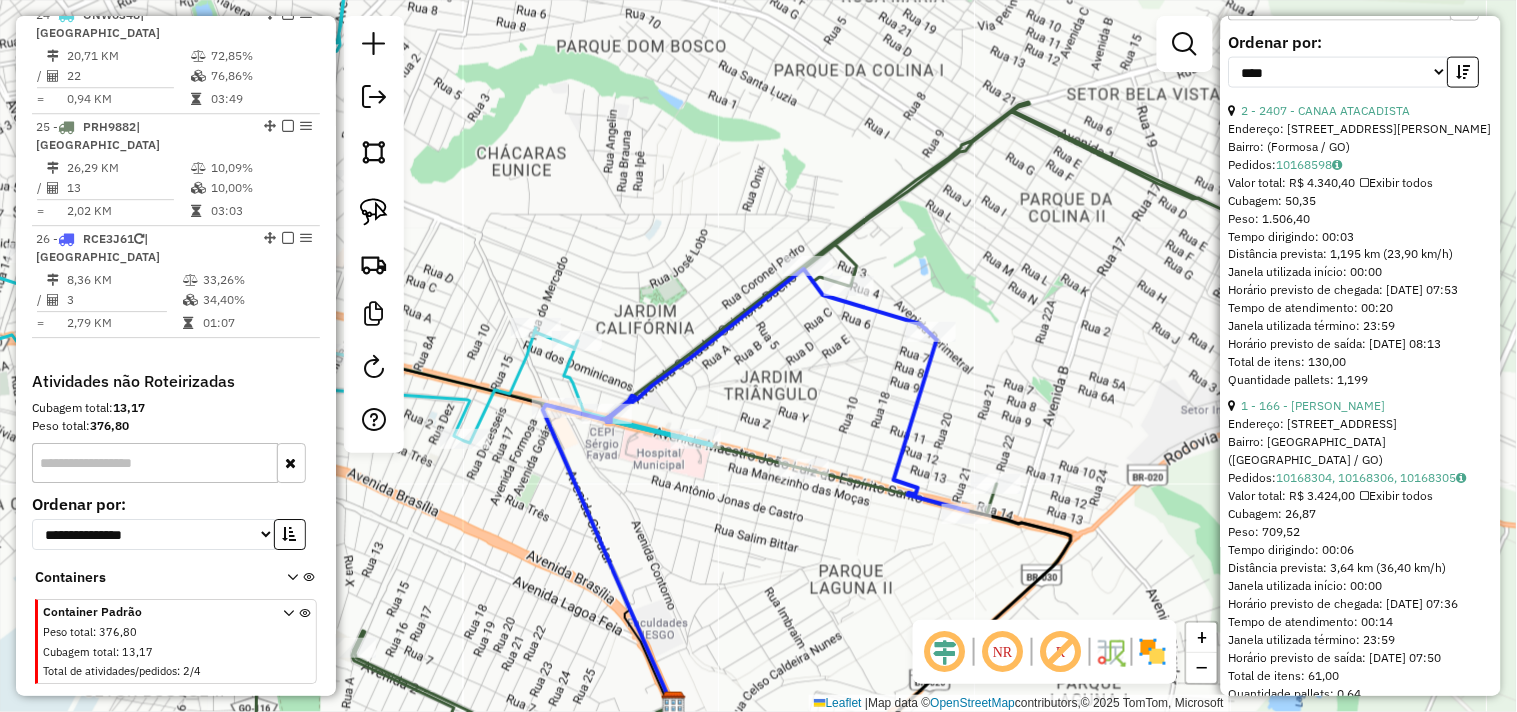 scroll, scrollTop: 686, scrollLeft: 0, axis: vertical 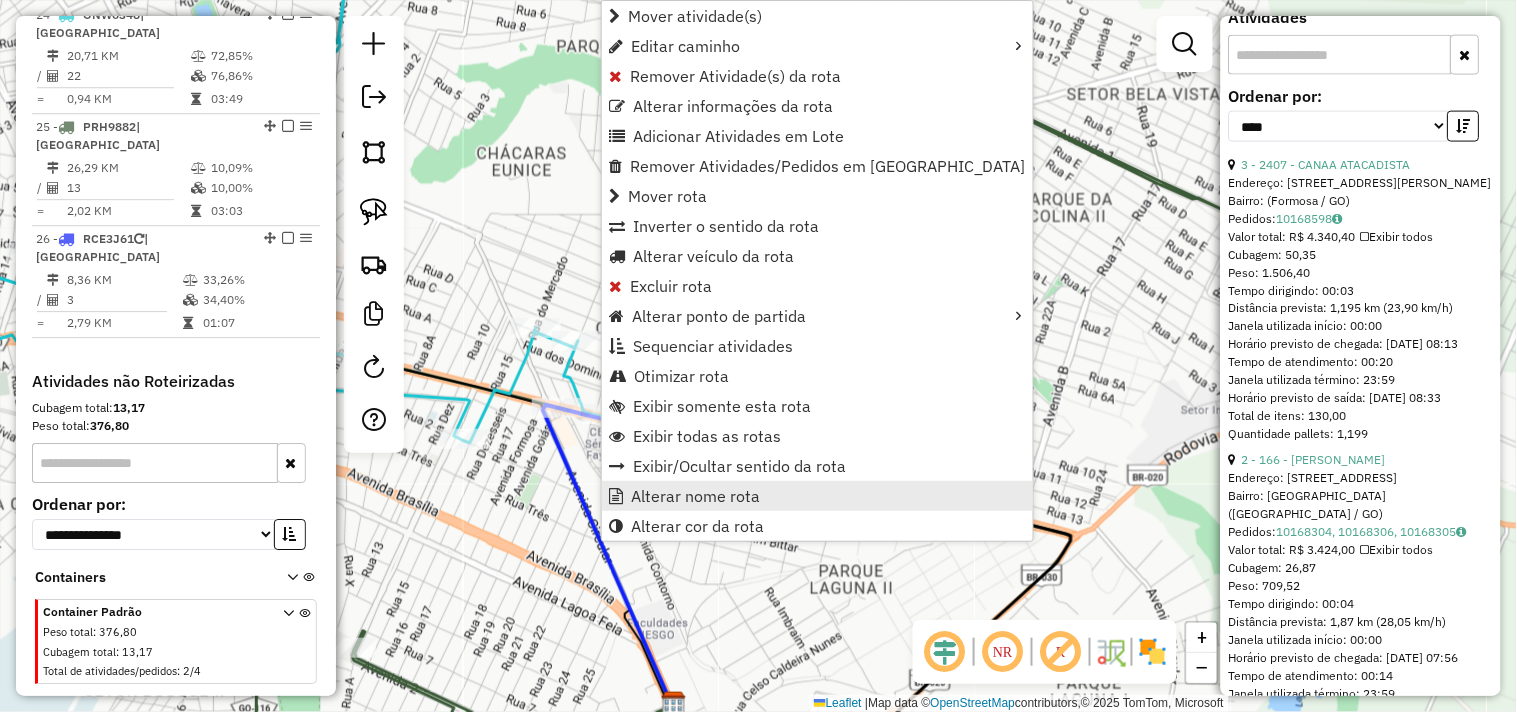 click on "Alterar nome rota" at bounding box center [695, 496] 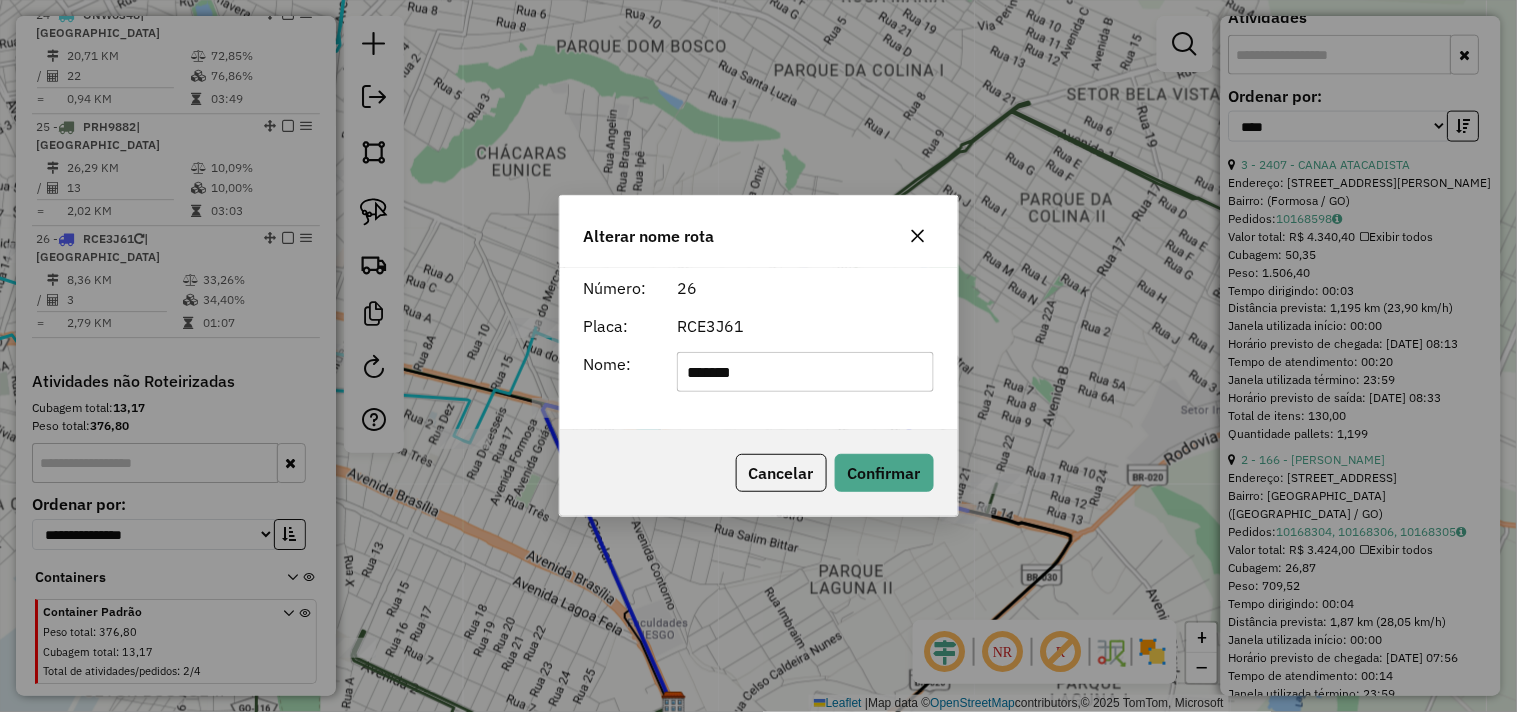click on "*******" 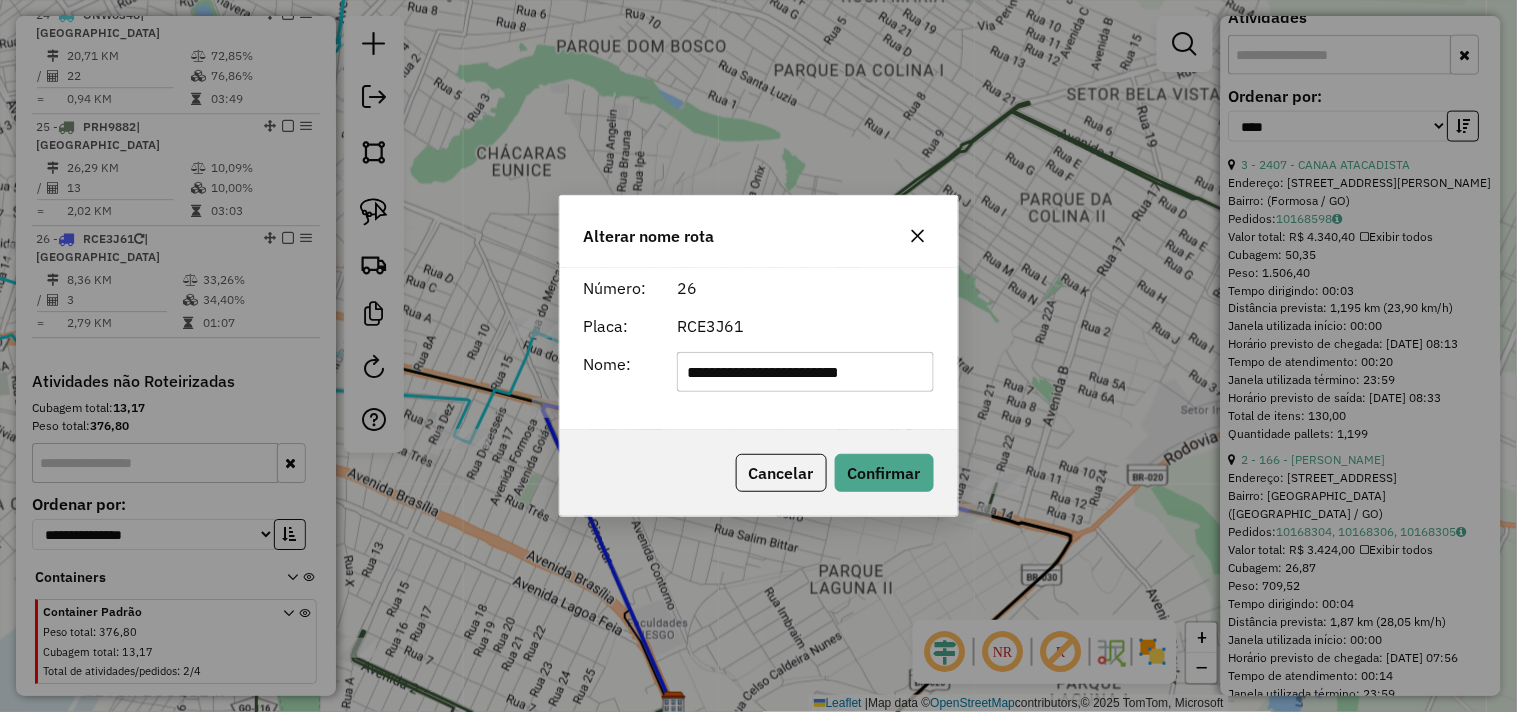 type on "**********" 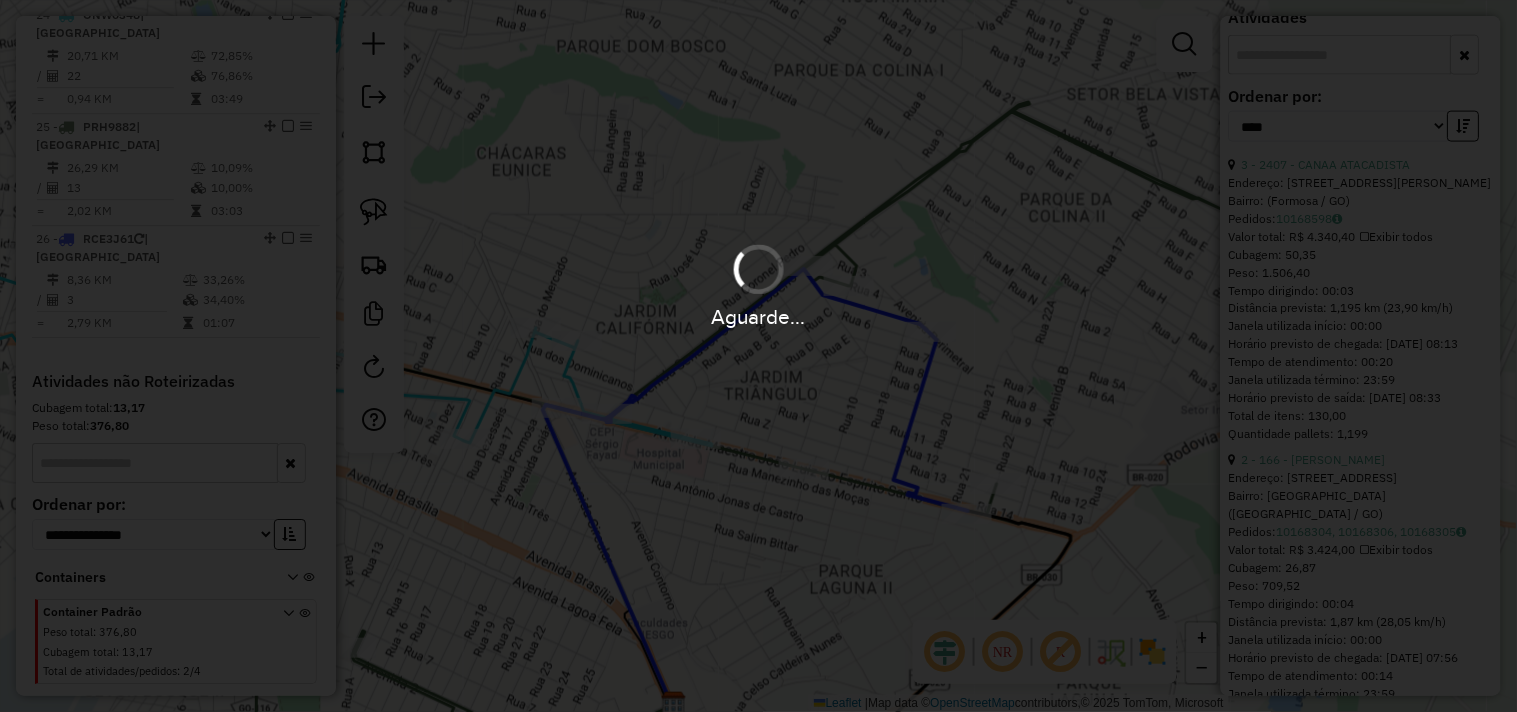 type 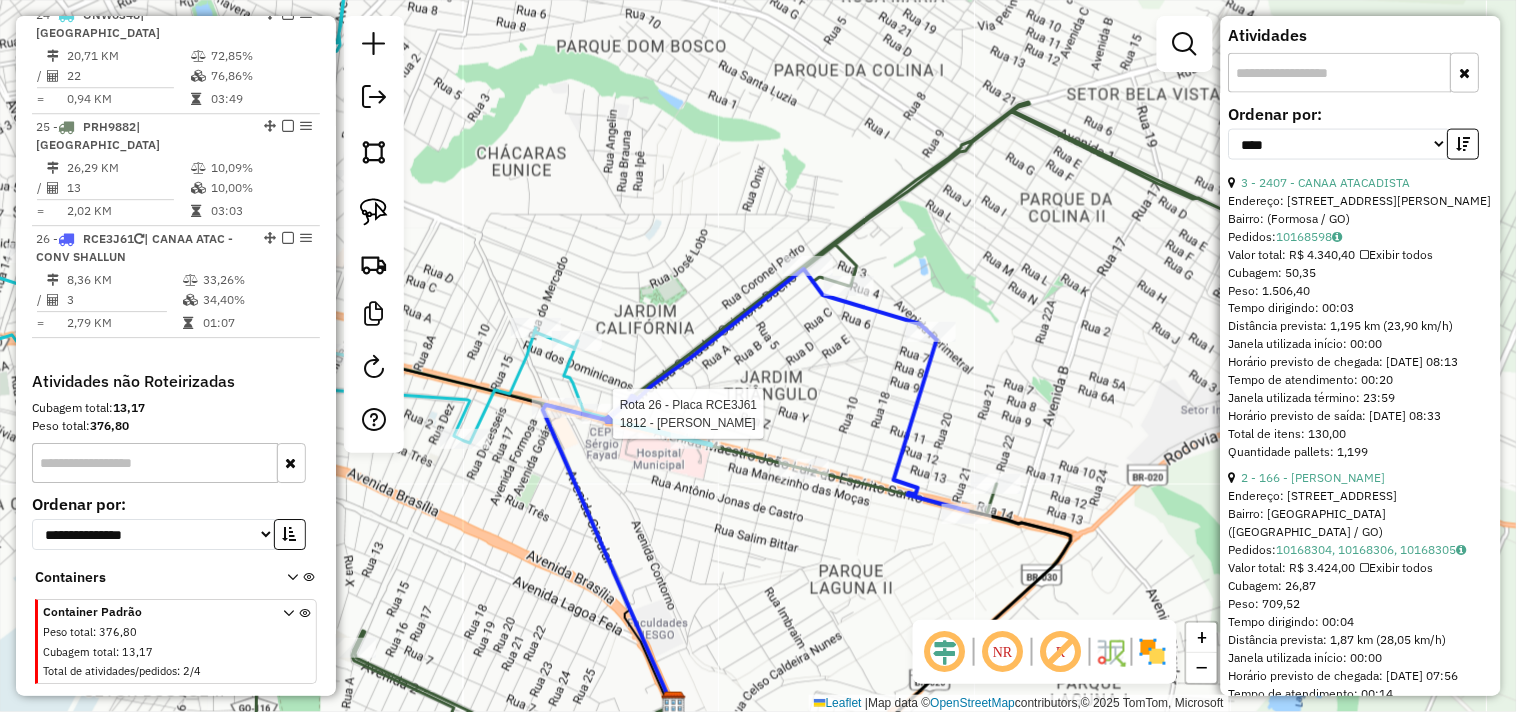 scroll, scrollTop: 1434, scrollLeft: 0, axis: vertical 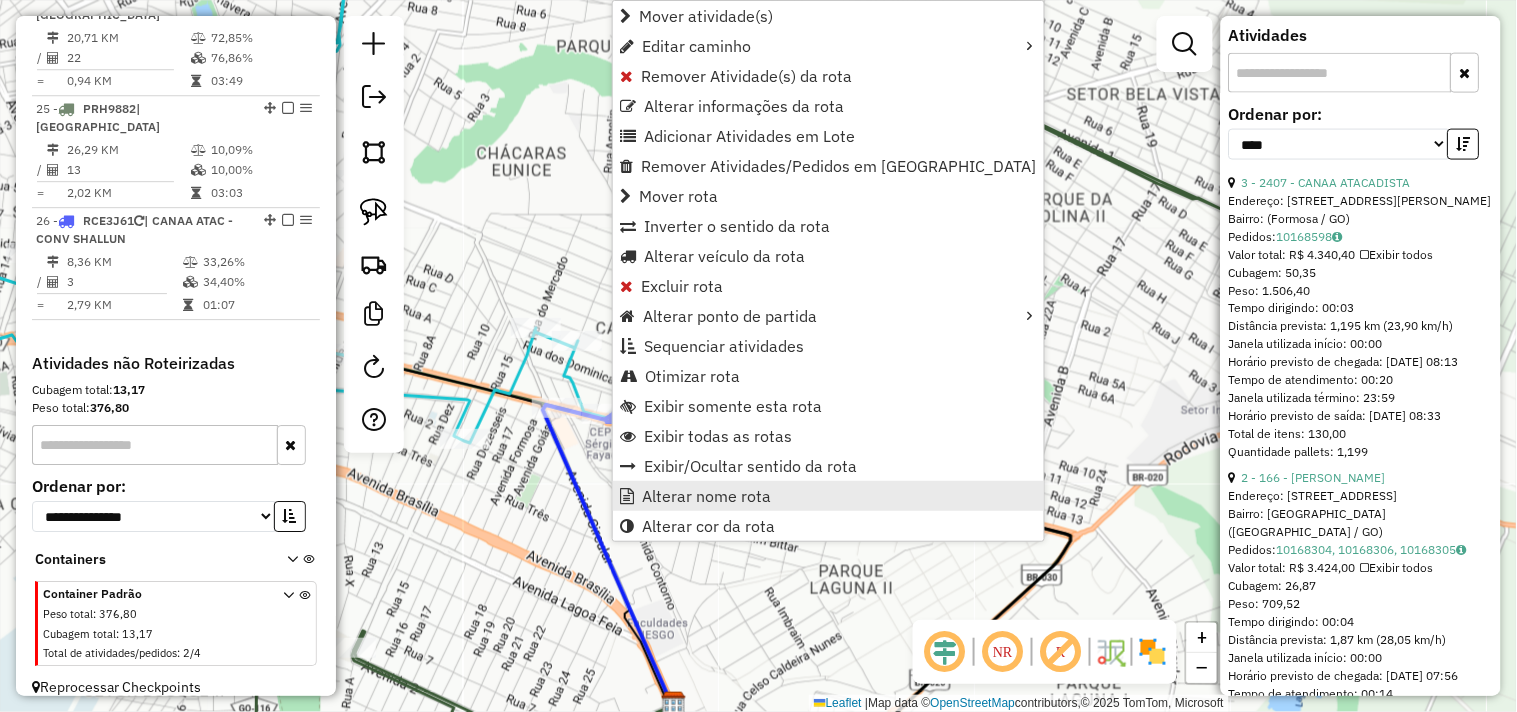click on "Alterar nome rota" at bounding box center [706, 496] 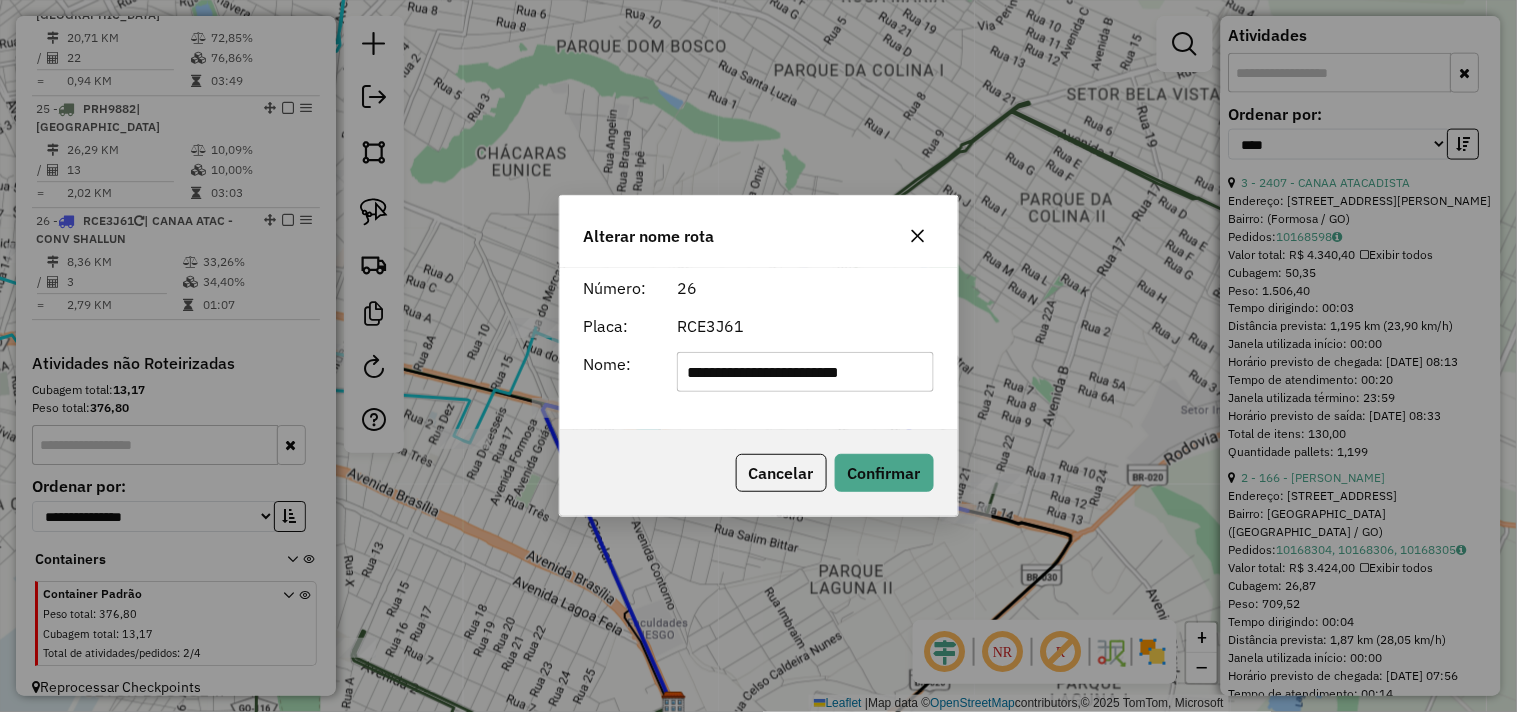 click on "**********" 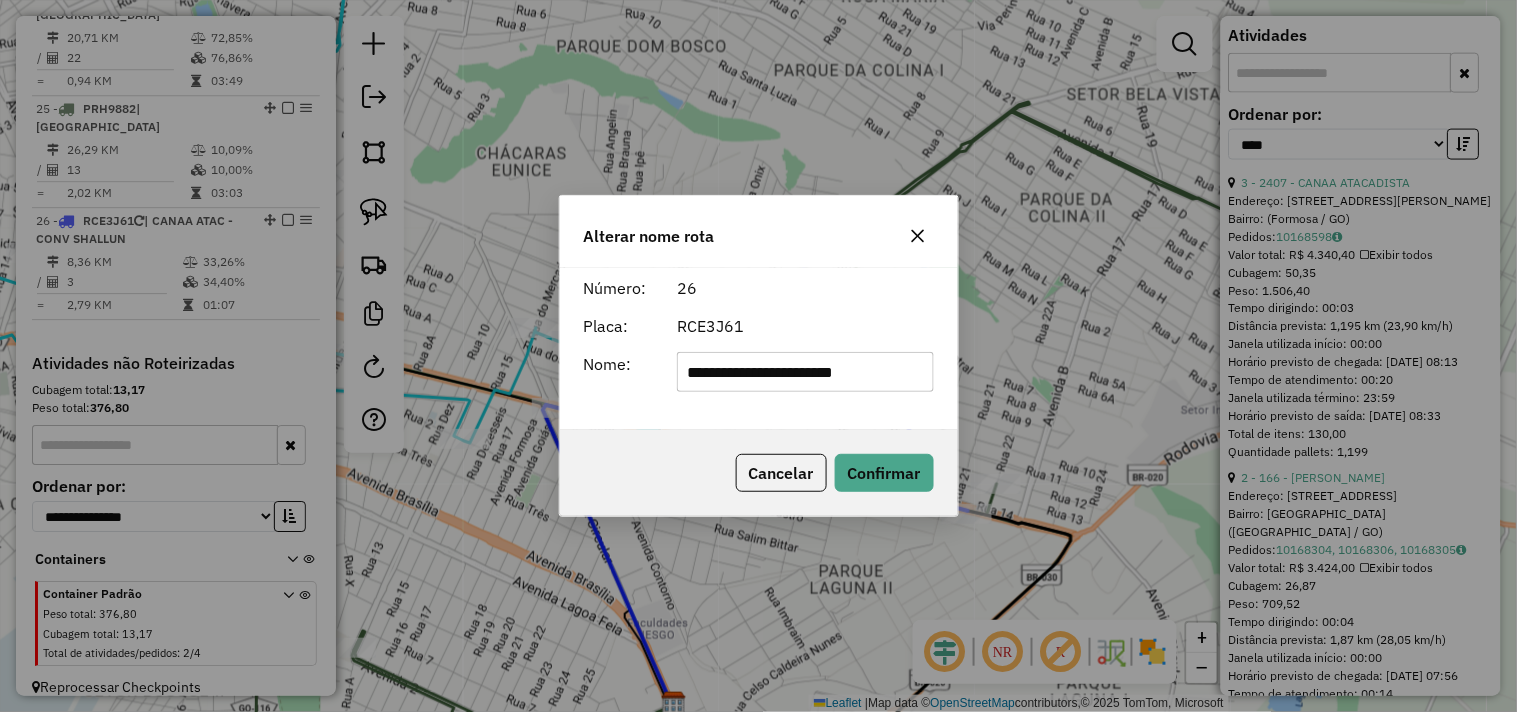 click on "**********" 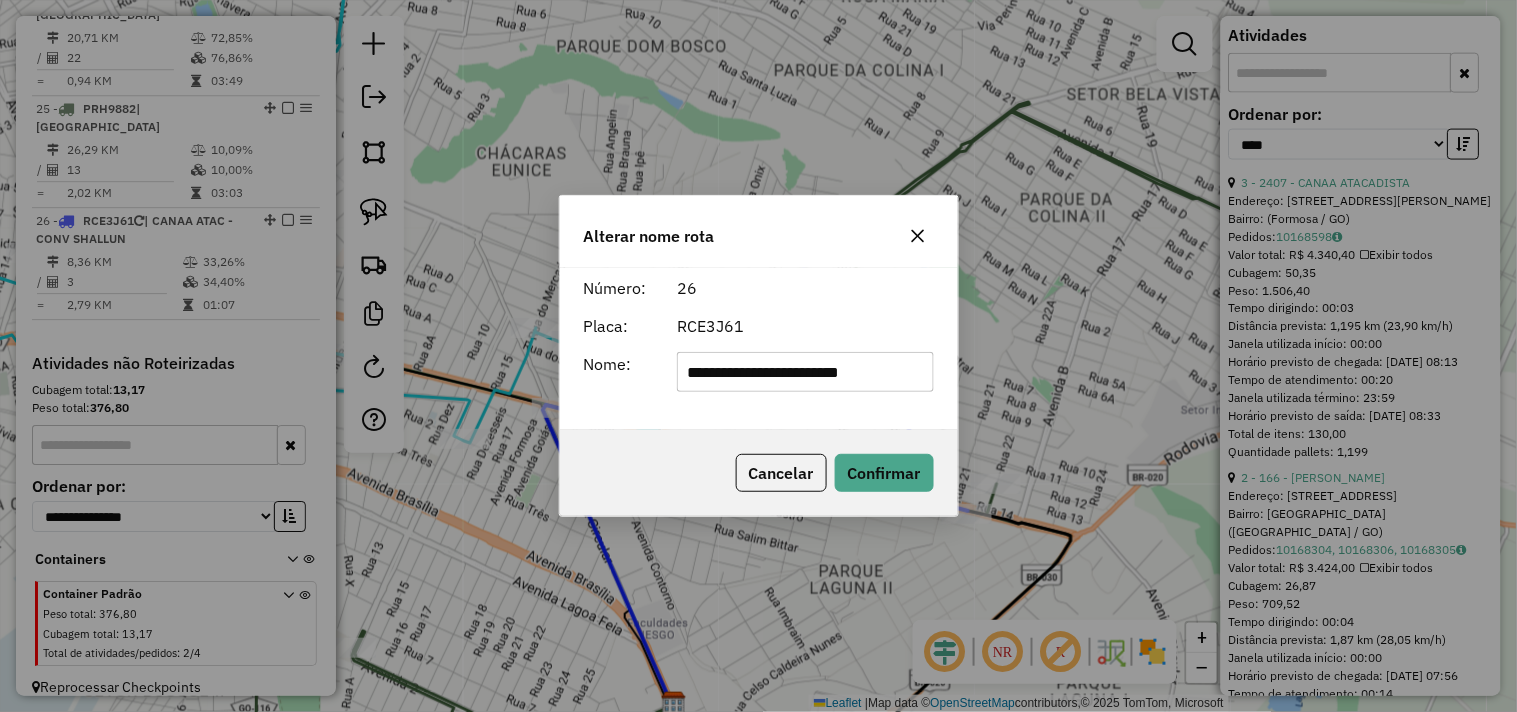 type on "**********" 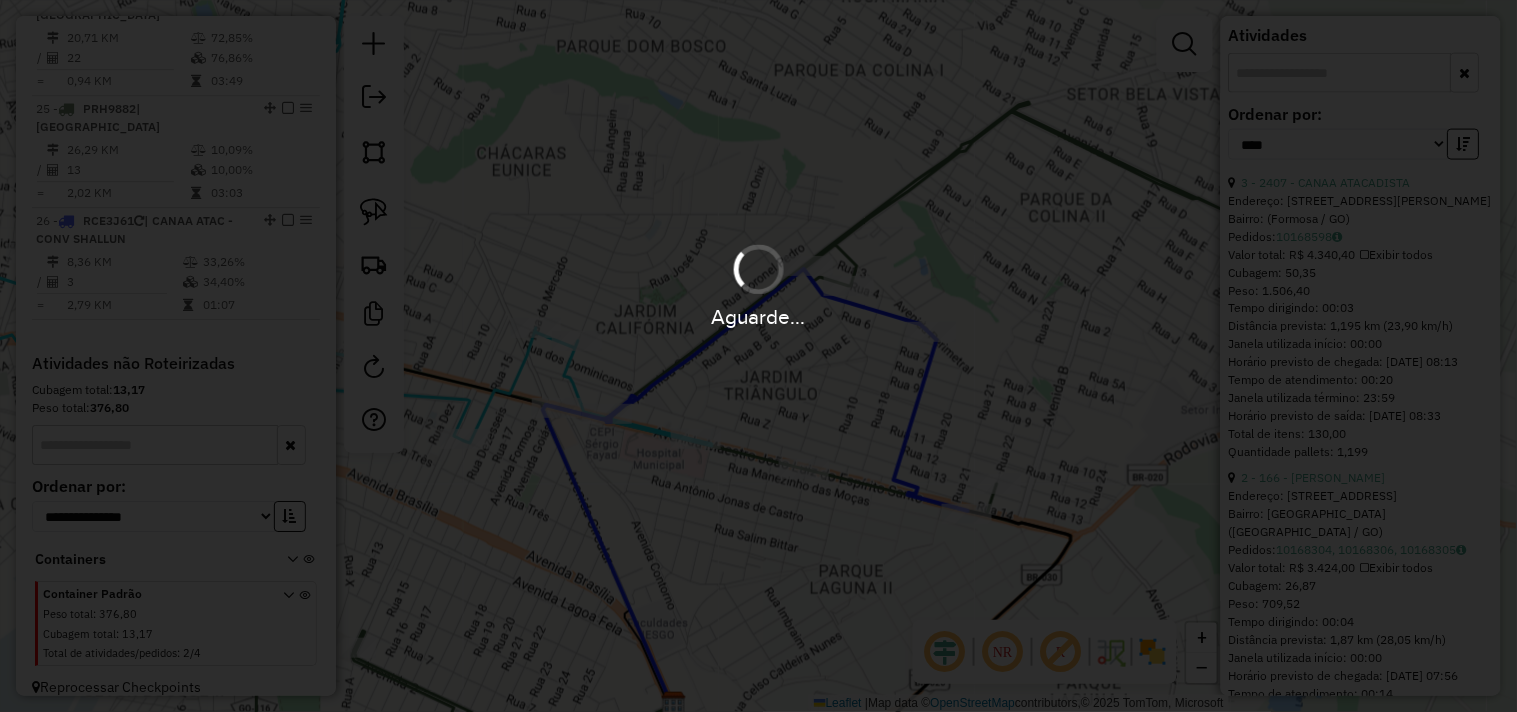 type 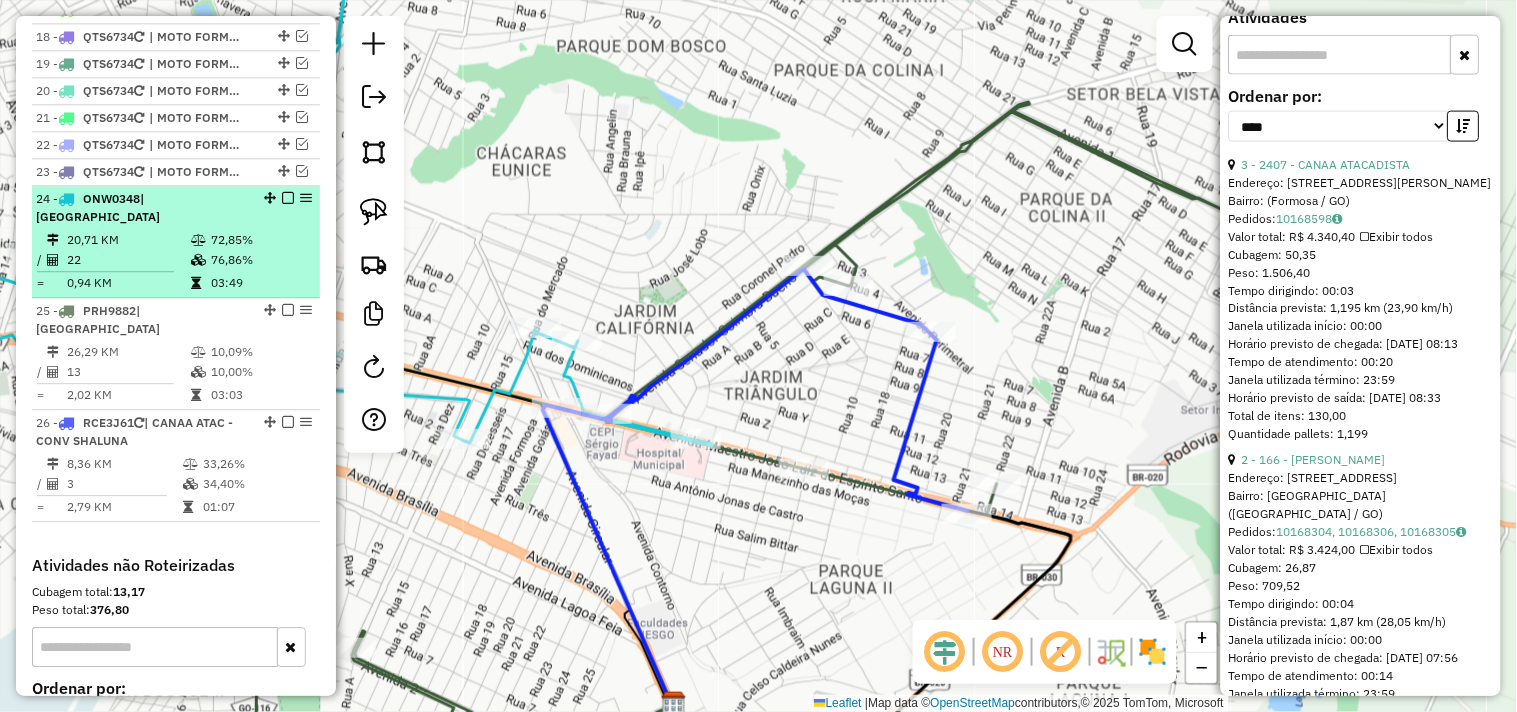 scroll, scrollTop: 1212, scrollLeft: 0, axis: vertical 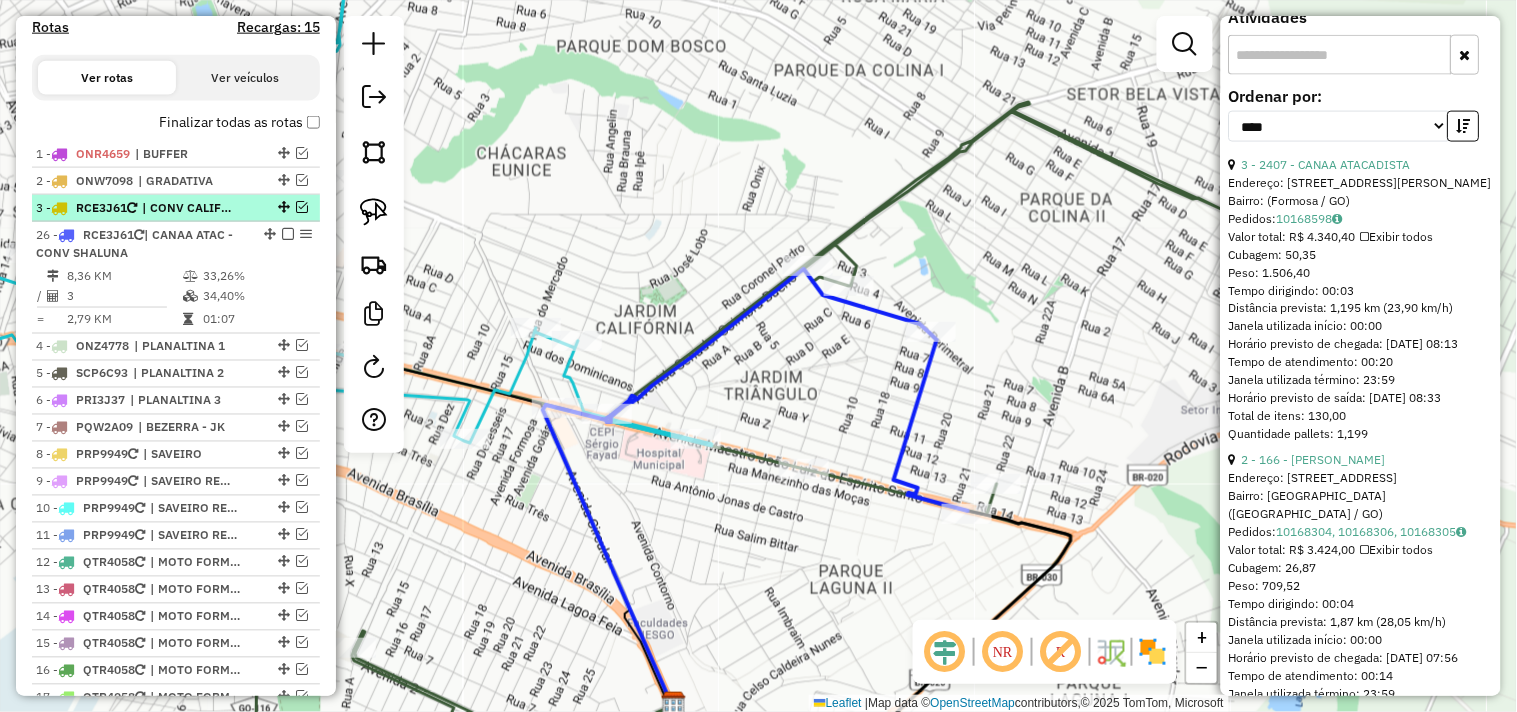 drag, startPoint x: 263, startPoint y: 423, endPoint x: 263, endPoint y: 236, distance: 187 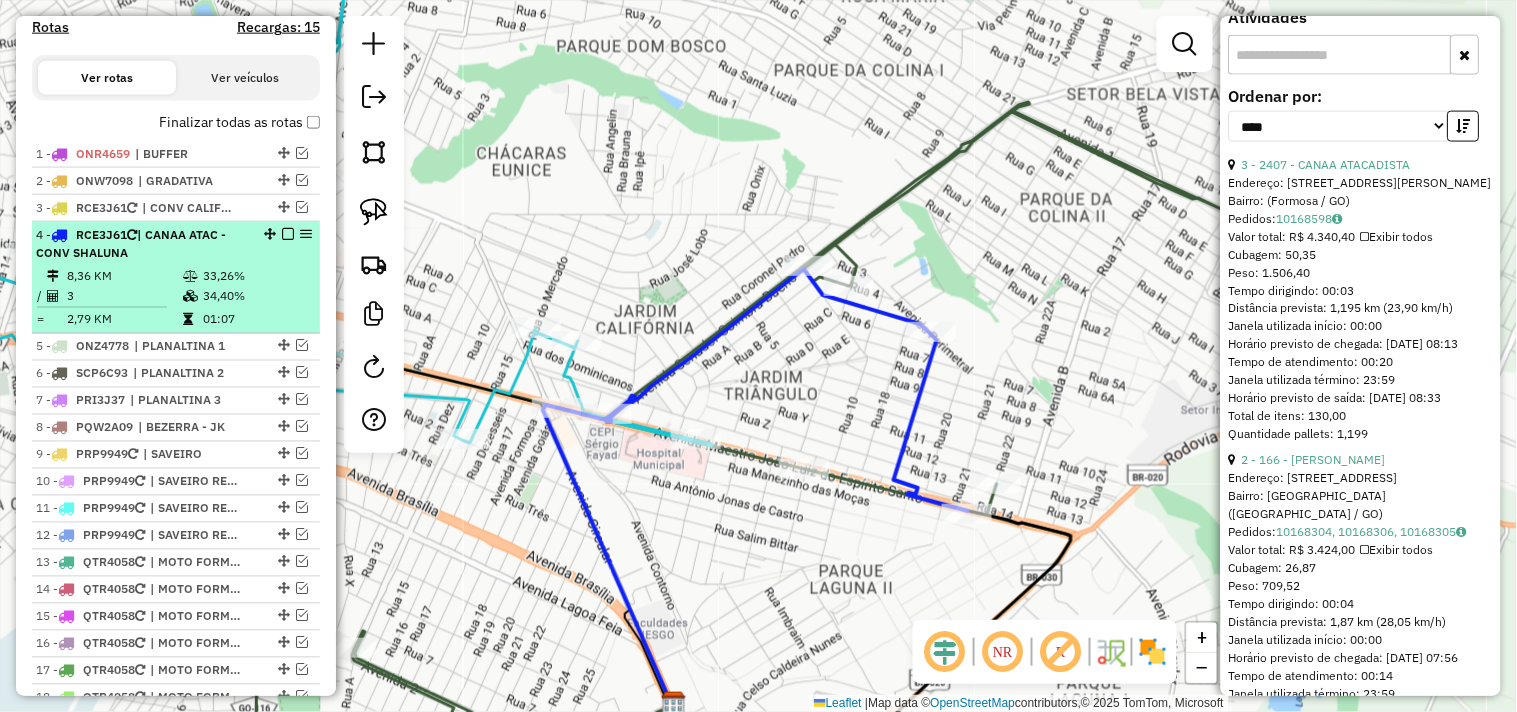 click at bounding box center (288, 234) 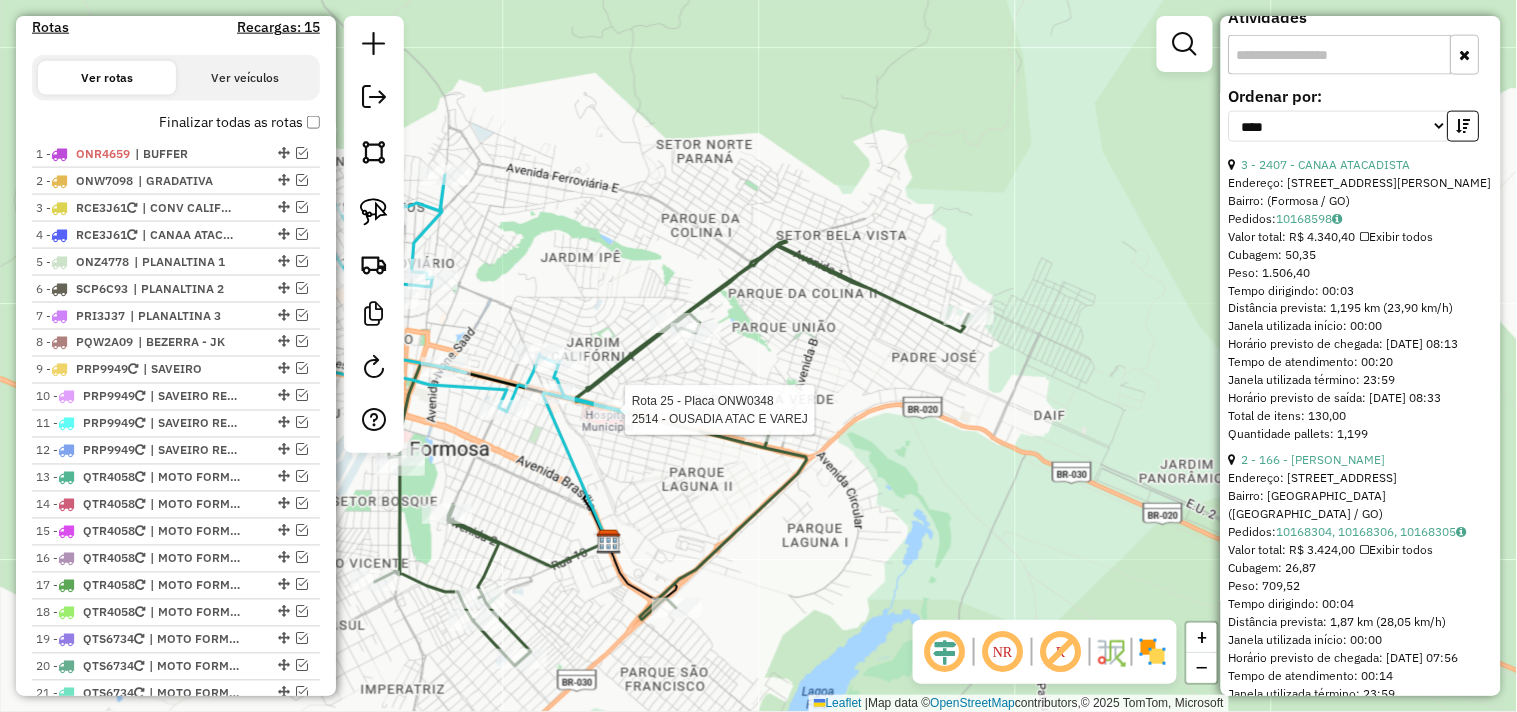 scroll, scrollTop: 704, scrollLeft: 0, axis: vertical 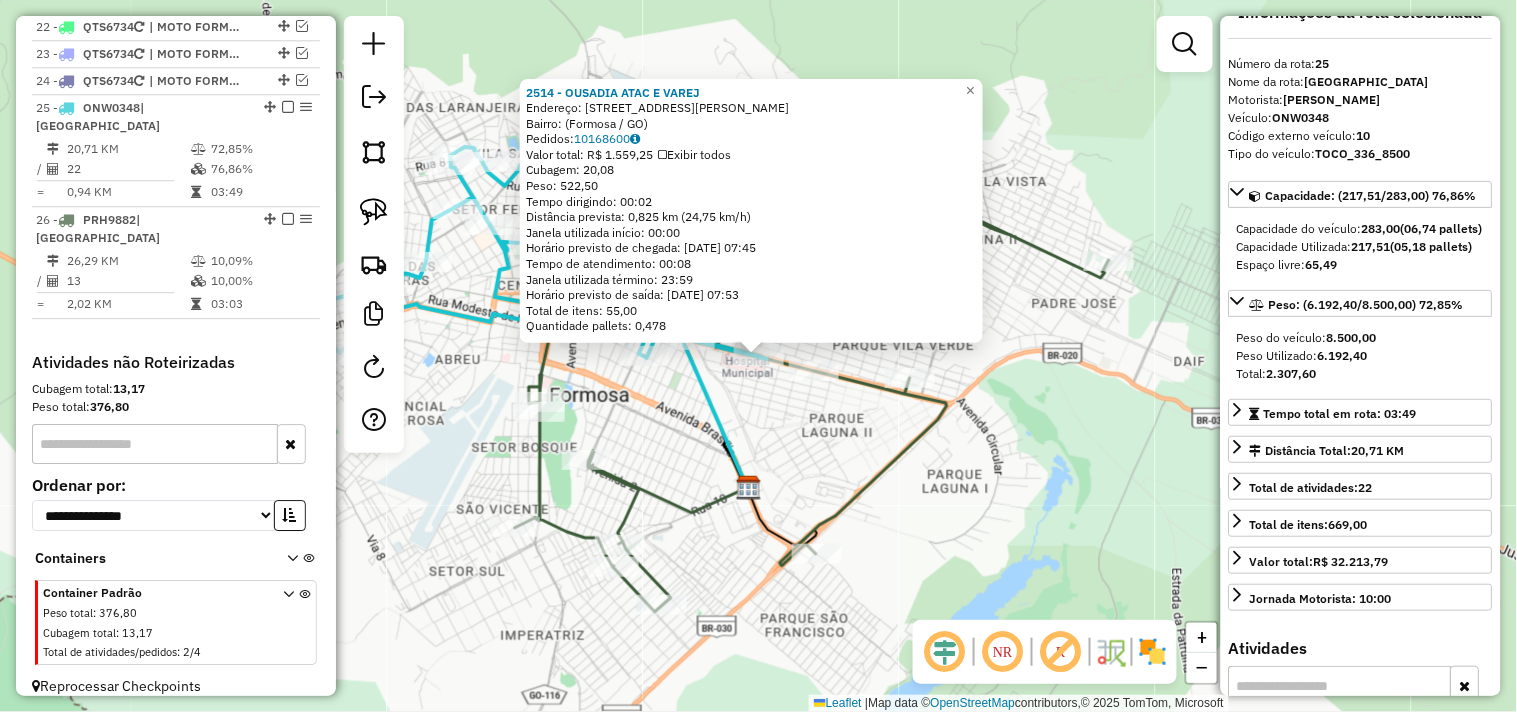 click on "2514 - OUSADIA ATAC E VAREJ  Endereço: Avenida Maestro João Luiz do Espírito Santo, 1817   Bairro:  (Formosa / GO)   Pedidos:  10168600   Valor total: R$ 1.559,25   Exibir todos   Cubagem: 20,08  Peso: 522,50  Tempo dirigindo: 00:02   Distância prevista: 0,825 km (24,75 km/h)   Janela utilizada início: 00:00   Horário previsto de chegada: 11/07/2025 07:45   Tempo de atendimento: 00:08   Janela utilizada término: 23:59   Horário previsto de saída: 11/07/2025 07:53   Total de itens: 55,00   Quantidade pallets: 0,478  × Janela de atendimento Grade de atendimento Capacidade Transportadoras Veículos Cliente Pedidos  Rotas Selecione os dias de semana para filtrar as janelas de atendimento  Seg   Ter   Qua   Qui   Sex   Sáb   Dom  Informe o período da janela de atendimento: De: Até:  Filtrar exatamente a janela do cliente  Considerar janela de atendimento padrão  Selecione os dias de semana para filtrar as grades de atendimento  Seg   Ter   Qua   Qui   Sex   Sáb   Dom   Peso mínimo:   Peso máximo:" 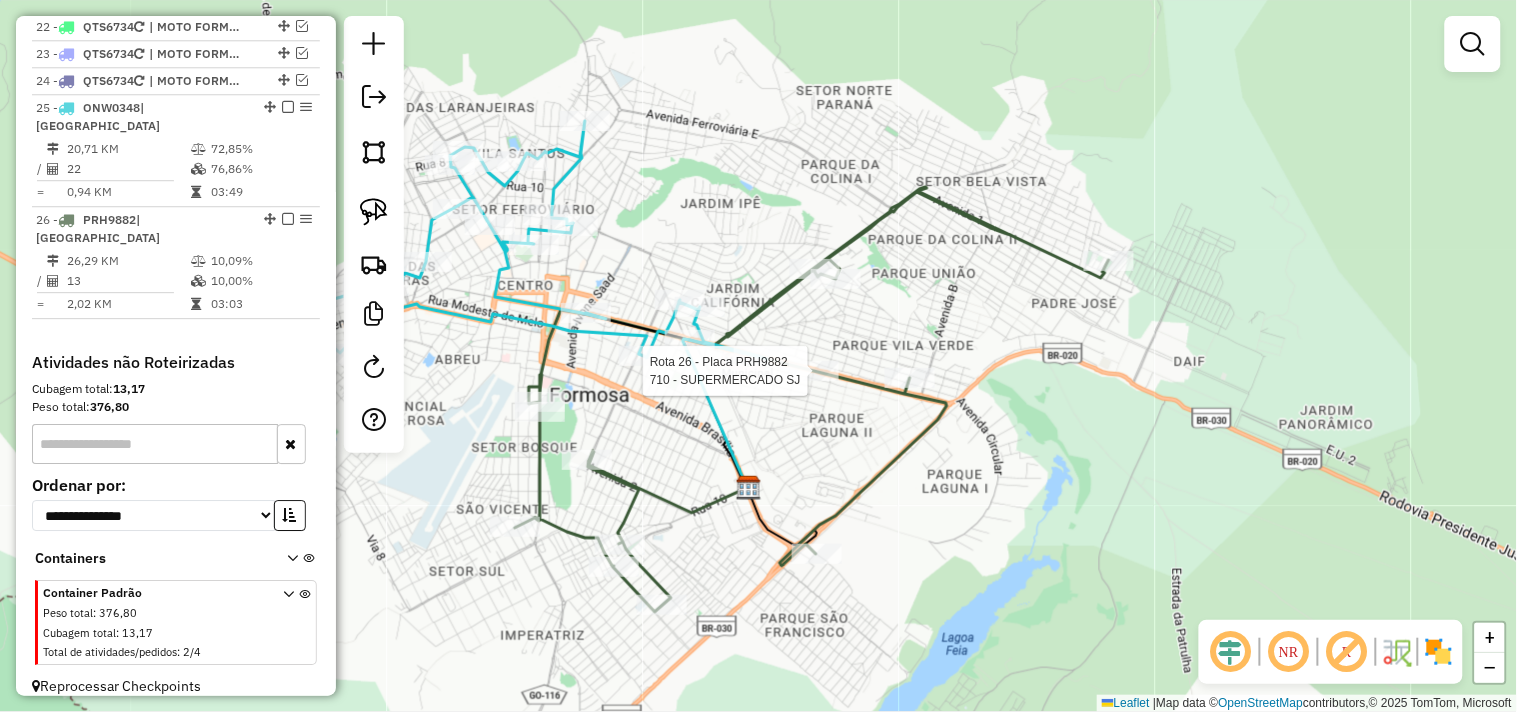 select on "*********" 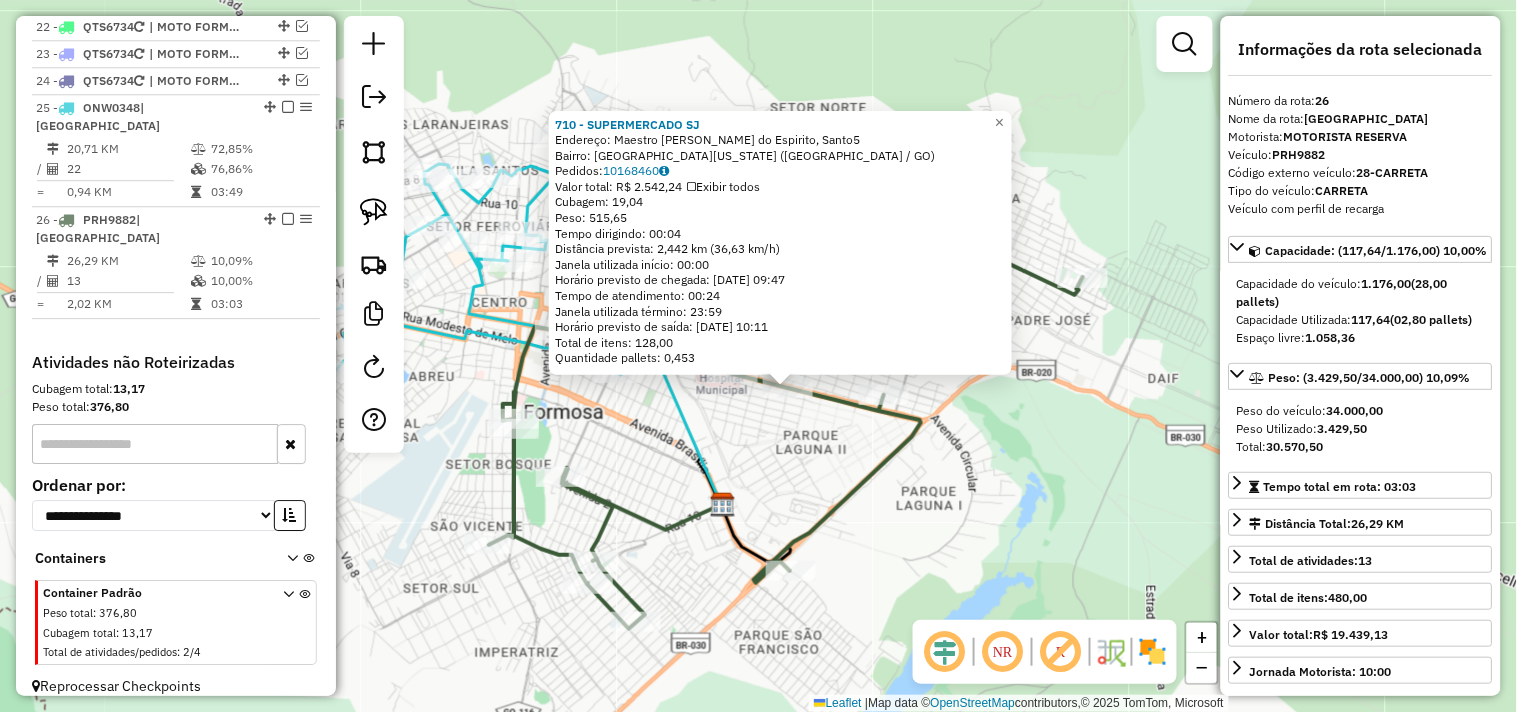 drag, startPoint x: 708, startPoint y: 431, endPoint x: 737, endPoint y: 463, distance: 43.185646 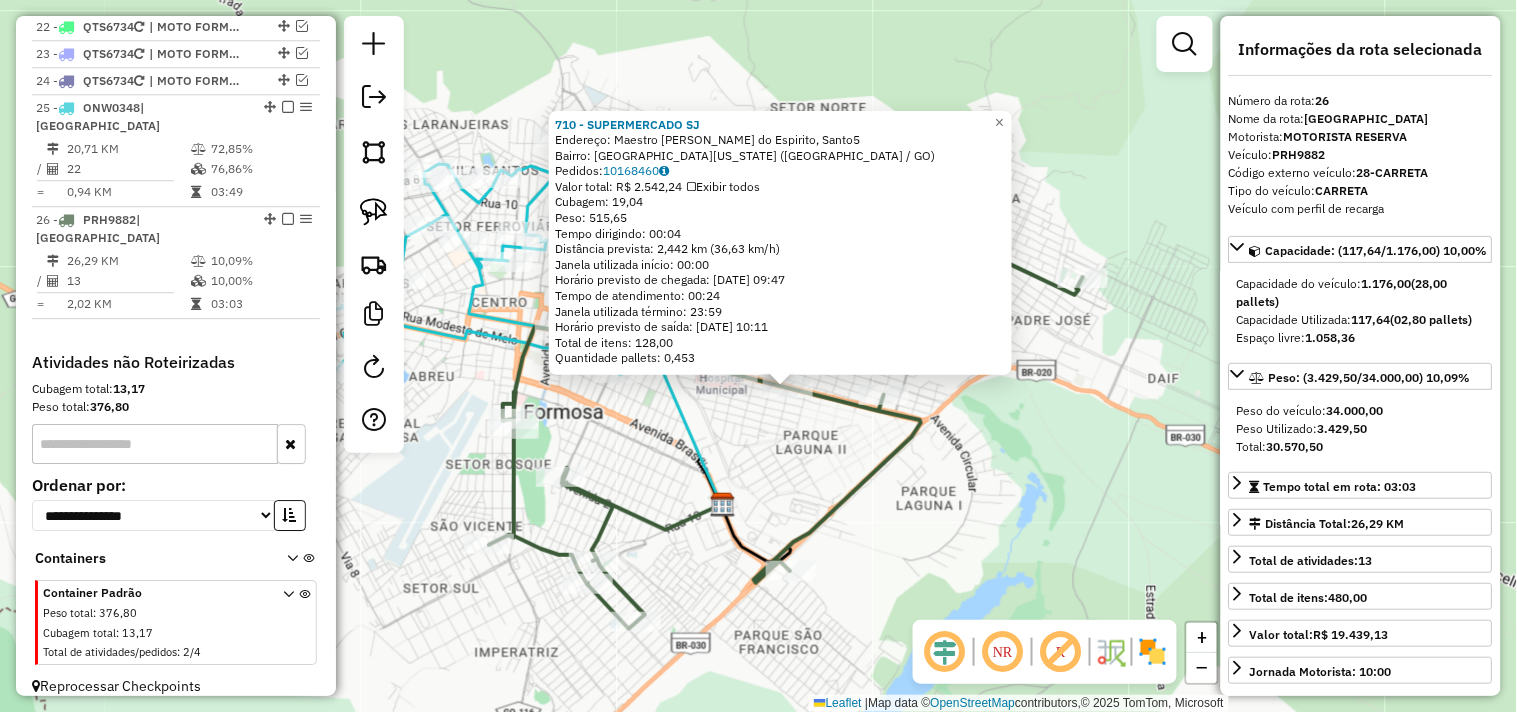 click on "710 - SUPERMERCADO SJ  Endereço: Maestro Joao Luiz do Espirito, Santo5   Bairro: JARDIM CALIFORNIA (FORMOSA / GO)   Pedidos:  10168460   Valor total: R$ 2.542,24   Exibir todos   Cubagem: 19,04  Peso: 515,65  Tempo dirigindo: 00:04   Distância prevista: 2,442 km (36,63 km/h)   Janela utilizada início: 00:00   Horário previsto de chegada: 11/07/2025 09:47   Tempo de atendimento: 00:24   Janela utilizada término: 23:59   Horário previsto de saída: 11/07/2025 10:11   Total de itens: 128,00   Quantidade pallets: 0,453  × Janela de atendimento Grade de atendimento Capacidade Transportadoras Veículos Cliente Pedidos  Rotas Selecione os dias de semana para filtrar as janelas de atendimento  Seg   Ter   Qua   Qui   Sex   Sáb   Dom  Informe o período da janela de atendimento: De: Até:  Filtrar exatamente a janela do cliente  Considerar janela de atendimento padrão  Selecione os dias de semana para filtrar as grades de atendimento  Seg   Ter   Qua   Qui   Sex   Sáb   Dom   Peso mínimo:   Peso máximo:  +" 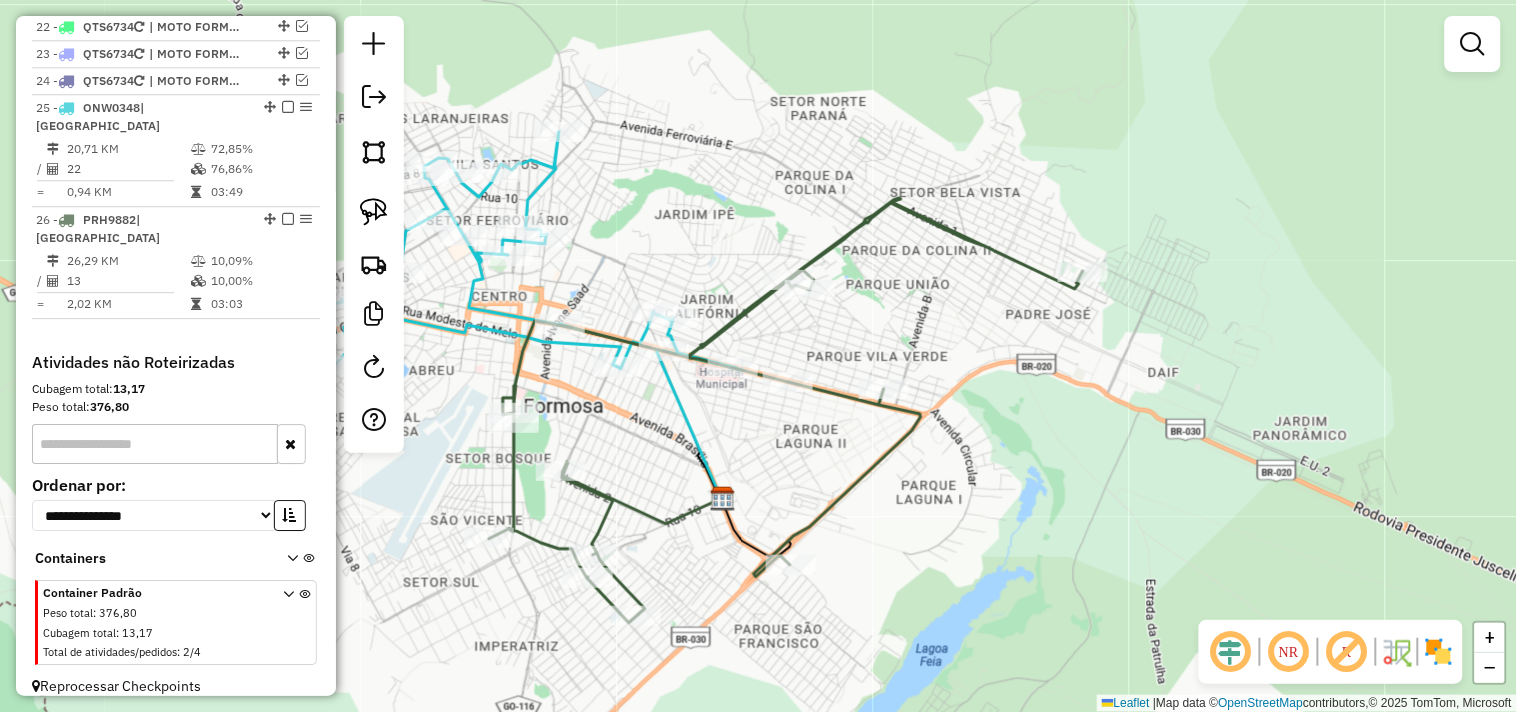 drag, startPoint x: 571, startPoint y: 407, endPoint x: 604, endPoint y: 301, distance: 111.01801 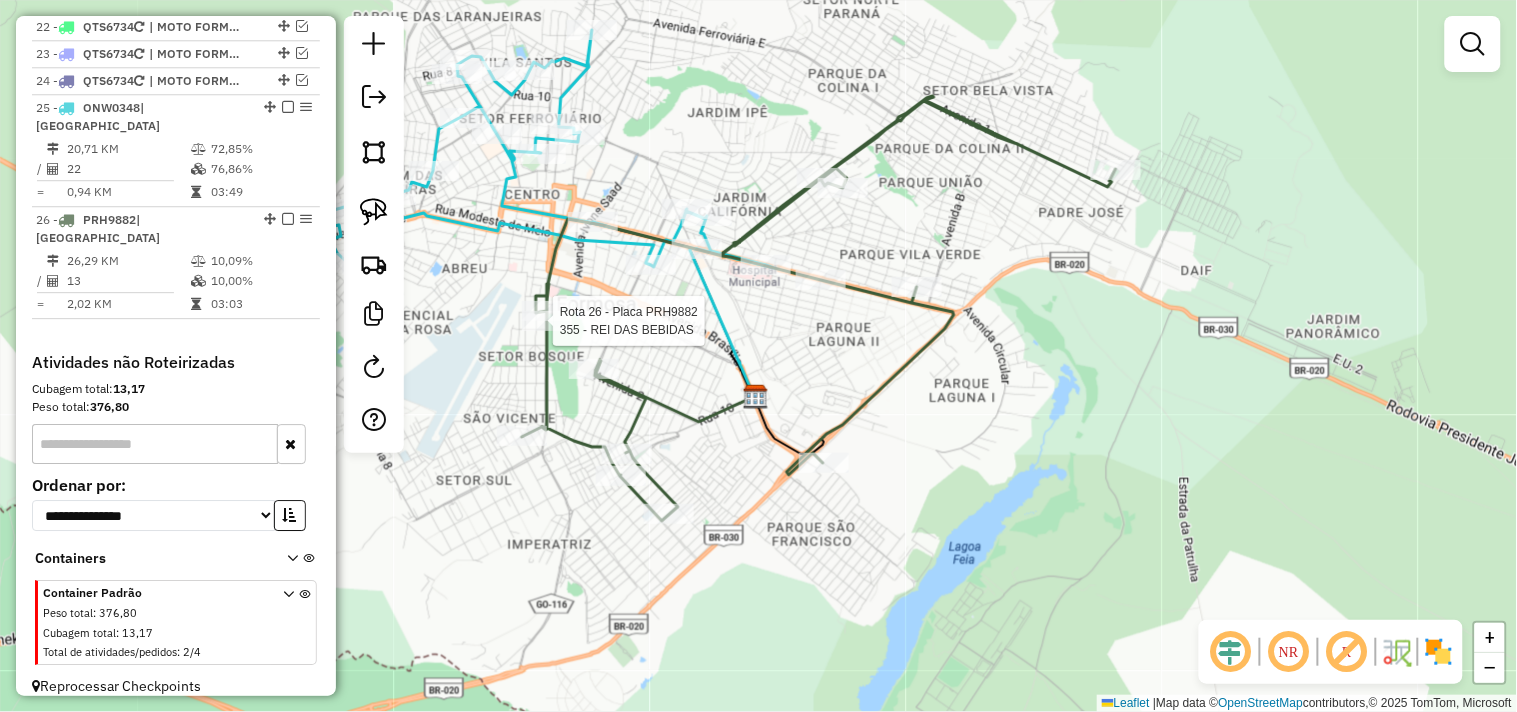 select on "*********" 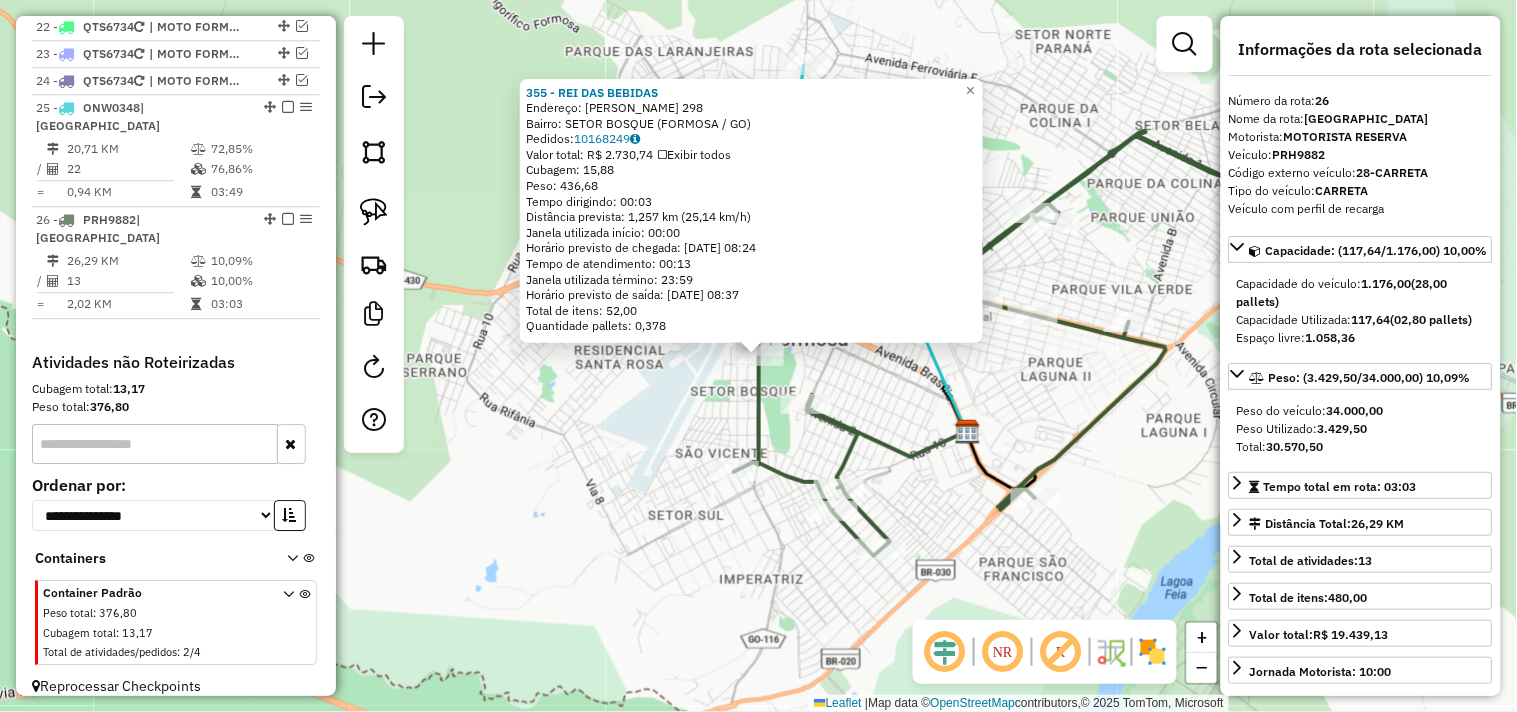 drag, startPoint x: 640, startPoint y: 403, endPoint x: 752, endPoint y: 368, distance: 117.341385 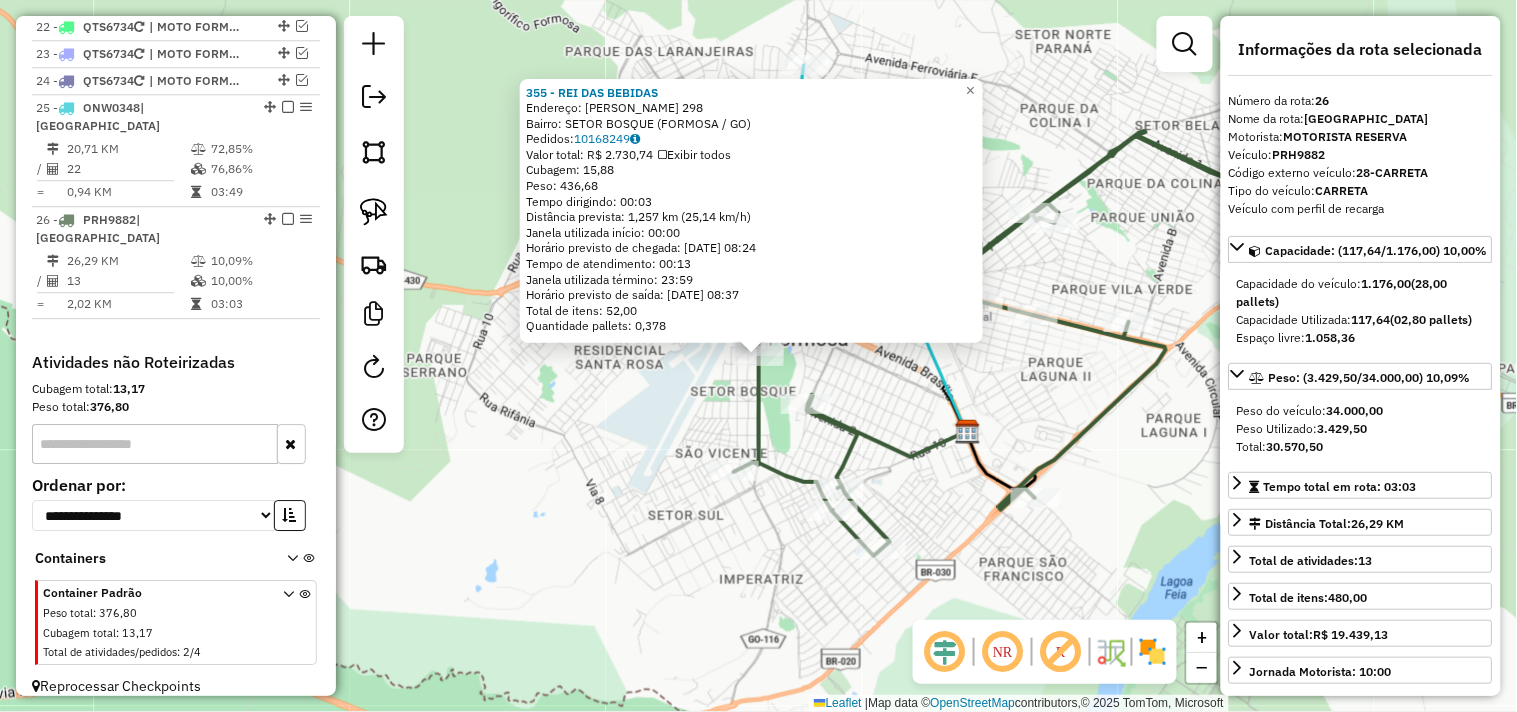 click 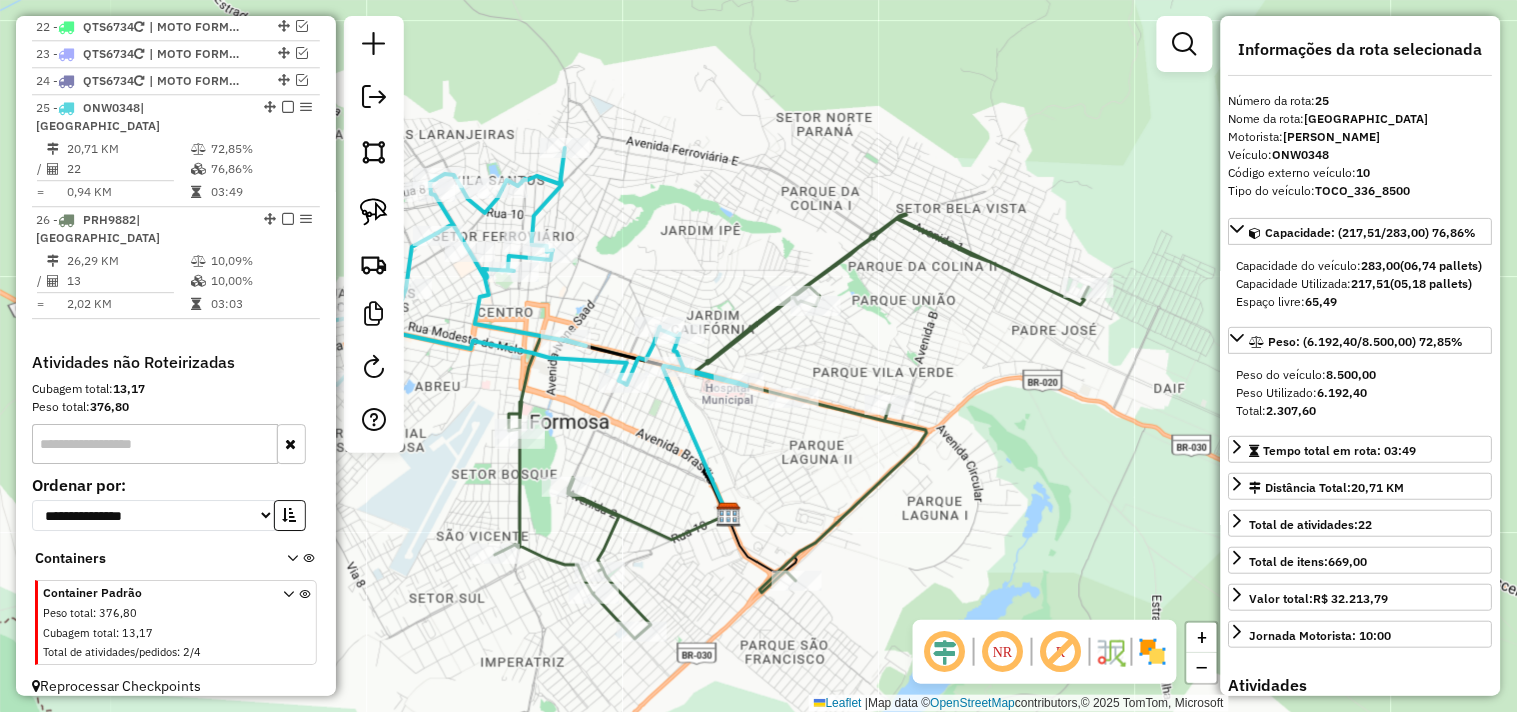 drag, startPoint x: 1087, startPoint y: 363, endPoint x: 842, endPoint y: 447, distance: 259 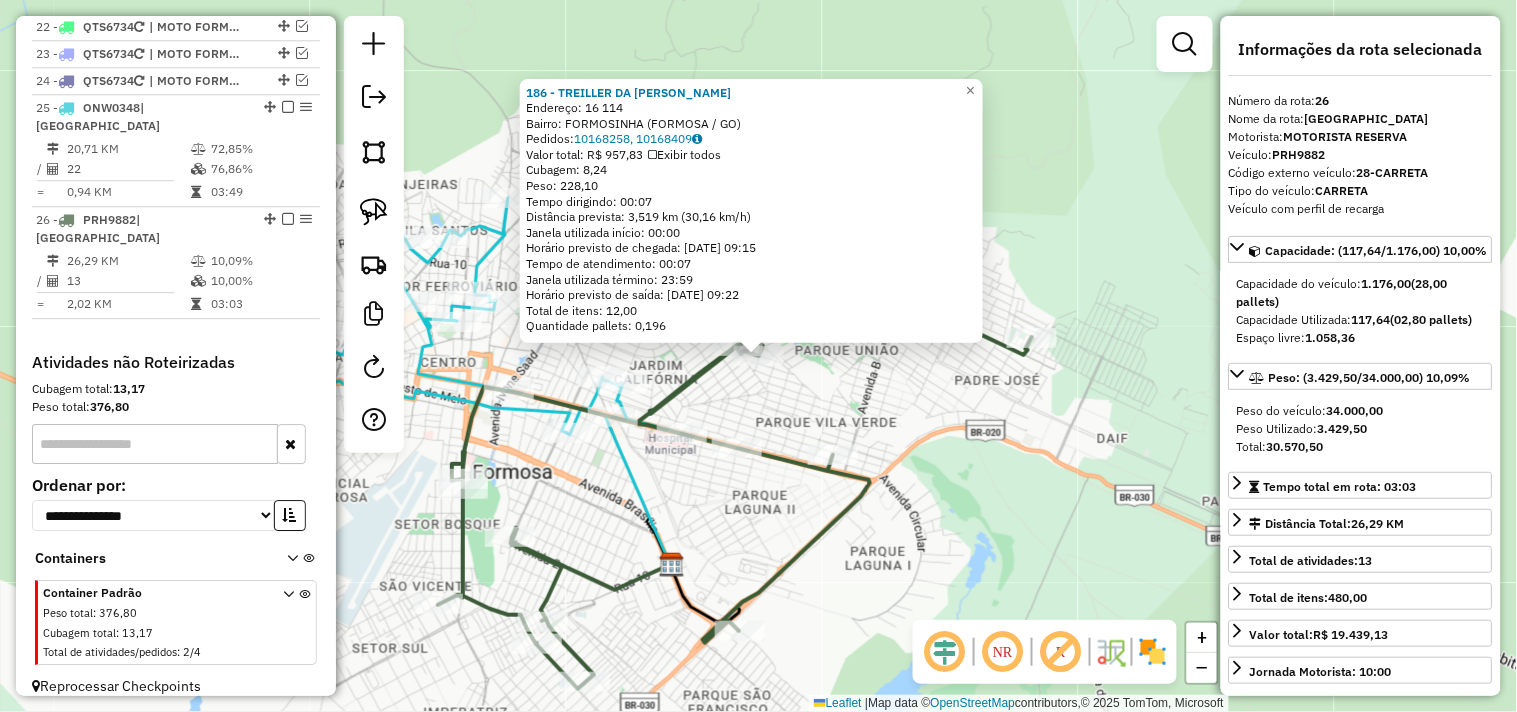 click on "186 - TREILLER DA ROSANGEL  Endereço:  16 114   Bairro: FORMOSINHA (FORMOSA / GO)   Pedidos:  10168258, 10168409   Valor total: R$ 957,83   Exibir todos   Cubagem: 8,24  Peso: 228,10  Tempo dirigindo: 00:07   Distância prevista: 3,519 km (30,16 km/h)   Janela utilizada início: 00:00   Horário previsto de chegada: 11/07/2025 09:15   Tempo de atendimento: 00:07   Janela utilizada término: 23:59   Horário previsto de saída: 11/07/2025 09:22   Total de itens: 12,00   Quantidade pallets: 0,196  × Janela de atendimento Grade de atendimento Capacidade Transportadoras Veículos Cliente Pedidos  Rotas Selecione os dias de semana para filtrar as janelas de atendimento  Seg   Ter   Qua   Qui   Sex   Sáb   Dom  Informe o período da janela de atendimento: De: Até:  Filtrar exatamente a janela do cliente  Considerar janela de atendimento padrão  Selecione os dias de semana para filtrar as grades de atendimento  Seg   Ter   Qua   Qui   Sex   Sáb   Dom   Considerar clientes sem dia de atendimento cadastrado De:" 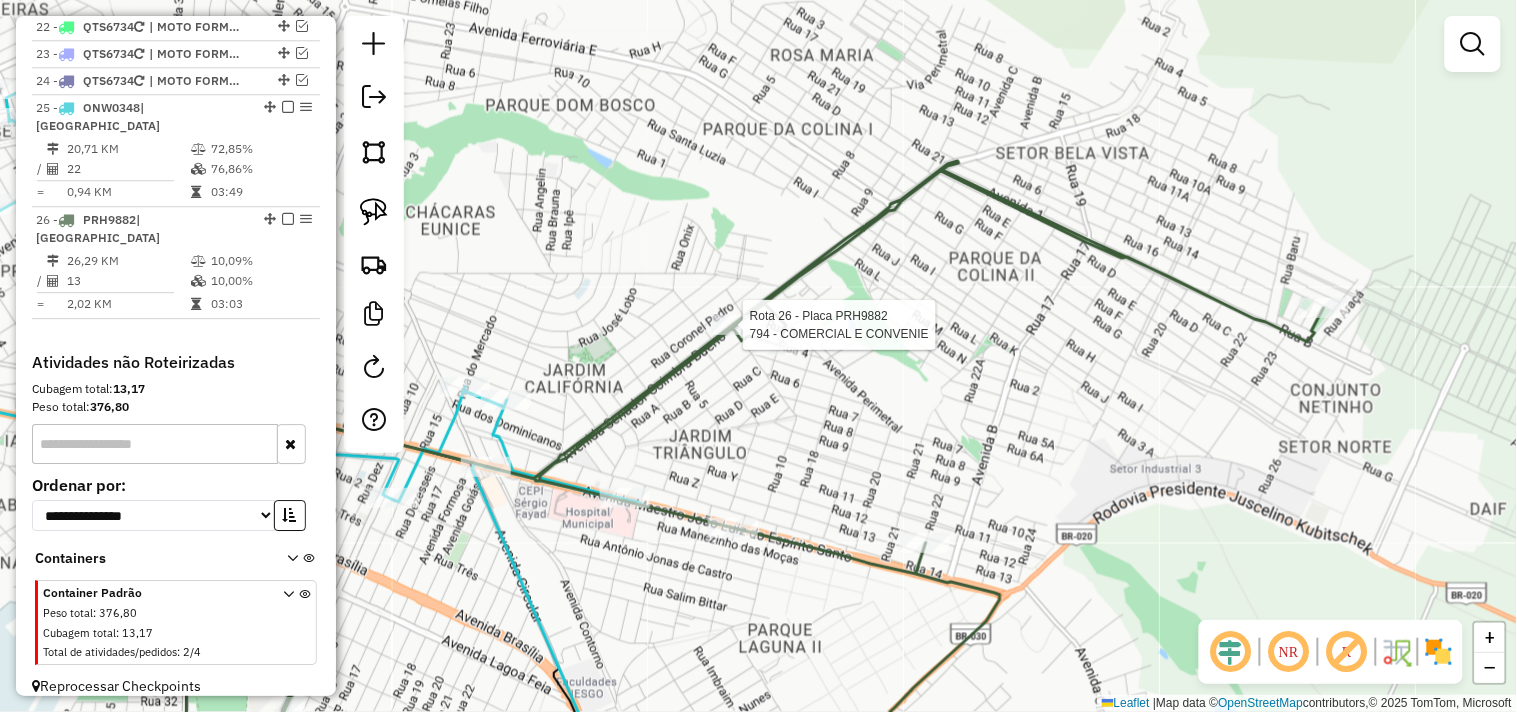 select on "*********" 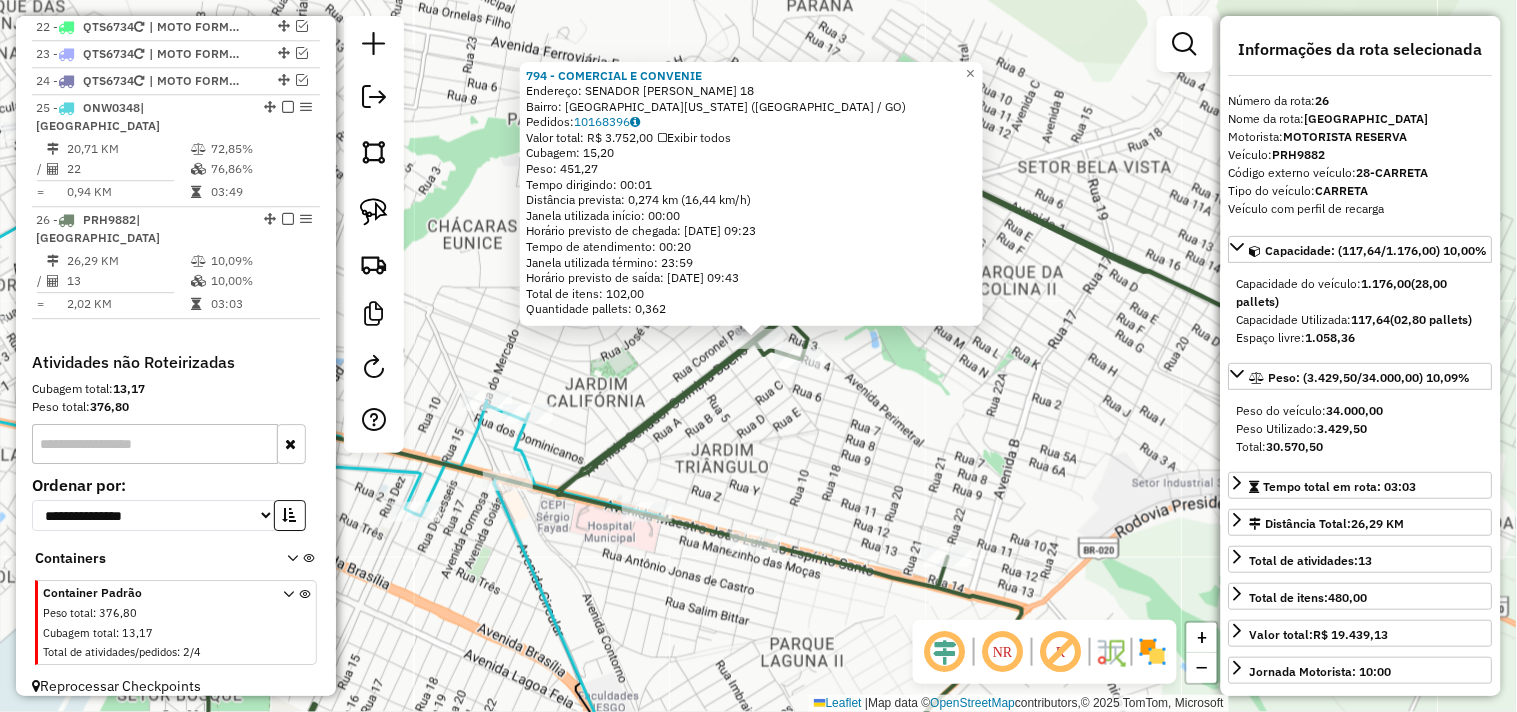 drag, startPoint x: 742, startPoint y: 423, endPoint x: 761, endPoint y: 313, distance: 111.62885 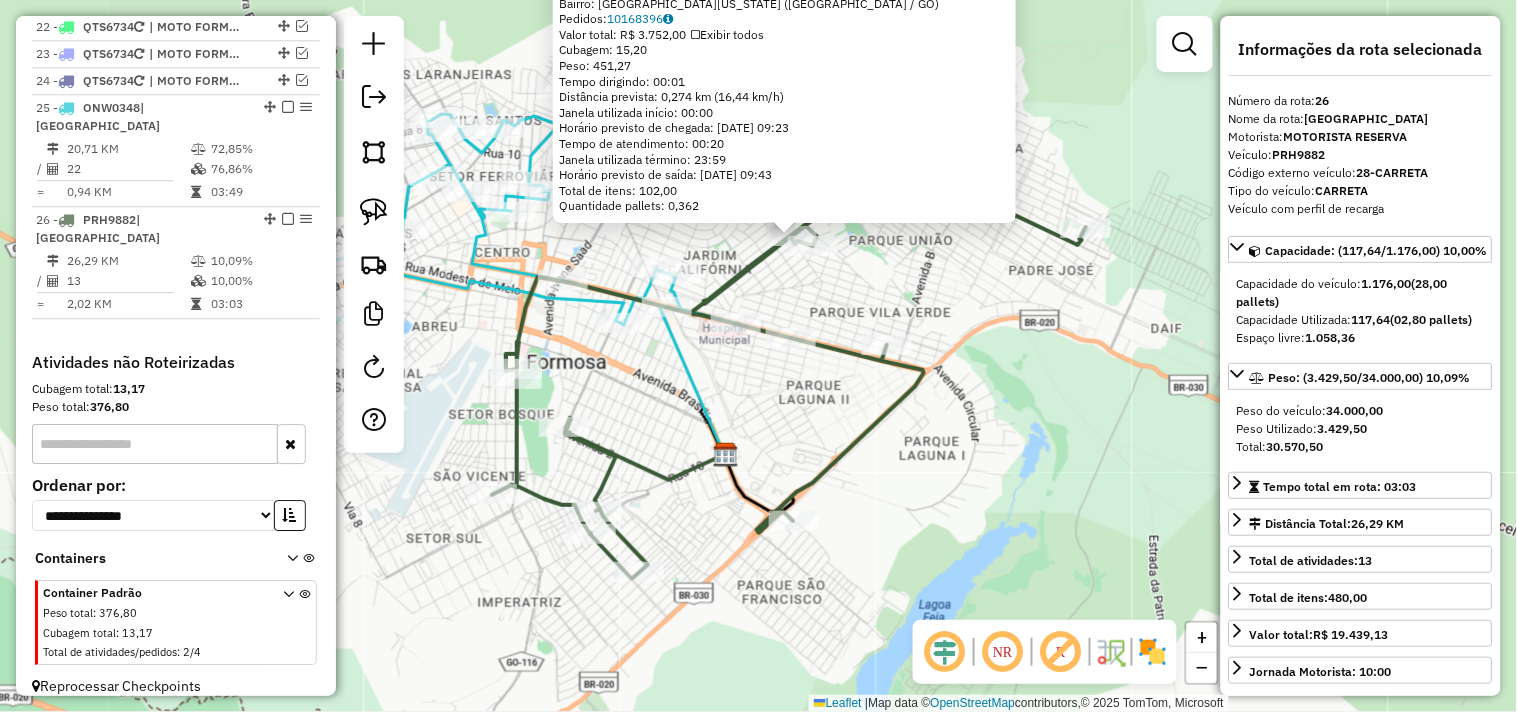 drag, startPoint x: 661, startPoint y: 442, endPoint x: 698, endPoint y: 388, distance: 65.459915 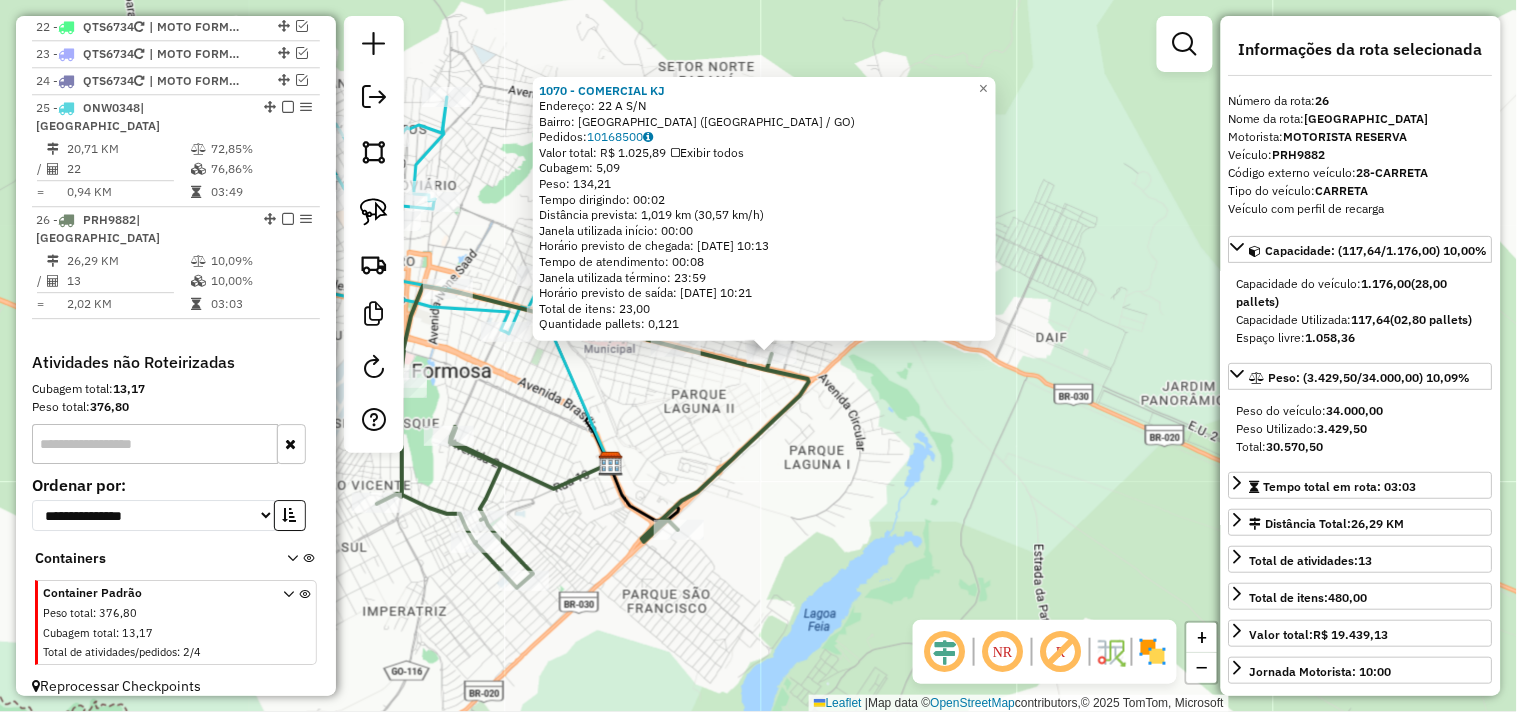 drag, startPoint x: 688, startPoint y: 422, endPoint x: 712, endPoint y: 407, distance: 28.301943 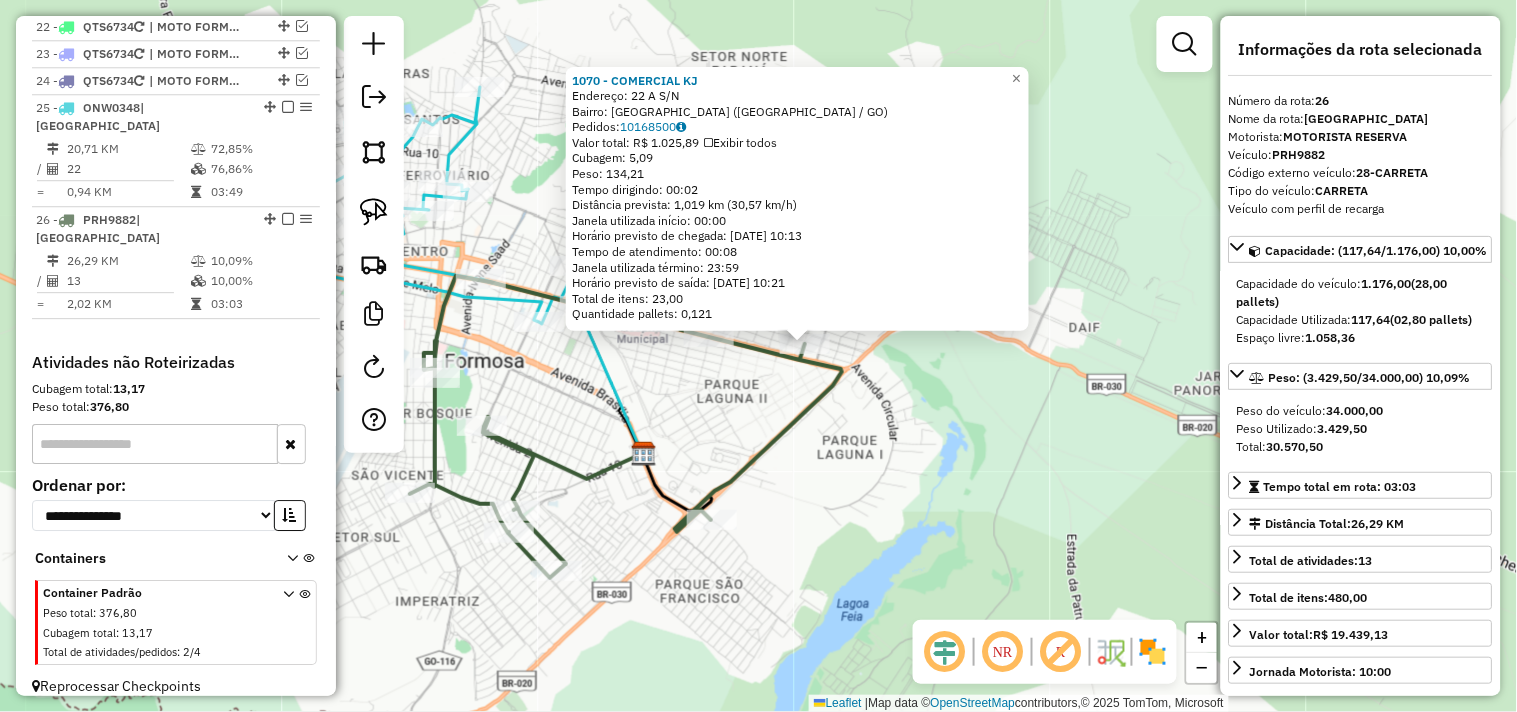click on "1070 - COMERCIAL KJ  Endereço:  22 A S/N   Bairro: PARQUE VILA VERDE (FORMOSA / GO)   Pedidos:  10168500   Valor total: R$ 1.025,89   Exibir todos   Cubagem: 5,09  Peso: 134,21  Tempo dirigindo: 00:02   Distância prevista: 1,019 km (30,57 km/h)   Janela utilizada início: 00:00   Horário previsto de chegada: 11/07/2025 10:13   Tempo de atendimento: 00:08   Janela utilizada término: 23:59   Horário previsto de saída: 11/07/2025 10:21   Total de itens: 23,00   Quantidade pallets: 0,121  × Janela de atendimento Grade de atendimento Capacidade Transportadoras Veículos Cliente Pedidos  Rotas Selecione os dias de semana para filtrar as janelas de atendimento  Seg   Ter   Qua   Qui   Sex   Sáb   Dom  Informe o período da janela de atendimento: De: Até:  Filtrar exatamente a janela do cliente  Considerar janela de atendimento padrão  Selecione os dias de semana para filtrar as grades de atendimento  Seg   Ter   Qua   Qui   Sex   Sáb   Dom   Considerar clientes sem dia de atendimento cadastrado  De:  De:" 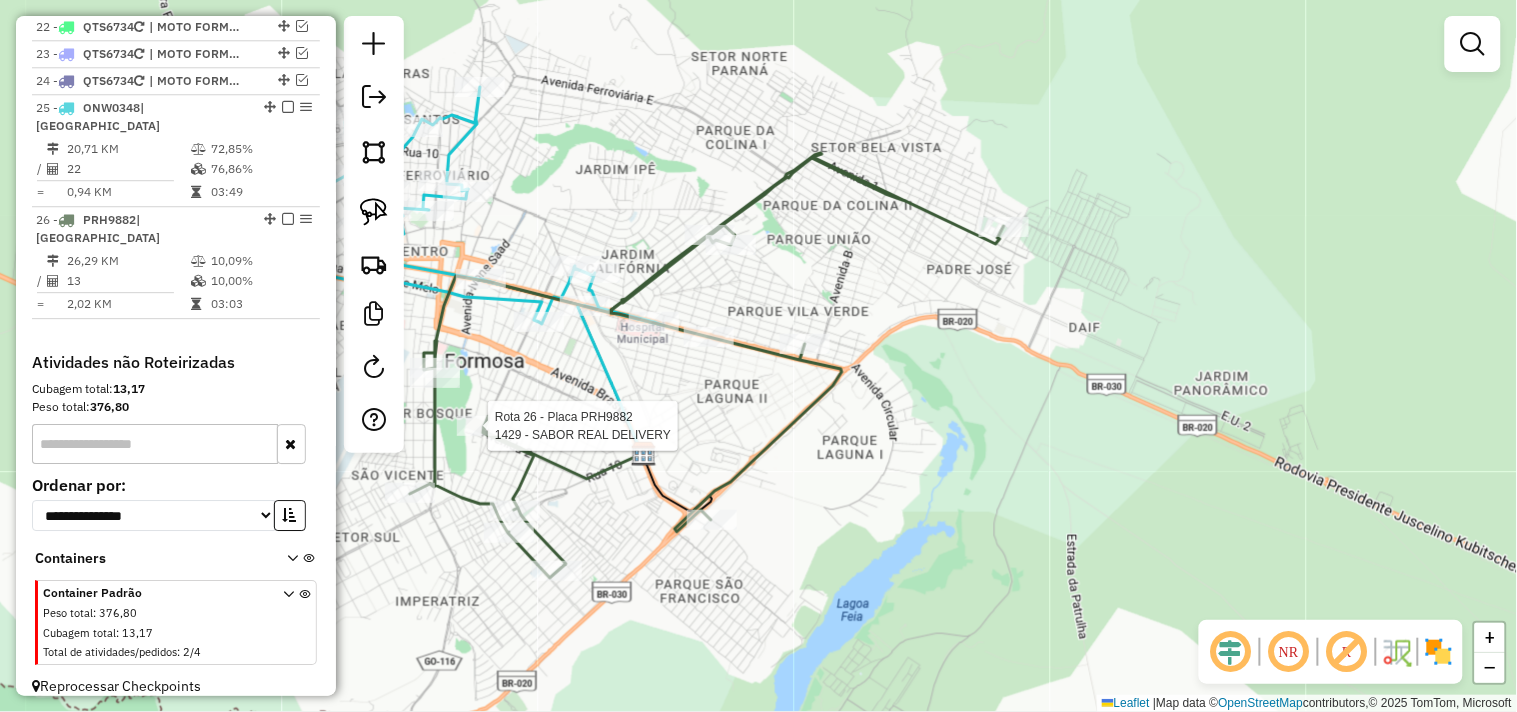 select on "*********" 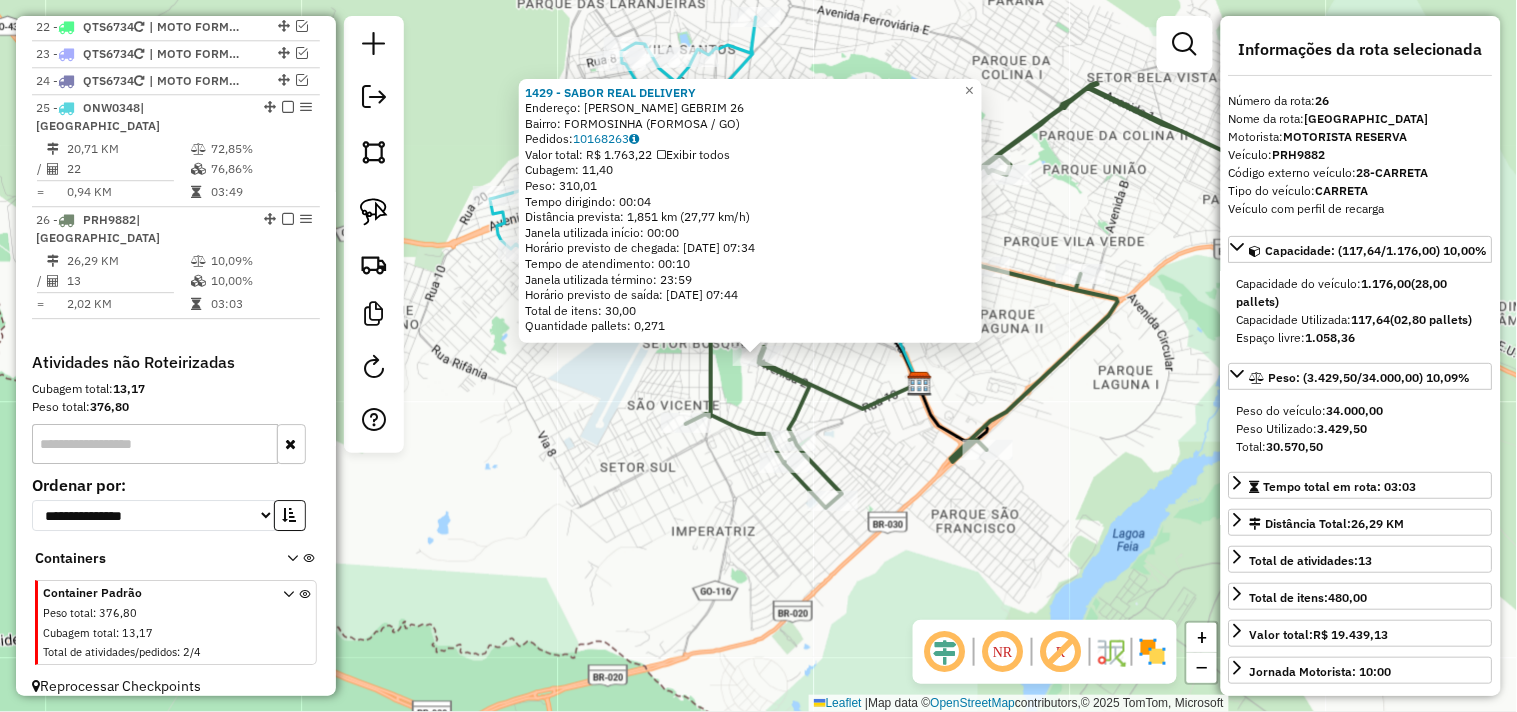 click 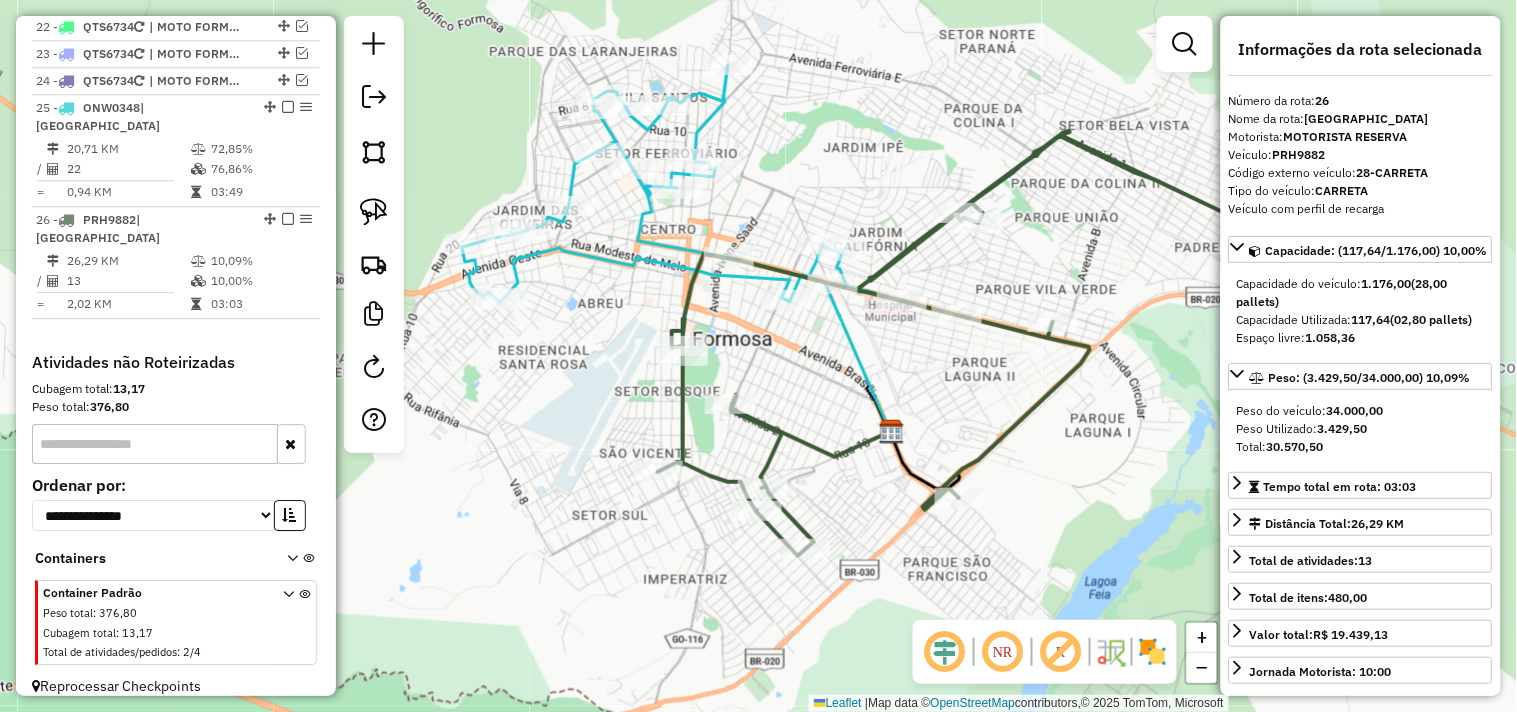 drag, startPoint x: 843, startPoint y: 346, endPoint x: 807, endPoint y: 406, distance: 69.97142 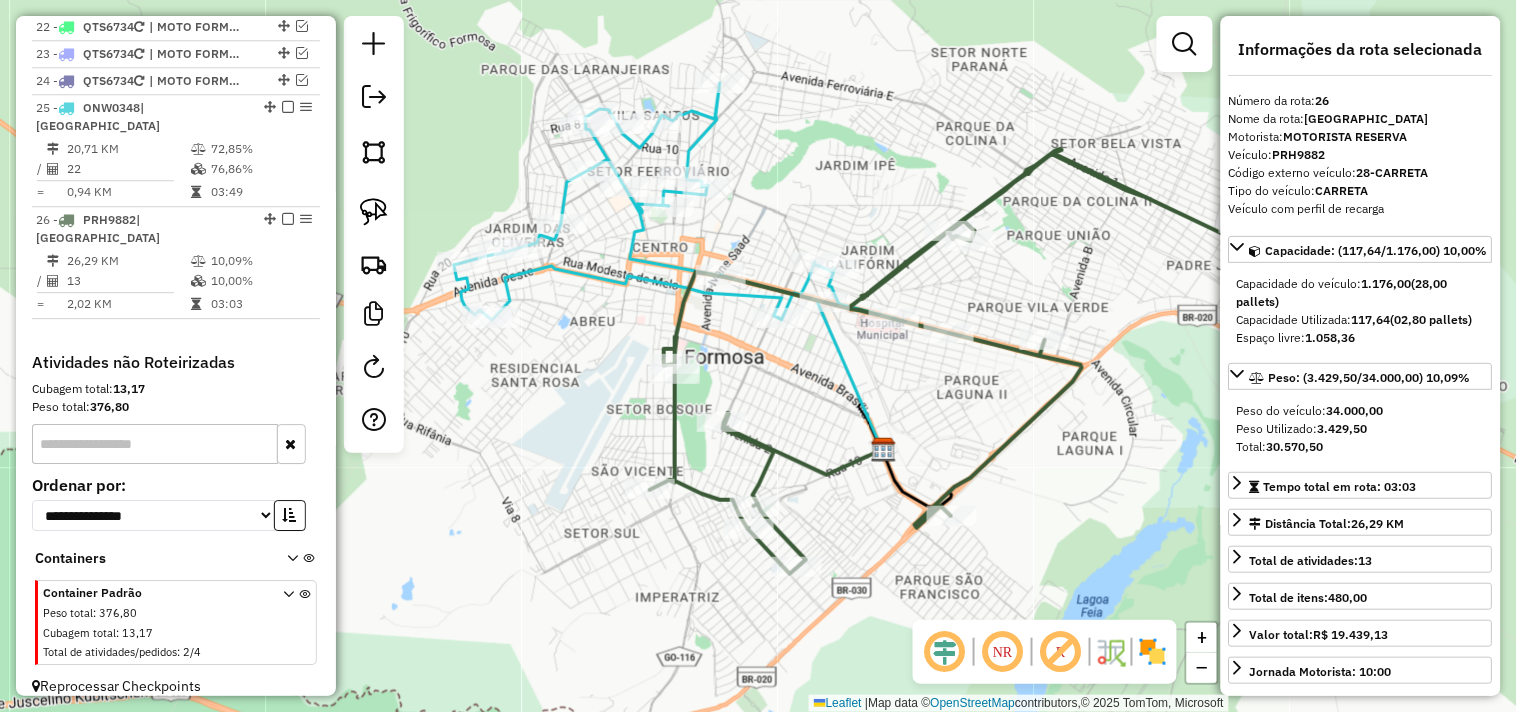 click 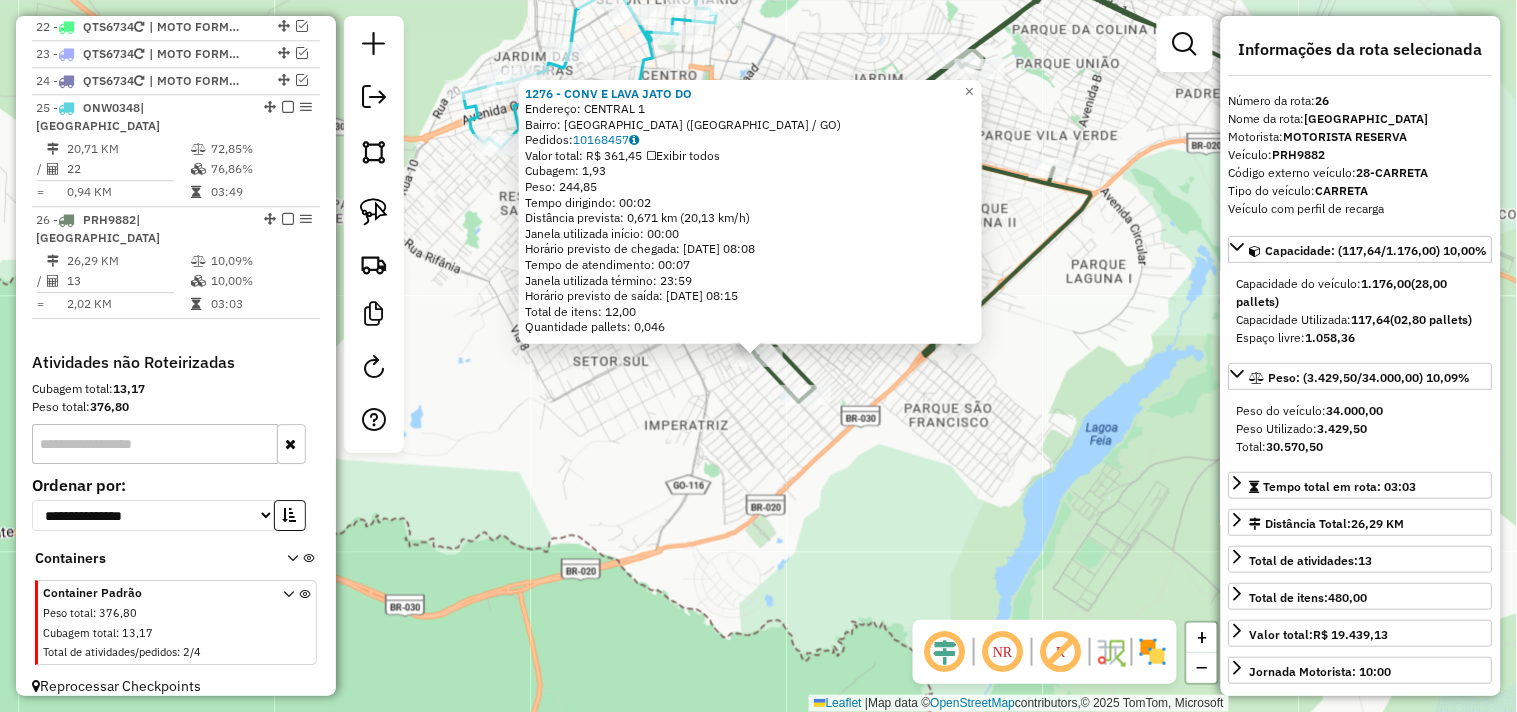 click on "1276 - CONV E LAVA JATO DO  Endereço:  CENTRAL 1   Bairro: PARQUE LAGO (FORMOSA / GO)   Pedidos:  10168457   Valor total: R$ 361,45   Exibir todos   Cubagem: 1,93  Peso: 244,85  Tempo dirigindo: 00:02   Distância prevista: 0,671 km (20,13 km/h)   Janela utilizada início: 00:00   Horário previsto de chegada: 11/07/2025 08:08   Tempo de atendimento: 00:07   Janela utilizada término: 23:59   Horário previsto de saída: 11/07/2025 08:15   Total de itens: 12,00   Quantidade pallets: 0,046  × Janela de atendimento Grade de atendimento Capacidade Transportadoras Veículos Cliente Pedidos  Rotas Selecione os dias de semana para filtrar as janelas de atendimento  Seg   Ter   Qua   Qui   Sex   Sáb   Dom  Informe o período da janela de atendimento: De: Até:  Filtrar exatamente a janela do cliente  Considerar janela de atendimento padrão  Selecione os dias de semana para filtrar as grades de atendimento  Seg   Ter   Qua   Qui   Sex   Sáb   Dom   Considerar clientes sem dia de atendimento cadastrado  De:  De:" 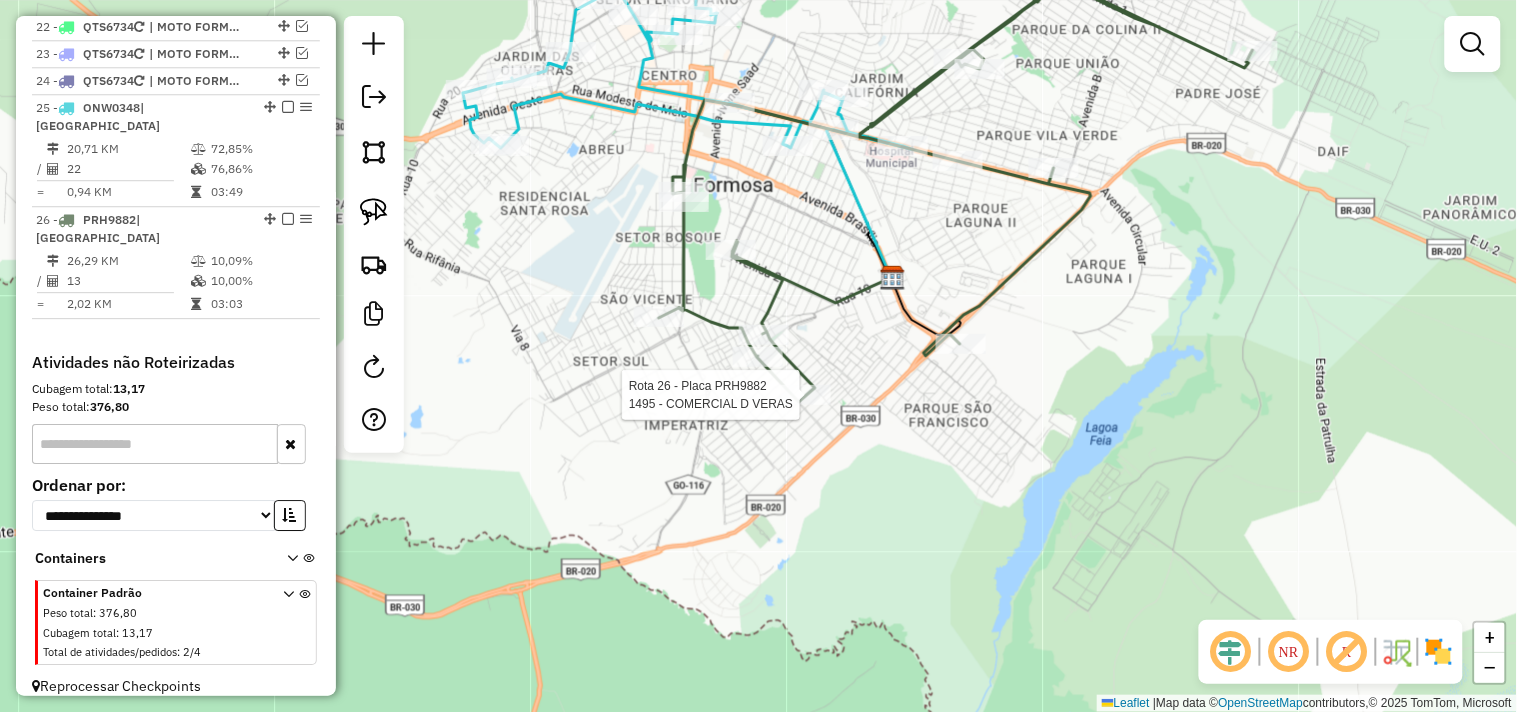 select on "*********" 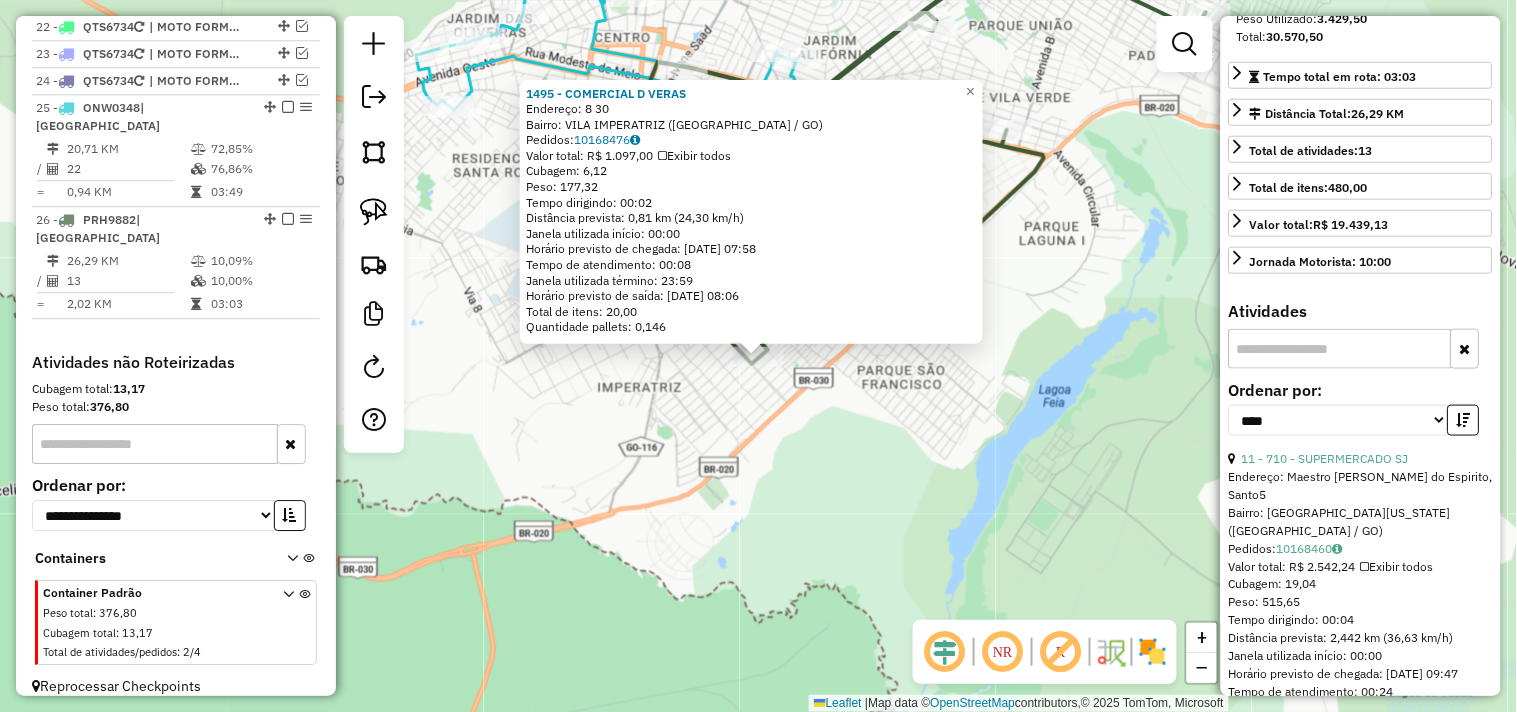 scroll, scrollTop: 444, scrollLeft: 0, axis: vertical 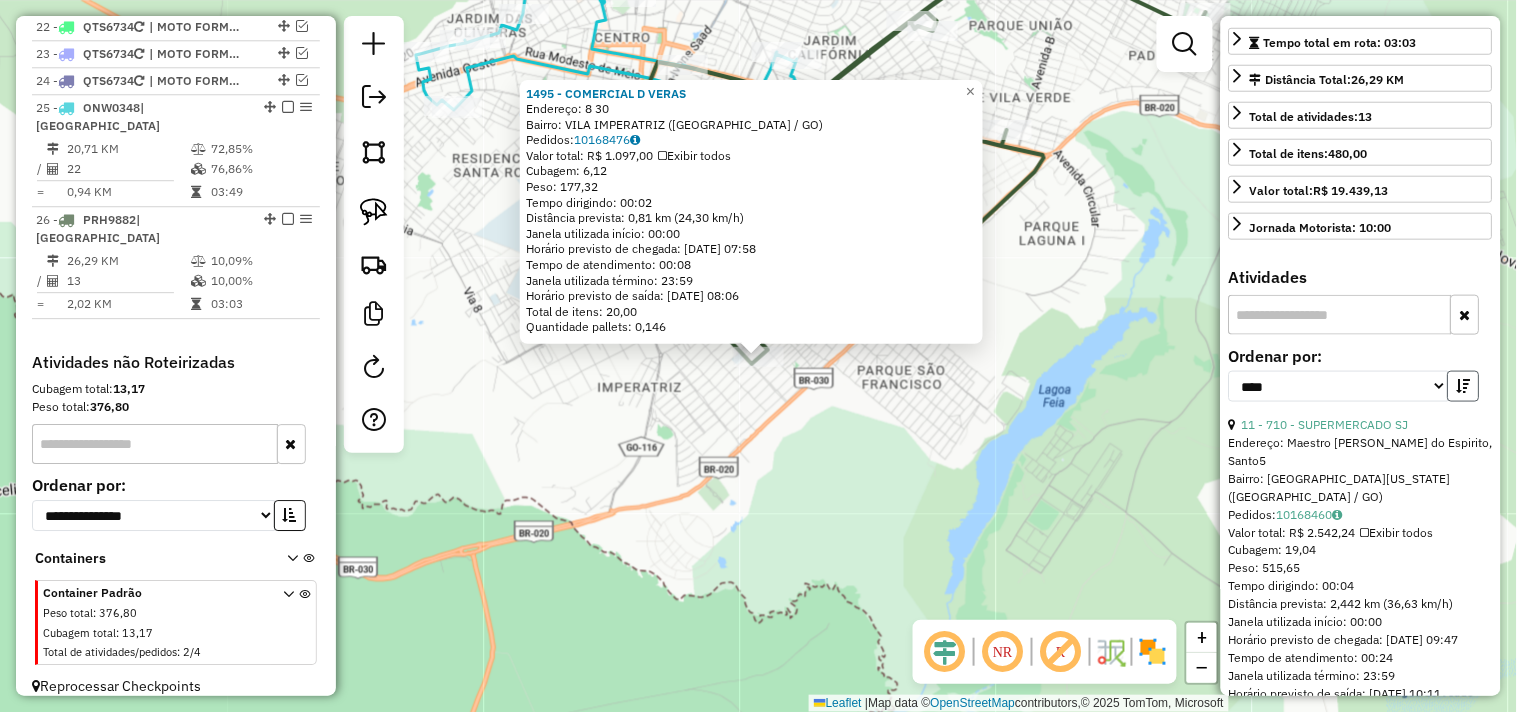 click at bounding box center (1464, 386) 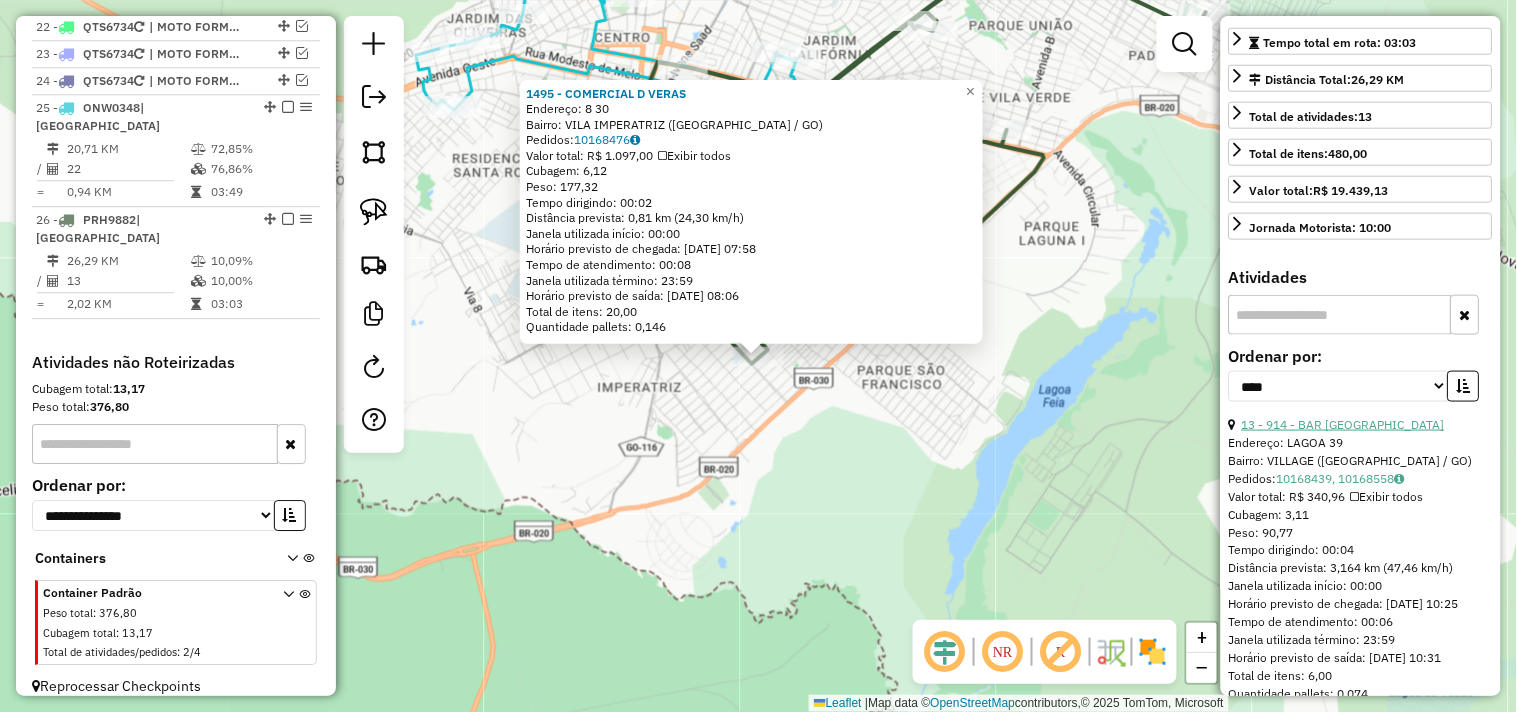 click on "13 - 914 - BAR CASA DA CERVEJA" at bounding box center [1343, 424] 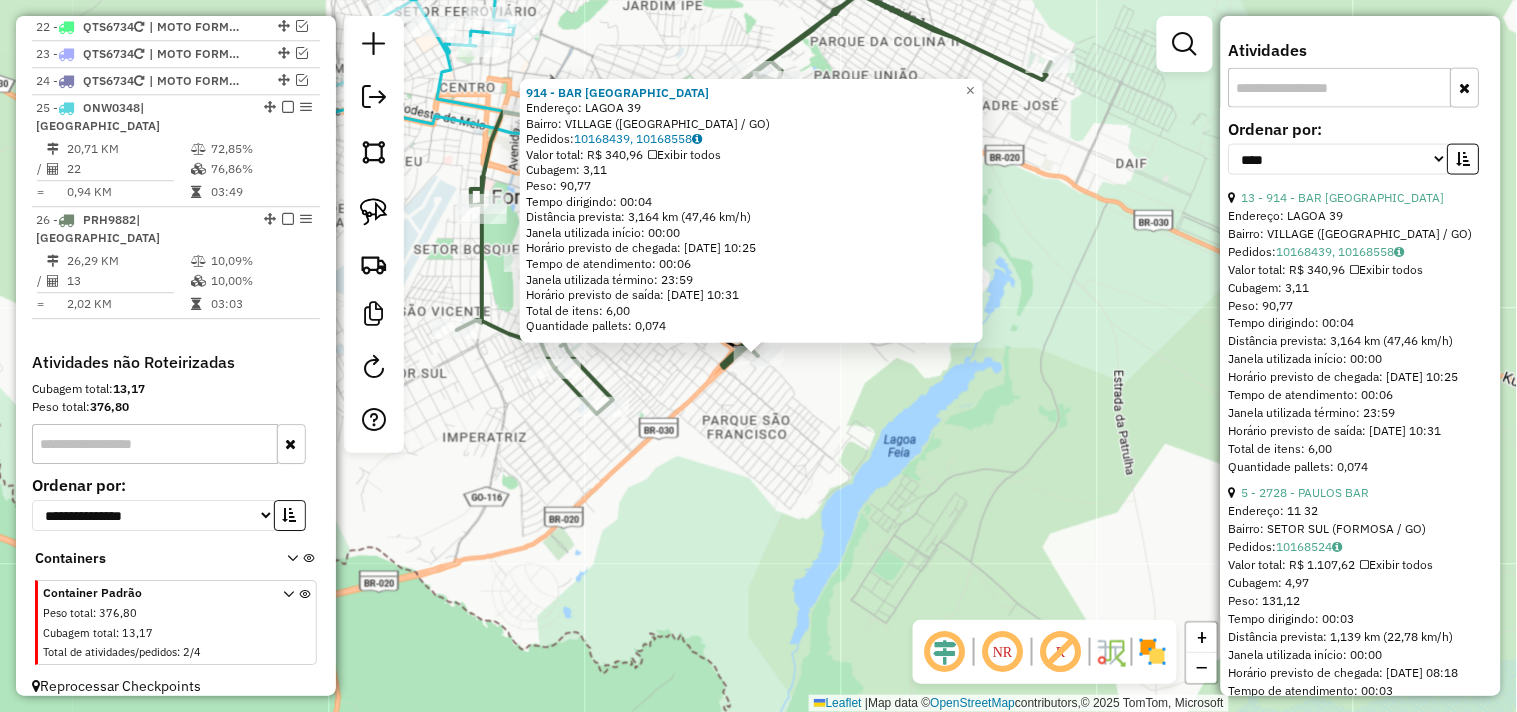 scroll, scrollTop: 777, scrollLeft: 0, axis: vertical 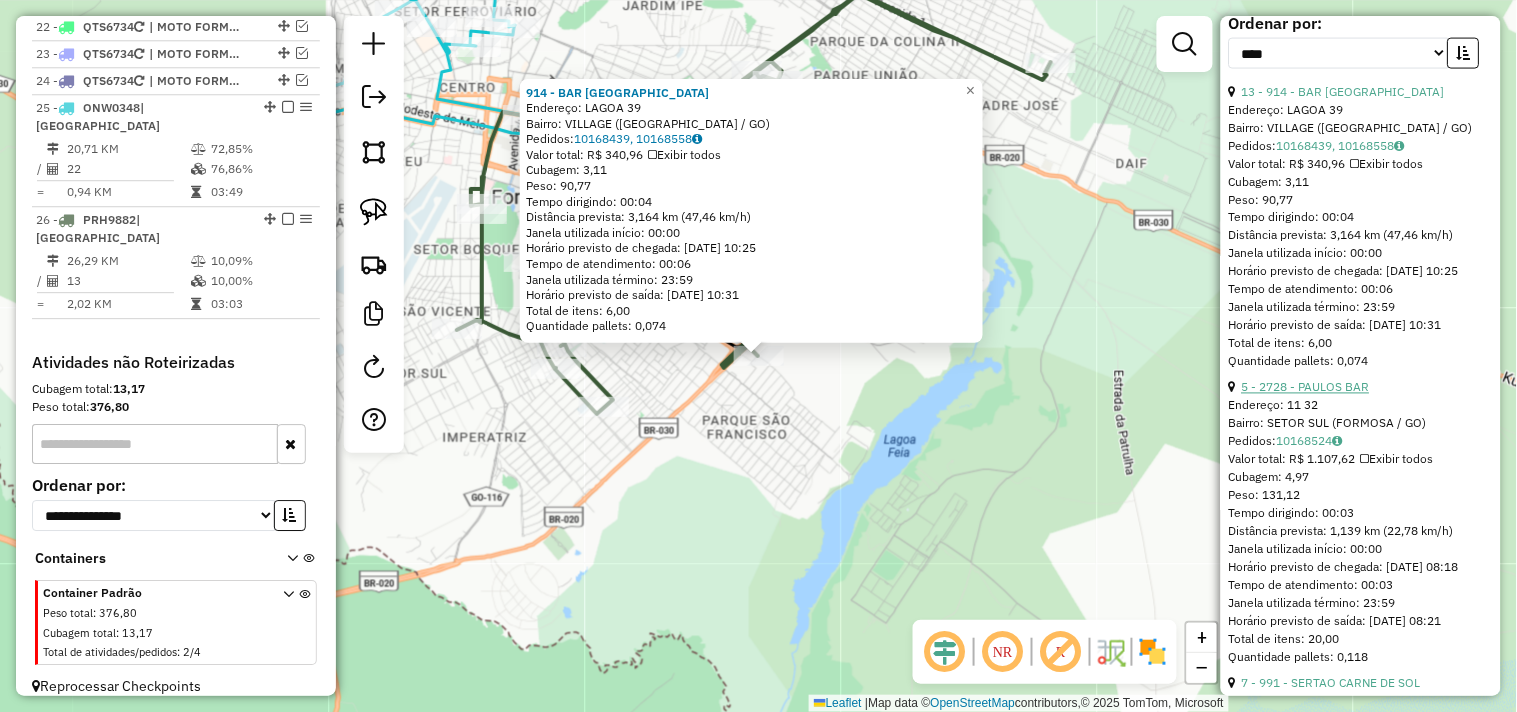 click on "5 - 2728 - PAULOS BAR" at bounding box center [1306, 387] 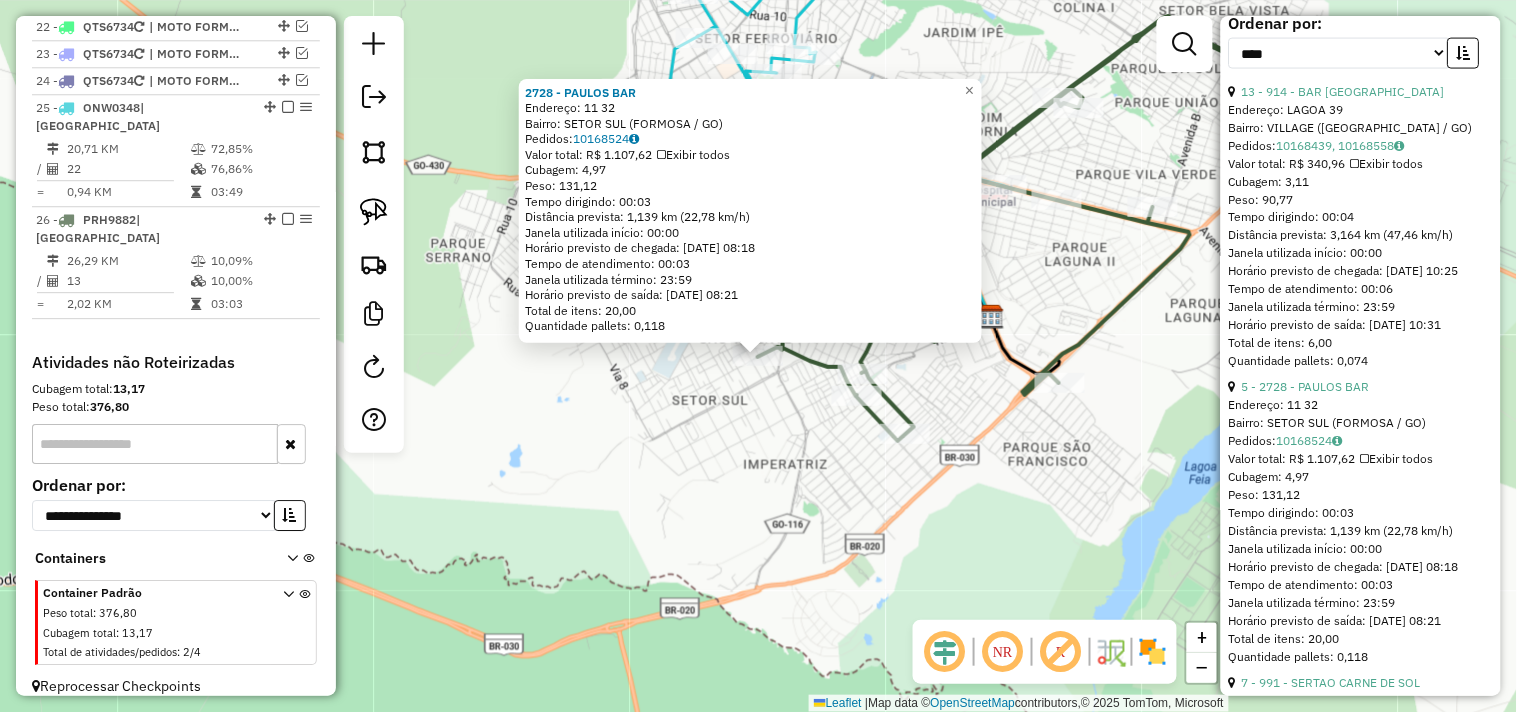 click on "Rota 26 - Placa PRH9882  251 - BAR DA FLORA 2728 - PAULOS BAR  Endereço:  11 32   Bairro: SETOR SUL (FORMOSA / GO)   Pedidos:  10168524   Valor total: R$ 1.107,62   Exibir todos   Cubagem: 4,97  Peso: 131,12  Tempo dirigindo: 00:03   Distância prevista: 1,139 km (22,78 km/h)   Janela utilizada início: 00:00   Horário previsto de chegada: 11/07/2025 08:18   Tempo de atendimento: 00:03   Janela utilizada término: 23:59   Horário previsto de saída: 11/07/2025 08:21   Total de itens: 20,00   Quantidade pallets: 0,118  × Janela de atendimento Grade de atendimento Capacidade Transportadoras Veículos Cliente Pedidos  Rotas Selecione os dias de semana para filtrar as janelas de atendimento  Seg   Ter   Qua   Qui   Sex   Sáb   Dom  Informe o período da janela de atendimento: De: Até:  Filtrar exatamente a janela do cliente  Considerar janela de atendimento padrão  Selecione os dias de semana para filtrar as grades de atendimento  Seg   Ter   Qua   Qui   Sex   Sáb   Dom   Peso mínimo:   Peso máximo:  +" 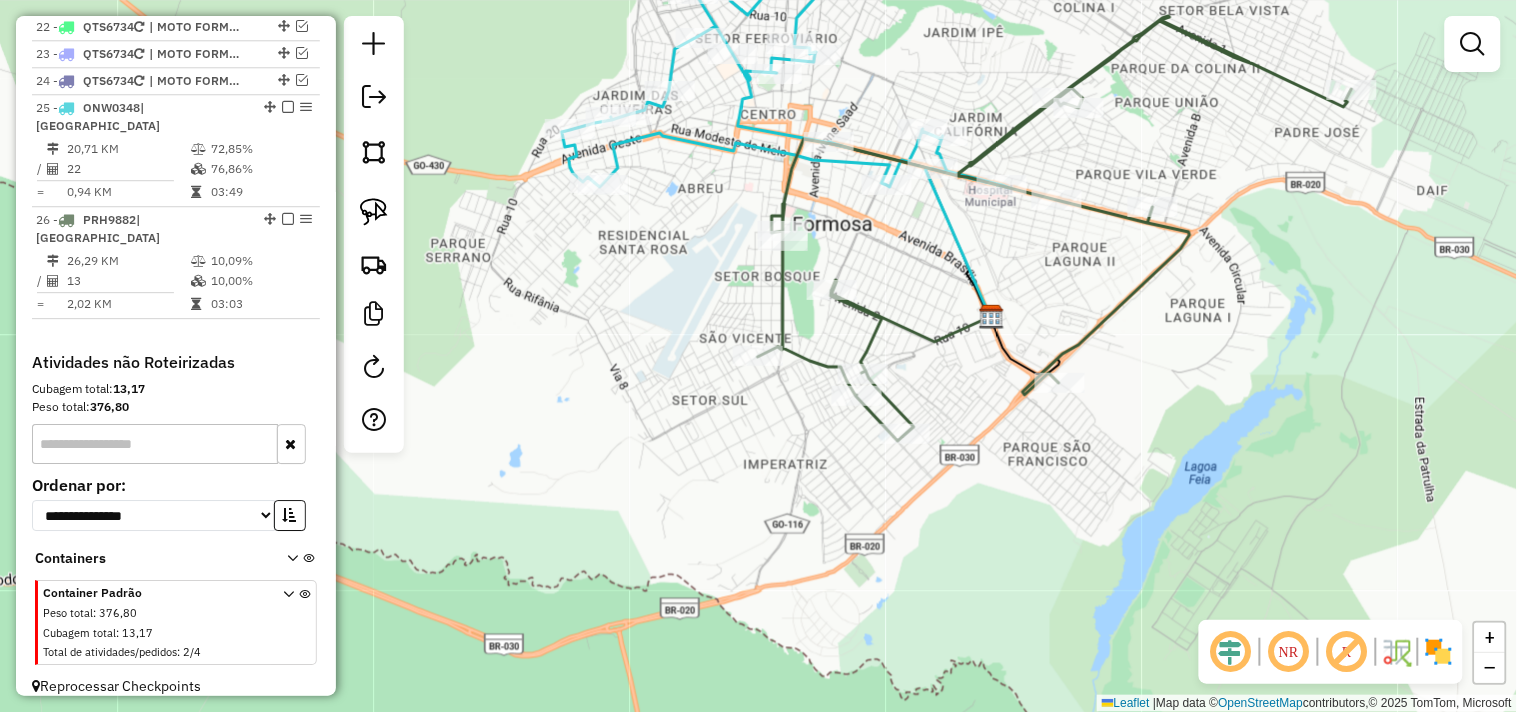 click on "Janela de atendimento Grade de atendimento Capacidade Transportadoras Veículos Cliente Pedidos  Rotas Selecione os dias de semana para filtrar as janelas de atendimento  Seg   Ter   Qua   Qui   Sex   Sáb   Dom  Informe o período da janela de atendimento: De: Até:  Filtrar exatamente a janela do cliente  Considerar janela de atendimento padrão  Selecione os dias de semana para filtrar as grades de atendimento  Seg   Ter   Qua   Qui   Sex   Sáb   Dom   Considerar clientes sem dia de atendimento cadastrado  Clientes fora do dia de atendimento selecionado Filtrar as atividades entre os valores definidos abaixo:  Peso mínimo:   Peso máximo:   Cubagem mínima:   Cubagem máxima:   De:   Até:  Filtrar as atividades entre o tempo de atendimento definido abaixo:  De:   Até:   Considerar capacidade total dos clientes não roteirizados Transportadora: Selecione um ou mais itens Tipo de veículo: Selecione um ou mais itens Veículo: Selecione um ou mais itens Motorista: Selecione um ou mais itens Nome: Rótulo:" 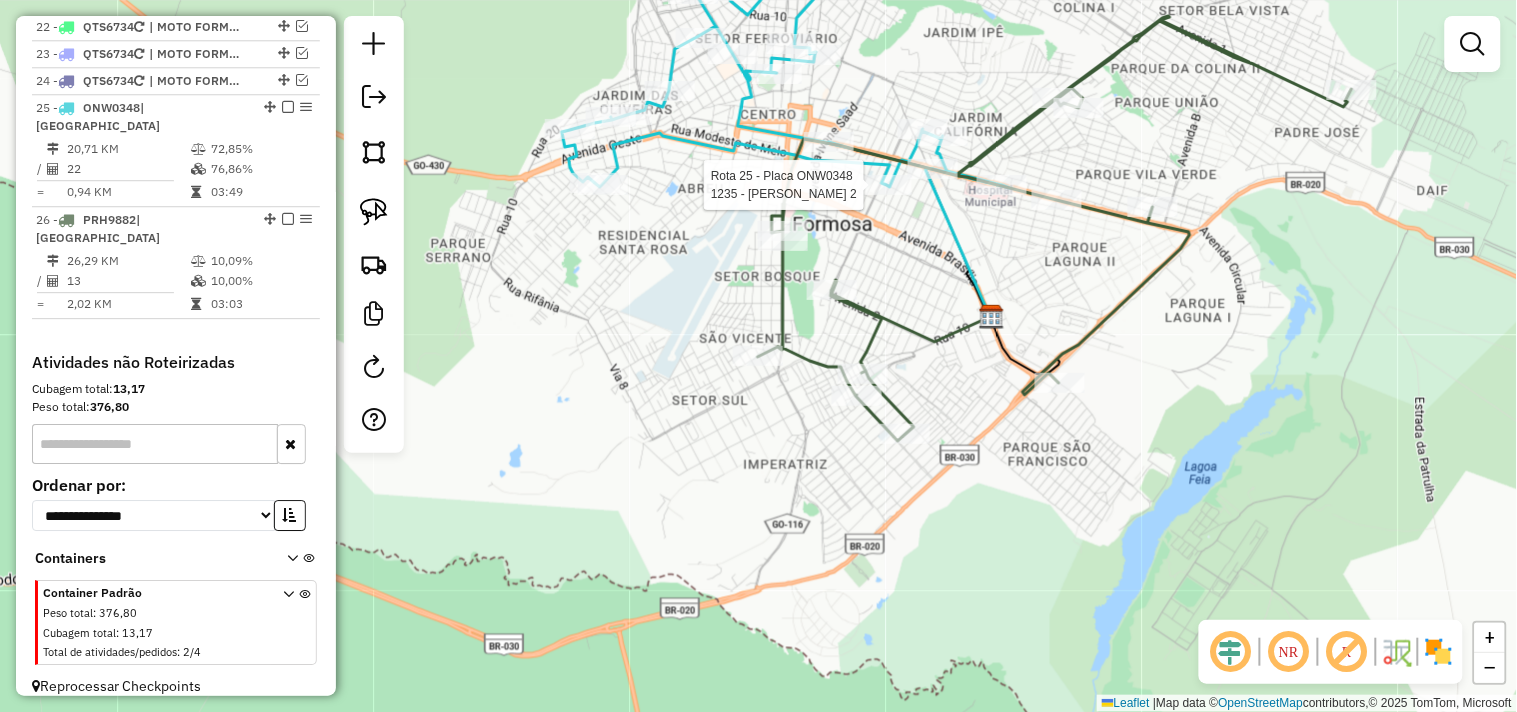 select on "*********" 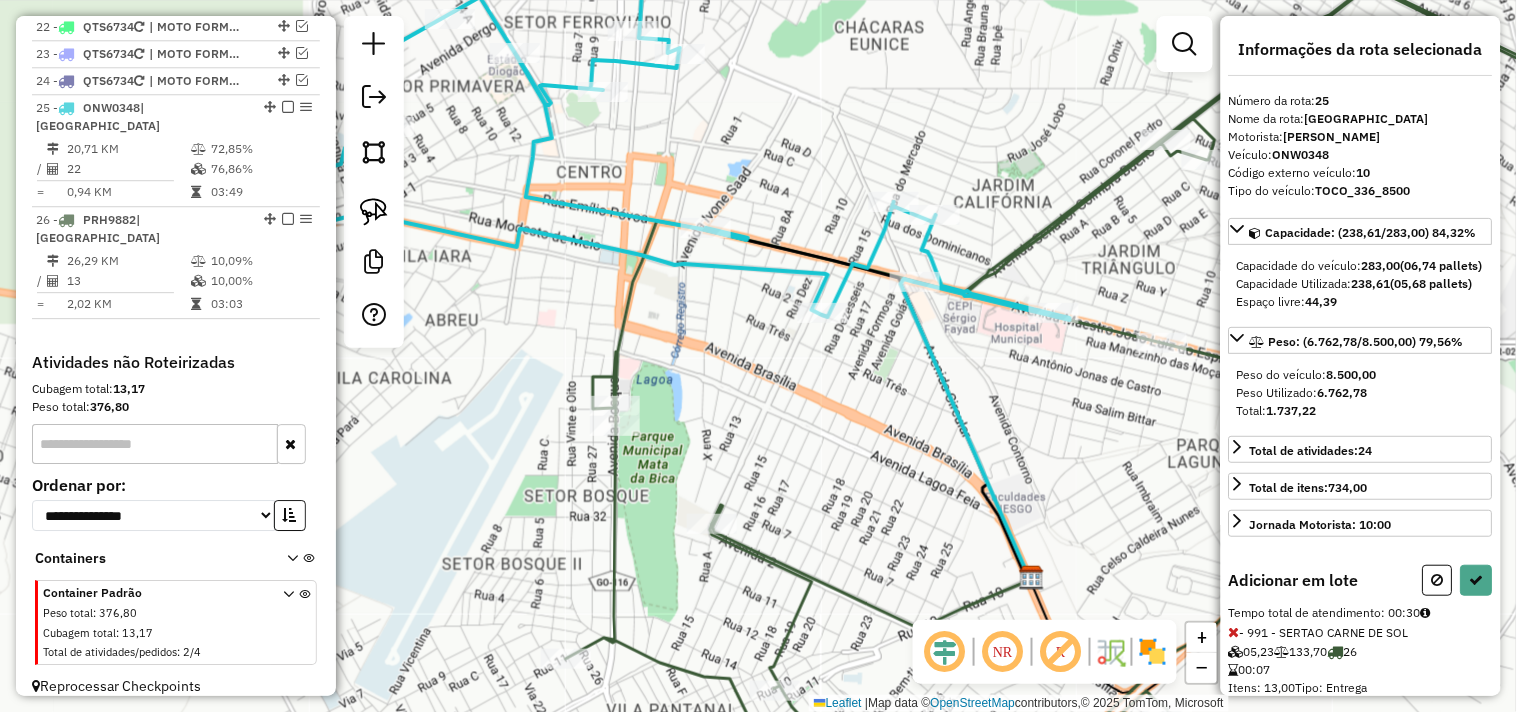 click 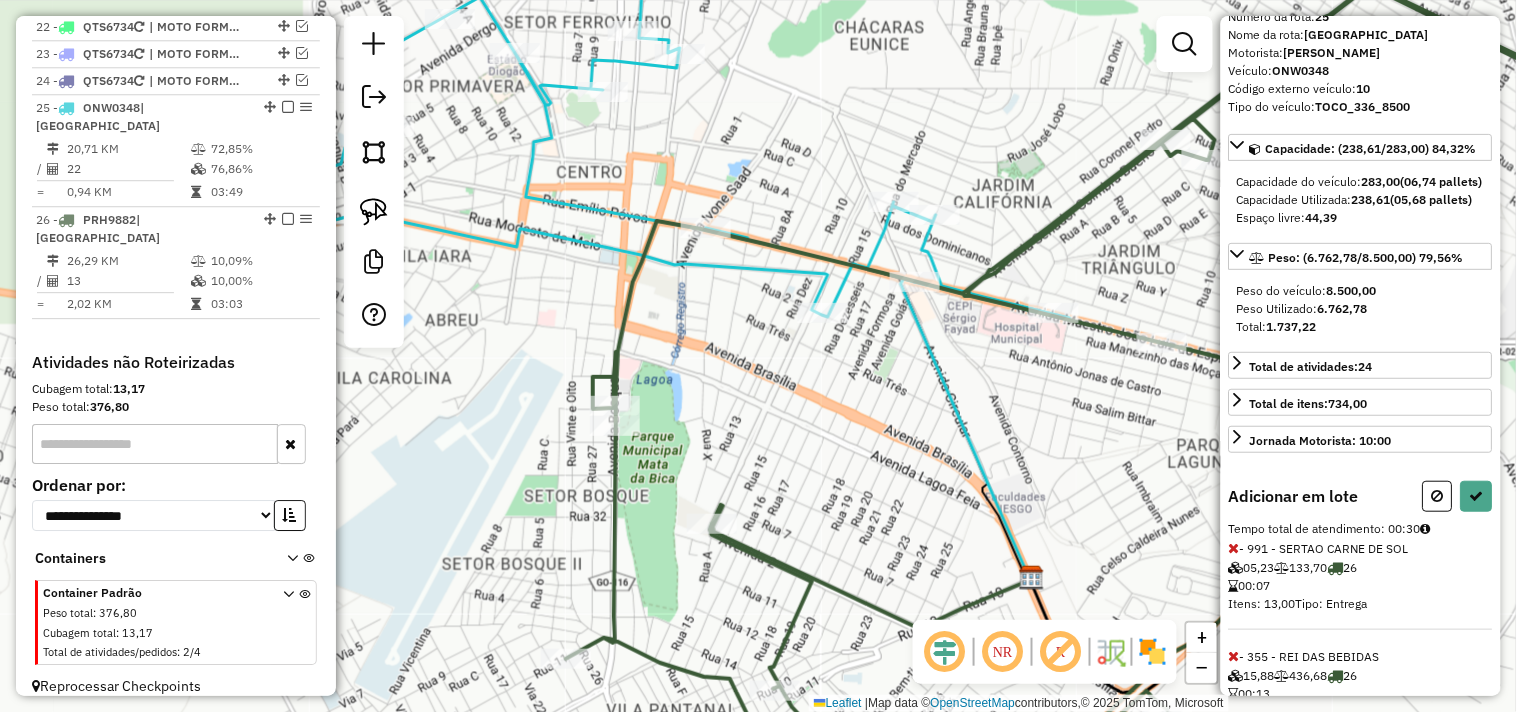 scroll, scrollTop: 184, scrollLeft: 0, axis: vertical 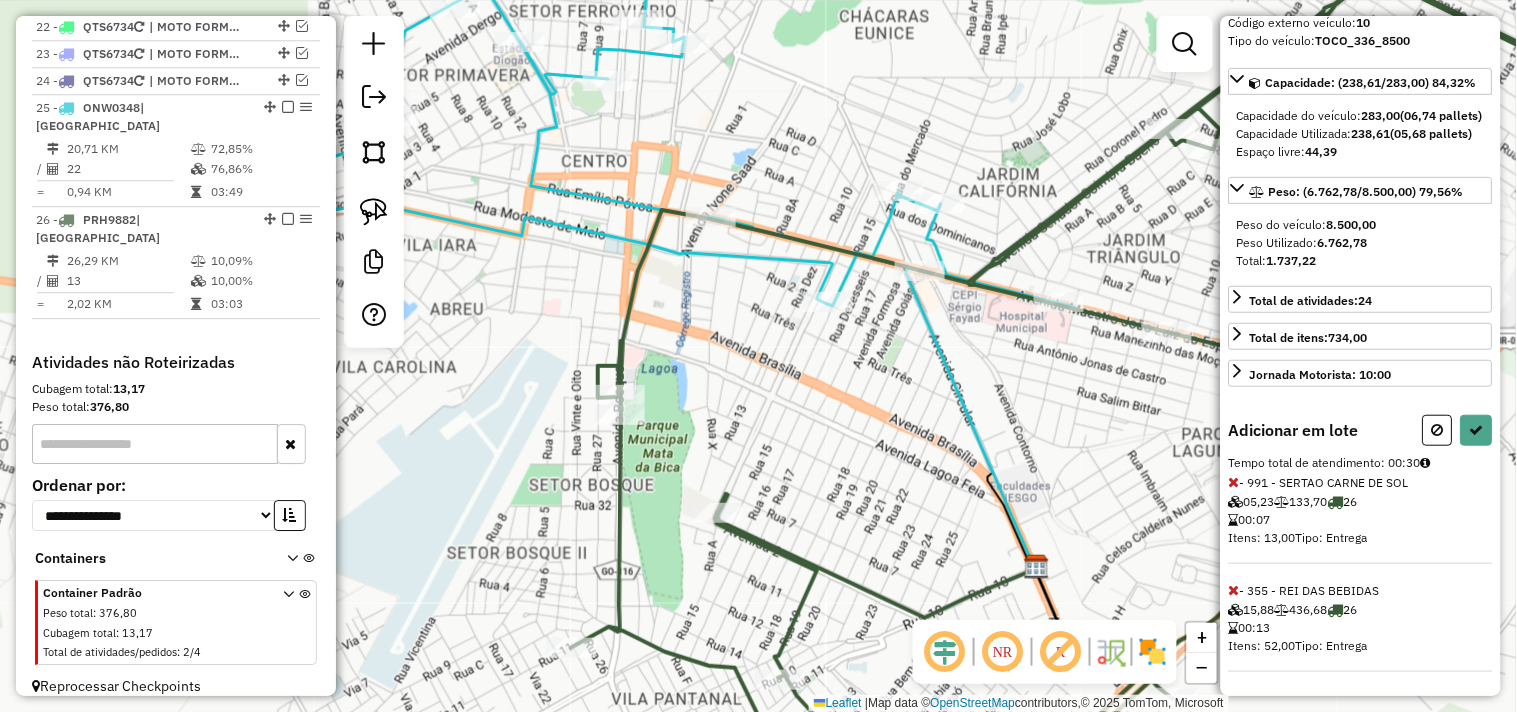 drag, startPoint x: 620, startPoint y: 462, endPoint x: 618, endPoint y: 424, distance: 38.052597 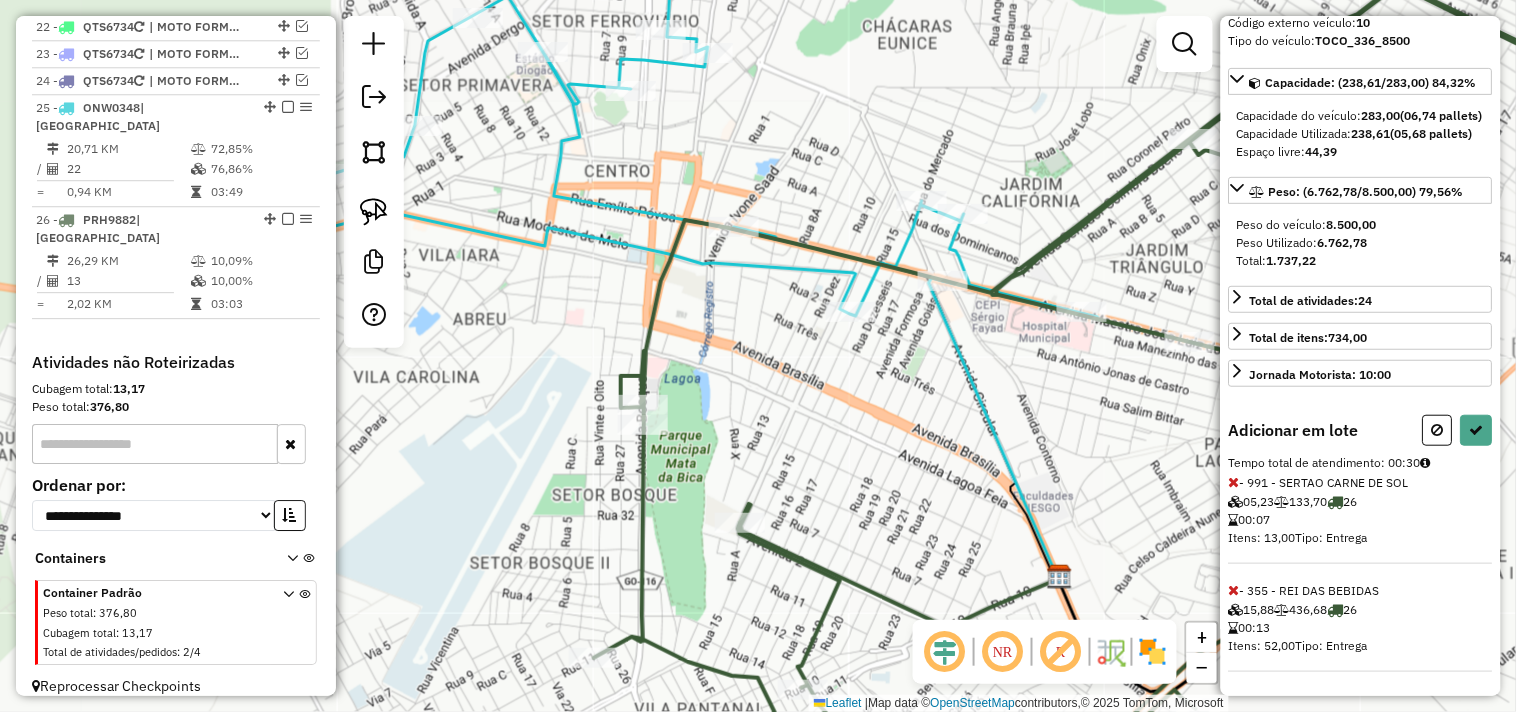 drag, startPoint x: 575, startPoint y: 553, endPoint x: 624, endPoint y: 503, distance: 70.00714 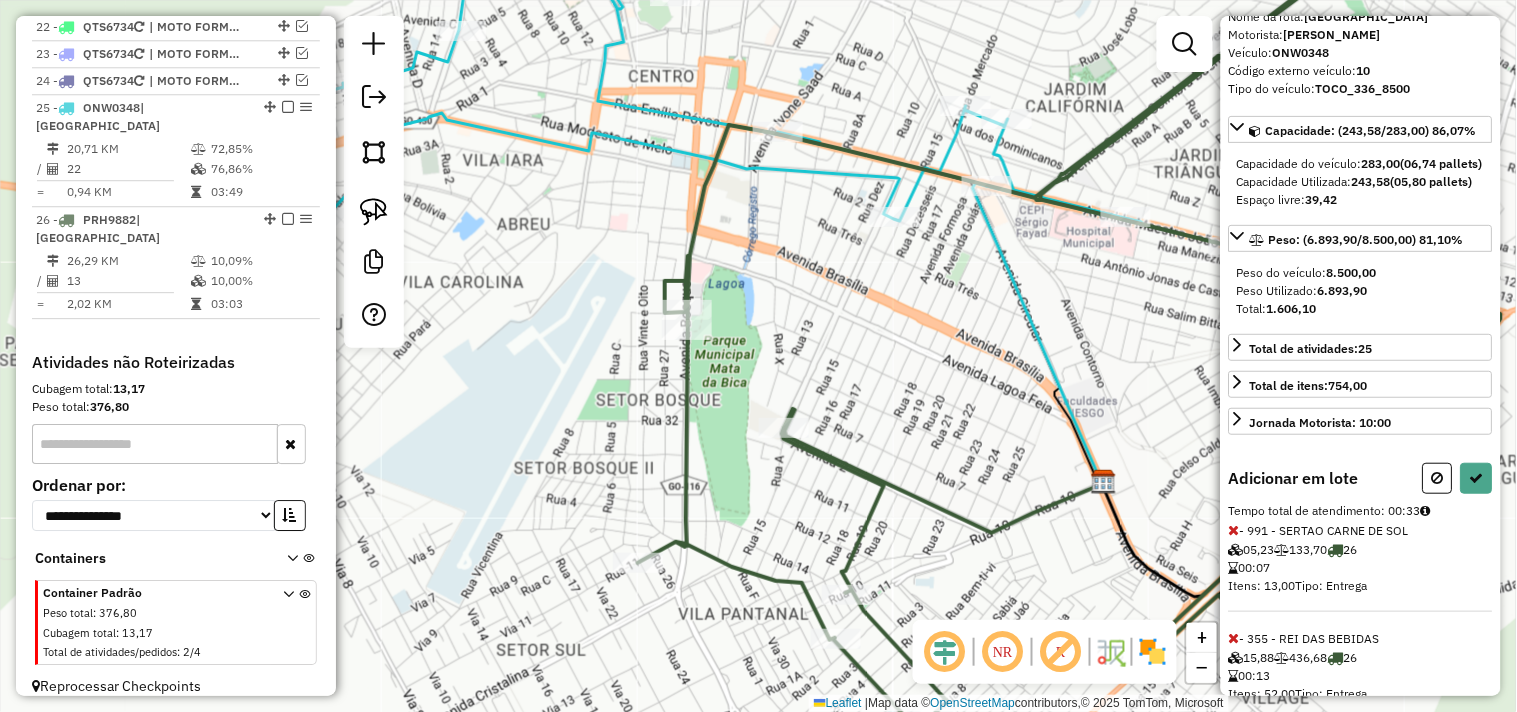 scroll, scrollTop: 73, scrollLeft: 0, axis: vertical 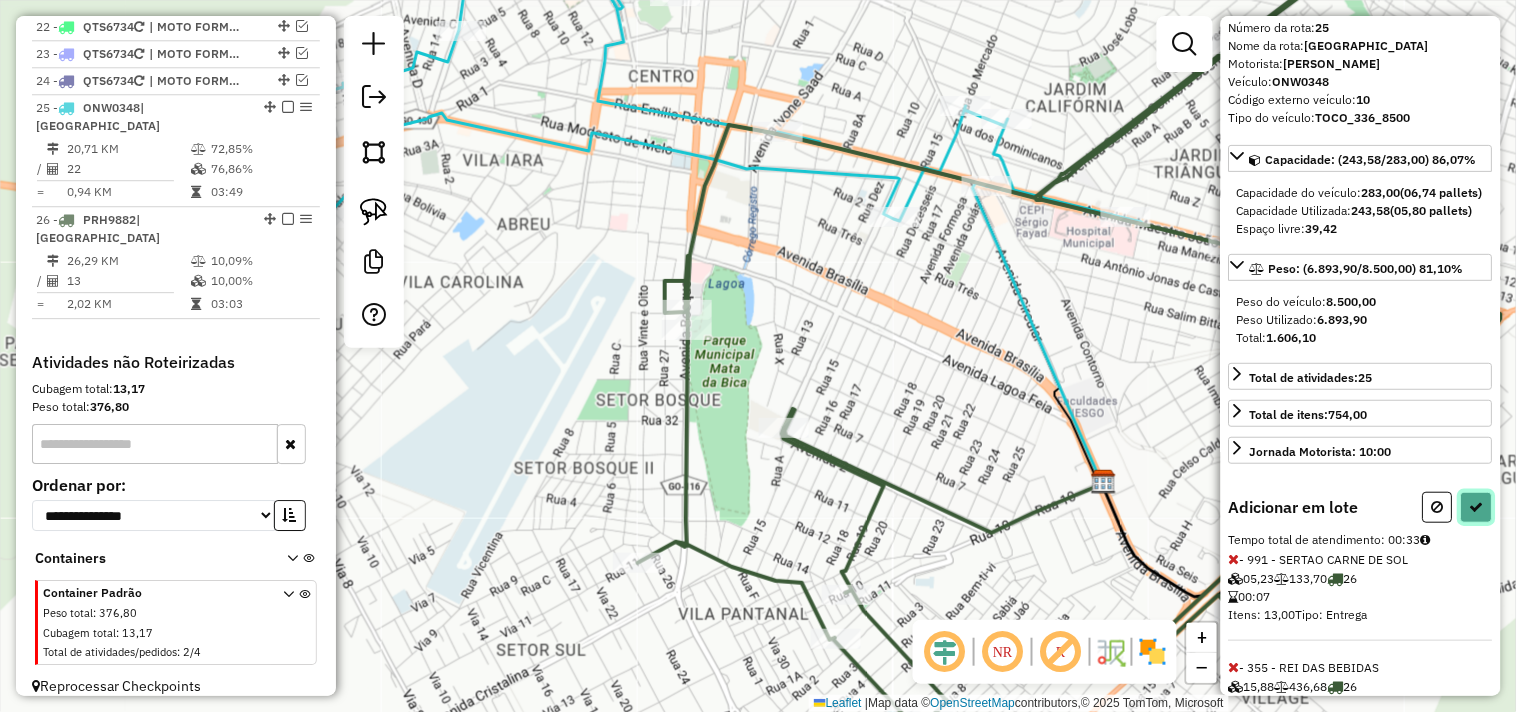 click at bounding box center (1477, 507) 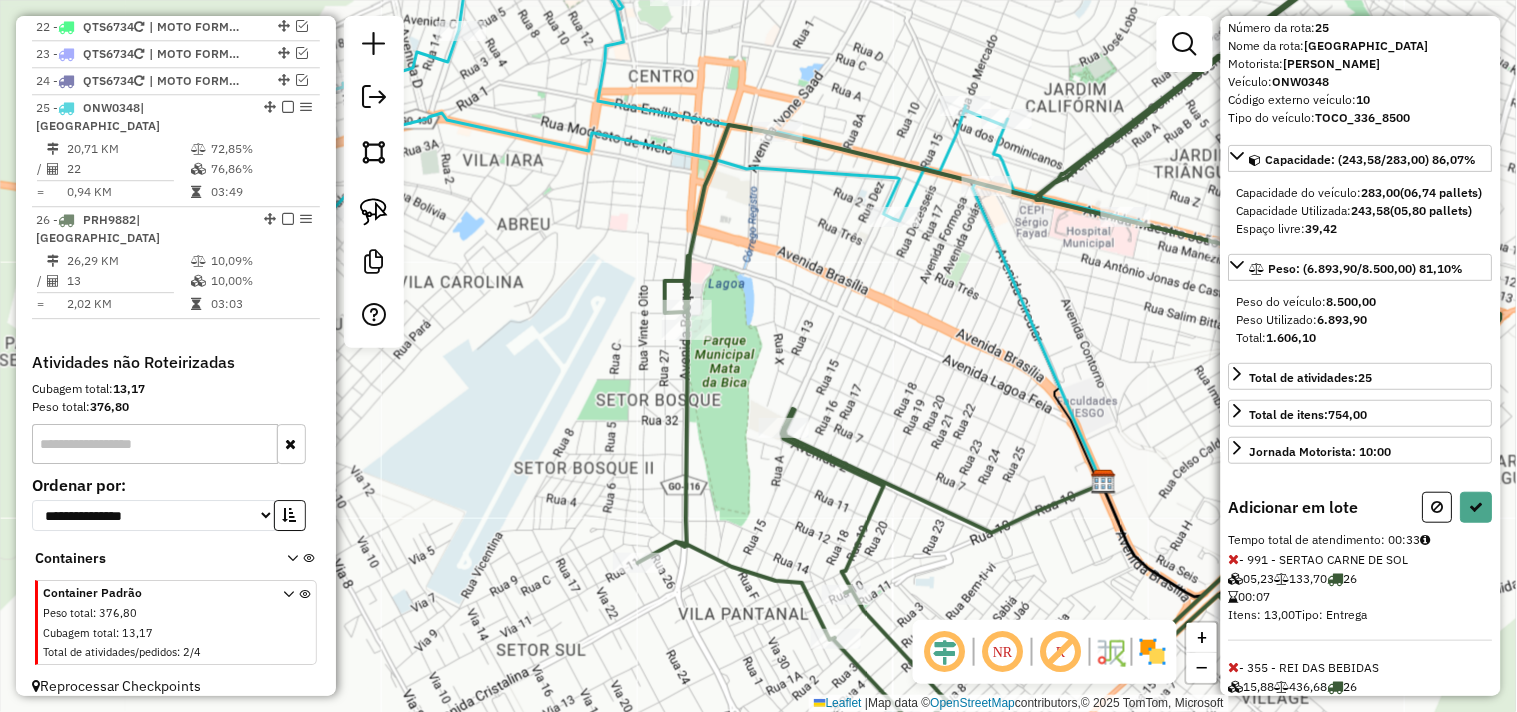 select on "*********" 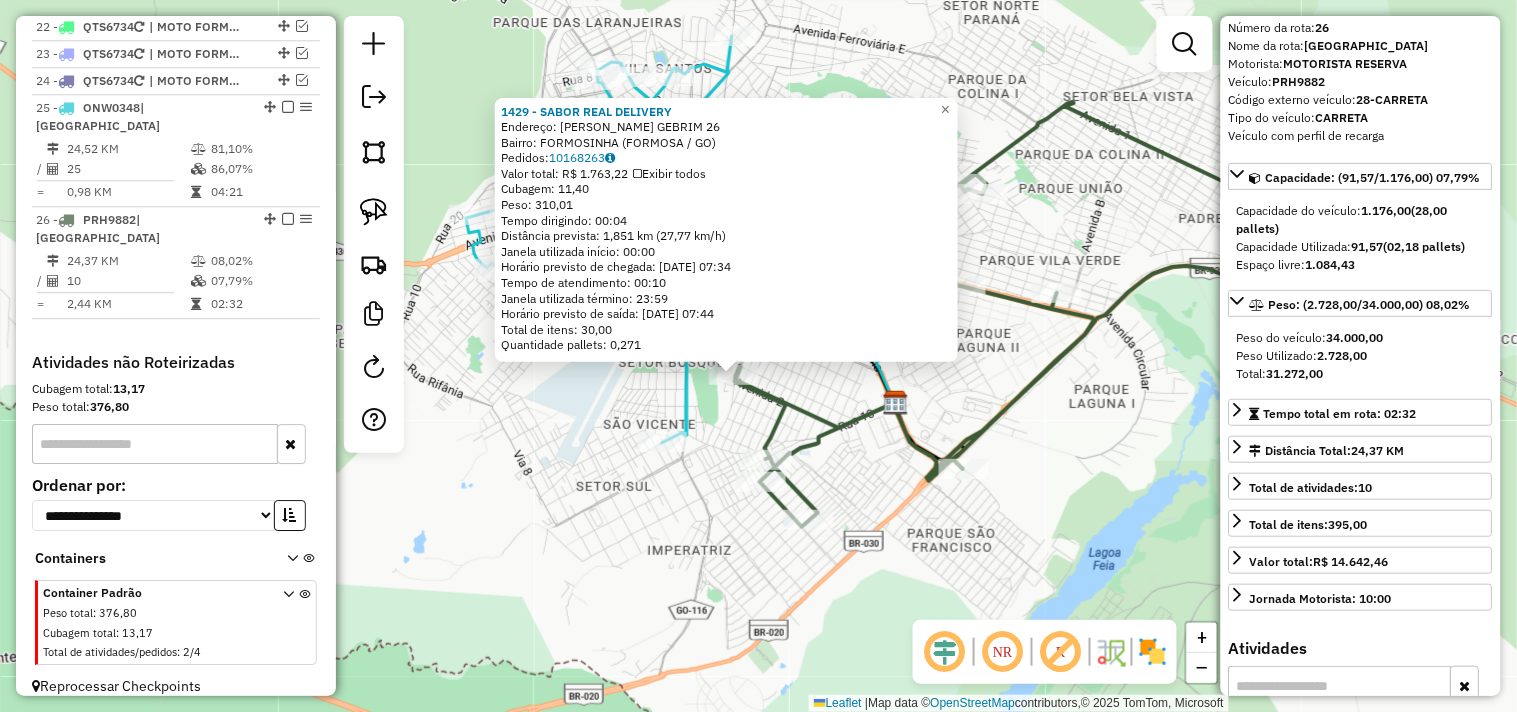 drag, startPoint x: 1063, startPoint y: 372, endPoint x: 1000, endPoint y: 441, distance: 93.43447 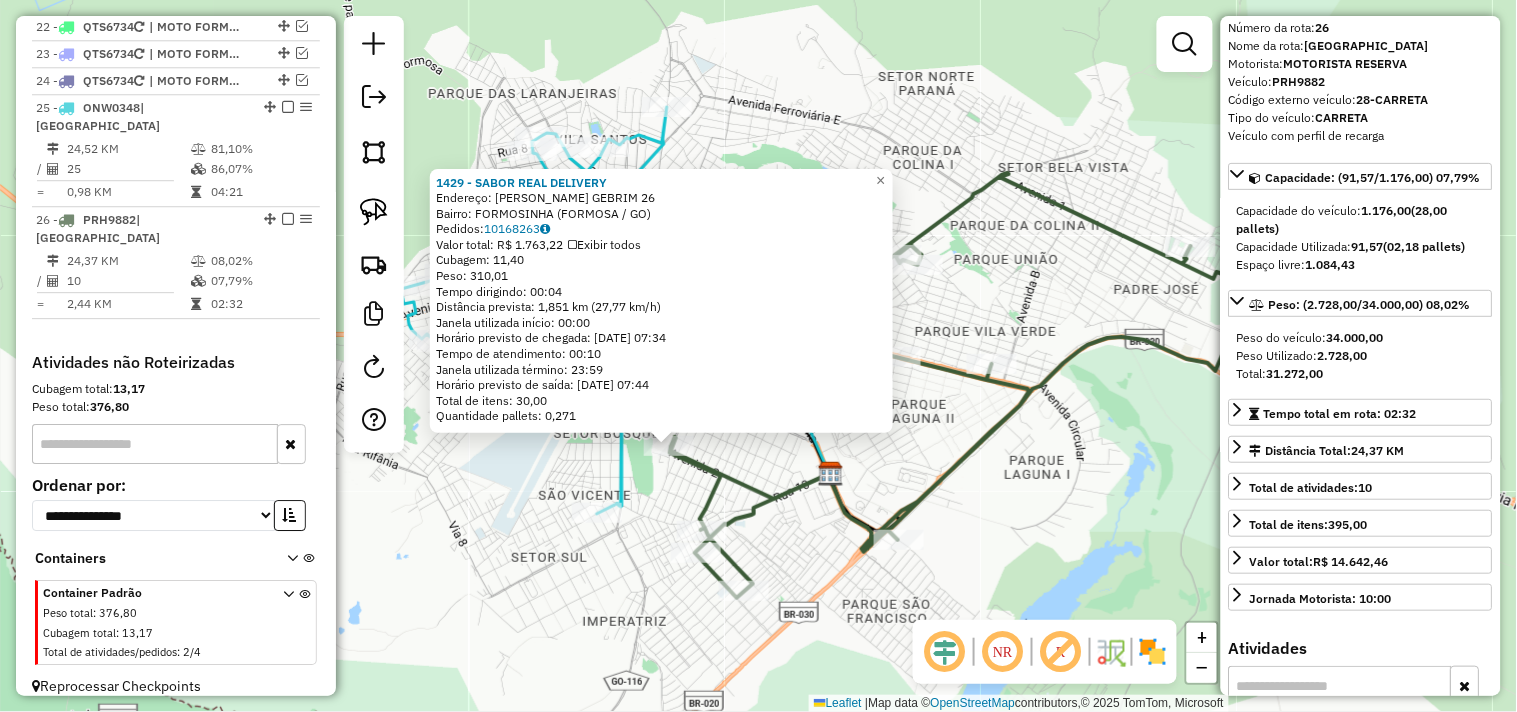 click 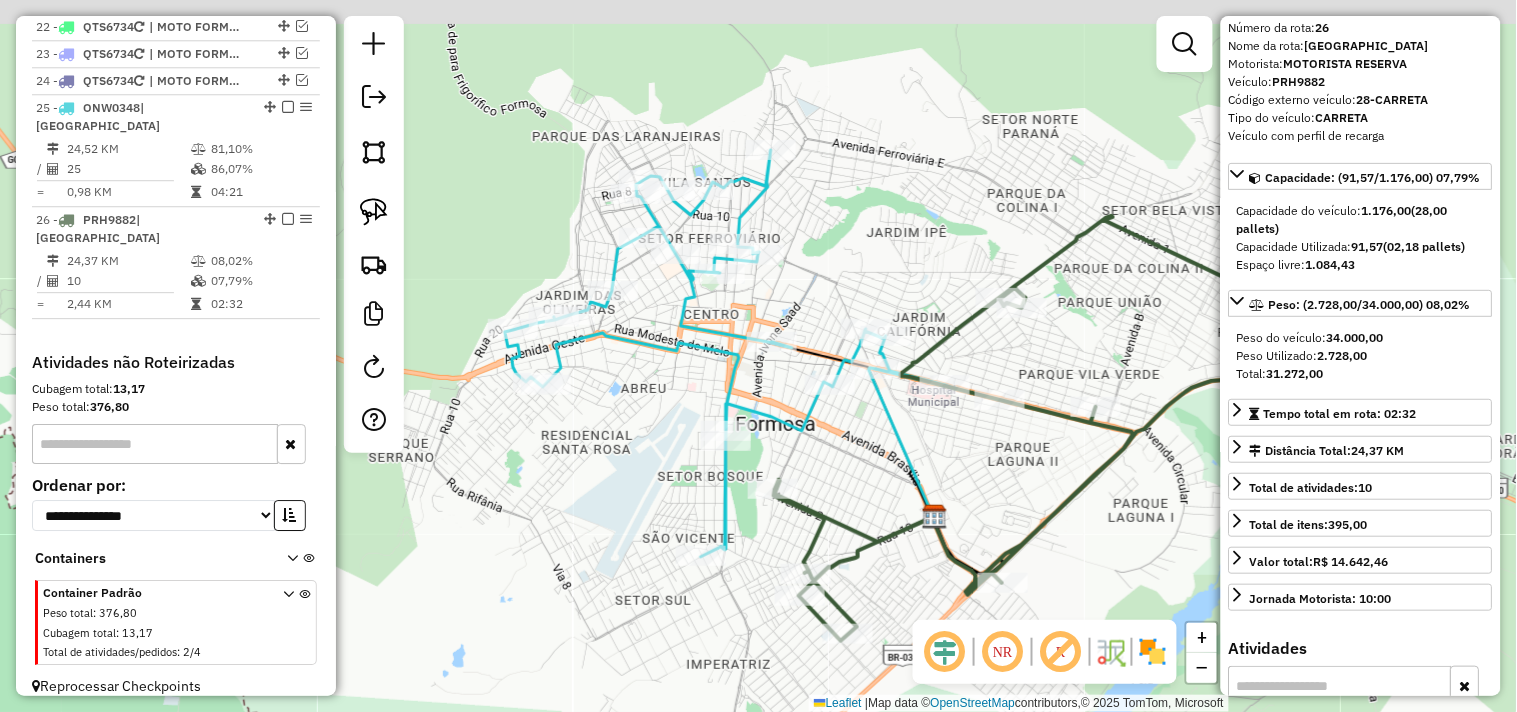 drag, startPoint x: 948, startPoint y: 420, endPoint x: 1063, endPoint y: 467, distance: 124.23365 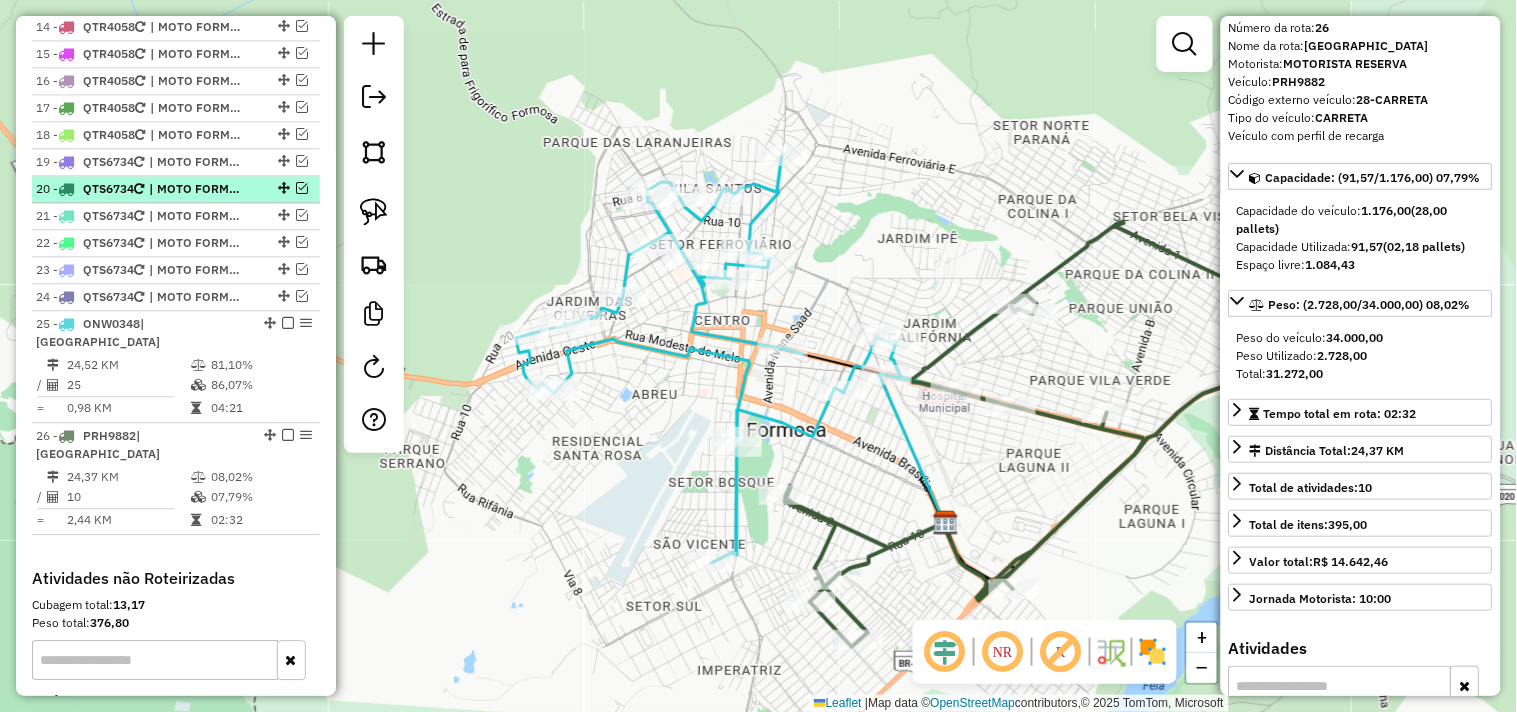 scroll, scrollTop: 1127, scrollLeft: 0, axis: vertical 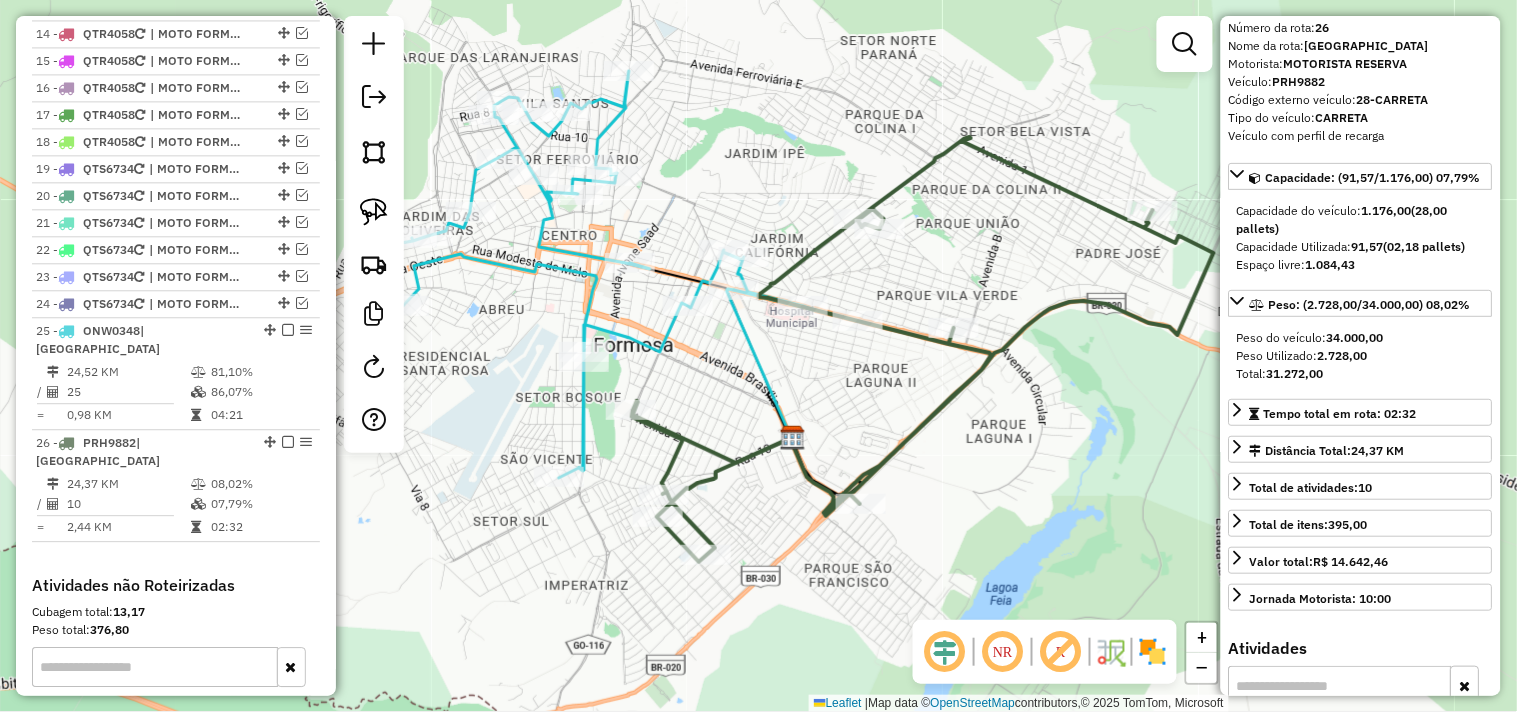 drag, startPoint x: 1031, startPoint y: 375, endPoint x: 883, endPoint y: 293, distance: 169.1981 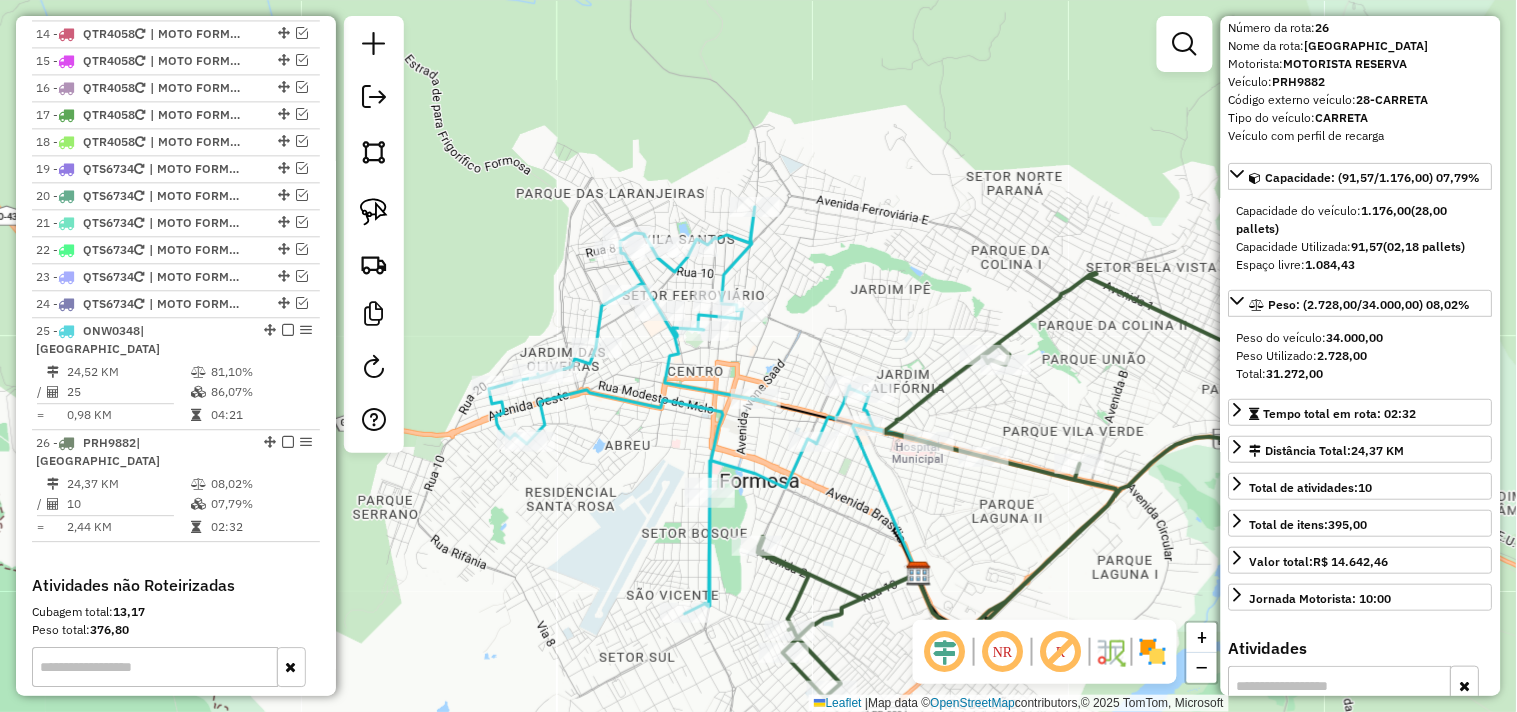 drag, startPoint x: 761, startPoint y: 210, endPoint x: 883, endPoint y: 346, distance: 182.70195 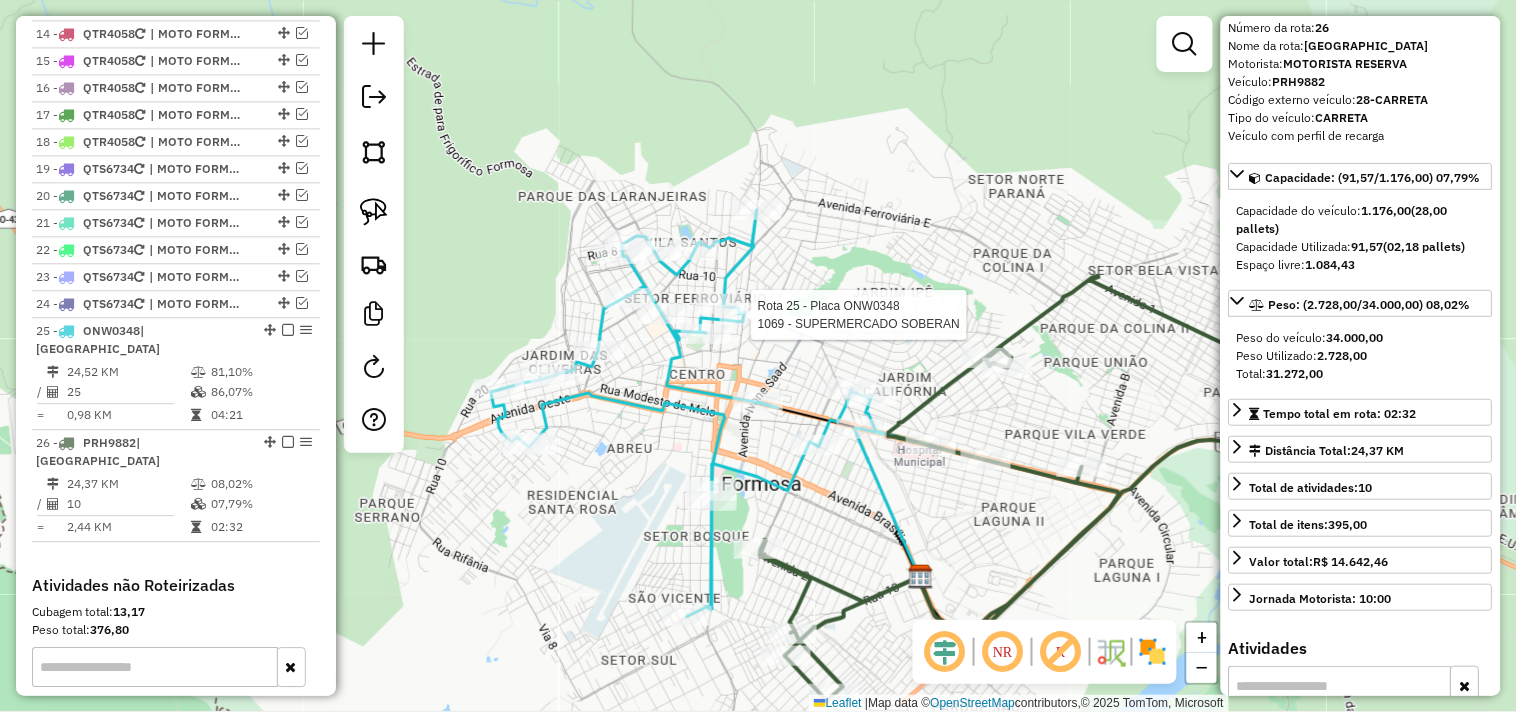 click 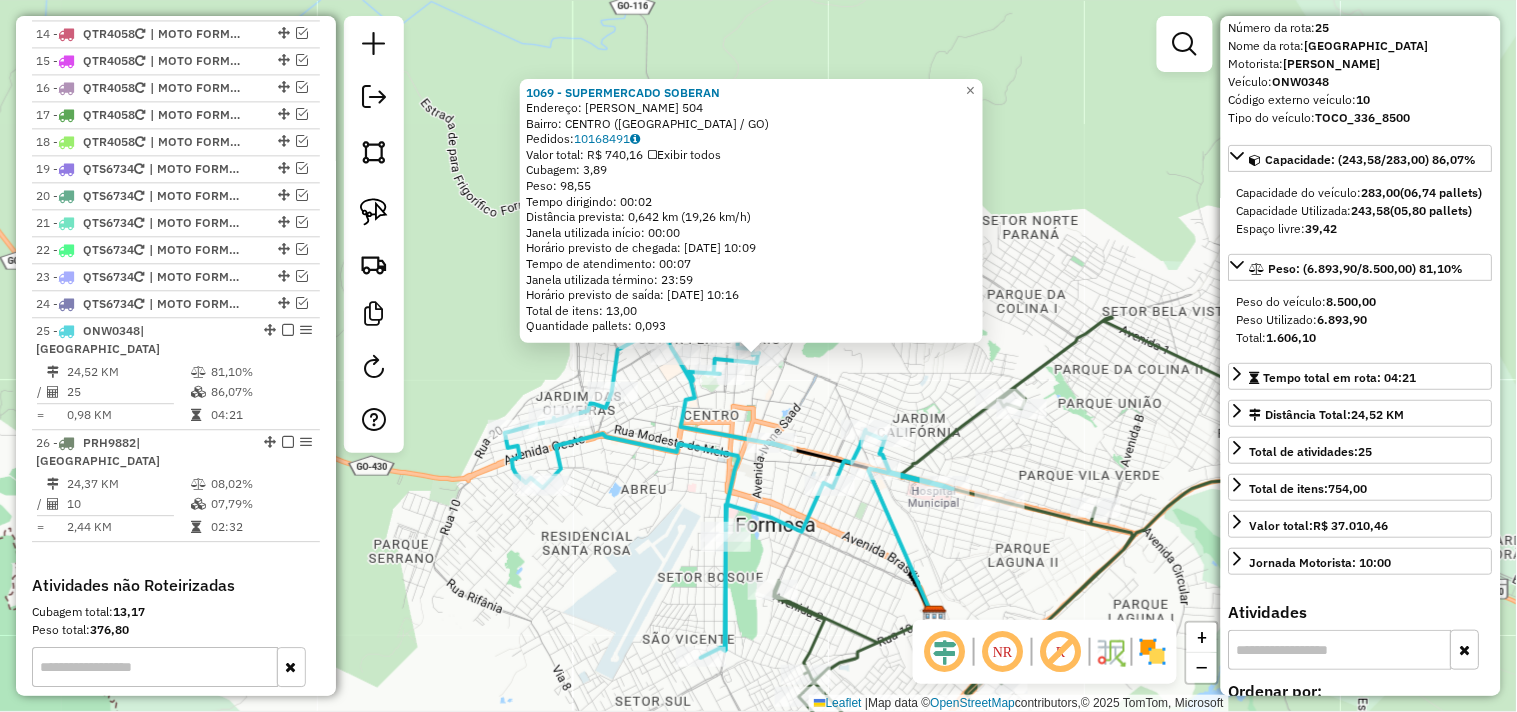 scroll, scrollTop: 1350, scrollLeft: 0, axis: vertical 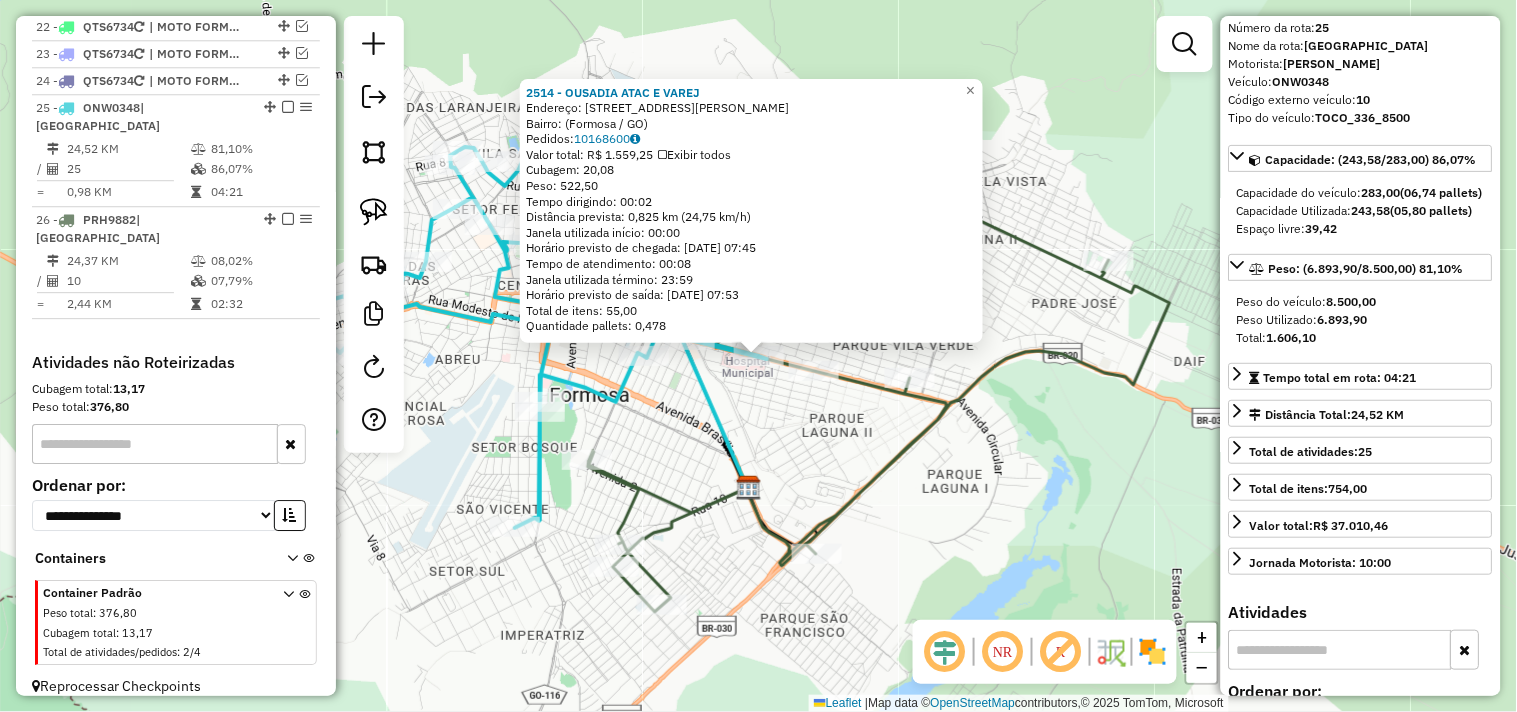click on "2514 - OUSADIA ATAC E VAREJ  Endereço: Avenida Maestro João Luiz do Espírito Santo, 1817   Bairro:  (Formosa / GO)   Pedidos:  10168600   Valor total: R$ 1.559,25   Exibir todos   Cubagem: 20,08  Peso: 522,50  Tempo dirigindo: 00:02   Distância prevista: 0,825 km (24,75 km/h)   Janela utilizada início: 00:00   Horário previsto de chegada: 11/07/2025 07:45   Tempo de atendimento: 00:08   Janela utilizada término: 23:59   Horário previsto de saída: 11/07/2025 07:53   Total de itens: 55,00   Quantidade pallets: 0,478  × Janela de atendimento Grade de atendimento Capacidade Transportadoras Veículos Cliente Pedidos  Rotas Selecione os dias de semana para filtrar as janelas de atendimento  Seg   Ter   Qua   Qui   Sex   Sáb   Dom  Informe o período da janela de atendimento: De: Até:  Filtrar exatamente a janela do cliente  Considerar janela de atendimento padrão  Selecione os dias de semana para filtrar as grades de atendimento  Seg   Ter   Qua   Qui   Sex   Sáb   Dom   Peso mínimo:   Peso máximo:" 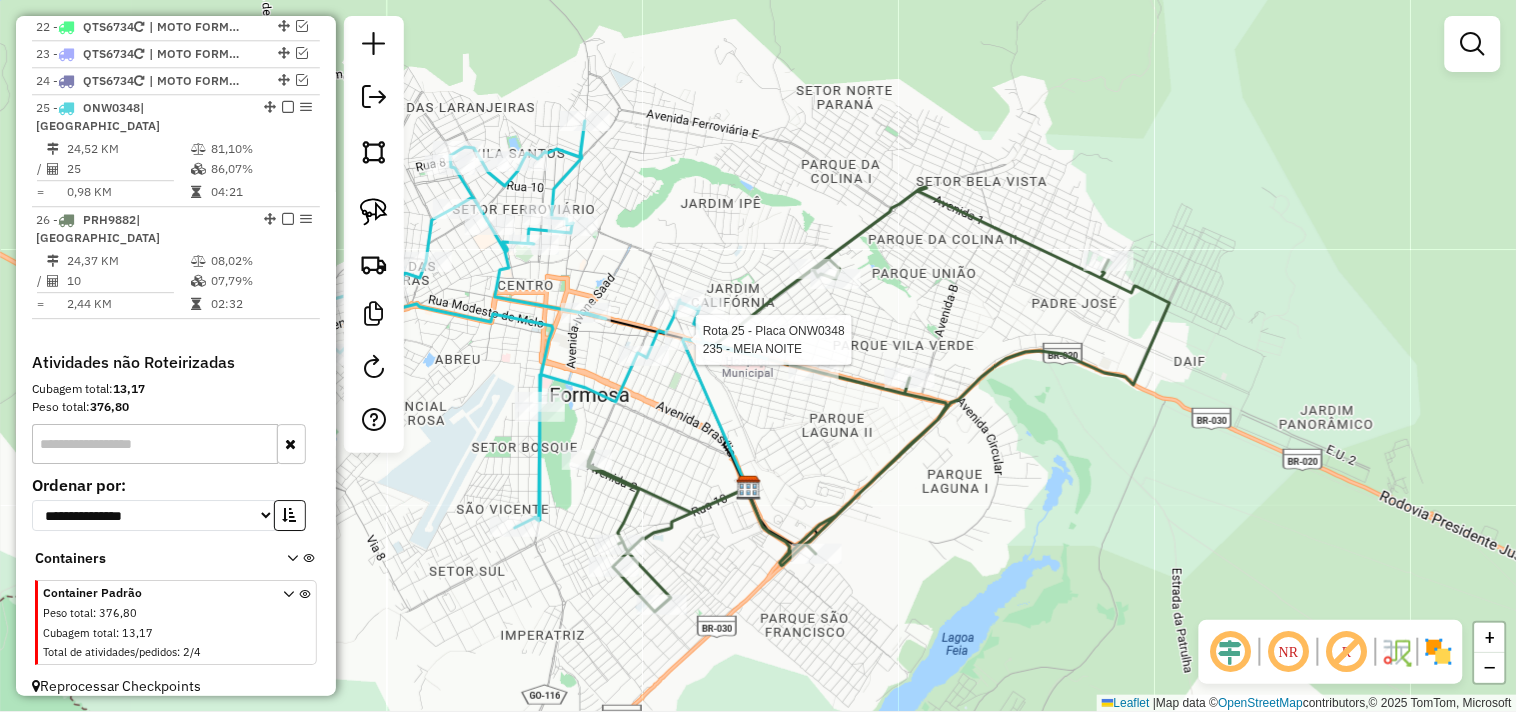 select on "*********" 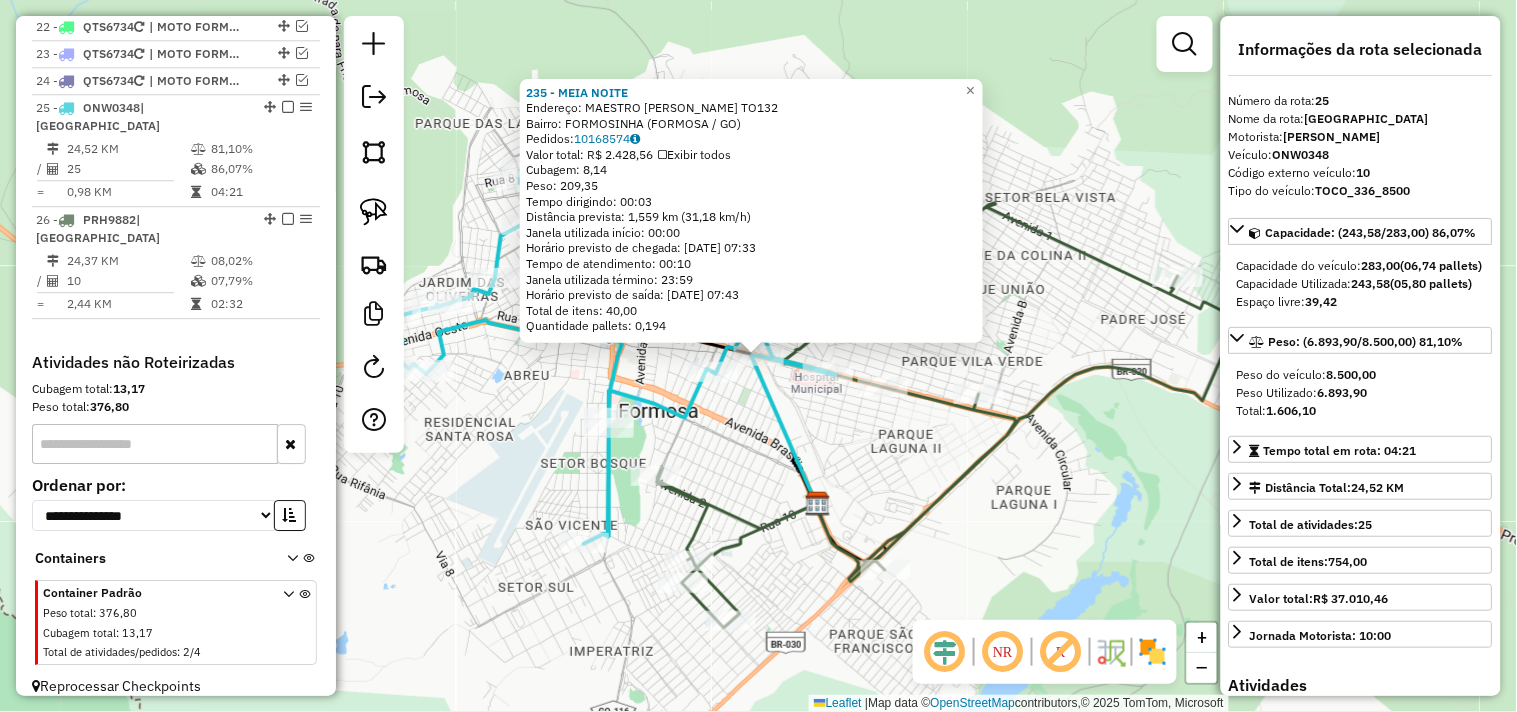 click 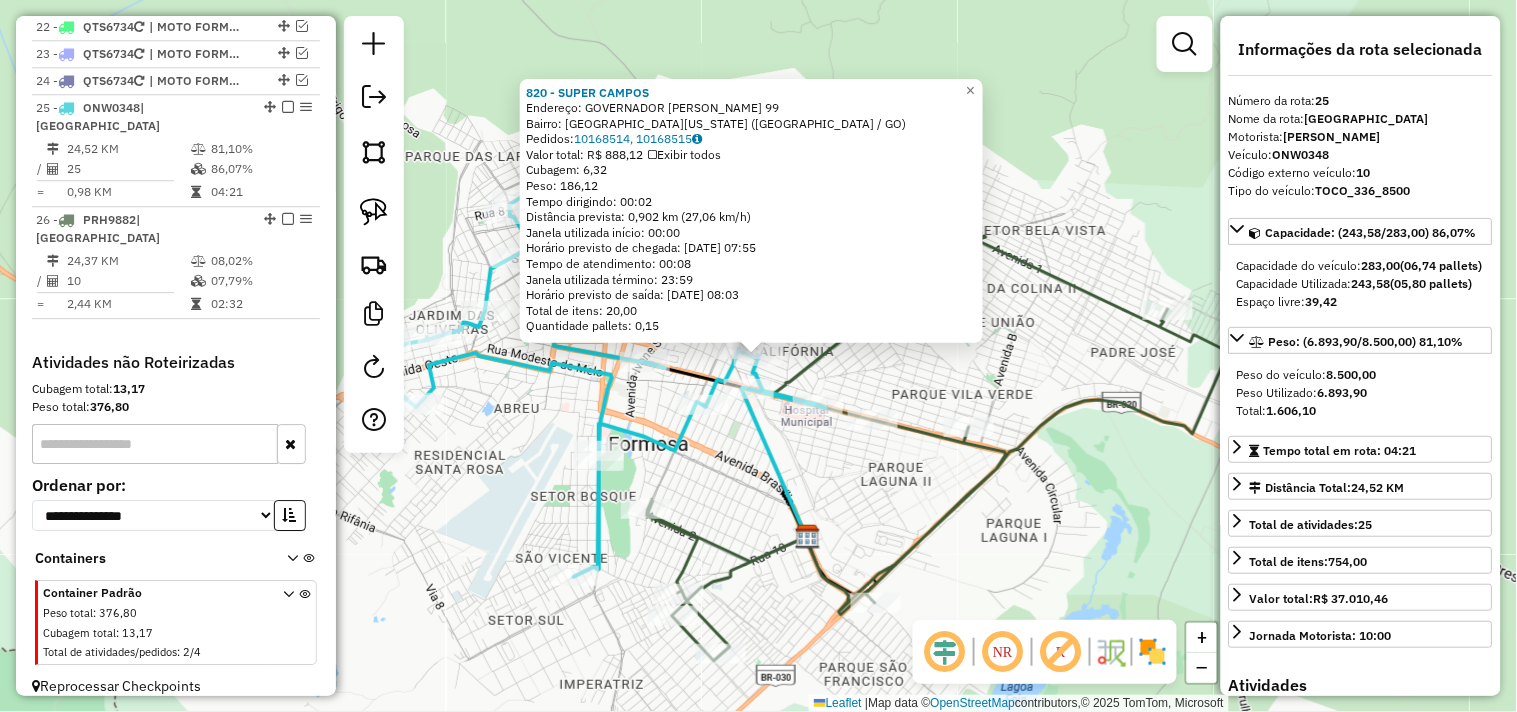 click 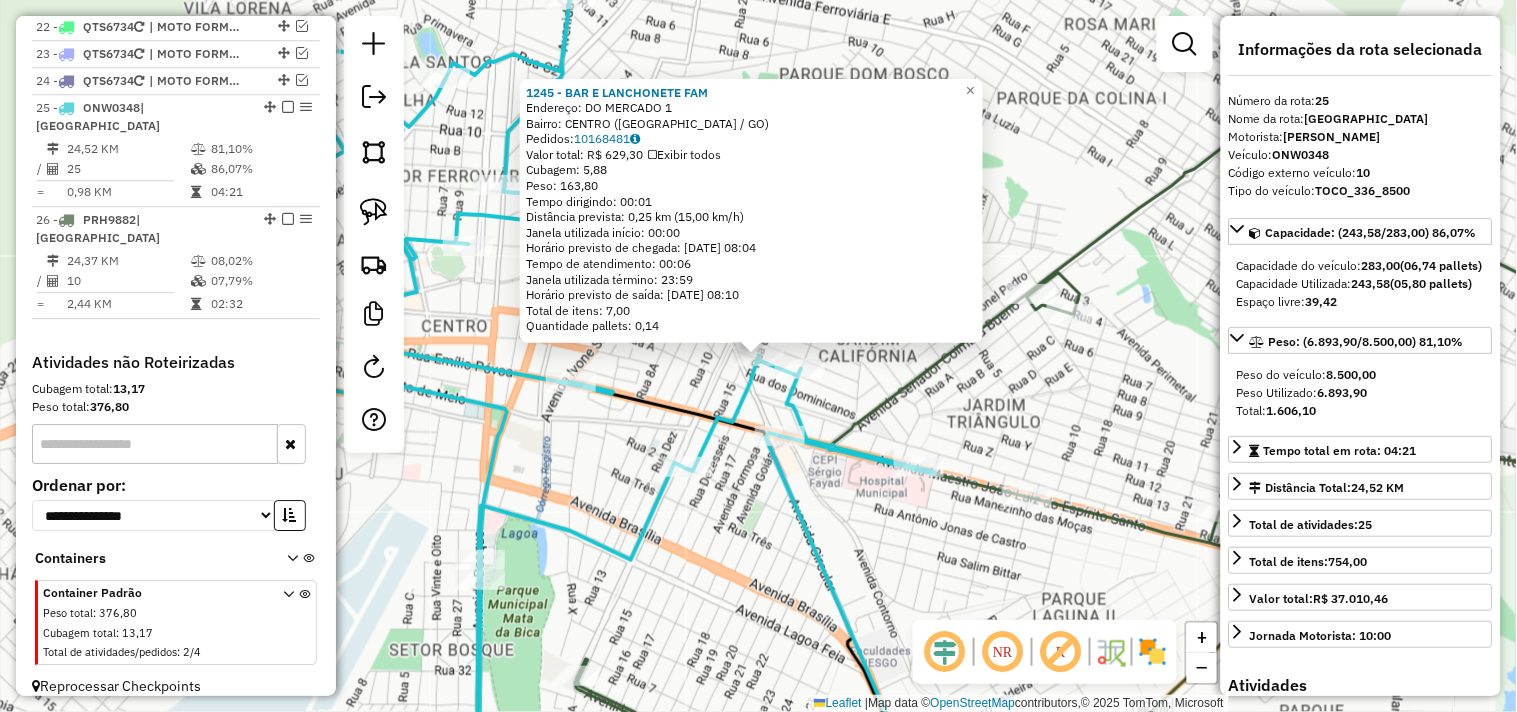 click 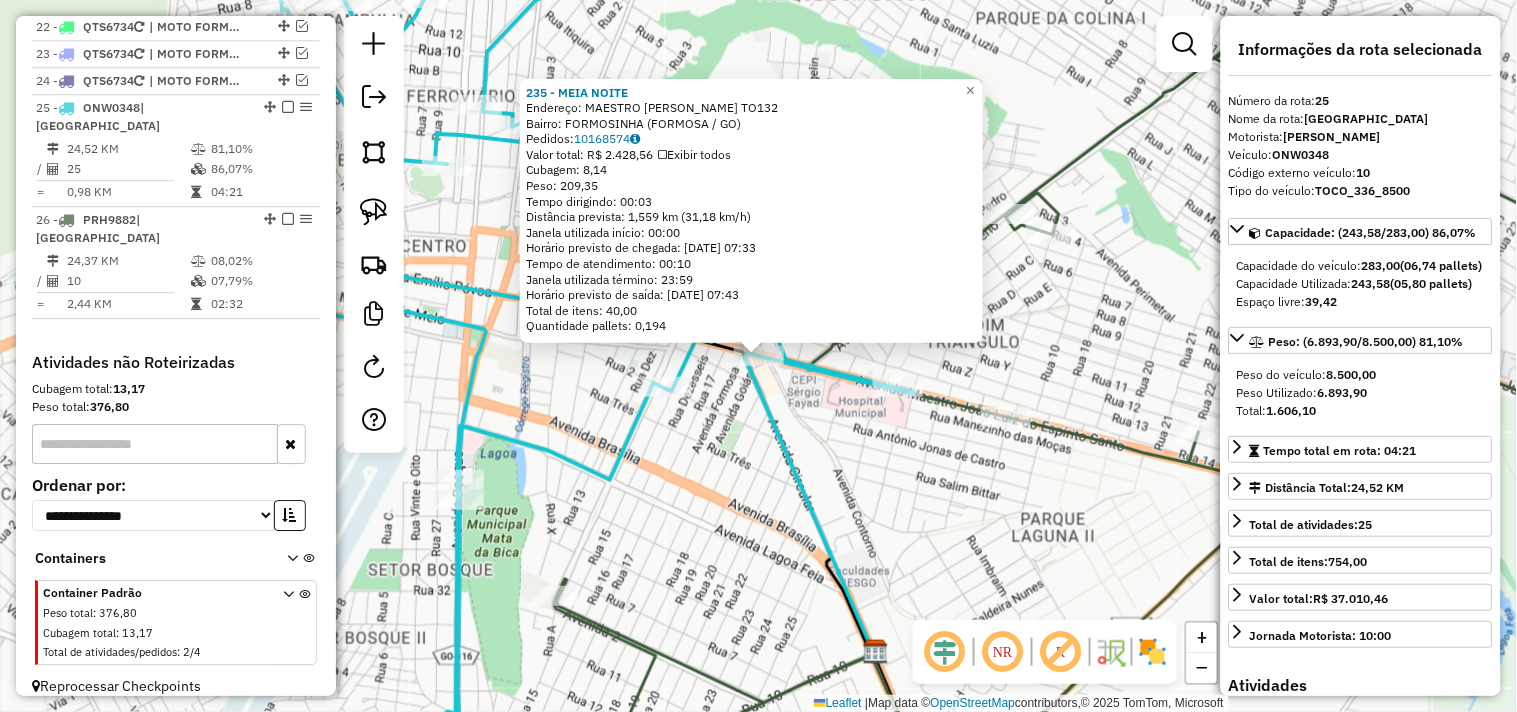 drag, startPoint x: 815, startPoint y: 478, endPoint x: 828, endPoint y: 464, distance: 19.104973 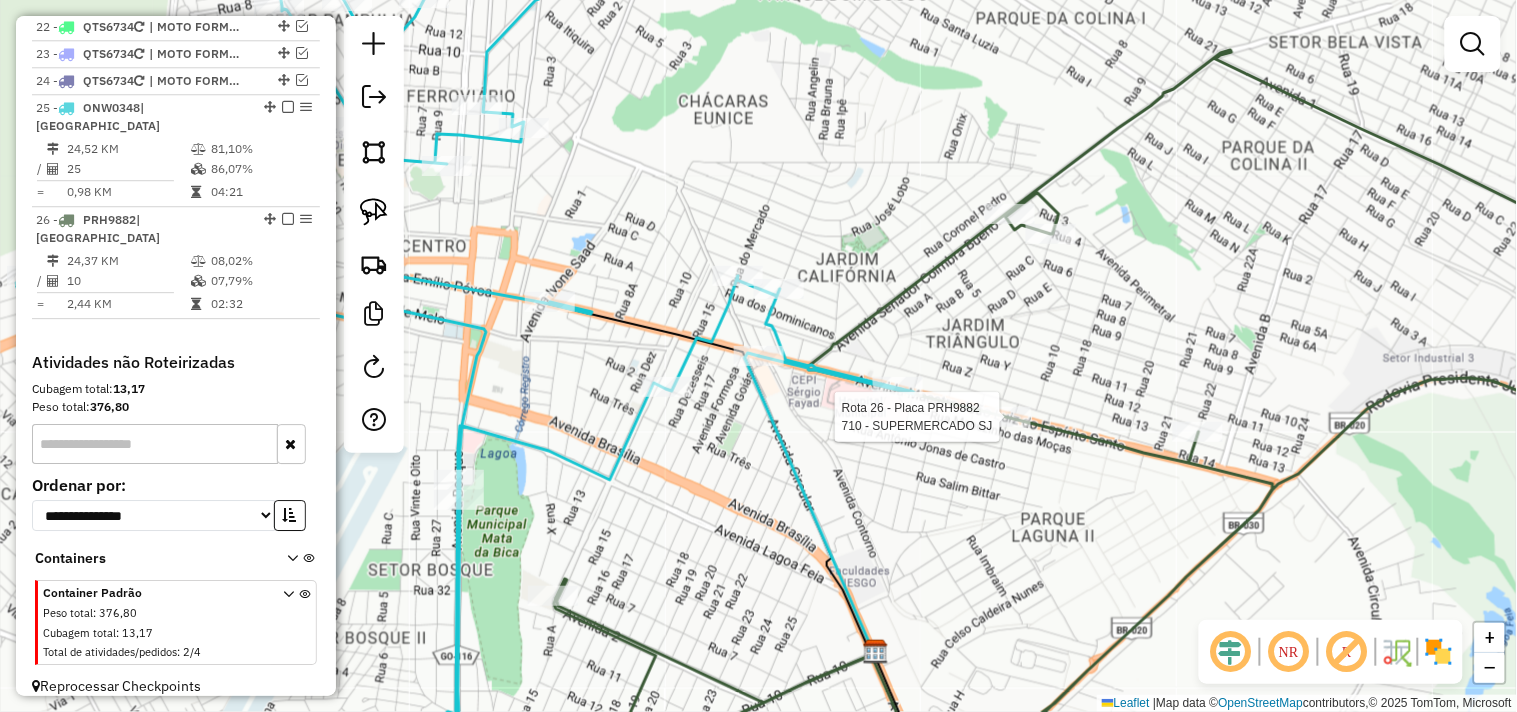 select on "*********" 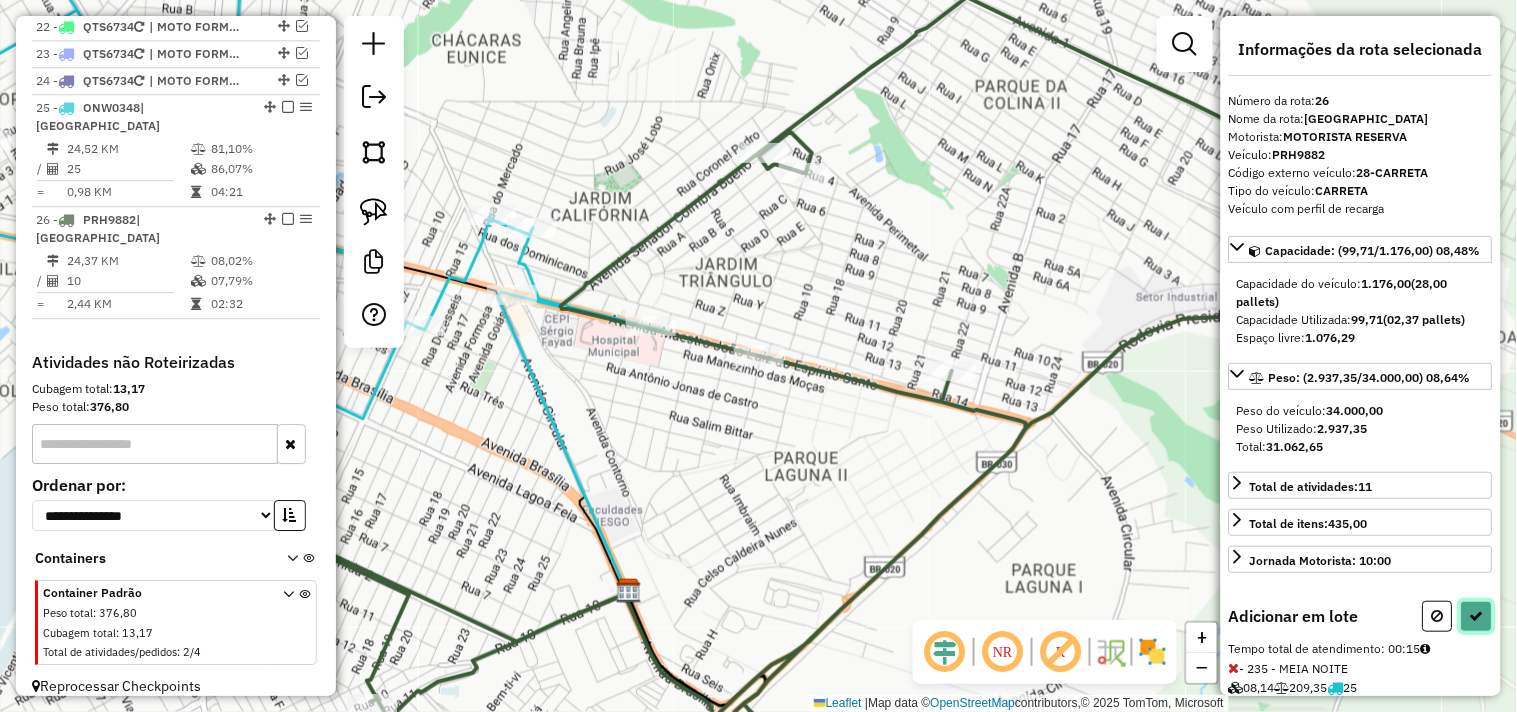 click at bounding box center (1477, 616) 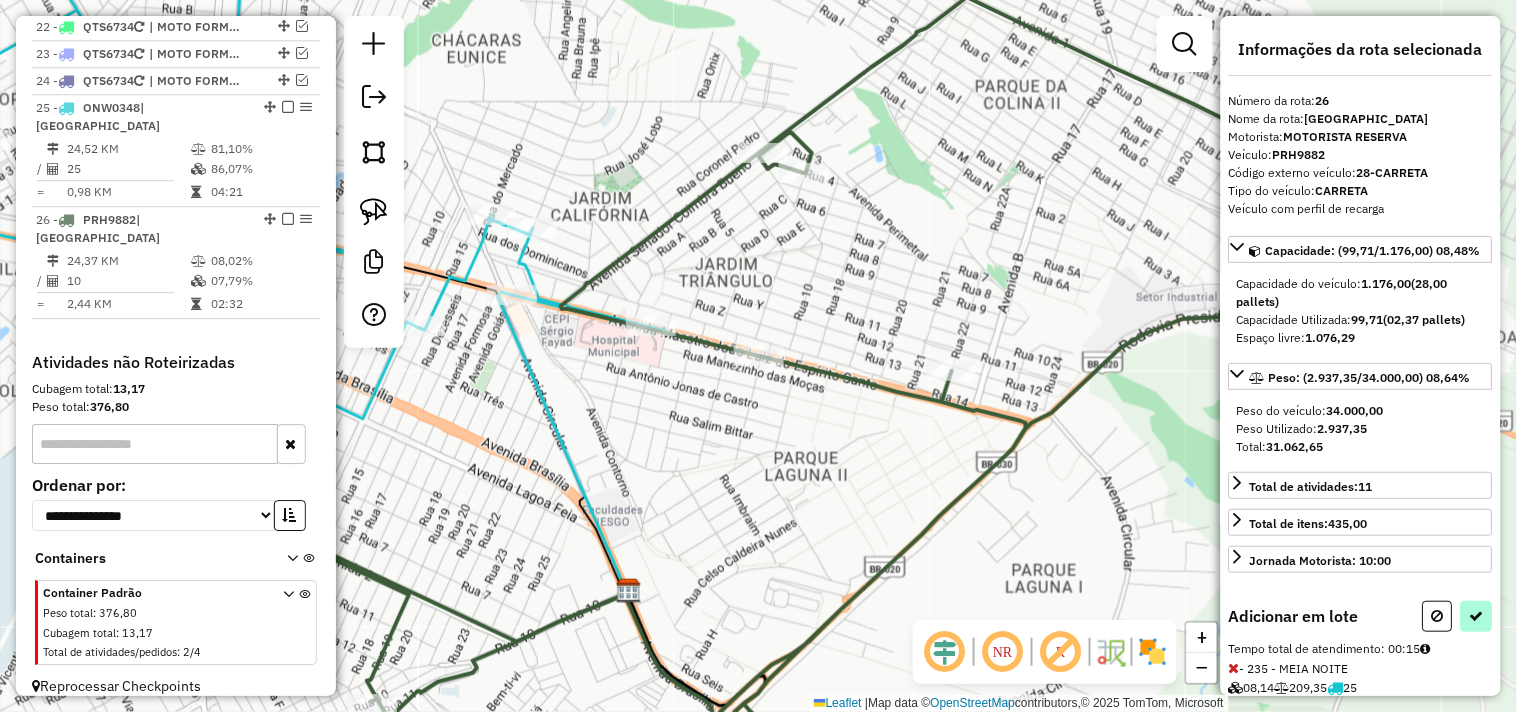select on "*********" 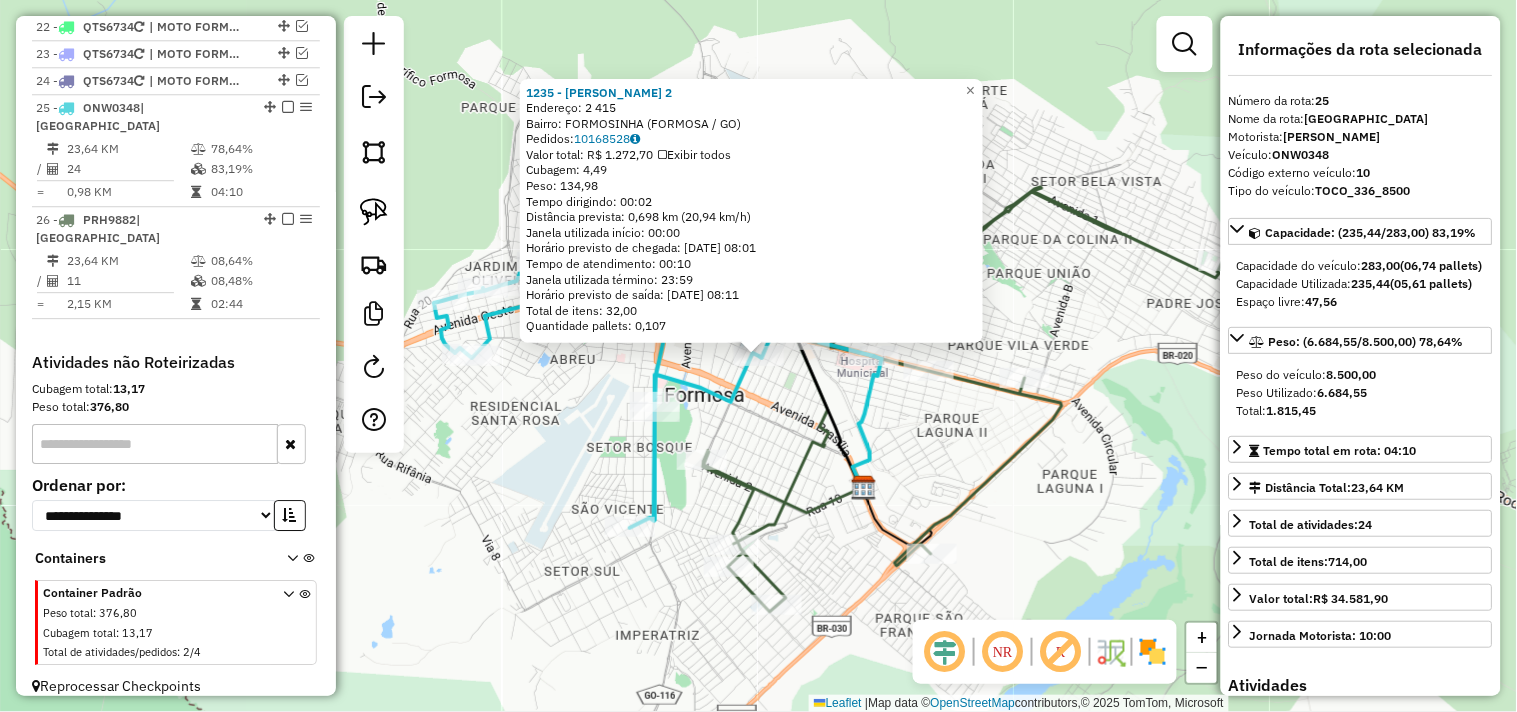 click 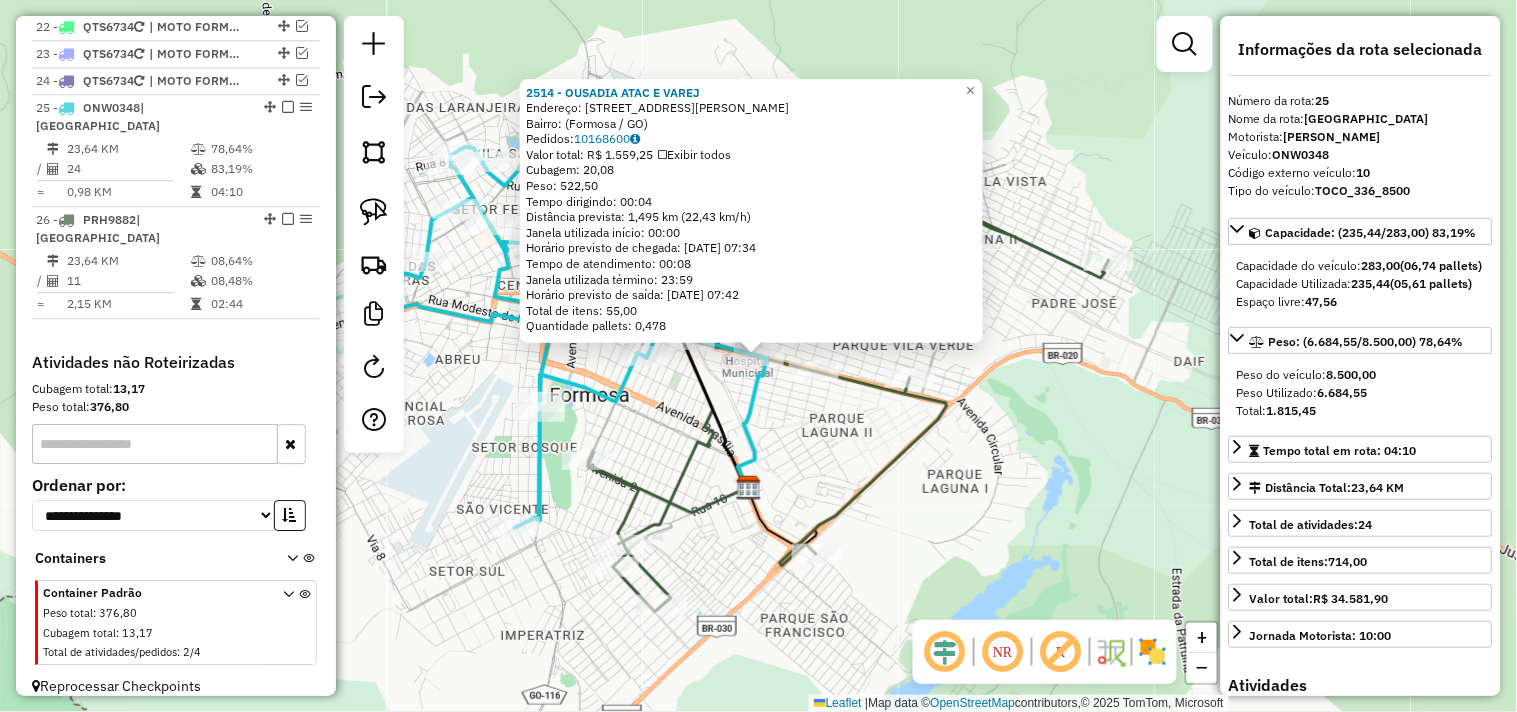 click 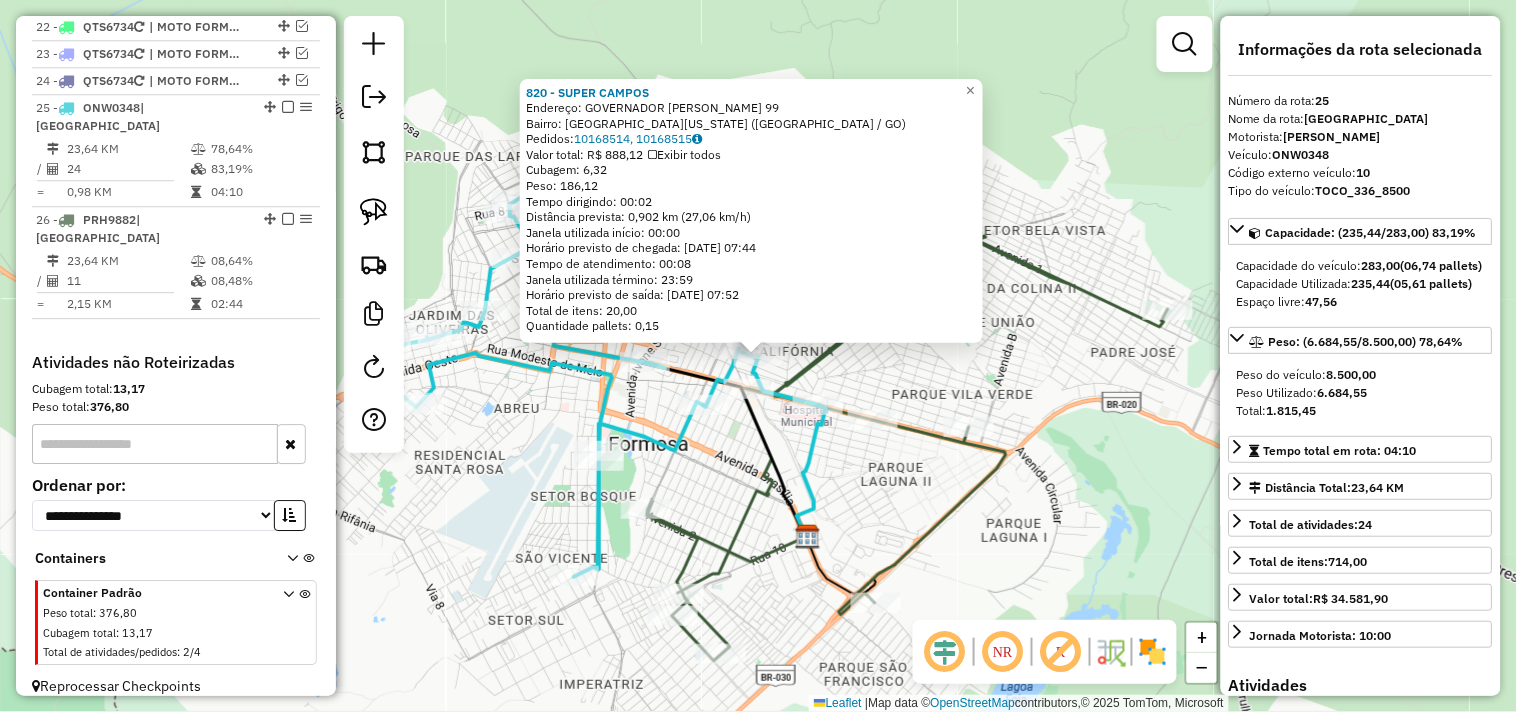 click on "820 - SUPER CAMPOS  Endereço:  GOVERNADOR BERNARDO SAYAO 99   Bairro: JARDIM CALIFORNIA (FORMOSA / GO)   Pedidos:  10168514, 10168515   Valor total: R$ 888,12   Exibir todos   Cubagem: 6,32  Peso: 186,12  Tempo dirigindo: 00:02   Distância prevista: 0,902 km (27,06 km/h)   Janela utilizada início: 00:00   Horário previsto de chegada: 11/07/2025 07:44   Tempo de atendimento: 00:08   Janela utilizada término: 23:59   Horário previsto de saída: 11/07/2025 07:52   Total de itens: 20,00   Quantidade pallets: 0,15  × Janela de atendimento Grade de atendimento Capacidade Transportadoras Veículos Cliente Pedidos  Rotas Selecione os dias de semana para filtrar as janelas de atendimento  Seg   Ter   Qua   Qui   Sex   Sáb   Dom  Informe o período da janela de atendimento: De: Até:  Filtrar exatamente a janela do cliente  Considerar janela de atendimento padrão  Selecione os dias de semana para filtrar as grades de atendimento  Seg   Ter   Qua   Qui   Sex   Sáb   Dom   Peso mínimo:   Peso máximo:   De:  +" 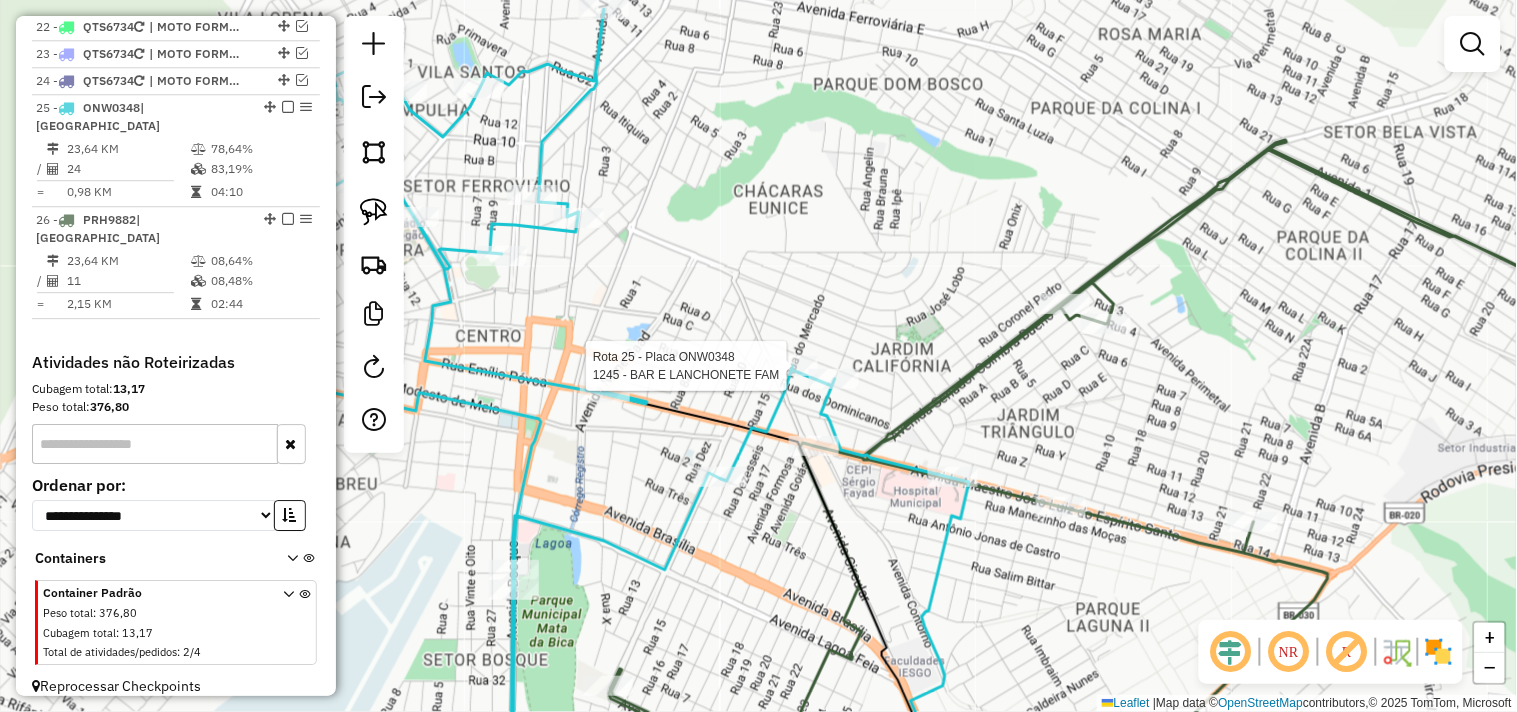 select on "*********" 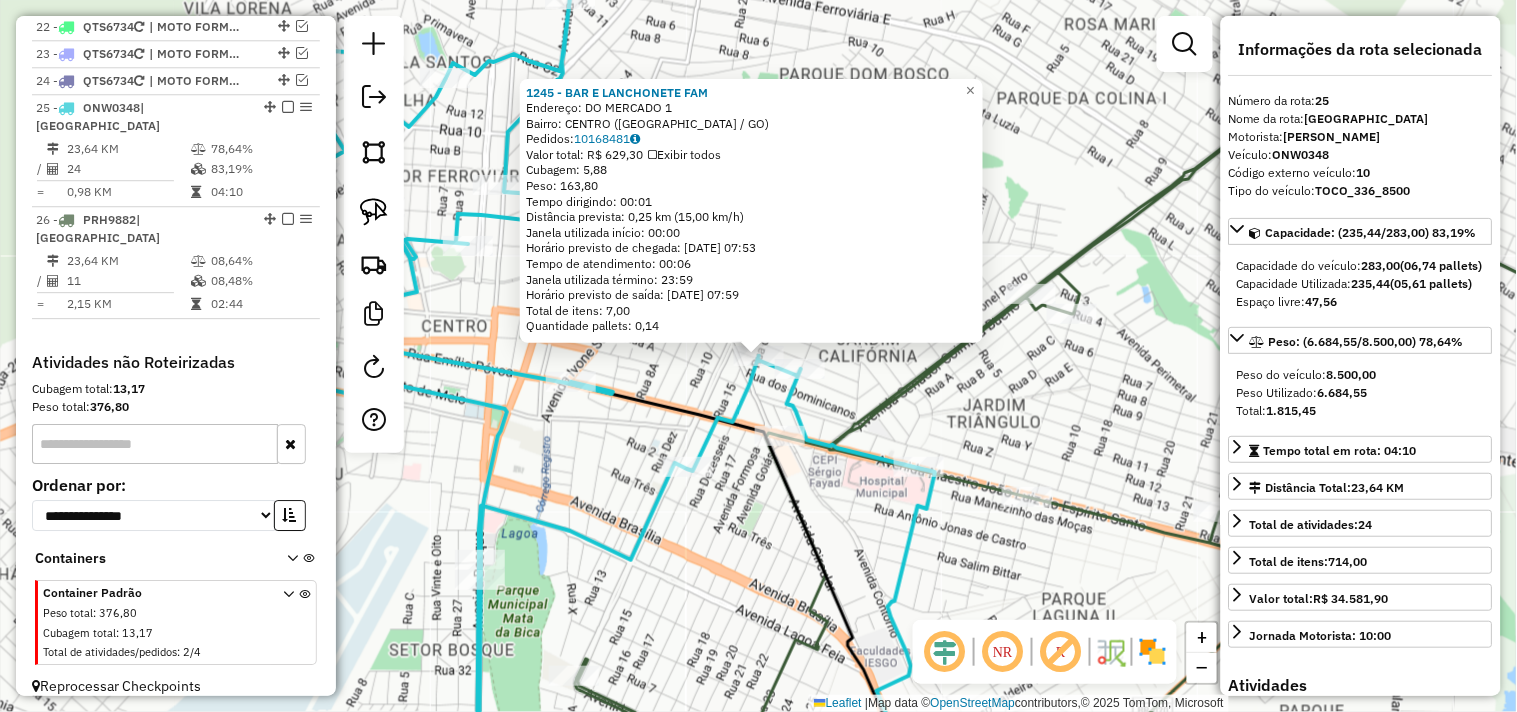 drag, startPoint x: 673, startPoint y: 413, endPoint x: 720, endPoint y: 406, distance: 47.518417 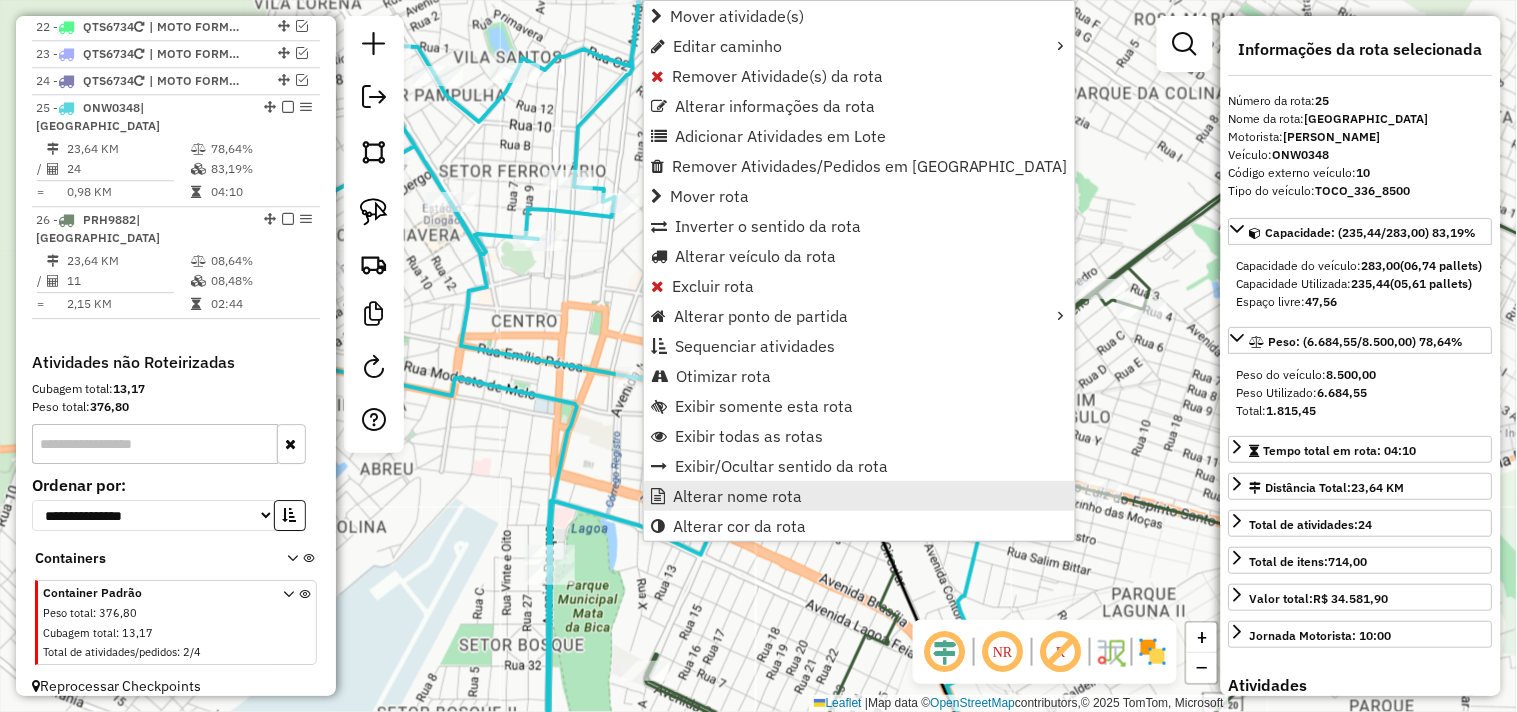 click on "Alterar nome rota" at bounding box center [737, 496] 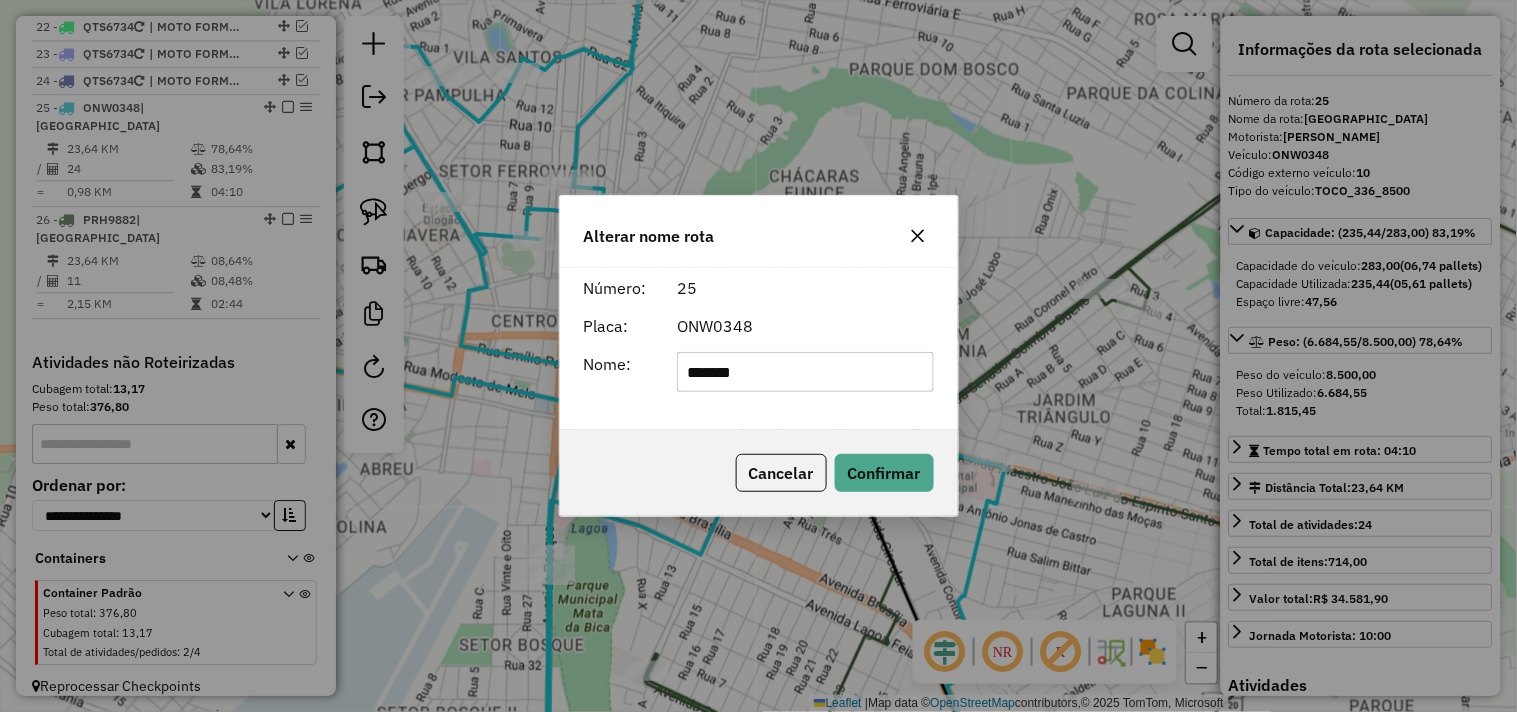 click on "*******" 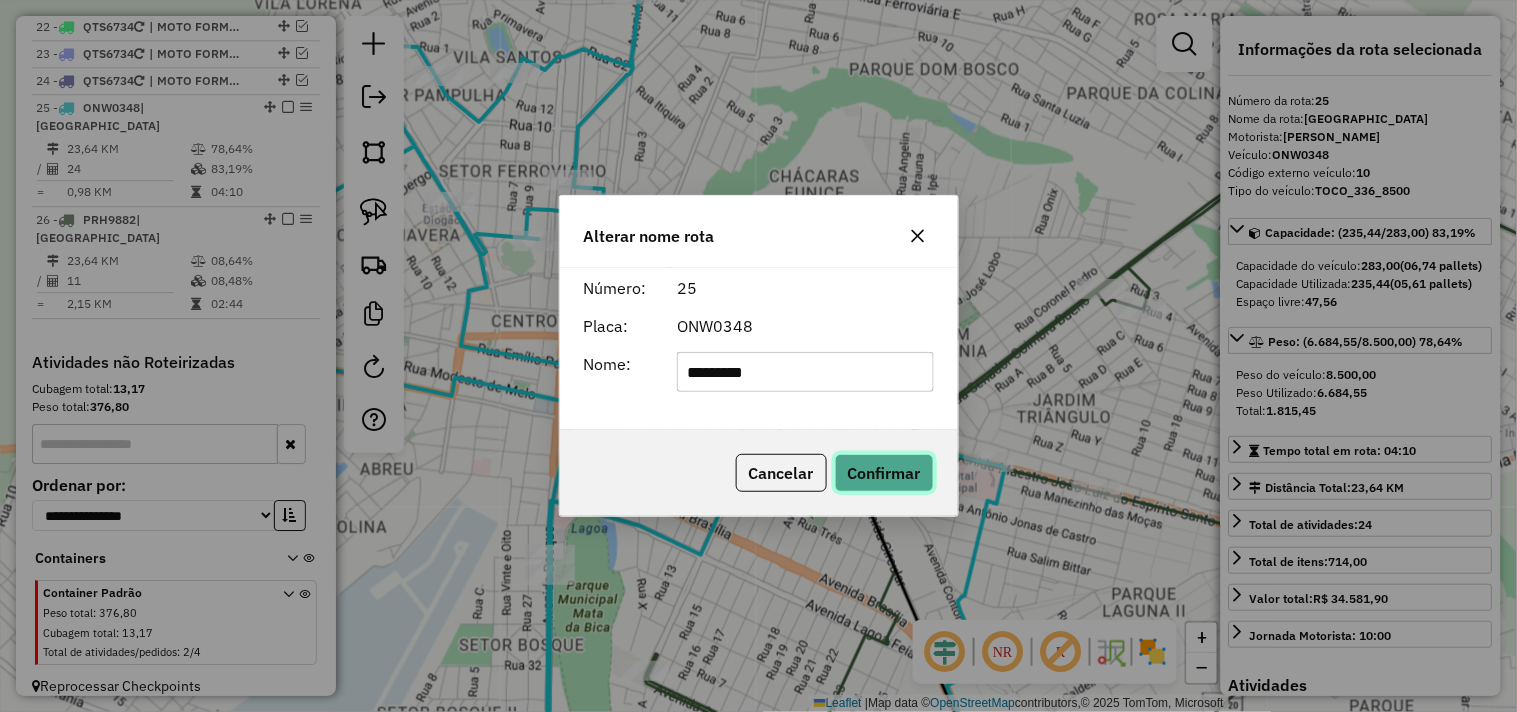 click on "Confirmar" 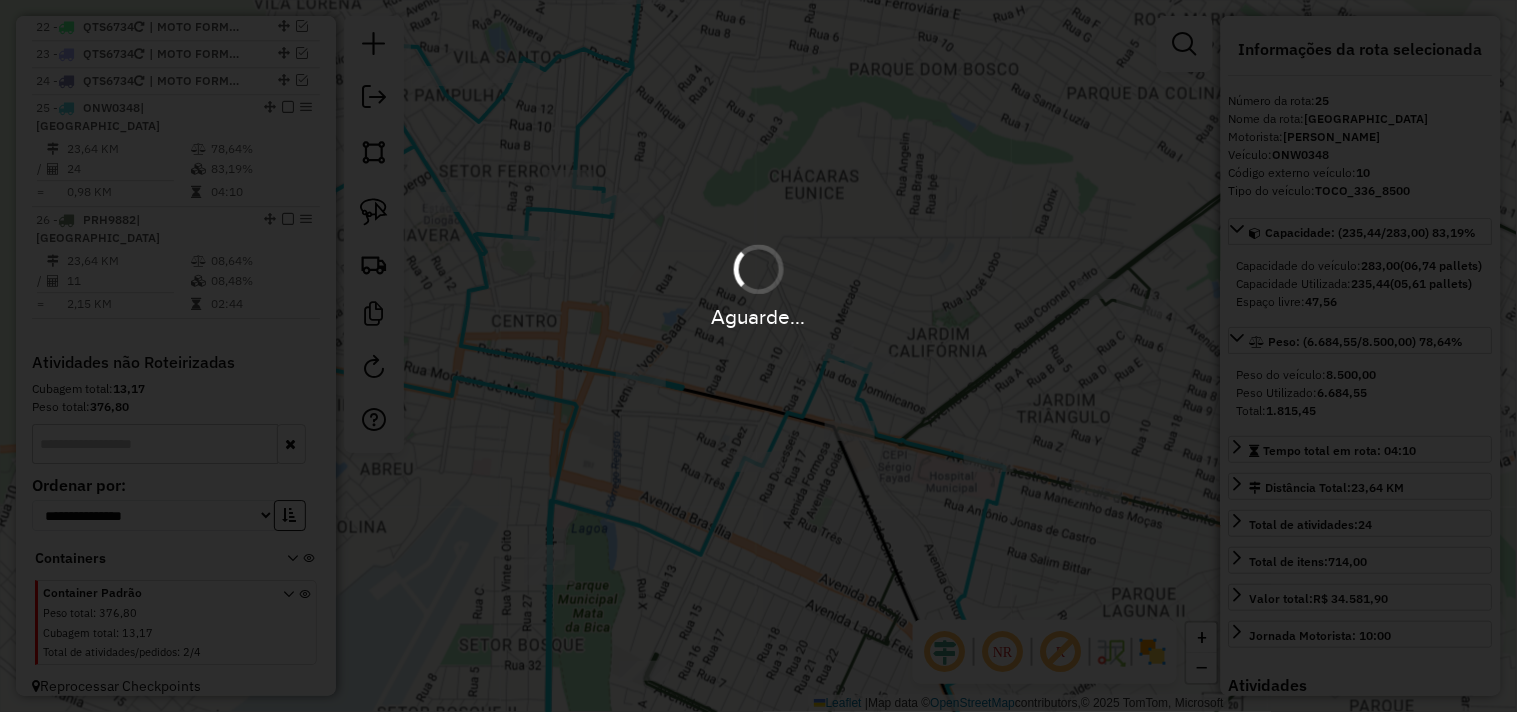 type 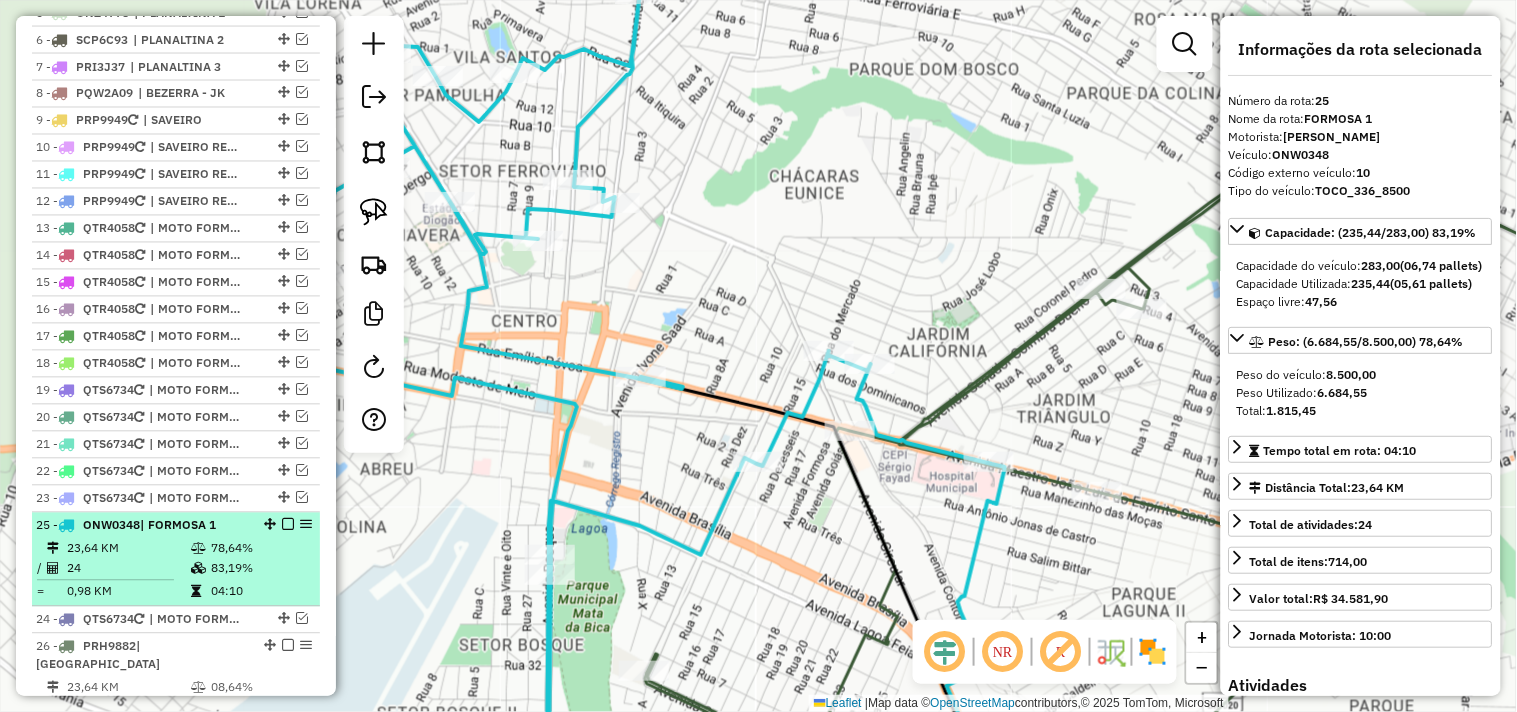 scroll, scrollTop: 794, scrollLeft: 0, axis: vertical 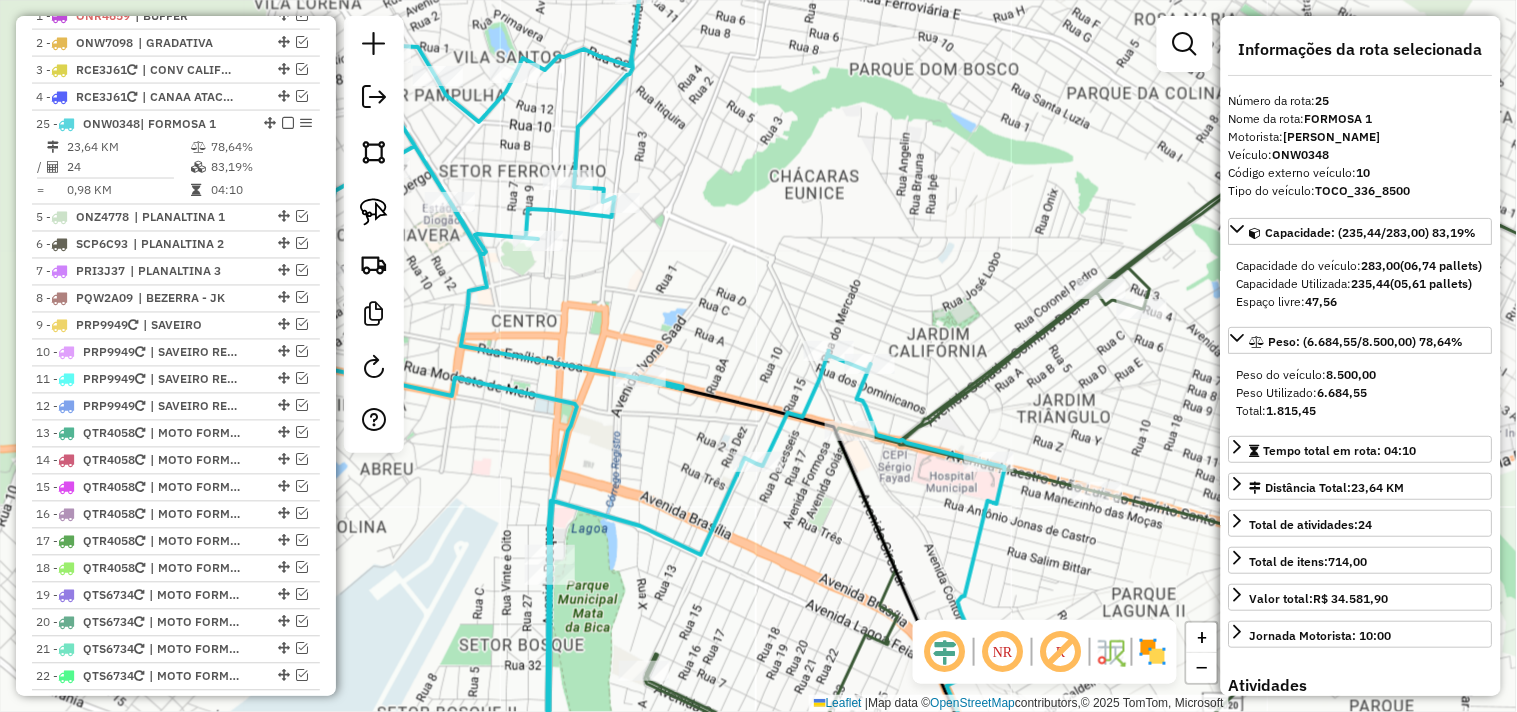 drag, startPoint x: 266, startPoint y: 344, endPoint x: 260, endPoint y: 133, distance: 211.0853 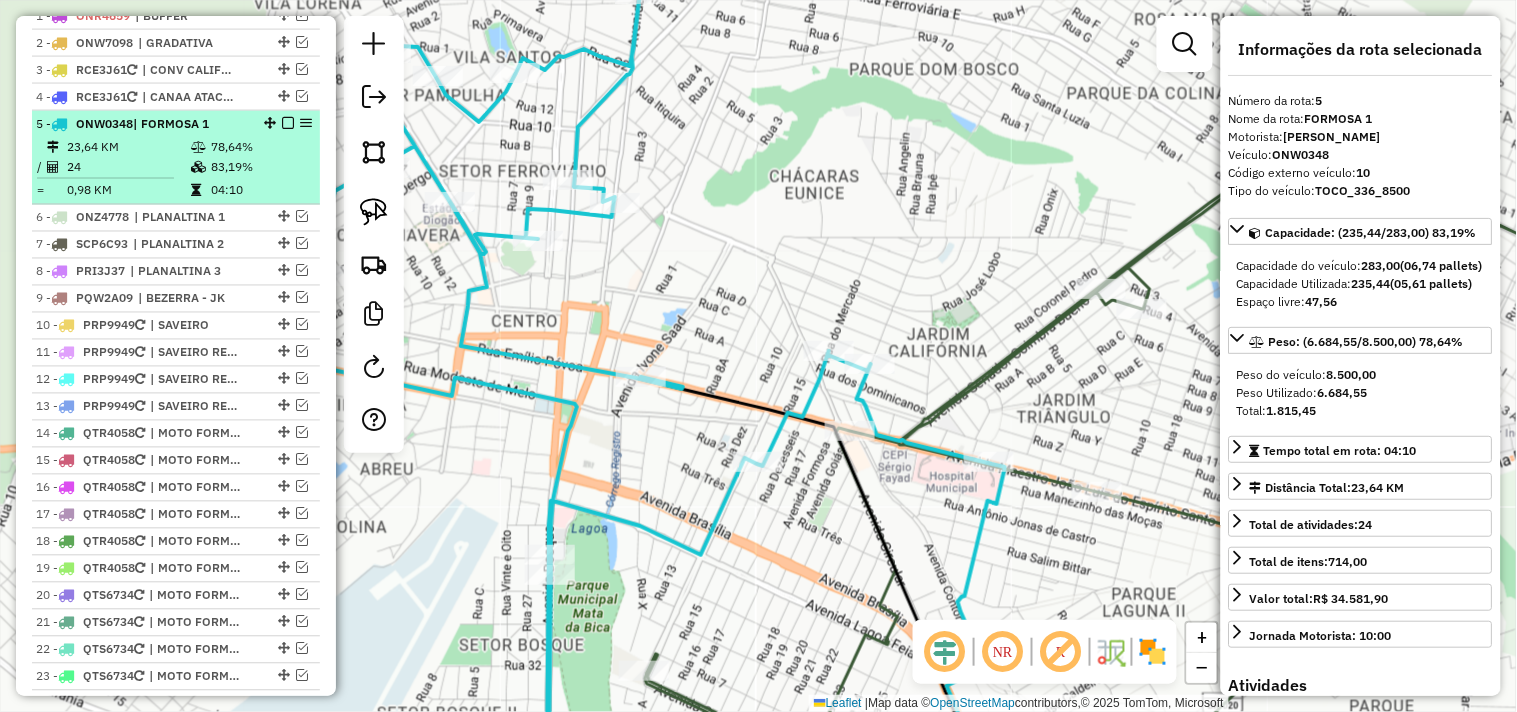 click at bounding box center (288, 123) 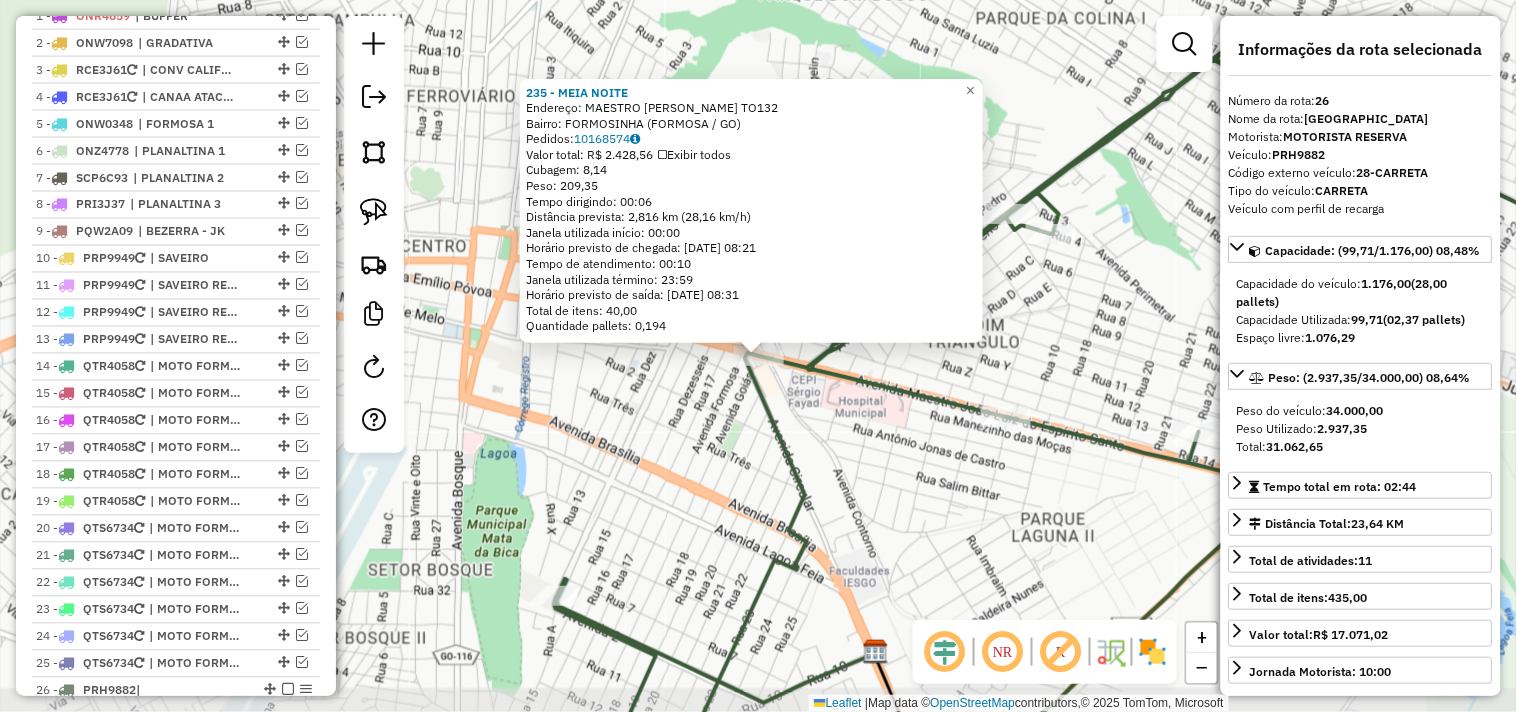 scroll, scrollTop: 1283, scrollLeft: 0, axis: vertical 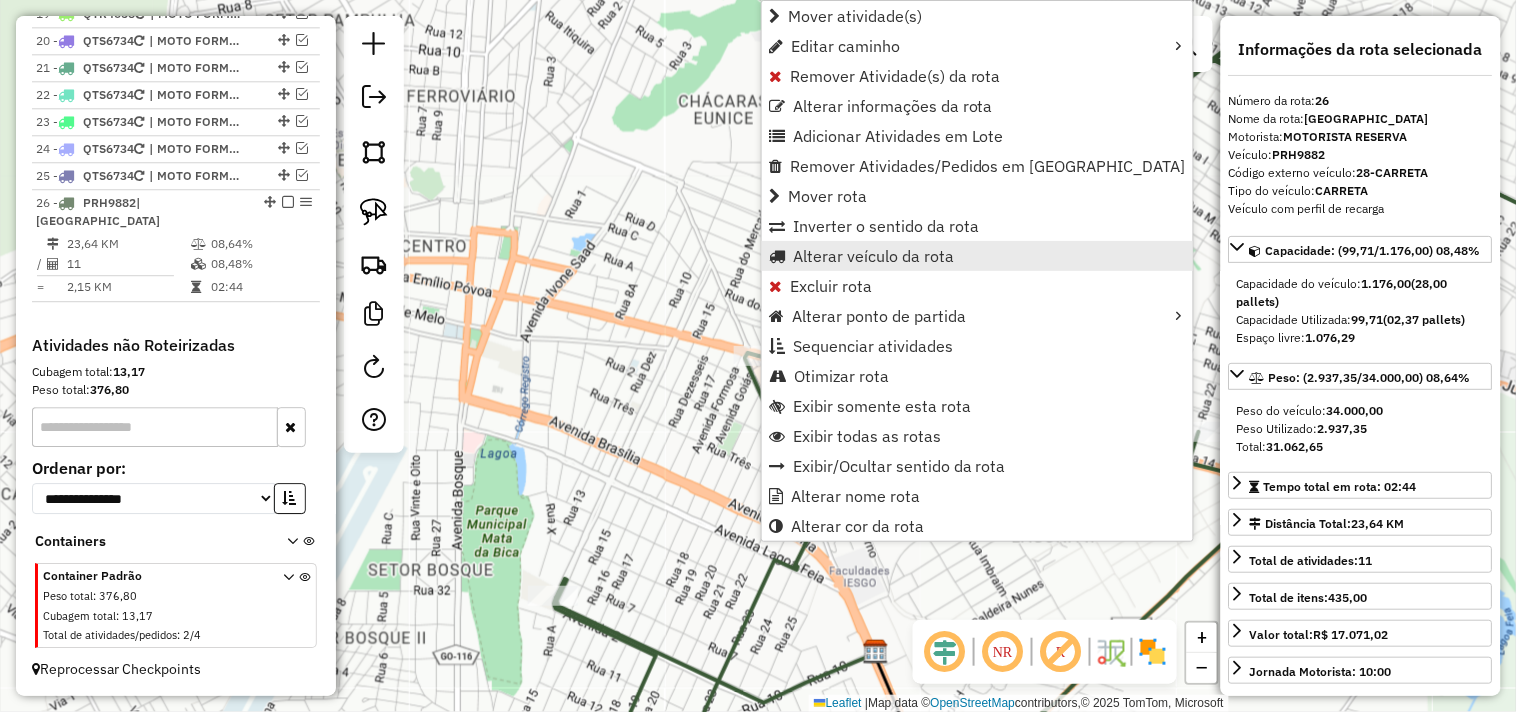click on "Alterar veículo da rota" at bounding box center (873, 256) 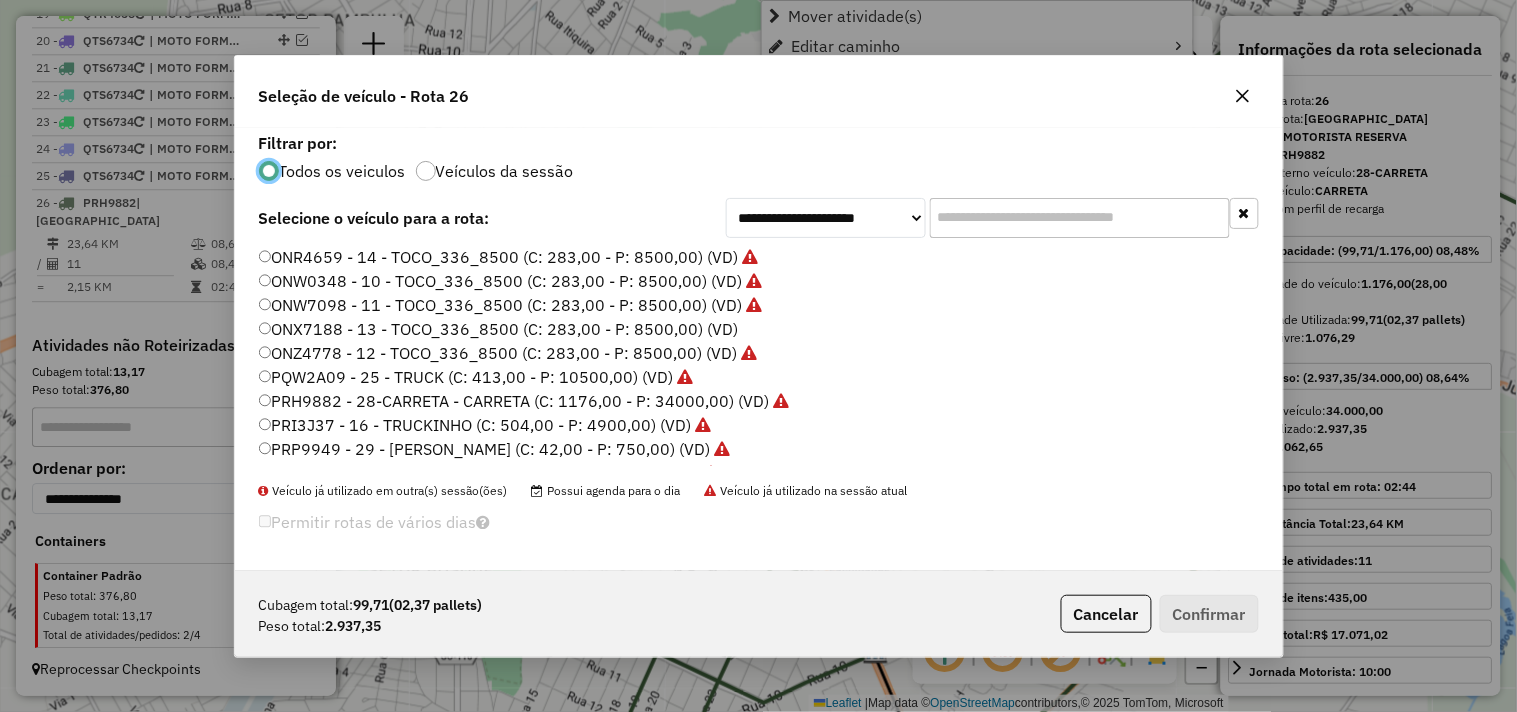 scroll, scrollTop: 11, scrollLeft: 5, axis: both 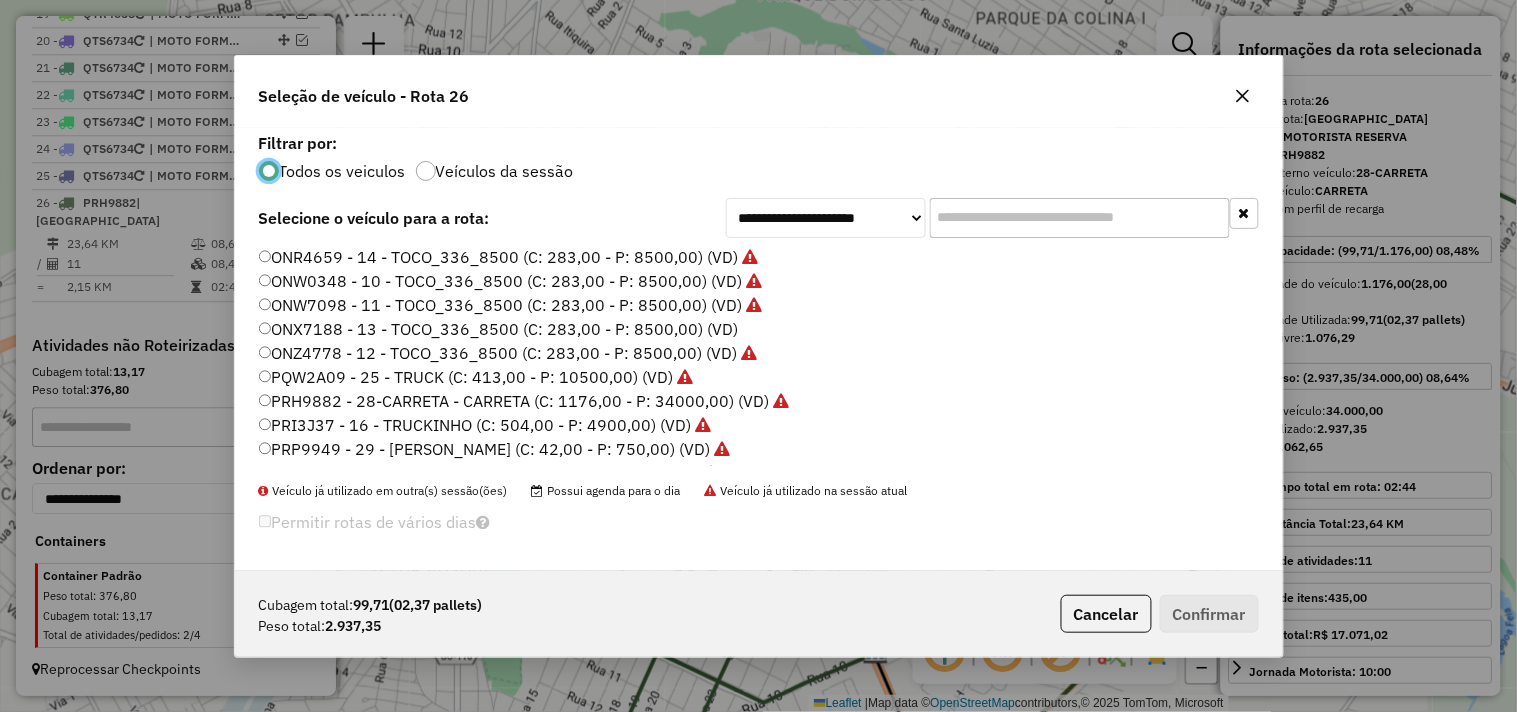 click on "ONW7098 - 11 - TOCO_336_8500 (C: 283,00 - P: 8500,00) (VD)" 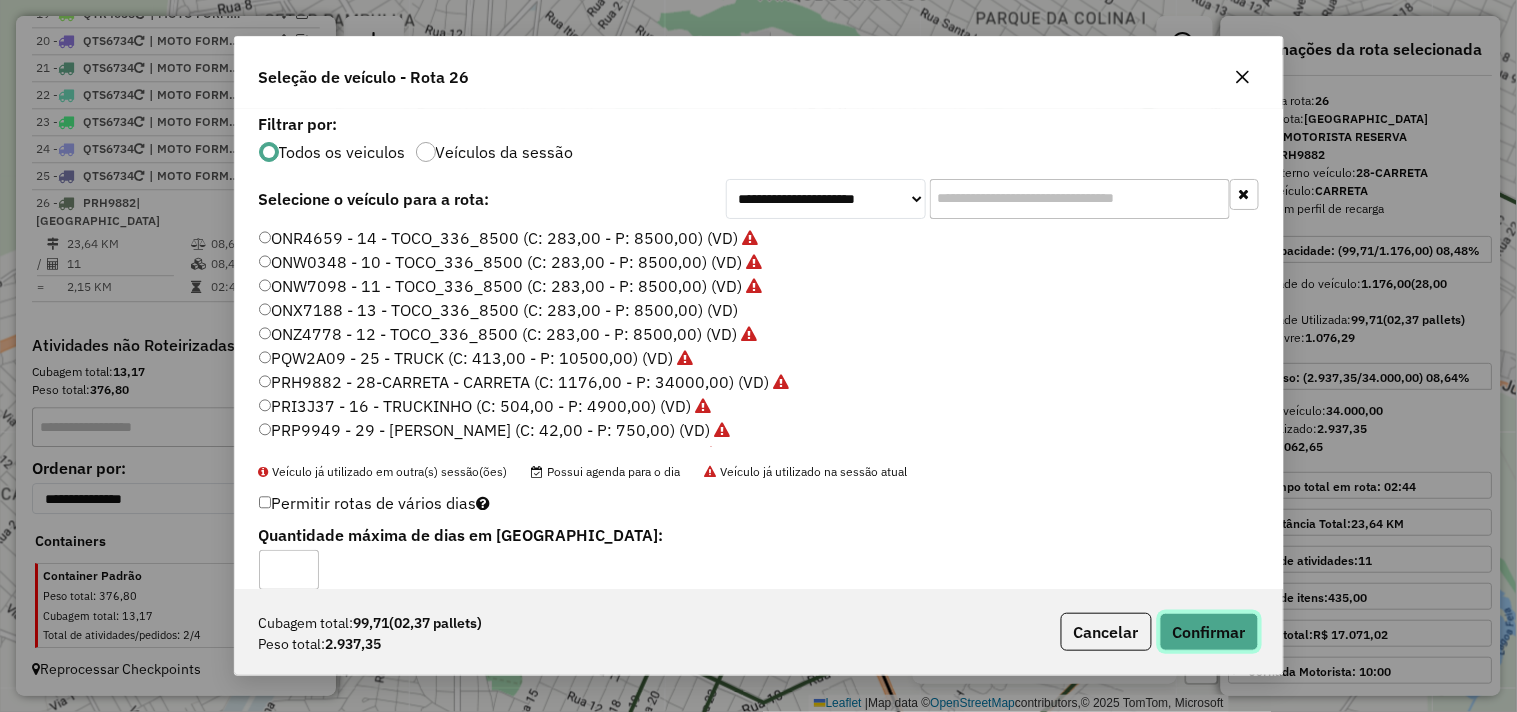 drag, startPoint x: 1216, startPoint y: 620, endPoint x: 1187, endPoint y: 594, distance: 38.948685 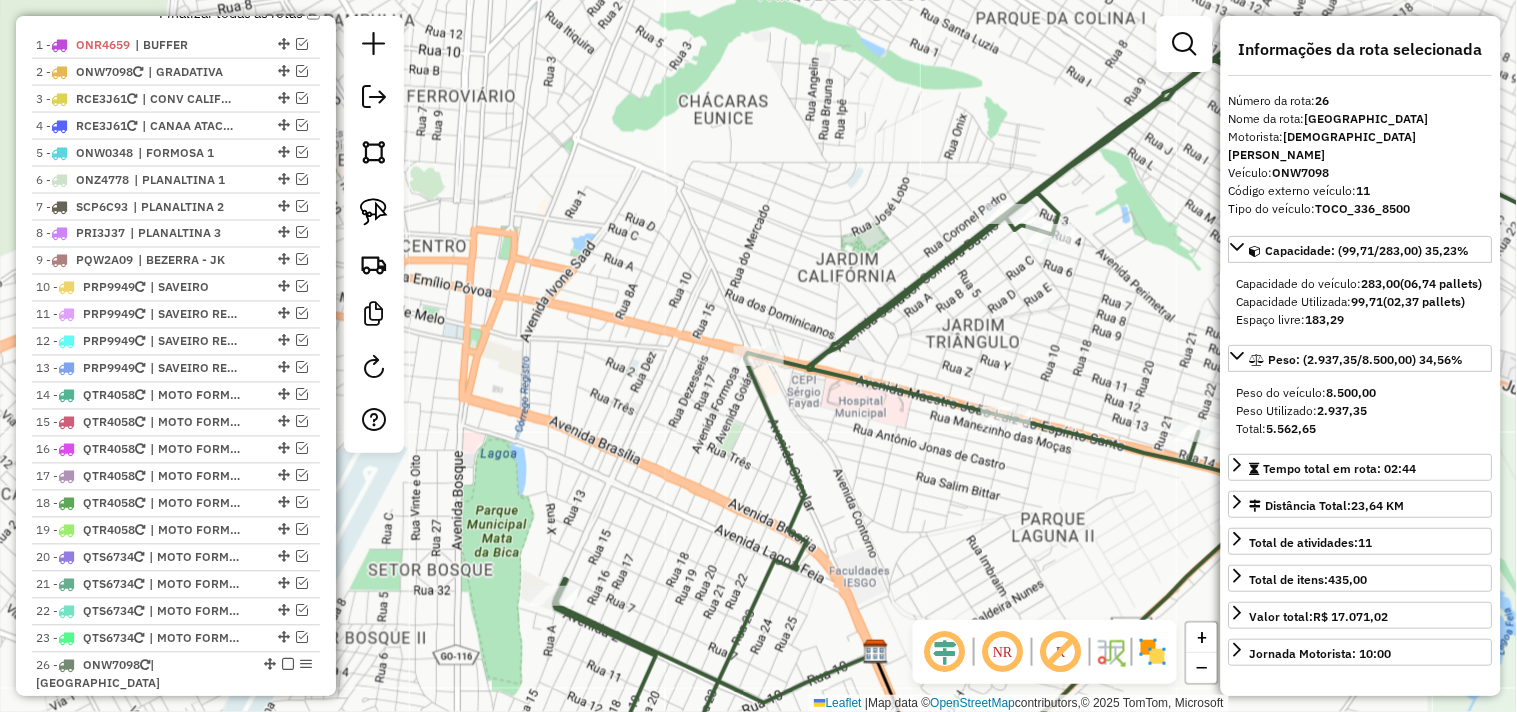 scroll, scrollTop: 727, scrollLeft: 0, axis: vertical 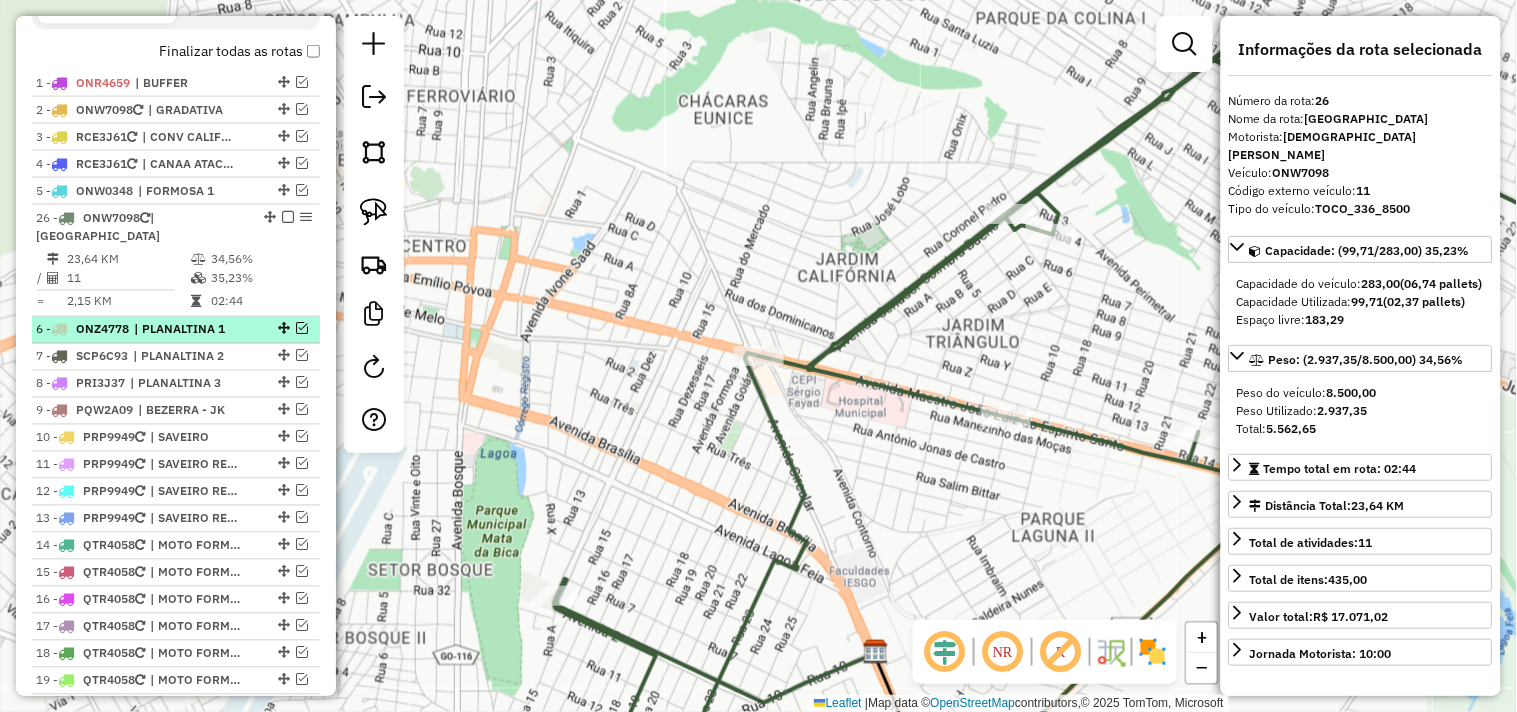 drag, startPoint x: 258, startPoint y: 214, endPoint x: 227, endPoint y: 318, distance: 108.52189 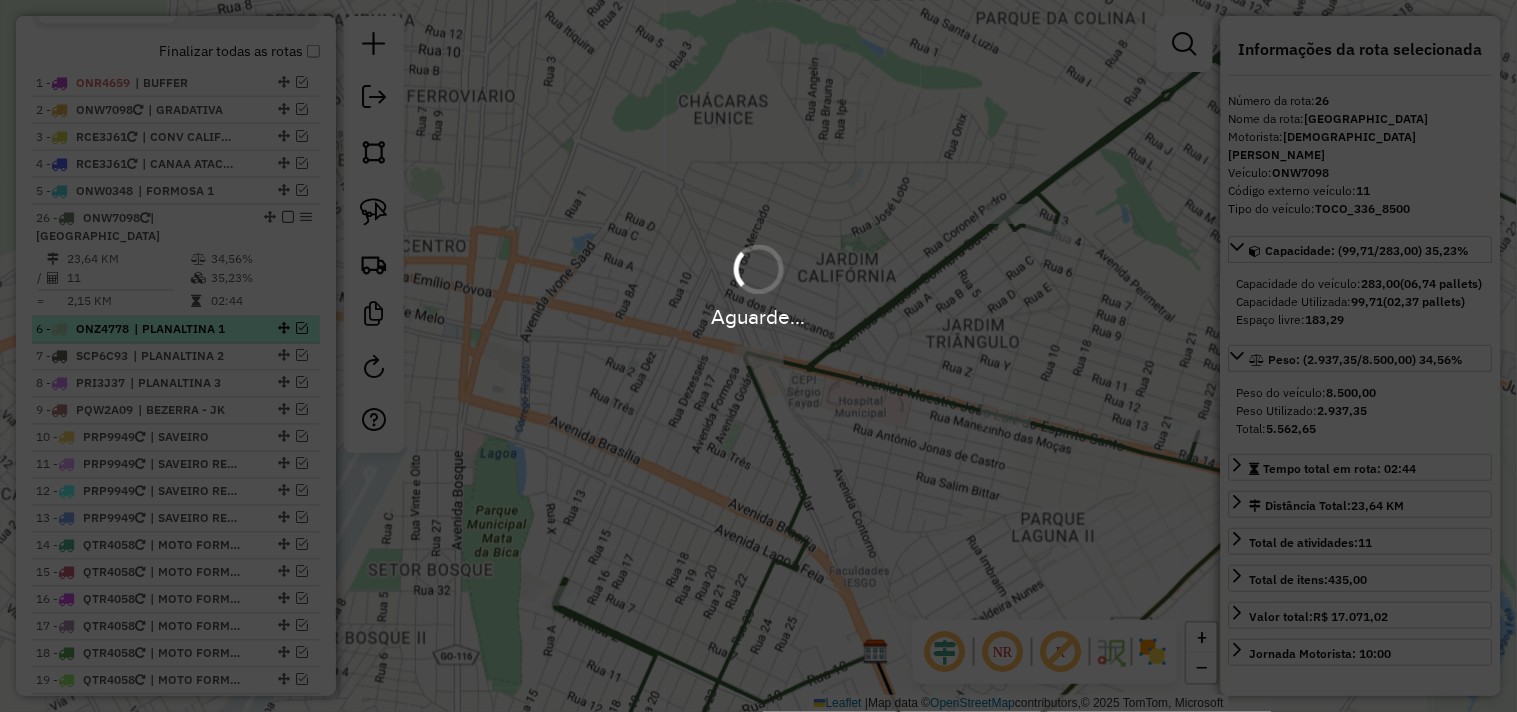 click on "Aguarde..." at bounding box center (758, 316) 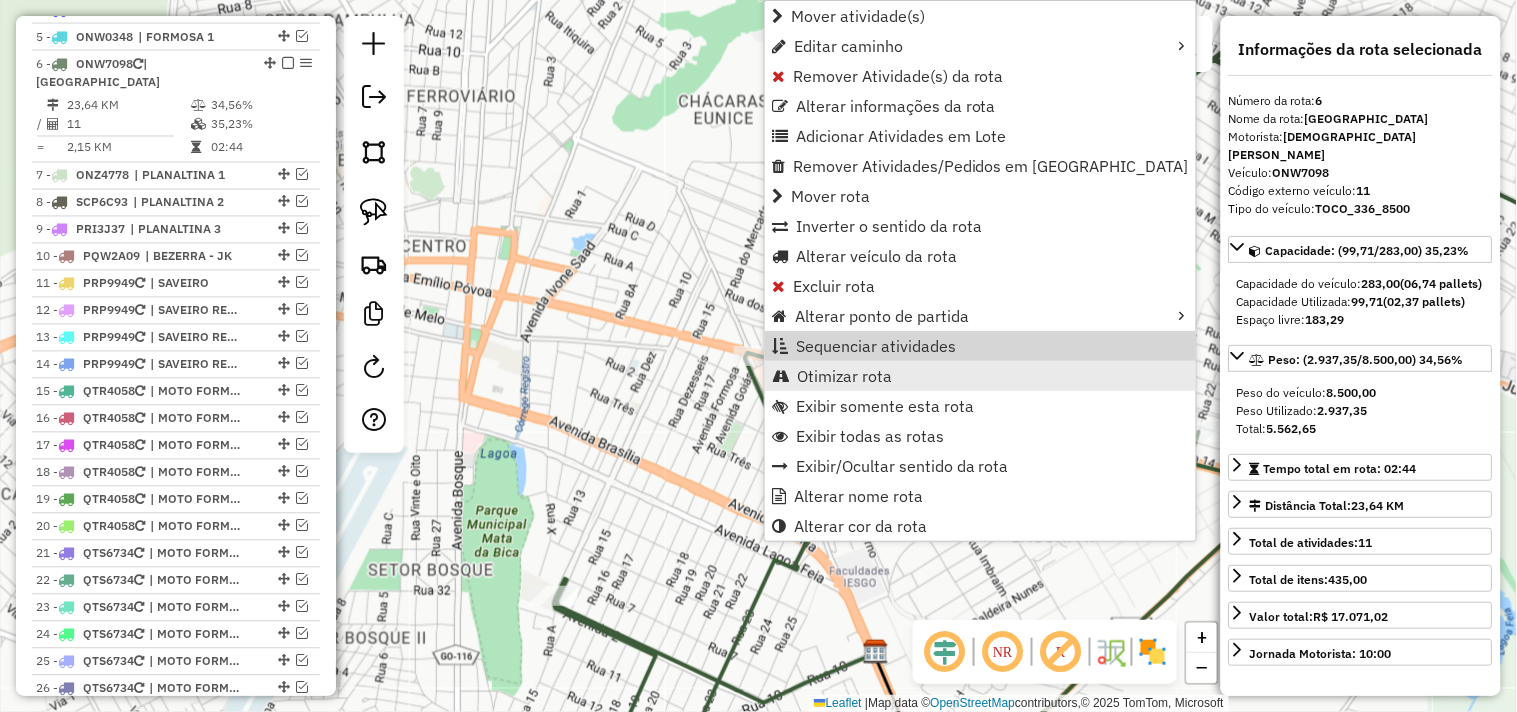 scroll, scrollTop: 934, scrollLeft: 0, axis: vertical 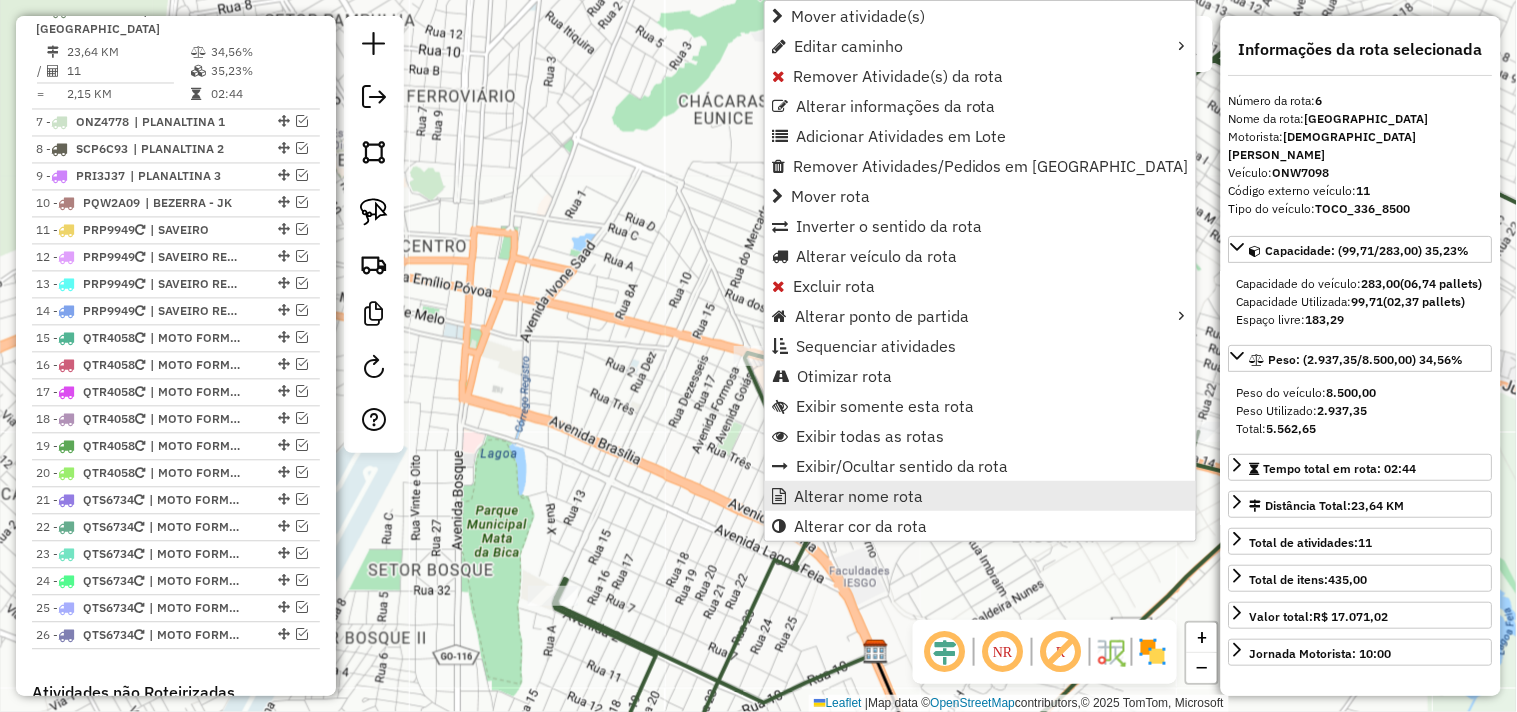 click on "Alterar nome rota" at bounding box center (858, 496) 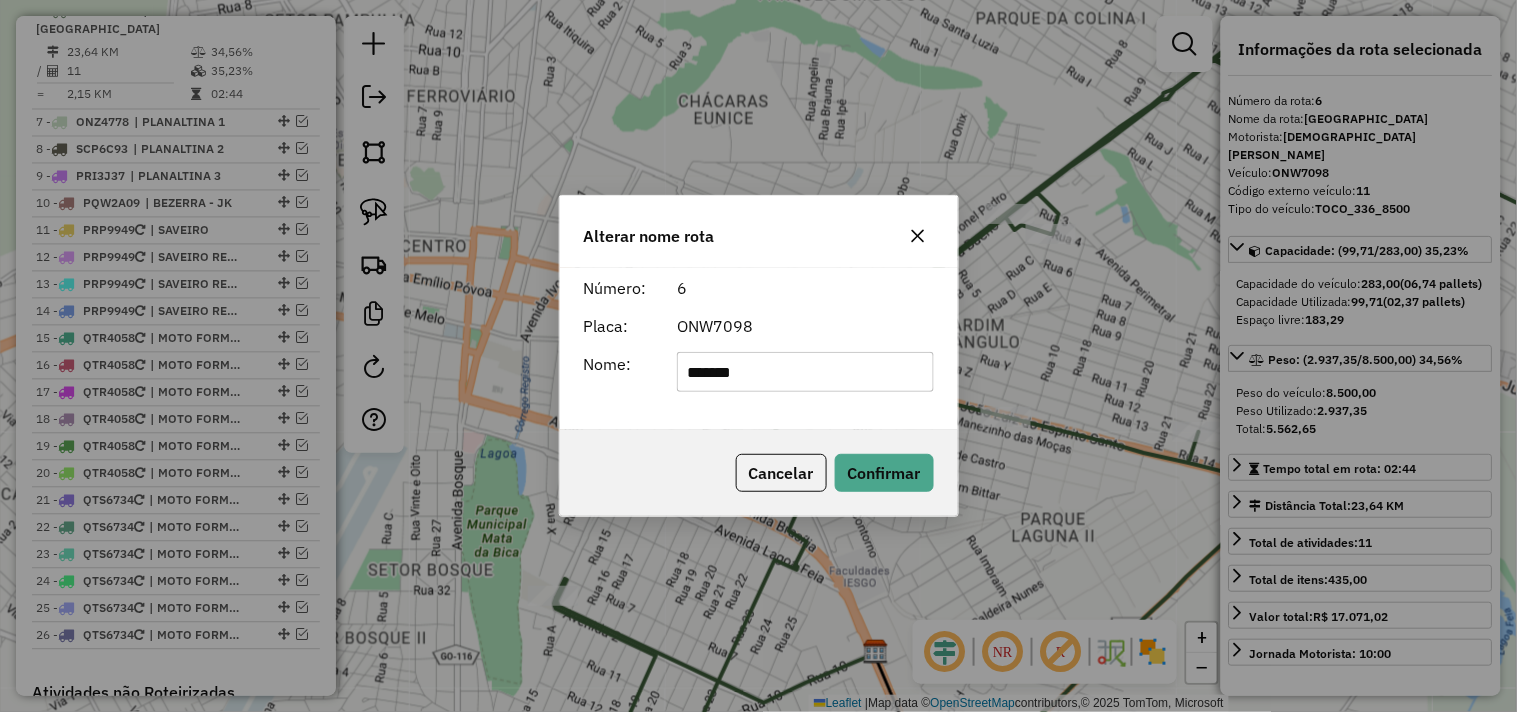 drag, startPoint x: 790, startPoint y: 354, endPoint x: 790, endPoint y: 365, distance: 11 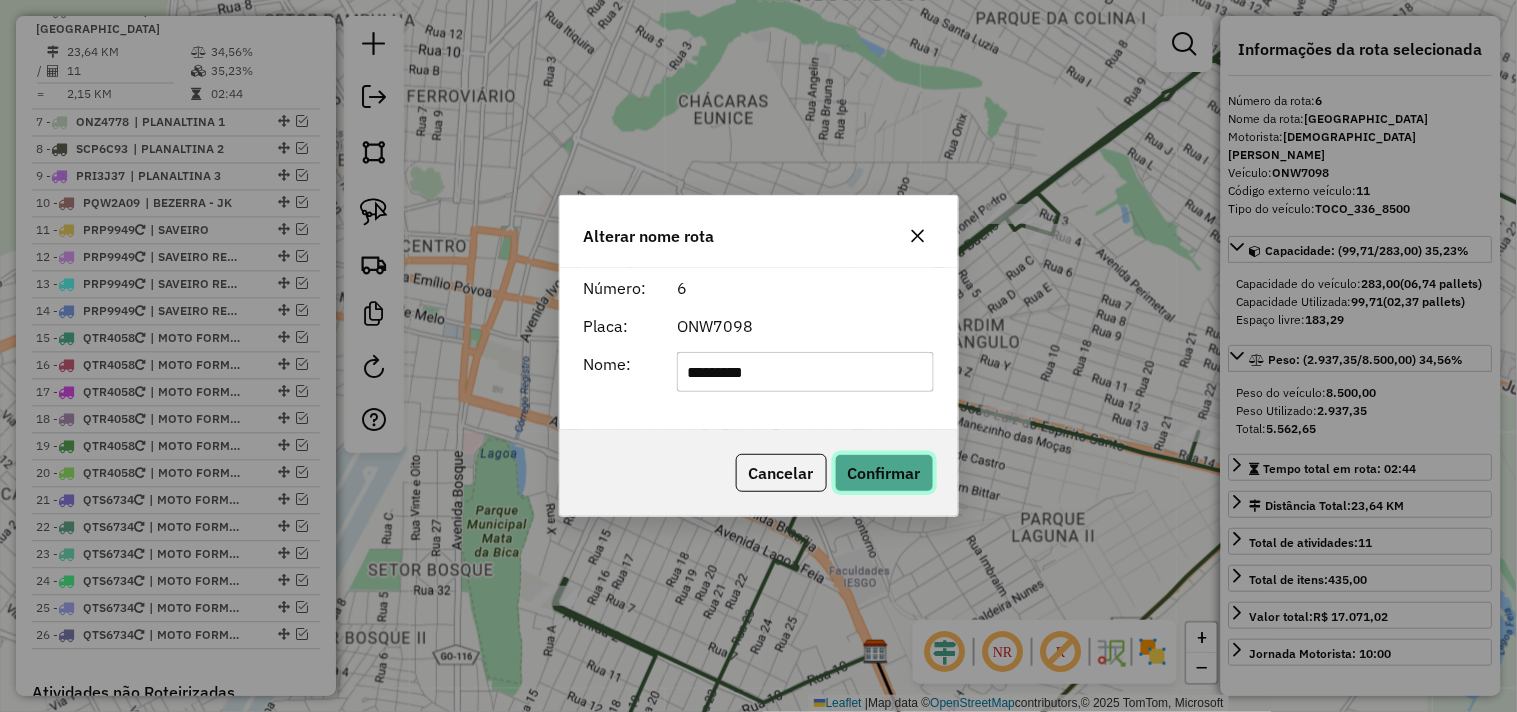 click on "Confirmar" 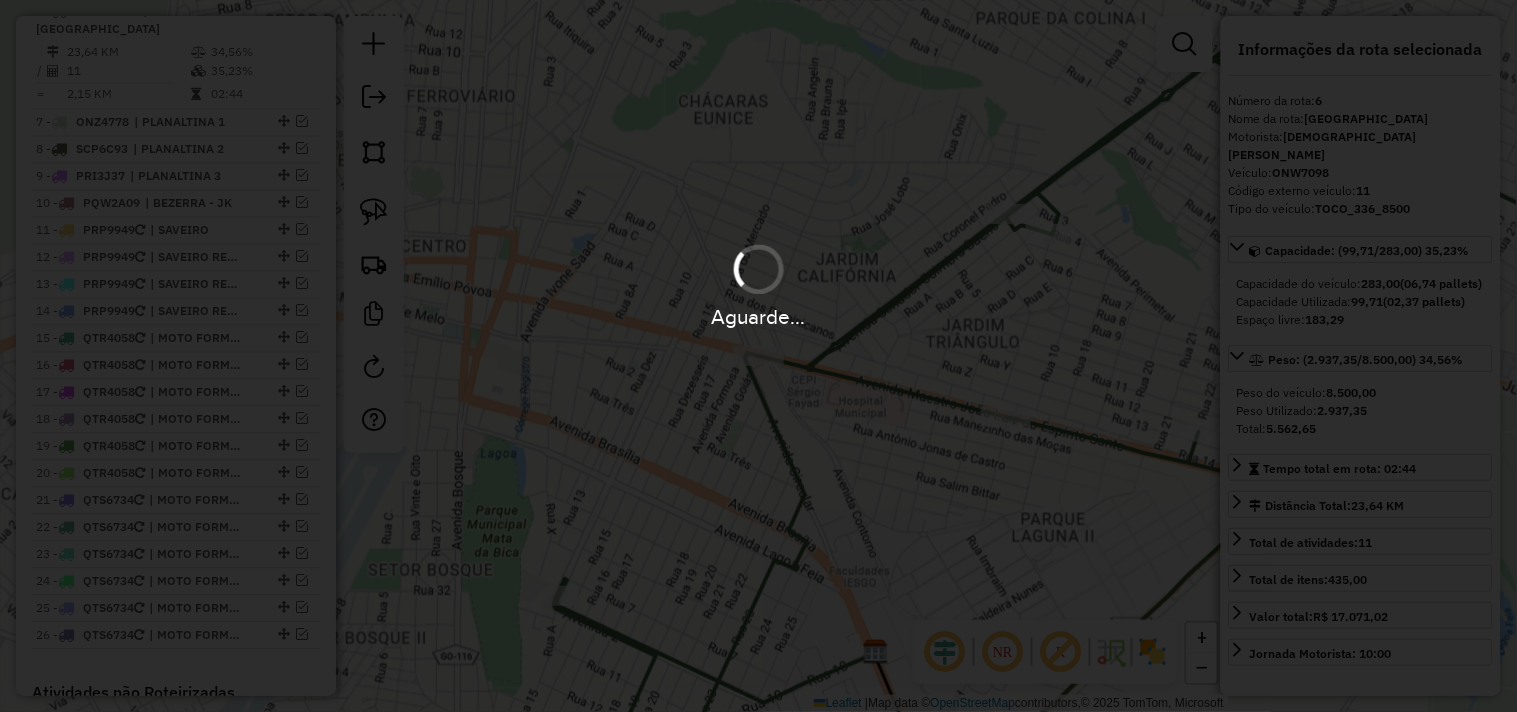 type 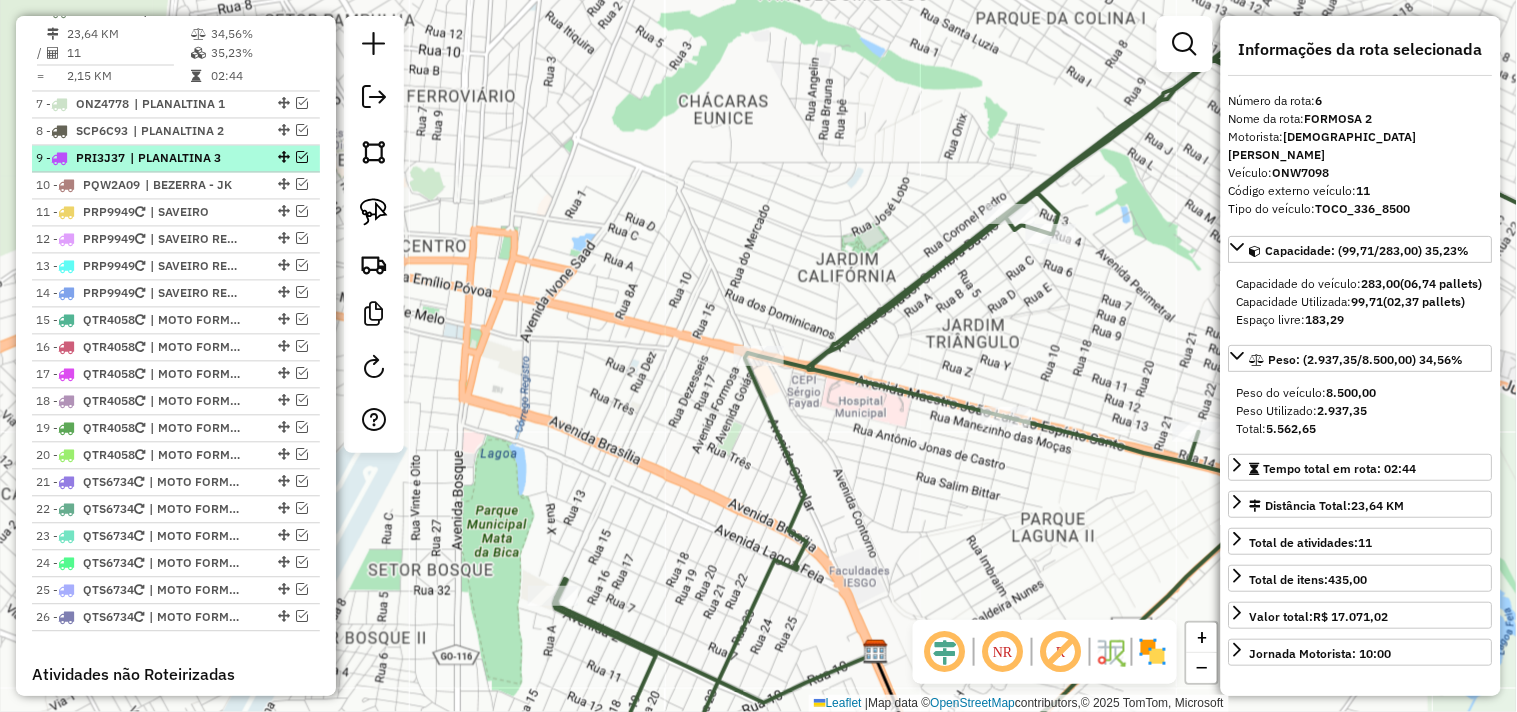 scroll, scrollTop: 712, scrollLeft: 0, axis: vertical 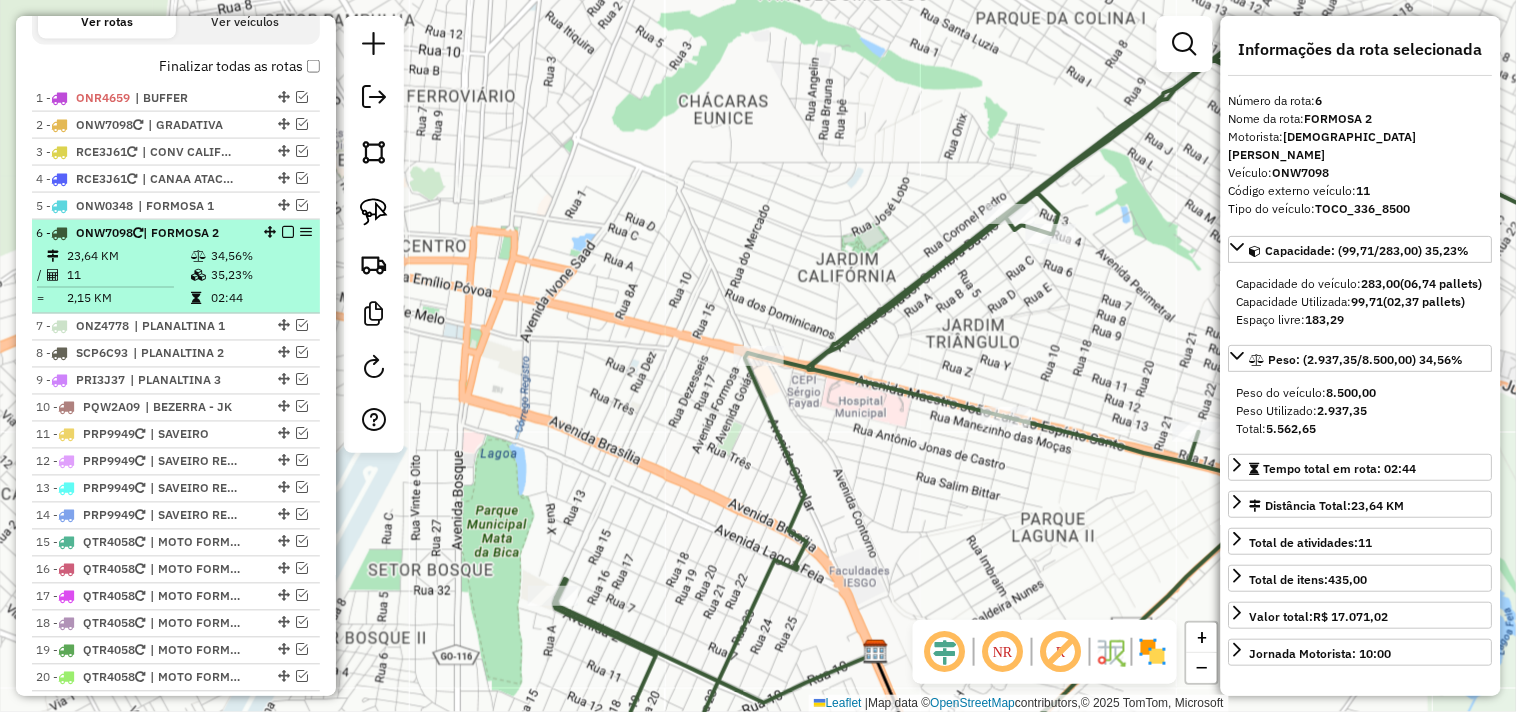 click at bounding box center [288, 232] 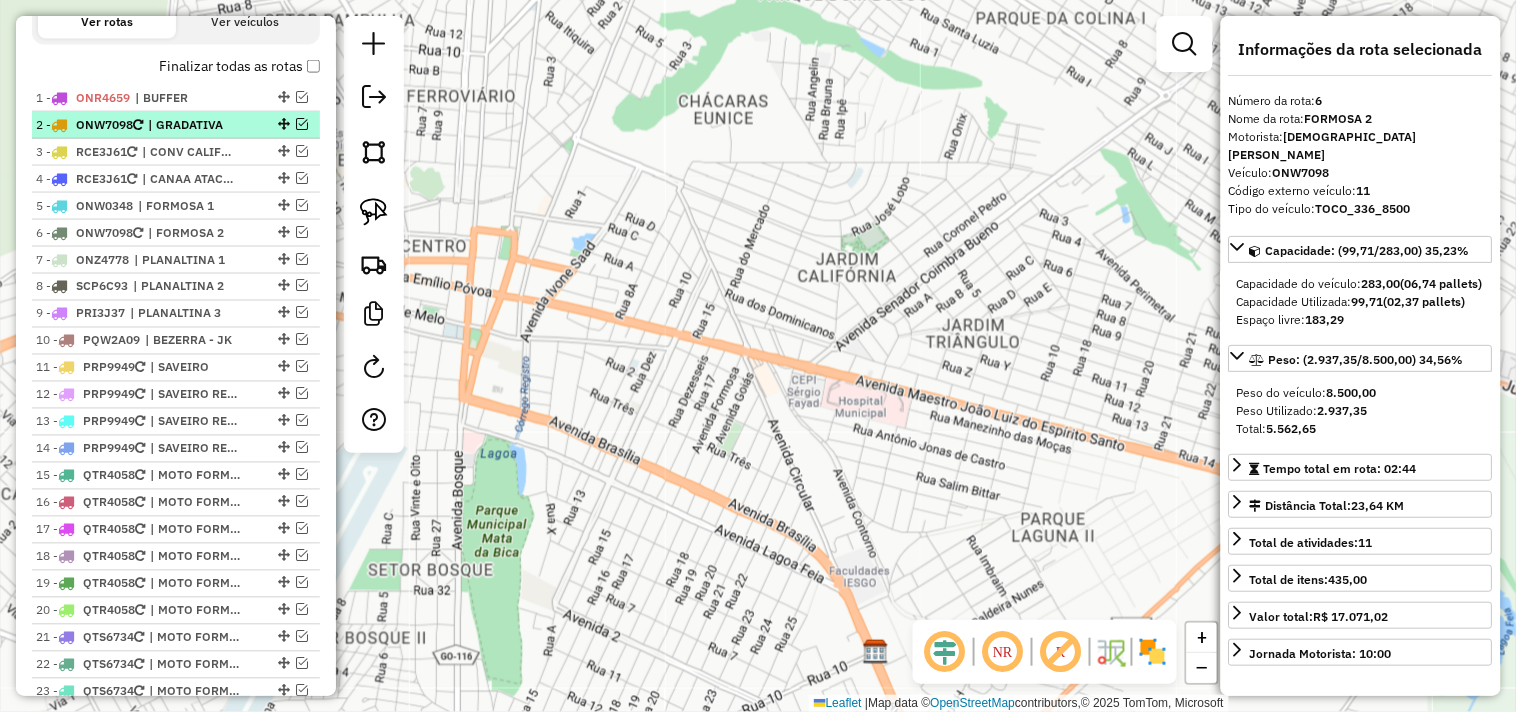 click on "| GRADATIVA" at bounding box center [194, 125] 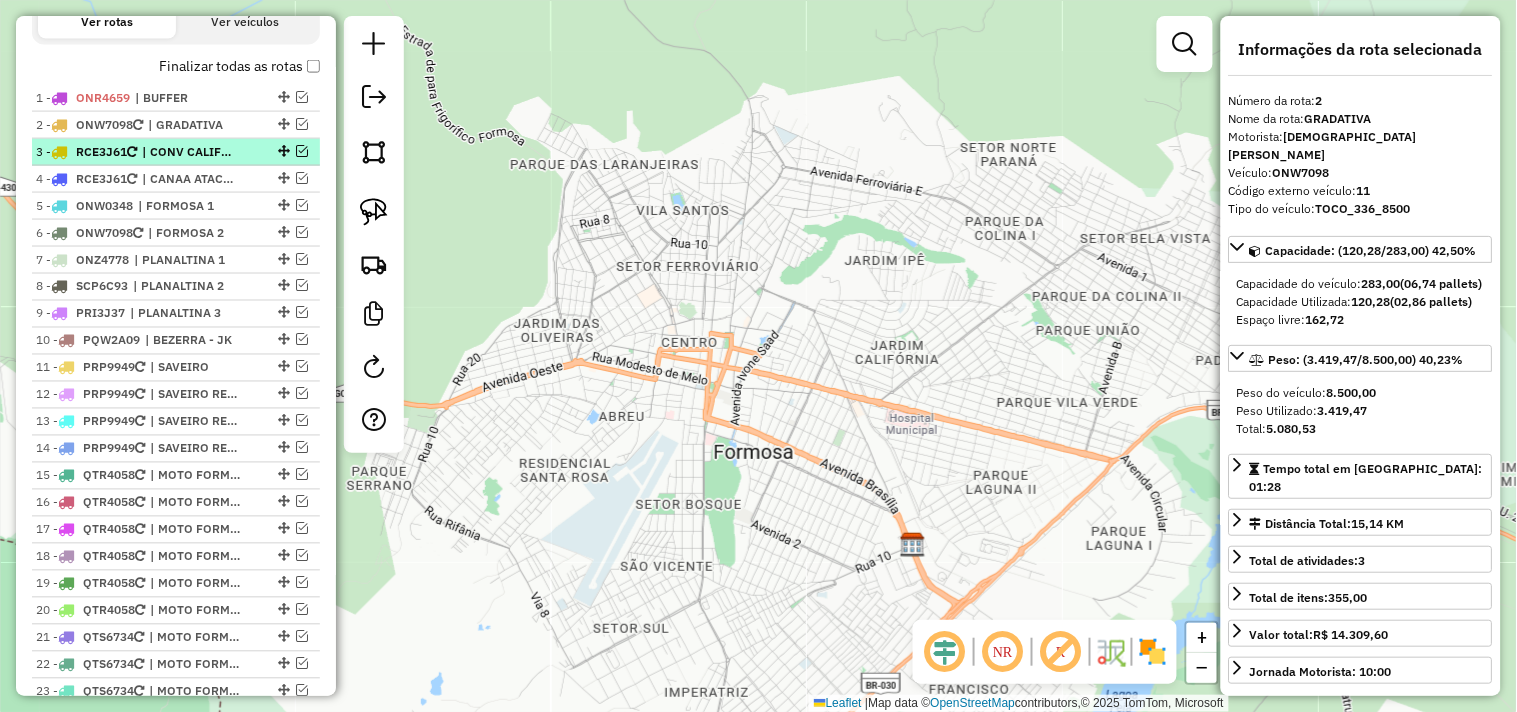 click on "| CONV CALIFOR - COM RIO VERM" at bounding box center [188, 152] 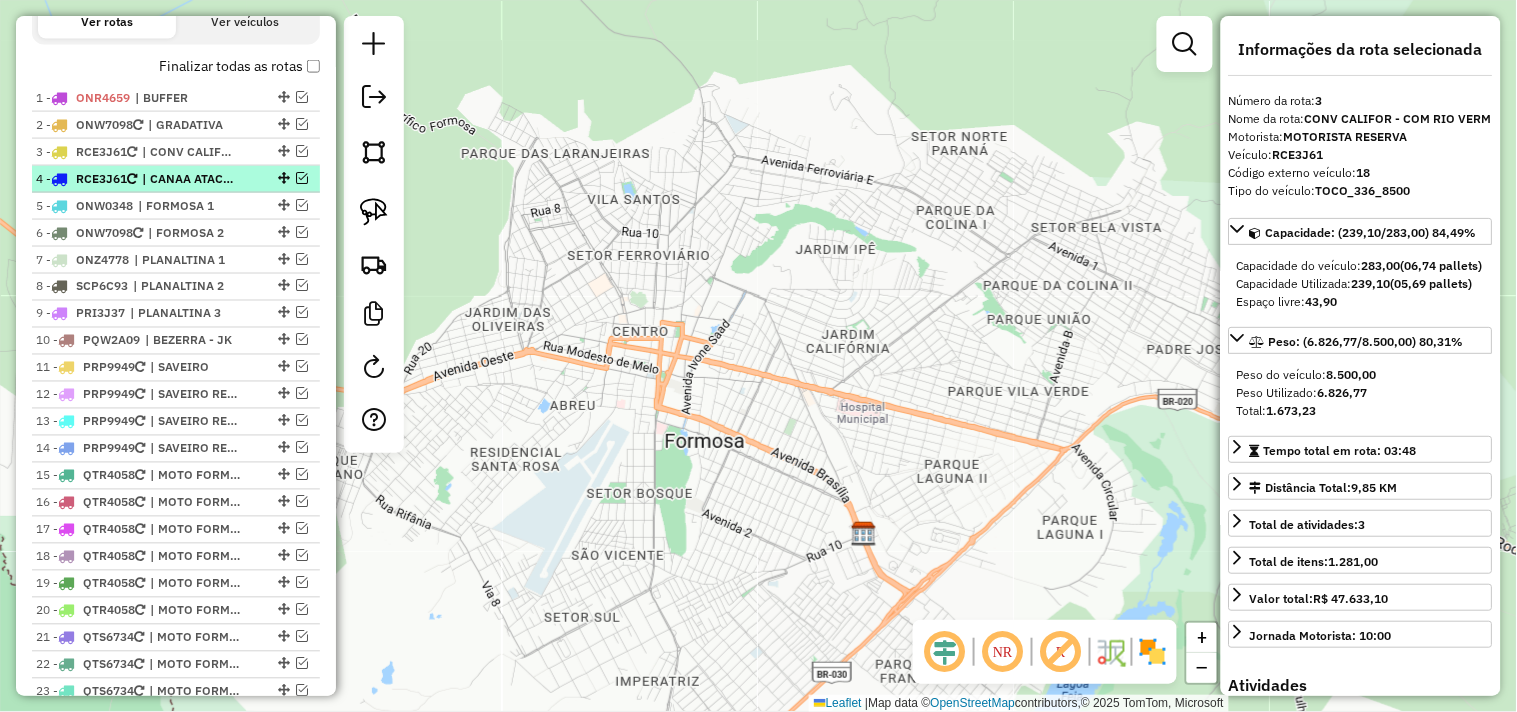 click on "| CANAA ATAC - CONV SHALUNA" at bounding box center [188, 179] 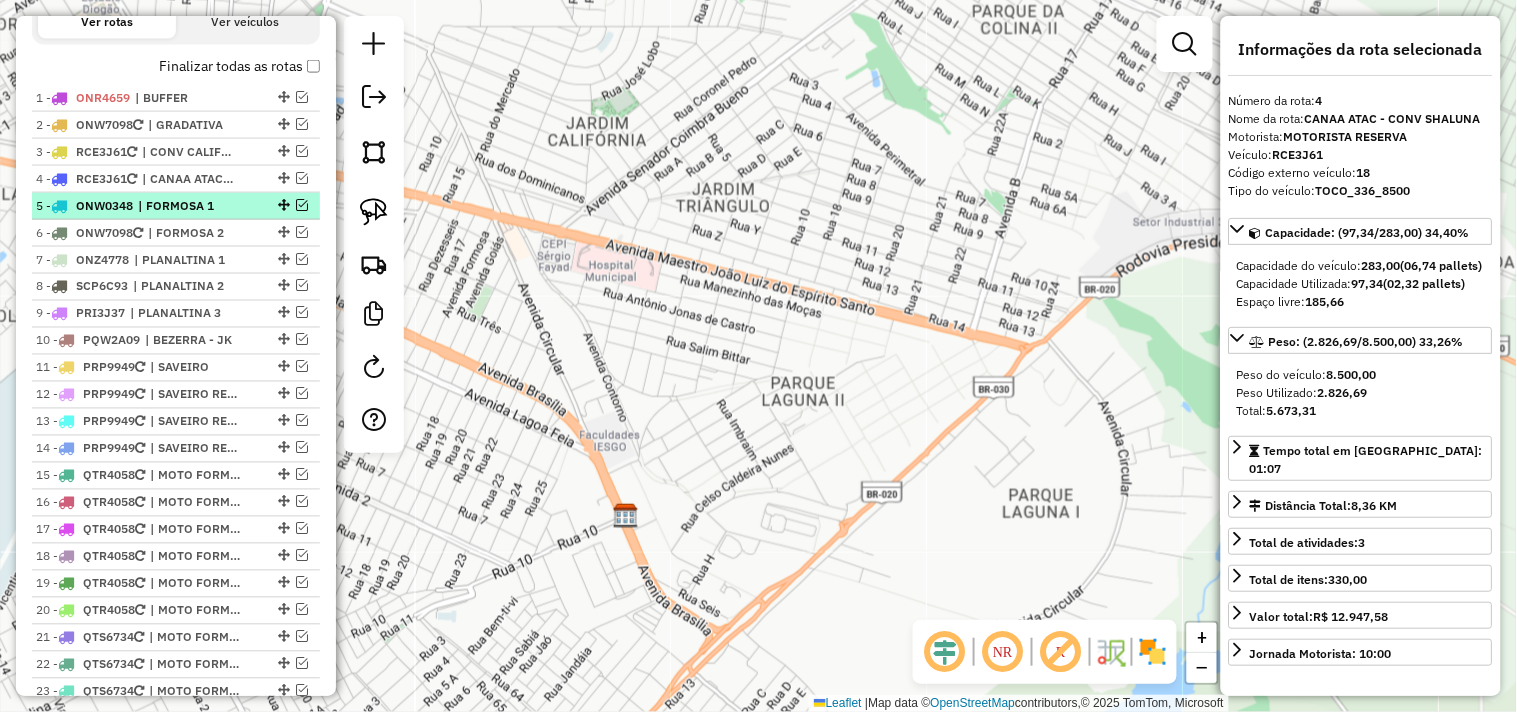 click on "| FORMOSA 1" at bounding box center [184, 206] 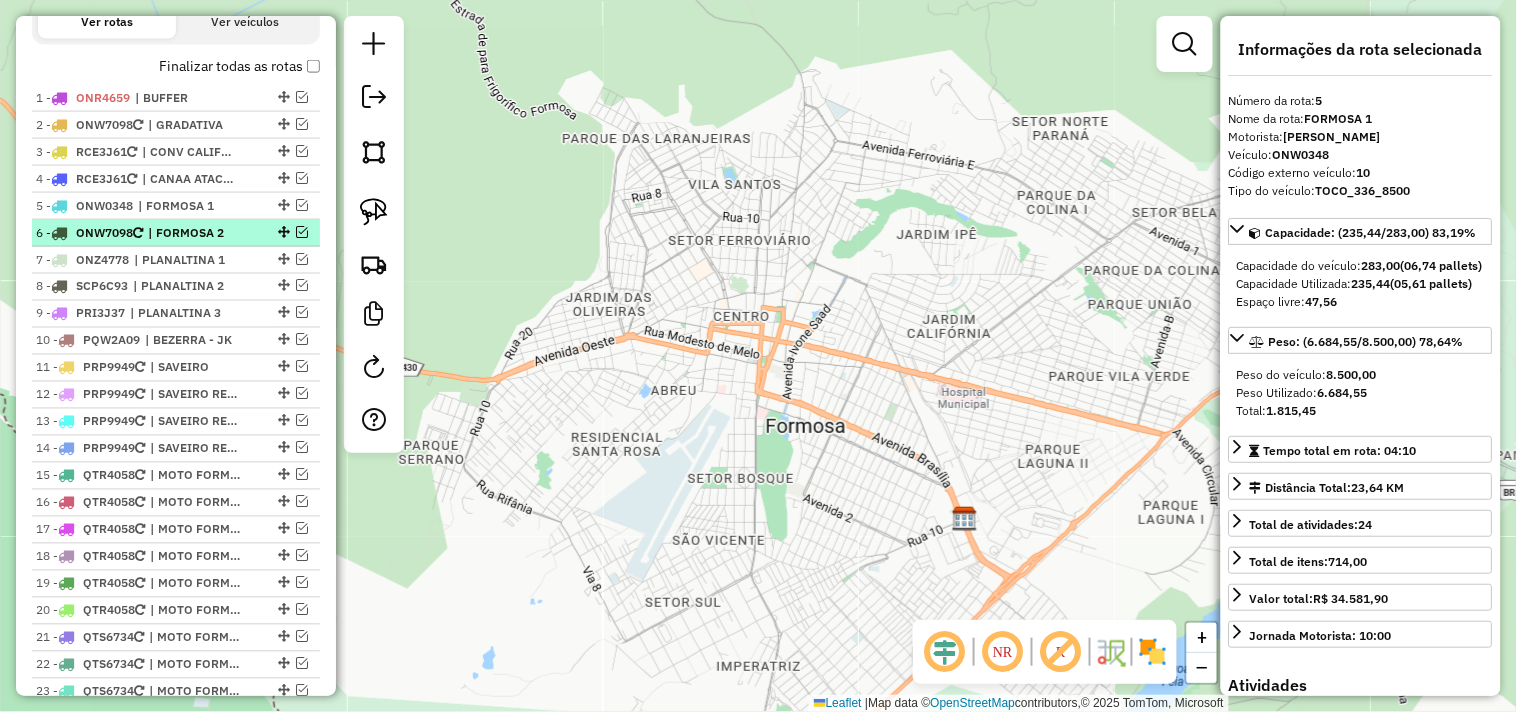 click on "| FORMOSA 2" at bounding box center [194, 233] 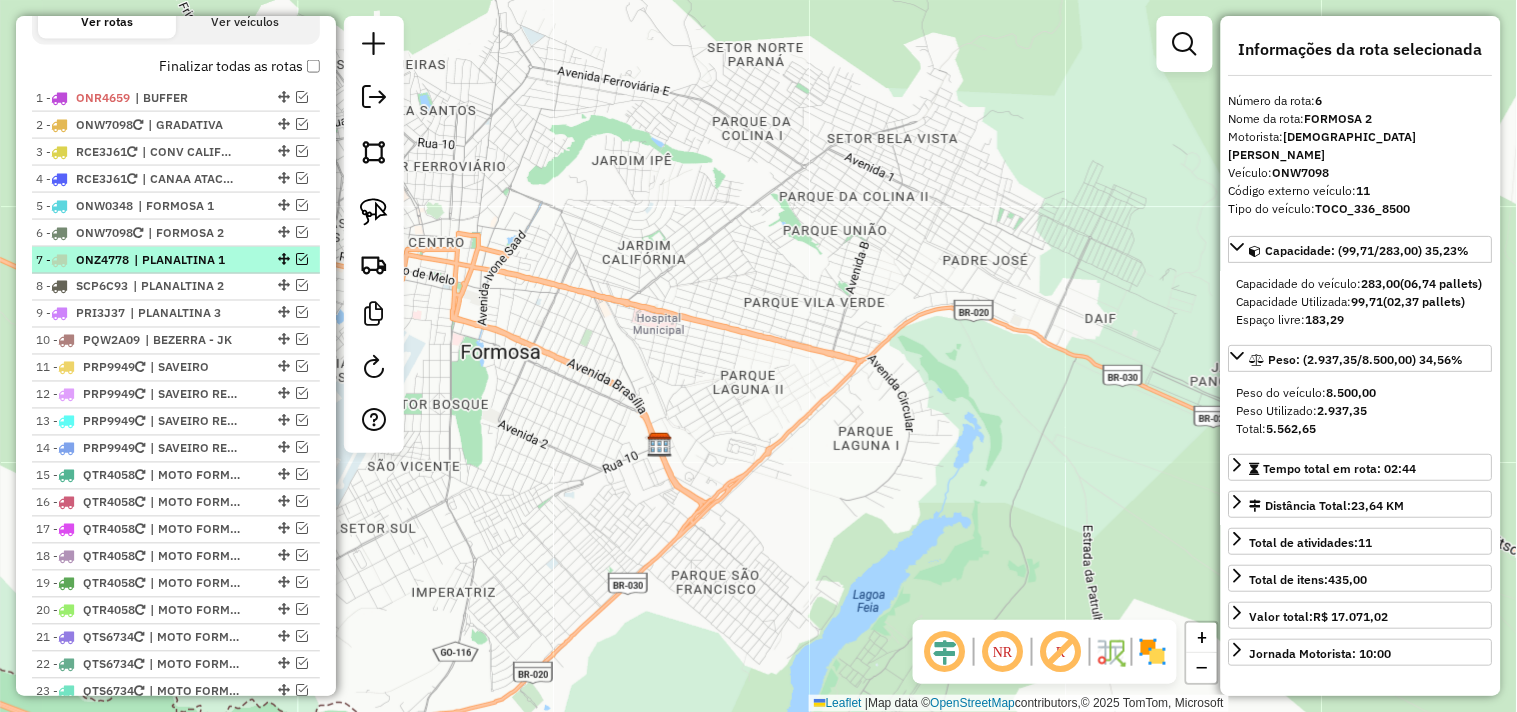 click on "| PLANALTINA 1" at bounding box center [180, 260] 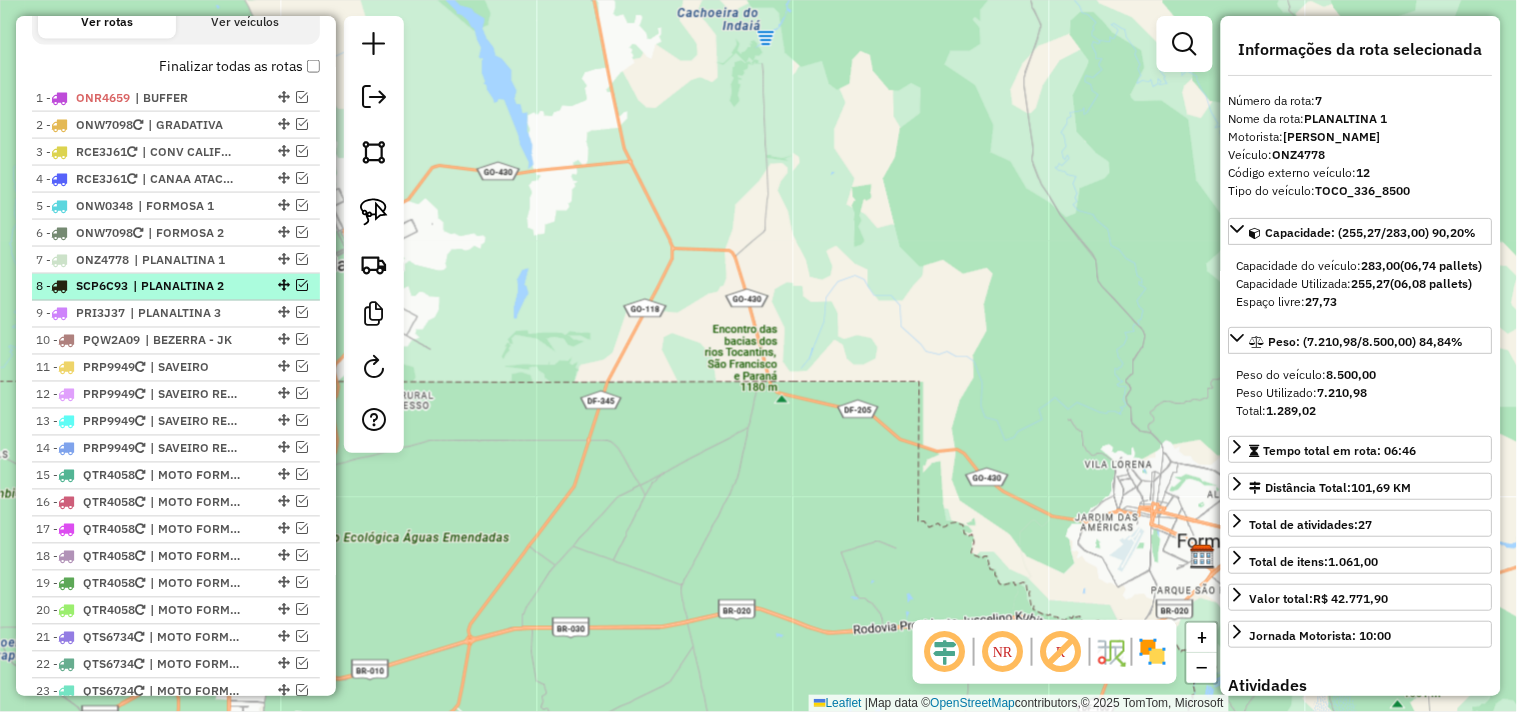click on "| PLANALTINA 2" at bounding box center (179, 287) 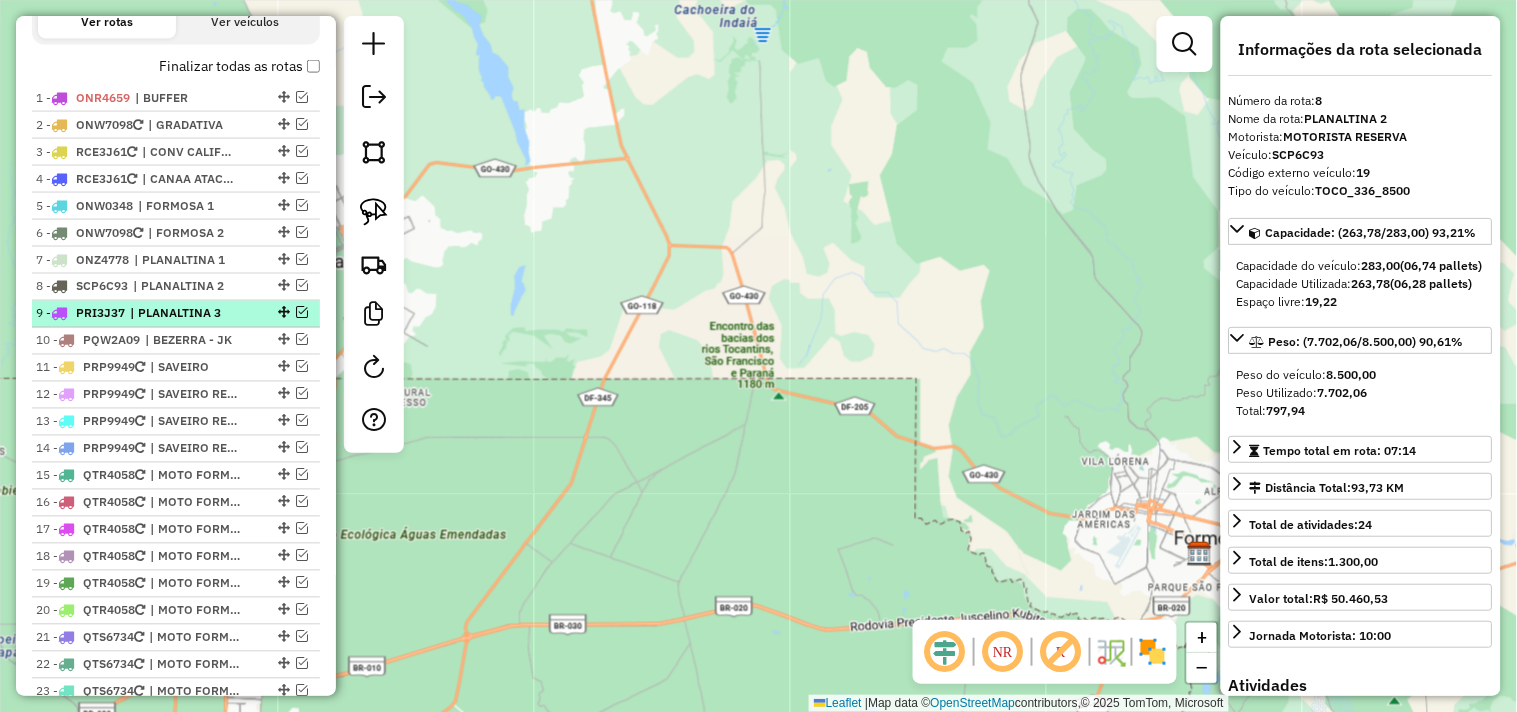 click on "| PLANALTINA 3" at bounding box center [176, 314] 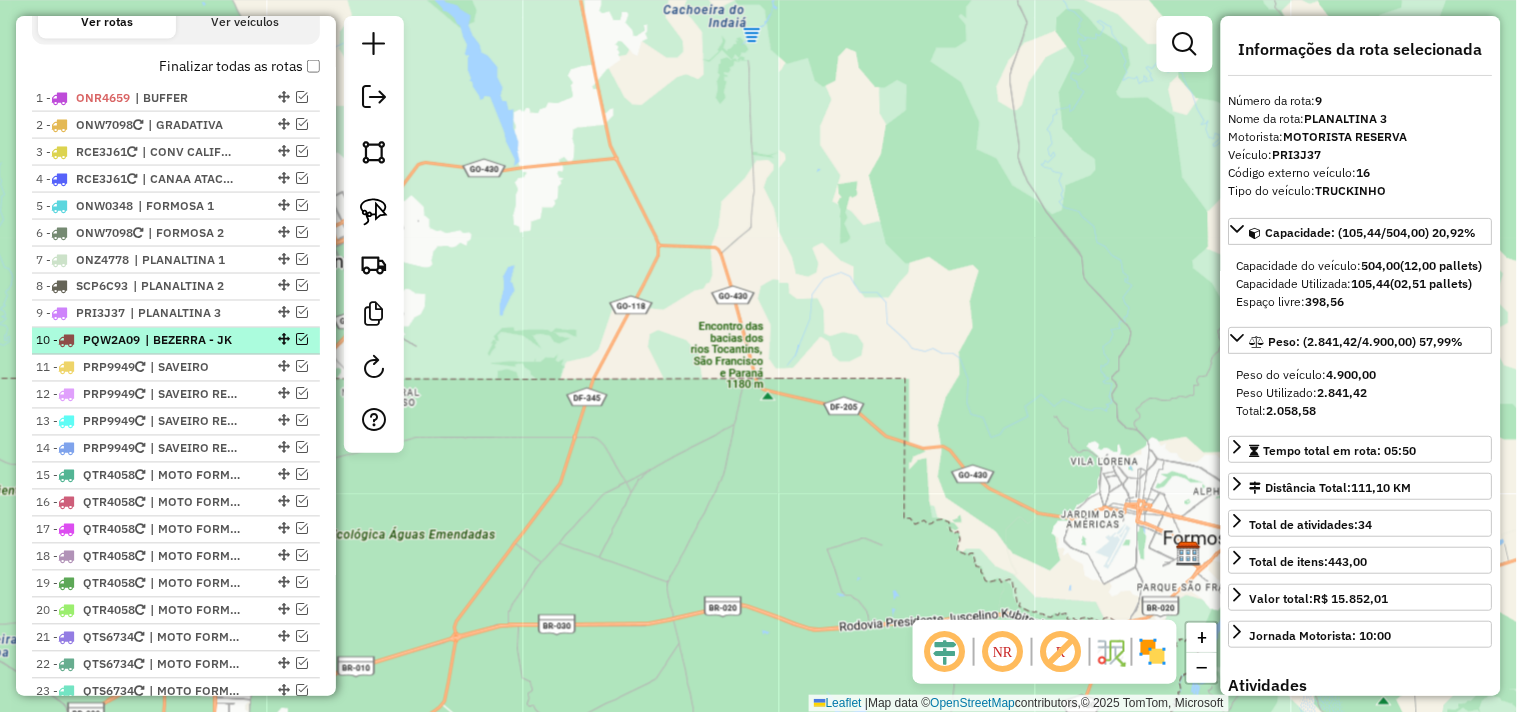 click on "| BEZERRA - JK" at bounding box center [191, 341] 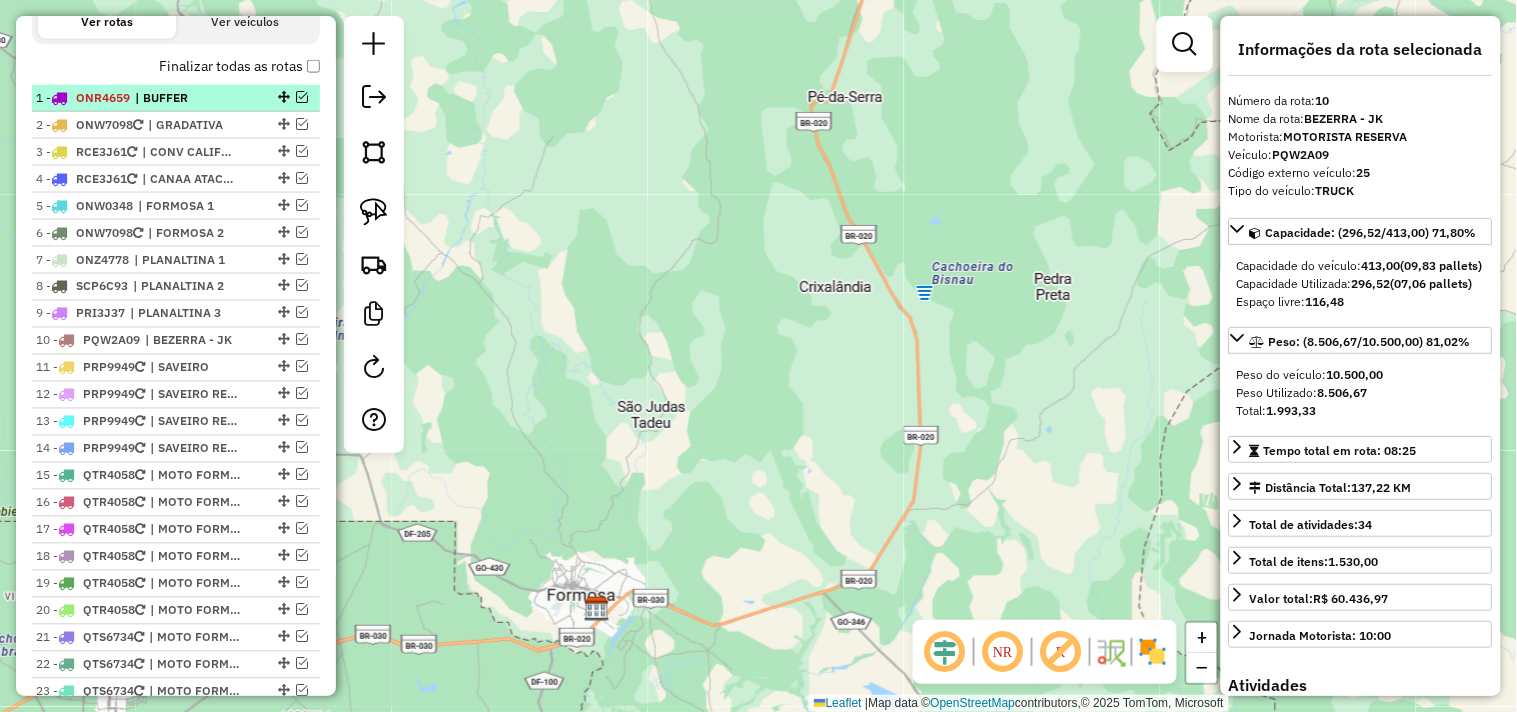 click at bounding box center (302, 97) 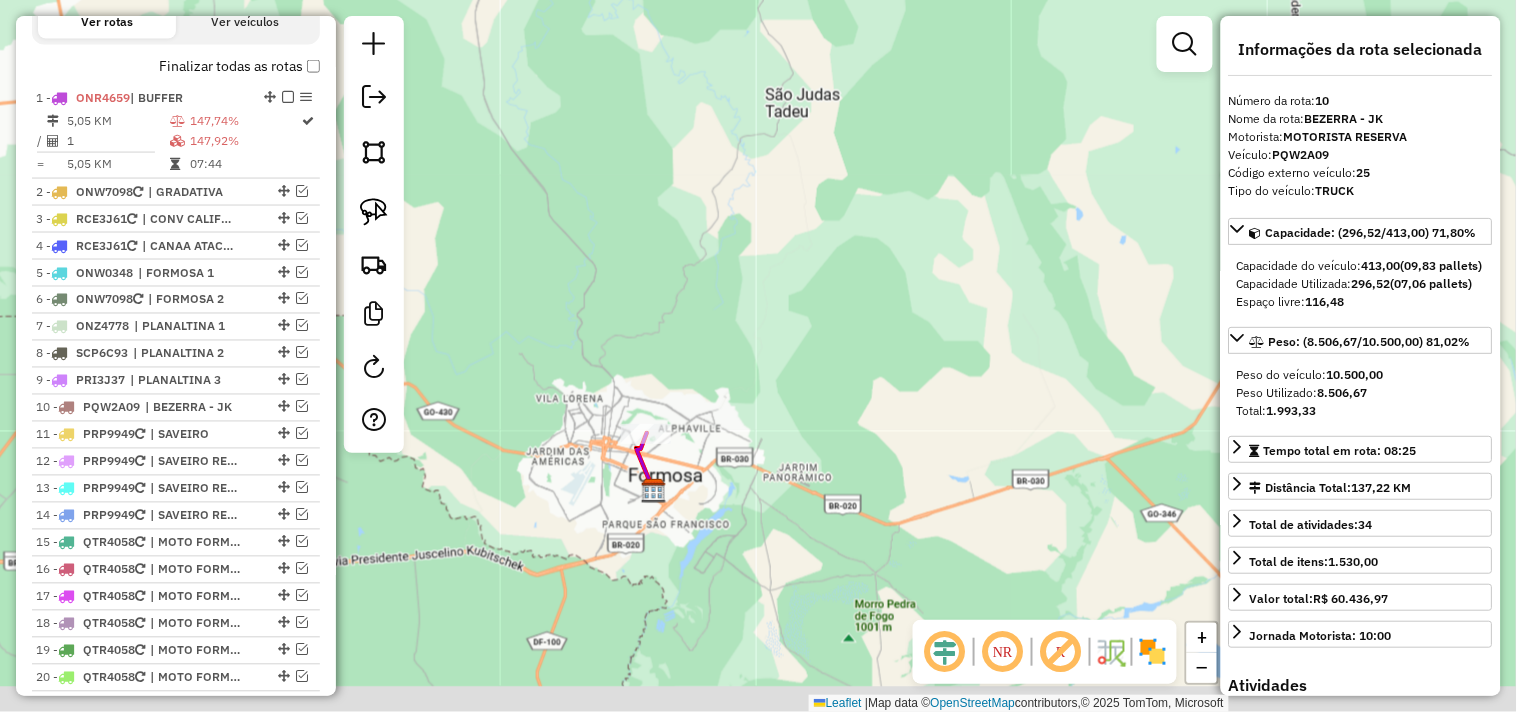 drag, startPoint x: 592, startPoint y: 506, endPoint x: 644, endPoint y: 254, distance: 257.30914 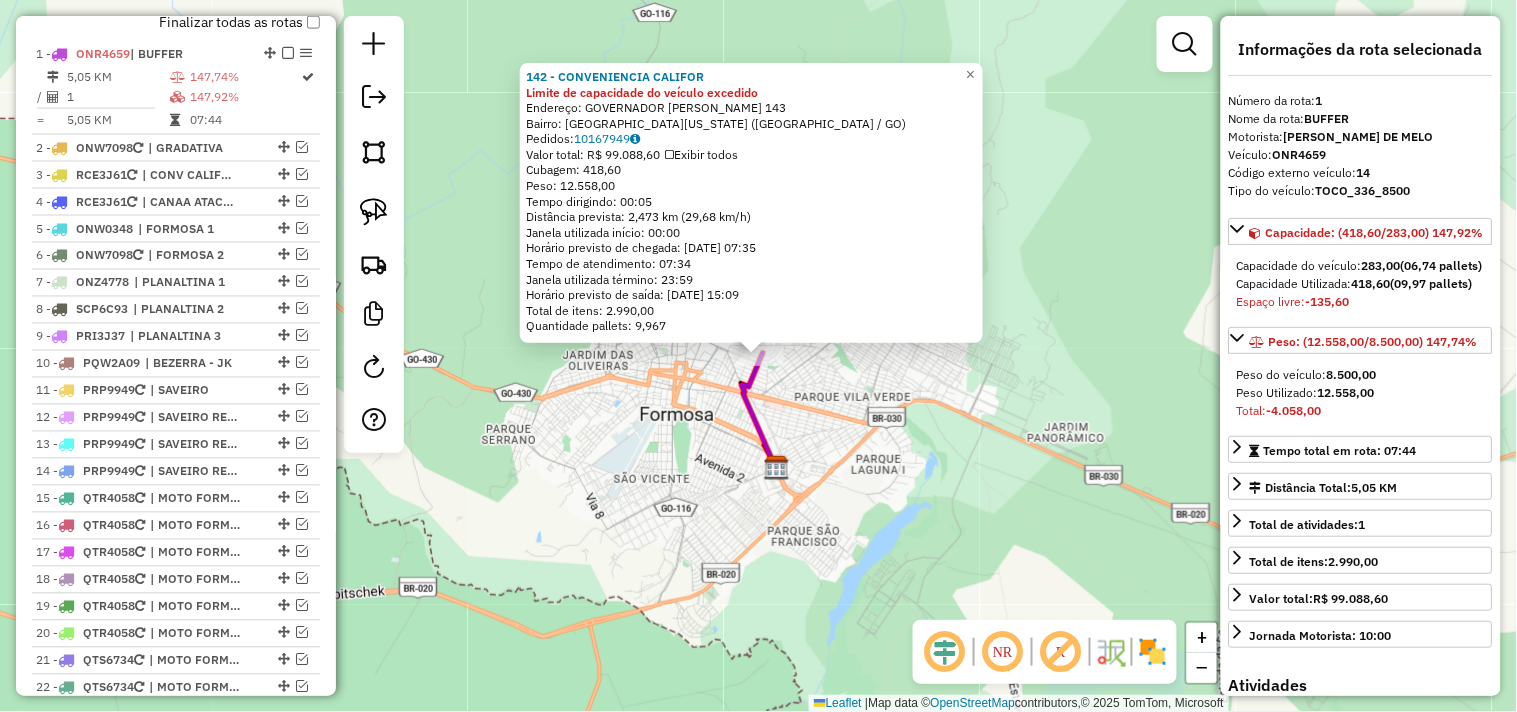 scroll, scrollTop: 797, scrollLeft: 0, axis: vertical 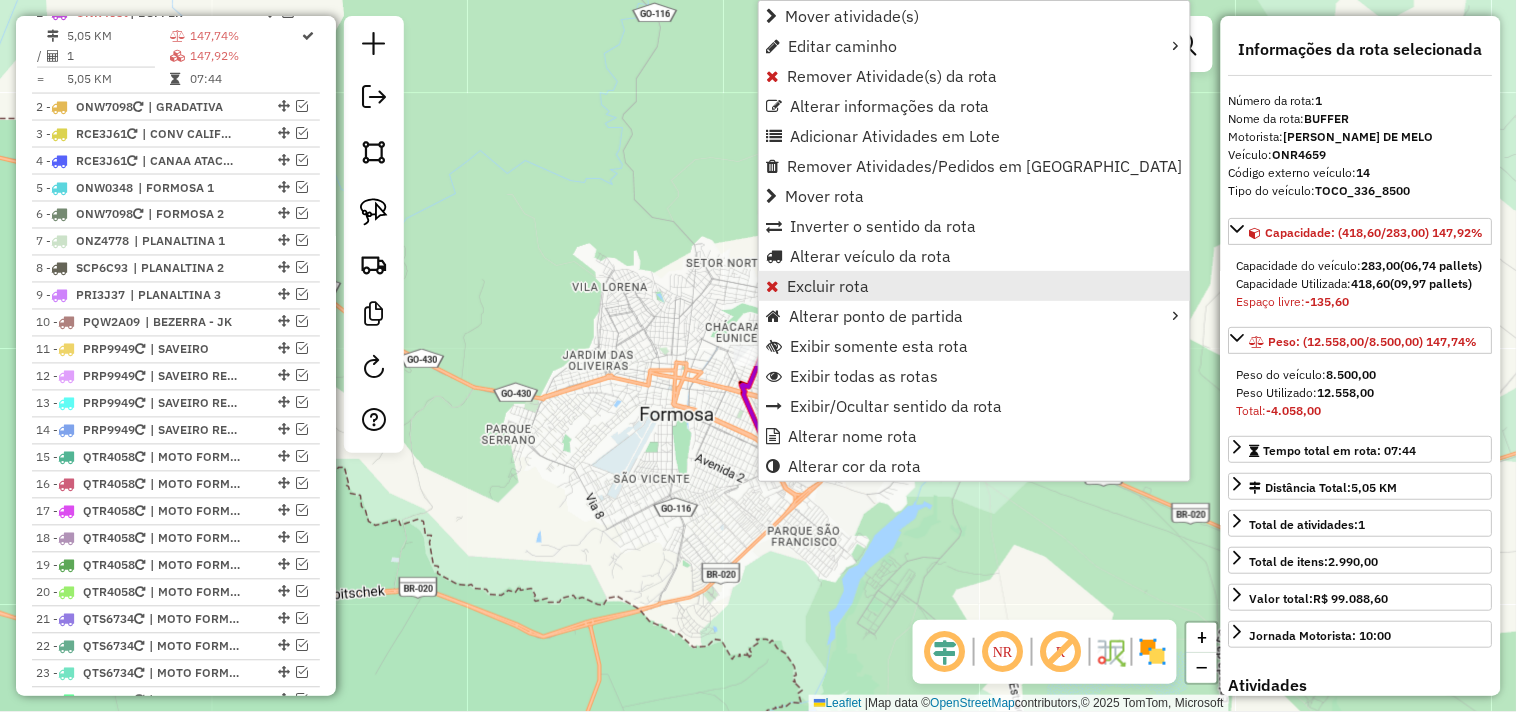 click on "Excluir rota" at bounding box center (828, 286) 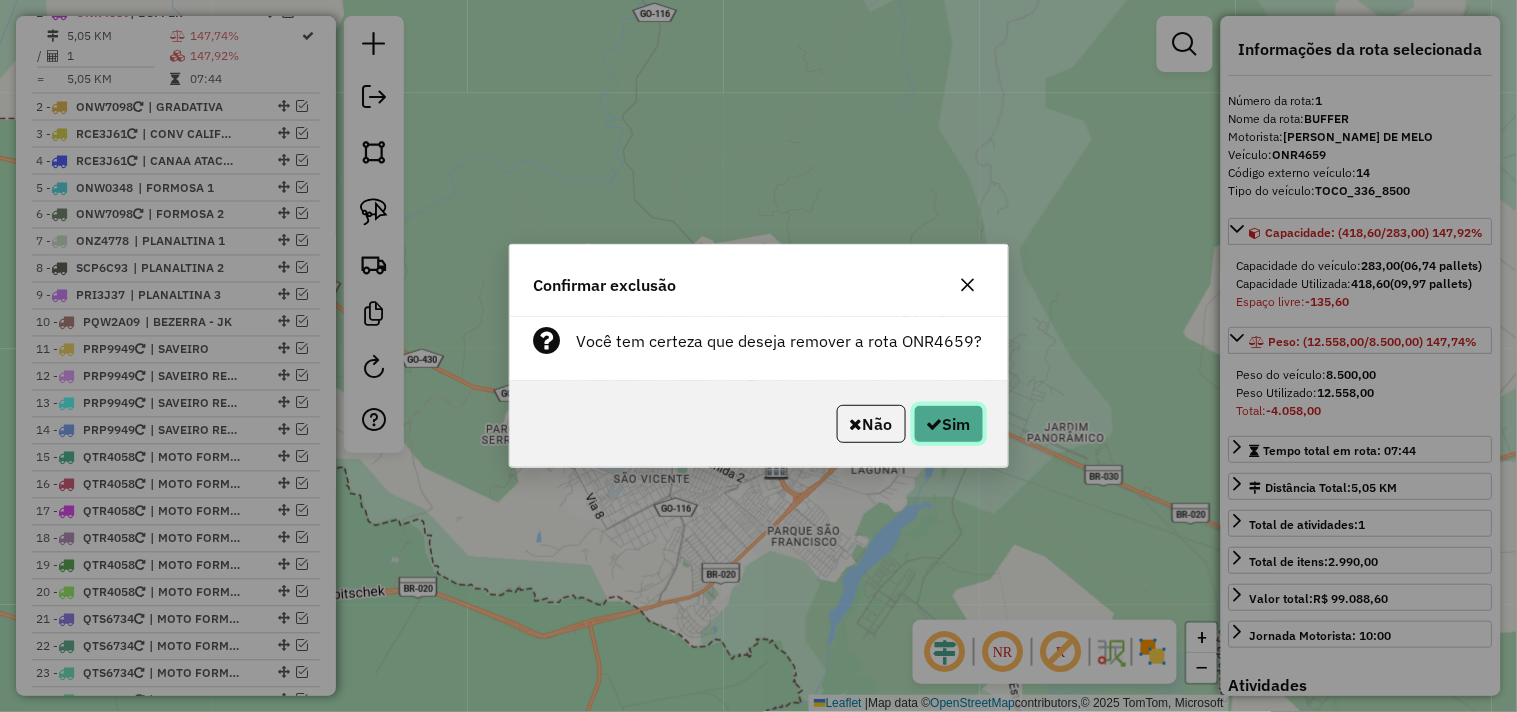 click on "Sim" 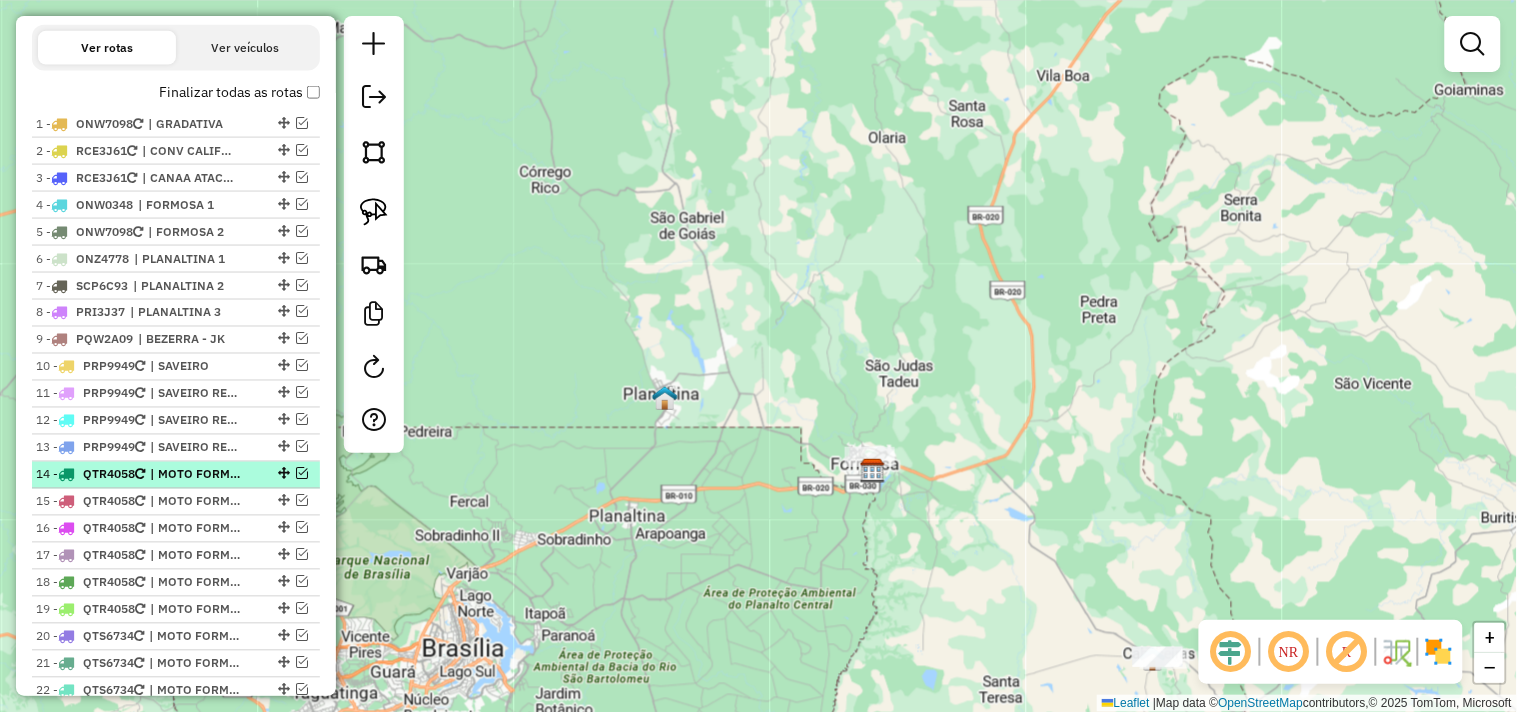 scroll, scrollTop: 797, scrollLeft: 0, axis: vertical 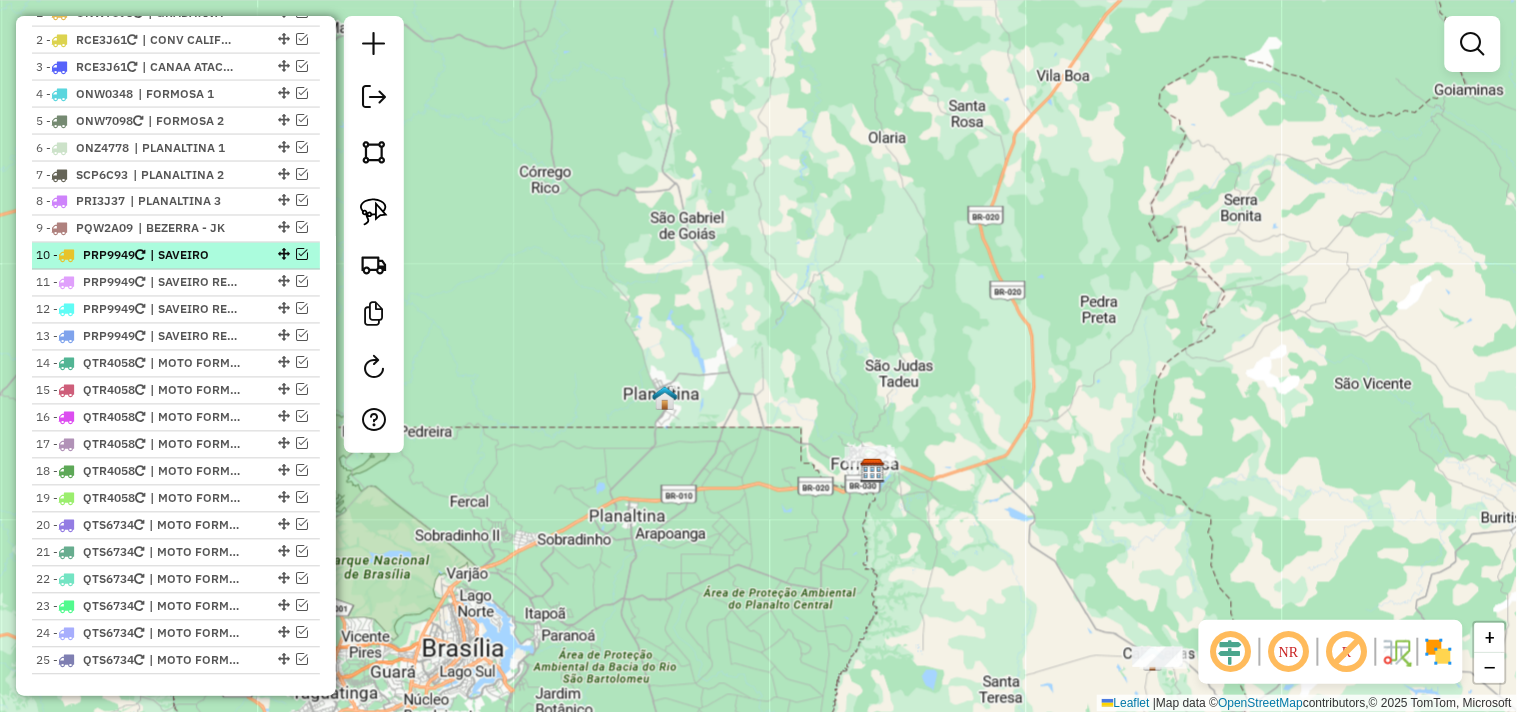 click on "| SAVEIRO" at bounding box center (196, 256) 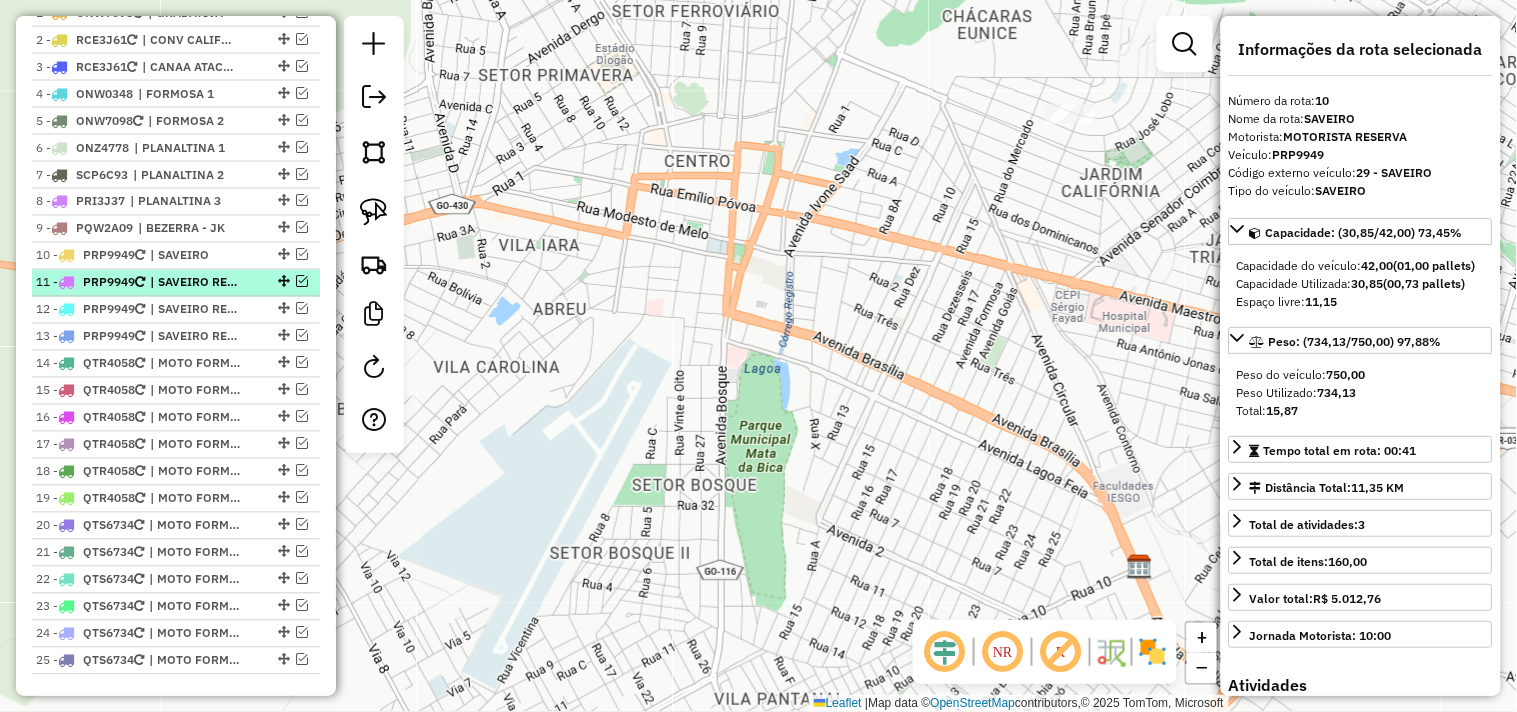 click on "| SAVEIRO REC 1" at bounding box center [196, 283] 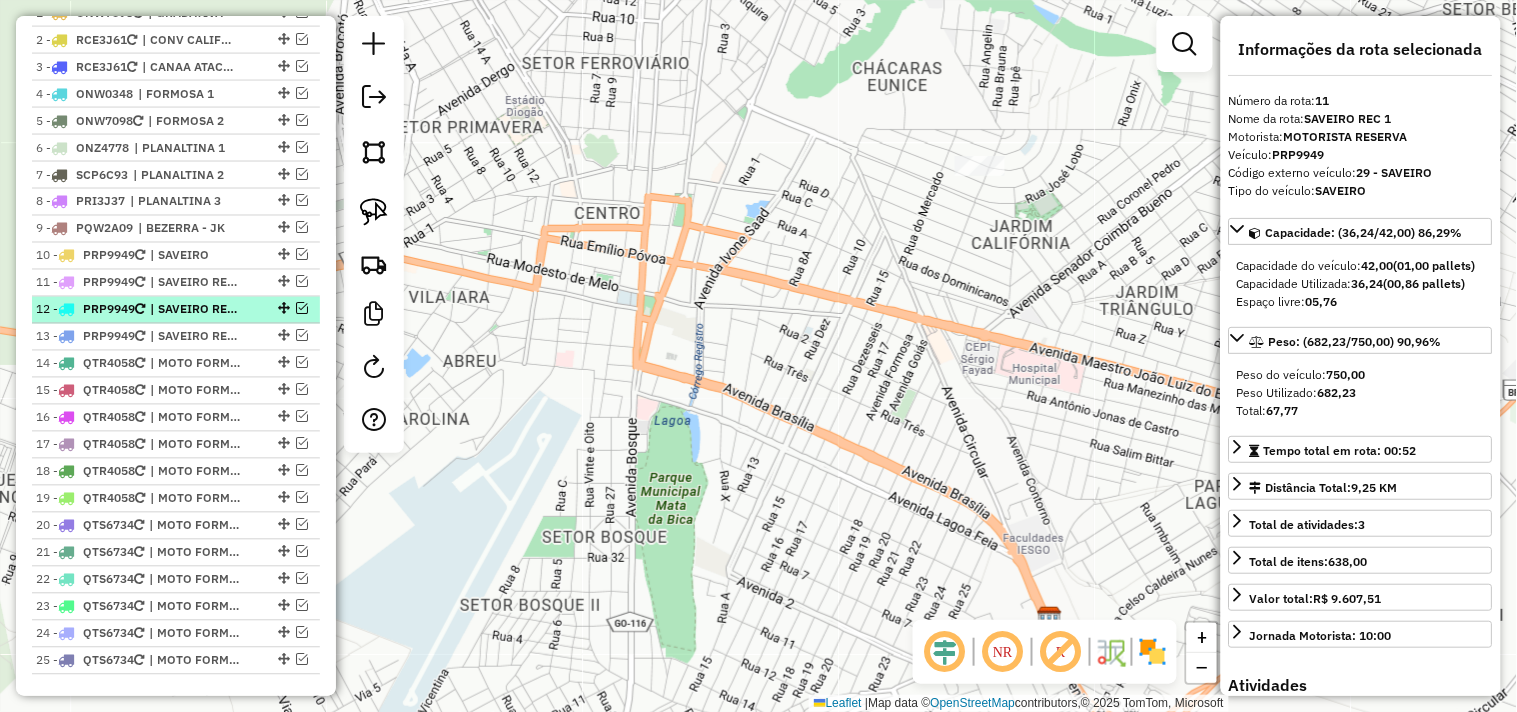 click on "| SAVEIRO REC 2" at bounding box center [196, 310] 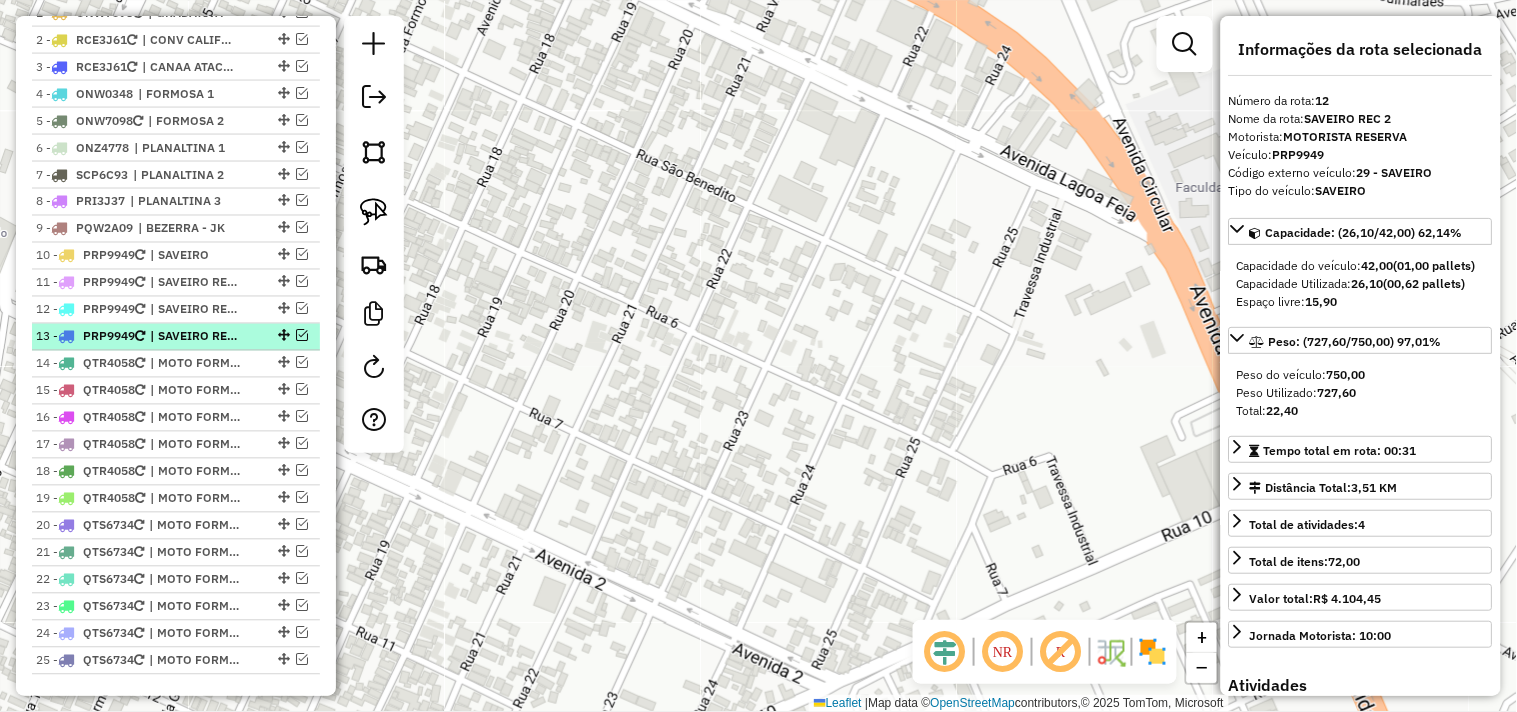 click on "| SAVEIRO REC 3" at bounding box center [196, 337] 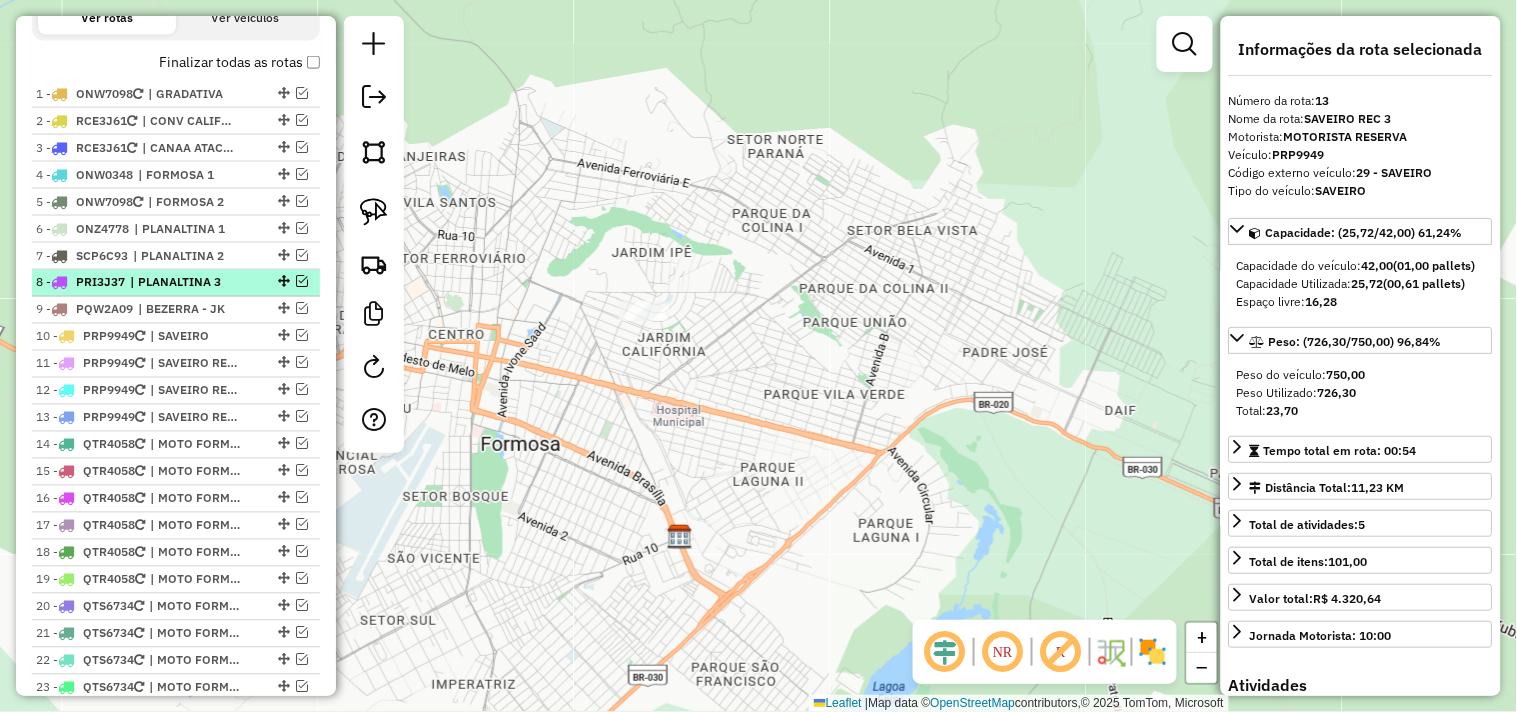 scroll, scrollTop: 686, scrollLeft: 0, axis: vertical 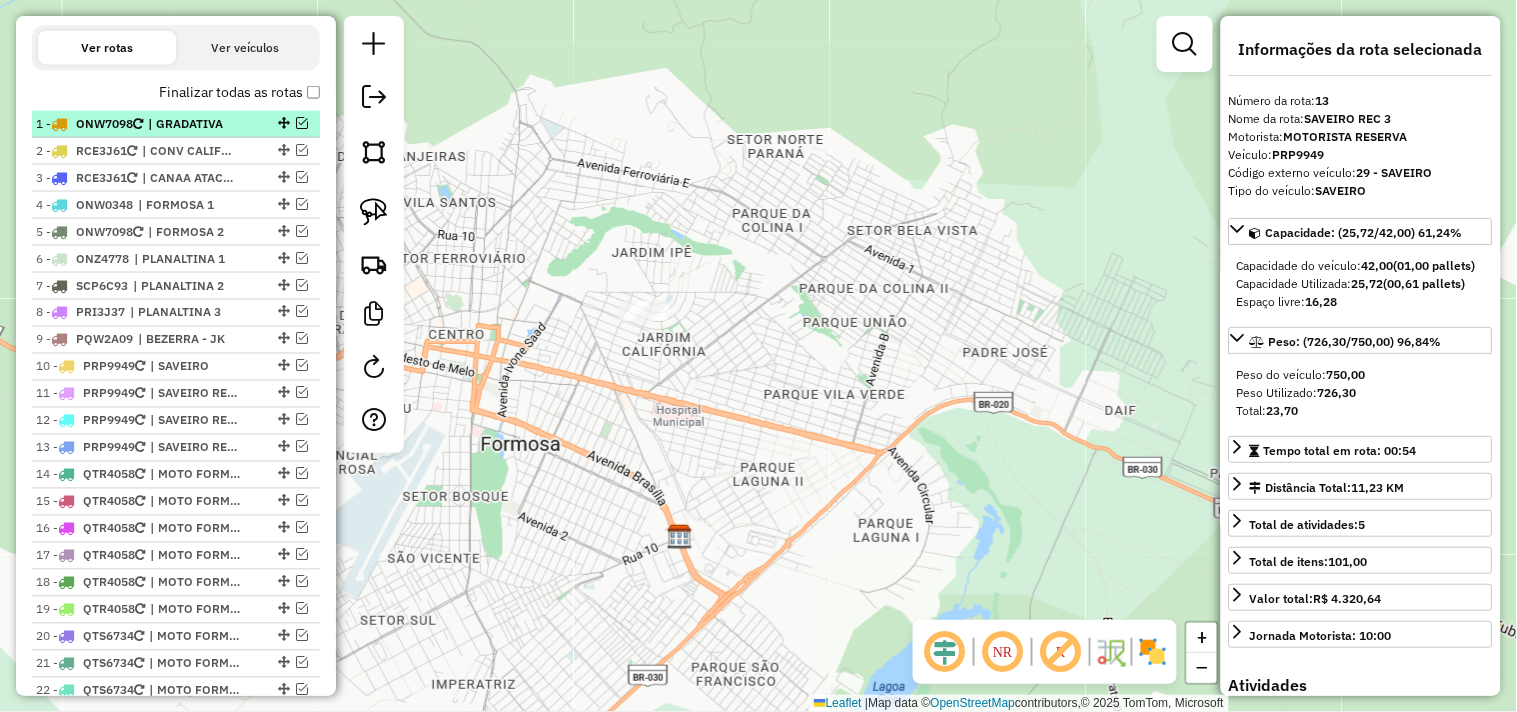 click on "| GRADATIVA" at bounding box center (194, 124) 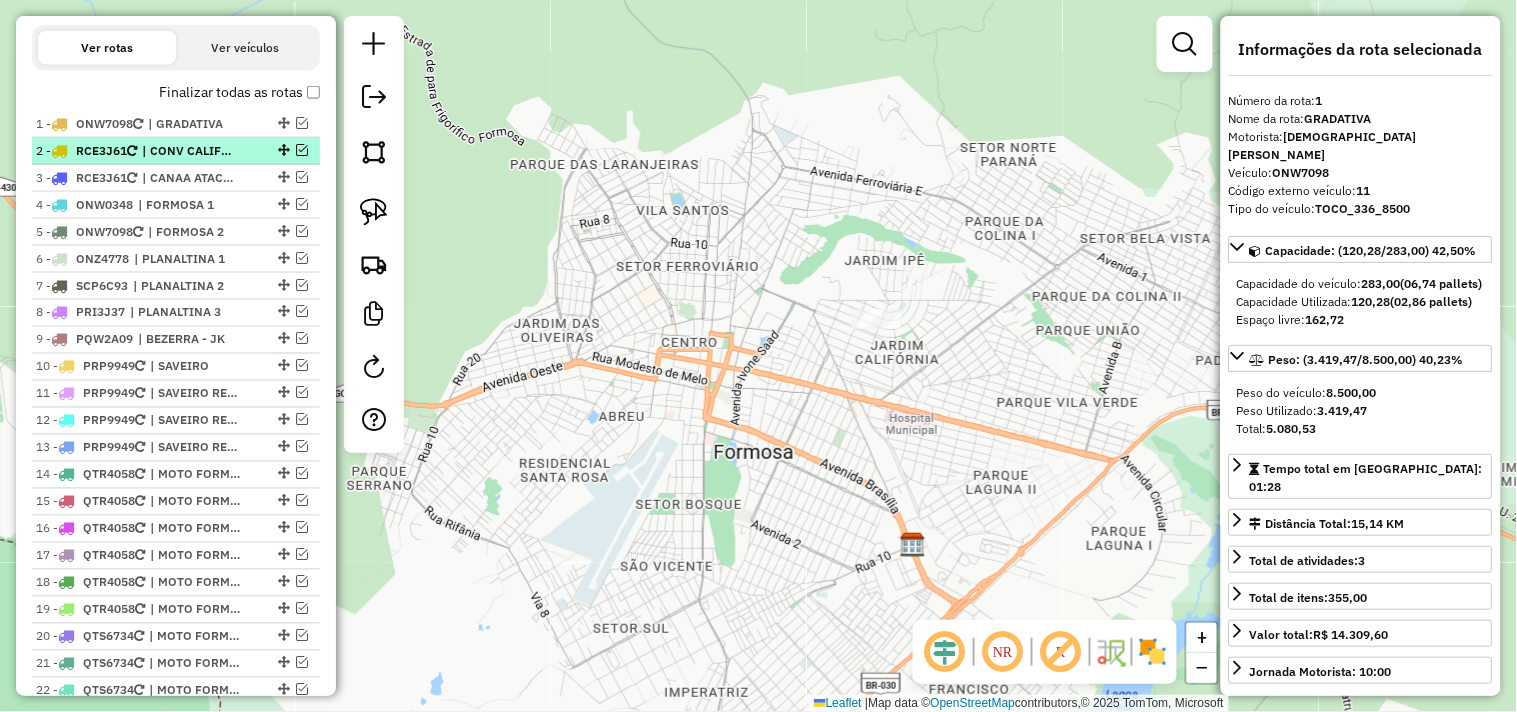 click on "2 -       RCE3J61   | CONV CALIFOR - COM RIO VERM" at bounding box center [176, 151] 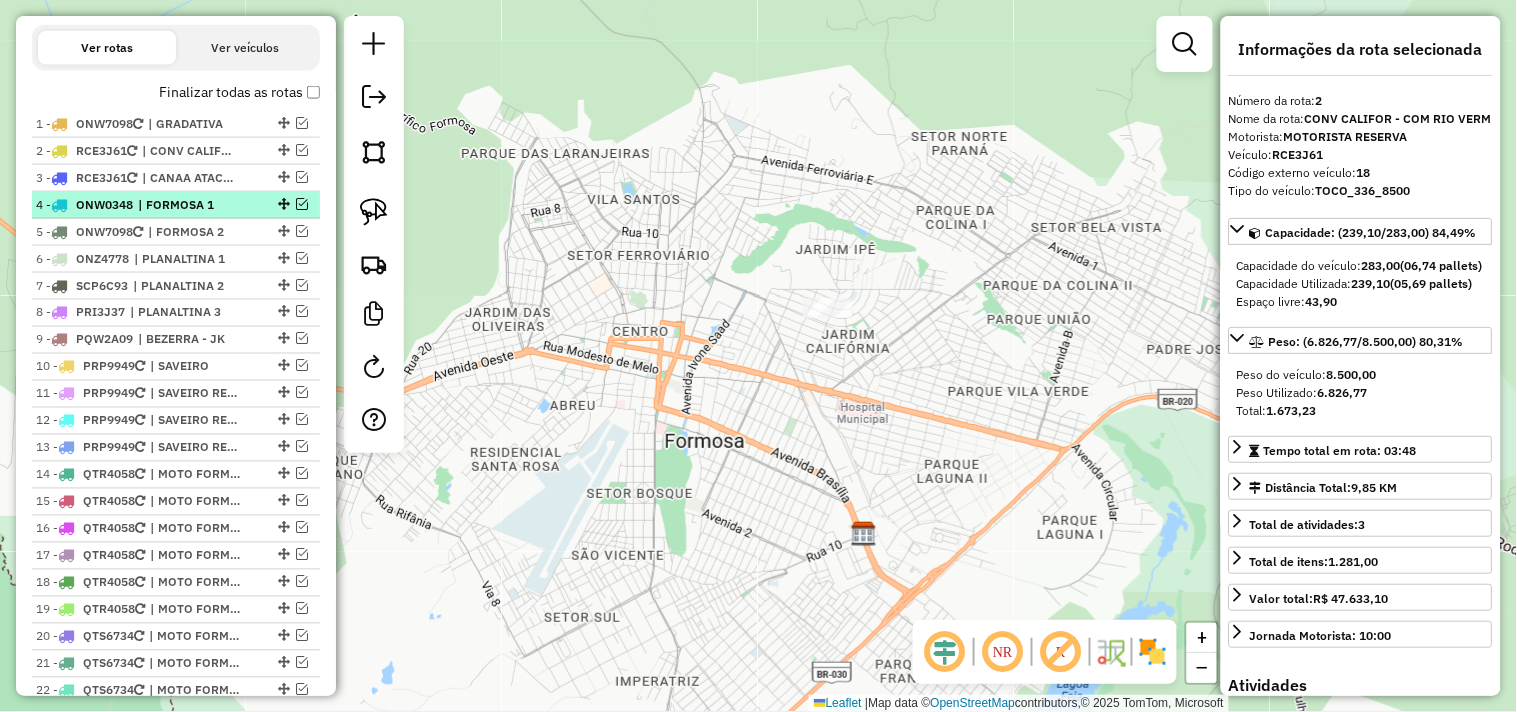 click on "| FORMOSA 1" at bounding box center [184, 205] 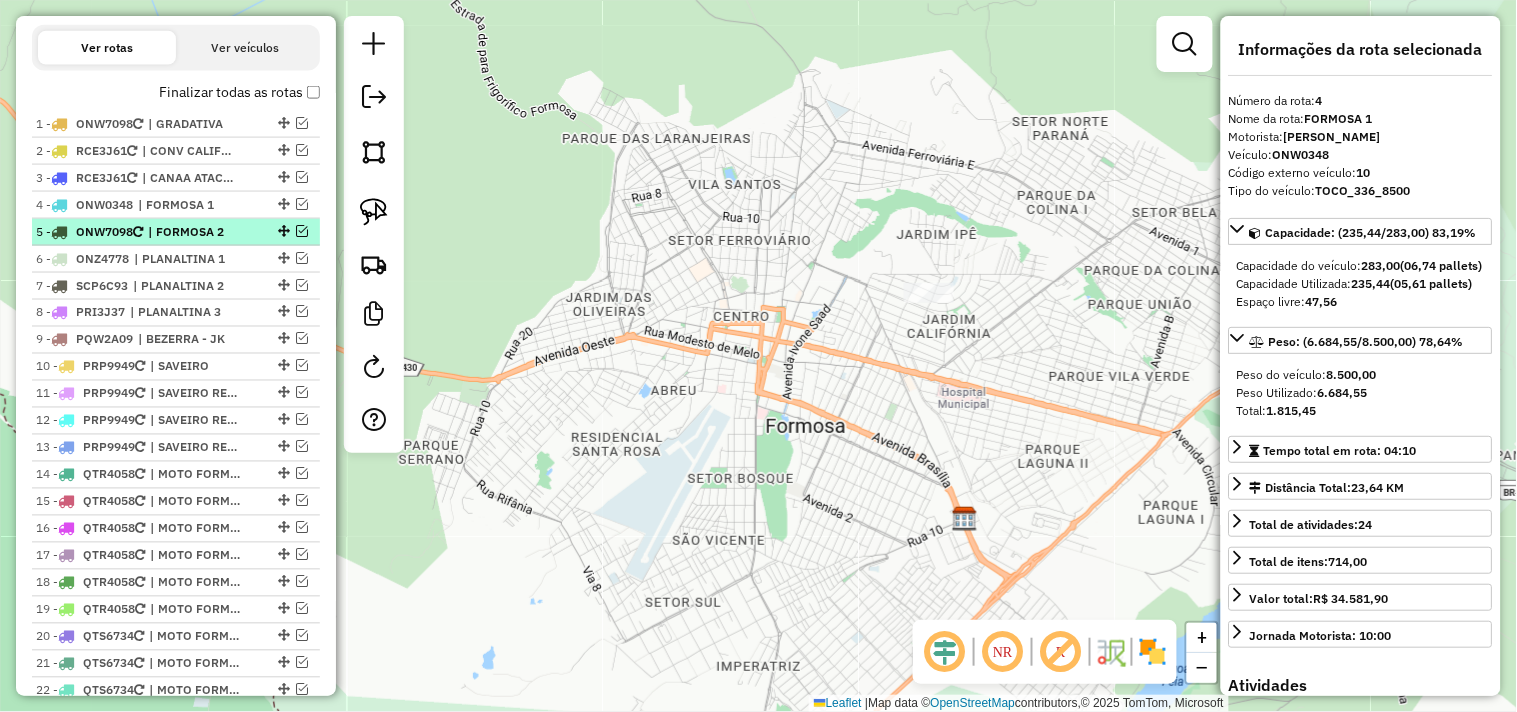 click on "| FORMOSA 2" at bounding box center (194, 232) 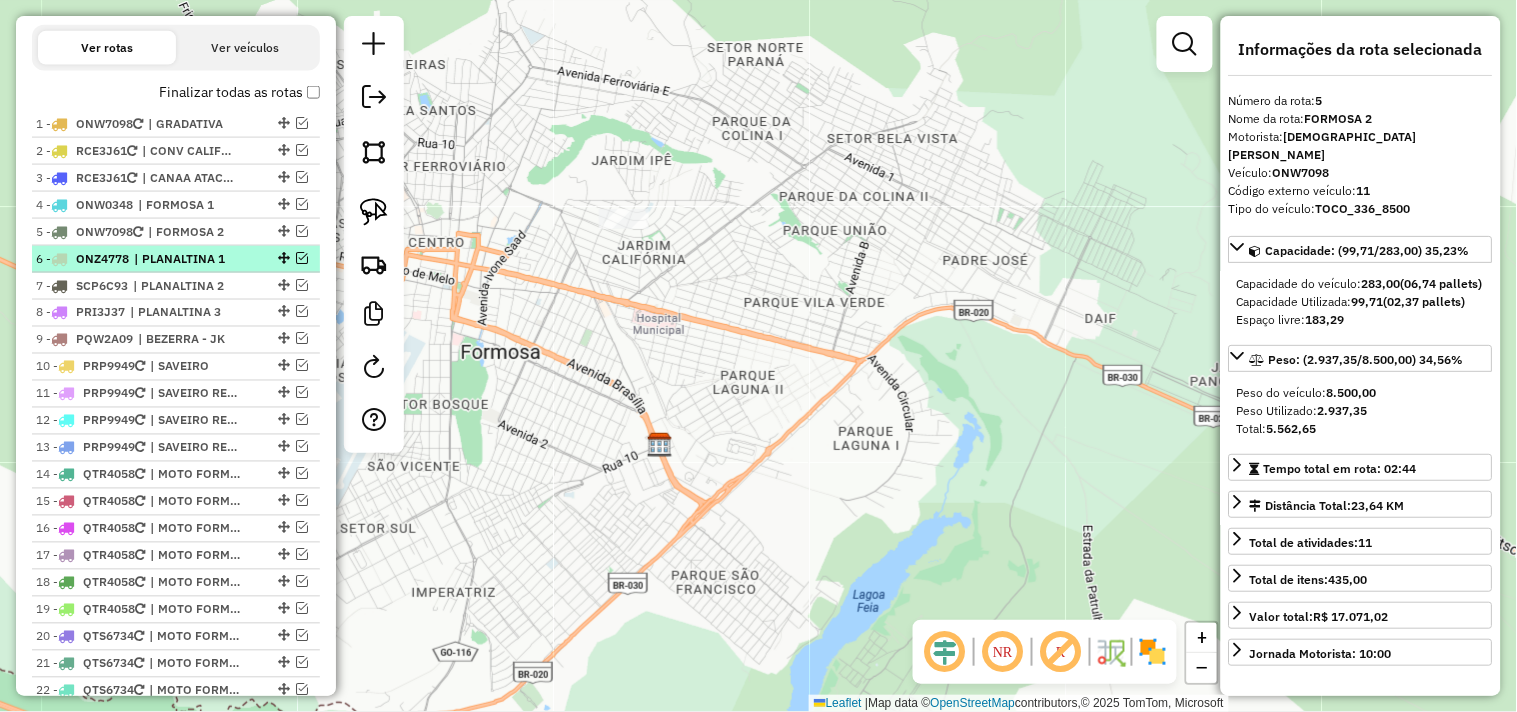 click on "| PLANALTINA 1" at bounding box center [180, 259] 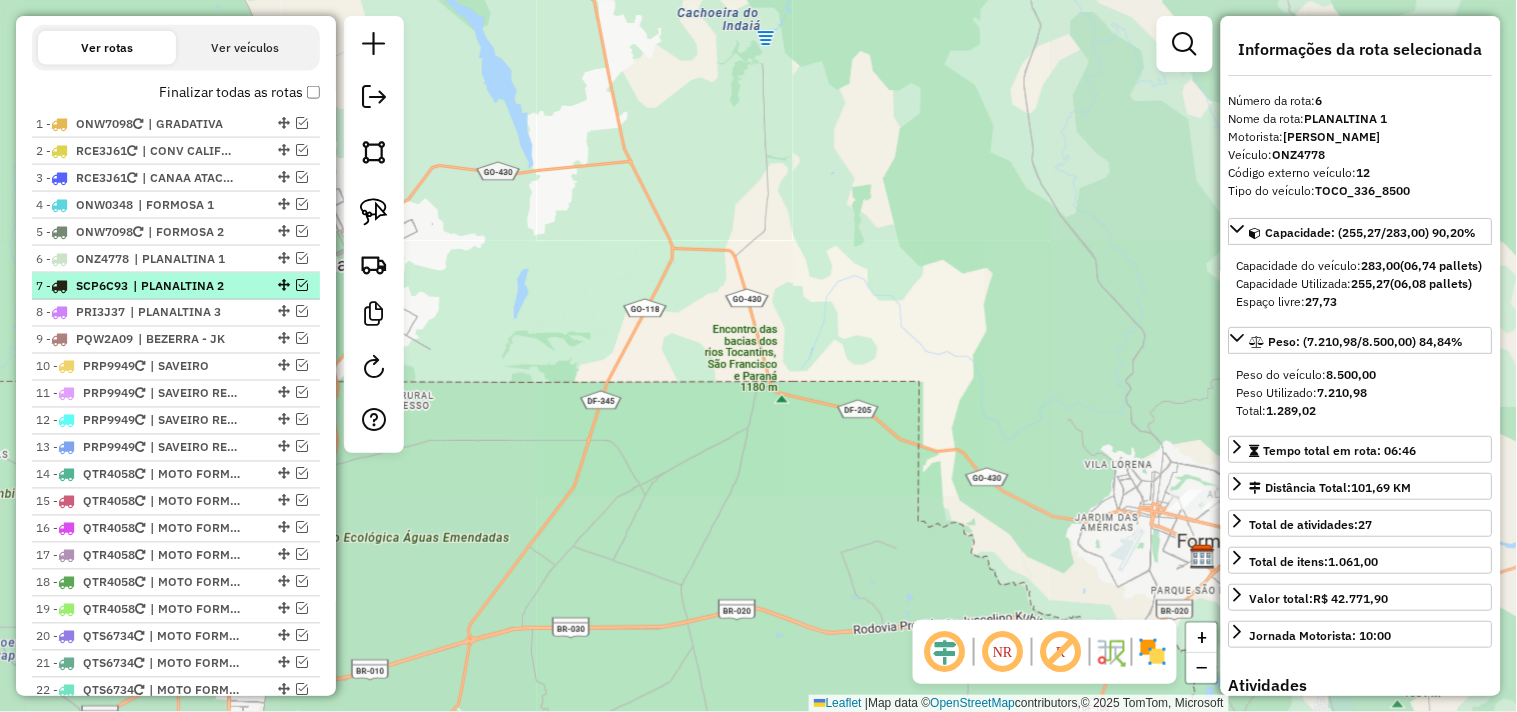 click on "| PLANALTINA 2" at bounding box center (179, 286) 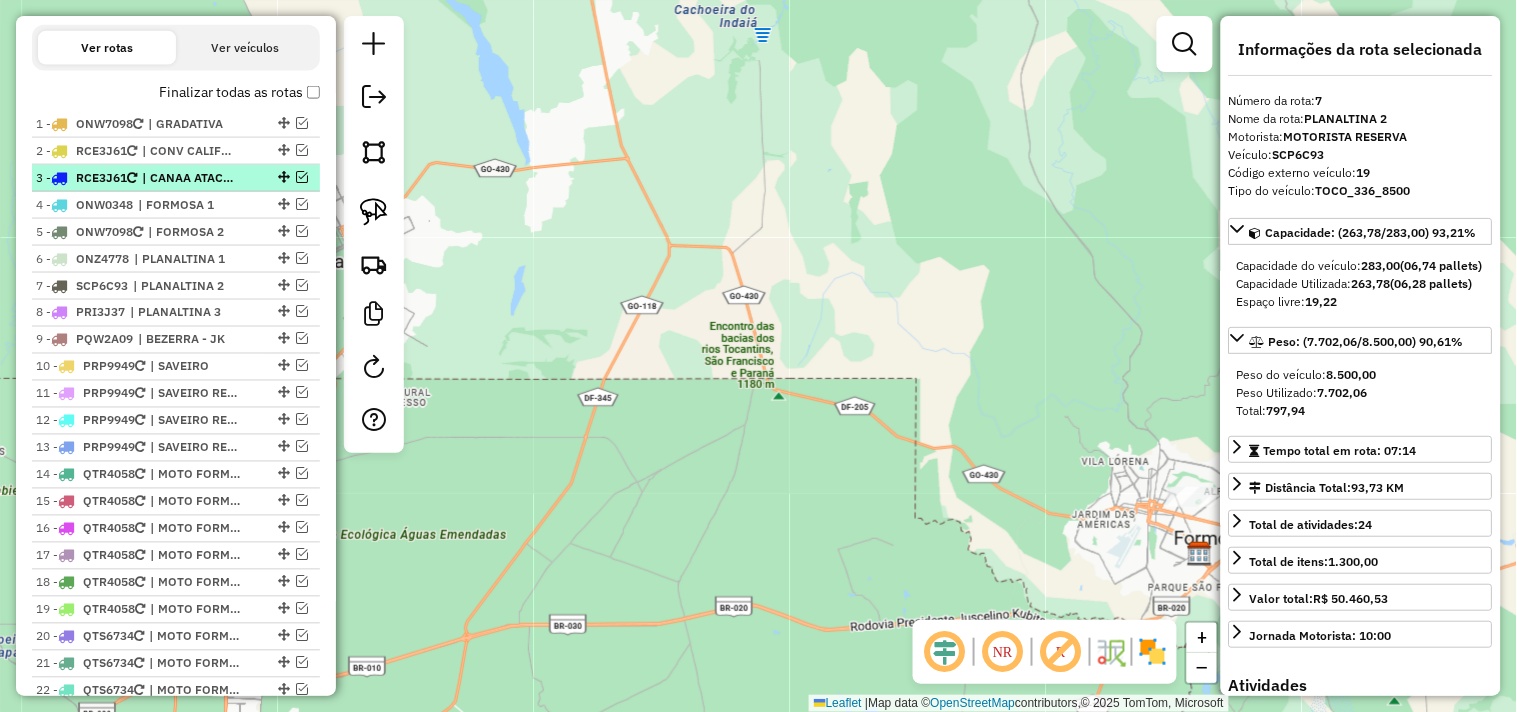 click on "3 -       RCE3J61   | CANAA ATAC - CONV SHALUNA" at bounding box center [176, 178] 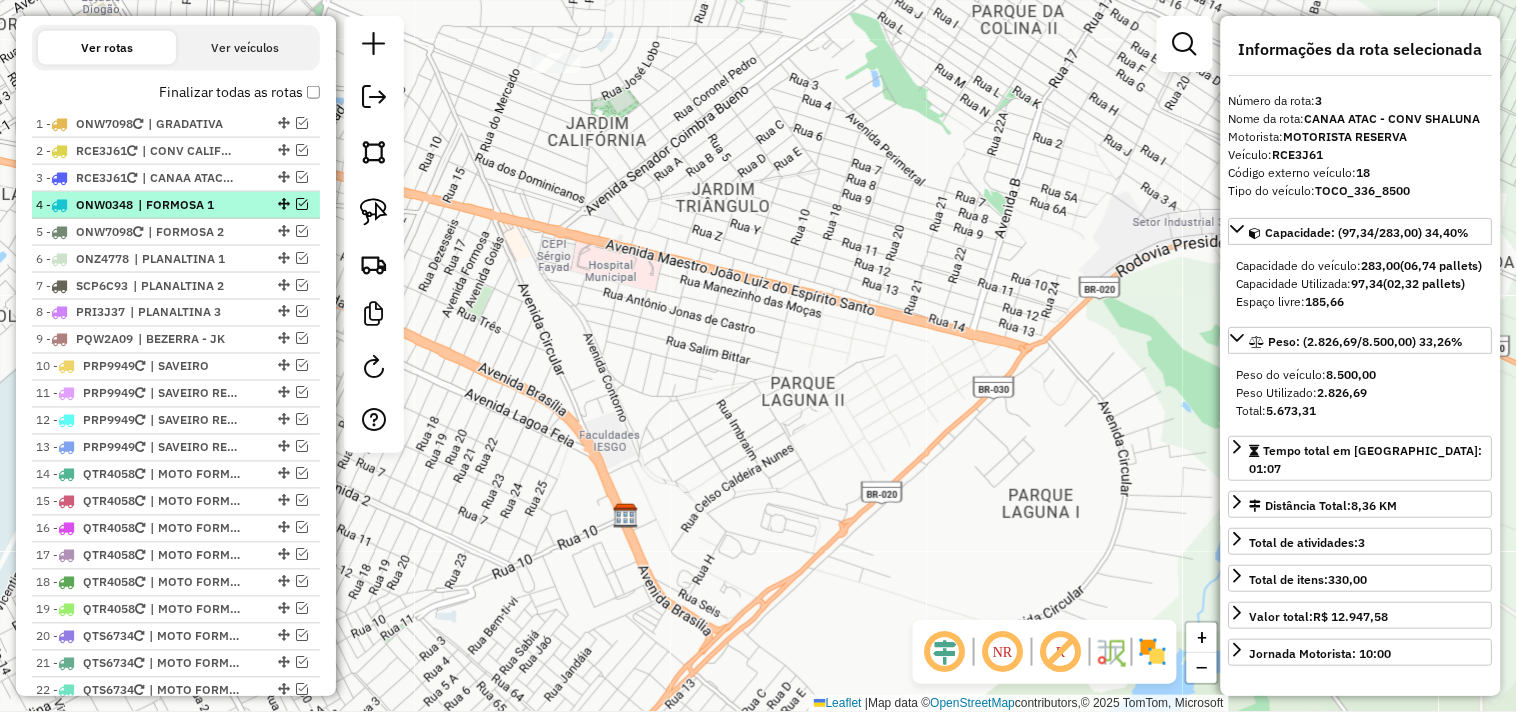 click on "| FORMOSA 1" at bounding box center (184, 205) 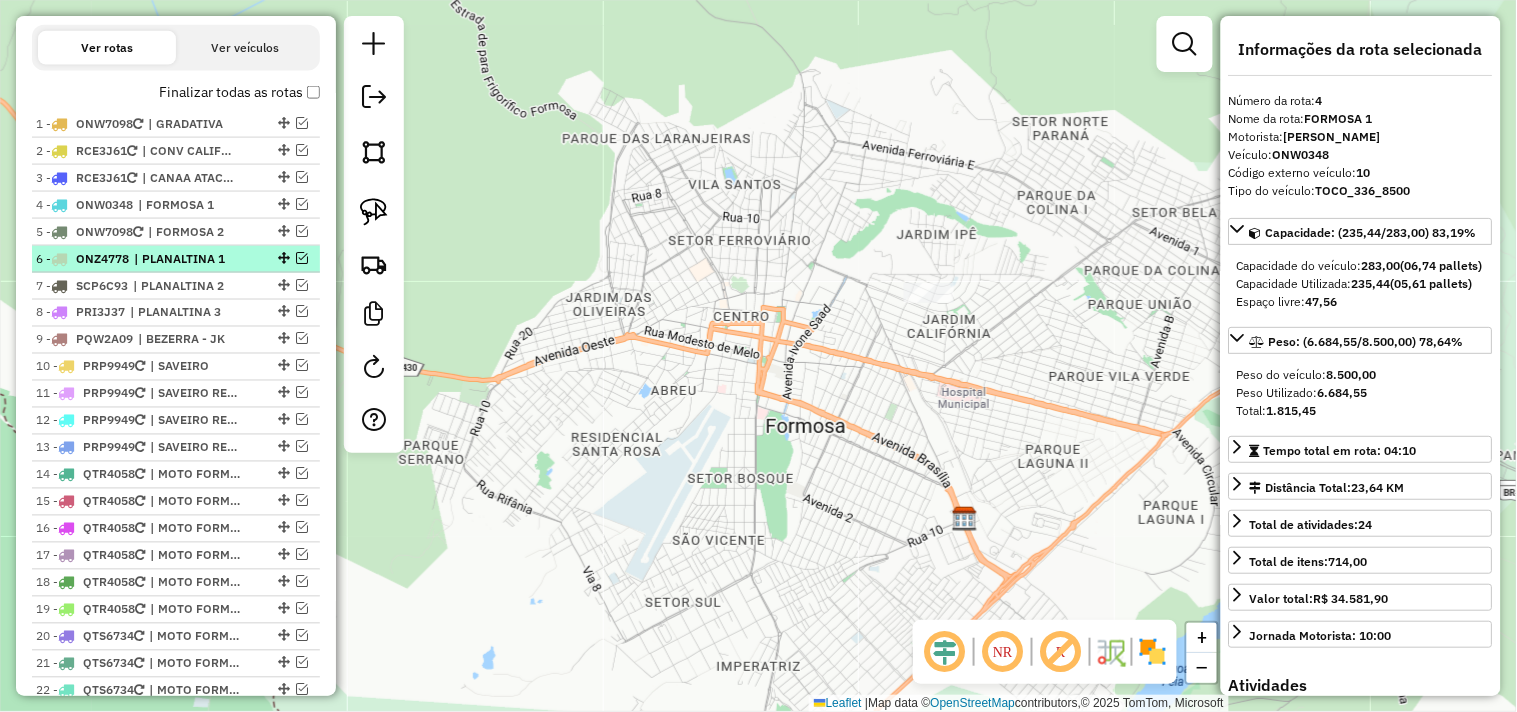 click on "| PLANALTINA 1" at bounding box center (180, 259) 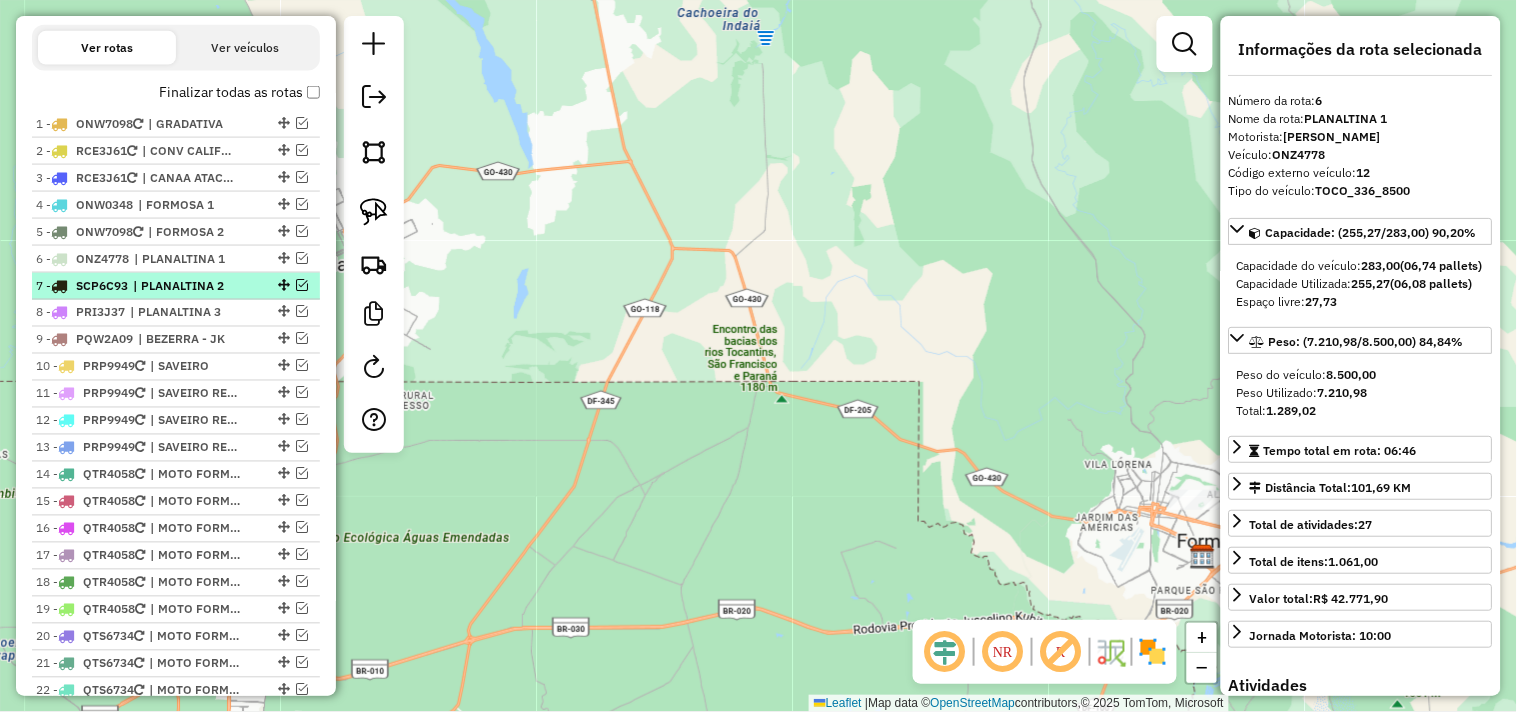 click on "| PLANALTINA 2" at bounding box center [179, 286] 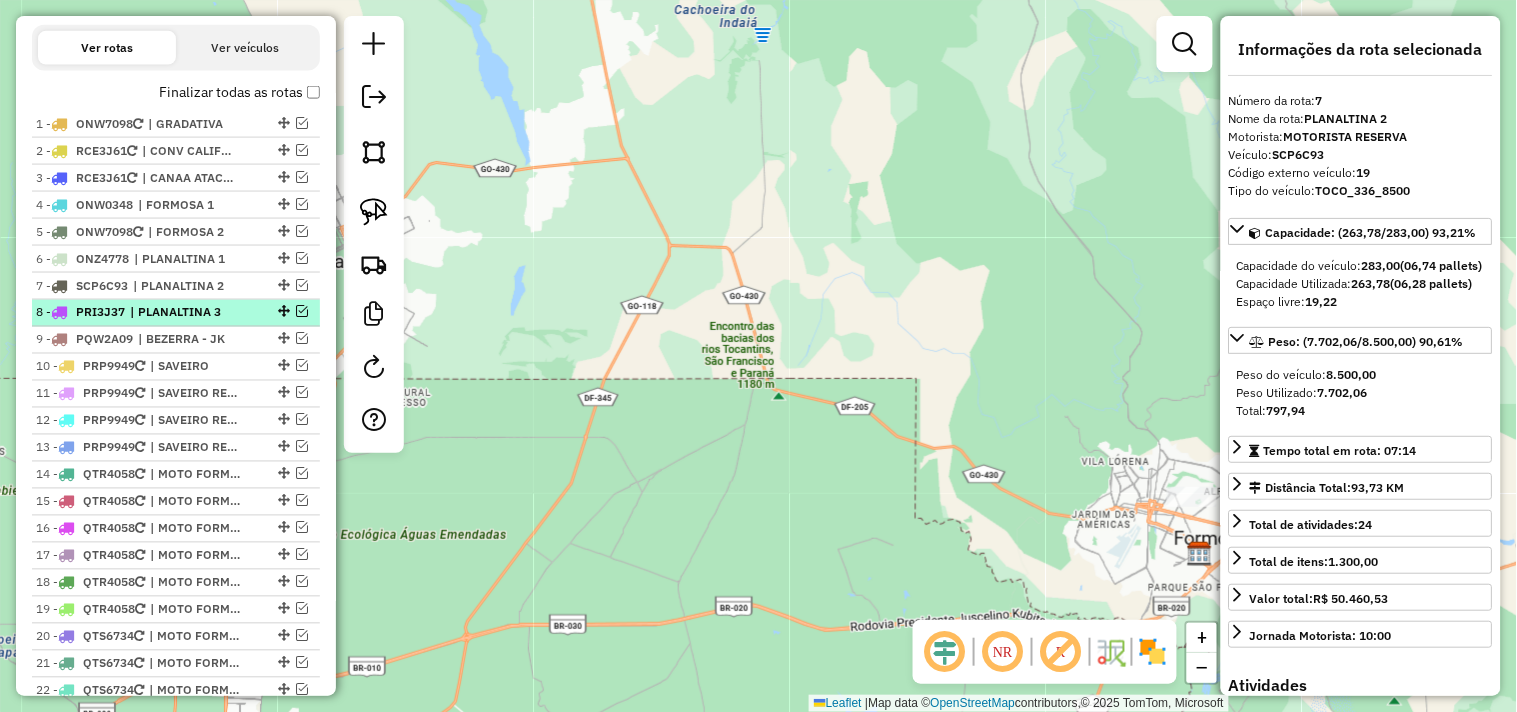 click on "| PLANALTINA 3" at bounding box center [176, 313] 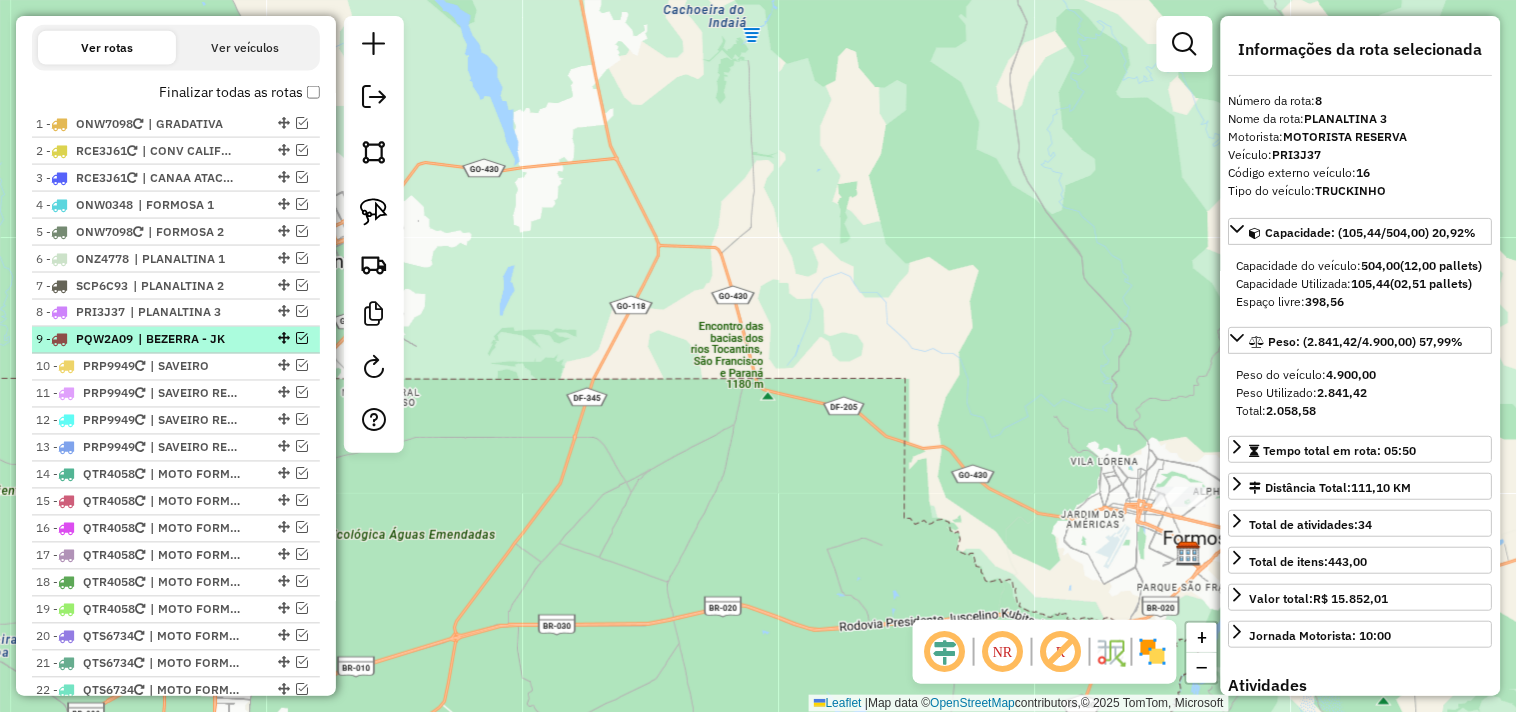 click on "| BEZERRA - JK" at bounding box center (184, 340) 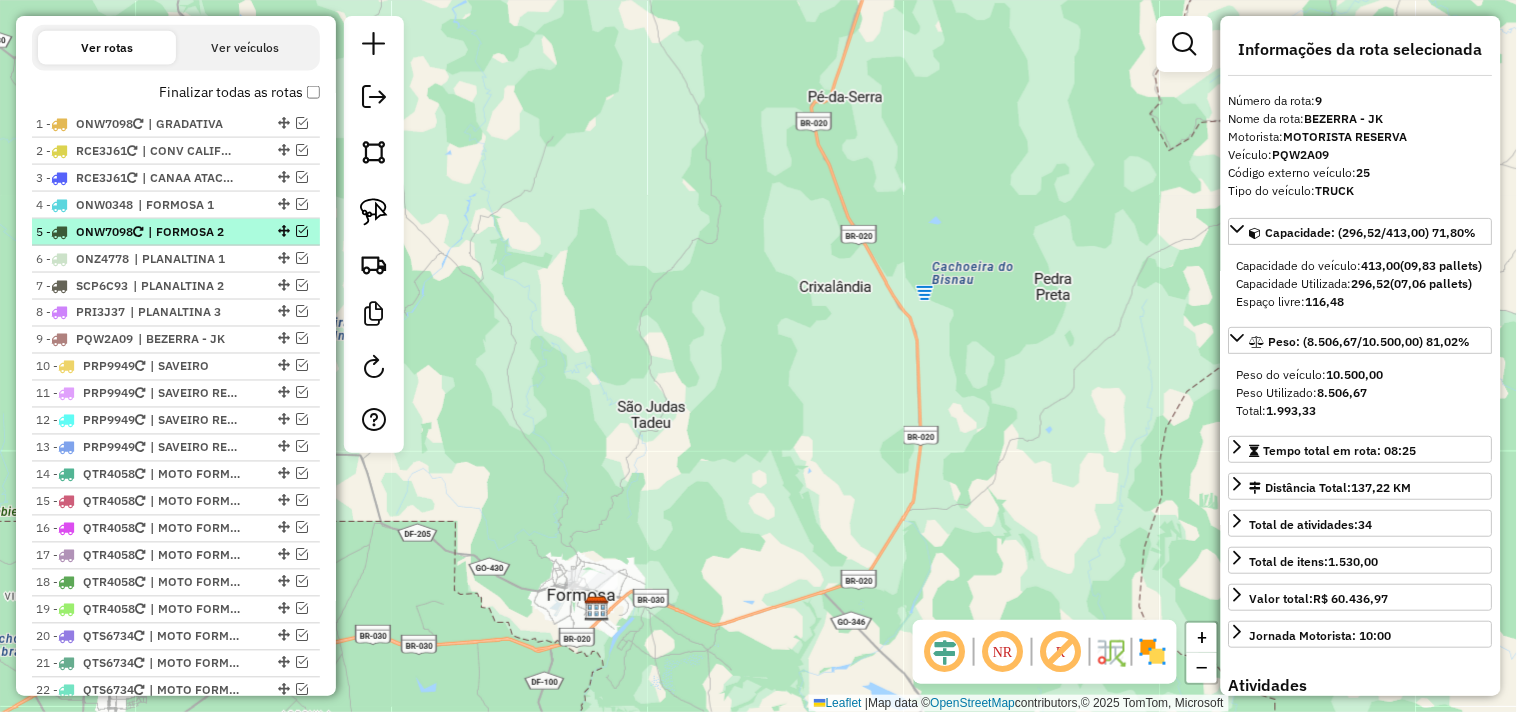 click on "| FORMOSA 2" at bounding box center (194, 232) 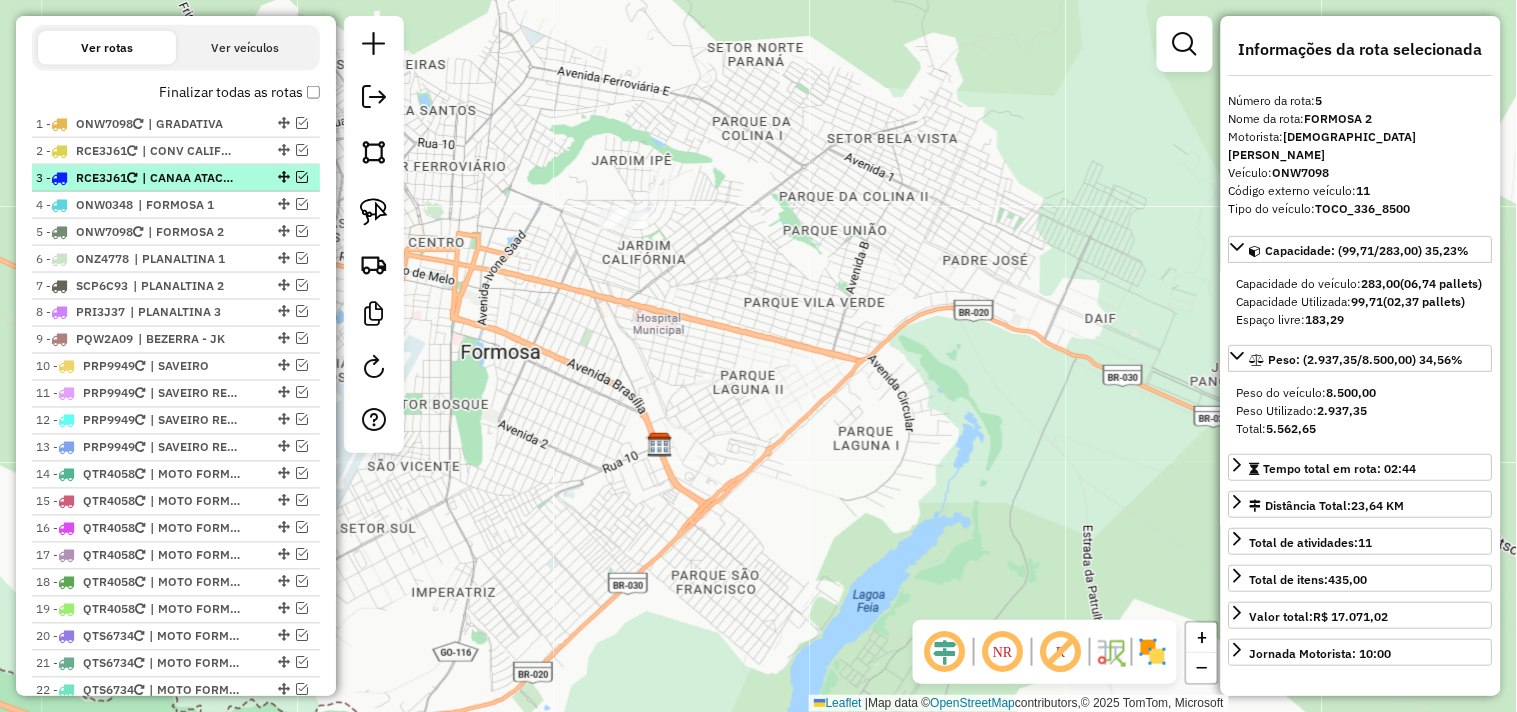 click on "| CANAA ATAC - CONV SHALUNA" at bounding box center [188, 178] 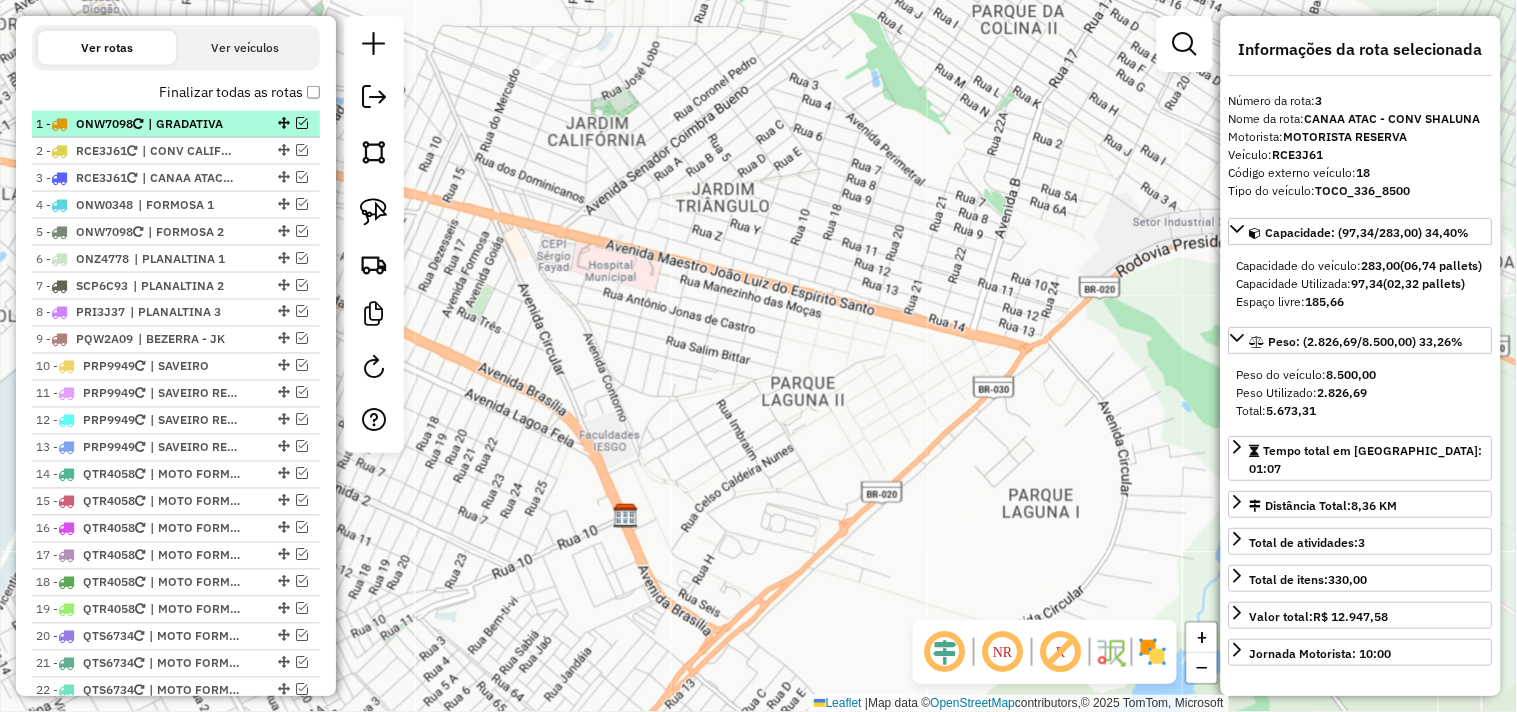 click on "| GRADATIVA" at bounding box center (194, 124) 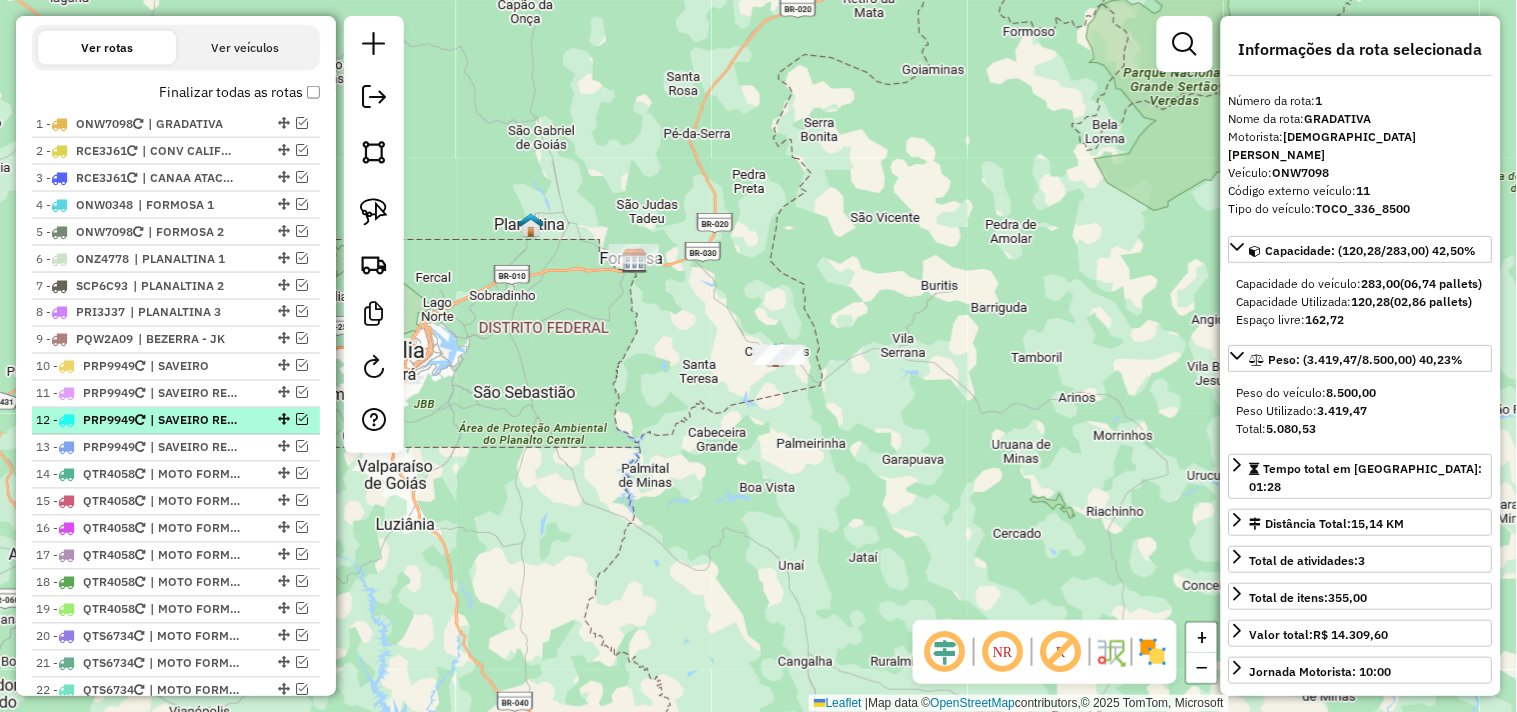 scroll, scrollTop: 575, scrollLeft: 0, axis: vertical 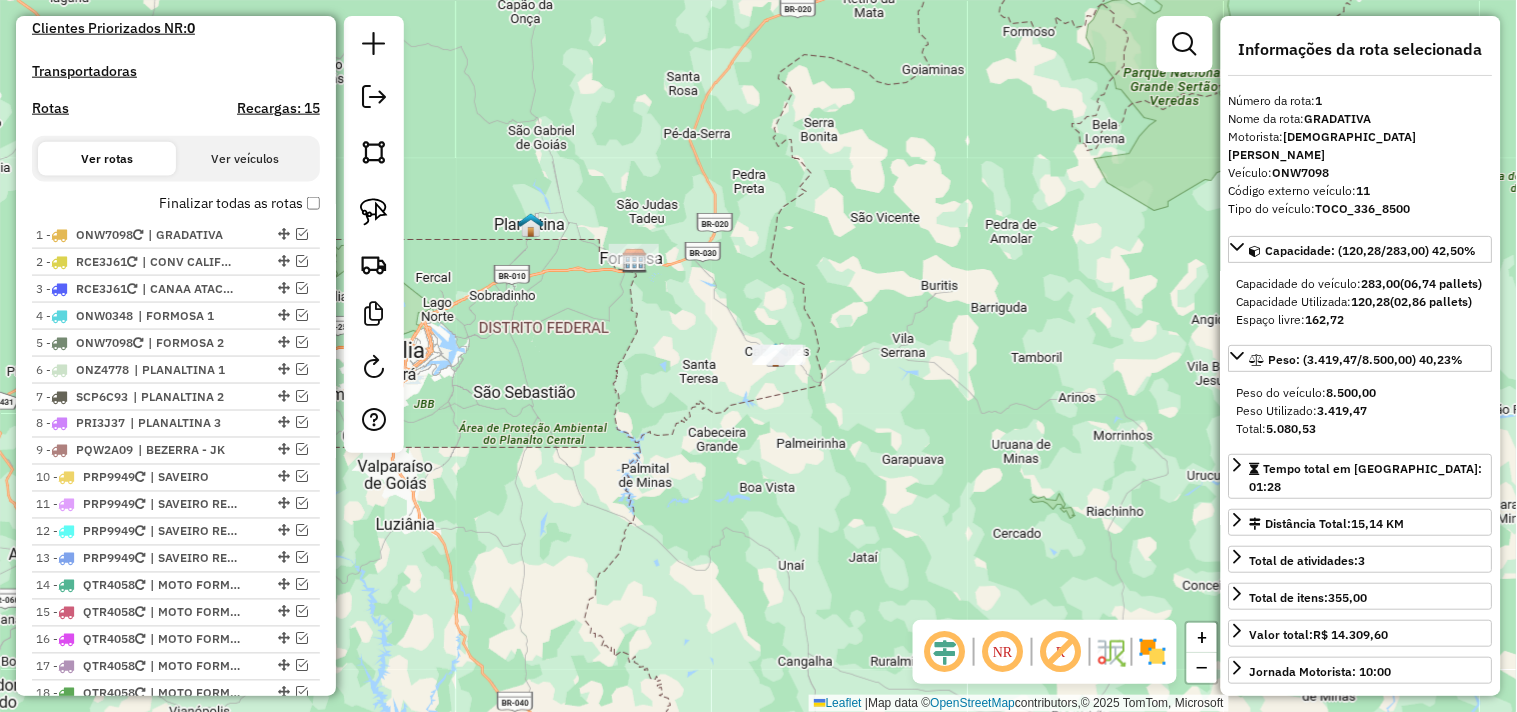 click on "Janela de atendimento Grade de atendimento Capacidade Transportadoras Veículos Cliente Pedidos  Rotas Selecione os dias de semana para filtrar as janelas de atendimento  Seg   Ter   Qua   Qui   Sex   Sáb   Dom  Informe o período da janela de atendimento: De: Até:  Filtrar exatamente a janela do cliente  Considerar janela de atendimento padrão  Selecione os dias de semana para filtrar as grades de atendimento  Seg   Ter   Qua   Qui   Sex   Sáb   Dom   Considerar clientes sem dia de atendimento cadastrado  Clientes fora do dia de atendimento selecionado Filtrar as atividades entre os valores definidos abaixo:  Peso mínimo:   Peso máximo:   Cubagem mínima:   Cubagem máxima:   De:   Até:  Filtrar as atividades entre o tempo de atendimento definido abaixo:  De:   Até:   Considerar capacidade total dos clientes não roteirizados Transportadora: Selecione um ou mais itens Tipo de veículo: Selecione um ou mais itens Veículo: Selecione um ou mais itens Motorista: Selecione um ou mais itens Nome: Rótulo:" 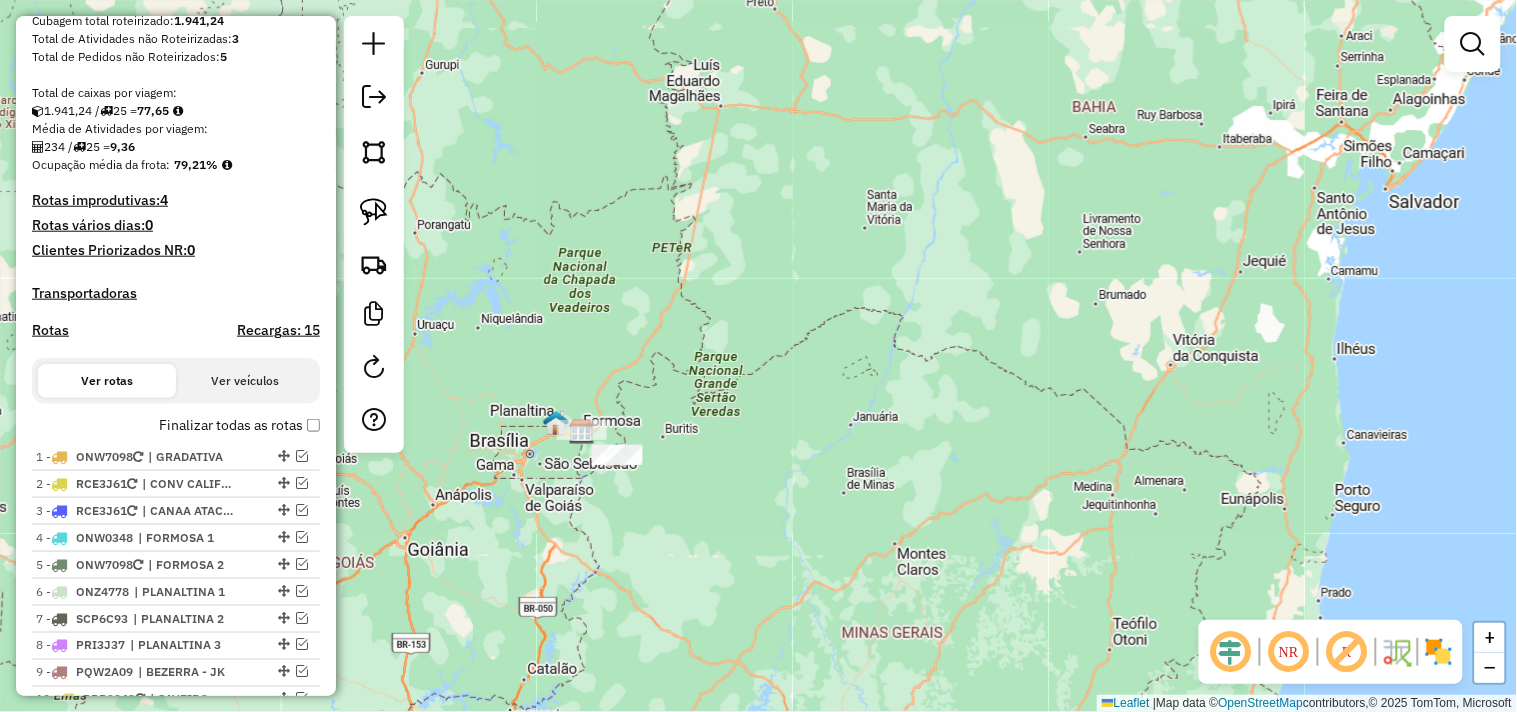 scroll, scrollTop: 131, scrollLeft: 0, axis: vertical 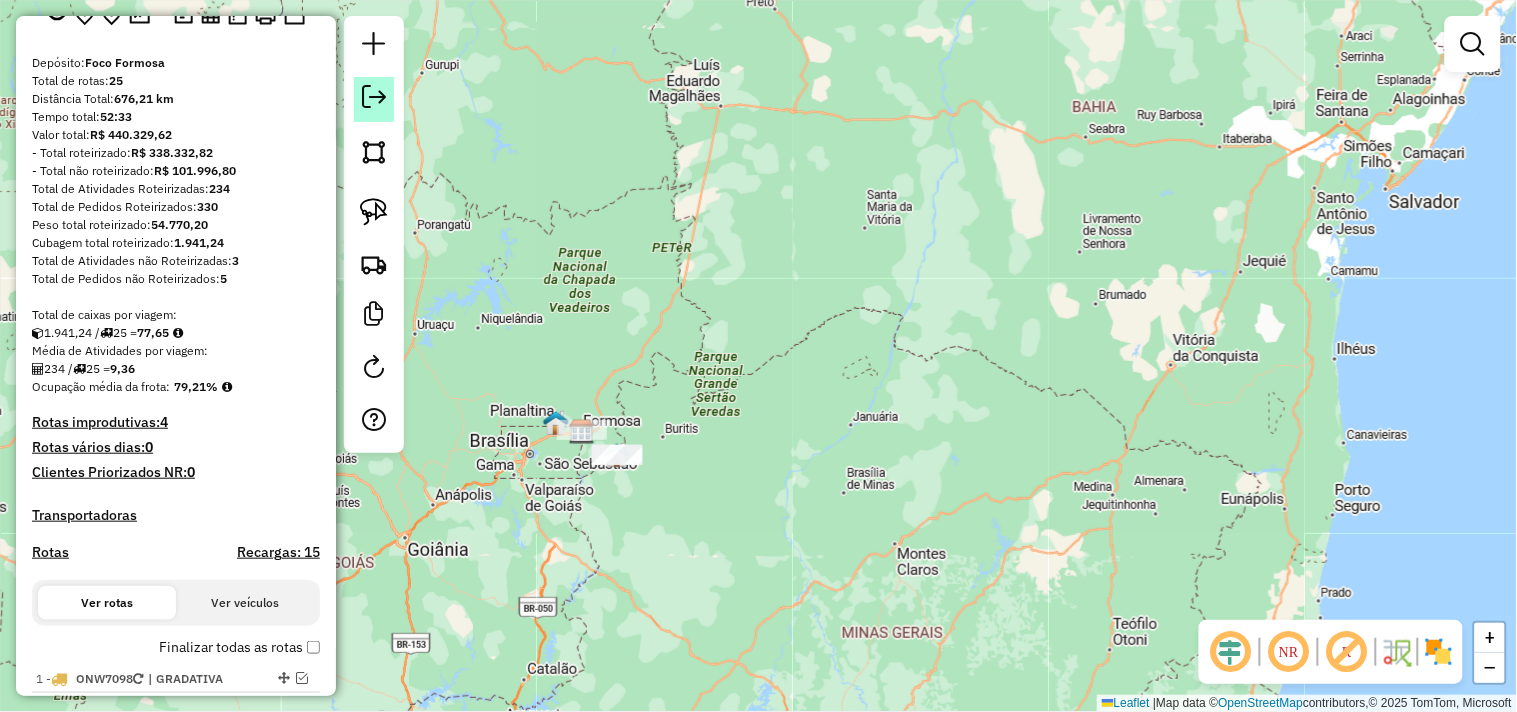 click 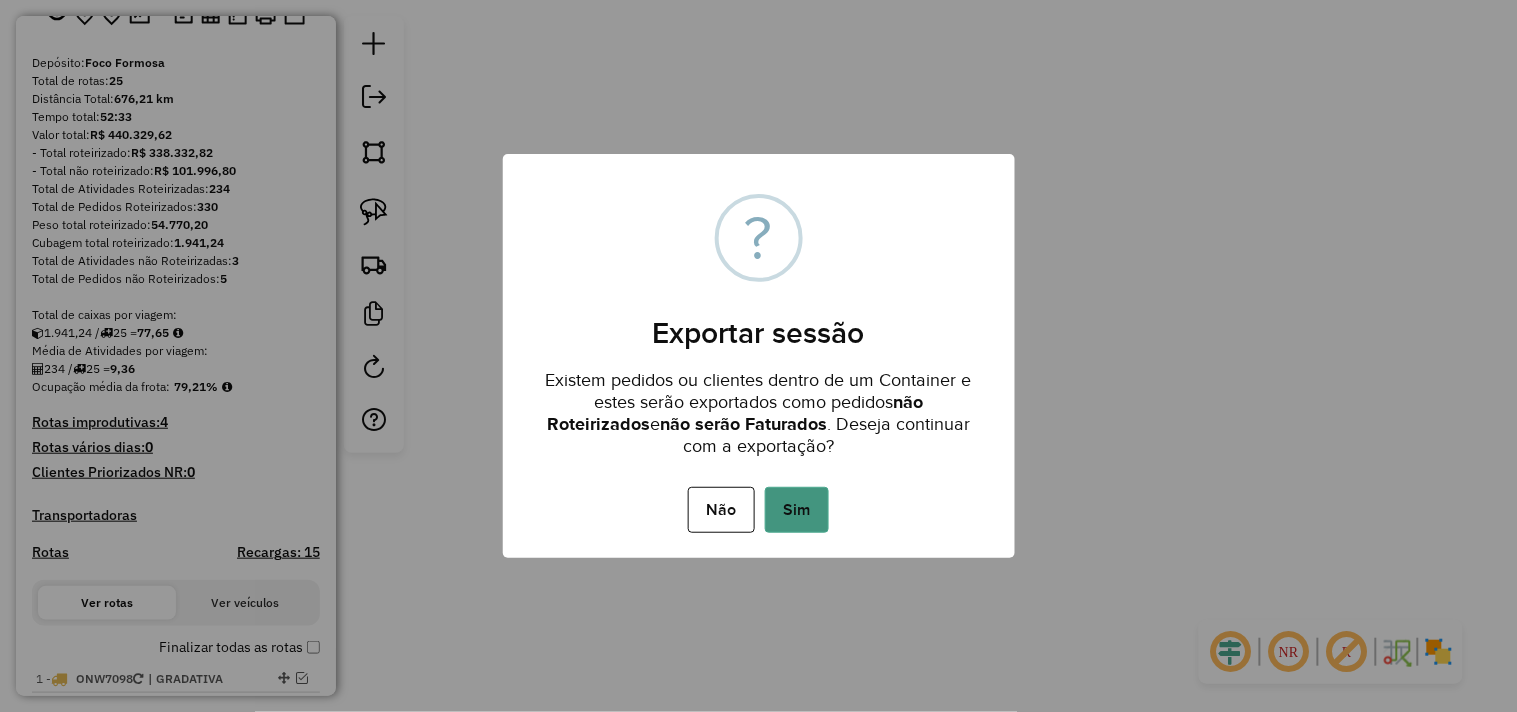 click on "Sim" at bounding box center [797, 510] 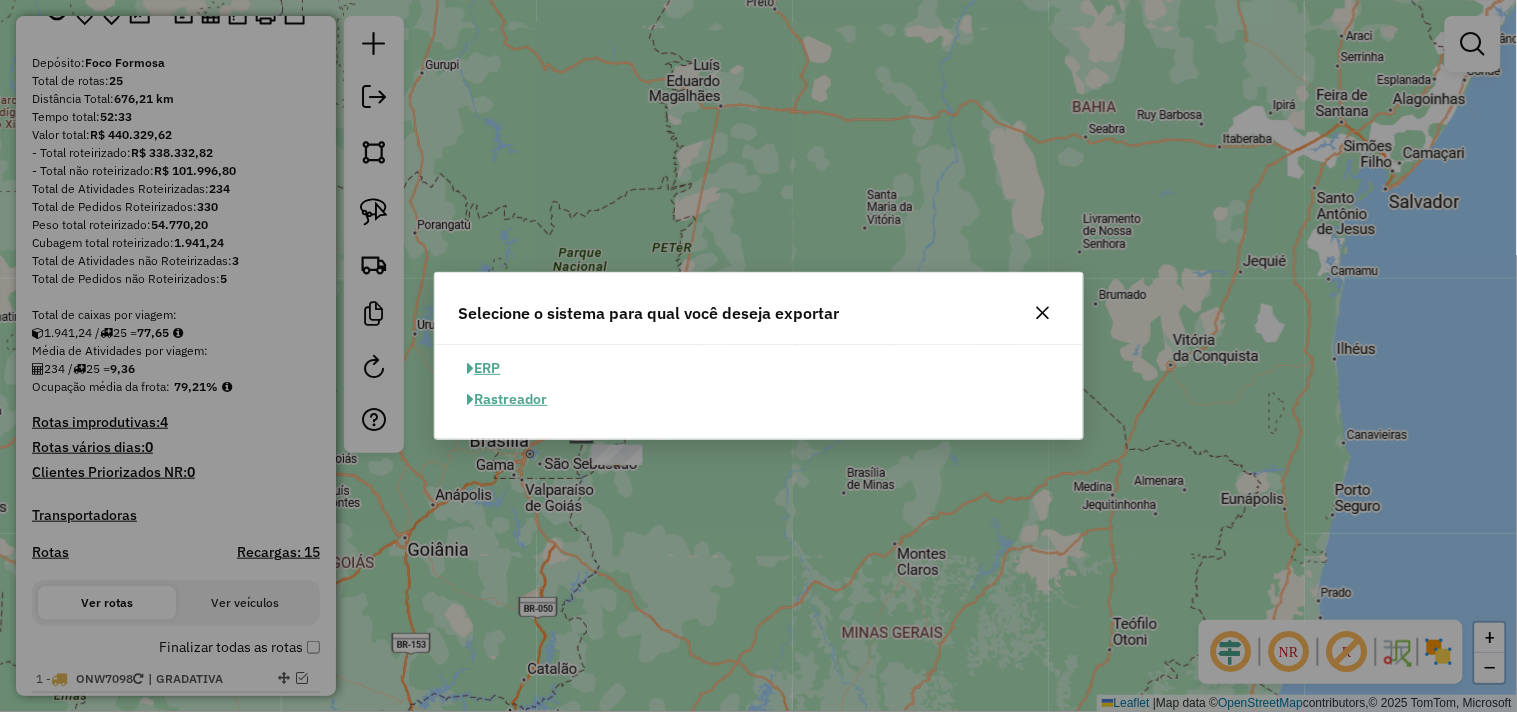 click on "ERP" 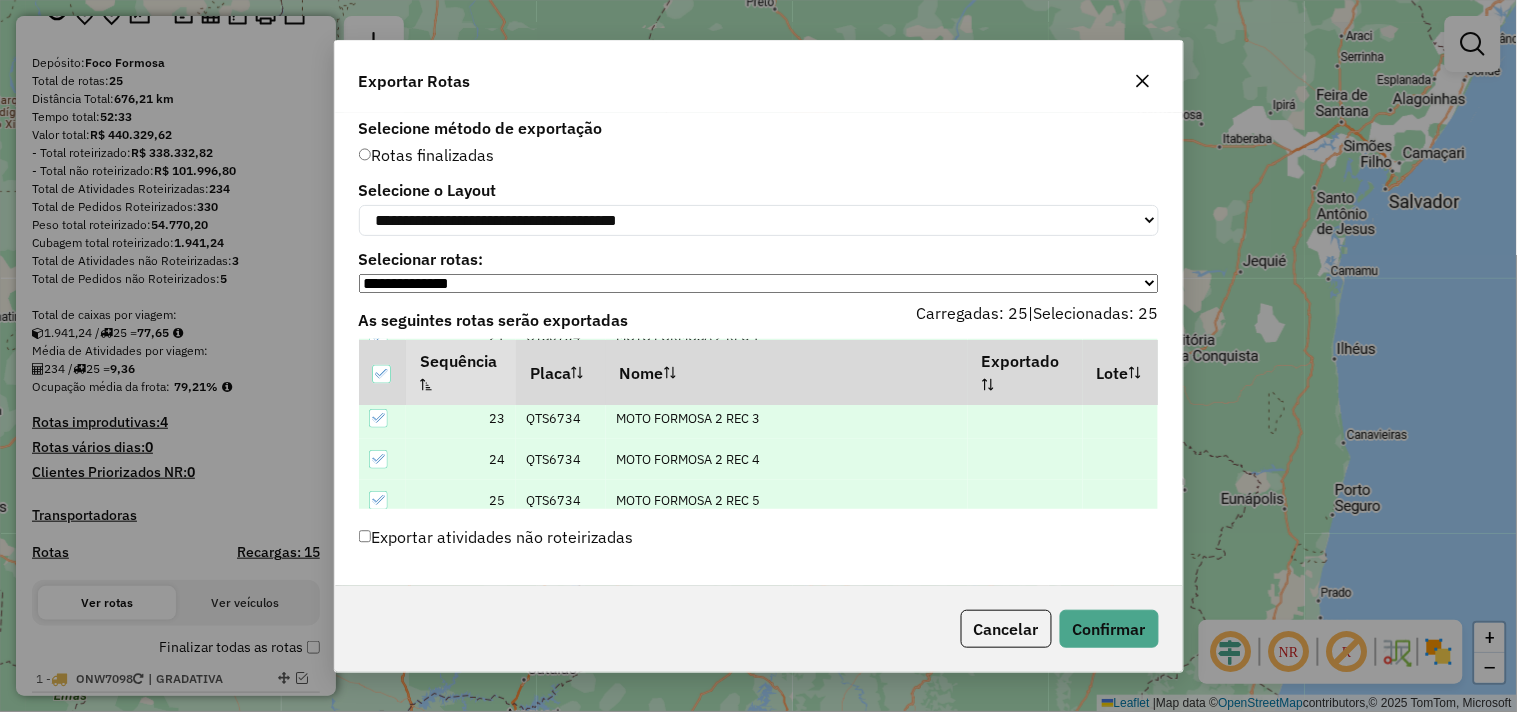 scroll, scrollTop: 926, scrollLeft: 0, axis: vertical 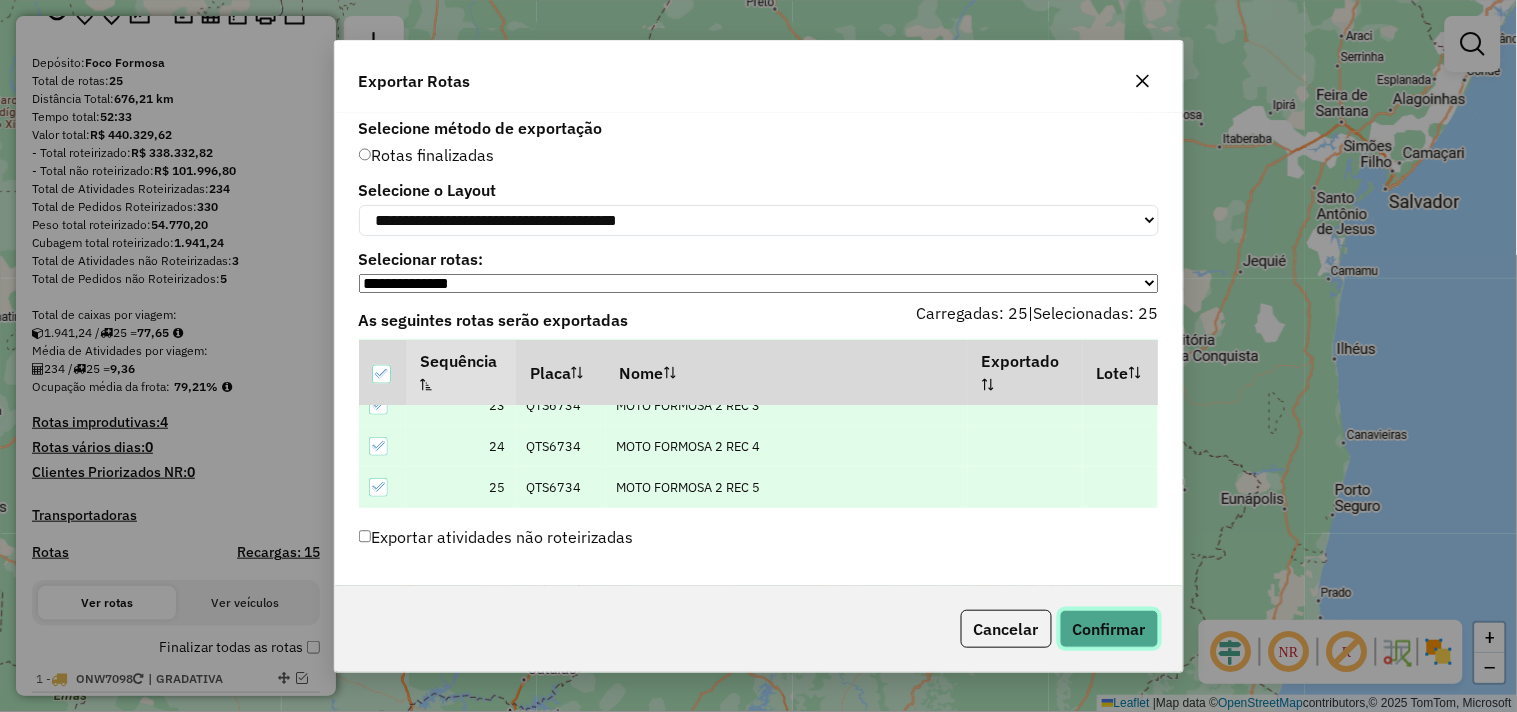click on "Confirmar" 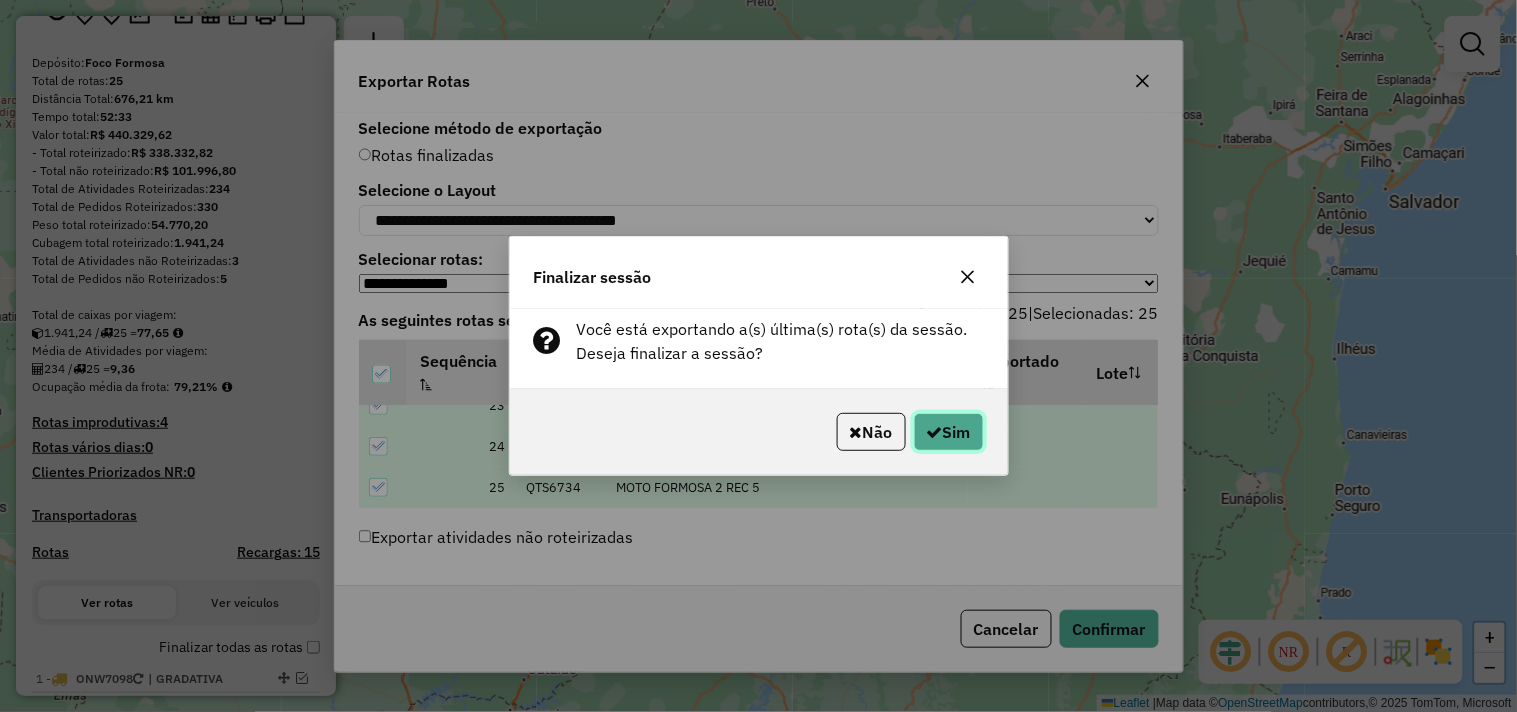 click on "Sim" 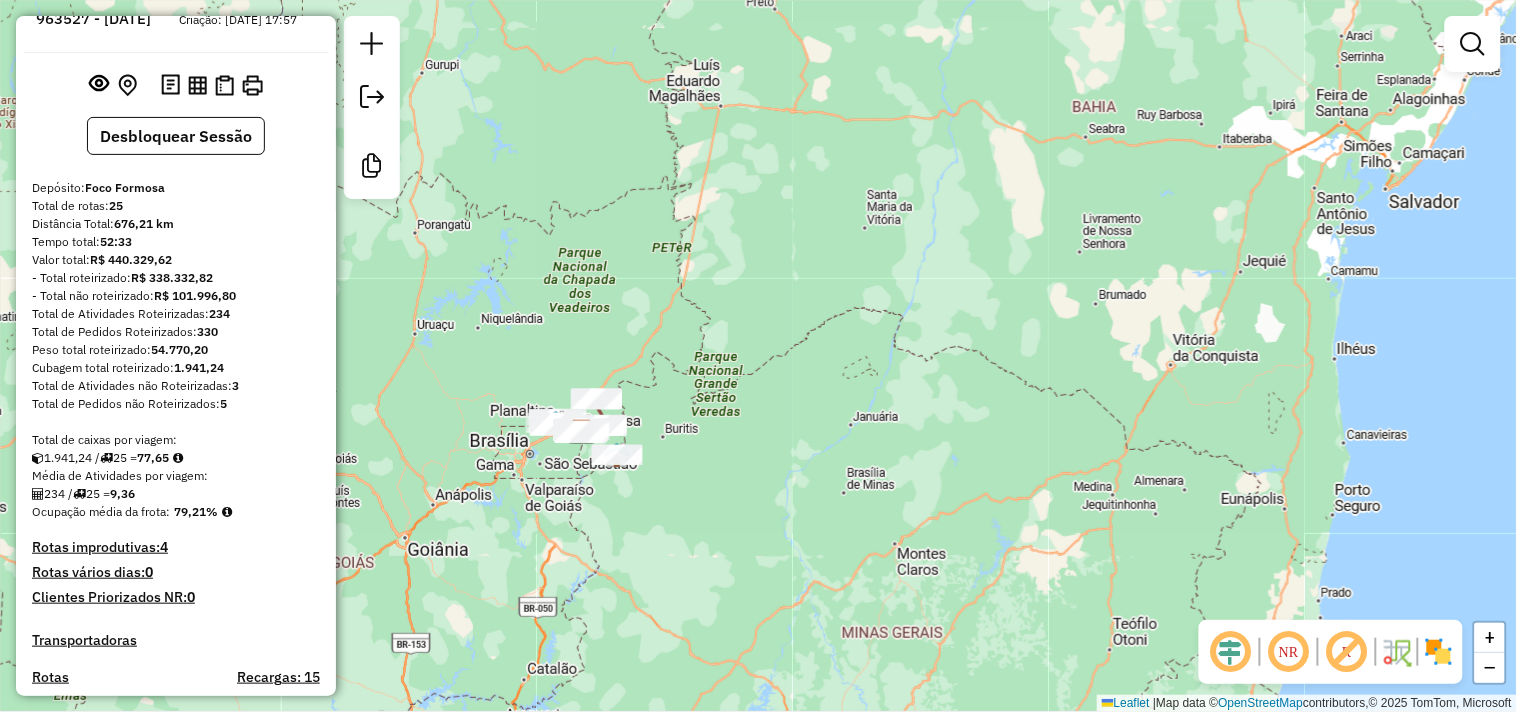 scroll, scrollTop: 0, scrollLeft: 0, axis: both 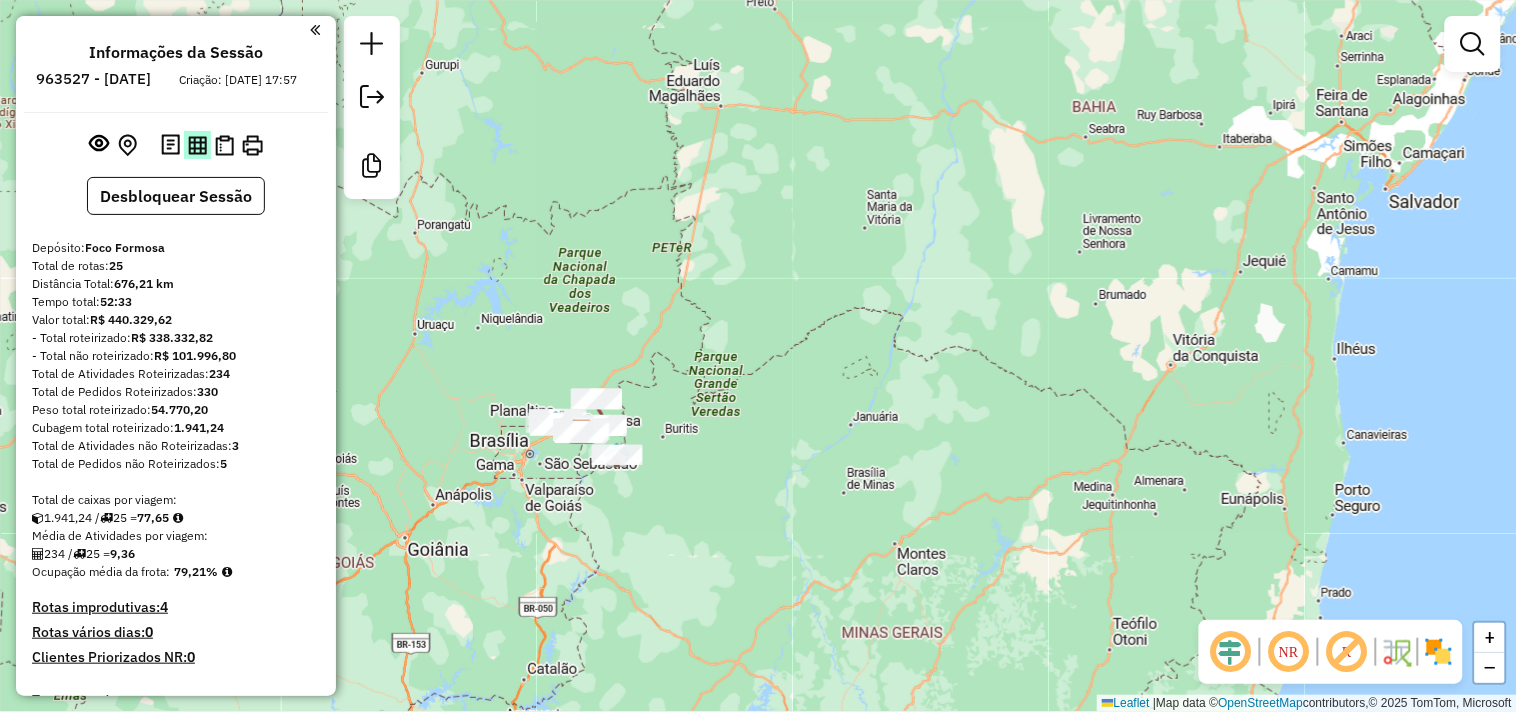 click at bounding box center [197, 145] 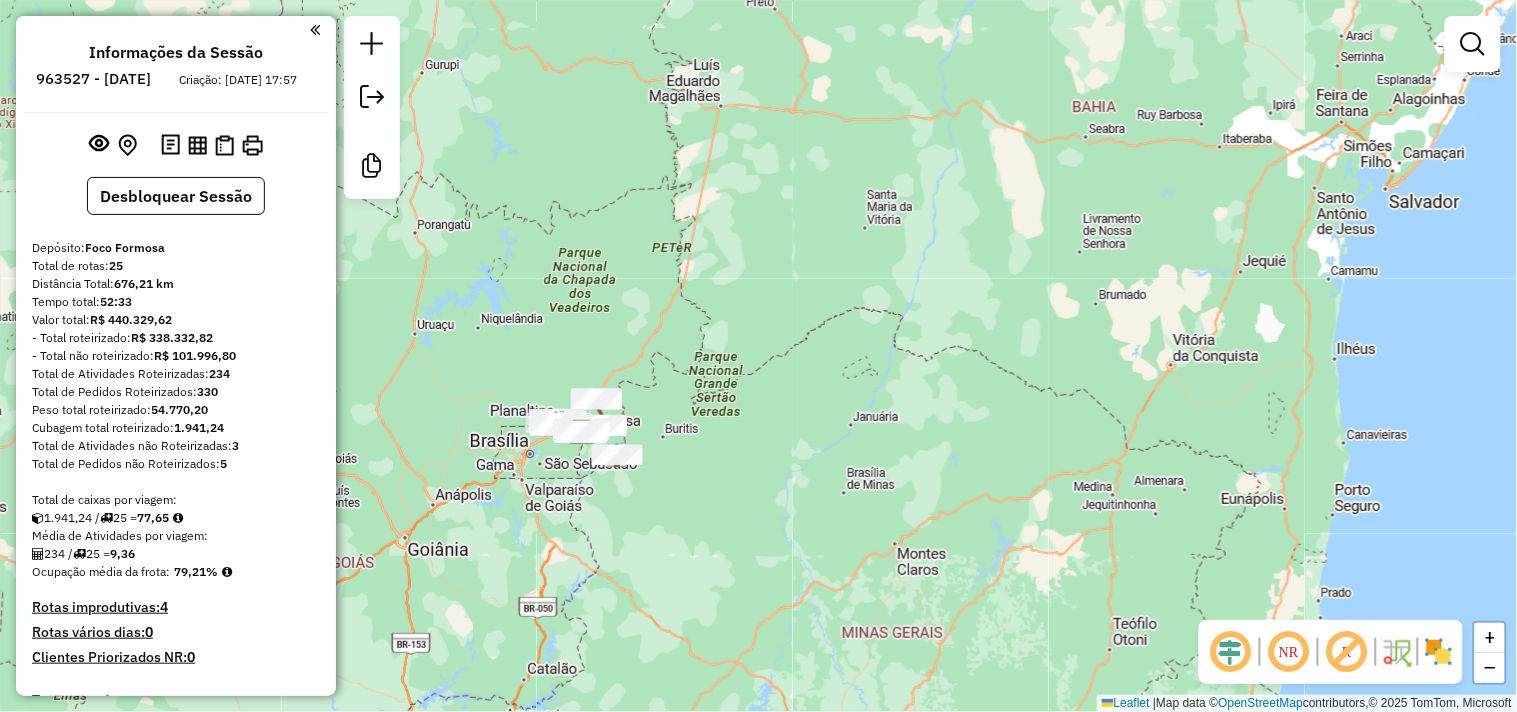 drag, startPoint x: 707, startPoint y: 468, endPoint x: 622, endPoint y: 384, distance: 119.503136 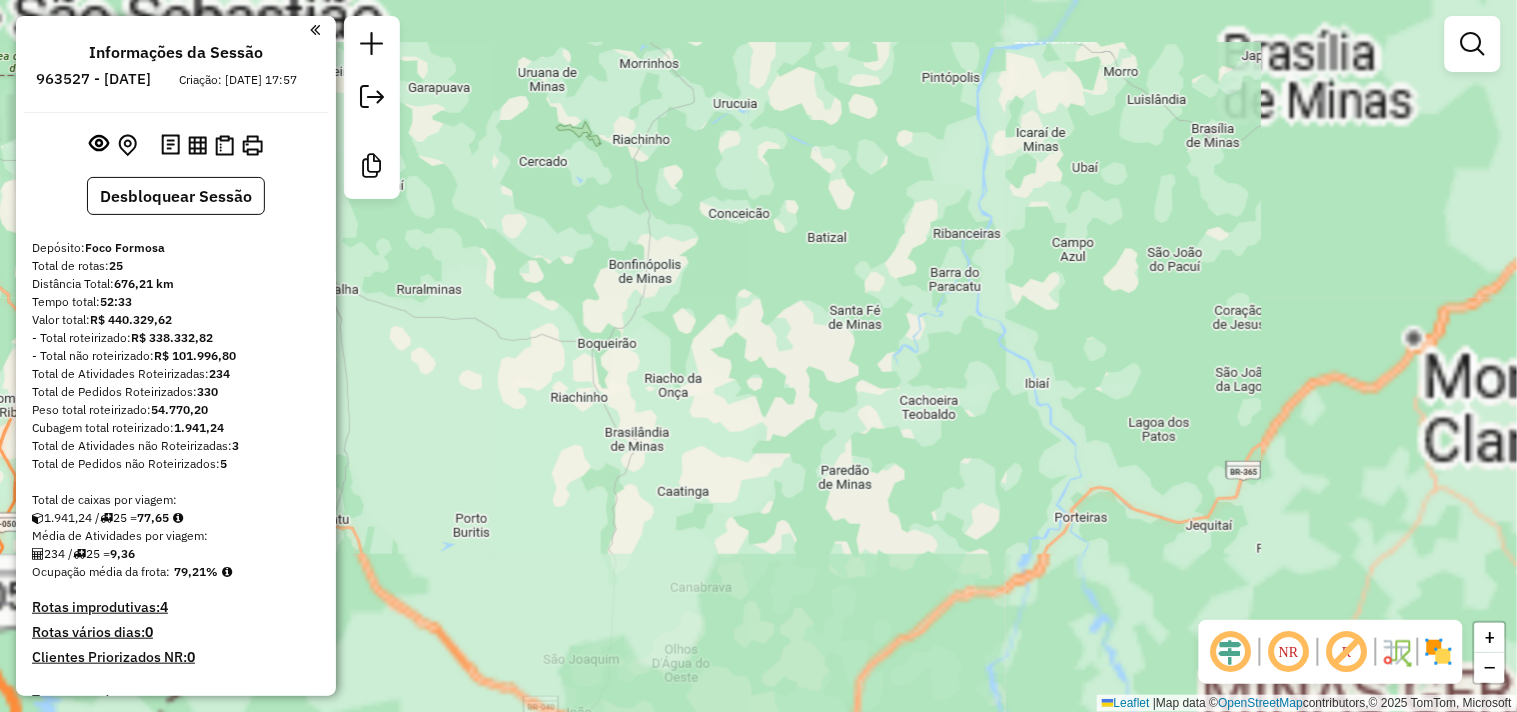 drag, startPoint x: 506, startPoint y: 268, endPoint x: 740, endPoint y: 503, distance: 331.63382 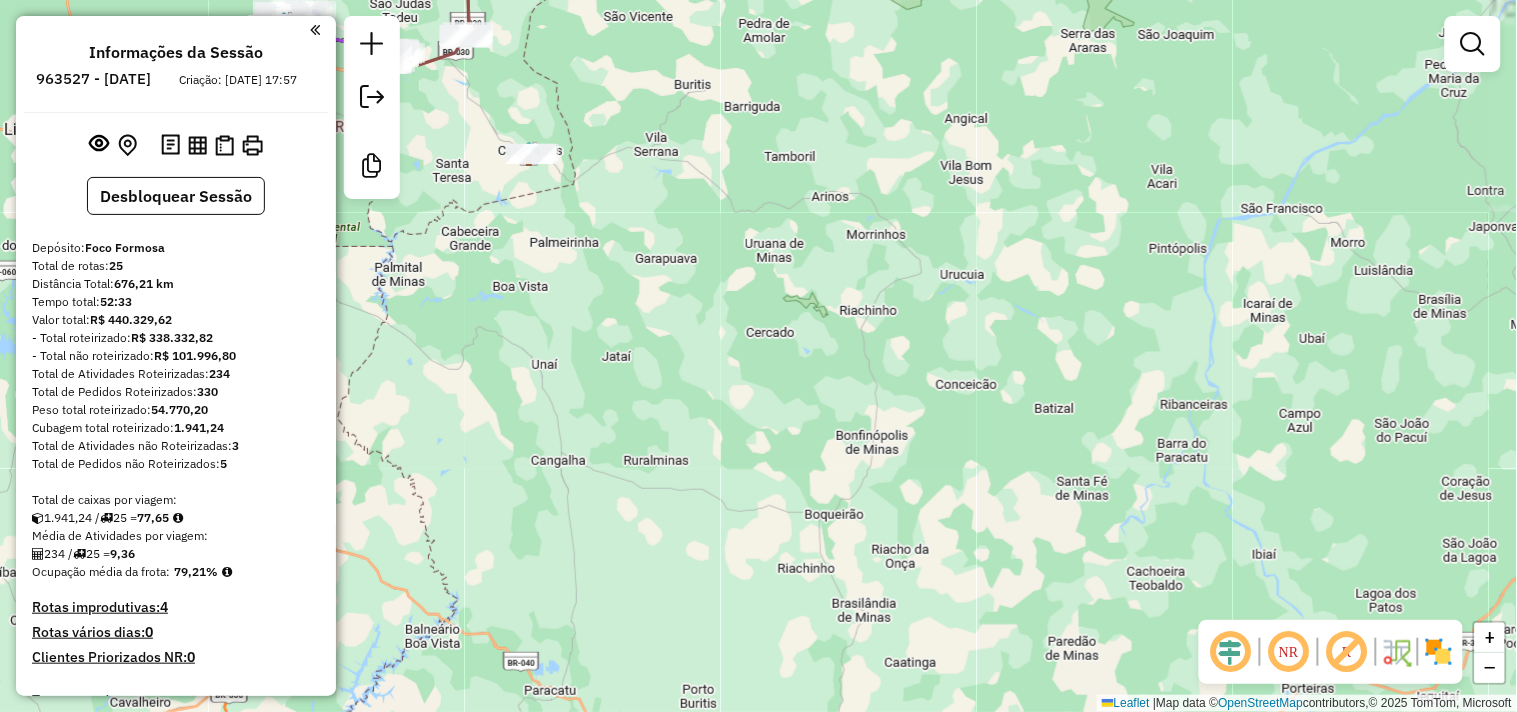 drag, startPoint x: 617, startPoint y: 385, endPoint x: 686, endPoint y: 425, distance: 79.755875 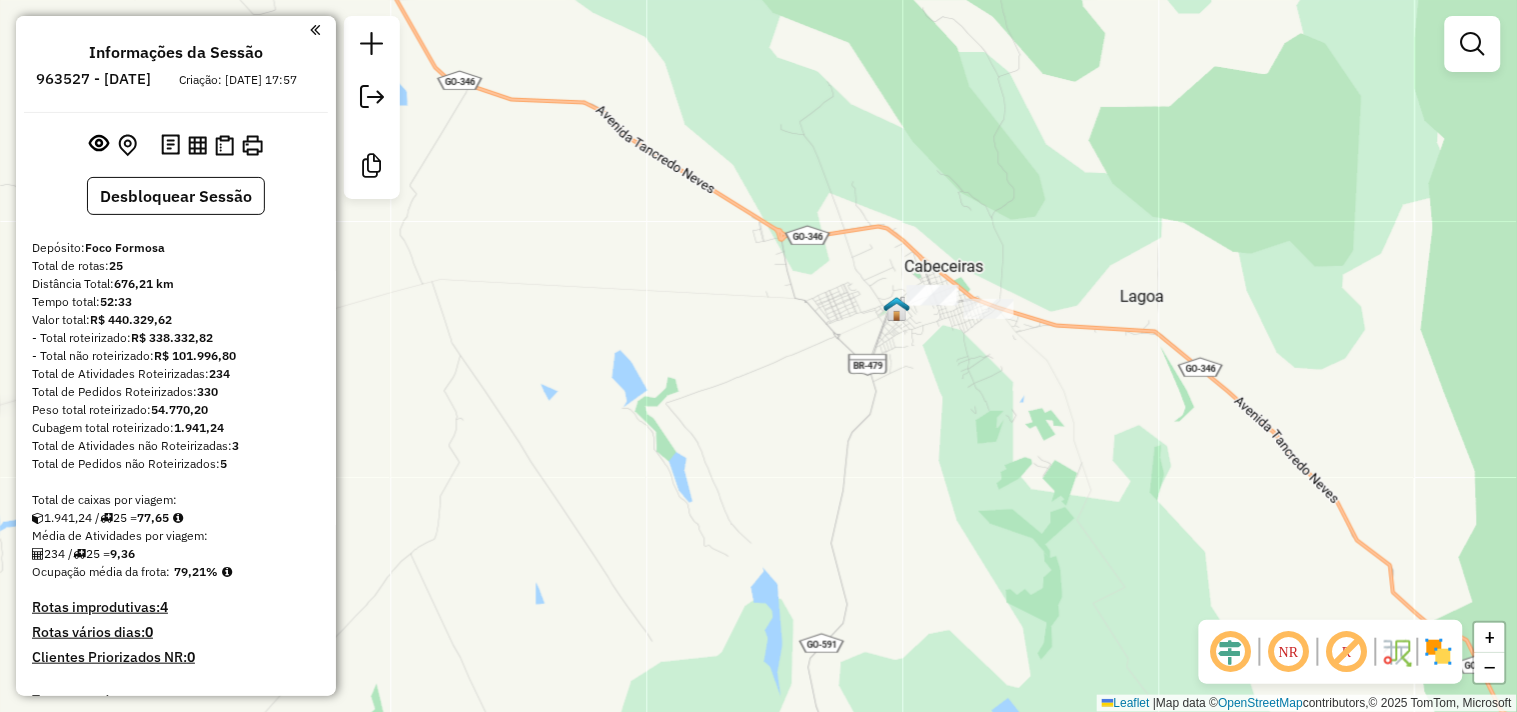 drag, startPoint x: 971, startPoint y: 421, endPoint x: 925, endPoint y: 488, distance: 81.27115 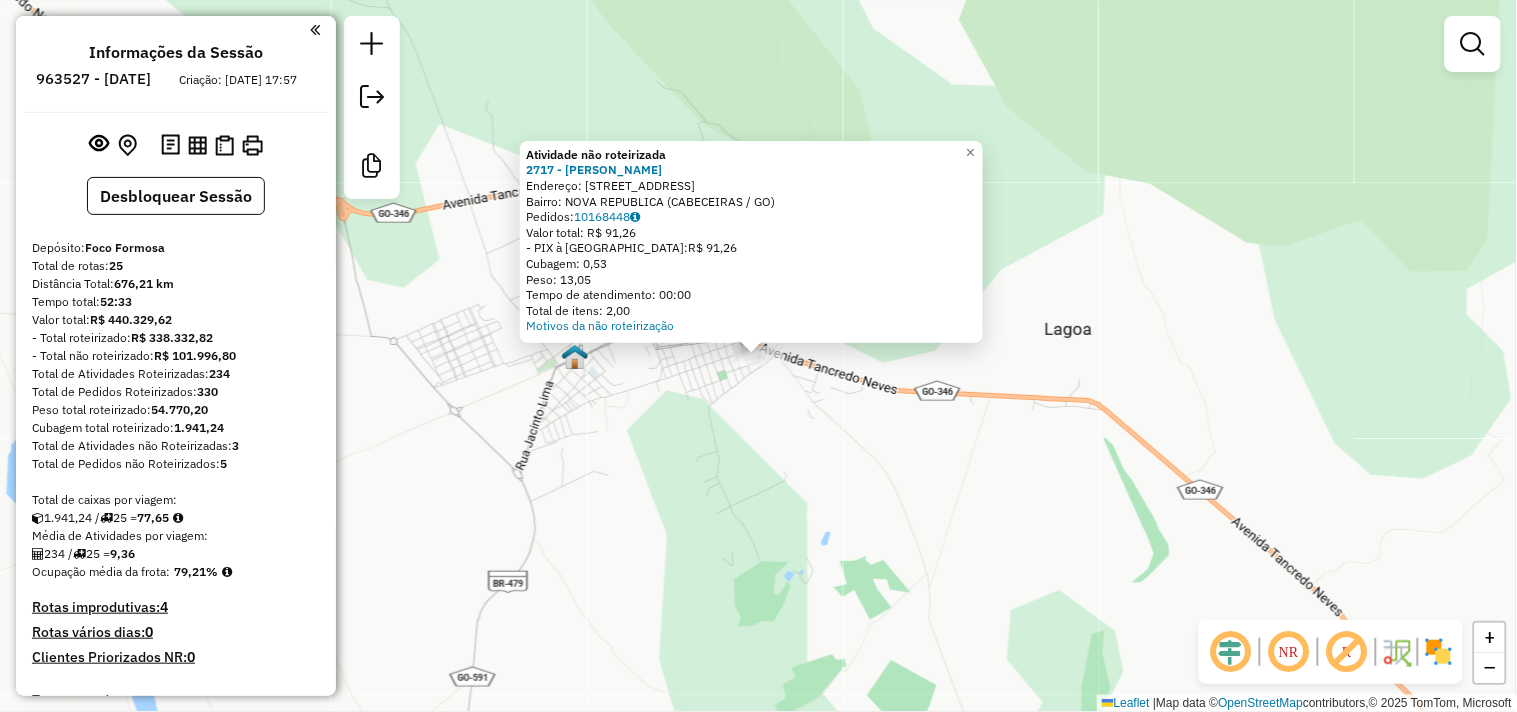 click on "Atividade não roteirizada 2717 - BORRACHARIA ALVES  Endereço:  Rua Ipe Amarelo 1   Bairro: NOVA REPUBLICA (CABECEIRAS / GO)   Pedidos:  10168448   Valor total: R$ 91,26   - PIX à Vista:  R$ 91,26   Cubagem: 0,53   Peso: 13,05   Tempo de atendimento: 00:00   Total de itens: 2,00  Motivos da não roteirização × Janela de atendimento Grade de atendimento Capacidade Transportadoras Veículos Cliente Pedidos  Rotas Selecione os dias de semana para filtrar as janelas de atendimento  Seg   Ter   Qua   Qui   Sex   Sáb   Dom  Informe o período da janela de atendimento: De: Até:  Filtrar exatamente a janela do cliente  Considerar janela de atendimento padrão  Selecione os dias de semana para filtrar as grades de atendimento  Seg   Ter   Qua   Qui   Sex   Sáb   Dom   Considerar clientes sem dia de atendimento cadastrado  Clientes fora do dia de atendimento selecionado Filtrar as atividades entre os valores definidos abaixo:  Peso mínimo:   Peso máximo:   Cubagem mínima:   Cubagem máxima:   De:   Até:  +" 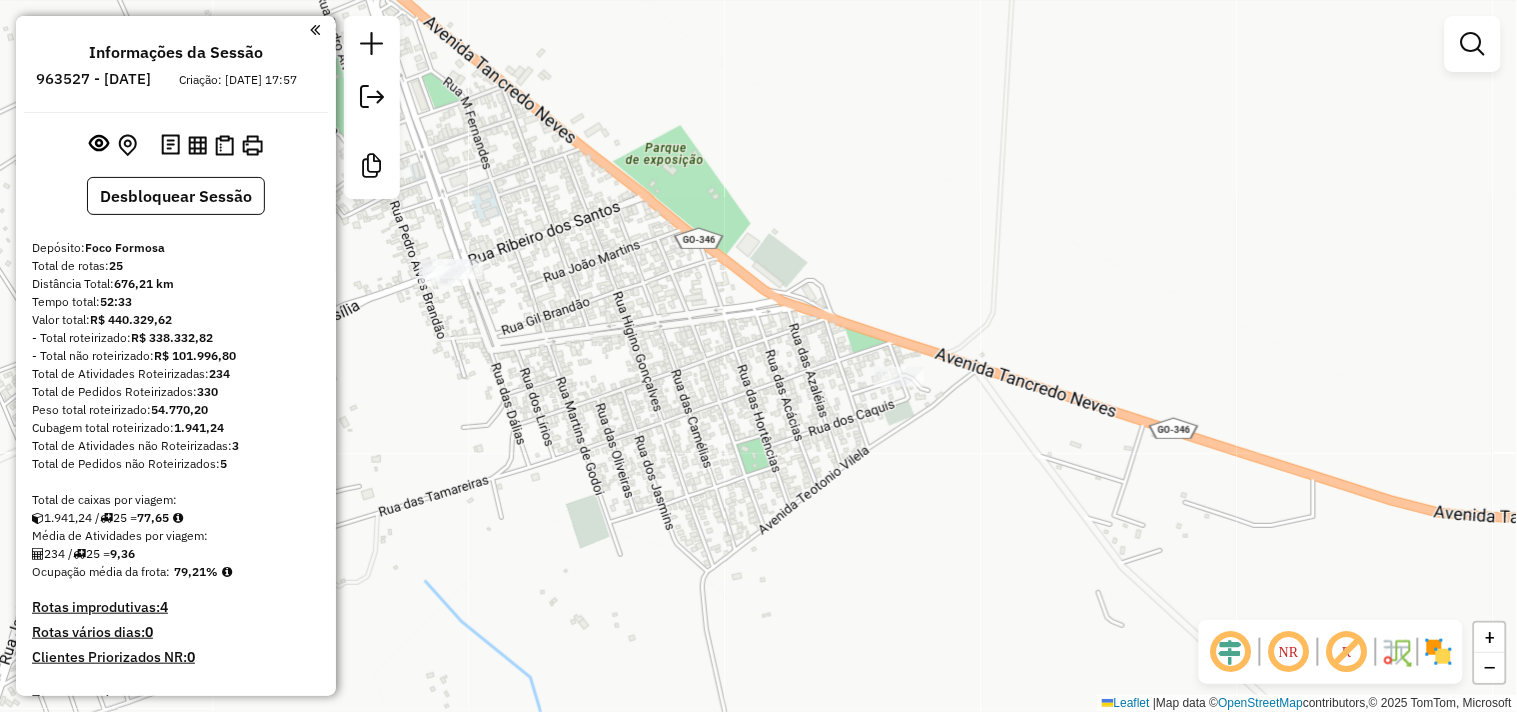 drag, startPoint x: 633, startPoint y: 324, endPoint x: 818, endPoint y: 365, distance: 189.48878 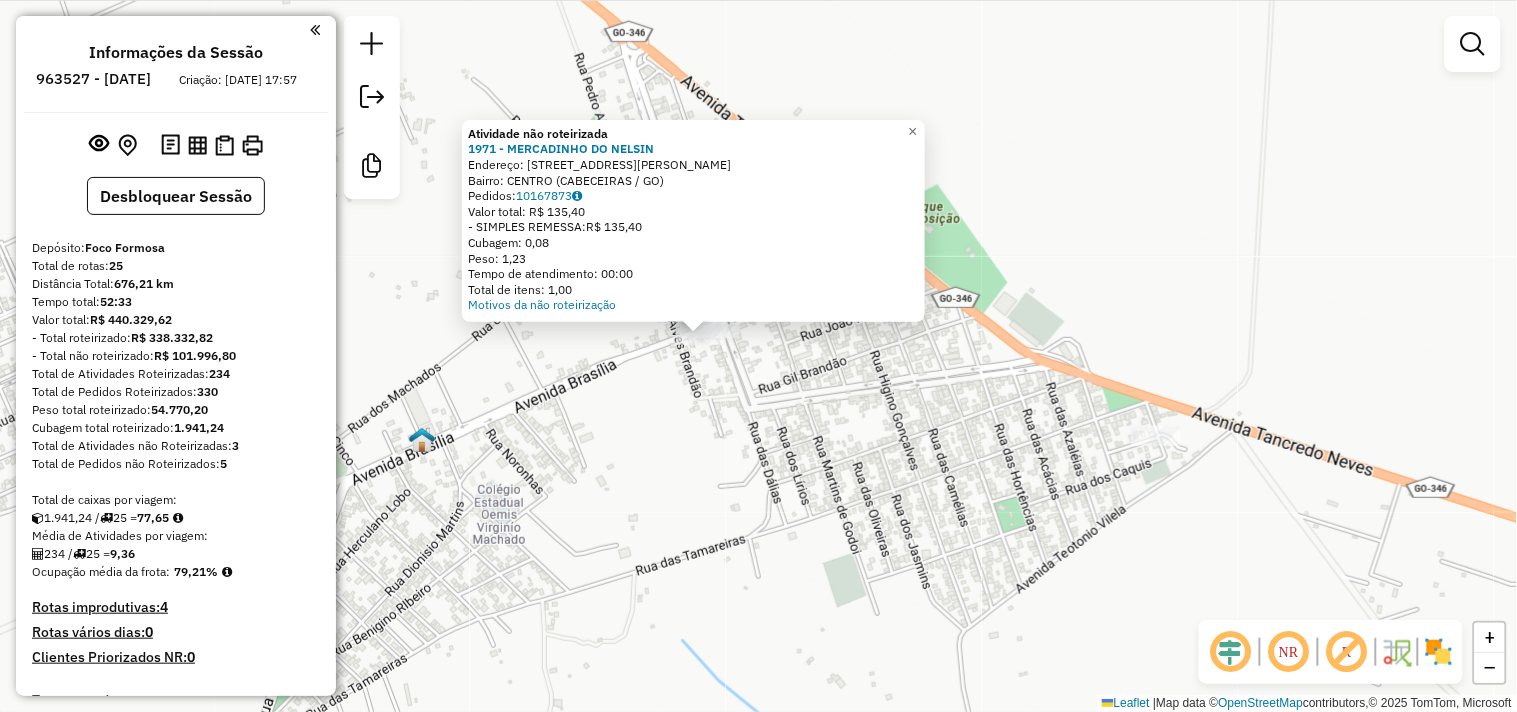 click on "Atividade não roteirizada 1971 - MERCADINHO DO NELSIN  Endereço:  AVENIDA VICENTE DE PAULA SOUZA 182   Bairro: CENTRO (CABECEIRAS / GO)   Pedidos:  10167873   Valor total: R$ 135,40   - SIMPLES REMESSA:  R$ 135,40   Cubagem: 0,08   Peso: 1,23   Tempo de atendimento: 00:00   Total de itens: 1,00  Motivos da não roteirização × Janela de atendimento Grade de atendimento Capacidade Transportadoras Veículos Cliente Pedidos  Rotas Selecione os dias de semana para filtrar as janelas de atendimento  Seg   Ter   Qua   Qui   Sex   Sáb   Dom  Informe o período da janela de atendimento: De: Até:  Filtrar exatamente a janela do cliente  Considerar janela de atendimento padrão  Selecione os dias de semana para filtrar as grades de atendimento  Seg   Ter   Qua   Qui   Sex   Sáb   Dom   Considerar clientes sem dia de atendimento cadastrado  Clientes fora do dia de atendimento selecionado Filtrar as atividades entre os valores definidos abaixo:  Peso mínimo:   Peso máximo:   Cubagem mínima:   Cubagem máxima:" 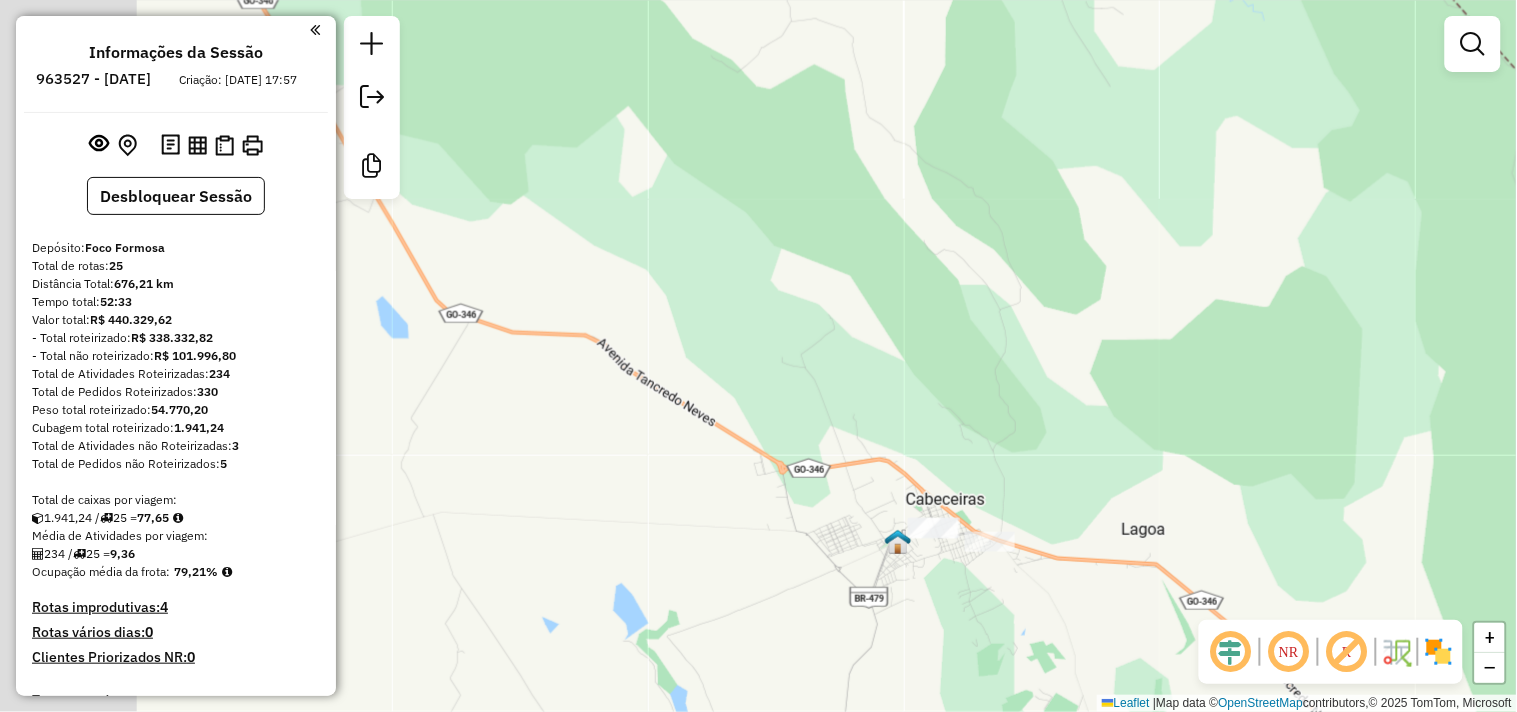 click on "Janela de atendimento Grade de atendimento Capacidade Transportadoras Veículos Cliente Pedidos  Rotas Selecione os dias de semana para filtrar as janelas de atendimento  Seg   Ter   Qua   Qui   Sex   Sáb   Dom  Informe o período da janela de atendimento: De: Até:  Filtrar exatamente a janela do cliente  Considerar janela de atendimento padrão  Selecione os dias de semana para filtrar as grades de atendimento  Seg   Ter   Qua   Qui   Sex   Sáb   Dom   Considerar clientes sem dia de atendimento cadastrado  Clientes fora do dia de atendimento selecionado Filtrar as atividades entre os valores definidos abaixo:  Peso mínimo:   Peso máximo:   Cubagem mínima:   Cubagem máxima:   De:   Até:  Filtrar as atividades entre o tempo de atendimento definido abaixo:  De:   Até:   Considerar capacidade total dos clientes não roteirizados Transportadora: Selecione um ou mais itens Tipo de veículo: Selecione um ou mais itens Veículo: Selecione um ou mais itens Motorista: Selecione um ou mais itens Nome: Rótulo:" 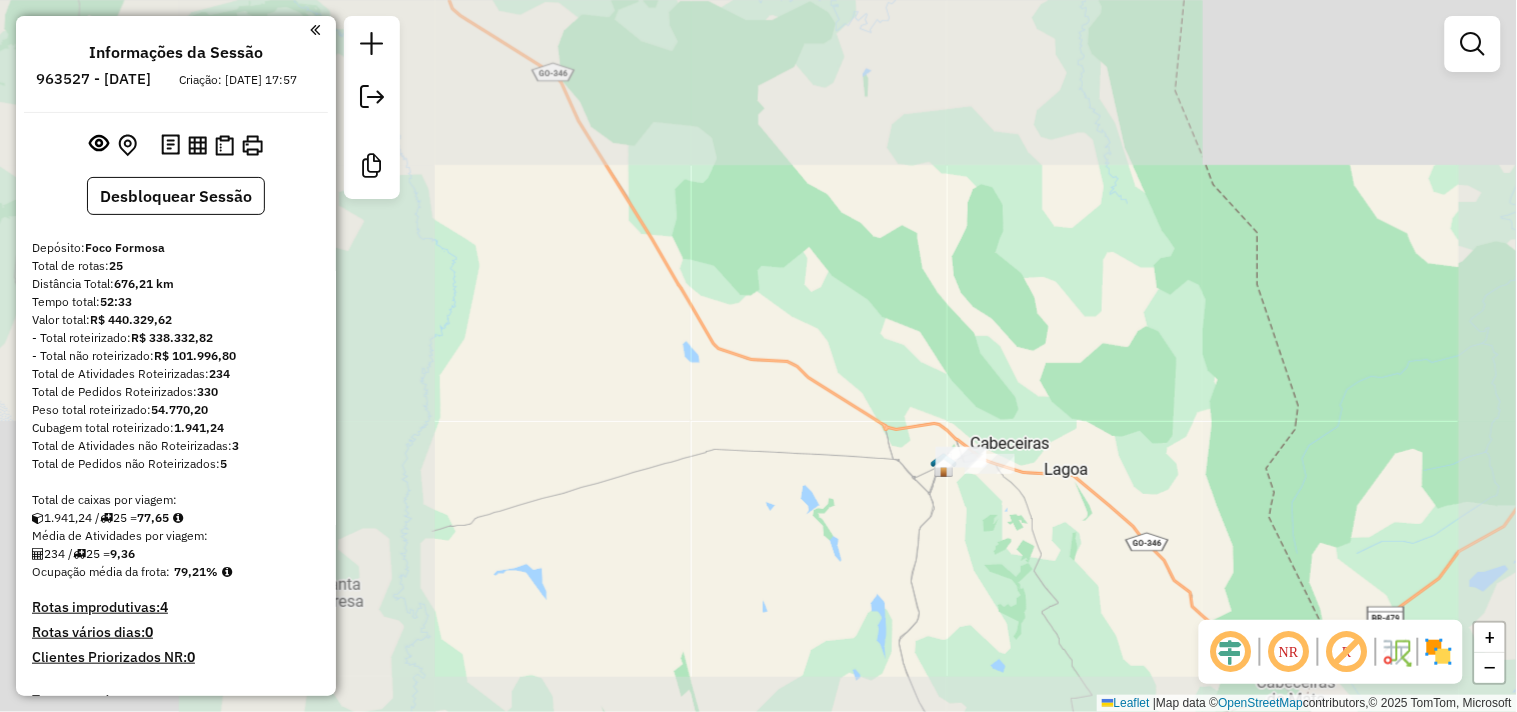 drag, startPoint x: 665, startPoint y: 328, endPoint x: 655, endPoint y: 350, distance: 24.166092 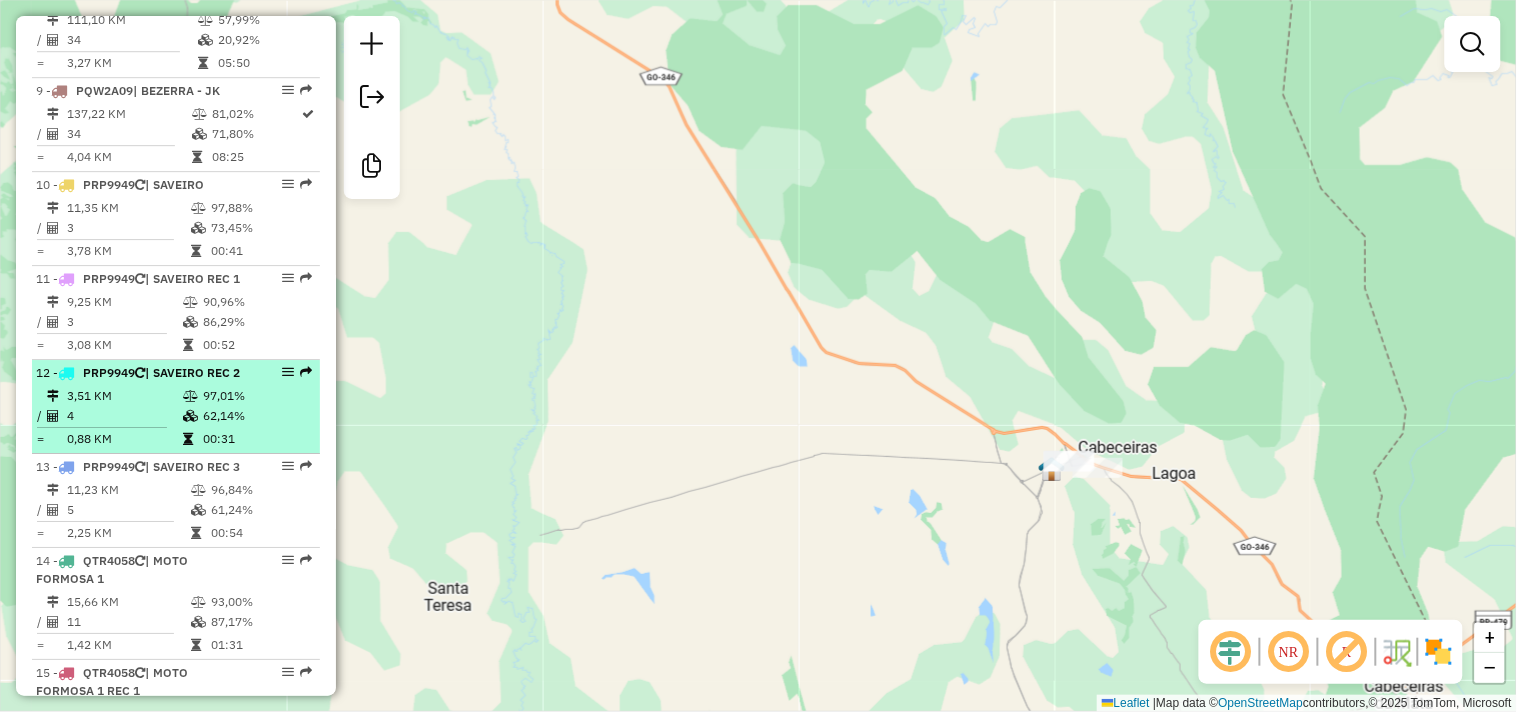 scroll, scrollTop: 1555, scrollLeft: 0, axis: vertical 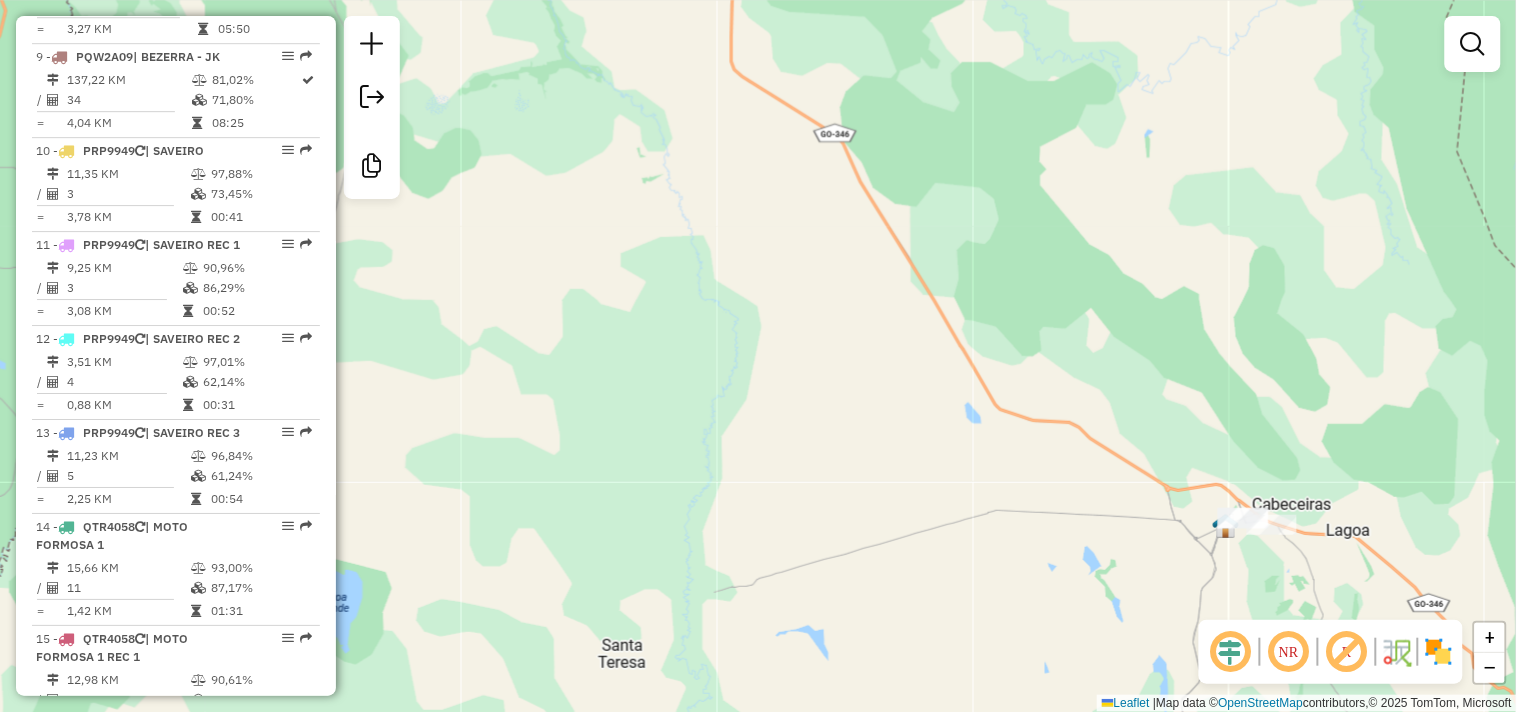 drag, startPoint x: 640, startPoint y: 354, endPoint x: 820, endPoint y: 412, distance: 189.11372 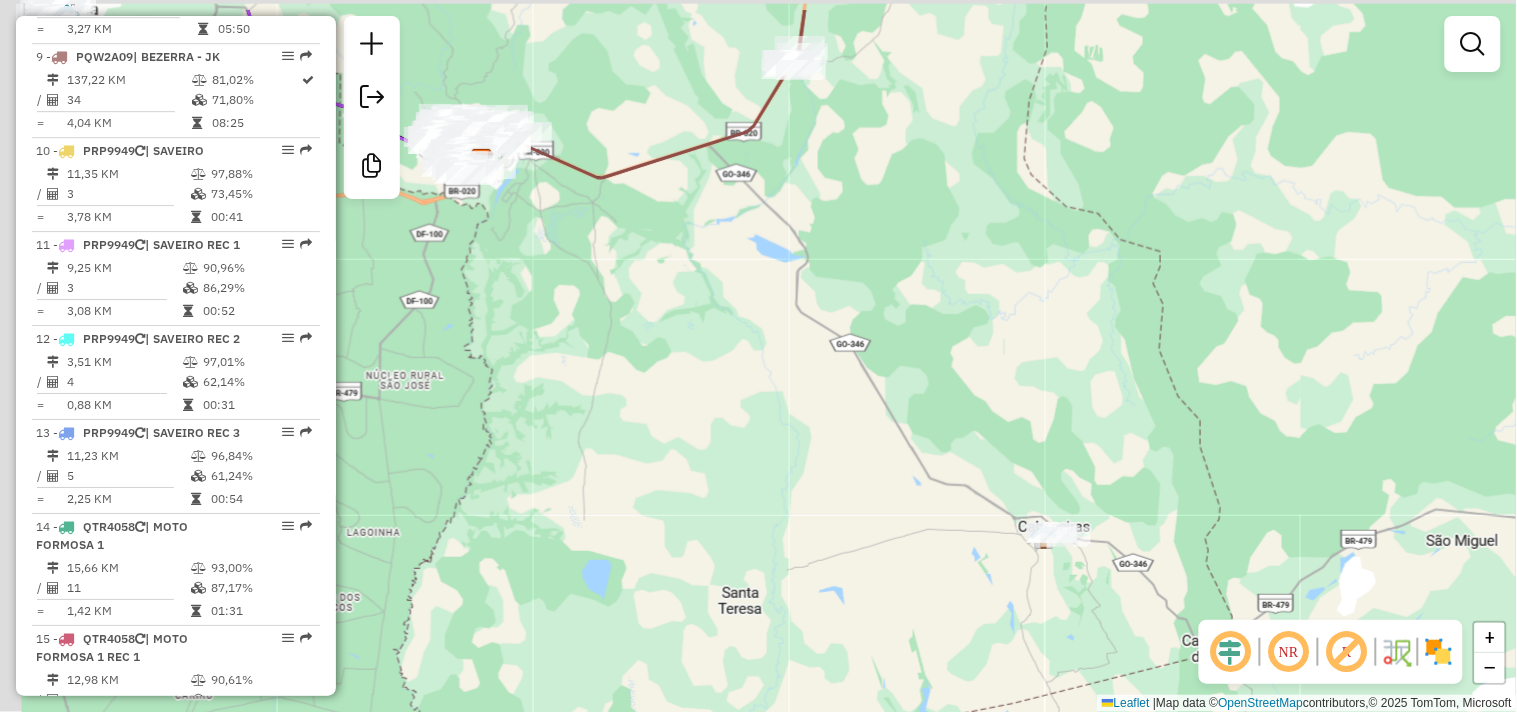 drag, startPoint x: 546, startPoint y: 353, endPoint x: 685, endPoint y: 505, distance: 205.9733 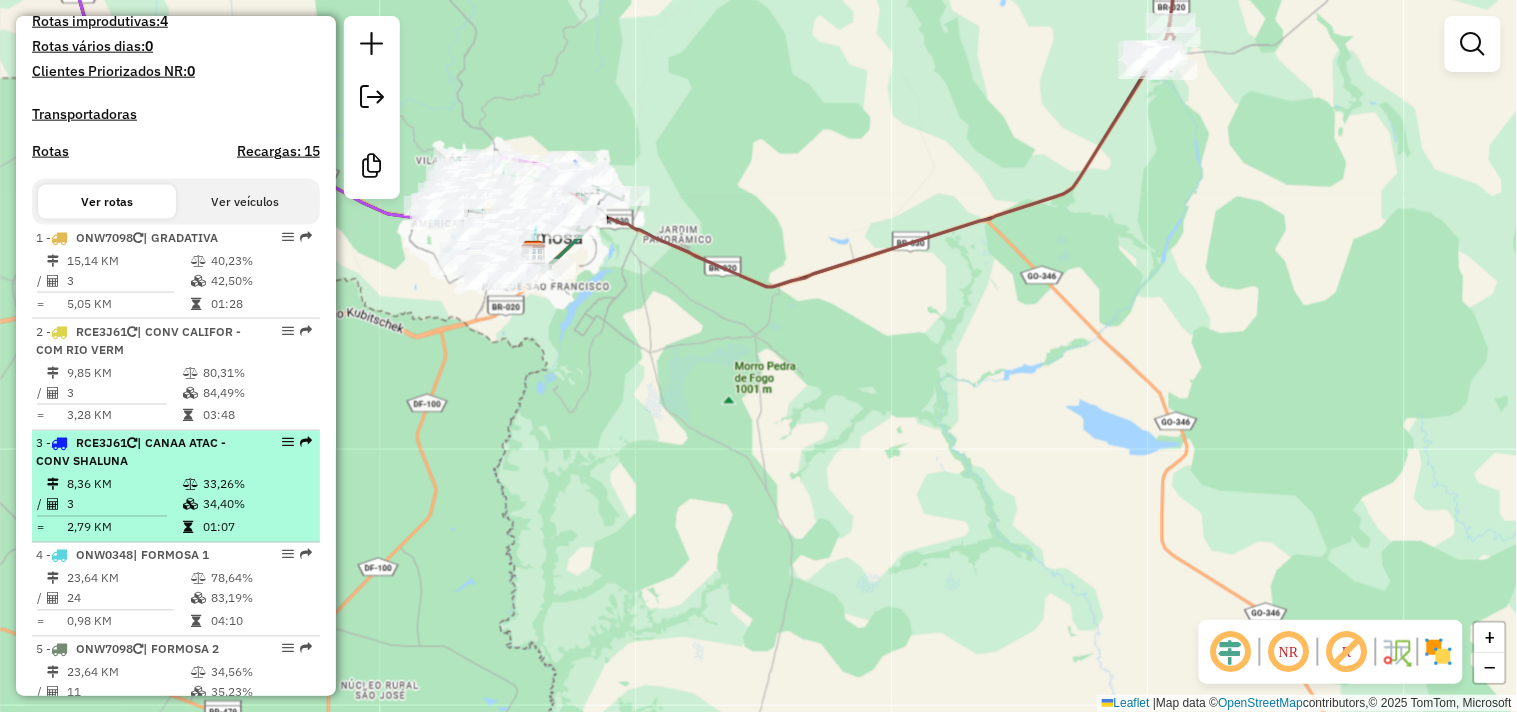 scroll, scrollTop: 555, scrollLeft: 0, axis: vertical 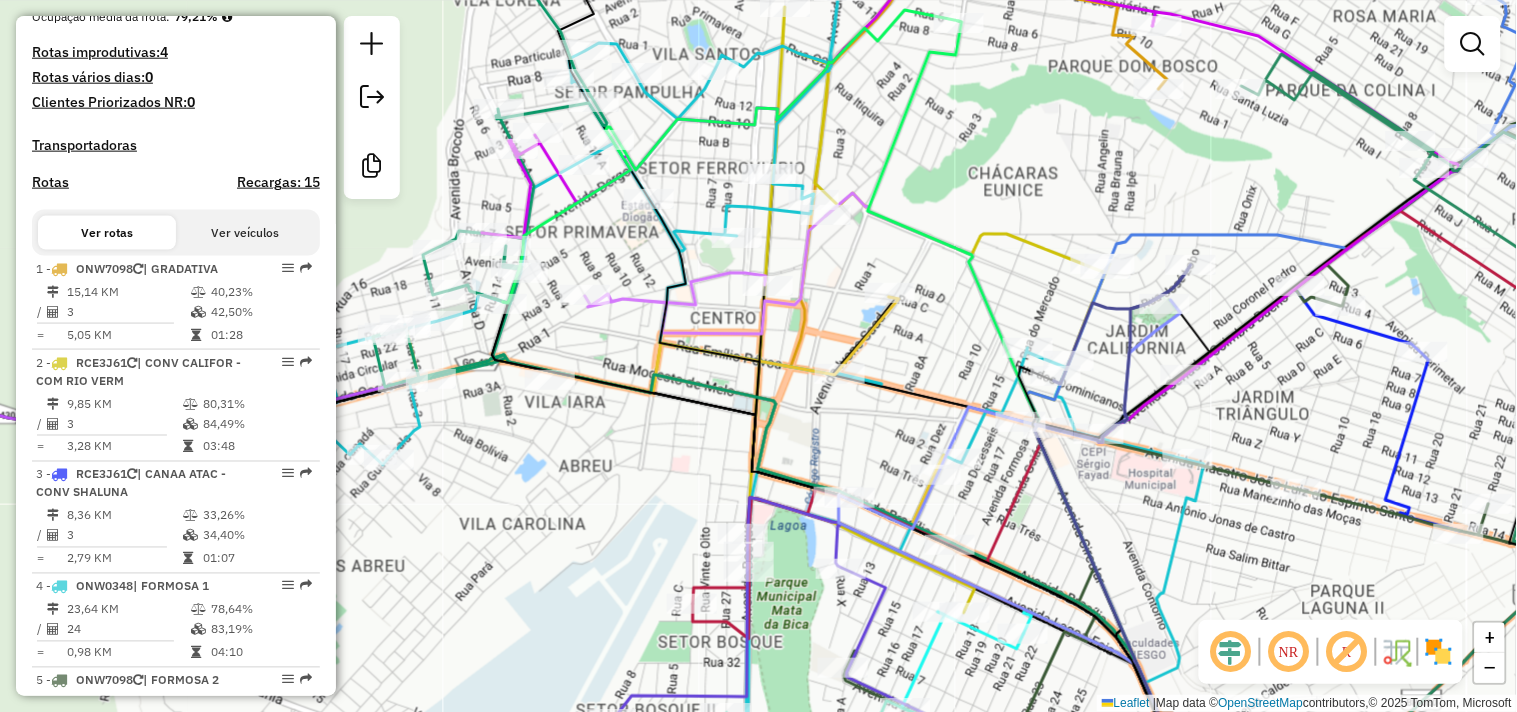drag, startPoint x: 541, startPoint y: 245, endPoint x: 590, endPoint y: 286, distance: 63.89053 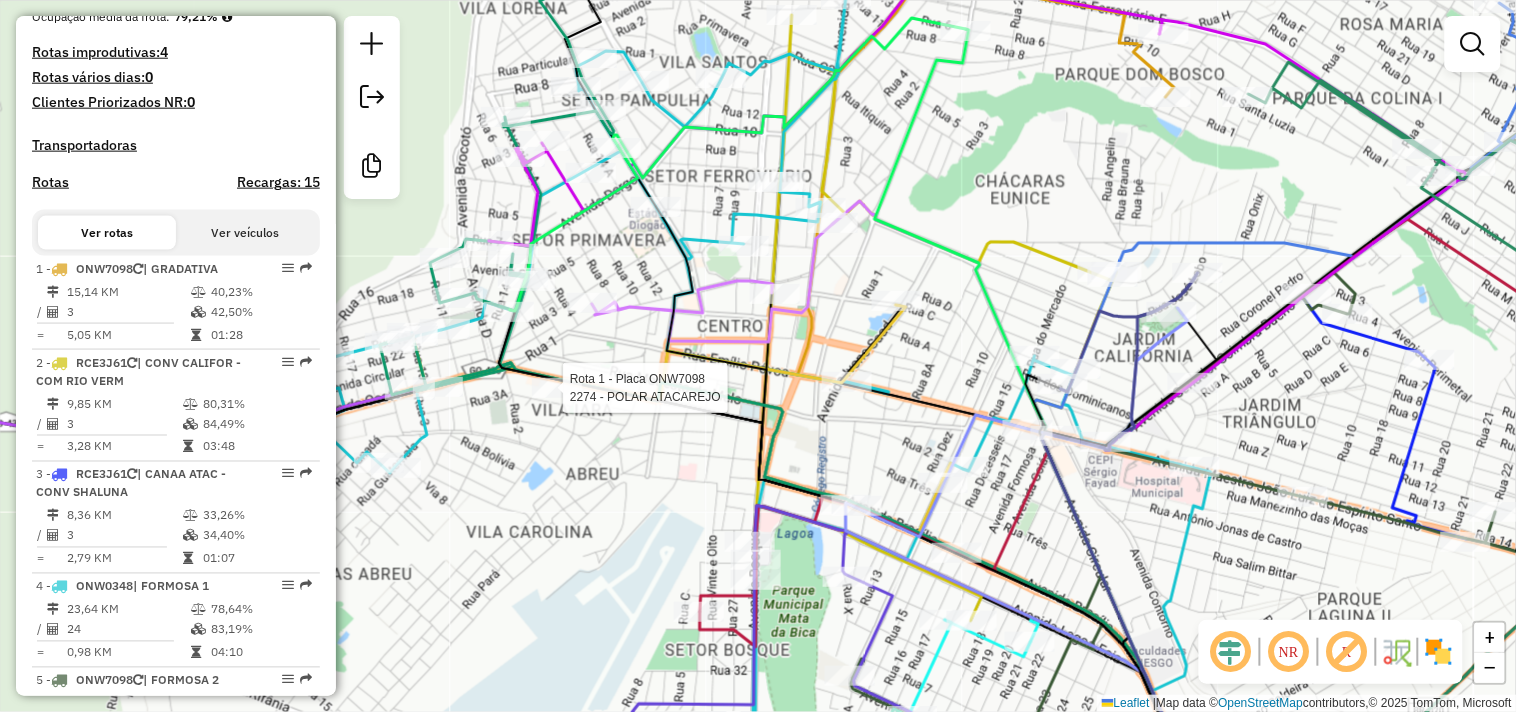 select on "*********" 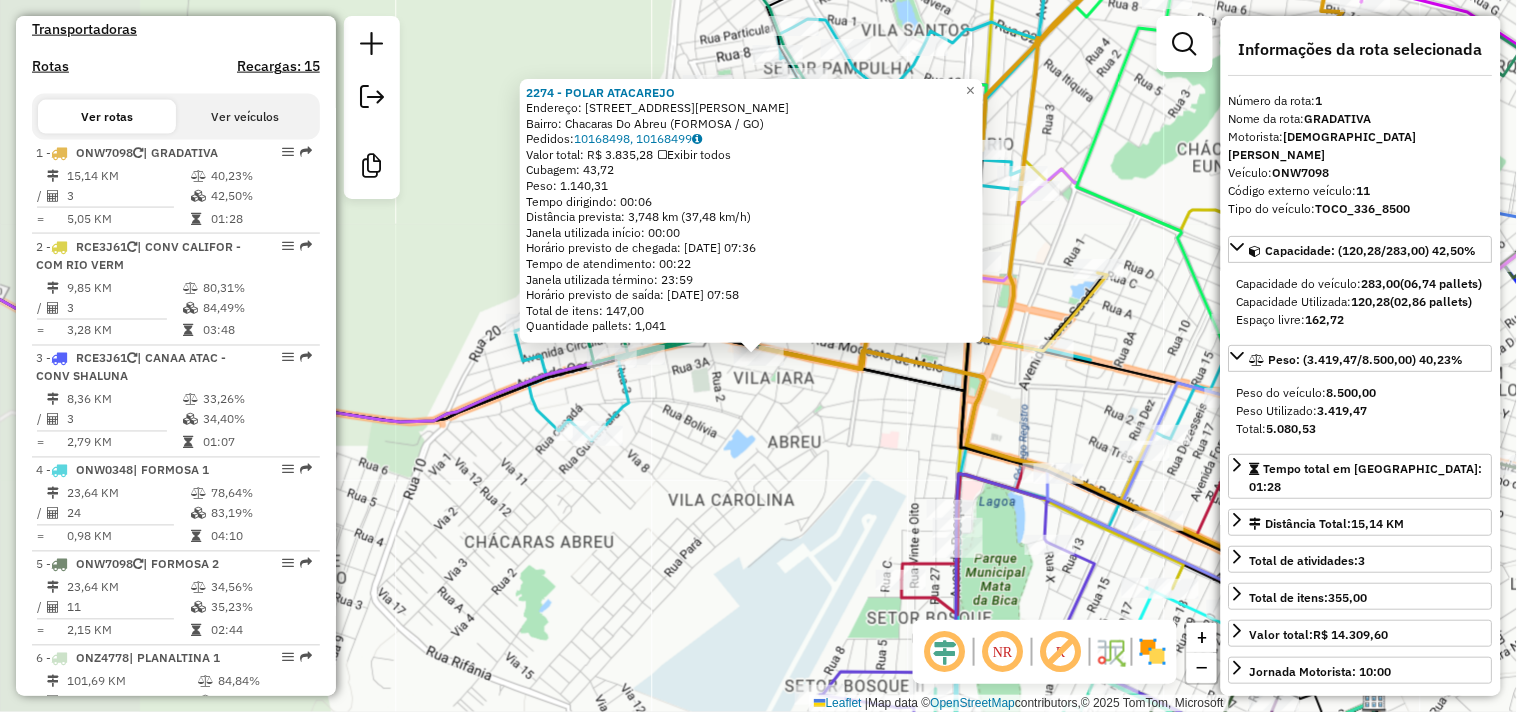 scroll, scrollTop: 812, scrollLeft: 0, axis: vertical 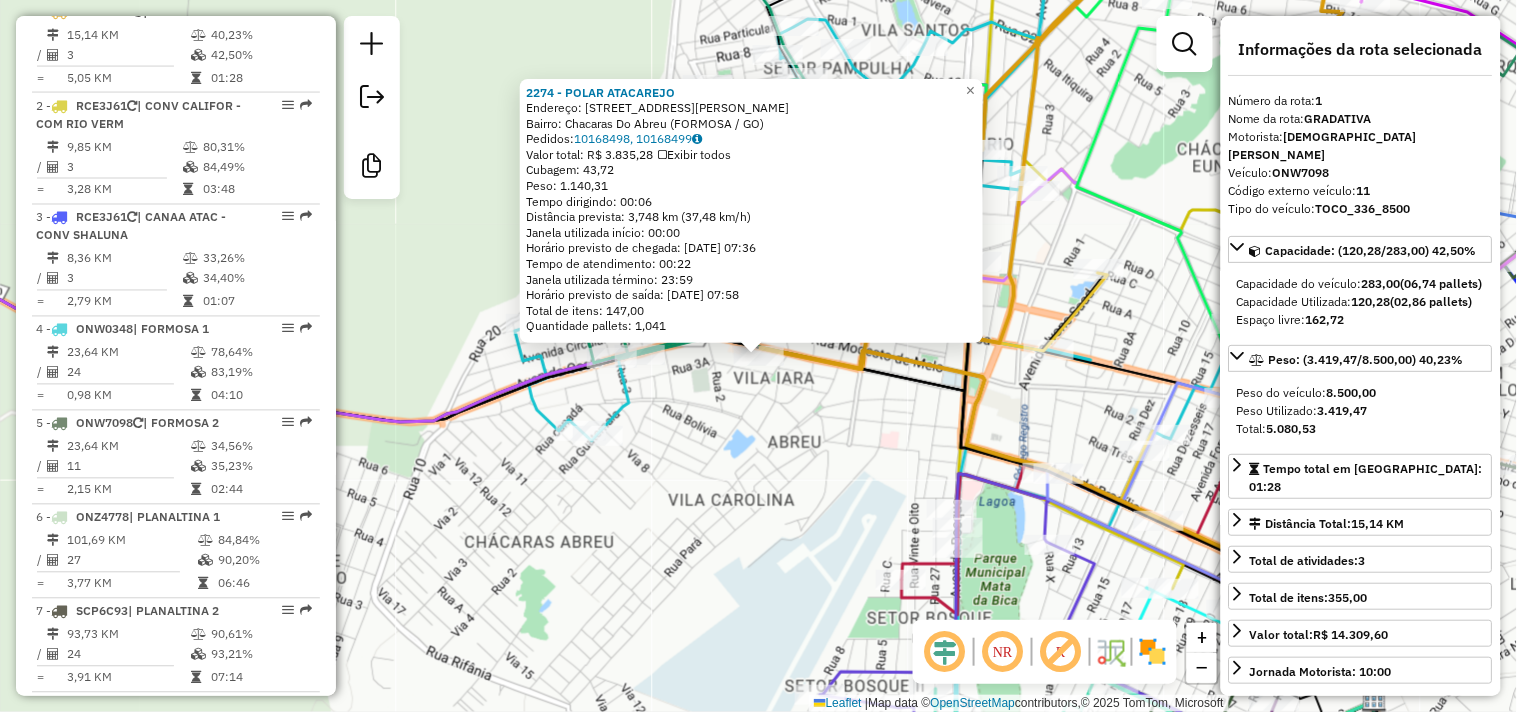 click on "2274 - POLAR ATACAREJO  Endereço:  RUA AUTA VIDAL 1111   Bairro: Chacaras Do Abreu (FORMOSA / GO)   Pedidos:  10168498, 10168499   Valor total: R$ 3.835,28   Exibir todos   Cubagem: 43,72  Peso: 1.140,31  Tempo dirigindo: 00:06   Distância prevista: 3,748 km (37,48 km/h)   Janela utilizada início: 00:00   Horário previsto de chegada: 11/07/2025 07:36   Tempo de atendimento: 00:22   Janela utilizada término: 23:59   Horário previsto de saída: 11/07/2025 07:58   Total de itens: 147,00   Quantidade pallets: 1,041  × Janela de atendimento Grade de atendimento Capacidade Transportadoras Veículos Cliente Pedidos  Rotas Selecione os dias de semana para filtrar as janelas de atendimento  Seg   Ter   Qua   Qui   Sex   Sáb   Dom  Informe o período da janela de atendimento: De: Até:  Filtrar exatamente a janela do cliente  Considerar janela de atendimento padrão  Selecione os dias de semana para filtrar as grades de atendimento  Seg   Ter   Qua   Qui   Sex   Sáb   Dom   Peso mínimo:   Peso máximo:   De:" 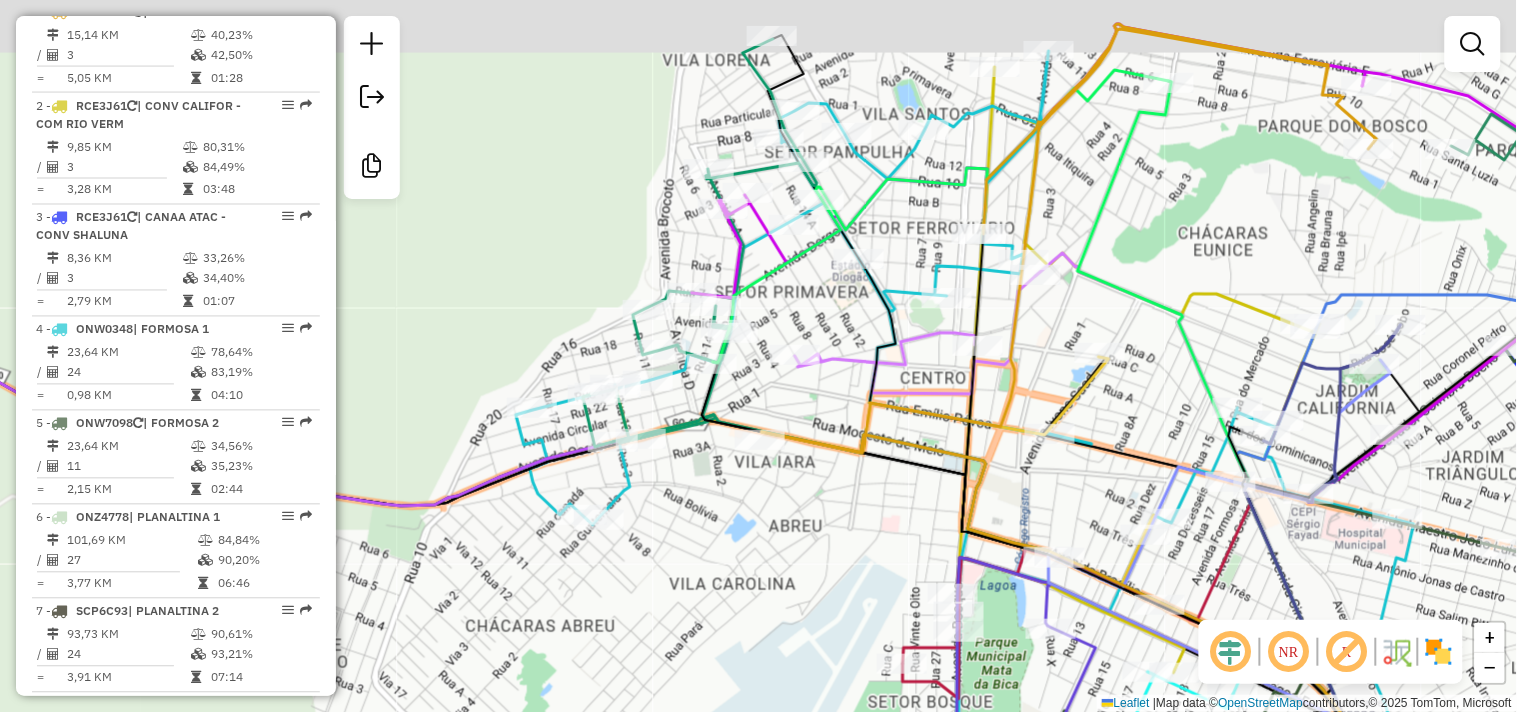 drag, startPoint x: 744, startPoint y: 411, endPoint x: 751, endPoint y: 516, distance: 105.23308 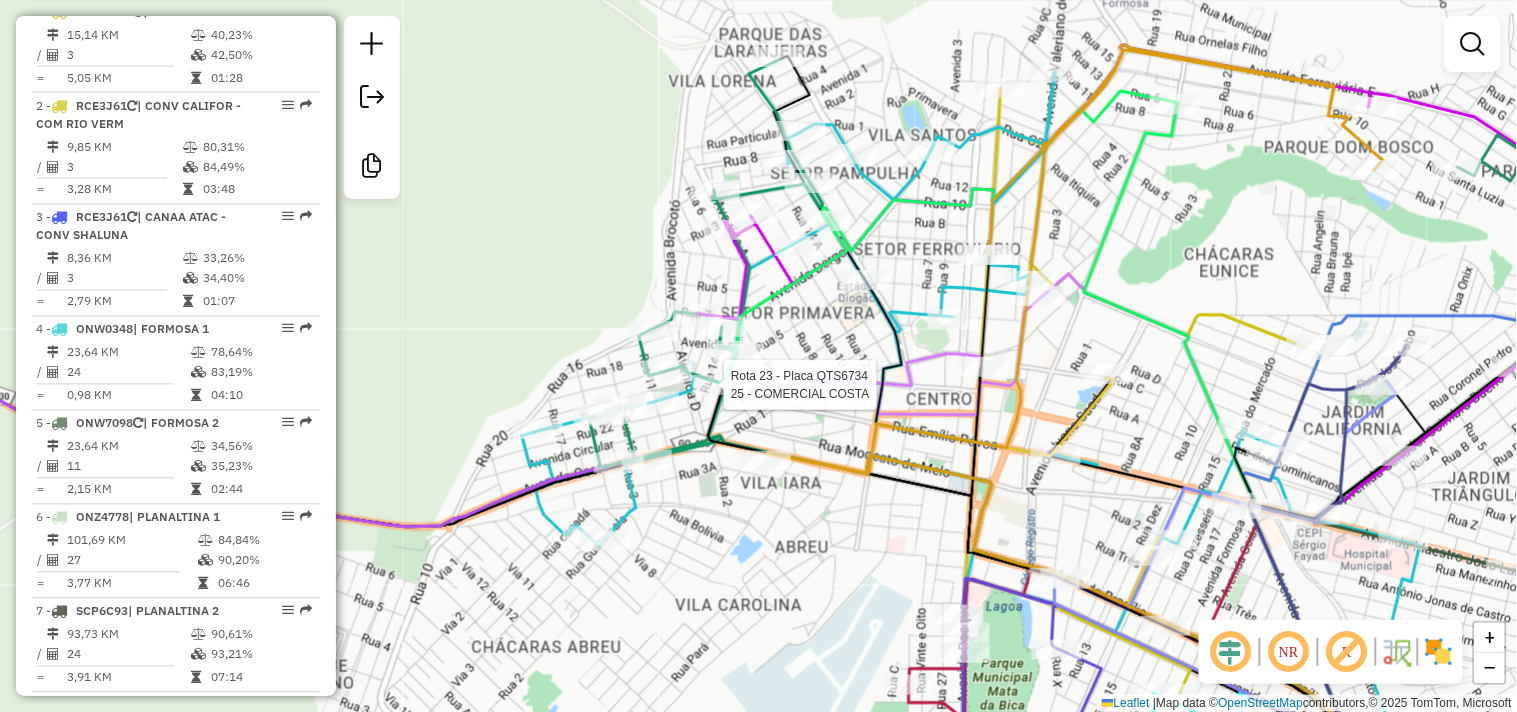 select on "*********" 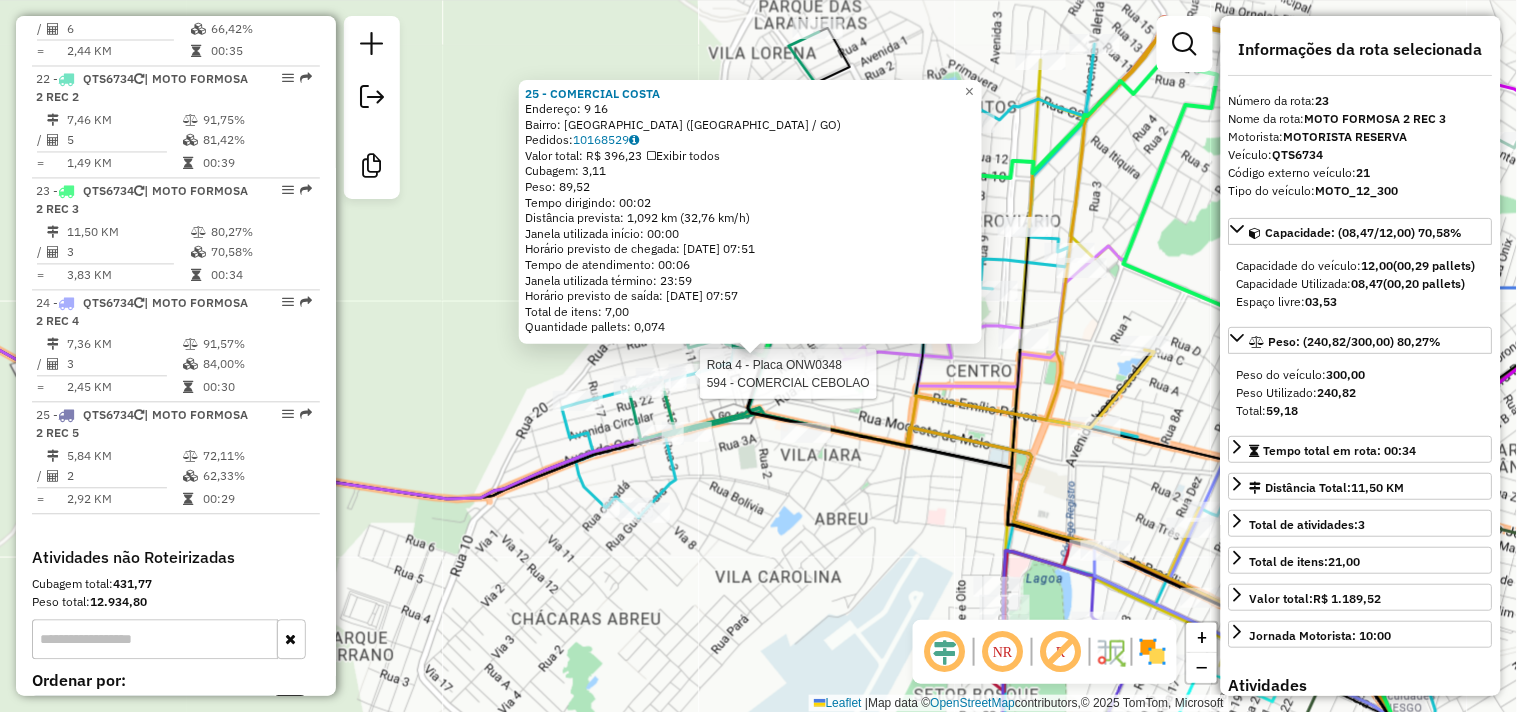 scroll, scrollTop: 3131, scrollLeft: 0, axis: vertical 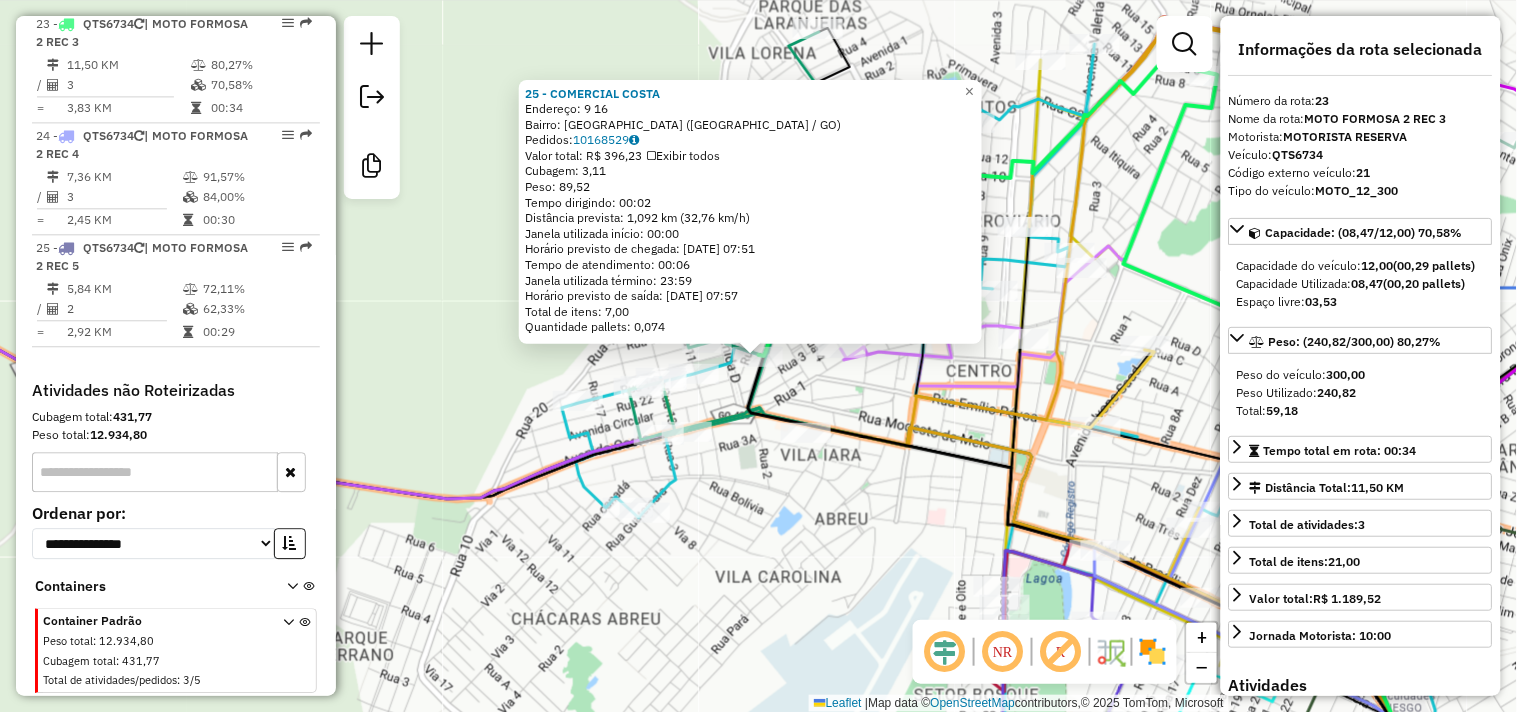 click on "25 - COMERCIAL COSTA  Endereço:  9 16   Bairro: JARDIM DAS OLIVEIRAS (FORMOSA / GO)   Pedidos:  10168529   Valor total: R$ 396,23   Exibir todos   Cubagem: 3,11  Peso: 89,52  Tempo dirigindo: 00:02   Distância prevista: 1,092 km (32,76 km/h)   Janela utilizada início: 00:00   Horário previsto de chegada: 11/07/2025 07:51   Tempo de atendimento: 00:06   Janela utilizada término: 23:59   Horário previsto de saída: 11/07/2025 07:57   Total de itens: 7,00   Quantidade pallets: 0,074  × Janela de atendimento Grade de atendimento Capacidade Transportadoras Veículos Cliente Pedidos  Rotas Selecione os dias de semana para filtrar as janelas de atendimento  Seg   Ter   Qua   Qui   Sex   Sáb   Dom  Informe o período da janela de atendimento: De: Até:  Filtrar exatamente a janela do cliente  Considerar janela de atendimento padrão  Selecione os dias de semana para filtrar as grades de atendimento  Seg   Ter   Qua   Qui   Sex   Sáb   Dom   Considerar clientes sem dia de atendimento cadastrado  De:   Até:" 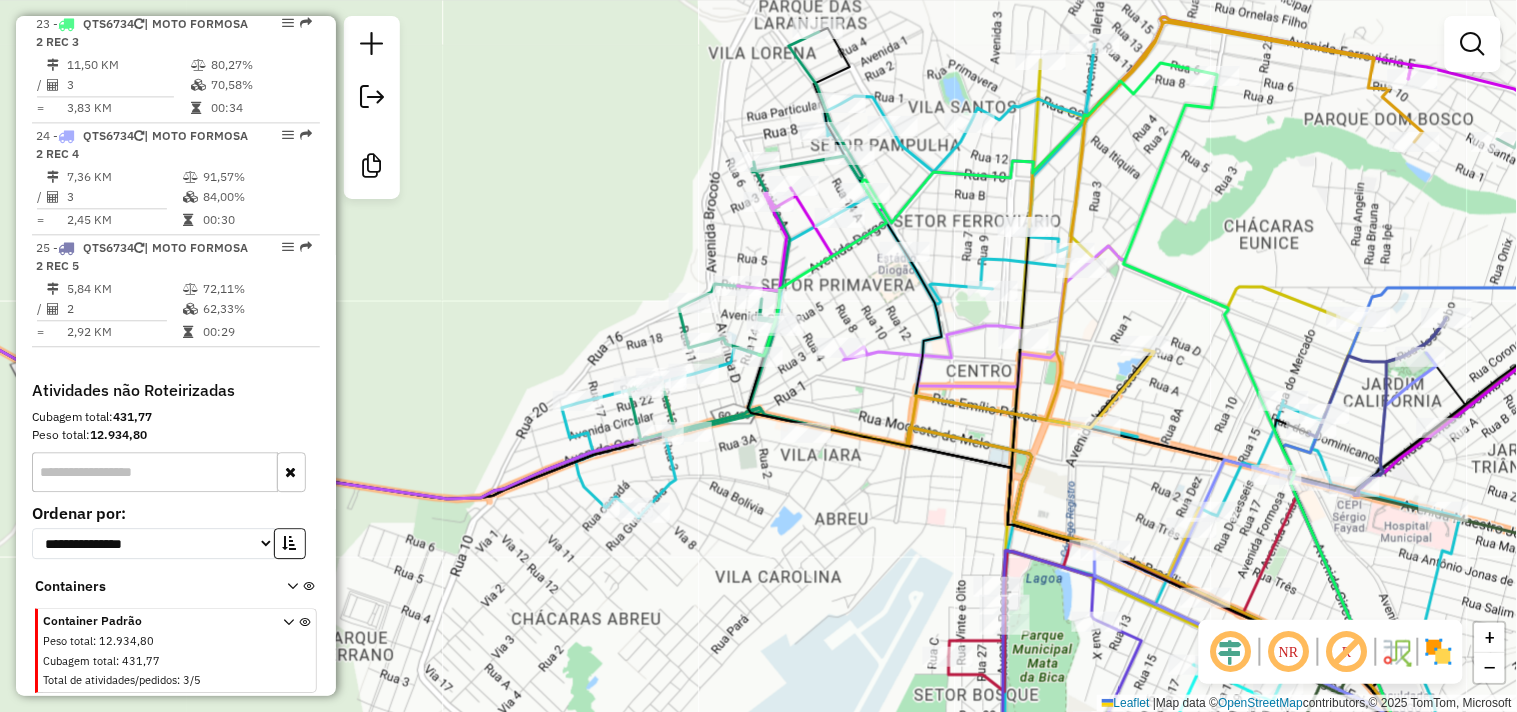 drag, startPoint x: 886, startPoint y: 490, endPoint x: 877, endPoint y: 502, distance: 15 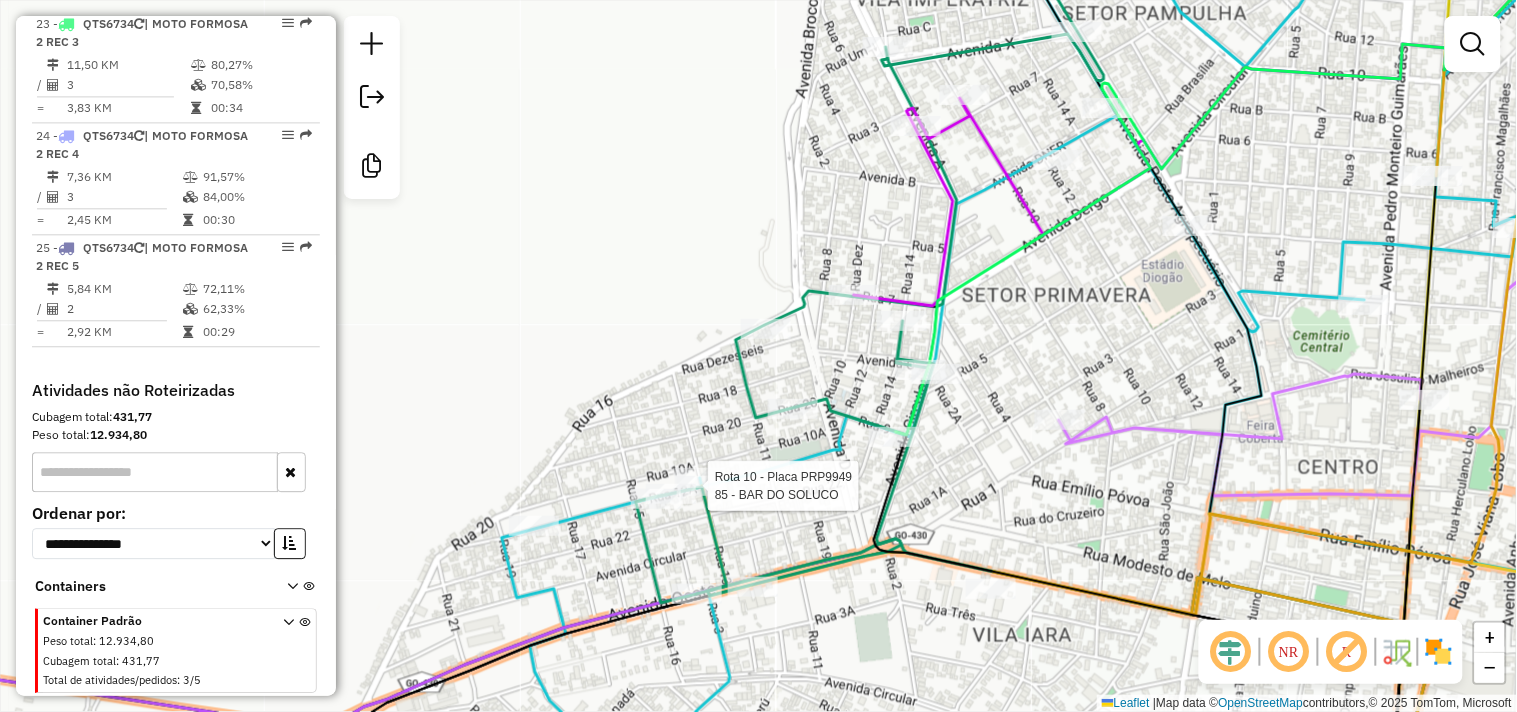 select on "*********" 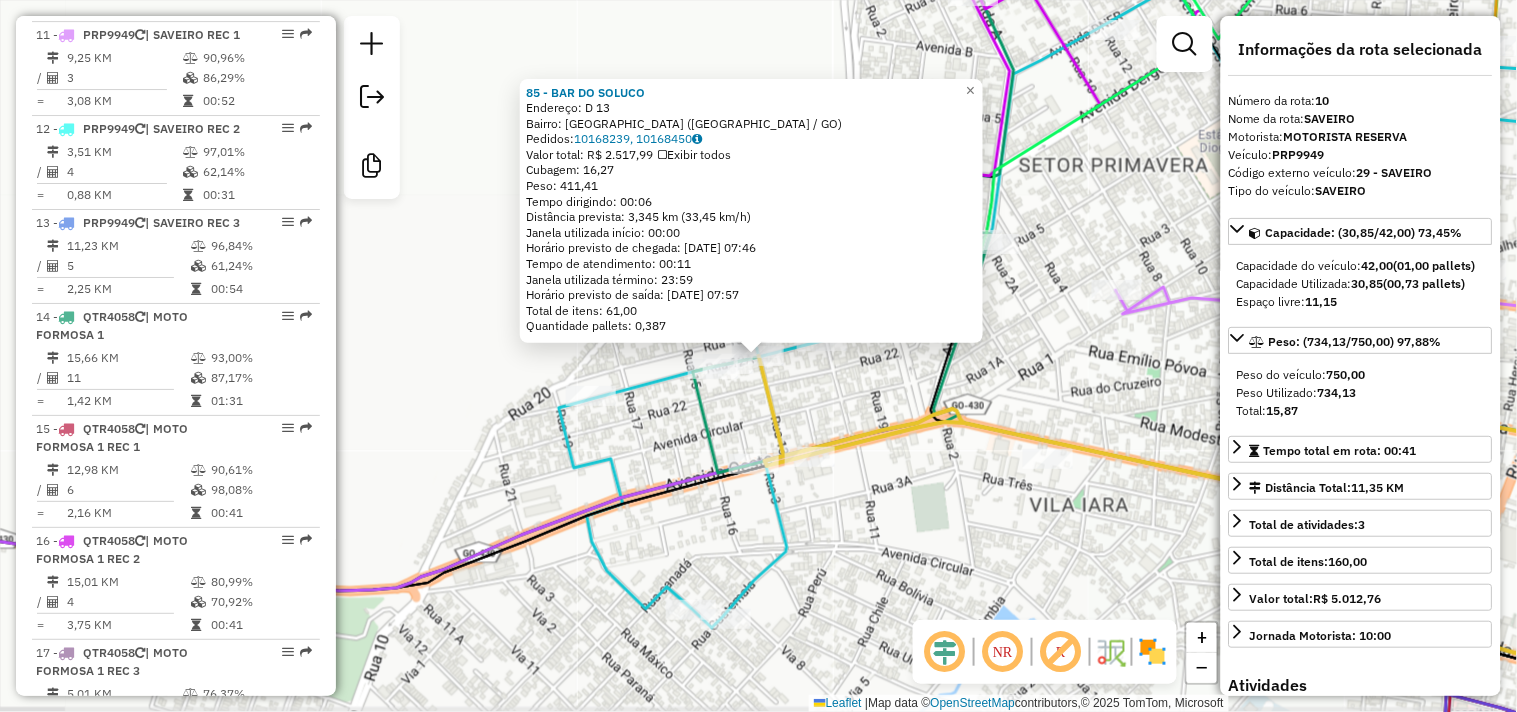 scroll, scrollTop: 1694, scrollLeft: 0, axis: vertical 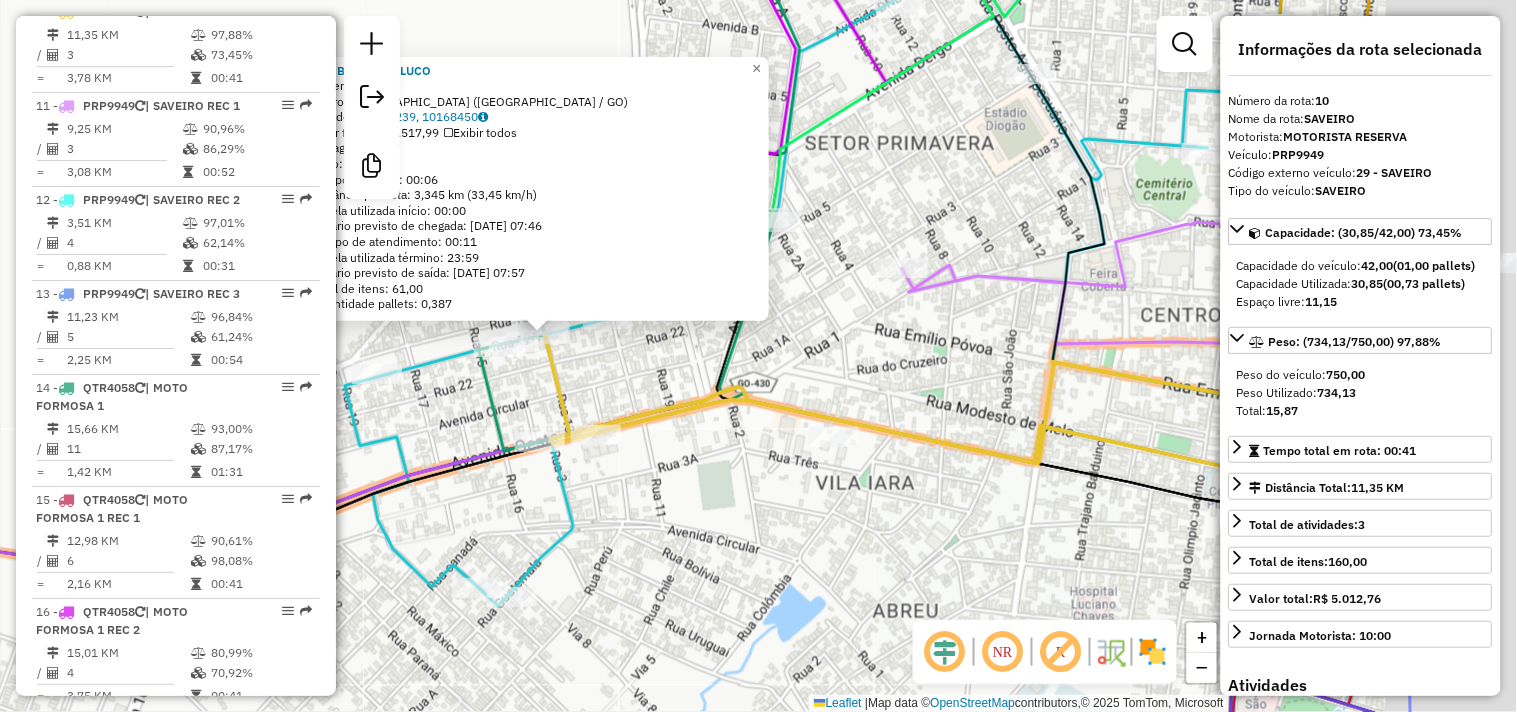 drag, startPoint x: 1100, startPoint y: 568, endPoint x: 881, endPoint y: 546, distance: 220.10225 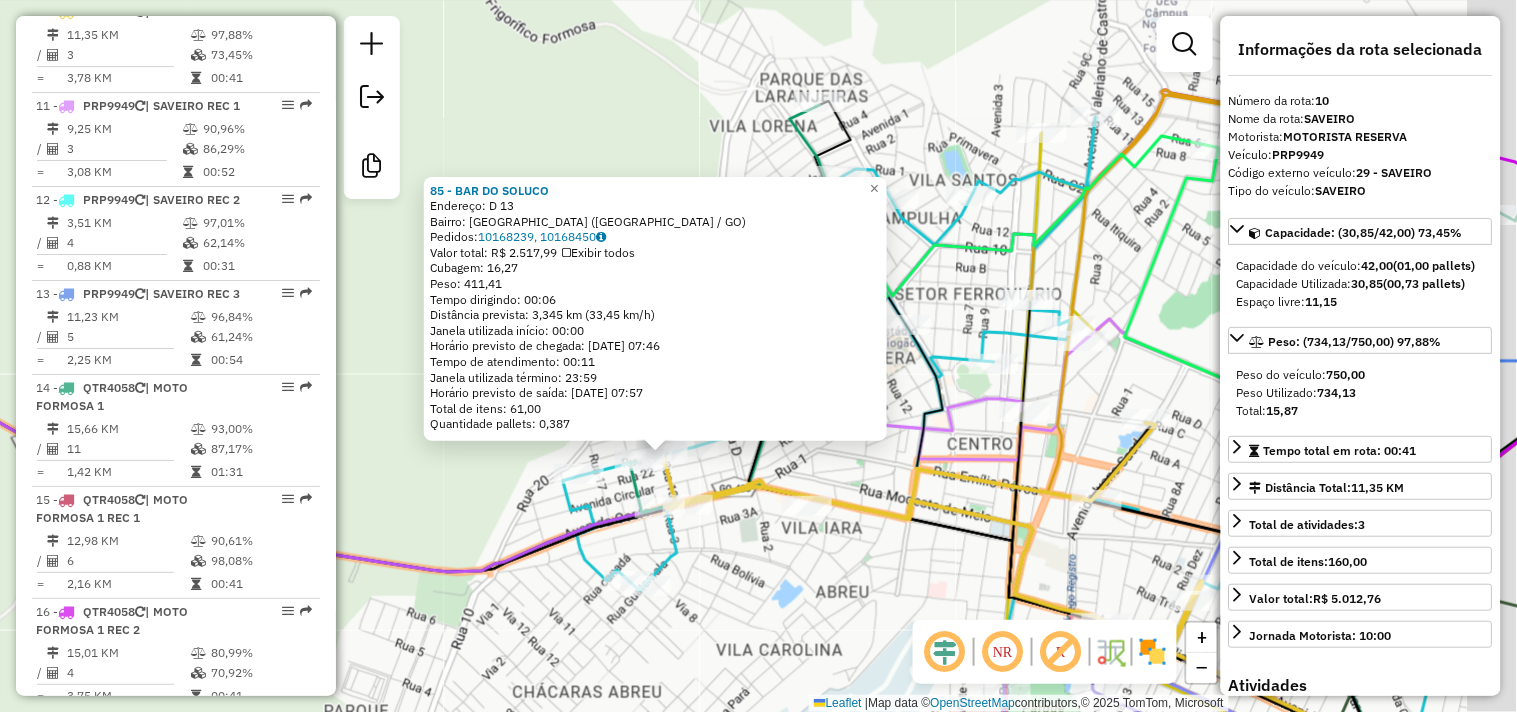 drag, startPoint x: 1006, startPoint y: 530, endPoint x: 813, endPoint y: 566, distance: 196.32881 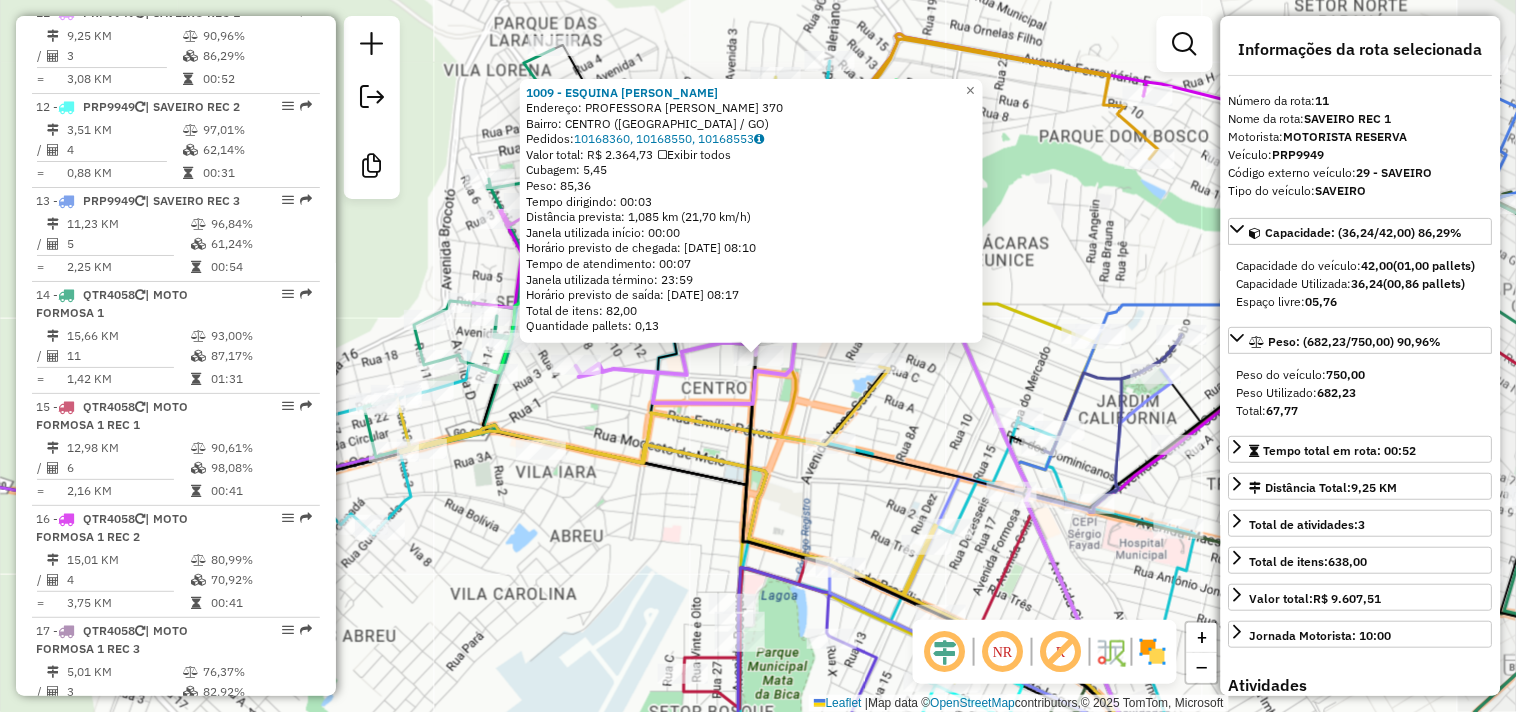 scroll, scrollTop: 1787, scrollLeft: 0, axis: vertical 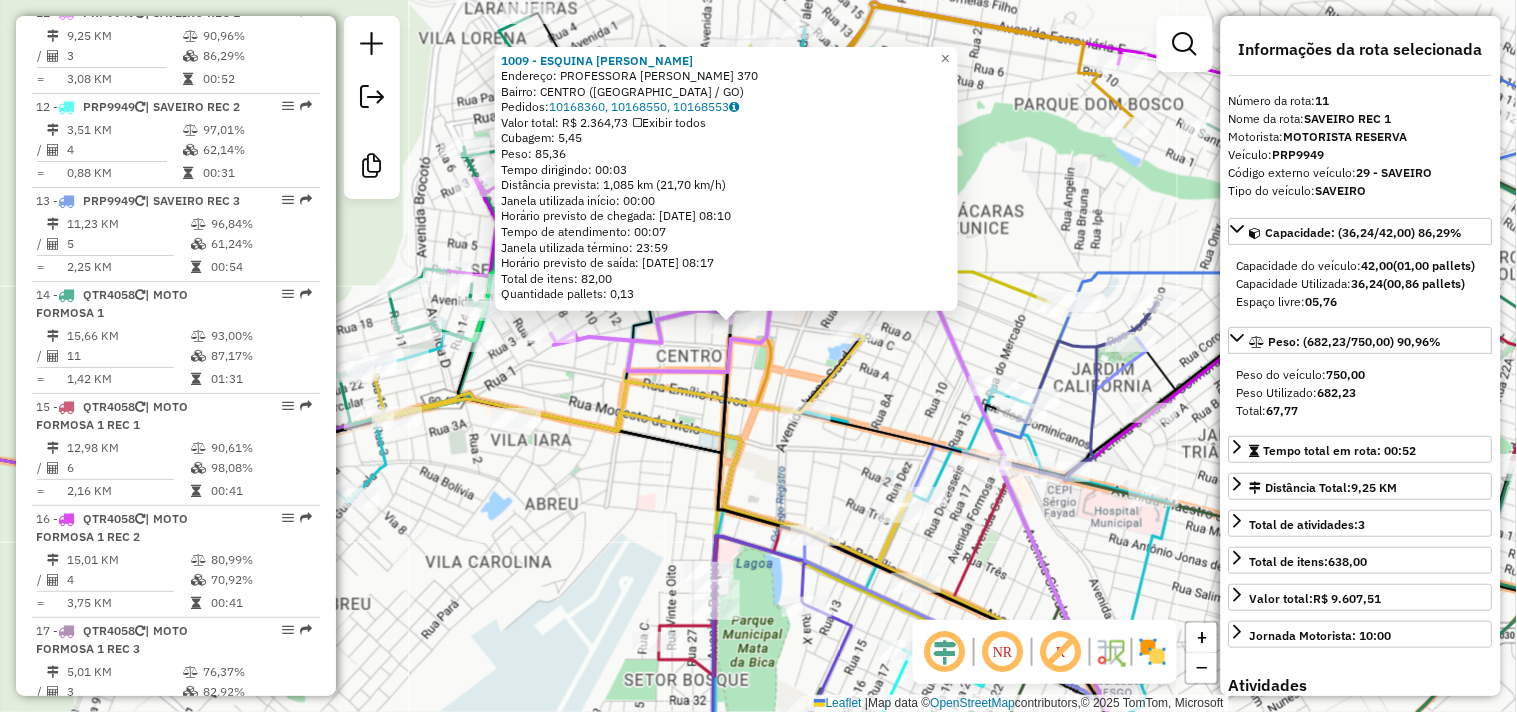 drag, startPoint x: 1022, startPoint y: 554, endPoint x: 827, endPoint y: 365, distance: 271.56213 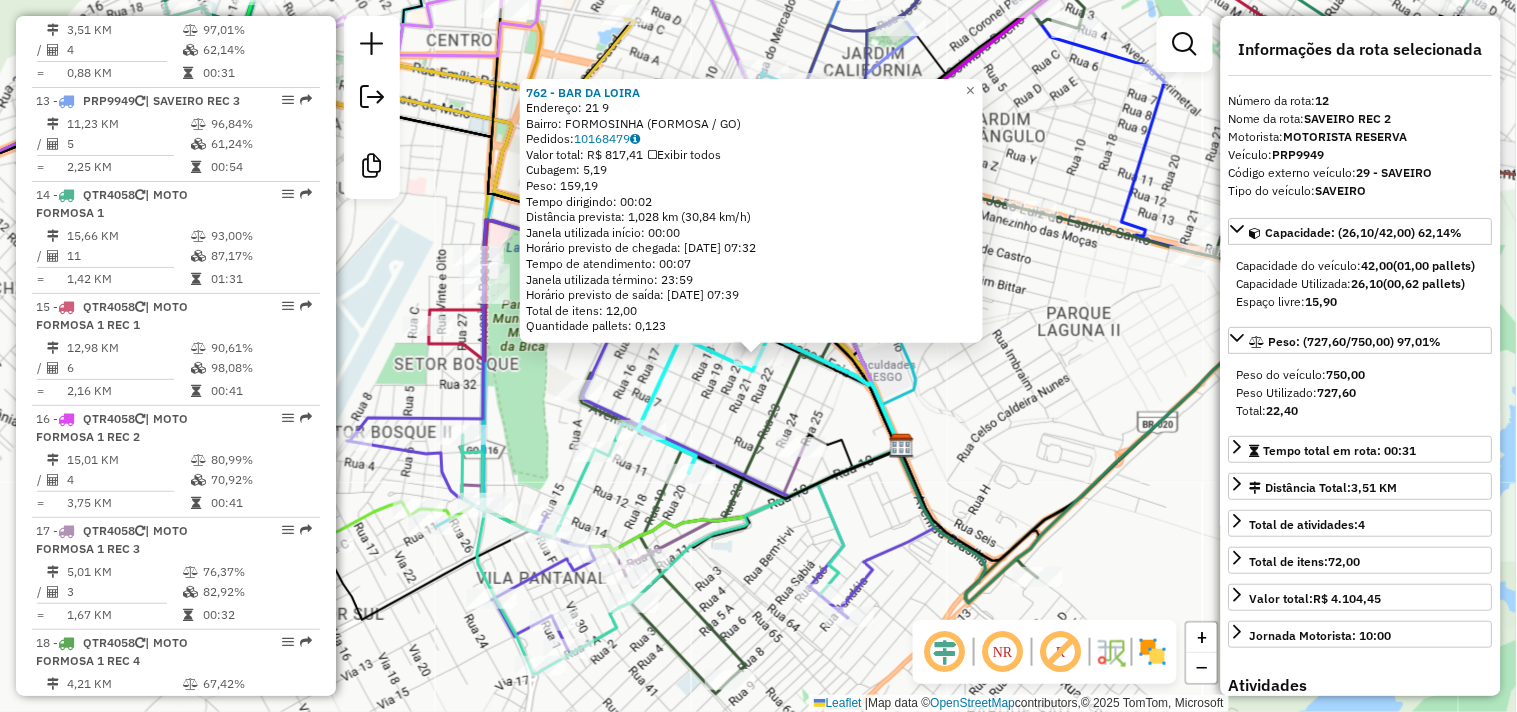 scroll, scrollTop: 1900, scrollLeft: 0, axis: vertical 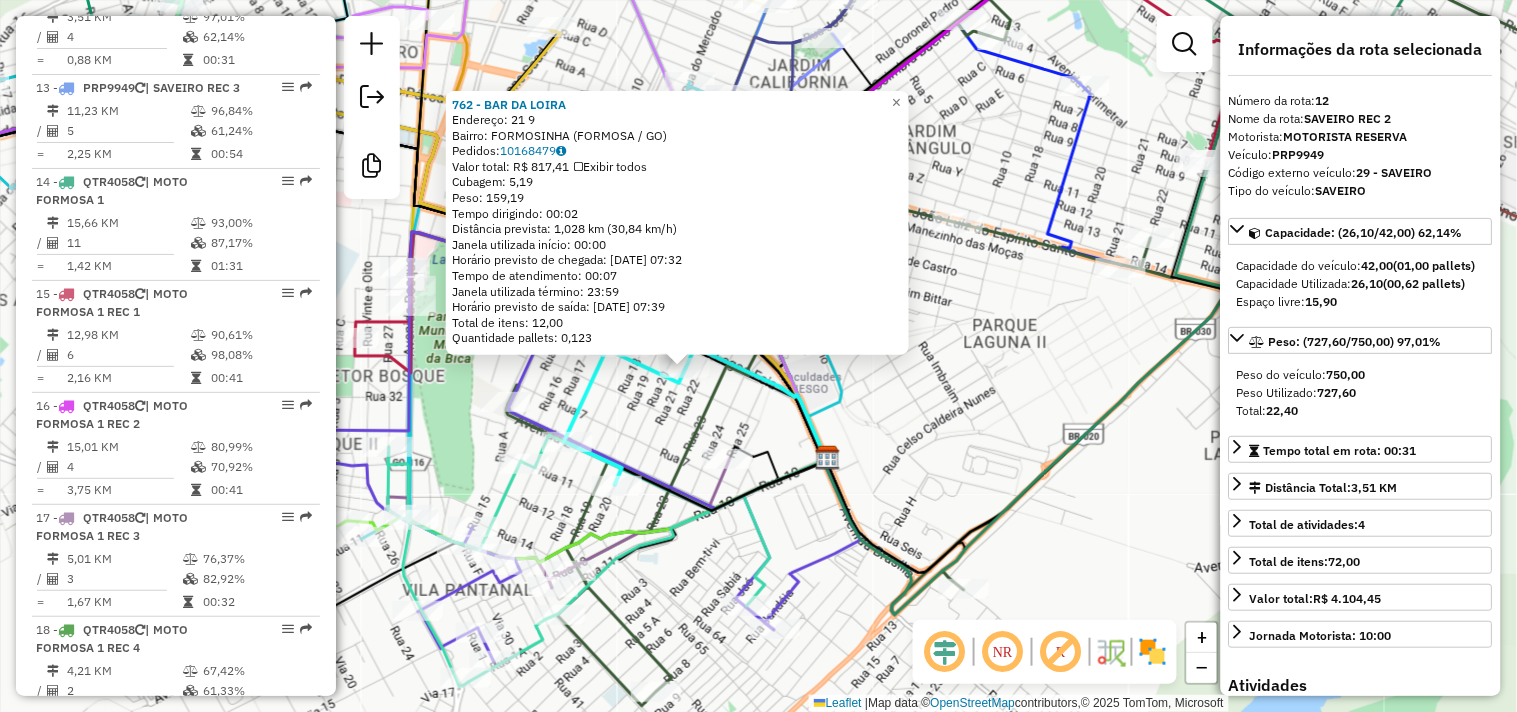 drag, startPoint x: 1005, startPoint y: 470, endPoint x: 914, endPoint y: 528, distance: 107.912 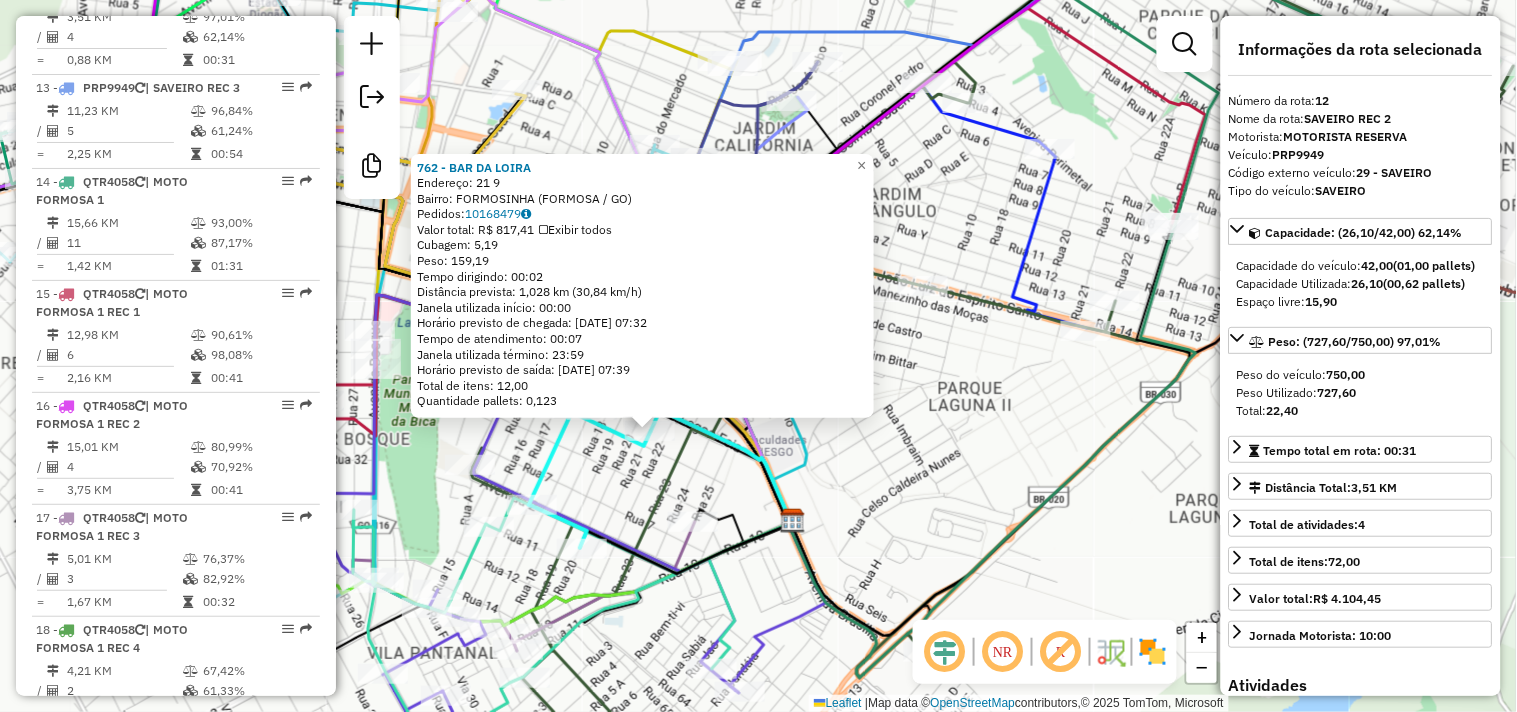 click on "762 - BAR DA LOIRA  Endereço:  21 9   Bairro: FORMOSINHA (FORMOSA / GO)   Pedidos:  10168479   Valor total: R$ 817,41   Exibir todos   Cubagem: 5,19  Peso: 159,19  Tempo dirigindo: 00:02   Distância prevista: 1,028 km (30,84 km/h)   Janela utilizada início: 00:00   Horário previsto de chegada: 11/07/2025 07:32   Tempo de atendimento: 00:07   Janela utilizada término: 23:59   Horário previsto de saída: 11/07/2025 07:39   Total de itens: 12,00   Quantidade pallets: 0,123  × Janela de atendimento Grade de atendimento Capacidade Transportadoras Veículos Cliente Pedidos  Rotas Selecione os dias de semana para filtrar as janelas de atendimento  Seg   Ter   Qua   Qui   Sex   Sáb   Dom  Informe o período da janela de atendimento: De: Até:  Filtrar exatamente a janela do cliente  Considerar janela de atendimento padrão  Selecione os dias de semana para filtrar as grades de atendimento  Seg   Ter   Qua   Qui   Sex   Sáb   Dom   Considerar clientes sem dia de atendimento cadastrado  Peso mínimo:   De:  +" 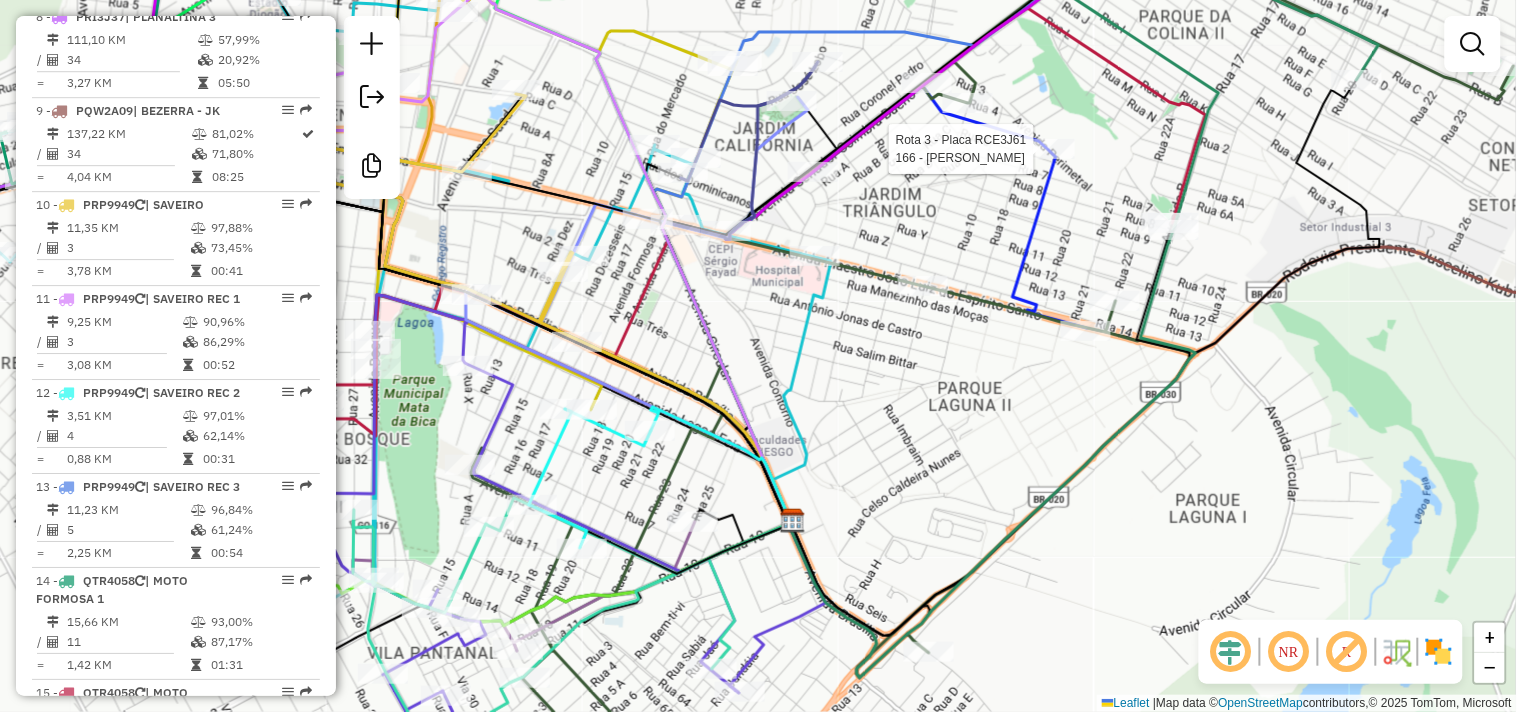 select on "*********" 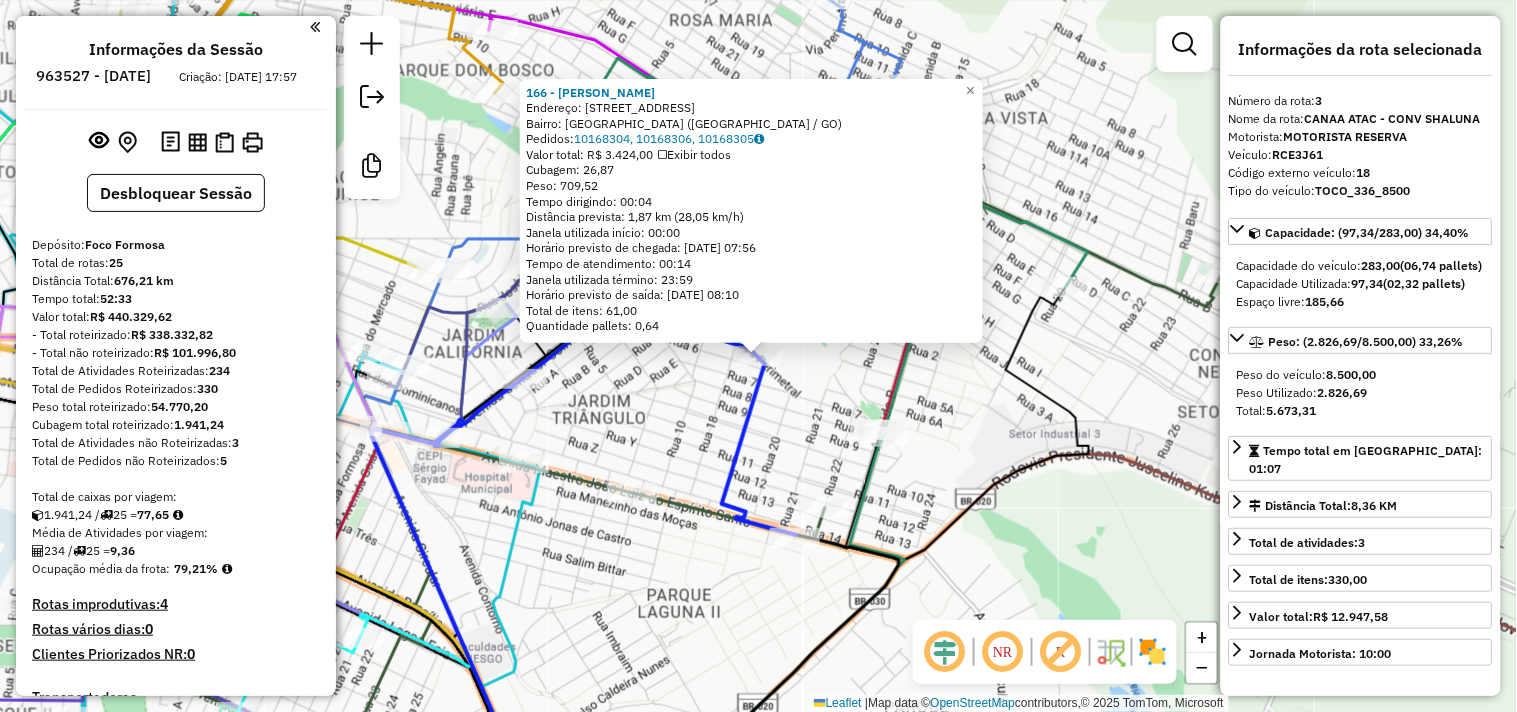 scroll, scrollTop: 0, scrollLeft: 0, axis: both 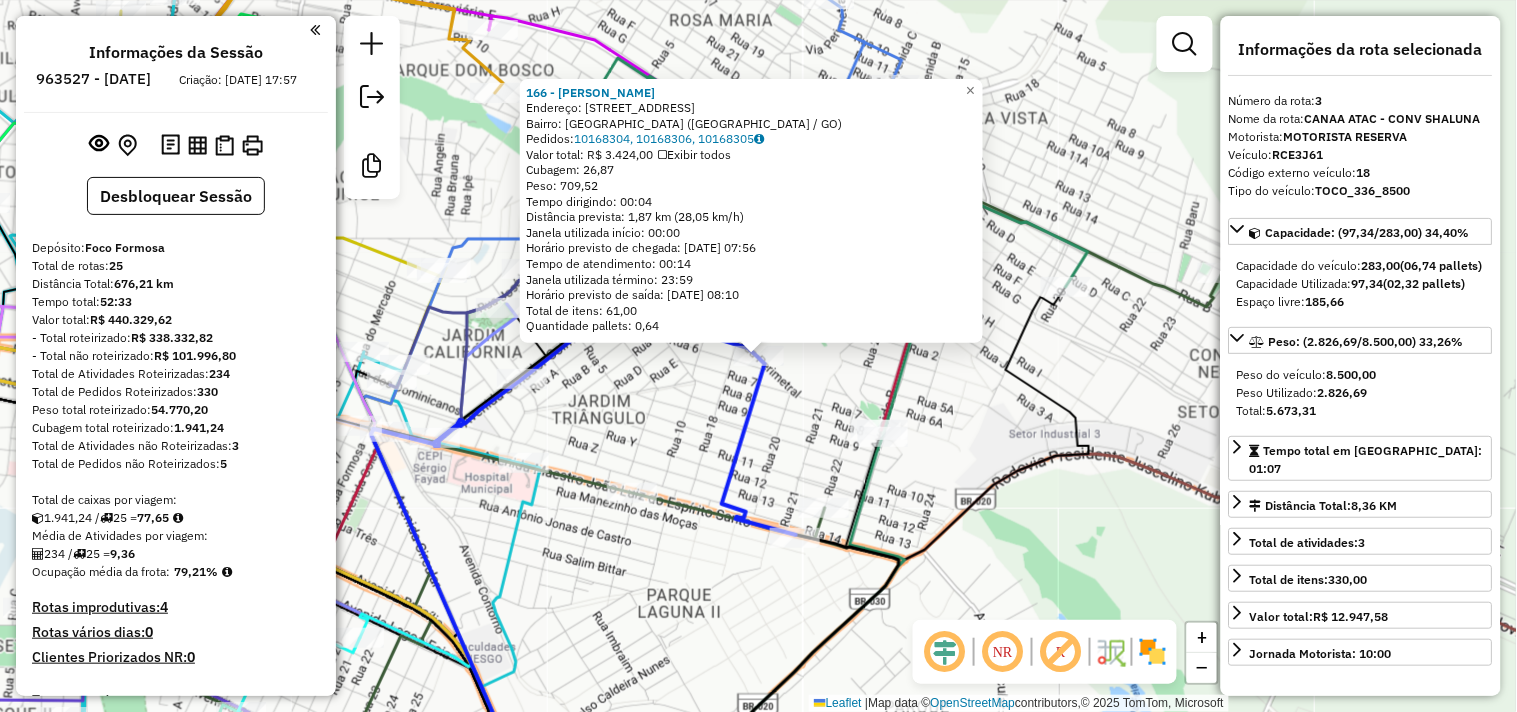drag, startPoint x: 214, startPoint y: 421, endPoint x: 151, endPoint y: 432, distance: 63.953106 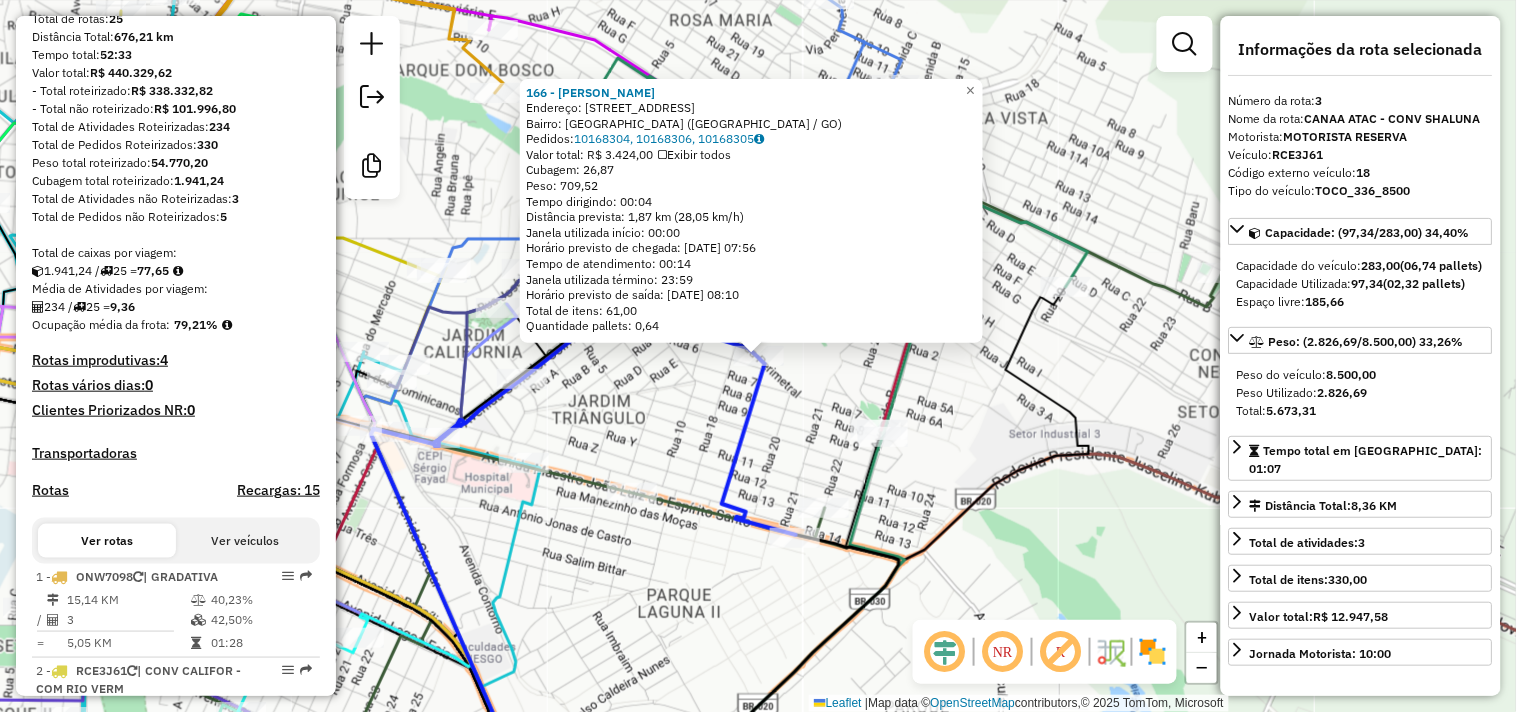 scroll, scrollTop: 245, scrollLeft: 0, axis: vertical 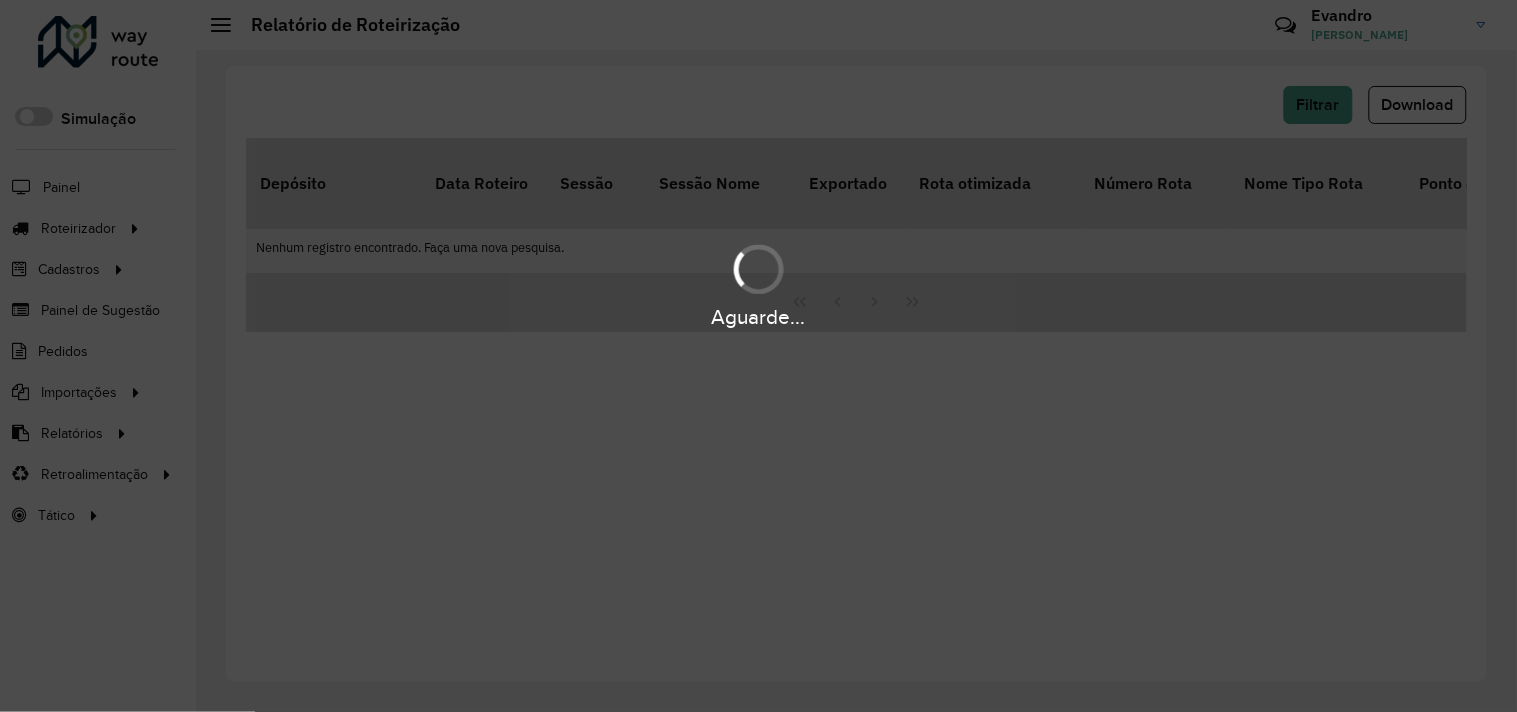 click on "Aguarde..." at bounding box center [758, 356] 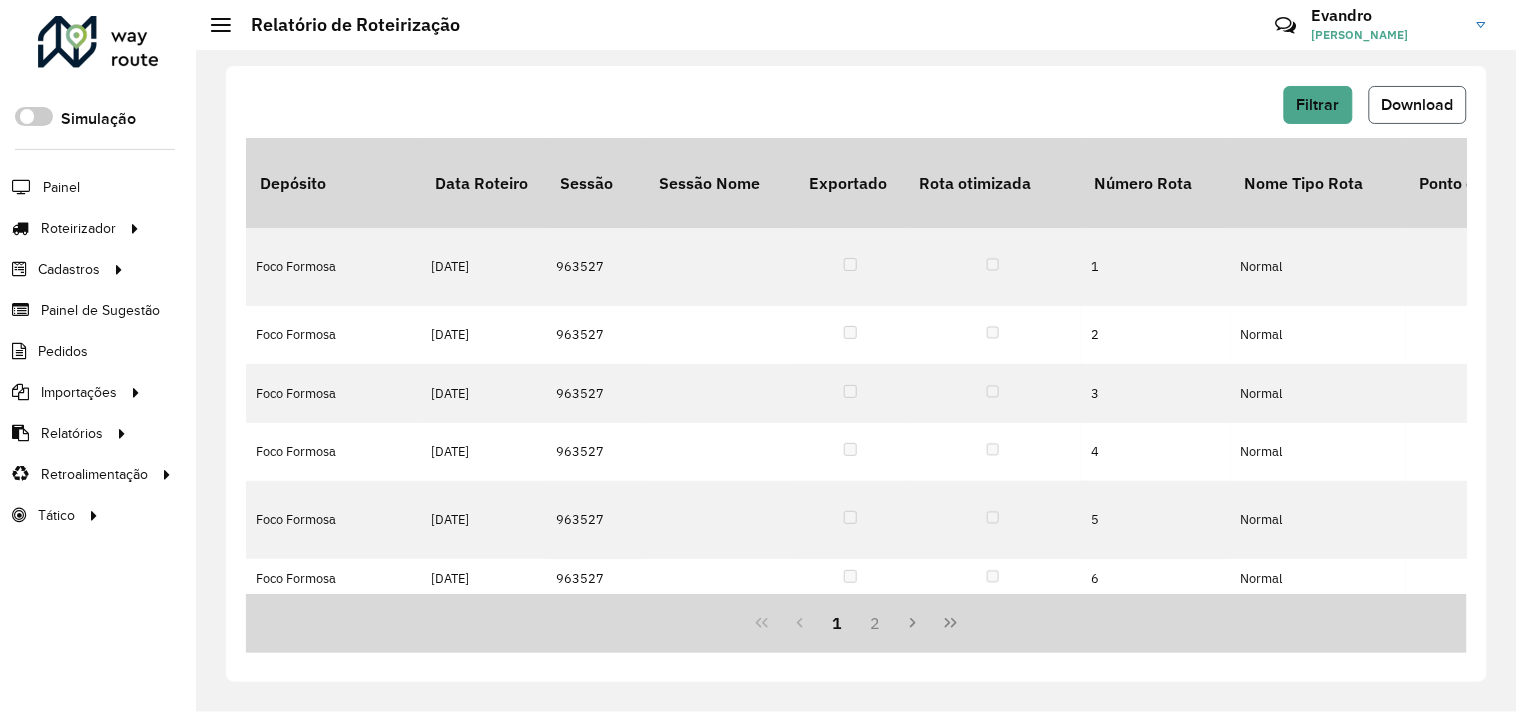 click on "Download" 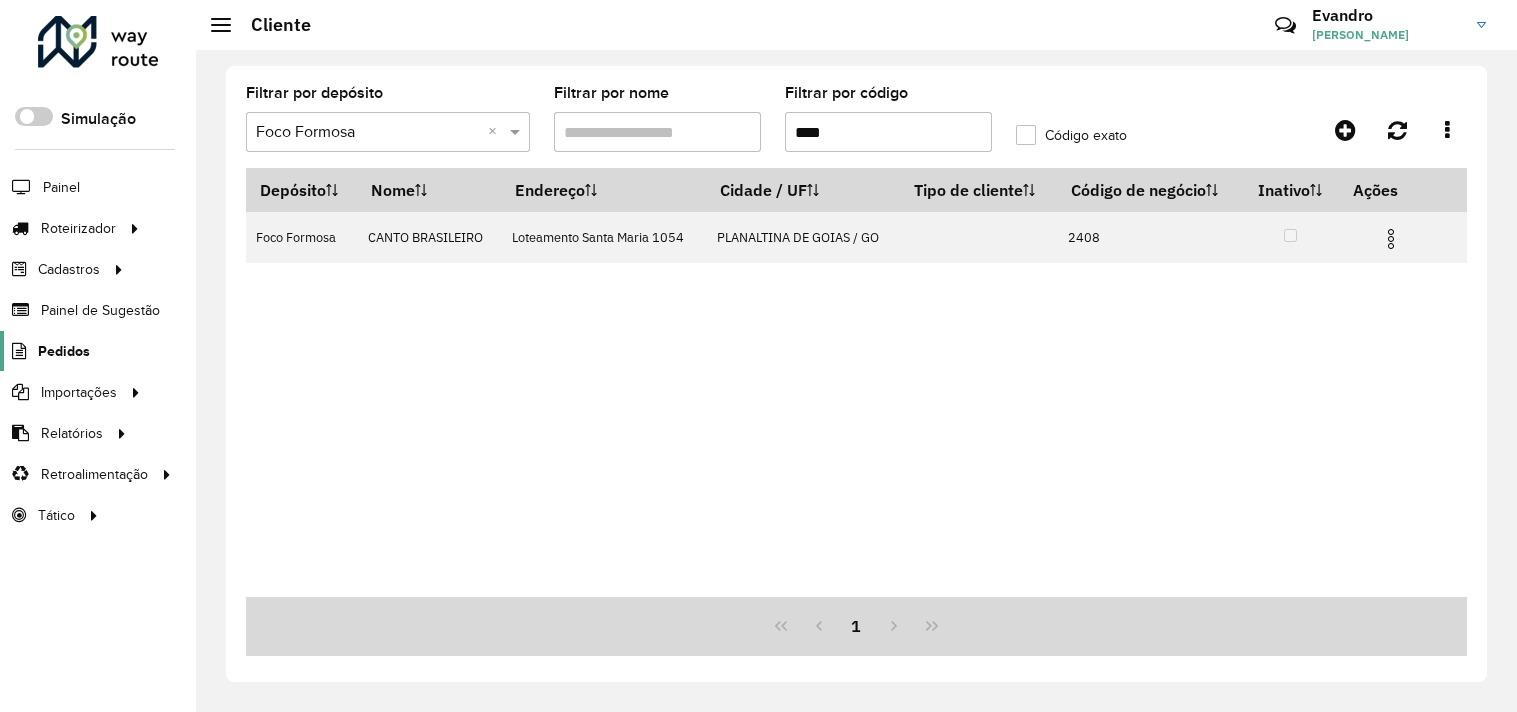 scroll, scrollTop: 0, scrollLeft: 0, axis: both 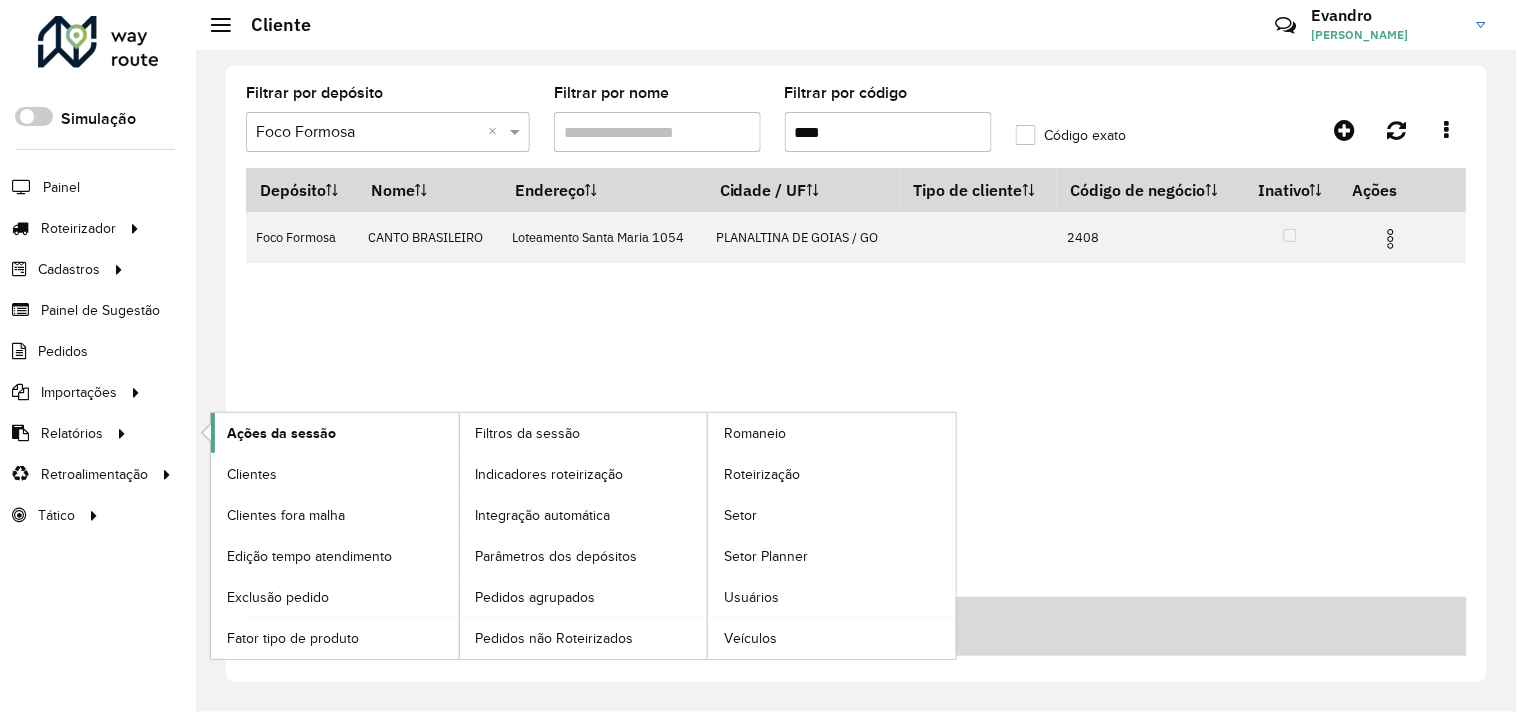 click on "Ações da sessão" 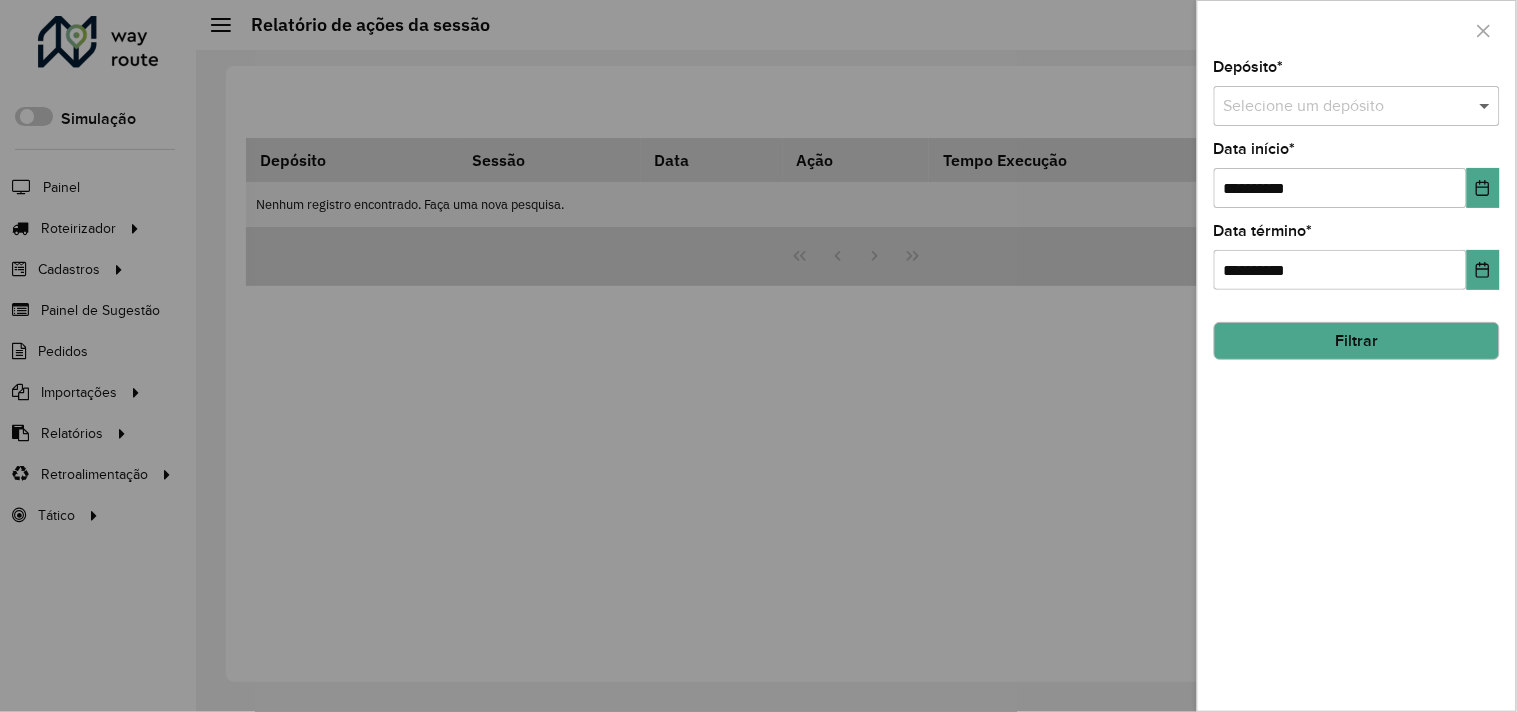 click at bounding box center [1487, 106] 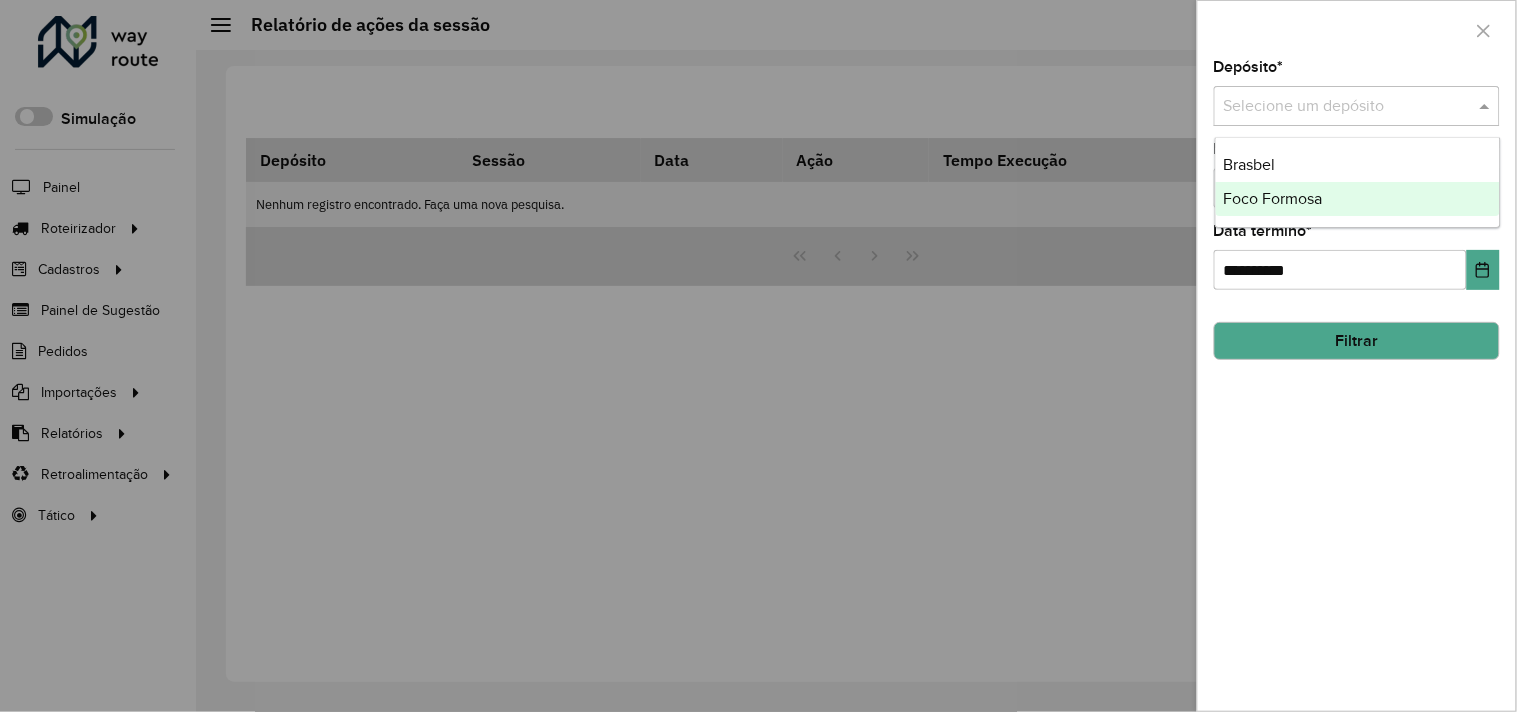 click on "Foco Formosa" at bounding box center [1273, 198] 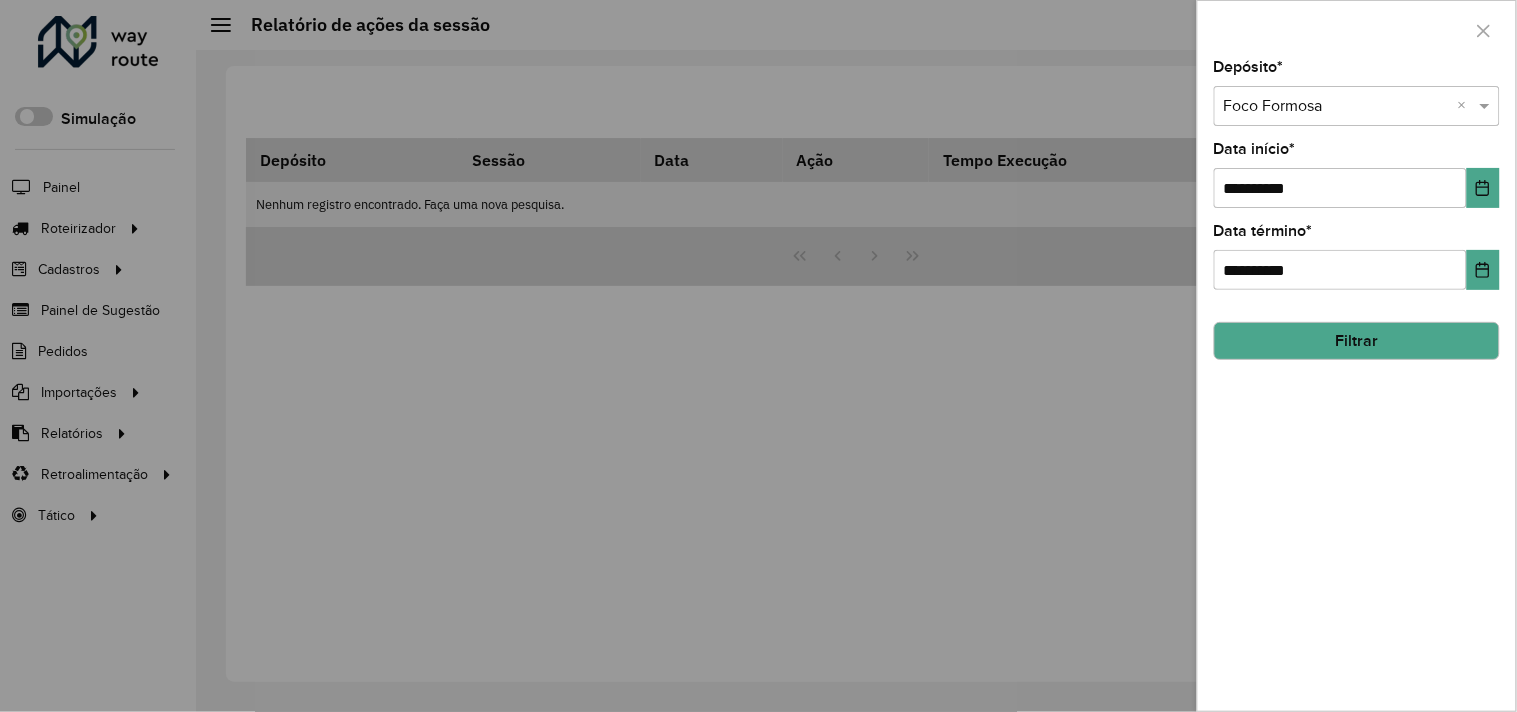 click on "Filtrar" 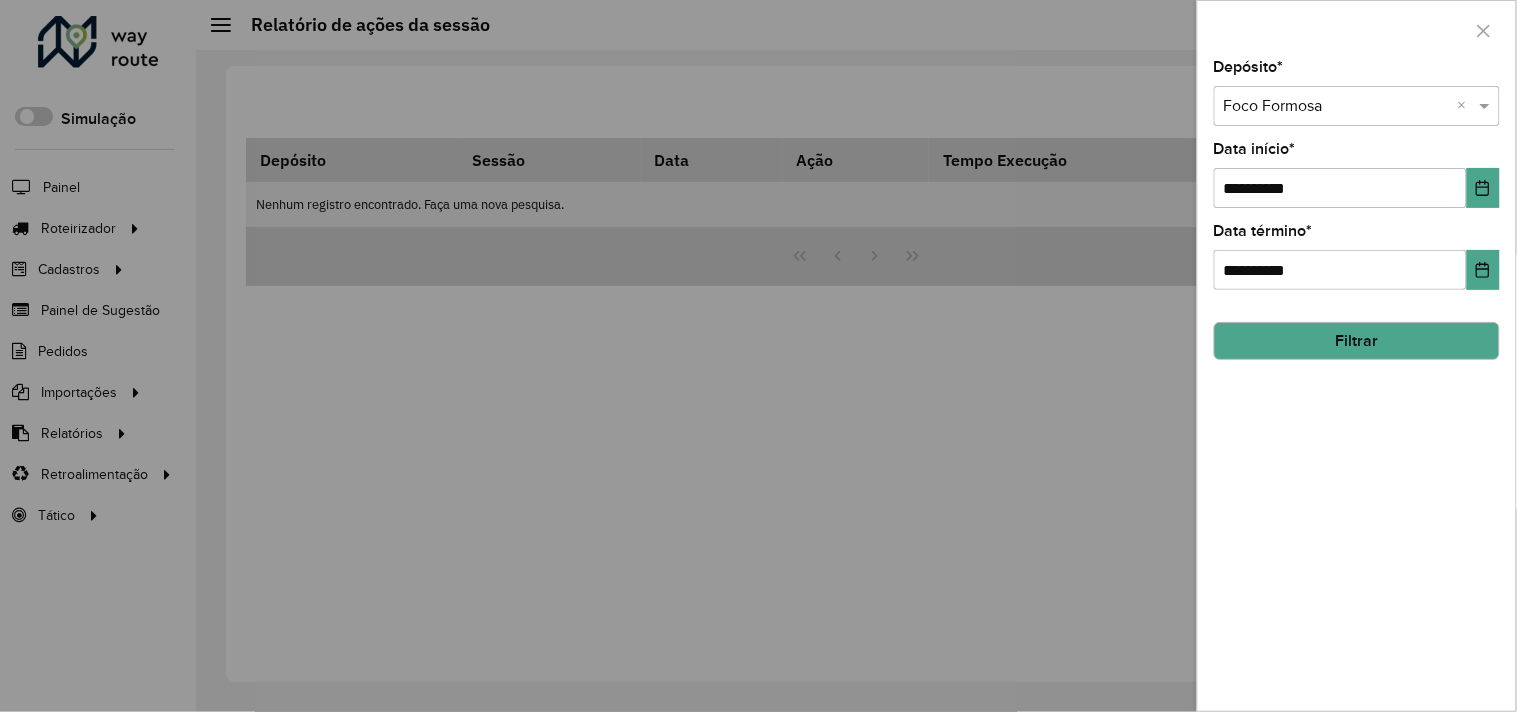 click on "Filtrar" 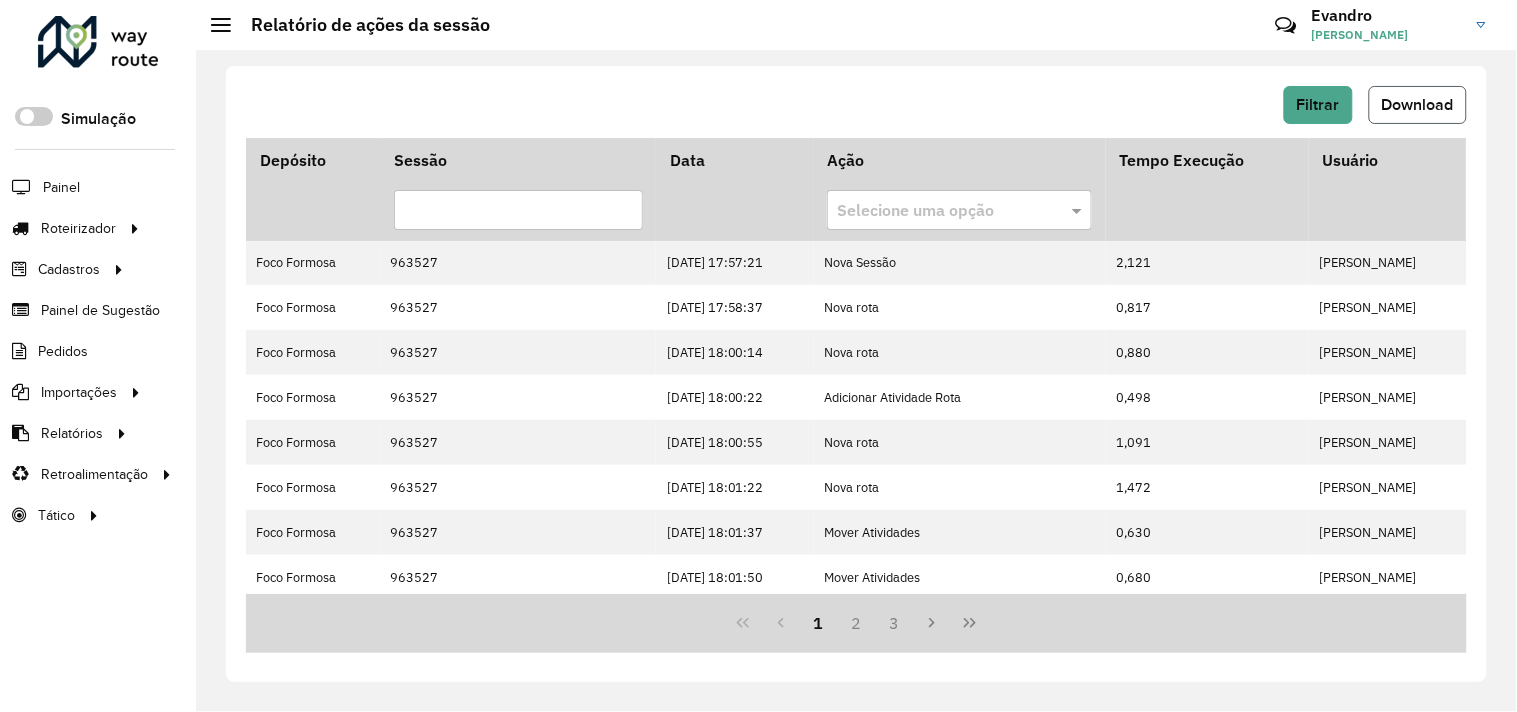 click on "Download" 